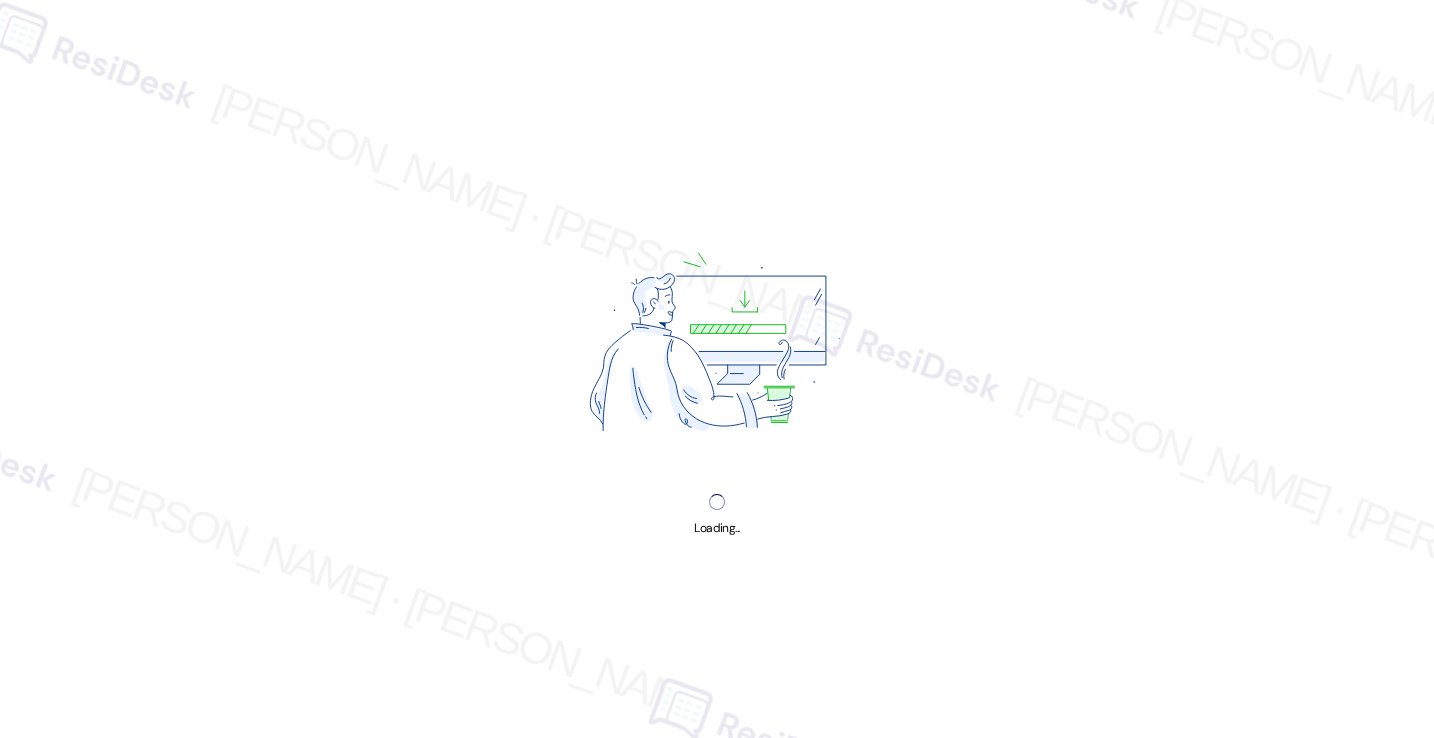scroll, scrollTop: 0, scrollLeft: 0, axis: both 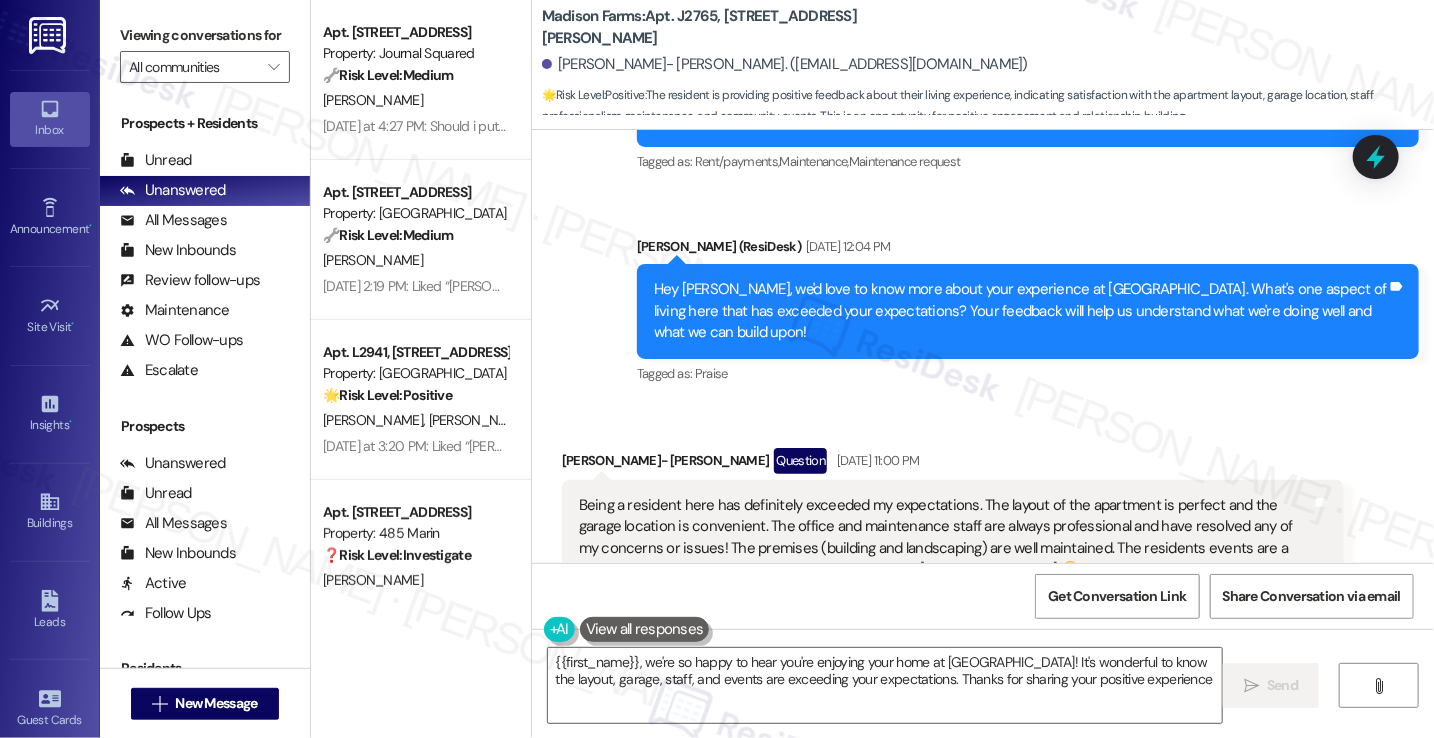type on "{{first_name}}, we're so happy to hear you're enjoying your home at Madison Farms! It's wonderful to know the layout, garage, staff, and events are exceeding your expectations. Thanks for sharing your positive experience!" 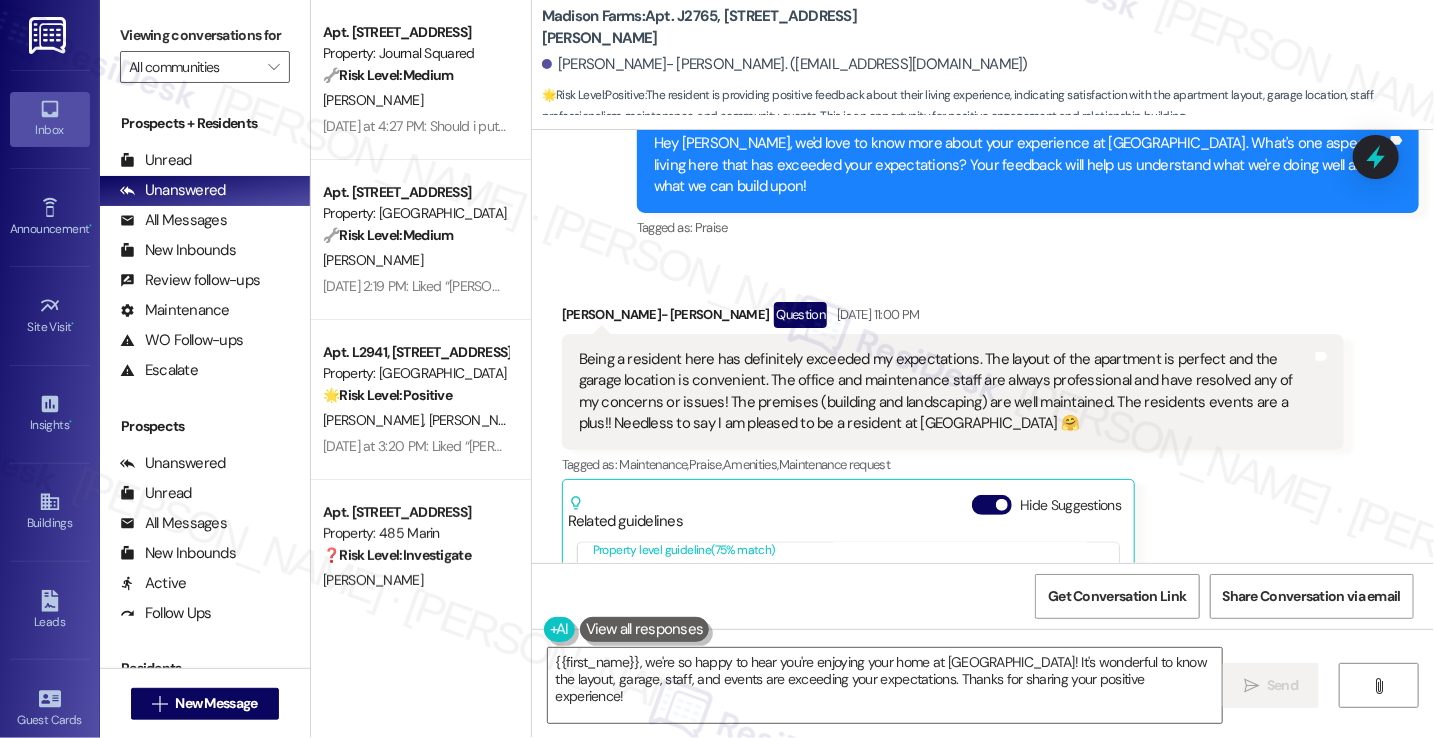 scroll, scrollTop: 1426, scrollLeft: 0, axis: vertical 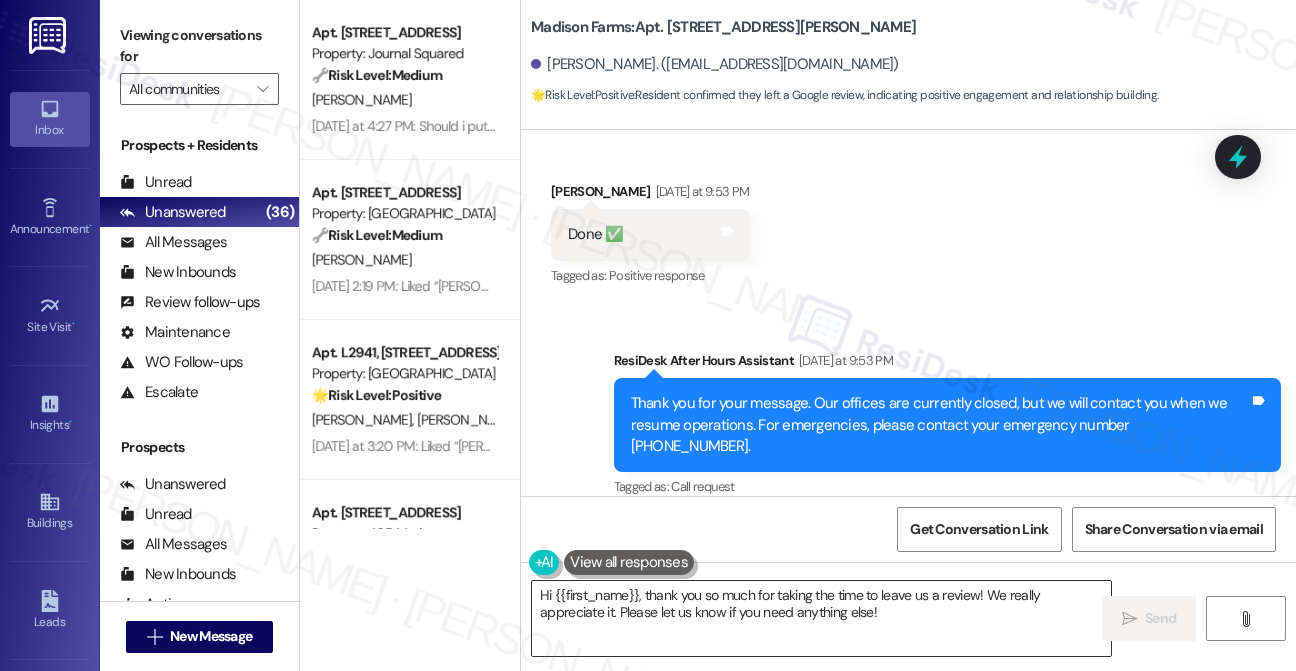 click on "Hi {{first_name}}, thank you so much for taking the time to leave us a review! We really appreciate it. Please let us know if you need anything else!" at bounding box center [821, 618] 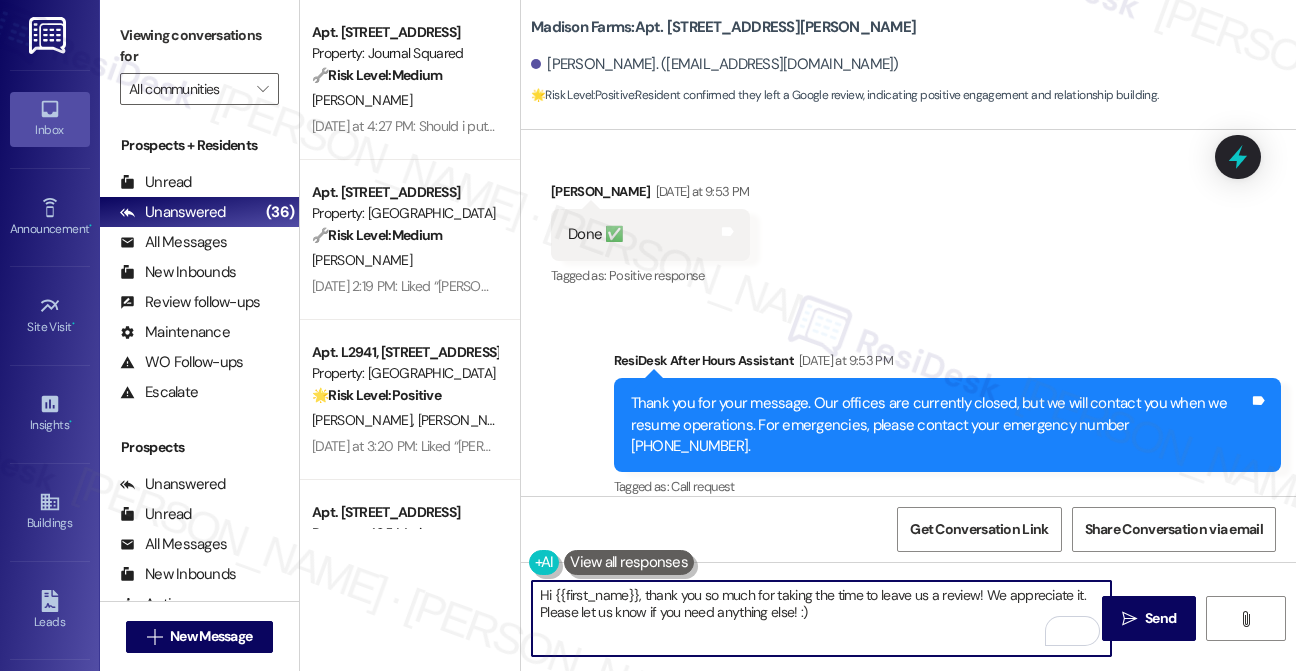 click on "Hi {{first_name}}, thank you so much for taking the time to leave us a review! We appreciate it. Please let us know if you need anything else! :)" at bounding box center (821, 618) 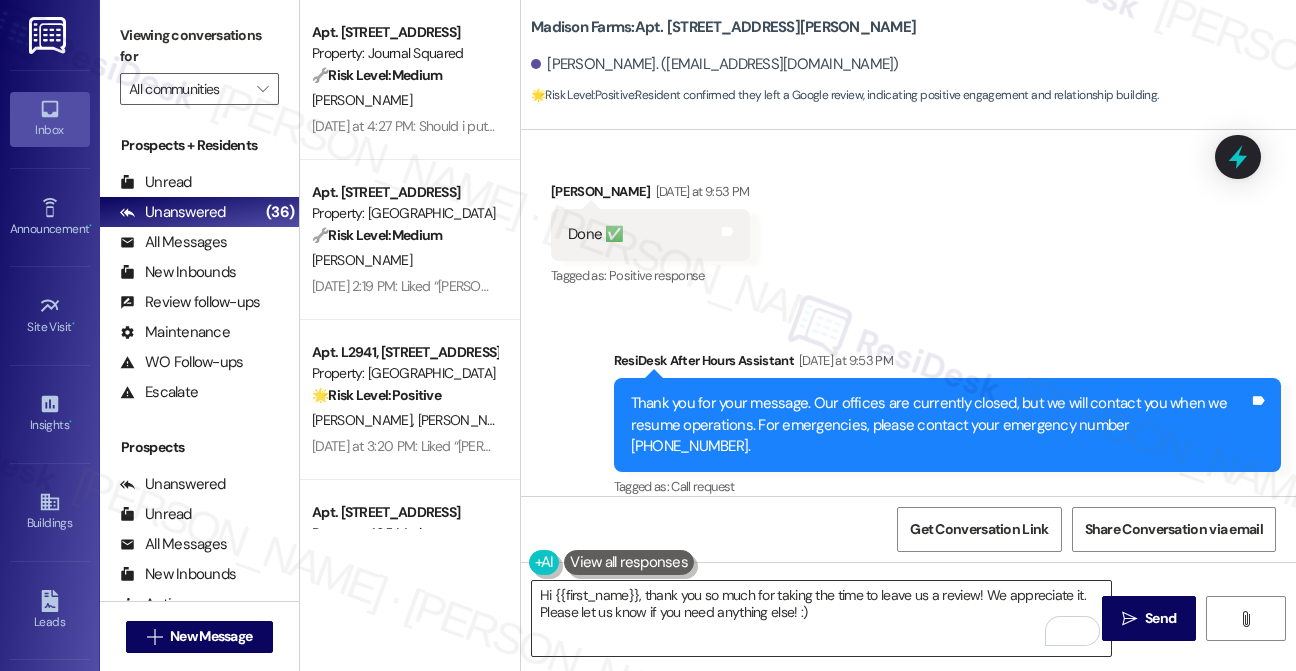 drag, startPoint x: 1137, startPoint y: 611, endPoint x: 1236, endPoint y: 638, distance: 102.61579 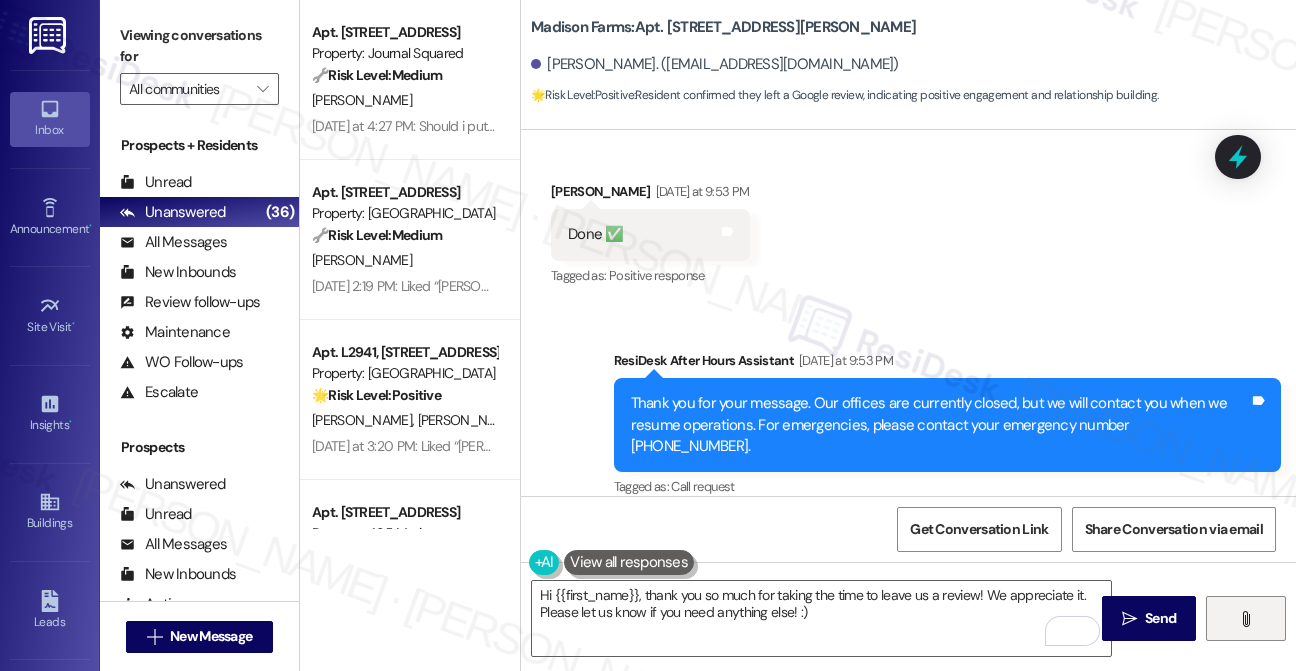 click on "Hi {{first_name}}, thank you so much for taking the time to leave us a review! We appreciate it. Please let us know if you need anything else! :)  Send " at bounding box center [908, 637] 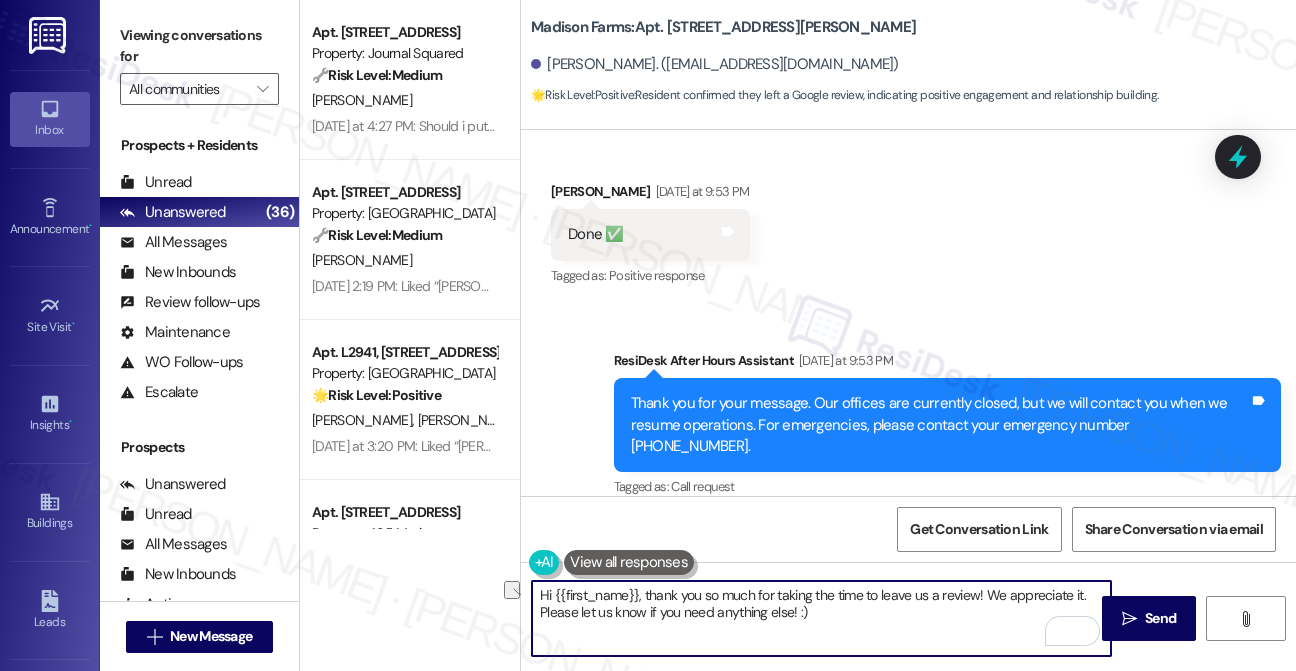 drag, startPoint x: 790, startPoint y: 615, endPoint x: 539, endPoint y: 621, distance: 251.0717 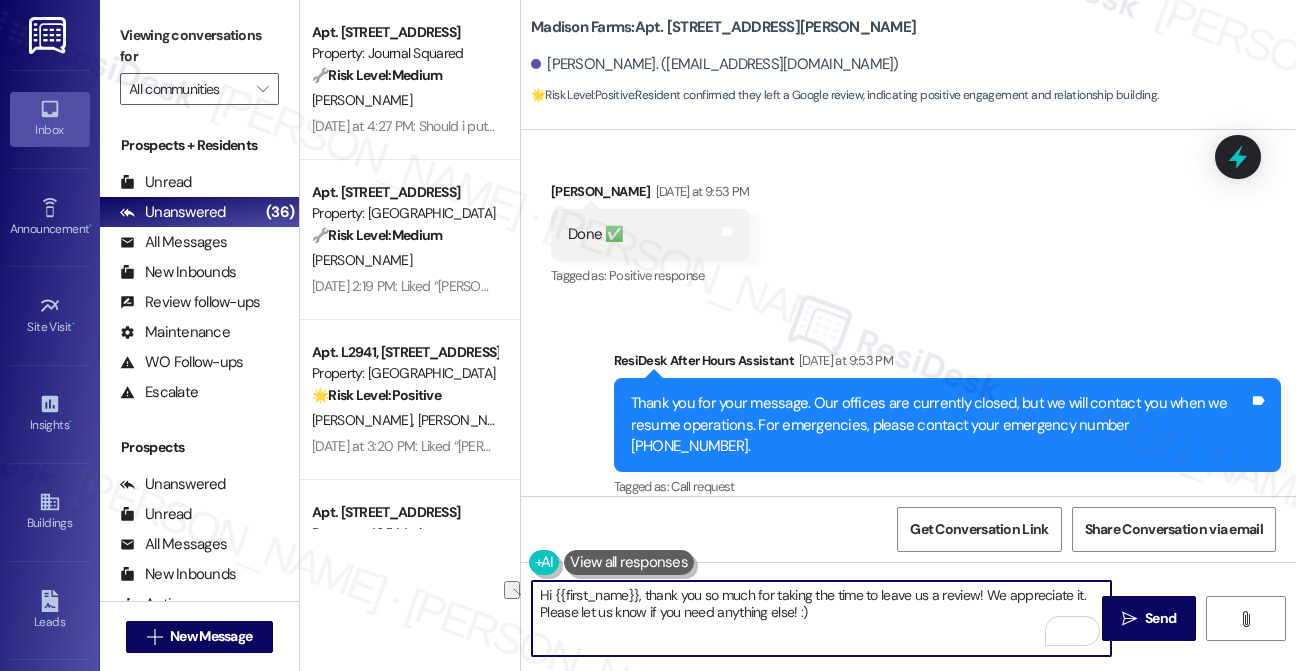 click on "Hi {{first_name}}, thank you so much for taking the time to leave us a review! We appreciate it. Please let us know if you need anything else! :)" at bounding box center (821, 618) 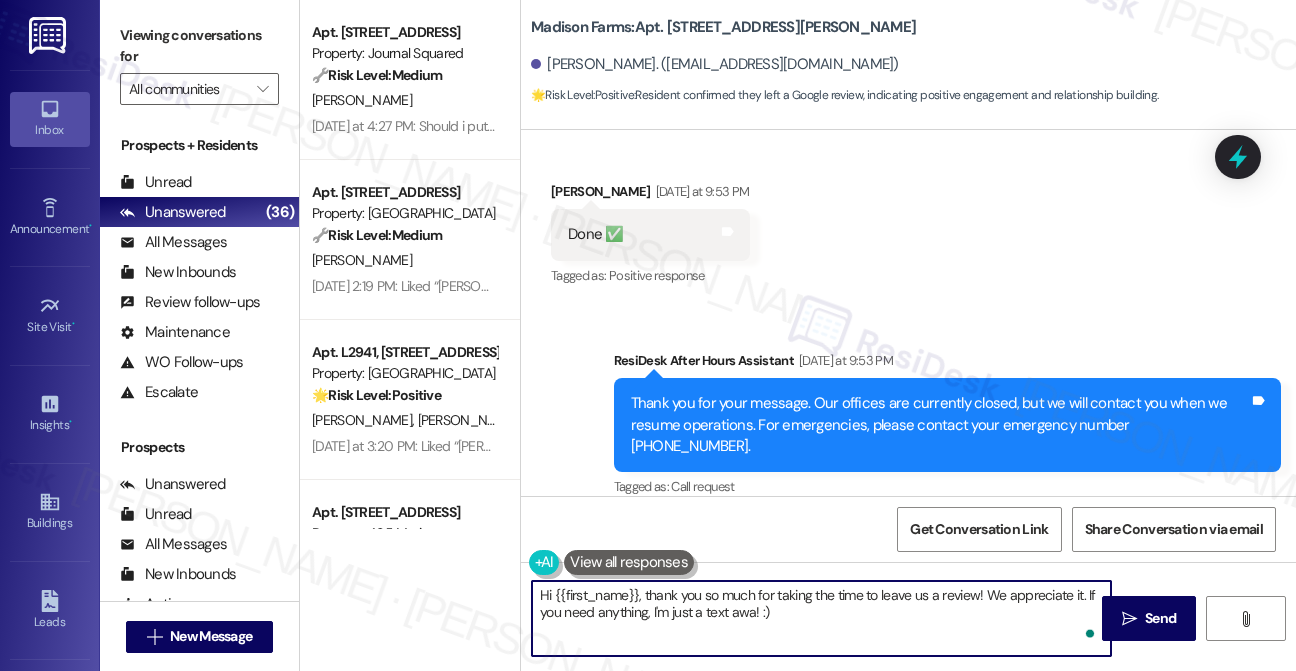 type on "Hi {{first_name}}, thank you so much for taking the time to leave us a review! We appreciate it. If you need anything, I'm just a text away! :)" 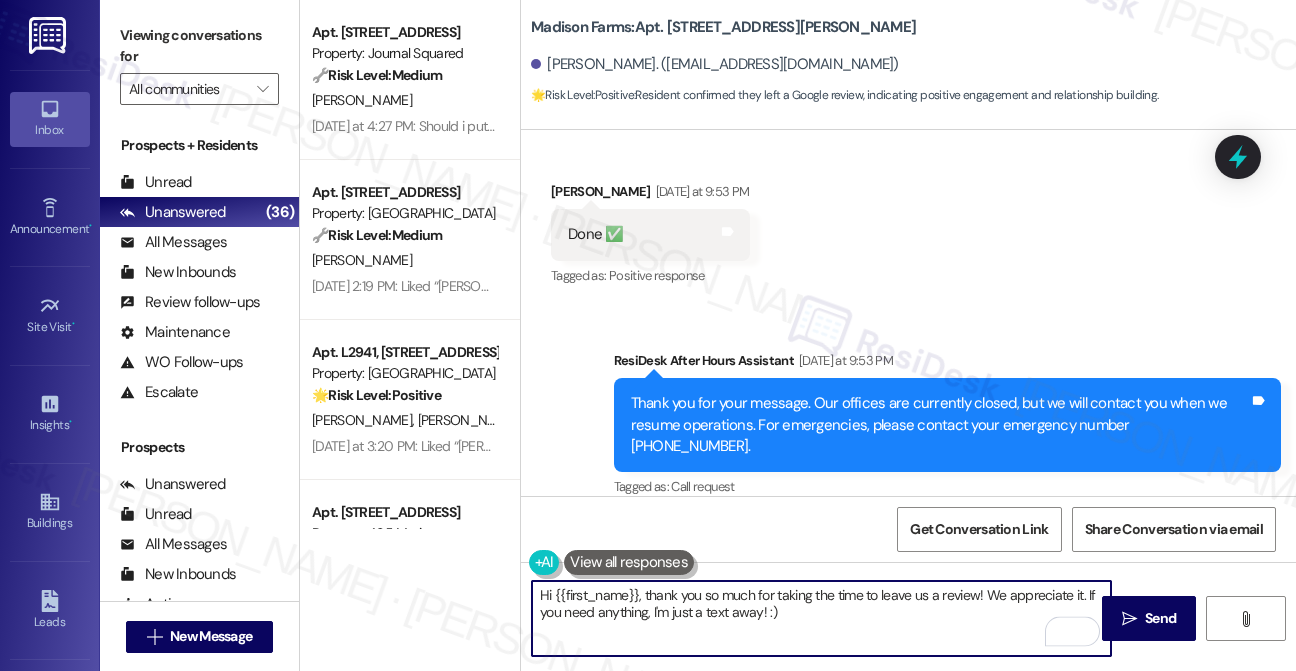 click on "Hi {{first_name}}, thank you so much for taking the time to leave us a review! We appreciate it. If you need anything, I'm just a text away! :)" at bounding box center (821, 618) 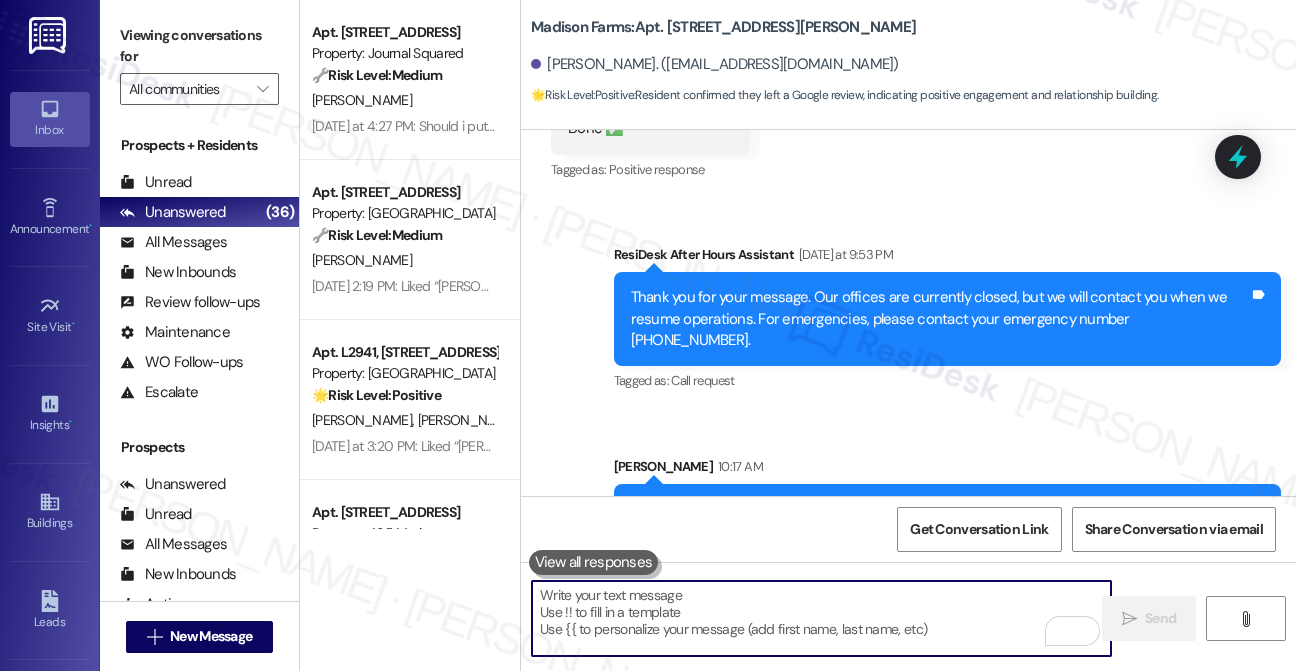scroll, scrollTop: 2709, scrollLeft: 0, axis: vertical 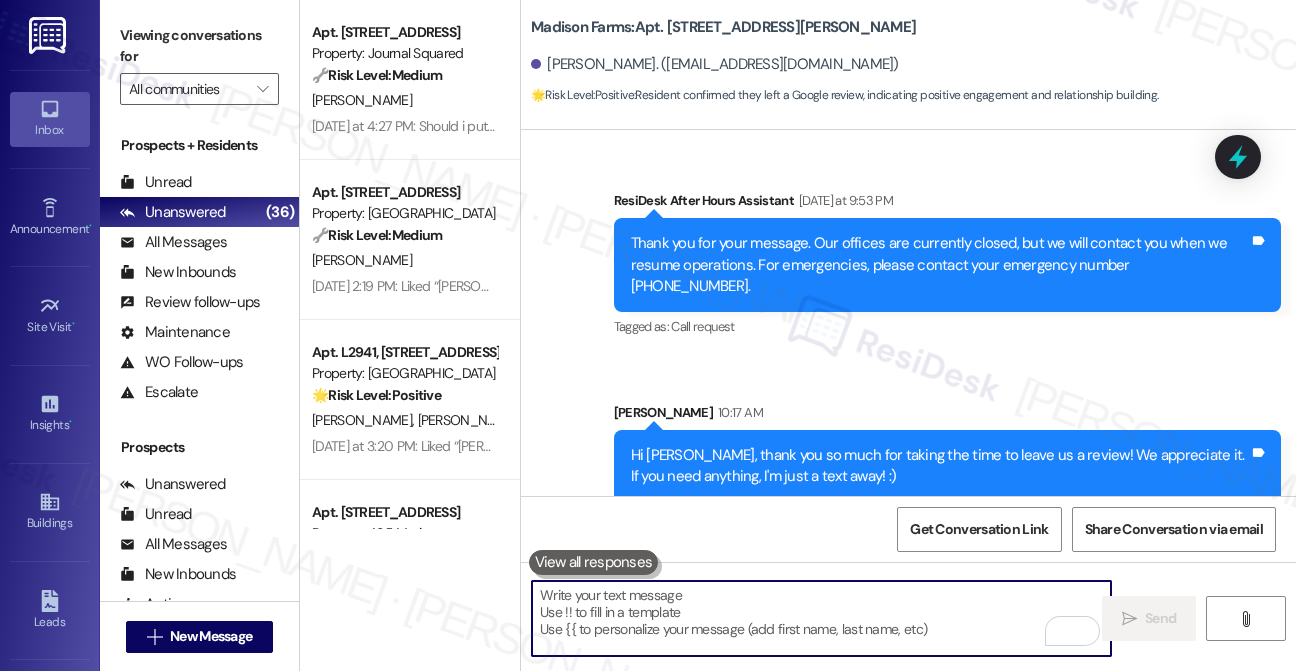 type 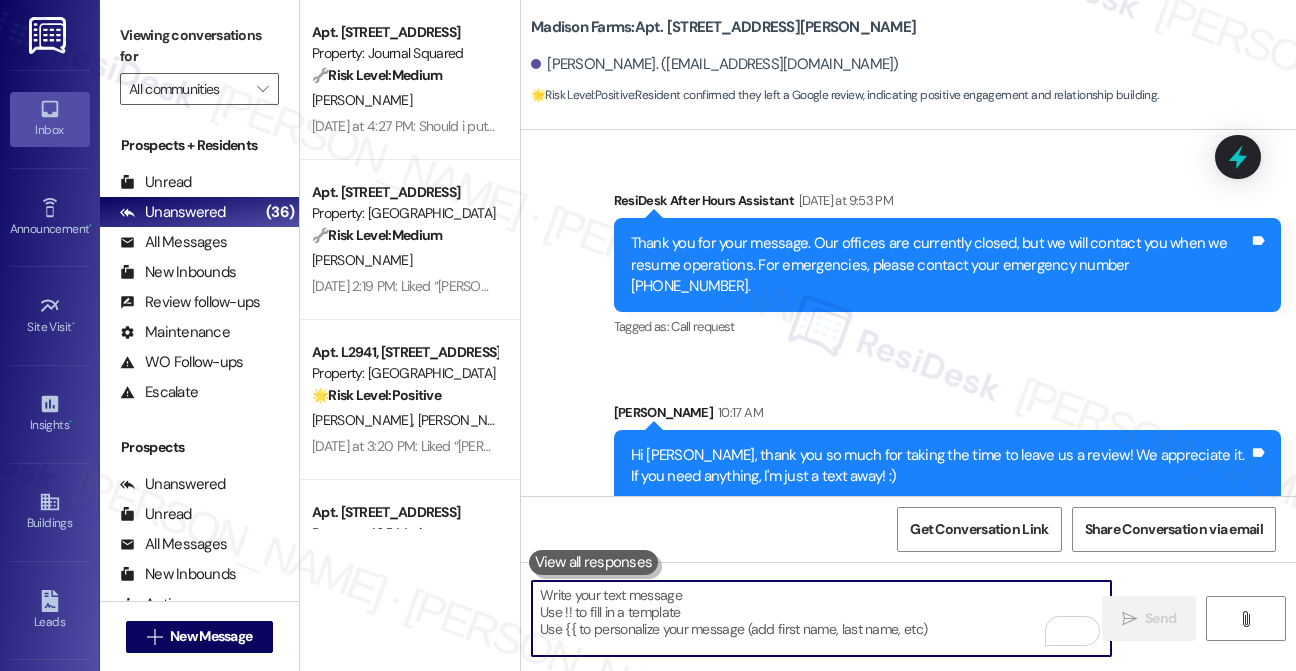 click on "Sent via SMS ResiDesk After Hours Assistant Yesterday at 9:53 PM Thank you for your message. Our offices are currently closed, but we will contact you when we resume operations. For emergencies, please contact your emergency number 610-442-3173. Tags and notes Tagged as:   Call request Click to highlight conversations about Call request Sent via SMS Sarah 10:17 AM Hi Deanne, thank you so much for taking the time to leave us a review! We appreciate it. If you need anything, I'm just a text away! :) Tags and notes" at bounding box center [908, 331] 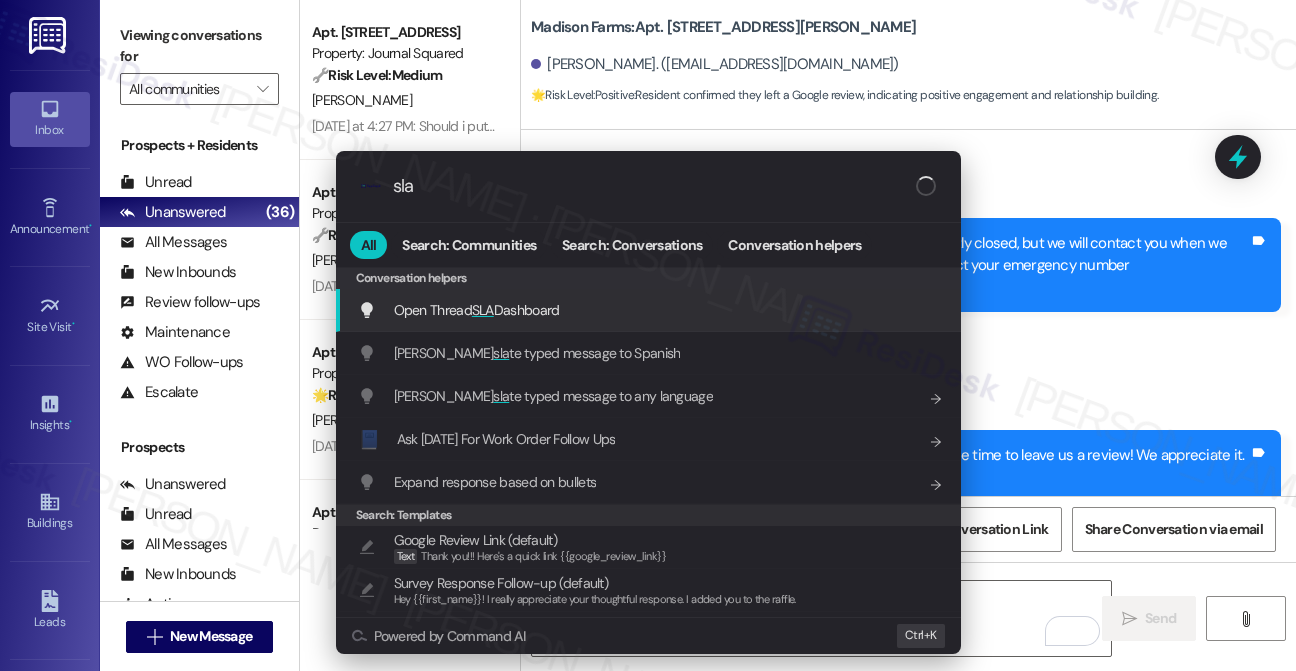 click on "Open Thread  SLA  Dashboard" at bounding box center (477, 310) 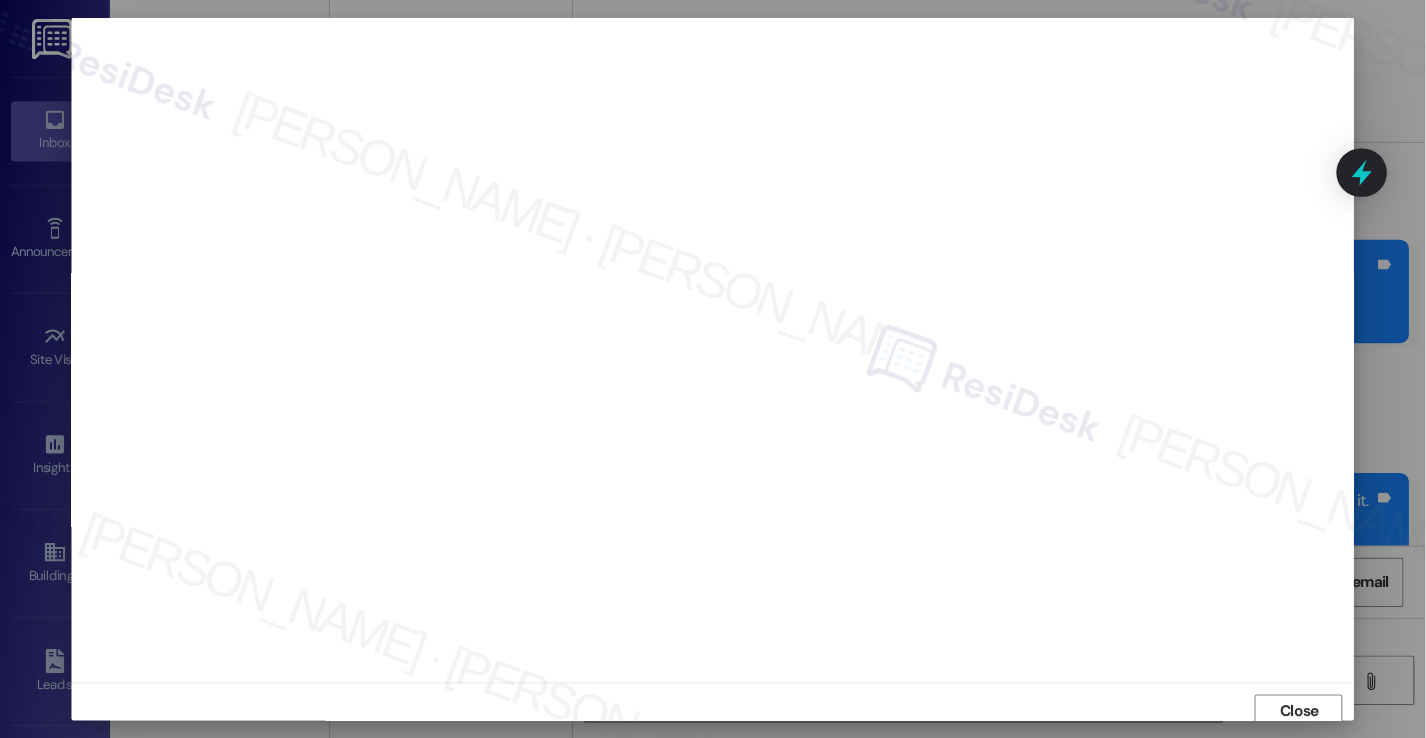 scroll, scrollTop: 7, scrollLeft: 0, axis: vertical 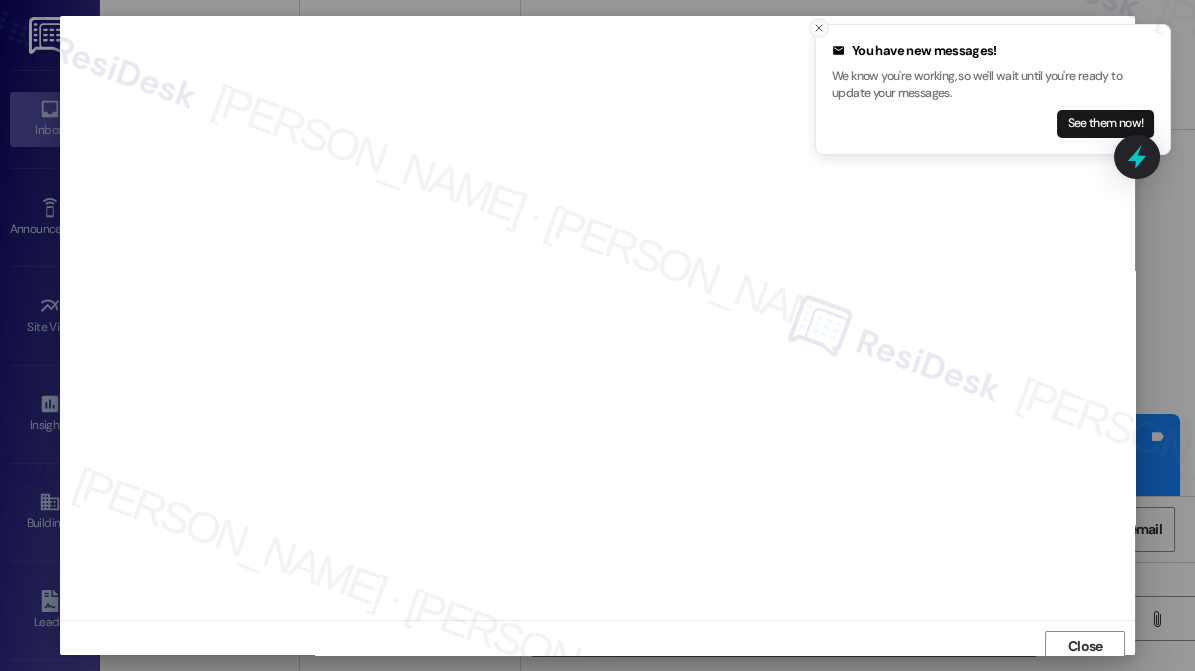 click 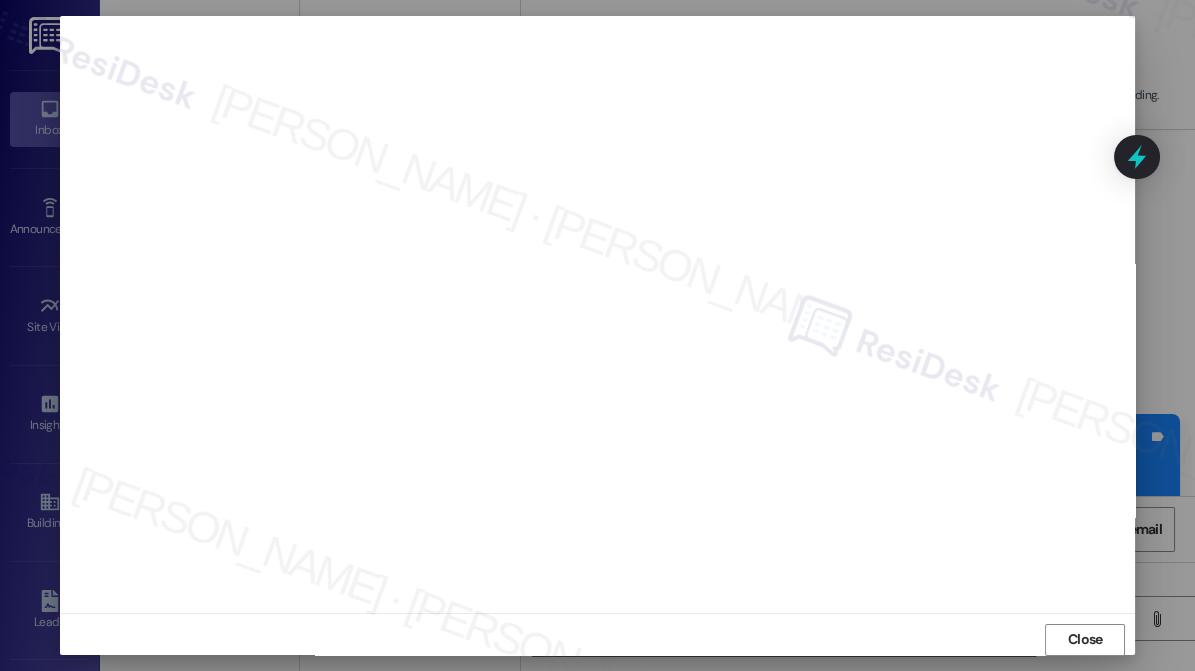 scroll, scrollTop: 0, scrollLeft: 0, axis: both 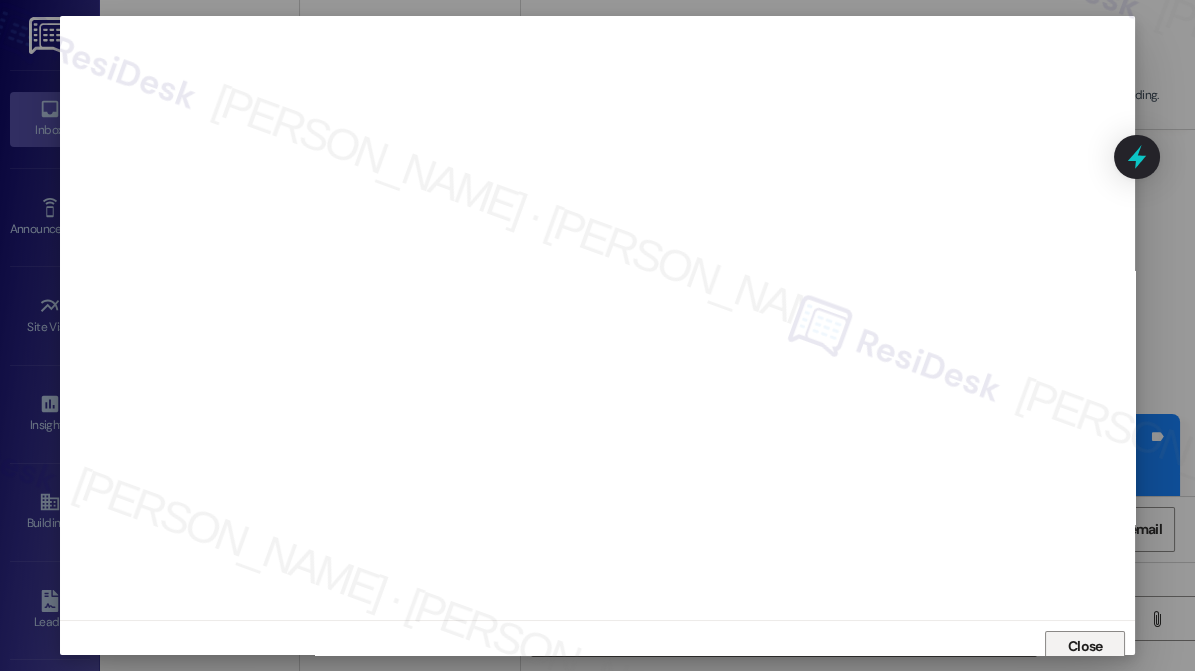 click on "Close" at bounding box center [1085, 646] 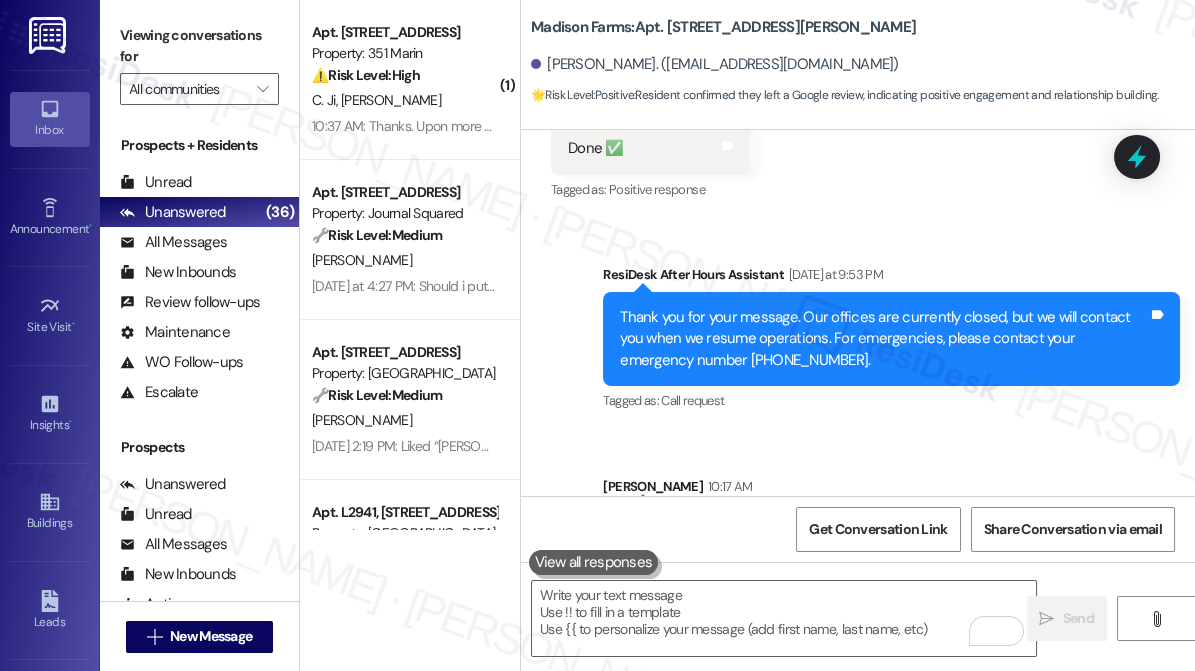 scroll, scrollTop: 2795, scrollLeft: 0, axis: vertical 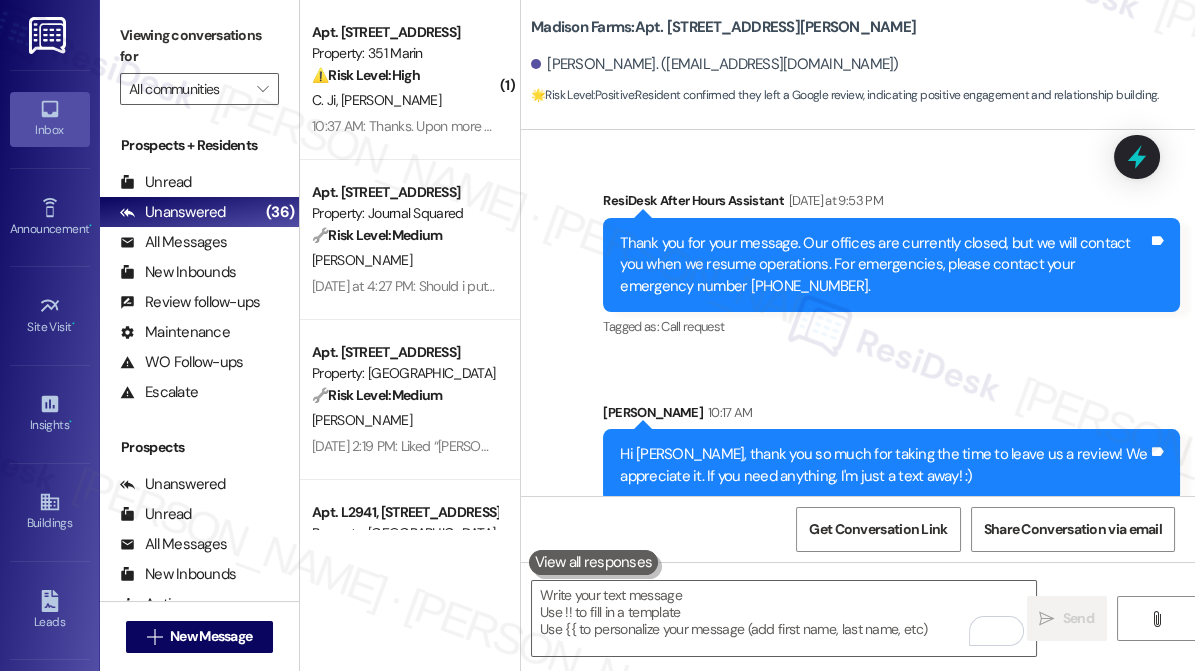 click on "Sent via SMS ResiDesk After Hours Assistant Yesterday at 9:53 PM Thank you for your message. Our offices are currently closed, but we will contact you when we resume operations. For emergencies, please contact your emergency number 610-442-3173. Tags and notes Tagged as:   Call request Click to highlight conversations about Call request Sent via SMS Sarah 10:17 AM Hi Deanne, thank you so much for taking the time to leave us a review! We appreciate it. If you need anything, I'm just a text away! :) Tags and notes" at bounding box center (858, 331) 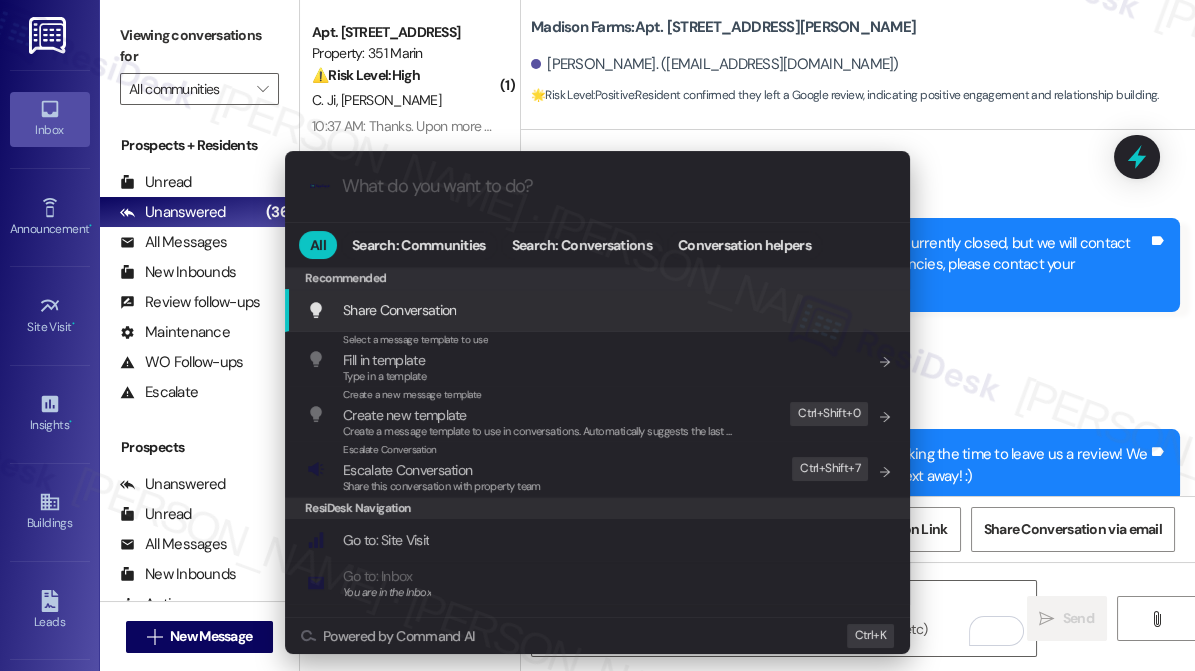 drag, startPoint x: 571, startPoint y: 455, endPoint x: 532, endPoint y: 183, distance: 274.78174 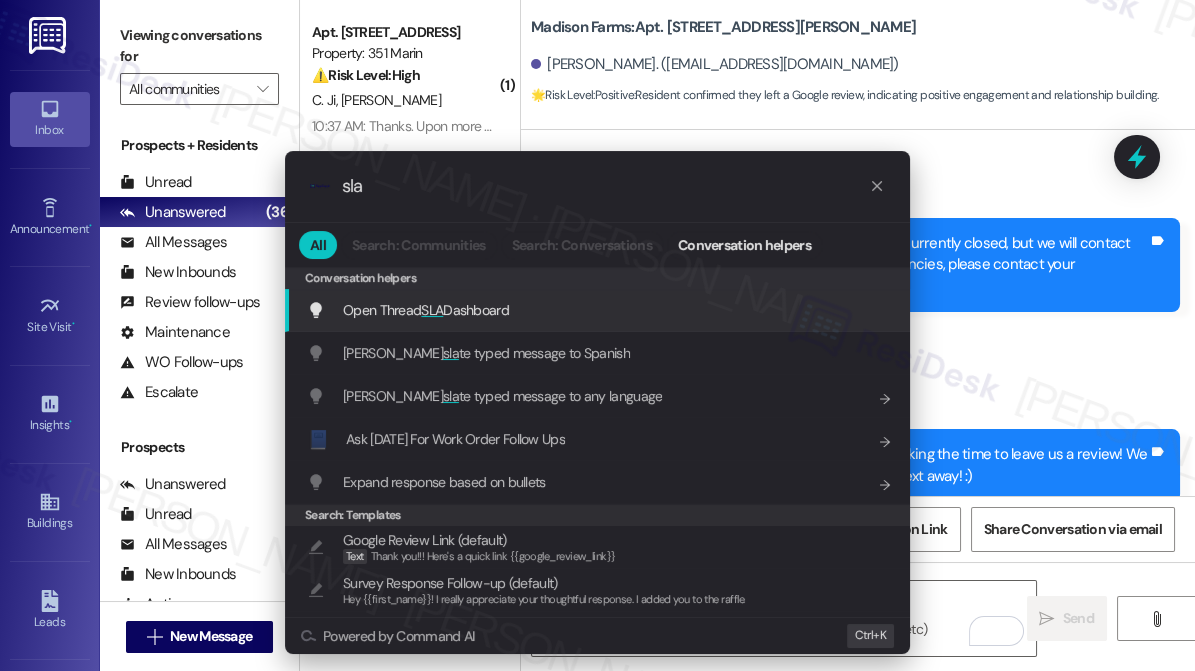 type on "sla" 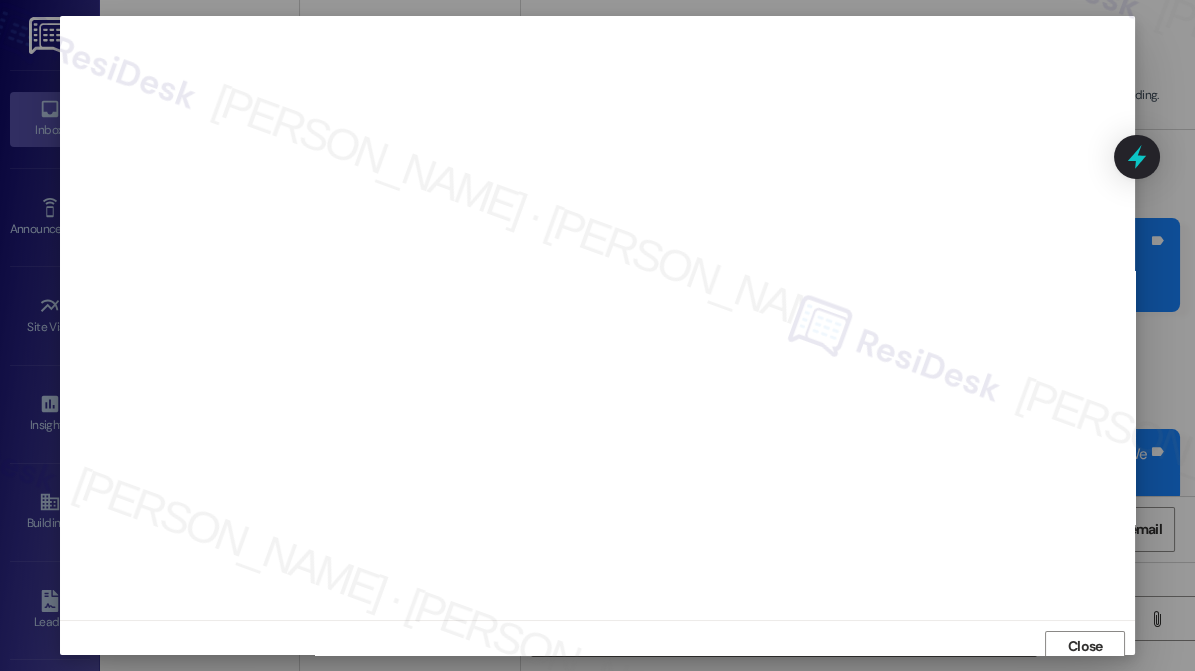 scroll, scrollTop: 7, scrollLeft: 0, axis: vertical 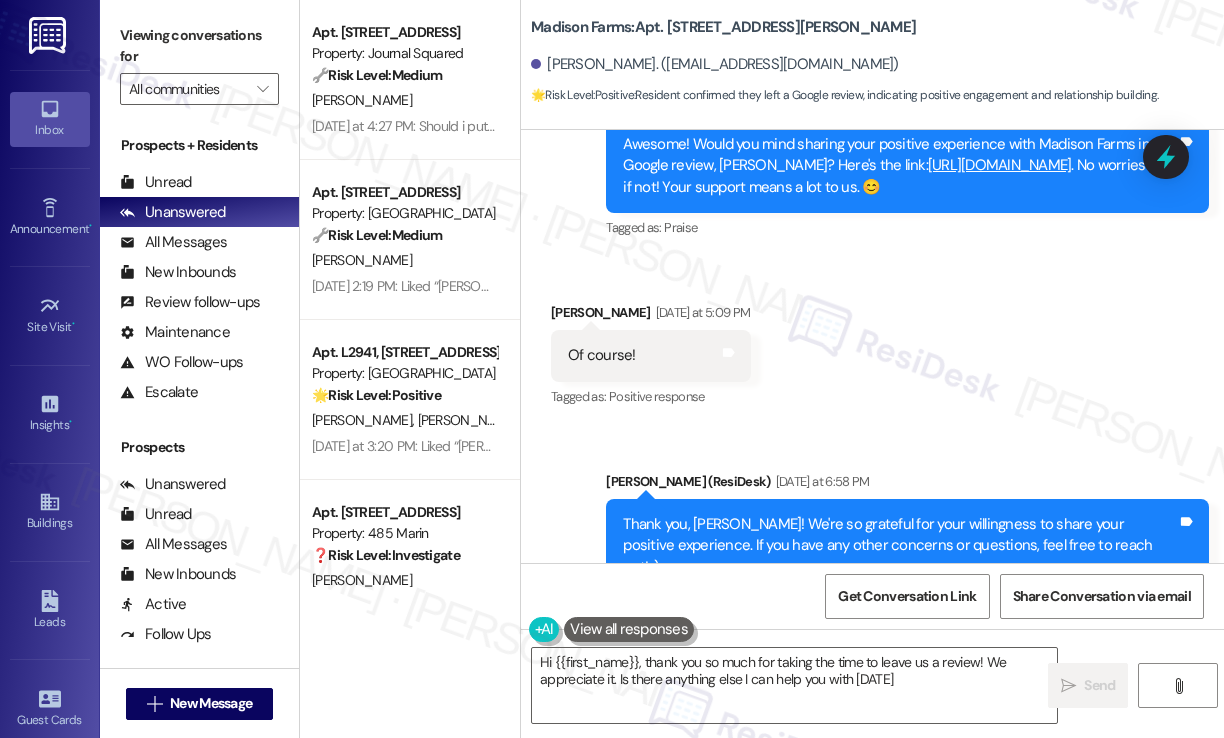 type on "Hi {{first_name}}, thank you so much for taking the time to leave us a review! We appreciate it. Is there anything else I can help you with today?" 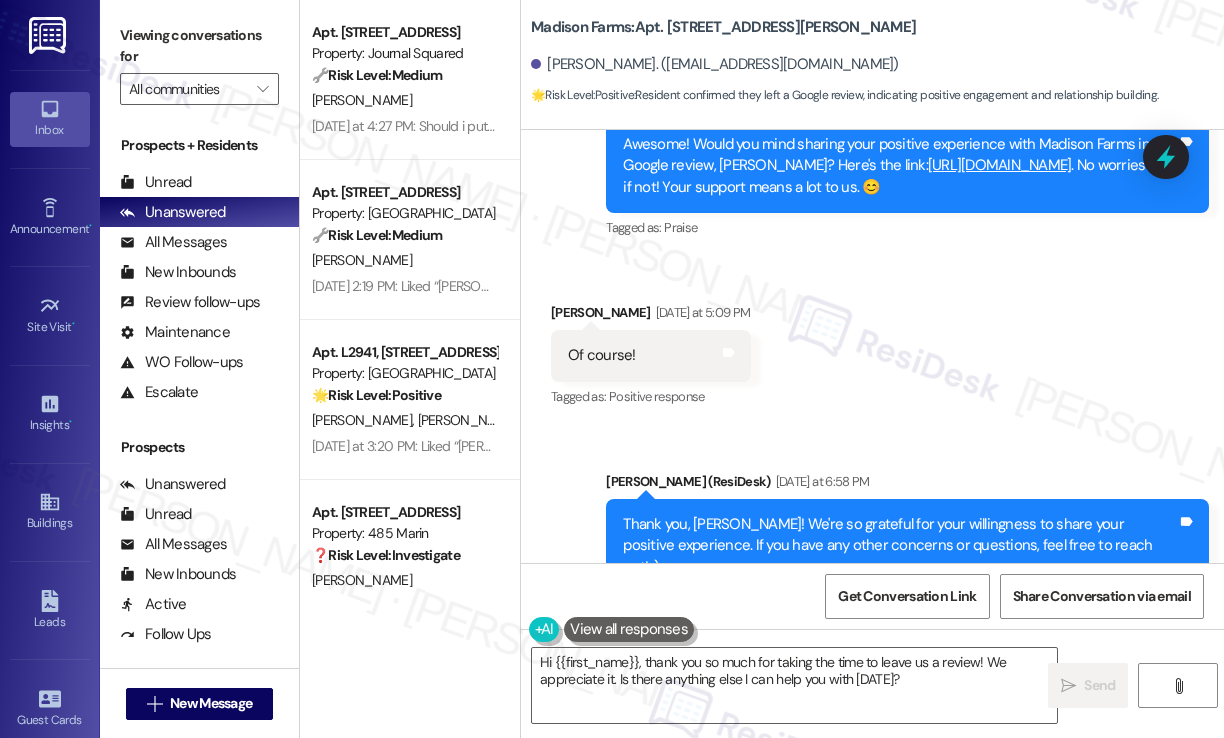 scroll, scrollTop: 1912, scrollLeft: 0, axis: vertical 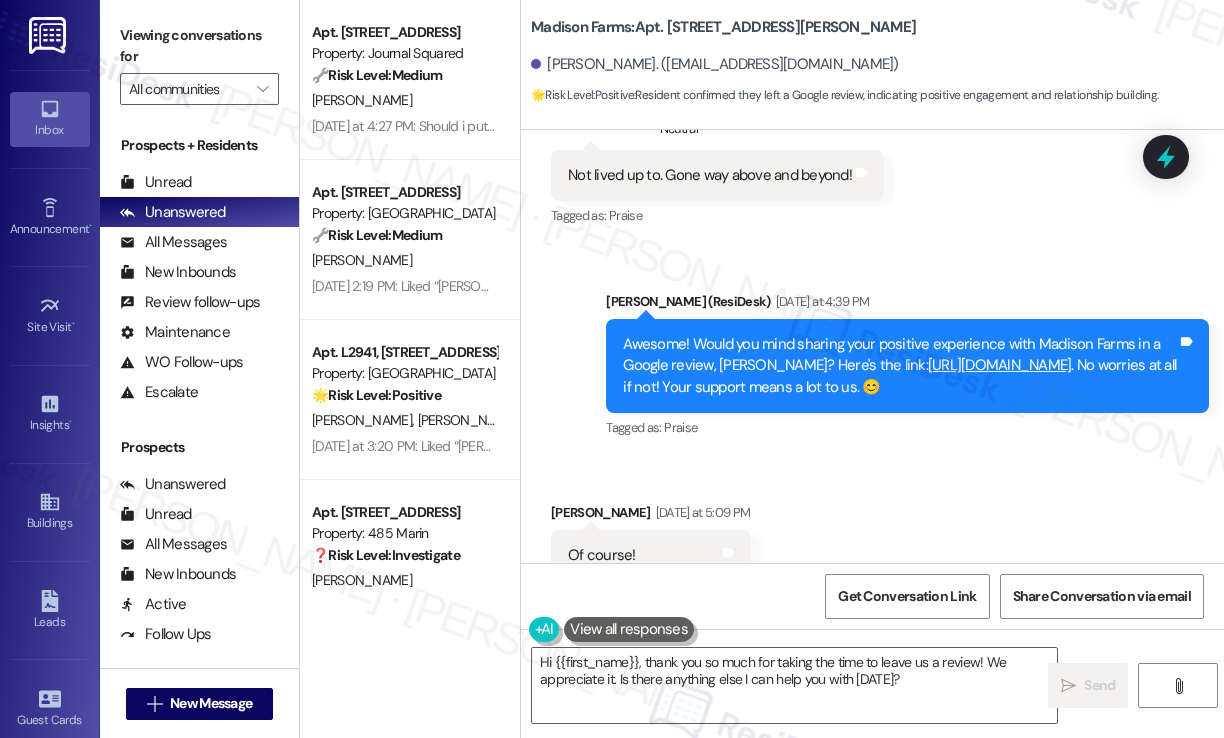 click on "https://www.theresidesk.com/links/review-GoiYlOw_M" at bounding box center [1000, 365] 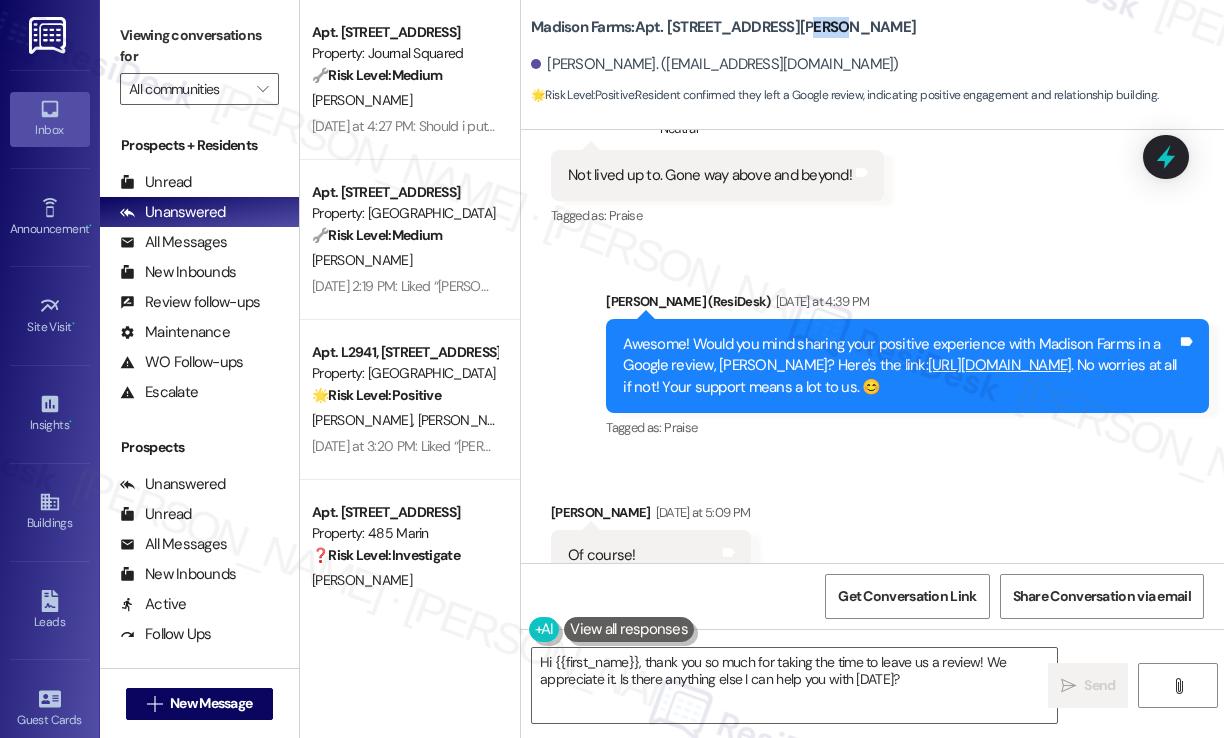 click on "Madison Farms:  Apt. A2223, 4883 Riley Road" at bounding box center (723, 27) 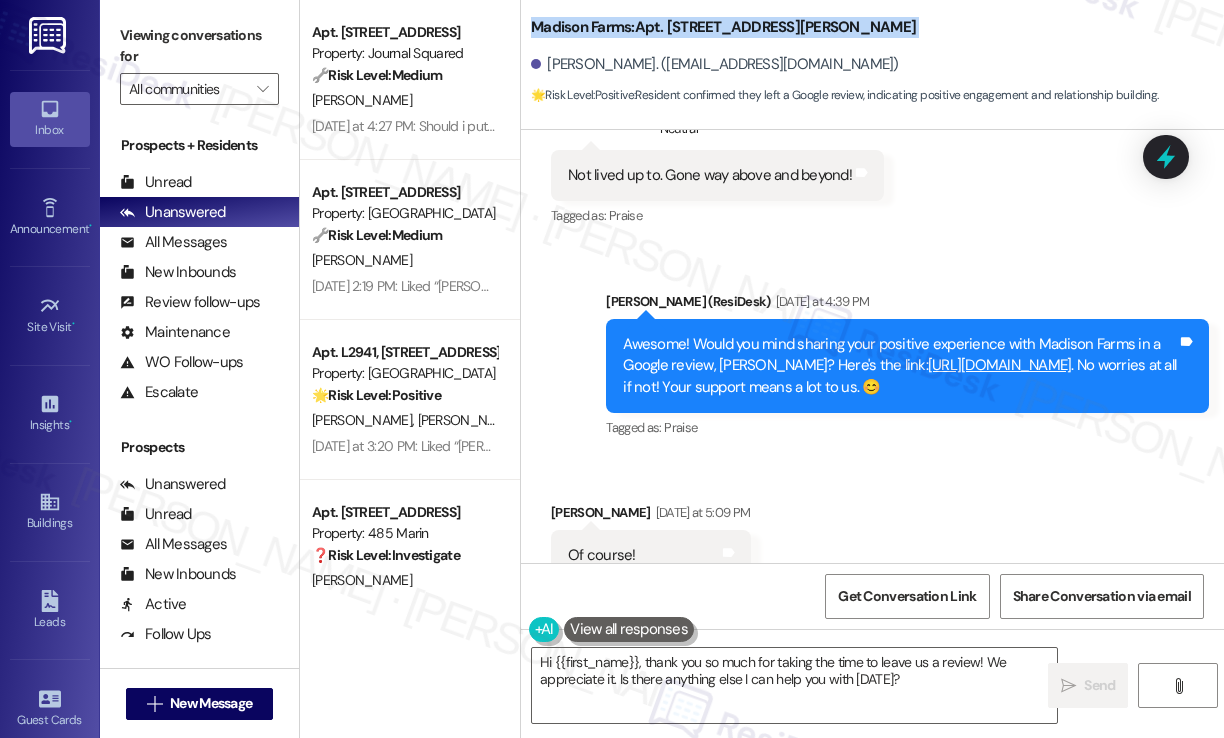 click on "Madison Farms:  Apt. A2223, 4883 Riley Road" at bounding box center (723, 27) 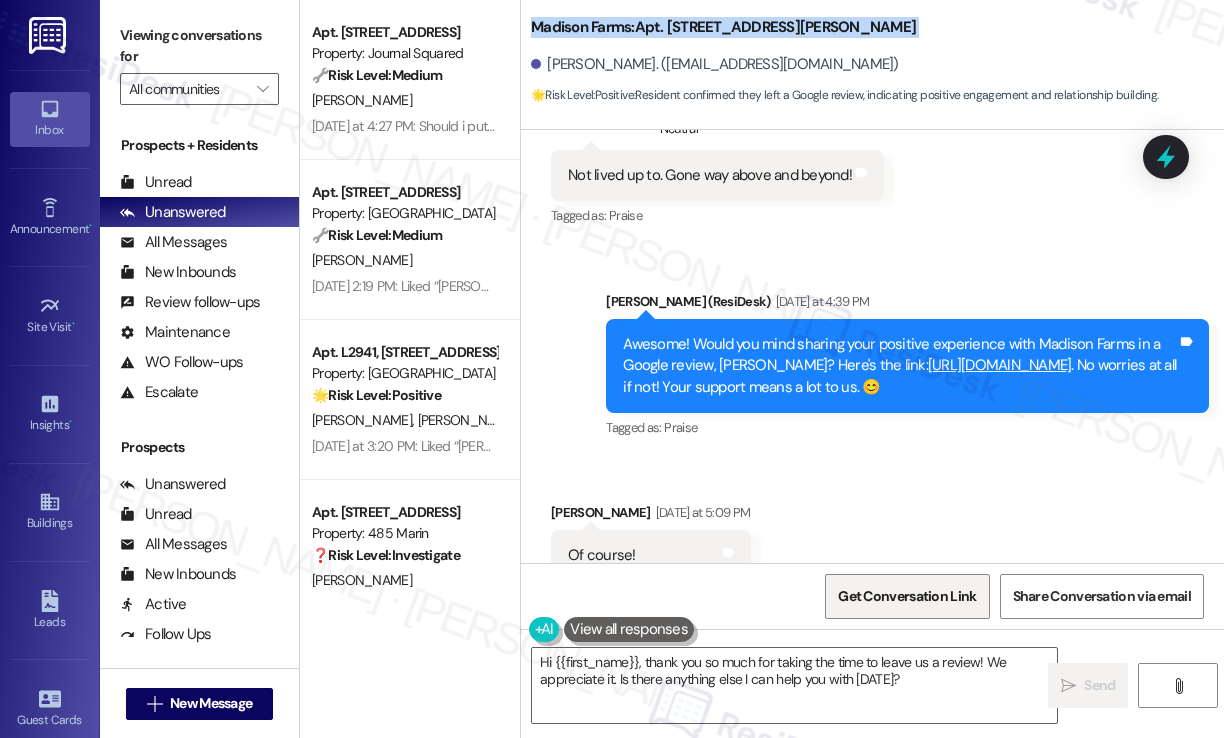 click on "Get Conversation Link" at bounding box center (907, 596) 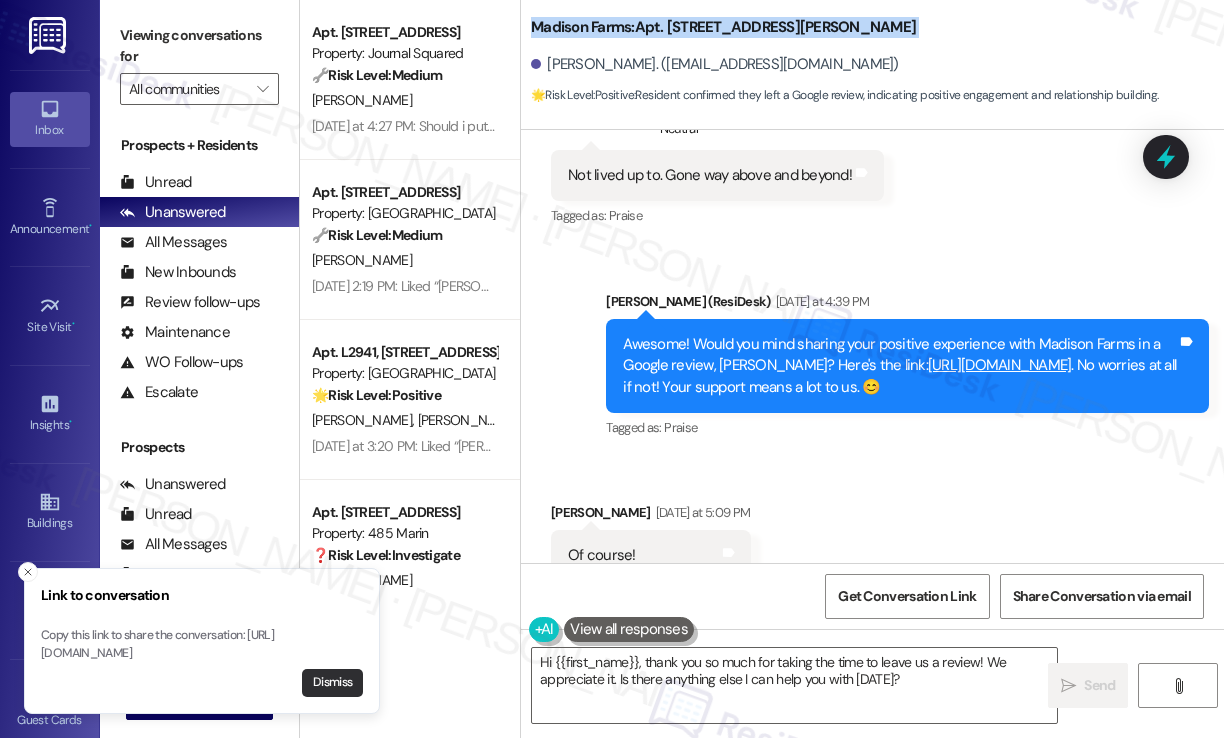 click on "Dismiss" at bounding box center [332, 683] 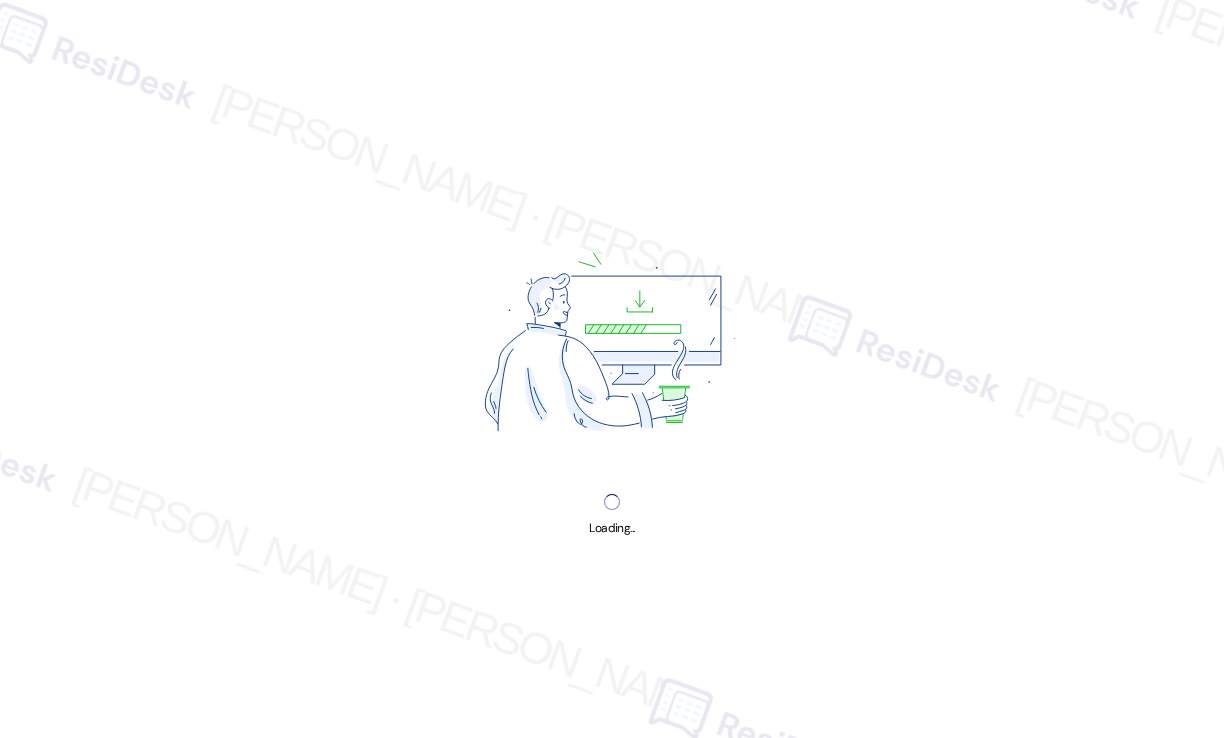 scroll, scrollTop: 0, scrollLeft: 0, axis: both 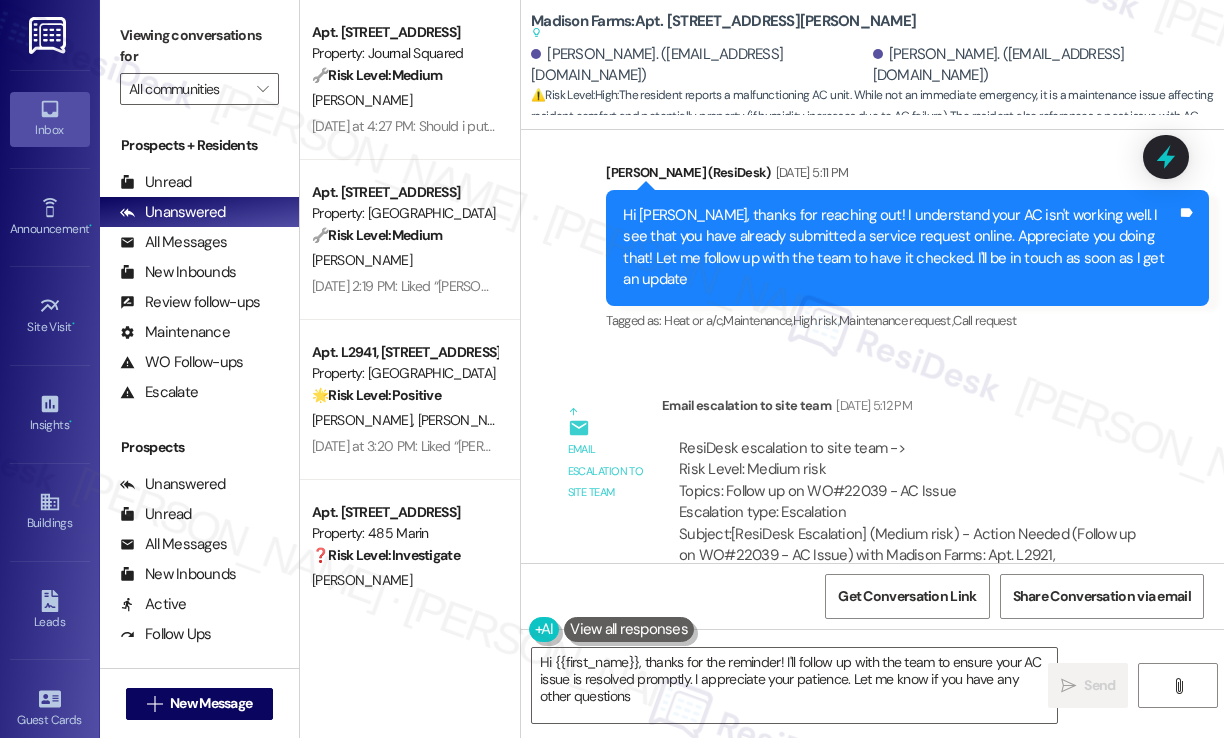 type on "Hi {{first_name}}, thanks for the reminder! I'll follow up with the team to ensure your AC issue is resolved promptly. I appreciate your patience. Let me know if you have any other questions!" 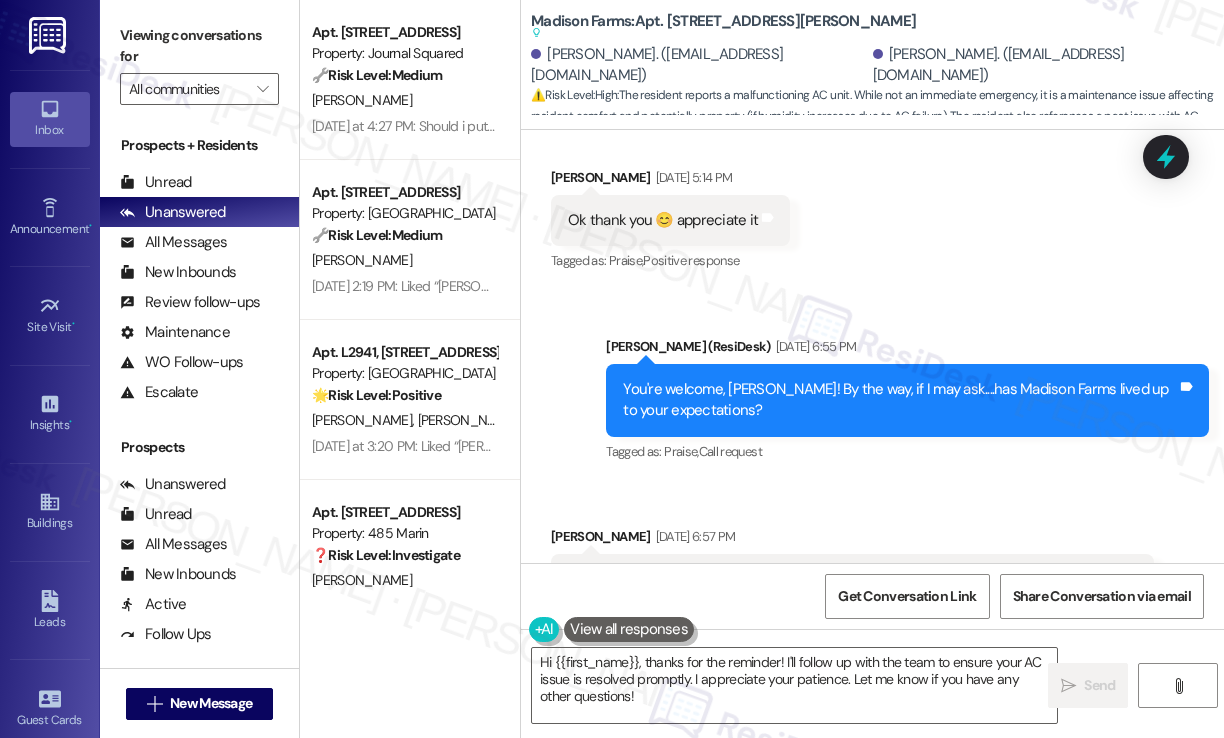 scroll, scrollTop: 7316, scrollLeft: 0, axis: vertical 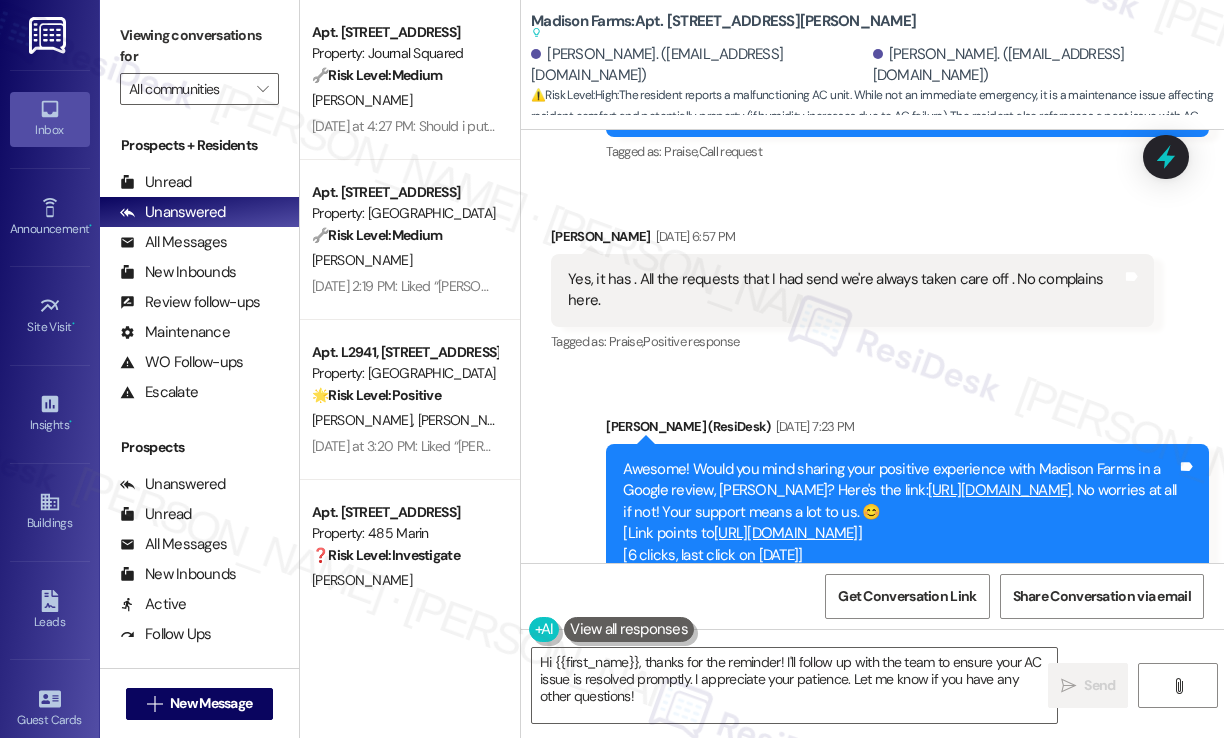 click on "[URL][DOMAIN_NAME]" at bounding box center (786, 533) 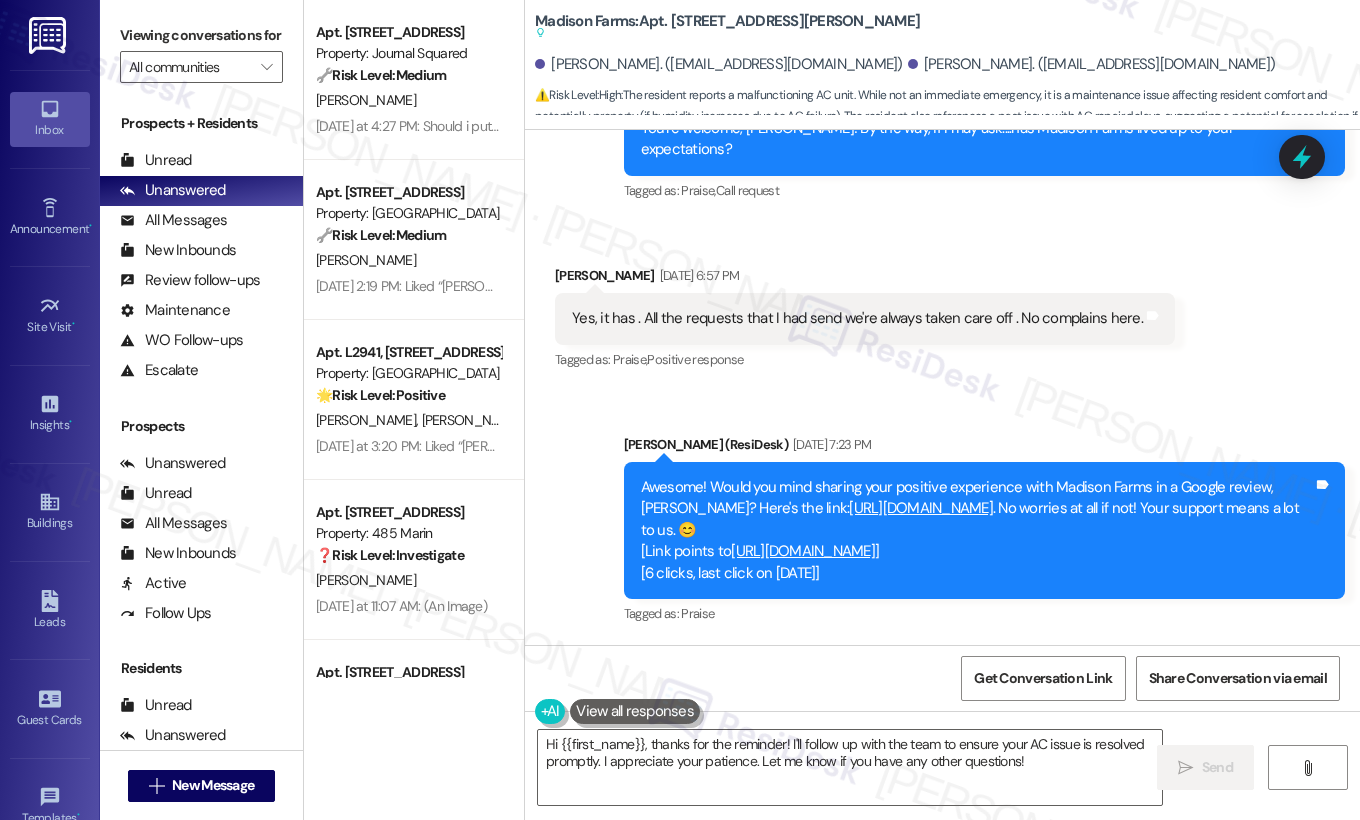 scroll, scrollTop: 6882, scrollLeft: 0, axis: vertical 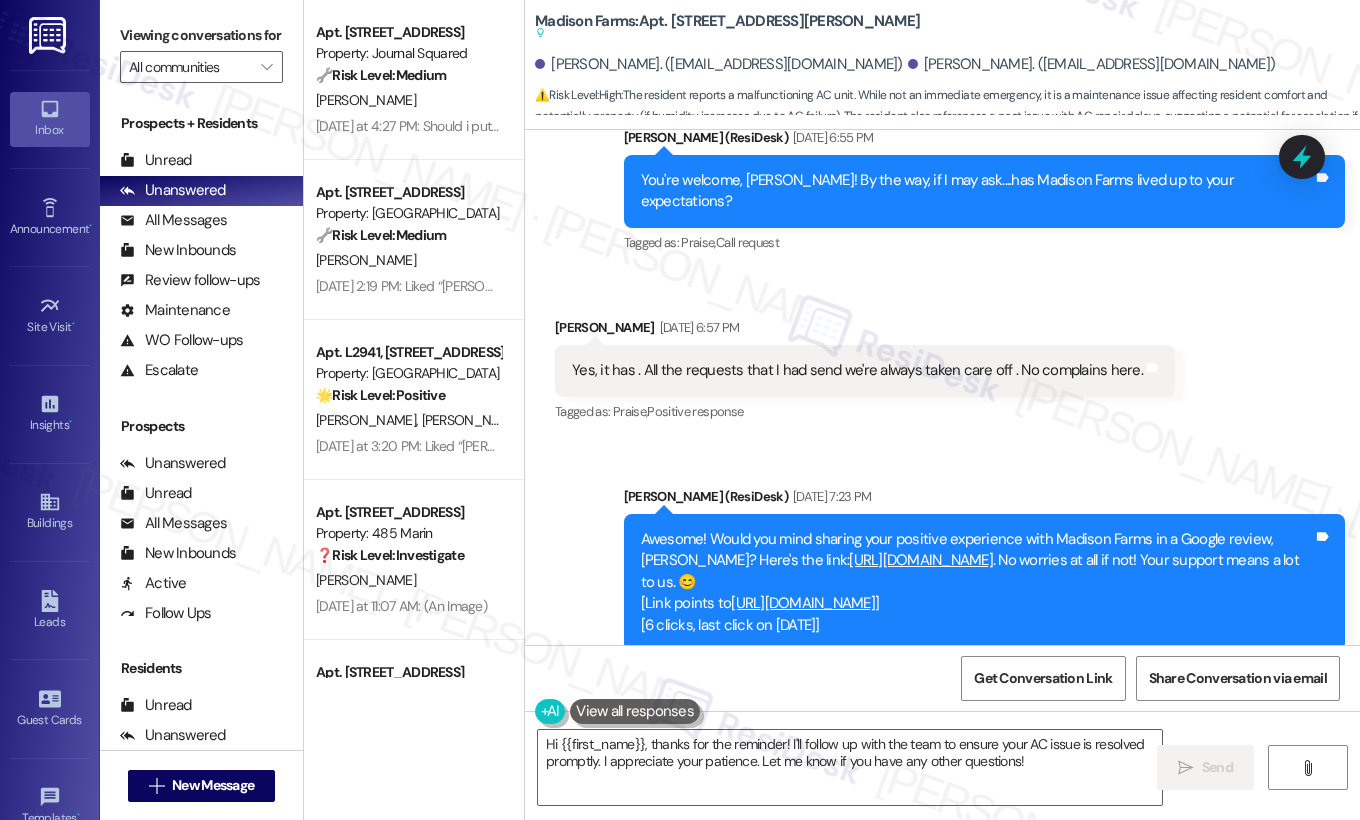 click on "Madison Farms:  Apt. L2921, 4883 Riley Road   Suggested actions and notes available for this message and will show as you scroll through." at bounding box center [727, 27] 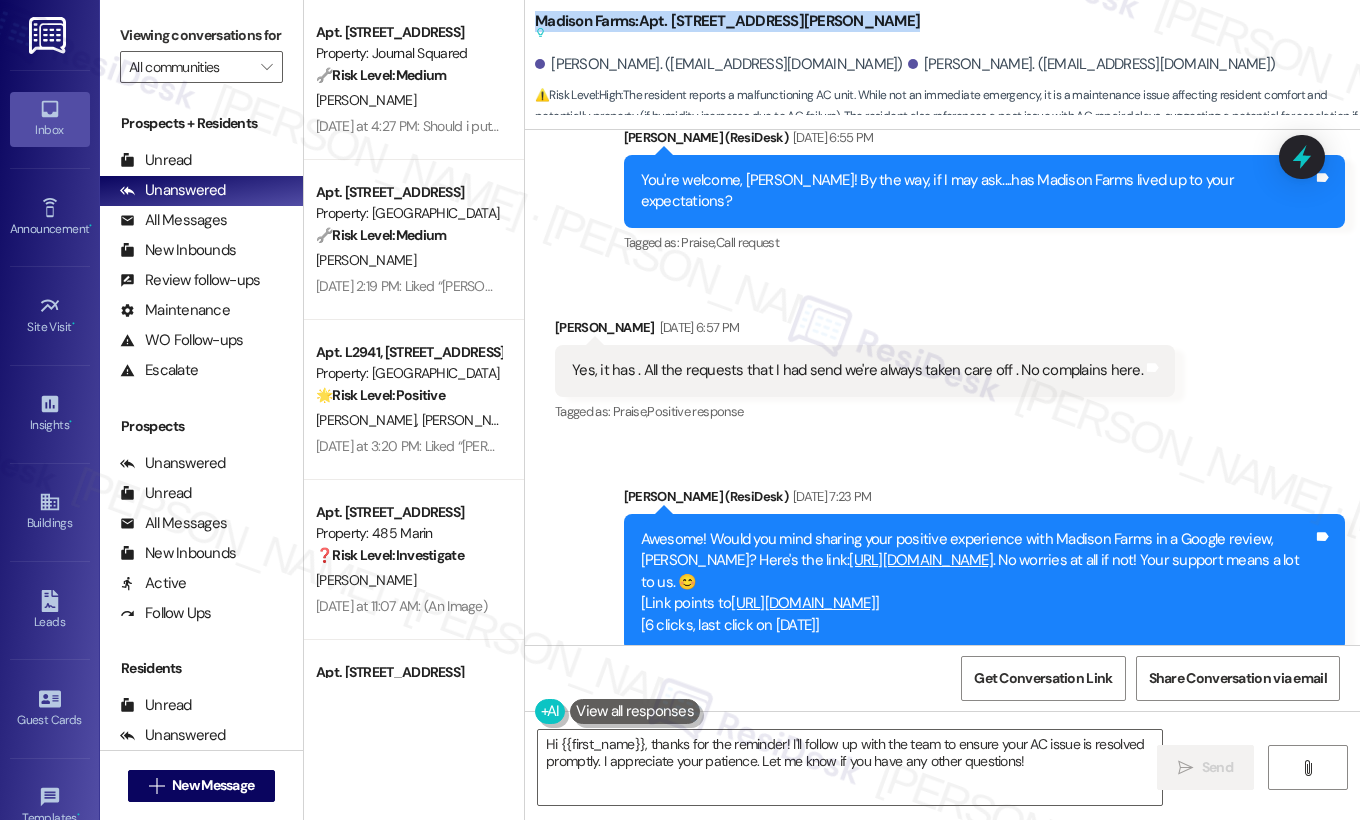 click on "Madison Farms:  Apt. L2921, 4883 Riley Road   Suggested actions and notes available for this message and will show as you scroll through." at bounding box center [727, 27] 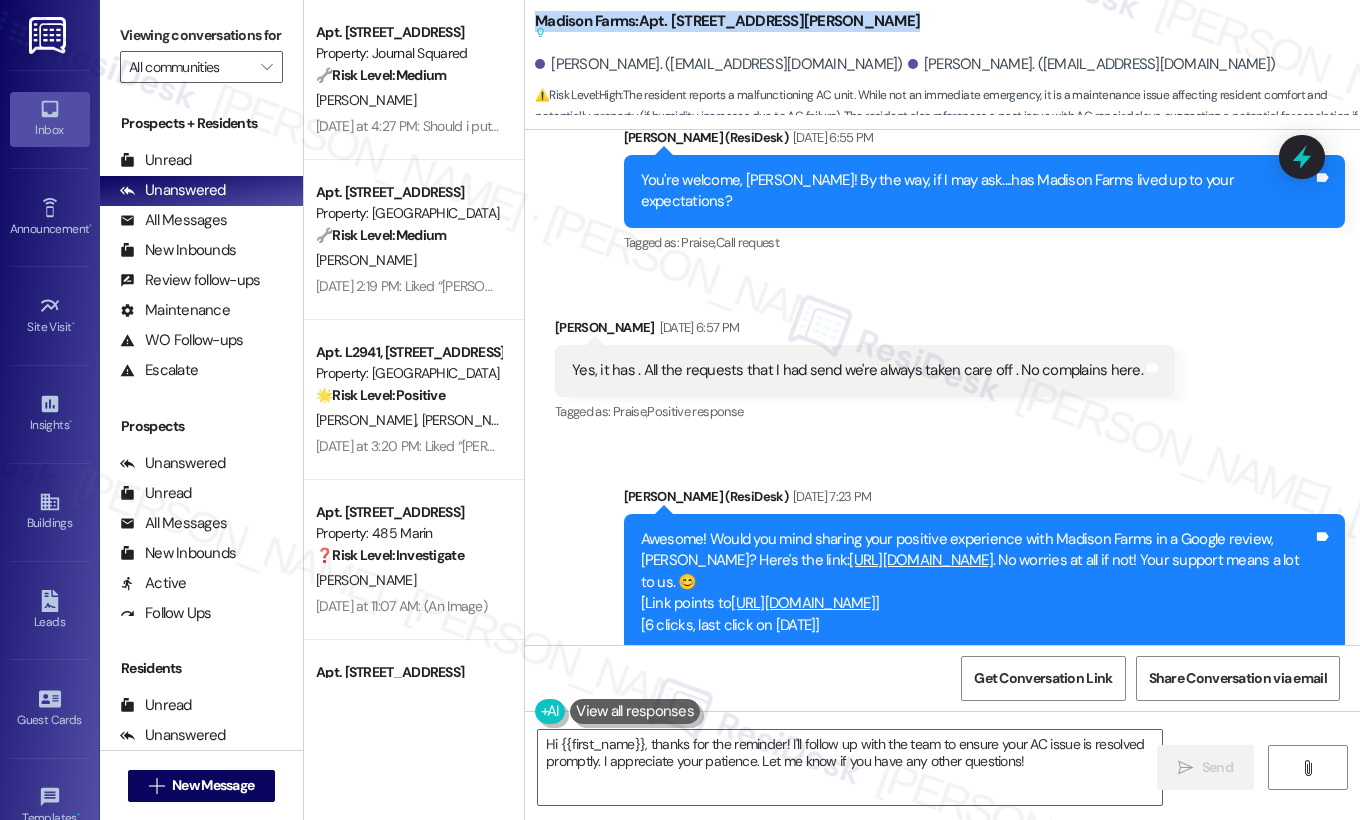copy on "Madison Farms:  Apt. L2921, 4883 Riley Road   Suggested actions and notes available for this message and will show as you scroll through." 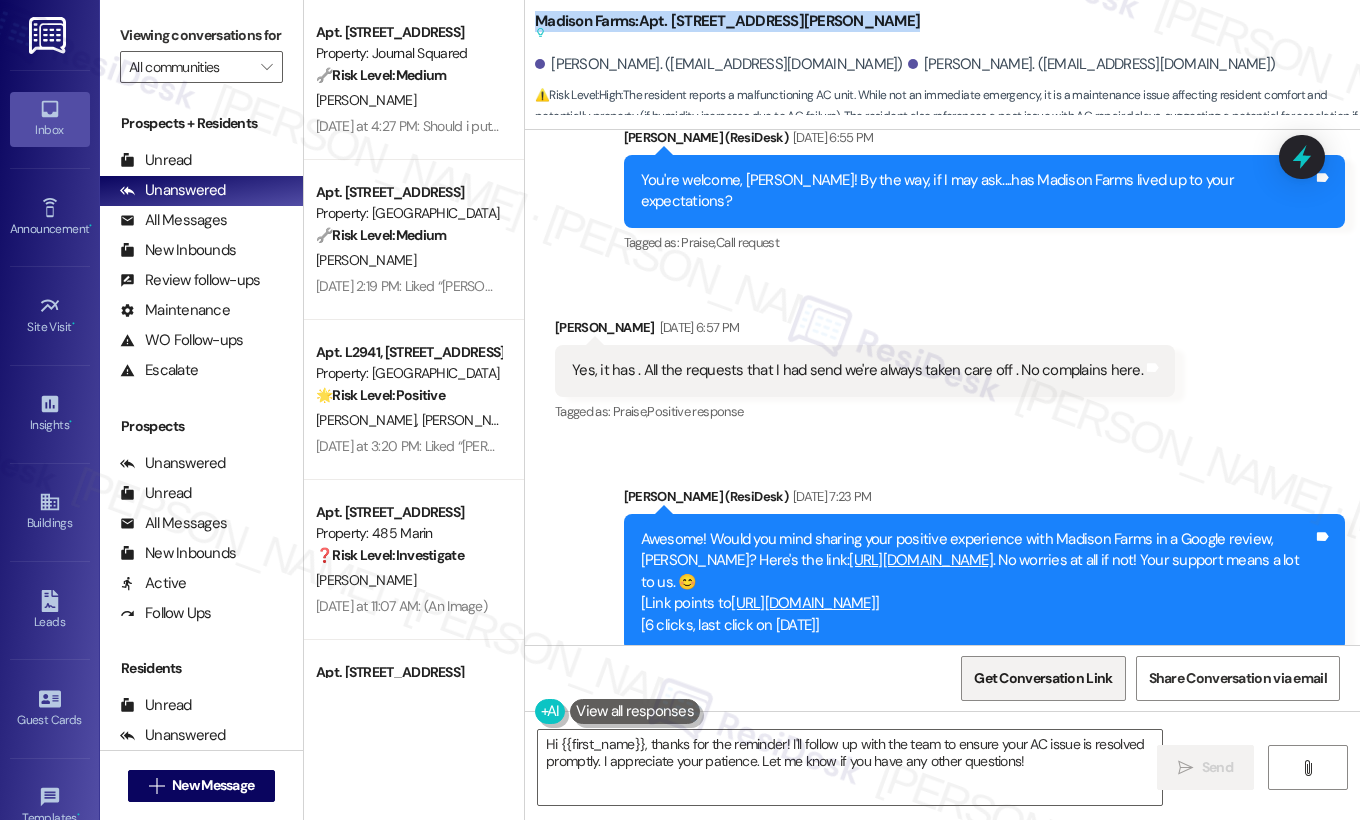 click on "Get Conversation Link" at bounding box center [1043, 678] 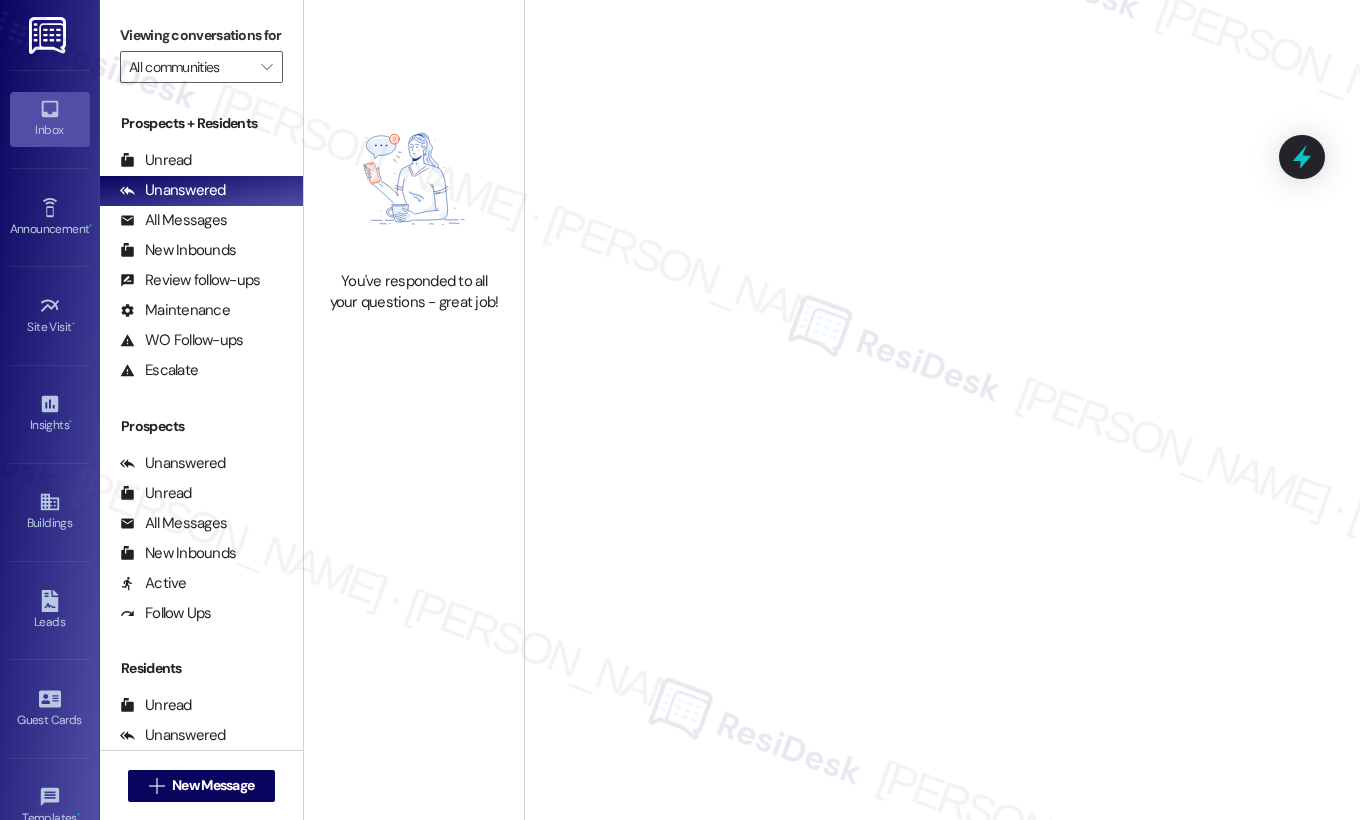 scroll, scrollTop: 0, scrollLeft: 0, axis: both 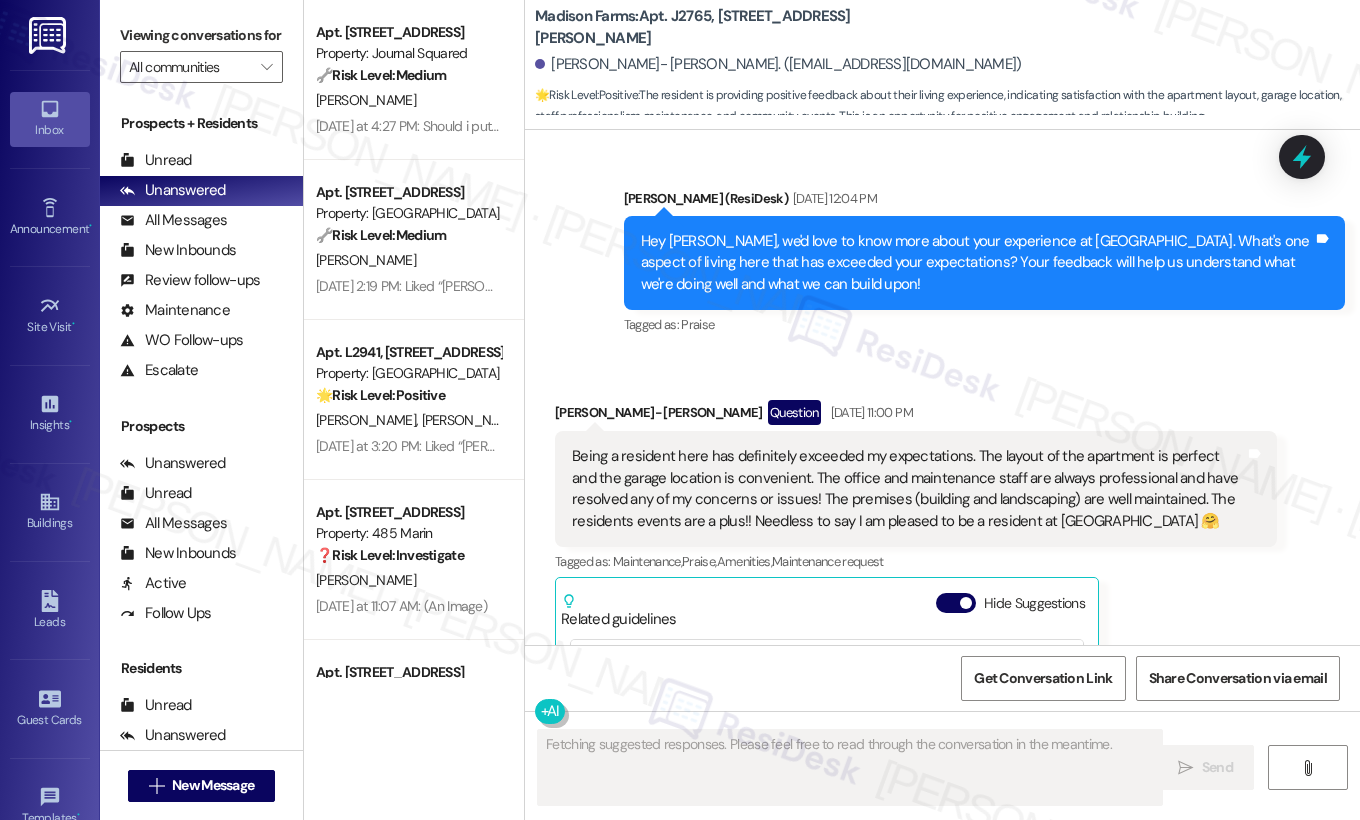 click on "Being a resident here has definitely exceeded my expectations. The layout of the apartment is perfect and the garage location is convenient. The office and maintenance staff are always professional and have resolved any of my concerns or issues!  The premises (building and landscaping) are well maintained.  The residents events are a plus!! Needless to say I am pleased to be a resident at [GEOGRAPHIC_DATA] 🤗 Tags and notes" at bounding box center (916, 489) 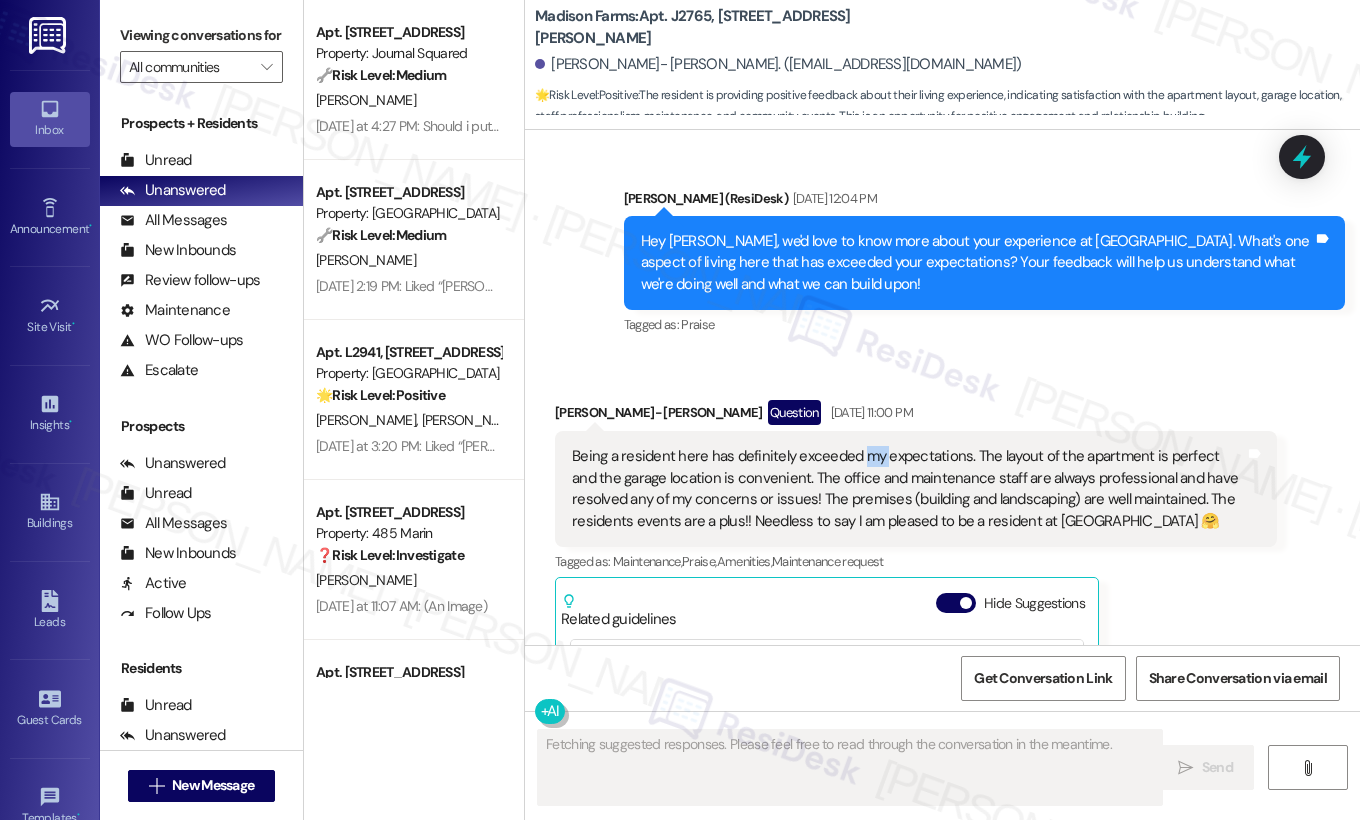 click on "Being a resident here has definitely exceeded my expectations. The layout of the apartment is perfect and the garage location is convenient. The office and maintenance staff are always professional and have resolved any of my concerns or issues!  The premises (building and landscaping) are well maintained.  The residents events are a plus!! Needless to say I am pleased to be a resident at Madison Farms 🤗 Tags and notes" at bounding box center (916, 489) 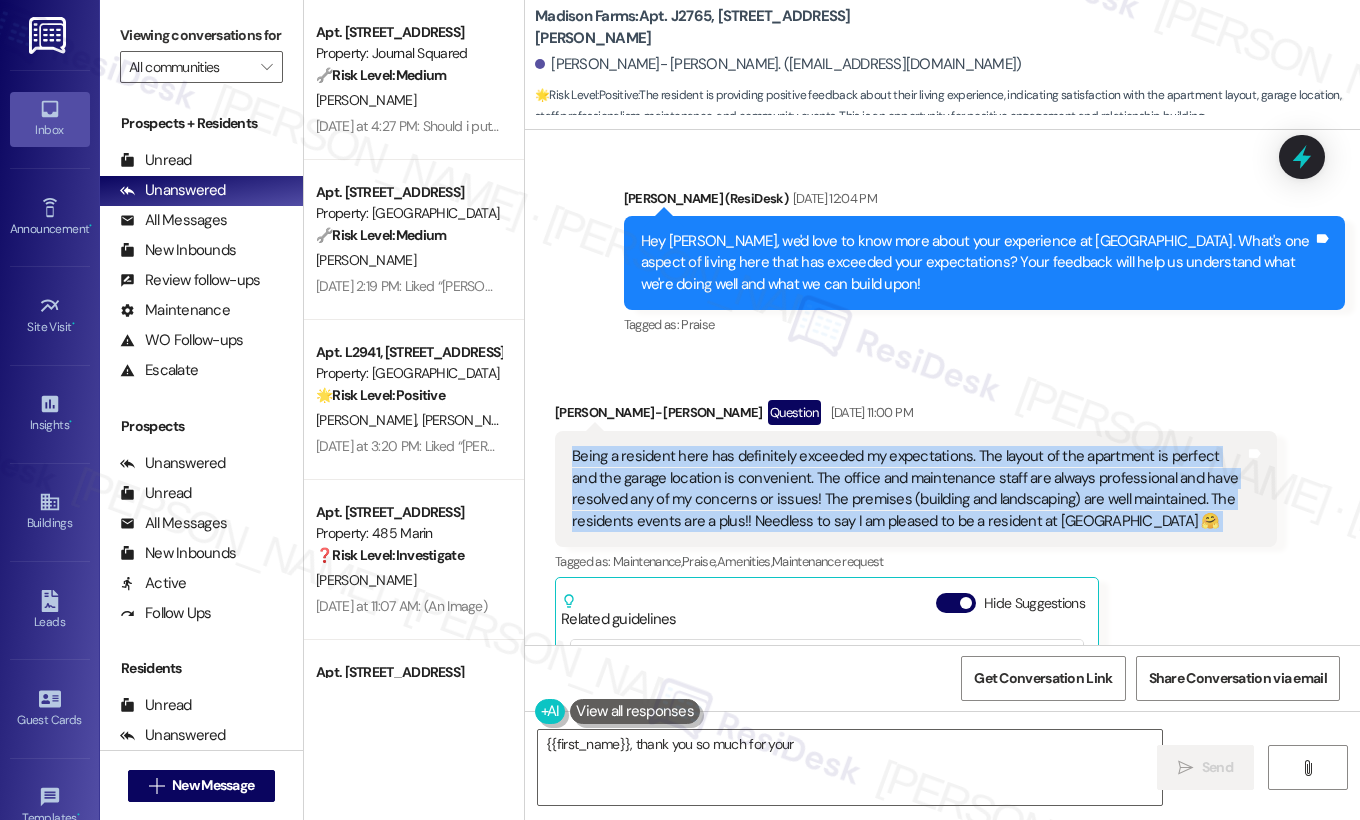 click on "Being a resident here has definitely exceeded my expectations. The layout of the apartment is perfect and the garage location is convenient. The office and maintenance staff are always professional and have resolved any of my concerns or issues!  The premises (building and landscaping) are well maintained.  The residents events are a plus!! Needless to say I am pleased to be a resident at Madison Farms 🤗 Tags and notes" at bounding box center (916, 489) 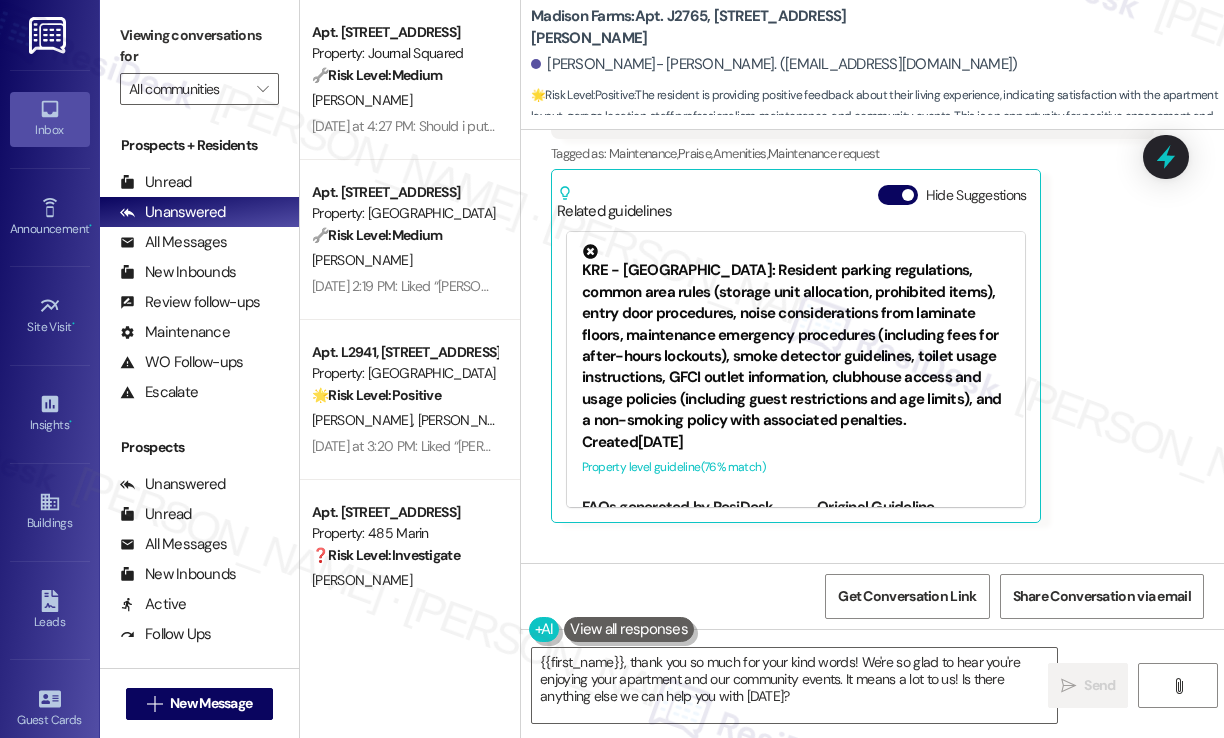 scroll, scrollTop: 1456, scrollLeft: 0, axis: vertical 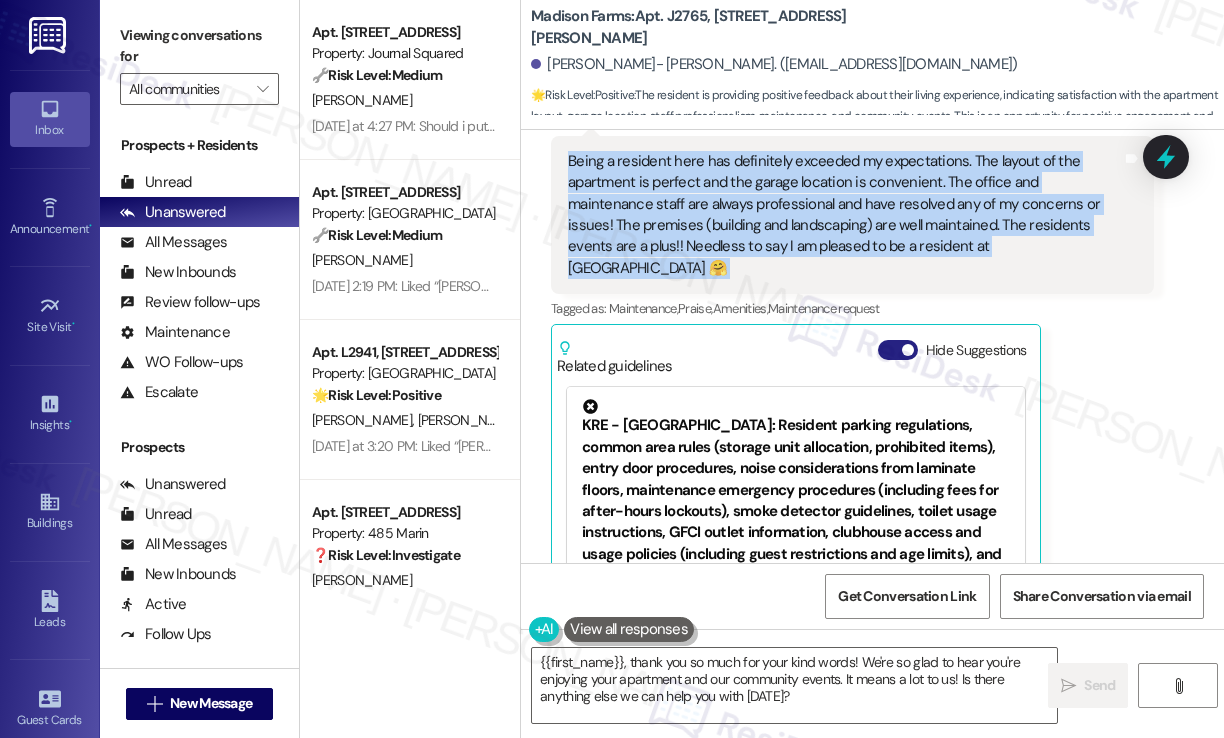 click on "Hide Suggestions" at bounding box center [898, 350] 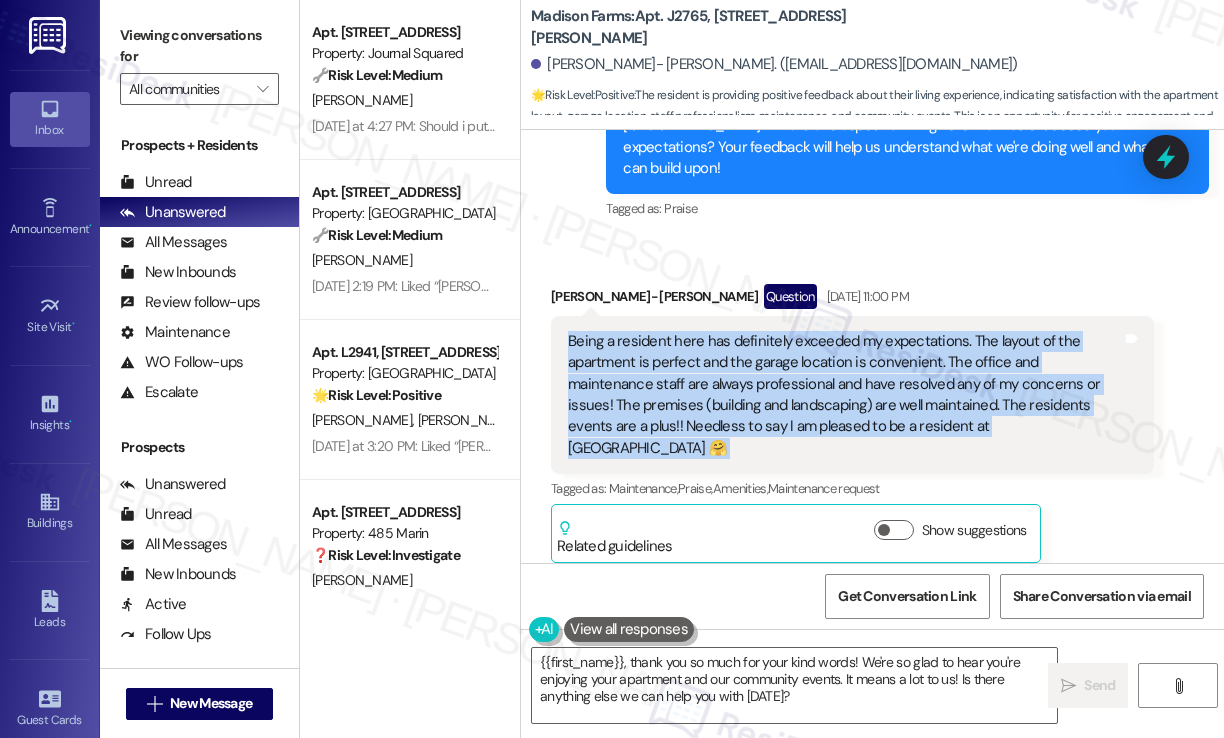 scroll, scrollTop: 1156, scrollLeft: 0, axis: vertical 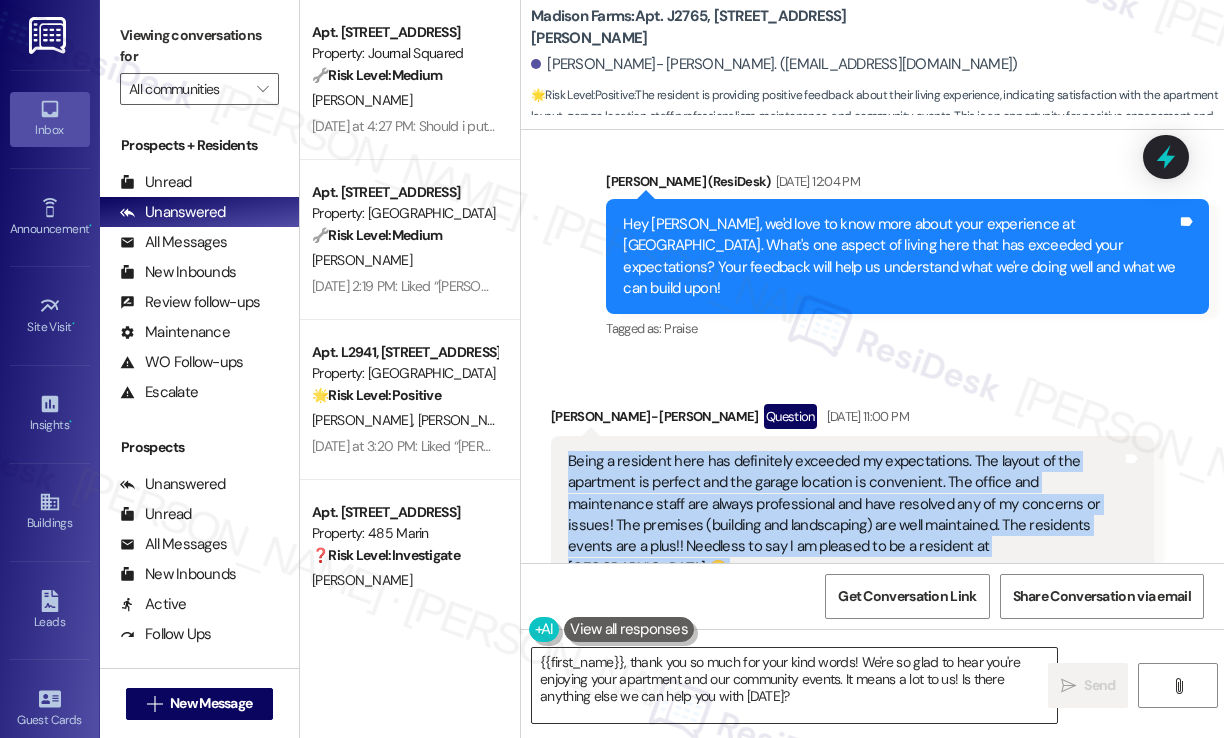 click on "{{first_name}}, thank you so much for your kind words! We're so glad to hear you're enjoying your apartment and our community events. It means a lot to us! Is there anything else we can help you with today?" at bounding box center (794, 685) 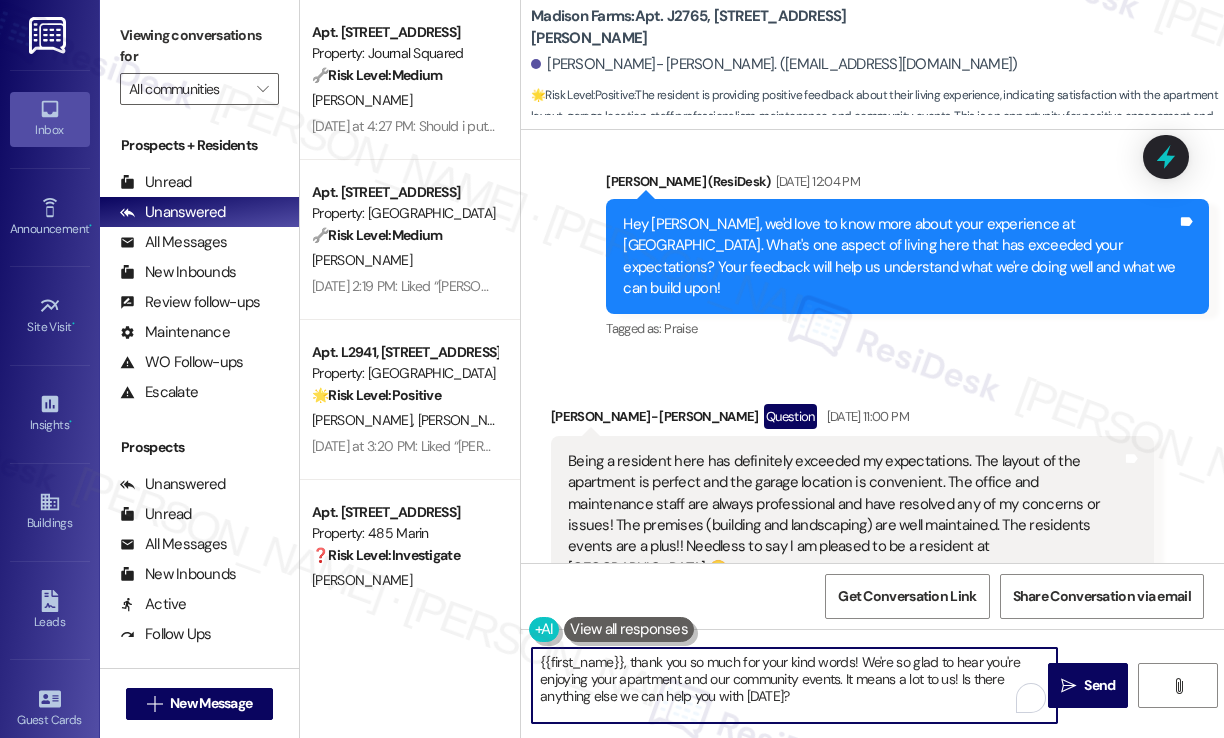 click on "{{first_name}}, thank you so much for your kind words! We're so glad to hear you're enjoying your apartment and our community events. It means a lot to us! Is there anything else we can help you with today?" at bounding box center [794, 685] 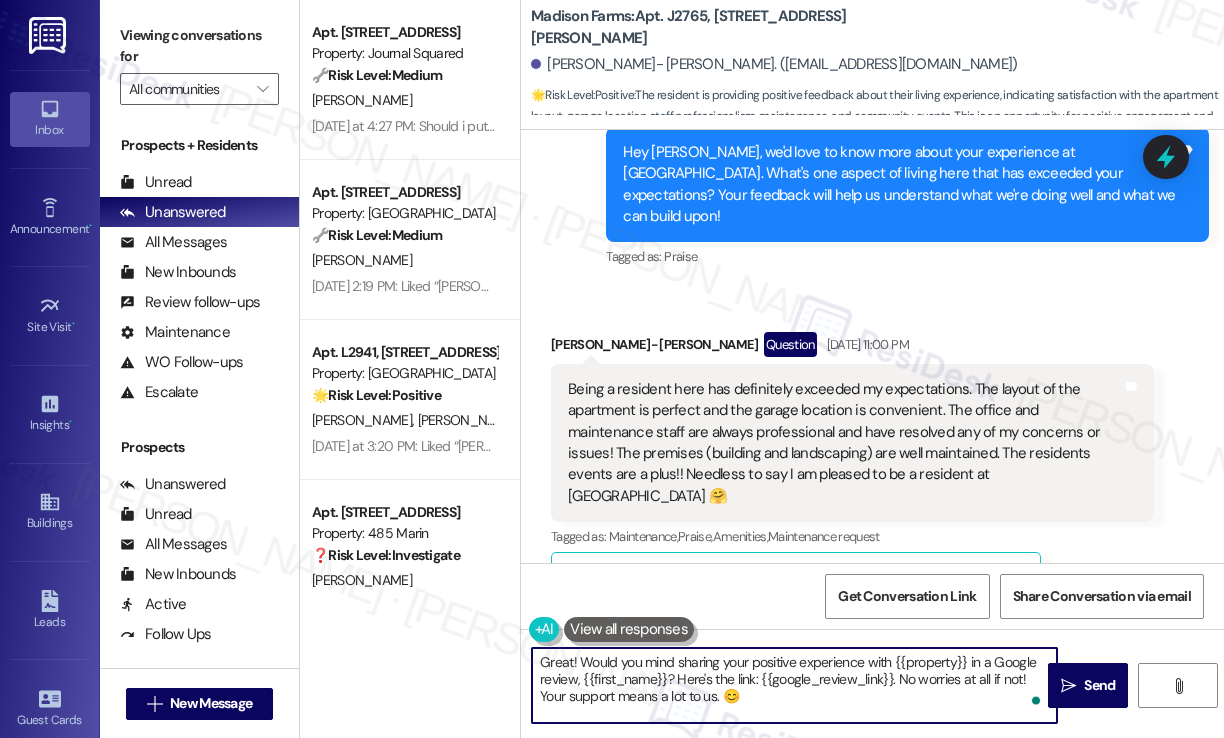 scroll, scrollTop: 1060, scrollLeft: 0, axis: vertical 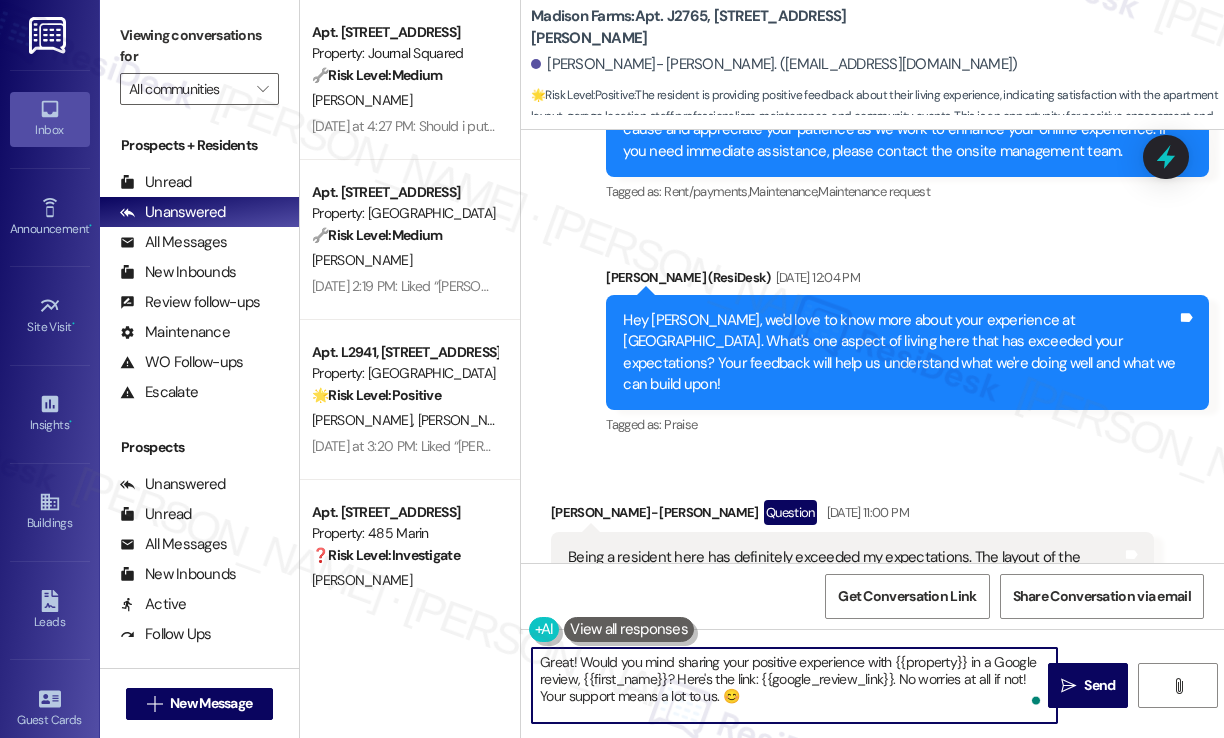 click on "Great! Would you mind sharing your positive experience with {{property}} in a Google review, {{first_name}}? Here's the link: {{google_review_link}}. No worries at all if not! Your support means a lot to us. 😊" at bounding box center [794, 685] 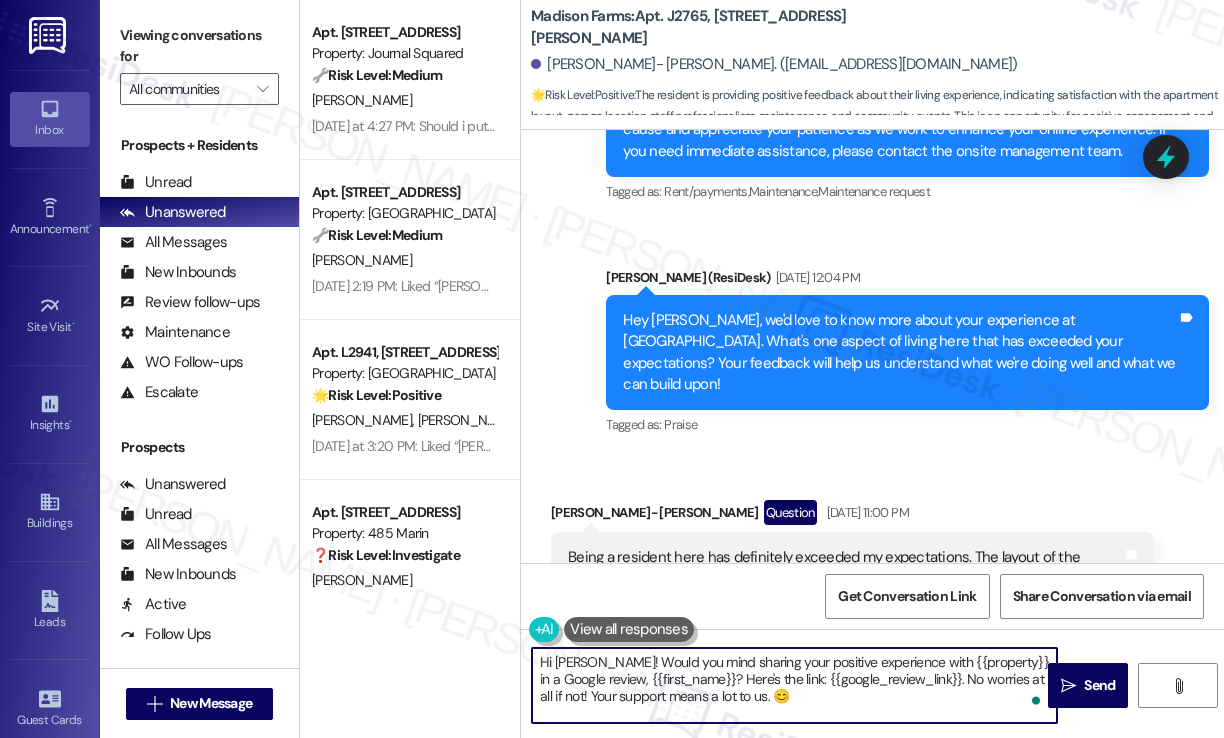 type on "Hi Janet! Would you mind sharing your positive experience with {{property}} in a Google review, {{first_name}}? Here's the link: {{google_review_link}}. No worries at all if not! Your support means a lot to us. 😊" 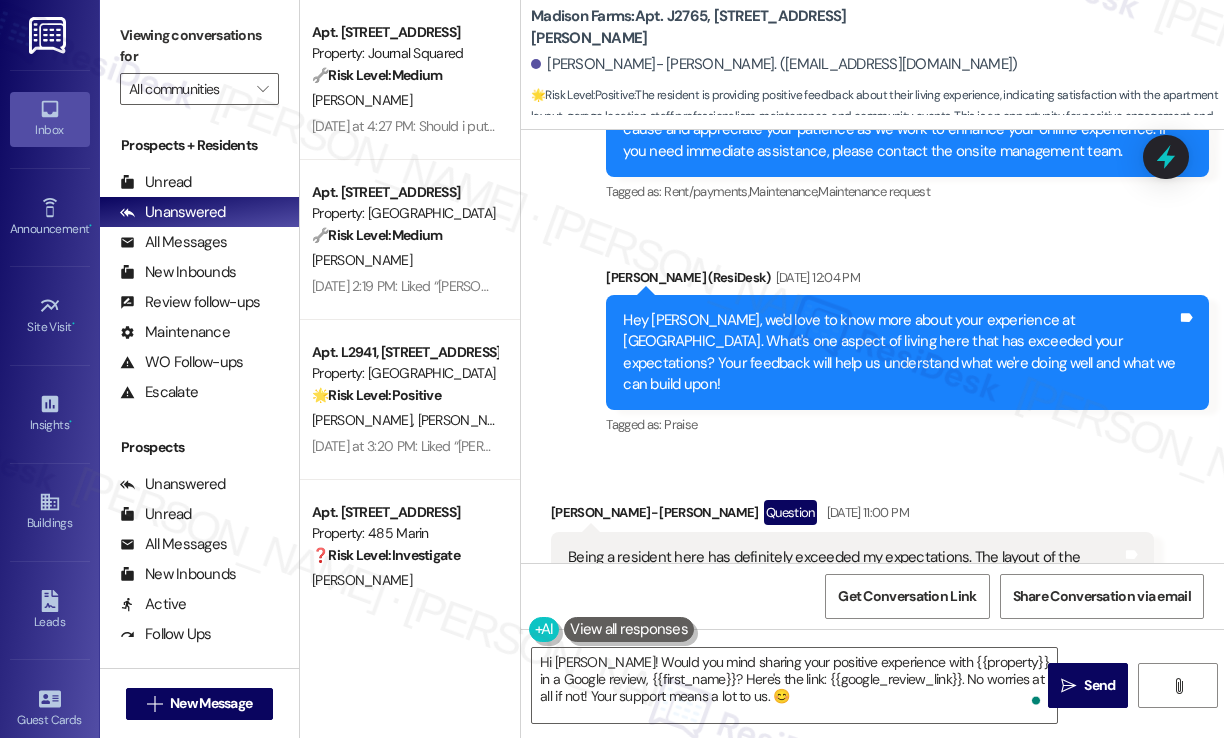 click at bounding box center [629, 629] 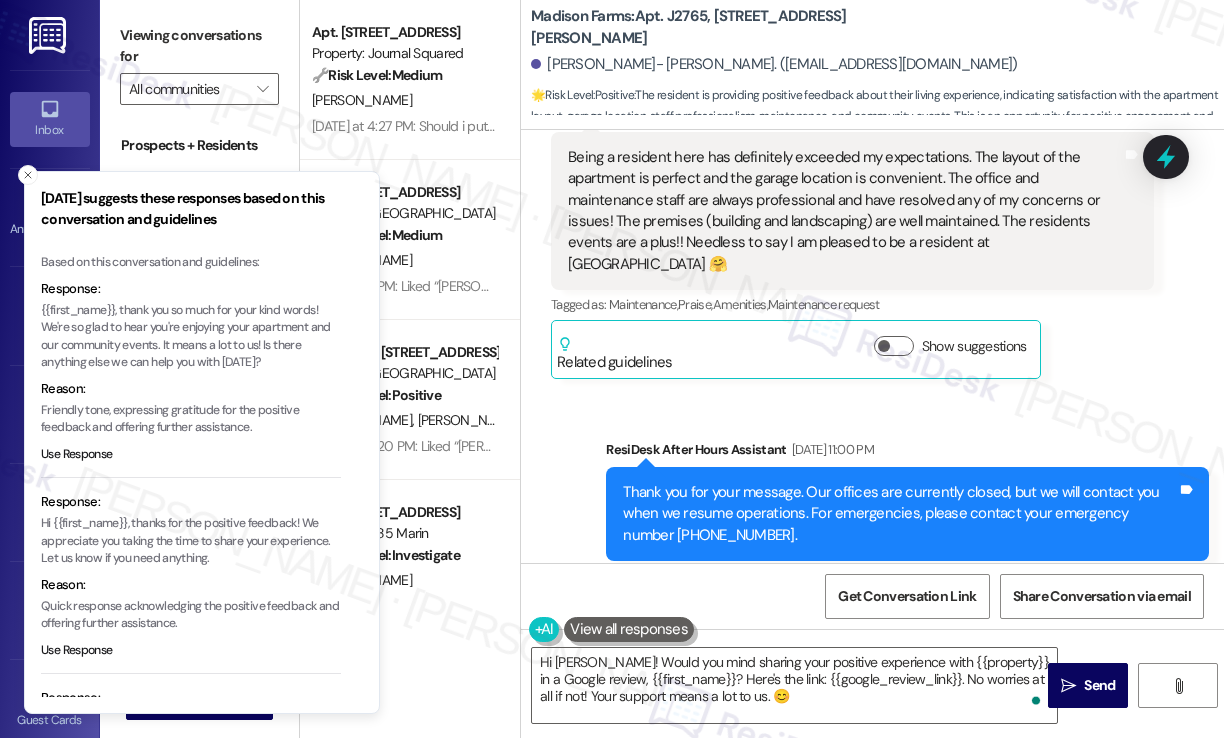 scroll, scrollTop: 1360, scrollLeft: 0, axis: vertical 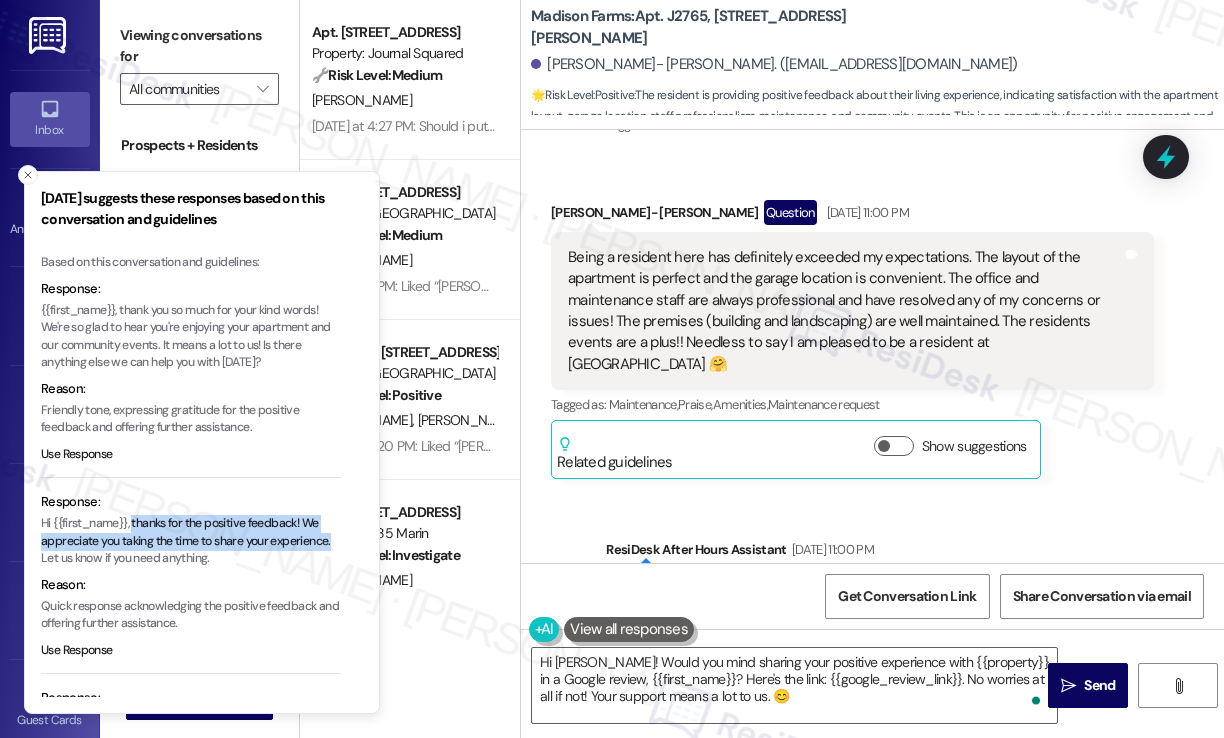 type 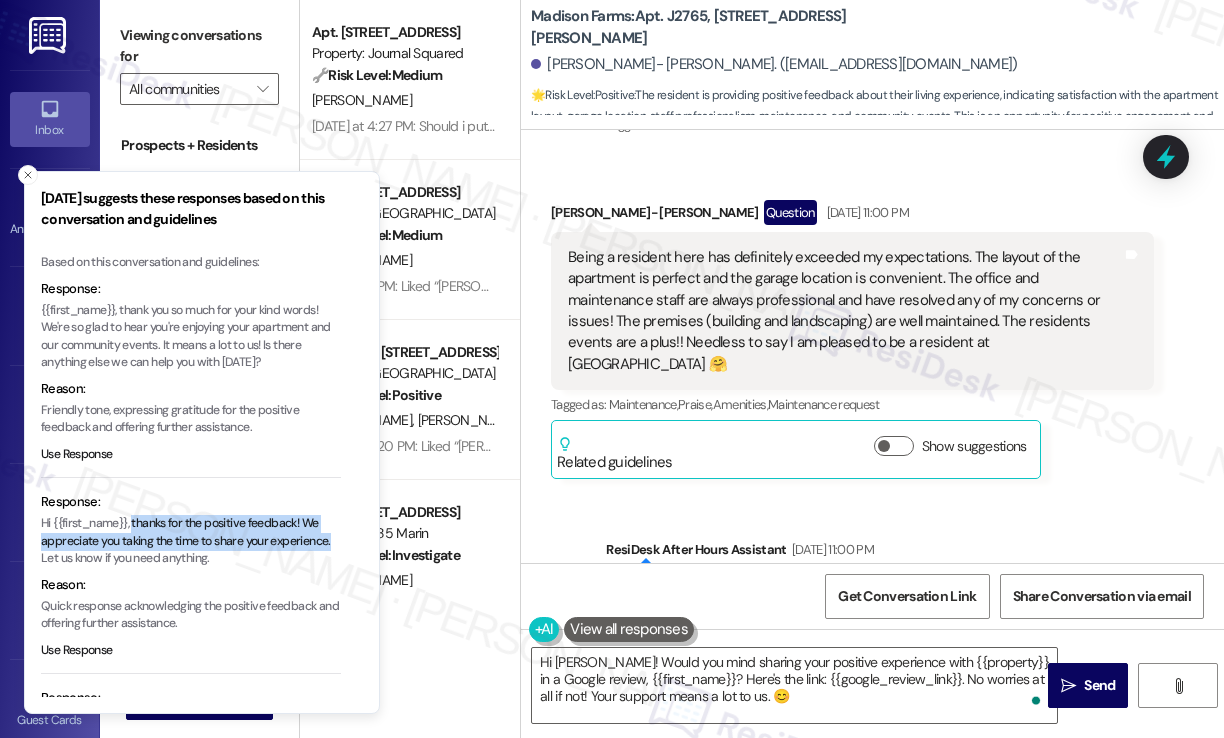 drag, startPoint x: 136, startPoint y: 520, endPoint x: 333, endPoint y: 541, distance: 198.11613 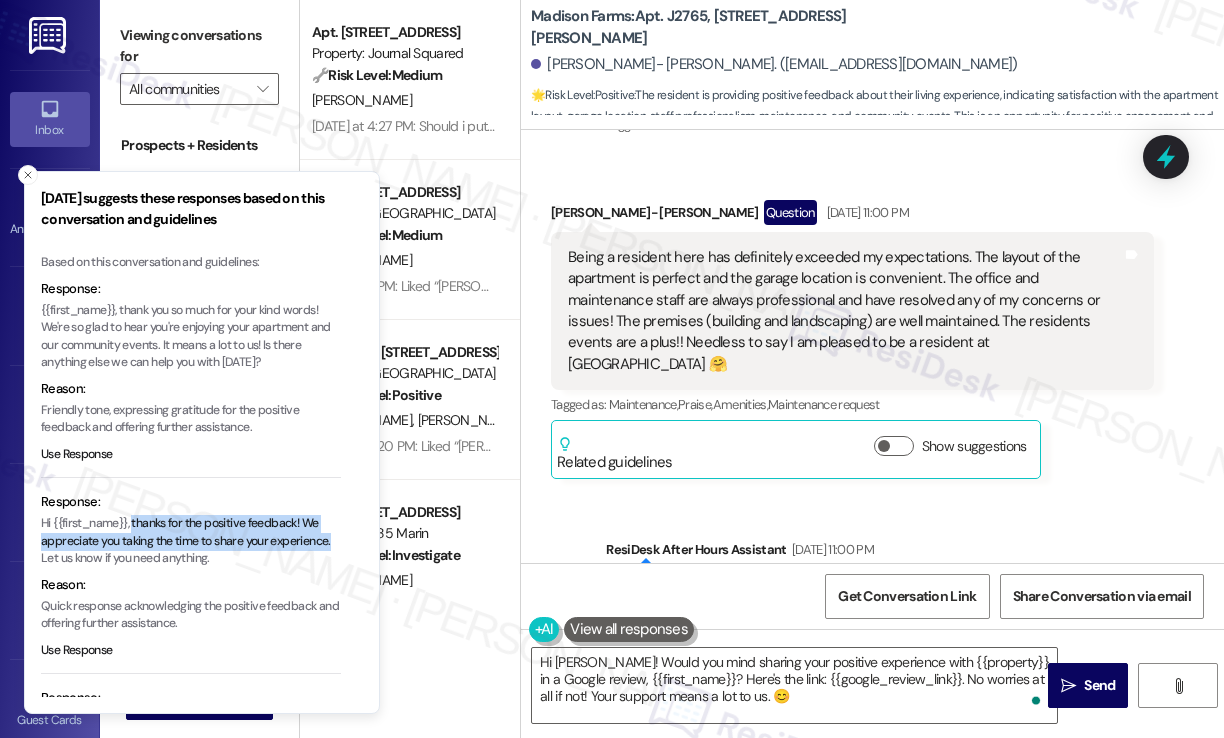 copy on "thanks for the positive feedback! We appreciate you taking the time to share your experience." 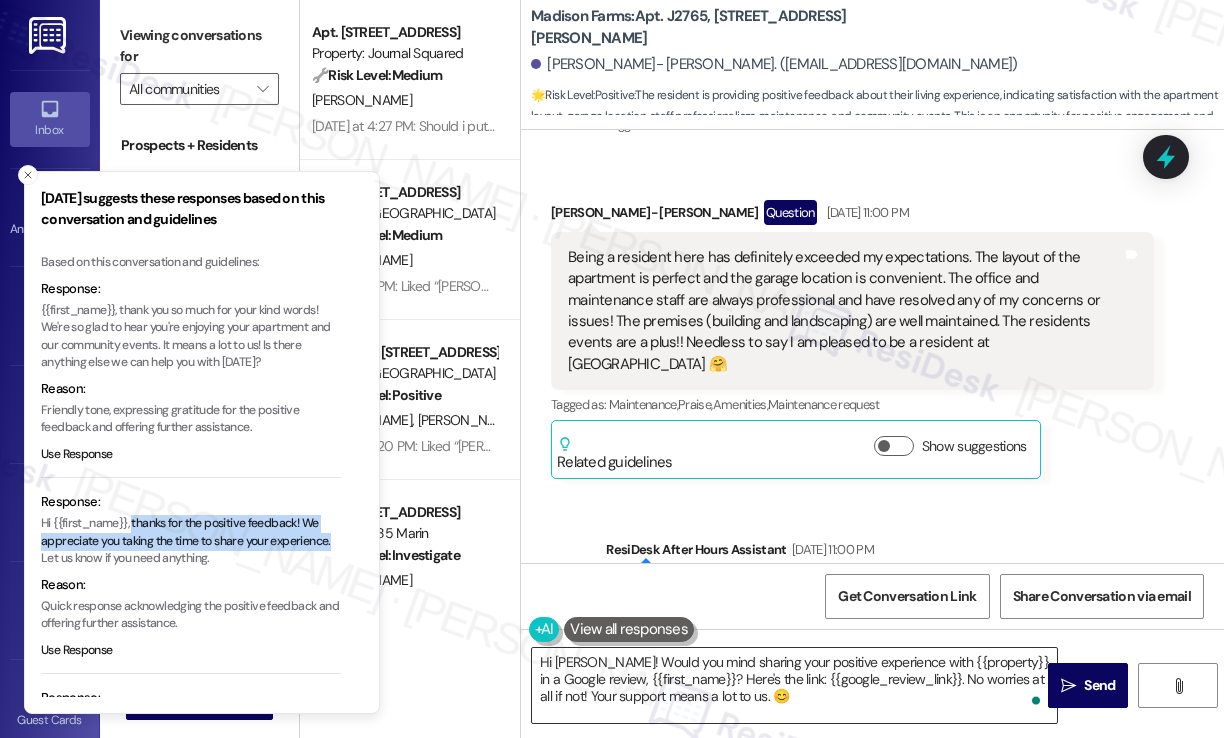 click on "Hi Janet! Would you mind sharing your positive experience with {{property}} in a Google review, {{first_name}}? Here's the link: {{google_review_link}}. No worries at all if not! Your support means a lot to us. 😊" at bounding box center (794, 685) 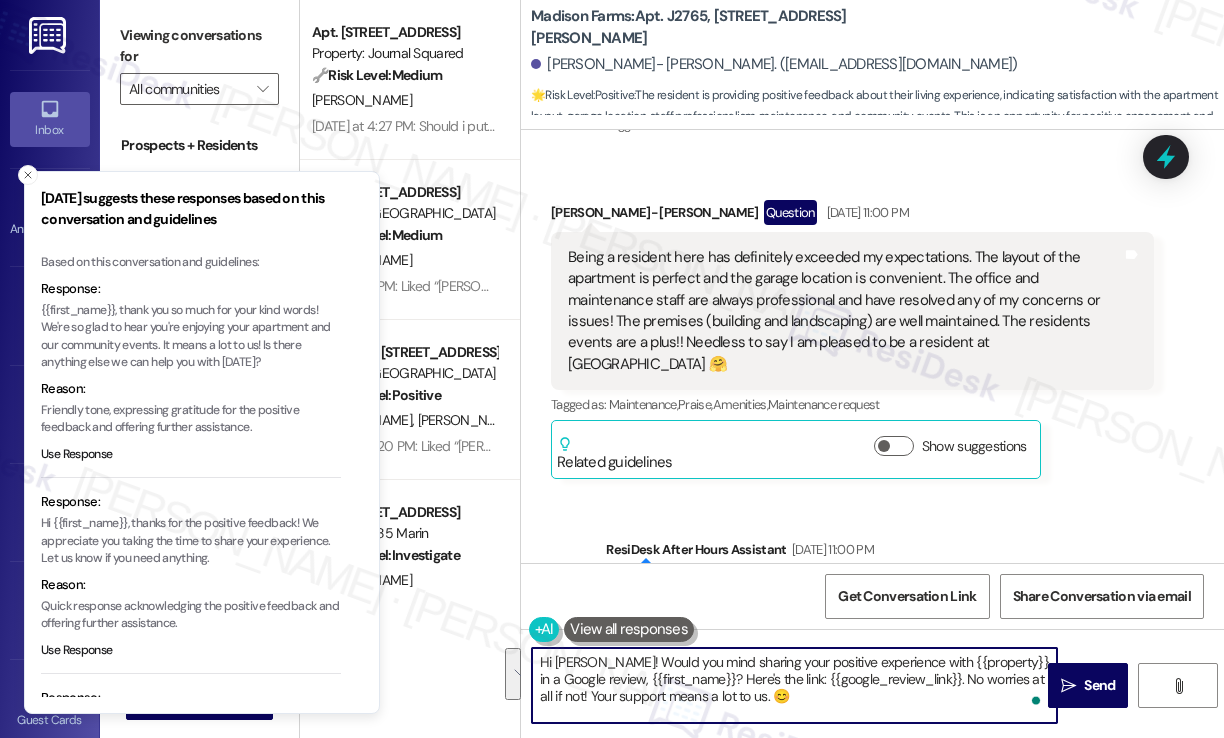 drag, startPoint x: 596, startPoint y: 663, endPoint x: 789, endPoint y: 715, distance: 199.88246 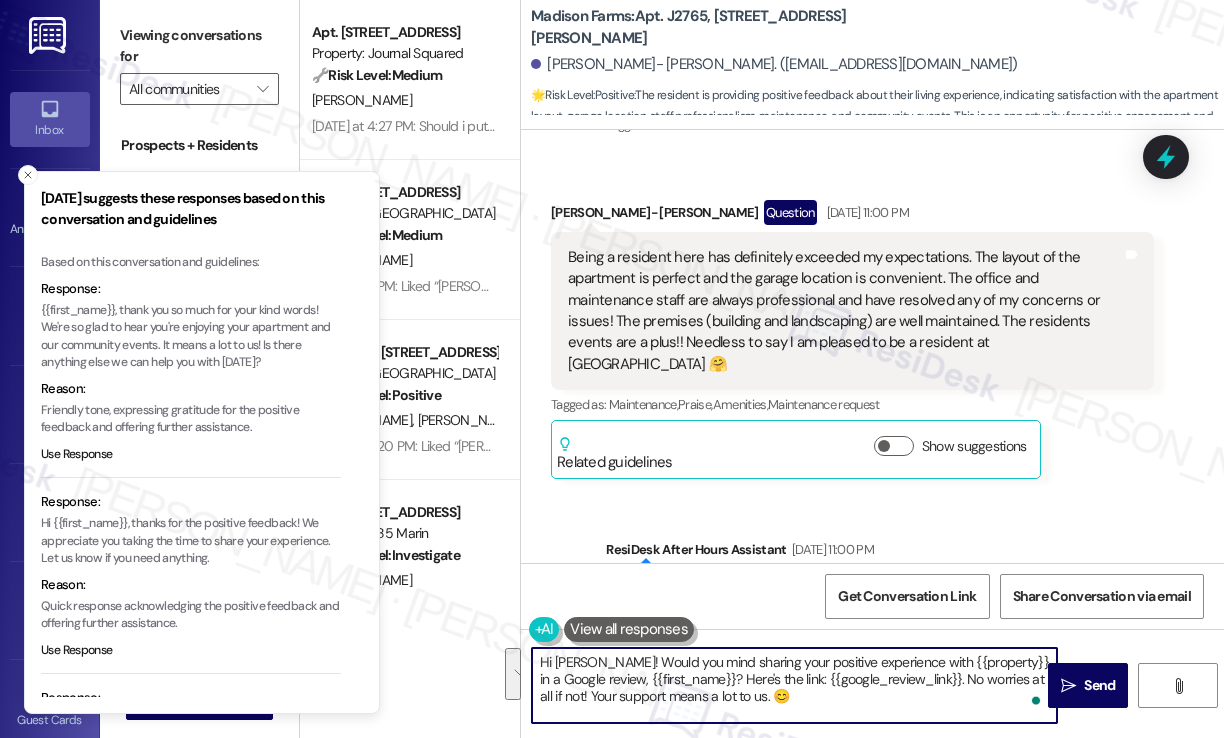 click on "Hi Janet! Would you mind sharing your positive experience with {{property}} in a Google review, {{first_name}}? Here's the link: {{google_review_link}}. No worries at all if not! Your support means a lot to us. 😊" at bounding box center (794, 685) 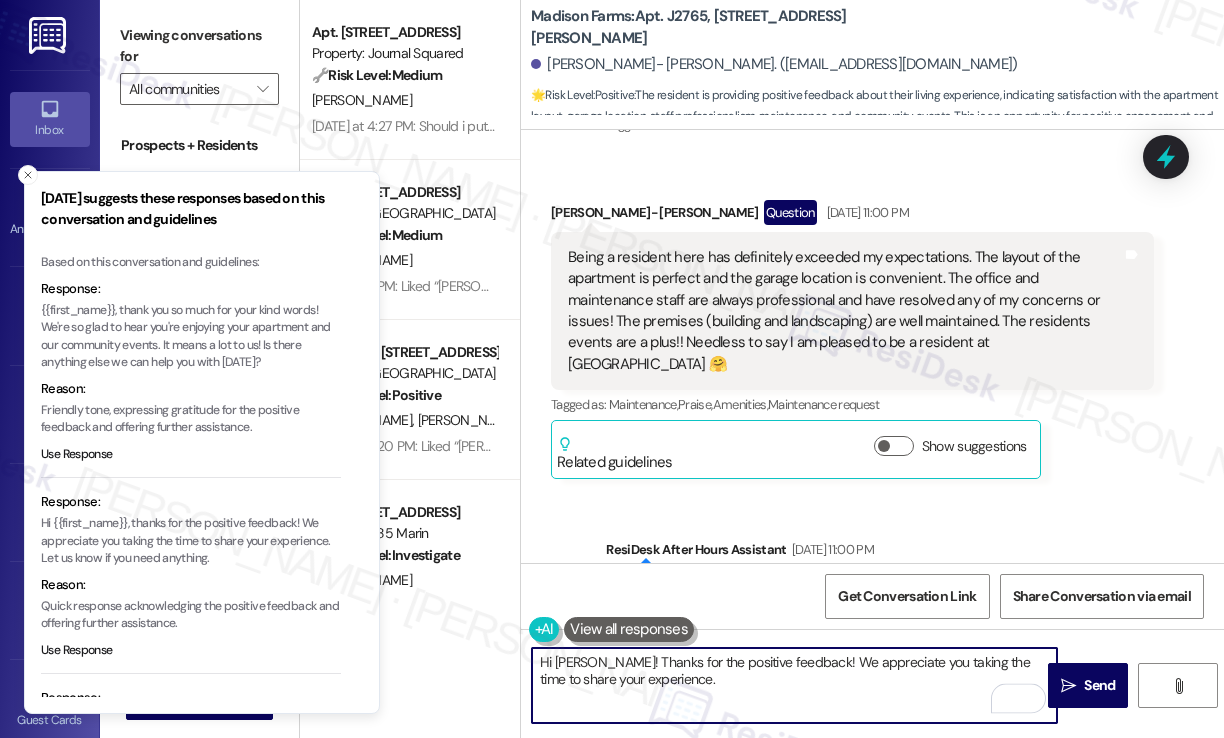 click on "Hi Janet! Thanks for the positive feedback! We appreciate you taking the time to share your experience." at bounding box center [794, 685] 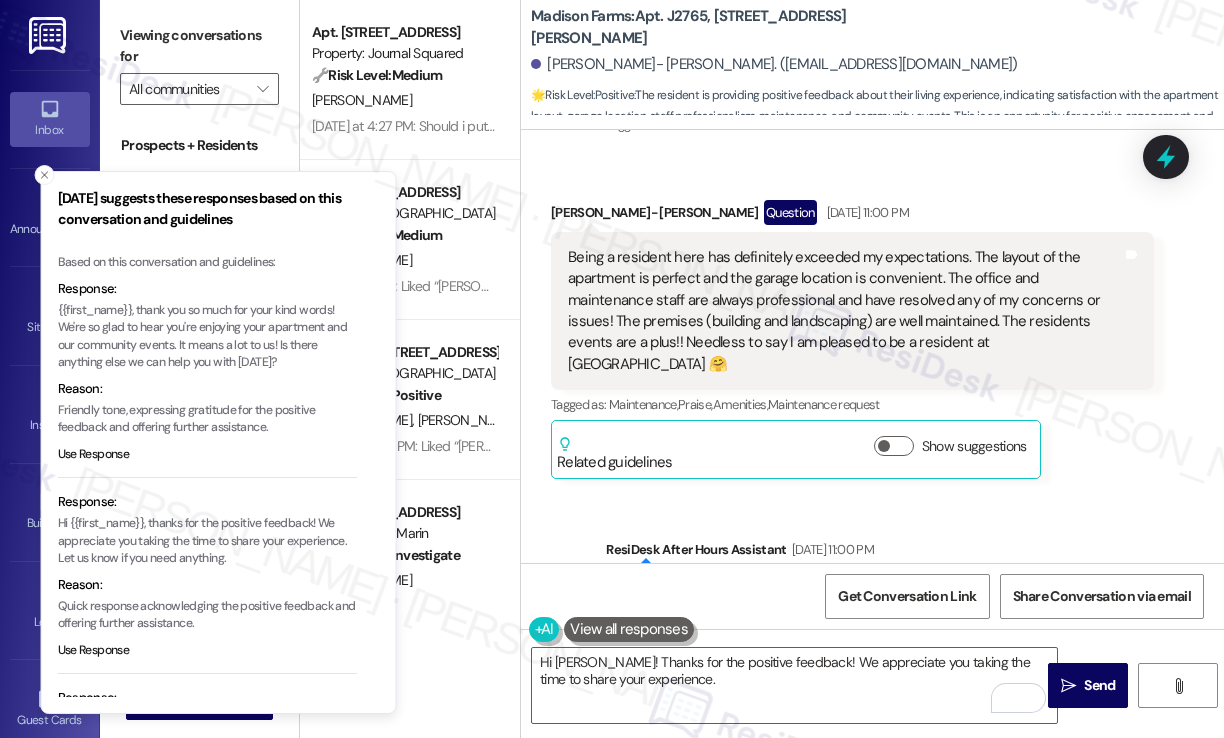 drag, startPoint x: 124, startPoint y: 309, endPoint x: 266, endPoint y: 313, distance: 142.05632 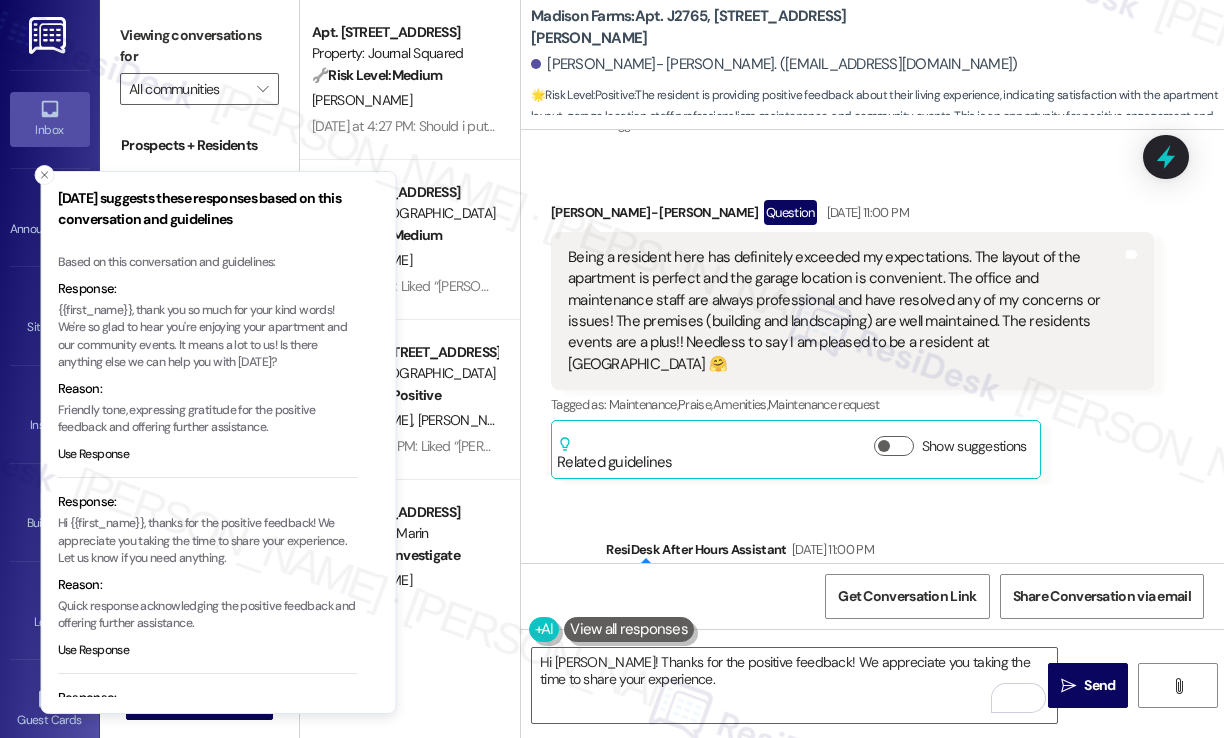 click on "{{first_name}}, thank you so much for your kind words! We're so glad to hear you're enjoying your apartment and our community events. It means a lot to us! Is there anything else we can help you with today?" at bounding box center (208, 337) 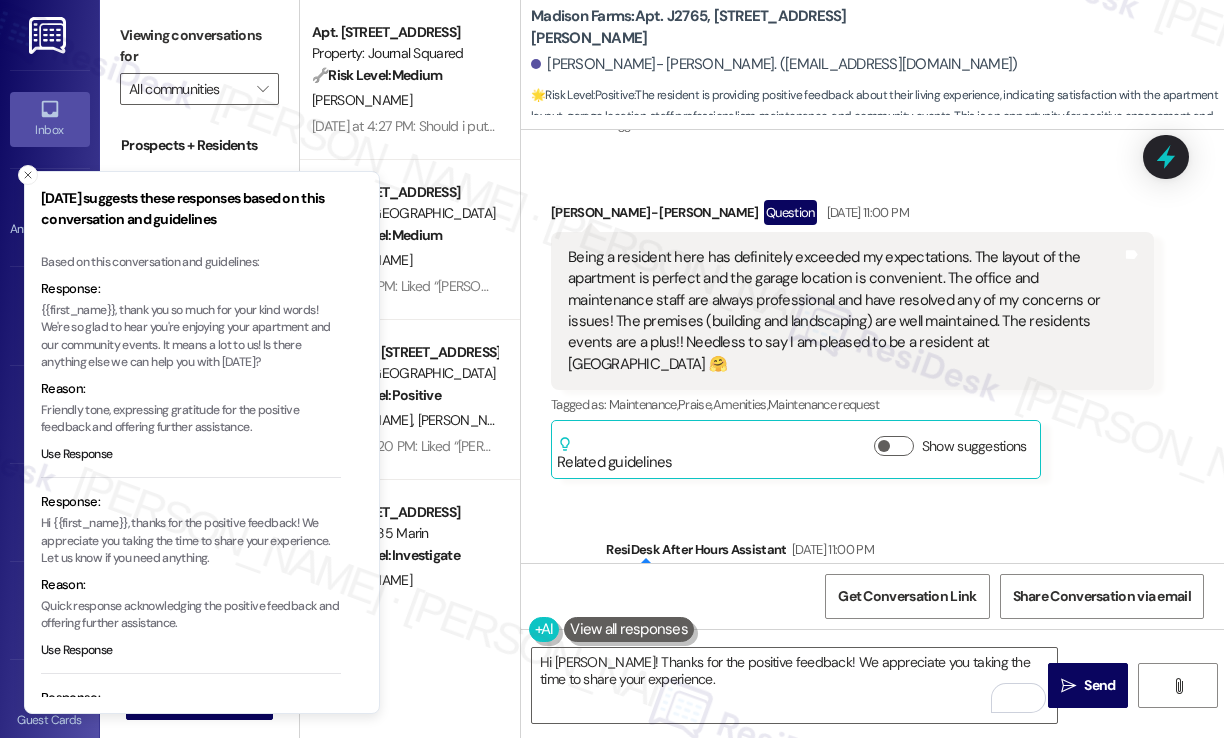 click on "{{first_name}}, thank you so much for your kind words! We're so glad to hear you're enjoying your apartment and our community events. It means a lot to us! Is there anything else we can help you with today?" at bounding box center (191, 337) 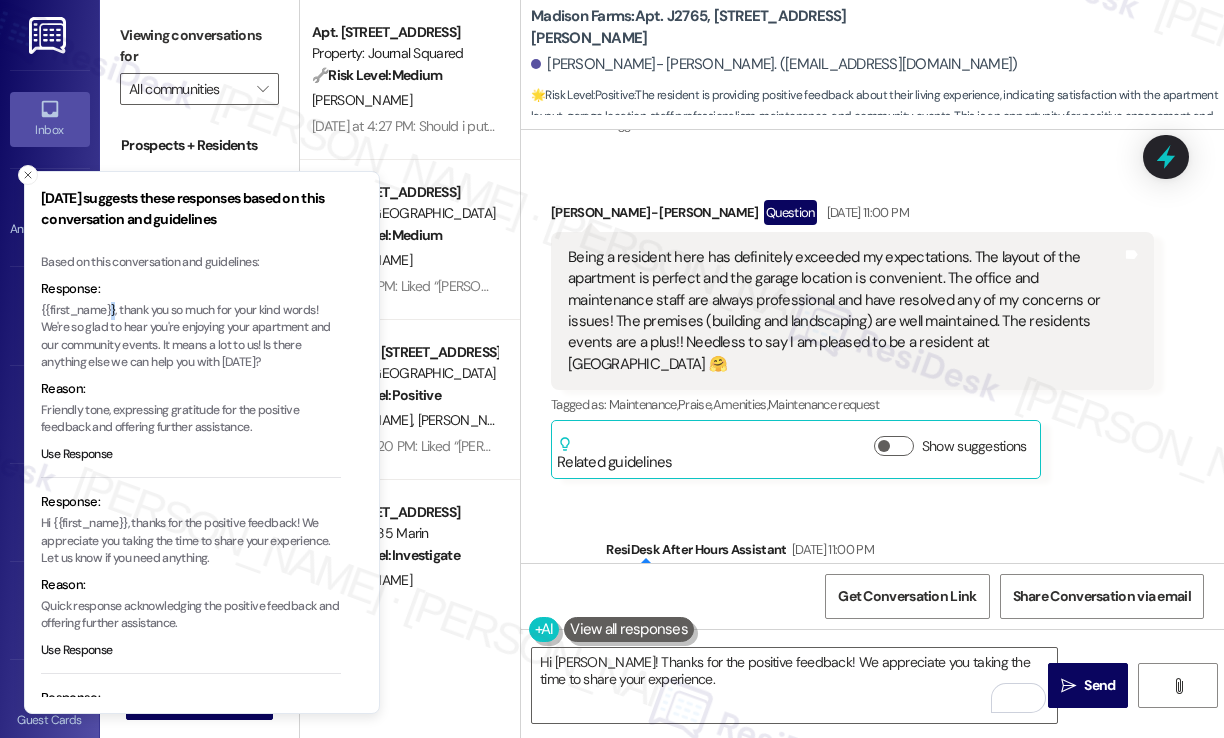 click on "{{first_name}}, thank you so much for your kind words! We're so glad to hear you're enjoying your apartment and our community events. It means a lot to us! Is there anything else we can help you with today?" at bounding box center (191, 337) 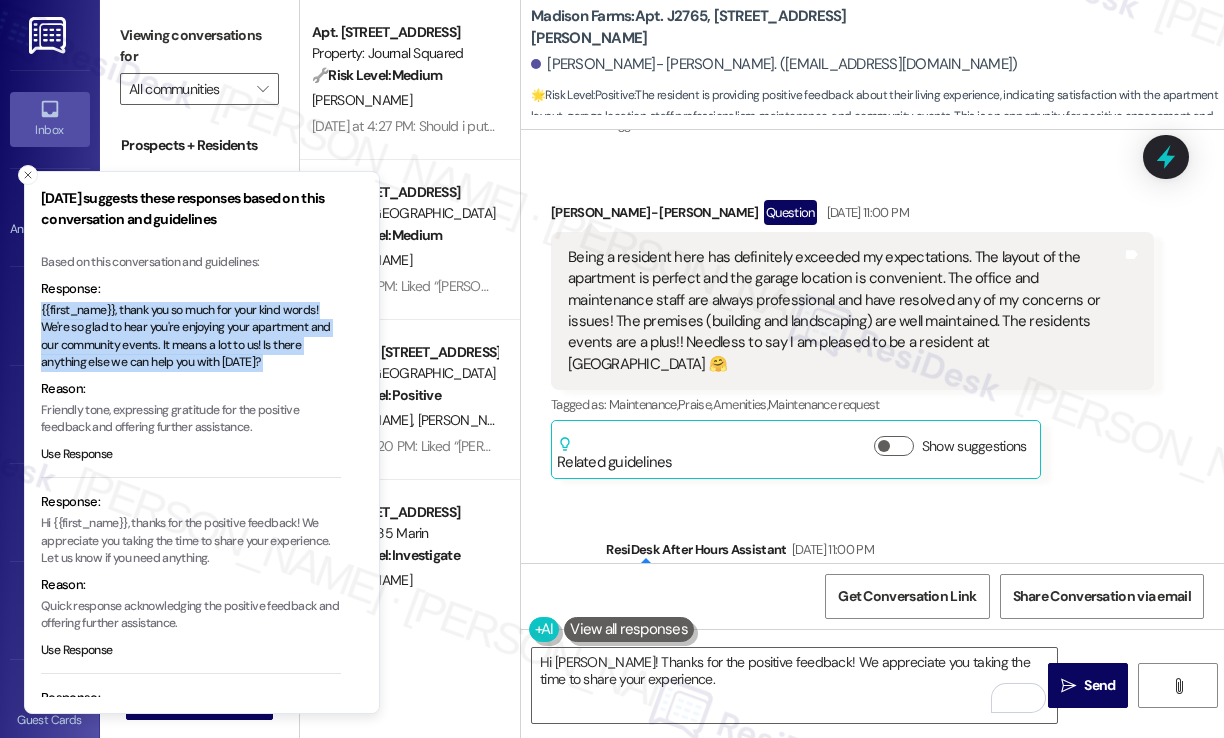 click on "{{first_name}}, thank you so much for your kind words! We're so glad to hear you're enjoying your apartment and our community events. It means a lot to us! Is there anything else we can help you with today?" at bounding box center (191, 337) 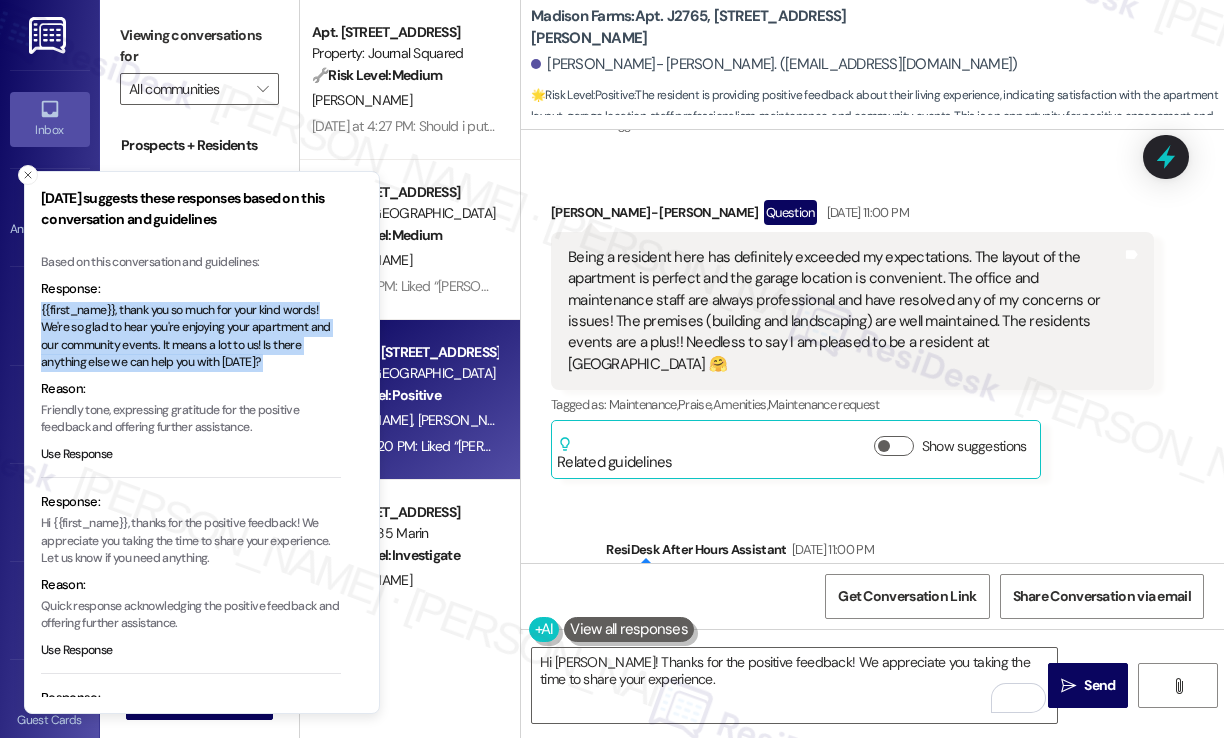 copy on "{{first_name}}, thank you so much for your kind words! We're so glad to hear you're enjoying your apartment and our community events. It means a lot to us! Is there anything else we can help you with today?" 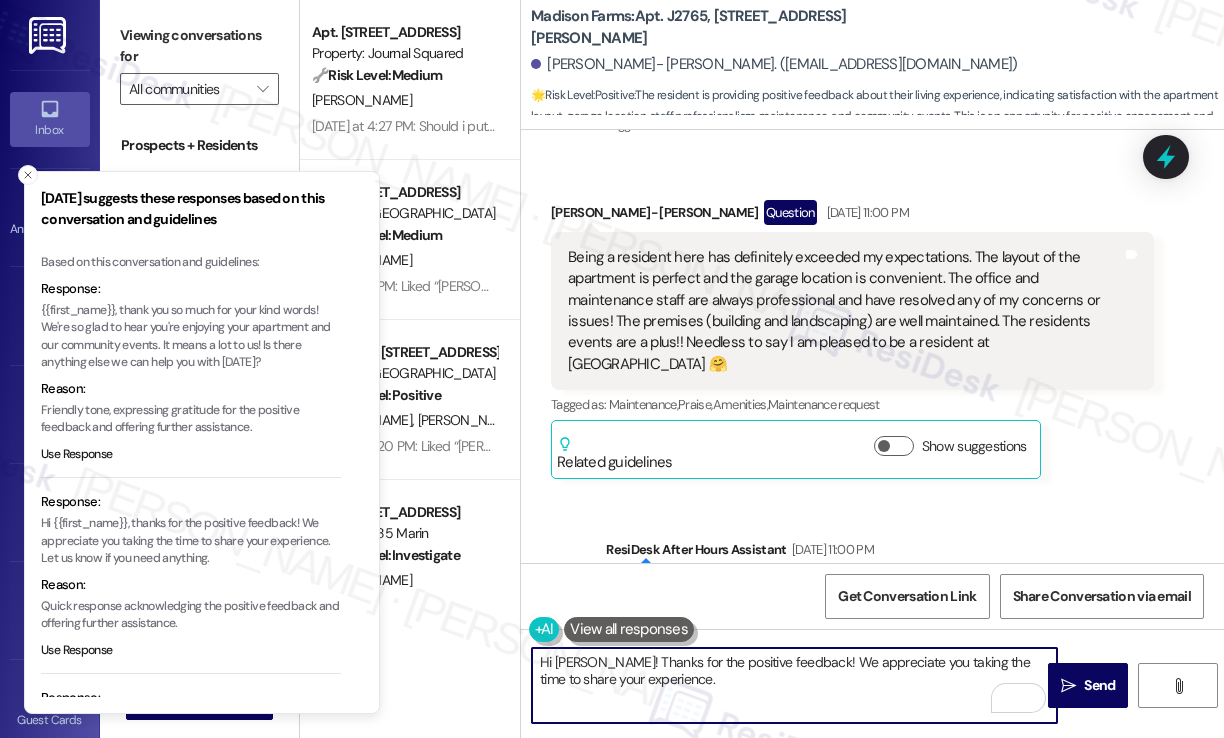 click on "Hi Janet! Thanks for the positive feedback! We appreciate you taking the time to share your experience." at bounding box center [794, 685] 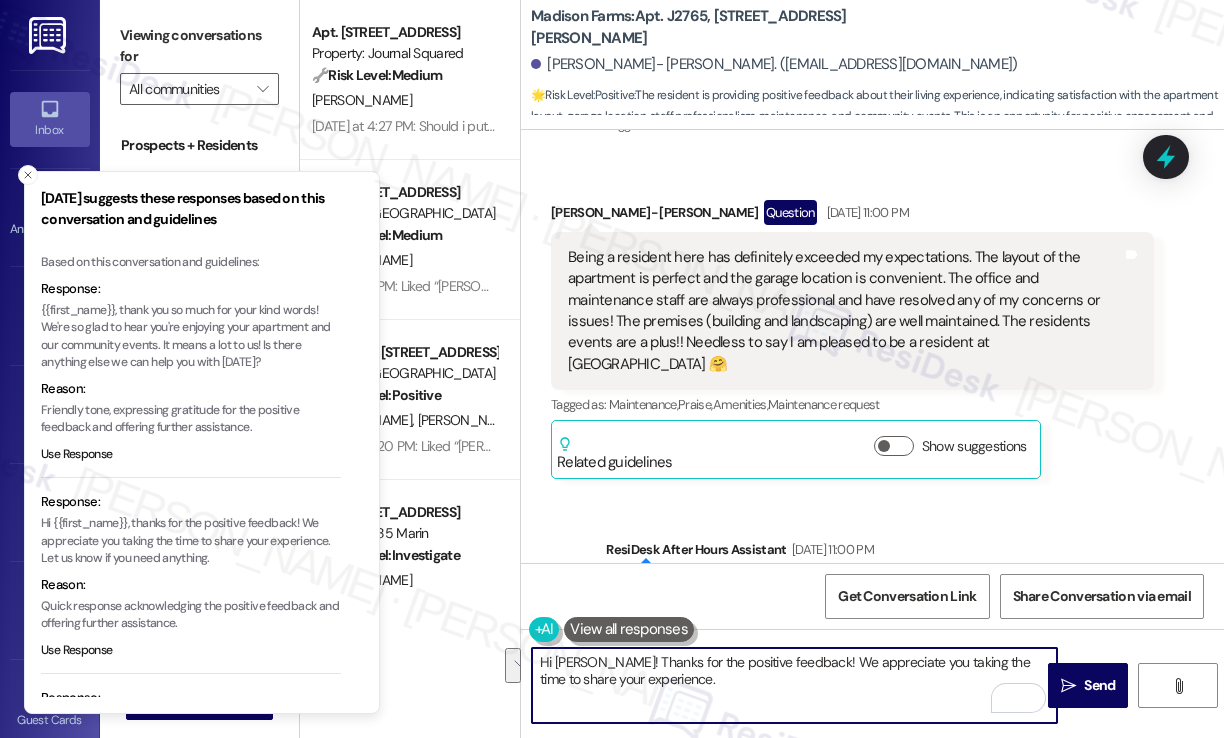 paste on "{{first_name}}, thank you so much for your kind words! We're so glad to hear you're enjoying your apartment and our community events. It means a lot to us! Is there anything else we can help you with today?" 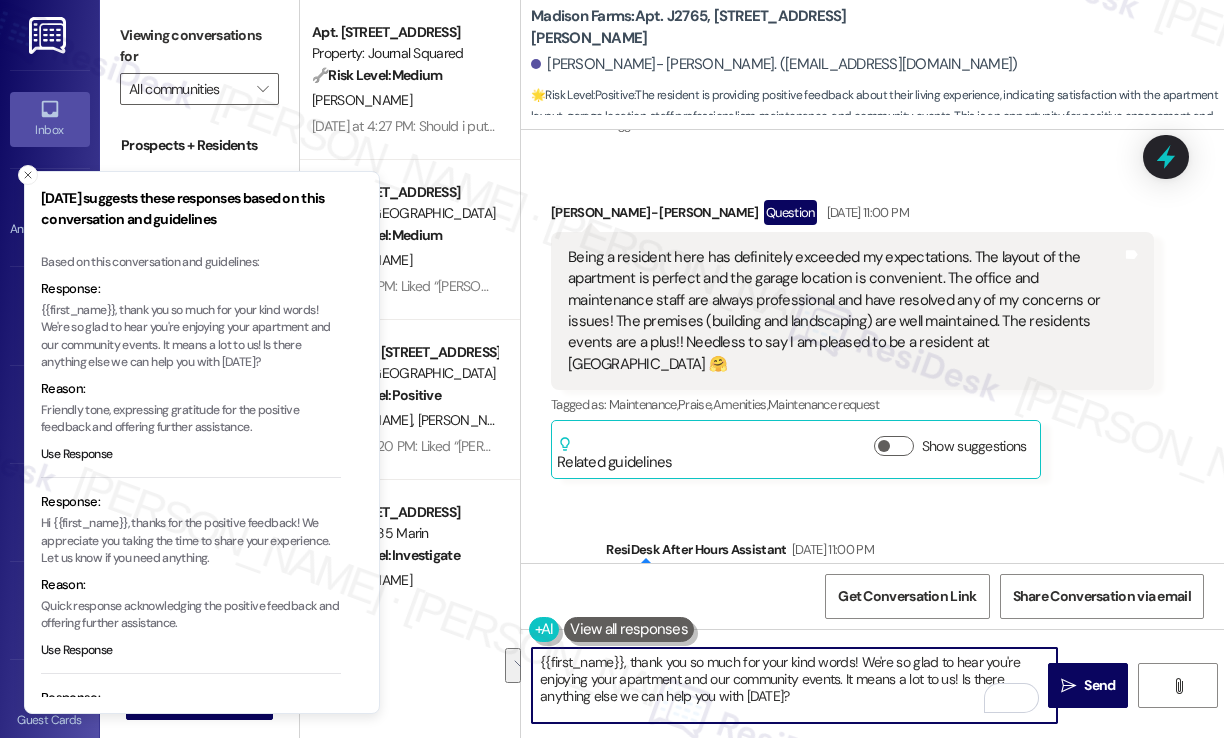 scroll, scrollTop: 16, scrollLeft: 0, axis: vertical 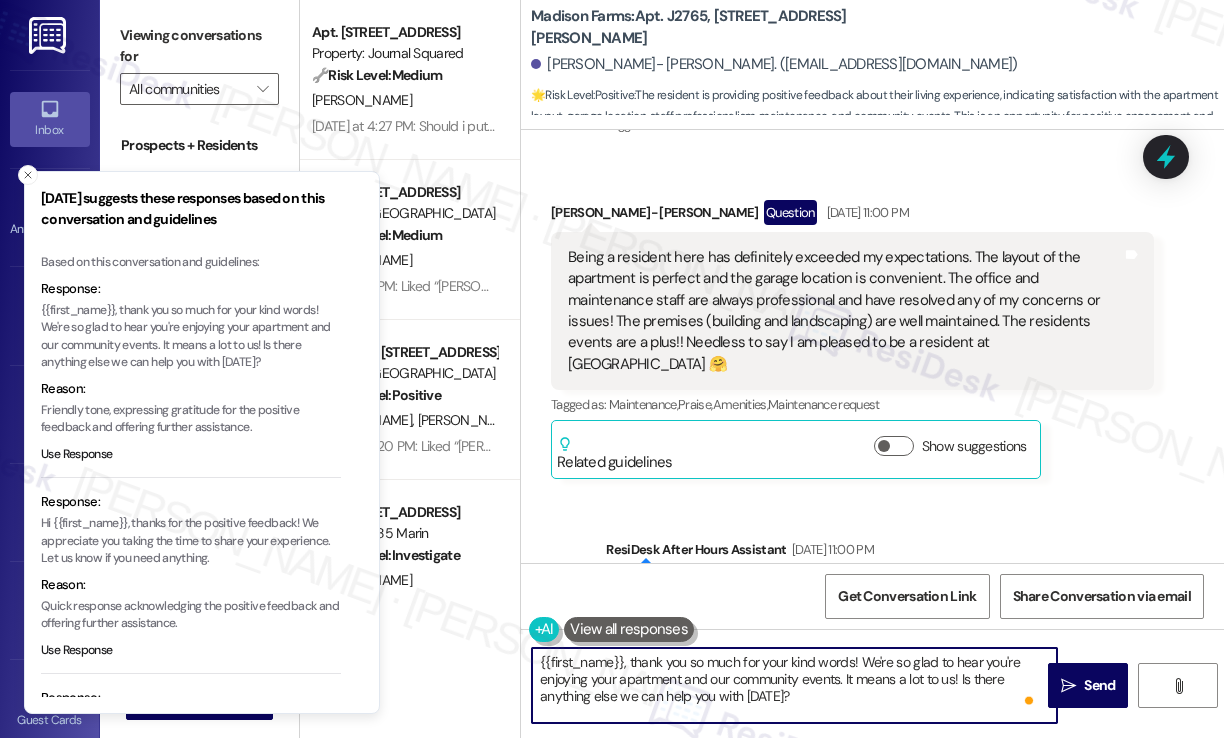 click on "{{first_name}}, thank you so much for your kind words! We're so glad to hear you're enjoying your apartment and our community events. It means a lot to us! Is there anything else we can help you with today?" at bounding box center (794, 685) 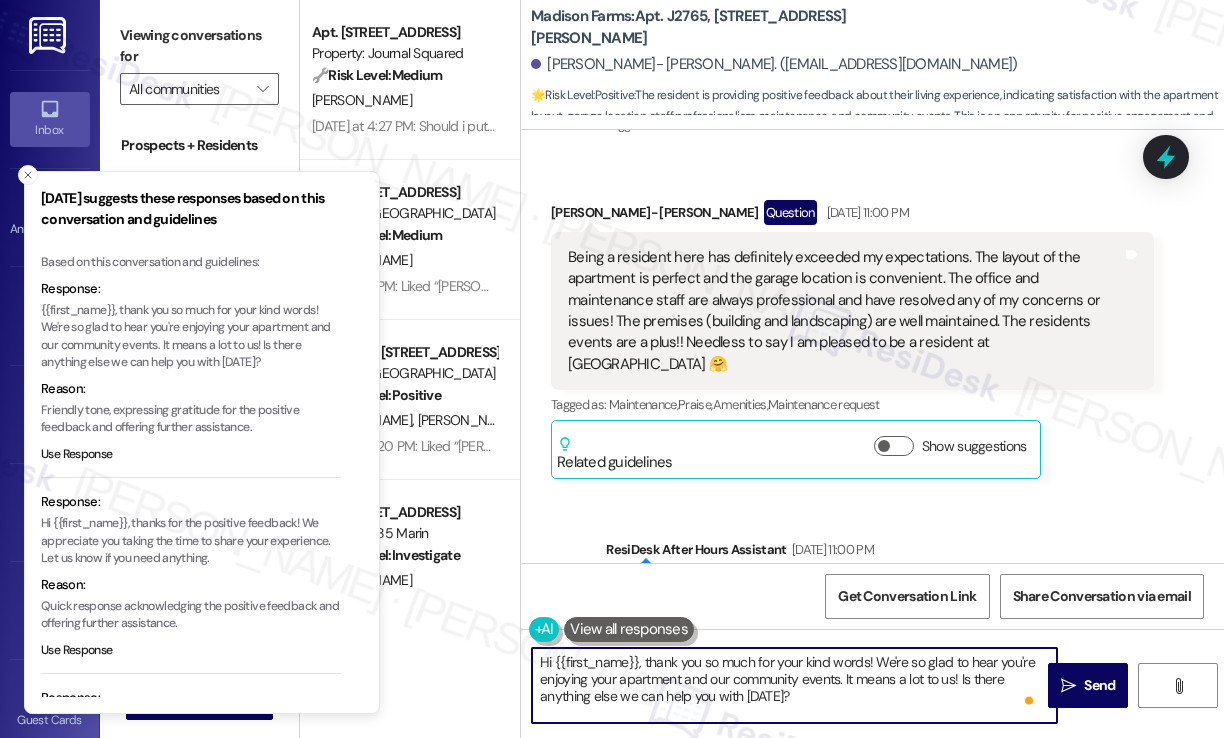 click on "Hi {{first_name}}, thank you so much for your kind words! We're so glad to hear you're enjoying your apartment and our community events. It means a lot to us! Is there anything else we can help you with today?" at bounding box center (794, 685) 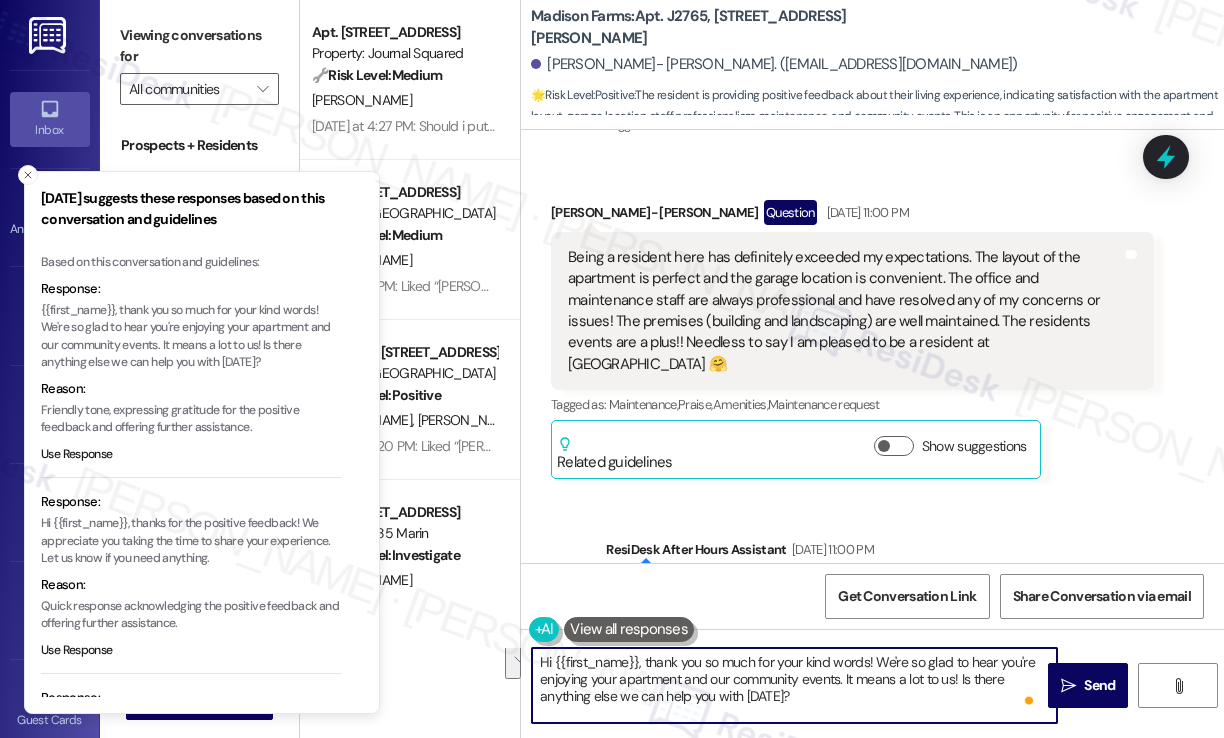 drag, startPoint x: 804, startPoint y: 696, endPoint x: 846, endPoint y: 673, distance: 47.88528 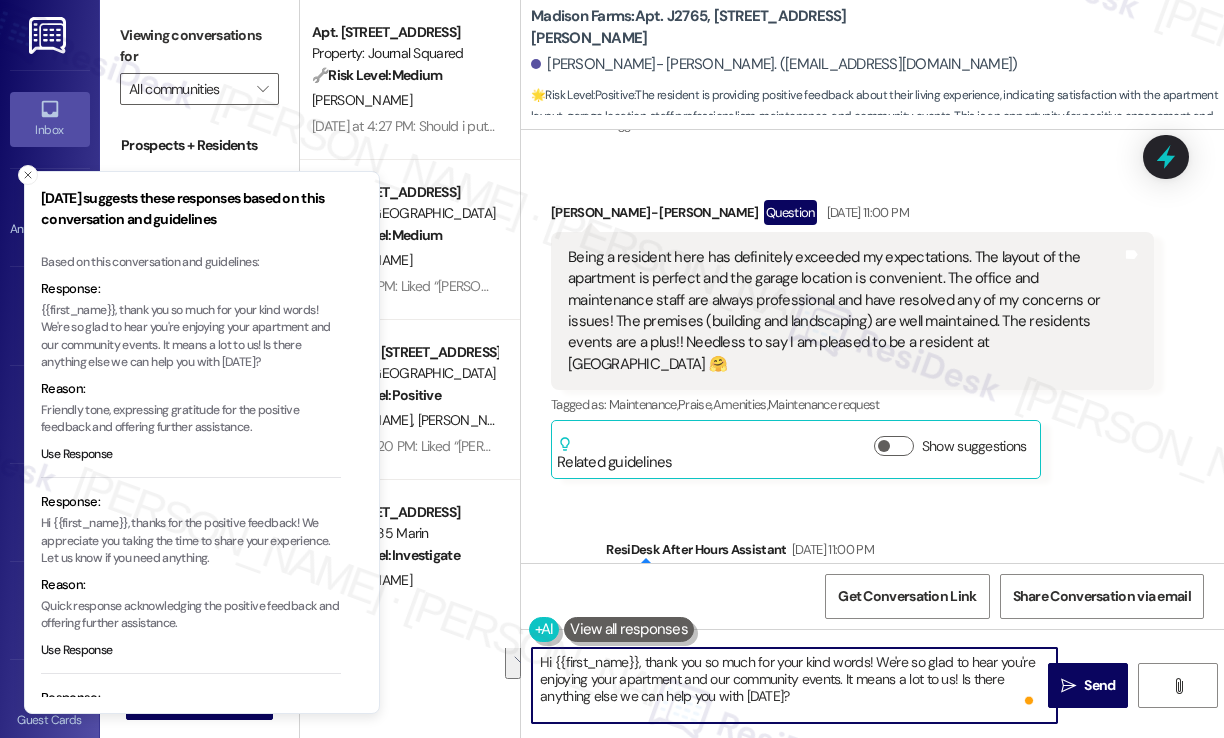 click on "Hi {{first_name}}, thank you so much for your kind words! We're so glad to hear you're enjoying your apartment and our community events. It means a lot to us! Is there anything else we can help you with today?" at bounding box center (794, 685) 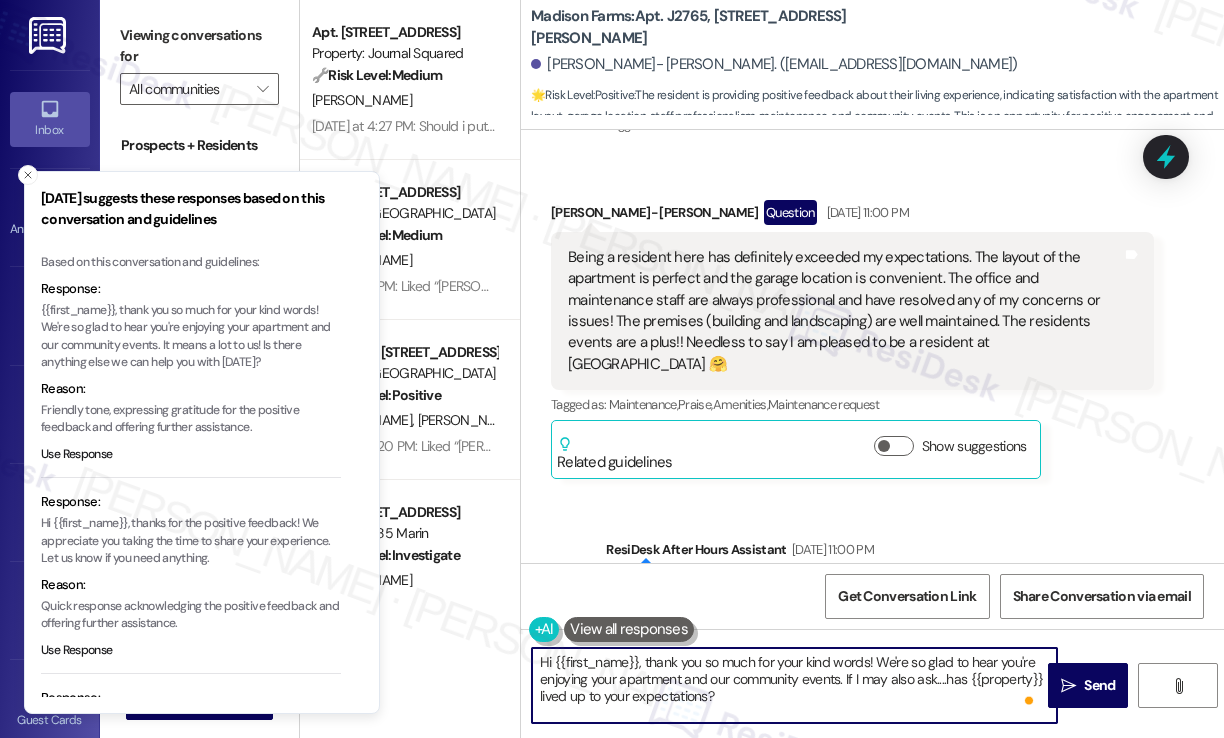 click on "Hi {{first_name}}, thank you so much for your kind words! We're so glad to hear you're enjoying your apartment and our community events. If I may also ask....has {{property}} lived up to your expectations?" at bounding box center [794, 685] 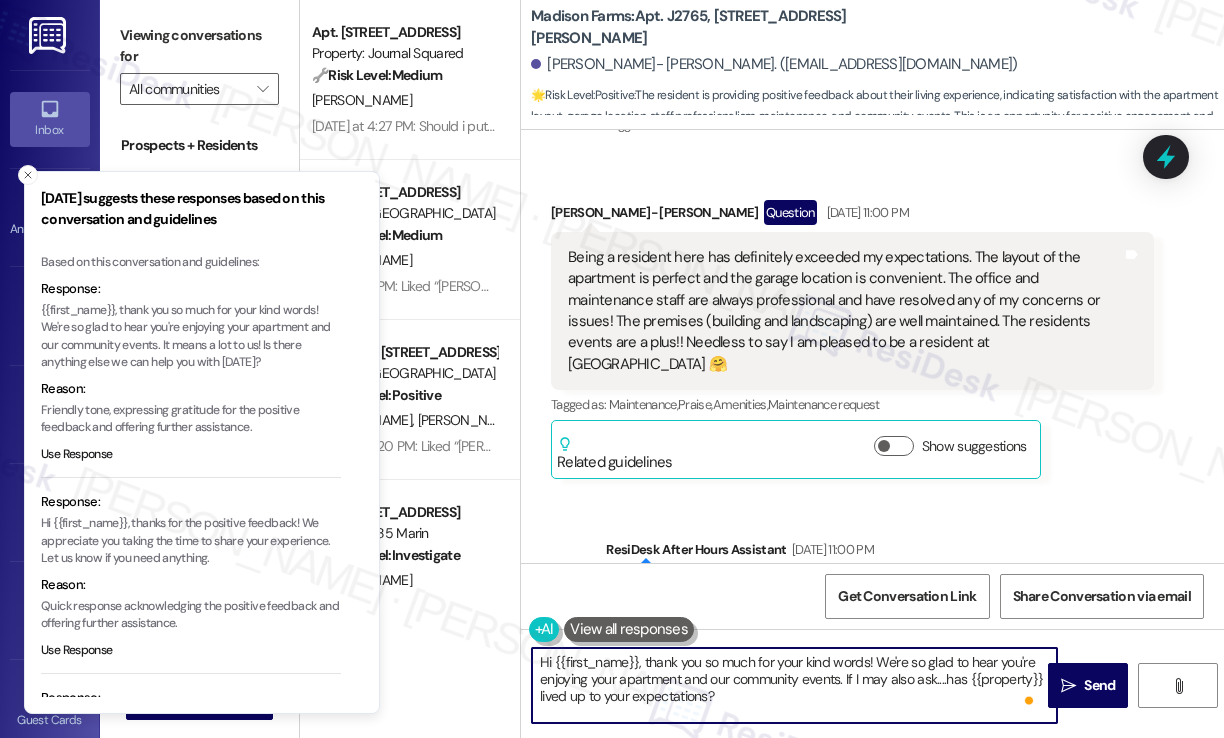 scroll, scrollTop: 0, scrollLeft: 0, axis: both 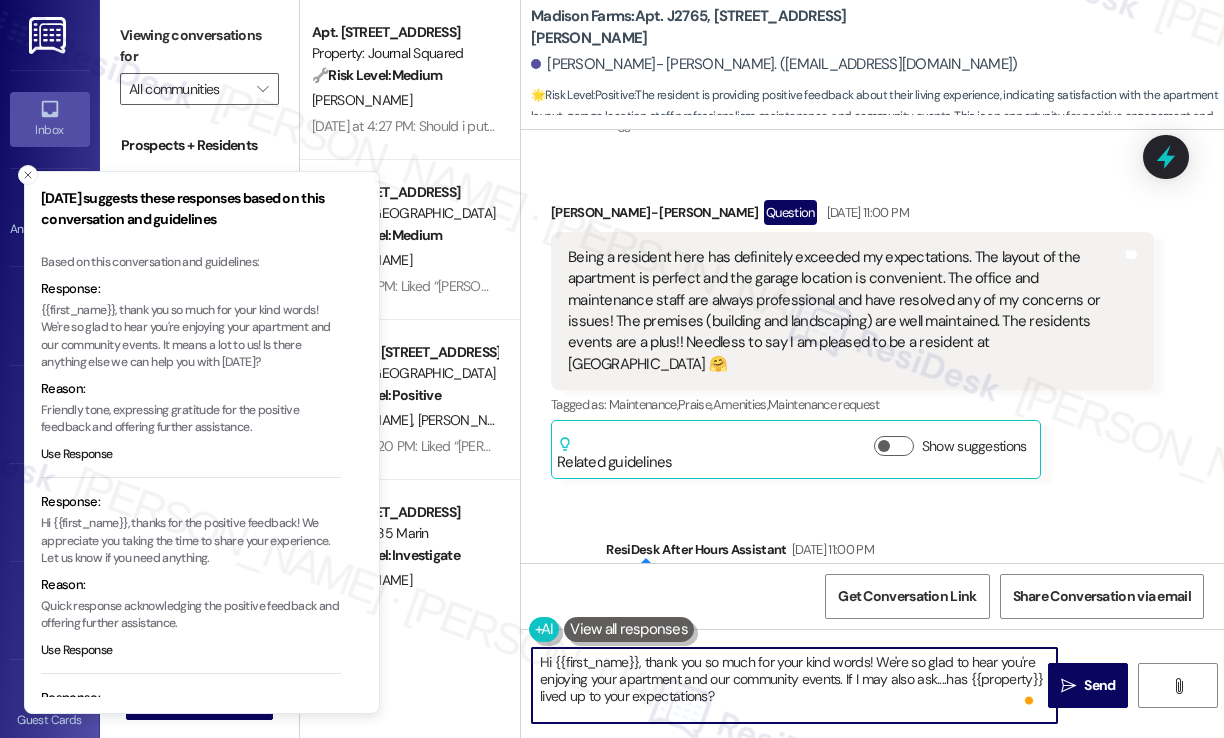 click on "Hi {{first_name}}, thank you so much for your kind words! We're so glad to hear you're enjoying your apartment and our community events. If I may also ask....has {{property}} lived up to your expectations?" at bounding box center (794, 685) 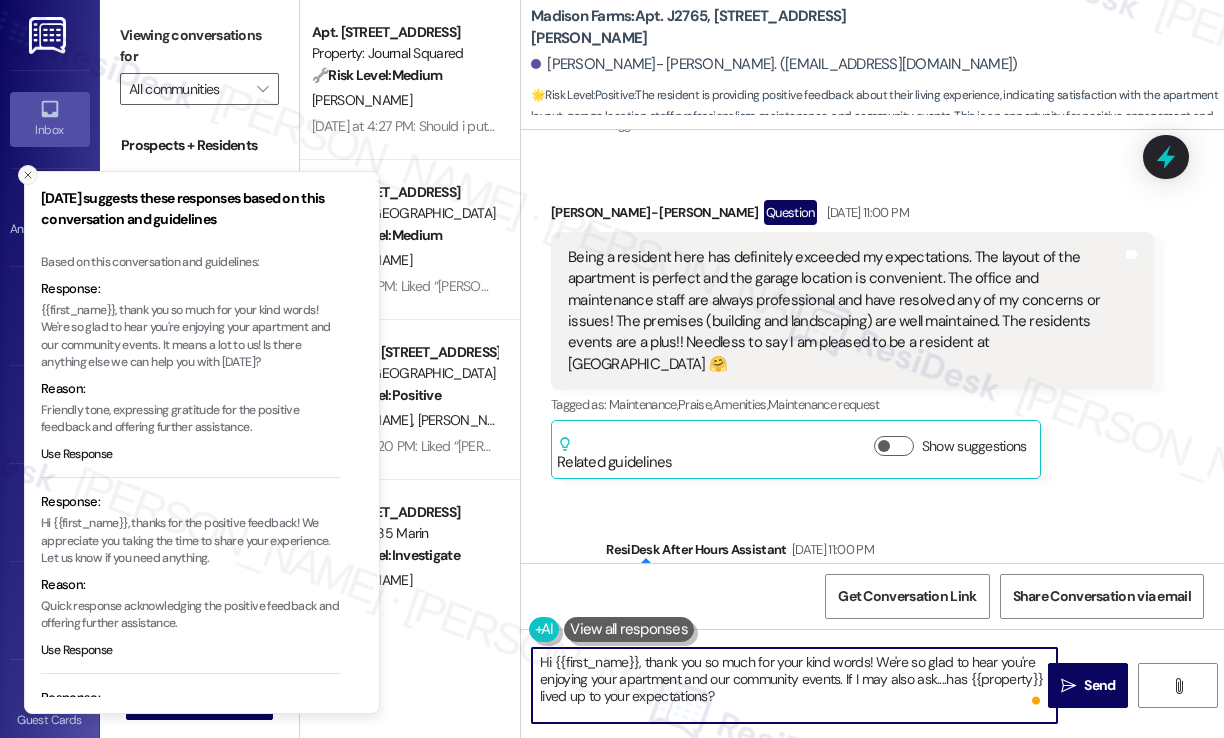 click at bounding box center (28, 175) 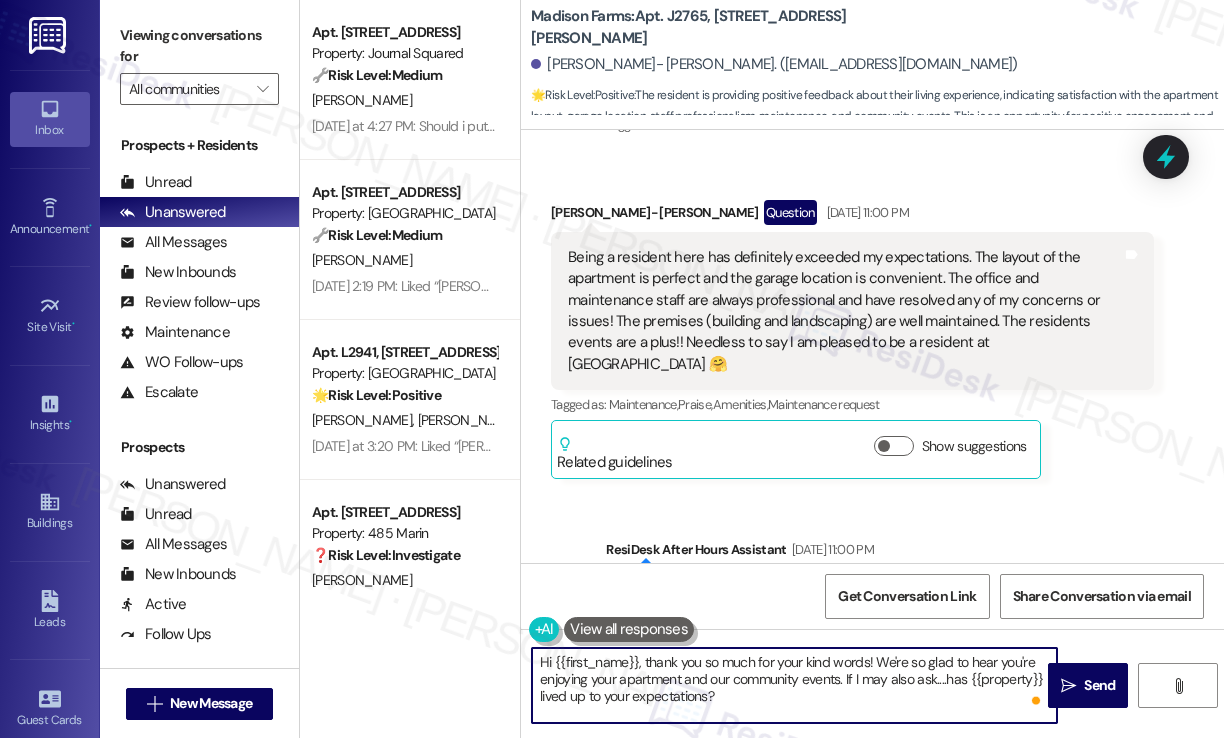click on "Hi {{first_name}}, thank you so much for your kind words! We're so glad to hear you're enjoying your apartment and our community events. If I may also ask....has {{property}} lived up to your expectations?" at bounding box center [794, 685] 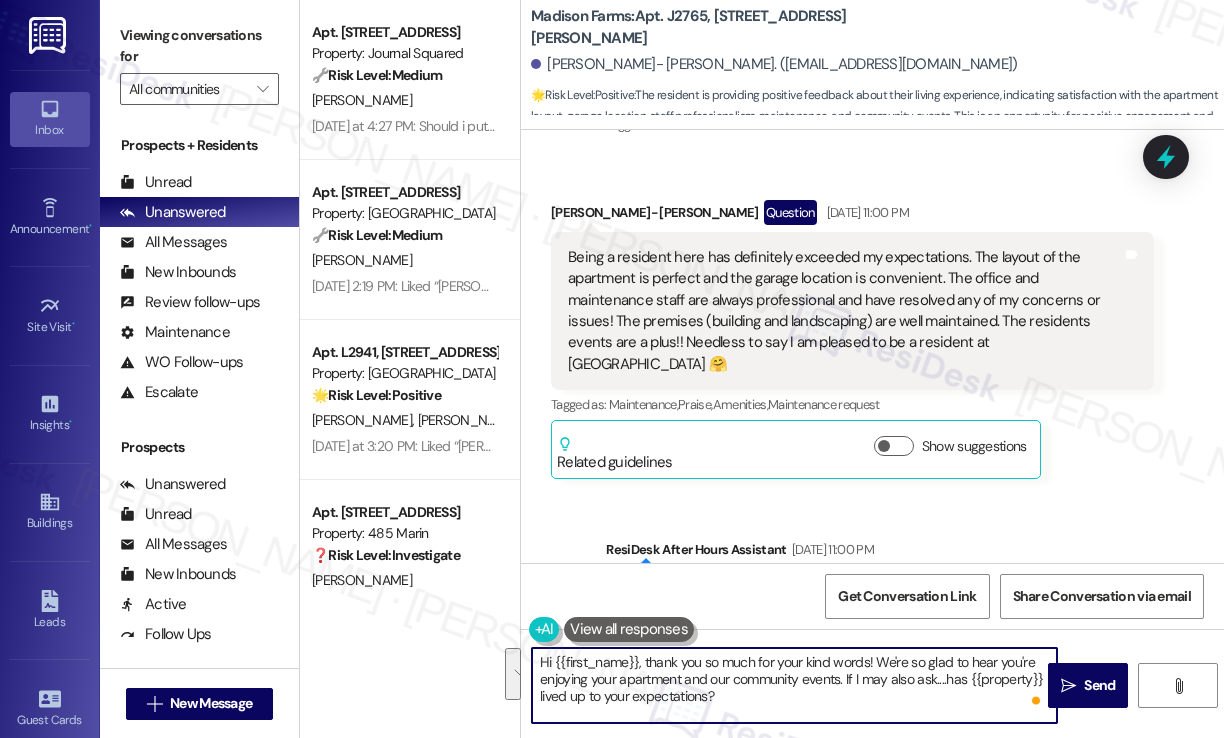 click on "Hi {{first_name}}, thank you so much for your kind words! We're so glad to hear you're enjoying your apartment and our community events. If I may also ask....has {{property}} lived up to your expectations?" at bounding box center (794, 685) 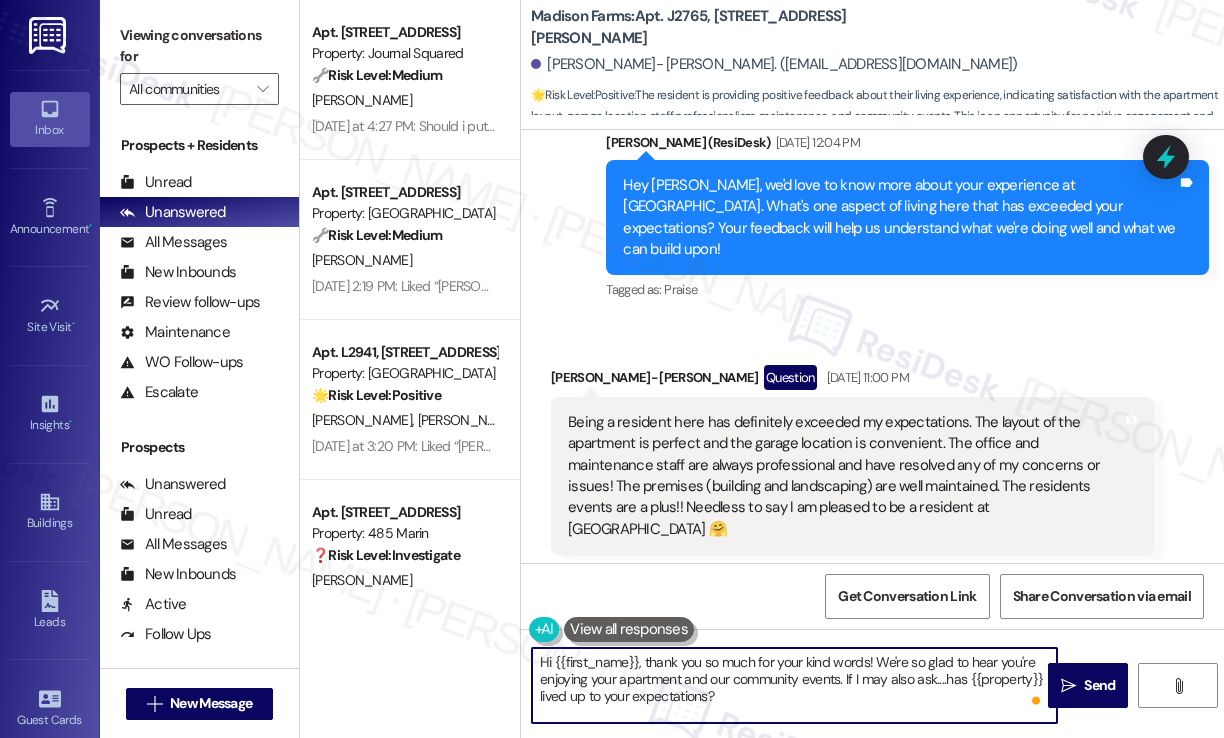 scroll, scrollTop: 1160, scrollLeft: 0, axis: vertical 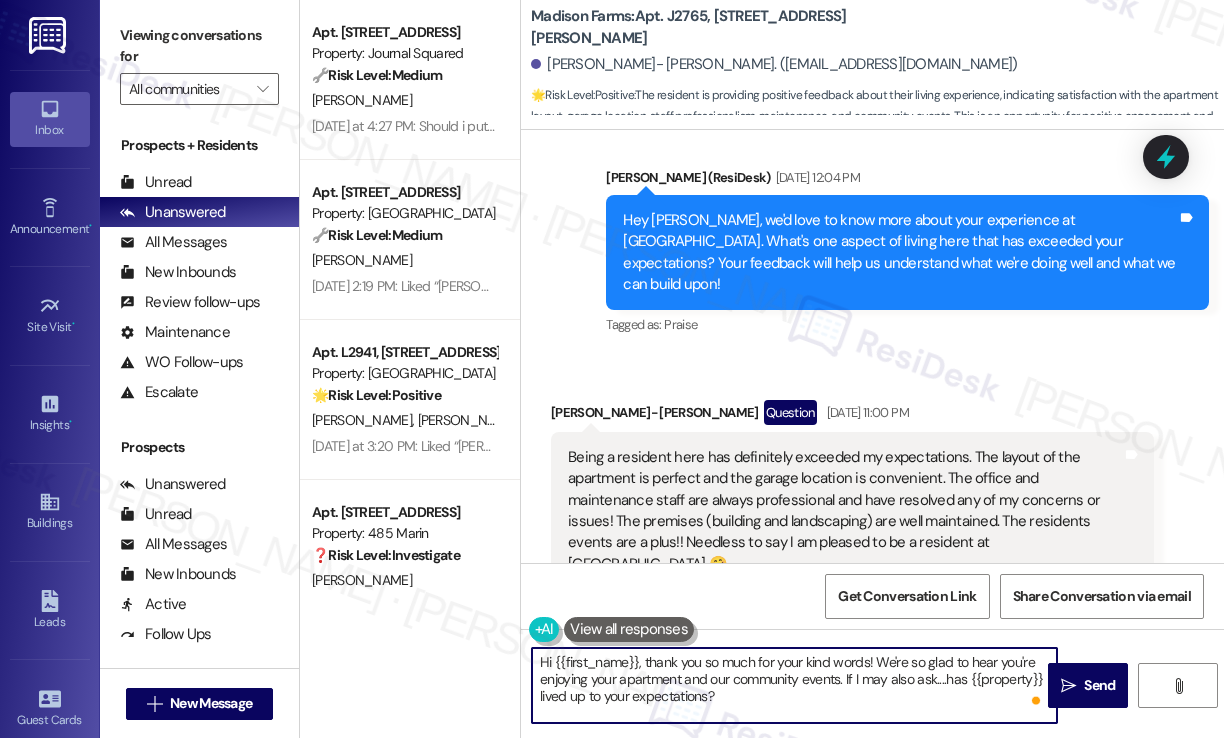 click on "Being a resident here has definitely exceeded my expectations. The layout of the apartment is perfect and the garage location is convenient. The office and maintenance staff are always professional and have resolved any of my concerns or issues!  The premises (building and landscaping) are well maintained.  The residents events are a plus!! Needless to say I am pleased to be a resident at Madison Farms 🤗" at bounding box center [845, 511] 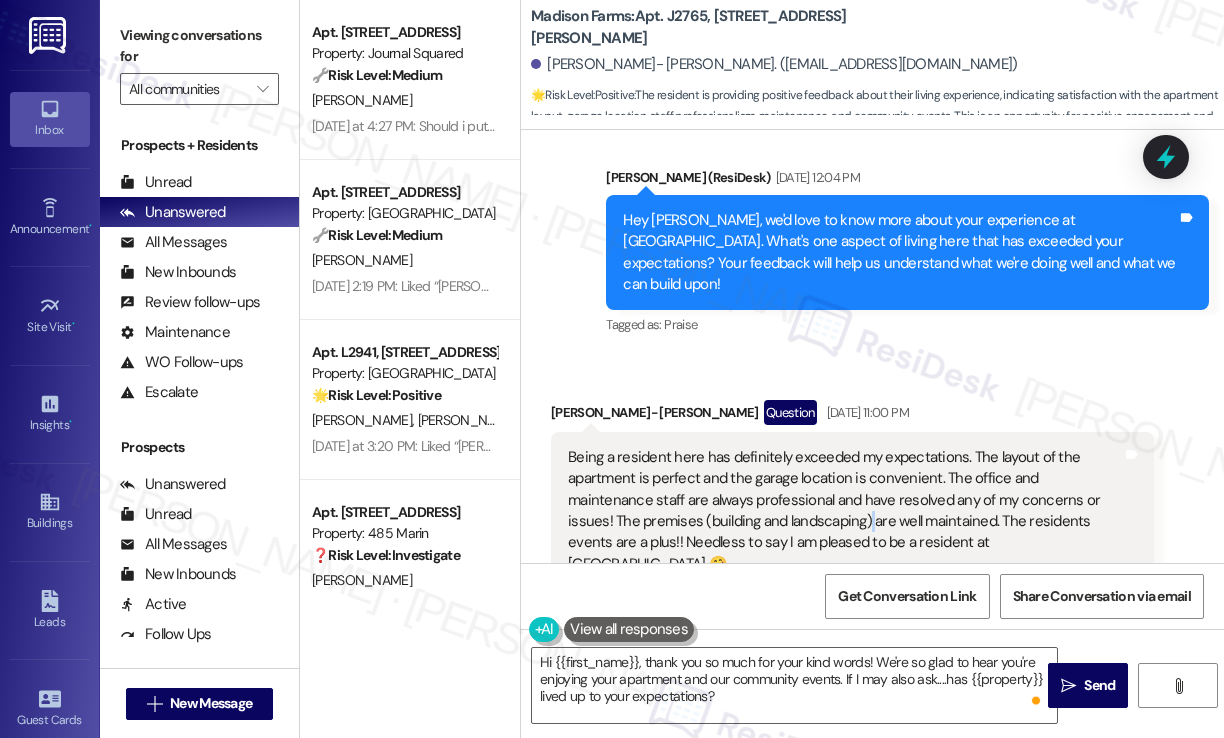 click on "Being a resident here has definitely exceeded my expectations. The layout of the apartment is perfect and the garage location is convenient. The office and maintenance staff are always professional and have resolved any of my concerns or issues!  The premises (building and landscaping) are well maintained.  The residents events are a plus!! Needless to say I am pleased to be a resident at Madison Farms 🤗" at bounding box center (845, 511) 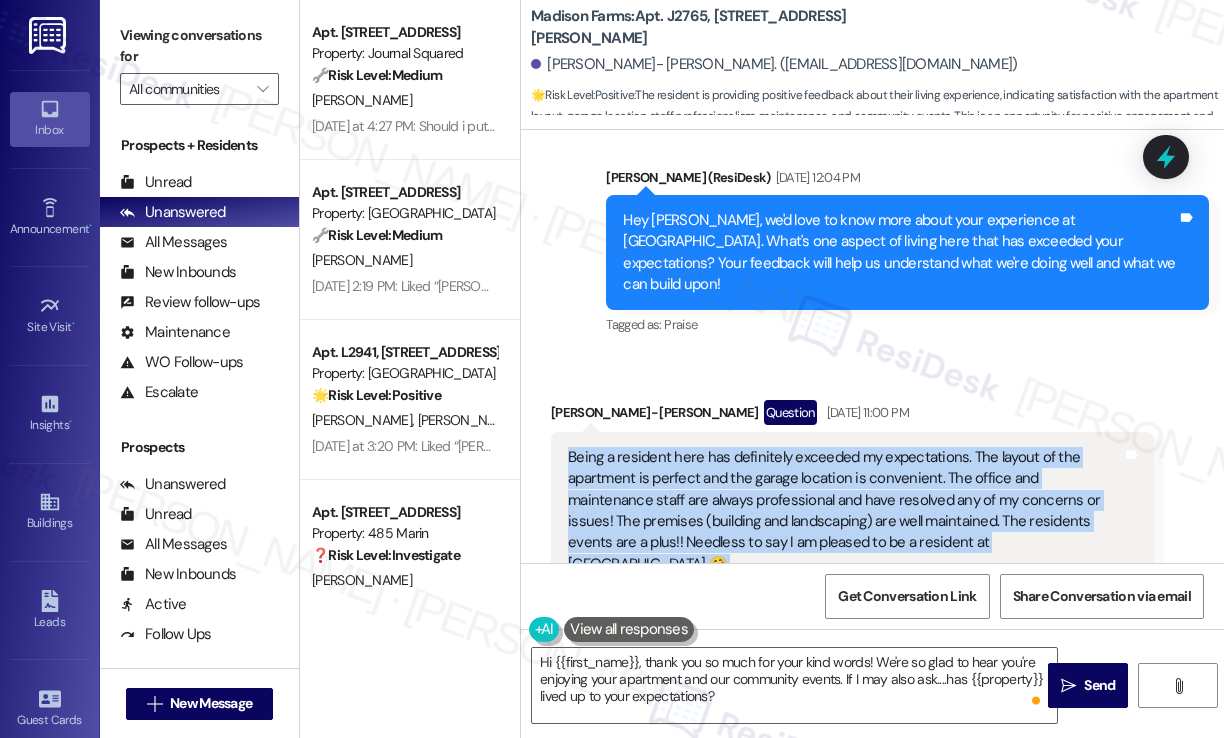 click on "Being a resident here has definitely exceeded my expectations. The layout of the apartment is perfect and the garage location is convenient. The office and maintenance staff are always professional and have resolved any of my concerns or issues!  The premises (building and landscaping) are well maintained.  The residents events are a plus!! Needless to say I am pleased to be a resident at Madison Farms 🤗" at bounding box center (845, 511) 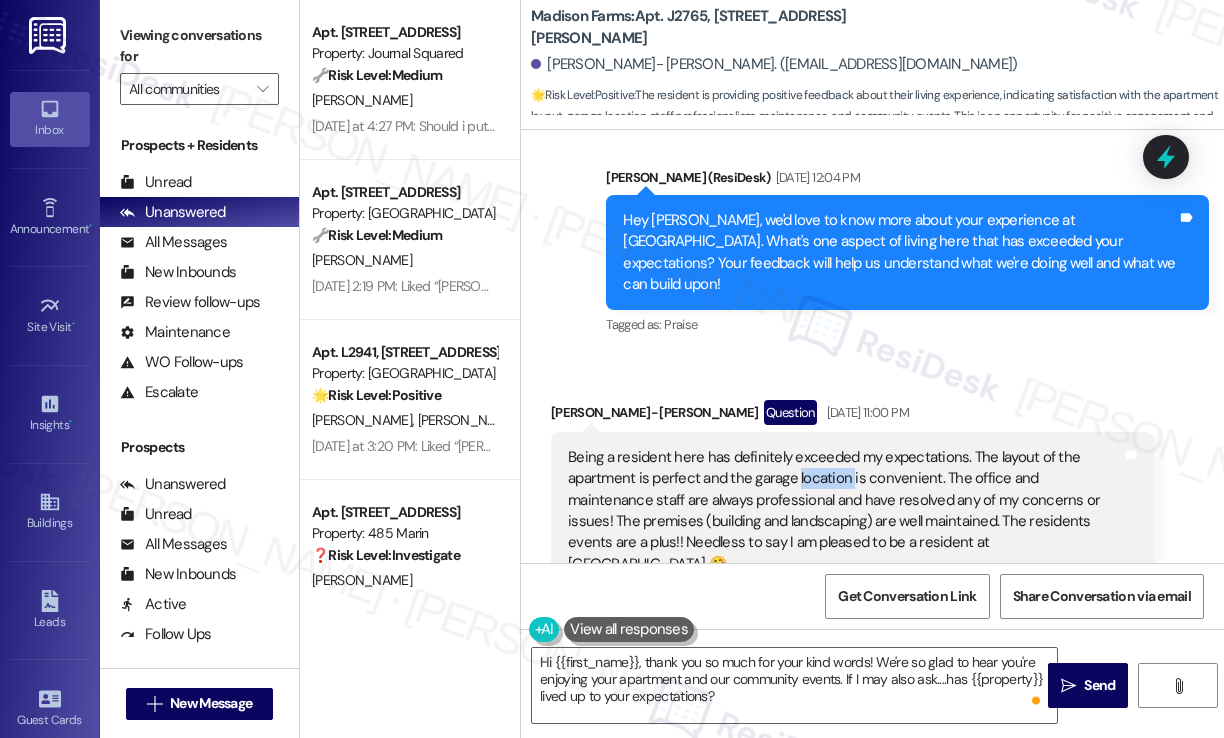 click on "Being a resident here has definitely exceeded my expectations. The layout of the apartment is perfect and the garage location is convenient. The office and maintenance staff are always professional and have resolved any of my concerns or issues!  The premises (building and landscaping) are well maintained.  The residents events are a plus!! Needless to say I am pleased to be a resident at Madison Farms 🤗" at bounding box center (845, 511) 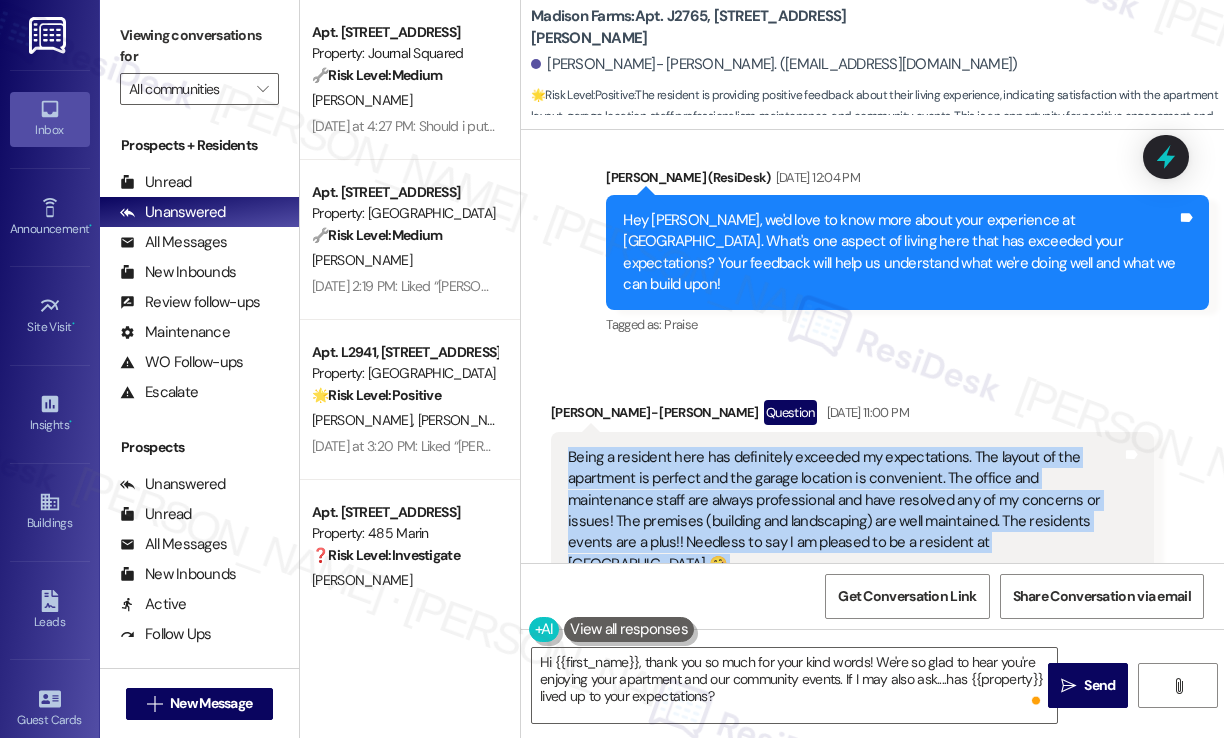 click on "Being a resident here has definitely exceeded my expectations. The layout of the apartment is perfect and the garage location is convenient. The office and maintenance staff are always professional and have resolved any of my concerns or issues!  The premises (building and landscaping) are well maintained.  The residents events are a plus!! Needless to say I am pleased to be a resident at Madison Farms 🤗" at bounding box center [845, 511] 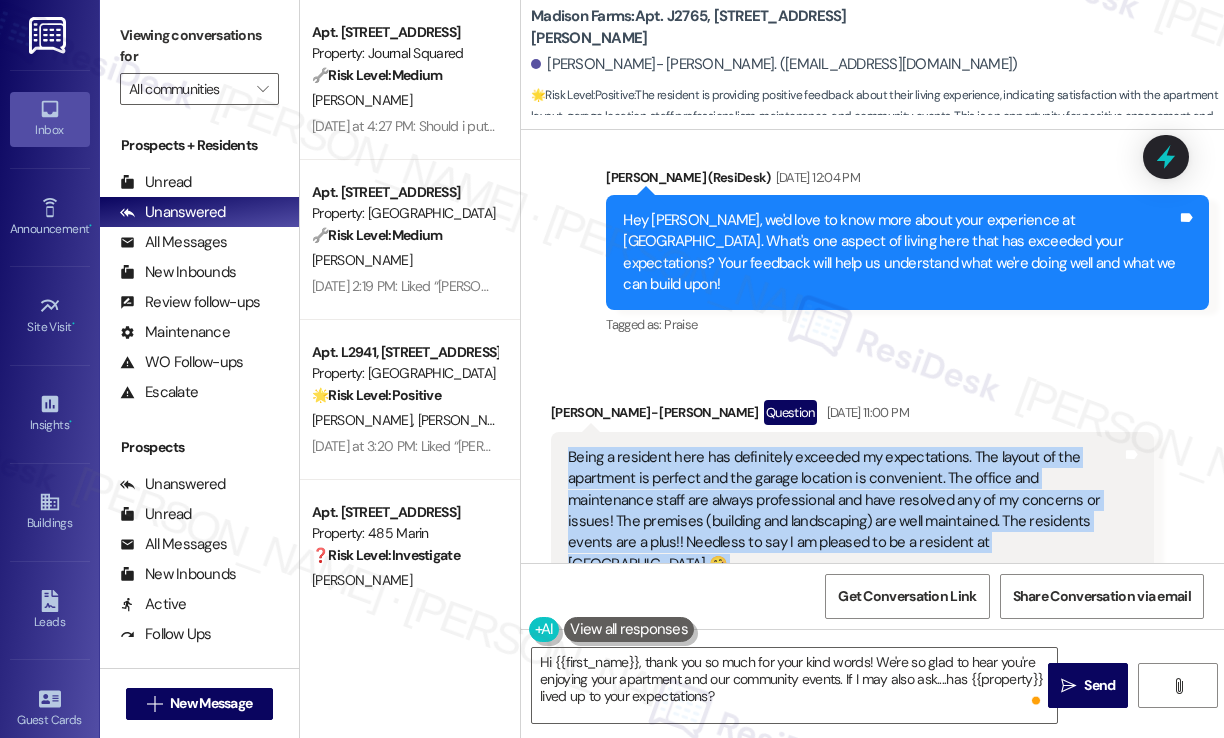 click on "Being a resident here has definitely exceeded my expectations. The layout of the apartment is perfect and the garage location is convenient. The office and maintenance staff are always professional and have resolved any of my concerns or issues!  The premises (building and landscaping) are well maintained.  The residents events are a plus!! Needless to say I am pleased to be a resident at Madison Farms 🤗" at bounding box center (845, 511) 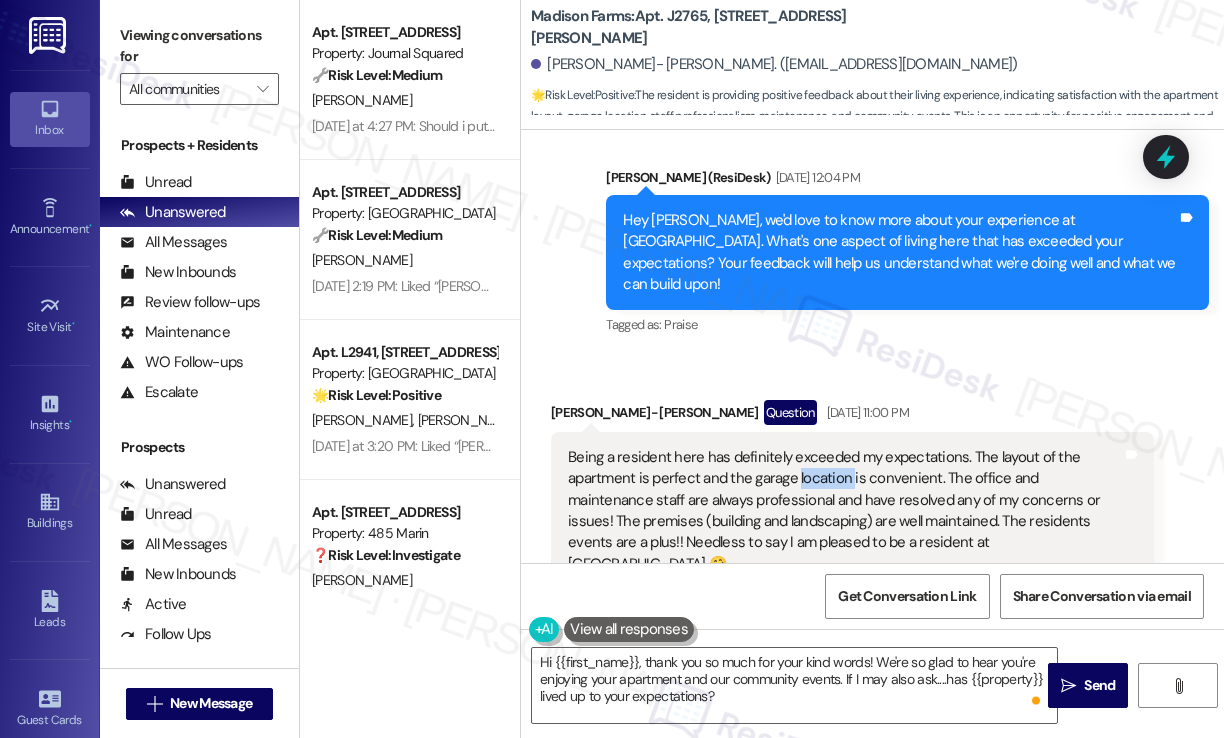 click on "Being a resident here has definitely exceeded my expectations. The layout of the apartment is perfect and the garage location is convenient. The office and maintenance staff are always professional and have resolved any of my concerns or issues!  The premises (building and landscaping) are well maintained.  The residents events are a plus!! Needless to say I am pleased to be a resident at Madison Farms 🤗" at bounding box center (845, 511) 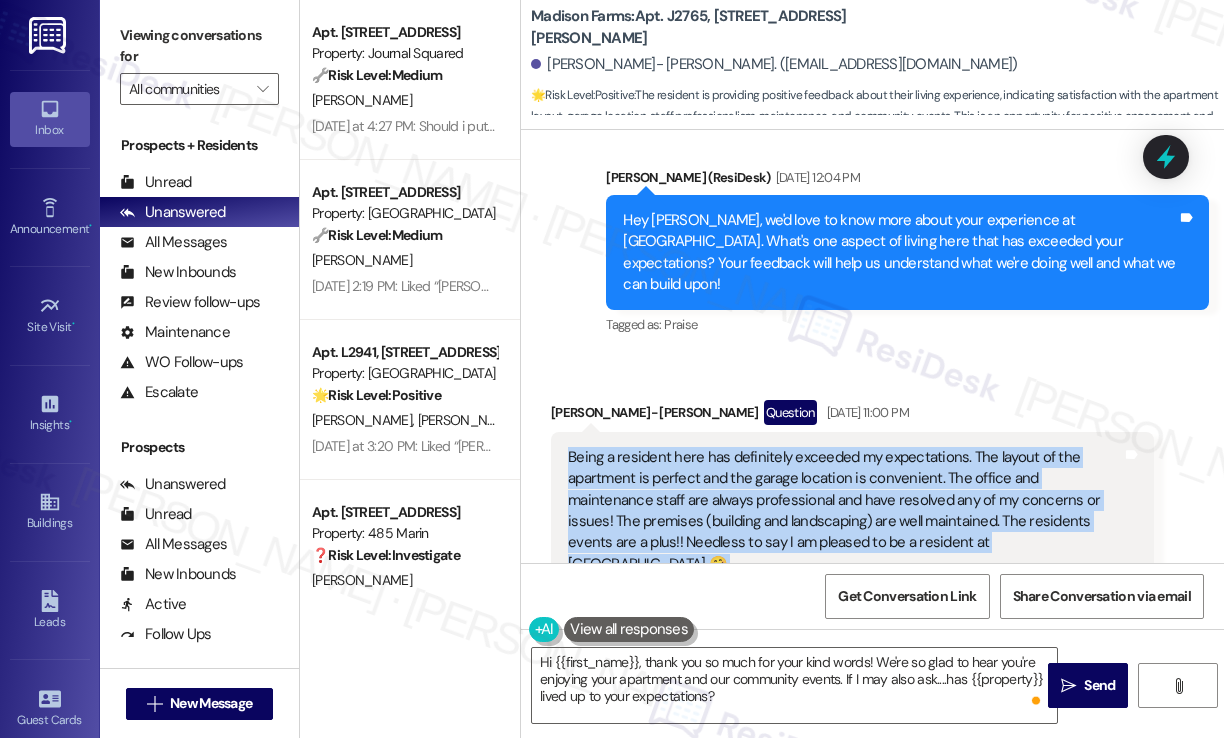 click on "Being a resident here has definitely exceeded my expectations. The layout of the apartment is perfect and the garage location is convenient. The office and maintenance staff are always professional and have resolved any of my concerns or issues!  The premises (building and landscaping) are well maintained.  The residents events are a plus!! Needless to say I am pleased to be a resident at Madison Farms 🤗" at bounding box center [845, 511] 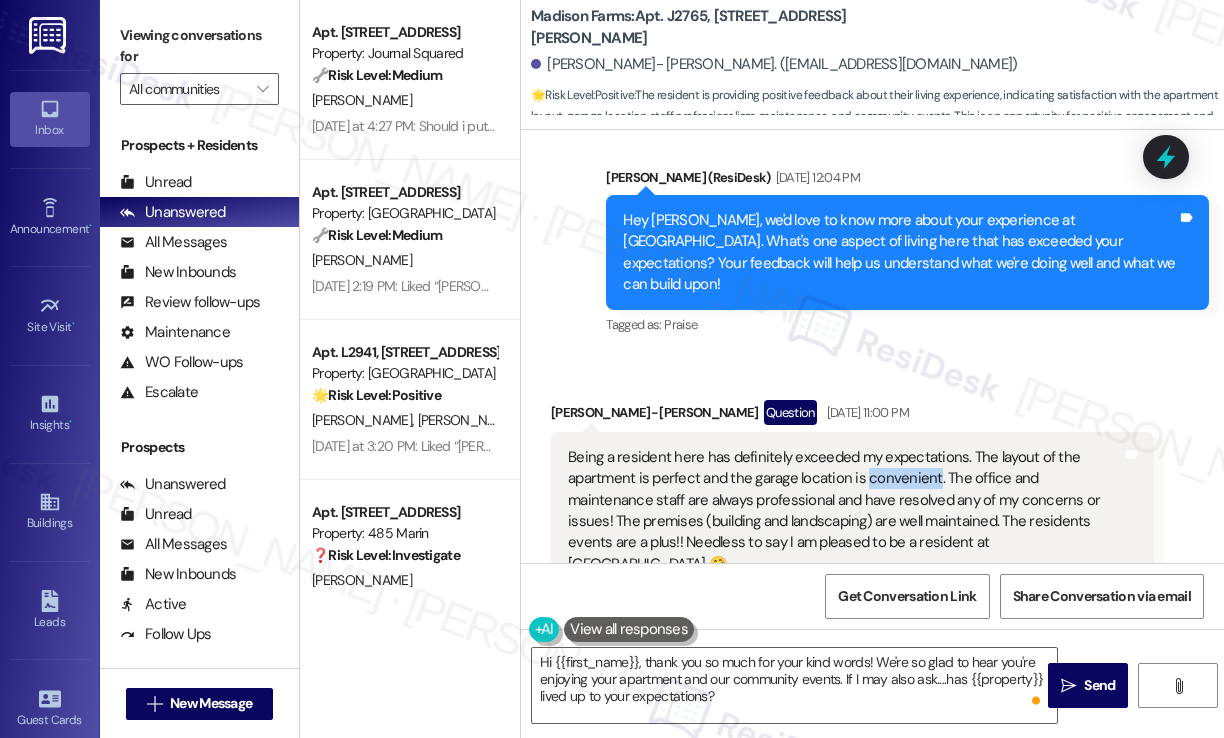 click on "Being a resident here has definitely exceeded my expectations. The layout of the apartment is perfect and the garage location is convenient. The office and maintenance staff are always professional and have resolved any of my concerns or issues!  The premises (building and landscaping) are well maintained.  The residents events are a plus!! Needless to say I am pleased to be a resident at Madison Farms 🤗" at bounding box center [845, 511] 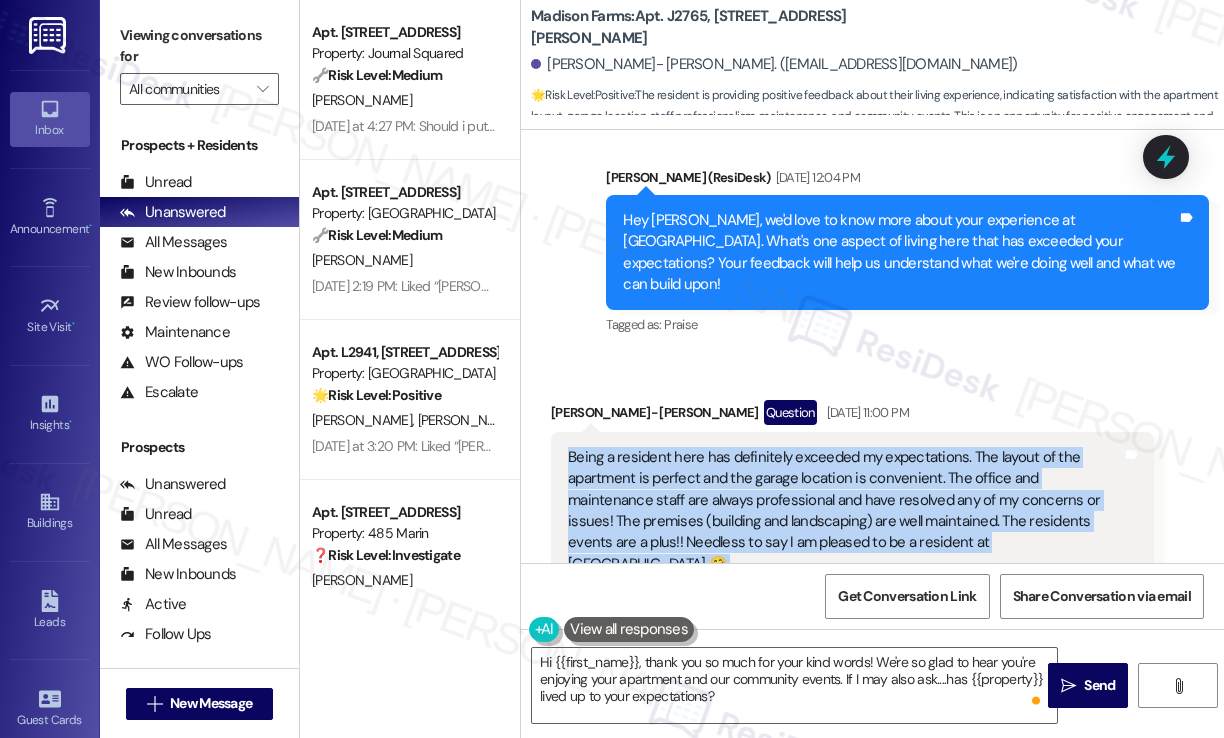 click on "Being a resident here has definitely exceeded my expectations. The layout of the apartment is perfect and the garage location is convenient. The office and maintenance staff are always professional and have resolved any of my concerns or issues!  The premises (building and landscaping) are well maintained.  The residents events are a plus!! Needless to say I am pleased to be a resident at Madison Farms 🤗" at bounding box center [845, 511] 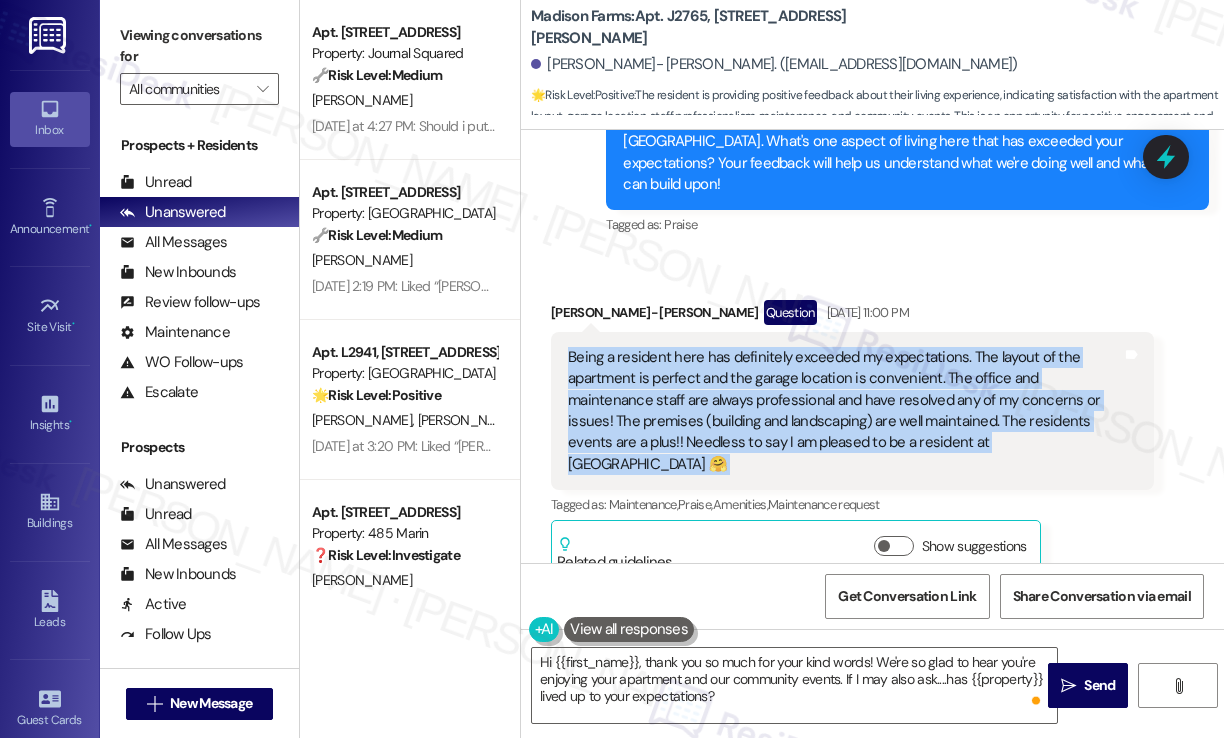 click on "Being a resident here has definitely exceeded my expectations. The layout of the apartment is perfect and the garage location is convenient. The office and maintenance staff are always professional and have resolved any of my concerns or issues!  The premises (building and landscaping) are well maintained.  The residents events are a plus!! Needless to say I am pleased to be a resident at Madison Farms 🤗" at bounding box center (845, 411) 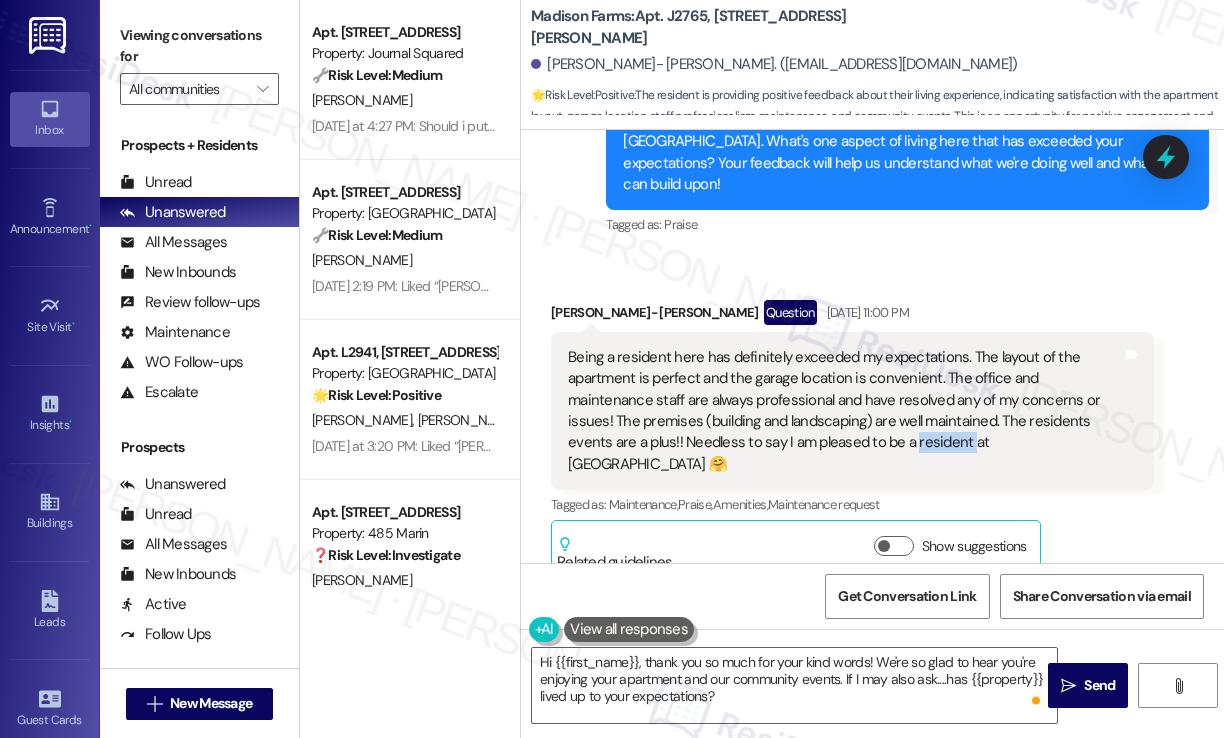click on "Being a resident here has definitely exceeded my expectations. The layout of the apartment is perfect and the garage location is convenient. The office and maintenance staff are always professional and have resolved any of my concerns or issues!  The premises (building and landscaping) are well maintained.  The residents events are a plus!! Needless to say I am pleased to be a resident at Madison Farms 🤗" at bounding box center [845, 411] 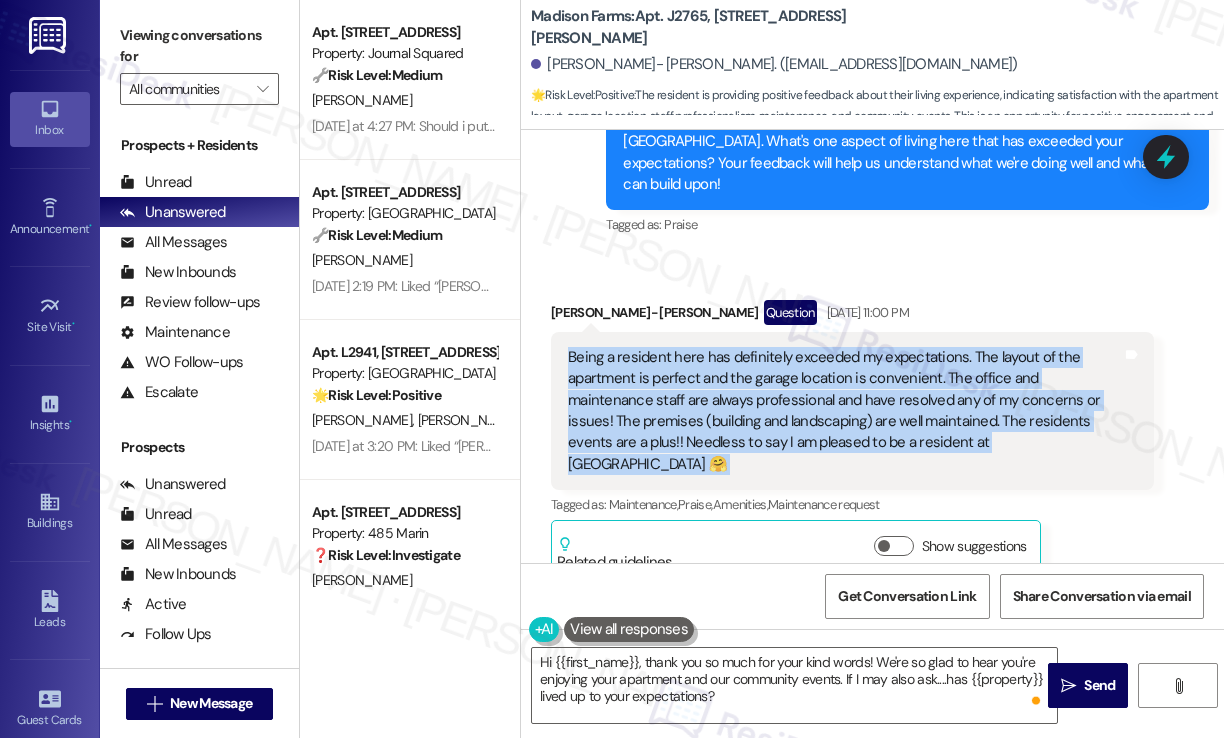 click on "Being a resident here has definitely exceeded my expectations. The layout of the apartment is perfect and the garage location is convenient. The office and maintenance staff are always professional and have resolved any of my concerns or issues!  The premises (building and landscaping) are well maintained.  The residents events are a plus!! Needless to say I am pleased to be a resident at Madison Farms 🤗" at bounding box center (845, 411) 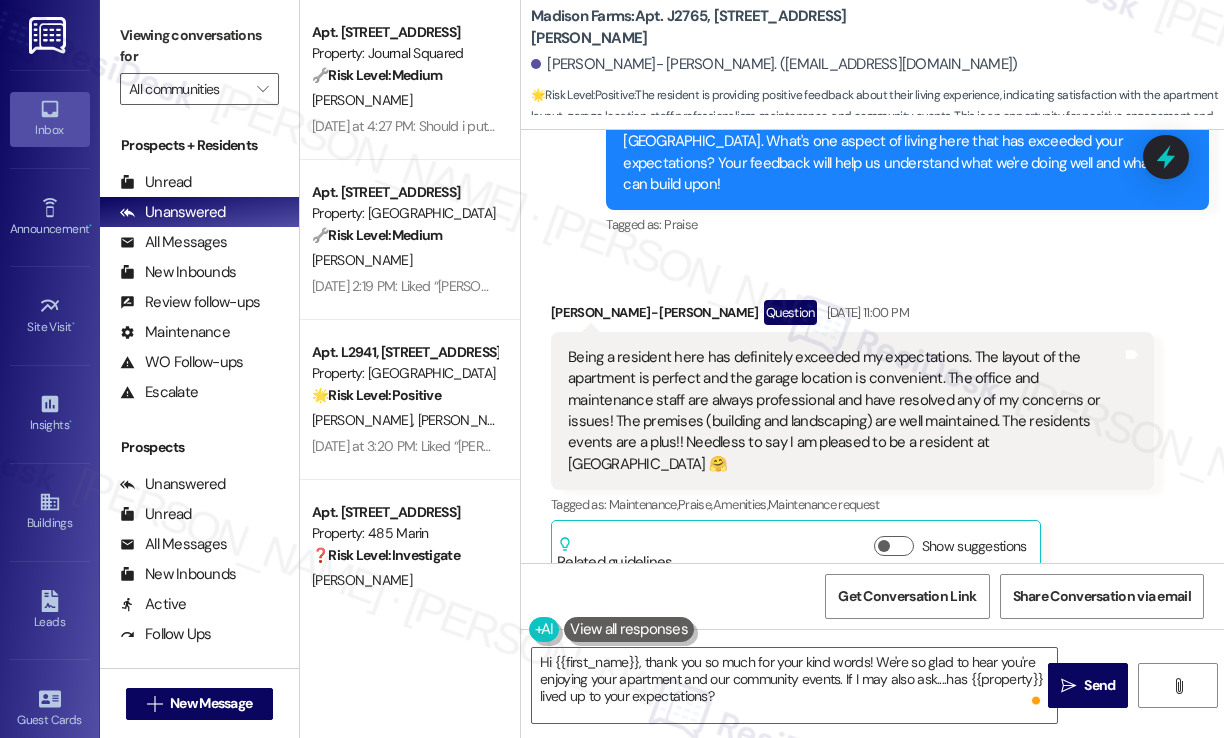 click on "Being a resident here has definitely exceeded my expectations. The layout of the apartment is perfect and the garage location is convenient. The office and maintenance staff are always professional and have resolved any of my concerns or issues!  The premises (building and landscaping) are well maintained.  The residents events are a plus!! Needless to say I am pleased to be a resident at Madison Farms 🤗" at bounding box center (845, 411) 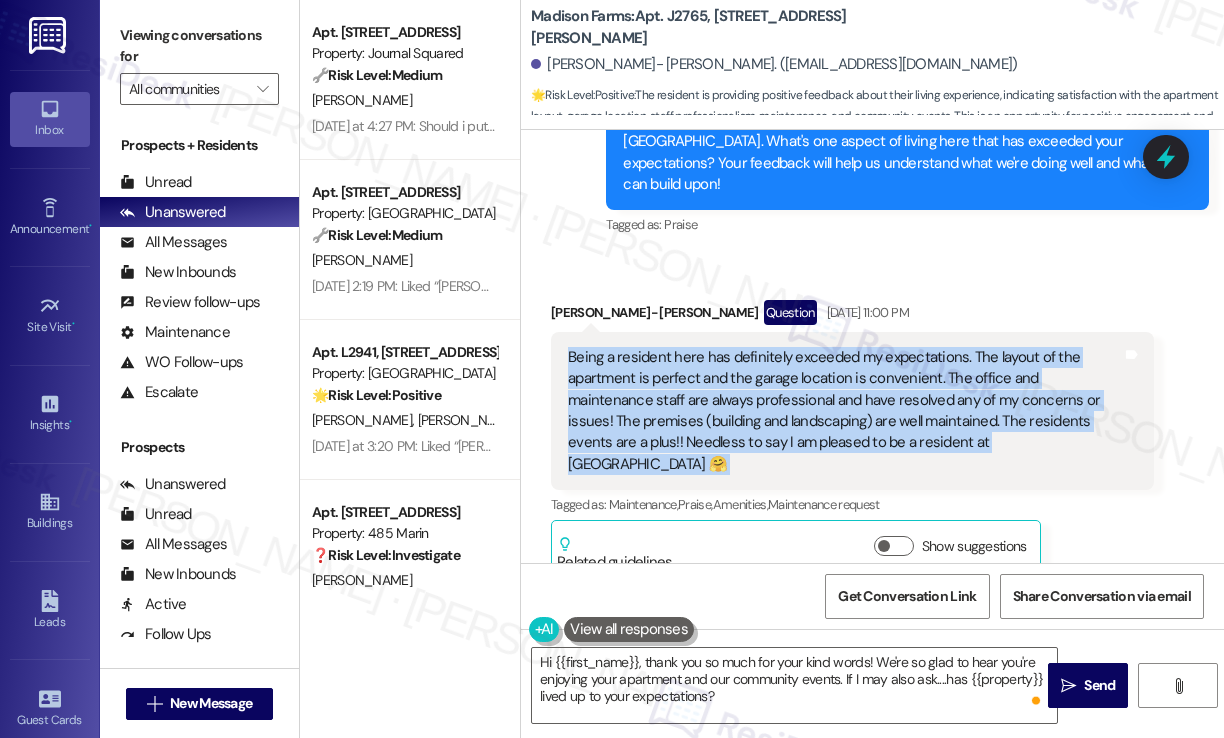 click on "Being a resident here has definitely exceeded my expectations. The layout of the apartment is perfect and the garage location is convenient. The office and maintenance staff are always professional and have resolved any of my concerns or issues!  The premises (building and landscaping) are well maintained.  The residents events are a plus!! Needless to say I am pleased to be a resident at Madison Farms 🤗" at bounding box center (845, 411) 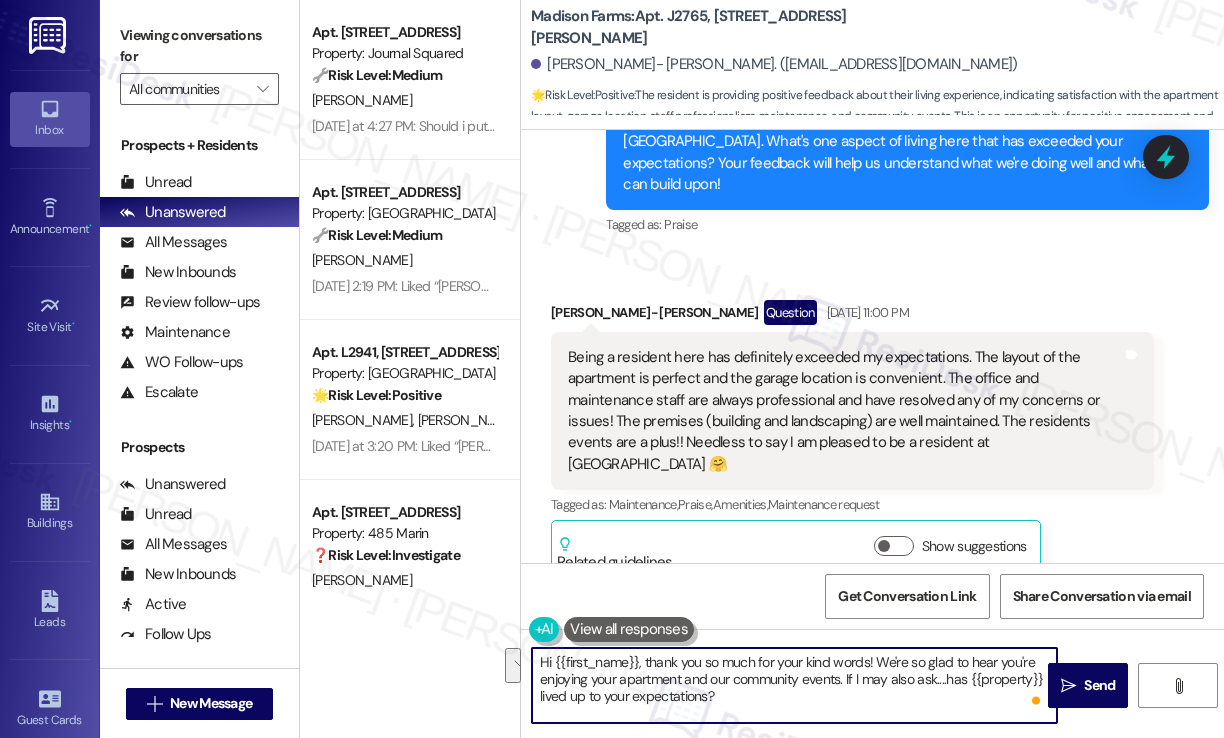 drag, startPoint x: 741, startPoint y: 705, endPoint x: 779, endPoint y: 675, distance: 48.414875 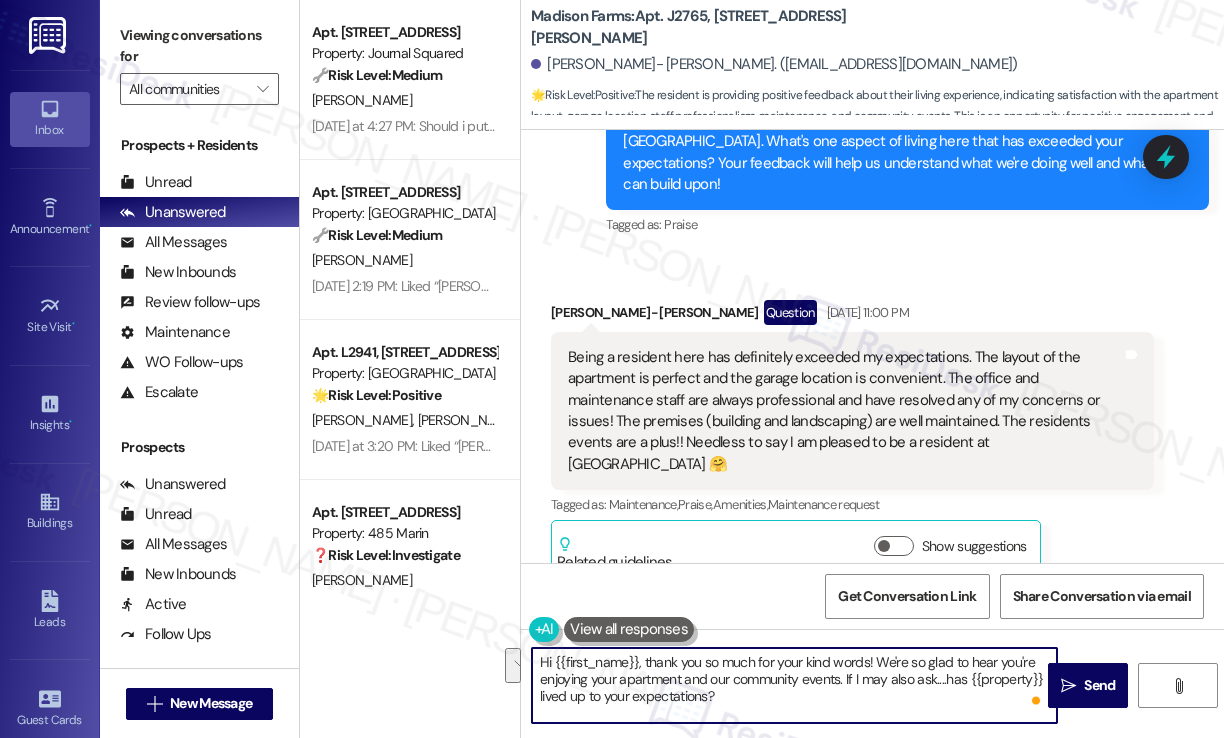 click on "Hi {{first_name}}, thank you so much for your kind words! We're so glad to hear you're enjoying your apartment and our community events. If I may also ask....has {{property}} lived up to your expectations?" at bounding box center (794, 685) 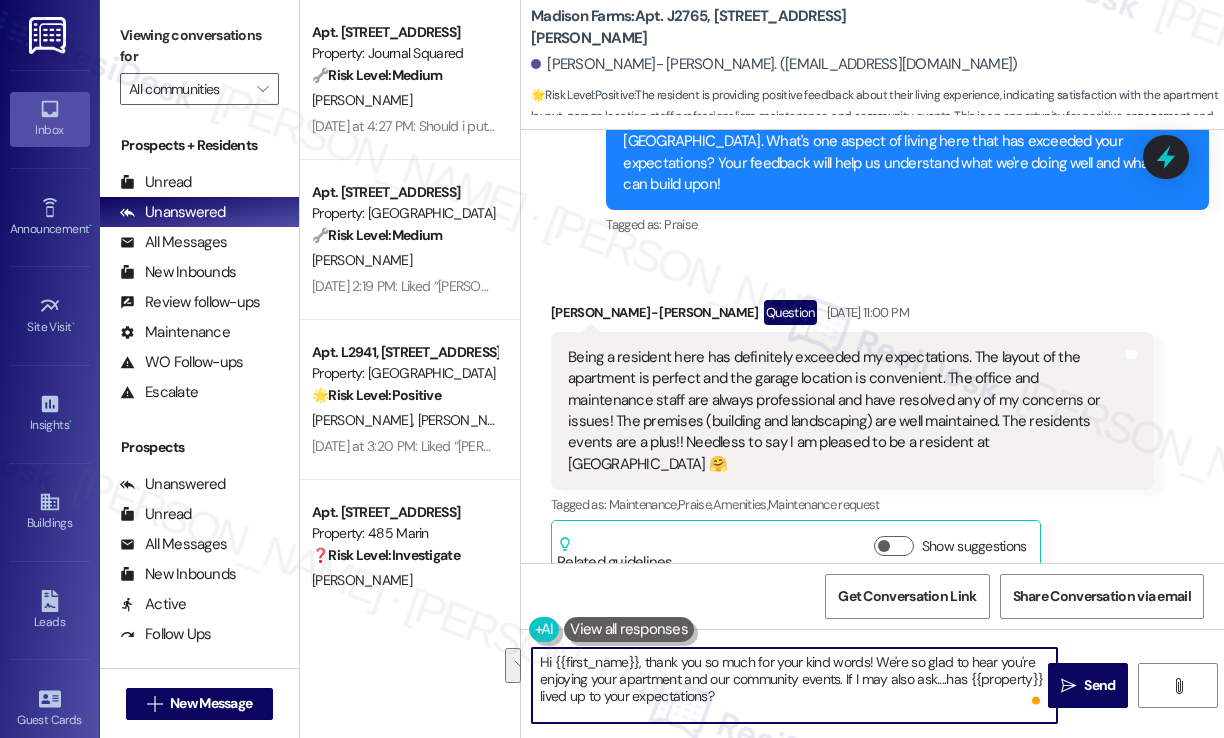 drag, startPoint x: 759, startPoint y: 692, endPoint x: 848, endPoint y: 677, distance: 90.255196 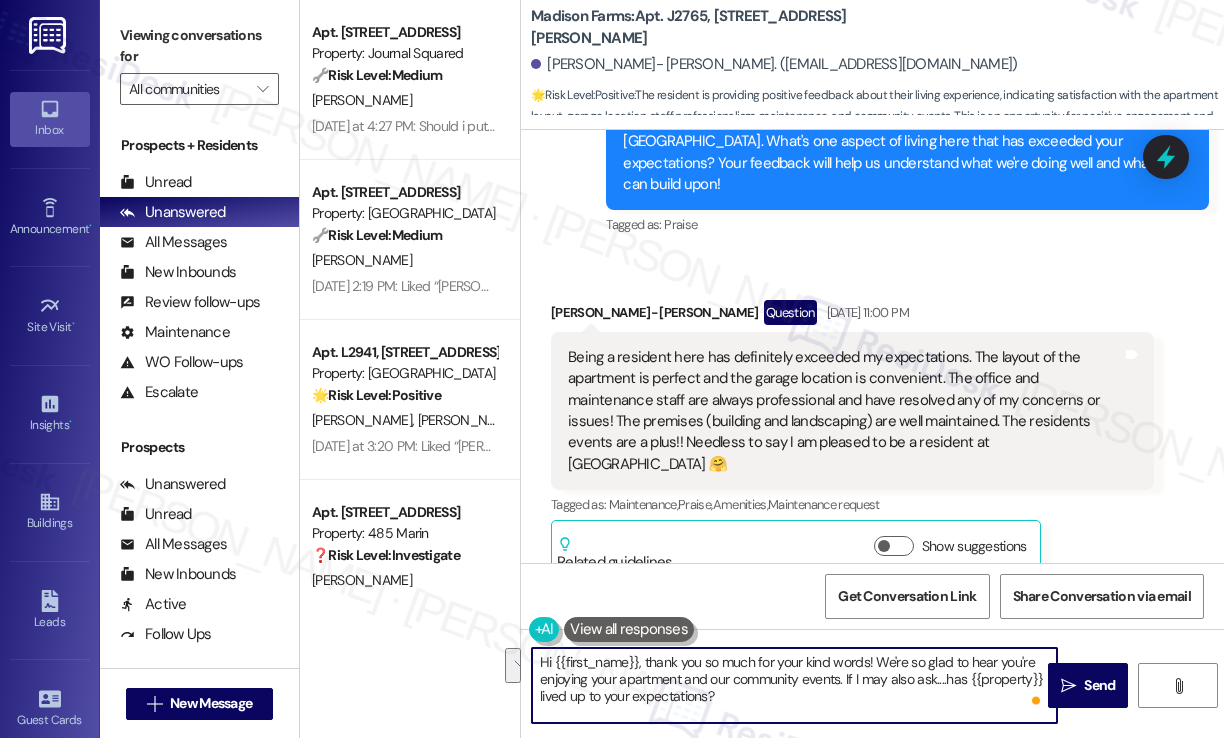 click on "Hi {{first_name}}, thank you so much for your kind words! We're so glad to hear you're enjoying your apartment and our community events. If I may also ask....has {{property}} lived up to your expectations?" at bounding box center [794, 685] 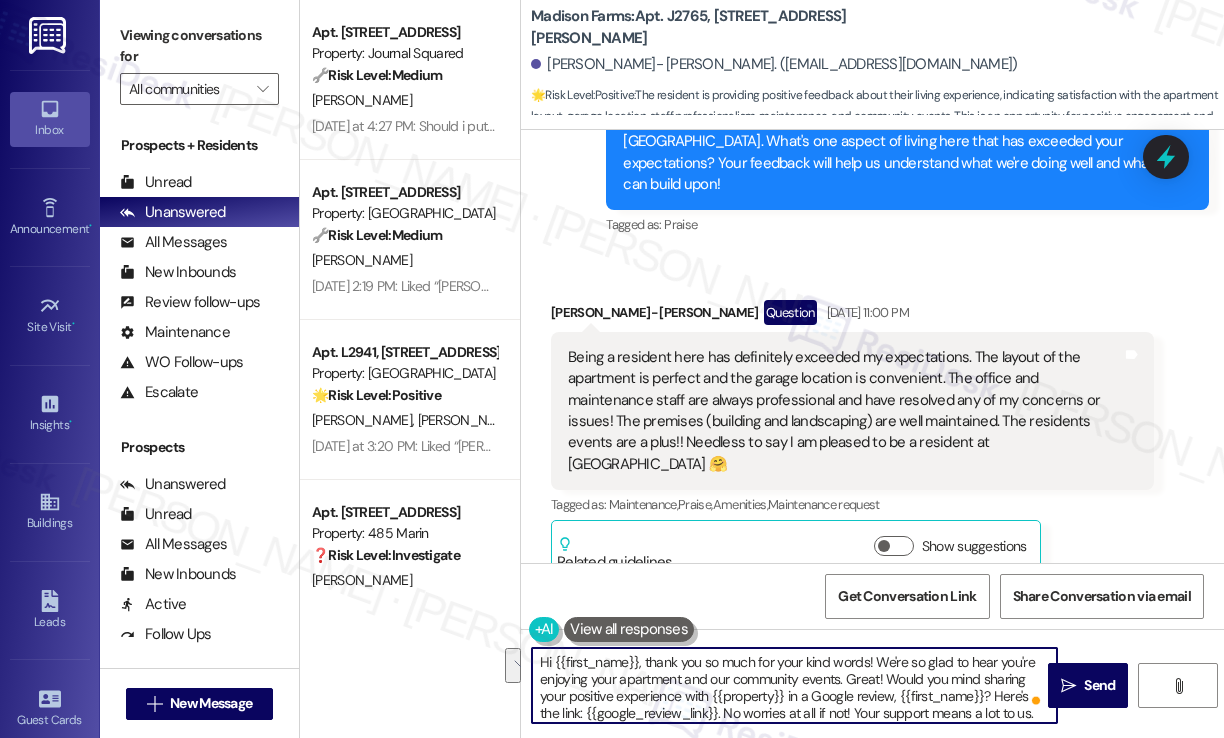 scroll, scrollTop: 16, scrollLeft: 0, axis: vertical 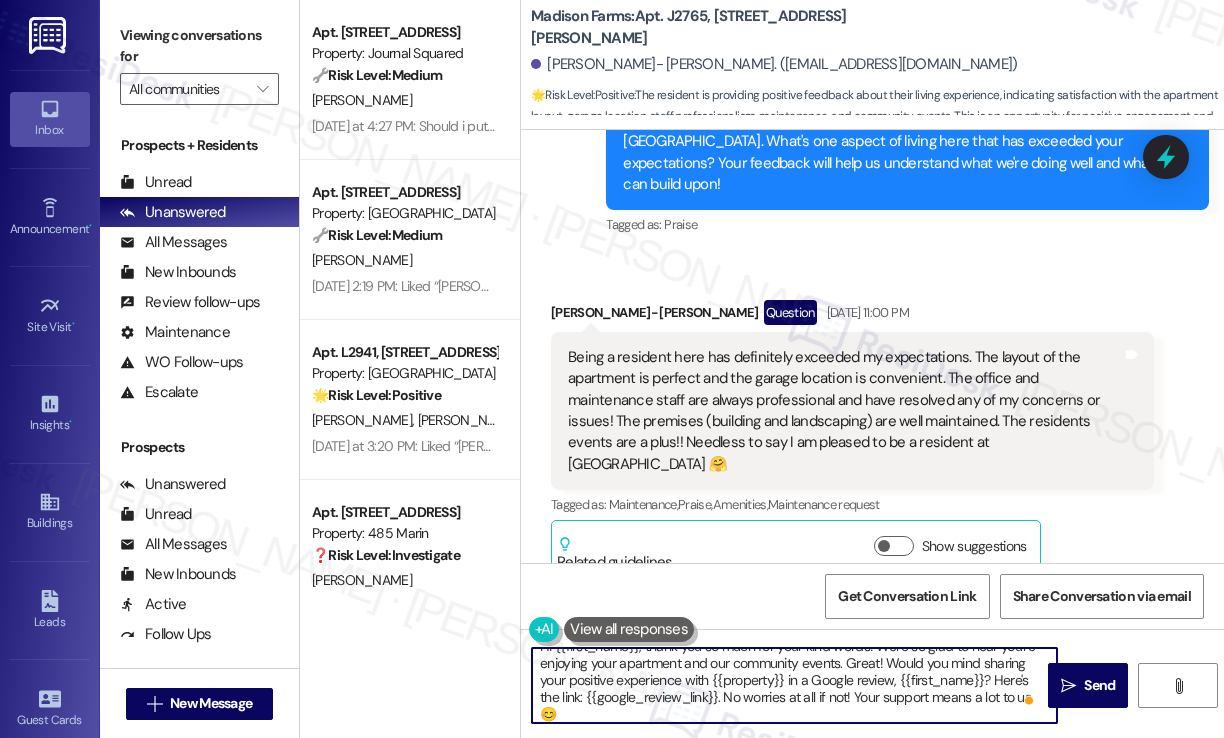 click on "Hi {{first_name}}, thank you so much for your kind words! We're so glad to hear you're enjoying your apartment and our community events. Great! Would you mind sharing your positive experience with {{property}} in a Google review, {{first_name}}? Here's the link: {{google_review_link}}. No worries at all if not! Your support means a lot to us. 😊" at bounding box center (794, 685) 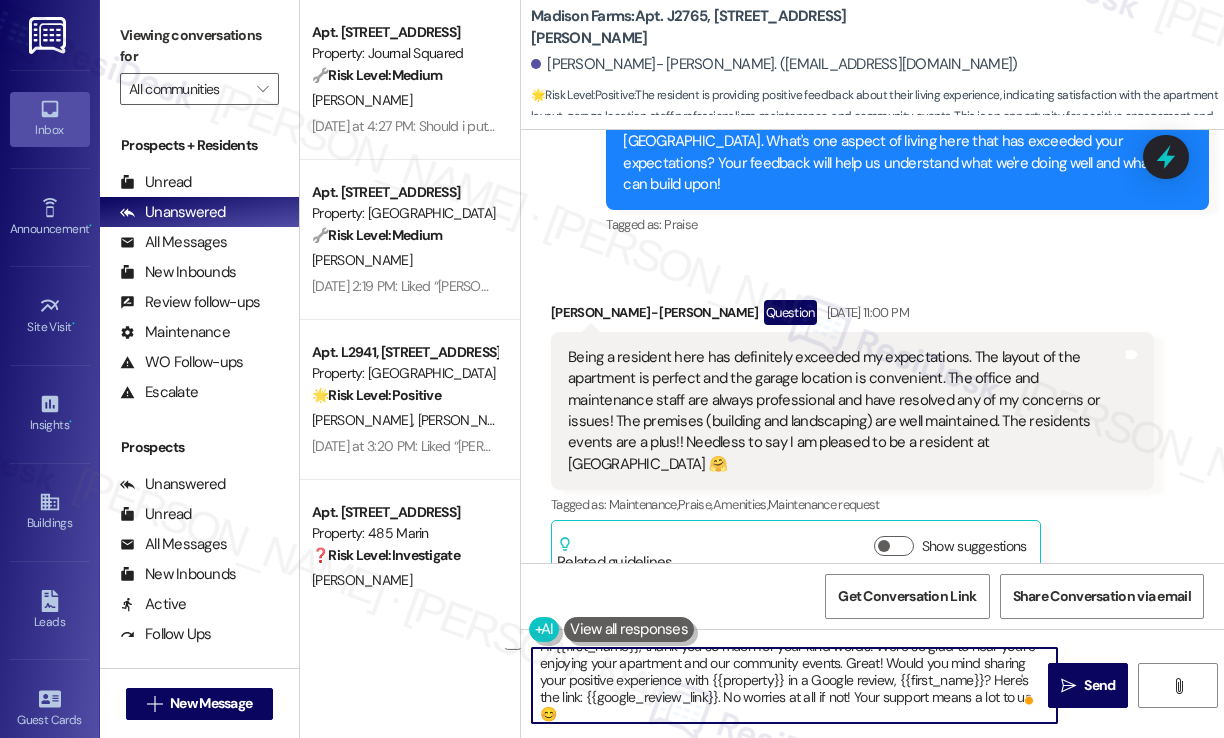 drag, startPoint x: 888, startPoint y: 664, endPoint x: 868, endPoint y: 664, distance: 20 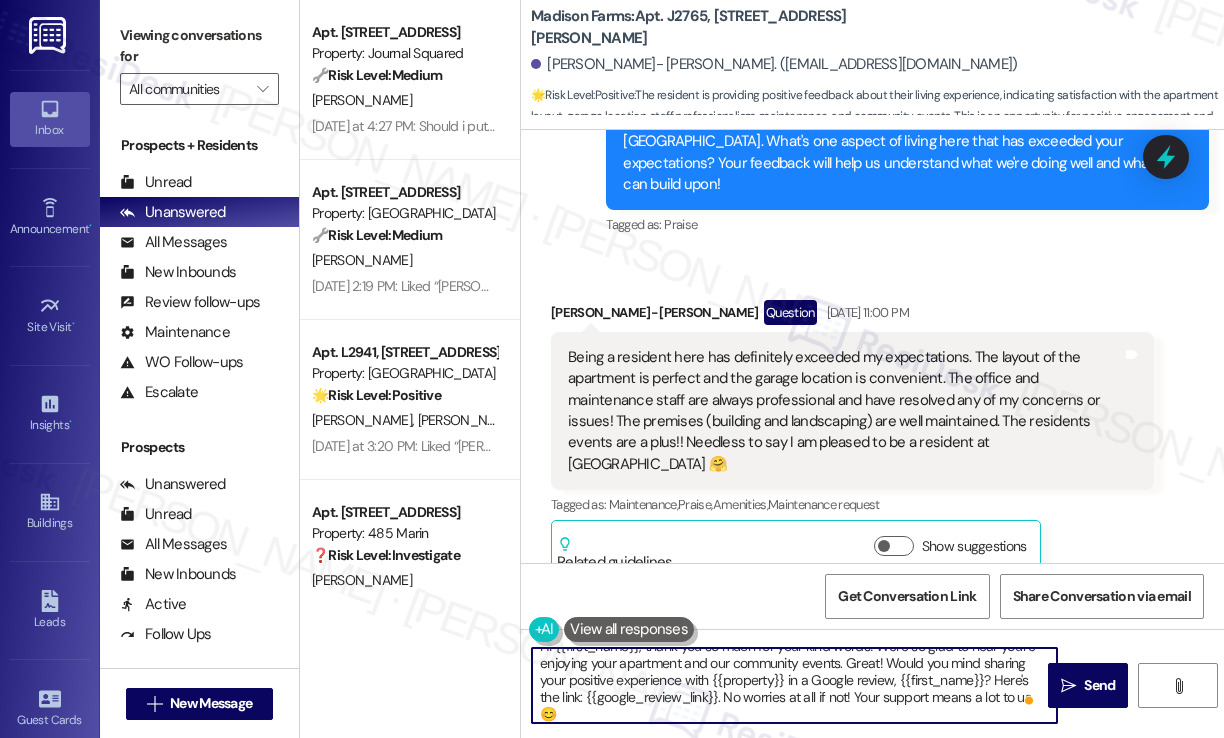 scroll, scrollTop: 4, scrollLeft: 0, axis: vertical 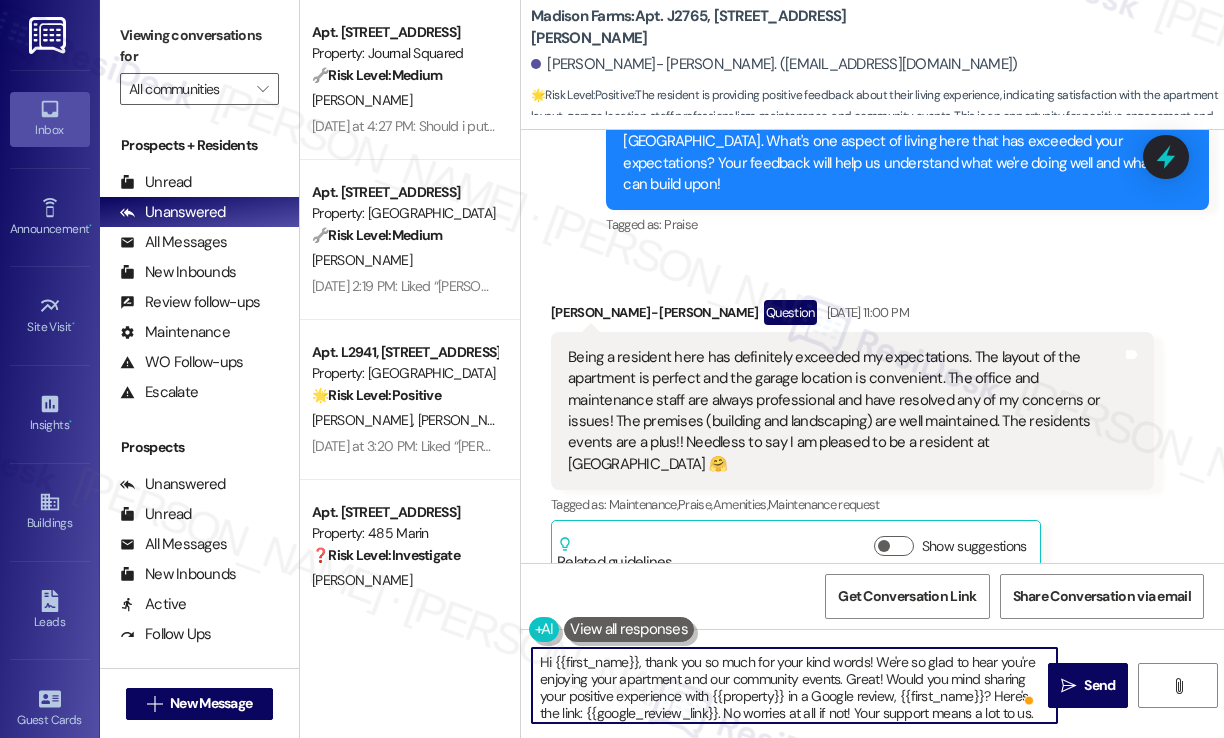 drag, startPoint x: 887, startPoint y: 663, endPoint x: 846, endPoint y: 675, distance: 42.72002 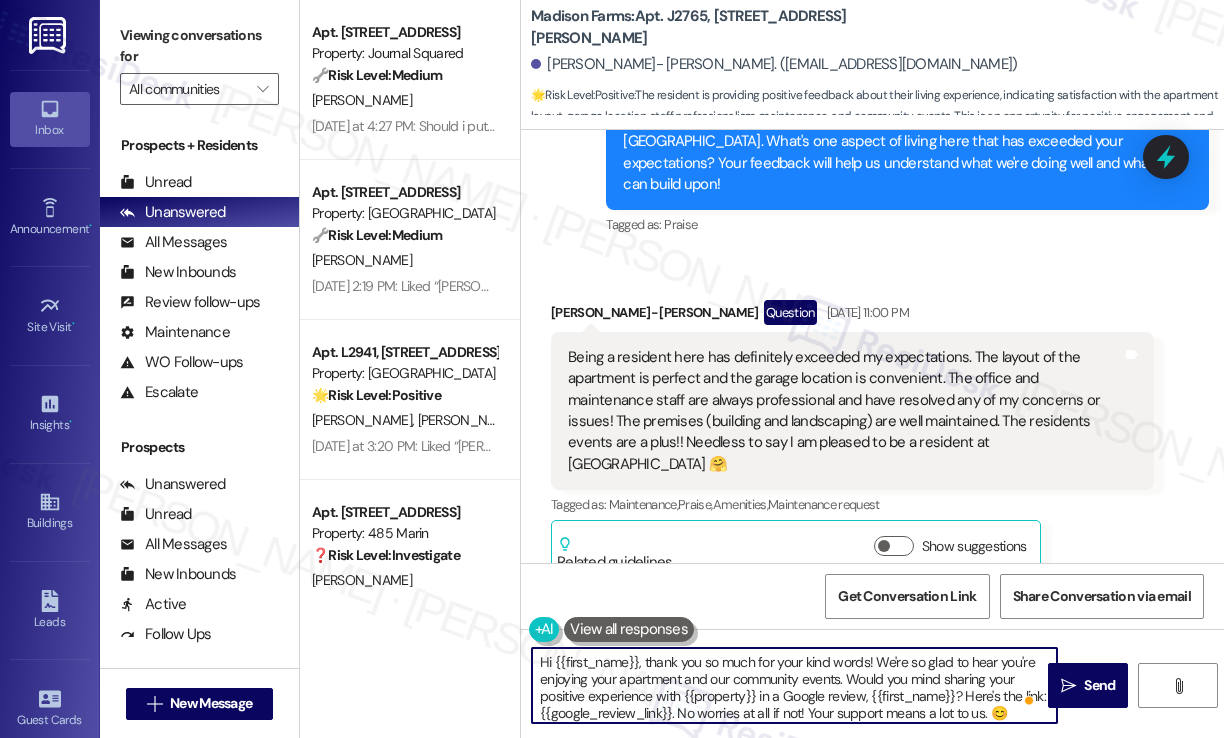 scroll, scrollTop: 4, scrollLeft: 0, axis: vertical 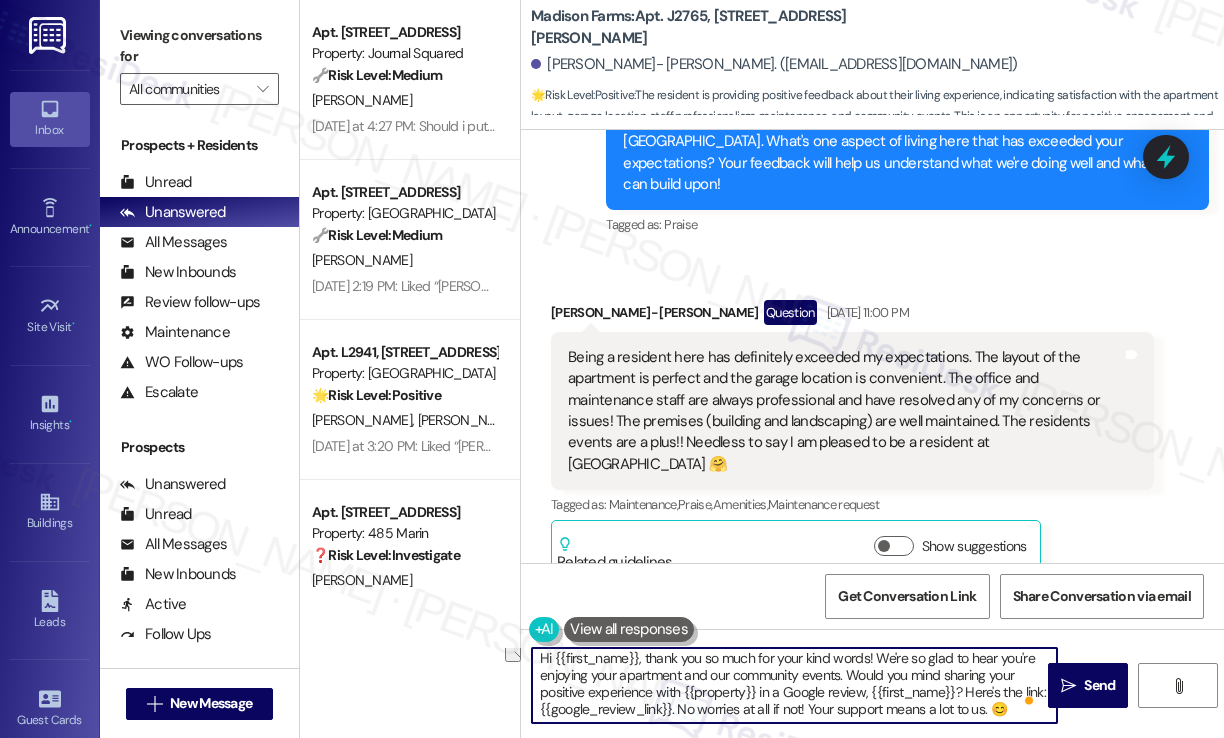 drag, startPoint x: 864, startPoint y: 693, endPoint x: 953, endPoint y: 689, distance: 89.08984 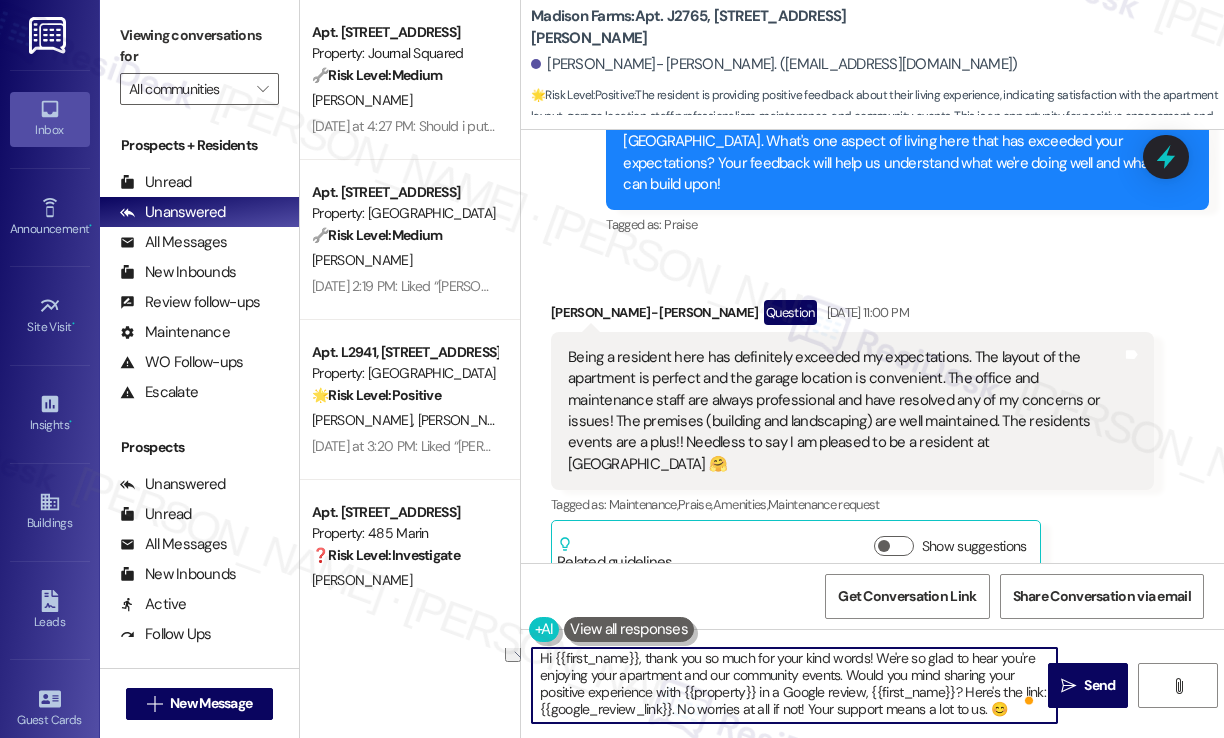 click on "Hi {{first_name}}, thank you so much for your kind words! We're so glad to hear you're enjoying your apartment and our community events. Would you mind sharing your positive experience with {{property}} in a Google review, {{first_name}}? Here's the link: {{google_review_link}}. No worries at all if not! Your support means a lot to us. 😊" at bounding box center (794, 685) 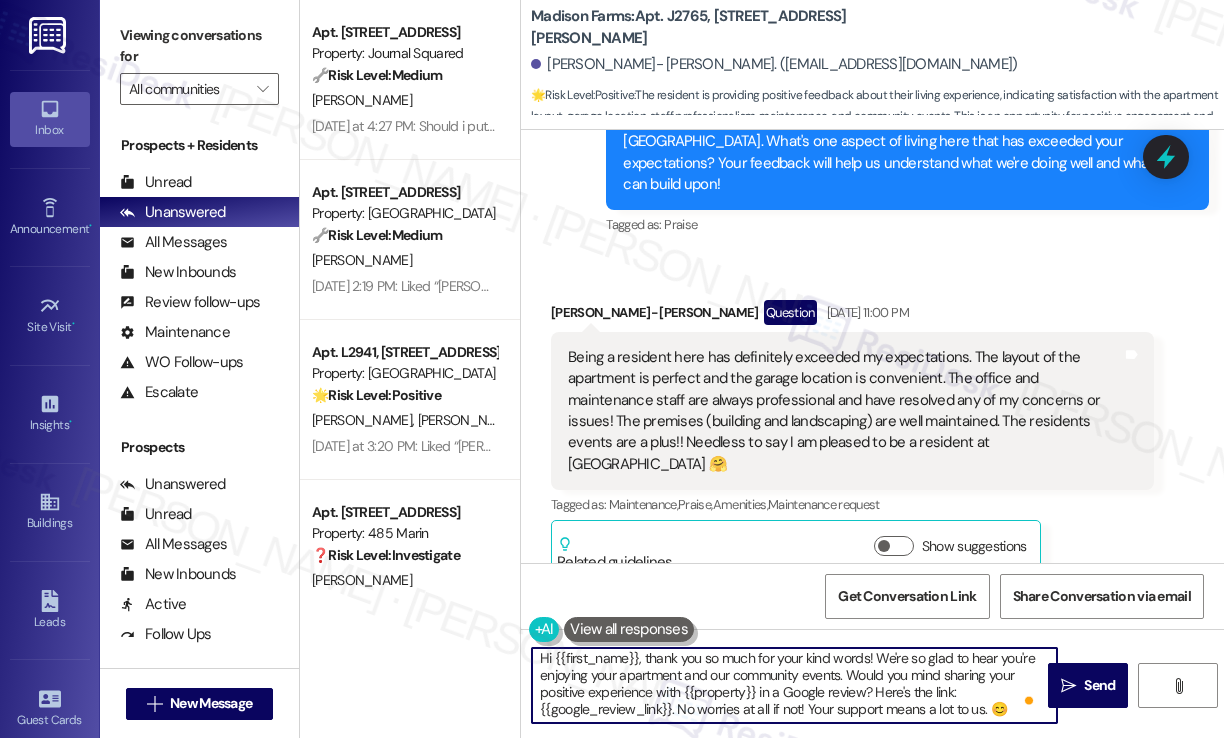 click on "Hi {{first_name}}, thank you so much for your kind words! We're so glad to hear you're enjoying your apartment and our community events. Would you mind sharing your positive experience with {{property}} in a Google review? Here's the link: {{google_review_link}}. No worries at all if not! Your support means a lot to us. 😊" at bounding box center (794, 685) 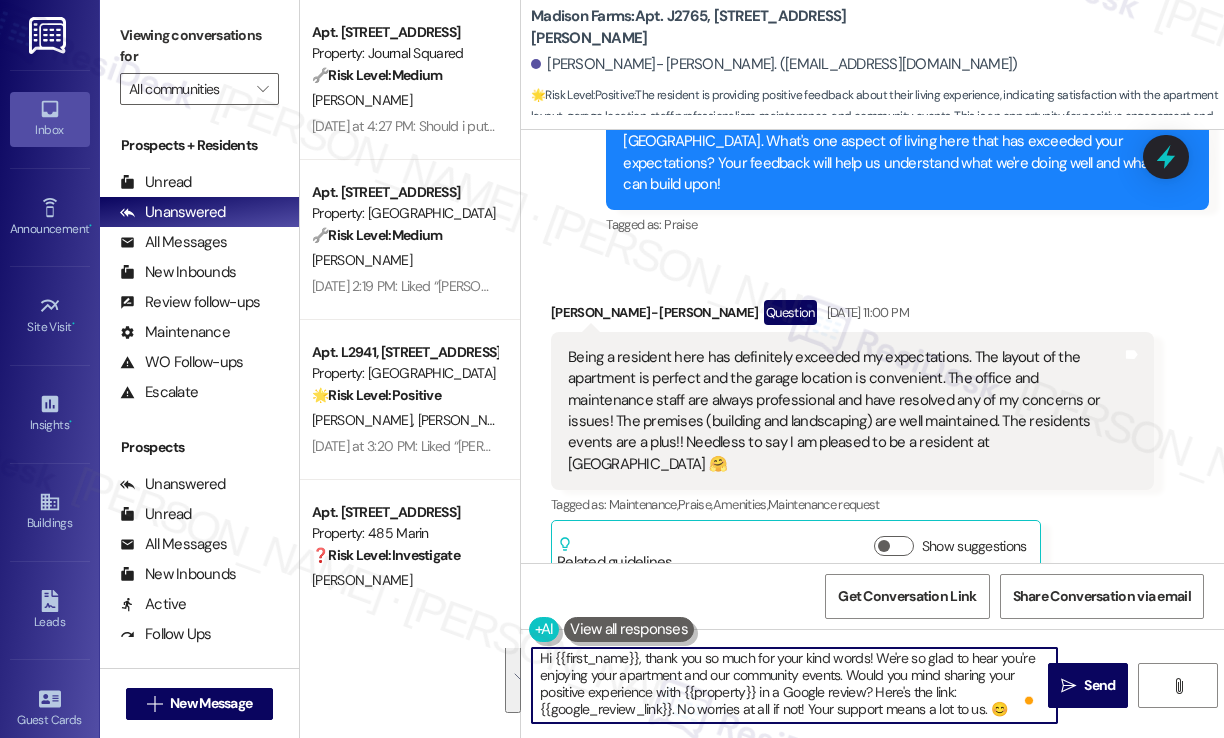 click on "Hi {{first_name}}, thank you so much for your kind words! We're so glad to hear you're enjoying your apartment and our community events. Would you mind sharing your positive experience with {{property}} in a Google review? Here's the link: {{google_review_link}}. No worries at all if not! Your support means a lot to us. 😊" at bounding box center (794, 685) 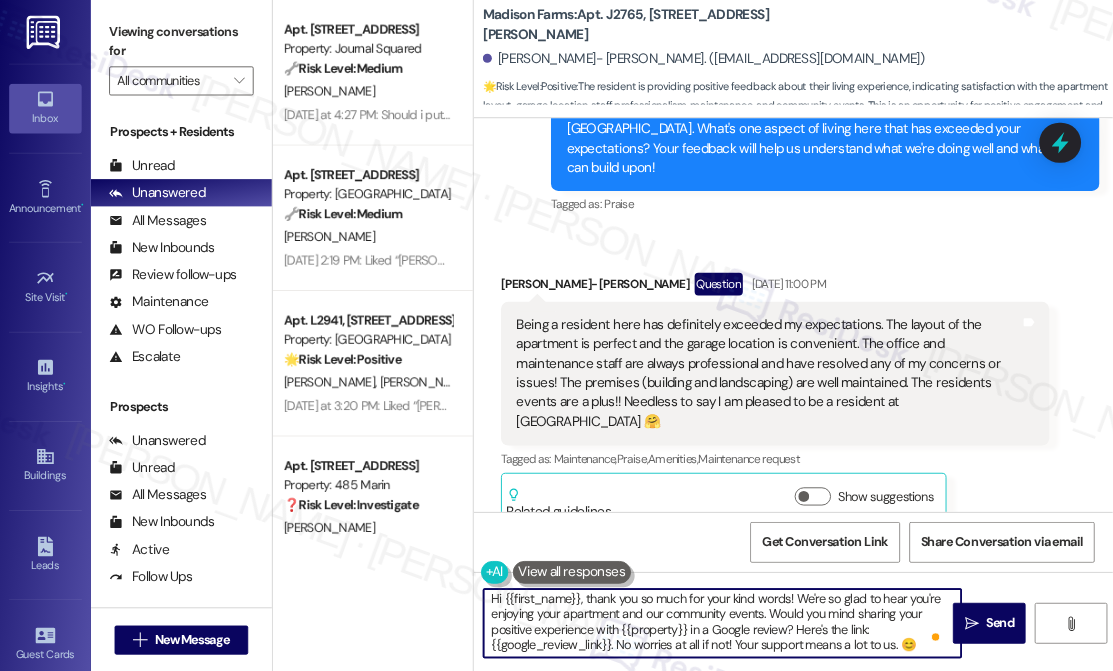 scroll, scrollTop: 1260, scrollLeft: 0, axis: vertical 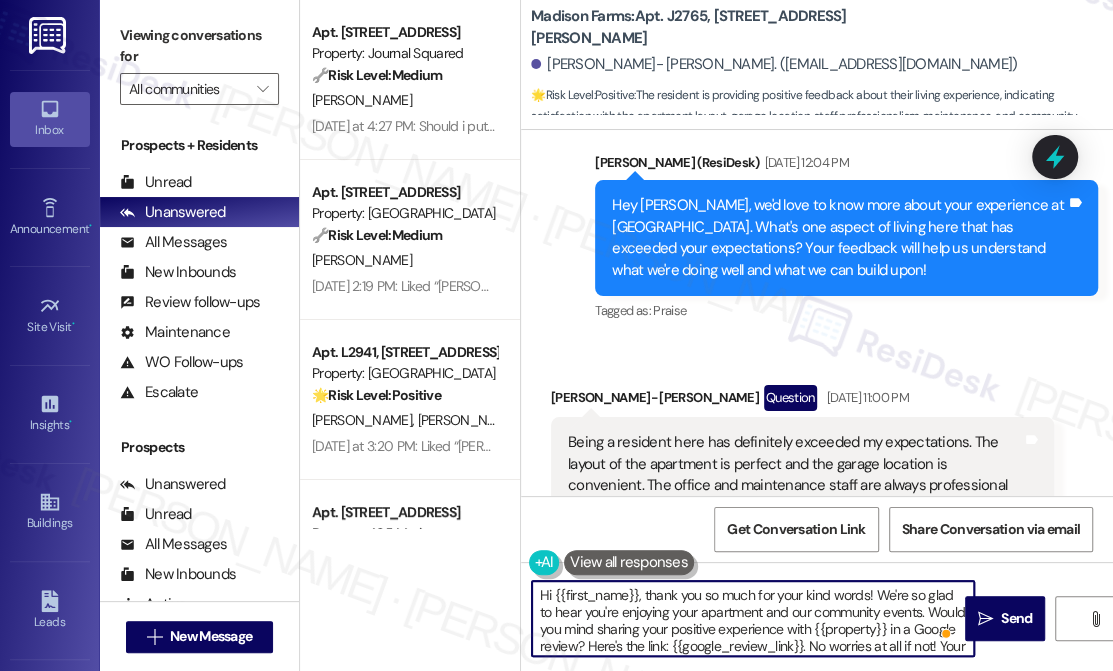 click on "Hi {{first_name}}, thank you so much for your kind words! We're so glad to hear you're enjoying your apartment and our community events. Would you mind sharing your positive experience with {{property}} in a Google review? Here's the link: {{google_review_link}}. No worries at all if not! Your support means a lot to us. 😊" at bounding box center (753, 618) 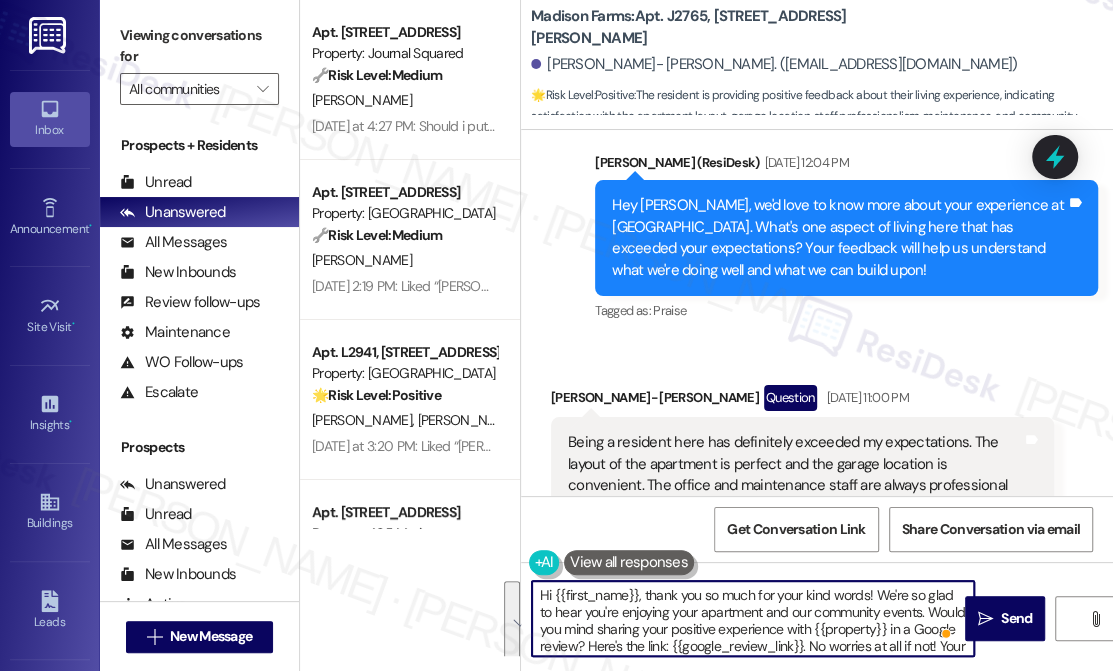 click on "Hi {{first_name}}, thank you so much for your kind words! We're so glad to hear you're enjoying your apartment and our community events. Would you mind sharing your positive experience with {{property}} in a Google review? Here's the link: {{google_review_link}}. No worries at all if not! Your support means a lot to us. 😊" at bounding box center (753, 618) 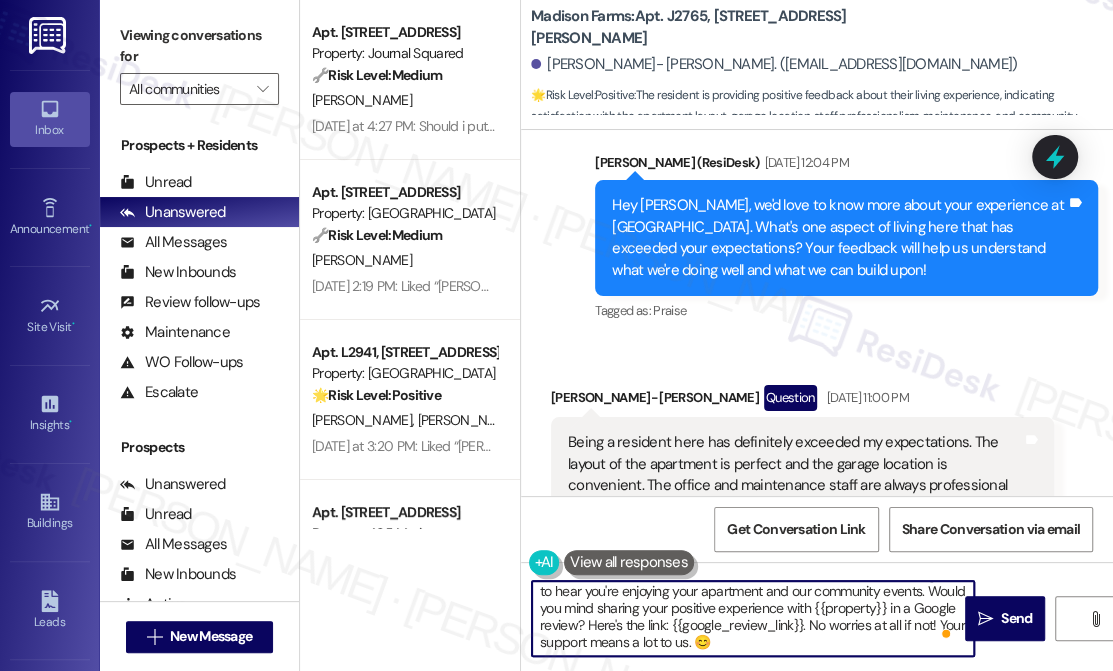 click on "Hi {{first_name}}, thank you so much for your kind words! We're so glad to hear you're enjoying your apartment and our community events. Would you mind sharing your positive experience with {{property}} in a Google review? Here's the link: {{google_review_link}}. No worries at all if not! Your support means a lot to us. 😊" at bounding box center [753, 618] 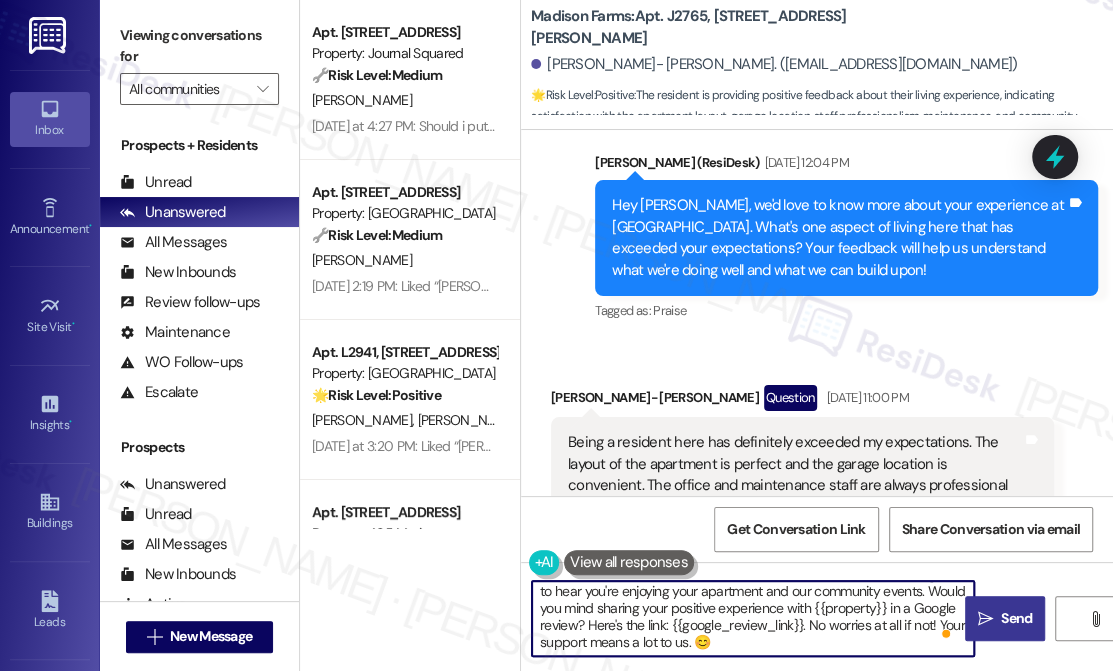 type on "Hi {{first_name}}, thank you so much for your kind words! We're so glad to hear you're enjoying your apartment and our community events. Would you mind sharing your positive experience with {{property}} in a Google review? Here's the link: {{google_review_link}}. No worries at all if not! Your support means a lot to us. 😊" 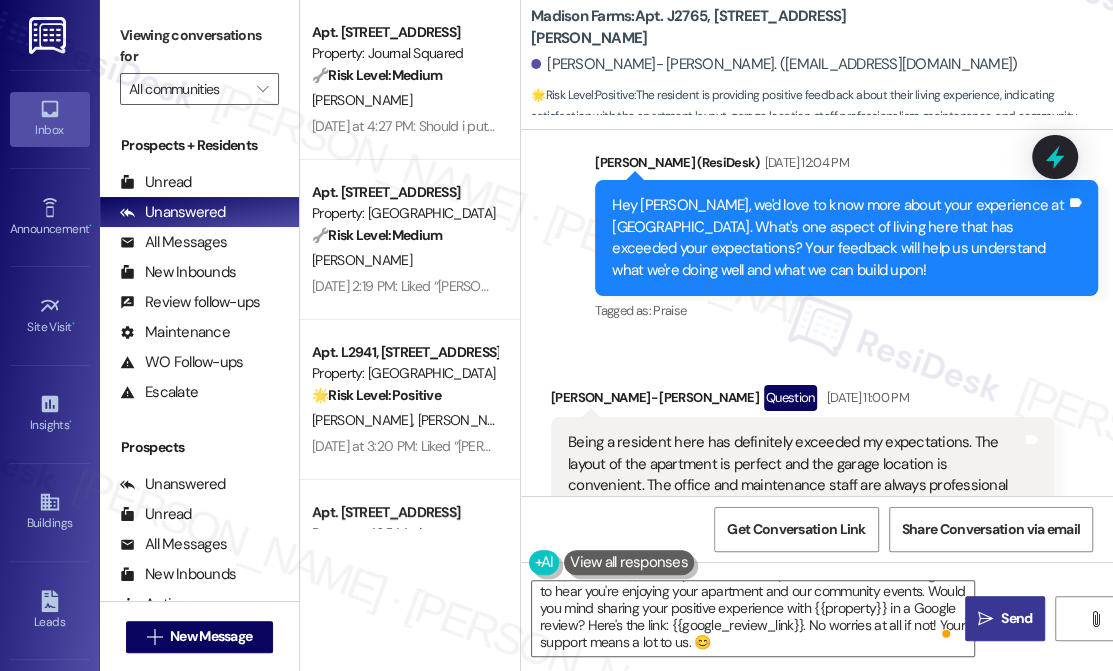 click on "" at bounding box center [985, 619] 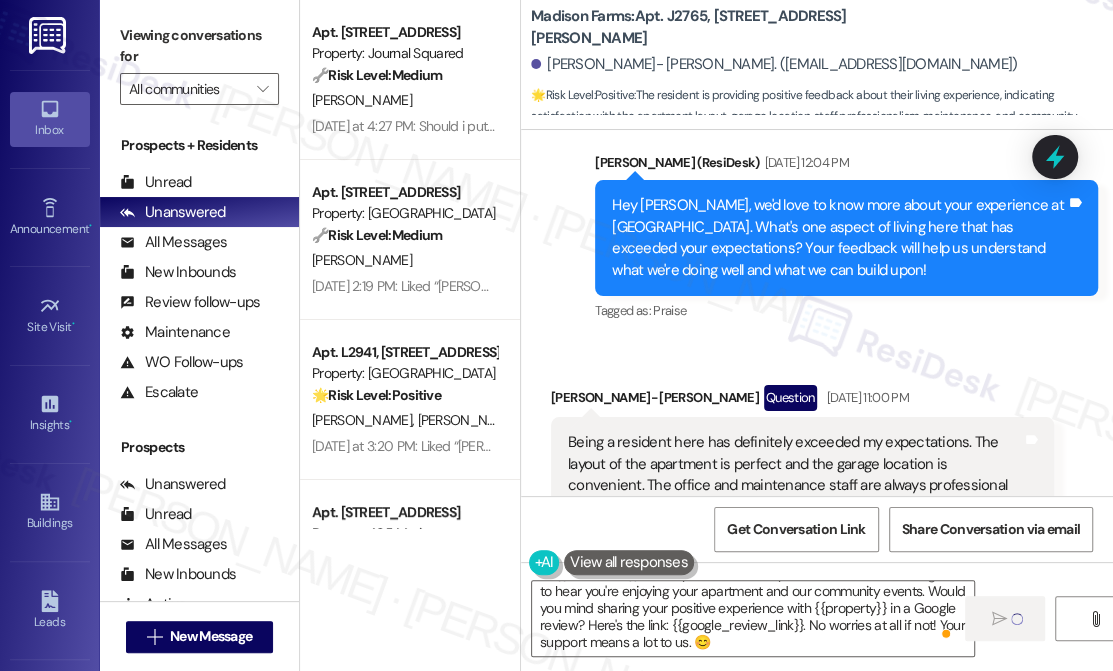 type 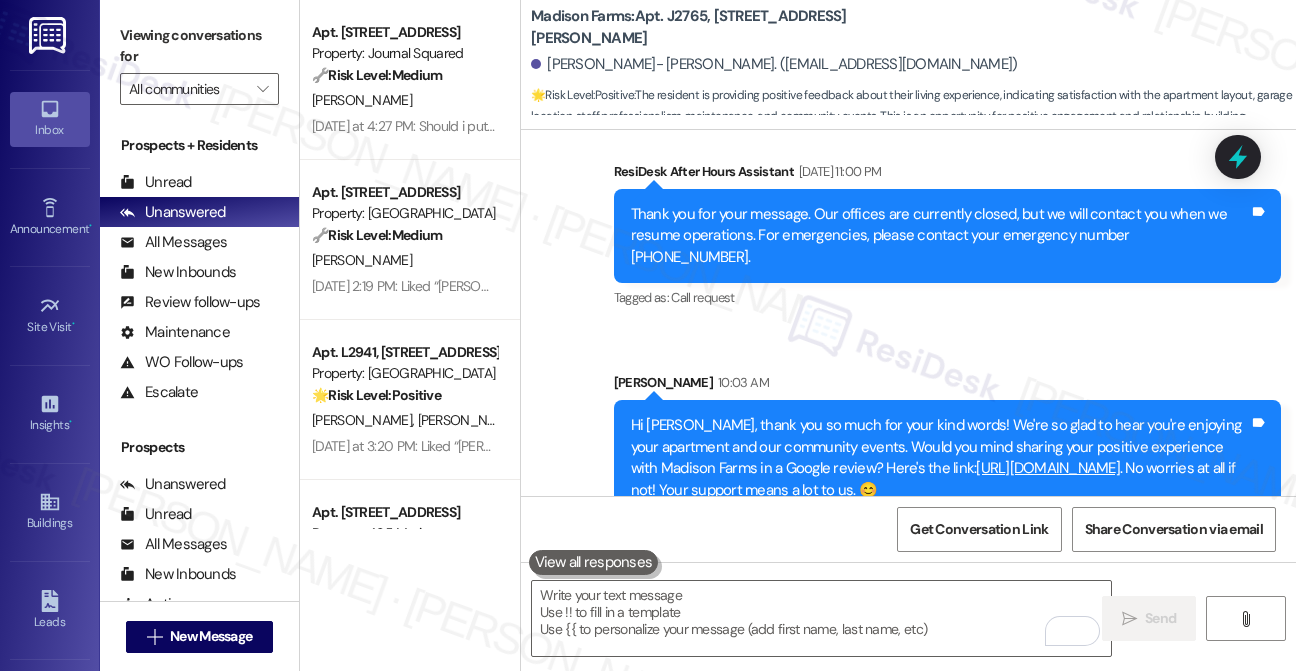 scroll, scrollTop: 1688, scrollLeft: 0, axis: vertical 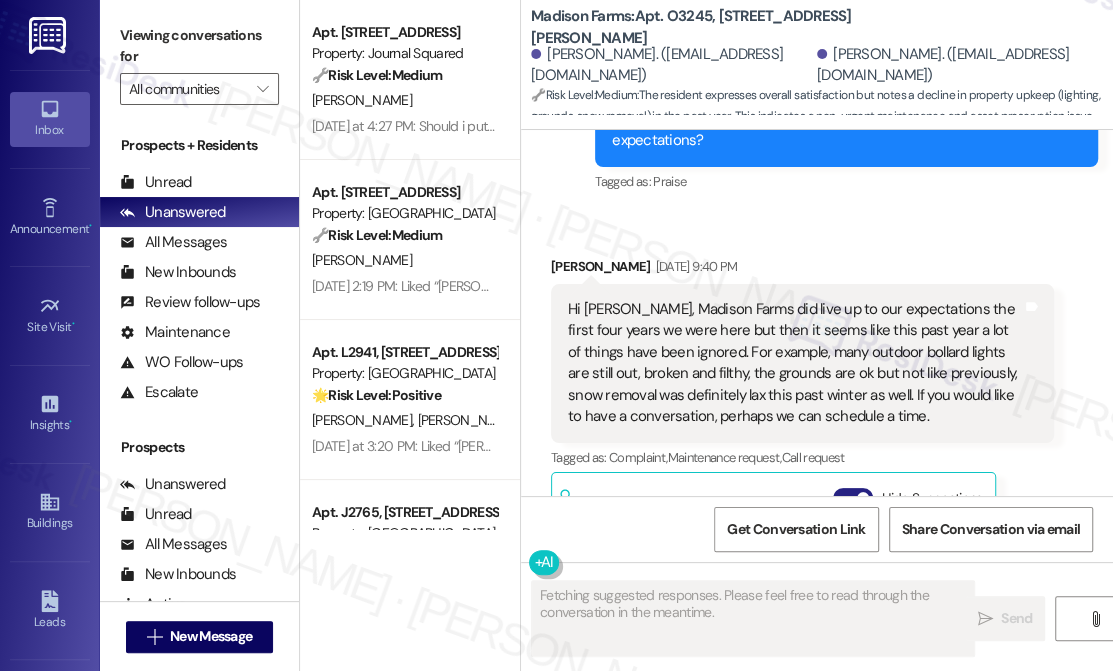 click on "Hide Suggestions" at bounding box center (853, 498) 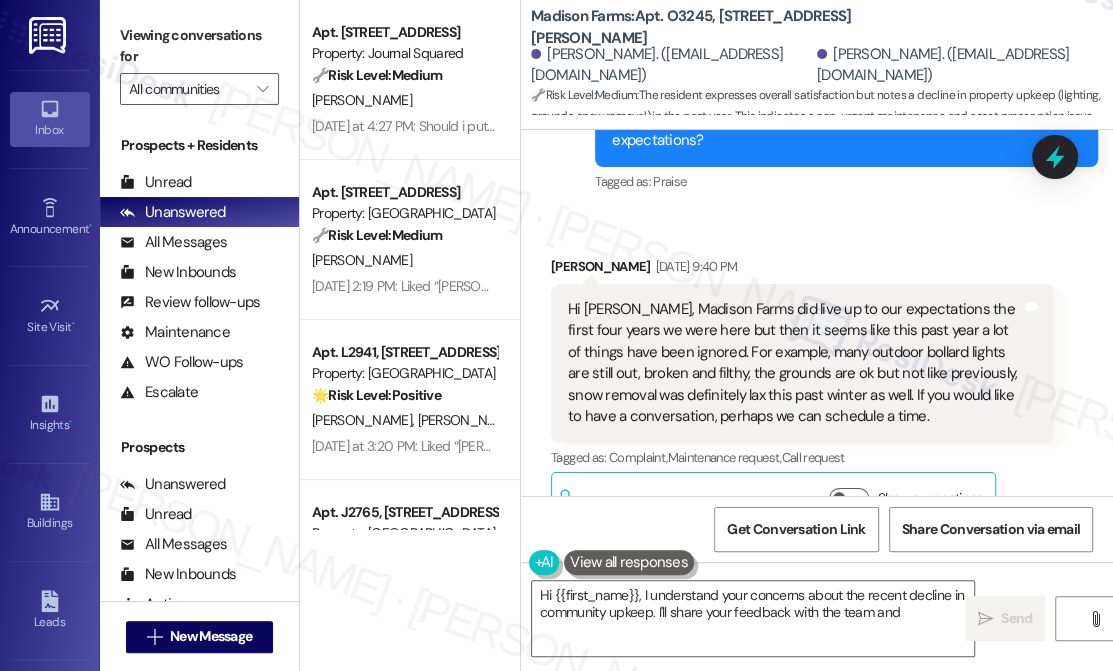click on "Hi [PERSON_NAME], Madison Farms did live up to our expectations the first four years we were here but then it seems like this past year a lot of things have been ignored. For example, many outdoor bollard lights are still out, broken and filthy, the grounds are ok but not like previously, snow removal was definitely lax this past winter as well. If you would like to have a conversation, perhaps we can schedule a time." at bounding box center [795, 363] 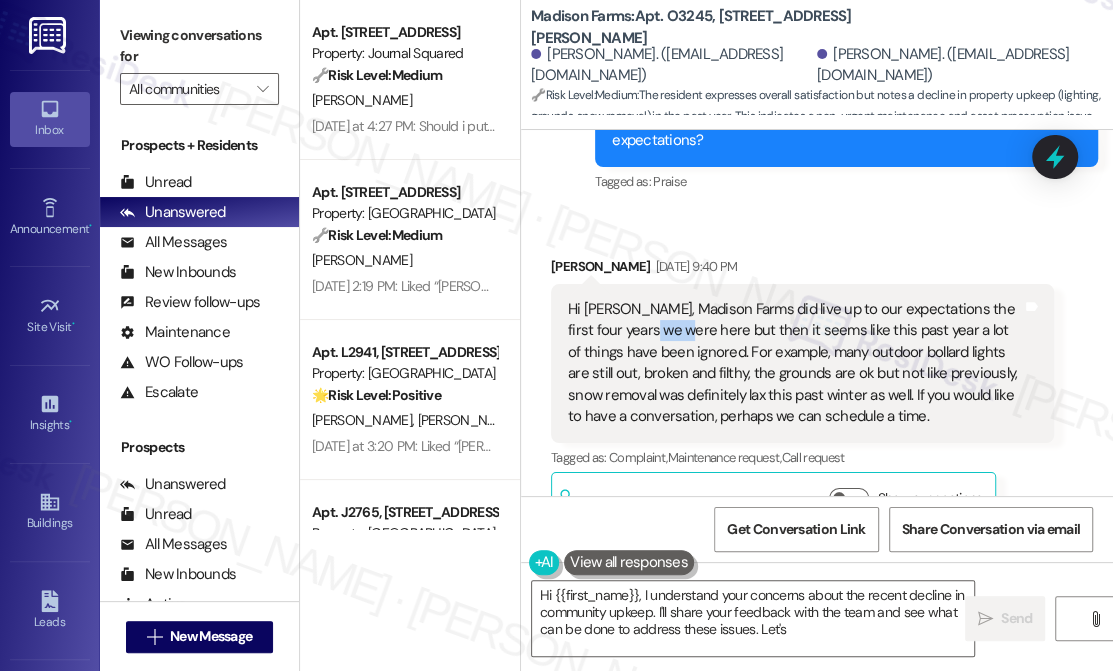click on "Hi [PERSON_NAME], Madison Farms did live up to our expectations the first four years we were here but then it seems like this past year a lot of things have been ignored. For example, many outdoor bollard lights are still out, broken and filthy, the grounds are ok but not like previously, snow removal was definitely lax this past winter as well. If you would like to have a conversation, perhaps we can schedule a time." at bounding box center [795, 363] 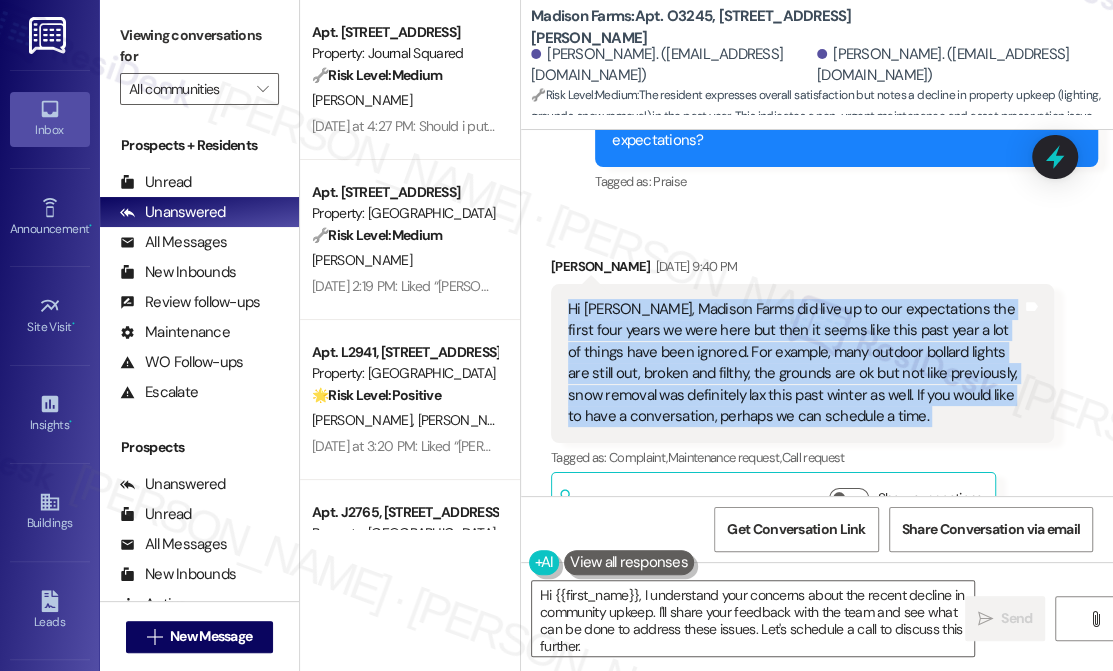 click on "Hi [PERSON_NAME], Madison Farms did live up to our expectations the first four years we were here but then it seems like this past year a lot of things have been ignored. For example, many outdoor bollard lights are still out, broken and filthy, the grounds are ok but not like previously, snow removal was definitely lax this past winter as well. If you would like to have a conversation, perhaps we can schedule a time." at bounding box center (795, 363) 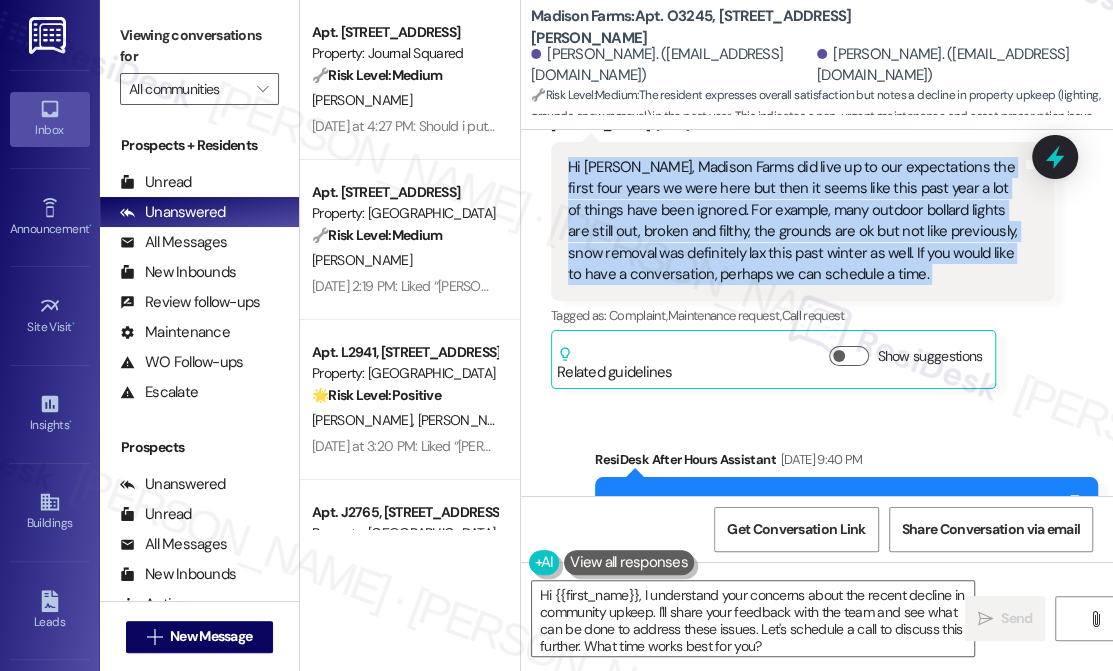 scroll, scrollTop: 6685, scrollLeft: 0, axis: vertical 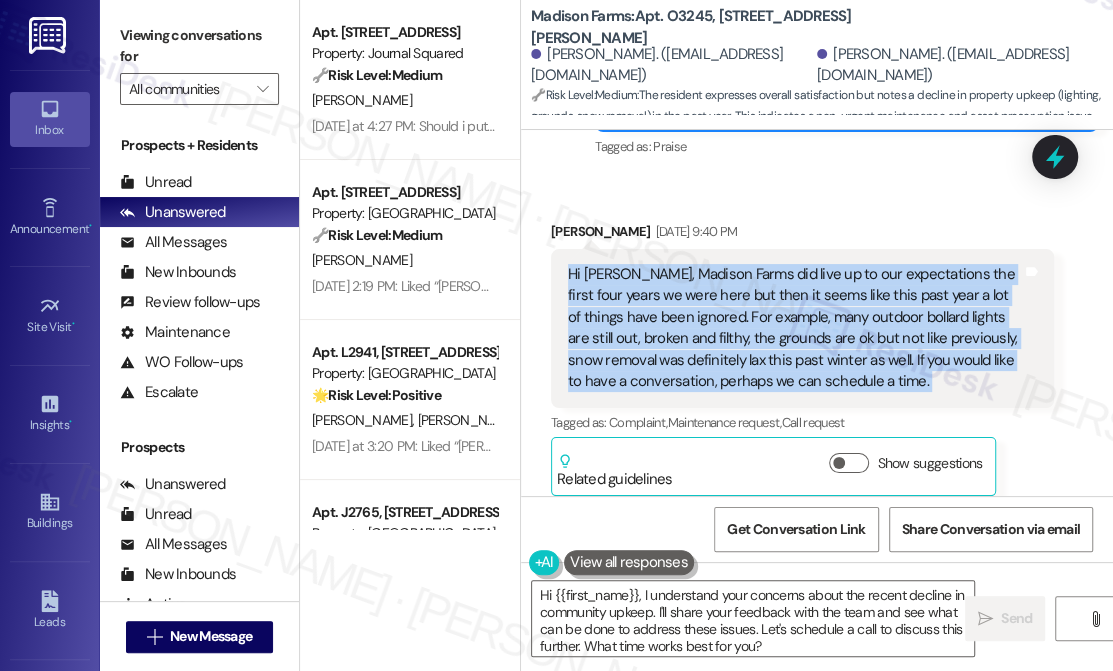click on "Hi [PERSON_NAME], Madison Farms did live up to our expectations the first four years we were here but then it seems like this past year a lot of things have been ignored. For example, many outdoor bollard lights are still out, broken and filthy, the grounds are ok but not like previously, snow removal was definitely lax this past winter as well. If you would like to have a conversation, perhaps we can schedule a time." at bounding box center [795, 328] 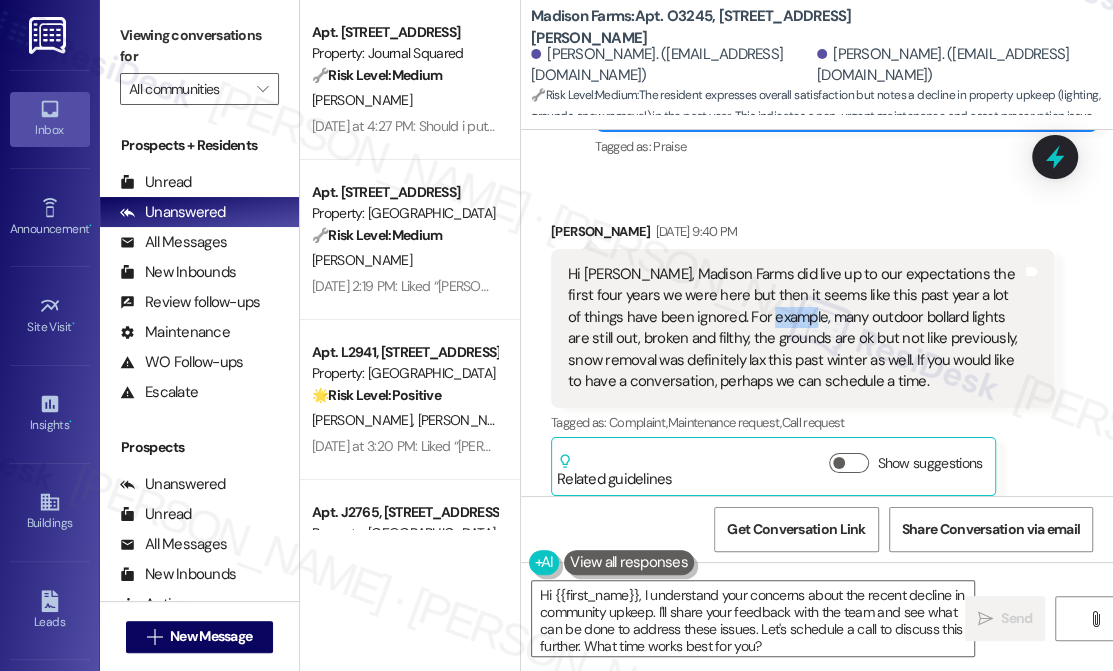 click on "Hi [PERSON_NAME], Madison Farms did live up to our expectations the first four years we were here but then it seems like this past year a lot of things have been ignored. For example, many outdoor bollard lights are still out, broken and filthy, the grounds are ok but not like previously, snow removal was definitely lax this past winter as well. If you would like to have a conversation, perhaps we can schedule a time." at bounding box center (795, 328) 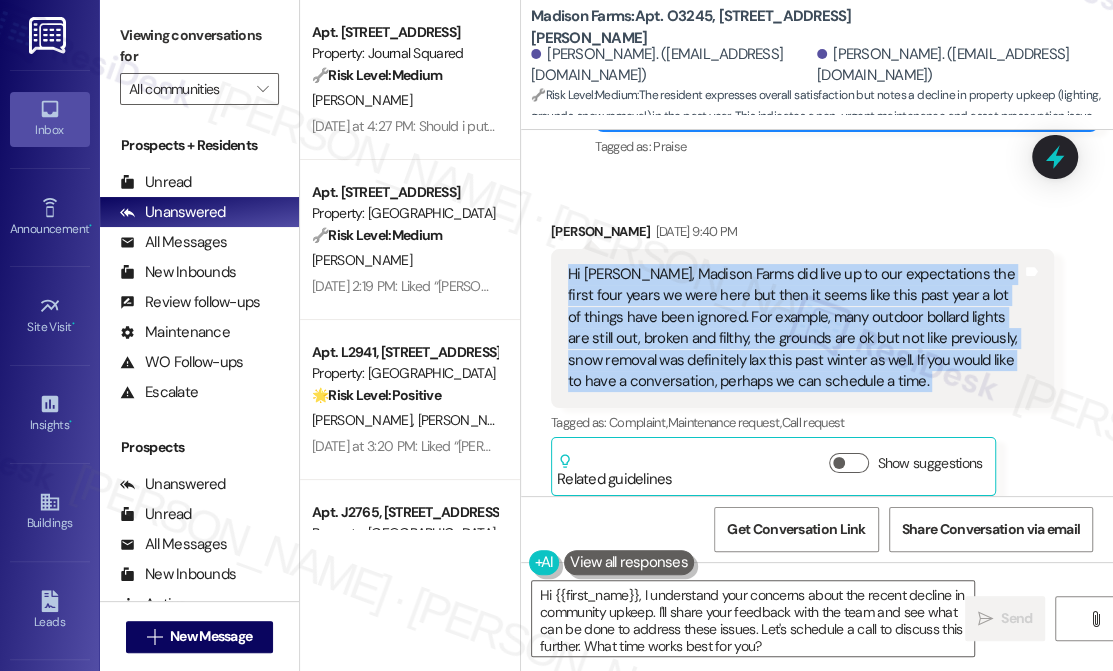 click on "Hi [PERSON_NAME], Madison Farms did live up to our expectations the first four years we were here but then it seems like this past year a lot of things have been ignored. For example, many outdoor bollard lights are still out, broken and filthy, the grounds are ok but not like previously, snow removal was definitely lax this past winter as well. If you would like to have a conversation, perhaps we can schedule a time." at bounding box center (795, 328) 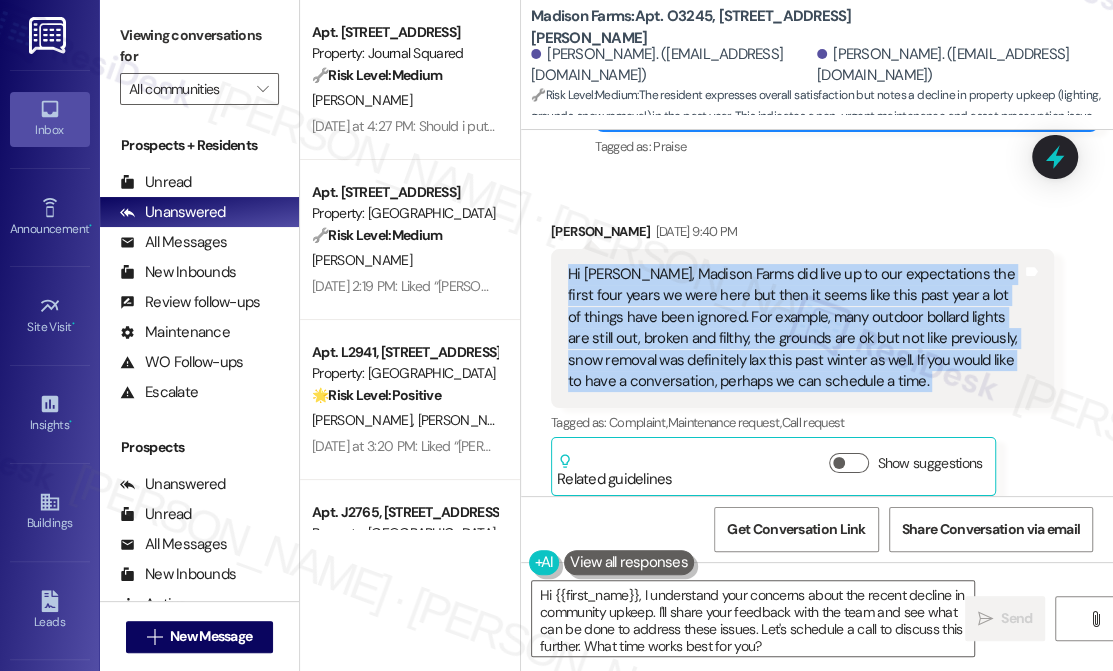 click on "Hi [PERSON_NAME], Madison Farms did live up to our expectations the first four years we were here but then it seems like this past year a lot of things have been ignored. For example, many outdoor bollard lights are still out, broken and filthy, the grounds are ok but not like previously, snow removal was definitely lax this past winter as well. If you would like to have a conversation, perhaps we can schedule a time." at bounding box center (795, 328) 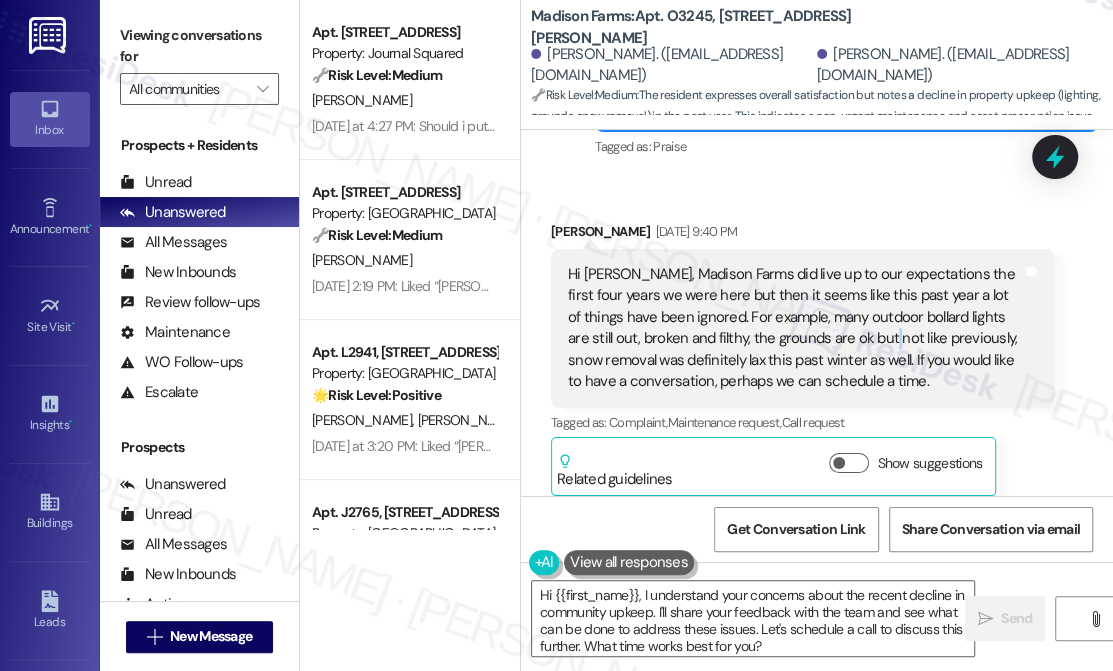 click on "Hi [PERSON_NAME], Madison Farms did live up to our expectations the first four years we were here but then it seems like this past year a lot of things have been ignored. For example, many outdoor bollard lights are still out, broken and filthy, the grounds are ok but not like previously, snow removal was definitely lax this past winter as well. If you would like to have a conversation, perhaps we can schedule a time." at bounding box center [795, 328] 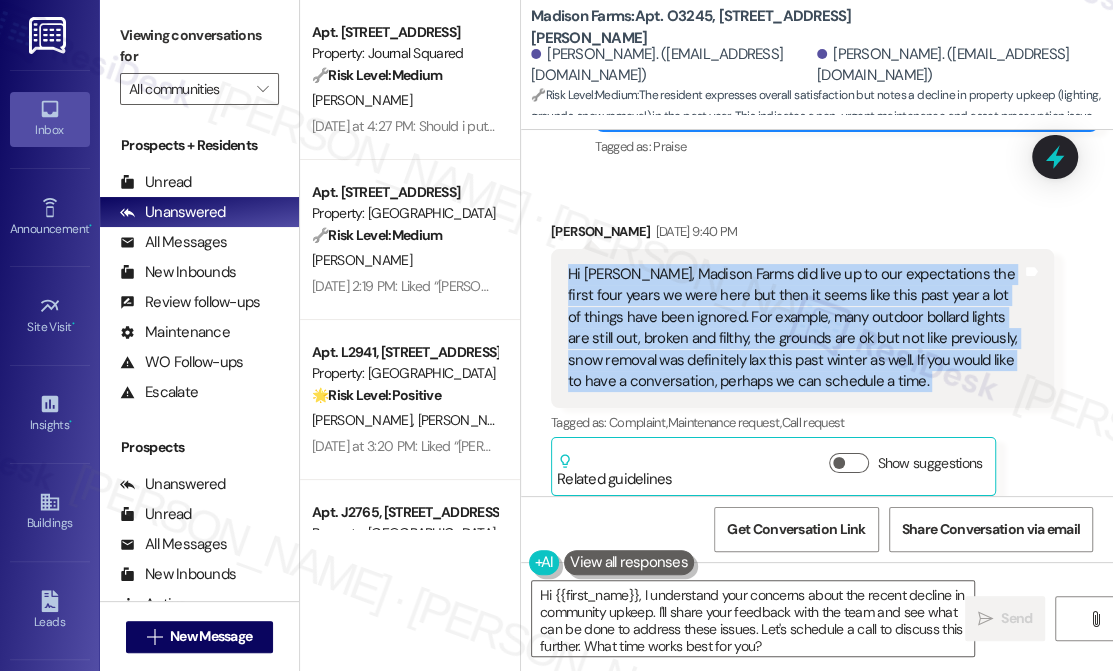 click on "Hi [PERSON_NAME], Madison Farms did live up to our expectations the first four years we were here but then it seems like this past year a lot of things have been ignored. For example, many outdoor bollard lights are still out, broken and filthy, the grounds are ok but not like previously, snow removal was definitely lax this past winter as well. If you would like to have a conversation, perhaps we can schedule a time." at bounding box center [795, 328] 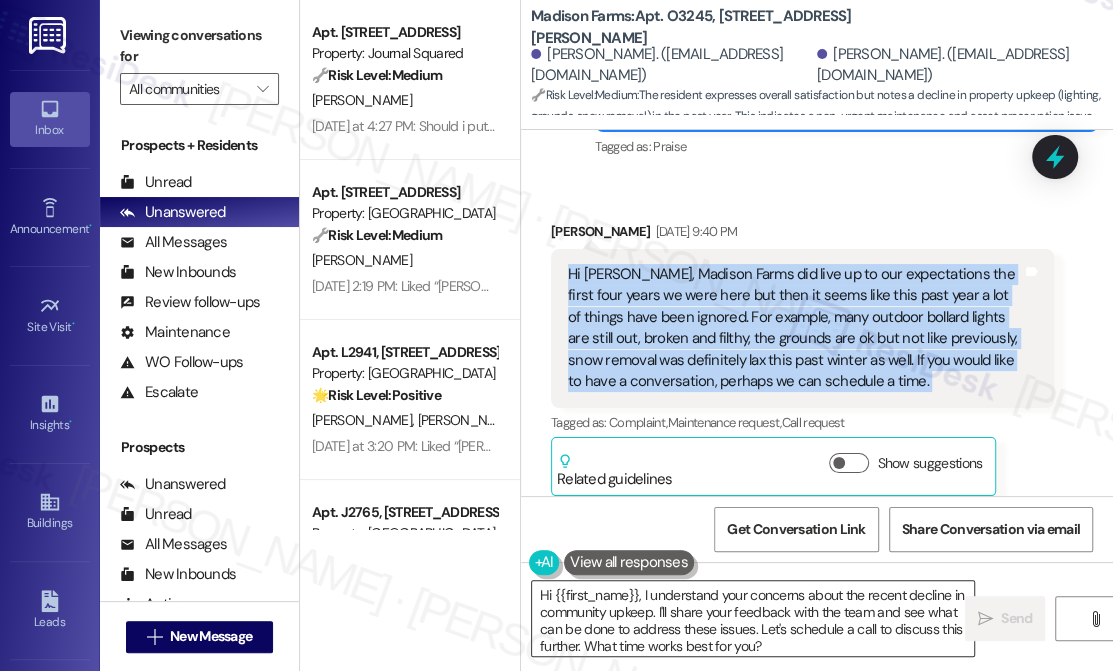 scroll, scrollTop: 5, scrollLeft: 0, axis: vertical 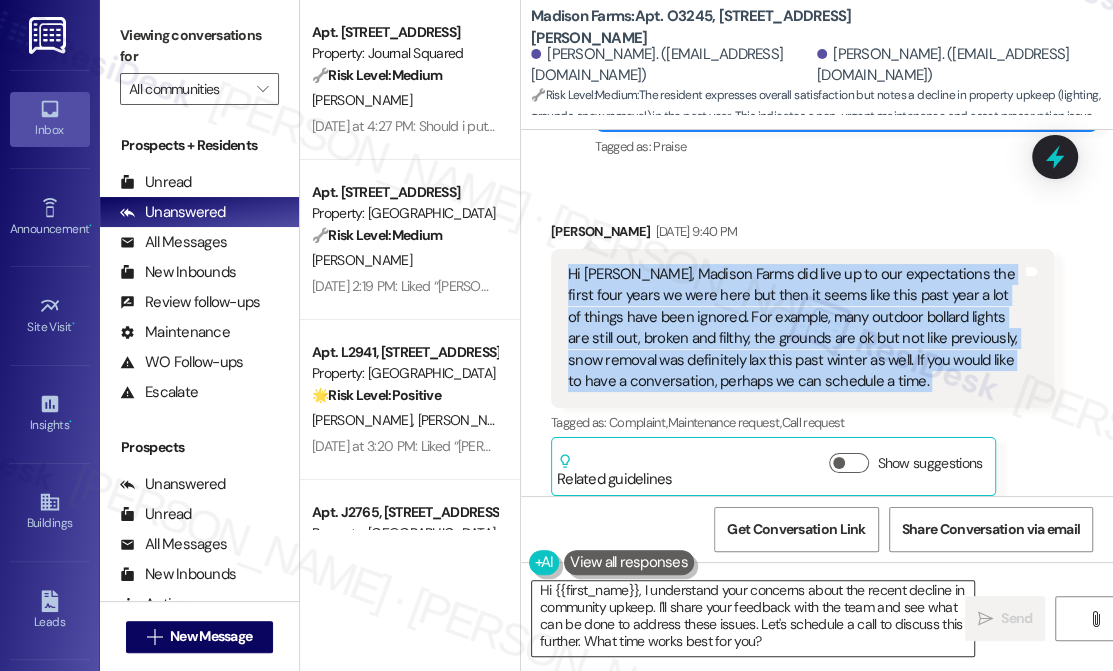 click on "Hi {{first_name}}, I understand your concerns about the recent decline in community upkeep. I'll share your feedback with the team and see what can be done to address these issues. Let's schedule a call to discuss this further. What time works best for you?" at bounding box center (753, 618) 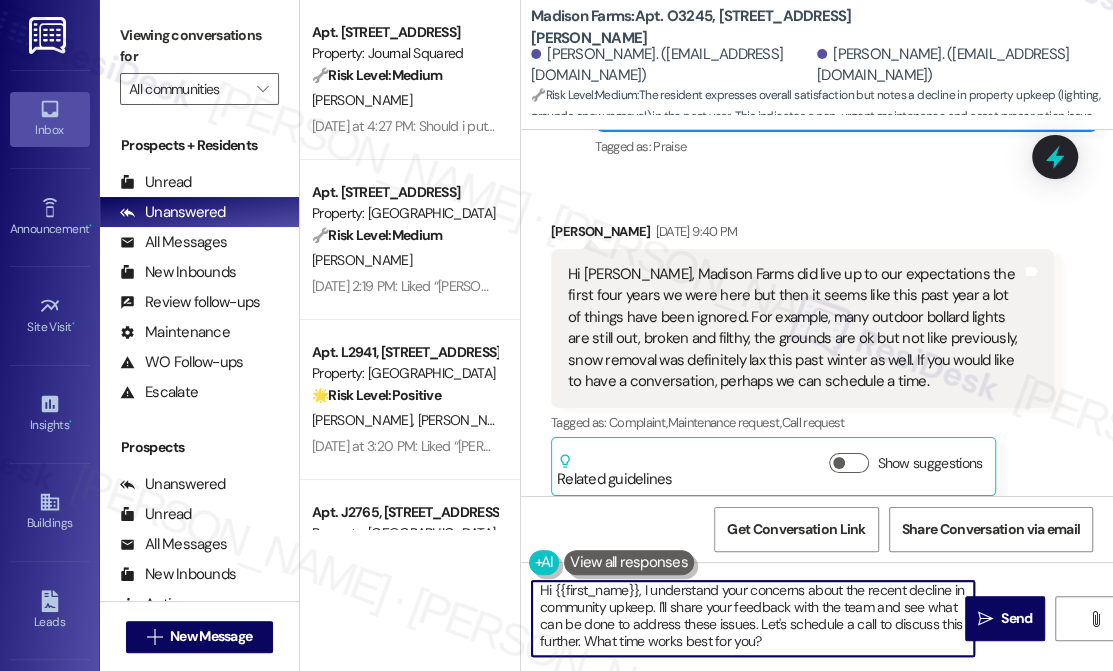 click on "Hi {{first_name}}, I understand your concerns about the recent decline in community upkeep. I'll share your feedback with the team and see what can be done to address these issues. Let's schedule a call to discuss this further. What time works best for you?" at bounding box center (753, 618) 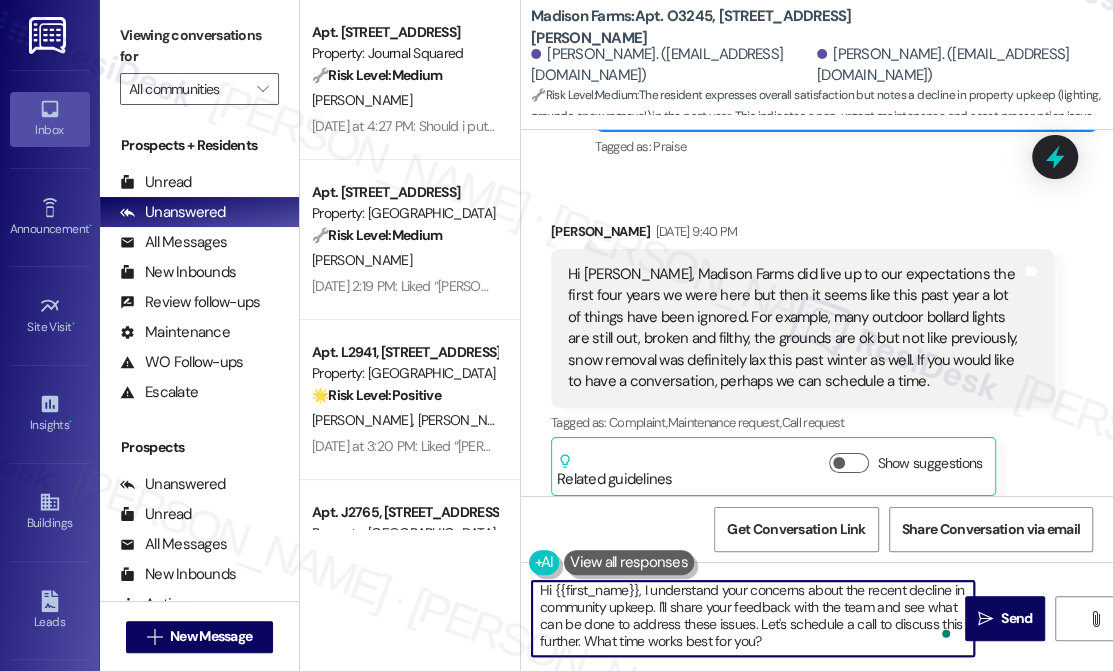 click on "Hi {{first_name}}, I understand your concerns about the recent decline in community upkeep. I'll share your feedback with the team and see what can be done to address these issues. Let's schedule a call to discuss this further. What time works best for you?" at bounding box center (753, 618) 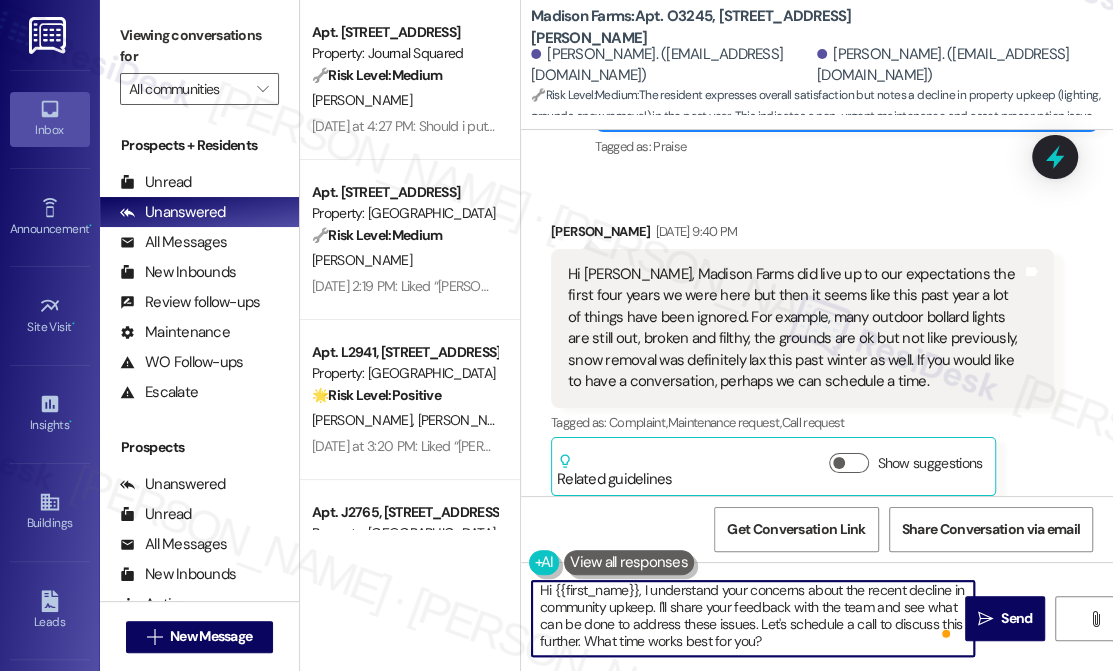 click on "Hi {{first_name}}, I understand your concerns about the recent decline in community upkeep. I'll share your feedback with the team and see what can be done to address these issues. Let's schedule a call to discuss this further. What time works best for you?" at bounding box center (753, 618) 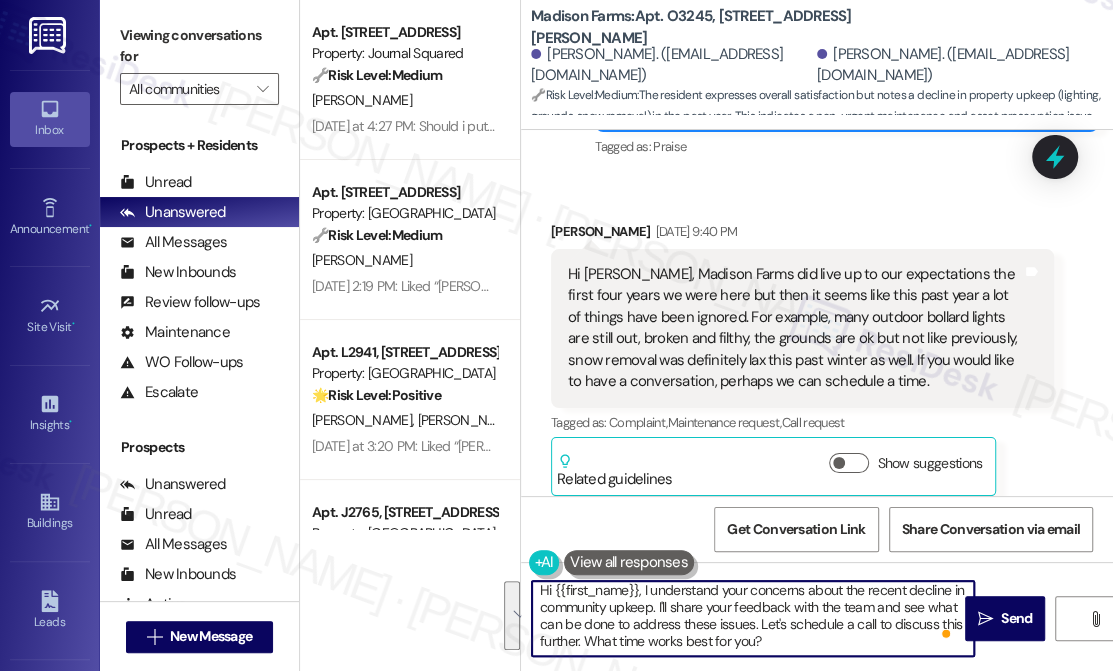 scroll, scrollTop: 5, scrollLeft: 0, axis: vertical 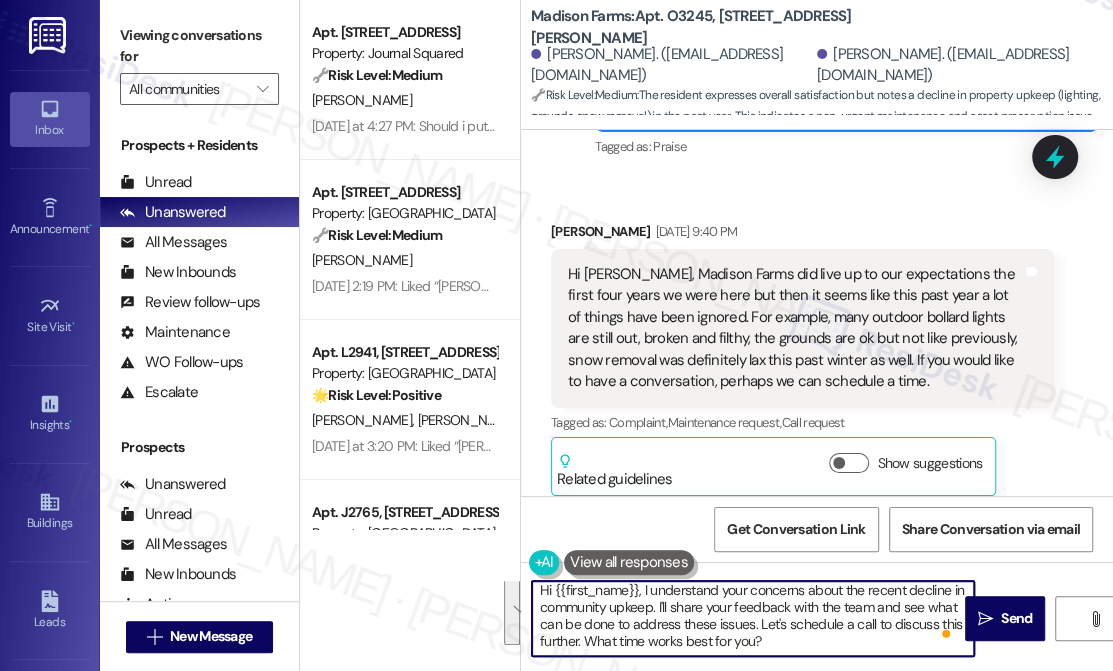 click on "Hi {{first_name}}, I understand your concerns about the recent decline in community upkeep. I'll share your feedback with the team and see what can be done to address these issues. Let's schedule a call to discuss this further. What time works best for you?" at bounding box center (753, 618) 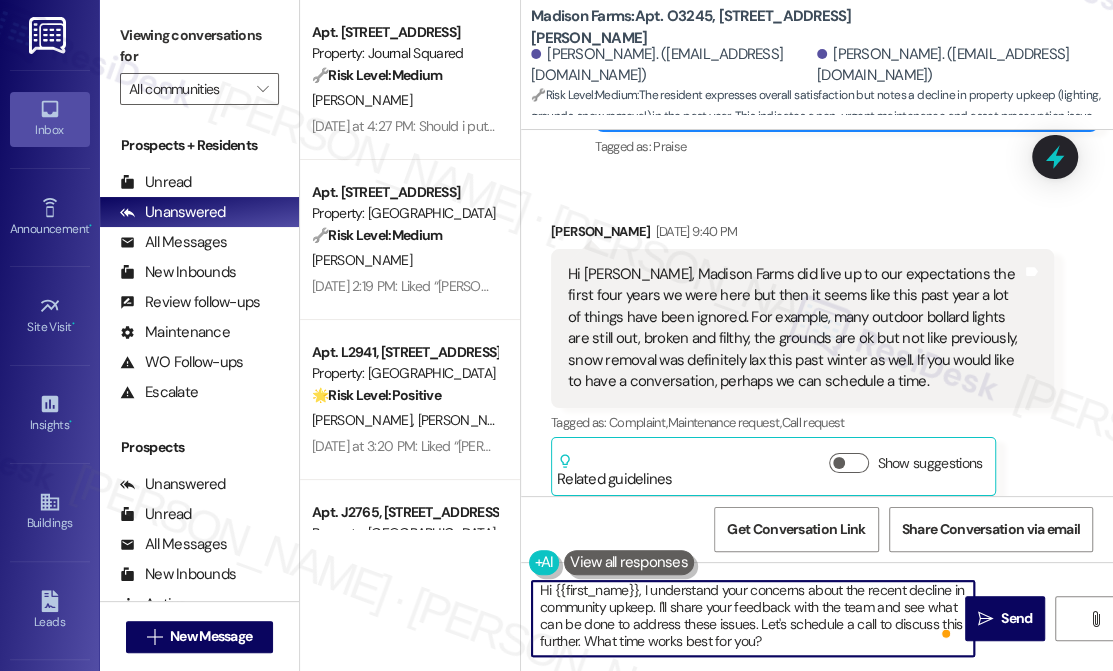 click on "Brian Glicklin Jul 08, 2025 at 9:40 PM" at bounding box center [802, 235] 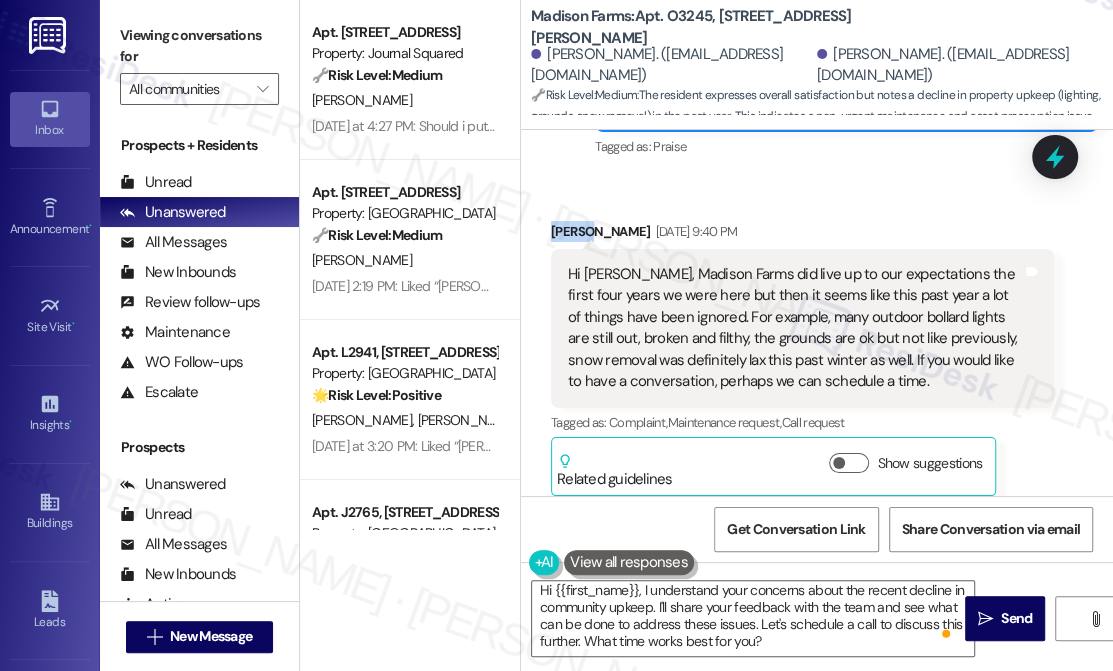click on "Brian Glicklin Jul 08, 2025 at 9:40 PM" at bounding box center [802, 235] 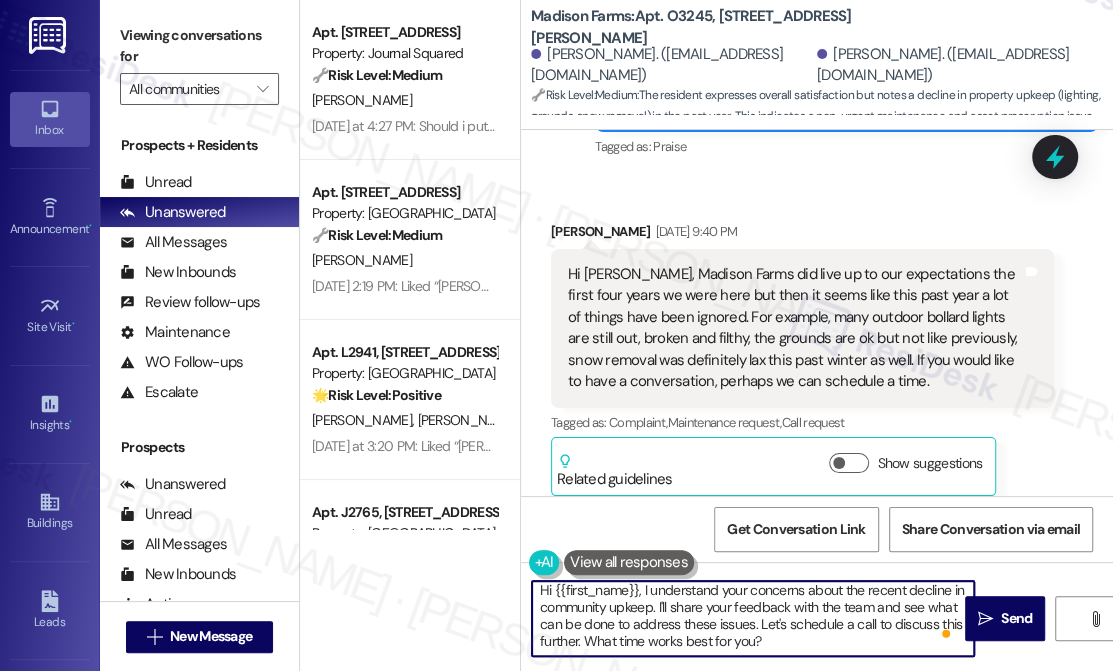 scroll, scrollTop: 0, scrollLeft: 0, axis: both 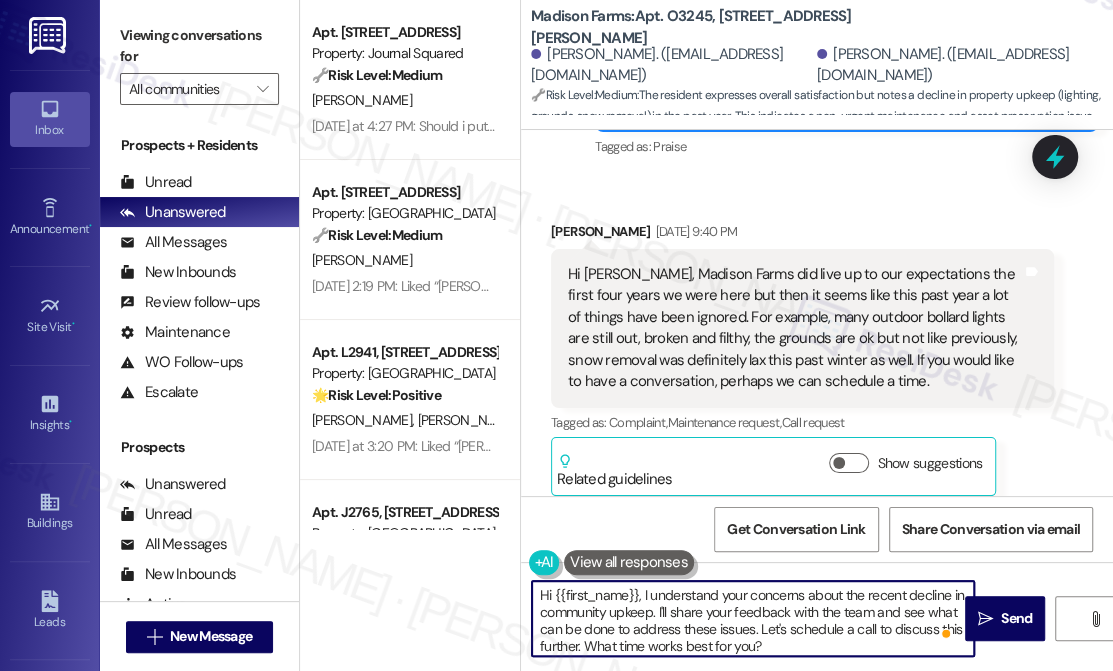 drag, startPoint x: 556, startPoint y: 590, endPoint x: 638, endPoint y: 588, distance: 82.02438 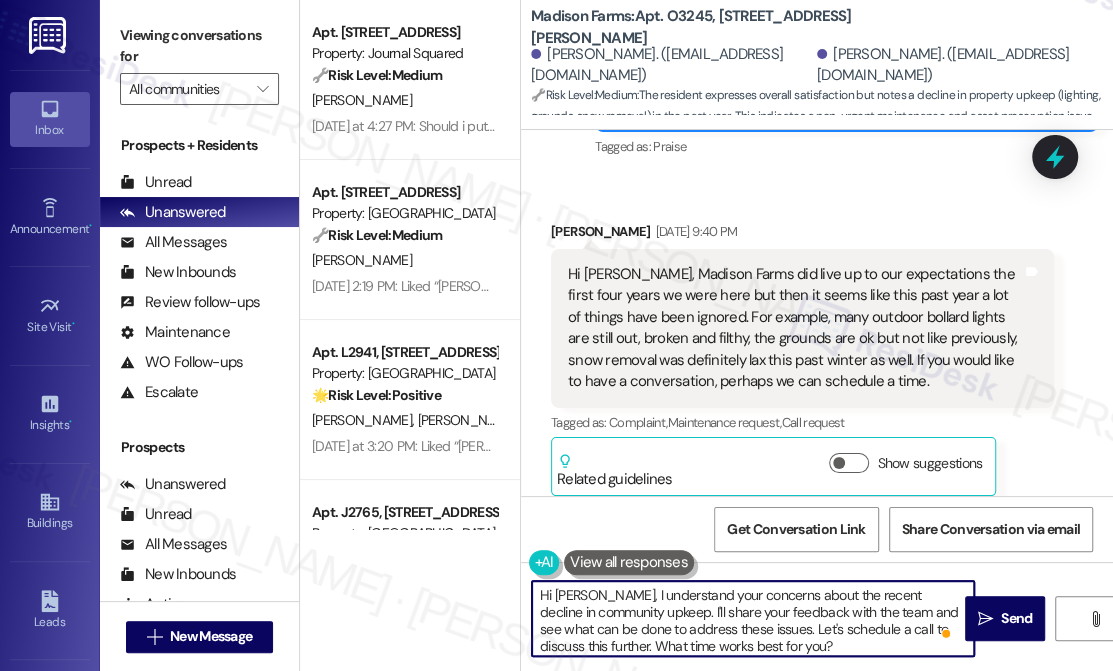 scroll, scrollTop: 5, scrollLeft: 0, axis: vertical 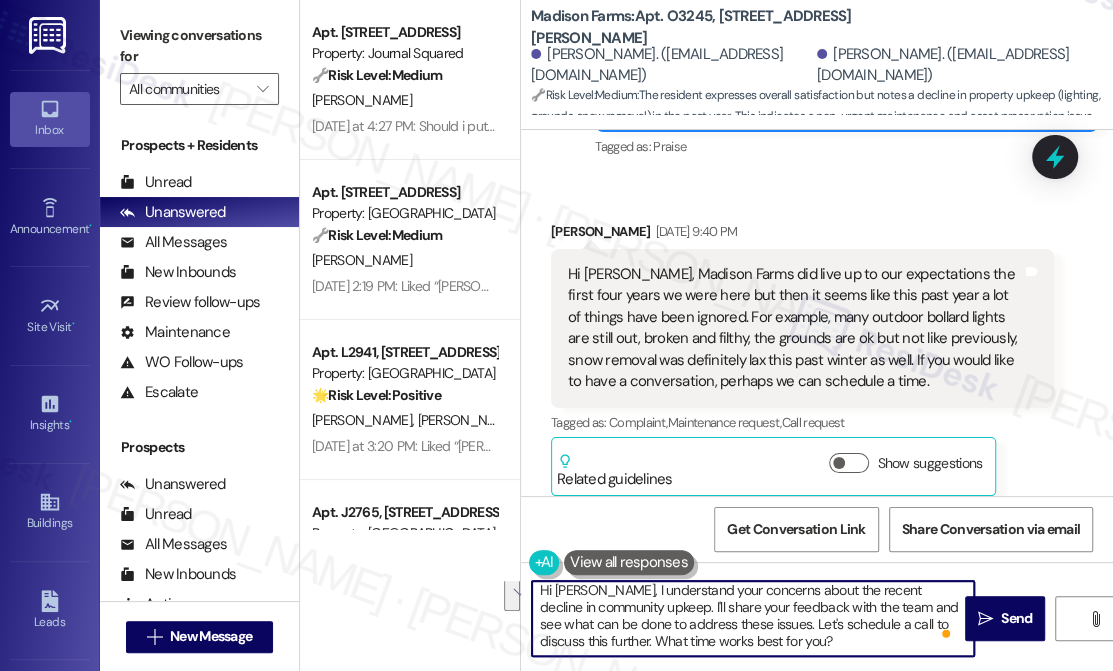 drag, startPoint x: 758, startPoint y: 627, endPoint x: 808, endPoint y: 643, distance: 52.49762 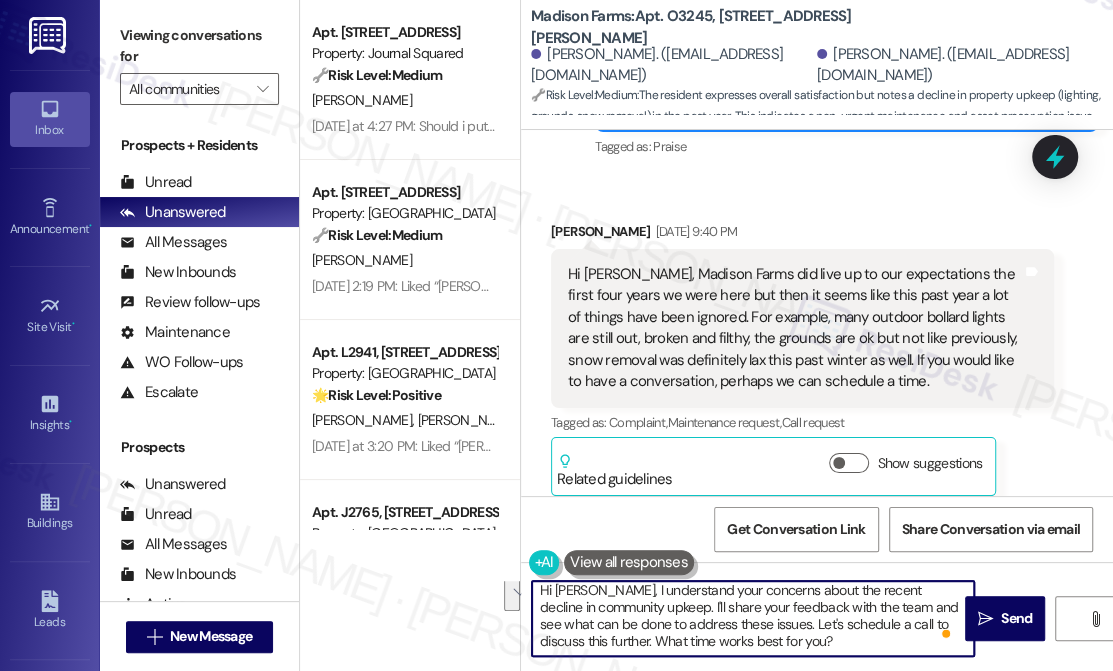 drag, startPoint x: 828, startPoint y: 644, endPoint x: 760, endPoint y: 627, distance: 70.0928 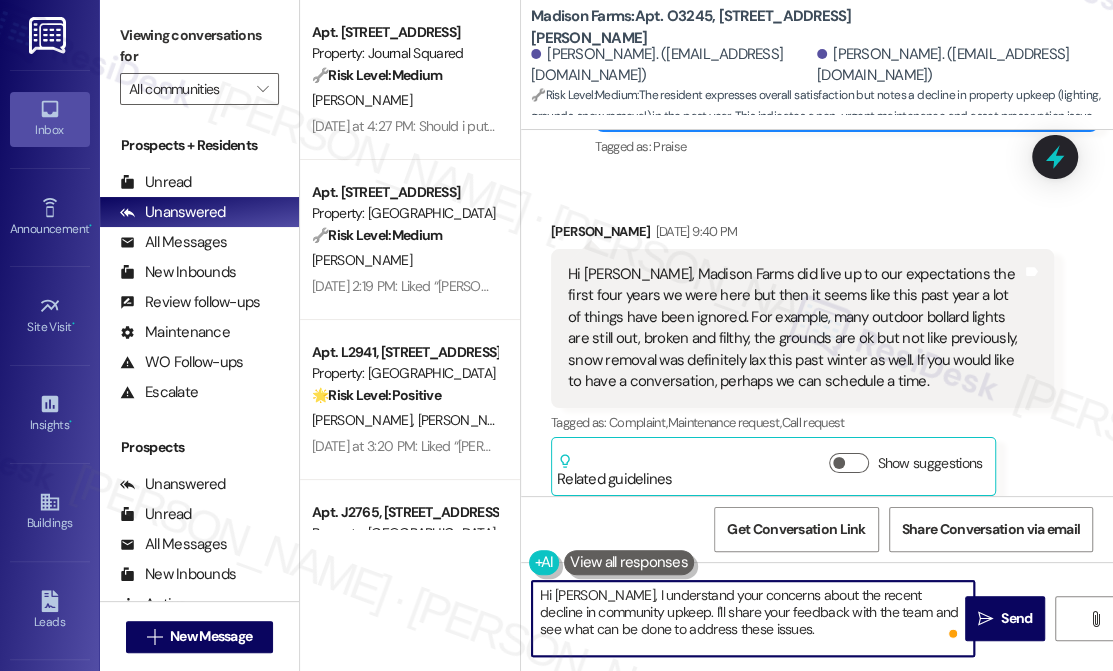 scroll, scrollTop: 0, scrollLeft: 0, axis: both 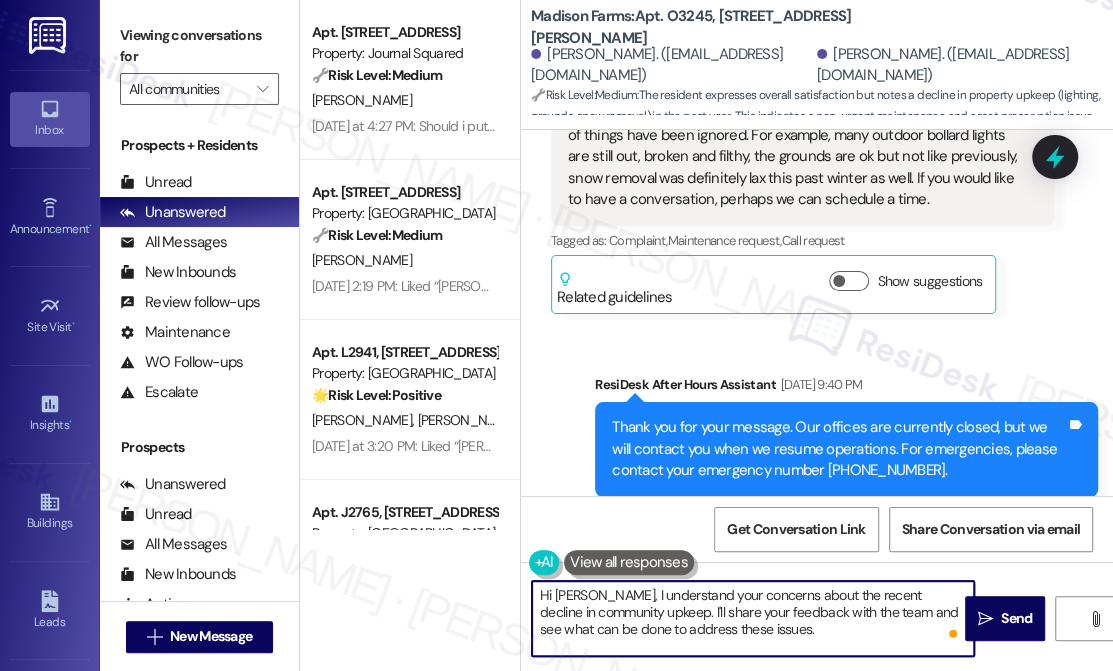 click on "Hi Brian, I understand your concerns about the recent decline in community upkeep. I'll share your feedback with the team and see what can be done to address these issues." at bounding box center (753, 618) 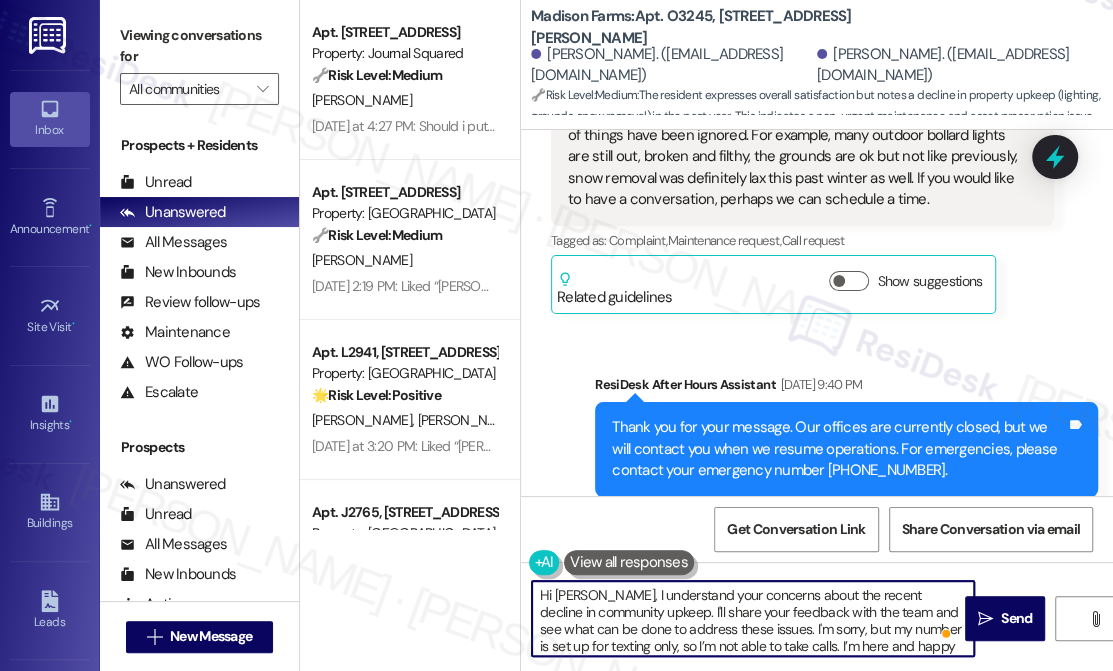 scroll, scrollTop: 50, scrollLeft: 0, axis: vertical 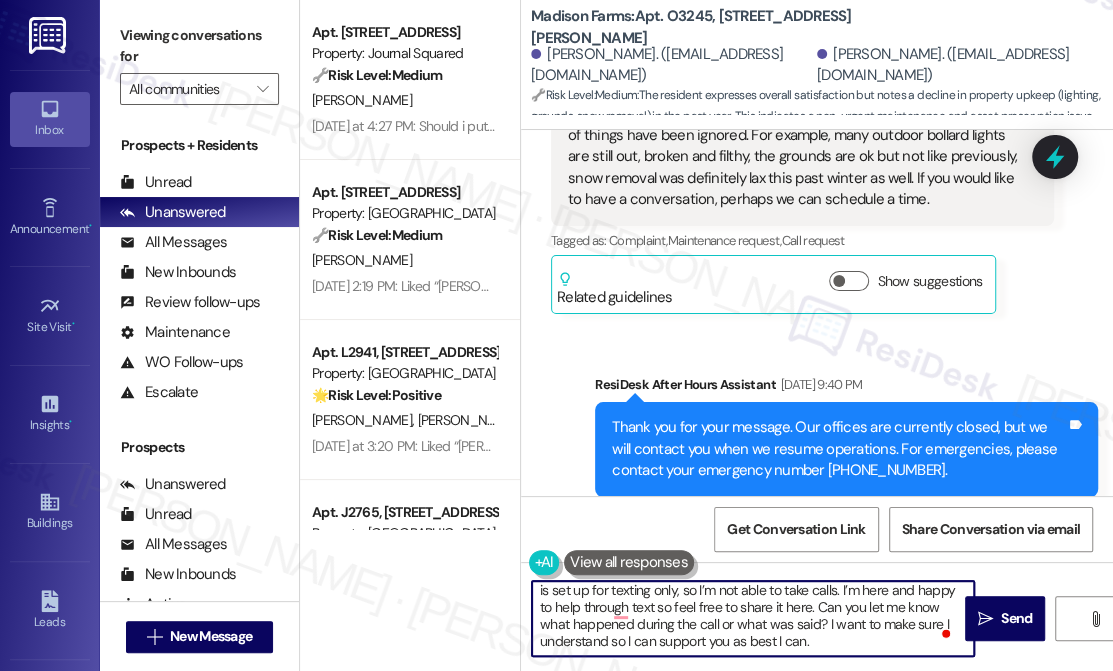 click on "Hi Brian, I understand your concerns about the recent decline in community upkeep. I'll share your feedback with the team and see what can be done to address these issues. I'm sorry, but my number is set up for texting only, so I’m not able to take calls. I’m here and happy to help through text so feel free to share it here. Can you let me know what happened during the call or what was said? I want to make sure I understand so I can support you as best I can." at bounding box center (753, 618) 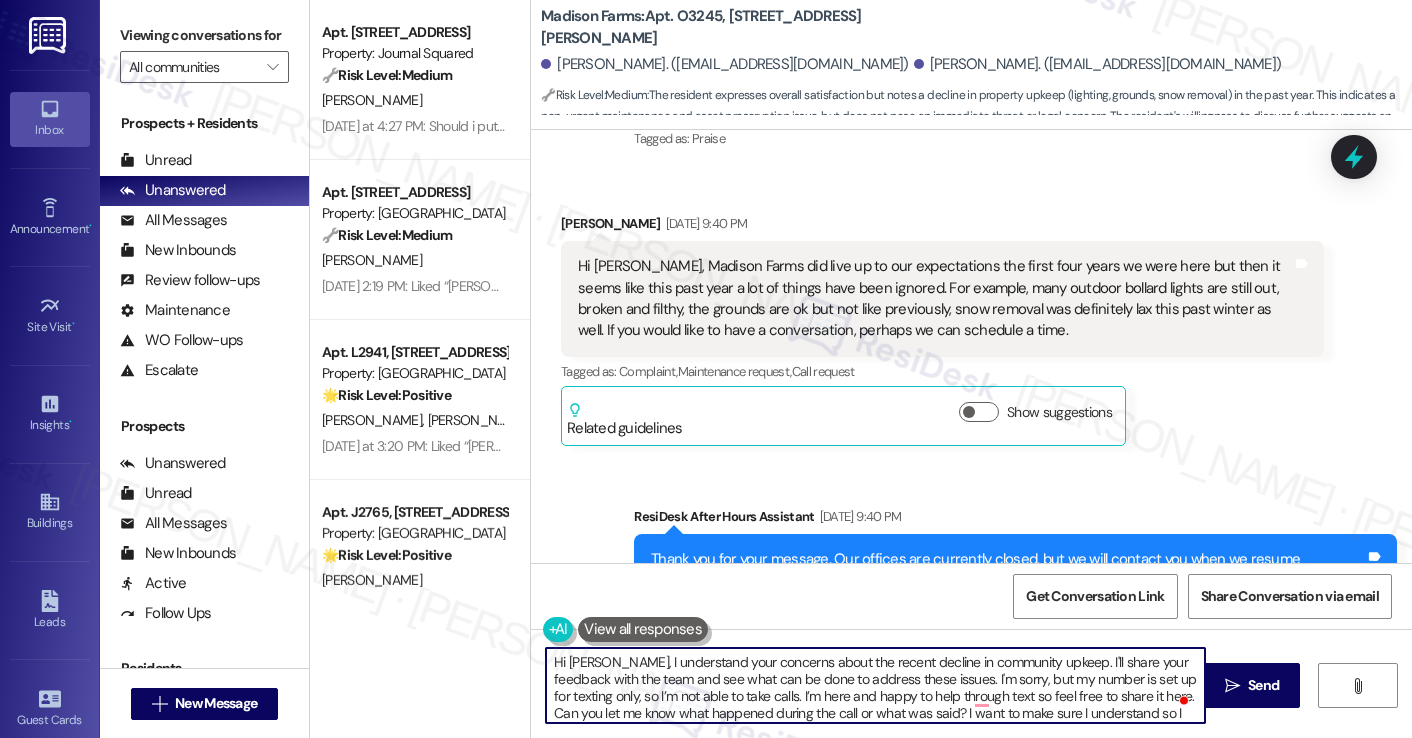 click on "Hi Brian, I understand your concerns about the recent decline in community upkeep. I'll share your feedback with the team and see what can be done to address these issues. I'm sorry, but my number is set up for texting only, so I’m not able to take calls. I’m here and happy to help through text so feel free to share it here. Can you let me know what happened during the call or what was said? I want to make sure I understand so I can support you as best I can." at bounding box center (875, 685) 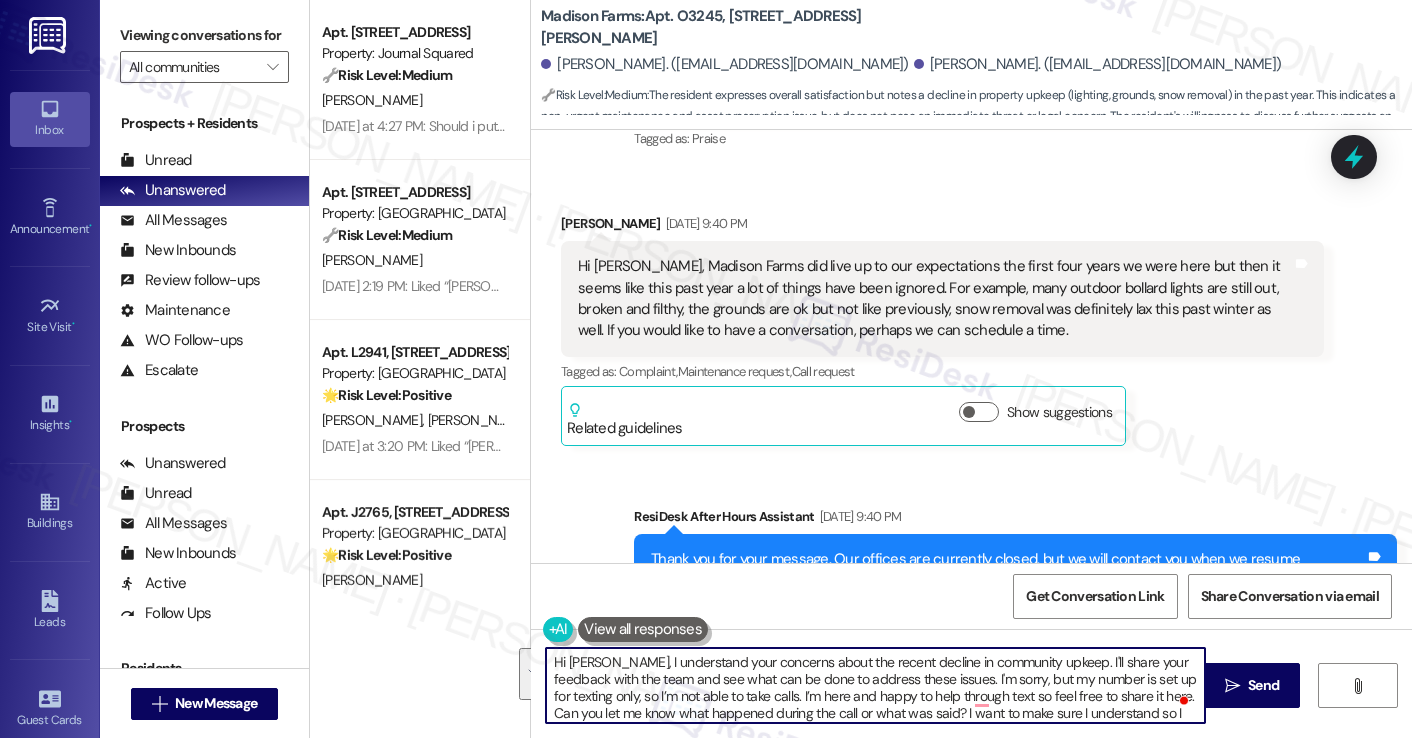 click on "Hi Brian, I understand your concerns about the recent decline in community upkeep. I'll share your feedback with the team and see what can be done to address these issues. I'm sorry, but my number is set up for texting only, so I’m not able to take calls. I’m here and happy to help through text so feel free to share it here. Can you let me know what happened during the call or what was said? I want to make sure I understand so I can support you as best I can." at bounding box center (875, 685) 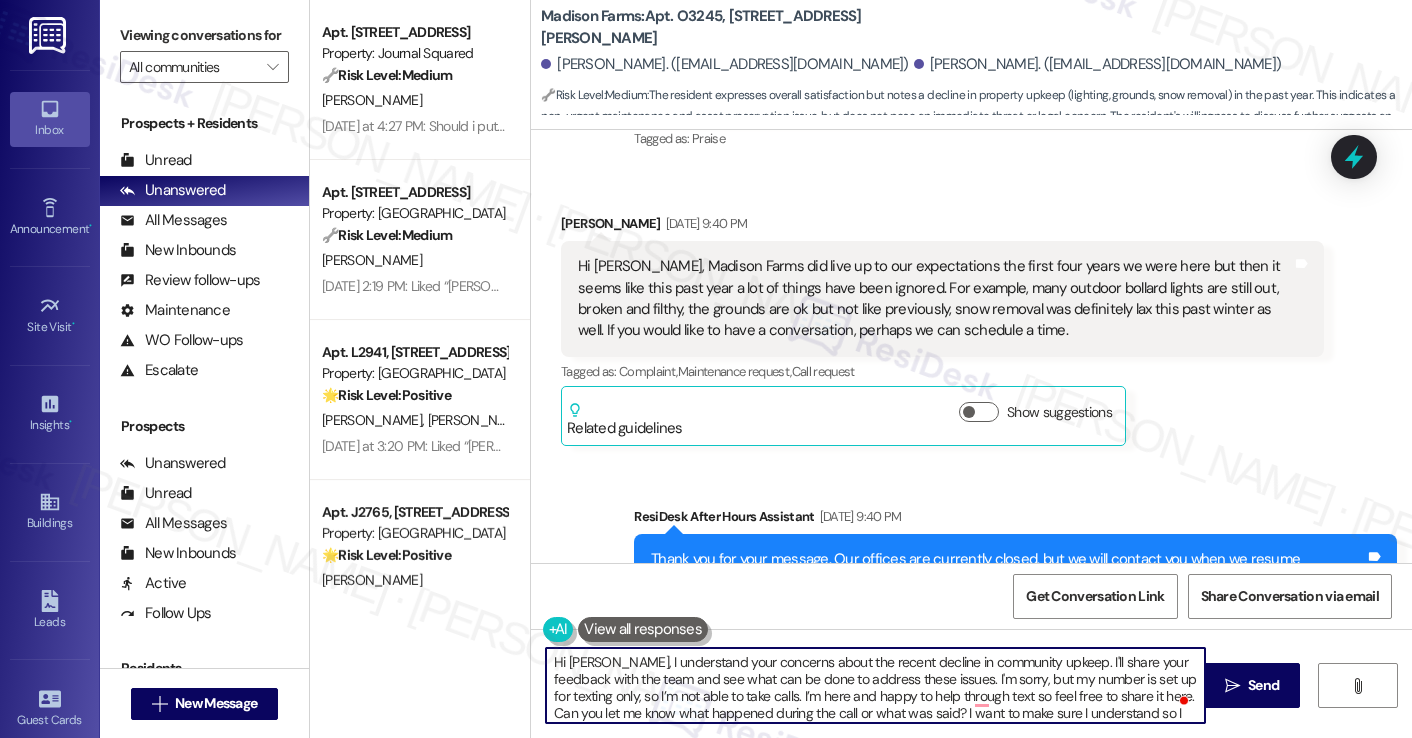 drag, startPoint x: 692, startPoint y: 677, endPoint x: 825, endPoint y: 693, distance: 133.95895 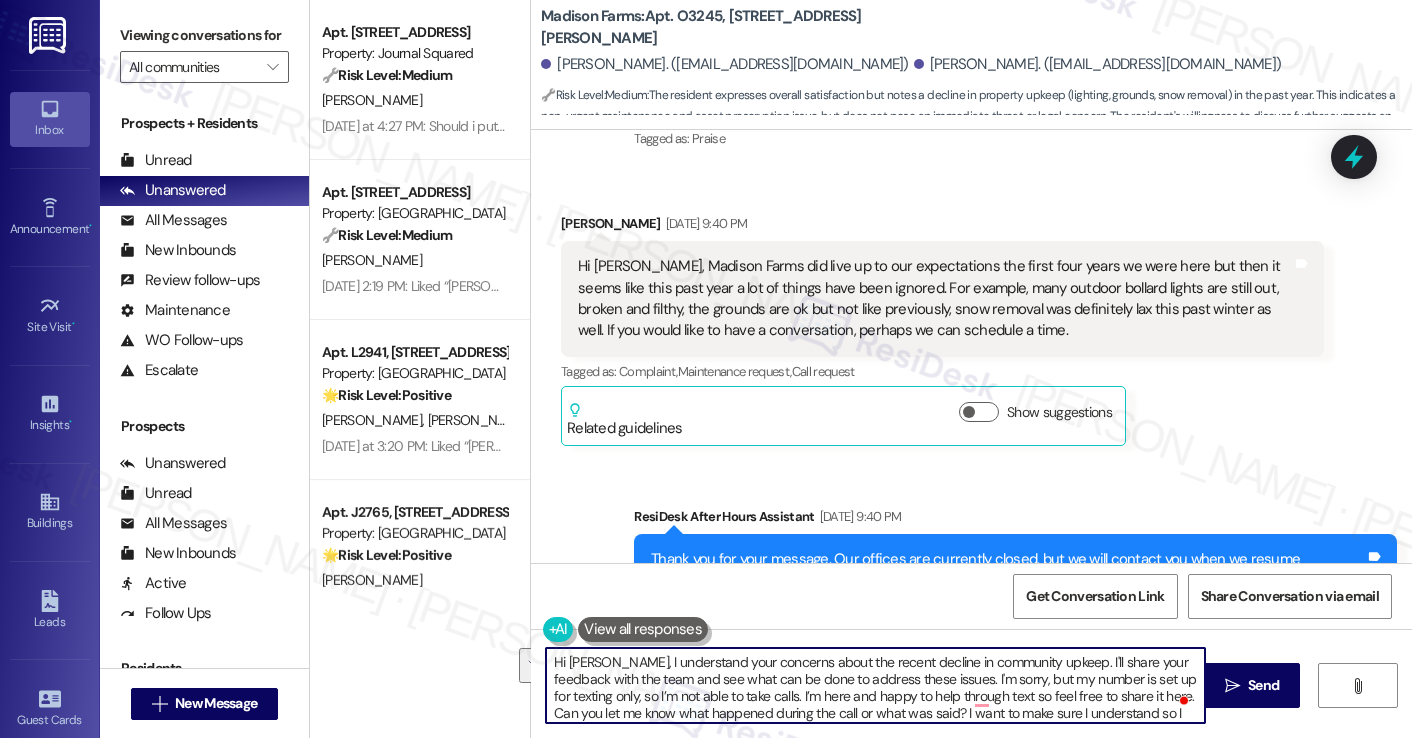 click on "Hi Brian, I understand your concerns about the recent decline in community upkeep. I'll share your feedback with the team and see what can be done to address these issues. I'm sorry, but my number is set up for texting only, so I’m not able to take calls. I’m here and happy to help through text so feel free to share it here. Can you let me know what happened during the call or what was said? I want to make sure I understand so I can support you as best I can." at bounding box center [875, 685] 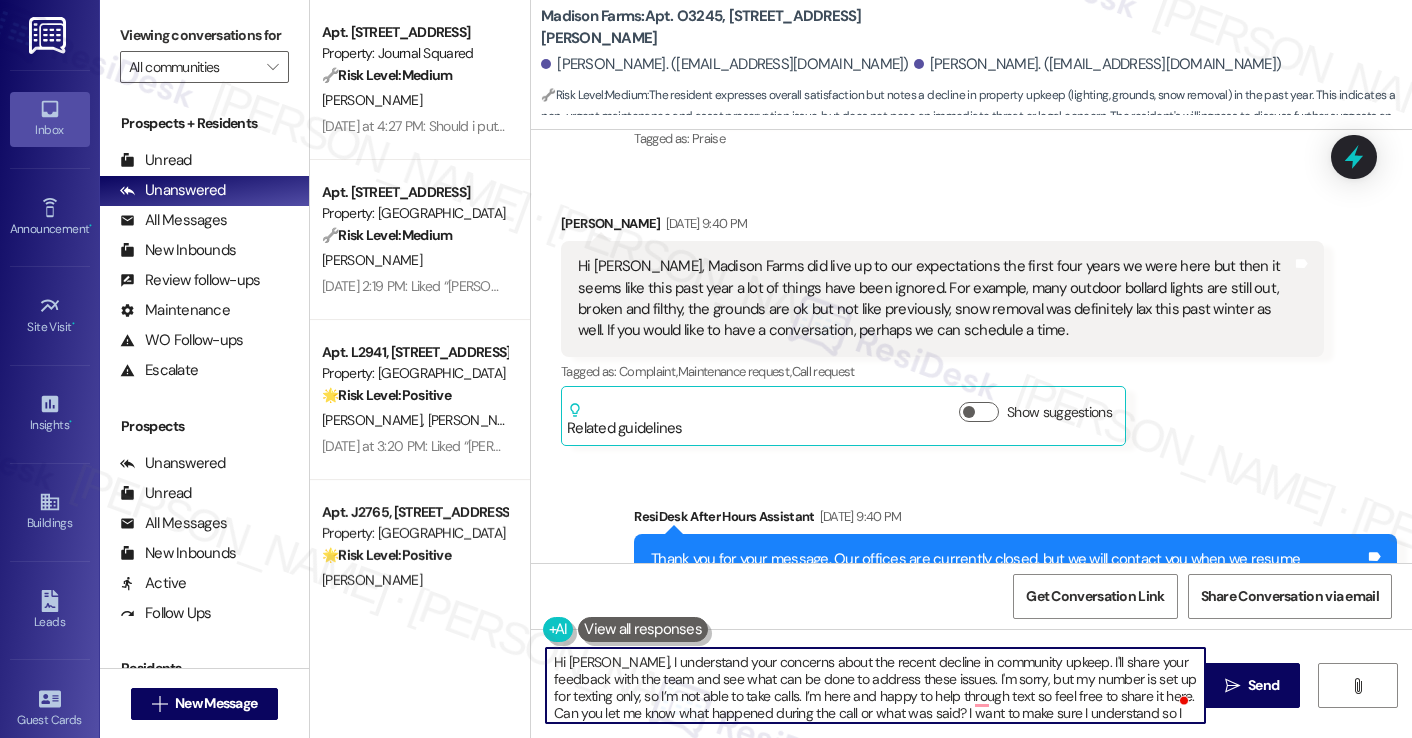 drag, startPoint x: 931, startPoint y: 680, endPoint x: 951, endPoint y: 679, distance: 20.024984 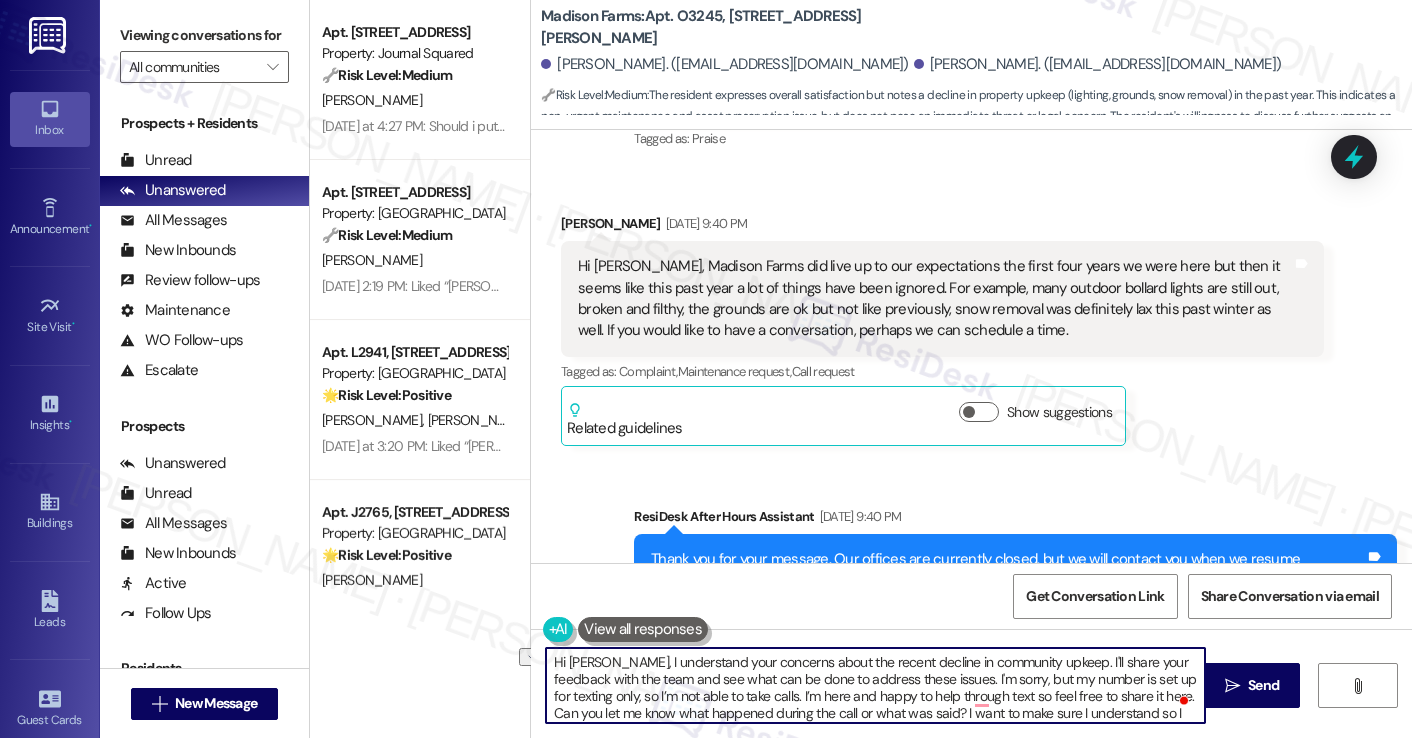 click on "Hi Brian, I understand your concerns about the recent decline in community upkeep. I'll share your feedback with the team and see what can be done to address these issues. I'm sorry, but my number is set up for texting only, so I’m not able to take calls. I’m here and happy to help through text so feel free to share it here. Can you let me know what happened during the call or what was said? I want to make sure I understand so I can support you as best I can." at bounding box center [875, 685] 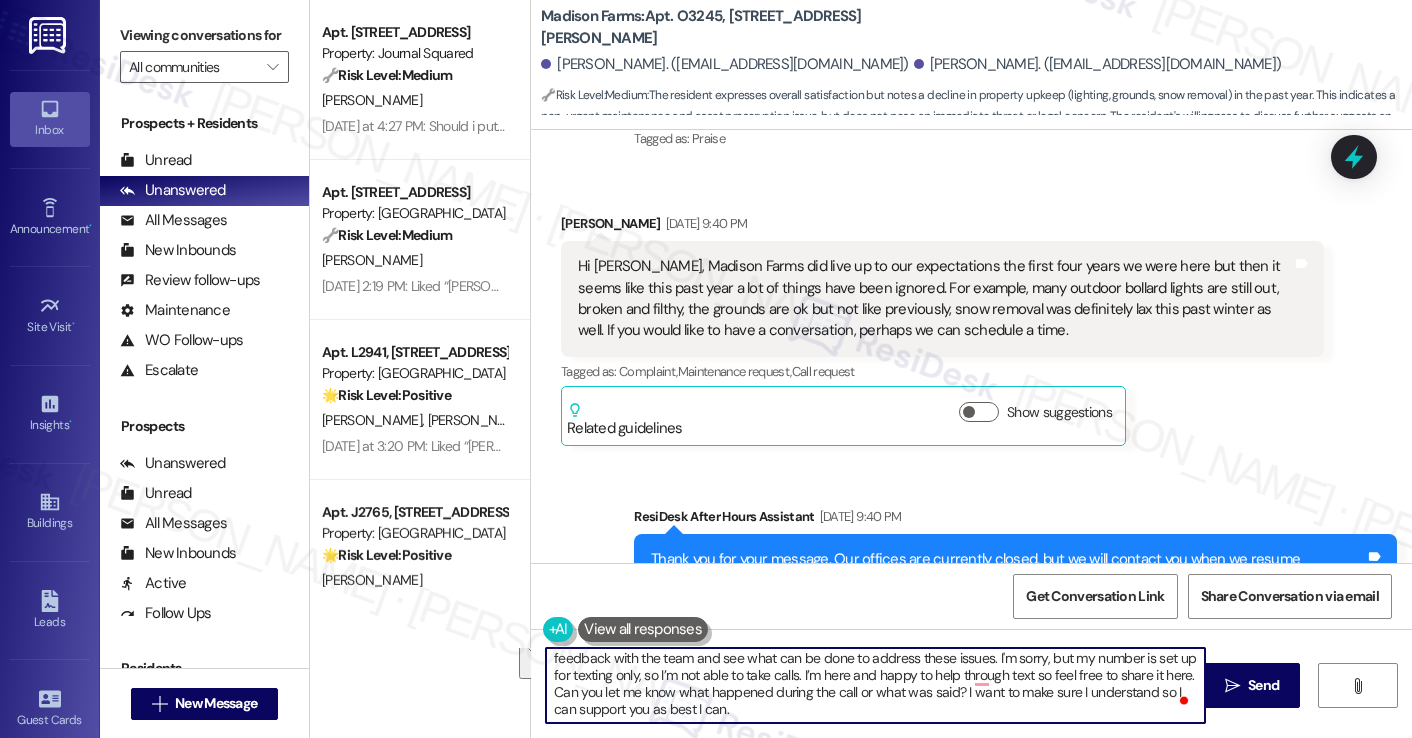 drag, startPoint x: 731, startPoint y: 697, endPoint x: 864, endPoint y: 701, distance: 133.06013 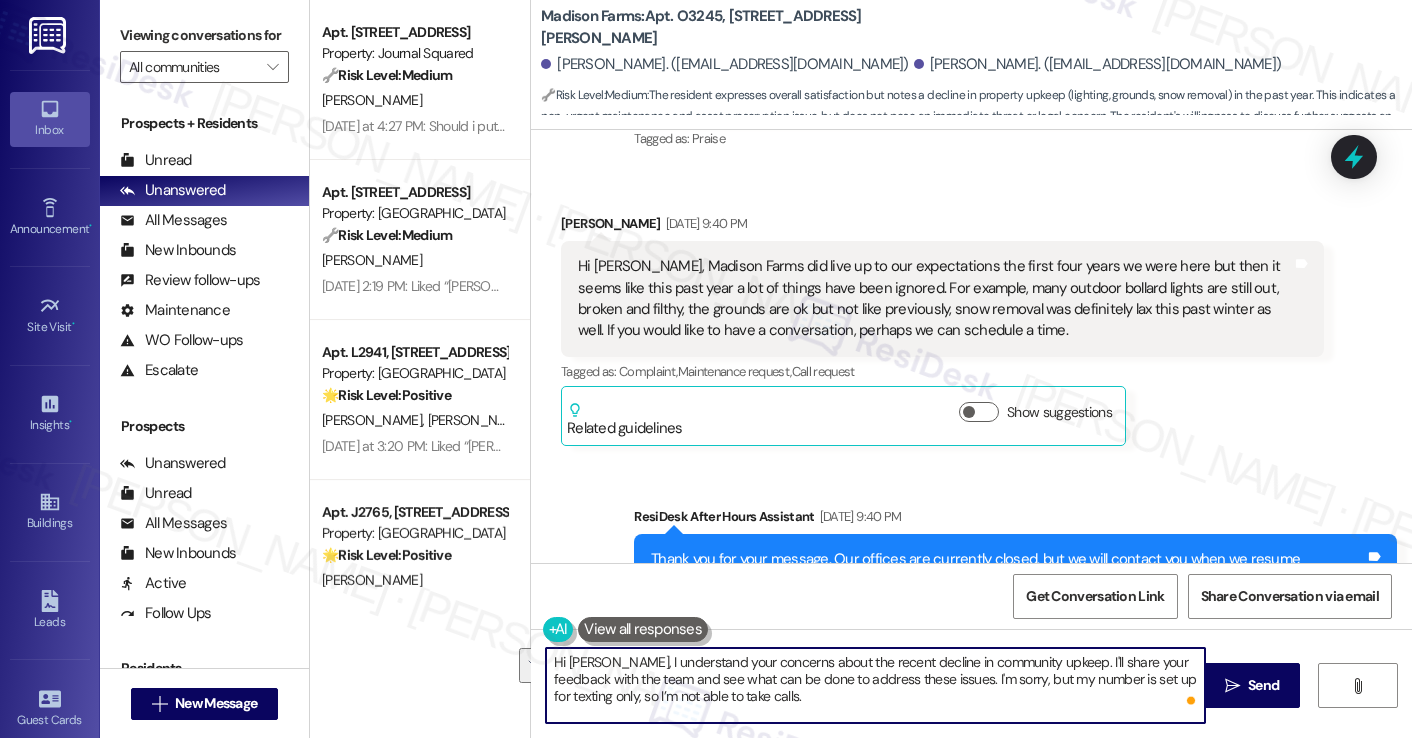 drag, startPoint x: 810, startPoint y: 701, endPoint x: 909, endPoint y: 674, distance: 102.61579 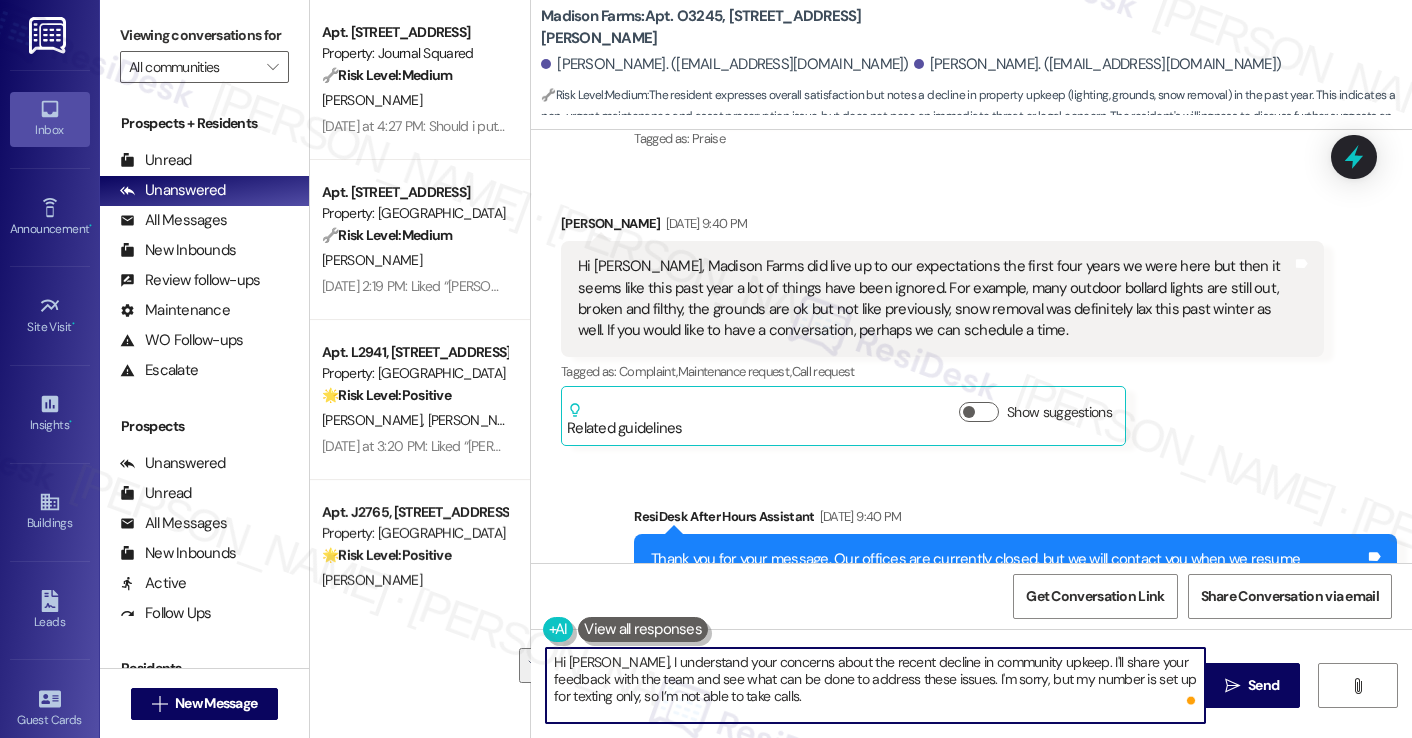 click on "Hi Brian, I understand your concerns about the recent decline in community upkeep. I'll share your feedback with the team and see what can be done to address these issues. I'm sorry, but my number is set up for texting only, so I’m not able to take calls." at bounding box center [875, 685] 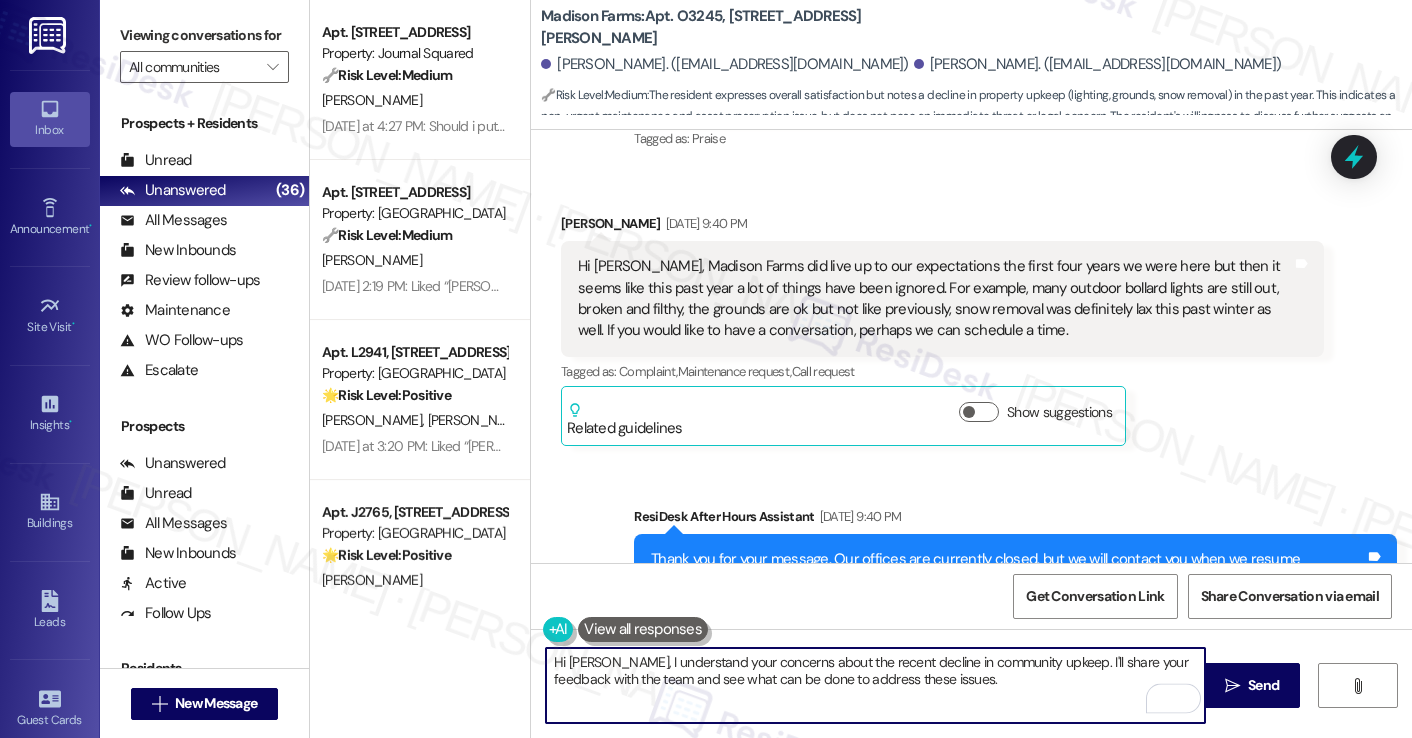 click on "Hi Brian, I understand your concerns about the recent decline in community upkeep. I'll share your feedback with the team and see what can be done to address these issues." at bounding box center [875, 685] 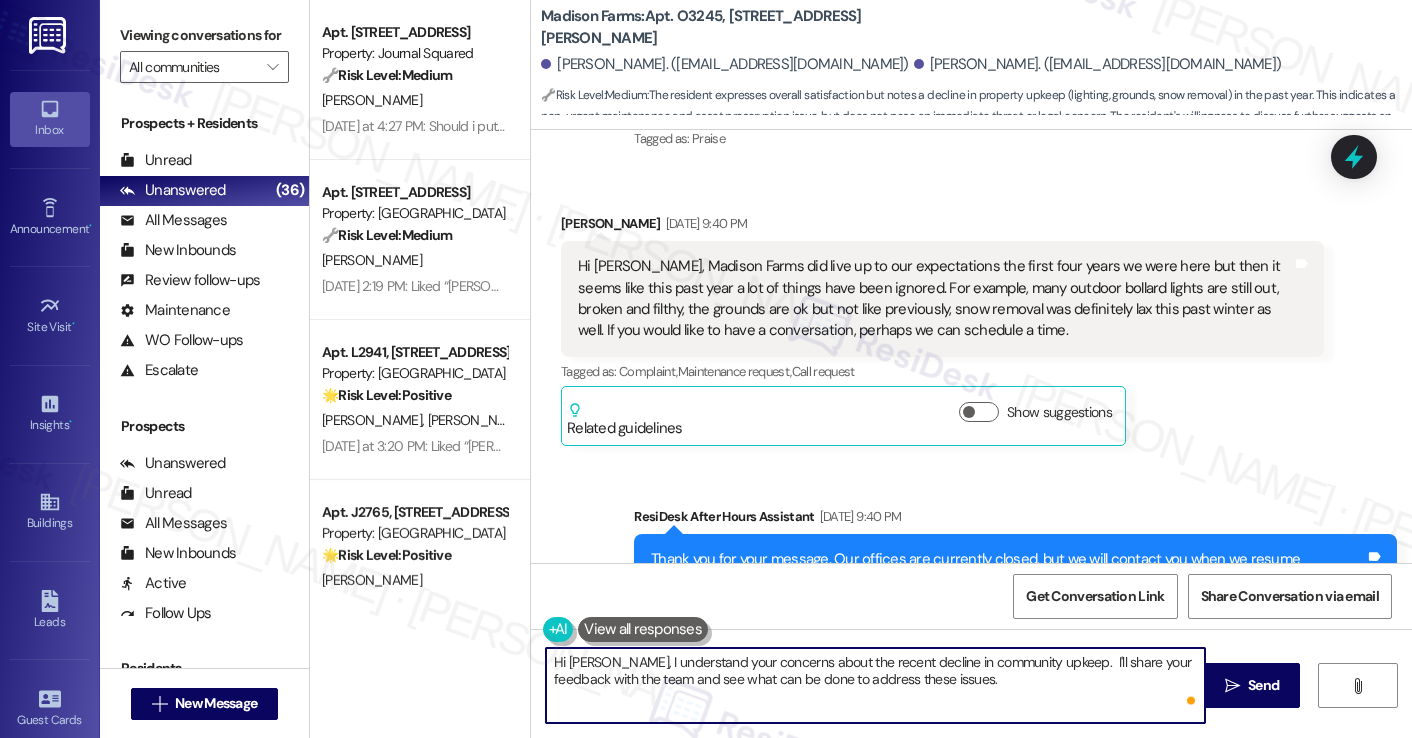 paste on "I'm sorry, but my number is set up for texting only, so I’m not able to take calls." 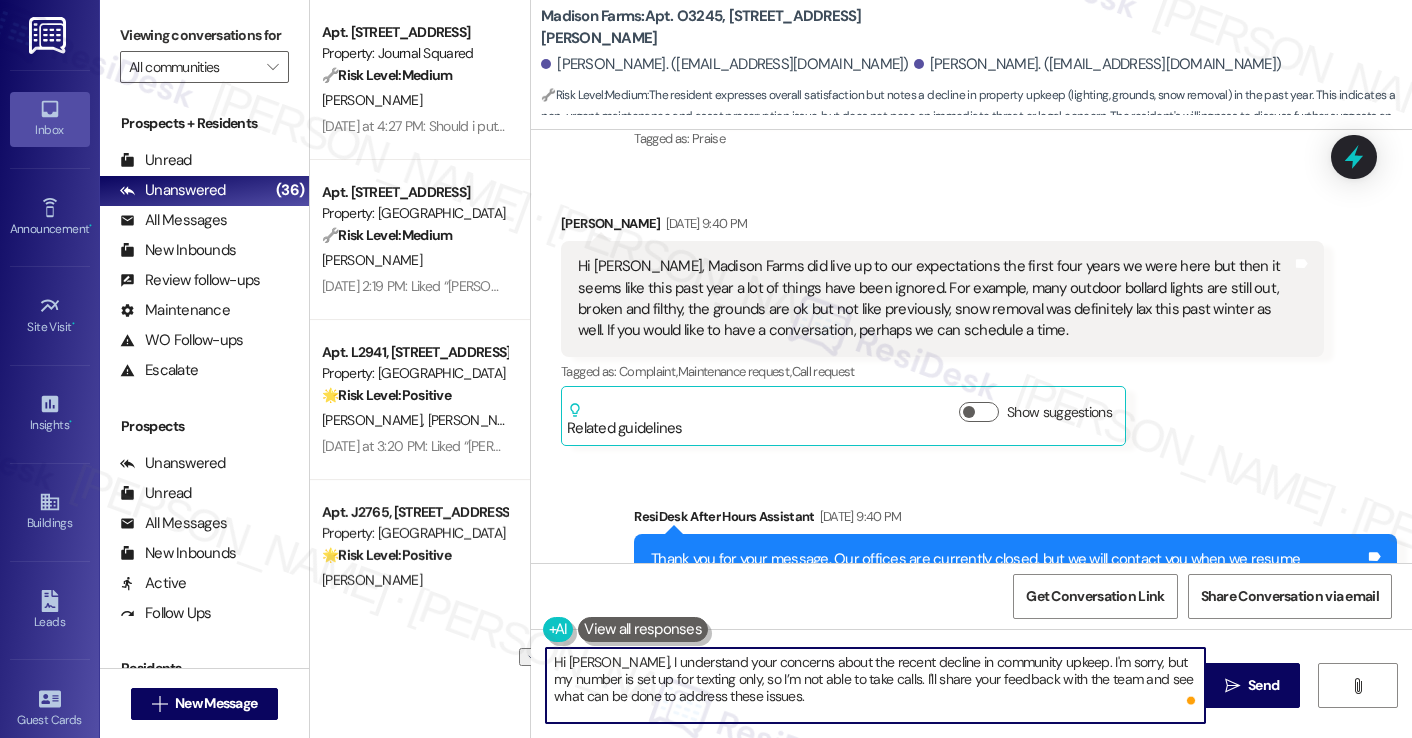 drag, startPoint x: 1108, startPoint y: 662, endPoint x: 1036, endPoint y: 666, distance: 72.11102 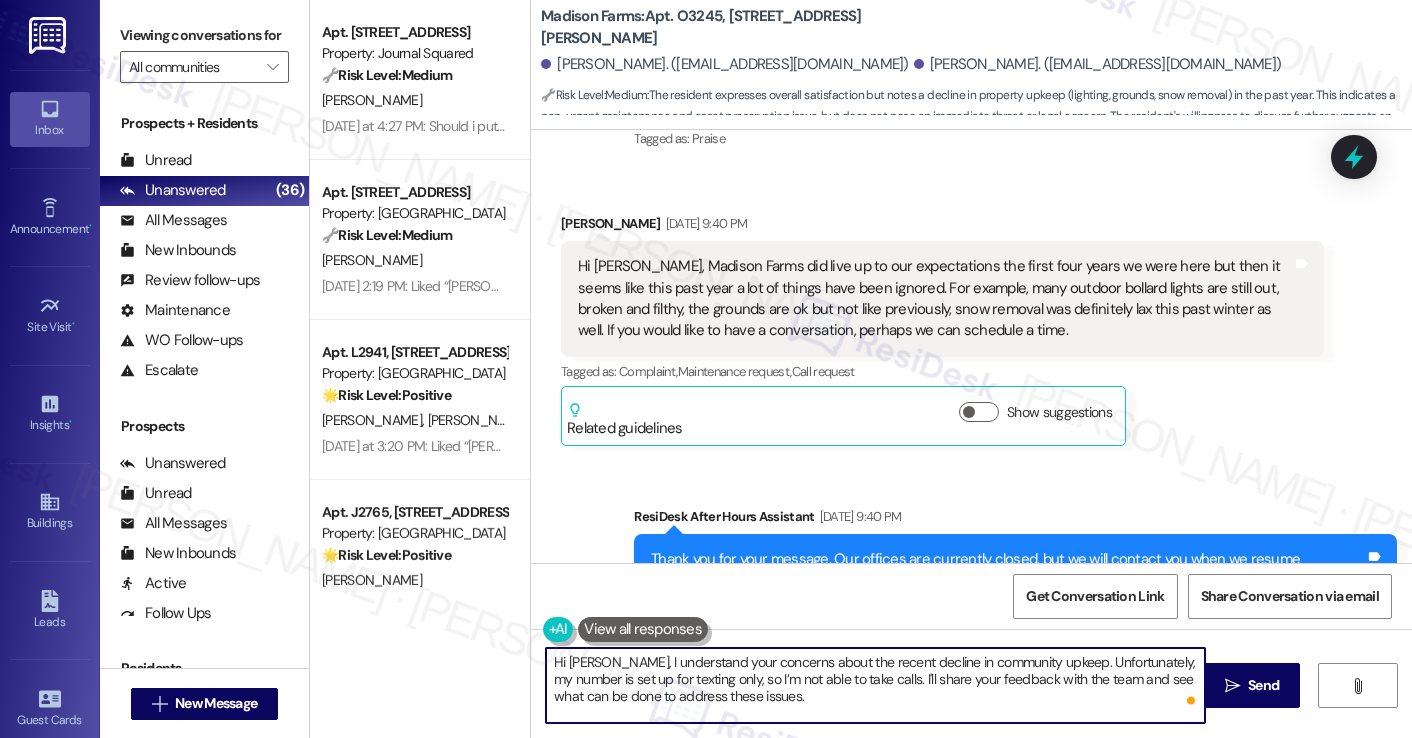 click on "Hi Brian, I understand your concerns about the recent decline in community upkeep. Unfortunately, my number is set up for texting only, so I’m not able to take calls. I'll share your feedback with the team and see what can be done to address these issues." at bounding box center [875, 685] 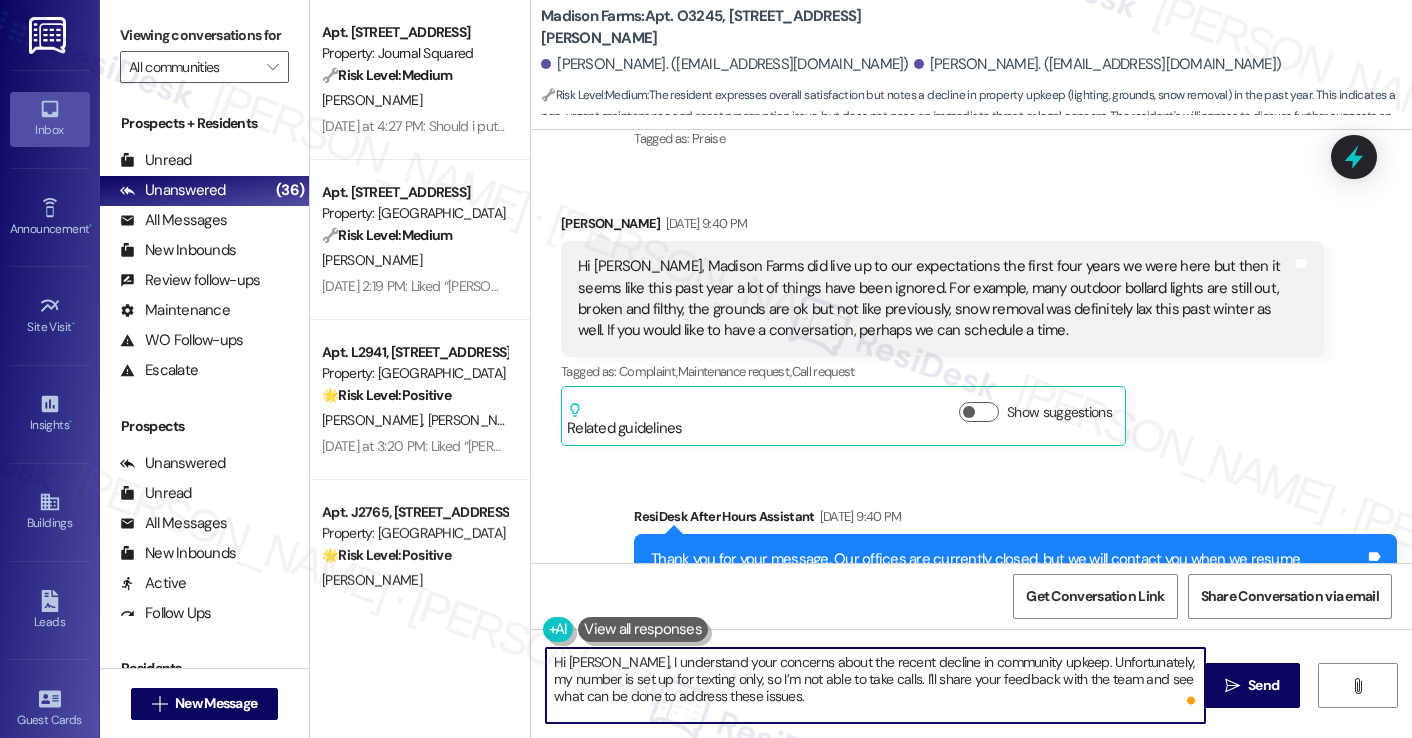 click on "Hi Brian, I understand your concerns about the recent decline in community upkeep. Unfortunately, my number is set up for texting only, so I’m not able to take calls. I'll share your feedback with the team and see what can be done to address these issues." at bounding box center (875, 685) 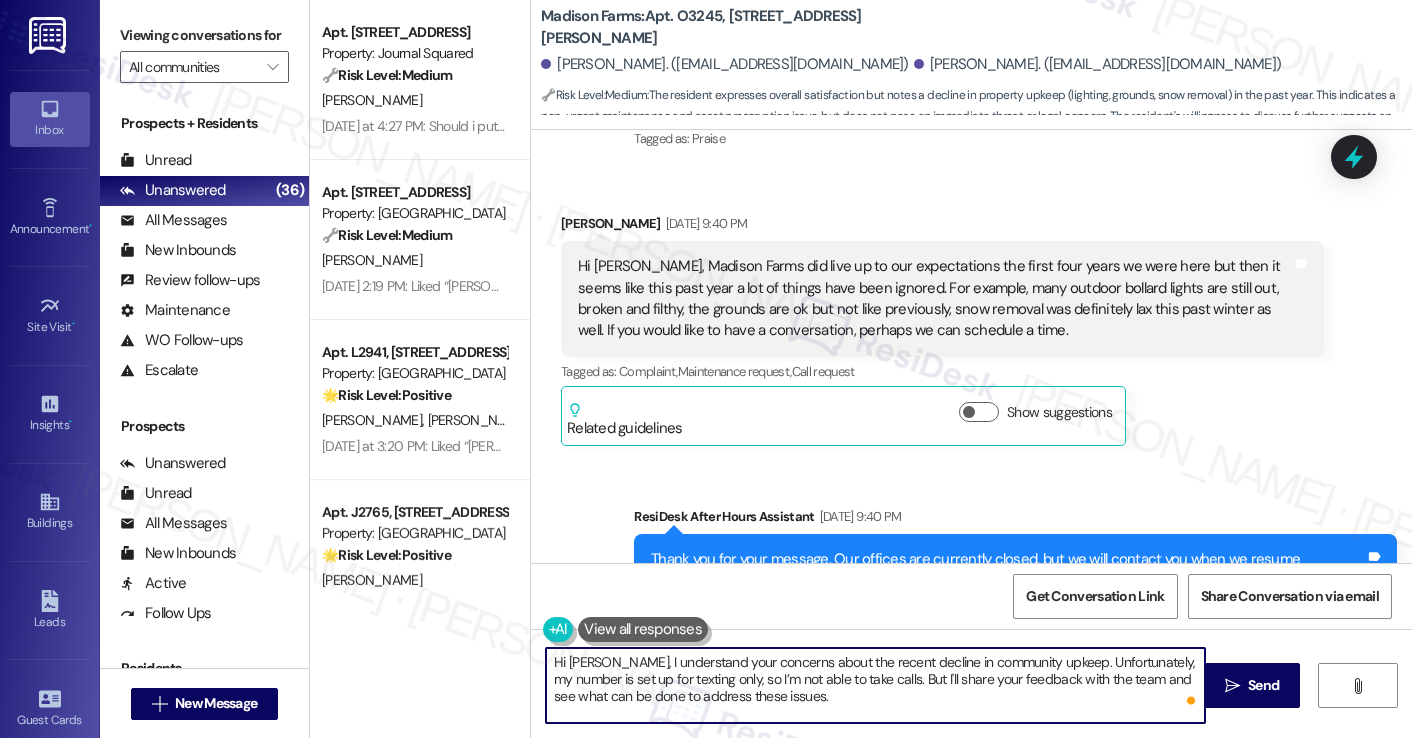 click on "Hi Brian, I understand your concerns about the recent decline in community upkeep. Unfortunately, my number is set up for texting only, so I’m not able to take calls. But I'll share your feedback with the team and see what can be done to address these issues." at bounding box center [875, 685] 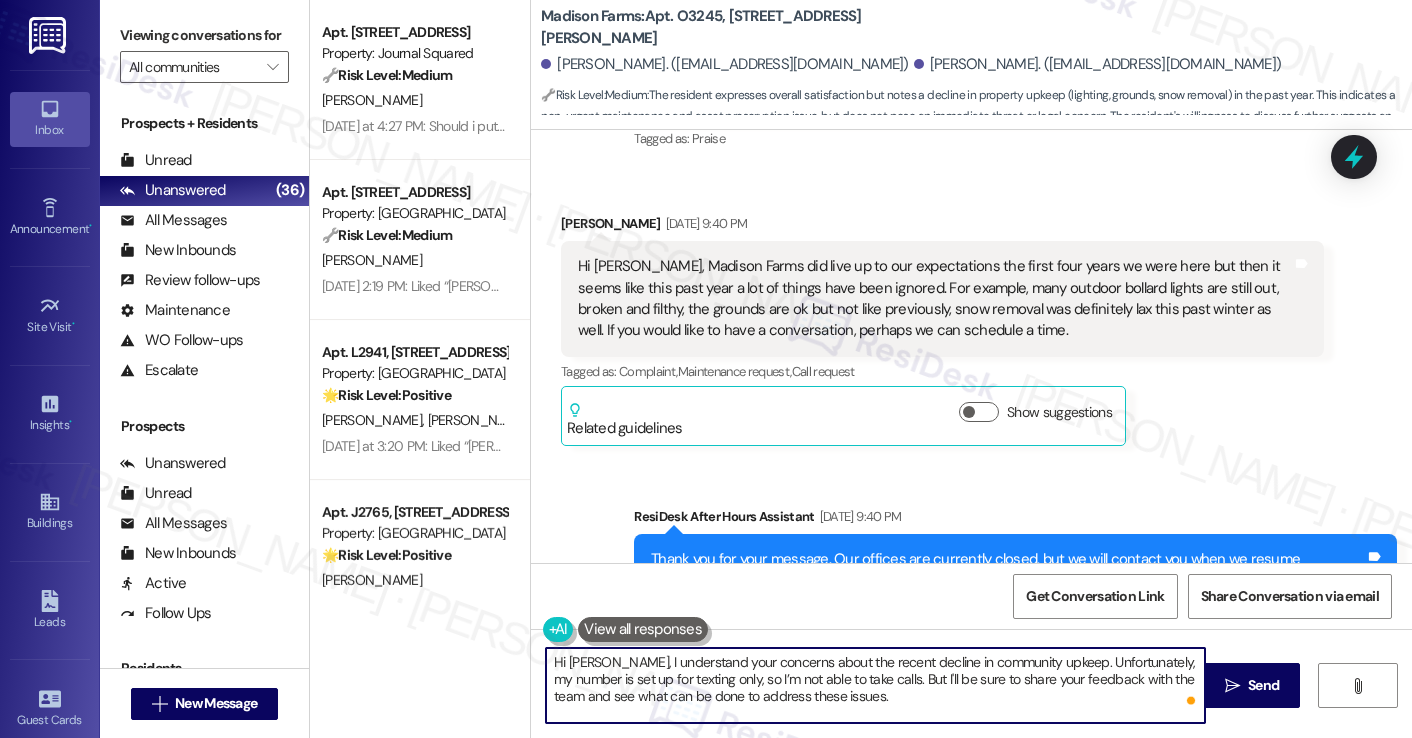 click on "Hi Brian, I understand your concerns about the recent decline in community upkeep. Unfortunately, my number is set up for texting only, so I’m not able to take calls. But I'll be sure to share your feedback with the team and see what can be done to address these issues." at bounding box center (875, 685) 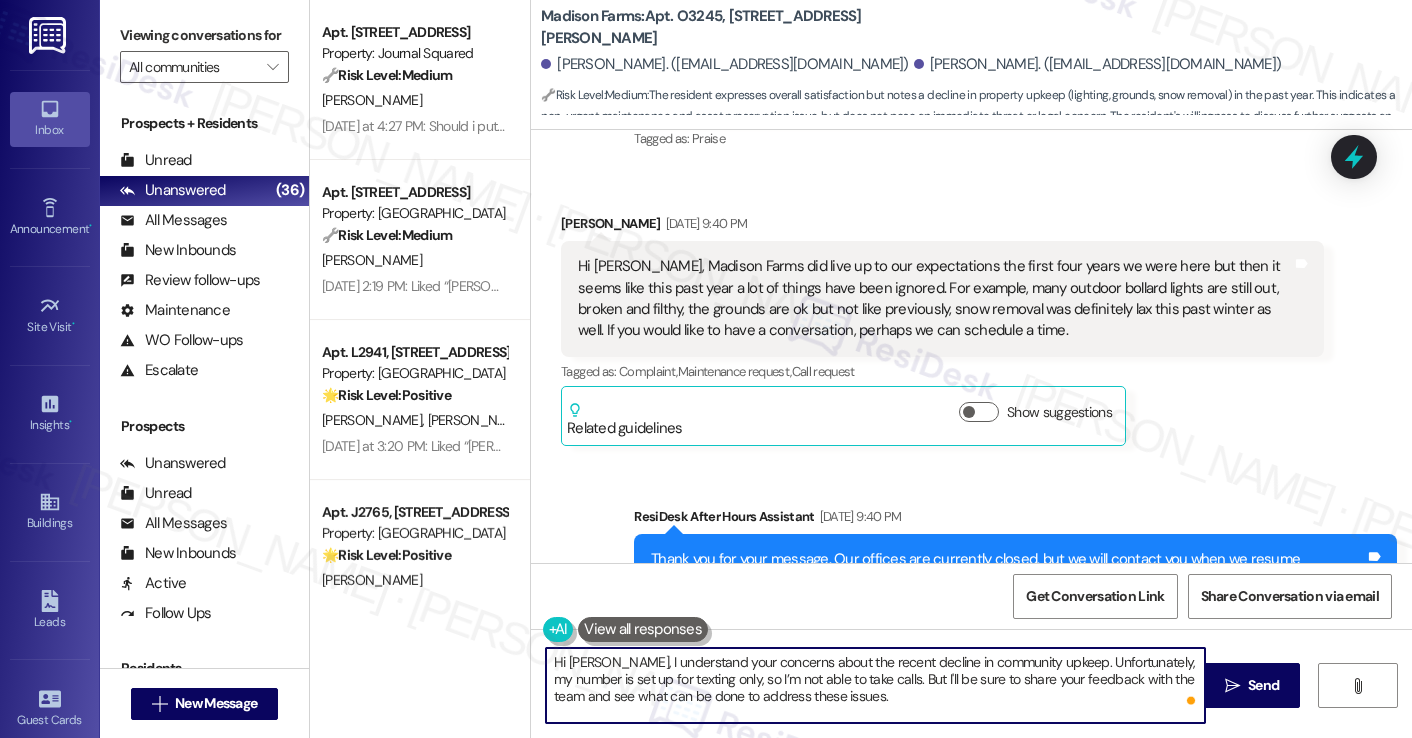 click on "Hi Jane, Madison Farms did live up to our expectations the first four years we were here but then it seems like this past year a lot of things have been ignored. For example, many outdoor bollard lights are still out, broken and filthy, the grounds are ok but not like previously, snow removal was definitely lax this past winter as well. If you would like to have a conversation, perhaps we can schedule a time." at bounding box center [935, 299] 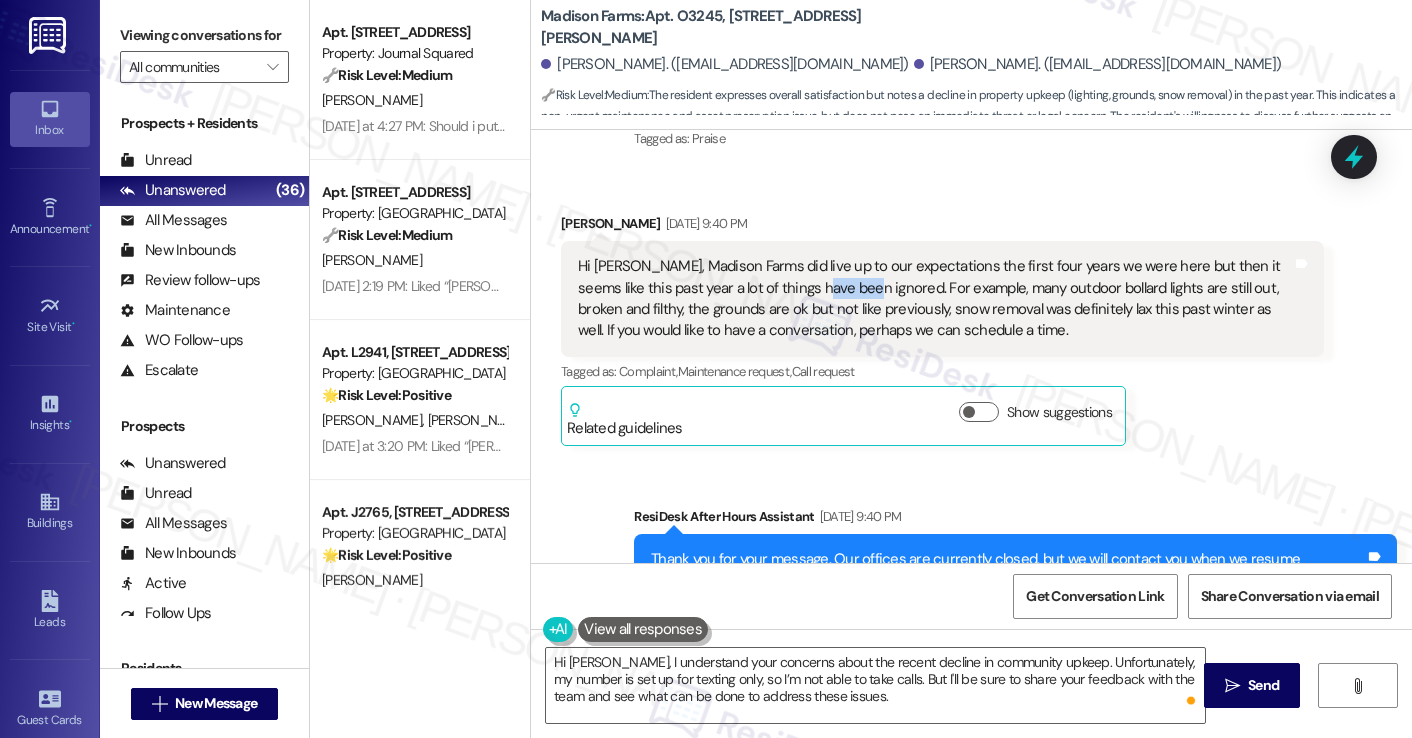 click on "Hi Jane, Madison Farms did live up to our expectations the first four years we were here but then it seems like this past year a lot of things have been ignored. For example, many outdoor bollard lights are still out, broken and filthy, the grounds are ok but not like previously, snow removal was definitely lax this past winter as well. If you would like to have a conversation, perhaps we can schedule a time." at bounding box center (935, 299) 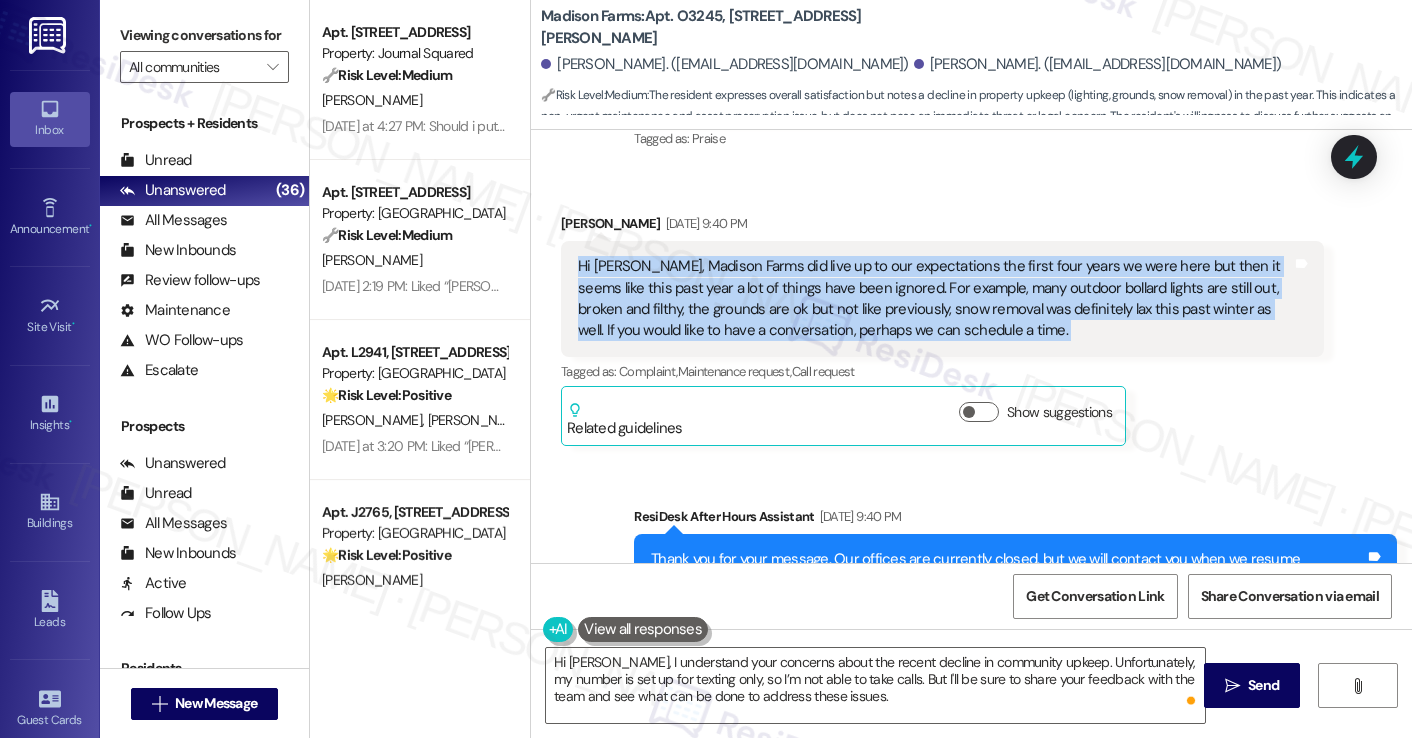 click on "Hi Jane, Madison Farms did live up to our expectations the first four years we were here but then it seems like this past year a lot of things have been ignored. For example, many outdoor bollard lights are still out, broken and filthy, the grounds are ok but not like previously, snow removal was definitely lax this past winter as well. If you would like to have a conversation, perhaps we can schedule a time." at bounding box center (935, 299) 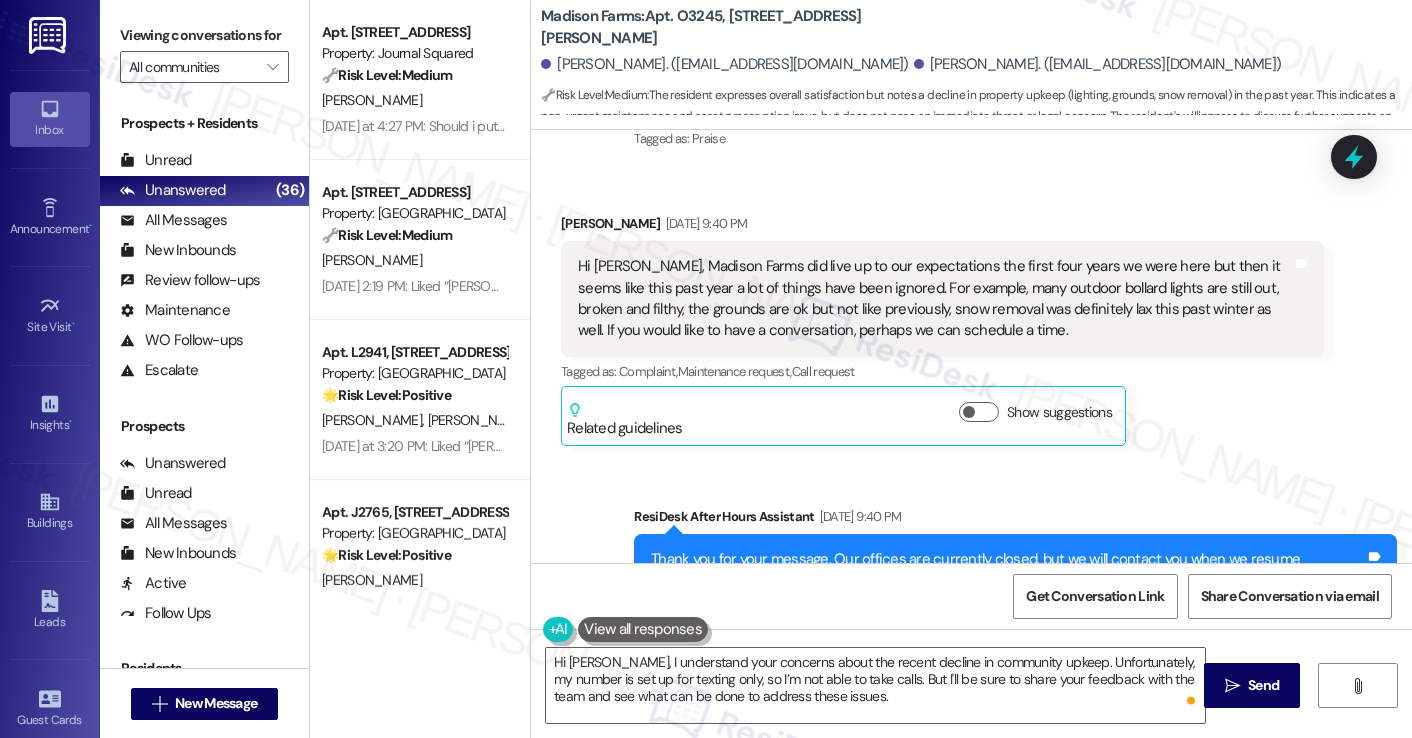 click on "Hi Jane, Madison Farms did live up to our expectations the first four years we were here but then it seems like this past year a lot of things have been ignored. For example, many outdoor bollard lights are still out, broken and filthy, the grounds are ok but not like previously, snow removal was definitely lax this past winter as well. If you would like to have a conversation, perhaps we can schedule a time." at bounding box center [935, 299] 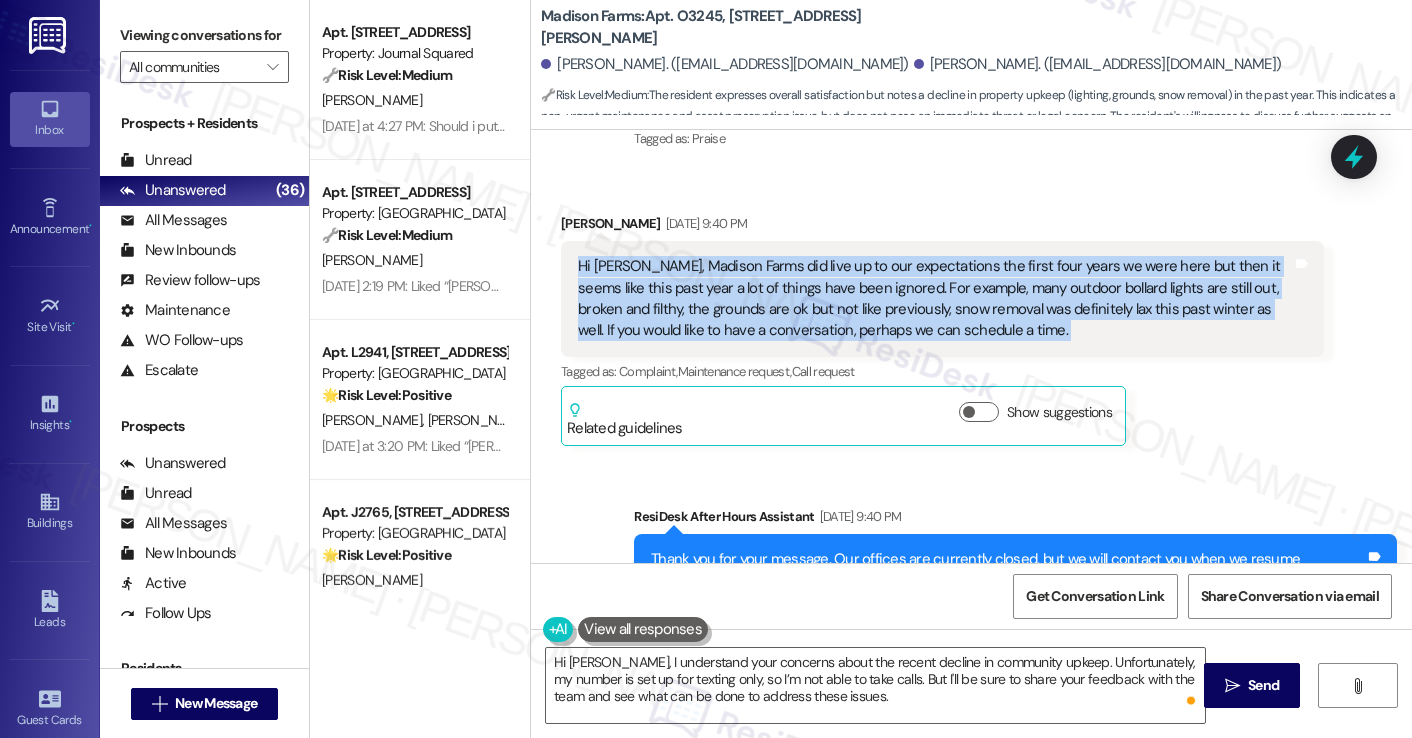 click on "Hi Jane, Madison Farms did live up to our expectations the first four years we were here but then it seems like this past year a lot of things have been ignored. For example, many outdoor bollard lights are still out, broken and filthy, the grounds are ok but not like previously, snow removal was definitely lax this past winter as well. If you would like to have a conversation, perhaps we can schedule a time." at bounding box center (935, 299) 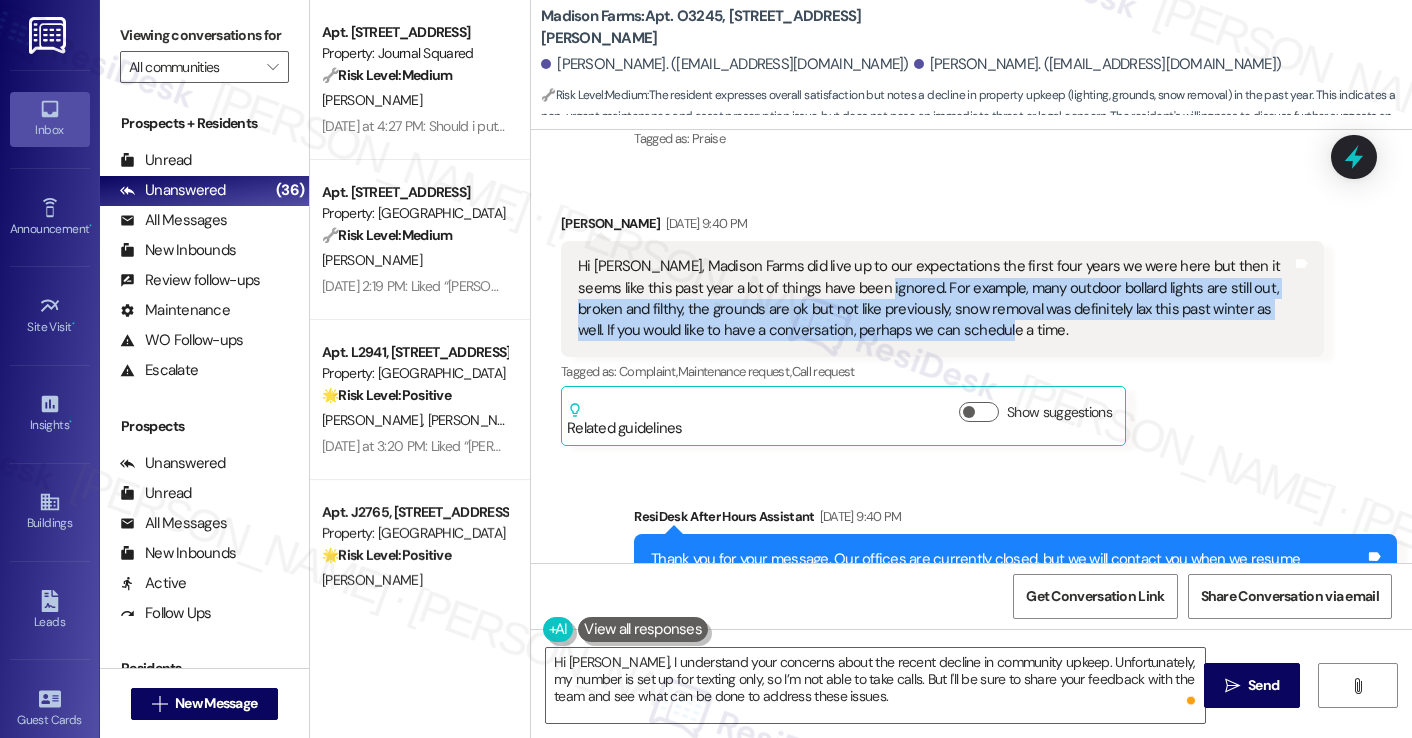 drag, startPoint x: 836, startPoint y: 201, endPoint x: 1004, endPoint y: 238, distance: 172.02615 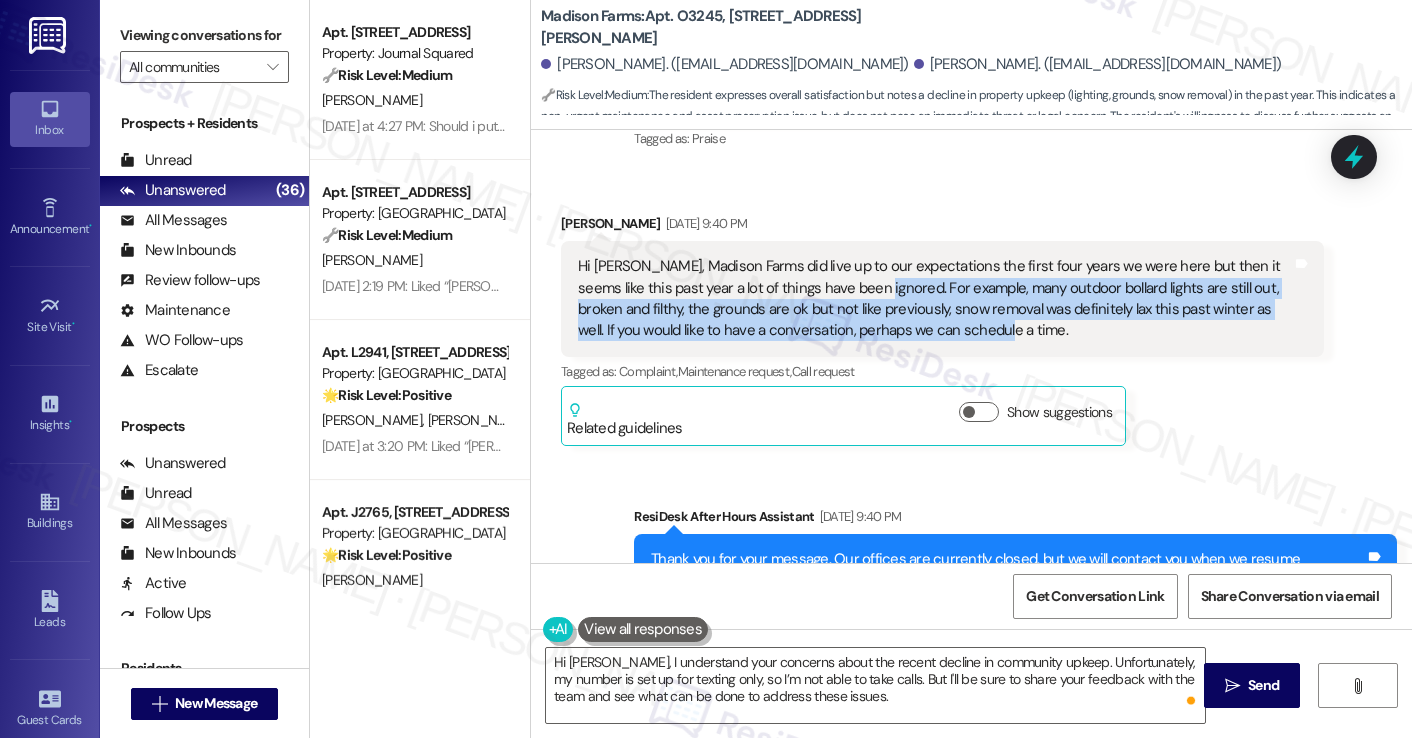 click on "Hi Jane, Madison Farms did live up to our expectations the first four years we were here but then it seems like this past year a lot of things have been ignored. For example, many outdoor bollard lights are still out, broken and filthy, the grounds are ok but not like previously, snow removal was definitely lax this past winter as well. If you would like to have a conversation, perhaps we can schedule a time." at bounding box center [935, 299] 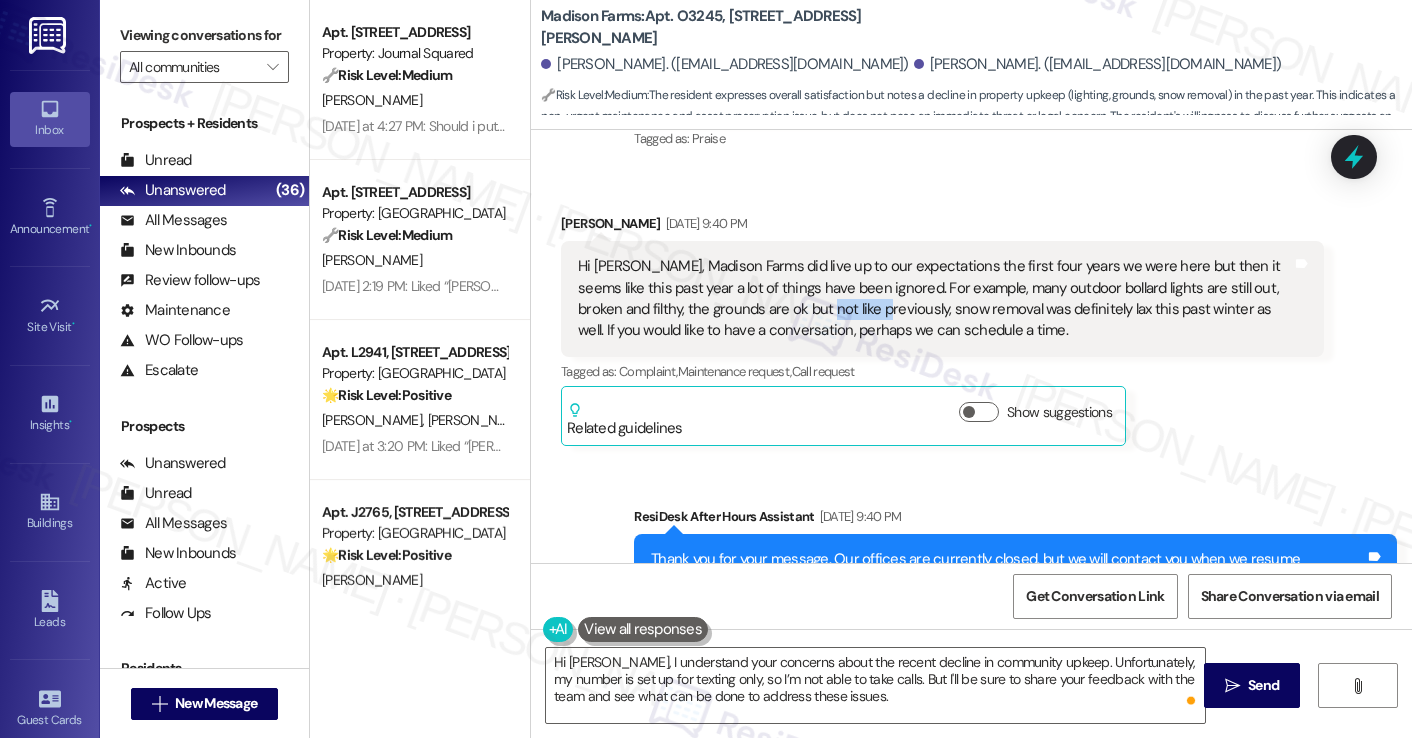 click on "Hi Jane, Madison Farms did live up to our expectations the first four years we were here but then it seems like this past year a lot of things have been ignored. For example, many outdoor bollard lights are still out, broken and filthy, the grounds are ok but not like previously, snow removal was definitely lax this past winter as well. If you would like to have a conversation, perhaps we can schedule a time." at bounding box center (935, 299) 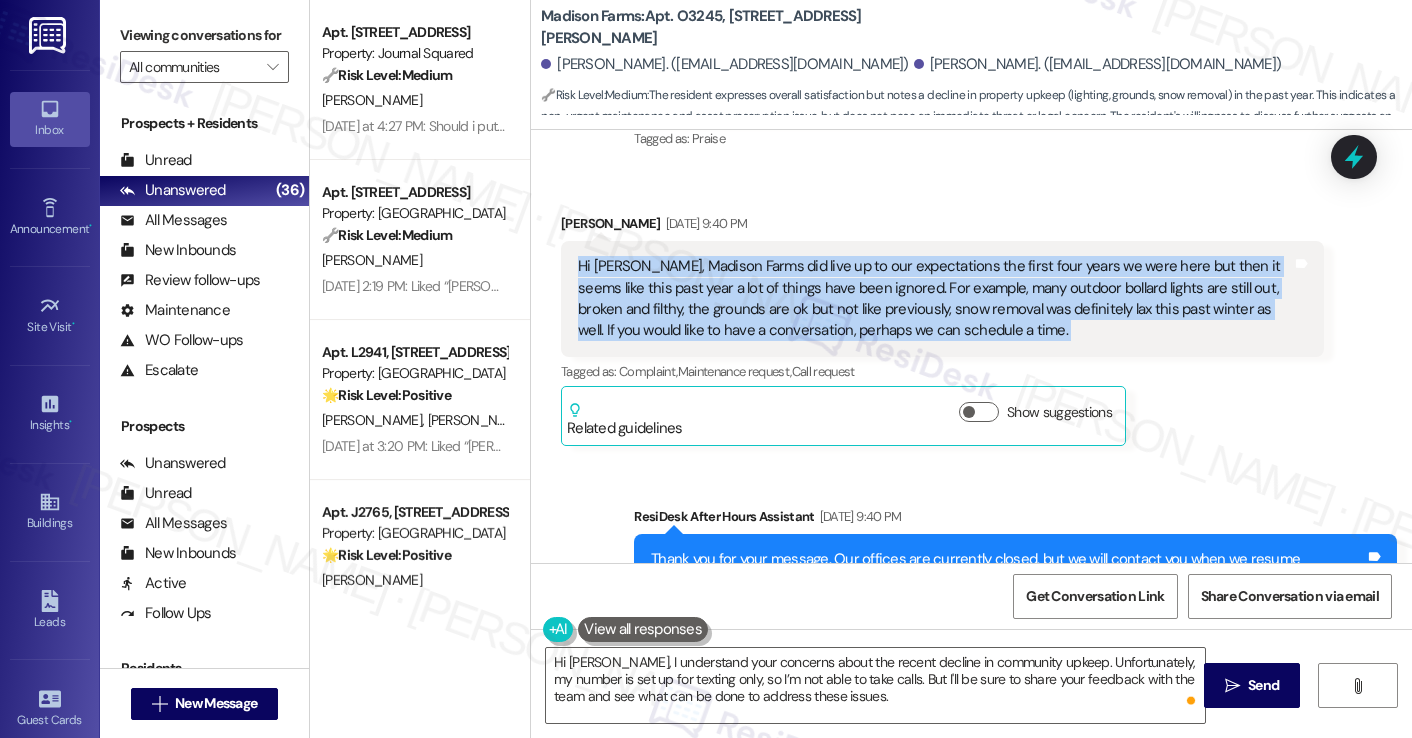 click on "Hi Jane, Madison Farms did live up to our expectations the first four years we were here but then it seems like this past year a lot of things have been ignored. For example, many outdoor bollard lights are still out, broken and filthy, the grounds are ok but not like previously, snow removal was definitely lax this past winter as well. If you would like to have a conversation, perhaps we can schedule a time." at bounding box center (935, 299) 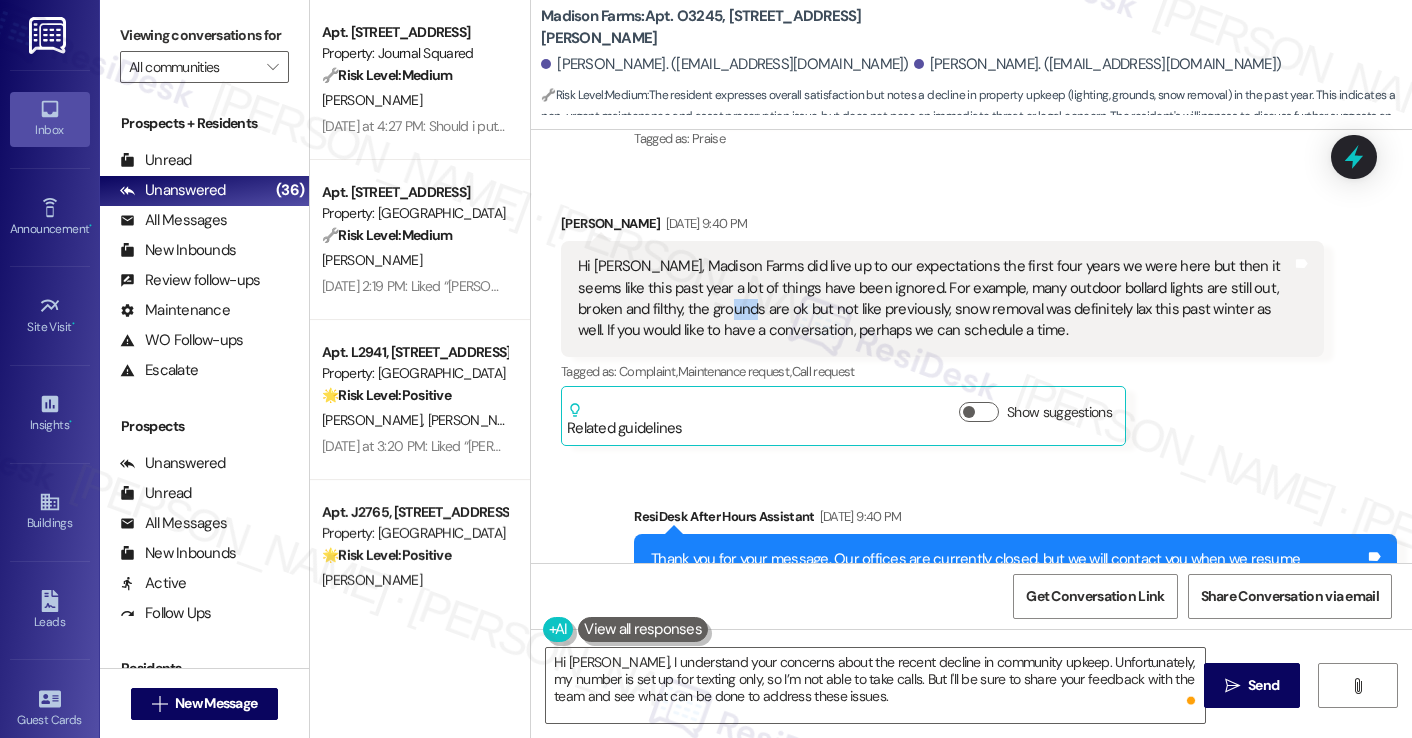 click on "Hi Jane, Madison Farms did live up to our expectations the first four years we were here but then it seems like this past year a lot of things have been ignored. For example, many outdoor bollard lights are still out, broken and filthy, the grounds are ok but not like previously, snow removal was definitely lax this past winter as well. If you would like to have a conversation, perhaps we can schedule a time." at bounding box center (935, 299) 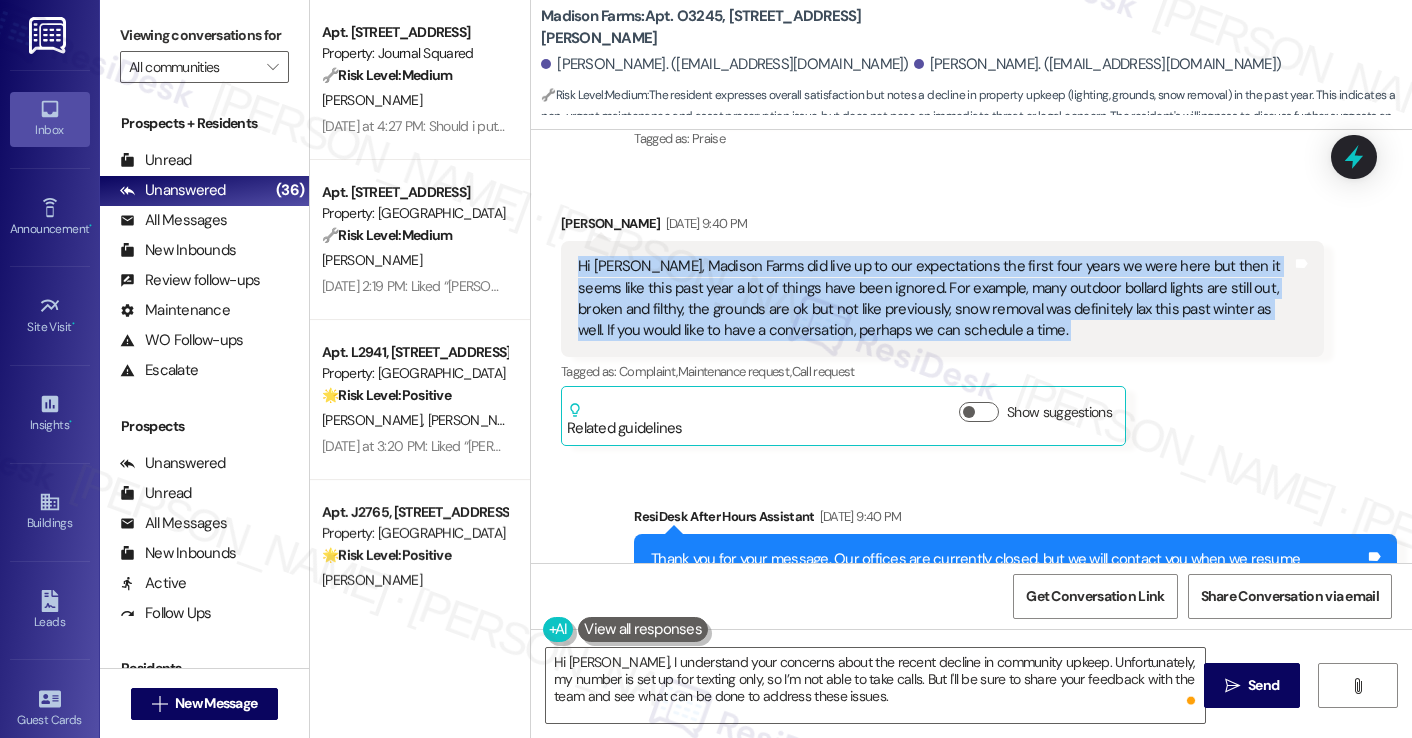 click on "Hi Jane, Madison Farms did live up to our expectations the first four years we were here but then it seems like this past year a lot of things have been ignored. For example, many outdoor bollard lights are still out, broken and filthy, the grounds are ok but not like previously, snow removal was definitely lax this past winter as well. If you would like to have a conversation, perhaps we can schedule a time." at bounding box center [935, 299] 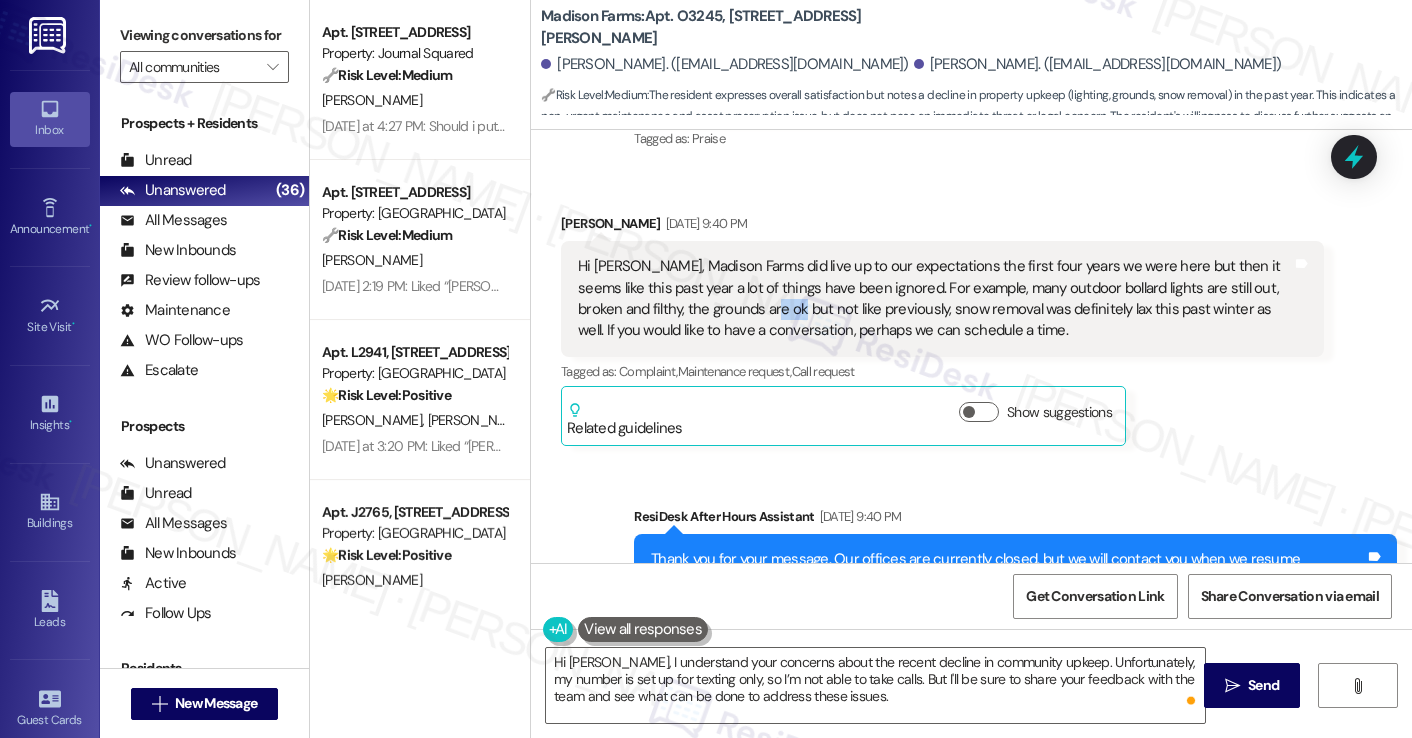 click on "Hi Jane, Madison Farms did live up to our expectations the first four years we were here but then it seems like this past year a lot of things have been ignored. For example, many outdoor bollard lights are still out, broken and filthy, the grounds are ok but not like previously, snow removal was definitely lax this past winter as well. If you would like to have a conversation, perhaps we can schedule a time." at bounding box center (935, 299) 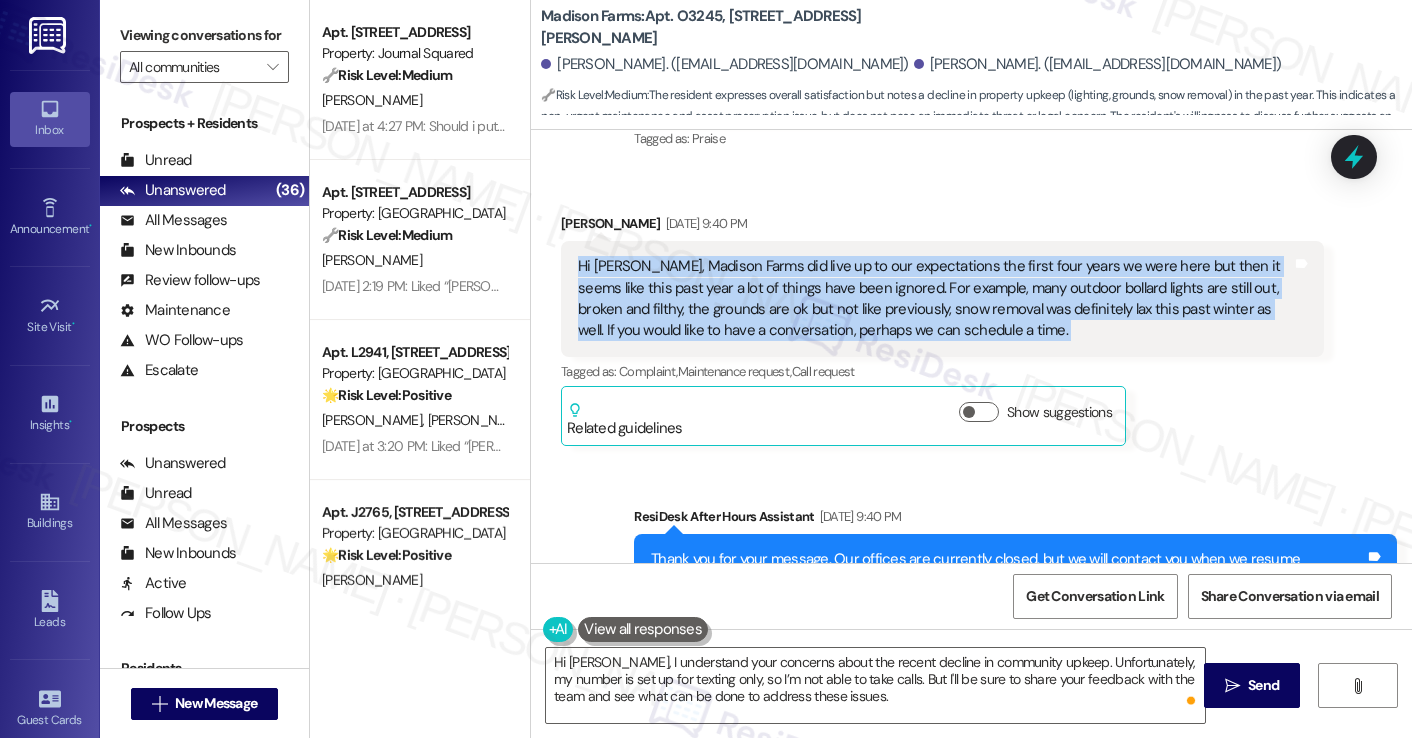 click on "Hi Jane, Madison Farms did live up to our expectations the first four years we were here but then it seems like this past year a lot of things have been ignored. For example, many outdoor bollard lights are still out, broken and filthy, the grounds are ok but not like previously, snow removal was definitely lax this past winter as well. If you would like to have a conversation, perhaps we can schedule a time." at bounding box center (935, 299) 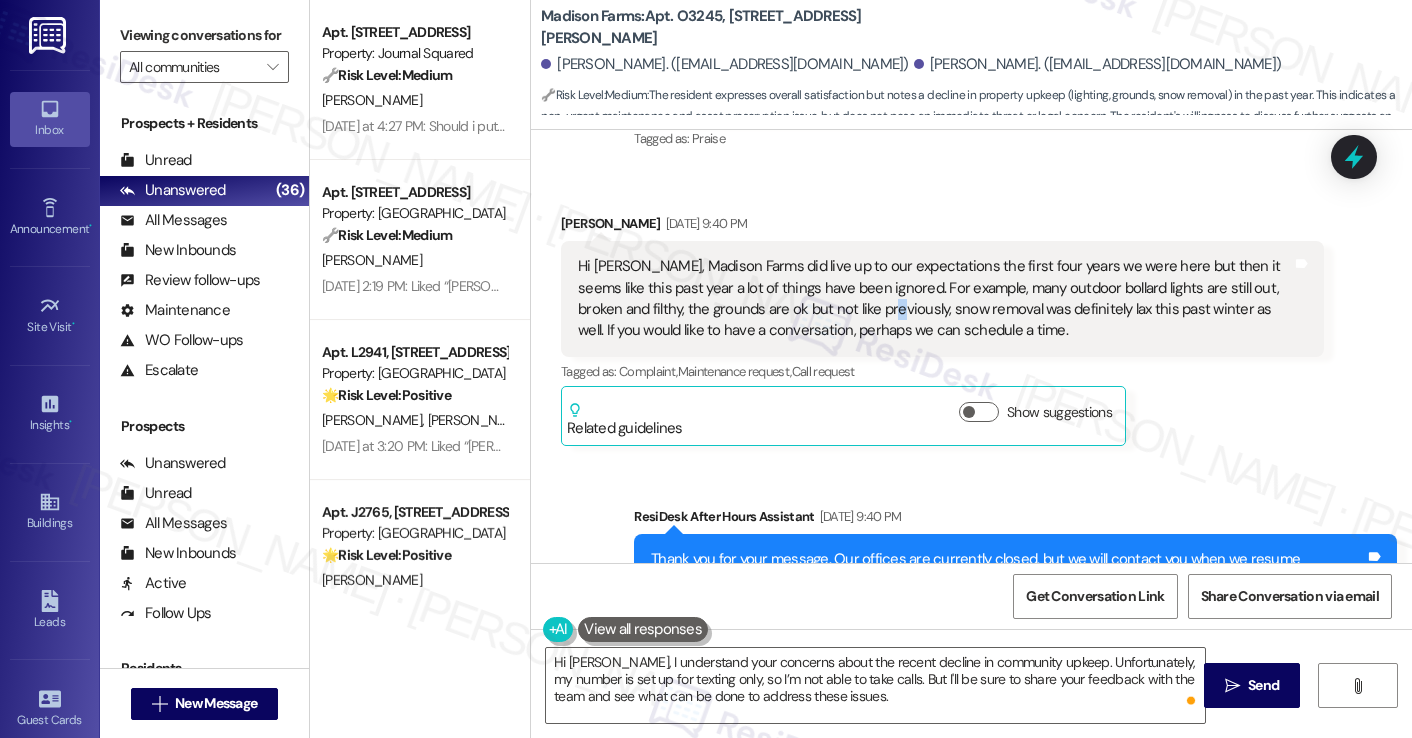 click on "Hi Jane, Madison Farms did live up to our expectations the first four years we were here but then it seems like this past year a lot of things have been ignored. For example, many outdoor bollard lights are still out, broken and filthy, the grounds are ok but not like previously, snow removal was definitely lax this past winter as well. If you would like to have a conversation, perhaps we can schedule a time." at bounding box center (935, 299) 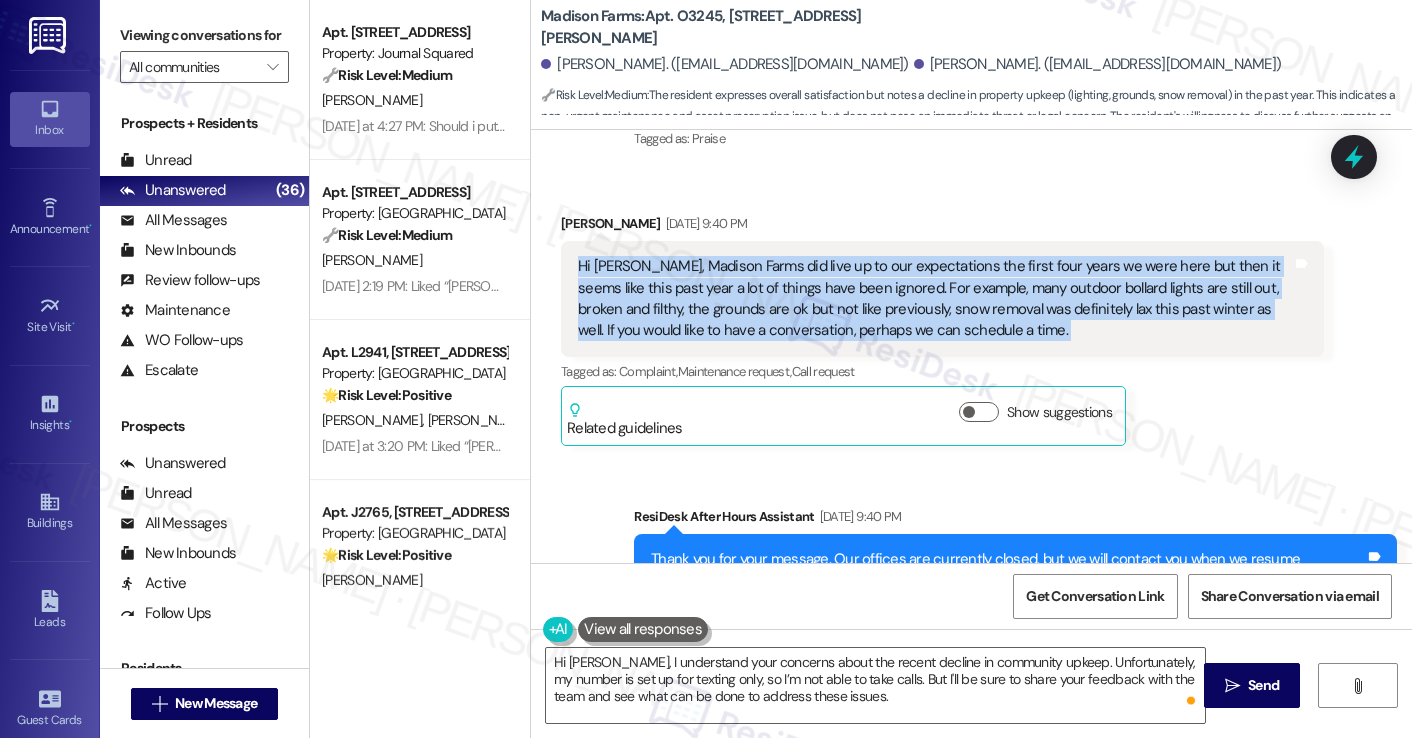 click on "Hi Jane, Madison Farms did live up to our expectations the first four years we were here but then it seems like this past year a lot of things have been ignored. For example, many outdoor bollard lights are still out, broken and filthy, the grounds are ok but not like previously, snow removal was definitely lax this past winter as well. If you would like to have a conversation, perhaps we can schedule a time." at bounding box center [935, 299] 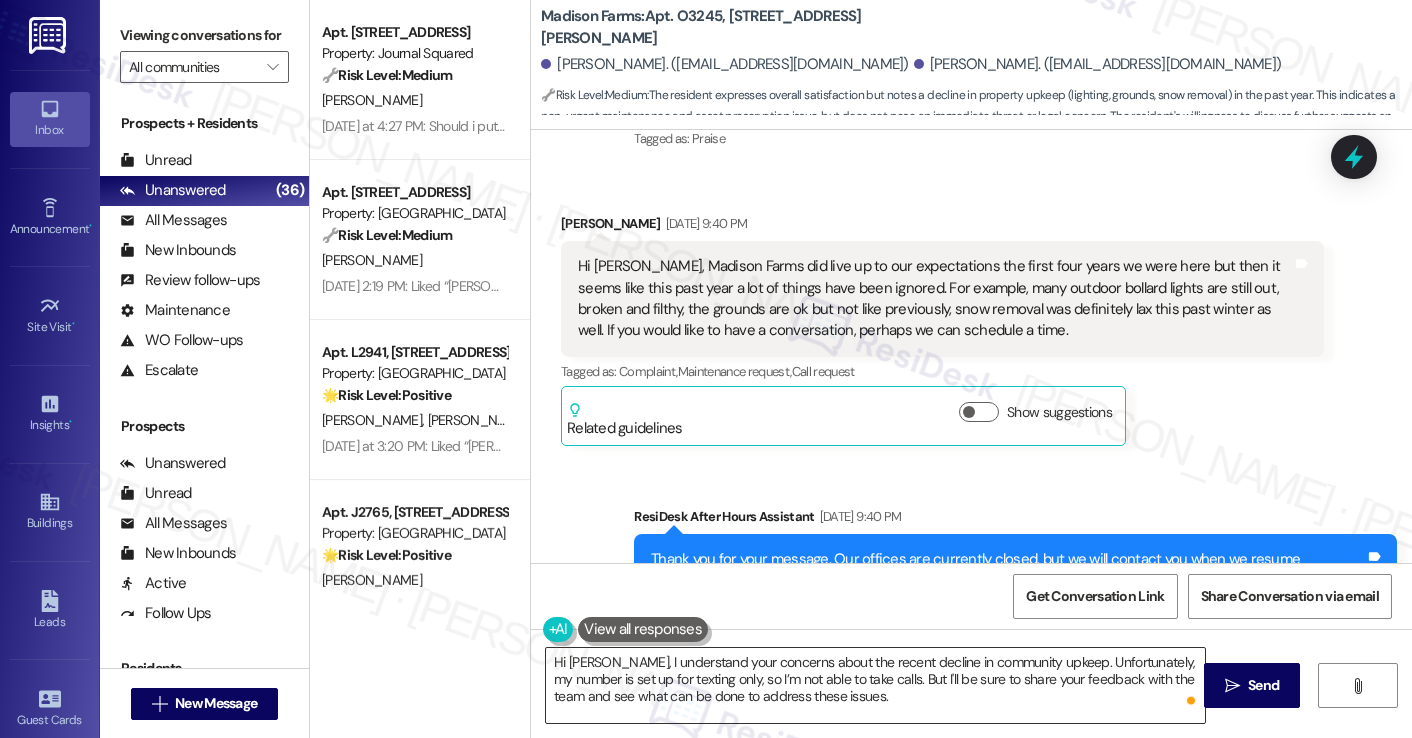 click on "Hi Brian, I understand your concerns about the recent decline in community upkeep. Unfortunately, my number is set up for texting only, so I’m not able to take calls. But I'll be sure to share your feedback with the team and see what can be done to address these issues." at bounding box center (875, 685) 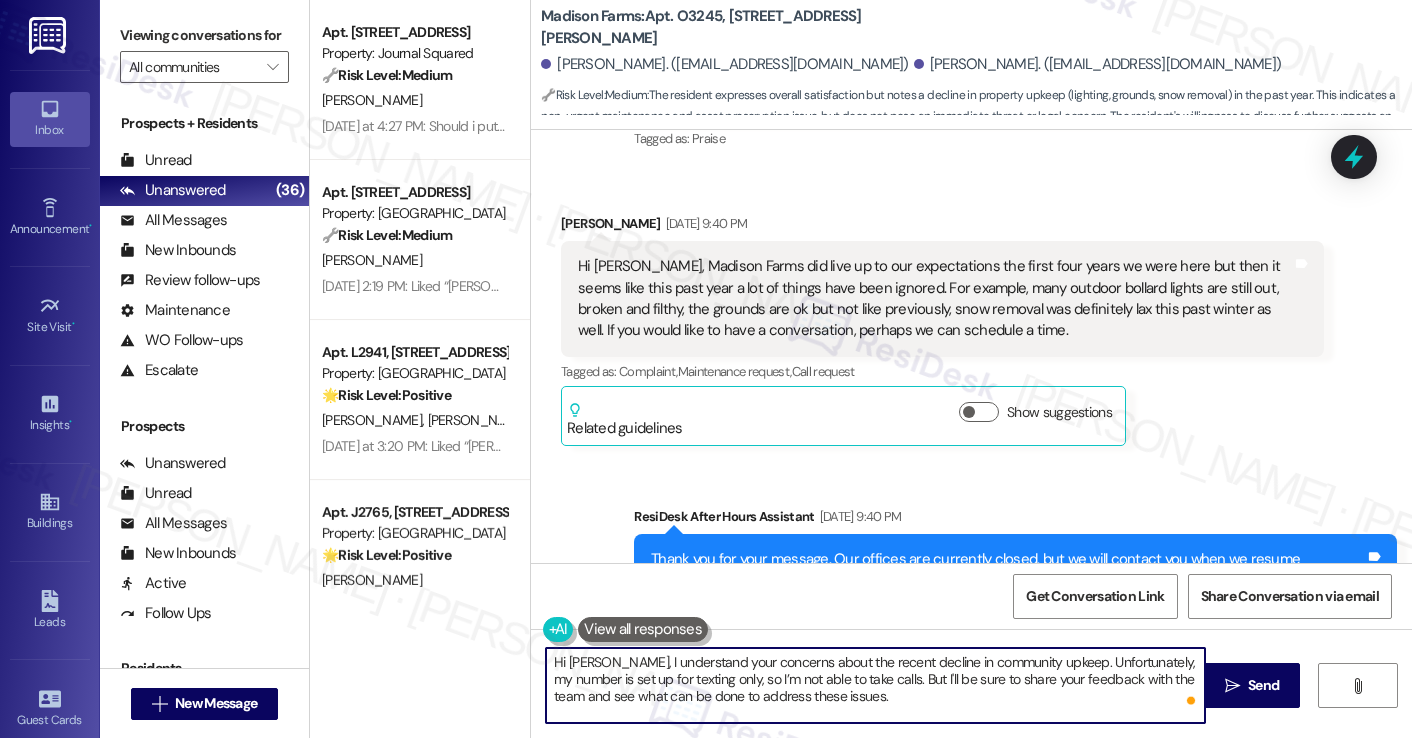 click on "Hi Brian, I understand your concerns about the recent decline in community upkeep. Unfortunately, my number is set up for texting only, so I’m not able to take calls. But I'll be sure to share your feedback with the team and see what can be done to address these issues." at bounding box center (875, 685) 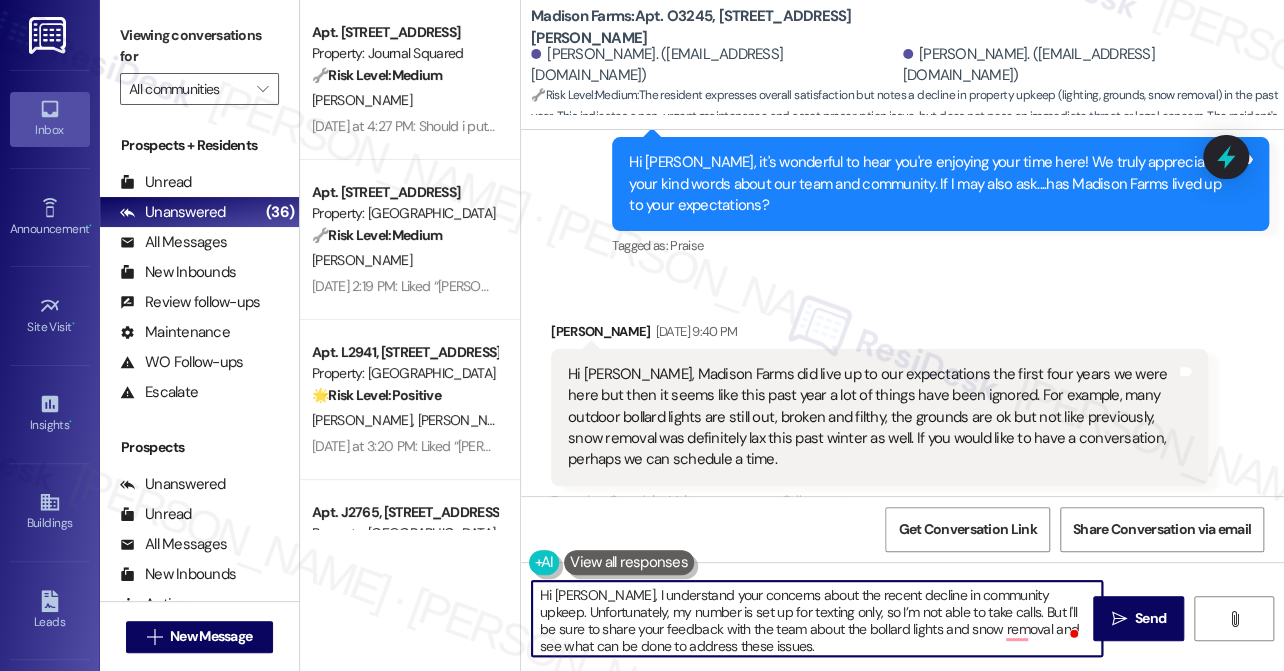 scroll, scrollTop: 6205, scrollLeft: 0, axis: vertical 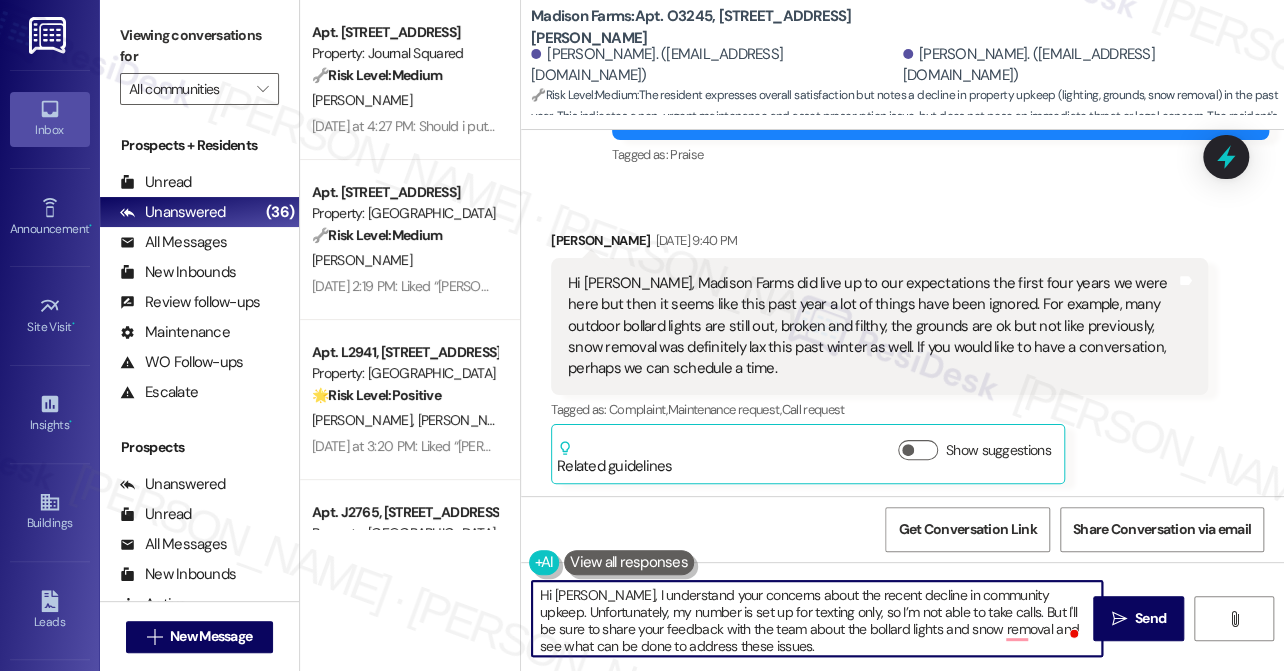 click on "Hi Brian, I understand your concerns about the recent decline in community upkeep. Unfortunately, my number is set up for texting only, so I’m not able to take calls. But I'll be sure to share your feedback with the team about the bollard lights and snow removal and see what can be done to address these issues." at bounding box center [817, 618] 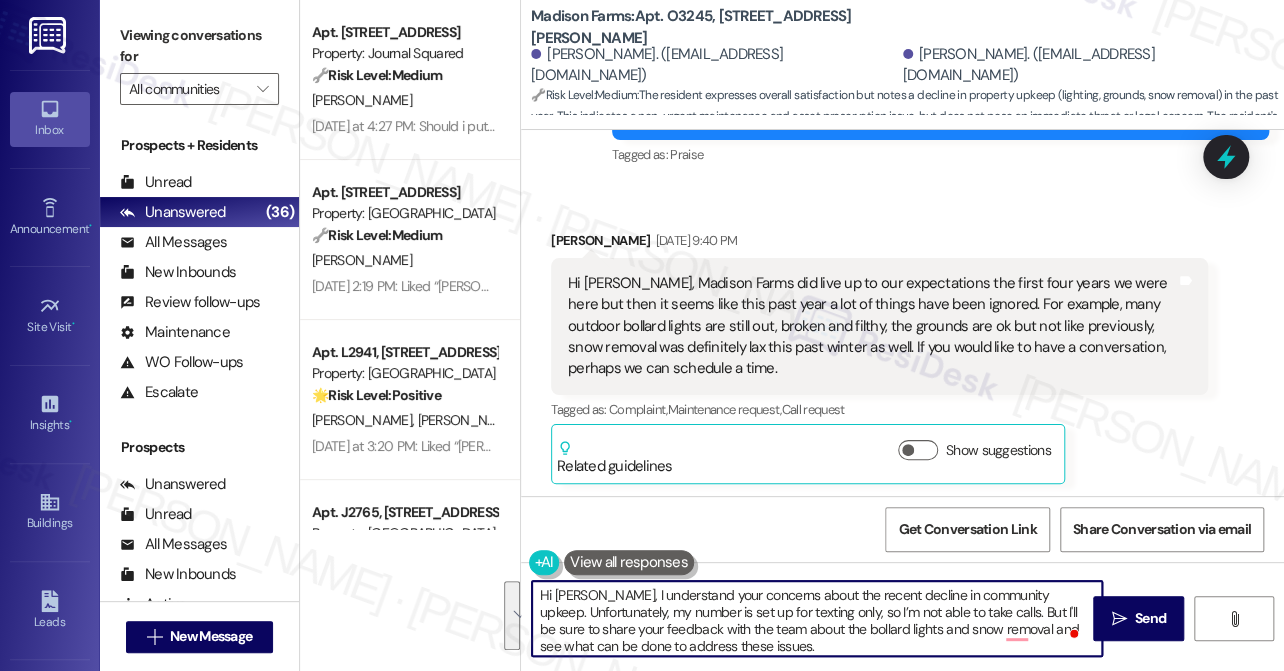 click on "Hi Brian, I understand your concerns about the recent decline in community upkeep. Unfortunately, my number is set up for texting only, so I’m not able to take calls. But I'll be sure to share your feedback with the team about the bollard lights and snow removal and see what can be done to address these issues." at bounding box center [817, 618] 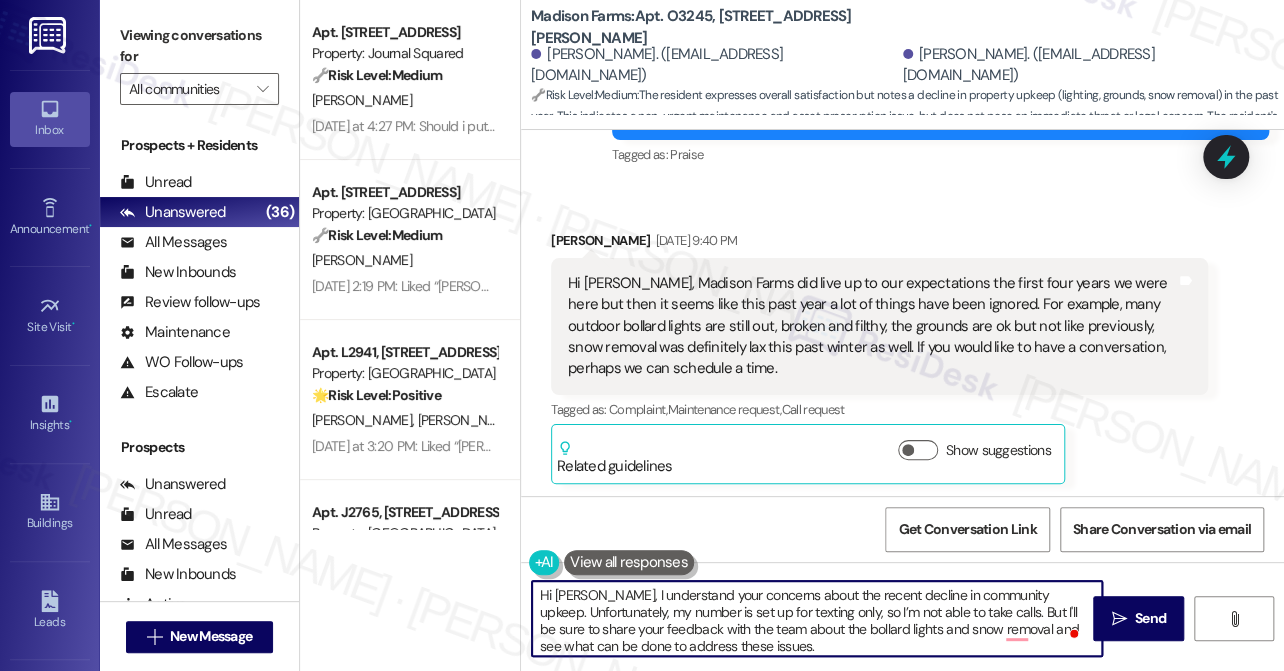 drag, startPoint x: 819, startPoint y: 630, endPoint x: 855, endPoint y: 632, distance: 36.05551 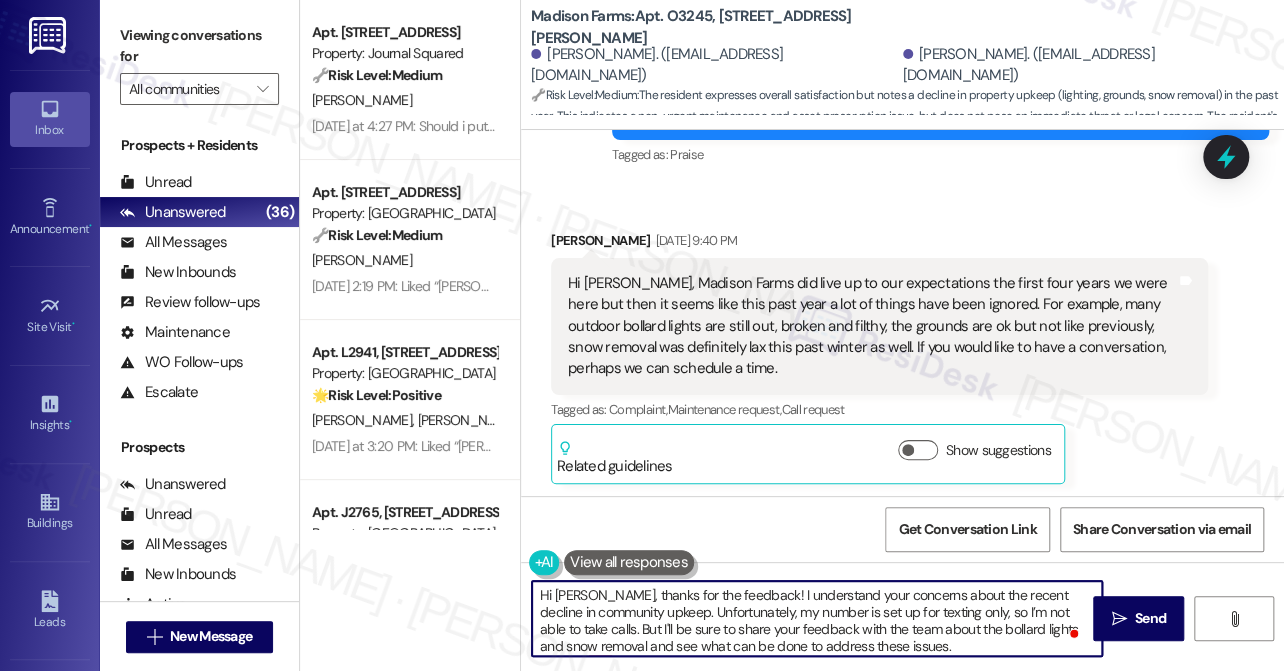click on "Hi Brian, thanks for the feedback! I understand your concerns about the recent decline in community upkeep. Unfortunately, my number is set up for texting only, so I’m not able to take calls. But I'll be sure to share your feedback with the team about the bollard lights and snow removal and see what can be done to address these issues." at bounding box center [817, 618] 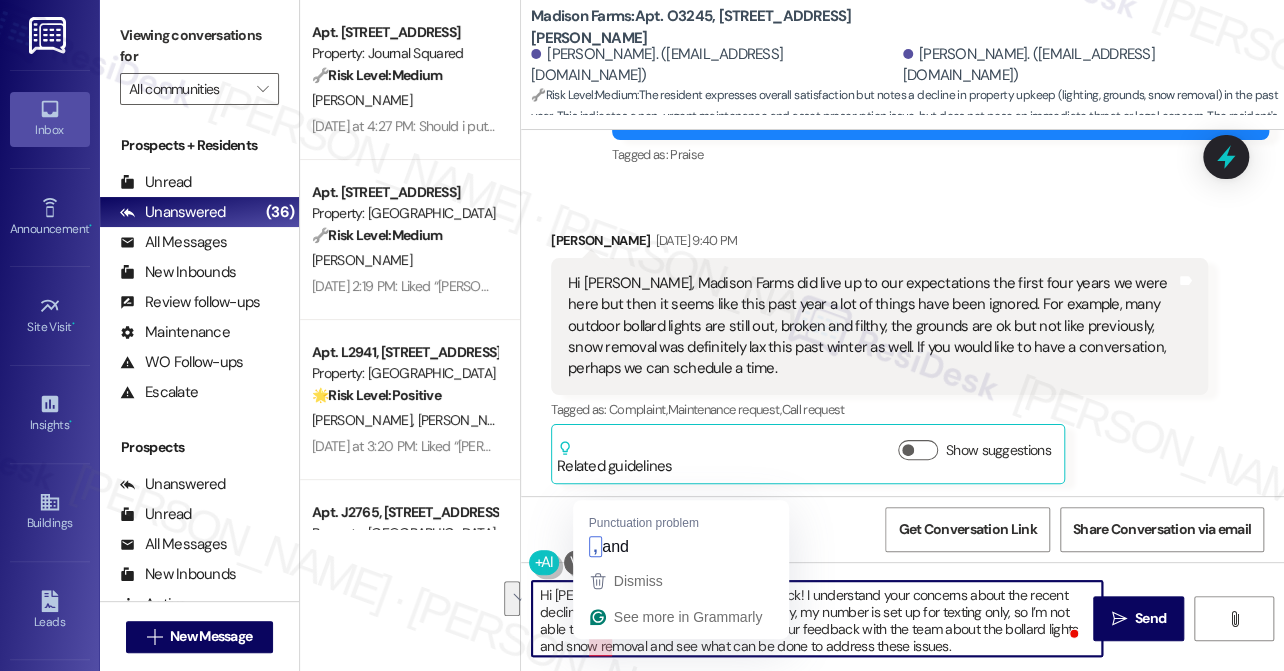 drag, startPoint x: 914, startPoint y: 629, endPoint x: 589, endPoint y: 639, distance: 325.1538 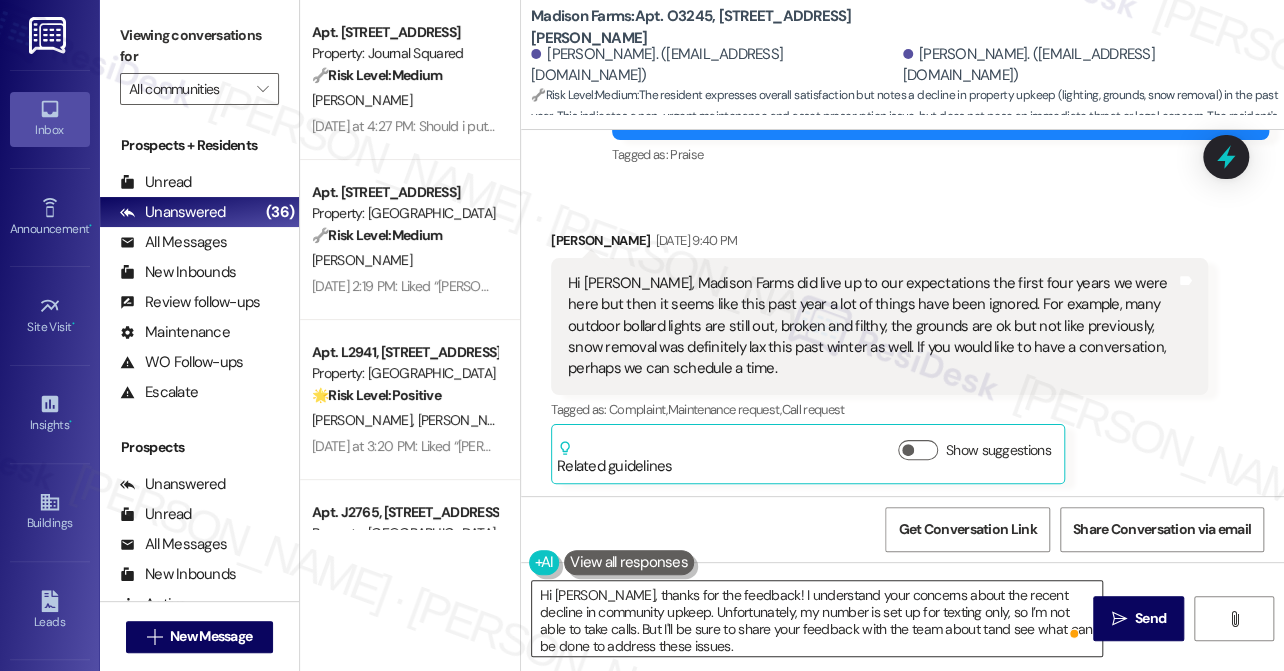 click on "Hi Brian, thanks for the feedback! I understand your concerns about the recent decline in community upkeep. Unfortunately, my number is set up for texting only, so I’m not able to take calls. But I'll be sure to share your feedback with the team about tand see what can be done to address these issues." at bounding box center (817, 618) 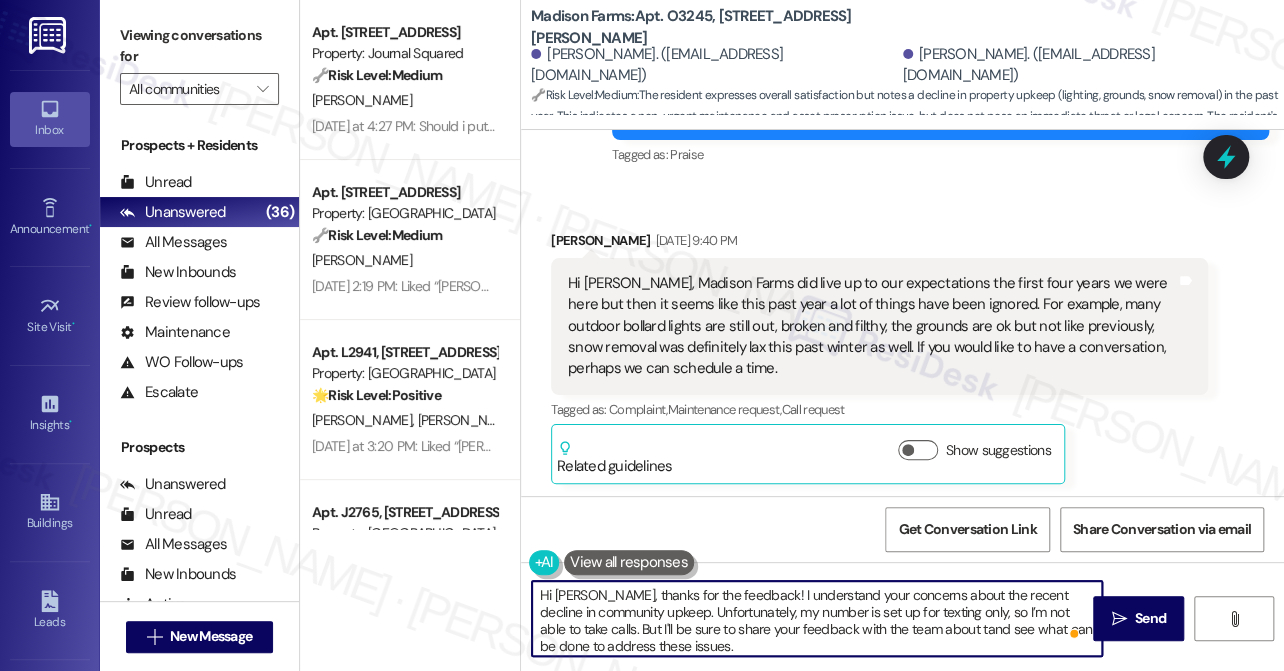 click on "Hi Brian, thanks for the feedback! I understand your concerns about the recent decline in community upkeep. Unfortunately, my number is set up for texting only, so I’m not able to take calls. But I'll be sure to share your feedback with the team about tand see what can be done to address these issues." at bounding box center (817, 618) 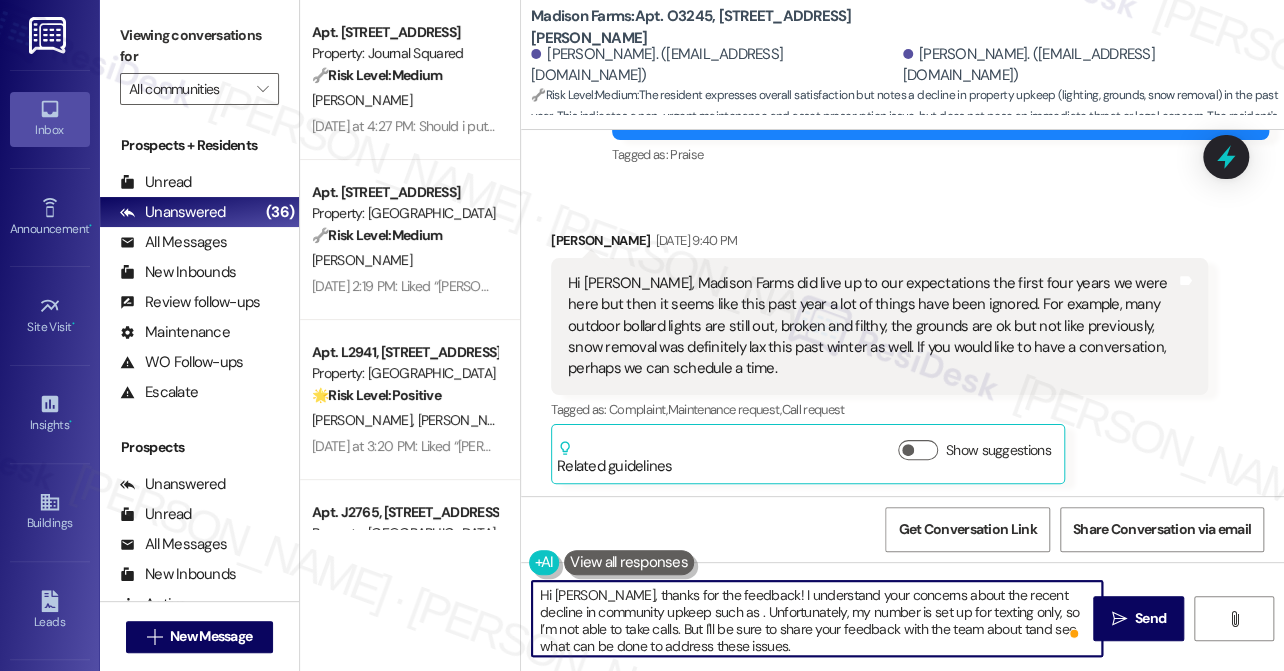 paste on "he bollard lights and snow removal" 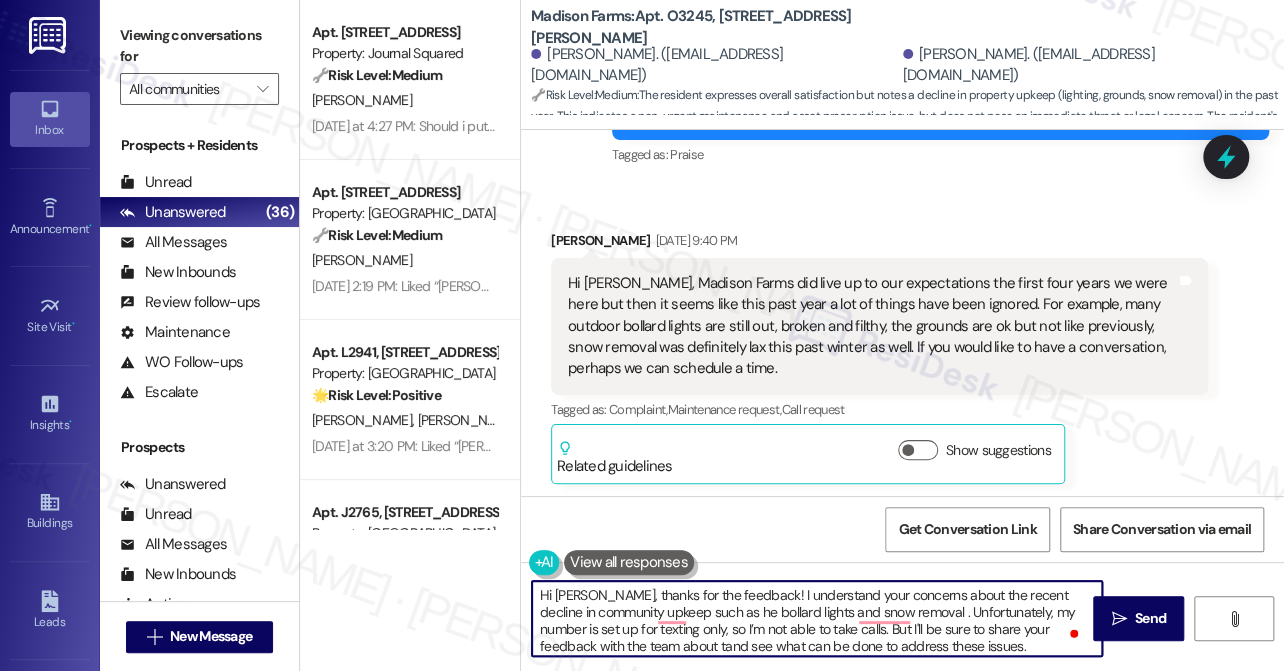 click on "Hi Brian, thanks for the feedback! I understand your concerns about the recent decline in community upkeep such as he bollard lights and snow removal . Unfortunately, my number is set up for texting only, so I’m not able to take calls. But I'll be sure to share your feedback with the team about tand see what can be done to address these issues." at bounding box center (817, 618) 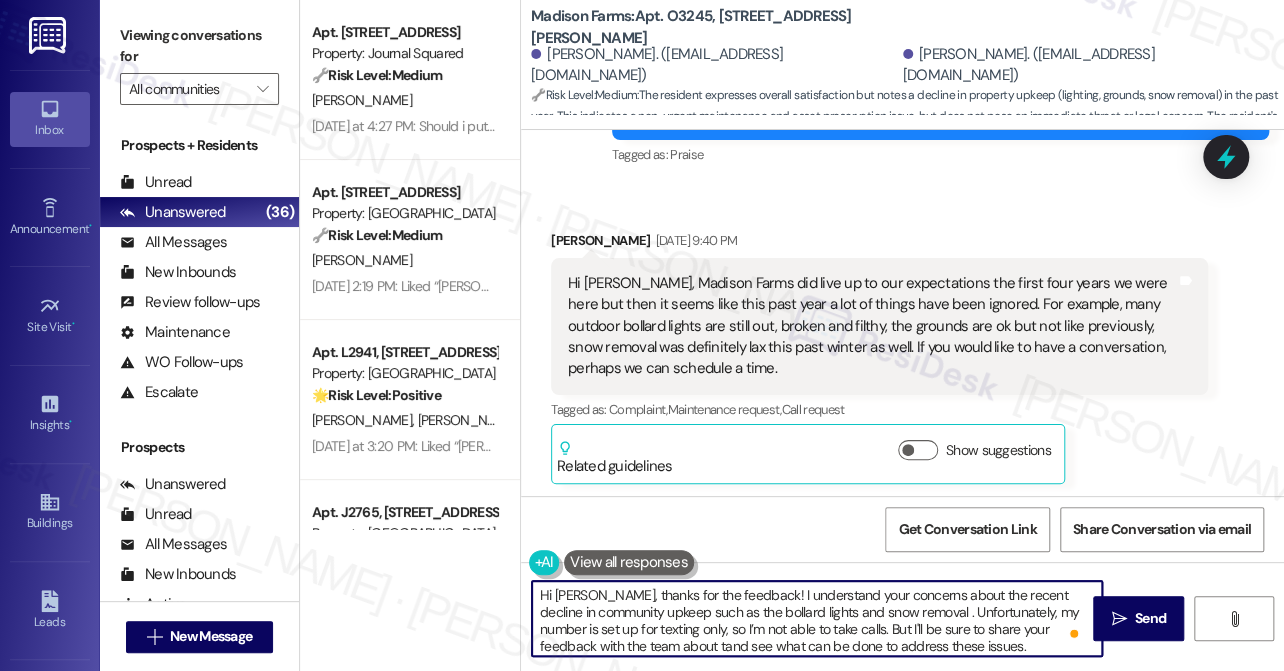 click on "Hi Brian, thanks for the feedback! I understand your concerns about the recent decline in community upkeep such as the bollard lights and snow removal . Unfortunately, my number is set up for texting only, so I’m not able to take calls. But I'll be sure to share your feedback with the team about tand see what can be done to address these issues." at bounding box center [817, 618] 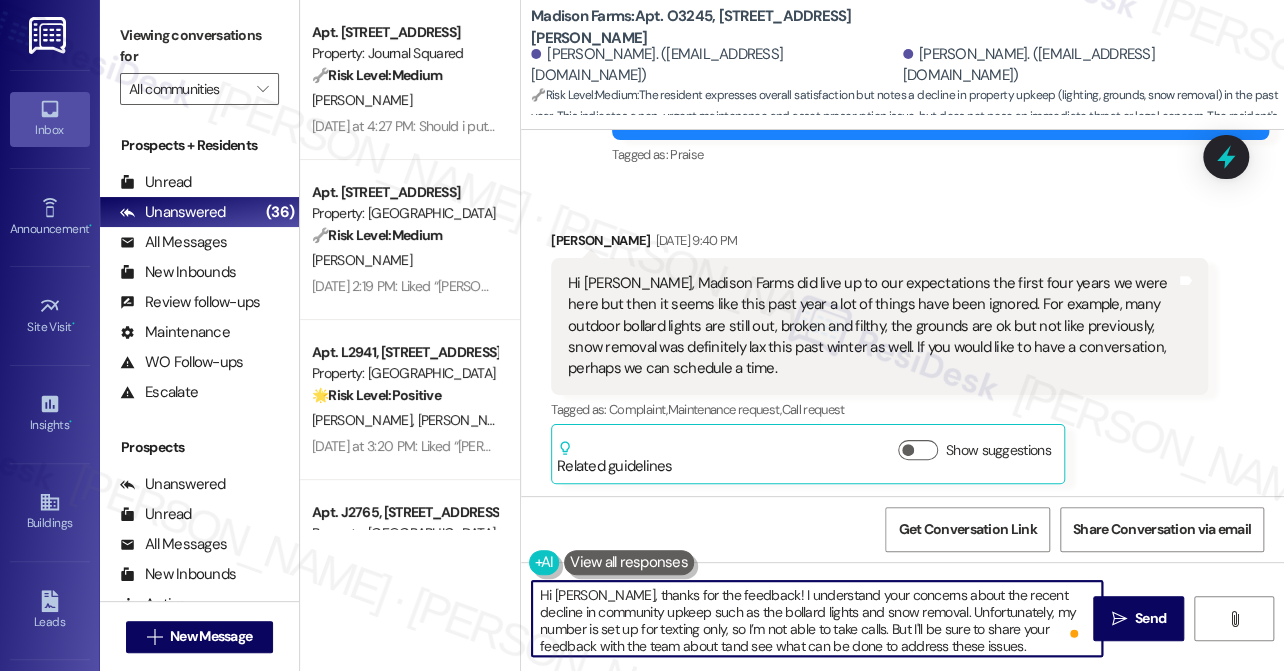 click on "Hi Brian, thanks for the feedback! I understand your concerns about the recent decline in community upkeep such as the bollard lights and snow removal. Unfortunately, my number is set up for texting only, so I’m not able to take calls. But I'll be sure to share your feedback with the team about tand see what can be done to address these issues." at bounding box center (817, 618) 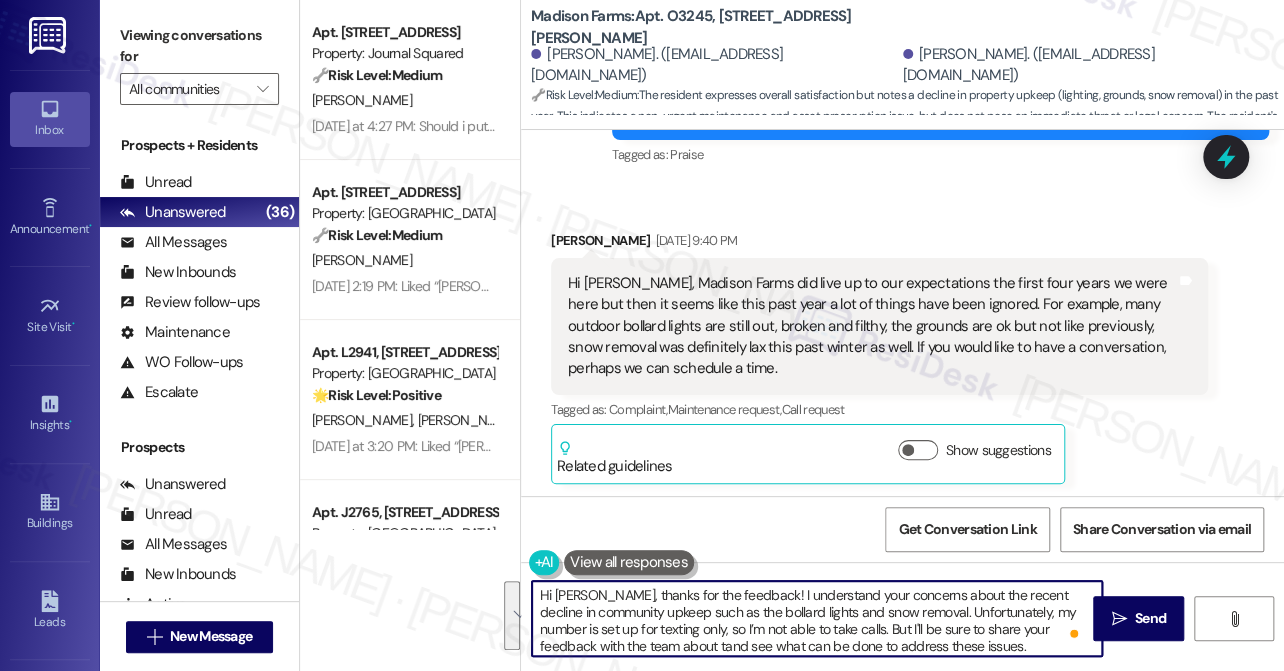 click on "Hi Brian, thanks for the feedback! I understand your concerns about the recent decline in community upkeep such as the bollard lights and snow removal. Unfortunately, my number is set up for texting only, so I’m not able to take calls. But I'll be sure to share your feedback with the team about tand see what can be done to address these issues." at bounding box center (817, 618) 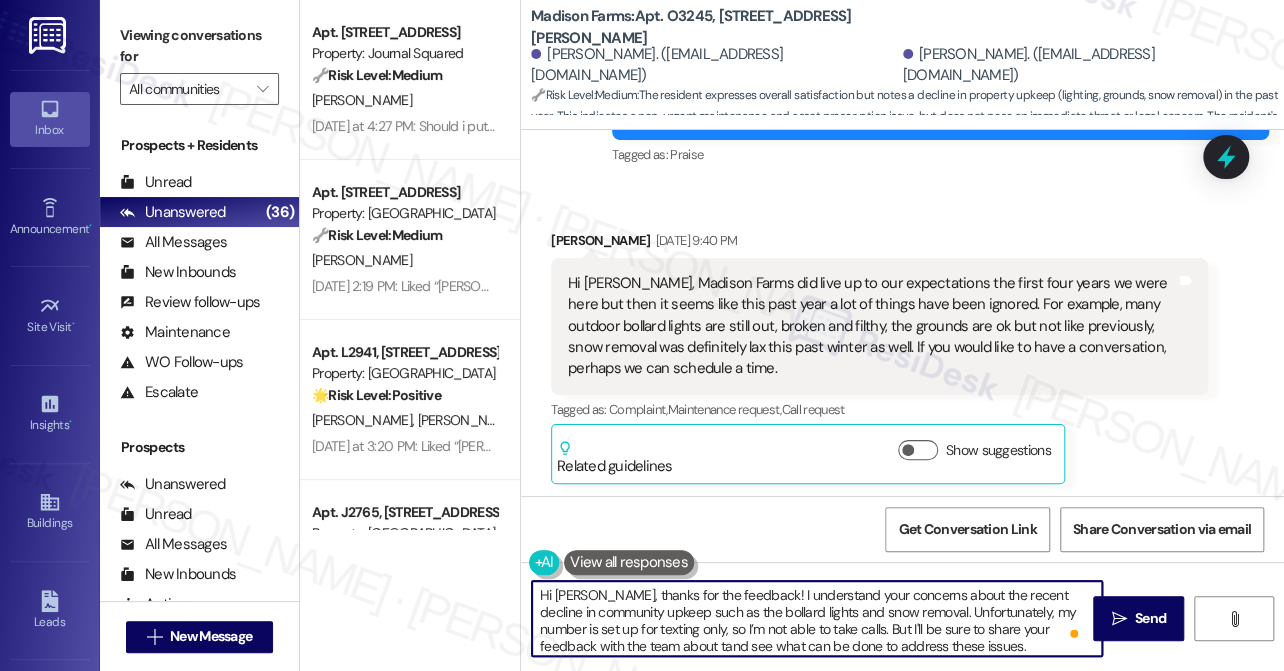 click on "Hi Brian, thanks for the feedback! I understand your concerns about the recent decline in community upkeep such as the bollard lights and snow removal. Unfortunately, my number is set up for texting only, so I’m not able to take calls. But I'll be sure to share your feedback with the team about tand see what can be done to address these issues." at bounding box center [817, 618] 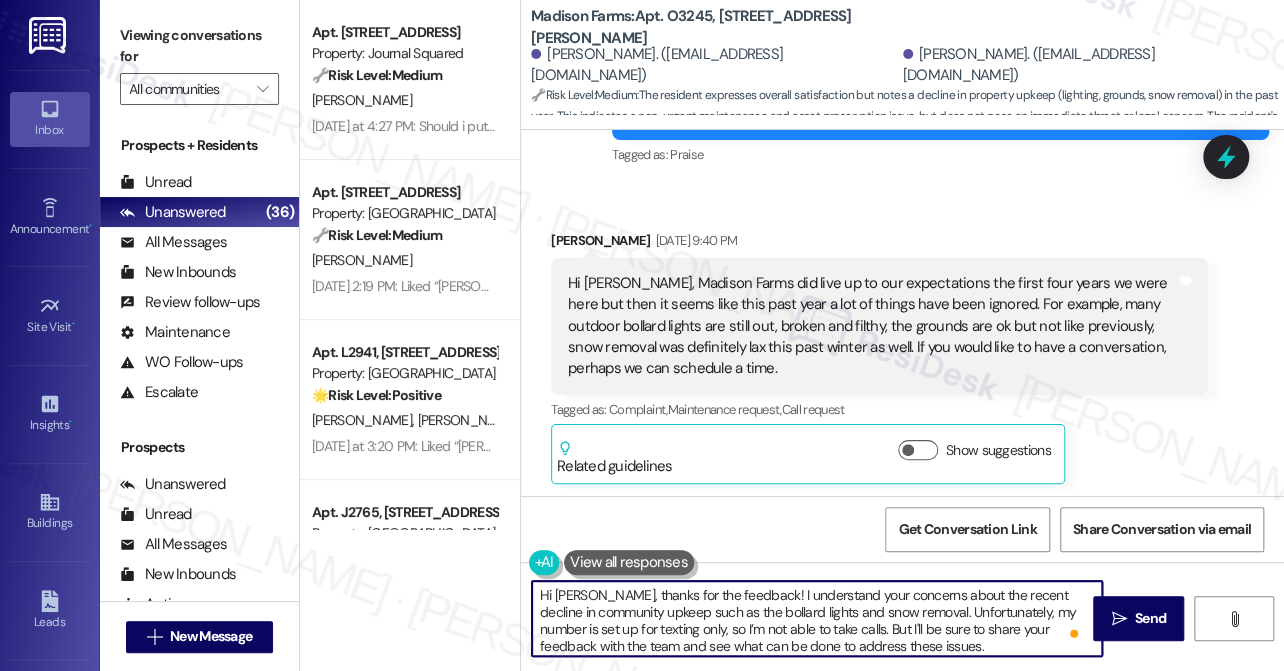 click on "Hi Brian, thanks for the feedback! I understand your concerns about the recent decline in community upkeep such as the bollard lights and snow removal. Unfortunately, my number is set up for texting only, so I’m not able to take calls. But I'll be sure to share your feedback with the team and see what can be done to address these issues." at bounding box center (817, 618) 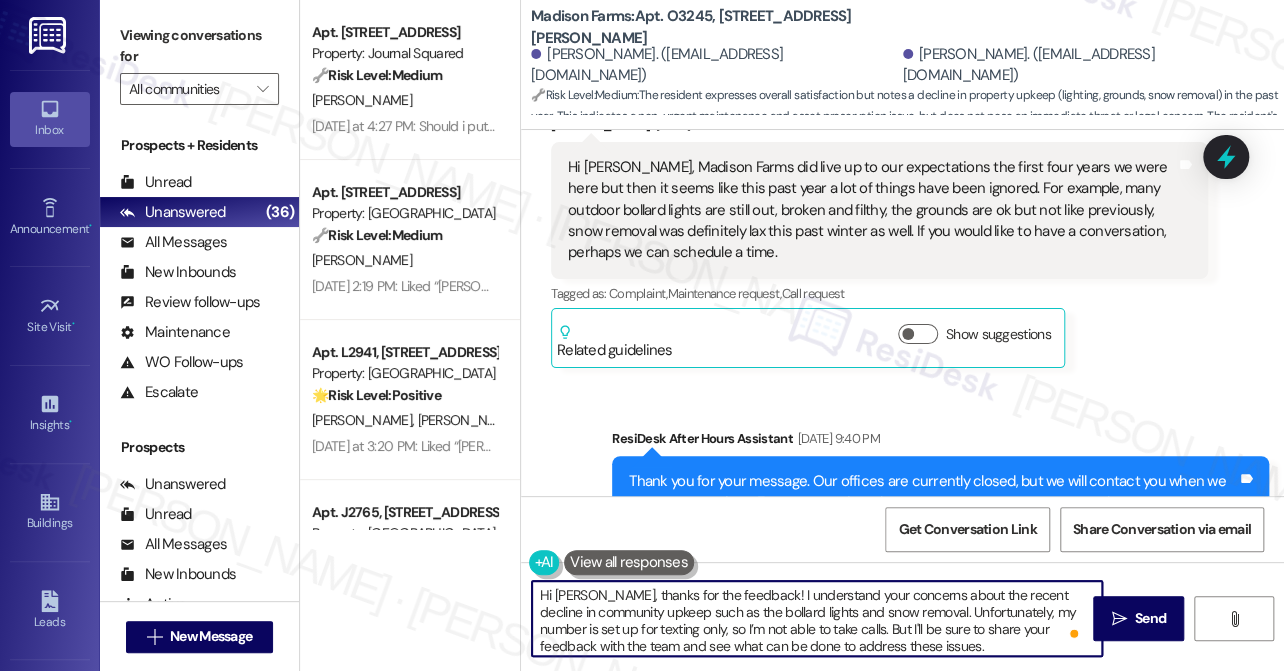 scroll, scrollTop: 6374, scrollLeft: 0, axis: vertical 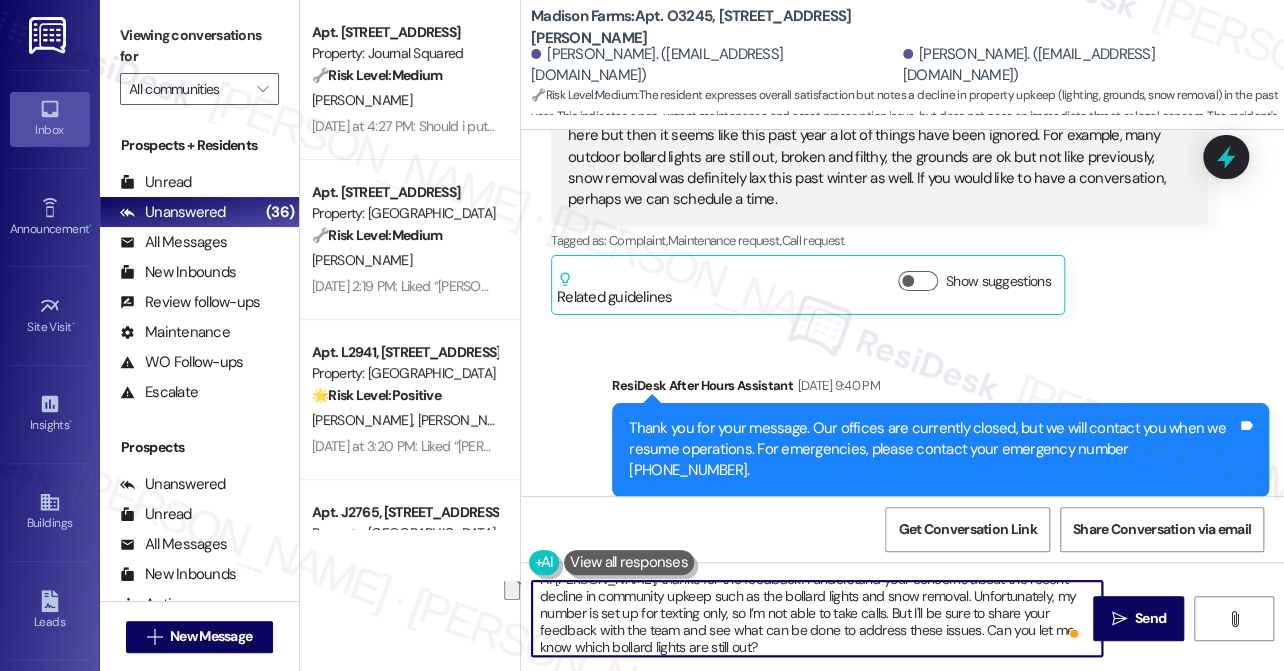 drag, startPoint x: 701, startPoint y: 646, endPoint x: 898, endPoint y: 628, distance: 197.82063 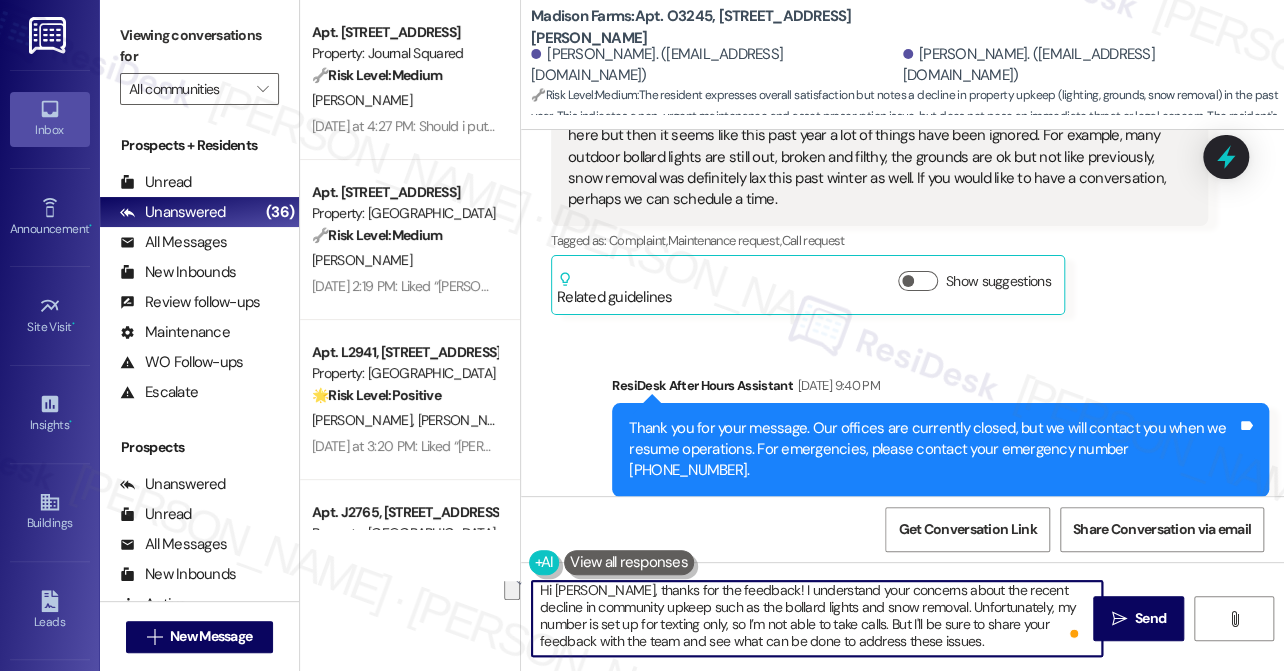 scroll, scrollTop: 5, scrollLeft: 0, axis: vertical 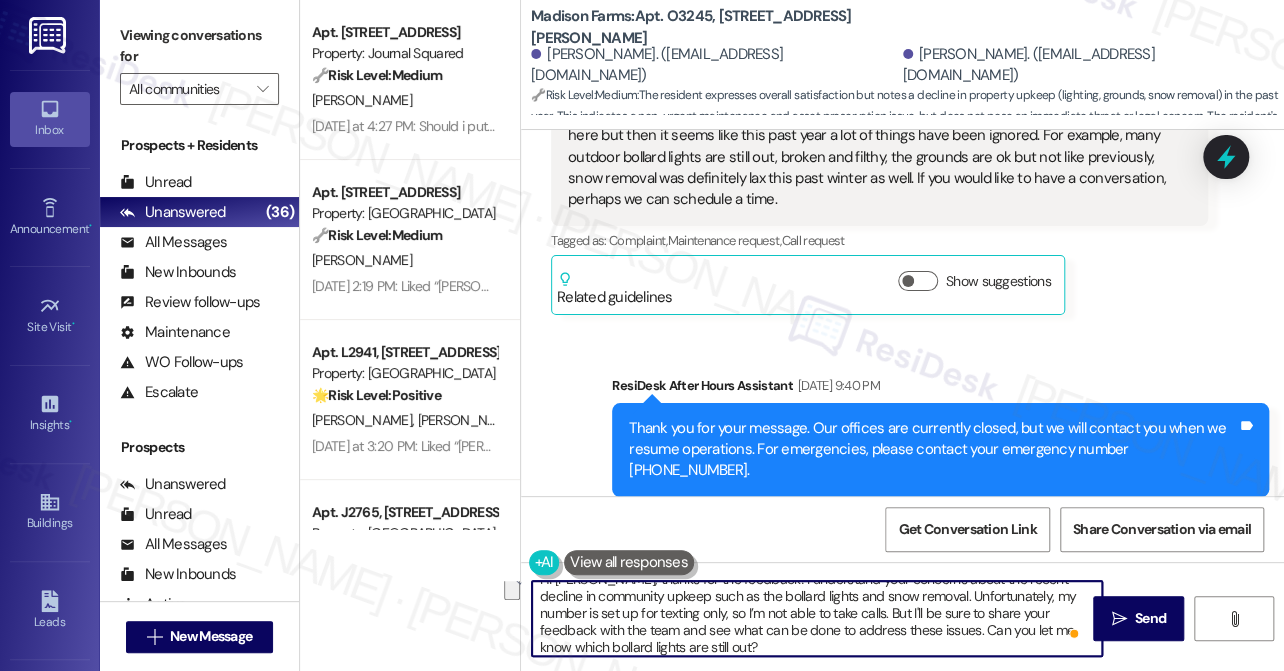 click on "Hi Brian, thanks for the feedback! I understand your concerns about the recent decline in community upkeep such as the bollard lights and snow removal. Unfortunately, my number is set up for texting only, so I’m not able to take calls. But I'll be sure to share your feedback with the team and see what can be done to address these issues. Can you let me know which bollard lights are still out?" at bounding box center [817, 618] 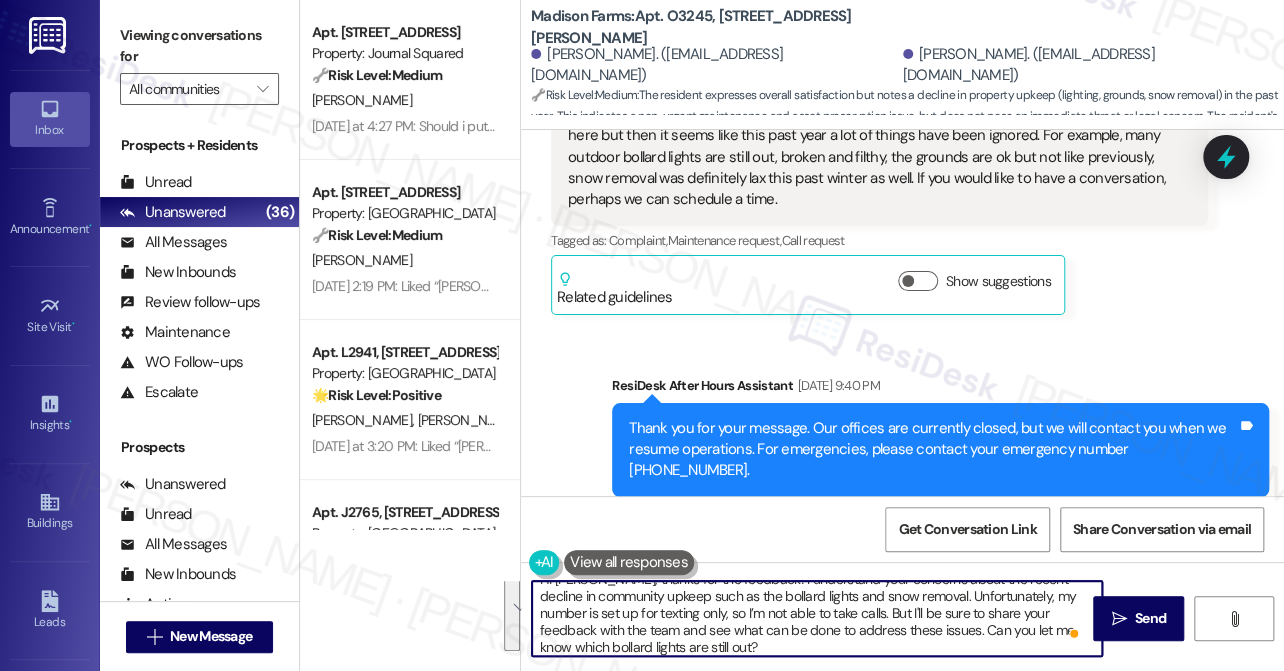 paste on "your feedback—I completely understand your concerns about the recent decline in community upkeep, including the bollard lights and snow removal. My number is set up for texting only, so I'm unable to take calls, but I’ll be sure to pass your comments along to the team so we can look into these issues. Could you let me know which bollard lights are still out? That will help us address the problem more efficiently." 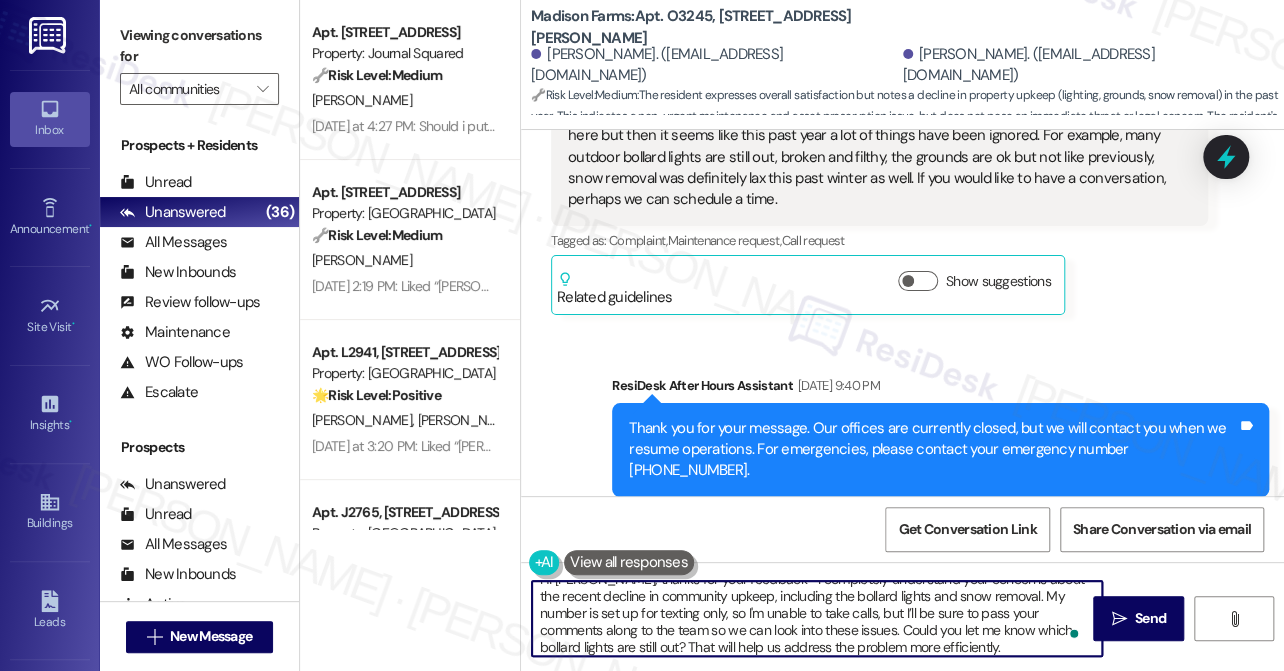 scroll, scrollTop: 3, scrollLeft: 0, axis: vertical 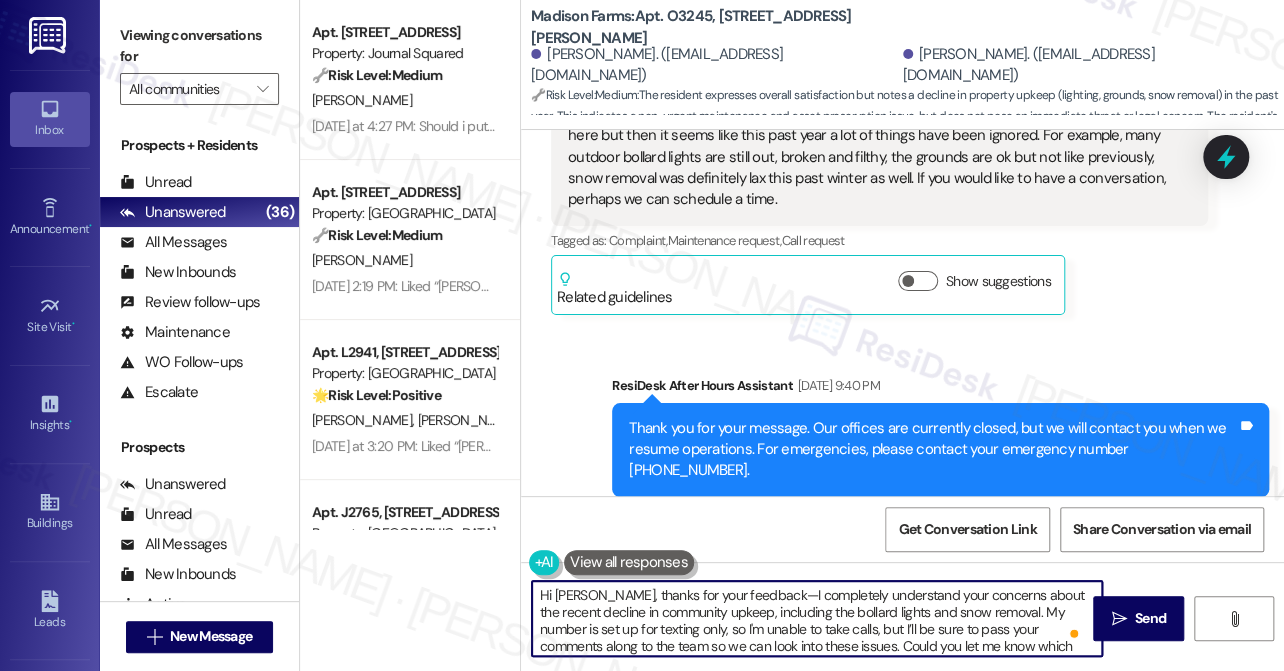 click on "Hi Brian, thanks for your feedback—I completely understand your concerns about the recent decline in community upkeep, including the bollard lights and snow removal. My number is set up for texting only, so I'm unable to take calls, but I’ll be sure to pass your comments along to the team so we can look into these issues. Could you let me know which bollard lights are still out? That will help us address the problem more efficiently." at bounding box center [817, 618] 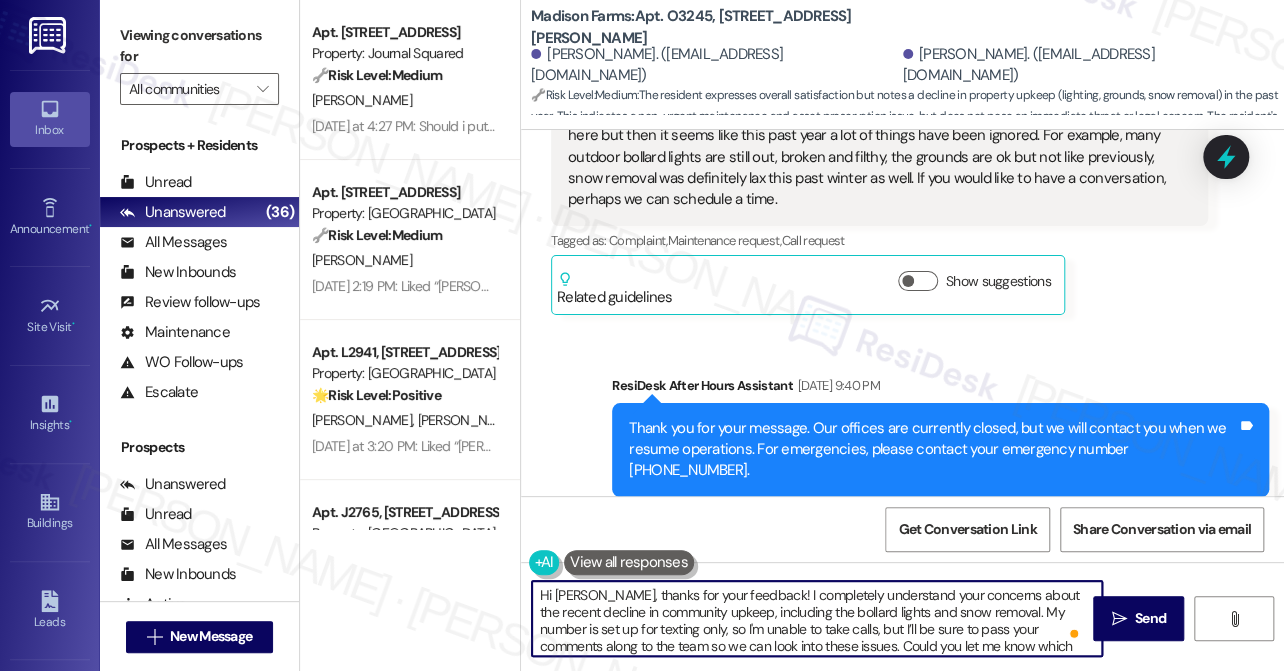 click on "Hi Brian, thanks for your feedback! I completely understand your concerns about the recent decline in community upkeep, including the bollard lights and snow removal. My number is set up for texting only, so I'm unable to take calls, but I’ll be sure to pass your comments along to the team so we can look into these issues. Could you let me know which bollard lights are still out? That will help us address the problem more efficiently." at bounding box center (817, 618) 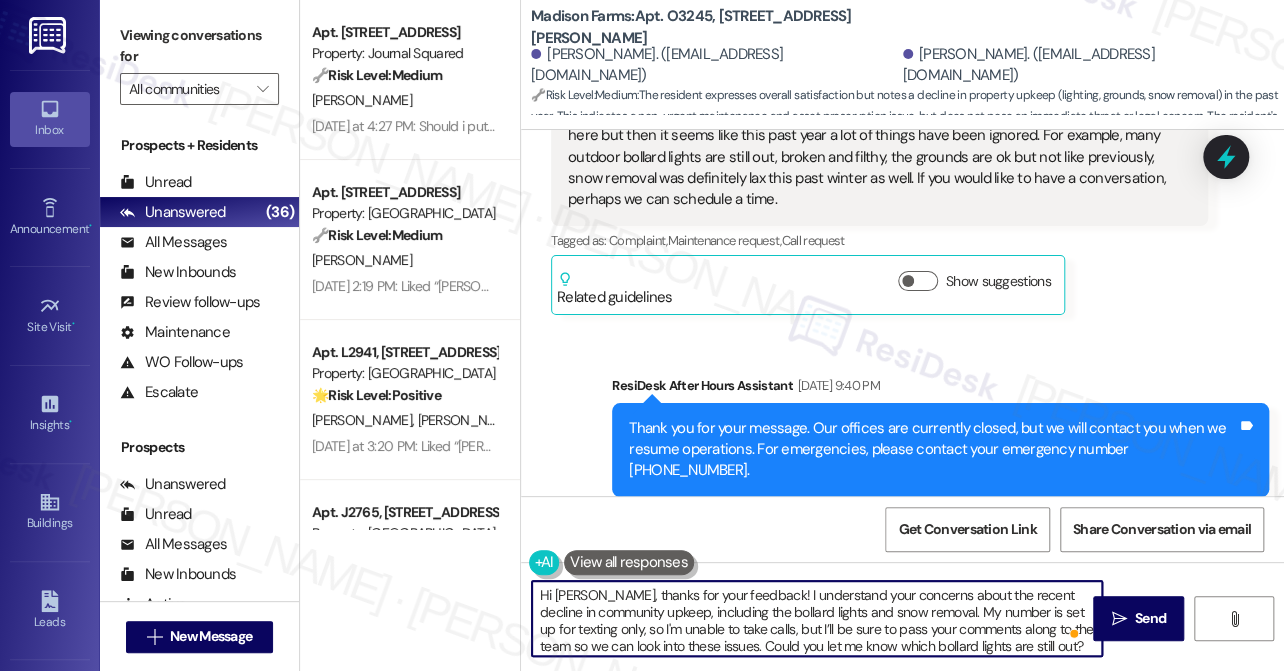 scroll, scrollTop: 21, scrollLeft: 0, axis: vertical 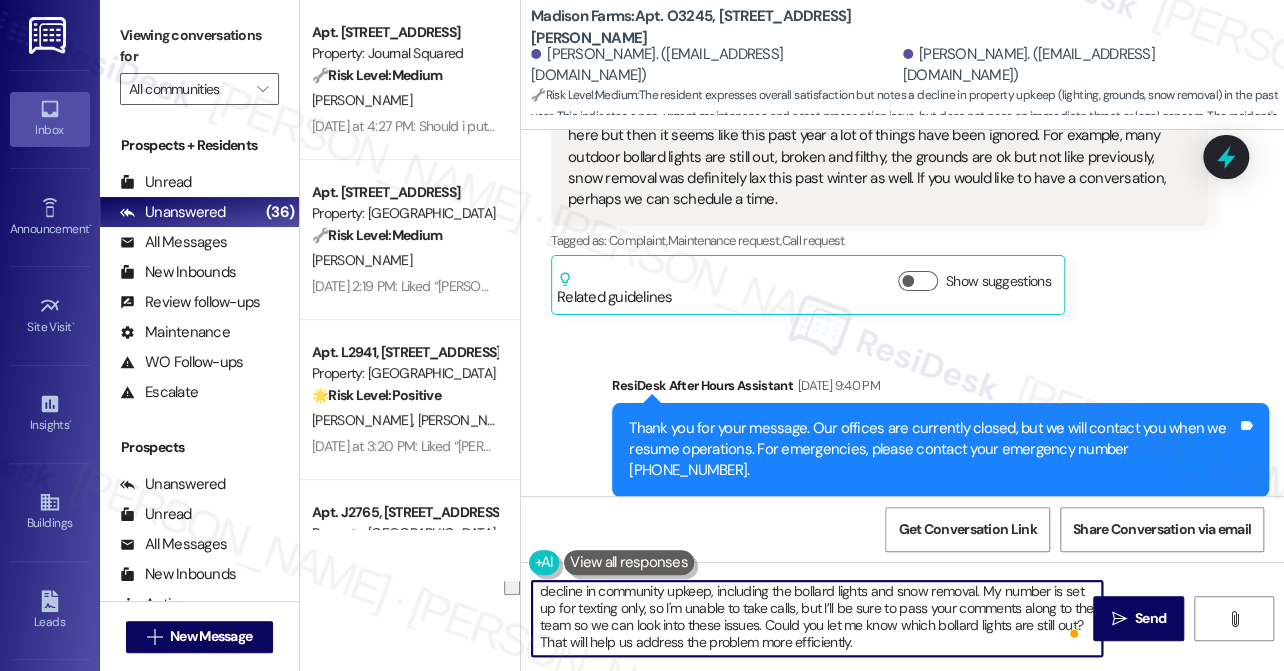 drag, startPoint x: 764, startPoint y: 627, endPoint x: 875, endPoint y: 633, distance: 111.16204 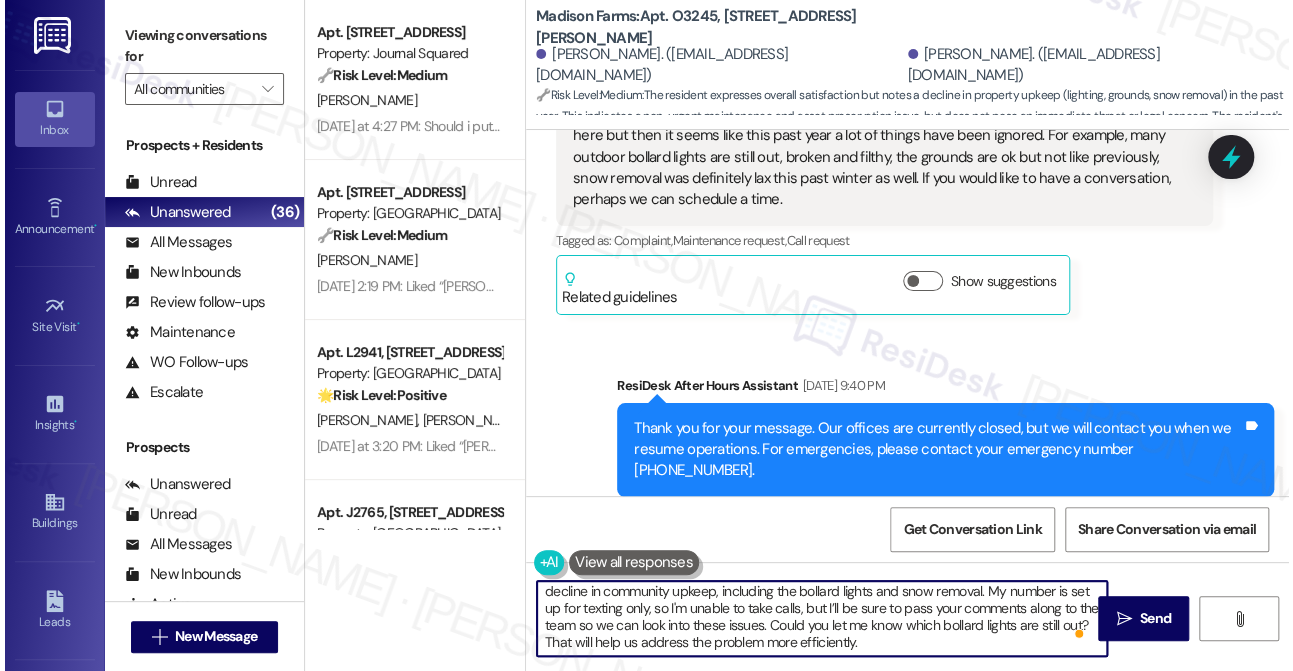 scroll, scrollTop: 6192, scrollLeft: 0, axis: vertical 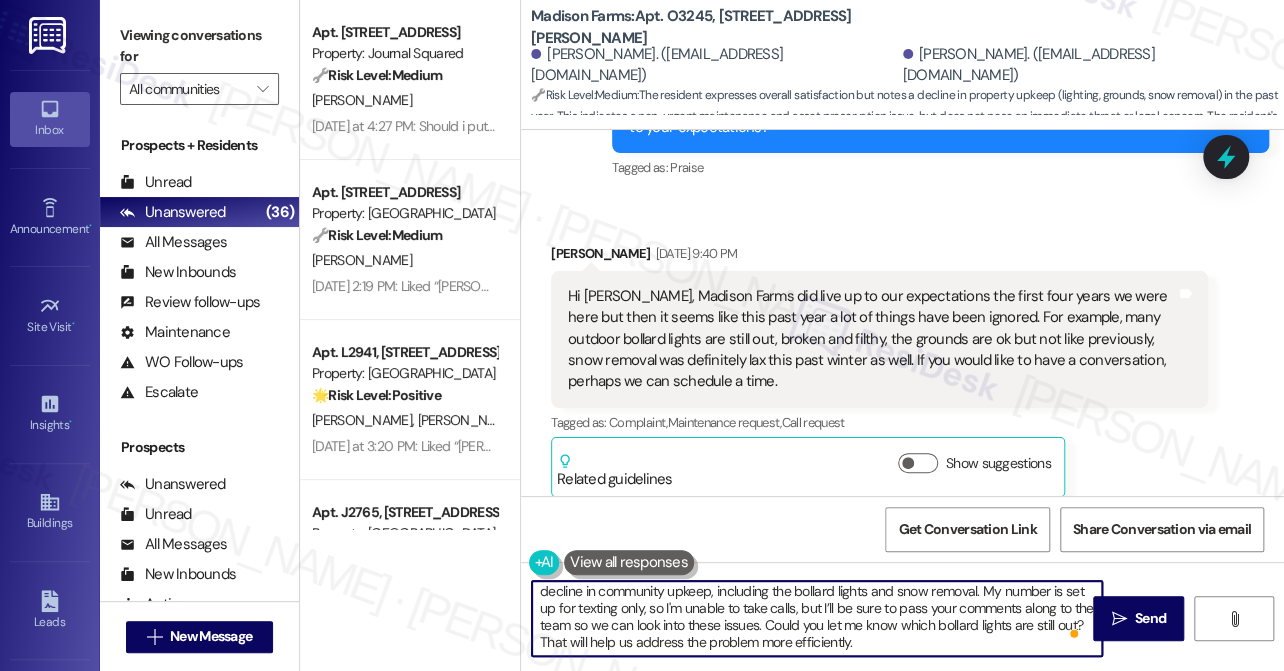 click on "Hi Jane, Madison Farms did live up to our expectations the first four years we were here but then it seems like this past year a lot of things have been ignored. For example, many outdoor bollard lights are still out, broken and filthy, the grounds are ok but not like previously, snow removal was definitely lax this past winter as well. If you would like to have a conversation, perhaps we can schedule a time." at bounding box center (872, 339) 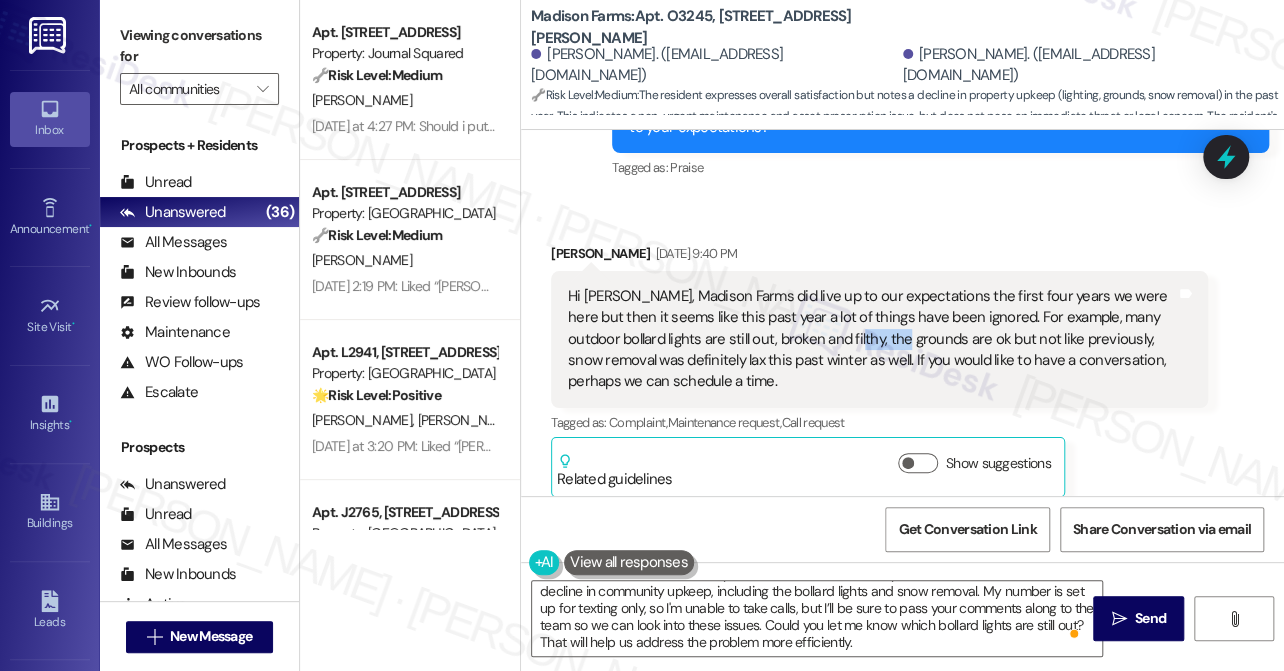 click on "Hi Jane, Madison Farms did live up to our expectations the first four years we were here but then it seems like this past year a lot of things have been ignored. For example, many outdoor bollard lights are still out, broken and filthy, the grounds are ok but not like previously, snow removal was definitely lax this past winter as well. If you would like to have a conversation, perhaps we can schedule a time." at bounding box center (872, 339) 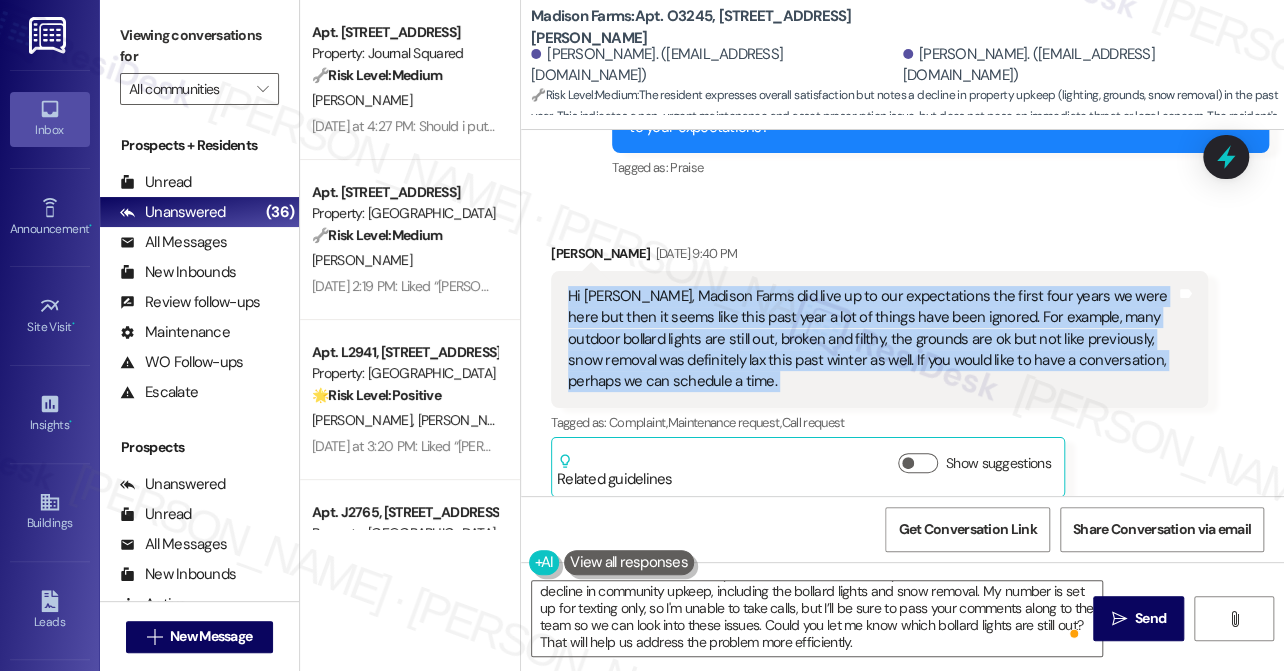 click on "Hi Jane, Madison Farms did live up to our expectations the first four years we were here but then it seems like this past year a lot of things have been ignored. For example, many outdoor bollard lights are still out, broken and filthy, the grounds are ok but not like previously, snow removal was definitely lax this past winter as well. If you would like to have a conversation, perhaps we can schedule a time." at bounding box center (872, 339) 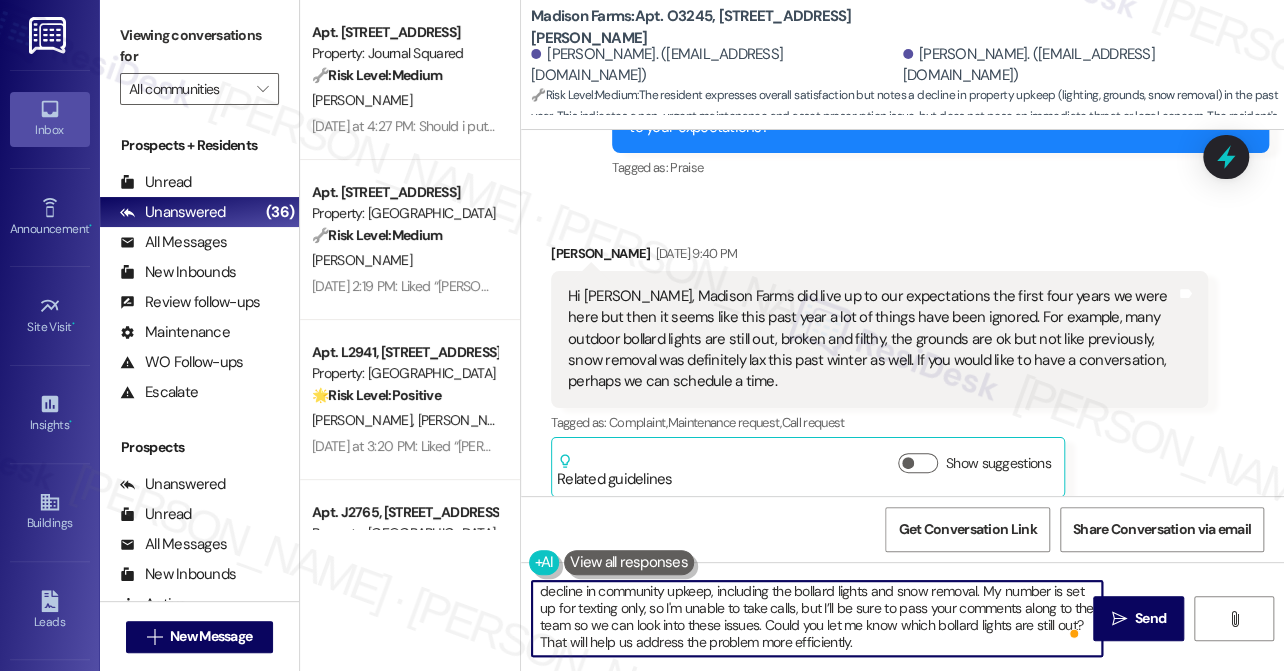 click on "Hi Brian, thanks for your feedback! I understand your concerns about the recent decline in community upkeep, including the bollard lights and snow removal. My number is set up for texting only, so I'm unable to take calls, but I’ll be sure to pass your comments along to the team so we can look into these issues. Could you let me know which bollard lights are still out? That will help us address the problem more efficiently." at bounding box center [817, 618] 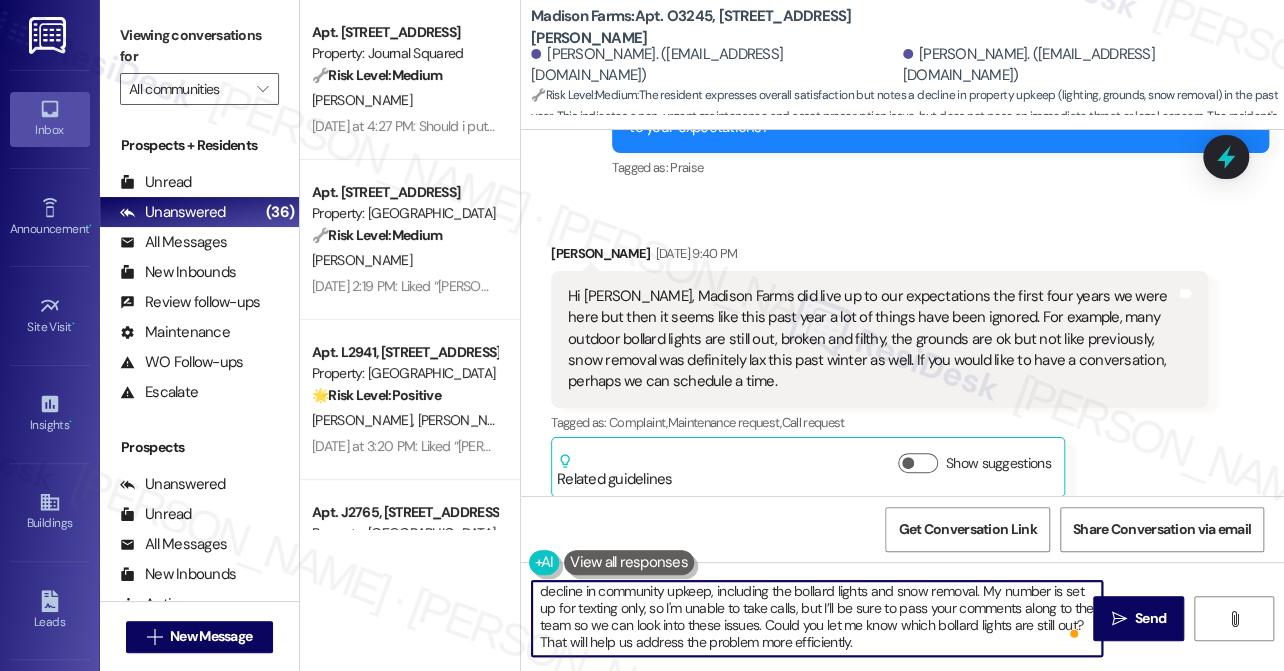 click on "Hi Brian, thanks for your feedback! I understand your concerns about the recent decline in community upkeep, including the bollard lights and snow removal. My number is set up for texting only, so I'm unable to take calls, but I’ll be sure to pass your comments along to the team so we can look into these issues. Could you let me know which bollard lights are still out? That will help us address the problem more efficiently." at bounding box center (817, 618) 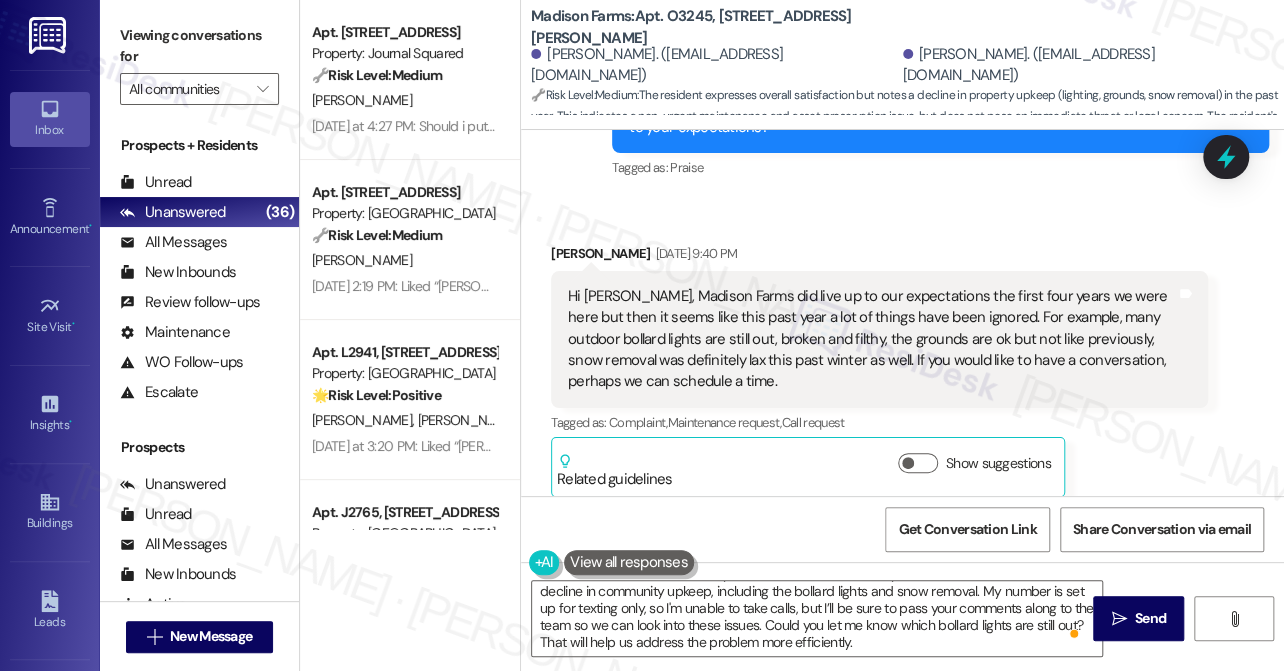 click on "Hi Jane, Madison Farms did live up to our expectations the first four years we were here but then it seems like this past year a lot of things have been ignored. For example, many outdoor bollard lights are still out, broken and filthy, the grounds are ok but not like previously, snow removal was definitely lax this past winter as well. If you would like to have a conversation, perhaps we can schedule a time." at bounding box center [872, 339] 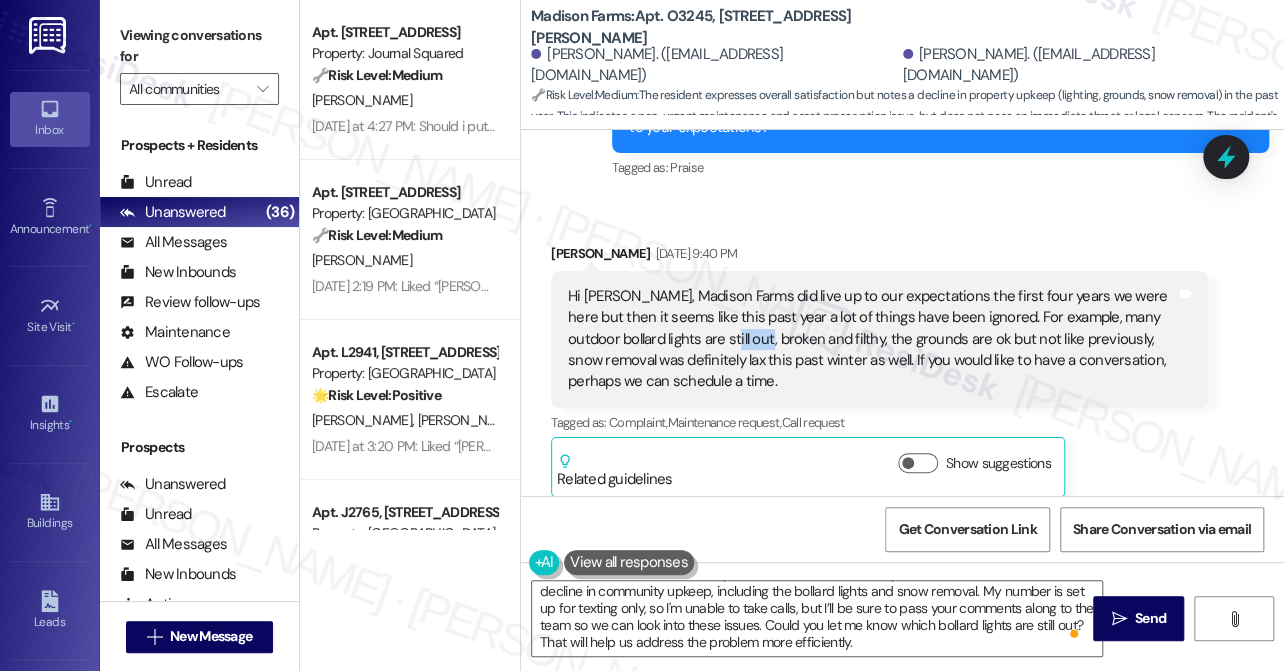 click on "Hi Jane, Madison Farms did live up to our expectations the first four years we were here but then it seems like this past year a lot of things have been ignored. For example, many outdoor bollard lights are still out, broken and filthy, the grounds are ok but not like previously, snow removal was definitely lax this past winter as well. If you would like to have a conversation, perhaps we can schedule a time." at bounding box center [872, 339] 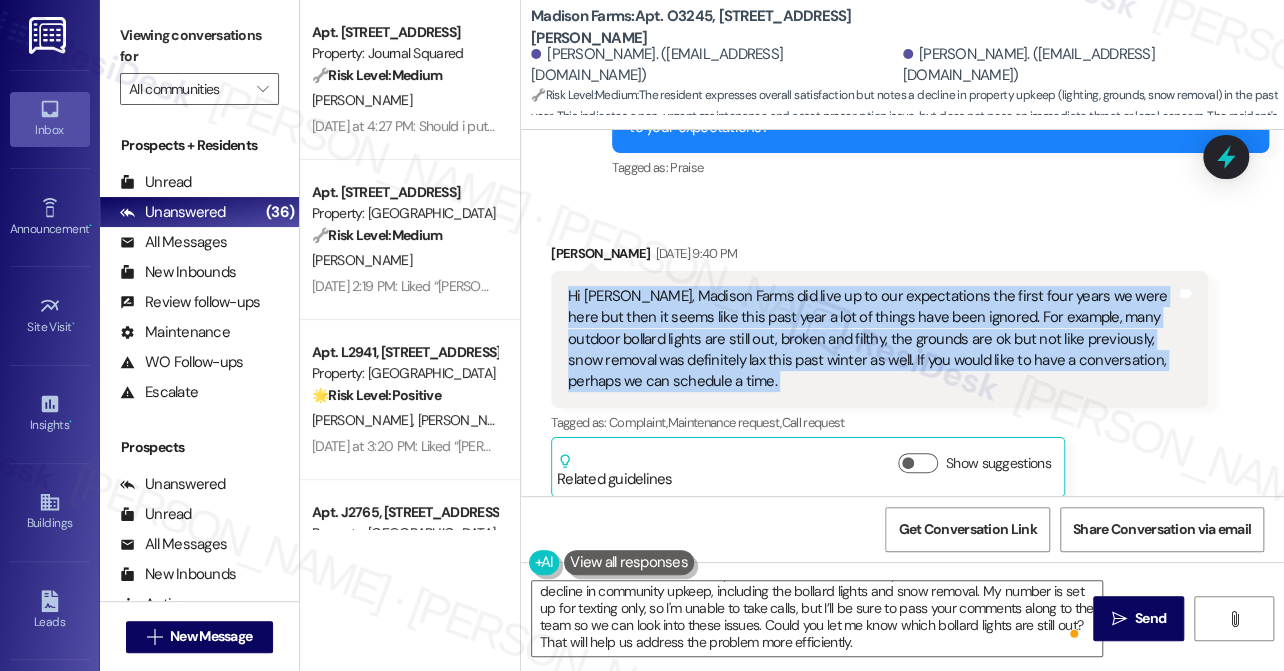 click on "Hi Jane, Madison Farms did live up to our expectations the first four years we were here but then it seems like this past year a lot of things have been ignored. For example, many outdoor bollard lights are still out, broken and filthy, the grounds are ok but not like previously, snow removal was definitely lax this past winter as well. If you would like to have a conversation, perhaps we can schedule a time." at bounding box center [872, 339] 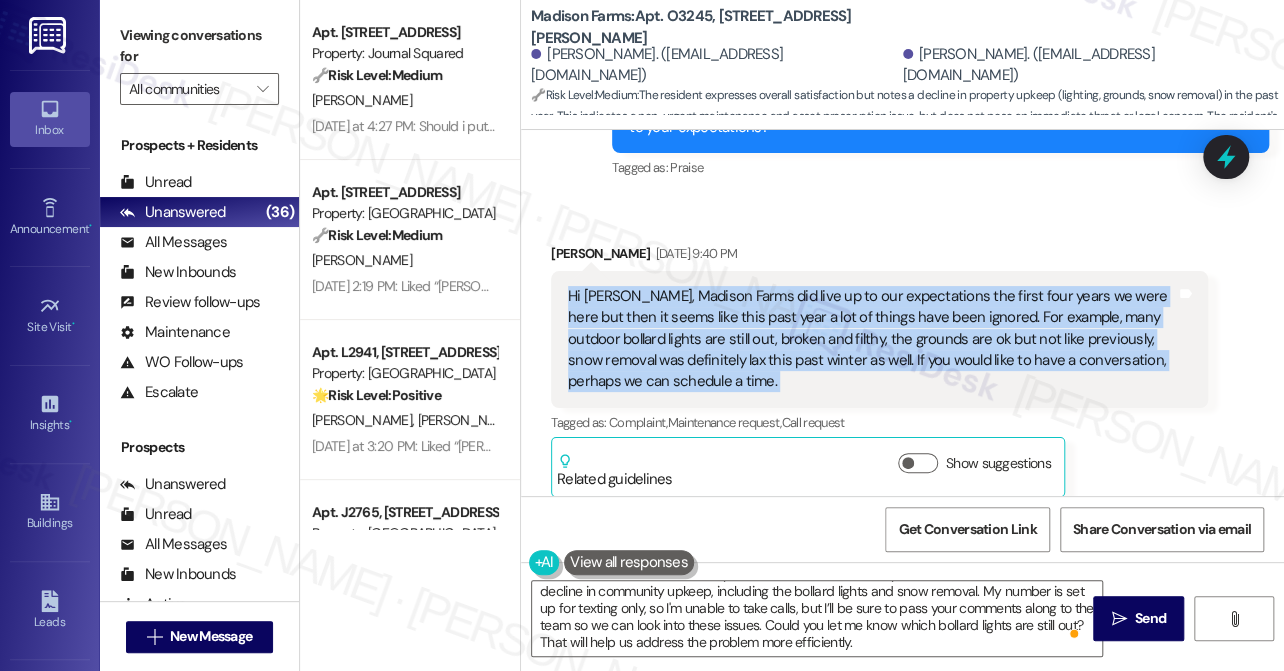 click on "Hi Jane, Madison Farms did live up to our expectations the first four years we were here but then it seems like this past year a lot of things have been ignored. For example, many outdoor bollard lights are still out, broken and filthy, the grounds are ok but not like previously, snow removal was definitely lax this past winter as well. If you would like to have a conversation, perhaps we can schedule a time." at bounding box center [872, 339] 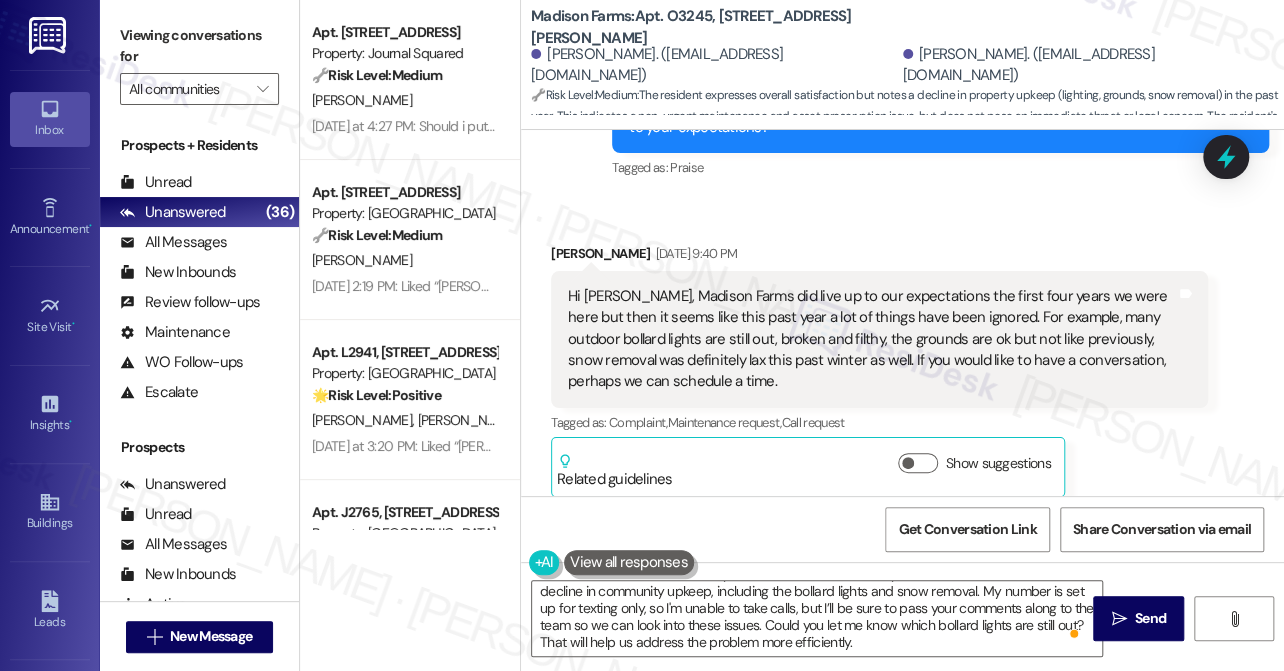 click on "Hi Jane, Madison Farms did live up to our expectations the first four years we were here but then it seems like this past year a lot of things have been ignored. For example, many outdoor bollard lights are still out, broken and filthy, the grounds are ok but not like previously, snow removal was definitely lax this past winter as well. If you would like to have a conversation, perhaps we can schedule a time." at bounding box center [872, 339] 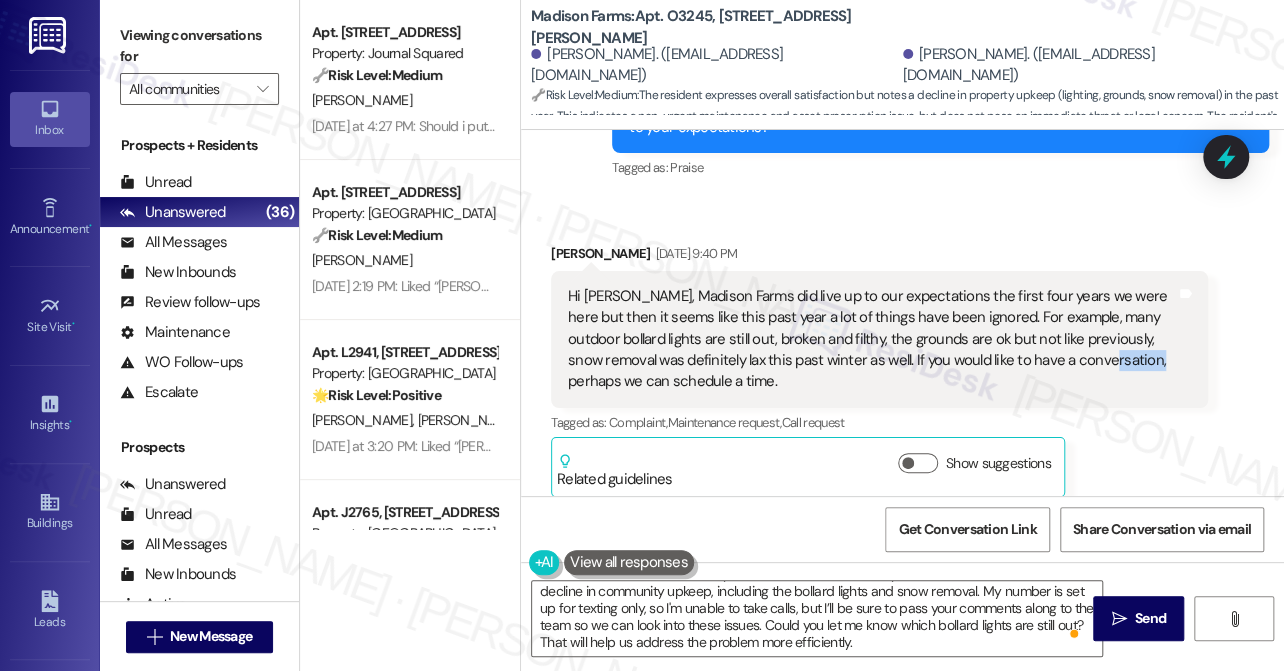 click on "Hi Jane, Madison Farms did live up to our expectations the first four years we were here but then it seems like this past year a lot of things have been ignored. For example, many outdoor bollard lights are still out, broken and filthy, the grounds are ok but not like previously, snow removal was definitely lax this past winter as well. If you would like to have a conversation, perhaps we can schedule a time." at bounding box center [872, 339] 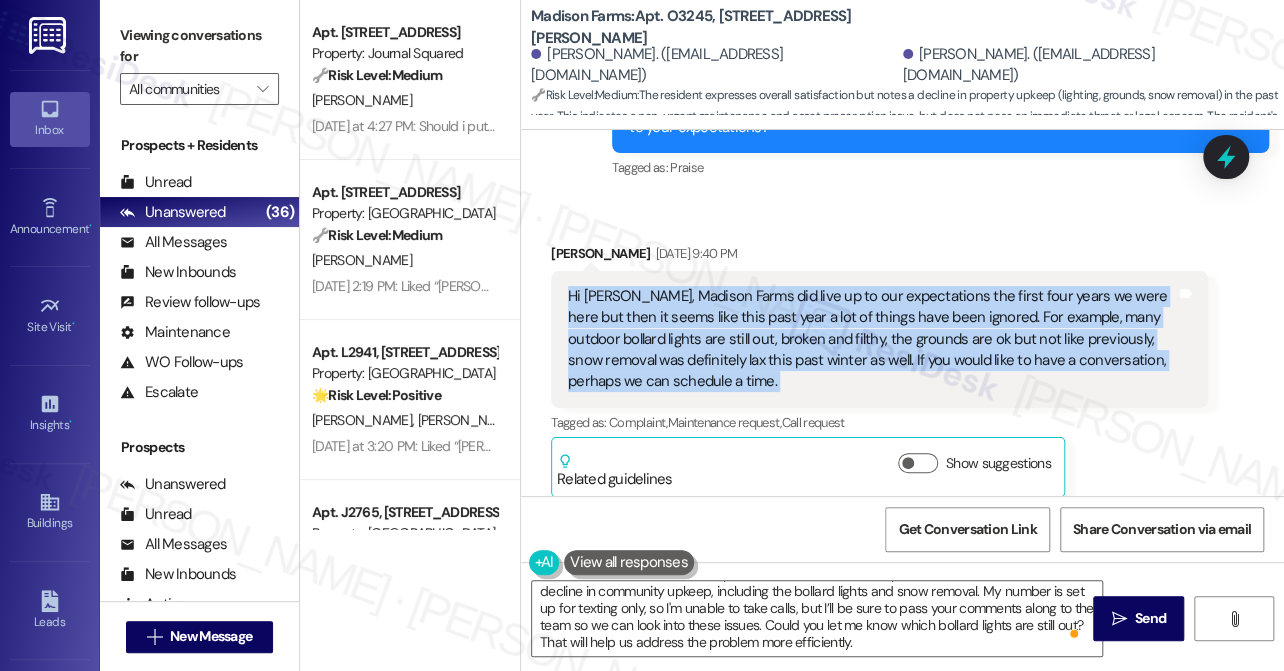 click on "Hi Jane, Madison Farms did live up to our expectations the first four years we were here but then it seems like this past year a lot of things have been ignored. For example, many outdoor bollard lights are still out, broken and filthy, the grounds are ok but not like previously, snow removal was definitely lax this past winter as well. If you would like to have a conversation, perhaps we can schedule a time." at bounding box center (872, 339) 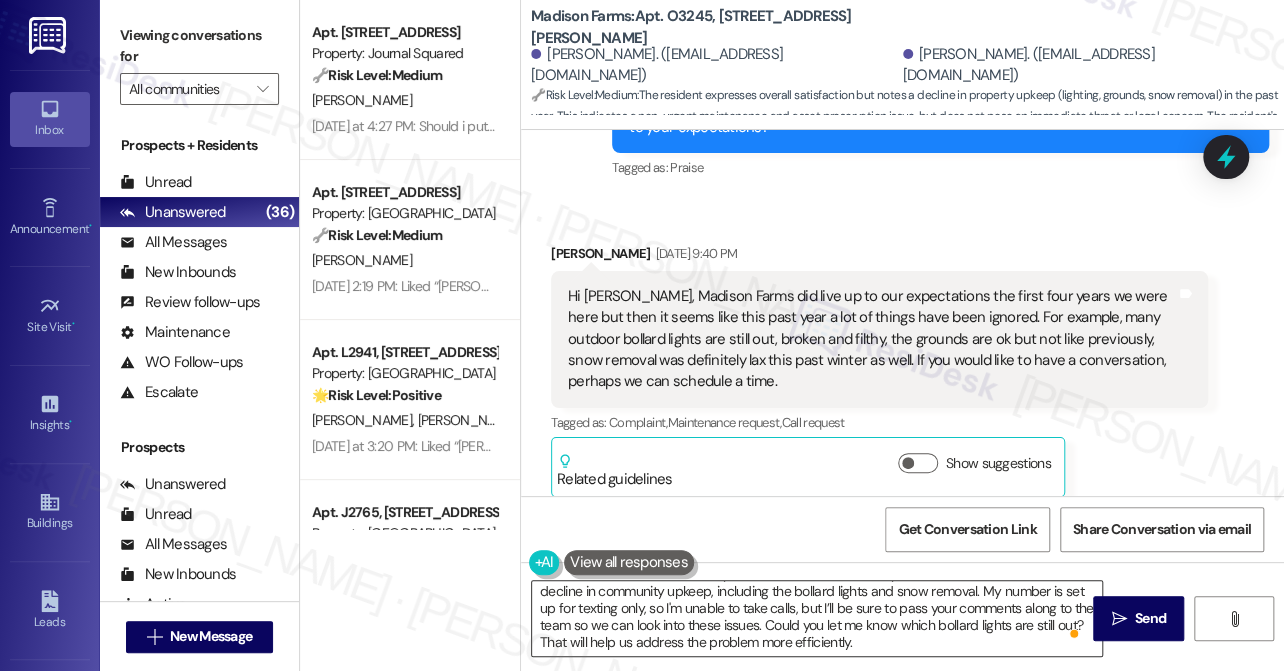 click on "Hi Brian, thanks for your feedback! I understand your concerns about the recent decline in community upkeep, including the bollard lights and snow removal. My number is set up for texting only, so I'm unable to take calls, but I’ll be sure to pass your comments along to the team so we can look into these issues. Could you let me know which bollard lights are still out? That will help us address the problem more efficiently." at bounding box center (817, 618) 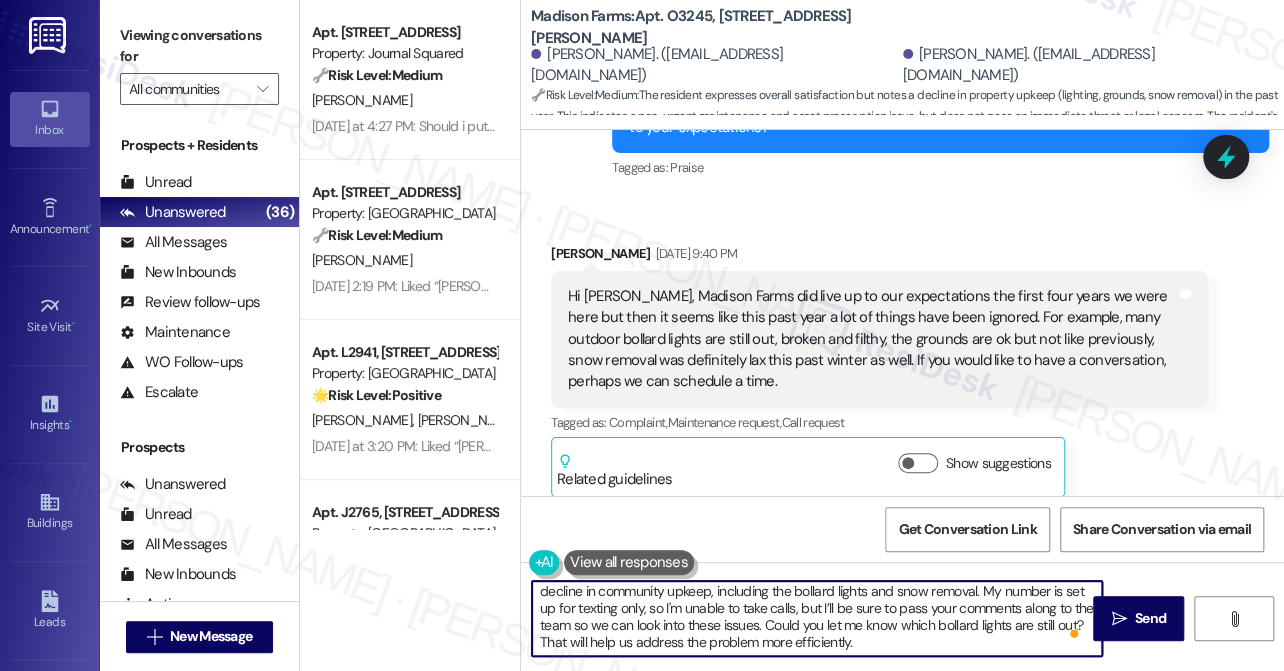 click on "Hi Brian, thanks for your feedback! I understand your concerns about the recent decline in community upkeep, including the bollard lights and snow removal. My number is set up for texting only, so I'm unable to take calls, but I’ll be sure to pass your comments along to the team so we can look into these issues. Could you let me know which bollard lights are still out? That will help us address the problem more efficiently." at bounding box center (817, 618) 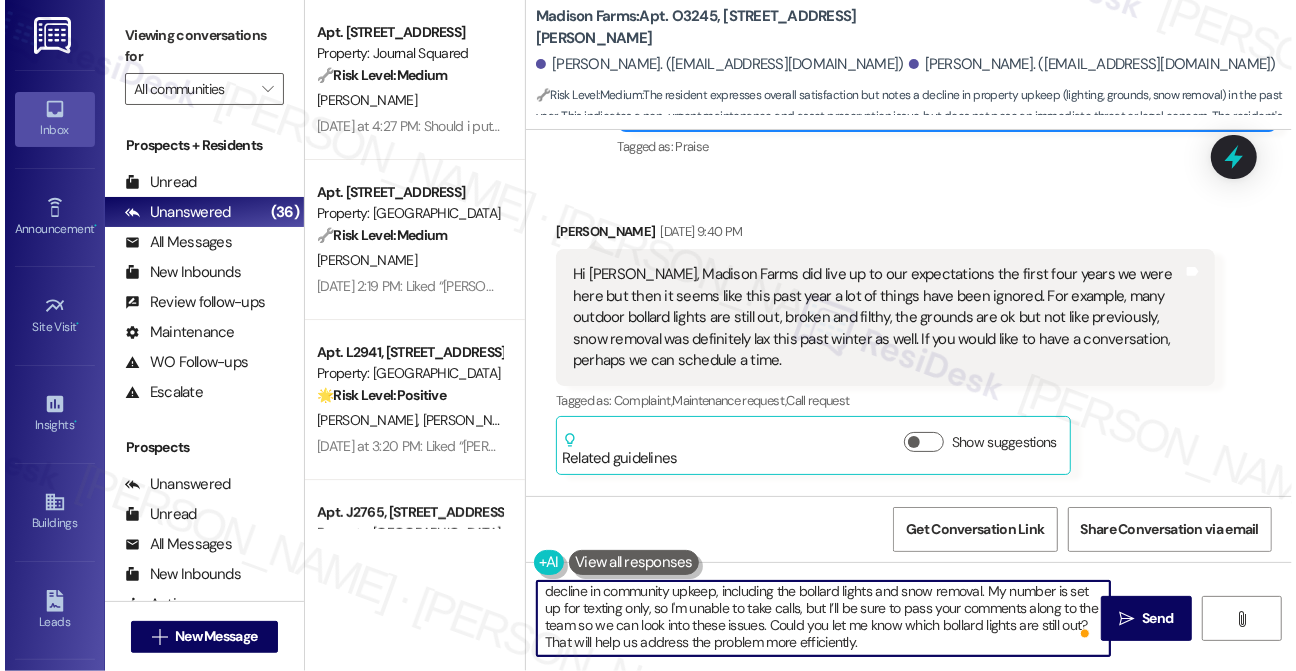 scroll, scrollTop: 6171, scrollLeft: 0, axis: vertical 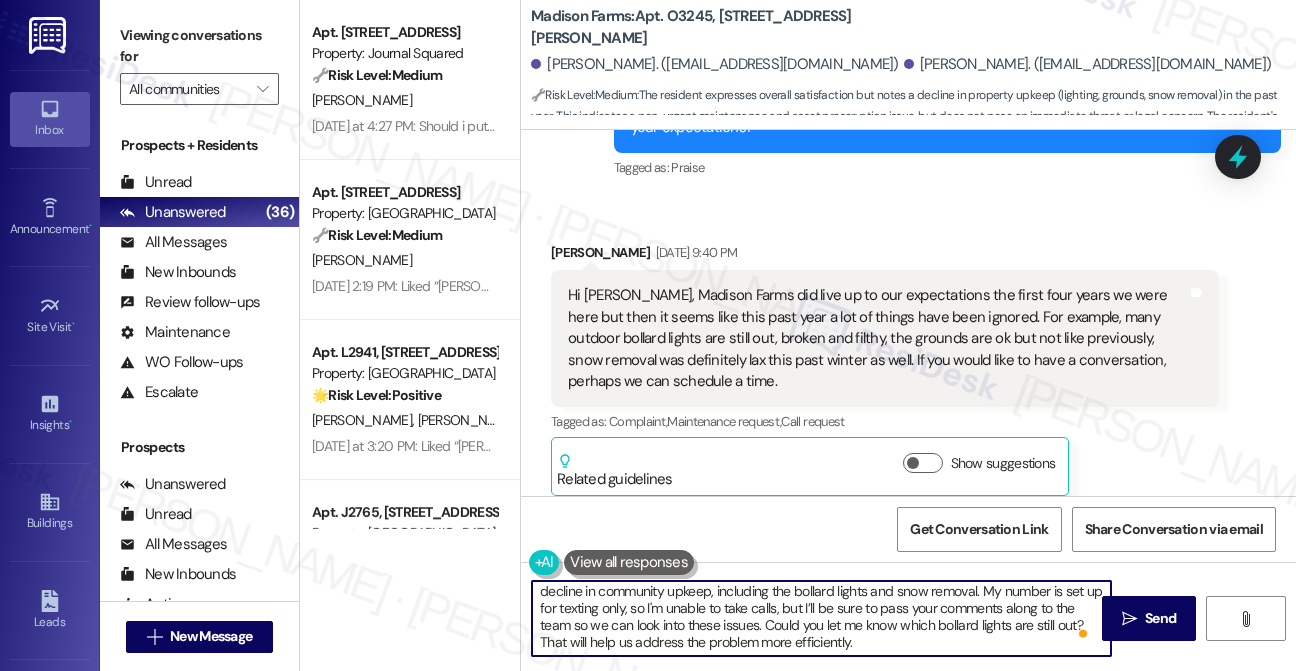 click on "Hi Brian, thanks for your feedback! I understand your concerns about the recent decline in community upkeep, including the bollard lights and snow removal. My number is set up for texting only, so I'm unable to take calls, but I’ll be sure to pass your comments along to the team so we can look into these issues. Could you let me know which bollard lights are still out? That will help us address the problem more efficiently." at bounding box center (821, 618) 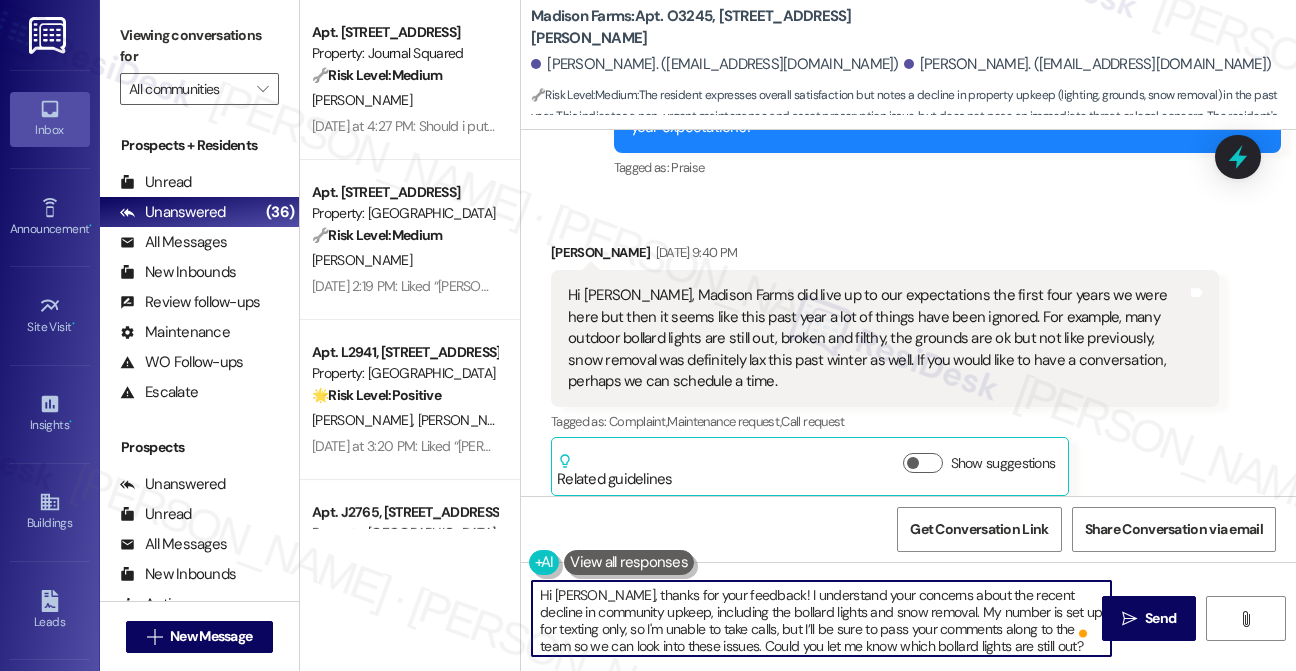 scroll, scrollTop: 21, scrollLeft: 0, axis: vertical 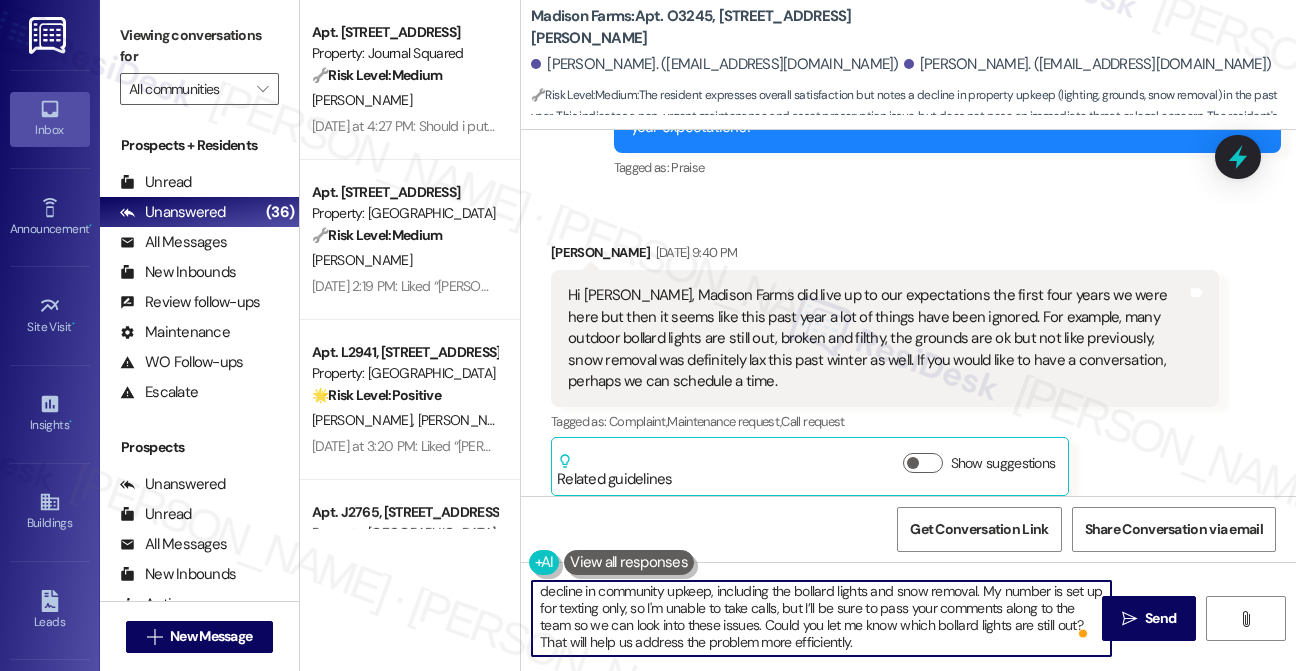 click on "Hi Brian, thanks for your feedback! I understand your concerns about the recent decline in community upkeep, including the bollard lights and snow removal. My number is set up for texting only, so I'm unable to take calls, but I’ll be sure to pass your comments along to the team so we can look into these issues. Could you let me know which bollard lights are still out? That will help us address the problem more efficiently." at bounding box center [821, 618] 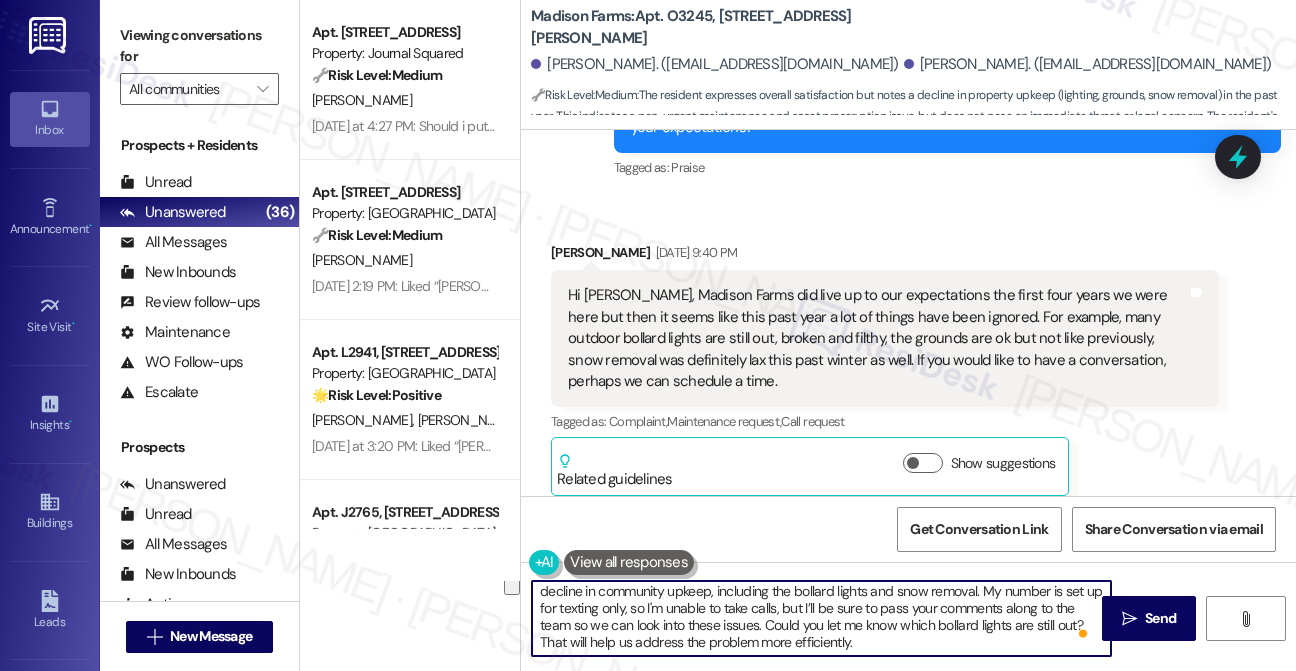 drag, startPoint x: 1054, startPoint y: 622, endPoint x: 1064, endPoint y: 637, distance: 18.027756 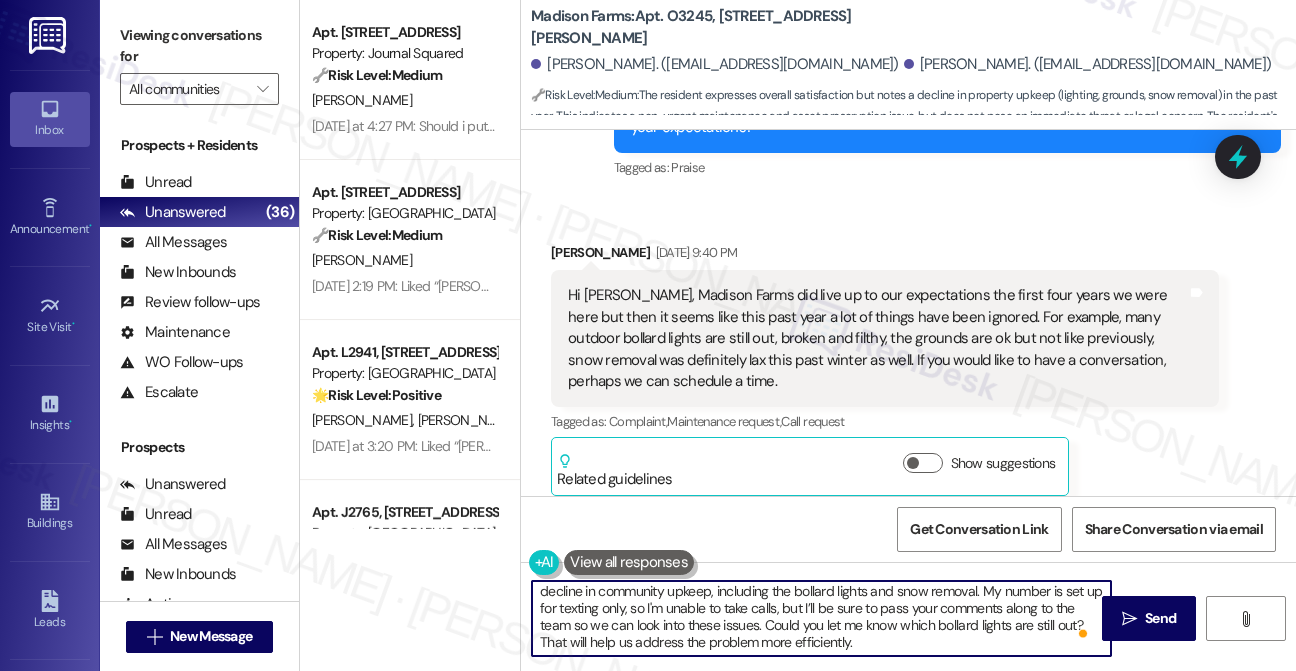 drag, startPoint x: 845, startPoint y: 647, endPoint x: 728, endPoint y: 646, distance: 117.00427 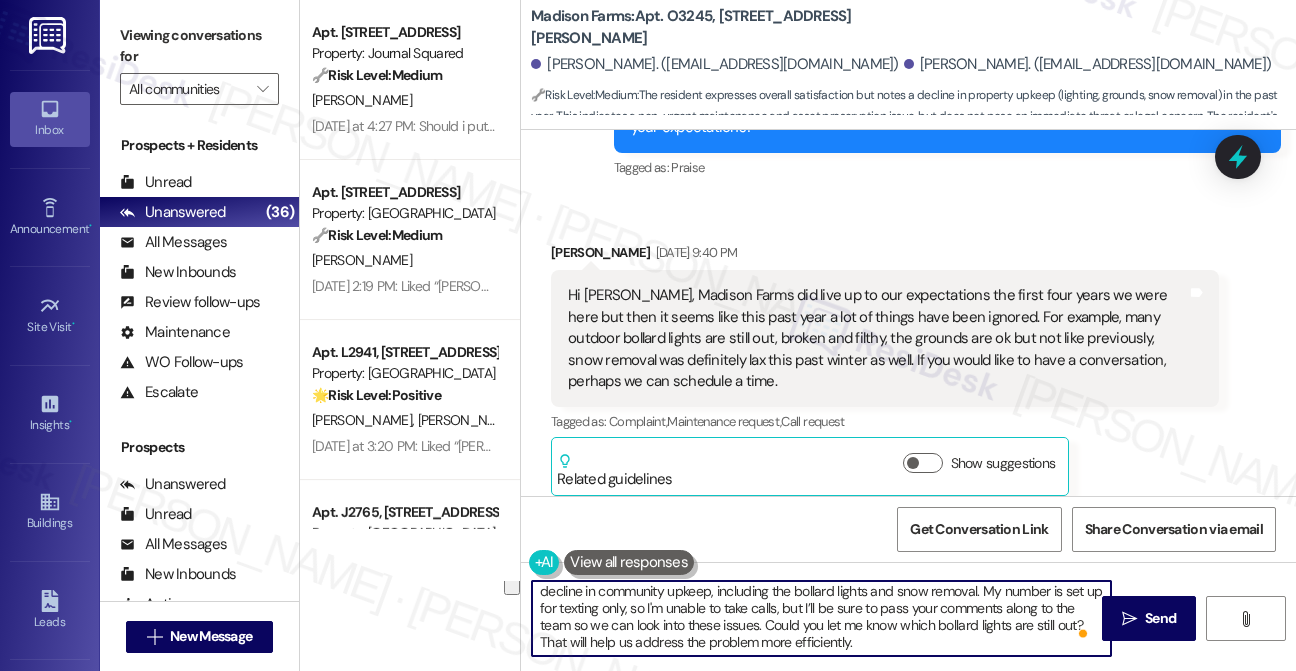 drag, startPoint x: 1049, startPoint y: 624, endPoint x: 1067, endPoint y: 638, distance: 22.803509 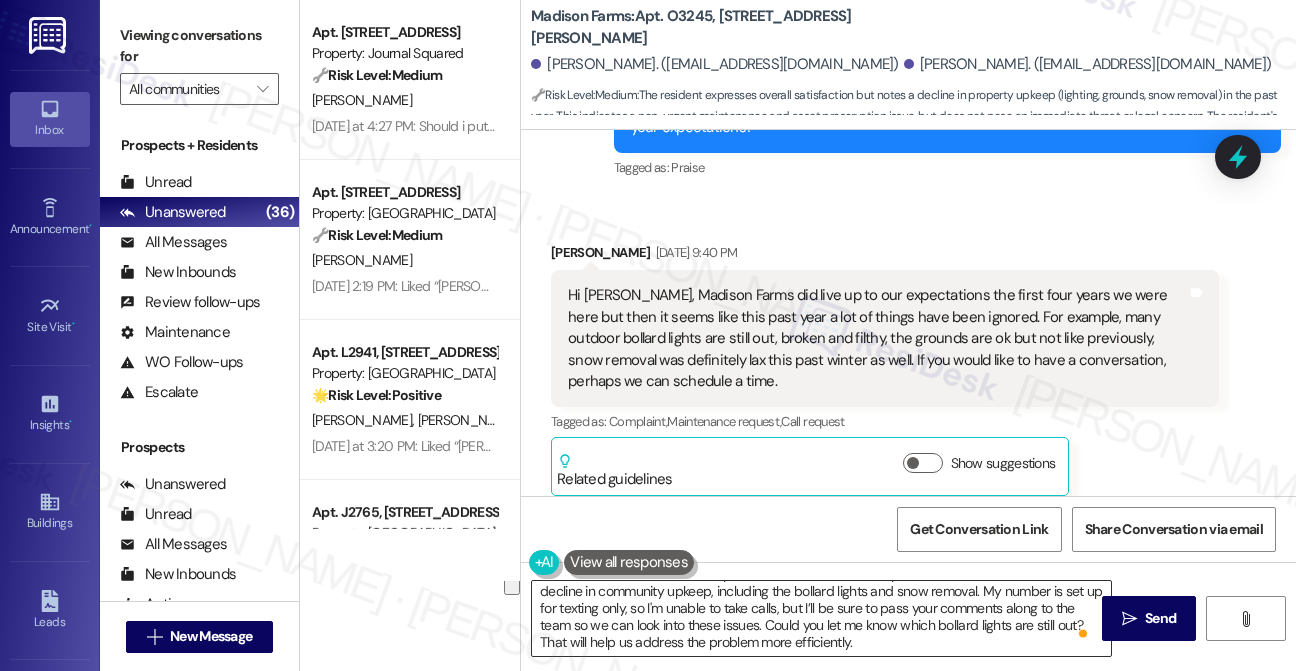 click on "Hi Brian, thanks for your feedback! I understand your concerns about the recent decline in community upkeep, including the bollard lights and snow removal. My number is set up for texting only, so I'm unable to take calls, but I’ll be sure to pass your comments along to the team so we can look into these issues. Could you let me know which bollard lights are still out? That will help us address the problem more efficiently." at bounding box center (821, 618) 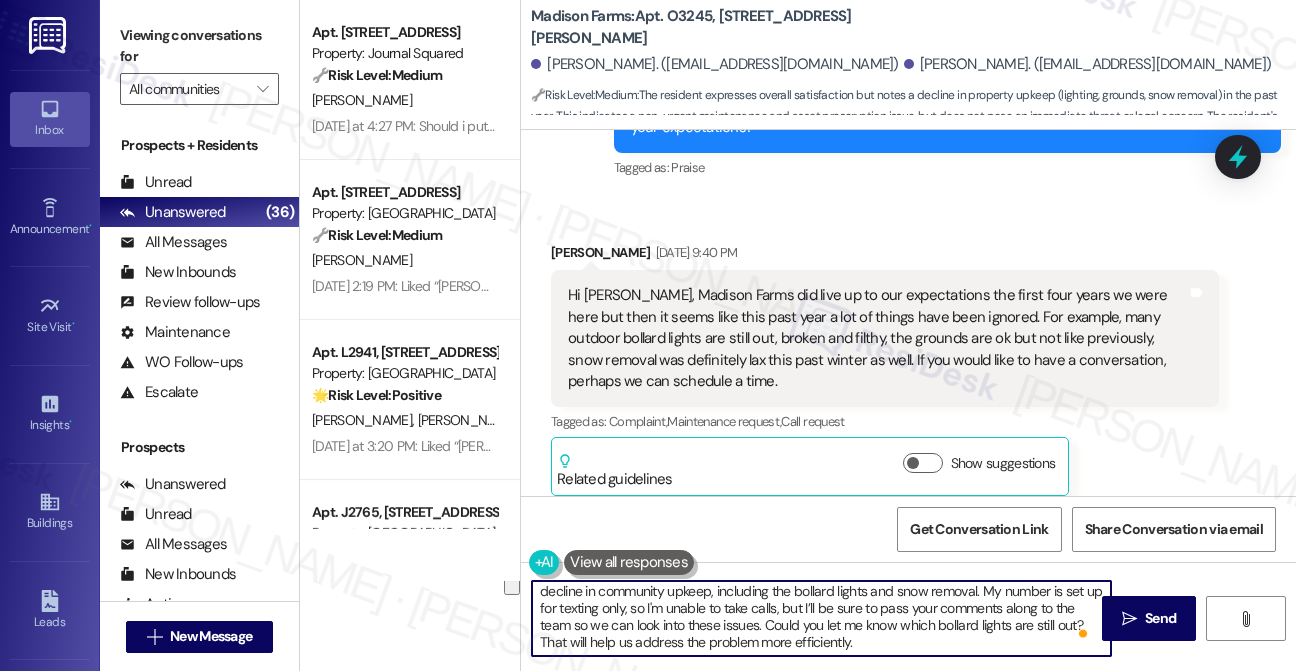 drag, startPoint x: 1053, startPoint y: 625, endPoint x: 1071, endPoint y: 639, distance: 22.803509 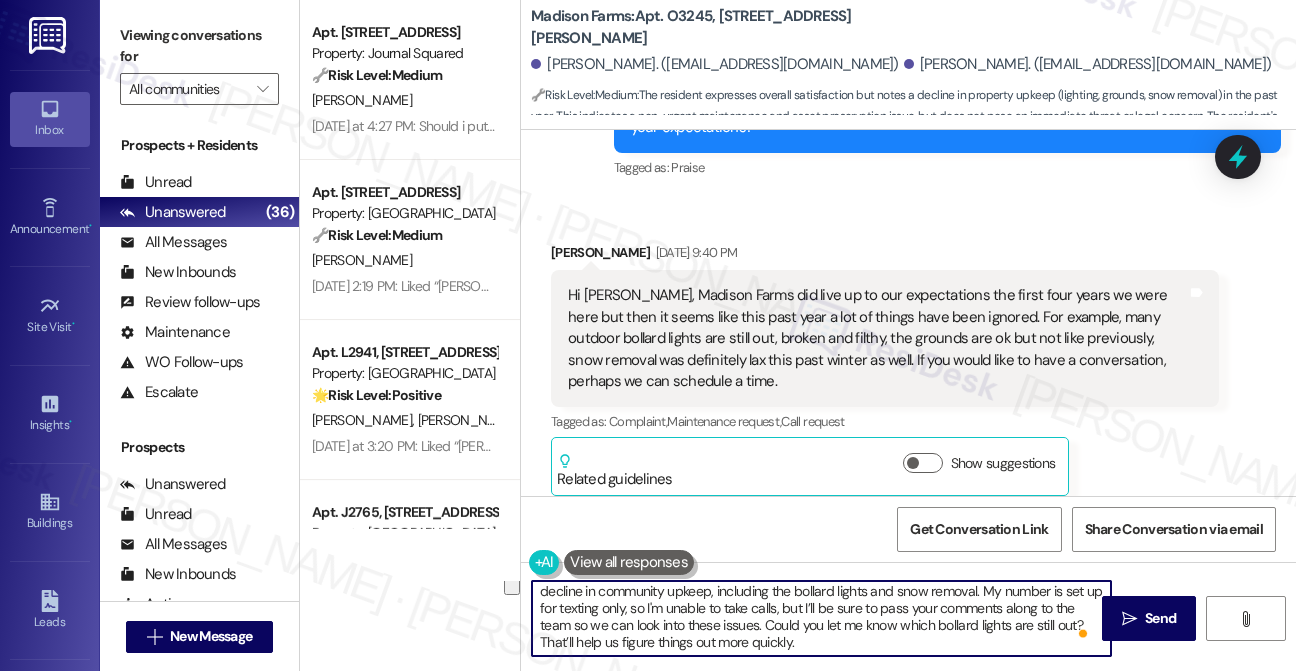 scroll, scrollTop: 50, scrollLeft: 0, axis: vertical 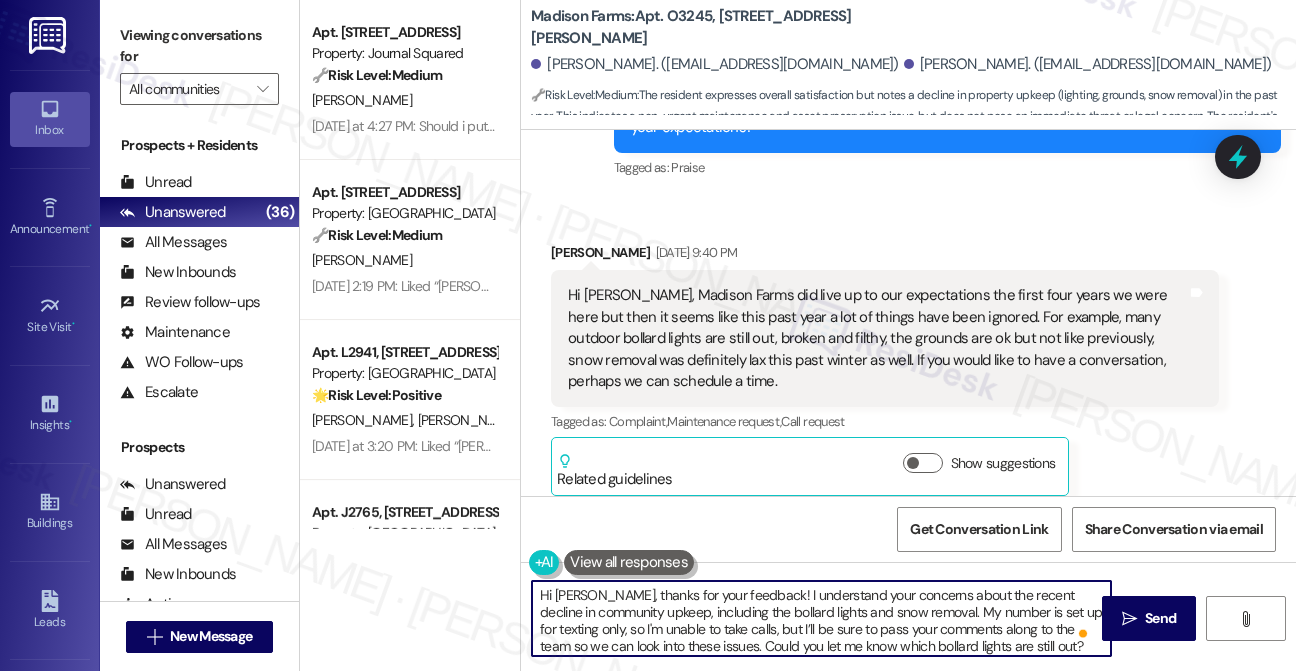 click on "Hi Brian, thanks for your feedback! I understand your concerns about the recent decline in community upkeep, including the bollard lights and snow removal. My number is set up for texting only, so I'm unable to take calls, but I’ll be sure to pass your comments along to the team so we can look into these issues. Could you let me know which bollard lights are still out? That’ll help us figure things out more quickly." at bounding box center (821, 618) 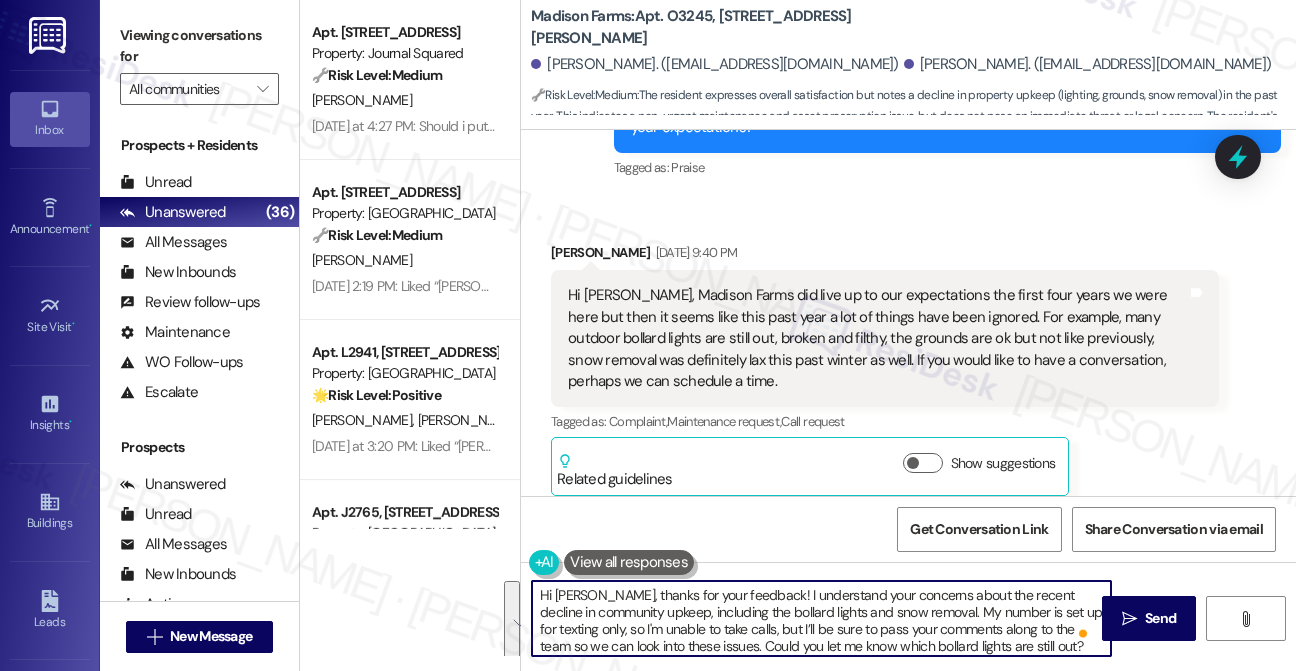 click on "Hi Brian, thanks for your feedback! I understand your concerns about the recent decline in community upkeep, including the bollard lights and snow removal. My number is set up for texting only, so I'm unable to take calls, but I’ll be sure to pass your comments along to the team so we can look into these issues. Could you let me know which bollard lights are still out? That’ll help us figure things out more quickly." at bounding box center (821, 618) 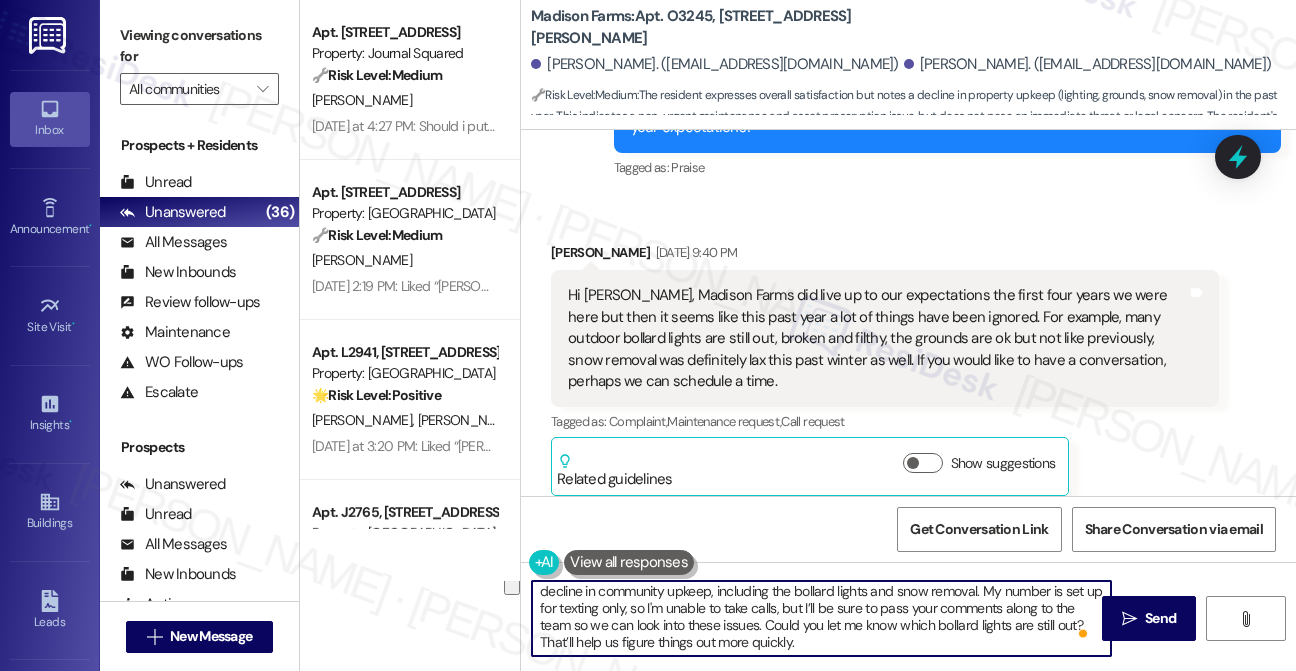 drag, startPoint x: 773, startPoint y: 643, endPoint x: 1052, endPoint y: 627, distance: 279.4584 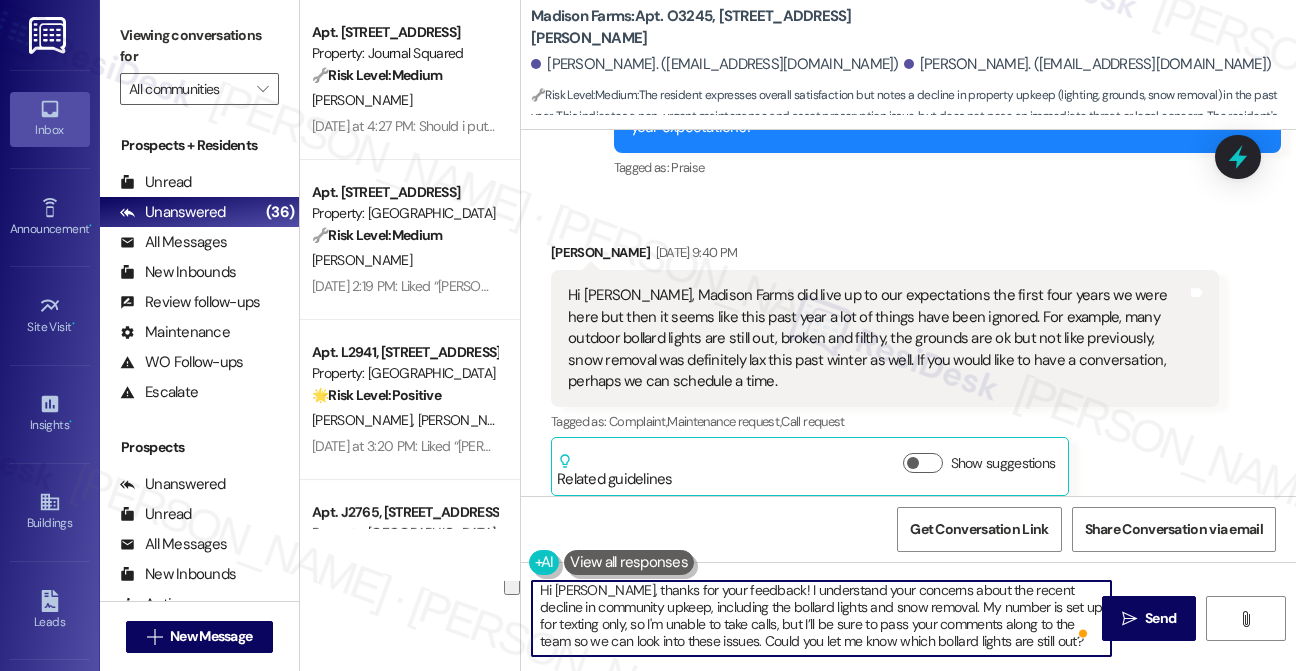 scroll, scrollTop: 5, scrollLeft: 0, axis: vertical 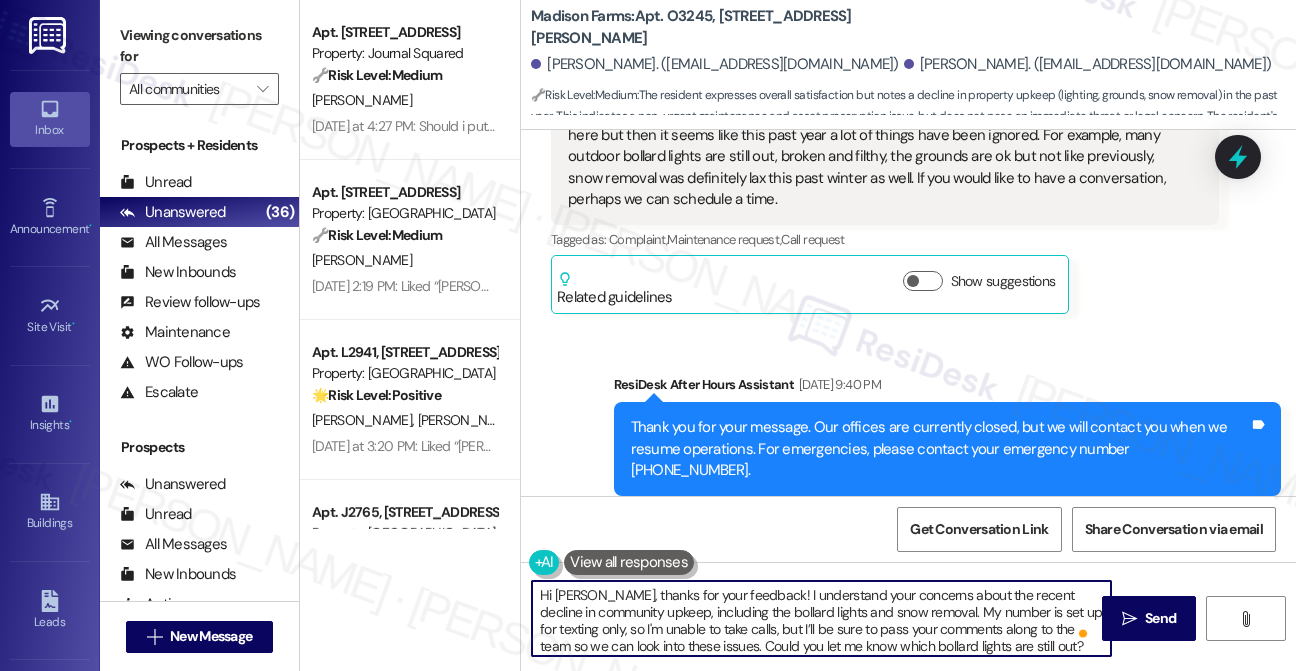 click on "Hi Brian, thanks for your feedback! I understand your concerns about the recent decline in community upkeep, including the bollard lights and snow removal. My number is set up for texting only, so I'm unable to take calls, but I’ll be sure to pass your comments along to the team so we can look into these issues. Could you let me know which bollard lights are still out?" at bounding box center (821, 618) 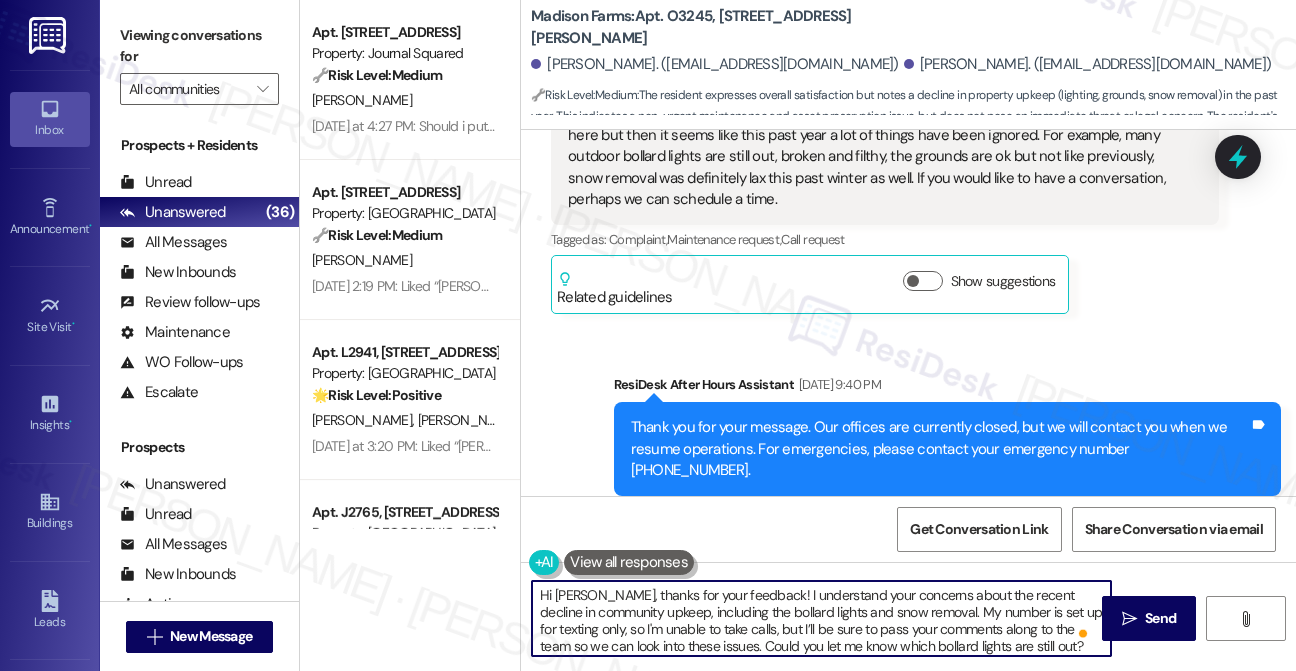 click on "Hi Brian, thanks for your feedback! I understand your concerns about the recent decline in community upkeep, including the bollard lights and snow removal. My number is set up for texting only, so I'm unable to take calls, but I’ll be sure to pass your comments along to the team so we can look into these issues. Could you let me know which bollard lights are still out?" at bounding box center [821, 618] 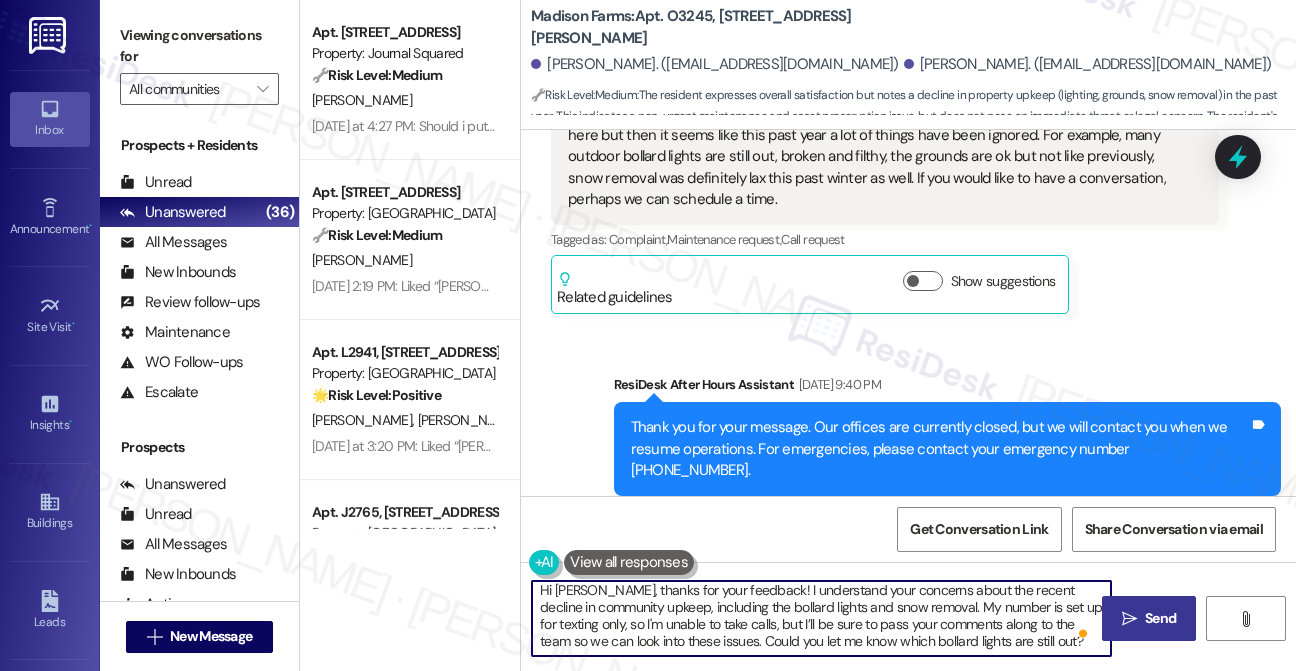click on " Send" at bounding box center (1149, 618) 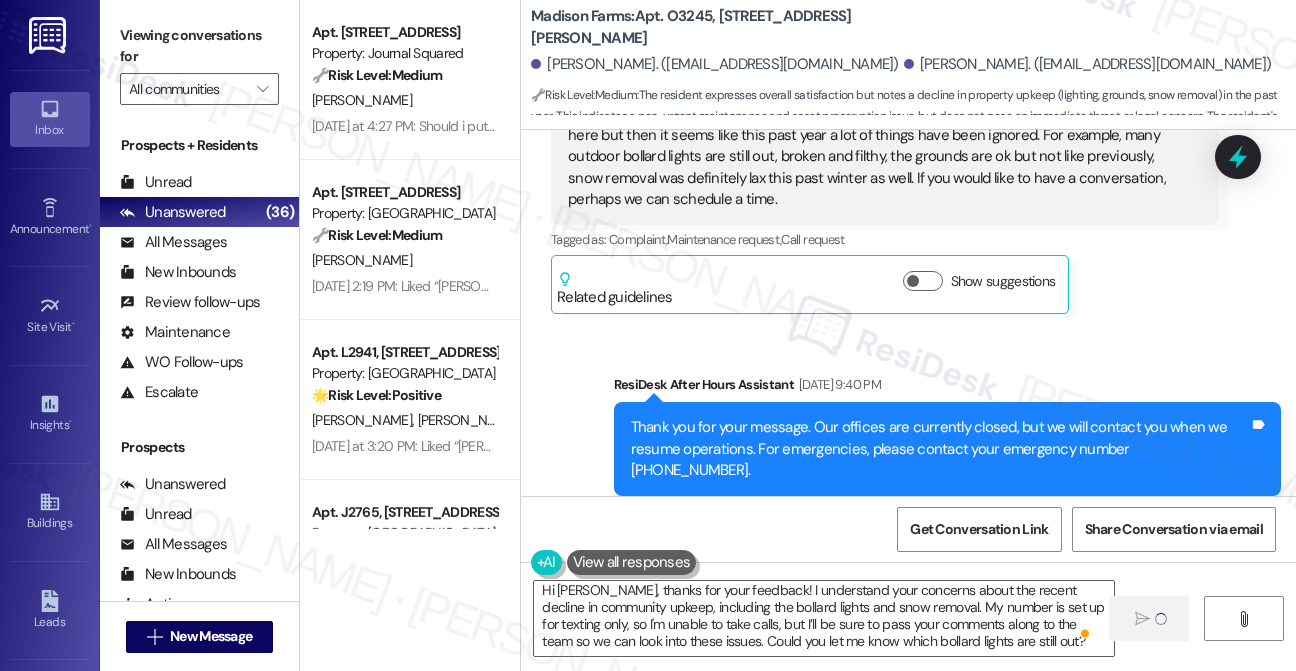 type 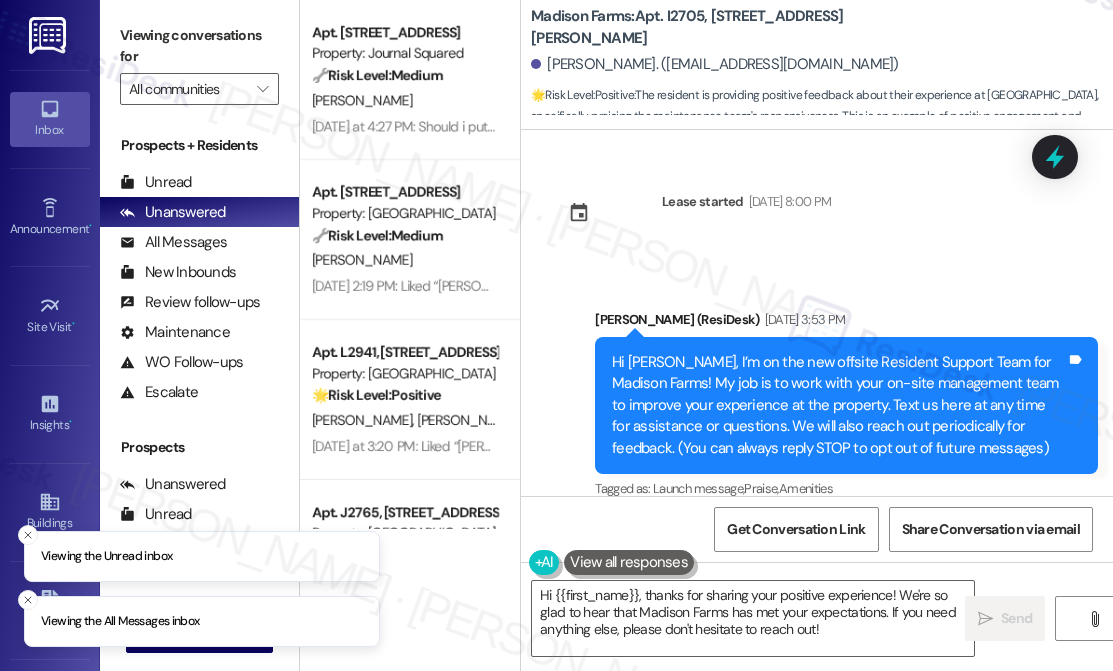 scroll, scrollTop: 0, scrollLeft: 0, axis: both 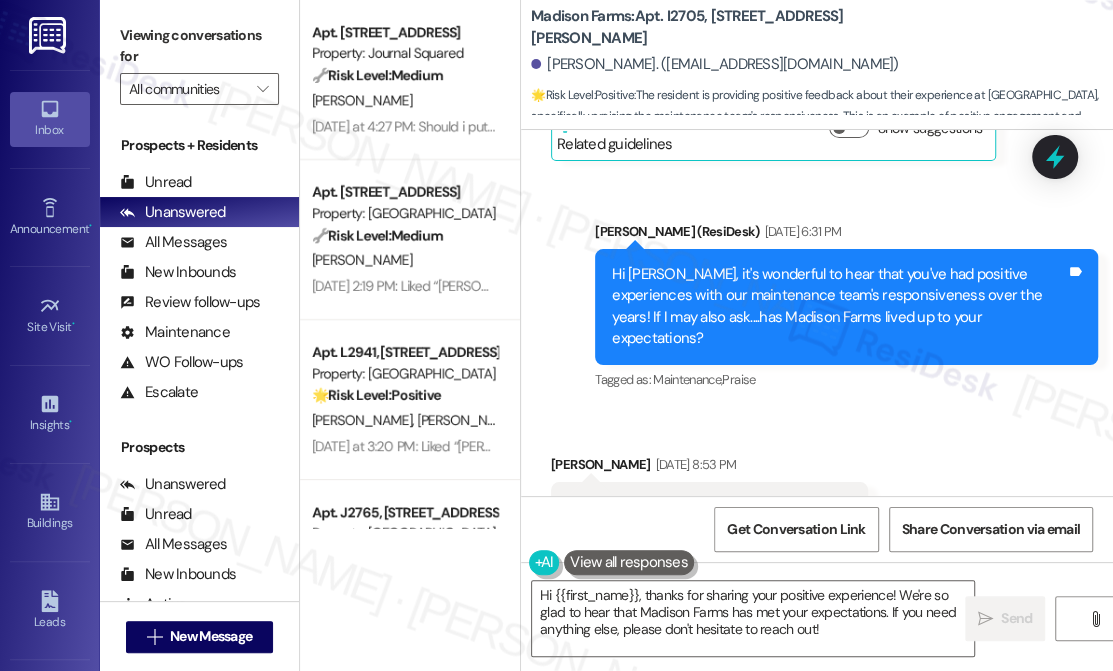 click on "Hi [PERSON_NAME], it's wonderful to hear that you've had positive experiences with our maintenance team's responsiveness over the years! If I may also ask....has Madison Farms lived up to your expectations?" at bounding box center [839, 307] 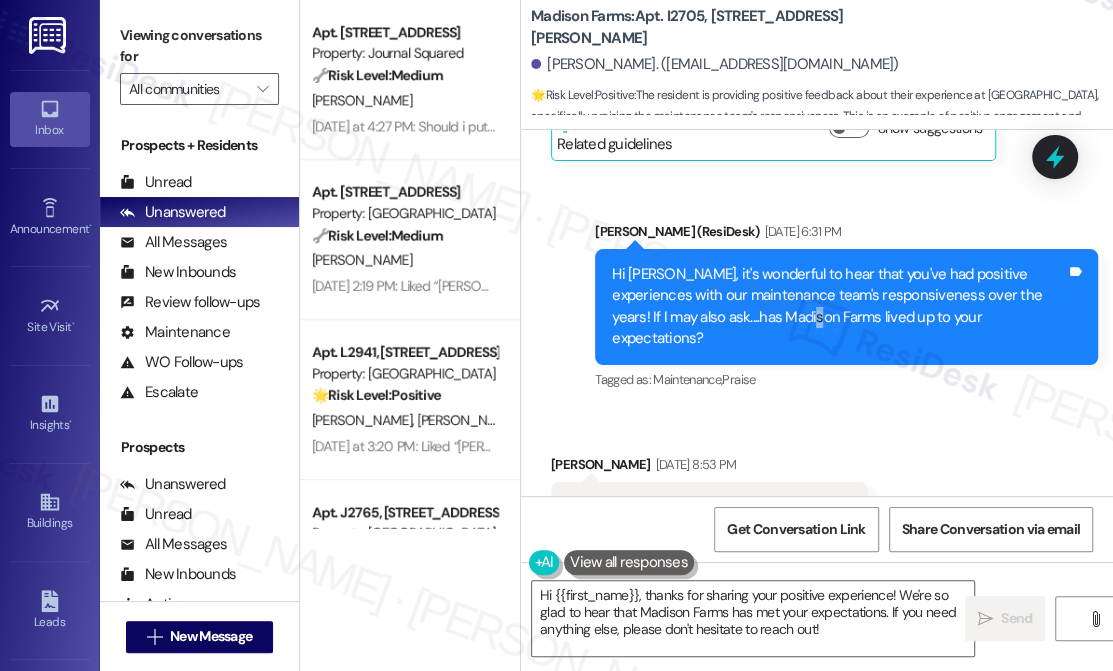 click on "Hi [PERSON_NAME], it's wonderful to hear that you've had positive experiences with our maintenance team's responsiveness over the years! If I may also ask....has Madison Farms lived up to your expectations?" at bounding box center [839, 307] 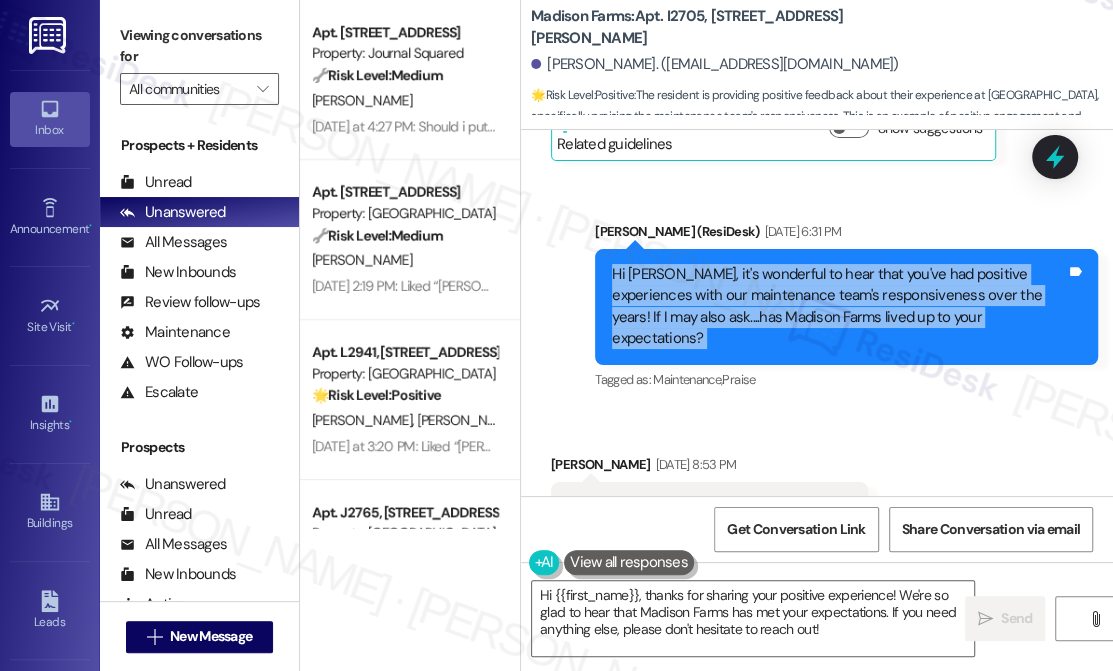 click on "Hi [PERSON_NAME], it's wonderful to hear that you've had positive experiences with our maintenance team's responsiveness over the years! If I may also ask....has Madison Farms lived up to your expectations?" at bounding box center (839, 307) 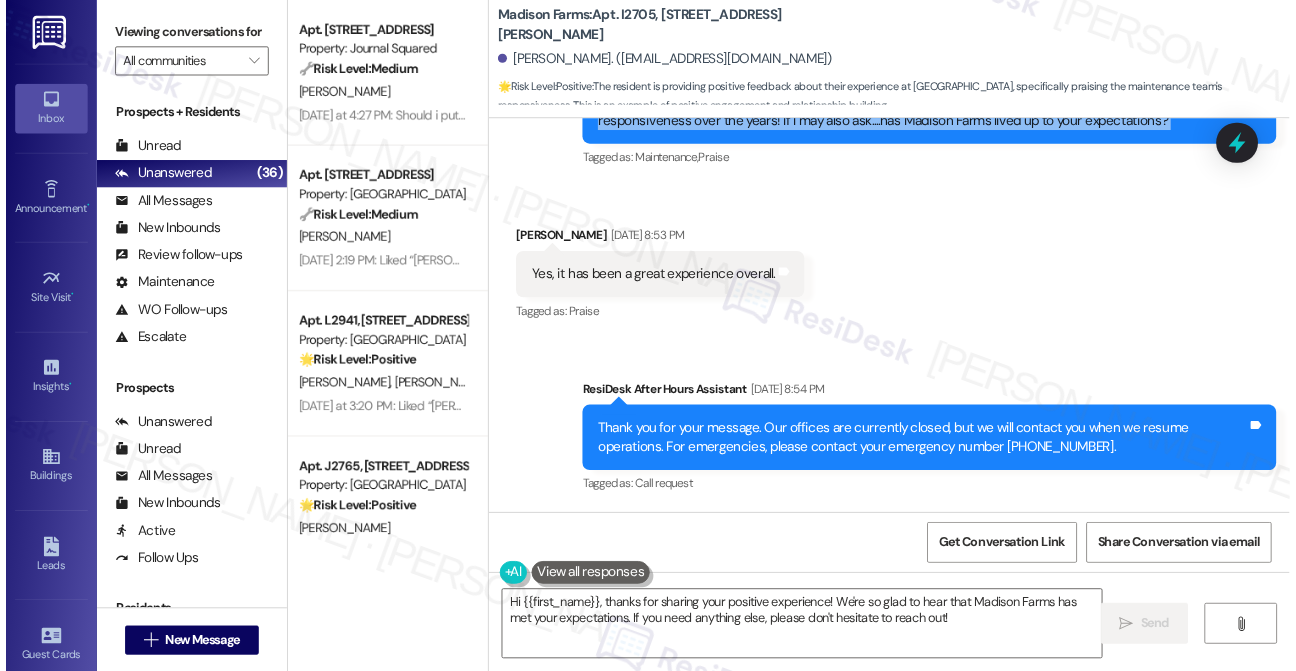 scroll, scrollTop: 1664, scrollLeft: 0, axis: vertical 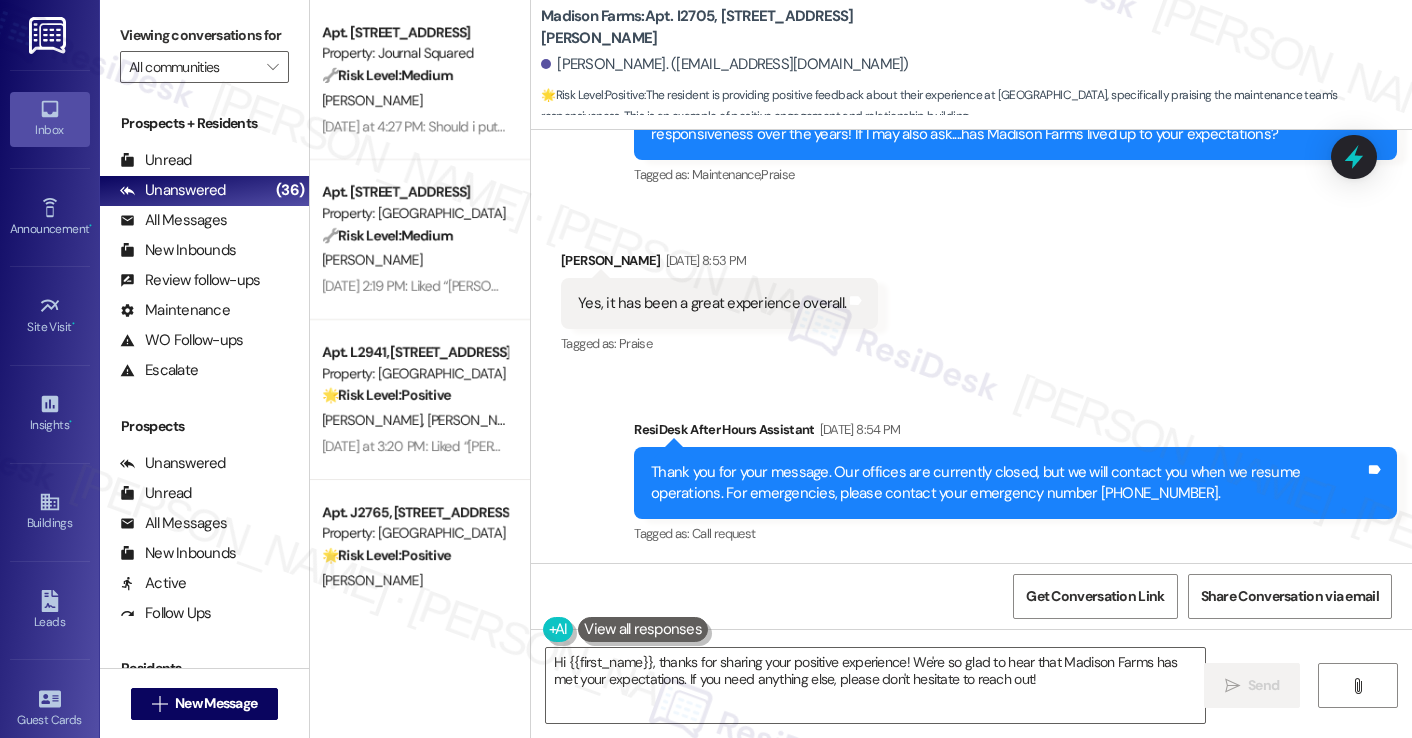 click on "Thank you for your message. Our offices are currently closed, but we will contact you when we resume operations. For emergencies, please contact your emergency number 610-442-3173. Tags and notes" at bounding box center [1015, 483] 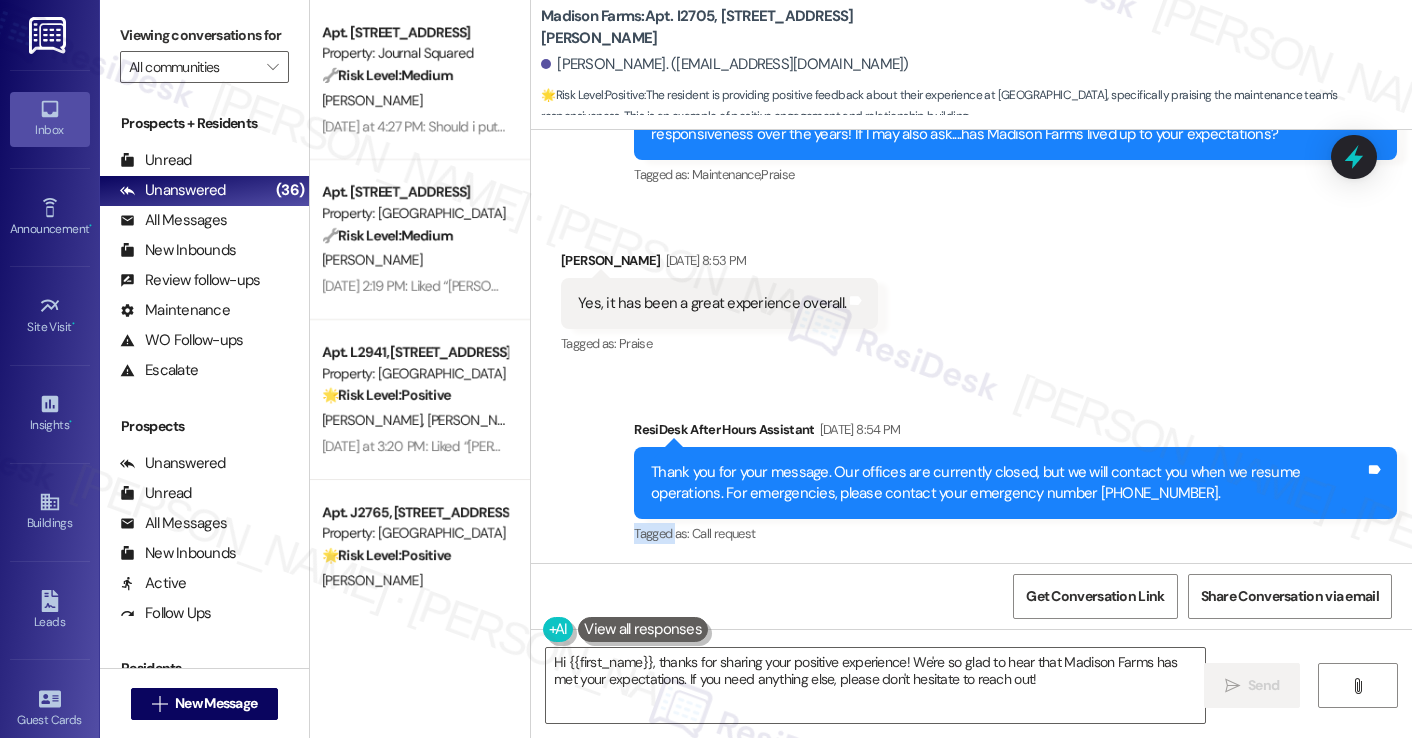 click on "Thank you for your message. Our offices are currently closed, but we will contact you when we resume operations. For emergencies, please contact your emergency number 610-442-3173. Tags and notes" at bounding box center [1015, 483] 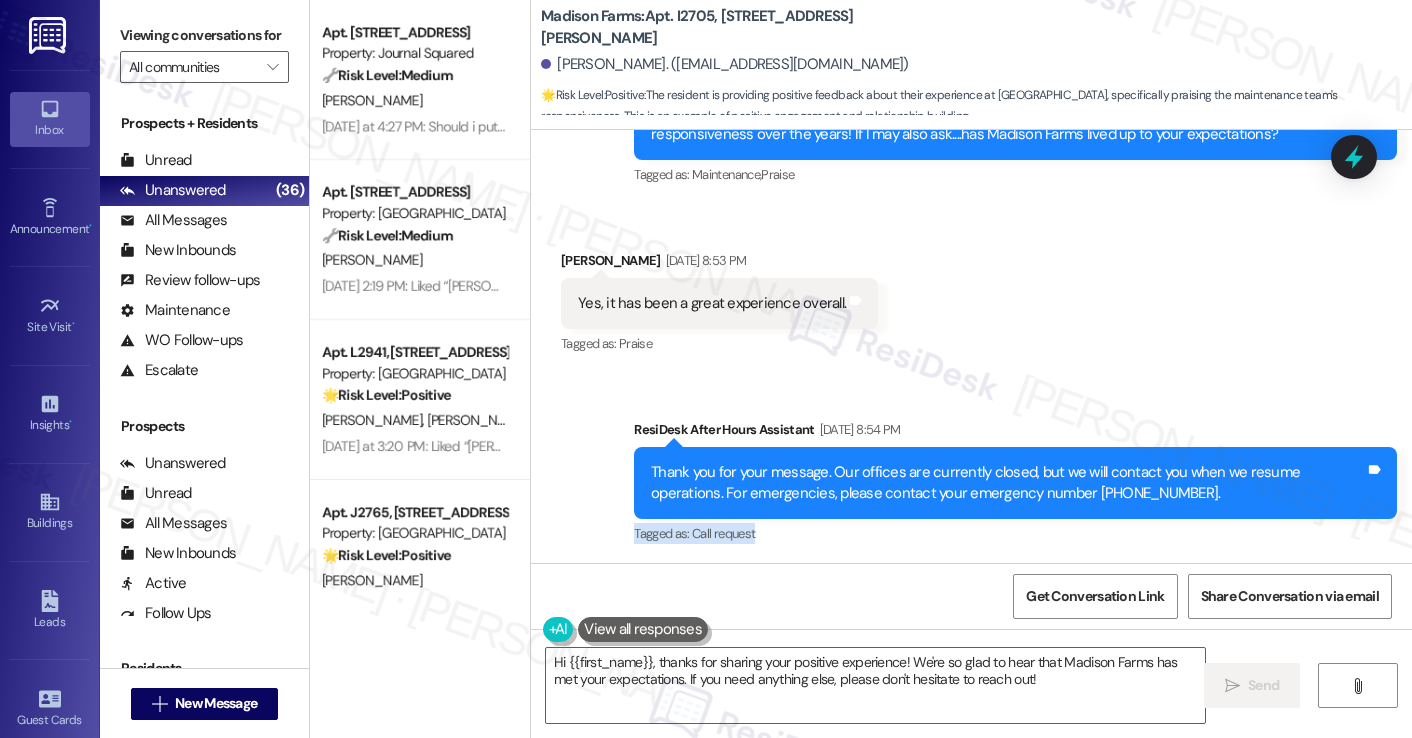 click on "Thank you for your message. Our offices are currently closed, but we will contact you when we resume operations. For emergencies, please contact your emergency number 610-442-3173. Tags and notes" at bounding box center [1015, 483] 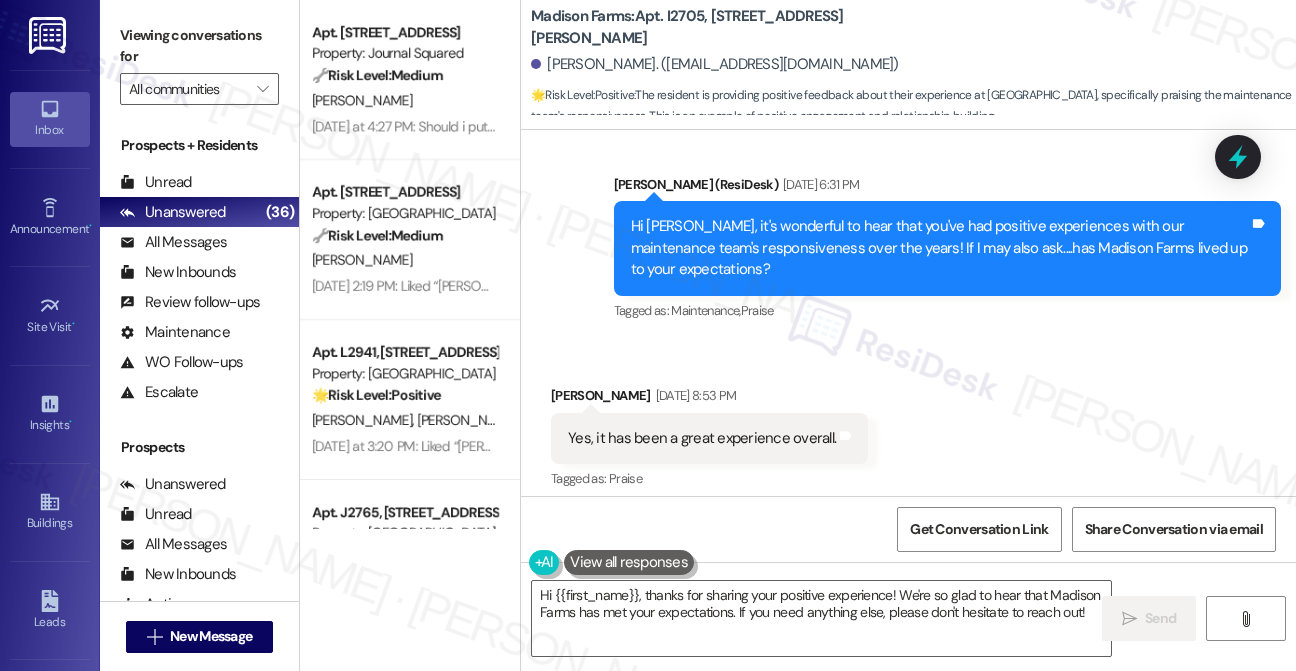 scroll, scrollTop: 1502, scrollLeft: 0, axis: vertical 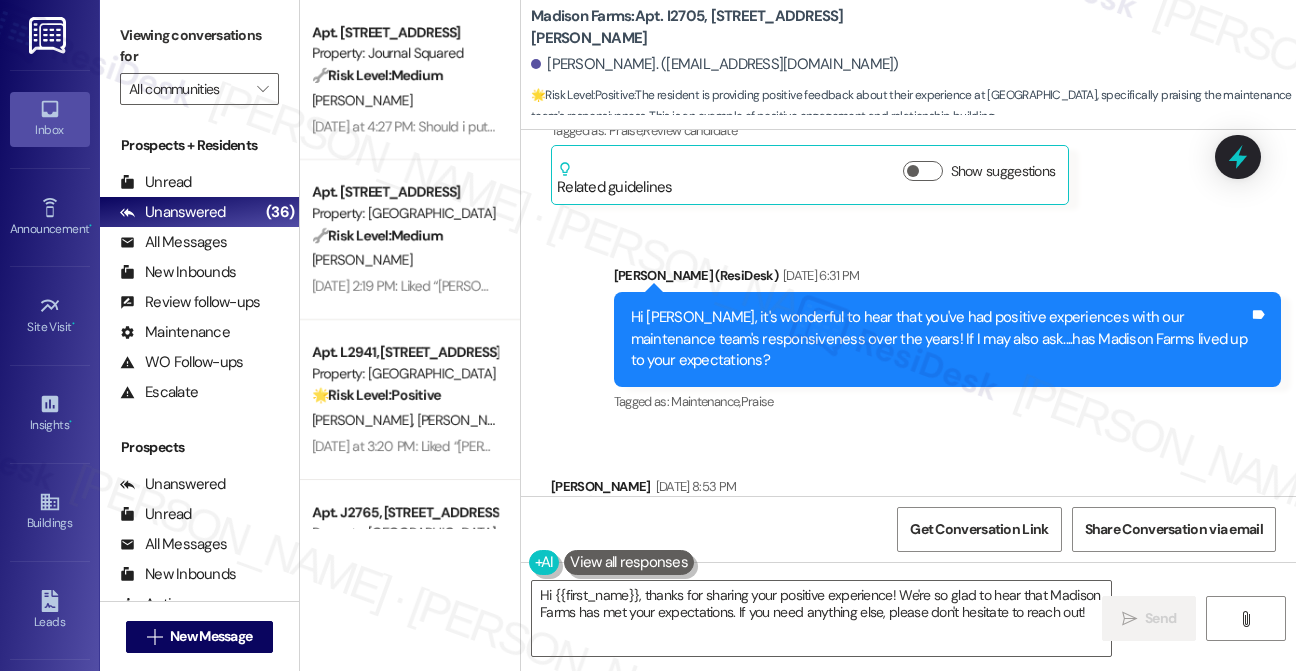 click on "Hi Juan, it's wonderful to hear that you've had positive experiences with our maintenance team's responsiveness over the years! If I may also ask....has Madison Farms lived up to your expectations?" at bounding box center (940, 339) 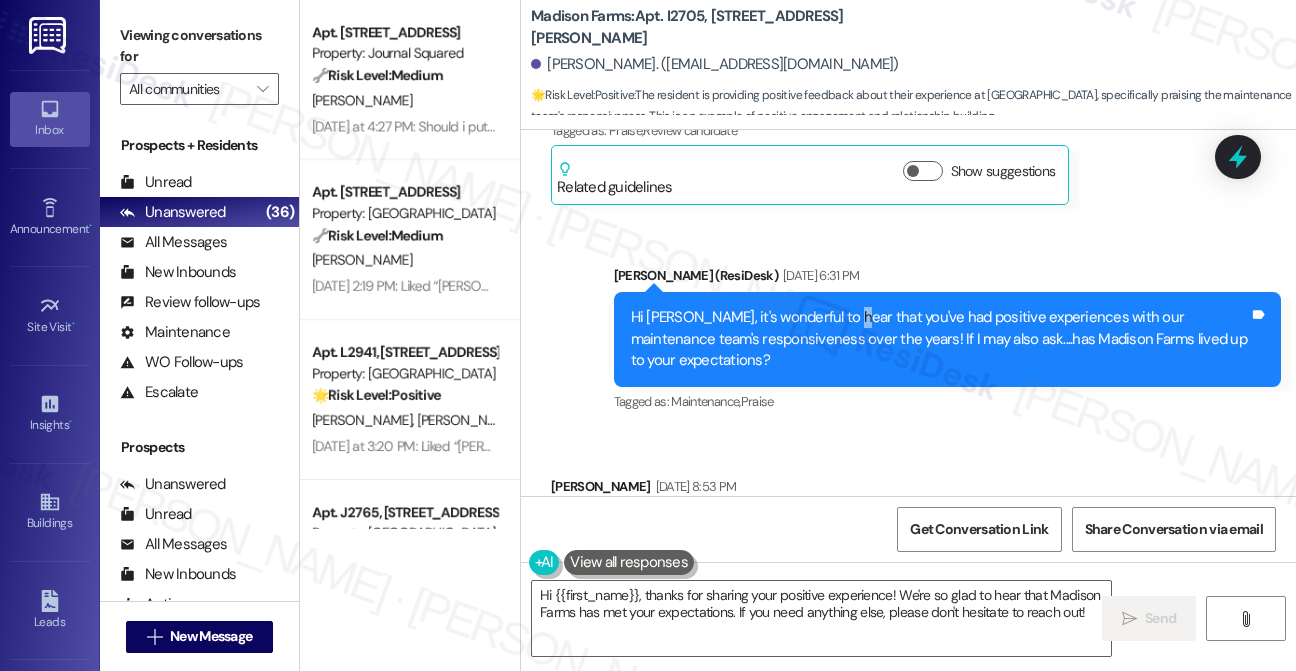 click on "Hi Juan, it's wonderful to hear that you've had positive experiences with our maintenance team's responsiveness over the years! If I may also ask....has Madison Farms lived up to your expectations?" at bounding box center (940, 339) 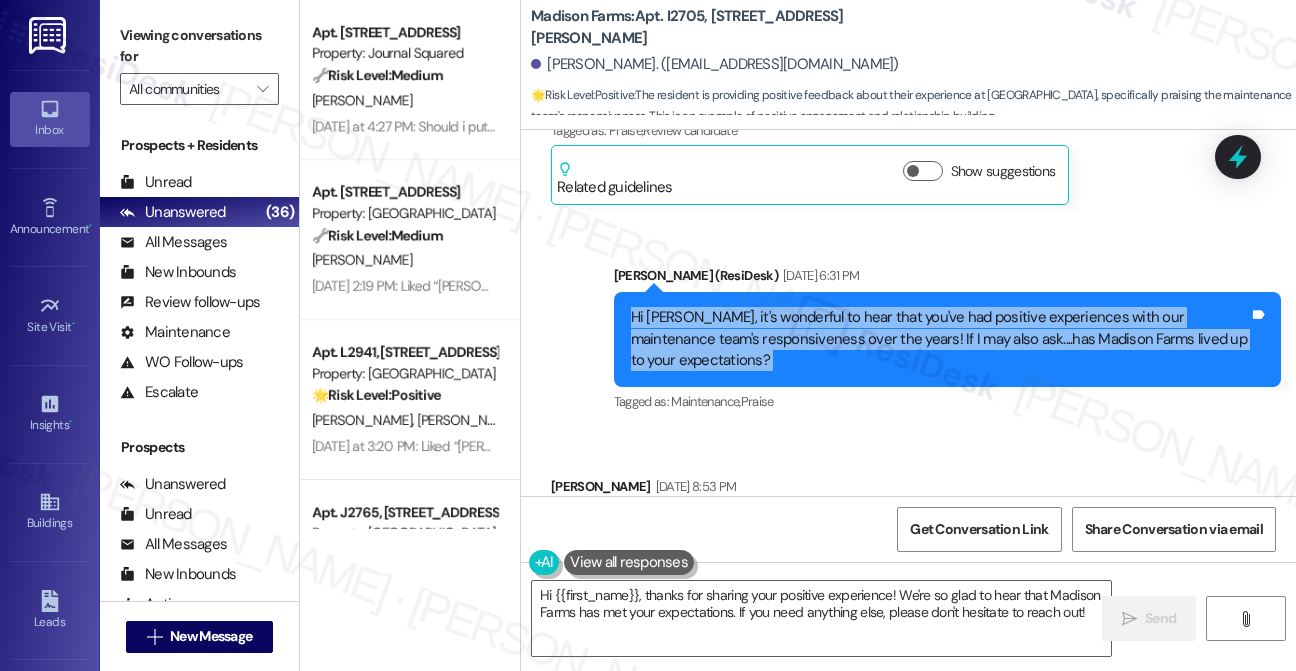 click on "Hi Juan, it's wonderful to hear that you've had positive experiences with our maintenance team's responsiveness over the years! If I may also ask....has Madison Farms lived up to your expectations?" at bounding box center (940, 339) 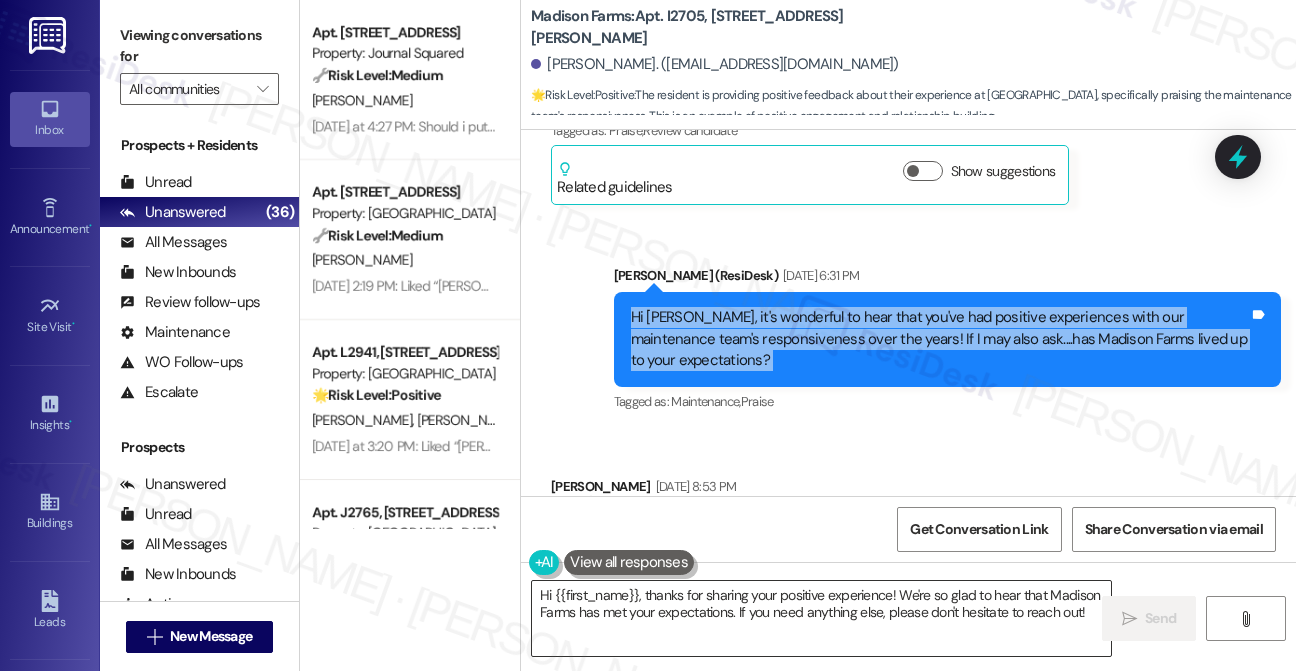 click on "Hi {{first_name}}, thanks for sharing your positive experience! We're so glad to hear that Madison Farms has met your expectations. If you need anything else, please don't hesitate to reach out!" at bounding box center [821, 618] 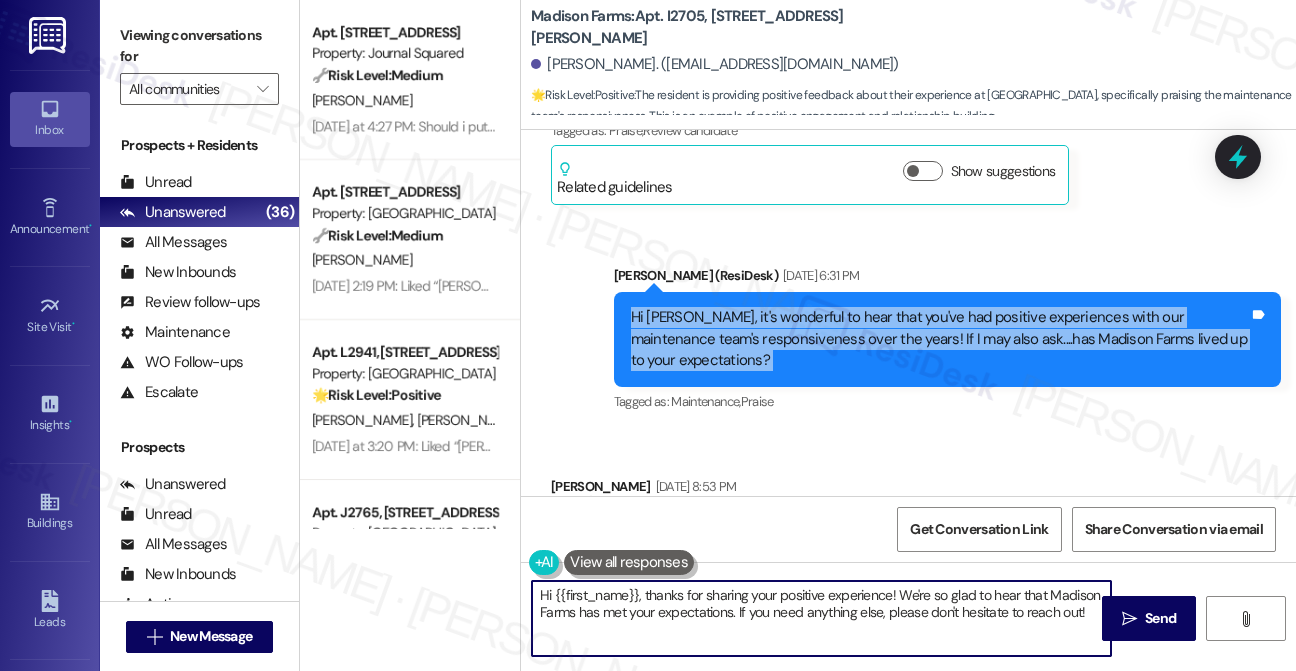 click on "Hi {{first_name}}, thanks for sharing your positive experience! We're so glad to hear that Madison Farms has met your expectations. If you need anything else, please don't hesitate to reach out!" at bounding box center (821, 618) 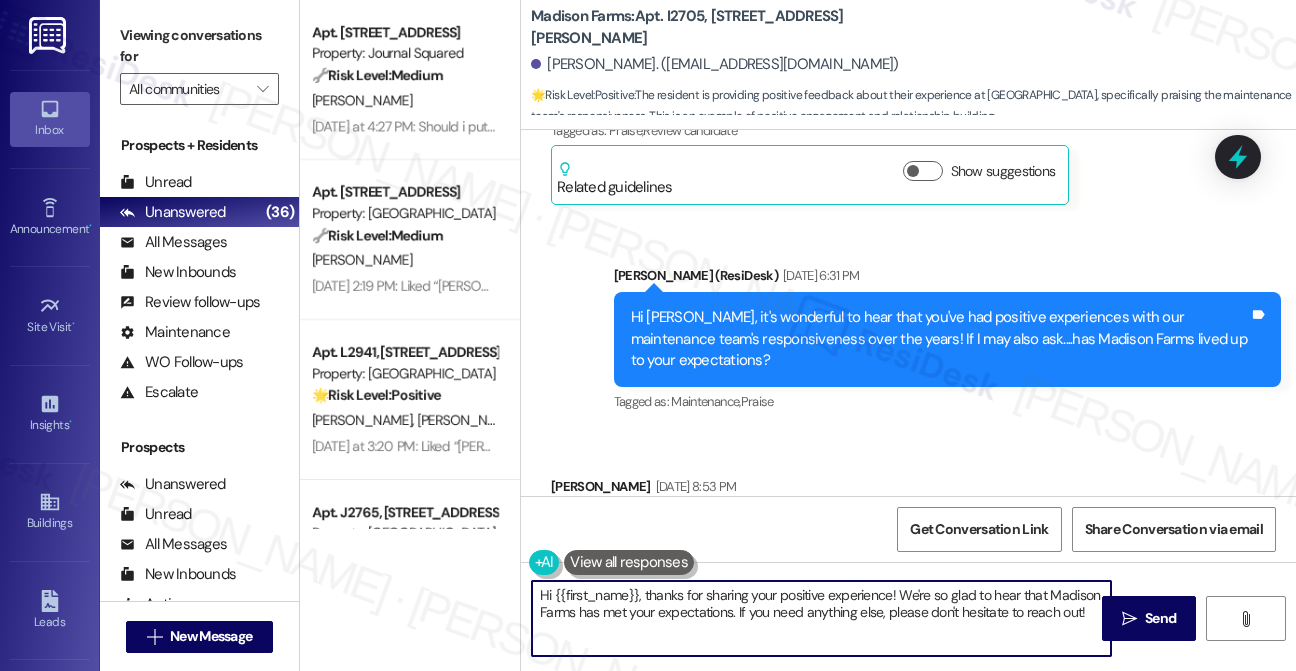click on "Hi {{first_name}}, thanks for sharing your positive experience! We're so glad to hear that Madison Farms has met your expectations. If you need anything else, please don't hesitate to reach out!" at bounding box center [821, 618] 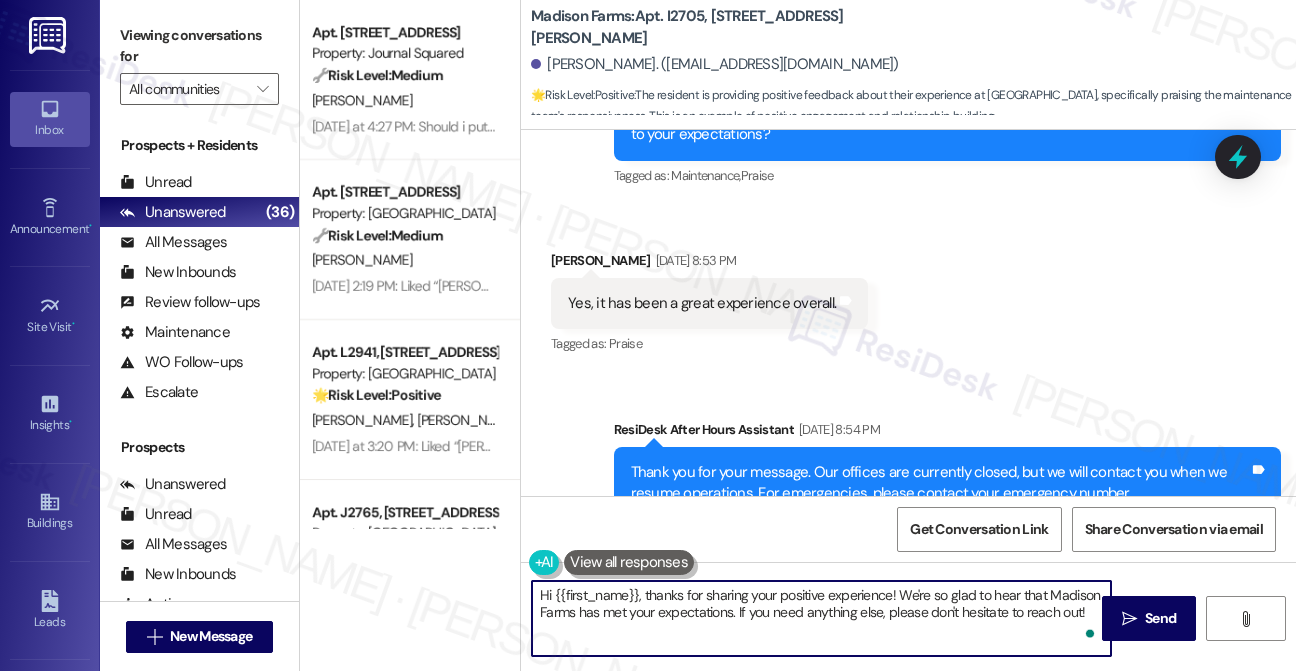 scroll, scrollTop: 1775, scrollLeft: 0, axis: vertical 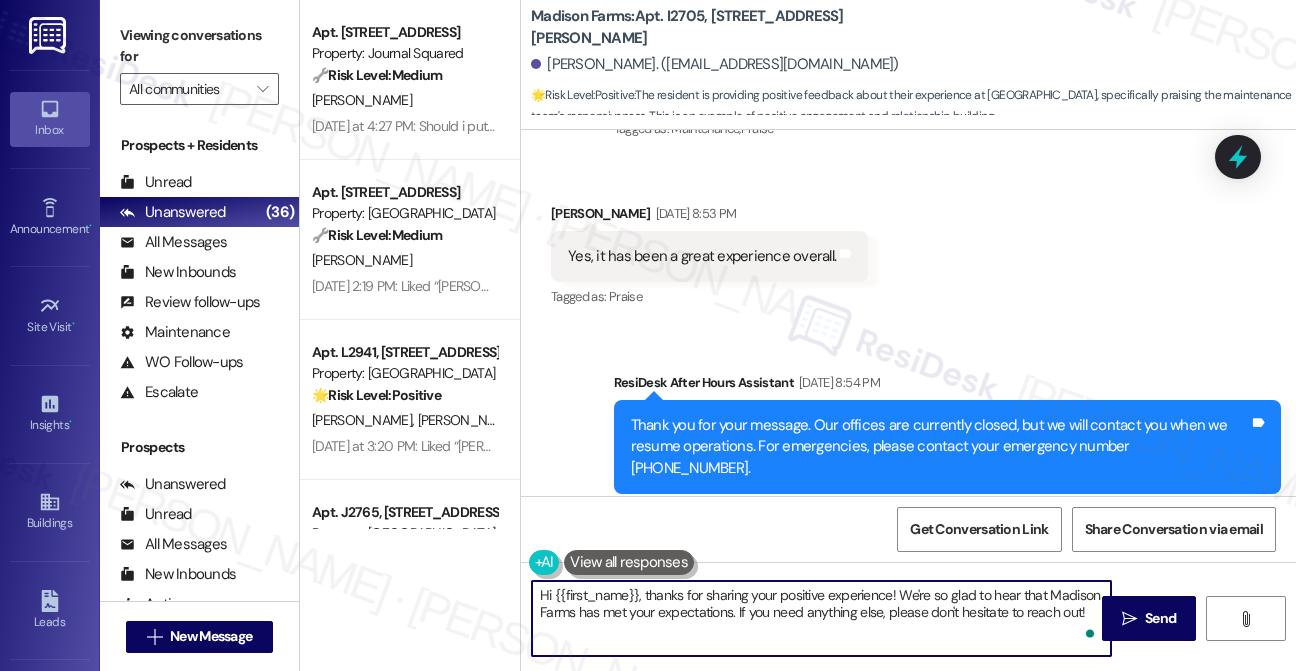 paste on "Great! Would you mind sharing your positive experience with {{property}} in a Google review, {{first_name}}? Here's the link: {{google_review_link}}. No worries at all if not! Your support means a lot to us. 😊" 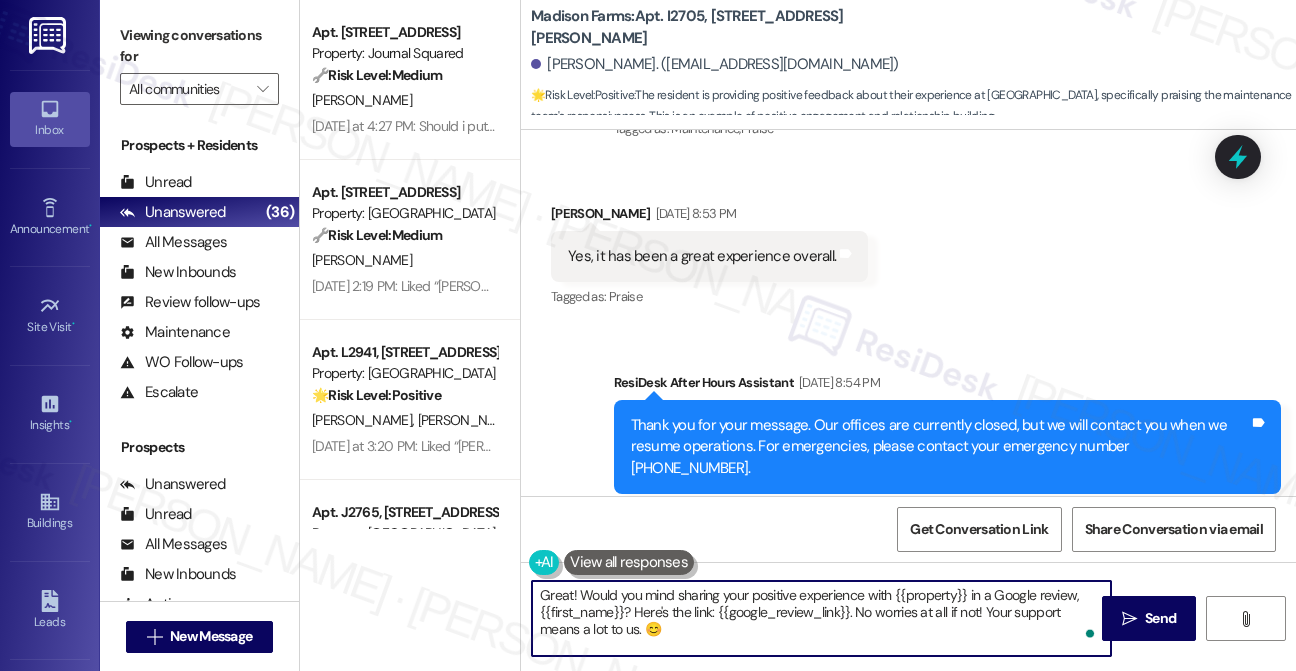 click on "Great! Would you mind sharing your positive experience with {{property}} in a Google review, {{first_name}}? Here's the link: {{google_review_link}}. No worries at all if not! Your support means a lot to us. 😊" at bounding box center [821, 618] 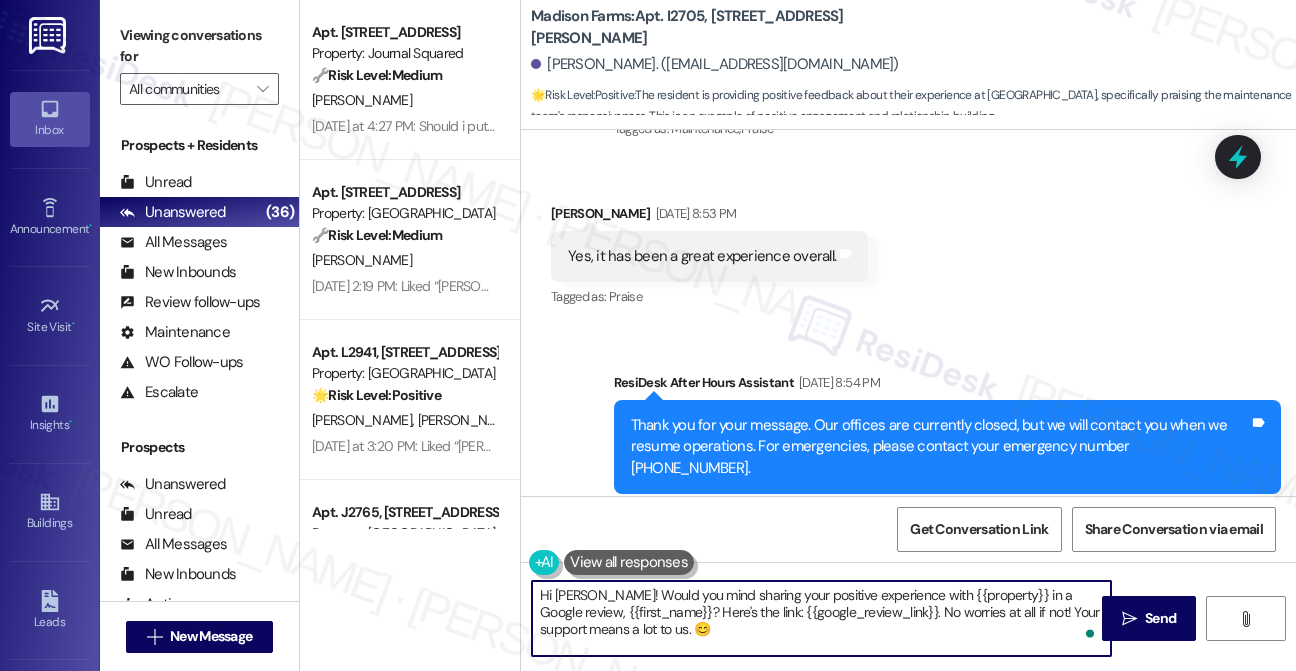 type on "Hi Juan! Would you mind sharing your positive experience with {{property}} in a Google review, {{first_name}}? Here's the link: {{google_review_link}}. No worries at all if not! Your support means a lot to us. 😊" 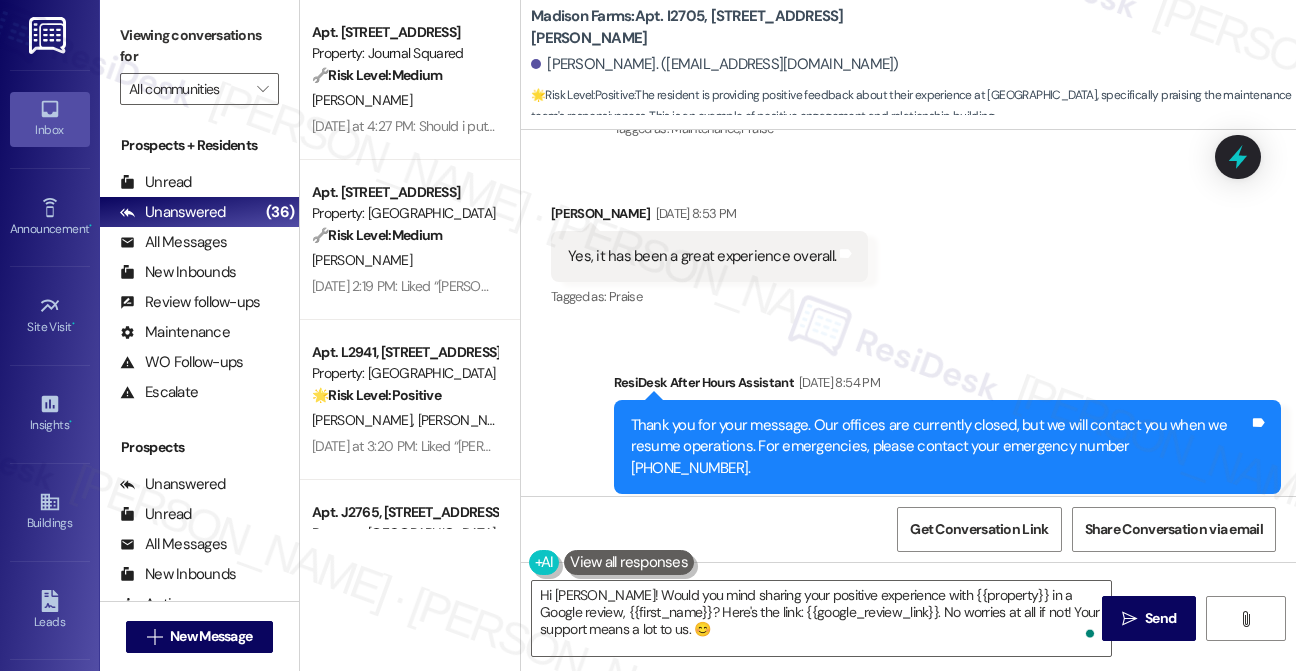 click at bounding box center [629, 562] 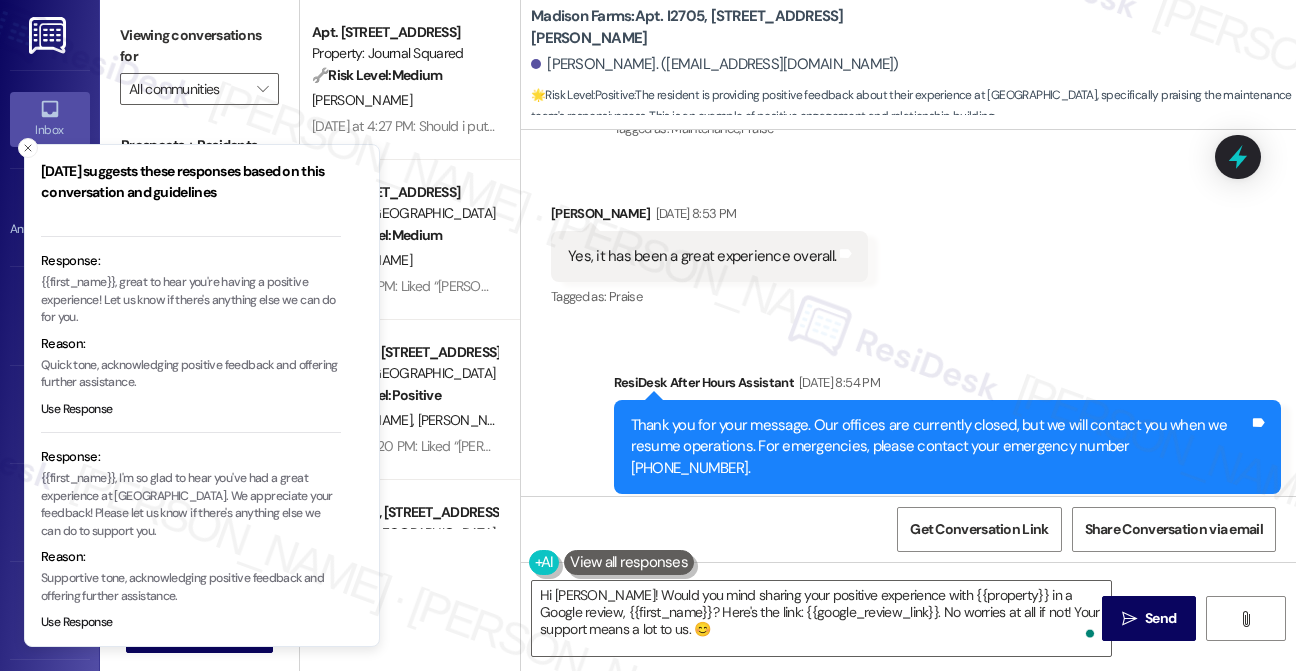 scroll, scrollTop: 229, scrollLeft: 0, axis: vertical 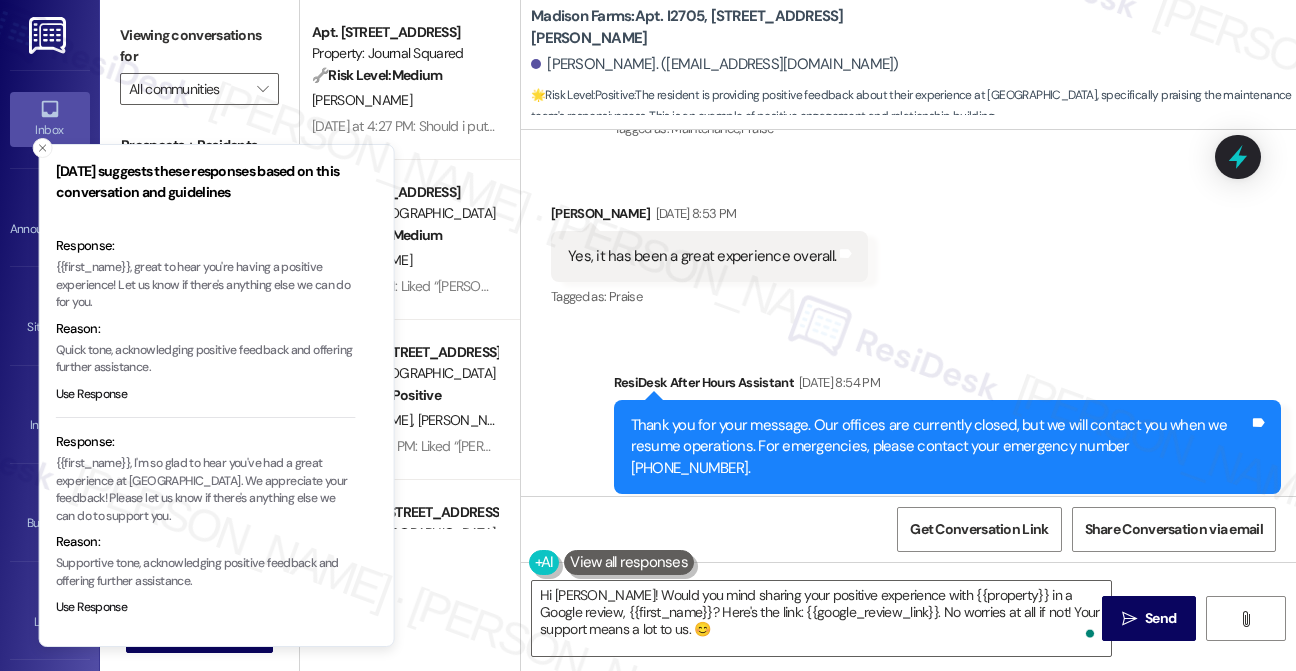 drag, startPoint x: 122, startPoint y: 464, endPoint x: 204, endPoint y: 463, distance: 82.006096 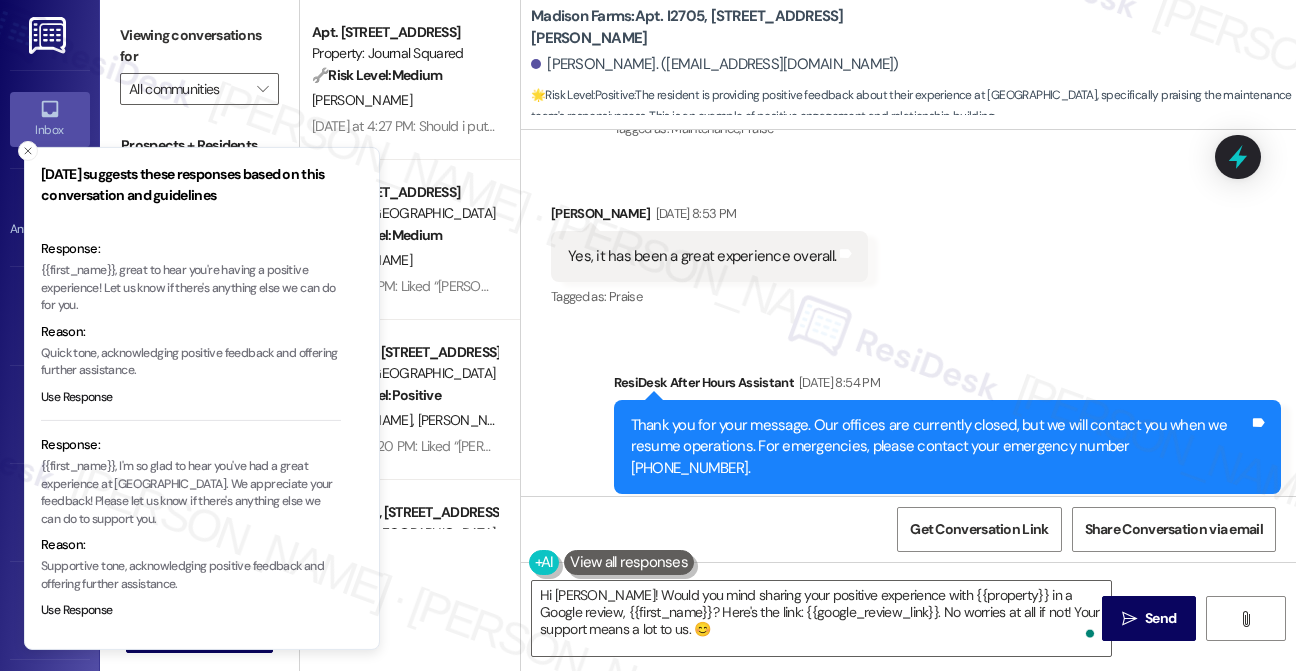 click on "{{first_name}}, I'm so glad to hear you've had a great experience at Madison Farms. We appreciate your feedback! Please let us know if there's anything else we can do to support you." at bounding box center [191, 493] 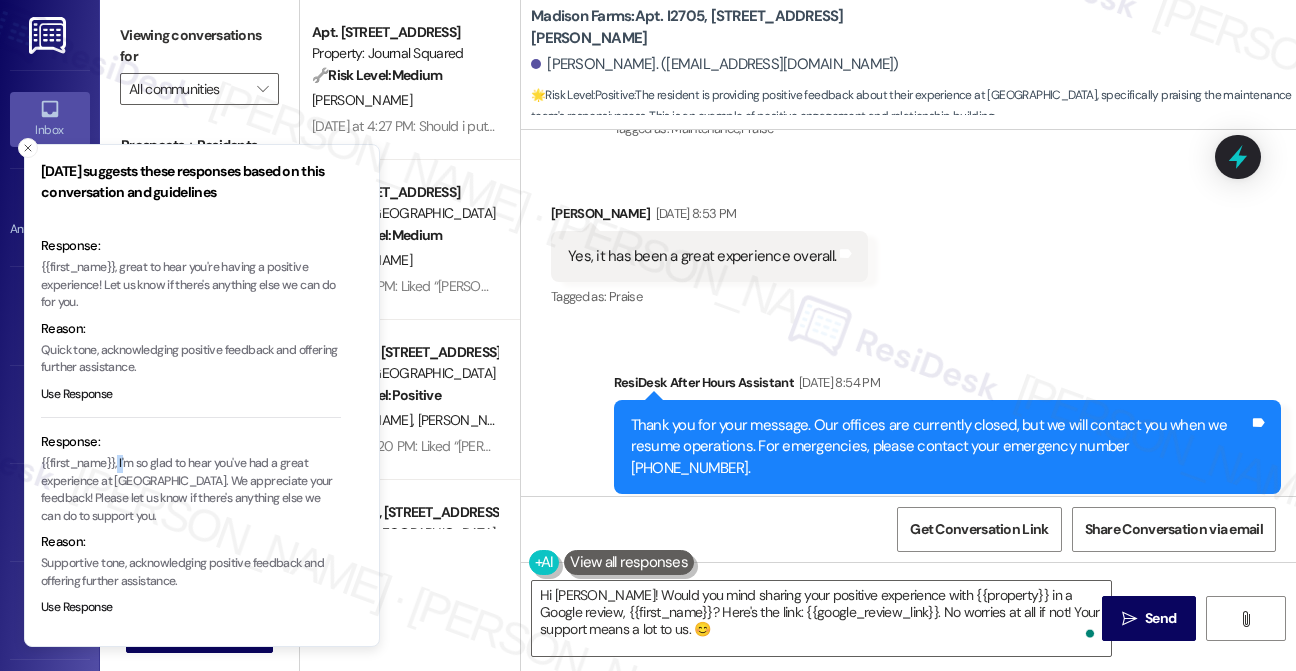 click on "{{first_name}}, I'm so glad to hear you've had a great experience at Madison Farms. We appreciate your feedback! Please let us know if there's anything else we can do to support you." at bounding box center (191, 490) 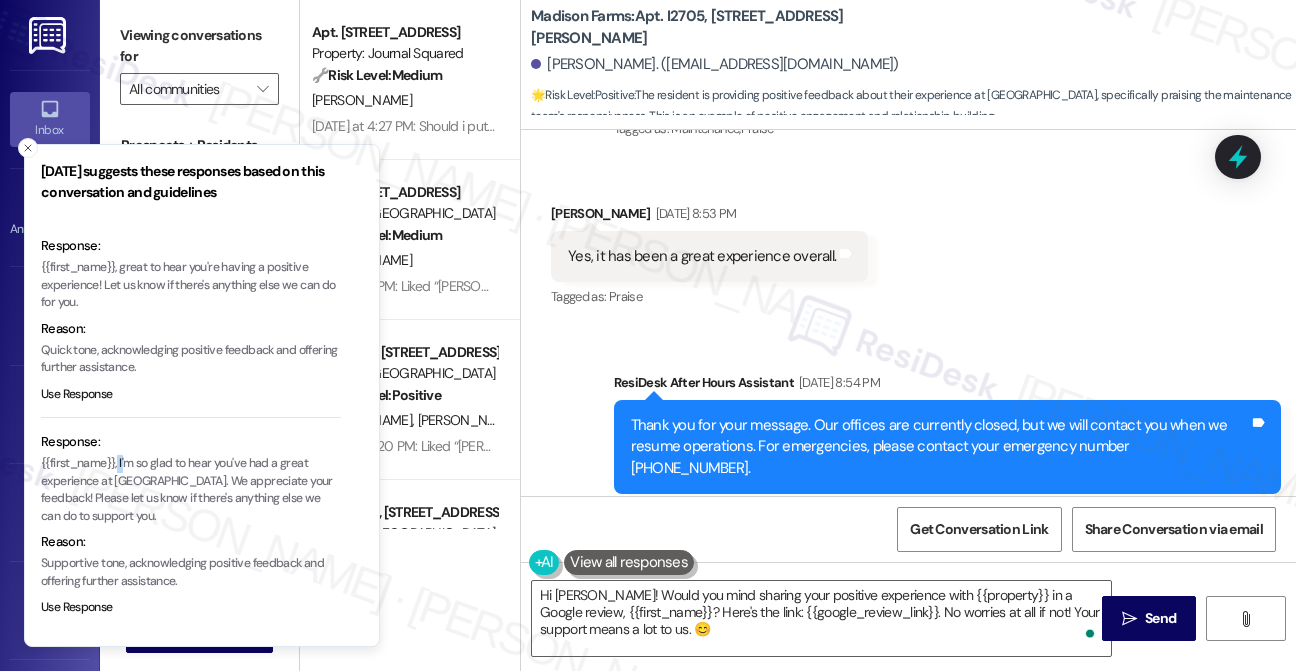 click on "{{first_name}}, I'm so glad to hear you've had a great experience at Madison Farms. We appreciate your feedback! Please let us know if there's anything else we can do to support you." at bounding box center [191, 490] 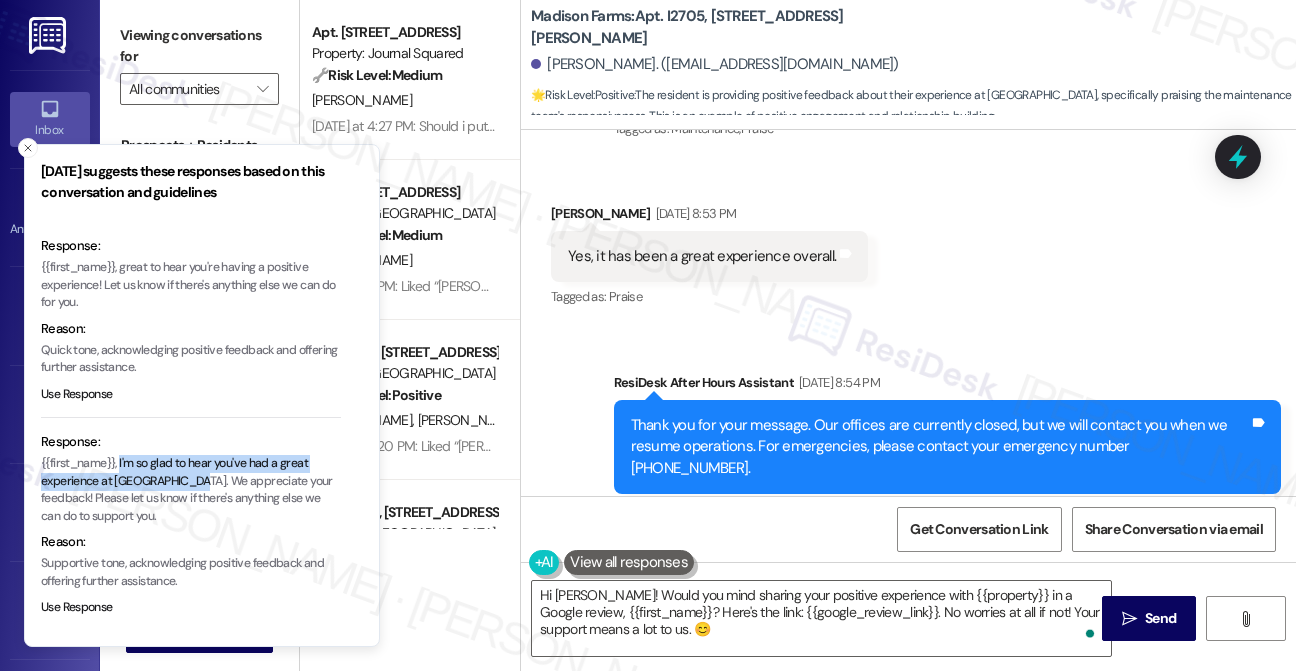 type 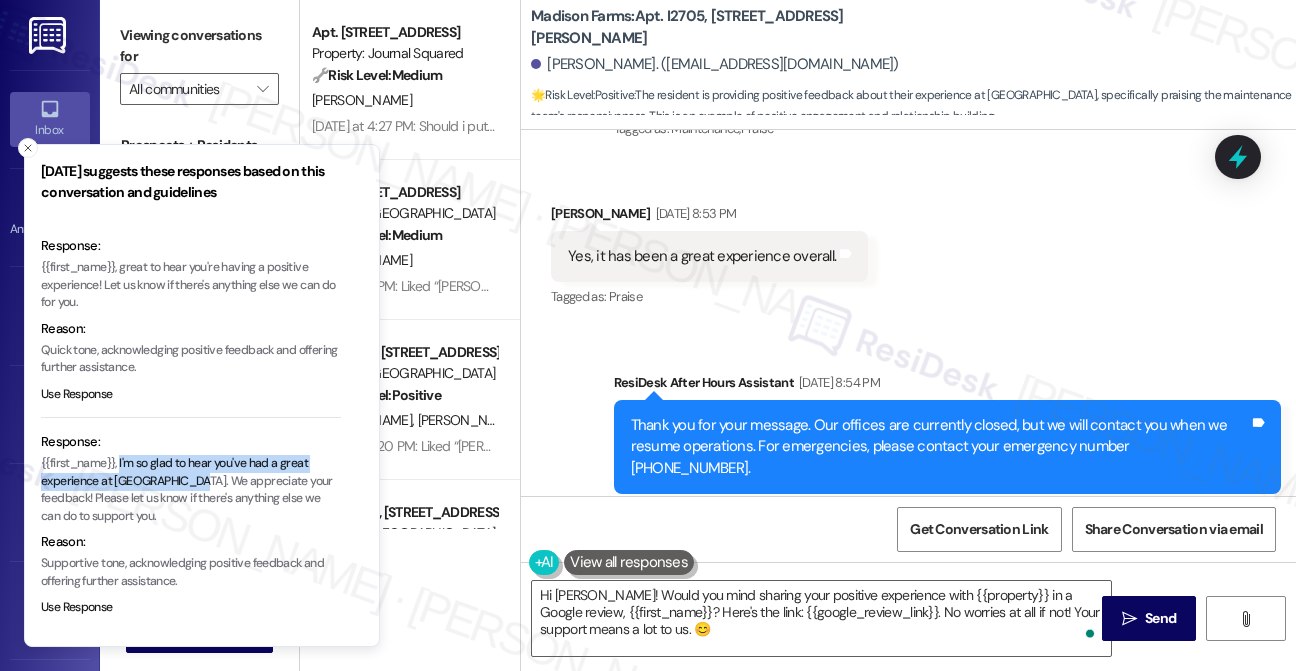 drag, startPoint x: 121, startPoint y: 462, endPoint x: 195, endPoint y: 475, distance: 75.13322 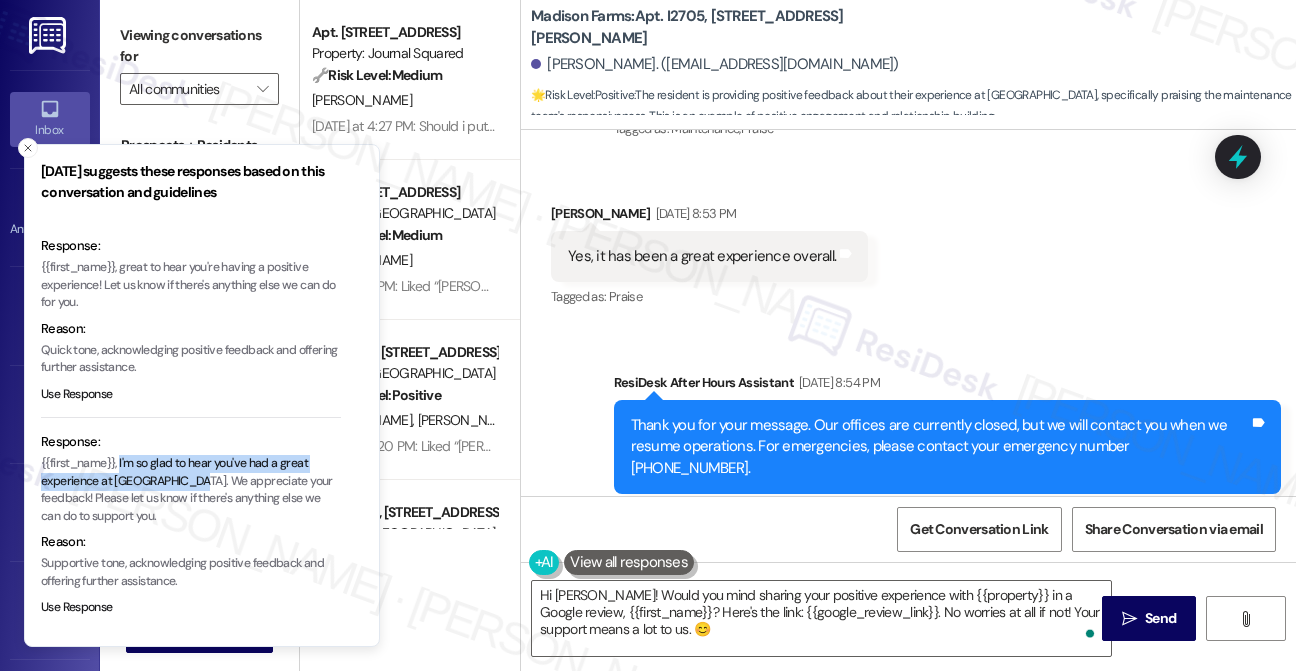 copy on "I'm so glad to hear you've had a great experience at Madison Farms." 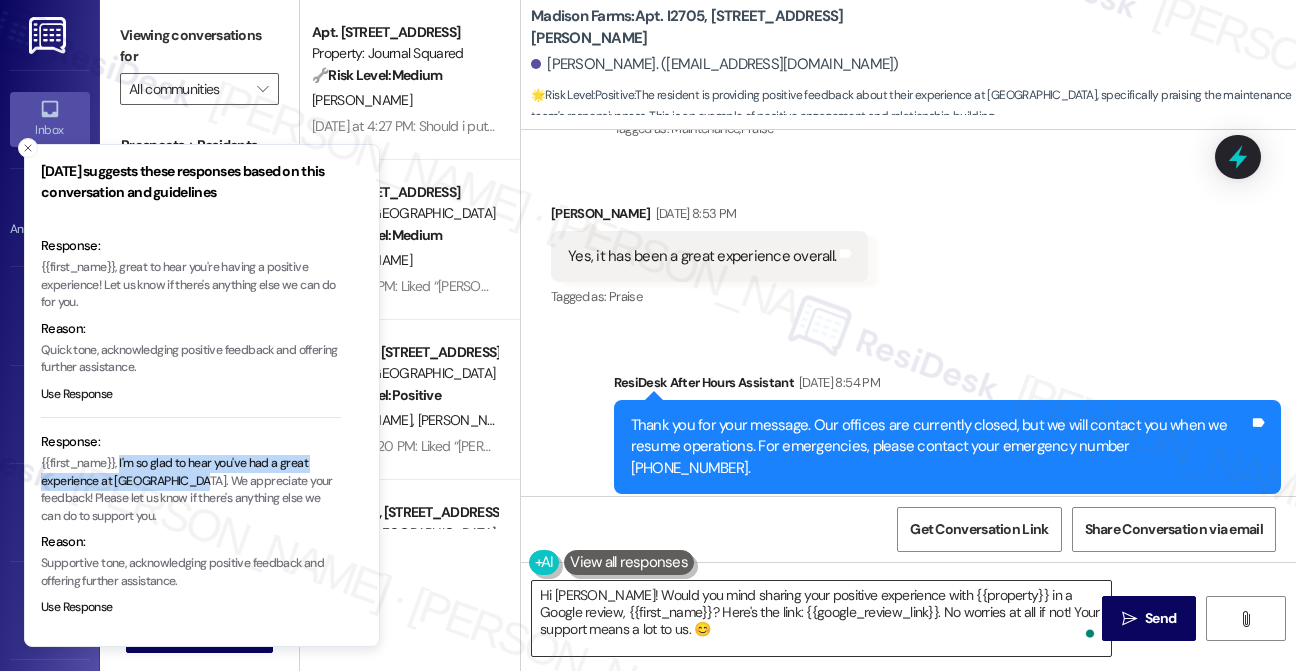 click on "Hi Juan! Would you mind sharing your positive experience with {{property}} in a Google review, {{first_name}}? Here's the link: {{google_review_link}}. No worries at all if not! Your support means a lot to us. 😊" at bounding box center [821, 618] 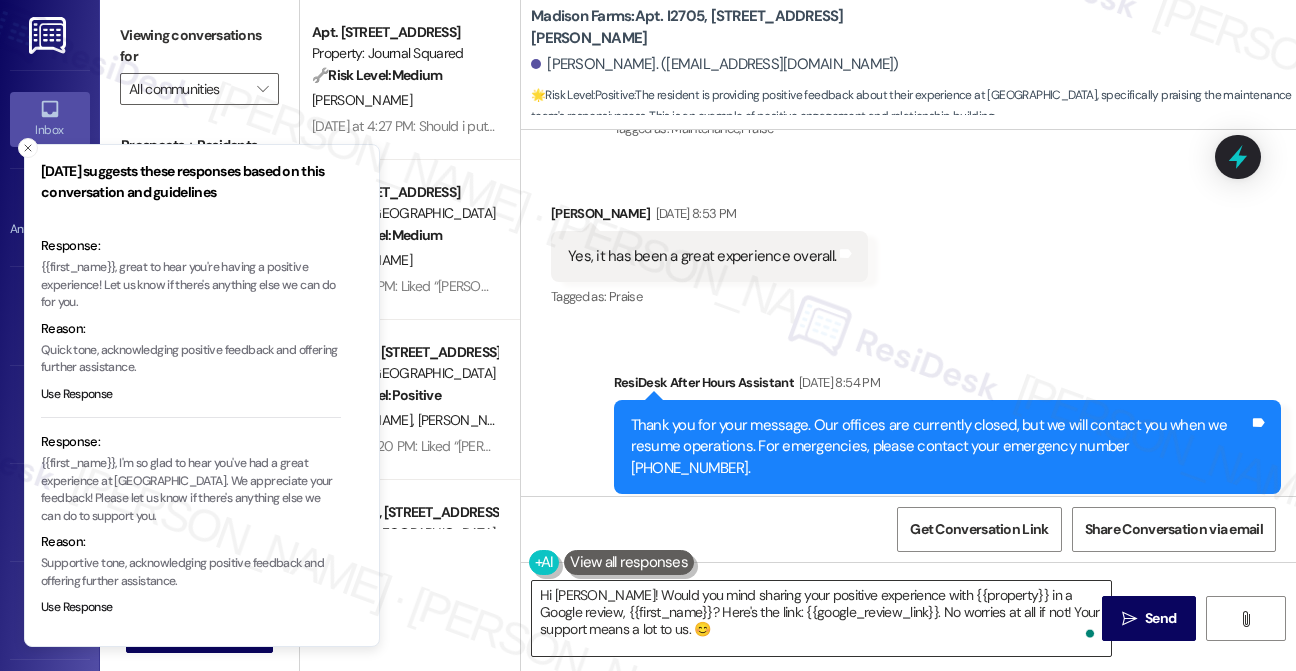 click on "Hi Juan! Would you mind sharing your positive experience with {{property}} in a Google review, {{first_name}}? Here's the link: {{google_review_link}}. No worries at all if not! Your support means a lot to us. 😊" at bounding box center (821, 618) 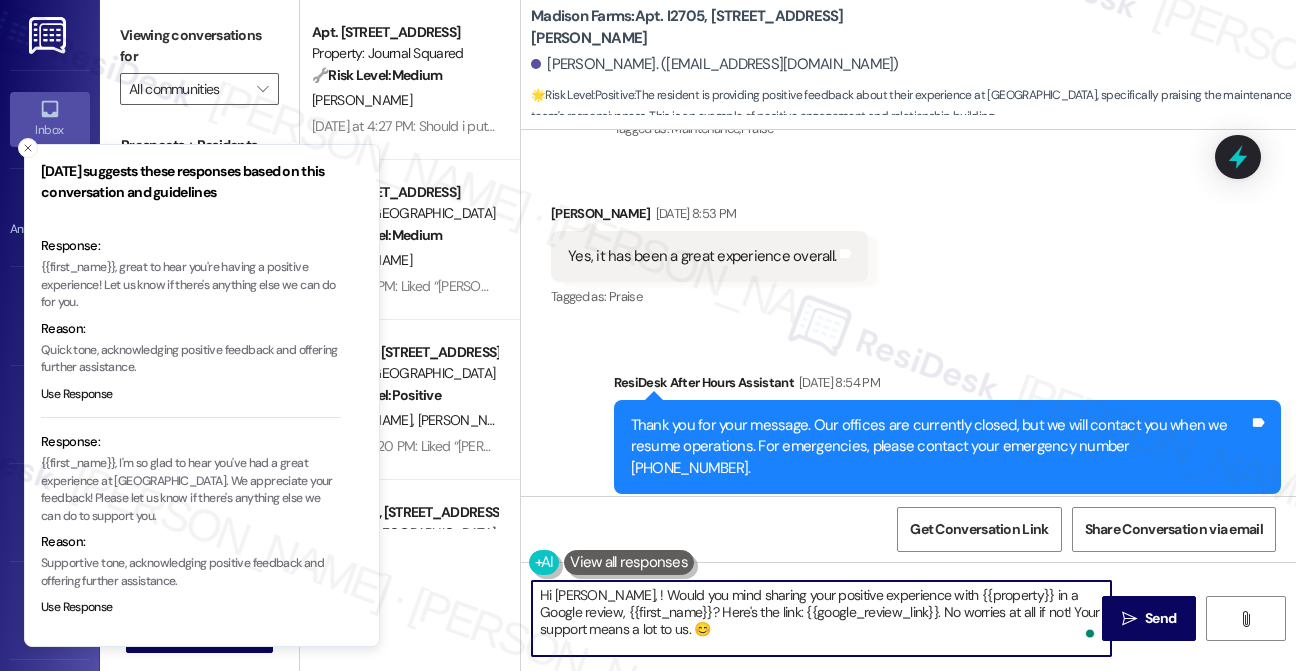 paste on "I'm so glad to hear you've had a great experience at Madison Farms." 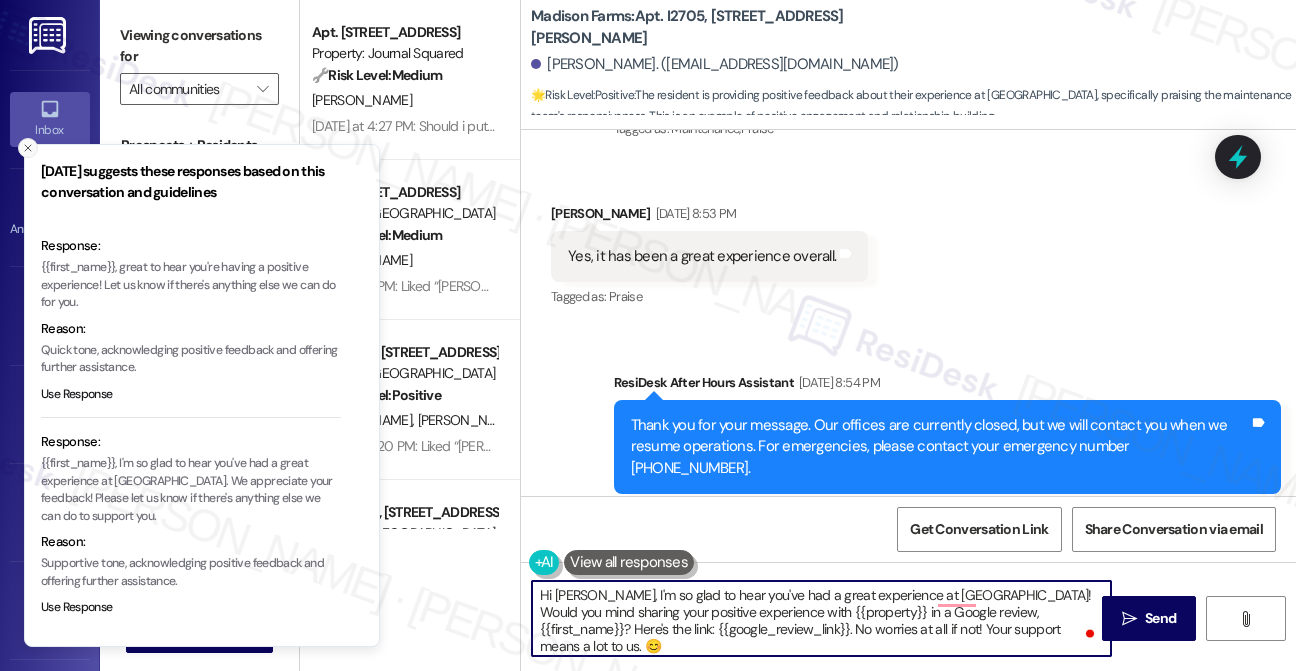 click 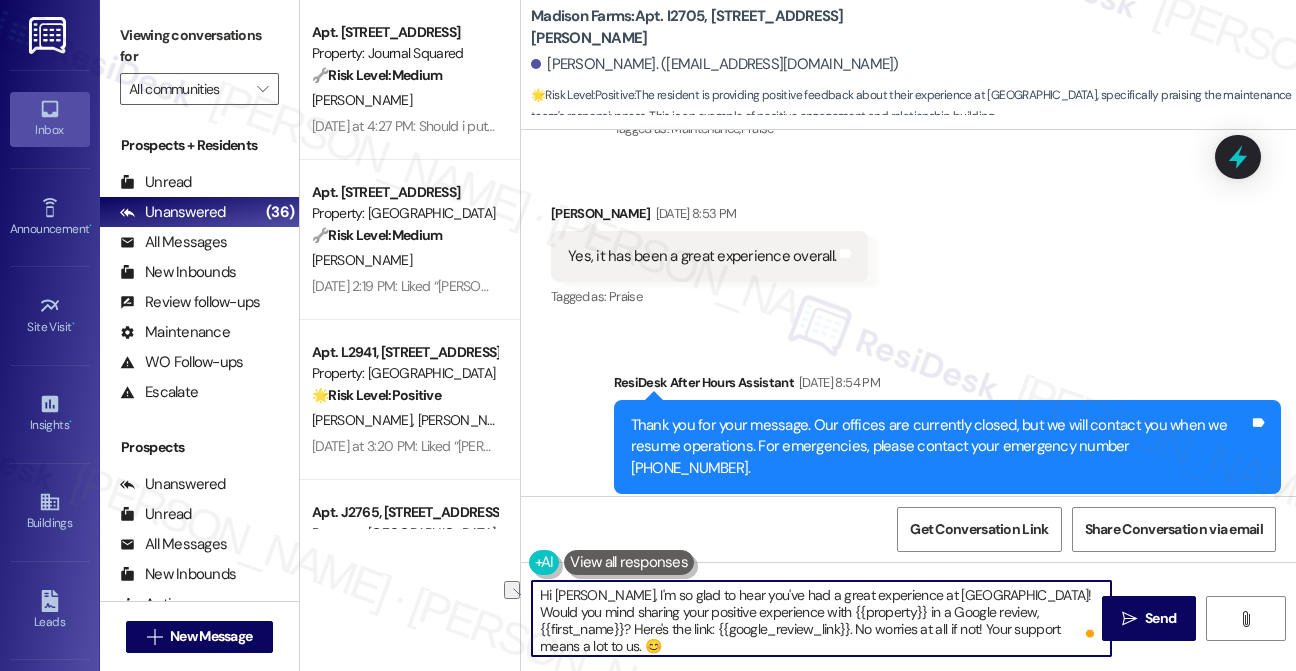 drag, startPoint x: 731, startPoint y: 613, endPoint x: 834, endPoint y: 614, distance: 103.00485 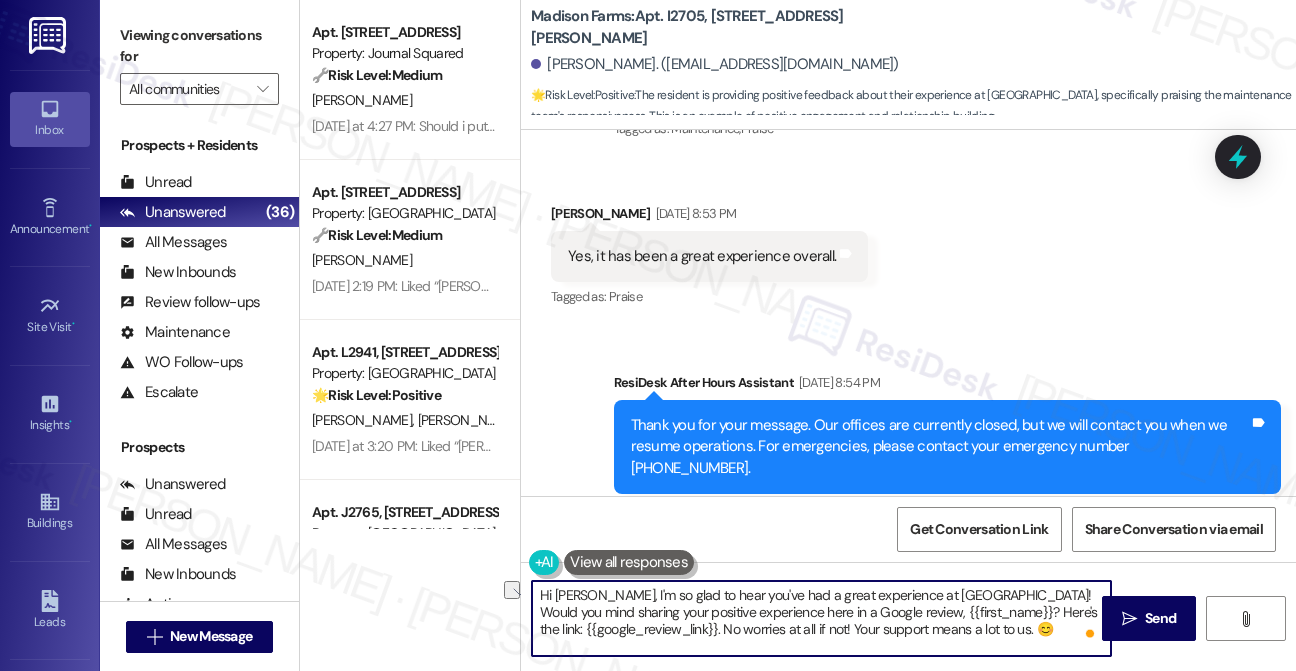 drag, startPoint x: 861, startPoint y: 614, endPoint x: 955, endPoint y: 608, distance: 94.19129 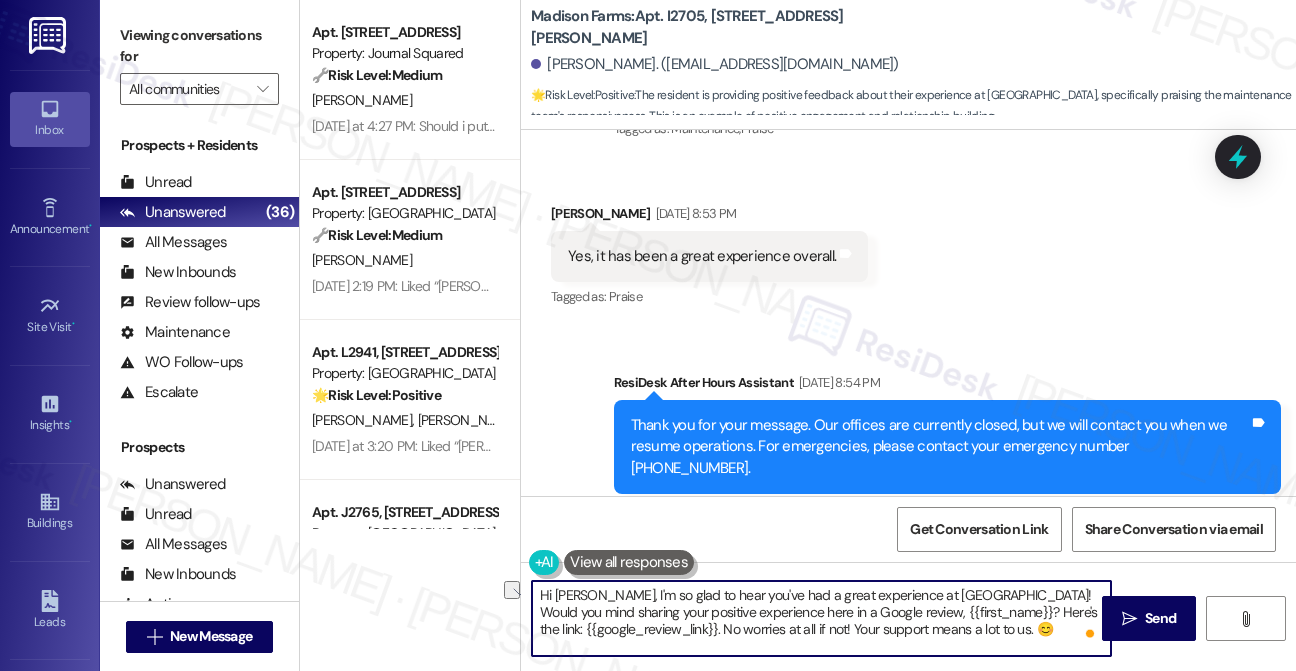 click on "Hi Juan, I'm so glad to hear you've had a great experience at Madison Farms! Would you mind sharing your positive experience here in a Google review, {{first_name}}? Here's the link: {{google_review_link}}. No worries at all if not! Your support means a lot to us. 😊" at bounding box center (821, 618) 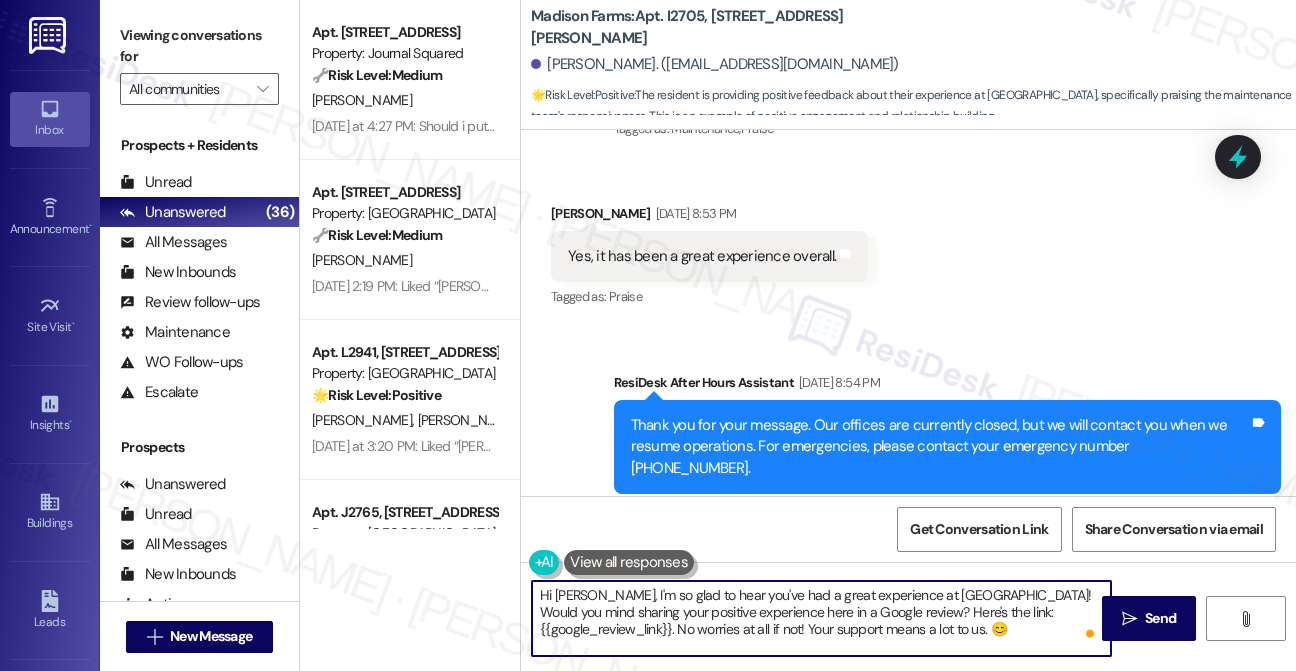 click on "Hi Juan, I'm so glad to hear you've had a great experience at Madison Farms! Would you mind sharing your positive experience here in a Google review? Here's the link: {{google_review_link}}. No worries at all if not! Your support means a lot to us. 😊" at bounding box center (821, 618) 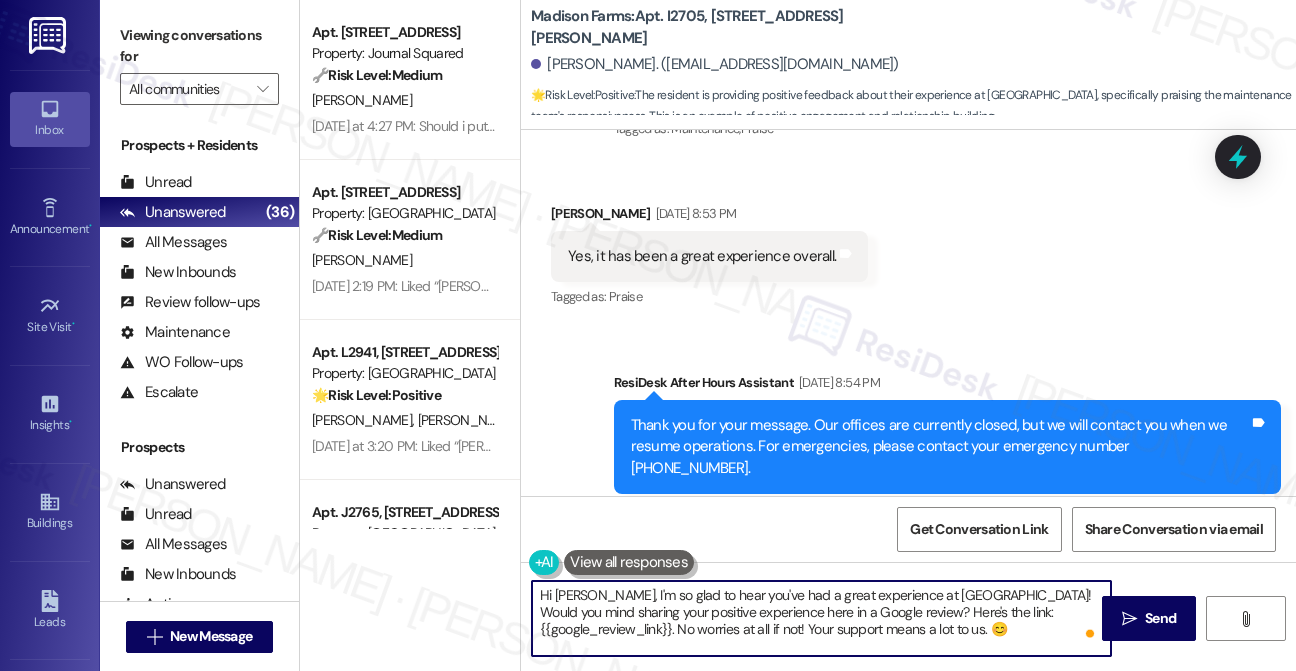 click on "Hi Juan, I'm so glad to hear you've had a great experience at Madison Farms! Would you mind sharing your positive experience here in a Google review? Here's the link: {{google_review_link}}. No worries at all if not! Your support means a lot to us. 😊" at bounding box center (821, 618) 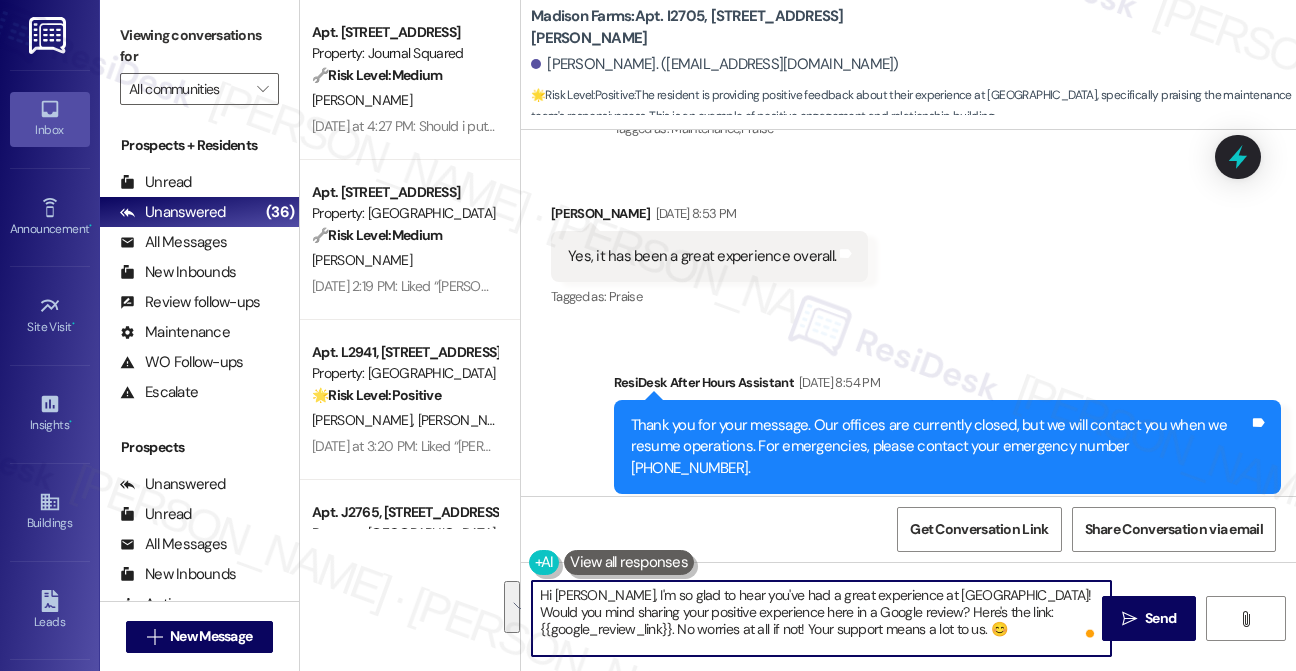 click on "Hi Juan, I'm so glad to hear you've had a great experience at Madison Farms! Would you mind sharing your positive experience here in a Google review? Here's the link: {{google_review_link}}. No worries at all if not! Your support means a lot to us. 😊" at bounding box center [821, 618] 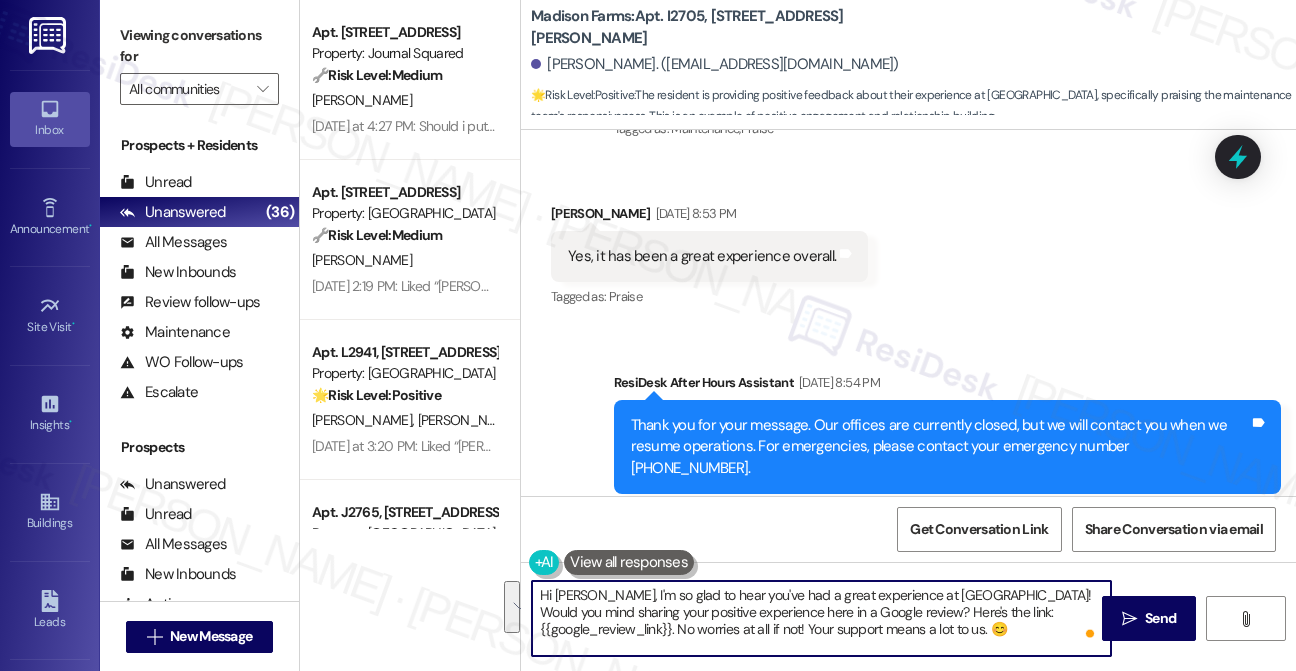 click on "Hi Juan, I'm so glad to hear you've had a great experience at Madison Farms! Would you mind sharing your positive experience here in a Google review? Here's the link: {{google_review_link}}. No worries at all if not! Your support means a lot to us. 😊" at bounding box center [821, 618] 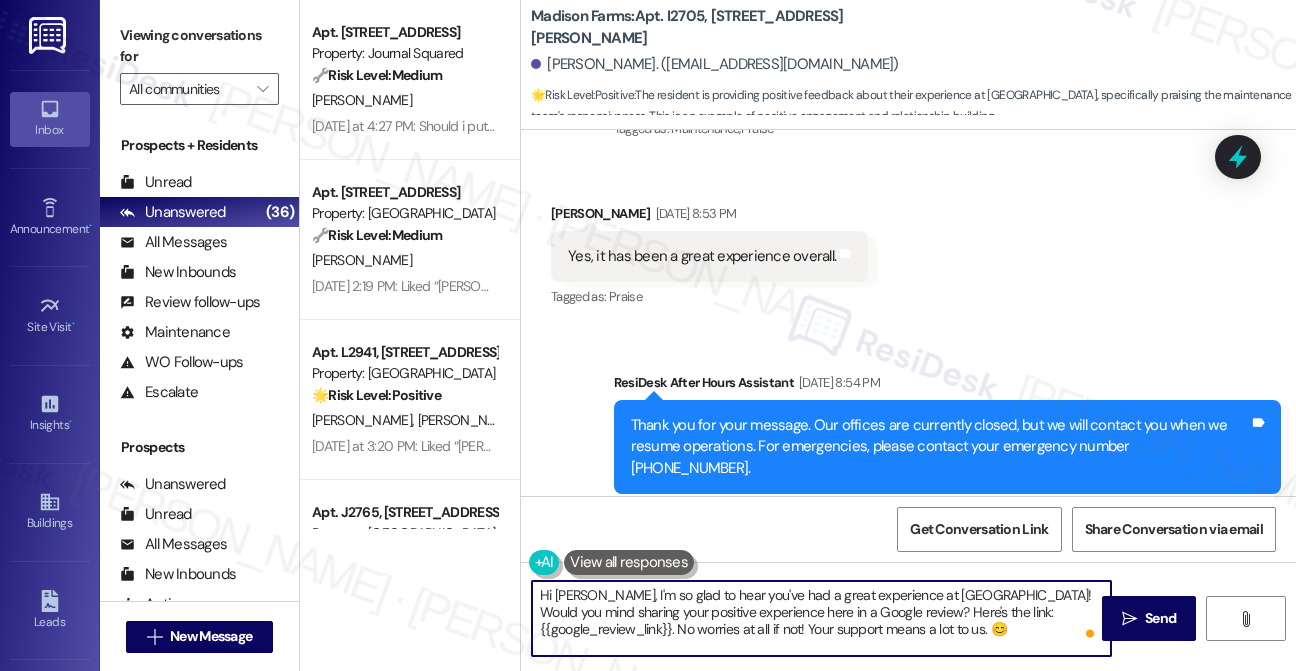 click on "Hi Juan, I'm so glad to hear you've had a great experience at Madison Farms! Would you mind sharing your positive experience here in a Google review? Here's the link: {{google_review_link}}. No worries at all if not! Your support means a lot to us. 😊" at bounding box center (821, 618) 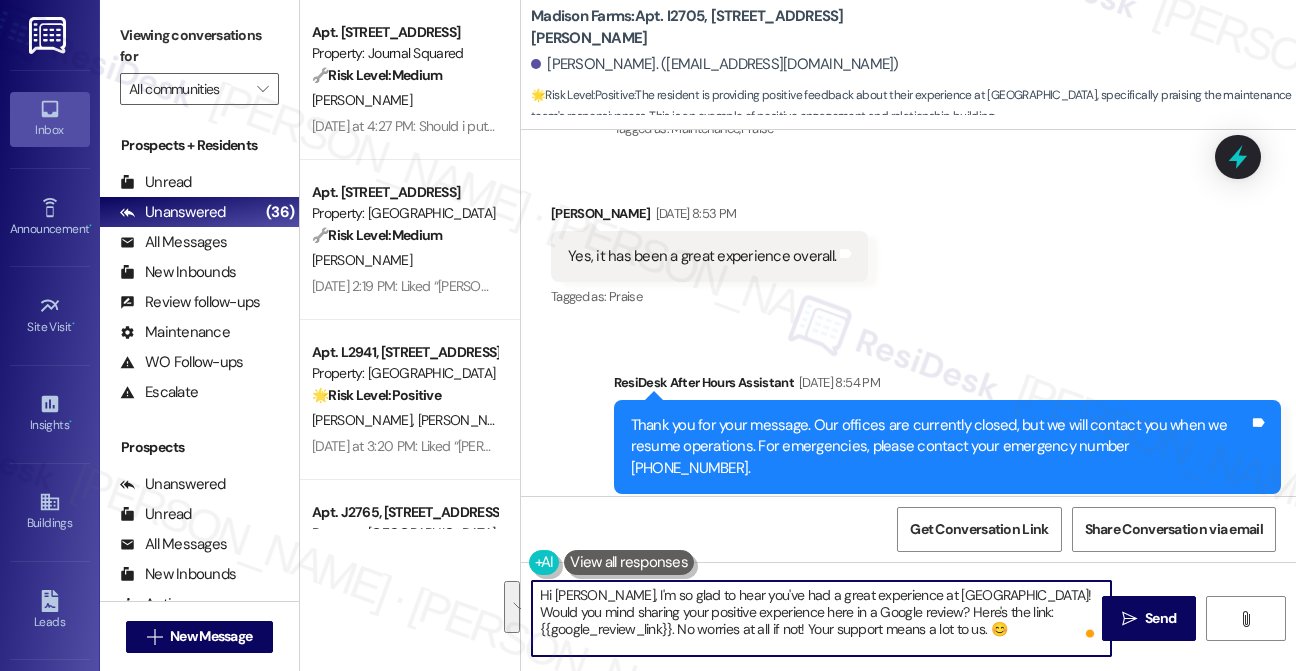 click on "Hi Juan, I'm so glad to hear you've had a great experience at Madison Farms! Would you mind sharing your positive experience here in a Google review? Here's the link: {{google_review_link}}. No worries at all if not! Your support means a lot to us. 😊" at bounding box center [821, 618] 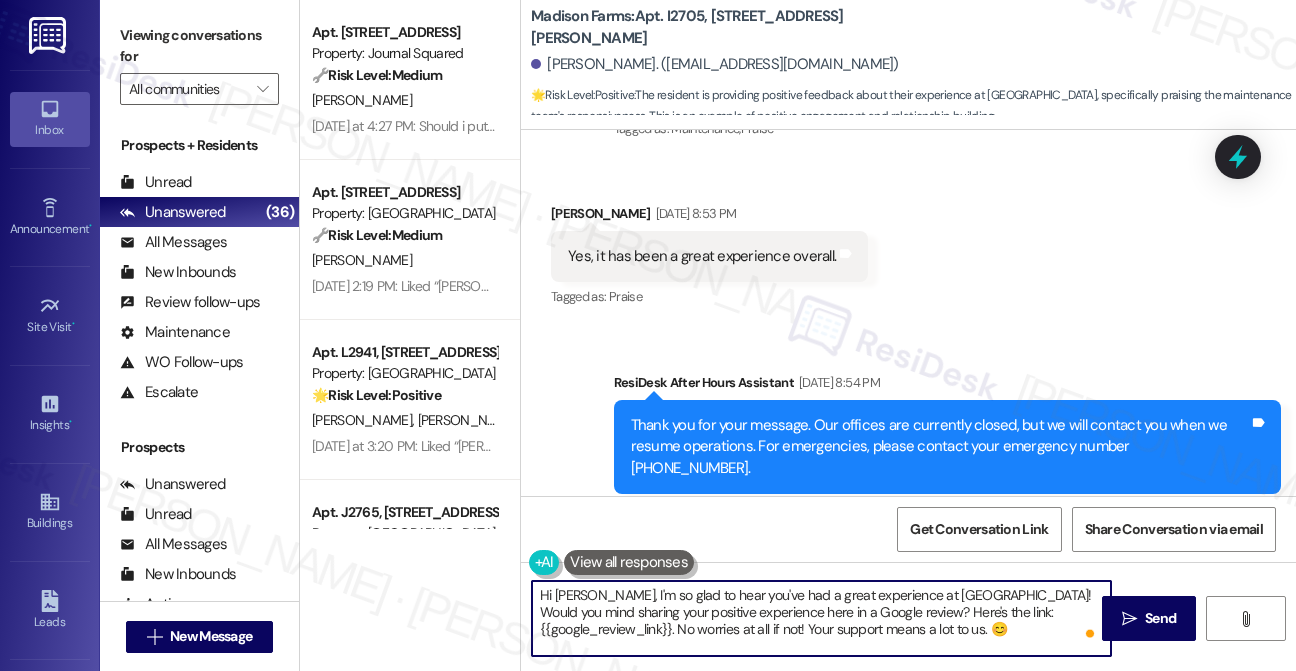 click on "Hi Juan, I'm so glad to hear you've had a great experience at Madison Farms! Would you mind sharing your positive experience here in a Google review? Here's the link: {{google_review_link}}. No worries at all if not! Your support means a lot to us. 😊" at bounding box center (821, 618) 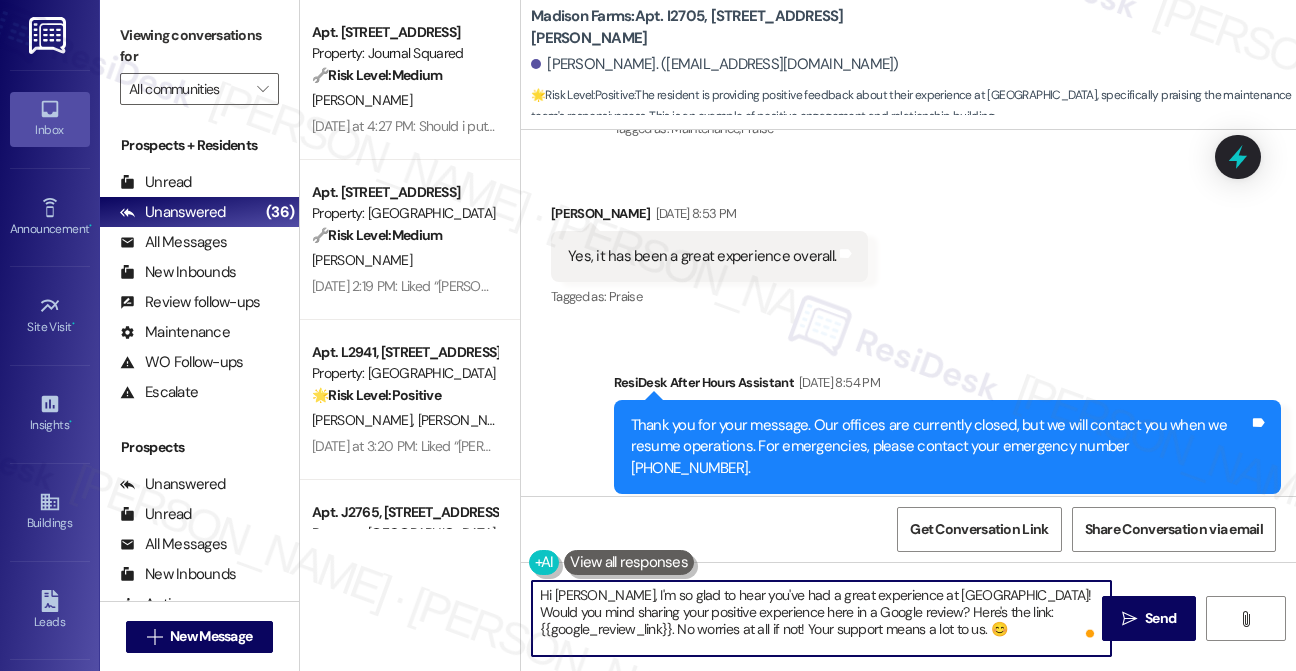 click on "Hi Juan, I'm so glad to hear you've had a great experience at Madison Farms! Would you mind sharing your positive experience here in a Google review? Here's the link: {{google_review_link}}. No worries at all if not! Your support means a lot to us. 😊" at bounding box center (821, 618) 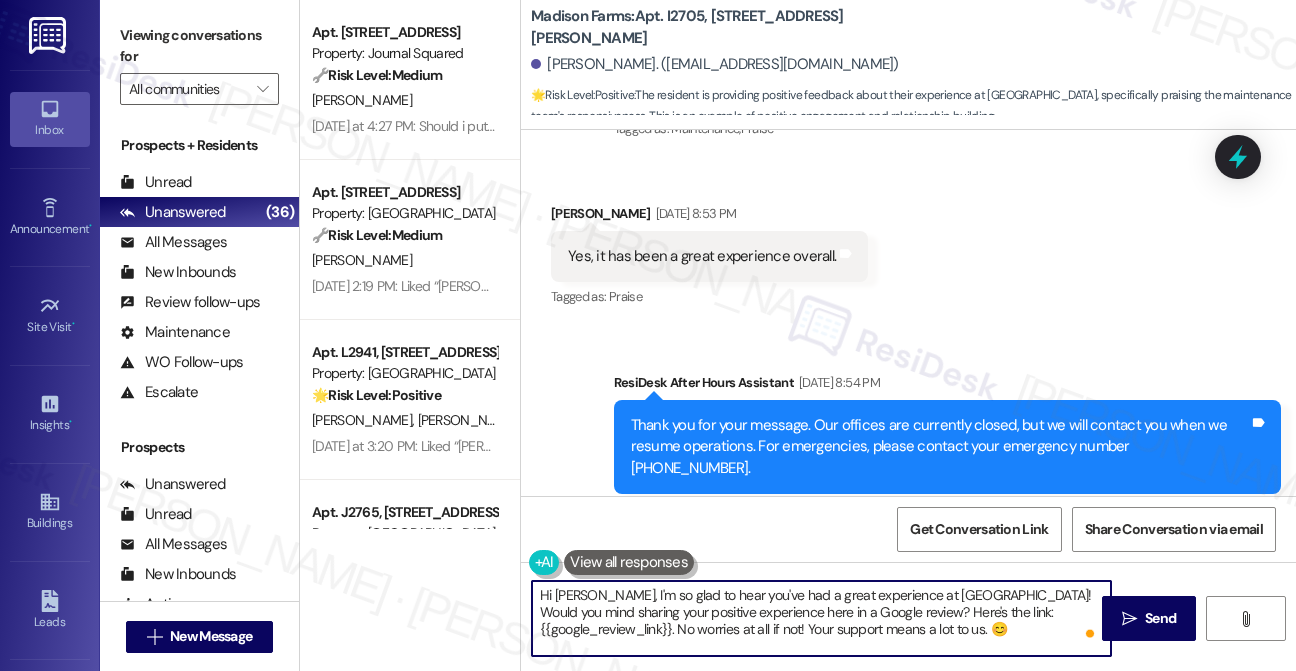click on "Hi Juan, I'm so glad to hear you've had a great experience at Madison Farms! Would you mind sharing your positive experience here in a Google review? Here's the link: {{google_review_link}}. No worries at all if not! Your support means a lot to us. 😊" at bounding box center (821, 618) 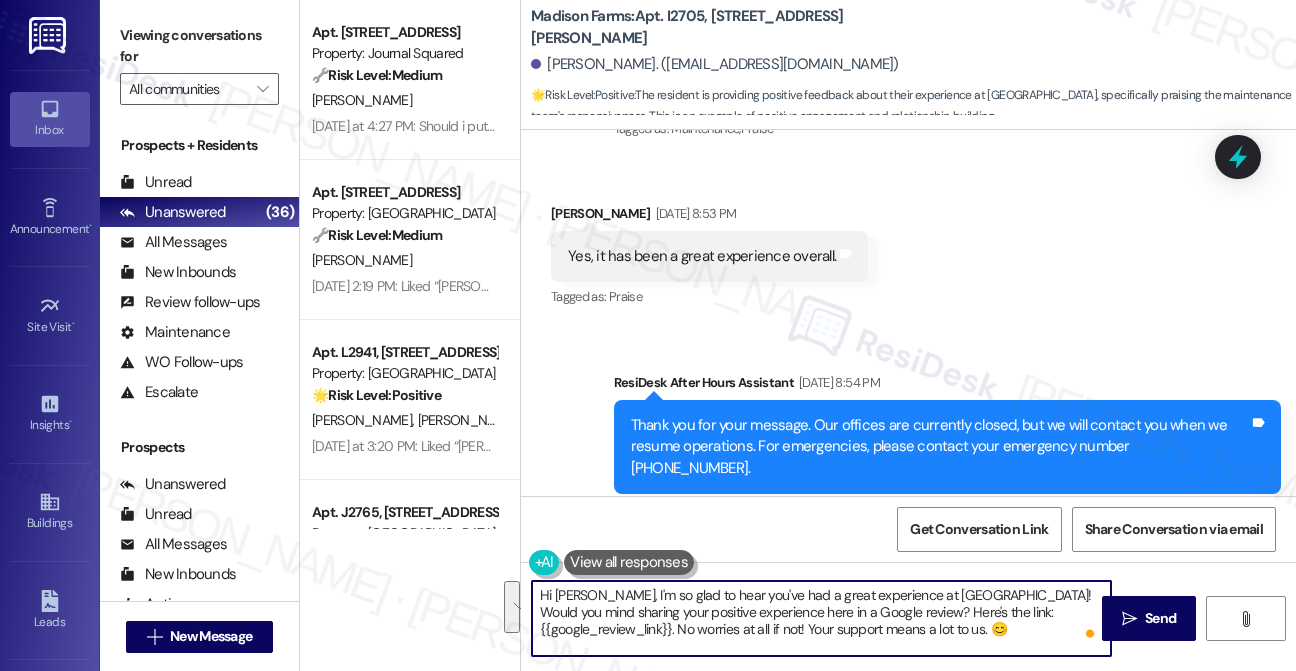 click on "Hi Juan, I'm so glad to hear you've had a great experience at Madison Farms! Would you mind sharing your positive experience here in a Google review? Here's the link: {{google_review_link}}. No worries at all if not! Your support means a lot to us. 😊" at bounding box center (821, 618) 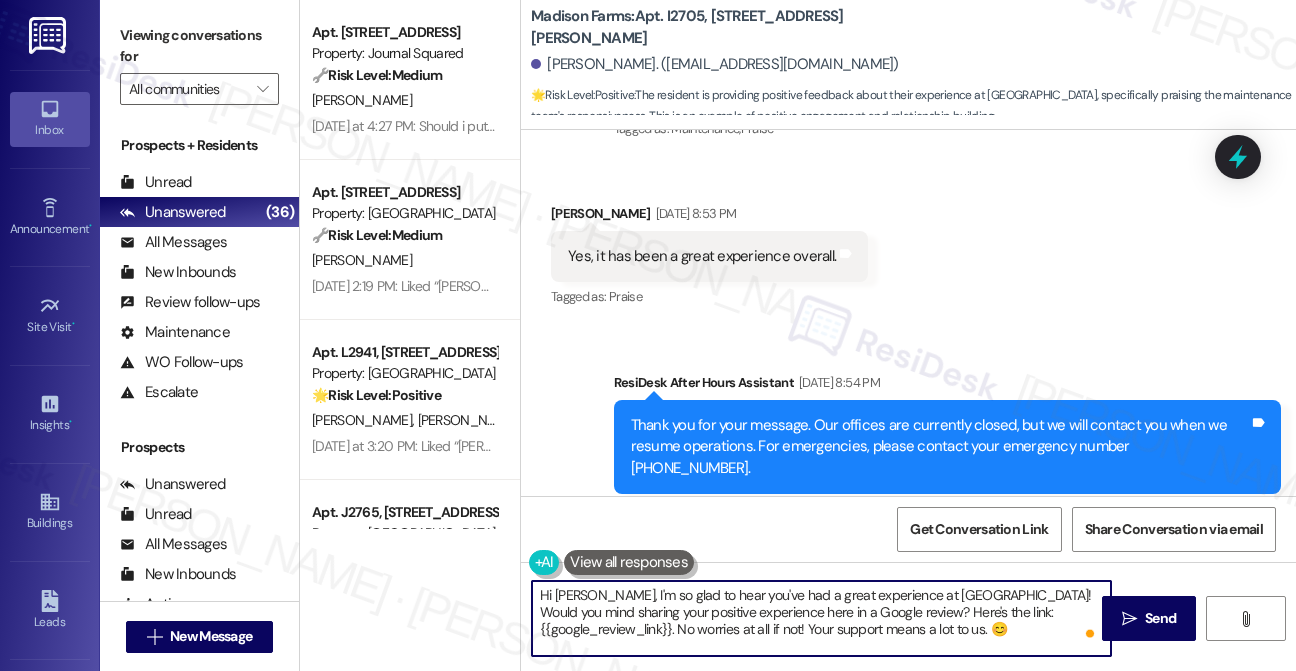 click on "Hi Juan, I'm so glad to hear you've had a great experience at Madison Farms! Would you mind sharing your positive experience here in a Google review? Here's the link: {{google_review_link}}. No worries at all if not! Your support means a lot to us. 😊" at bounding box center [821, 618] 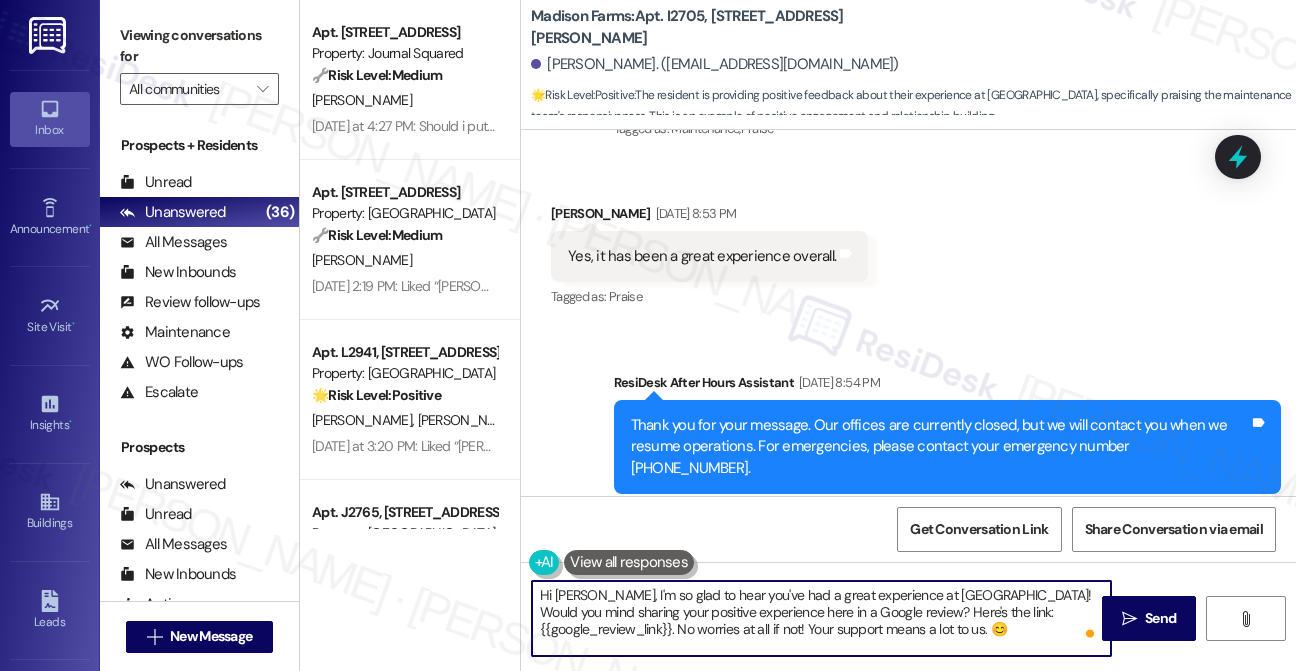 click on "Hi Juan, I'm so glad to hear you've had a great experience at Madison Farms! Would you mind sharing your positive experience here in a Google review? Here's the link: {{google_review_link}}. No worries at all if not! Your support means a lot to us. 😊" at bounding box center [821, 618] 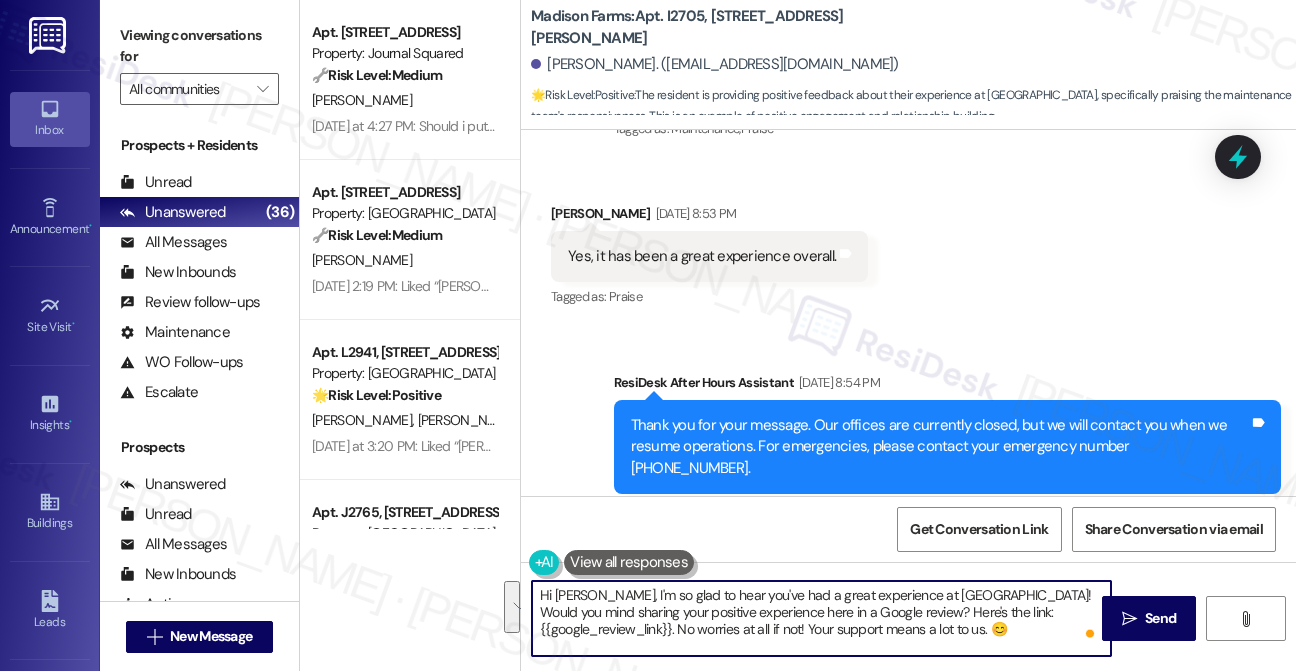 click on "Hi Juan, I'm so glad to hear you've had a great experience at Madison Farms! Would you mind sharing your positive experience here in a Google review? Here's the link: {{google_review_link}}. No worries at all if not! Your support means a lot to us. 😊" at bounding box center [821, 618] 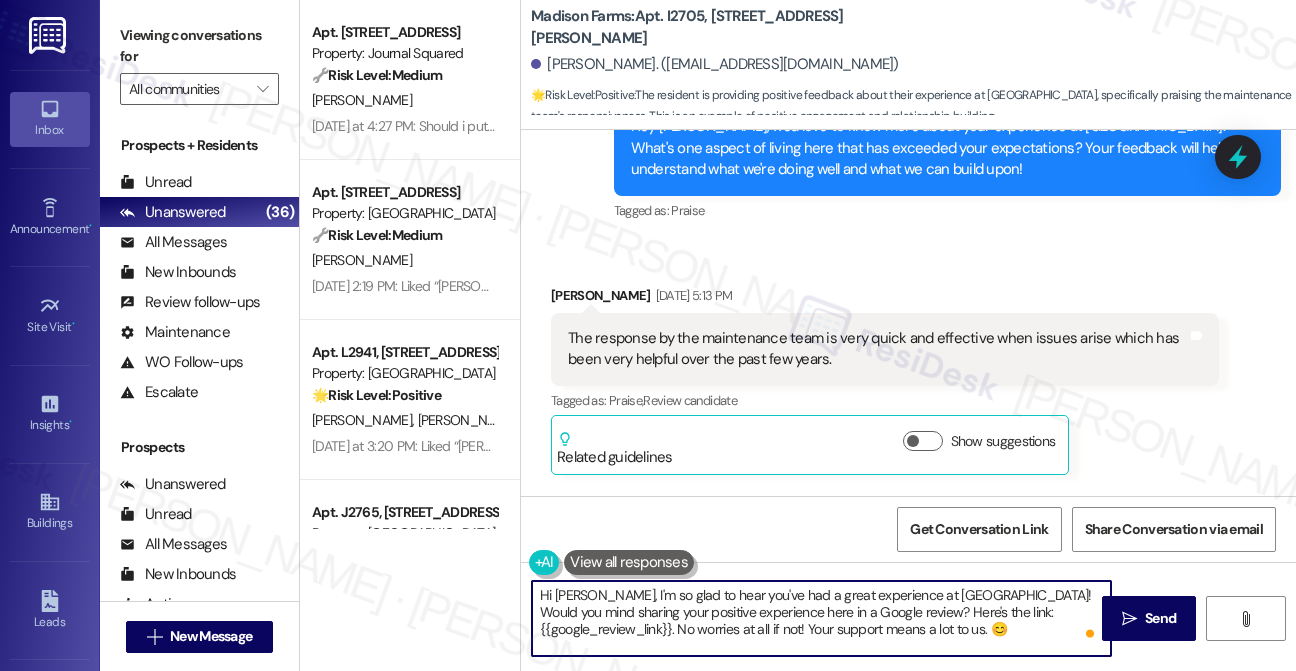 scroll, scrollTop: 1229, scrollLeft: 0, axis: vertical 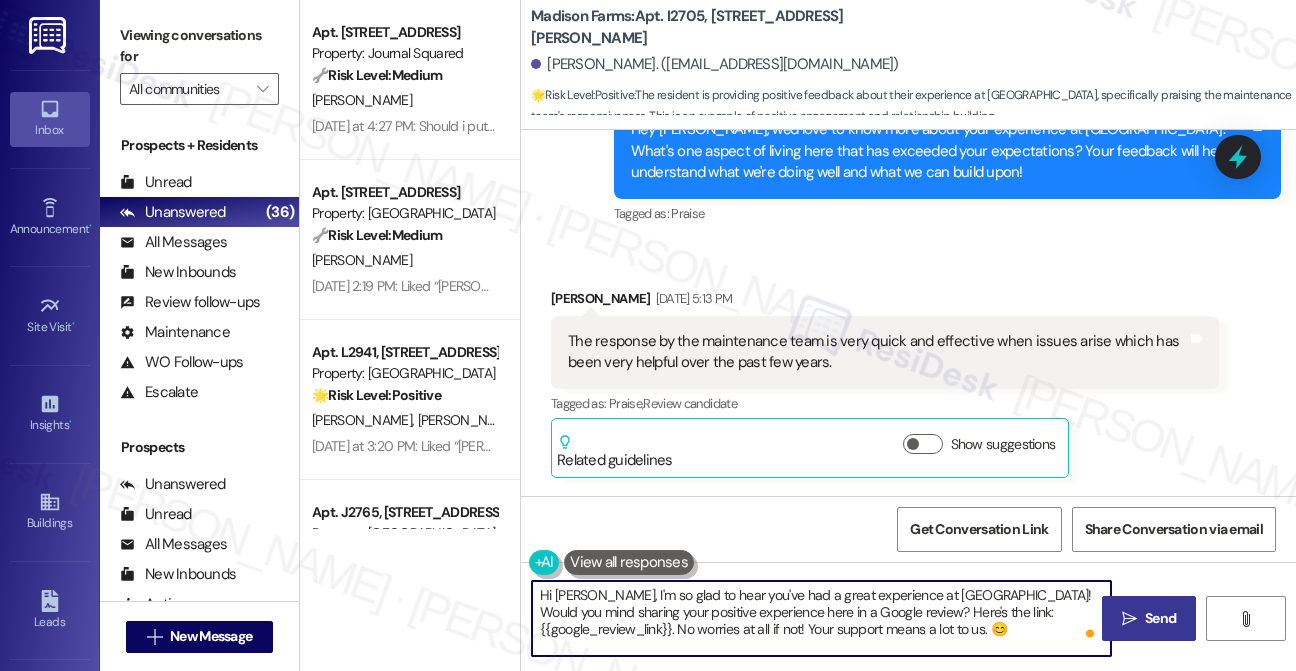 type on "Hi Juan, I'm so glad to hear you've had a great experience at Madison Farms! Would you mind sharing your positive experience here in a Google review? Here's the link: {{google_review_link}}. No worries at all if not! Your support means a lot to us. 😊" 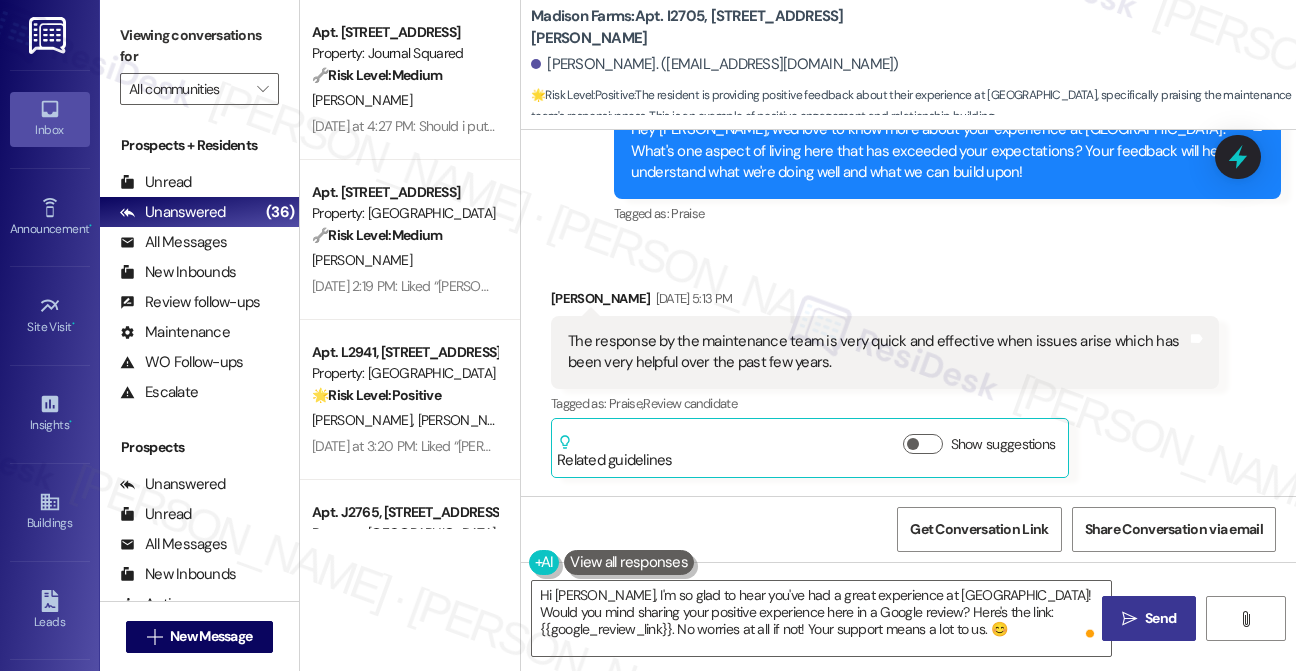 click on " Send" at bounding box center [1149, 618] 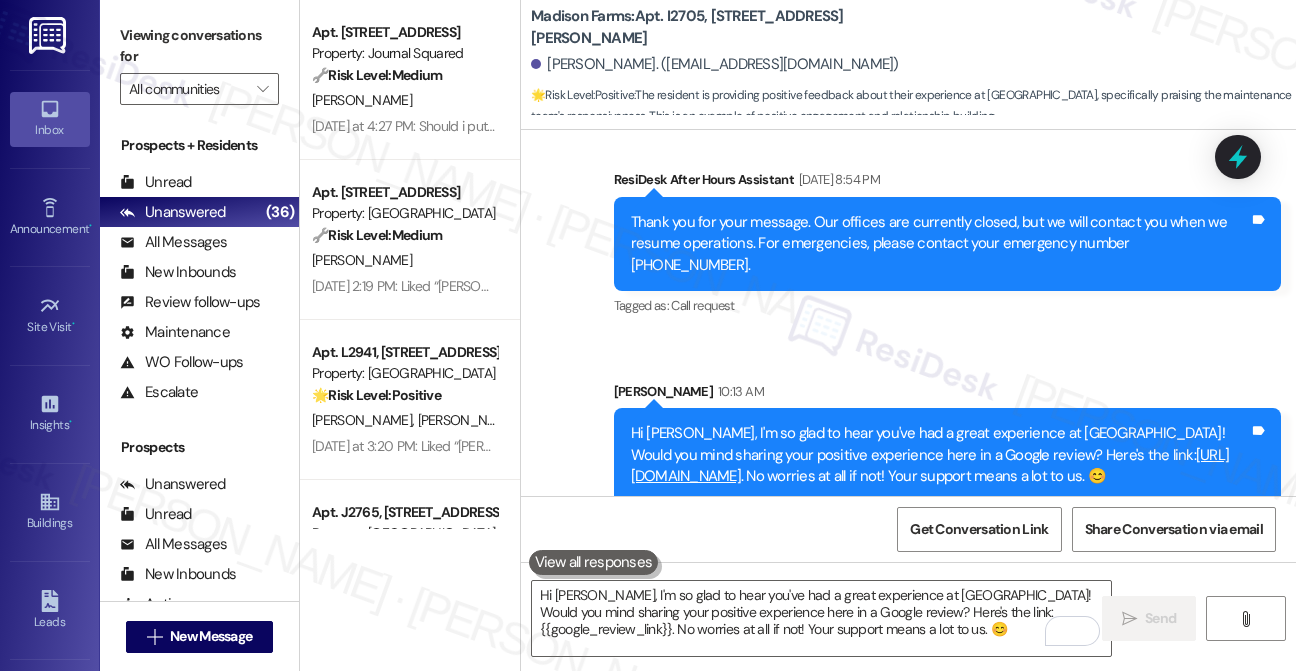 scroll, scrollTop: 1978, scrollLeft: 0, axis: vertical 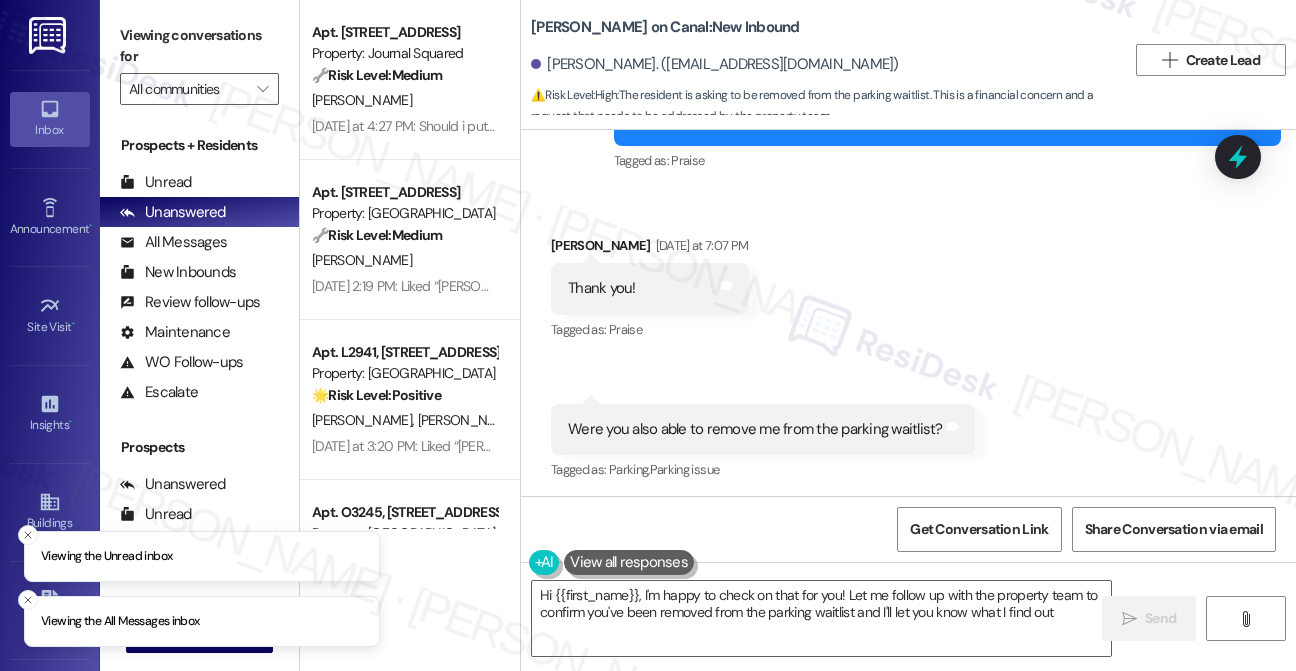 type on "Hi {{first_name}}, I'm happy to check on that for you! Let me follow up with the property team to confirm you've been removed from the parking waitlist and I'll let you know what I find out." 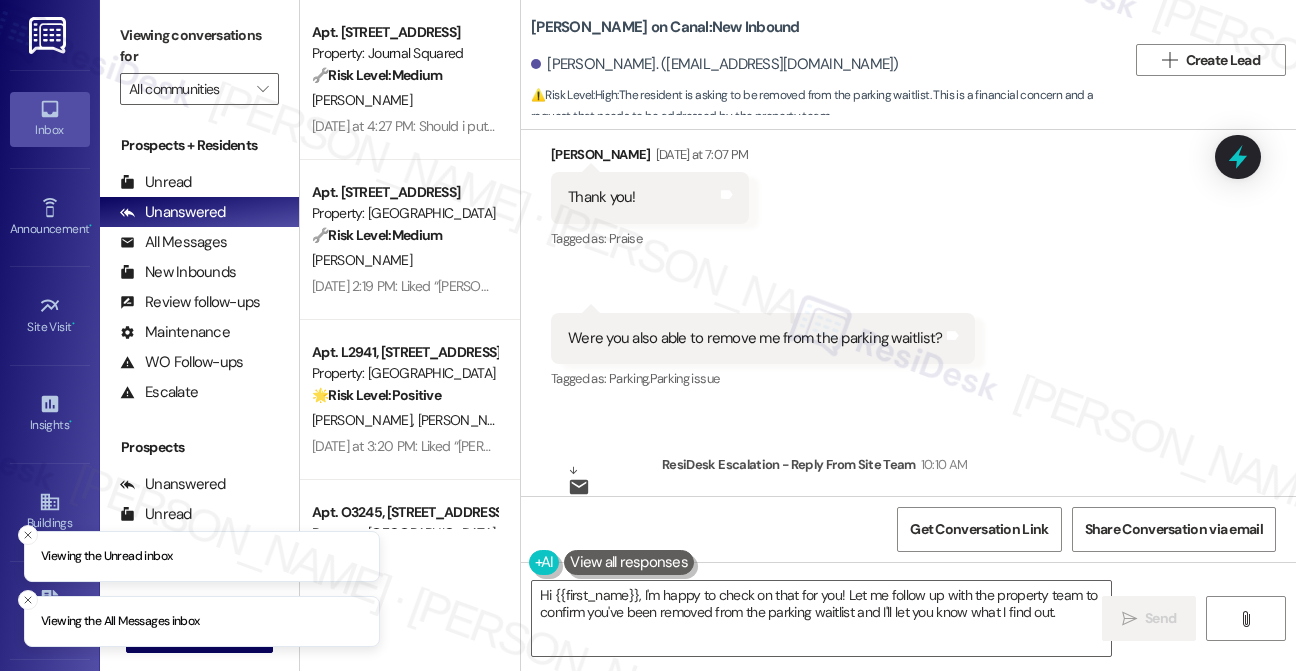 scroll, scrollTop: 6412, scrollLeft: 0, axis: vertical 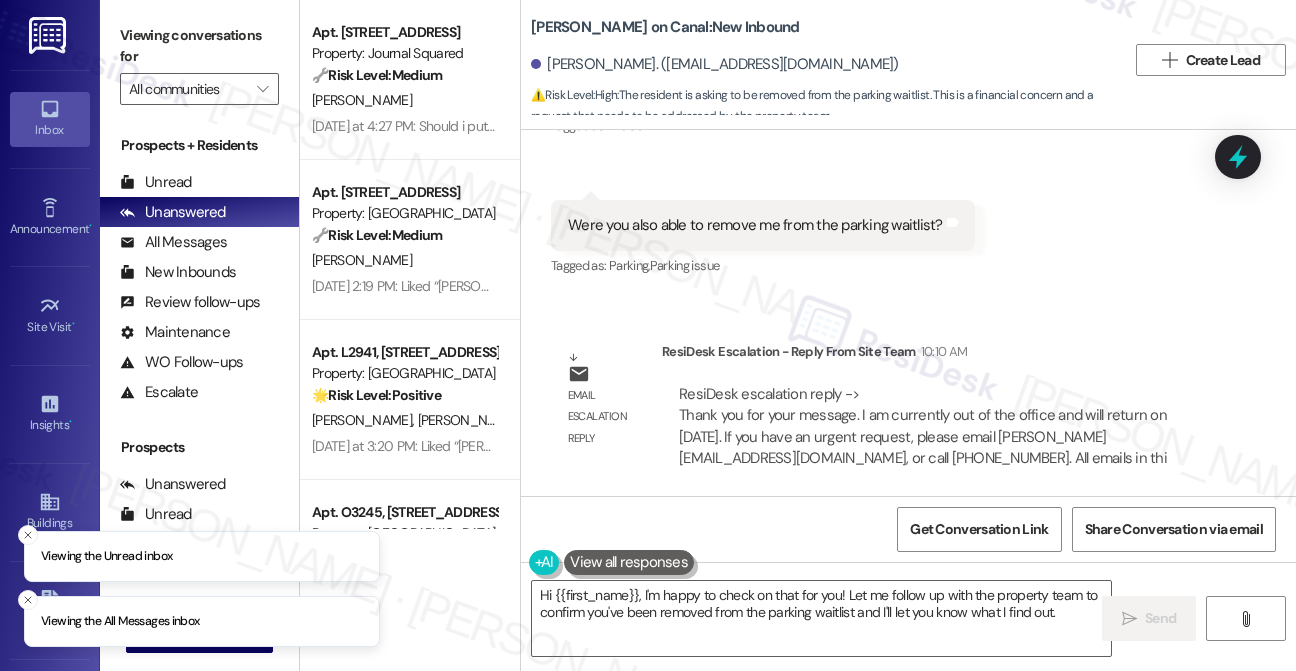 click on "Were you also able to remove me from the parking waitlist? Tags and notes" at bounding box center [763, 225] 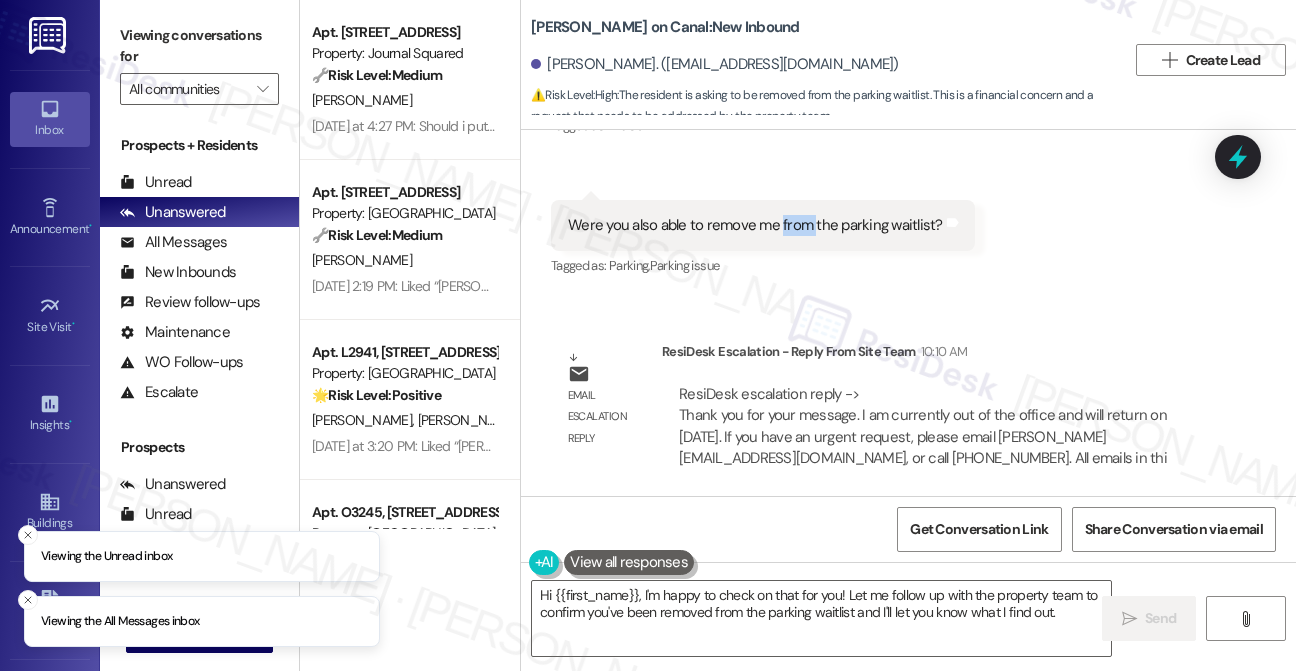 click on "Were you also able to remove me from the parking waitlist? Tags and notes" at bounding box center (763, 225) 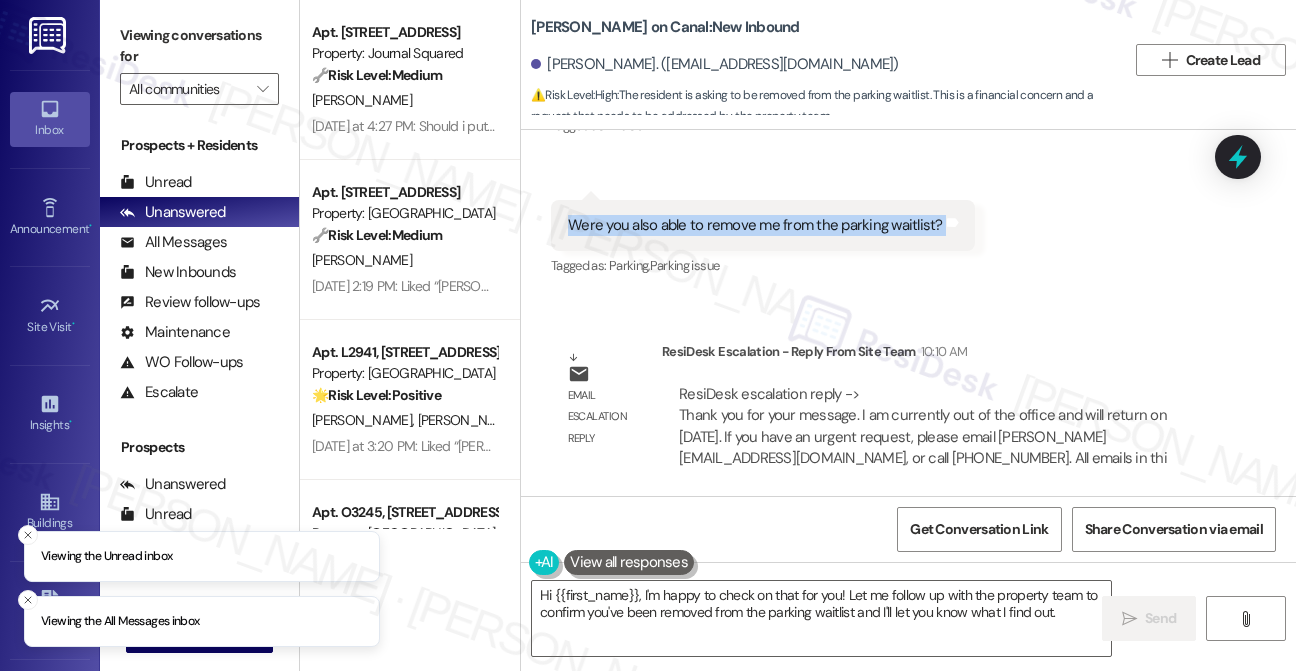 click on "Were you also able to remove me from the parking waitlist? Tags and notes" at bounding box center (763, 225) 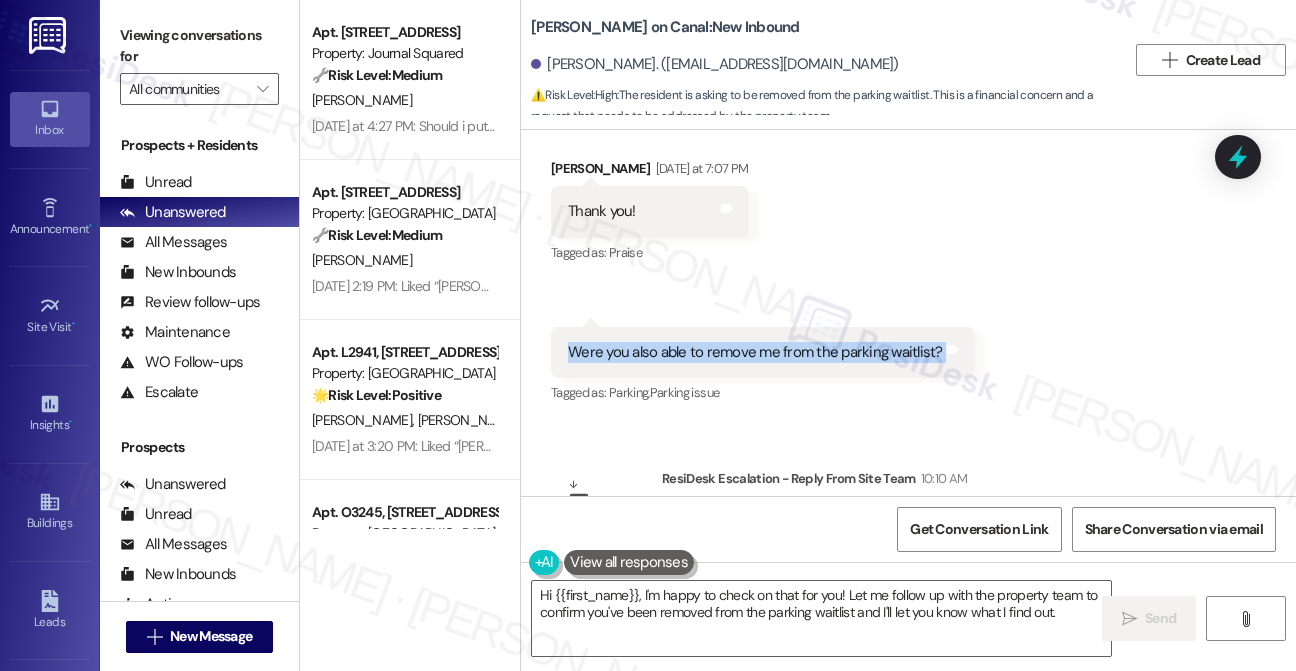 scroll, scrollTop: 6412, scrollLeft: 0, axis: vertical 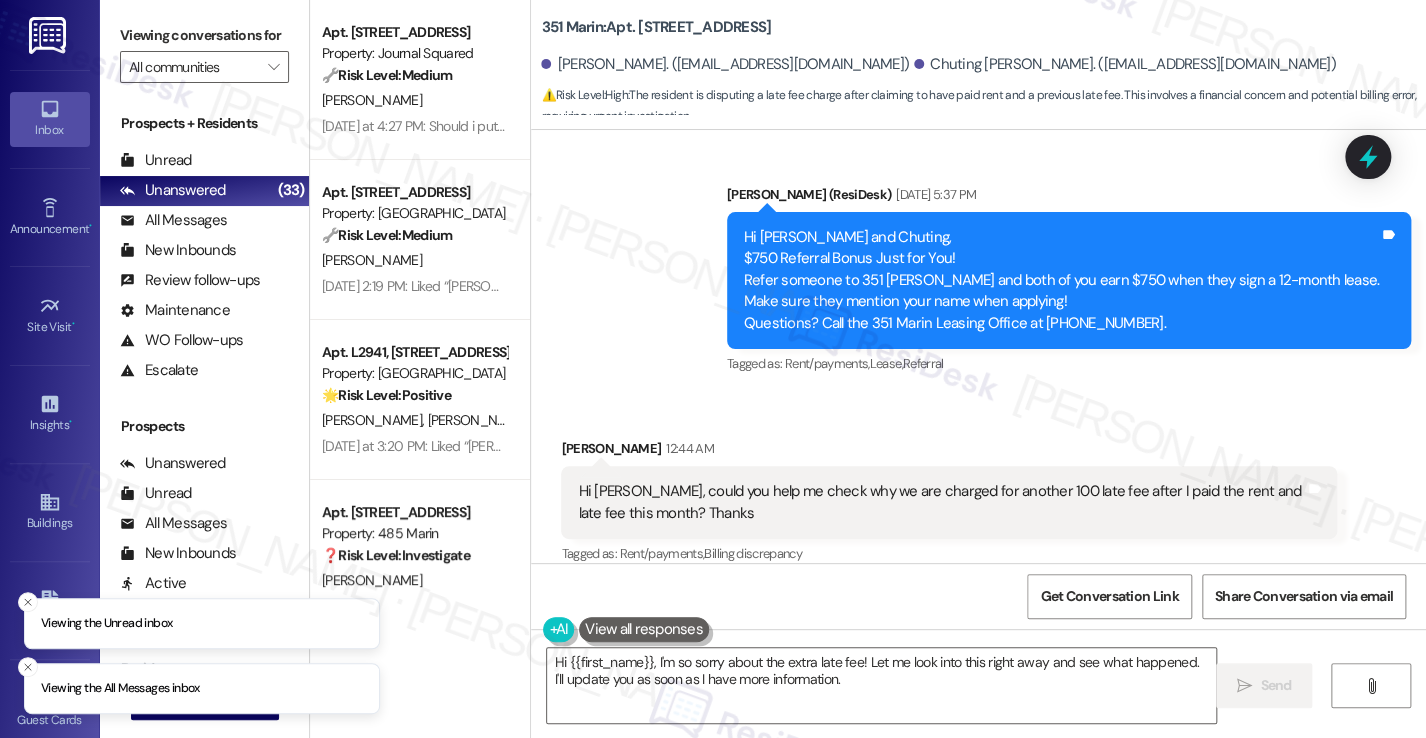click on "Hi [PERSON_NAME], could you help me check why we are charged for another 100 late fee after I paid the rent and late fee this month? Thanks" at bounding box center (941, 502) 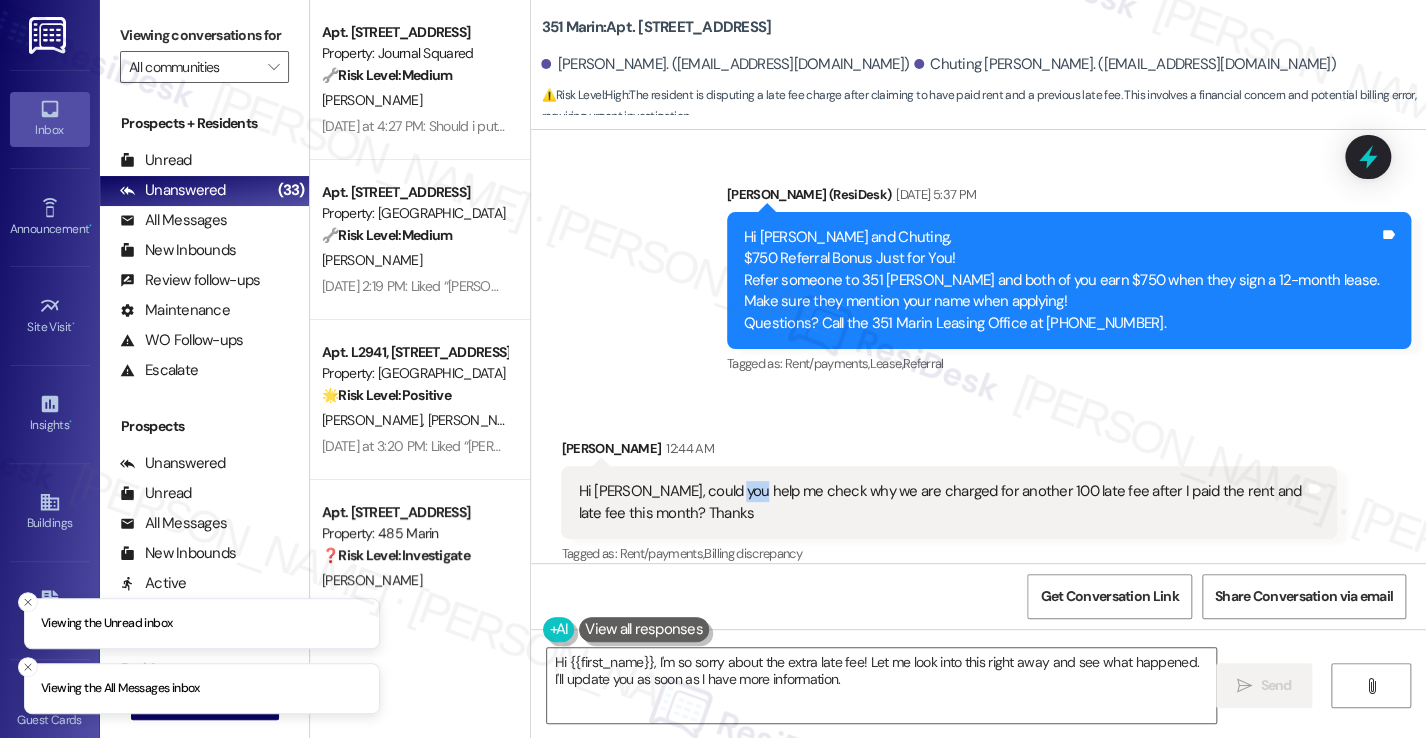 click on "Hi [PERSON_NAME], could you help me check why we are charged for another 100 late fee after I paid the rent and late fee this month? Thanks" at bounding box center (941, 502) 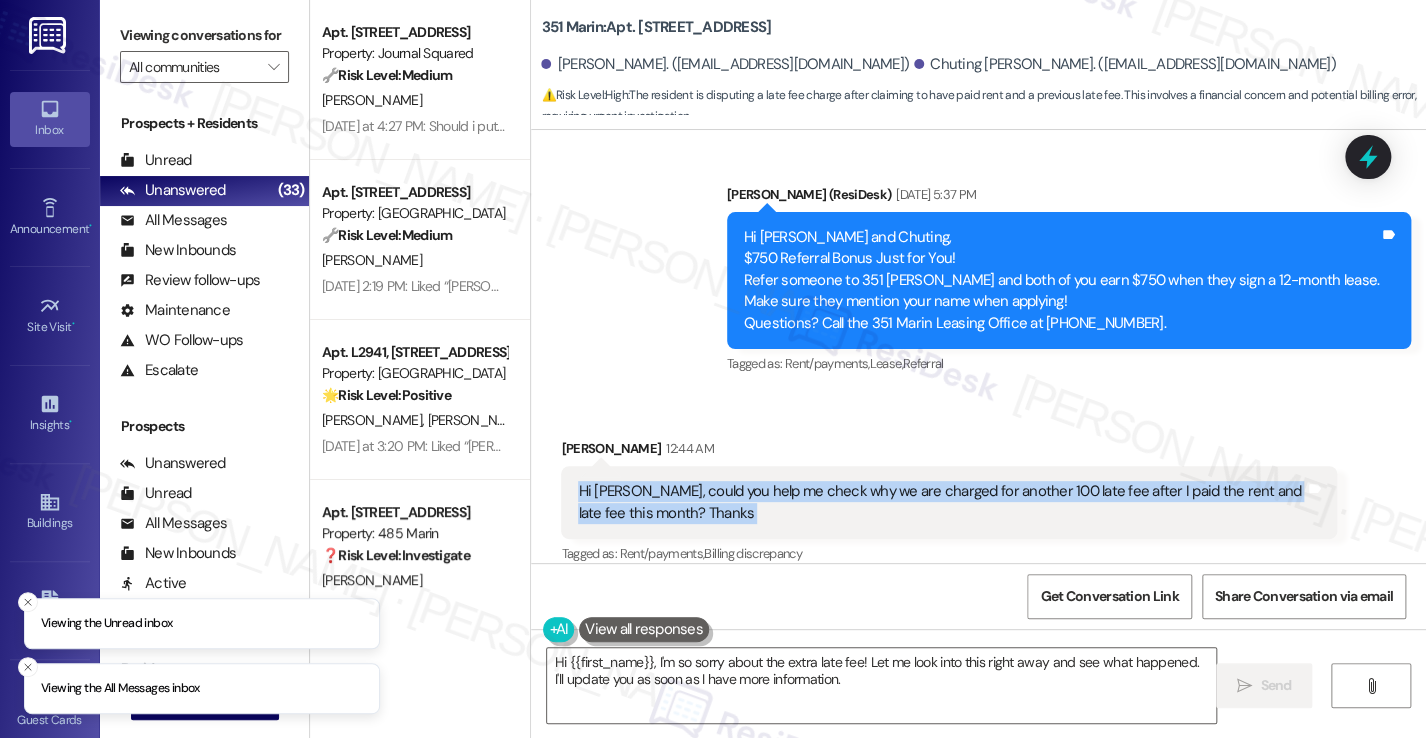 click on "Hi [PERSON_NAME], could you help me check why we are charged for another 100 late fee after I paid the rent and late fee this month? Thanks" at bounding box center [941, 502] 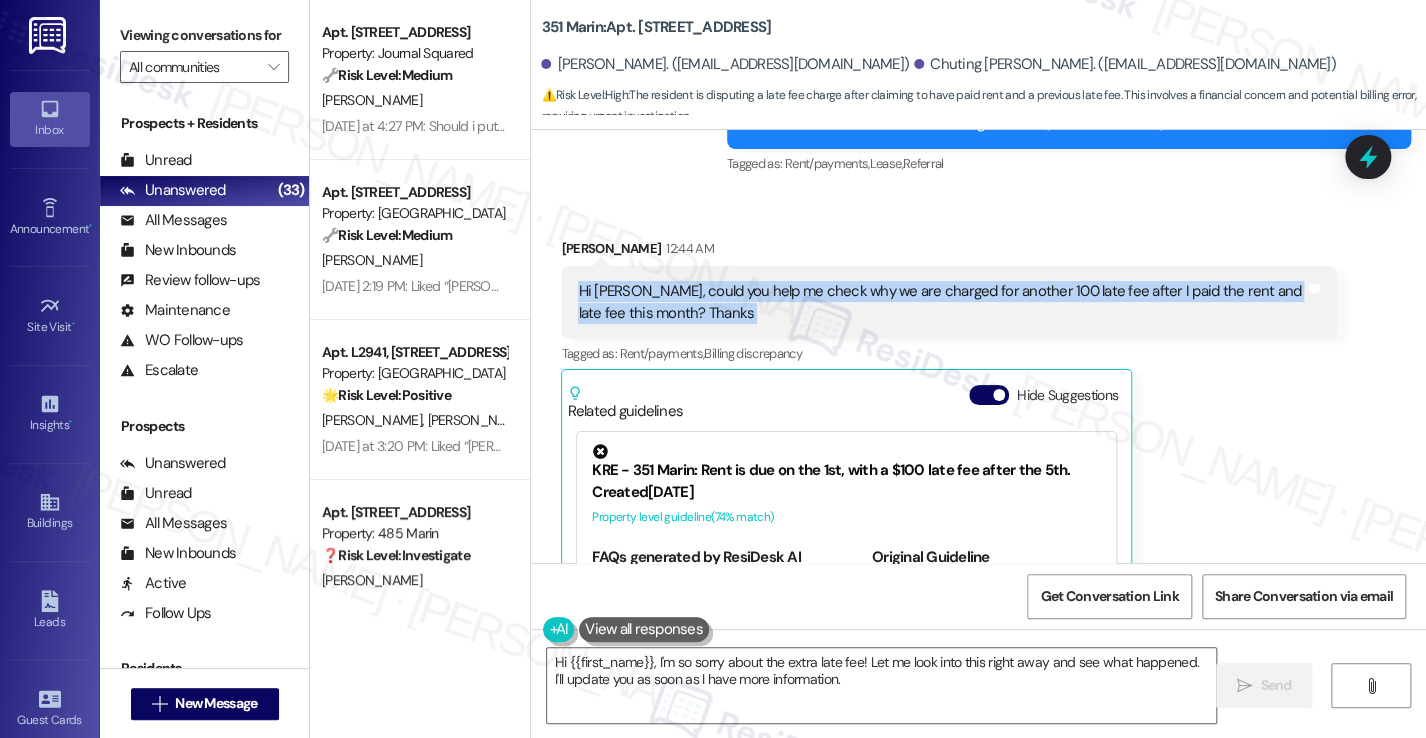 scroll, scrollTop: 7780, scrollLeft: 0, axis: vertical 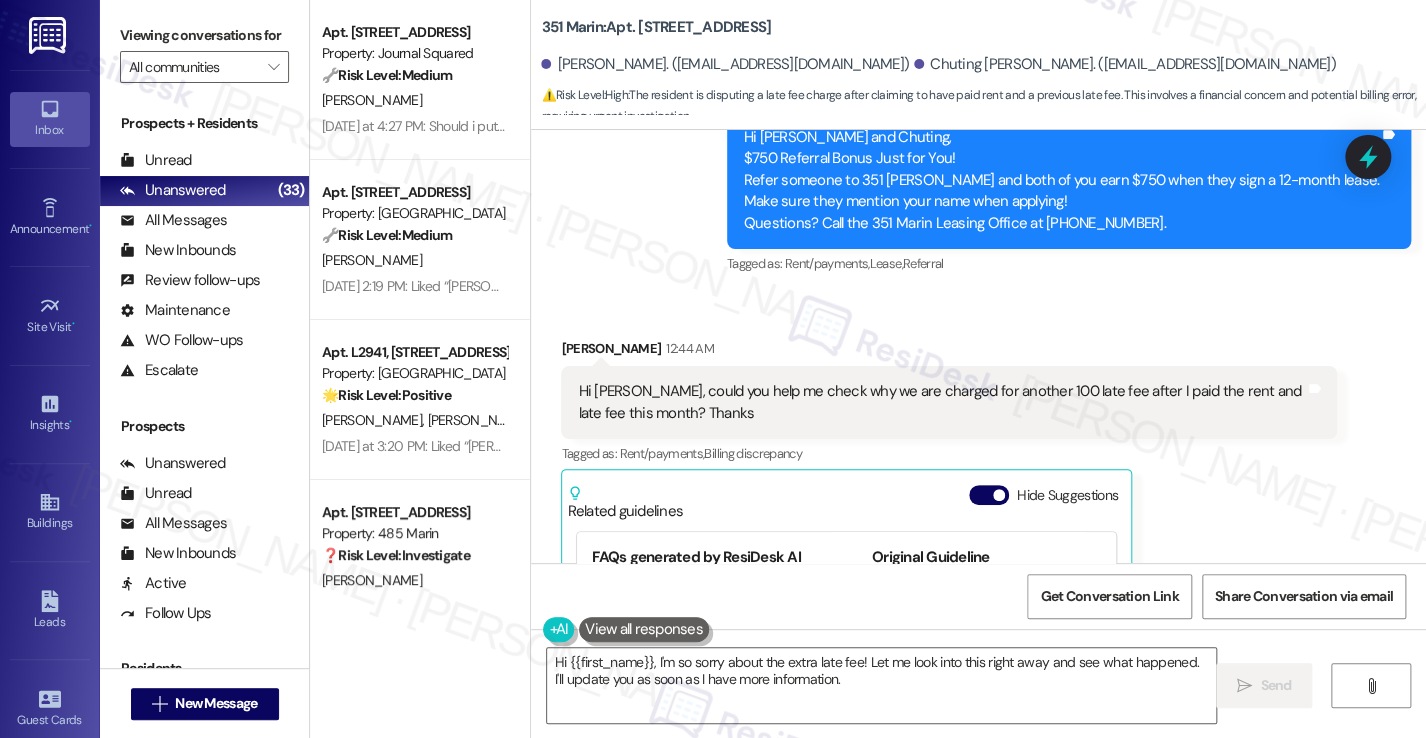 drag, startPoint x: 602, startPoint y: 477, endPoint x: 746, endPoint y: 505, distance: 146.69696 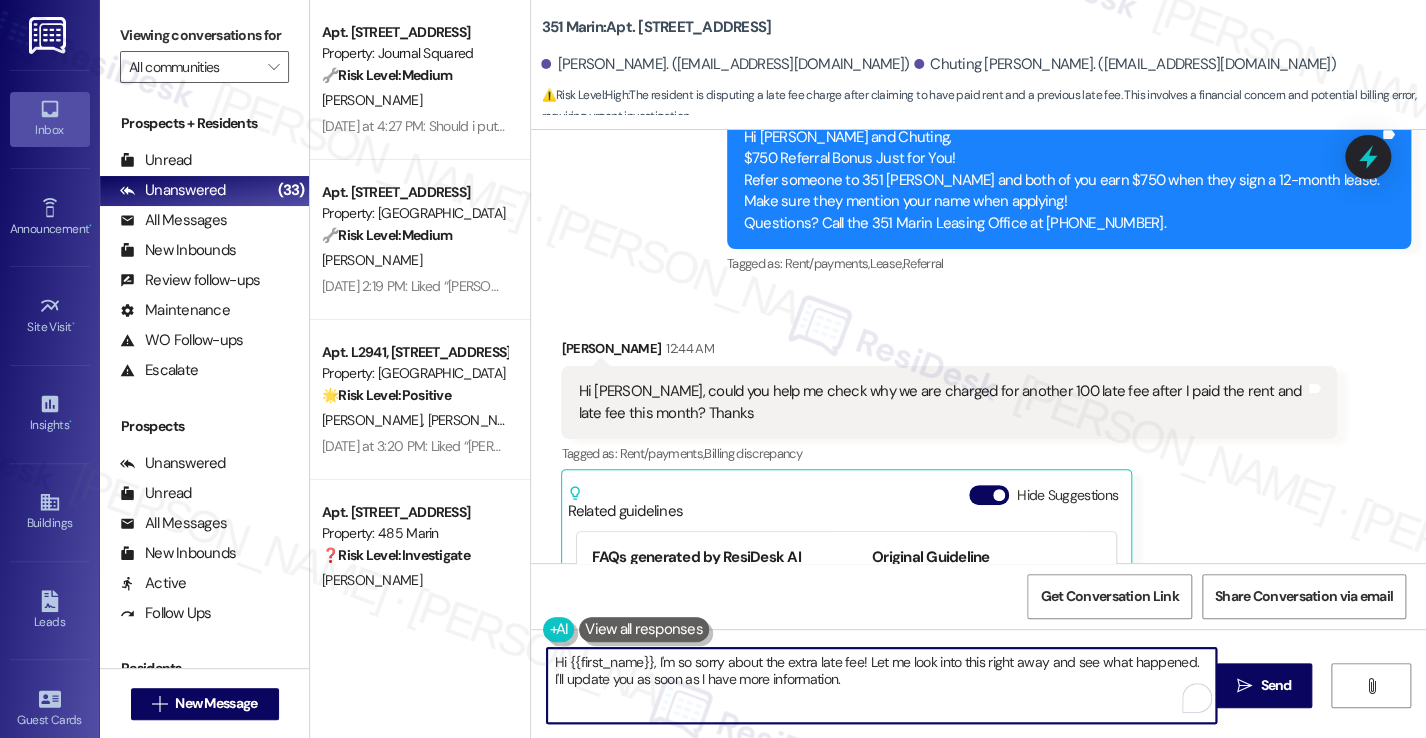 drag, startPoint x: 878, startPoint y: 661, endPoint x: 856, endPoint y: 661, distance: 22 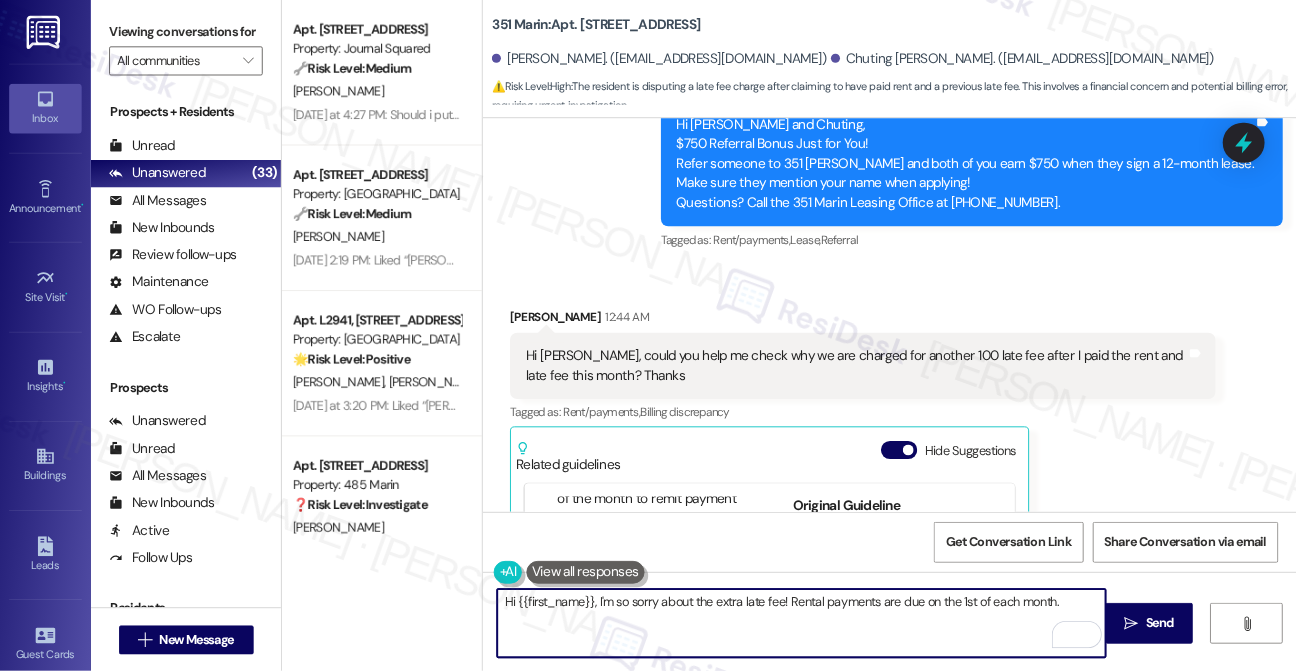 scroll, scrollTop: 100, scrollLeft: 0, axis: vertical 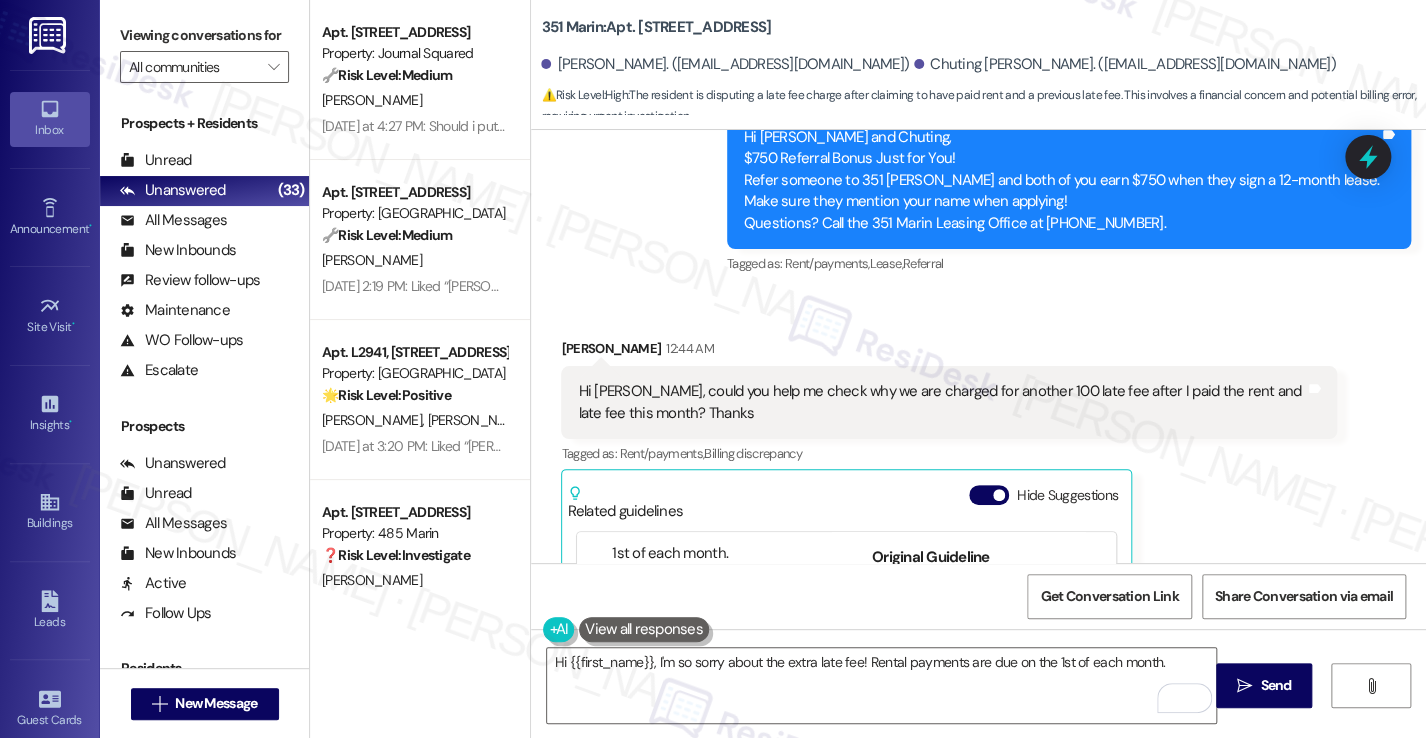 drag, startPoint x: 686, startPoint y: 478, endPoint x: 780, endPoint y: 512, distance: 99.95999 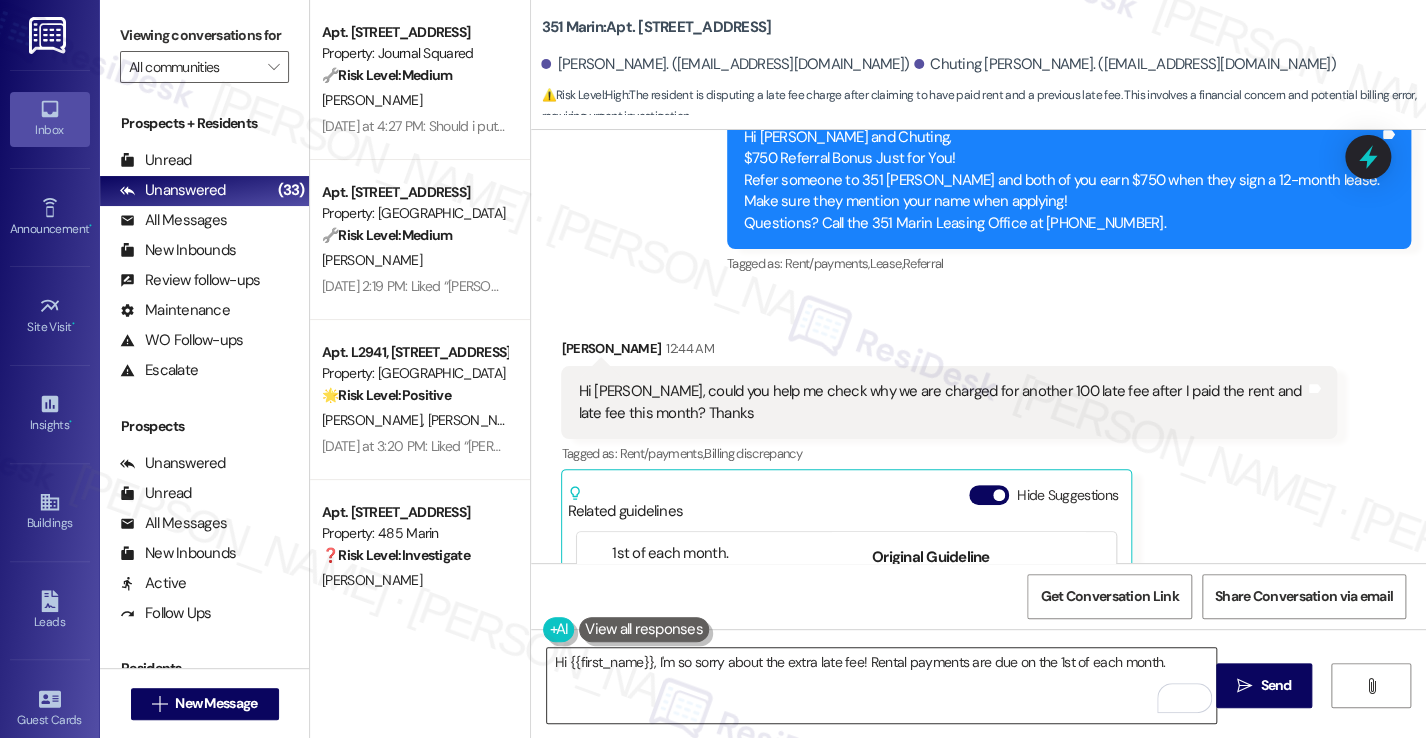 click on "Hi {{first_name}}, I'm so sorry about the extra late fee! Rental payments are due on the 1st of each month." at bounding box center [881, 685] 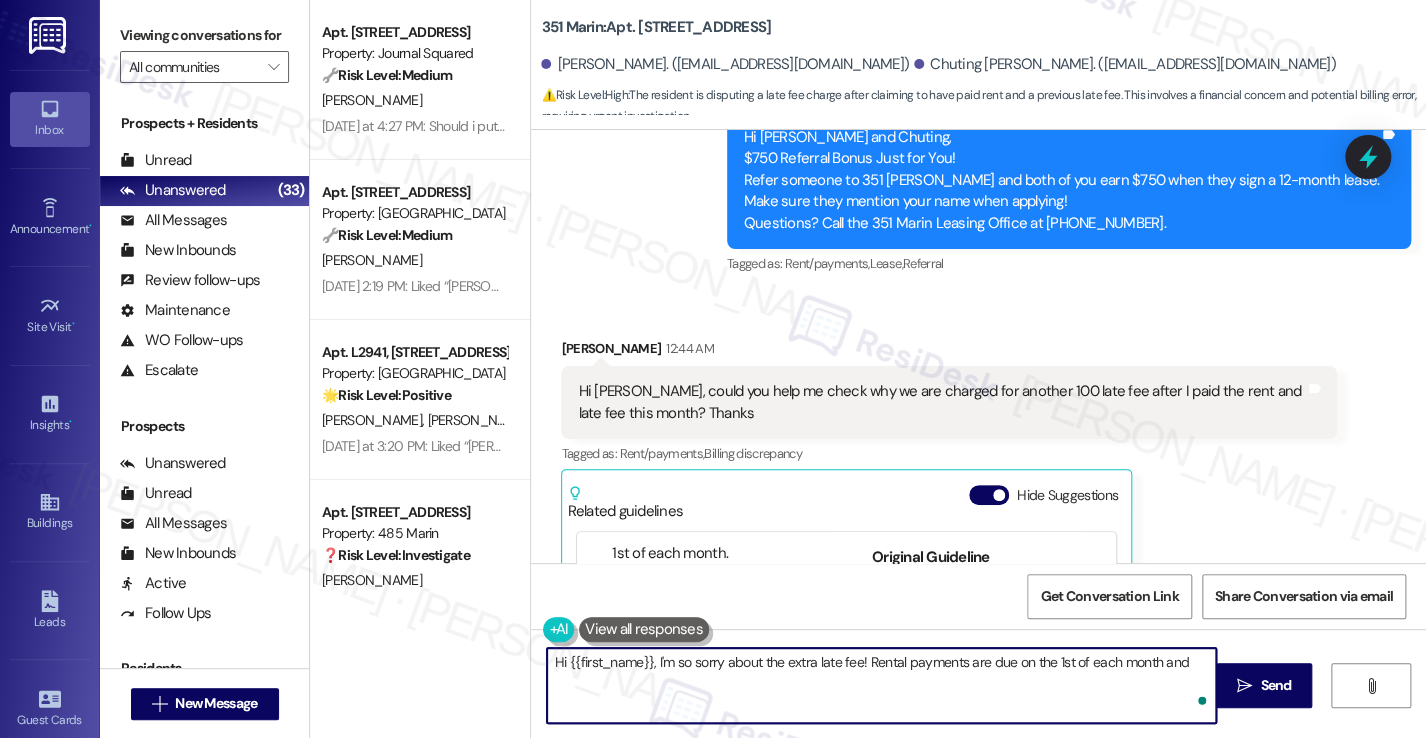 paste on "have until the 5th of the month to remit payment without incurring a late fee." 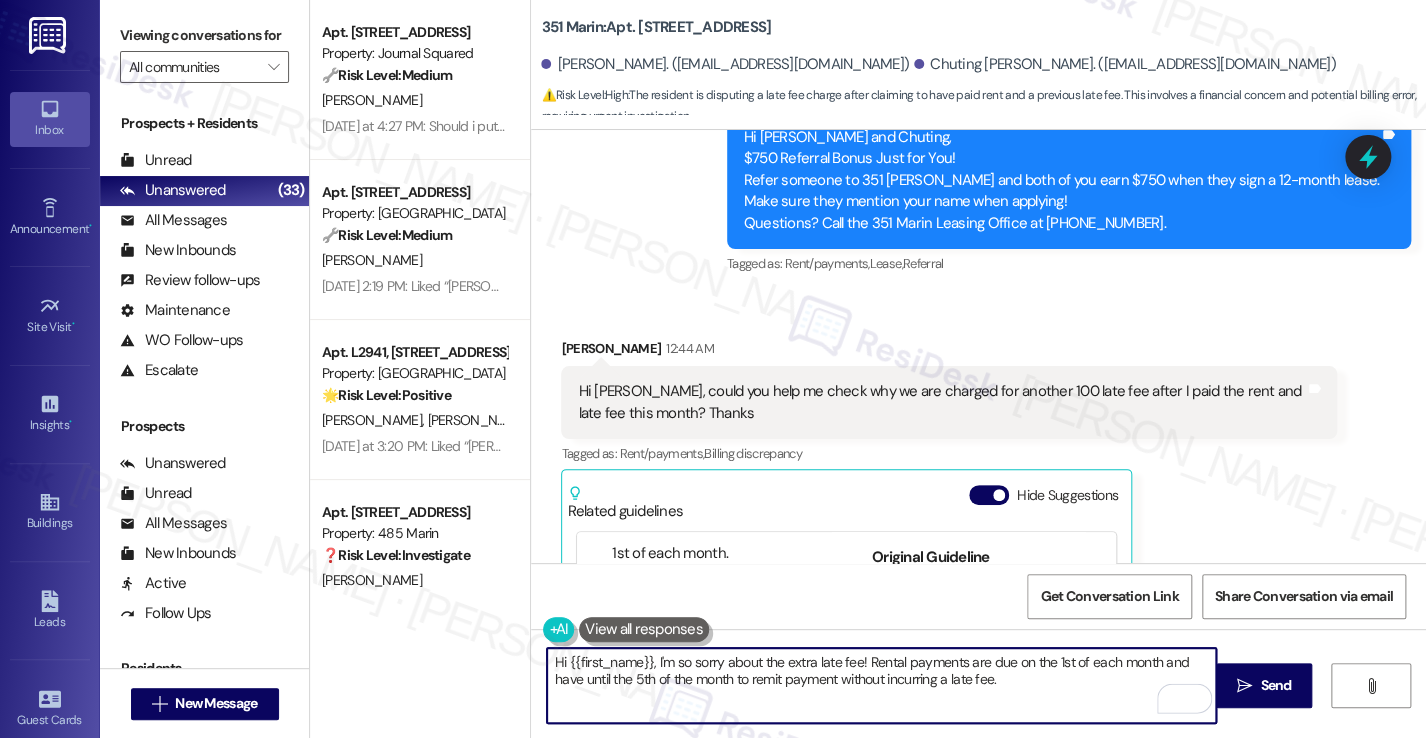 click on "Hi {{first_name}}, I'm so sorry about the extra late fee! Rental payments are due on the 1st of each month and  have until the 5th of the month to remit payment without incurring a late fee." at bounding box center (881, 685) 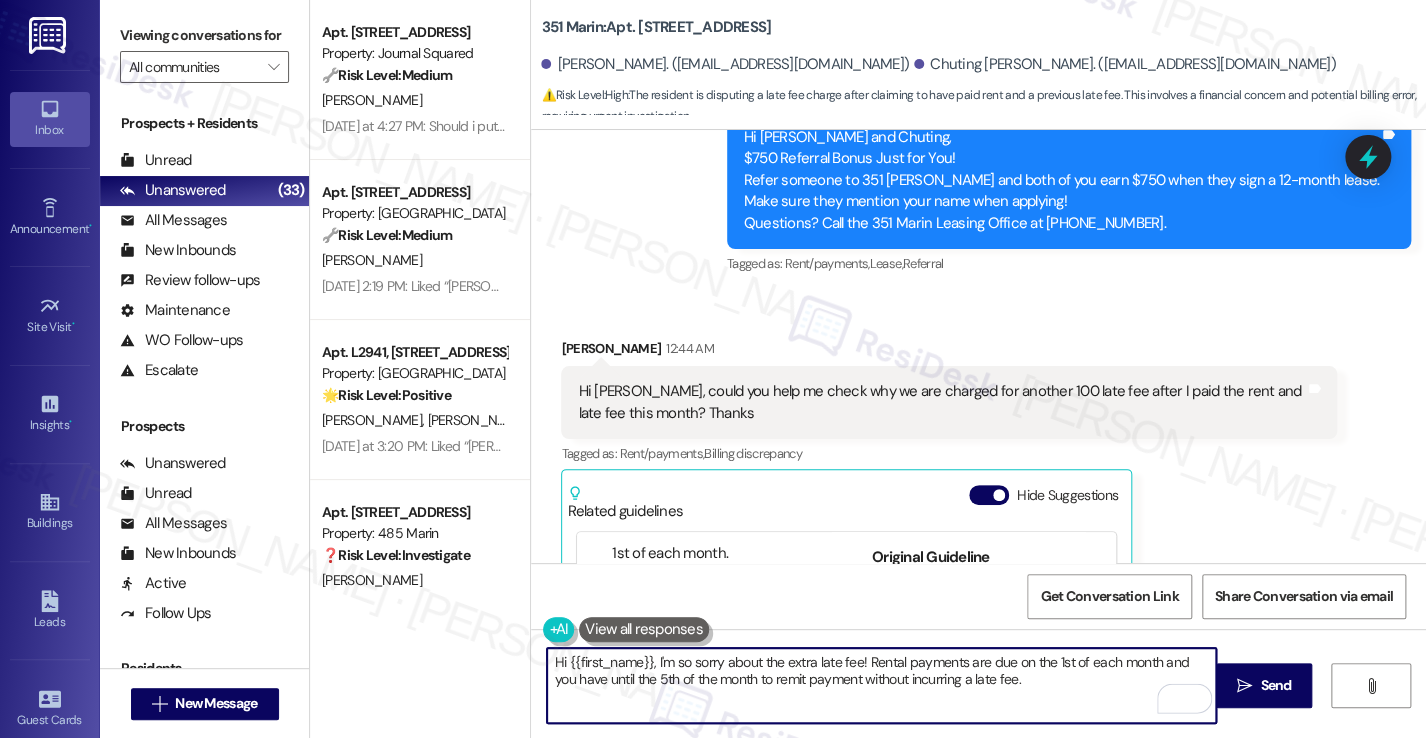 click on "Hi {{first_name}}, I'm so sorry about the extra late fee! Rental payments are due on the 1st of each month and  you have until the 5th of the month to remit payment without incurring a late fee." at bounding box center (881, 685) 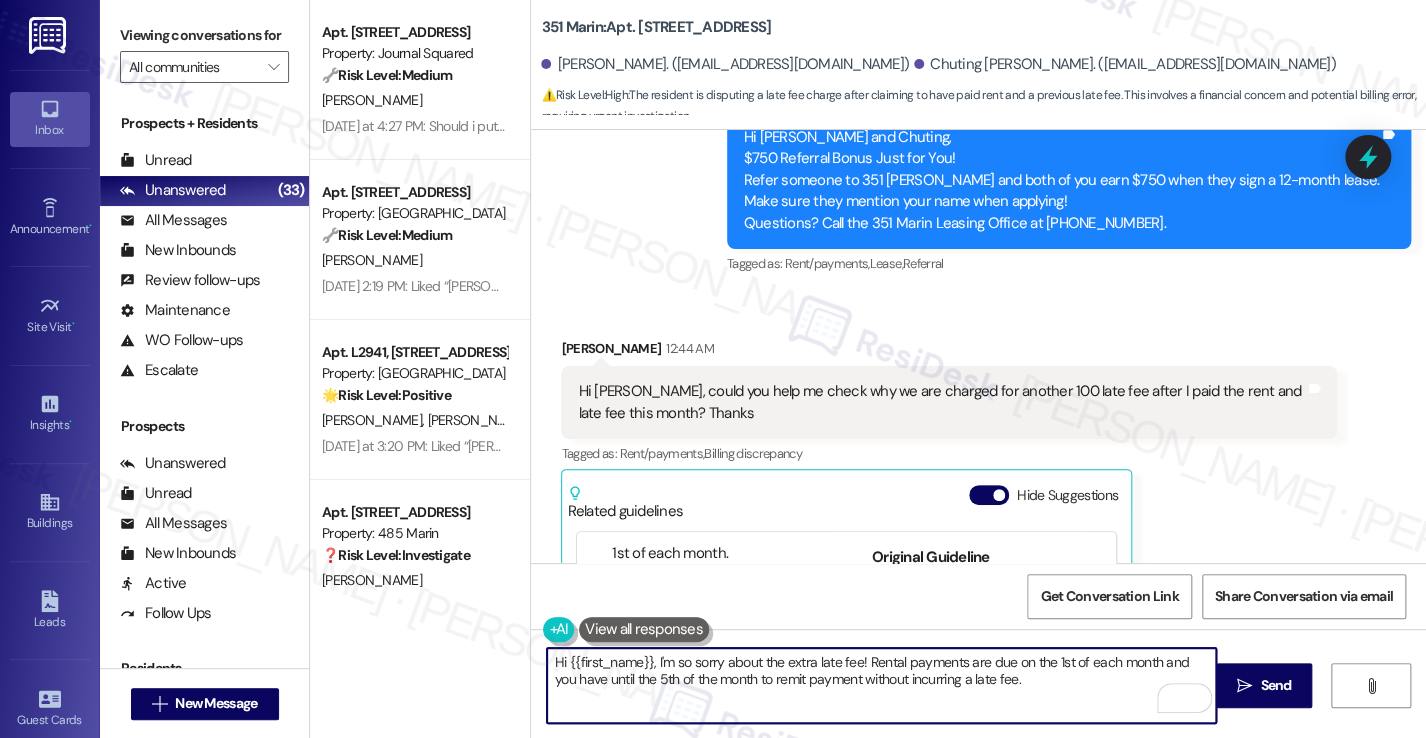 drag, startPoint x: 652, startPoint y: 663, endPoint x: 664, endPoint y: 658, distance: 13 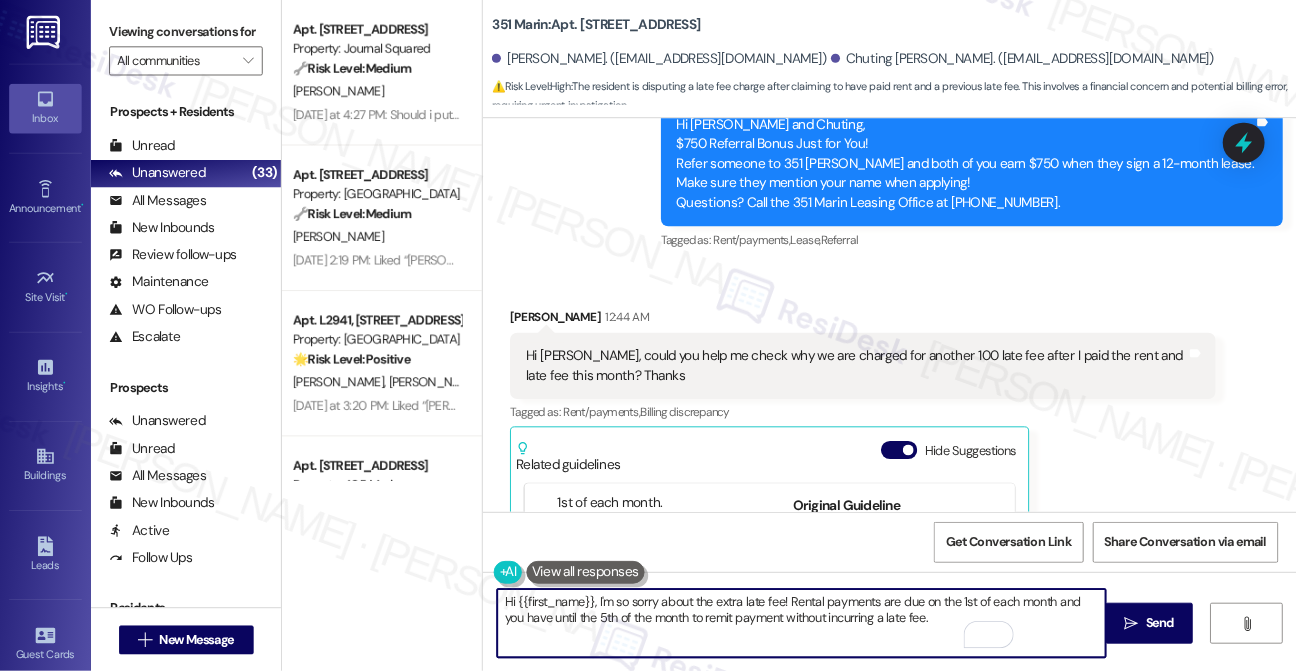 scroll, scrollTop: 7780, scrollLeft: 0, axis: vertical 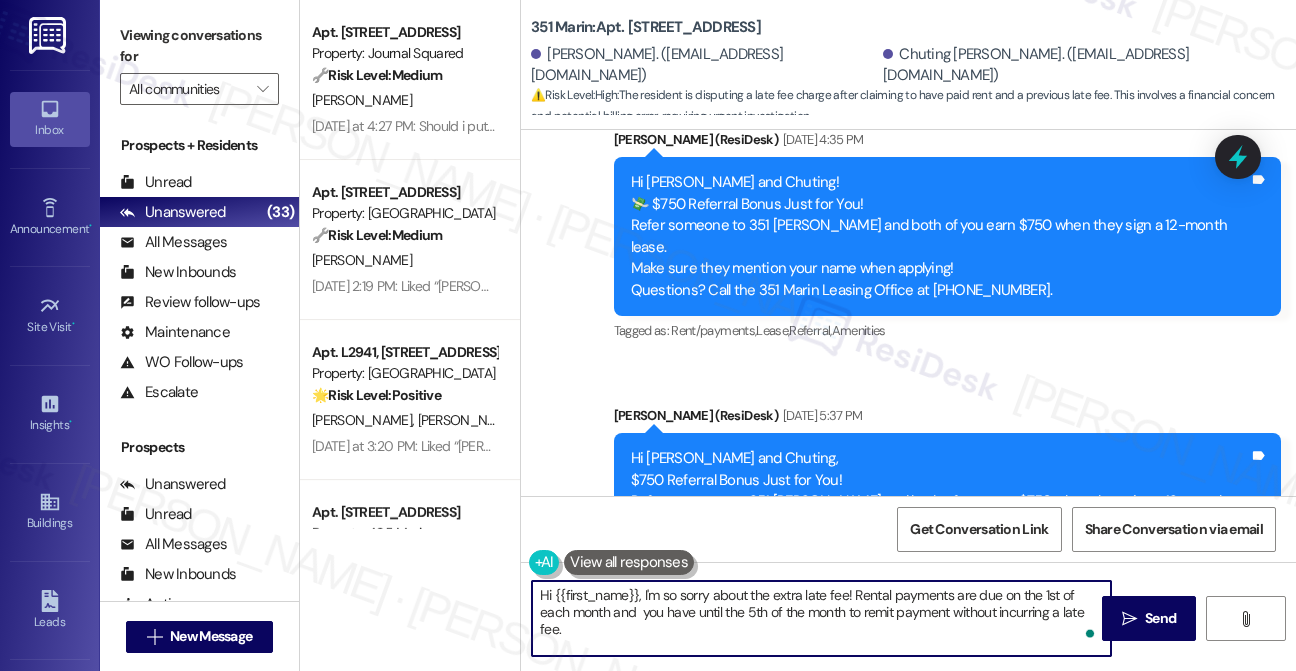 click on "Hi {{first_name}}, I'm so sorry about the extra late fee! Rental payments are due on the 1st of each month and  you have until the 5th of the month to remit payment without incurring a late fee." at bounding box center (821, 618) 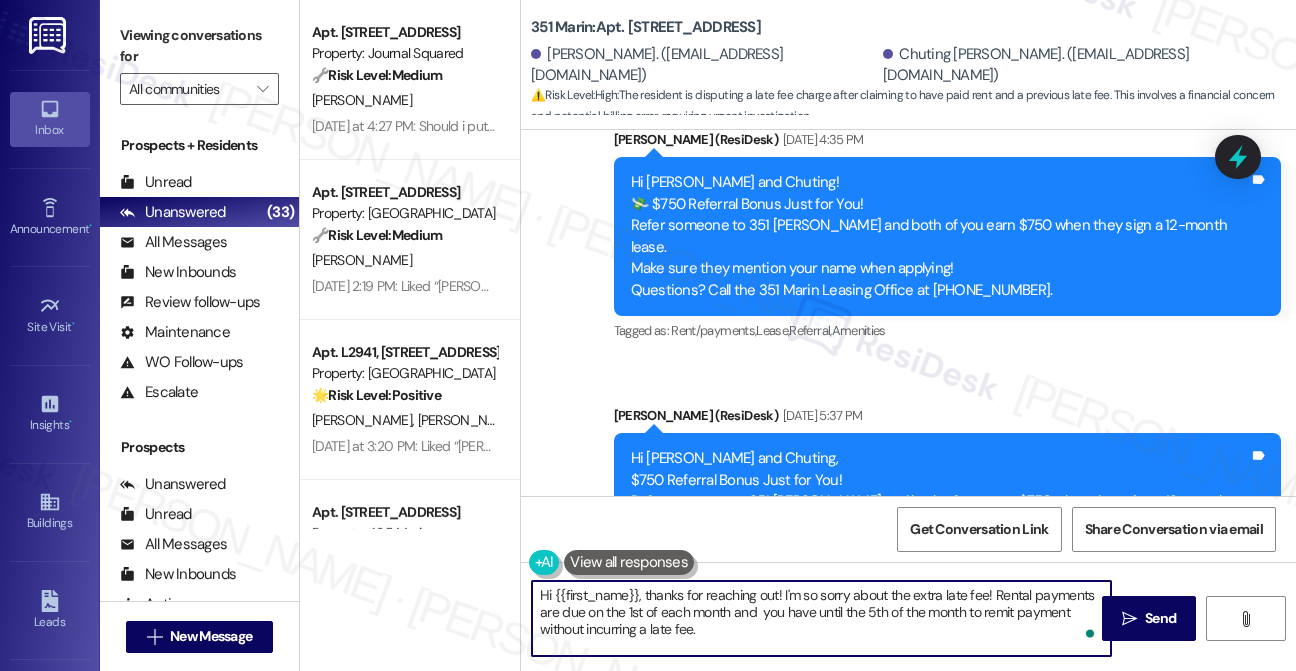 click on "Hi {{first_name}}, thanks for reaching out! I'm so sorry about the extra late fee! Rental payments are due on the 1st of each month and  you have until the 5th of the month to remit payment without incurring a late fee." at bounding box center [821, 618] 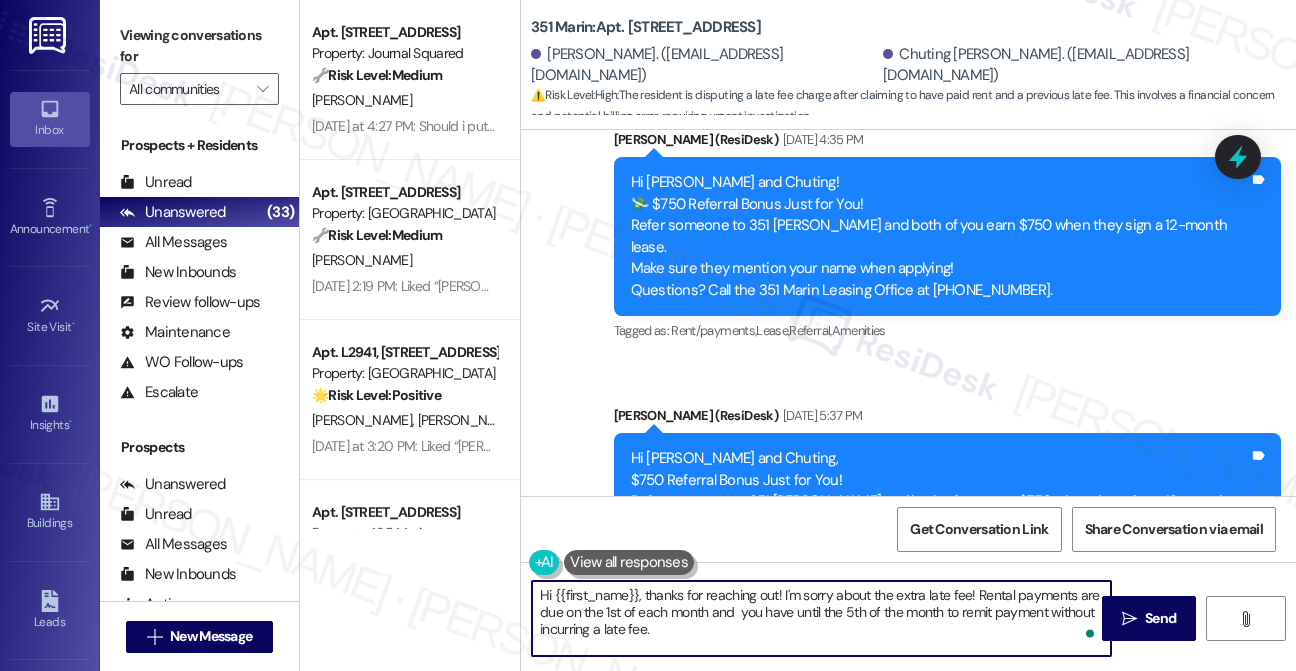 click on "Hi {{first_name}}, thanks for reaching out! I'm sorry about the extra late fee! Rental payments are due on the 1st of each month and  you have until the 5th of the month to remit payment without incurring a late fee." at bounding box center (821, 618) 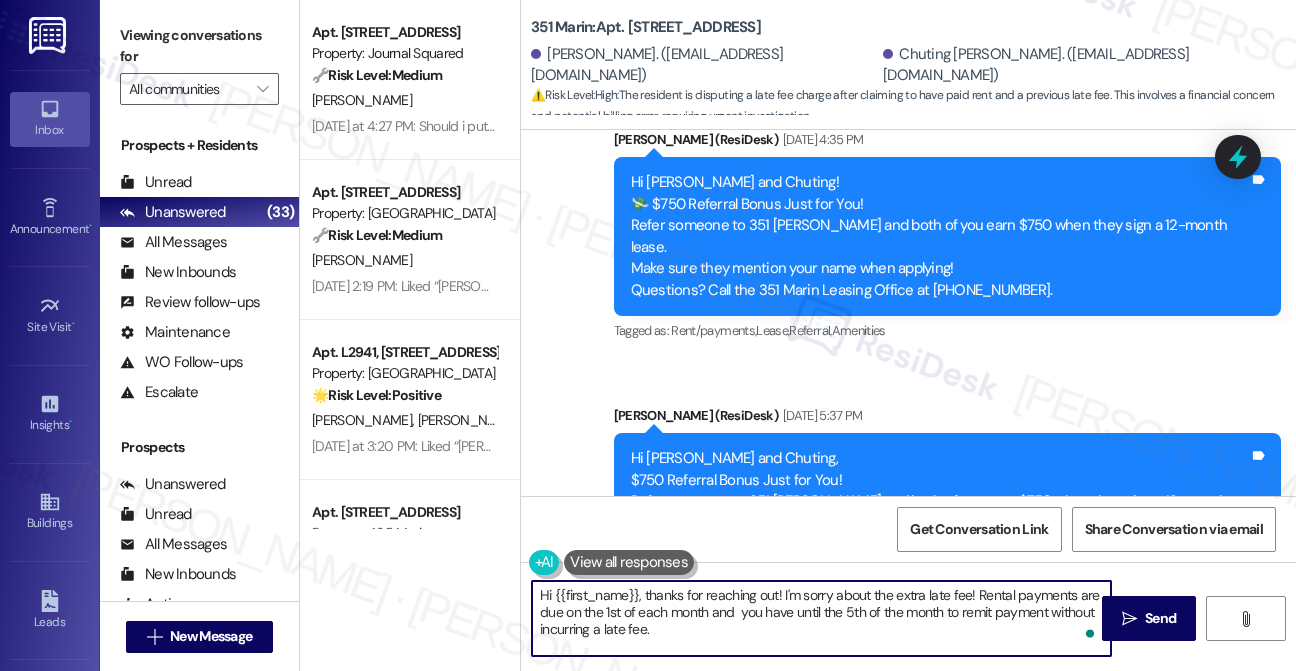 click on "Hi {{first_name}}, thanks for reaching out! I'm sorry about the extra late fee! Rental payments are due on the 1st of each month and  you have until the 5th of the month to remit payment without incurring a late fee." at bounding box center (821, 618) 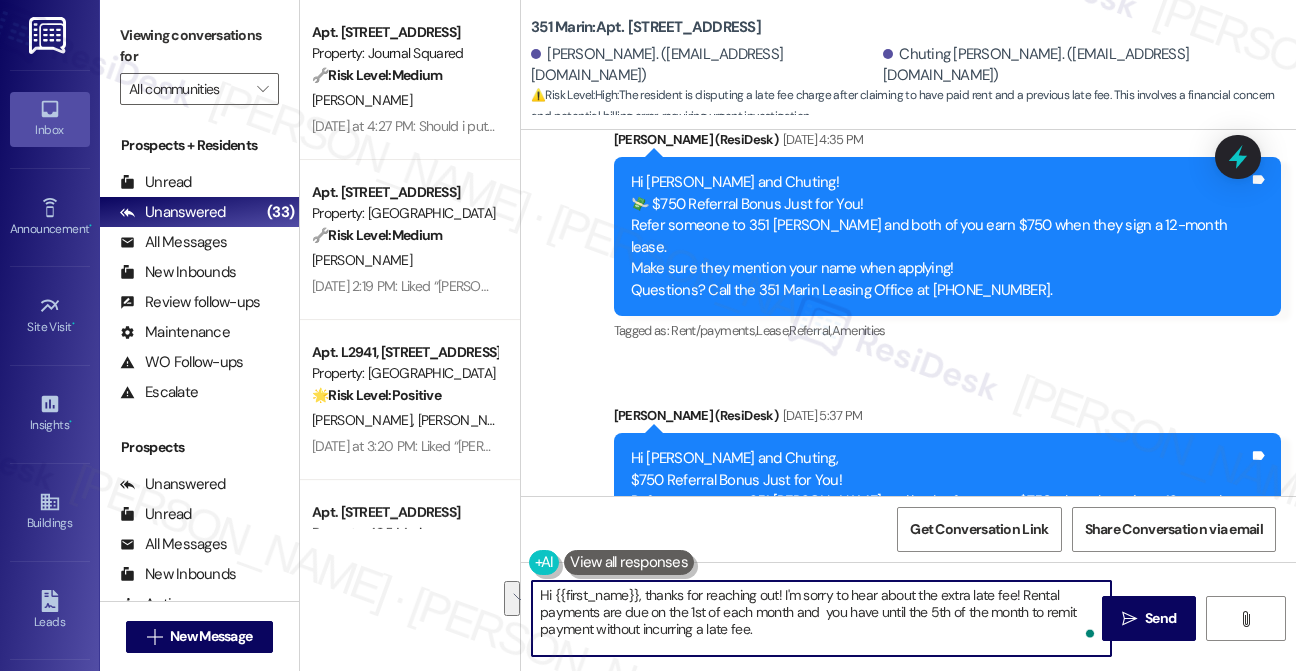 drag, startPoint x: 685, startPoint y: 612, endPoint x: 802, endPoint y: 622, distance: 117.426575 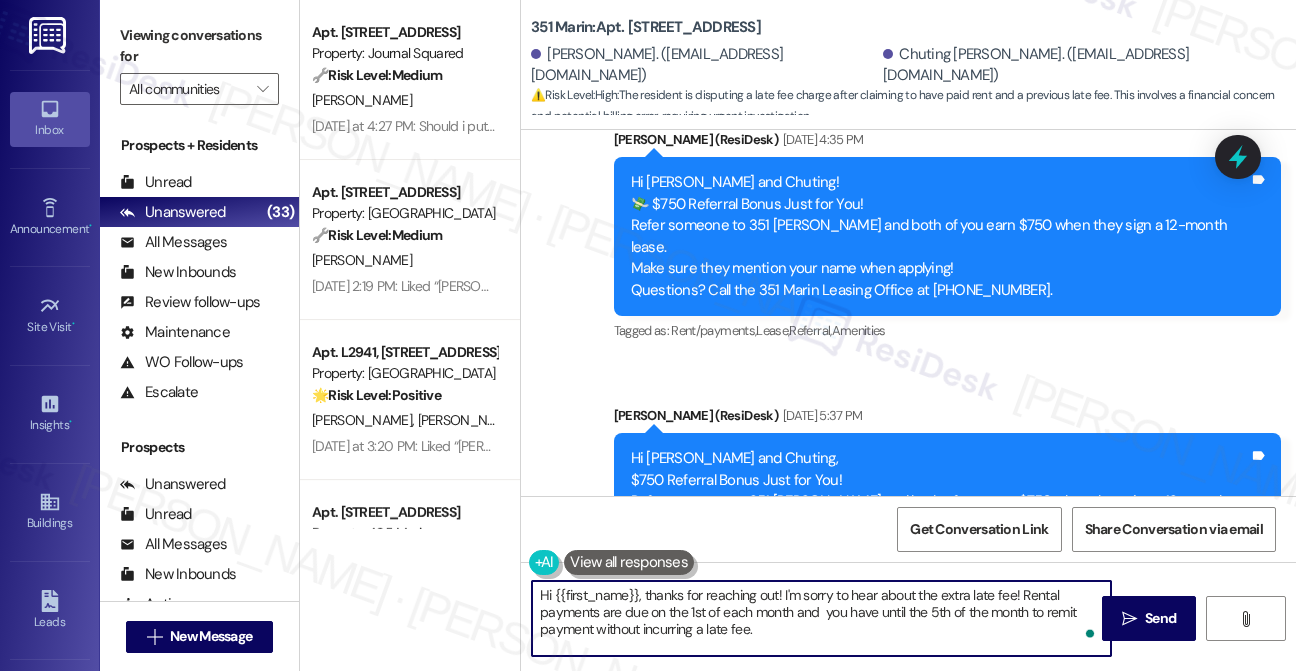 click on "Hi {{first_name}}, thanks for reaching out! I'm sorry to hear about the extra late fee! Rental payments are due on the 1st of each month and  you have until the 5th of the month to remit payment without incurring a late fee." at bounding box center [821, 618] 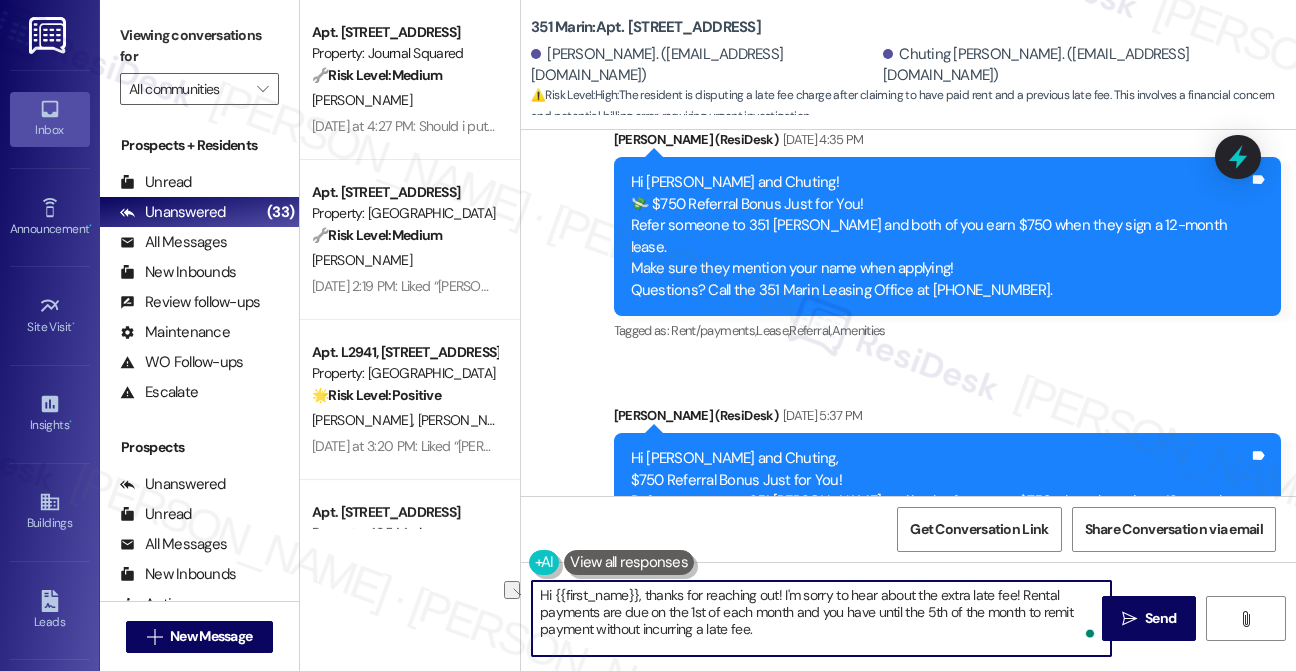 drag, startPoint x: 783, startPoint y: 595, endPoint x: 878, endPoint y: 603, distance: 95.33625 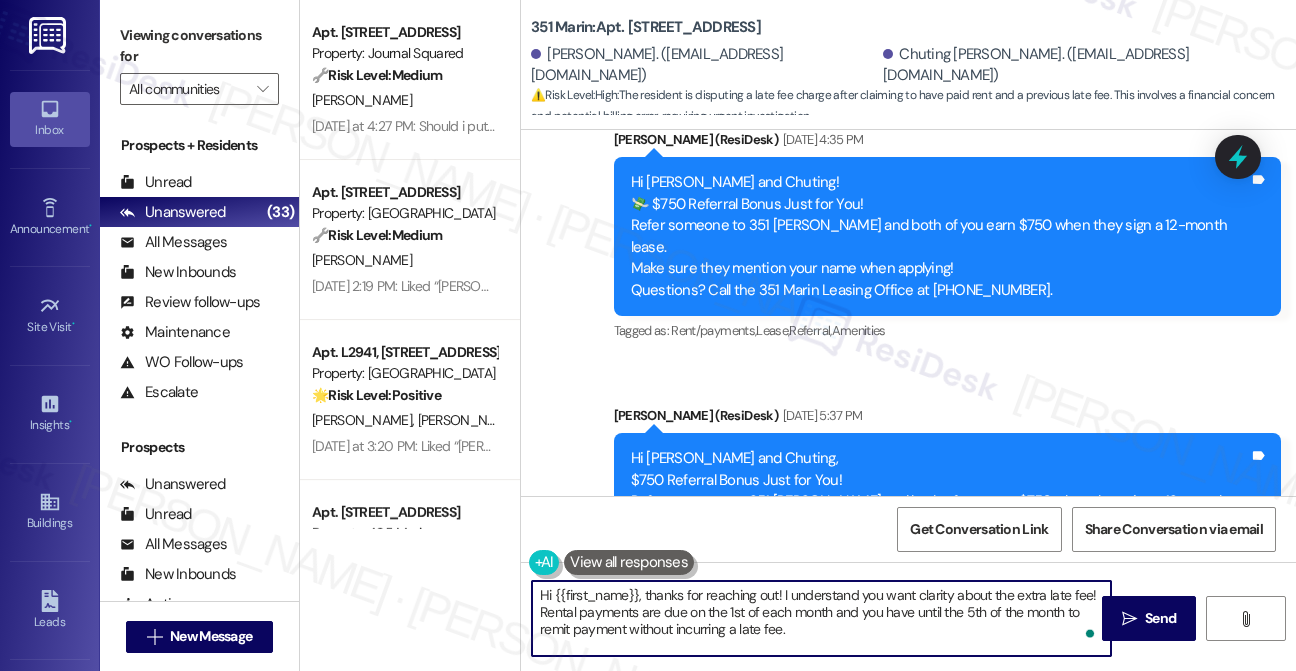 click on "Hi {{first_name}}, thanks for reaching out! I understand you want clarity about the extra late fee! Rental payments are due on the 1st of each month and you have until the 5th of the month to remit payment without incurring a late fee." at bounding box center (821, 618) 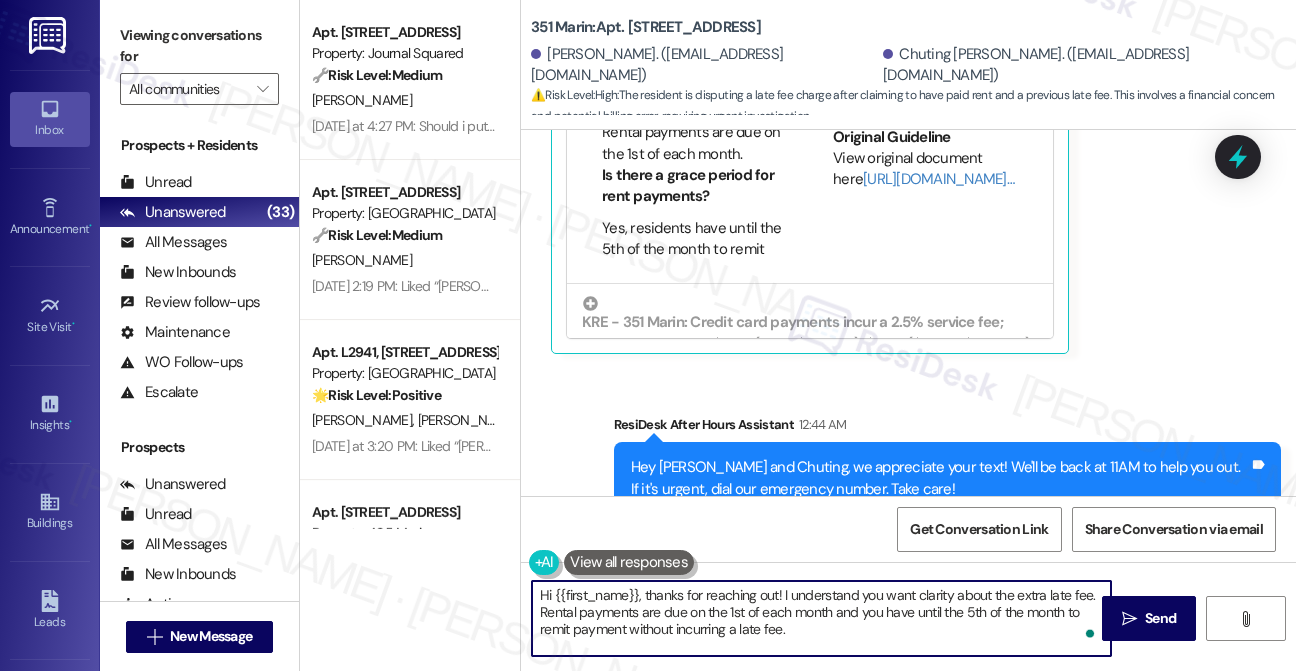 scroll, scrollTop: 8642, scrollLeft: 0, axis: vertical 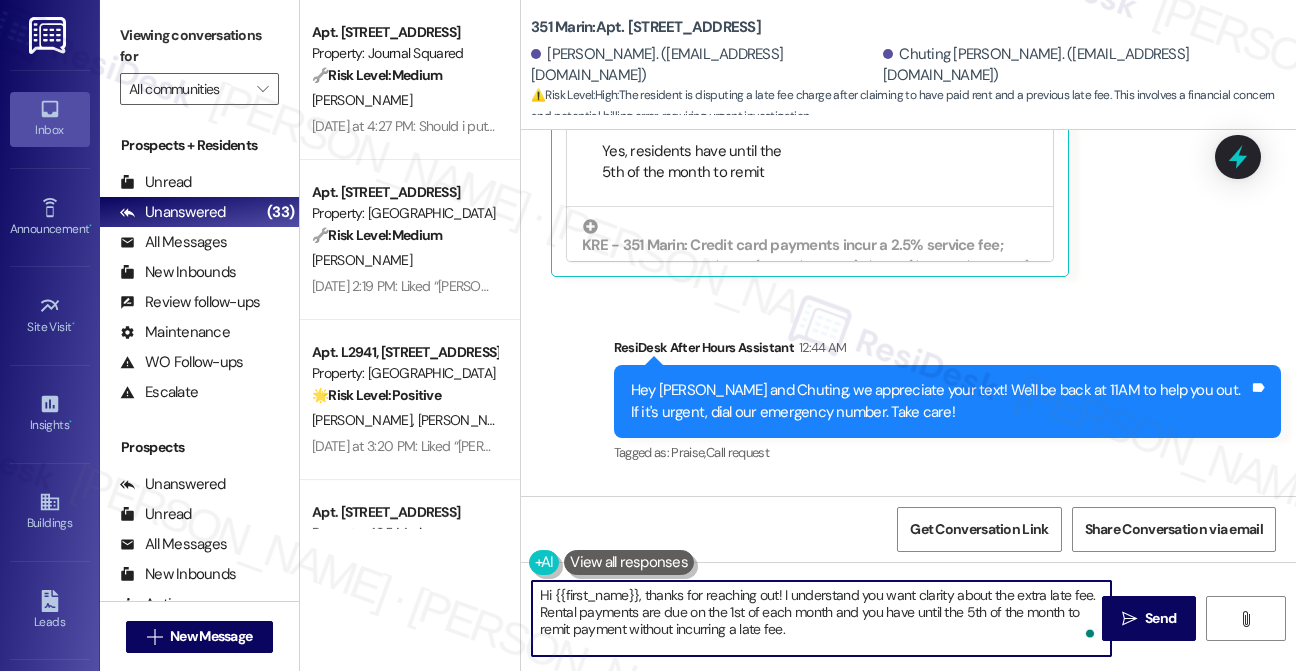 click on "Hi {{first_name}}, thanks for reaching out! I understand you want clarity about the extra late fee. Rental payments are due on the 1st of each month and you have until the 5th of the month to remit payment without incurring a late fee." at bounding box center [821, 618] 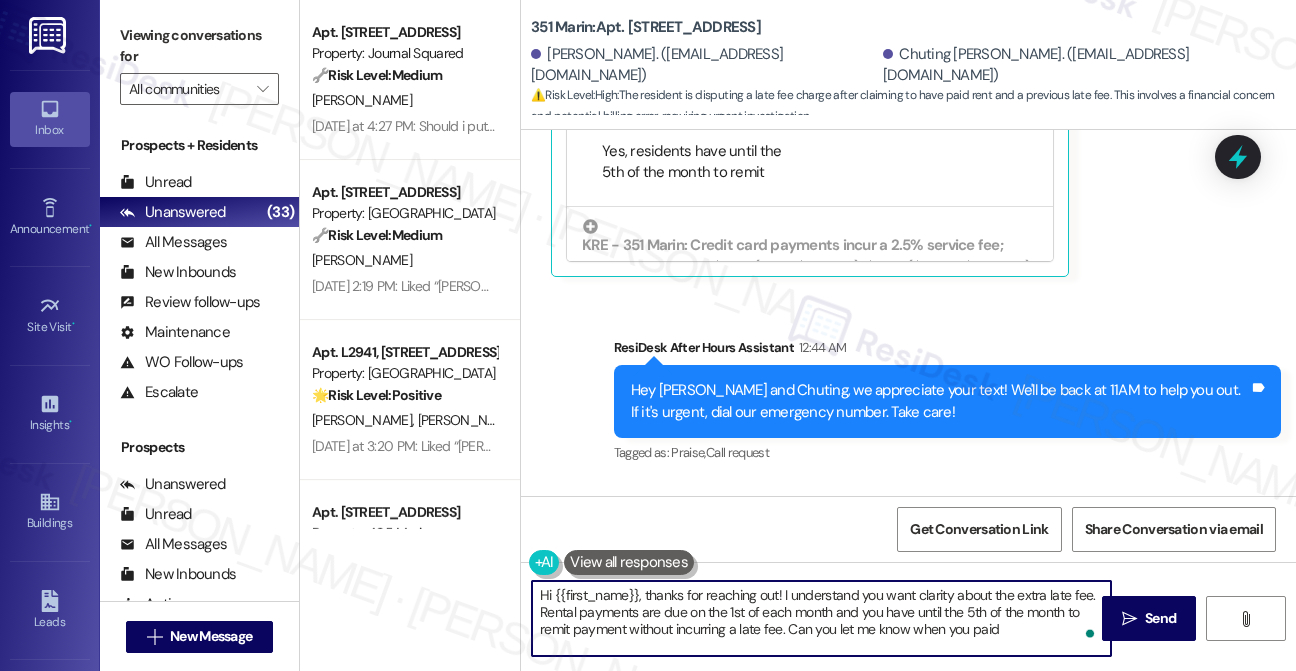 type on "Hi {{first_name}}, thanks for reaching out! I understand you want clarity about the extra late fee. Rental payments are due on the 1st of each month and you have until the 5th of the month to remit payment without incurring a late fee. Can you let me know when you paid?" 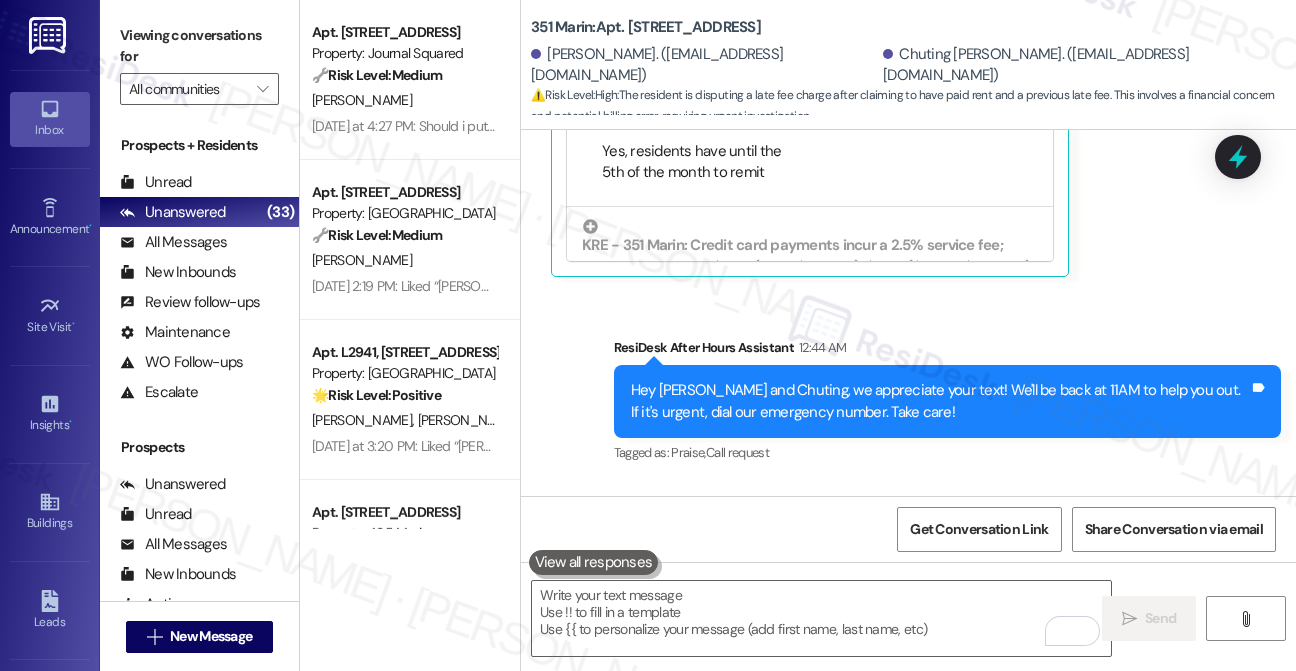 click at bounding box center (689, 609) 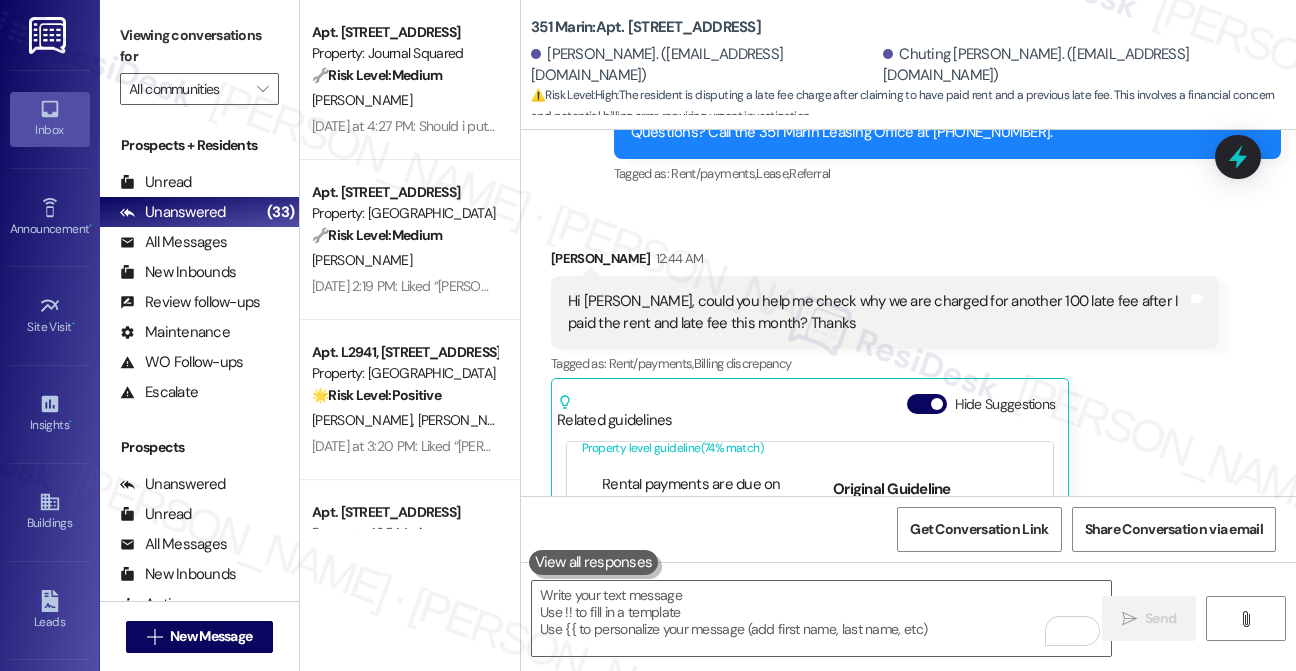 scroll, scrollTop: 8188, scrollLeft: 0, axis: vertical 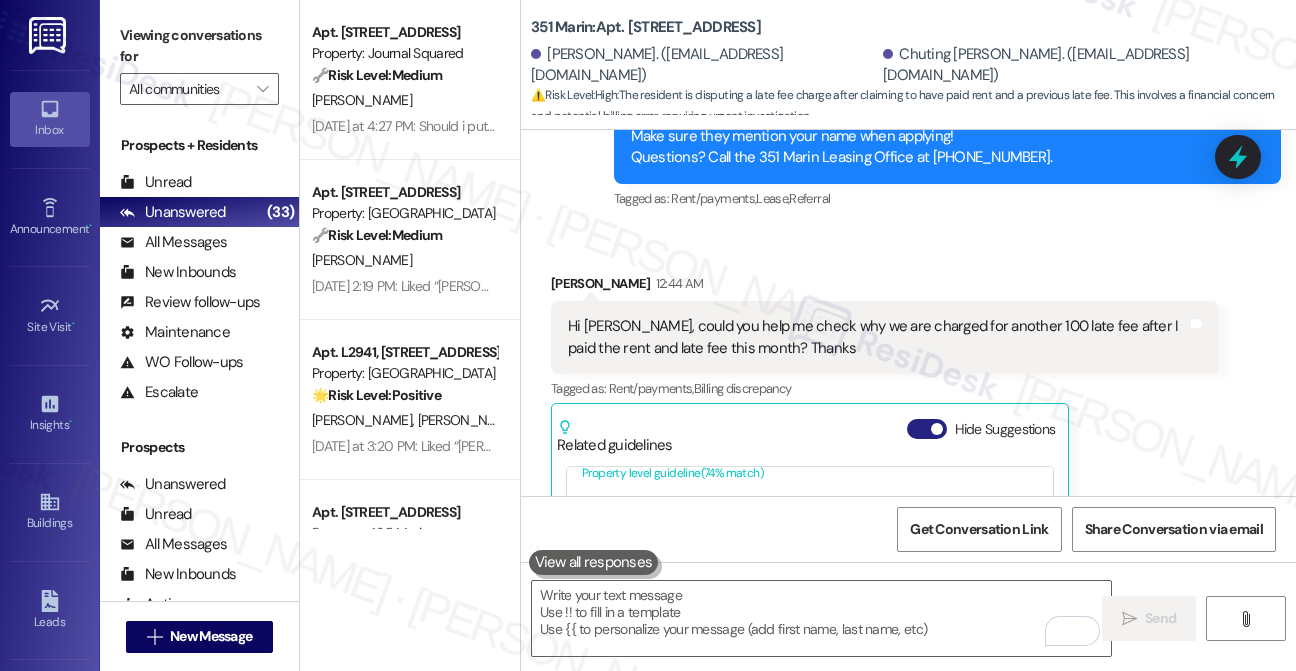 click on "Hide Suggestions" at bounding box center [927, 429] 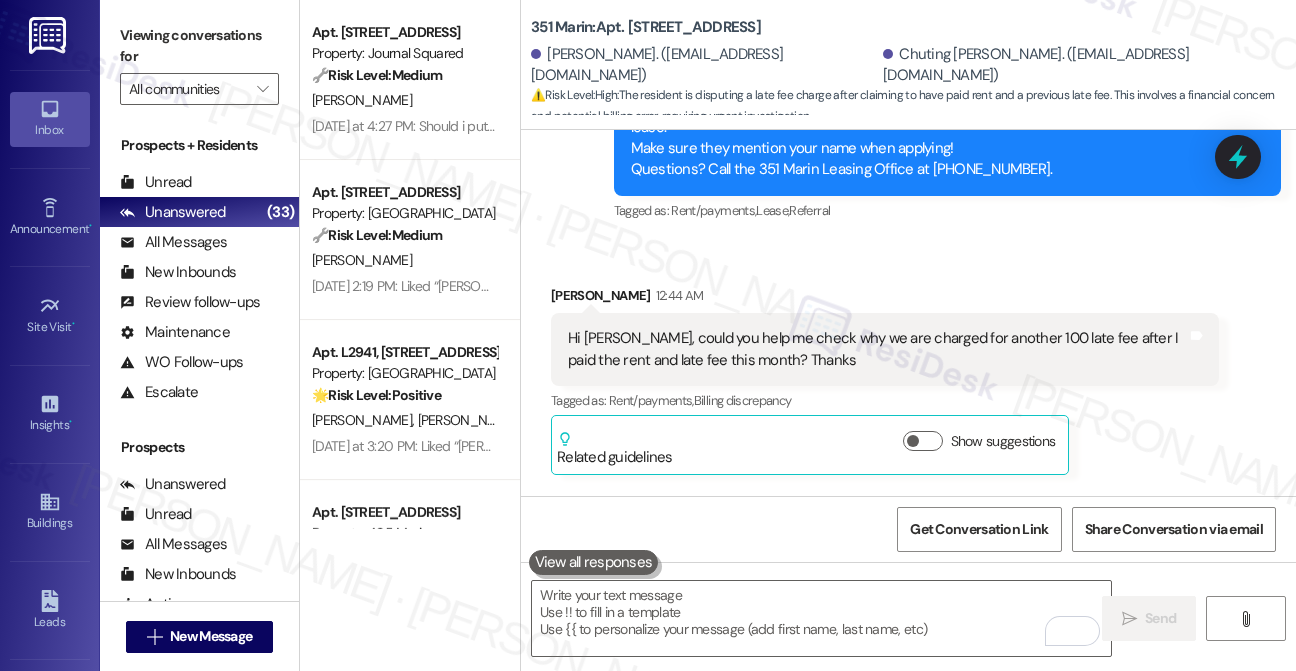 scroll, scrollTop: 8097, scrollLeft: 0, axis: vertical 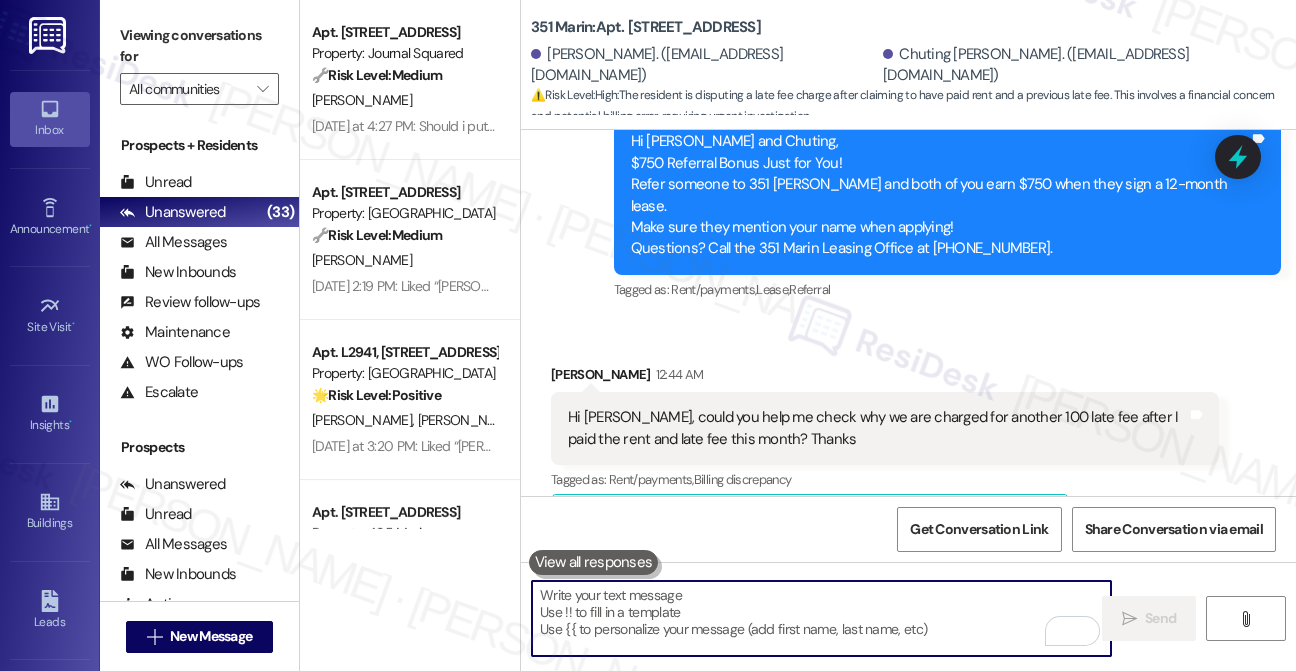 click at bounding box center (821, 618) 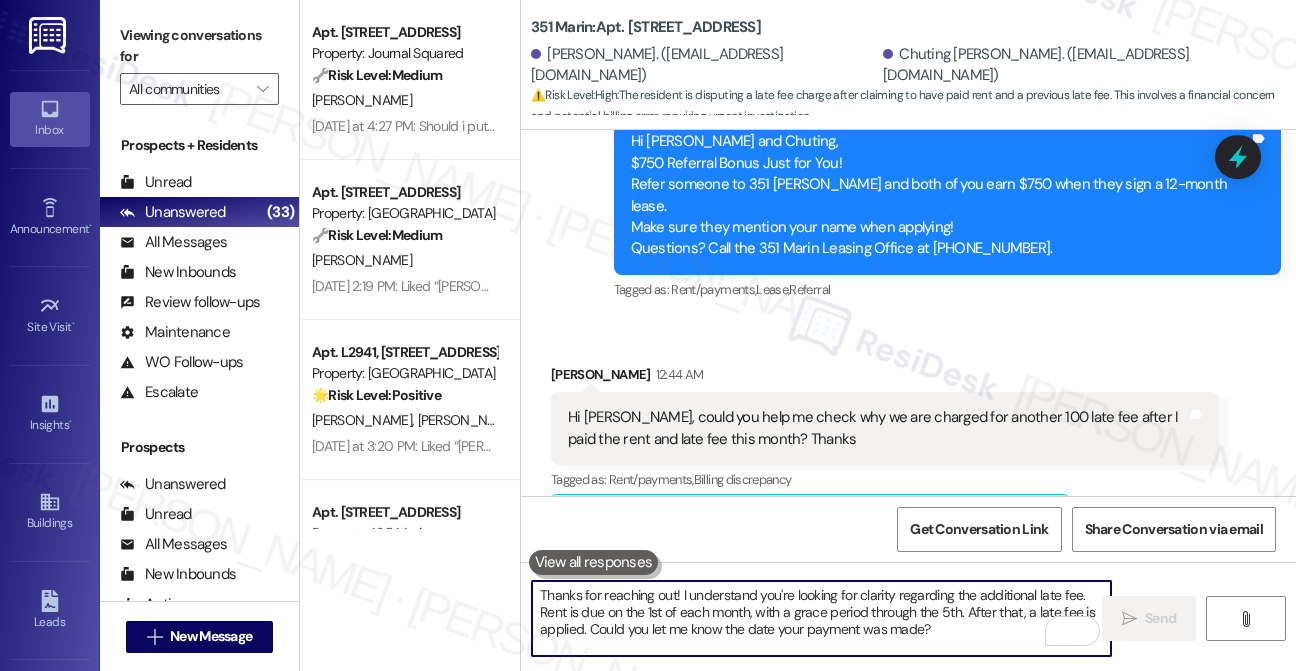scroll, scrollTop: 16, scrollLeft: 0, axis: vertical 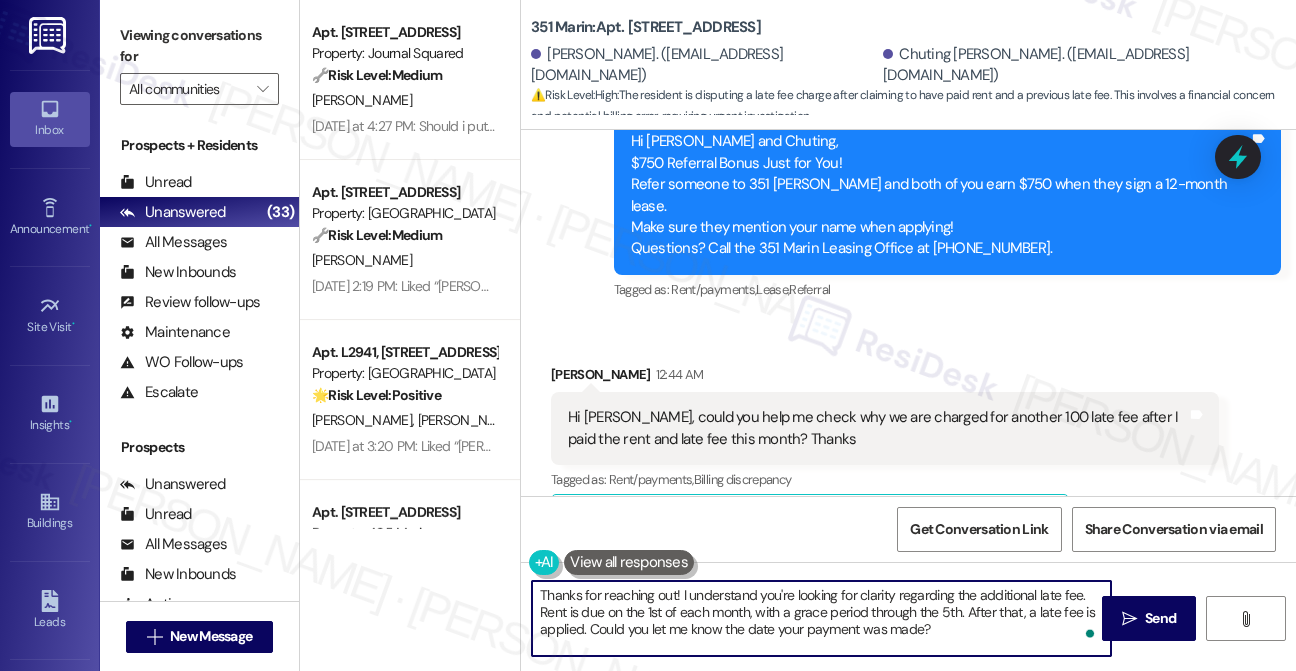 drag, startPoint x: 544, startPoint y: 594, endPoint x: 570, endPoint y: 591, distance: 26.172504 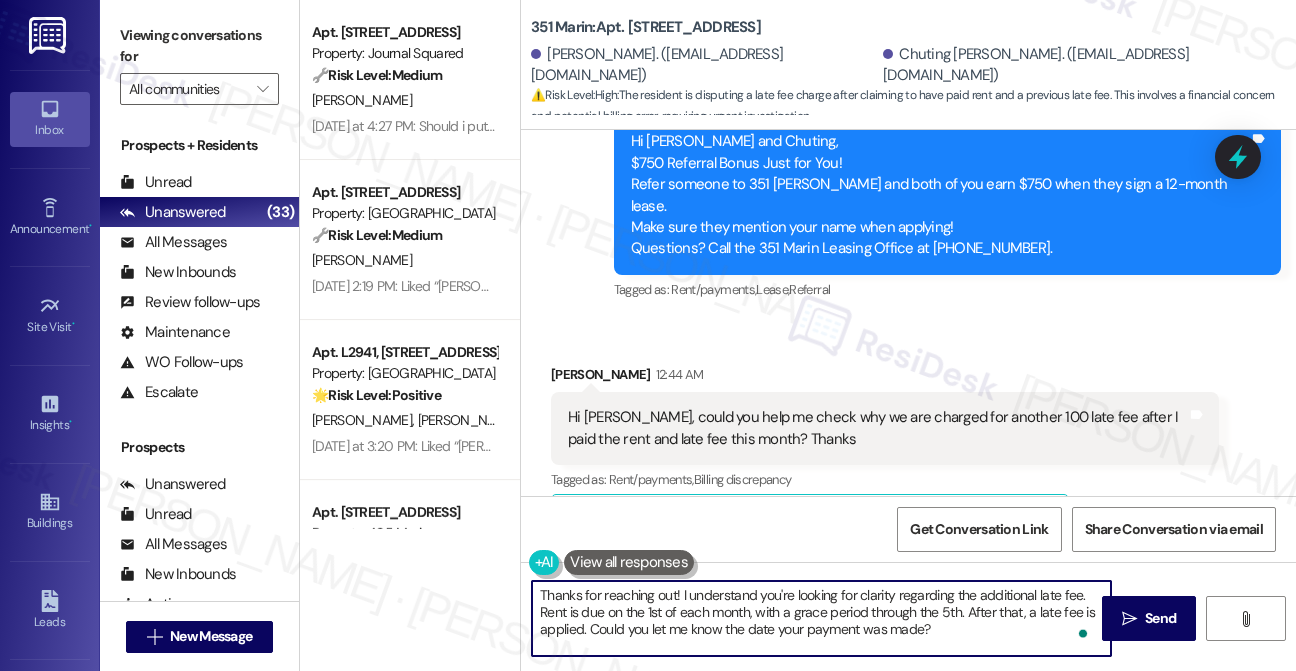 type on "Thanks for reaching out! I understand you're looking for clarity regarding the additional late fee. Rent is due on the 1st of each month, with a grace period through the 5th. After that, a late fee is applied. Could you let me know the date your payment was made?" 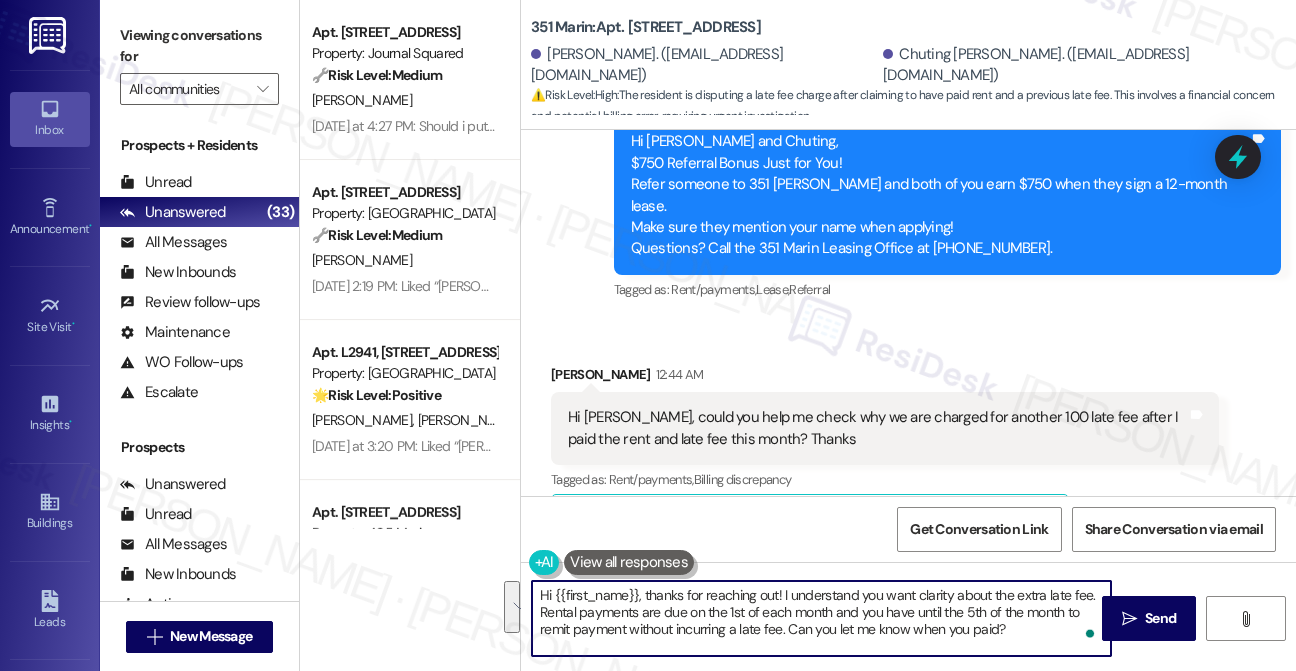 click on "Hi {{first_name}}, thanks for reaching out! I understand you want clarity about the extra late fee. Rental payments are due on the 1st of each month and you have until the 5th of the month to remit payment without incurring a late fee. Can you let me know when you paid?" at bounding box center [821, 618] 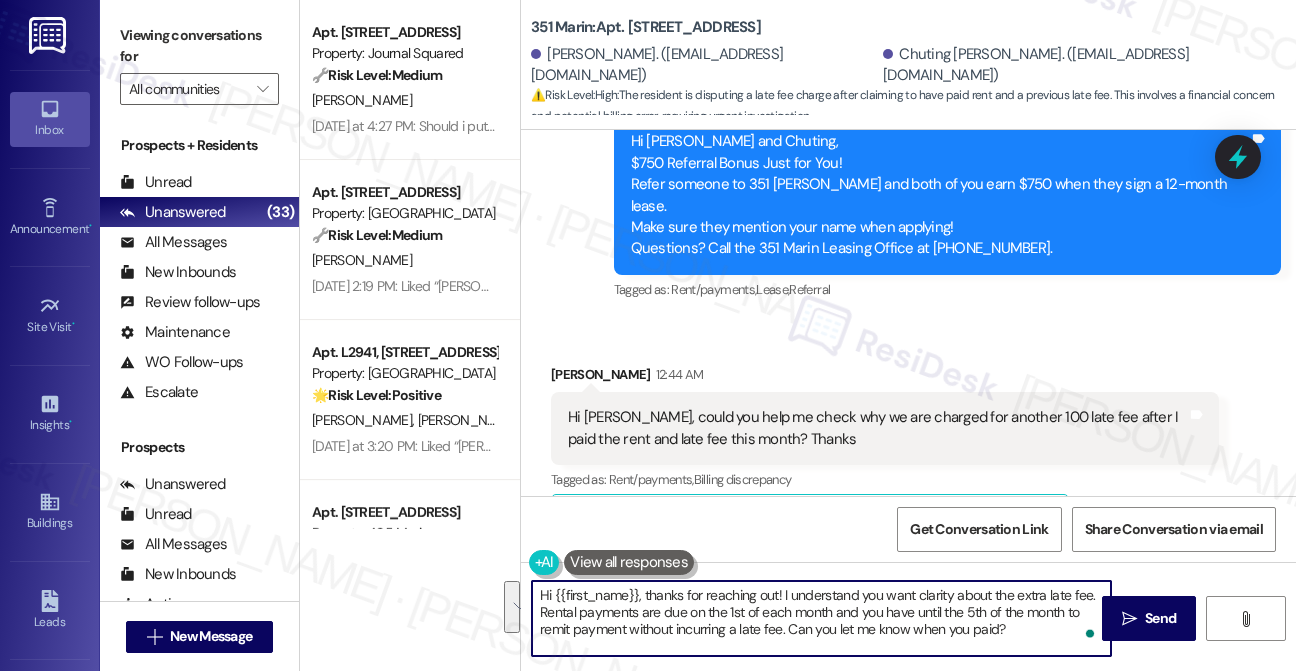 drag, startPoint x: 1034, startPoint y: 639, endPoint x: 781, endPoint y: 599, distance: 256.14255 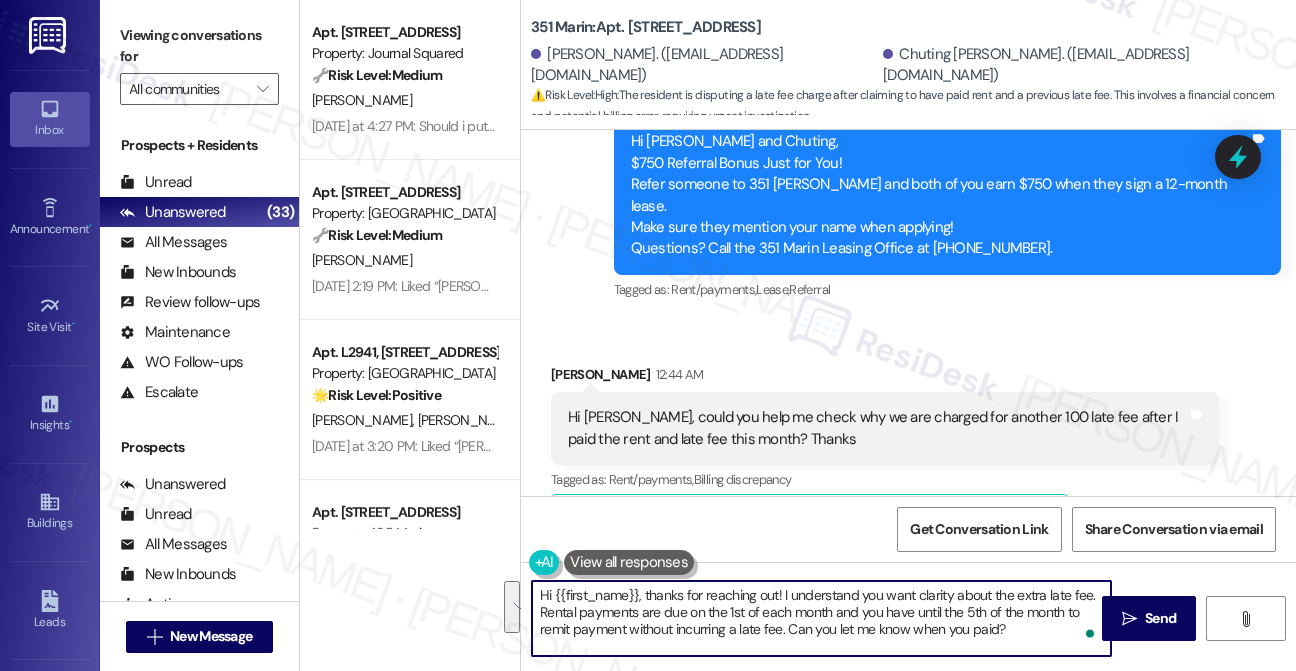 click on "Hi {{first_name}}, thanks for reaching out! I understand you want clarity about the extra late fee. Rental payments are due on the 1st of each month and you have until the 5th of the month to remit payment without incurring a late fee. Can you let me know when you paid?" at bounding box center [821, 618] 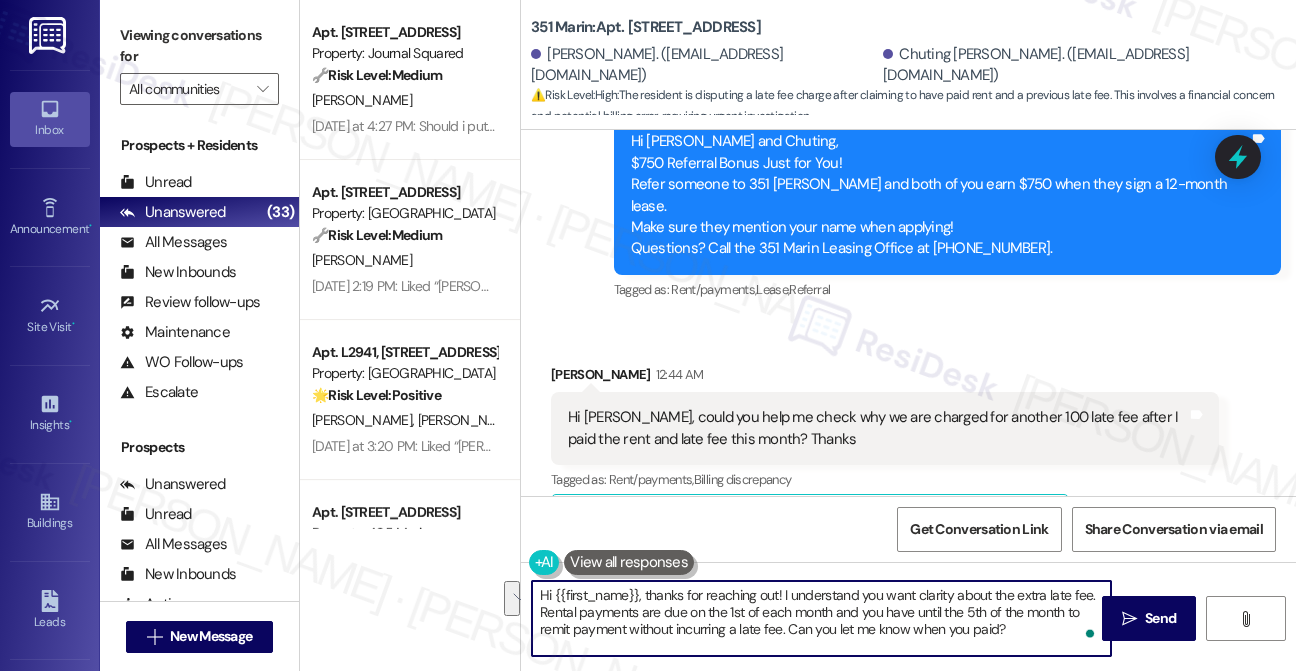 drag, startPoint x: 1024, startPoint y: 636, endPoint x: 538, endPoint y: 617, distance: 486.37125 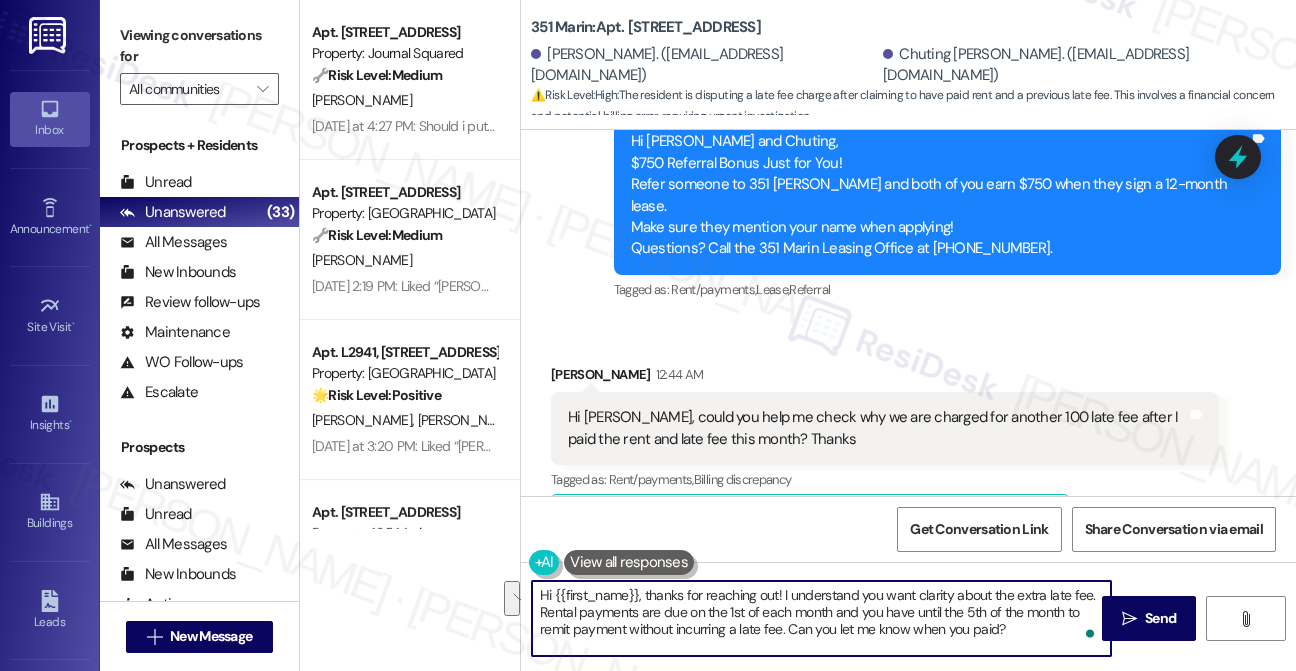 click on "Hi {{first_name}}, thanks for reaching out! I understand you want clarity about the extra late fee. Rental payments are due on the 1st of each month and you have until the 5th of the month to remit payment without incurring a late fee. Can you let me know when you paid?" at bounding box center [821, 618] 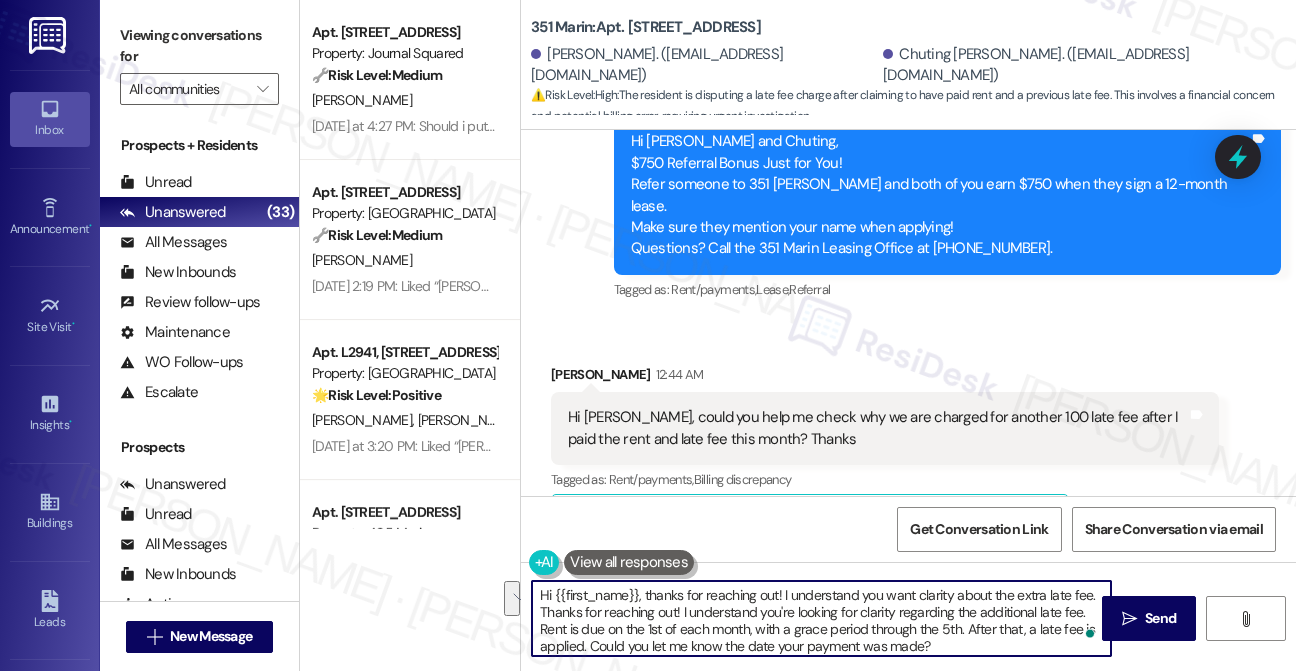scroll, scrollTop: 34, scrollLeft: 0, axis: vertical 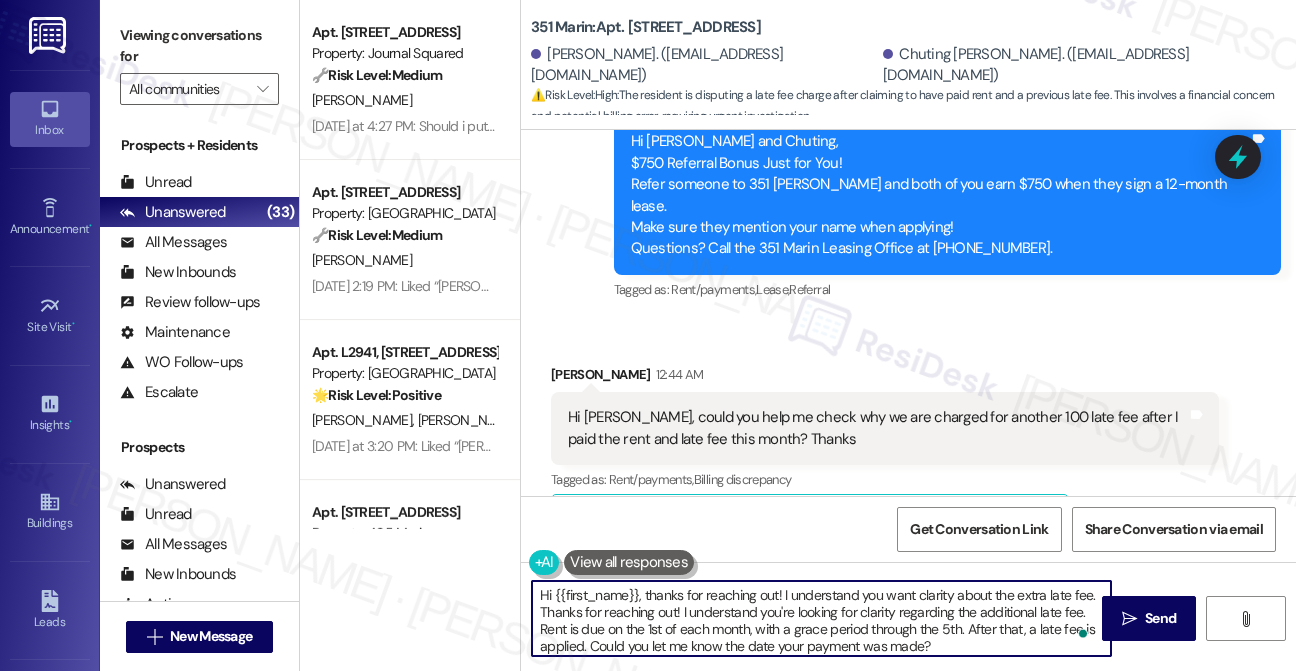 drag, startPoint x: 651, startPoint y: 591, endPoint x: 942, endPoint y: 625, distance: 292.97952 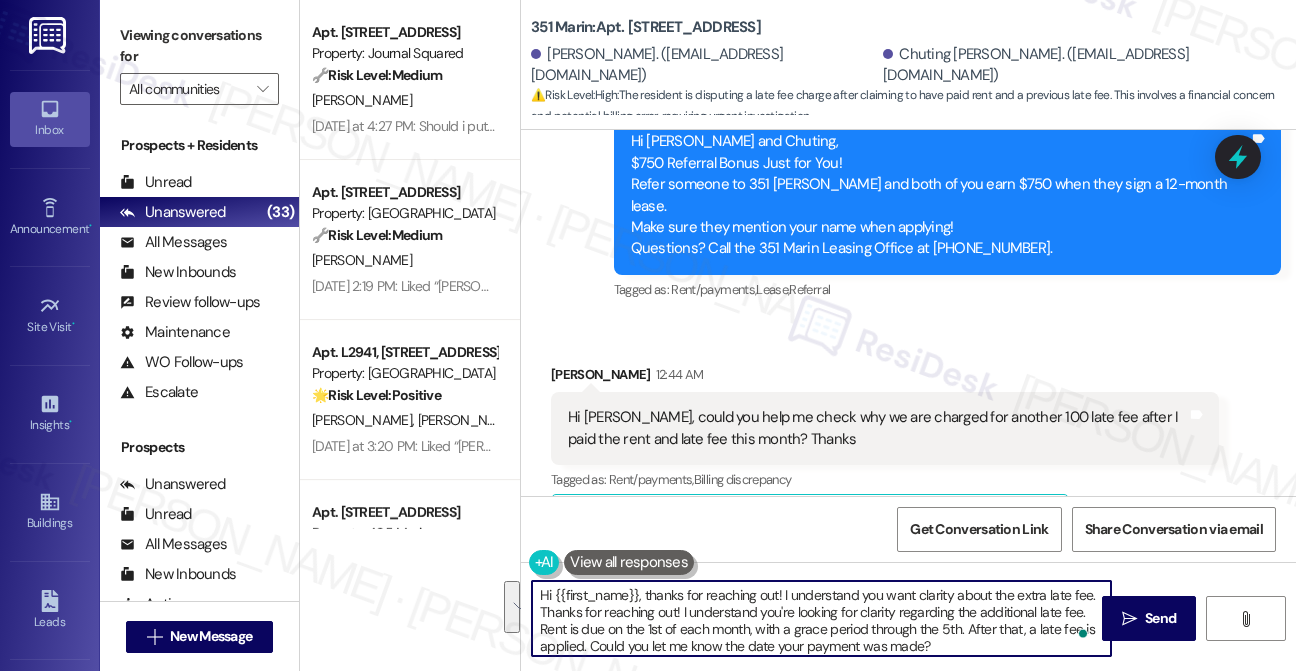 click on "Hi {{first_name}}, thanks for reaching out! I understand you want clarity about the extra late fee. Thanks for reaching out! I understand you're looking for clarity regarding the additional late fee. Rent is due on the 1st of each month, with a grace period through the 5th. After that, a late fee is applied. Could you let me know the date your payment was made?" at bounding box center (821, 618) 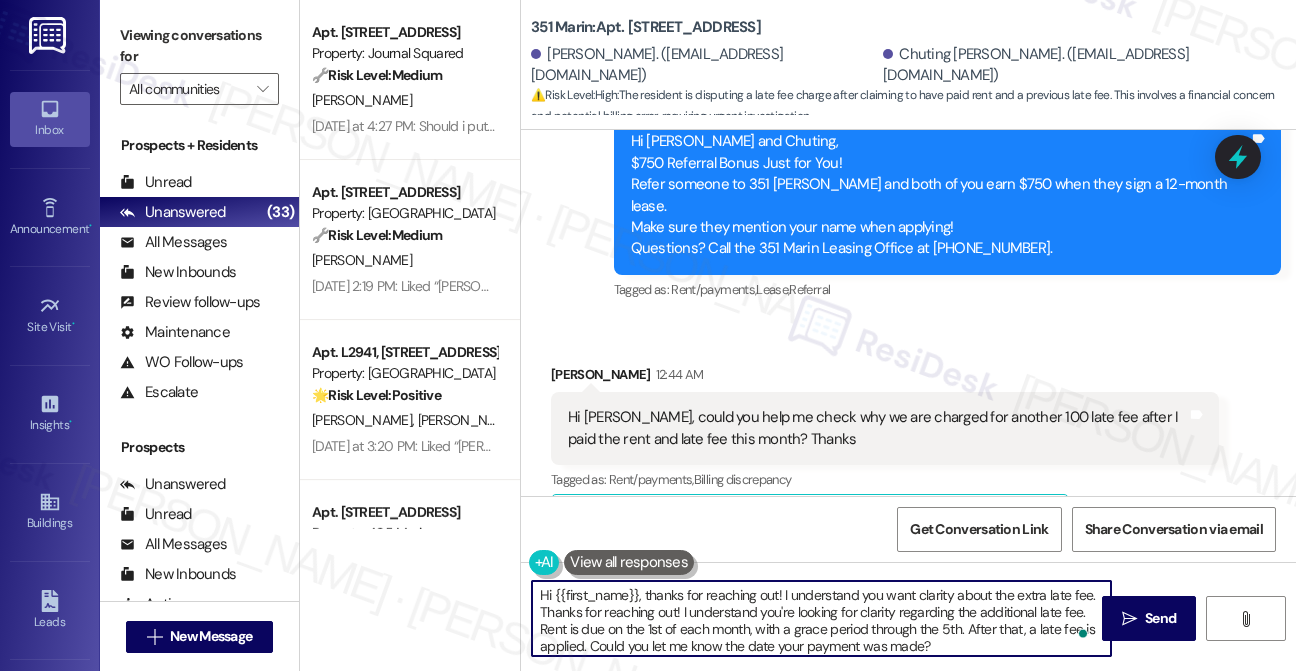 click on "Hi {{first_name}}, thanks for reaching out! I understand you want clarity about the extra late fee. Thanks for reaching out! I understand you're looking for clarity regarding the additional late fee. Rent is due on the 1st of each month, with a grace period through the 5th. After that, a late fee is applied. Could you let me know the date your payment was made?" at bounding box center [821, 618] 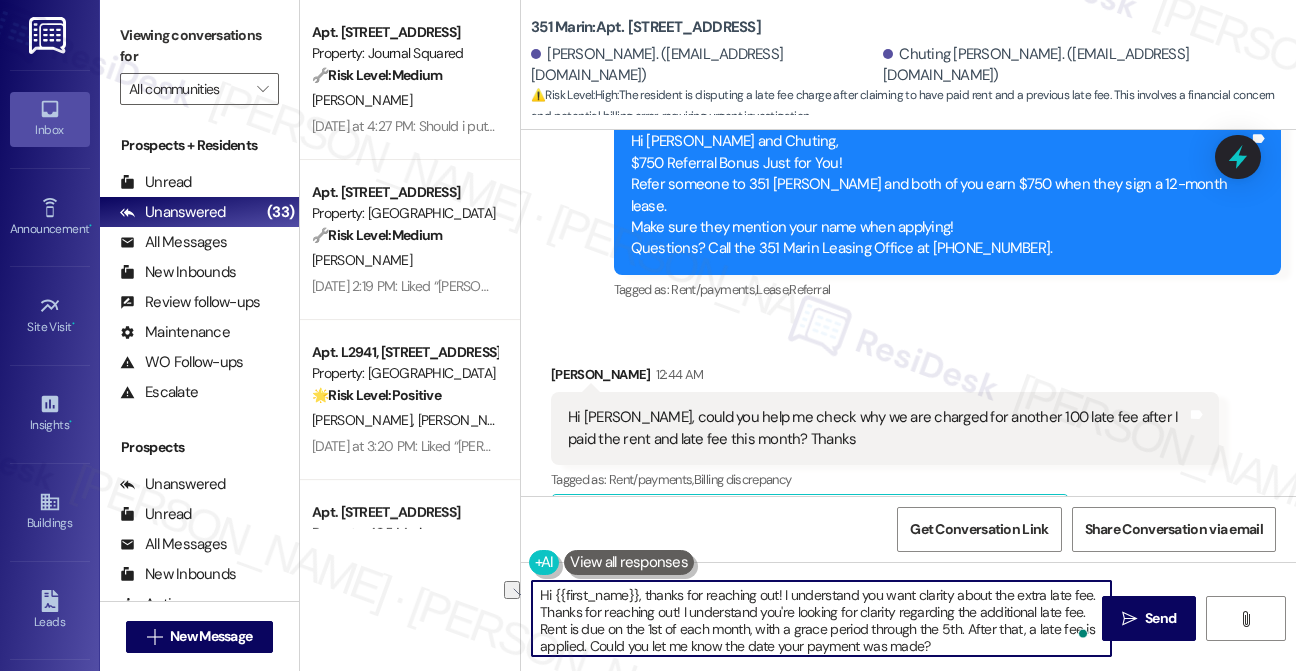 drag, startPoint x: 1088, startPoint y: 611, endPoint x: 538, endPoint y: 614, distance: 550.0082 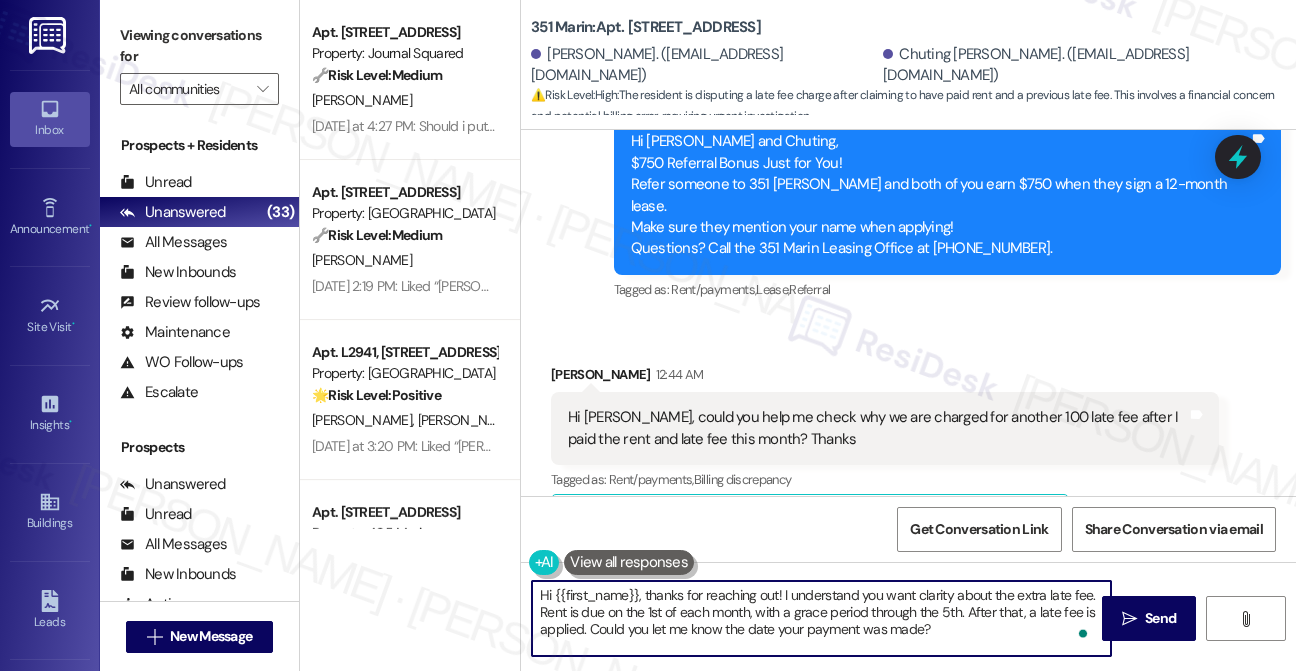 scroll, scrollTop: 5, scrollLeft: 0, axis: vertical 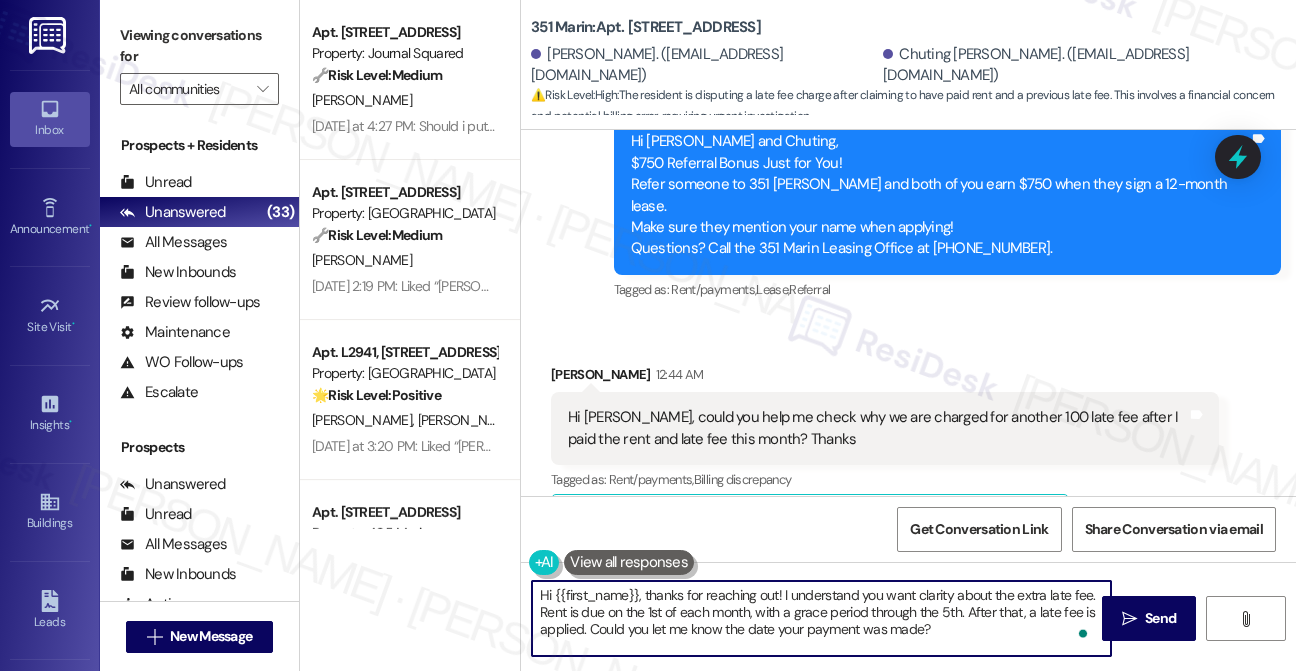 click on "Hi {{first_name}}, thanks for reaching out! I understand you want clarity about the extra late fee. Rent is due on the 1st of each month, with a grace period through the 5th. After that, a late fee is applied. Could you let me know the date your payment was made?" at bounding box center [821, 618] 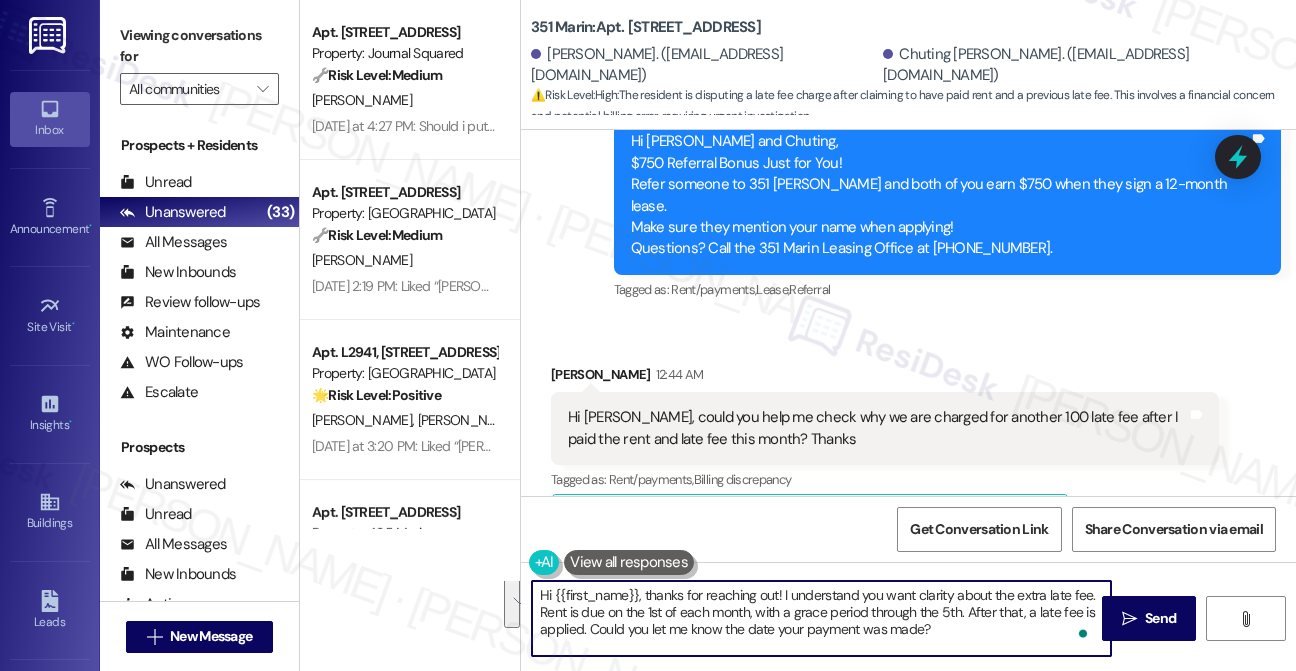 click on "Hi {{first_name}}, thanks for reaching out! I understand you want clarity about the extra late fee. Rent is due on the 1st of each month, with a grace period through the 5th. After that, a late fee is applied. Could you let me know the date your payment was made?" at bounding box center [821, 618] 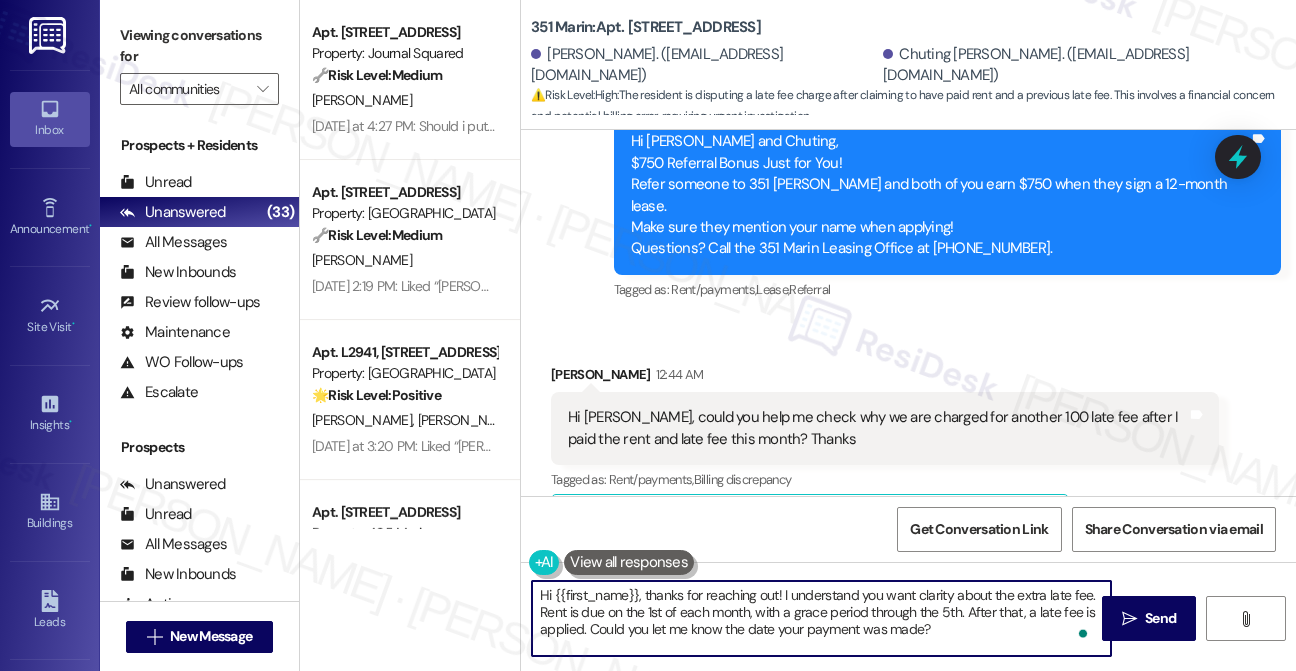 click on "Hi {{first_name}}, thanks for reaching out! I understand you want clarity about the extra late fee. Rent is due on the 1st of each month, with a grace period through the 5th. After that, a late fee is applied. Could you let me know the date your payment was made?" at bounding box center [821, 618] 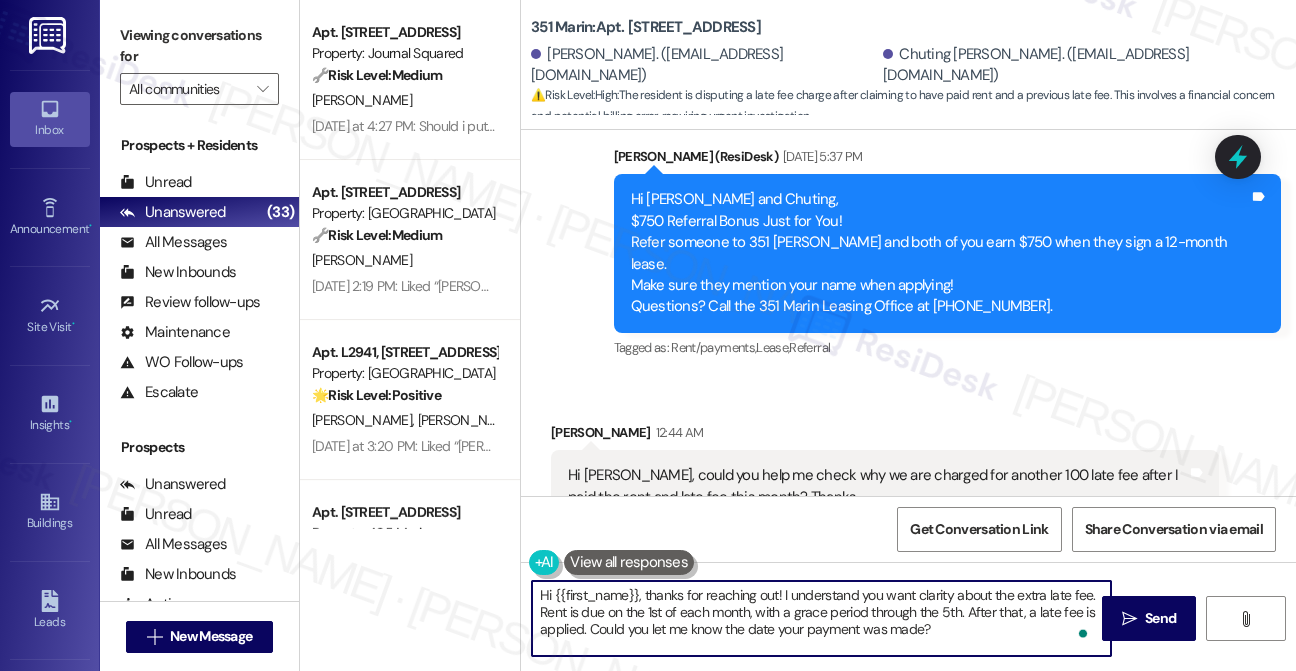 scroll, scrollTop: 7915, scrollLeft: 0, axis: vertical 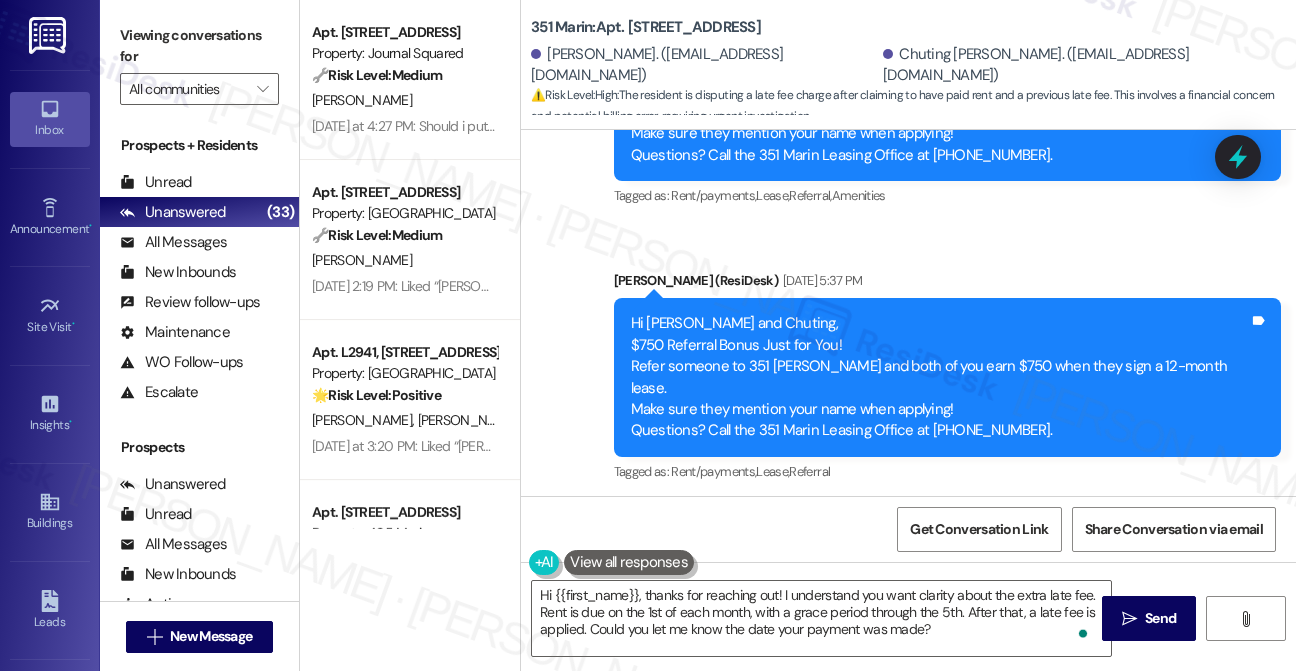 click on "Xudong Lin 12:44 AM" at bounding box center [885, 560] 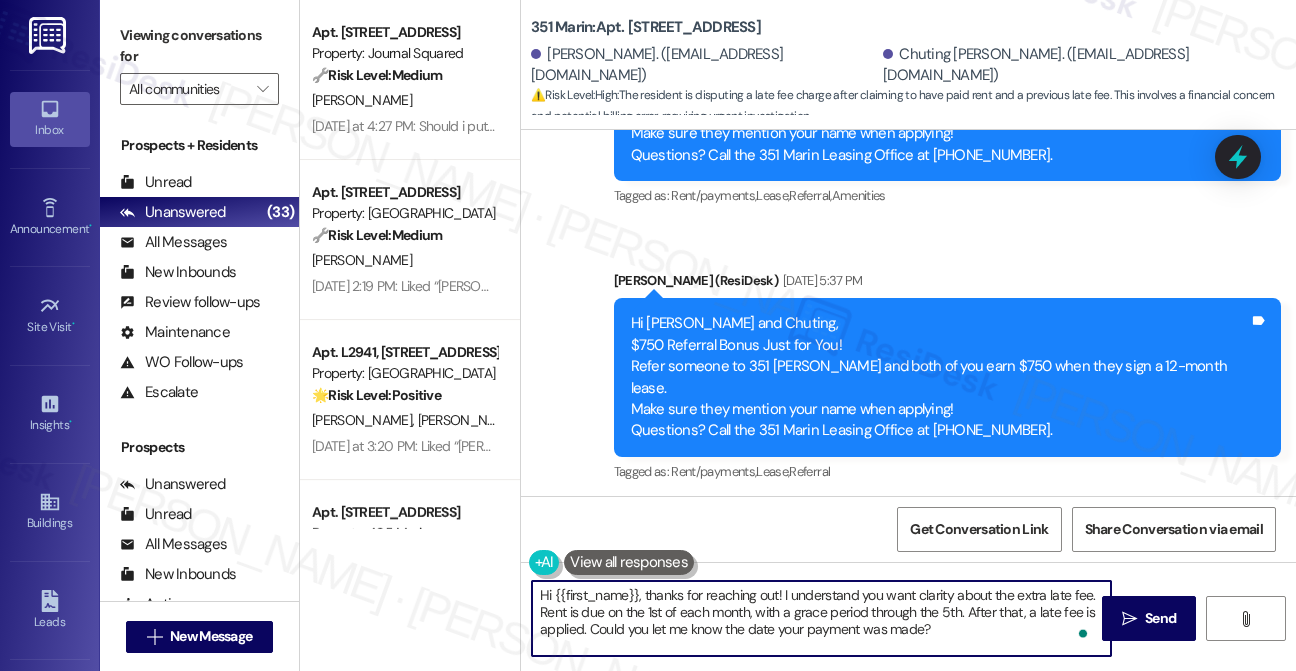 scroll, scrollTop: 0, scrollLeft: 0, axis: both 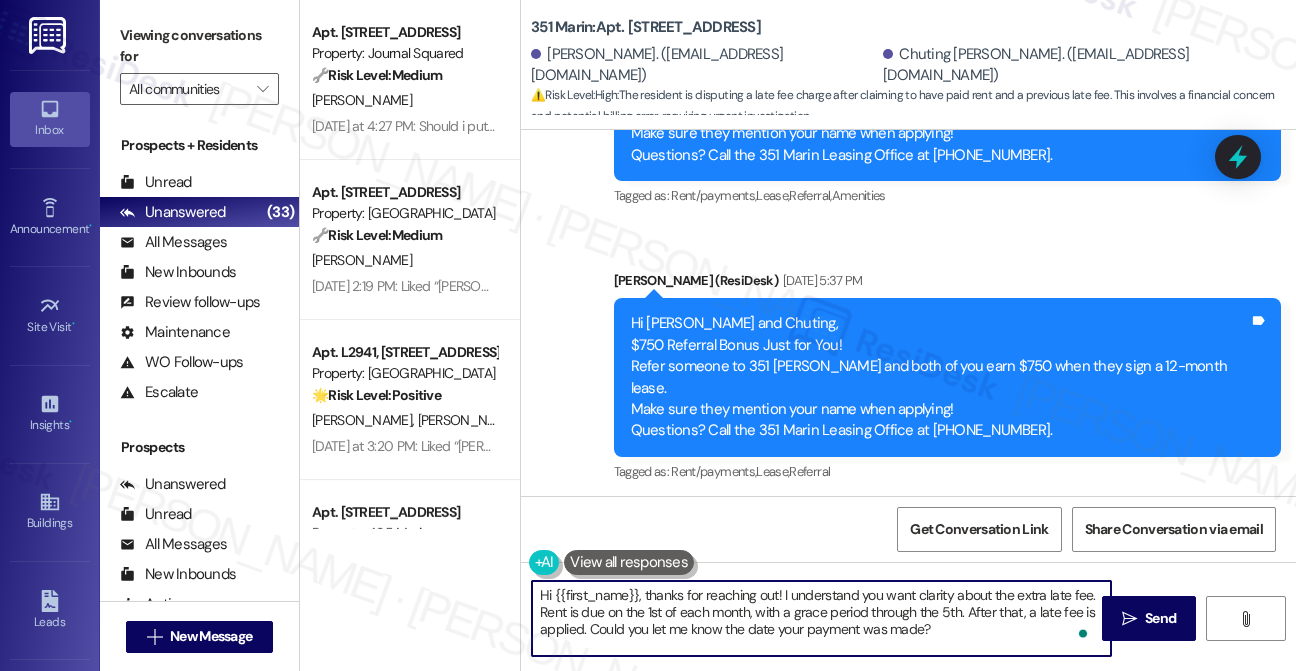 drag, startPoint x: 638, startPoint y: 587, endPoint x: 554, endPoint y: 596, distance: 84.48077 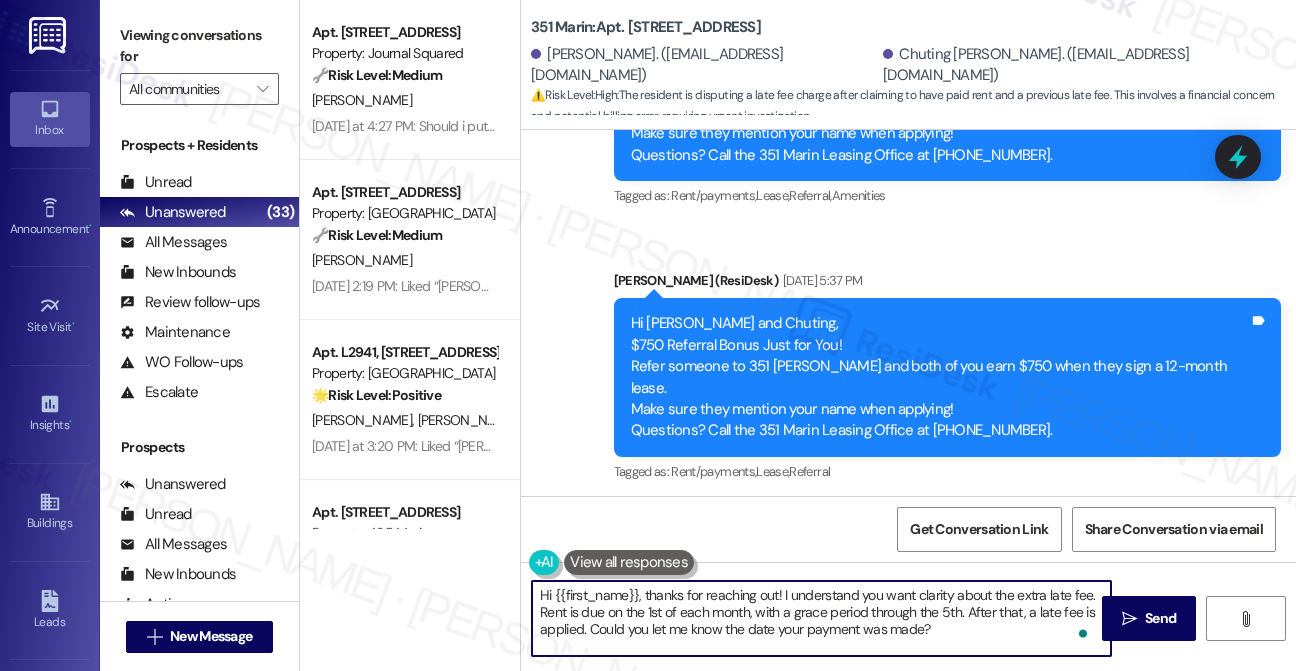 click on "Hi {{first_name}}, thanks for reaching out! I understand you want clarity about the extra late fee. Rent is due on the 1st of each month, with a grace period through the 5th. After that, a late fee is applied. Could you let me know the date your payment was made?" at bounding box center (821, 618) 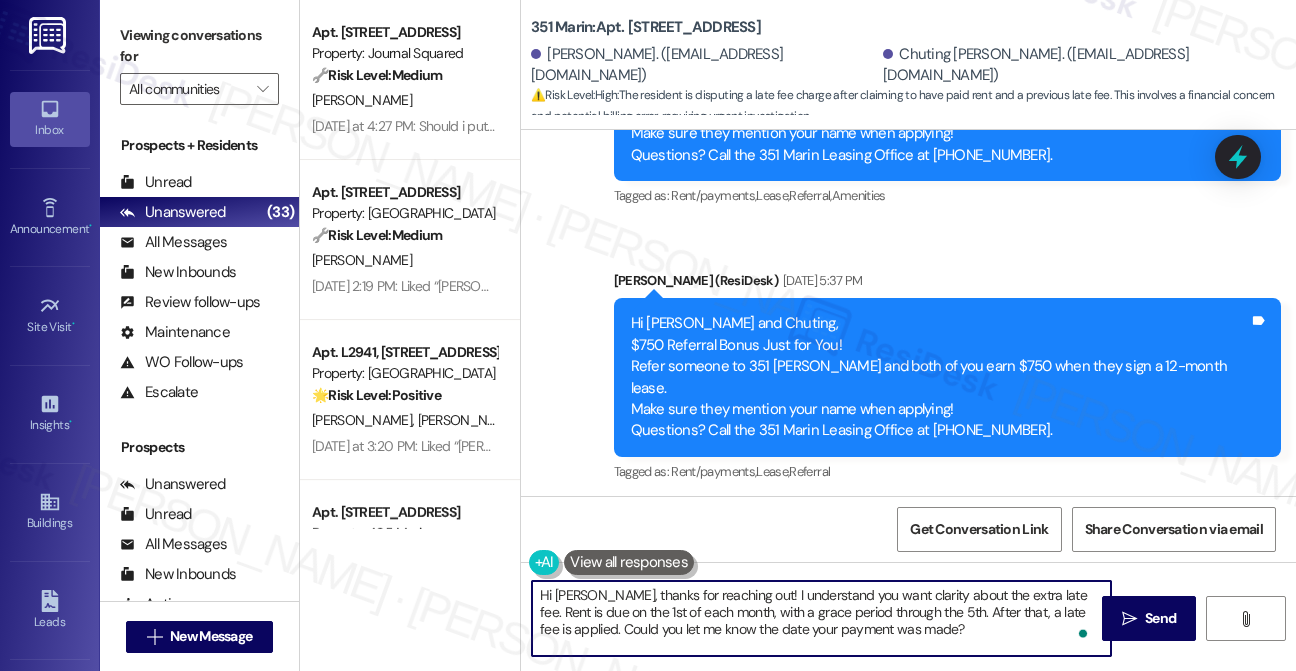 click on "Hi Xudong, thanks for reaching out! I understand you want clarity about the extra late fee. Rent is due on the 1st of each month, with a grace period through the 5th. After that, a late fee is applied. Could you let me know the date your payment was made?" at bounding box center [821, 618] 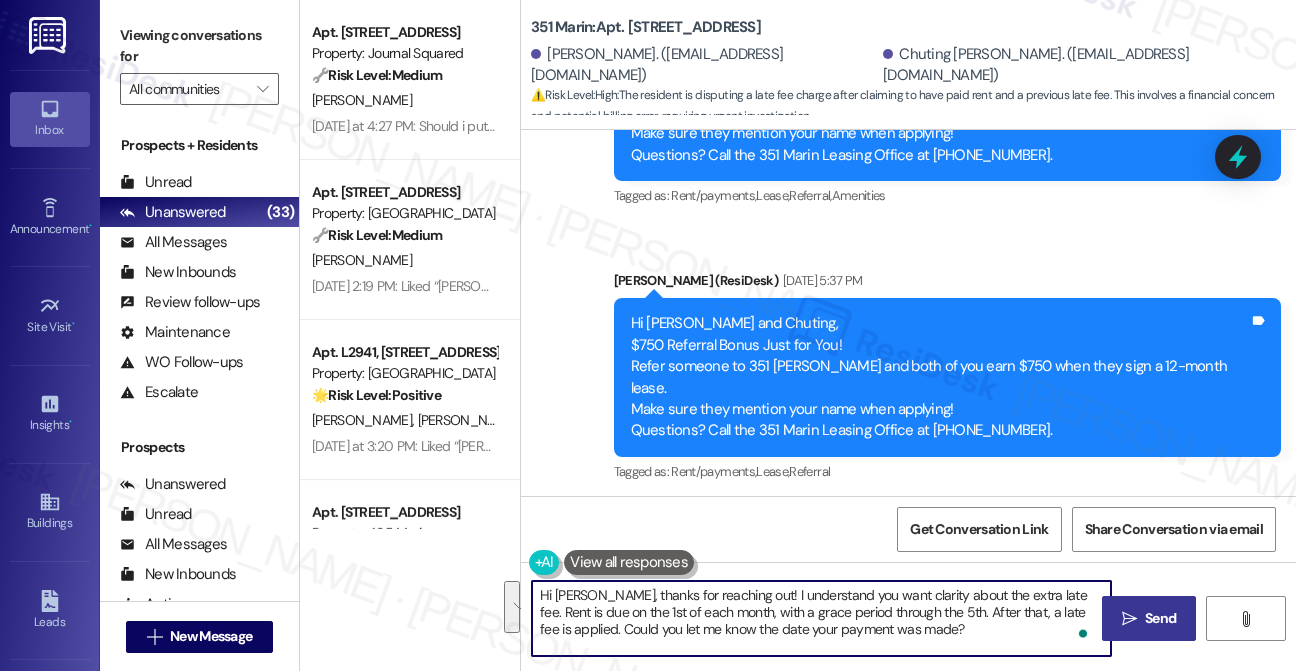 type on "Hi Xudong, thanks for reaching out! I understand you want clarity about the extra late fee. Rent is due on the 1st of each month, with a grace period through the 5th. After that, a late fee is applied. Could you let me know the date your payment was made?" 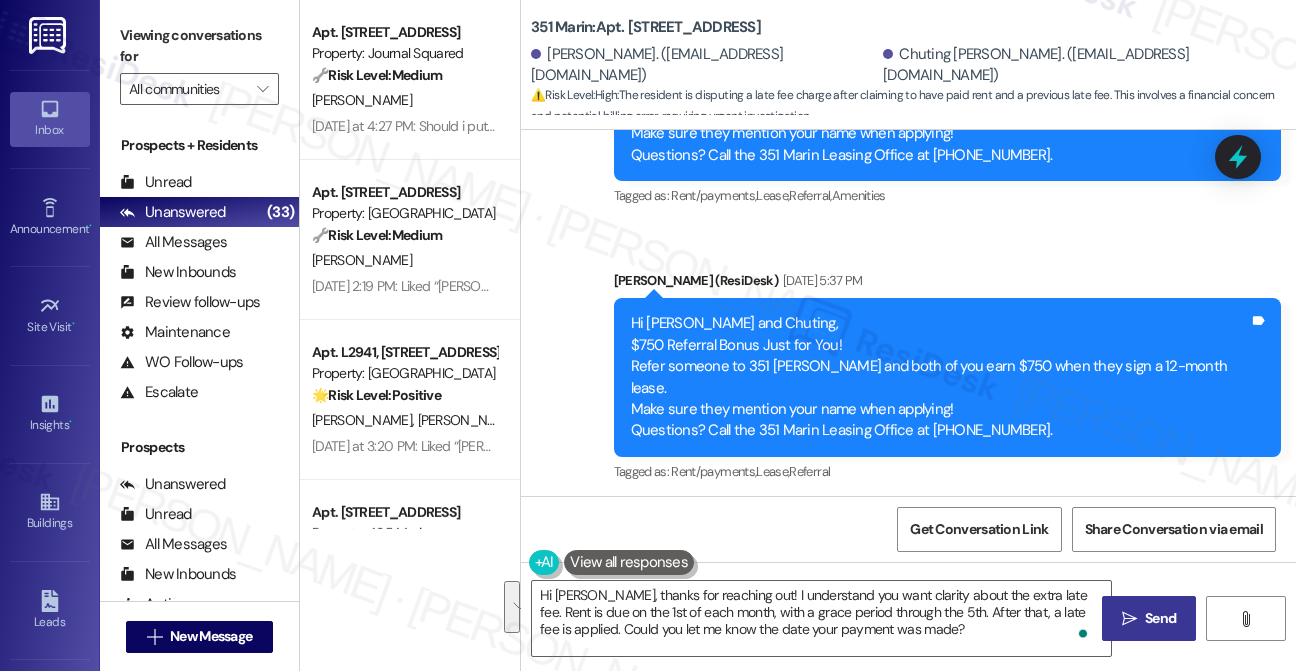 click on "Send" at bounding box center (1160, 618) 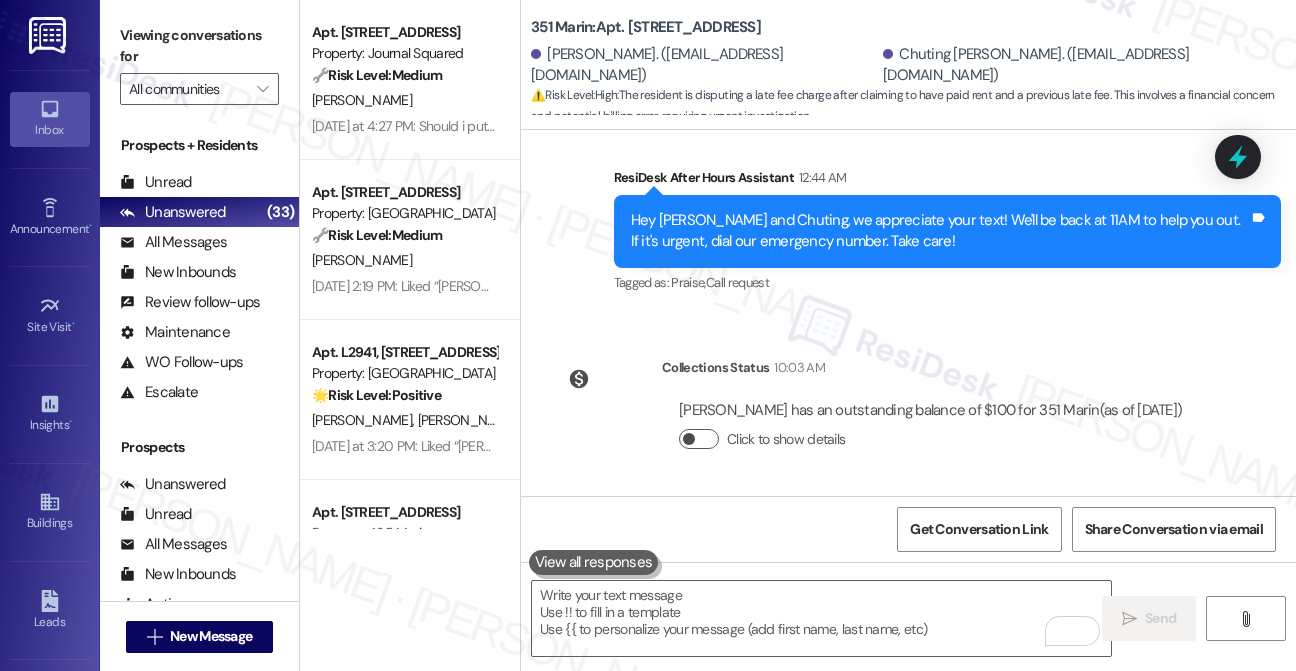 click on "Click to show details" at bounding box center [699, 439] 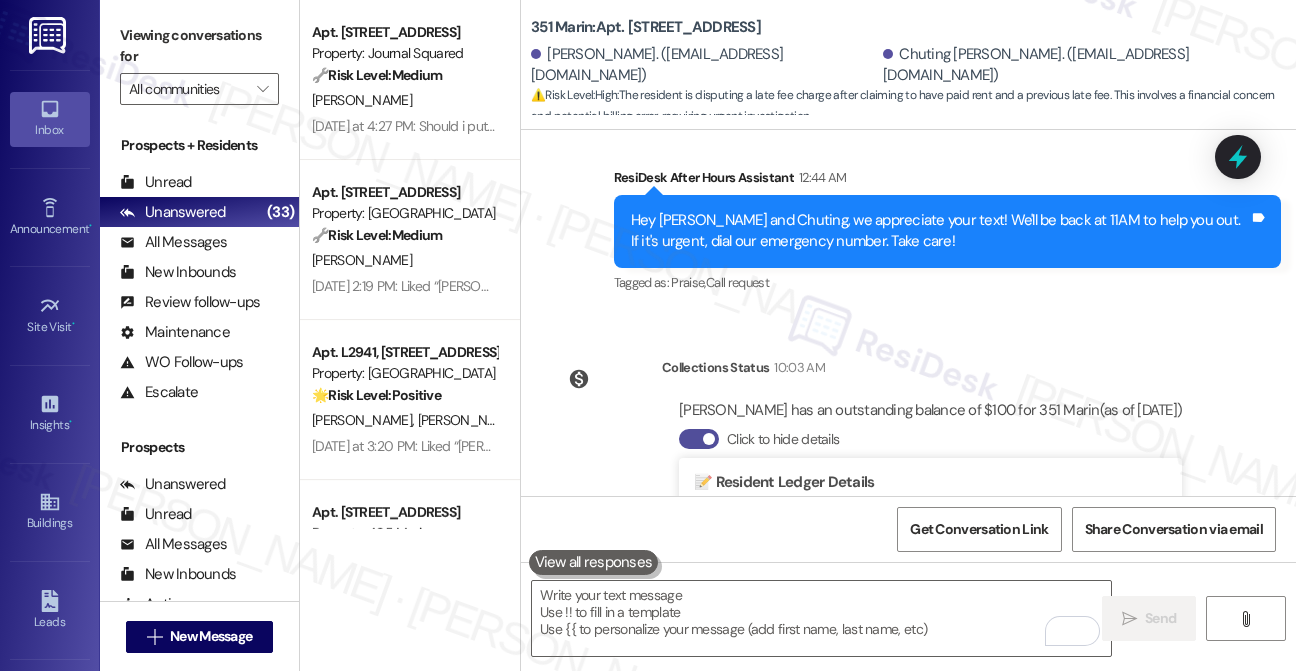 click at bounding box center (709, 439) 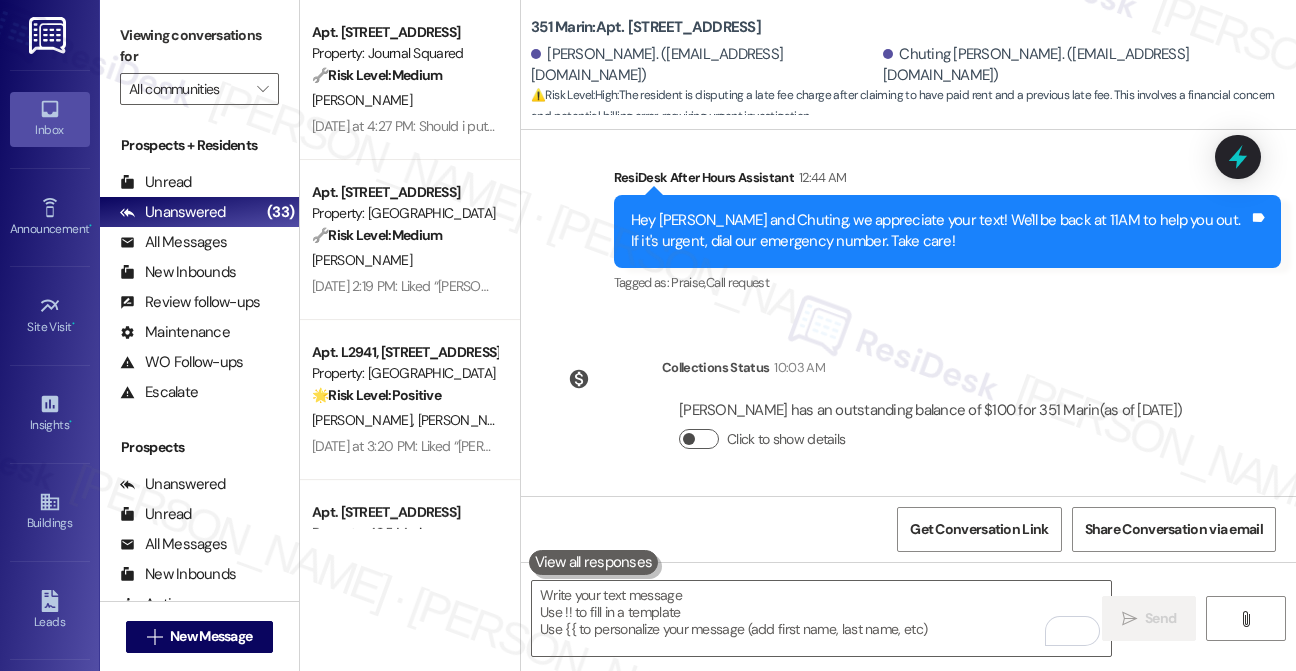 click on "Click to show details" at bounding box center (699, 439) 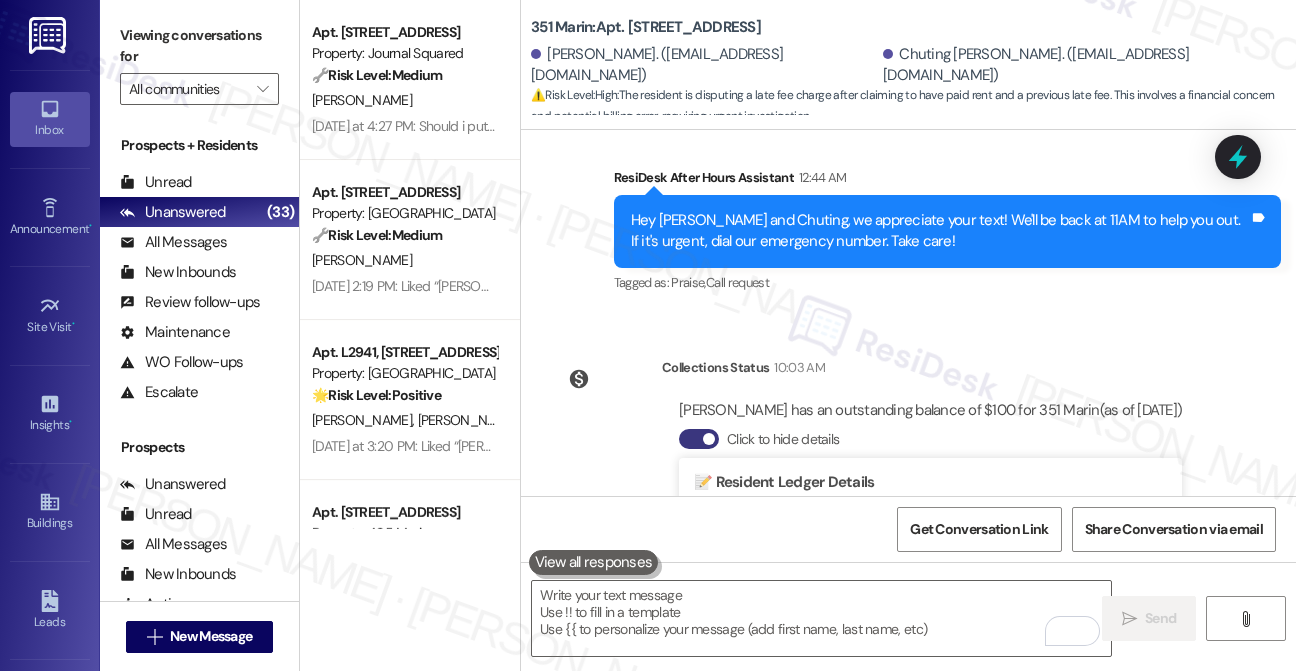 click on "Balance :  100.00" at bounding box center [930, 581] 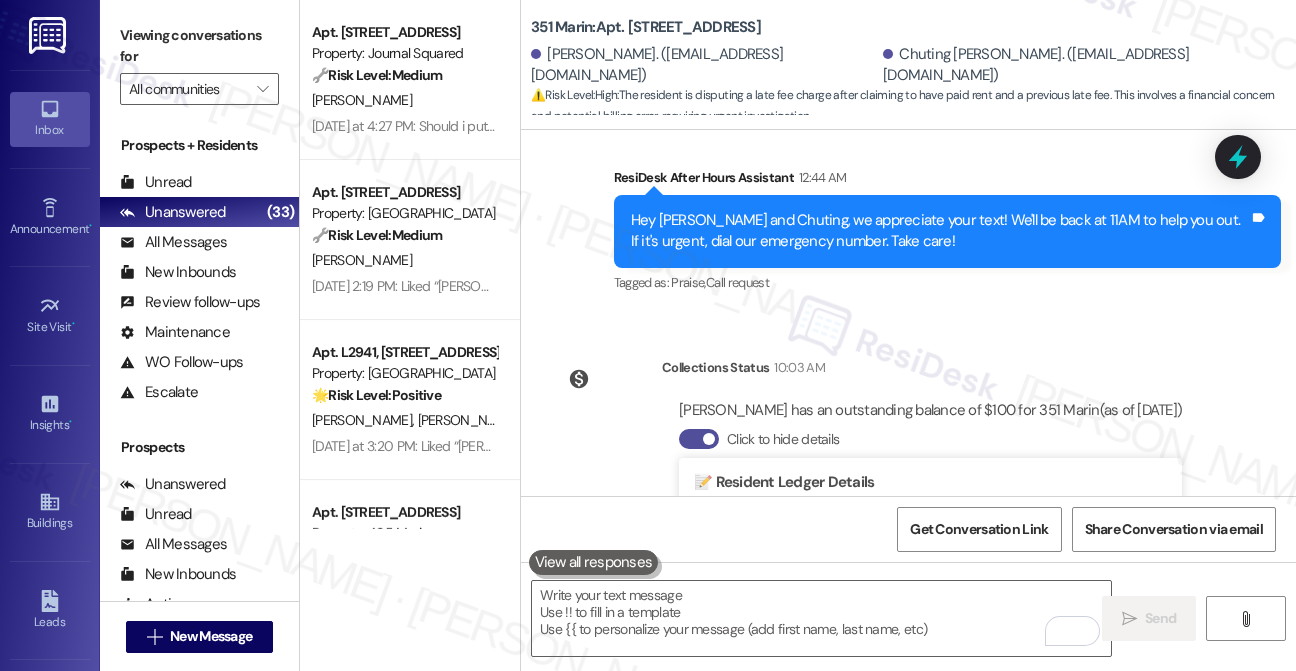 click at bounding box center (709, 439) 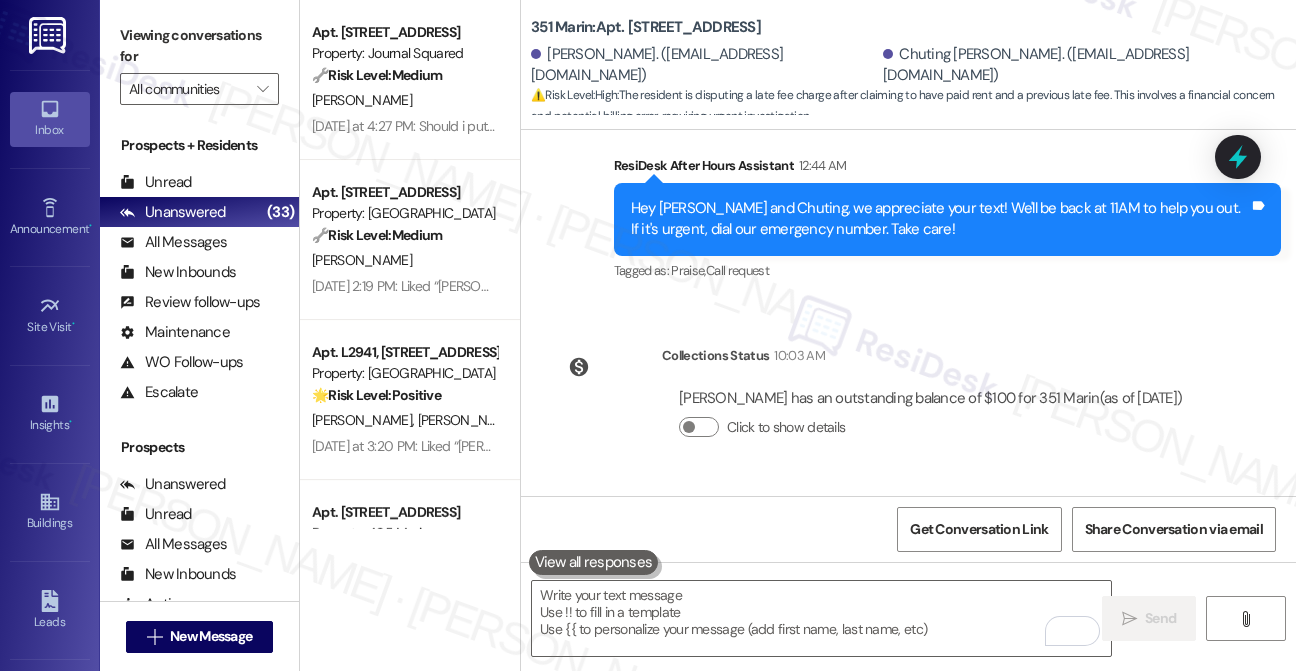 click on "Hi Xudong, thanks for reaching out! I understand you want clarity about the extra late fee. Rent is due on the 1st of each month, with a grace period through the 5th. After that, a late fee is applied. Could you let me know the date your payment was made? Tags and notes" at bounding box center [948, 604] 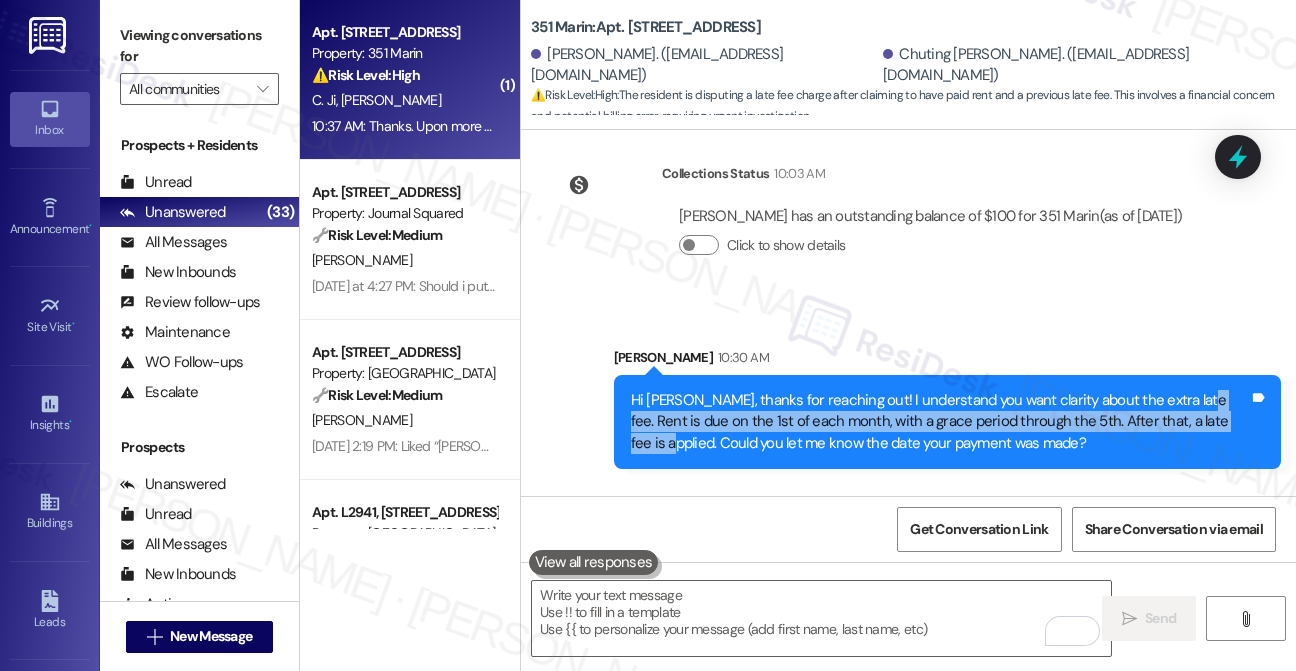 scroll, scrollTop: 8738, scrollLeft: 0, axis: vertical 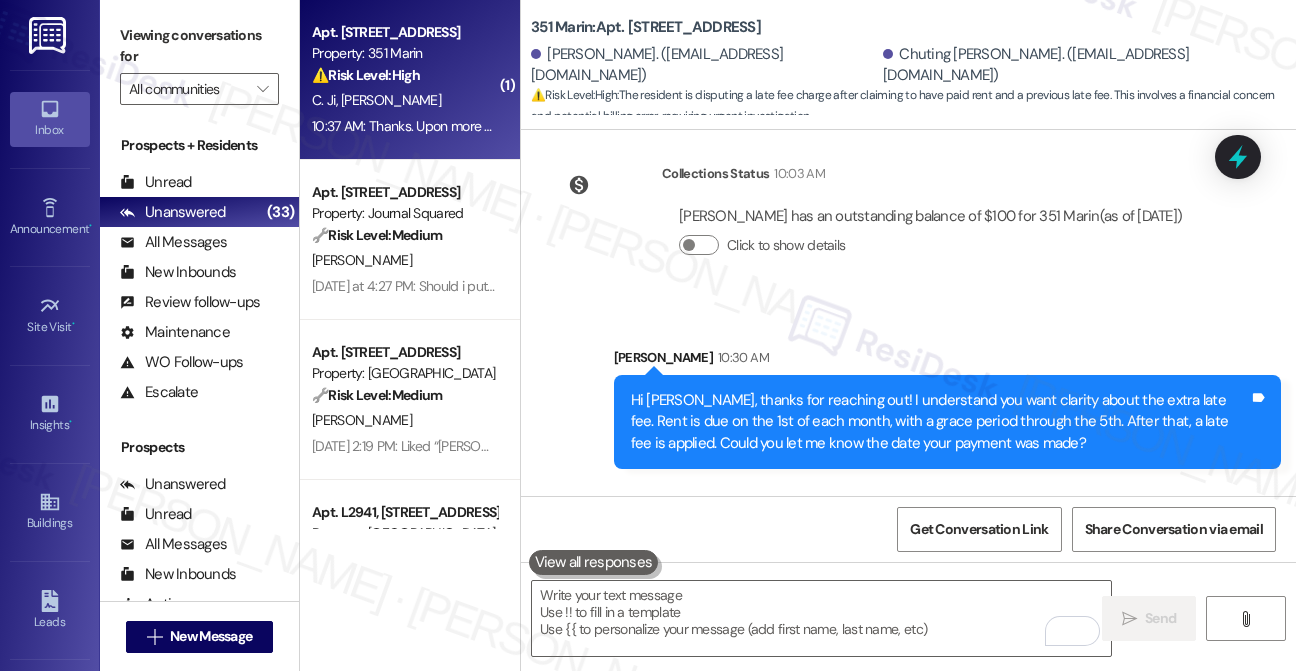 click on "Thanks. Upon more careful checking, the additional late fee came from June. On June 6, we were charged a late fee while the balance is negative, which doesn't make sense to me. Could you help me revoke this unexpected charge?" at bounding box center (877, 604) 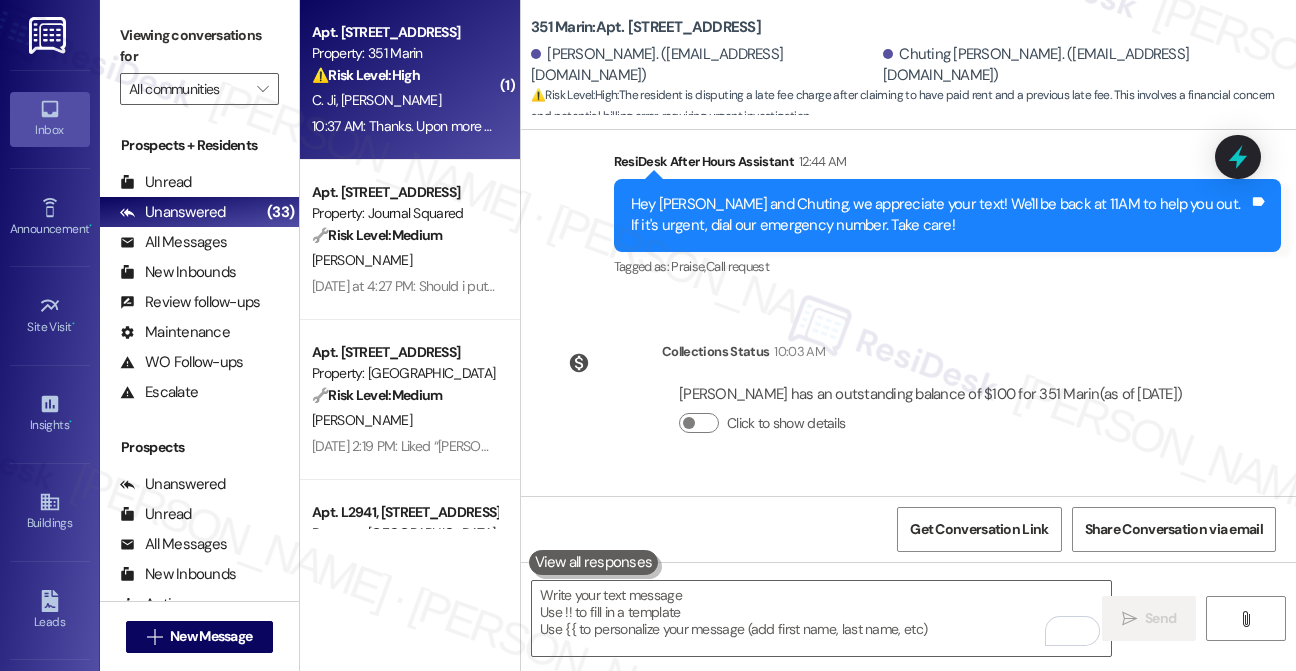 scroll, scrollTop: 8557, scrollLeft: 0, axis: vertical 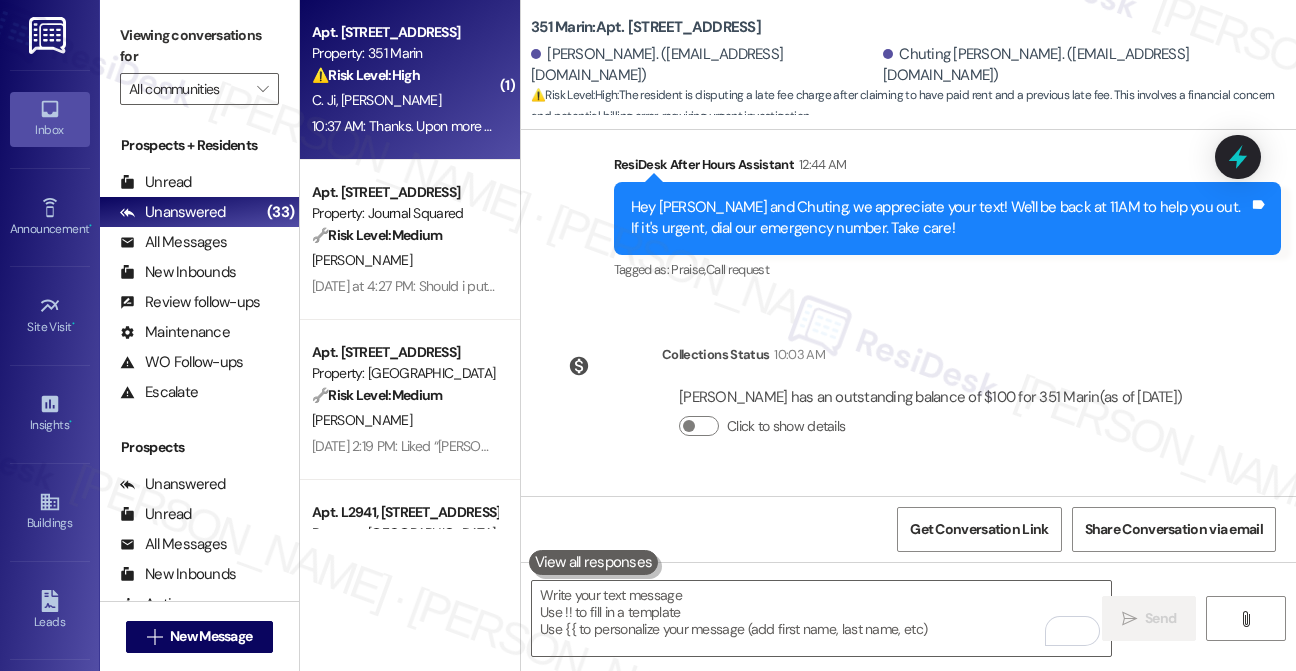 click on "Hi Xudong, thanks for reaching out! I understand you want clarity about the extra late fee. Rent is due on the 1st of each month, with a grace period through the 5th. After that, a late fee is applied. Could you let me know the date your payment was made?" at bounding box center (940, 603) 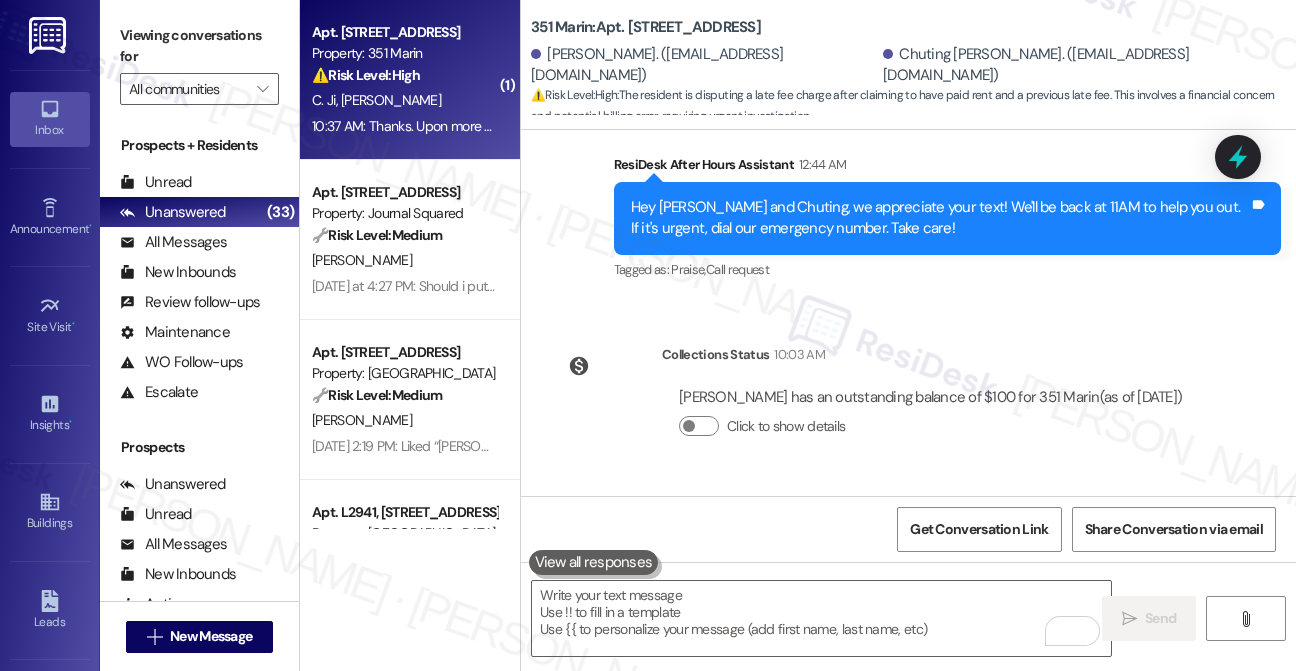 click on "Hi Xudong, thanks for reaching out! I understand you want clarity about the extra late fee. Rent is due on the 1st of each month, with a grace period through the 5th. After that, a late fee is applied. Could you let me know the date your payment was made?" at bounding box center [940, 603] 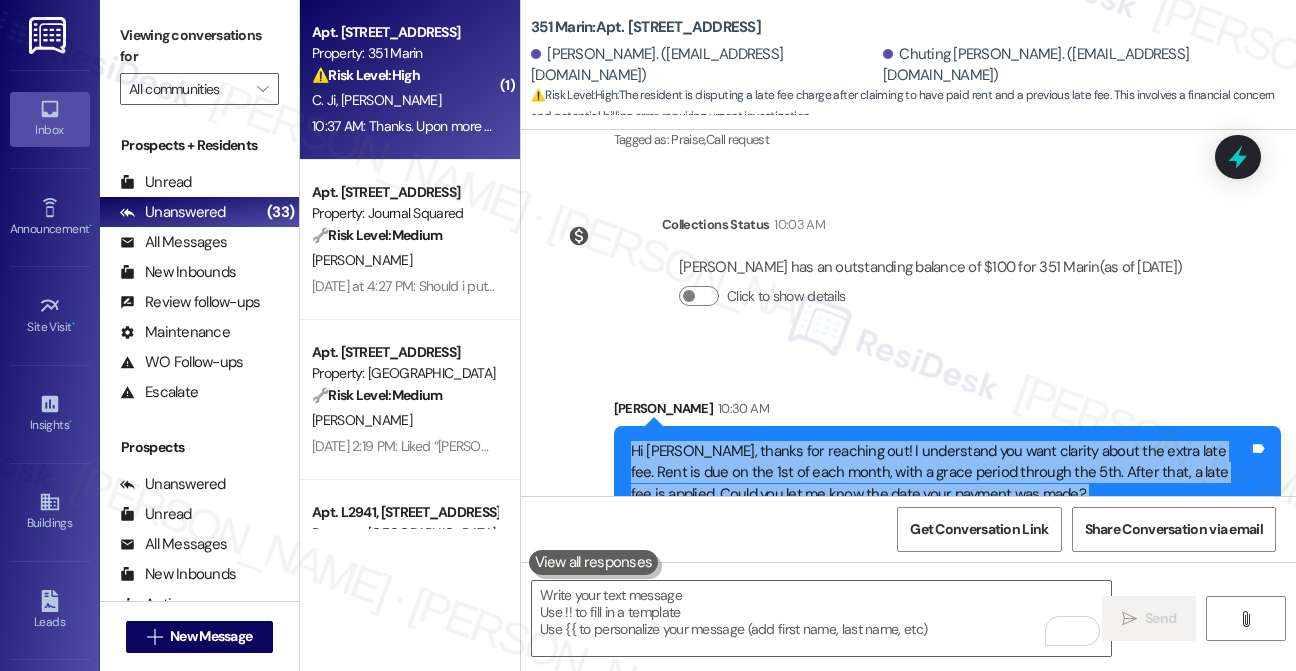 scroll, scrollTop: 8738, scrollLeft: 0, axis: vertical 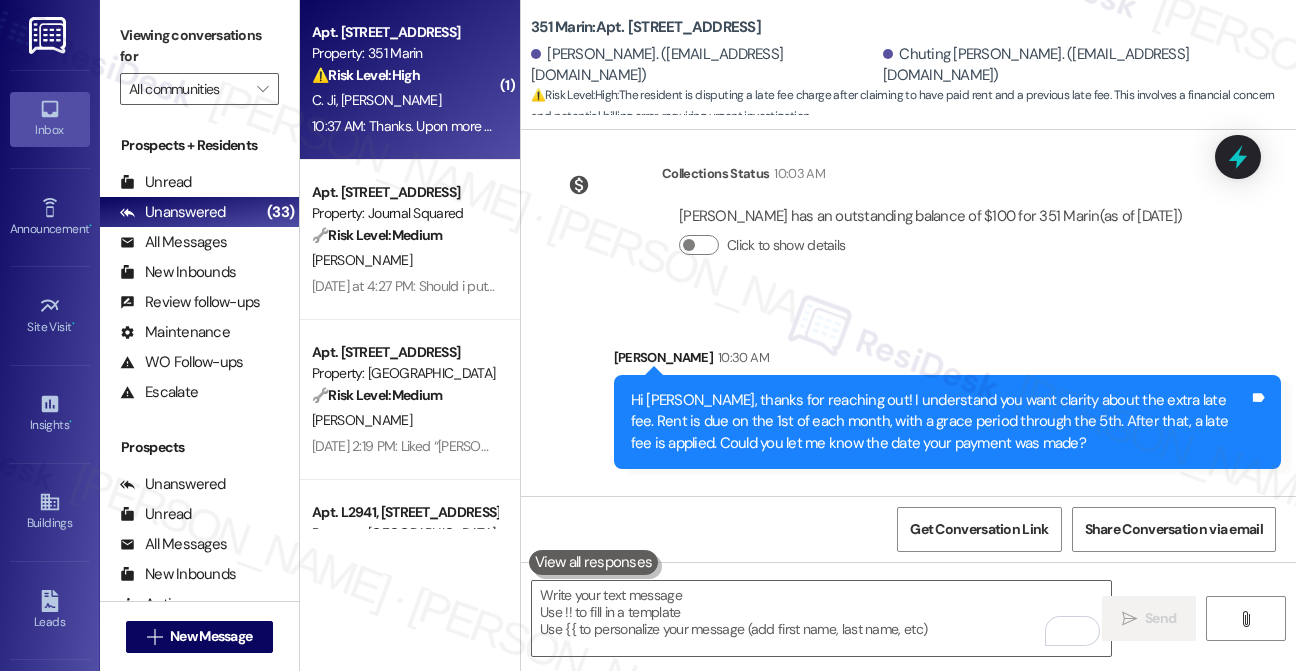click on "Thanks. Upon more careful checking, the additional late fee came from June. On June 6, we were charged a late fee while the balance is negative, which doesn't make sense to me. Could you help me revoke this unexpected charge?" at bounding box center (877, 604) 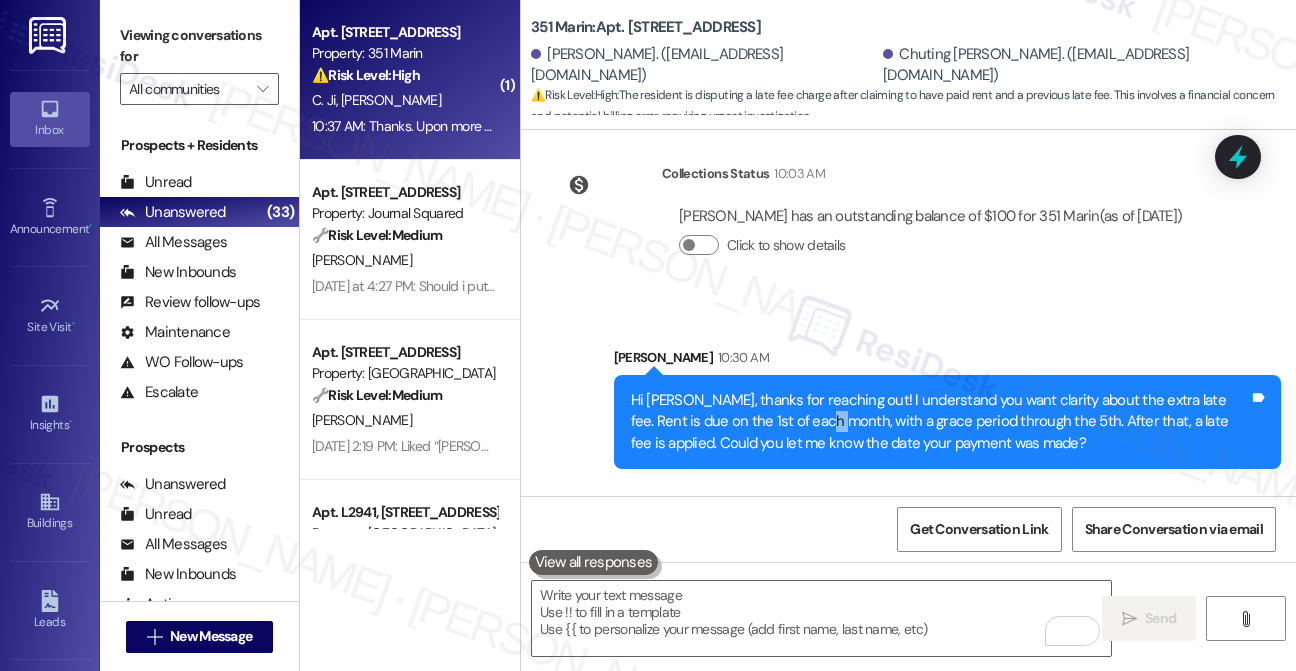 click on "Hi Xudong, thanks for reaching out! I understand you want clarity about the extra late fee. Rent is due on the 1st of each month, with a grace period through the 5th. After that, a late fee is applied. Could you let me know the date your payment was made?" at bounding box center (940, 422) 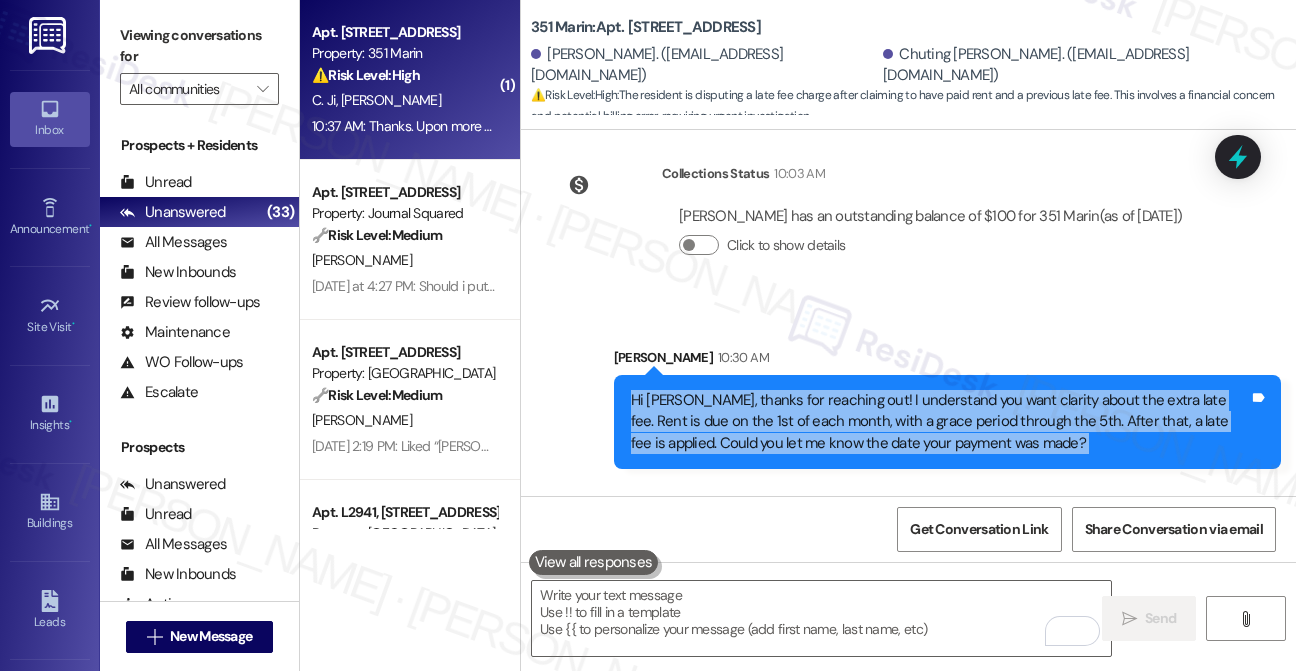 click on "Hi Xudong, thanks for reaching out! I understand you want clarity about the extra late fee. Rent is due on the 1st of each month, with a grace period through the 5th. After that, a late fee is applied. Could you let me know the date your payment was made?" at bounding box center (940, 422) 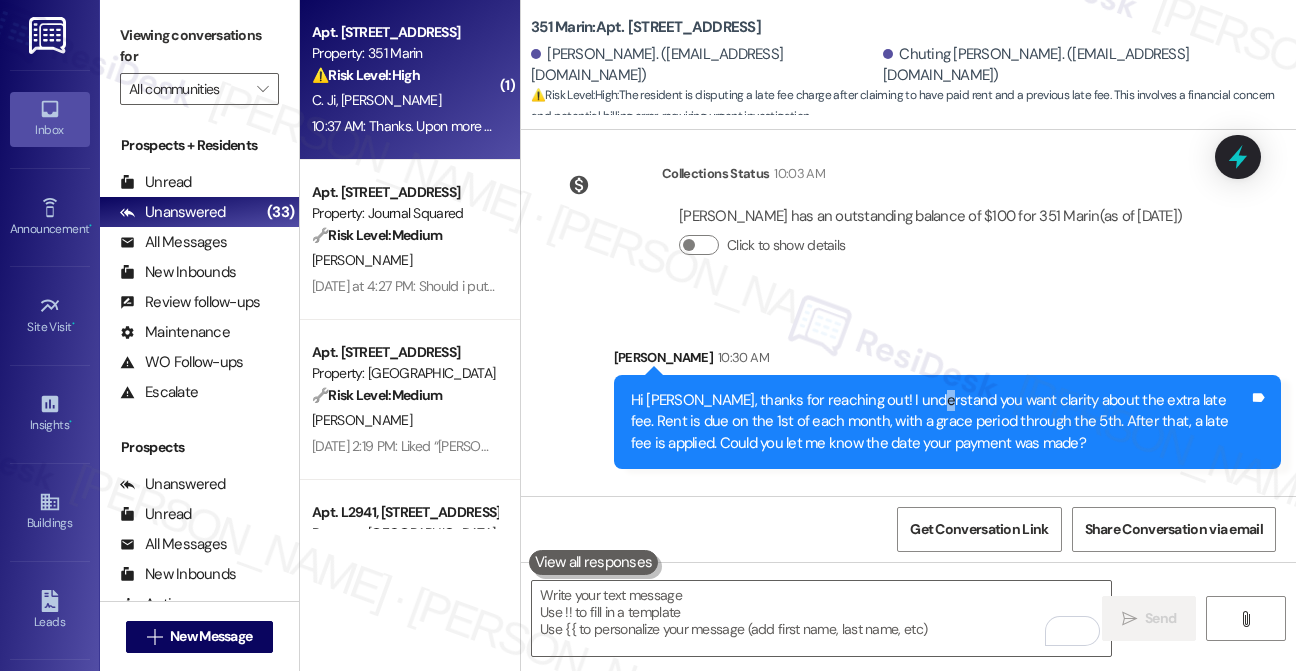 click on "Hi Xudong, thanks for reaching out! I understand you want clarity about the extra late fee. Rent is due on the 1st of each month, with a grace period through the 5th. After that, a late fee is applied. Could you let me know the date your payment was made?" at bounding box center [940, 422] 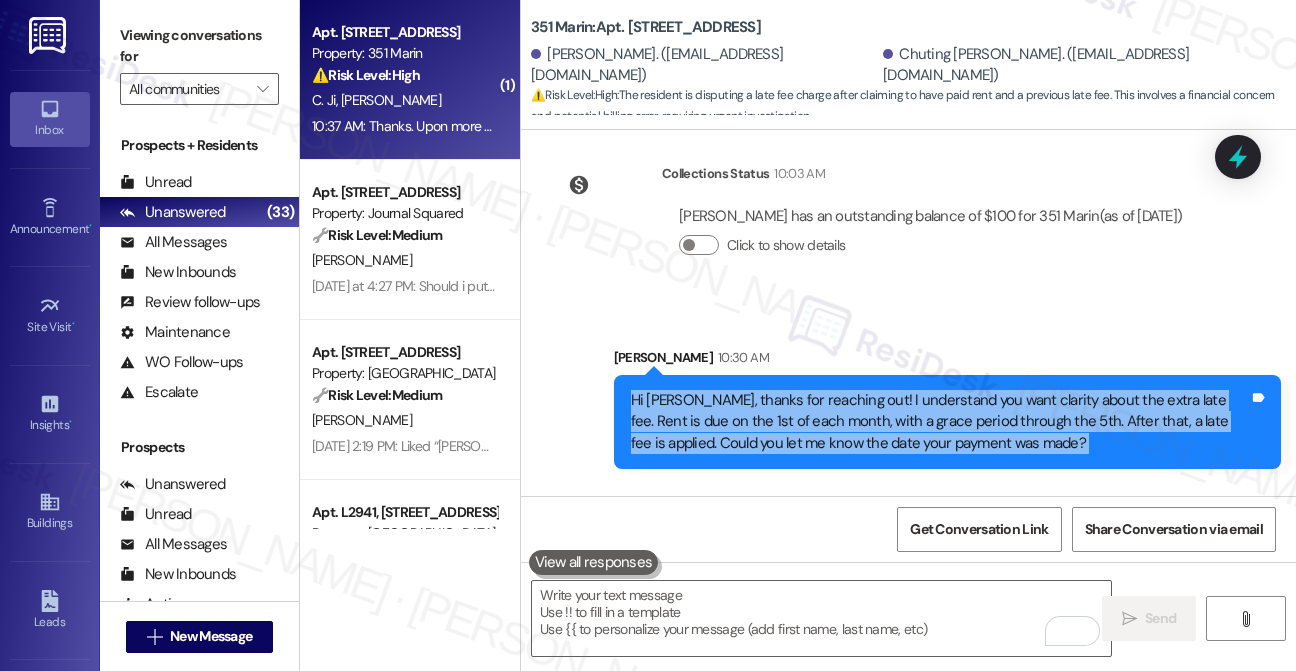 click on "Hi Xudong, thanks for reaching out! I understand you want clarity about the extra late fee. Rent is due on the 1st of each month, with a grace period through the 5th. After that, a late fee is applied. Could you let me know the date your payment was made?" at bounding box center (940, 422) 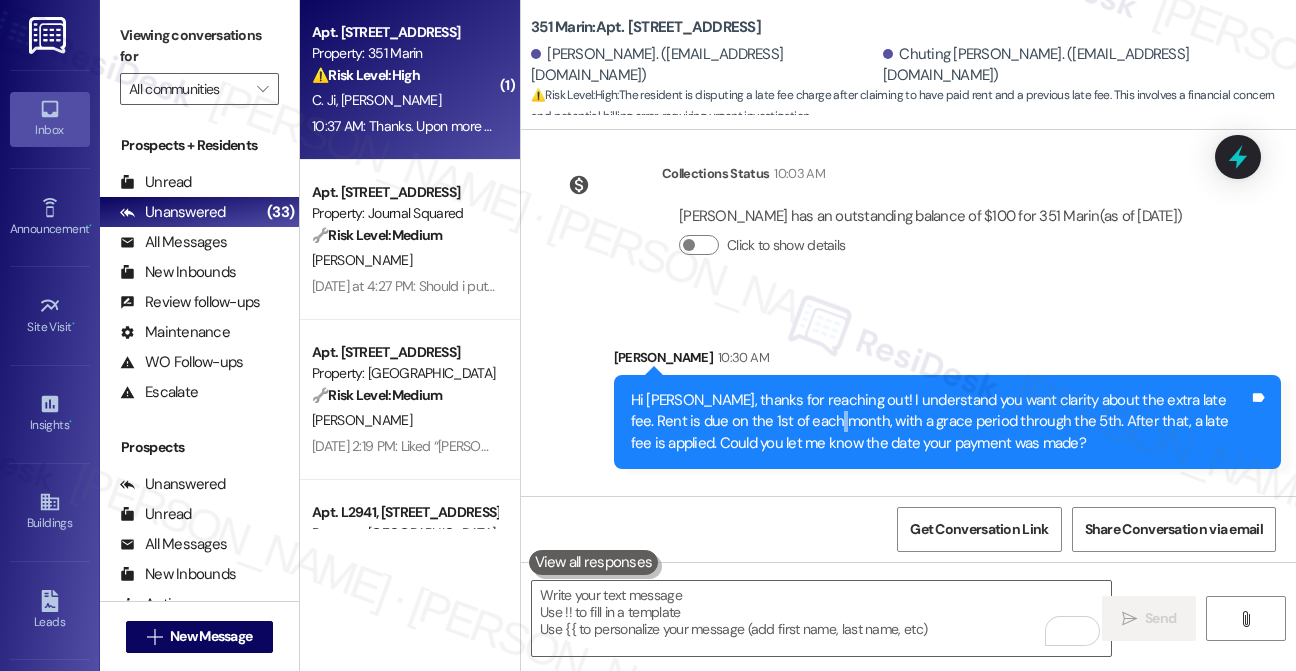 click on "Hi Xudong, thanks for reaching out! I understand you want clarity about the extra late fee. Rent is due on the 1st of each month, with a grace period through the 5th. After that, a late fee is applied. Could you let me know the date your payment was made?" at bounding box center [940, 422] 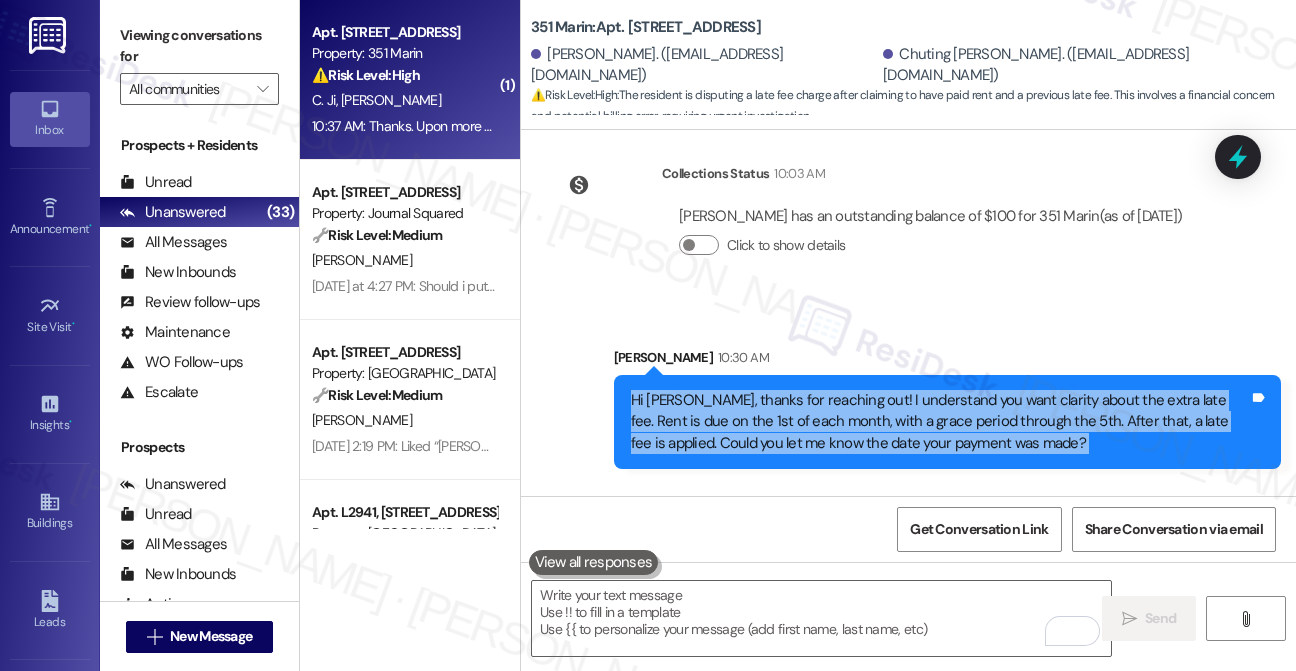 click on "Hi Xudong, thanks for reaching out! I understand you want clarity about the extra late fee. Rent is due on the 1st of each month, with a grace period through the 5th. After that, a late fee is applied. Could you let me know the date your payment was made?" at bounding box center [940, 422] 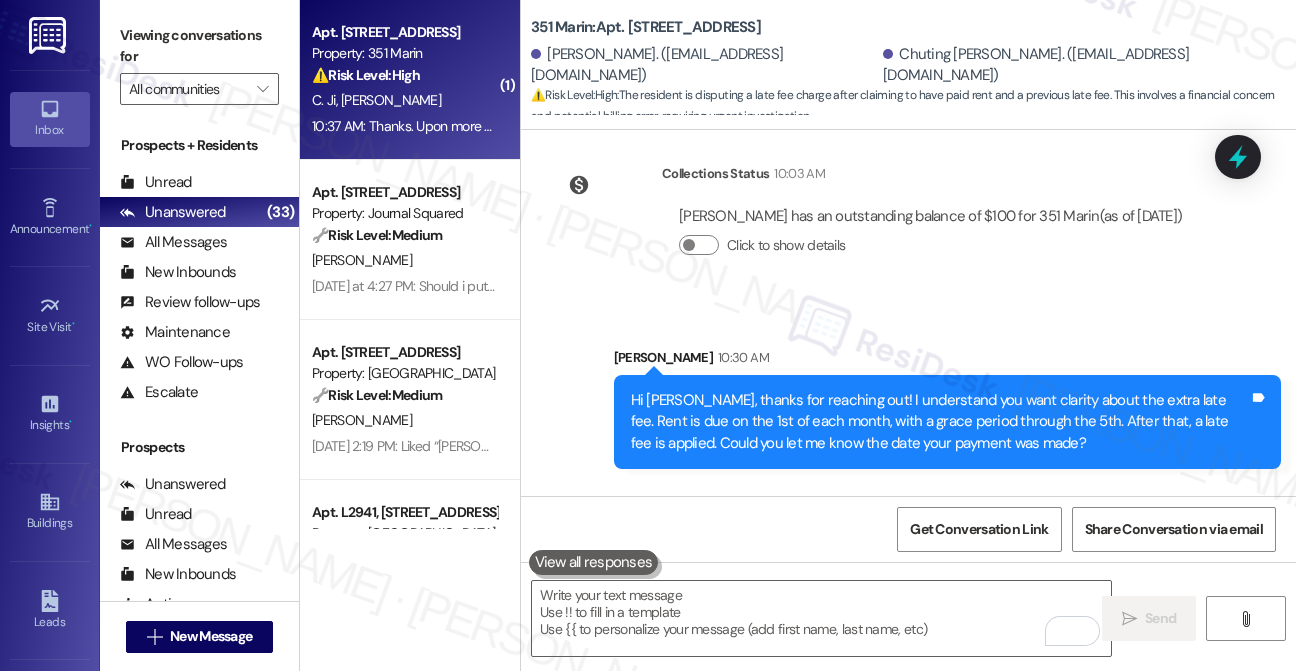 click on "Sarah 10:30 AM" at bounding box center [948, 361] 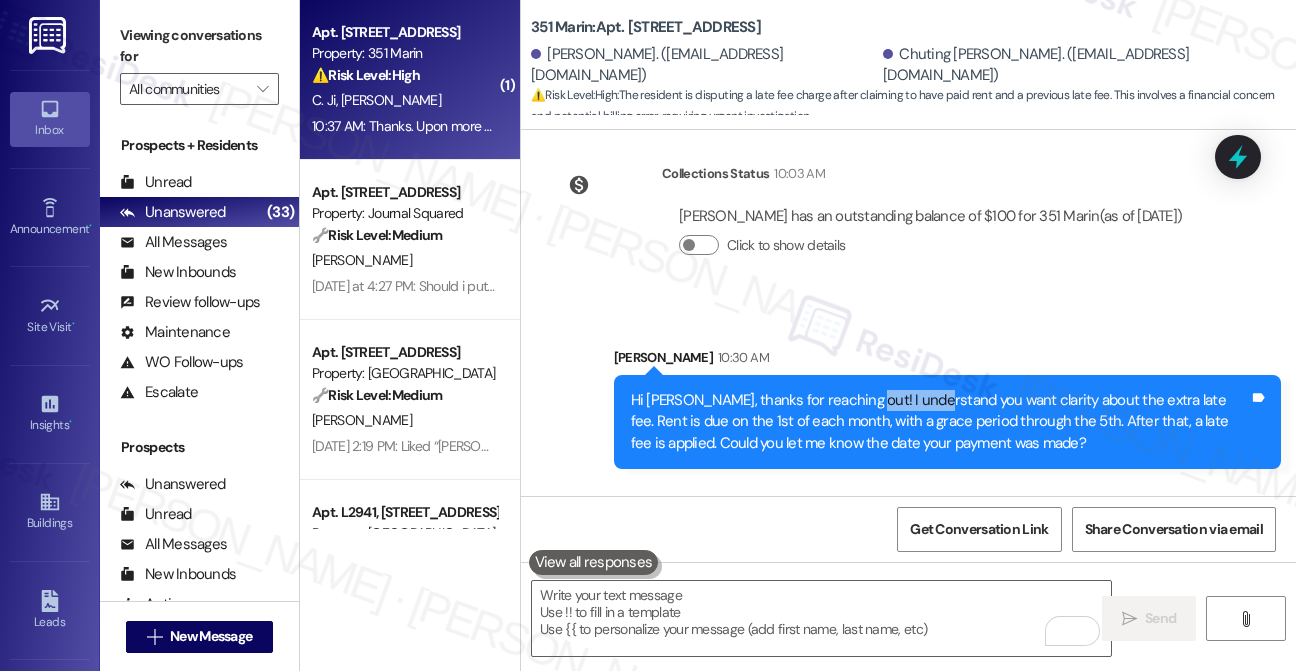 click on "Hi Xudong, thanks for reaching out! I understand you want clarity about the extra late fee. Rent is due on the 1st of each month, with a grace period through the 5th. After that, a late fee is applied. Could you let me know the date your payment was made?" at bounding box center (940, 422) 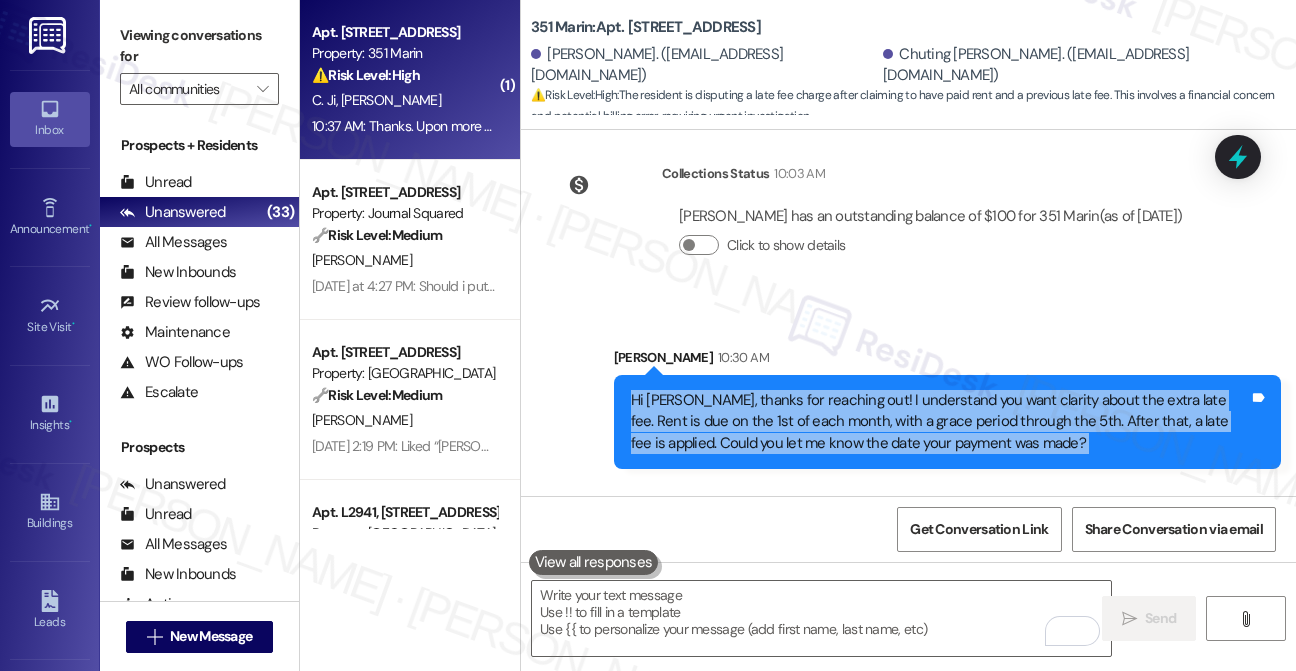 click on "Hi Xudong, thanks for reaching out! I understand you want clarity about the extra late fee. Rent is due on the 1st of each month, with a grace period through the 5th. After that, a late fee is applied. Could you let me know the date your payment was made?" at bounding box center [940, 422] 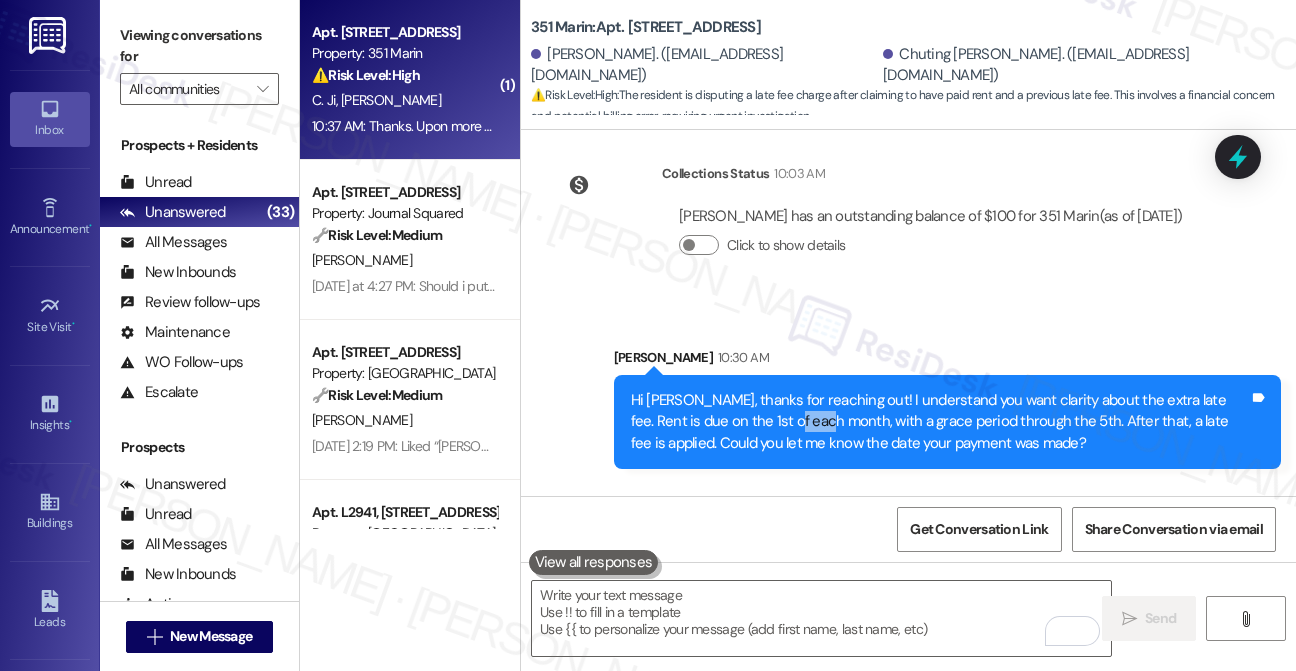click on "Hi Xudong, thanks for reaching out! I understand you want clarity about the extra late fee. Rent is due on the 1st of each month, with a grace period through the 5th. After that, a late fee is applied. Could you let me know the date your payment was made?" at bounding box center [940, 422] 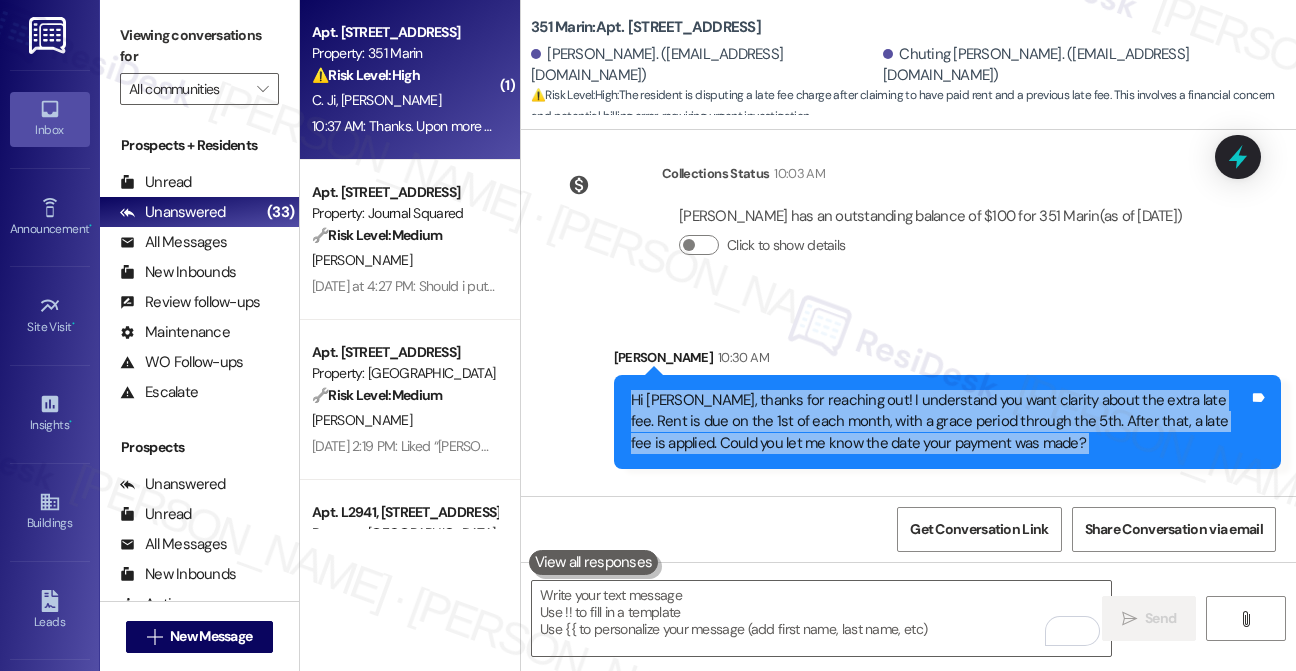click on "Hi Xudong, thanks for reaching out! I understand you want clarity about the extra late fee. Rent is due on the 1st of each month, with a grace period through the 5th. After that, a late fee is applied. Could you let me know the date your payment was made?" at bounding box center [940, 422] 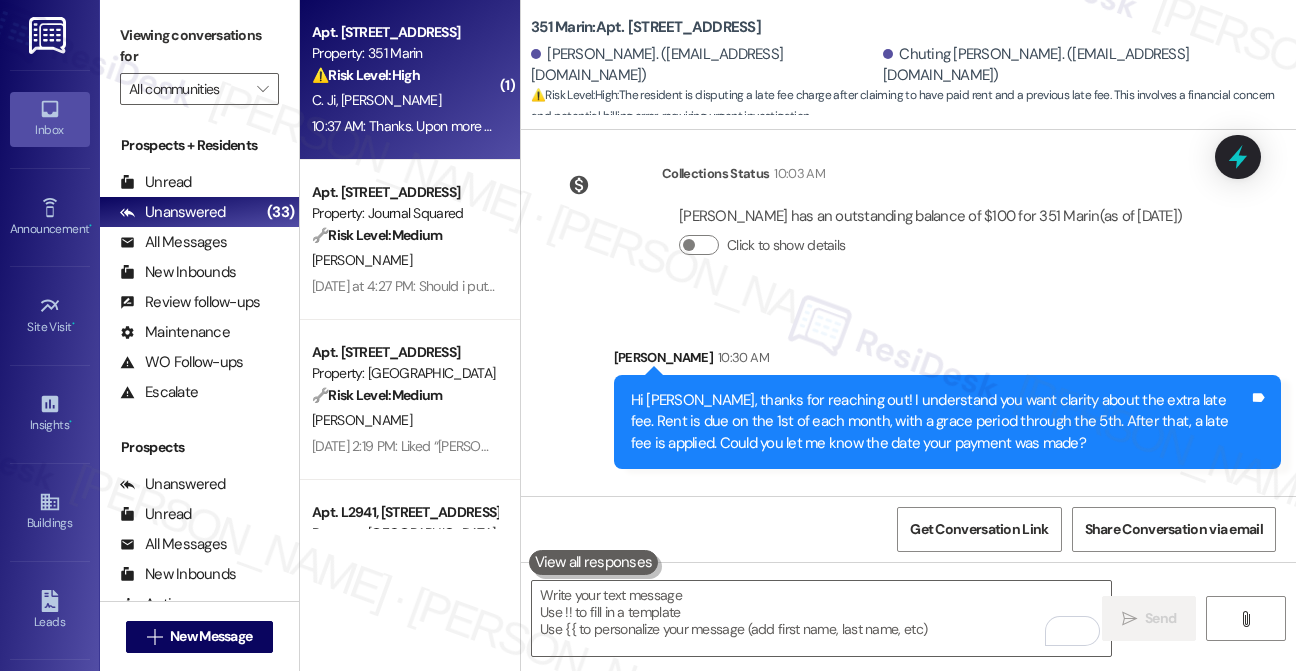 click on "Thanks. Upon more careful checking, the additional late fee came from June. On June 6, we were charged a late fee while the balance is negative, which doesn't make sense to me. Could you help me revoke this unexpected charge?" at bounding box center [877, 604] 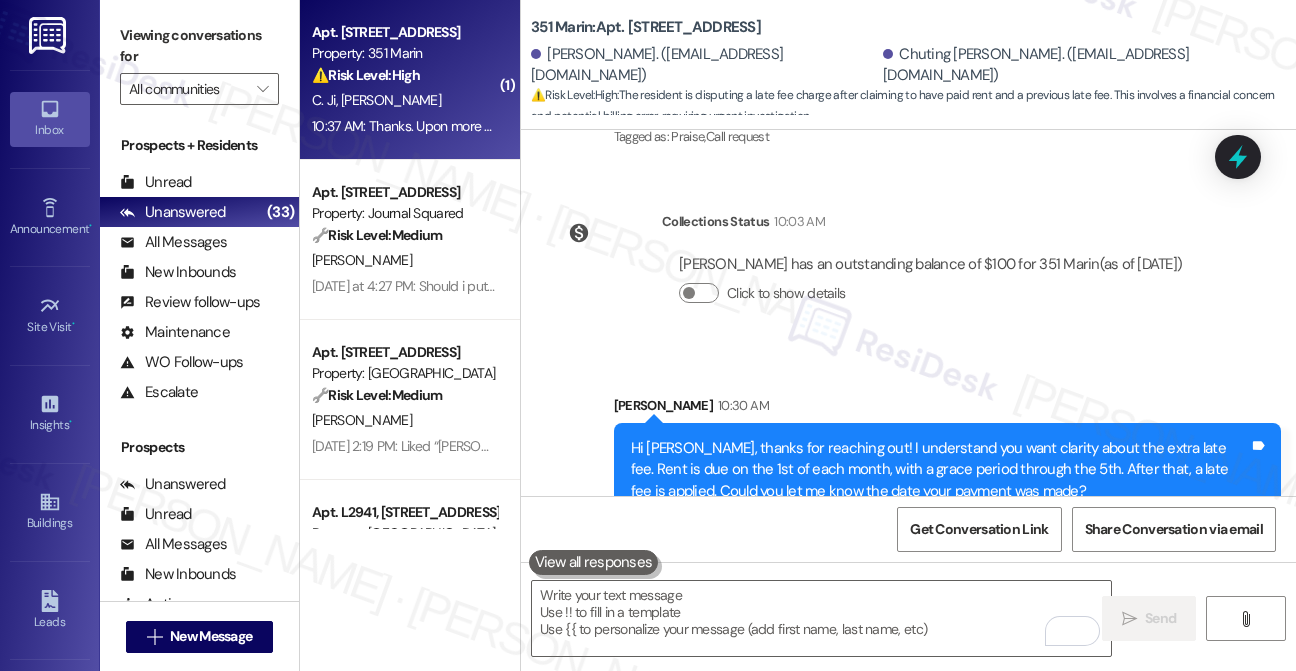 scroll, scrollTop: 8648, scrollLeft: 0, axis: vertical 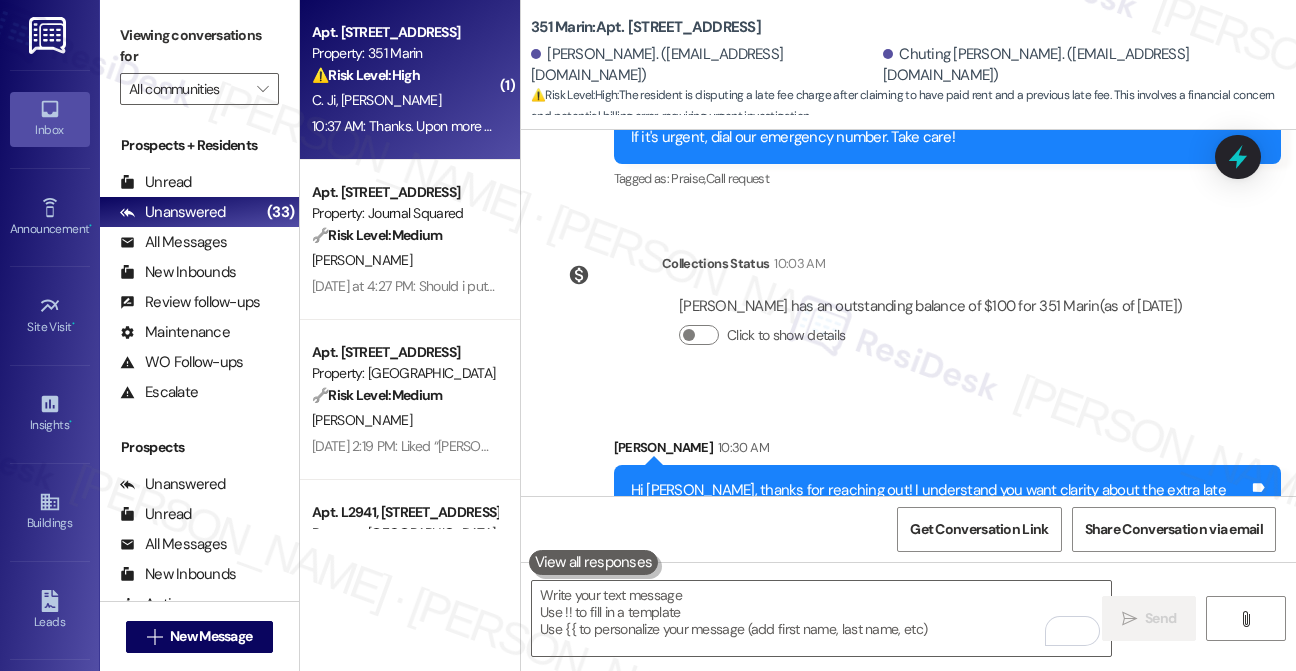 click on "Hi Xudong, thanks for reaching out! I understand you want clarity about the extra late fee. Rent is due on the 1st of each month, with a grace period through the 5th. After that, a late fee is applied. Could you let me know the date your payment was made?" at bounding box center (940, 512) 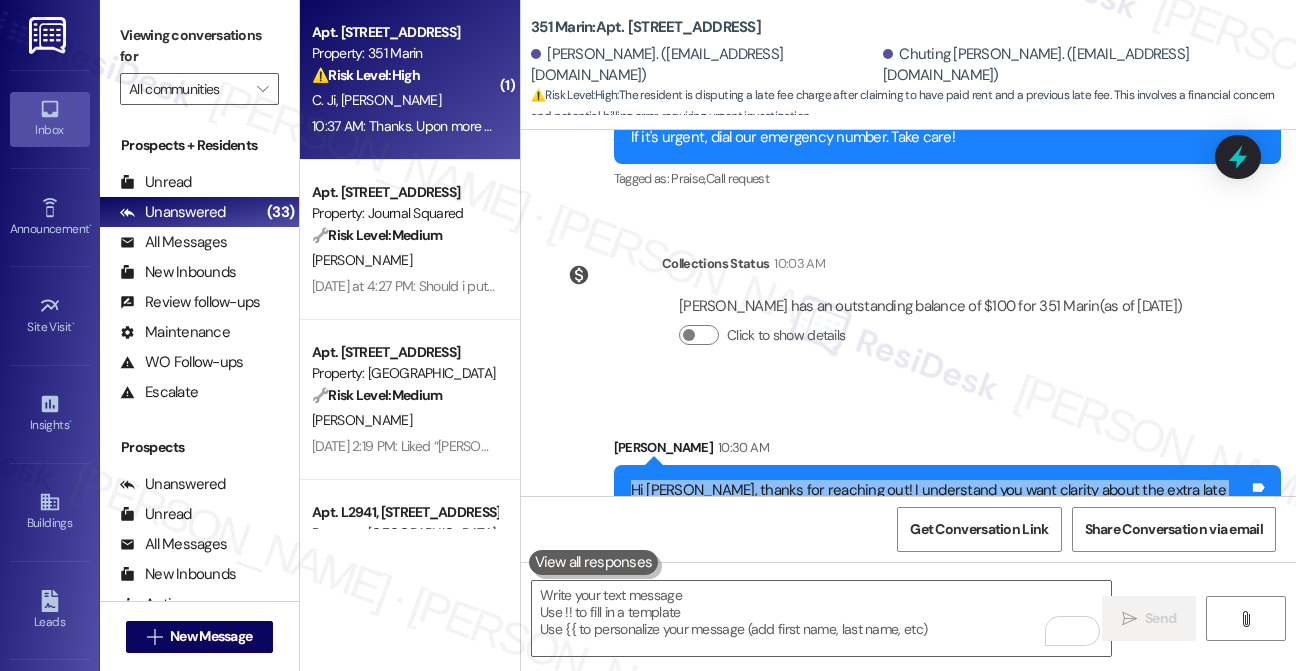 click on "Hi Xudong, thanks for reaching out! I understand you want clarity about the extra late fee. Rent is due on the 1st of each month, with a grace period through the 5th. After that, a late fee is applied. Could you let me know the date your payment was made?" at bounding box center (940, 512) 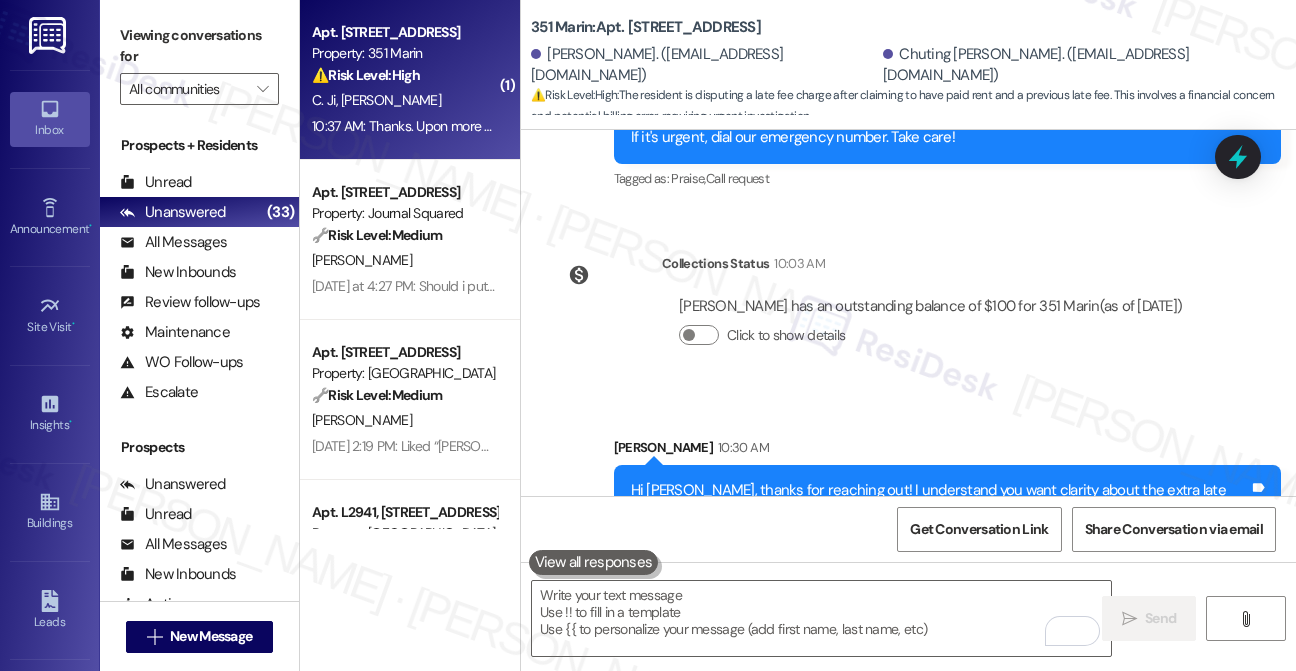 click on "Hi Xudong, thanks for reaching out! I understand you want clarity about the extra late fee. Rent is due on the 1st of each month, with a grace period through the 5th. After that, a late fee is applied. Could you let me know the date your payment was made?" at bounding box center [940, 512] 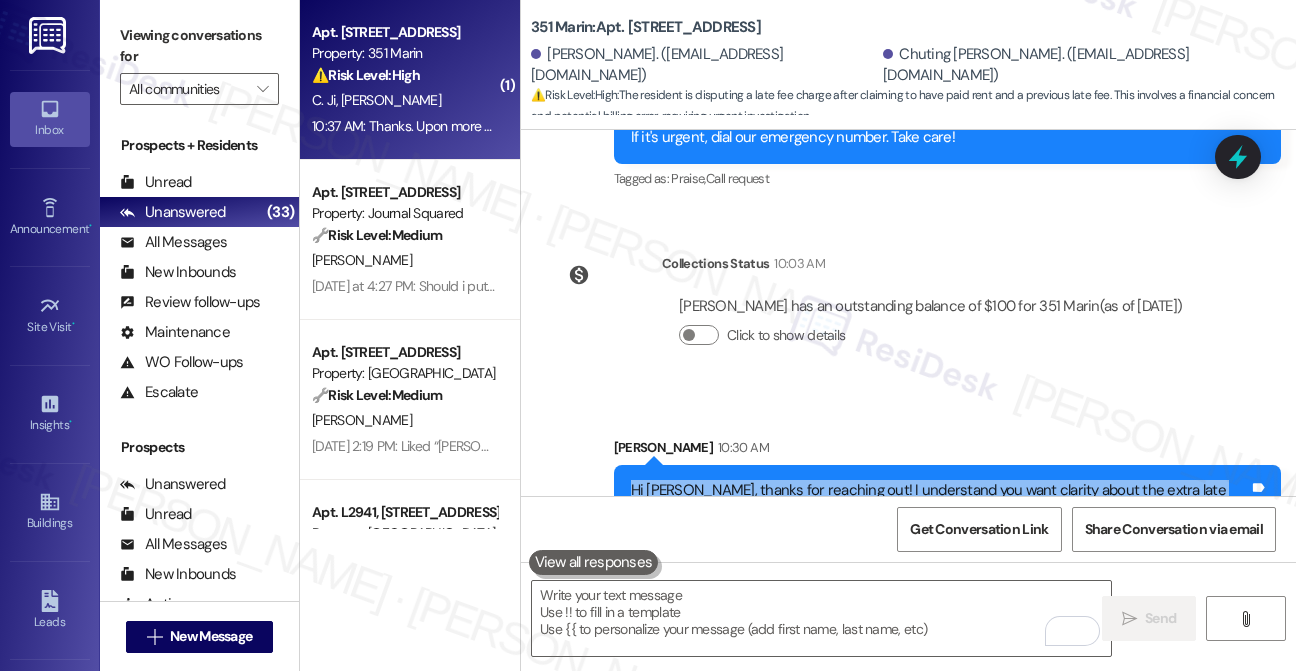 click on "Hi Xudong, thanks for reaching out! I understand you want clarity about the extra late fee. Rent is due on the 1st of each month, with a grace period through the 5th. After that, a late fee is applied. Could you let me know the date your payment was made?" at bounding box center [940, 512] 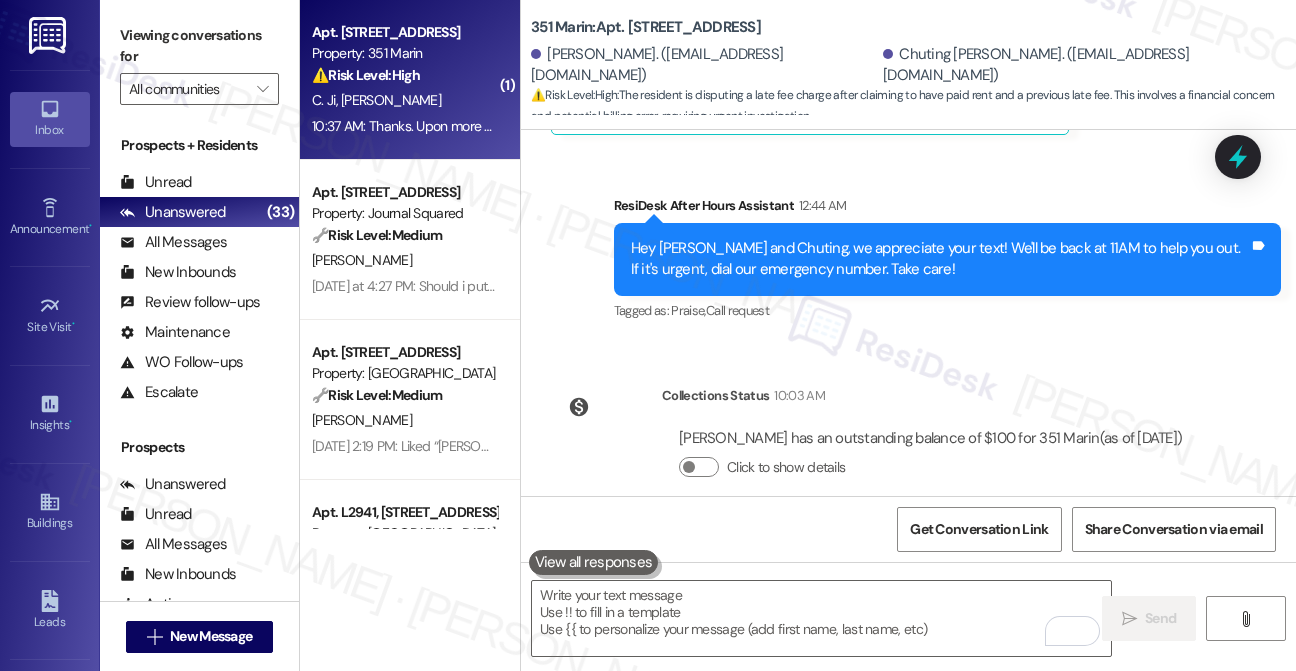 scroll, scrollTop: 8375, scrollLeft: 0, axis: vertical 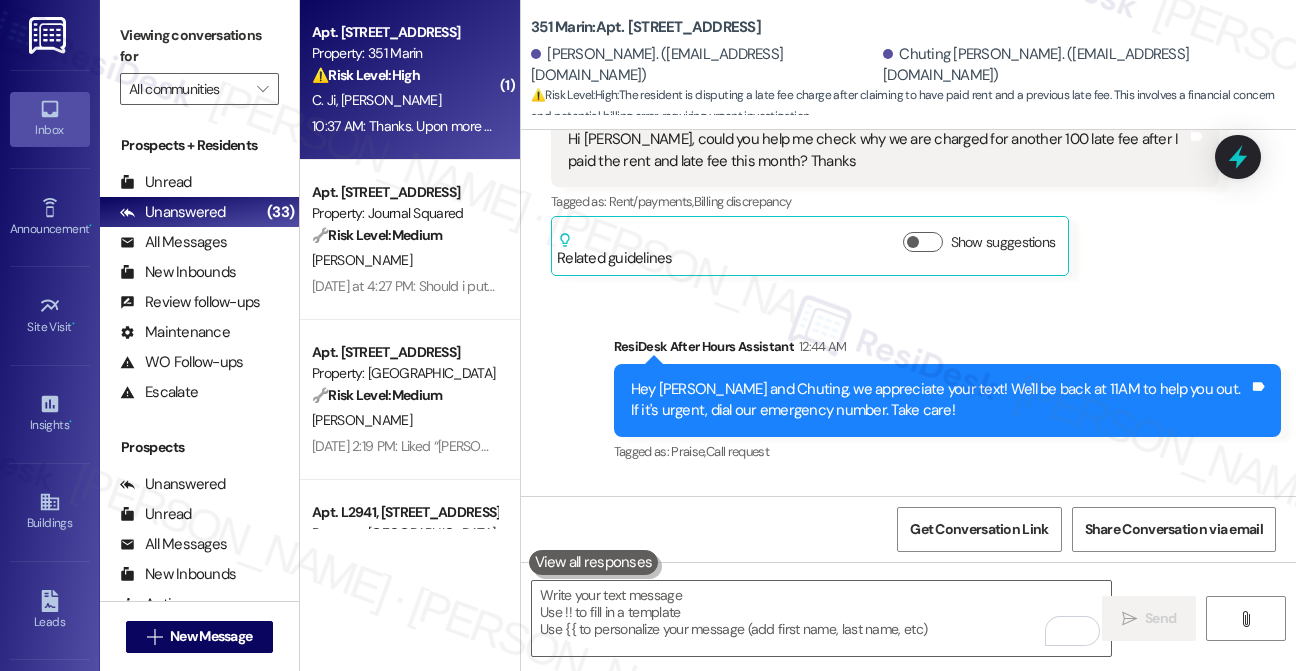 click on "Click to show details" at bounding box center [699, 608] 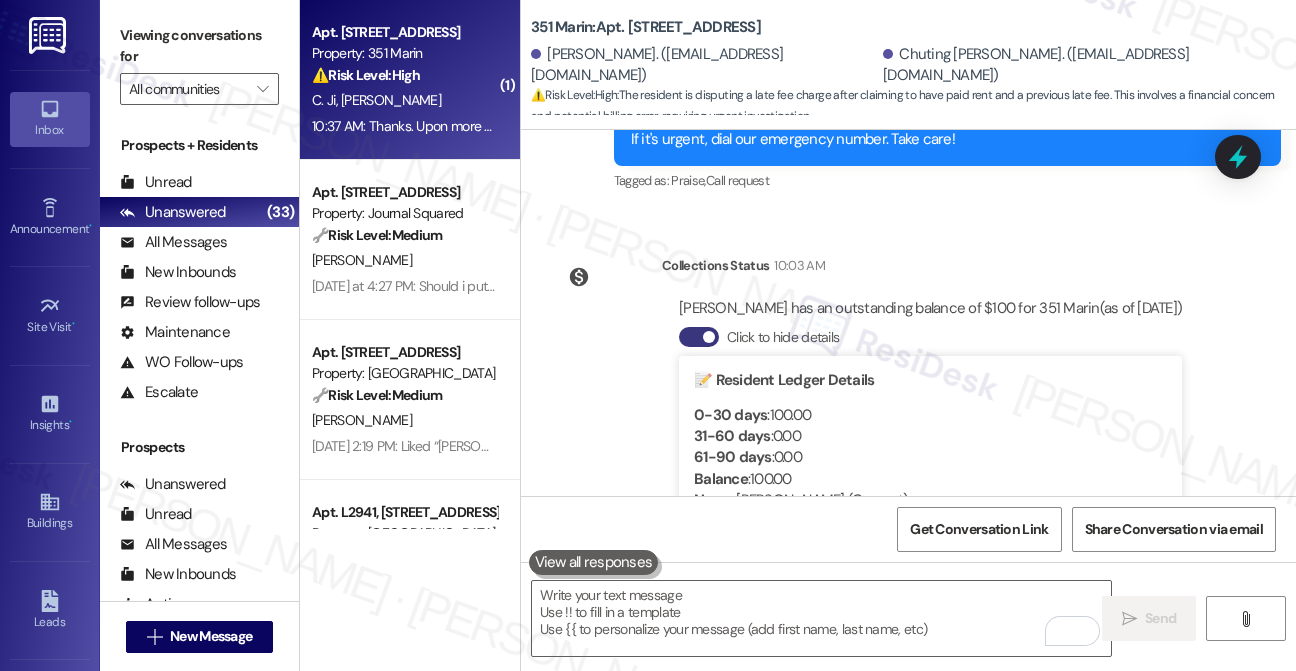 scroll, scrollTop: 8648, scrollLeft: 0, axis: vertical 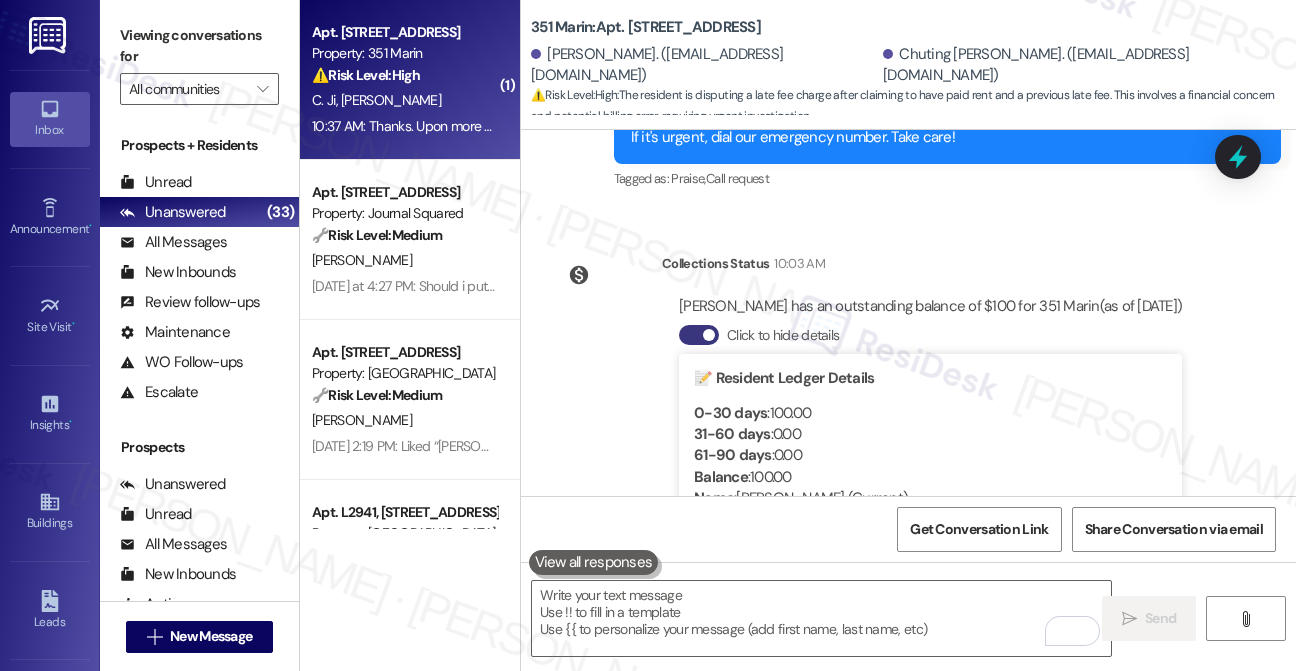 click on "Balance :  100.00" at bounding box center [930, 477] 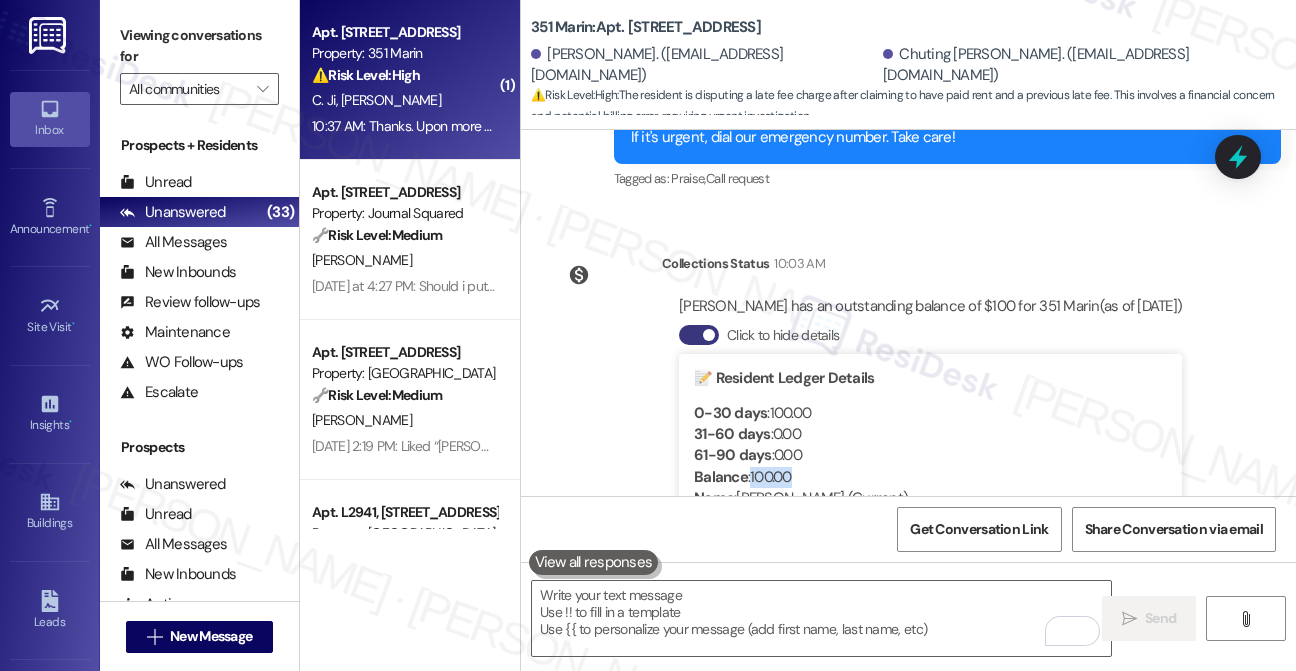 click on "Balance :  100.00" at bounding box center (930, 477) 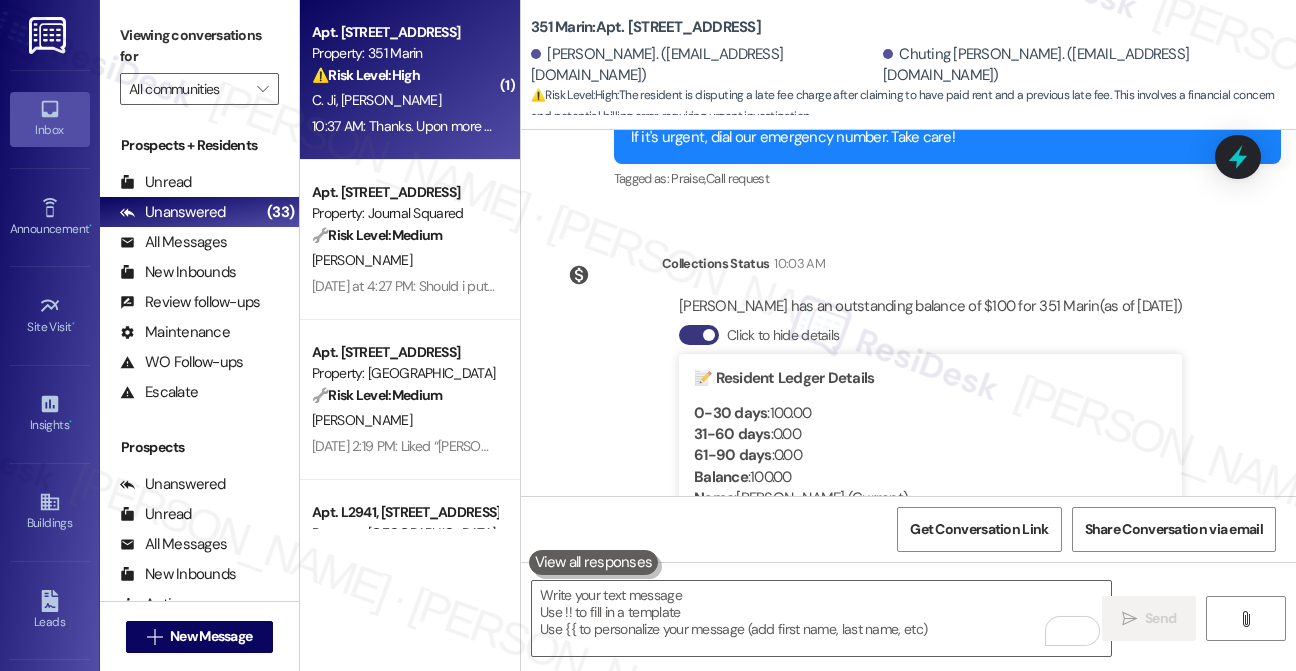 click on "Resident :  t0025058" at bounding box center [930, 584] 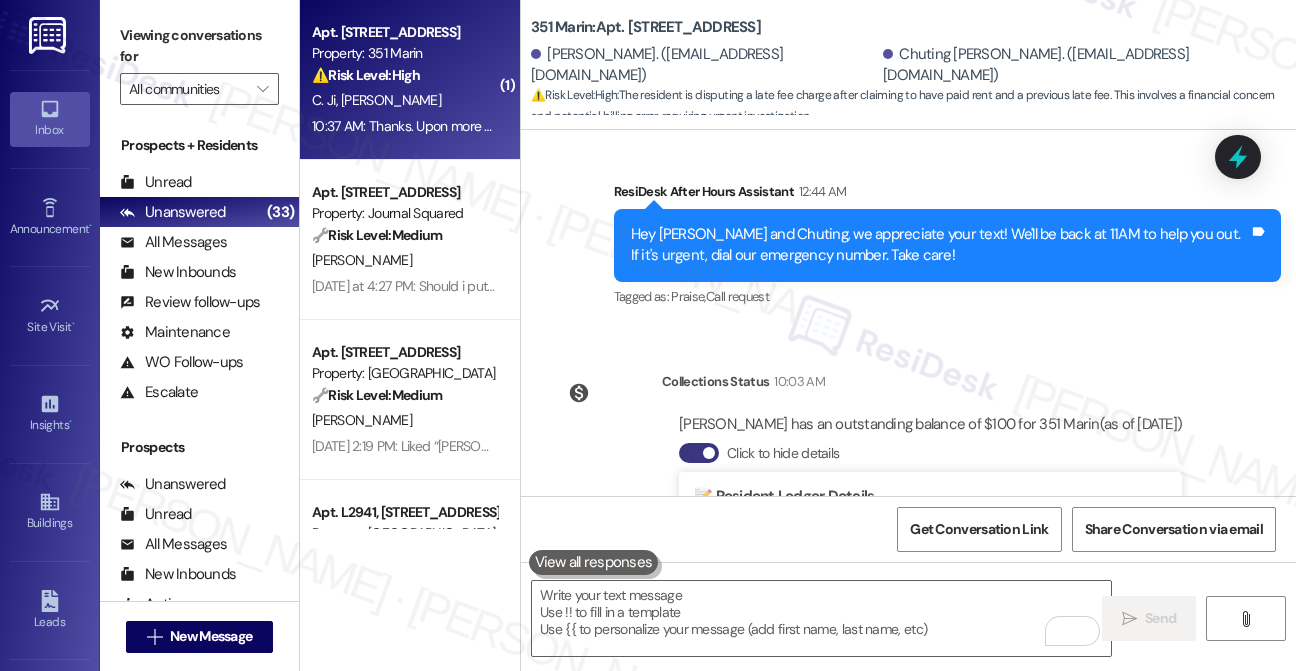 scroll, scrollTop: 8375, scrollLeft: 0, axis: vertical 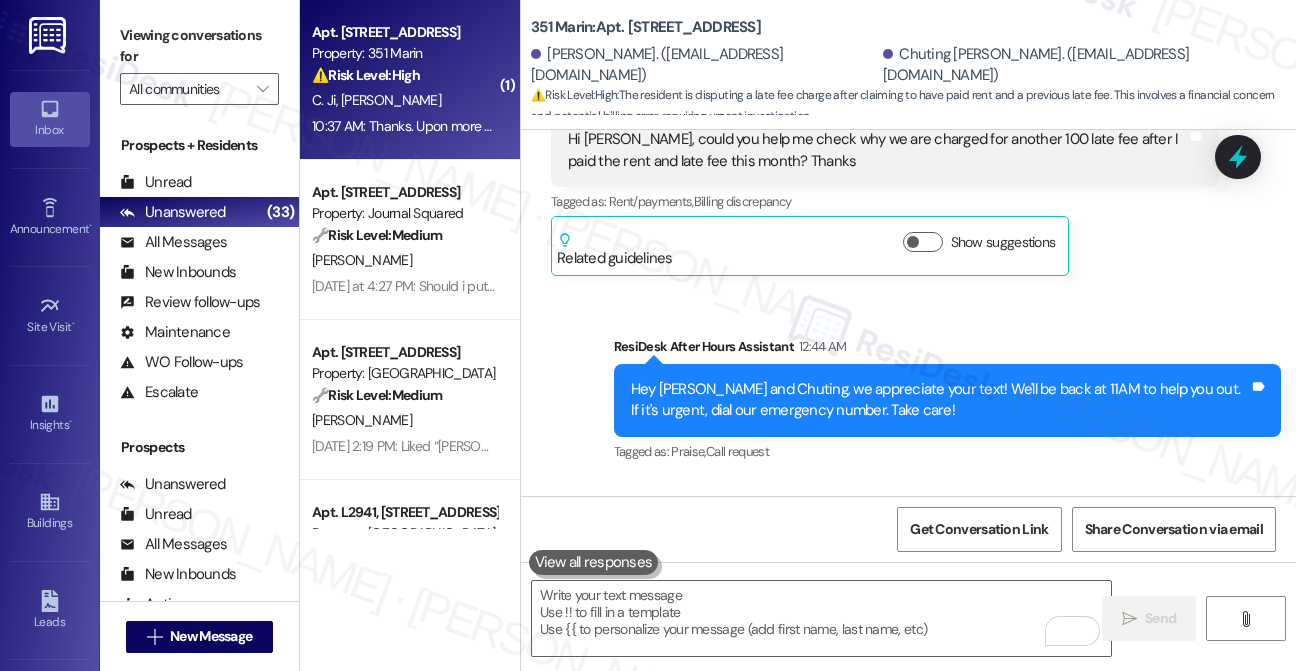 click on "Click to hide details" at bounding box center [699, 608] 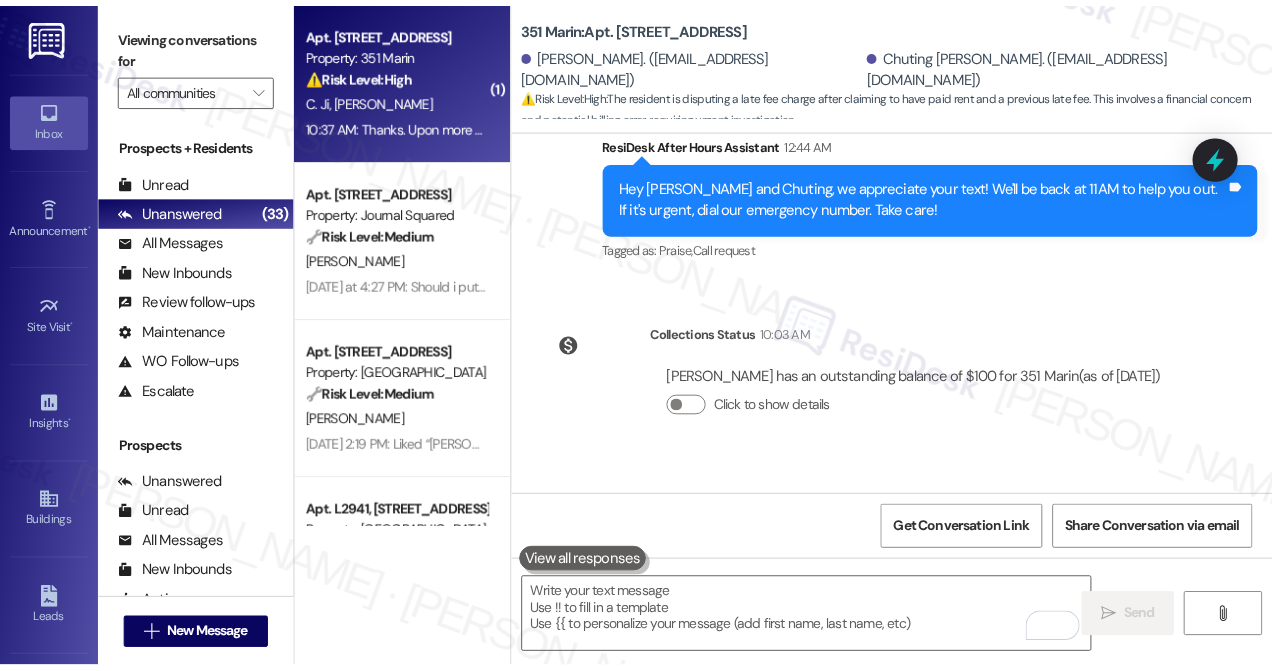 scroll, scrollTop: 8738, scrollLeft: 0, axis: vertical 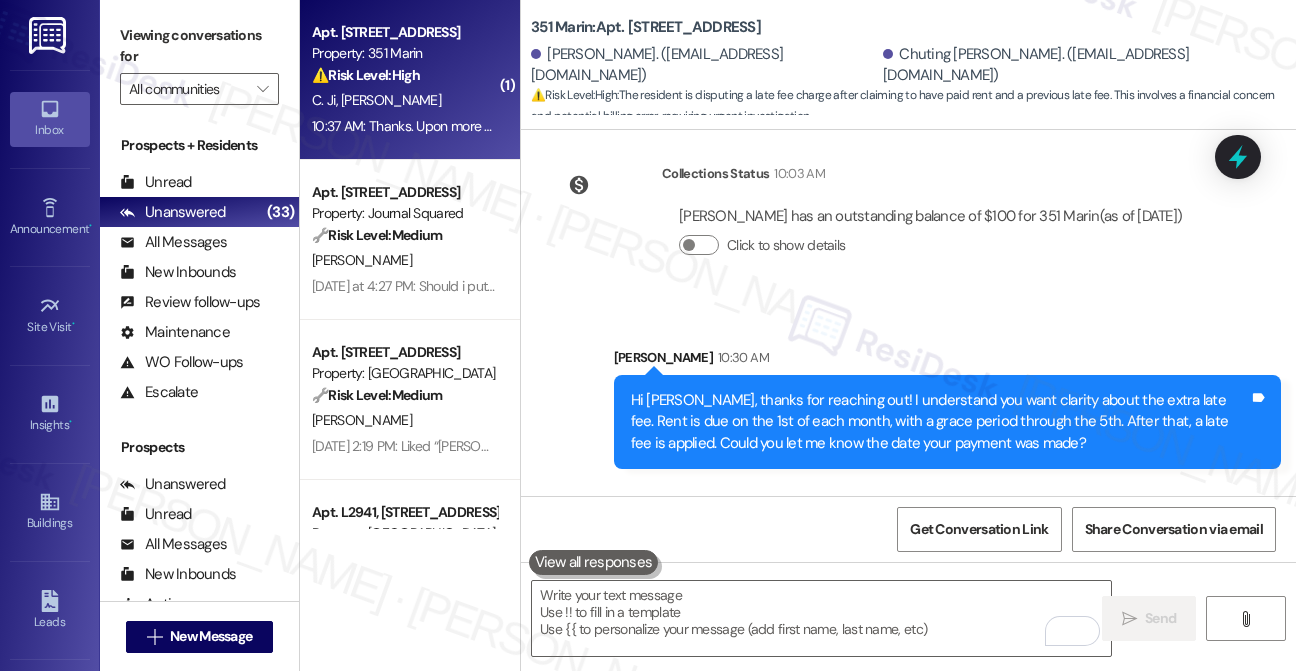 click on "Thanks. Upon more careful checking, the additional late fee came from June. On June 6, we were charged a late fee while the balance is negative, which doesn't make sense to me. Could you help me revoke this unexpected charge?" at bounding box center [877, 604] 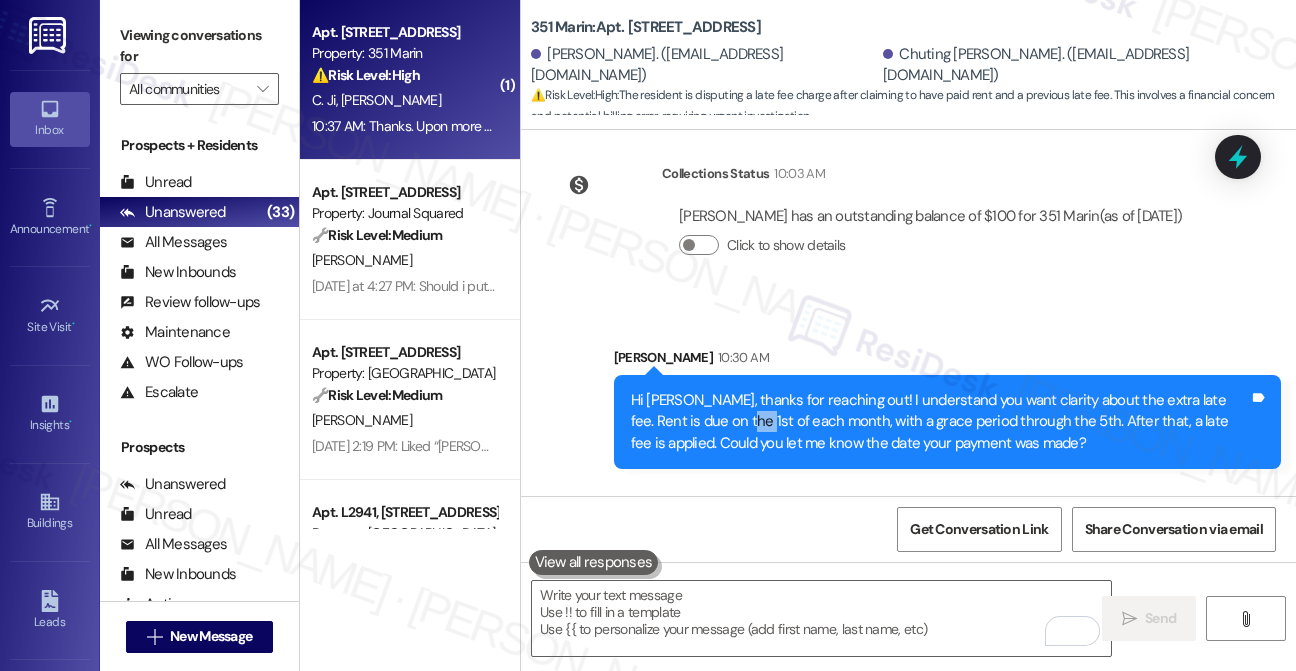 click on "Hi Xudong, thanks for reaching out! I understand you want clarity about the extra late fee. Rent is due on the 1st of each month, with a grace period through the 5th. After that, a late fee is applied. Could you let me know the date your payment was made?" at bounding box center (940, 422) 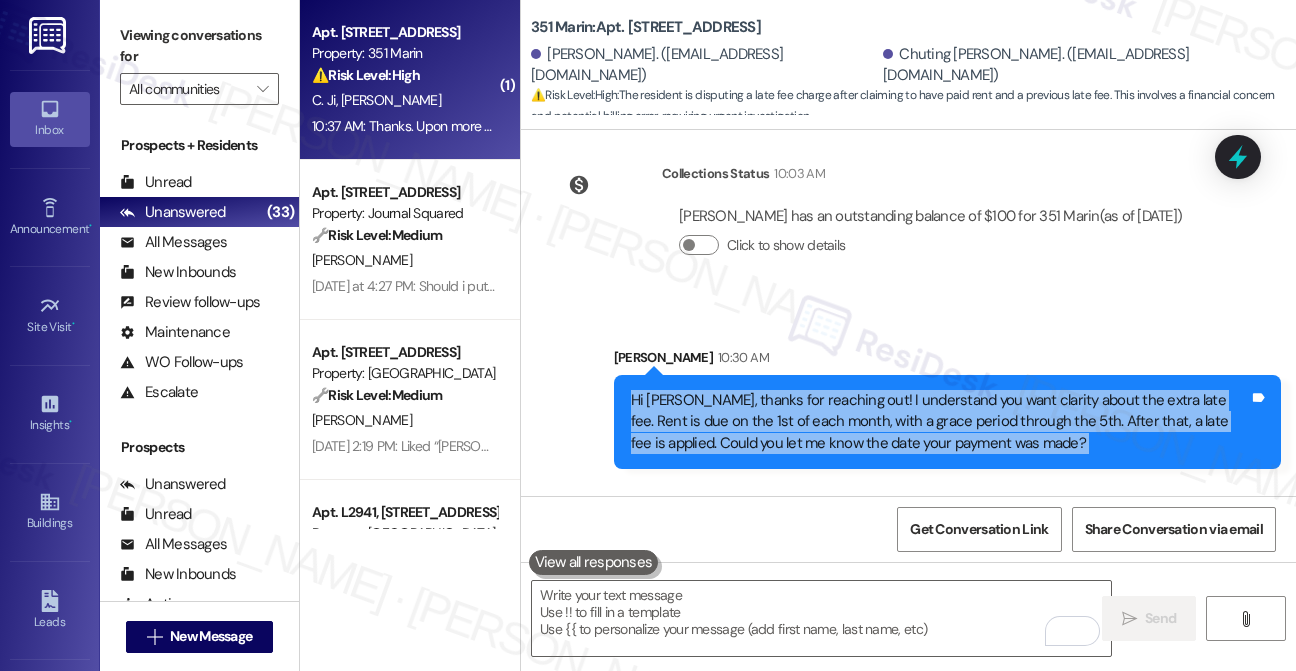click on "Hi Xudong, thanks for reaching out! I understand you want clarity about the extra late fee. Rent is due on the 1st of each month, with a grace period through the 5th. After that, a late fee is applied. Could you let me know the date your payment was made?" at bounding box center [940, 422] 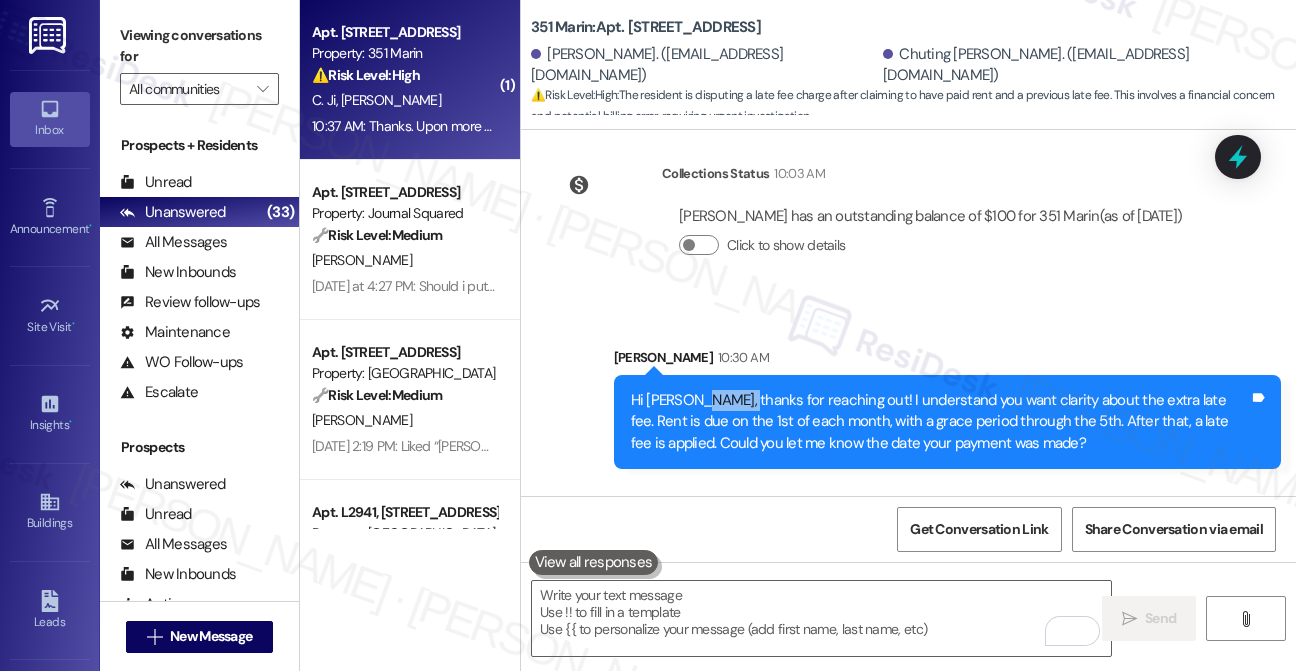 click on "Hi Xudong, thanks for reaching out! I understand you want clarity about the extra late fee. Rent is due on the 1st of each month, with a grace period through the 5th. After that, a late fee is applied. Could you let me know the date your payment was made? Tags and notes" at bounding box center (948, 422) 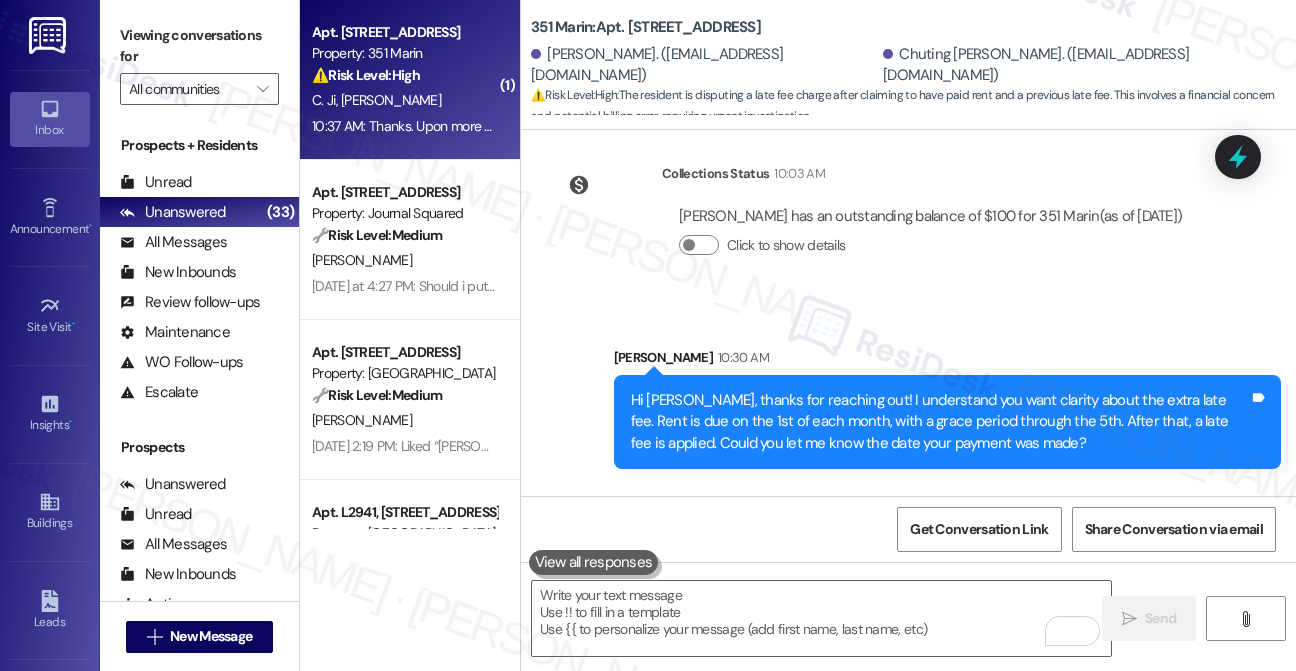 click on "Hi Xudong, thanks for reaching out! I understand you want clarity about the extra late fee. Rent is due on the 1st of each month, with a grace period through the 5th. After that, a late fee is applied. Could you let me know the date your payment was made?" at bounding box center [940, 422] 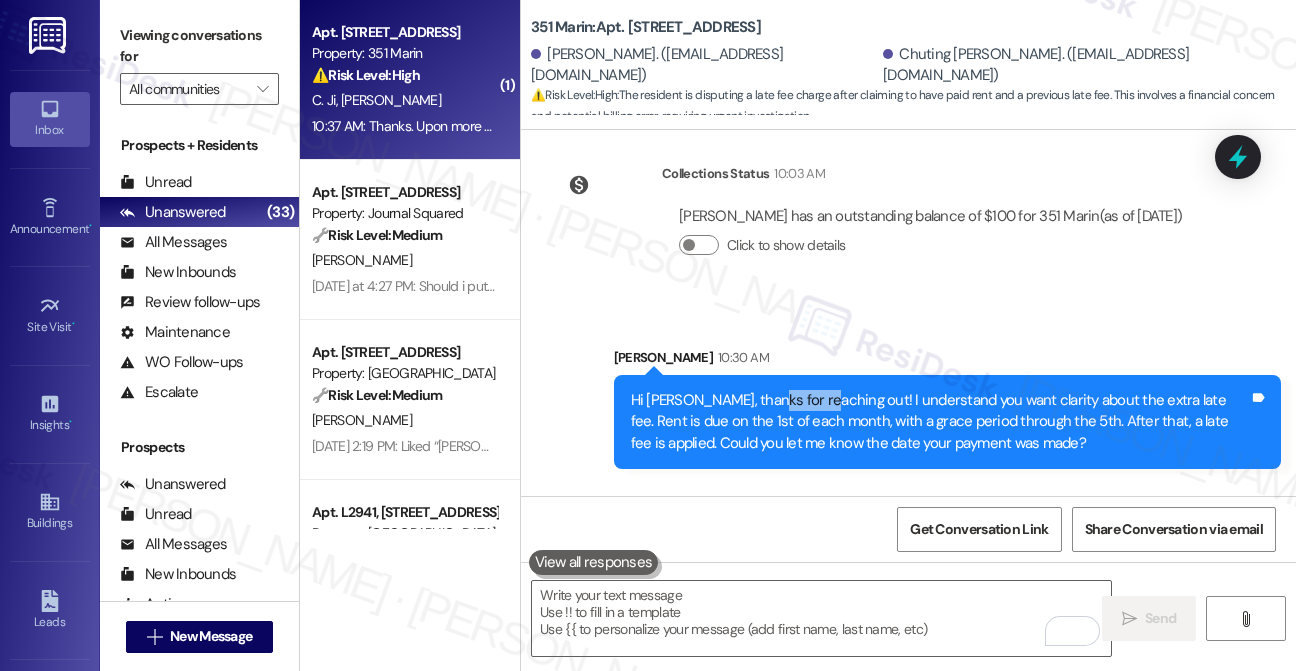 click on "Hi Xudong, thanks for reaching out! I understand you want clarity about the extra late fee. Rent is due on the 1st of each month, with a grace period through the 5th. After that, a late fee is applied. Could you let me know the date your payment was made?" at bounding box center (940, 422) 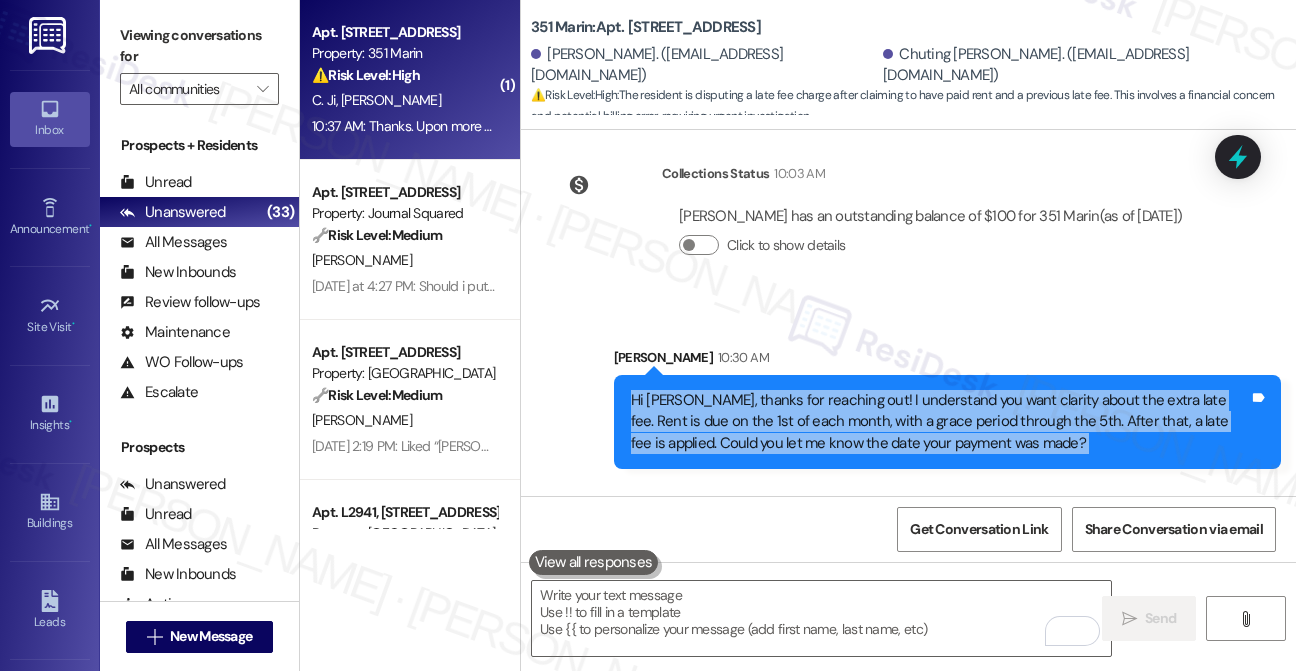 click on "Hi Xudong, thanks for reaching out! I understand you want clarity about the extra late fee. Rent is due on the 1st of each month, with a grace period through the 5th. After that, a late fee is applied. Could you let me know the date your payment was made?" at bounding box center [940, 422] 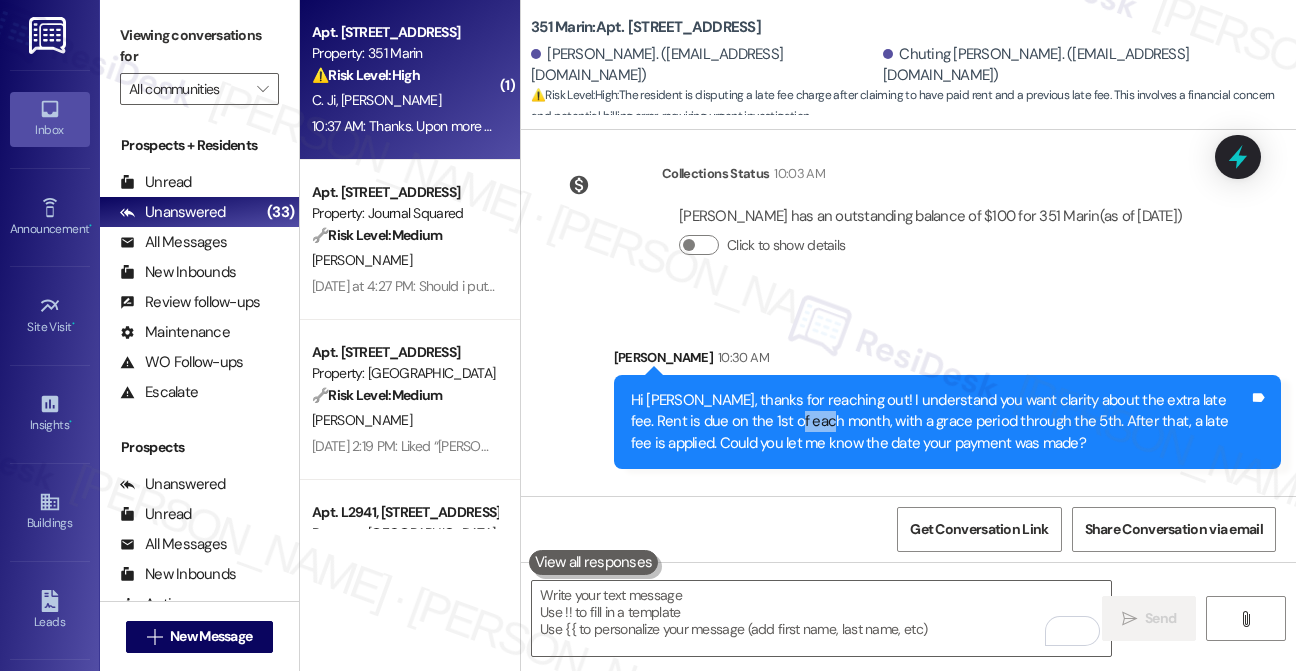 click on "Hi Xudong, thanks for reaching out! I understand you want clarity about the extra late fee. Rent is due on the 1st of each month, with a grace period through the 5th. After that, a late fee is applied. Could you let me know the date your payment was made?" at bounding box center (940, 422) 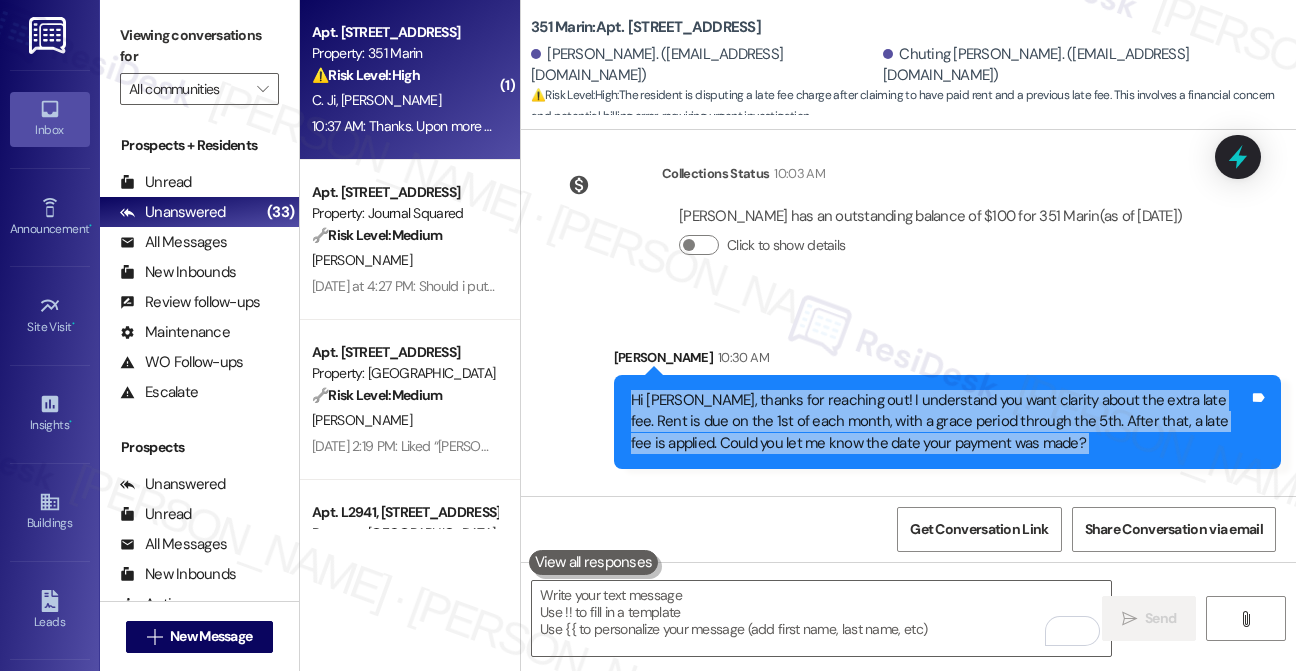 click on "Hi Xudong, thanks for reaching out! I understand you want clarity about the extra late fee. Rent is due on the 1st of each month, with a grace period through the 5th. After that, a late fee is applied. Could you let me know the date your payment was made?" at bounding box center [940, 422] 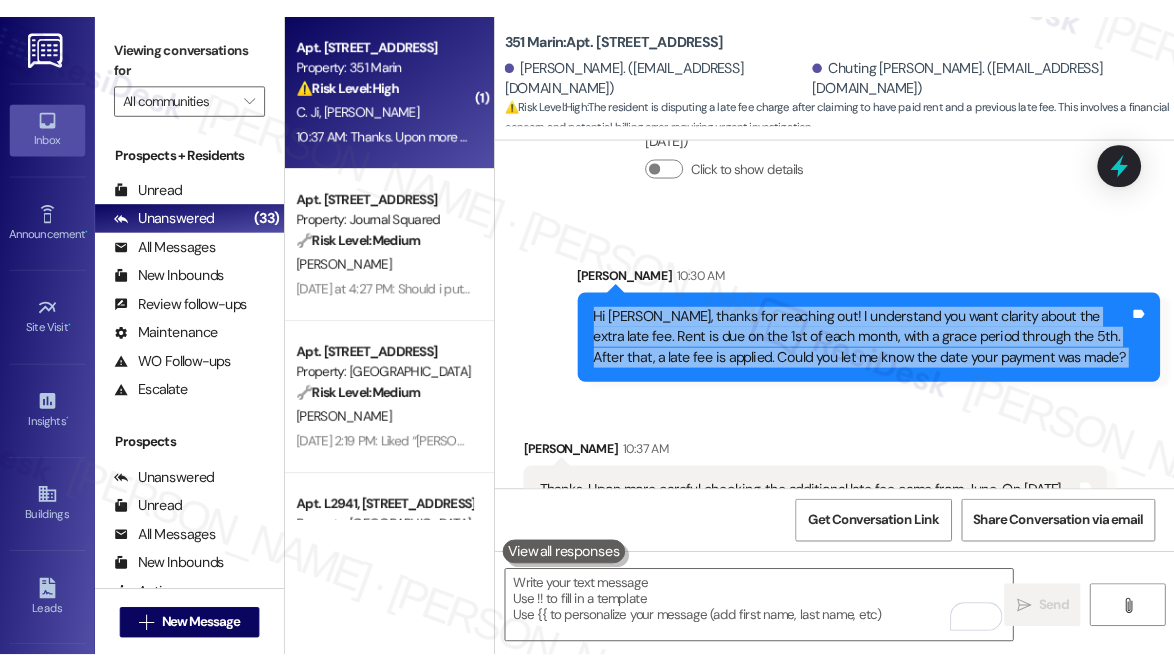 scroll, scrollTop: 8974, scrollLeft: 0, axis: vertical 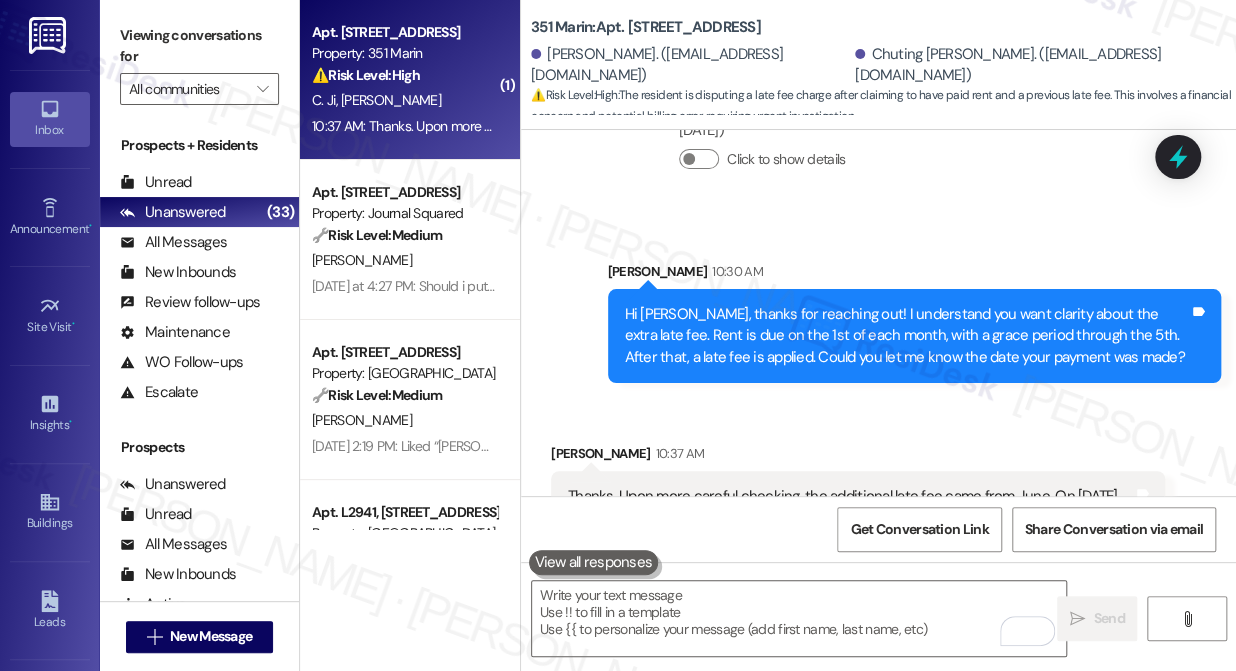 click on "Thanks. Upon more careful checking, the additional late fee came from June. On June 6, we were charged a late fee while the balance is negative, which doesn't make sense to me. Could you help me revoke this unexpected charge?" at bounding box center [850, 518] 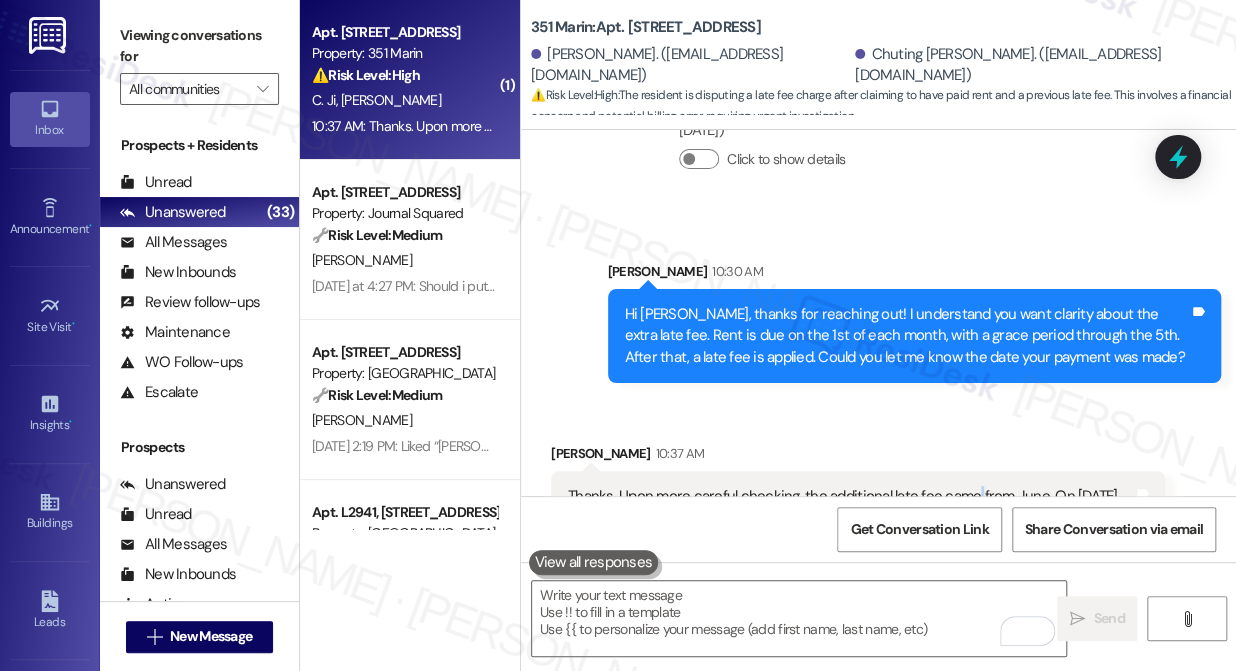 click on "Thanks. Upon more careful checking, the additional late fee came from June. On June 6, we were charged a late fee while the balance is negative, which doesn't make sense to me. Could you help me revoke this unexpected charge?" at bounding box center [850, 518] 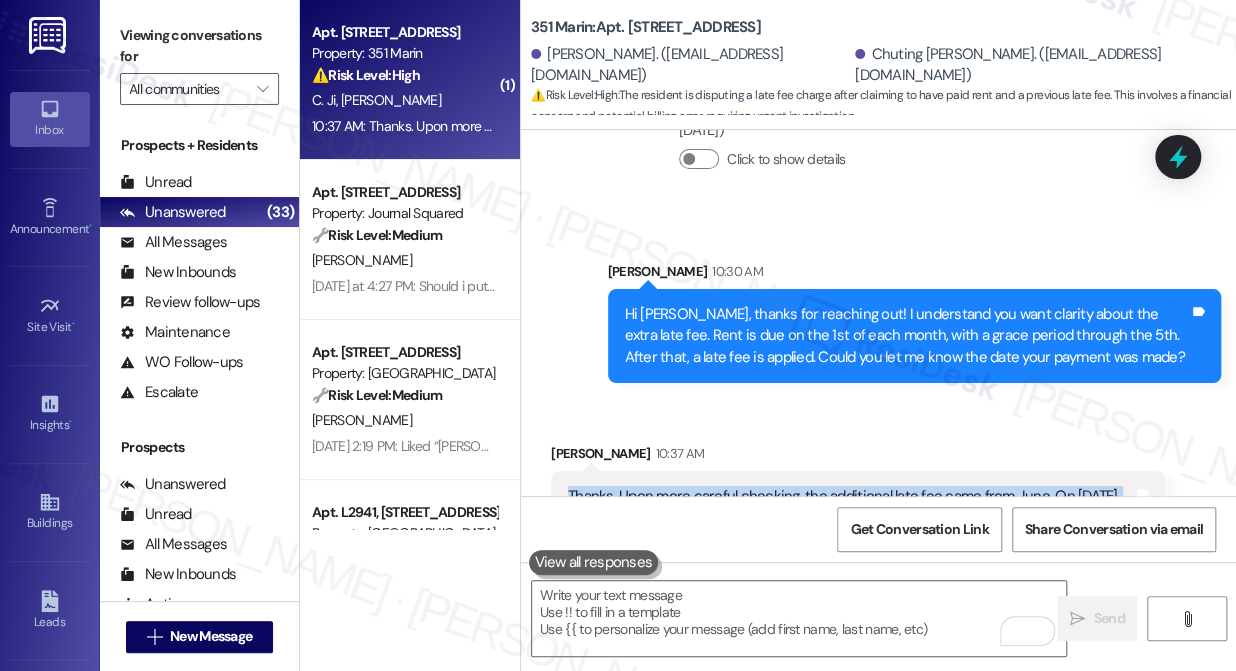 click on "Thanks. Upon more careful checking, the additional late fee came from June. On June 6, we were charged a late fee while the balance is negative, which doesn't make sense to me. Could you help me revoke this unexpected charge?" at bounding box center (850, 518) 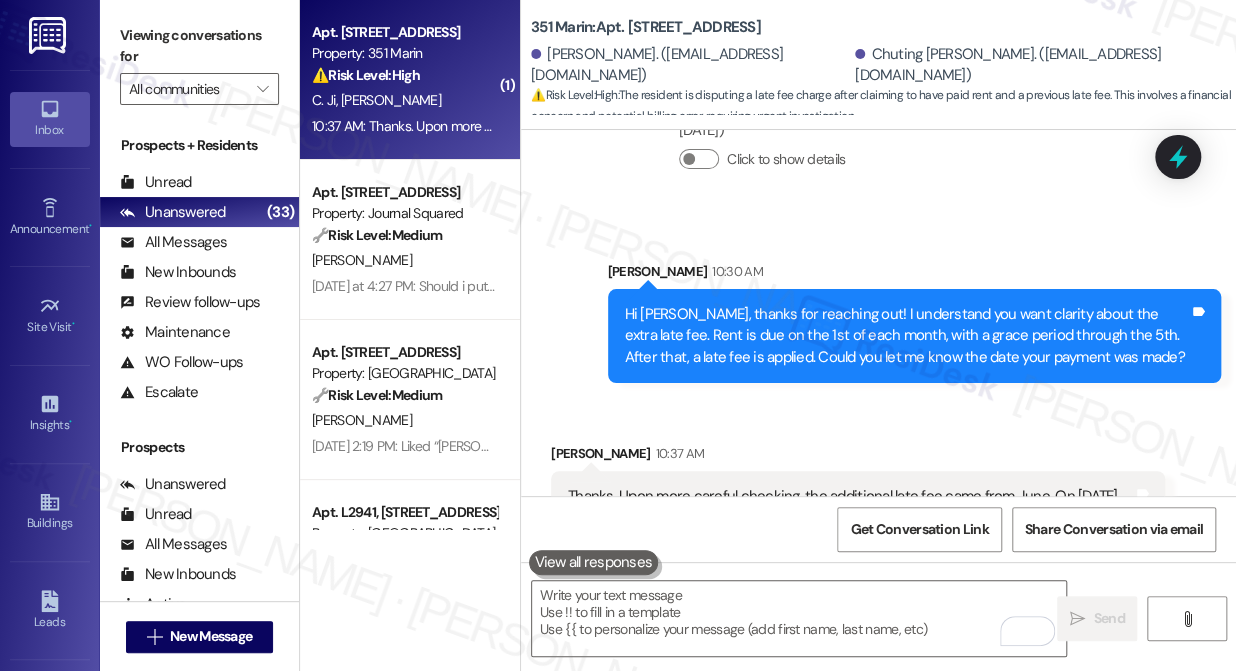 click on "Thanks. Upon more careful checking, the additional late fee came from June. On June 6, we were charged a late fee while the balance is negative, which doesn't make sense to me. Could you help me revoke this unexpected charge?" at bounding box center [850, 518] 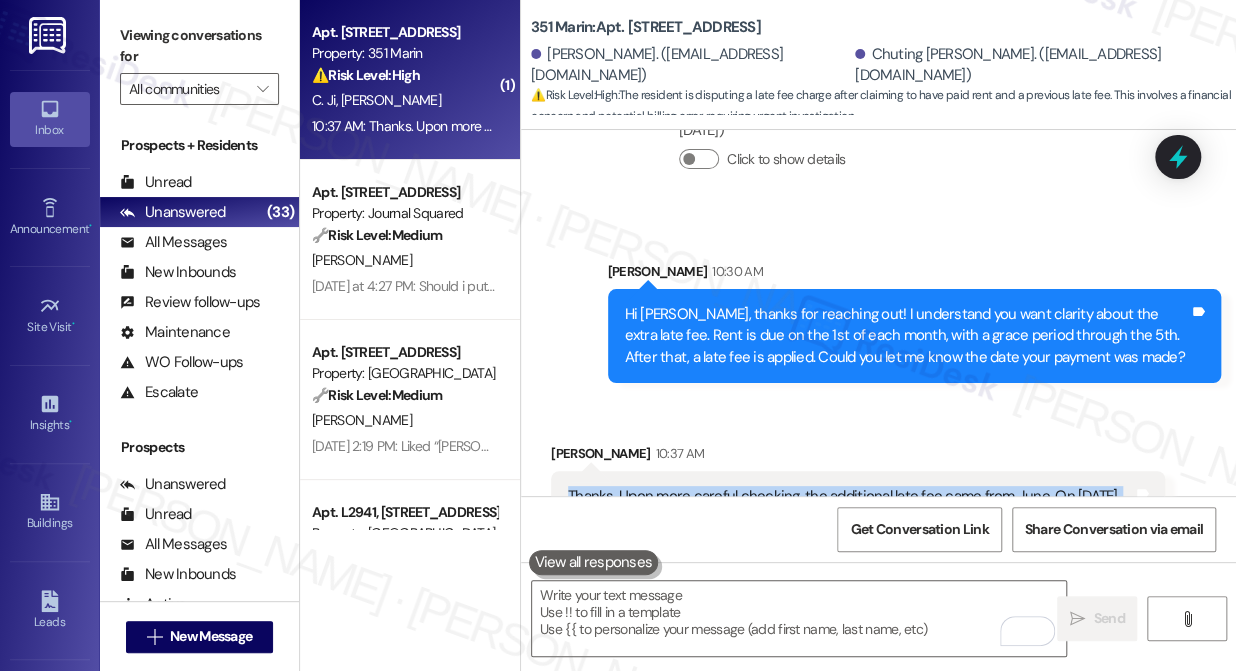 click on "Thanks. Upon more careful checking, the additional late fee came from June. On June 6, we were charged a late fee while the balance is negative, which doesn't make sense to me. Could you help me revoke this unexpected charge?" at bounding box center (850, 518) 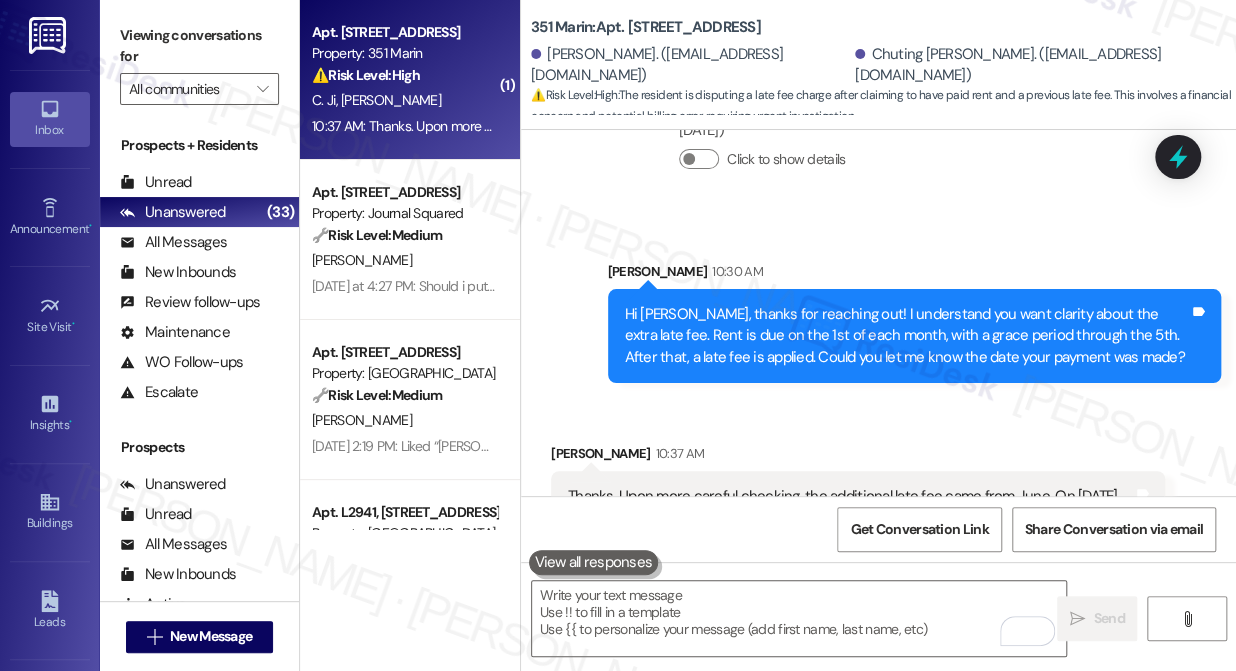 click on "Hi Xudong, thanks for reaching out! I understand you want clarity about the extra late fee. Rent is due on the 1st of each month, with a grace period through the 5th. After that, a late fee is applied. Could you let me know the date your payment was made?" at bounding box center (907, 336) 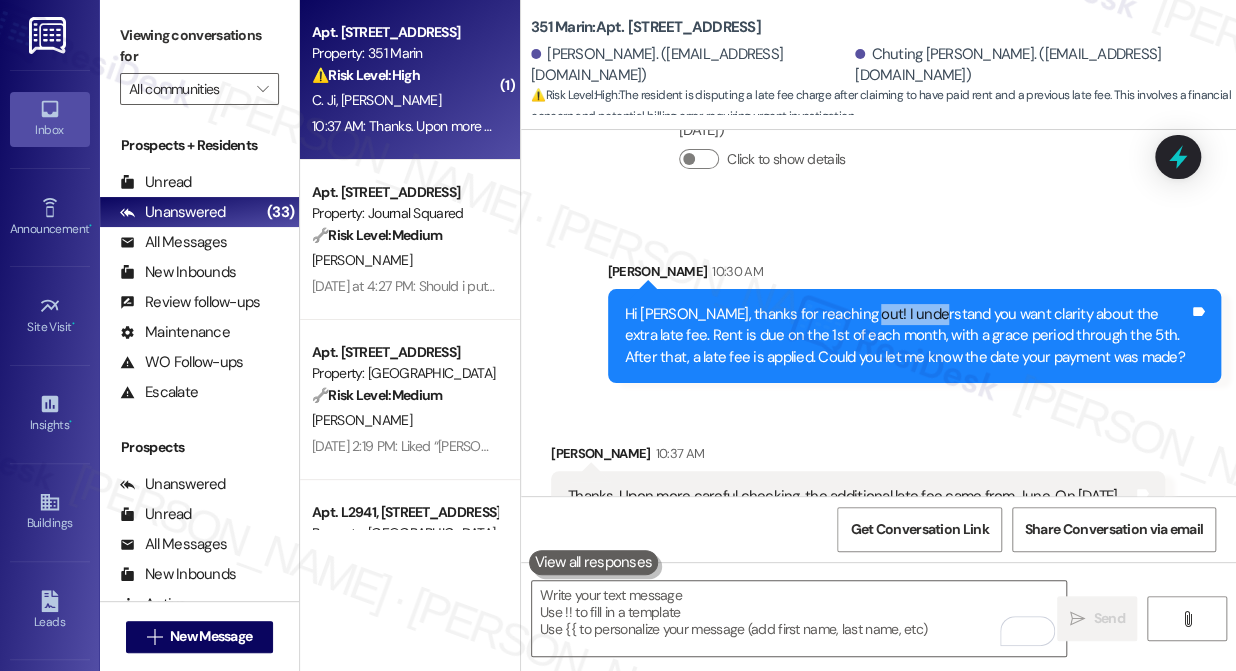 click on "Hi Xudong, thanks for reaching out! I understand you want clarity about the extra late fee. Rent is due on the 1st of each month, with a grace period through the 5th. After that, a late fee is applied. Could you let me know the date your payment was made?" at bounding box center (907, 336) 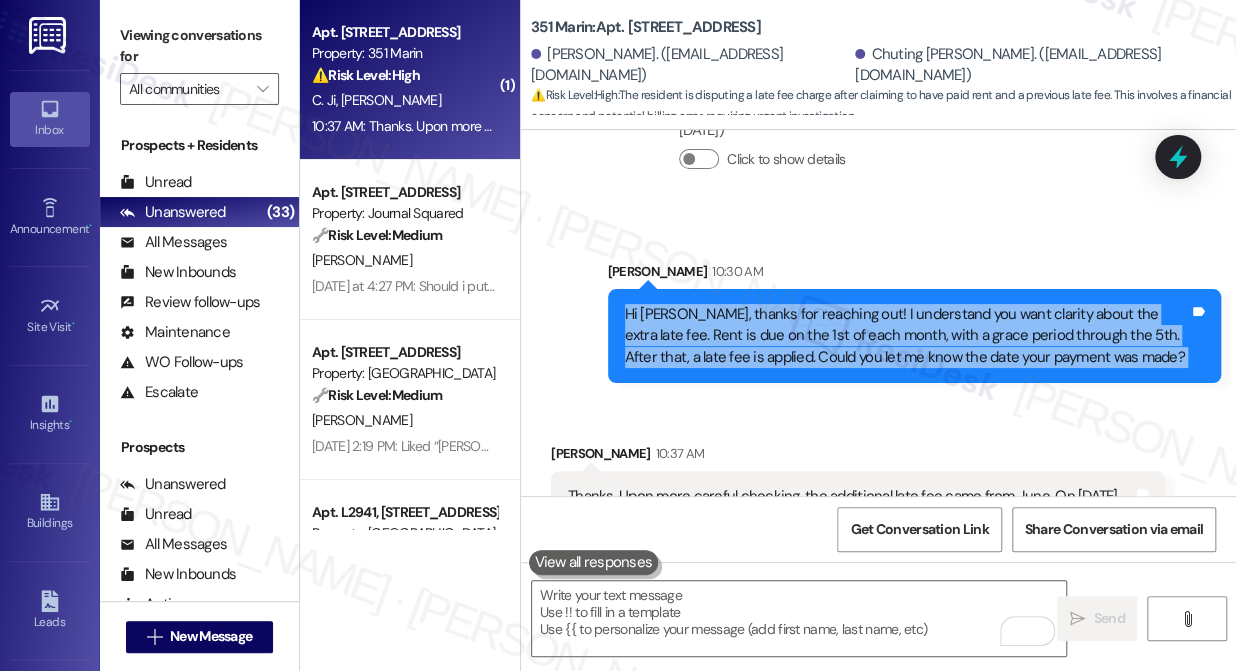 click on "Hi Xudong, thanks for reaching out! I understand you want clarity about the extra late fee. Rent is due on the 1st of each month, with a grace period through the 5th. After that, a late fee is applied. Could you let me know the date your payment was made?" at bounding box center [907, 336] 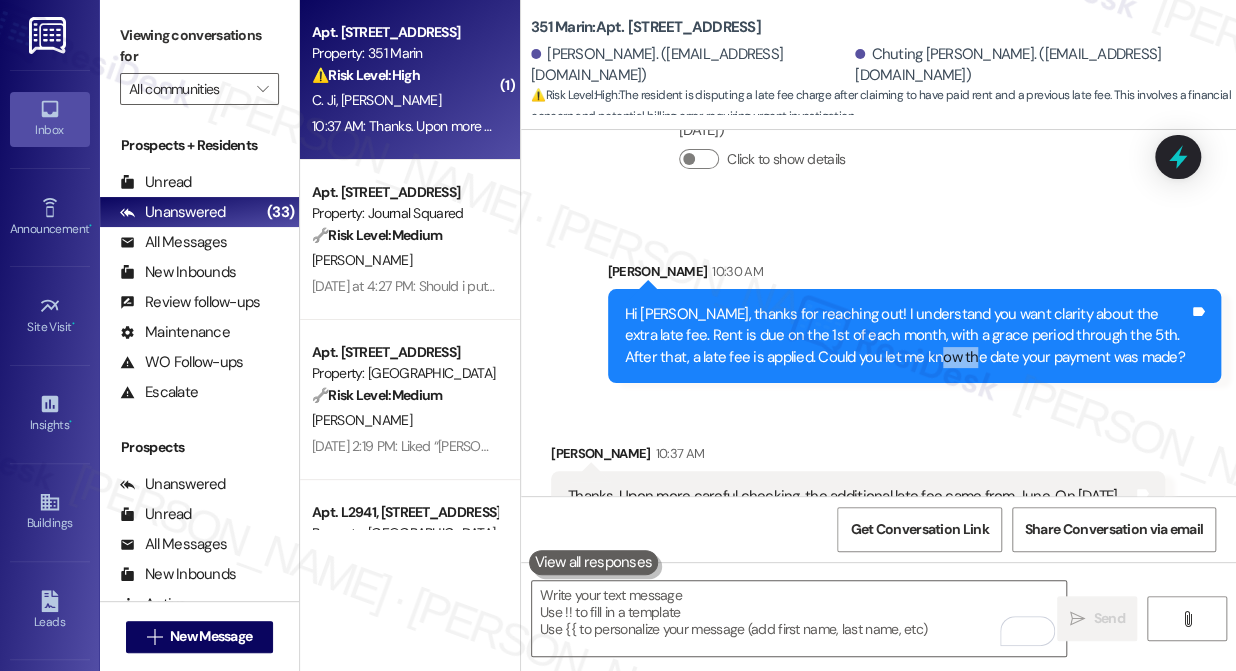 click on "Hi Xudong, thanks for reaching out! I understand you want clarity about the extra late fee. Rent is due on the 1st of each month, with a grace period through the 5th. After that, a late fee is applied. Could you let me know the date your payment was made?" at bounding box center [907, 336] 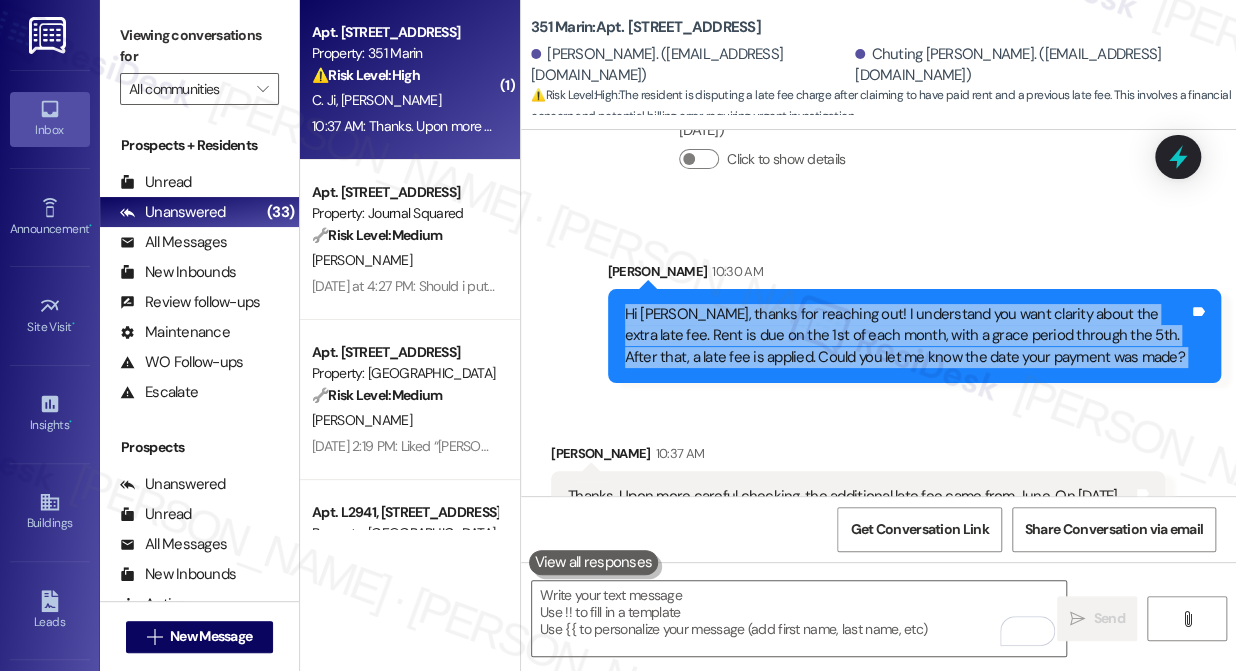 click on "Hi Xudong, thanks for reaching out! I understand you want clarity about the extra late fee. Rent is due on the 1st of each month, with a grace period through the 5th. After that, a late fee is applied. Could you let me know the date your payment was made?" at bounding box center (907, 336) 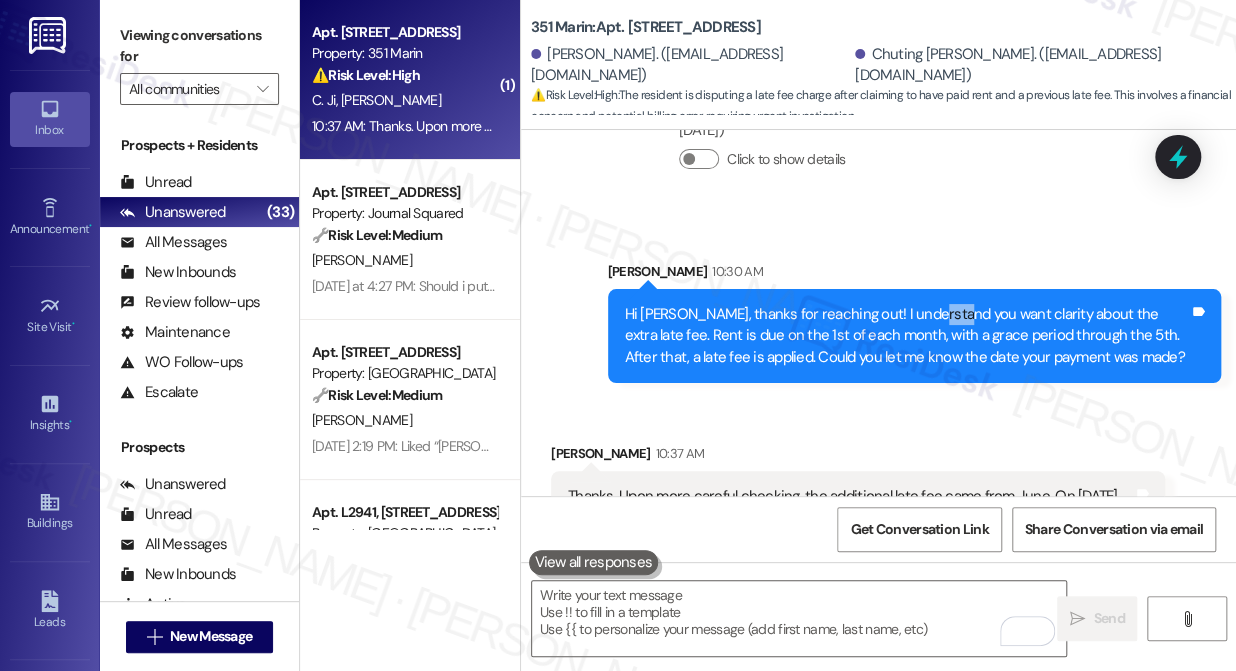 click on "Hi Xudong, thanks for reaching out! I understand you want clarity about the extra late fee. Rent is due on the 1st of each month, with a grace period through the 5th. After that, a late fee is applied. Could you let me know the date your payment was made?" at bounding box center (907, 336) 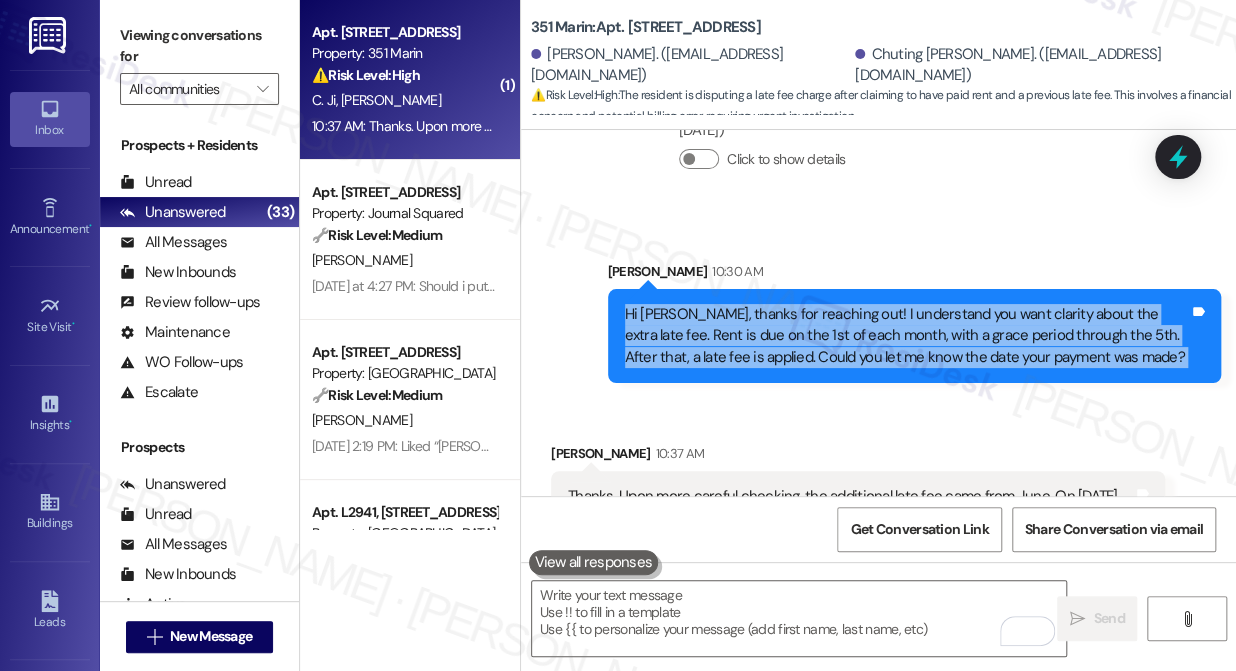 click on "Hi Xudong, thanks for reaching out! I understand you want clarity about the extra late fee. Rent is due on the 1st of each month, with a grace period through the 5th. After that, a late fee is applied. Could you let me know the date your payment was made?" at bounding box center (907, 336) 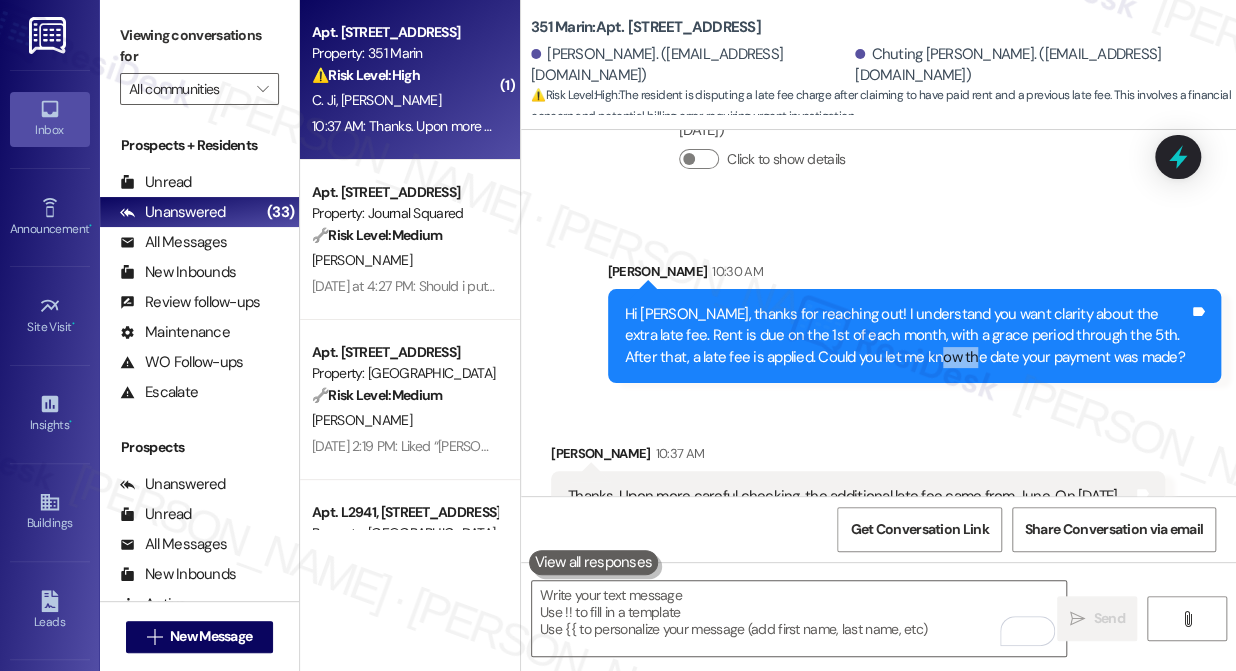 click on "Hi Xudong, thanks for reaching out! I understand you want clarity about the extra late fee. Rent is due on the 1st of each month, with a grace period through the 5th. After that, a late fee is applied. Could you let me know the date your payment was made?" at bounding box center [907, 336] 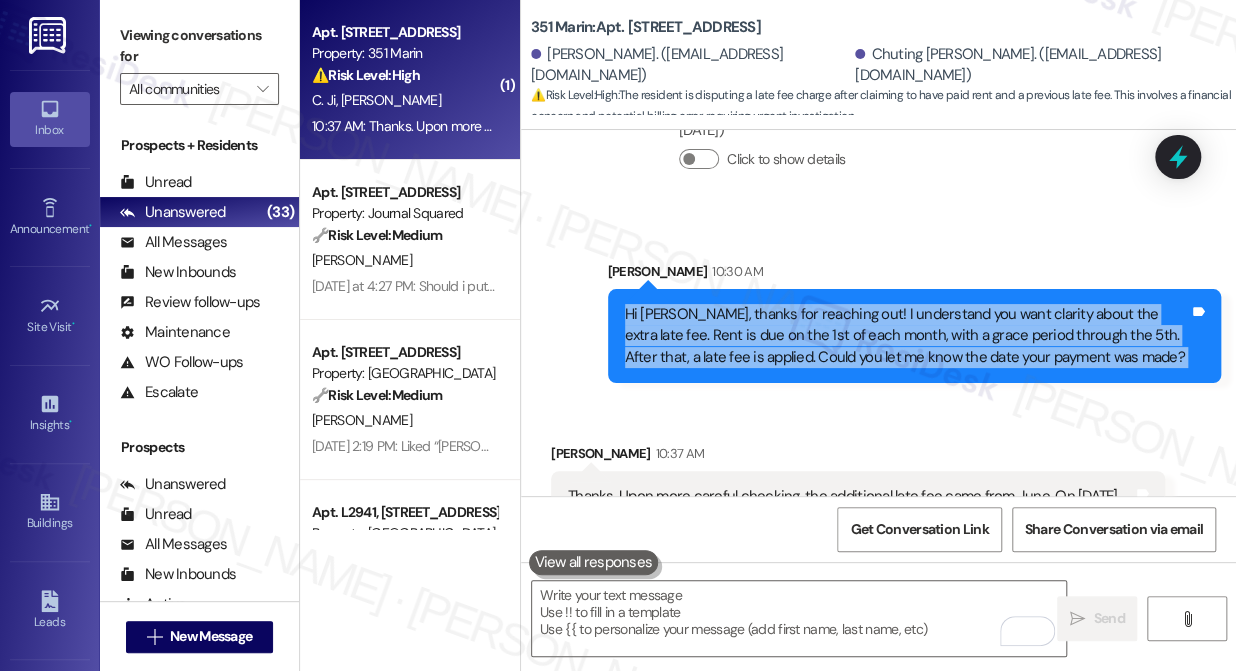 click on "Hi Xudong, thanks for reaching out! I understand you want clarity about the extra late fee. Rent is due on the 1st of each month, with a grace period through the 5th. After that, a late fee is applied. Could you let me know the date your payment was made?" at bounding box center [907, 336] 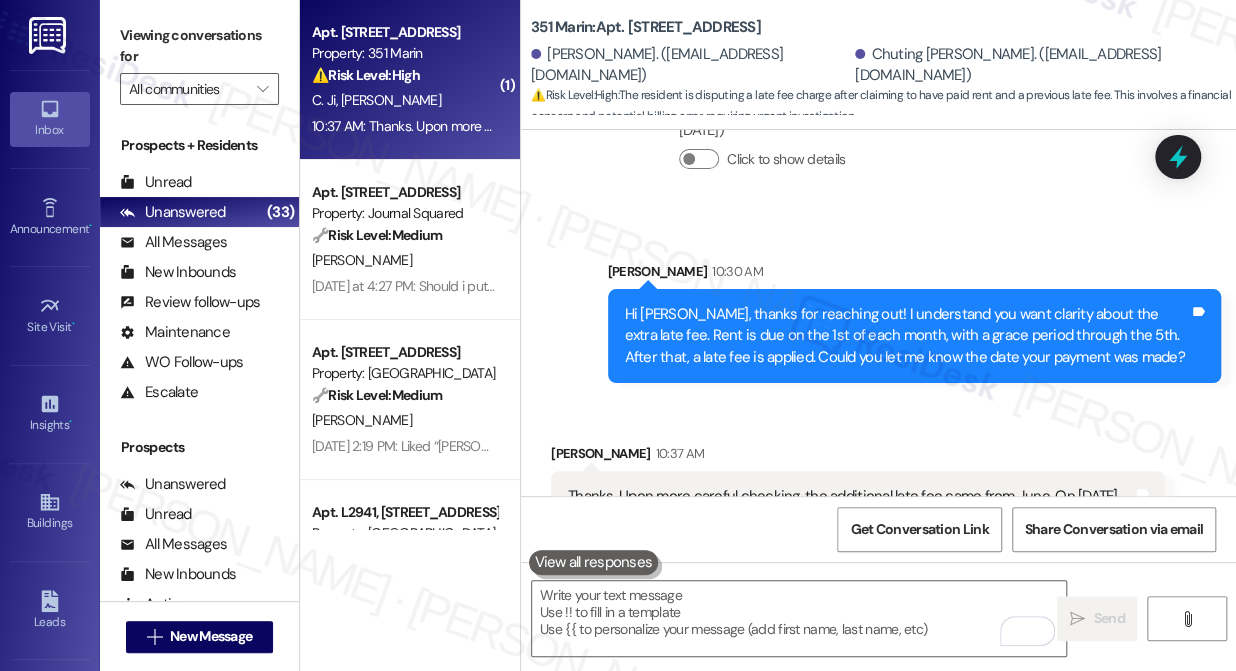 click on "Thanks. Upon more careful checking, the additional late fee came from June. On June 6, we were charged a late fee while the balance is negative, which doesn't make sense to me. Could you help me revoke this unexpected charge?" at bounding box center [850, 518] 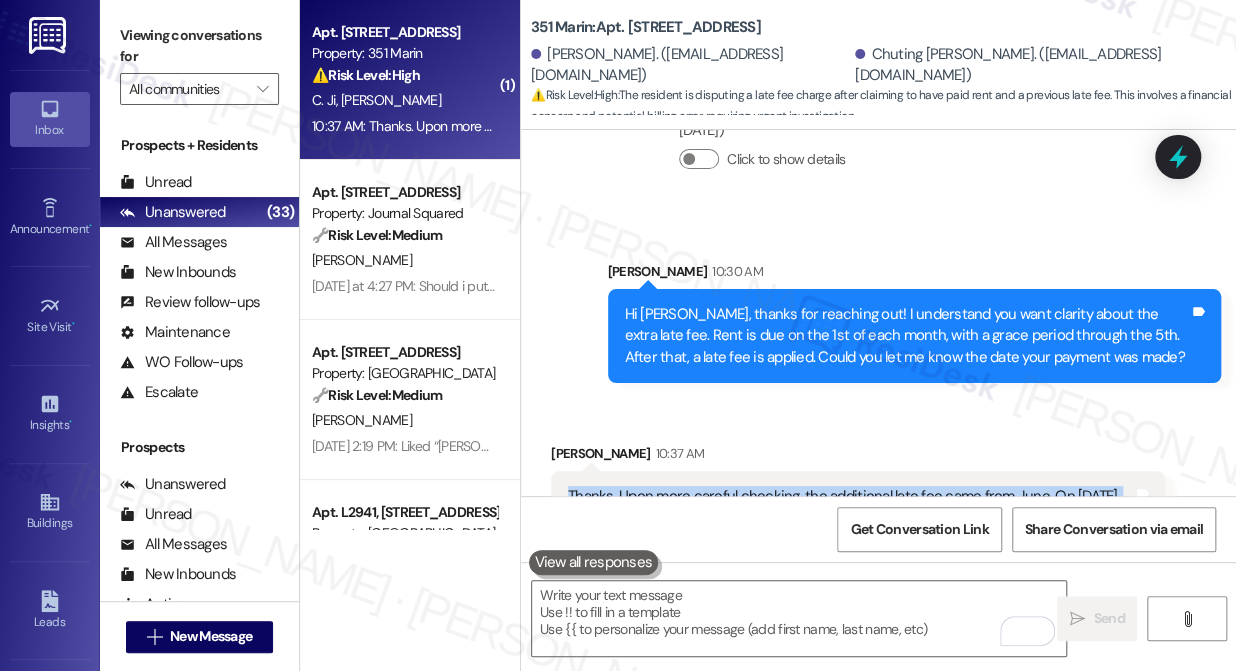click on "Thanks. Upon more careful checking, the additional late fee came from June. On June 6, we were charged a late fee while the balance is negative, which doesn't make sense to me. Could you help me revoke this unexpected charge?" at bounding box center [850, 518] 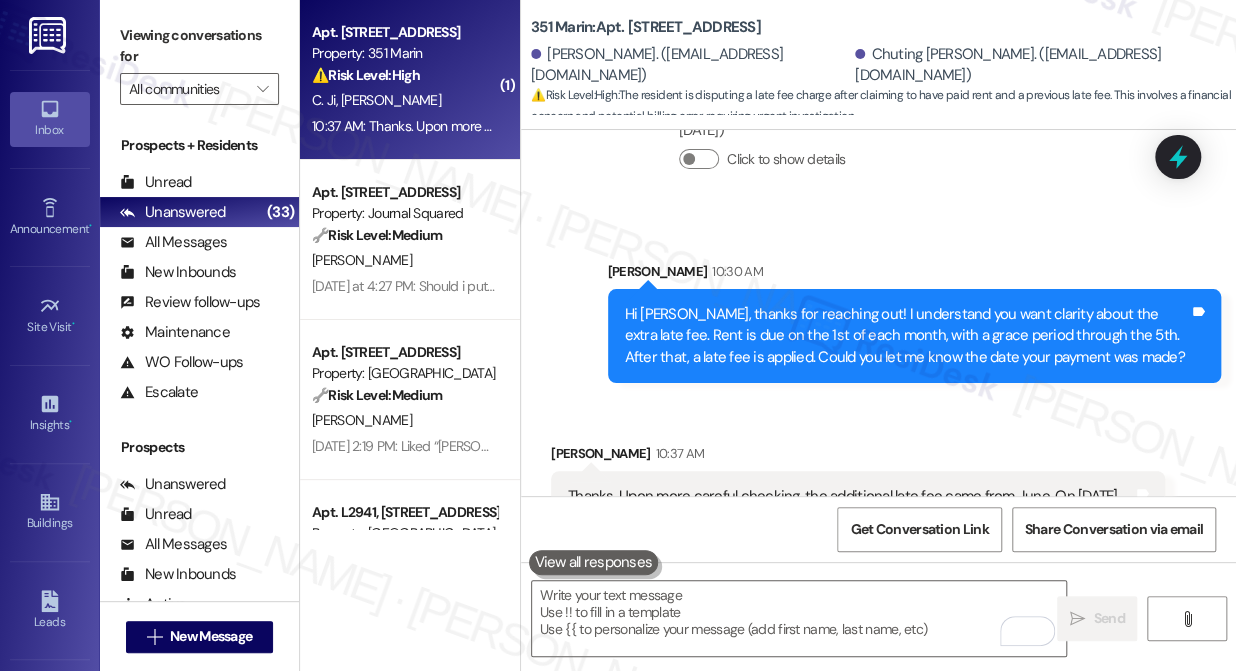 click on "Thanks. Upon more careful checking, the additional late fee came from June. On June 6, we were charged a late fee while the balance is negative, which doesn't make sense to me. Could you help me revoke this unexpected charge?" at bounding box center (850, 518) 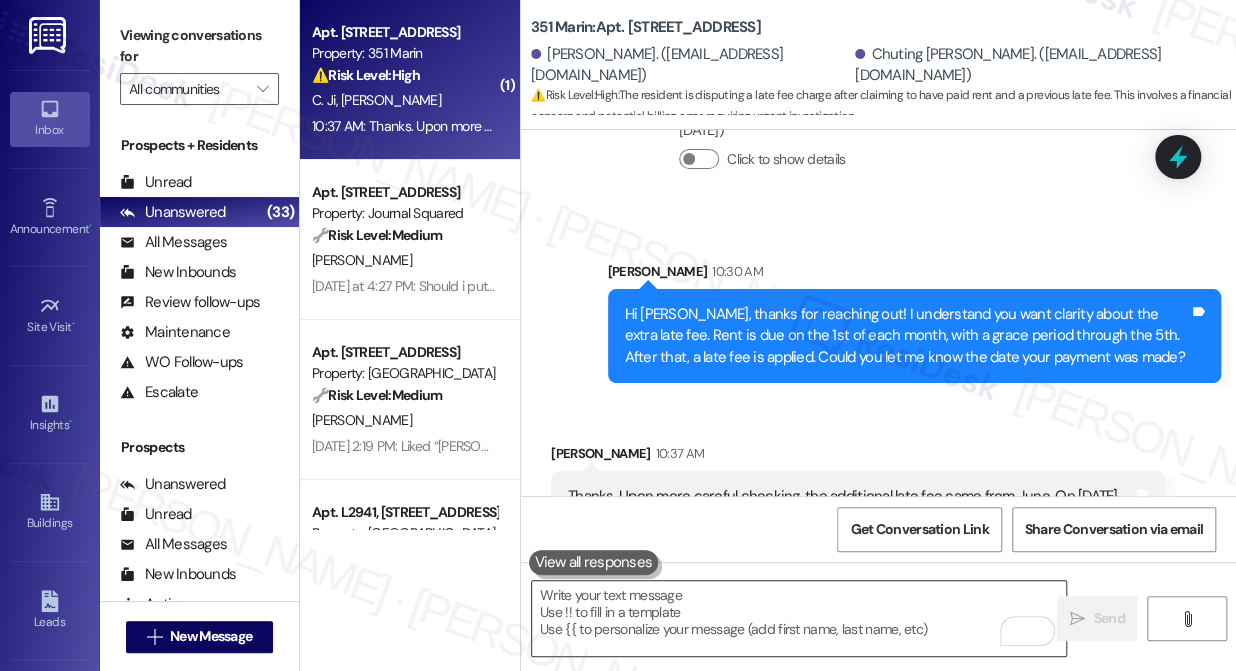click at bounding box center [799, 618] 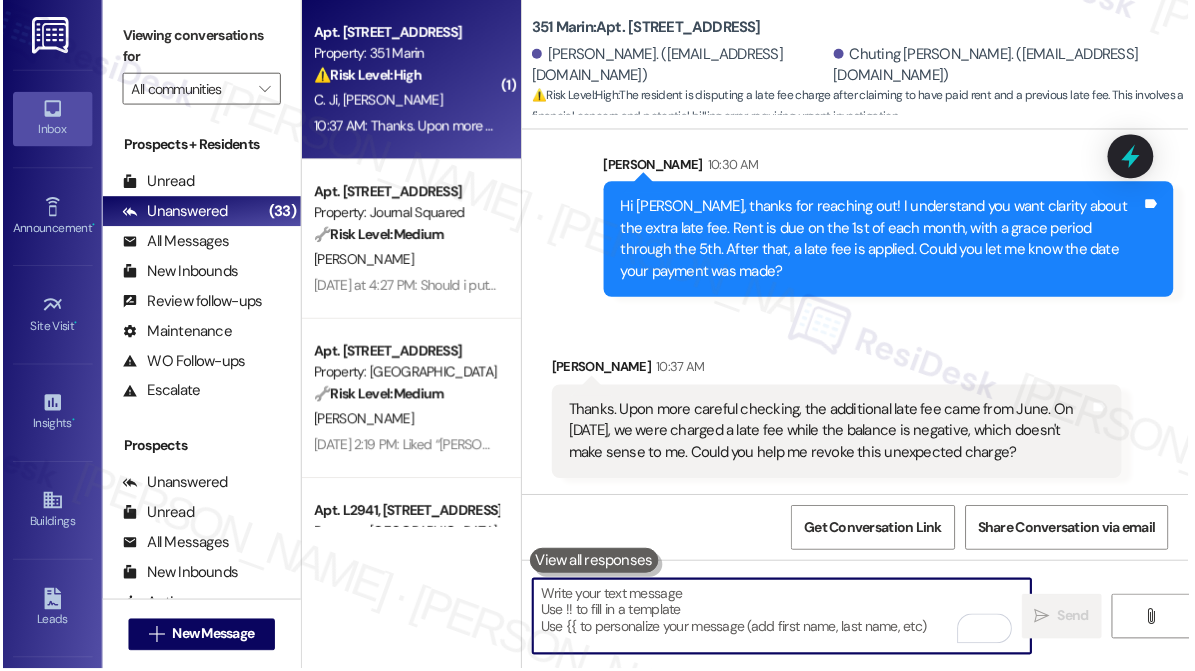 scroll, scrollTop: 9231, scrollLeft: 0, axis: vertical 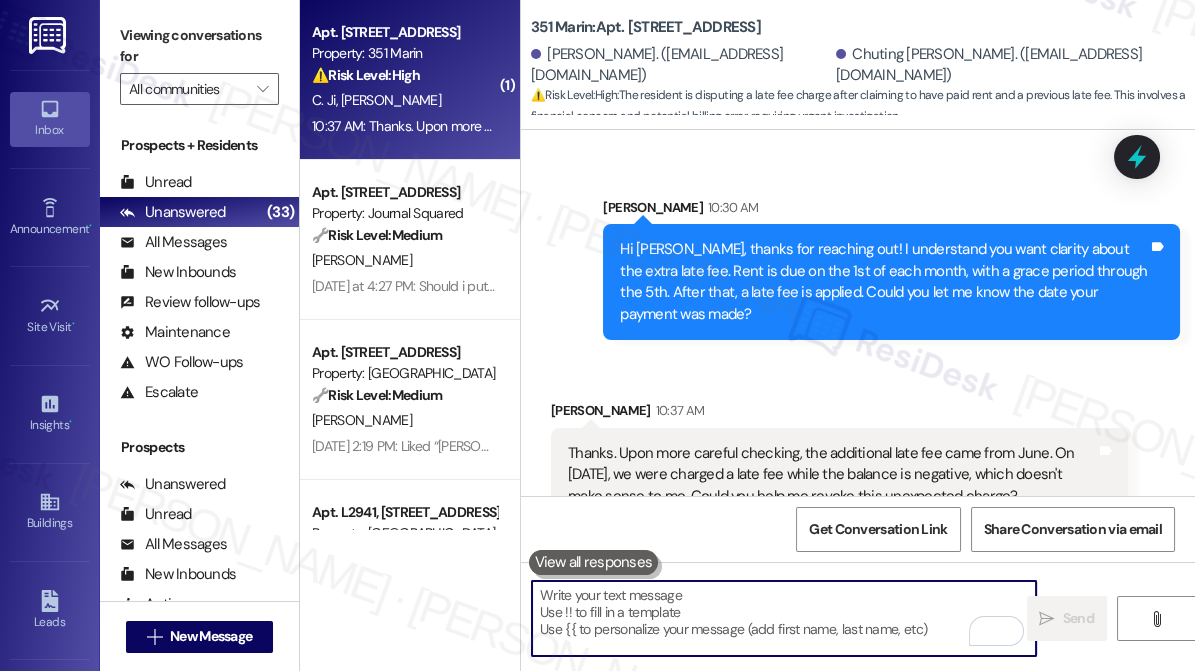click at bounding box center [784, 618] 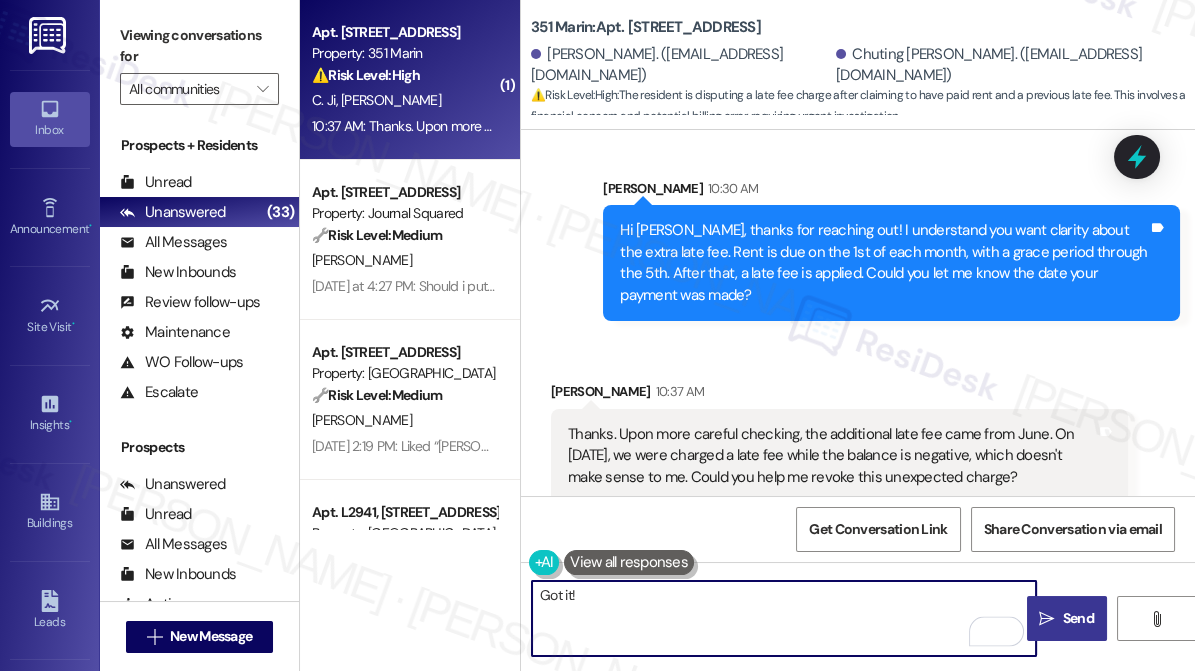 scroll, scrollTop: 9253, scrollLeft: 0, axis: vertical 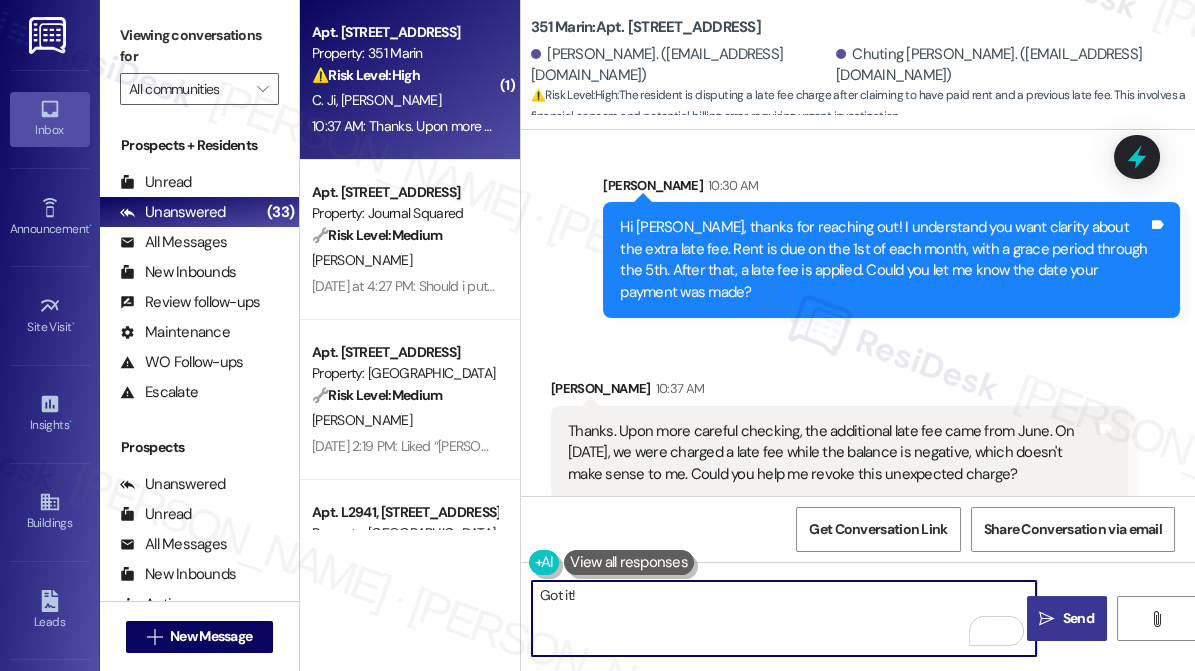 click on "Thanks. Upon more careful checking, the additional late fee came from June. On June 6, we were charged a late fee while the balance is negative, which doesn't make sense to me. Could you help me revoke this unexpected charge?" at bounding box center [832, 453] 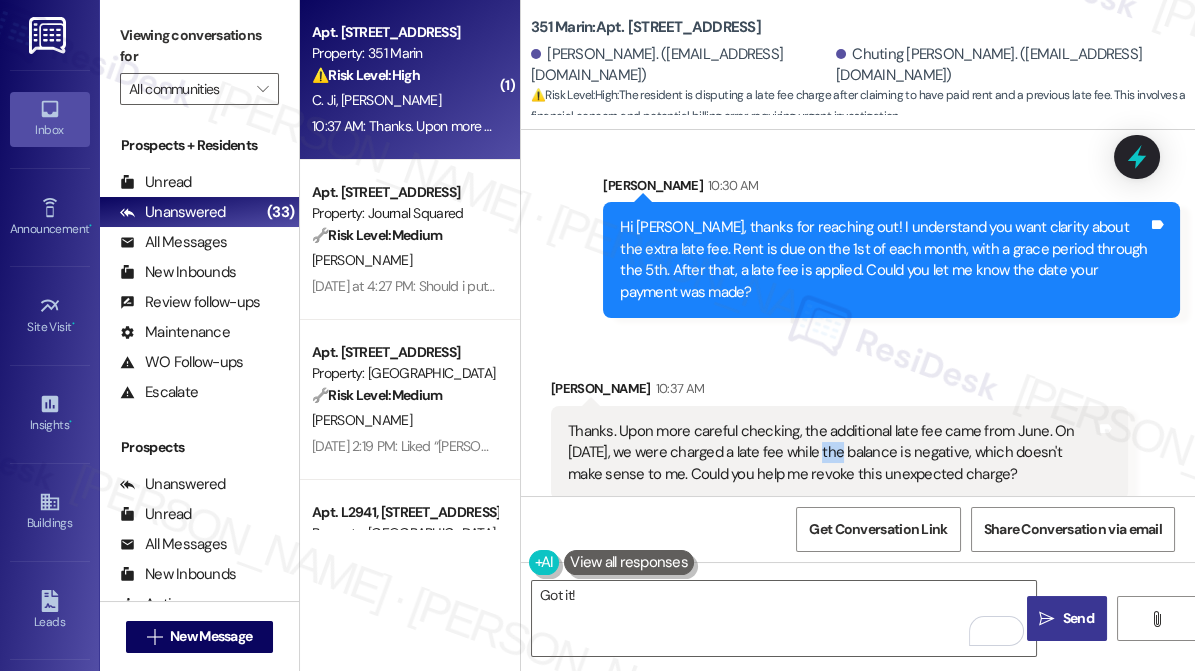 click on "Thanks. Upon more careful checking, the additional late fee came from June. On June 6, we were charged a late fee while the balance is negative, which doesn't make sense to me. Could you help me revoke this unexpected charge?" at bounding box center [832, 453] 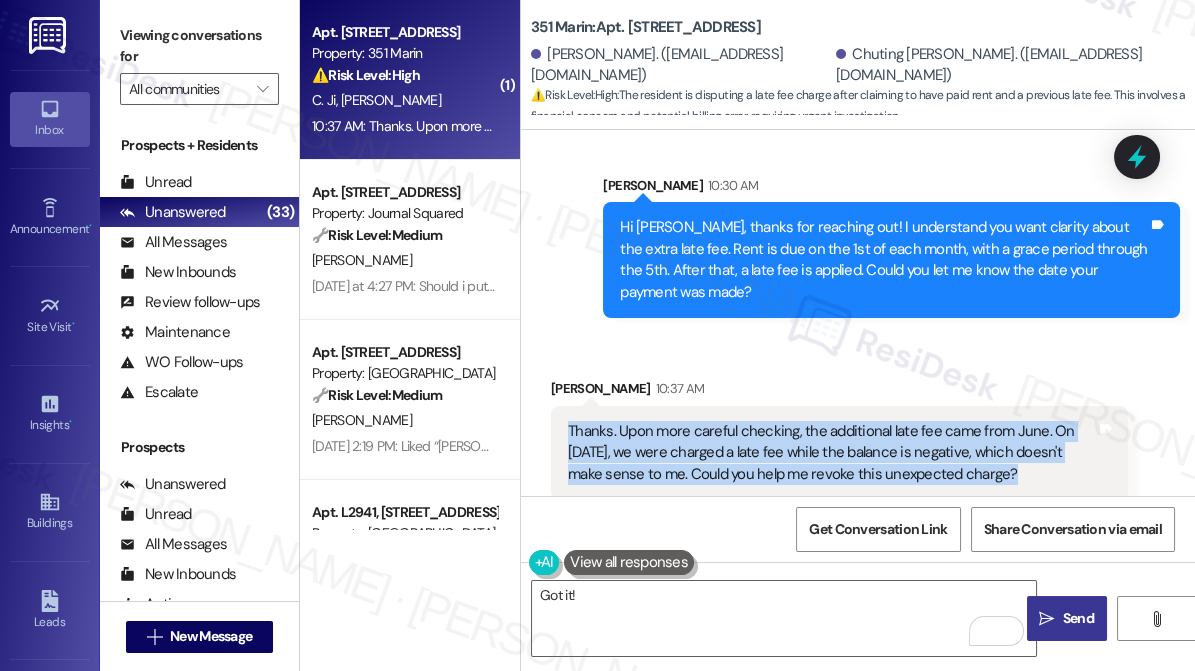 click on "Thanks. Upon more careful checking, the additional late fee came from June. On June 6, we were charged a late fee while the balance is negative, which doesn't make sense to me. Could you help me revoke this unexpected charge?" at bounding box center [832, 453] 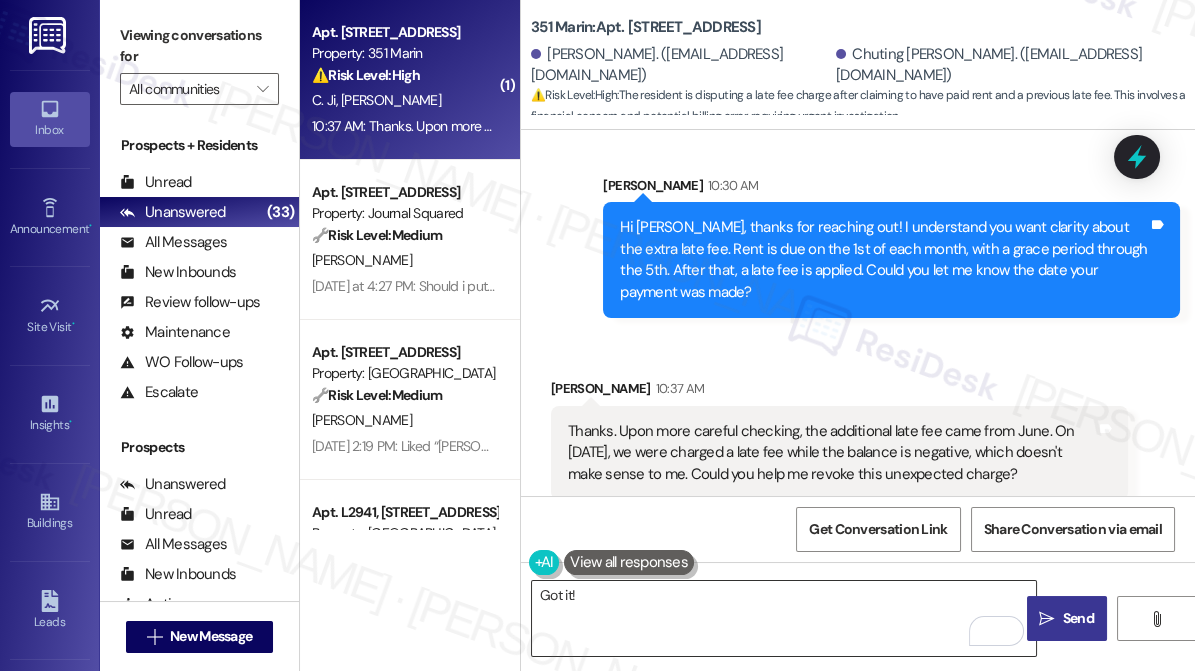 click on "Got it!" at bounding box center [784, 618] 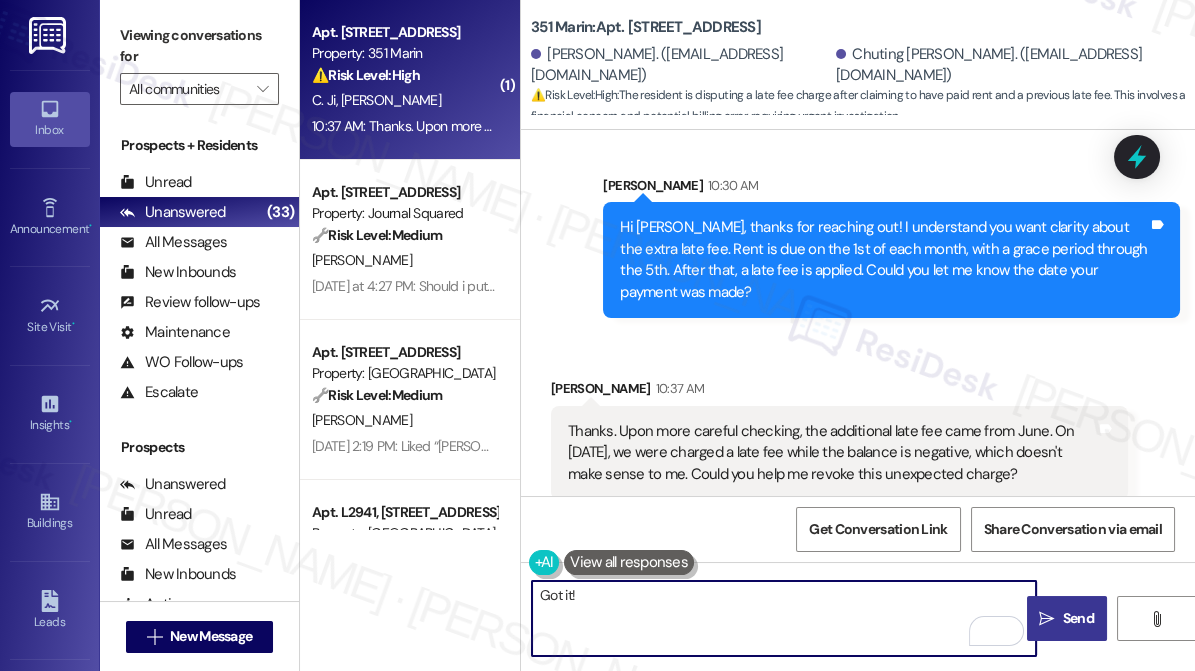 click on "Got it!" at bounding box center (784, 618) 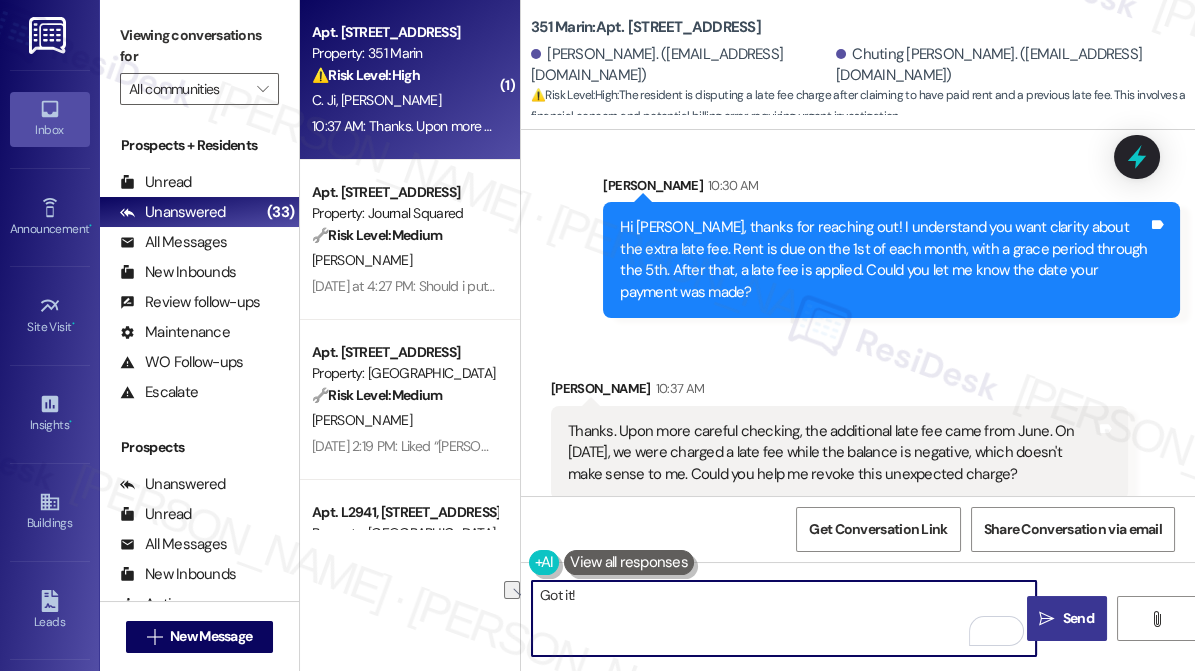 paste on "Thanks for your message, and I really appreciate you taking the time to look into the details. I totally understand how a late fee showing up while your balance was negative can be confusing—it doesn’t seem to add up.
I’ll check in with the site team to review your account and get some clarity on the June 6 charge. I’ll follow up with you as soon as I have more info." 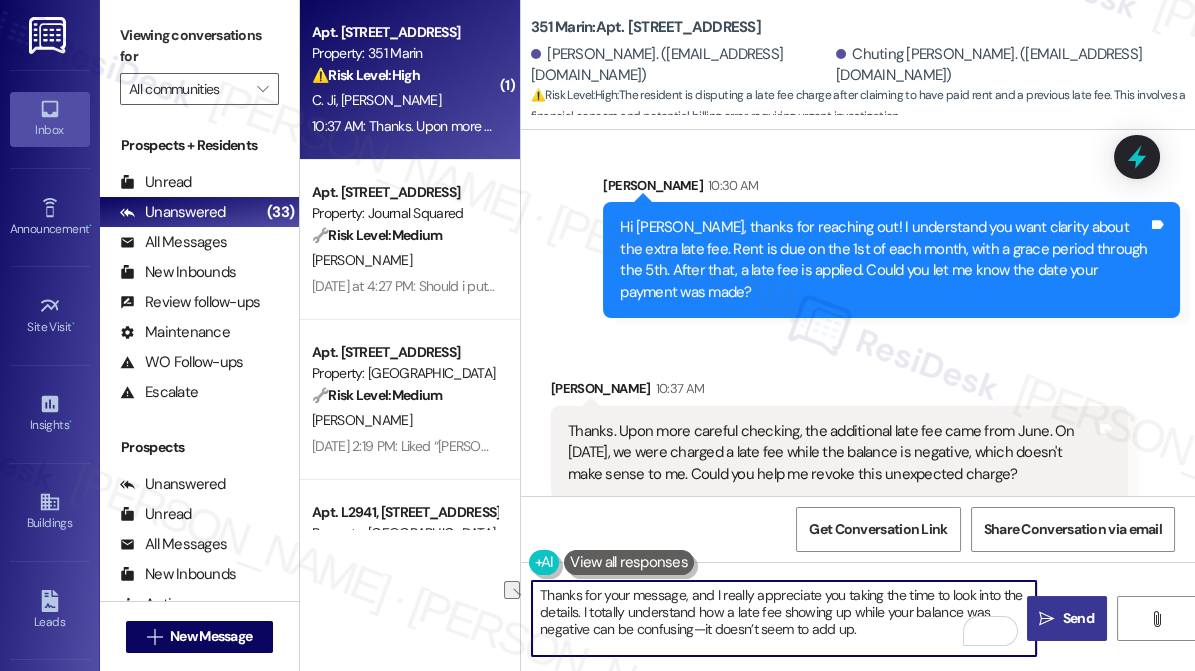 scroll, scrollTop: 34, scrollLeft: 0, axis: vertical 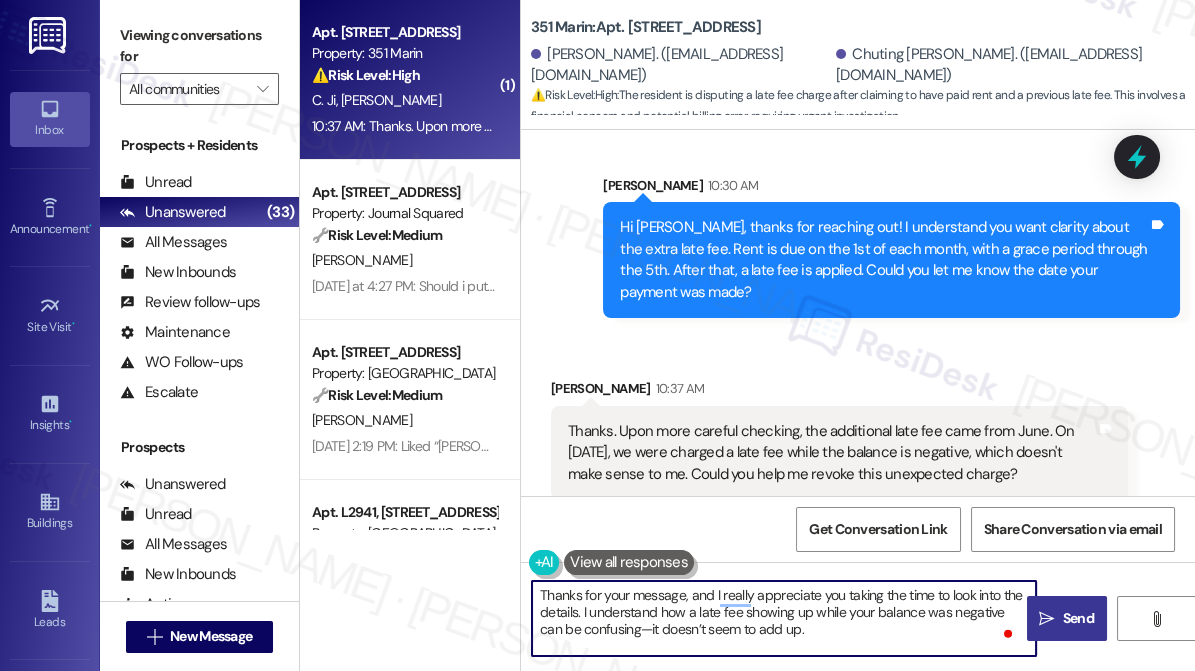 click on "Thanks for your message, and I really appreciate you taking the time to look into the details. I understand how a late fee showing up while your balance was negative can be confusing—it doesn’t seem to add up.
I’ll check in with the site team to review your account and get some clarity on the June 6 charge. I’ll follow up with you as soon as I have more info." at bounding box center [784, 618] 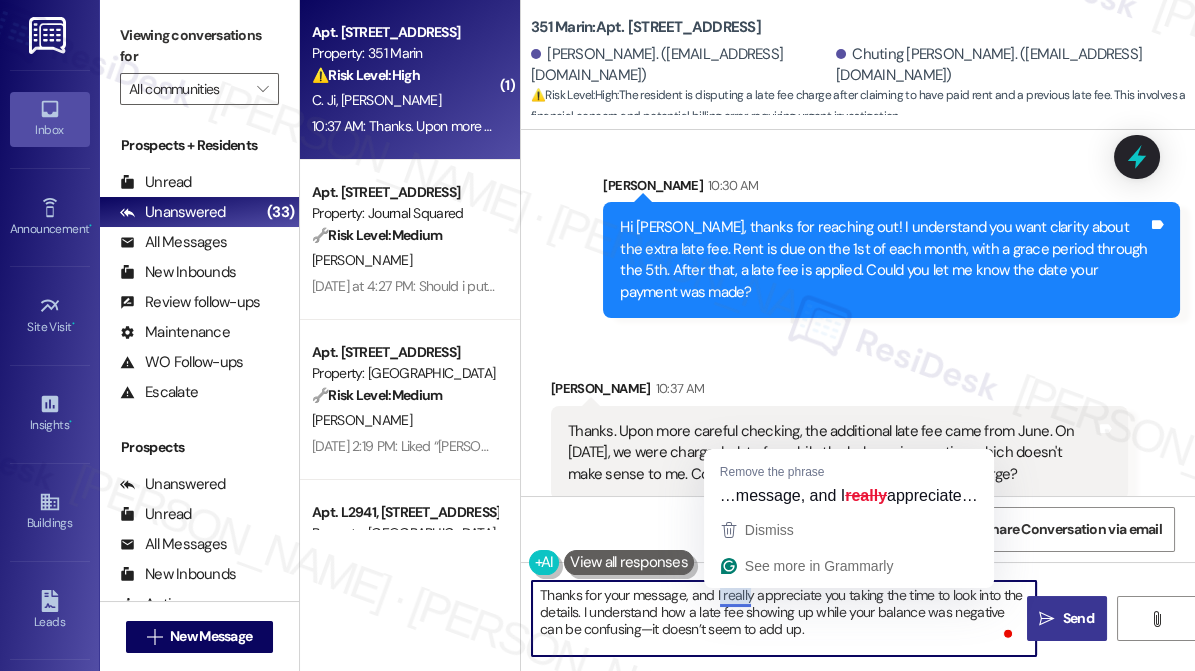 click on "Thanks for your message, and I really appreciate you taking the time to look into the details. I understand how a late fee showing up while your balance was negative can be confusing—it doesn’t seem to add up.
I’ll check in with the site team to review your account and get some clarity on the June 6 charge. I’ll follow up with you as soon as I have more info." at bounding box center [784, 618] 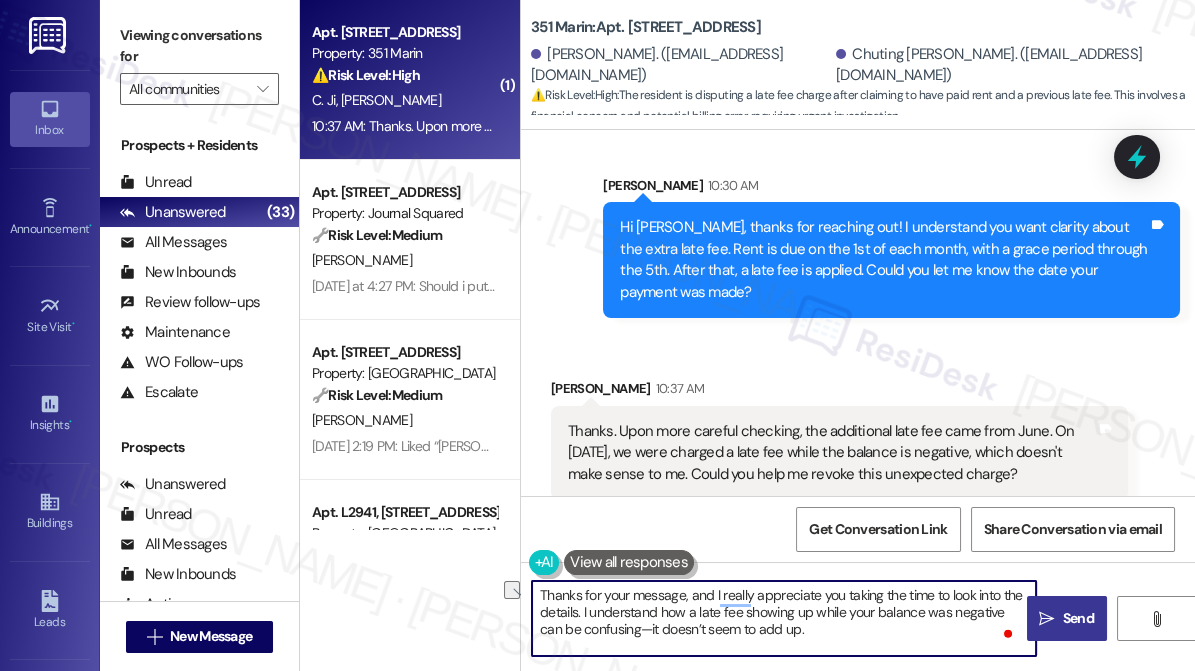 drag, startPoint x: 712, startPoint y: 595, endPoint x: 527, endPoint y: 590, distance: 185.06755 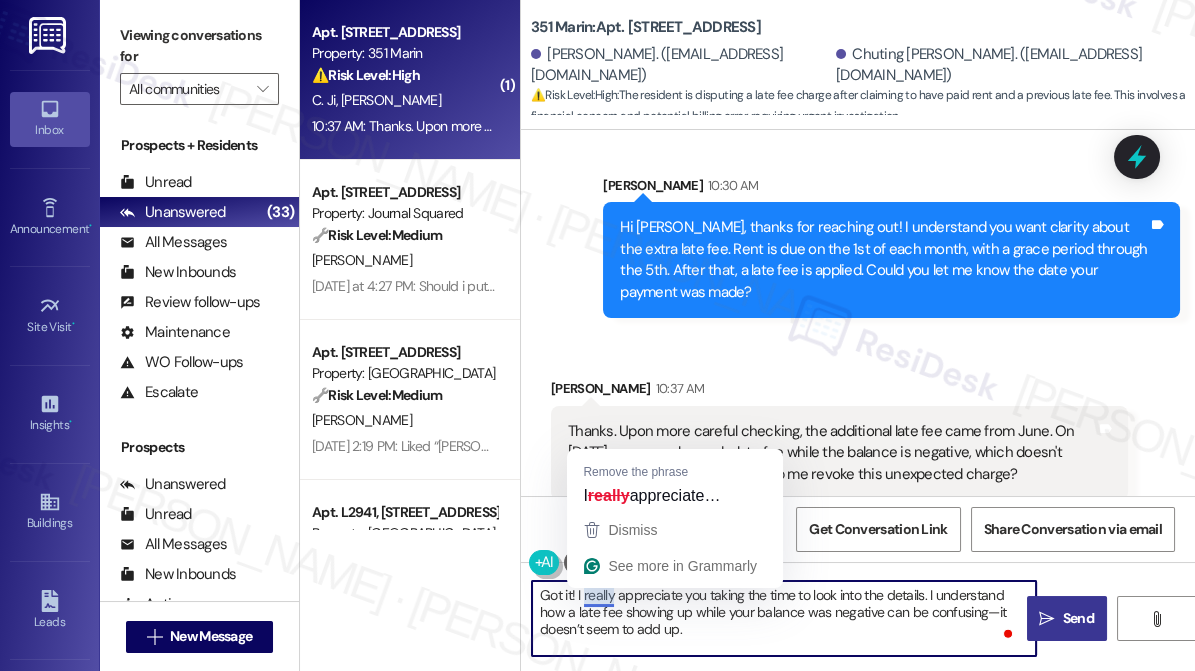 click on "Got it! I really appreciate you taking the time to look into the details. I understand how a late fee showing up while your balance was negative can be confusing—it doesn’t seem to add up.
I’ll check in with the site team to review your account and get some clarity on the June 6 charge. I’ll follow up with you as soon as I have more info." at bounding box center [784, 618] 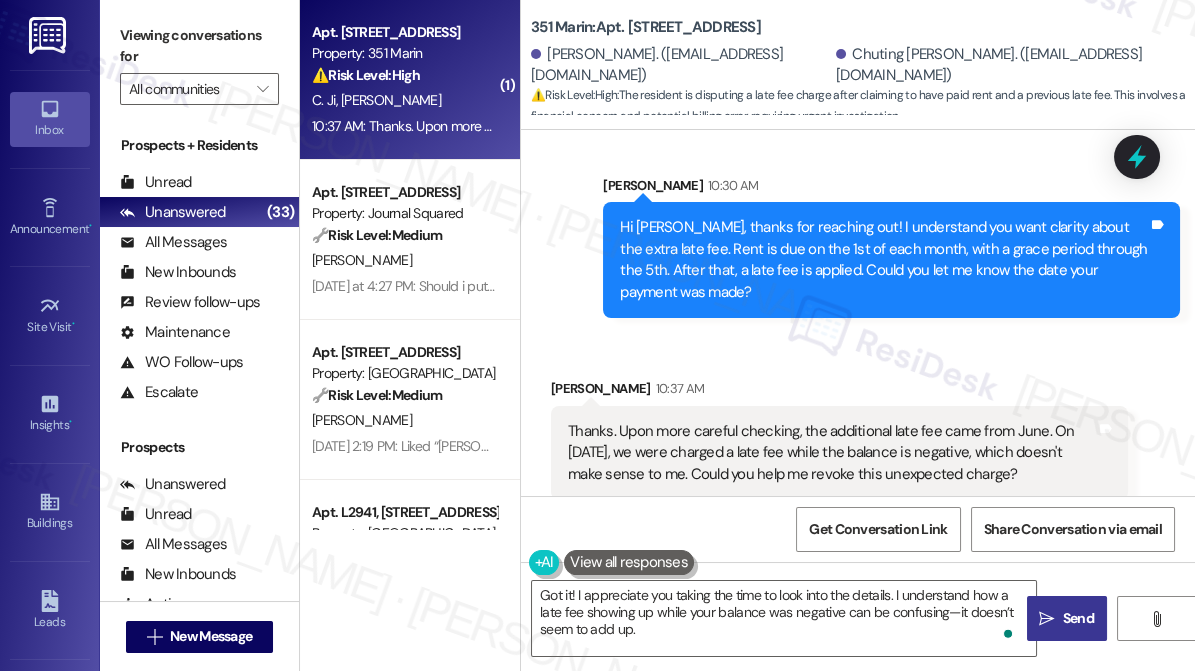 click on "Thanks. Upon more careful checking, the additional late fee came from June. On June 6, we were charged a late fee while the balance is negative, which doesn't make sense to me. Could you help me revoke this unexpected charge?" at bounding box center [832, 453] 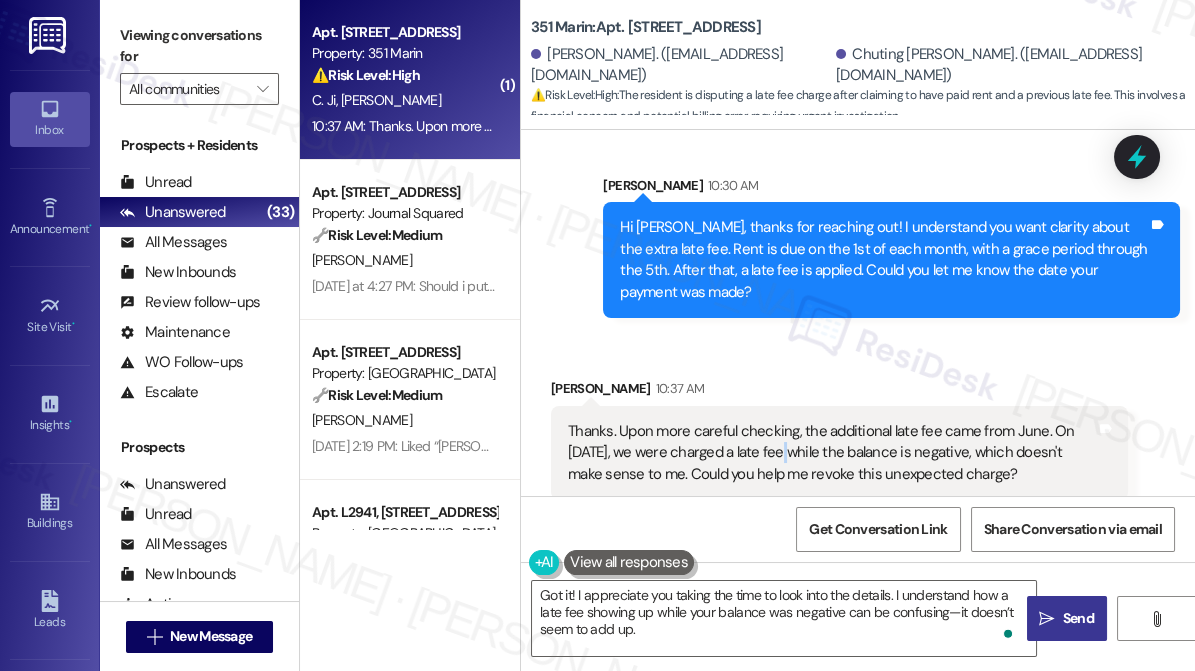 click on "Thanks. Upon more careful checking, the additional late fee came from June. On June 6, we were charged a late fee while the balance is negative, which doesn't make sense to me. Could you help me revoke this unexpected charge?" at bounding box center [832, 453] 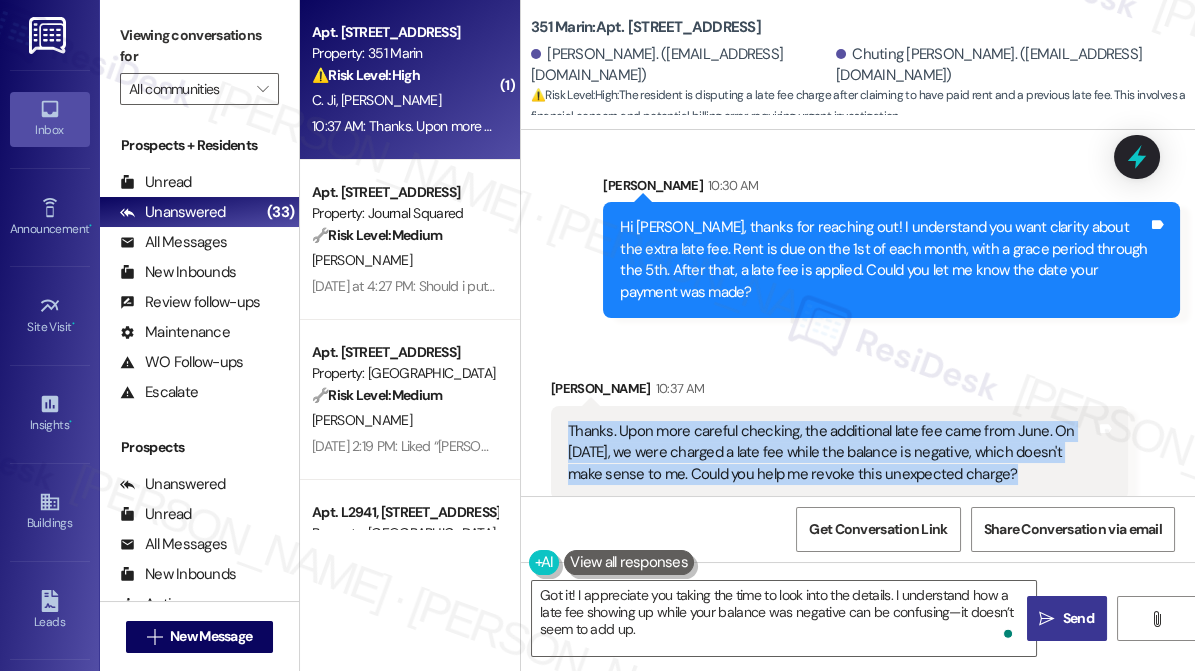 click on "Thanks. Upon more careful checking, the additional late fee came from June. On June 6, we were charged a late fee while the balance is negative, which doesn't make sense to me. Could you help me revoke this unexpected charge?" at bounding box center [832, 453] 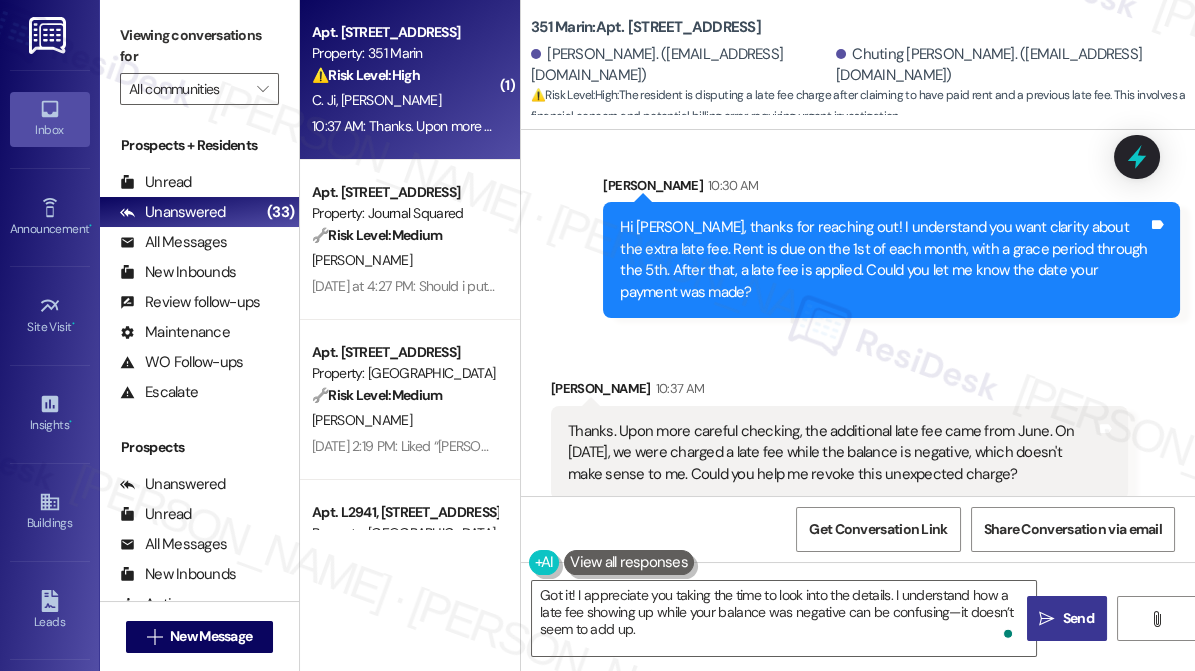 click on "Hi Xudong, thanks for reaching out! I understand you want clarity about the extra late fee. Rent is due on the 1st of each month, with a grace period through the 5th. After that, a late fee is applied. Could you let me know the date your payment was made?" at bounding box center (884, 260) 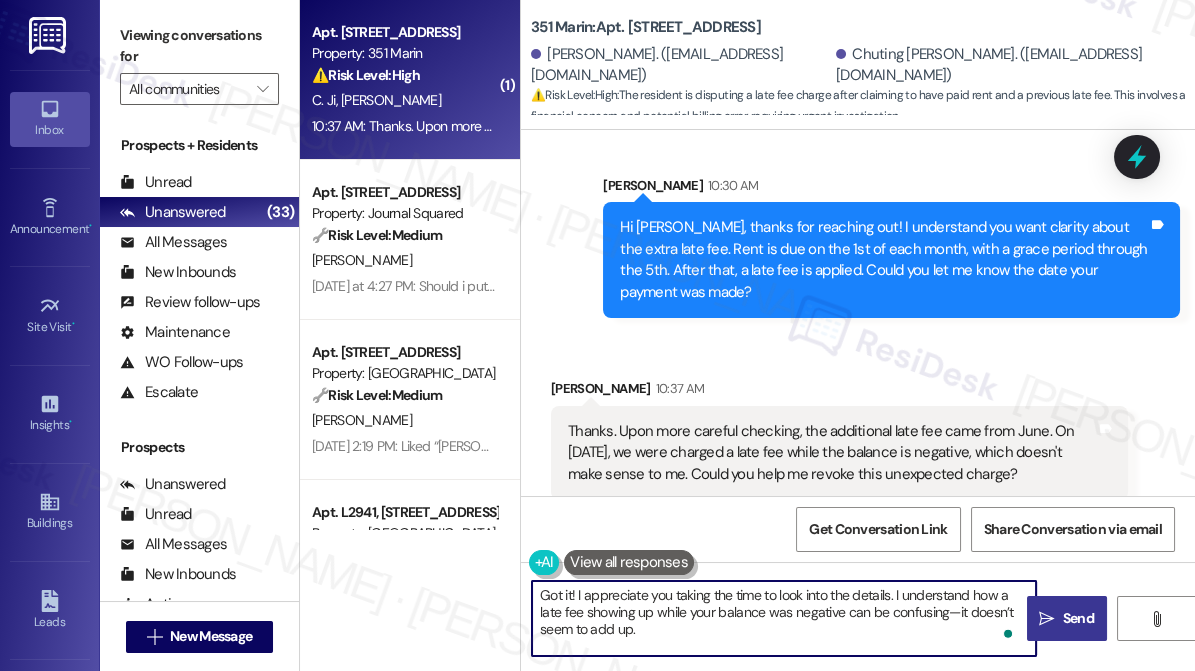 click on "Got it! I appreciate you taking the time to look into the details. I understand how a late fee showing up while your balance was negative can be confusing—it doesn’t seem to add up.
I’ll check in with the site team to review your account and get some clarity on the June 6 charge. I’ll follow up with you as soon as I have more info." at bounding box center (784, 618) 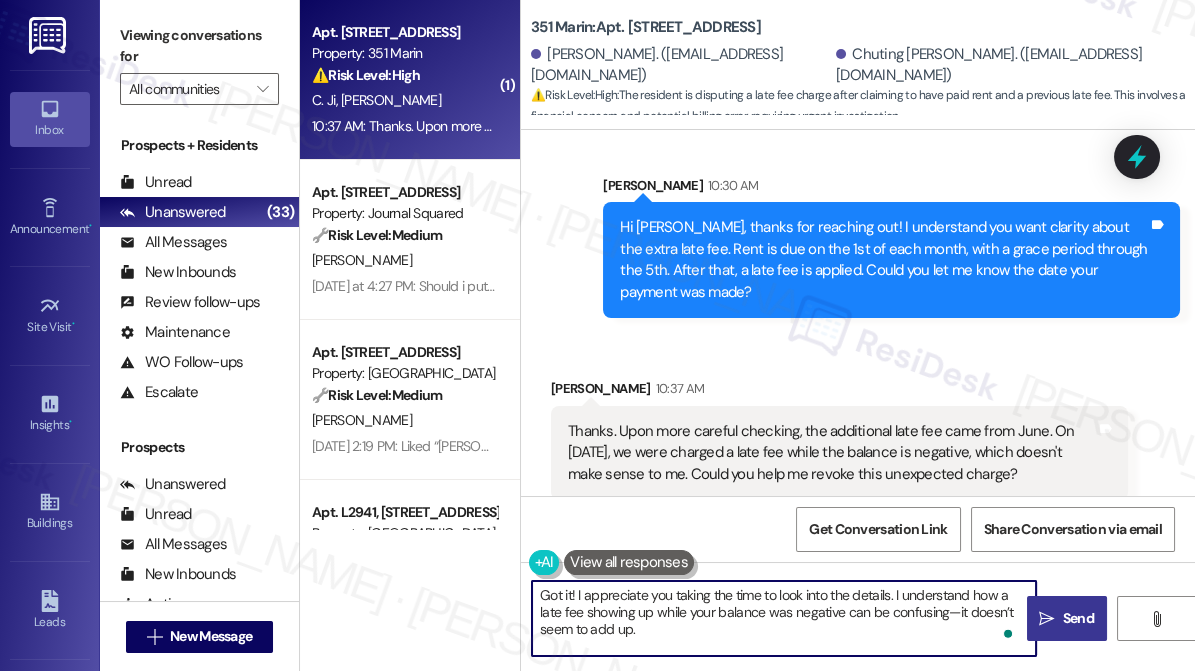 scroll, scrollTop: 26, scrollLeft: 0, axis: vertical 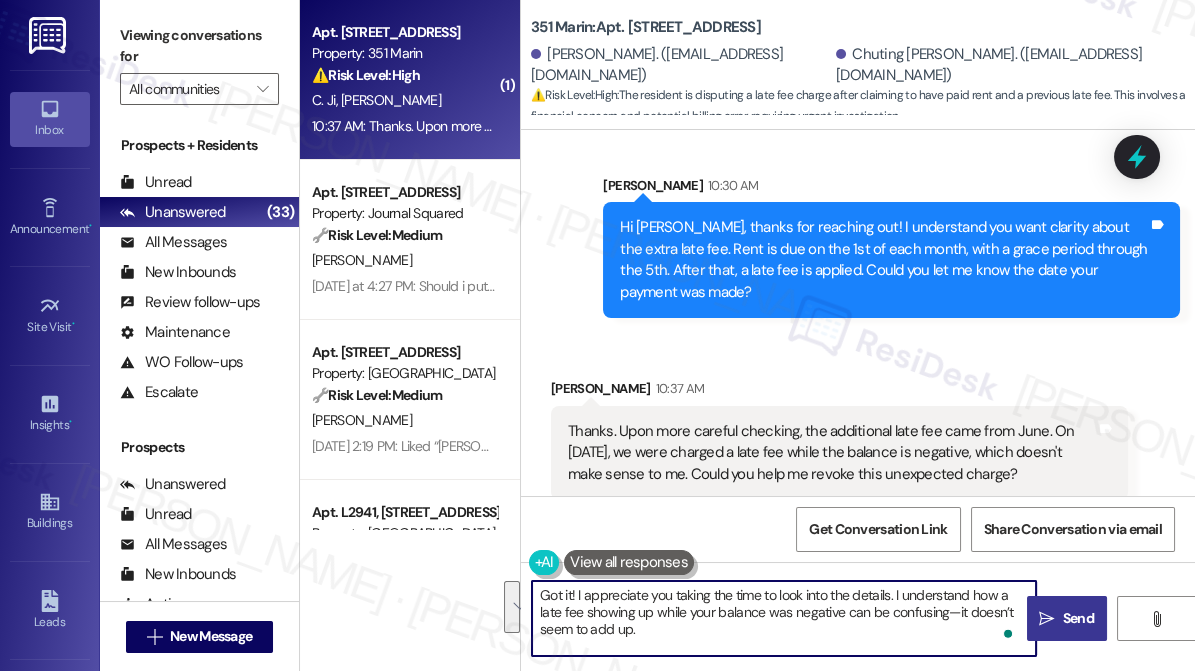 click on "Got it! I appreciate you taking the time to look into the details. I understand how a late fee showing up while your balance was negative can be confusing—it doesn’t seem to add up.
I’ll check in with the site team to review your account and get some clarity on the June 6 charge. I’ll follow up with you as soon as I have more info." at bounding box center (784, 618) 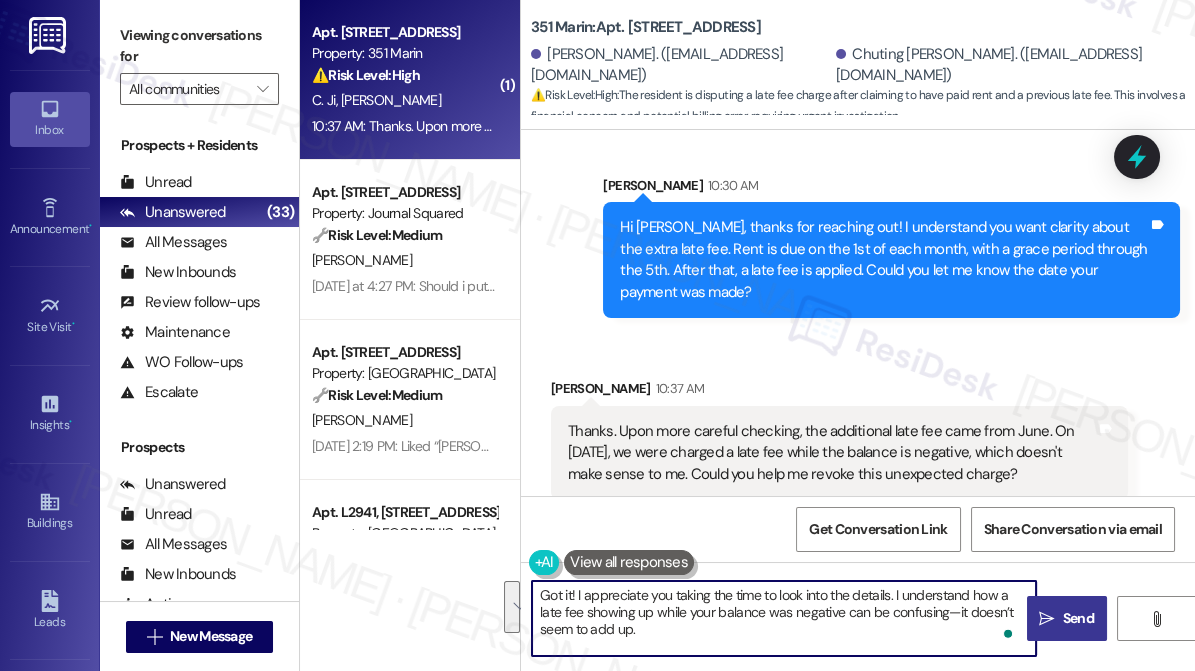 drag, startPoint x: 655, startPoint y: 622, endPoint x: 896, endPoint y: 592, distance: 242.86005 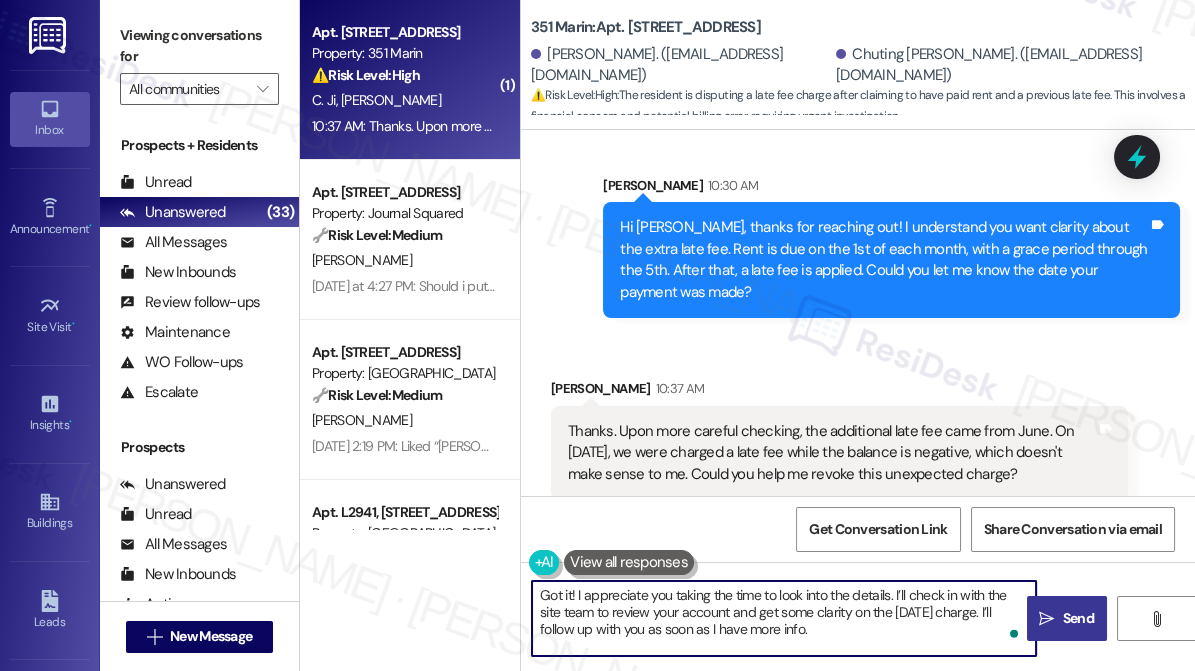 click on "Thanks. Upon more careful checking, the additional late fee came from June. On June 6, we were charged a late fee while the balance is negative, which doesn't make sense to me. Could you help me revoke this unexpected charge?" at bounding box center (832, 453) 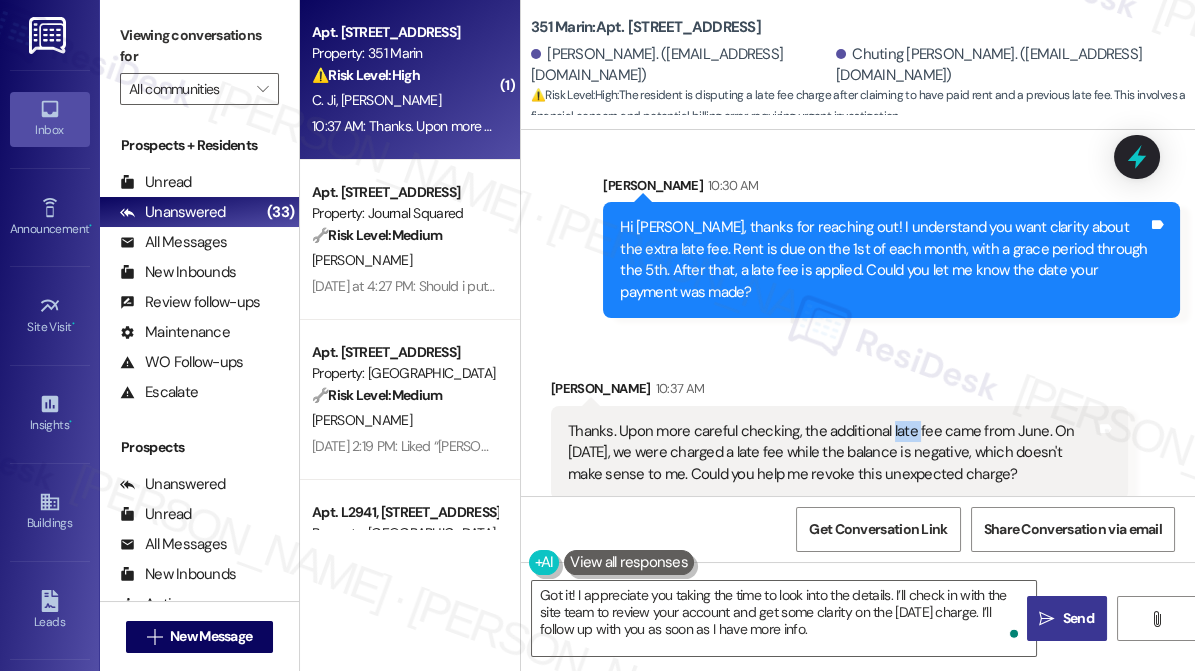 click on "Thanks. Upon more careful checking, the additional late fee came from June. On June 6, we were charged a late fee while the balance is negative, which doesn't make sense to me. Could you help me revoke this unexpected charge?" at bounding box center (832, 453) 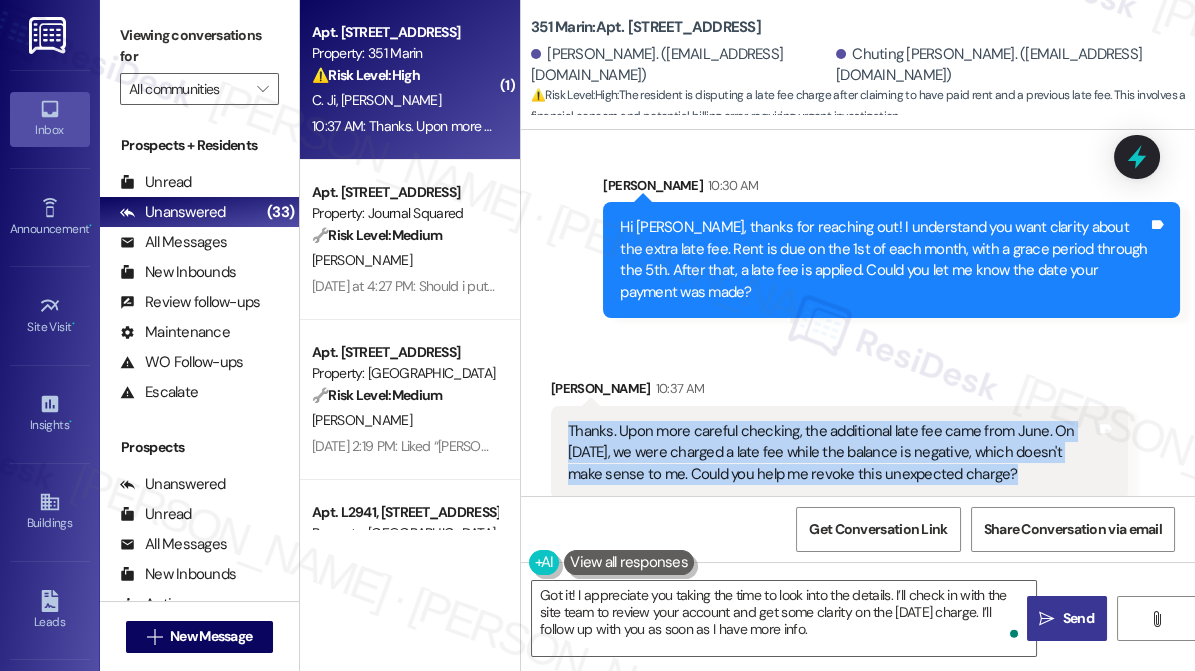 click on "Thanks. Upon more careful checking, the additional late fee came from June. On June 6, we were charged a late fee while the balance is negative, which doesn't make sense to me. Could you help me revoke this unexpected charge?" at bounding box center (832, 453) 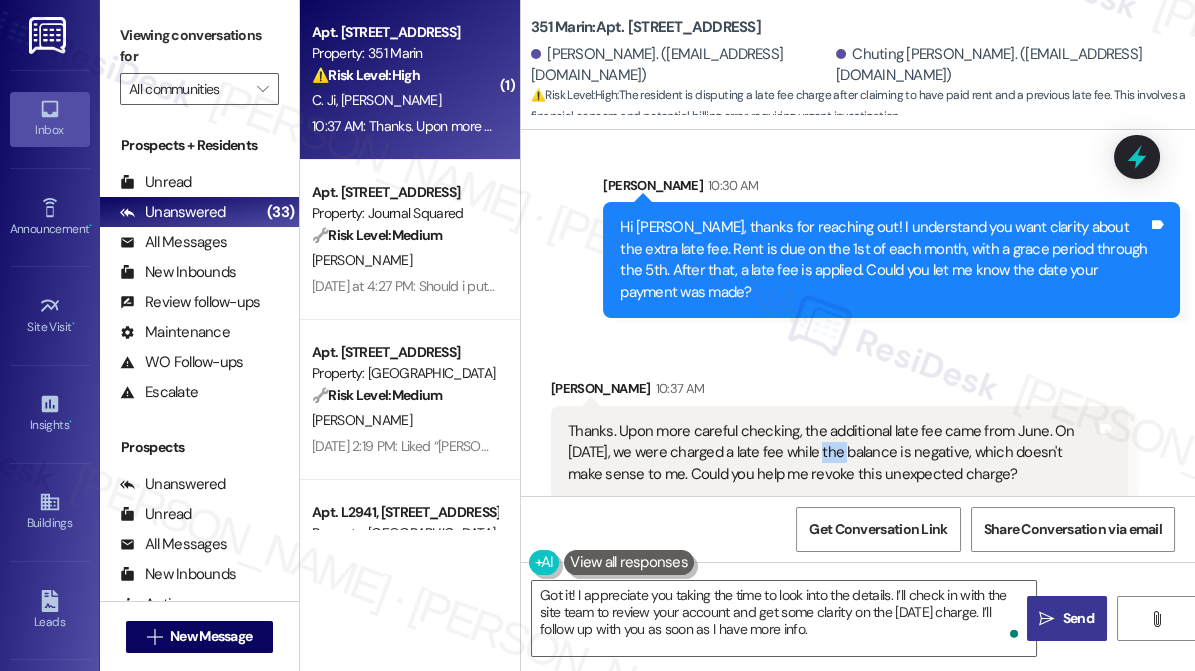 click on "Thanks. Upon more careful checking, the additional late fee came from June. On June 6, we were charged a late fee while the balance is negative, which doesn't make sense to me. Could you help me revoke this unexpected charge?" at bounding box center [832, 453] 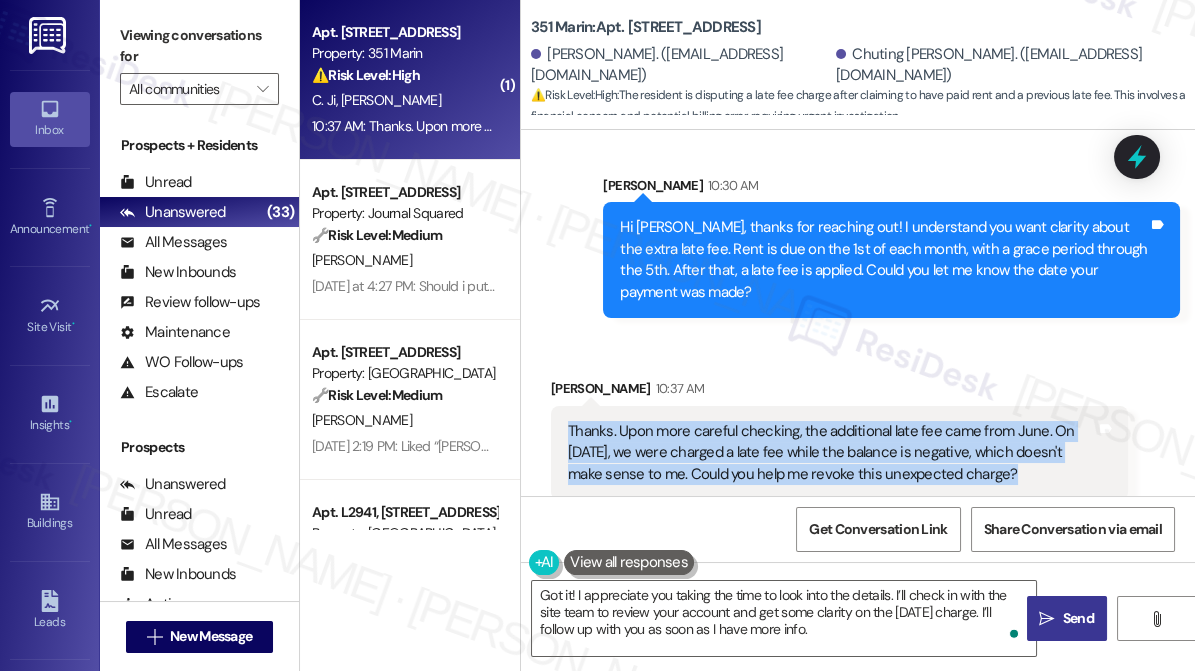 click on "Thanks. Upon more careful checking, the additional late fee came from June. On June 6, we were charged a late fee while the balance is negative, which doesn't make sense to me. Could you help me revoke this unexpected charge?" at bounding box center [832, 453] 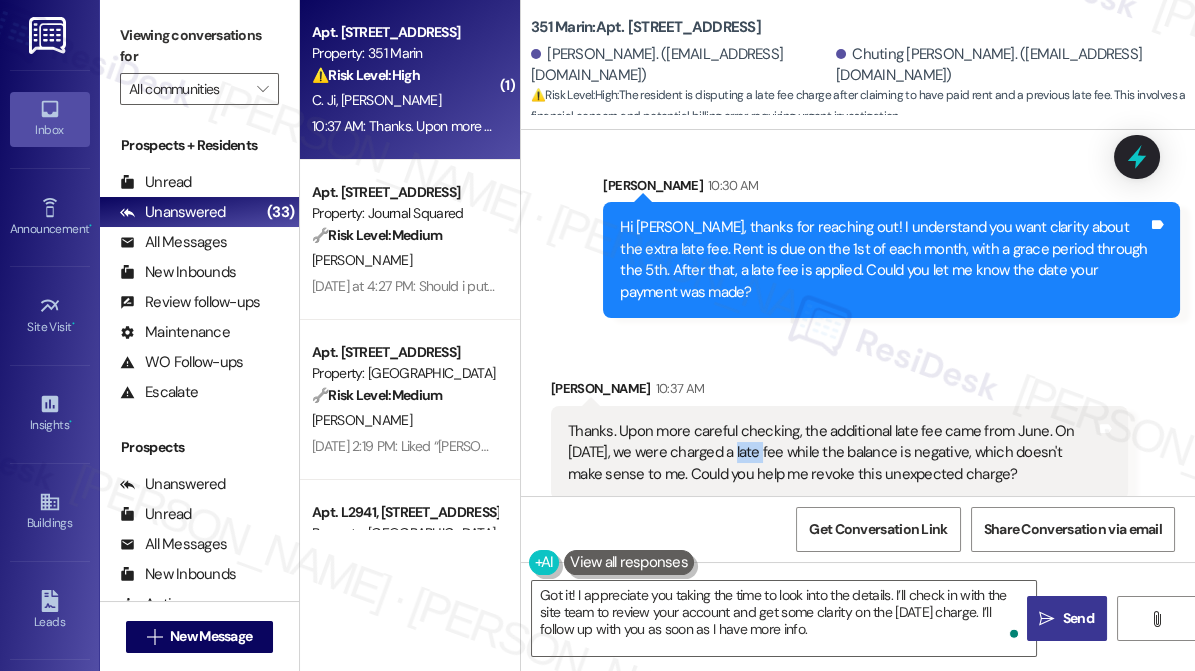 click on "Thanks. Upon more careful checking, the additional late fee came from June. On June 6, we were charged a late fee while the balance is negative, which doesn't make sense to me. Could you help me revoke this unexpected charge?" at bounding box center (832, 453) 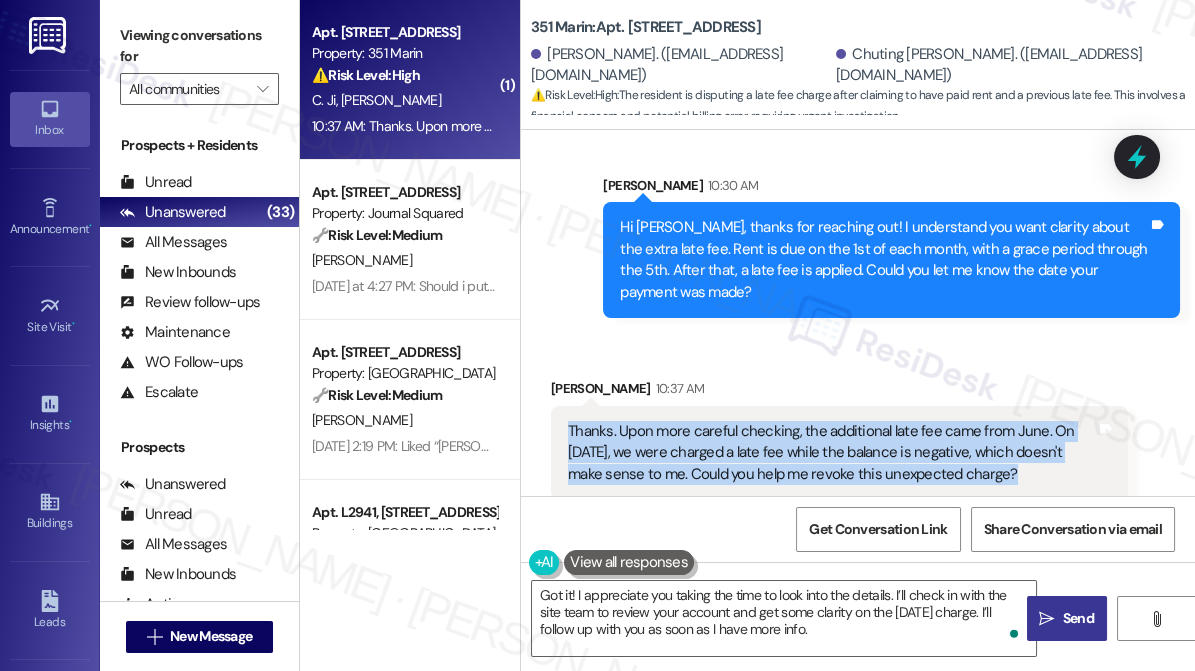 click on "Thanks. Upon more careful checking, the additional late fee came from June. On June 6, we were charged a late fee while the balance is negative, which doesn't make sense to me. Could you help me revoke this unexpected charge?" at bounding box center (832, 453) 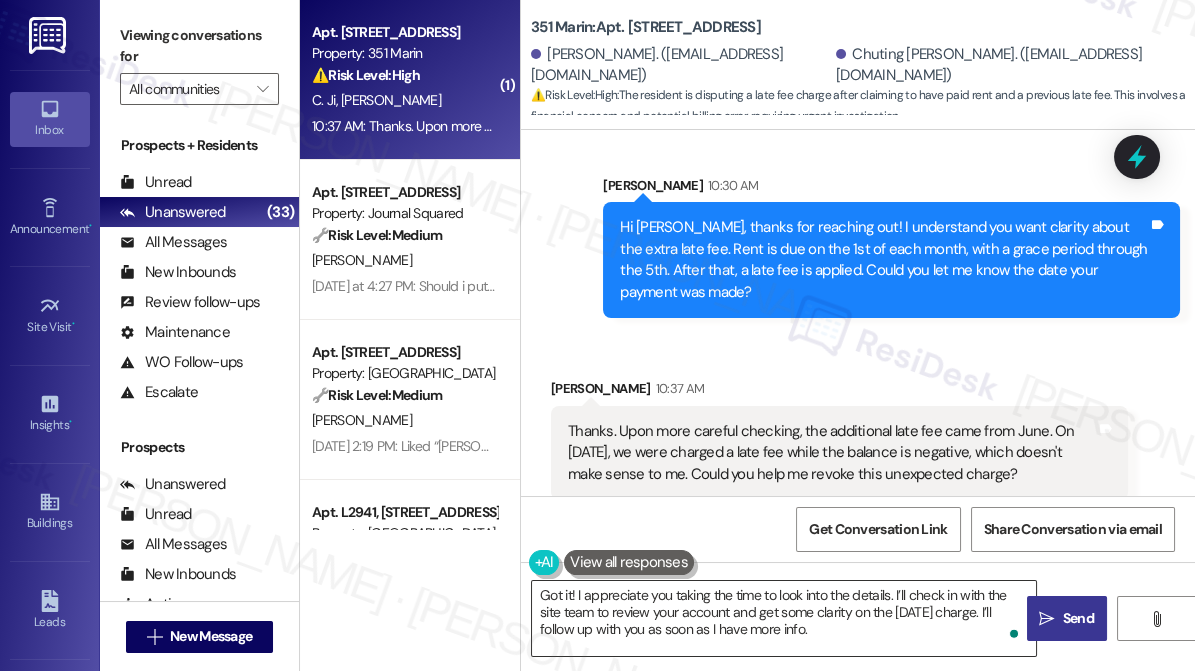 click on "Got it! I appreciate you taking the time to look into the details. I’ll check in with the site team to review your account and get some clarity on the June 6 charge. I’ll follow up with you as soon as I have more info." at bounding box center [784, 618] 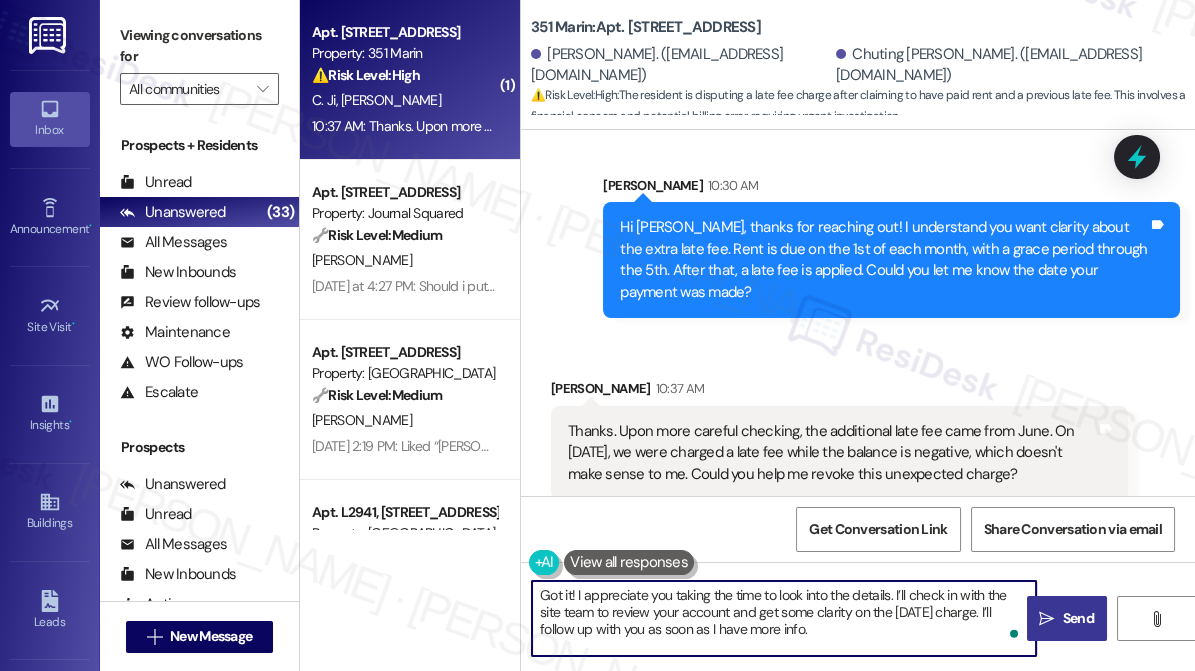 click on "Got it! I appreciate you taking the time to look into the details. I’ll check in with the site team to review your account and get some clarity on the June 6 charge. I’ll follow up with you as soon as I have more info." at bounding box center (784, 618) 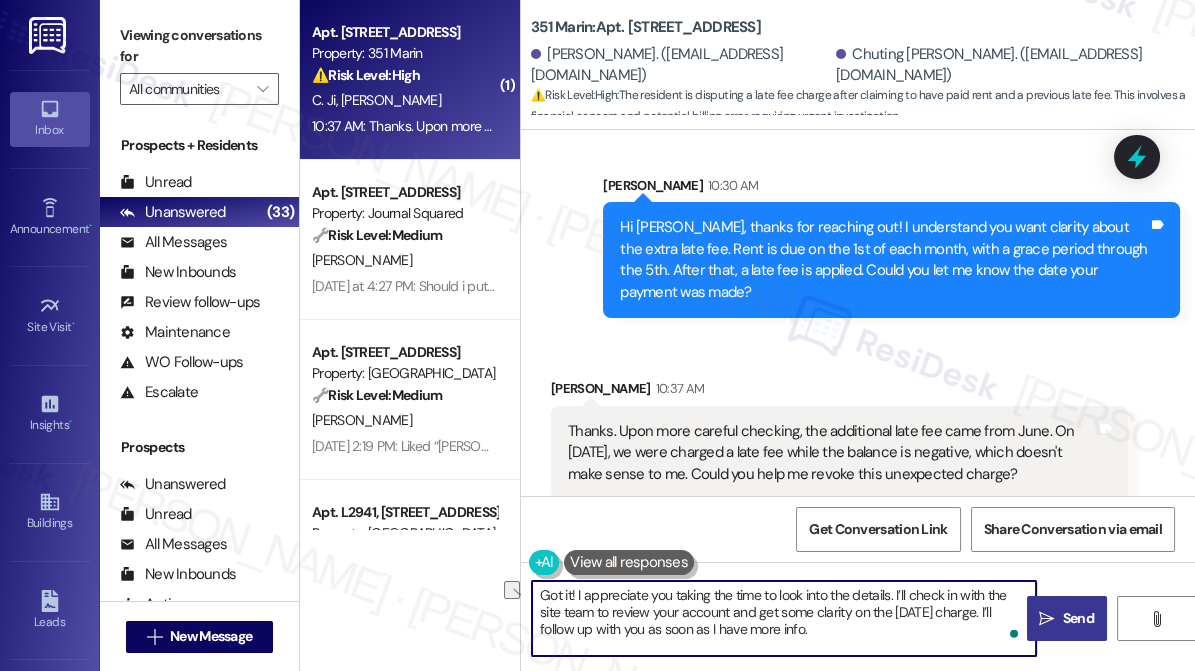 drag, startPoint x: 827, startPoint y: 630, endPoint x: 712, endPoint y: 622, distance: 115.27792 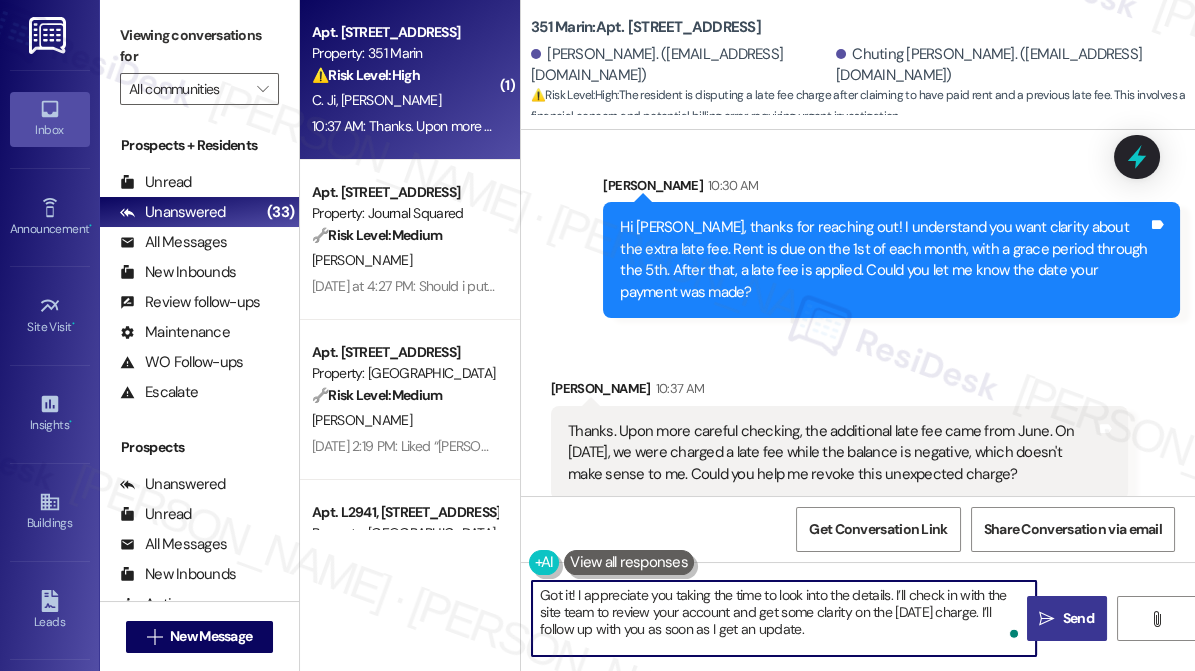 click on "Got it! I appreciate you taking the time to look into the details. I’ll check in with the site team to review your account and get some clarity on the June 6 charge. I’ll follow up with you as soon as I get an update." at bounding box center (784, 618) 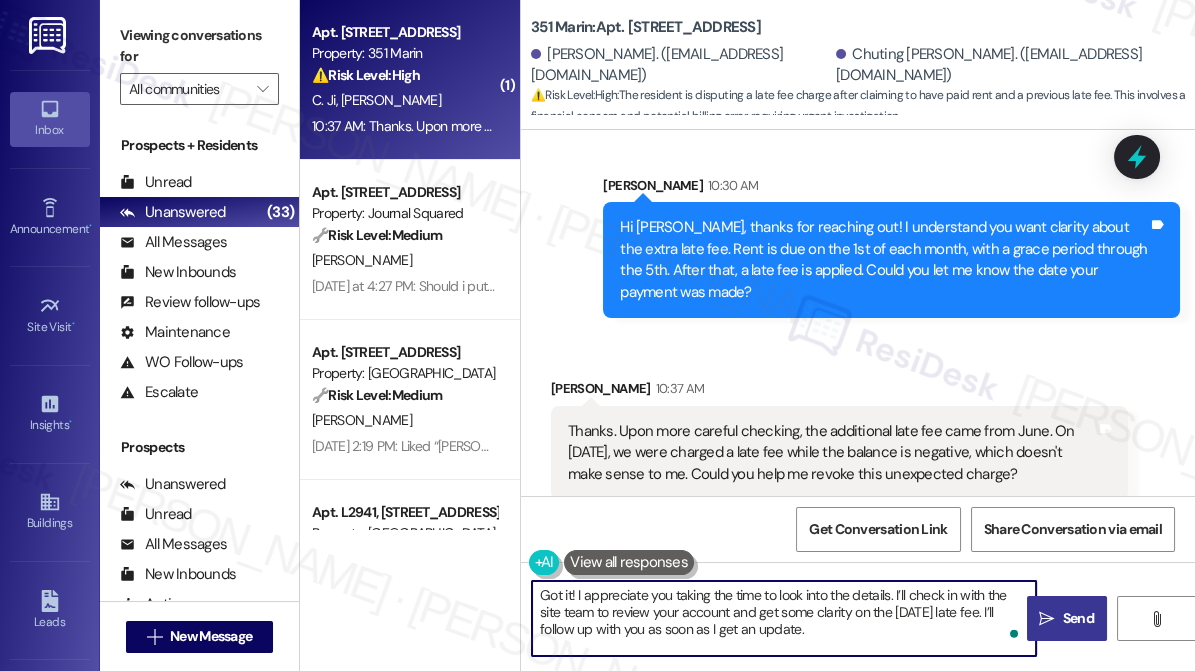 click on "Got it! I appreciate you taking the time to look into the details. I’ll check in with the site team to review your account and get some clarity on the June 6 late fee. I’ll follow up with you as soon as I get an update." at bounding box center [784, 618] 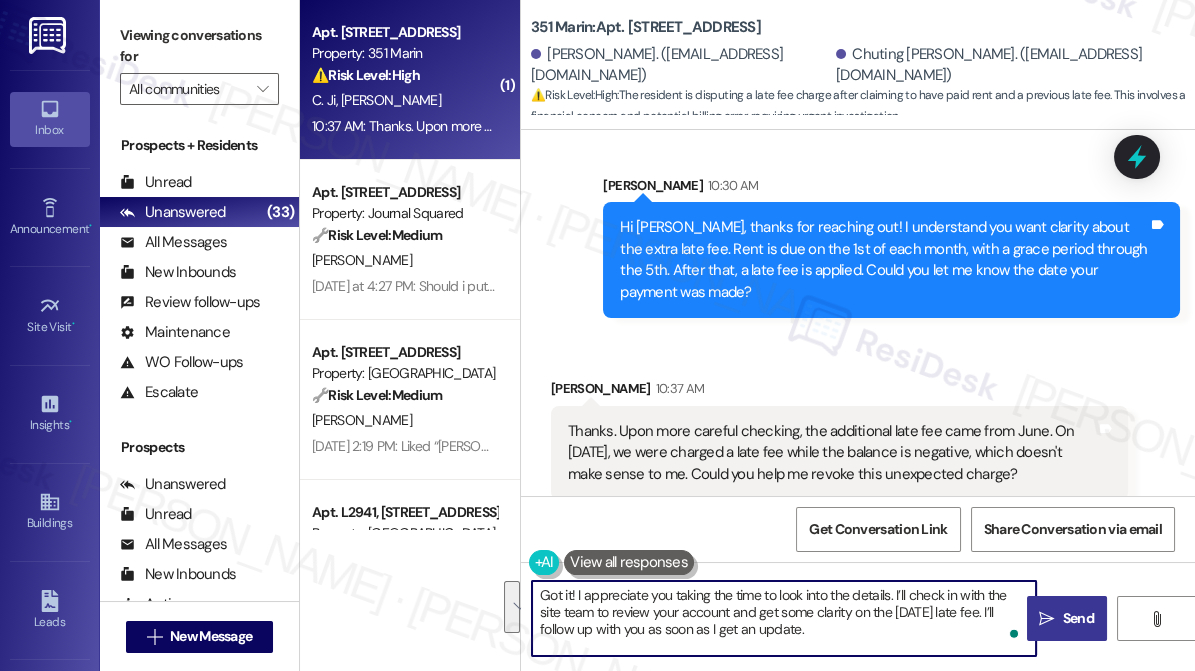 click on "Got it! I appreciate you taking the time to look into the details. I’ll check in with the site team to review your account and get some clarity on the June 6 late fee. I’ll follow up with you as soon as I get an update." at bounding box center [784, 618] 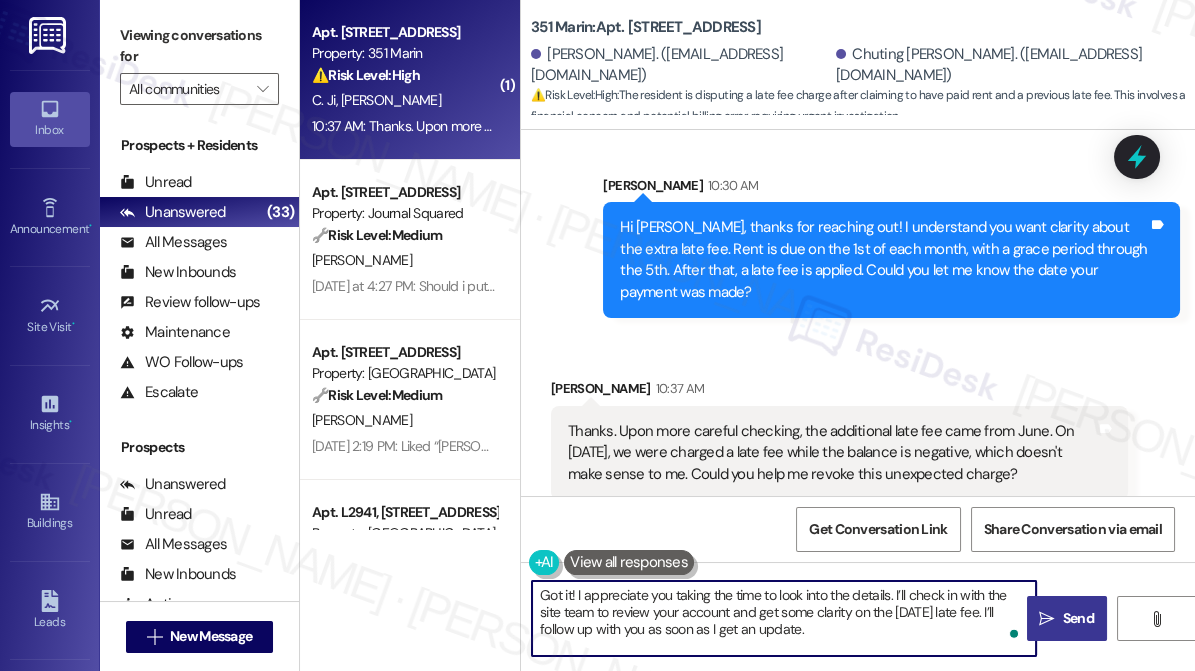 click on "Got it! I appreciate you taking the time to look into the details. I’ll check in with the site team to review your account and get some clarity on the June 6 late fee. I’ll follow up with you as soon as I get an update." at bounding box center [784, 618] 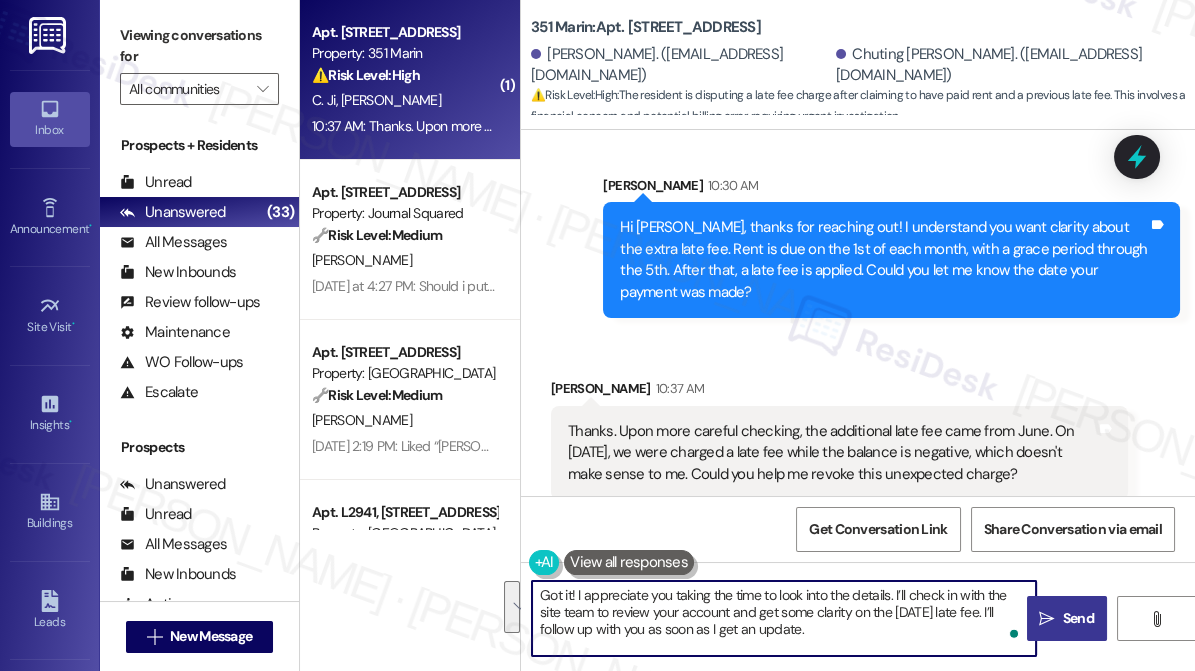 click on "Got it! I appreciate you taking the time to look into the details. I’ll check in with the site team to review your account and get some clarity on the June 6 late fee. I’ll follow up with you as soon as I get an update." at bounding box center (784, 618) 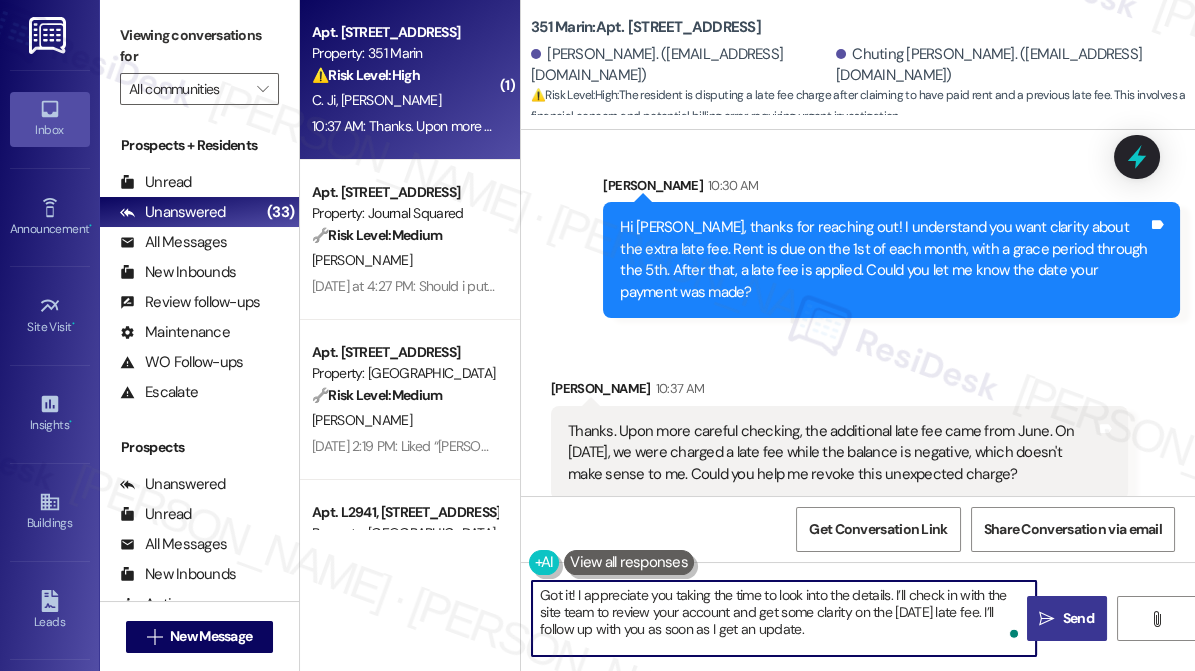 type on "Got it! I appreciate you taking the time to look into the details. I’ll check in with the site team to review your account and get some clarity on the June 6 late fee. I’ll follow up with you as soon as I get an update." 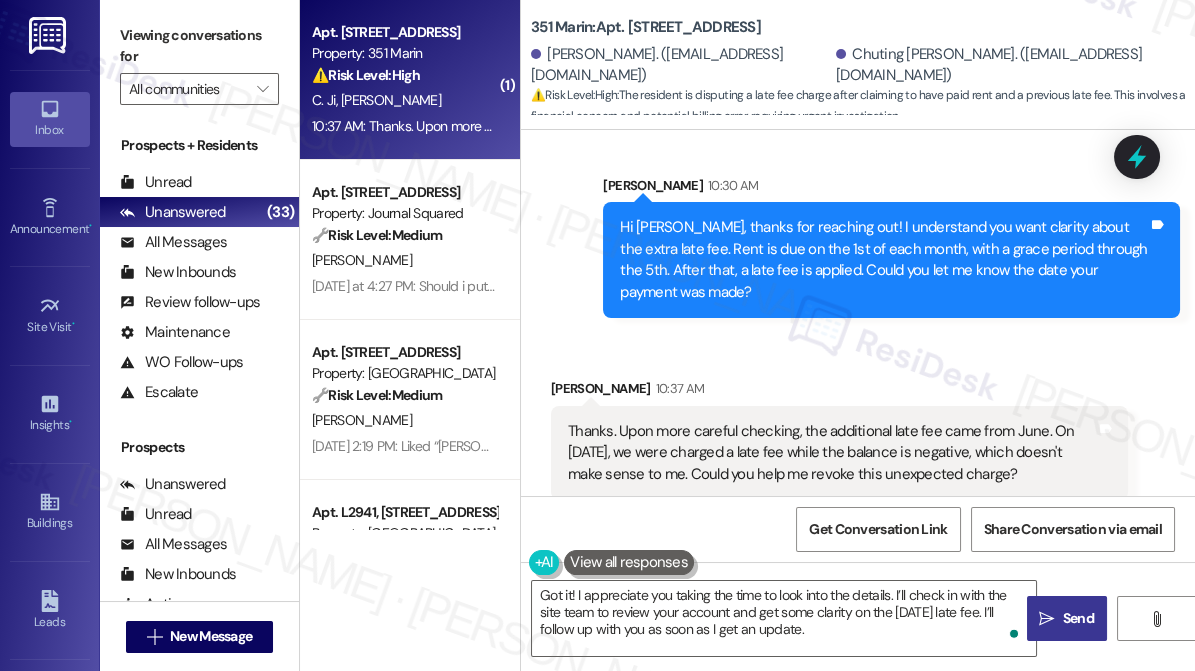 click on "Hi Xudong, thanks for reaching out! I understand you want clarity about the extra late fee. Rent is due on the 1st of each month, with a grace period through the 5th. After that, a late fee is applied. Could you let me know the date your payment was made?" at bounding box center [884, 260] 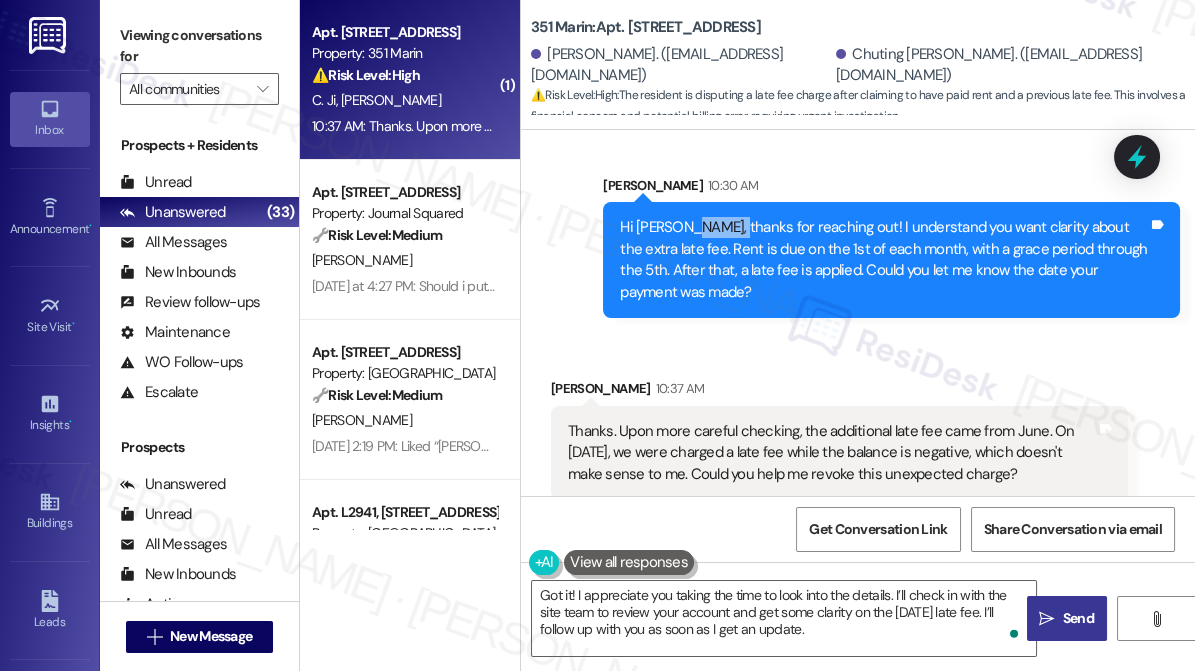 click on "Hi Xudong, thanks for reaching out! I understand you want clarity about the extra late fee. Rent is due on the 1st of each month, with a grace period through the 5th. After that, a late fee is applied. Could you let me know the date your payment was made?" at bounding box center [884, 260] 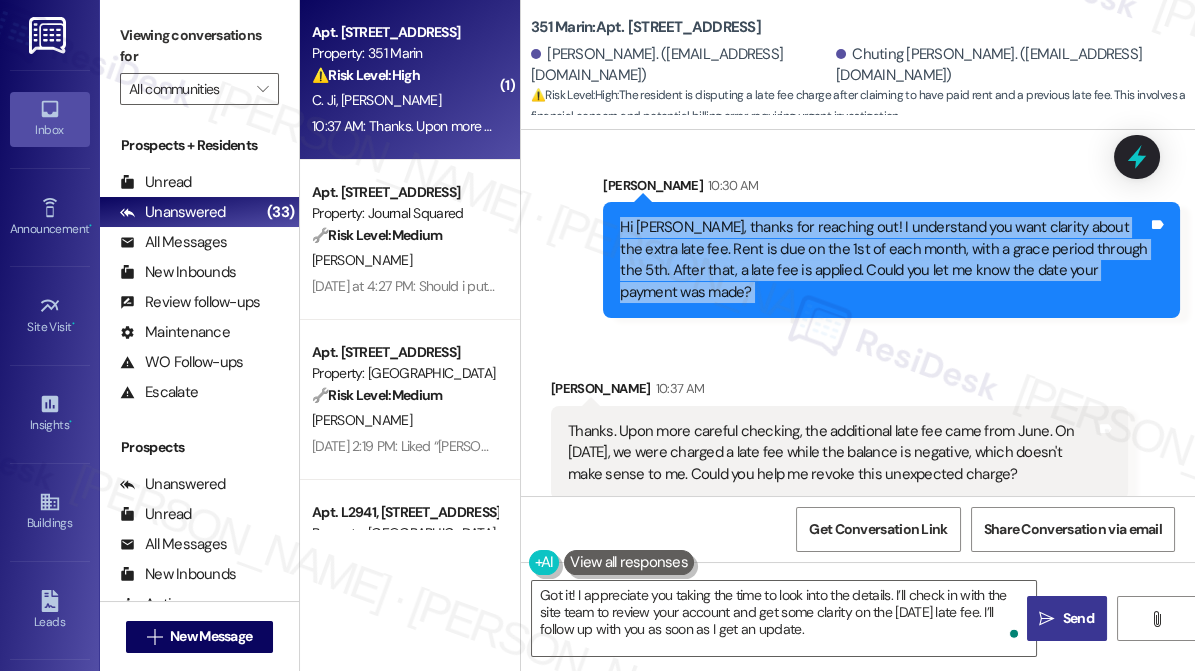 click on "Hi Xudong, thanks for reaching out! I understand you want clarity about the extra late fee. Rent is due on the 1st of each month, with a grace period through the 5th. After that, a late fee is applied. Could you let me know the date your payment was made?" at bounding box center [884, 260] 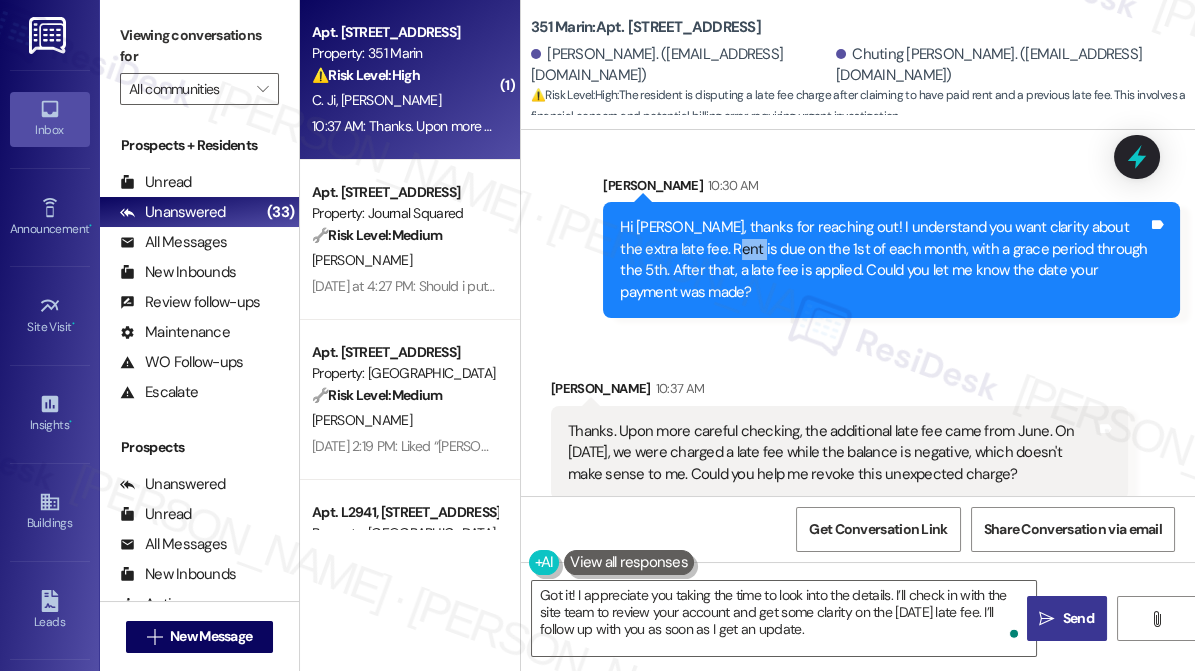 click on "Hi Xudong, thanks for reaching out! I understand you want clarity about the extra late fee. Rent is due on the 1st of each month, with a grace period through the 5th. After that, a late fee is applied. Could you let me know the date your payment was made?" at bounding box center [884, 260] 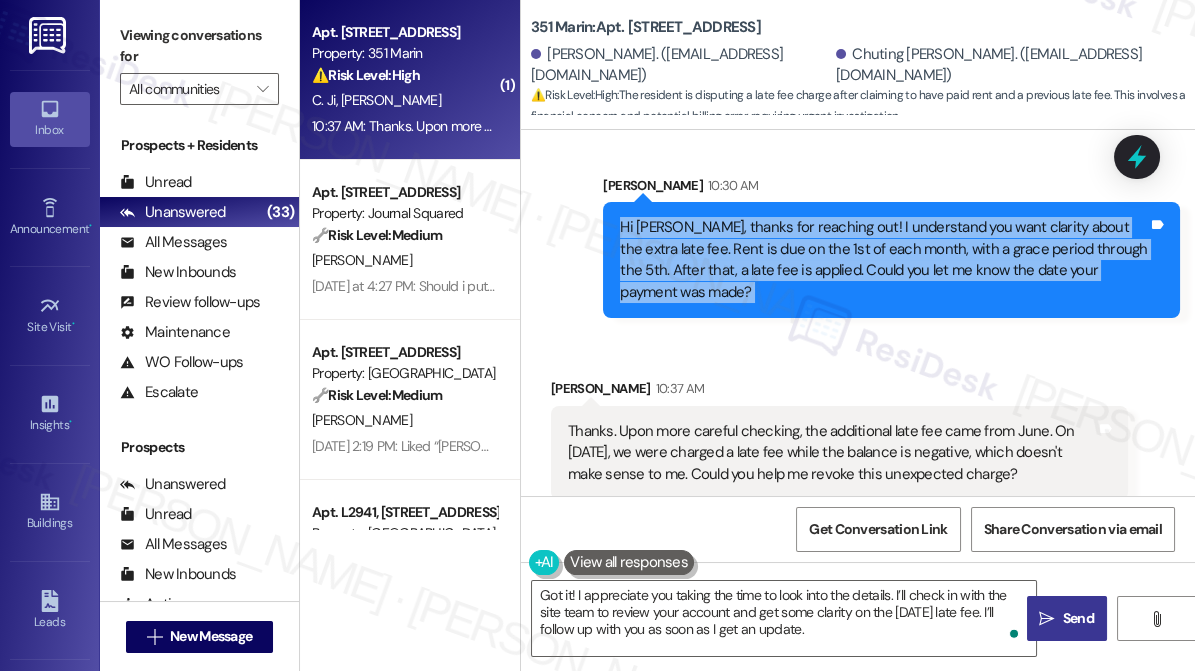 click on "Hi Xudong, thanks for reaching out! I understand you want clarity about the extra late fee. Rent is due on the 1st of each month, with a grace period through the 5th. After that, a late fee is applied. Could you let me know the date your payment was made?" at bounding box center (884, 260) 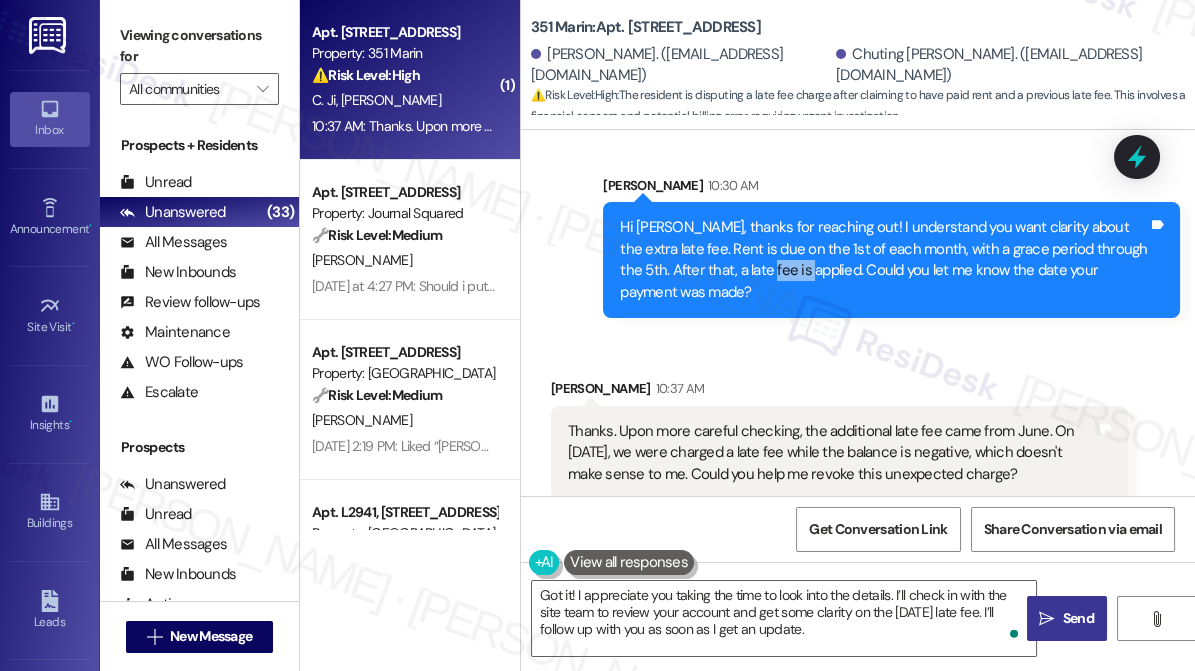 click on "Hi Xudong, thanks for reaching out! I understand you want clarity about the extra late fee. Rent is due on the 1st of each month, with a grace period through the 5th. After that, a late fee is applied. Could you let me know the date your payment was made?" at bounding box center [884, 260] 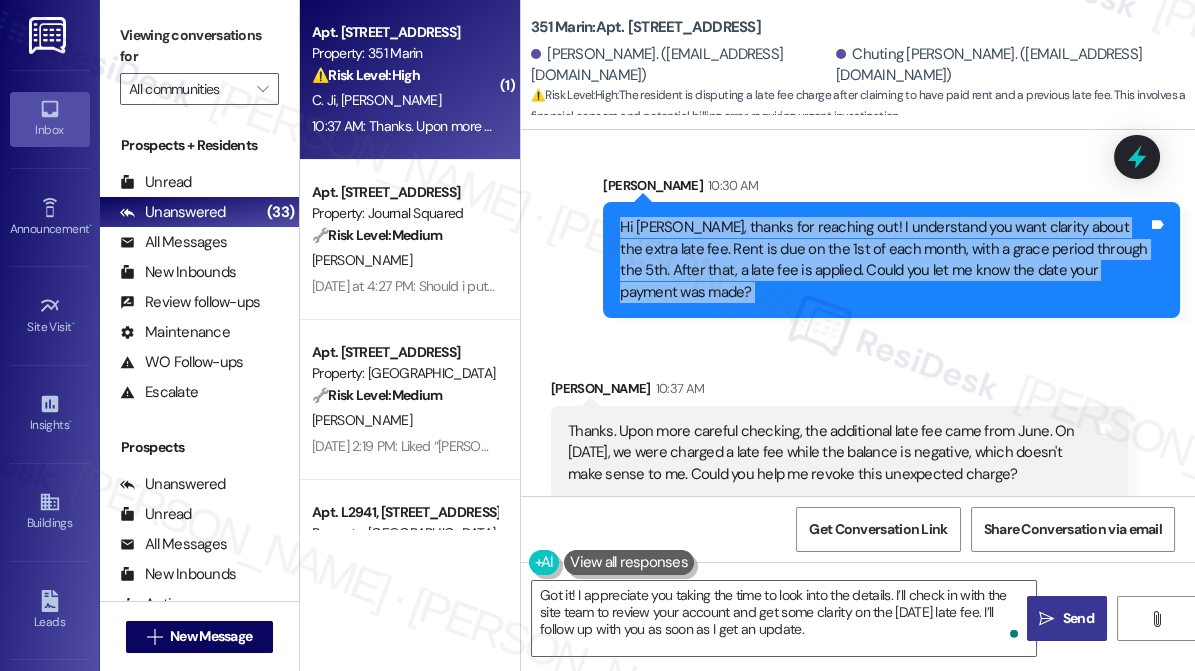 click on "Hi Xudong, thanks for reaching out! I understand you want clarity about the extra late fee. Rent is due on the 1st of each month, with a grace period through the 5th. After that, a late fee is applied. Could you let me know the date your payment was made?" at bounding box center (884, 260) 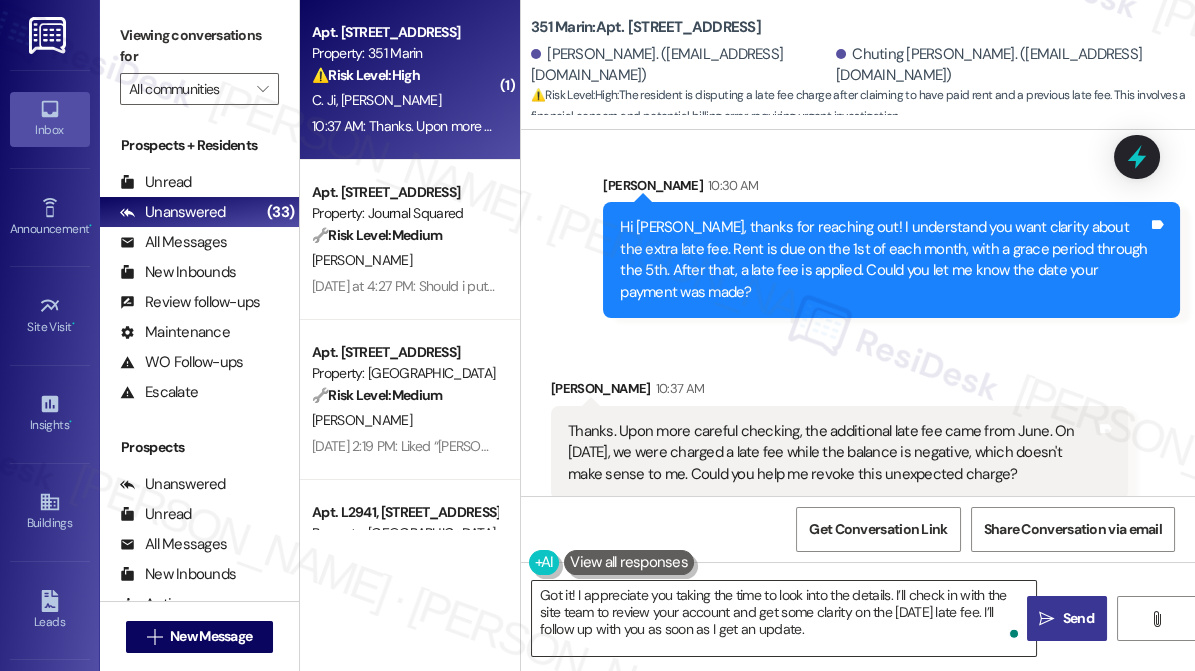 click on "Got it! I appreciate you taking the time to look into the details. I’ll check in with the site team to review your account and get some clarity on the June 6 late fee. I’ll follow up with you as soon as I get an update." at bounding box center [784, 618] 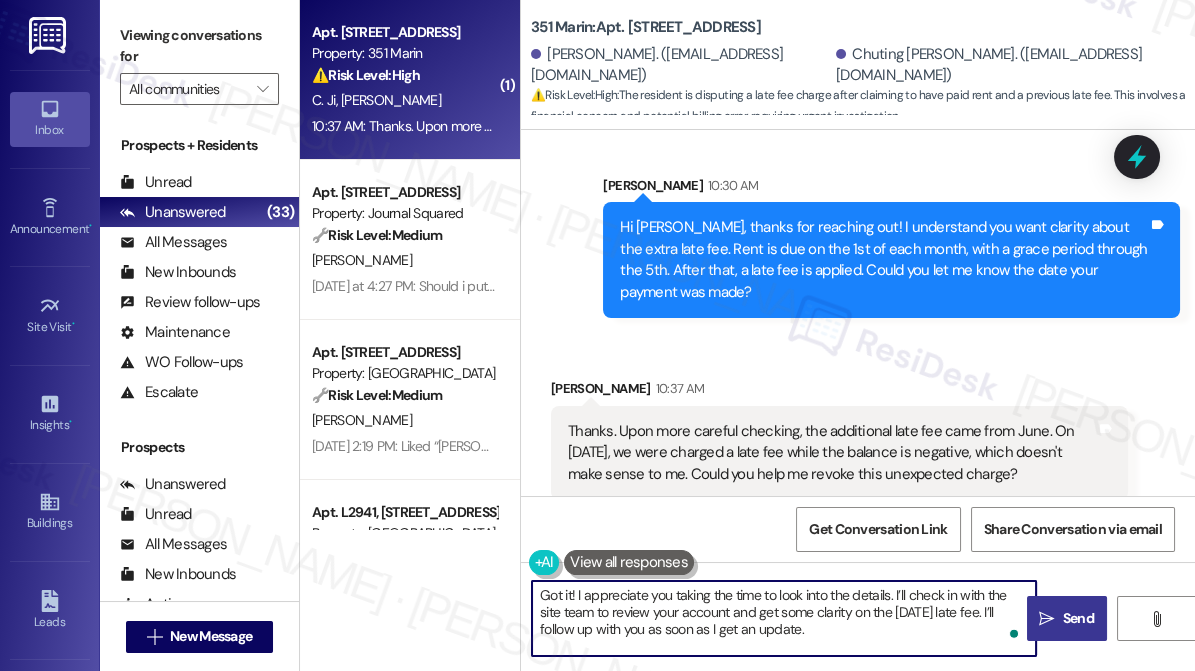 click on "Got it! I appreciate you taking the time to look into the details. I’ll check in with the site team to review your account and get some clarity on the June 6 late fee. I’ll follow up with you as soon as I get an update." at bounding box center [784, 618] 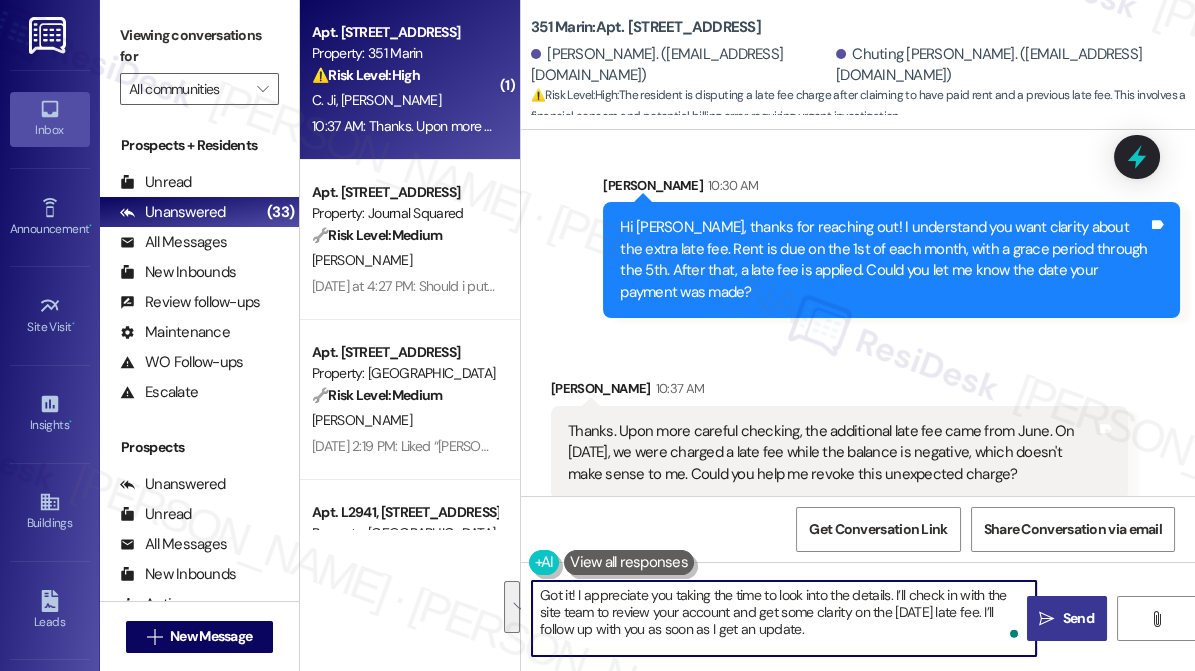 click on "Got it! I appreciate you taking the time to look into the details. I’ll check in with the site team to review your account and get some clarity on the June 6 late fee. I’ll follow up with you as soon as I get an update." at bounding box center [784, 618] 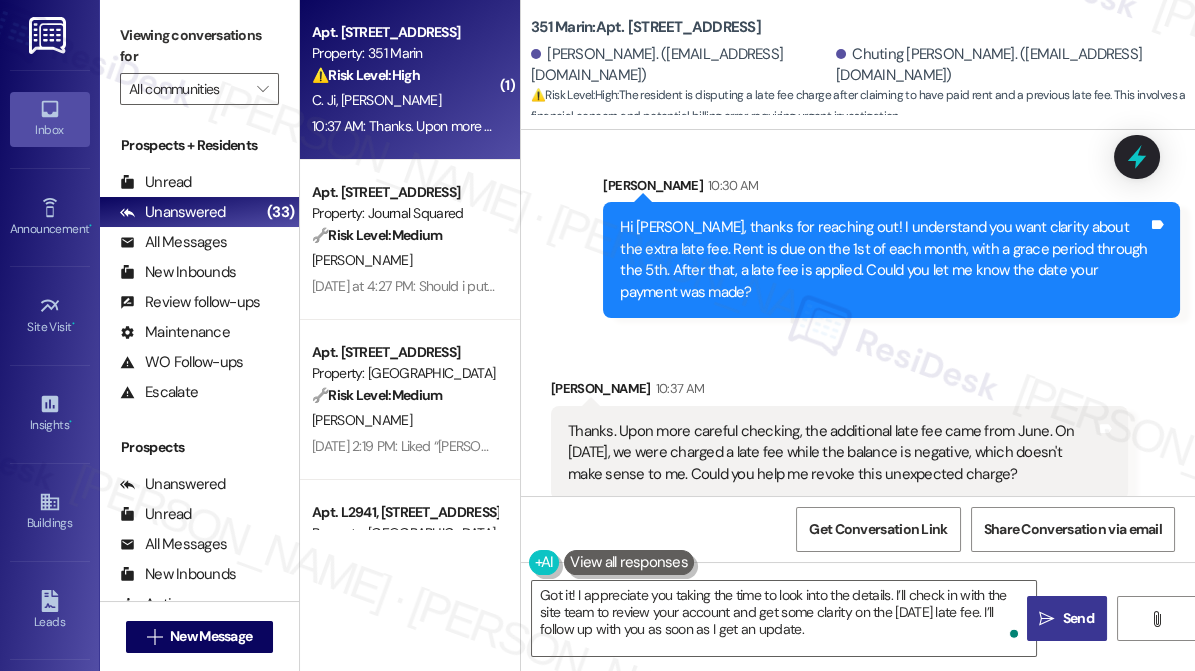 click on "Send" at bounding box center (1078, 618) 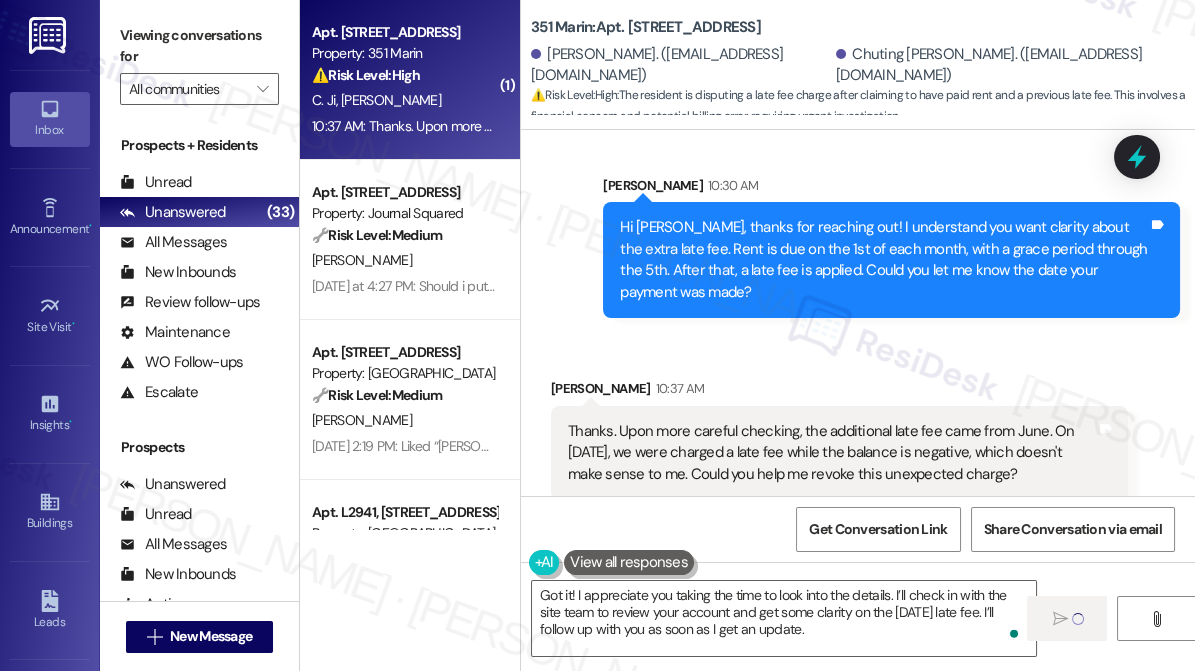 type 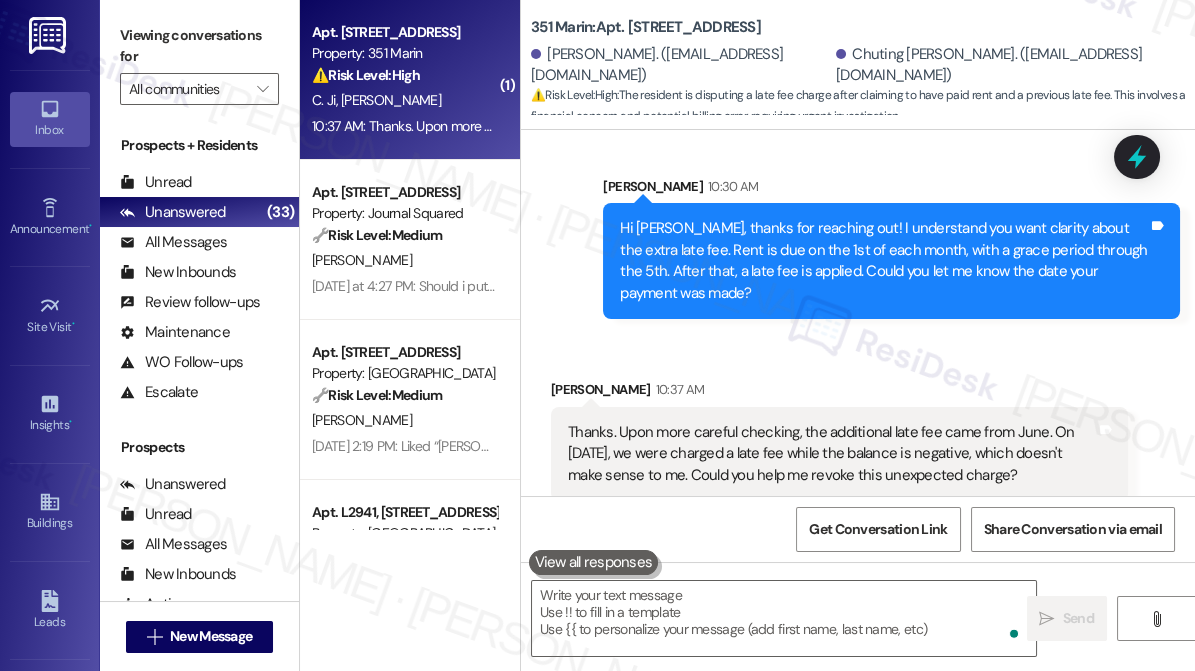 scroll, scrollTop: 9435, scrollLeft: 0, axis: vertical 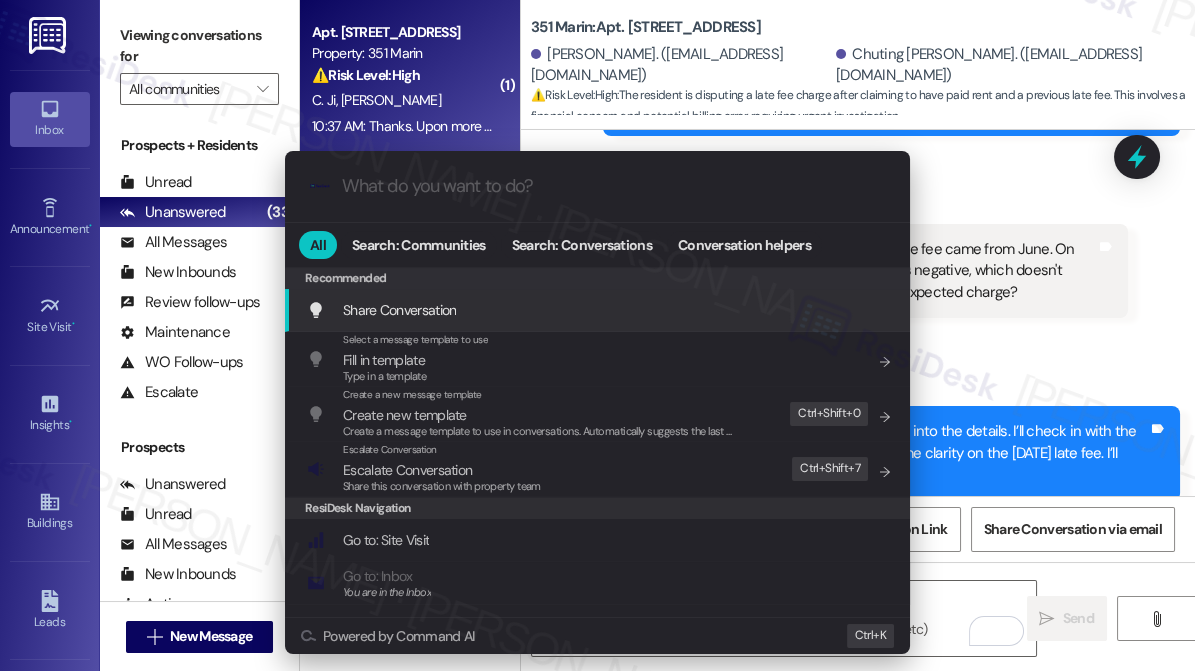 click at bounding box center [613, 186] 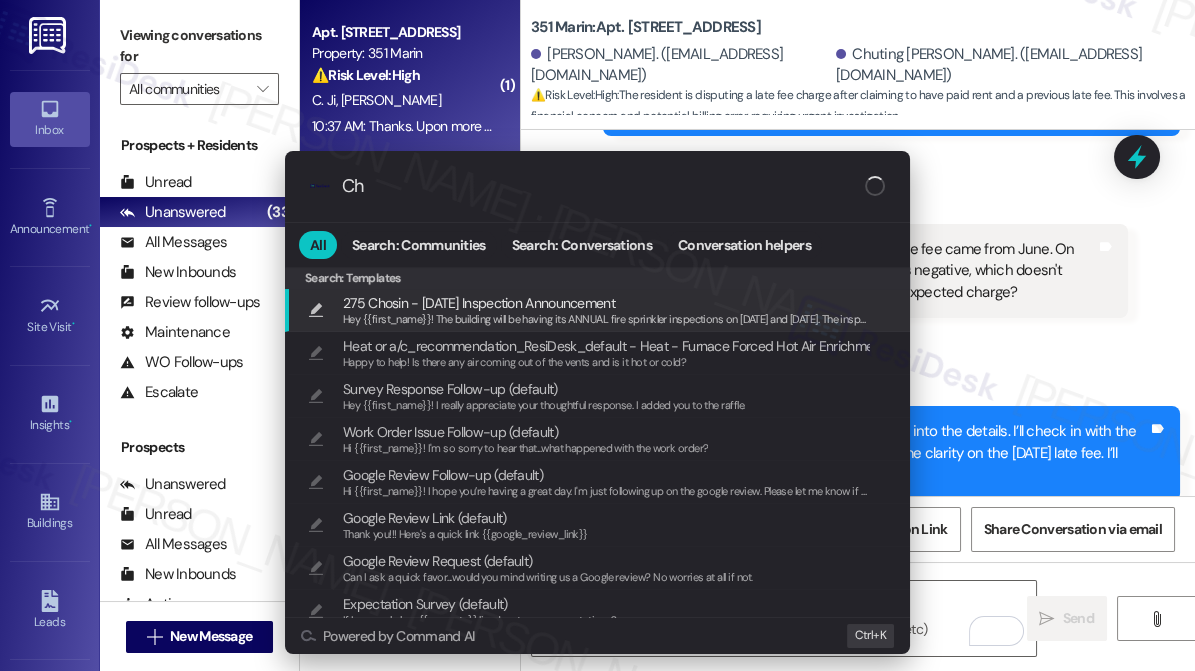 type on "C" 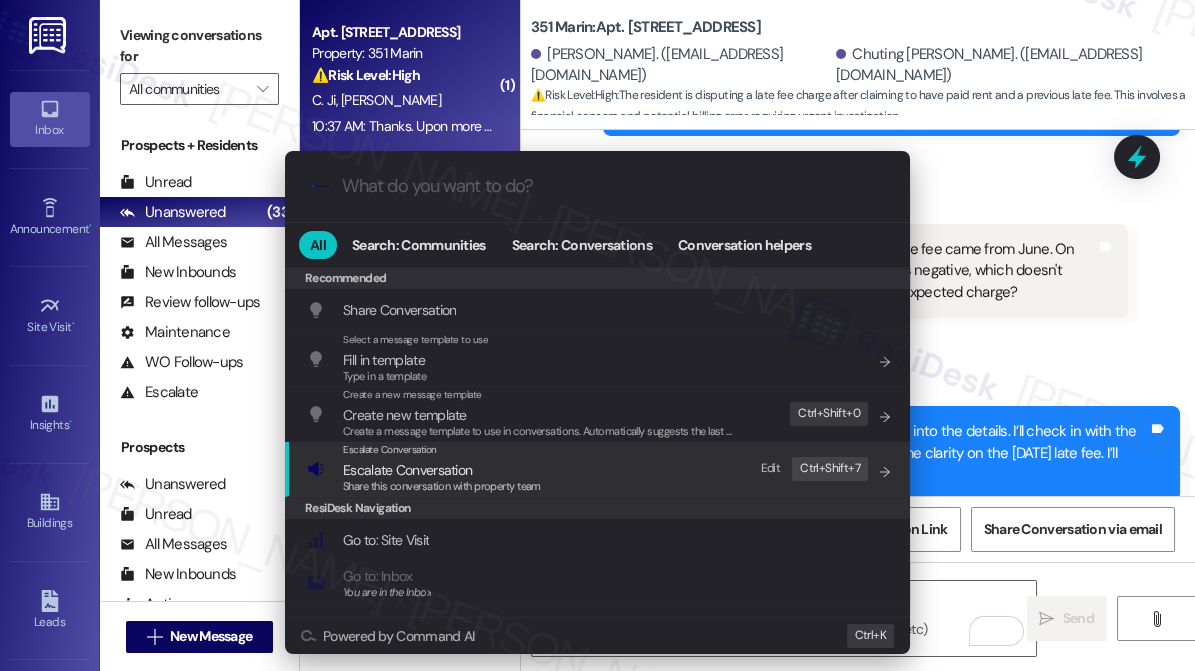click on "Escalate Conversation" at bounding box center [407, 470] 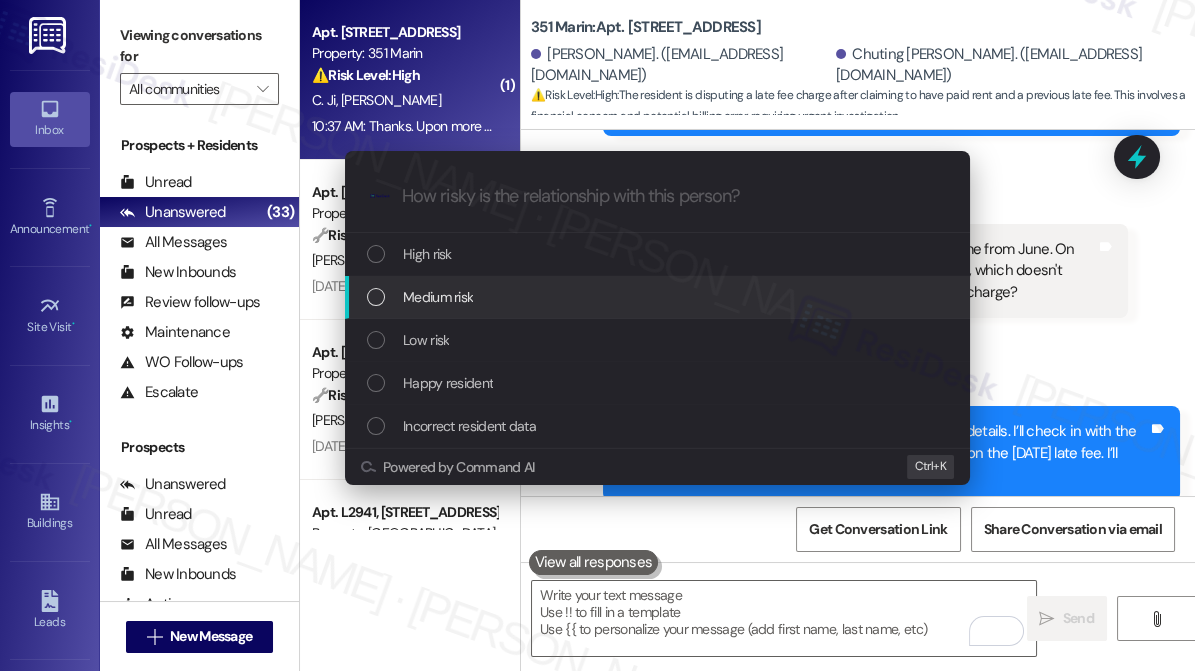 click on "Medium risk" at bounding box center (659, 297) 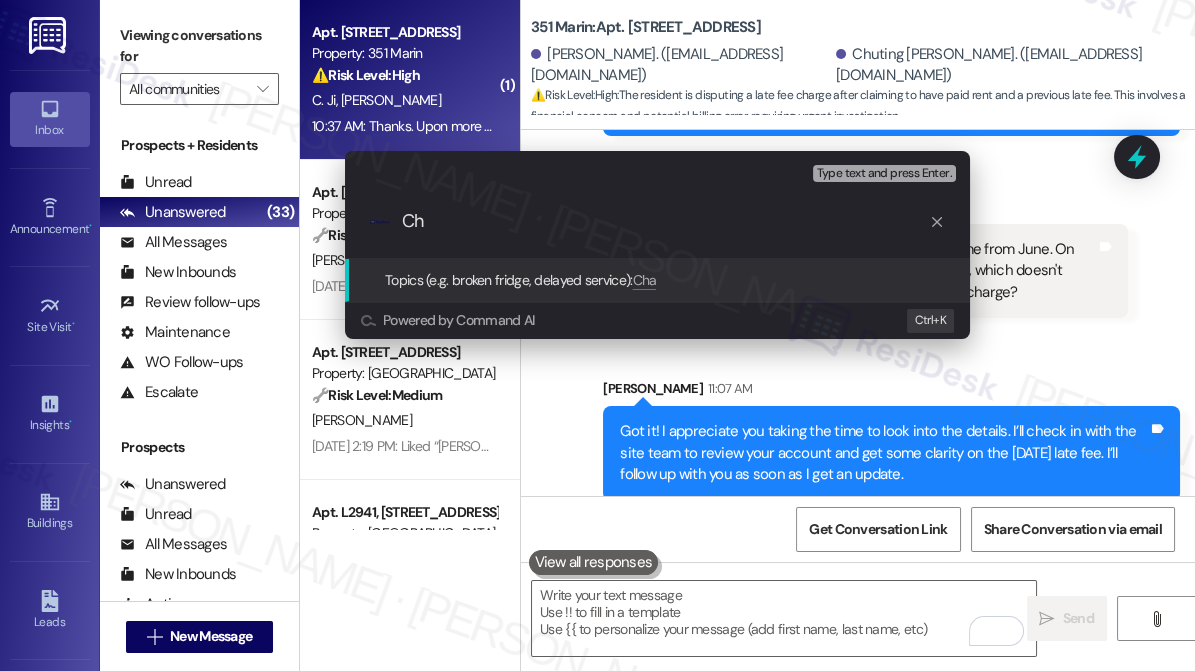 type on "C" 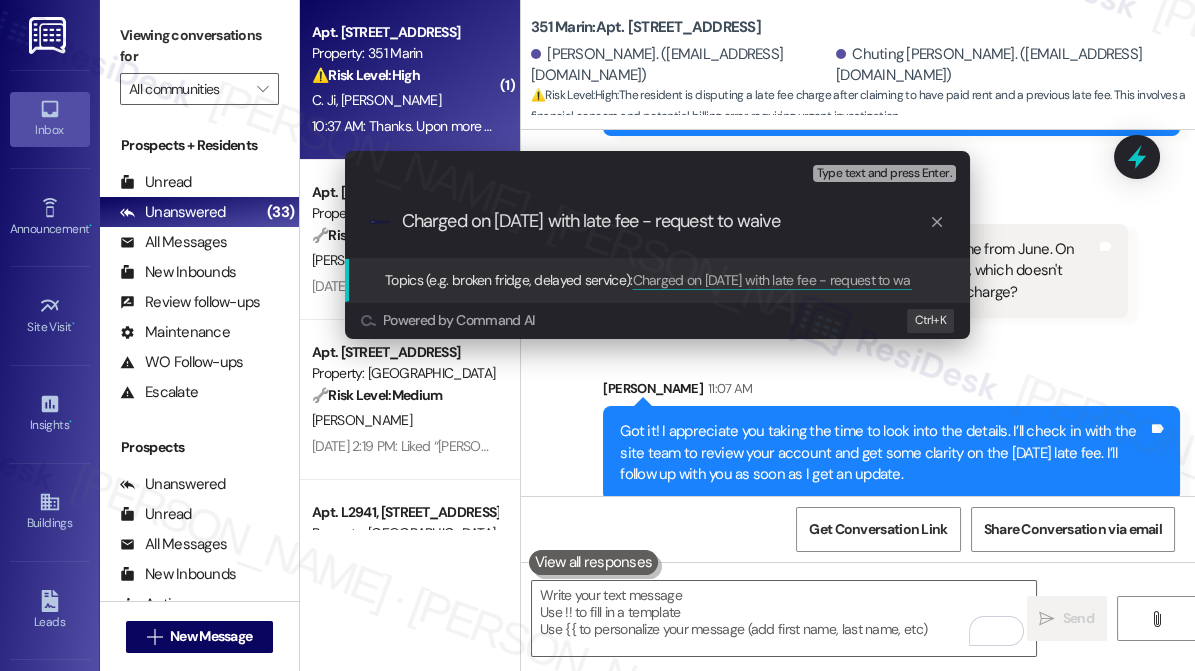 click on "Charged on June 6 with late fee - request to waive" at bounding box center [665, 221] 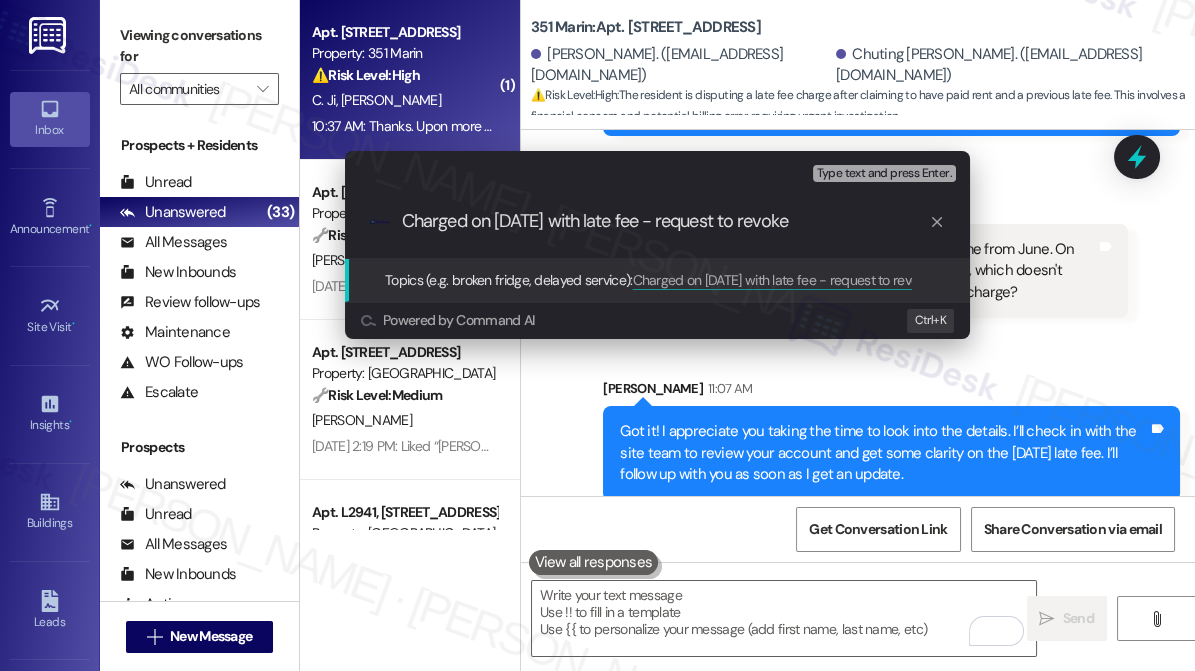 drag, startPoint x: 380, startPoint y: 179, endPoint x: 386, endPoint y: 190, distance: 12.529964 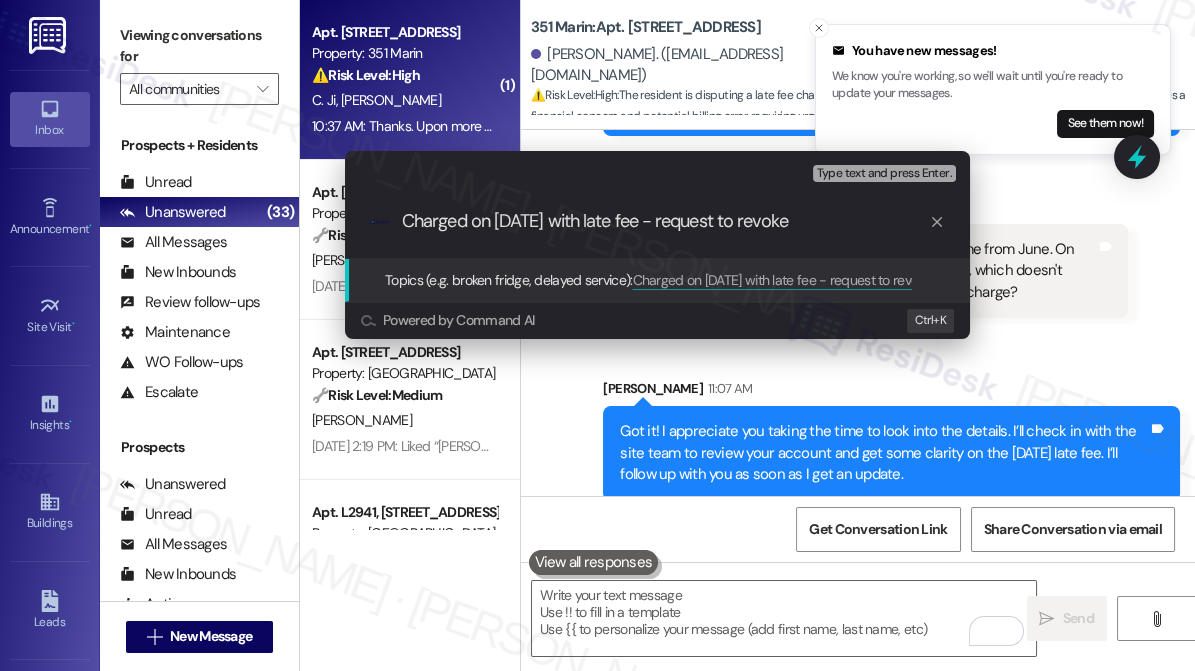 click on "Charged on June 6 with late fee - request to revoke" at bounding box center (665, 221) 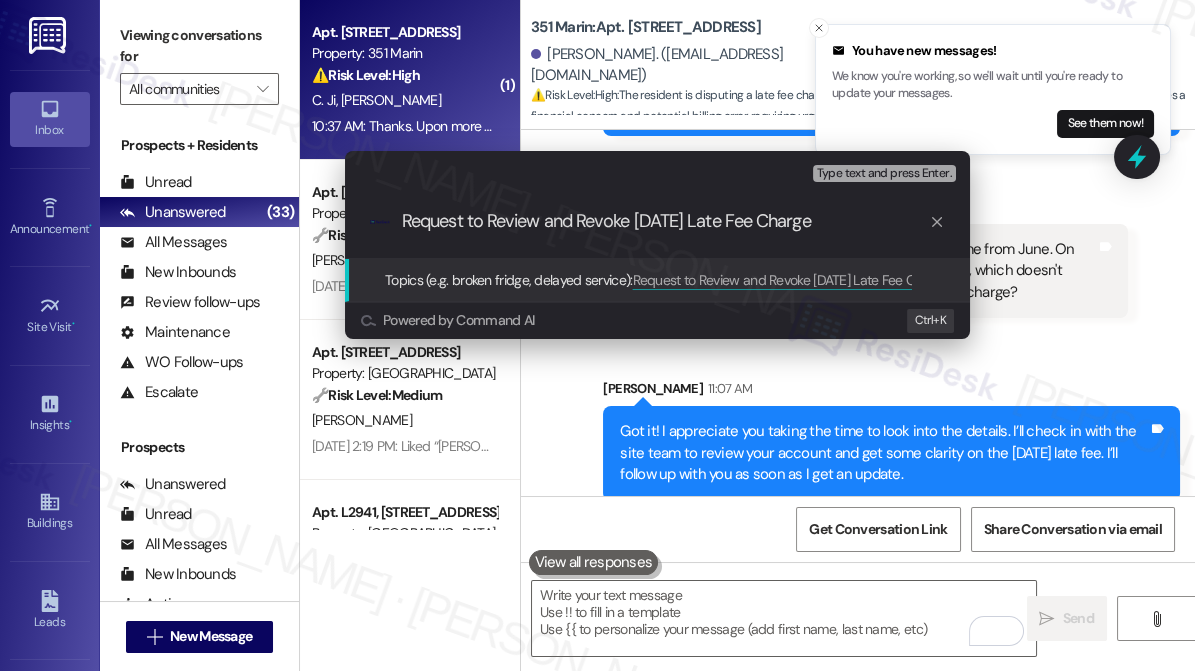 drag, startPoint x: 512, startPoint y: 224, endPoint x: 674, endPoint y: 222, distance: 162.01234 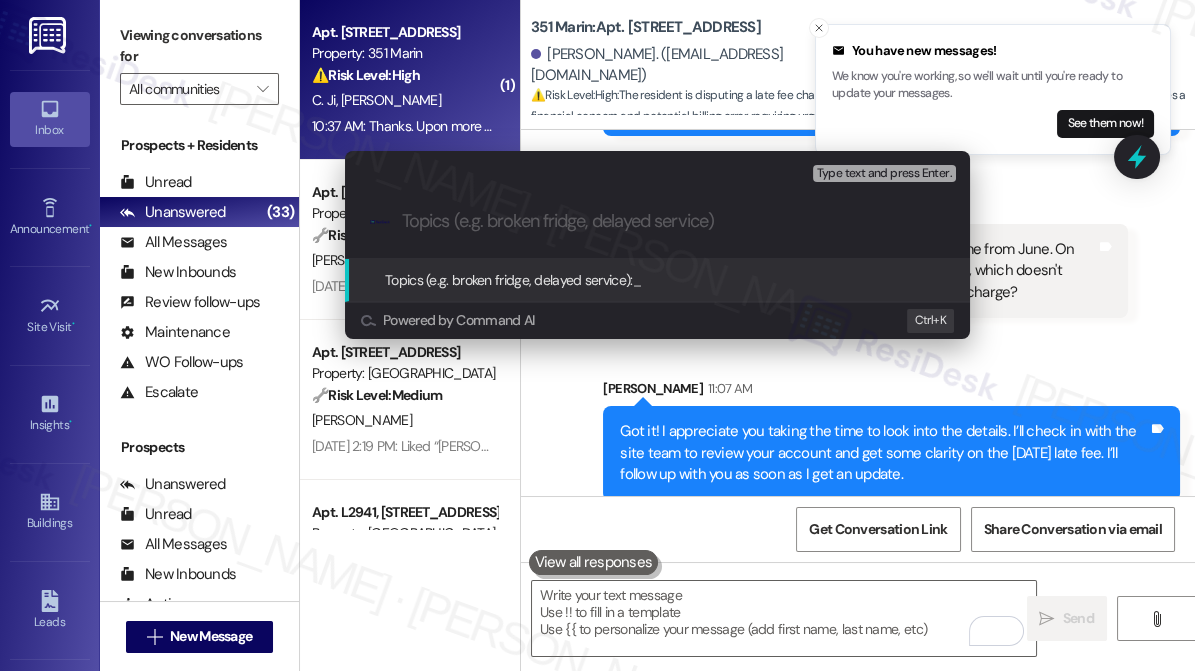click on "Escalate Conversation Medium risk Topics (e.g. broken fridge, delayed service) Any messages to highlight in the email? Type text and press Enter. .cls-1{fill:#0a055f;}.cls-2{fill:#0cc4c4;} resideskLogoBlueOrange Topics (e.g. broken fridge, delayed service):  _ Powered by Command AI Ctrl+ K" at bounding box center [597, 335] 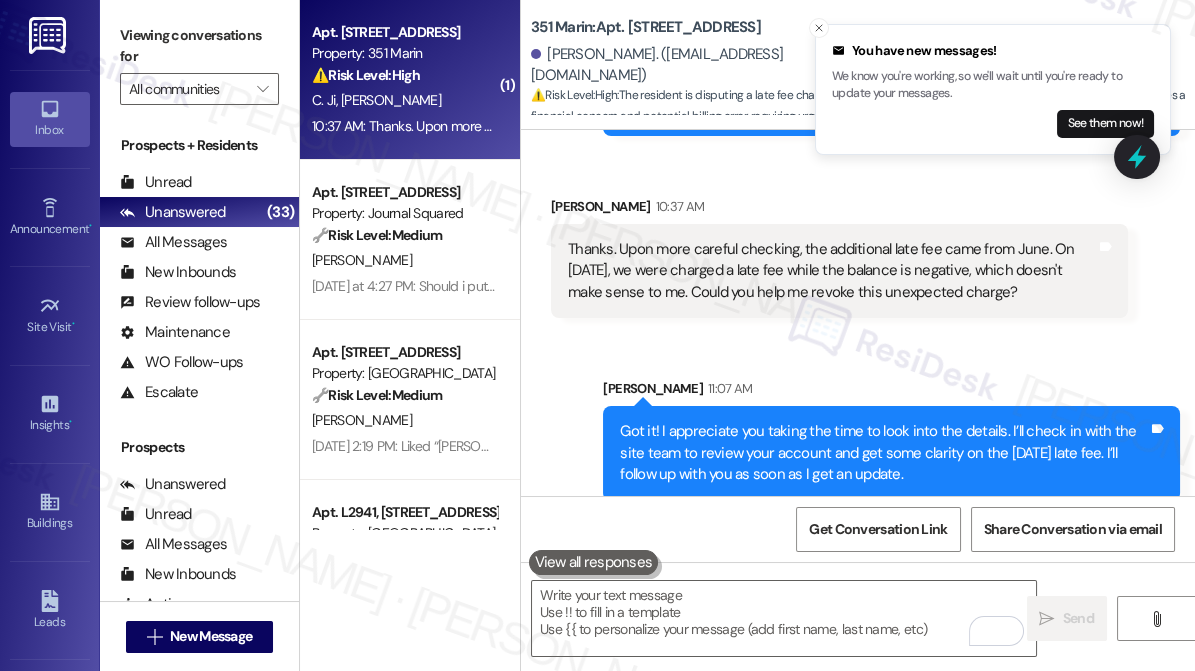 scroll, scrollTop: 9344, scrollLeft: 0, axis: vertical 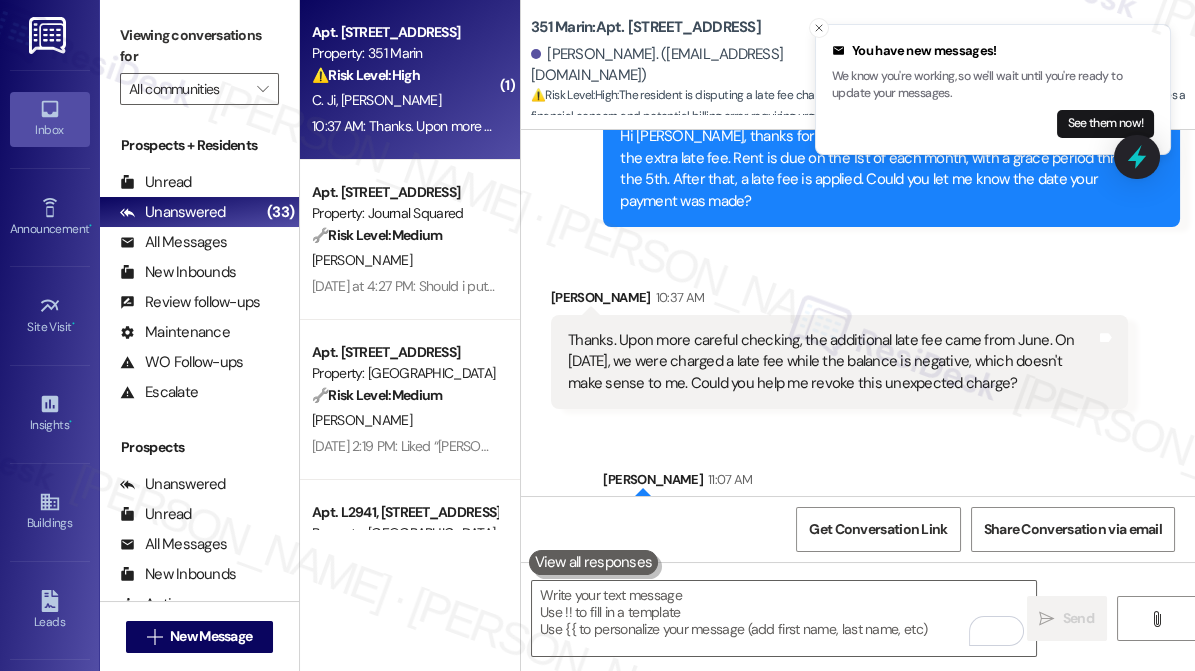 click on "Thanks. Upon more careful checking, the additional late fee came from June. On June 6, we were charged a late fee while the balance is negative, which doesn't make sense to me. Could you help me revoke this unexpected charge?" at bounding box center [832, 362] 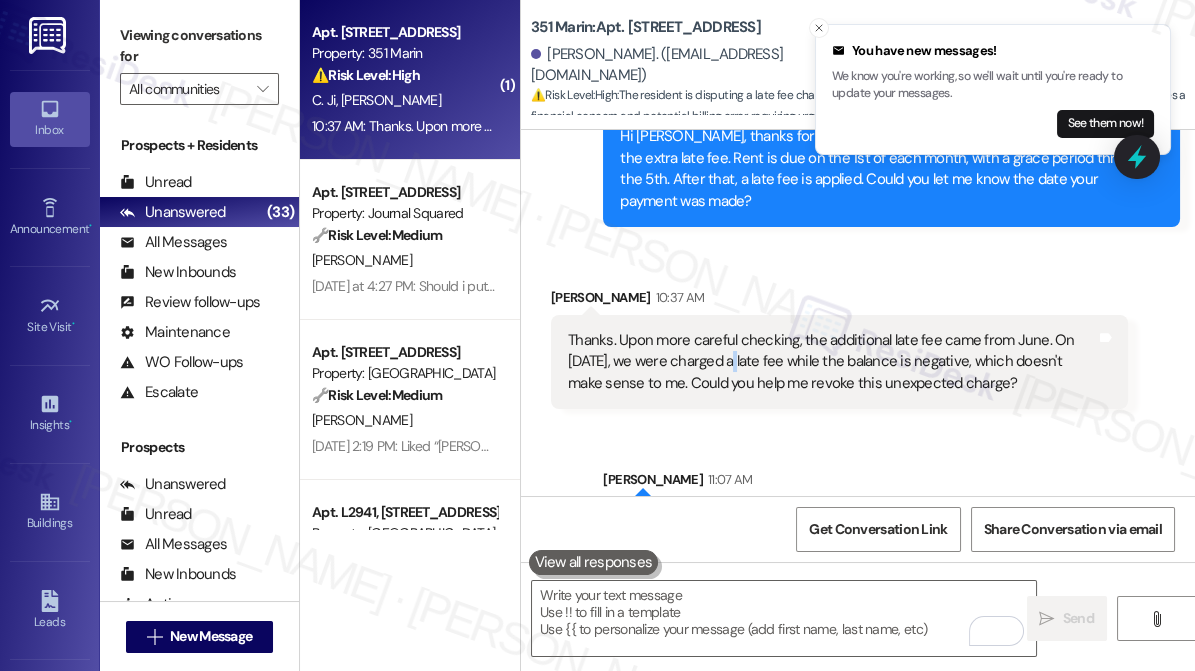 click on "Thanks. Upon more careful checking, the additional late fee came from June. On June 6, we were charged a late fee while the balance is negative, which doesn't make sense to me. Could you help me revoke this unexpected charge?" at bounding box center (832, 362) 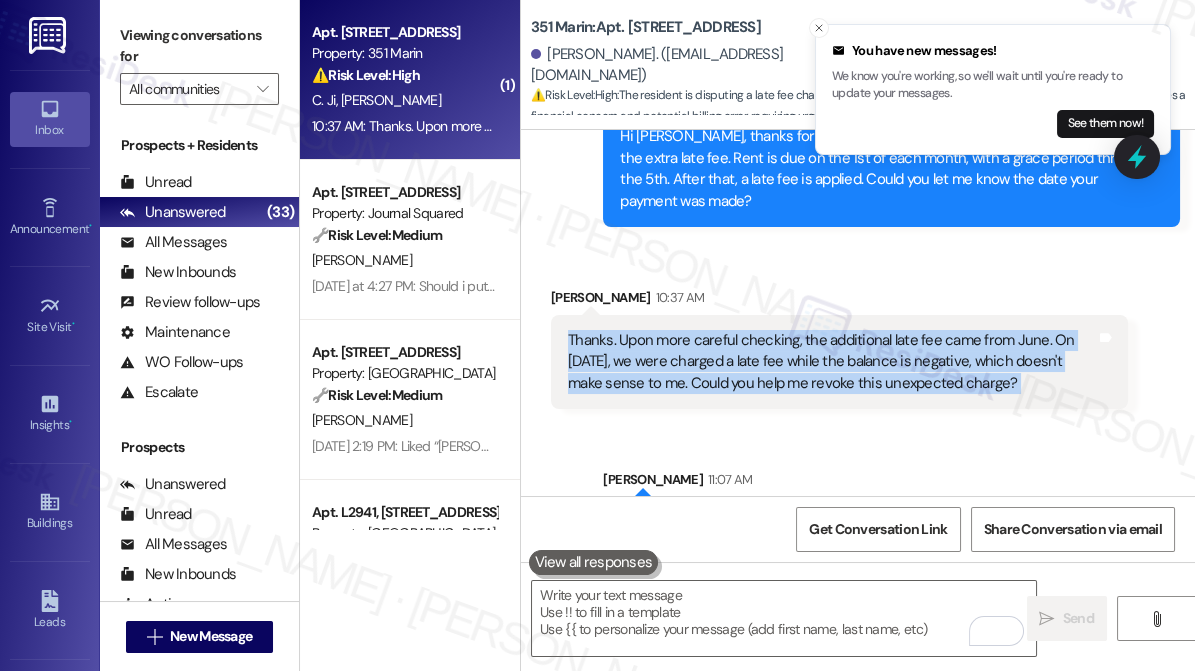 click on "Thanks. Upon more careful checking, the additional late fee came from June. On June 6, we were charged a late fee while the balance is negative, which doesn't make sense to me. Could you help me revoke this unexpected charge?" at bounding box center [832, 362] 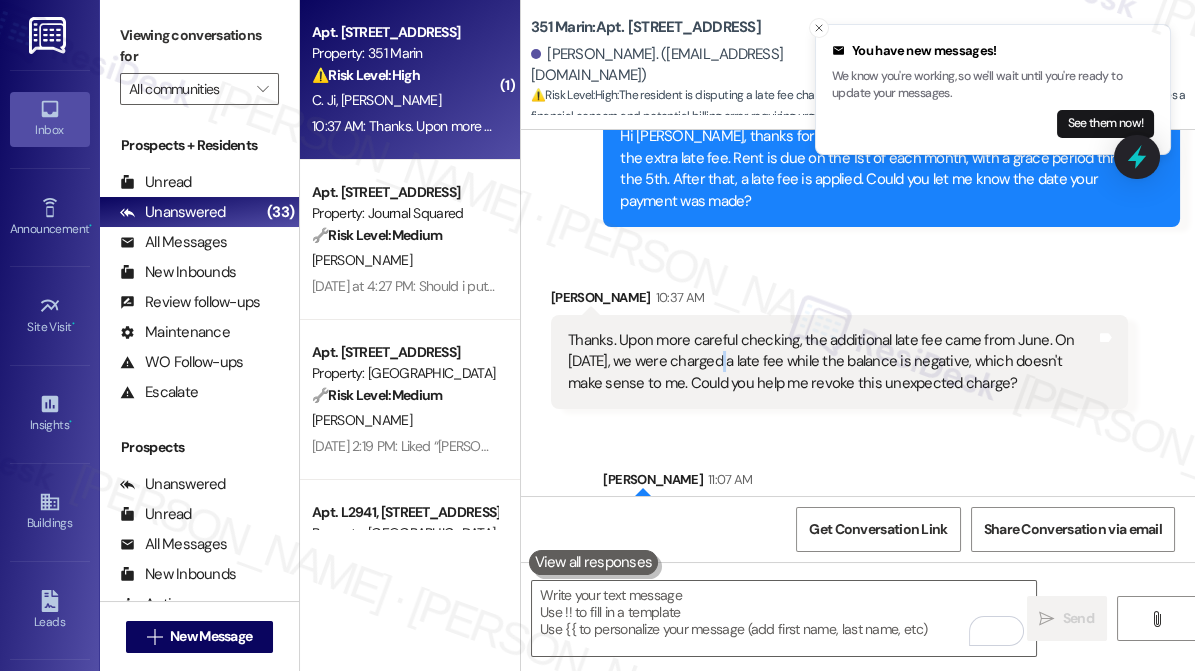 click on "Thanks. Upon more careful checking, the additional late fee came from June. On June 6, we were charged a late fee while the balance is negative, which doesn't make sense to me. Could you help me revoke this unexpected charge?" at bounding box center (832, 362) 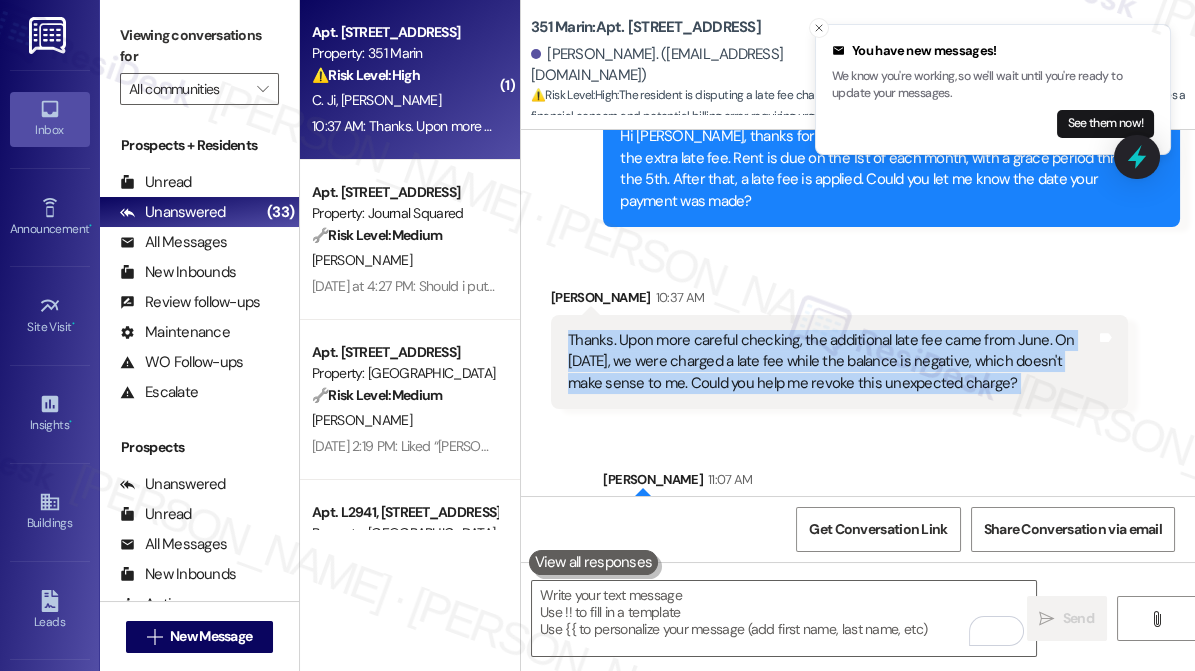 click on "Thanks. Upon more careful checking, the additional late fee came from June. On June 6, we were charged a late fee while the balance is negative, which doesn't make sense to me. Could you help me revoke this unexpected charge?" at bounding box center (832, 362) 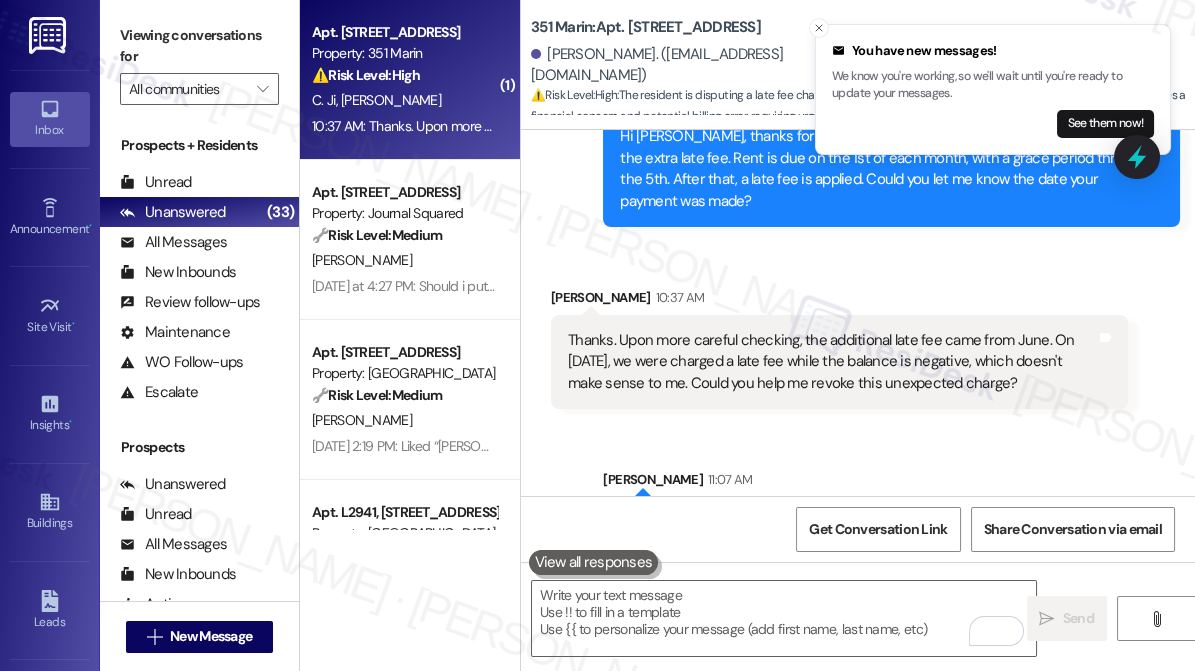 click on "Thanks. Upon more careful checking, the additional late fee came from June. On June 6, we were charged a late fee while the balance is negative, which doesn't make sense to me. Could you help me revoke this unexpected charge?" at bounding box center (832, 362) 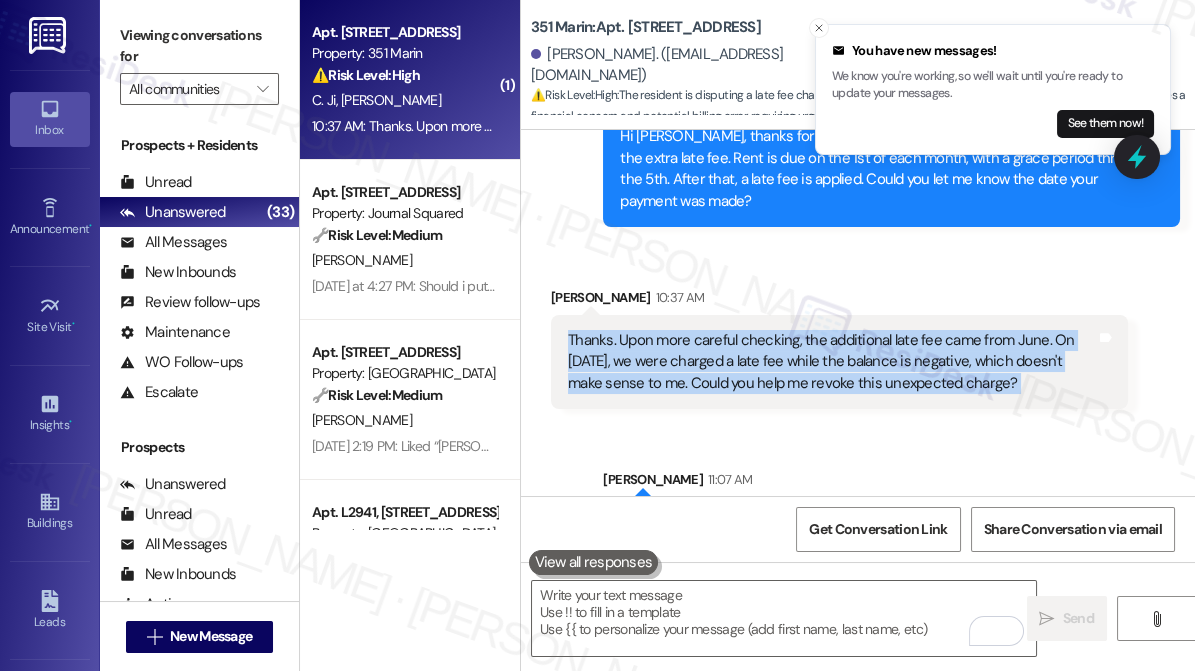 click on "Thanks. Upon more careful checking, the additional late fee came from June. On June 6, we were charged a late fee while the balance is negative, which doesn't make sense to me. Could you help me revoke this unexpected charge?" at bounding box center (832, 362) 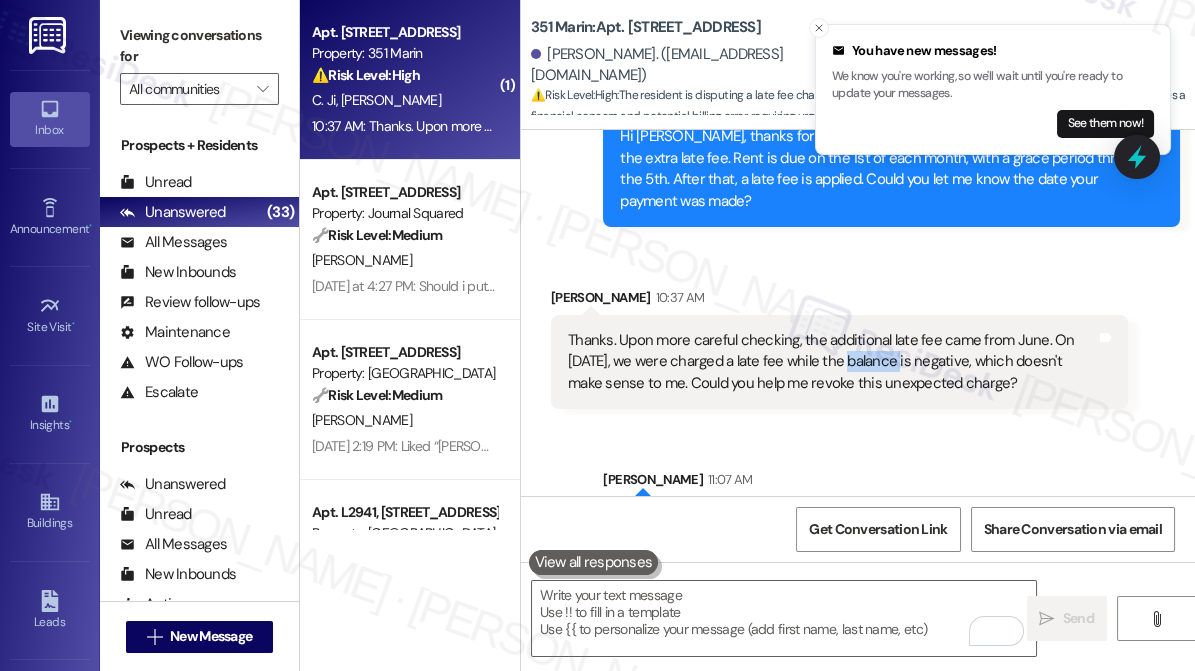 click on "Thanks. Upon more careful checking, the additional late fee came from June. On June 6, we were charged a late fee while the balance is negative, which doesn't make sense to me. Could you help me revoke this unexpected charge?" at bounding box center (832, 362) 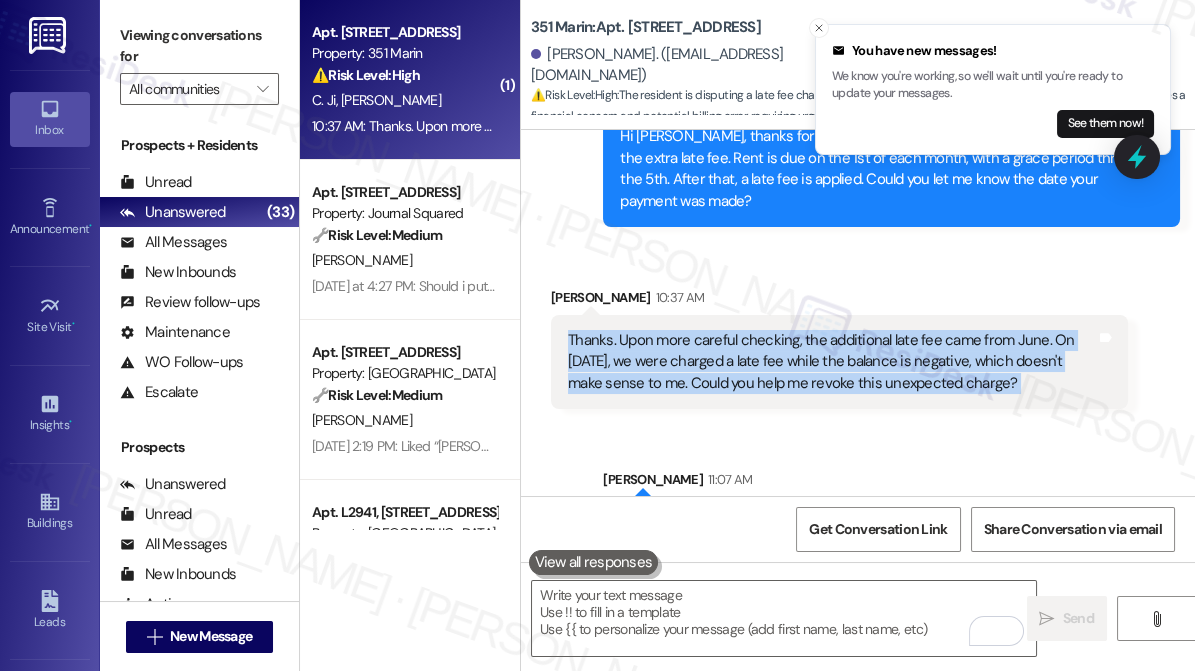 click on "Thanks. Upon more careful checking, the additional late fee came from June. On June 6, we were charged a late fee while the balance is negative, which doesn't make sense to me. Could you help me revoke this unexpected charge?" at bounding box center (832, 362) 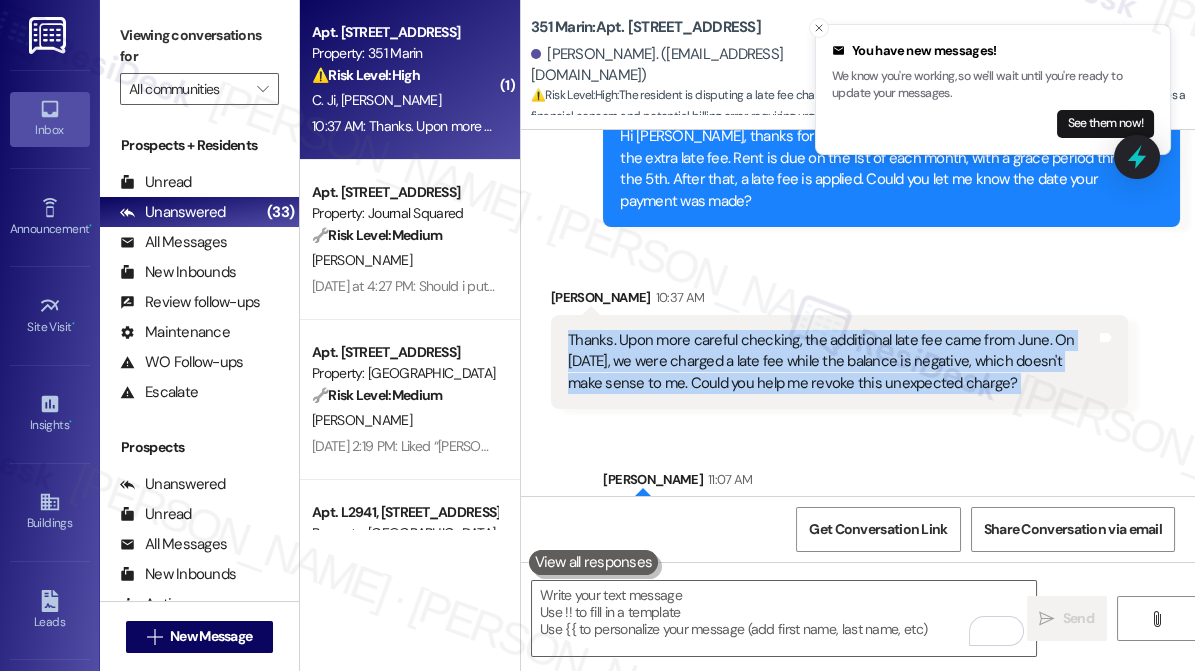 click on "Thanks. Upon more careful checking, the additional late fee came from June. On June 6, we were charged a late fee while the balance is negative, which doesn't make sense to me. Could you help me revoke this unexpected charge?" at bounding box center [832, 362] 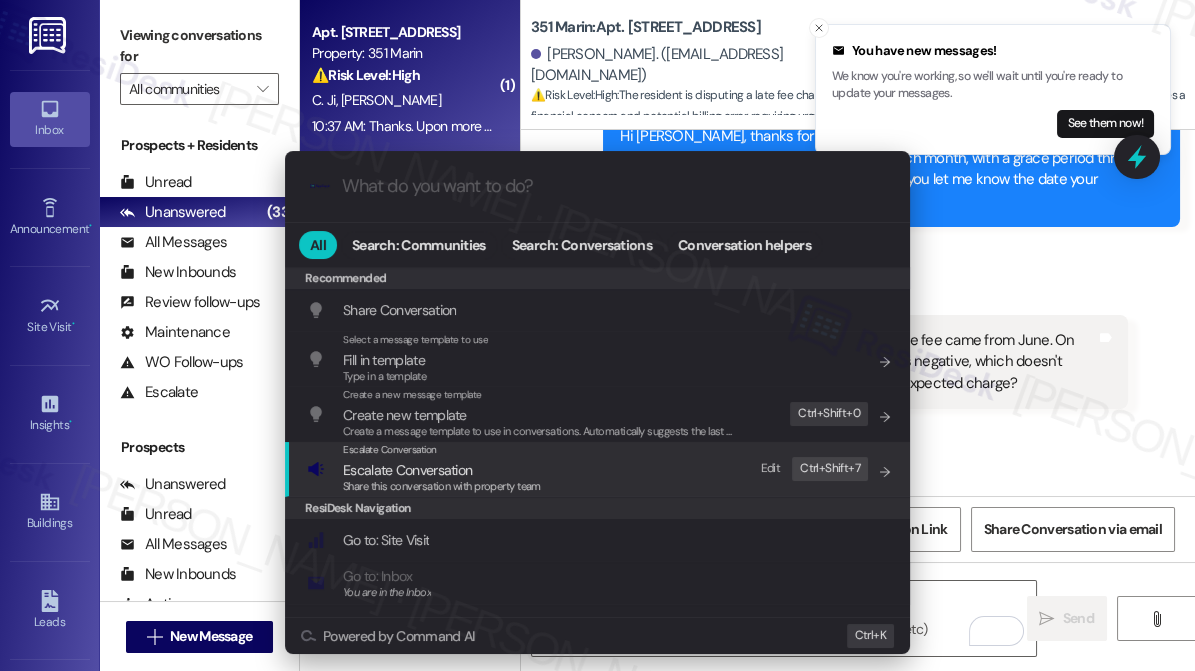 click on "Share this conversation with property team" at bounding box center (442, 486) 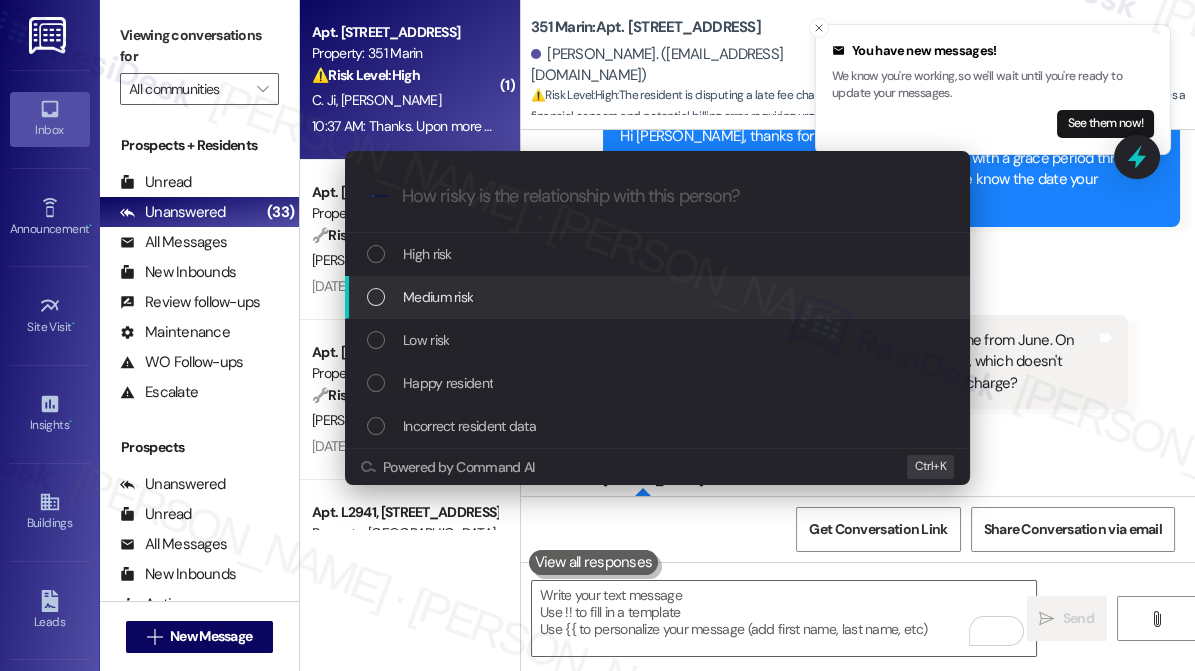 click on "Medium risk" at bounding box center [659, 297] 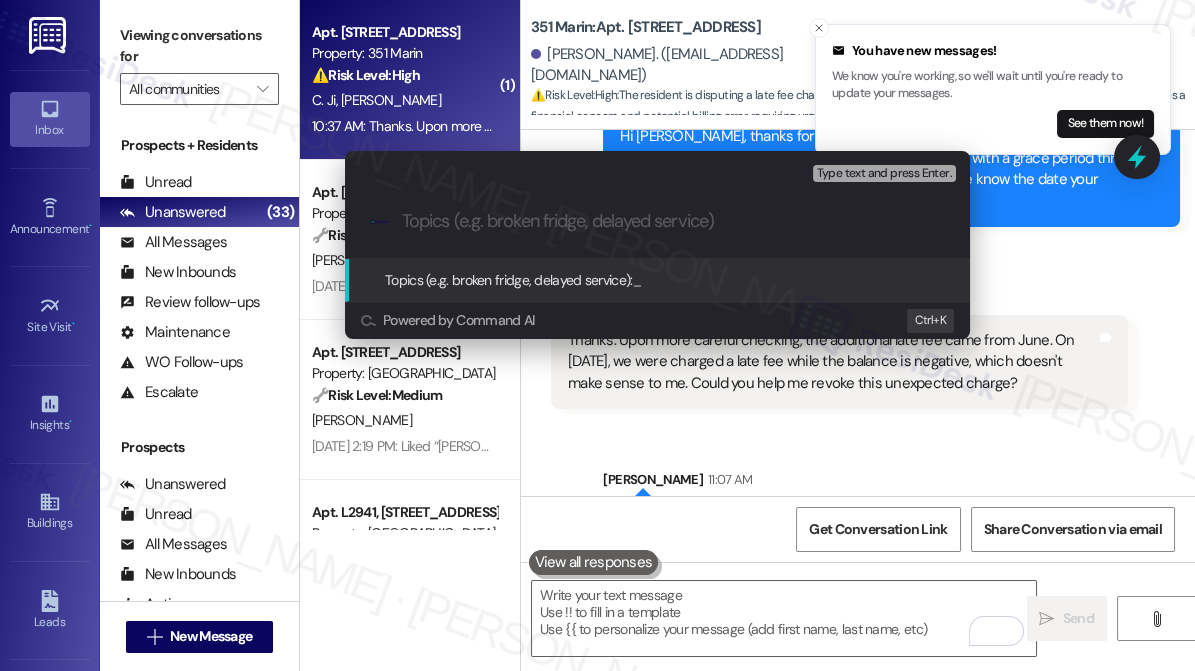 paste on "Request to Review and Revoke June 6 Late Fee Charge" 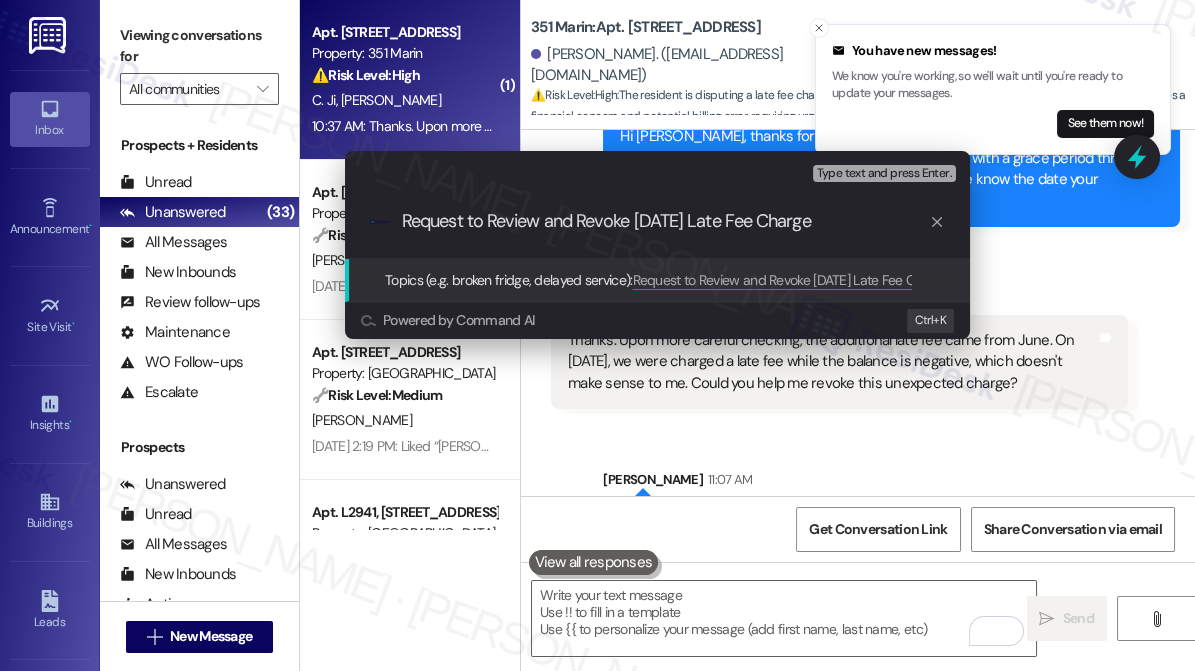 click on "Request to Review and Revoke June 6 Late Fee Charge" at bounding box center [665, 221] 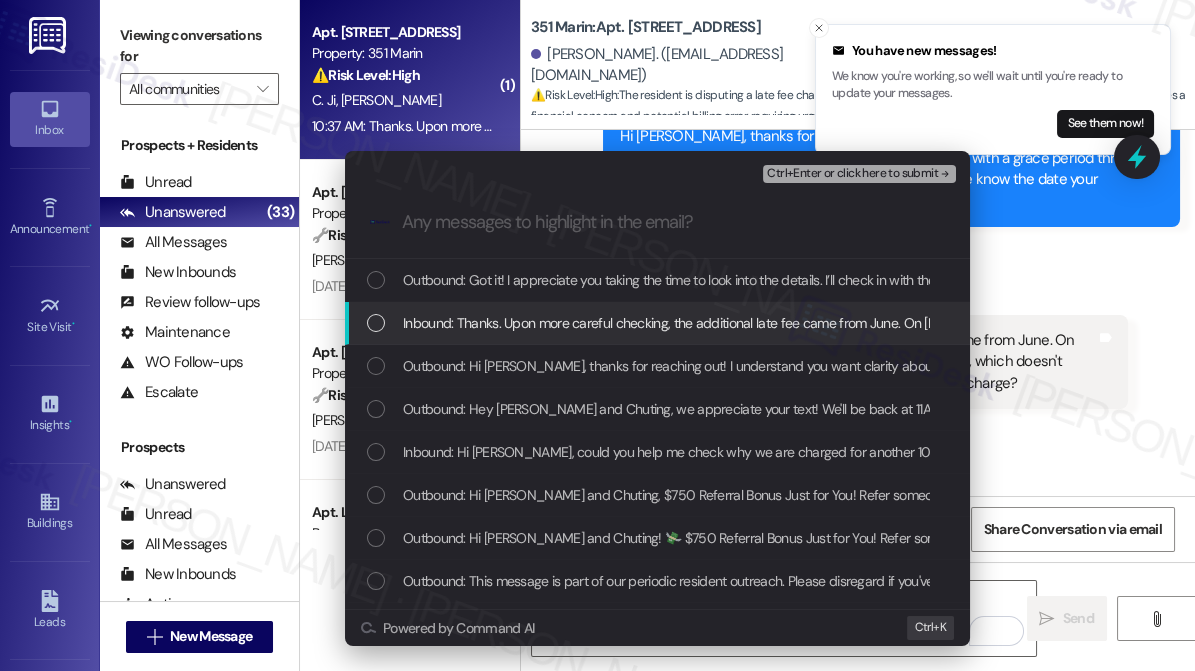 click on "Inbound: Thanks. Upon more careful checking, the additional late fee came from June. On June 6, we were charged a late fee while the balance is negative, which doesn't make sense to me. Could you help me revoke this unexpected charge?" at bounding box center [1098, 323] 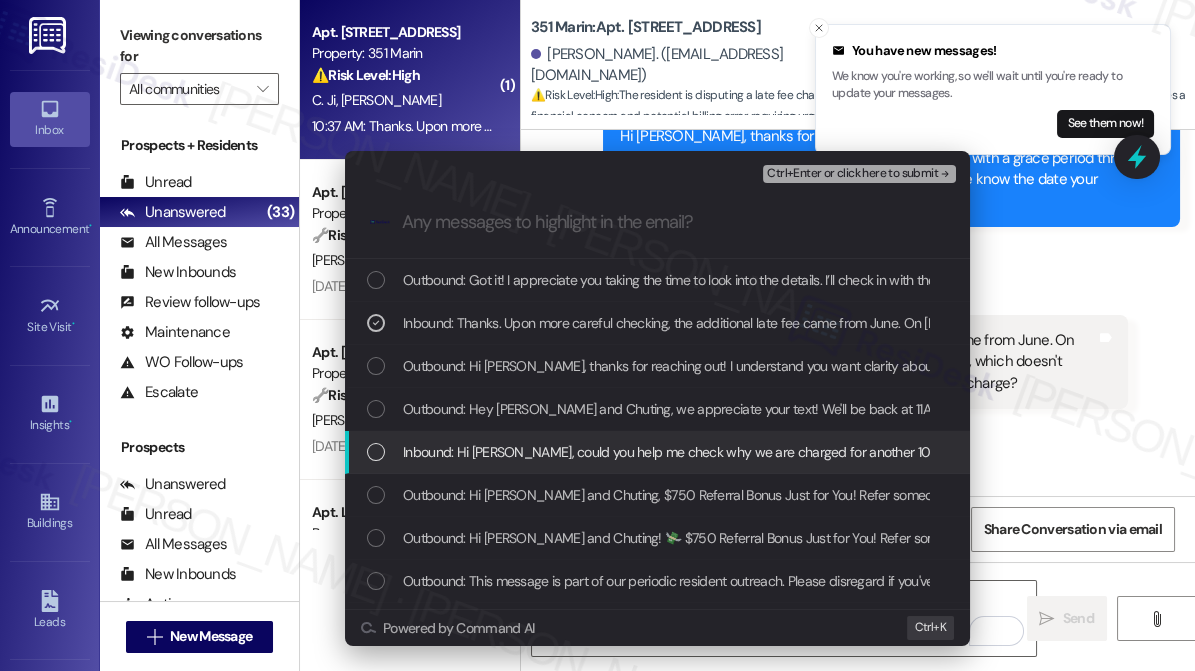 click on "Inbound: Hi Jane, could you help me check why we are charged for another 100 late fee after I paid the rent and late fee this month? Thanks" at bounding box center [846, 452] 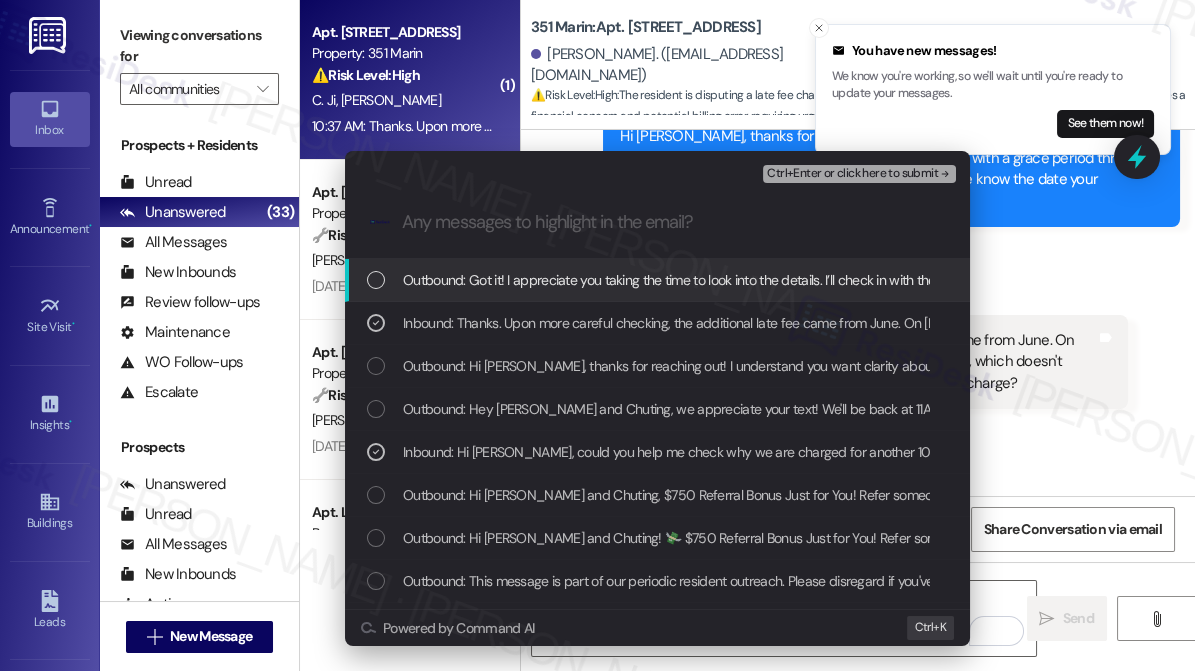 click on "Ctrl+Enter or click here to submit" at bounding box center (852, 174) 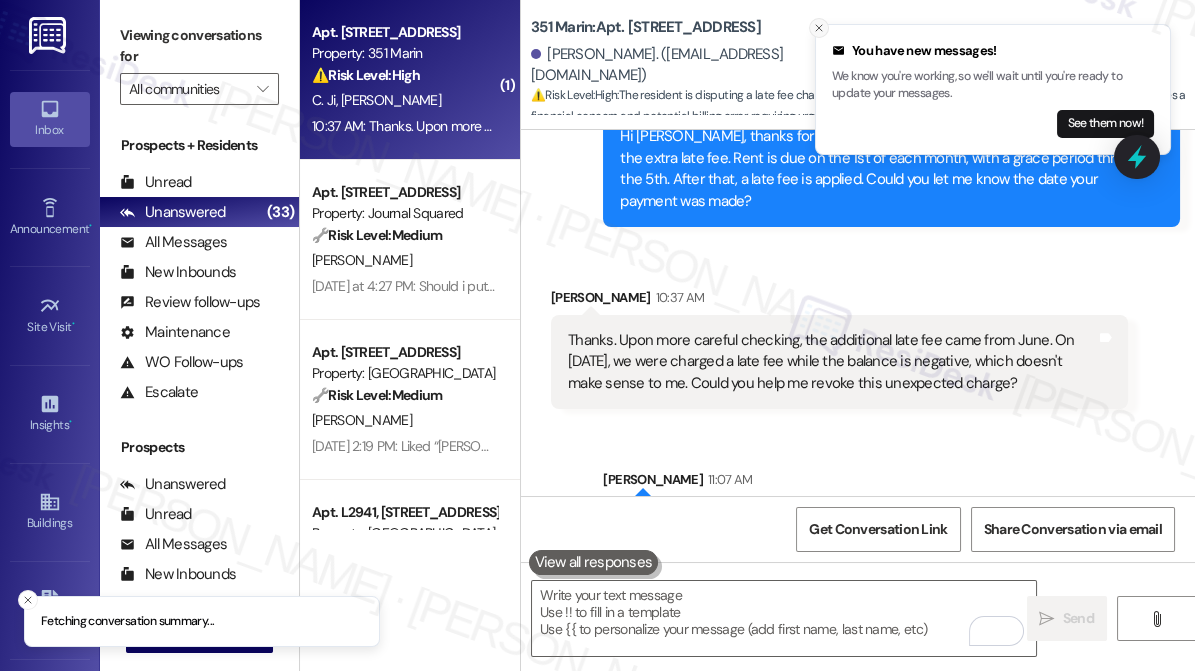 click 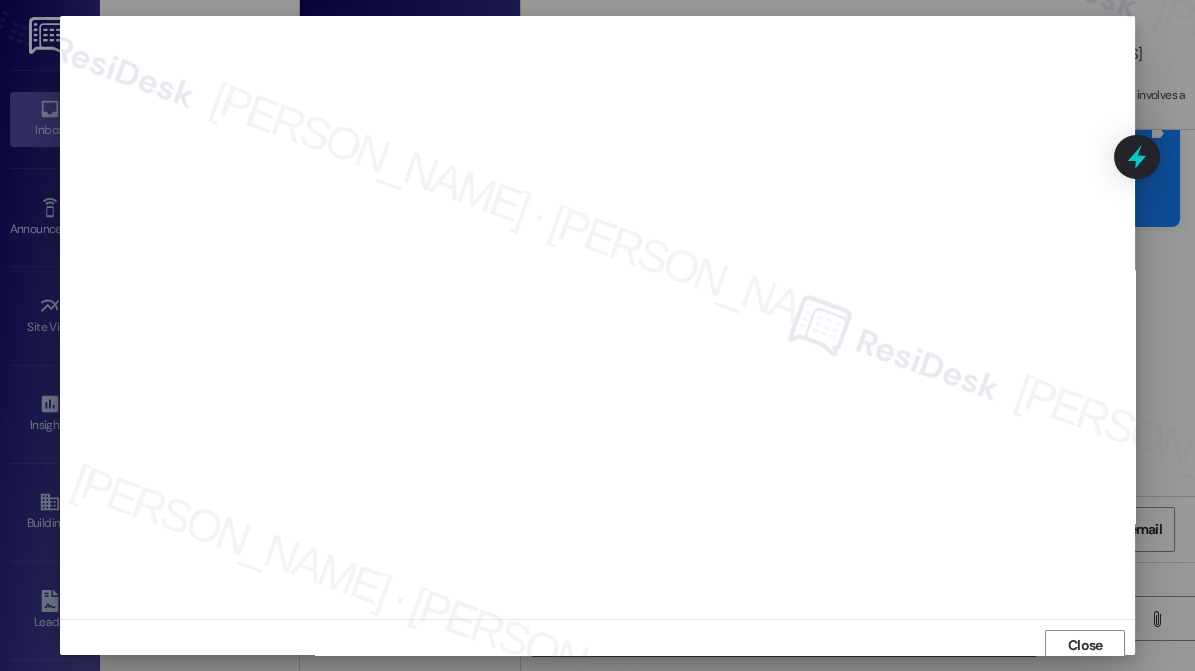 scroll, scrollTop: 0, scrollLeft: 0, axis: both 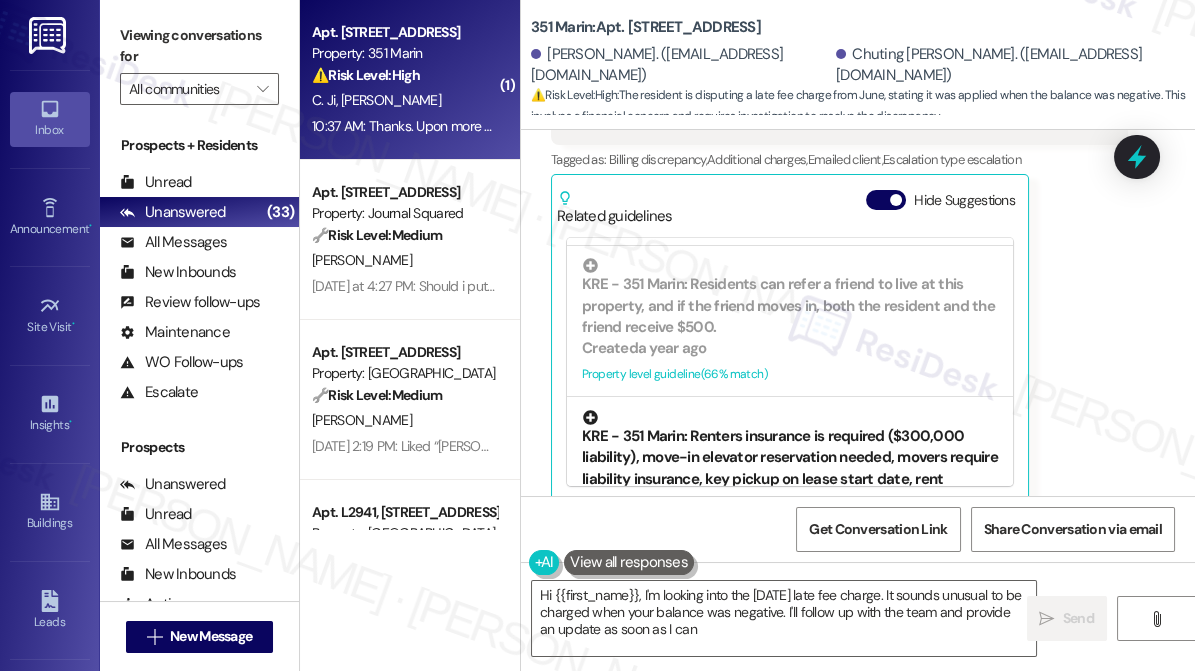 type on "Hi {{first_name}}, I'm looking into the June 6th late fee charge. It sounds unusual to be charged when your balance was negative. I'll follow up with the team and provide an update as soon as I can!" 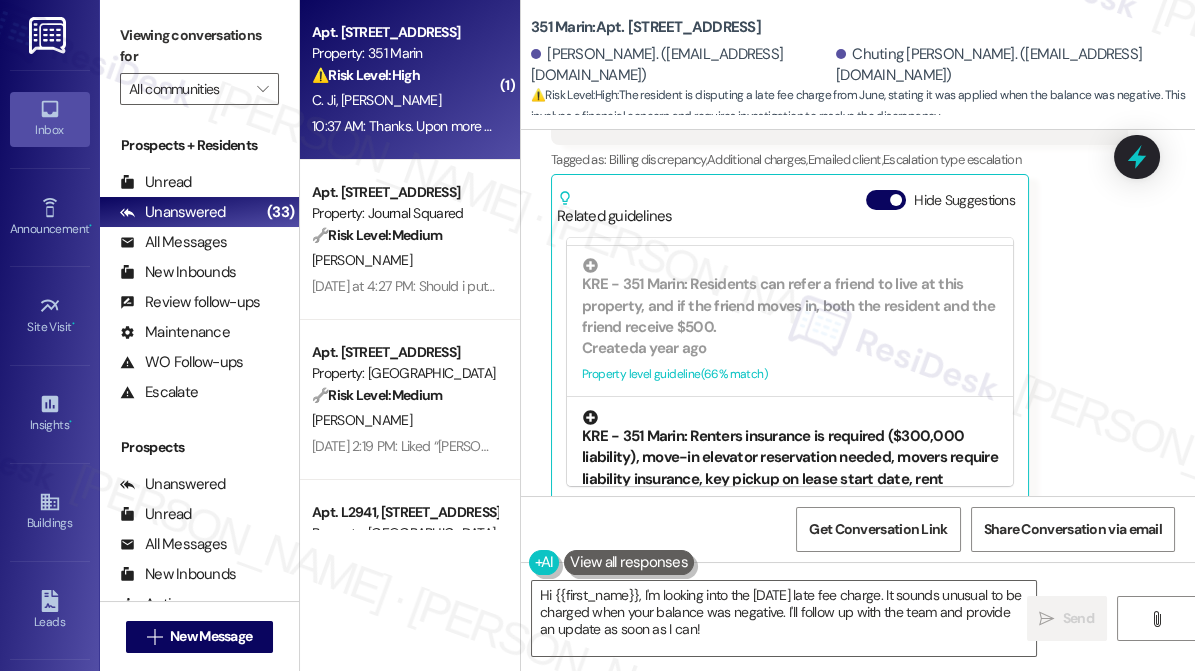 scroll, scrollTop: 1081, scrollLeft: 0, axis: vertical 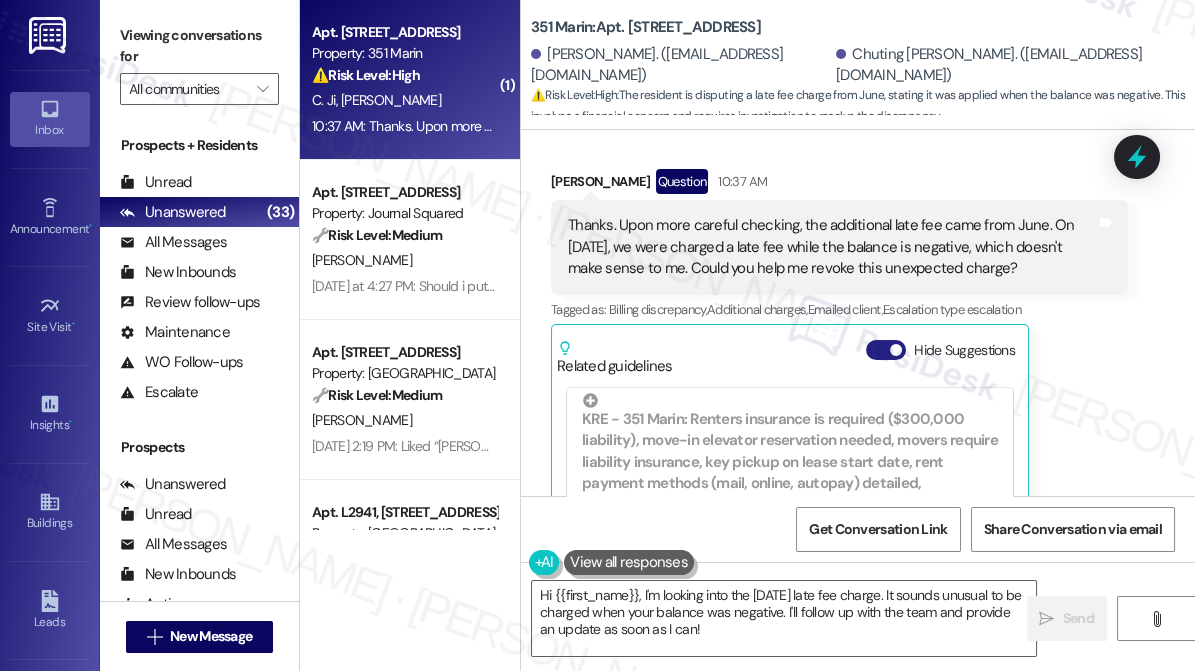 click at bounding box center (896, 350) 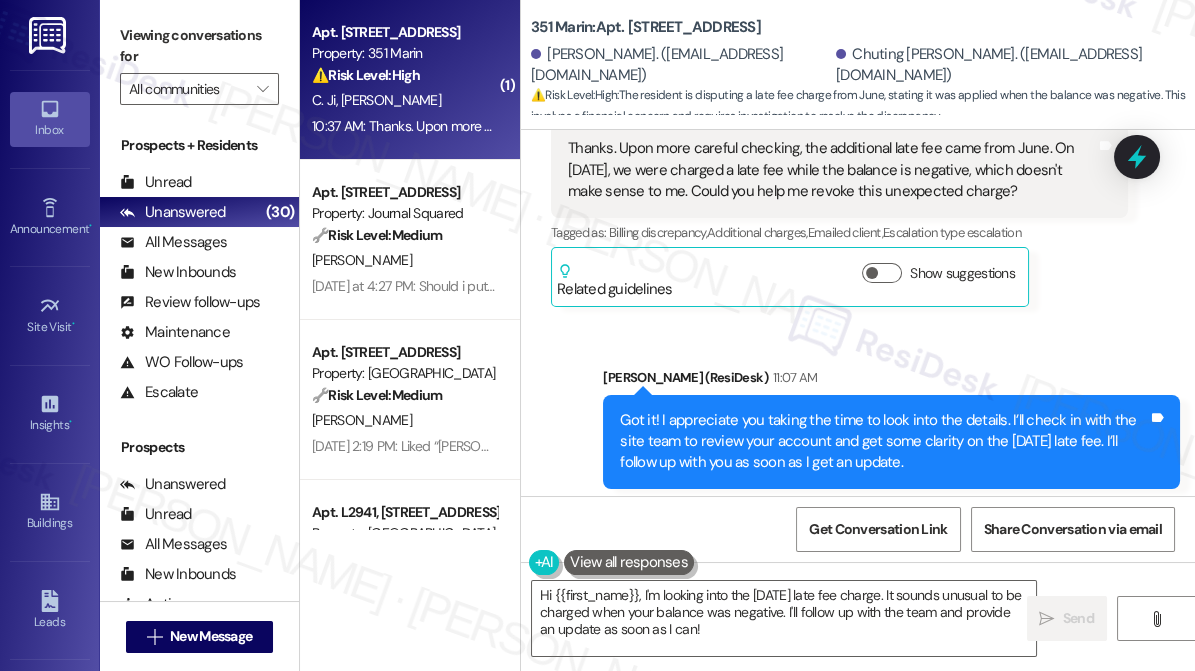 scroll, scrollTop: 9586, scrollLeft: 0, axis: vertical 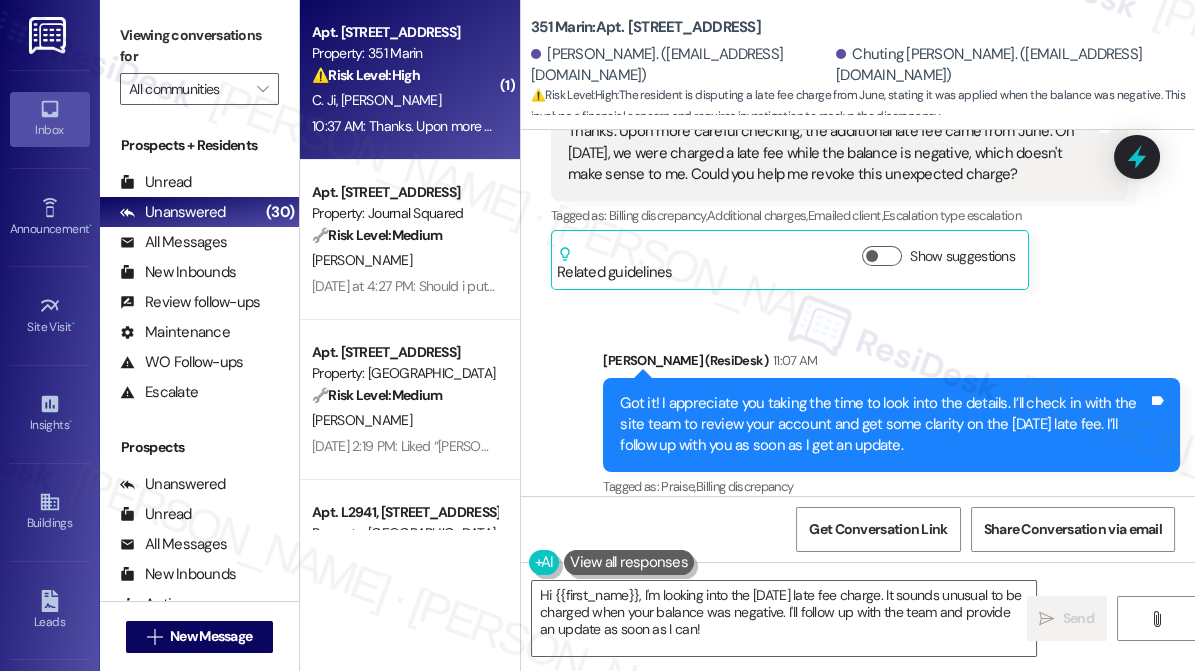 click on "Got it! I appreciate you taking the time to look into the details. I’ll check in with the site team to review your account and get some clarity on the June 6 late fee. I’ll follow up with you as soon as I get an update." at bounding box center (884, 425) 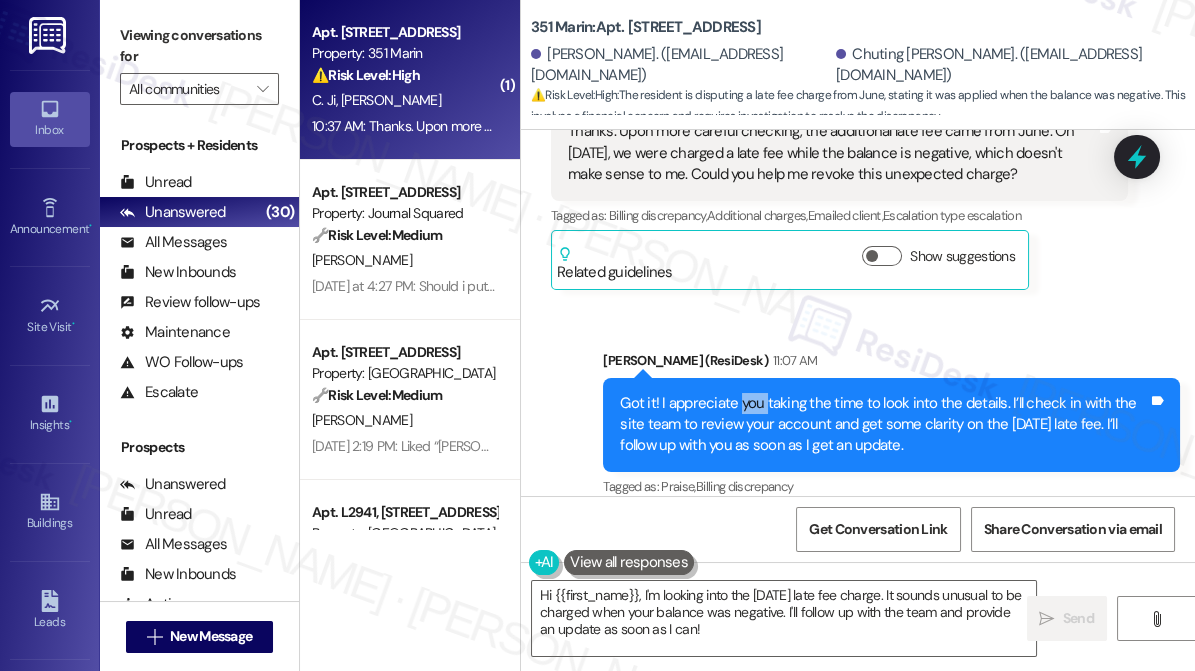 click on "Got it! I appreciate you taking the time to look into the details. I’ll check in with the site team to review your account and get some clarity on the June 6 late fee. I’ll follow up with you as soon as I get an update." at bounding box center (884, 425) 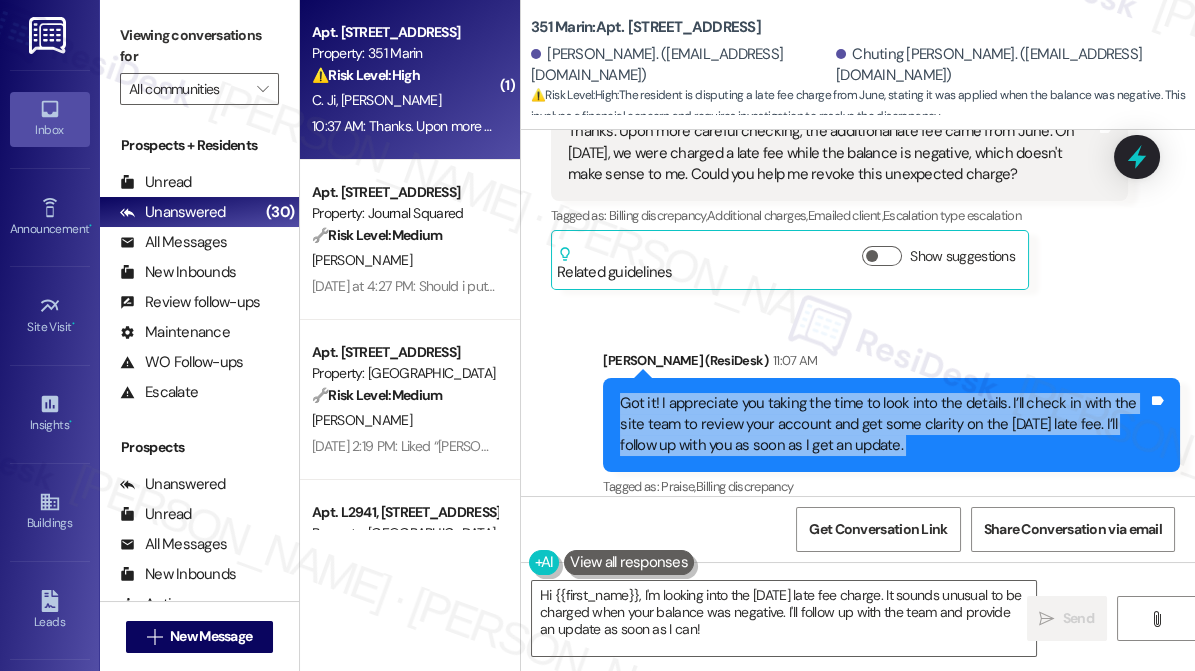 click on "Got it! I appreciate you taking the time to look into the details. I’ll check in with the site team to review your account and get some clarity on the June 6 late fee. I’ll follow up with you as soon as I get an update." at bounding box center [884, 425] 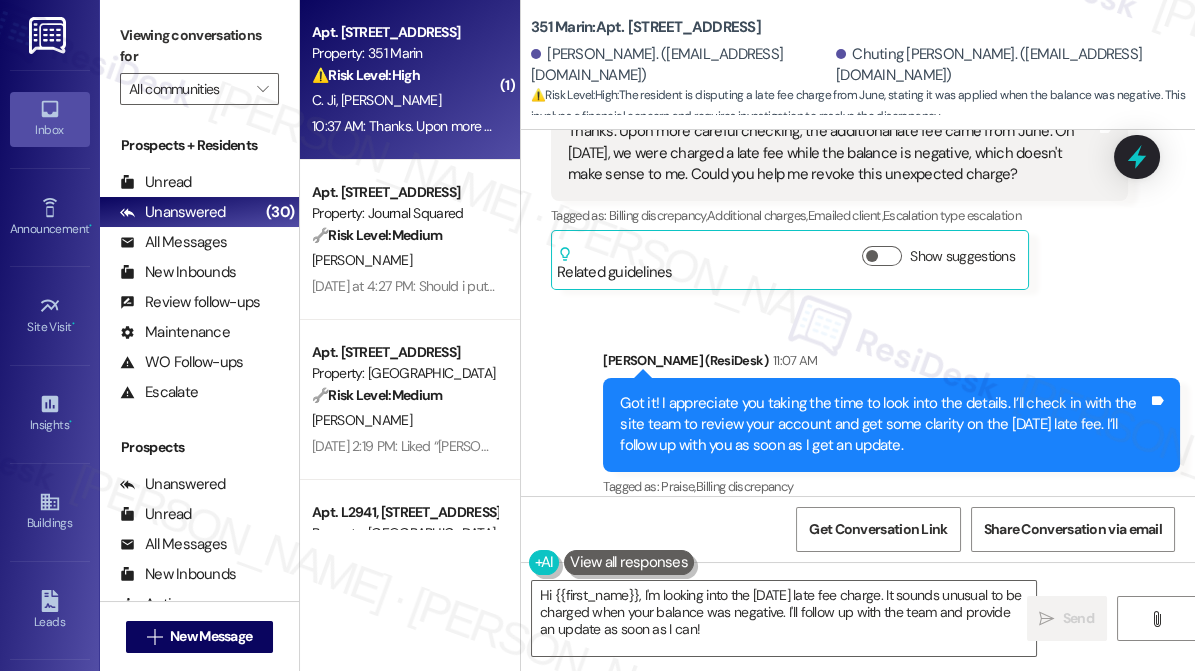 click on "Got it! I appreciate you taking the time to look into the details. I’ll check in with the site team to review your account and get some clarity on the June 6 late fee. I’ll follow up with you as soon as I get an update." at bounding box center (884, 425) 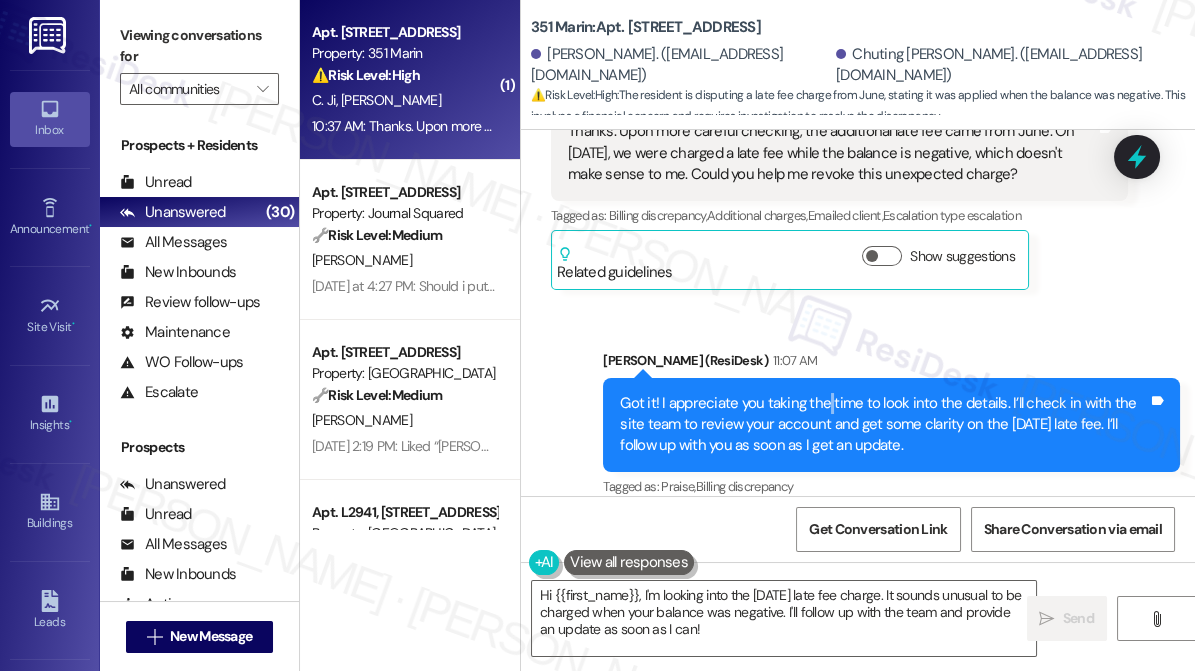 click on "Got it! I appreciate you taking the time to look into the details. I’ll check in with the site team to review your account and get some clarity on the June 6 late fee. I’ll follow up with you as soon as I get an update." at bounding box center (884, 425) 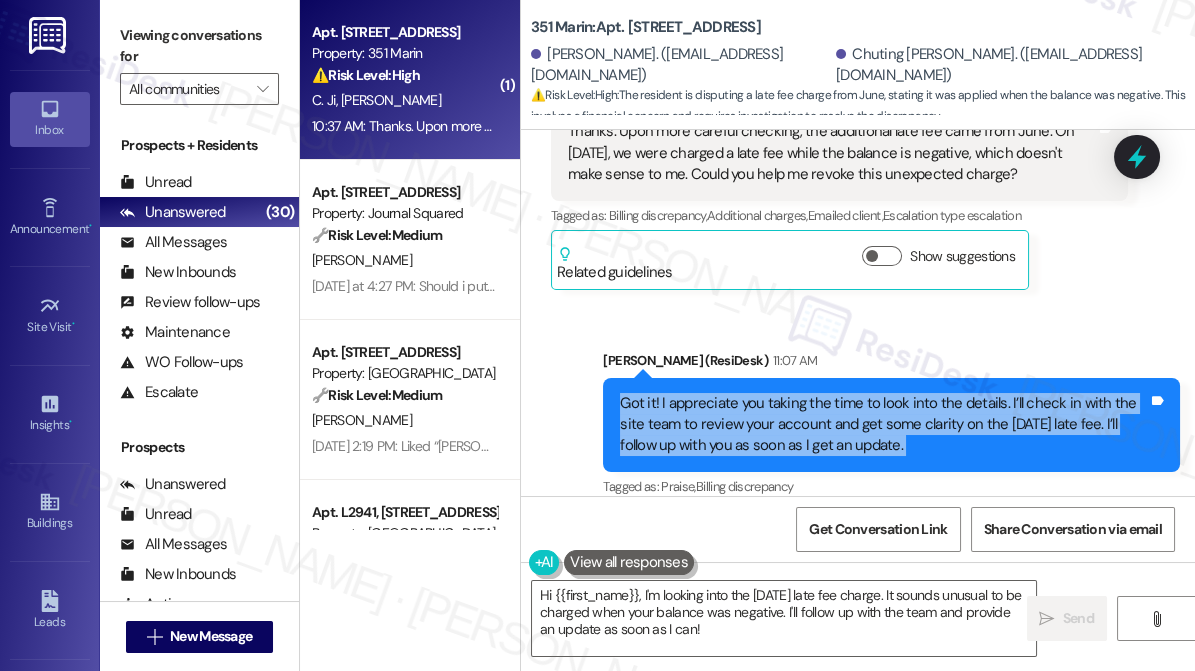 click on "Got it! I appreciate you taking the time to look into the details. I’ll check in with the site team to review your account and get some clarity on the June 6 late fee. I’ll follow up with you as soon as I get an update." at bounding box center [884, 425] 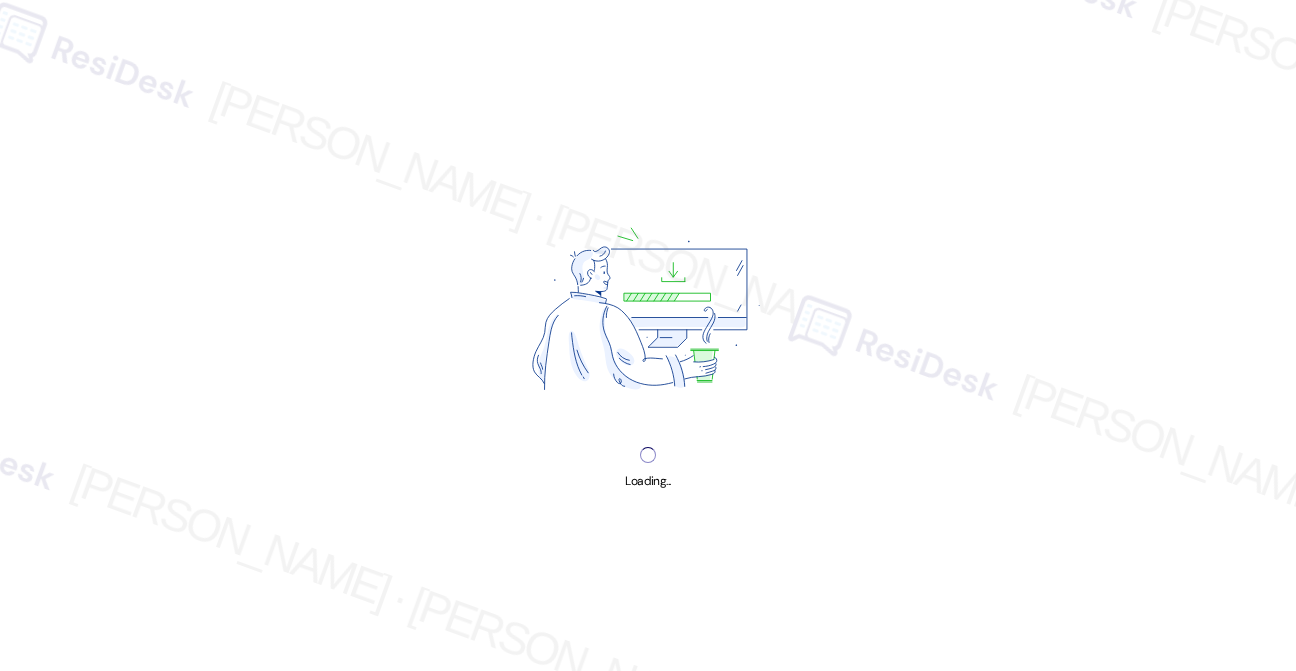 scroll, scrollTop: 0, scrollLeft: 0, axis: both 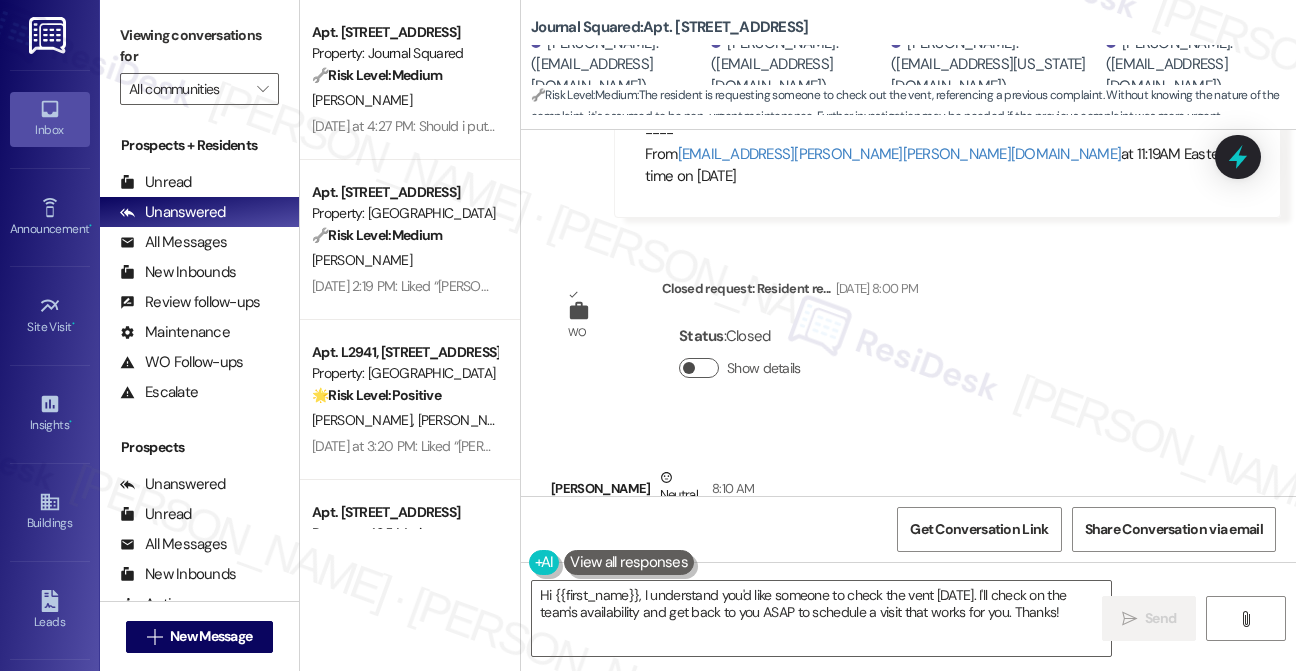 click on "Show details" at bounding box center [699, 368] 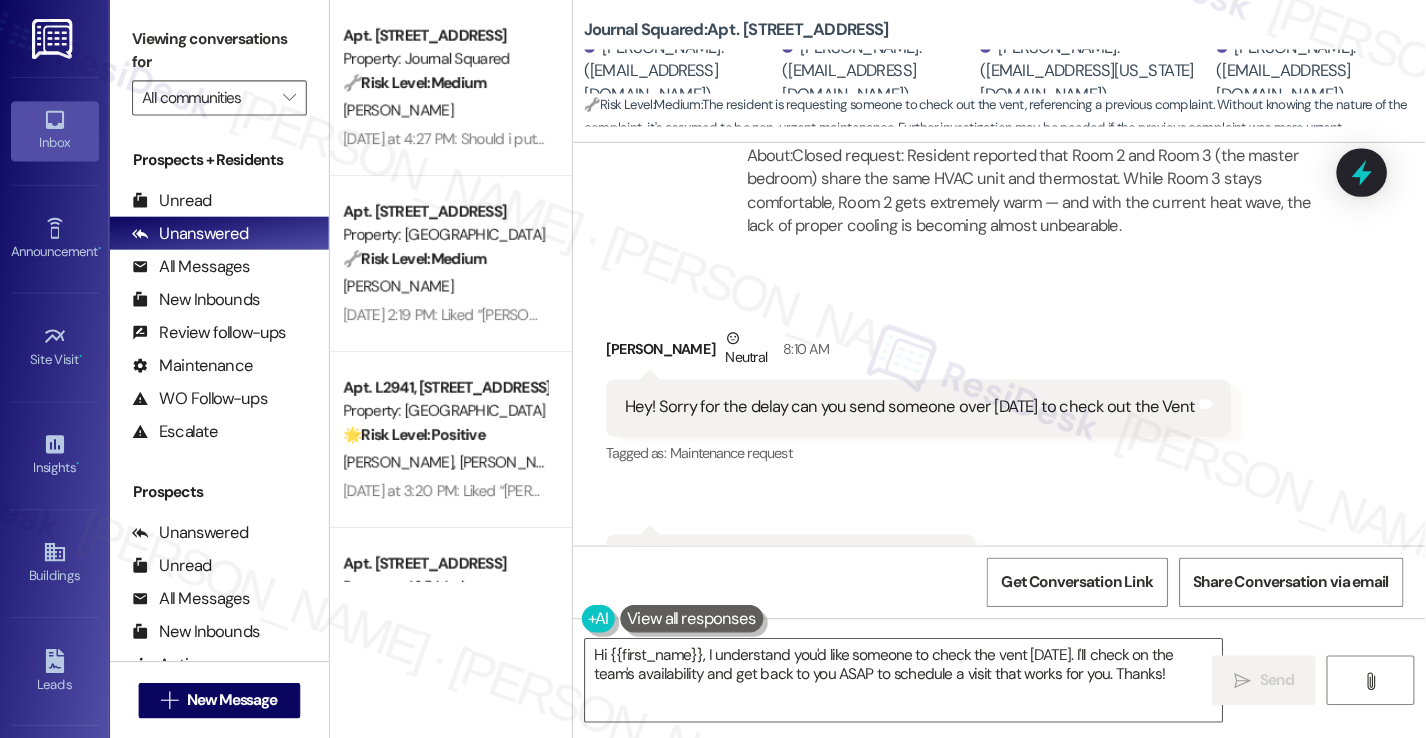 scroll, scrollTop: 7722, scrollLeft: 0, axis: vertical 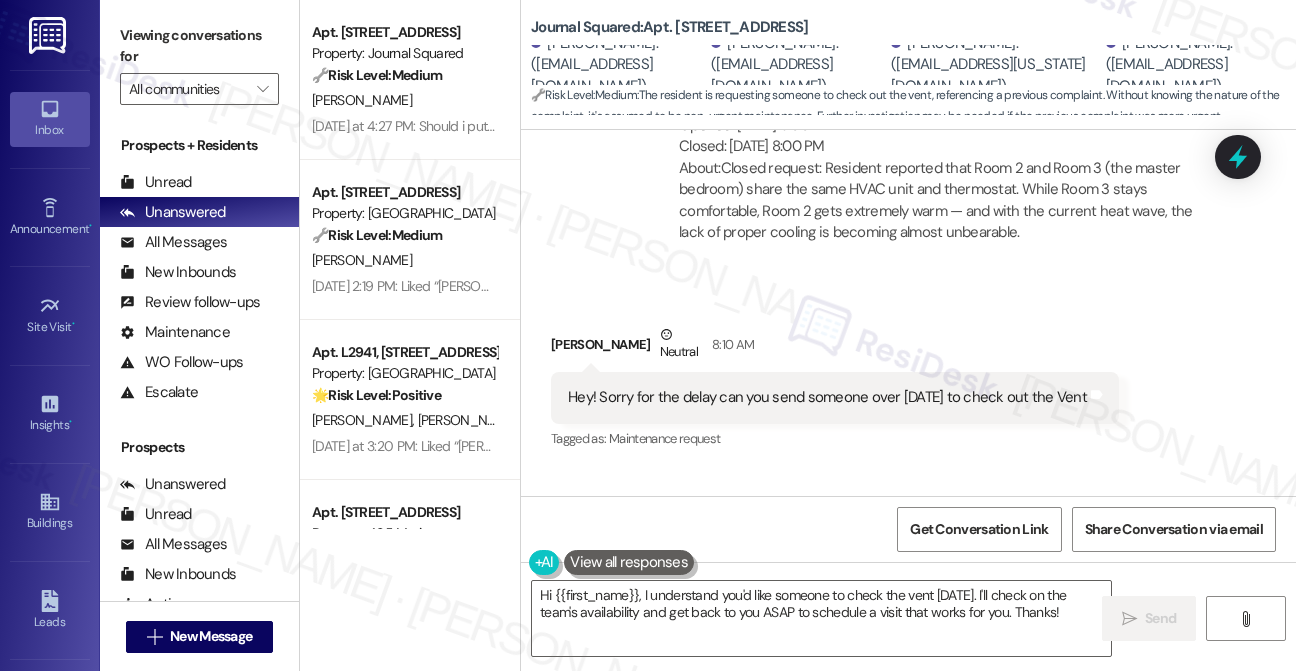 click on "Hey! Sorry for the delay can you send someone over [DATE] to check out the Vent" at bounding box center (827, 397) 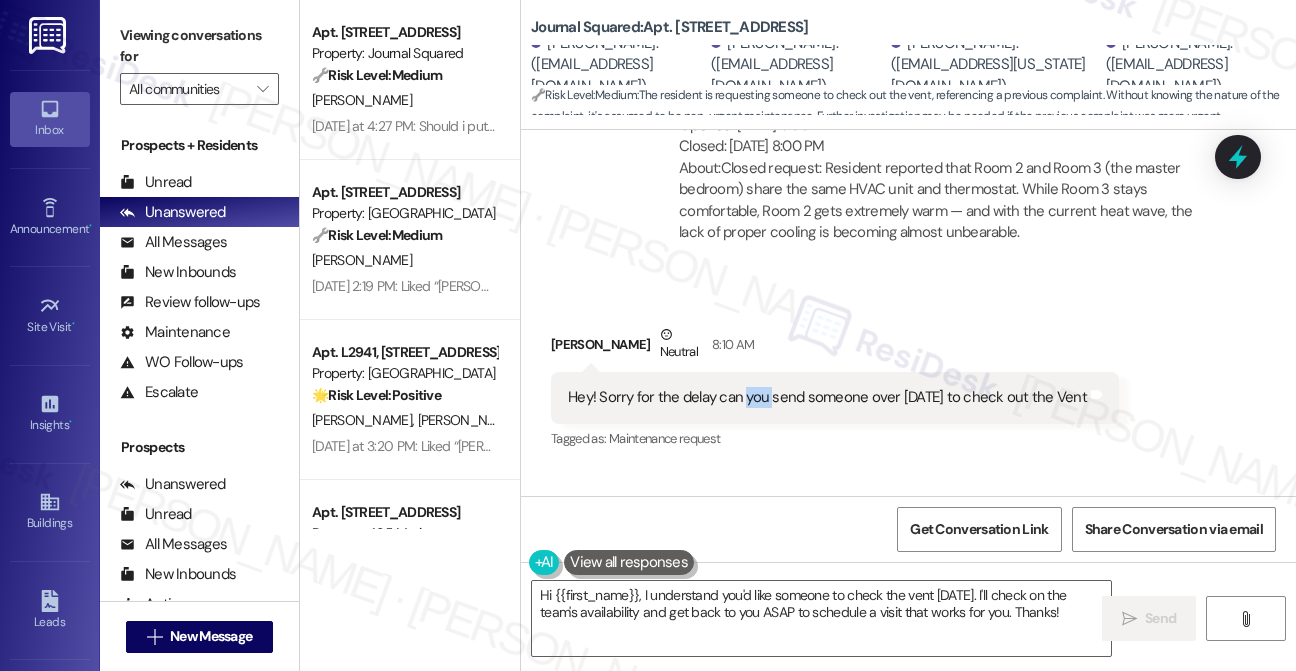 click on "Hey! Sorry for the delay can you send someone over [DATE] to check out the Vent" at bounding box center [827, 397] 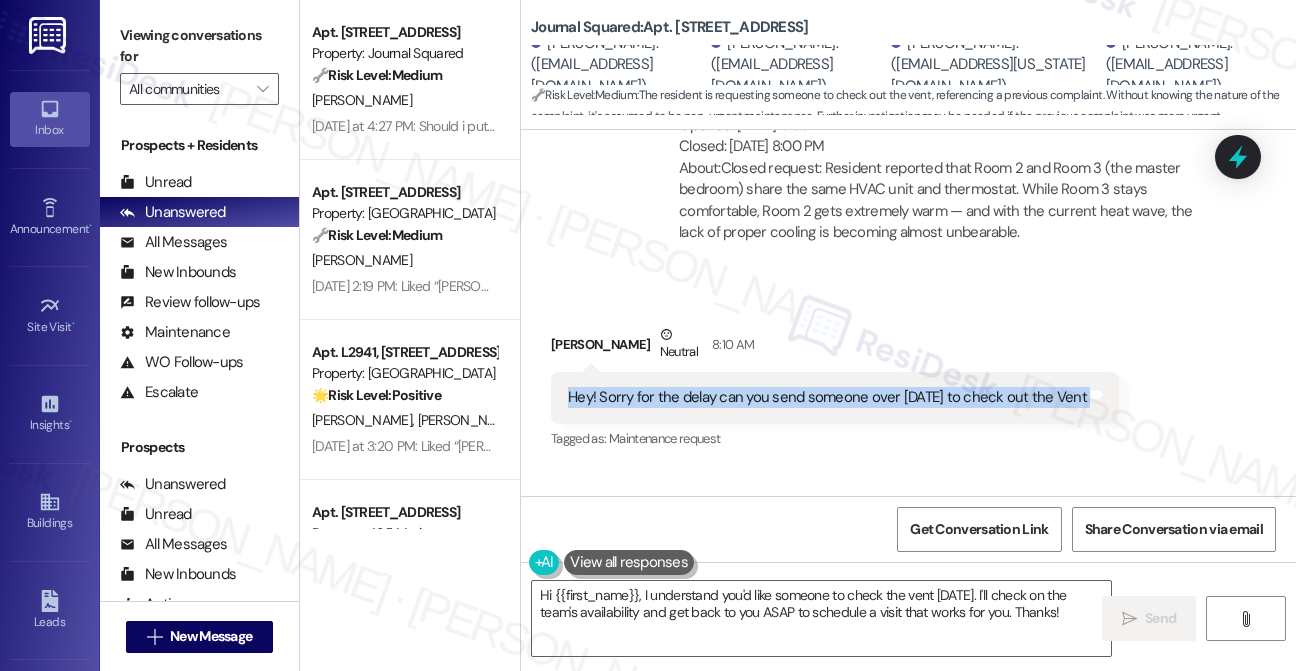 click on "Hey! Sorry for the delay can you send someone over [DATE] to check out the Vent" at bounding box center (827, 397) 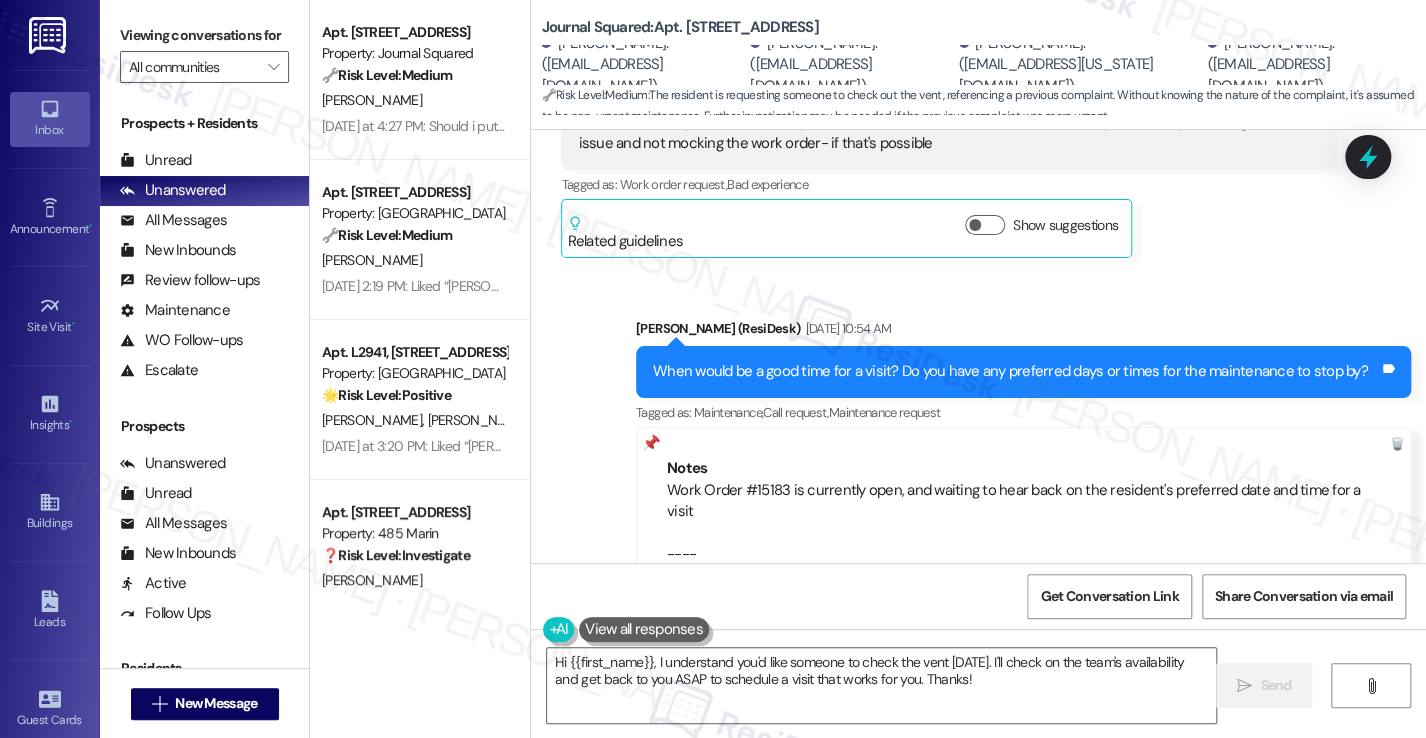 scroll, scrollTop: 6770, scrollLeft: 0, axis: vertical 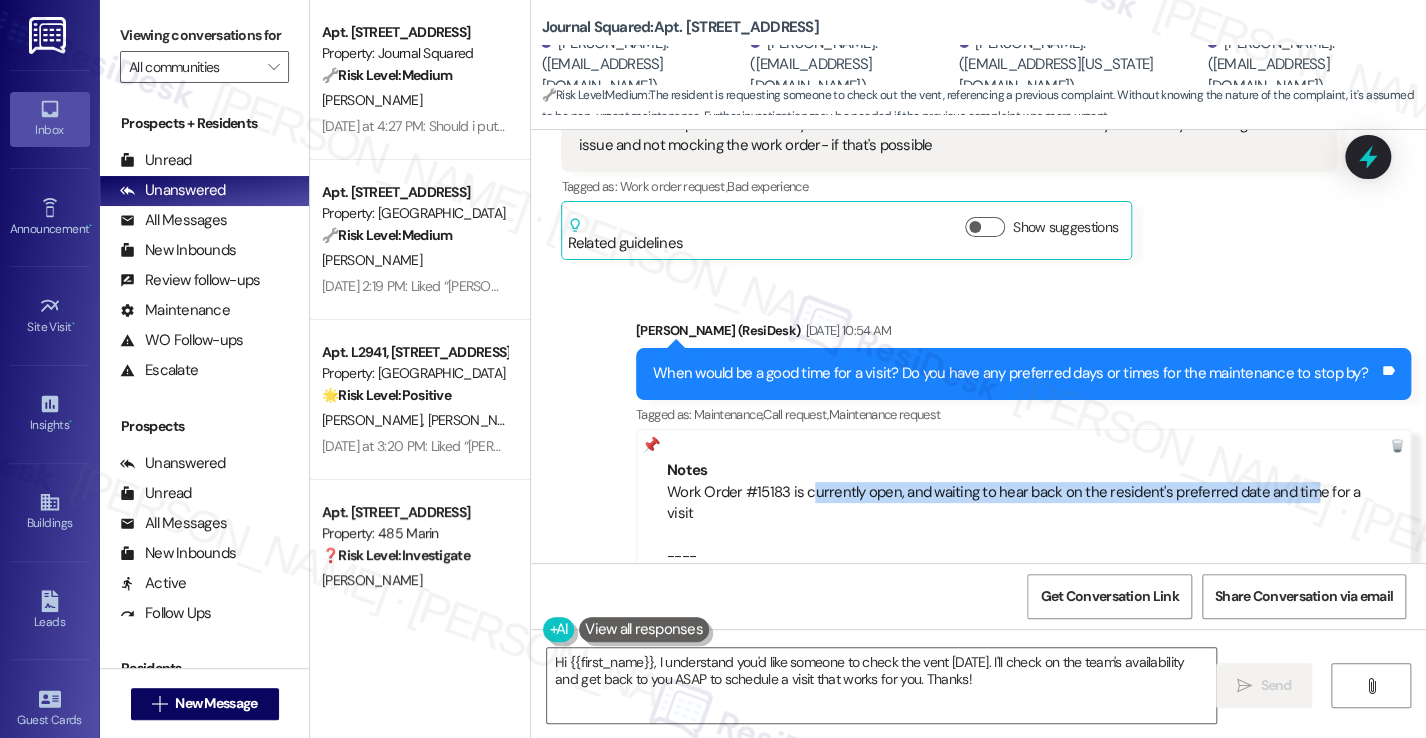drag, startPoint x: 812, startPoint y: 422, endPoint x: 1301, endPoint y: 432, distance: 489.10223 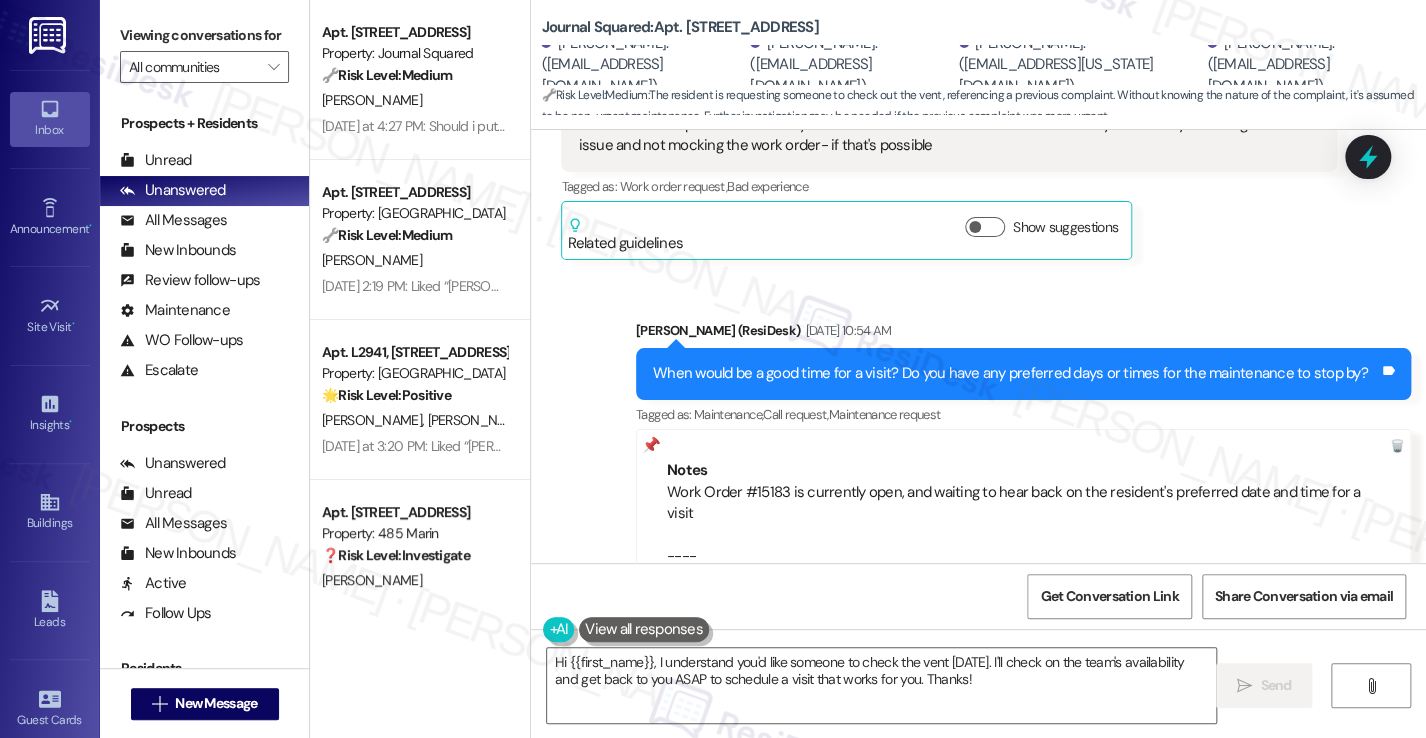click on "Sent via SMS [PERSON_NAME]  (ResiDesk) [DATE] 10:54 AM When would be a good time for a visit? Do you have any preferred days or times for the maintenance to stop by? Tags and notes Tagged as:   Maintenance ,  Click to highlight conversations about Maintenance Call request ,  Click to highlight conversations about Call request Maintenance request Click to highlight conversations about Maintenance request Notes Work Order #15183 is currently open, and waiting to hear back on the resident's preferred date and time for a visit
----
From  [EMAIL_ADDRESS][PERSON_NAME][PERSON_NAME][DOMAIN_NAME]  at 11:19AM Eastern time on [DATE]" at bounding box center (1023, 469) 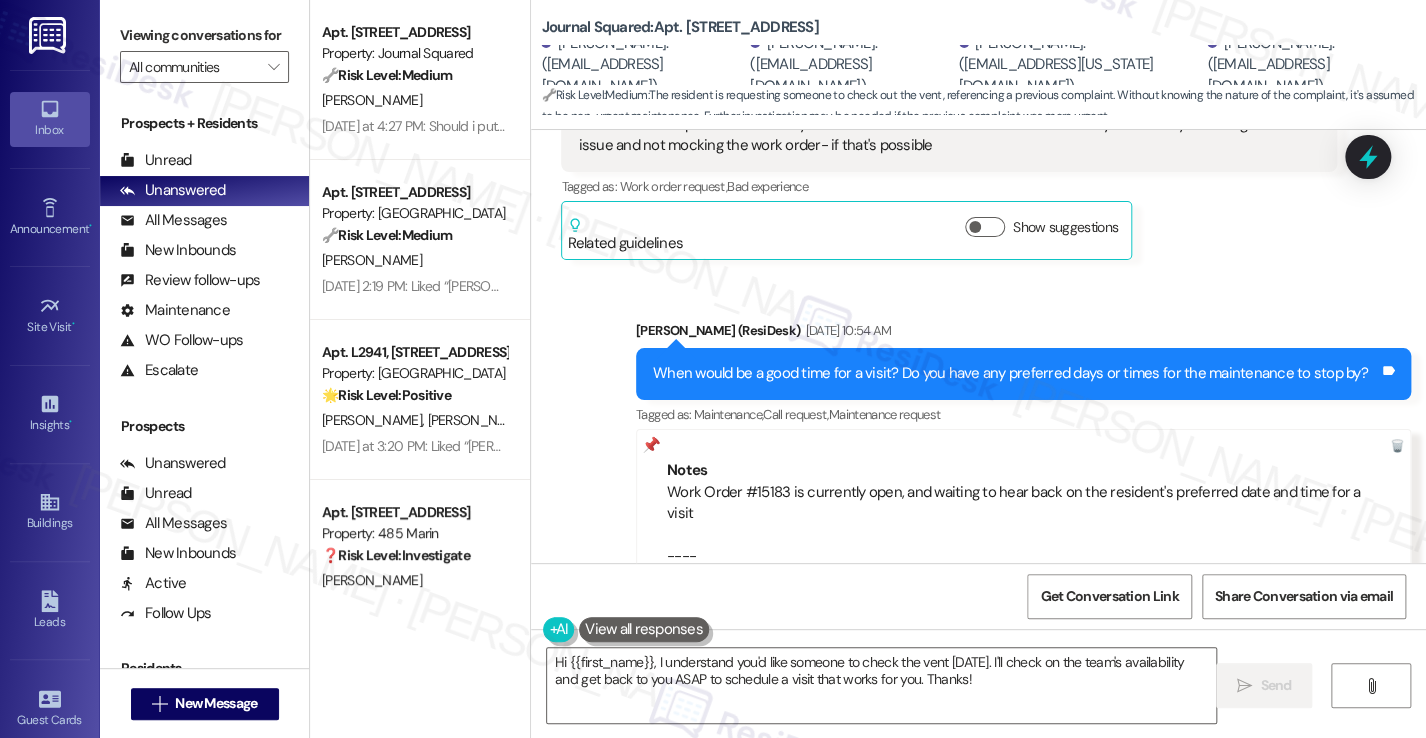 click on "Work Order #15183 is currently open, and waiting to hear back on the resident's preferred date and time for a visit
----
From  [EMAIL_ADDRESS][PERSON_NAME][PERSON_NAME][DOMAIN_NAME]  at 11:19AM Eastern time on [DATE]" at bounding box center [1023, 535] 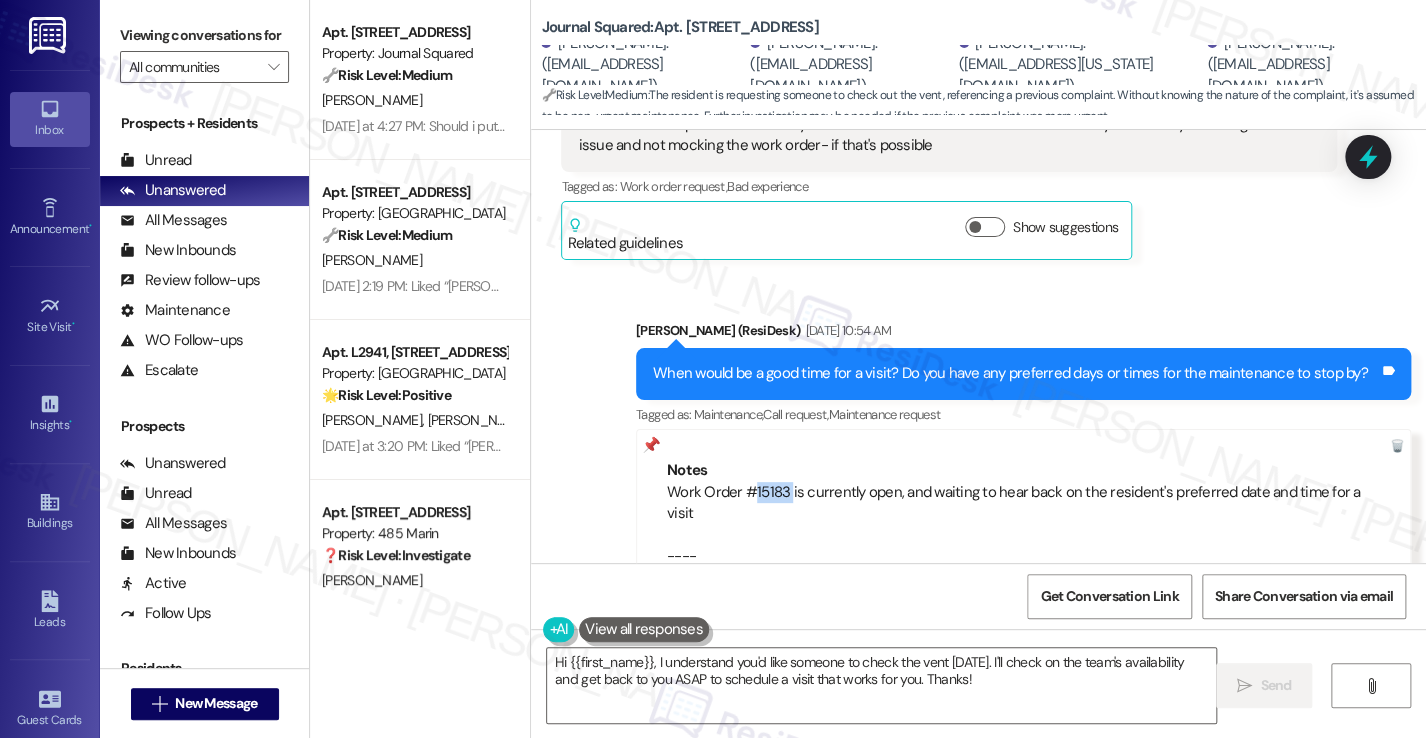click on "Work Order #15183 is currently open, and waiting to hear back on the resident's preferred date and time for a visit
----
From  [EMAIL_ADDRESS][PERSON_NAME][PERSON_NAME][DOMAIN_NAME]  at 11:19AM Eastern time on [DATE]" at bounding box center (1023, 535) 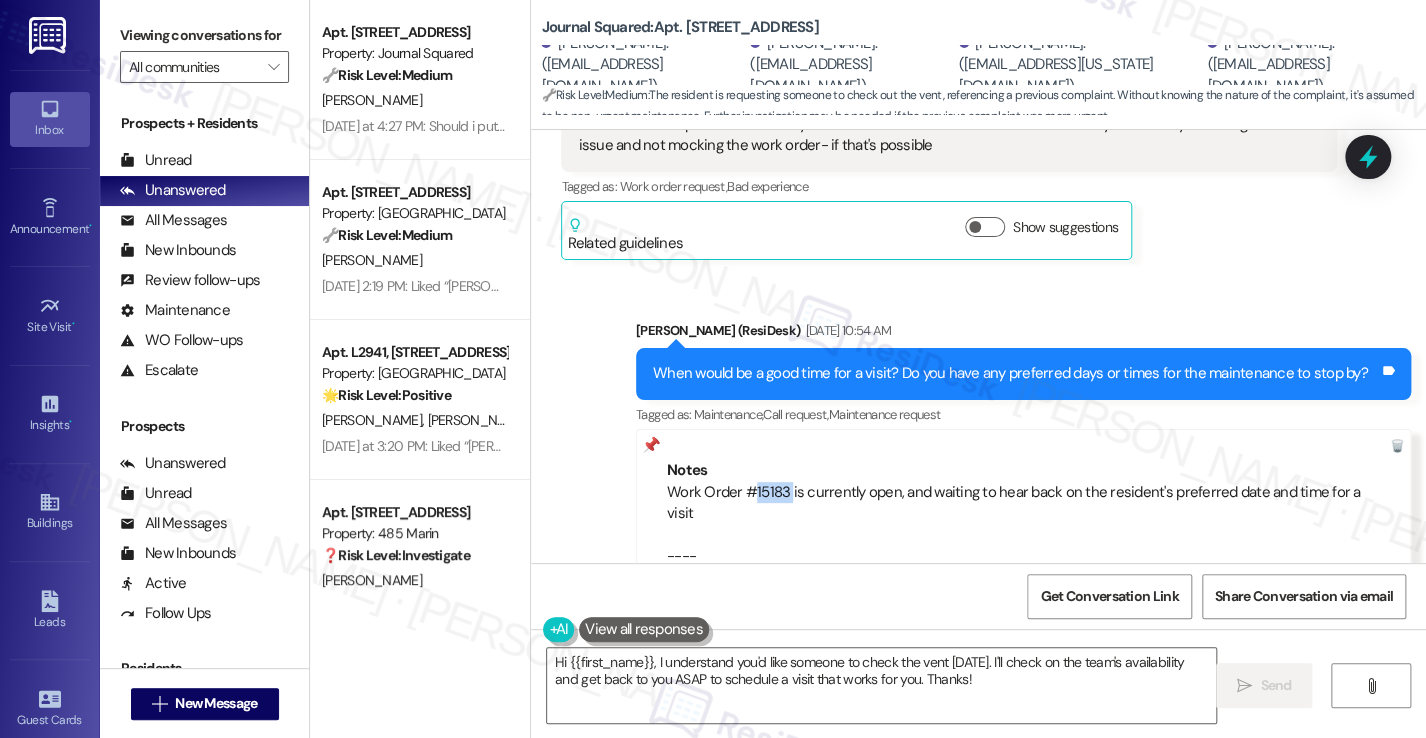 click on "Work Order #15183 is currently open, and waiting to hear back on the resident's preferred date and time for a visit
----
From  [EMAIL_ADDRESS][PERSON_NAME][PERSON_NAME][DOMAIN_NAME]  at 11:19AM Eastern time on [DATE]" at bounding box center [1023, 535] 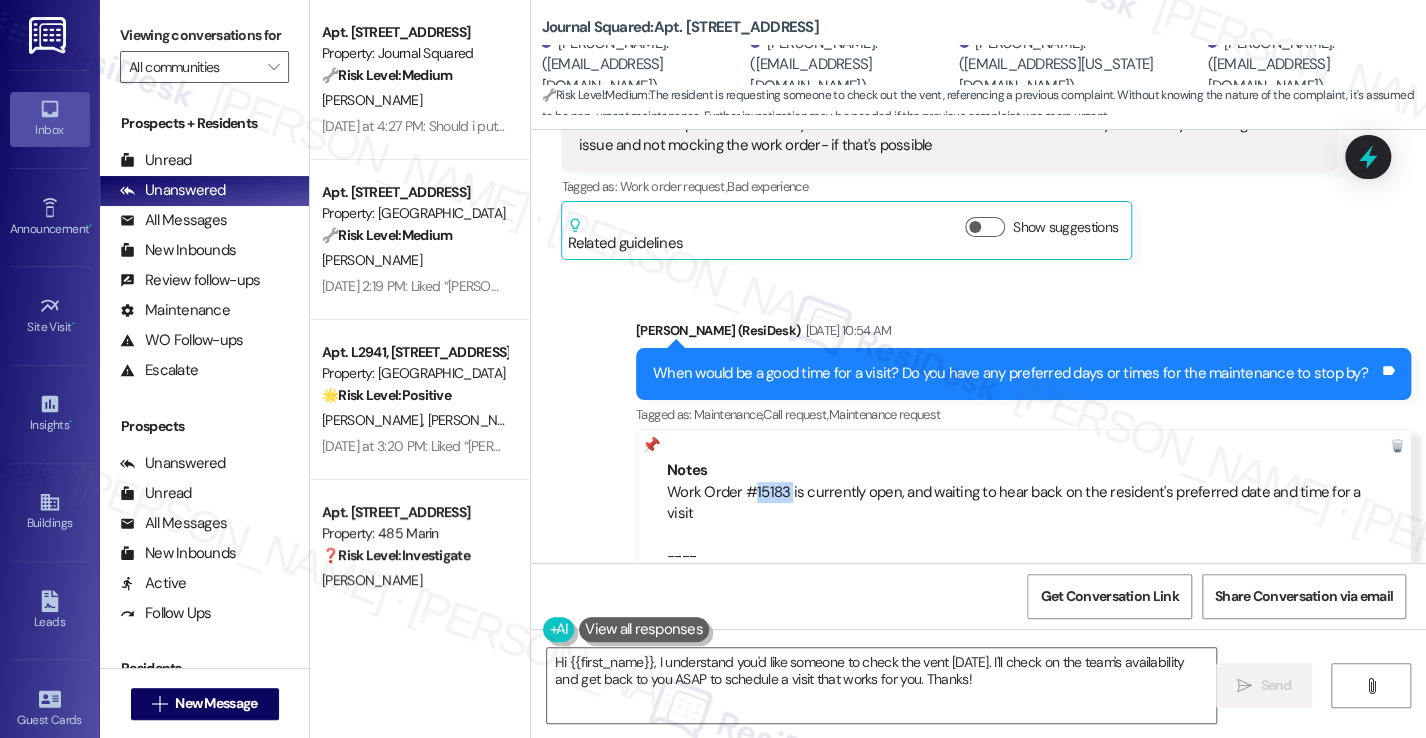 click on "Work Order #15183 is currently open, and waiting to hear back on the resident's preferred date and time for a visit
----
From  [EMAIL_ADDRESS][PERSON_NAME][PERSON_NAME][DOMAIN_NAME]  at 11:19AM Eastern time on [DATE]" at bounding box center [1023, 535] 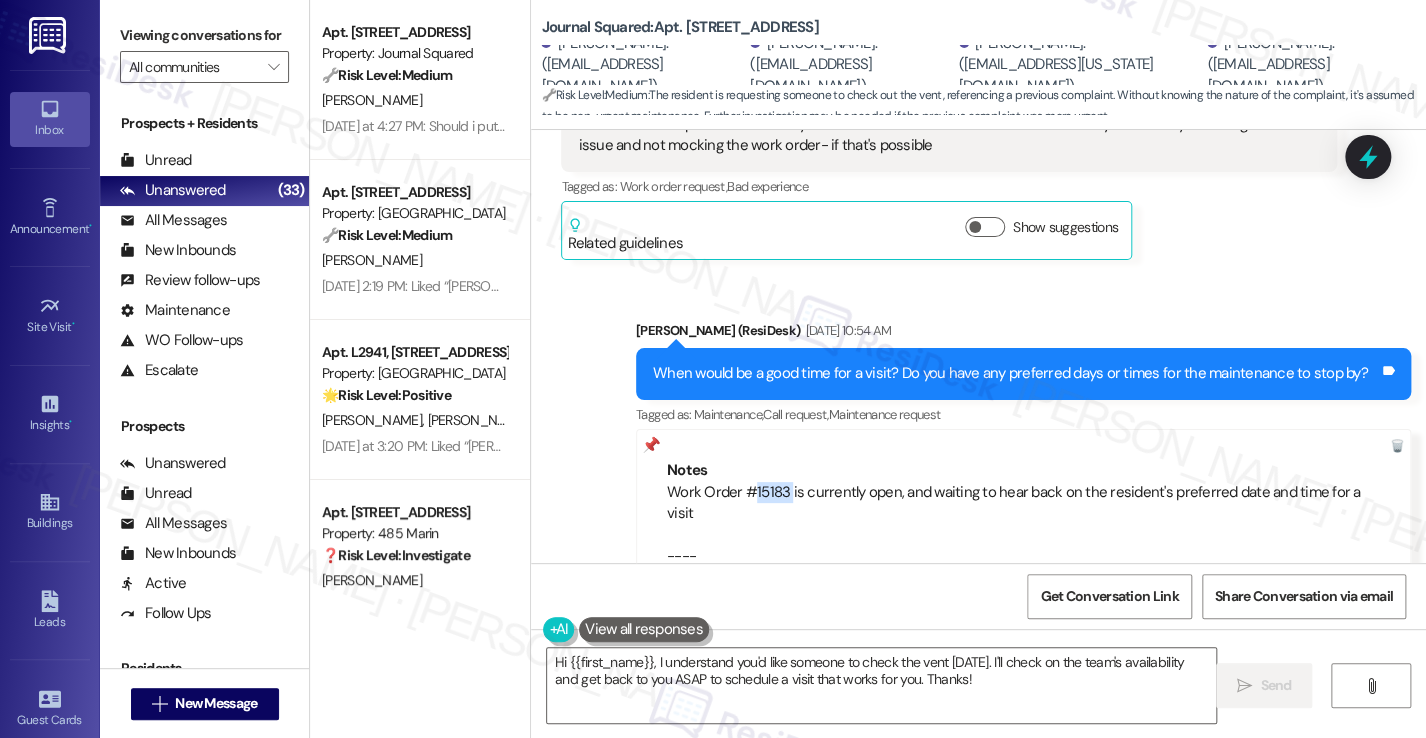 scroll, scrollTop: 6470, scrollLeft: 0, axis: vertical 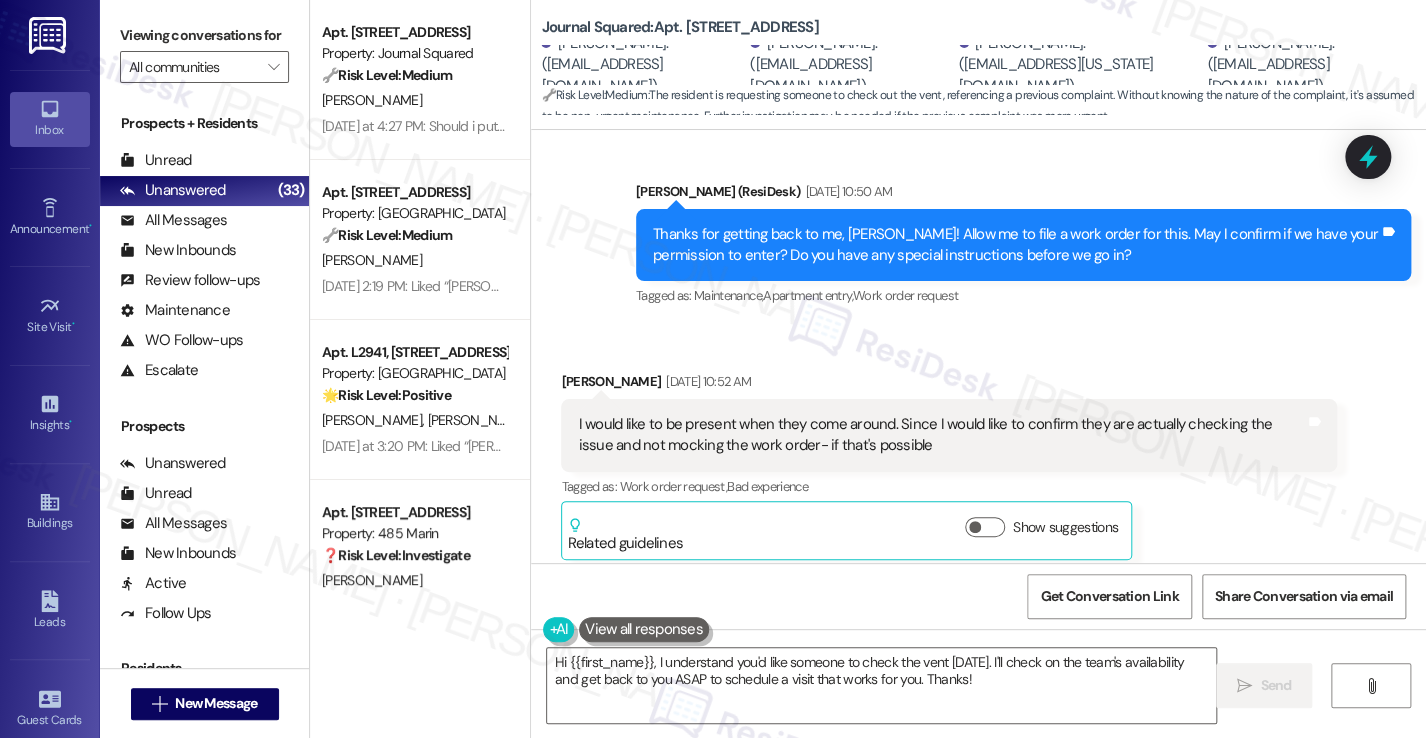 click on "Received via SMS [PERSON_NAME] [DATE] 10:52 AM I would like to be present when they come around. Since I would like to confirm they are actually checking the issue and not mocking the work order-  if that's possible  Tags and notes Tagged as:   Work order request ,  Click to highlight conversations about Work order request Bad experience Click to highlight conversations about Bad experience  Related guidelines Show suggestions" at bounding box center (948, 466) 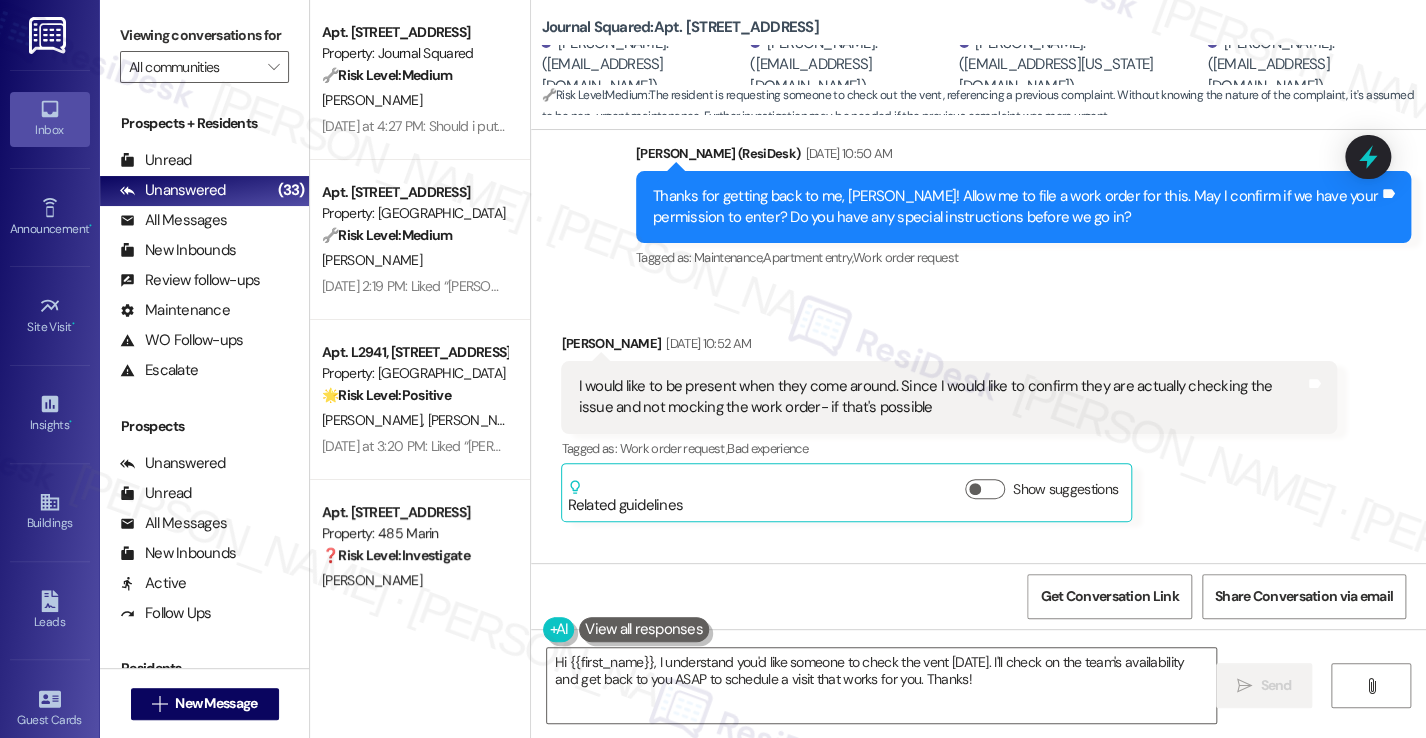 scroll, scrollTop: 6570, scrollLeft: 0, axis: vertical 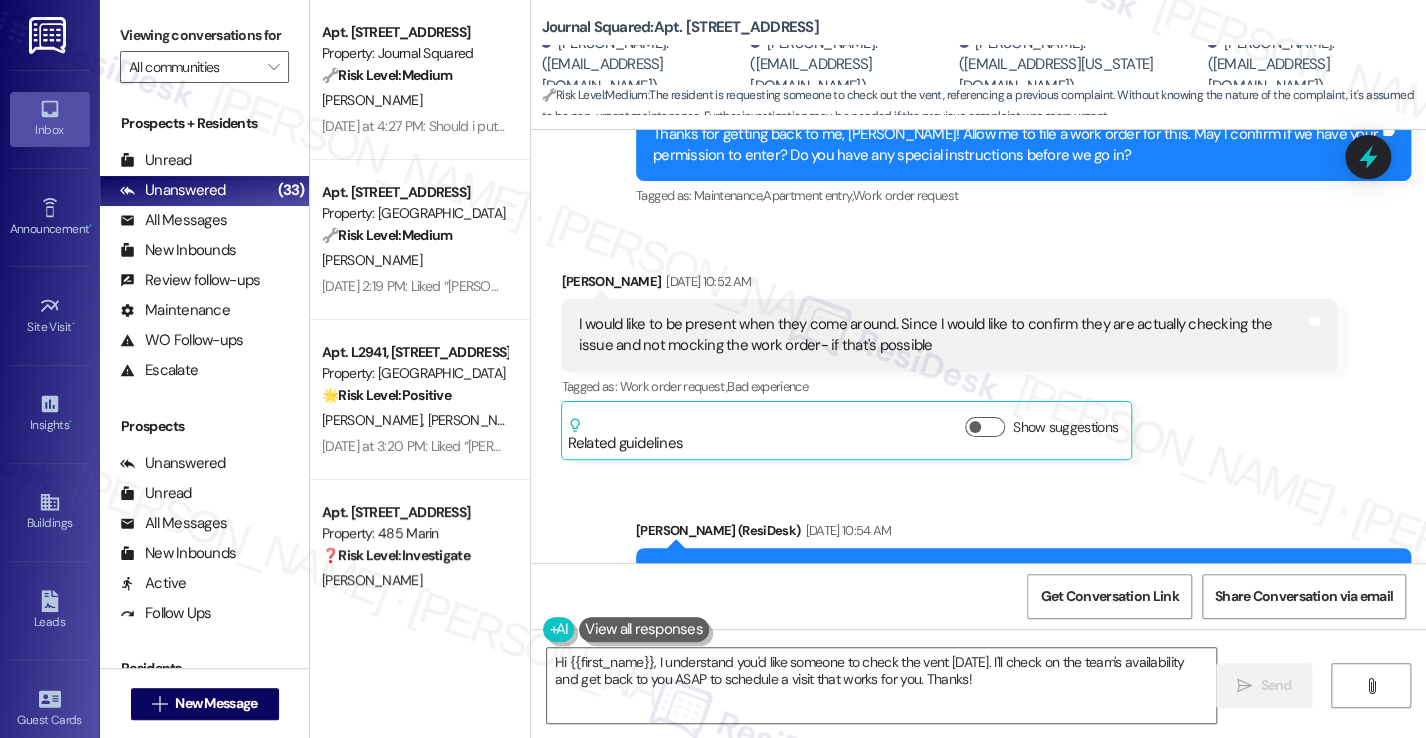 click on "I would like to be present when they come around. Since I would like to confirm they are actually checking the issue and not mocking the work order-  if that's possible" at bounding box center (941, 335) 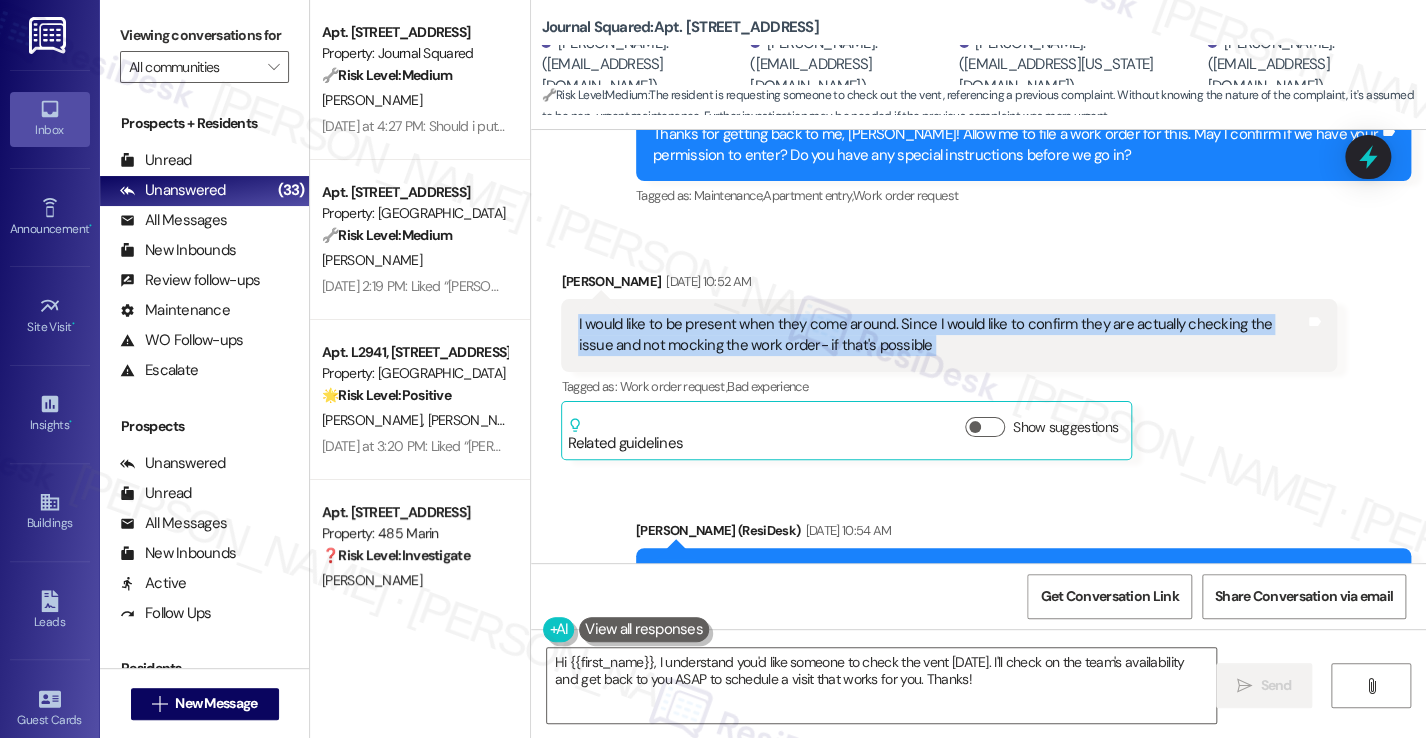 click on "I would like to be present when they come around. Since I would like to confirm they are actually checking the issue and not mocking the work order-  if that's possible" at bounding box center [941, 335] 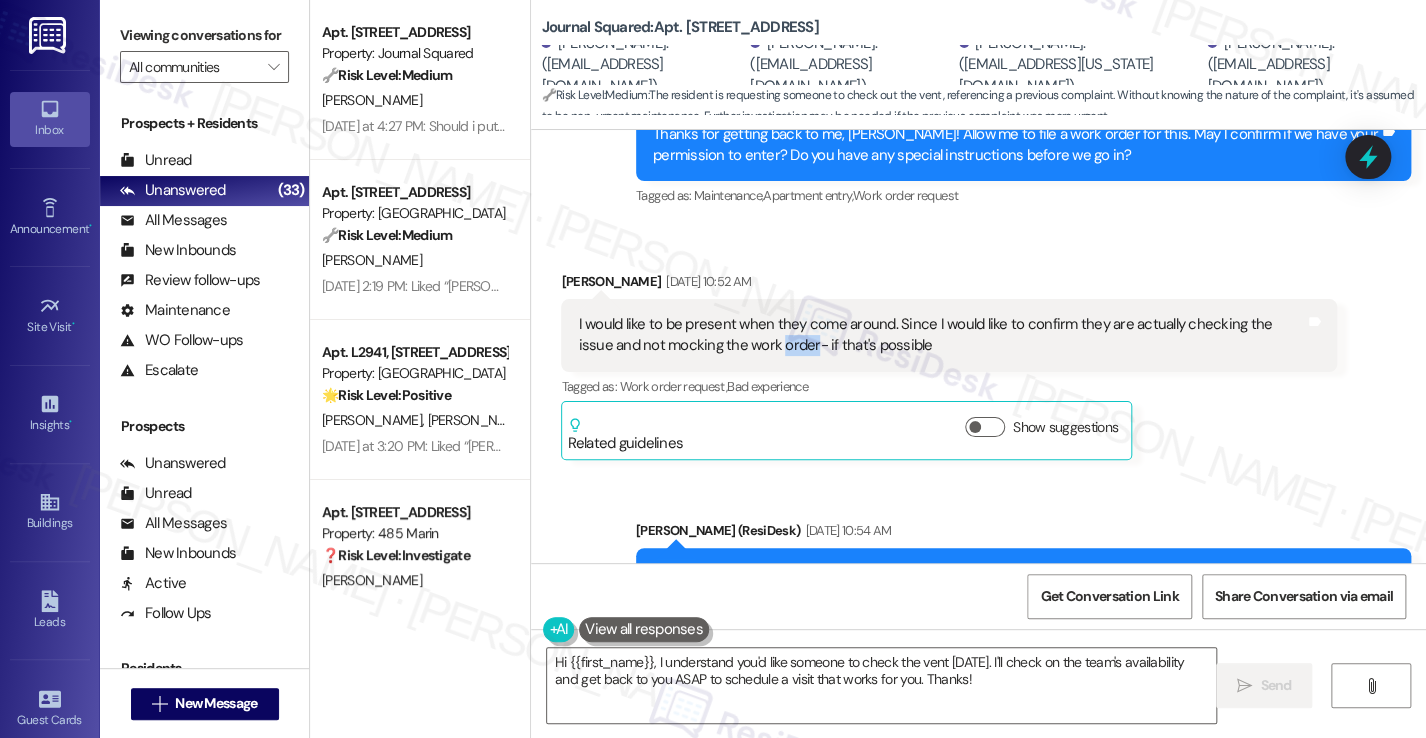 click on "I would like to be present when they come around. Since I would like to confirm they are actually checking the issue and not mocking the work order-  if that's possible" at bounding box center [941, 335] 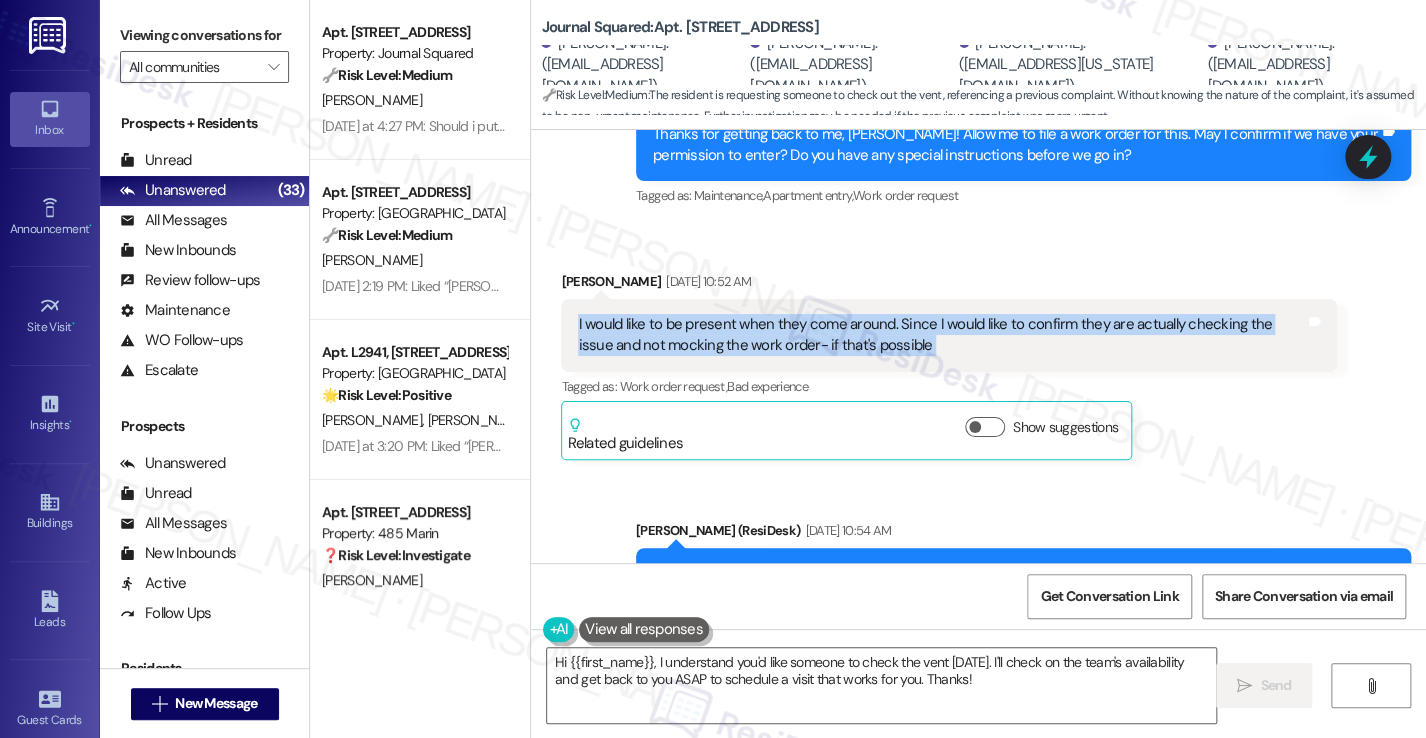 click on "I would like to be present when they come around. Since I would like to confirm they are actually checking the issue and not mocking the work order-  if that's possible" at bounding box center (941, 335) 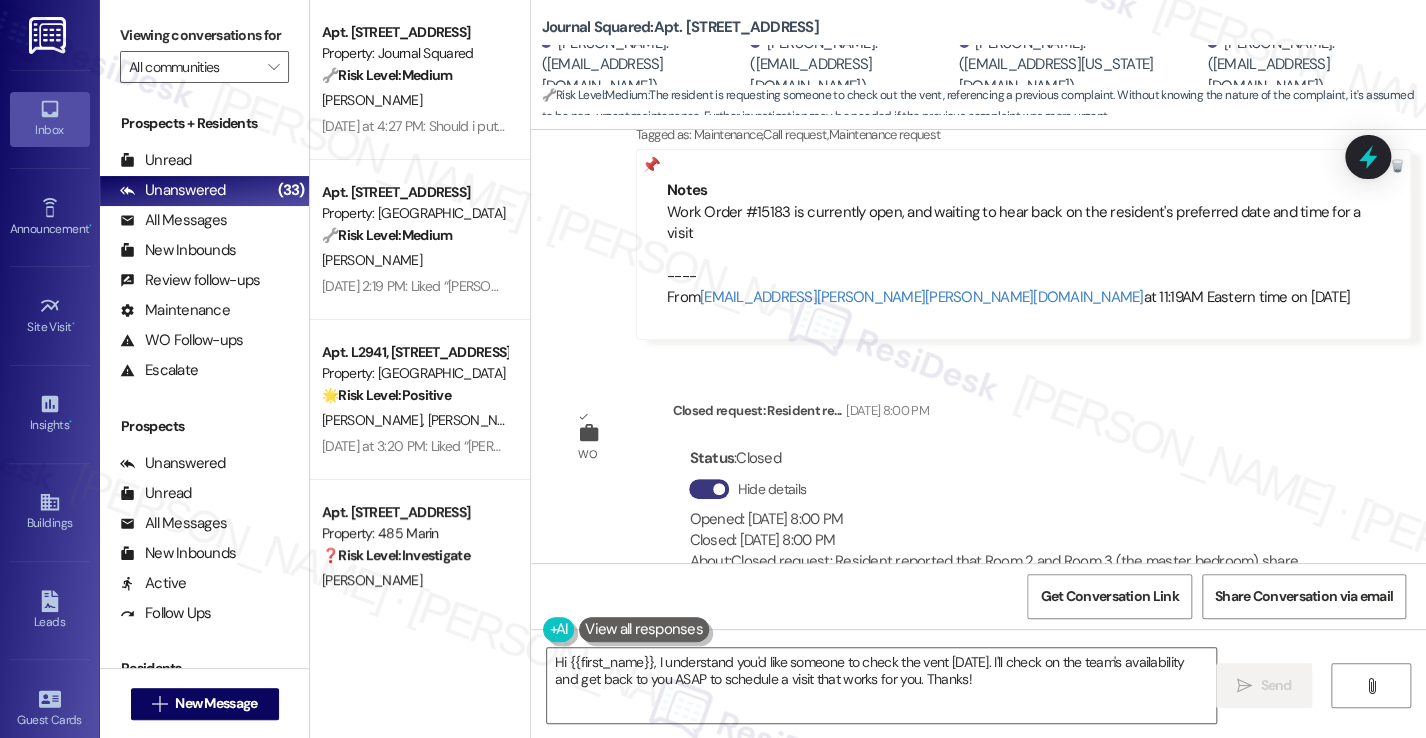 scroll, scrollTop: 7270, scrollLeft: 0, axis: vertical 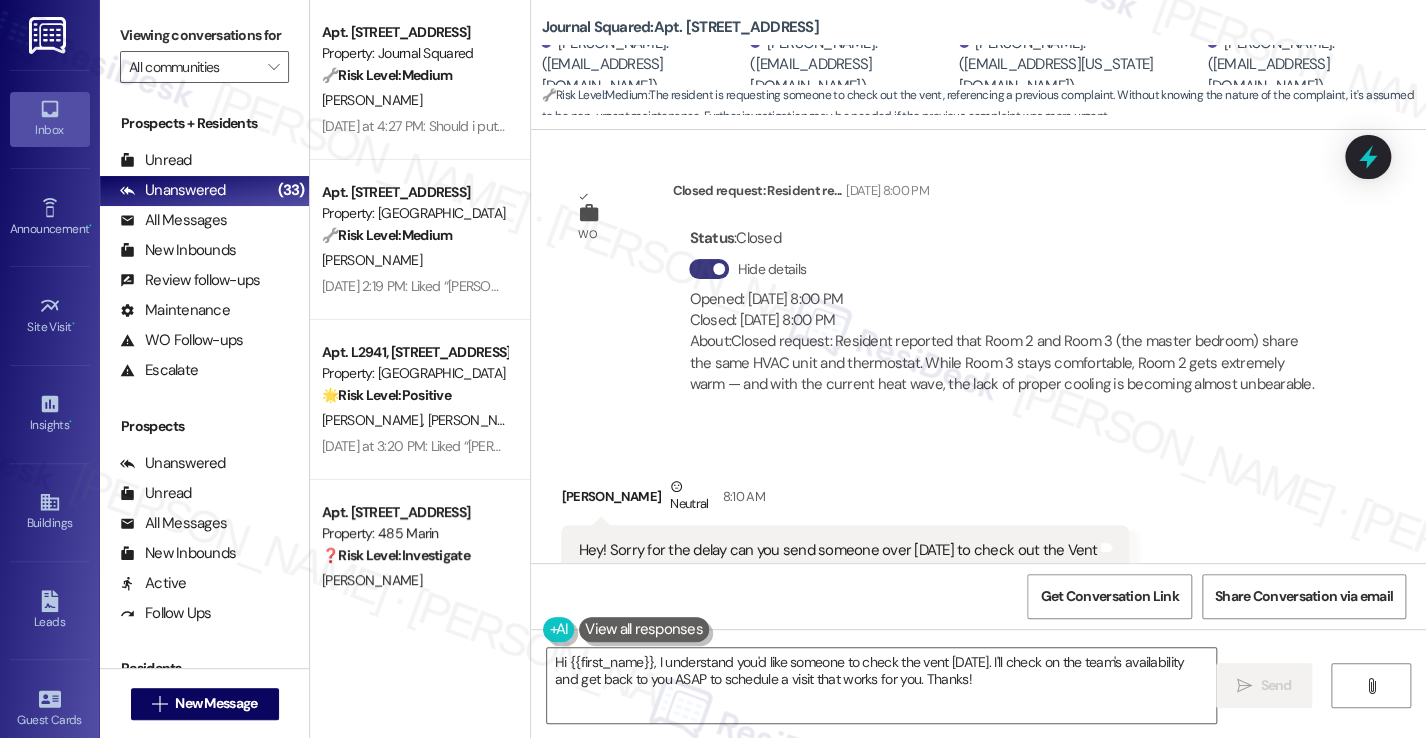 click on "About:  Closed request: Resident reported that Room 2 and Room 3 (the master bedroom) share the same HVAC unit and thermostat. While Room 3 stays comfortable, Room 2 gets extremely warm — and with the current heat wave, the lack of proper cooling is becoming almost unbearable." at bounding box center [1004, 363] 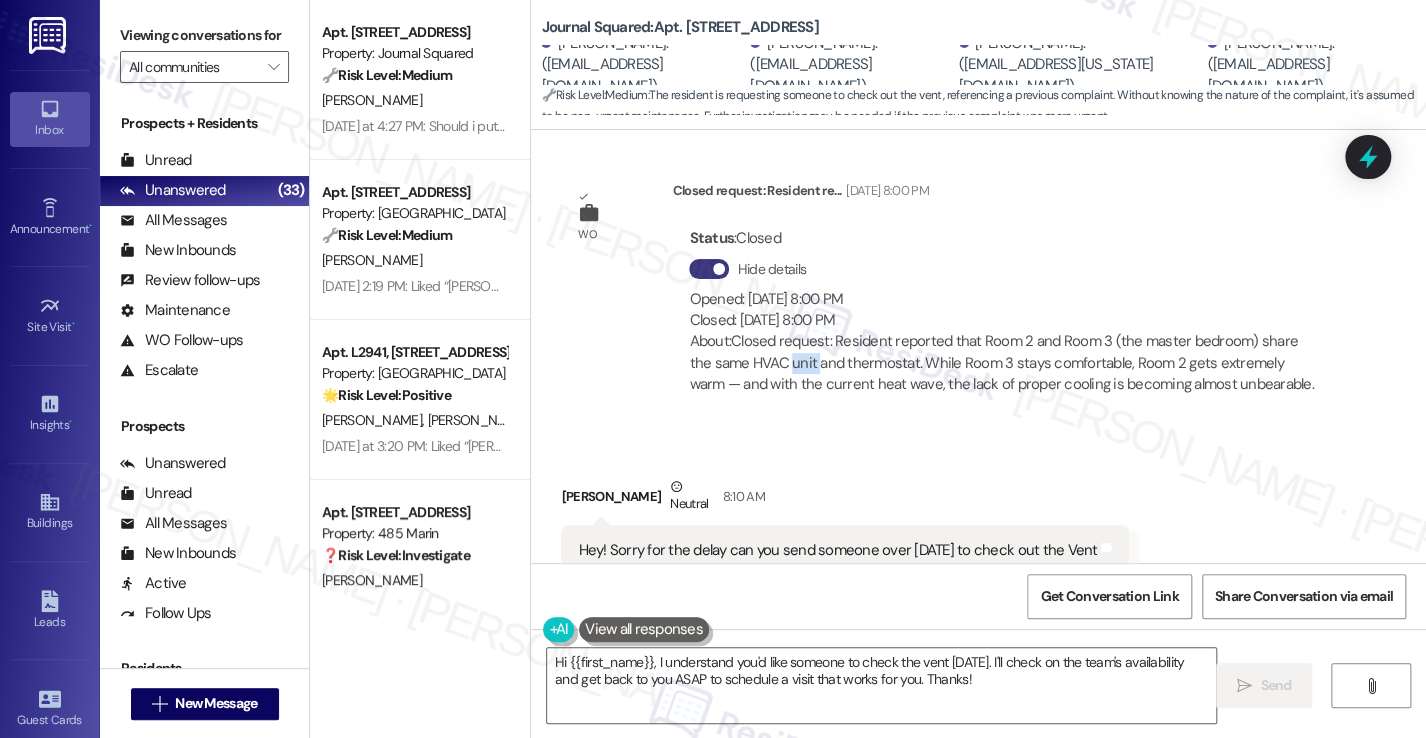 click on "About:  Closed request: Resident reported that Room 2 and Room 3 (the master bedroom) share the same HVAC unit and thermostat. While Room 3 stays comfortable, Room 2 gets extremely warm — and with the current heat wave, the lack of proper cooling is becoming almost unbearable." at bounding box center [1004, 363] 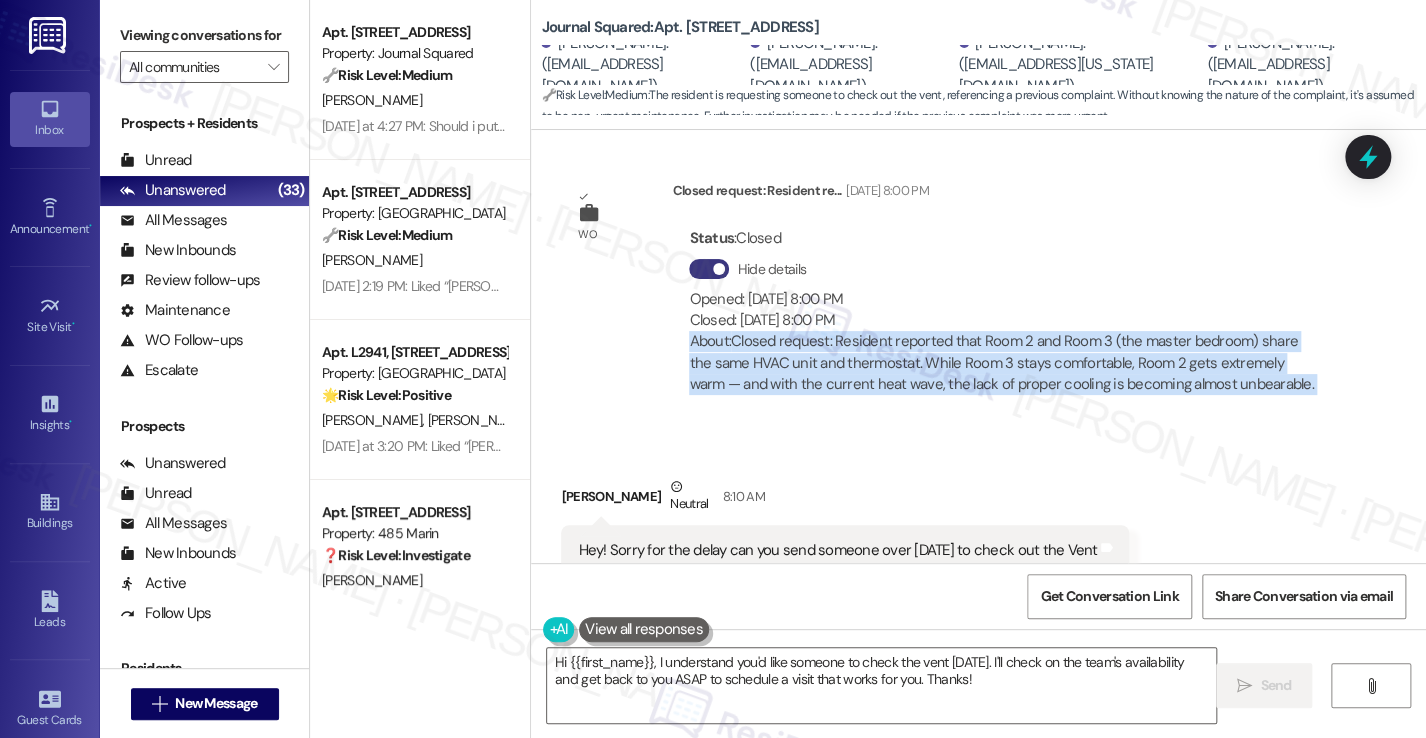 click on "About:  Closed request: Resident reported that Room 2 and Room 3 (the master bedroom) share the same HVAC unit and thermostat. While Room 3 stays comfortable, Room 2 gets extremely warm — and with the current heat wave, the lack of proper cooling is becoming almost unbearable." at bounding box center (1004, 363) 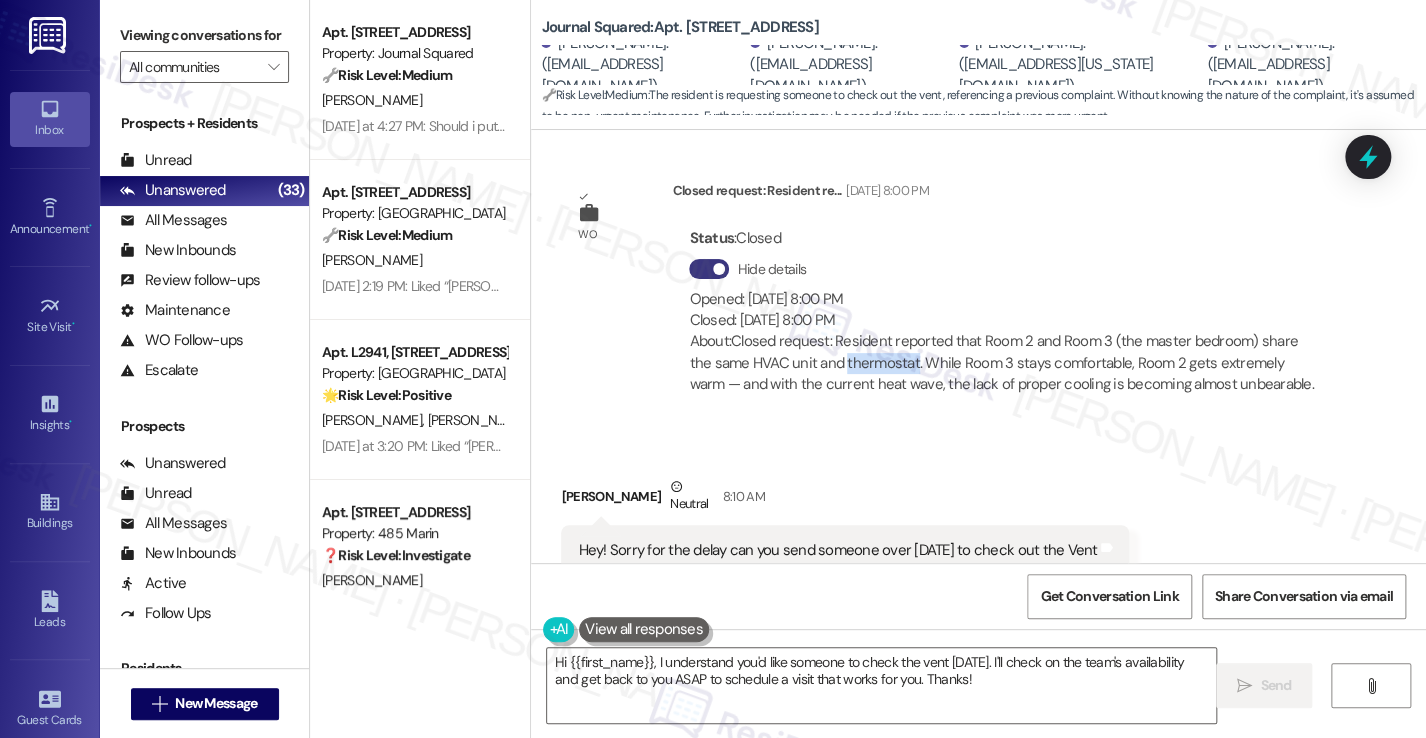 click on "About:  Closed request: Resident reported that Room 2 and Room 3 (the master bedroom) share the same HVAC unit and thermostat. While Room 3 stays comfortable, Room 2 gets extremely warm — and with the current heat wave, the lack of proper cooling is becoming almost unbearable." at bounding box center (1004, 363) 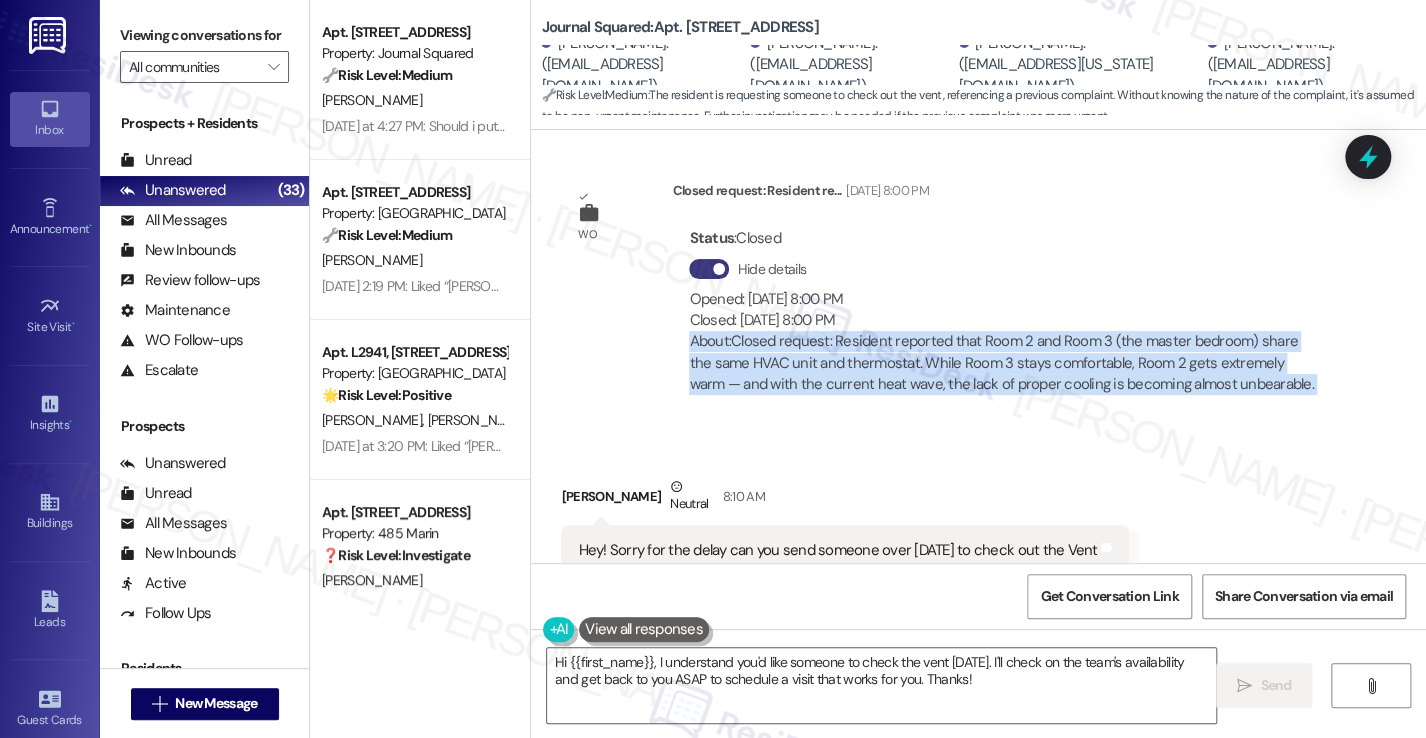 click on "About:  Closed request: Resident reported that Room 2 and Room 3 (the master bedroom) share the same HVAC unit and thermostat. While Room 3 stays comfortable, Room 2 gets extremely warm — and with the current heat wave, the lack of proper cooling is becoming almost unbearable." at bounding box center (1004, 363) 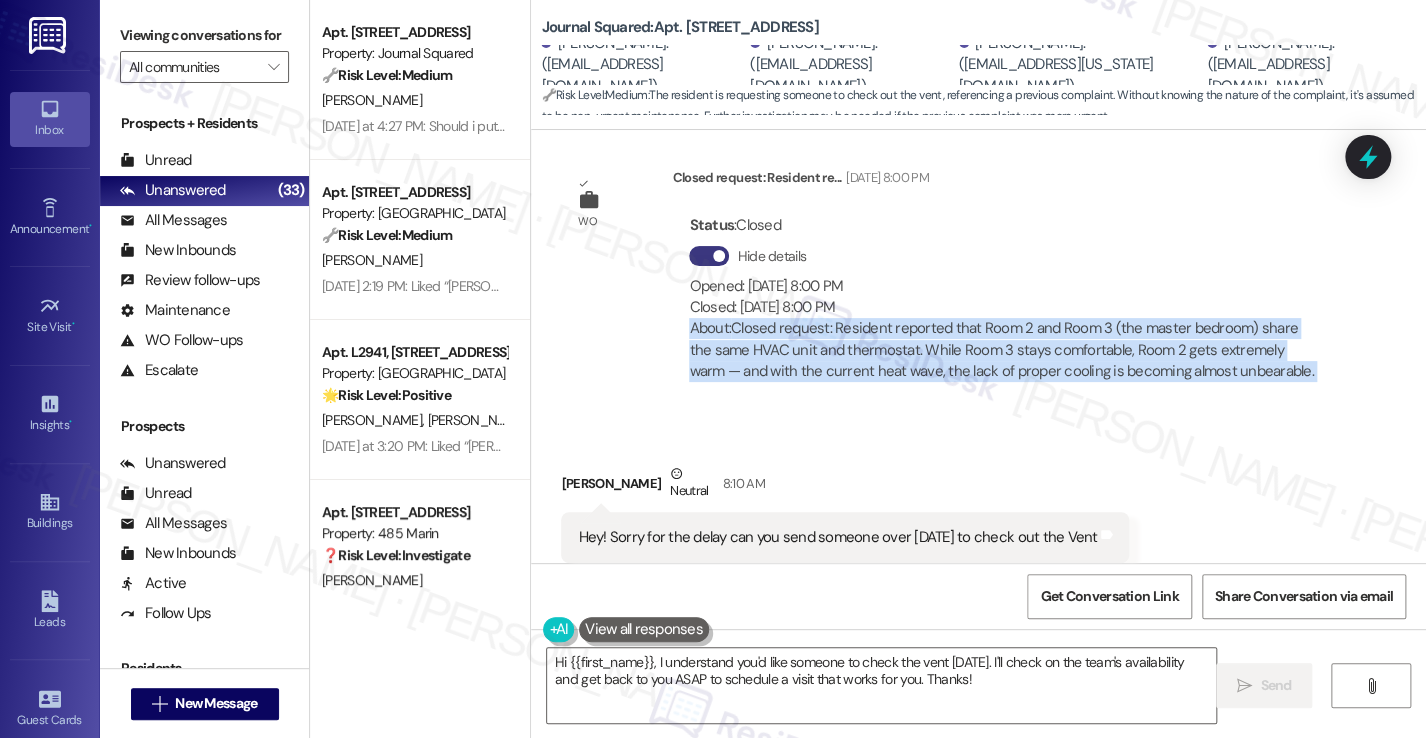 scroll, scrollTop: 7170, scrollLeft: 0, axis: vertical 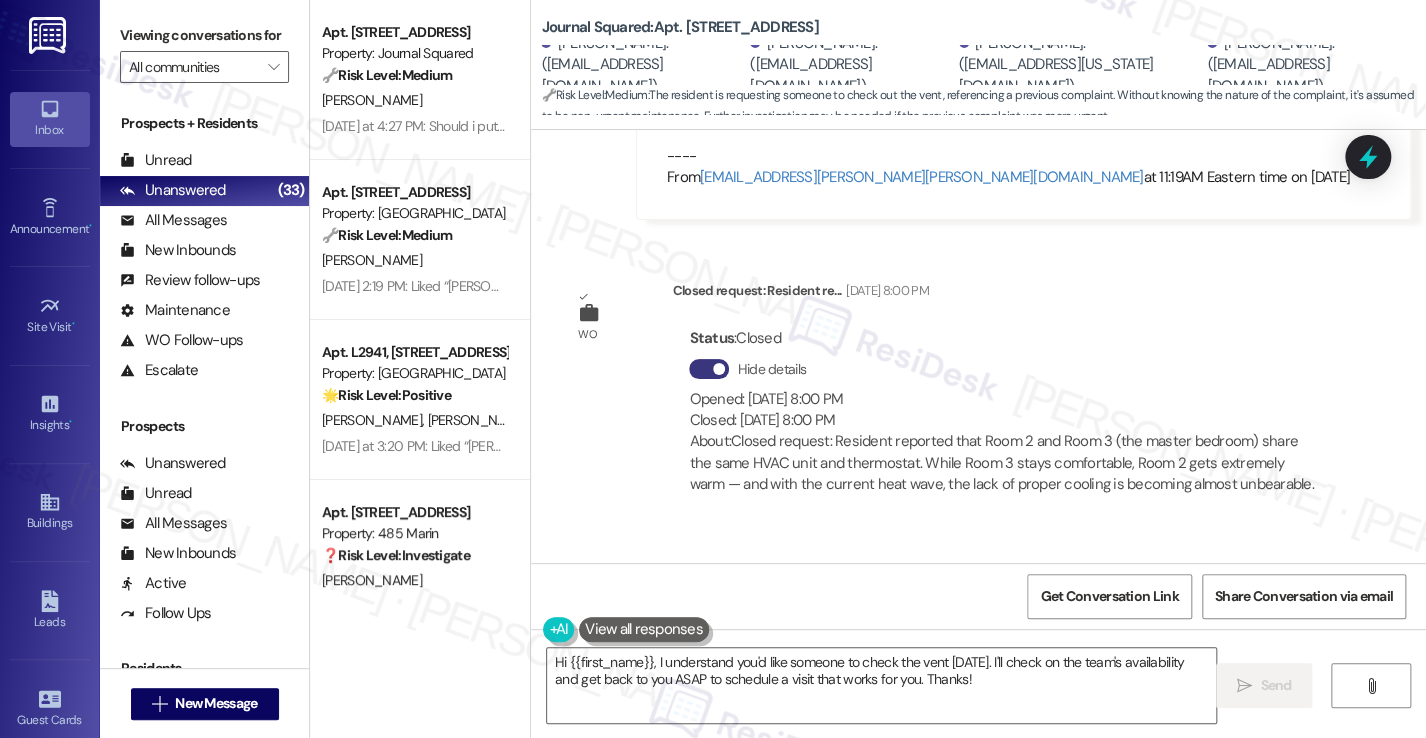 click on "Pruthav Rajesh Jhaveri   Neutral 8:10 AM" at bounding box center [845, 600] 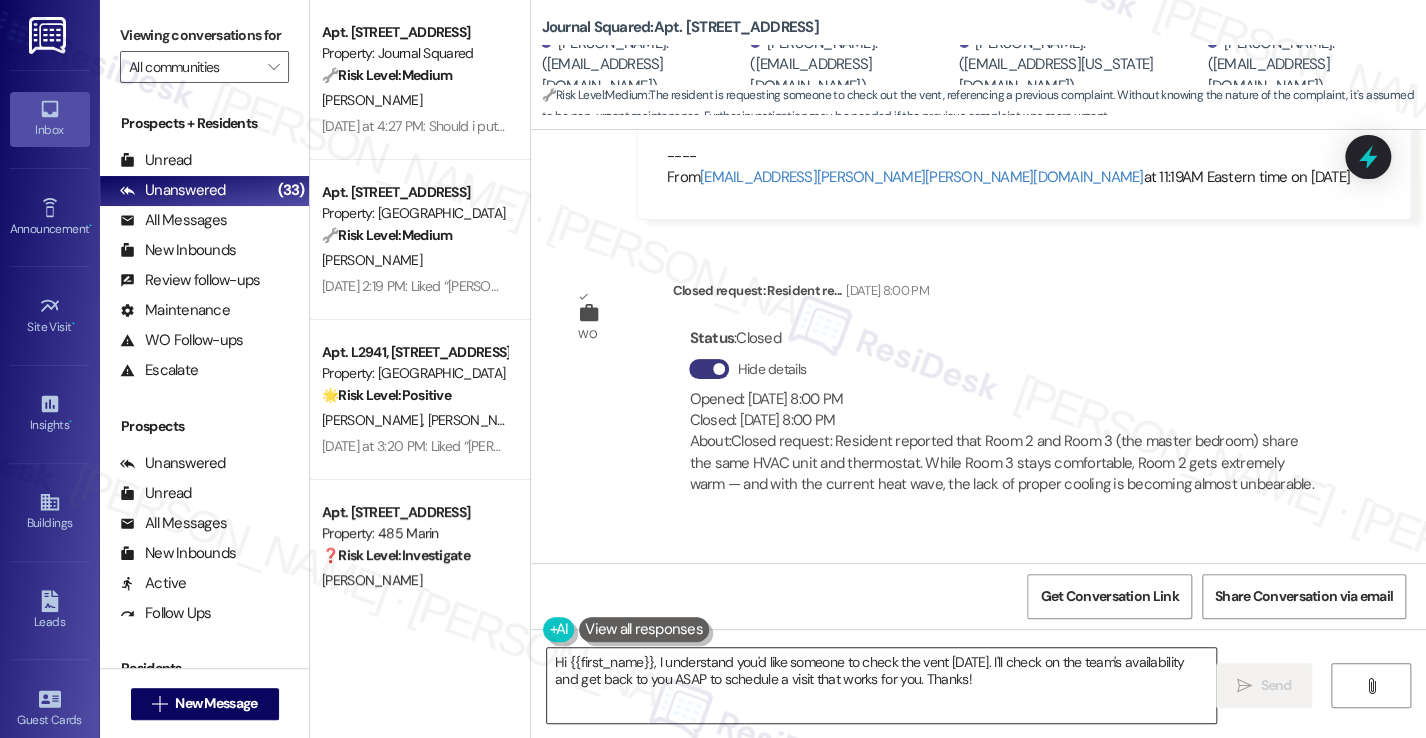 click on "Hi {{first_name}}, I understand you'd like someone to check the vent today. I'll check on the team's availability and get back to you ASAP to schedule a visit that works for you. Thanks!" at bounding box center [881, 685] 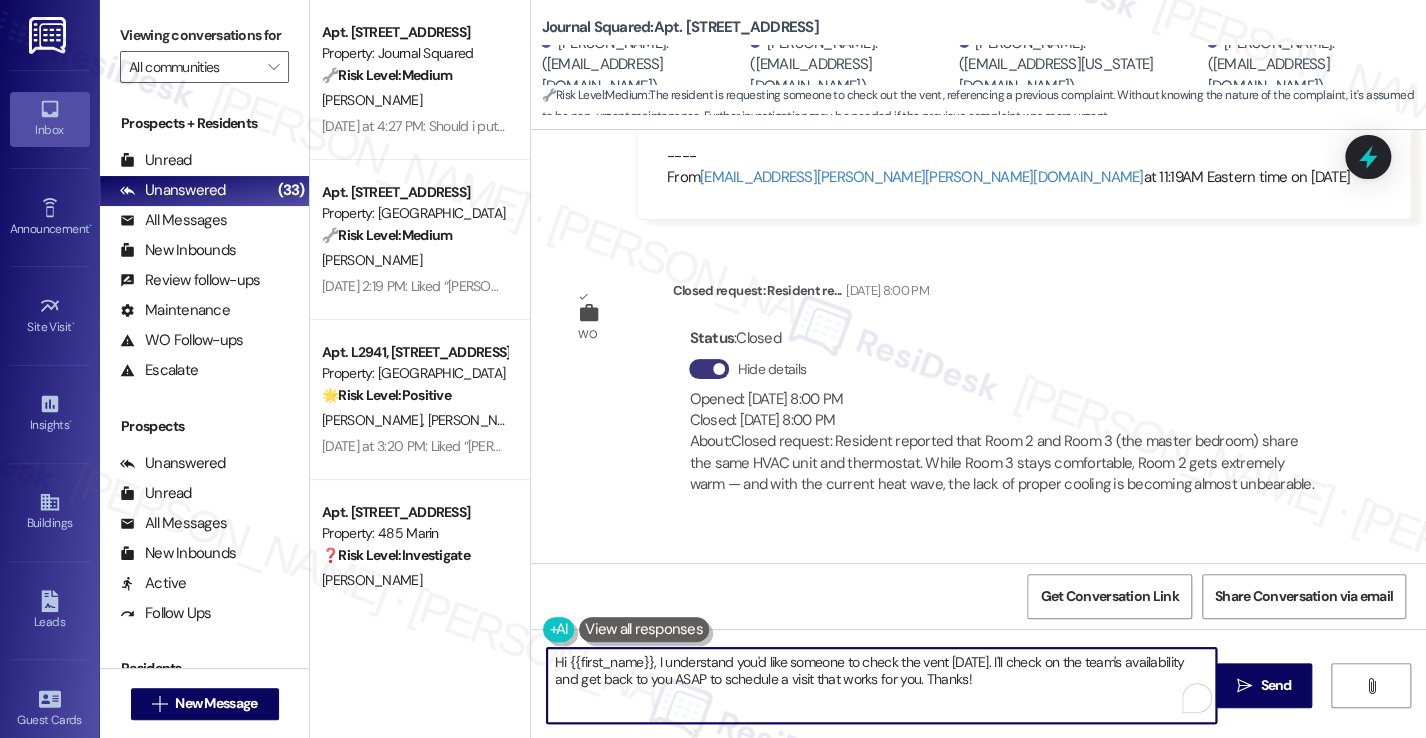 drag, startPoint x: 643, startPoint y: 660, endPoint x: 561, endPoint y: 663, distance: 82.05486 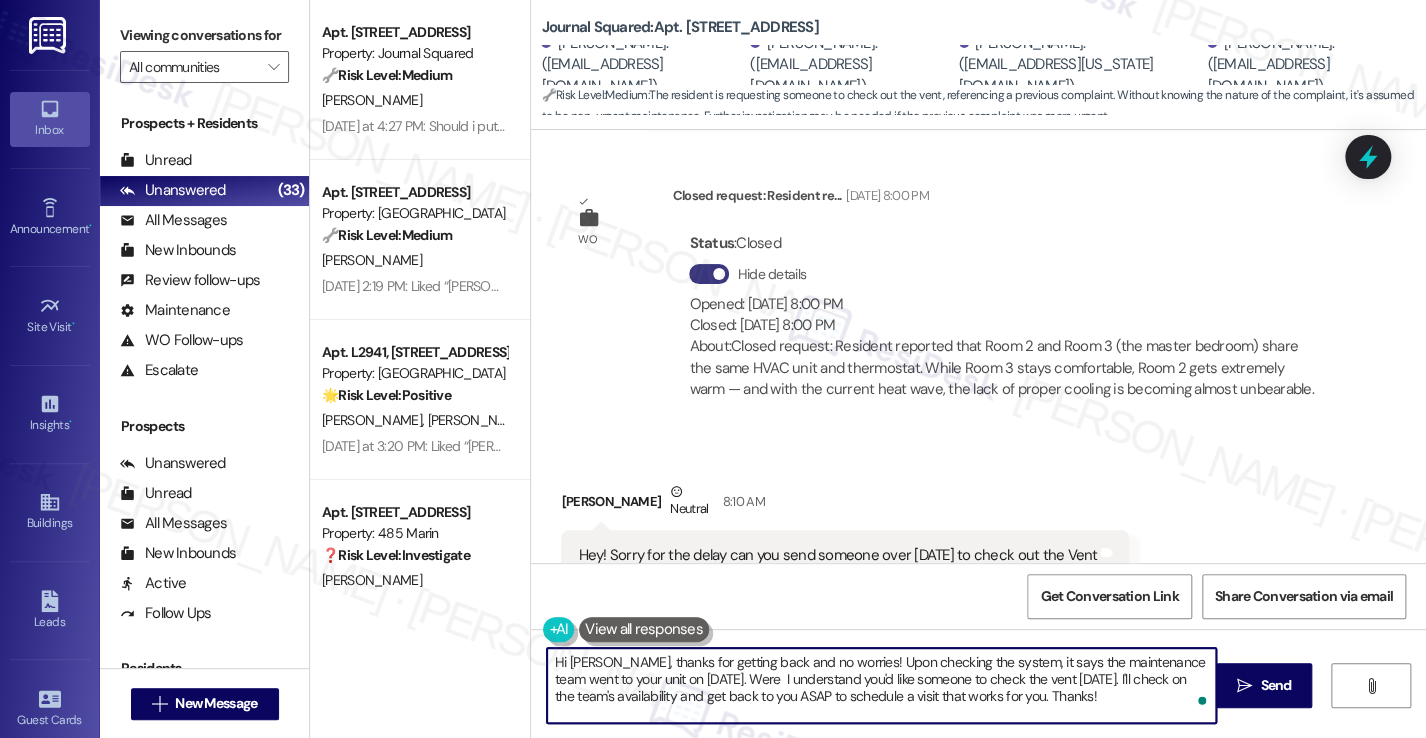 scroll, scrollTop: 7270, scrollLeft: 0, axis: vertical 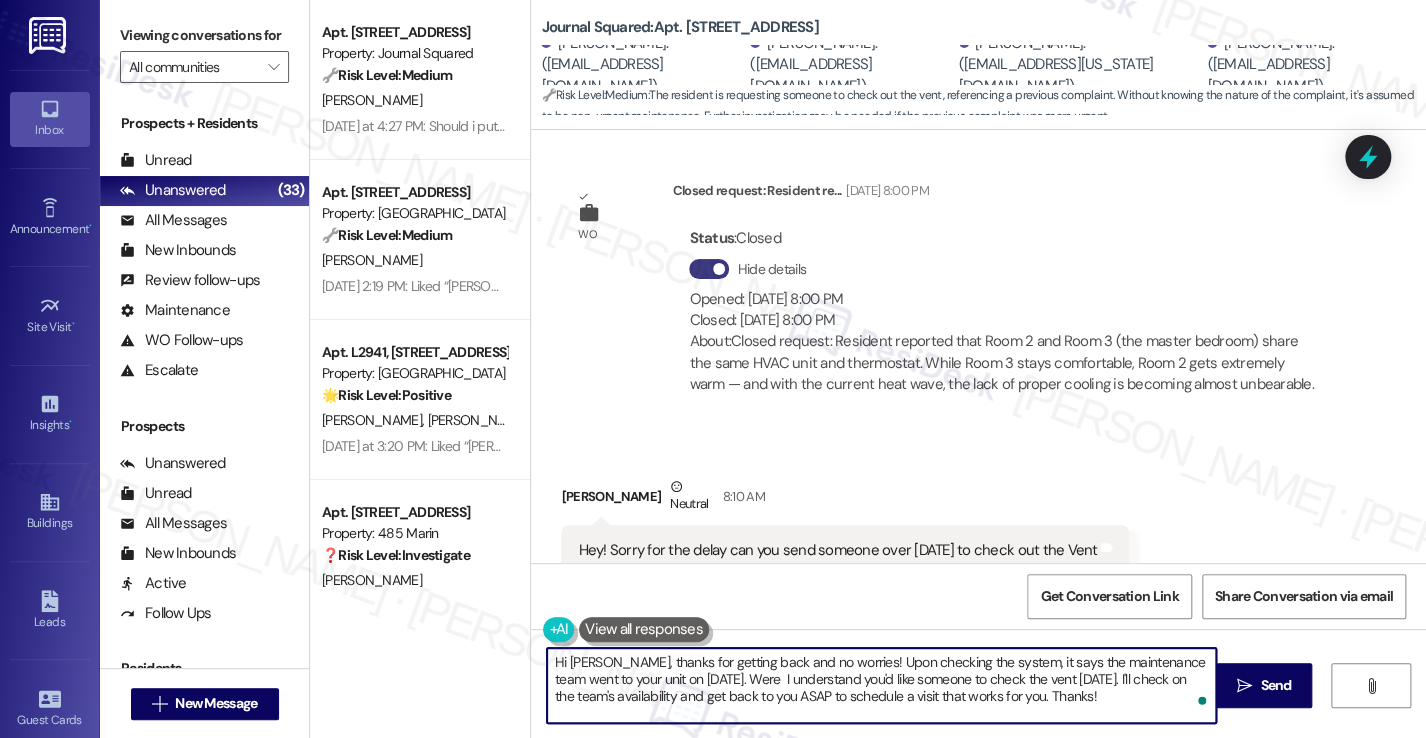 click on "Hi Pruthav, thanks for getting back and no worries! Upon checking the system, it says the maintenance team went to your unit on June 26th. Were  I understand you'd like someone to check the vent today. I'll check on the team's availability and get back to you ASAP to schedule a visit that works for you. Thanks!" at bounding box center (881, 685) 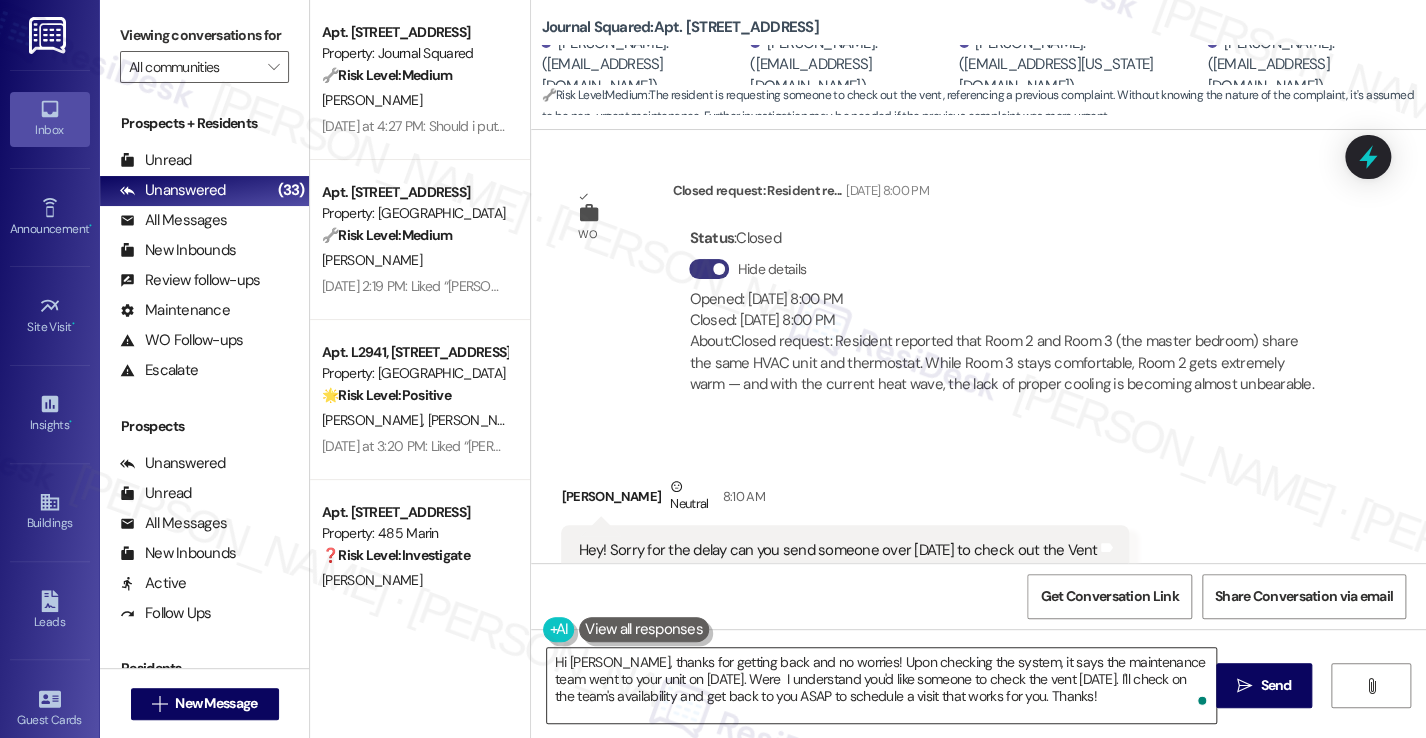 click on "Hi Pruthav, thanks for getting back and no worries! Upon checking the system, it says the maintenance team went to your unit on June 26th. Were  I understand you'd like someone to check the vent today. I'll check on the team's availability and get back to you ASAP to schedule a visit that works for you. Thanks!" at bounding box center [881, 685] 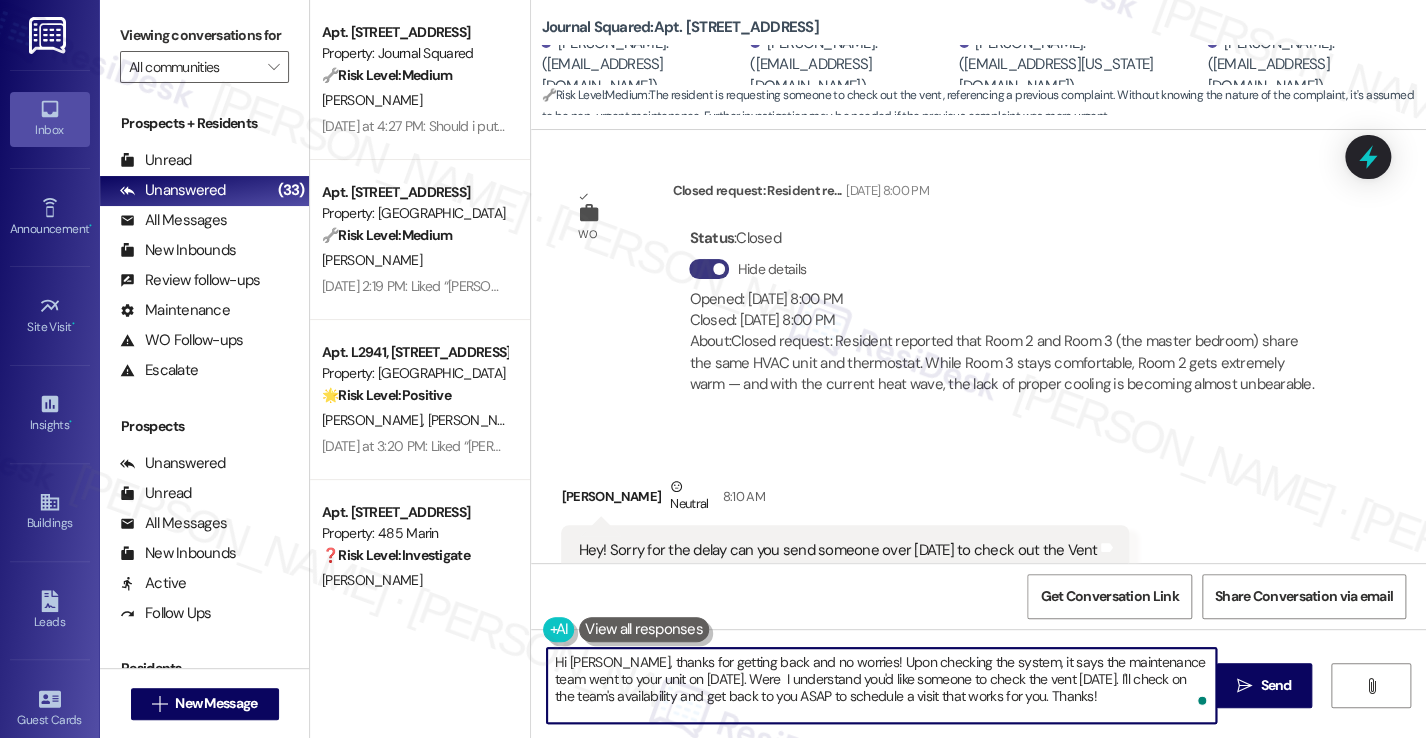 click on "Hi Pruthav, thanks for getting back and no worries! Upon checking the system, it says the maintenance team went to your unit on June 26th. Were  I understand you'd like someone to check the vent today. I'll check on the team's availability and get back to you ASAP to schedule a visit that works for you. Thanks!" at bounding box center (881, 685) 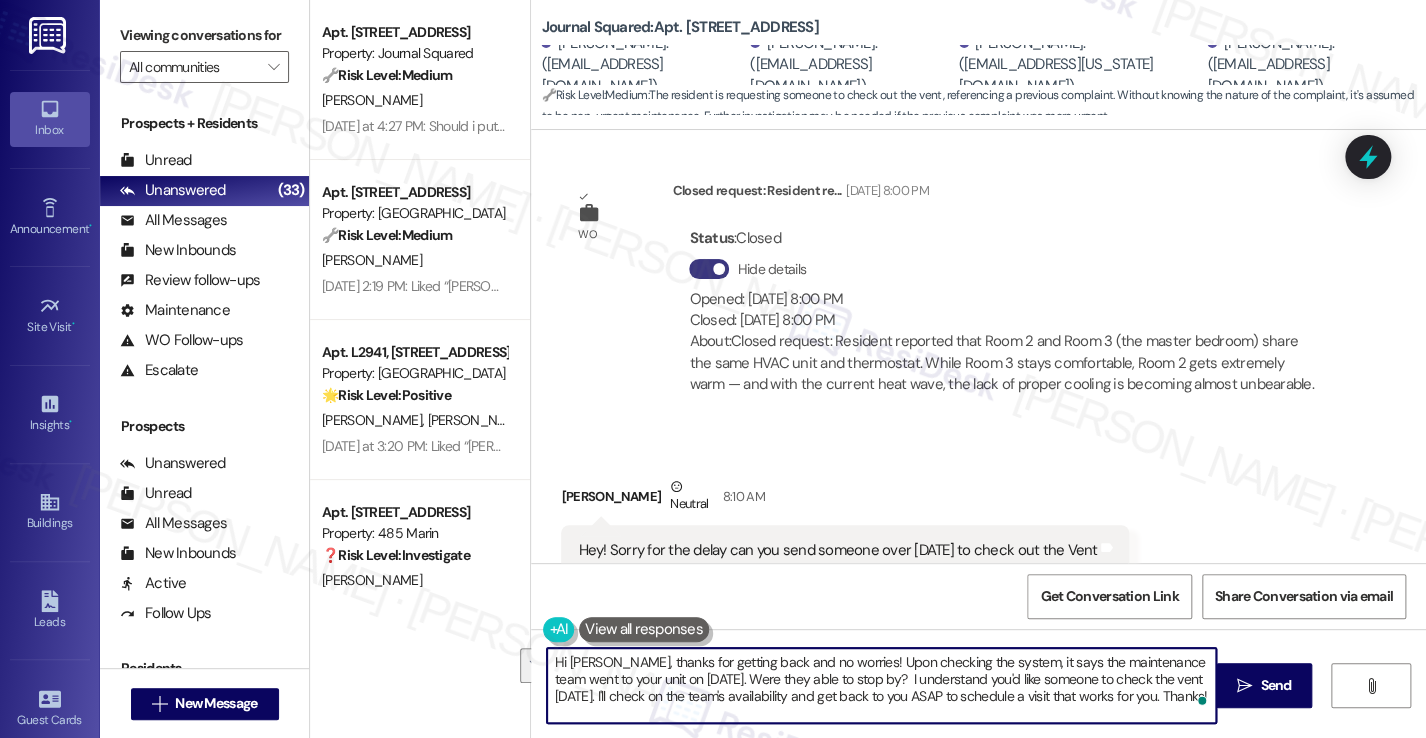 drag, startPoint x: 1148, startPoint y: 697, endPoint x: 851, endPoint y: 683, distance: 297.32977 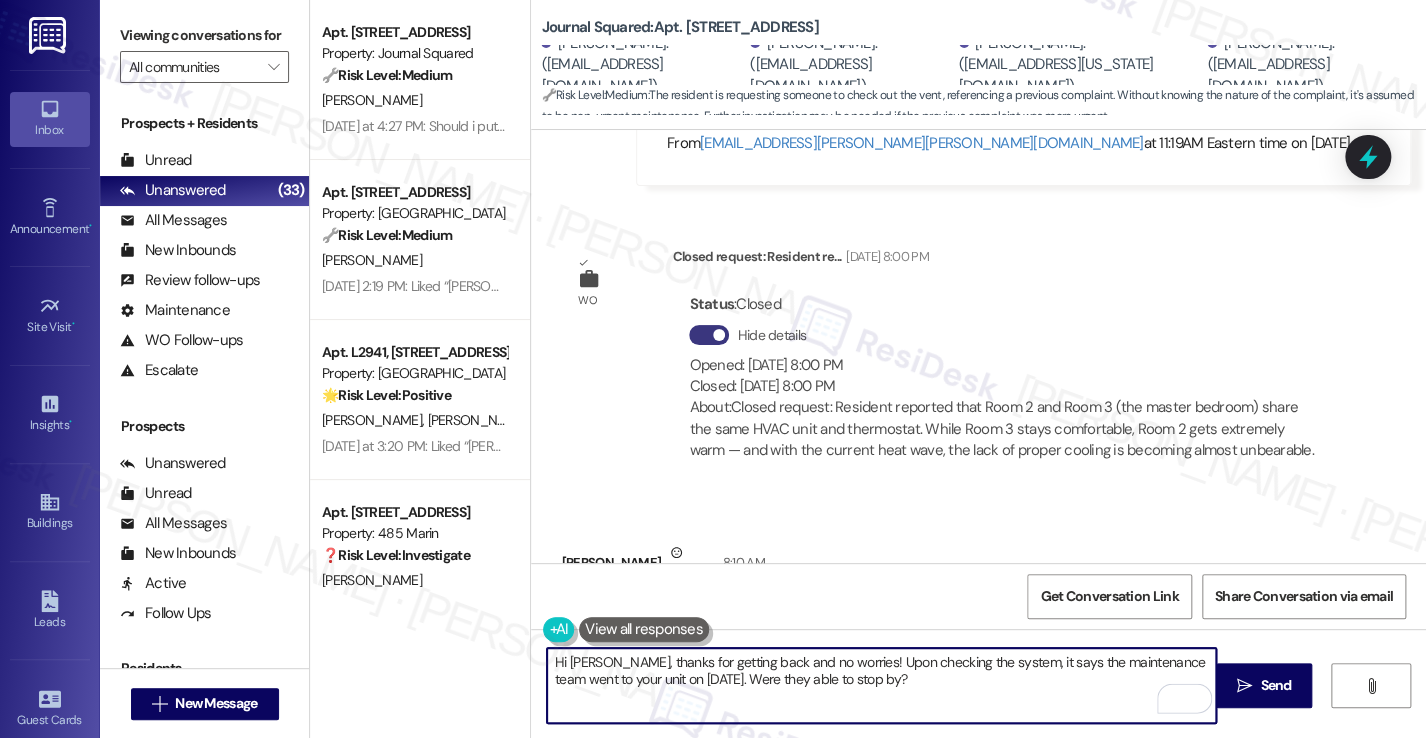 scroll, scrollTop: 7170, scrollLeft: 0, axis: vertical 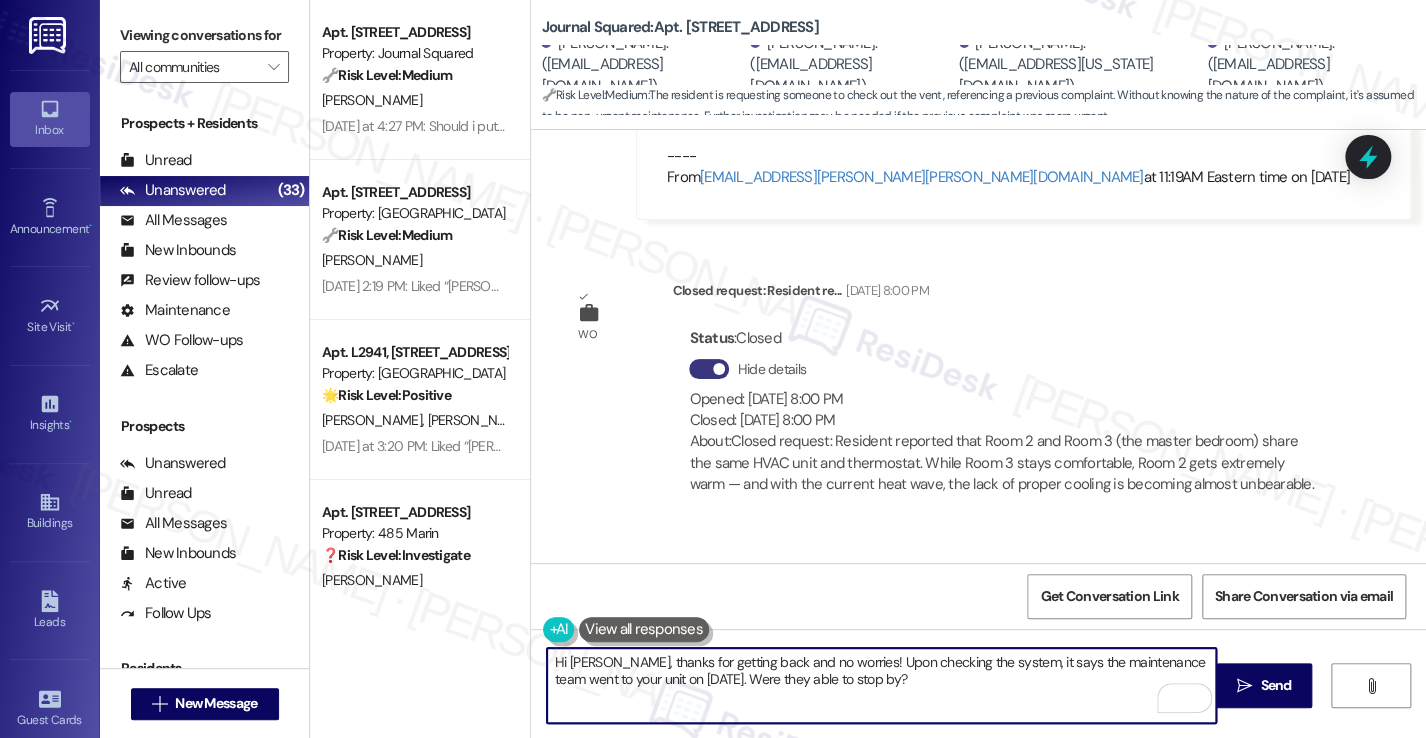 click on "Hi Pruthav, thanks for getting back and no worries! Upon checking the system, it says the maintenance team went to your unit on June 26th. Were they able to stop by?" at bounding box center (881, 685) 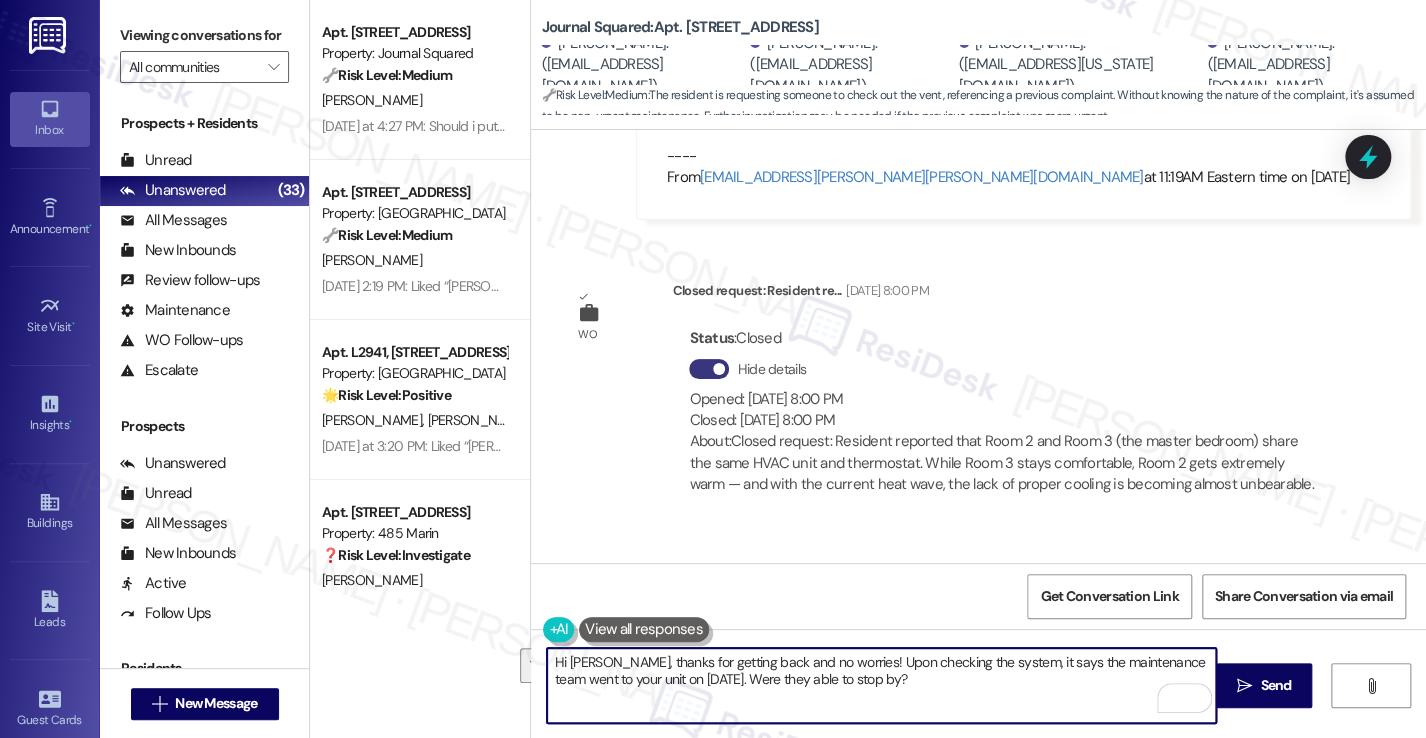 click on "Hi Pruthav, thanks for getting back and no worries! Upon checking the system, it says the maintenance team went to your unit on June 26th. Were they able to stop by?" at bounding box center (881, 685) 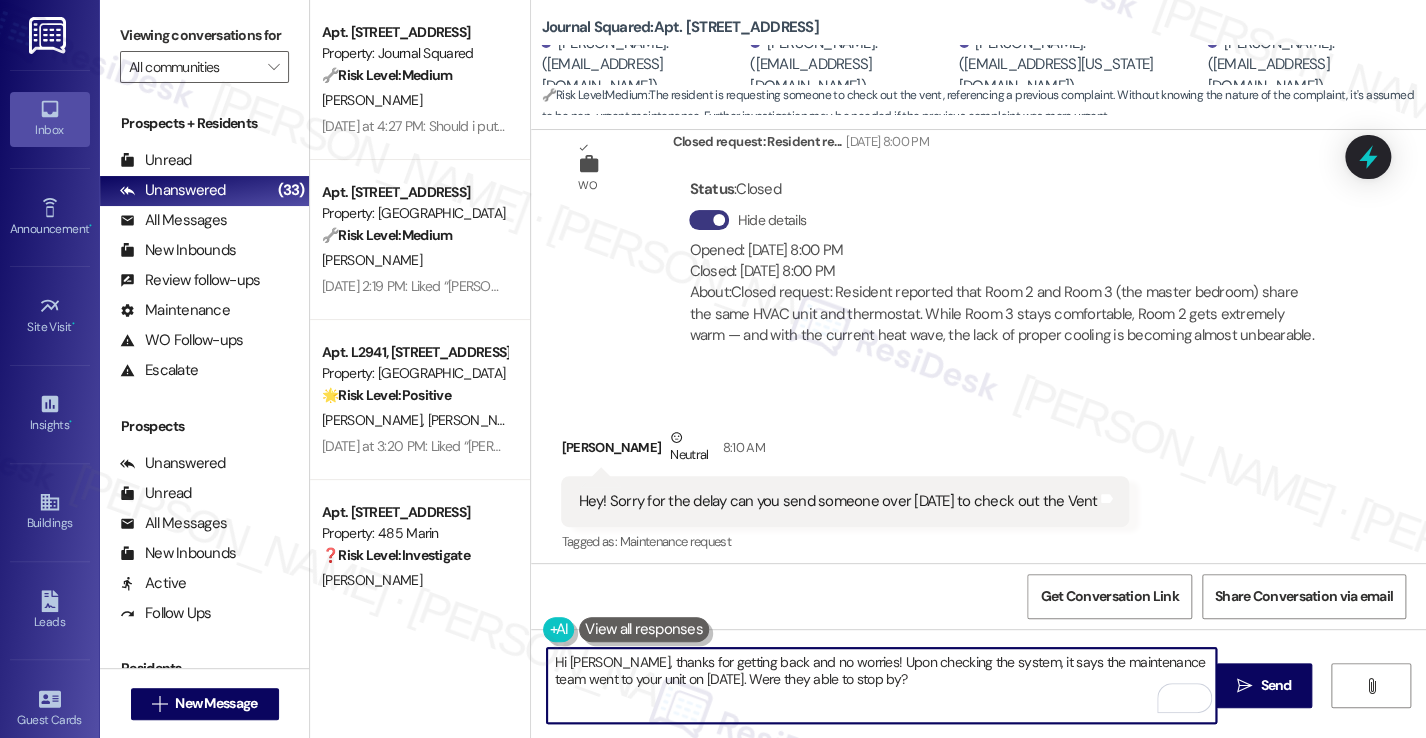 scroll, scrollTop: 7570, scrollLeft: 0, axis: vertical 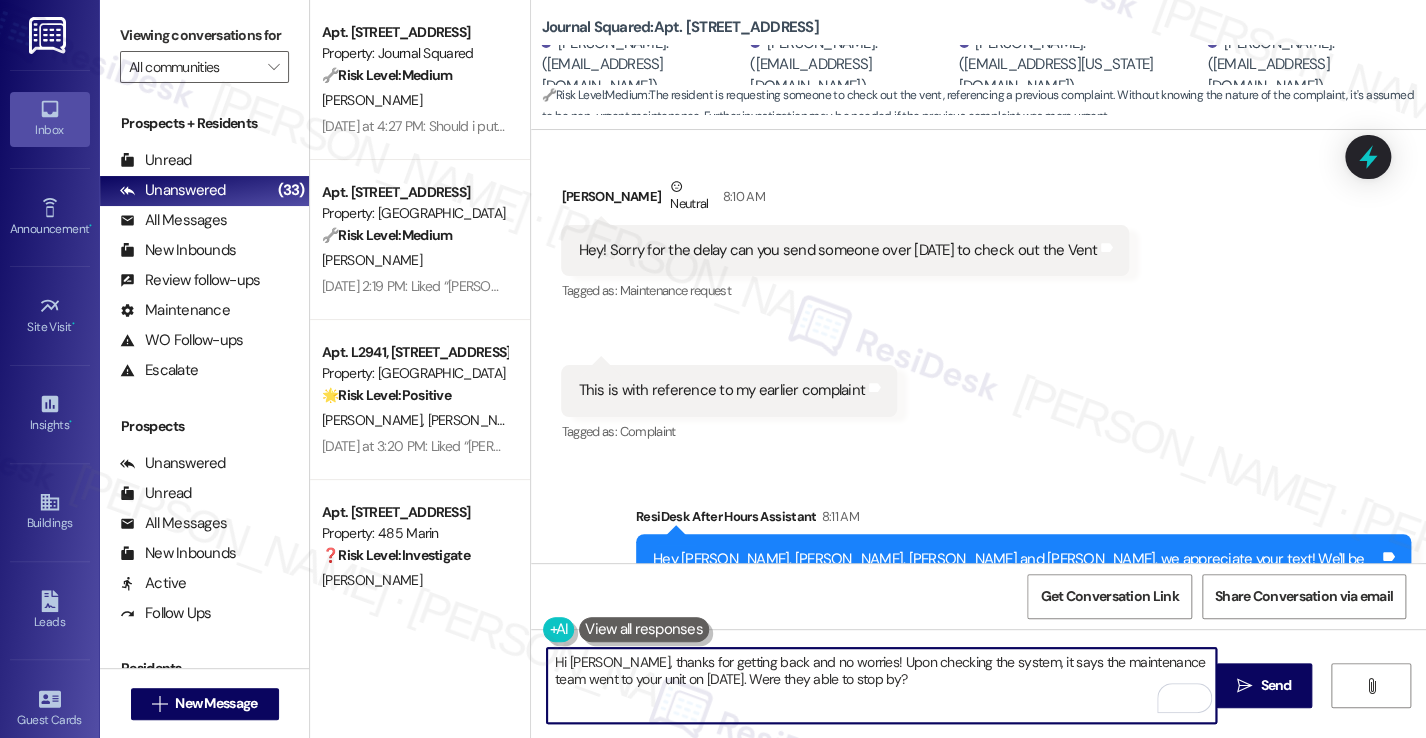 click on "Hi Pruthav, thanks for getting back and no worries! Upon checking the system, it says the maintenance team went to your unit on June 26th. Were they able to stop by?" at bounding box center [881, 685] 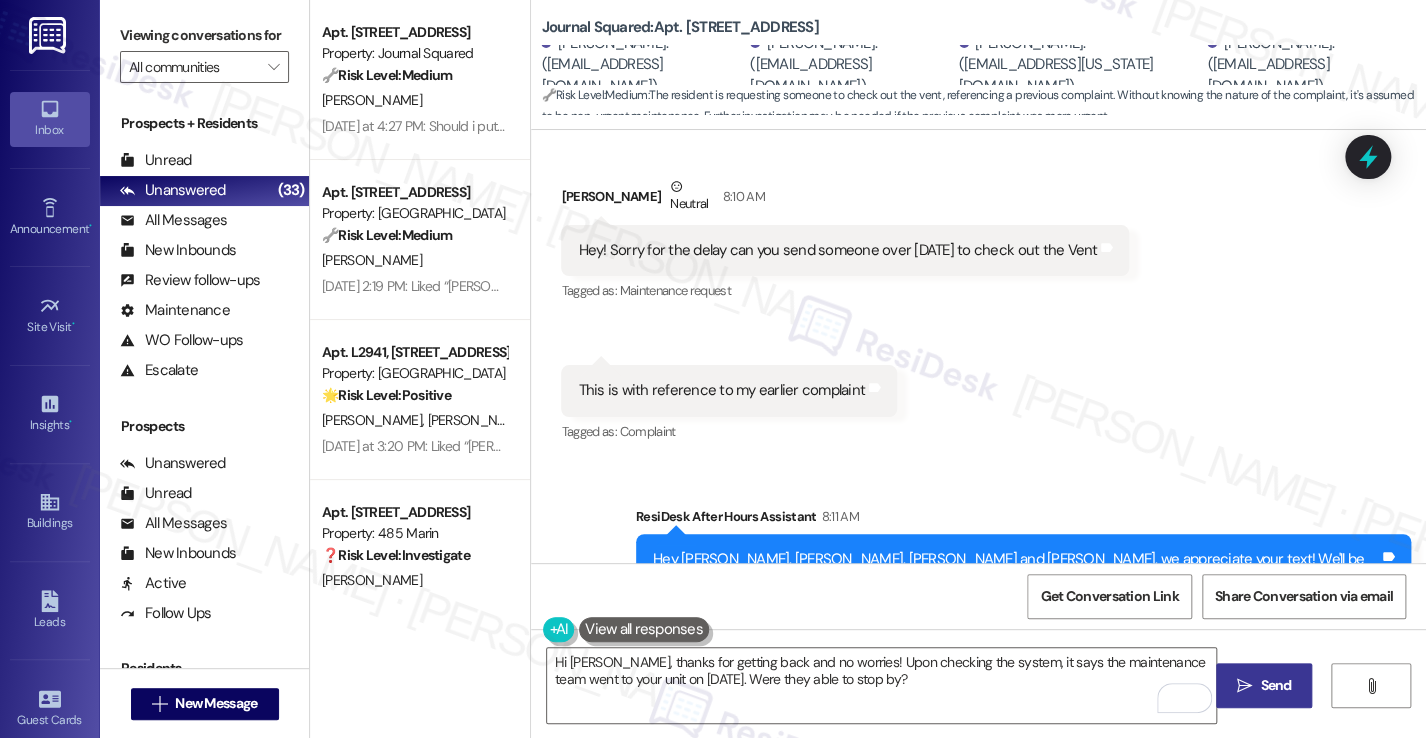 click on "Send" at bounding box center [1275, 685] 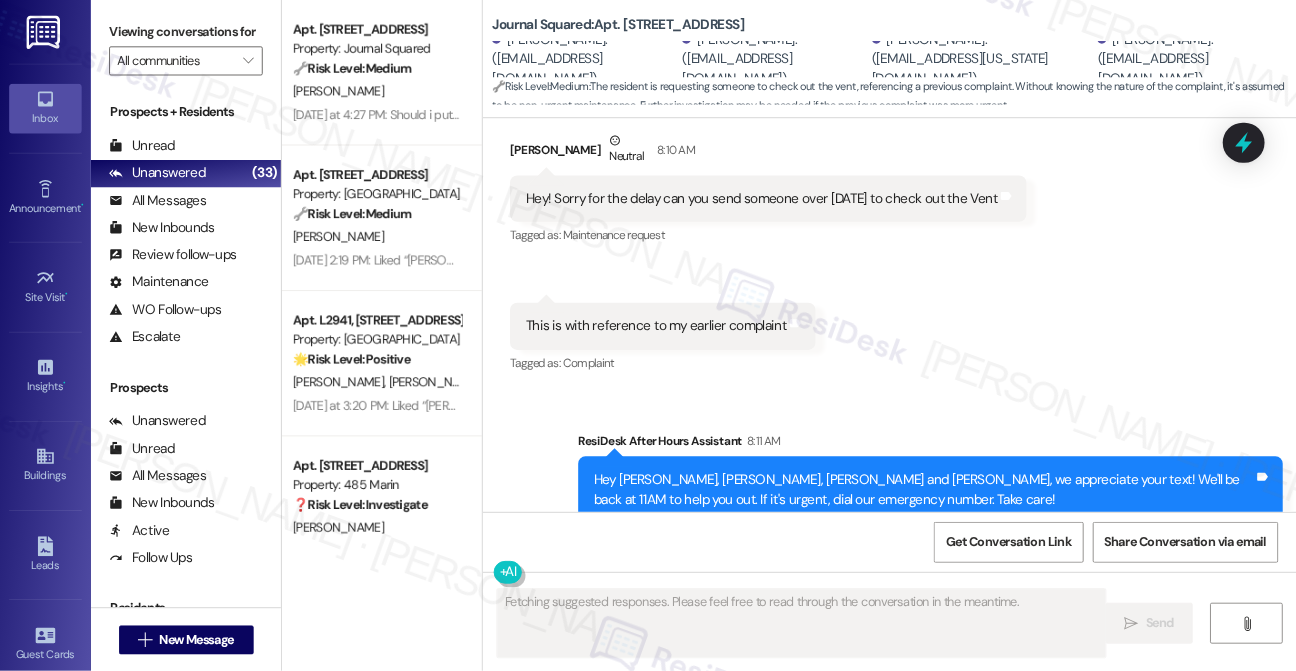 scroll, scrollTop: 7731, scrollLeft: 0, axis: vertical 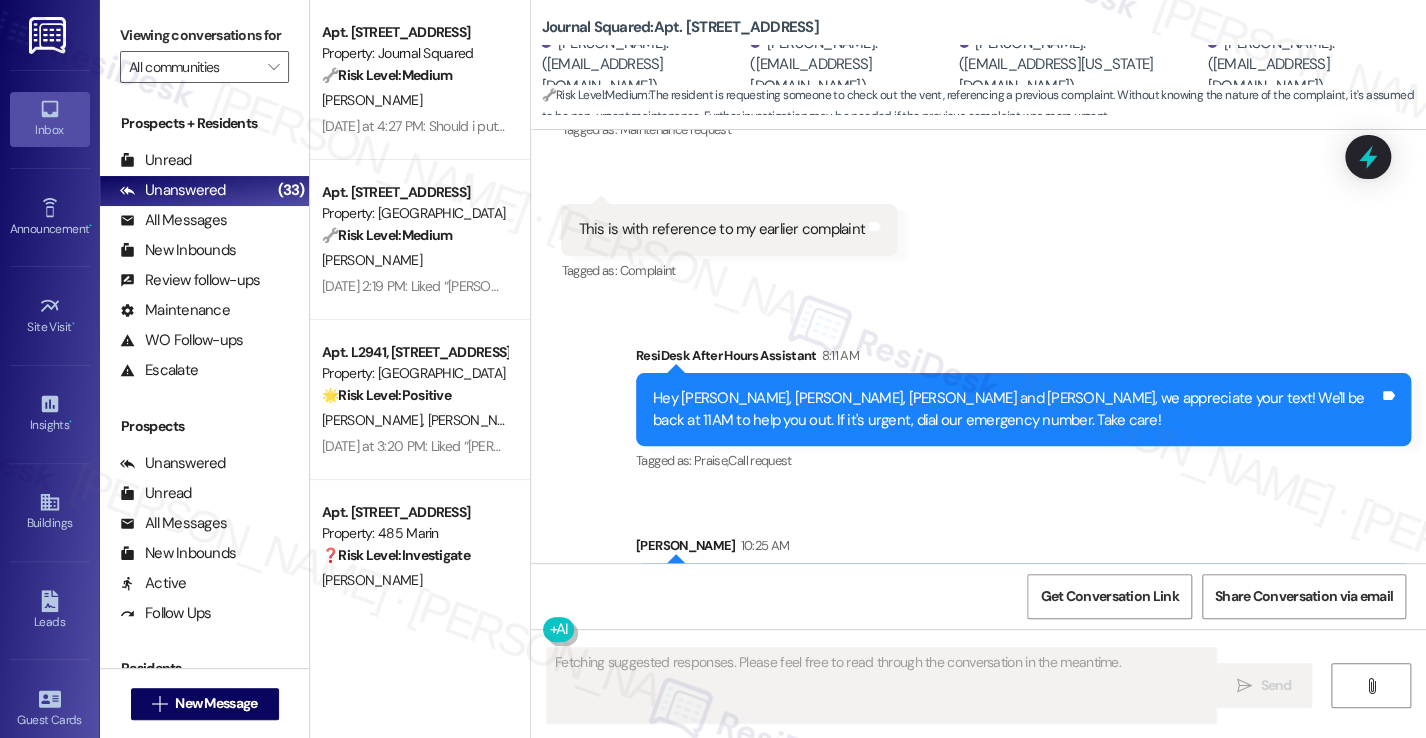 click on "Hi Pruthav, thanks for getting back and no worries! Upon checking the system, it says the maintenance team went to your unit on June 26th. Were they able to stop by? Tags and notes" at bounding box center [1023, 599] 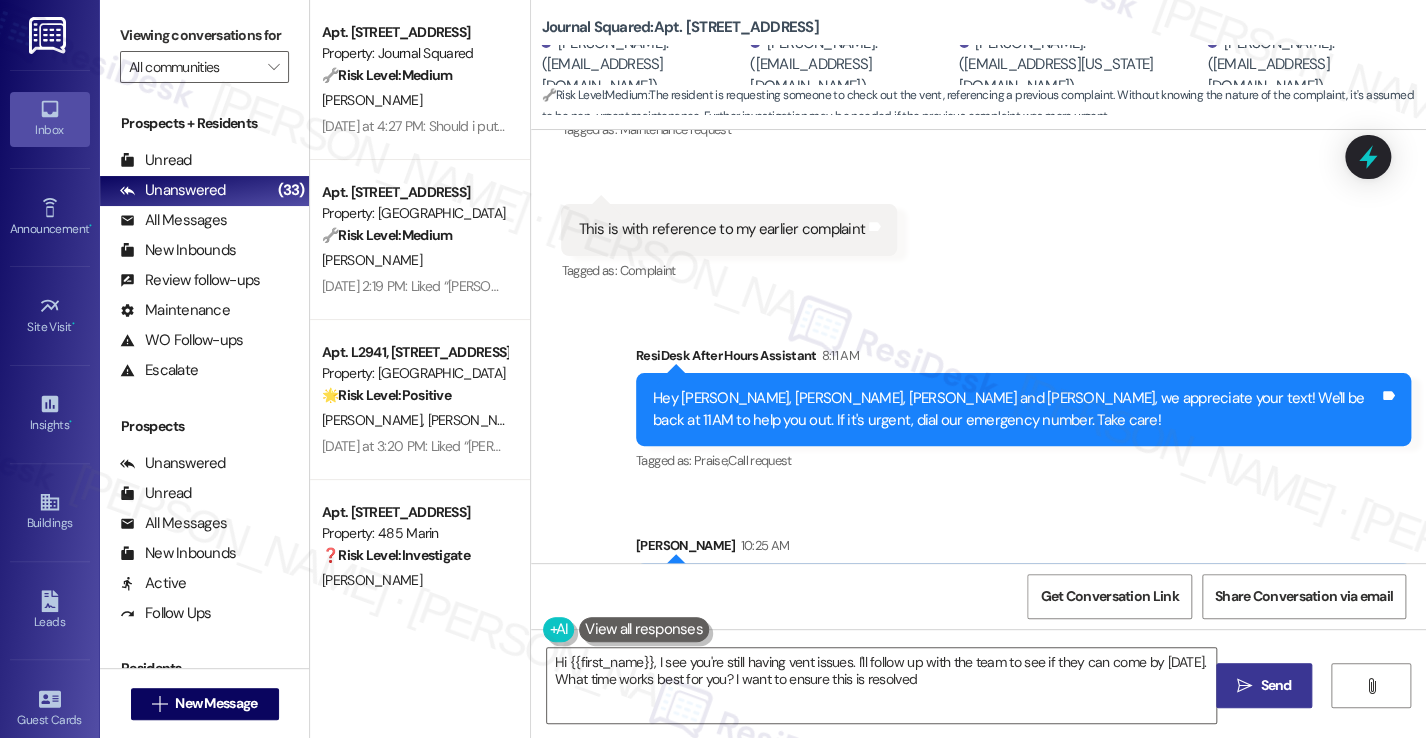 type on "Hi {{first_name}}, I see you're still having vent issues. I'll follow up with the team to see if they can come by today. What time works best for you? I want to ensure this is resolved!" 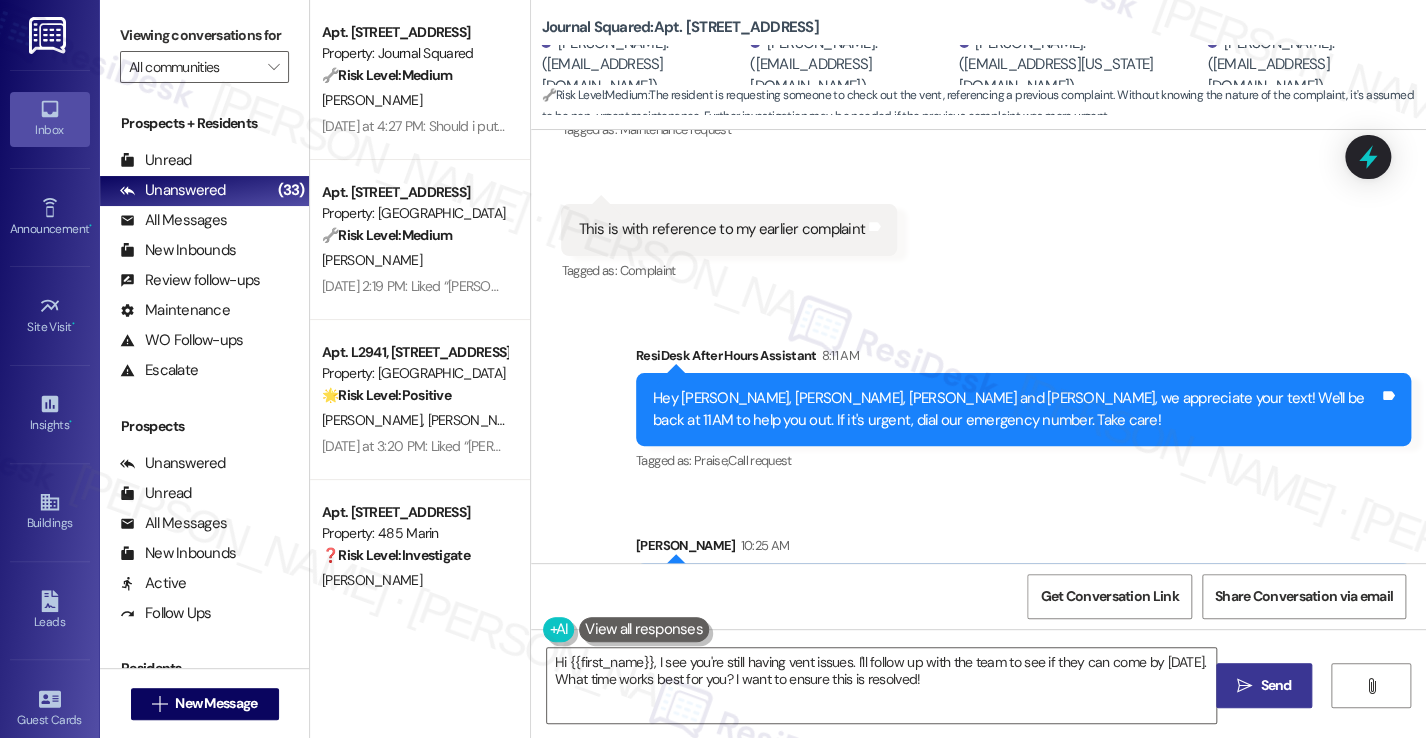 click on "Sent via SMS ResiDesk After Hours Assistant 8:11 AM Hey Maruf, Rohan, Pruthav Rajesh and Dhruvesh, we appreciate your text! We'll be back at 11AM to help you out. If it's urgent, dial our emergency number. Take care! Tags and notes Tagged as:   Praise ,  Click to highlight conversations about Praise Call request Click to highlight conversations about Call request Sent via SMS Sarah 10:25 AM Hi Pruthav, thanks for getting back and no worries! Upon checking the system, it says the maintenance team went to your unit on June 26th. Were they able to stop by? Tags and notes" at bounding box center (978, 475) 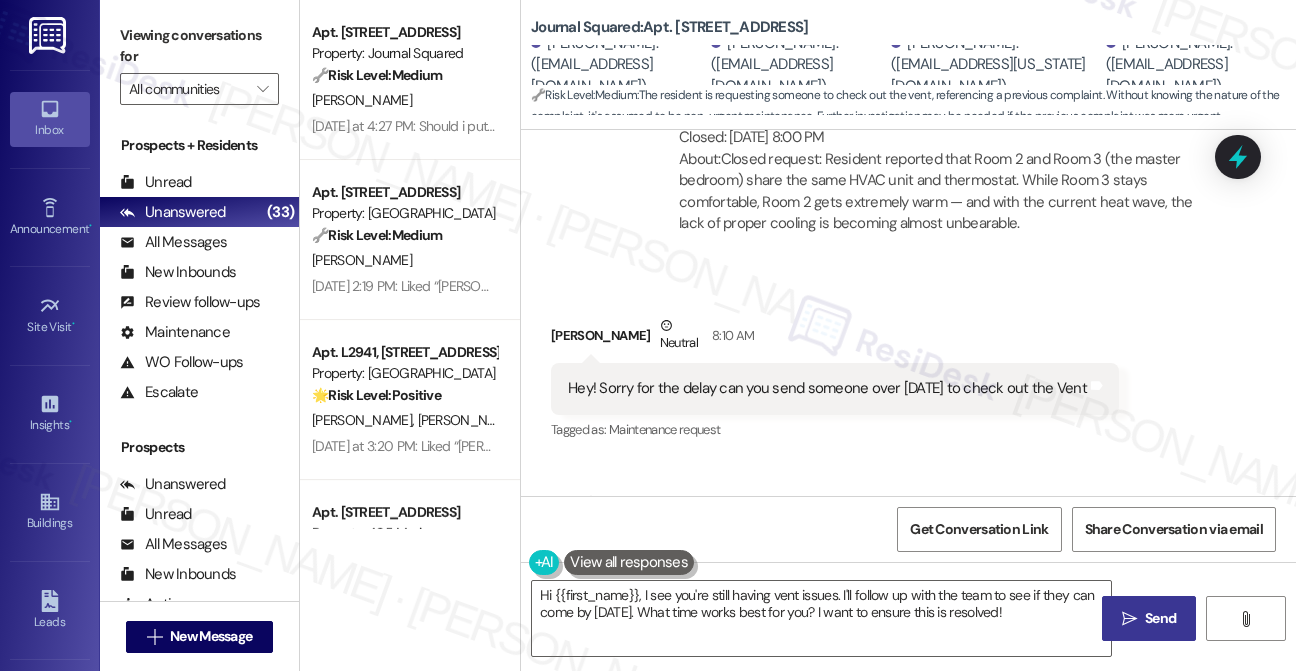 scroll, scrollTop: 7730, scrollLeft: 0, axis: vertical 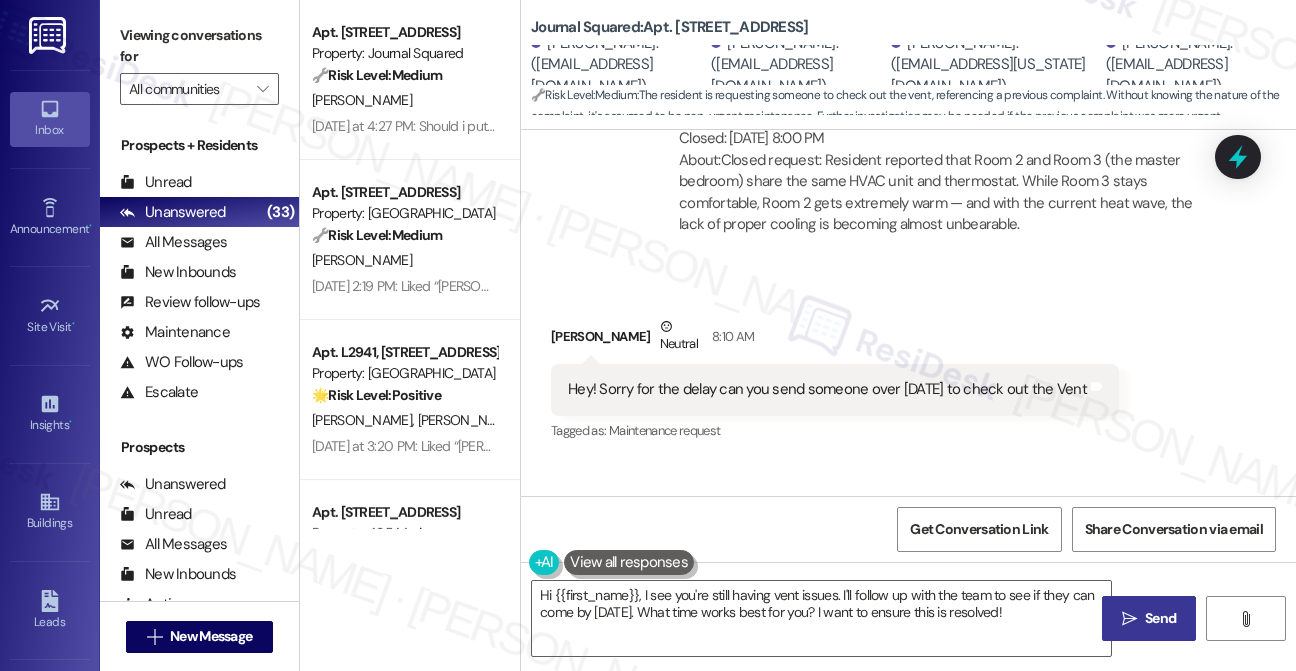 click on "This is with reference to my earlier complaint" at bounding box center (711, 530) 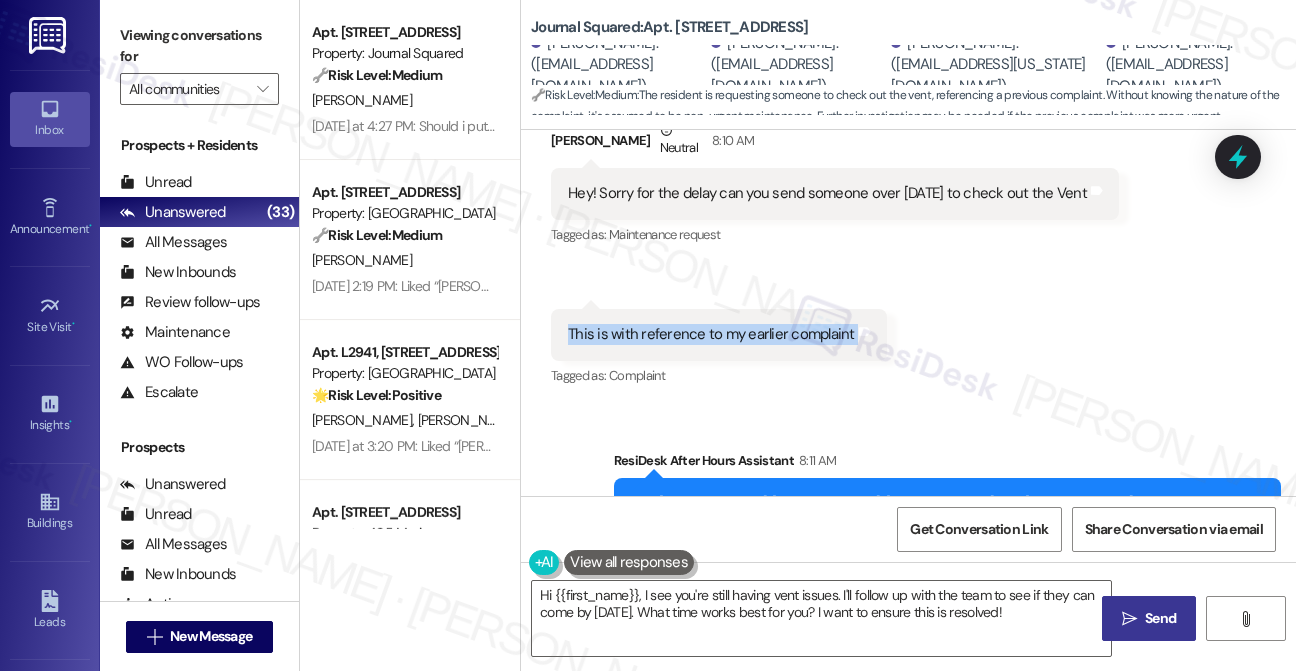 scroll, scrollTop: 8012, scrollLeft: 0, axis: vertical 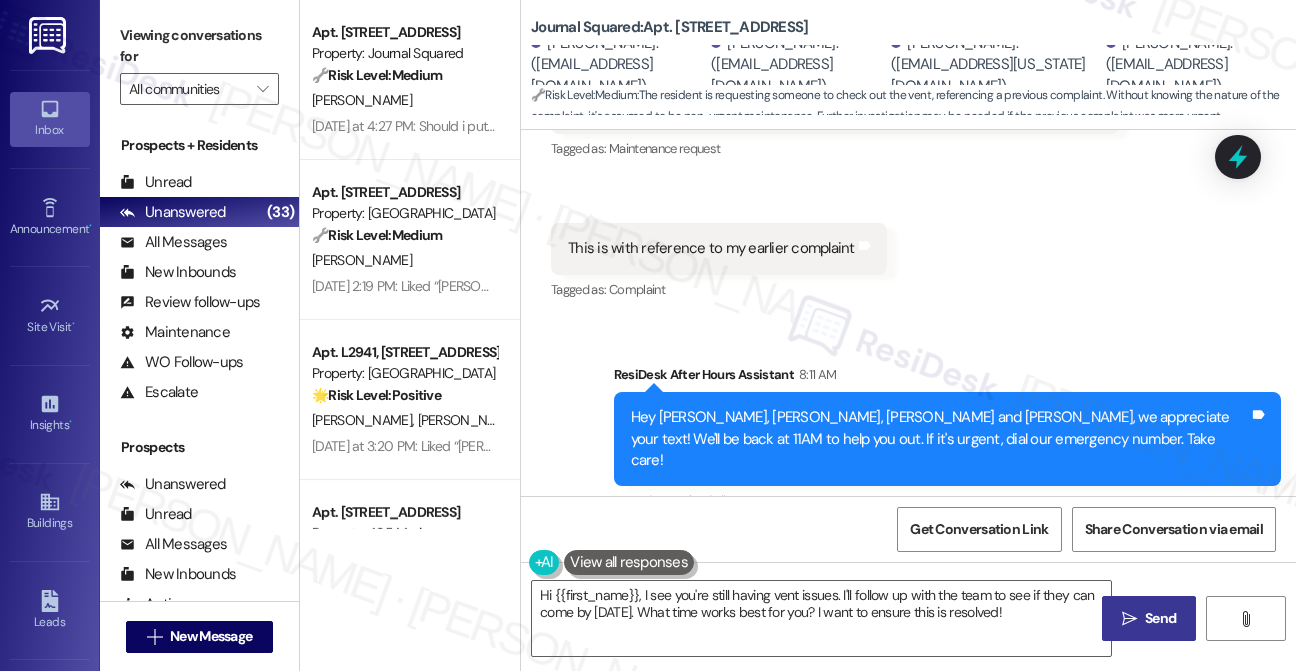 click on "Hi Pruthav, thanks for getting back and no worries! Upon checking the system, it says the maintenance team went to your unit on June 26th. Were they able to stop by?" at bounding box center (940, 640) 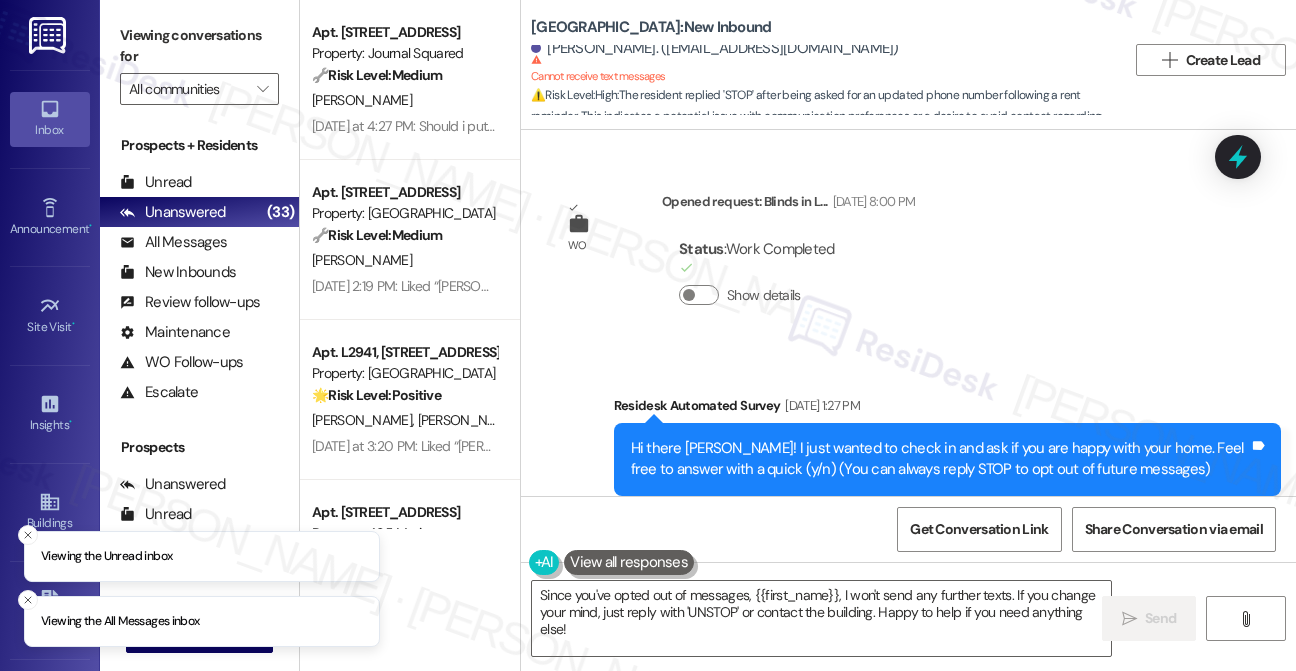 scroll, scrollTop: 0, scrollLeft: 0, axis: both 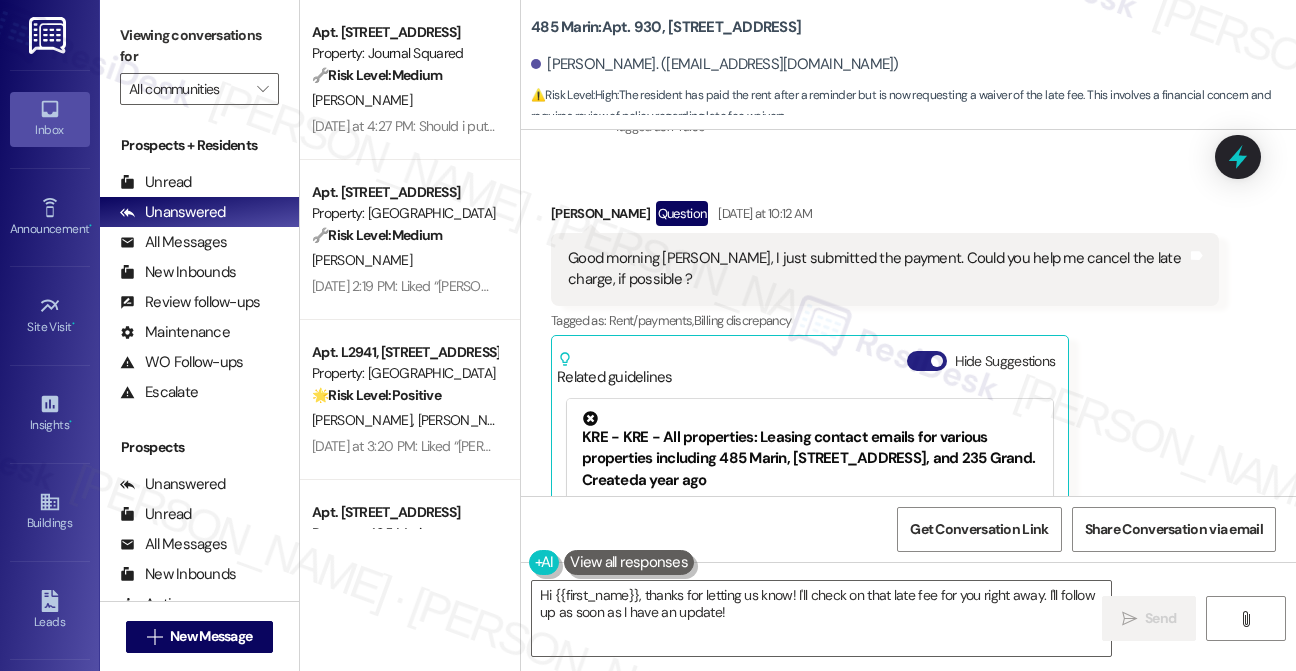 click on "Hide Suggestions" at bounding box center [927, 361] 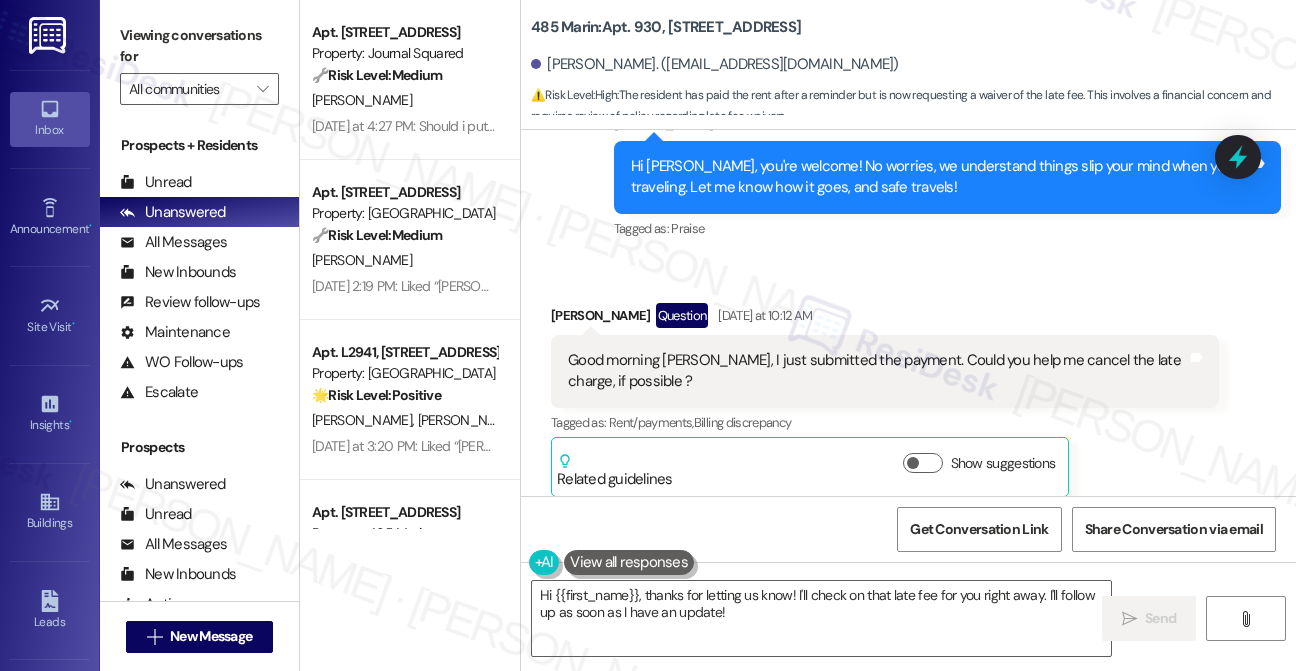 scroll, scrollTop: 6624, scrollLeft: 0, axis: vertical 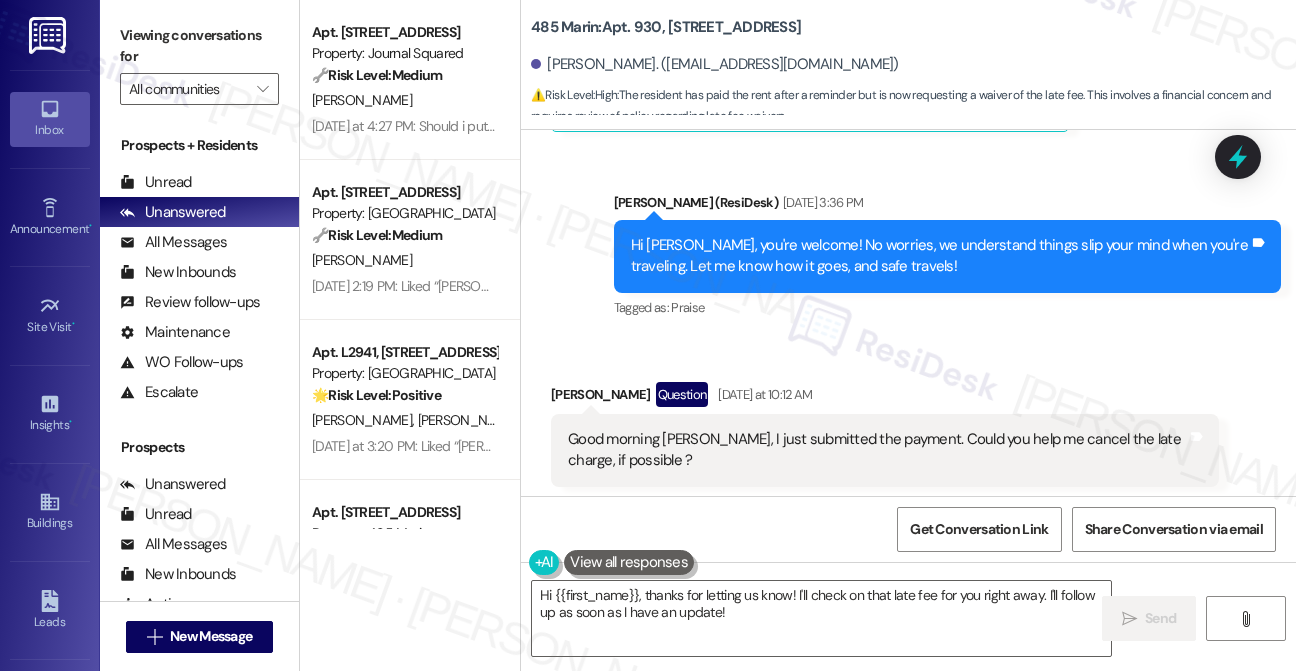 click on "Hi [PERSON_NAME], you're welcome! No worries, we understand things slip your mind when you're traveling. Let me know how it goes, and safe travels!" at bounding box center (940, 256) 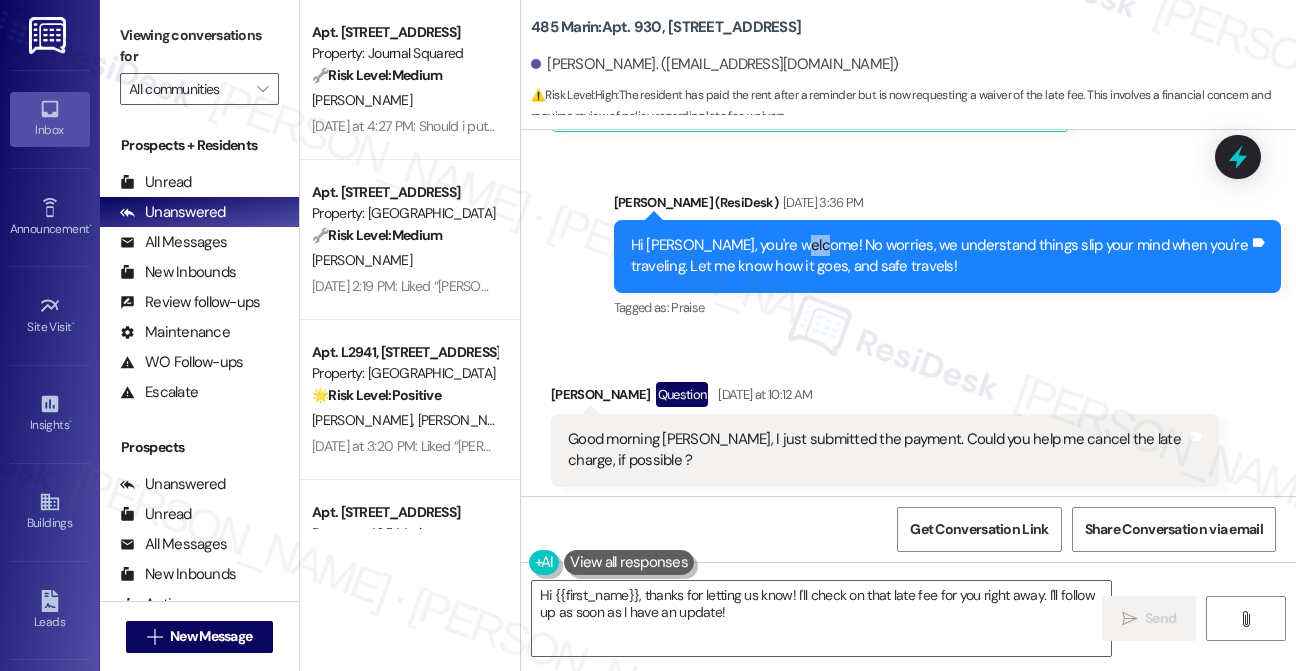 click on "Hi [PERSON_NAME], you're welcome! No worries, we understand things slip your mind when you're traveling. Let me know how it goes, and safe travels!" at bounding box center [940, 256] 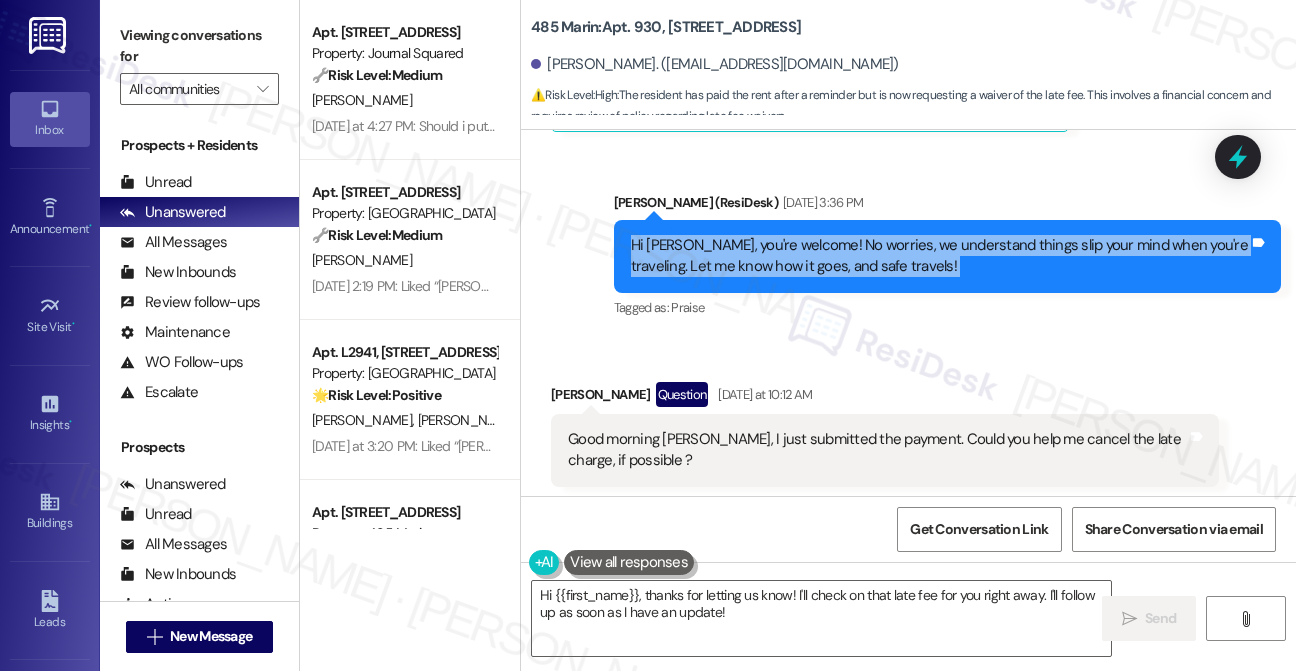 click on "Hi [PERSON_NAME], you're welcome! No worries, we understand things slip your mind when you're traveling. Let me know how it goes, and safe travels!" at bounding box center (940, 256) 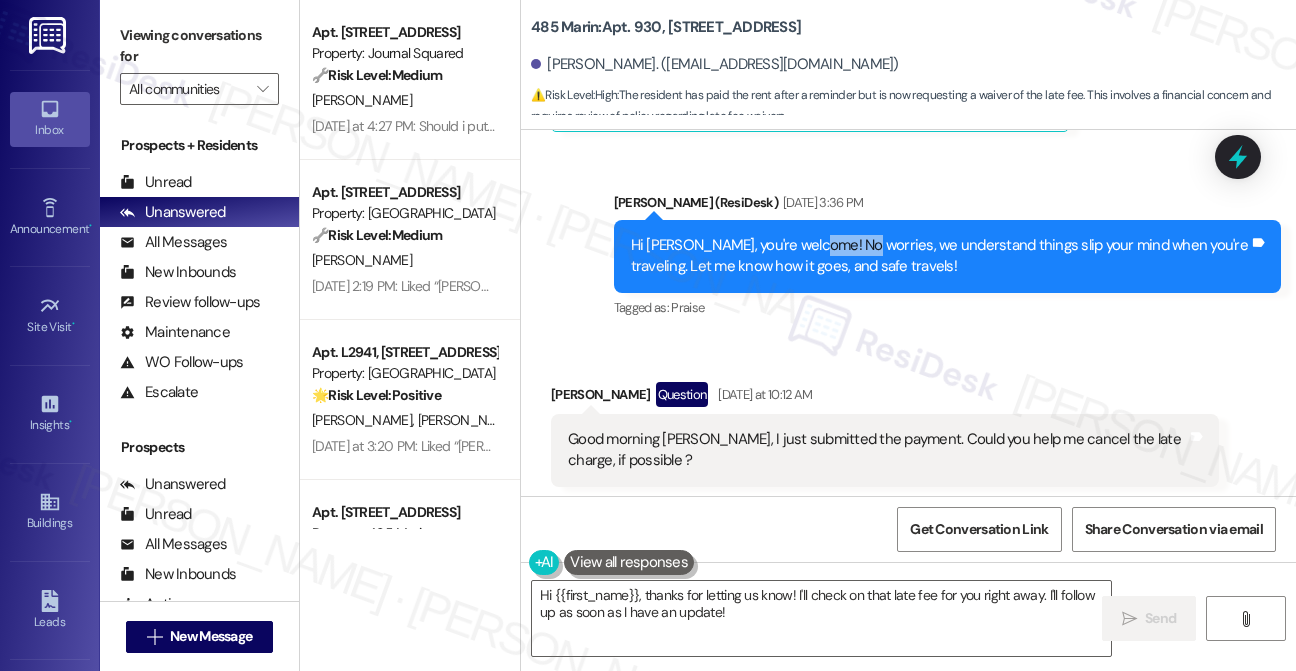 click on "Hi [PERSON_NAME], you're welcome! No worries, we understand things slip your mind when you're traveling. Let me know how it goes, and safe travels!" at bounding box center (940, 256) 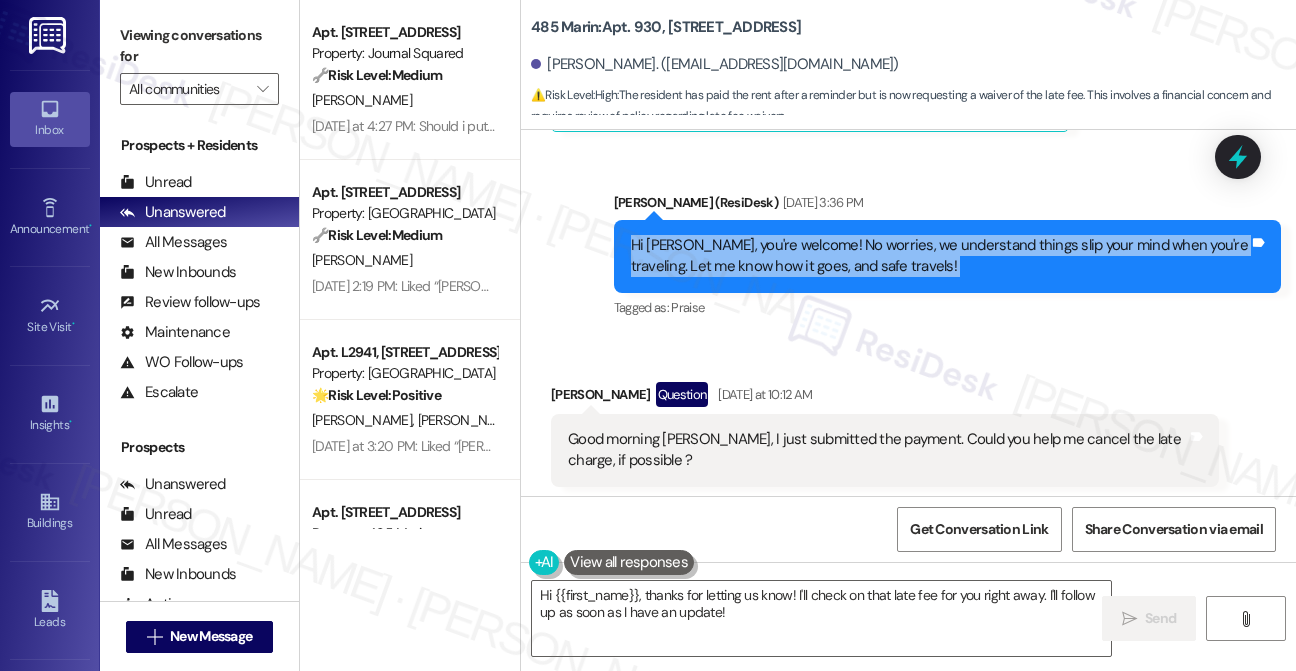 click on "Hi [PERSON_NAME], you're welcome! No worries, we understand things slip your mind when you're traveling. Let me know how it goes, and safe travels!" at bounding box center [940, 256] 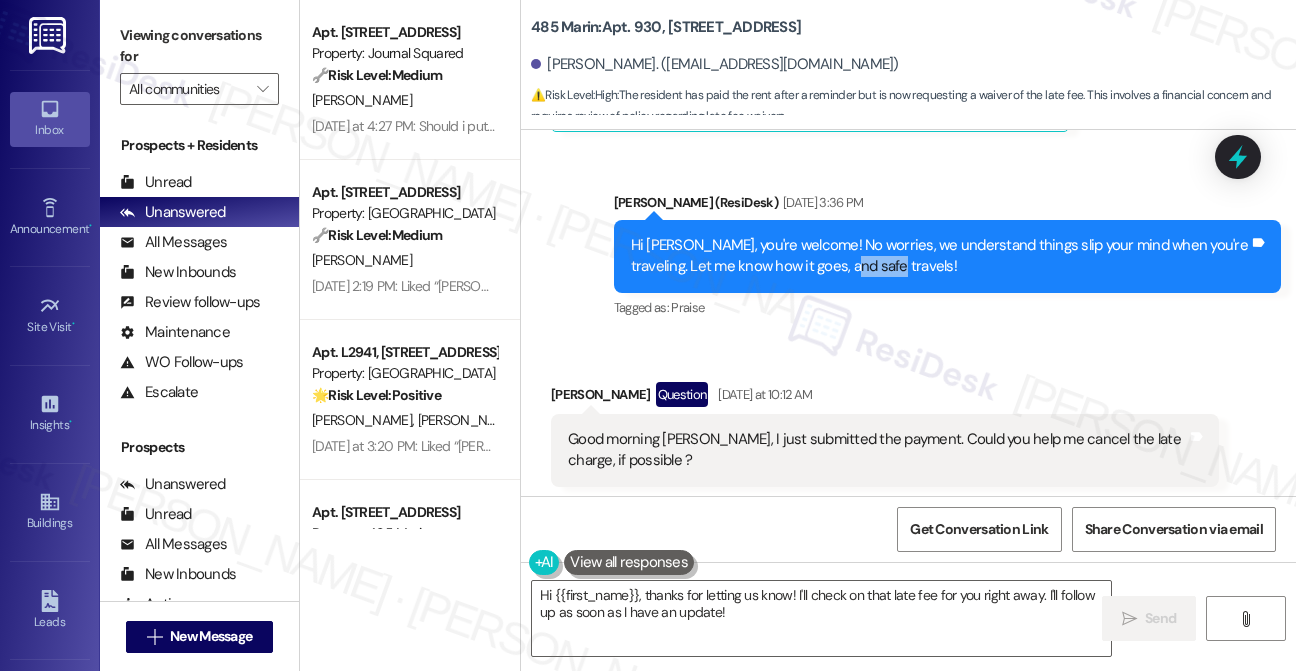 click on "Hi [PERSON_NAME], you're welcome! No worries, we understand things slip your mind when you're traveling. Let me know how it goes, and safe travels!" at bounding box center [940, 256] 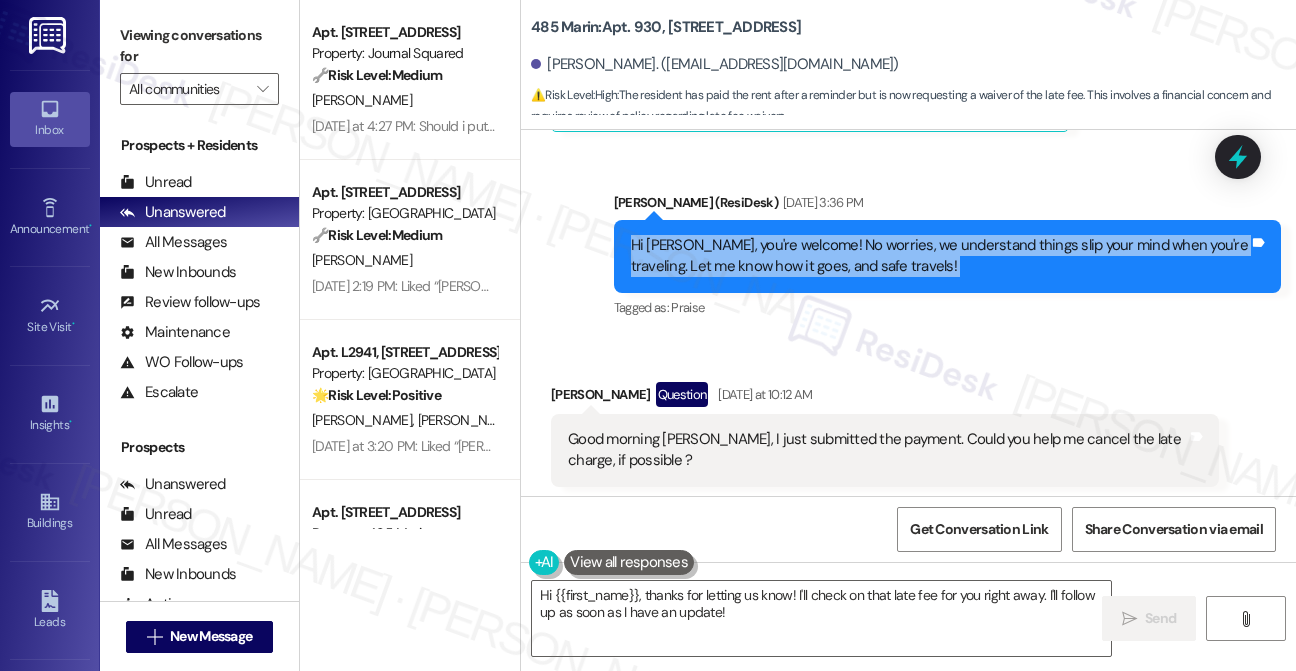 click on "Hi [PERSON_NAME], you're welcome! No worries, we understand things slip your mind when you're traveling. Let me know how it goes, and safe travels!" at bounding box center (940, 256) 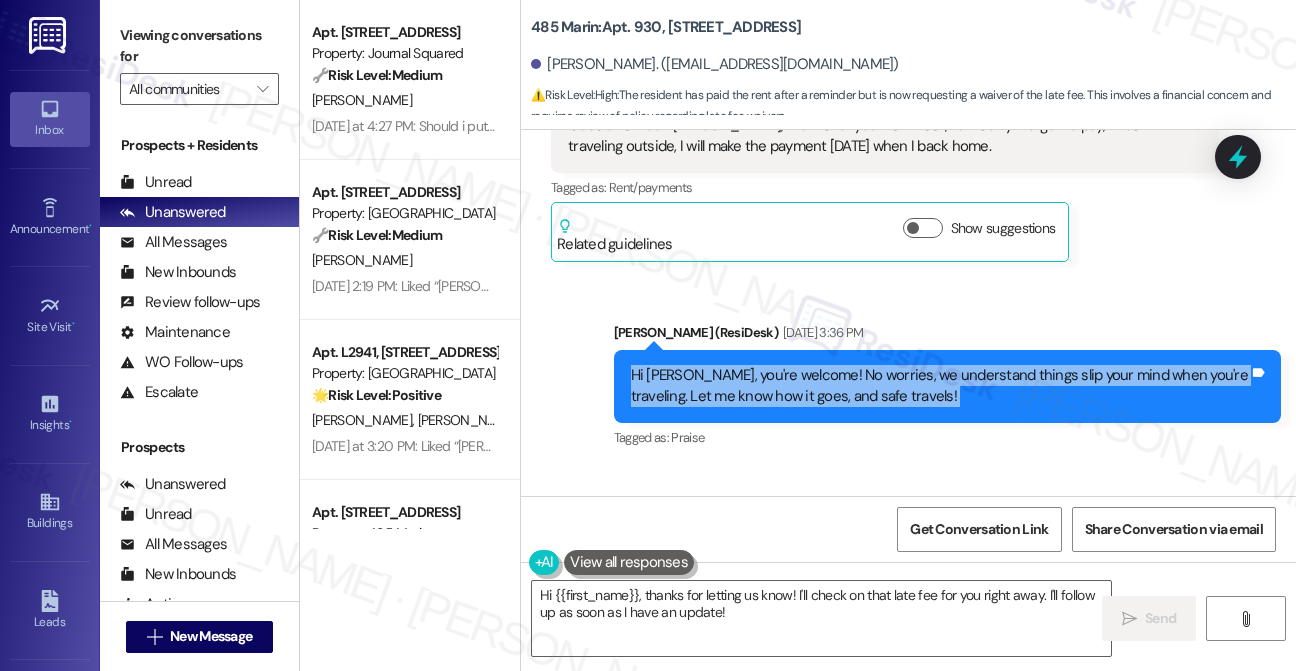 scroll, scrollTop: 6351, scrollLeft: 0, axis: vertical 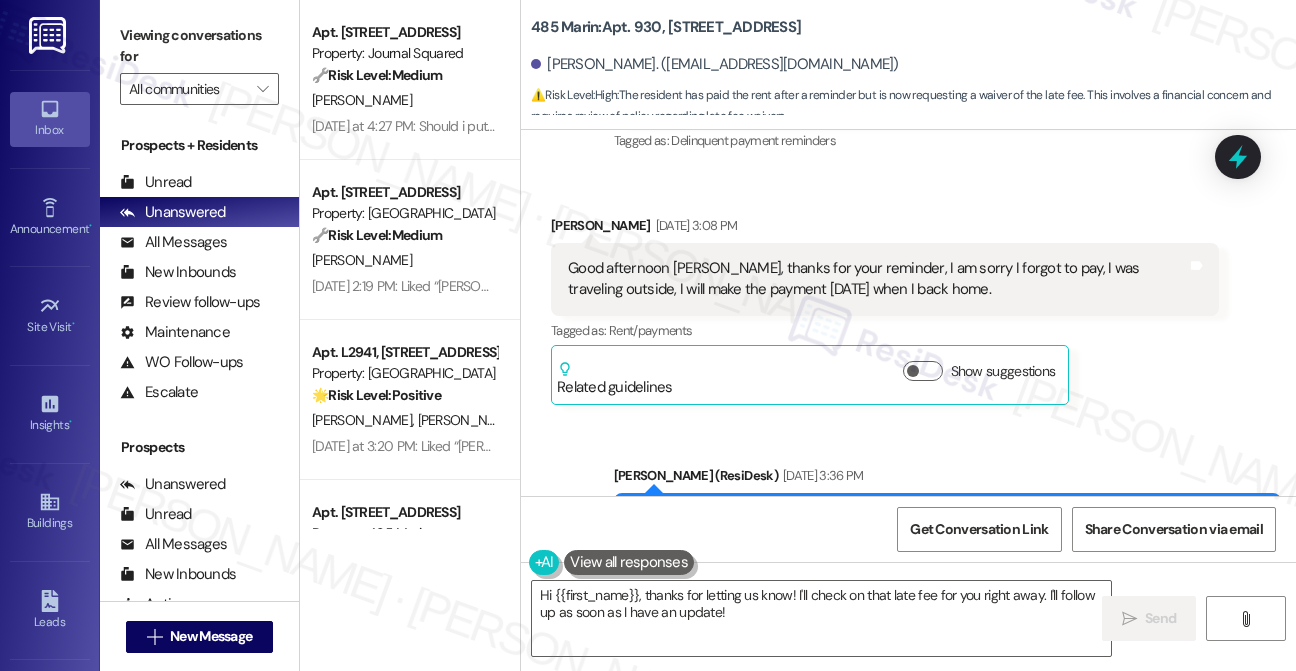 click on "Good afternoon [PERSON_NAME], thanks for your reminder, I am sorry I forgot to pay, I was traveling outside, I will make the payment [DATE] when I back home." at bounding box center [877, 279] 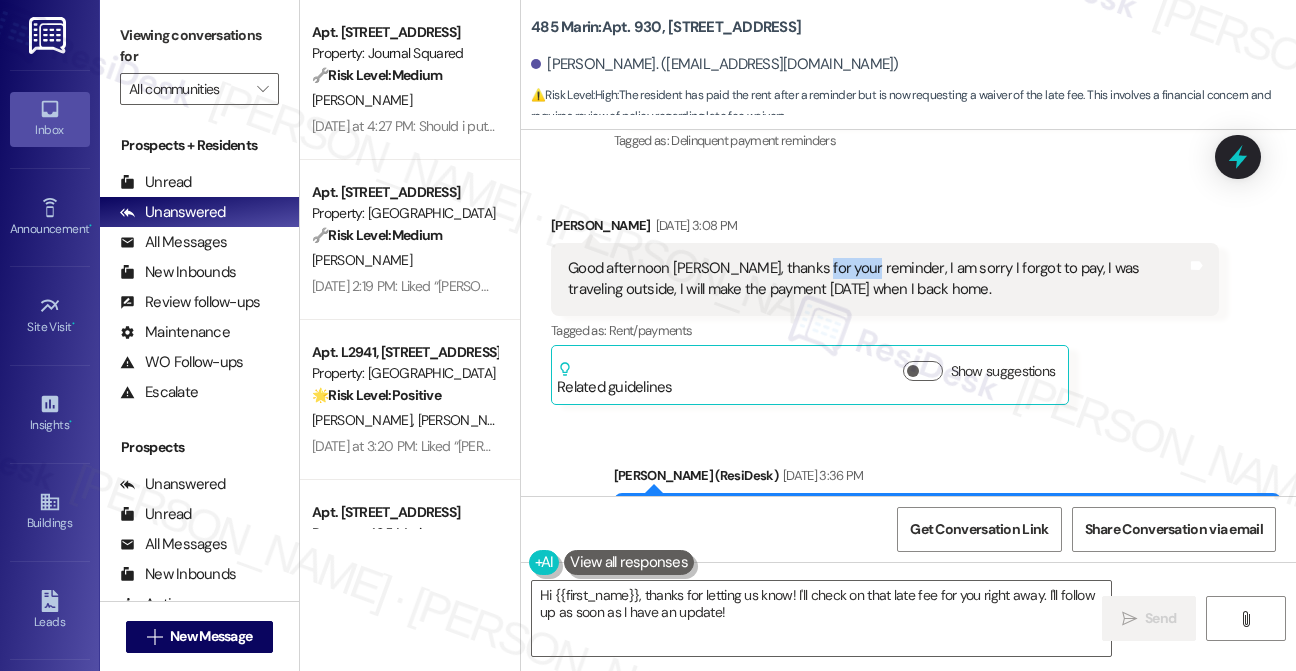 click on "Good afternoon [PERSON_NAME], thanks for your reminder, I am sorry I forgot to pay, I was traveling outside, I will make the payment [DATE] when I back home." at bounding box center (877, 279) 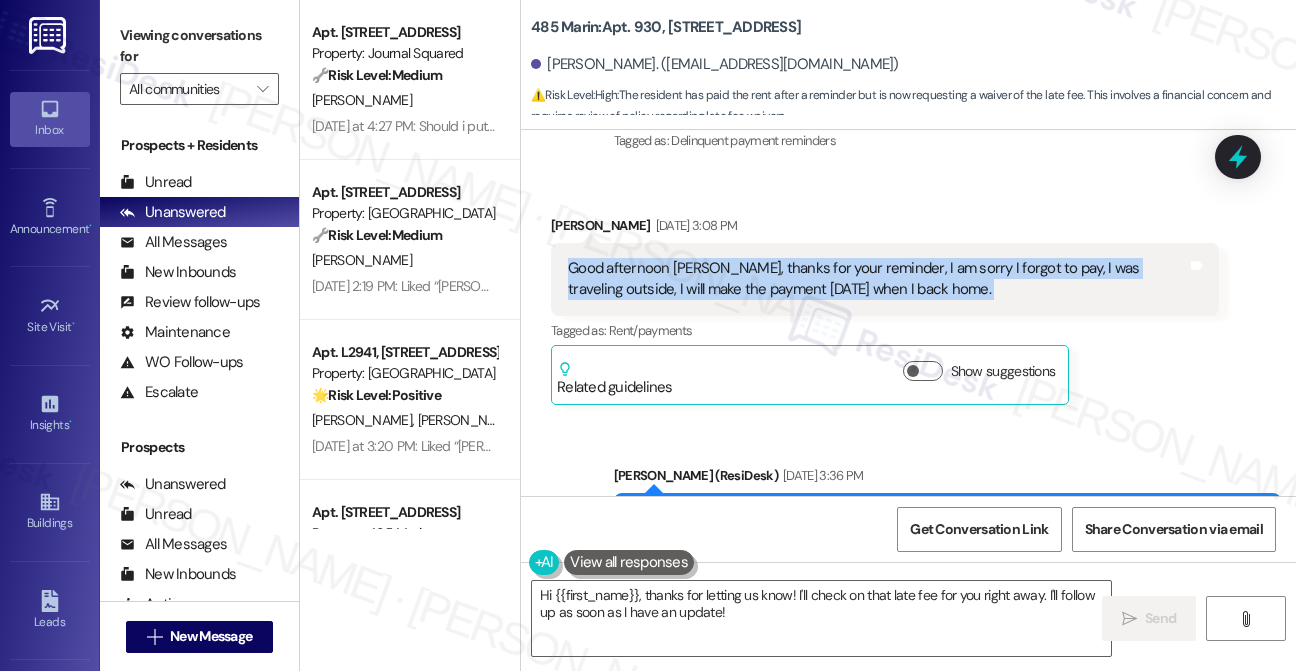 click on "Good afternoon [PERSON_NAME], thanks for your reminder, I am sorry I forgot to pay, I was traveling outside, I will make the payment [DATE] when I back home." at bounding box center [877, 279] 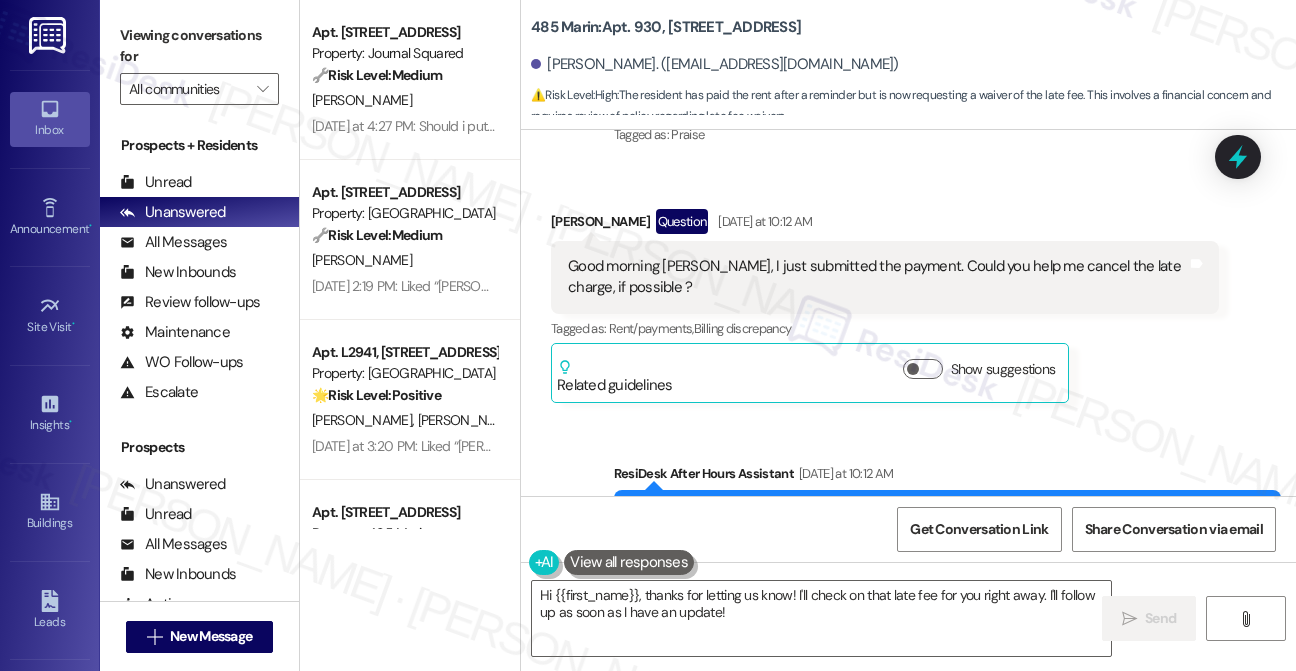 scroll, scrollTop: 6909, scrollLeft: 0, axis: vertical 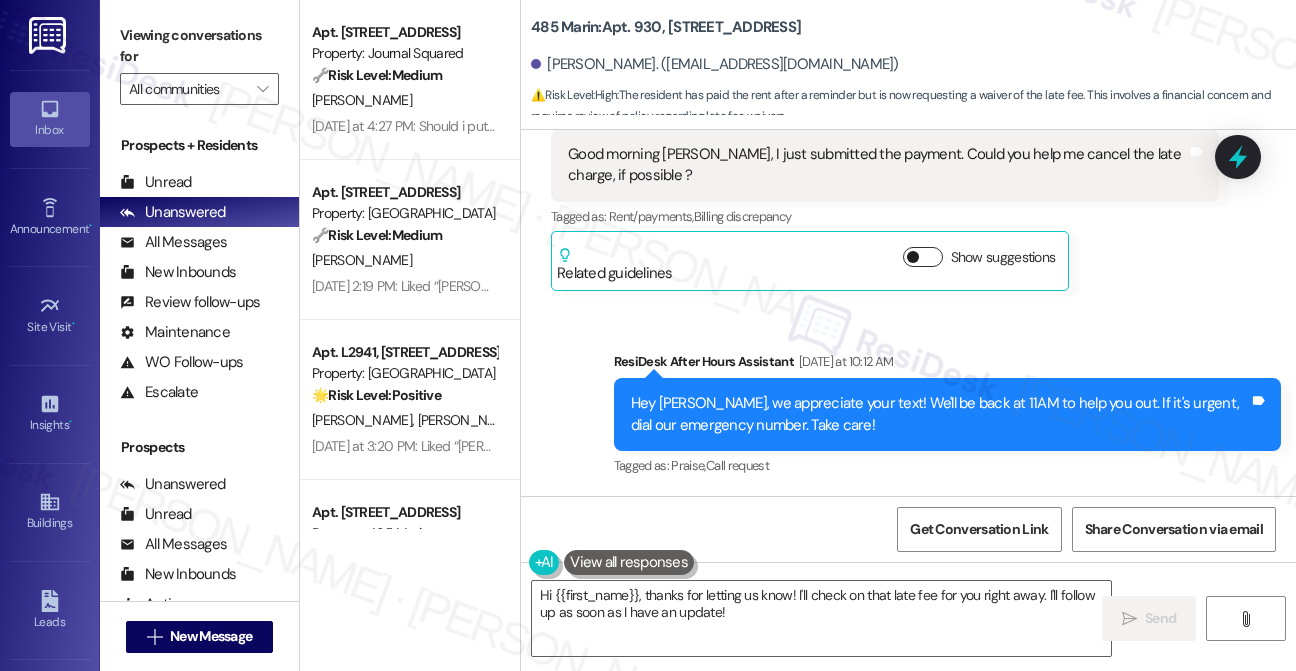 click on "Show suggestions" at bounding box center [923, 257] 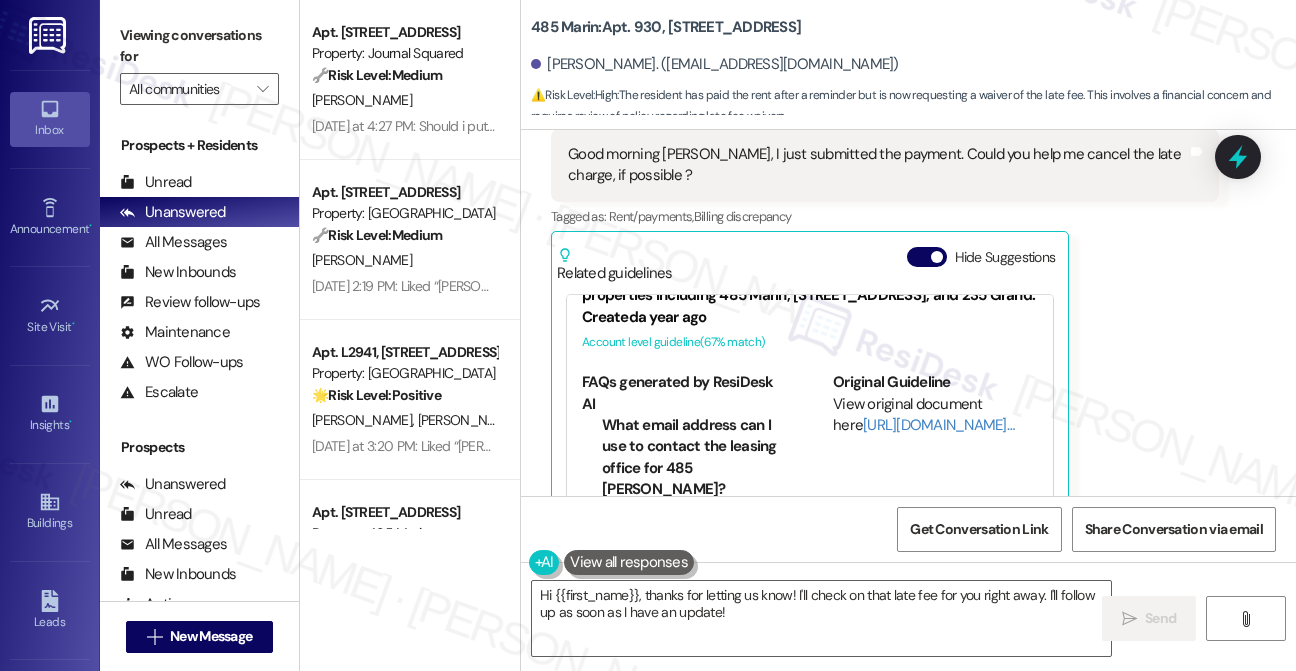 scroll, scrollTop: 90, scrollLeft: 0, axis: vertical 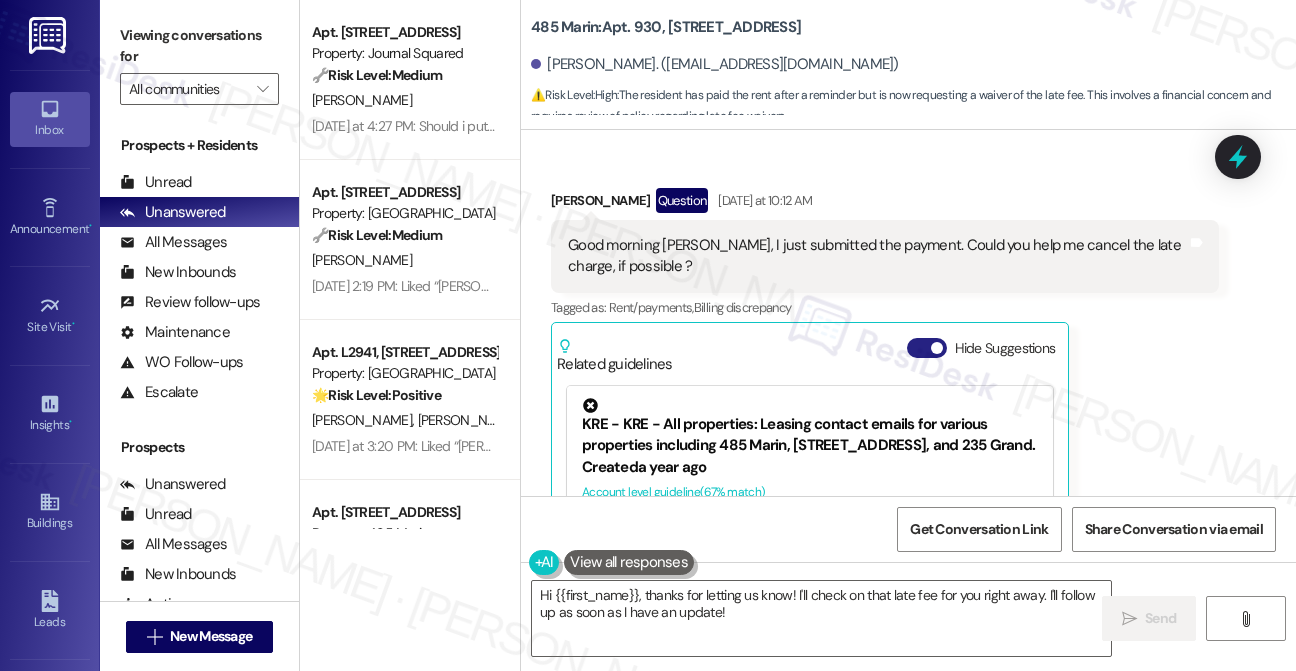click on "Hide Suggestions" at bounding box center [927, 348] 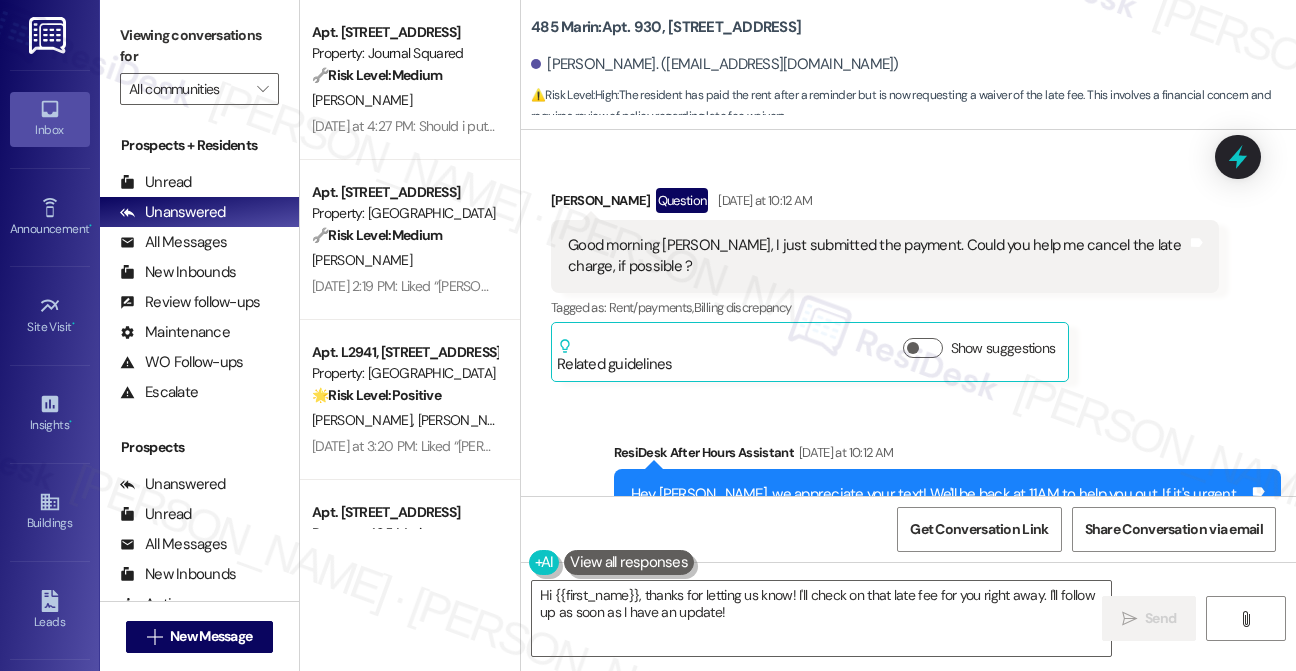 click on "Good morning [PERSON_NAME], I just submitted the payment. Could you help me cancel the late charge, if possible ?" at bounding box center [877, 256] 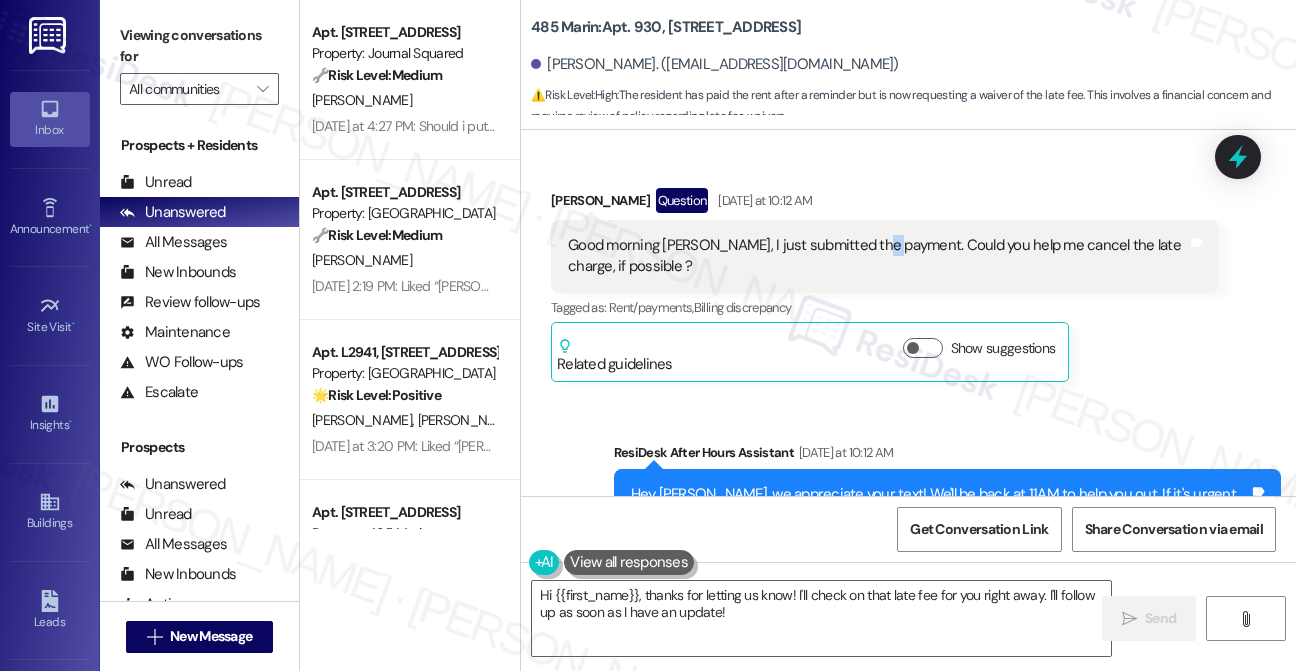 click on "Good morning [PERSON_NAME], I just submitted the payment. Could you help me cancel the late charge, if possible ?" at bounding box center [877, 256] 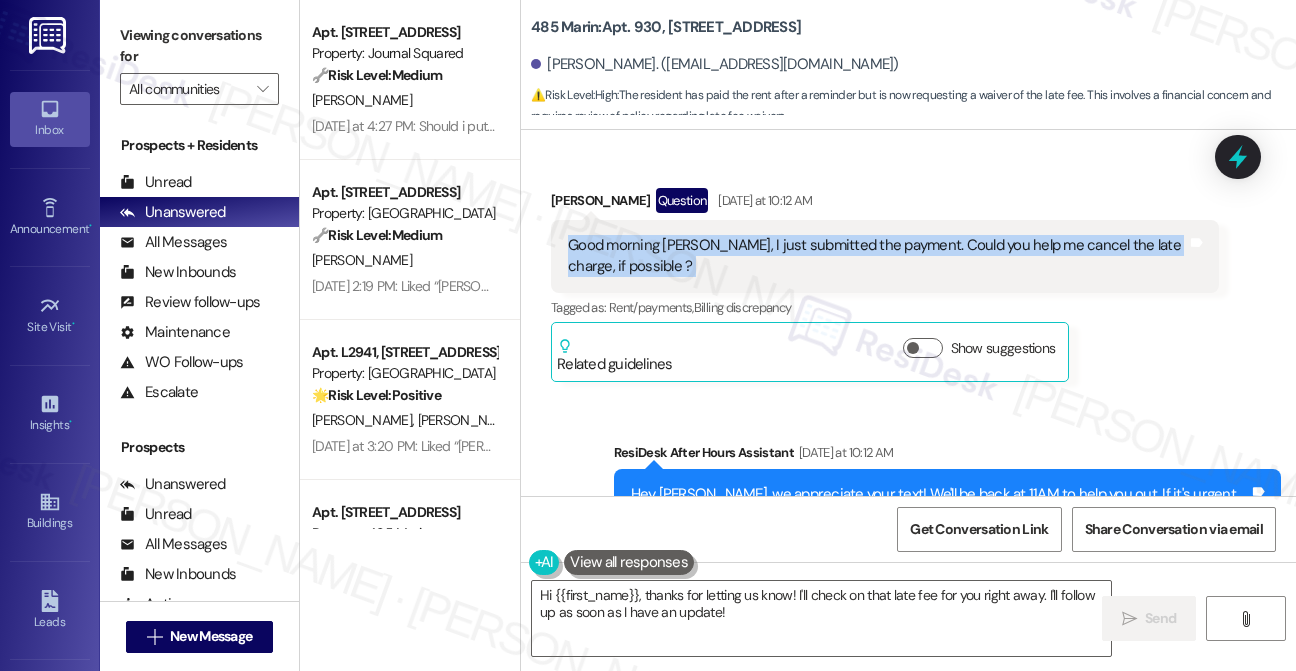 click on "Good morning [PERSON_NAME], I just submitted the payment. Could you help me cancel the late charge, if possible ?" at bounding box center (877, 256) 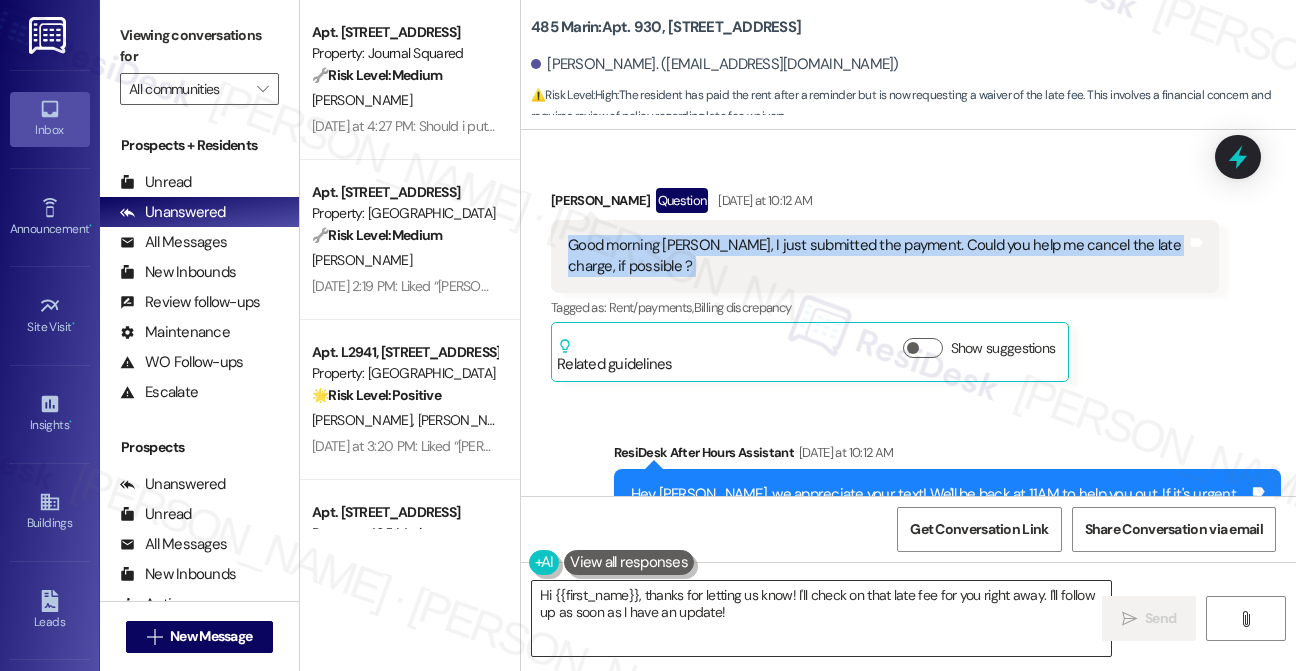 click on "Hi {{first_name}}, thanks for letting us know! I'll check on that late fee for you right away. I'll follow up as soon as I have an update!" at bounding box center [821, 618] 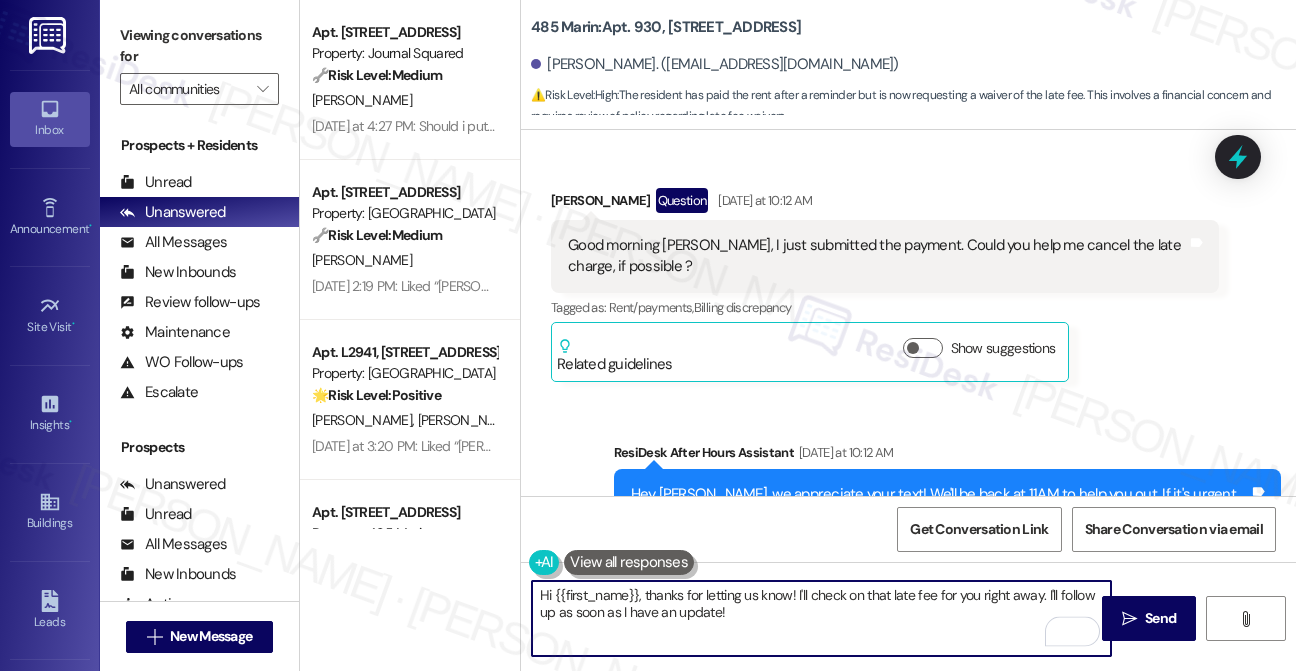 scroll, scrollTop: 6909, scrollLeft: 0, axis: vertical 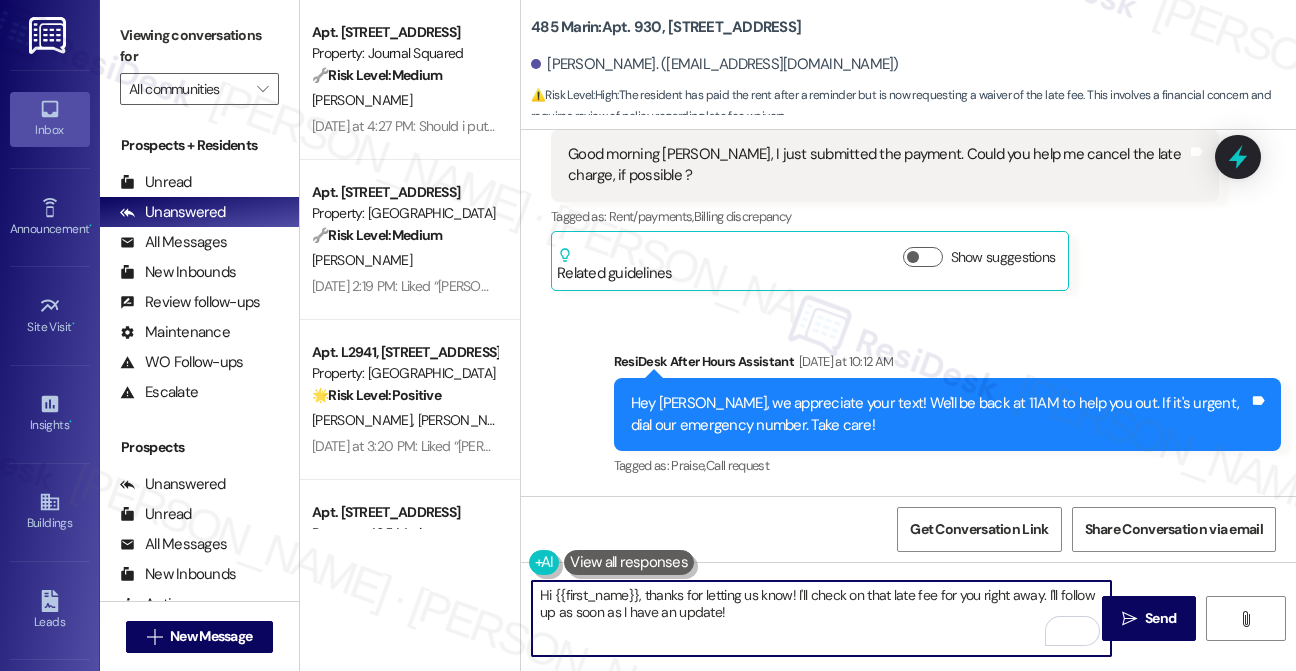 click on "Hi {{first_name}}, thanks for letting us know! I'll check on that late fee for you right away. I'll follow up as soon as I have an update!" at bounding box center (821, 618) 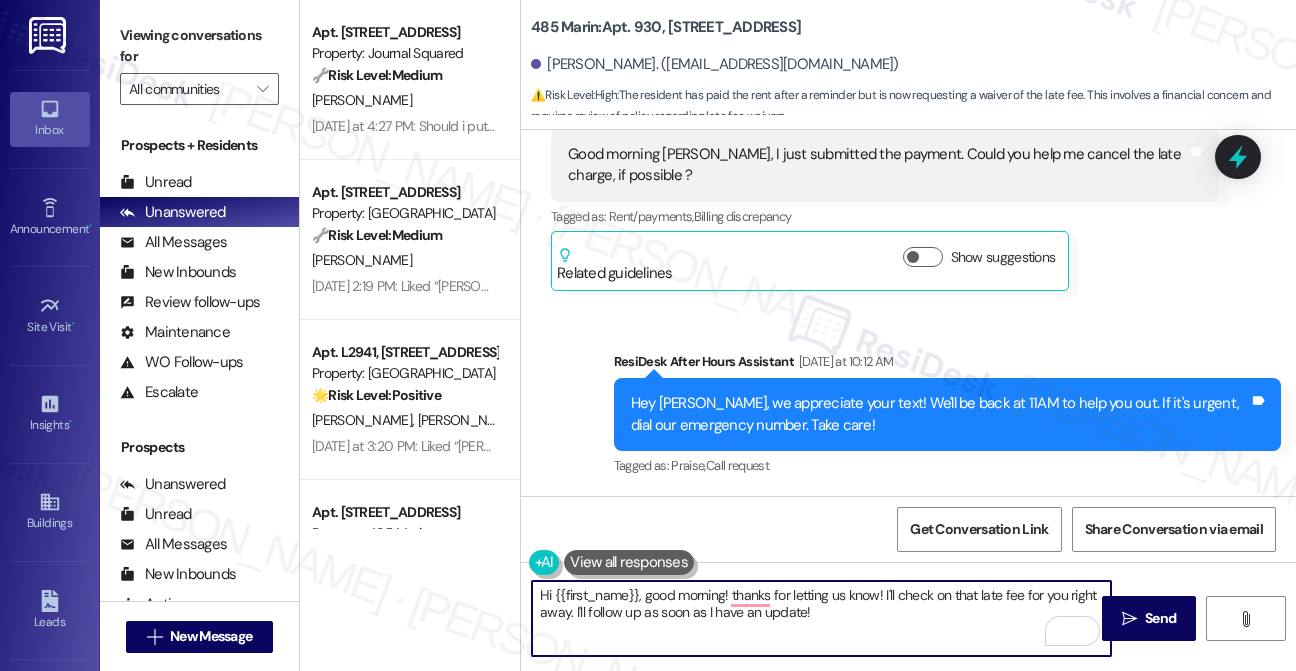 click on "Good morning [PERSON_NAME], I just submitted the payment. Could you help me cancel the late charge, if possible ? Tags and notes" at bounding box center (885, 165) 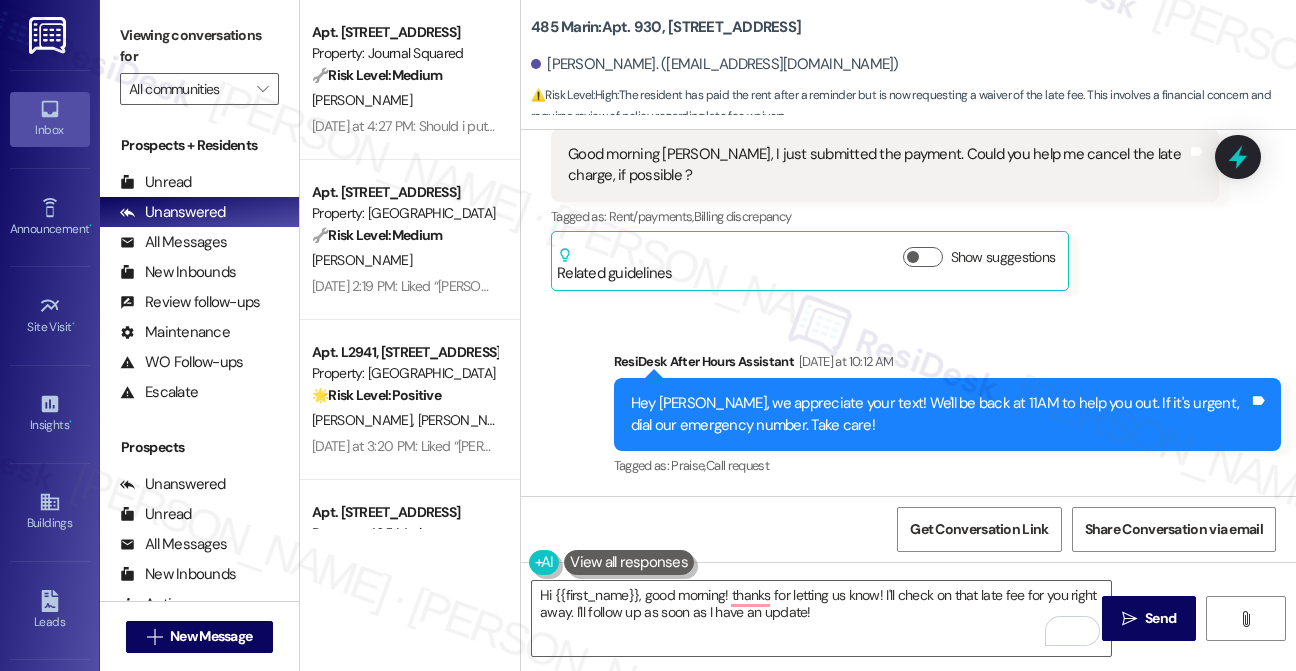 click on "Good morning [PERSON_NAME], I just submitted the payment. Could you help me cancel the late charge, if possible ?" at bounding box center [877, 165] 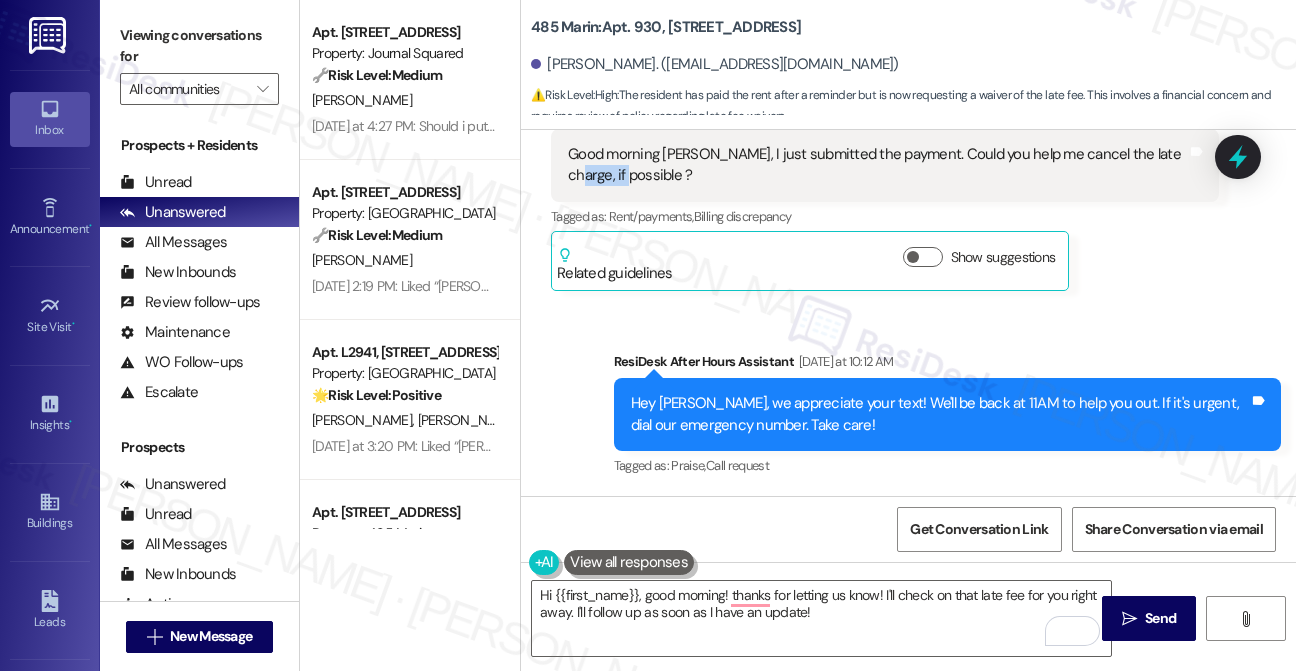 click on "Good morning [PERSON_NAME], I just submitted the payment. Could you help me cancel the late charge, if possible ?" at bounding box center [877, 165] 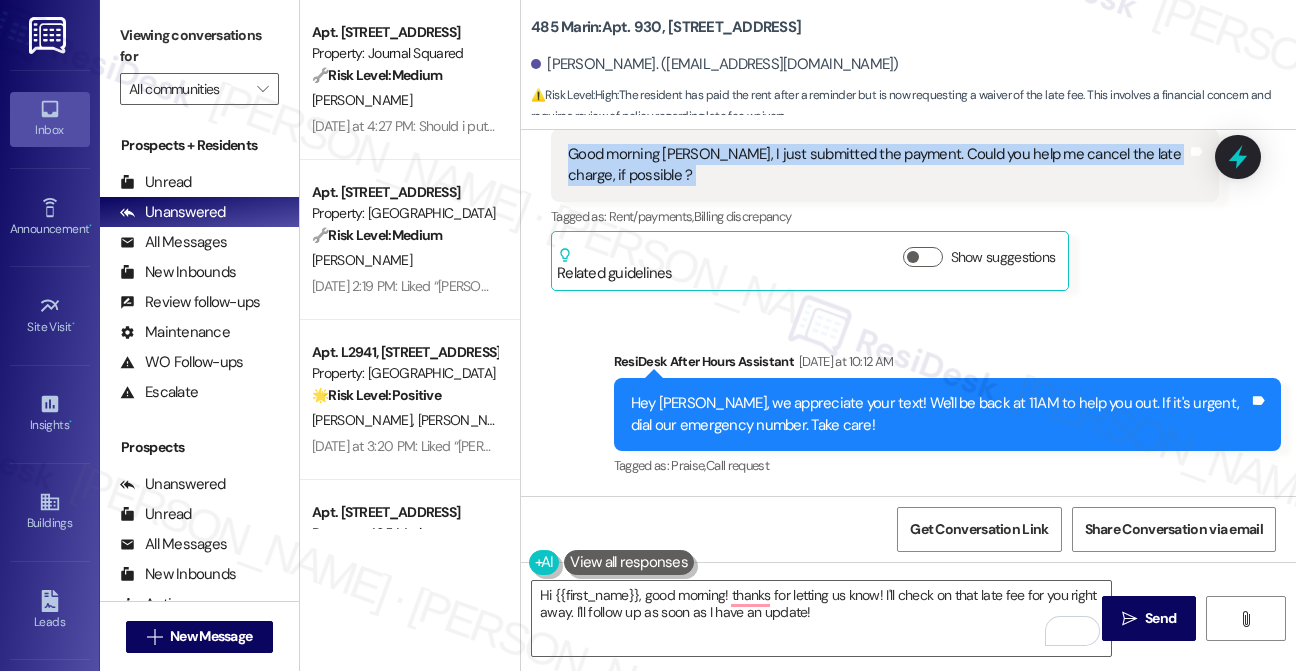 click on "Good morning [PERSON_NAME], I just submitted the payment. Could you help me cancel the late charge, if possible ?" at bounding box center (877, 165) 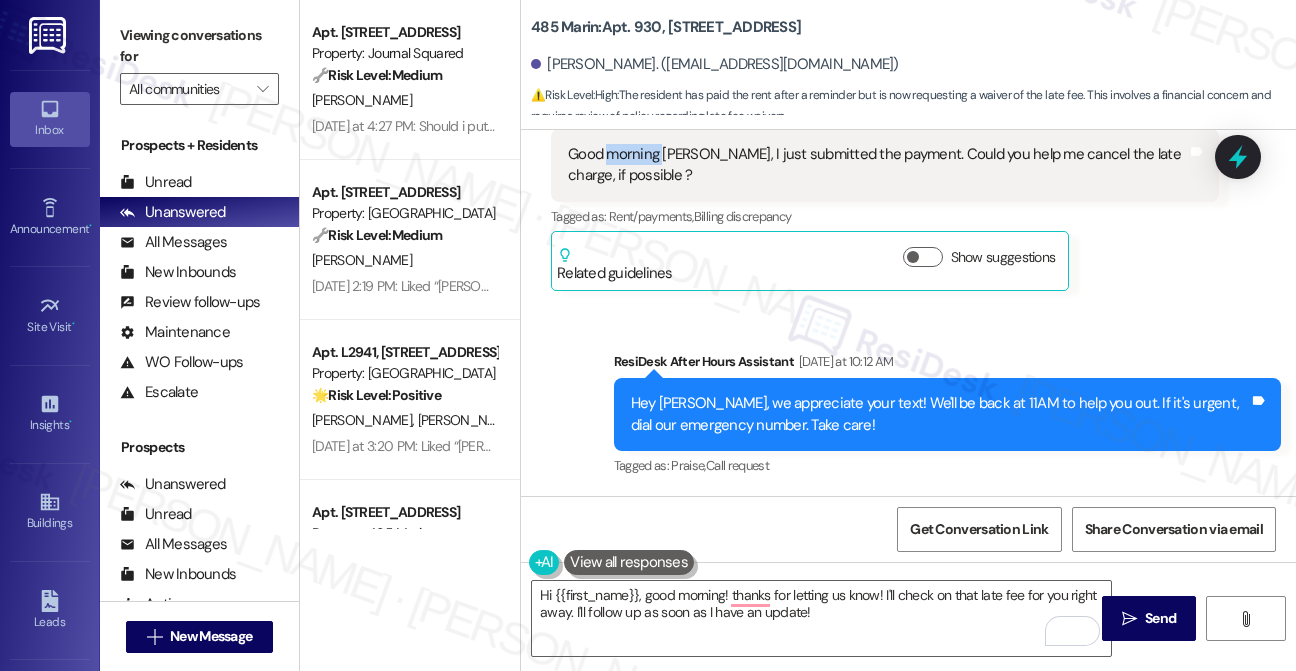 click on "Good morning [PERSON_NAME], I just submitted the payment. Could you help me cancel the late charge, if possible ?" at bounding box center [877, 165] 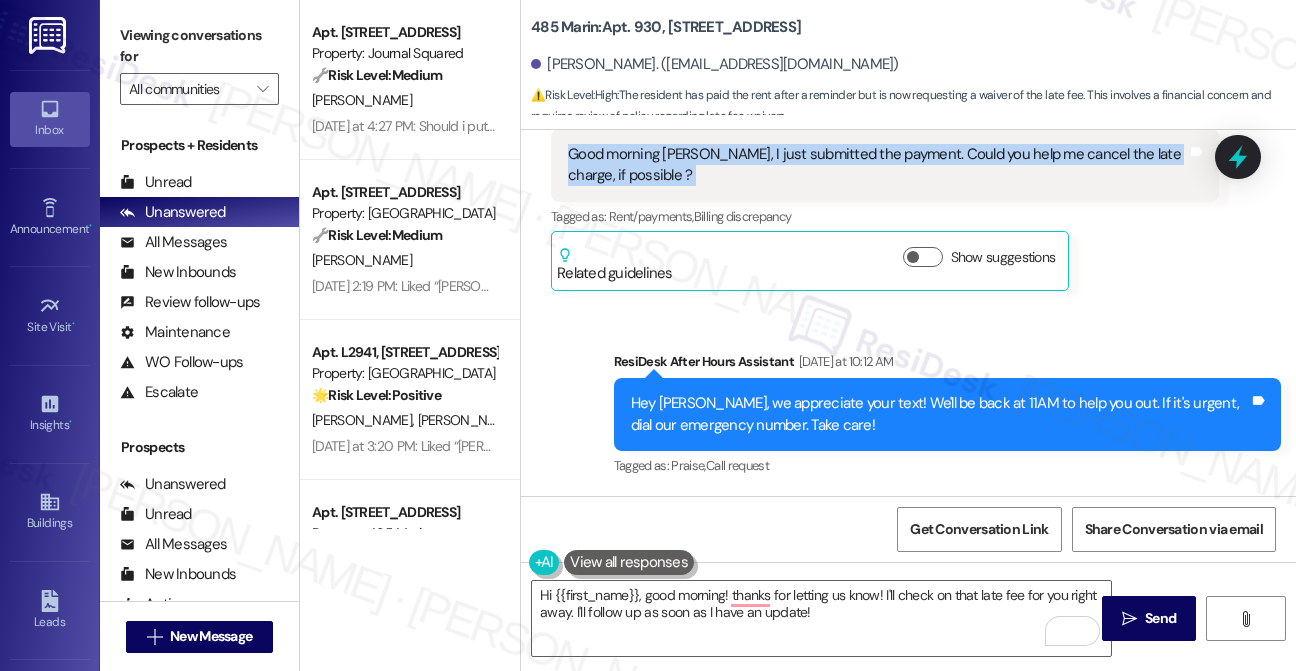 click on "Good morning Jane, I just submitted the payment. Could you help me cancel the late charge, if possible ?" at bounding box center [877, 165] 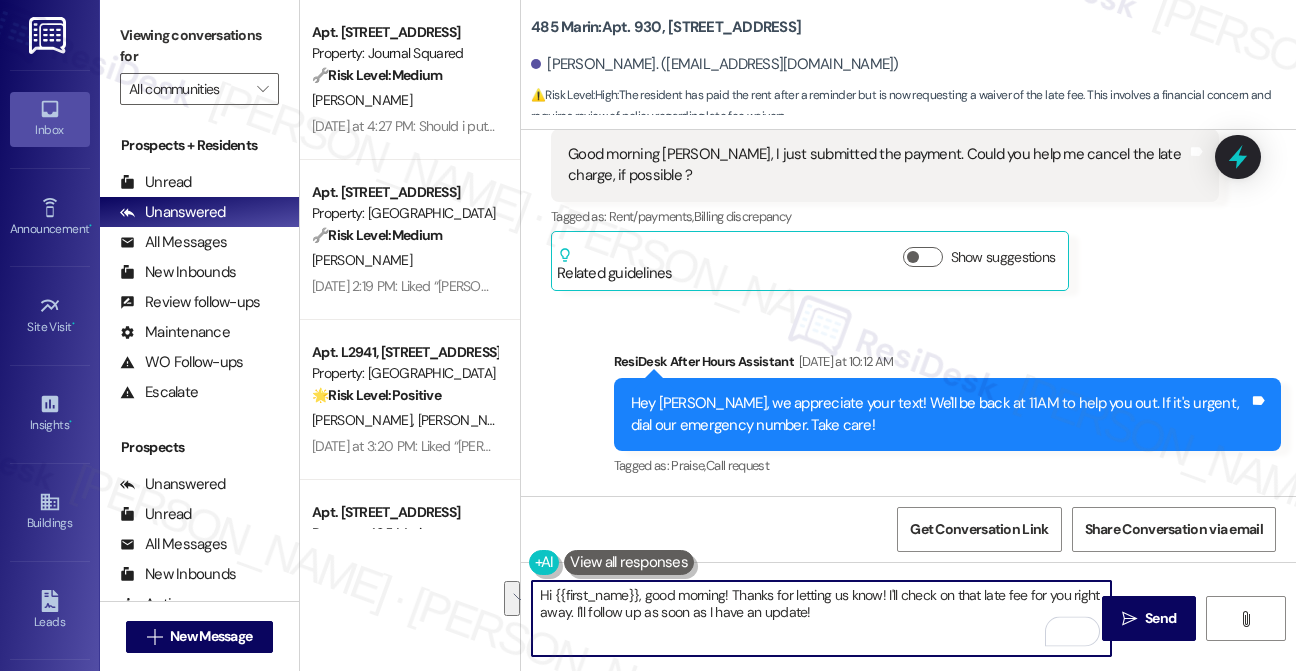 drag, startPoint x: 844, startPoint y: 613, endPoint x: 888, endPoint y: 584, distance: 52.69725 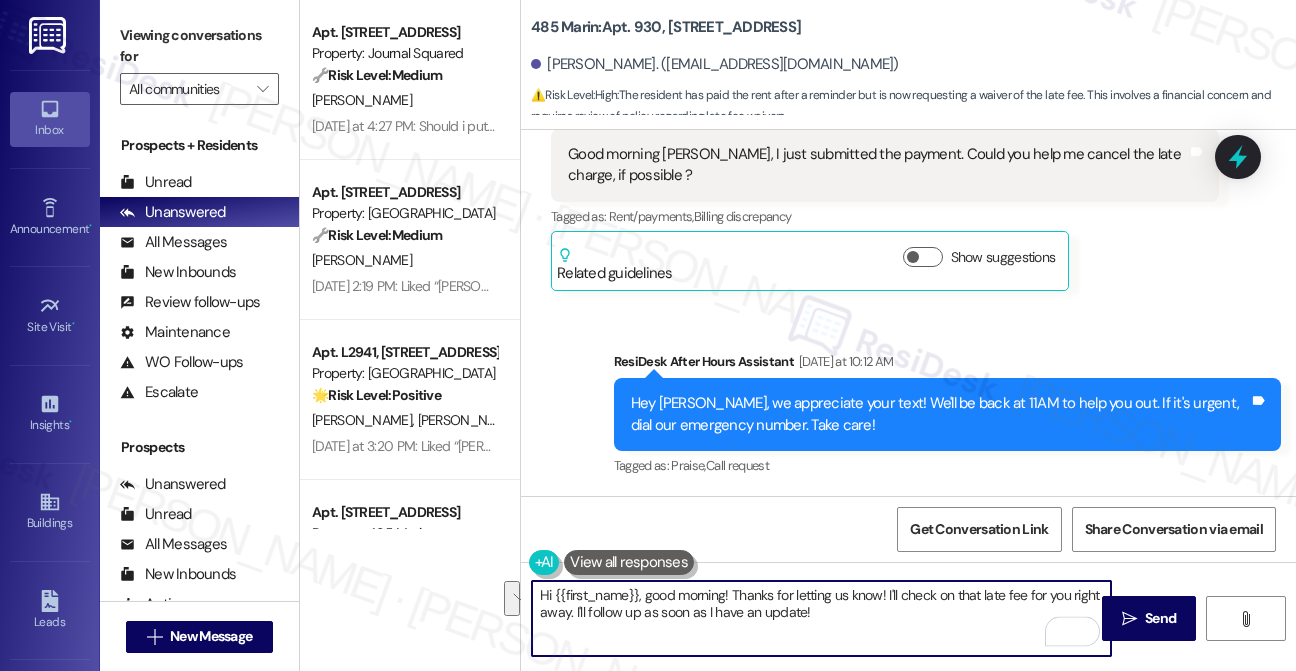 click on "Hi {{first_name}}, good morning! Thanks for letting us know! I'll check on that late fee for you right away. I'll follow up as soon as I have an update!" at bounding box center (821, 618) 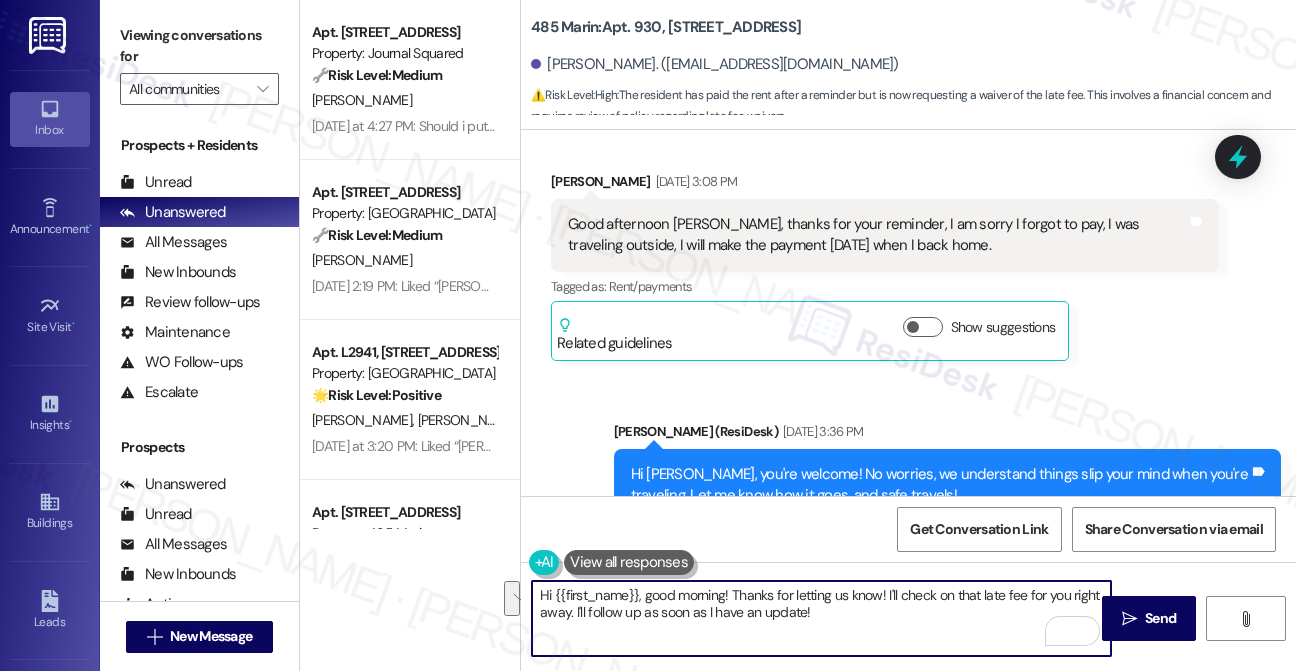 scroll, scrollTop: 6364, scrollLeft: 0, axis: vertical 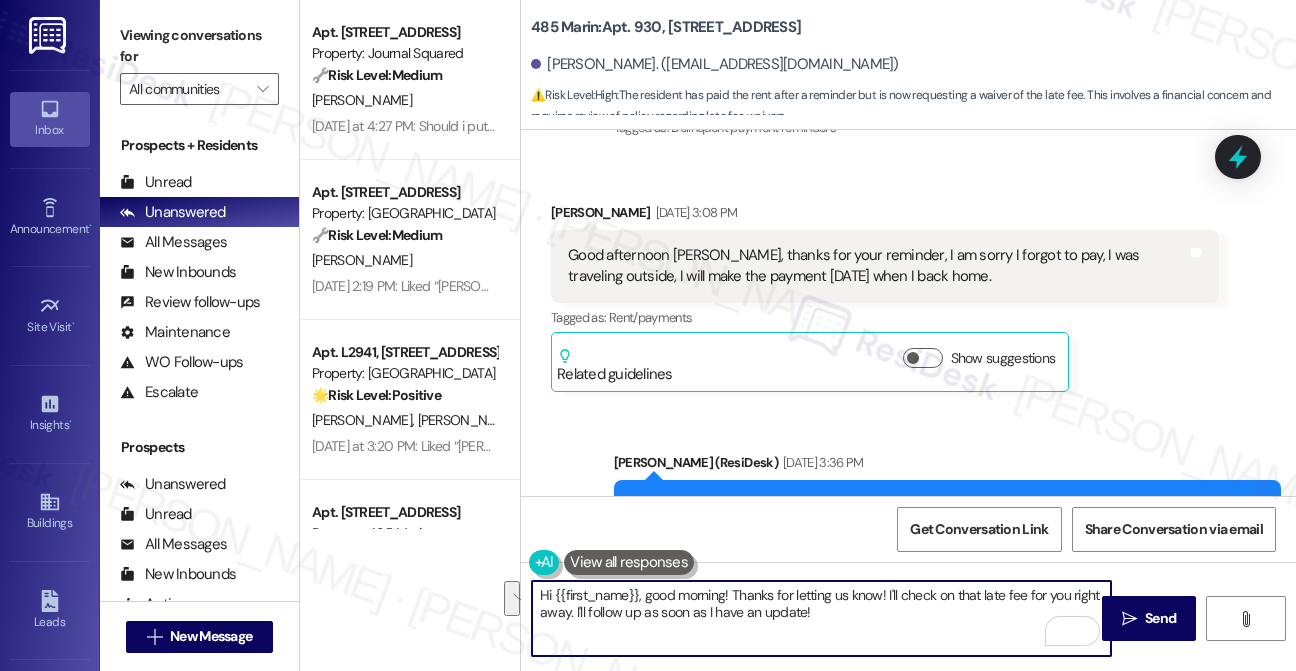 click on "Good afternoon Jane, thanks for your reminder, I am sorry I forgot to pay, I was traveling outside, I will make the payment today when I back home." at bounding box center [877, 266] 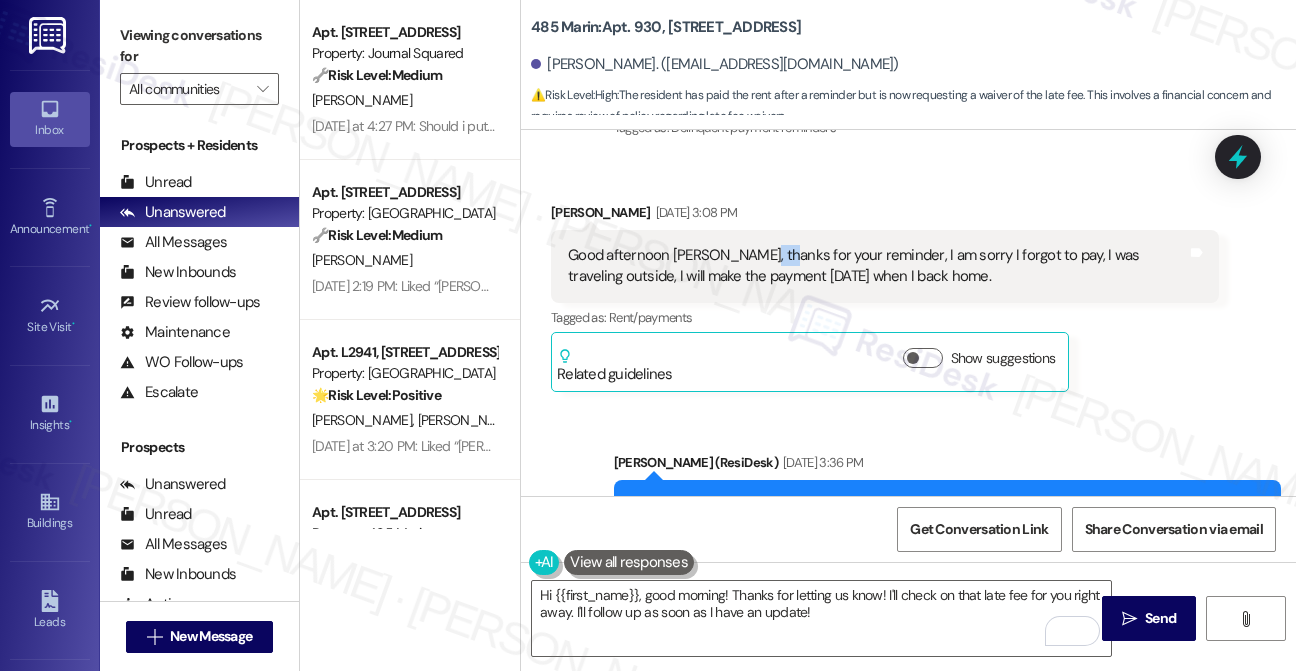 click on "Good afternoon Jane, thanks for your reminder, I am sorry I forgot to pay, I was traveling outside, I will make the payment today when I back home." at bounding box center [877, 266] 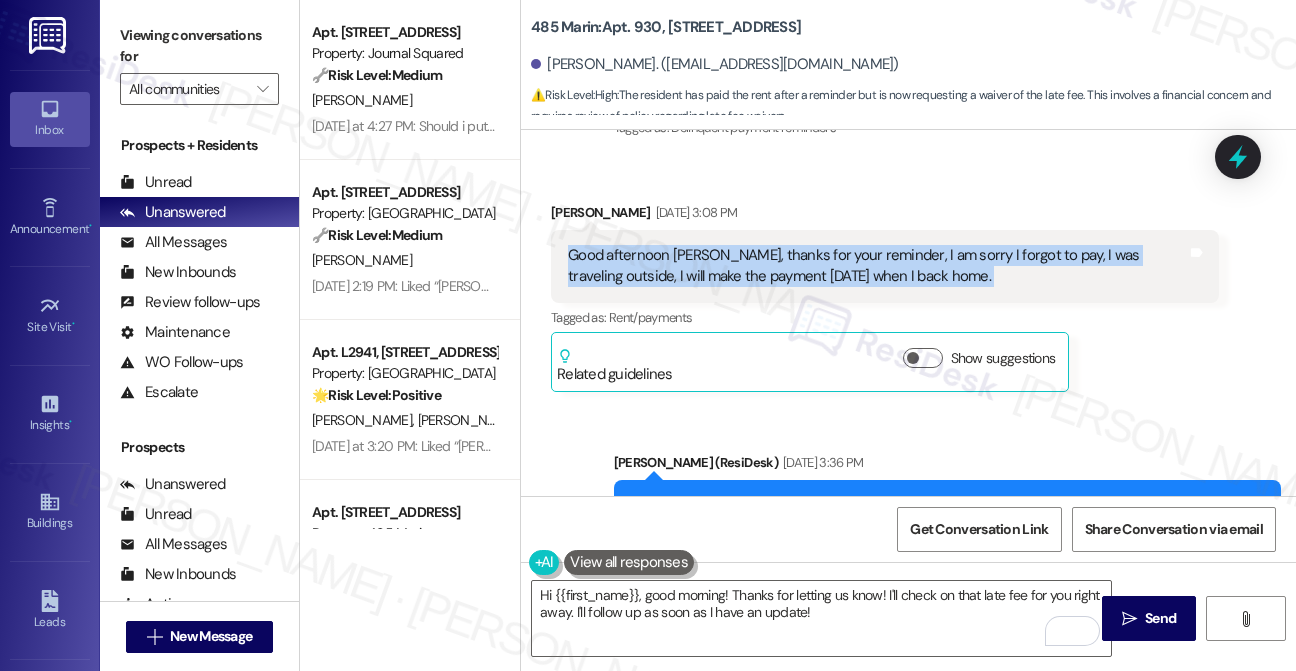click on "Good afternoon Jane, thanks for your reminder, I am sorry I forgot to pay, I was traveling outside, I will make the payment today when I back home." at bounding box center [877, 266] 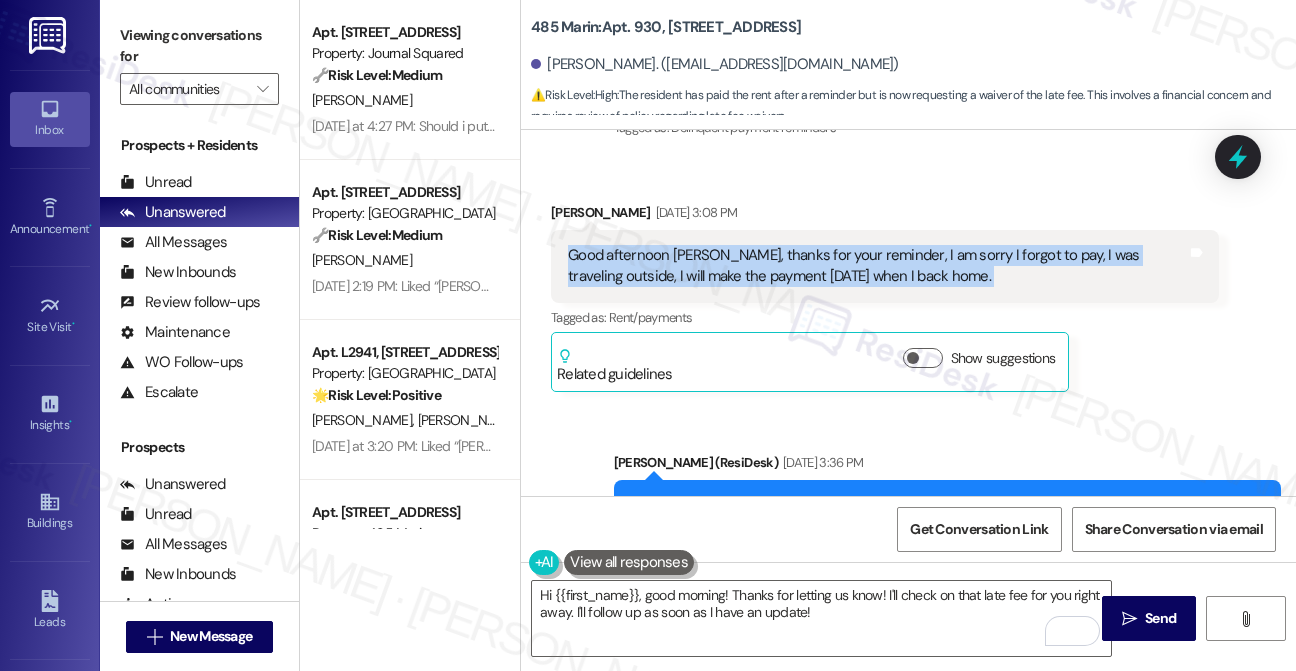 click on "Good afternoon Jane, thanks for your reminder, I am sorry I forgot to pay, I was traveling outside, I will make the payment today when I back home." at bounding box center [877, 266] 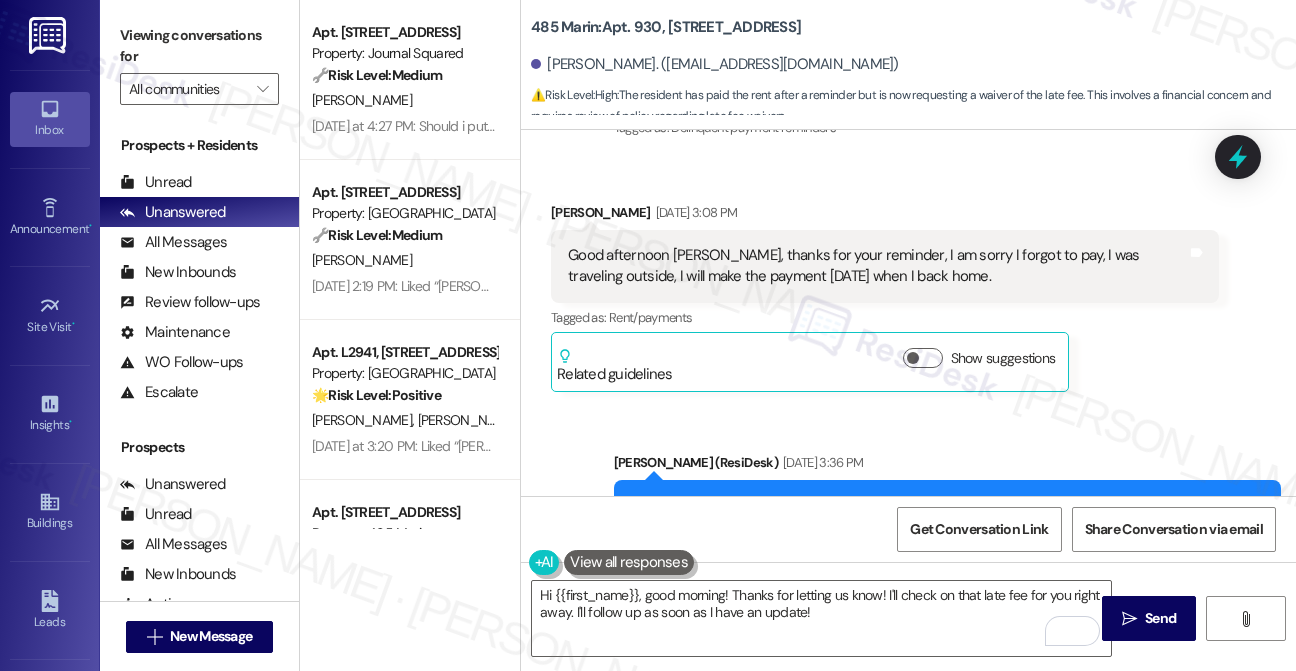 click on "Received via SMS Junyu Lu Jul 08, 2025 at 3:08 PM Good afternoon Jane, thanks for your reminder, I am sorry I forgot to pay, I was traveling outside, I will make the payment today when I back home. Tags and notes Tagged as:   Rent/payments Click to highlight conversations about Rent/payments  Related guidelines Show suggestions" at bounding box center (885, 297) 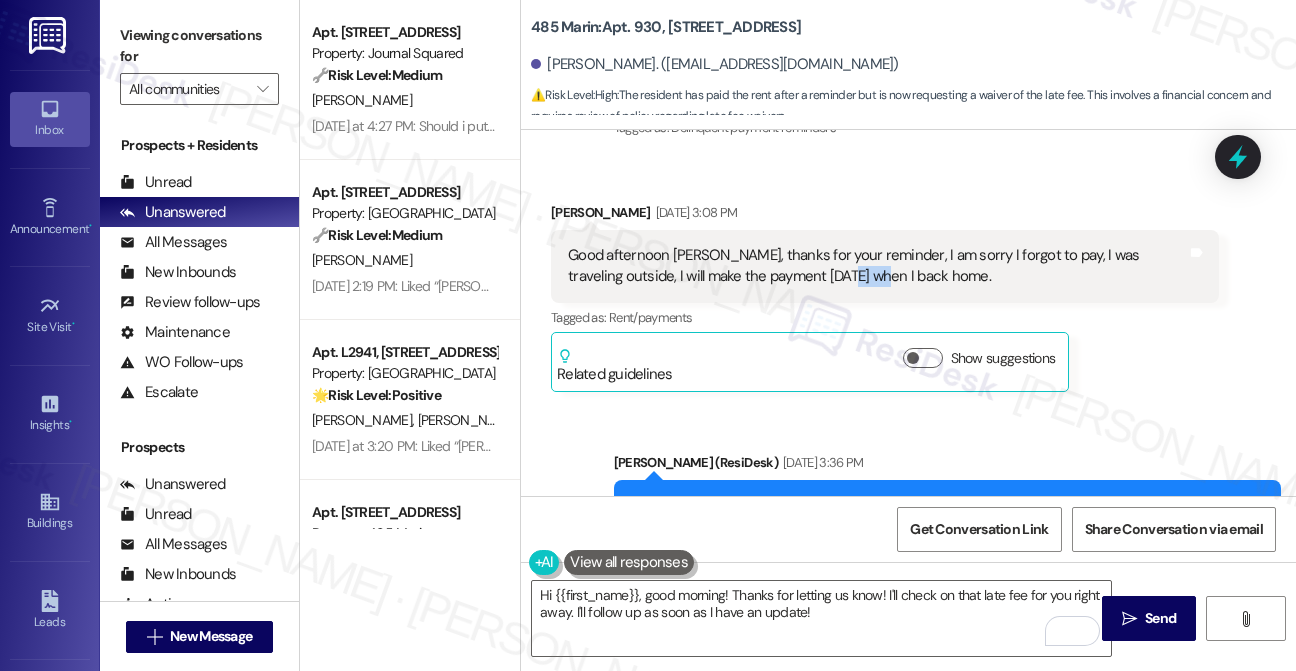 click on "Good afternoon Jane, thanks for your reminder, I am sorry I forgot to pay, I was traveling outside, I will make the payment today when I back home." at bounding box center [877, 266] 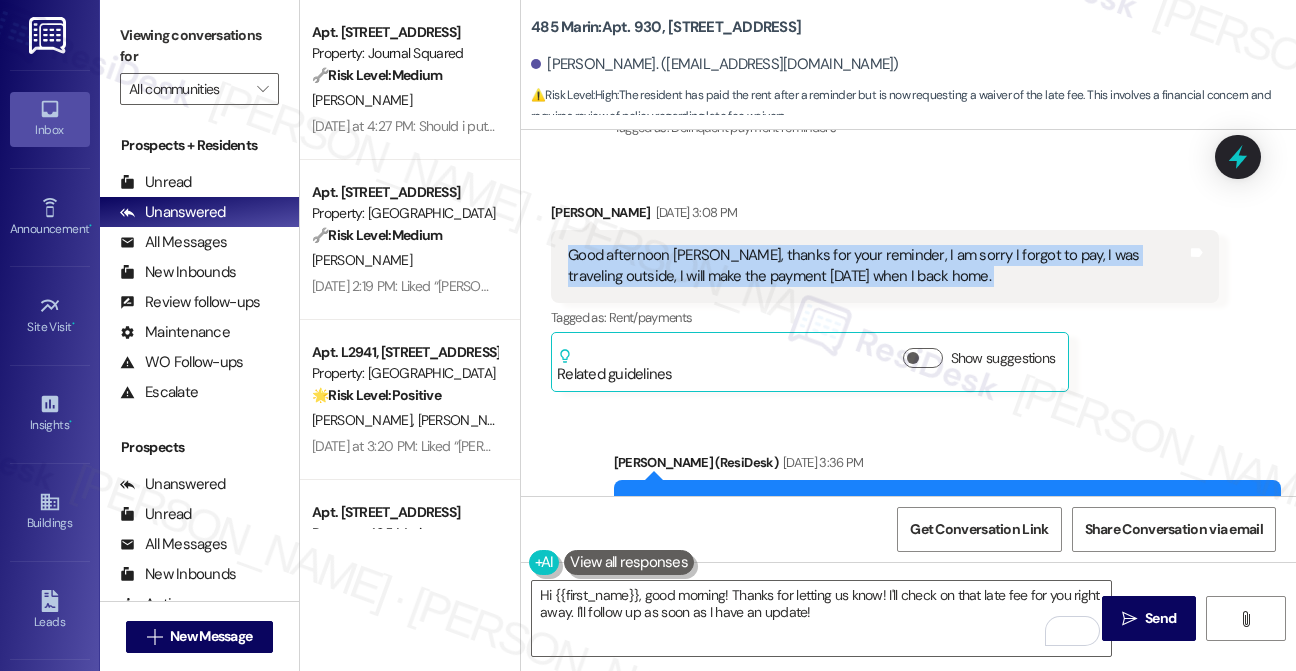 click on "Good afternoon Jane, thanks for your reminder, I am sorry I forgot to pay, I was traveling outside, I will make the payment today when I back home." at bounding box center (877, 266) 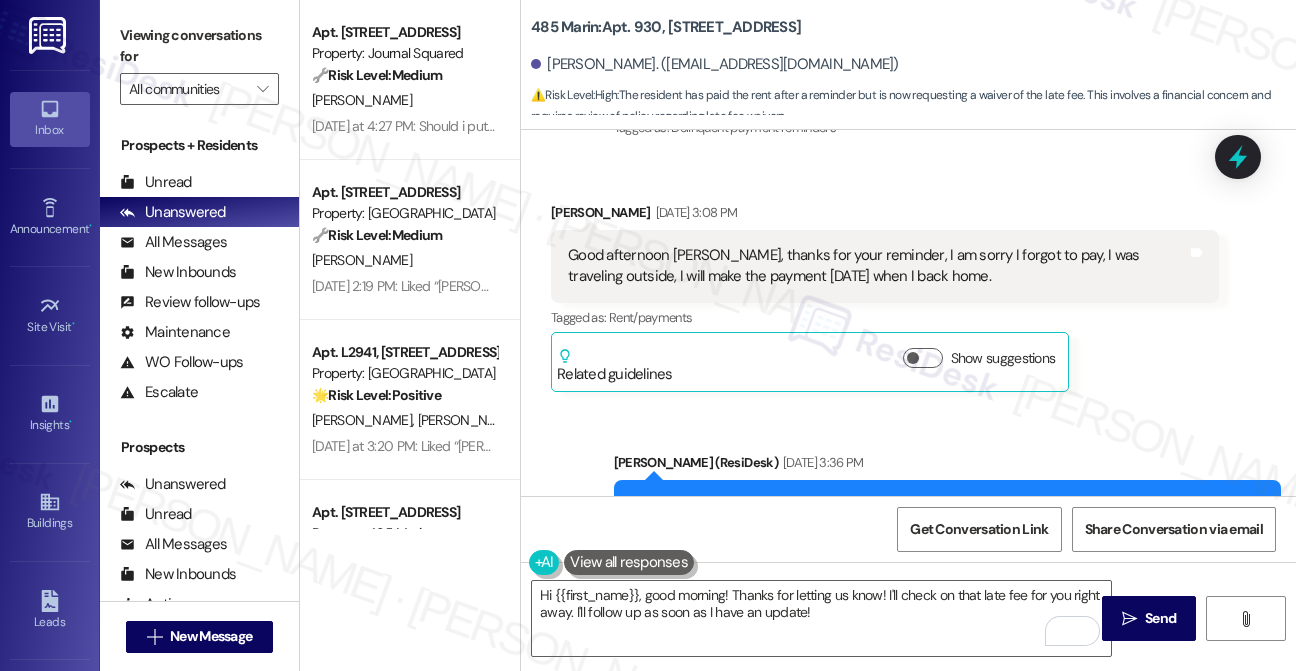 click on "Junyu Lu Jul 08, 2025 at 3:08 PM" at bounding box center [885, 216] 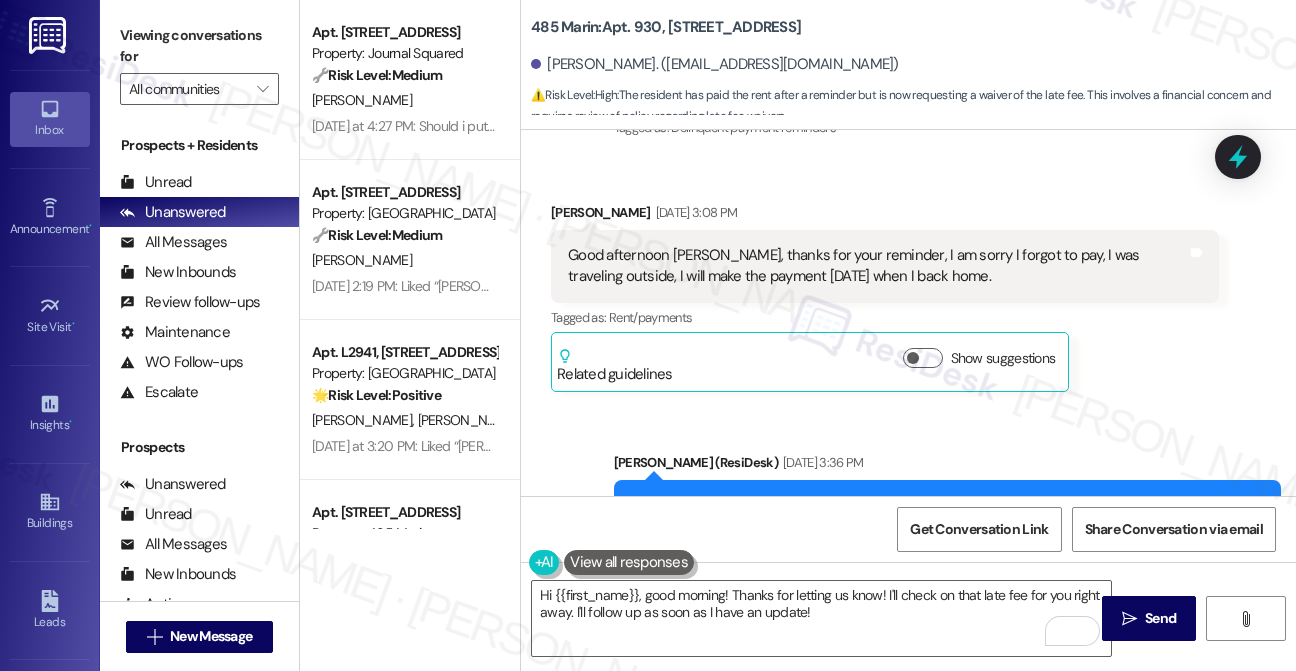 click on "Good afternoon Jane, thanks for your reminder, I am sorry I forgot to pay, I was traveling outside, I will make the payment today when I back home." at bounding box center (877, 266) 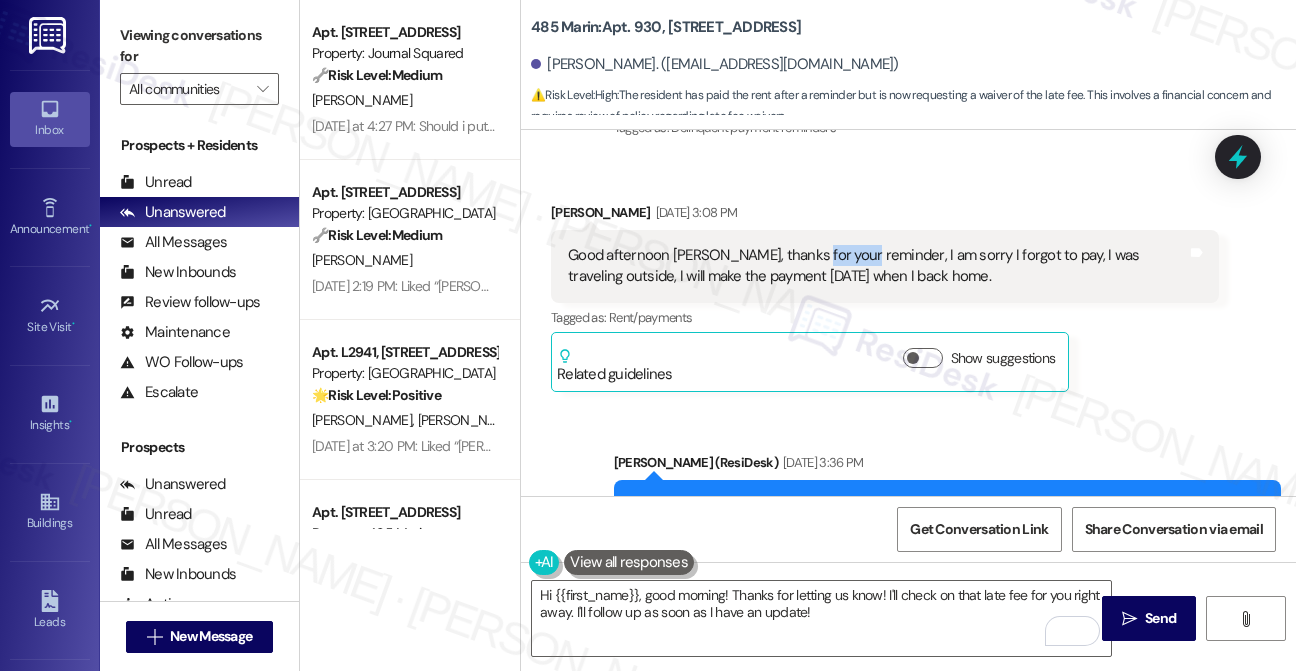 click on "Good afternoon Jane, thanks for your reminder, I am sorry I forgot to pay, I was traveling outside, I will make the payment today when I back home." at bounding box center [877, 266] 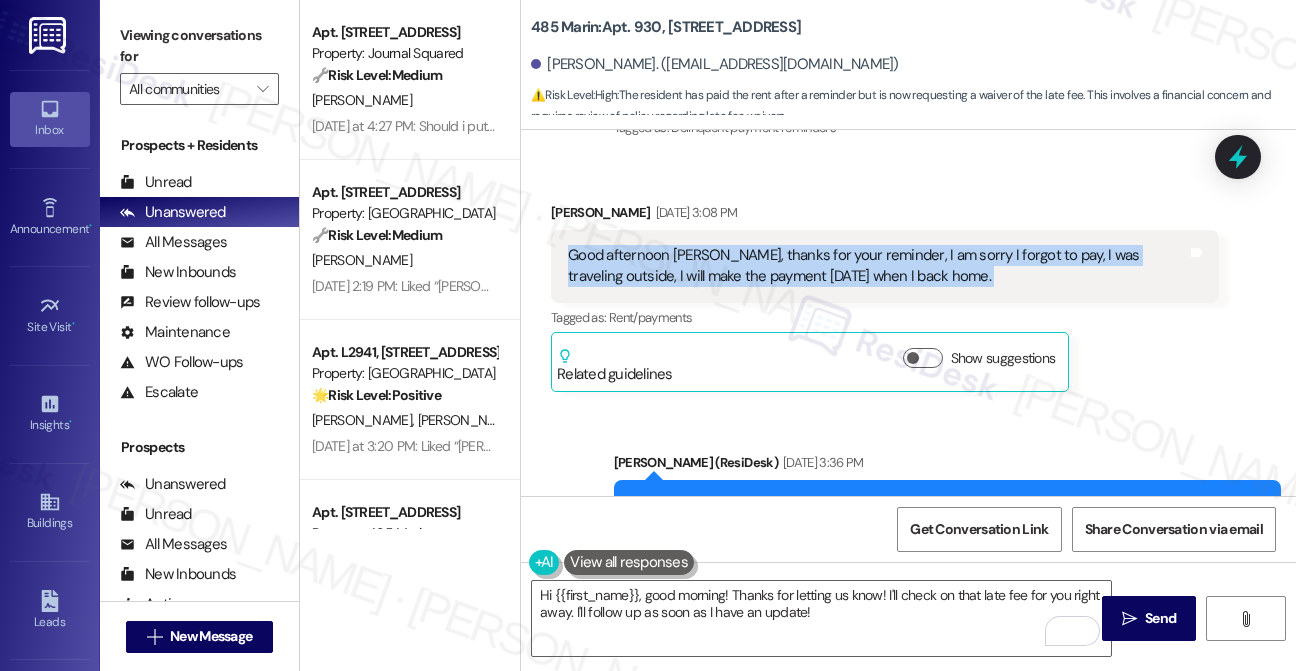 click on "Good afternoon Jane, thanks for your reminder, I am sorry I forgot to pay, I was traveling outside, I will make the payment today when I back home." at bounding box center (877, 266) 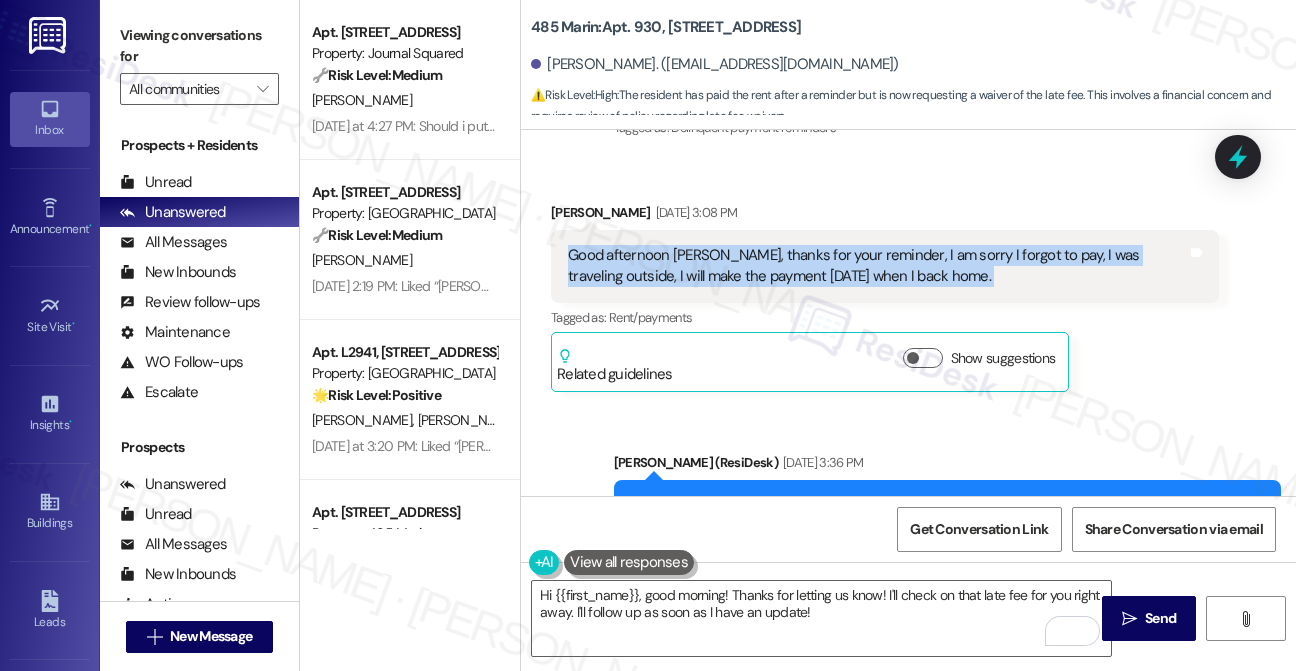 click on "Good afternoon Jane, thanks for your reminder, I am sorry I forgot to pay, I was traveling outside, I will make the payment today when I back home." at bounding box center (877, 266) 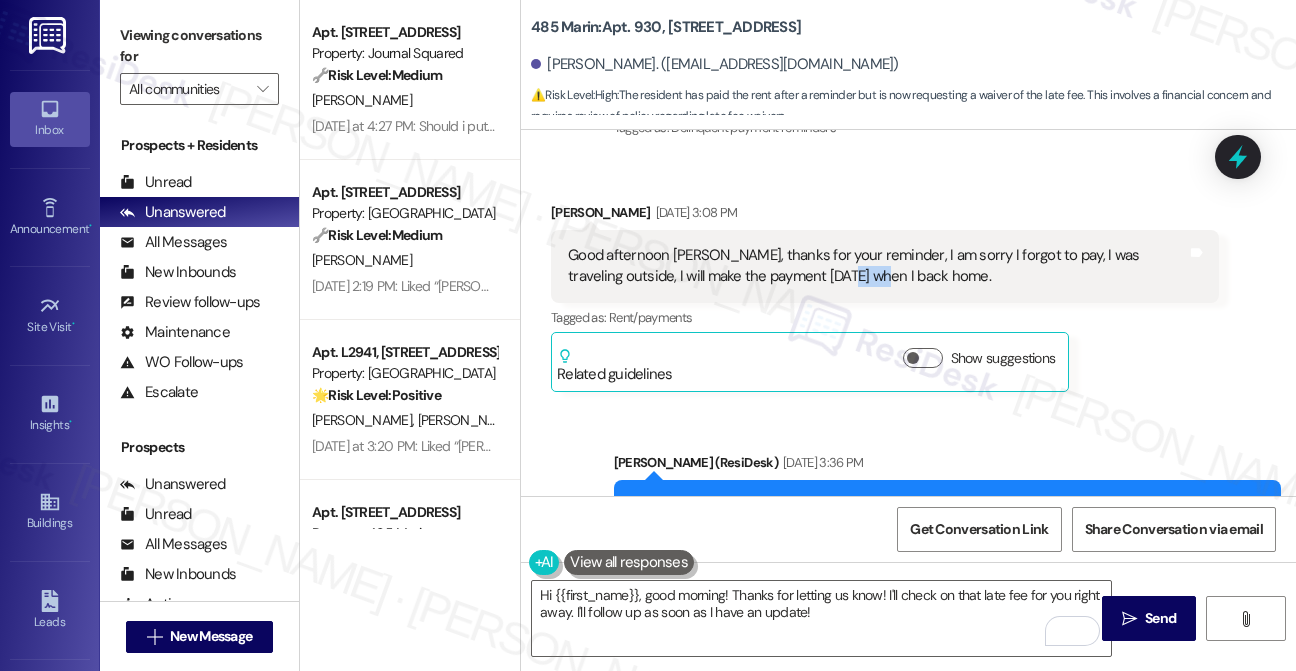 click on "Good afternoon Jane, thanks for your reminder, I am sorry I forgot to pay, I was traveling outside, I will make the payment today when I back home." at bounding box center (877, 266) 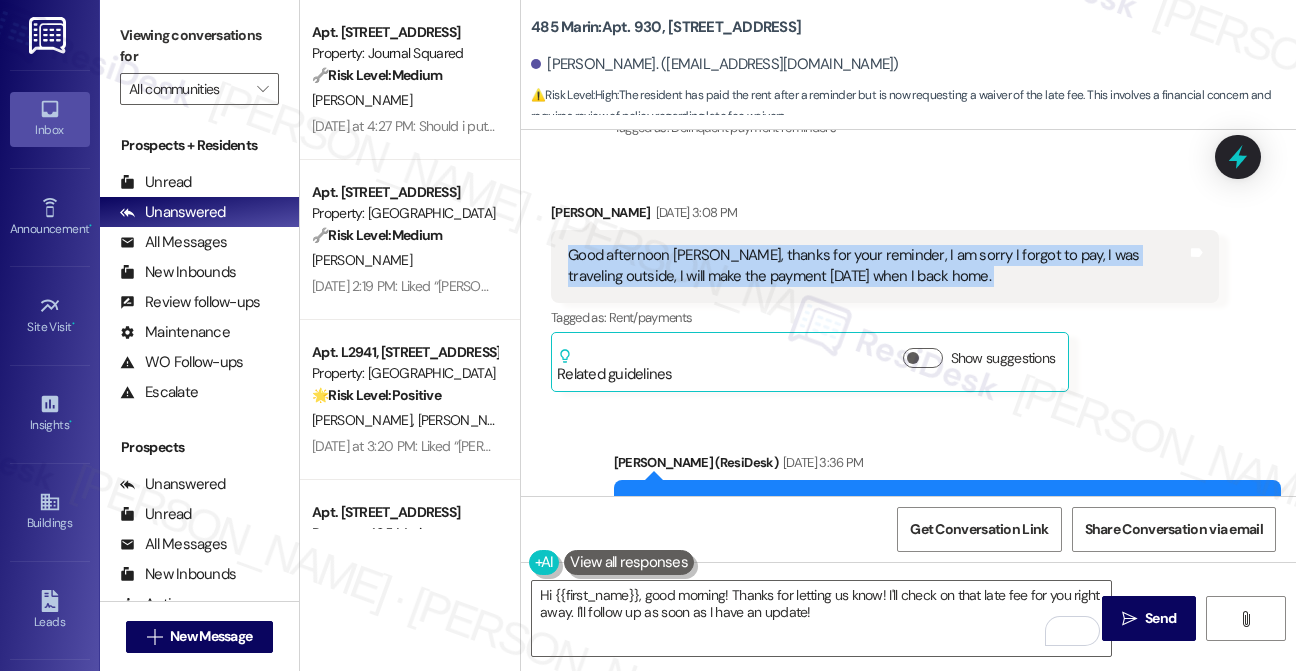 click on "Good afternoon Jane, thanks for your reminder, I am sorry I forgot to pay, I was traveling outside, I will make the payment today when I back home." at bounding box center [877, 266] 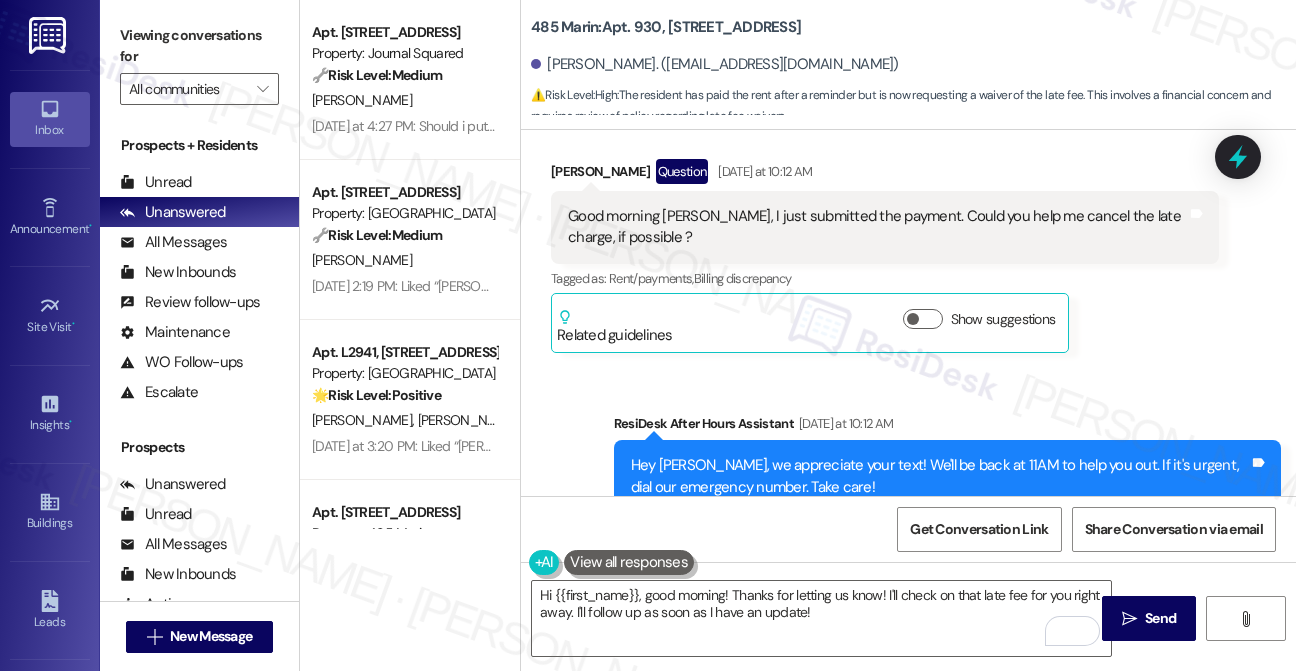scroll, scrollTop: 6818, scrollLeft: 0, axis: vertical 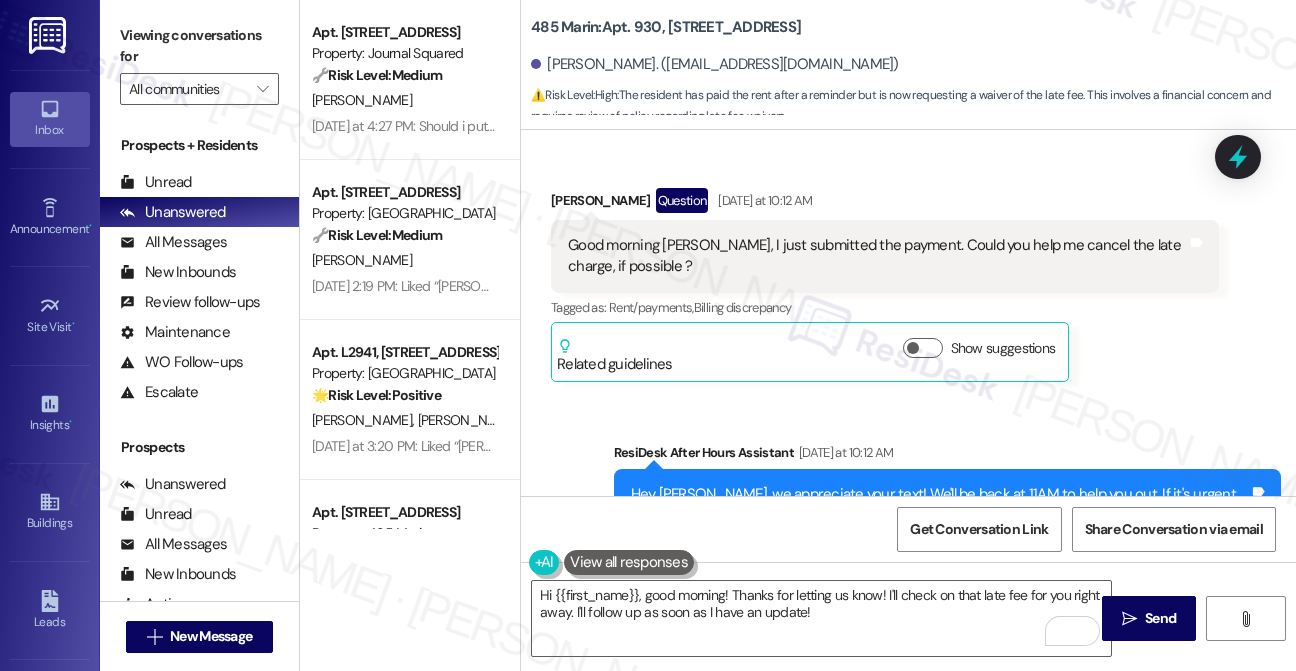 click on "Good morning Jane, I just submitted the payment. Could you help me cancel the late charge, if possible ?" at bounding box center (877, 256) 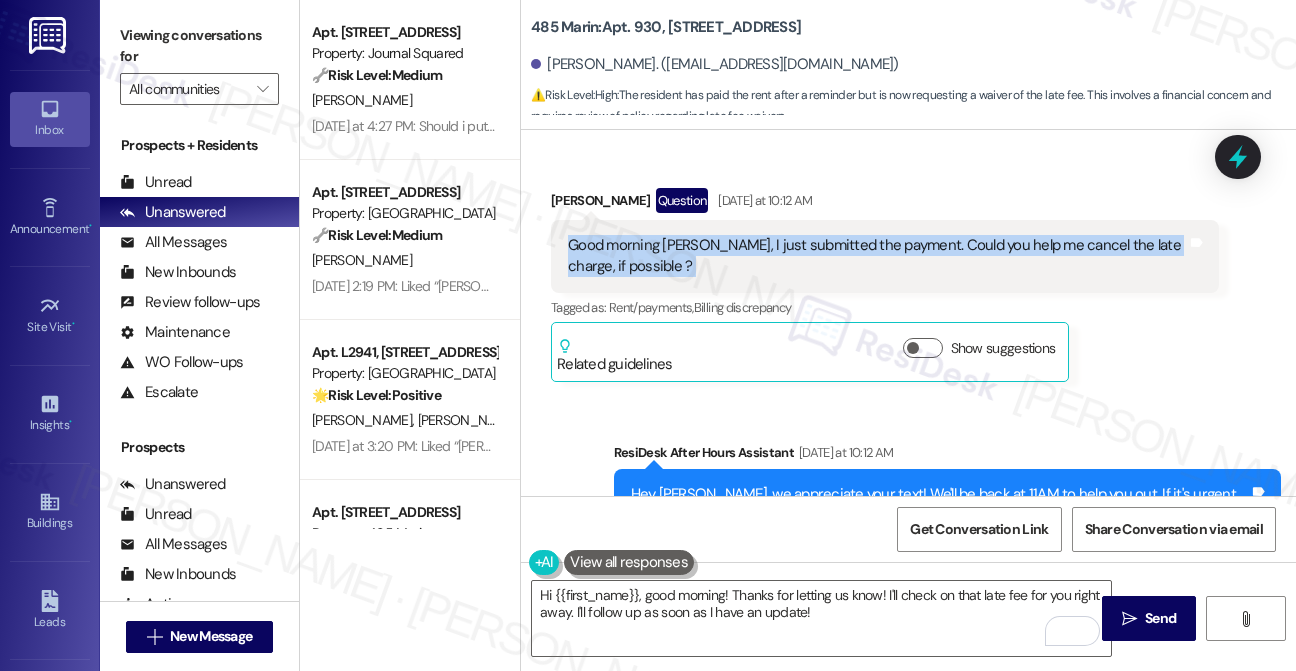 click on "Good morning Jane, I just submitted the payment. Could you help me cancel the late charge, if possible ?" at bounding box center (877, 256) 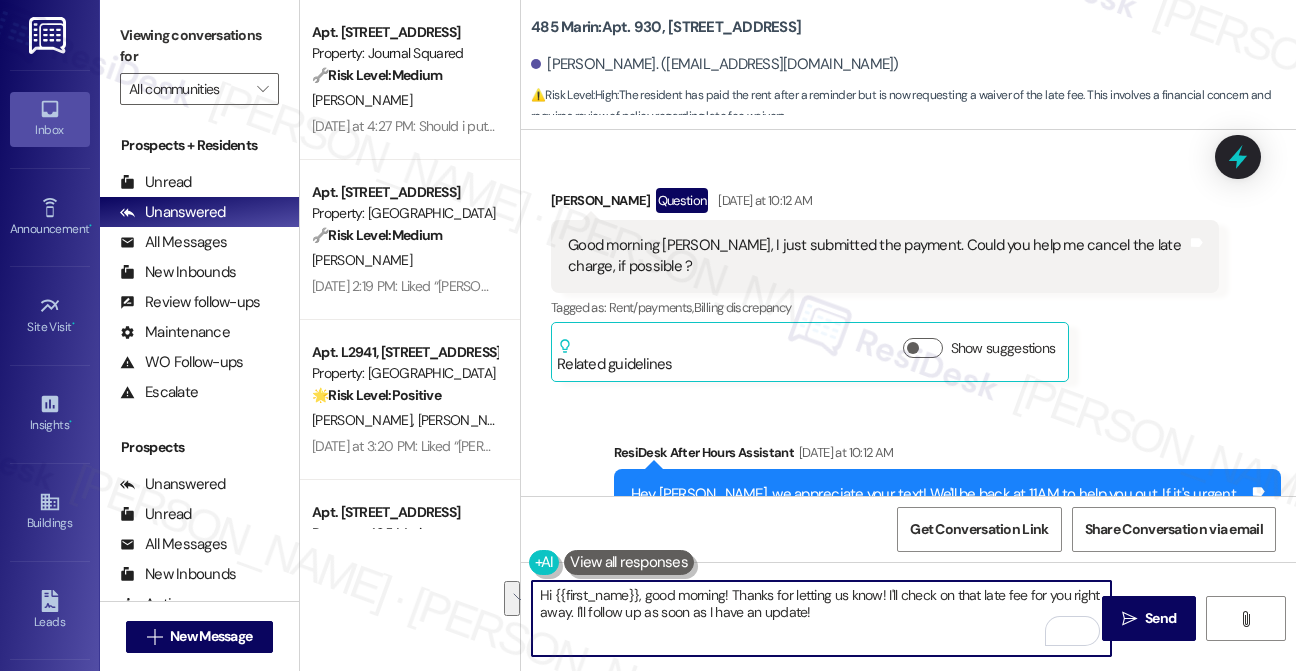 drag, startPoint x: 730, startPoint y: 592, endPoint x: 841, endPoint y: 621, distance: 114.72576 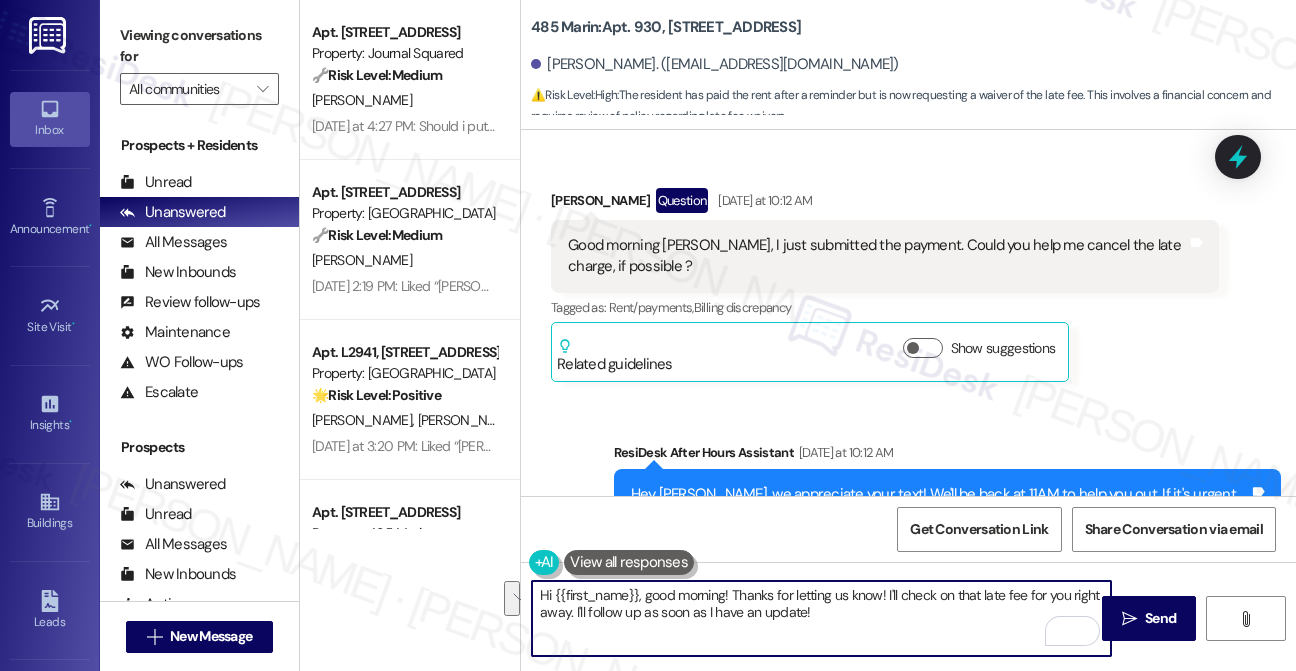 click on "Hi {{first_name}}, good morning! Thanks for letting us know! I'll check on that late fee for you right away. I'll follow up as soon as I have an update!" at bounding box center (821, 618) 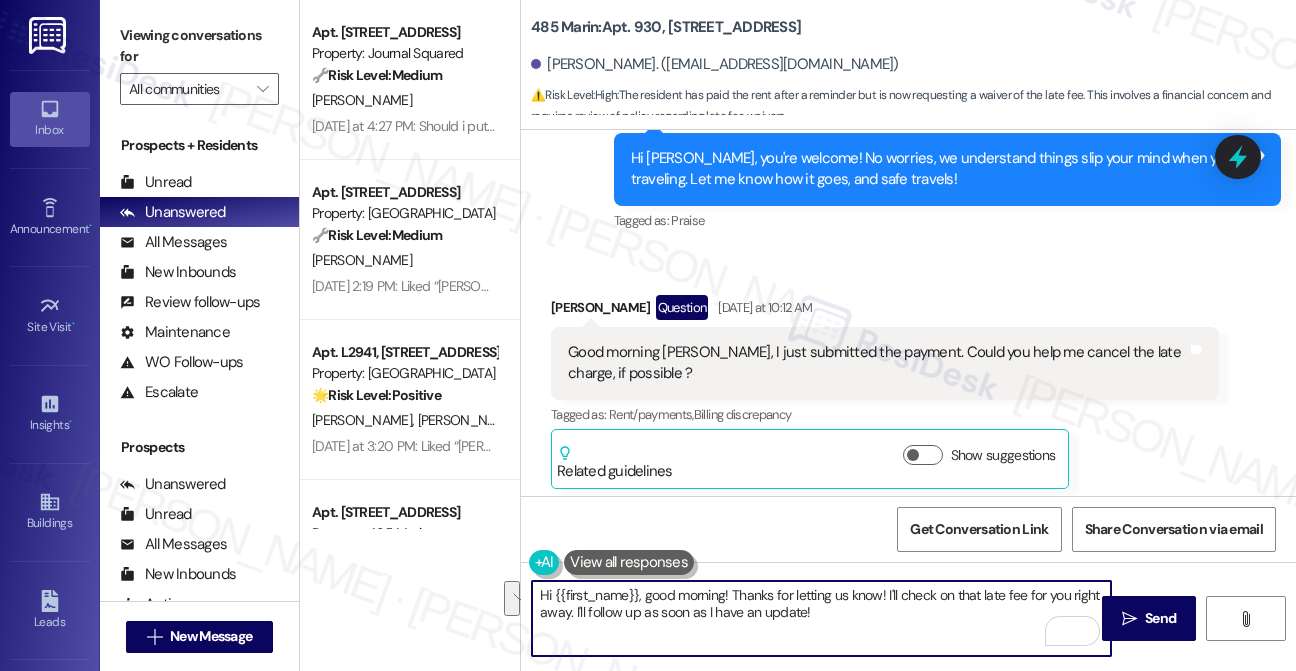 scroll, scrollTop: 6546, scrollLeft: 0, axis: vertical 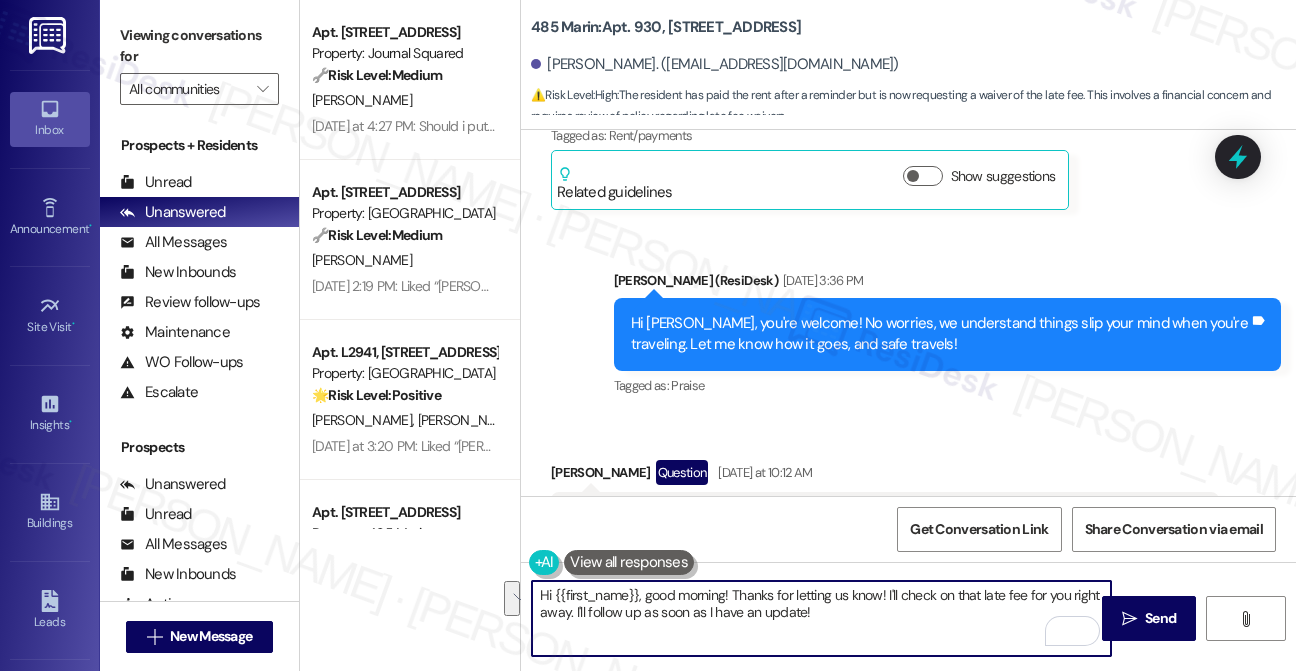 click on "Hi {{first_name}}, good morning! Thanks for letting us know! I'll check on that late fee for you right away. I'll follow up as soon as I have an update!" at bounding box center [821, 618] 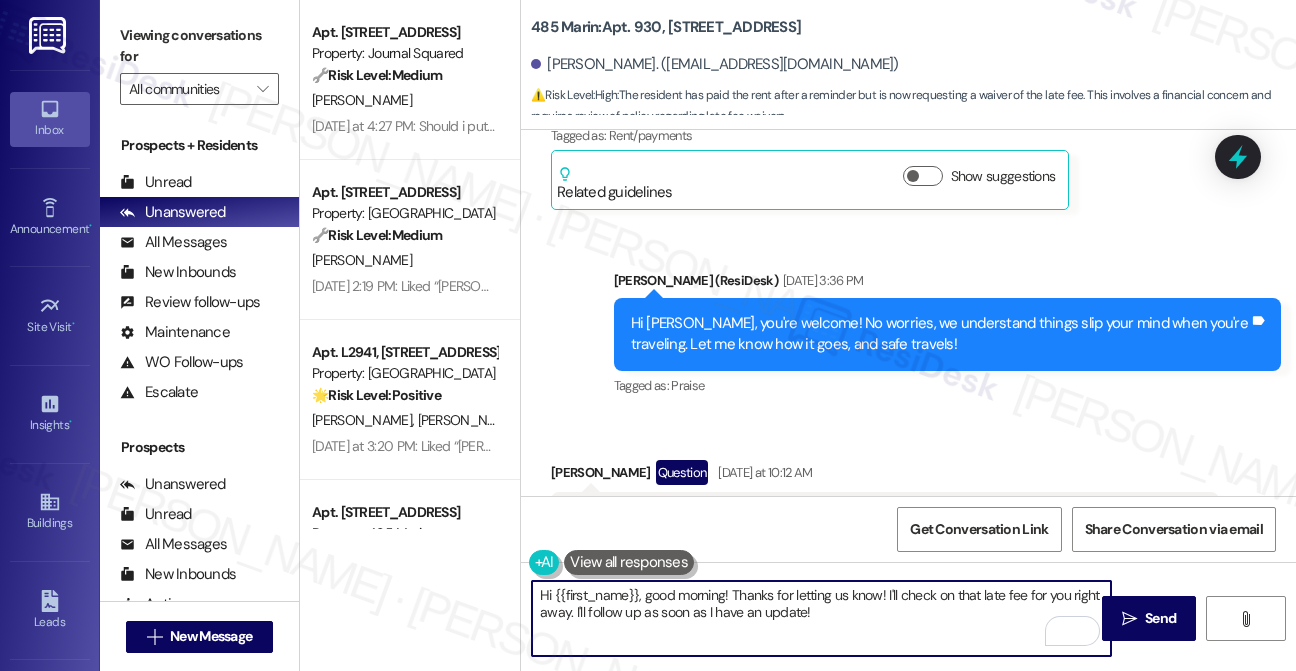 drag, startPoint x: 723, startPoint y: 594, endPoint x: 856, endPoint y: 617, distance: 134.97408 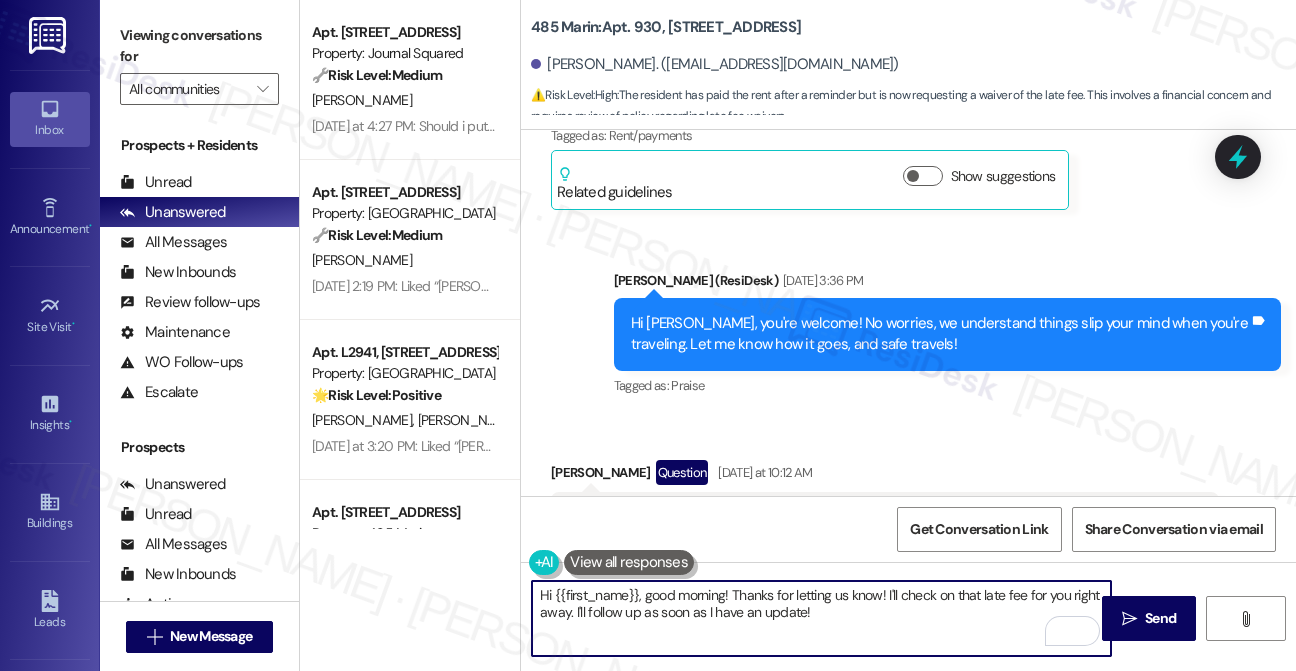 click on "Hi {{first_name}}, good morning! Thanks for letting us know! I'll check on that late fee for you right away. I'll follow up as soon as I have an update!" at bounding box center [821, 618] 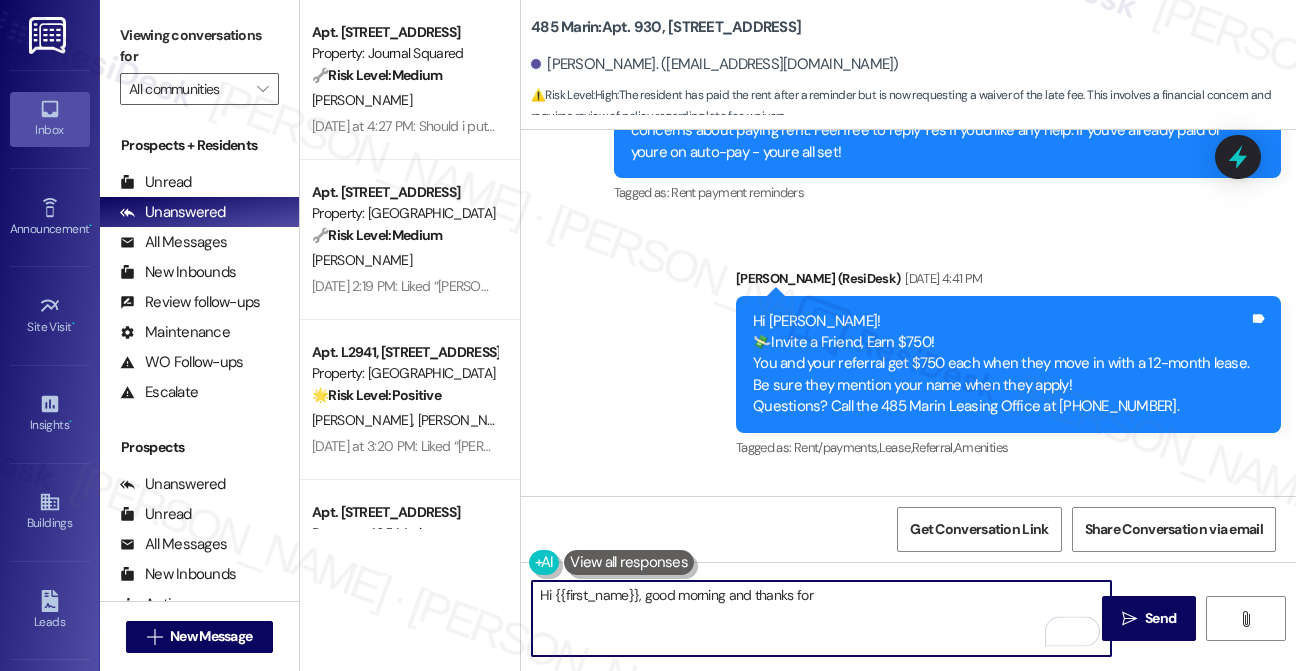 scroll, scrollTop: 5364, scrollLeft: 0, axis: vertical 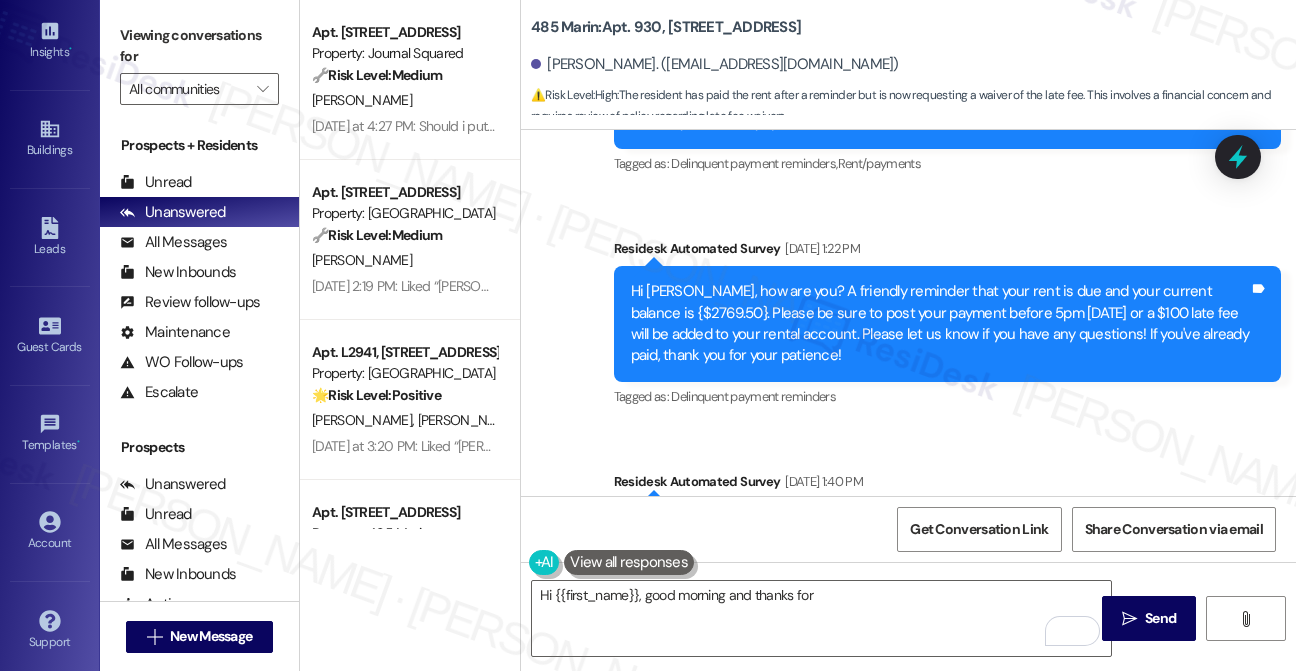 click on "Survey, sent via SMS Residesk Automated Survey Mar 05, 2025 at 1:22 PM Hi Junyu, how are you? A friendly reminder that your rent is due and your current balance is {$2769.50}. Please be sure to post your payment before 5pm today or a $100 late fee will be added to your rental account. Please let us know if you have any questions! If you've already paid, thank you for your patience! Tags and notes Tagged as:   Delinquent payment reminders Click to highlight conversations about Delinquent payment reminders" at bounding box center [948, 324] 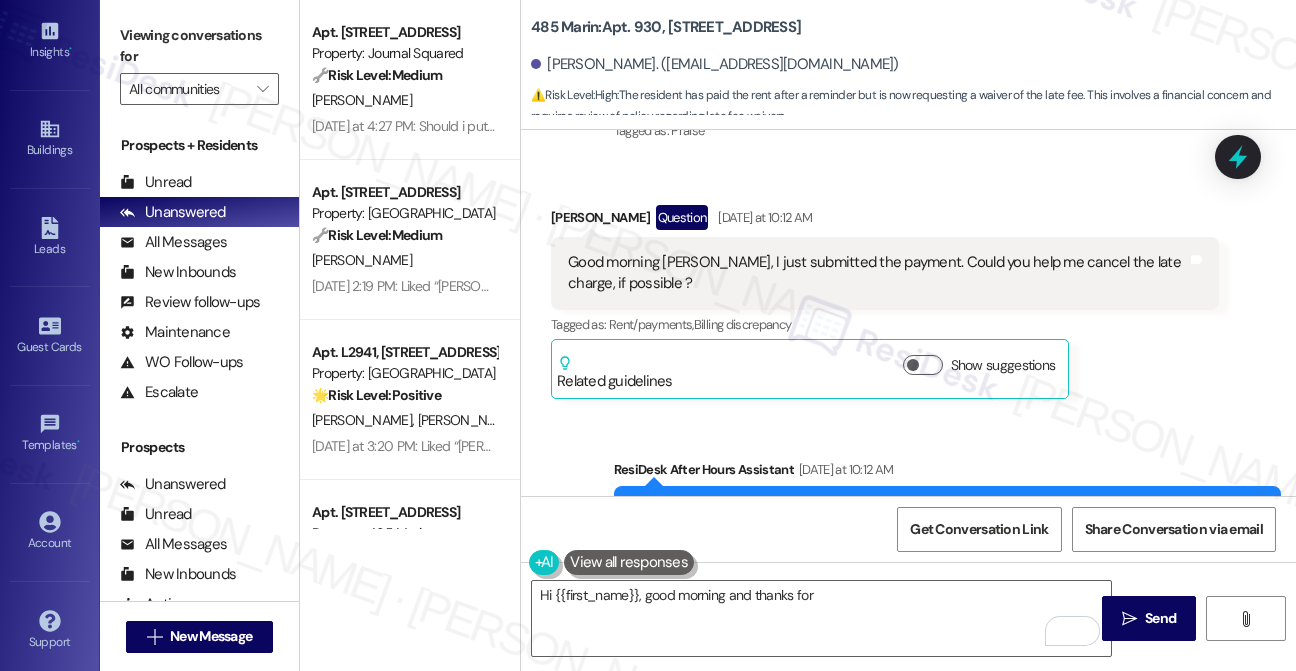 scroll, scrollTop: 6909, scrollLeft: 0, axis: vertical 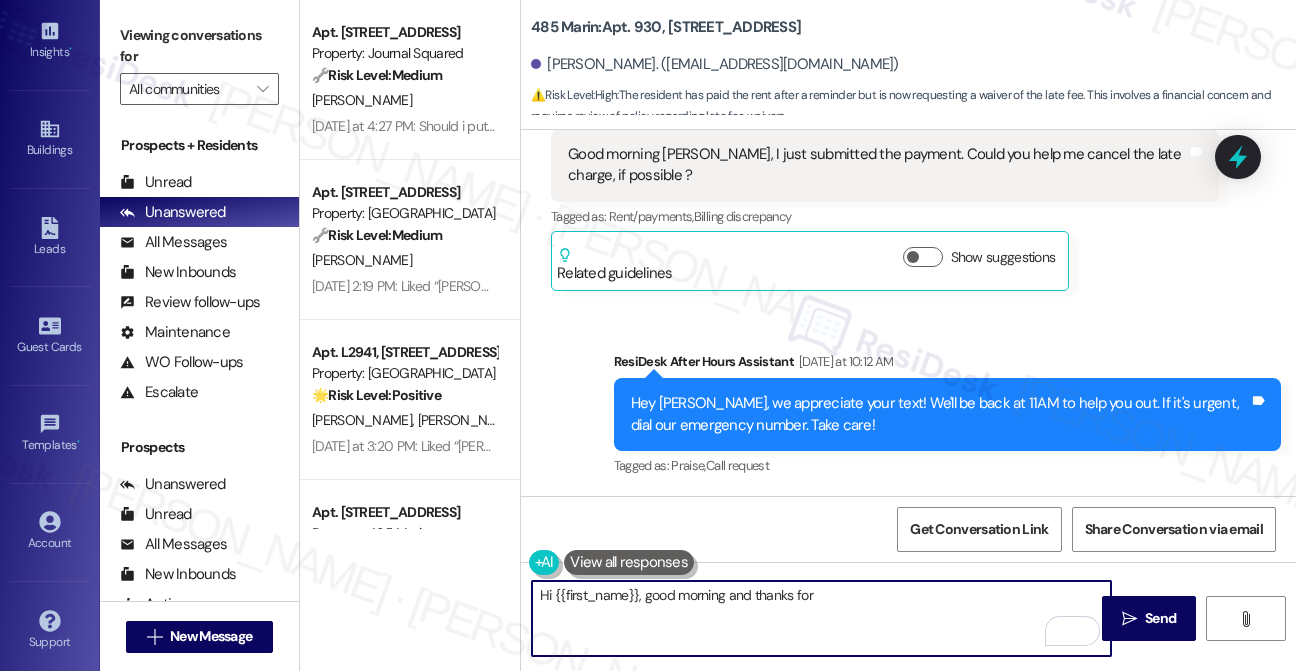 click on "Hi {{first_name}}, good morning and thanks for" at bounding box center [821, 618] 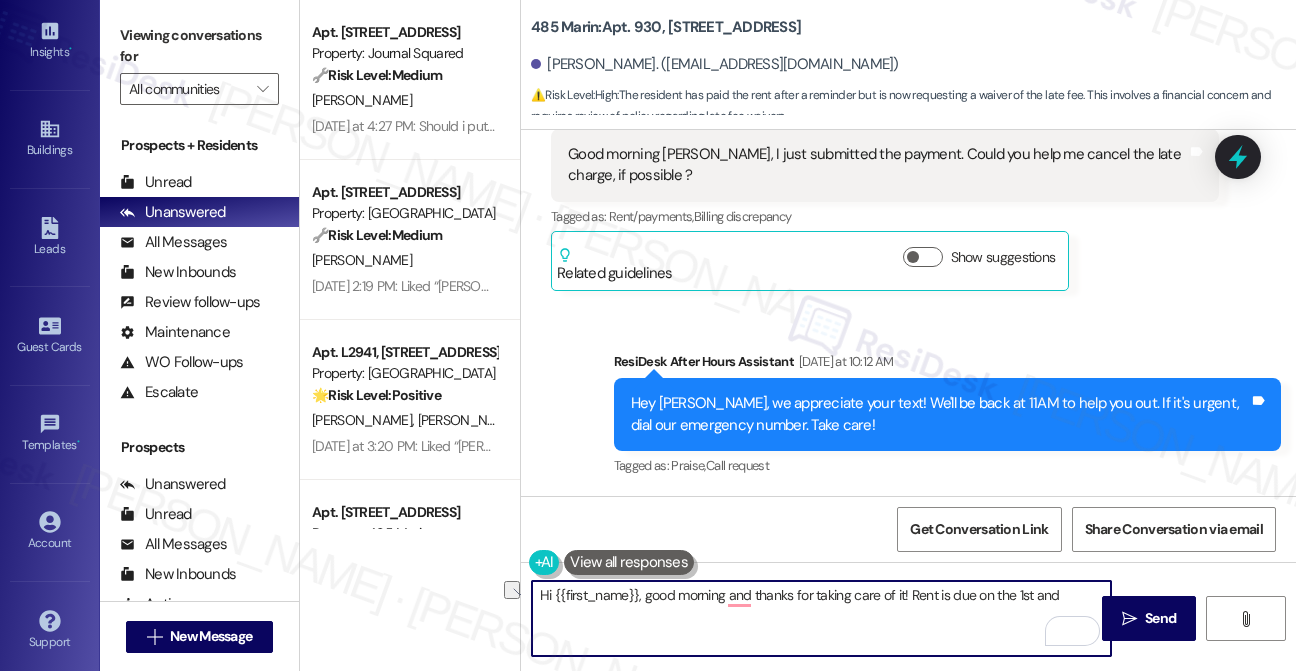 drag, startPoint x: 1069, startPoint y: 594, endPoint x: 910, endPoint y: 598, distance: 159.05031 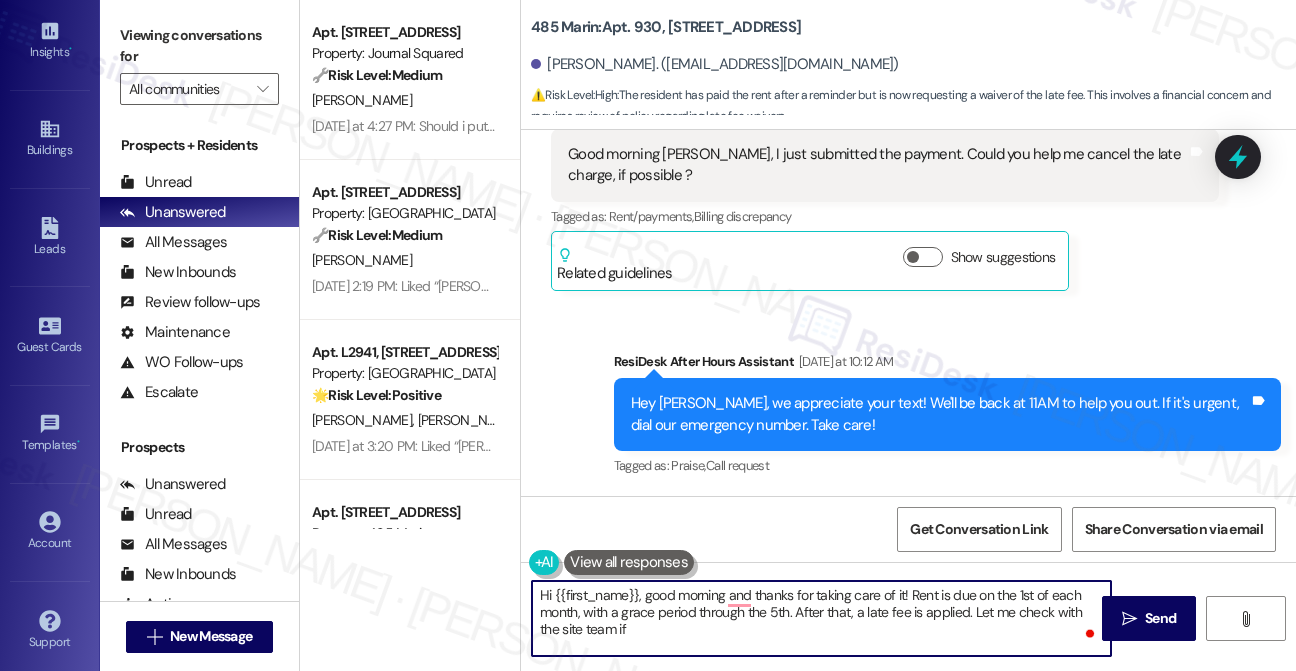 click on "Good morning Jane, I just submitted the payment. Could you help me cancel the late charge, if possible ?" at bounding box center (877, 165) 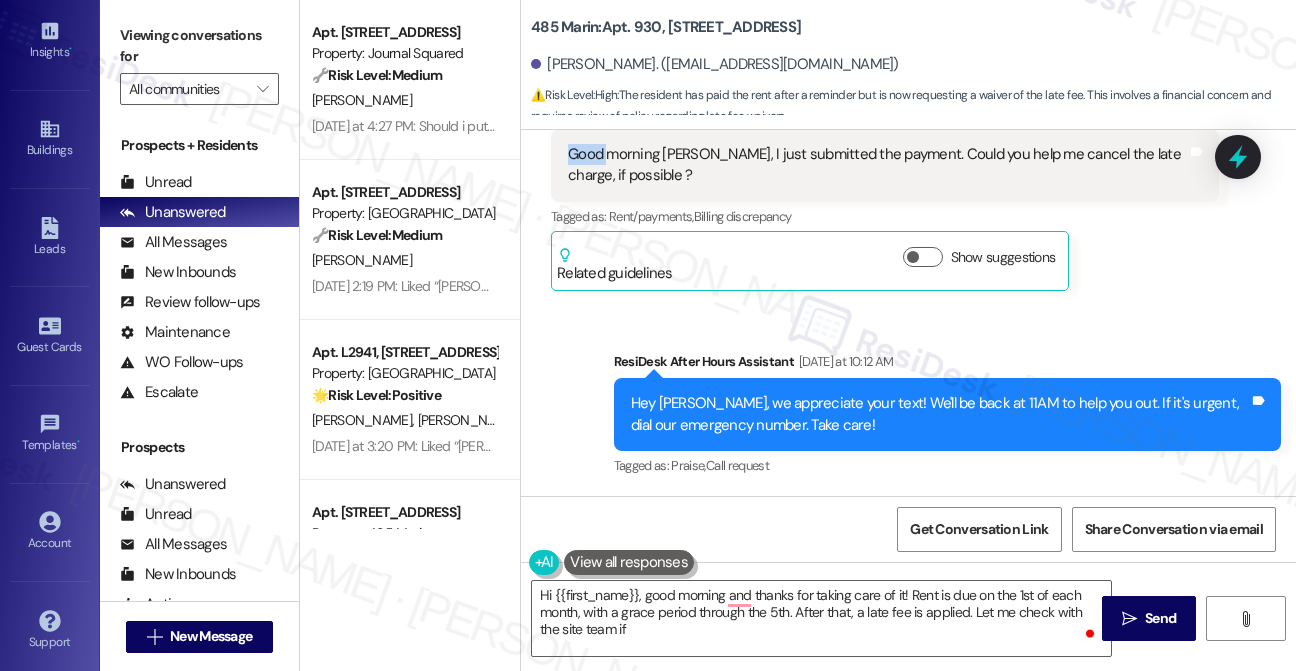 click on "Good morning Jane, I just submitted the payment. Could you help me cancel the late charge, if possible ?" at bounding box center [877, 165] 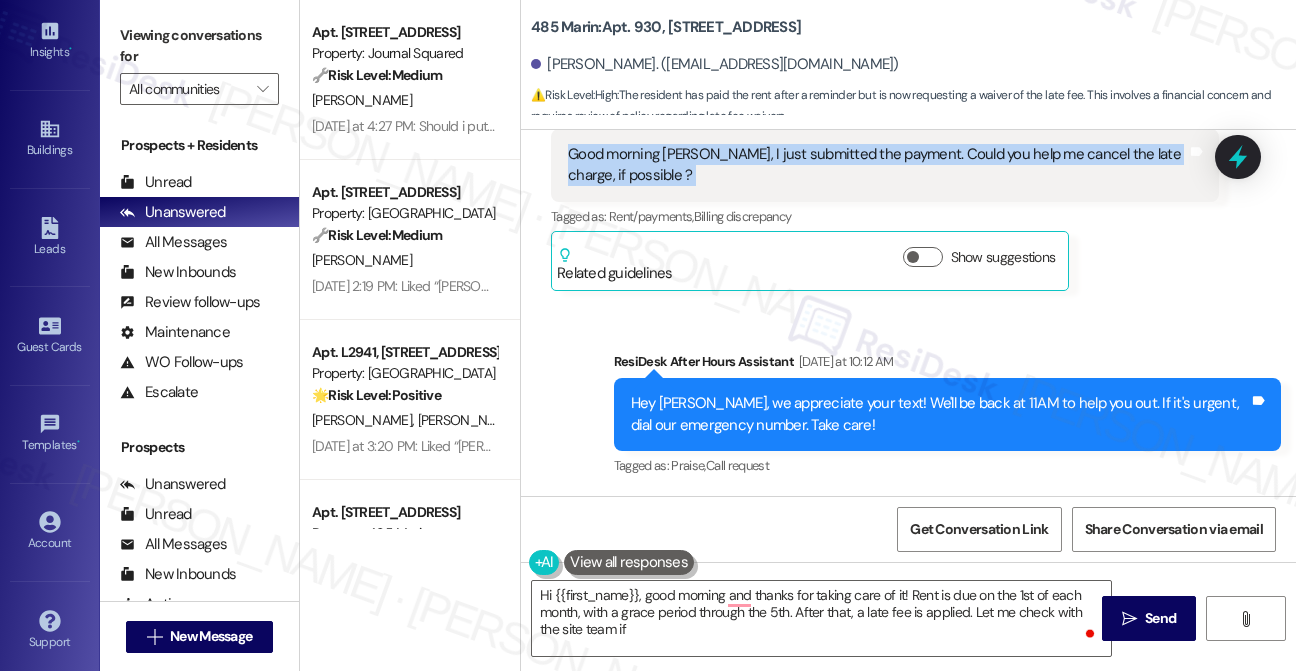 click on "Good morning Jane, I just submitted the payment. Could you help me cancel the late charge, if possible ?" at bounding box center [877, 165] 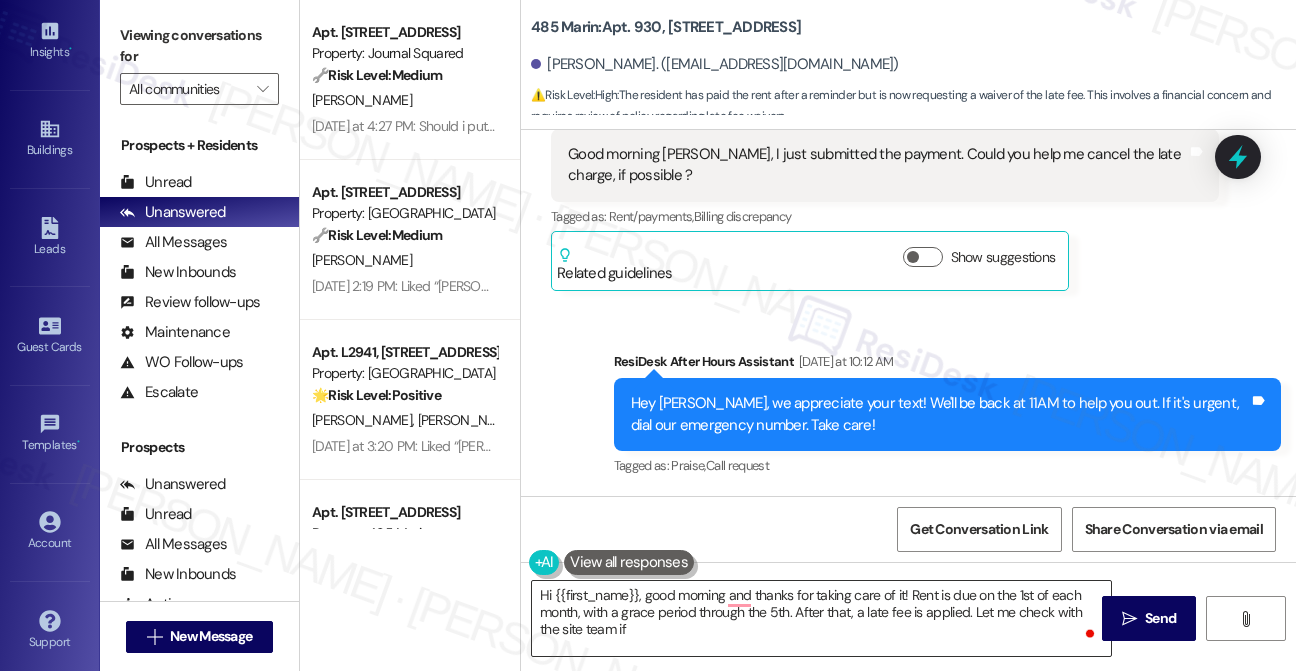 click on "Hi {{first_name}}, good morning and thanks for taking care of it! Rent is due on the 1st of each month, with a grace period through the 5th. After that, a late fee is applied. Let me check with the site team if" at bounding box center [821, 618] 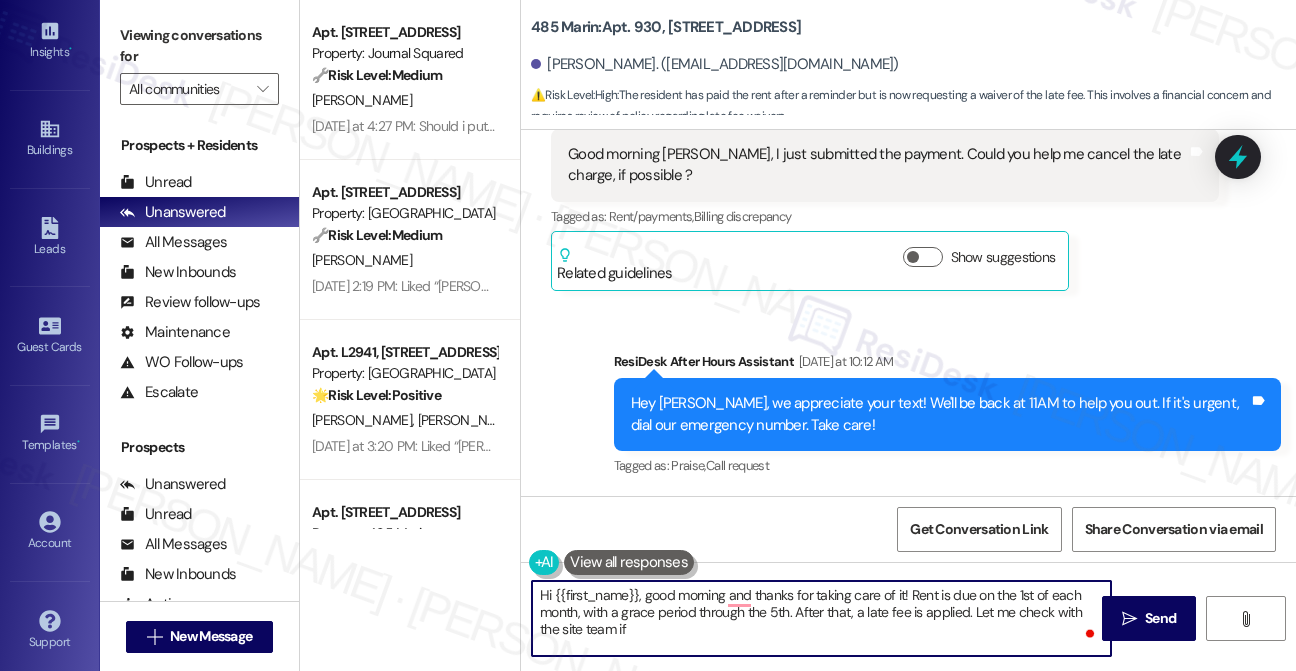 paste on "I’ll check in with the site team regarding the possibility of waiving the fee and will follow up with you once I have more information." 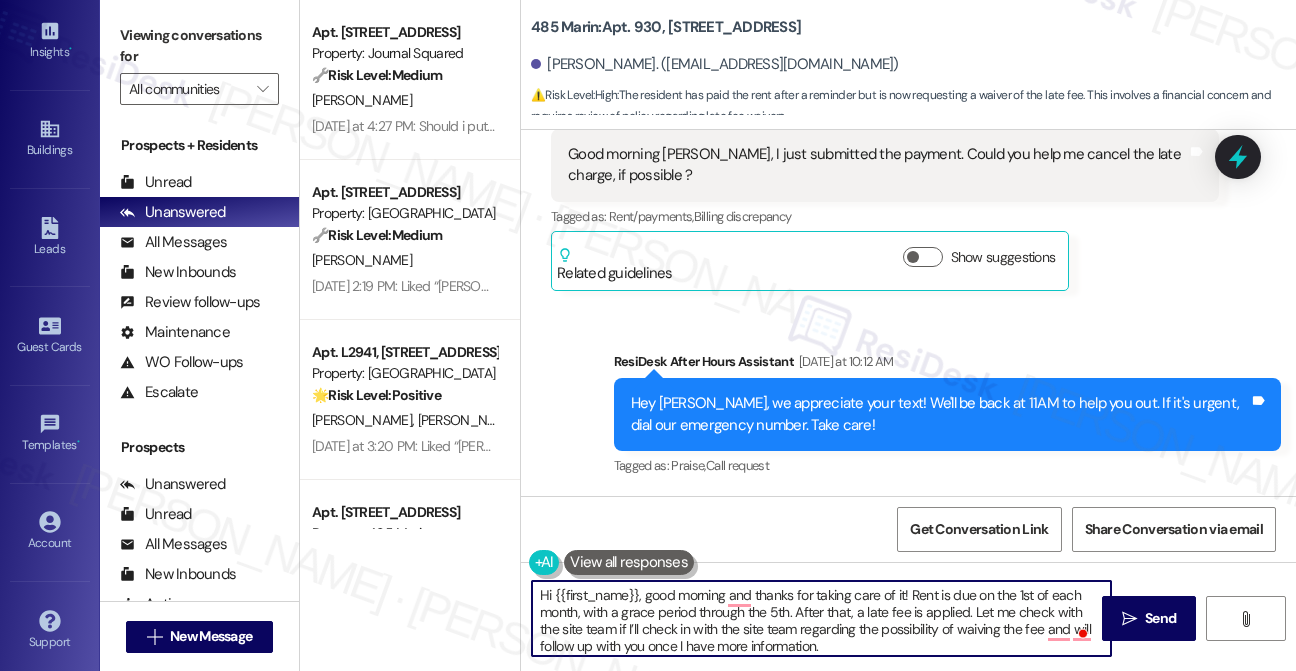 click on "Hi {{first_name}}, good morning and thanks for taking care of it! Rent is due on the 1st of each month, with a grace period through the 5th. After that, a late fee is applied. Let me check with the site team if I’ll check in with the site team regarding the possibility of waiving the fee and will follow up with you once I have more information." at bounding box center (821, 618) 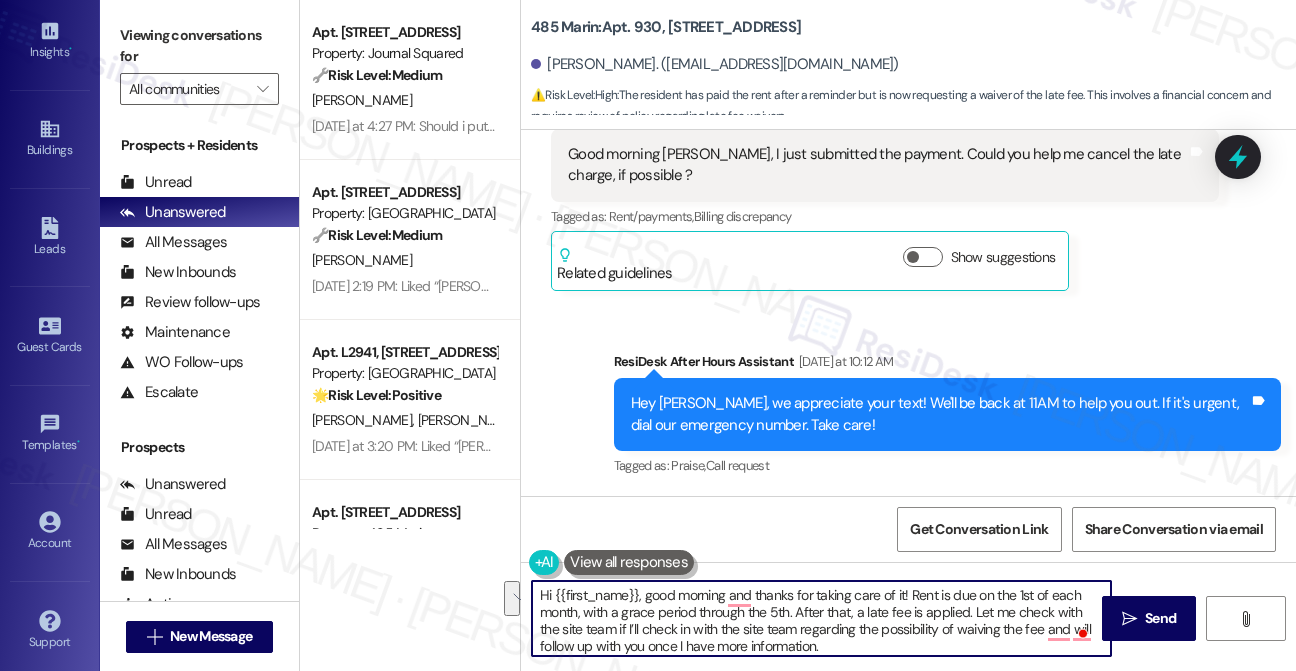 drag, startPoint x: 967, startPoint y: 612, endPoint x: 629, endPoint y: 630, distance: 338.47894 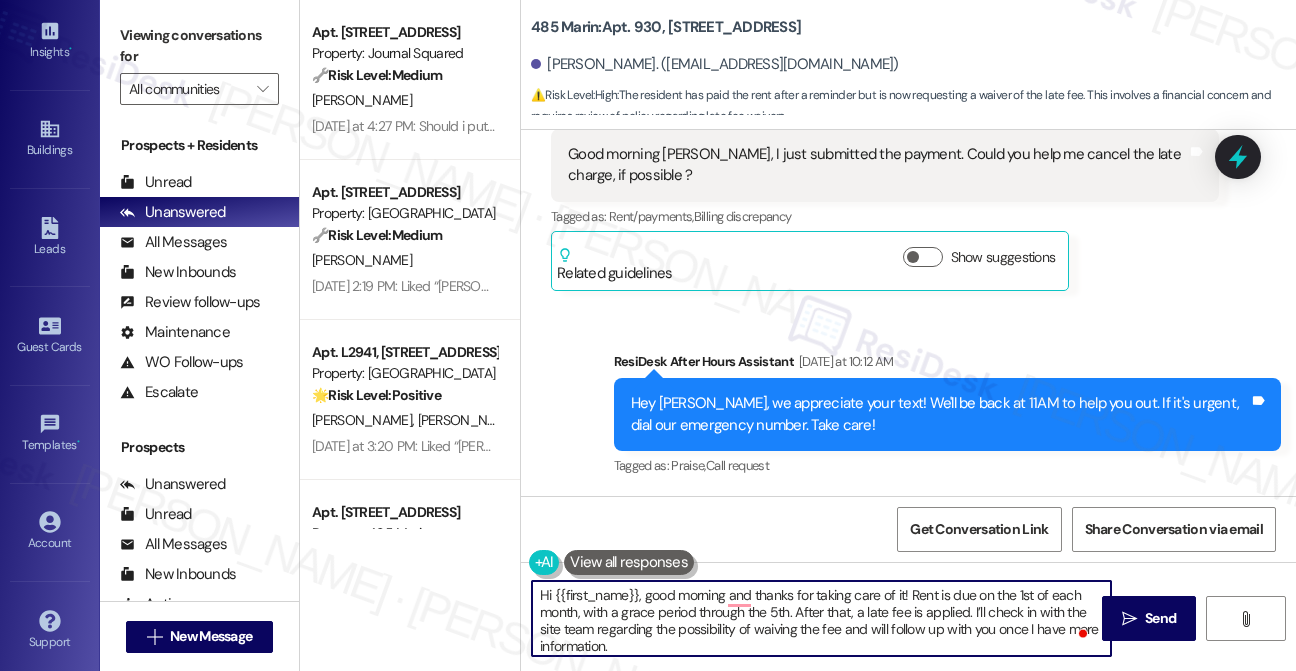 click on "Hi {{first_name}}, good morning and thanks for taking care of it! Rent is due on the 1st of each month, with a grace period through the 5th. After that, a late fee is applied. I’ll check in with the site team regarding the possibility of waiving the fee and will follow up with you once I have more information." at bounding box center (821, 618) 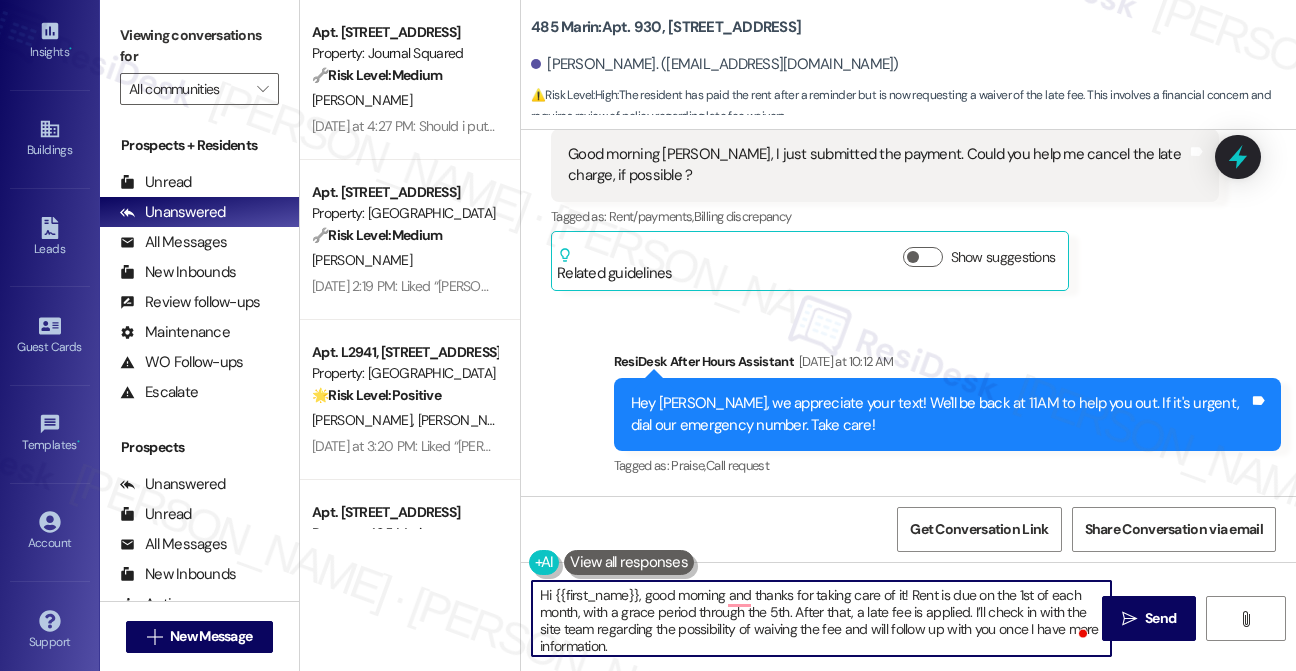 scroll, scrollTop: 4, scrollLeft: 0, axis: vertical 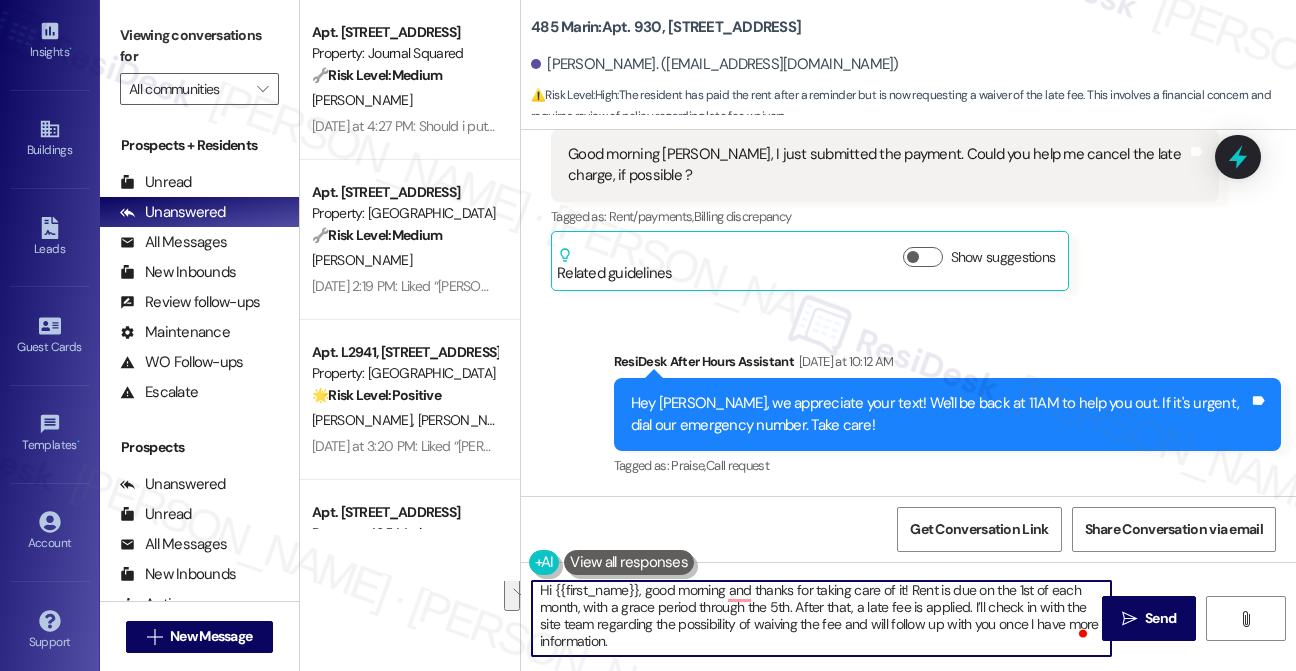 drag, startPoint x: 676, startPoint y: 640, endPoint x: 1035, endPoint y: 619, distance: 359.61368 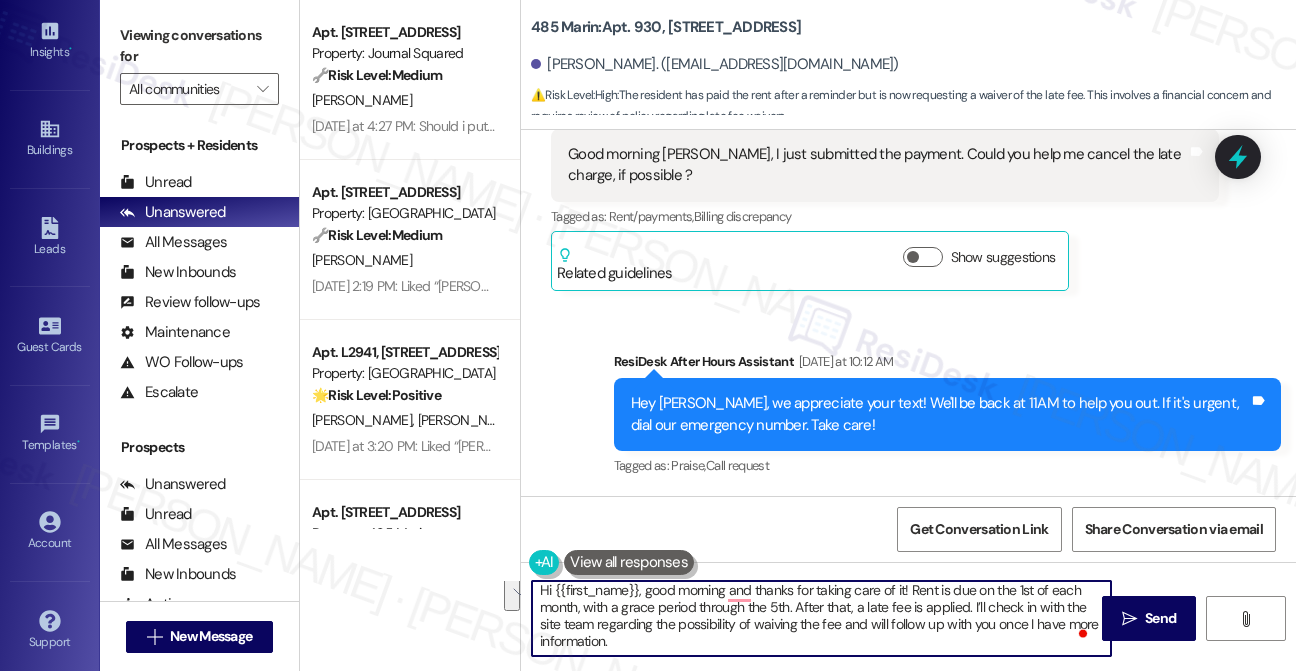 click on "Hi {{first_name}}, good morning and thanks for taking care of it! Rent is due on the 1st of each month, with a grace period through the 5th. After that, a late fee is applied. I’ll check in with the site team regarding the possibility of waiving the fee and will follow up with you once I have more information." at bounding box center (821, 618) 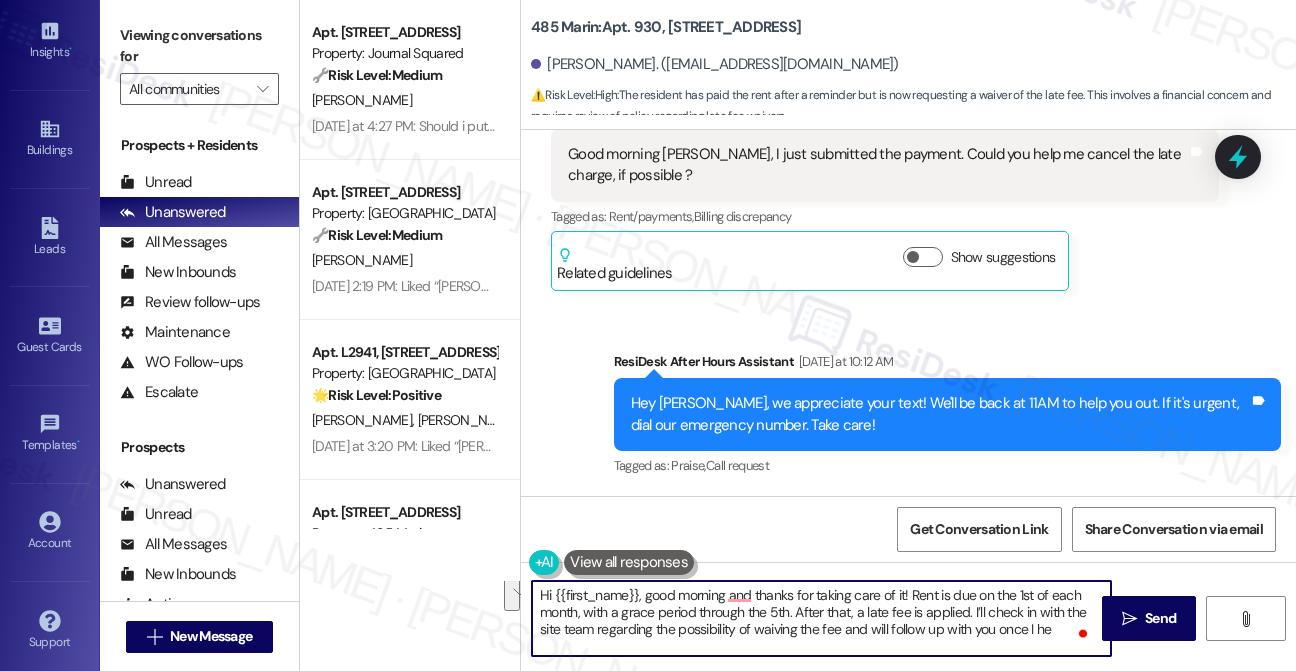 scroll, scrollTop: 0, scrollLeft: 0, axis: both 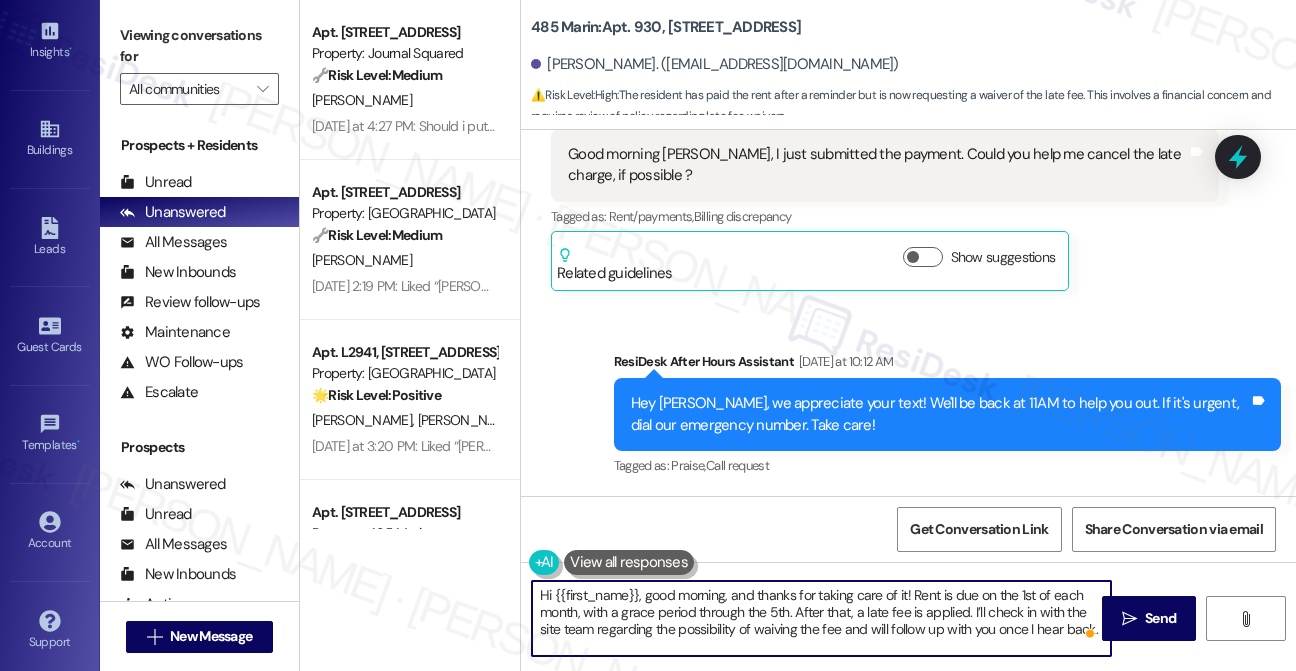 click on "Hey Junyu, we appreciate your text! We'll be back at 11AM to help you out. If it's urgent, dial our emergency number. Take care!" at bounding box center (940, 414) 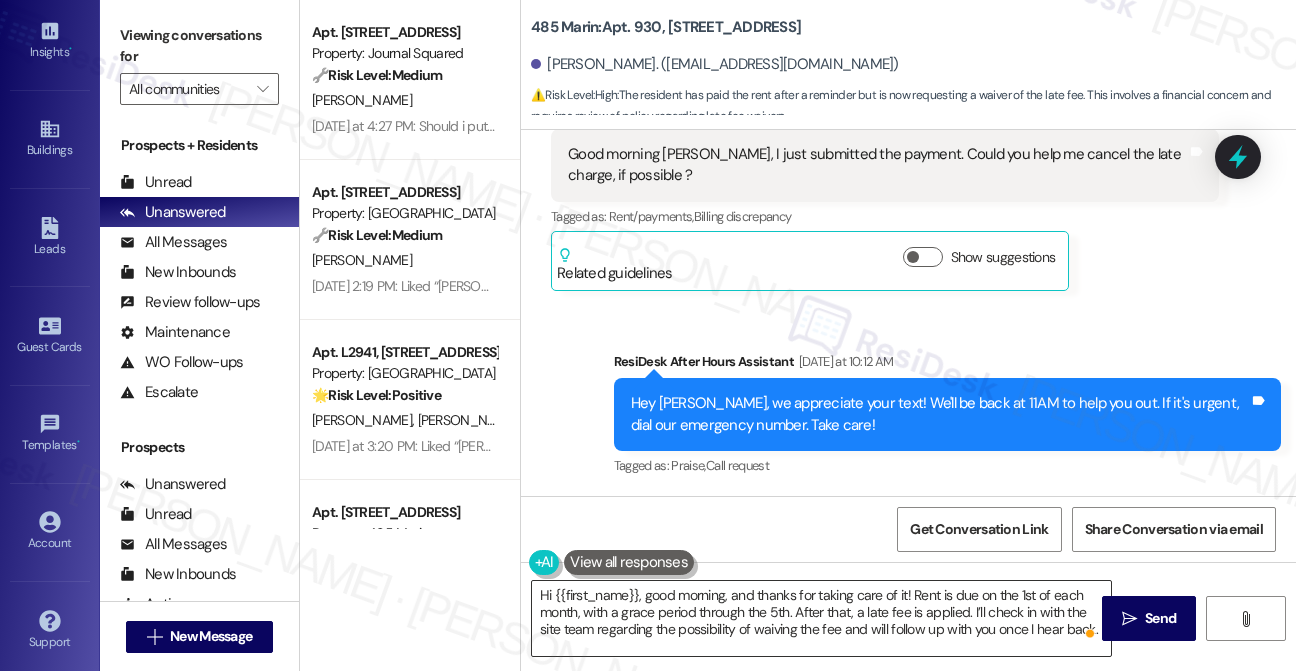 click on "Hi {{first_name}}, good morning, and thanks for taking care of it! Rent is due on the 1st of each month, with a grace period through the 5th. After that, a late fee is applied. I’ll check in with the site team regarding the possibility of waiving the fee and will follow up with you once I hear back." at bounding box center [821, 618] 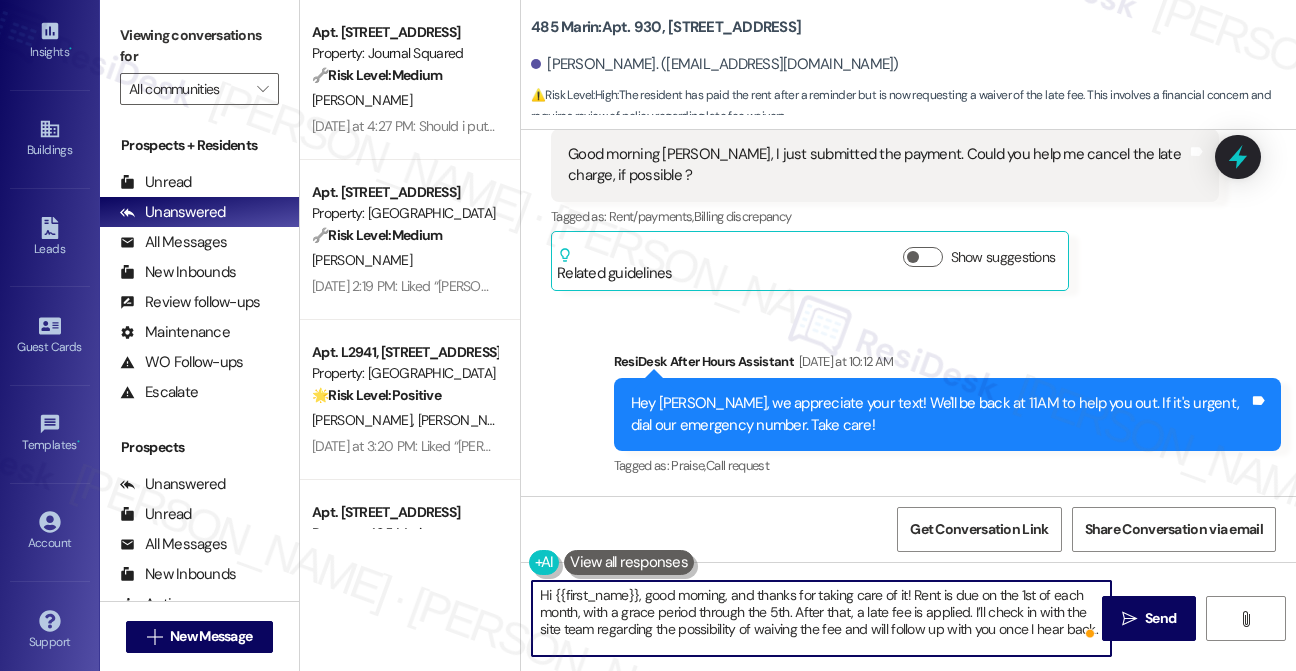click on "Hi {{first_name}}, good morning, and thanks for taking care of it! Rent is due on the 1st of each month, with a grace period through the 5th. After that, a late fee is applied. I’ll check in with the site team regarding the possibility of waiving the fee and will follow up with you once I hear back." at bounding box center [821, 618] 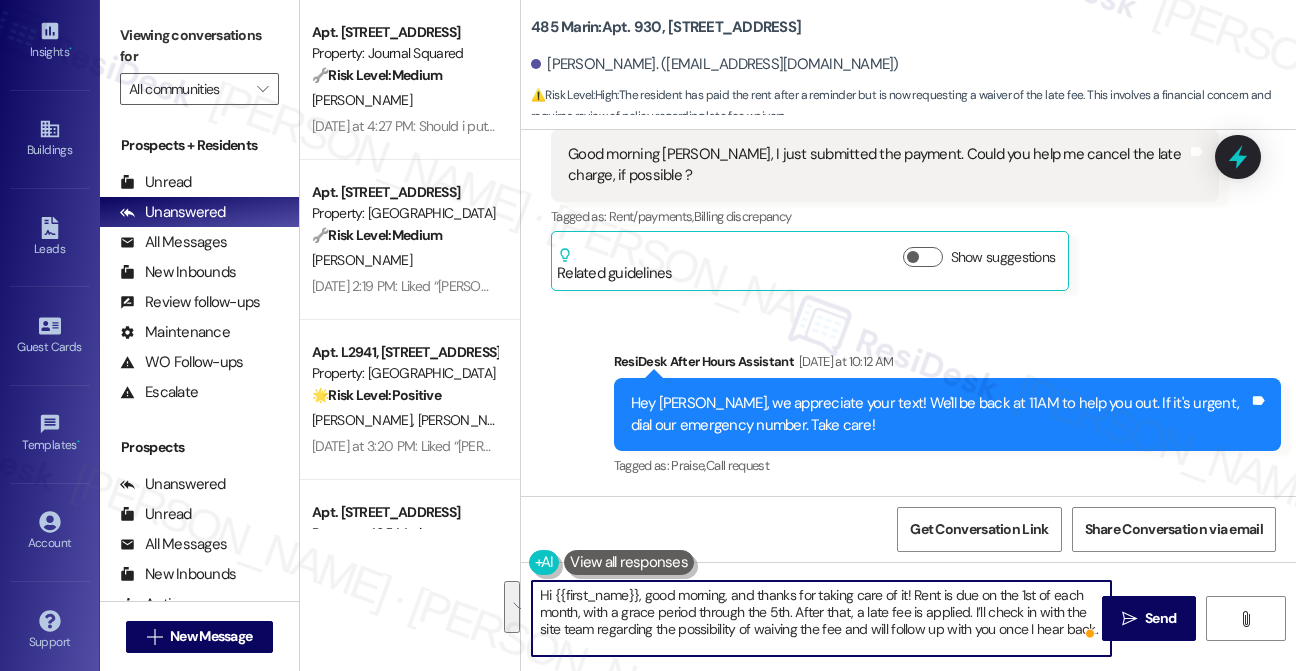 click on "Hi {{first_name}}, good morning, and thanks for taking care of it! Rent is due on the 1st of each month, with a grace period through the 5th. After that, a late fee is applied. I’ll check in with the site team regarding the possibility of waiving the fee and will follow up with you once I hear back." at bounding box center (821, 618) 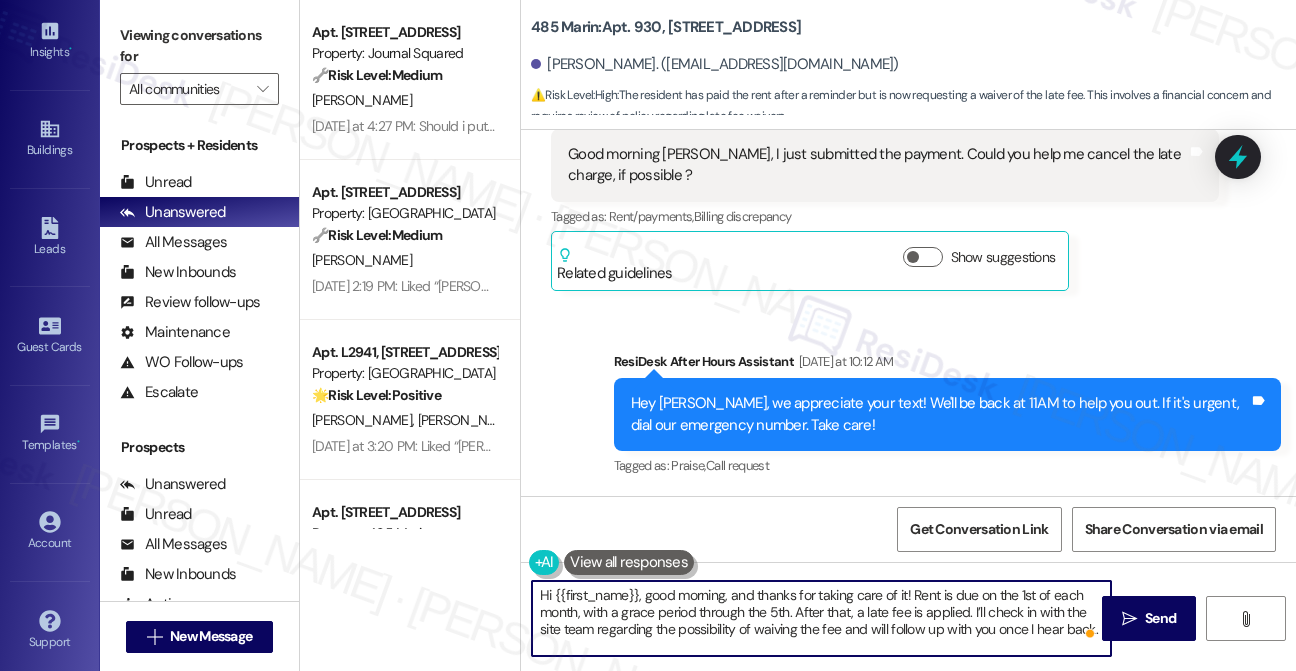 click on "Hi {{first_name}}, good morning, and thanks for taking care of it! Rent is due on the 1st of each month, with a grace period through the 5th. After that, a late fee is applied. I’ll check in with the site team regarding the possibility of waiving the fee and will follow up with you once I hear back." at bounding box center [821, 618] 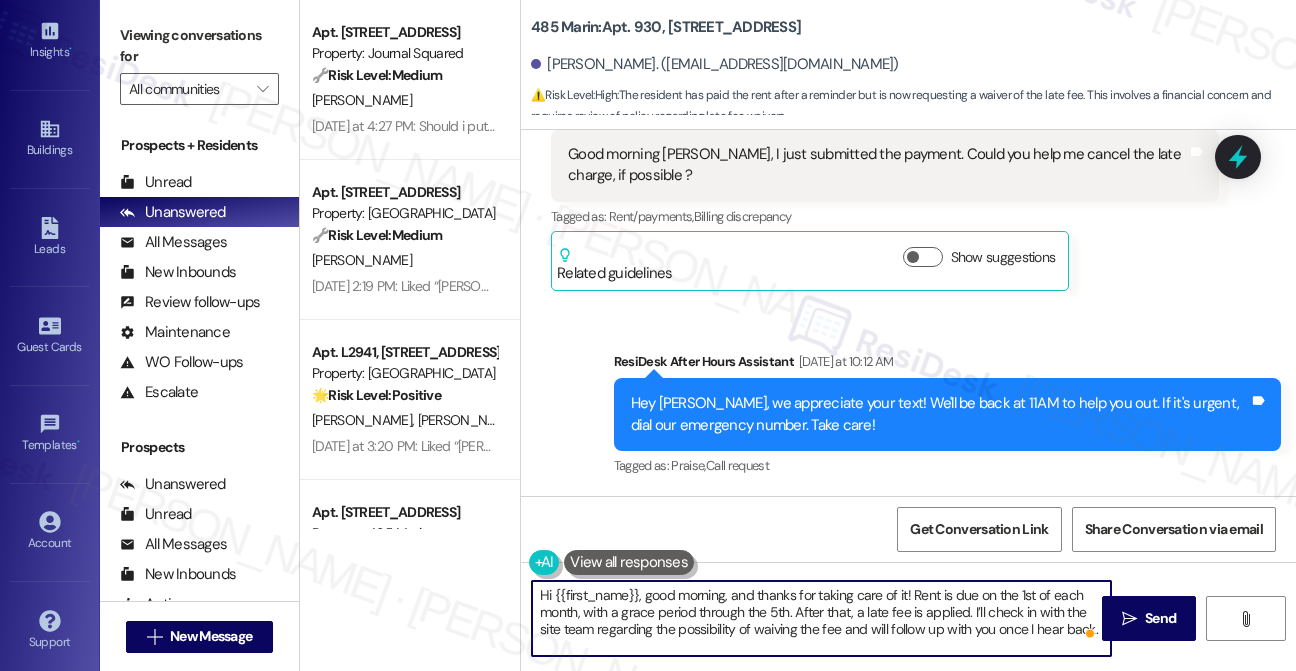 click on "Hi {{first_name}}, good morning, and thanks for taking care of it! Rent is due on the 1st of each month, with a grace period through the 5th. After that, a late fee is applied. I’ll check in with the site team regarding the possibility of waiving the fee and will follow up with you once I hear back." at bounding box center [821, 618] 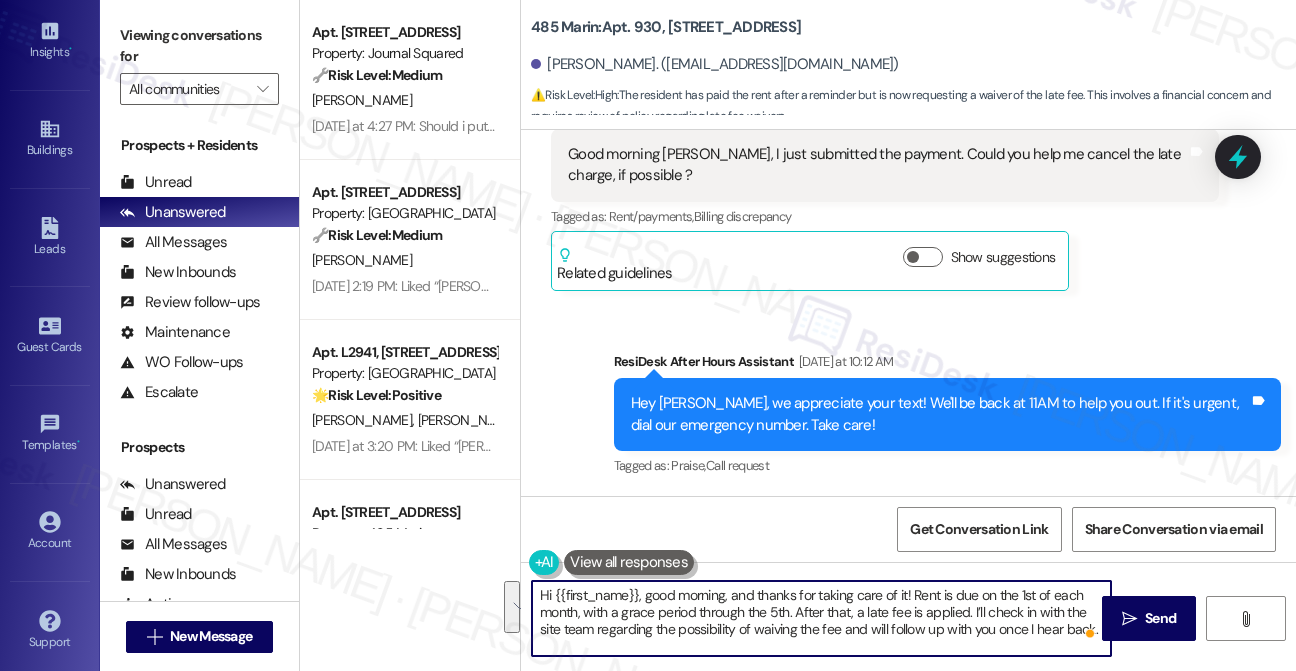 click on "Hi {{first_name}}, good morning, and thanks for taking care of it! Rent is due on the 1st of each month, with a grace period through the 5th. After that, a late fee is applied. I’ll check in with the site team regarding the possibility of waiving the fee and will follow up with you once I hear back." at bounding box center [821, 618] 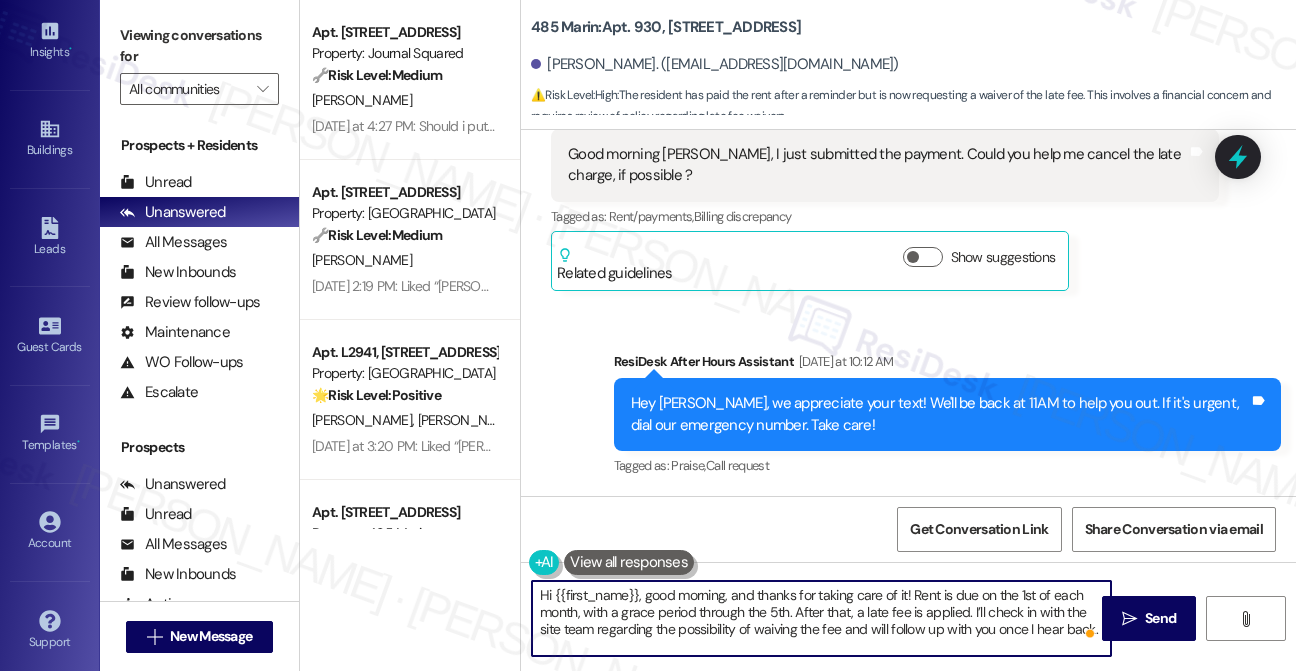 click on "Hi {{first_name}}, good morning, and thanks for taking care of it! Rent is due on the 1st of each month, with a grace period through the 5th. After that, a late fee is applied. I’ll check in with the site team regarding the possibility of waiving the fee and will follow up with you once I hear back." at bounding box center [821, 618] 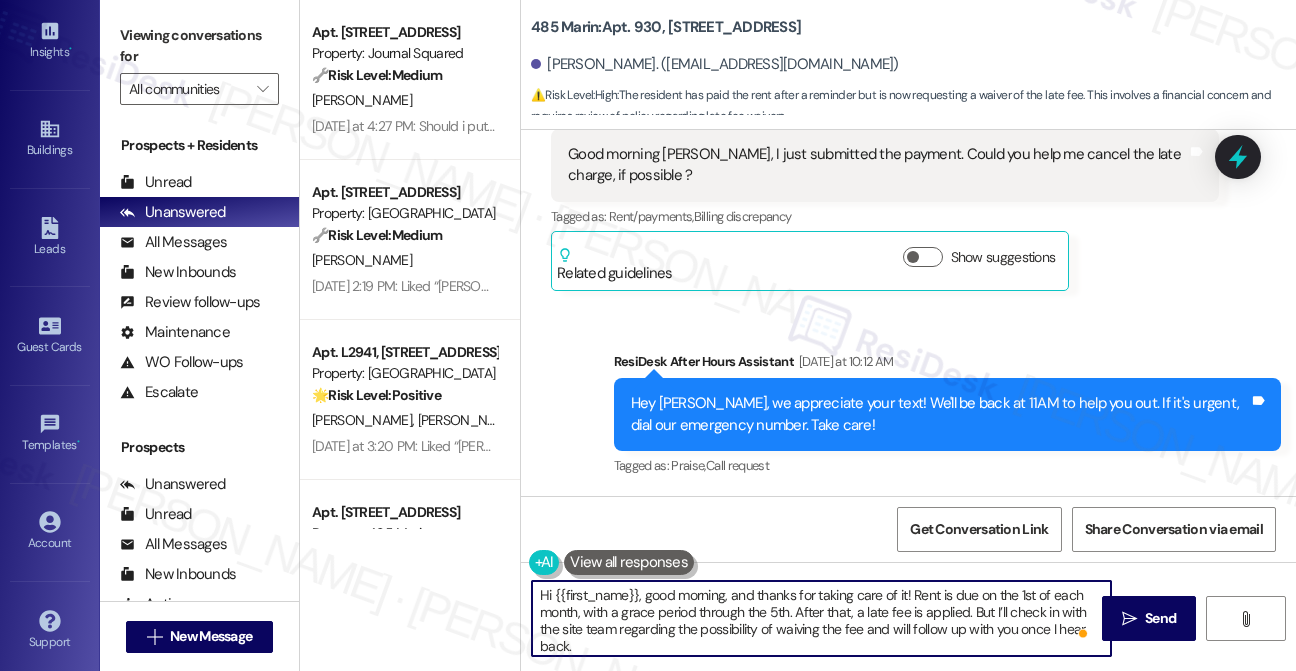click on "Hi {{first_name}}, good morning, and thanks for taking care of it! Rent is due on the 1st of each month, with a grace period through the 5th. After that, a late fee is applied. But I’ll check in with the site team regarding the possibility of waiving the fee and will follow up with you once I hear back." at bounding box center (821, 618) 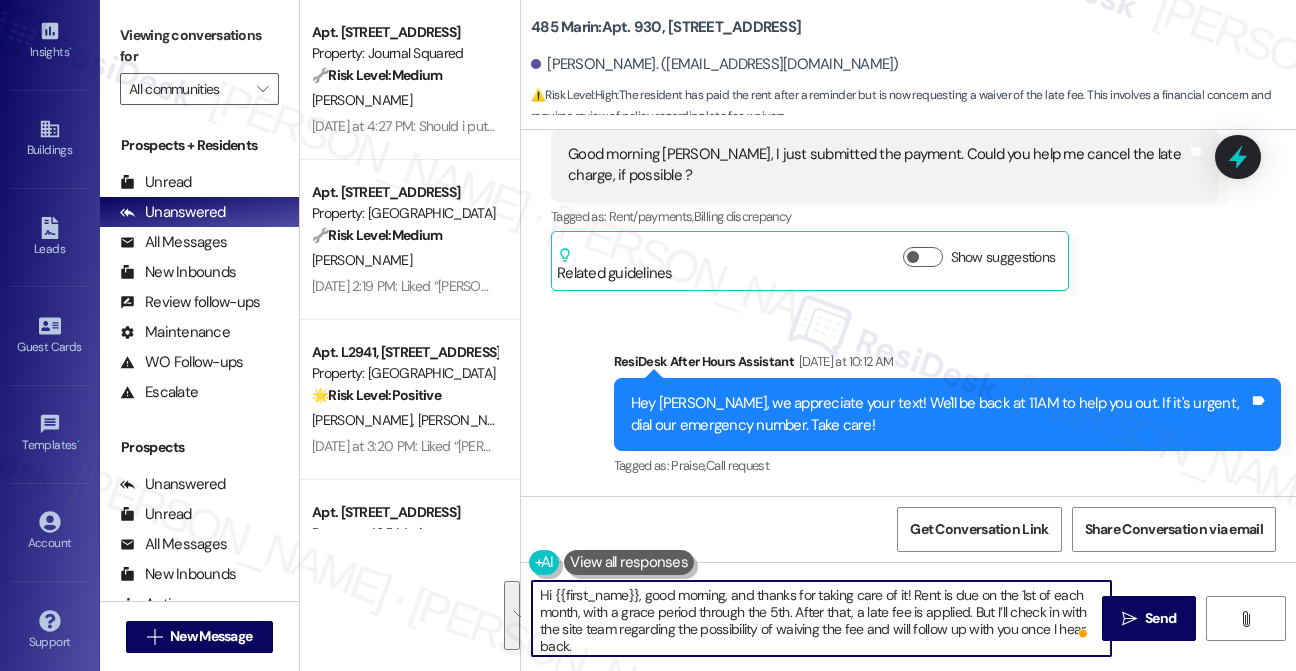 click on "Hi {{first_name}}, good morning, and thanks for taking care of it! Rent is due on the 1st of each month, with a grace period through the 5th. After that, a late fee is applied. But I’ll check in with the site team regarding the possibility of waiving the fee and will follow up with you once I hear back." at bounding box center (821, 618) 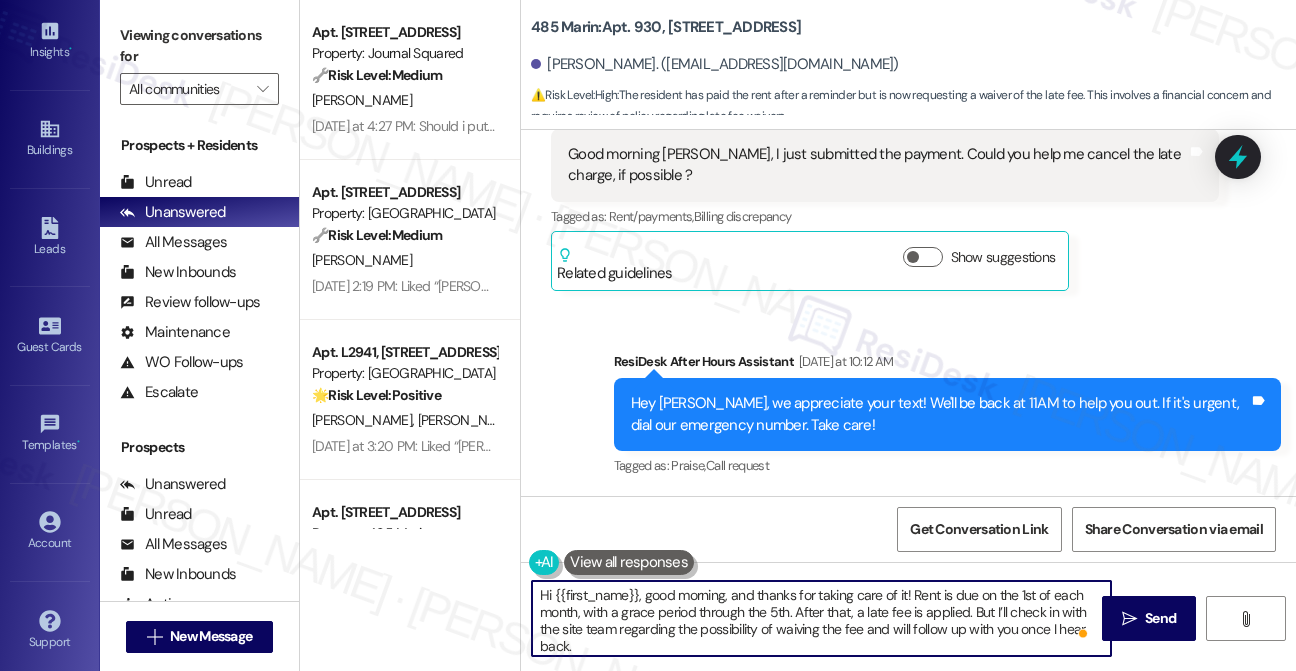 scroll, scrollTop: 4, scrollLeft: 0, axis: vertical 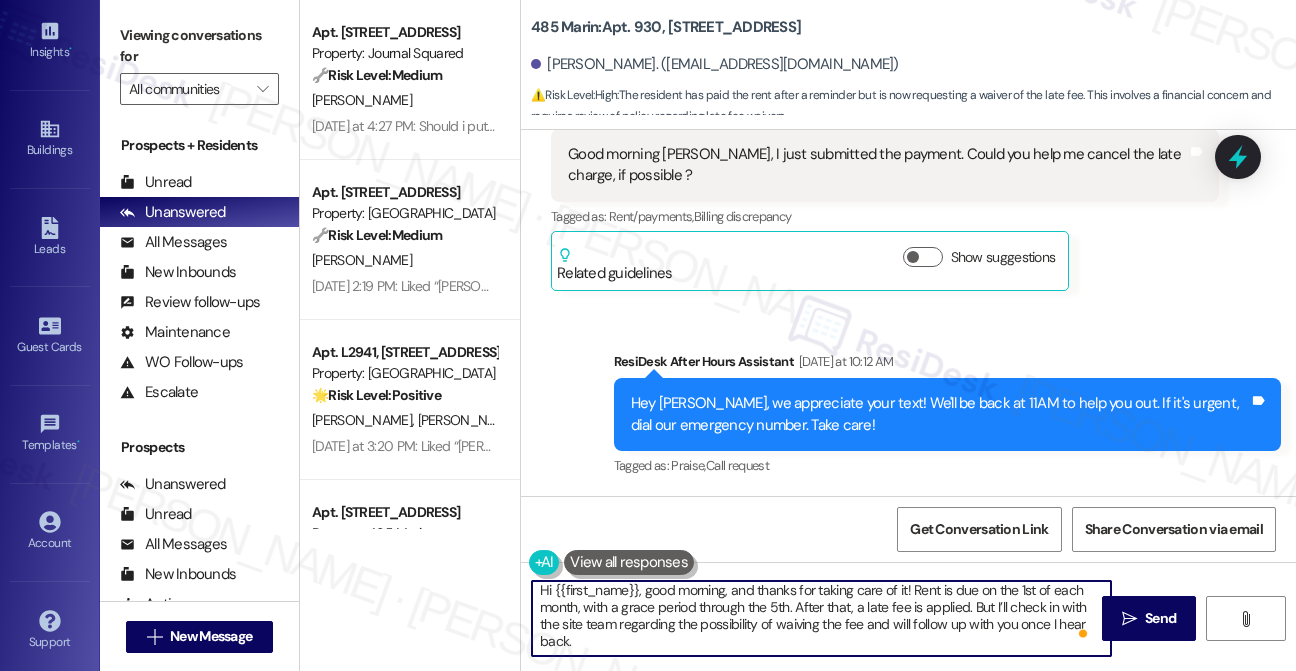 click on "Sent via SMS ResiDesk After Hours Assistant Yesterday at 10:12 AM Hey Junyu, we appreciate your text! We'll be back at 11AM to help you out. If it's urgent, dial our emergency number. Take care! Tags and notes Tagged as:   Praise ,  Click to highlight conversations about Praise Call request Click to highlight conversations about Call request" at bounding box center [908, 401] 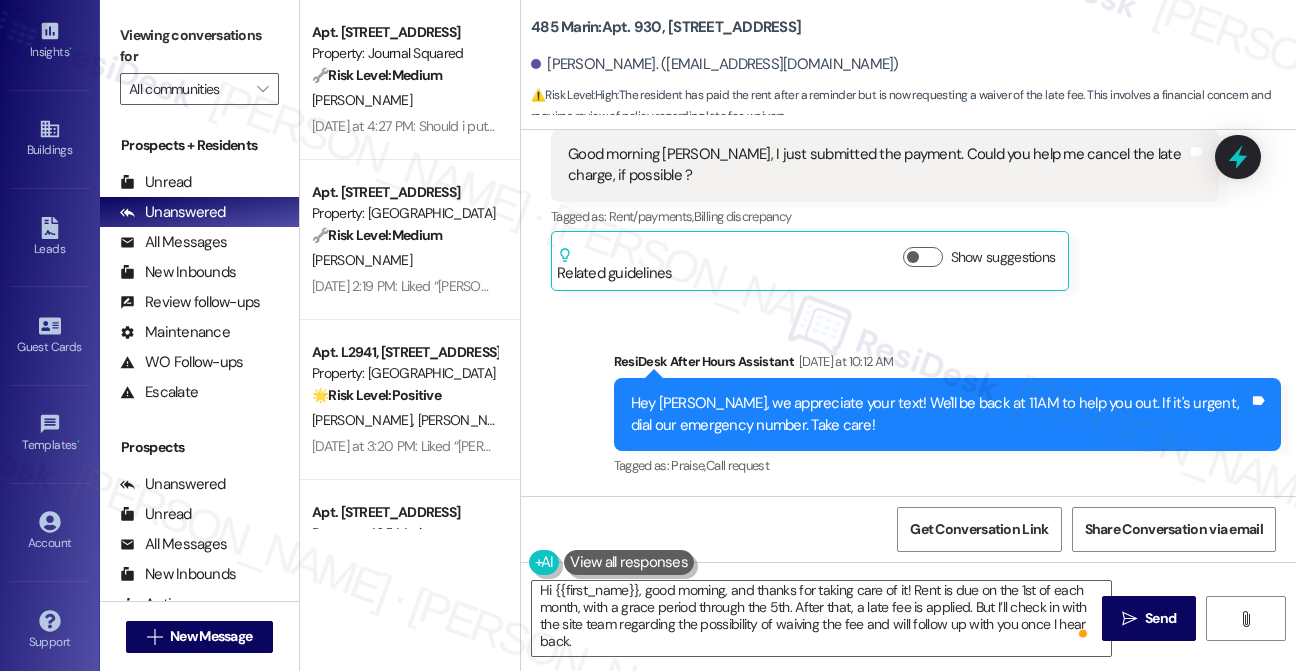 click on "Junyu Lu. (junyu0125@gmail.com)" at bounding box center [913, 65] 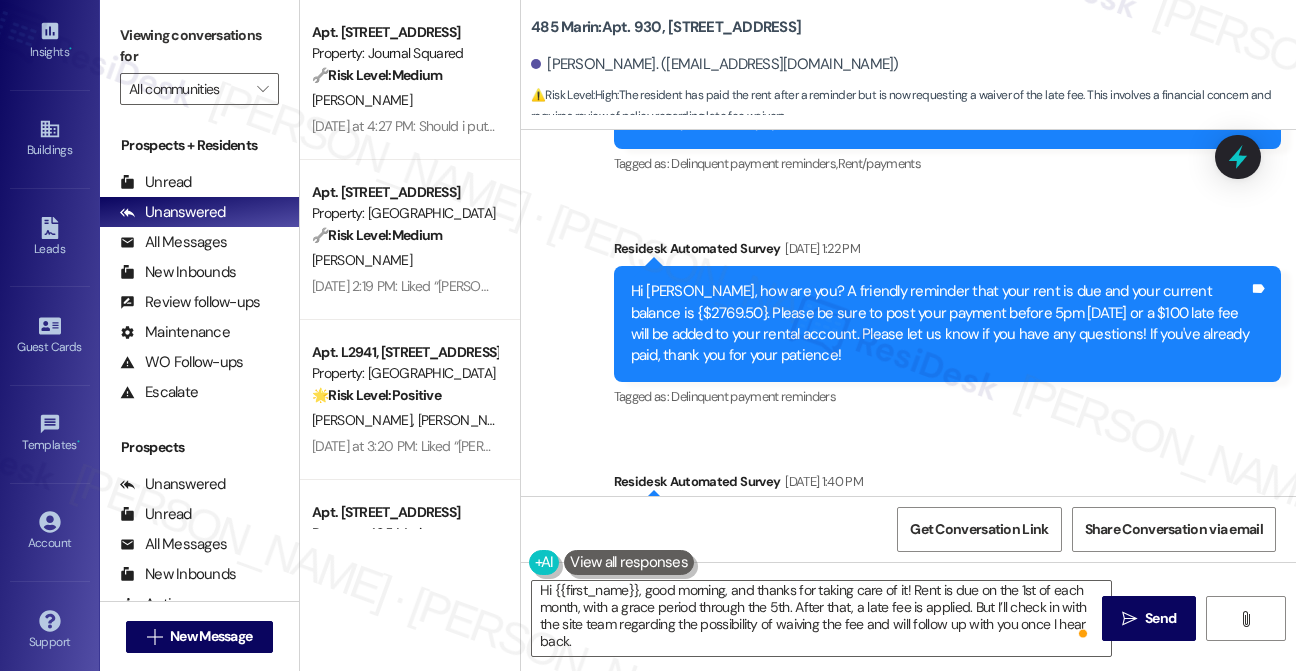 scroll, scrollTop: 6426, scrollLeft: 0, axis: vertical 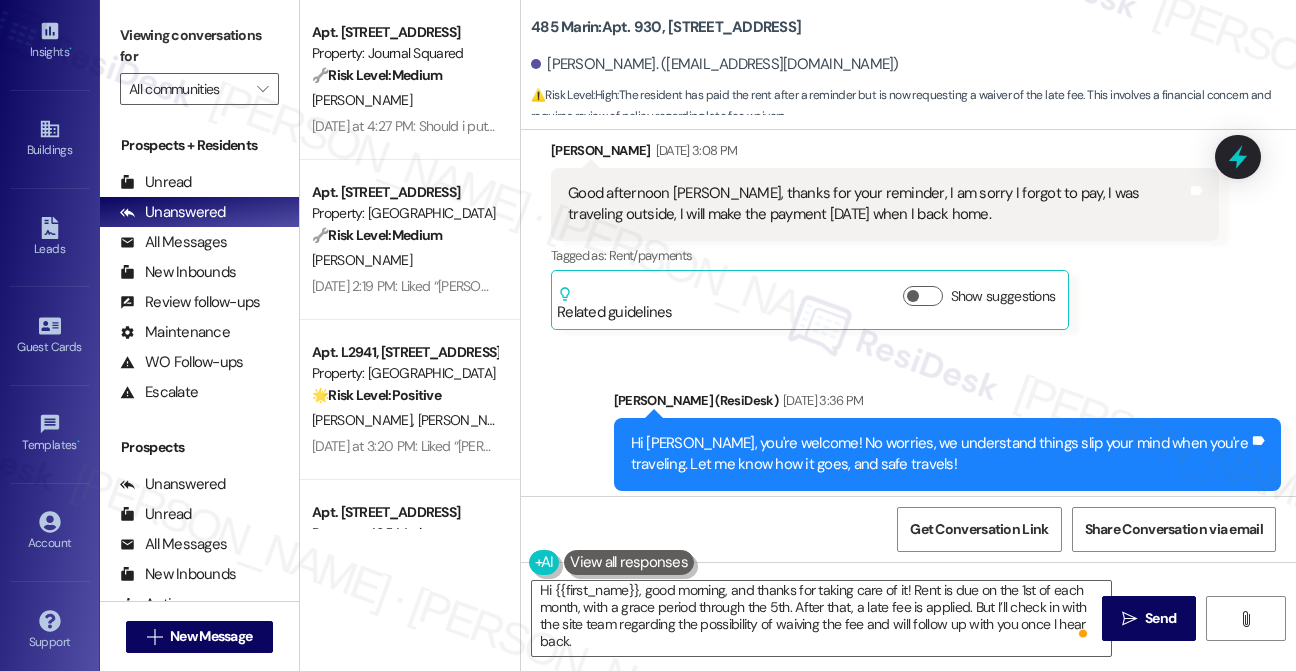click on "Junyu Lu Jul 08, 2025 at 3:08 PM Good afternoon Jane, thanks for your reminder, I am sorry I forgot to pay, I was traveling outside, I will make the payment today when I back home. Tags and notes Tagged as:   Rent/payments Click to highlight conversations about Rent/payments  Related guidelines Show suggestions" at bounding box center (885, 235) 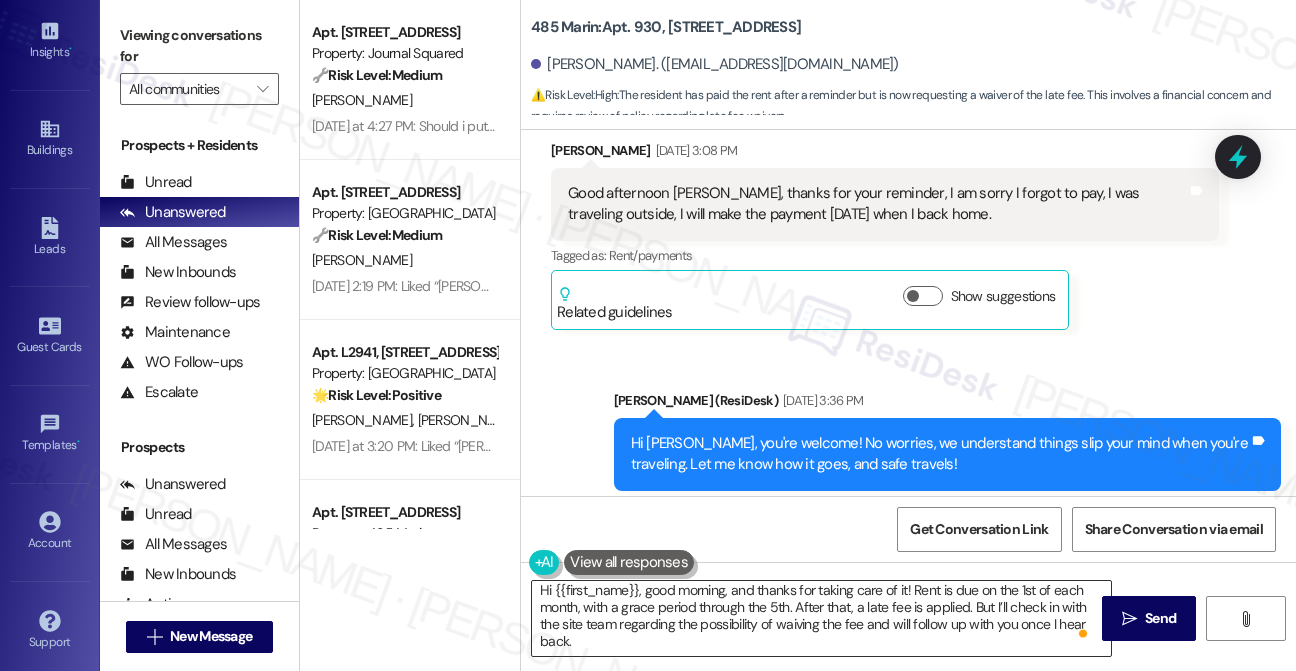 click on "Hi {{first_name}}, good morning, and thanks for taking care of it! Rent is due on the 1st of each month, with a grace period through the 5th. After that, a late fee is applied. But I’ll check in with the site team regarding the possibility of waiving the fee and will follow up with you once I hear back." at bounding box center (821, 618) 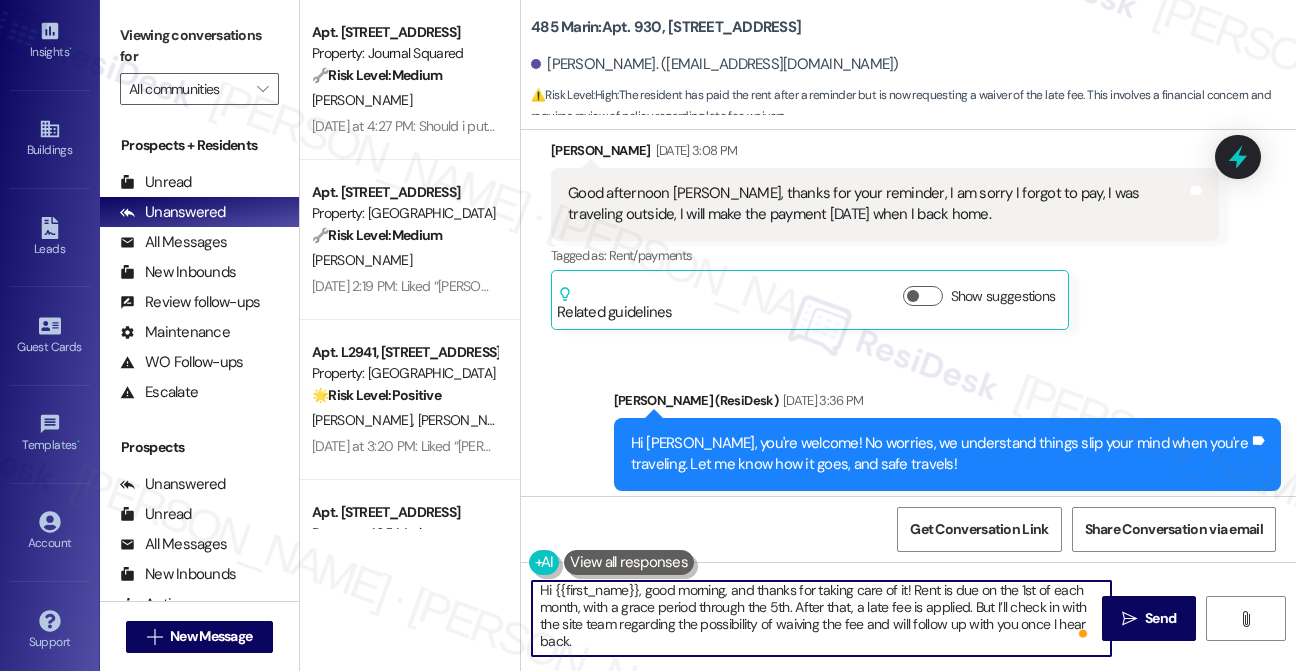 click on "Hi {{first_name}}, good morning, and thanks for taking care of it! Rent is due on the 1st of each month, with a grace period through the 5th. After that, a late fee is applied. But I’ll check in with the site team regarding the possibility of waiving the fee and will follow up with you once I hear back." at bounding box center (821, 618) 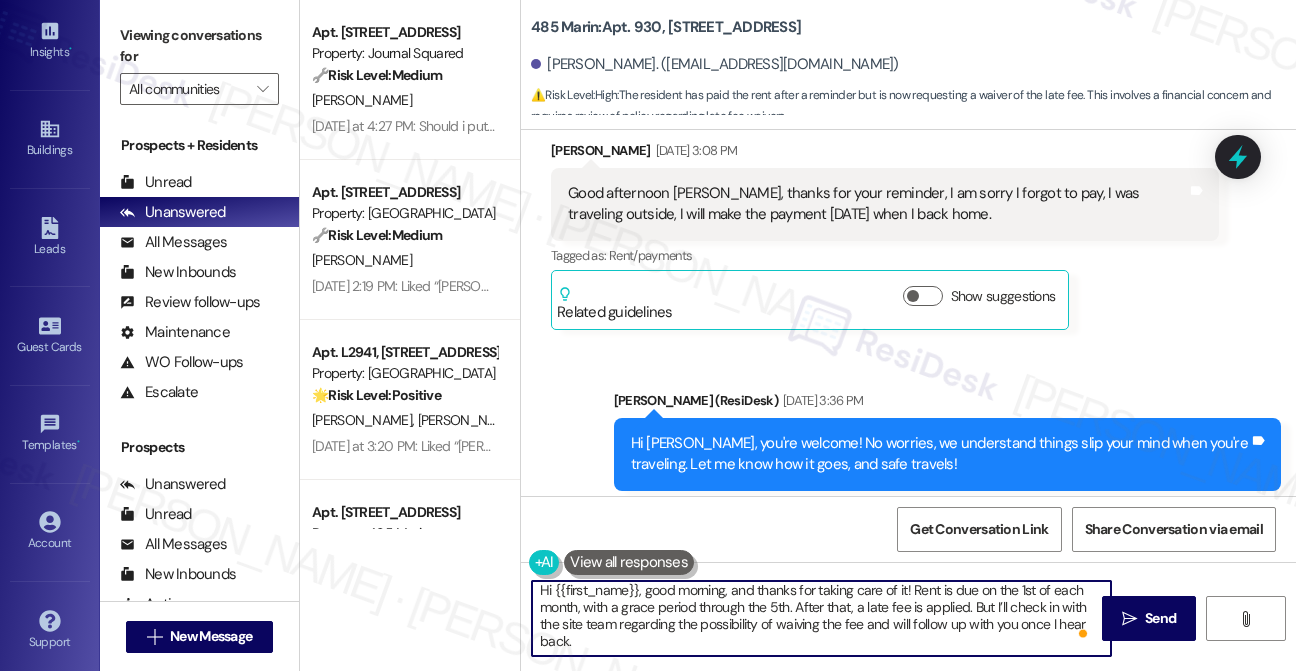 click on "Hi {{first_name}}, good morning, and thanks for taking care of it! Rent is due on the 1st of each month, with a grace period through the 5th. After that, a late fee is applied. But I’ll check in with the site team regarding the possibility of waiving the fee and will follow up with you once I hear back." at bounding box center [821, 618] 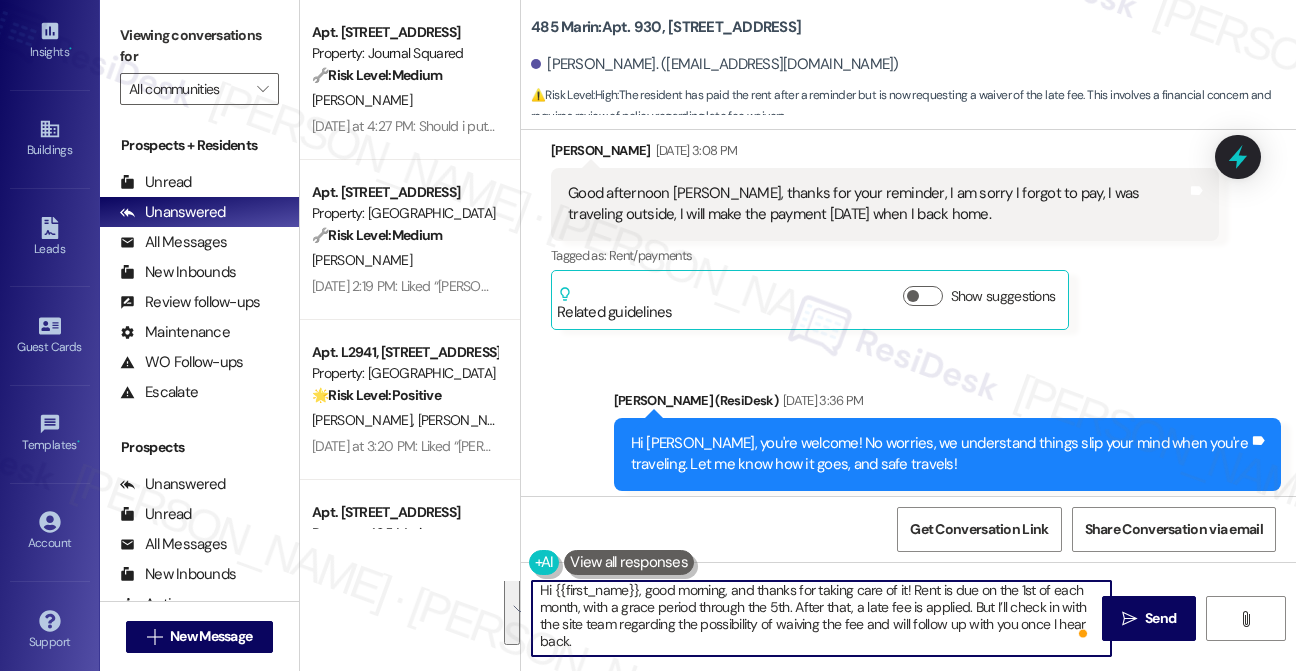 click on "Hi {{first_name}}, good morning, and thanks for taking care of it! Rent is due on the 1st of each month, with a grace period through the 5th. After that, a late fee is applied. But I’ll check in with the site team regarding the possibility of waiving the fee and will follow up with you once I hear back." at bounding box center (821, 618) 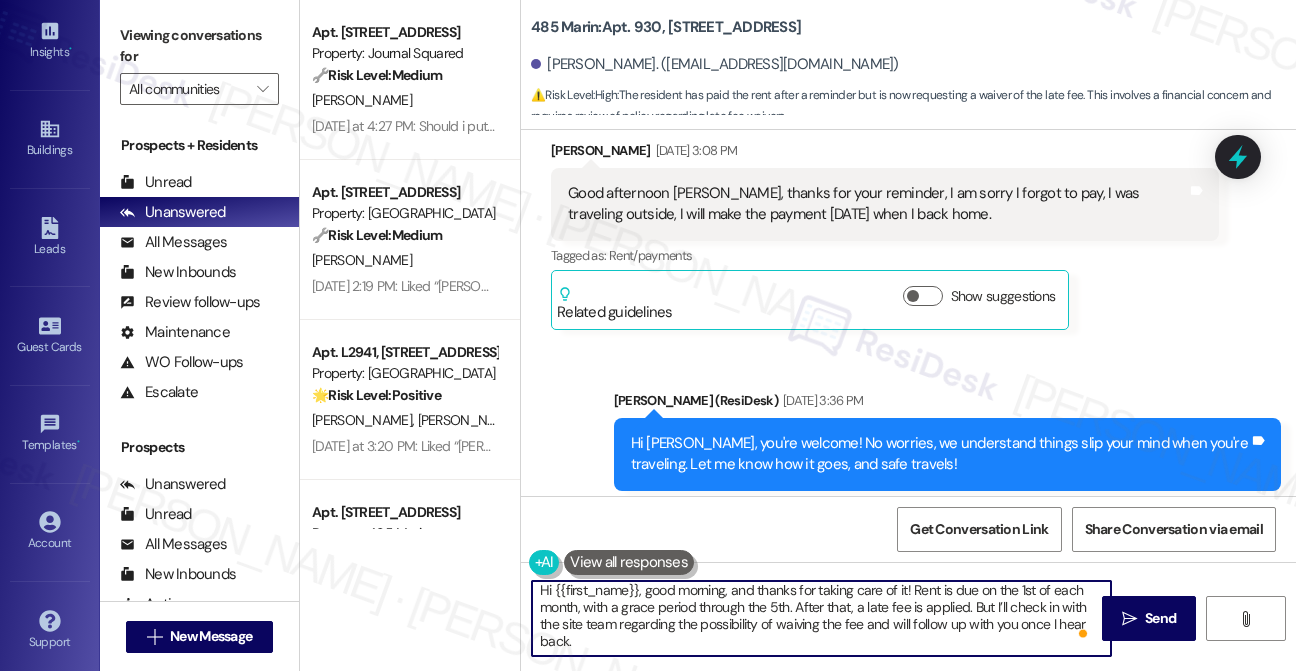 click on "Hi {{first_name}}, good morning, and thanks for taking care of it! Rent is due on the 1st of each month, with a grace period through the 5th. After that, a late fee is applied. But I’ll check in with the site team regarding the possibility of waiving the fee and will follow up with you once I hear back." at bounding box center (821, 618) 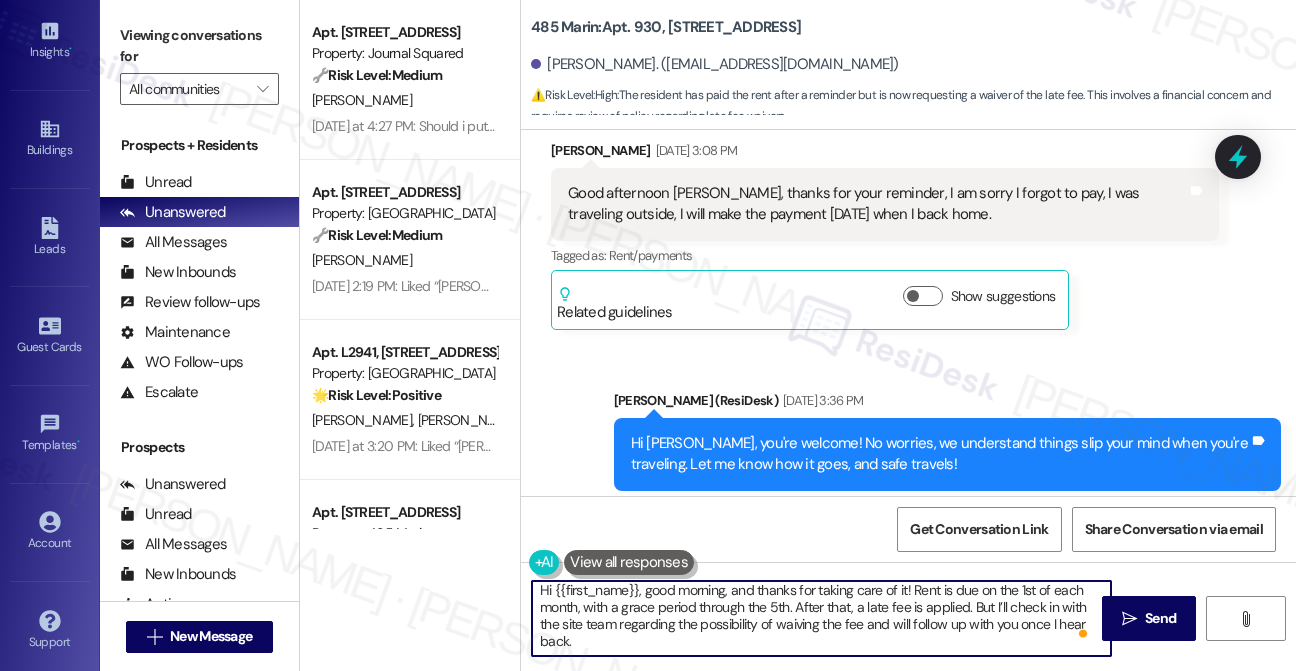 click on "Hi {{first_name}}, good morning, and thanks for taking care of it! Rent is due on the 1st of each month, with a grace period through the 5th. After that, a late fee is applied. But I’ll check in with the site team regarding the possibility of waiving the fee and will follow up with you once I hear back." at bounding box center [821, 618] 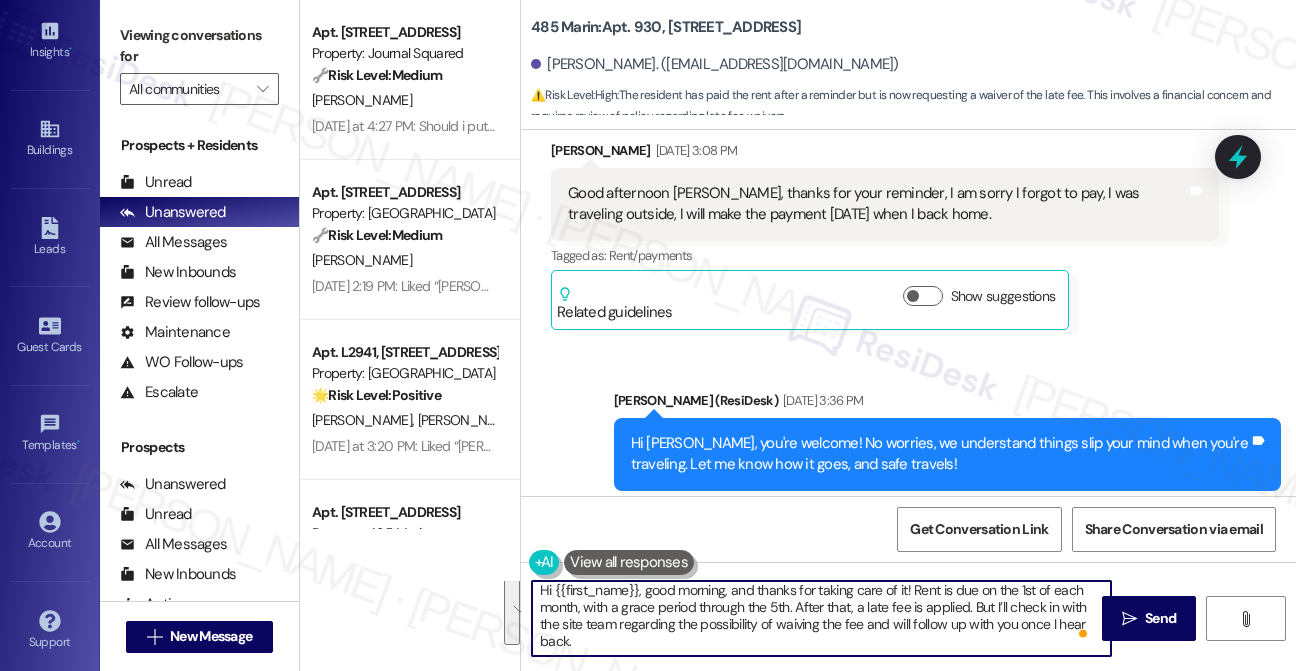click on "Hi {{first_name}}, good morning, and thanks for taking care of it! Rent is due on the 1st of each month, with a grace period through the 5th. After that, a late fee is applied. But I’ll check in with the site team regarding the possibility of waiving the fee and will follow up with you once I hear back." at bounding box center [821, 618] 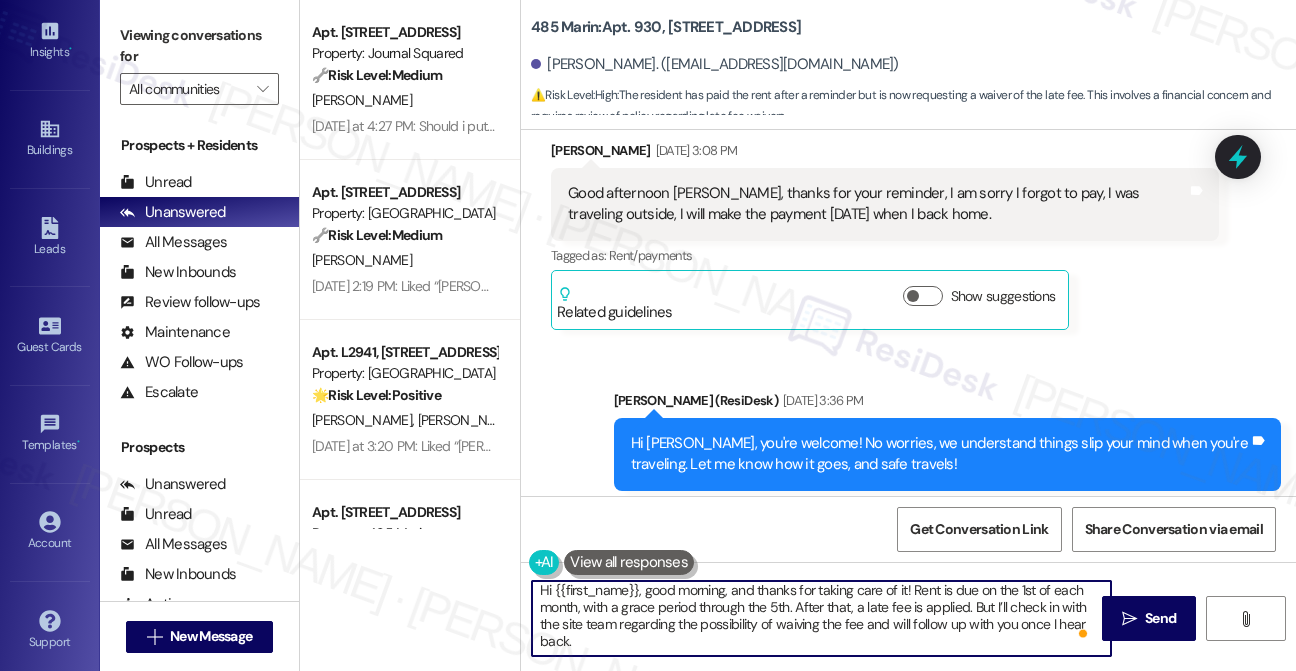 scroll, scrollTop: 0, scrollLeft: 0, axis: both 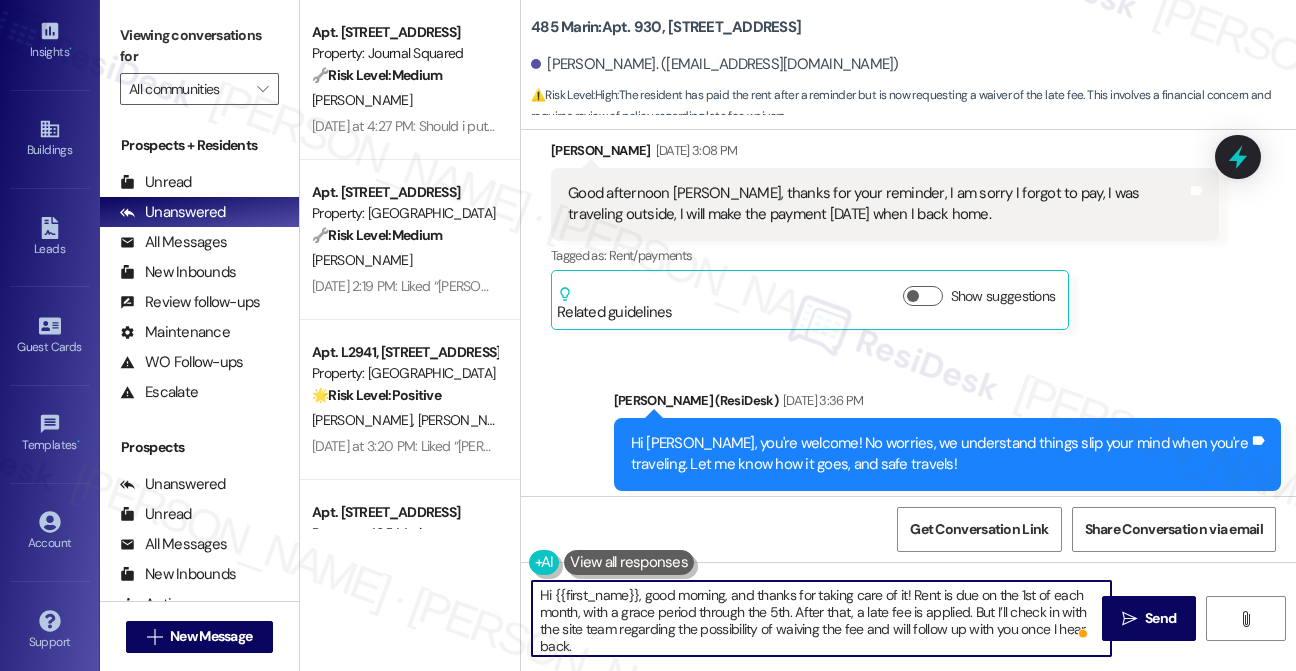 click on "Hi {{first_name}}, good morning, and thanks for taking care of it! Rent is due on the 1st of each month, with a grace period through the 5th. After that, a late fee is applied. But I’ll check in with the site team regarding the possibility of waiving the fee and will follow up with you once I hear back." at bounding box center [821, 618] 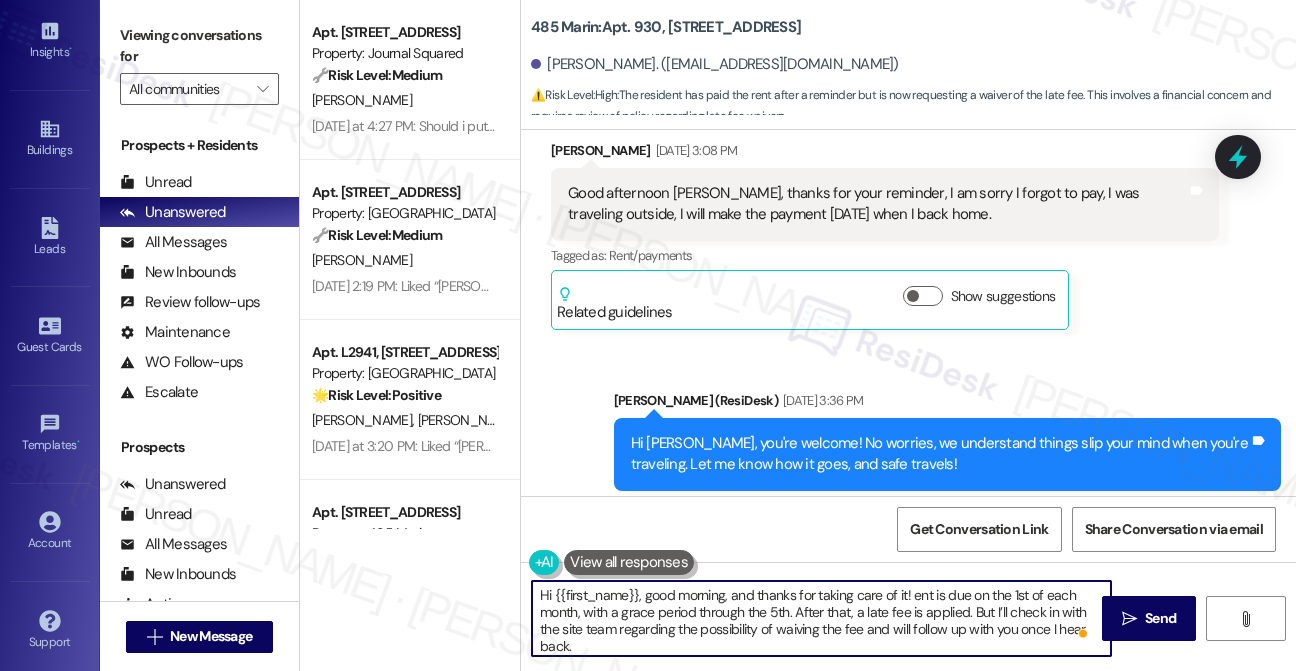 type on "Hi {{first_name}}, good morning, and thanks for taking care of it! Rent is due on the 1st of each month, with a grace period through the 5th. After that, a late fee is applied. But I’ll check in with the site team regarding the possibility of waiving the fee and will follow up with you once I hear back." 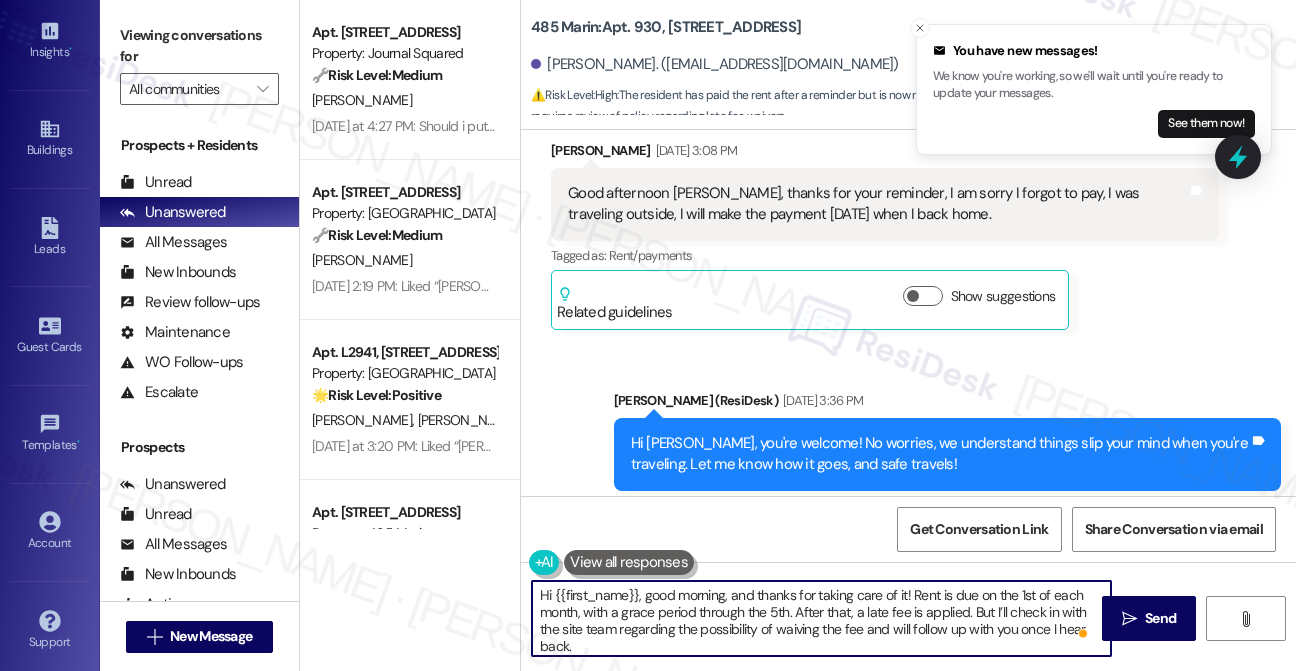 scroll, scrollTop: 4, scrollLeft: 0, axis: vertical 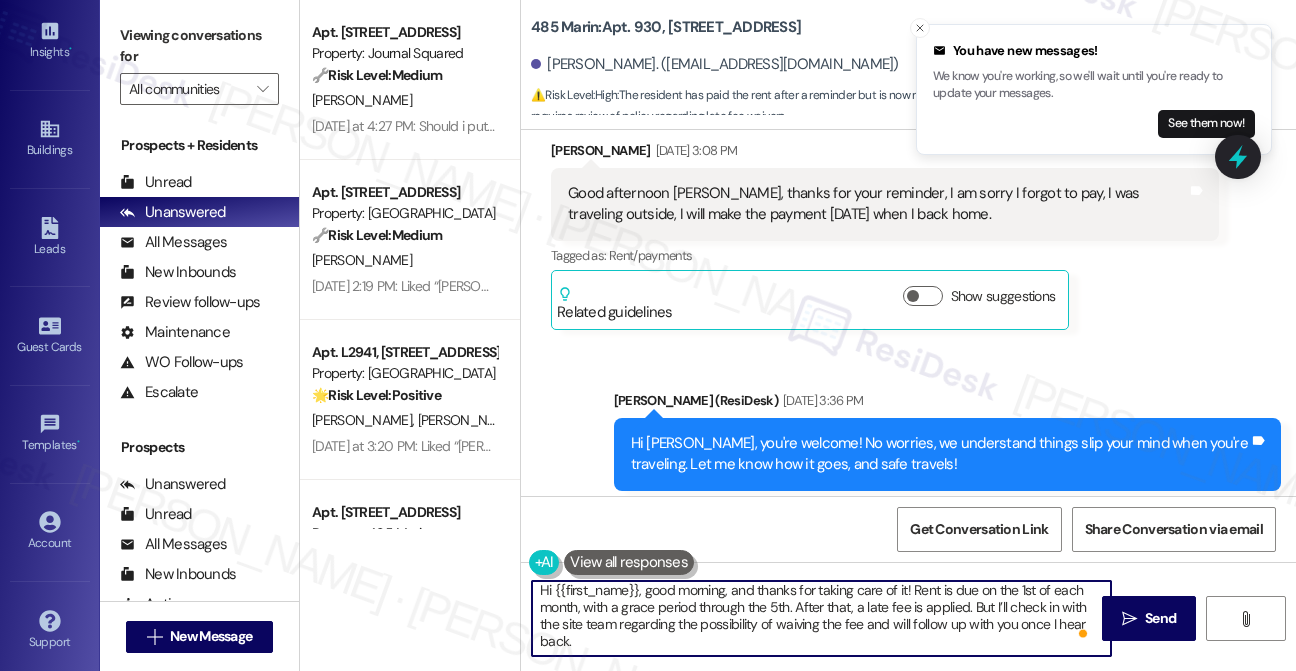 click on "Hi {{first_name}}, good morning, and thanks for taking care of it! Rent is due on the 1st of each month, with a grace period through the 5th. After that, a late fee is applied. But I’ll check in with the site team regarding the possibility of waiving the fee and will follow up with you once I hear back." at bounding box center [821, 618] 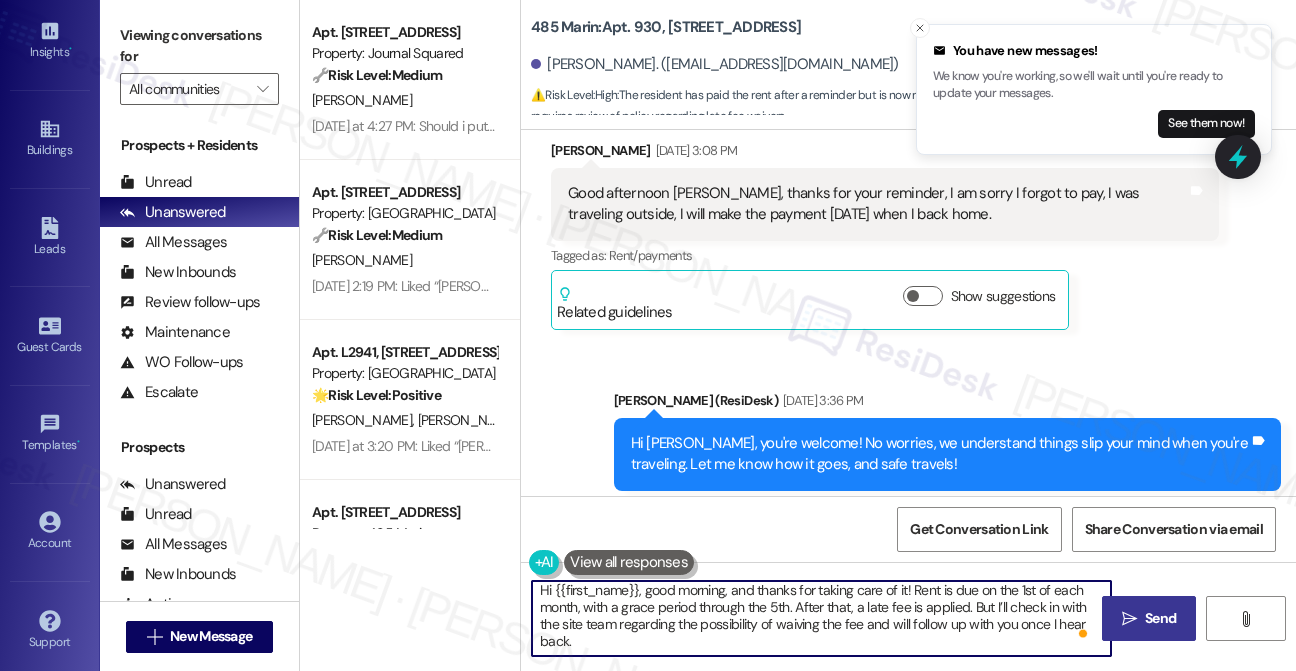 click on "" at bounding box center (1129, 619) 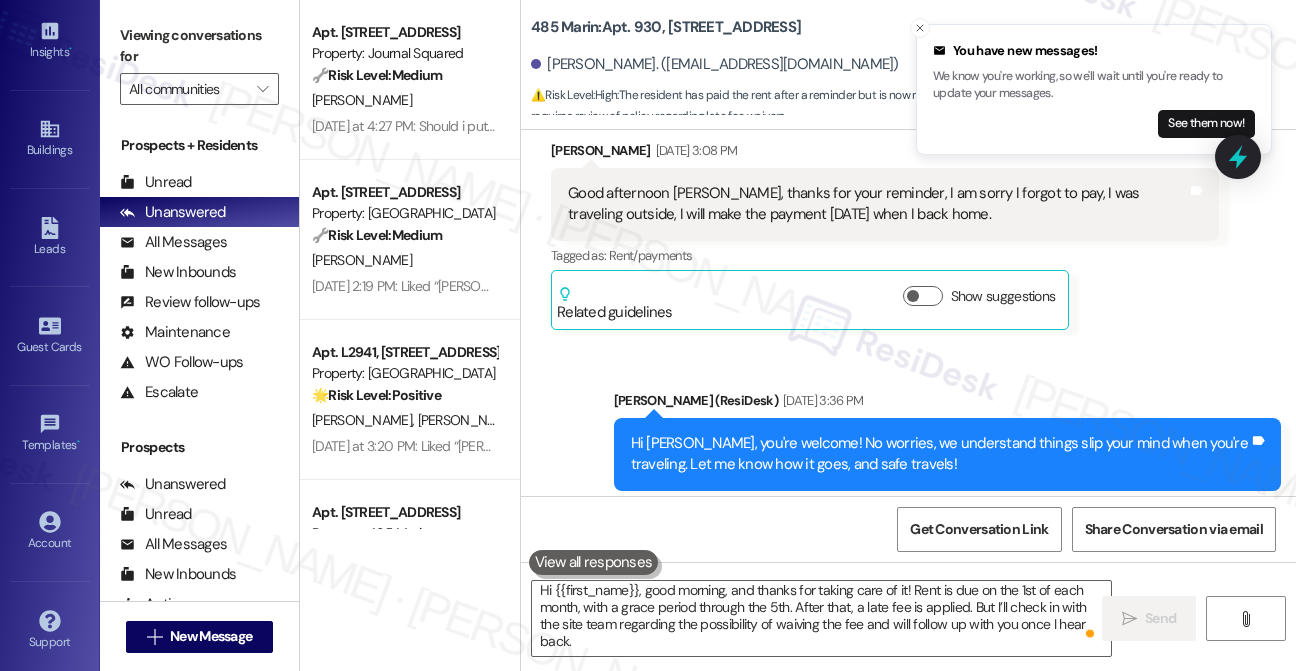 scroll, scrollTop: 0, scrollLeft: 0, axis: both 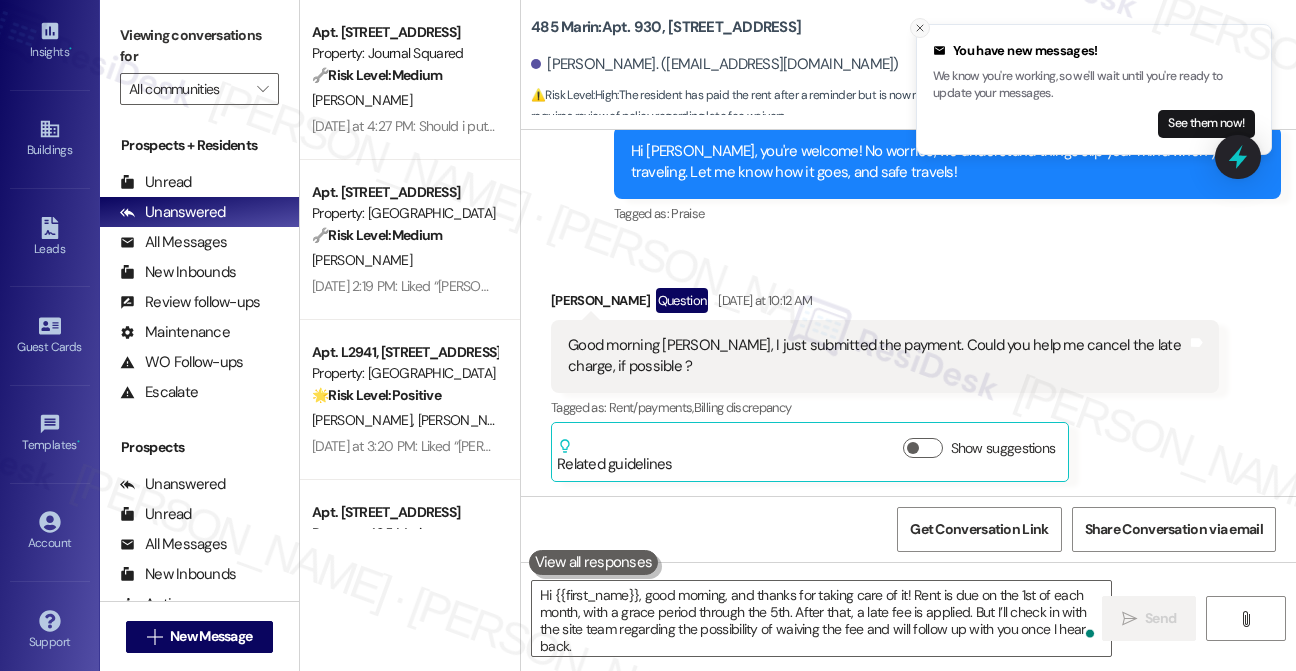 click 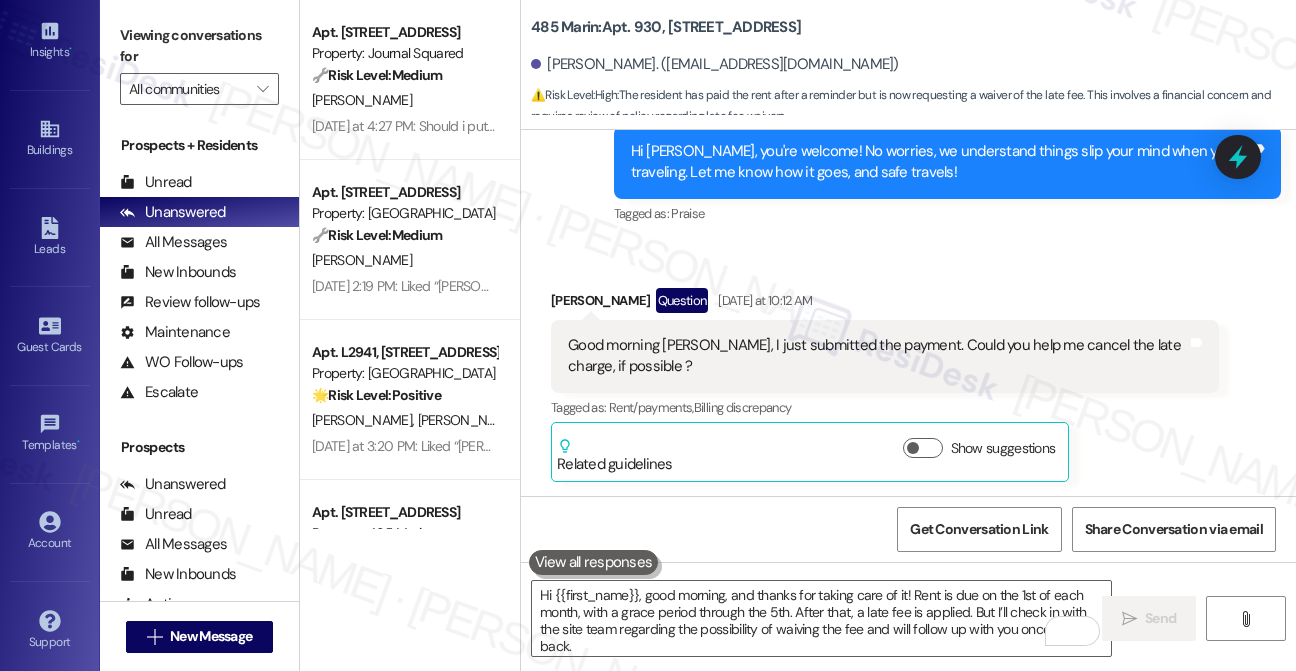 scroll, scrollTop: 7092, scrollLeft: 0, axis: vertical 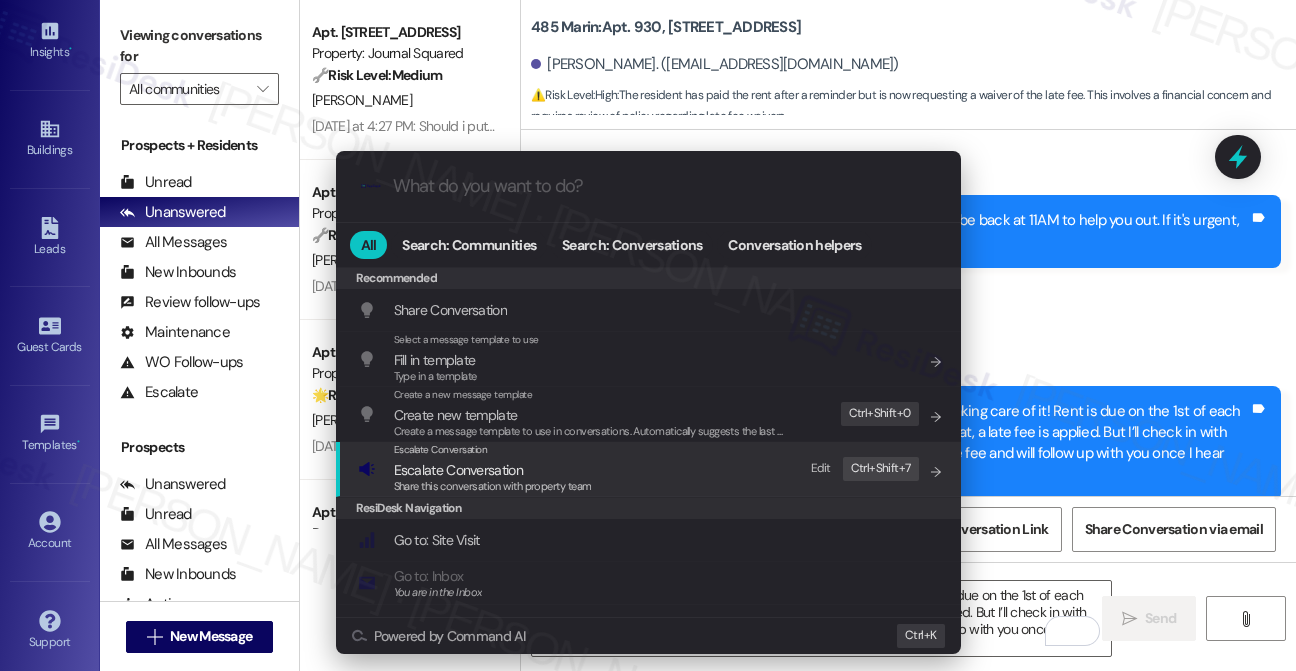 click on "Escalate Conversation Escalate Conversation Share this conversation with property team Edit Ctrl+ Shift+ 7" at bounding box center (650, 469) 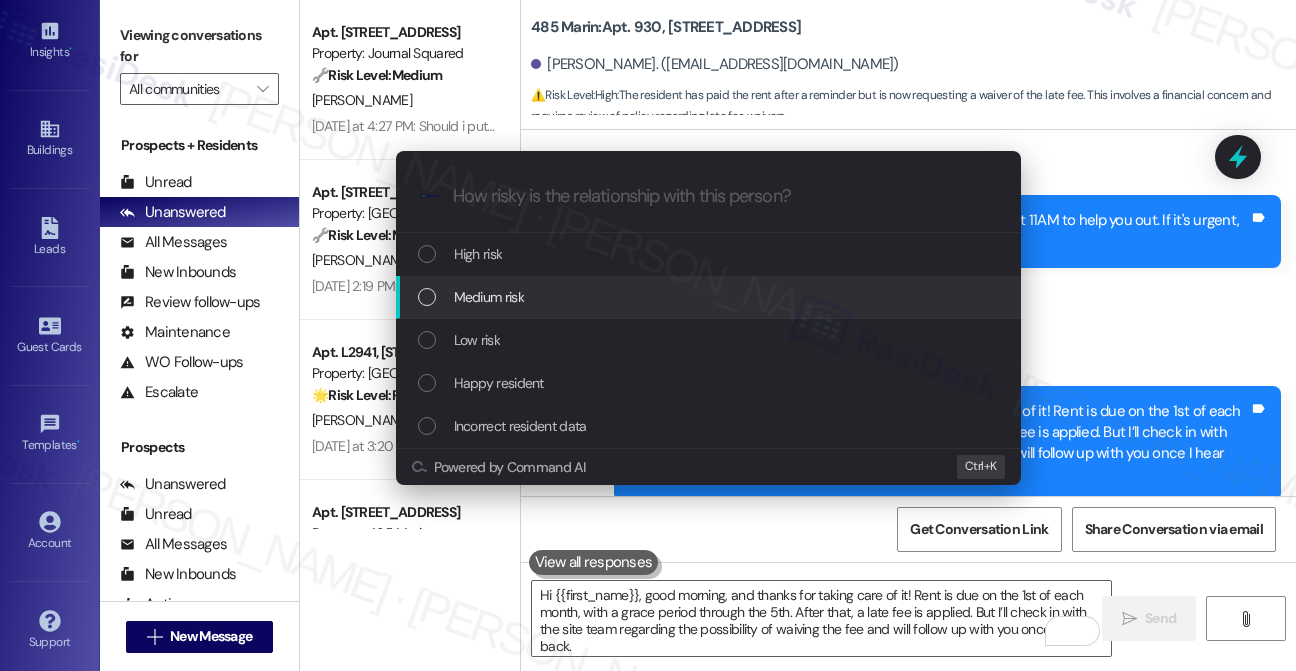 click on "Medium risk" at bounding box center [489, 297] 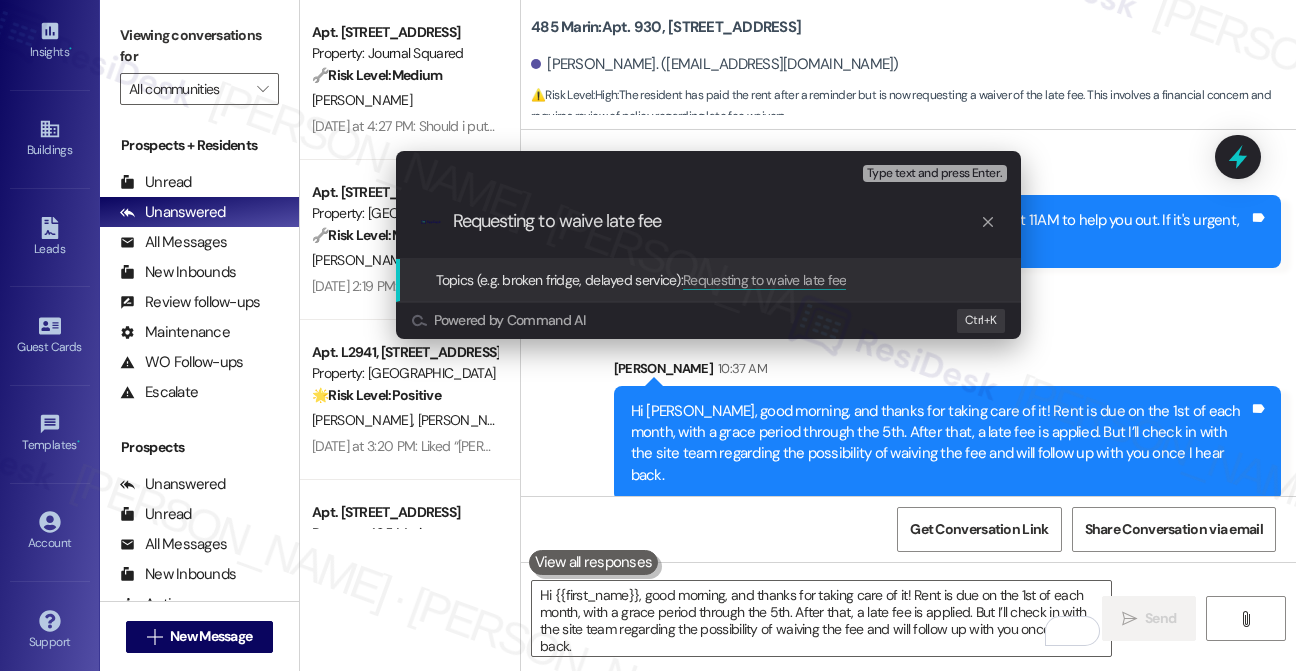 type on "Requesting to waive late fee" 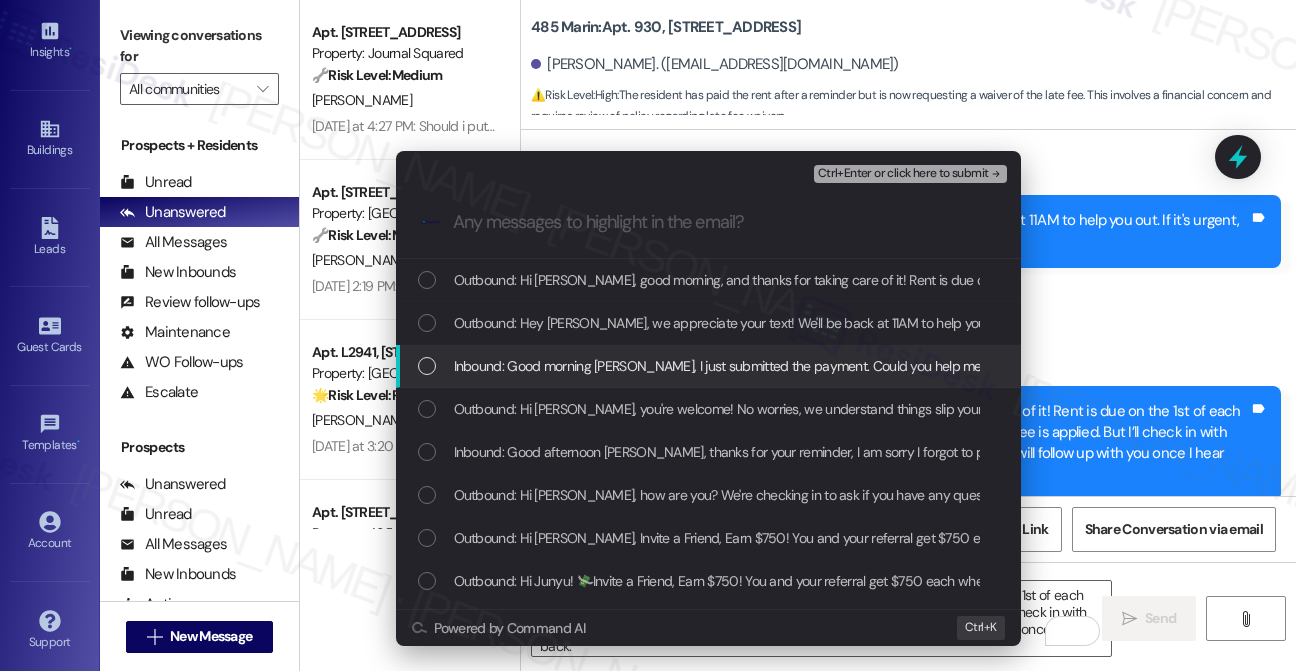 click on "Inbound: Good morning Jane, I just submitted the payment. Could you help me cancel the late charge, if possible ?" at bounding box center [708, 366] 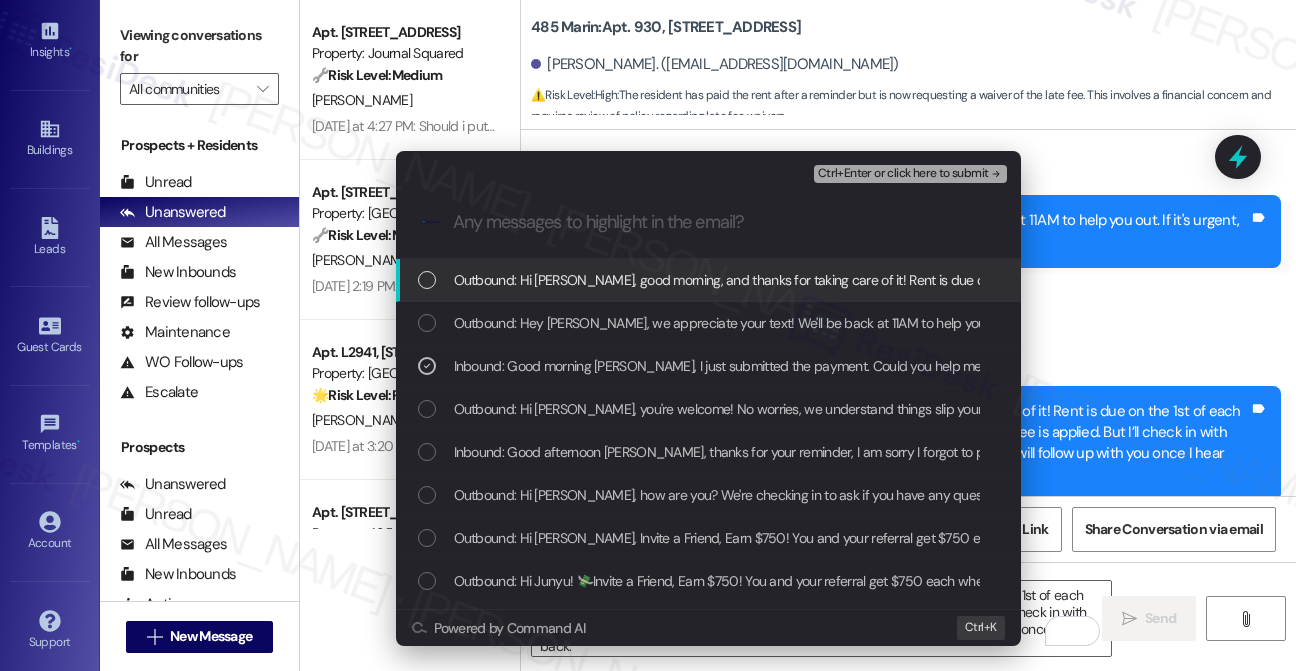 click on "Escalate Conversation Medium risk Requesting to waive late fee Inbound: Good morning Jane, I just submitted the payment. Could you help me cancel the late charge, if possible ? Ctrl+Enter or click here to submit .cls-1{fill:#0a055f;}.cls-2{fill:#0cc4c4;} resideskLogoBlueOrange Outbound: Hi Junyu, good morning, and thanks for taking care of it! Rent is due on the 1st of each month, with a grace period through the 5th. After that, a late fee is applied. But I’ll check in with the site team regarding the possibility of waiving the fee and will follow up with you once I hear back. Outbound: Hey Junyu, we appreciate your text! We'll be back at 11AM to help you out. If it's urgent, dial our emergency number. Take care! Inbound: Good morning Jane, I just submitted the payment. Could you help me cancel the late charge, if possible ? Outbound: Hi Junyu, you're welcome! No worries, we understand things slip your mind when you're traveling. Let me know how it goes, and safe travels! Powered by Command AI Ctrl+ K" at bounding box center (648, 335) 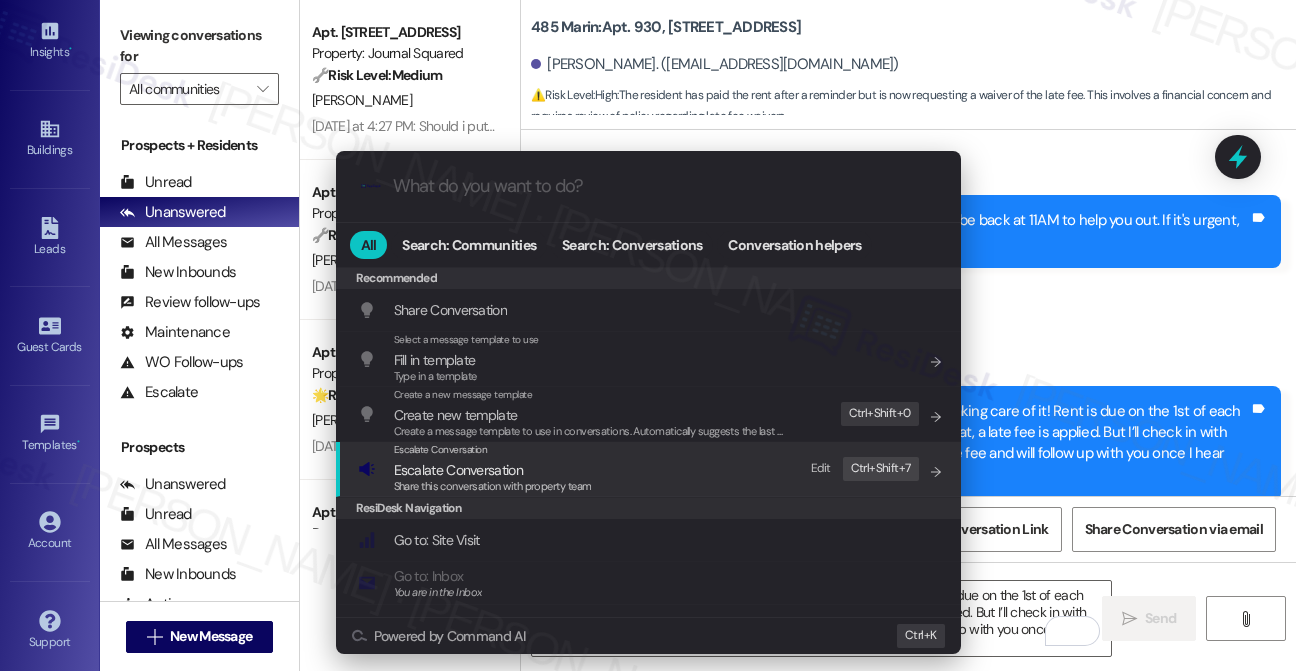 click on "Escalate Conversation" at bounding box center (493, 470) 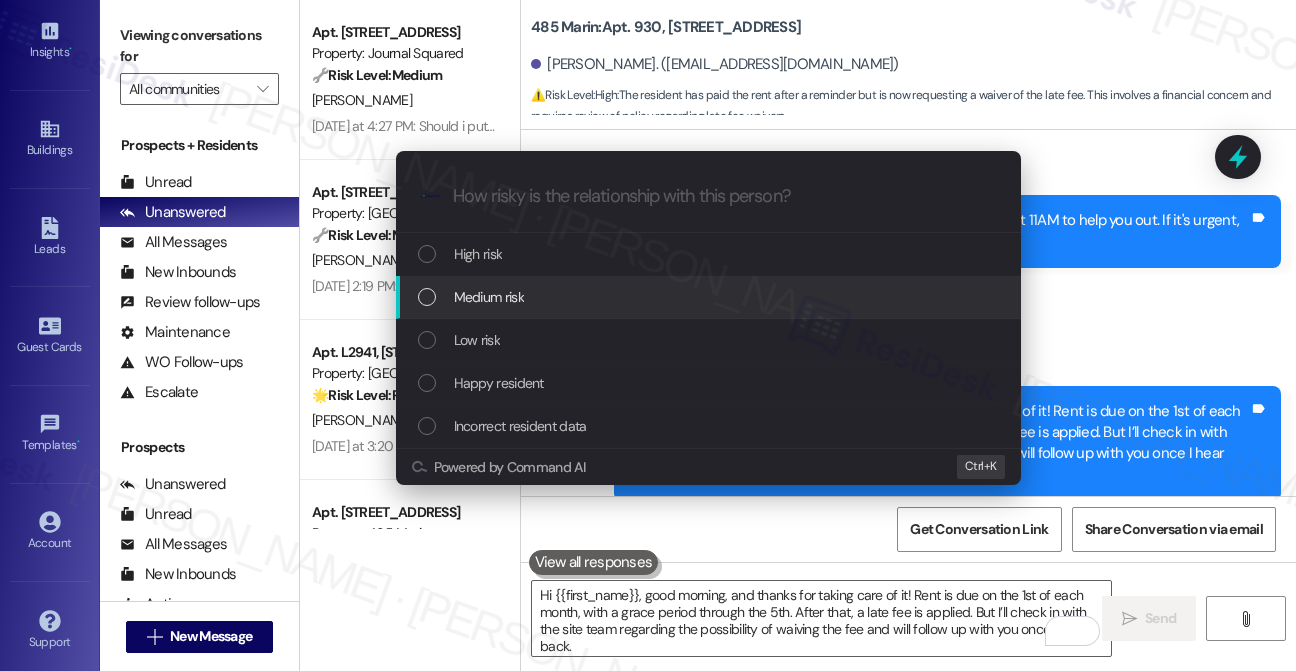 click on "Medium risk" at bounding box center [489, 297] 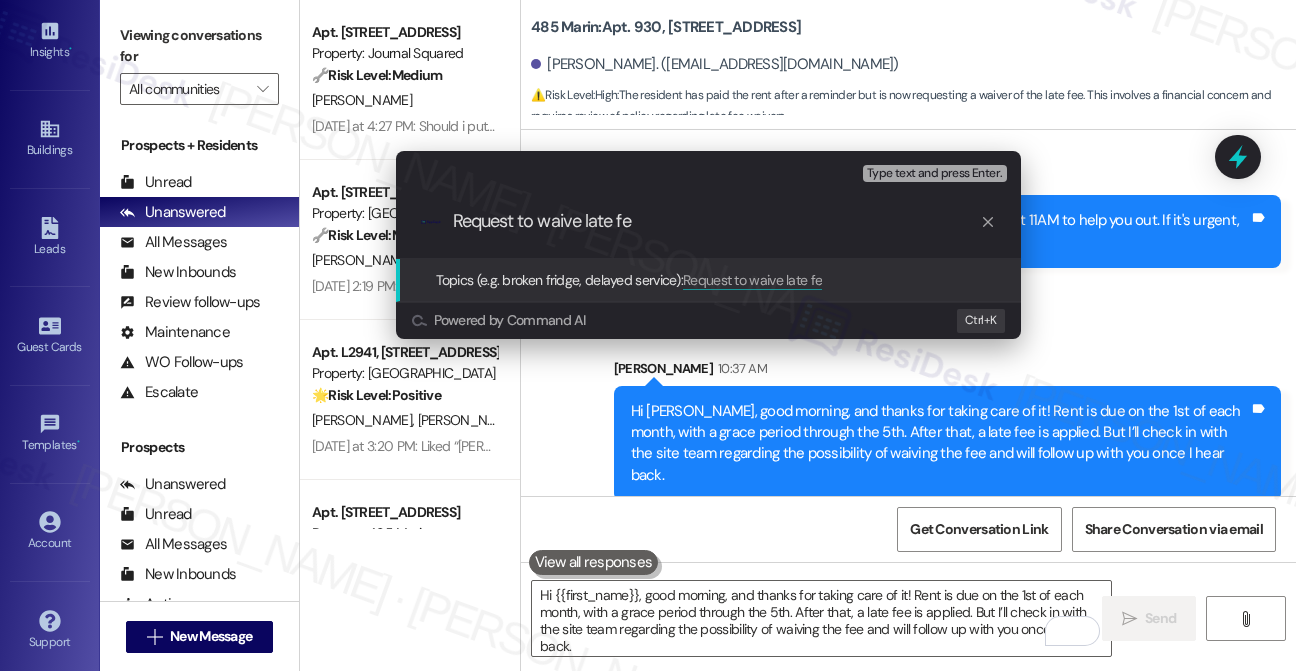 type on "Request to waive late fee" 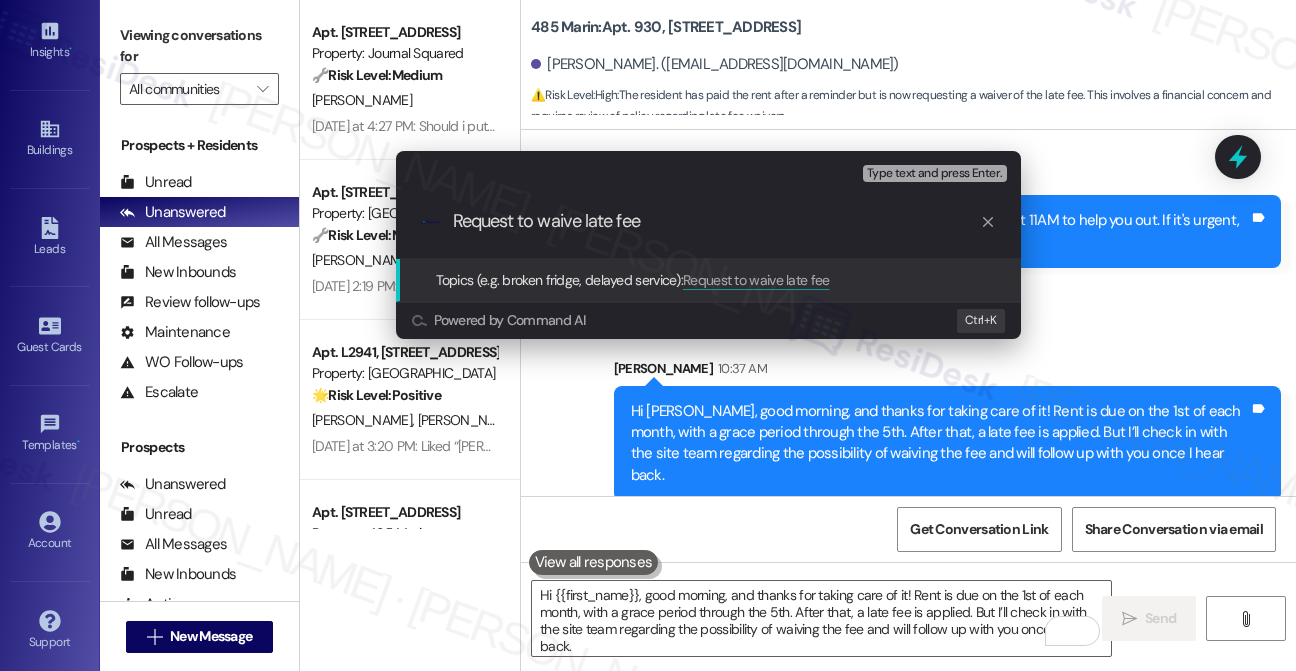 type 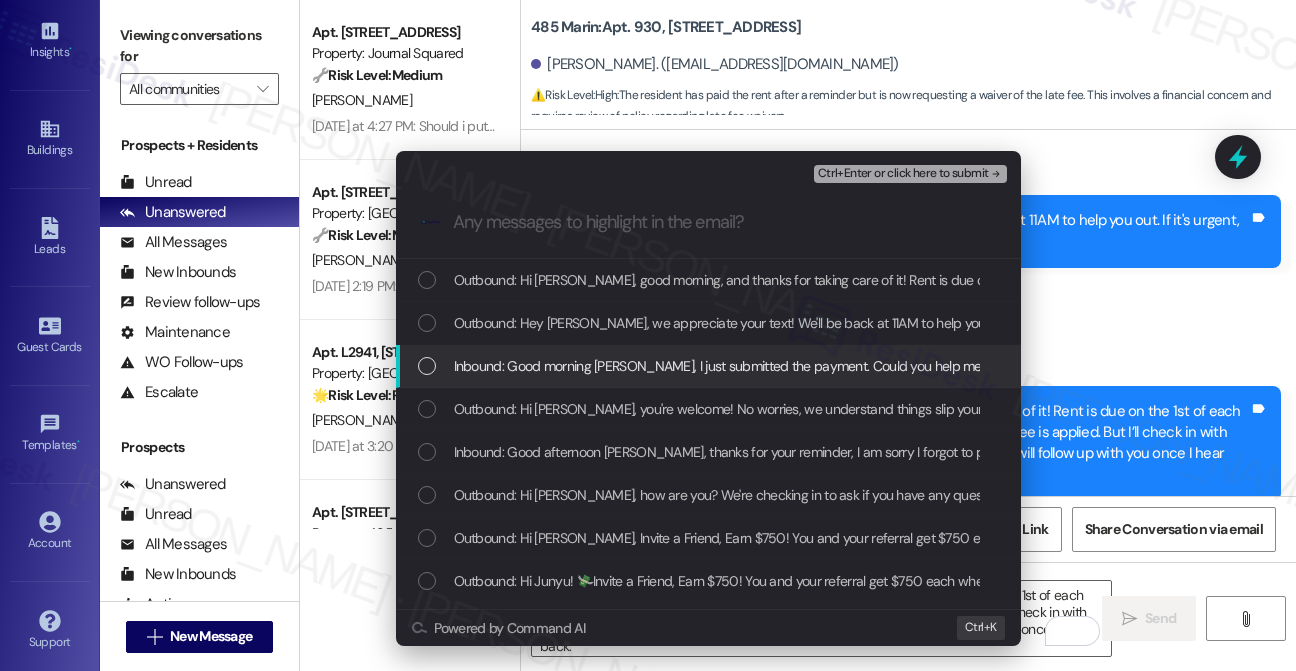 click on "Inbound: Good morning Jane, I just submitted the payment. Could you help me cancel the late charge, if possible ?" at bounding box center [821, 366] 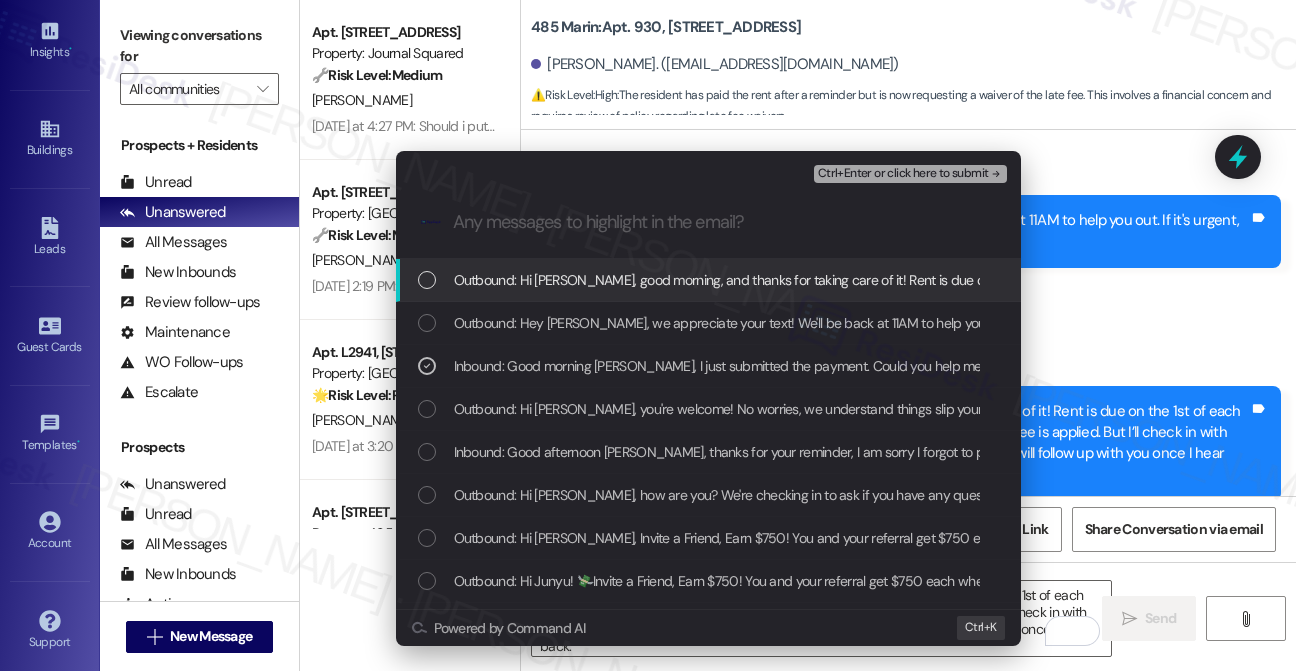 click on "Ctrl+Enter or click here to submit" at bounding box center (903, 174) 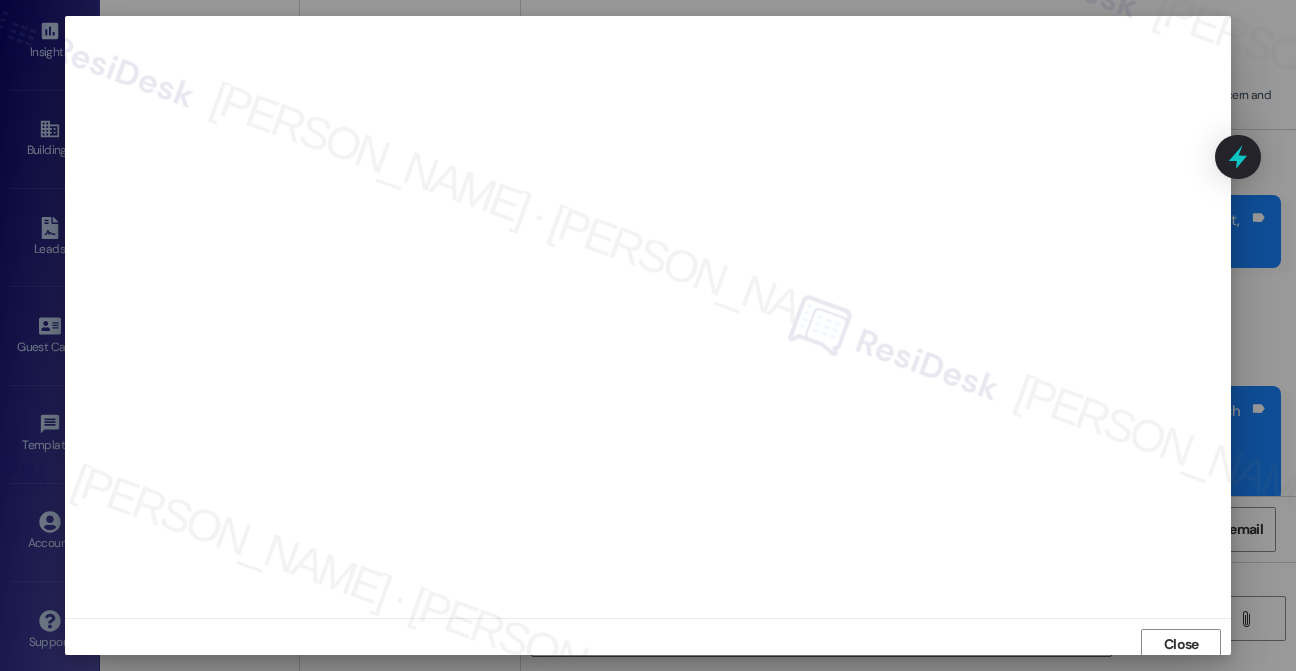 scroll, scrollTop: 0, scrollLeft: 0, axis: both 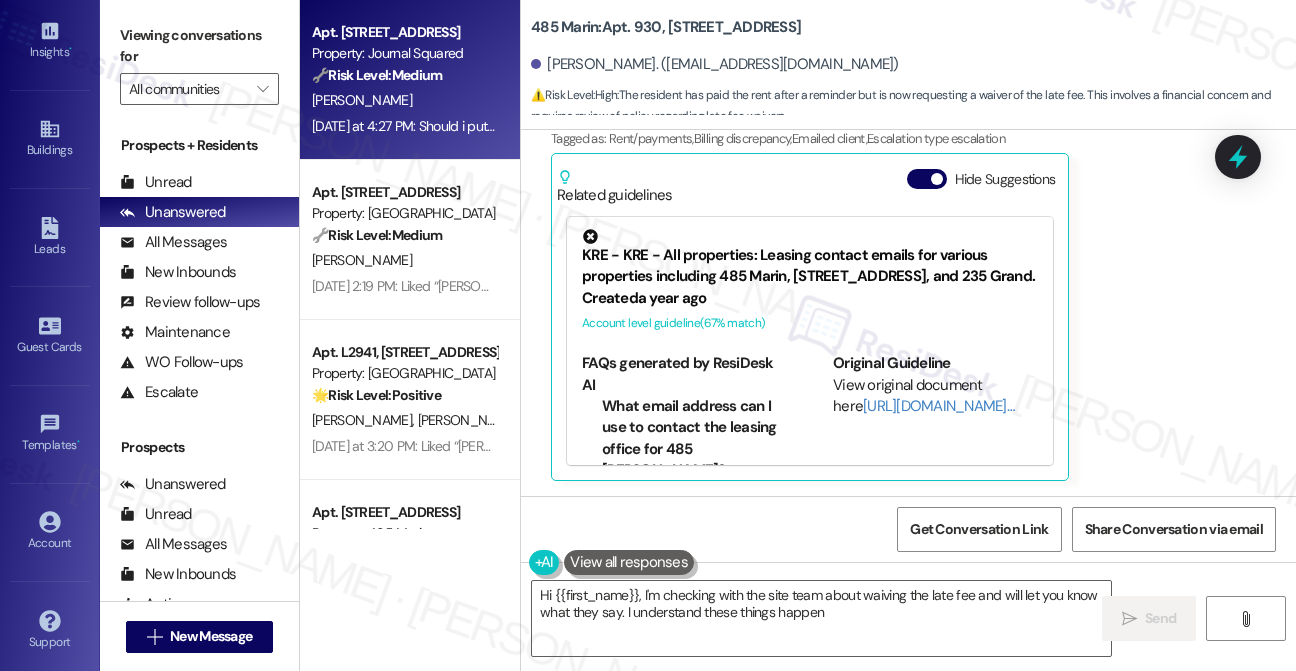 type on "Hi {{first_name}}, I'm checking with the site team about waiving the late fee and will let you know what they say. I understand these things happen!" 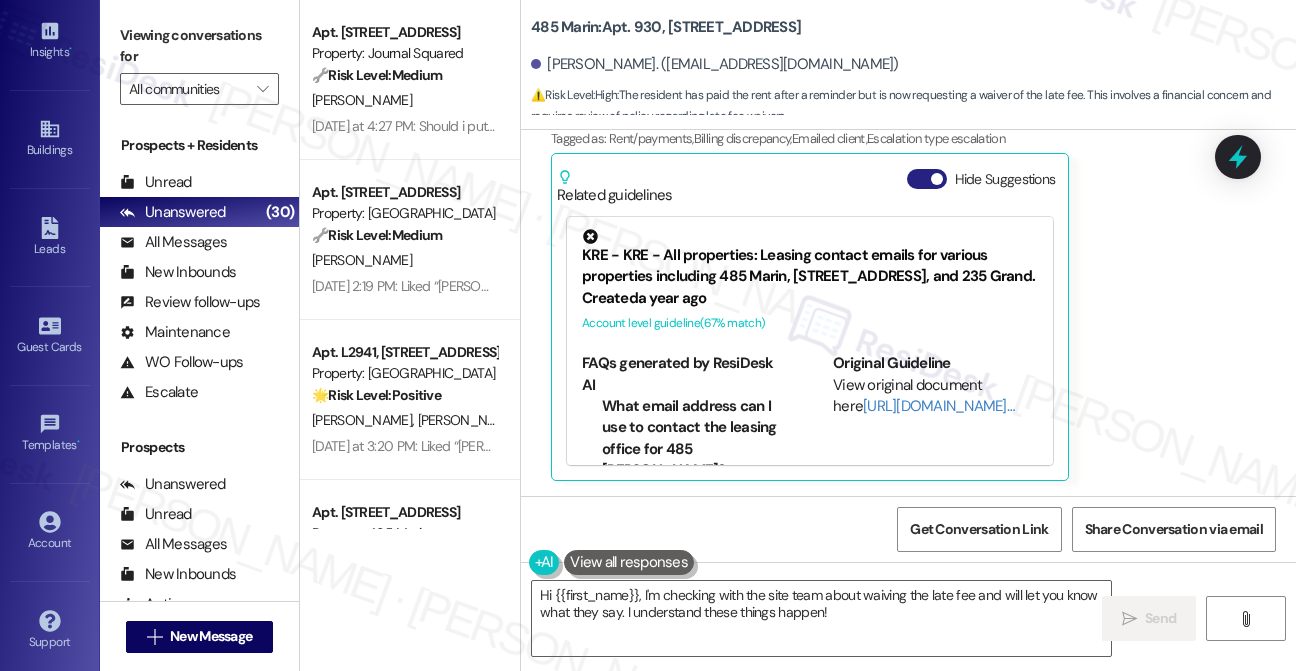 click at bounding box center (937, 179) 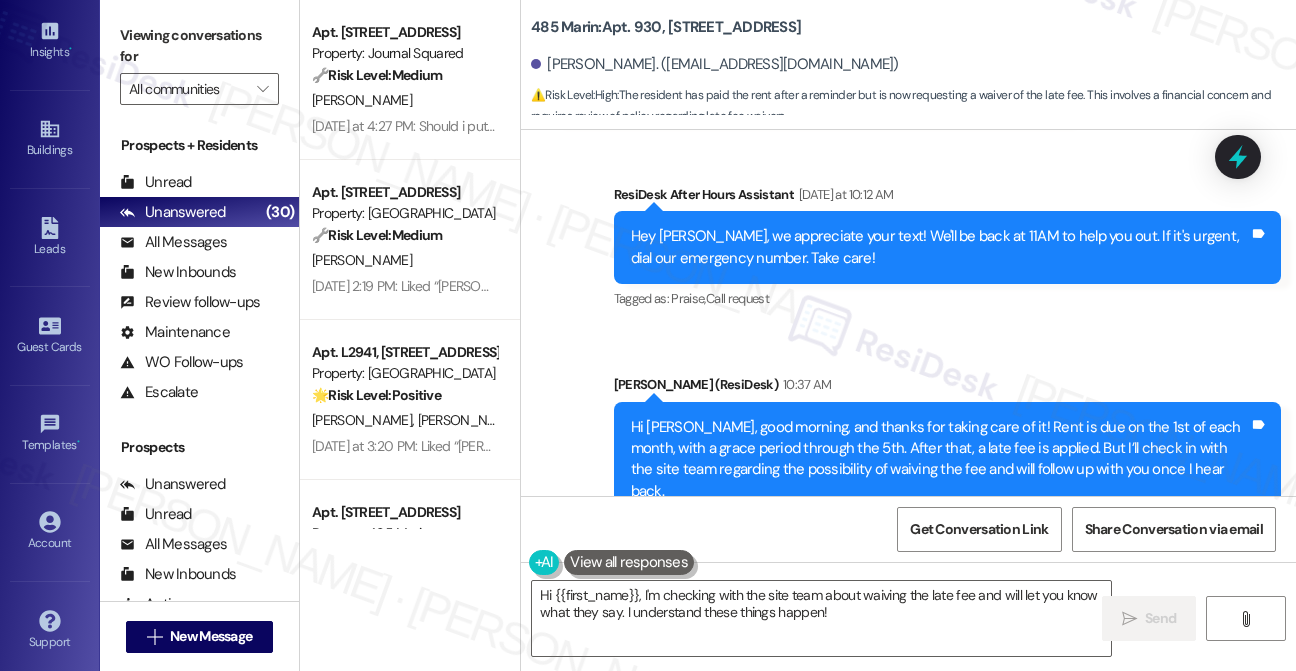 scroll, scrollTop: 7121, scrollLeft: 0, axis: vertical 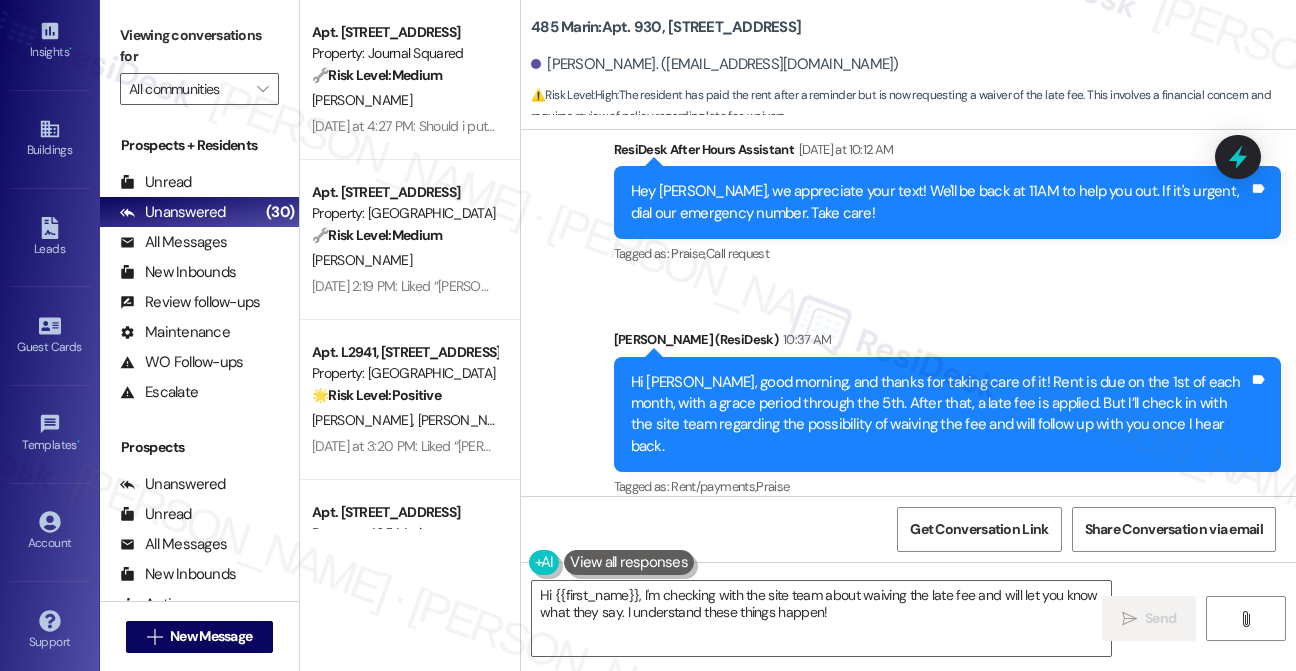 click on "Hi Junyu, good morning, and thanks for taking care of it! Rent is due on the 1st of each month, with a grace period through the 5th. After that, a late fee is applied. But I’ll check in with the site team regarding the possibility of waiving the fee and will follow up with you once I hear back." at bounding box center [940, 415] 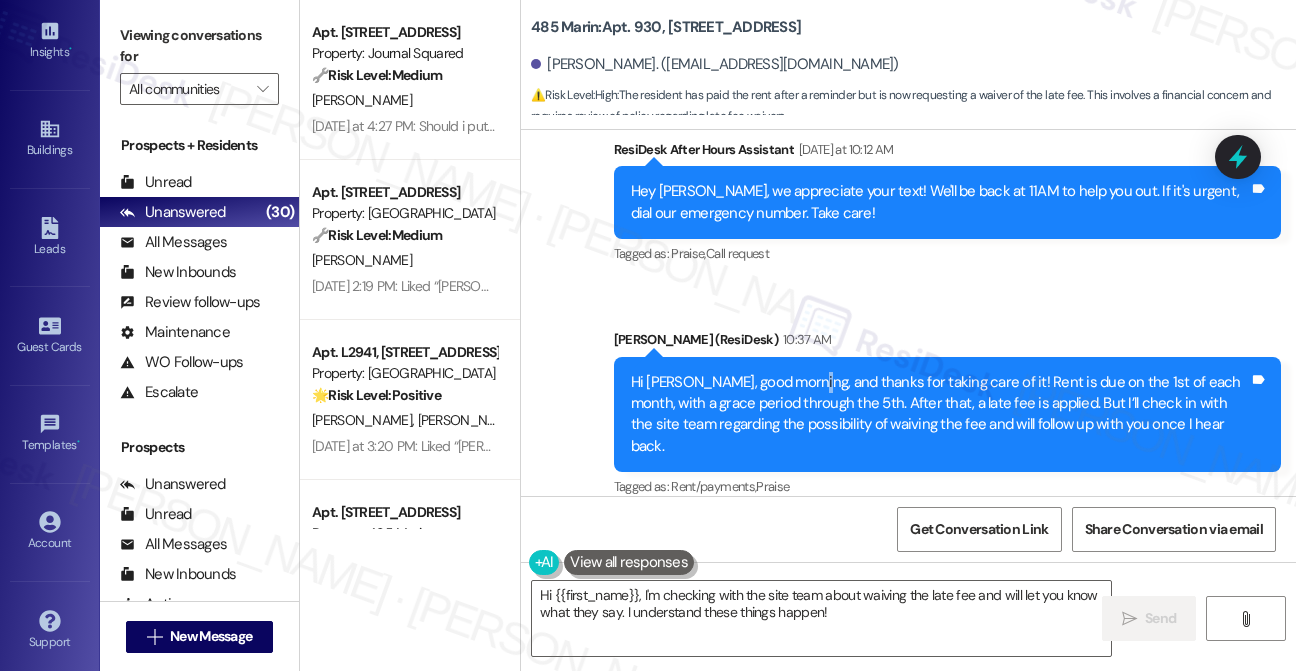 click on "Hi Junyu, good morning, and thanks for taking care of it! Rent is due on the 1st of each month, with a grace period through the 5th. After that, a late fee is applied. But I’ll check in with the site team regarding the possibility of waiving the fee and will follow up with you once I hear back." at bounding box center (940, 415) 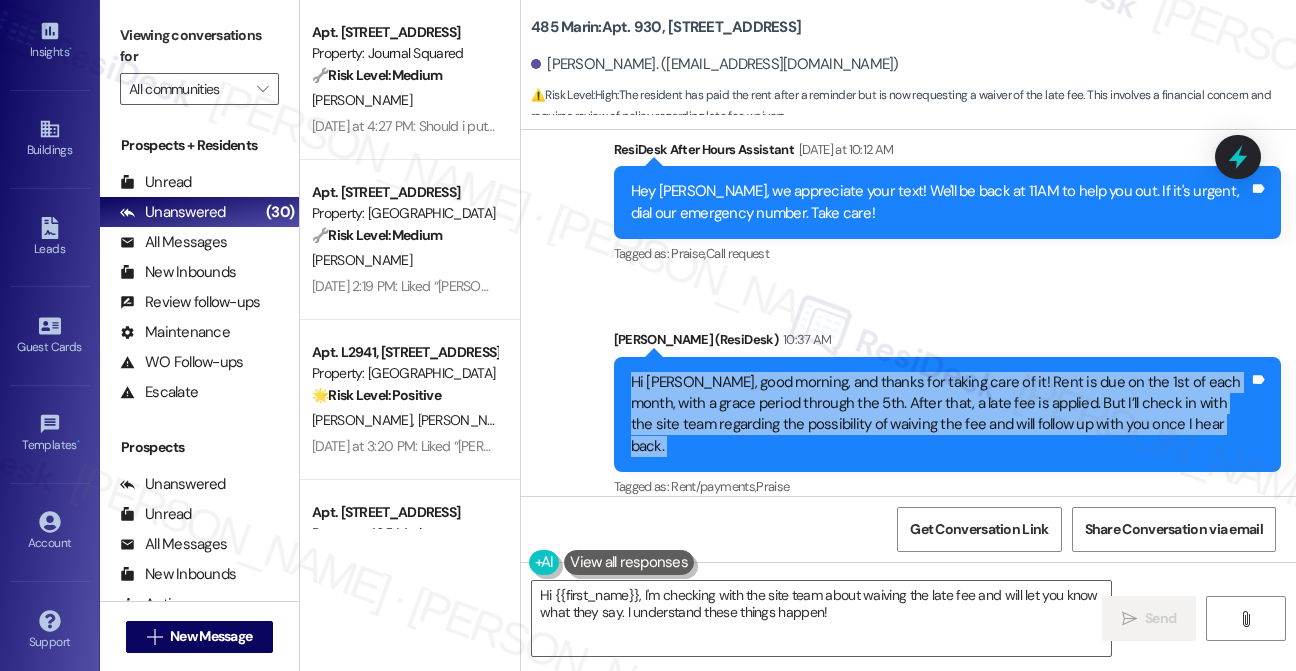 click on "Hi Junyu, good morning, and thanks for taking care of it! Rent is due on the 1st of each month, with a grace period through the 5th. After that, a late fee is applied. But I’ll check in with the site team regarding the possibility of waiving the fee and will follow up with you once I hear back." at bounding box center (940, 415) 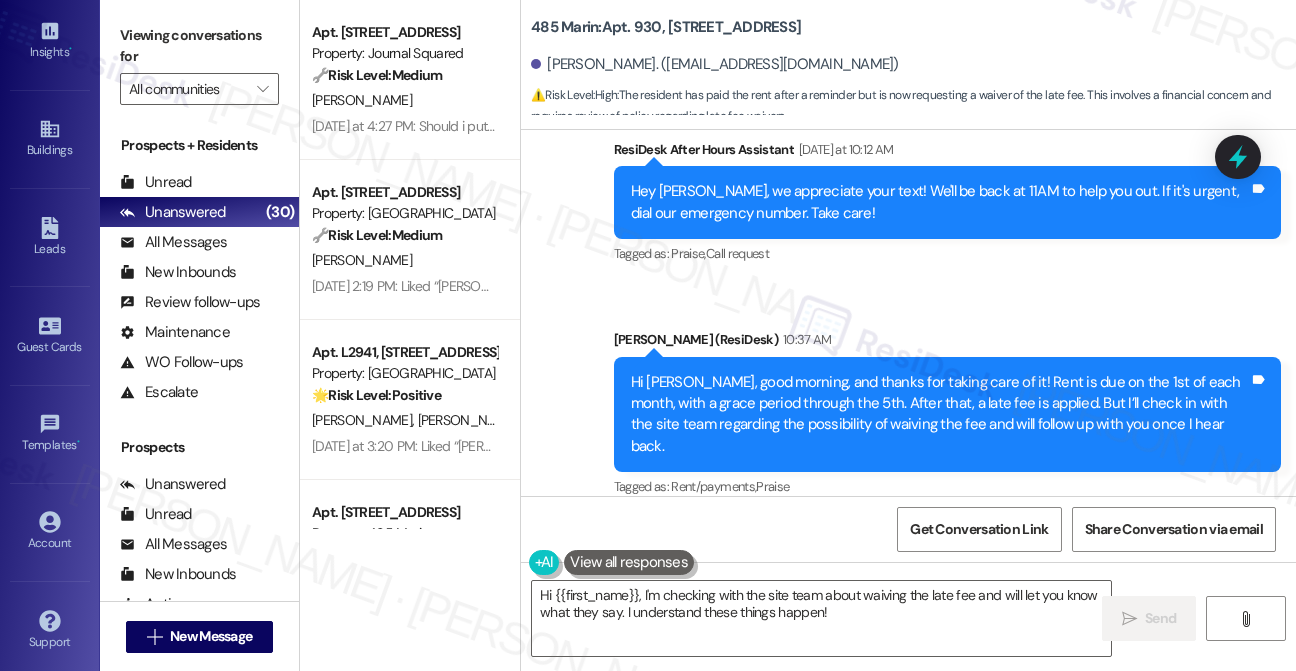 click on "Sent via SMS ResiDesk After Hours Assistant Yesterday at 10:12 AM Hey Junyu, we appreciate your text! We'll be back at 11AM to help you out. If it's urgent, dial our emergency number. Take care! Tags and notes Tagged as:   Praise ,  Click to highlight conversations about Praise Call request Click to highlight conversations about Call request" at bounding box center [948, 204] 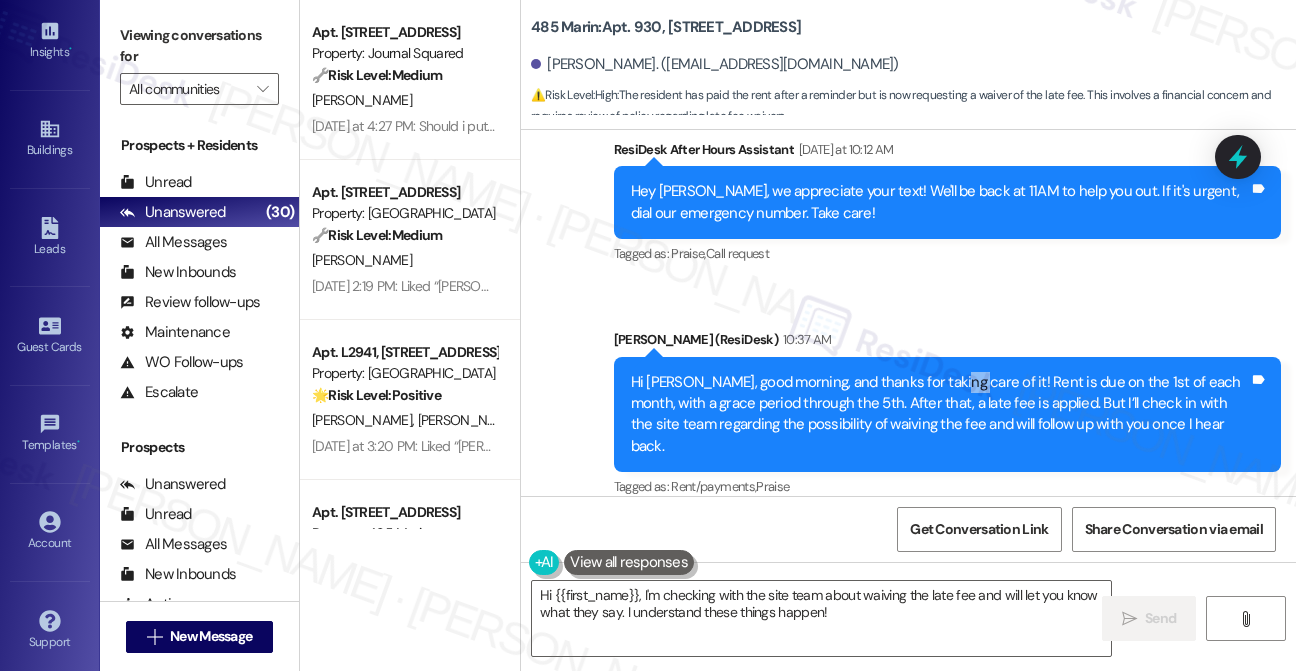 click on "Hi Junyu, good morning, and thanks for taking care of it! Rent is due on the 1st of each month, with a grace period through the 5th. After that, a late fee is applied. But I’ll check in with the site team regarding the possibility of waiving the fee and will follow up with you once I hear back." at bounding box center (940, 415) 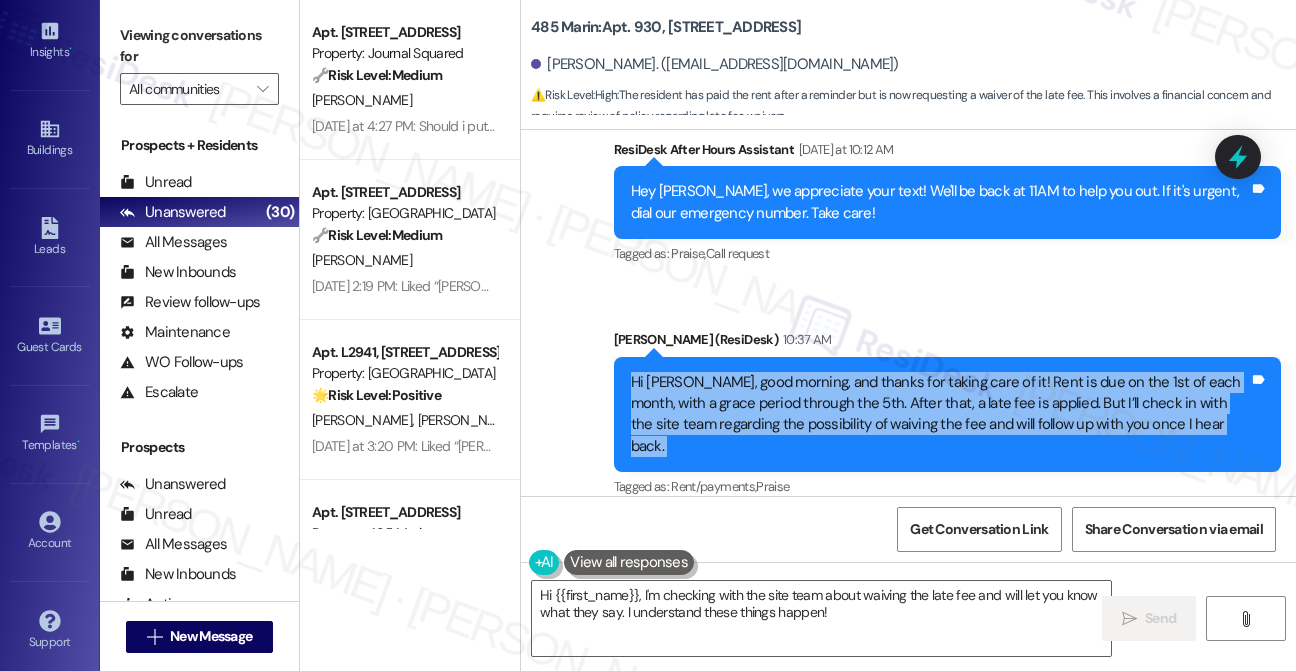 click on "Hi Junyu, good morning, and thanks for taking care of it! Rent is due on the 1st of each month, with a grace period through the 5th. After that, a late fee is applied. But I’ll check in with the site team regarding the possibility of waiving the fee and will follow up with you once I hear back." at bounding box center [940, 415] 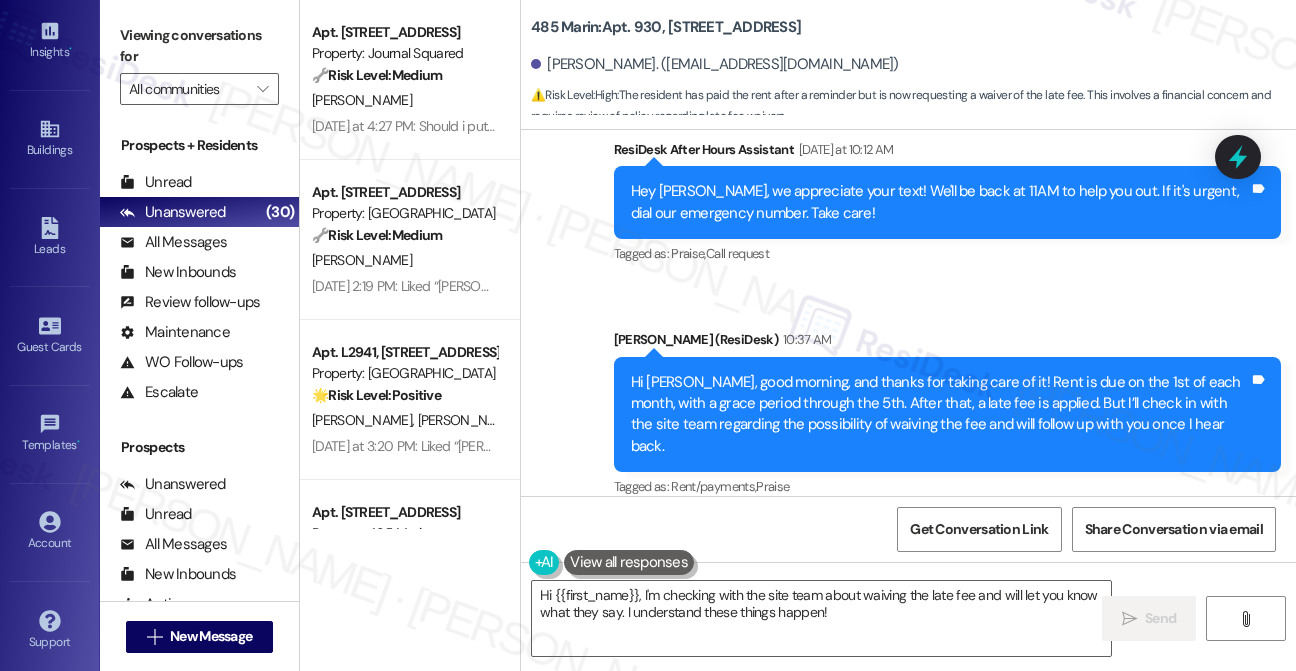 click on "Sent via SMS ResiDesk After Hours Assistant Yesterday at 10:12 AM Hey Junyu, we appreciate your text! We'll be back at 11AM to help you out. If it's urgent, dial our emergency number. Take care! Tags and notes Tagged as:   Praise ,  Click to highlight conversations about Praise Call request Click to highlight conversations about Call request Sent via SMS Jane  (ResiDesk) 10:37 AM Hi Junyu, good morning, and thanks for taking care of it! Rent is due on the 1st of each month, with a grace period through the 5th. After that, a late fee is applied. But I’ll check in with the site team regarding the possibility of waiving the fee and will follow up with you once I hear back. Tags and notes Tagged as:   Rent/payments ,  Click to highlight conversations about Rent/payments Praise Click to highlight conversations about Praise" at bounding box center (908, 305) 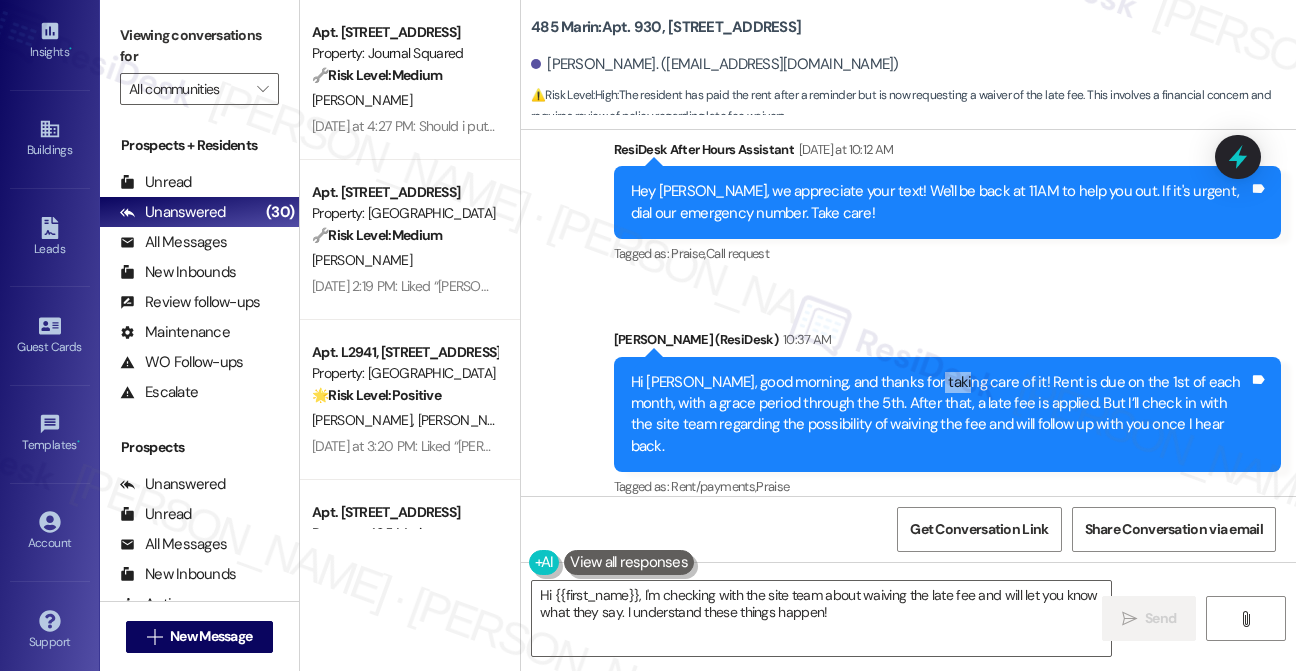 click on "Hi Junyu, good morning, and thanks for taking care of it! Rent is due on the 1st of each month, with a grace period through the 5th. After that, a late fee is applied. But I’ll check in with the site team regarding the possibility of waiving the fee and will follow up with you once I hear back." at bounding box center (940, 415) 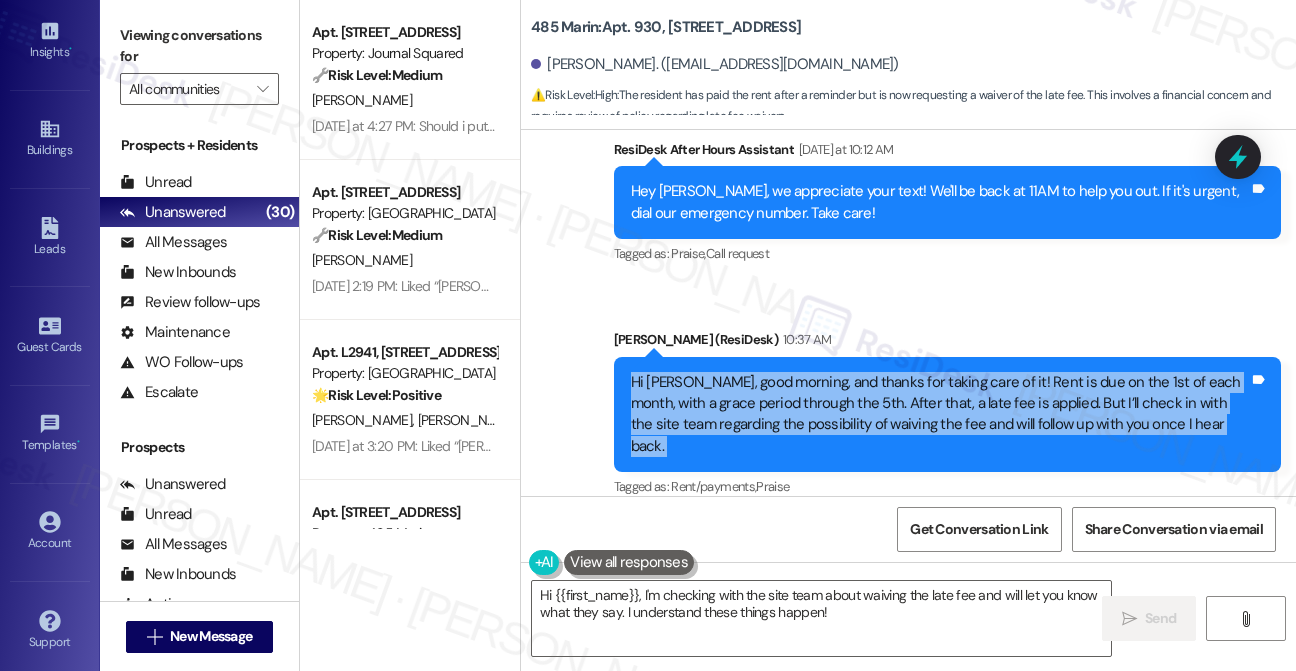 click on "Hi Junyu, good morning, and thanks for taking care of it! Rent is due on the 1st of each month, with a grace period through the 5th. After that, a late fee is applied. But I’ll check in with the site team regarding the possibility of waiving the fee and will follow up with you once I hear back." at bounding box center [940, 415] 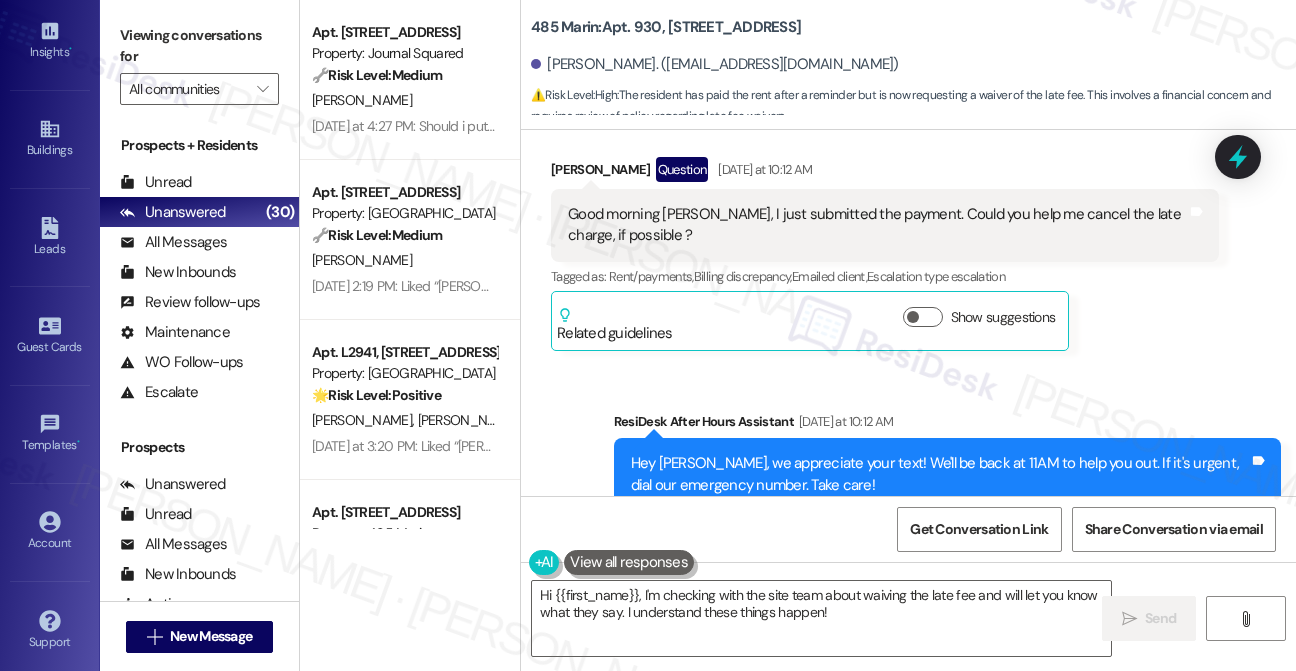 scroll, scrollTop: 7121, scrollLeft: 0, axis: vertical 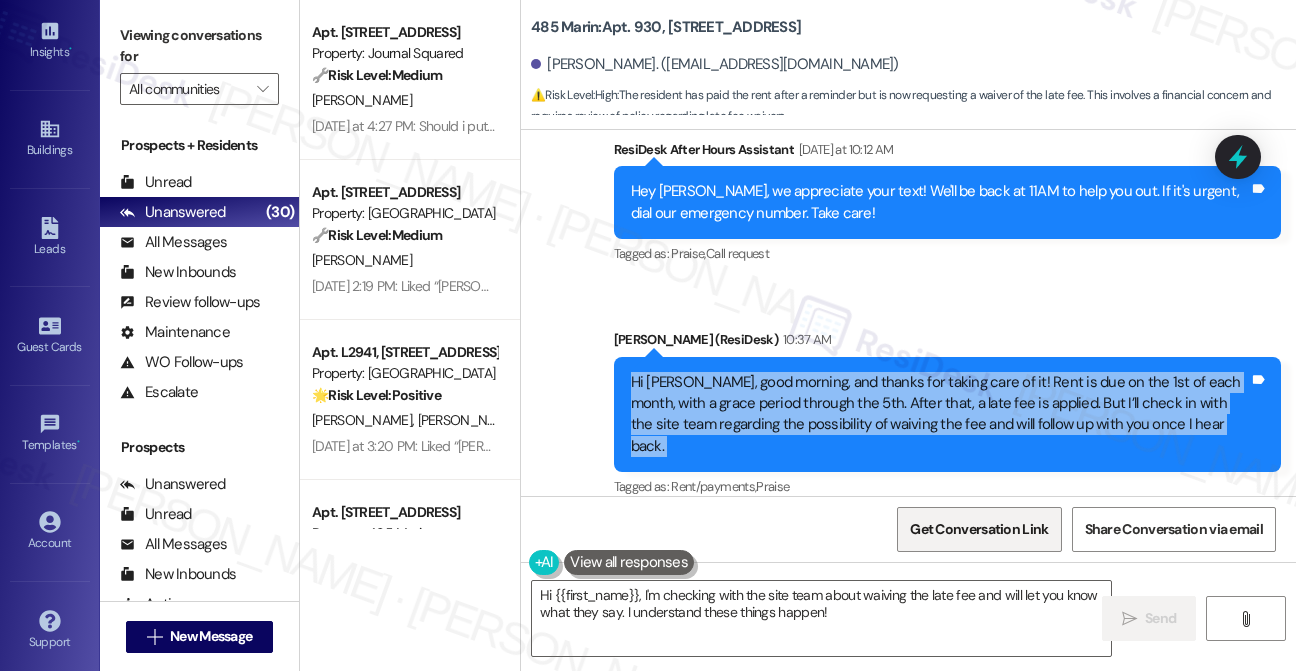 click on "Get Conversation Link" at bounding box center [979, 529] 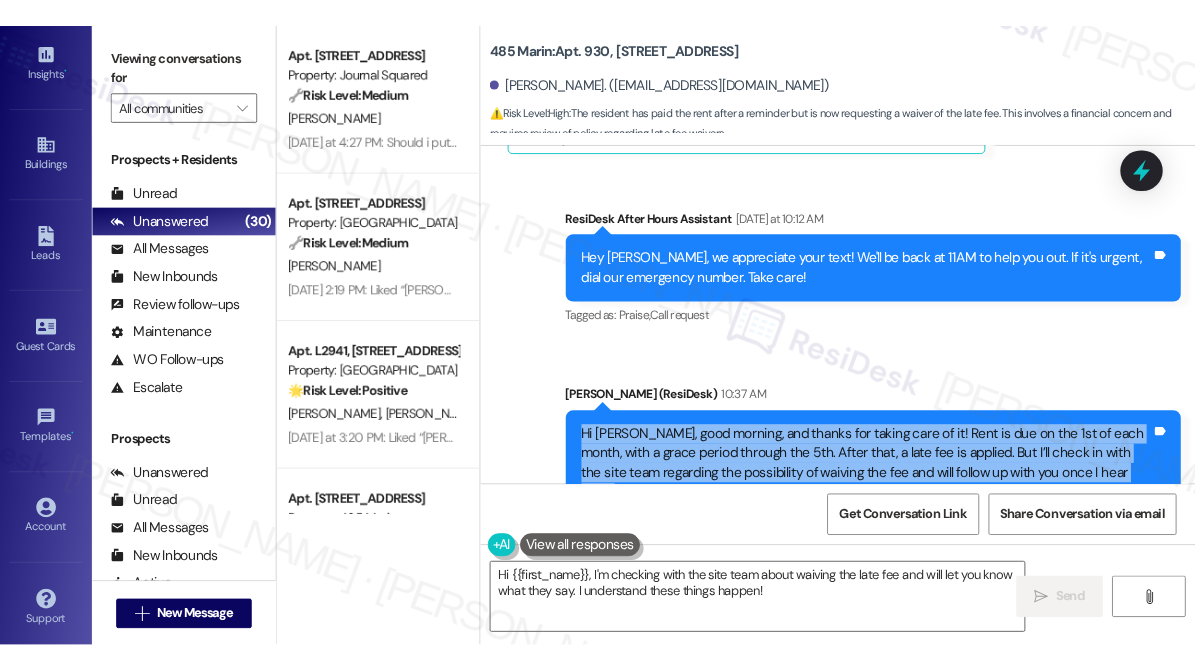 scroll, scrollTop: 7121, scrollLeft: 0, axis: vertical 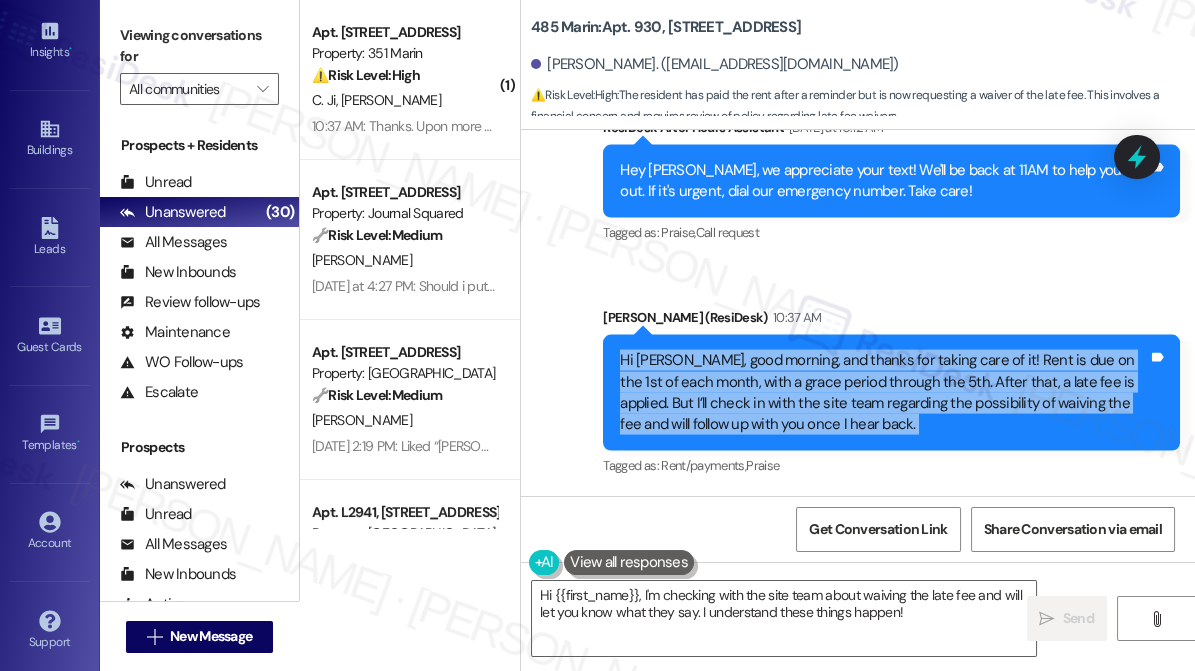 click on "Hi Junyu, good morning, and thanks for taking care of it! Rent is due on the 1st of each month, with a grace period through the 5th. After that, a late fee is applied. But I’ll check in with the site team regarding the possibility of waiving the fee and will follow up with you once I hear back." at bounding box center [884, 393] 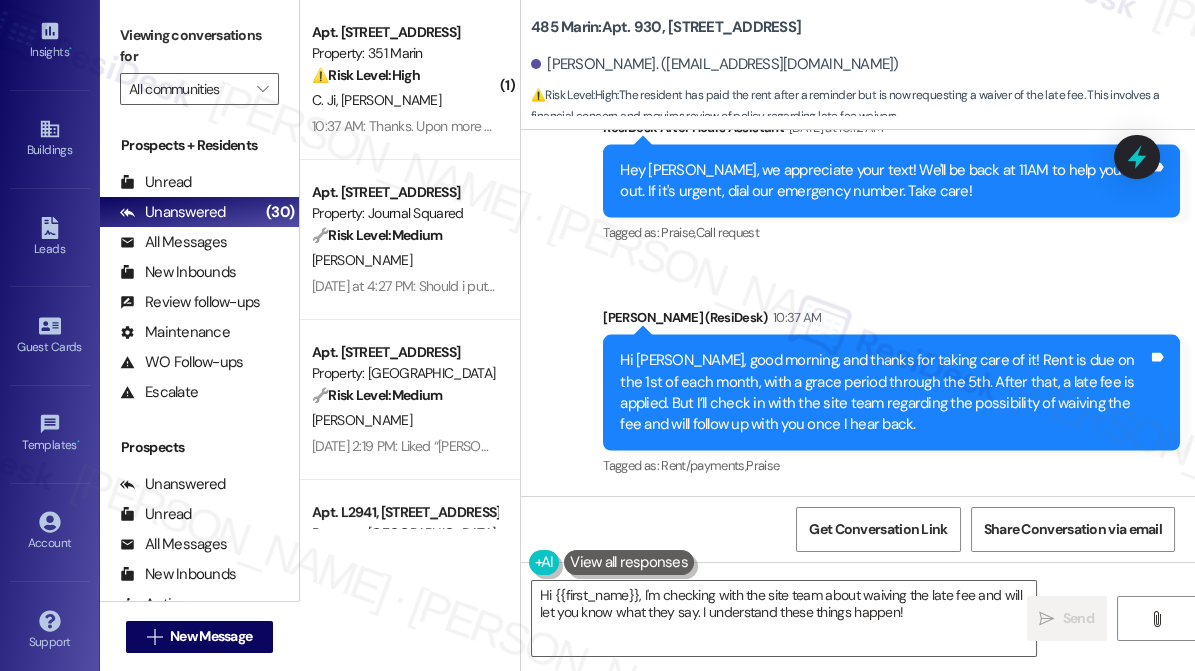 click on "Hi Junyu, good morning, and thanks for taking care of it! Rent is due on the 1st of each month, with a grace period through the 5th. After that, a late fee is applied. But I’ll check in with the site team regarding the possibility of waiving the fee and will follow up with you once I hear back." at bounding box center (884, 393) 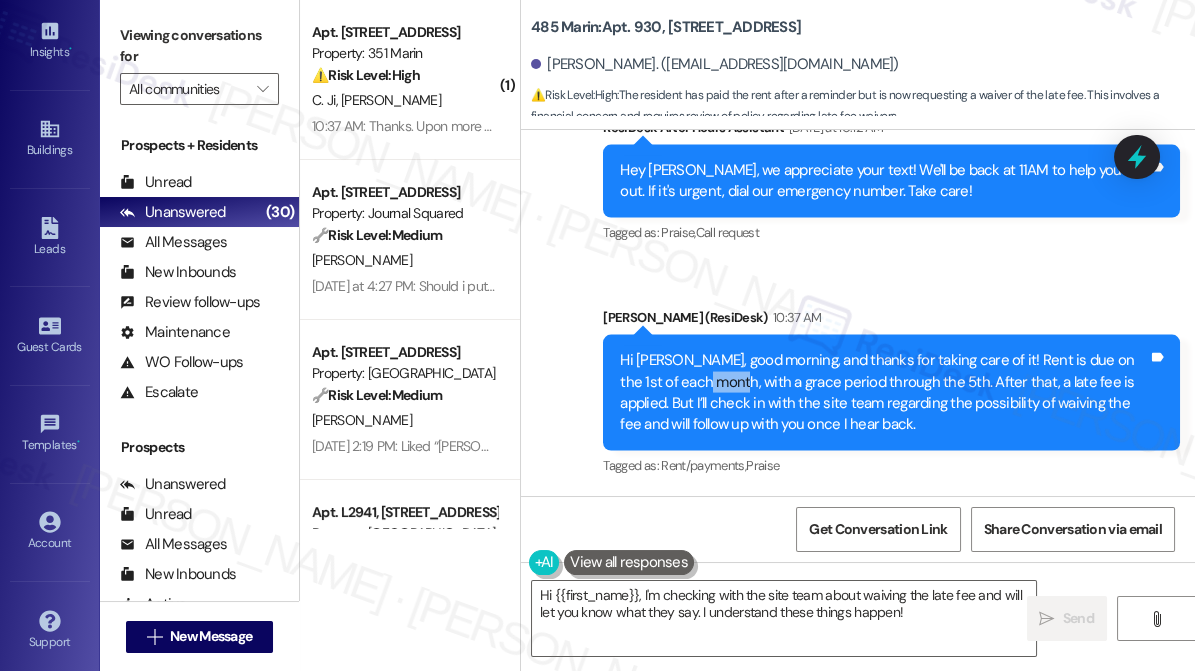 click on "Hi Junyu, good morning, and thanks for taking care of it! Rent is due on the 1st of each month, with a grace period through the 5th. After that, a late fee is applied. But I’ll check in with the site team regarding the possibility of waiving the fee and will follow up with you once I hear back." at bounding box center (884, 393) 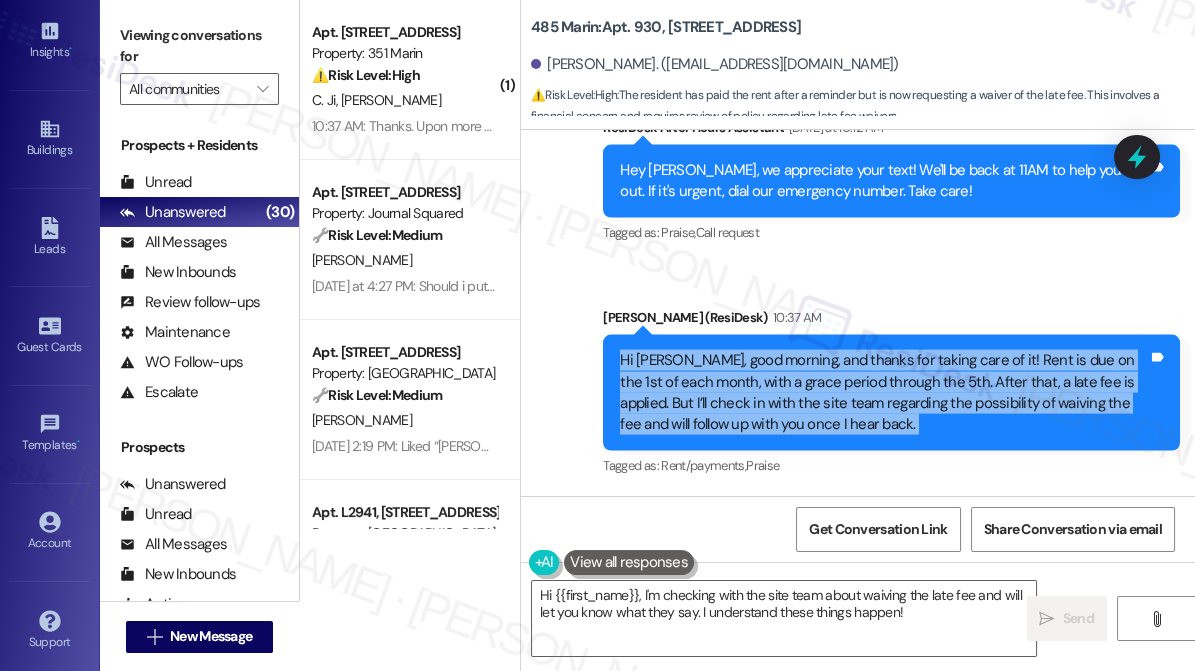 click on "Hi Junyu, good morning, and thanks for taking care of it! Rent is due on the 1st of each month, with a grace period through the 5th. After that, a late fee is applied. But I’ll check in with the site team regarding the possibility of waiving the fee and will follow up with you once I hear back." at bounding box center [884, 393] 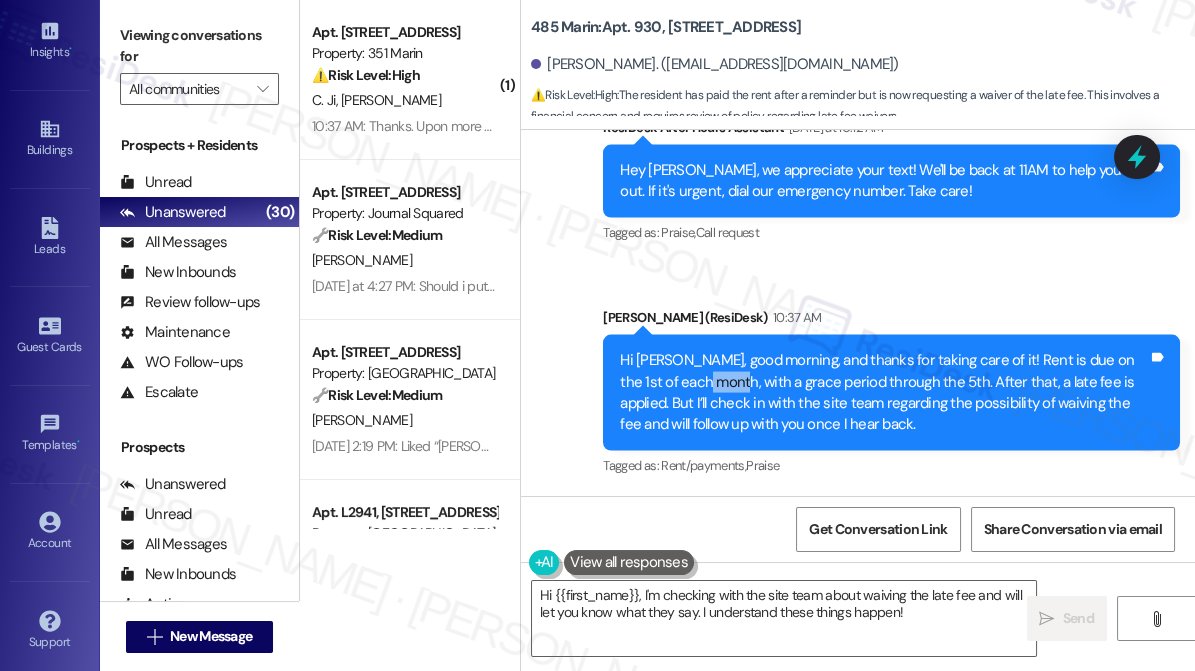 click on "Hi Junyu, good morning, and thanks for taking care of it! Rent is due on the 1st of each month, with a grace period through the 5th. After that, a late fee is applied. But I’ll check in with the site team regarding the possibility of waiving the fee and will follow up with you once I hear back." at bounding box center [884, 393] 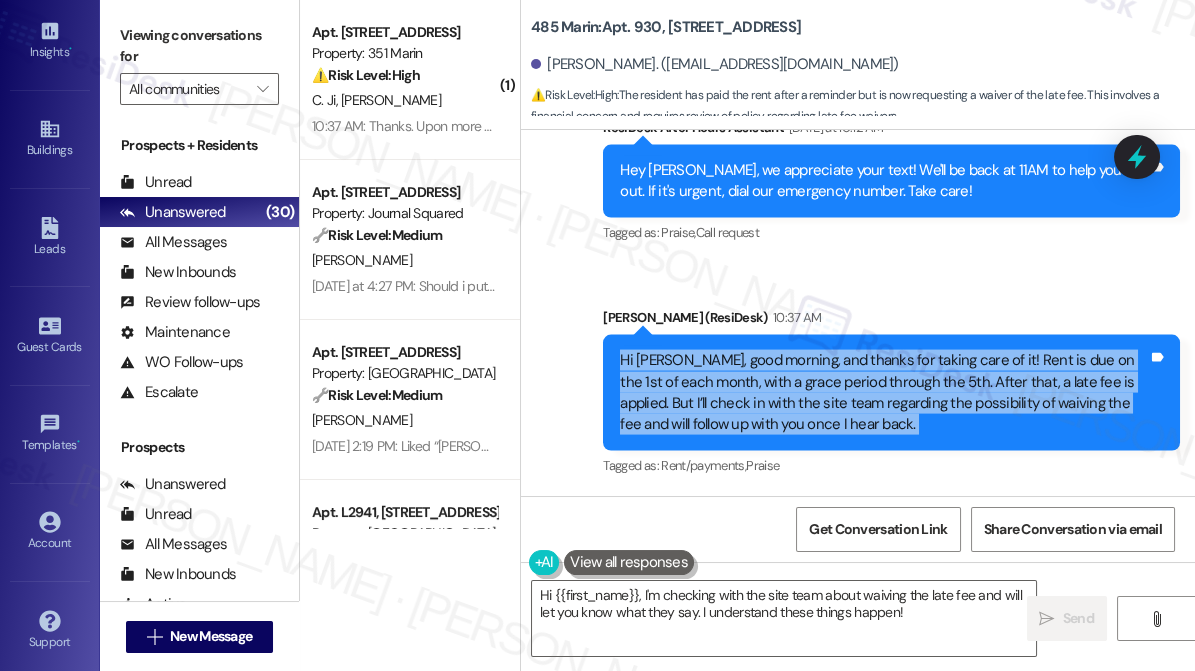 click on "Hi Junyu, good morning, and thanks for taking care of it! Rent is due on the 1st of each month, with a grace period through the 5th. After that, a late fee is applied. But I’ll check in with the site team regarding the possibility of waiving the fee and will follow up with you once I hear back." at bounding box center (884, 393) 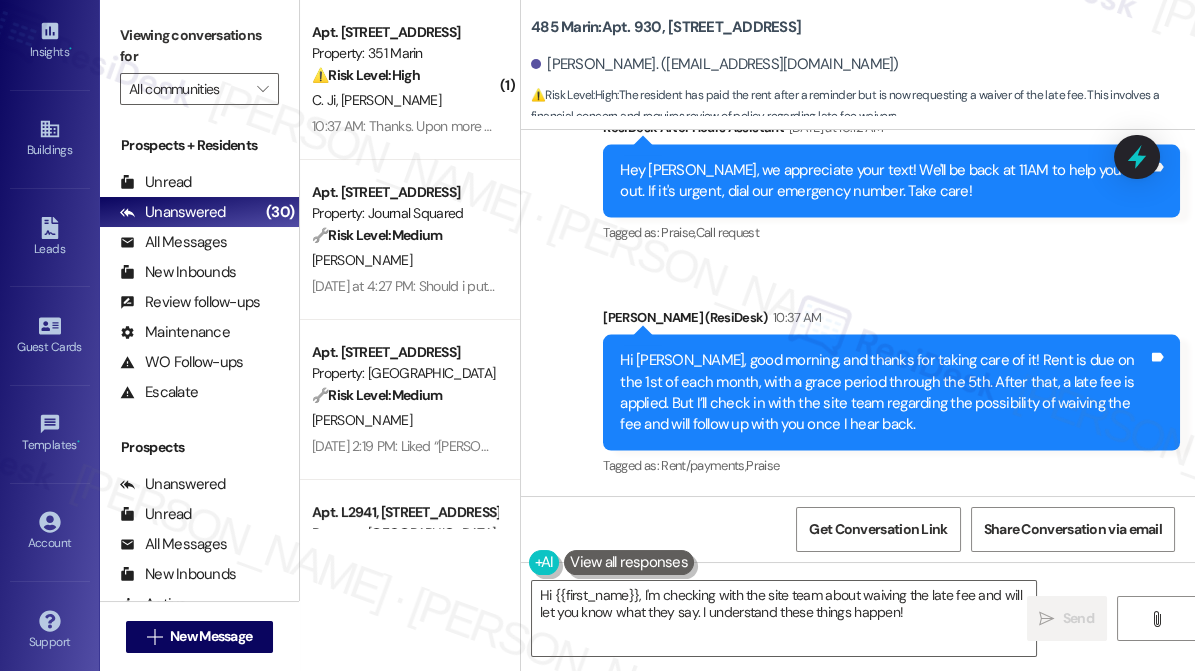 click on "Hi Junyu, good morning, and thanks for taking care of it! Rent is due on the 1st of each month, with a grace period through the 5th. After that, a late fee is applied. But I’ll check in with the site team regarding the possibility of waiving the fee and will follow up with you once I hear back." at bounding box center (884, 393) 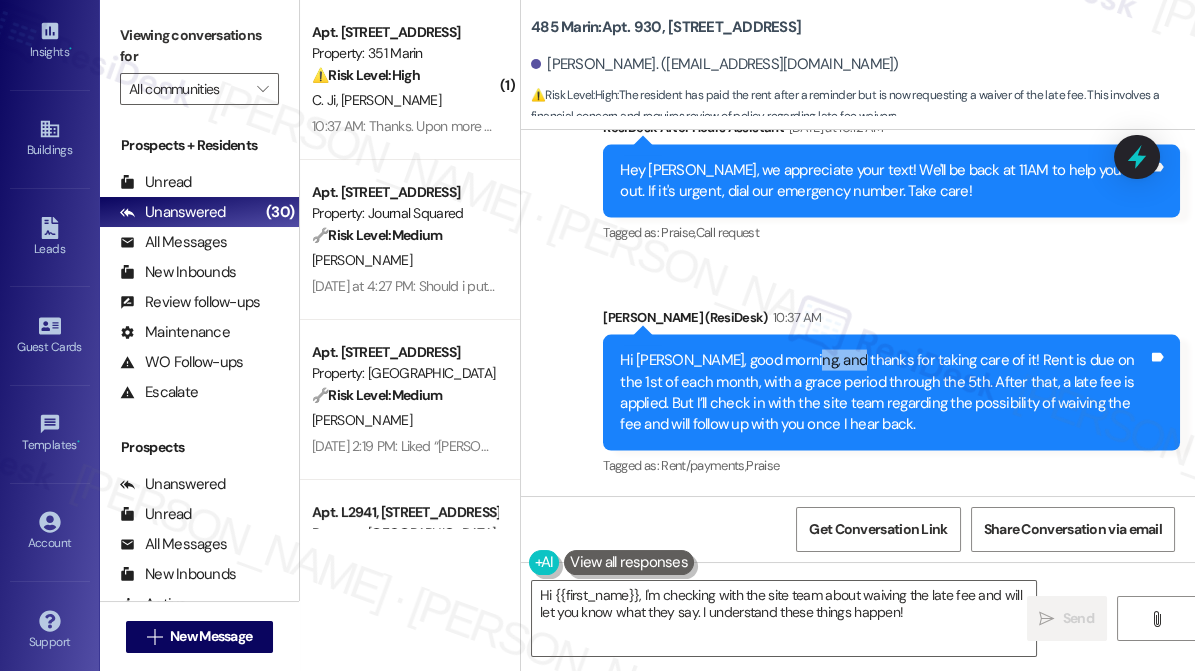 click on "Hi Junyu, good morning, and thanks for taking care of it! Rent is due on the 1st of each month, with a grace period through the 5th. After that, a late fee is applied. But I’ll check in with the site team regarding the possibility of waiving the fee and will follow up with you once I hear back." at bounding box center (884, 393) 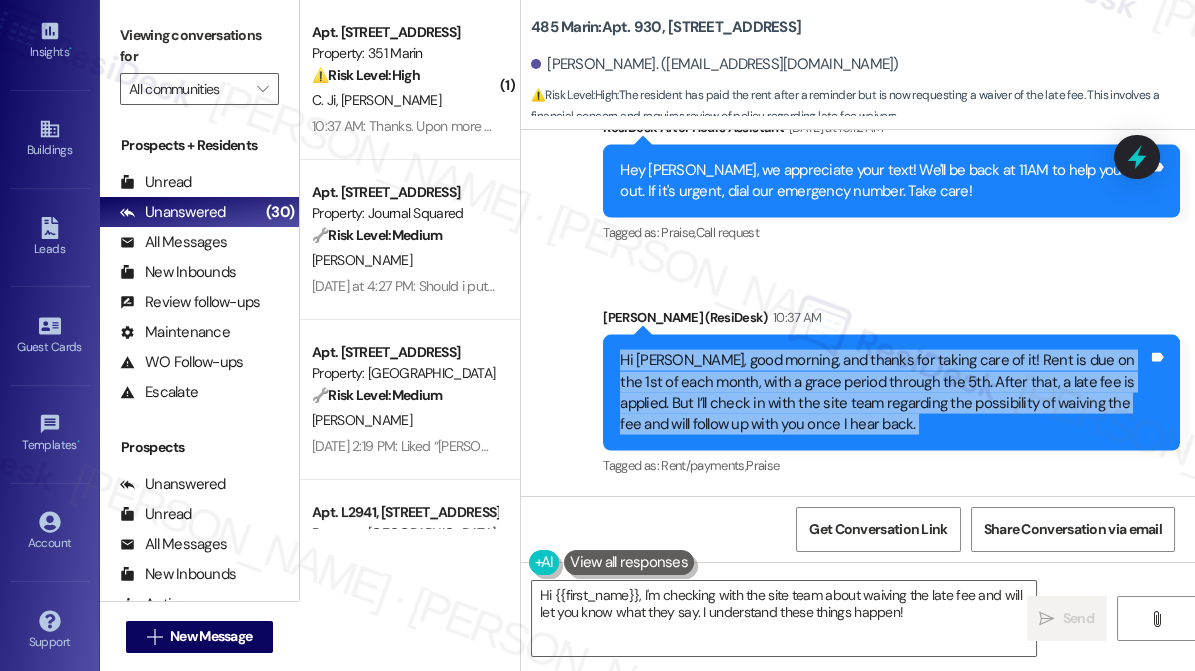 click on "Hi Junyu, good morning, and thanks for taking care of it! Rent is due on the 1st of each month, with a grace period through the 5th. After that, a late fee is applied. But I’ll check in with the site team regarding the possibility of waiving the fee and will follow up with you once I hear back." at bounding box center [884, 393] 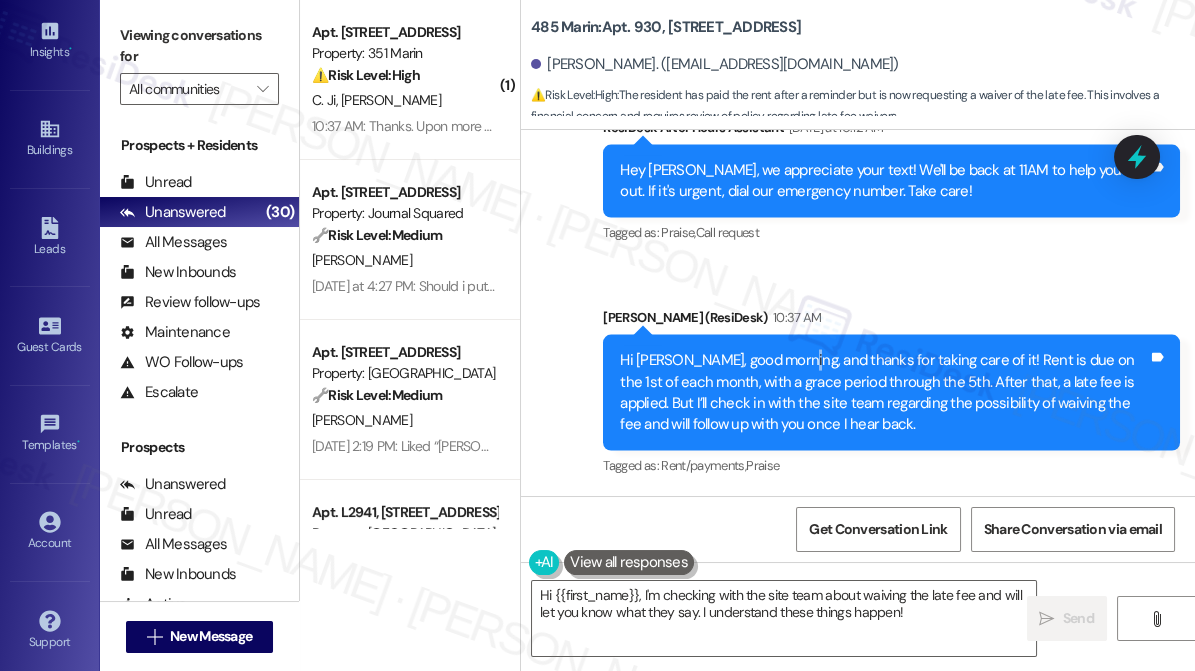click on "Hi Junyu, good morning, and thanks for taking care of it! Rent is due on the 1st of each month, with a grace period through the 5th. After that, a late fee is applied. But I’ll check in with the site team regarding the possibility of waiving the fee and will follow up with you once I hear back." at bounding box center [884, 393] 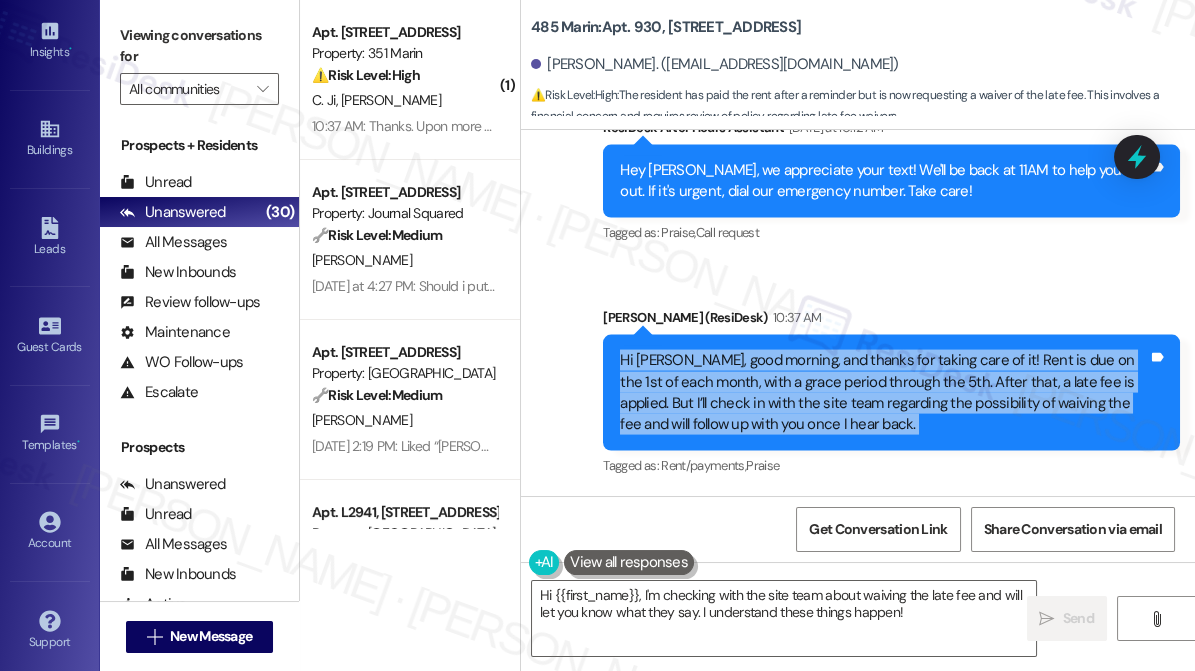 click on "Hi Junyu, good morning, and thanks for taking care of it! Rent is due on the 1st of each month, with a grace period through the 5th. After that, a late fee is applied. But I’ll check in with the site team regarding the possibility of waiving the fee and will follow up with you once I hear back." at bounding box center (884, 393) 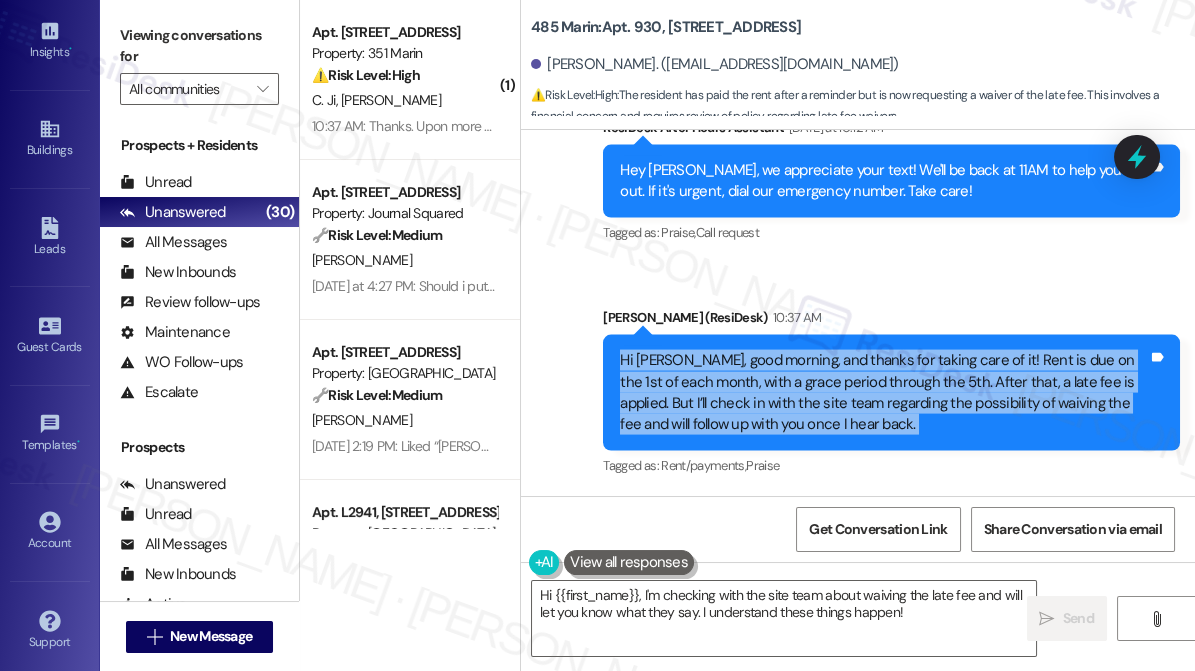 scroll, scrollTop: 7336, scrollLeft: 0, axis: vertical 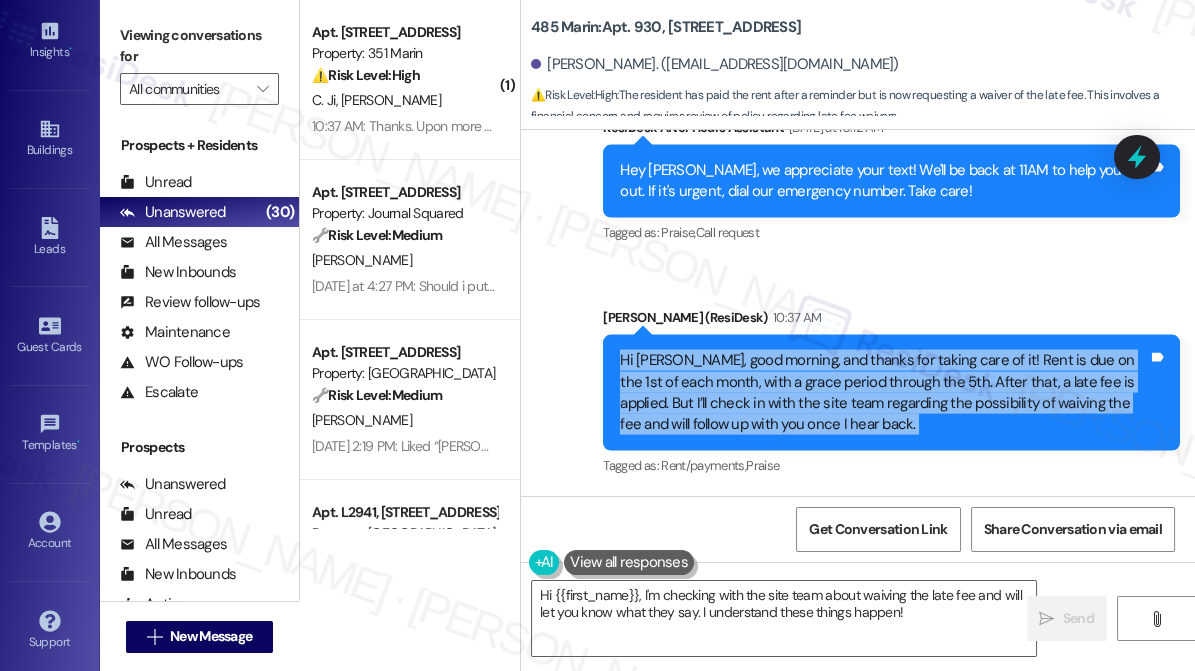 click on "Hi Junyu, good morning, and thanks for taking care of it! Rent is due on the 1st of each month, with a grace period through the 5th. After that, a late fee is applied. But I’ll check in with the site team regarding the possibility of waiving the fee and will follow up with you once I hear back." at bounding box center (884, 393) 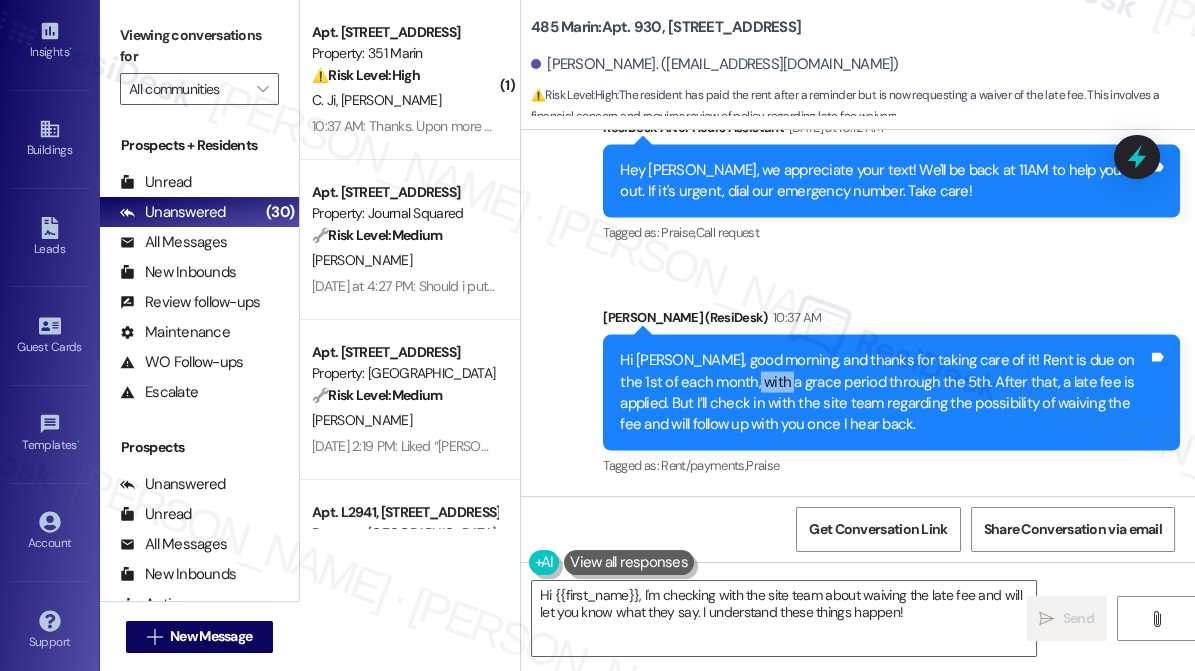 click on "Hi Junyu, good morning, and thanks for taking care of it! Rent is due on the 1st of each month, with a grace period through the 5th. After that, a late fee is applied. But I’ll check in with the site team regarding the possibility of waiving the fee and will follow up with you once I hear back." at bounding box center (884, 393) 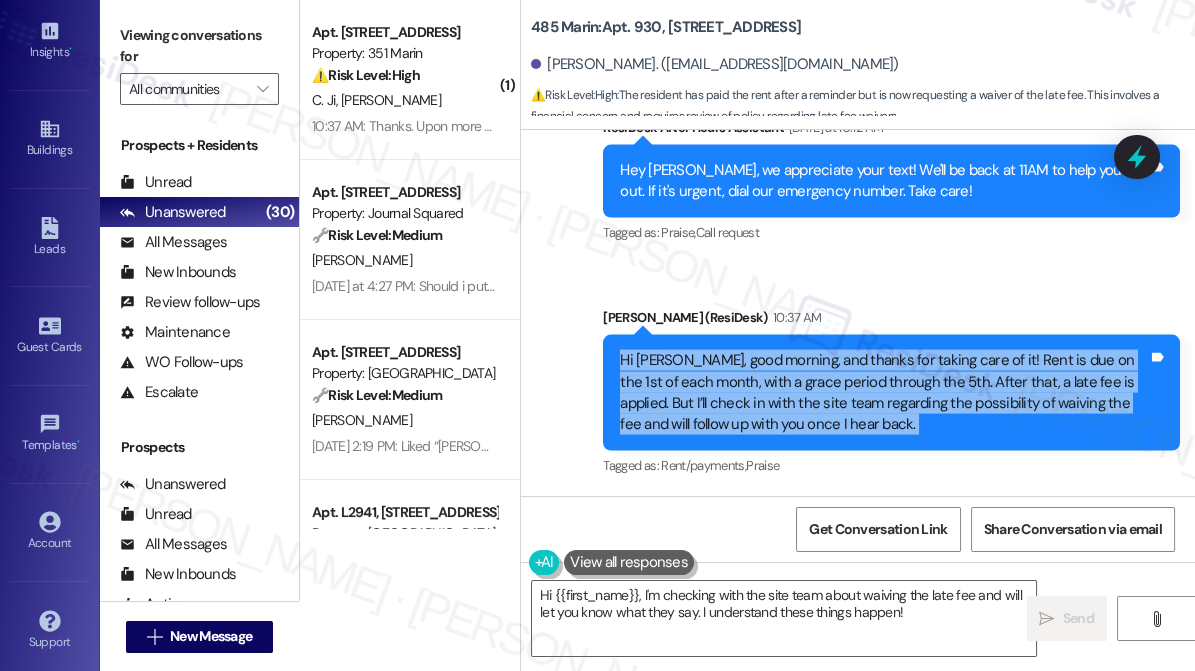 click on "Hi Junyu, good morning, and thanks for taking care of it! Rent is due on the 1st of each month, with a grace period through the 5th. After that, a late fee is applied. But I’ll check in with the site team regarding the possibility of waiving the fee and will follow up with you once I hear back." at bounding box center [884, 393] 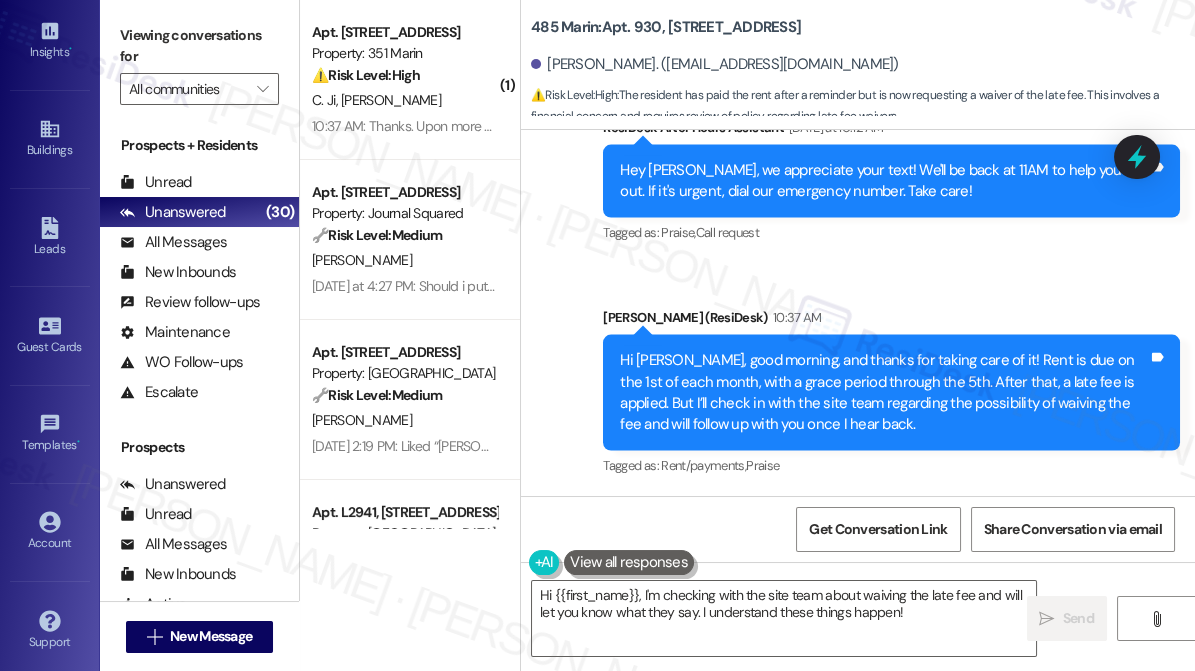 click on "Jane  (ResiDesk) 10:37 AM" at bounding box center [891, 321] 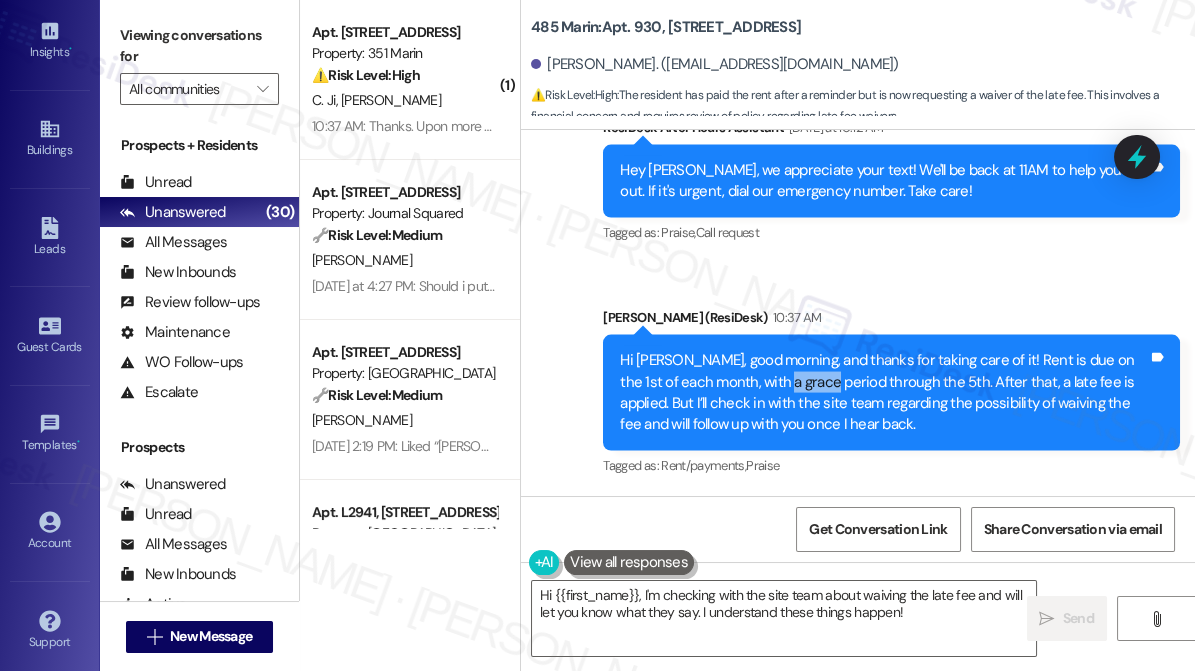 click on "Hi Junyu, good morning, and thanks for taking care of it! Rent is due on the 1st of each month, with a grace period through the 5th. After that, a late fee is applied. But I’ll check in with the site team regarding the possibility of waiving the fee and will follow up with you once I hear back." at bounding box center (884, 393) 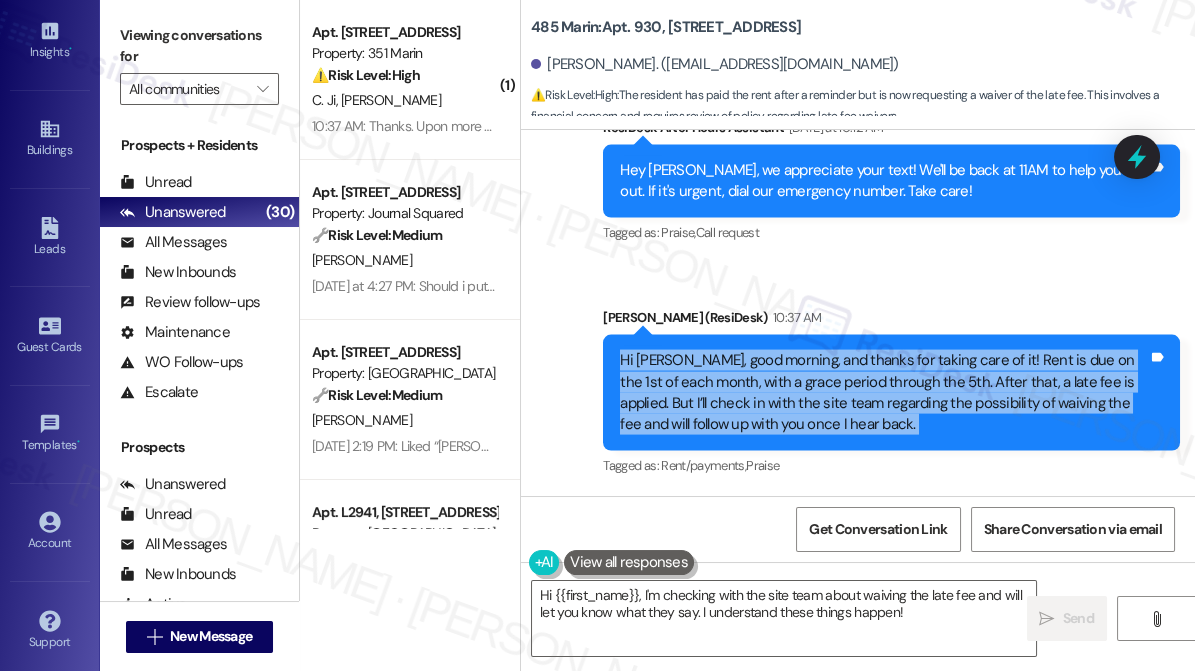 click on "Hi Junyu, good morning, and thanks for taking care of it! Rent is due on the 1st of each month, with a grace period through the 5th. After that, a late fee is applied. But I’ll check in with the site team regarding the possibility of waiving the fee and will follow up with you once I hear back." at bounding box center [884, 393] 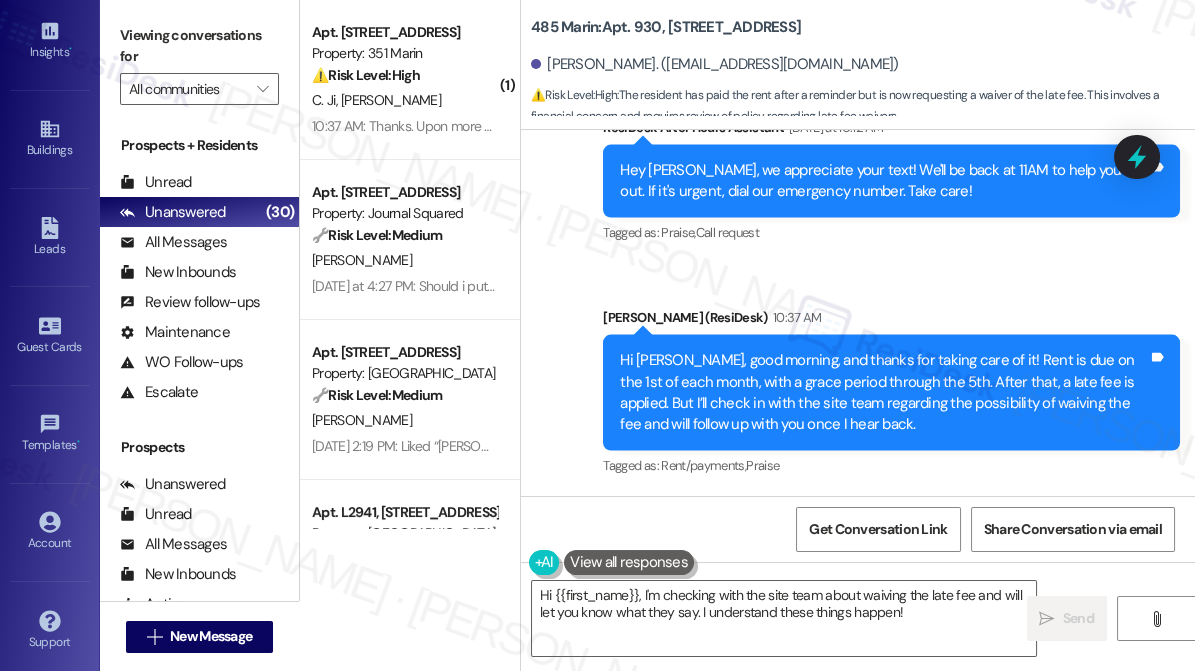 click on "Sent via SMS Jane  (ResiDesk) 10:37 AM Hi Junyu, good morning, and thanks for taking care of it! Rent is due on the 1st of each month, with a grace period through the 5th. After that, a late fee is applied. But I’ll check in with the site team regarding the possibility of waiving the fee and will follow up with you once I hear back. Tags and notes Tagged as:   Rent/payments ,  Click to highlight conversations about Rent/payments Praise Click to highlight conversations about Praise" at bounding box center [891, 393] 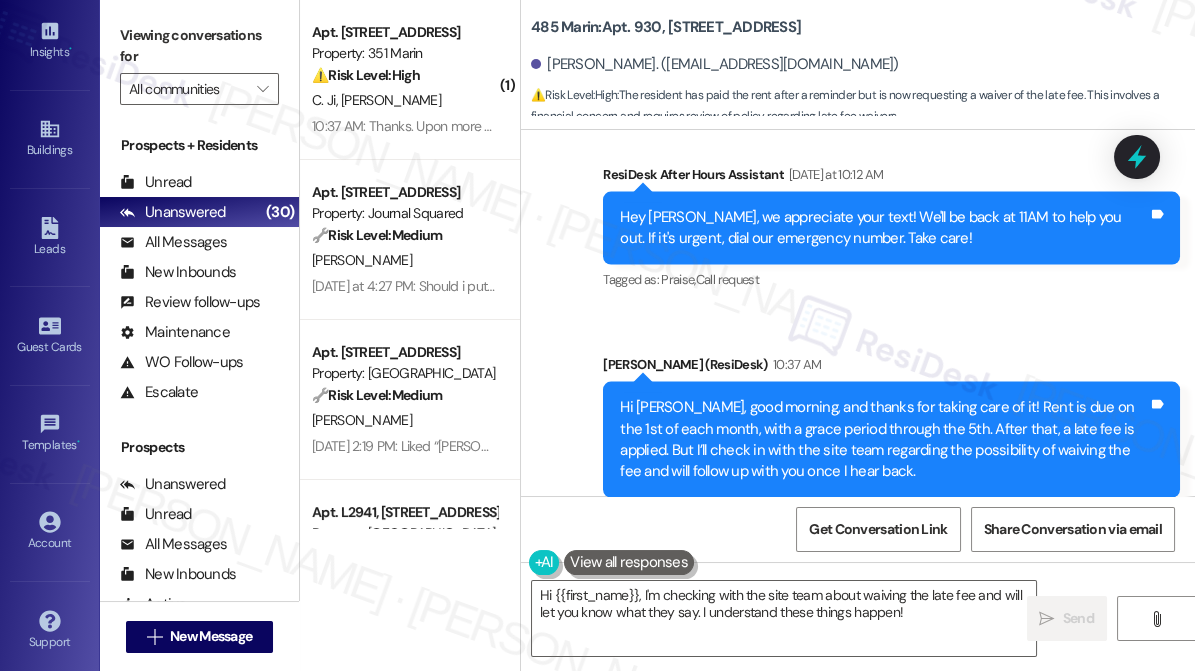 scroll, scrollTop: 7063, scrollLeft: 0, axis: vertical 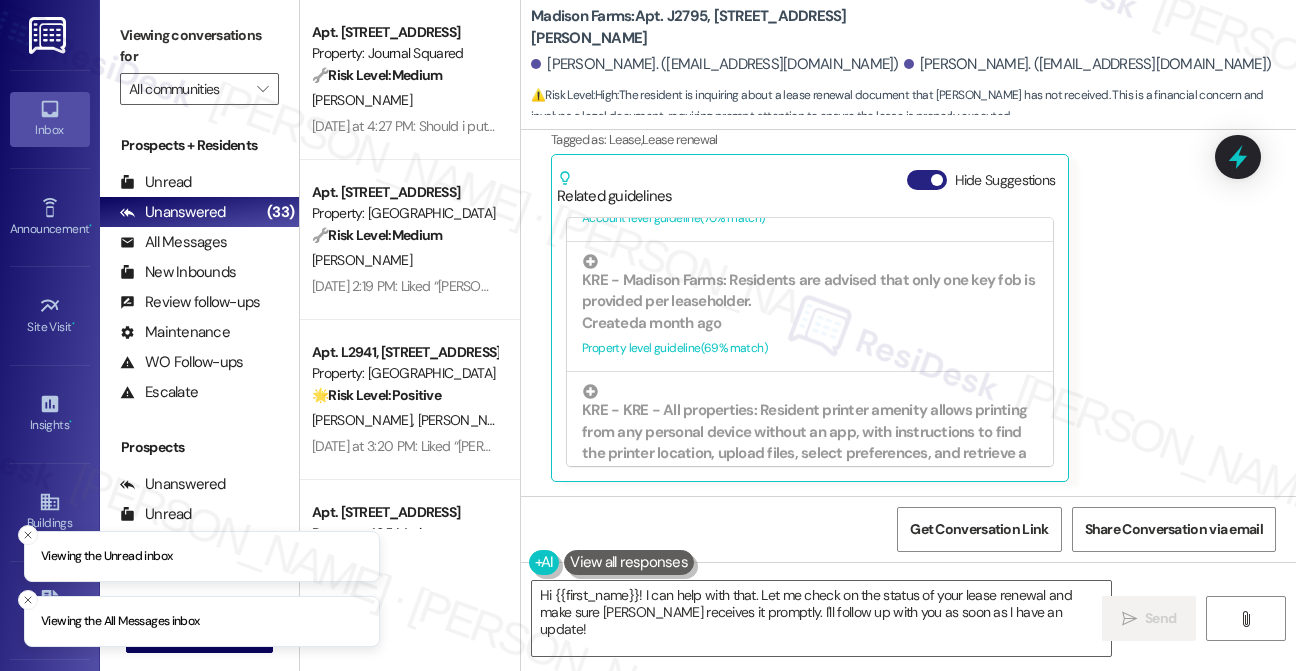click on "Hide Suggestions" at bounding box center (927, 180) 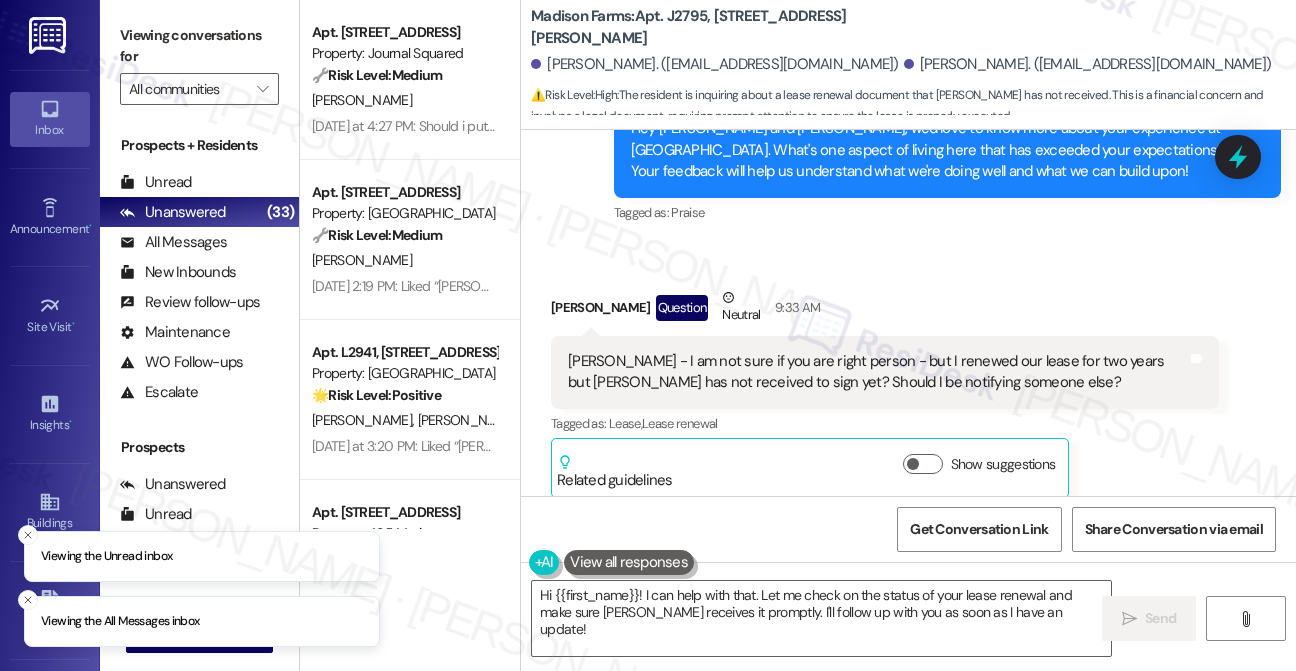 scroll, scrollTop: 1164, scrollLeft: 0, axis: vertical 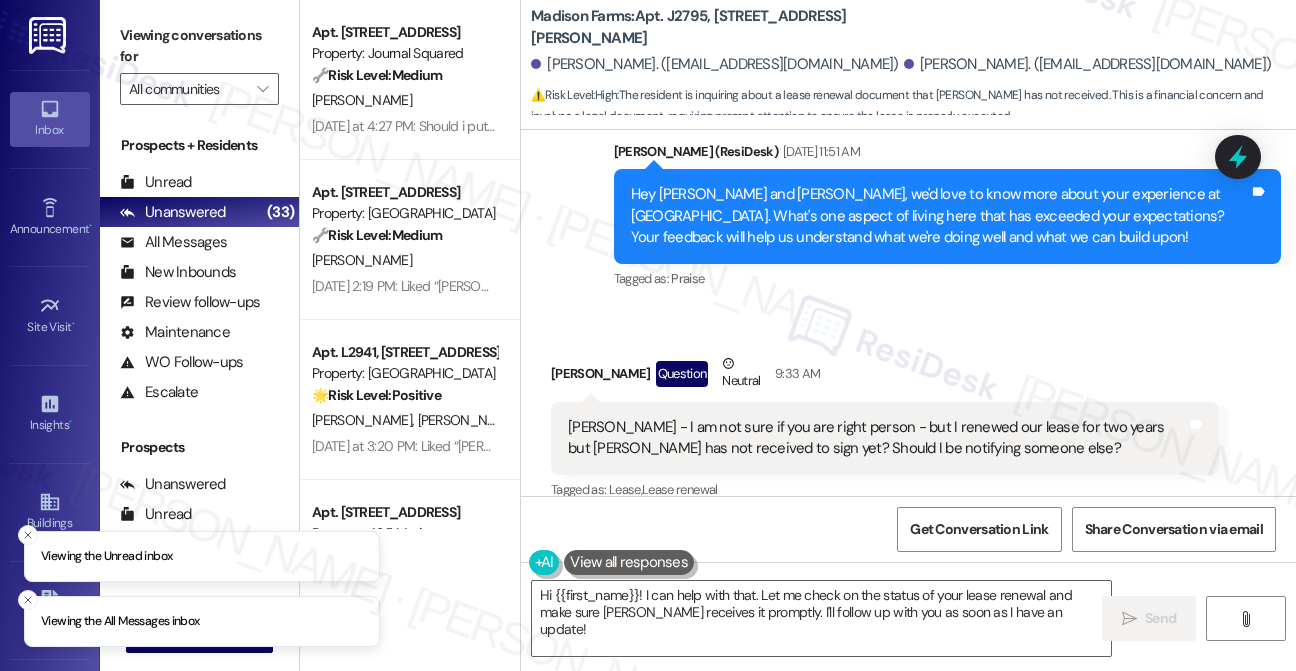 click on "[PERSON_NAME] - I am not sure if you are right person - but I renewed our lease for two years but [PERSON_NAME] has not received to sign yet? Should I be notifying someone else?" at bounding box center (877, 438) 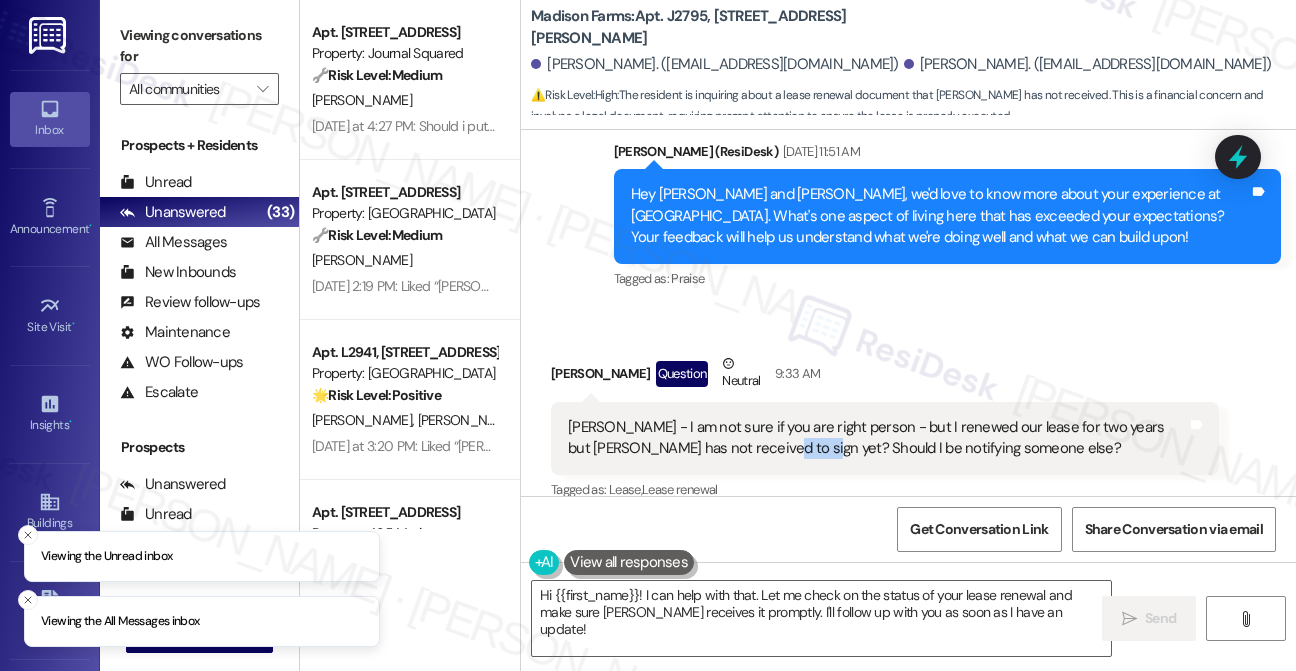 click on "[PERSON_NAME] - I am not sure if you are right person - but I renewed our lease for two years but [PERSON_NAME] has not received to sign yet? Should I be notifying someone else?" at bounding box center [877, 438] 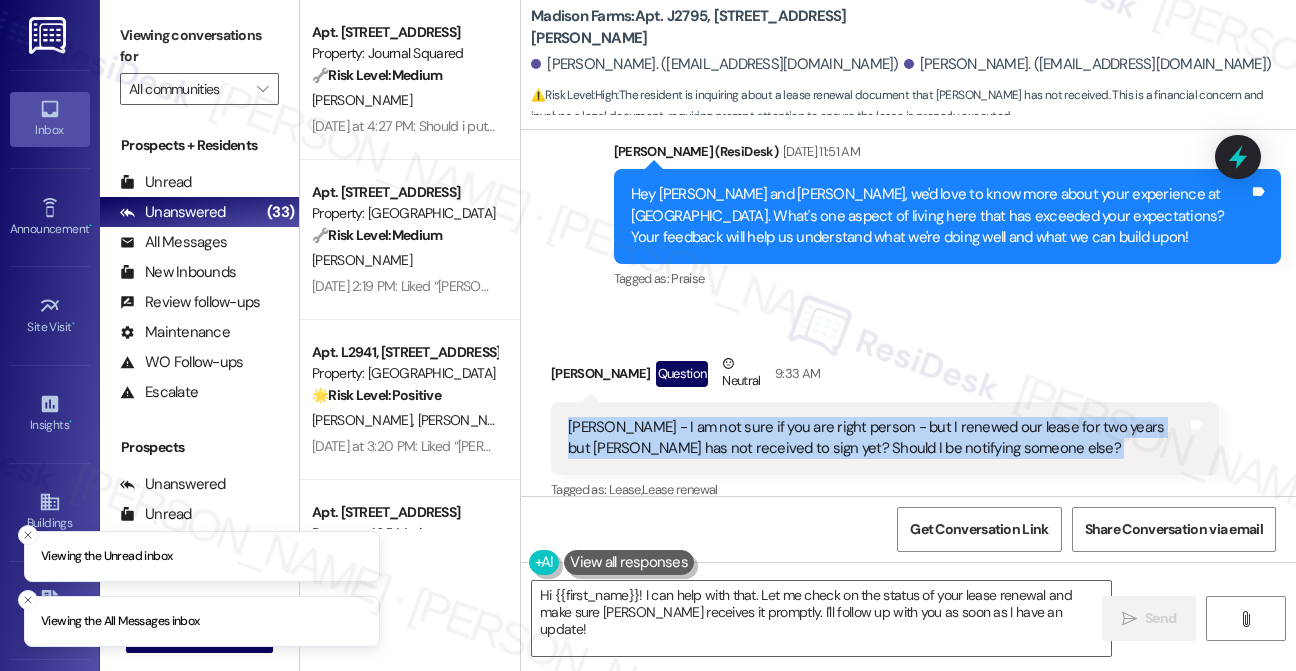 click on "[PERSON_NAME] - I am not sure if you are right person - but I renewed our lease for two years but [PERSON_NAME] has not received to sign yet? Should I be notifying someone else?" at bounding box center (877, 438) 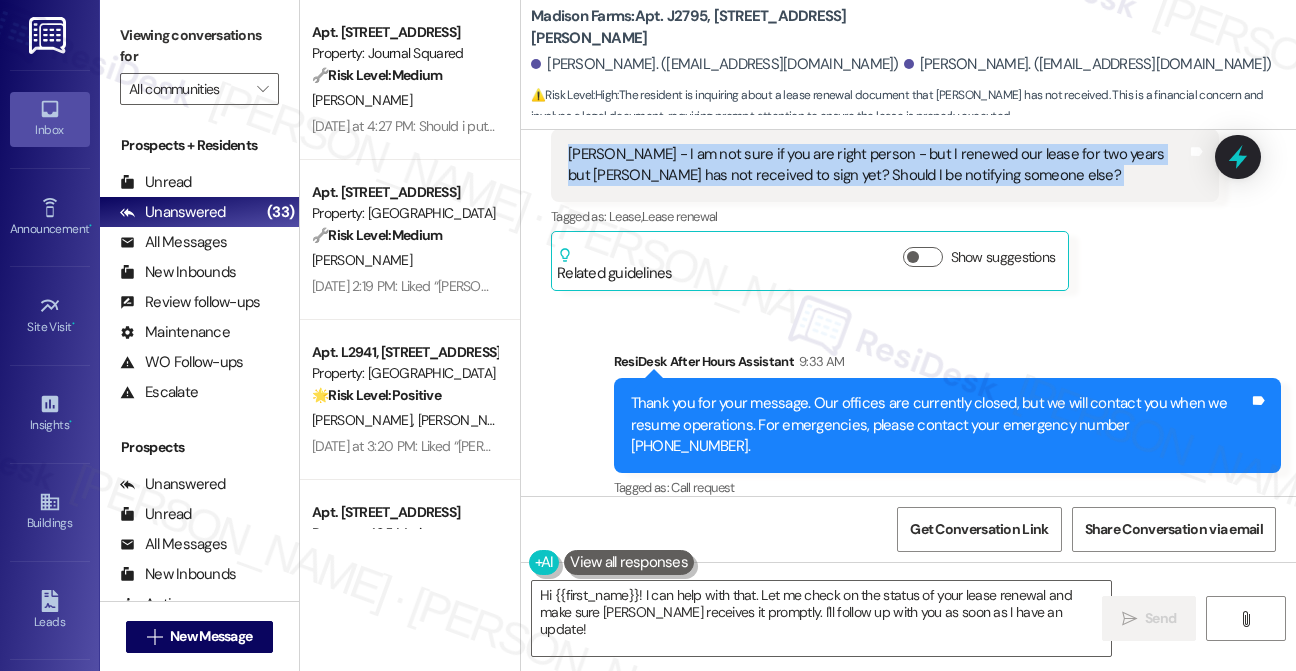 scroll, scrollTop: 1346, scrollLeft: 0, axis: vertical 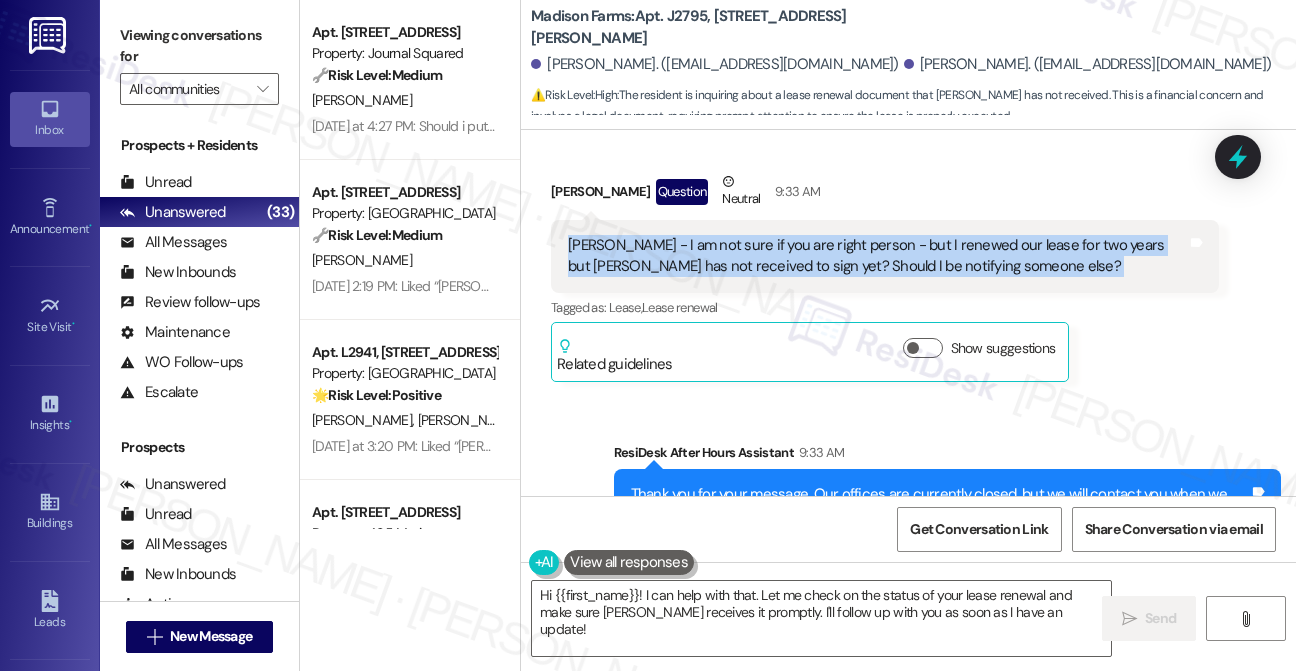 click on "[PERSON_NAME] - I am not sure if you are right person - but I renewed our lease for two years but [PERSON_NAME] has not received to sign yet? Should I be notifying someone else?" at bounding box center [877, 256] 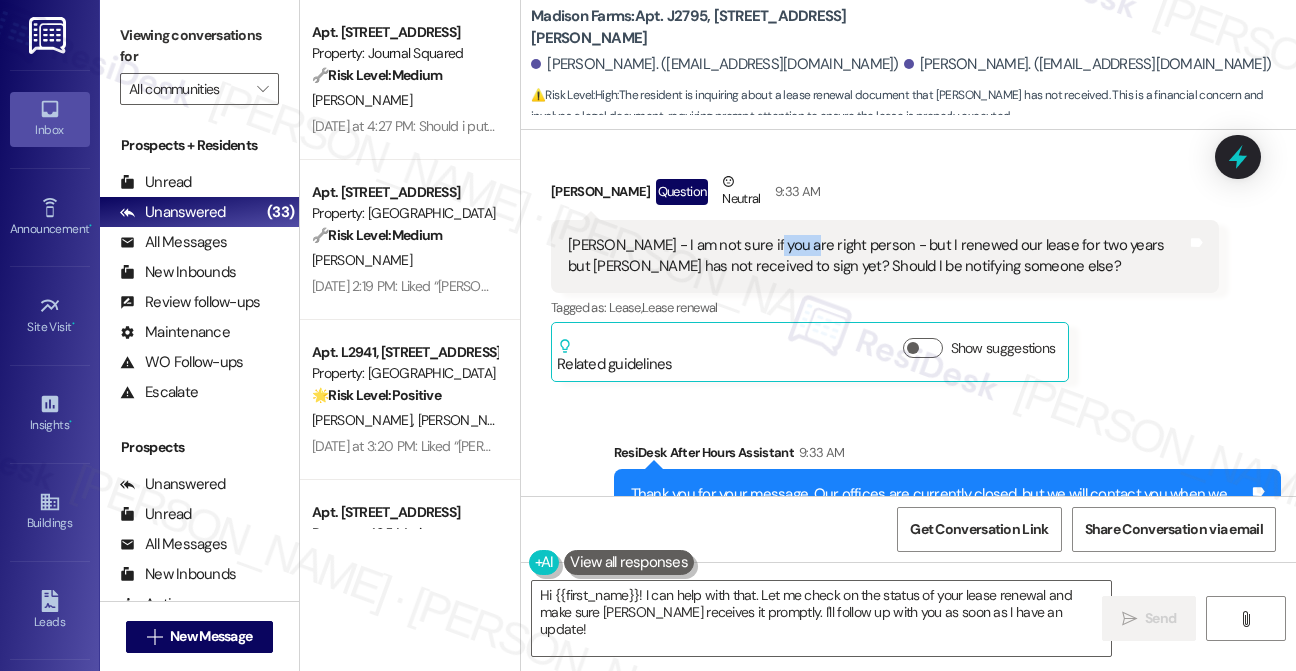 click on "[PERSON_NAME] - I am not sure if you are right person - but I renewed our lease for two years but [PERSON_NAME] has not received to sign yet? Should I be notifying someone else?" at bounding box center [877, 256] 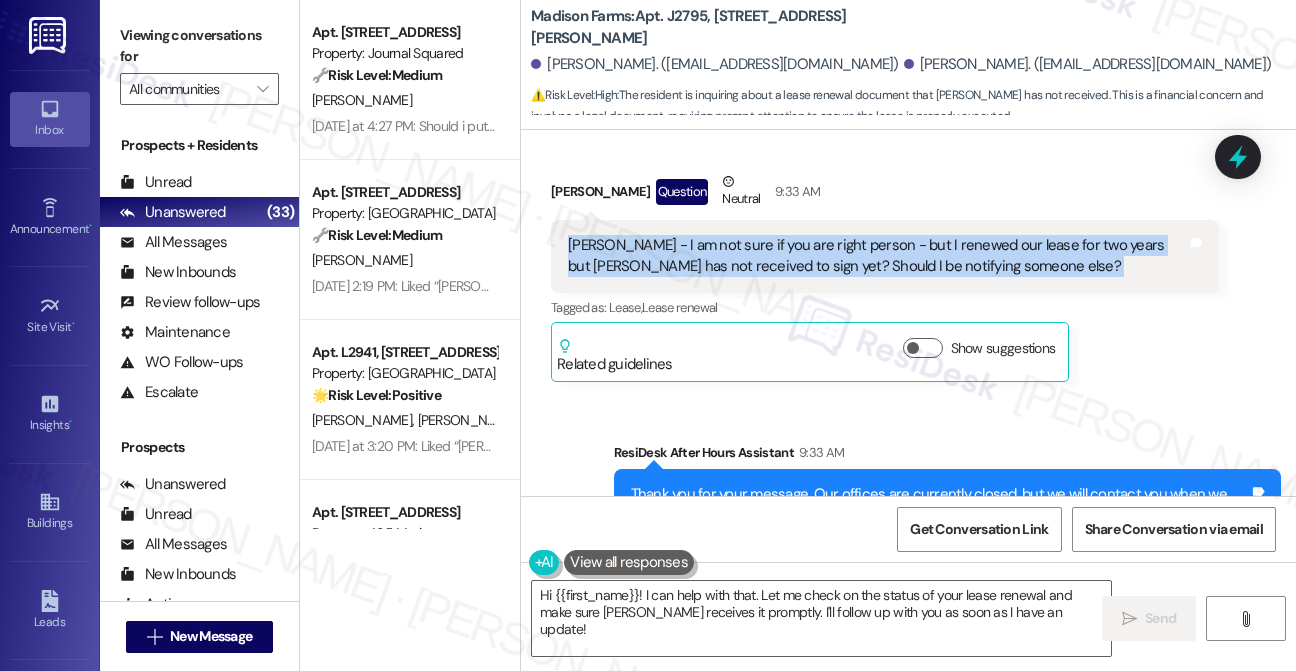click on "[PERSON_NAME] - I am not sure if you are right person - but I renewed our lease for two years but [PERSON_NAME] has not received to sign yet? Should I be notifying someone else?" at bounding box center (877, 256) 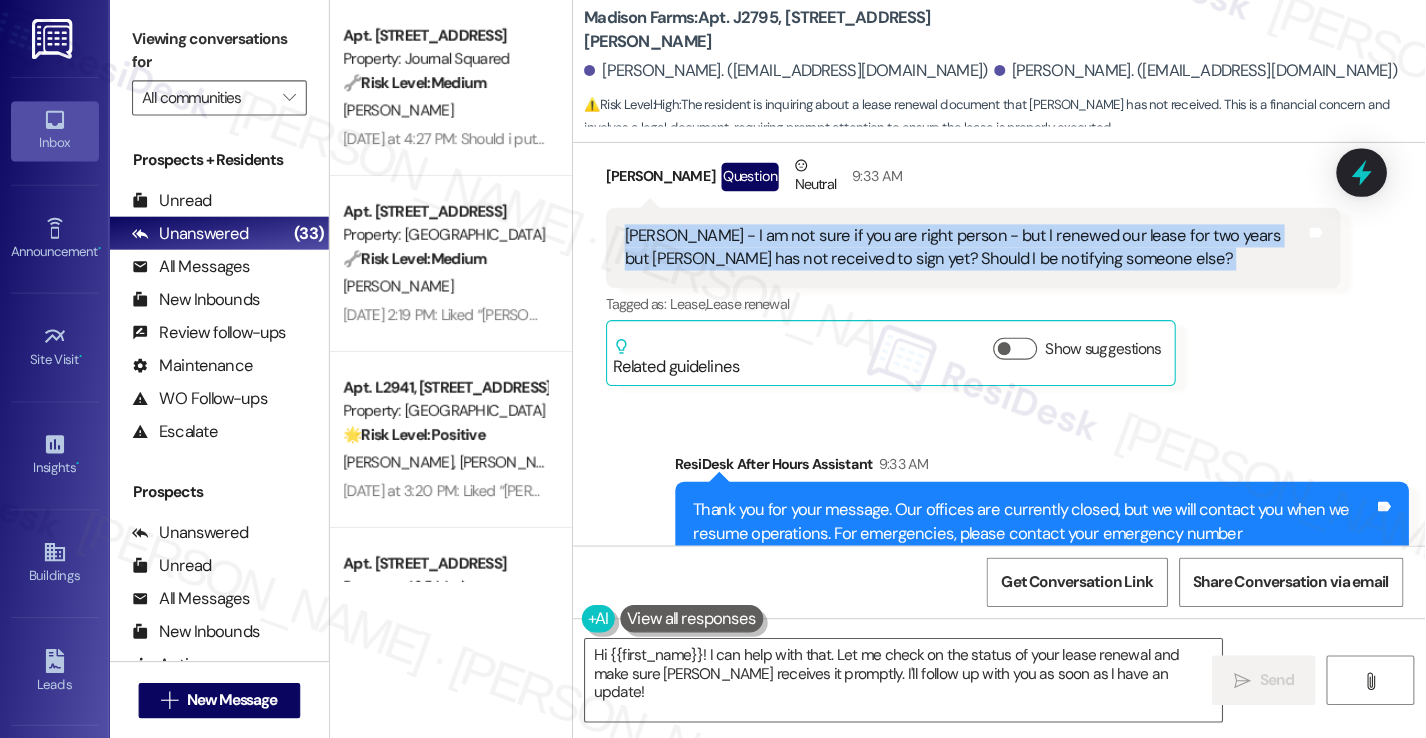 scroll, scrollTop: 1346, scrollLeft: 0, axis: vertical 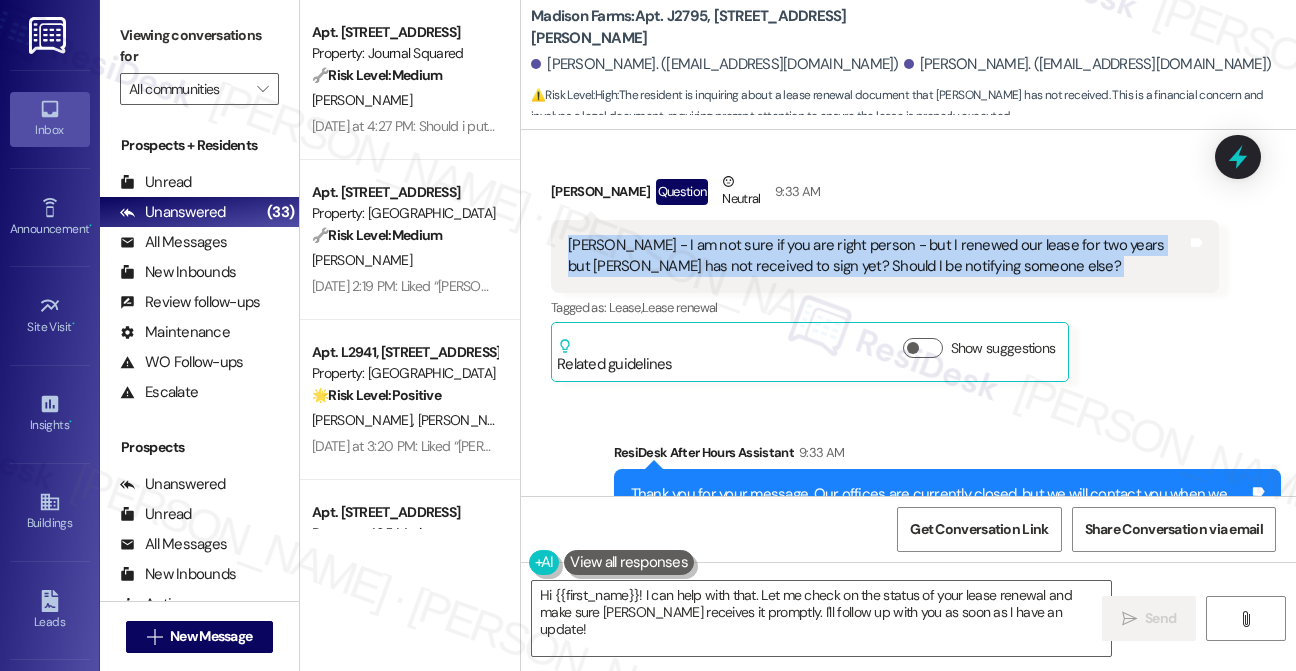 click on "[PERSON_NAME] - I am not sure if you are right person - but I renewed our lease for two years but [PERSON_NAME] has not received to sign yet? Should I be notifying someone else?" at bounding box center [877, 256] 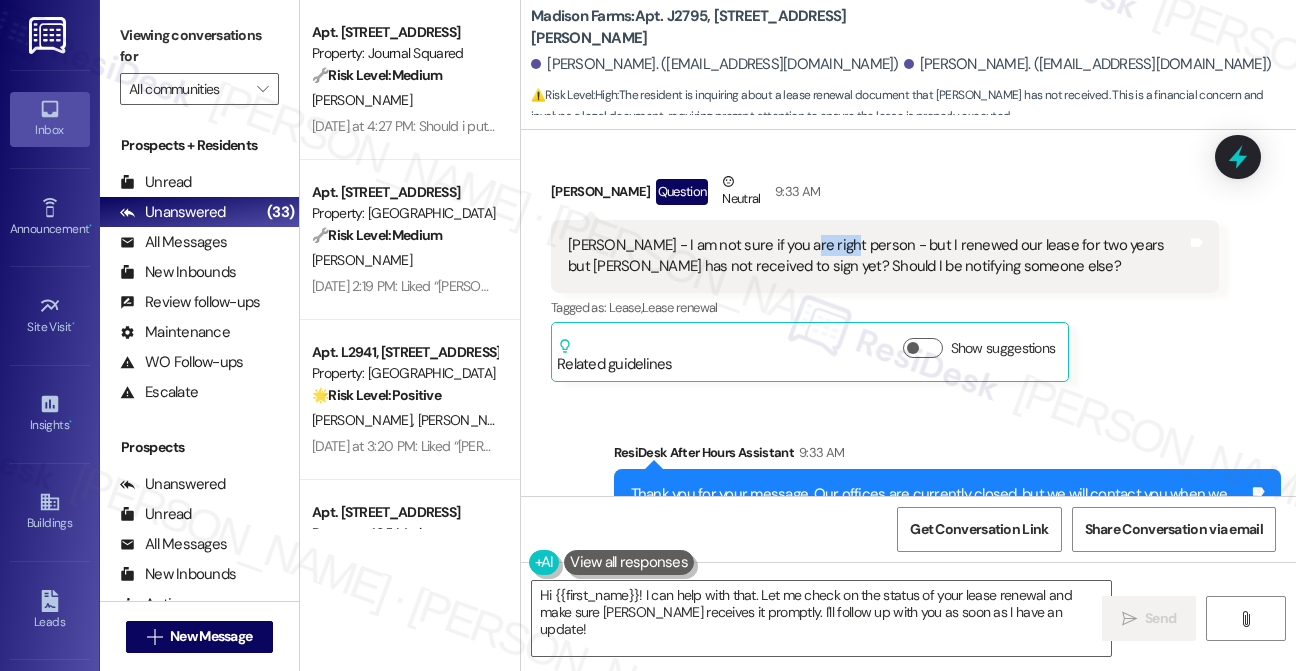 click on "[PERSON_NAME] - I am not sure if you are right person - but I renewed our lease for two years but [PERSON_NAME] has not received to sign yet? Should I be notifying someone else?" at bounding box center (877, 256) 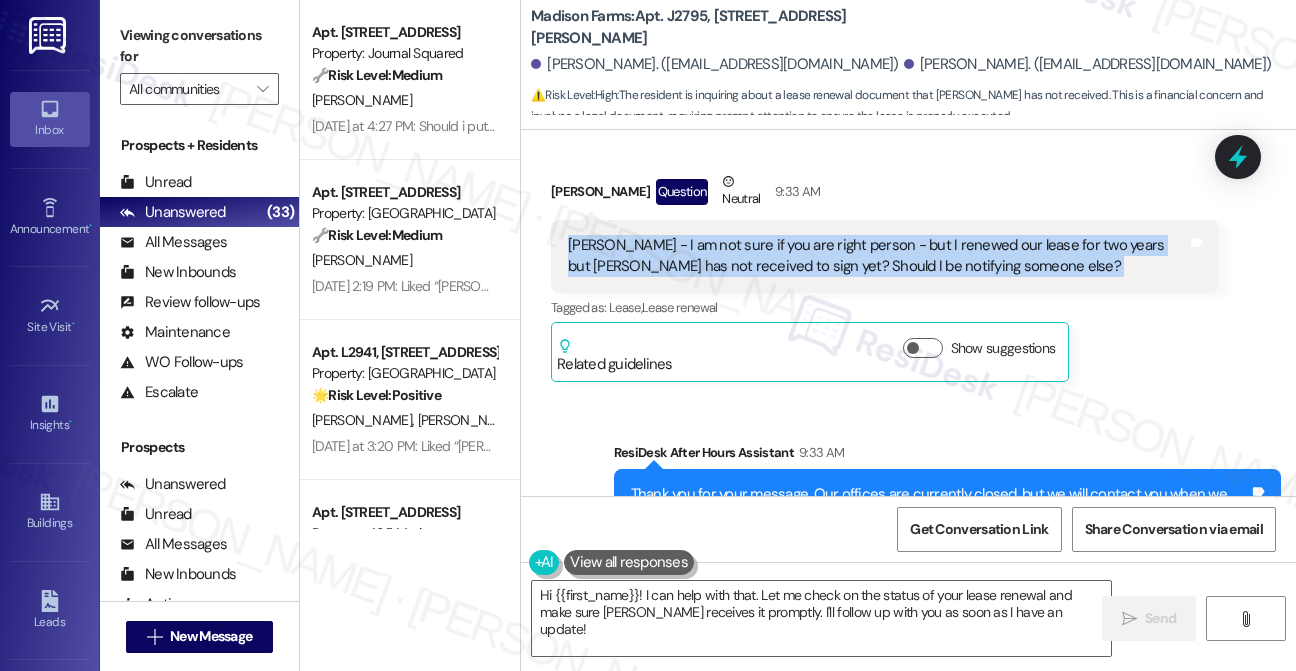 click on "[PERSON_NAME] - I am not sure if you are right person - but I renewed our lease for two years but [PERSON_NAME] has not received to sign yet? Should I be notifying someone else?" at bounding box center [877, 256] 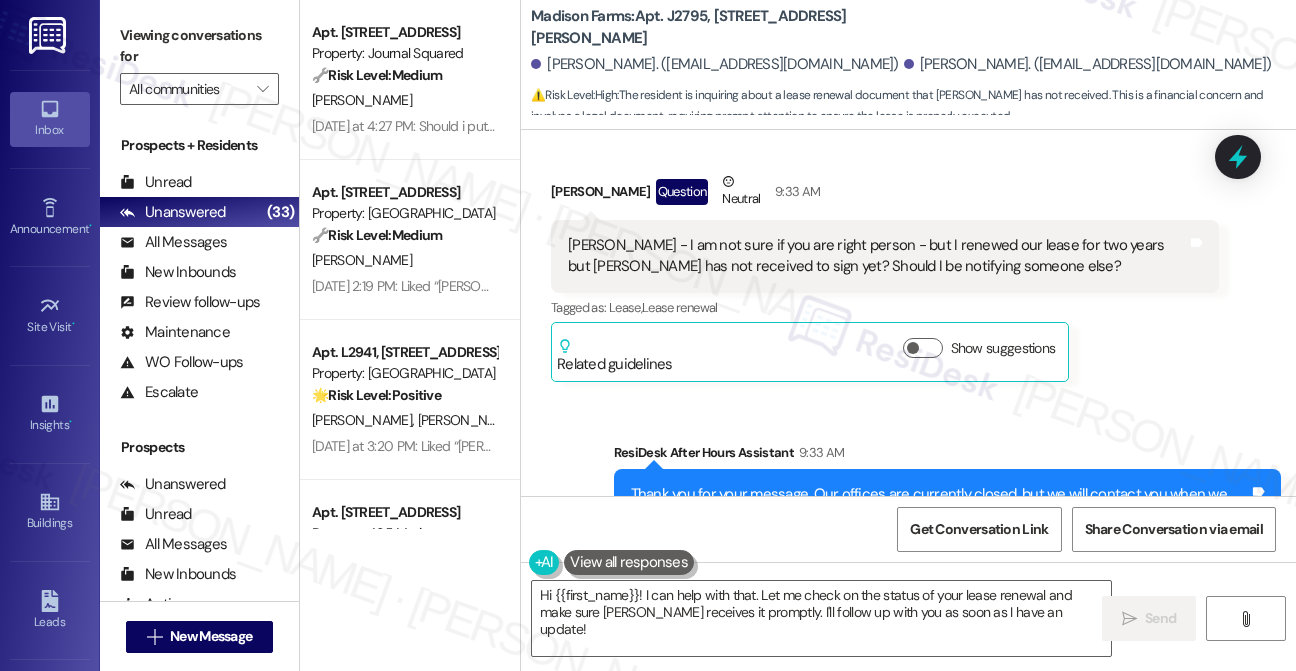 click on "[PERSON_NAME] Question   Neutral 9:33 AM" at bounding box center (885, 195) 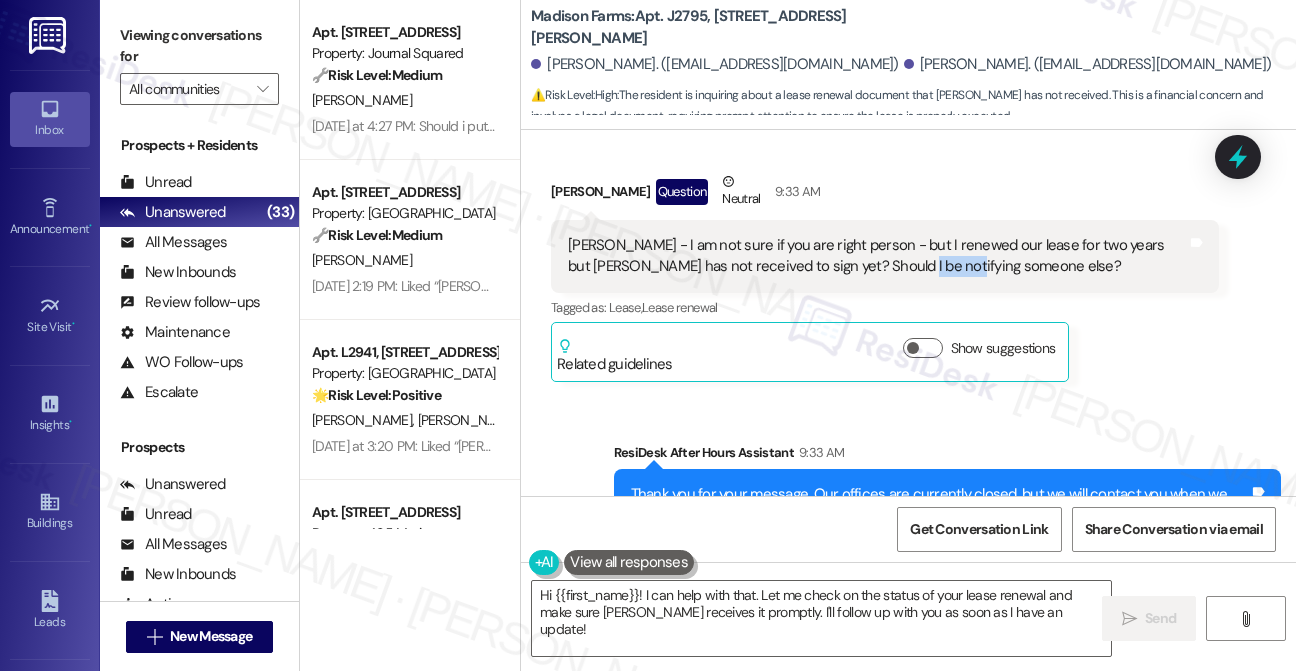 click on "[PERSON_NAME] - I am not sure if you are right person - but I renewed our lease for two years but [PERSON_NAME] has not received to sign yet? Should I be notifying someone else?" at bounding box center (877, 256) 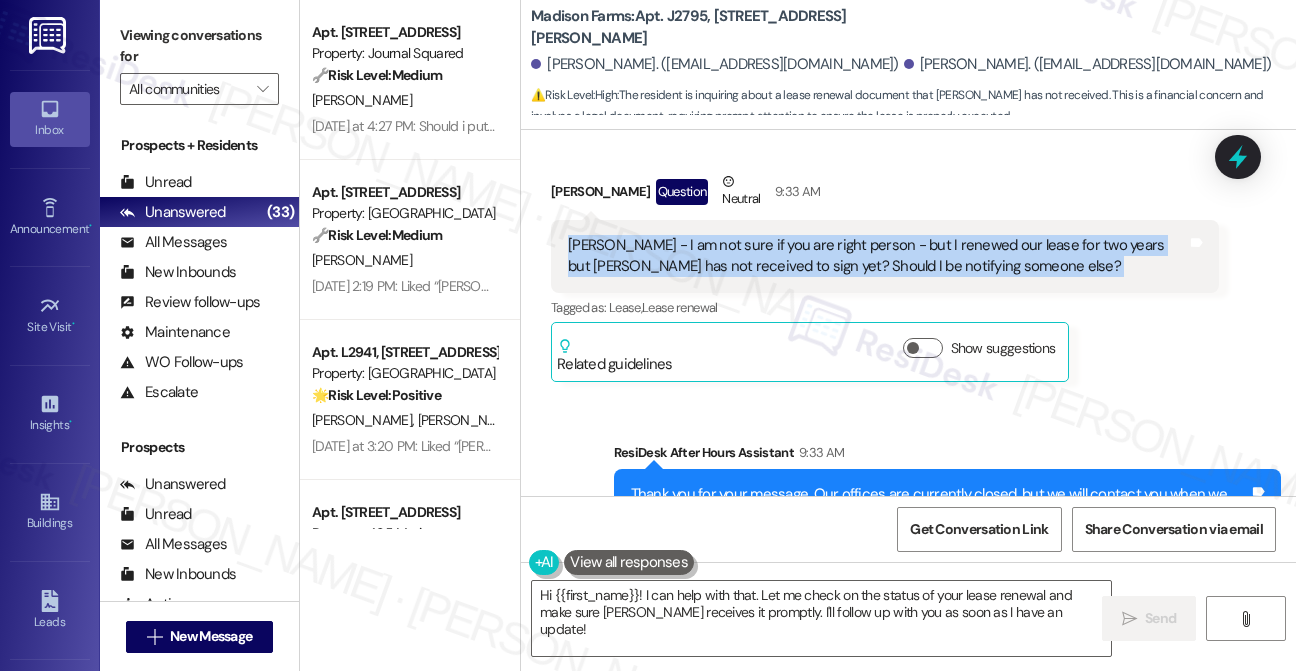 click on "[PERSON_NAME] - I am not sure if you are right person - but I renewed our lease for two years but [PERSON_NAME] has not received to sign yet? Should I be notifying someone else?" at bounding box center [877, 256] 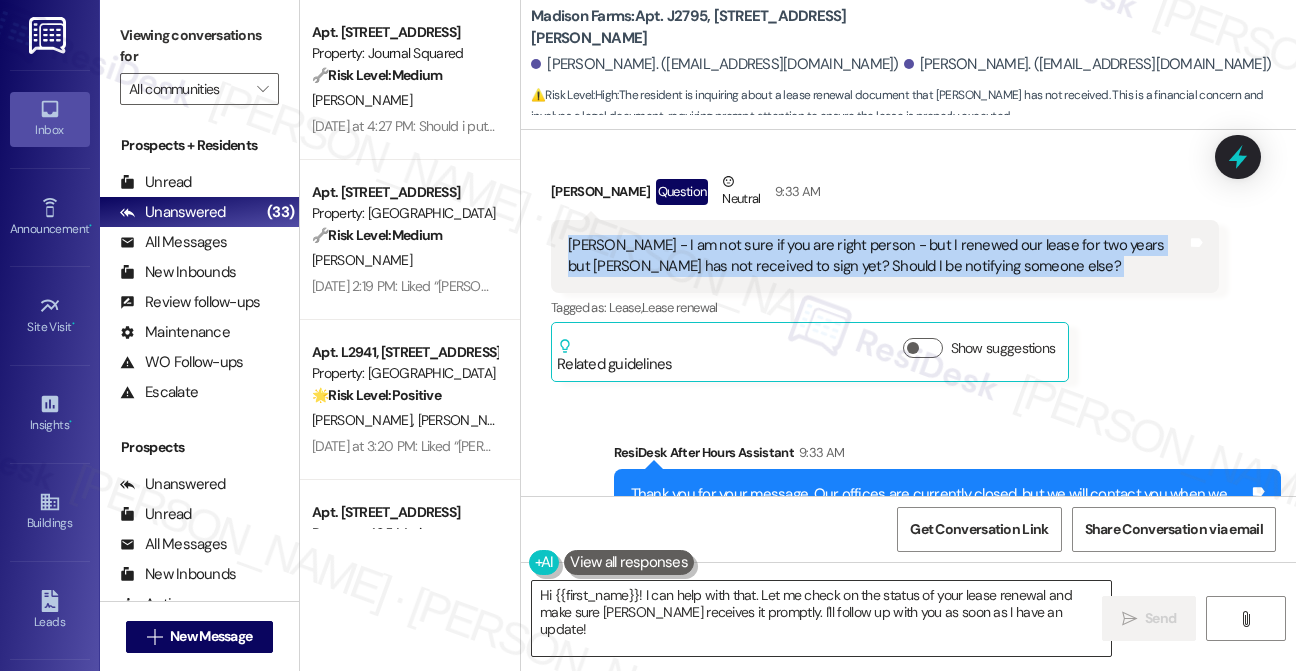 click on "Hi {{first_name}}! I can help with that. Let me check on the status of your lease renewal and make sure [PERSON_NAME] receives it promptly. I'll follow up with you as soon as I have an update!" at bounding box center [821, 618] 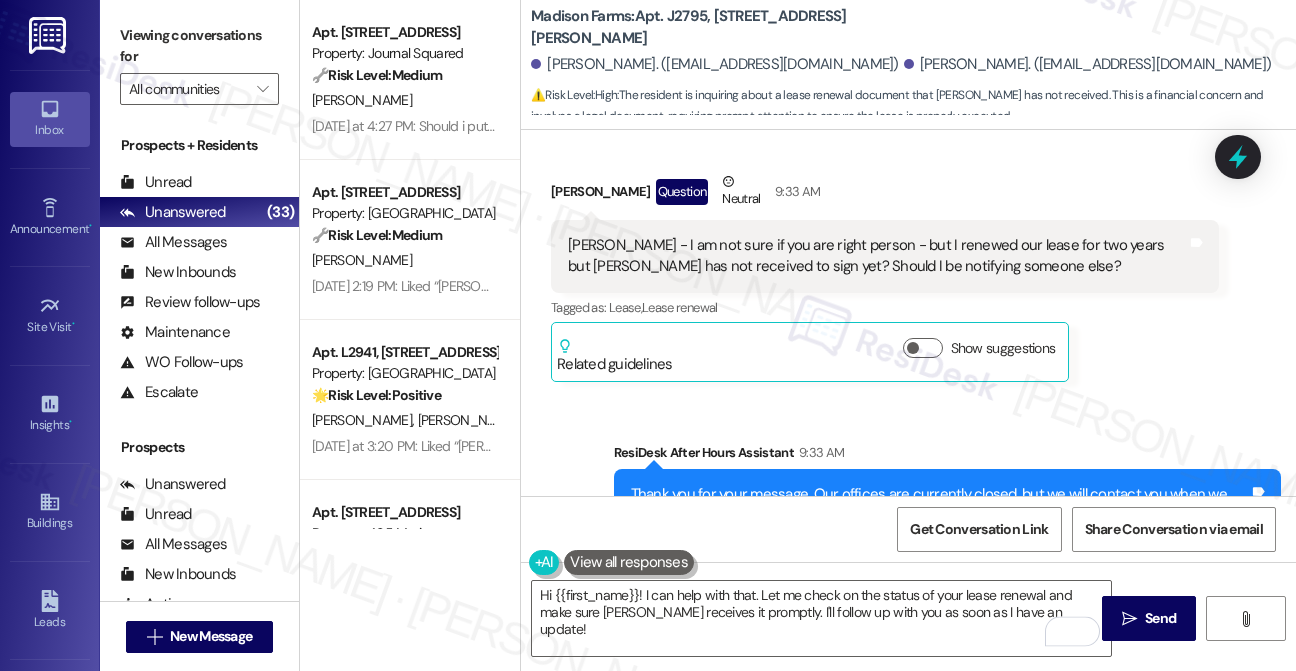 click on "[PERSON_NAME] - I am not sure if you are right person - but I renewed our lease for two years but [PERSON_NAME] has not received to sign yet? Should I be notifying someone else?" at bounding box center (877, 256) 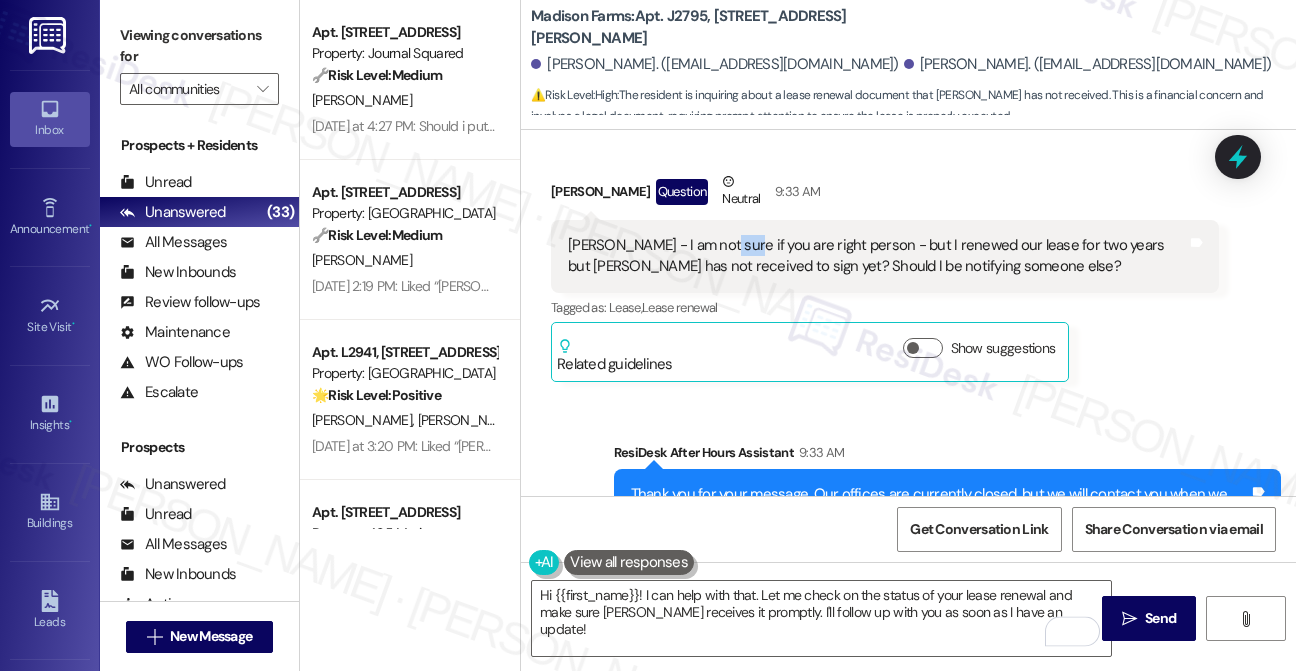 click on "[PERSON_NAME] - I am not sure if you are right person - but I renewed our lease for two years but [PERSON_NAME] has not received to sign yet? Should I be notifying someone else?" at bounding box center [877, 256] 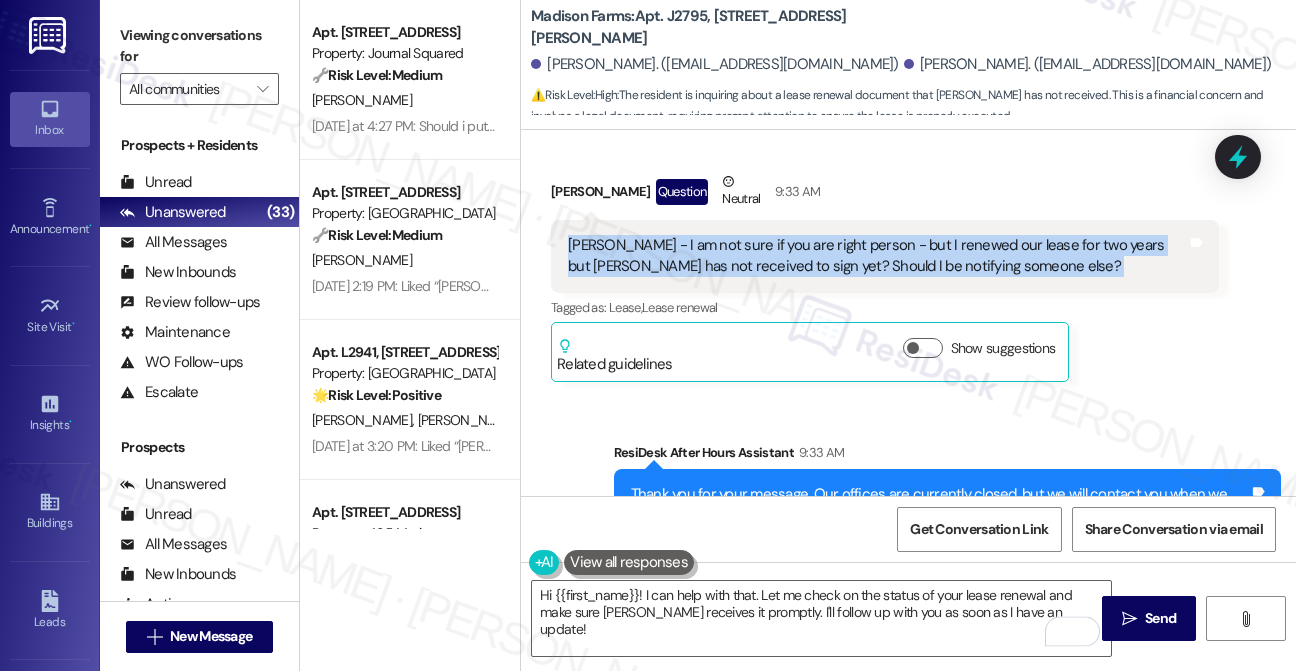 click on "[PERSON_NAME] - I am not sure if you are right person - but I renewed our lease for two years but [PERSON_NAME] has not received to sign yet? Should I be notifying someone else?" at bounding box center (877, 256) 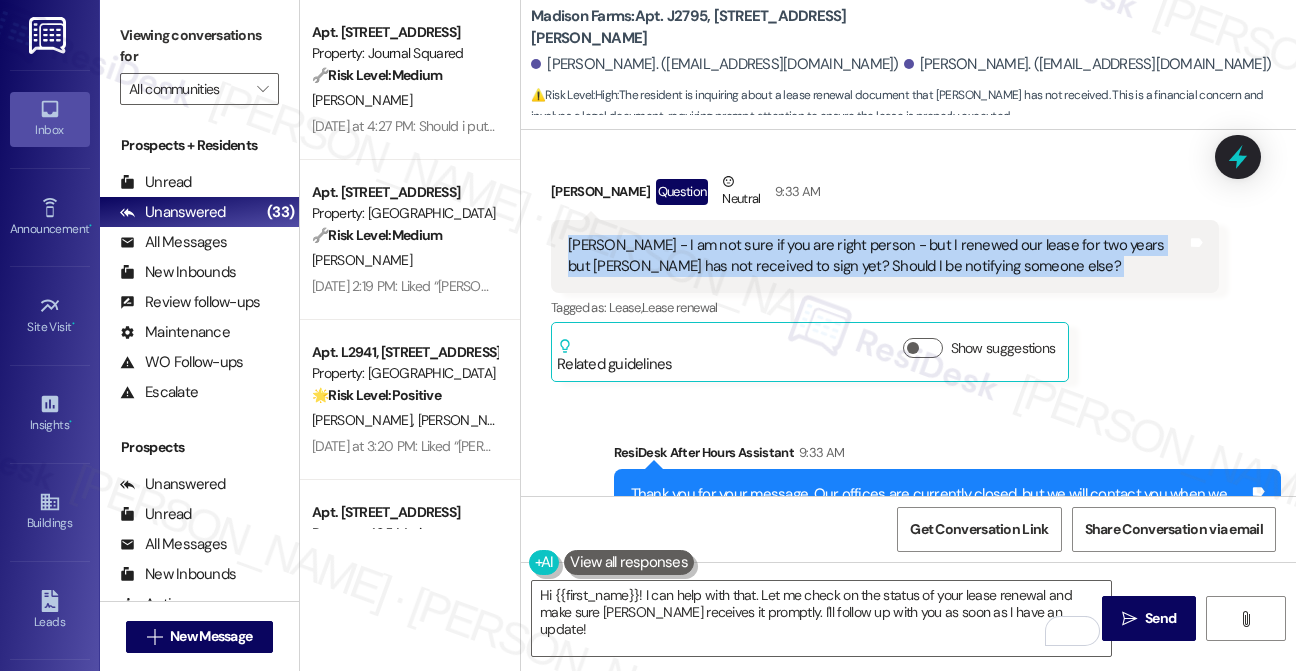 click on "[PERSON_NAME] - I am not sure if you are right person - but I renewed our lease for two years but [PERSON_NAME] has not received to sign yet? Should I be notifying someone else?" at bounding box center (877, 256) 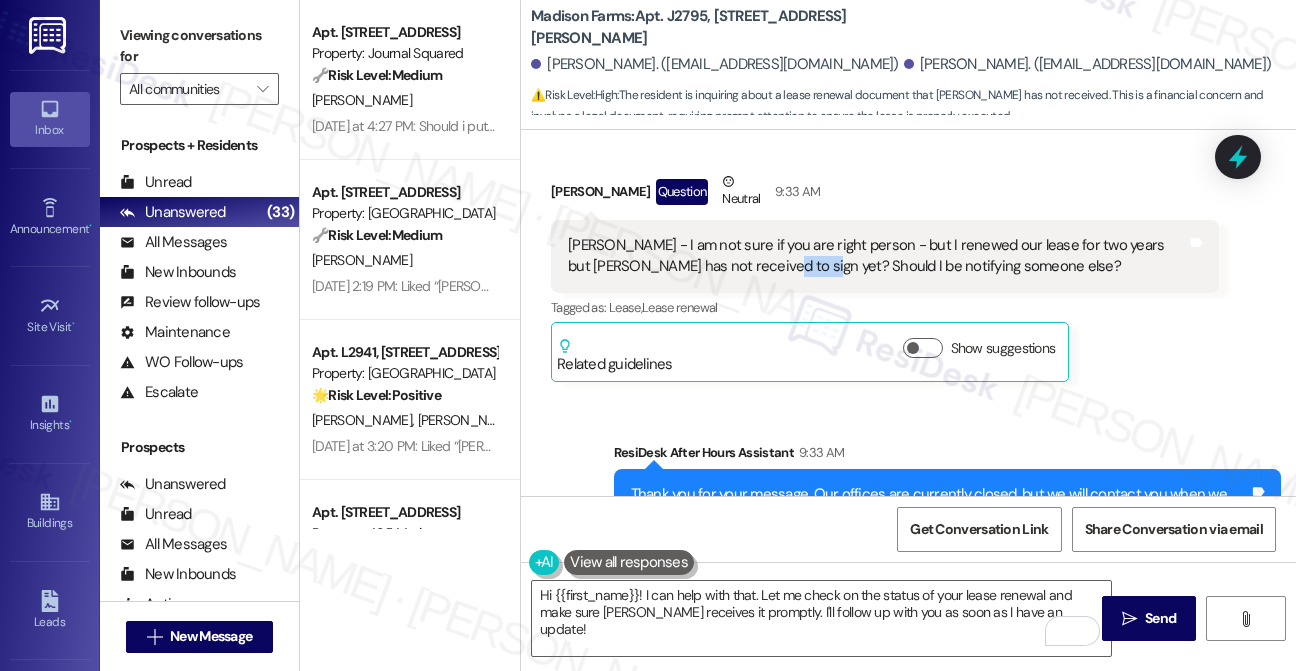 click on "[PERSON_NAME] - I am not sure if you are right person - but I renewed our lease for two years but [PERSON_NAME] has not received to sign yet? Should I be notifying someone else?" at bounding box center (877, 256) 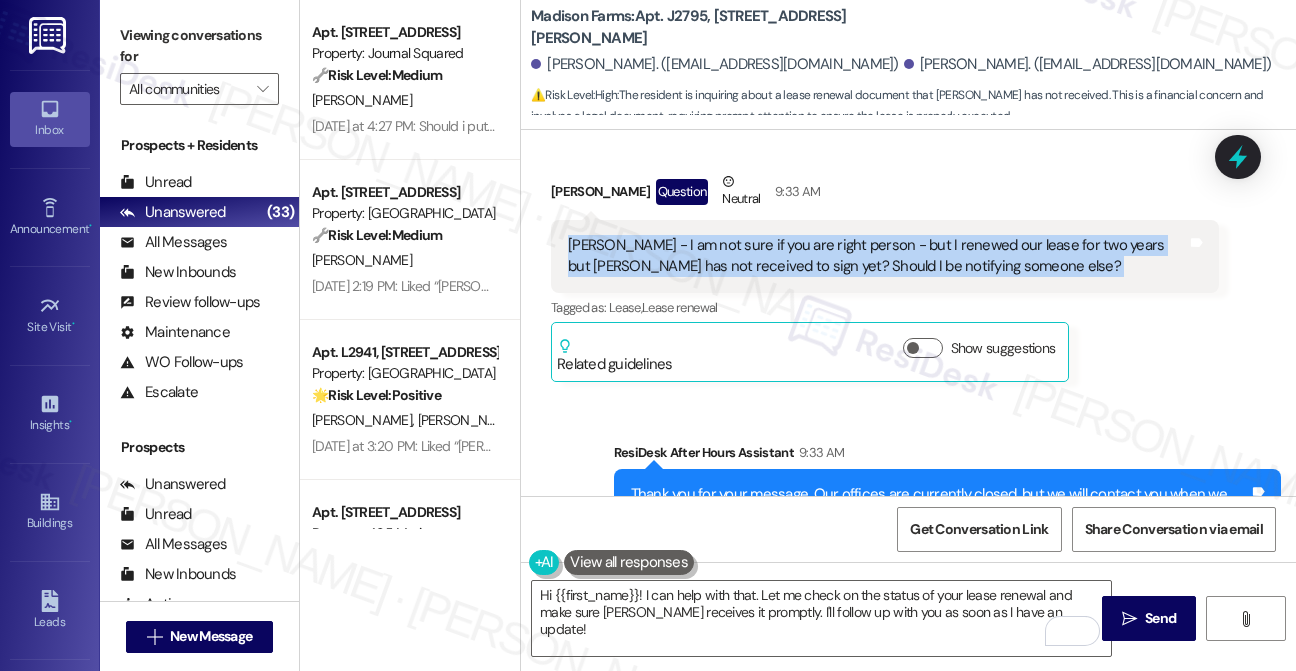 click on "Jane - I am not sure if you are right person - but I renewed our lease for two years but Cynthia has not received to sign yet? Should I be notifying someone else?" at bounding box center [877, 256] 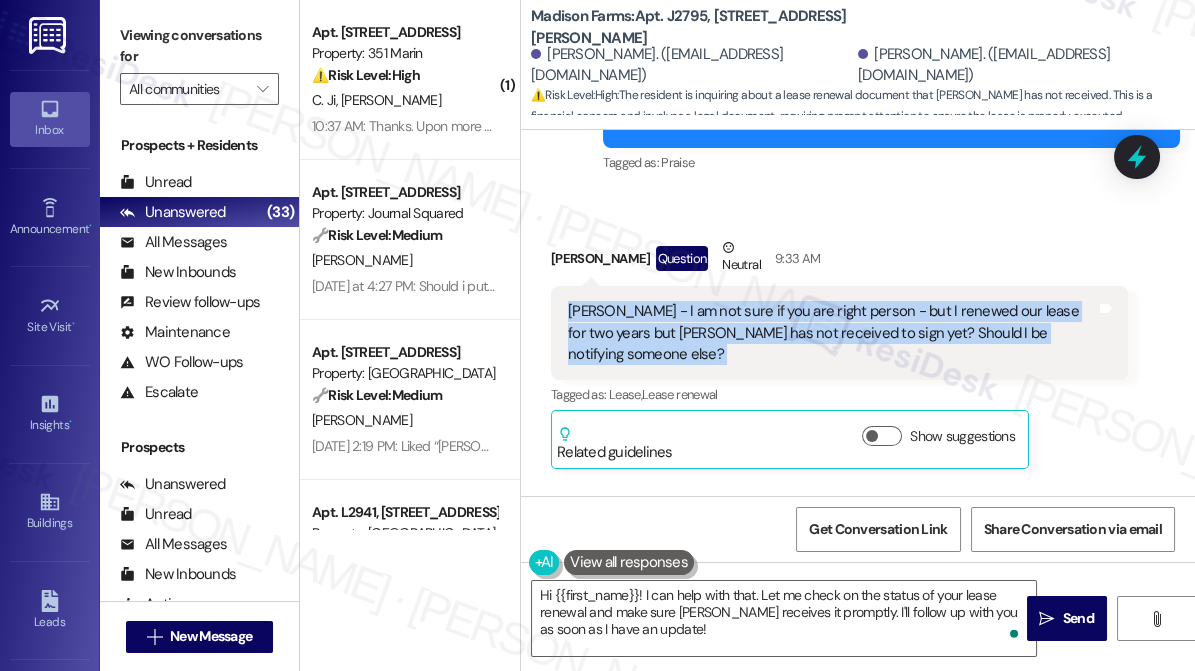 scroll, scrollTop: 1341, scrollLeft: 0, axis: vertical 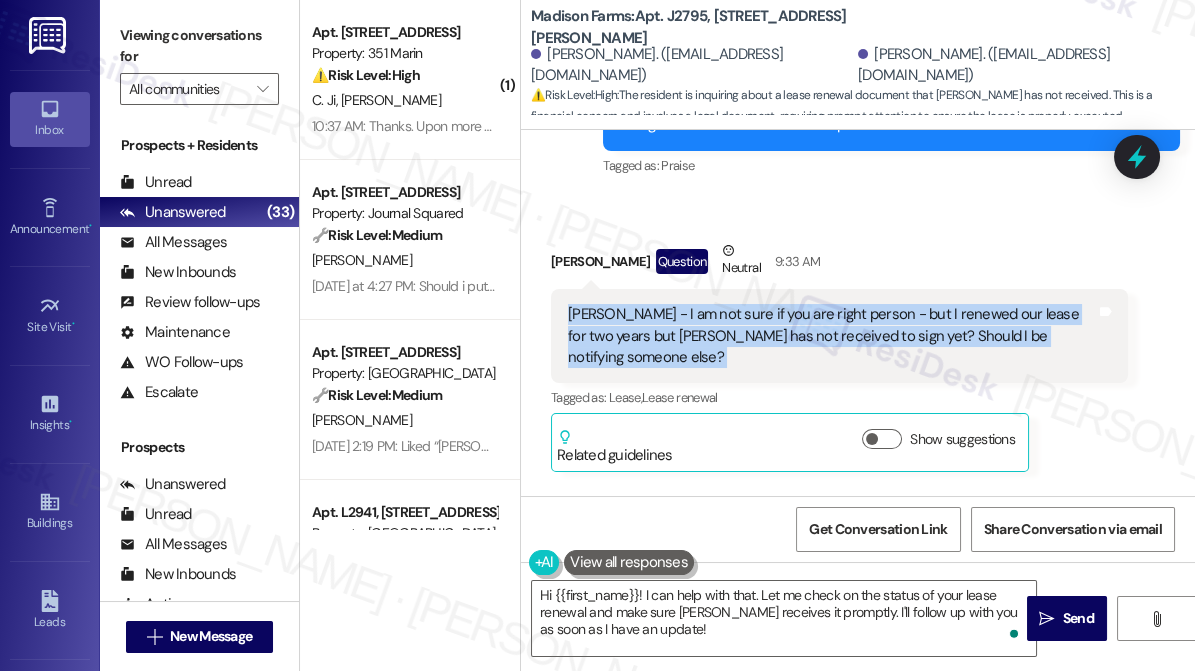 click on "Jane - I am not sure if you are right person - but I renewed our lease for two years but Cynthia has not received to sign yet? Should I be notifying someone else?" at bounding box center (832, 336) 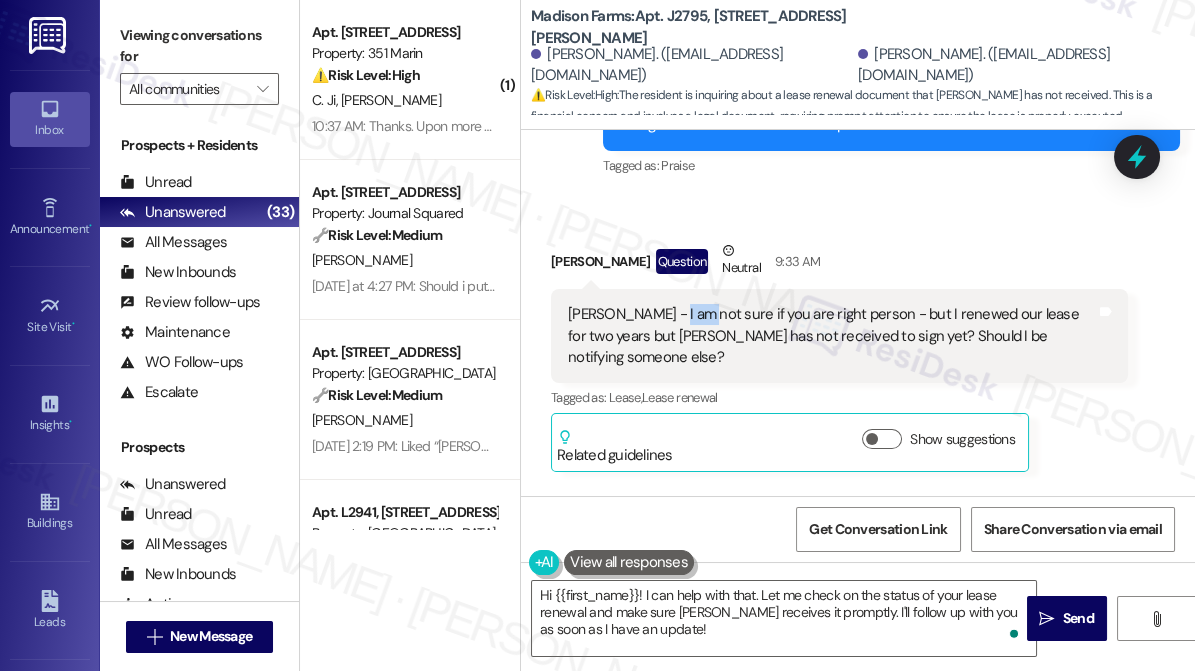 click on "Jane - I am not sure if you are right person - but I renewed our lease for two years but Cynthia has not received to sign yet? Should I be notifying someone else?" at bounding box center (832, 336) 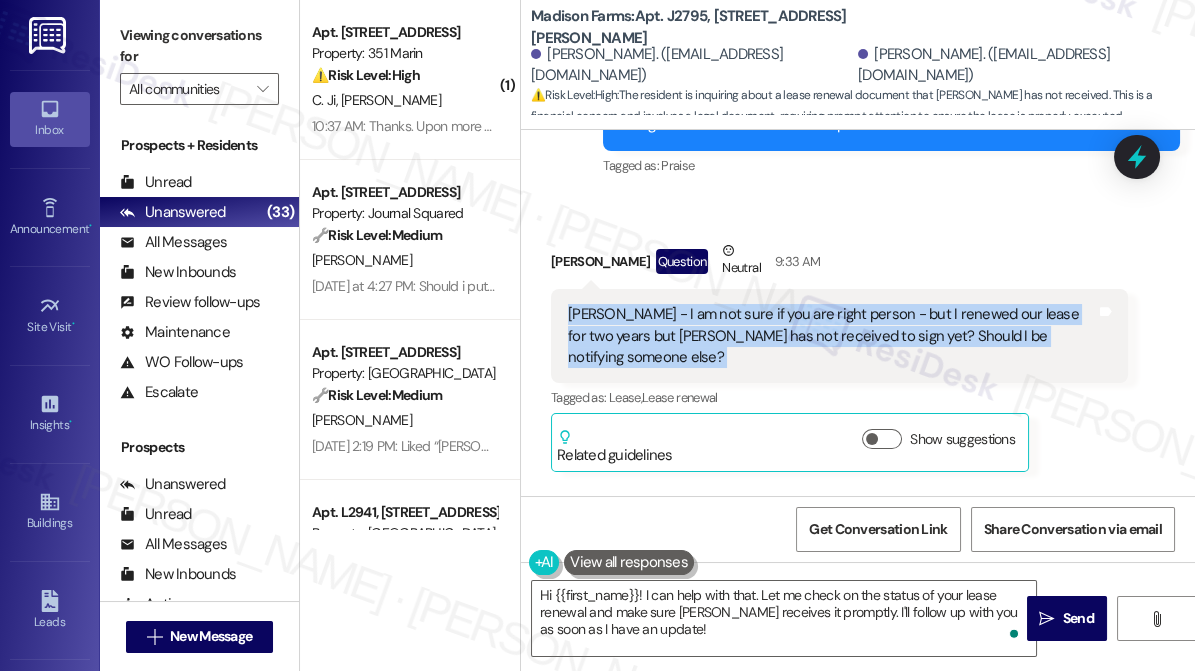 click on "Jane - I am not sure if you are right person - but I renewed our lease for two years but Cynthia has not received to sign yet? Should I be notifying someone else?" at bounding box center [832, 336] 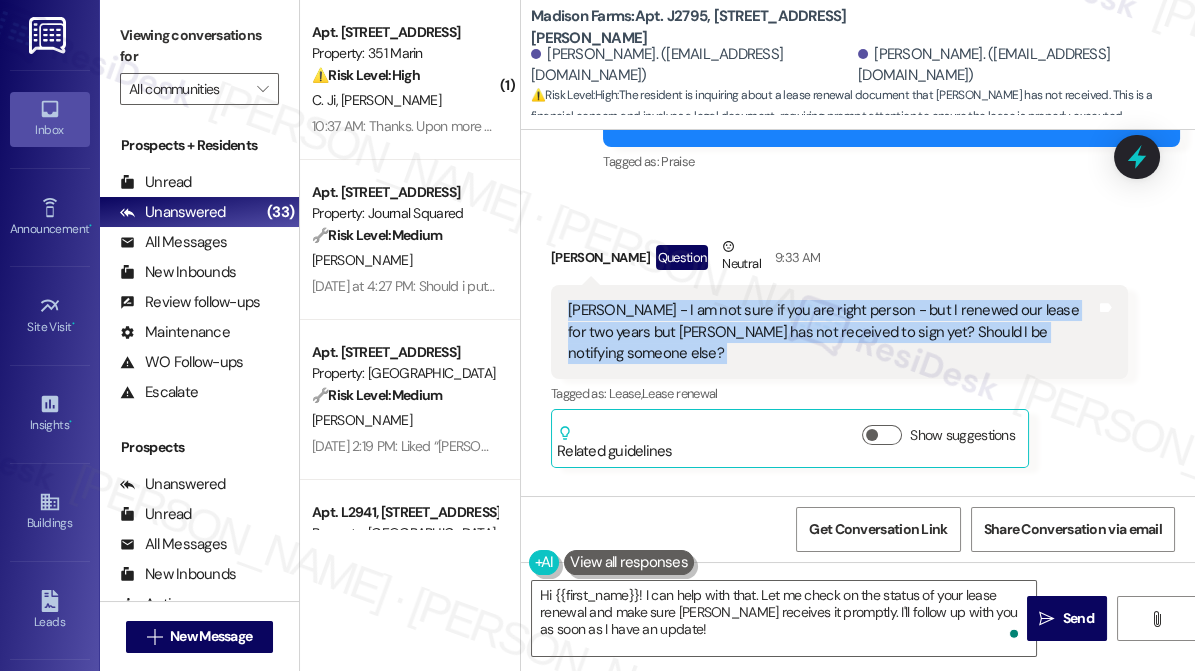 scroll, scrollTop: 1341, scrollLeft: 0, axis: vertical 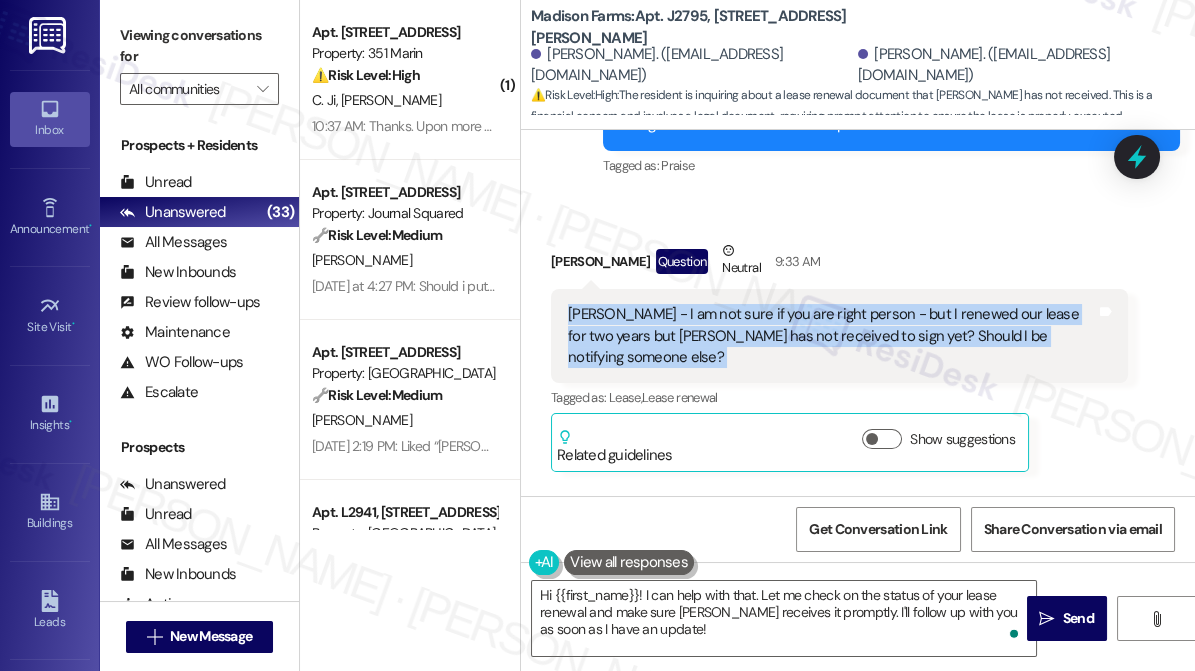 click on "Jane - I am not sure if you are right person - but I renewed our lease for two years but Cynthia has not received to sign yet? Should I be notifying someone else?" at bounding box center (832, 336) 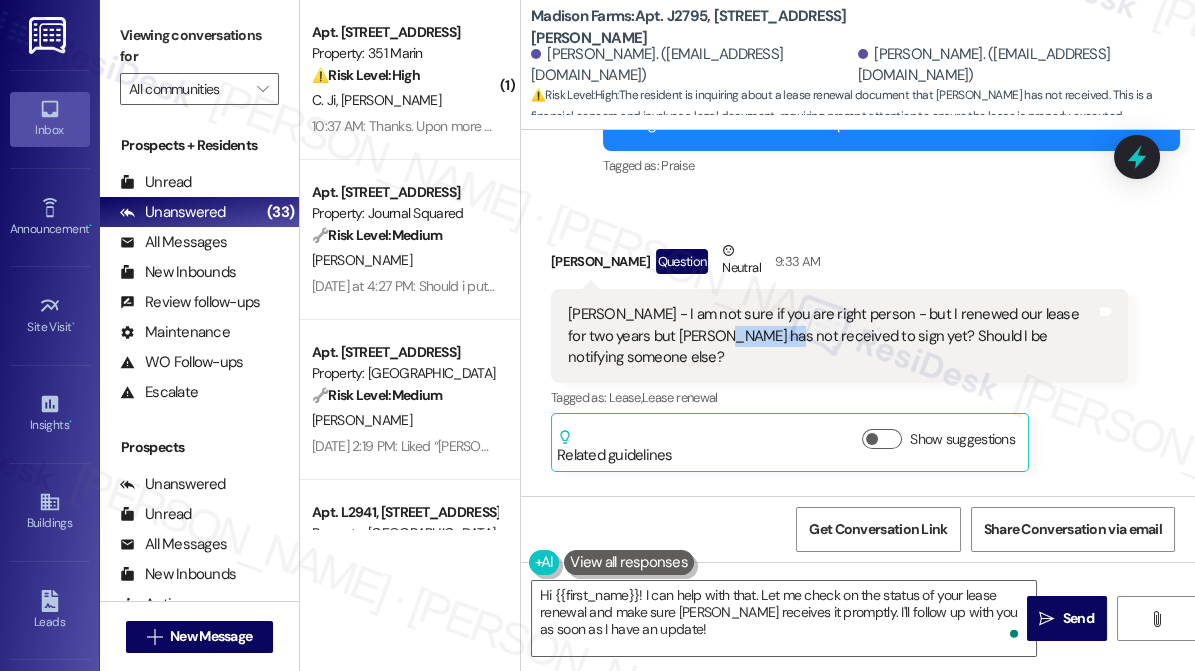 click on "Jane - I am not sure if you are right person - but I renewed our lease for two years but Cynthia has not received to sign yet? Should I be notifying someone else?" at bounding box center (832, 336) 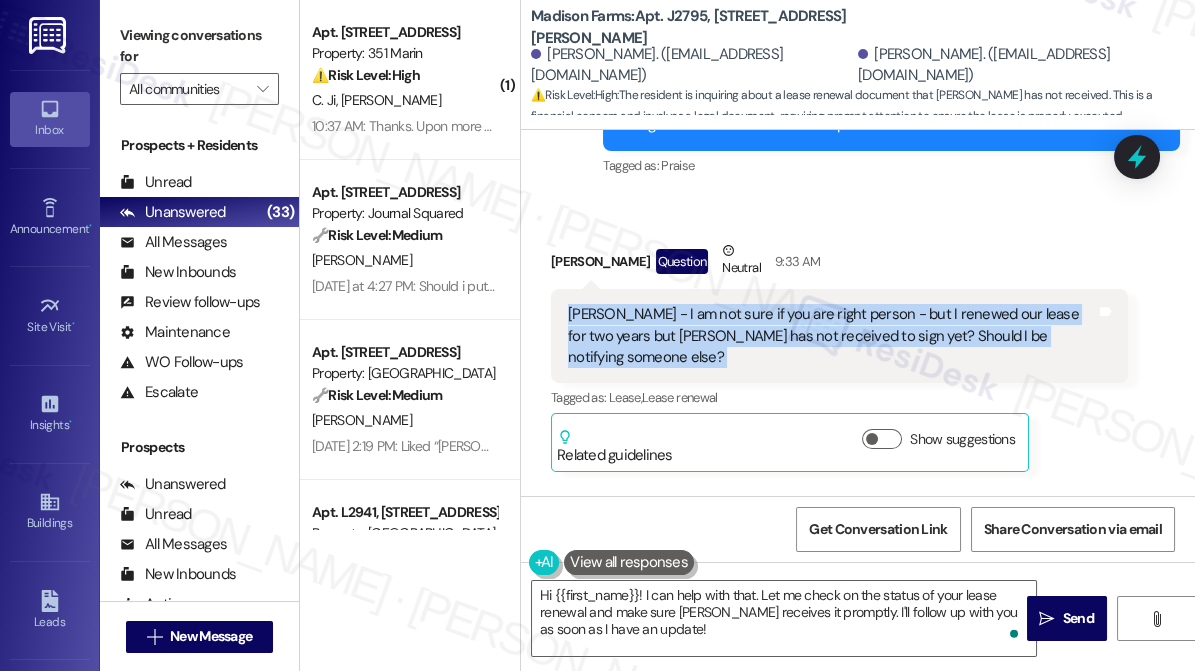 click on "Jane - I am not sure if you are right person - but I renewed our lease for two years but Cynthia has not received to sign yet? Should I be notifying someone else?" at bounding box center (832, 336) 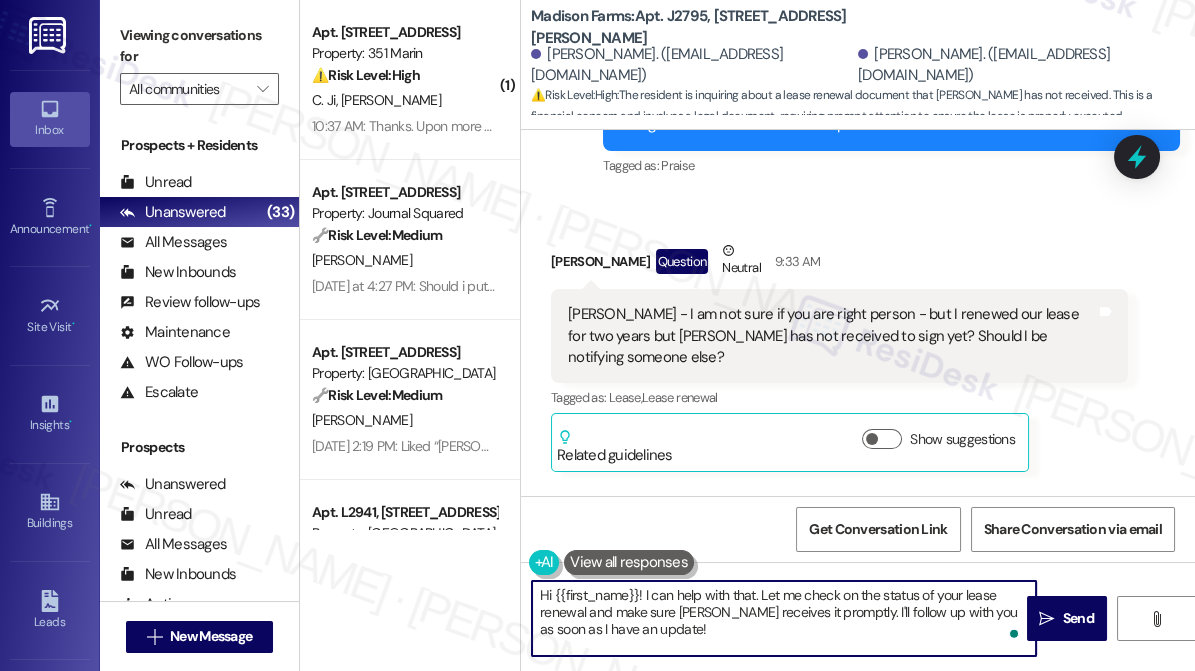 click on "Hi {{first_name}}! I can help with that. Let me check on the status of your lease renewal and make sure Cynthia receives it promptly. I'll follow up with you as soon as I have an update!" at bounding box center (784, 618) 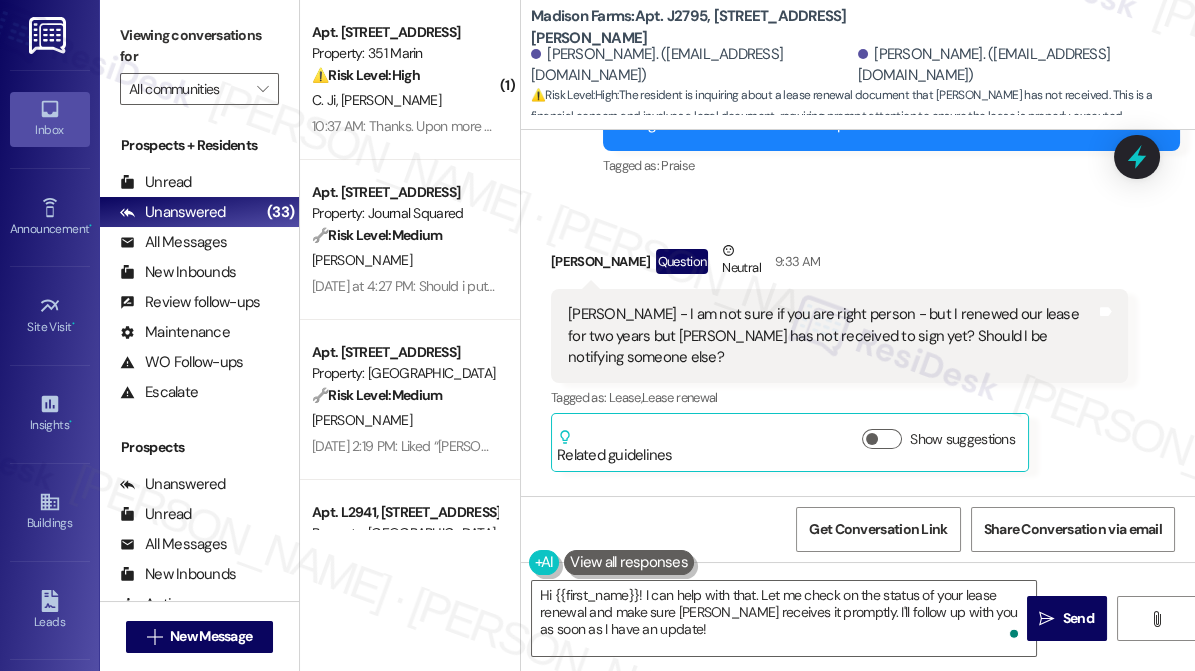 click on "James Estabrooks. (jamesestabrooks@msn.com)" at bounding box center [1019, 65] 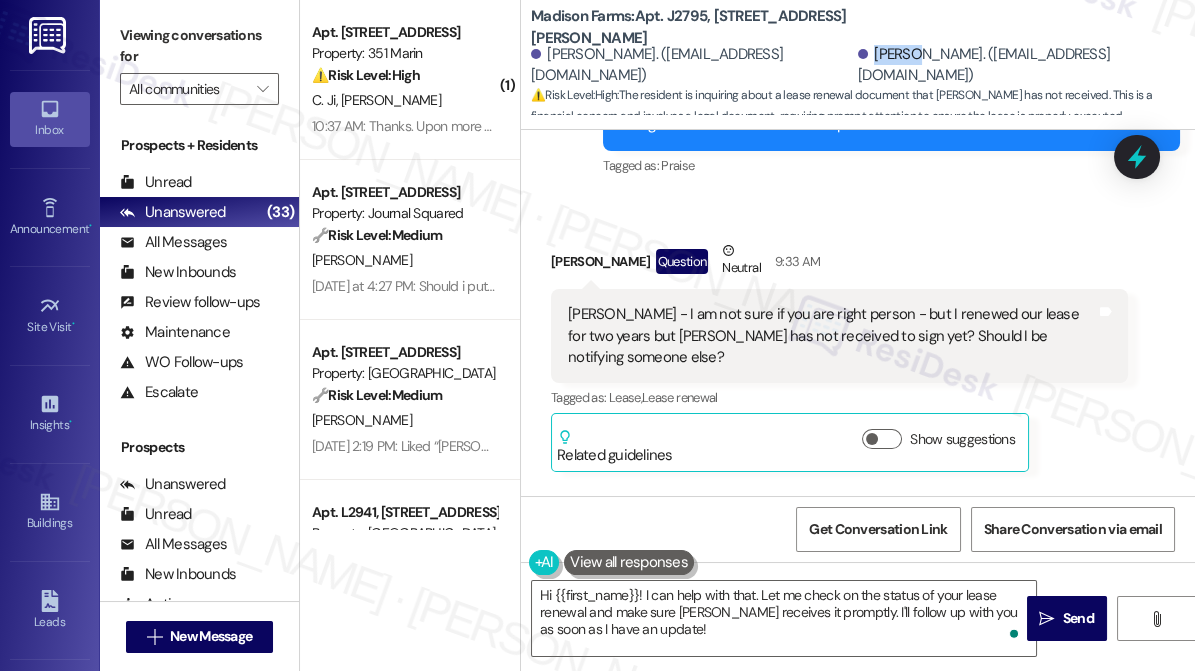 click on "James Estabrooks. (jamesestabrooks@msn.com)" at bounding box center [1019, 65] 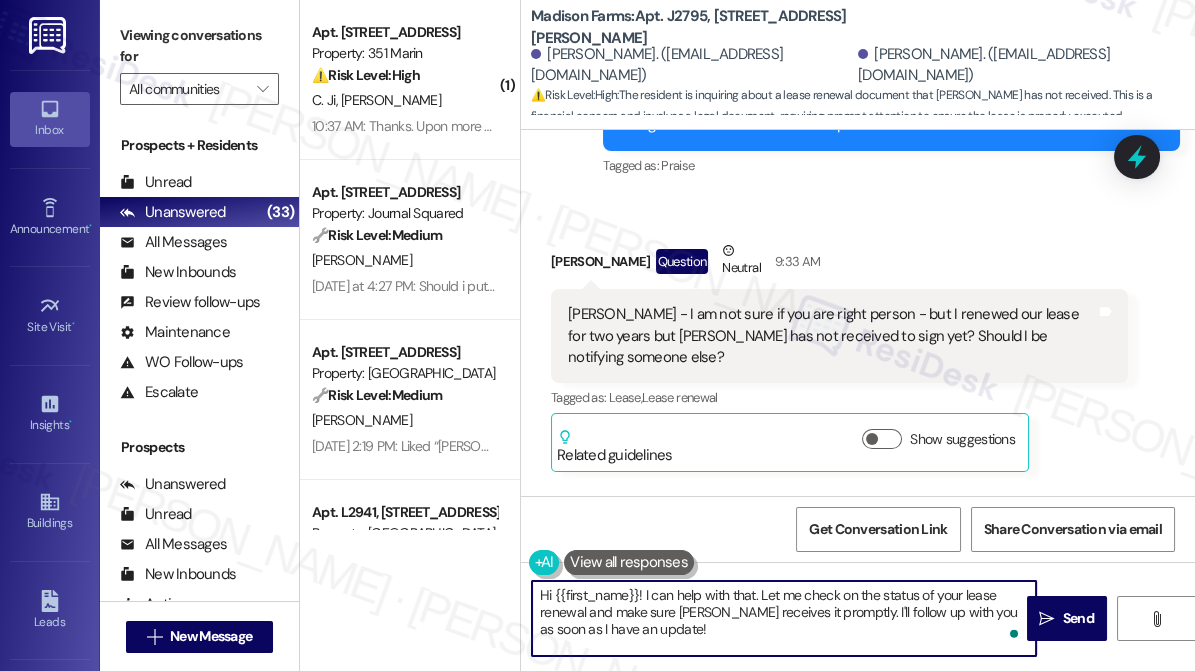 paste on "James" 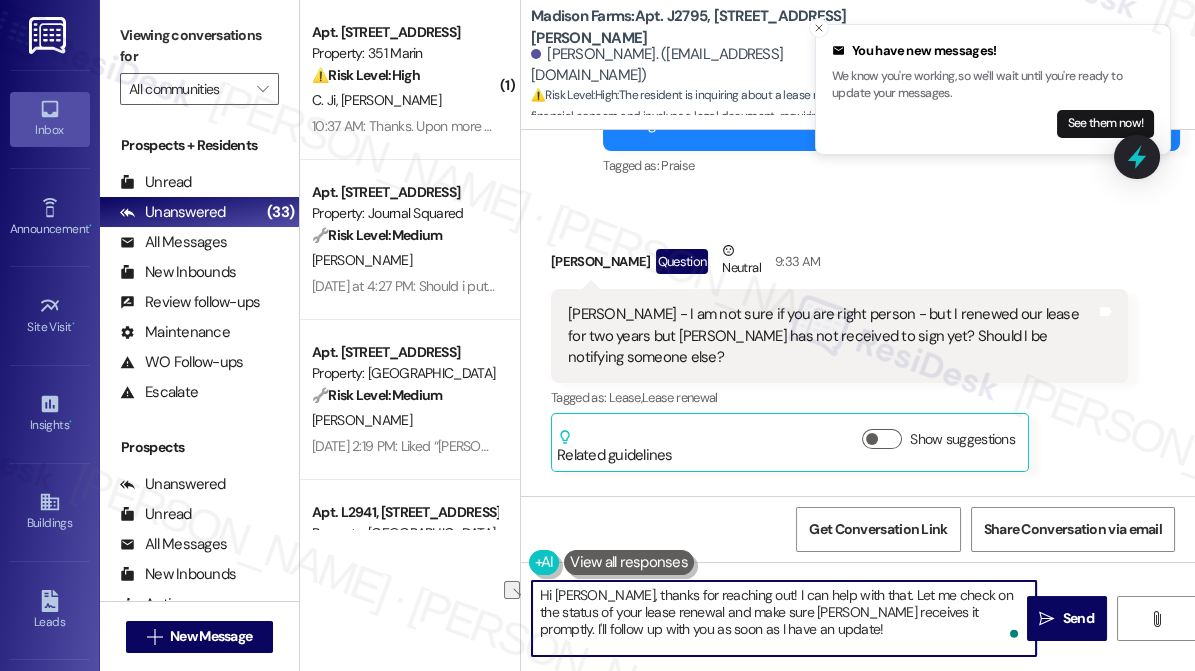 drag, startPoint x: 736, startPoint y: 595, endPoint x: 854, endPoint y: 592, distance: 118.03813 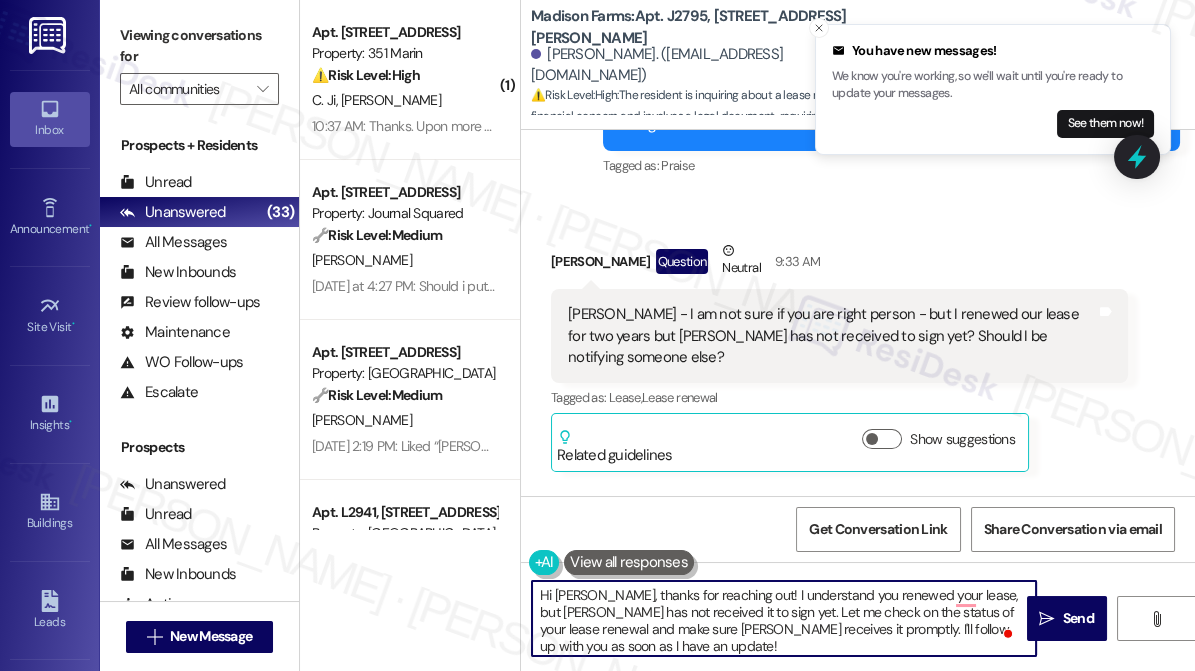 click on "Hi James, thanks for reaching out! I understand you renewed your lease, but Cynthia has not received it to sign yet. Let me check on the status of your lease renewal and make sure Cynthia receives it promptly. I'll follow up with you as soon as I have an update!" at bounding box center (784, 618) 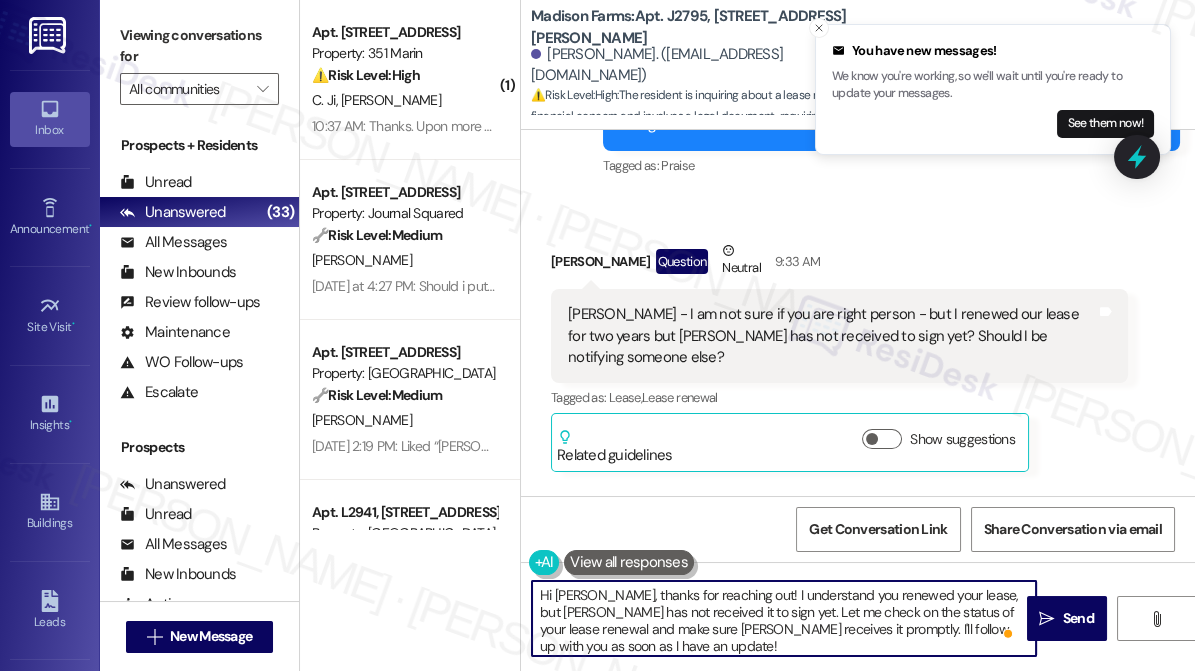 click on "Hi James, thanks for reaching out! I understand you renewed your lease, but Cynthia has not received it to sign yet. Let me check on the status of your lease renewal and make sure Cynthia receives it promptly. I'll follow up with you as soon as I have an update!" at bounding box center [784, 618] 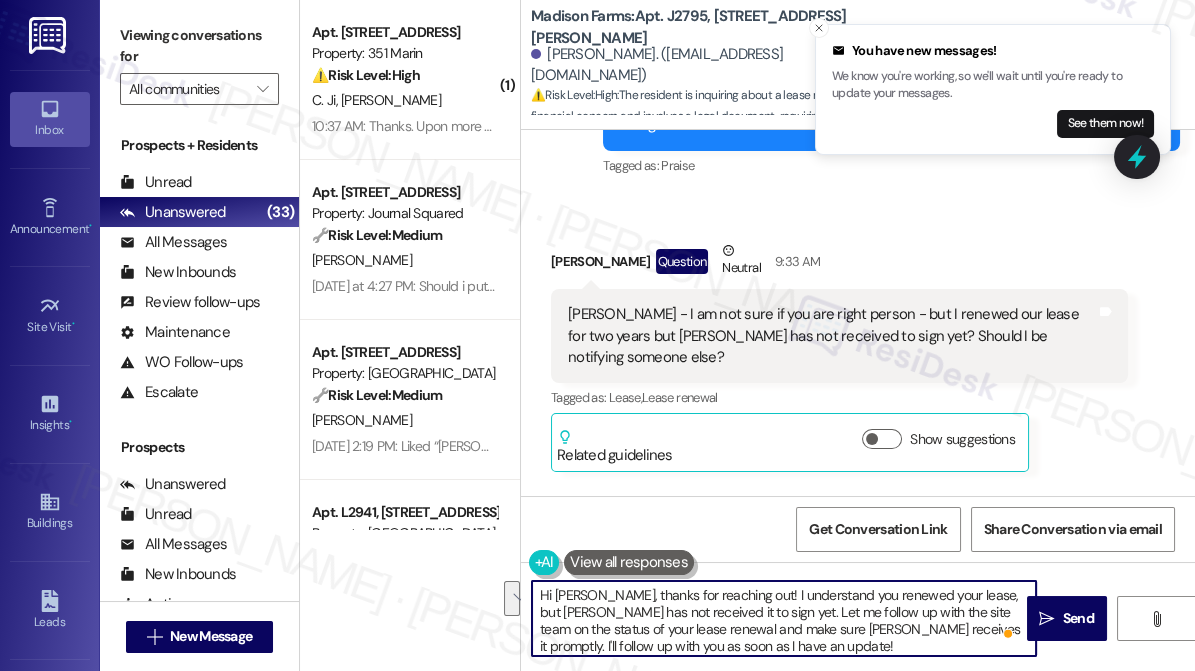 drag, startPoint x: 957, startPoint y: 632, endPoint x: 971, endPoint y: 608, distance: 27.784887 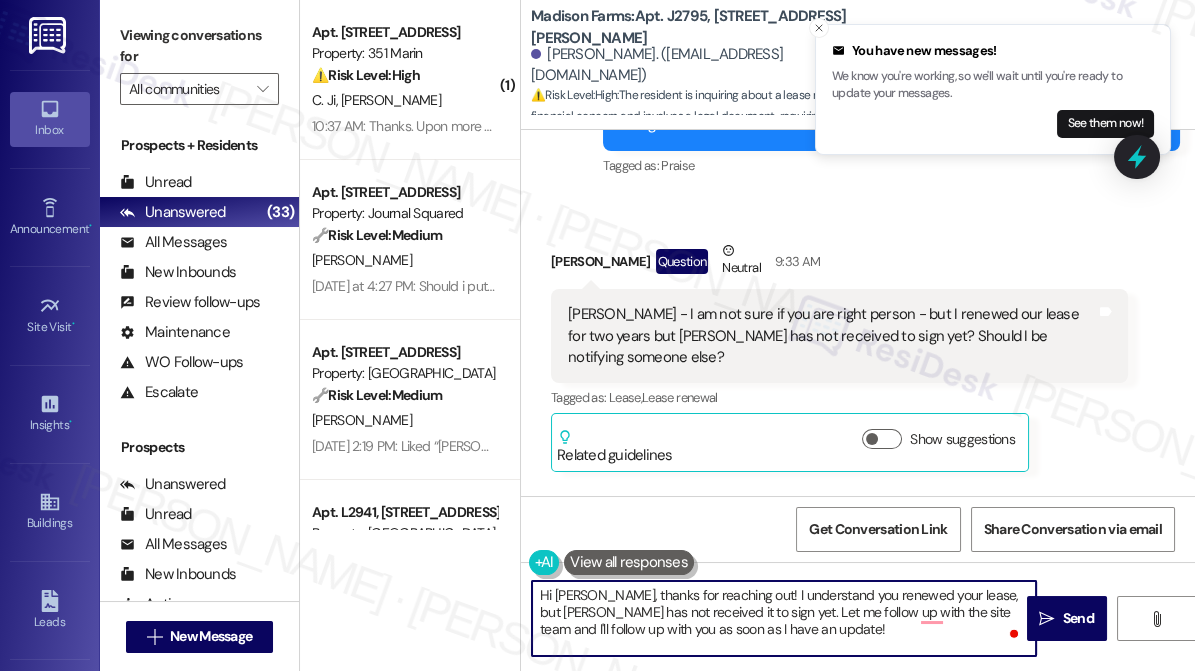 type on "Hi James, thanks for reaching out! I understand you renewed your lease, but Cynthia has not received it to sign yet. Let me follow up with the site team and I'll follow up with you as soon as I have an update!" 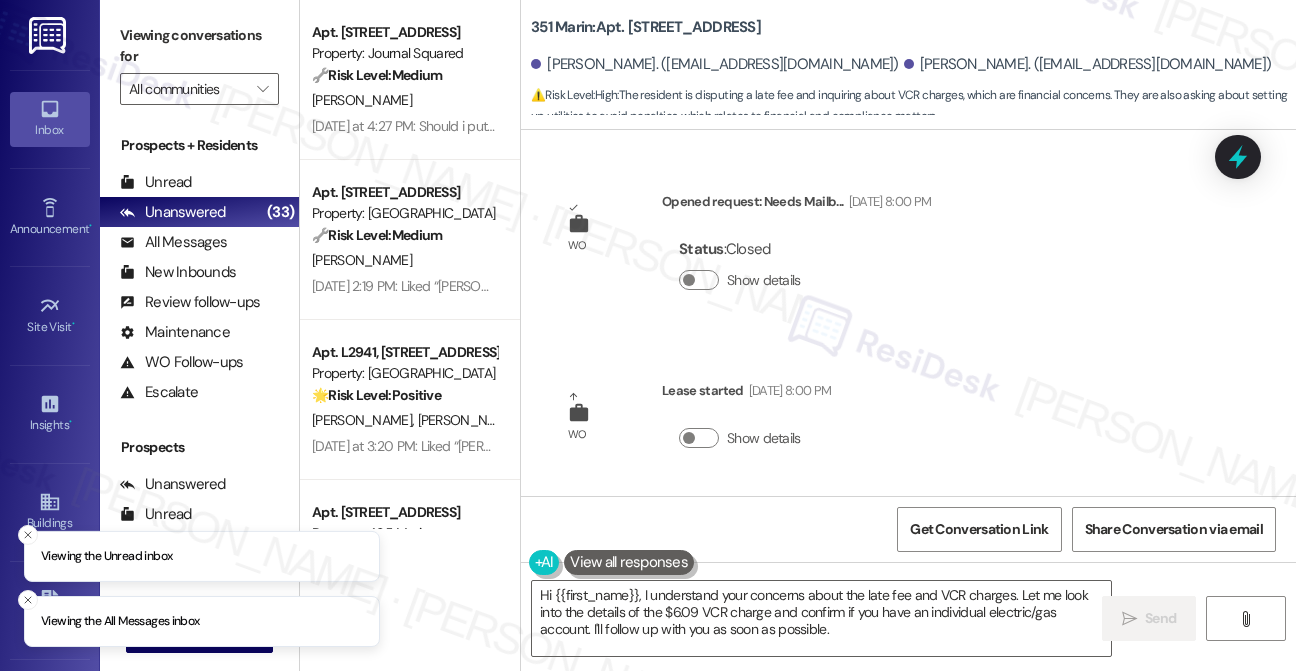scroll, scrollTop: 0, scrollLeft: 0, axis: both 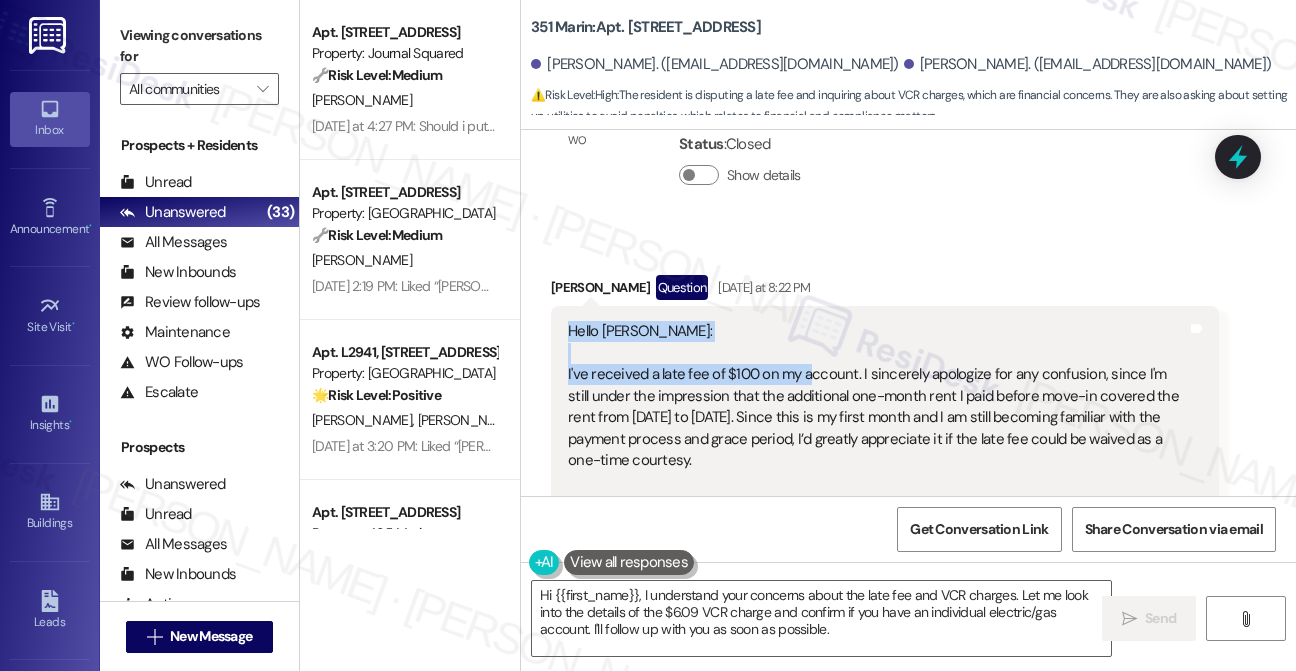 drag, startPoint x: 570, startPoint y: 312, endPoint x: 804, endPoint y: 363, distance: 239.49321 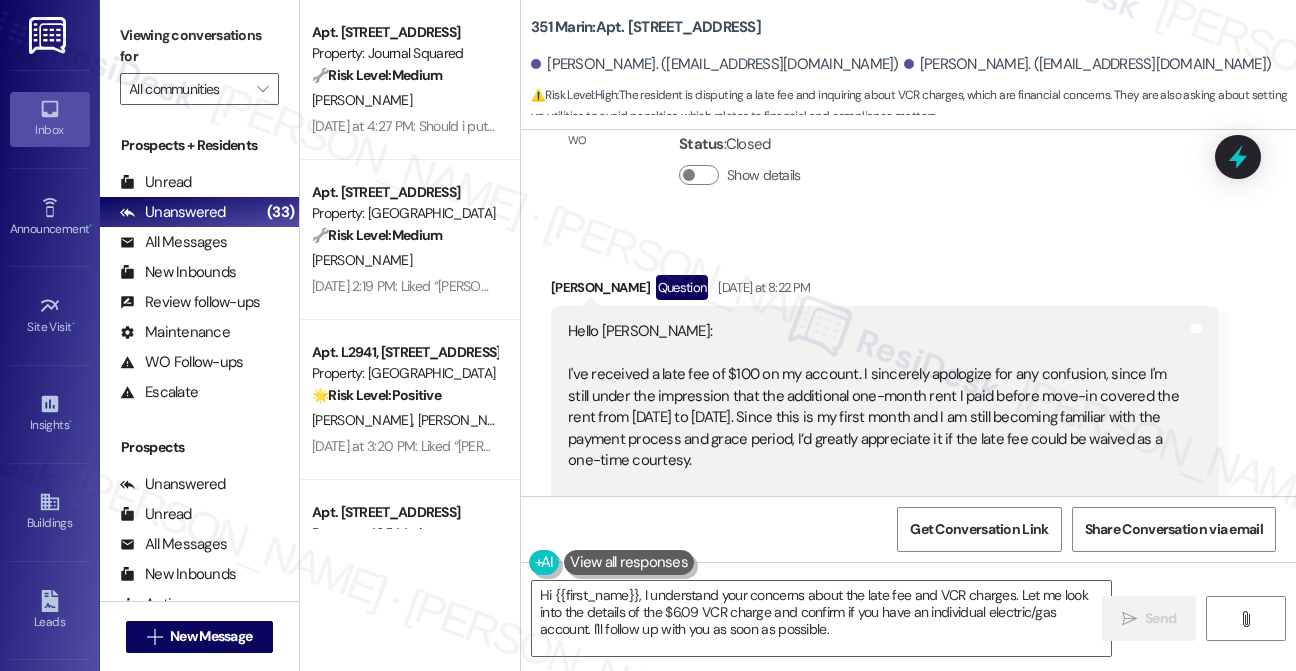 click on "Hello [PERSON_NAME]:
I've received a late fee of $100 on my account. I sincerely apologize for any confusion, since I'm still under the impression that the additional one-month rent I paid before move-in covered the rent from [DATE] to [DATE]. Since this is my first month and I am still becoming familiar with the payment process and grace period, I’d greatly appreciate it if the late fee could be waived as a one-time courtesy.
Meanwhile, I would like to know more about the VCR charges put on my account. The leases only mentioned VCR charges of $25 per month, but there are two separate charges listed on my account. Can I get more details on the $6.09 charge? In addition, could you please confirm whether I have an individual electric/gas account at this address, and assist me in setting it up in my name to avoid any further penalties? As I'm still trying to become familiar with the process, I'd be extremely appreciative if the VCR penalty could also be waived as a one-time courtesy." at bounding box center (877, 492) 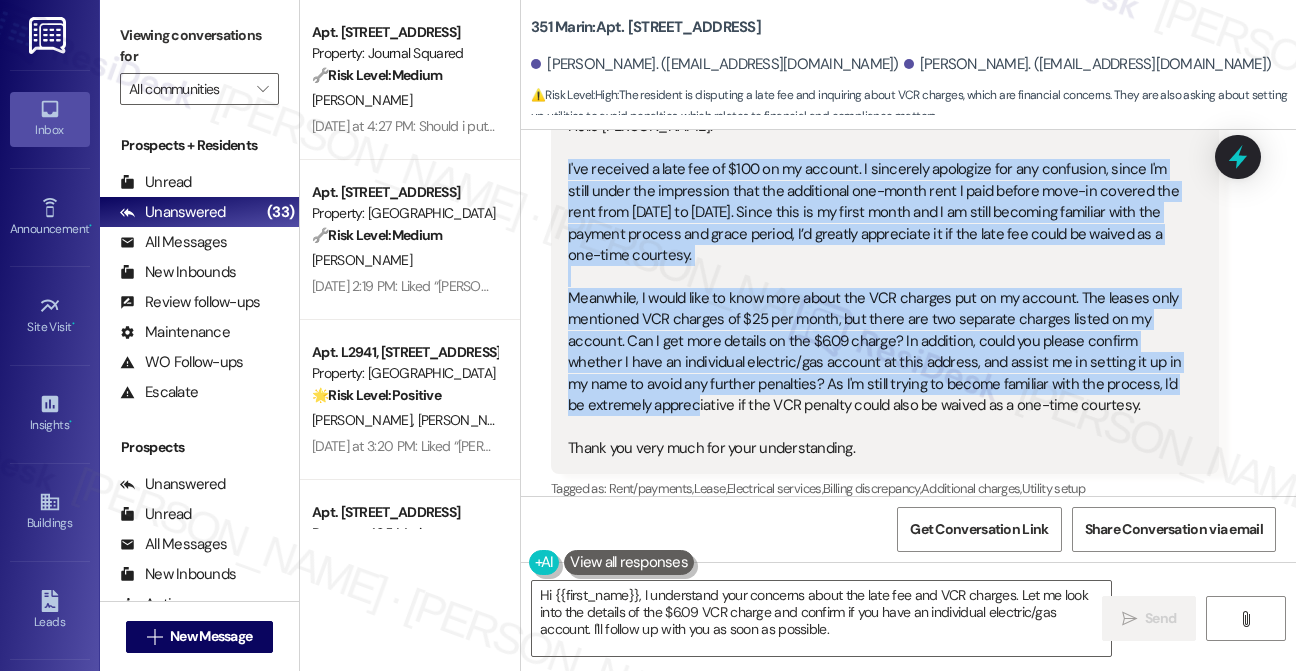 scroll, scrollTop: 1168, scrollLeft: 0, axis: vertical 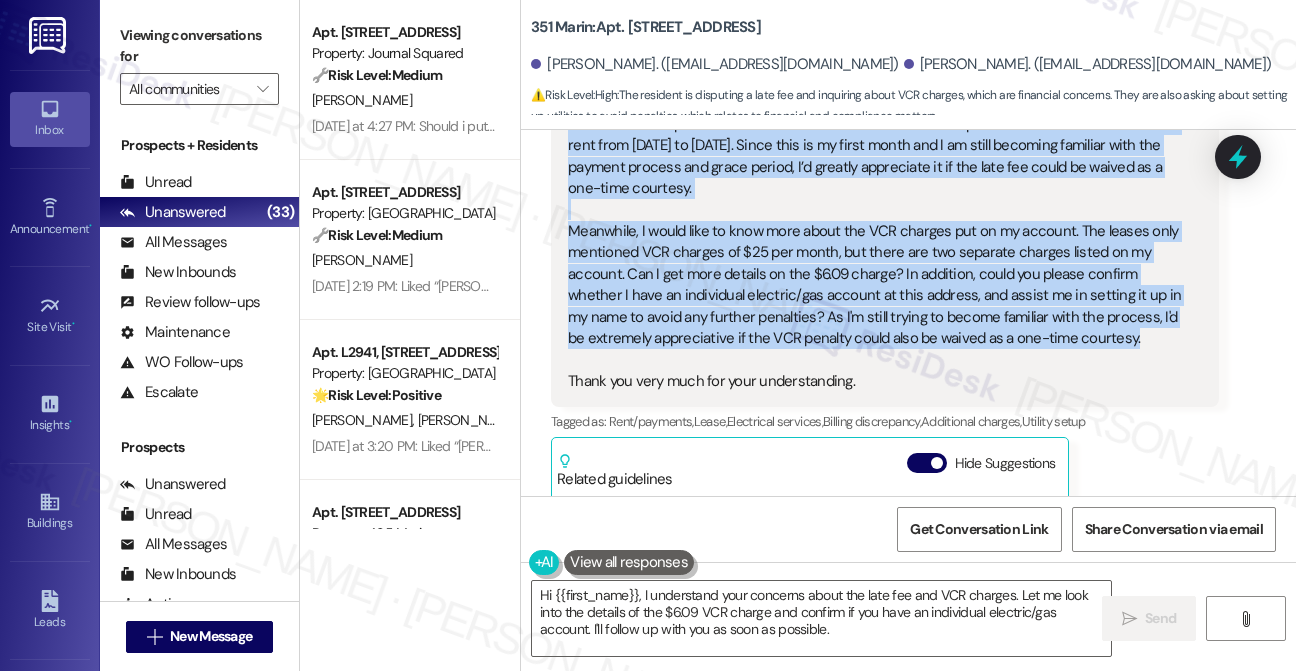 drag, startPoint x: 566, startPoint y: 356, endPoint x: 1150, endPoint y: 326, distance: 584.77 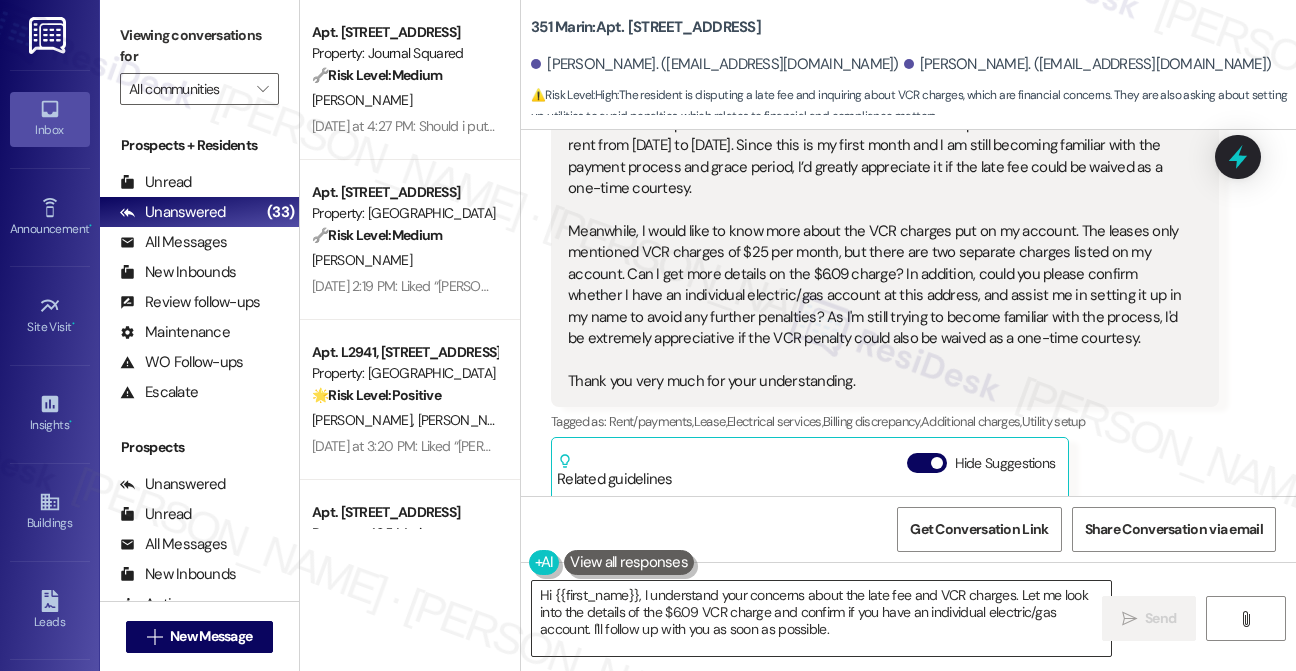click on "Hi {{first_name}}, I understand your concerns about the late fee and VCR charges. Let me look into the details of the $6.09 VCR charge and confirm if you have an individual electric/gas account. I'll follow up with you as soon as possible." at bounding box center [821, 618] 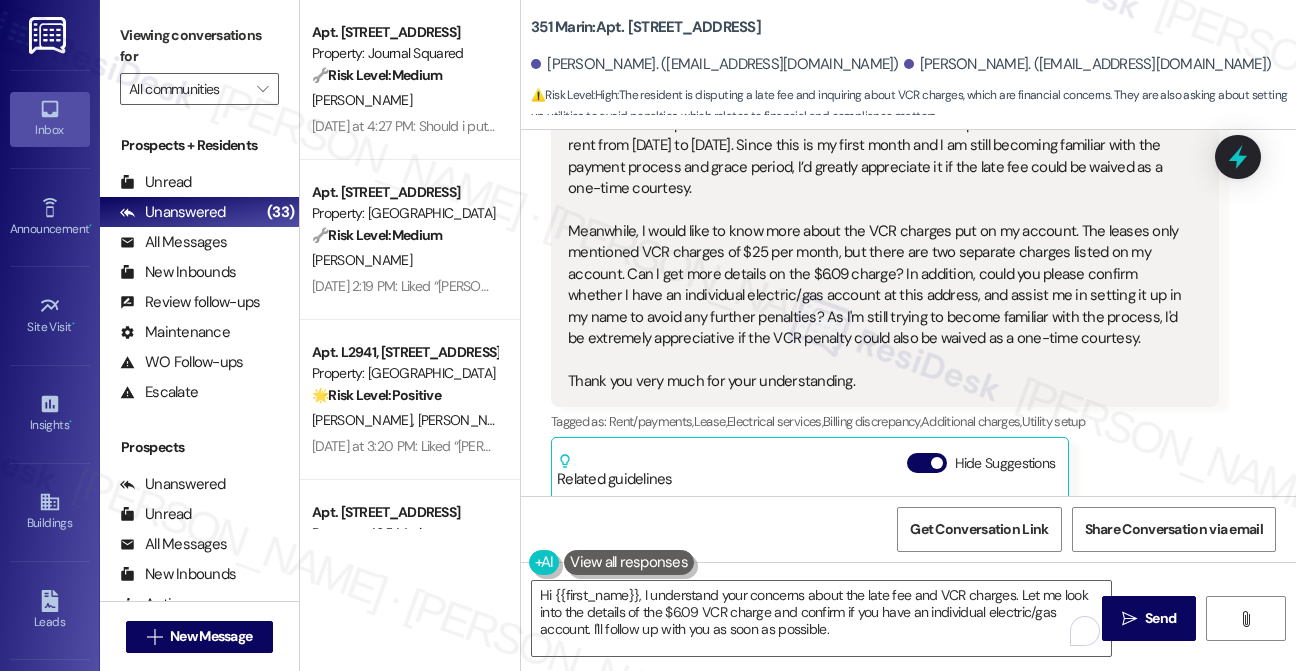 click on "[PERSON_NAME]. ([EMAIL_ADDRESS][DOMAIN_NAME])" at bounding box center [1088, 64] 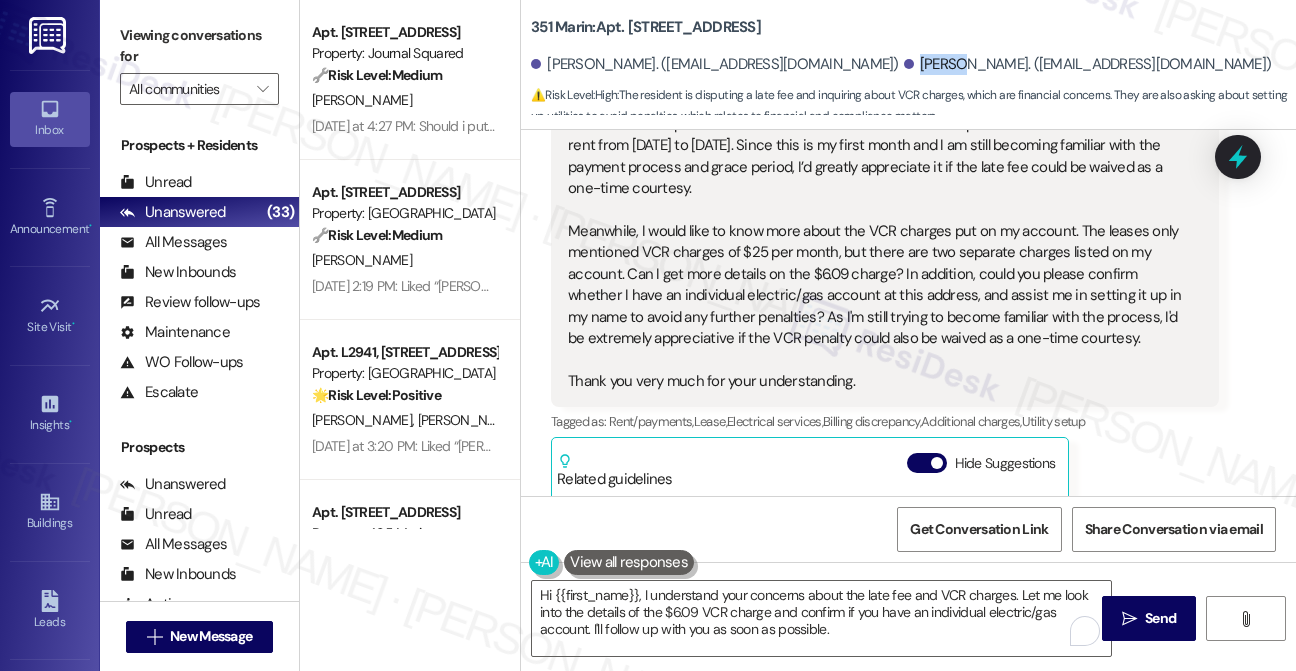 click on "[PERSON_NAME]. ([EMAIL_ADDRESS][DOMAIN_NAME])" at bounding box center (1088, 64) 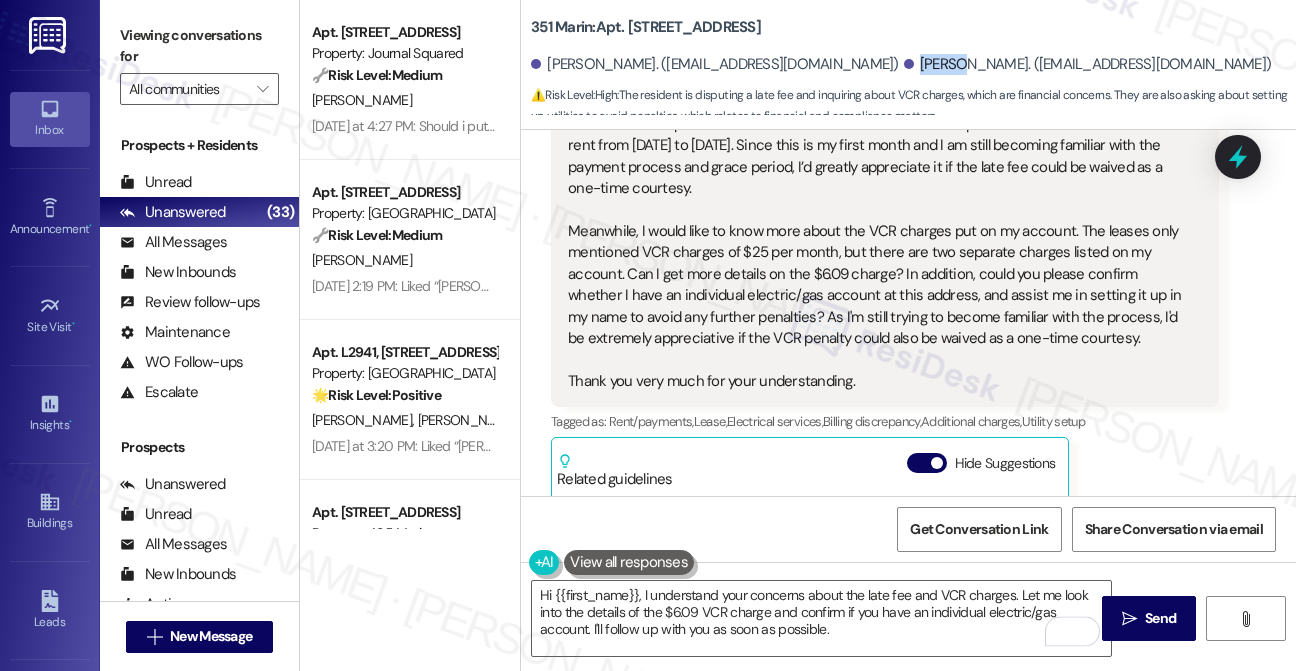 copy on "[PERSON_NAME]" 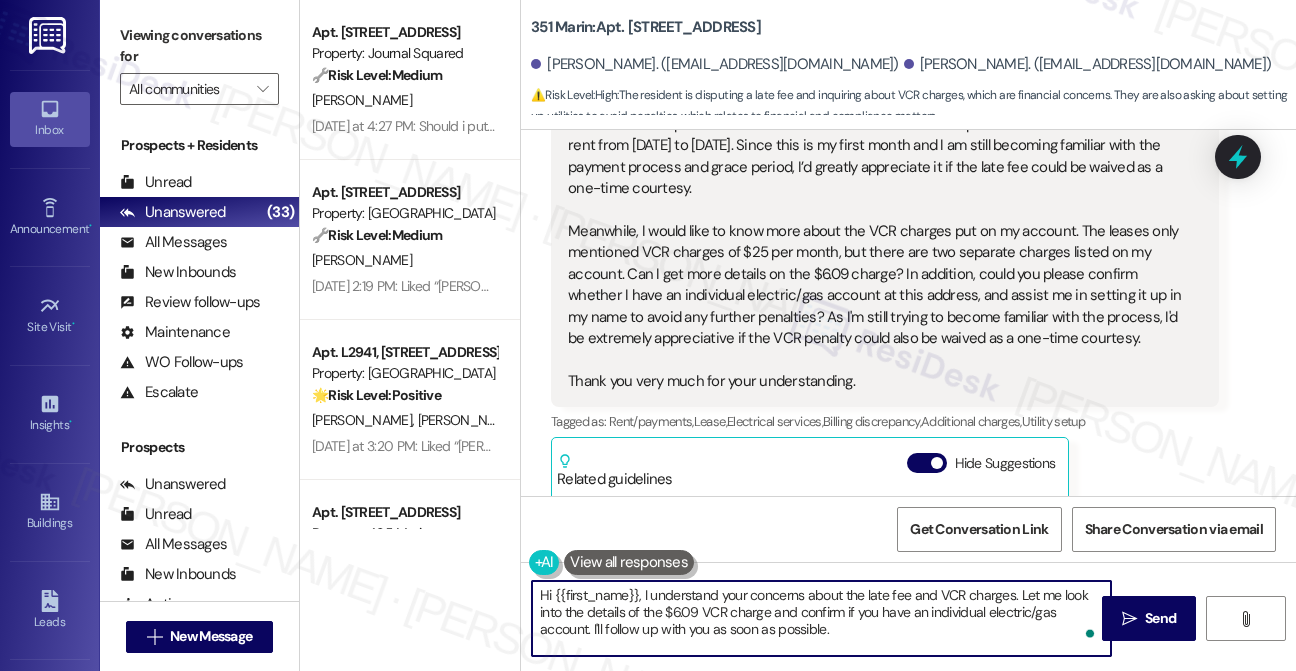 drag, startPoint x: 555, startPoint y: 596, endPoint x: 640, endPoint y: 584, distance: 85.84288 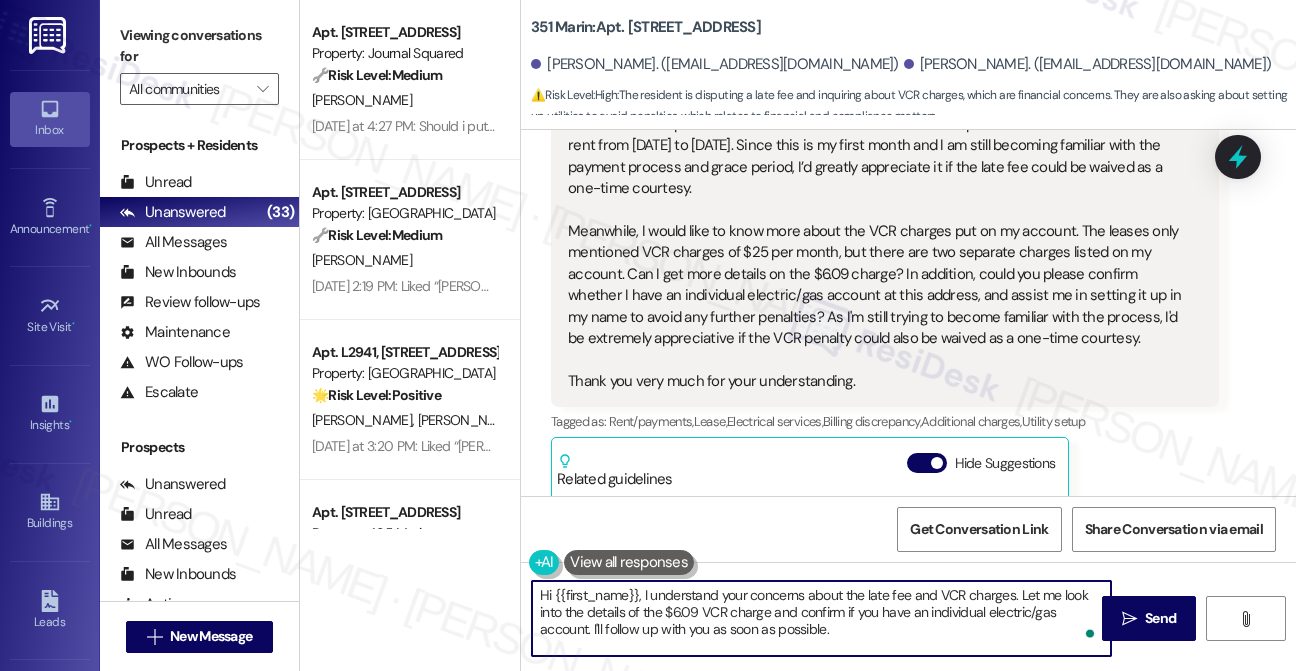 click on "Hi {{first_name}}, I understand your concerns about the late fee and VCR charges. Let me look into the details of the $6.09 VCR charge and confirm if you have an individual electric/gas account. I'll follow up with you as soon as possible." at bounding box center [821, 618] 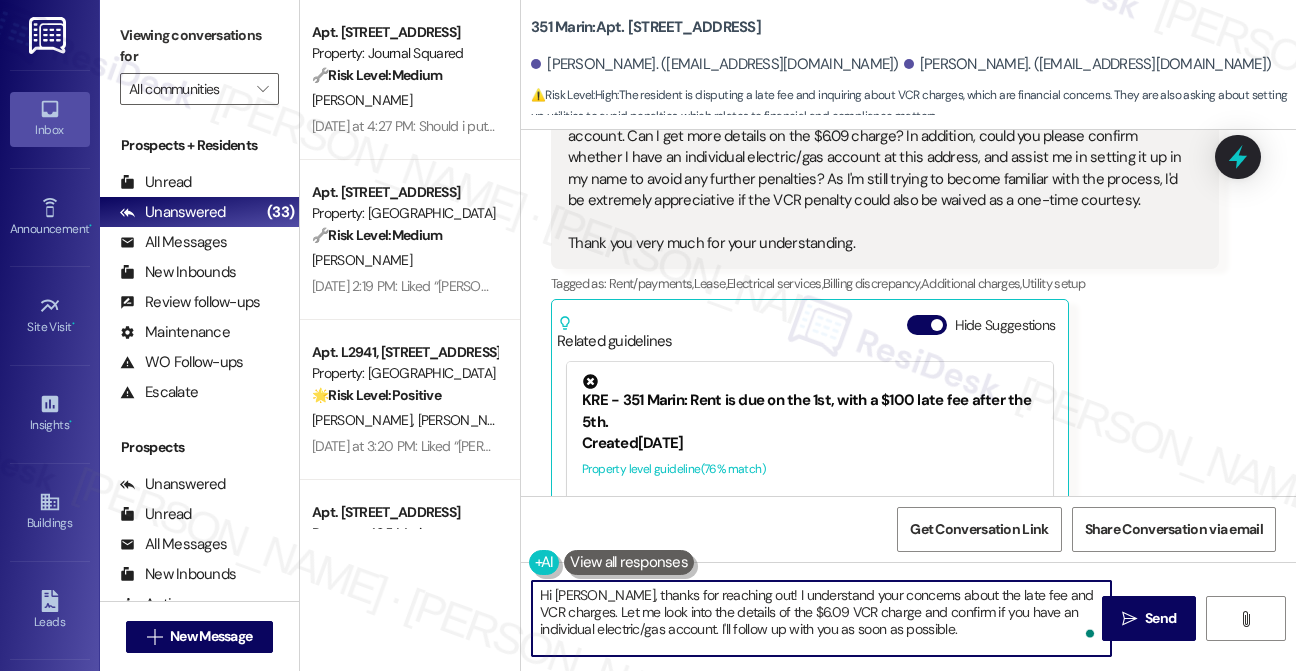 scroll, scrollTop: 1441, scrollLeft: 0, axis: vertical 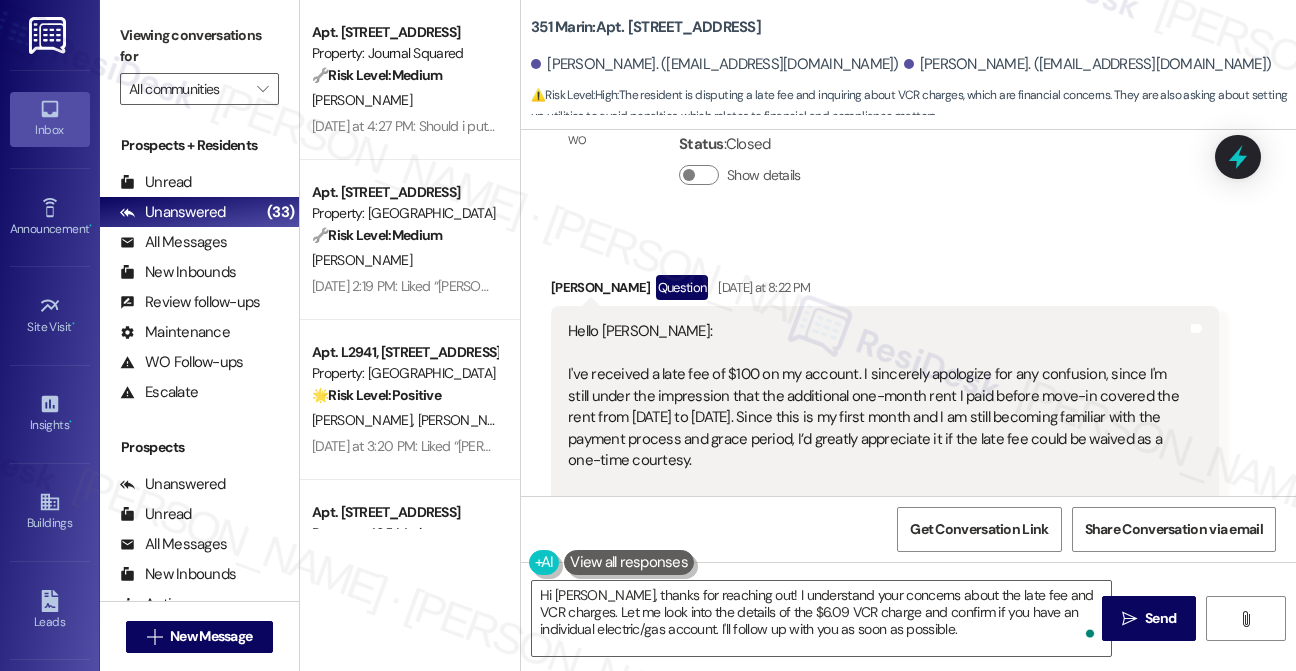 click on "[DATE] at 8:22 PM" at bounding box center [761, 287] 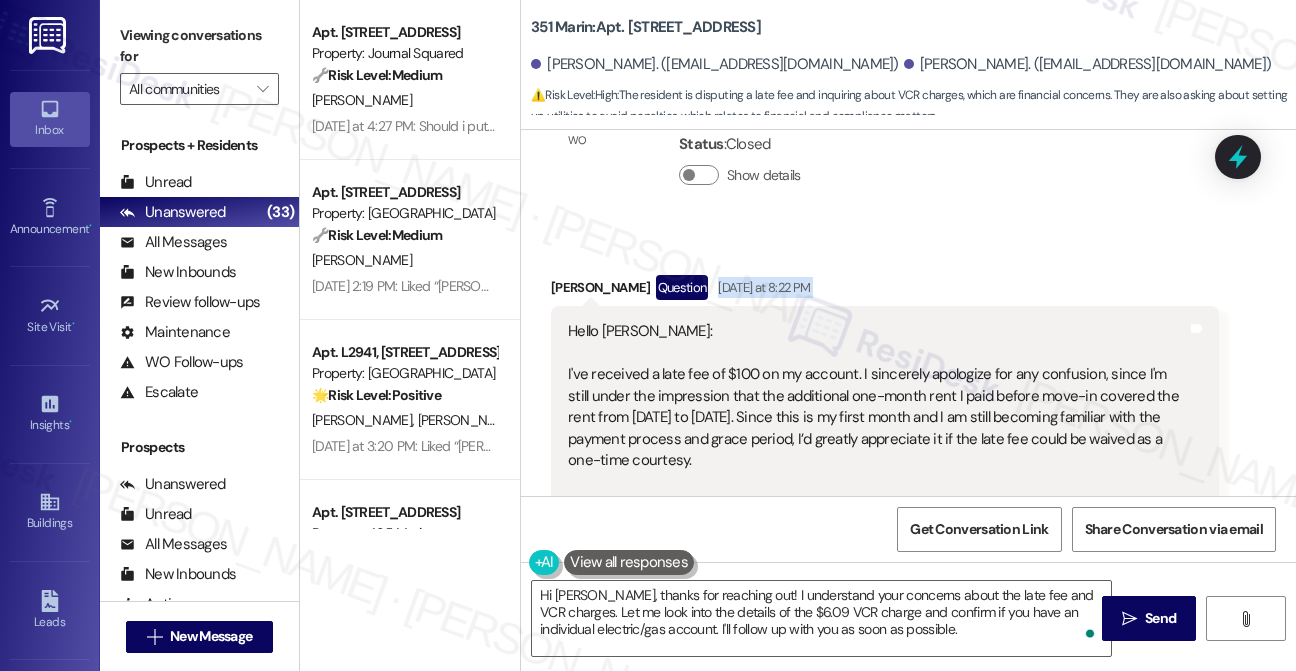 click on "[DATE] at 8:22 PM" at bounding box center (761, 287) 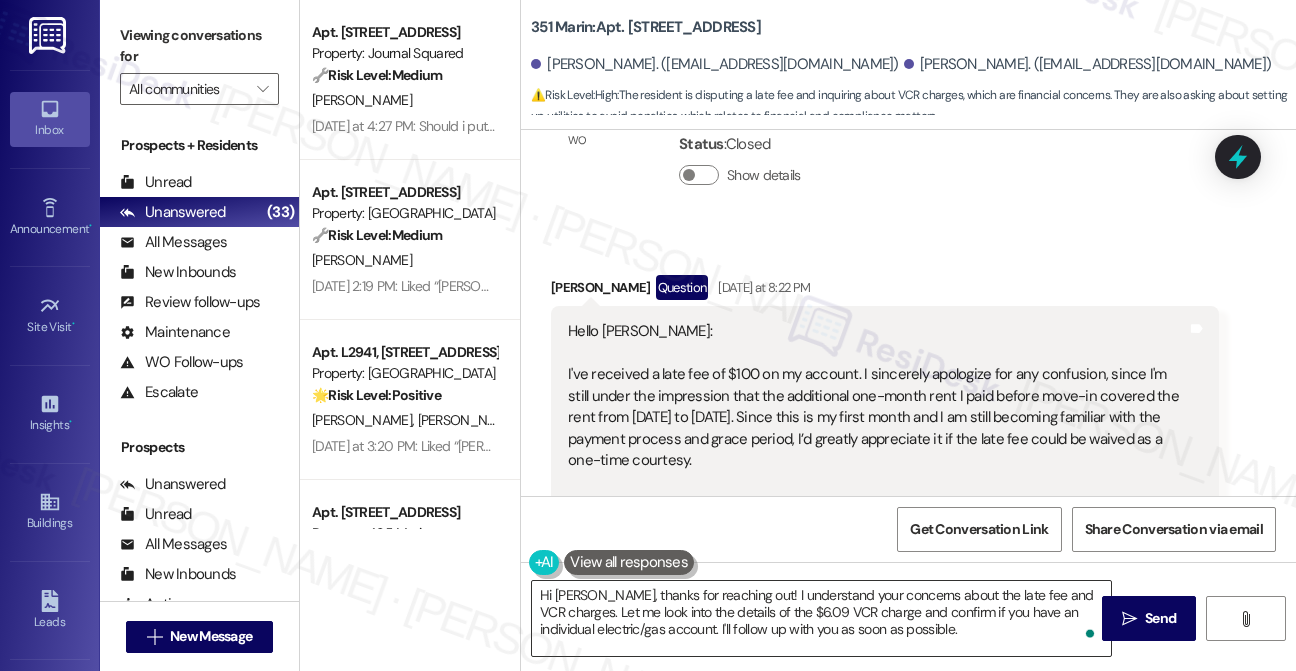 click on "Hi [PERSON_NAME], thanks for reaching out! I understand your concerns about the late fee and VCR charges. Let me look into the details of the $6.09 VCR charge and confirm if you have an individual electric/gas account. I'll follow up with you as soon as possible." at bounding box center (821, 618) 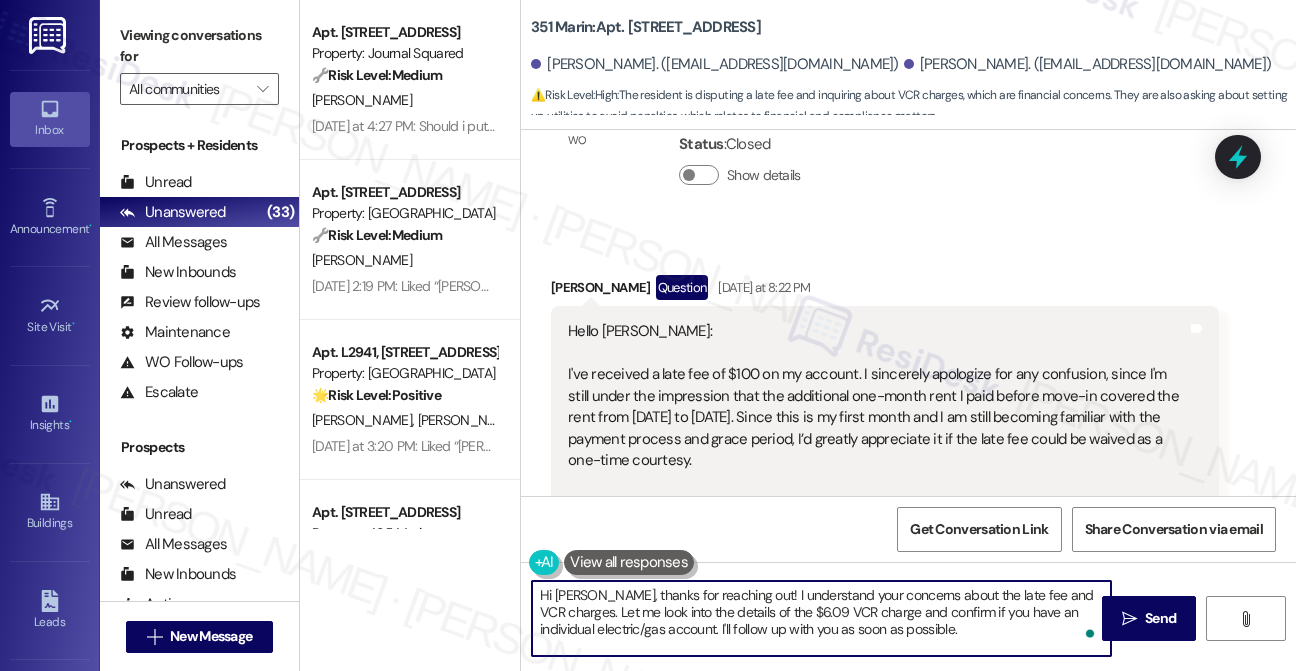 click on "Hi [PERSON_NAME], thanks for reaching out! I understand your concerns about the late fee and VCR charges. Let me look into the details of the $6.09 VCR charge and confirm if you have an individual electric/gas account. I'll follow up with you as soon as possible." at bounding box center (821, 618) 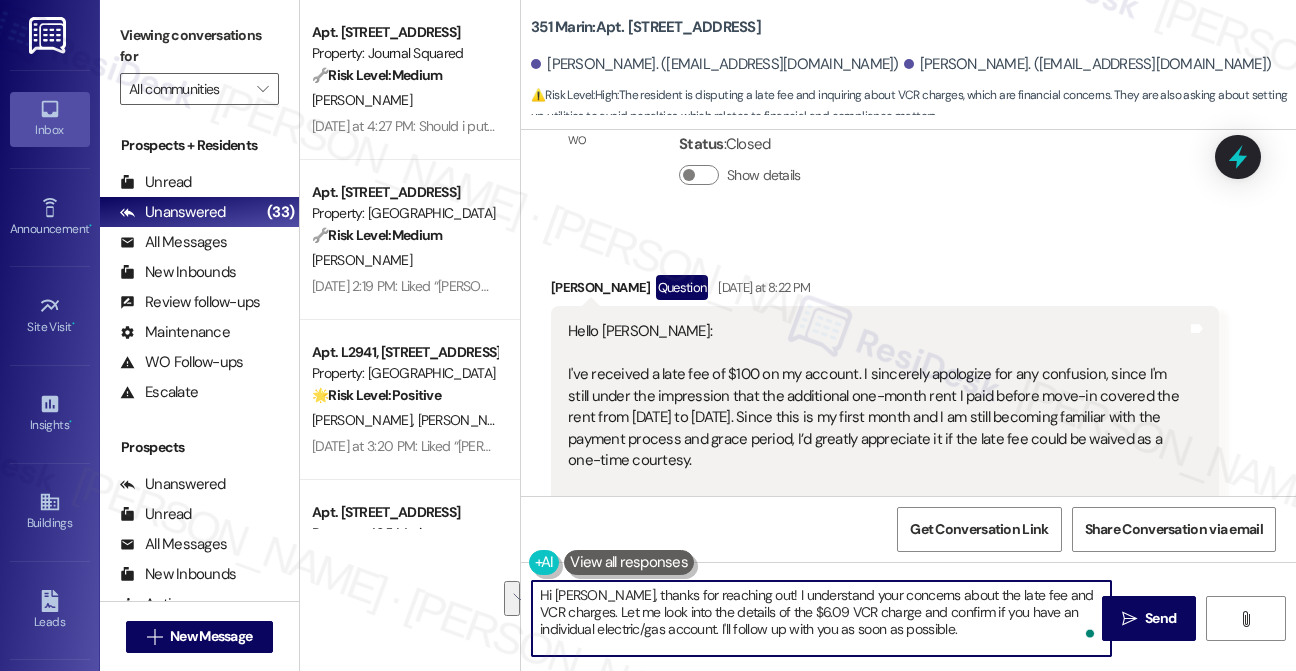 drag, startPoint x: 914, startPoint y: 630, endPoint x: 533, endPoint y: 613, distance: 381.3791 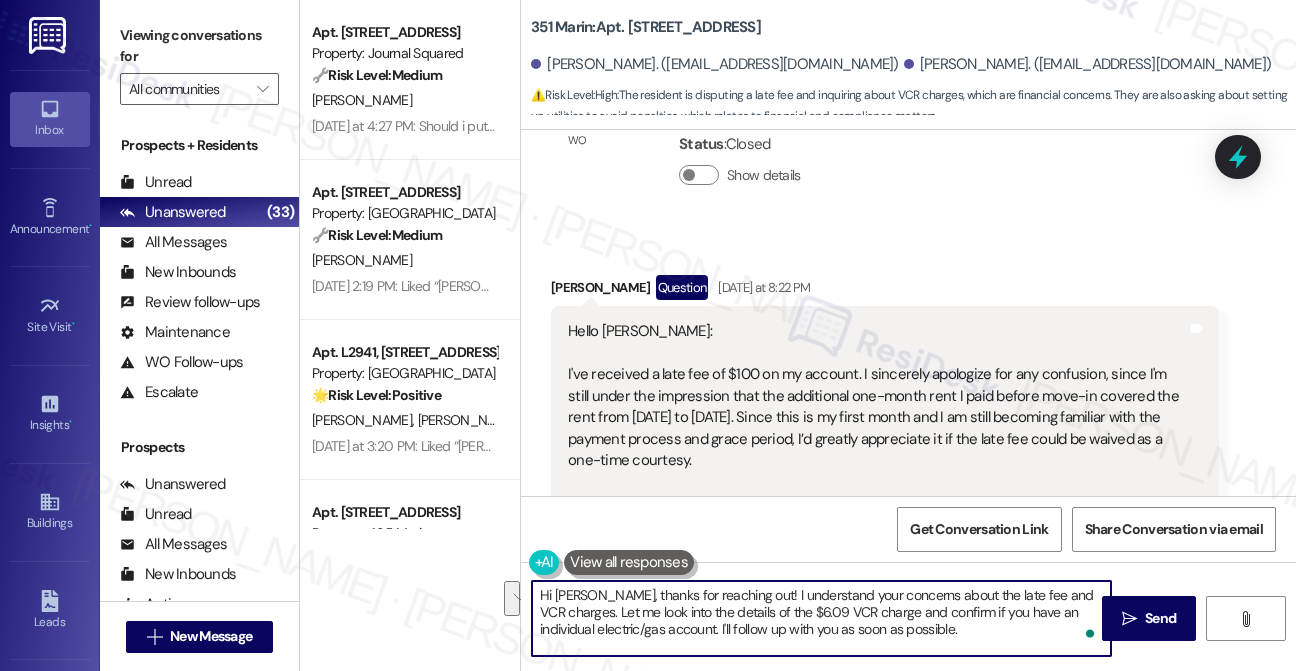 click on "Hi [PERSON_NAME], thanks for reaching out! I understand your concerns about the late fee and VCR charges. Let me look into the details of the $6.09 VCR charge and confirm if you have an individual electric/gas account. I'll follow up with you as soon as possible." at bounding box center (821, 618) 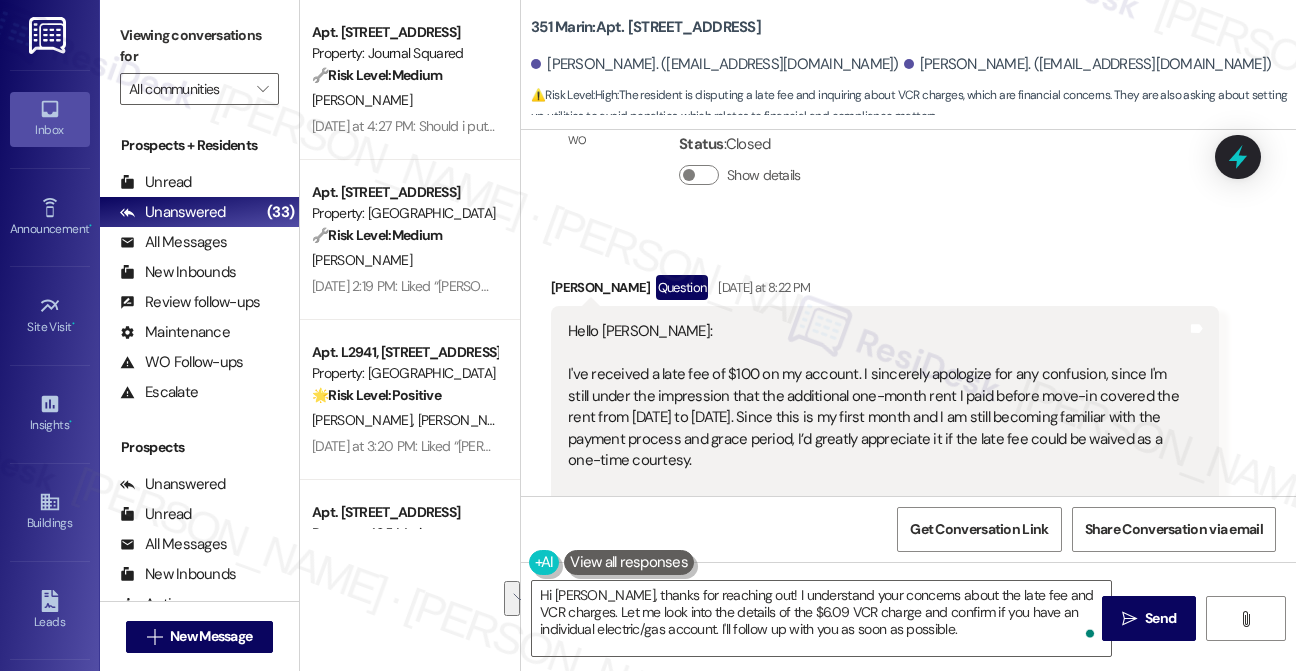 click on "Hello [PERSON_NAME]:
I've received a late fee of $100 on my account. I sincerely apologize for any confusion, since I'm still under the impression that the additional one-month rent I paid before move-in covered the rent from [DATE] to [DATE]. Since this is my first month and I am still becoming familiar with the payment process and grace period, I’d greatly appreciate it if the late fee could be waived as a one-time courtesy.
Meanwhile, I would like to know more about the VCR charges put on my account. The leases only mentioned VCR charges of $25 per month, but there are two separate charges listed on my account. Can I get more details on the $6.09 charge? In addition, could you please confirm whether I have an individual electric/gas account at this address, and assist me in setting it up in my name to avoid any further penalties? As I'm still trying to become familiar with the process, I'd be extremely appreciative if the VCR penalty could also be waived as a one-time courtesy." at bounding box center [877, 492] 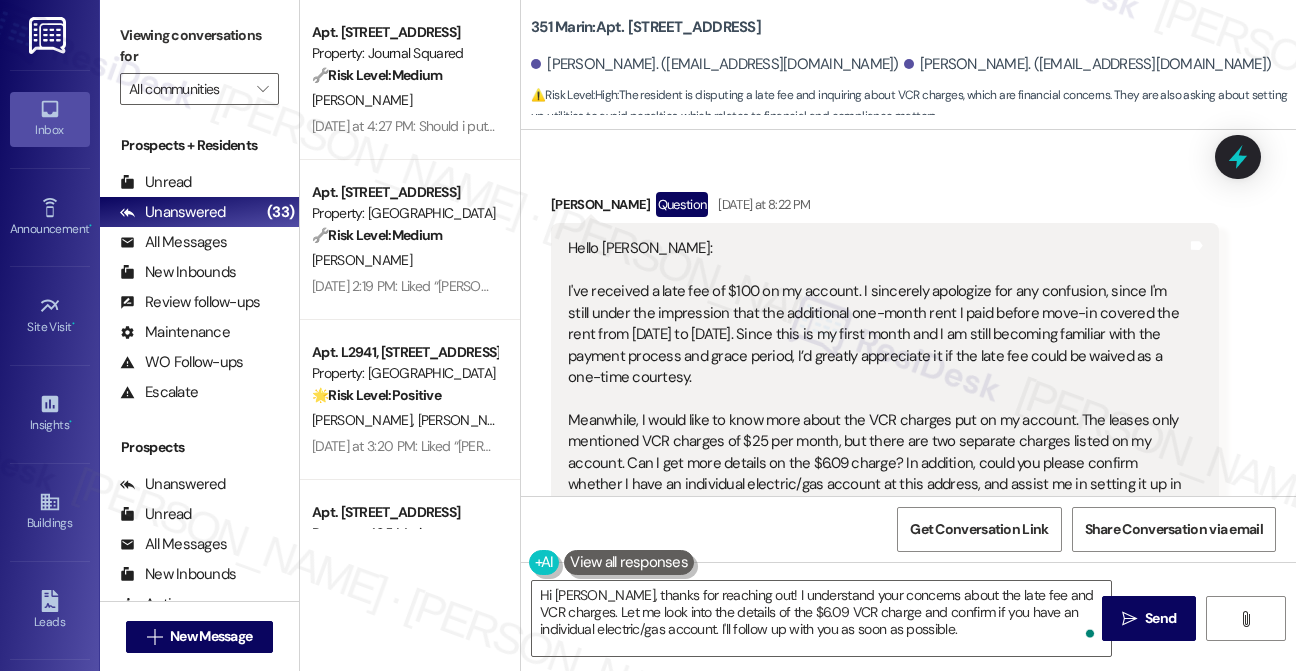 scroll, scrollTop: 1077, scrollLeft: 0, axis: vertical 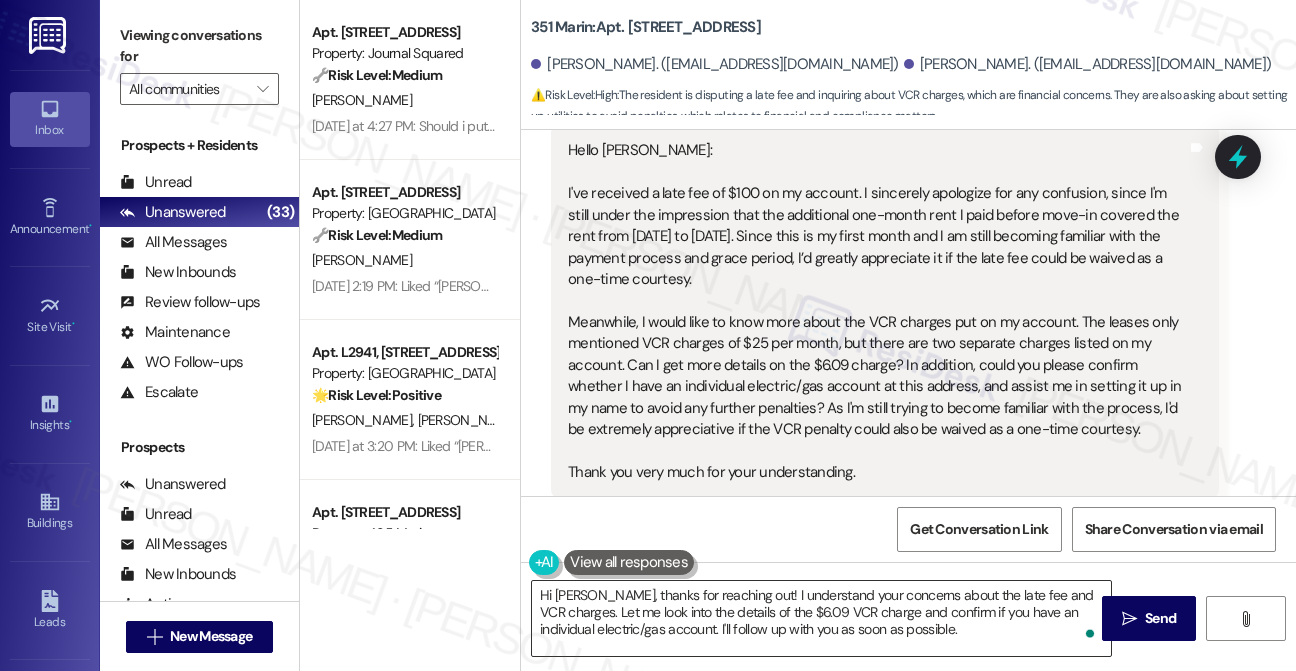 click on "Hi [PERSON_NAME], thanks for reaching out! I understand your concerns about the late fee and VCR charges. Let me look into the details of the $6.09 VCR charge and confirm if you have an individual electric/gas account. I'll follow up with you as soon as possible." at bounding box center (821, 618) 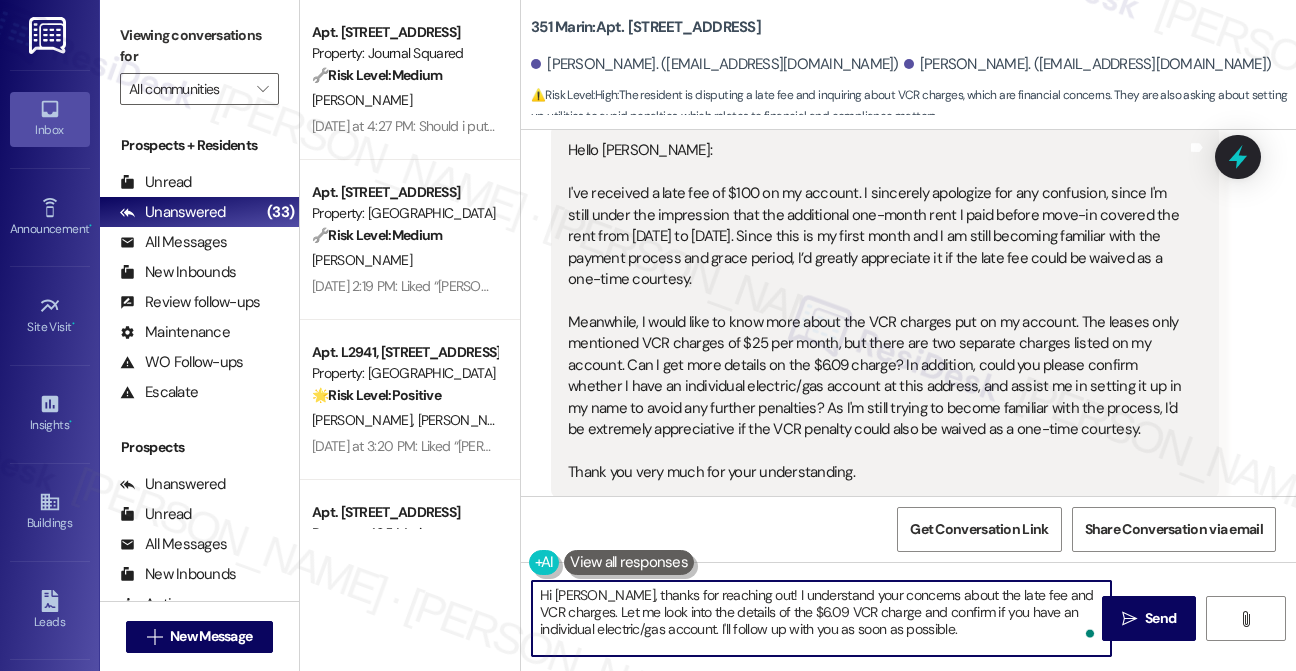 click on "Hi [PERSON_NAME], thanks for reaching out! I understand your concerns about the late fee and VCR charges. Let me look into the details of the $6.09 VCR charge and confirm if you have an individual electric/gas account. I'll follow up with you as soon as possible." at bounding box center (821, 618) 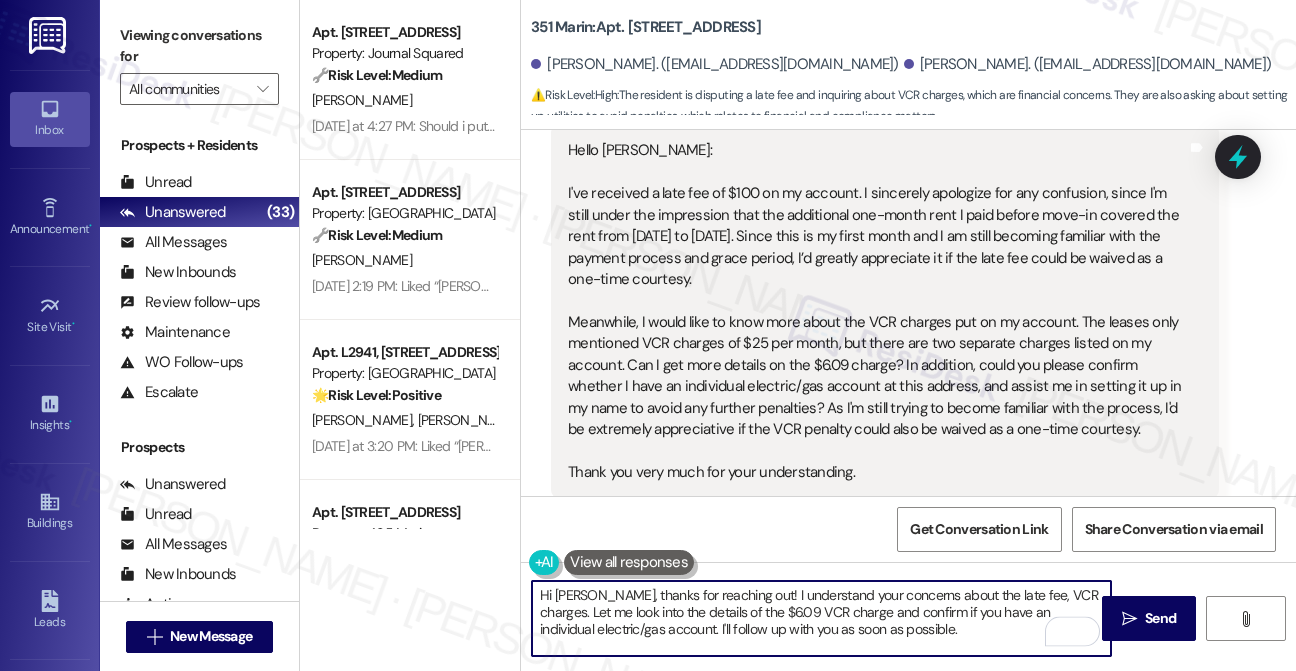 click on "Hi [PERSON_NAME], thanks for reaching out! I understand your concerns about the late fee, VCR charges. Let me look into the details of the $6.09 VCR charge and confirm if you have an individual electric/gas account. I'll follow up with you as soon as possible." at bounding box center [821, 618] 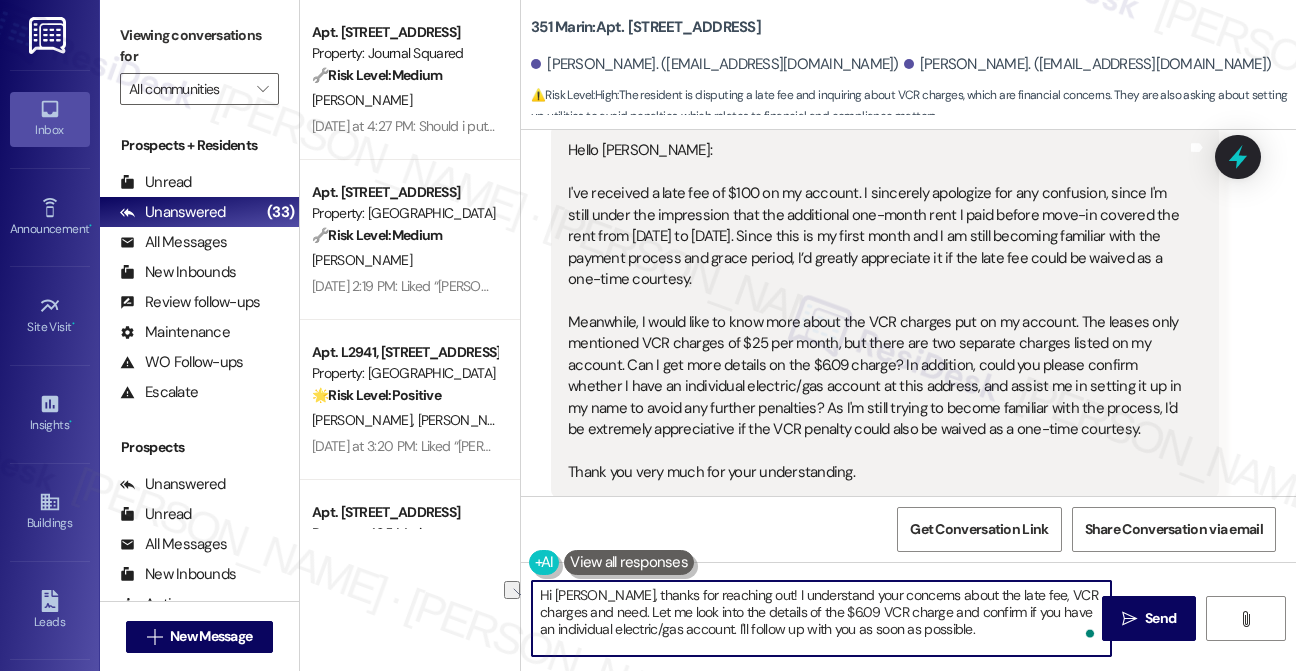 drag, startPoint x: 614, startPoint y: 610, endPoint x: 738, endPoint y: 611, distance: 124.004036 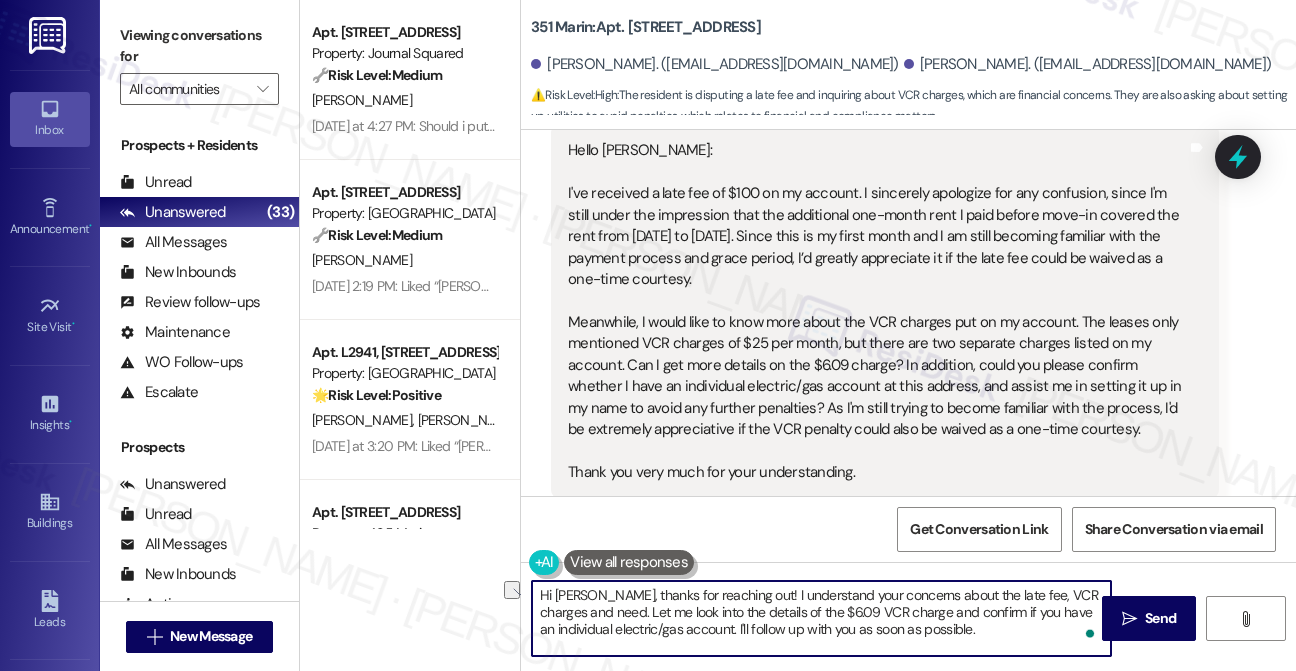 click on "Hi [PERSON_NAME], thanks for reaching out! I understand your concerns about the late fee, VCR charges and need. Let me look into the details of the $6.09 VCR charge and confirm if you have an individual electric/gas account. I'll follow up with you as soon as possible." at bounding box center (821, 618) 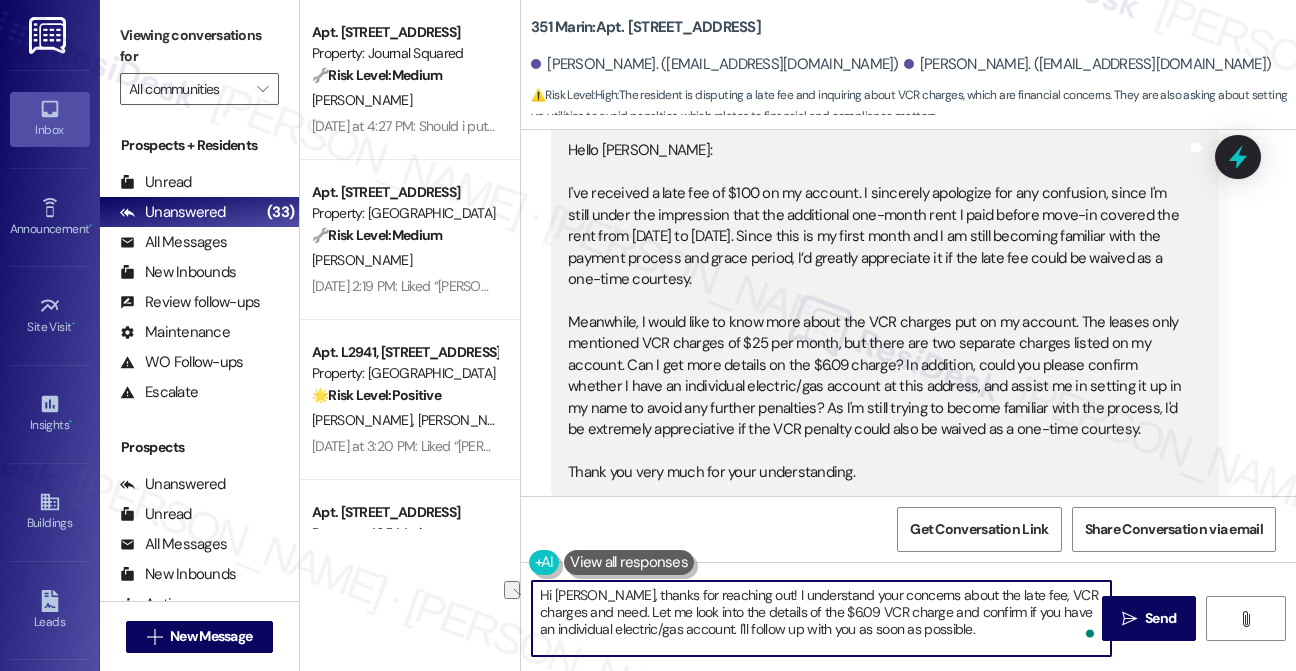drag, startPoint x: 617, startPoint y: 610, endPoint x: 648, endPoint y: 610, distance: 31 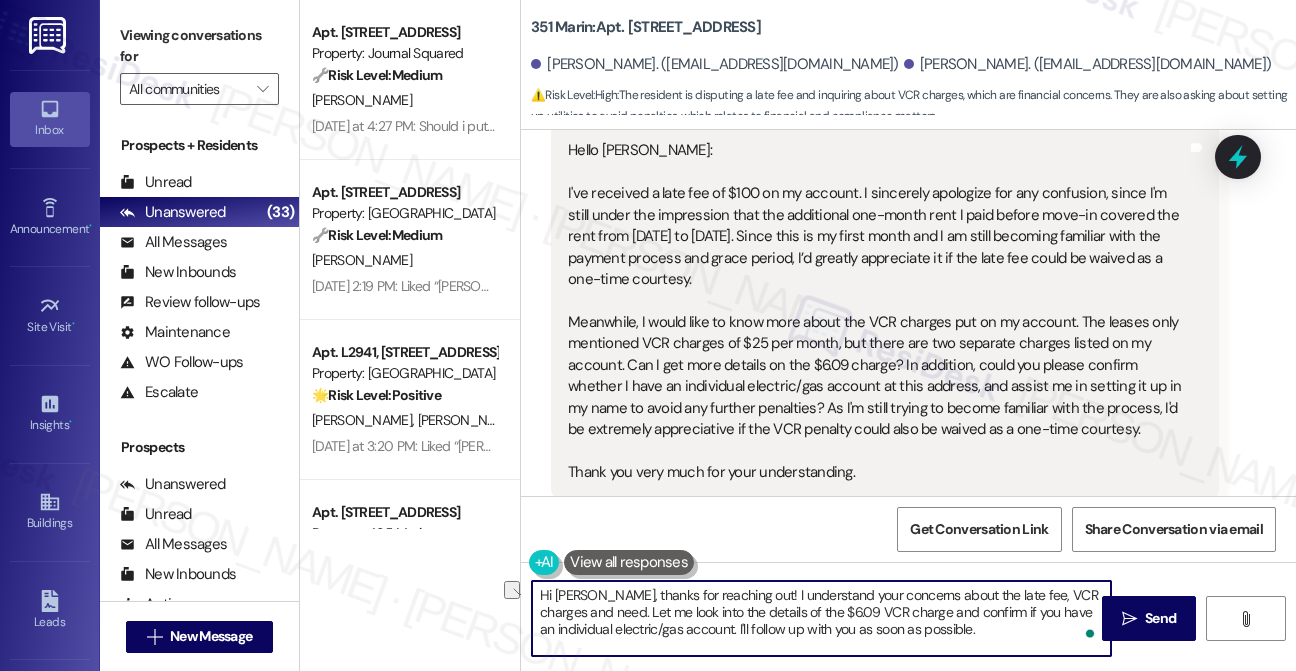click on "Hi [PERSON_NAME], thanks for reaching out! I understand your concerns about the late fee, VCR charges and need. Let me look into the details of the $6.09 VCR charge and confirm if you have an individual electric/gas account. I'll follow up with you as soon as possible." at bounding box center [821, 618] 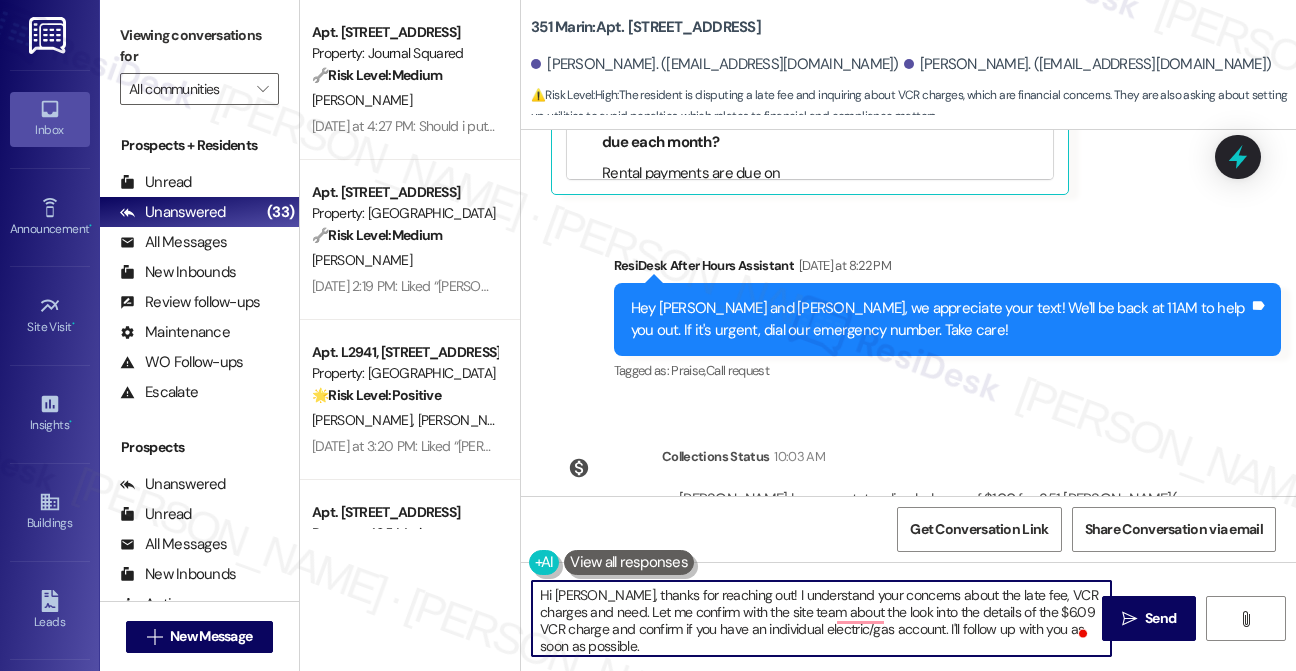 scroll, scrollTop: 1804, scrollLeft: 0, axis: vertical 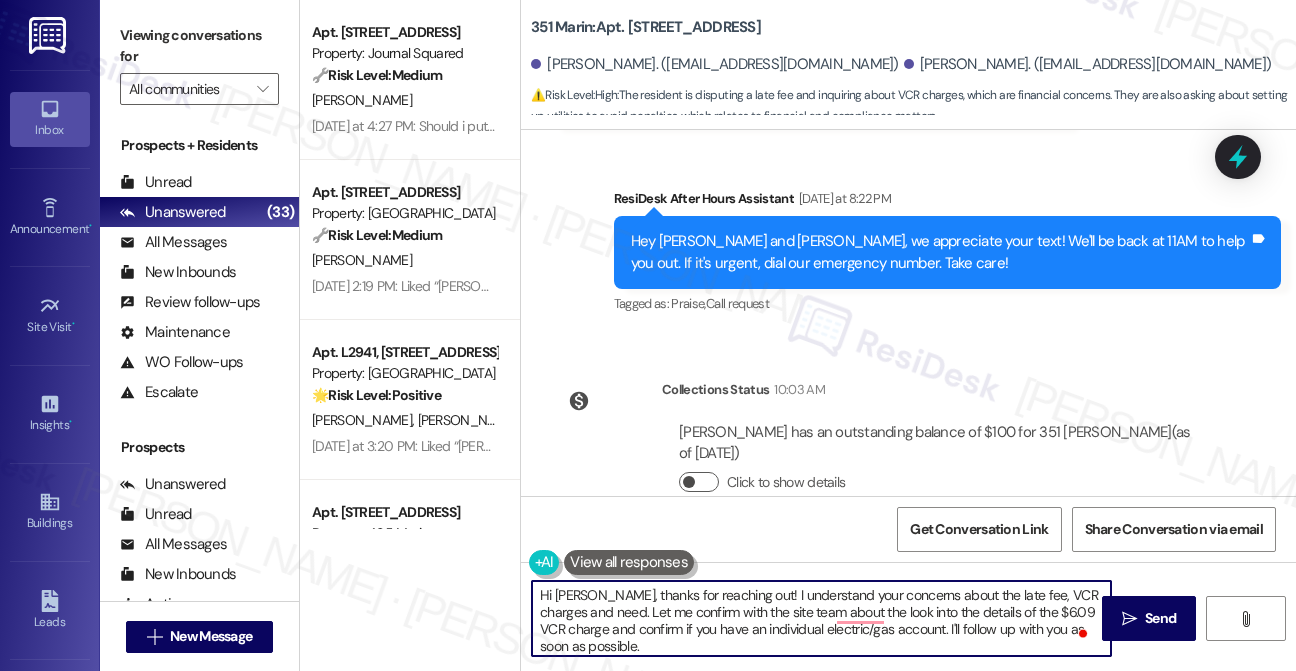 click on "Click to show details" at bounding box center [699, 482] 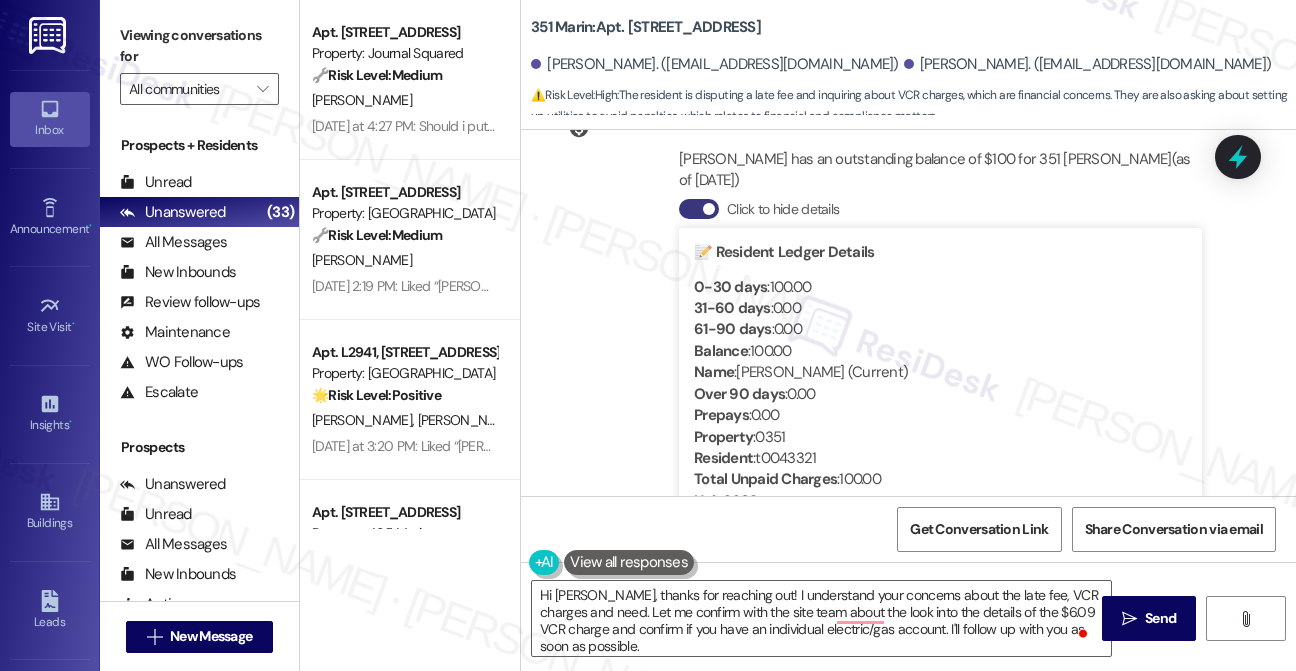 scroll, scrollTop: 2104, scrollLeft: 0, axis: vertical 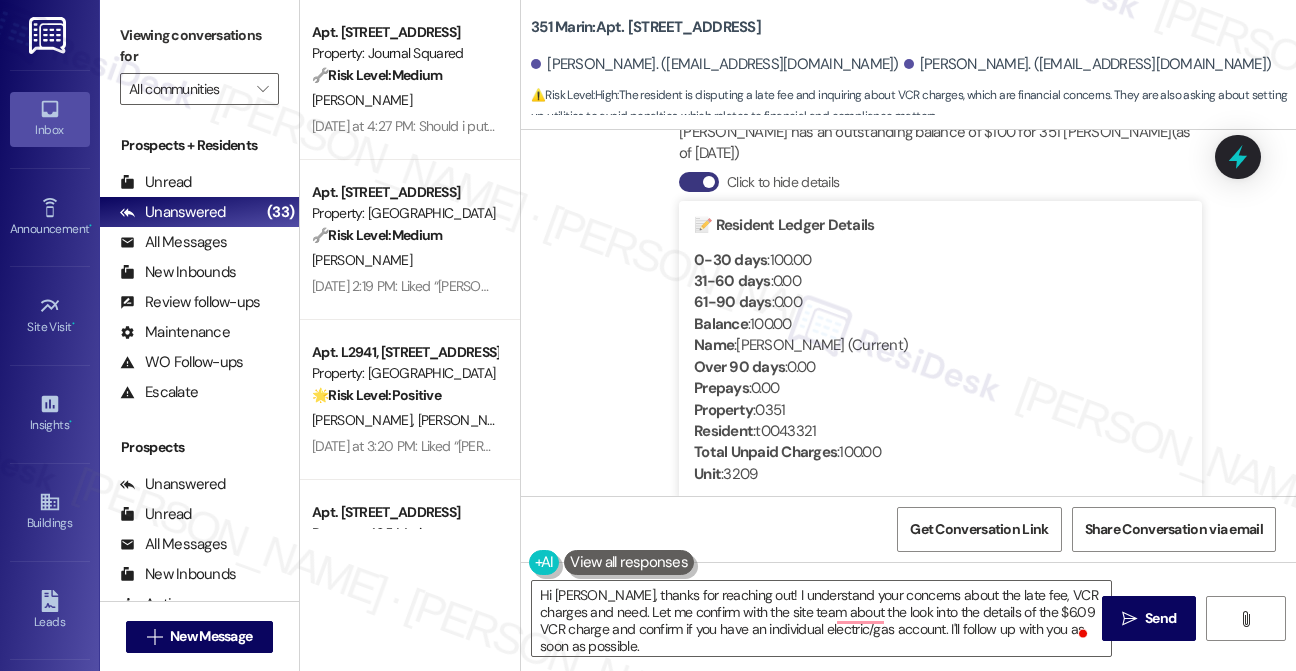 click on "Click to hide details" at bounding box center (699, 182) 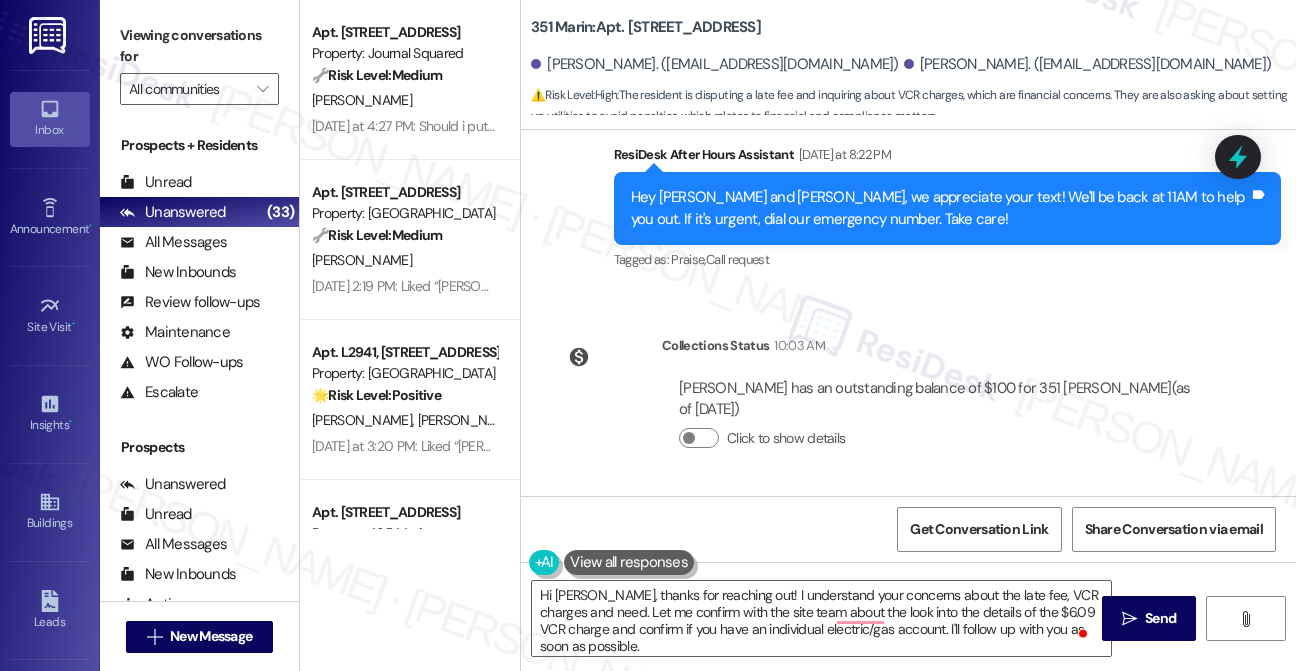 scroll, scrollTop: 1804, scrollLeft: 0, axis: vertical 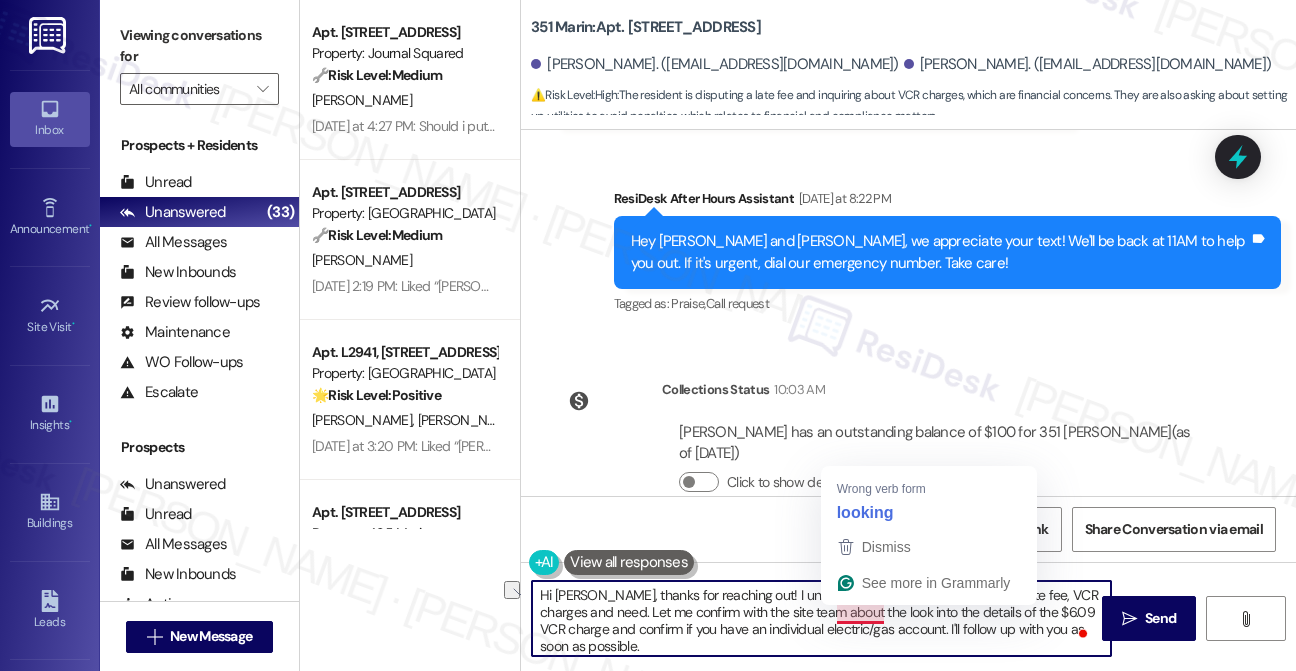drag, startPoint x: 990, startPoint y: 611, endPoint x: 837, endPoint y: 617, distance: 153.1176 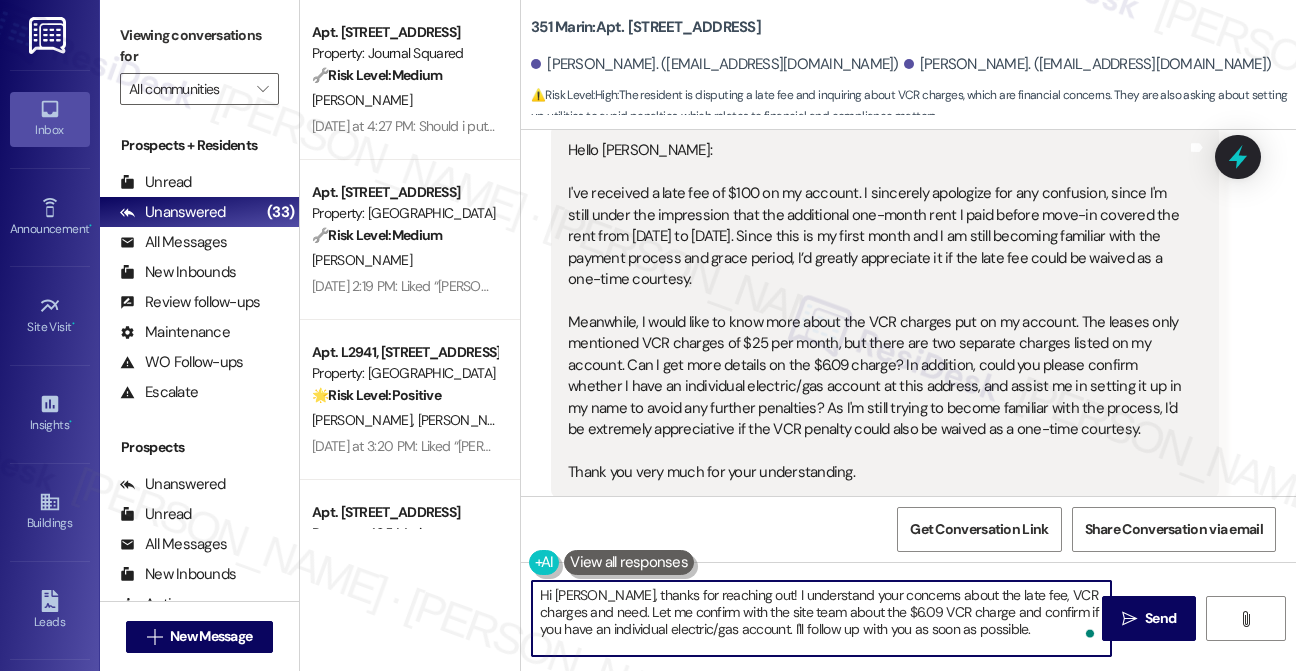 scroll, scrollTop: 1077, scrollLeft: 0, axis: vertical 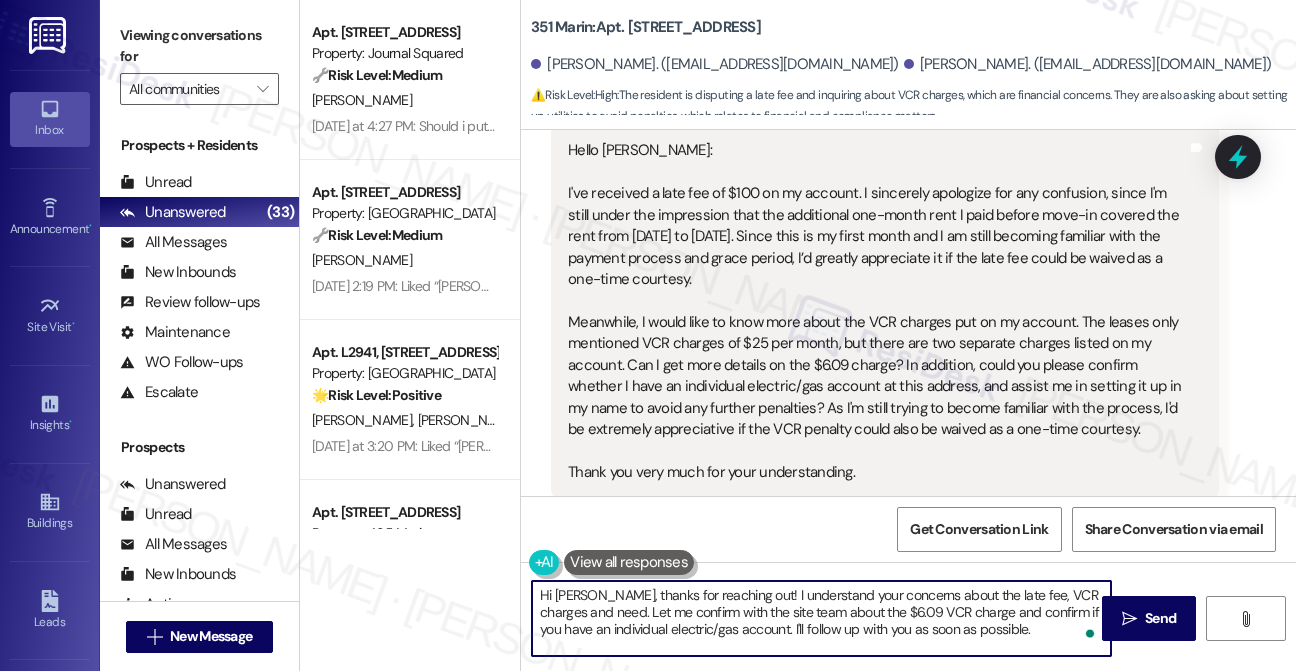 click on "Hi [PERSON_NAME], thanks for reaching out! I understand your concerns about the late fee, VCR charges and need. Let me confirm with the site team about the $6.09 VCR charge and confirm if you have an individual electric/gas account. I'll follow up with you as soon as possible." at bounding box center [821, 618] 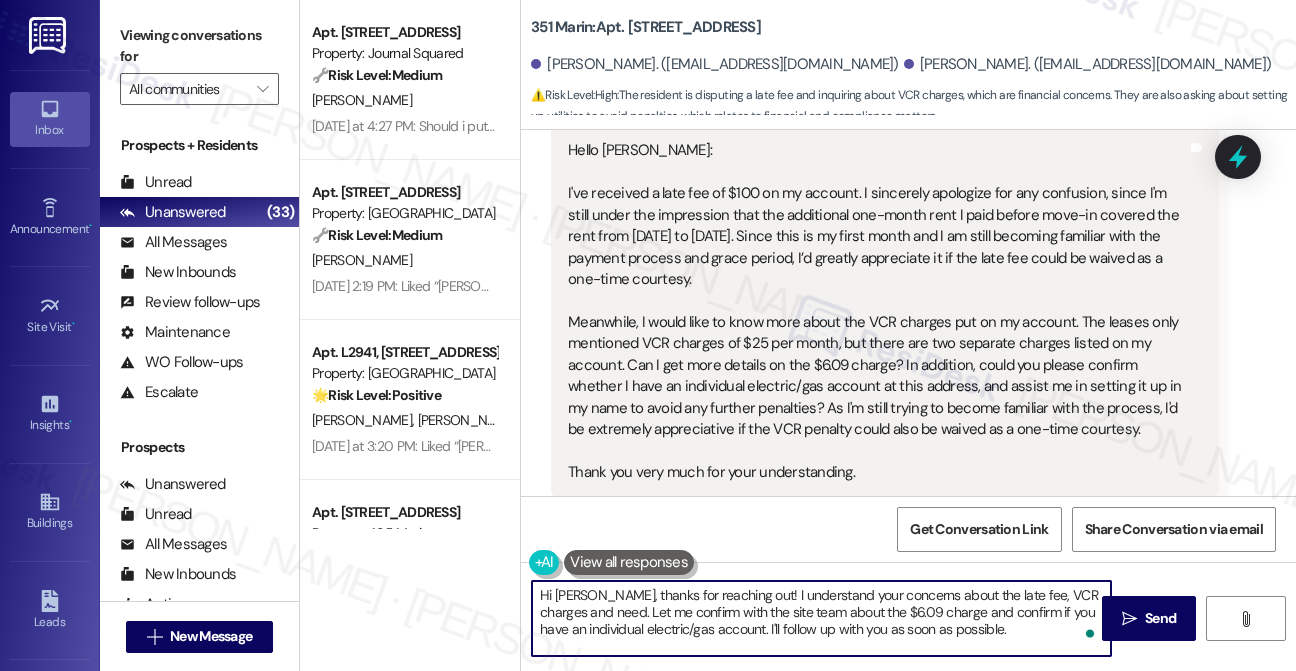 click on "Hi [PERSON_NAME], thanks for reaching out! I understand your concerns about the late fee, VCR charges and need. Let me confirm with the site team about the $6.09 charge and confirm if you have an individual electric/gas account. I'll follow up with you as soon as possible." at bounding box center (821, 618) 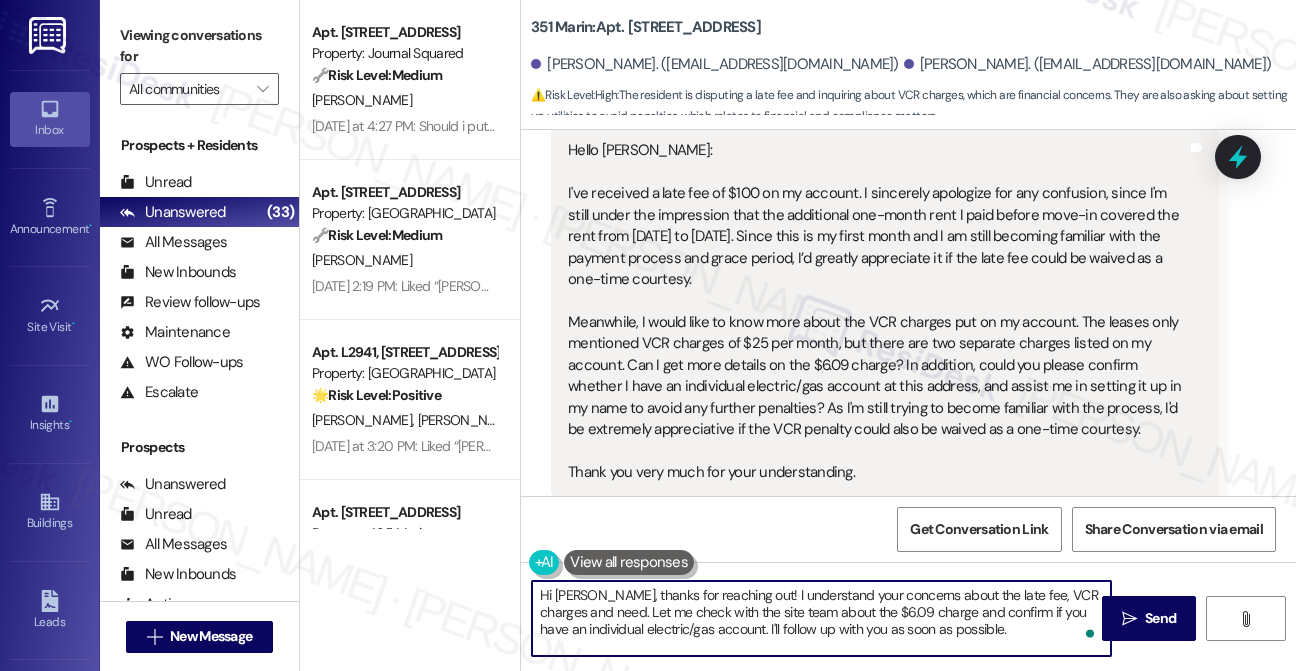 drag, startPoint x: 933, startPoint y: 606, endPoint x: 964, endPoint y: 614, distance: 32.01562 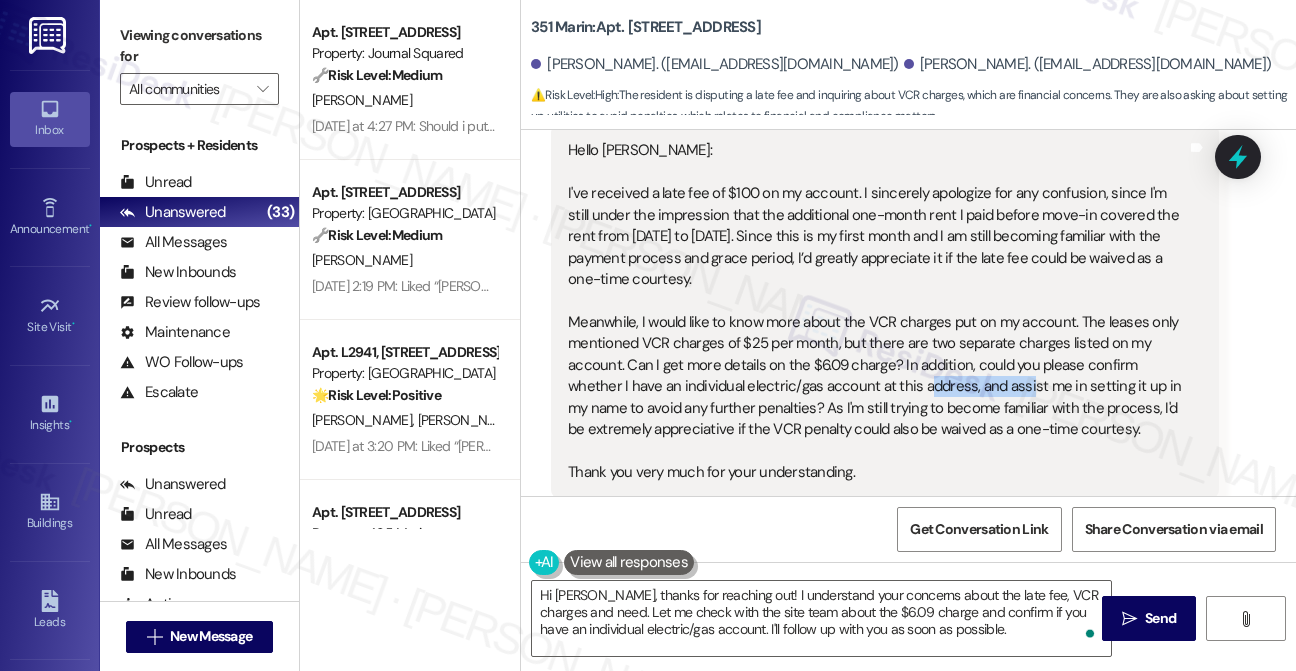 drag, startPoint x: 918, startPoint y: 355, endPoint x: 1022, endPoint y: 355, distance: 104 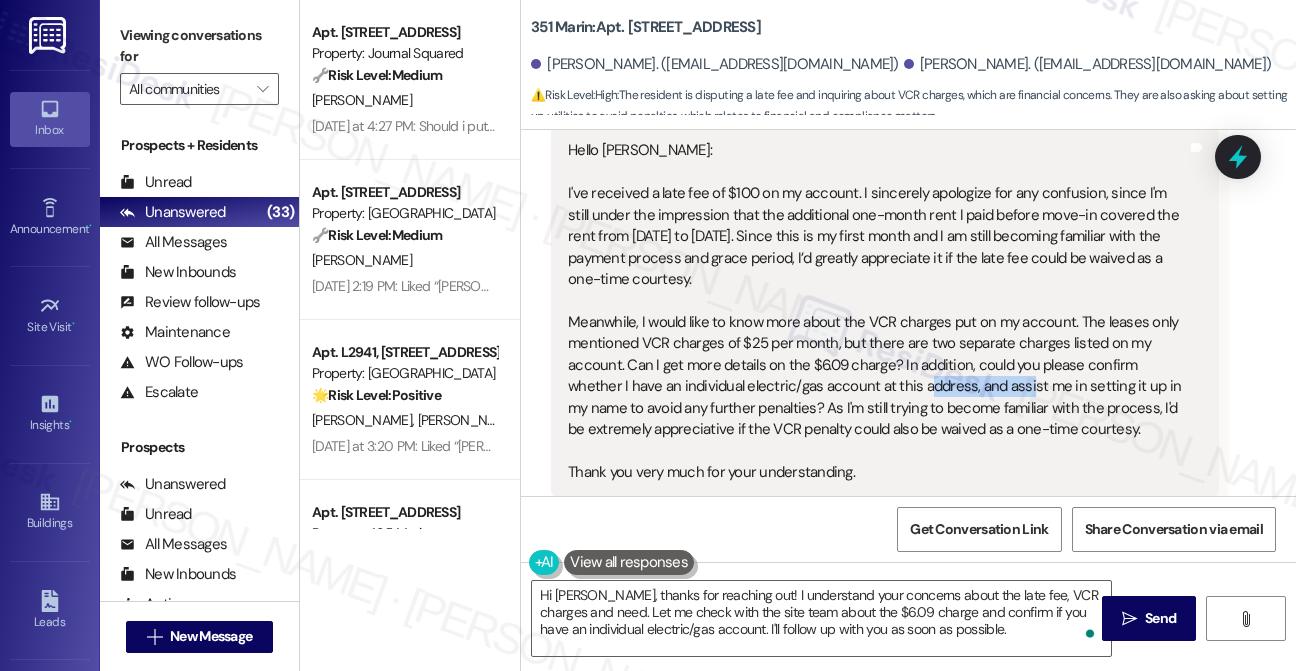 click on "Hello [PERSON_NAME]:
I've received a late fee of $100 on my account. I sincerely apologize for any confusion, since I'm still under the impression that the additional one-month rent I paid before move-in covered the rent from [DATE] to [DATE]. Since this is my first month and I am still becoming familiar with the payment process and grace period, I’d greatly appreciate it if the late fee could be waived as a one-time courtesy.
Meanwhile, I would like to know more about the VCR charges put on my account. The leases only mentioned VCR charges of $25 per month, but there are two separate charges listed on my account. Can I get more details on the $6.09 charge? In addition, could you please confirm whether I have an individual electric/gas account at this address, and assist me in setting it up in my name to avoid any further penalties? As I'm still trying to become familiar with the process, I'd be extremely appreciative if the VCR penalty could also be waived as a one-time courtesy." at bounding box center (877, 311) 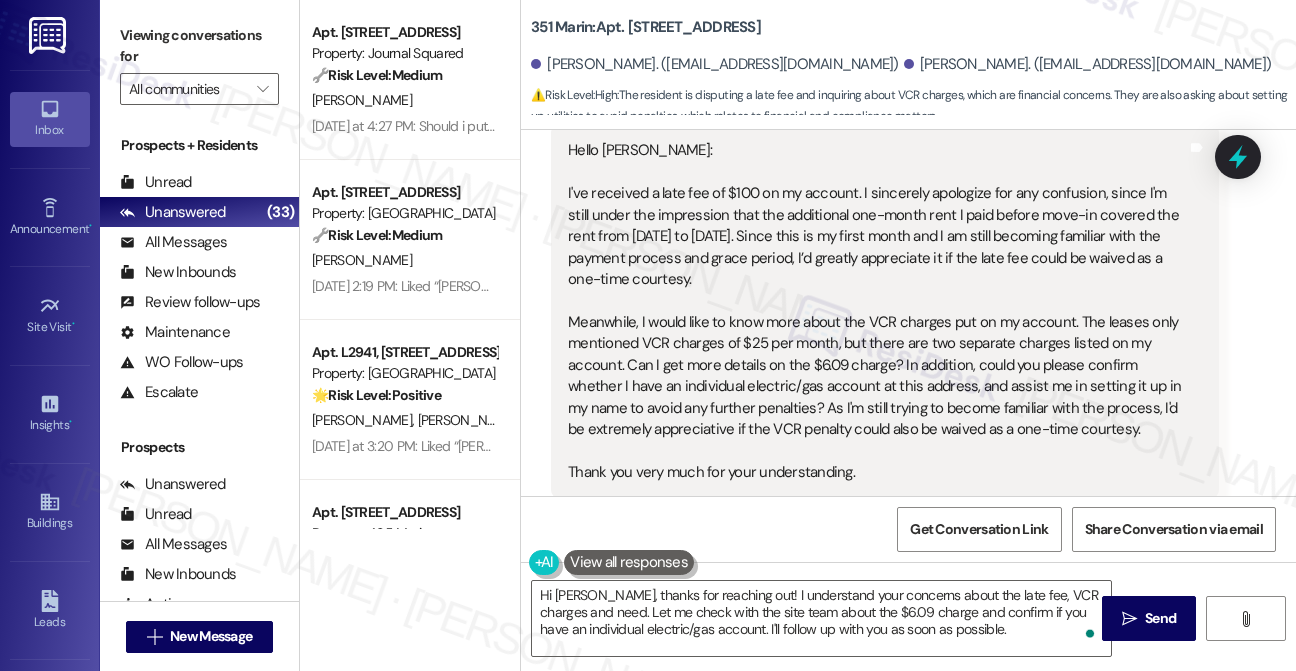 click on "Hello [PERSON_NAME]:
I've received a late fee of $100 on my account. I sincerely apologize for any confusion, since I'm still under the impression that the additional one-month rent I paid before move-in covered the rent from [DATE] to [DATE]. Since this is my first month and I am still becoming familiar with the payment process and grace period, I’d greatly appreciate it if the late fee could be waived as a one-time courtesy.
Meanwhile, I would like to know more about the VCR charges put on my account. The leases only mentioned VCR charges of $25 per month, but there are two separate charges listed on my account. Can I get more details on the $6.09 charge? In addition, could you please confirm whether I have an individual electric/gas account at this address, and assist me in setting it up in my name to avoid any further penalties? As I'm still trying to become familiar with the process, I'd be extremely appreciative if the VCR penalty could also be waived as a one-time courtesy." at bounding box center [877, 311] 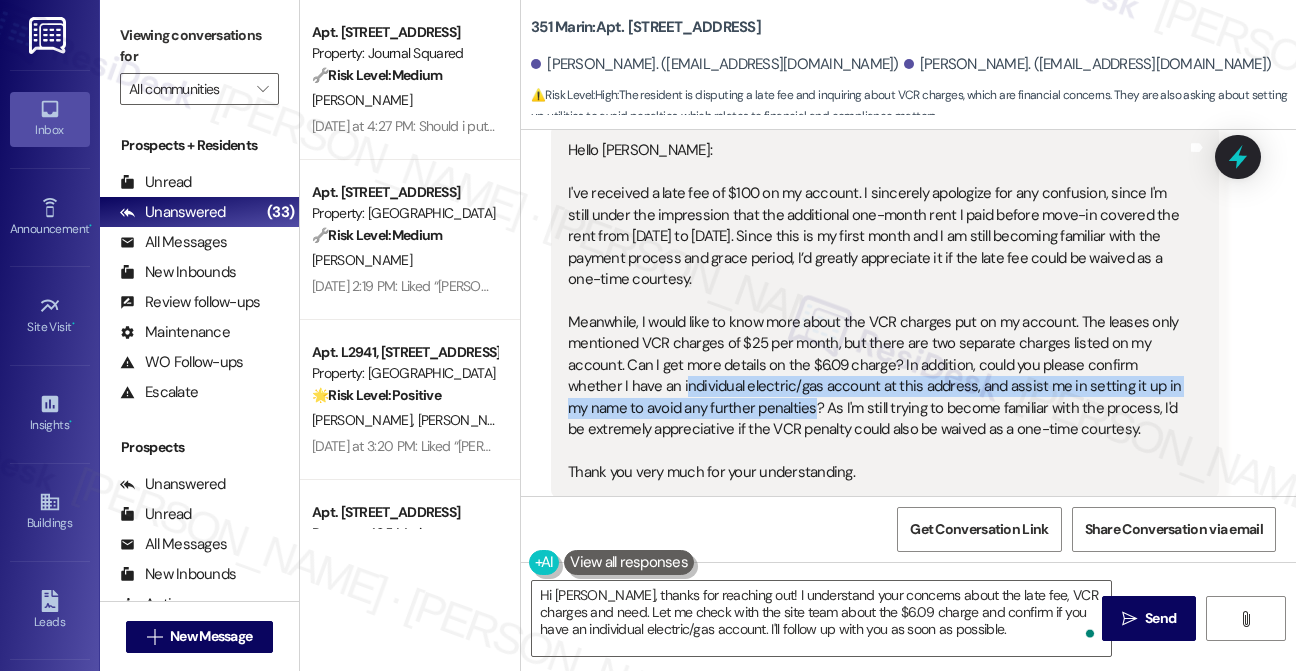 drag, startPoint x: 685, startPoint y: 361, endPoint x: 813, endPoint y: 391, distance: 131.46863 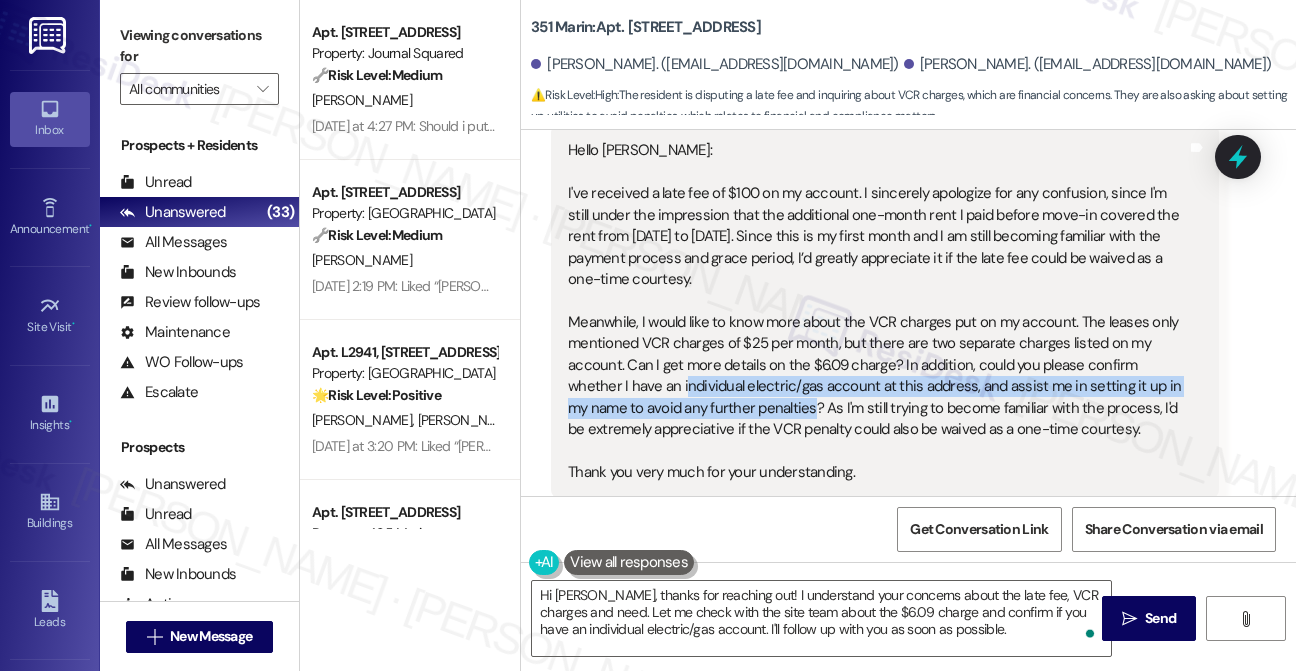 click on "Hello [PERSON_NAME]:
I've received a late fee of $100 on my account. I sincerely apologize for any confusion, since I'm still under the impression that the additional one-month rent I paid before move-in covered the rent from [DATE] to [DATE]. Since this is my first month and I am still becoming familiar with the payment process and grace period, I’d greatly appreciate it if the late fee could be waived as a one-time courtesy.
Meanwhile, I would like to know more about the VCR charges put on my account. The leases only mentioned VCR charges of $25 per month, but there are two separate charges listed on my account. Can I get more details on the $6.09 charge? In addition, could you please confirm whether I have an individual electric/gas account at this address, and assist me in setting it up in my name to avoid any further penalties? As I'm still trying to become familiar with the process, I'd be extremely appreciative if the VCR penalty could also be waived as a one-time courtesy." at bounding box center (877, 311) 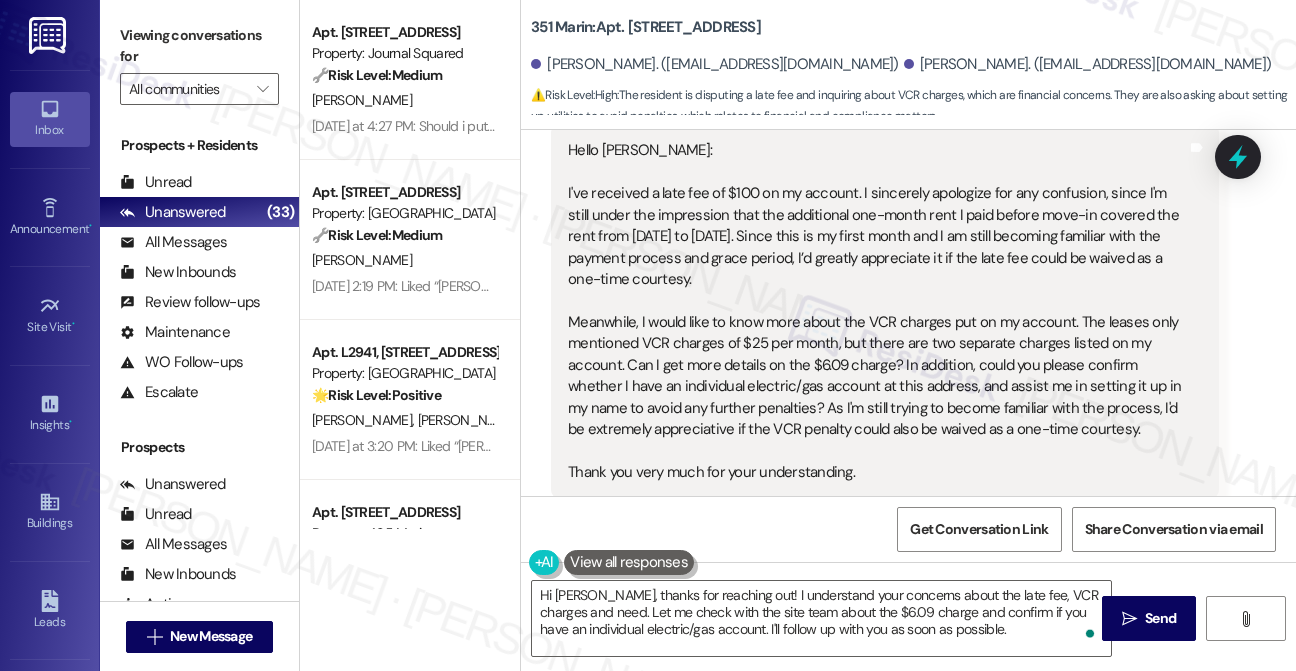 click on "Hello [PERSON_NAME]:
I've received a late fee of $100 on my account. I sincerely apologize for any confusion, since I'm still under the impression that the additional one-month rent I paid before move-in covered the rent from [DATE] to [DATE]. Since this is my first month and I am still becoming familiar with the payment process and grace period, I’d greatly appreciate it if the late fee could be waived as a one-time courtesy.
Meanwhile, I would like to know more about the VCR charges put on my account. The leases only mentioned VCR charges of $25 per month, but there are two separate charges listed on my account. Can I get more details on the $6.09 charge? In addition, could you please confirm whether I have an individual electric/gas account at this address, and assist me in setting it up in my name to avoid any further penalties? As I'm still trying to become familiar with the process, I'd be extremely appreciative if the VCR penalty could also be waived as a one-time courtesy." at bounding box center [877, 311] 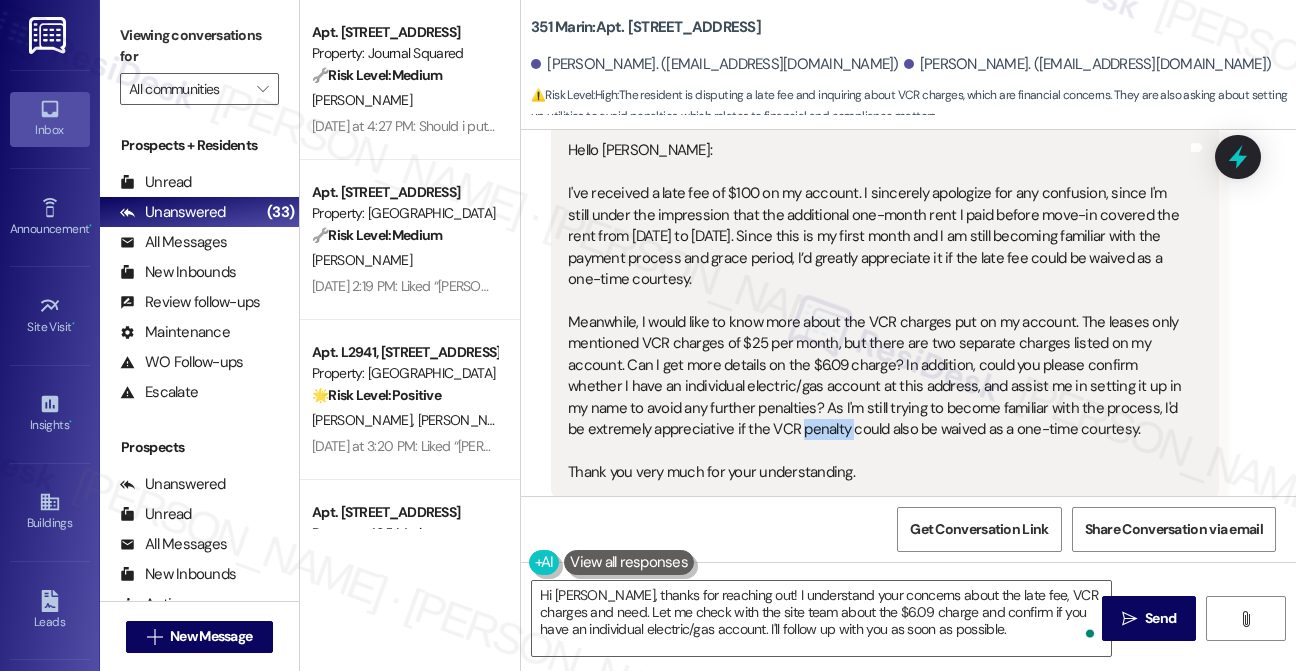 click on "Hello [PERSON_NAME]:
I've received a late fee of $100 on my account. I sincerely apologize for any confusion, since I'm still under the impression that the additional one-month rent I paid before move-in covered the rent from [DATE] to [DATE]. Since this is my first month and I am still becoming familiar with the payment process and grace period, I’d greatly appreciate it if the late fee could be waived as a one-time courtesy.
Meanwhile, I would like to know more about the VCR charges put on my account. The leases only mentioned VCR charges of $25 per month, but there are two separate charges listed on my account. Can I get more details on the $6.09 charge? In addition, could you please confirm whether I have an individual electric/gas account at this address, and assist me in setting it up in my name to avoid any further penalties? As I'm still trying to become familiar with the process, I'd be extremely appreciative if the VCR penalty could also be waived as a one-time courtesy." at bounding box center (877, 311) 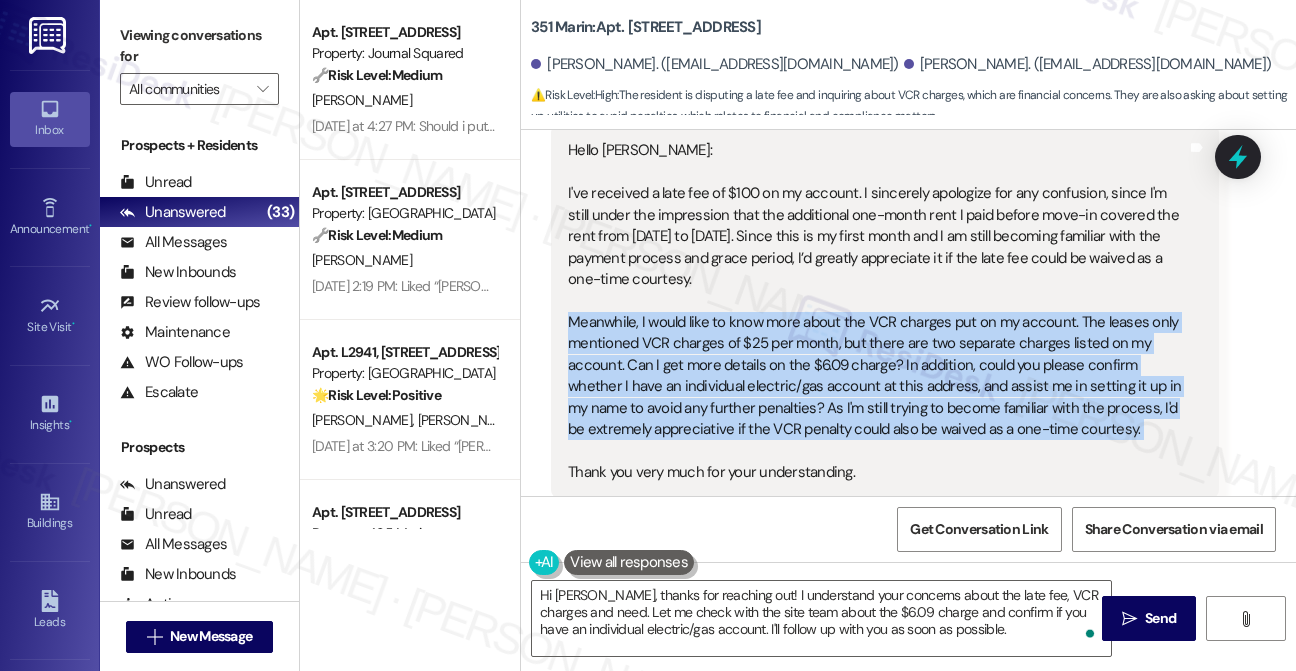 click on "Hello [PERSON_NAME]:
I've received a late fee of $100 on my account. I sincerely apologize for any confusion, since I'm still under the impression that the additional one-month rent I paid before move-in covered the rent from [DATE] to [DATE]. Since this is my first month and I am still becoming familiar with the payment process and grace period, I’d greatly appreciate it if the late fee could be waived as a one-time courtesy.
Meanwhile, I would like to know more about the VCR charges put on my account. The leases only mentioned VCR charges of $25 per month, but there are two separate charges listed on my account. Can I get more details on the $6.09 charge? In addition, could you please confirm whether I have an individual electric/gas account at this address, and assist me in setting it up in my name to avoid any further penalties? As I'm still trying to become familiar with the process, I'd be extremely appreciative if the VCR penalty could also be waived as a one-time courtesy." at bounding box center [877, 311] 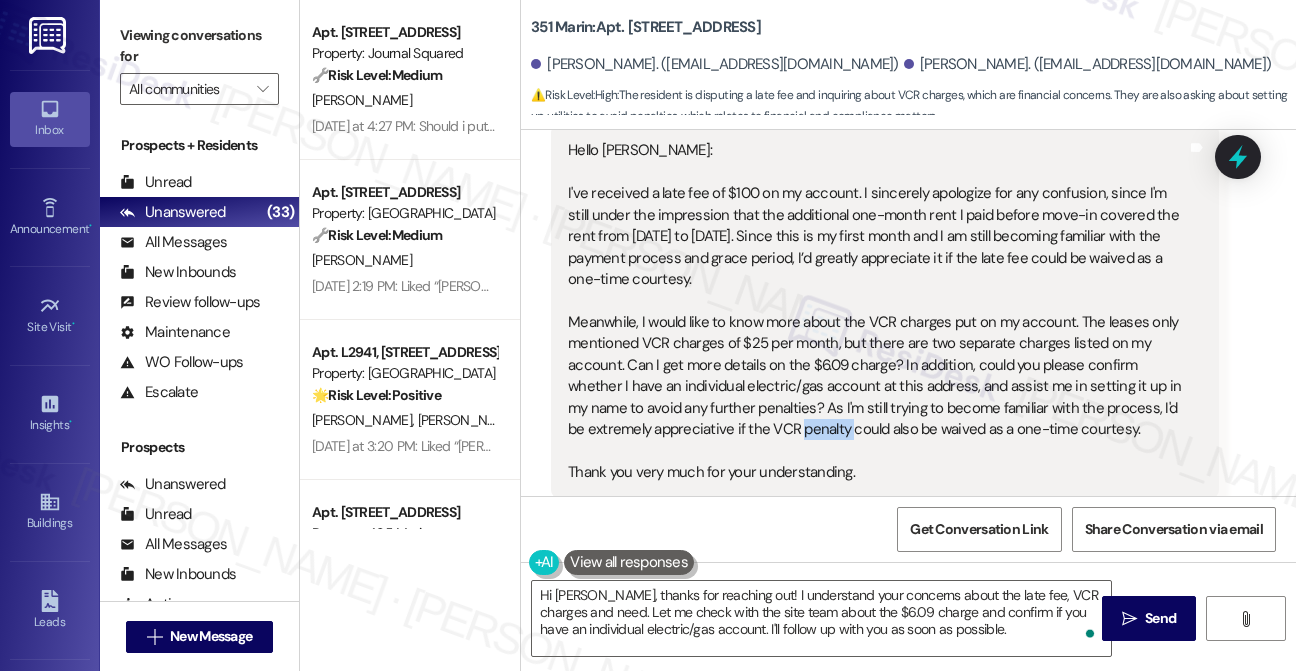 click on "Hello [PERSON_NAME]:
I've received a late fee of $100 on my account. I sincerely apologize for any confusion, since I'm still under the impression that the additional one-month rent I paid before move-in covered the rent from [DATE] to [DATE]. Since this is my first month and I am still becoming familiar with the payment process and grace period, I’d greatly appreciate it if the late fee could be waived as a one-time courtesy.
Meanwhile, I would like to know more about the VCR charges put on my account. The leases only mentioned VCR charges of $25 per month, but there are two separate charges listed on my account. Can I get more details on the $6.09 charge? In addition, could you please confirm whether I have an individual electric/gas account at this address, and assist me in setting it up in my name to avoid any further penalties? As I'm still trying to become familiar with the process, I'd be extremely appreciative if the VCR penalty could also be waived as a one-time courtesy." at bounding box center [877, 311] 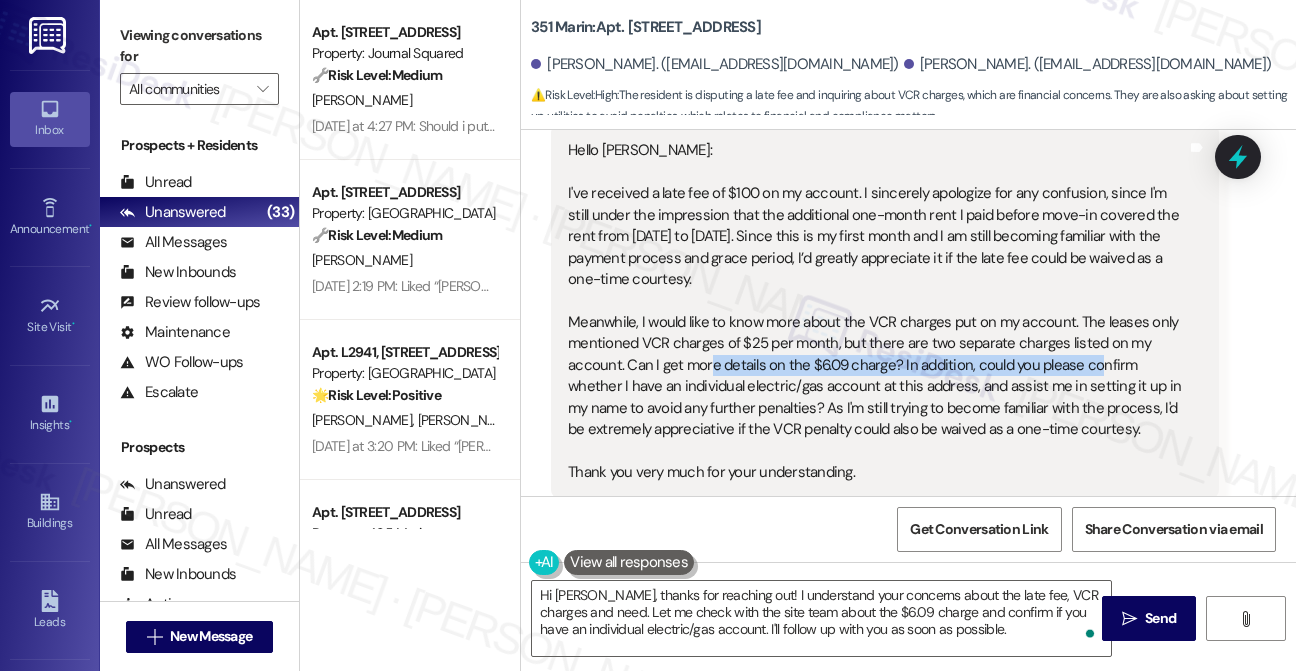drag, startPoint x: 706, startPoint y: 345, endPoint x: 1090, endPoint y: 354, distance: 384.10547 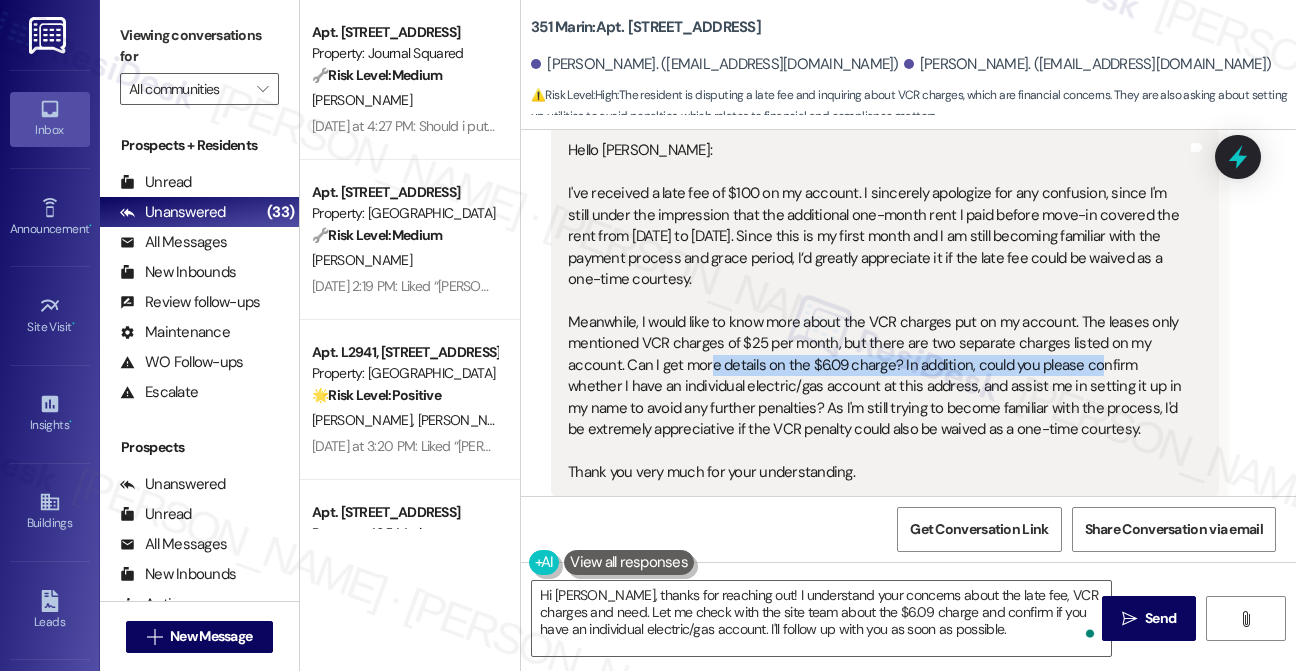click on "Hello [PERSON_NAME]:
I've received a late fee of $100 on my account. I sincerely apologize for any confusion, since I'm still under the impression that the additional one-month rent I paid before move-in covered the rent from [DATE] to [DATE]. Since this is my first month and I am still becoming familiar with the payment process and grace period, I’d greatly appreciate it if the late fee could be waived as a one-time courtesy.
Meanwhile, I would like to know more about the VCR charges put on my account. The leases only mentioned VCR charges of $25 per month, but there are two separate charges listed on my account. Can I get more details on the $6.09 charge? In addition, could you please confirm whether I have an individual electric/gas account at this address, and assist me in setting it up in my name to avoid any further penalties? As I'm still trying to become familiar with the process, I'd be extremely appreciative if the VCR penalty could also be waived as a one-time courtesy." at bounding box center (877, 311) 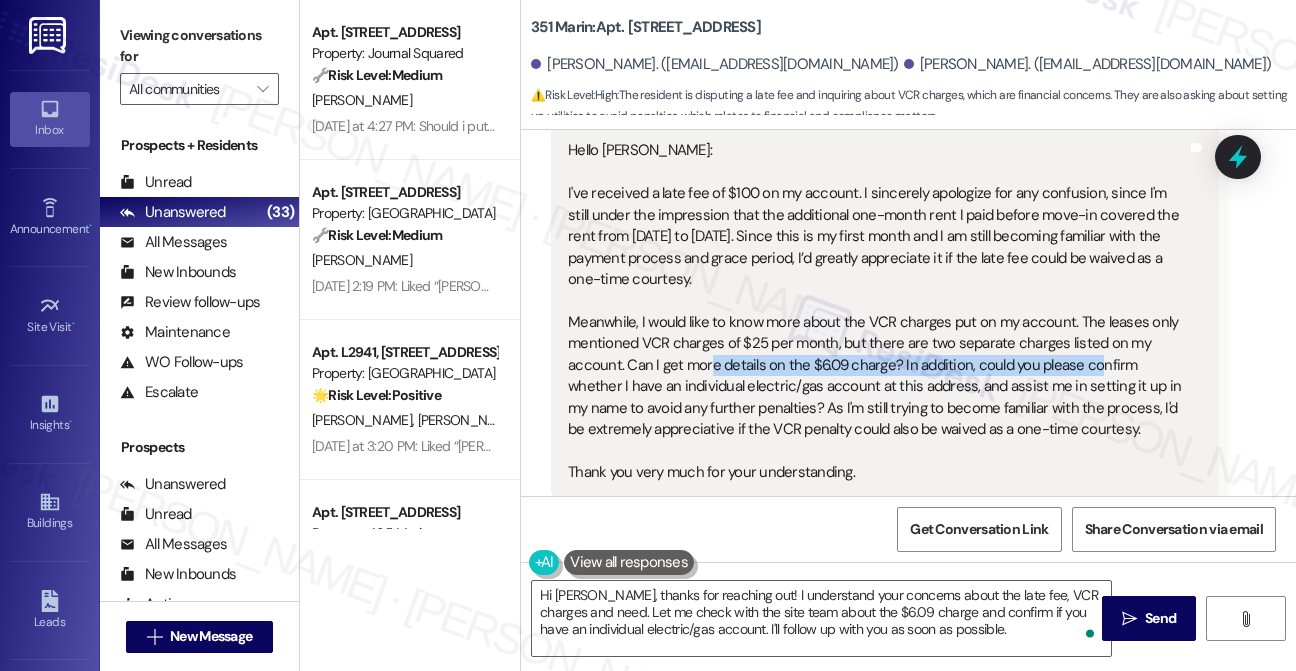 click on "Hello [PERSON_NAME]:
I've received a late fee of $100 on my account. I sincerely apologize for any confusion, since I'm still under the impression that the additional one-month rent I paid before move-in covered the rent from [DATE] to [DATE]. Since this is my first month and I am still becoming familiar with the payment process and grace period, I’d greatly appreciate it if the late fee could be waived as a one-time courtesy.
Meanwhile, I would like to know more about the VCR charges put on my account. The leases only mentioned VCR charges of $25 per month, but there are two separate charges listed on my account. Can I get more details on the $6.09 charge? In addition, could you please confirm whether I have an individual electric/gas account at this address, and assist me in setting it up in my name to avoid any further penalties? As I'm still trying to become familiar with the process, I'd be extremely appreciative if the VCR penalty could also be waived as a one-time courtesy." at bounding box center (877, 311) 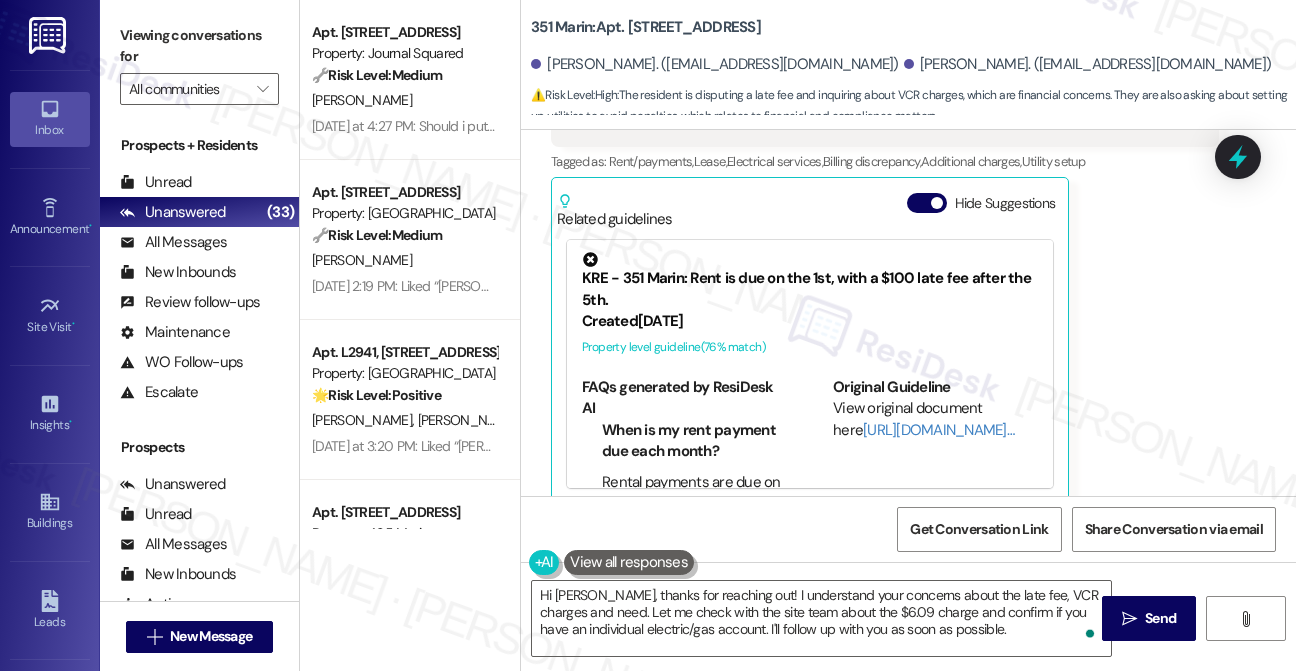 scroll, scrollTop: 1349, scrollLeft: 0, axis: vertical 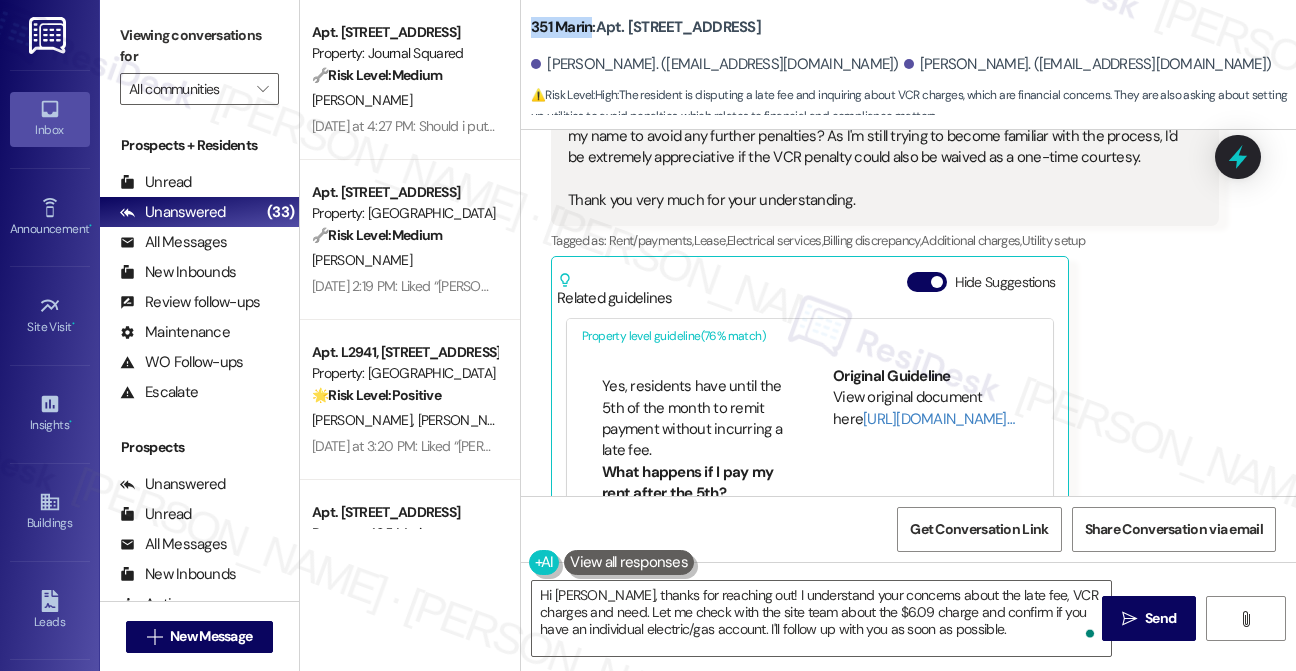 drag, startPoint x: 530, startPoint y: 22, endPoint x: 592, endPoint y: 28, distance: 62.289646 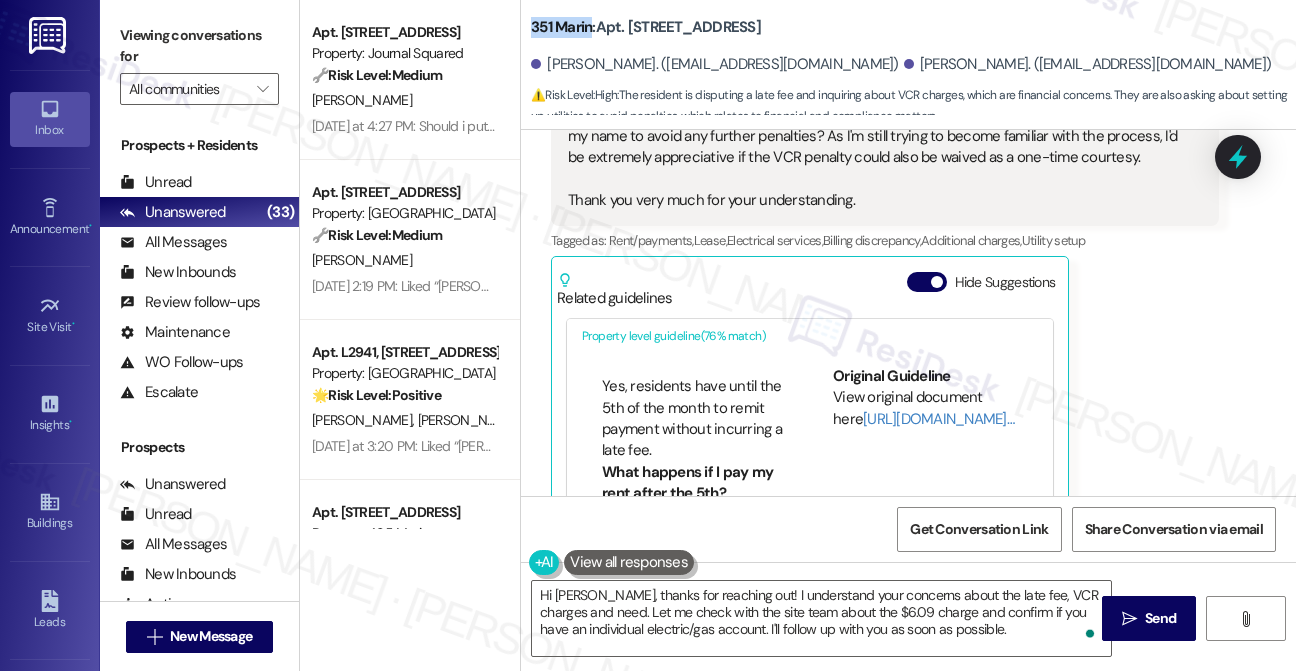 click on "351 Marin:  Apt. [STREET_ADDRESS]" at bounding box center (646, 27) 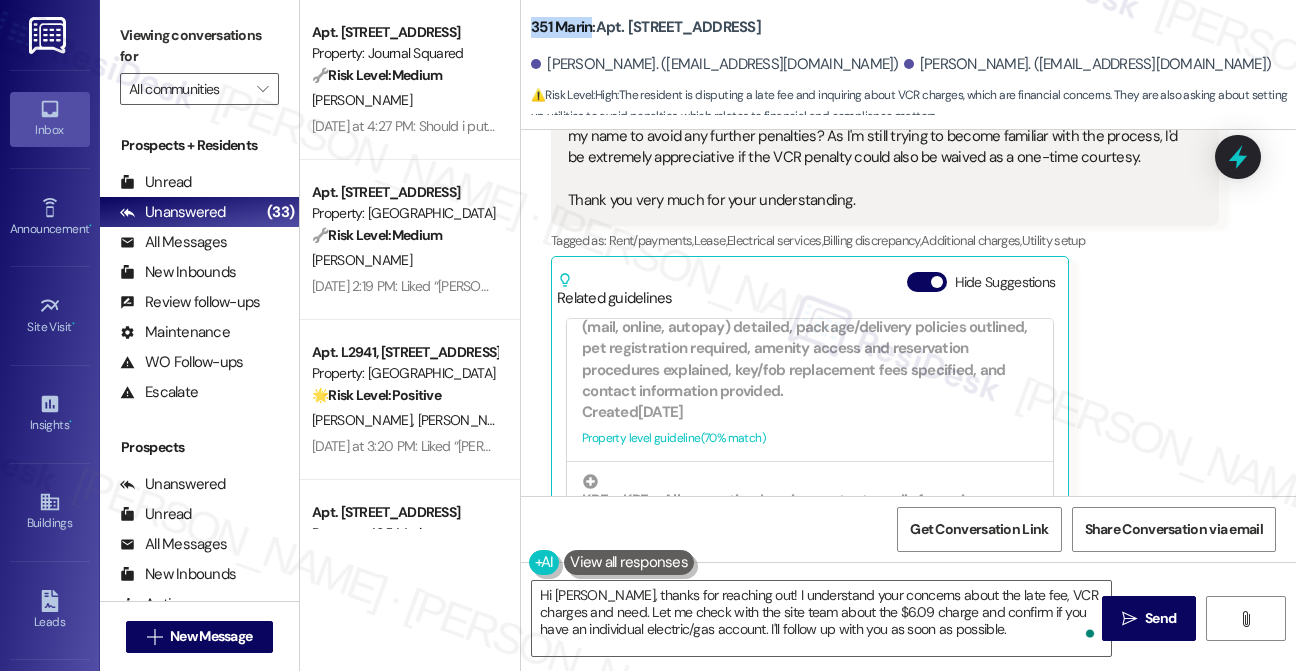 scroll, scrollTop: 1090, scrollLeft: 0, axis: vertical 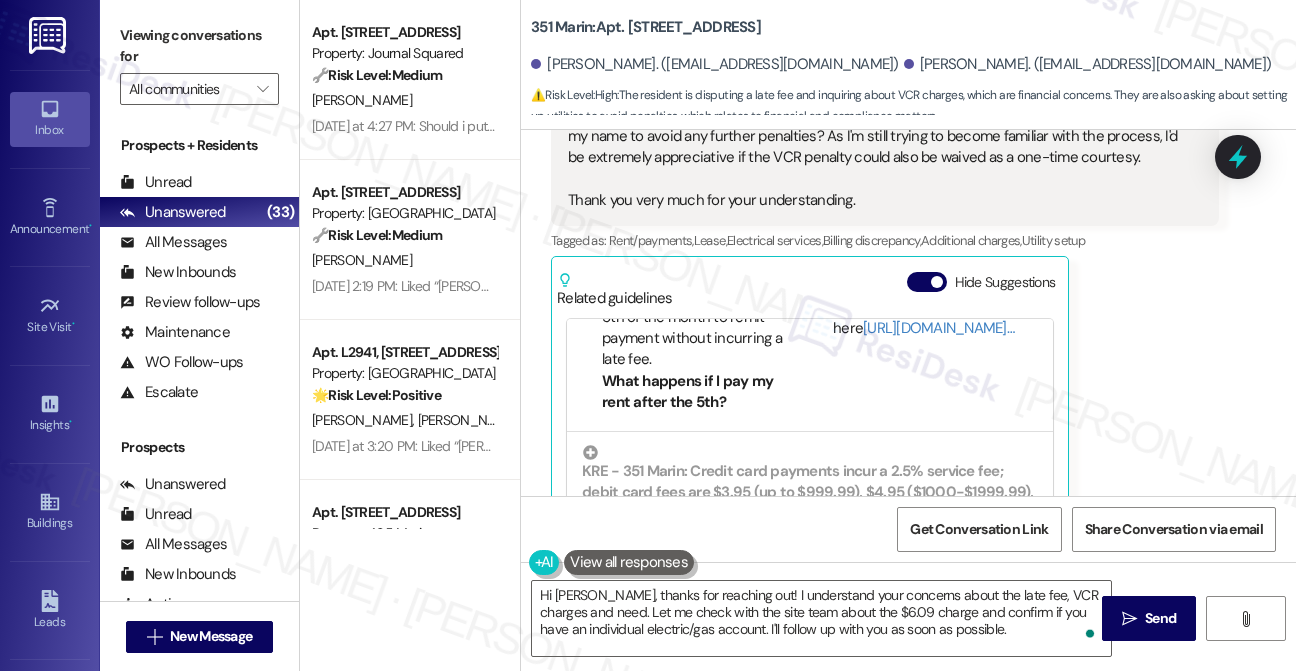 click on "Electrical services ," at bounding box center [775, 240] 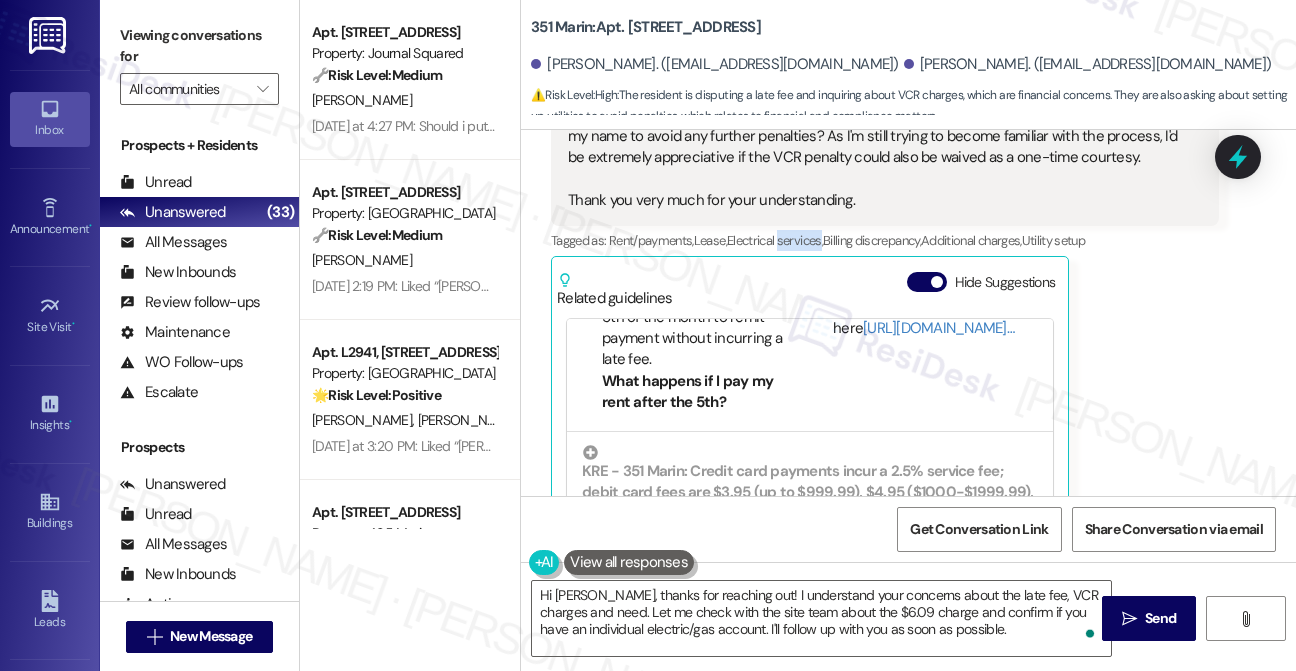 click on "Electrical services ," at bounding box center (775, 240) 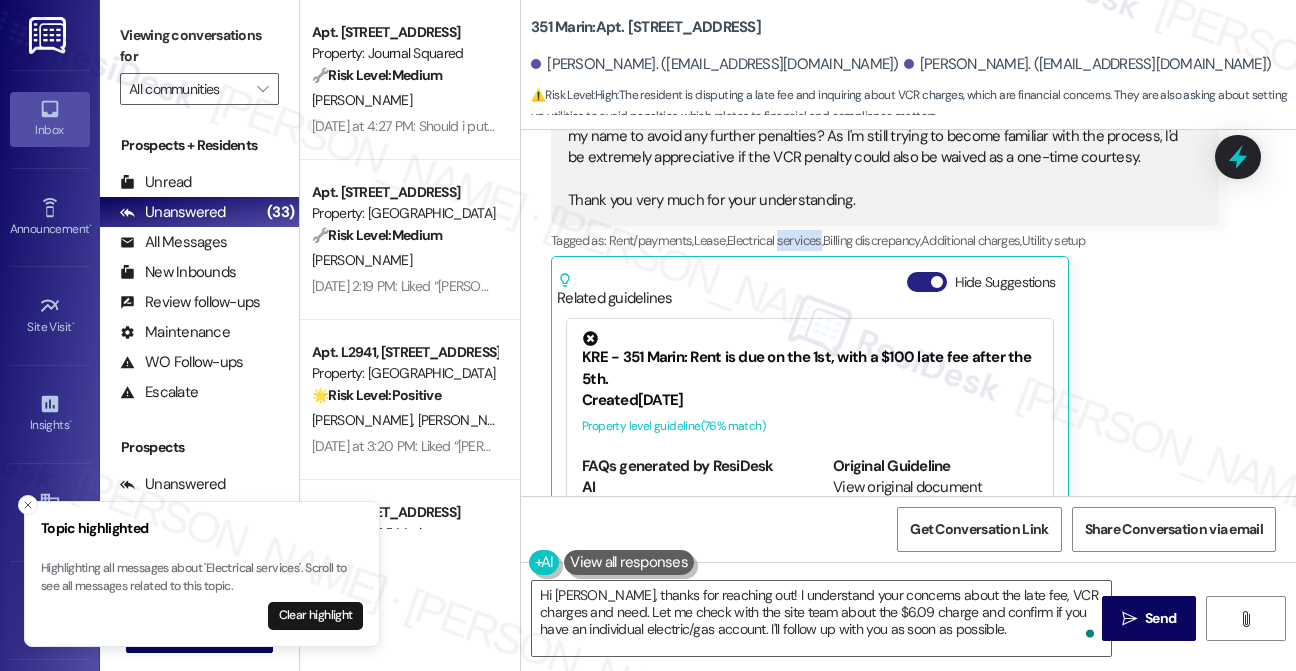 click on "Hide Suggestions" at bounding box center [927, 282] 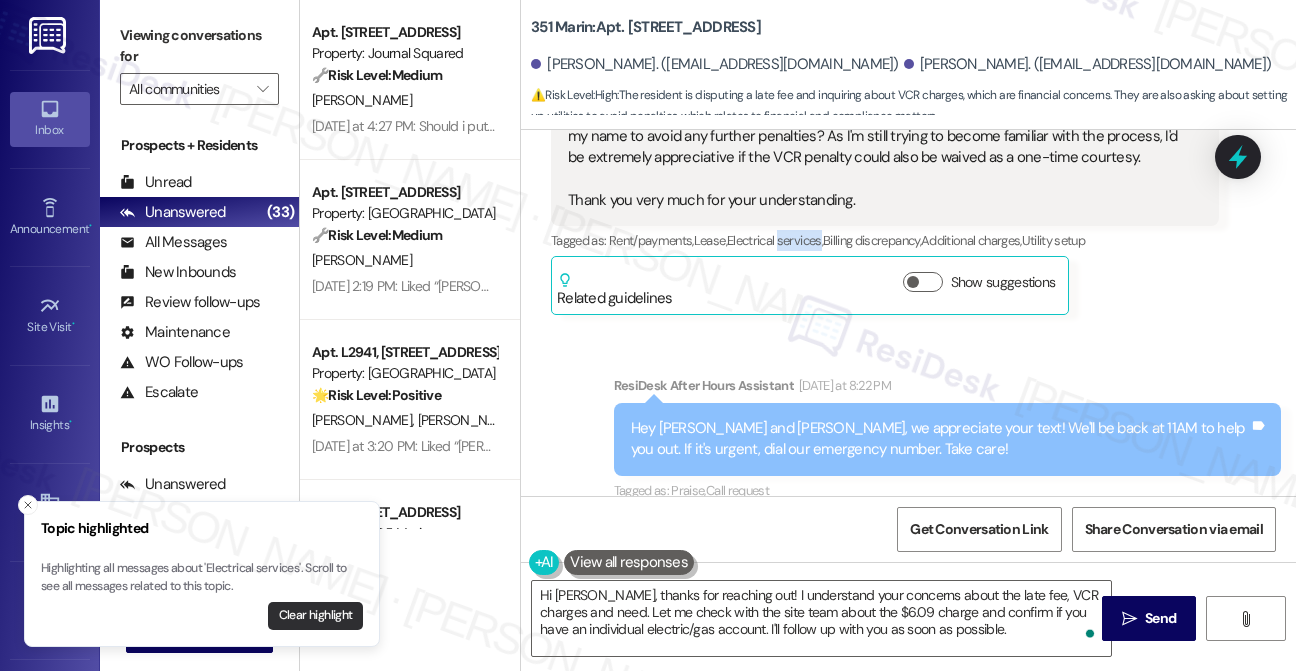 click on "Clear highlight" at bounding box center (315, 616) 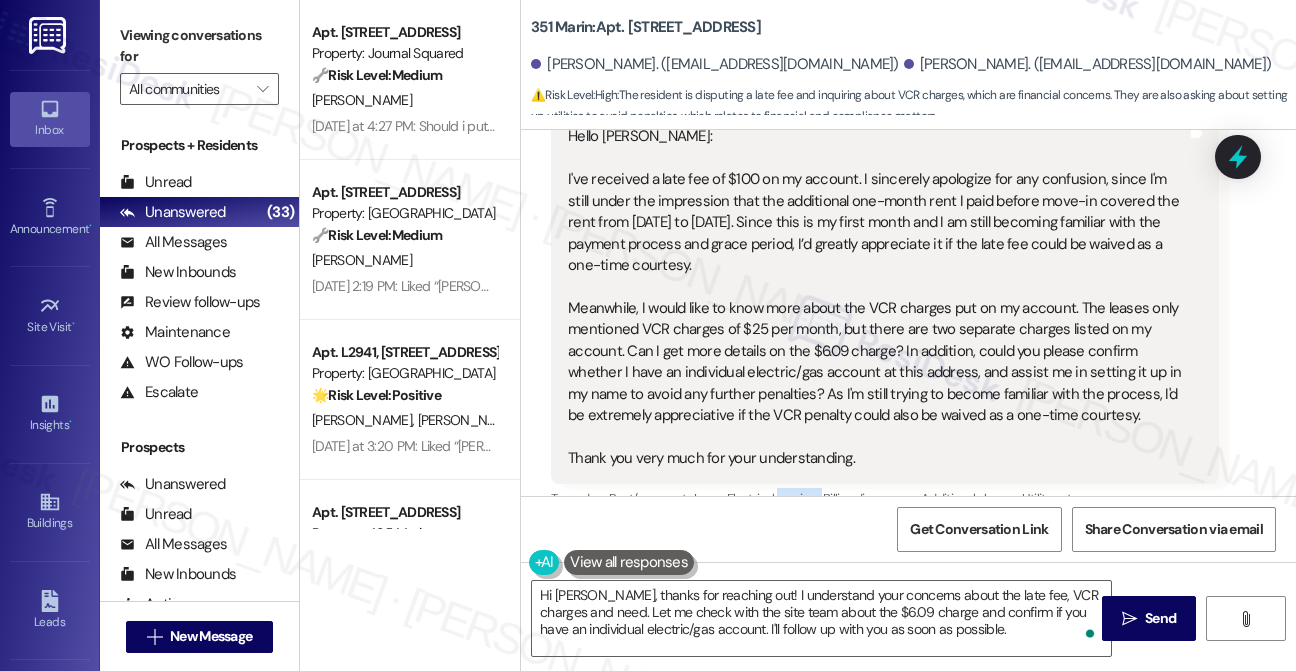 scroll, scrollTop: 1077, scrollLeft: 0, axis: vertical 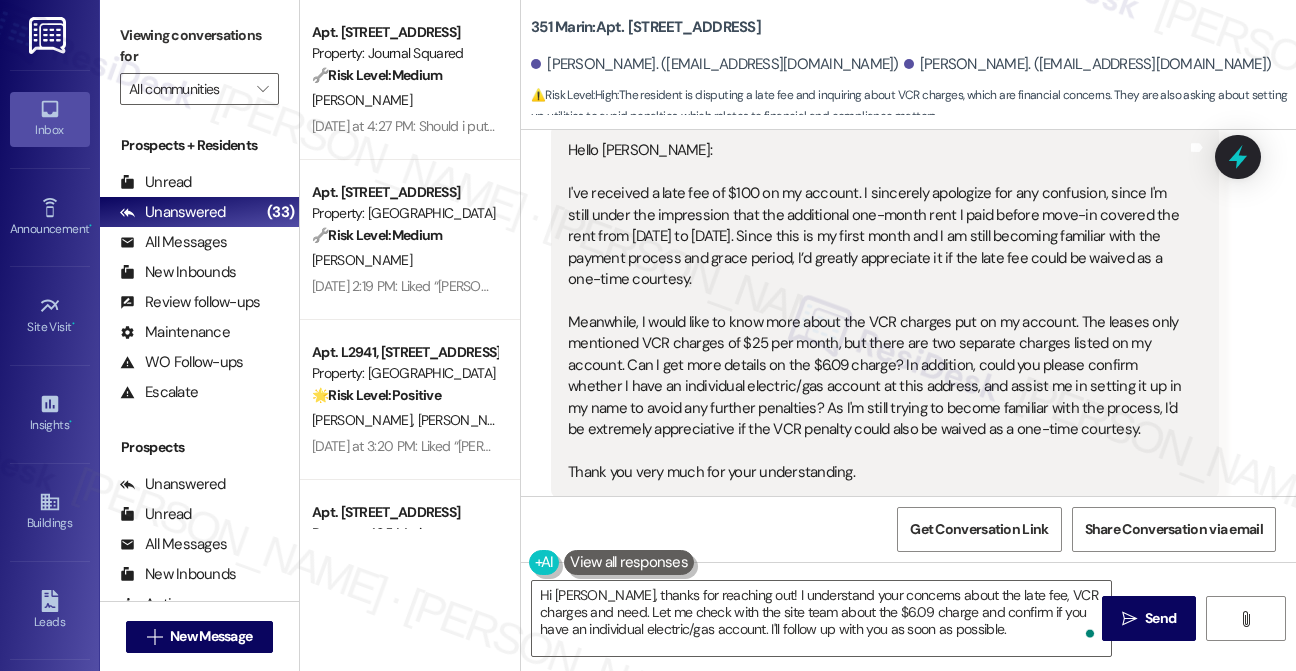 click on "Hello [PERSON_NAME]:
I've received a late fee of $100 on my account. I sincerely apologize for any confusion, since I'm still under the impression that the additional one-month rent I paid before move-in covered the rent from [DATE] to [DATE]. Since this is my first month and I am still becoming familiar with the payment process and grace period, I’d greatly appreciate it if the late fee could be waived as a one-time courtesy.
Meanwhile, I would like to know more about the VCR charges put on my account. The leases only mentioned VCR charges of $25 per month, but there are two separate charges listed on my account. Can I get more details on the $6.09 charge? In addition, could you please confirm whether I have an individual electric/gas account at this address, and assist me in setting it up in my name to avoid any further penalties? As I'm still trying to become familiar with the process, I'd be extremely appreciative if the VCR penalty could also be waived as a one-time courtesy." at bounding box center (877, 311) 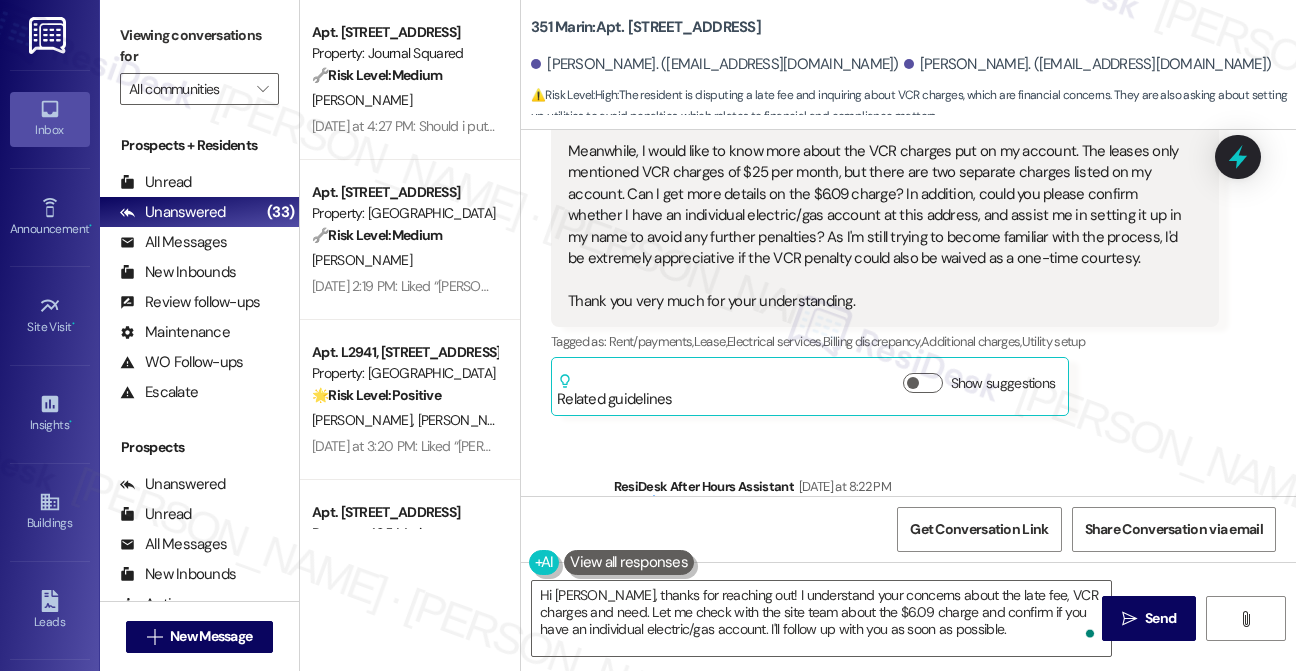 scroll, scrollTop: 1440, scrollLeft: 0, axis: vertical 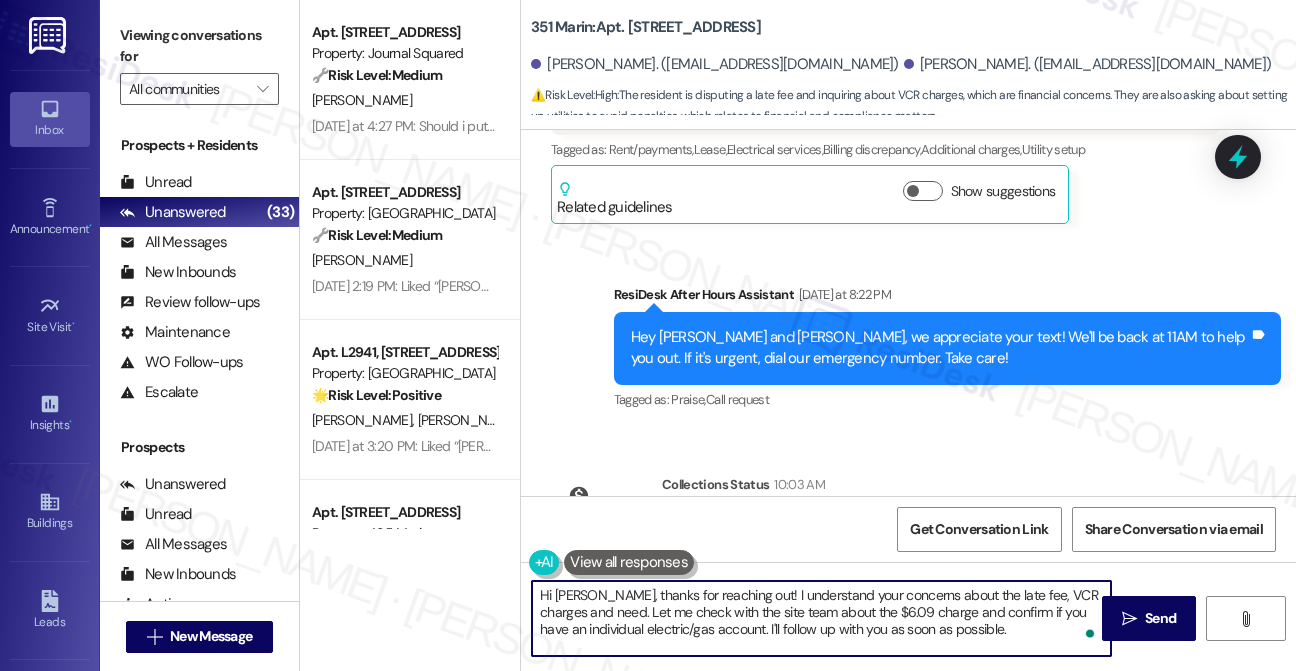 click on "Hi [PERSON_NAME], thanks for reaching out! I understand your concerns about the late fee, VCR charges and need. Let me check with the site team about the $6.09 charge and confirm if you have an individual electric/gas account. I'll follow up with you as soon as possible." at bounding box center (821, 618) 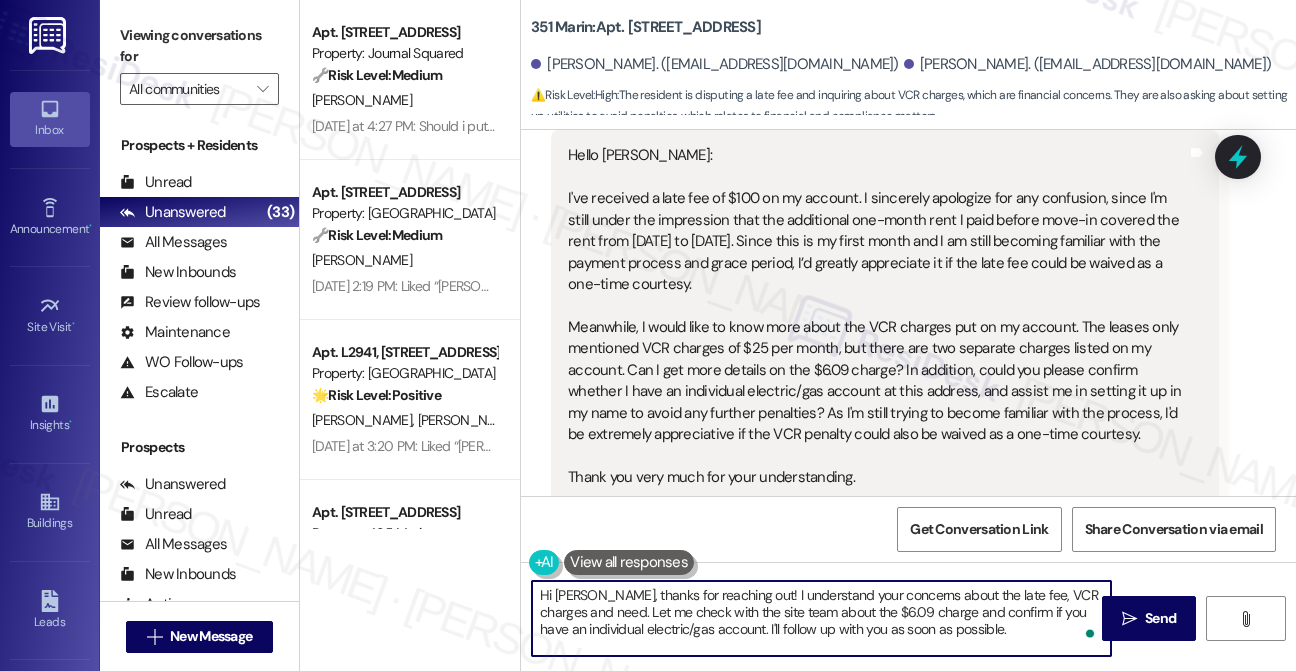 scroll, scrollTop: 986, scrollLeft: 0, axis: vertical 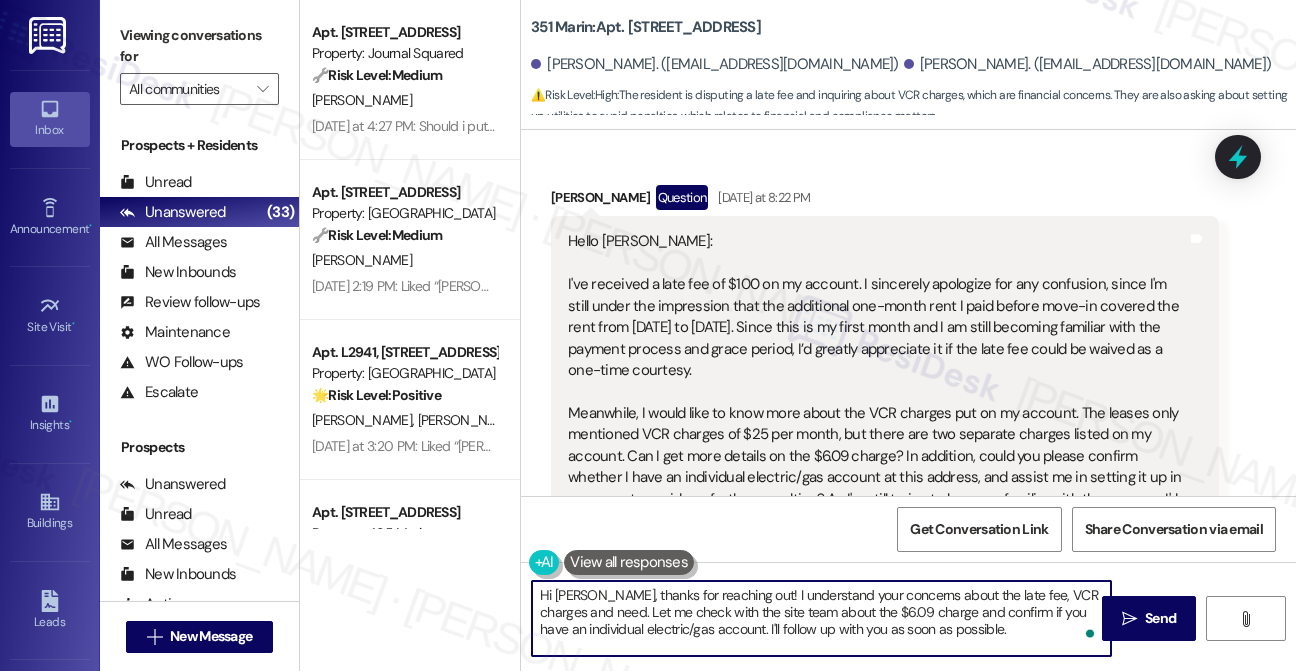 click on "Hi [PERSON_NAME], thanks for reaching out! I understand your concerns about the late fee, VCR charges and need. Let me check with the site team about the $6.09 charge and confirm if you have an individual electric/gas account. I'll follow up with you as soon as possible." at bounding box center [821, 618] 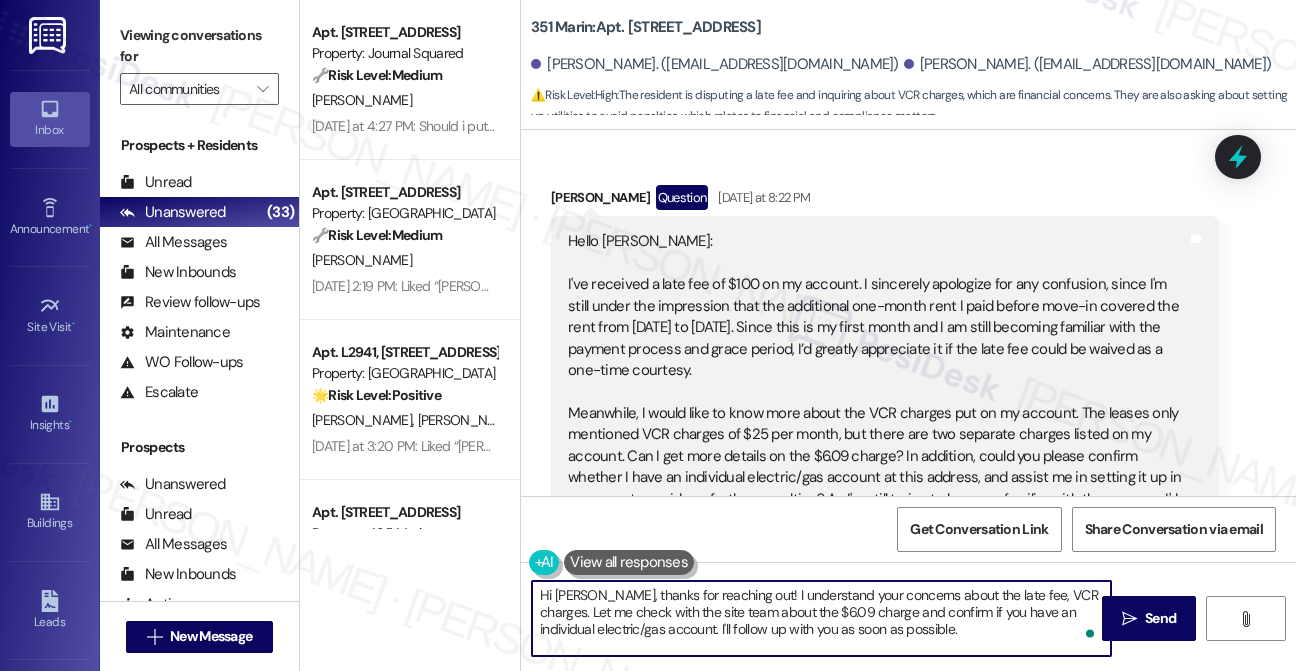 click on "Hi [PERSON_NAME], thanks for reaching out! I understand your concerns about the late fee, VCR charges. Let me check with the site team about the $6.09 charge and confirm if you have an individual electric/gas account. I'll follow up with you as soon as possible." at bounding box center (821, 618) 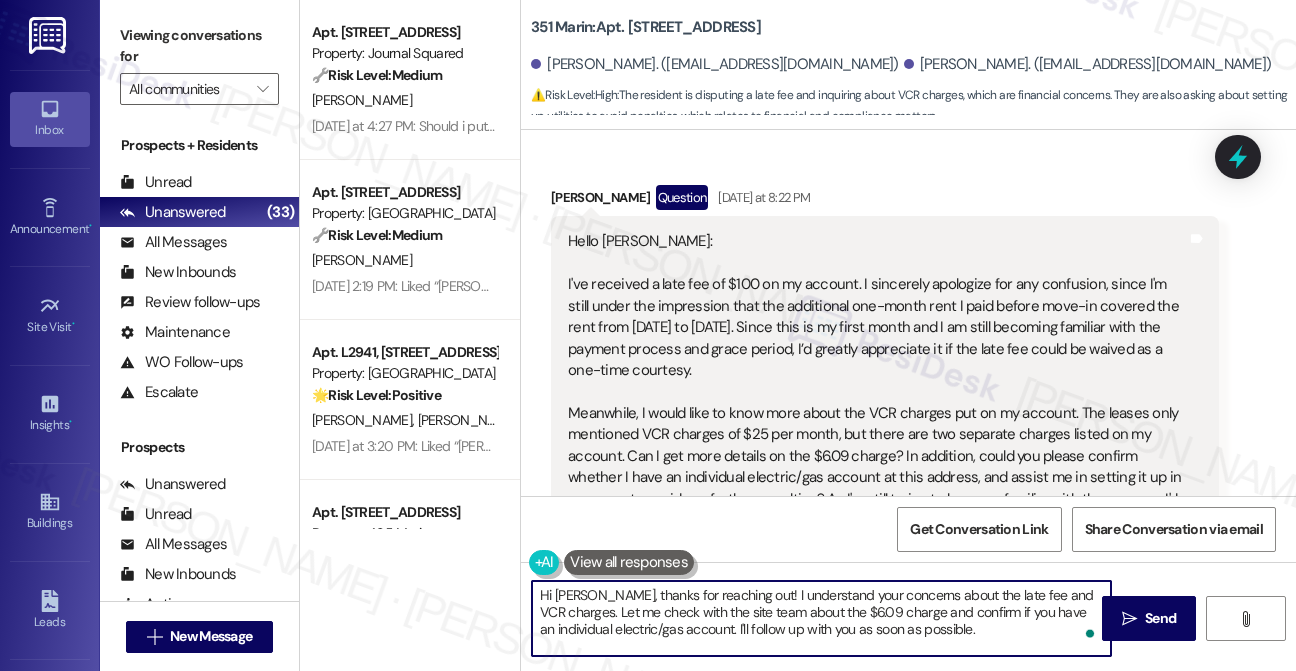 click on "Hi [PERSON_NAME], thanks for reaching out! I understand your concerns about the late fee and VCR charges. Let me check with the site team about the $6.09 charge and confirm if you have an individual electric/gas account. I'll follow up with you as soon as possible." at bounding box center [821, 618] 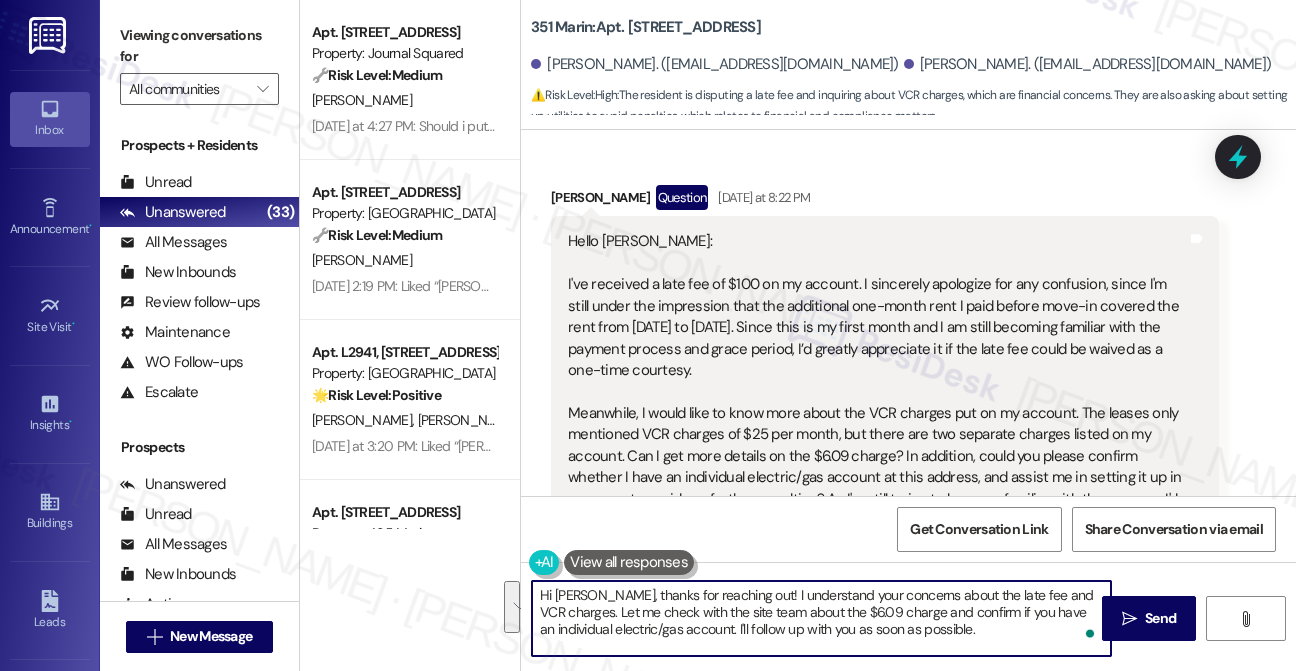 click on "Hi [PERSON_NAME], thanks for reaching out! I understand your concerns about the late fee and VCR charges. Let me check with the site team about the $6.09 charge and confirm if you have an individual electric/gas account. I'll follow up with you as soon as possible." at bounding box center [821, 618] 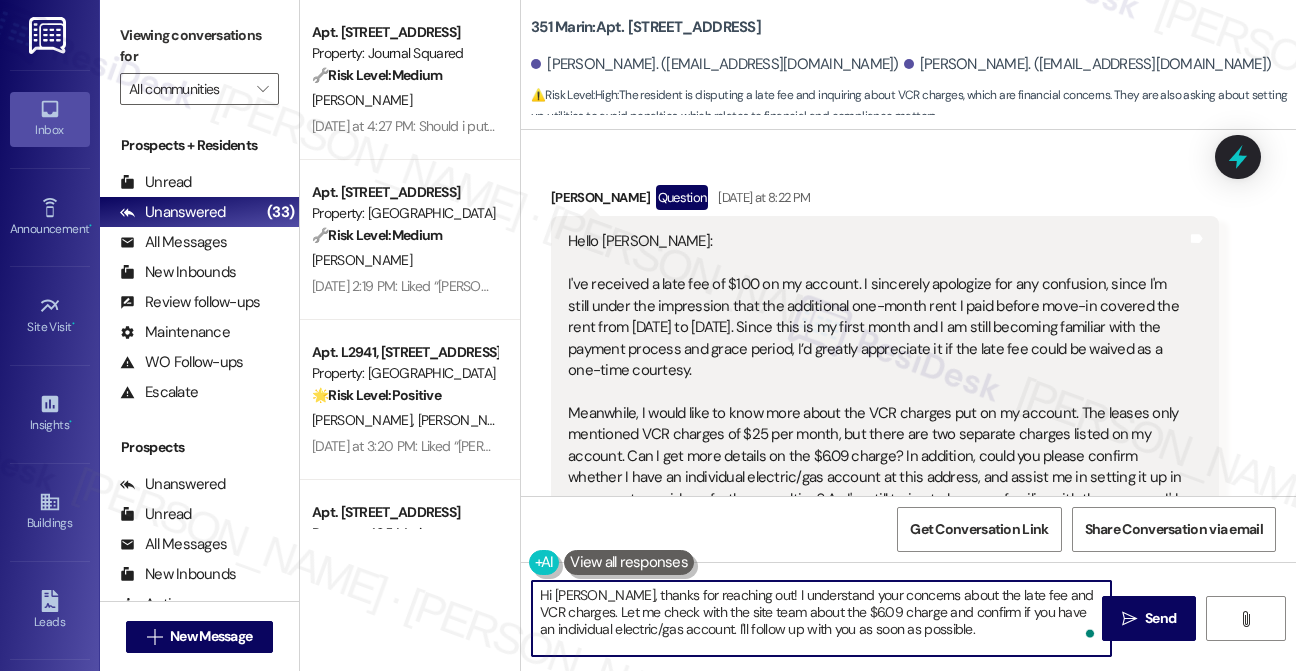 click on "Hi [PERSON_NAME], thanks for reaching out! I understand your concerns about the late fee and VCR charges. Let me check with the site team about the $6.09 charge and confirm if you have an individual electric/gas account. I'll follow up with you as soon as possible." at bounding box center (821, 618) 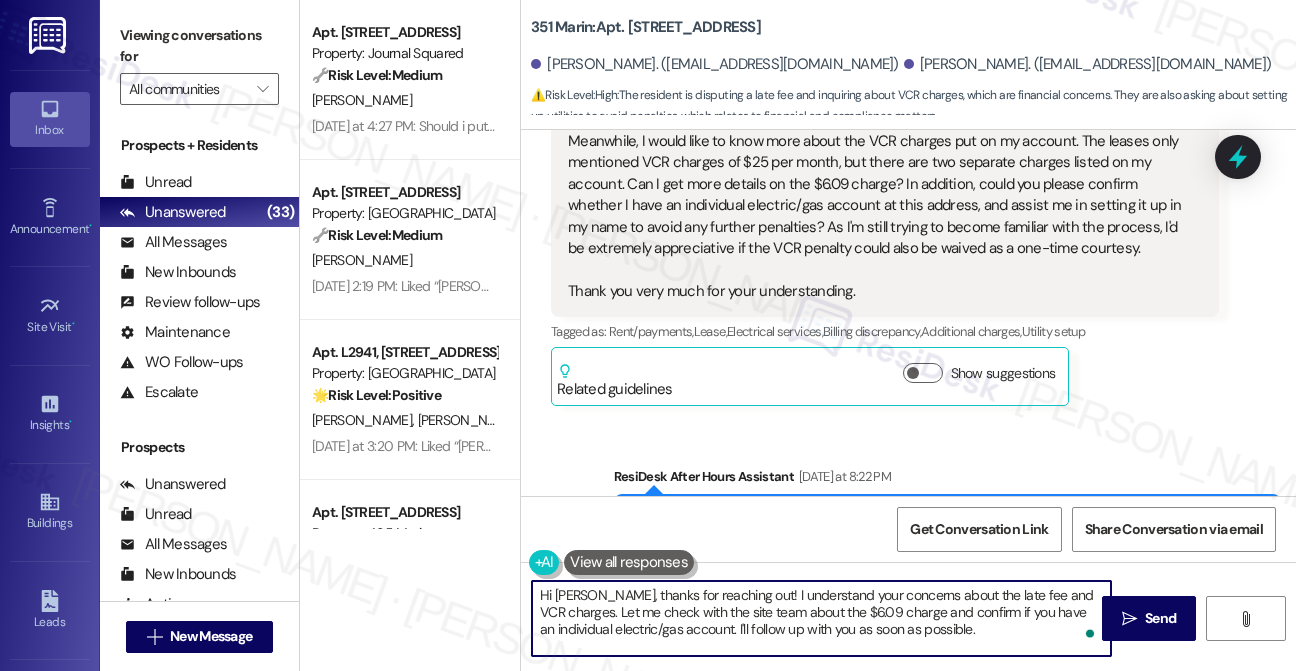 scroll, scrollTop: 1077, scrollLeft: 0, axis: vertical 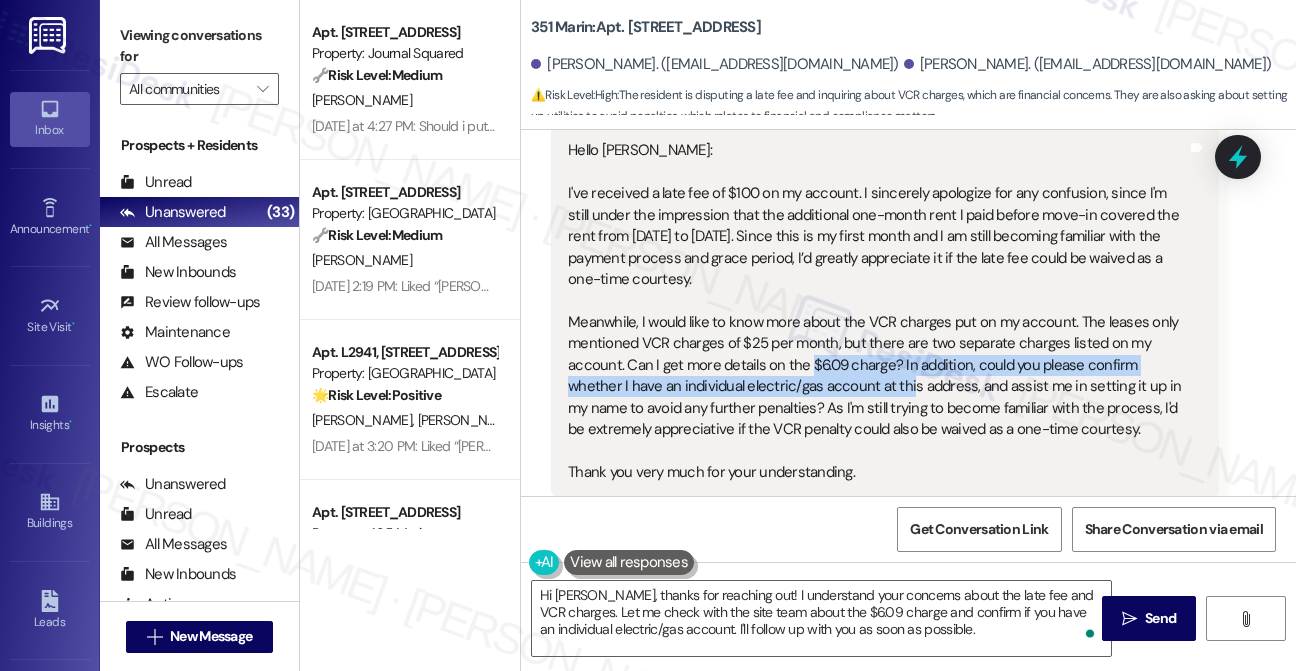 drag, startPoint x: 808, startPoint y: 351, endPoint x: 906, endPoint y: 375, distance: 100.89599 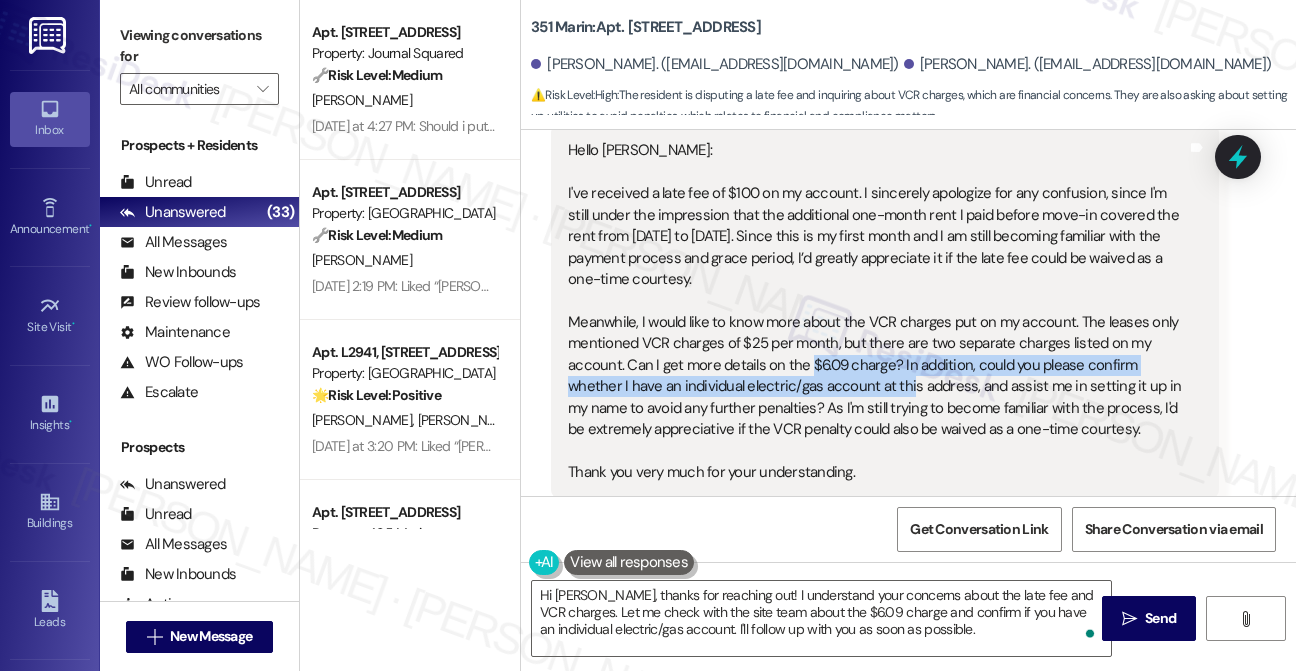 click on "Hello [PERSON_NAME]:
I've received a late fee of $100 on my account. I sincerely apologize for any confusion, since I'm still under the impression that the additional one-month rent I paid before move-in covered the rent from [DATE] to [DATE]. Since this is my first month and I am still becoming familiar with the payment process and grace period, I’d greatly appreciate it if the late fee could be waived as a one-time courtesy.
Meanwhile, I would like to know more about the VCR charges put on my account. The leases only mentioned VCR charges of $25 per month, but there are two separate charges listed on my account. Can I get more details on the $6.09 charge? In addition, could you please confirm whether I have an individual electric/gas account at this address, and assist me in setting it up in my name to avoid any further penalties? As I'm still trying to become familiar with the process, I'd be extremely appreciative if the VCR penalty could also be waived as a one-time courtesy." at bounding box center [877, 311] 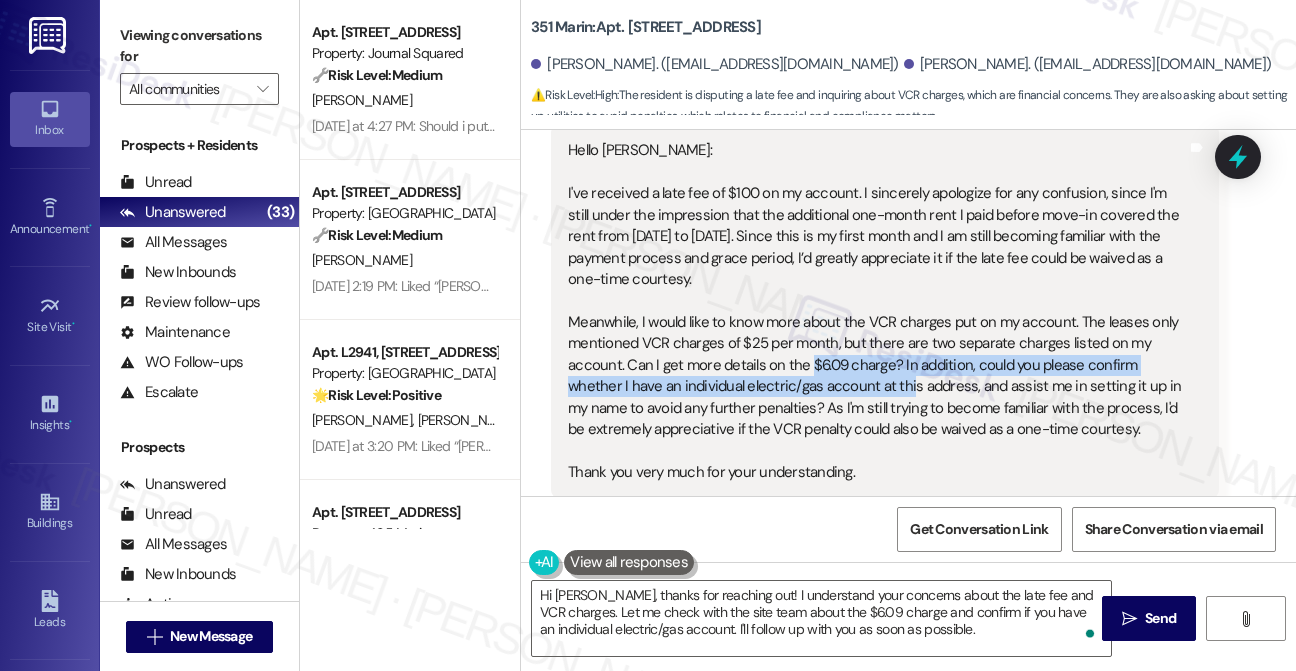 click on "Hello [PERSON_NAME]:
I've received a late fee of $100 on my account. I sincerely apologize for any confusion, since I'm still under the impression that the additional one-month rent I paid before move-in covered the rent from [DATE] to [DATE]. Since this is my first month and I am still becoming familiar with the payment process and grace period, I’d greatly appreciate it if the late fee could be waived as a one-time courtesy.
Meanwhile, I would like to know more about the VCR charges put on my account. The leases only mentioned VCR charges of $25 per month, but there are two separate charges listed on my account. Can I get more details on the $6.09 charge? In addition, could you please confirm whether I have an individual electric/gas account at this address, and assist me in setting it up in my name to avoid any further penalties? As I'm still trying to become familiar with the process, I'd be extremely appreciative if the VCR penalty could also be waived as a one-time courtesy." at bounding box center (877, 311) 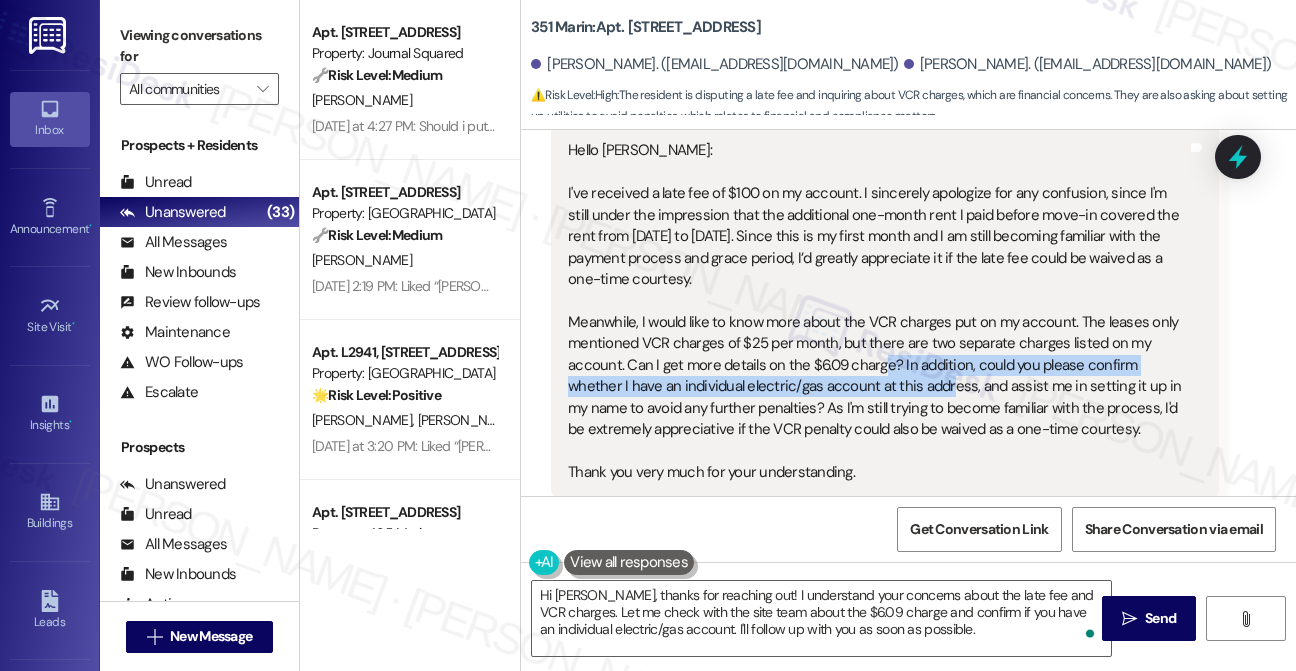 drag, startPoint x: 882, startPoint y: 354, endPoint x: 944, endPoint y: 362, distance: 62.514 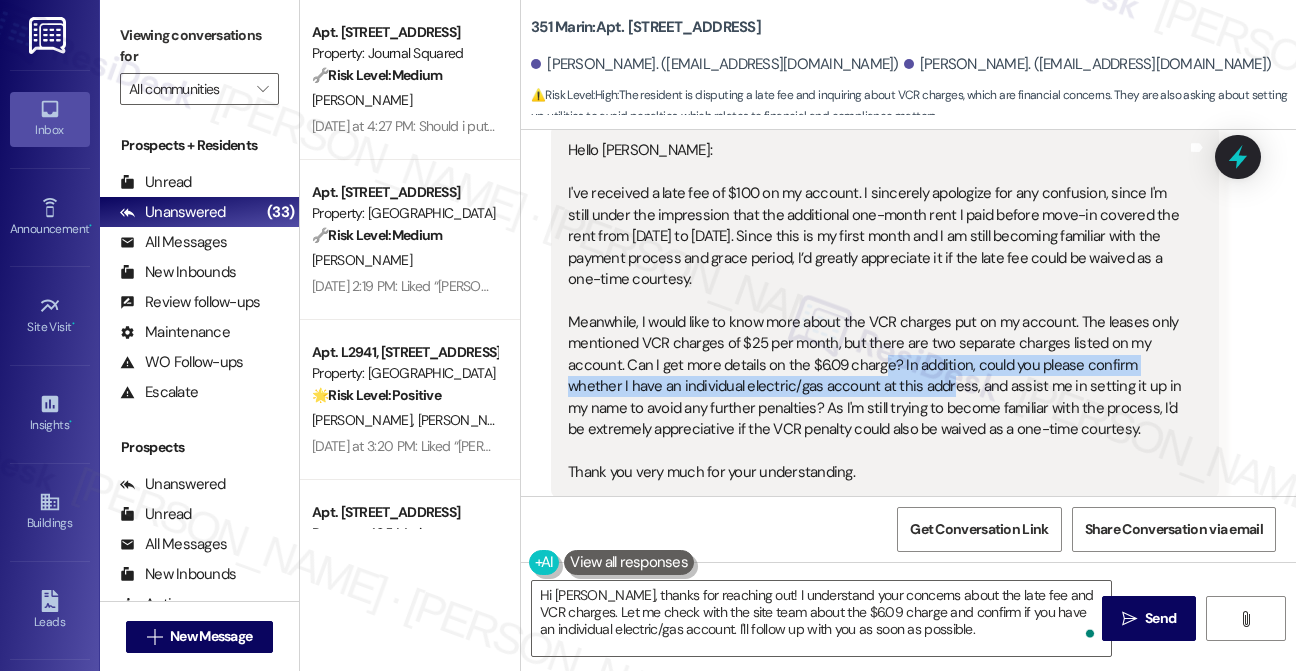 click on "Hello [PERSON_NAME]:
I've received a late fee of $100 on my account. I sincerely apologize for any confusion, since I'm still under the impression that the additional one-month rent I paid before move-in covered the rent from [DATE] to [DATE]. Since this is my first month and I am still becoming familiar with the payment process and grace period, I’d greatly appreciate it if the late fee could be waived as a one-time courtesy.
Meanwhile, I would like to know more about the VCR charges put on my account. The leases only mentioned VCR charges of $25 per month, but there are two separate charges listed on my account. Can I get more details on the $6.09 charge? In addition, could you please confirm whether I have an individual electric/gas account at this address, and assist me in setting it up in my name to avoid any further penalties? As I'm still trying to become familiar with the process, I'd be extremely appreciative if the VCR penalty could also be waived as a one-time courtesy." at bounding box center (877, 311) 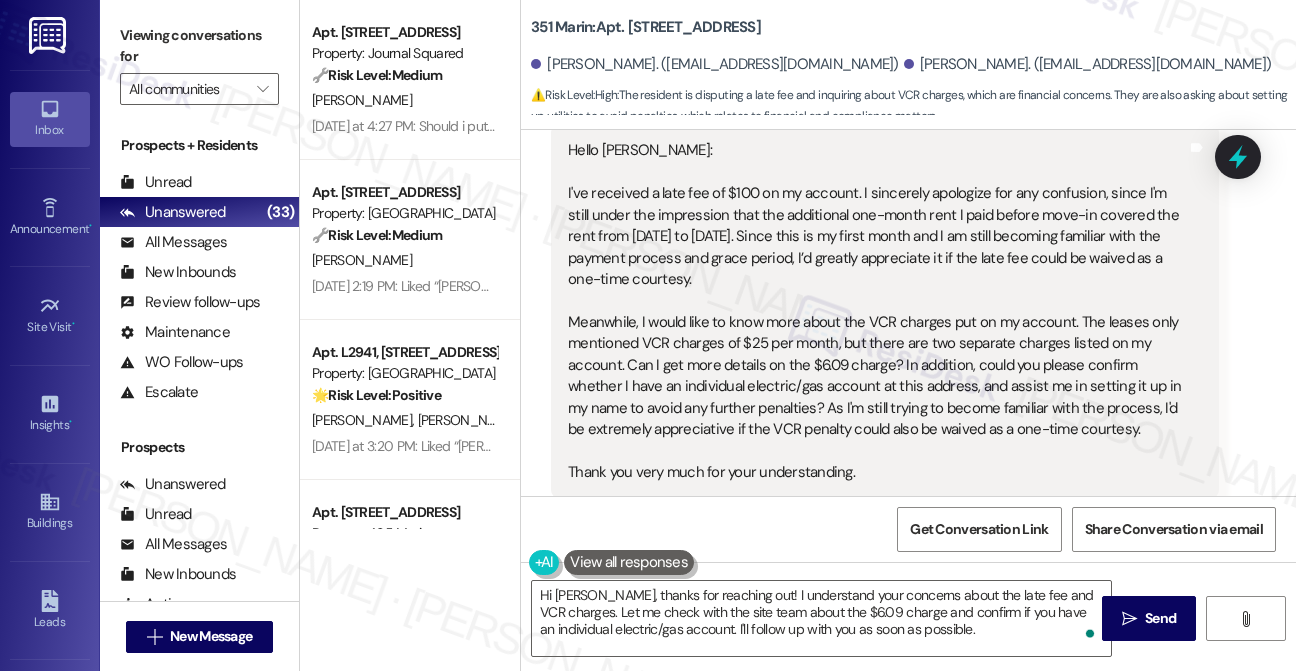 click on "Hello [PERSON_NAME]:
I've received a late fee of $100 on my account. I sincerely apologize for any confusion, since I'm still under the impression that the additional one-month rent I paid before move-in covered the rent from [DATE] to [DATE]. Since this is my first month and I am still becoming familiar with the payment process and grace period, I’d greatly appreciate it if the late fee could be waived as a one-time courtesy.
Meanwhile, I would like to know more about the VCR charges put on my account. The leases only mentioned VCR charges of $25 per month, but there are two separate charges listed on my account. Can I get more details on the $6.09 charge? In addition, could you please confirm whether I have an individual electric/gas account at this address, and assist me in setting it up in my name to avoid any further penalties? As I'm still trying to become familiar with the process, I'd be extremely appreciative if the VCR penalty could also be waived as a one-time courtesy." at bounding box center [877, 311] 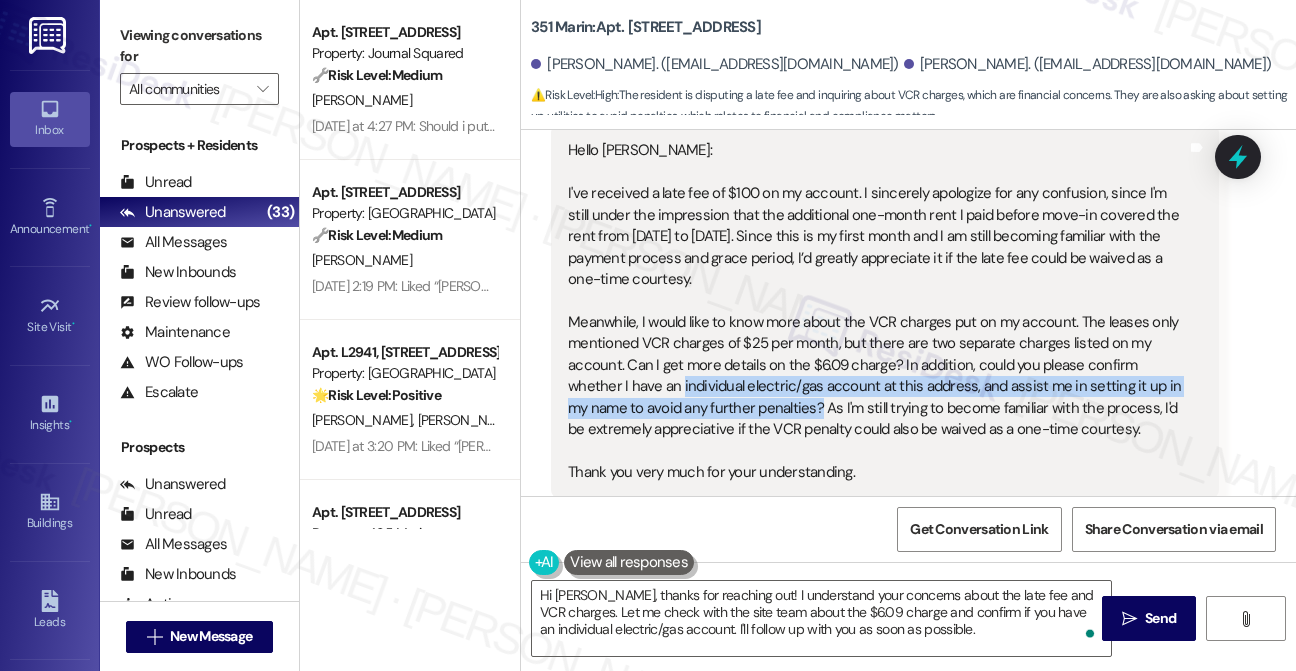 drag, startPoint x: 818, startPoint y: 390, endPoint x: 680, endPoint y: 372, distance: 139.16896 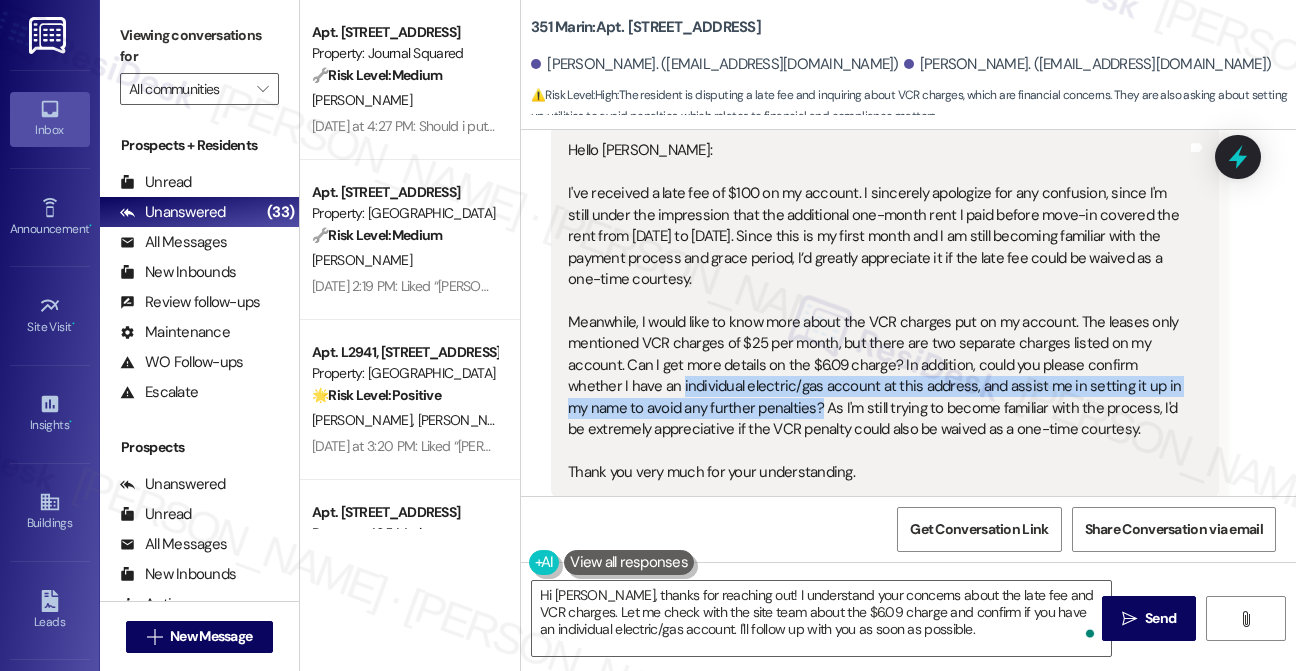 click on "Hello [PERSON_NAME]:
I've received a late fee of $100 on my account. I sincerely apologize for any confusion, since I'm still under the impression that the additional one-month rent I paid before move-in covered the rent from [DATE] to [DATE]. Since this is my first month and I am still becoming familiar with the payment process and grace period, I’d greatly appreciate it if the late fee could be waived as a one-time courtesy.
Meanwhile, I would like to know more about the VCR charges put on my account. The leases only mentioned VCR charges of $25 per month, but there are two separate charges listed on my account. Can I get more details on the $6.09 charge? In addition, could you please confirm whether I have an individual electric/gas account at this address, and assist me in setting it up in my name to avoid any further penalties? As I'm still trying to become familiar with the process, I'd be extremely appreciative if the VCR penalty could also be waived as a one-time courtesy." at bounding box center (877, 311) 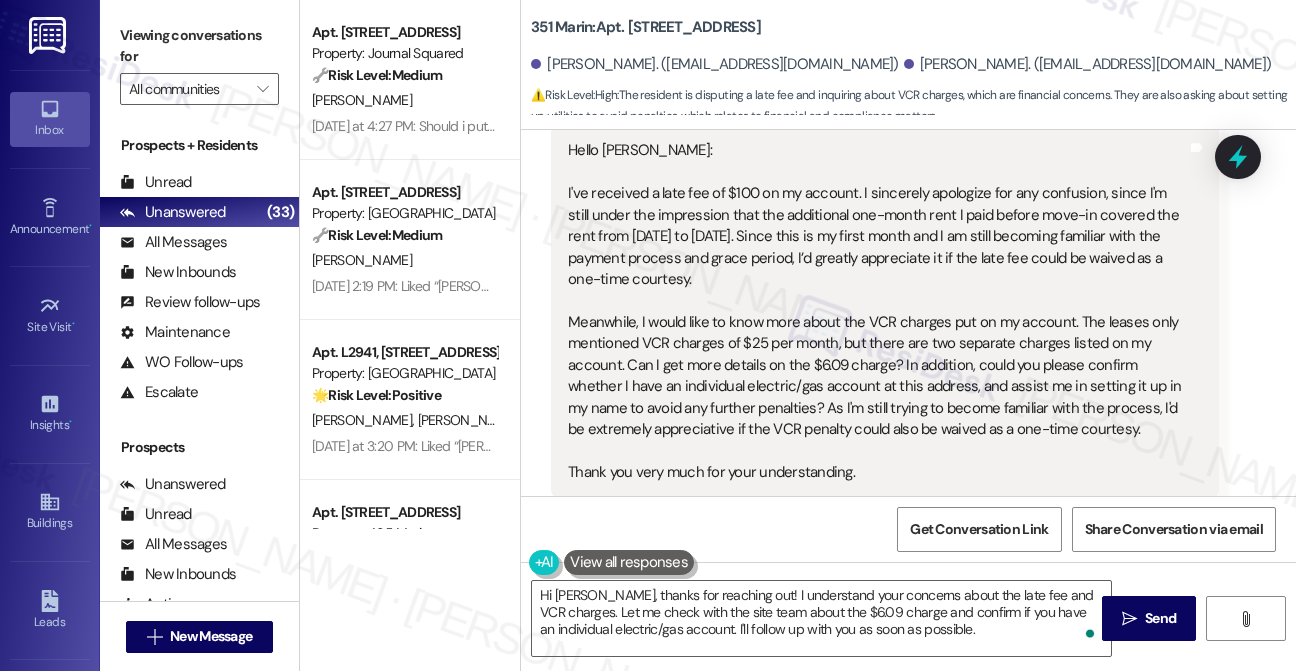 click on "Hello [PERSON_NAME]:
I've received a late fee of $100 on my account. I sincerely apologize for any confusion, since I'm still under the impression that the additional one-month rent I paid before move-in covered the rent from [DATE] to [DATE]. Since this is my first month and I am still becoming familiar with the payment process and grace period, I’d greatly appreciate it if the late fee could be waived as a one-time courtesy.
Meanwhile, I would like to know more about the VCR charges put on my account. The leases only mentioned VCR charges of $25 per month, but there are two separate charges listed on my account. Can I get more details on the $6.09 charge? In addition, could you please confirm whether I have an individual electric/gas account at this address, and assist me in setting it up in my name to avoid any further penalties? As I'm still trying to become familiar with the process, I'd be extremely appreciative if the VCR penalty could also be waived as a one-time courtesy." at bounding box center (877, 311) 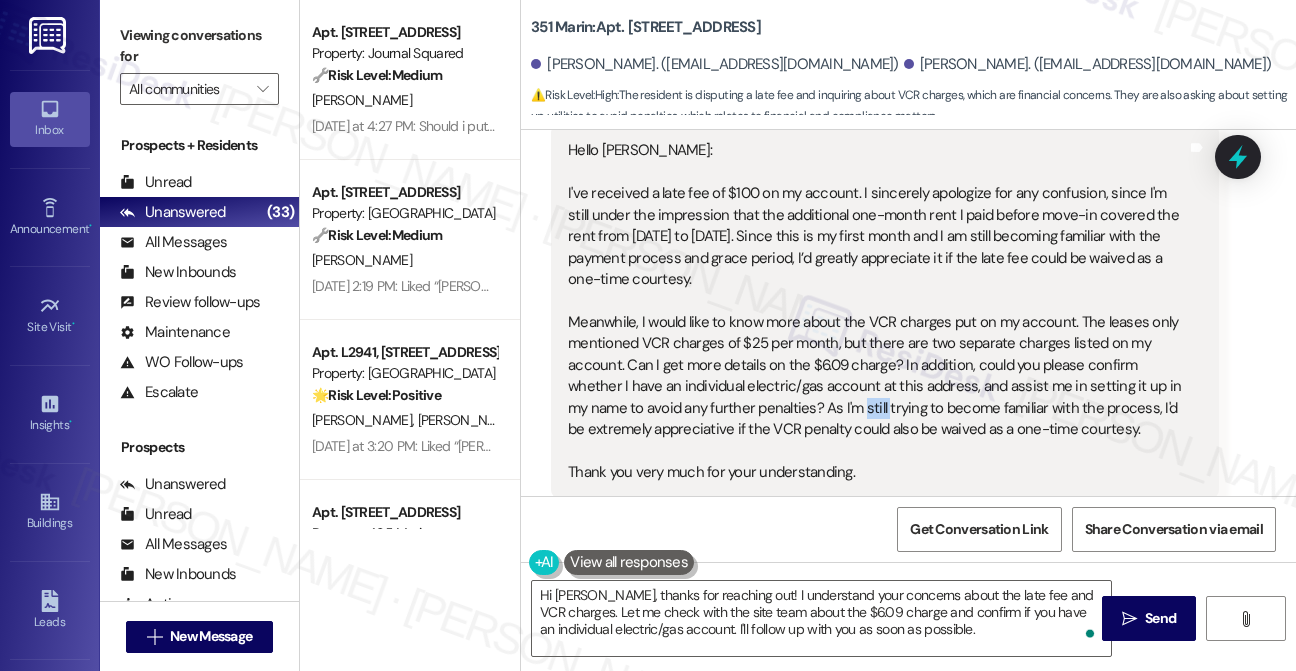 click on "Hello [PERSON_NAME]:
I've received a late fee of $100 on my account. I sincerely apologize for any confusion, since I'm still under the impression that the additional one-month rent I paid before move-in covered the rent from [DATE] to [DATE]. Since this is my first month and I am still becoming familiar with the payment process and grace period, I’d greatly appreciate it if the late fee could be waived as a one-time courtesy.
Meanwhile, I would like to know more about the VCR charges put on my account. The leases only mentioned VCR charges of $25 per month, but there are two separate charges listed on my account. Can I get more details on the $6.09 charge? In addition, could you please confirm whether I have an individual electric/gas account at this address, and assist me in setting it up in my name to avoid any further penalties? As I'm still trying to become familiar with the process, I'd be extremely appreciative if the VCR penalty could also be waived as a one-time courtesy." at bounding box center [877, 311] 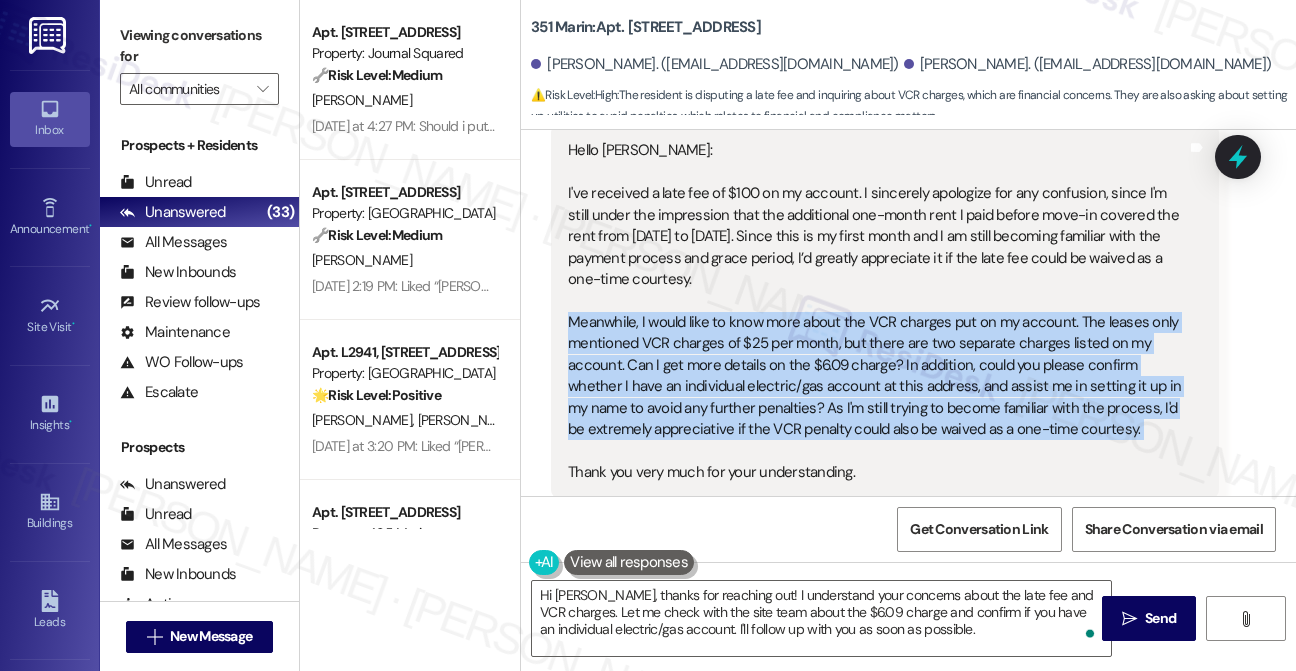 click on "Hello [PERSON_NAME]:
I've received a late fee of $100 on my account. I sincerely apologize for any confusion, since I'm still under the impression that the additional one-month rent I paid before move-in covered the rent from [DATE] to [DATE]. Since this is my first month and I am still becoming familiar with the payment process and grace period, I’d greatly appreciate it if the late fee could be waived as a one-time courtesy.
Meanwhile, I would like to know more about the VCR charges put on my account. The leases only mentioned VCR charges of $25 per month, but there are two separate charges listed on my account. Can I get more details on the $6.09 charge? In addition, could you please confirm whether I have an individual electric/gas account at this address, and assist me in setting it up in my name to avoid any further penalties? As I'm still trying to become familiar with the process, I'd be extremely appreciative if the VCR penalty could also be waived as a one-time courtesy." at bounding box center [877, 311] 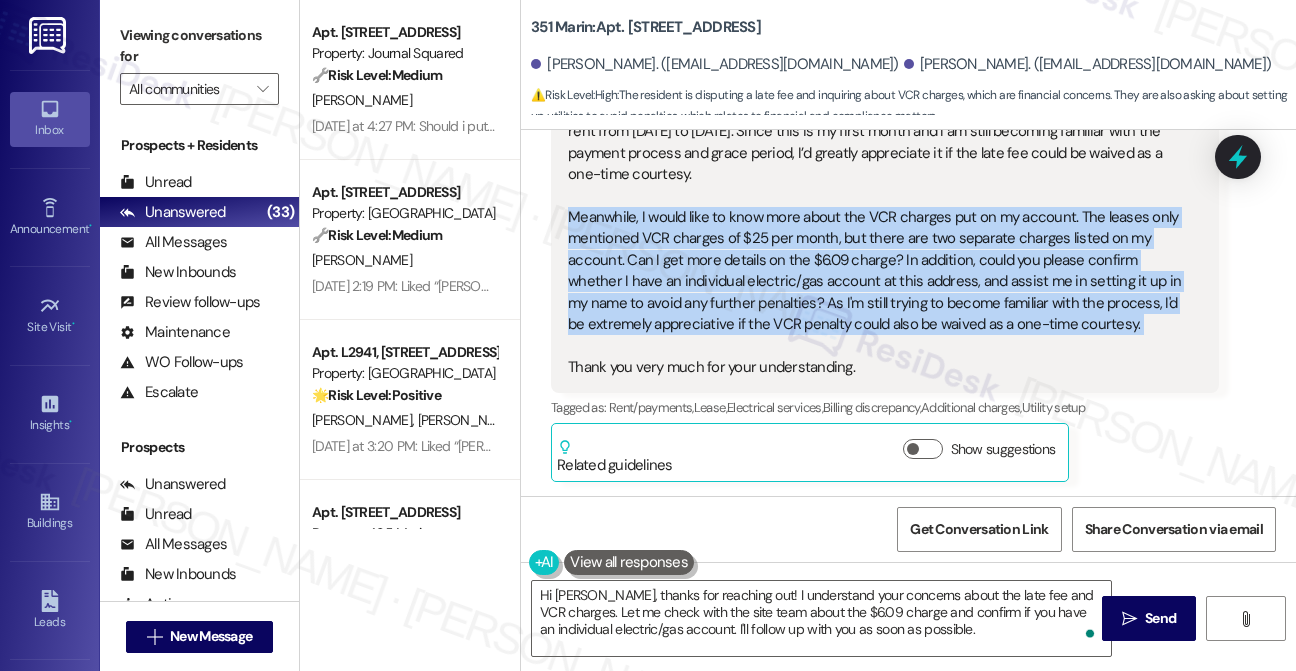 scroll, scrollTop: 1349, scrollLeft: 0, axis: vertical 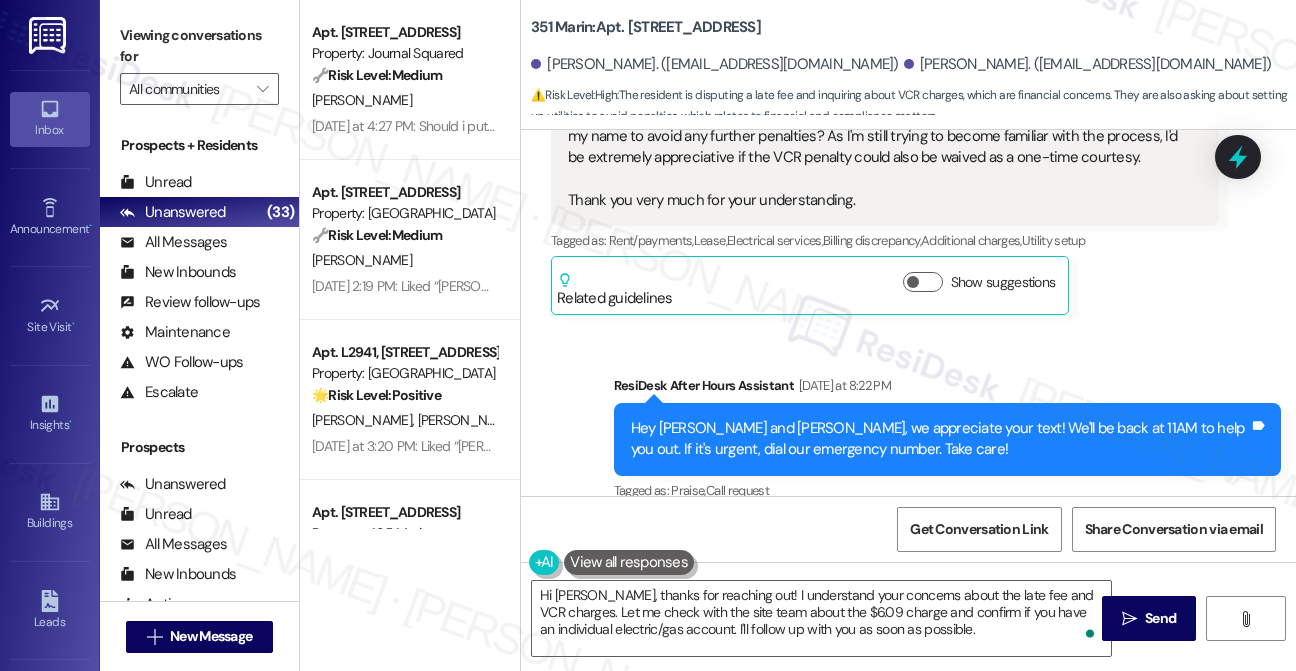 click on "Hey [PERSON_NAME] and [PERSON_NAME], we appreciate your text! We'll be back at 11AM to help you out. If it's urgent, dial our emergency number. Take care!" at bounding box center [940, 439] 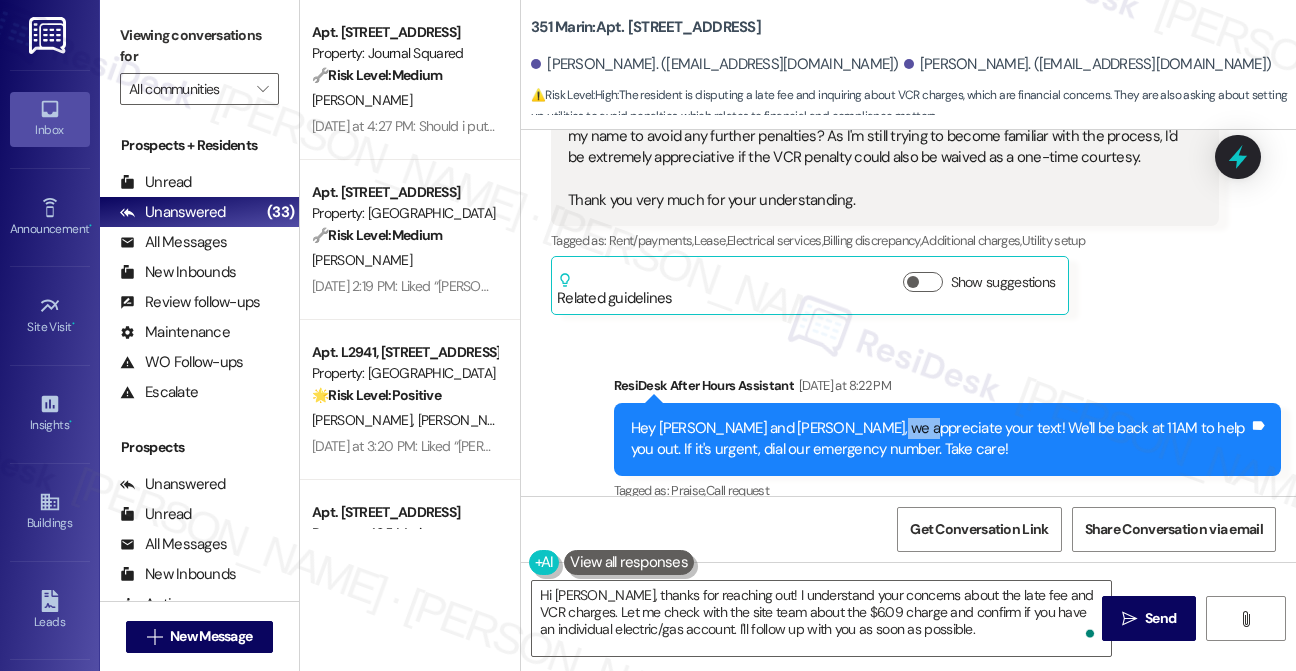 click on "Hey [PERSON_NAME] and [PERSON_NAME], we appreciate your text! We'll be back at 11AM to help you out. If it's urgent, dial our emergency number. Take care!" at bounding box center [940, 439] 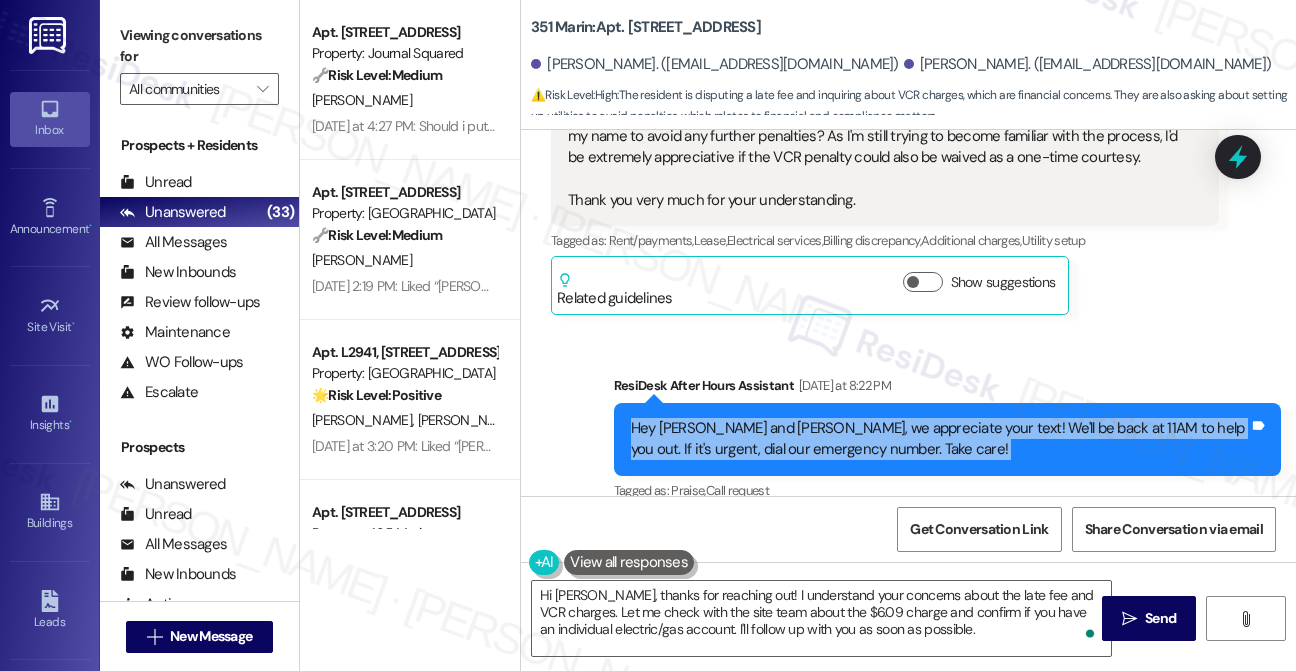 click on "Hey [PERSON_NAME] and [PERSON_NAME], we appreciate your text! We'll be back at 11AM to help you out. If it's urgent, dial our emergency number. Take care!" at bounding box center [940, 439] 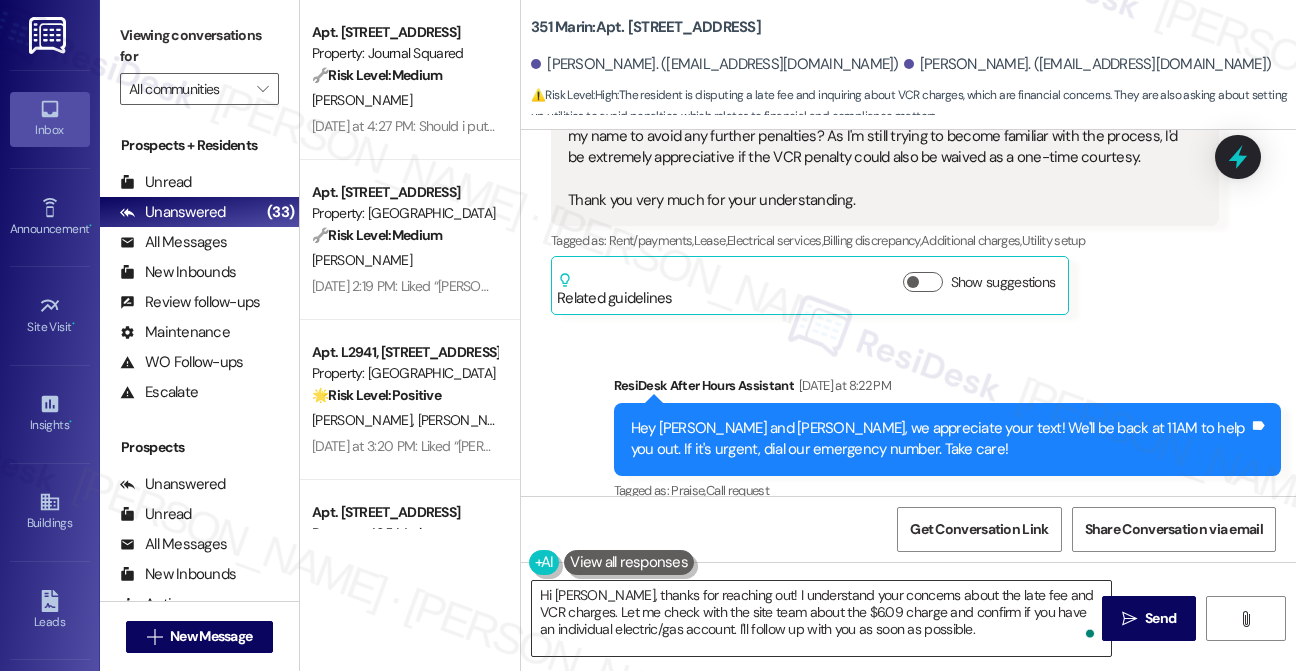 click on "Hi [PERSON_NAME], thanks for reaching out! I understand your concerns about the late fee and VCR charges. Let me check with the site team about the $6.09 charge and confirm if you have an individual electric/gas account. I'll follow up with you as soon as possible." at bounding box center (821, 618) 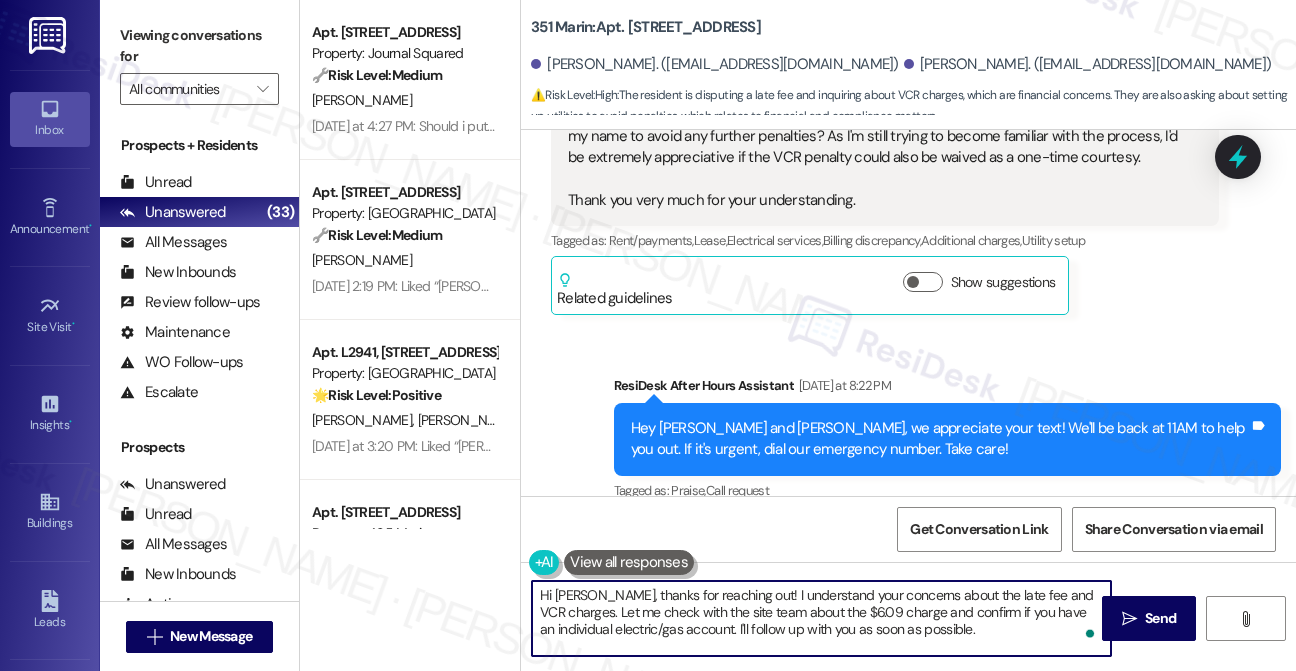 click on "Hi [PERSON_NAME], thanks for reaching out! I understand your concerns about the late fee and VCR charges. Let me check with the site team about the $6.09 charge and confirm if you have an individual electric/gas account. I'll follow up with you as soon as possible." at bounding box center [821, 618] 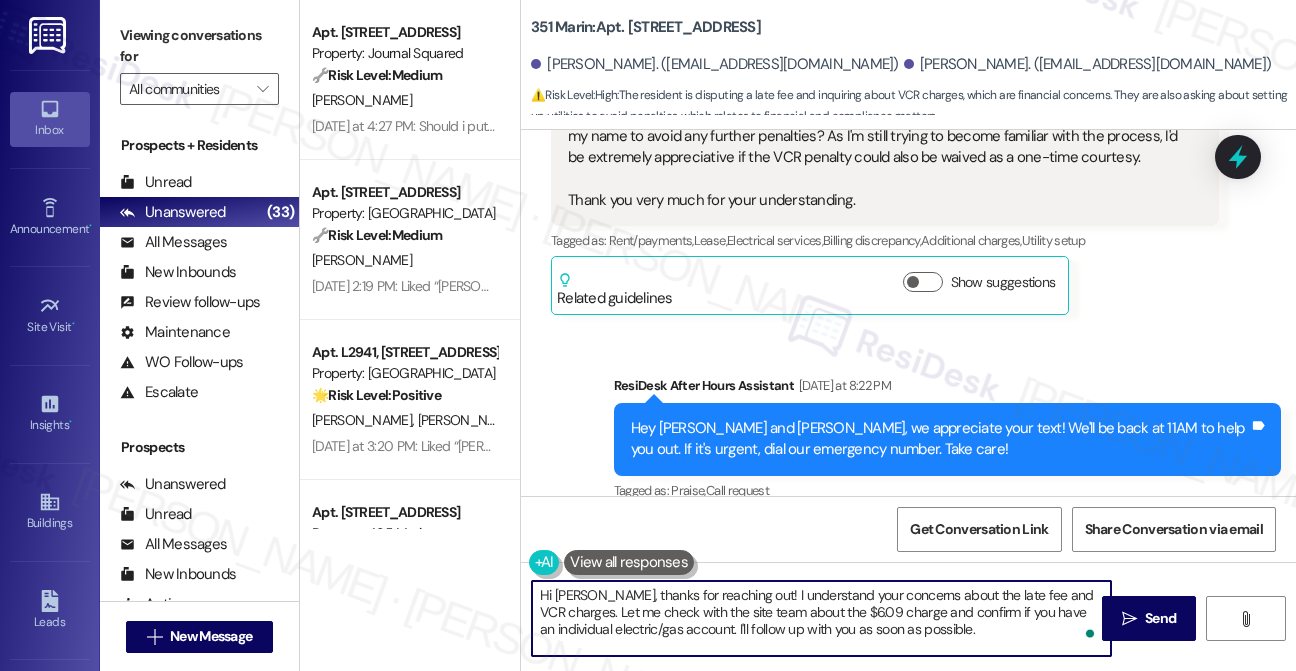 click on "Hi [PERSON_NAME], thanks for reaching out! I understand your concerns about the late fee and VCR charges. Let me check with the site team about the $6.09 charge and confirm if you have an individual electric/gas account. I'll follow up with you as soon as possible." at bounding box center [821, 618] 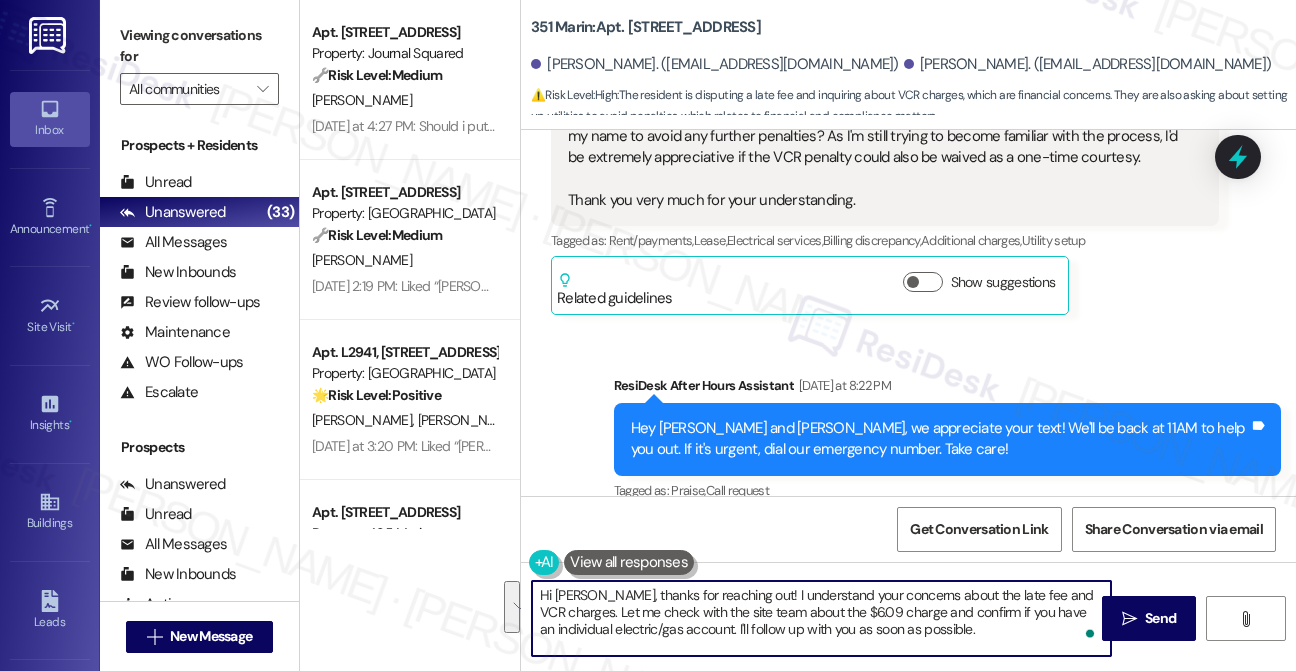 click on "Hi [PERSON_NAME], thanks for reaching out! I understand your concerns about the late fee and VCR charges. Let me check with the site team about the $6.09 charge and confirm if you have an individual electric/gas account. I'll follow up with you as soon as possible." at bounding box center [821, 618] 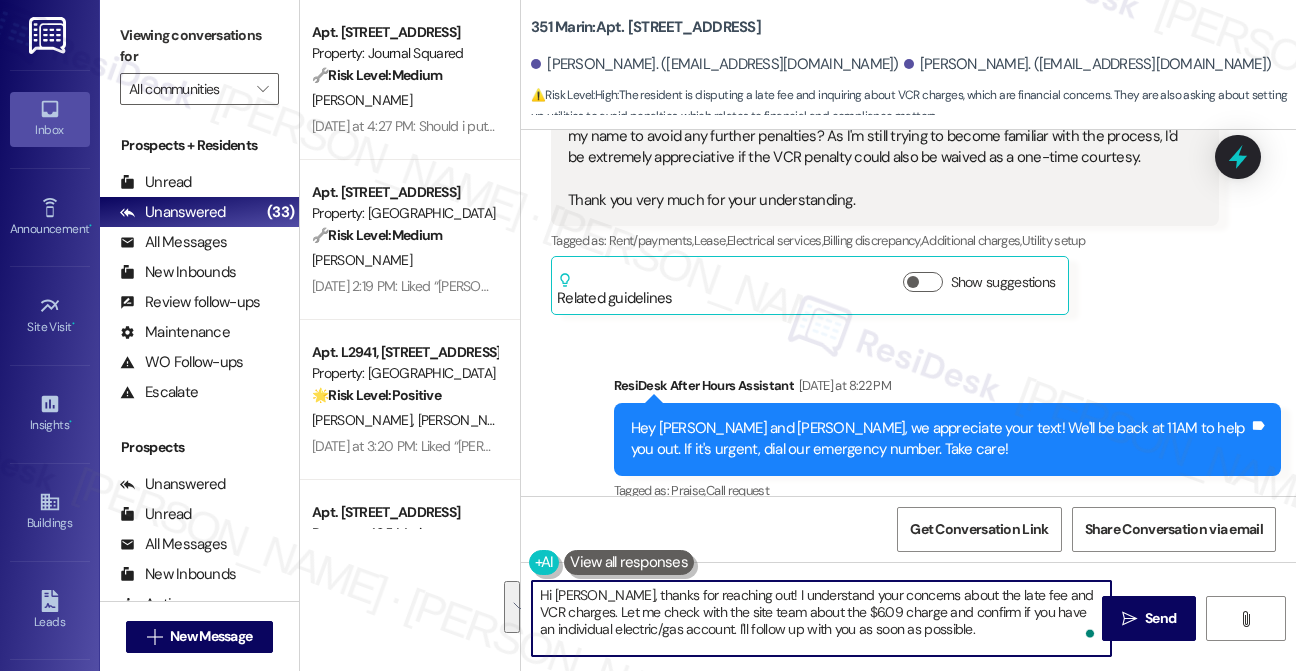 click on "Hi [PERSON_NAME], thanks for reaching out! I understand your concerns about the late fee and VCR charges. Let me check with the site team about the $6.09 charge and confirm if you have an individual electric/gas account. I'll follow up with you as soon as possible." at bounding box center [821, 618] 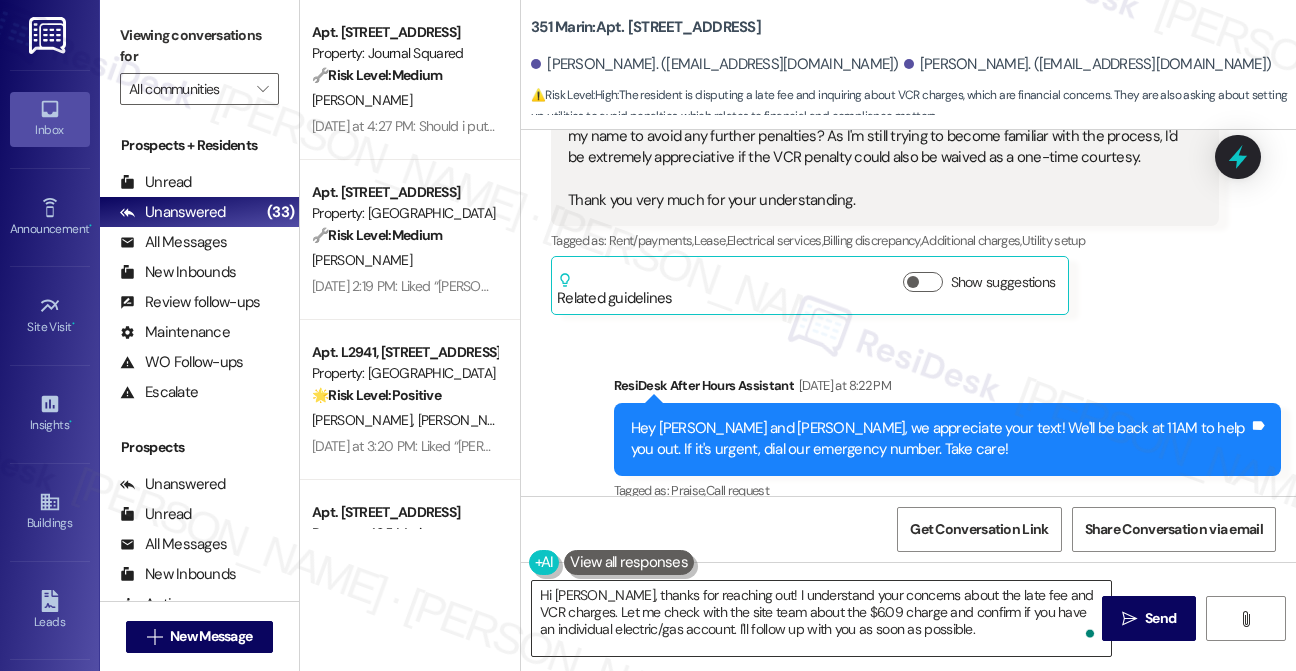 click on "Hi [PERSON_NAME], thanks for reaching out! I understand your concerns about the late fee and VCR charges. Let me check with the site team about the $6.09 charge and confirm if you have an individual electric/gas account. I'll follow up with you as soon as possible." at bounding box center [821, 618] 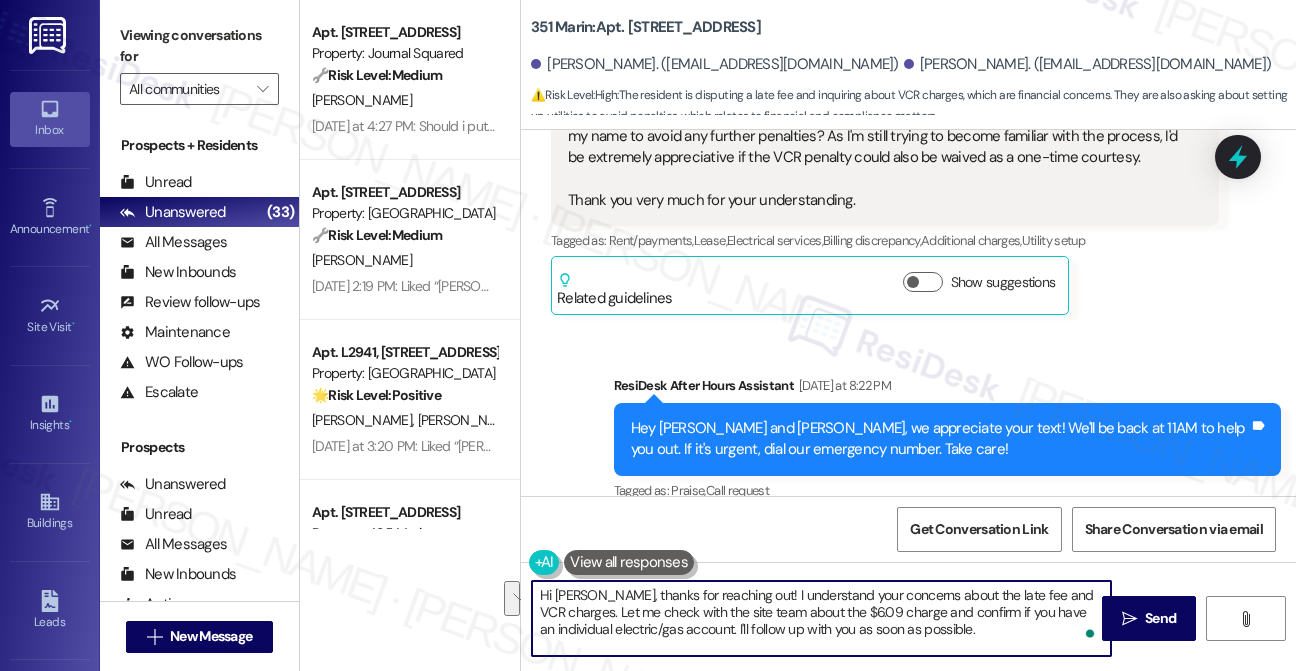 drag, startPoint x: 865, startPoint y: 613, endPoint x: 920, endPoint y: 630, distance: 57.567352 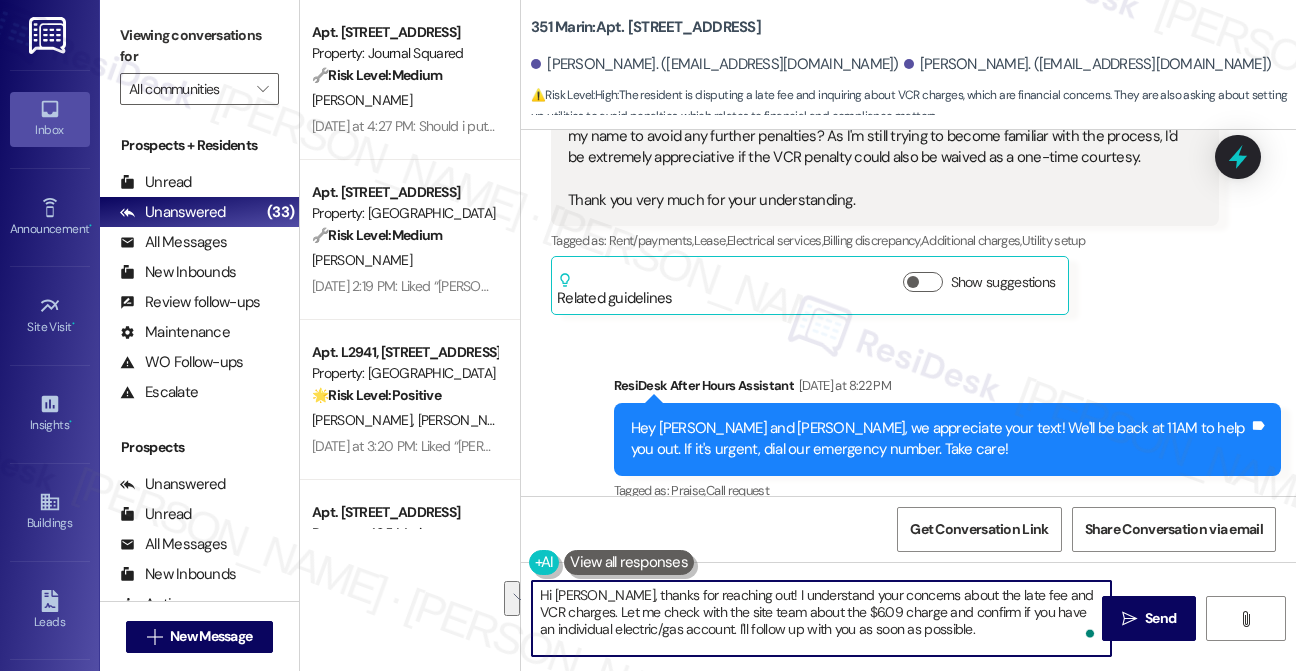 click on "Hi Emily, thanks for reaching out! I understand your concerns about the late fee and VCR charges. Let me check with the site team about the $6.09 charge and confirm if you have an individual electric/gas account. I'll follow up with you as soon as possible." at bounding box center [821, 618] 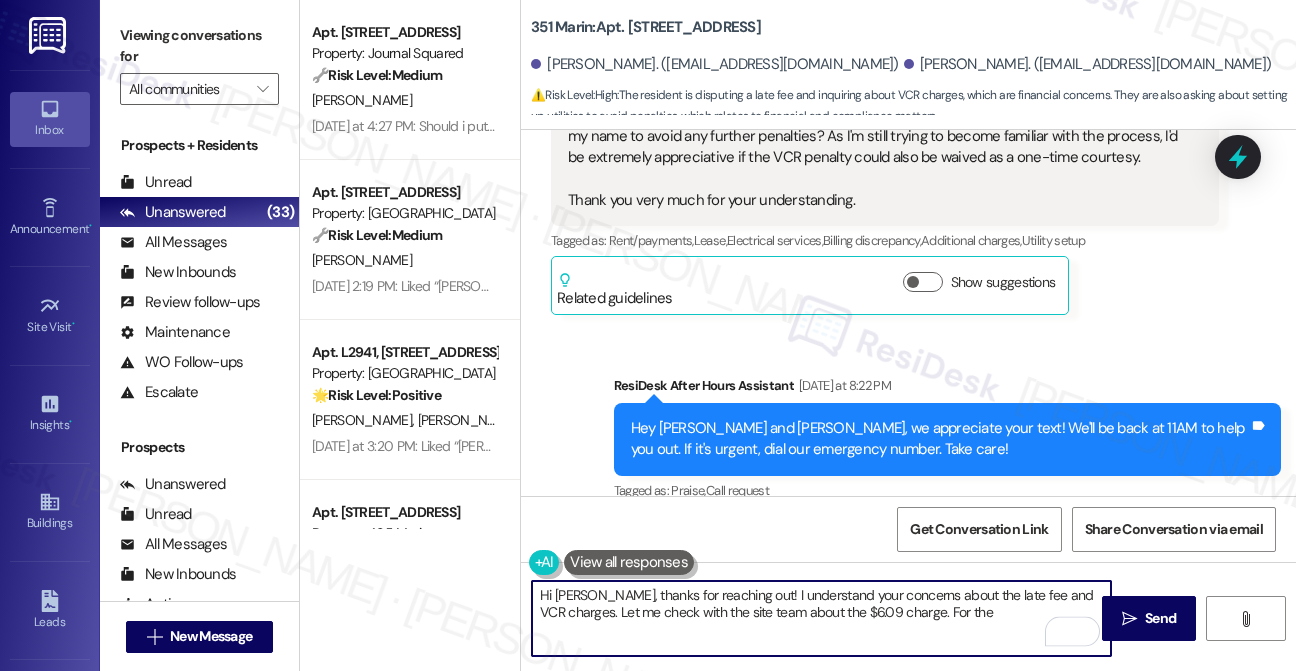 scroll, scrollTop: 1168, scrollLeft: 0, axis: vertical 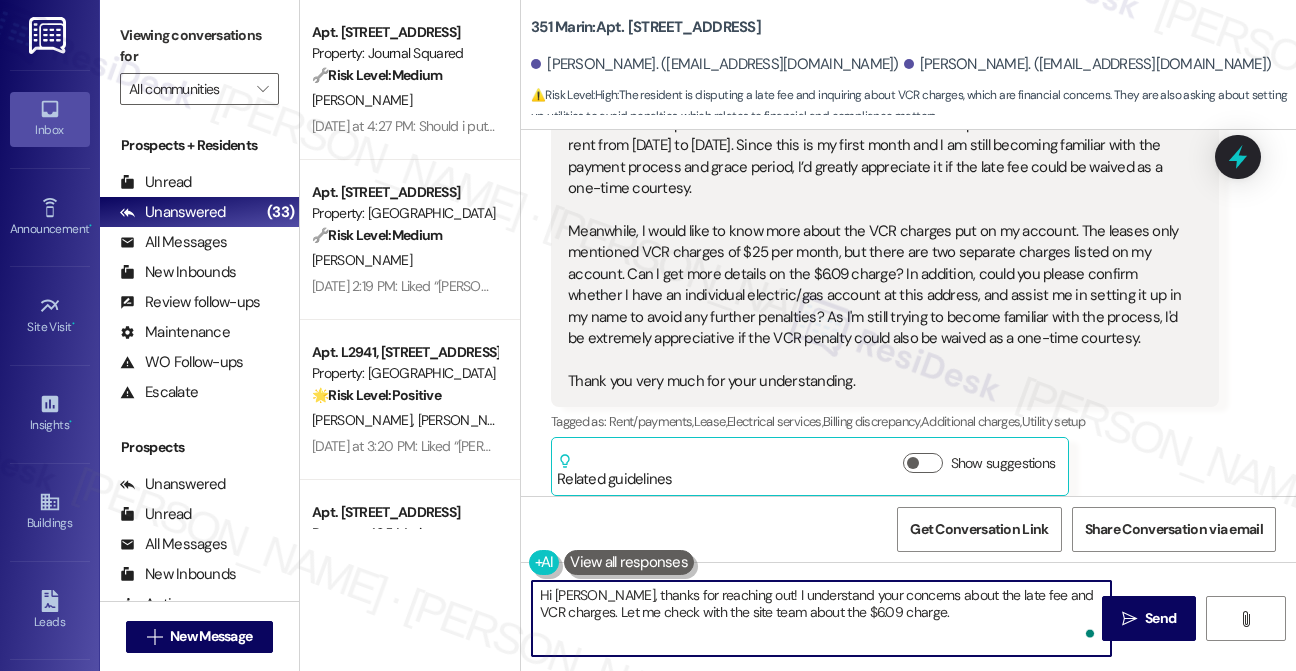 paste on "PSE&G at 1-800-436-7734" 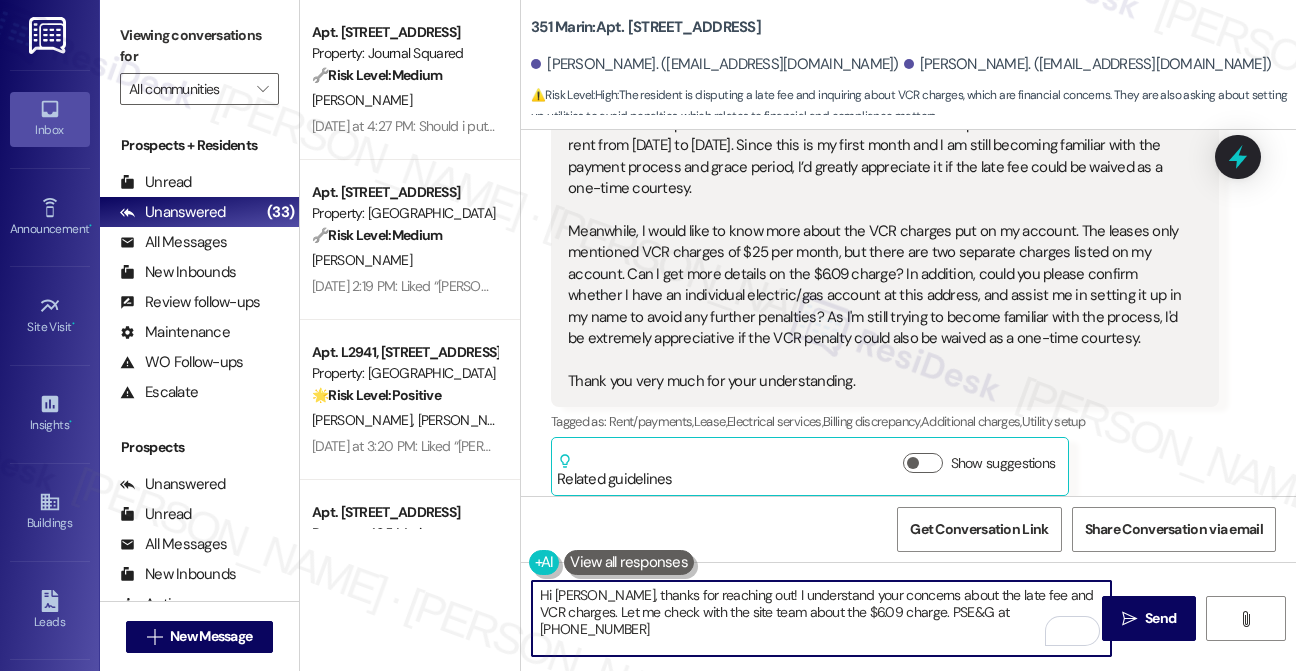 click on "Hi Emily, thanks for reaching out! I understand your concerns about the late fee and VCR charges. Let me check with the site team about the $6.09 charge. PSE&G at 1-800-436-7734" at bounding box center [821, 618] 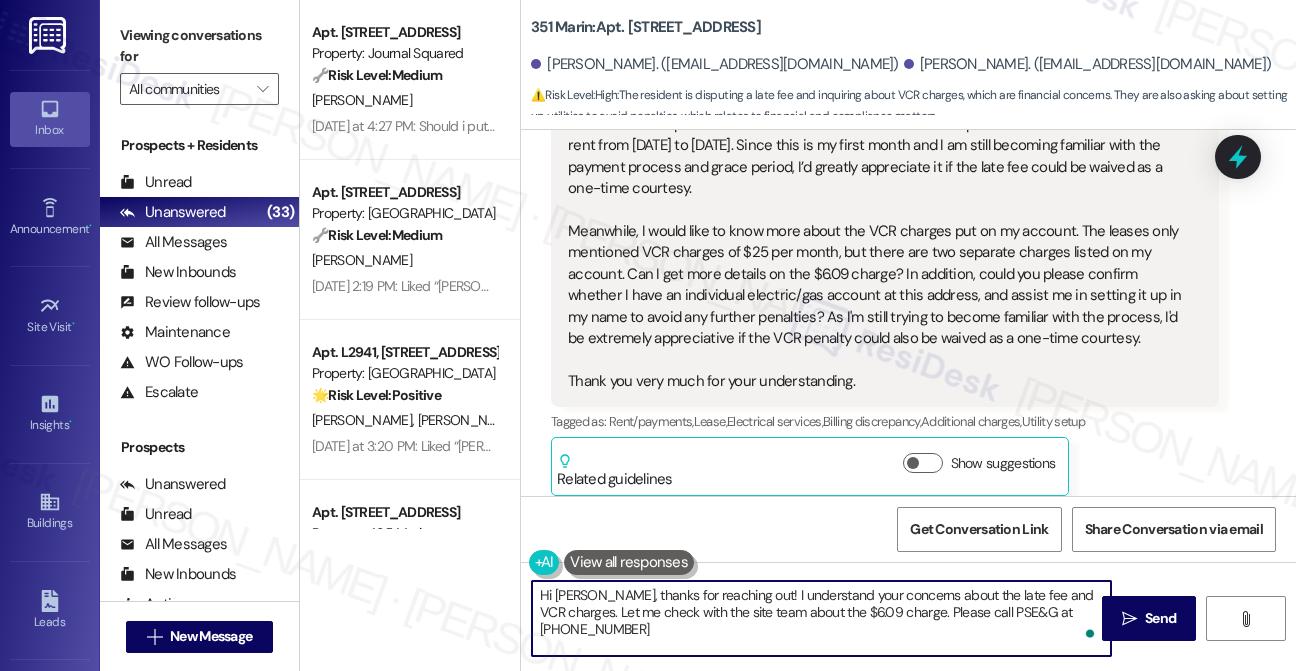 click on "Hi Emily, thanks for reaching out! I understand your concerns about the late fee and VCR charges. Let me check with the site team about the $6.09 charge. Please call PSE&G at 1-800-436-7734" at bounding box center [821, 618] 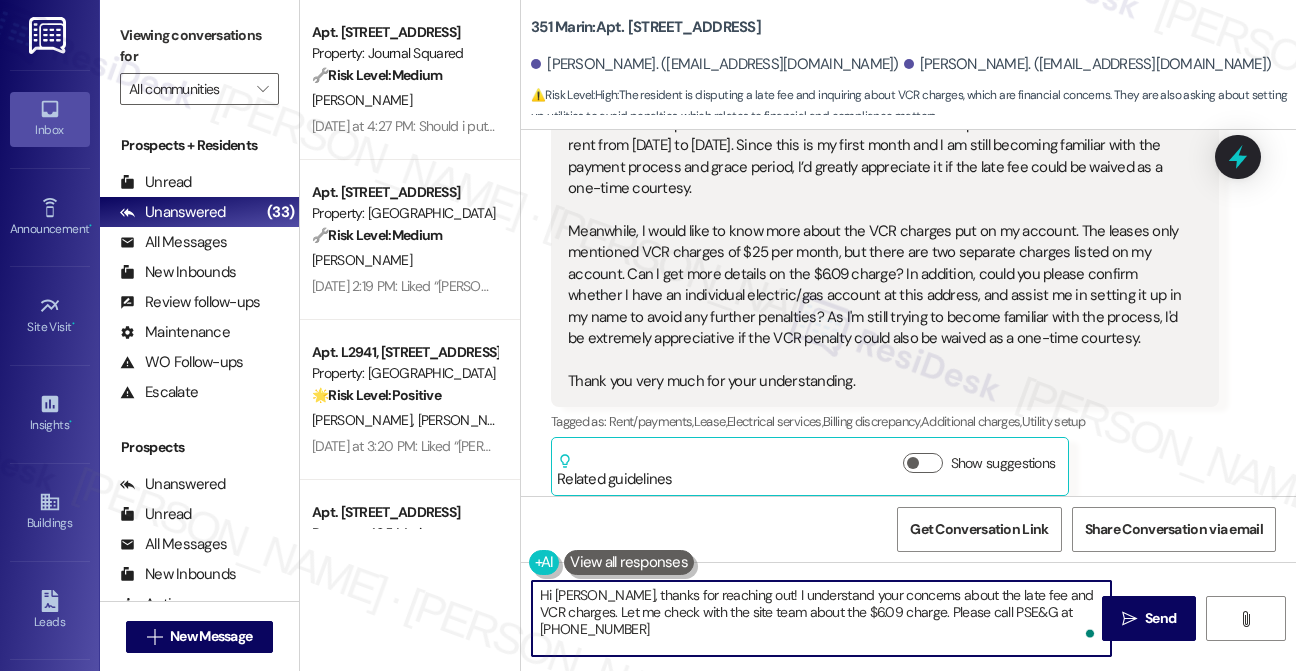 paste on "o set up your account." 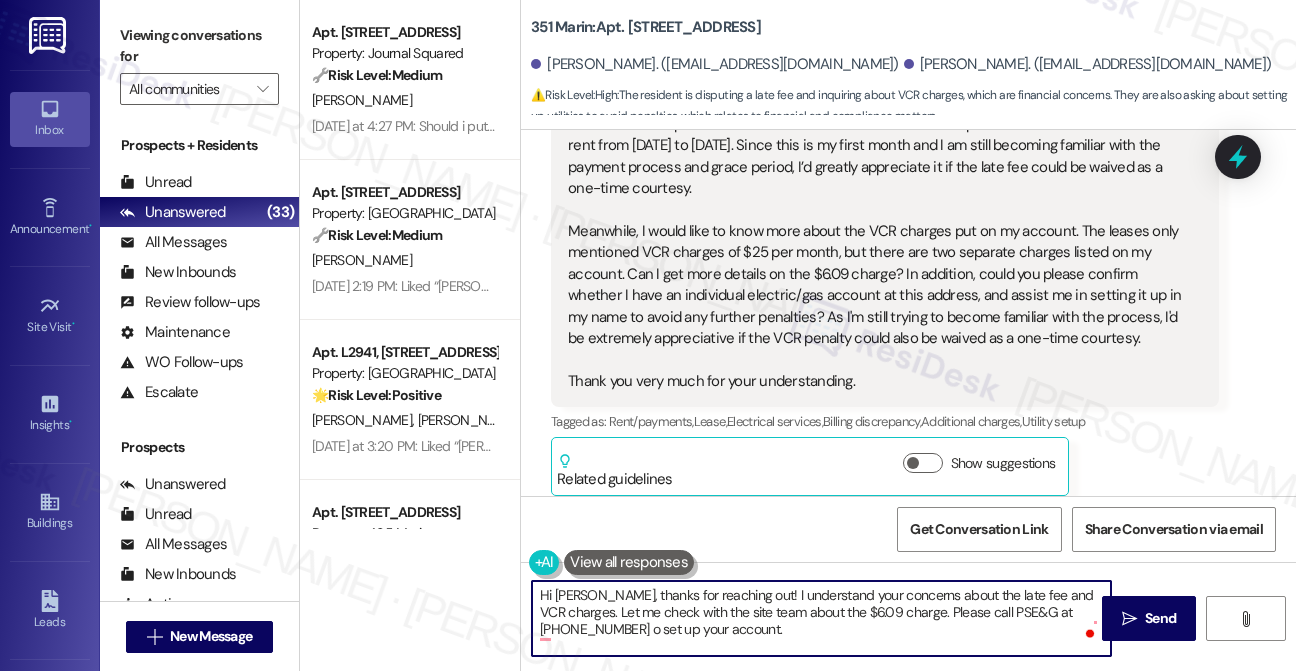 click on "Hi Emily, thanks for reaching out! I understand your concerns about the late fee and VCR charges. Let me check with the site team about the $6.09 charge. Please call PSE&G at 1-800-436-7734 o set up your account." at bounding box center (821, 618) 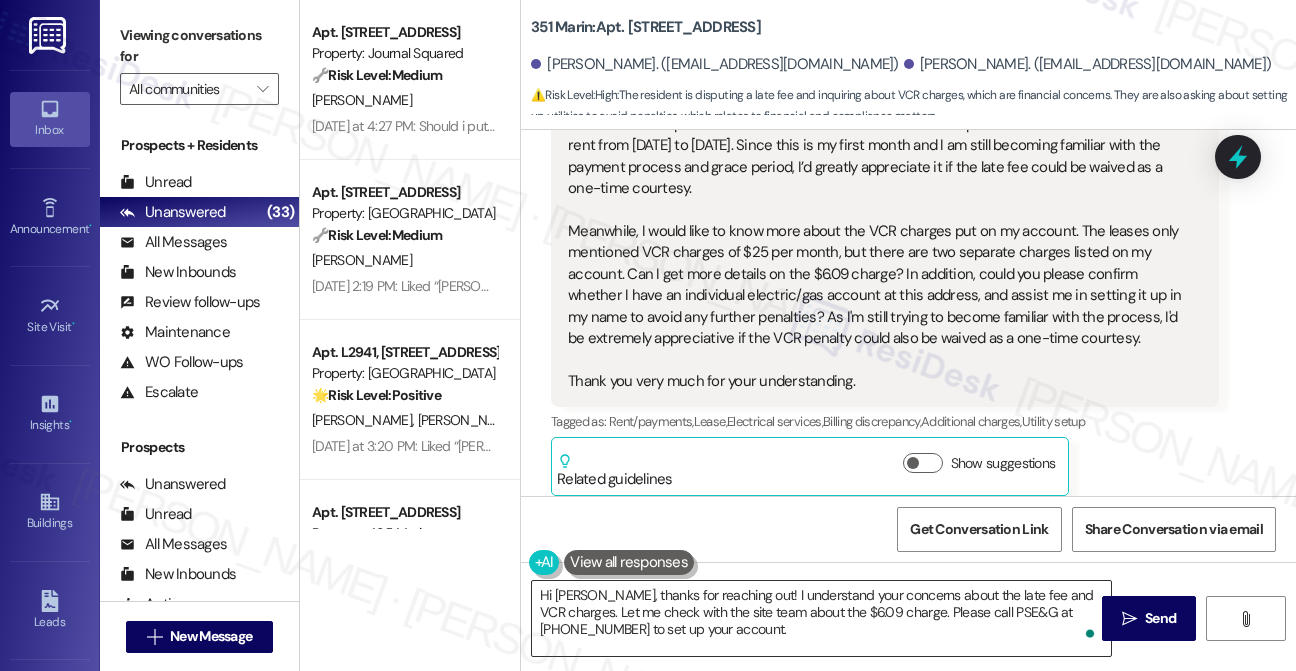 click on "Hi Emily, thanks for reaching out! I understand your concerns about the late fee and VCR charges. Let me check with the site team about the $6.09 charge. Please call PSE&G at 1-800-436-7734 to set up your account." at bounding box center [821, 618] 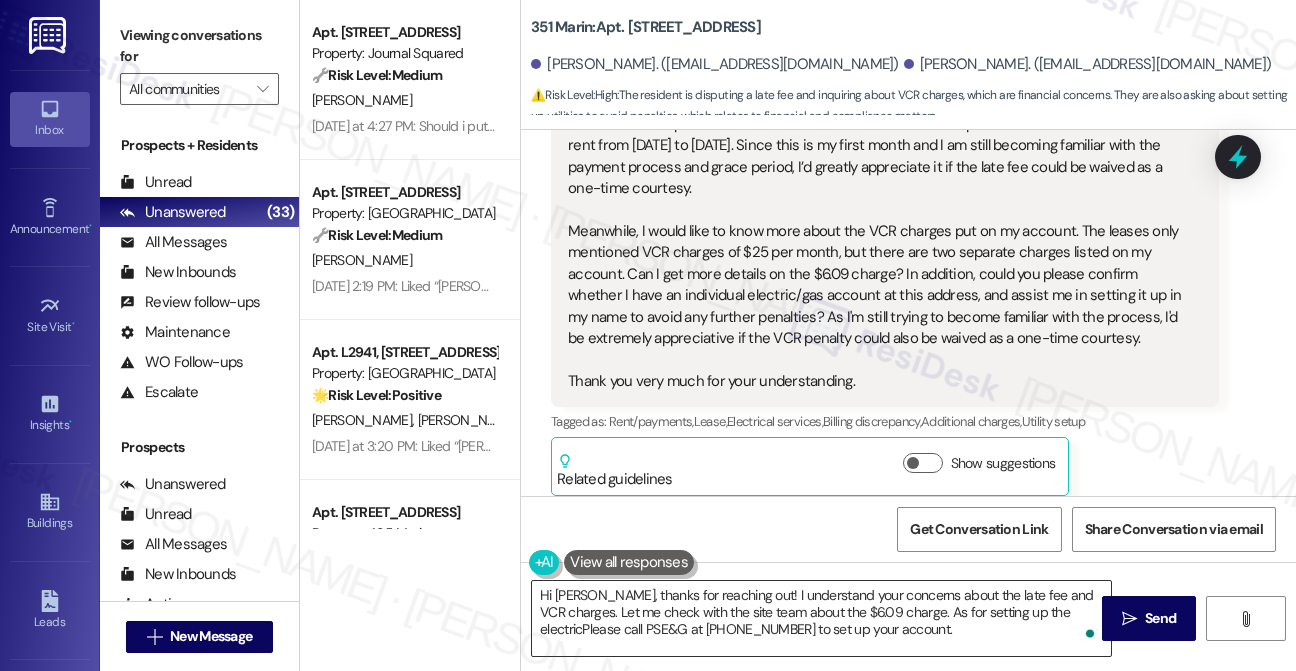 click on "Hi Emily, thanks for reaching out! I understand your concerns about the late fee and VCR charges. Let me check with the site team about the $6.09 charge. As for setting up the electricPlease call PSE&G at 1-800-436-7734 to set up your account." at bounding box center [821, 618] 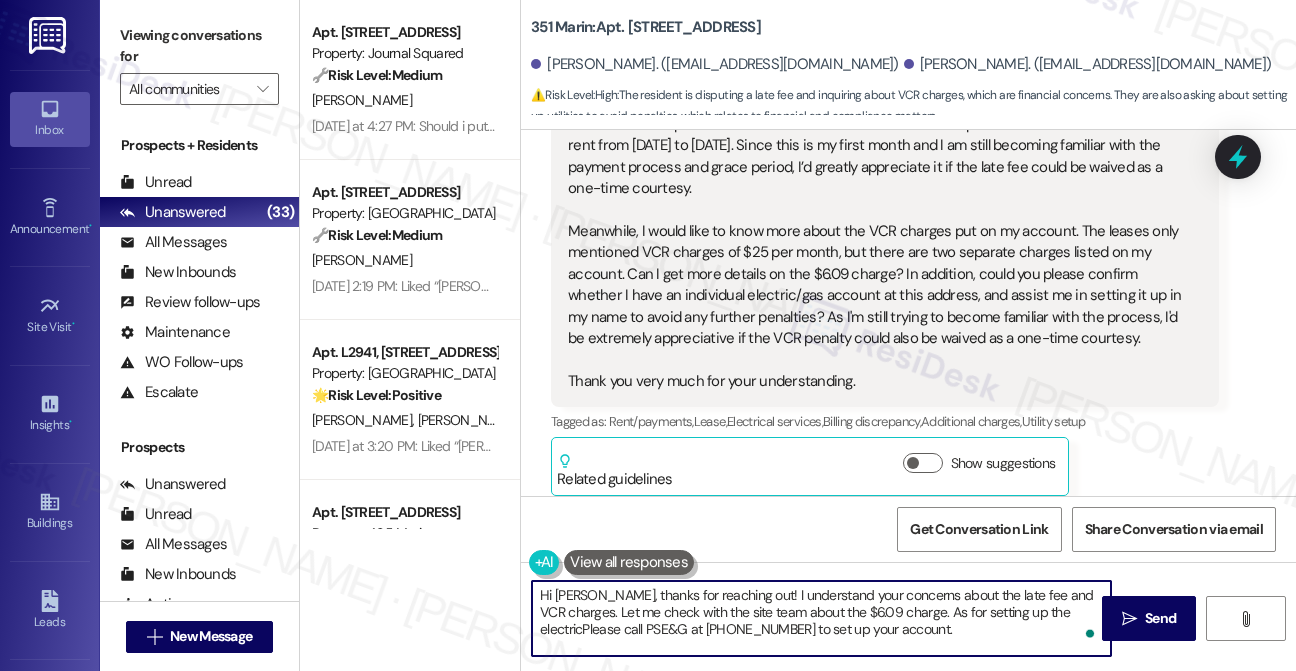 click on "Hi Emily, thanks for reaching out! I understand your concerns about the late fee and VCR charges. Let me check with the site team about the $6.09 charge. As for setting up the electricPlease call PSE&G at 1-800-436-7734 to set up your account." at bounding box center [821, 618] 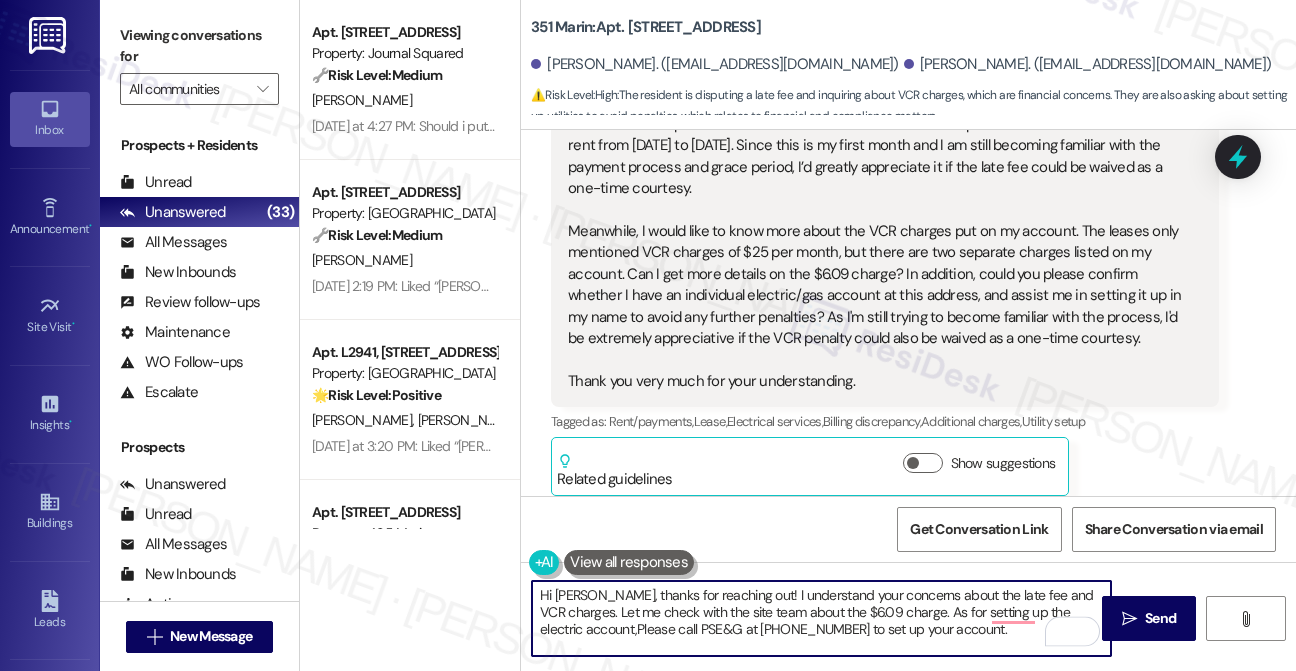 type on "Hi Emily, thanks for reaching out! I understand your concerns about the late fee and VCR charges. Let me check with the site team about the $6.09 charge. As for setting up the electric account, Please call PSE&G at 1-800-436-7734 to set up your account." 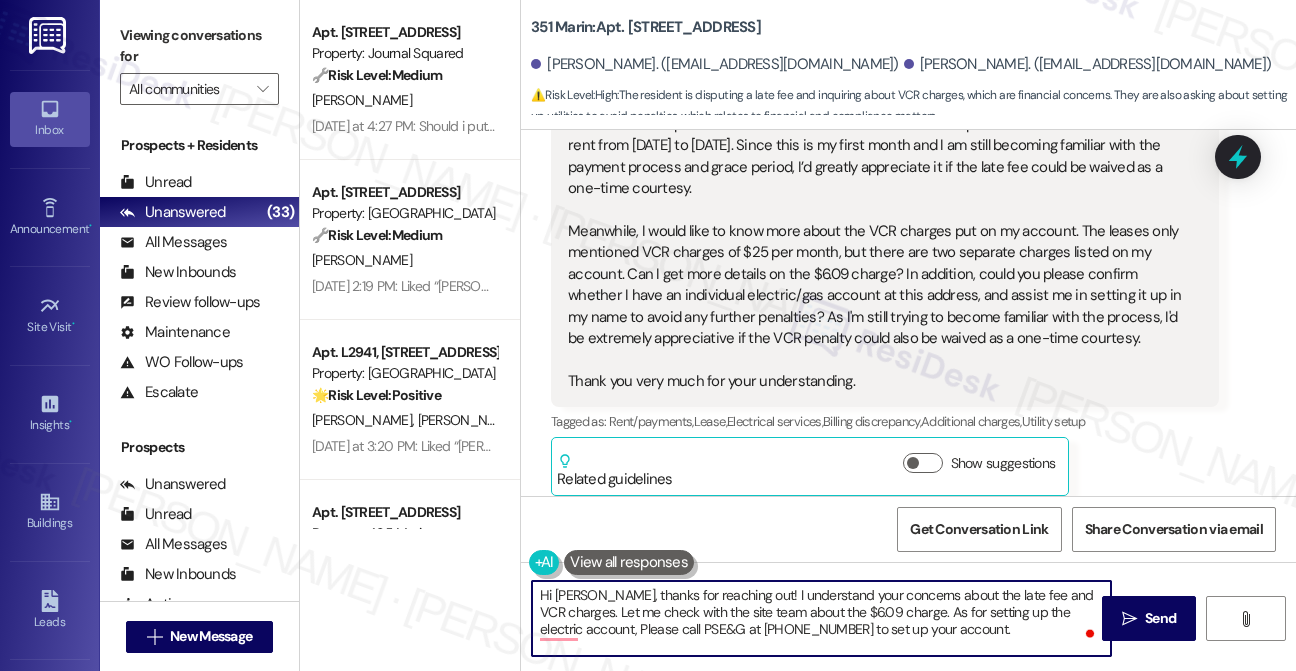 click on "Hi Emily, thanks for reaching out! I understand your concerns about the late fee and VCR charges. Let me check with the site team about the $6.09 charge. As for setting up the electric account, Please call PSE&G at 1-800-436-7734 to set up your account." at bounding box center [821, 618] 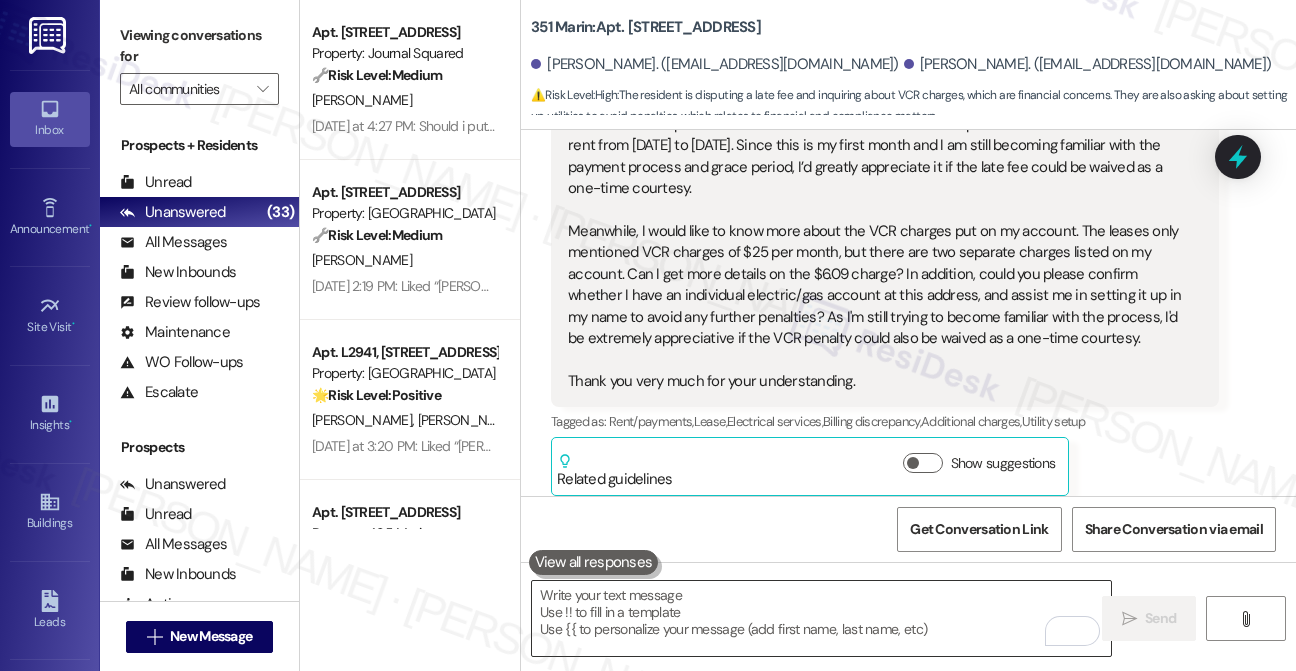 click at bounding box center (821, 618) 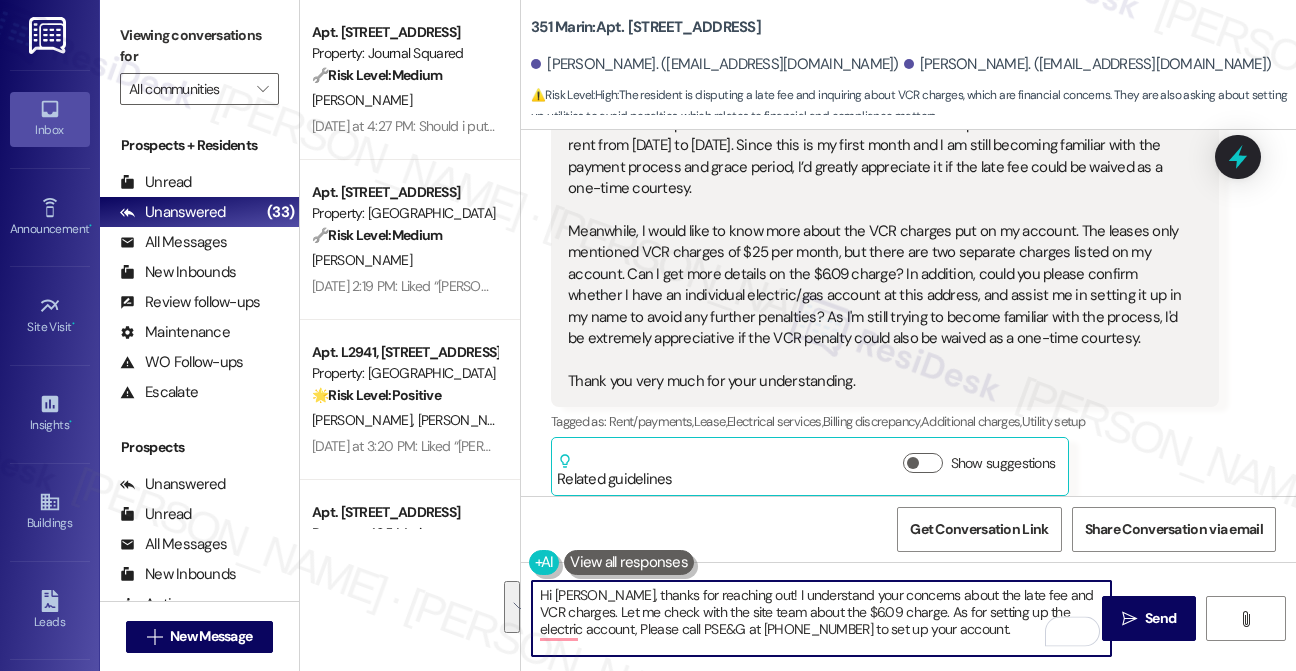 click on "Hi Emily, thanks for reaching out! I understand your concerns about the late fee and VCR charges. Let me check with the site team about the $6.09 charge. As for setting up the electric account, Please call PSE&G at 1-800-436-7734 to set up your account." at bounding box center [821, 618] 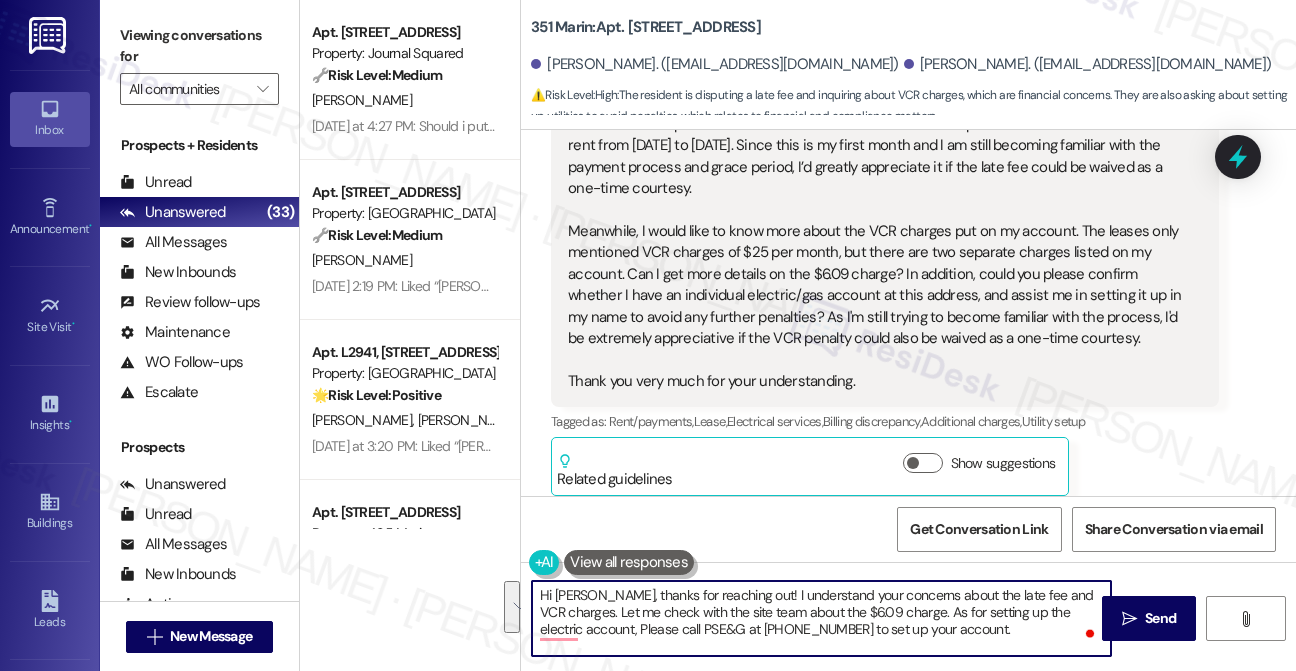 drag, startPoint x: 912, startPoint y: 635, endPoint x: 727, endPoint y: 589, distance: 190.63315 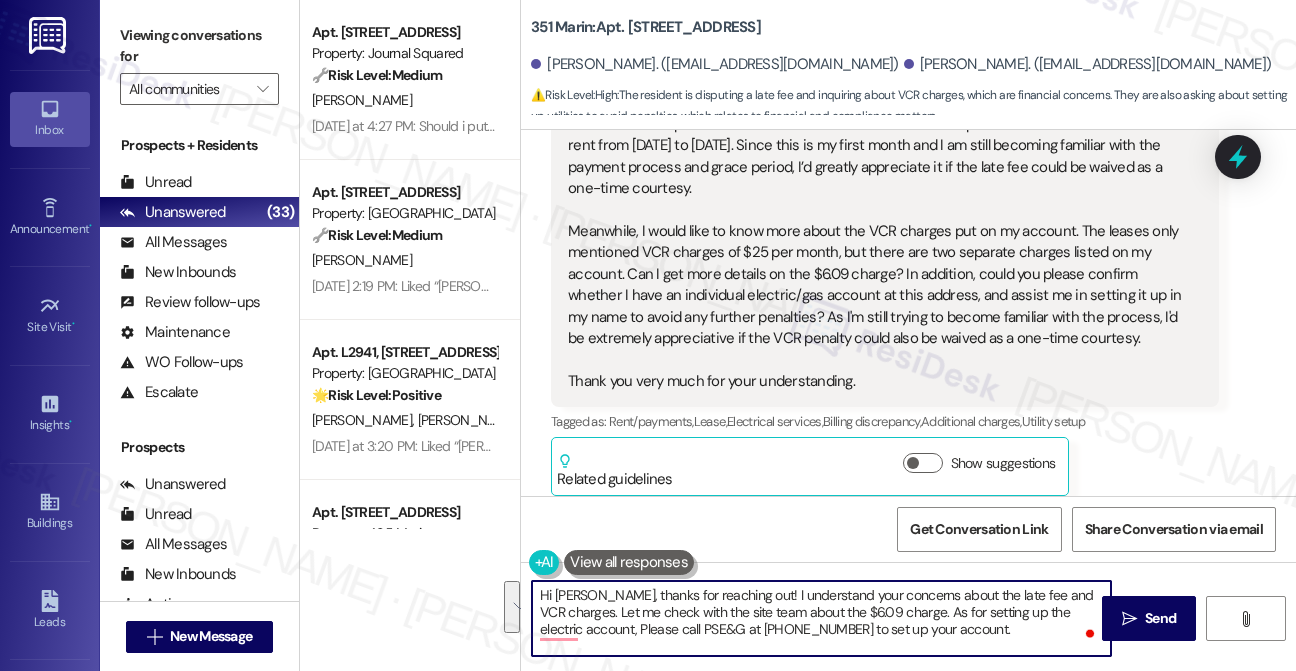 click on "Hi Emily, thanks for reaching out! I understand your concerns about the late fee and VCR charges. Let me check with the site team about the $6.09 charge. As for setting up the electric account, Please call PSE&G at 1-800-436-7734 to set up your account." at bounding box center (821, 618) 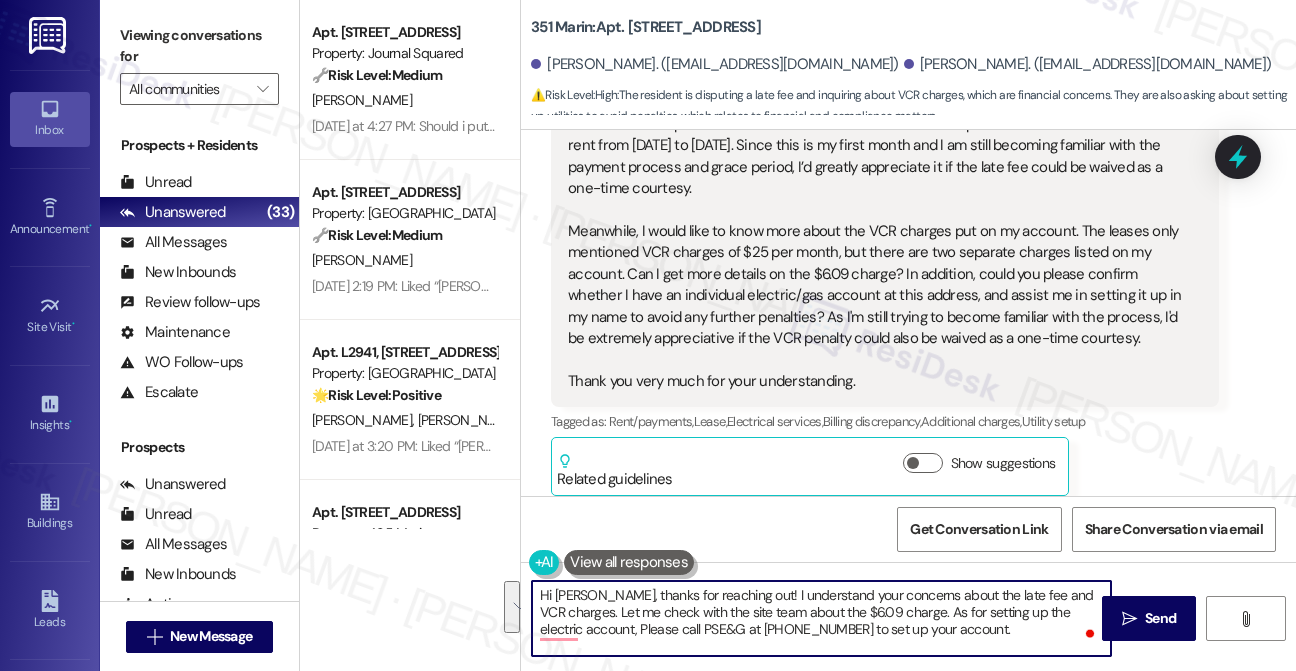 paste on "Thanks for reaching out! I completely understand your concerns regarding the late fee and VCR charges. I’ll connect with the site team to look into the $6.09 charge and get back to you with more details.
In the meantime, to set up your electric account, please contact PSE&G directly at 1-800-436-7734. They’ll be able to assist you with getting everything set up in your name." 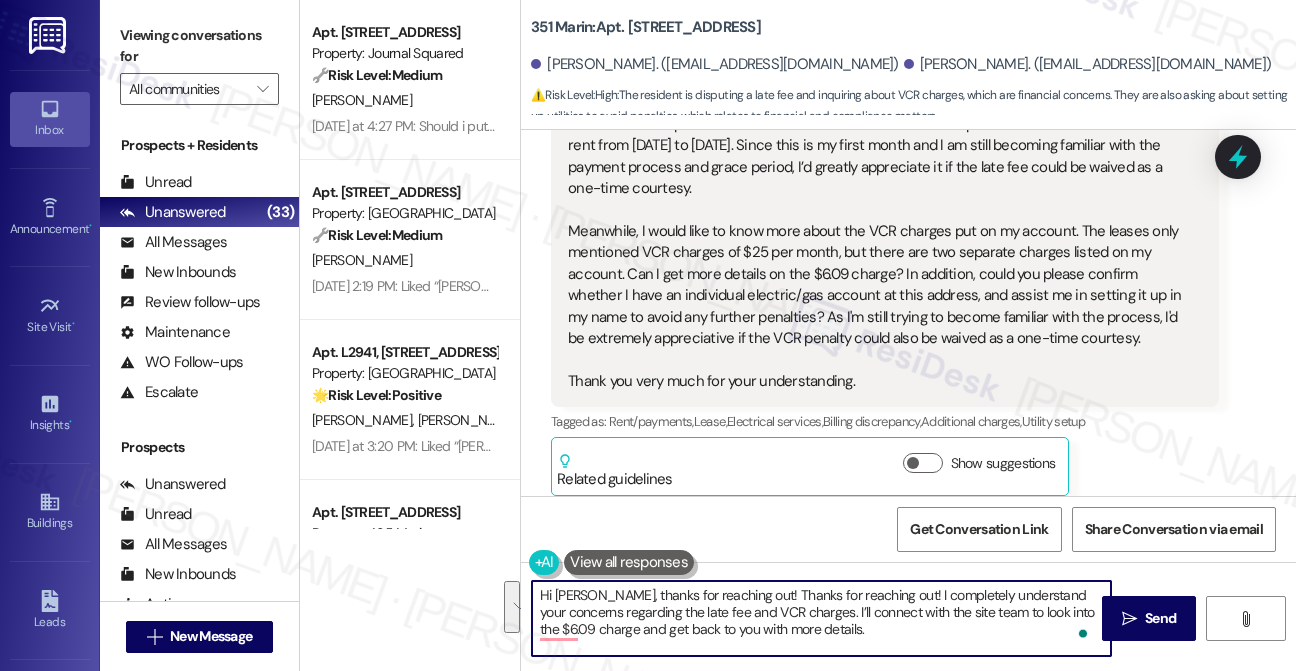 scroll, scrollTop: 34, scrollLeft: 0, axis: vertical 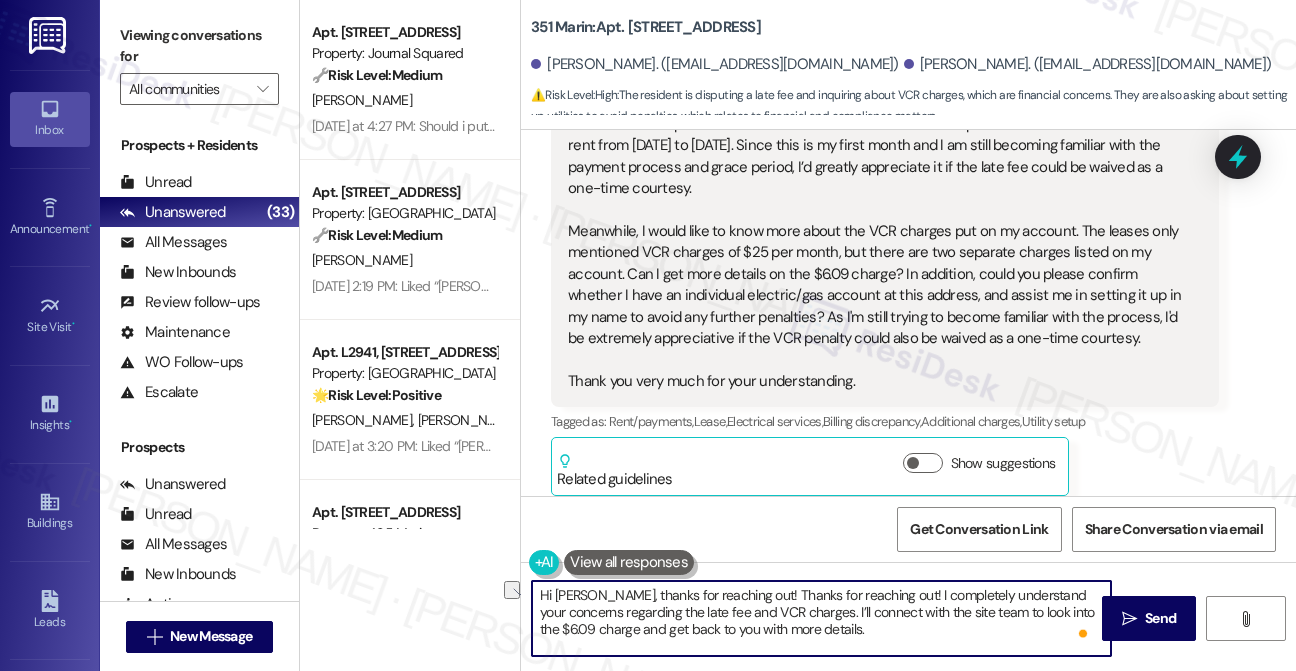 drag, startPoint x: 866, startPoint y: 595, endPoint x: 732, endPoint y: 596, distance: 134.00374 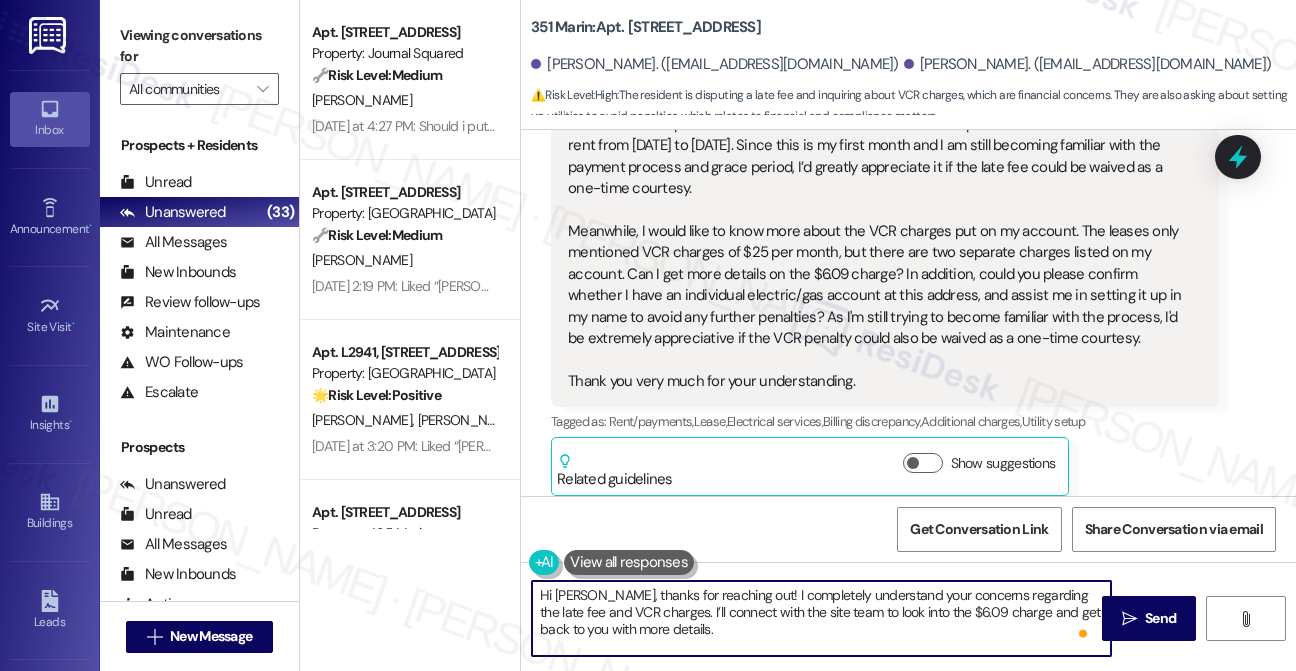 click on "Hi Emily, thanks for reaching out! I completely understand your concerns regarding the late fee and VCR charges. I’ll connect with the site team to look into the $6.09 charge and get back to you with more details.
In the meantime, to set up your electric account, please contact PSE&G directly at 1-800-436-7734. They’ll be able to assist you with getting everything set up in your name." at bounding box center (821, 618) 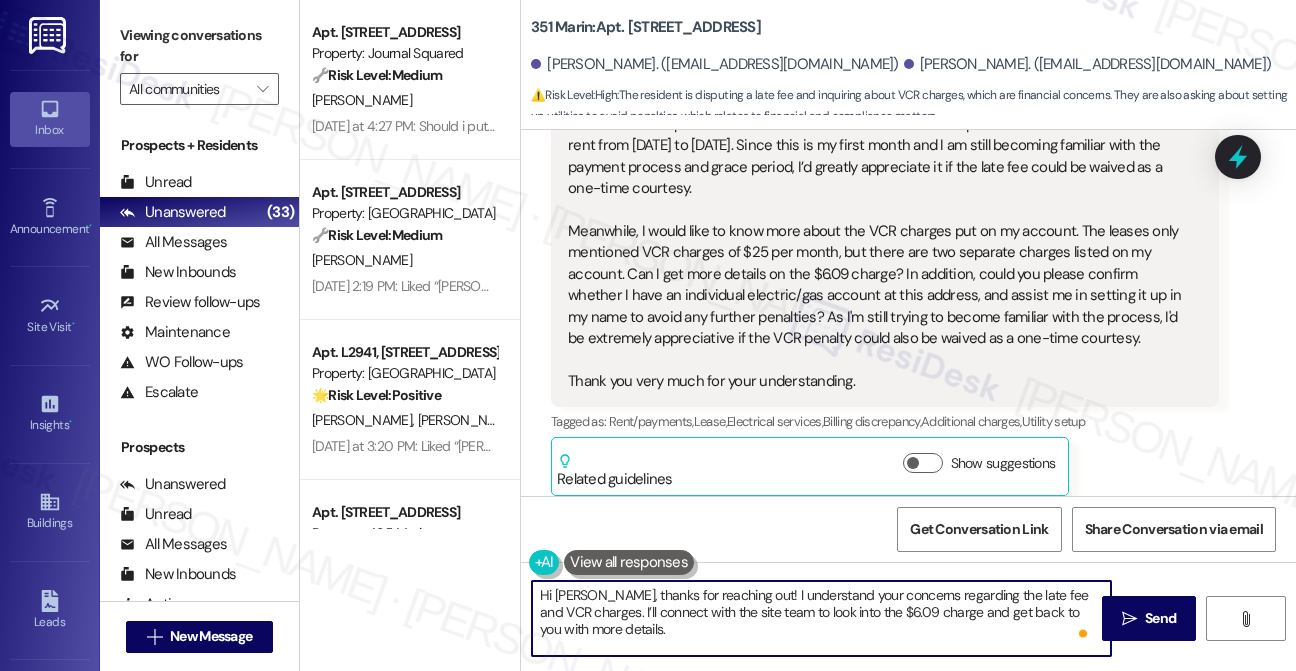 click on "Hi Emily, thanks for reaching out! I understand your concerns regarding the late fee and VCR charges. I’ll connect with the site team to look into the $6.09 charge and get back to you with more details.
In the meantime, to set up your electric account, please contact PSE&G directly at 1-800-436-7734. They’ll be able to assist you with getting everything set up in your name." at bounding box center (821, 618) 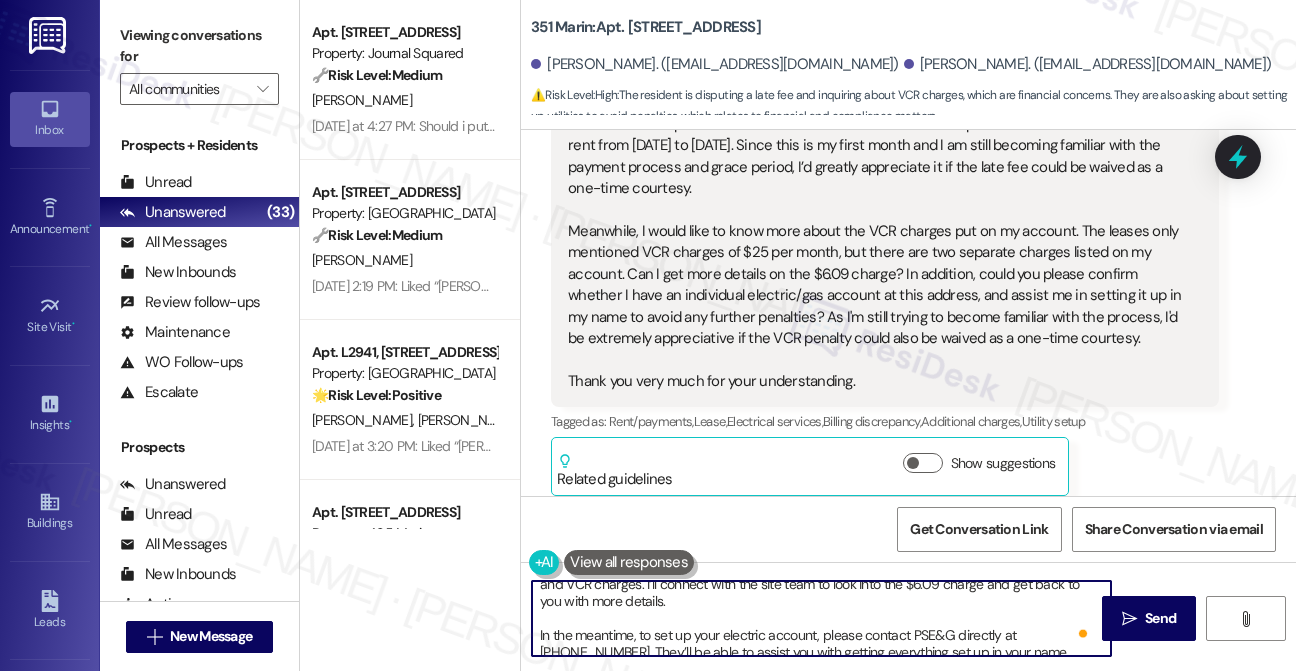 scroll, scrollTop: 39, scrollLeft: 0, axis: vertical 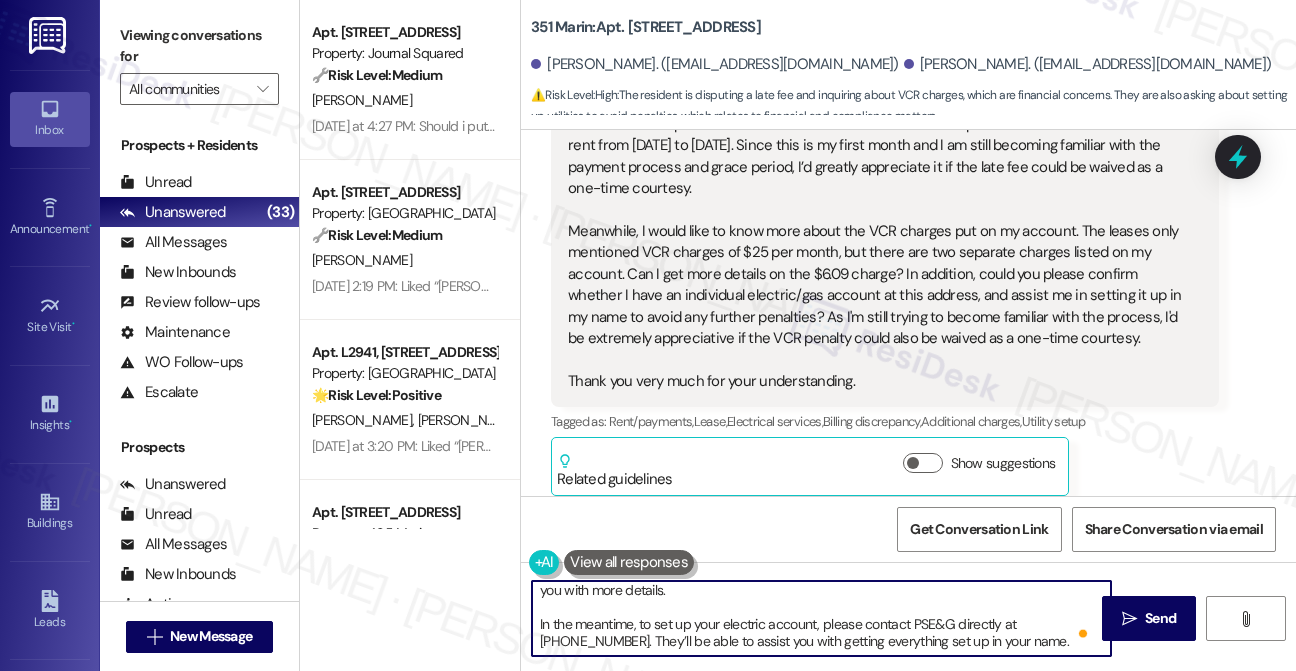click on "Hi Emily, thanks for reaching out! I understand your concerns regarding the late fee and VCR charges. I’ll connect with the site team to look into the $6.09 charge and get back to you with more details.
In the meantime, to set up your electric account, please contact PSE&G directly at 1-800-436-7734. They’ll be able to assist you with getting everything set up in your name." at bounding box center (821, 618) 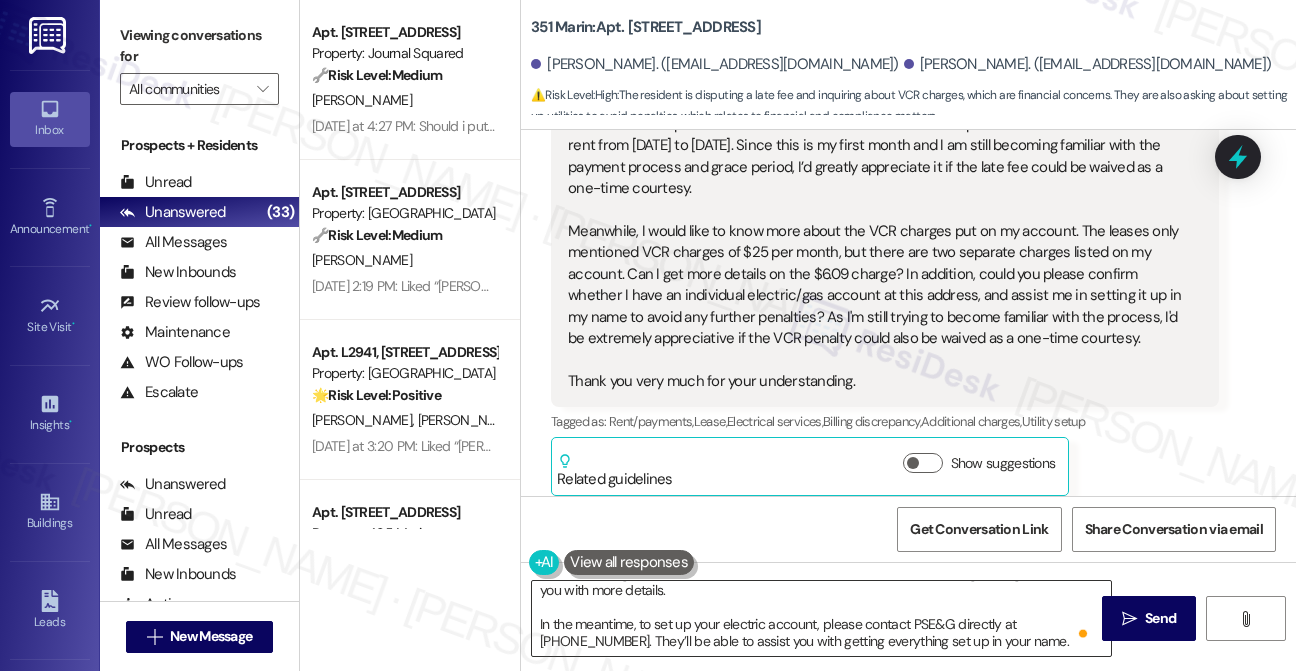 click on "Hi Emily, thanks for reaching out! I understand your concerns regarding the late fee and VCR charges. I’ll connect with the site team to look into the $6.09 charge and get back to you with more details.
In the meantime, to set up your electric account, please contact PSE&G directly at 1-800-436-7734. They’ll be able to assist you with getting everything set up in your name." at bounding box center (821, 618) 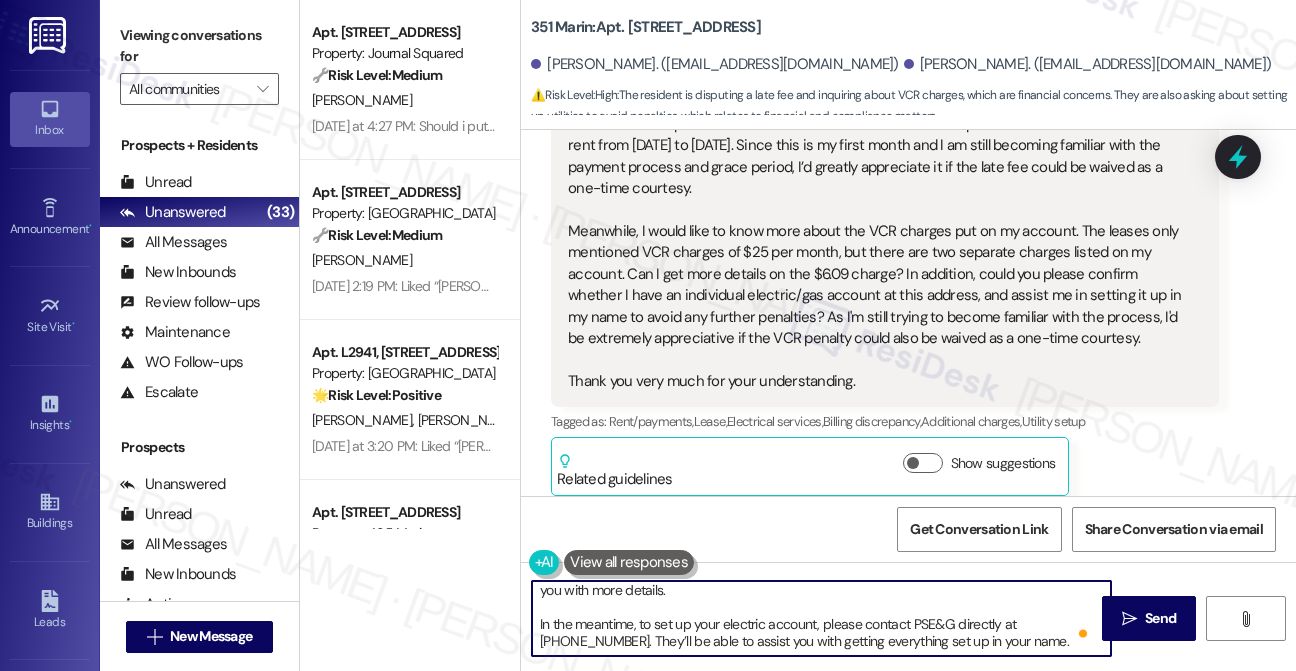scroll, scrollTop: 10, scrollLeft: 0, axis: vertical 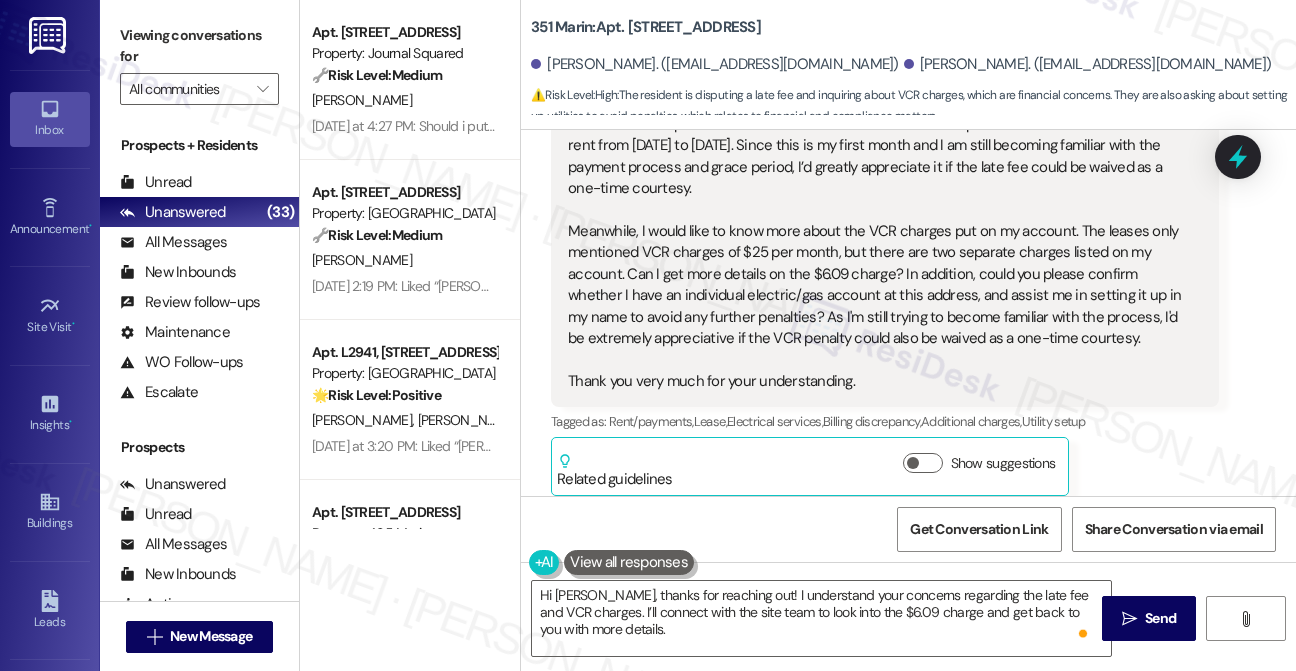 click on "Hello Jane:
I've received a late fee of $100 on my account. I sincerely apologize for any confusion, since I'm still under the impression that the additional one-month rent I paid before move-in covered the rent from June 20th to July 20th. Since this is my first month and I am still becoming familiar with the payment process and grace period, I’d greatly appreciate it if the late fee could be waived as a one-time courtesy.
Meanwhile, I would like to know more about the VCR charges put on my account. The leases only mentioned VCR charges of $25 per month, but there are two separate charges listed on my account. Can I get more details on the $6.09 charge? In addition, could you please confirm whether I have an individual electric/gas account at this address, and assist me in setting it up in my name to avoid any further penalties? As I'm still trying to become familiar with the process, I'd be extremely appreciative if the VCR penalty could also be waived as a one-time courtesy." at bounding box center (877, 220) 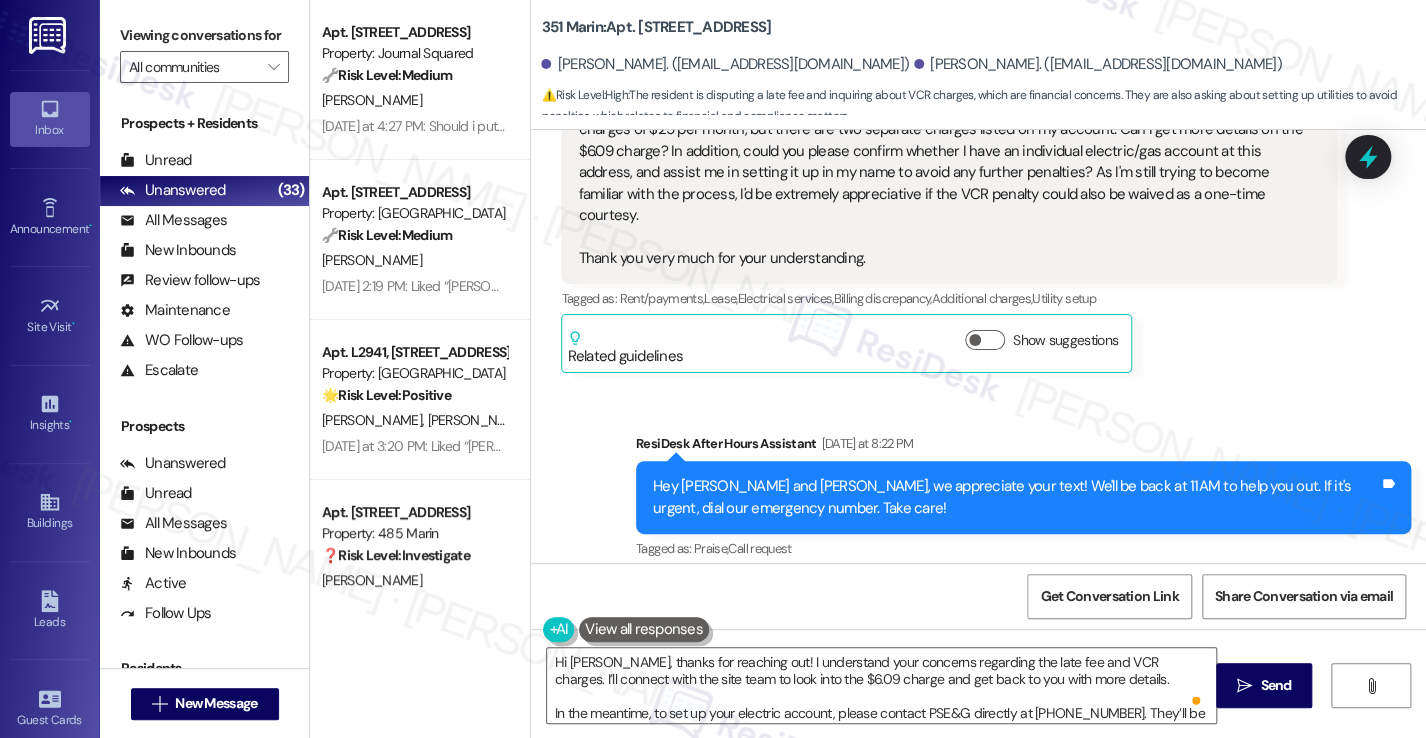 scroll, scrollTop: 1425, scrollLeft: 0, axis: vertical 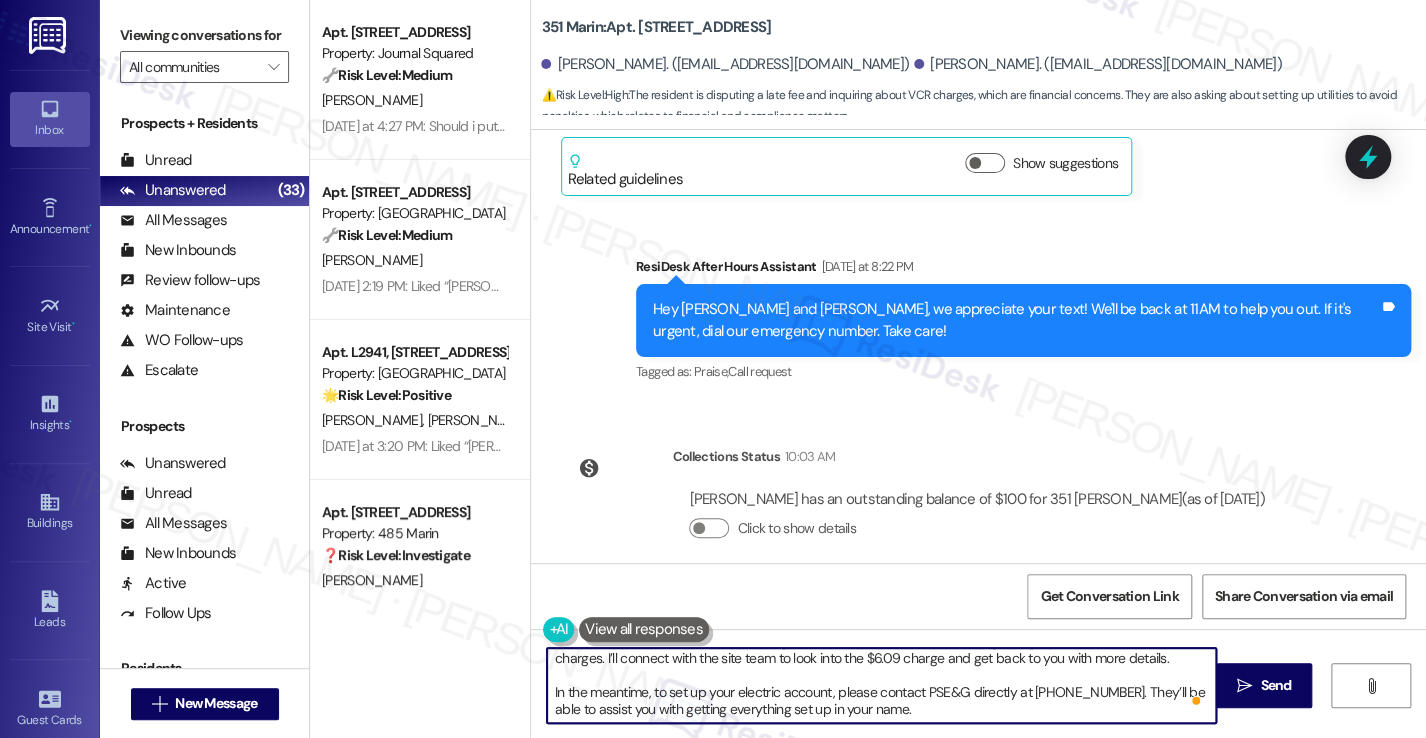 click on "Hi Emily, thanks for reaching out! I understand your concerns regarding the late fee and VCR charges. I’ll connect with the site team to look into the $6.09 charge and get back to you with more details.
In the meantime, to set up your electric account, please contact PSE&G directly at 1-800-436-7734. They’ll be able to assist you with getting everything set up in your name." at bounding box center [881, 685] 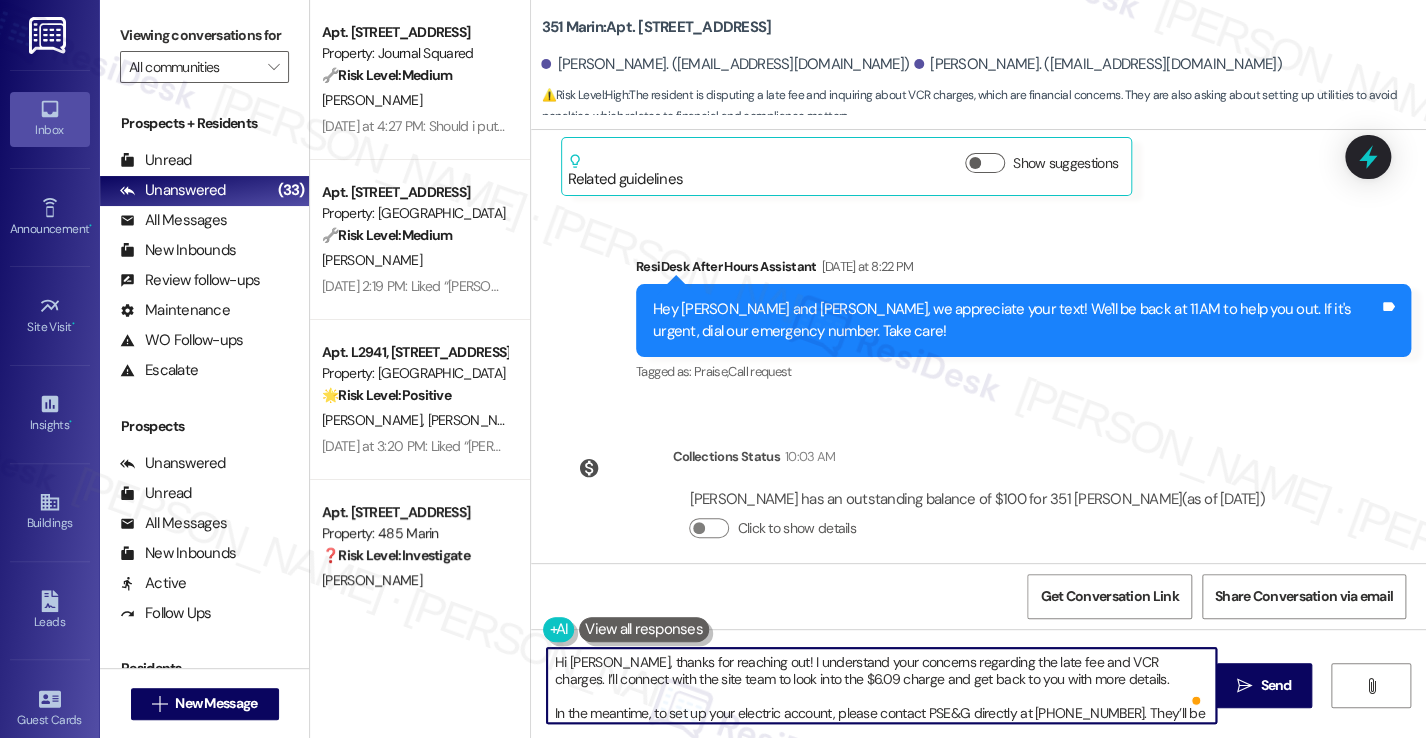 scroll, scrollTop: 17, scrollLeft: 0, axis: vertical 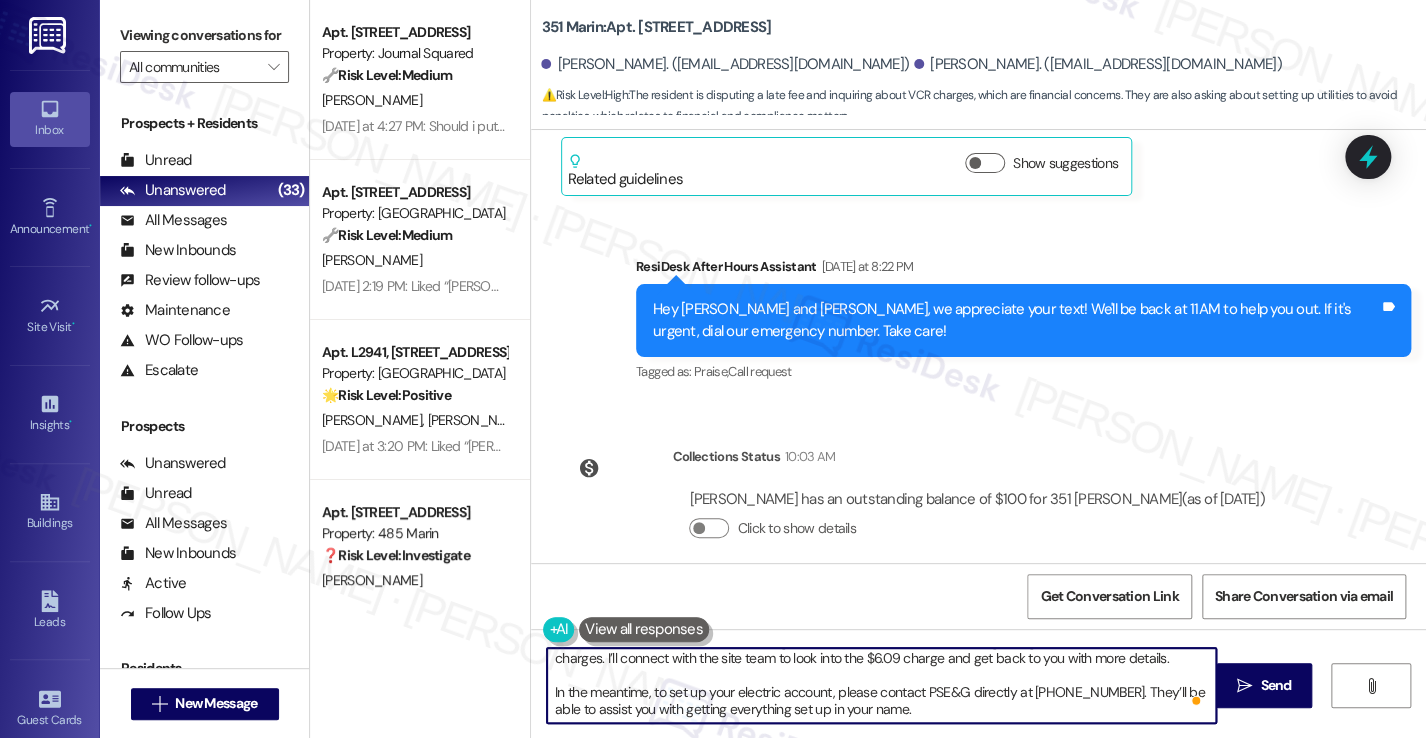 click on "Hi Emily, thanks for reaching out! I understand your concerns regarding the late fee and VCR charges. I’ll connect with the site team to look into the $6.09 charge and get back to you with more details.
In the meantime, to set up your electric account, please contact PSE&G directly at 1-800-436-7734. They’ll be able to assist you with getting everything set up in your name." at bounding box center (881, 685) 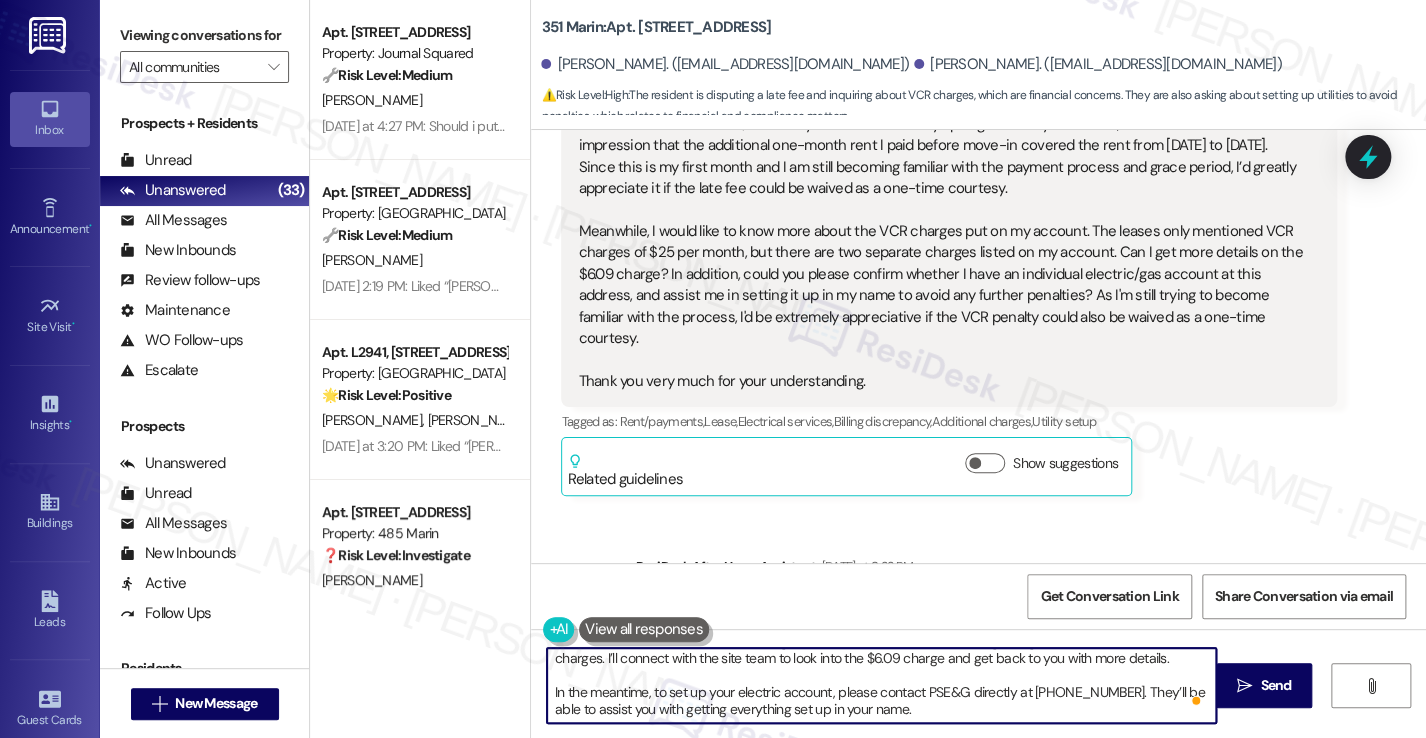 click on "Hello Jane:
I've received a late fee of $100 on my account. I sincerely apologize for any confusion, since I'm still under the impression that the additional one-month rent I paid before move-in covered the rent from June 20th to July 20th. Since this is my first month and I am still becoming familiar with the payment process and grace period, I’d greatly appreciate it if the late fee could be waived as a one-time courtesy.
Meanwhile, I would like to know more about the VCR charges put on my account. The leases only mentioned VCR charges of $25 per month, but there are two separate charges listed on my account. Can I get more details on the $6.09 charge? In addition, could you please confirm whether I have an individual electric/gas account at this address, and assist me in setting it up in my name to avoid any further penalties? As I'm still trying to become familiar with the process, I'd be extremely appreciative if the VCR penalty could also be waived as a one-time courtesy." at bounding box center (941, 231) 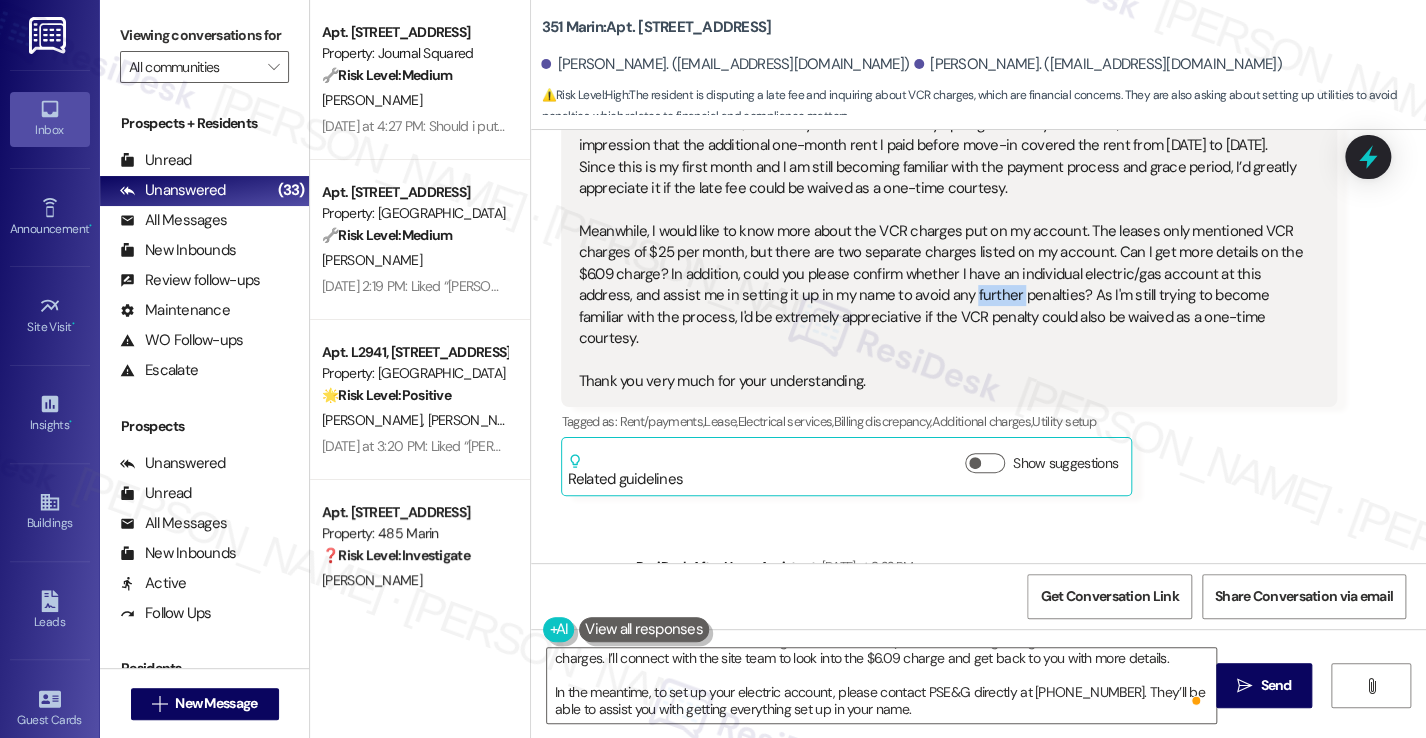 click on "Hello Jane:
I've received a late fee of $100 on my account. I sincerely apologize for any confusion, since I'm still under the impression that the additional one-month rent I paid before move-in covered the rent from June 20th to July 20th. Since this is my first month and I am still becoming familiar with the payment process and grace period, I’d greatly appreciate it if the late fee could be waived as a one-time courtesy.
Meanwhile, I would like to know more about the VCR charges put on my account. The leases only mentioned VCR charges of $25 per month, but there are two separate charges listed on my account. Can I get more details on the $6.09 charge? In addition, could you please confirm whether I have an individual electric/gas account at this address, and assist me in setting it up in my name to avoid any further penalties? As I'm still trying to become familiar with the process, I'd be extremely appreciative if the VCR penalty could also be waived as a one-time courtesy." at bounding box center (941, 231) 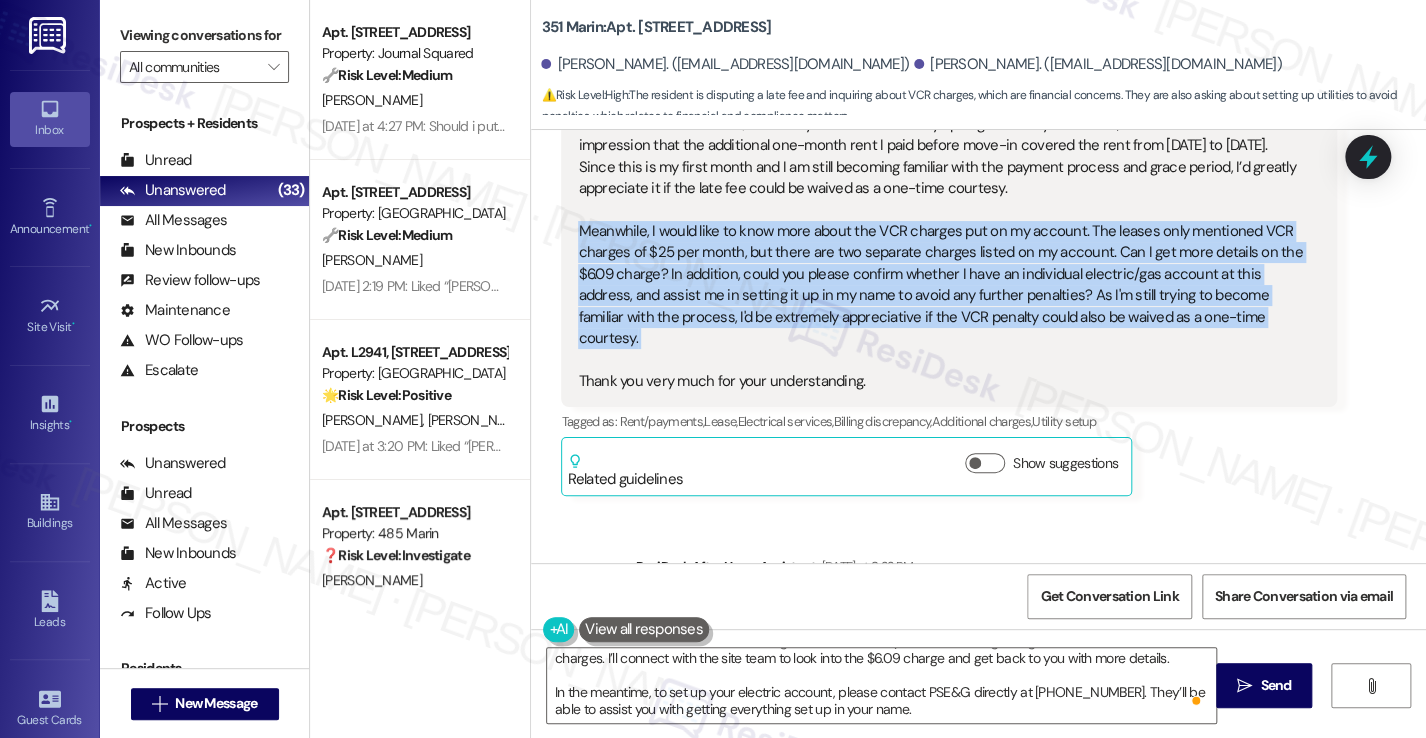 click on "Hello Jane:
I've received a late fee of $100 on my account. I sincerely apologize for any confusion, since I'm still under the impression that the additional one-month rent I paid before move-in covered the rent from June 20th to July 20th. Since this is my first month and I am still becoming familiar with the payment process and grace period, I’d greatly appreciate it if the late fee could be waived as a one-time courtesy.
Meanwhile, I would like to know more about the VCR charges put on my account. The leases only mentioned VCR charges of $25 per month, but there are two separate charges listed on my account. Can I get more details on the $6.09 charge? In addition, could you please confirm whether I have an individual electric/gas account at this address, and assist me in setting it up in my name to avoid any further penalties? As I'm still trying to become familiar with the process, I'd be extremely appreciative if the VCR penalty could also be waived as a one-time courtesy." at bounding box center (941, 231) 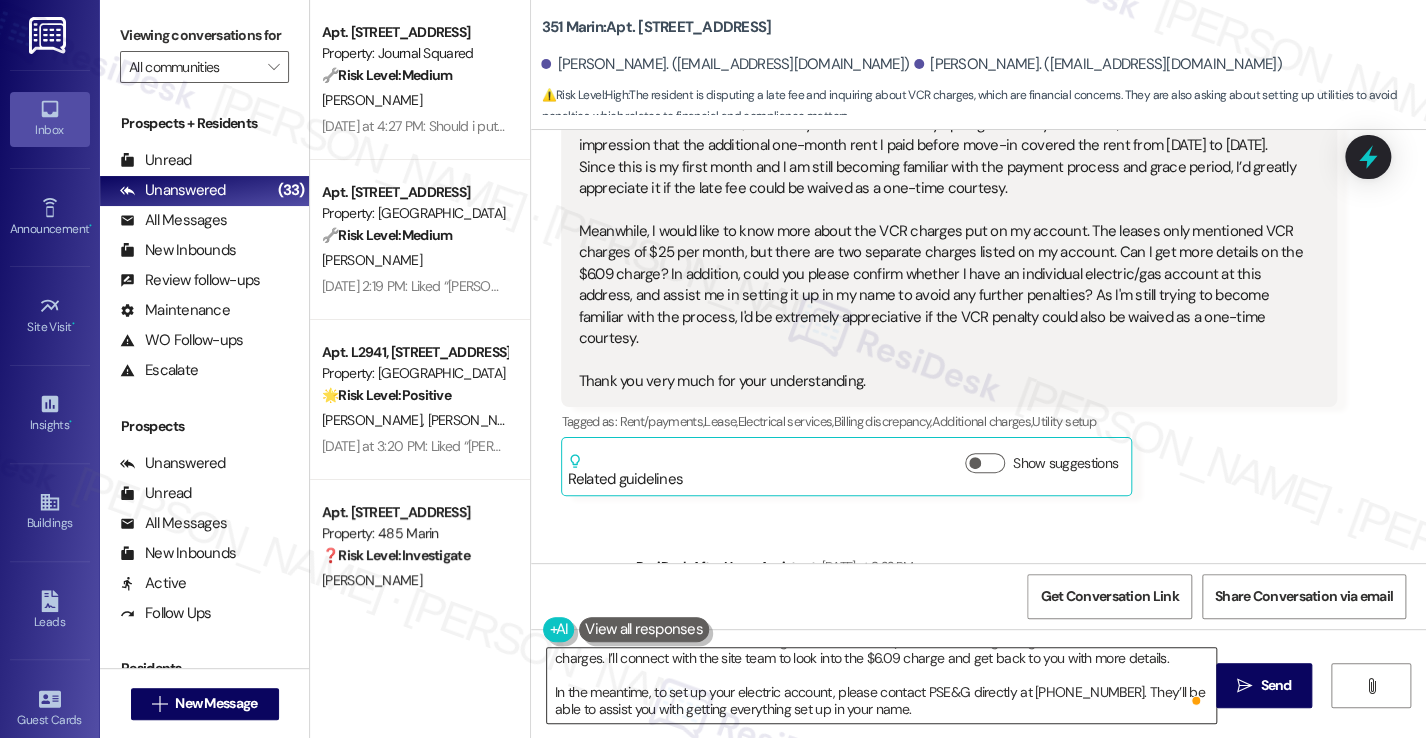 click on "Hi Emily, thanks for reaching out! I understand your concerns regarding the late fee and VCR charges. I’ll connect with the site team to look into the $6.09 charge and get back to you with more details.
In the meantime, to set up your electric account, please contact PSE&G directly at 1-800-436-7734. They’ll be able to assist you with getting everything set up in your name." at bounding box center [881, 685] 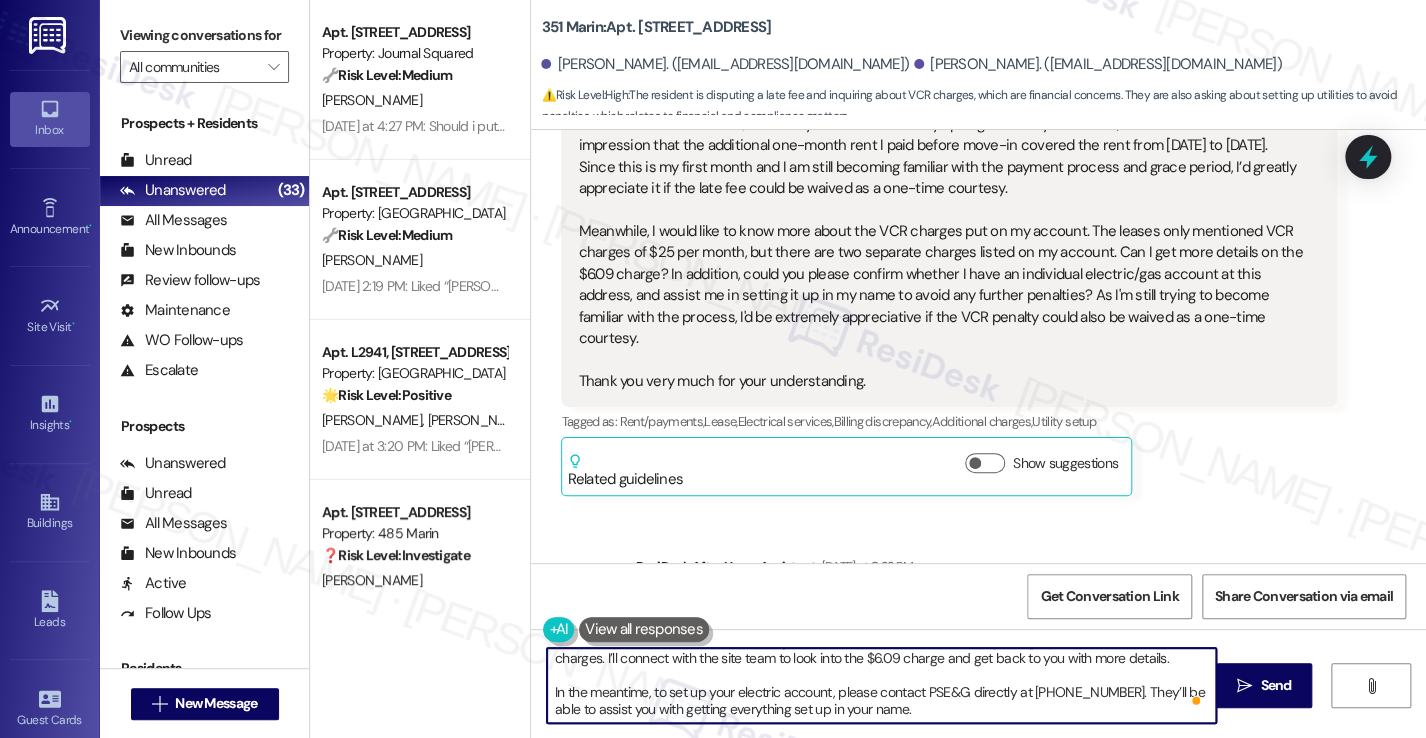 paste on "hen provide your new PSEG account number to us." 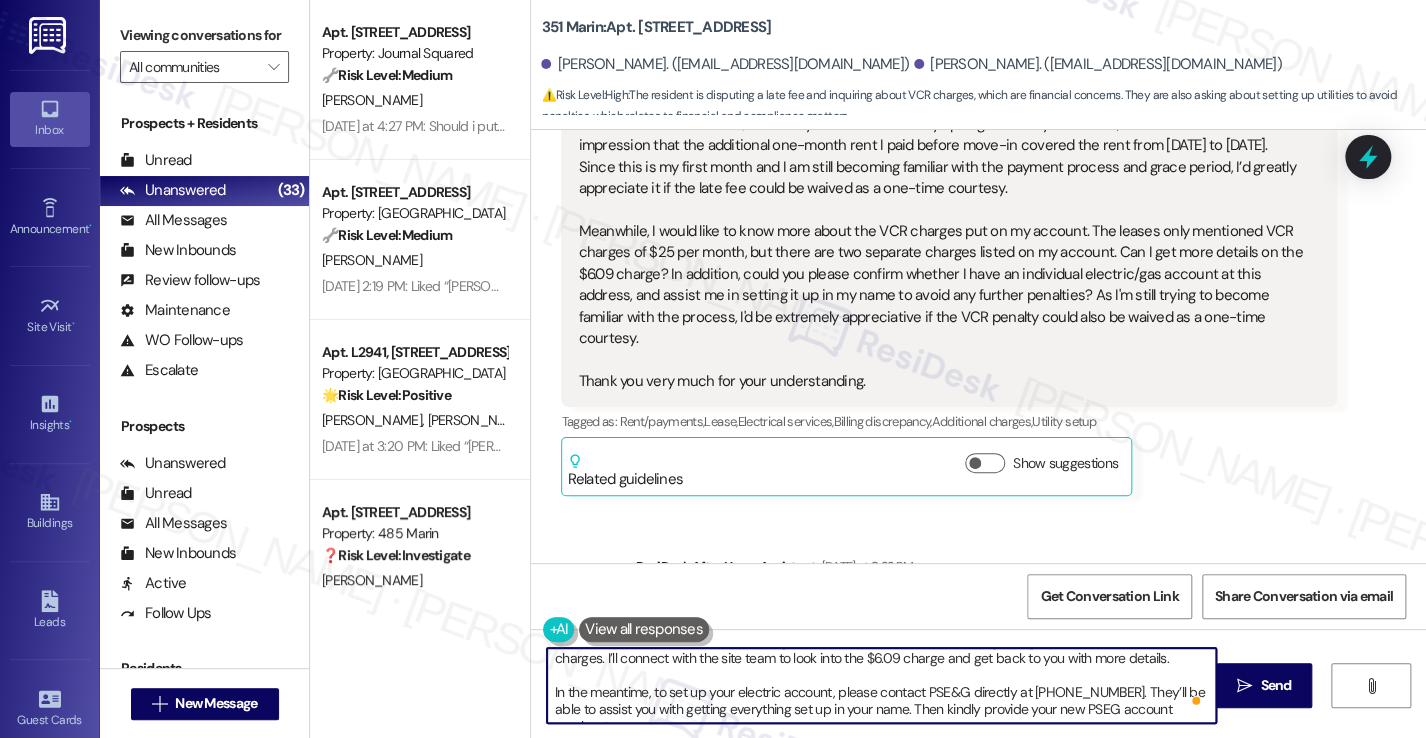scroll, scrollTop: 39, scrollLeft: 0, axis: vertical 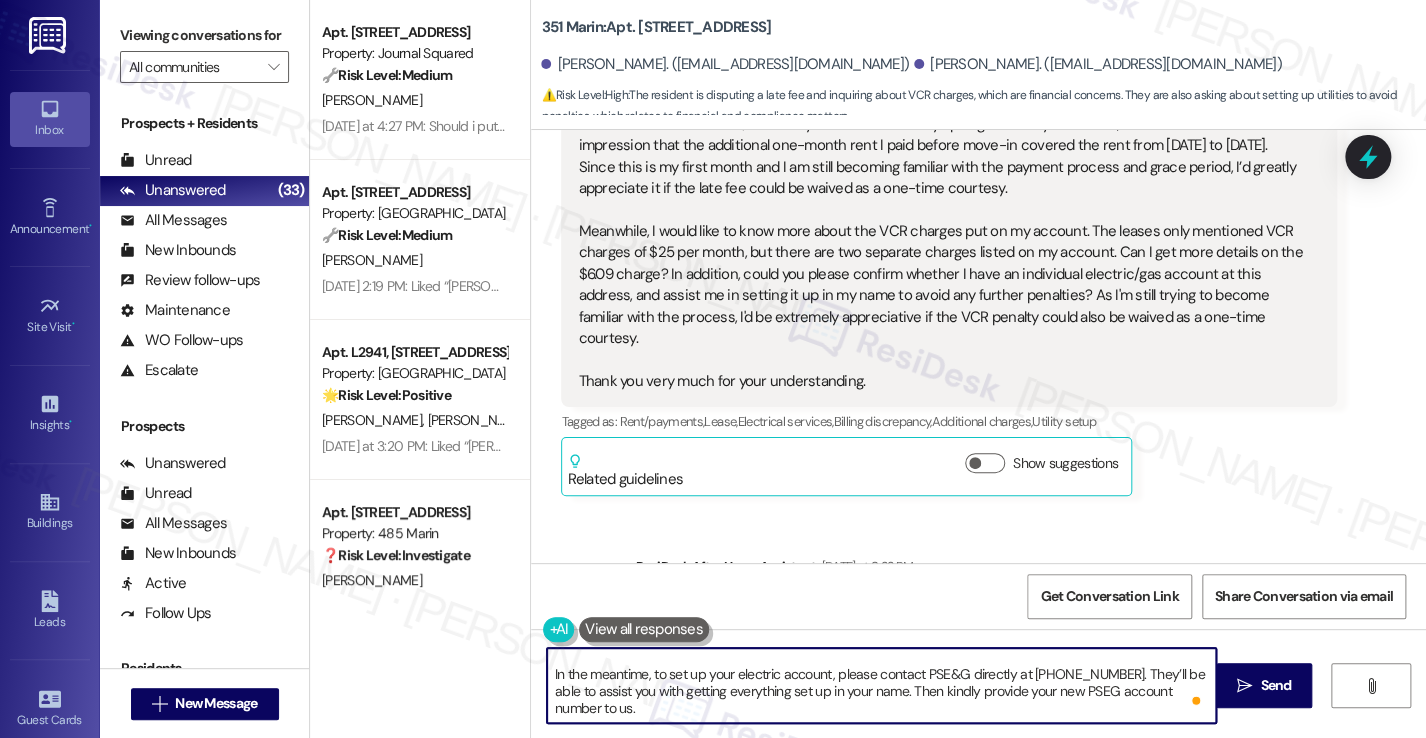 click on "Hi Emily, thanks for reaching out! I understand your concerns regarding the late fee and VCR charges. I’ll connect with the site team to look into the $6.09 charge and get back to you with more details.
In the meantime, to set up your electric account, please contact PSE&G directly at 1-800-436-7734. They’ll be able to assist you with getting everything set up in your name. Then kindly provide your new PSEG account number to us." at bounding box center (881, 685) 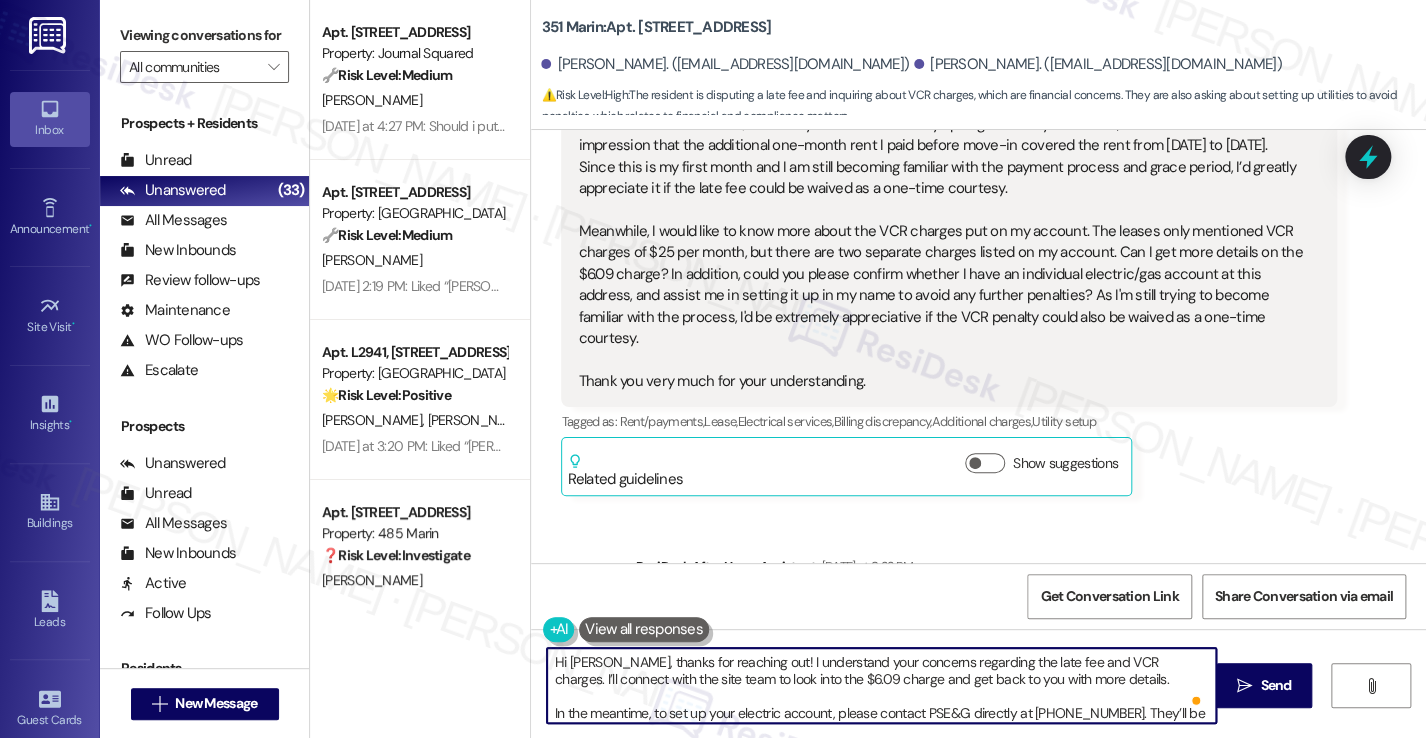 click on "Hi Emily, thanks for reaching out! I understand your concerns regarding the late fee and VCR charges. I’ll connect with the site team to look into the $6.09 charge and get back to you with more details.
In the meantime, to set up your electric account, please contact PSE&G directly at 1-800-436-7734. They’ll be able to assist you with getting everything set up in your name. Then kindly provide your new PSEG account number to us." at bounding box center [881, 685] 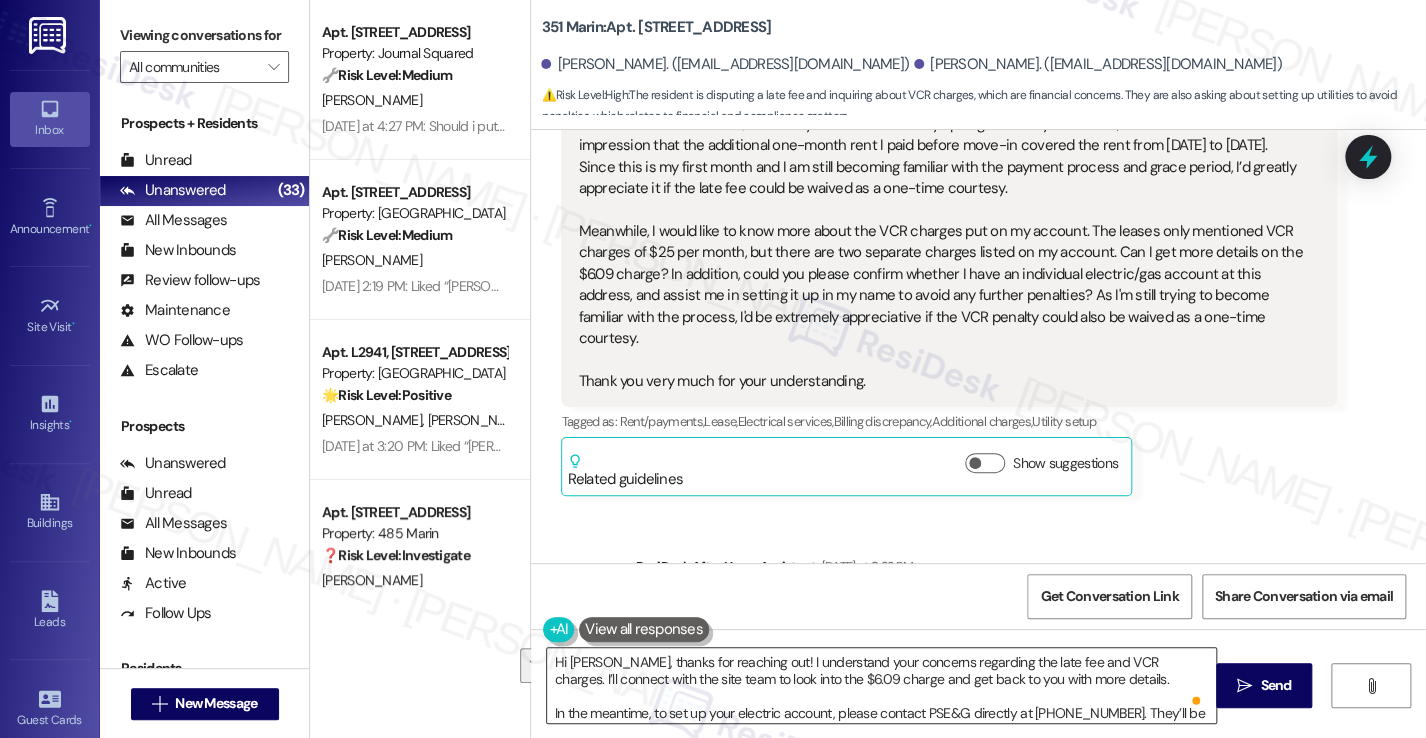 click on "Hi Emily, thanks for reaching out! I understand your concerns regarding the late fee and VCR charges. I’ll connect with the site team to look into the $6.09 charge and get back to you with more details.
In the meantime, to set up your electric account, please contact PSE&G directly at 1-800-436-7734. They’ll be able to assist you with getting everything set up in your name. Then kindly provide your new PSEG account number to us." at bounding box center [881, 685] 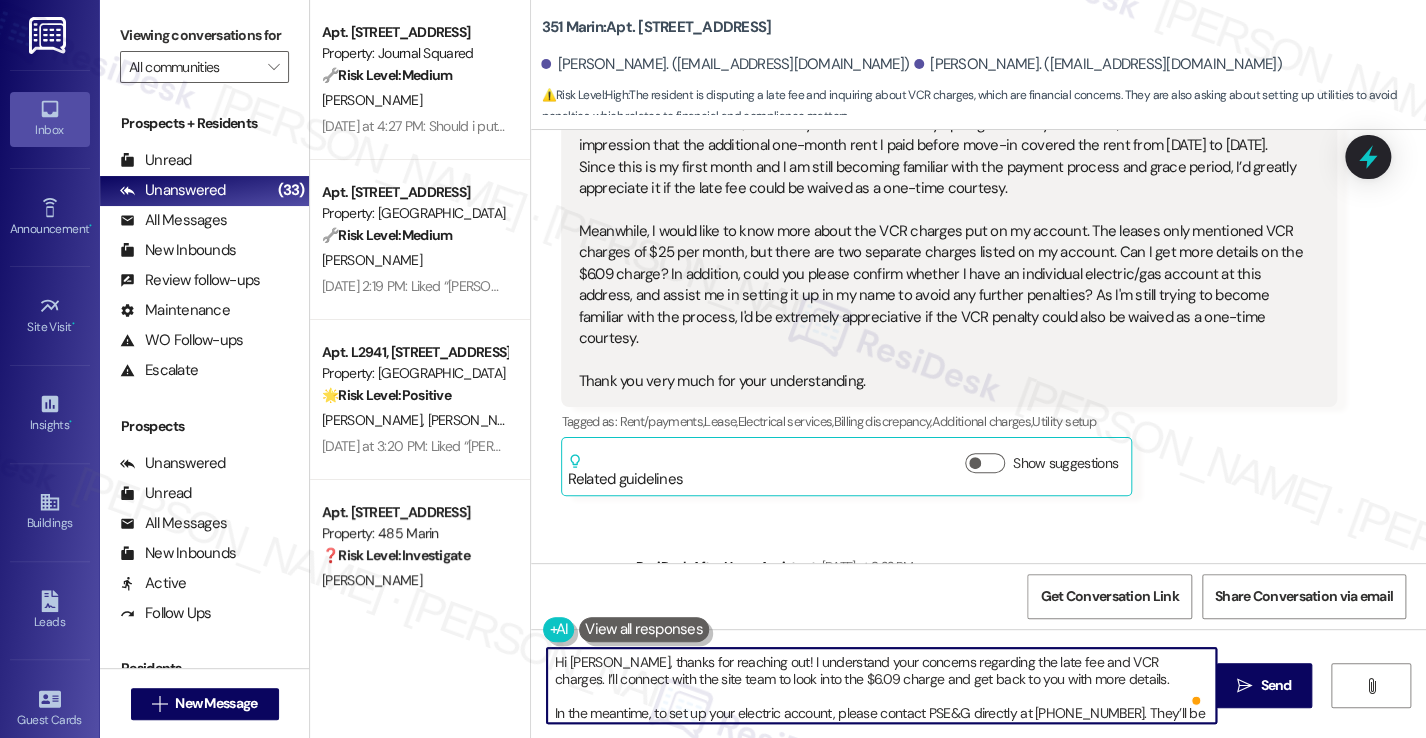 click on "Hi Emily, thanks for reaching out! I understand your concerns regarding the late fee and VCR charges. I’ll connect with the site team to look into the $6.09 charge and get back to you with more details.
In the meantime, to set up your electric account, please contact PSE&G directly at 1-800-436-7734. They’ll be able to assist you with getting everything set up in your name. Then kindly provide your new PSEG account number to us." at bounding box center [881, 685] 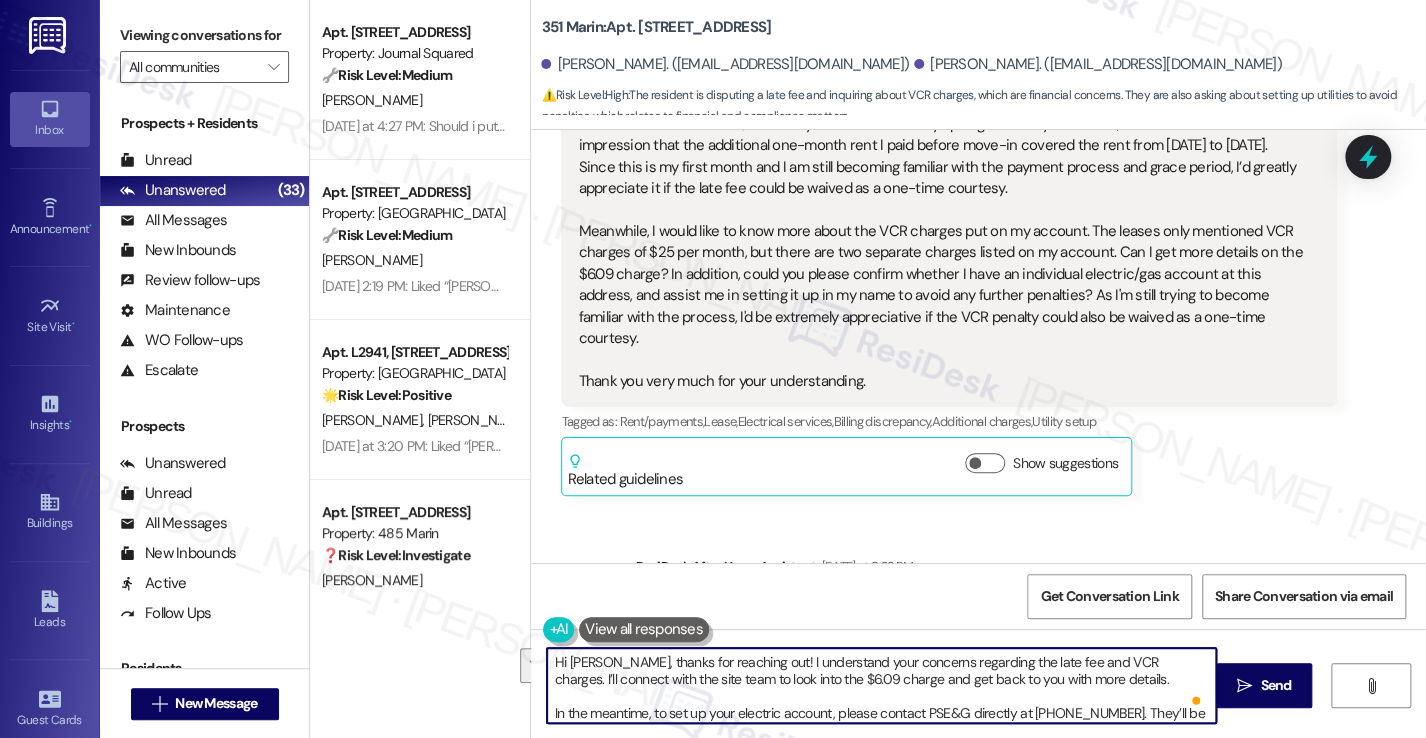 click on "Hi Emily, thanks for reaching out! I understand your concerns regarding the late fee and VCR charges. I’ll connect with the site team to look into the $6.09 charge and get back to you with more details.
In the meantime, to set up your electric account, please contact PSE&G directly at 1-800-436-7734. They’ll be able to assist you with getting everything set up in your name. Then kindly provide your new PSEG account number to us." at bounding box center (881, 685) 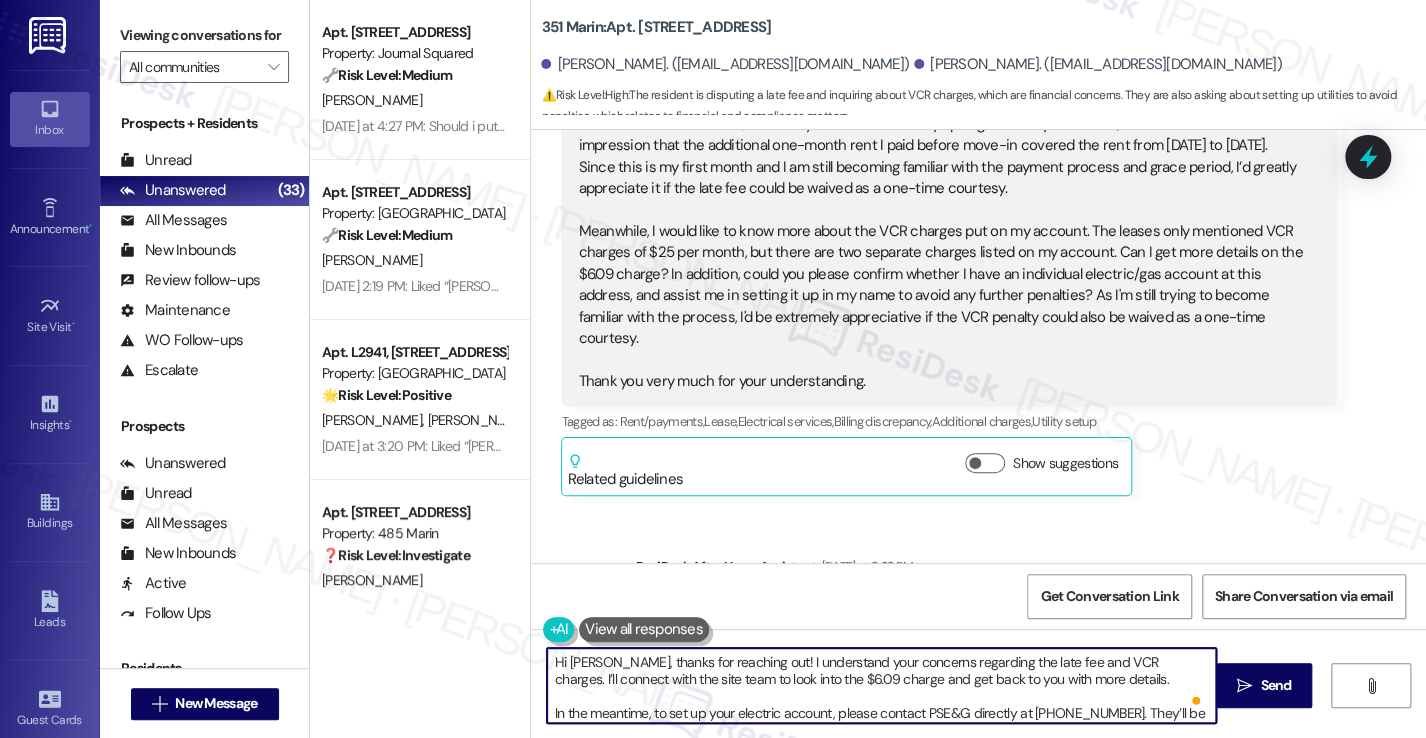 scroll, scrollTop: 26, scrollLeft: 0, axis: vertical 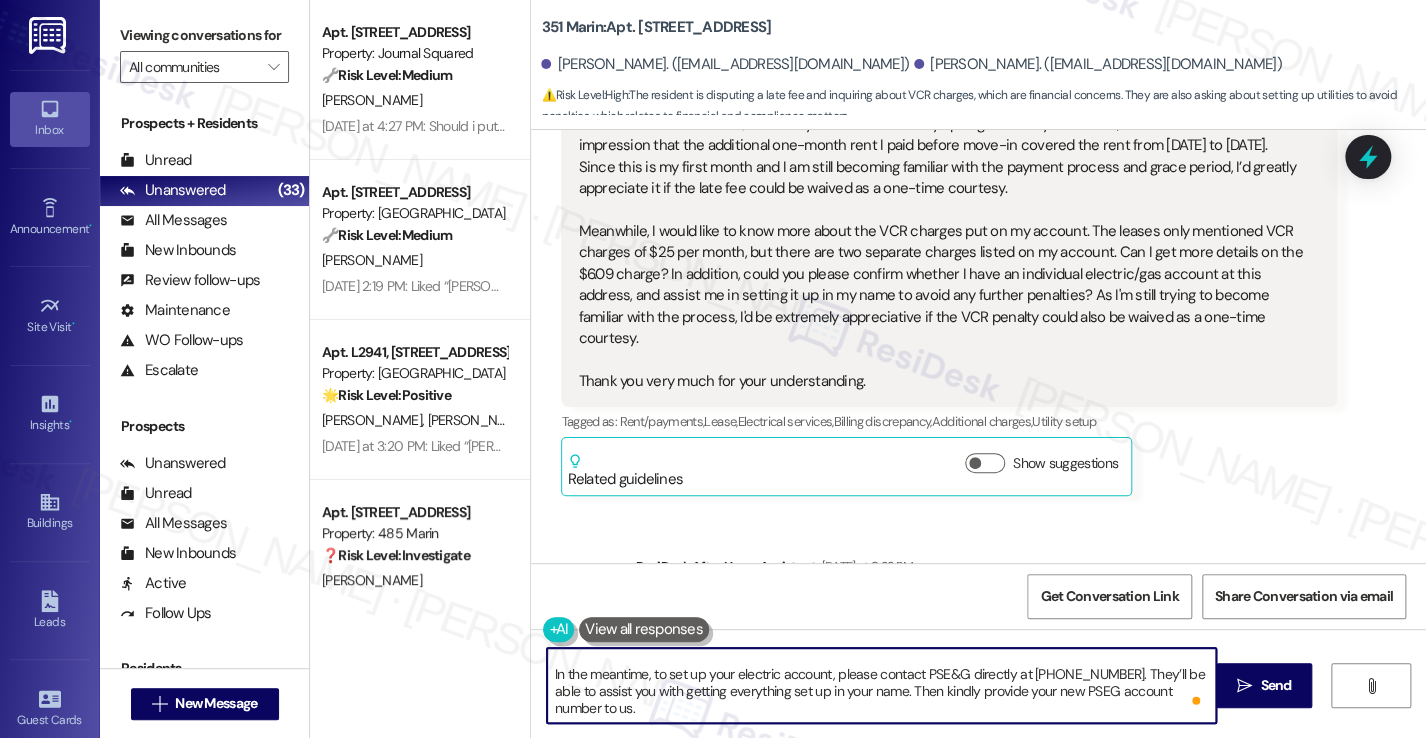 click on "Hi Emily, thanks for reaching out! I understand your concerns regarding the late fee and VCR charges. I’ll connect with the site team to look into the $6.09 charge and get back to you with more details.
In the meantime, to set up your electric account, please contact PSE&G directly at 1-800-436-7734. They’ll be able to assist you with getting everything set up in your name. Then kindly provide your new PSEG account number to us." at bounding box center [881, 685] 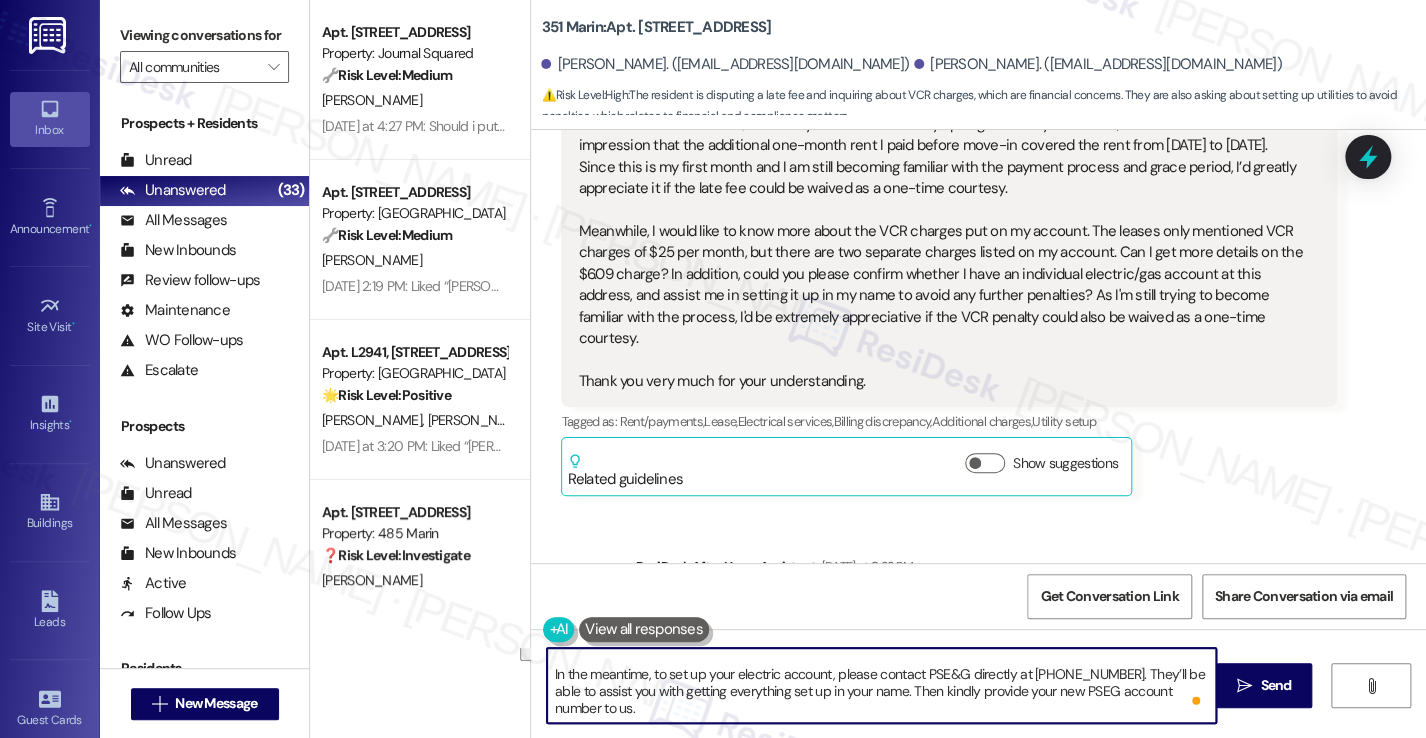 click on "Hi Emily, thanks for reaching out! I understand your concerns regarding the late fee and VCR charges. I’ll connect with the site team to look into the $6.09 charge and get back to you with more details.
In the meantime, to set up your electric account, please contact PSE&G directly at 1-800-436-7734. They’ll be able to assist you with getting everything set up in your name. Then kindly provide your new PSEG account number to us." at bounding box center [881, 685] 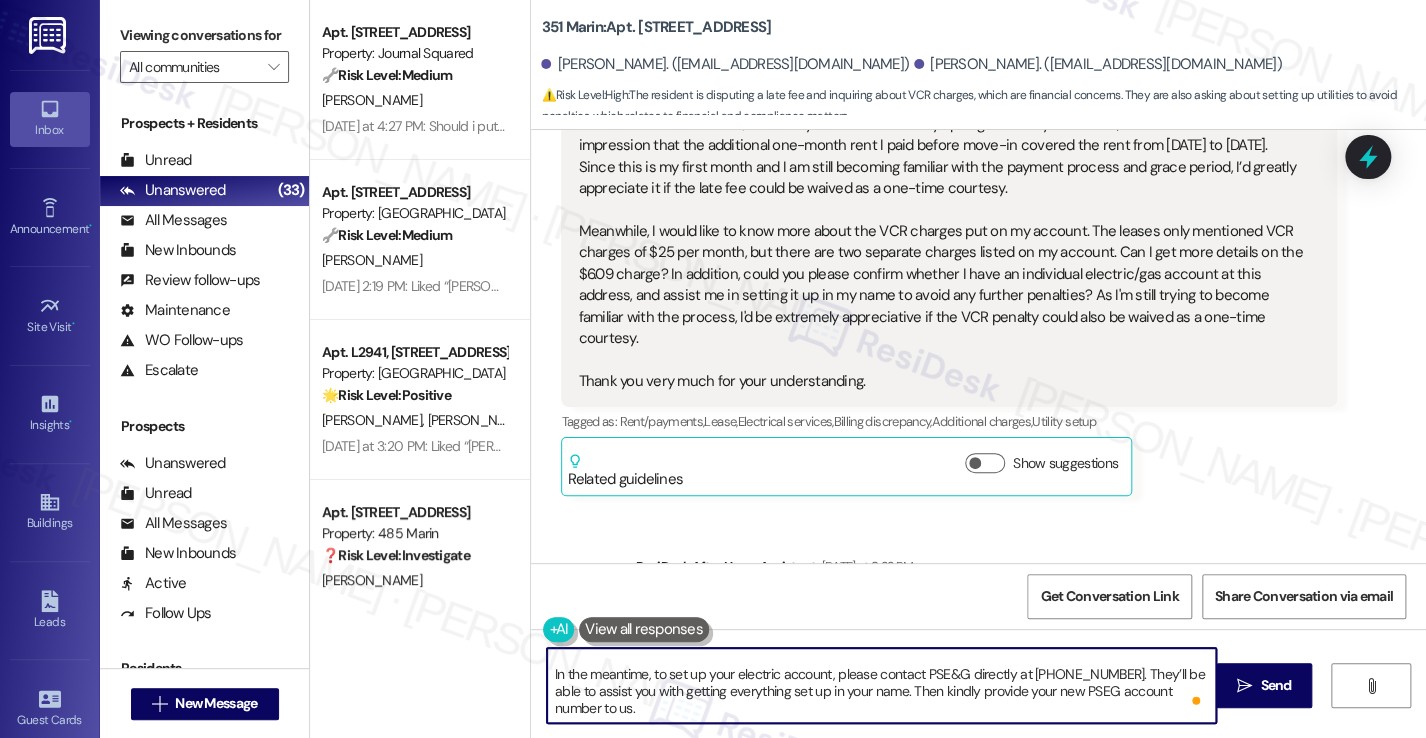 click on "Hi Emily, thanks for reaching out! I understand your concerns regarding the late fee and VCR charges. I’ll connect with the site team to look into the $6.09 charge and get back to you with more details.
In the meantime, to set up your electric account, please contact PSE&G directly at 1-800-436-7734. They’ll be able to assist you with getting everything set up in your name. Then kindly provide your new PSEG account number to us." at bounding box center (881, 685) 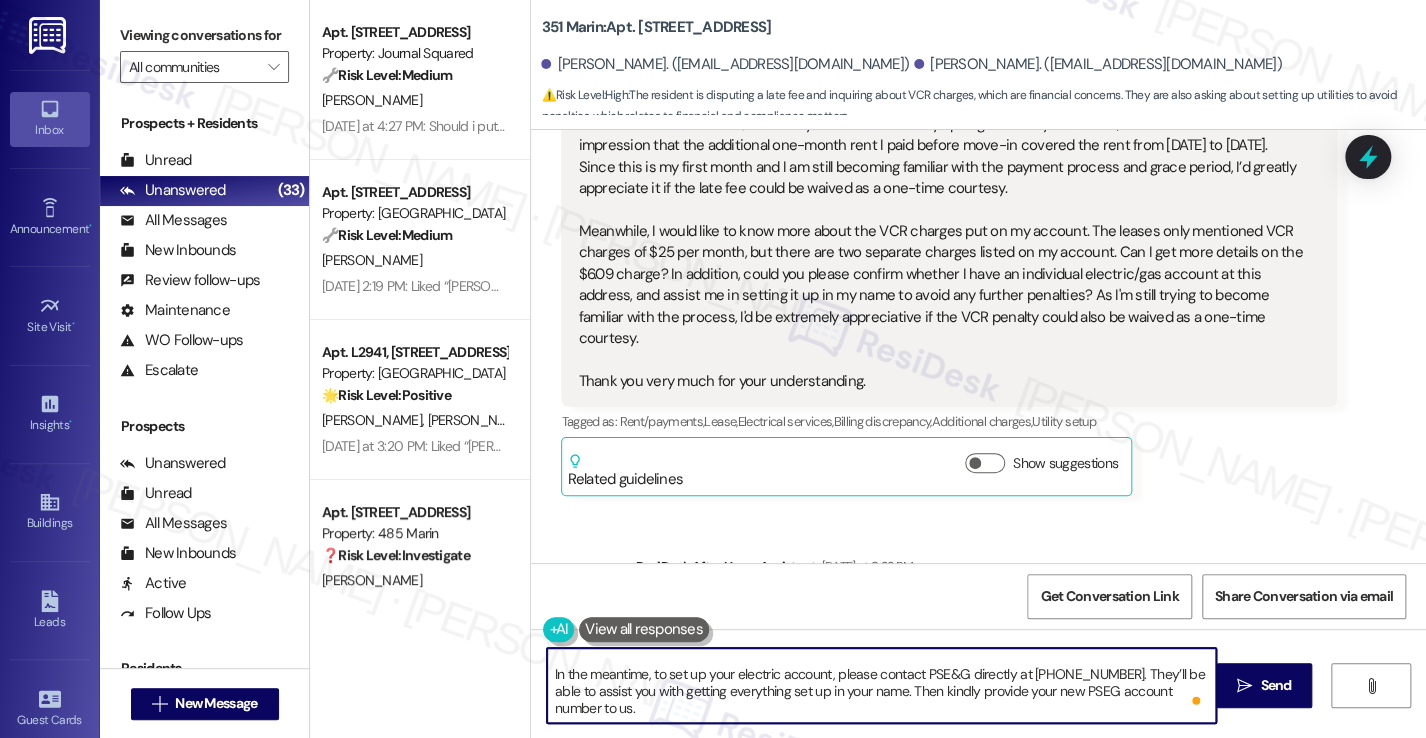 click on "Hi Emily, thanks for reaching out! I understand your concerns regarding the late fee and VCR charges. I’ll connect with the site team to look into the $6.09 charge and get back to you with more details.
In the meantime, to set up your electric account, please contact PSE&G directly at 1-800-436-7734. They’ll be able to assist you with getting everything set up in your name. Then kindly provide your new PSEG account number to us." at bounding box center (881, 685) 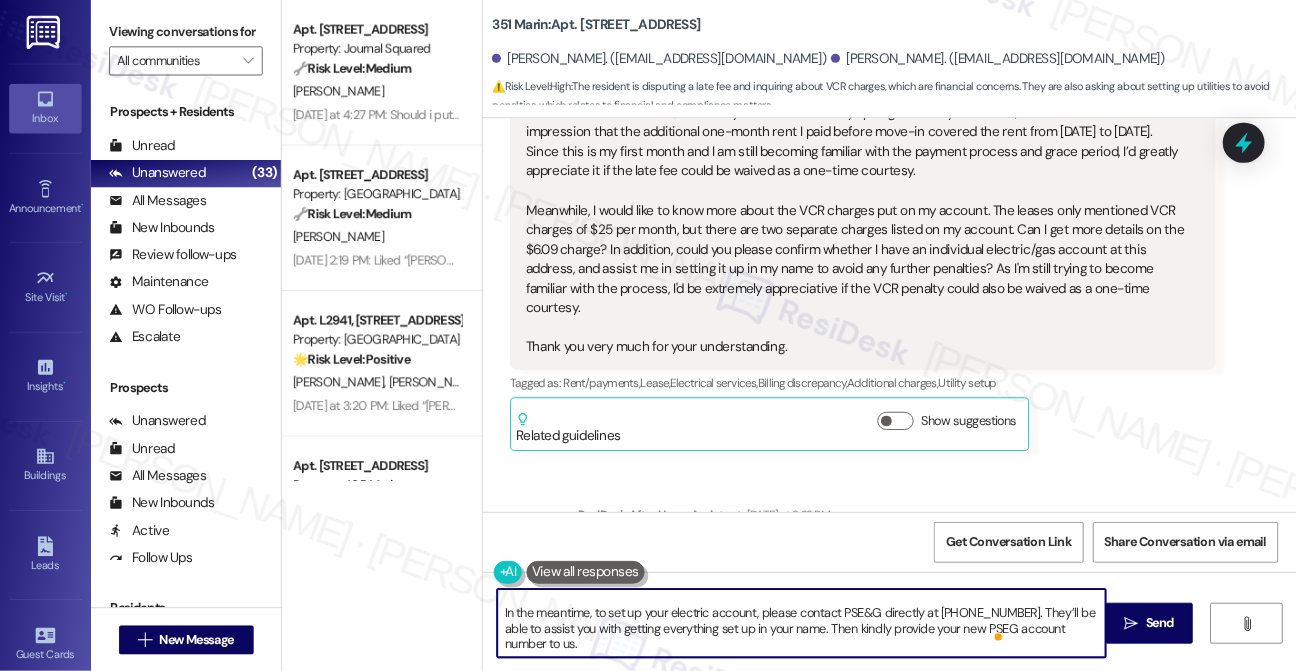 scroll, scrollTop: 1125, scrollLeft: 0, axis: vertical 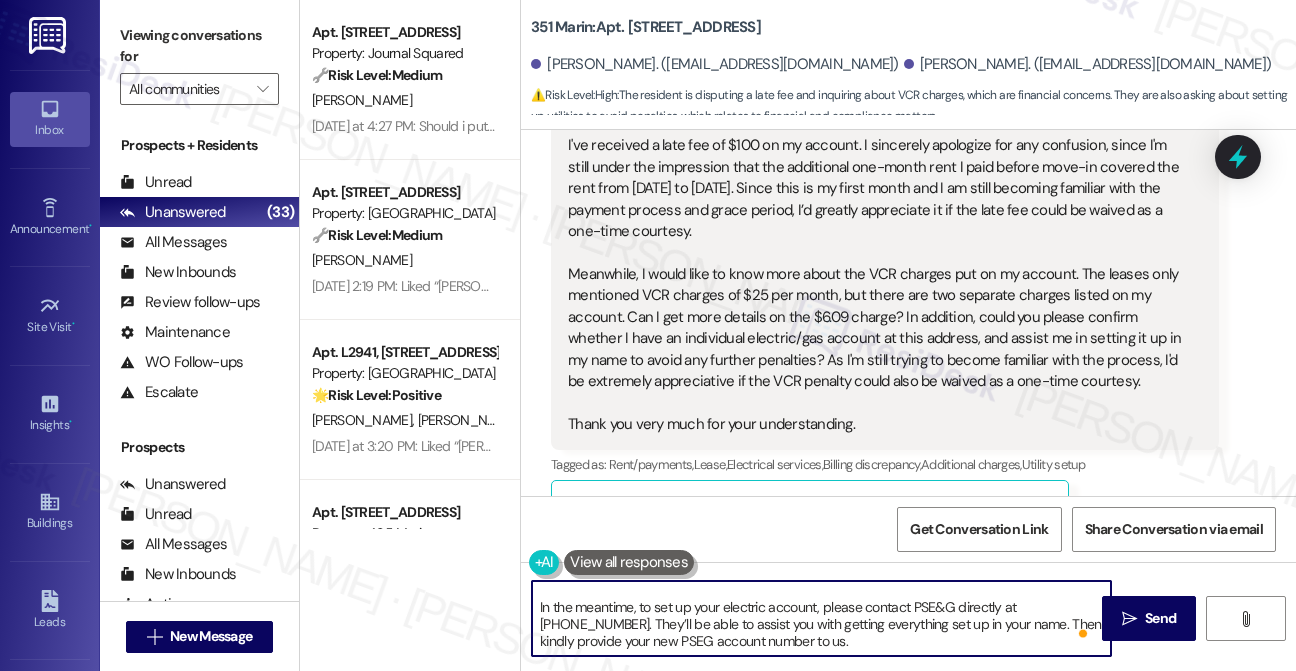 click on "Hi Emily, thanks for reaching out! I understand your concerns regarding the late fee and VCR charges. I’ll connect with the site team to look into the $6.09 charge and get back to you with more details.
In the meantime, to set up your electric account, please contact PSE&G directly at 1-800-436-7734. They’ll be able to assist you with getting everything set up in your name. Then kindly provide your new PSEG account number to us." at bounding box center [821, 618] 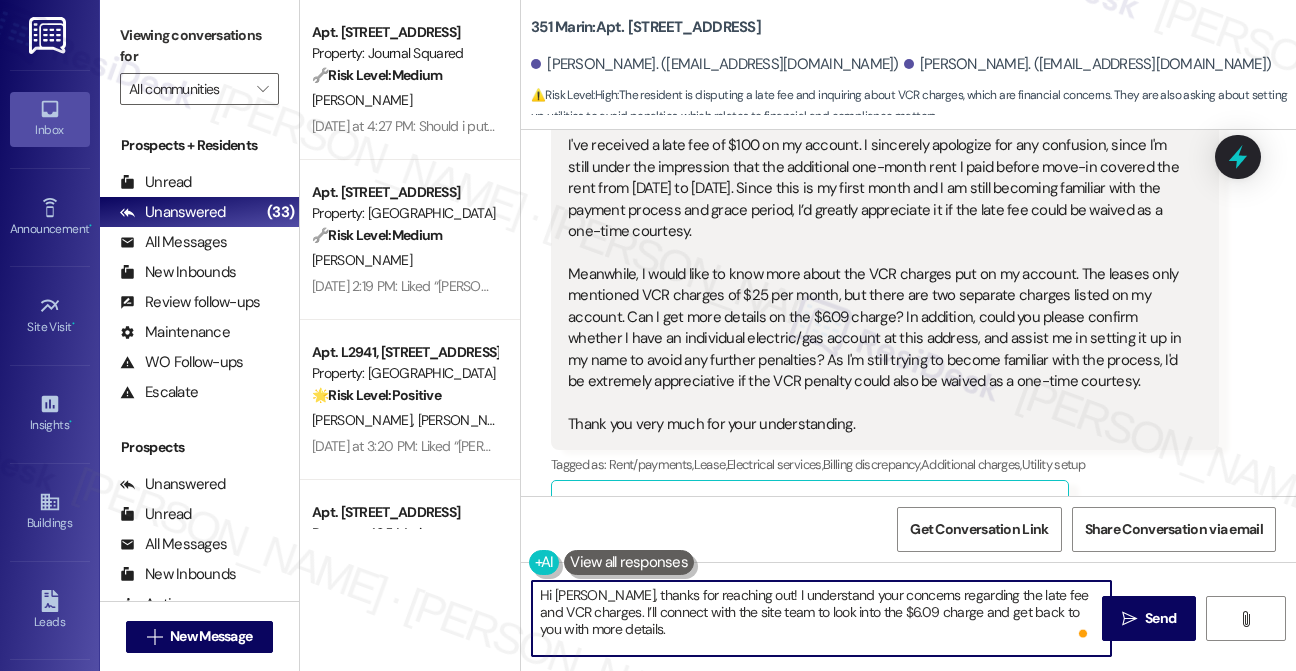 click on "Hi Emily, thanks for reaching out! I understand your concerns regarding the late fee and VCR charges. I’ll connect with the site team to look into the $6.09 charge and get back to you with more details.
In the meantime, to set up your electric account, please contact PSE&G directly at 1-800-436-7734. They’ll be able to assist you with getting everything set up in your name. Then kindly provide your new PSEG account number to us." at bounding box center (821, 618) 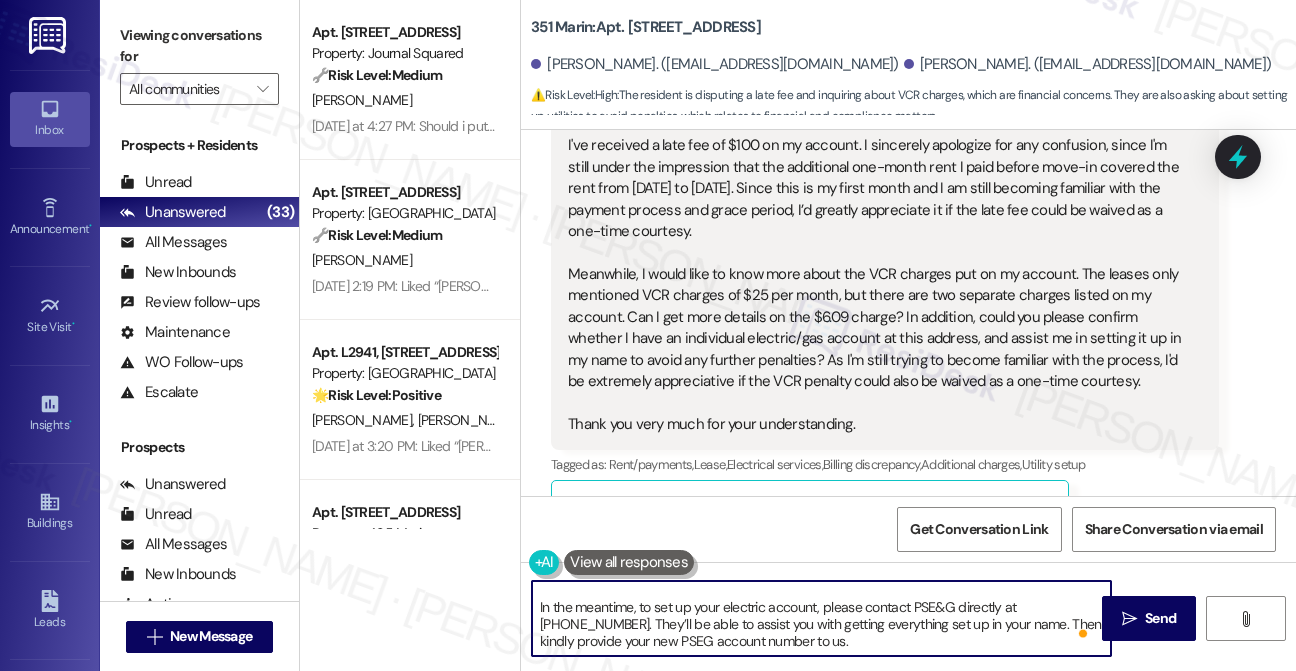 click on "Hi Emily, thanks for reaching out! I understand your concerns regarding the late fee and VCR charges. I’ll connect with the site team to look into the $6.09 charge and get back to you with more details.
In the meantime, to set up your electric account, please contact PSE&G directly at 1-800-436-7734. They’ll be able to assist you with getting everything set up in your name. Then kindly provide your new PSEG account number to us." at bounding box center [821, 618] 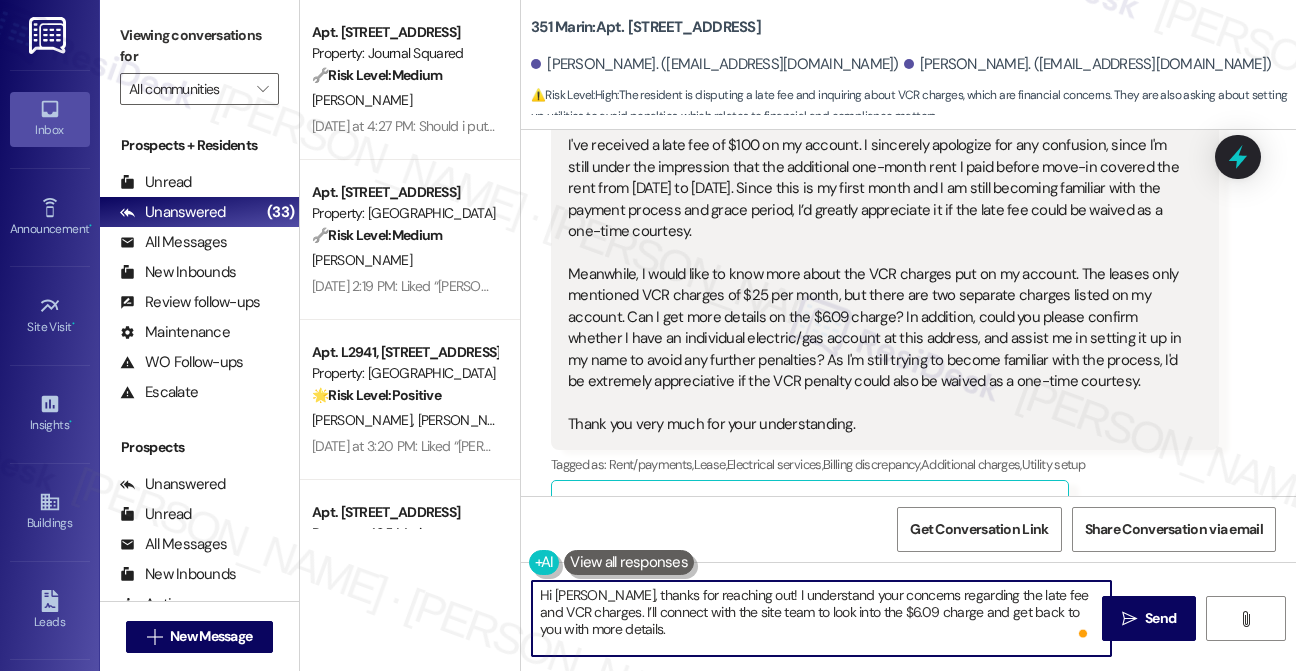 click on "Hi Emily, thanks for reaching out! I understand your concerns regarding the late fee and VCR charges. I’ll connect with the site team to look into the $6.09 charge and get back to you with more details.
In the meantime, to set up your electric account, please contact PSE&G directly at 1-800-436-7734. They’ll be able to assist you with getting everything set up in your name. Then kindly provide your new PSEG account number to us." at bounding box center [821, 618] 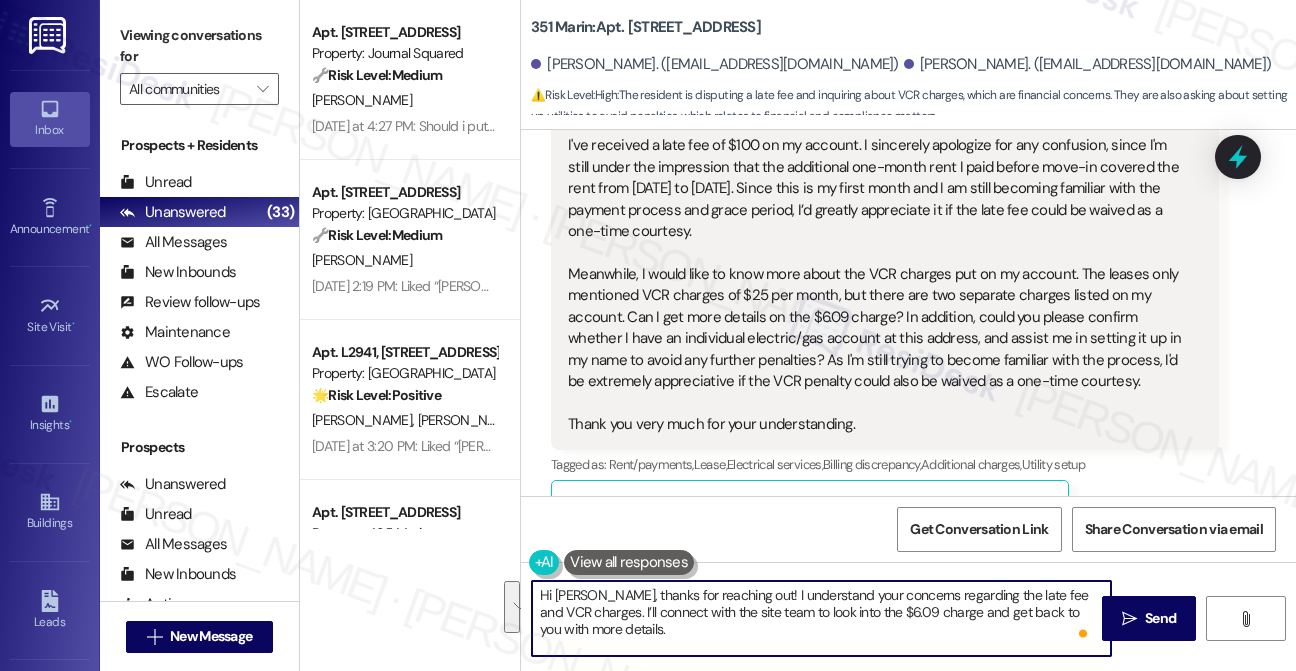 click on "Hi Emily, thanks for reaching out! I understand your concerns regarding the late fee and VCR charges. I’ll connect with the site team to look into the $6.09 charge and get back to you with more details.
In the meantime, to set up your electric account, please contact PSE&G directly at 1-800-436-7734. They’ll be able to assist you with getting everything set up in your name. Then kindly provide your new PSEG account number to us." at bounding box center (821, 618) 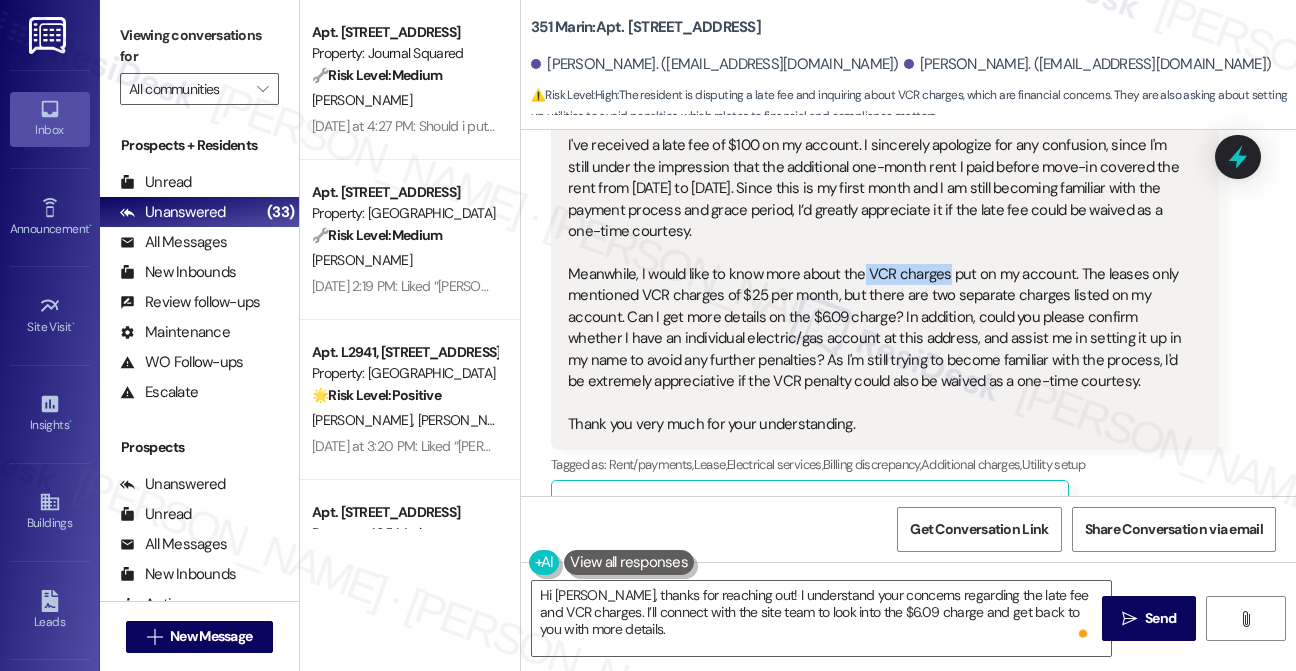 drag, startPoint x: 859, startPoint y: 248, endPoint x: 940, endPoint y: 250, distance: 81.02469 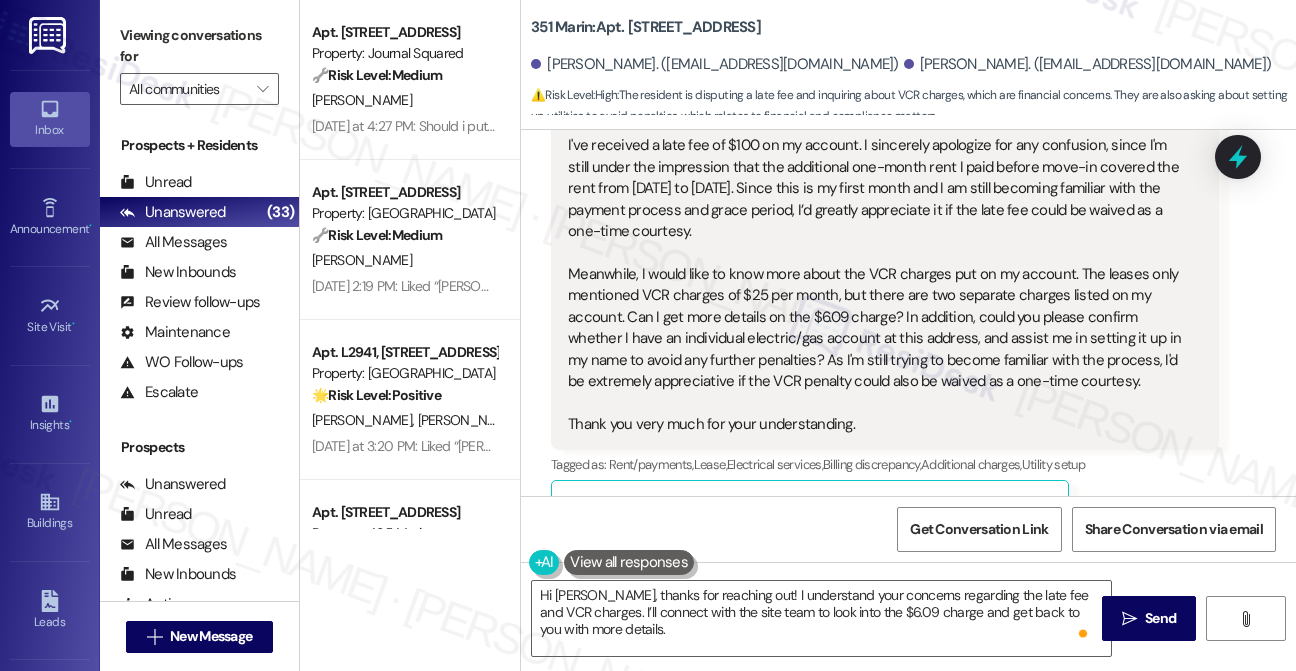 click on "Hello Jane:
I've received a late fee of $100 on my account. I sincerely apologize for any confusion, since I'm still under the impression that the additional one-month rent I paid before move-in covered the rent from June 20th to July 20th. Since this is my first month and I am still becoming familiar with the payment process and grace period, I’d greatly appreciate it if the late fee could be waived as a one-time courtesy.
Meanwhile, I would like to know more about the VCR charges put on my account. The leases only mentioned VCR charges of $25 per month, but there are two separate charges listed on my account. Can I get more details on the $6.09 charge? In addition, could you please confirm whether I have an individual electric/gas account at this address, and assist me in setting it up in my name to avoid any further penalties? As I'm still trying to become familiar with the process, I'd be extremely appreciative if the VCR penalty could also be waived as a one-time courtesy.
Tags and notes" at bounding box center [885, 263] 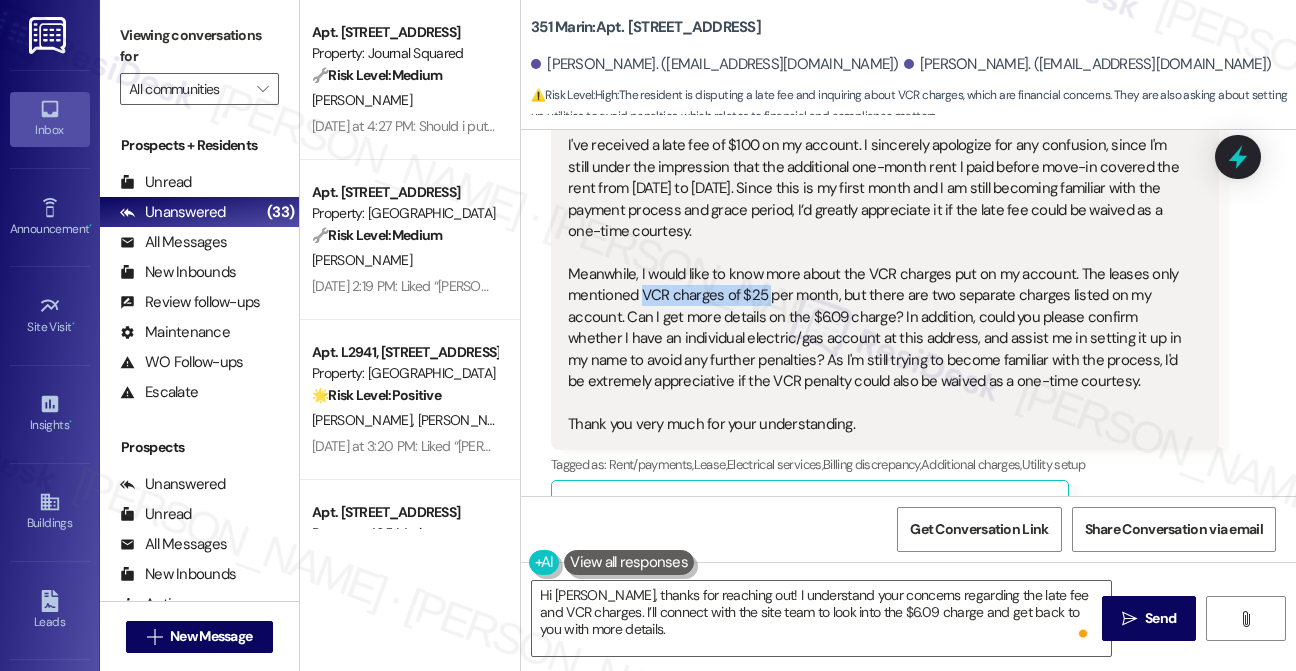 drag, startPoint x: 640, startPoint y: 273, endPoint x: 764, endPoint y: 274, distance: 124.004036 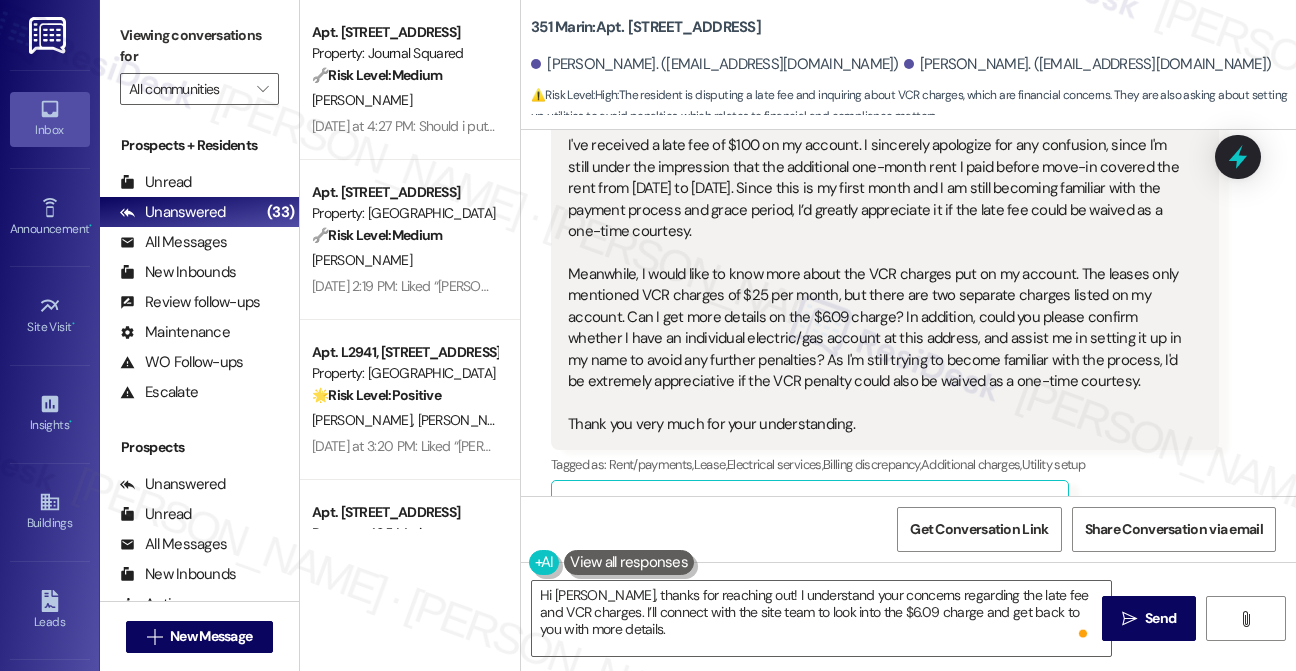 click on "Hello Jane:
I've received a late fee of $100 on my account. I sincerely apologize for any confusion, since I'm still under the impression that the additional one-month rent I paid before move-in covered the rent from June 20th to July 20th. Since this is my first month and I am still becoming familiar with the payment process and grace period, I’d greatly appreciate it if the late fee could be waived as a one-time courtesy.
Meanwhile, I would like to know more about the VCR charges put on my account. The leases only mentioned VCR charges of $25 per month, but there are two separate charges listed on my account. Can I get more details on the $6.09 charge? In addition, could you please confirm whether I have an individual electric/gas account at this address, and assist me in setting it up in my name to avoid any further penalties? As I'm still trying to become familiar with the process, I'd be extremely appreciative if the VCR penalty could also be waived as a one-time courtesy." at bounding box center [877, 263] 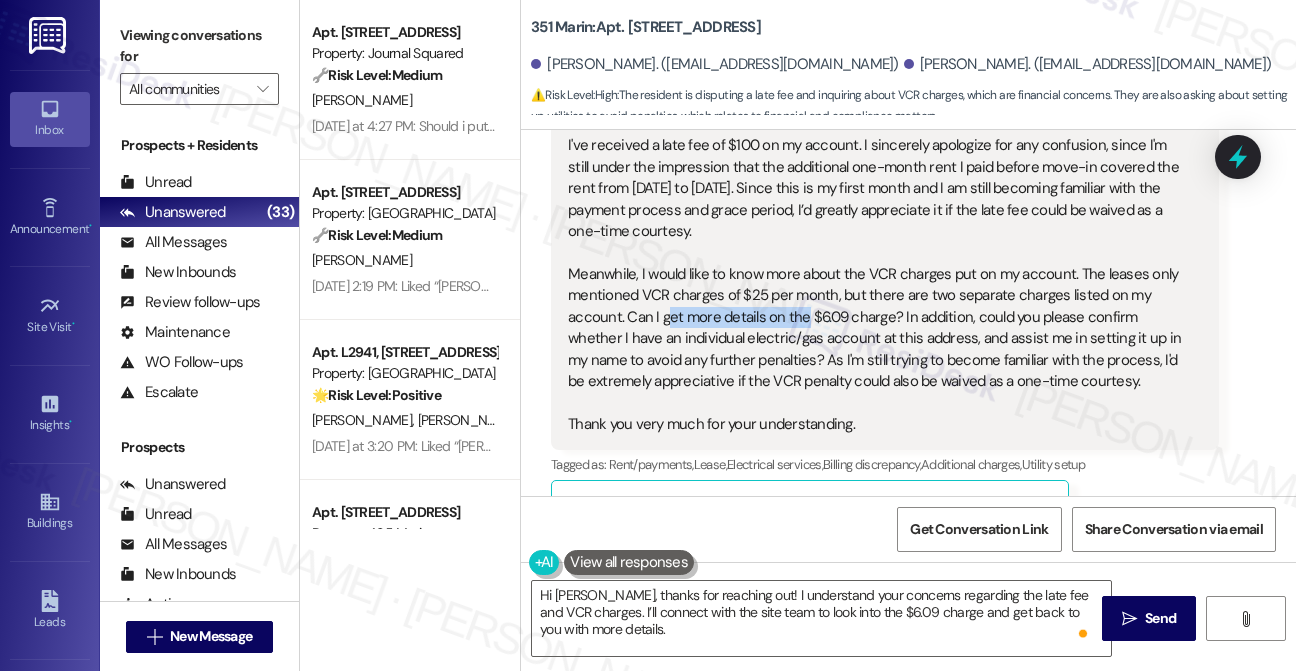 drag, startPoint x: 666, startPoint y: 288, endPoint x: 804, endPoint y: 288, distance: 138 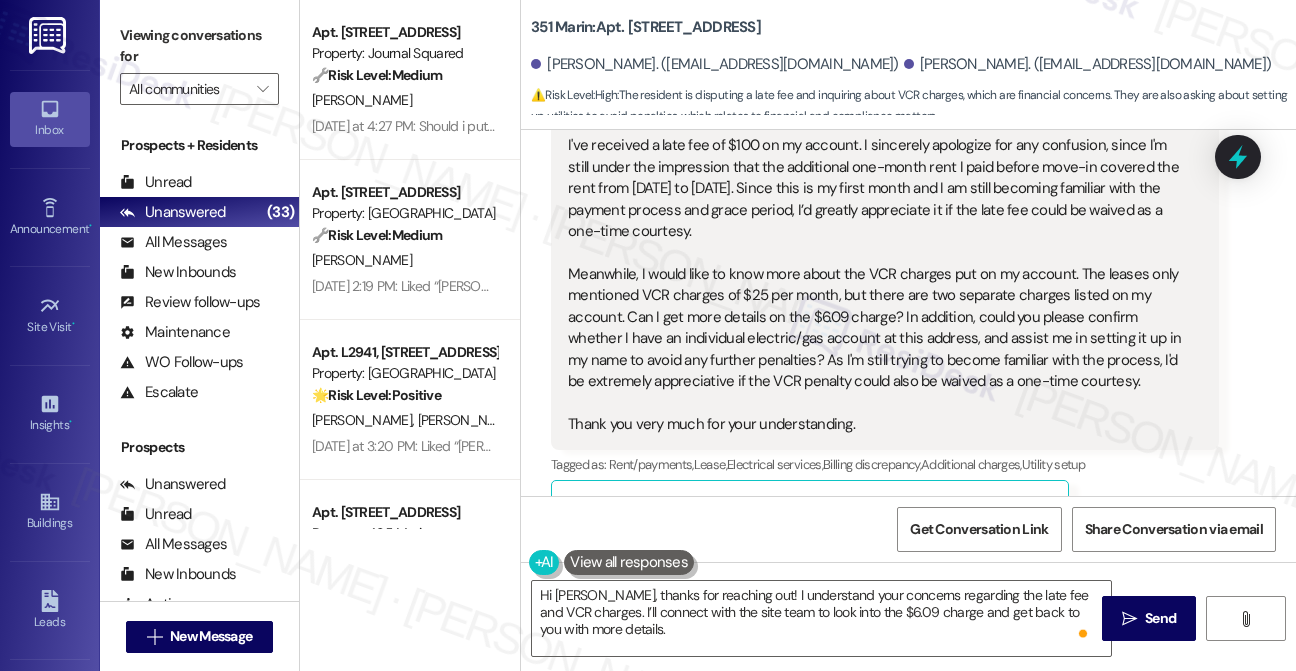 click on "Hello Jane:
I've received a late fee of $100 on my account. I sincerely apologize for any confusion, since I'm still under the impression that the additional one-month rent I paid before move-in covered the rent from June 20th to July 20th. Since this is my first month and I am still becoming familiar with the payment process and grace period, I’d greatly appreciate it if the late fee could be waived as a one-time courtesy.
Meanwhile, I would like to know more about the VCR charges put on my account. The leases only mentioned VCR charges of $25 per month, but there are two separate charges listed on my account. Can I get more details on the $6.09 charge? In addition, could you please confirm whether I have an individual electric/gas account at this address, and assist me in setting it up in my name to avoid any further penalties? As I'm still trying to become familiar with the process, I'd be extremely appreciative if the VCR penalty could also be waived as a one-time courtesy." at bounding box center (877, 263) 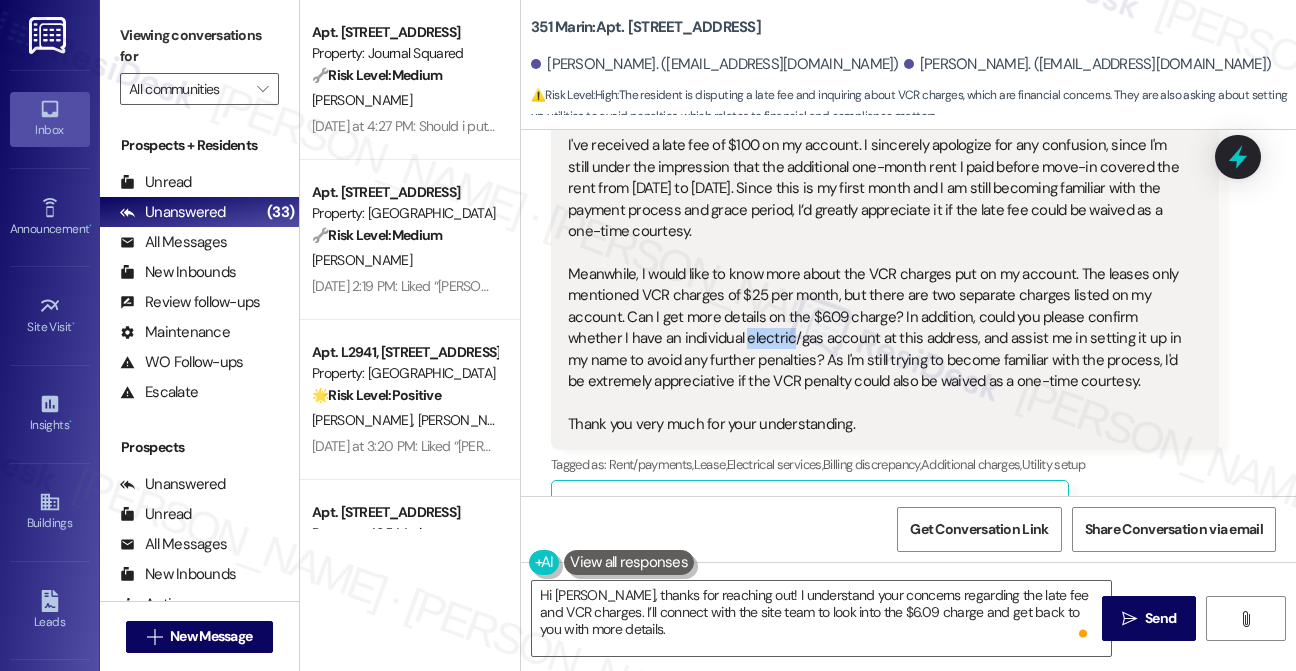 click on "Hello Jane:
I've received a late fee of $100 on my account. I sincerely apologize for any confusion, since I'm still under the impression that the additional one-month rent I paid before move-in covered the rent from June 20th to July 20th. Since this is my first month and I am still becoming familiar with the payment process and grace period, I’d greatly appreciate it if the late fee could be waived as a one-time courtesy.
Meanwhile, I would like to know more about the VCR charges put on my account. The leases only mentioned VCR charges of $25 per month, but there are two separate charges listed on my account. Can I get more details on the $6.09 charge? In addition, could you please confirm whether I have an individual electric/gas account at this address, and assist me in setting it up in my name to avoid any further penalties? As I'm still trying to become familiar with the process, I'd be extremely appreciative if the VCR penalty could also be waived as a one-time courtesy." at bounding box center [877, 263] 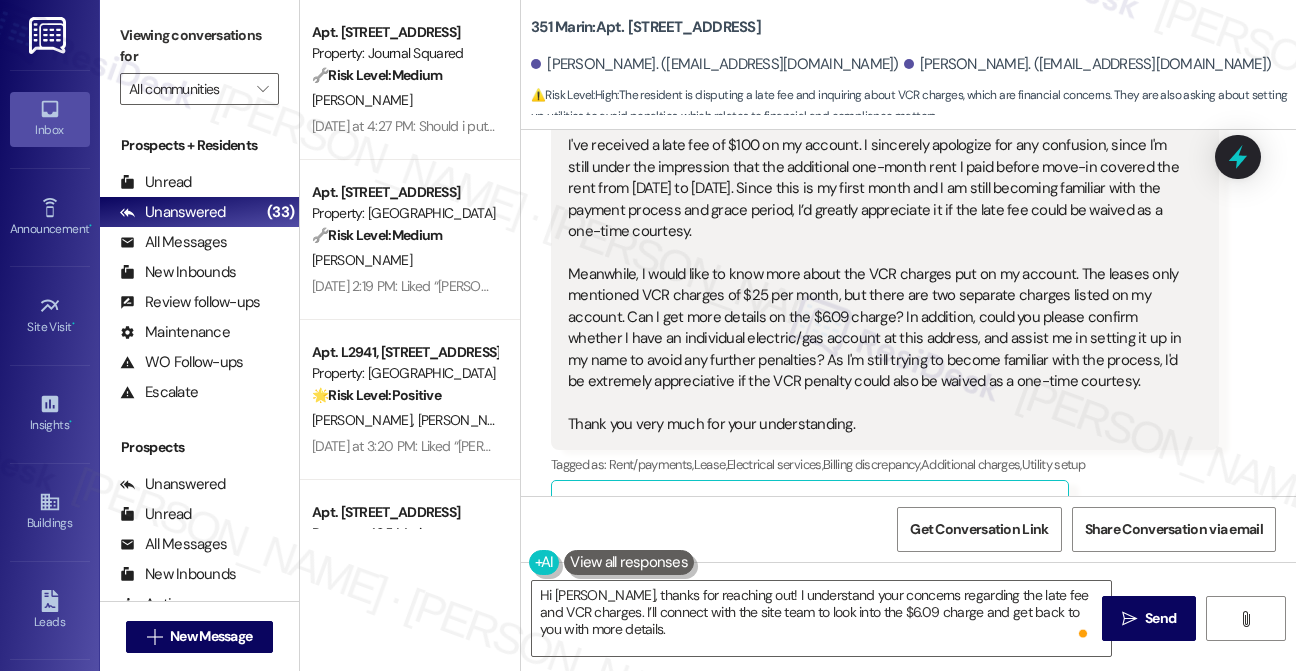 click on "Hello Jane:
I've received a late fee of $100 on my account. I sincerely apologize for any confusion, since I'm still under the impression that the additional one-month rent I paid before move-in covered the rent from June 20th to July 20th. Since this is my first month and I am still becoming familiar with the payment process and grace period, I’d greatly appreciate it if the late fee could be waived as a one-time courtesy.
Meanwhile, I would like to know more about the VCR charges put on my account. The leases only mentioned VCR charges of $25 per month, but there are two separate charges listed on my account. Can I get more details on the $6.09 charge? In addition, could you please confirm whether I have an individual electric/gas account at this address, and assist me in setting it up in my name to avoid any further penalties? As I'm still trying to become familiar with the process, I'd be extremely appreciative if the VCR penalty could also be waived as a one-time courtesy." at bounding box center (877, 263) 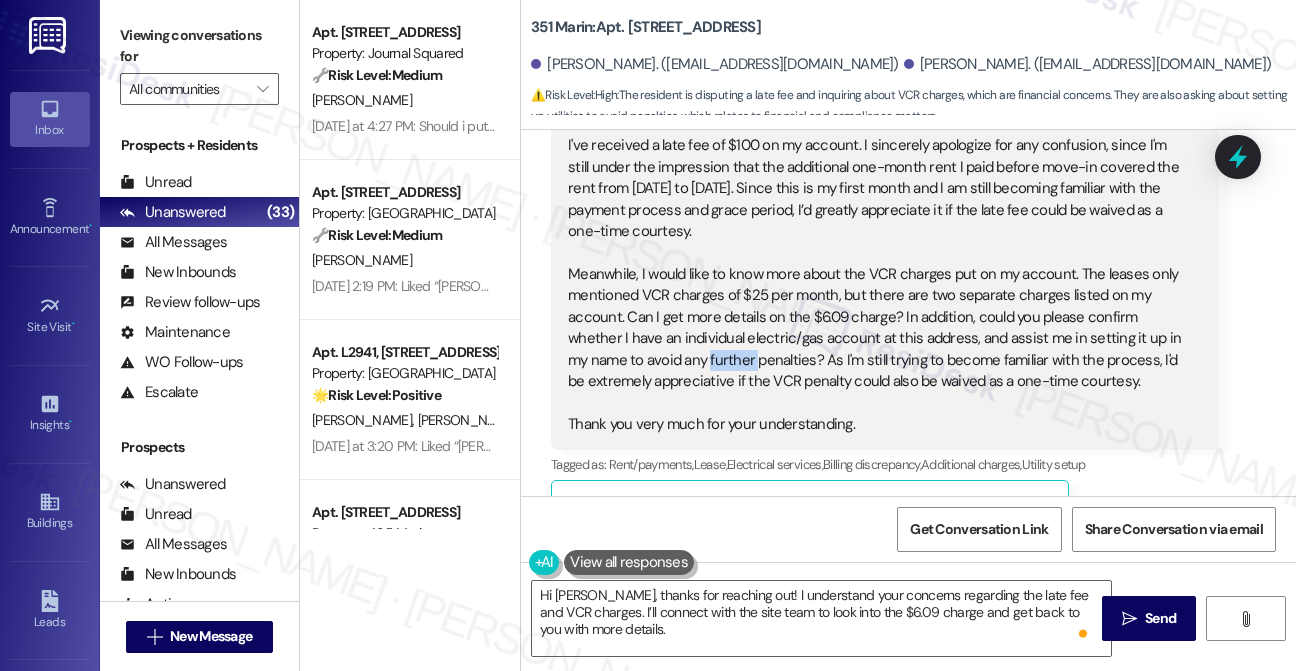 click on "Hello Jane:
I've received a late fee of $100 on my account. I sincerely apologize for any confusion, since I'm still under the impression that the additional one-month rent I paid before move-in covered the rent from June 20th to July 20th. Since this is my first month and I am still becoming familiar with the payment process and grace period, I’d greatly appreciate it if the late fee could be waived as a one-time courtesy.
Meanwhile, I would like to know more about the VCR charges put on my account. The leases only mentioned VCR charges of $25 per month, but there are two separate charges listed on my account. Can I get more details on the $6.09 charge? In addition, could you please confirm whether I have an individual electric/gas account at this address, and assist me in setting it up in my name to avoid any further penalties? As I'm still trying to become familiar with the process, I'd be extremely appreciative if the VCR penalty could also be waived as a one-time courtesy." at bounding box center (877, 263) 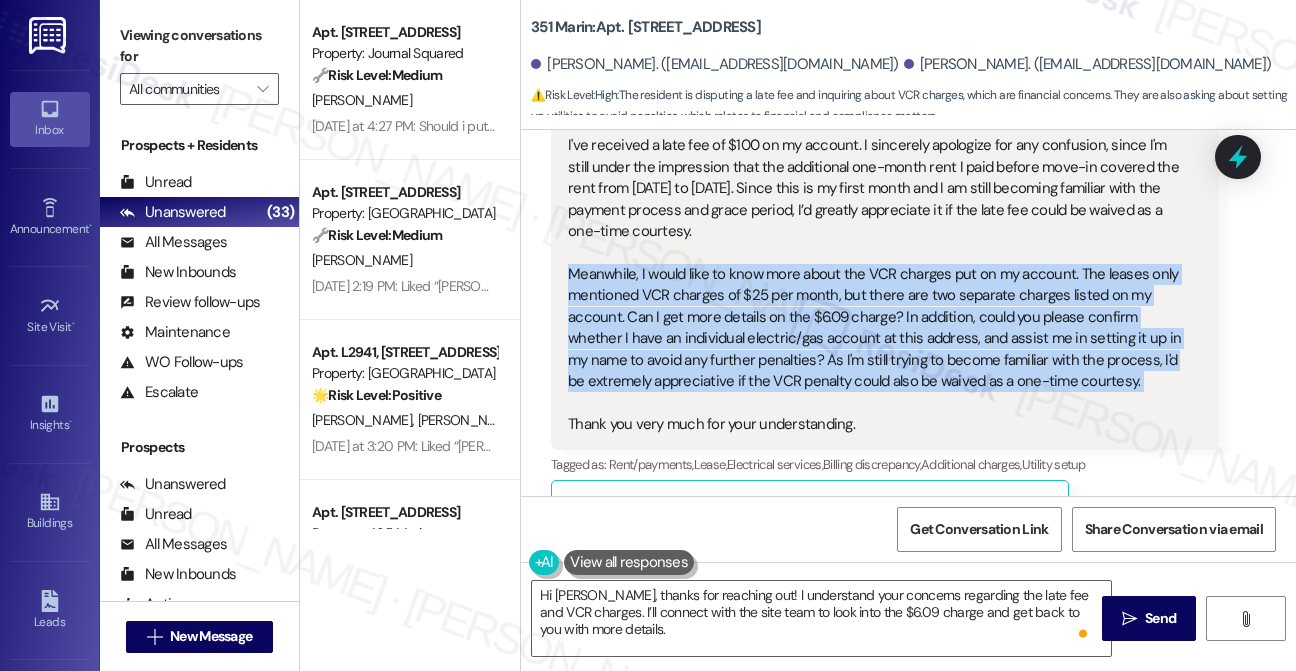 click on "Hello Jane:
I've received a late fee of $100 on my account. I sincerely apologize for any confusion, since I'm still under the impression that the additional one-month rent I paid before move-in covered the rent from June 20th to July 20th. Since this is my first month and I am still becoming familiar with the payment process and grace period, I’d greatly appreciate it if the late fee could be waived as a one-time courtesy.
Meanwhile, I would like to know more about the VCR charges put on my account. The leases only mentioned VCR charges of $25 per month, but there are two separate charges listed on my account. Can I get more details on the $6.09 charge? In addition, could you please confirm whether I have an individual electric/gas account at this address, and assist me in setting it up in my name to avoid any further penalties? As I'm still trying to become familiar with the process, I'd be extremely appreciative if the VCR penalty could also be waived as a one-time courtesy." at bounding box center [877, 263] 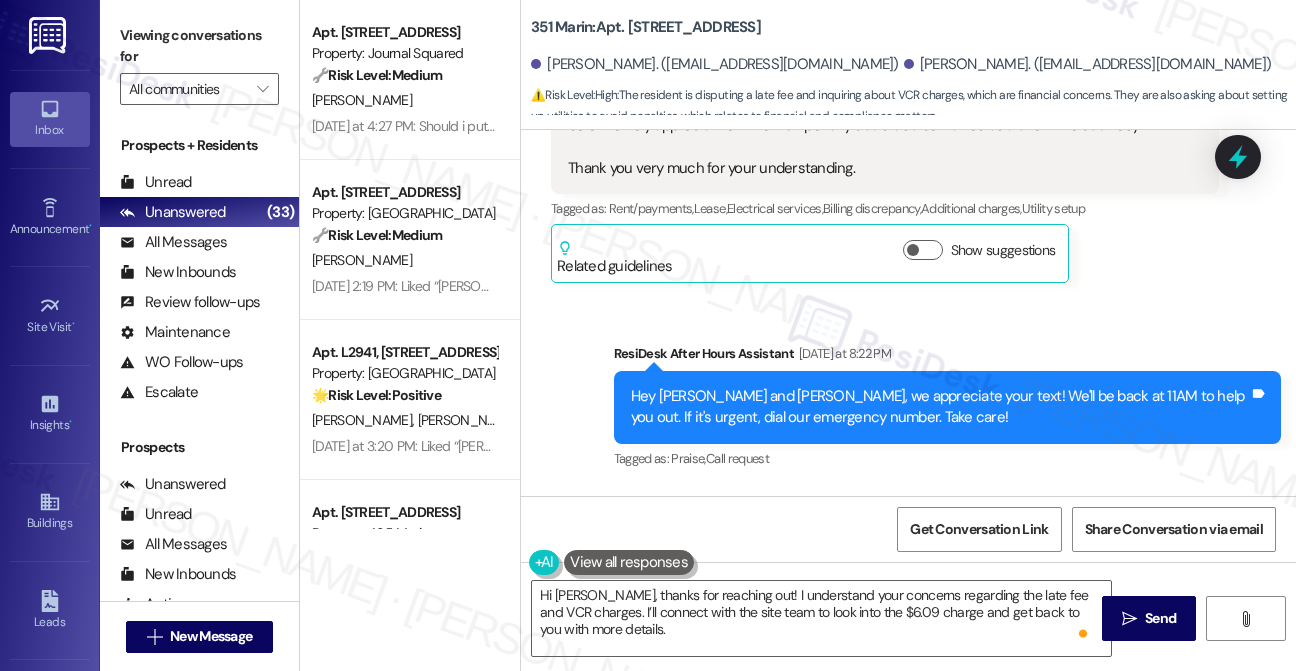 scroll, scrollTop: 1536, scrollLeft: 0, axis: vertical 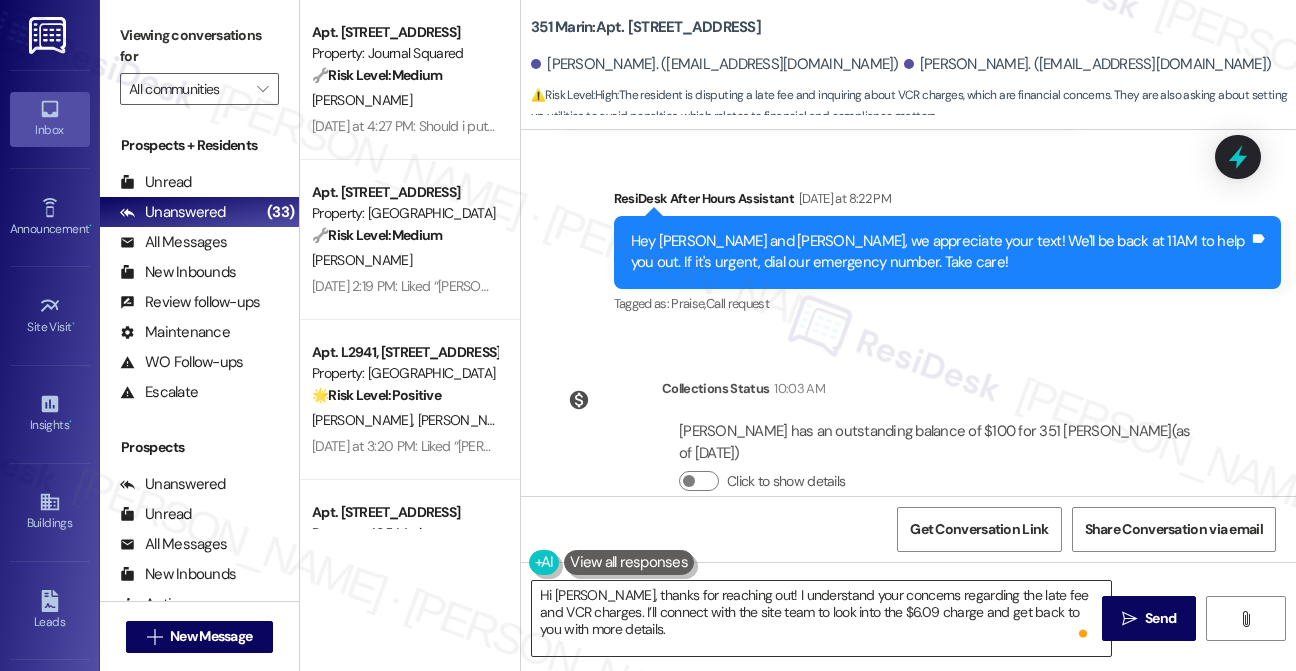 click on "Hi Emily, thanks for reaching out! I understand your concerns regarding the late fee and VCR charges. I’ll connect with the site team to look into the $6.09 charge and get back to you with more details.
In the meantime, to set up your electric account, please contact PSE&G directly at 1-800-436-7734. They’ll be able to assist you with getting everything set up in your name. Then kindly provide your new PSEG account number to us." at bounding box center (821, 618) 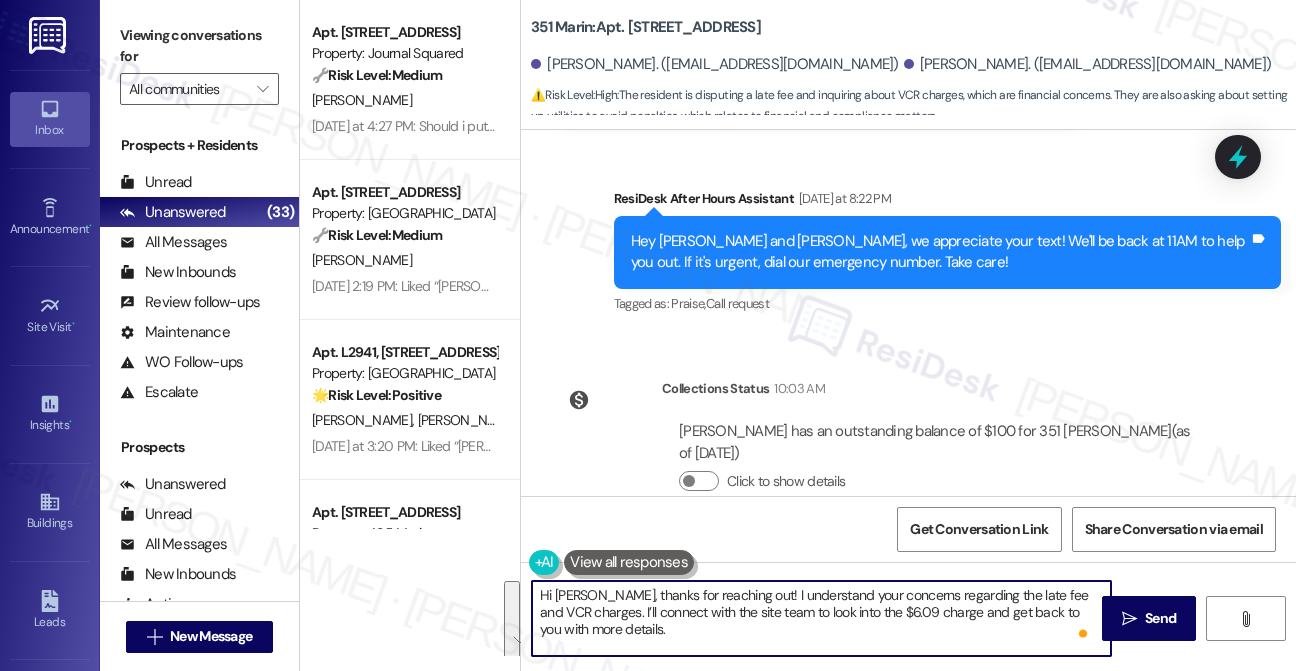 click on "Hi Emily, thanks for reaching out! I understand your concerns regarding the late fee and VCR charges. I’ll connect with the site team to look into the $6.09 charge and get back to you with more details.
In the meantime, to set up your electric account, please contact PSE&G directly at 1-800-436-7734. They’ll be able to assist you with getting everything set up in your name. Then kindly provide your new PSEG account number to us." at bounding box center [821, 618] 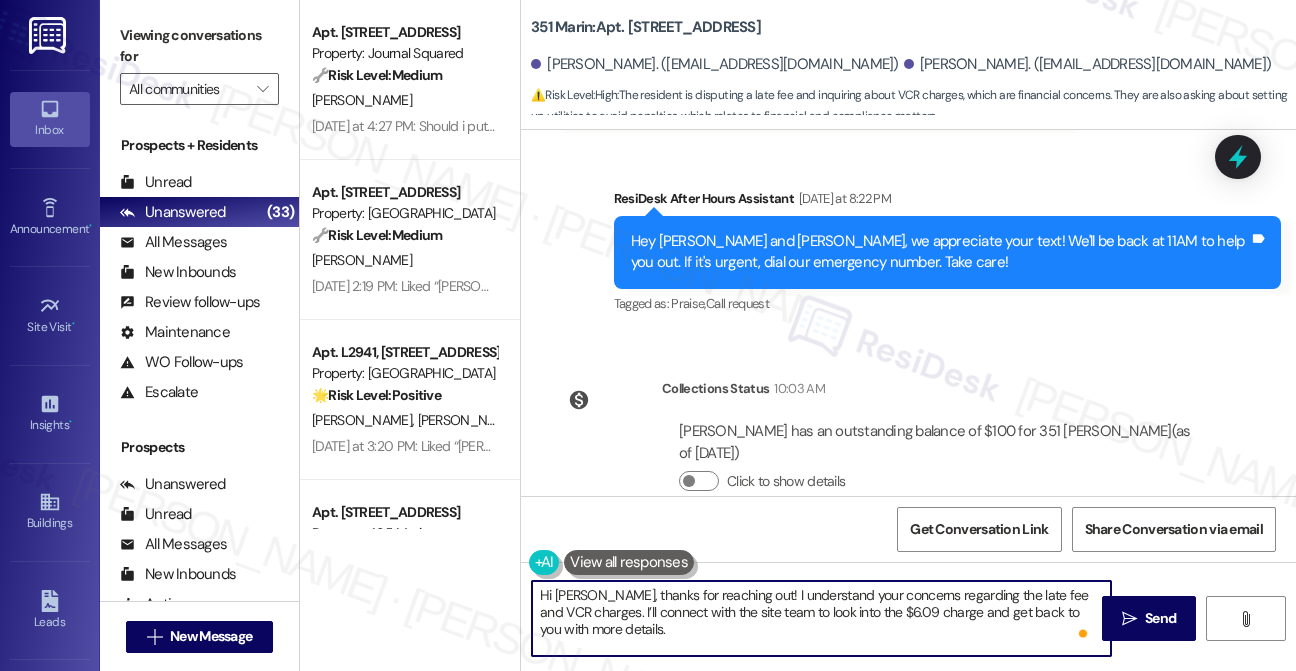 scroll, scrollTop: 40, scrollLeft: 0, axis: vertical 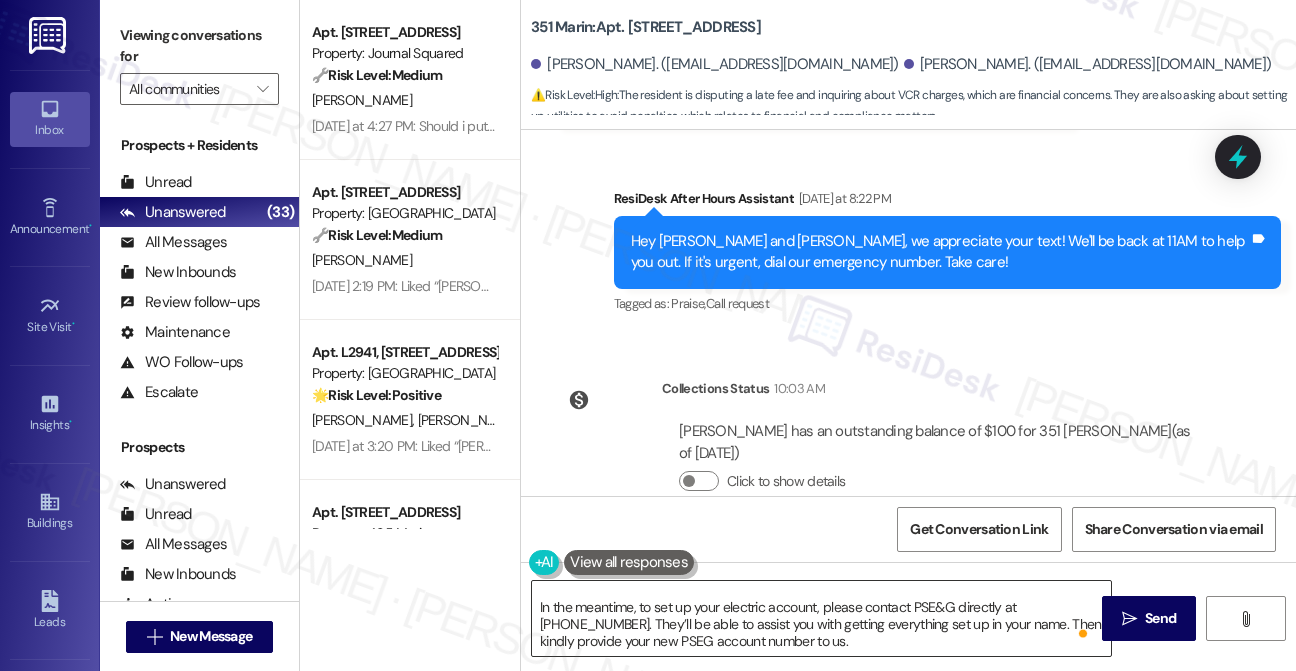 click on "Hi Emily, thanks for reaching out! I understand your concerns regarding the late fee and VCR charges. I’ll connect with the site team to look into the $6.09 charge and get back to you with more details.
In the meantime, to set up your electric account, please contact PSE&G directly at 1-800-436-7734. They’ll be able to assist you with getting everything set up in your name. Then kindly provide your new PSEG account number to us." at bounding box center [821, 618] 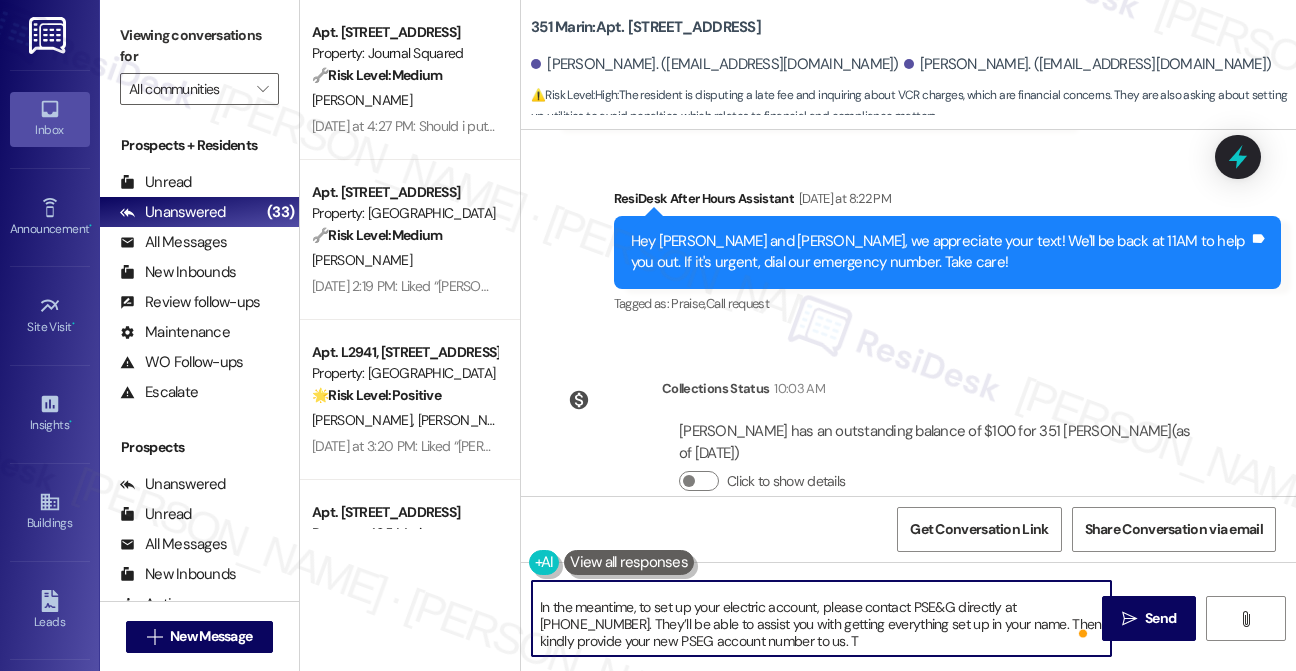 type on "Hi Emily, thanks for reaching out! I understand your concerns regarding the late fee and VCR charges. I’ll connect with the site team to look into the $6.09 charge and get back to you with more details.
In the meantime, to set up your electric account, please contact PSE&G directly at 1-800-436-7734. They’ll be able to assist you with getting everything set up in your name. Then kindly provide your new PSEG account number to us." 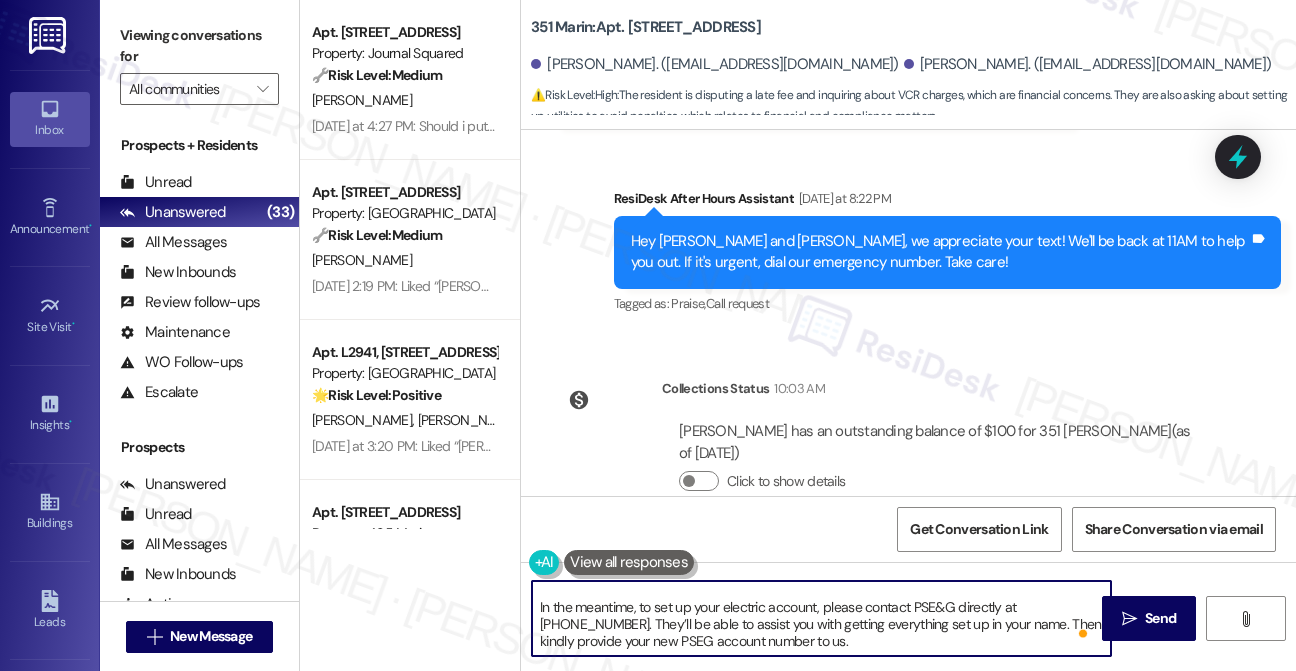 scroll, scrollTop: 0, scrollLeft: 0, axis: both 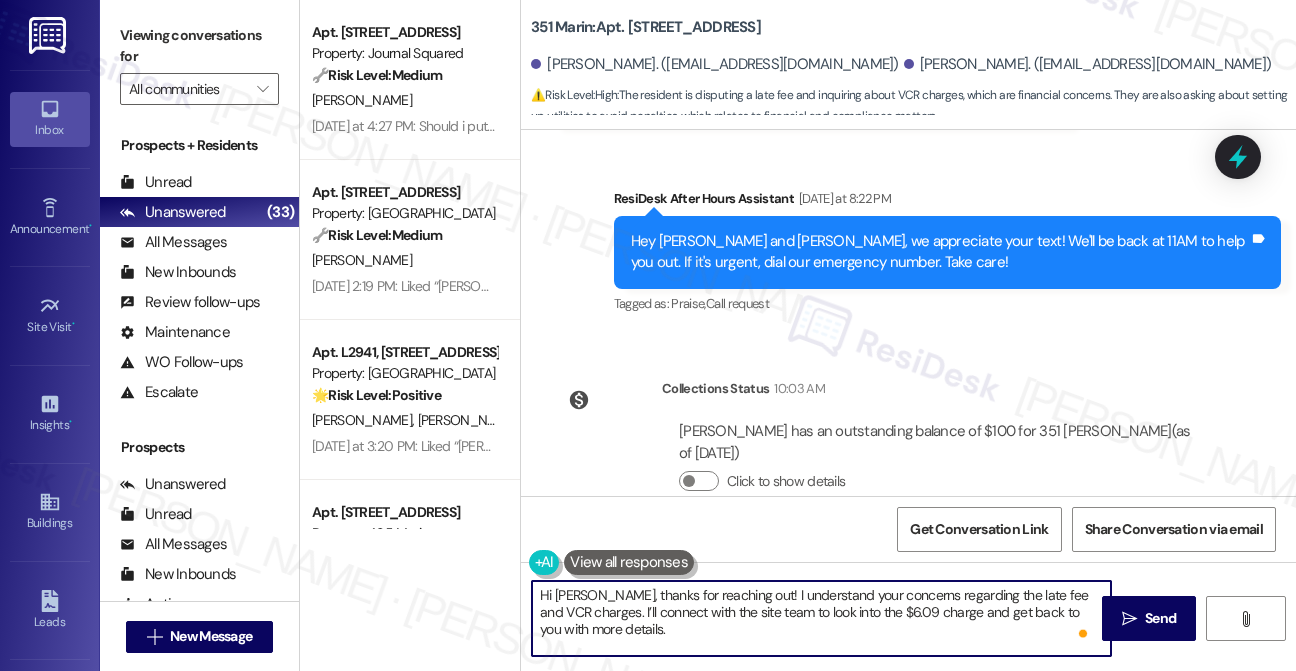 click on "Hi Emily, thanks for reaching out! I understand your concerns regarding the late fee and VCR charges. I’ll connect with the site team to look into the $6.09 charge and get back to you with more details.
In the meantime, to set up your electric account, please contact PSE&G directly at 1-800-436-7734. They’ll be able to assist you with getting everything set up in your name. Then kindly provide your new PSEG account number to us." at bounding box center [821, 618] 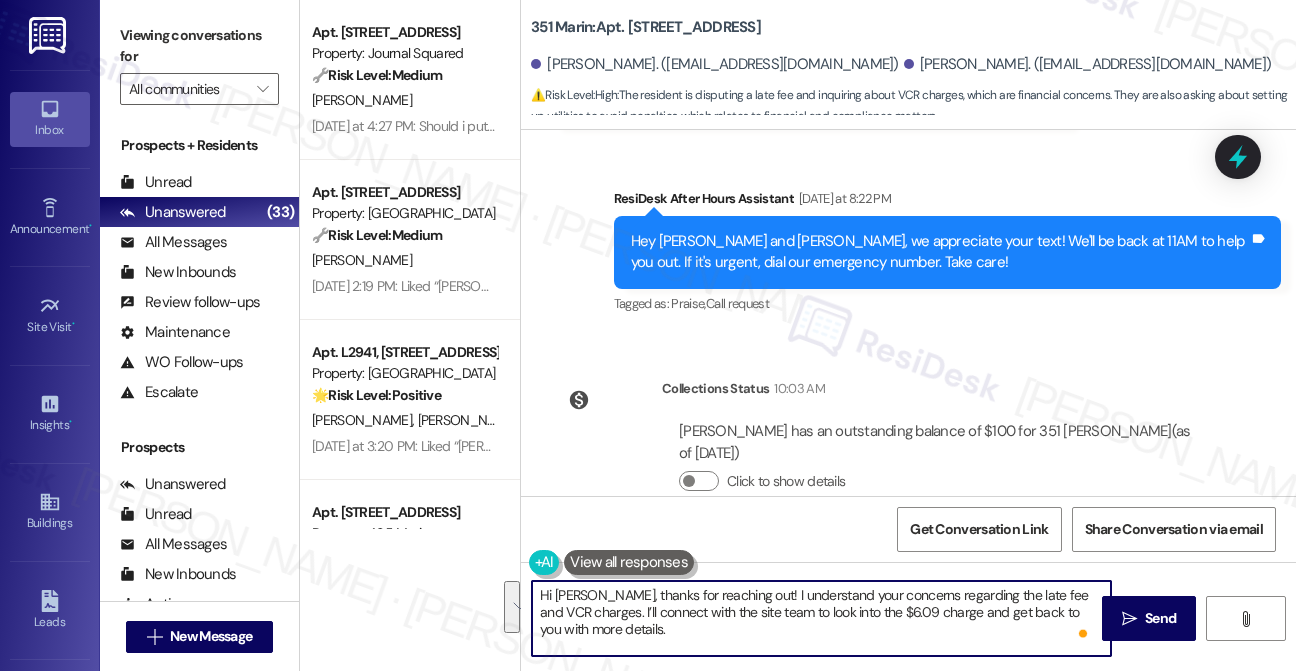 click on "Hi Emily, thanks for reaching out! I understand your concerns regarding the late fee and VCR charges. I’ll connect with the site team to look into the $6.09 charge and get back to you with more details.
In the meantime, to set up your electric account, please contact PSE&G directly at 1-800-436-7734. They’ll be able to assist you with getting everything set up in your name. Then kindly provide your new PSEG account number to us." at bounding box center [821, 618] 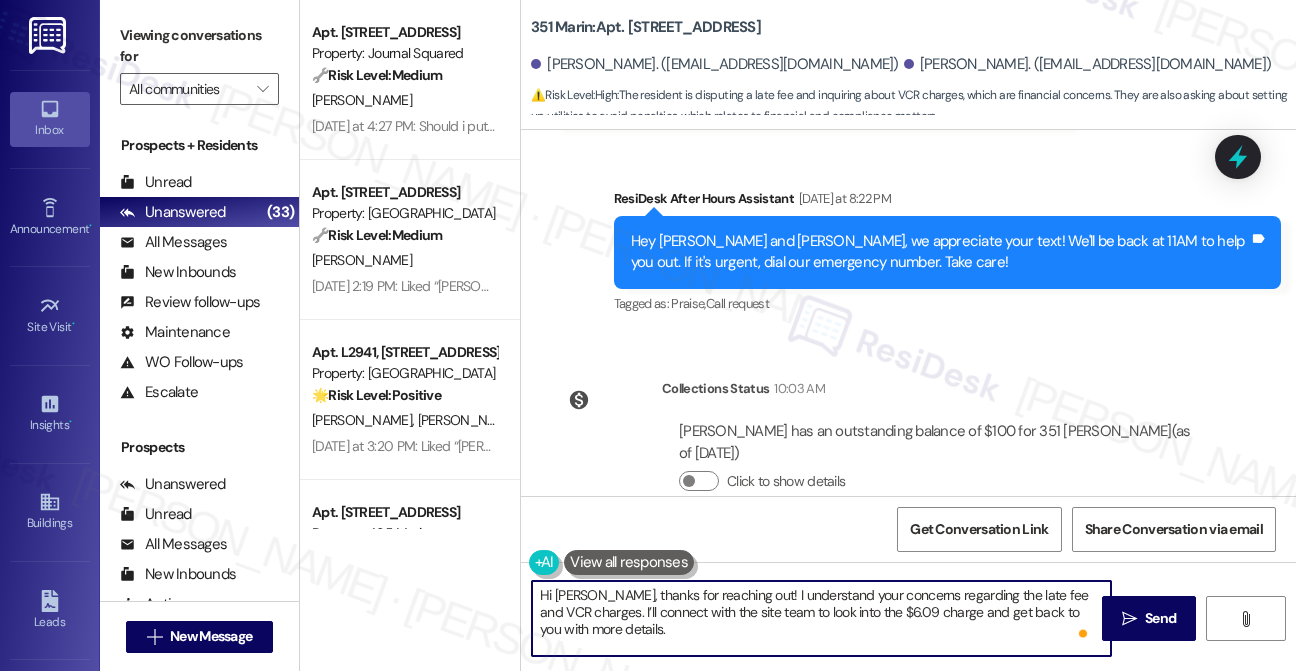 click on "Hi Emily, thanks for reaching out! I understand your concerns regarding the late fee and VCR charges. I’ll connect with the site team to look into the $6.09 charge and get back to you with more details.
In the meantime, to set up your electric account, please contact PSE&G directly at 1-800-436-7734. They’ll be able to assist you with getting everything set up in your name. Then kindly provide your new PSEG account number to us." at bounding box center [821, 618] 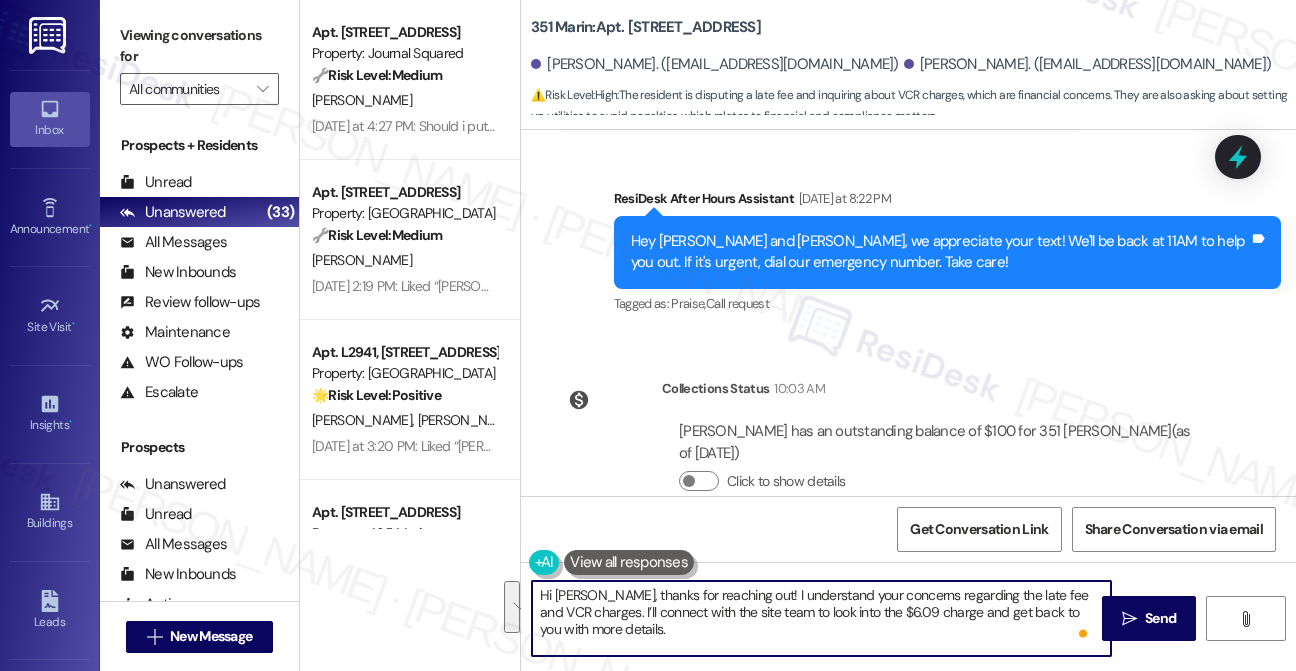 click on "Hi Emily, thanks for reaching out! I understand your concerns regarding the late fee and VCR charges. I’ll connect with the site team to look into the $6.09 charge and get back to you with more details.
In the meantime, to set up your electric account, please contact PSE&G directly at 1-800-436-7734. They’ll be able to assist you with getting everything set up in your name. Then kindly provide your new PSEG account number to us." at bounding box center (821, 618) 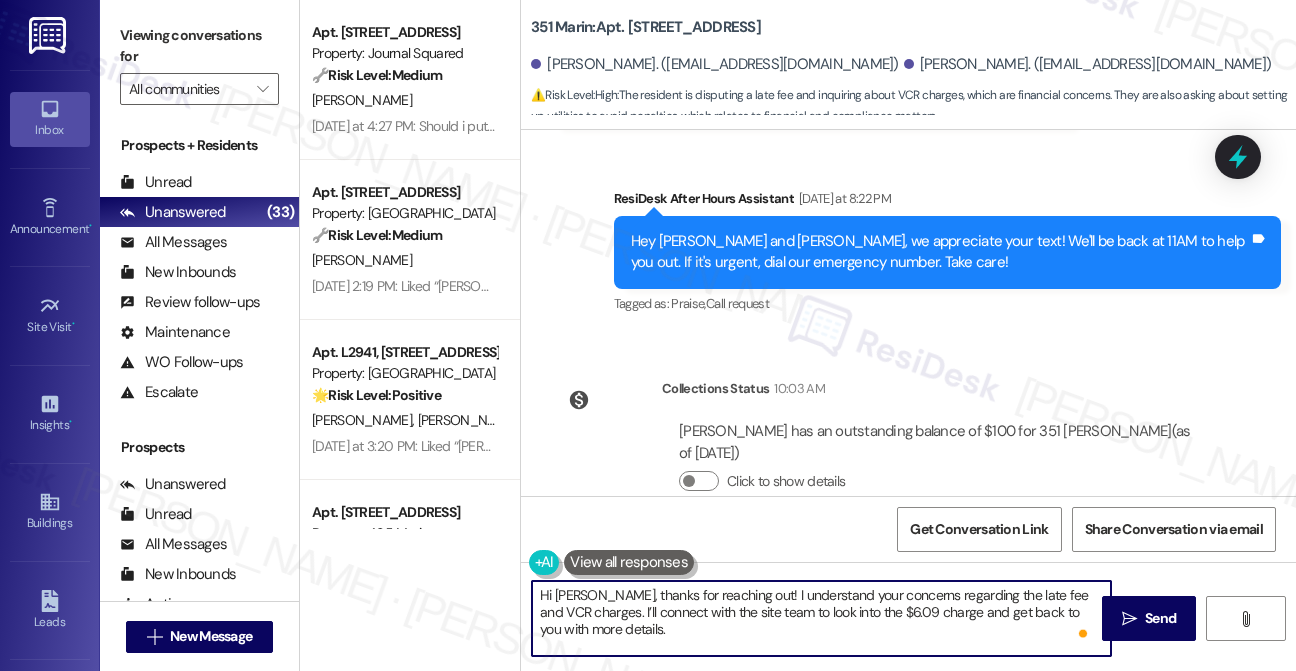 click on "Hi Emily, thanks for reaching out! I understand your concerns regarding the late fee and VCR charges. I’ll connect with the site team to look into the $6.09 charge and get back to you with more details.
In the meantime, to set up your electric account, please contact PSE&G directly at 1-800-436-7734. They’ll be able to assist you with getting everything set up in your name. Then kindly provide your new PSEG account number to us." at bounding box center (821, 618) 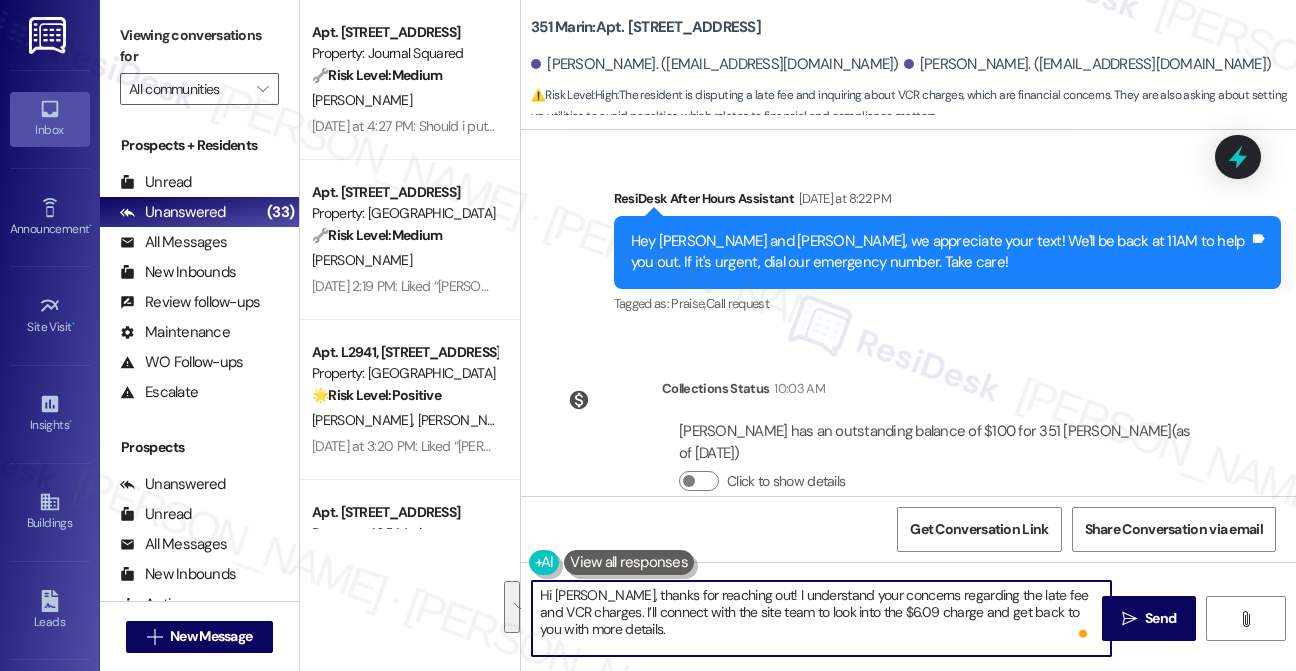 click on "Hi Emily, thanks for reaching out! I understand your concerns regarding the late fee and VCR charges. I’ll connect with the site team to look into the $6.09 charge and get back to you with more details.
In the meantime, to set up your electric account, please contact PSE&G directly at 1-800-436-7734. They’ll be able to assist you with getting everything set up in your name. Then kindly provide your new PSEG account number to us." at bounding box center [821, 618] 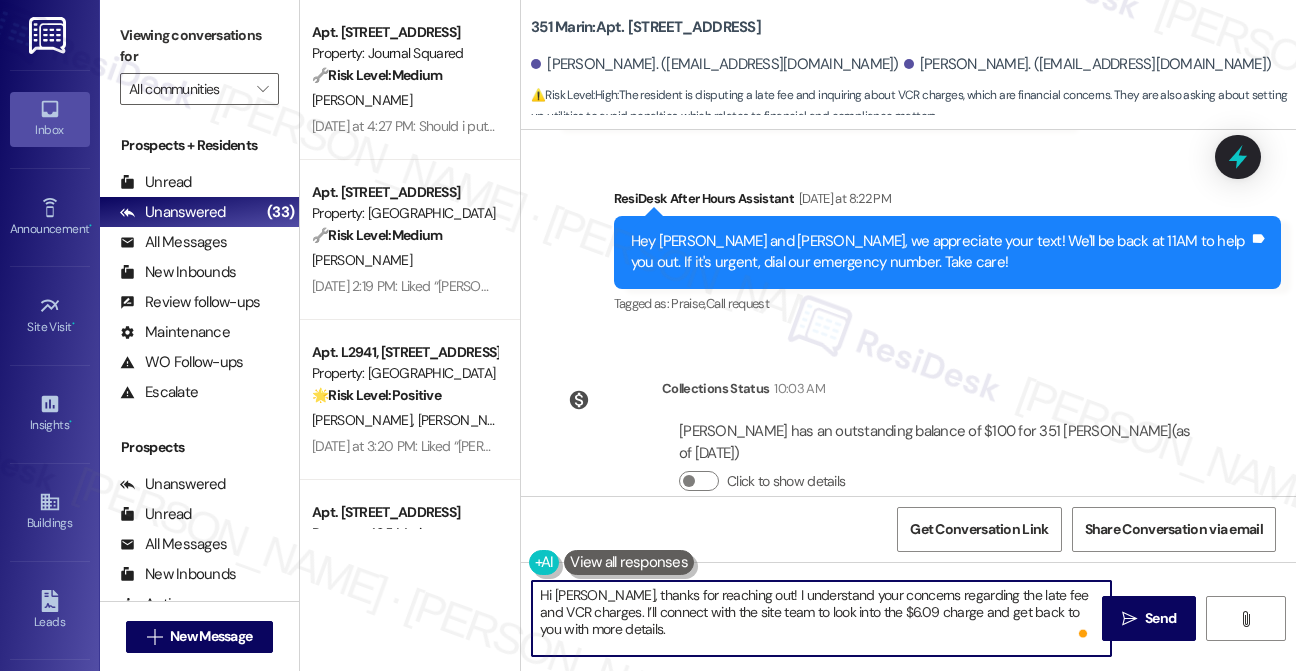 scroll, scrollTop: 39, scrollLeft: 0, axis: vertical 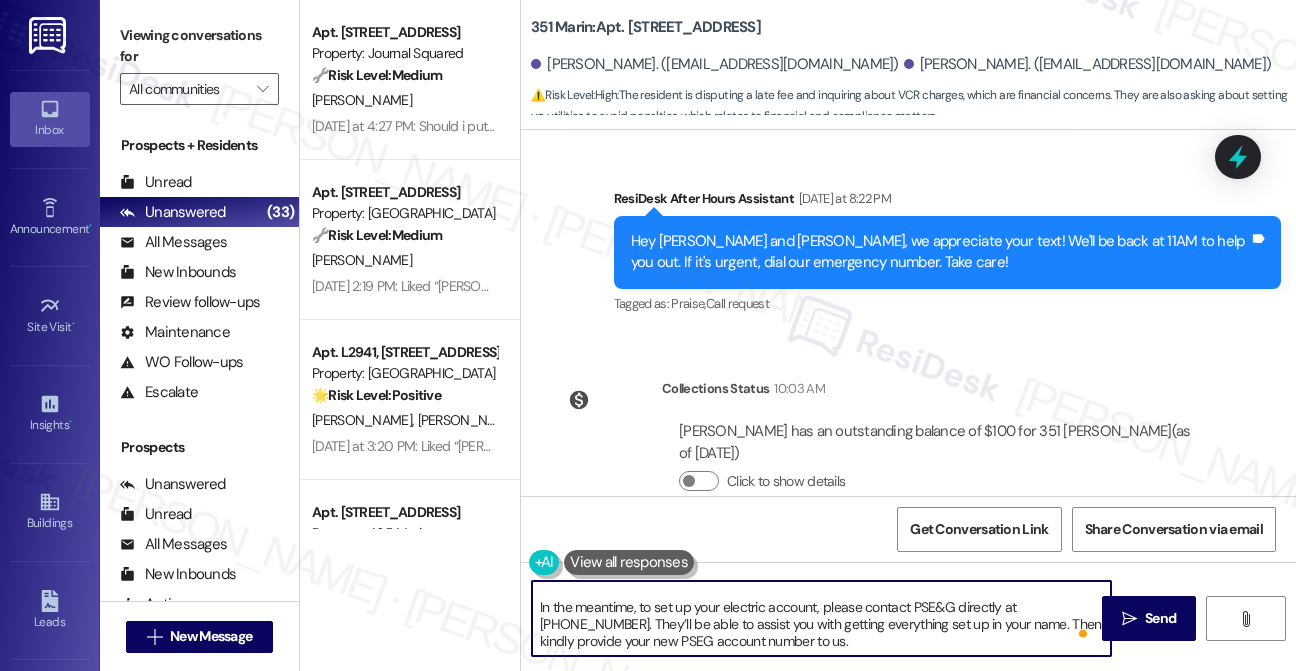 click on "Hi Emily, thanks for reaching out! I understand your concerns regarding the late fee and VCR charges. I’ll connect with the site team to look into the $6.09 charge and get back to you with more details.
In the meantime, to set up your electric account, please contact PSE&G directly at 1-800-436-7734. They’ll be able to assist you with getting everything set up in your name. Then kindly provide your new PSEG account number to us." at bounding box center [821, 618] 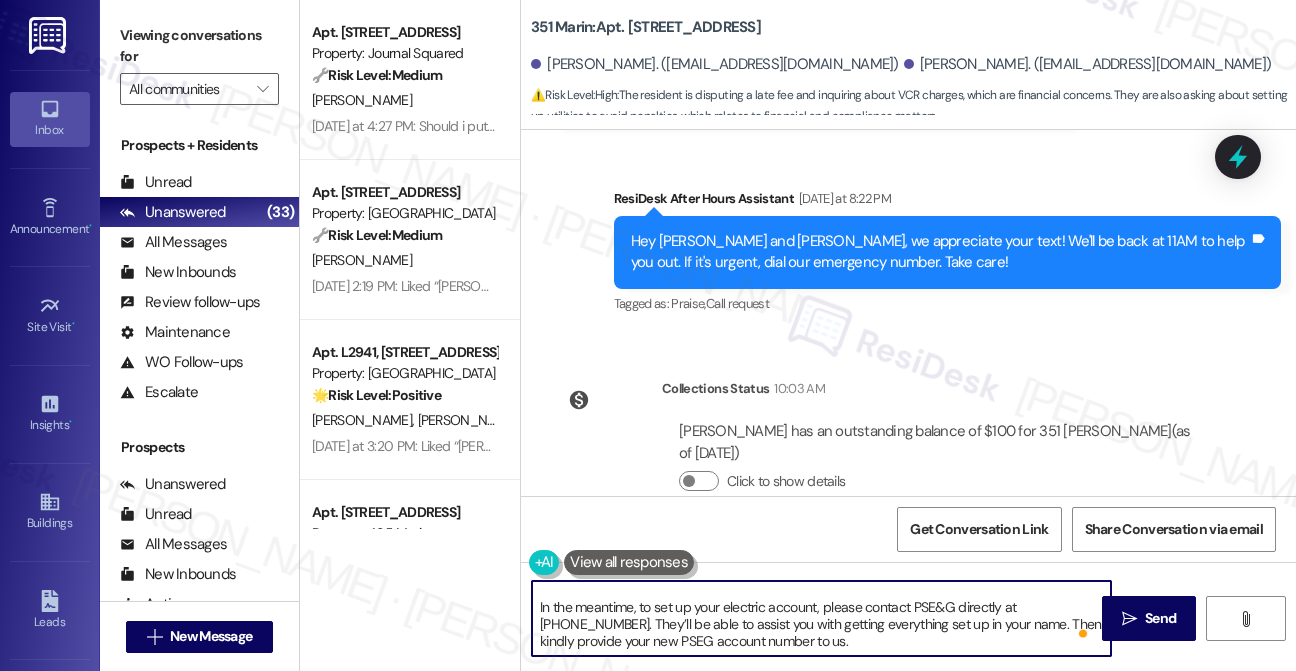 click on "Hi Emily, thanks for reaching out! I understand your concerns regarding the late fee and VCR charges. I’ll connect with the site team to look into the $6.09 charge and get back to you with more details.
In the meantime, to set up your electric account, please contact PSE&G directly at 1-800-436-7734. They’ll be able to assist you with getting everything set up in your name. Then kindly provide your new PSEG account number to us." at bounding box center (821, 618) 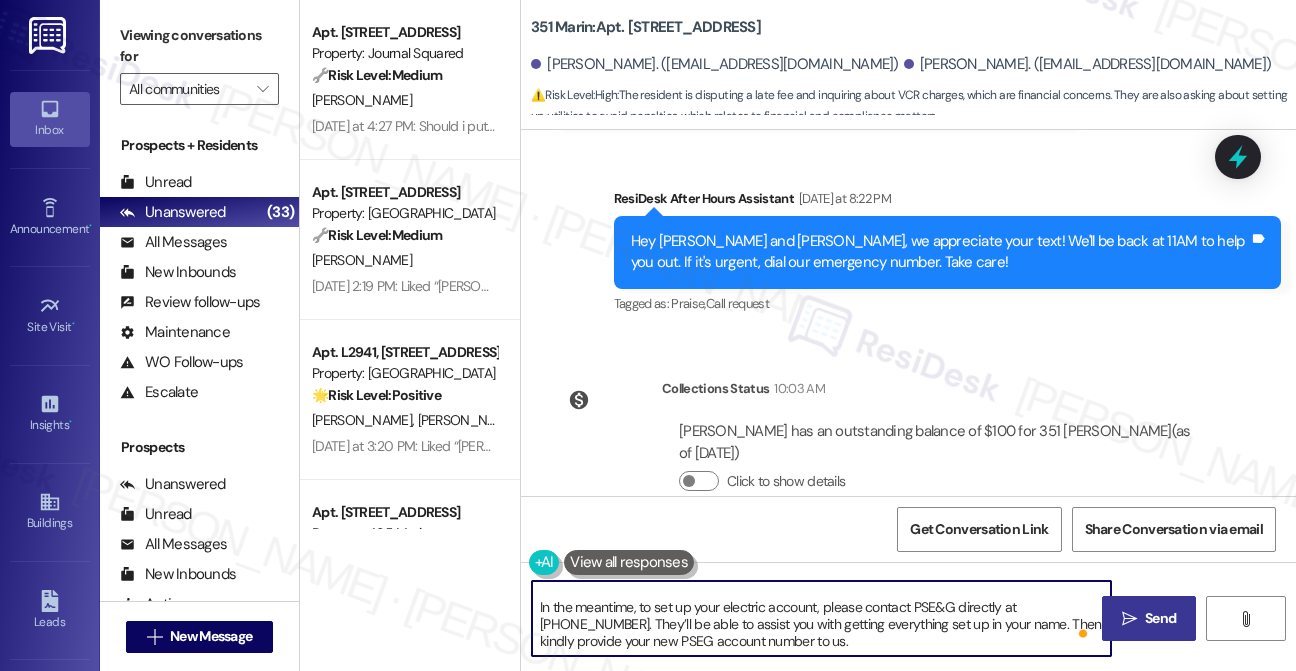 click on " Send" at bounding box center [1149, 618] 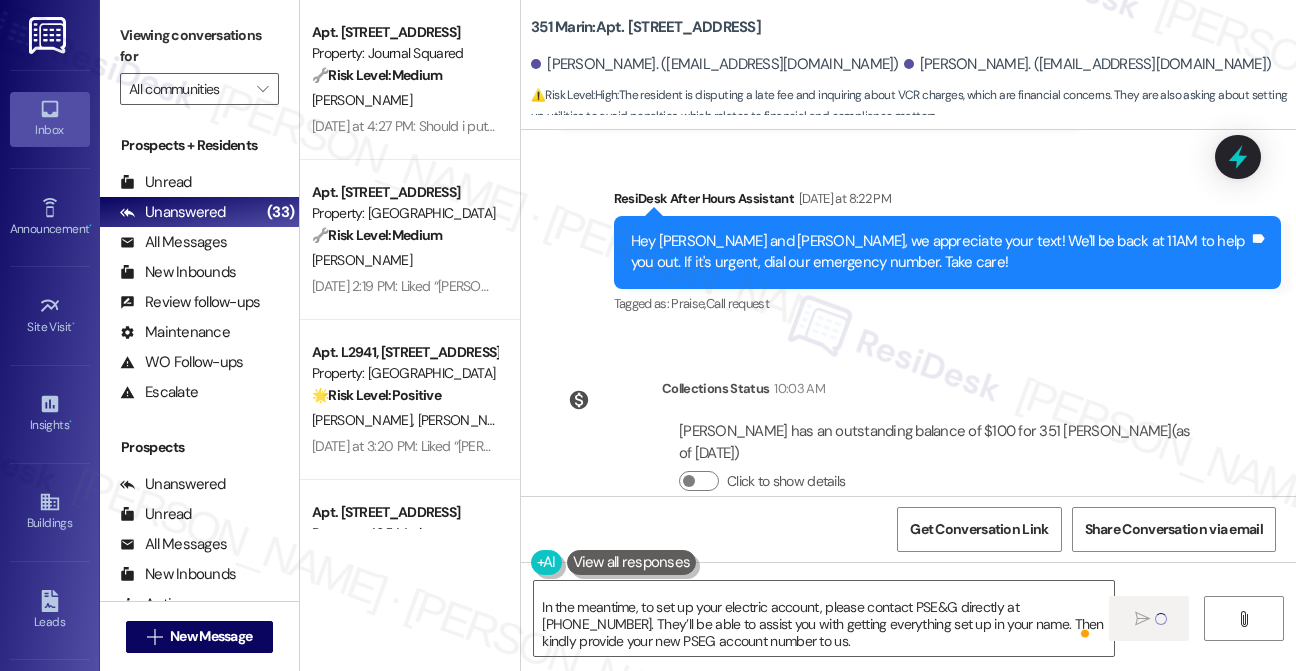 scroll, scrollTop: 0, scrollLeft: 0, axis: both 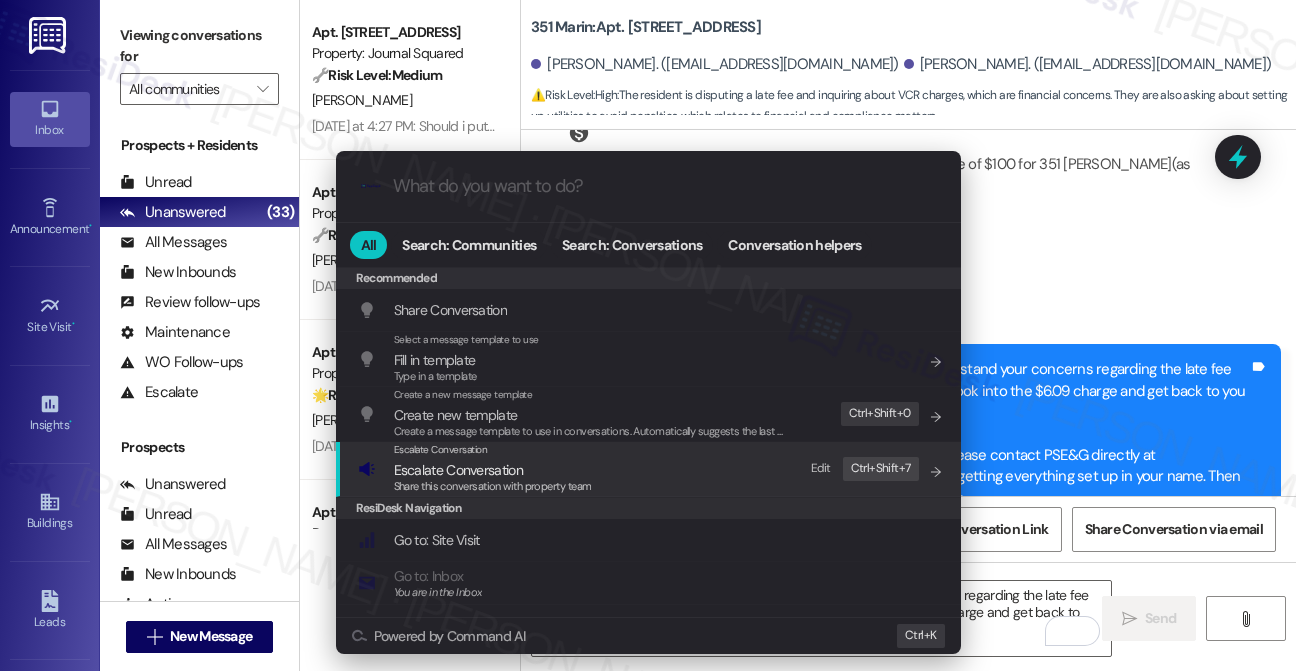 click on "Share this conversation with property team" at bounding box center [493, 486] 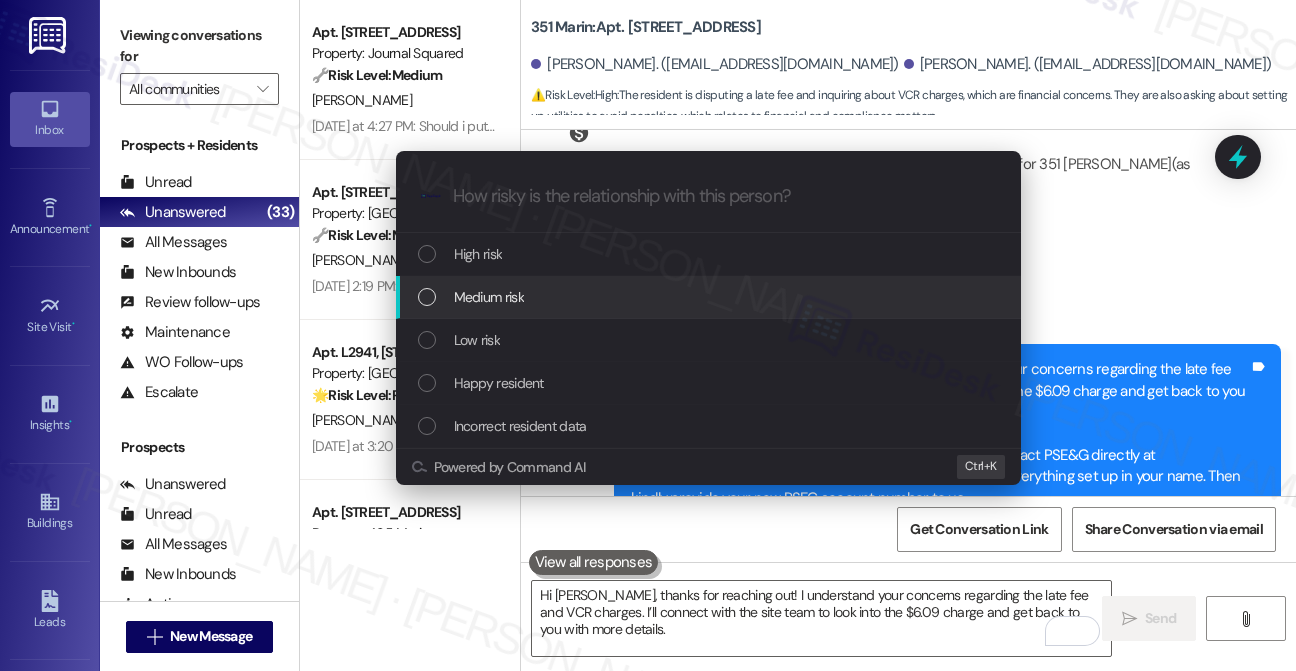 click on "Medium risk" at bounding box center (710, 297) 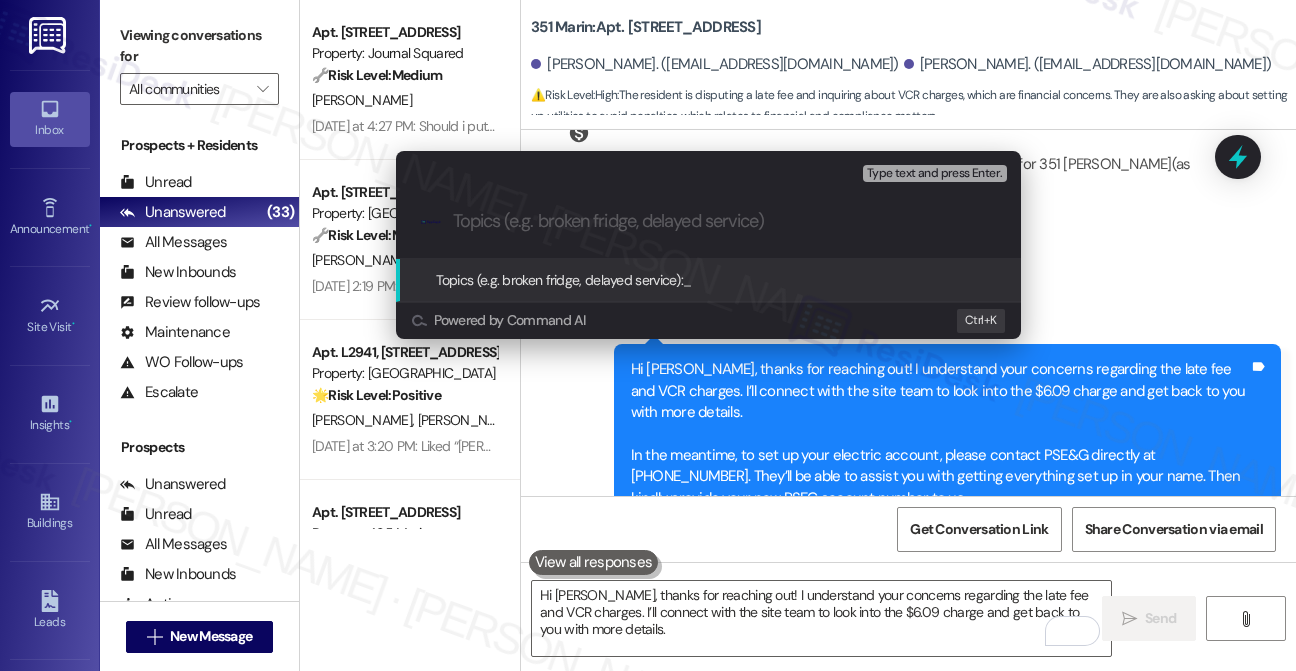 click at bounding box center [724, 221] 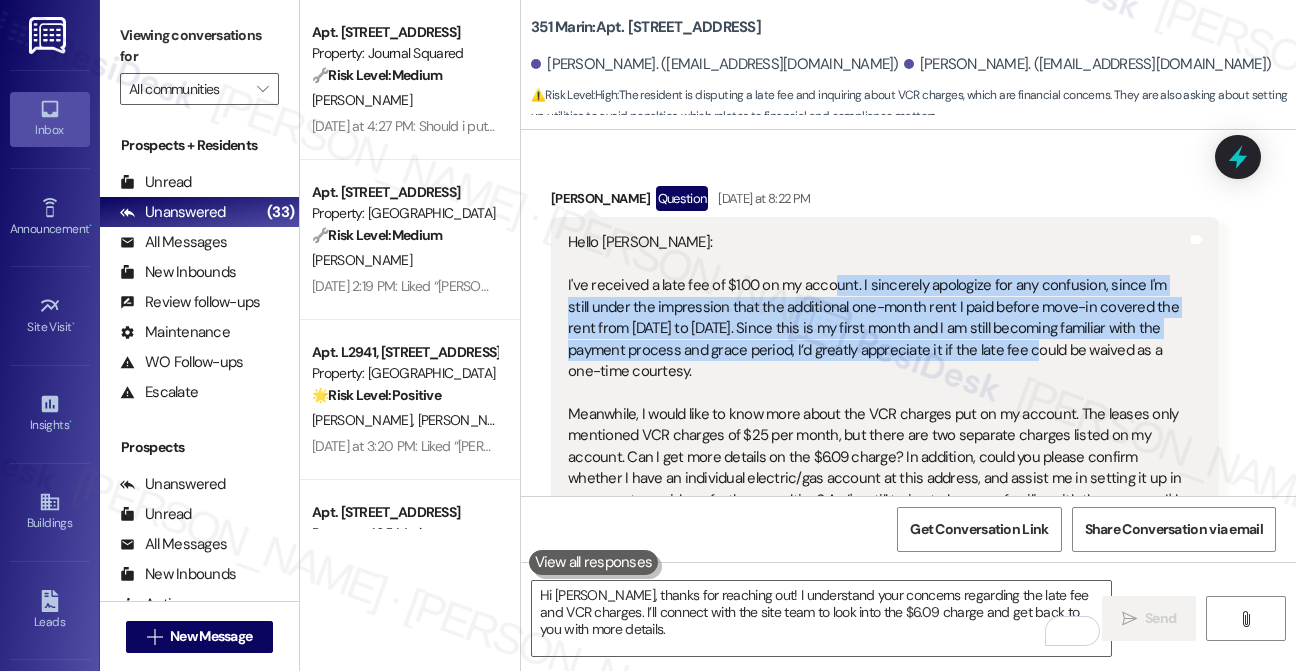 drag, startPoint x: 832, startPoint y: 261, endPoint x: 992, endPoint y: 318, distance: 169.84993 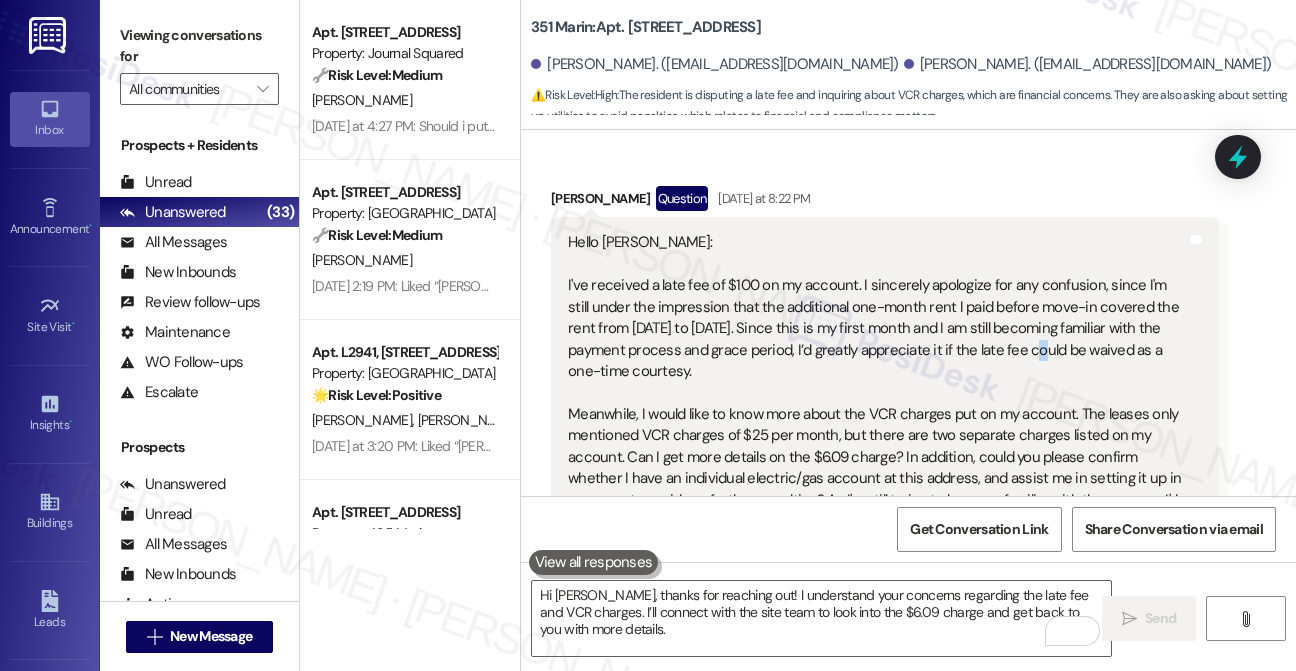 click on "Hello Jane:
I've received a late fee of $100 on my account. I sincerely apologize for any confusion, since I'm still under the impression that the additional one-month rent I paid before move-in covered the rent from June 20th to July 20th. Since this is my first month and I am still becoming familiar with the payment process and grace period, I’d greatly appreciate it if the late fee could be waived as a one-time courtesy.
Meanwhile, I would like to know more about the VCR charges put on my account. The leases only mentioned VCR charges of $25 per month, but there are two separate charges listed on my account. Can I get more details on the $6.09 charge? In addition, could you please confirm whether I have an individual electric/gas account at this address, and assist me in setting it up in my name to avoid any further penalties? As I'm still trying to become familiar with the process, I'd be extremely appreciative if the VCR penalty could also be waived as a one-time courtesy." at bounding box center [877, 403] 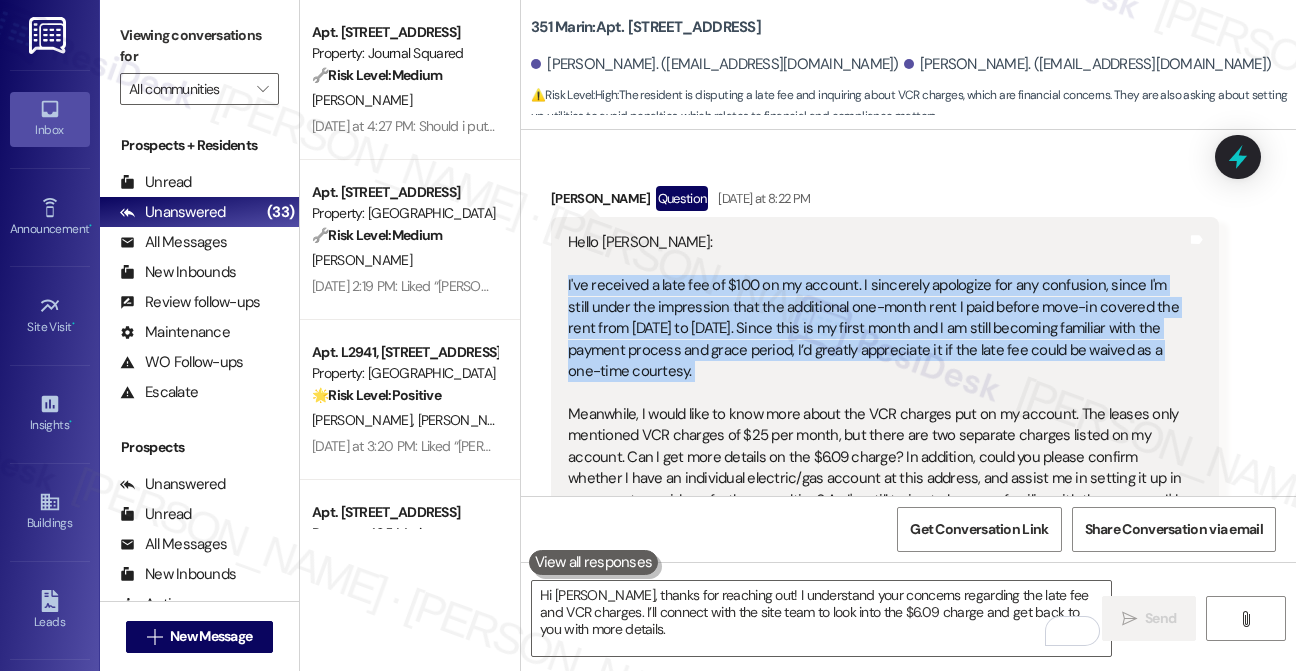 click on "Hello Jane:
I've received a late fee of $100 on my account. I sincerely apologize for any confusion, since I'm still under the impression that the additional one-month rent I paid before move-in covered the rent from June 20th to July 20th. Since this is my first month and I am still becoming familiar with the payment process and grace period, I’d greatly appreciate it if the late fee could be waived as a one-time courtesy.
Meanwhile, I would like to know more about the VCR charges put on my account. The leases only mentioned VCR charges of $25 per month, but there are two separate charges listed on my account. Can I get more details on the $6.09 charge? In addition, could you please confirm whether I have an individual electric/gas account at this address, and assist me in setting it up in my name to avoid any further penalties? As I'm still trying to become familiar with the process, I'd be extremely appreciative if the VCR penalty could also be waived as a one-time courtesy." at bounding box center [877, 403] 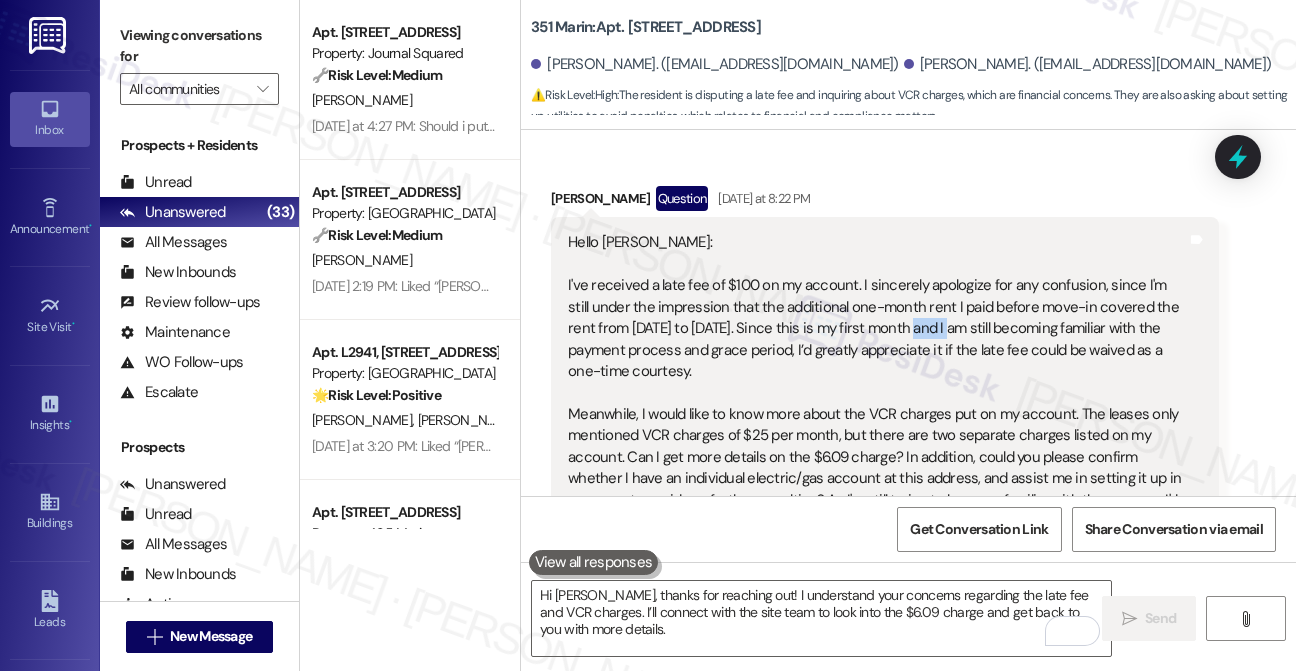 click on "Hello Jane:
I've received a late fee of $100 on my account. I sincerely apologize for any confusion, since I'm still under the impression that the additional one-month rent I paid before move-in covered the rent from June 20th to July 20th. Since this is my first month and I am still becoming familiar with the payment process and grace period, I’d greatly appreciate it if the late fee could be waived as a one-time courtesy.
Meanwhile, I would like to know more about the VCR charges put on my account. The leases only mentioned VCR charges of $25 per month, but there are two separate charges listed on my account. Can I get more details on the $6.09 charge? In addition, could you please confirm whether I have an individual electric/gas account at this address, and assist me in setting it up in my name to avoid any further penalties? As I'm still trying to become familiar with the process, I'd be extremely appreciative if the VCR penalty could also be waived as a one-time courtesy." at bounding box center (877, 403) 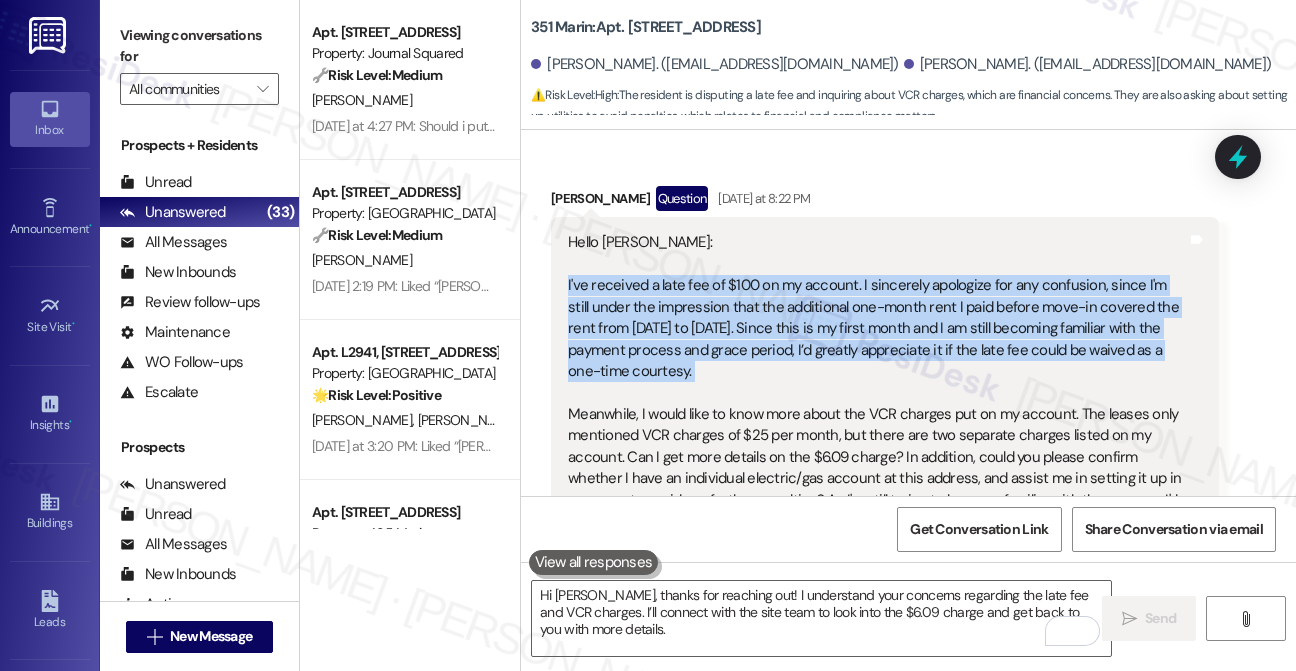click on "Hello Jane:
I've received a late fee of $100 on my account. I sincerely apologize for any confusion, since I'm still under the impression that the additional one-month rent I paid before move-in covered the rent from June 20th to July 20th. Since this is my first month and I am still becoming familiar with the payment process and grace period, I’d greatly appreciate it if the late fee could be waived as a one-time courtesy.
Meanwhile, I would like to know more about the VCR charges put on my account. The leases only mentioned VCR charges of $25 per month, but there are two separate charges listed on my account. Can I get more details on the $6.09 charge? In addition, could you please confirm whether I have an individual electric/gas account at this address, and assist me in setting it up in my name to avoid any further penalties? As I'm still trying to become familiar with the process, I'd be extremely appreciative if the VCR penalty could also be waived as a one-time courtesy." at bounding box center [877, 403] 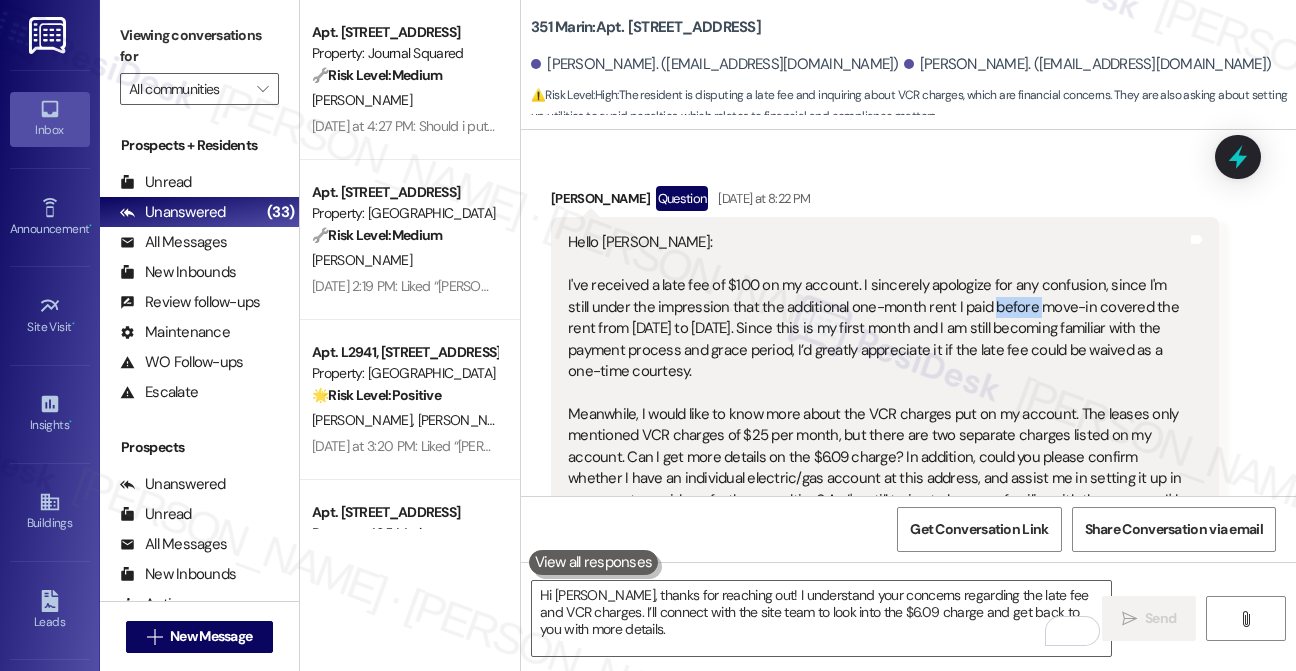 click on "Hello Jane:
I've received a late fee of $100 on my account. I sincerely apologize for any confusion, since I'm still under the impression that the additional one-month rent I paid before move-in covered the rent from June 20th to July 20th. Since this is my first month and I am still becoming familiar with the payment process and grace period, I’d greatly appreciate it if the late fee could be waived as a one-time courtesy.
Meanwhile, I would like to know more about the VCR charges put on my account. The leases only mentioned VCR charges of $25 per month, but there are two separate charges listed on my account. Can I get more details on the $6.09 charge? In addition, could you please confirm whether I have an individual electric/gas account at this address, and assist me in setting it up in my name to avoid any further penalties? As I'm still trying to become familiar with the process, I'd be extremely appreciative if the VCR penalty could also be waived as a one-time courtesy." at bounding box center [877, 403] 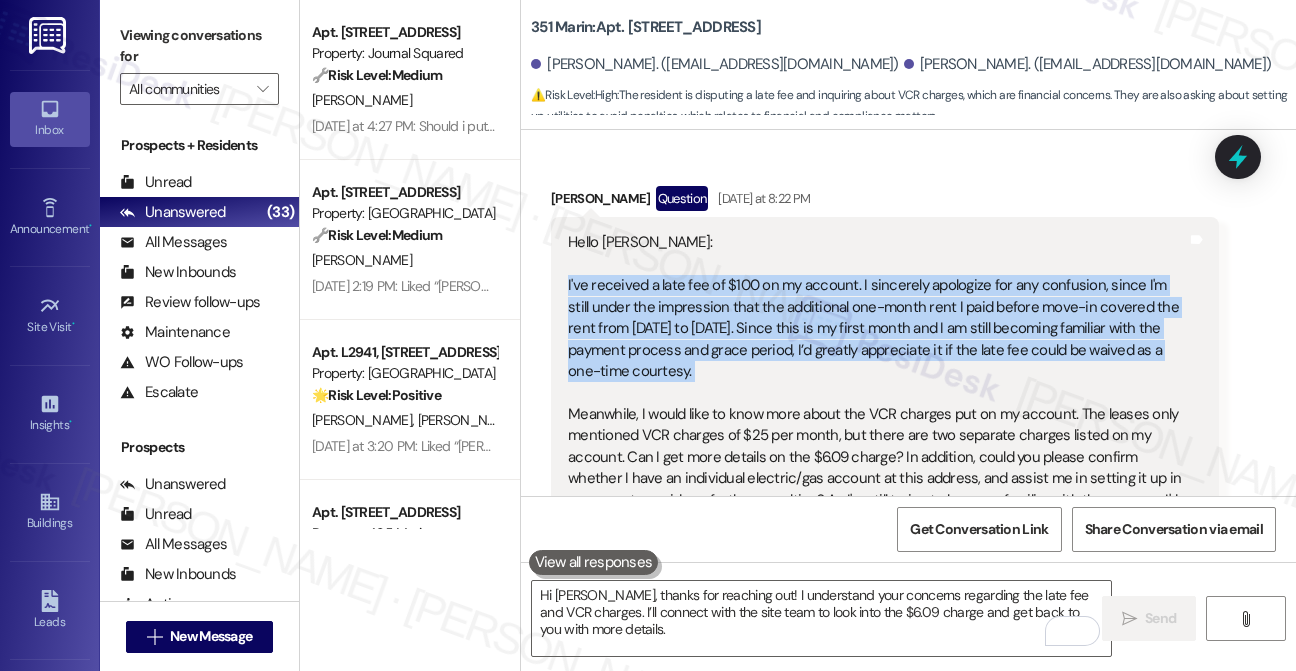 click on "Hello Jane:
I've received a late fee of $100 on my account. I sincerely apologize for any confusion, since I'm still under the impression that the additional one-month rent I paid before move-in covered the rent from June 20th to July 20th. Since this is my first month and I am still becoming familiar with the payment process and grace period, I’d greatly appreciate it if the late fee could be waived as a one-time courtesy.
Meanwhile, I would like to know more about the VCR charges put on my account. The leases only mentioned VCR charges of $25 per month, but there are two separate charges listed on my account. Can I get more details on the $6.09 charge? In addition, could you please confirm whether I have an individual electric/gas account at this address, and assist me in setting it up in my name to avoid any further penalties? As I'm still trying to become familiar with the process, I'd be extremely appreciative if the VCR penalty could also be waived as a one-time courtesy." at bounding box center [877, 403] 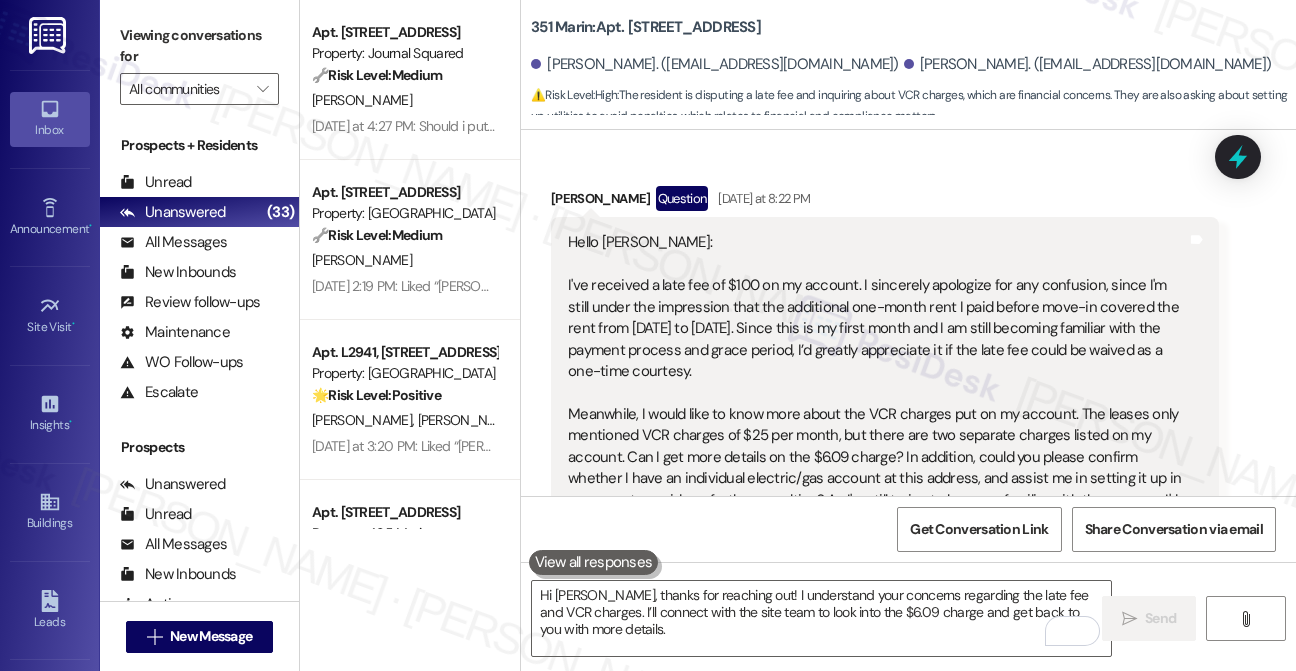 click on "Hello Jane:
I've received a late fee of $100 on my account. I sincerely apologize for any confusion, since I'm still under the impression that the additional one-month rent I paid before move-in covered the rent from June 20th to July 20th. Since this is my first month and I am still becoming familiar with the payment process and grace period, I’d greatly appreciate it if the late fee could be waived as a one-time courtesy.
Meanwhile, I would like to know more about the VCR charges put on my account. The leases only mentioned VCR charges of $25 per month, but there are two separate charges listed on my account. Can I get more details on the $6.09 charge? In addition, could you please confirm whether I have an individual electric/gas account at this address, and assist me in setting it up in my name to avoid any further penalties? As I'm still trying to become familiar with the process, I'd be extremely appreciative if the VCR penalty could also be waived as a one-time courtesy." at bounding box center (877, 403) 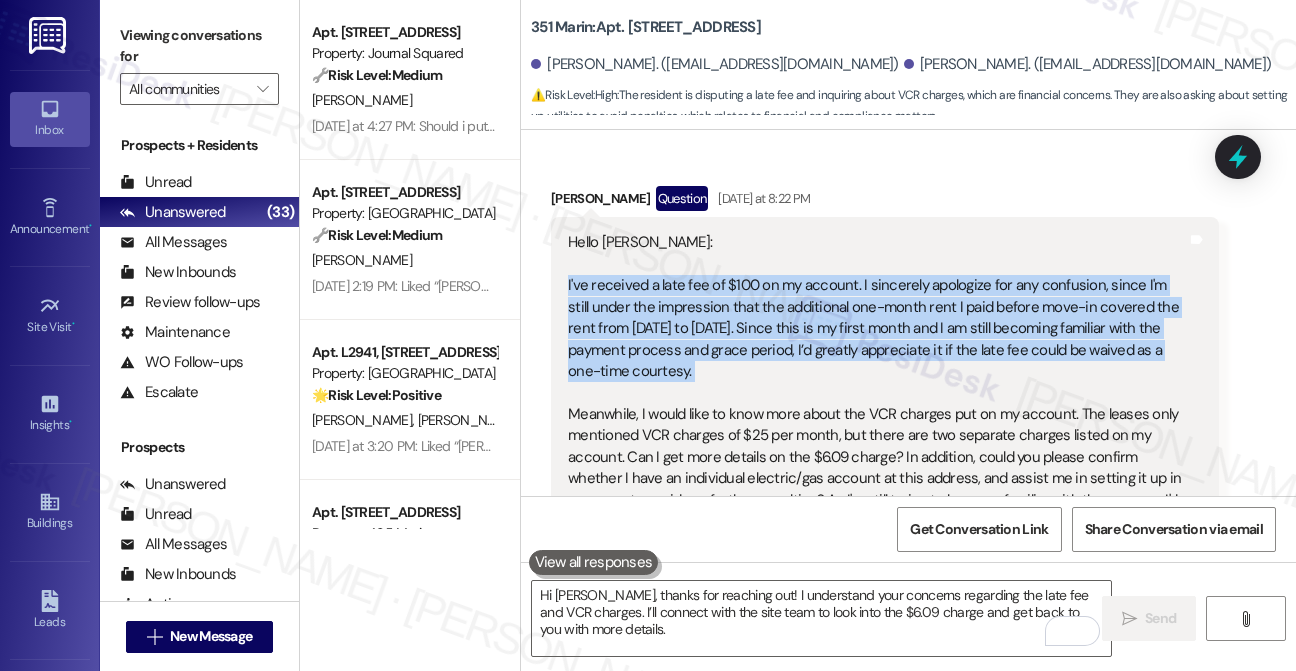 click on "Hello Jane:
I've received a late fee of $100 on my account. I sincerely apologize for any confusion, since I'm still under the impression that the additional one-month rent I paid before move-in covered the rent from June 20th to July 20th. Since this is my first month and I am still becoming familiar with the payment process and grace period, I’d greatly appreciate it if the late fee could be waived as a one-time courtesy.
Meanwhile, I would like to know more about the VCR charges put on my account. The leases only mentioned VCR charges of $25 per month, but there are two separate charges listed on my account. Can I get more details on the $6.09 charge? In addition, could you please confirm whether I have an individual electric/gas account at this address, and assist me in setting it up in my name to avoid any further penalties? As I'm still trying to become familiar with the process, I'd be extremely appreciative if the VCR penalty could also be waived as a one-time courtesy." at bounding box center (877, 403) 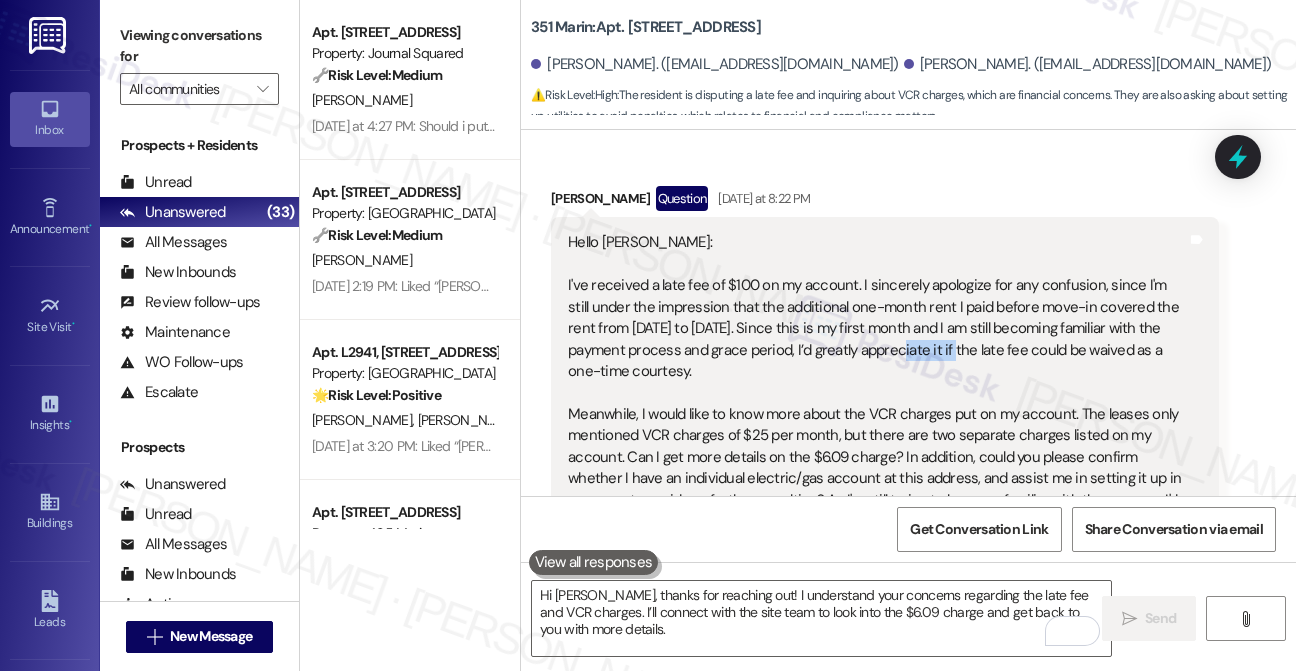 click on "Hello Jane:
I've received a late fee of $100 on my account. I sincerely apologize for any confusion, since I'm still under the impression that the additional one-month rent I paid before move-in covered the rent from June 20th to July 20th. Since this is my first month and I am still becoming familiar with the payment process and grace period, I’d greatly appreciate it if the late fee could be waived as a one-time courtesy.
Meanwhile, I would like to know more about the VCR charges put on my account. The leases only mentioned VCR charges of $25 per month, but there are two separate charges listed on my account. Can I get more details on the $6.09 charge? In addition, could you please confirm whether I have an individual electric/gas account at this address, and assist me in setting it up in my name to avoid any further penalties? As I'm still trying to become familiar with the process, I'd be extremely appreciative if the VCR penalty could also be waived as a one-time courtesy." at bounding box center (877, 403) 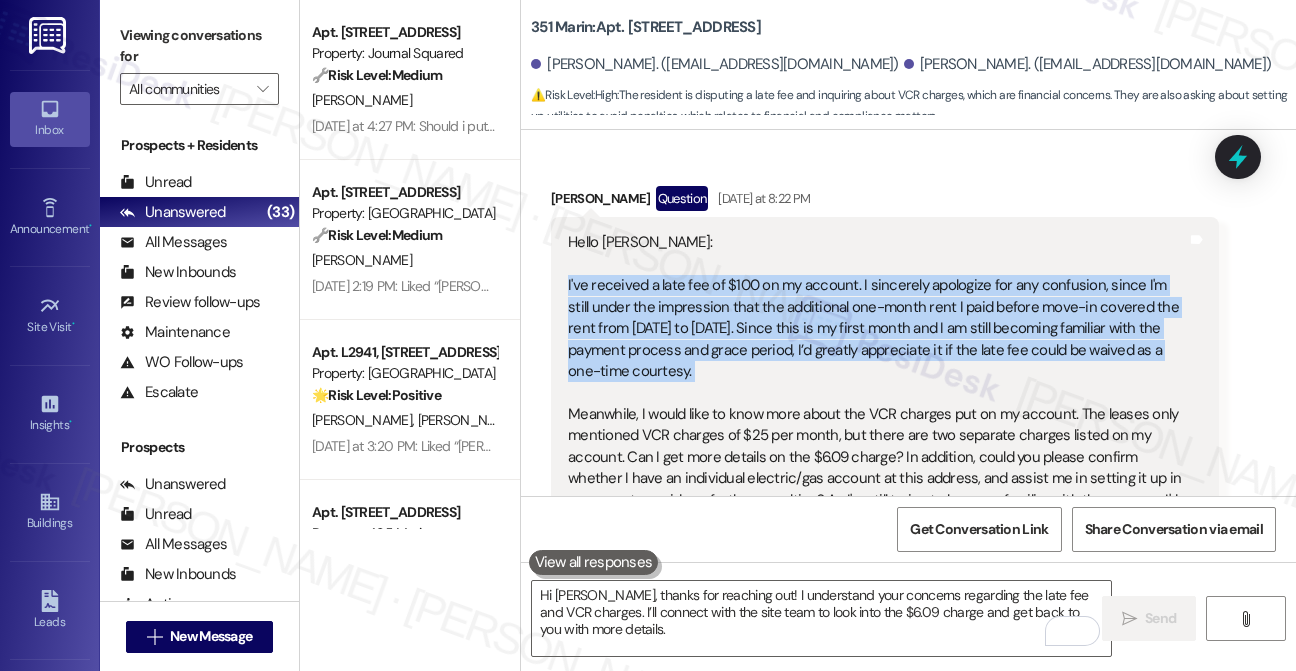 click on "Hello Jane:
I've received a late fee of $100 on my account. I sincerely apologize for any confusion, since I'm still under the impression that the additional one-month rent I paid before move-in covered the rent from June 20th to July 20th. Since this is my first month and I am still becoming familiar with the payment process and grace period, I’d greatly appreciate it if the late fee could be waived as a one-time courtesy.
Meanwhile, I would like to know more about the VCR charges put on my account. The leases only mentioned VCR charges of $25 per month, but there are two separate charges listed on my account. Can I get more details on the $6.09 charge? In addition, could you please confirm whether I have an individual electric/gas account at this address, and assist me in setting it up in my name to avoid any further penalties? As I'm still trying to become familiar with the process, I'd be extremely appreciative if the VCR penalty could also be waived as a one-time courtesy." at bounding box center [877, 403] 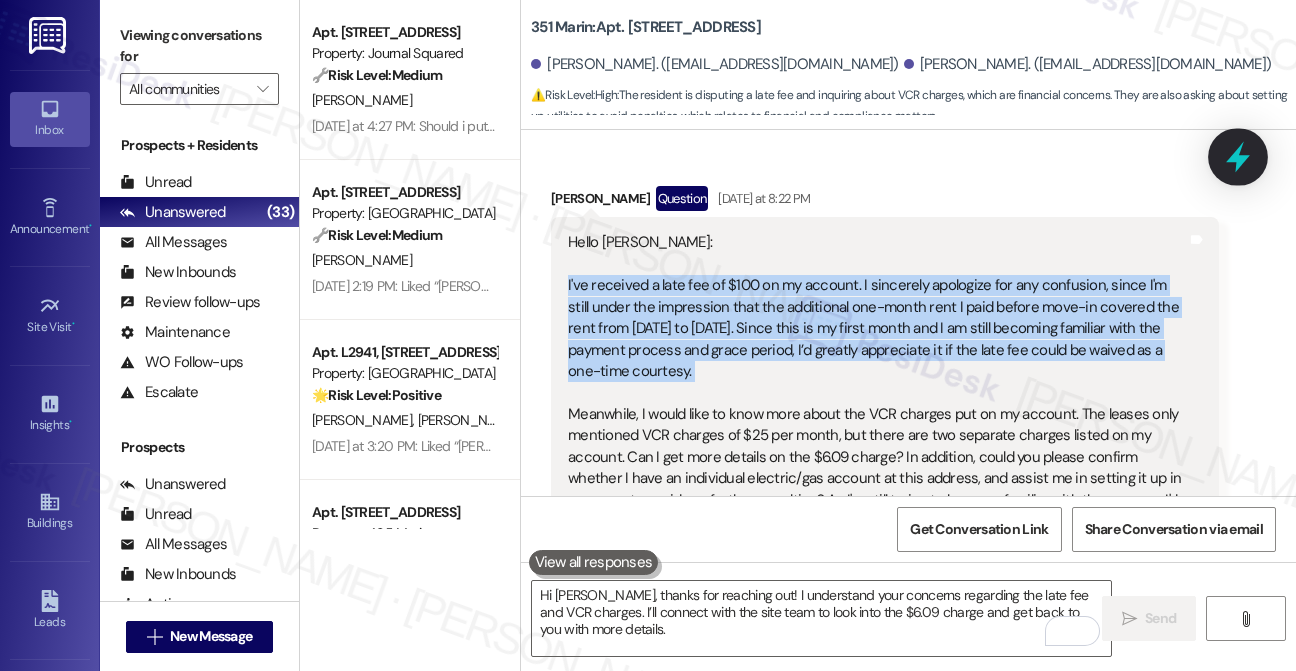 click 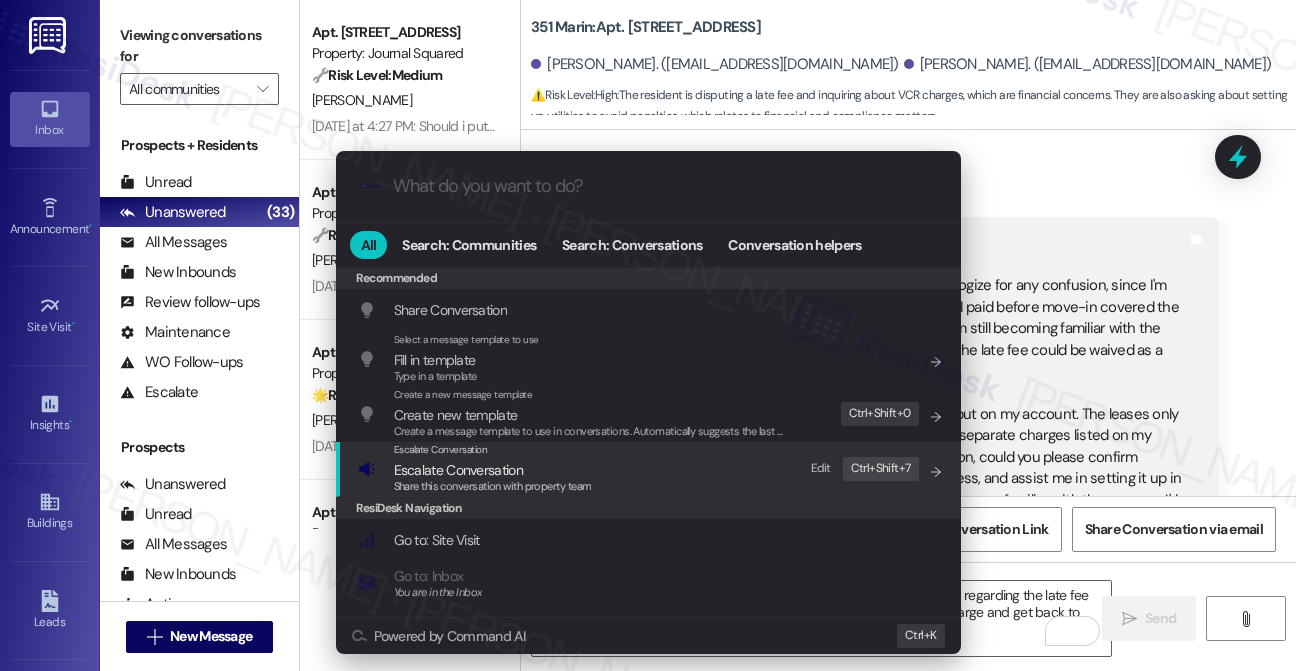 click on "Escalate Conversation Escalate Conversation Share this conversation with property team Edit Ctrl+ Shift+ 7" at bounding box center [650, 469] 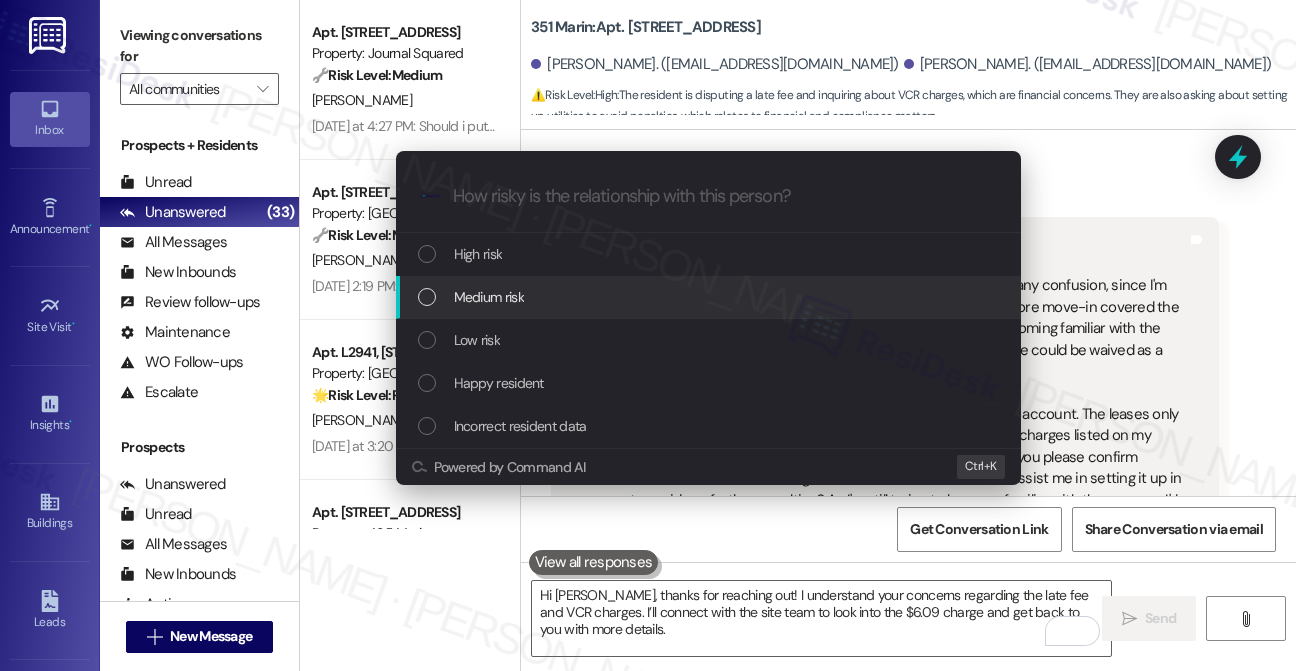 click on "Medium risk" at bounding box center (489, 297) 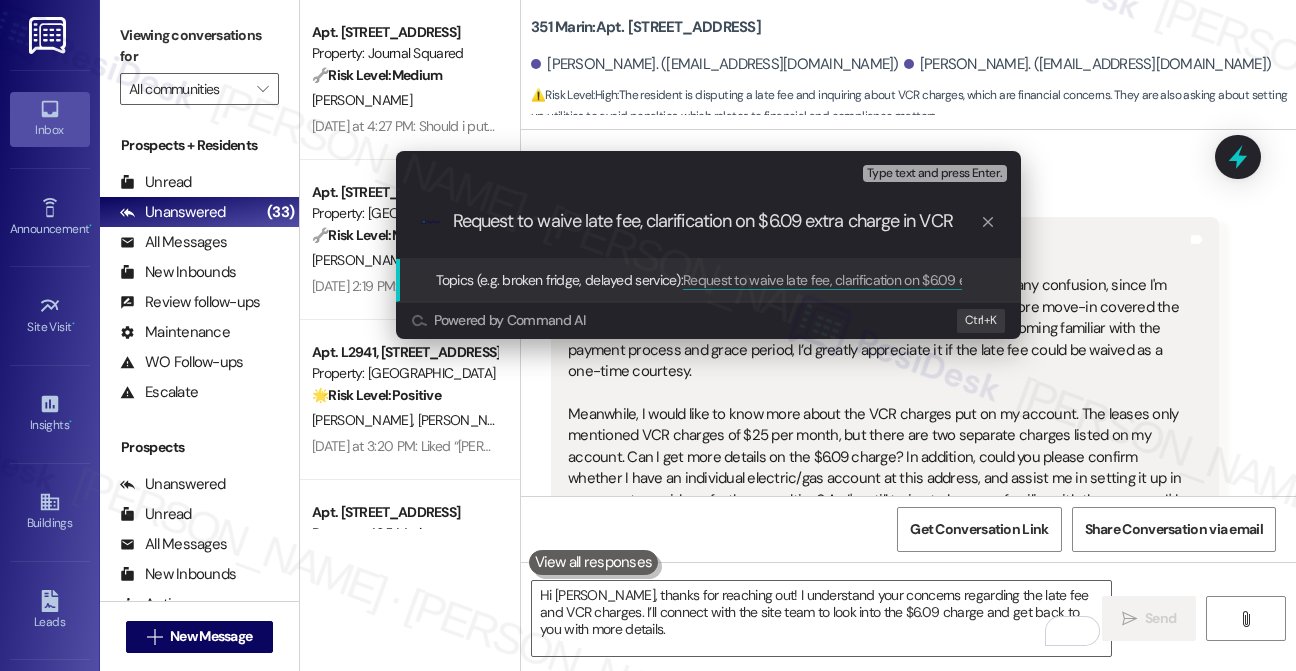 click on "Request to waive late fee, clarification on $6.09 extra charge in VCR" at bounding box center [716, 221] 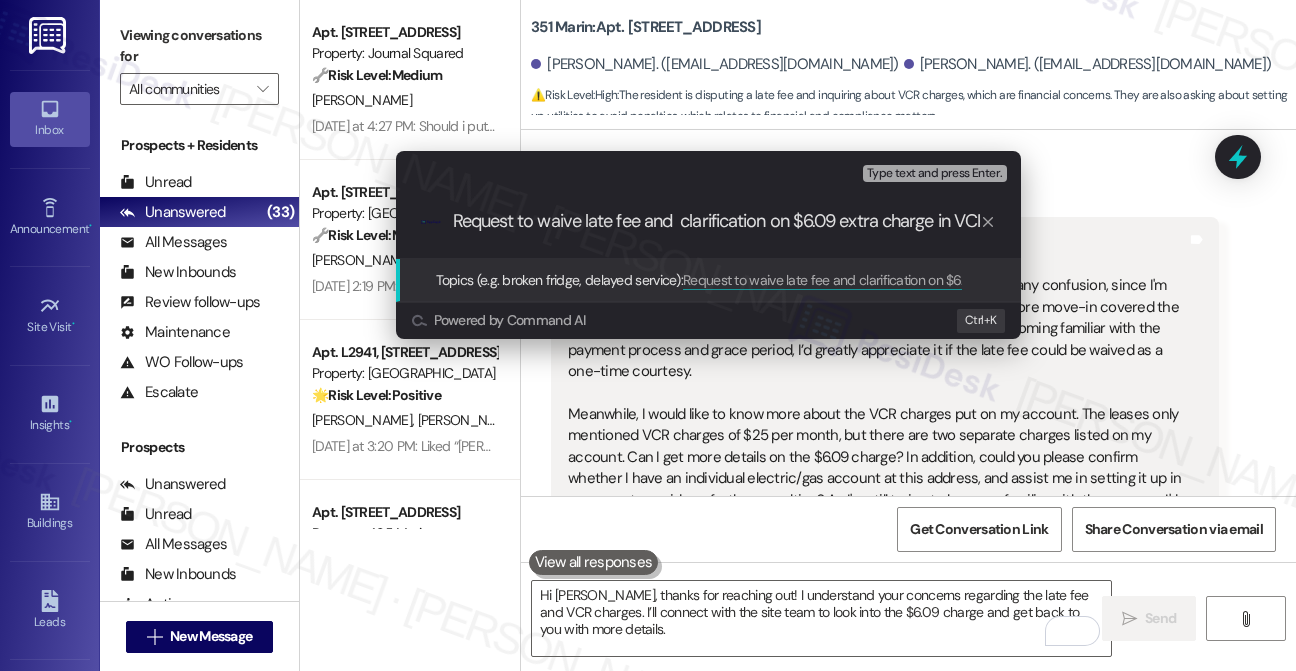 type on "Request to waive late fee and clarification on $6.09 extra charge in VCR" 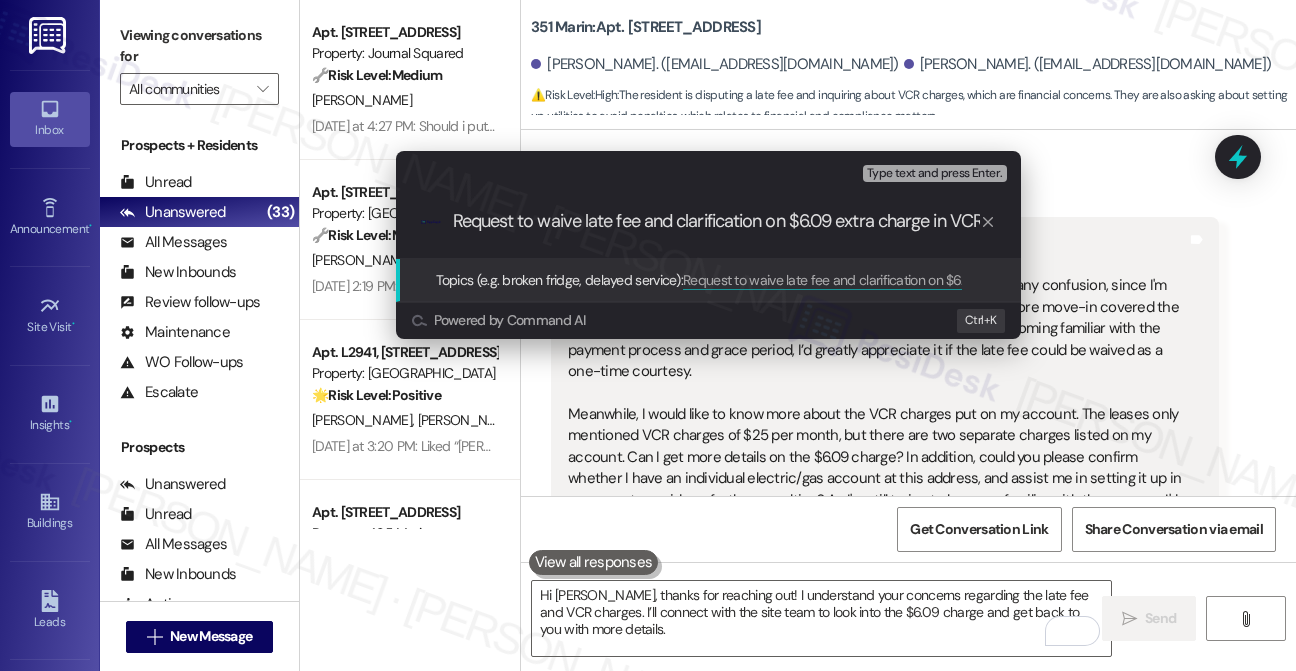 type 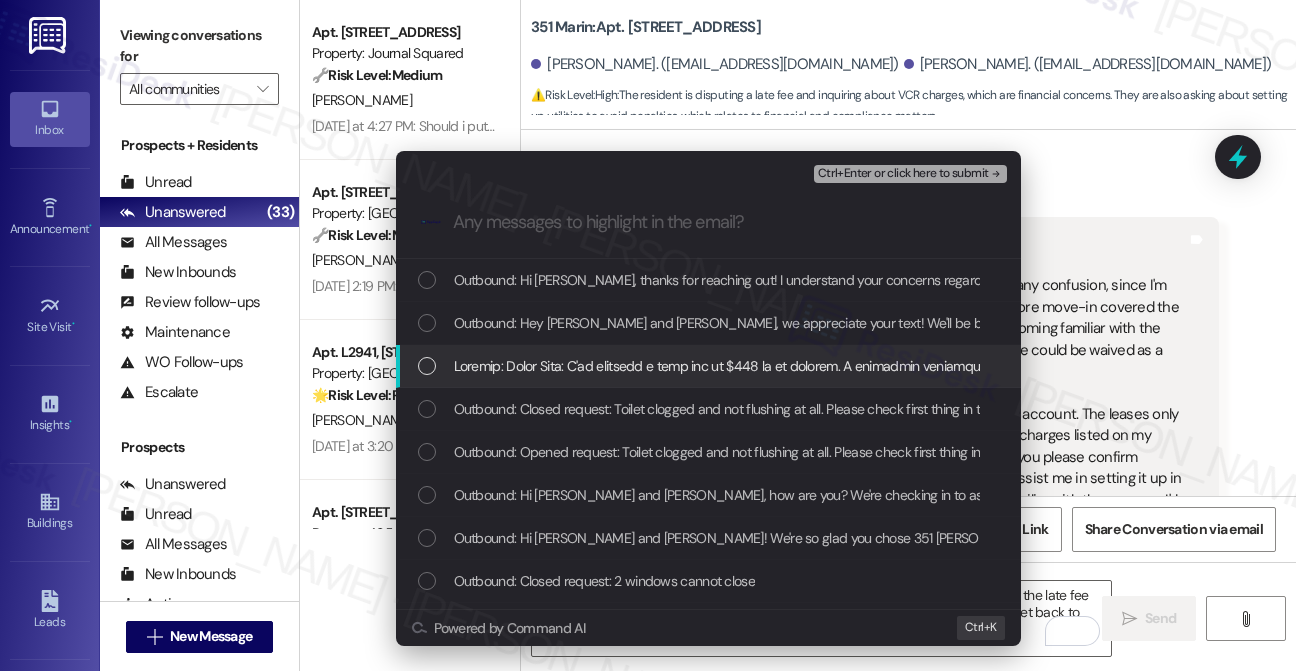 click at bounding box center [3500, 366] 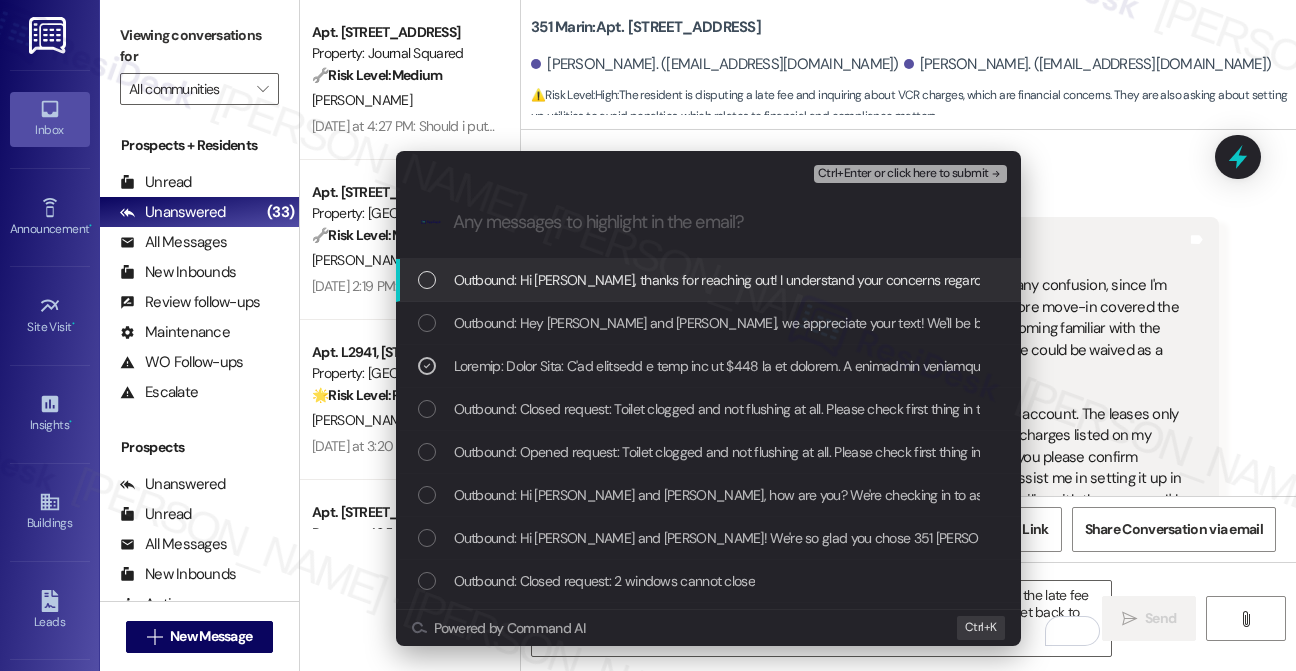 click on "Ctrl+Enter or click here to submit" at bounding box center (903, 174) 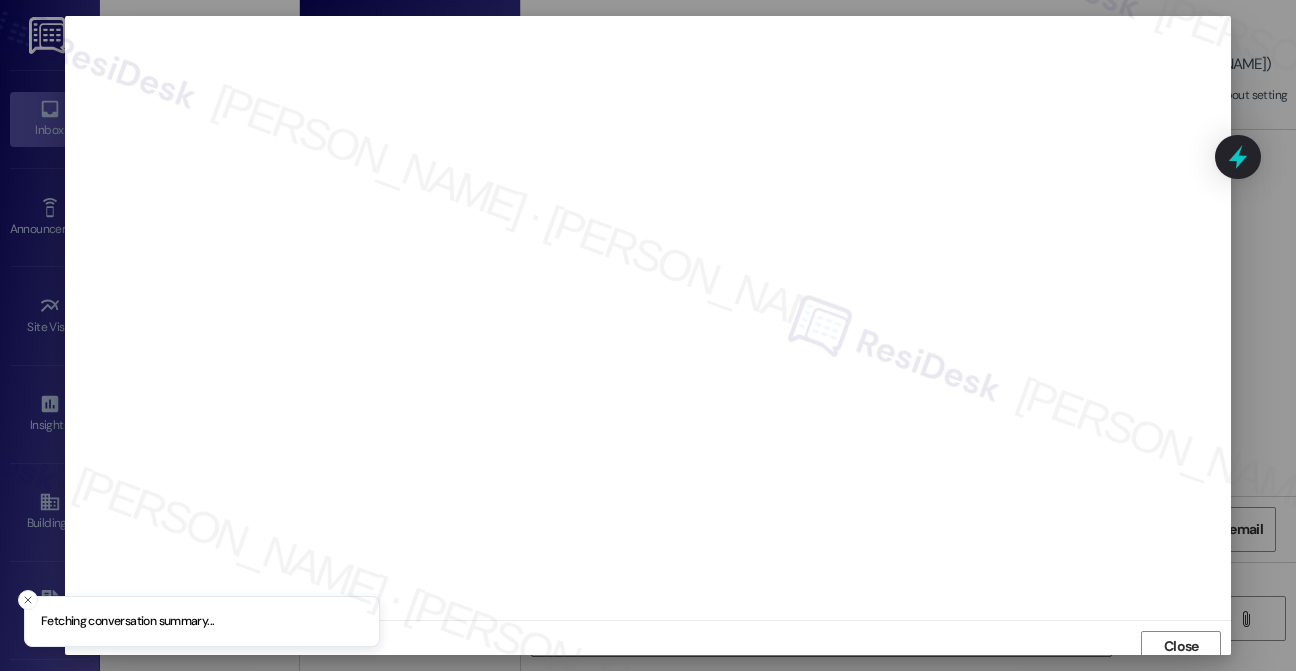 scroll, scrollTop: 7, scrollLeft: 0, axis: vertical 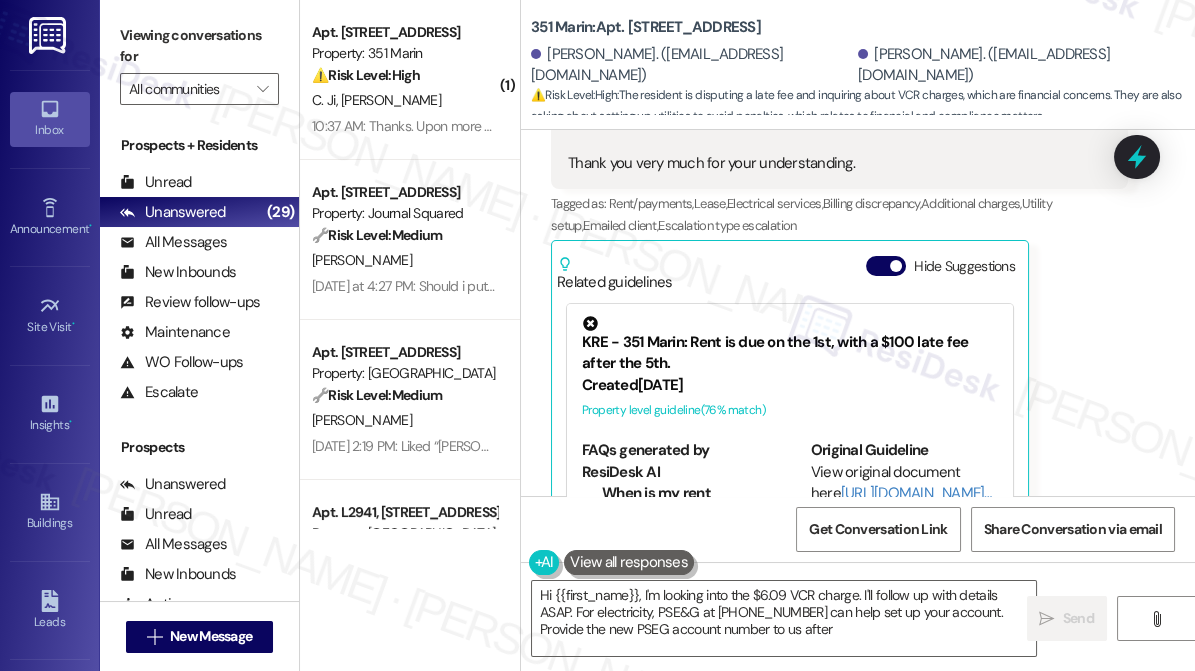 type on "Hi {{first_name}}, I'm looking into the $6.09 VCR charge. I'll follow up with details ASAP. For electricity, PSE&G at 1-800-436-7734 can help set up your account. Provide the new PSEG account number to us after." 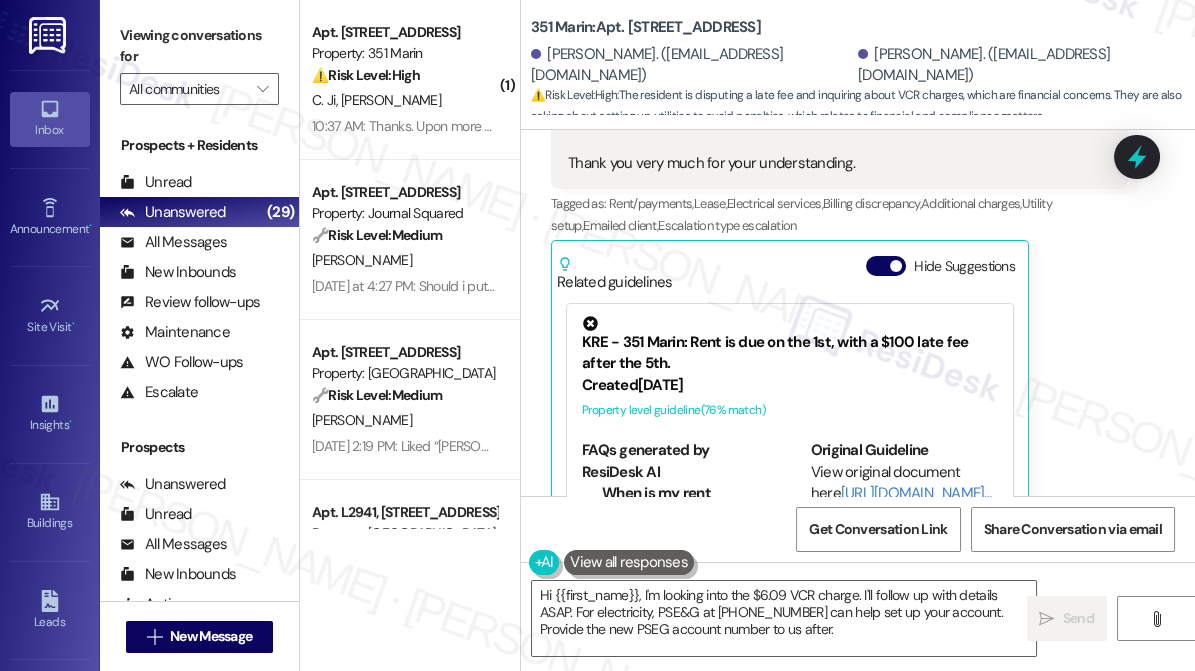 click on "Ziyuan Wu. (zywu04@outlook.com)" at bounding box center (692, 65) 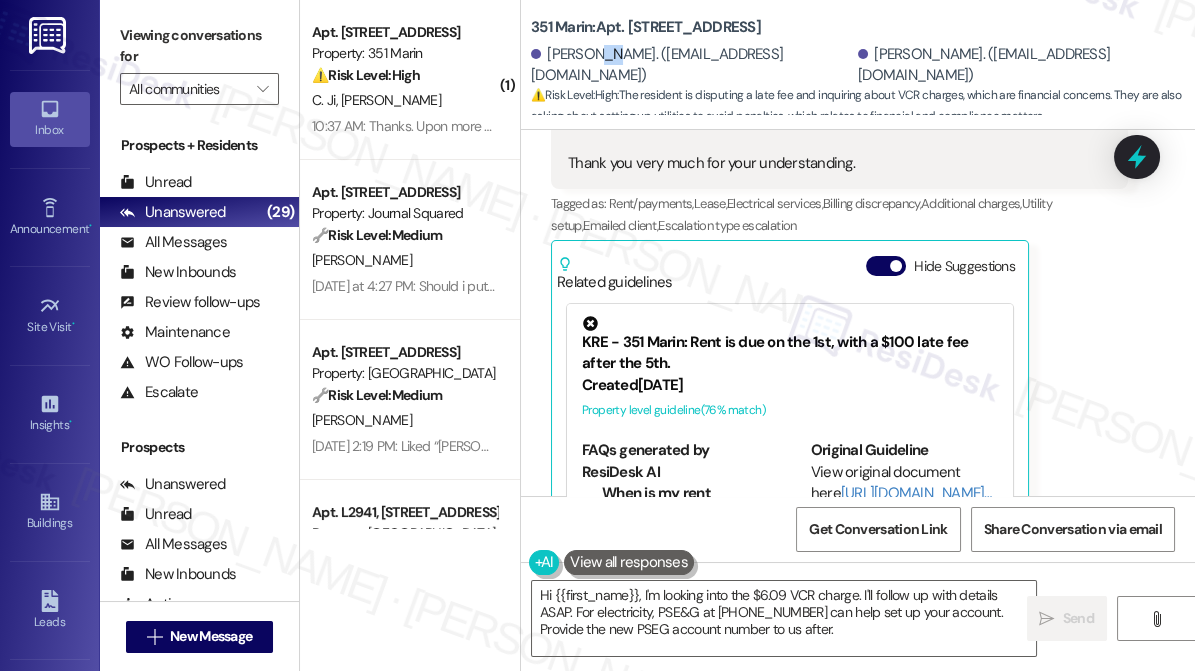 click on "Ziyuan Wu. (zywu04@outlook.com)" at bounding box center [692, 65] 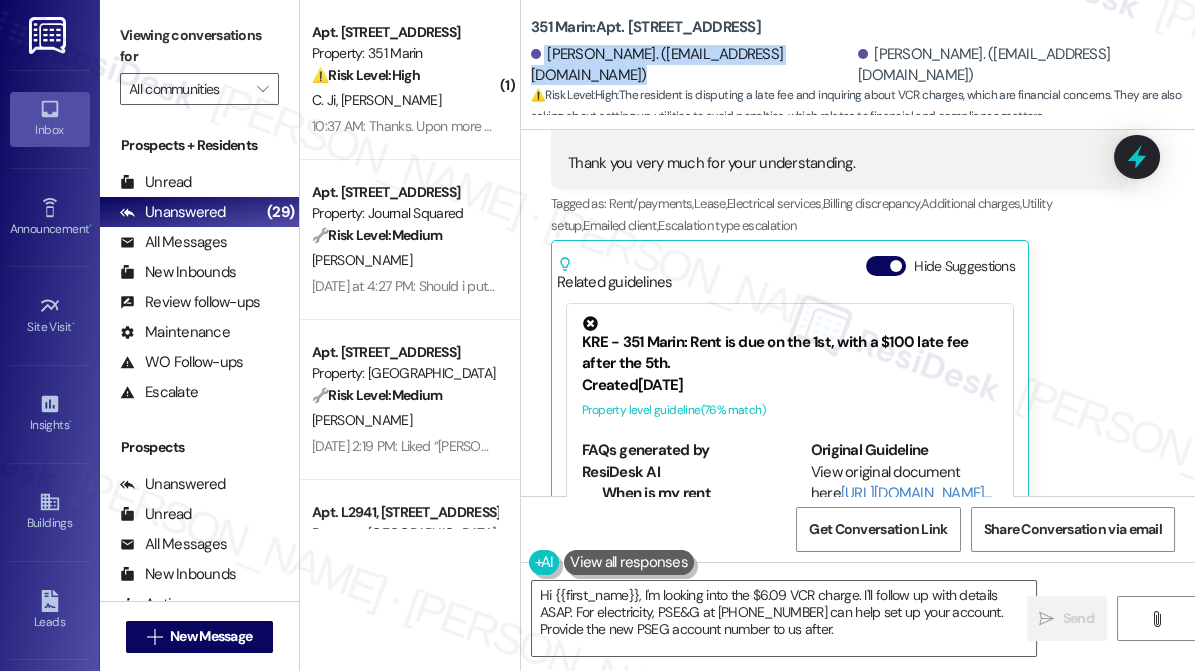 click on "Ziyuan Wu. (zywu04@outlook.com)" at bounding box center [692, 65] 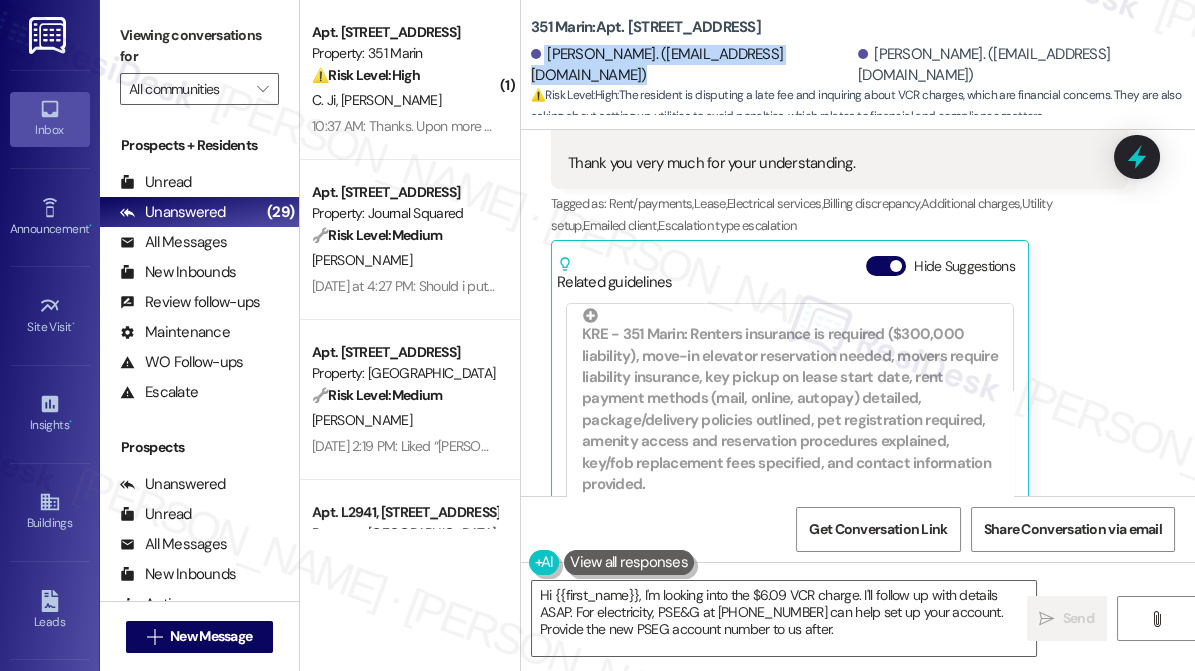 scroll, scrollTop: 1090, scrollLeft: 0, axis: vertical 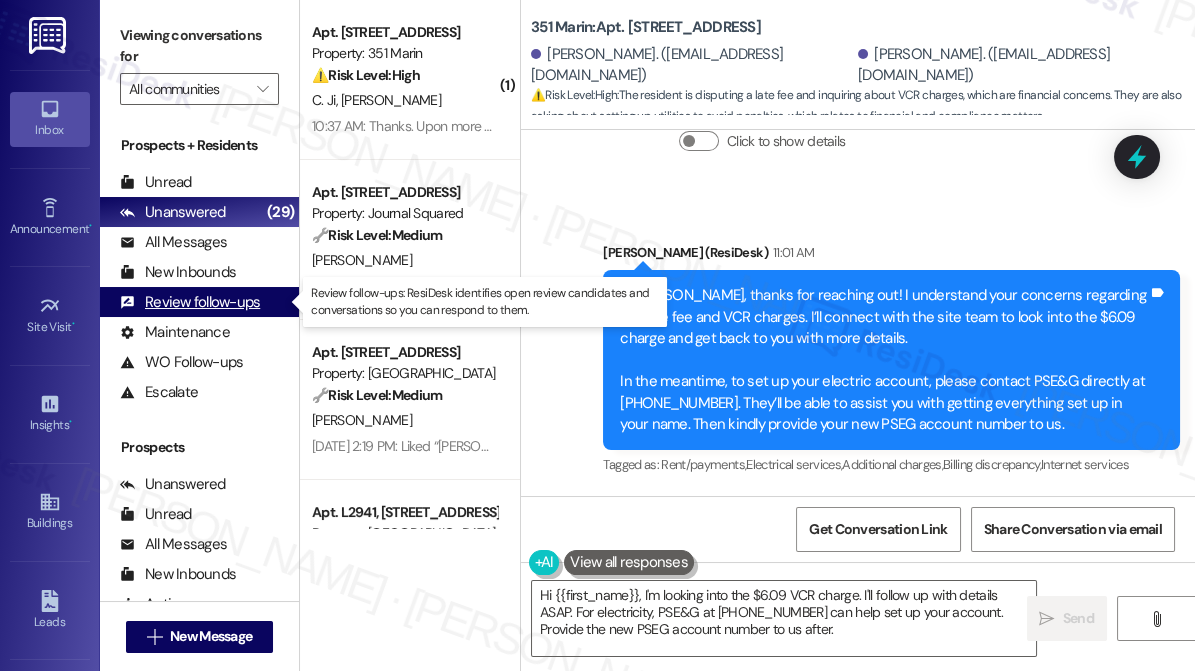 click on "Review follow-ups" at bounding box center [190, 302] 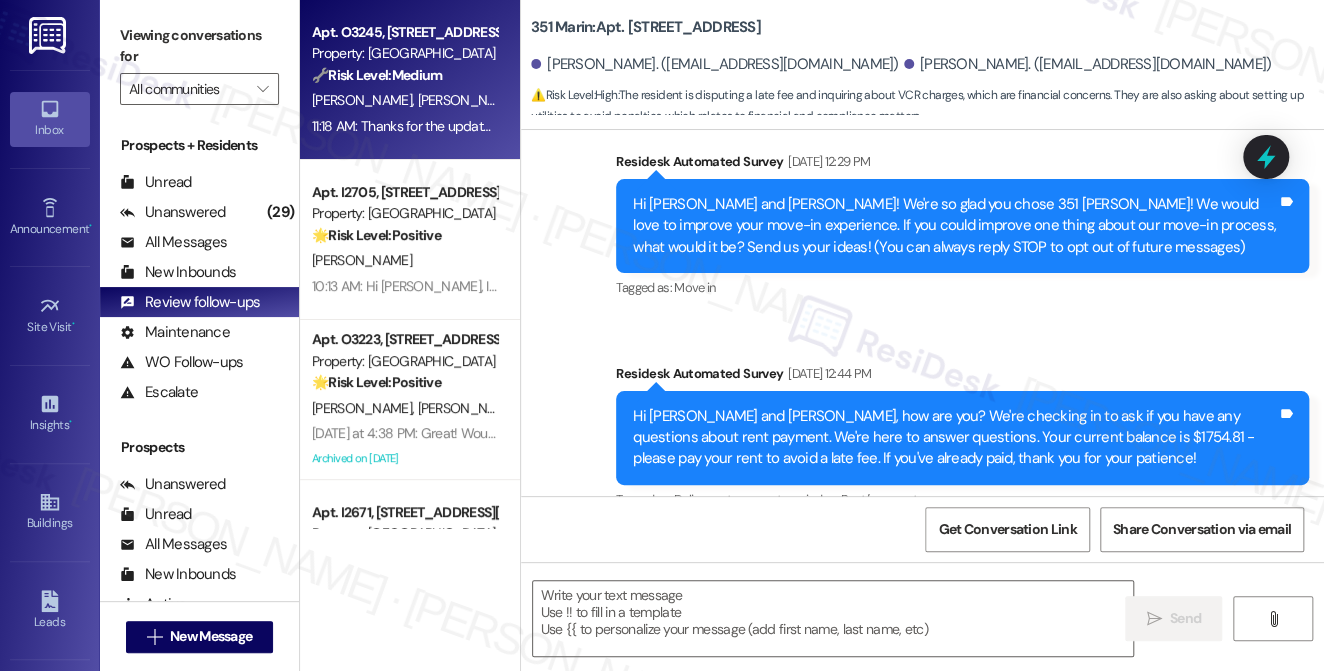 type on "Fetching suggested responses. Please feel free to read through the conversation in the meantime." 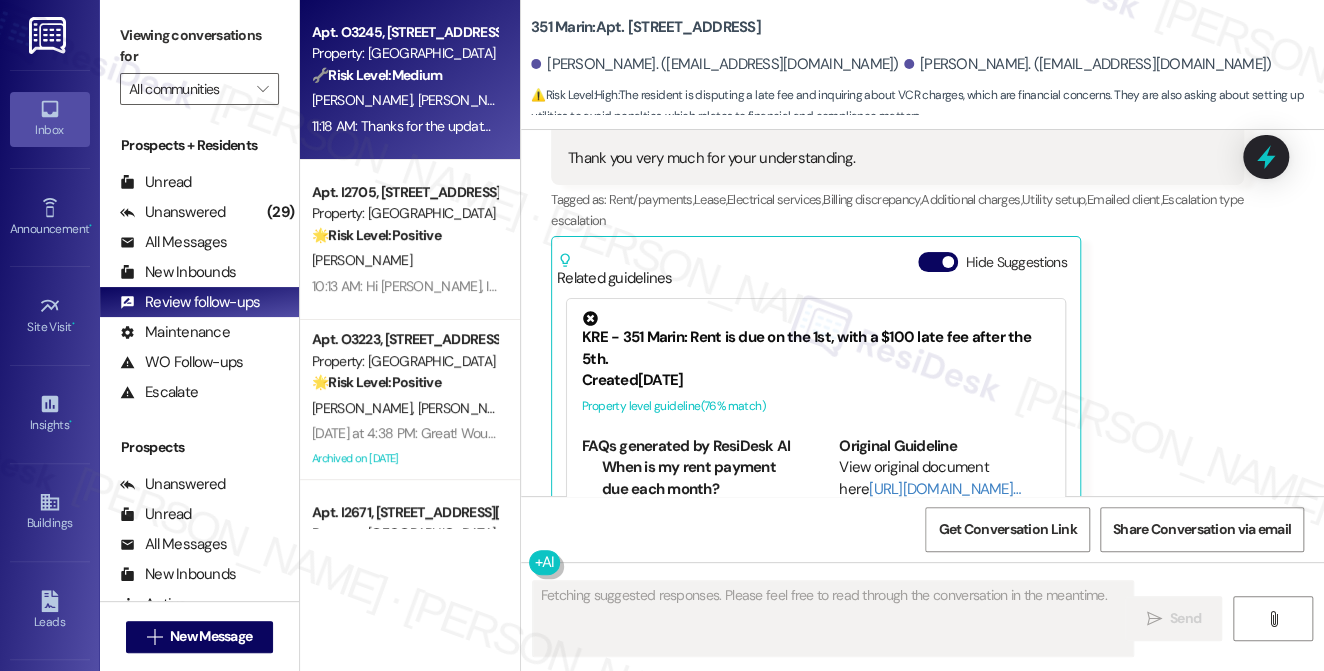 scroll, scrollTop: 1450, scrollLeft: 0, axis: vertical 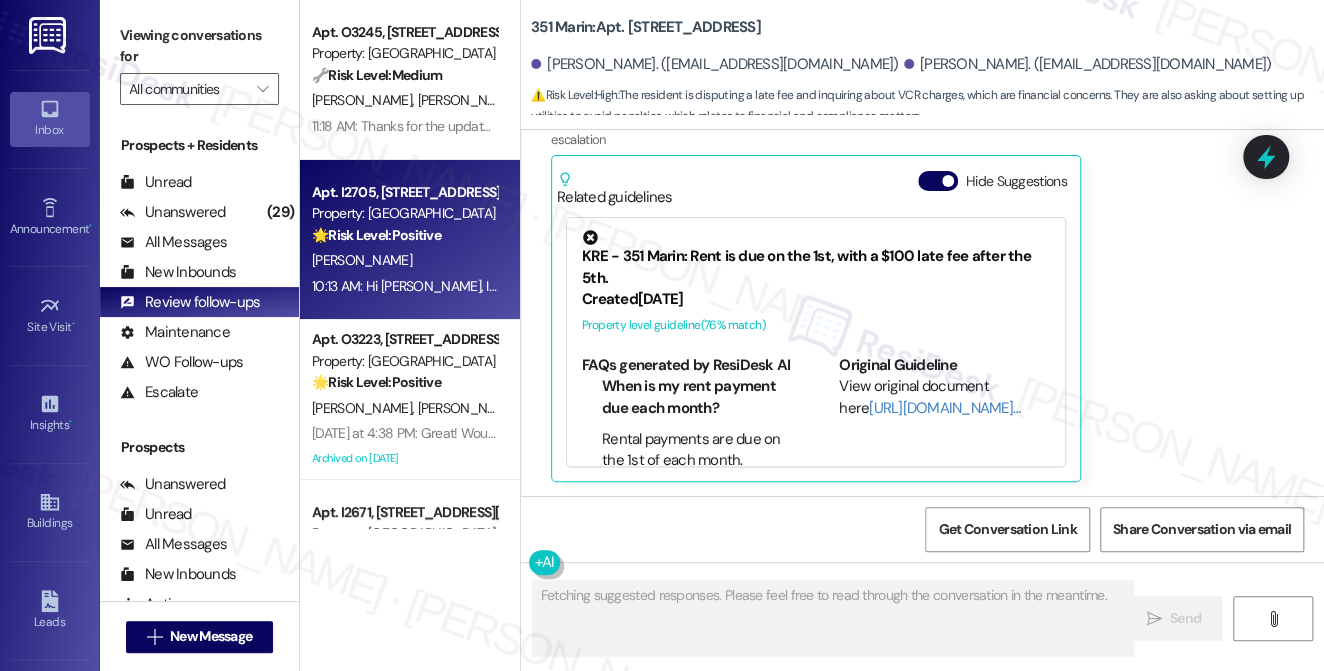 click on "J. Turnes" at bounding box center [404, 260] 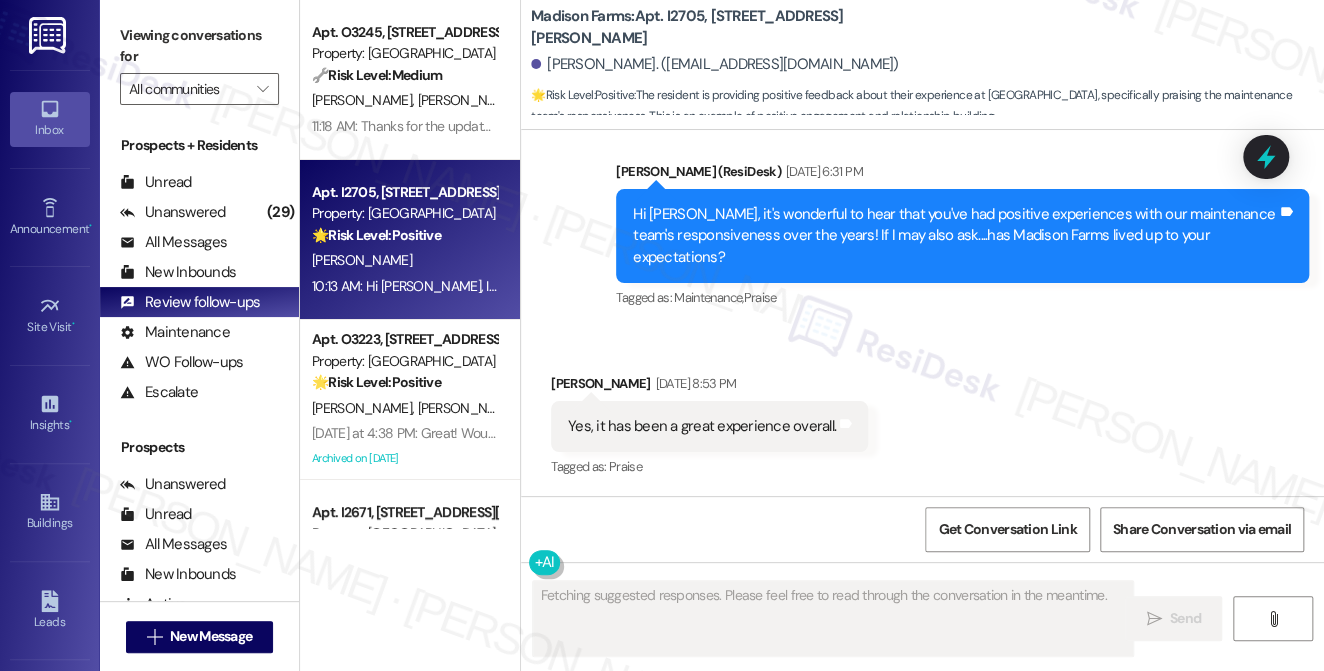 scroll, scrollTop: 2072, scrollLeft: 0, axis: vertical 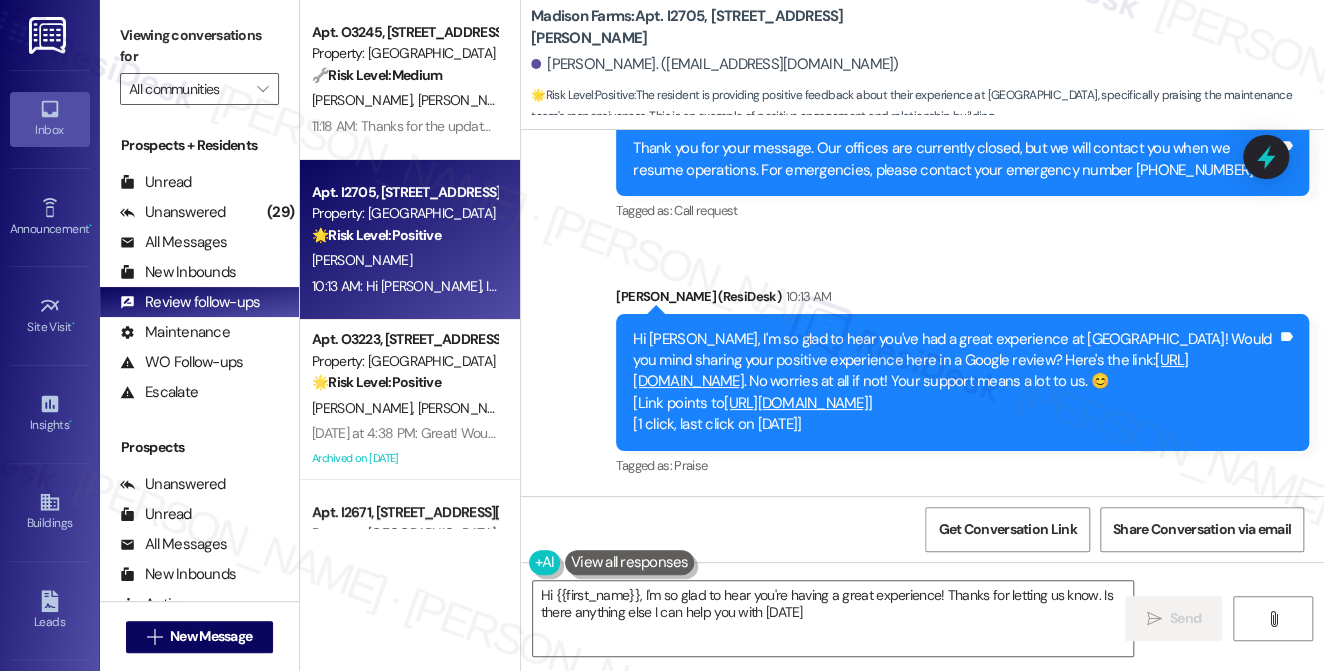 type on "Hi {{first_name}}, I'm so glad to hear you're having a great experience! Thanks for letting us know. Is there anything else I can help you with today?" 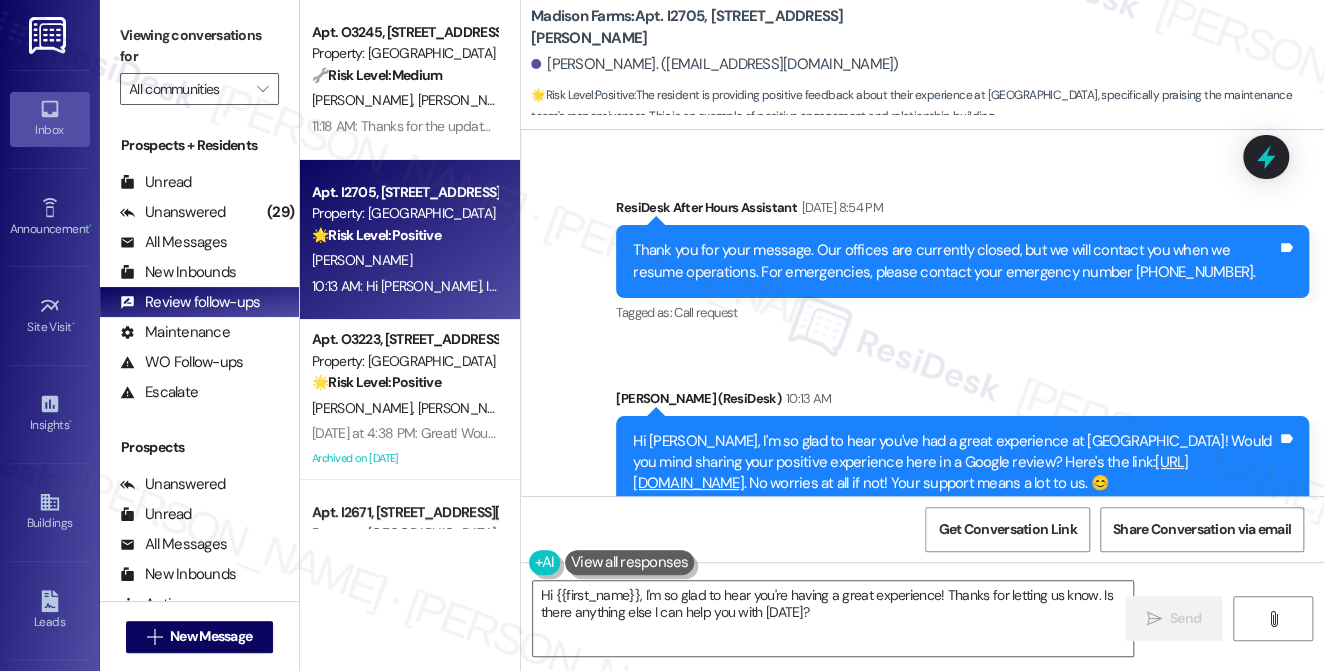 scroll, scrollTop: 2072, scrollLeft: 0, axis: vertical 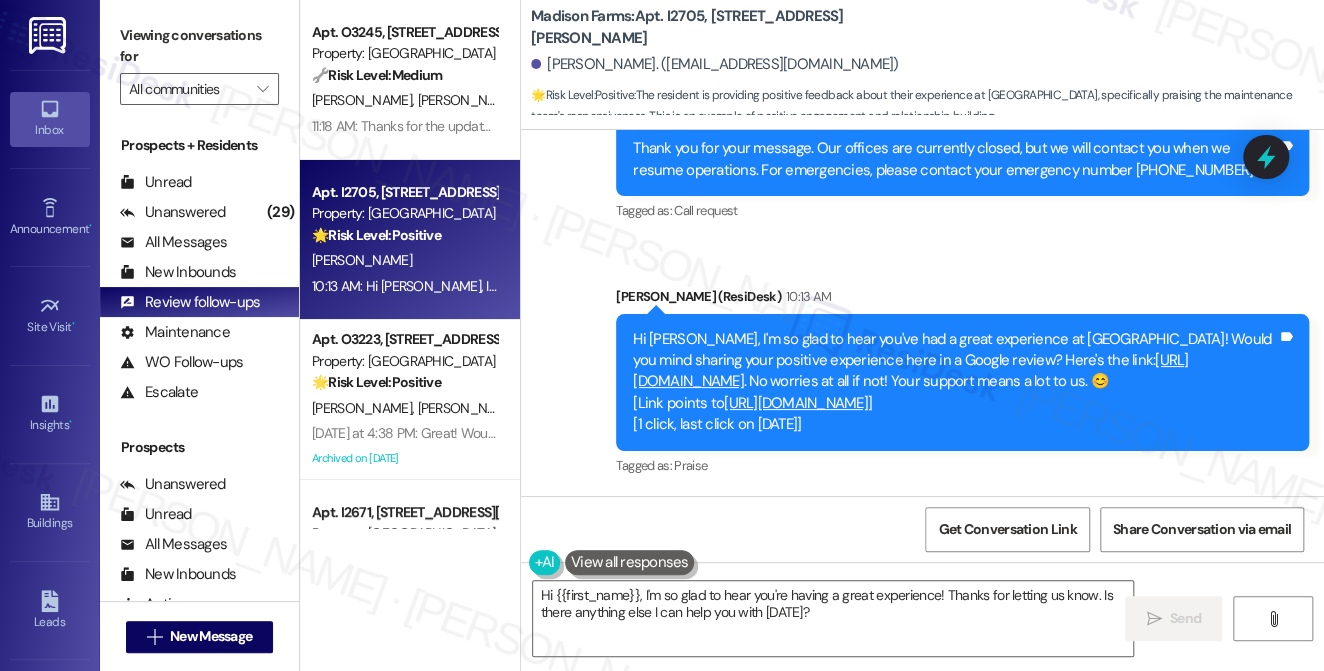 click on "https://www.theresidesk.com/links/review-1l95OIKQU" at bounding box center [910, 370] 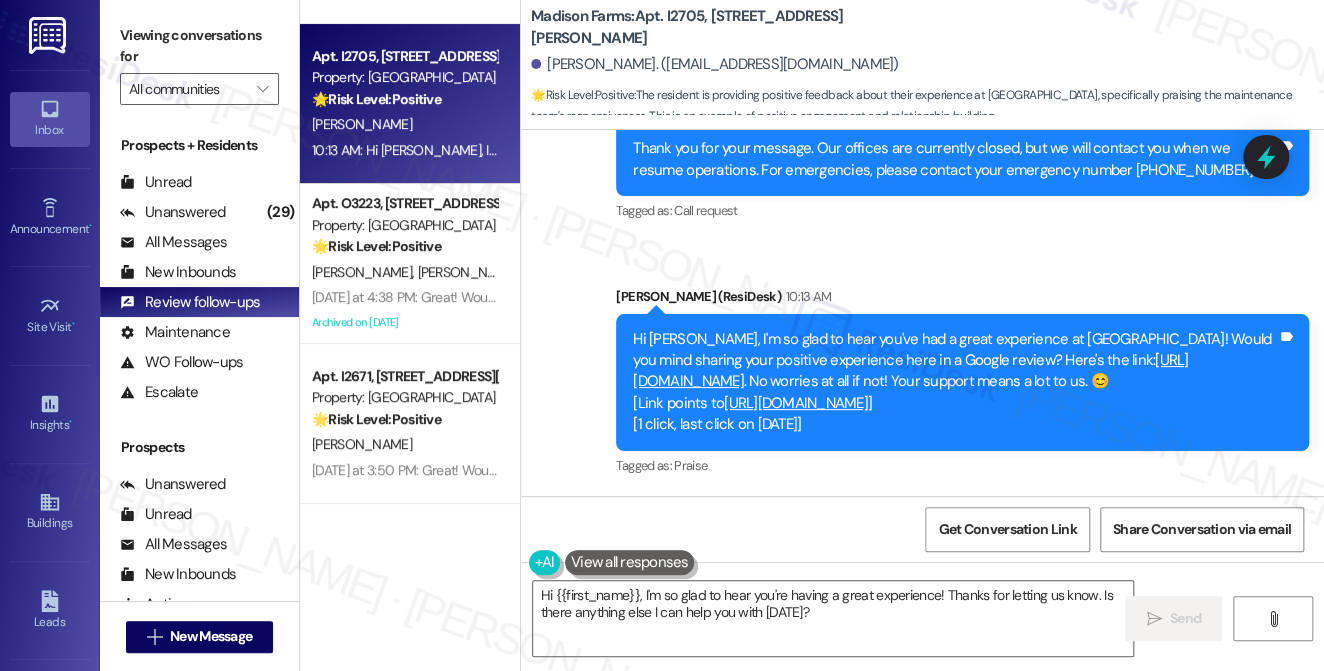 scroll, scrollTop: 272, scrollLeft: 0, axis: vertical 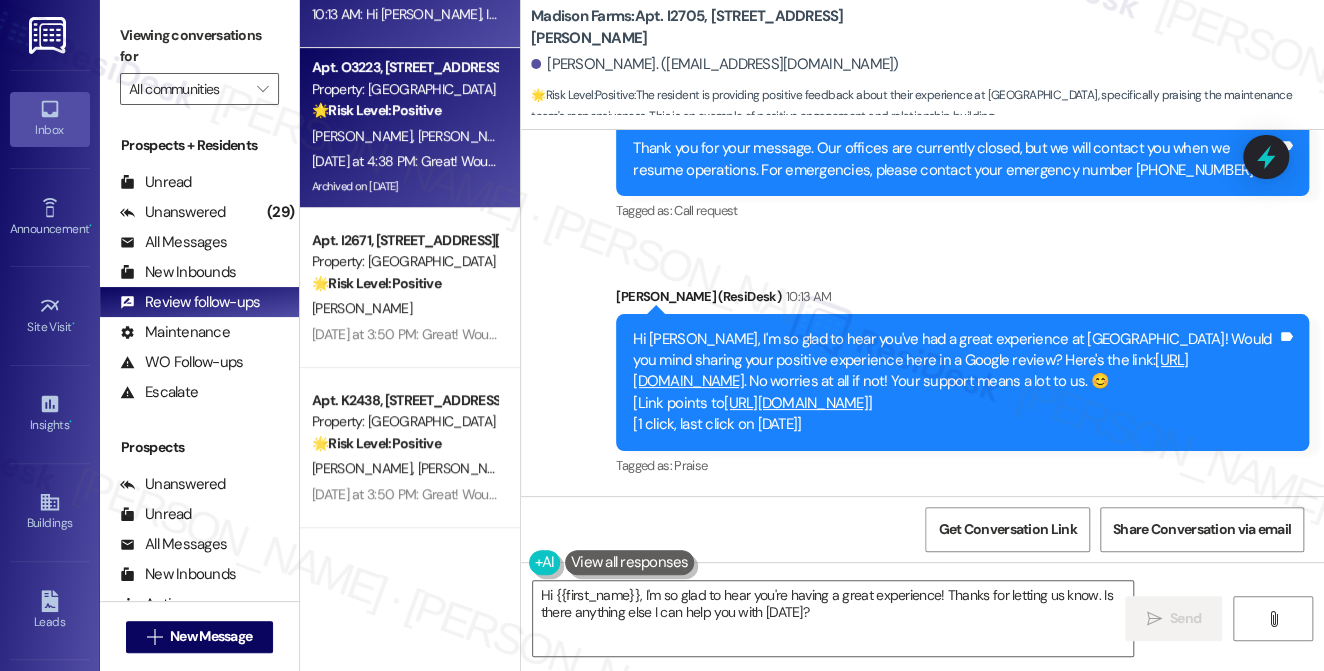 click on "Archived on 06/19/2025" at bounding box center [404, 186] 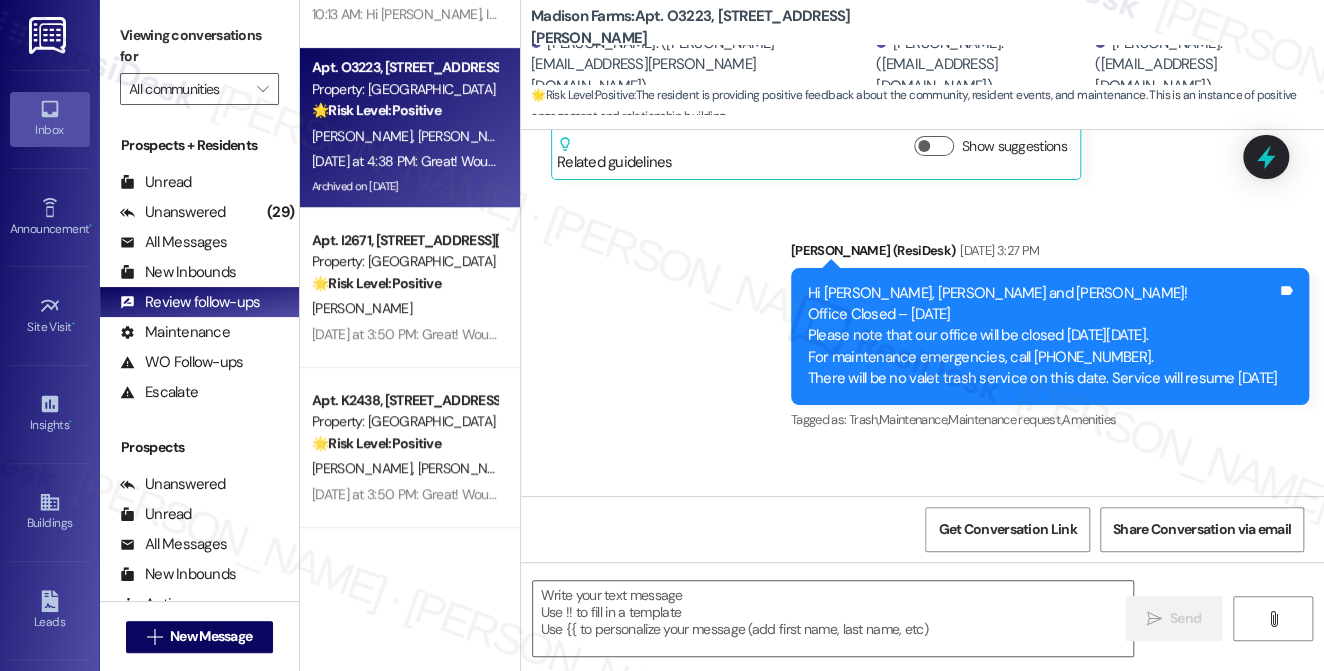 type on "Fetching suggested responses. Please feel free to read through the conversation in the meantime." 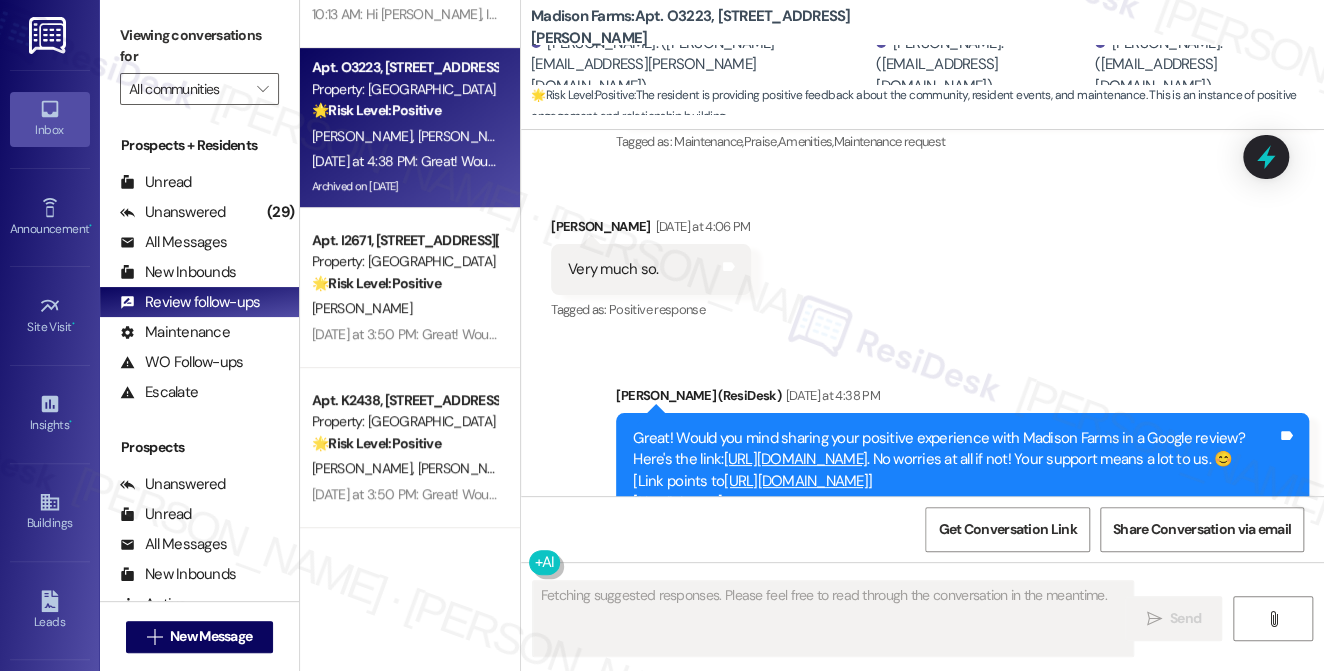 scroll, scrollTop: 7893, scrollLeft: 0, axis: vertical 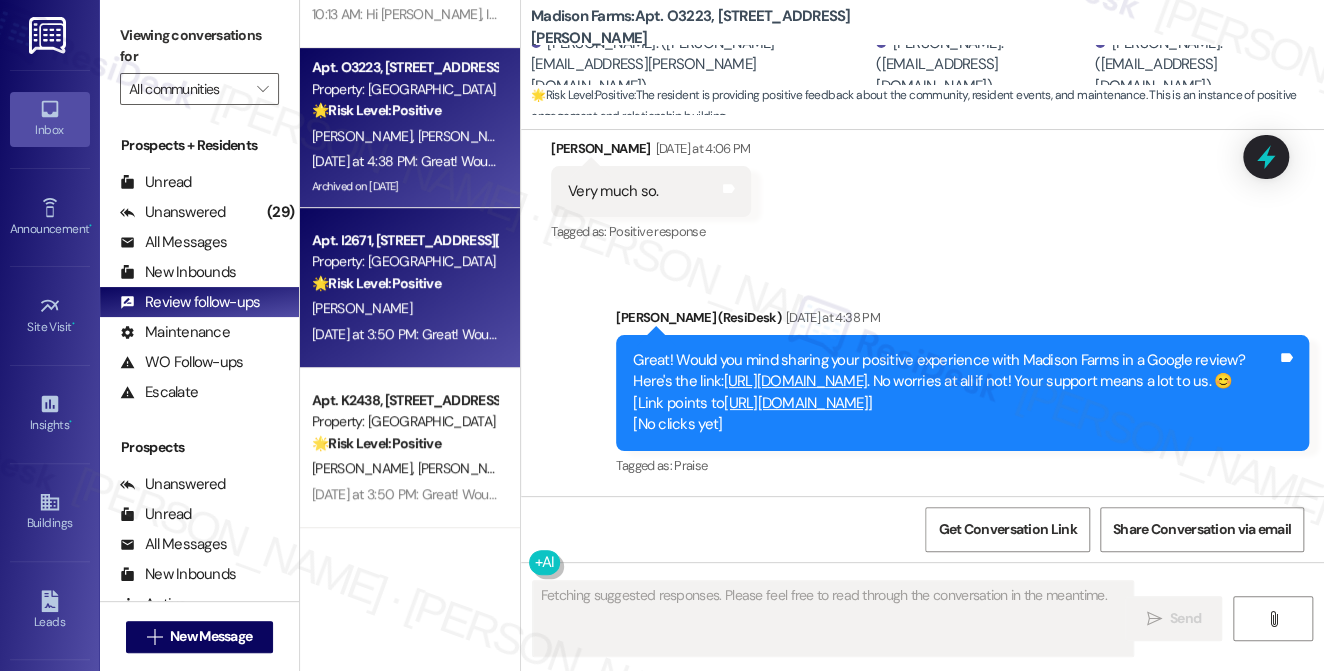 click on "🌟  Risk Level:  Positive The resident is providing positive feedback about the cleanliness, maintenance, and staff. This is an example of positive engagement and relationship building." at bounding box center [404, 283] 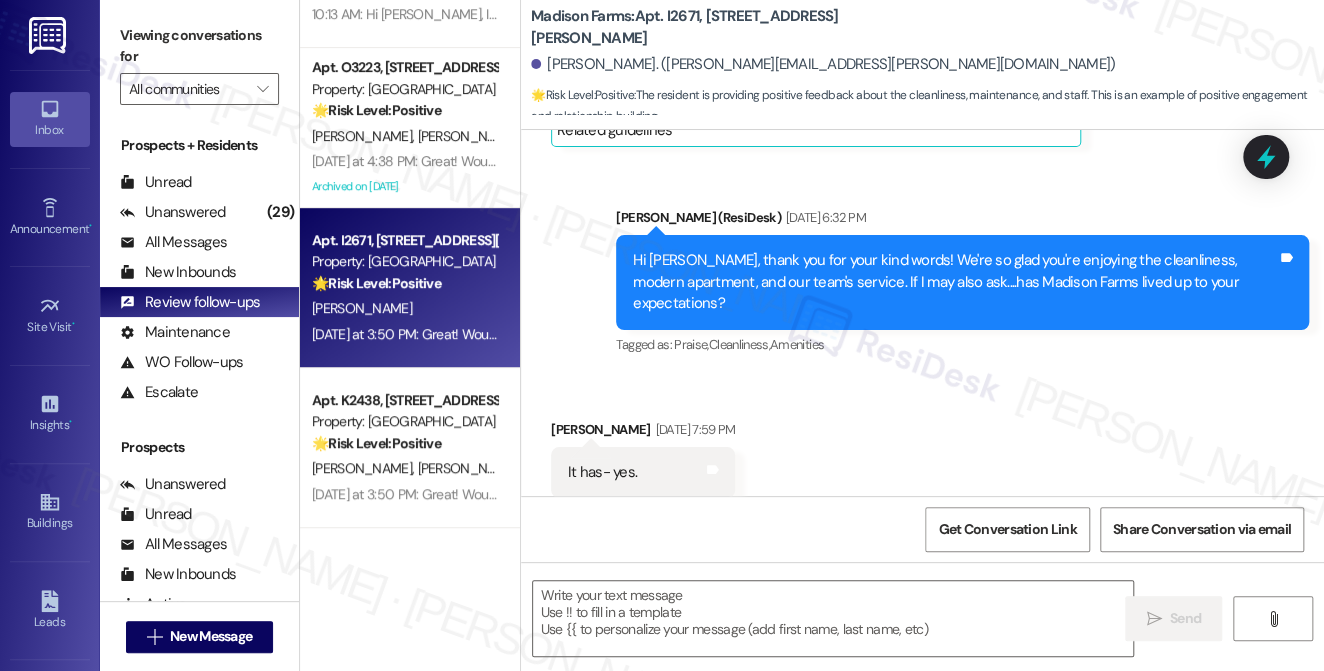 type on "Fetching suggested responses. Please feel free to read through the conversation in the meantime." 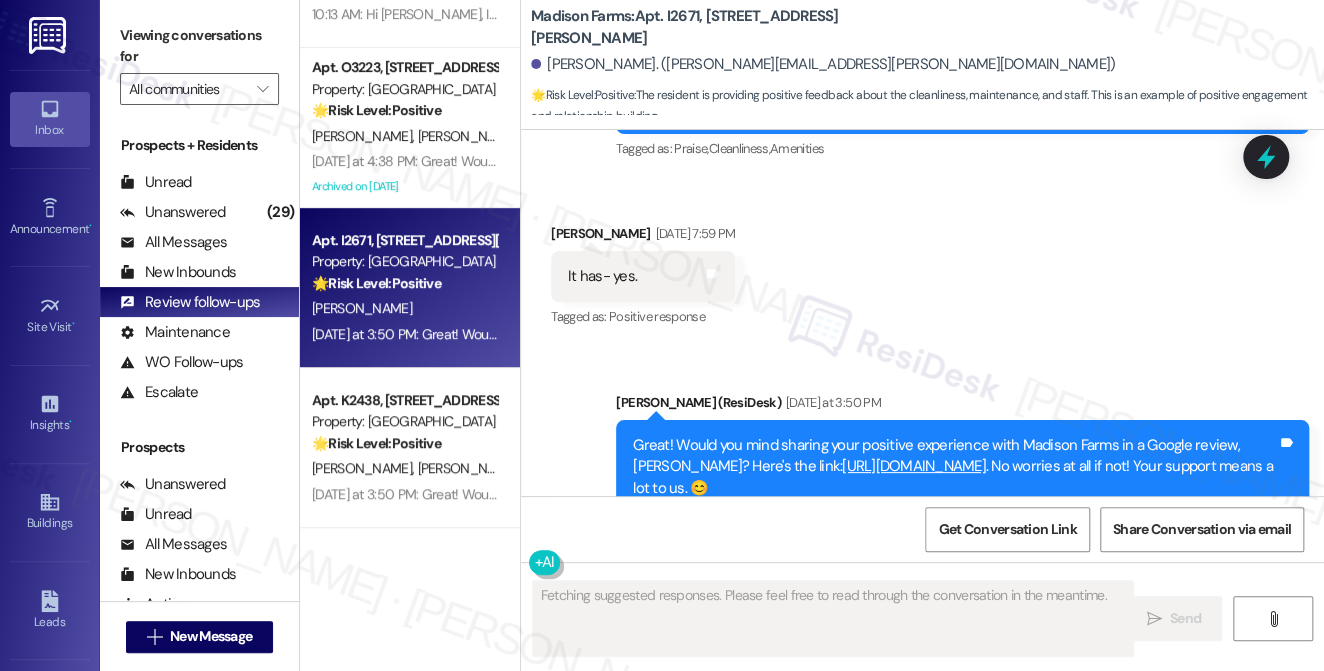 scroll, scrollTop: 1925, scrollLeft: 0, axis: vertical 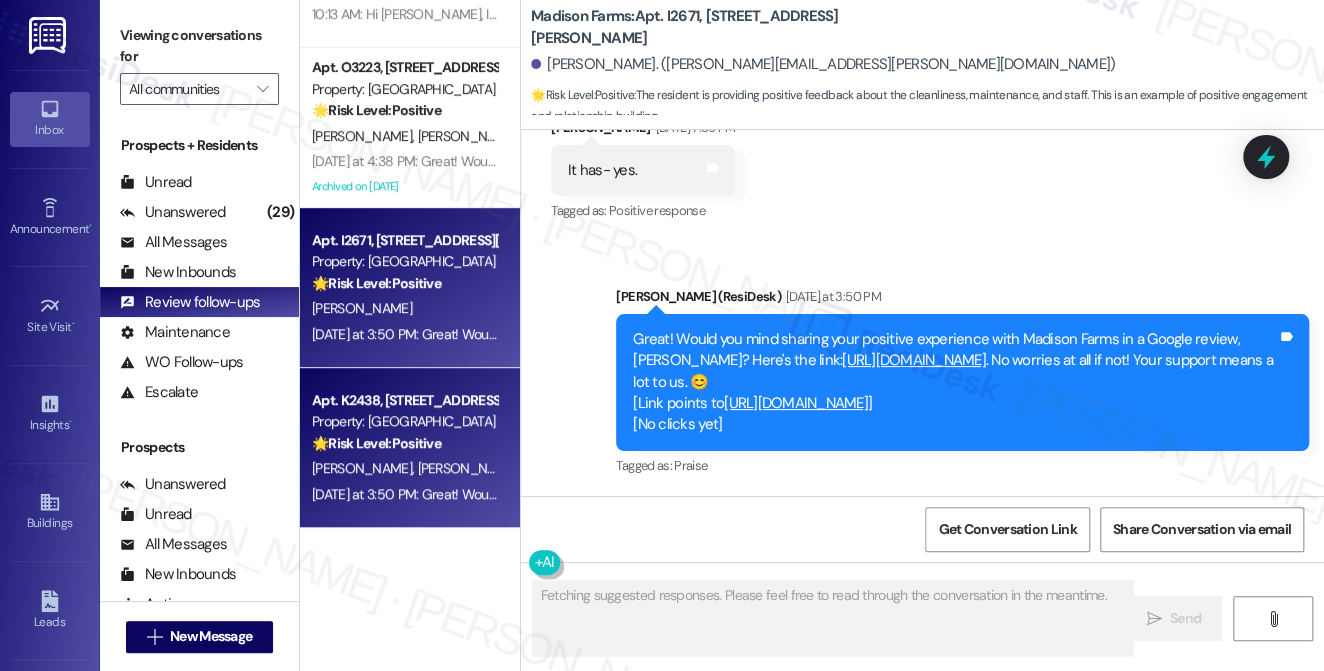 click on "🌟  Risk Level:  Positive The resident is providing positive feedback about their living experience and the maintenance service. This is an instance of positive engagement and relationship building." at bounding box center (404, 443) 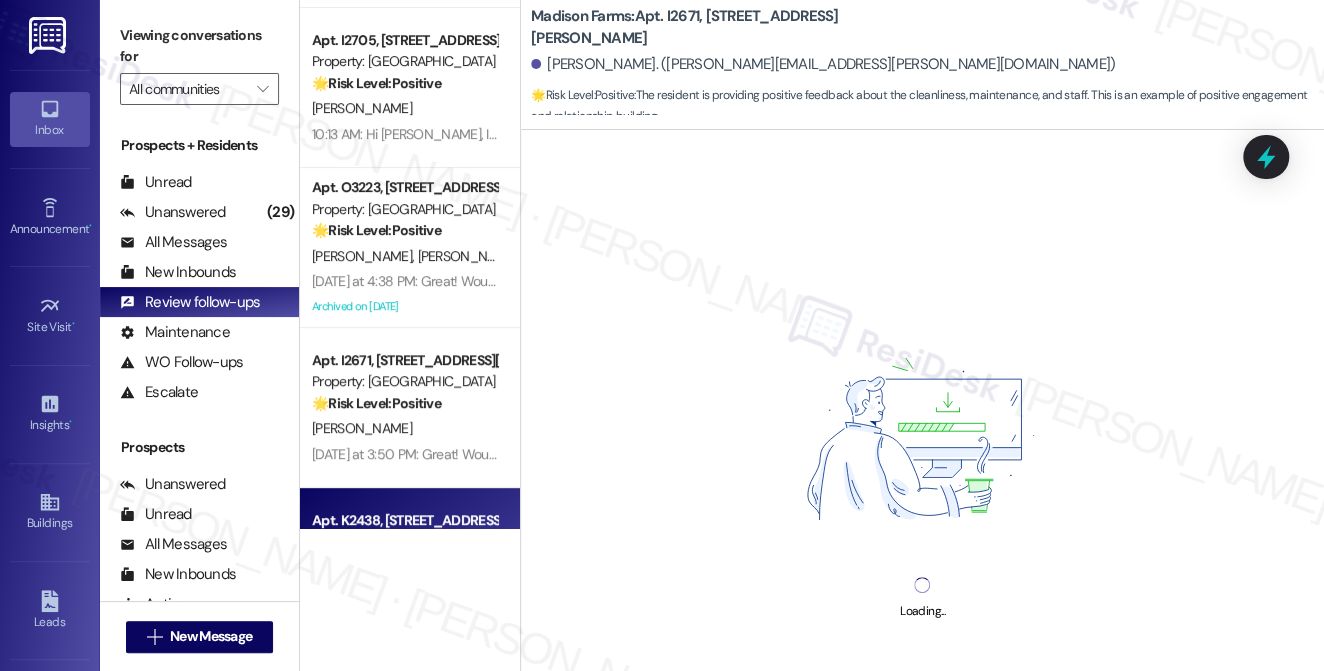scroll, scrollTop: 0, scrollLeft: 0, axis: both 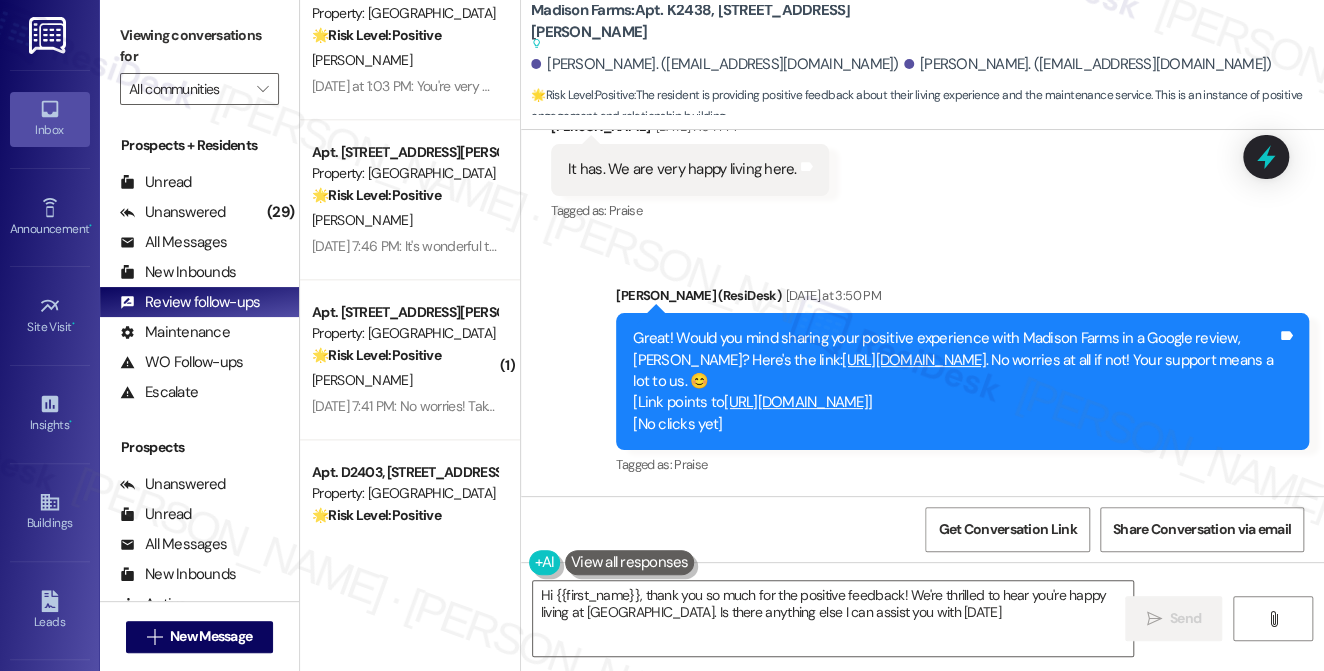 type on "Hi {{first_name}}, thank you so much for the positive feedback! We're thrilled to hear you're happy living at Madison Farms. Is there anything else I can assist you with today?" 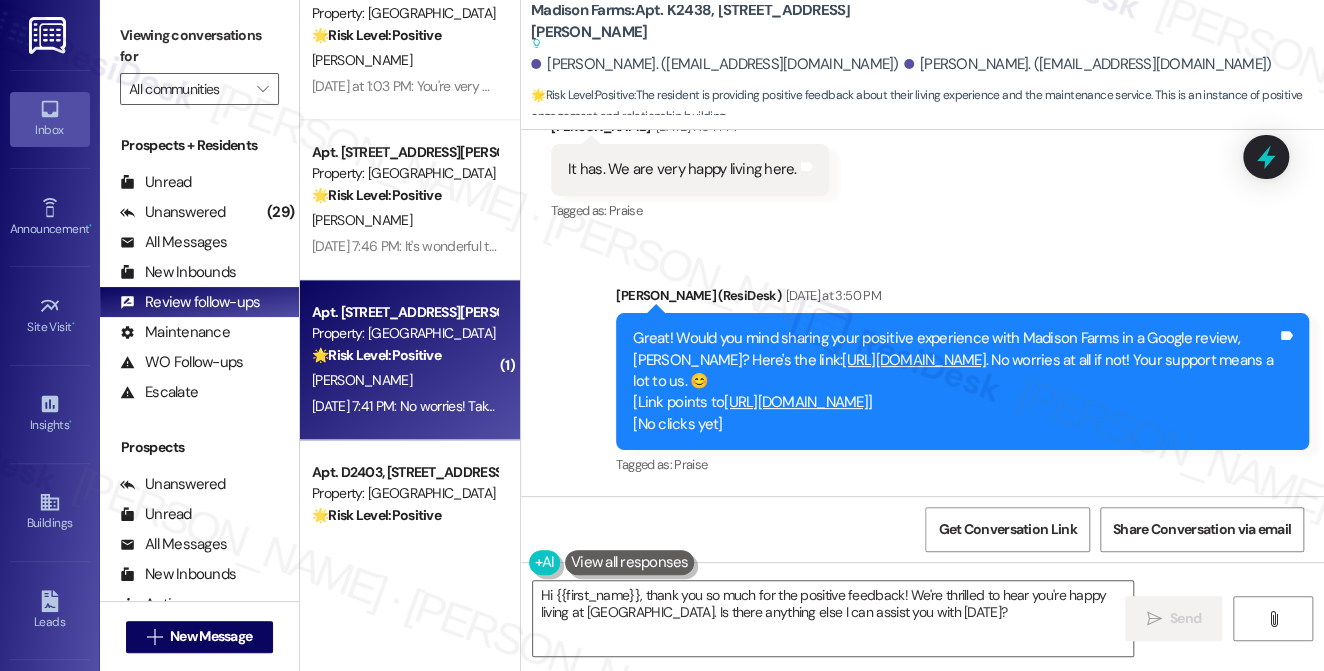 click on "A. Diefenderfer" at bounding box center (404, 380) 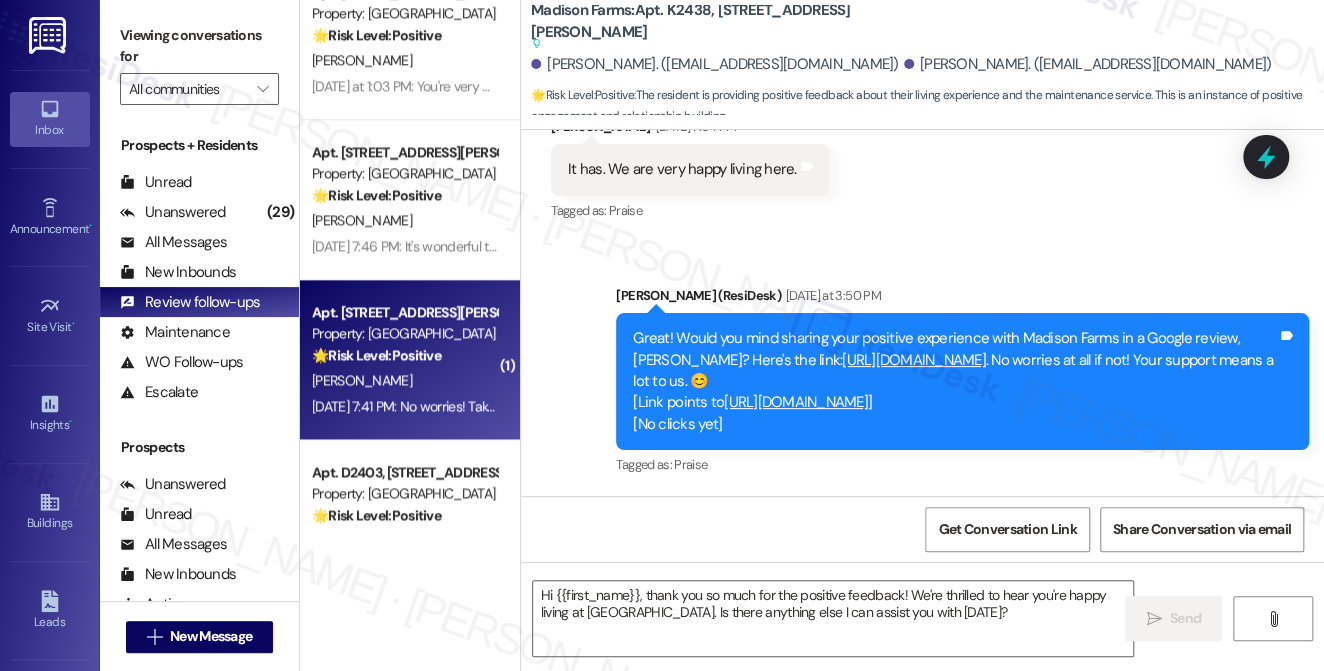 type on "Fetching suggested responses. Please feel free to read through the conversation in the meantime." 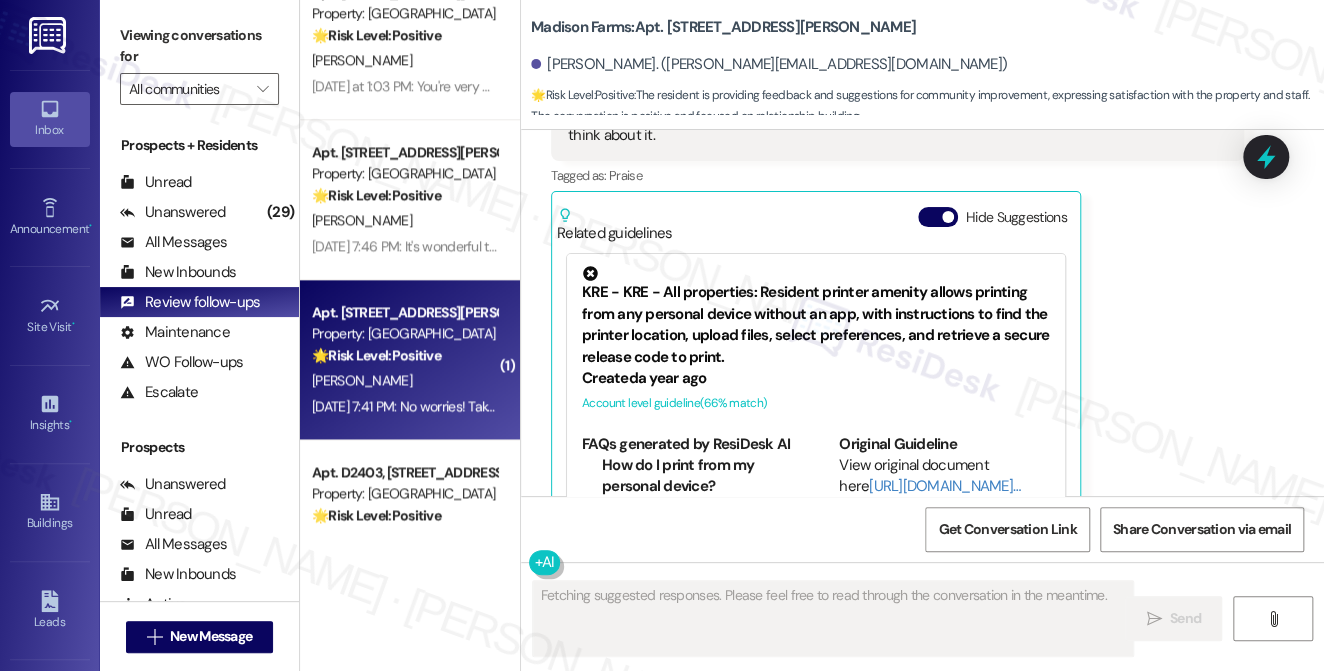 scroll, scrollTop: 3172, scrollLeft: 0, axis: vertical 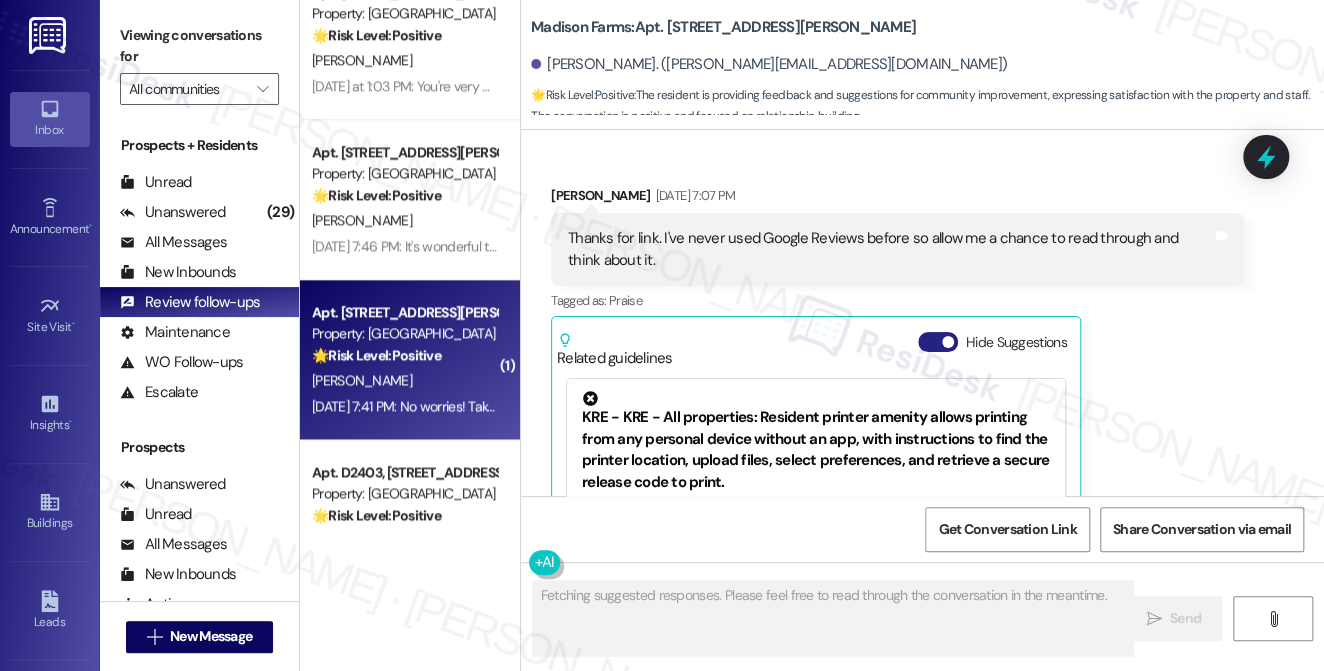 click on "Hide Suggestions" at bounding box center (938, 342) 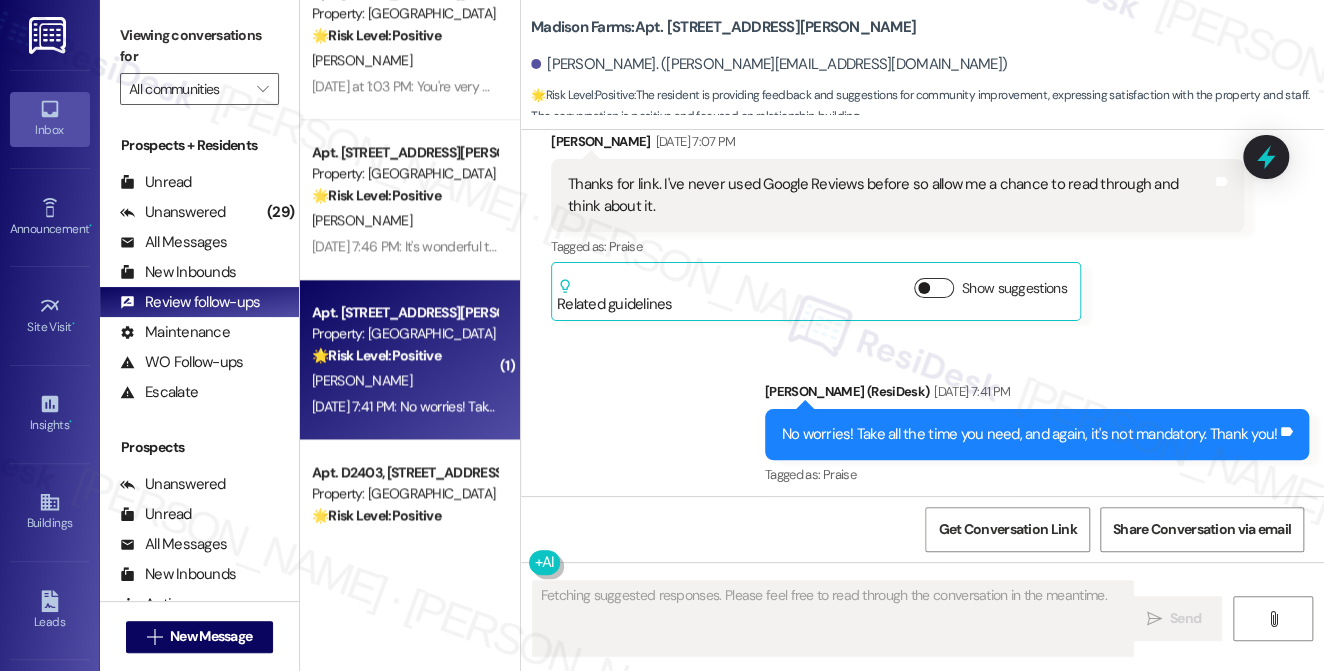 scroll, scrollTop: 3254, scrollLeft: 0, axis: vertical 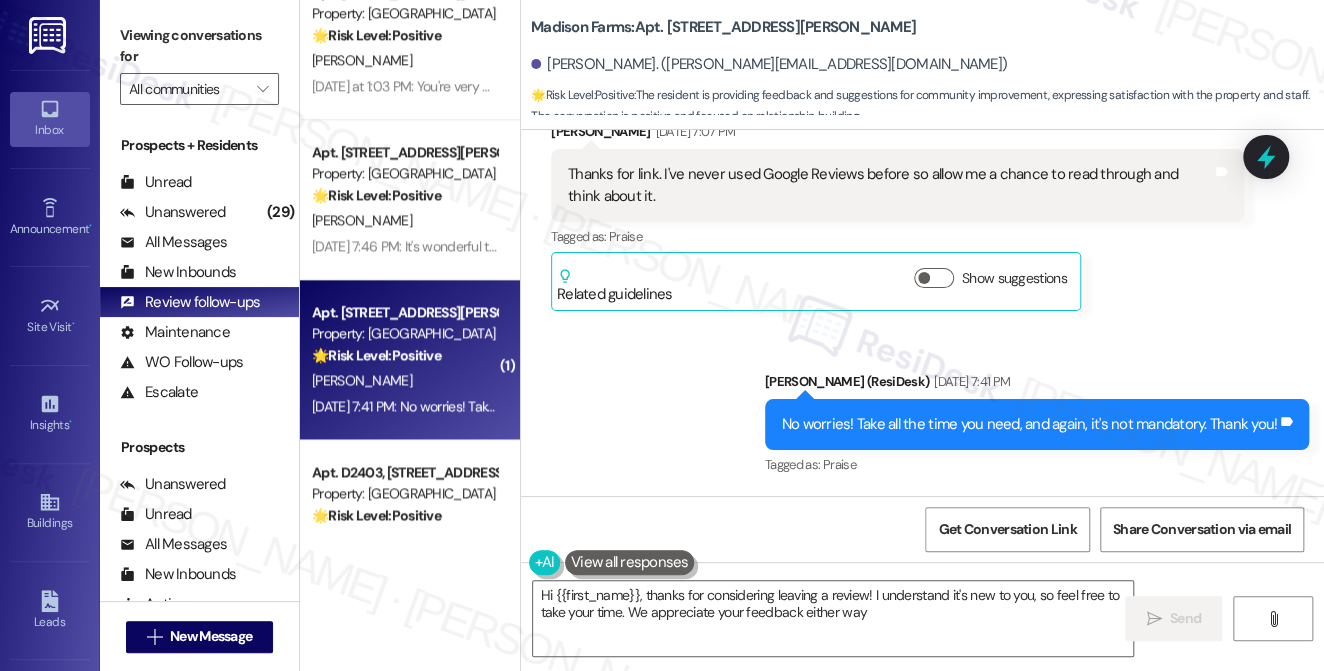 type on "Hi {{first_name}}, thanks for considering leaving a review! I understand it's new to you, so feel free to take your time. We appreciate your feedback either way!" 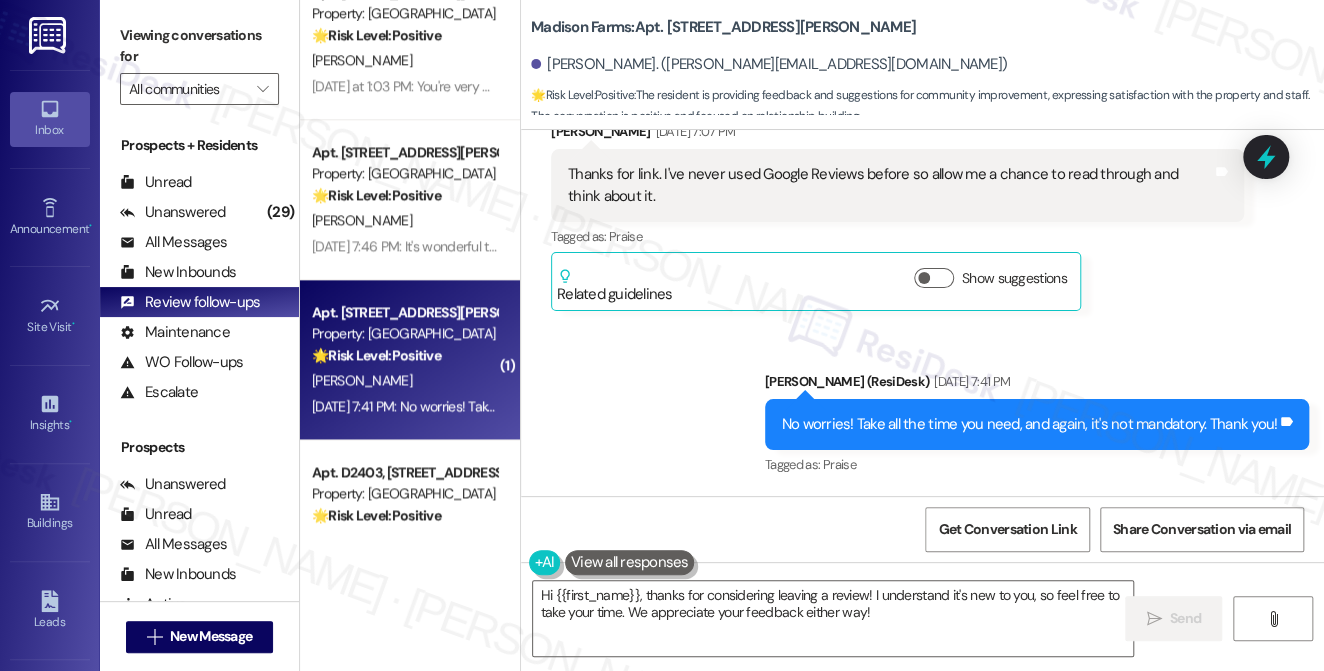 click on "No worries! Take all the time you need, and again, it's not mandatory. Thank you!" at bounding box center [1029, 424] 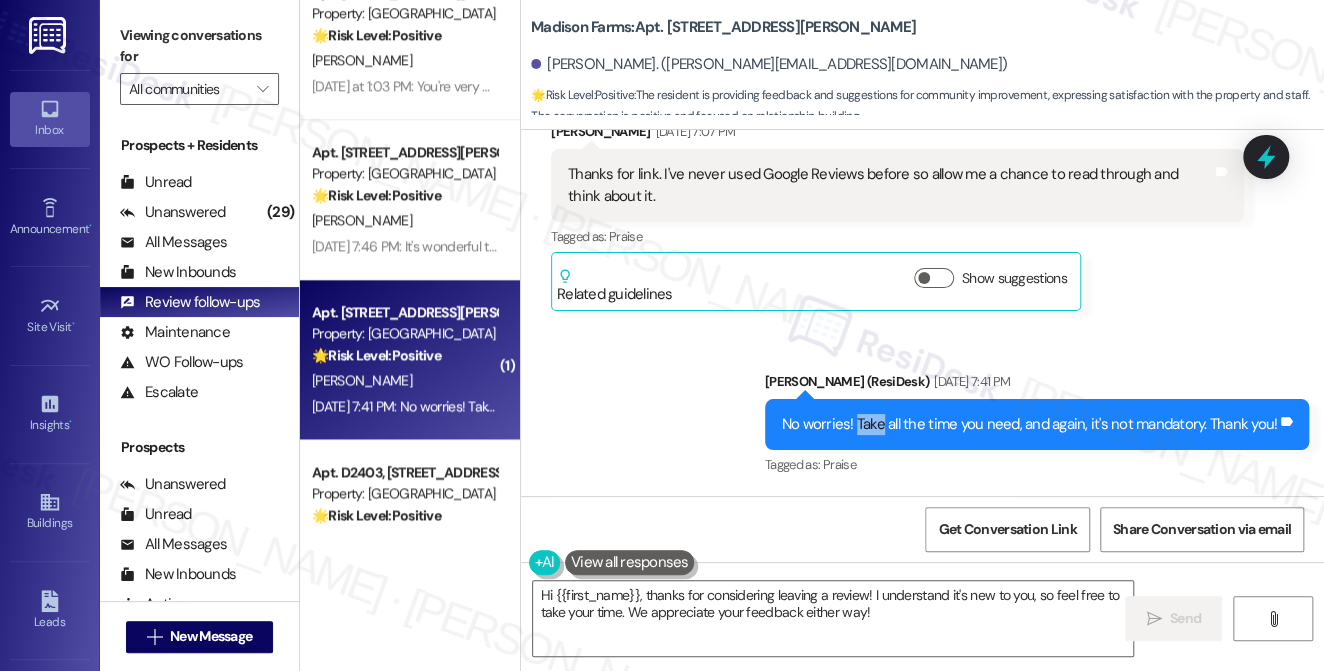 click on "No worries! Take all the time you need, and again, it's not mandatory. Thank you!" at bounding box center [1029, 424] 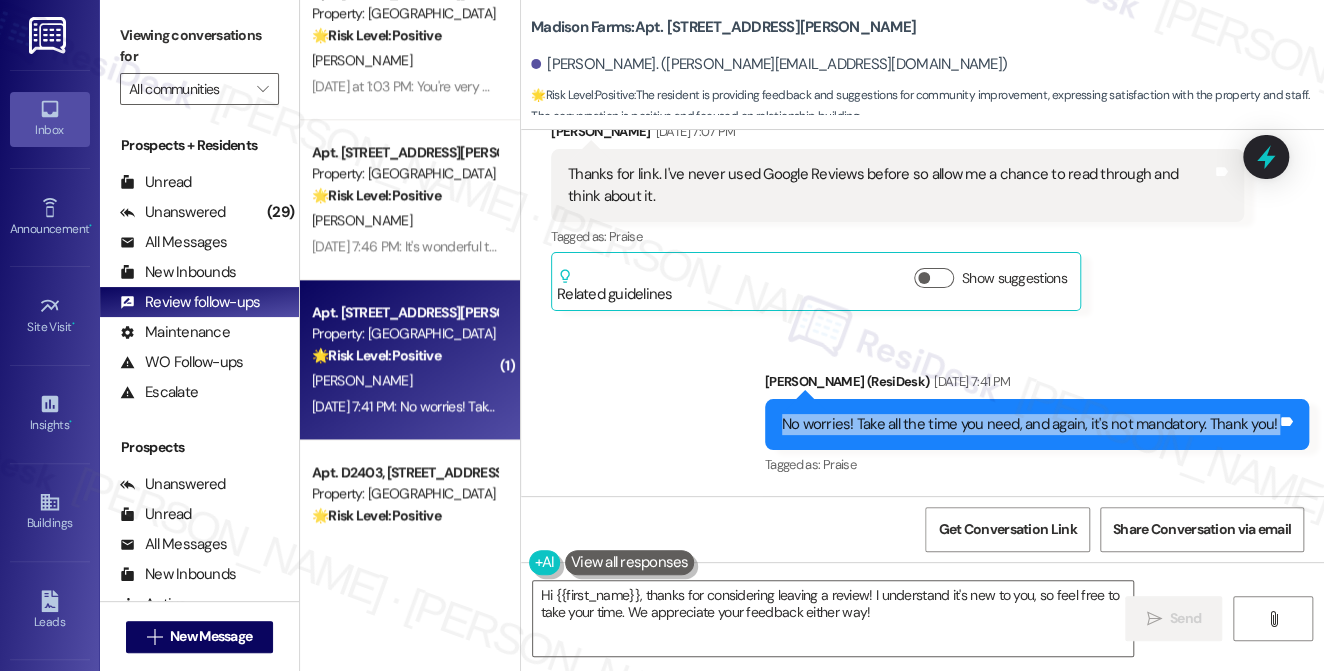 click on "No worries! Take all the time you need, and again, it's not mandatory. Thank you!" at bounding box center [1029, 424] 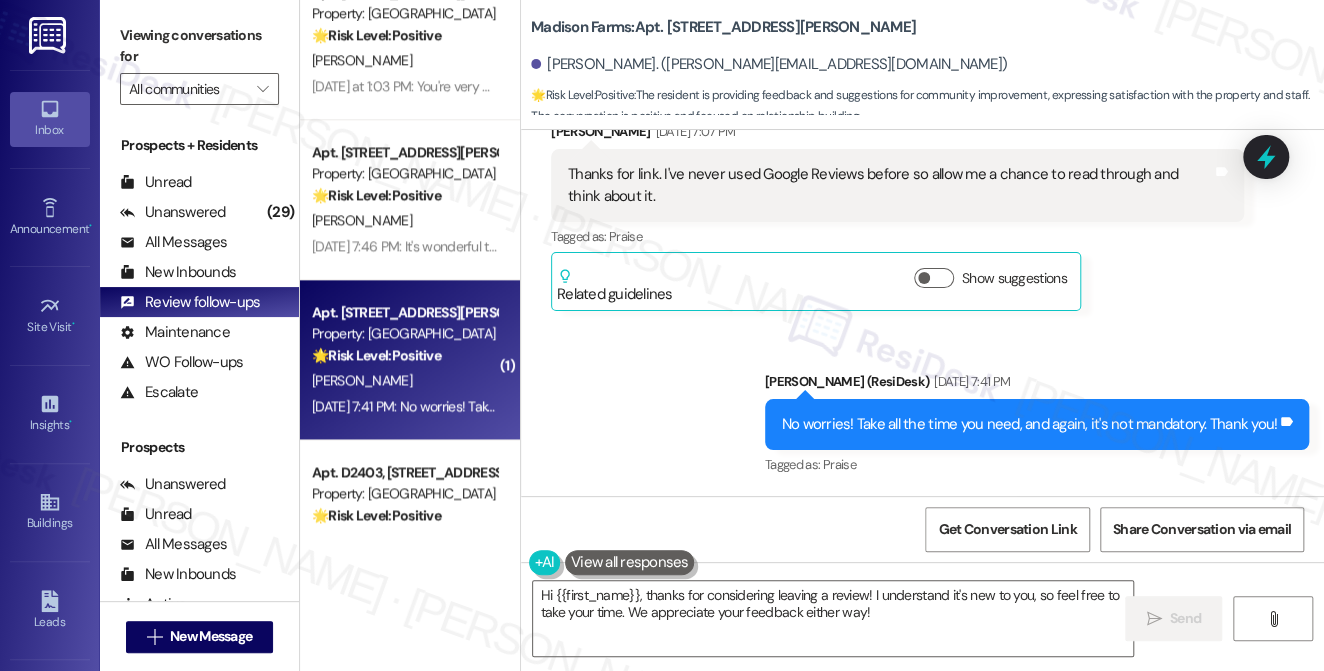 click on "No worries! Take all the time you need, and again, it's not mandatory. Thank you!" at bounding box center [1029, 424] 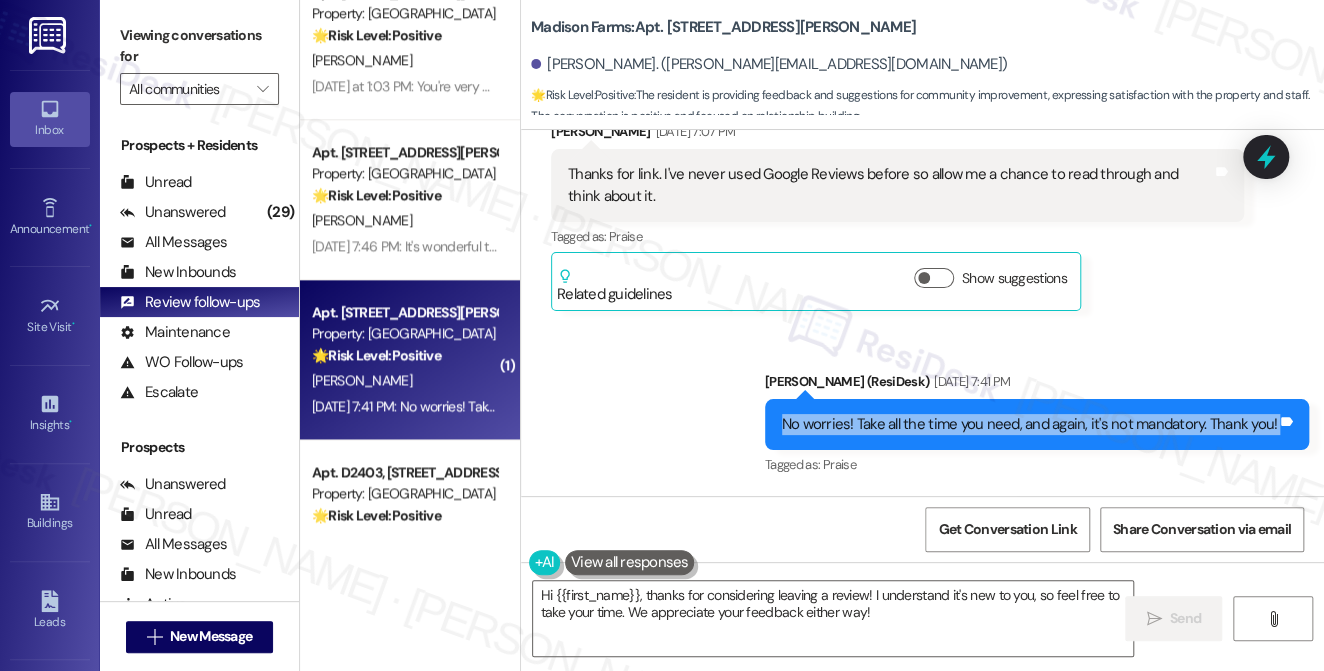 click on "No worries! Take all the time you need, and again, it's not mandatory. Thank you!" at bounding box center [1029, 424] 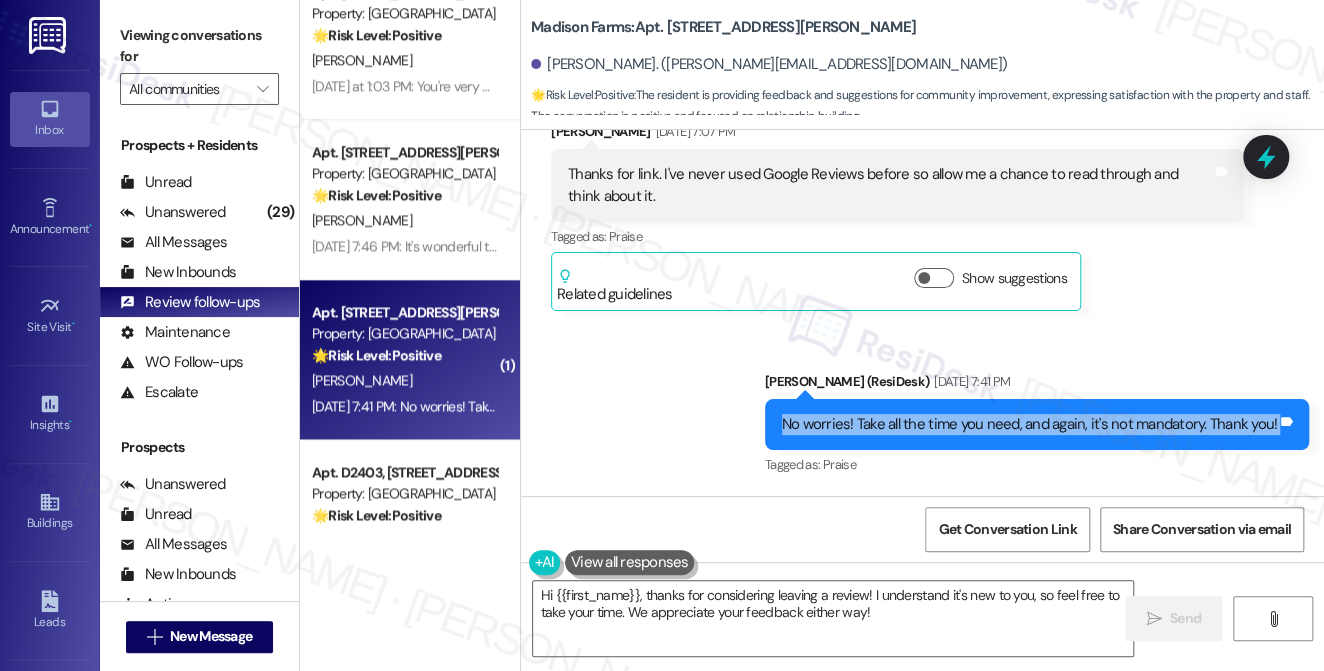 click on "No worries! Take all the time you need, and again, it's not mandatory. Thank you!" at bounding box center [1029, 424] 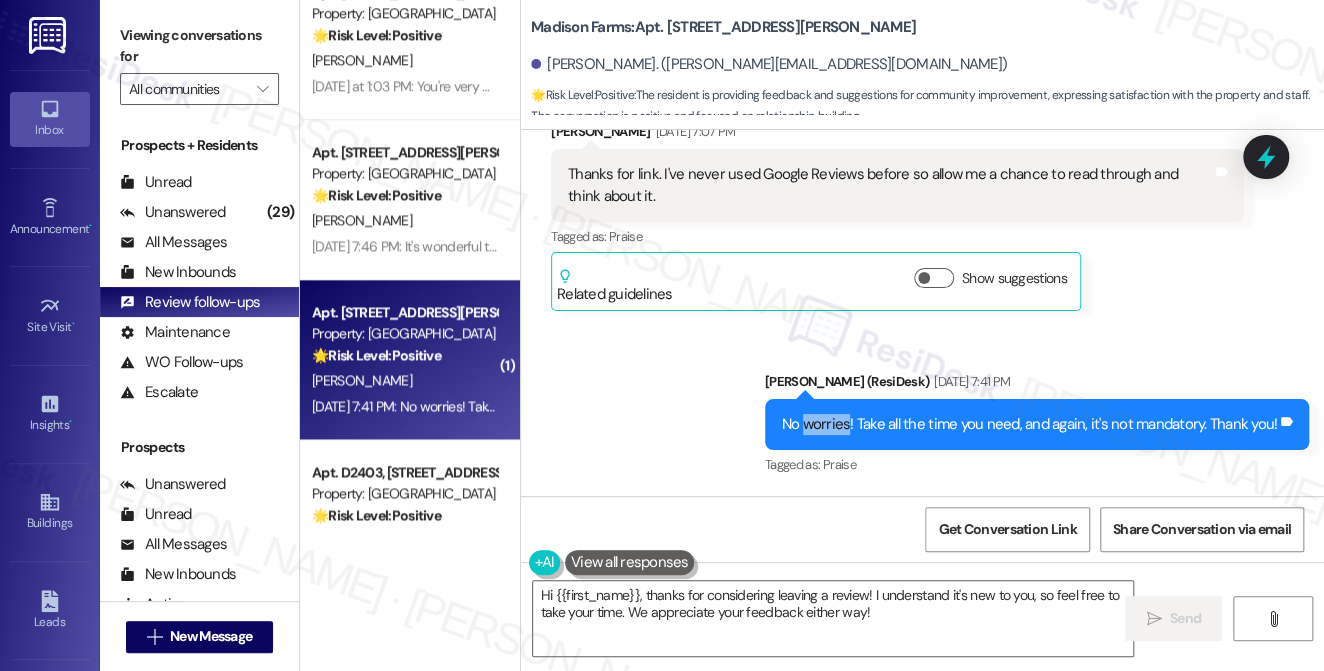 click on "No worries! Take all the time you need, and again, it's not mandatory. Thank you!" at bounding box center [1029, 424] 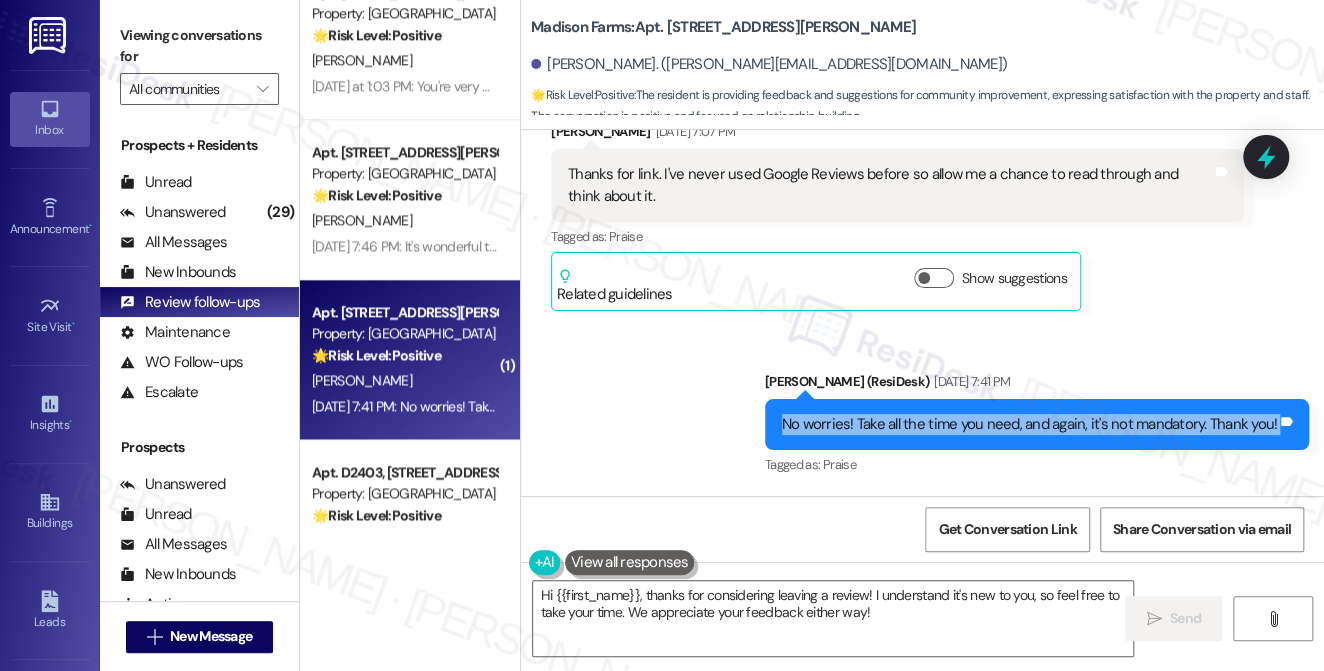 click on "No worries! Take all the time you need, and again, it's not mandatory. Thank you!" at bounding box center (1029, 424) 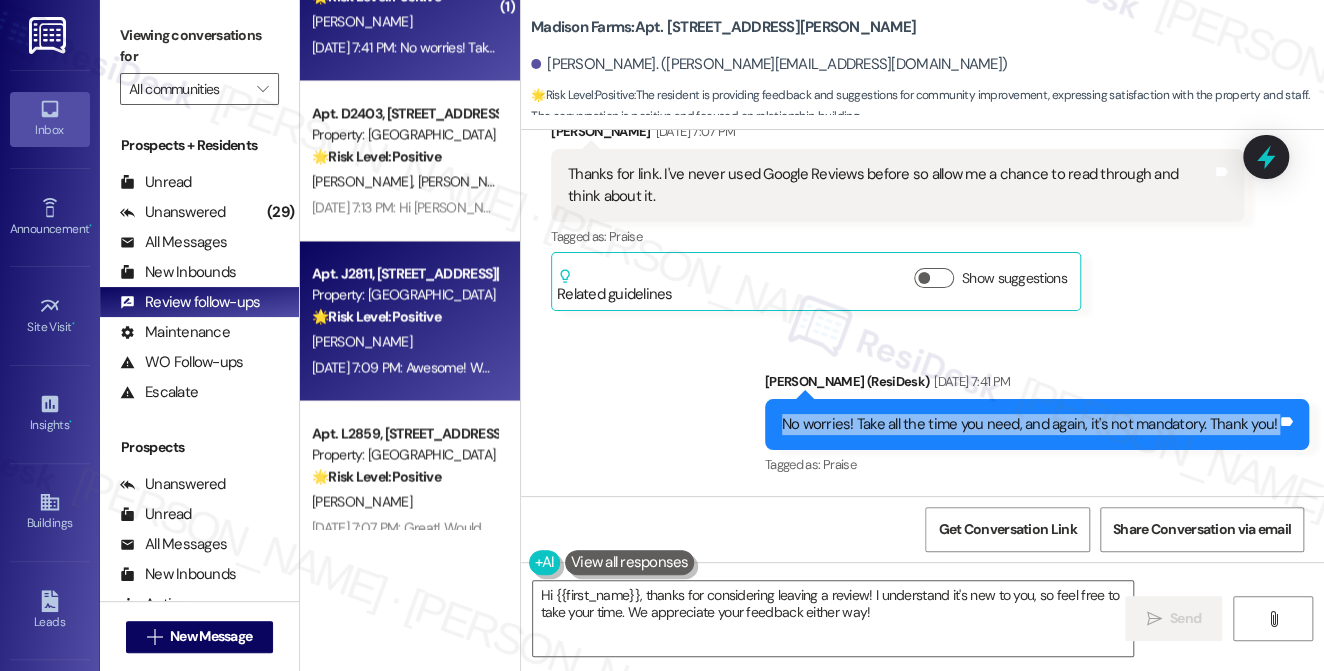 scroll, scrollTop: 1363, scrollLeft: 0, axis: vertical 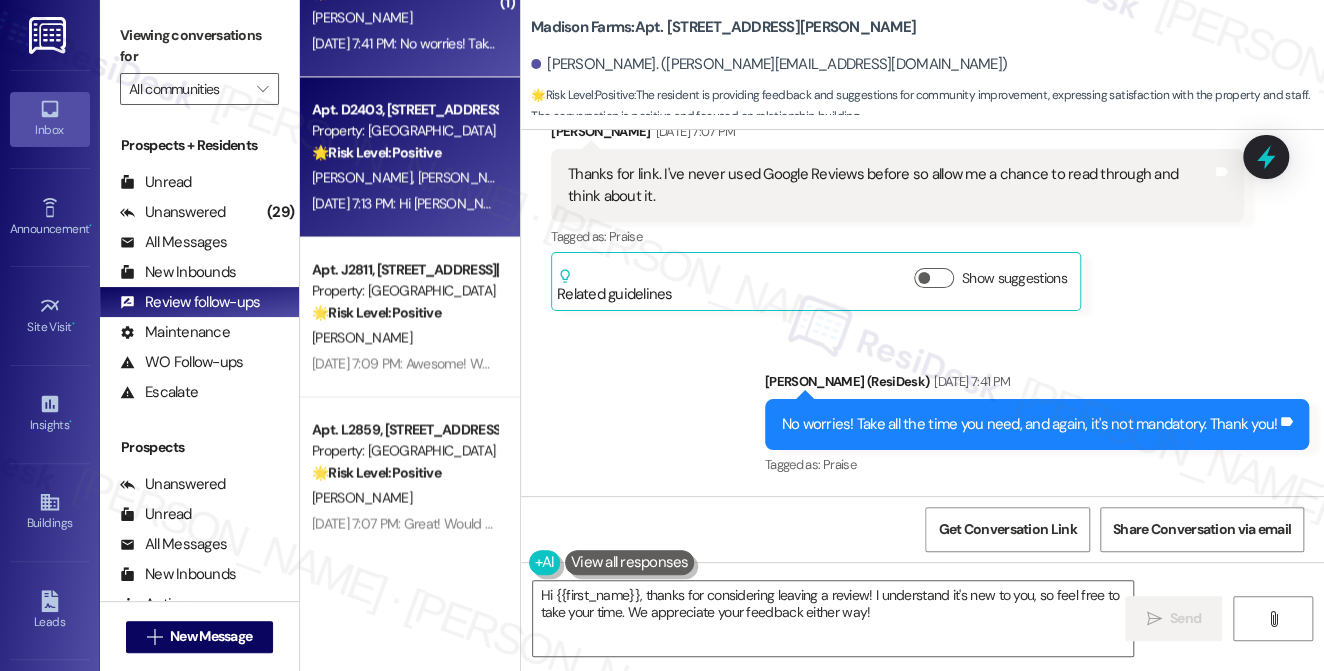 click on "Apt. D2403, 4883 Riley Road Property: Madison Farms 🌟  Risk Level:  Positive The resident is providing positive feedback about their living experience, indicating satisfaction with the community, amenities, and location. This is an instance of positive engagement and relationship building. P. Pierson L. Pierson Jul 08, 2025 at 7:13 PM: Hi Linda, thanks for sharing what you like about Madison Farms! Your feedback is valuable to us. We're glad you appreciate the grounds, location, and friendly community.
Would you mind sharing your positive experience with Madison Farms in a Google review? Here's the link: https://www.theresidesk.com/links/review-wOadmtp1I. No worries at all if not! Your support means a lot to us. 😊" at bounding box center [410, 157] 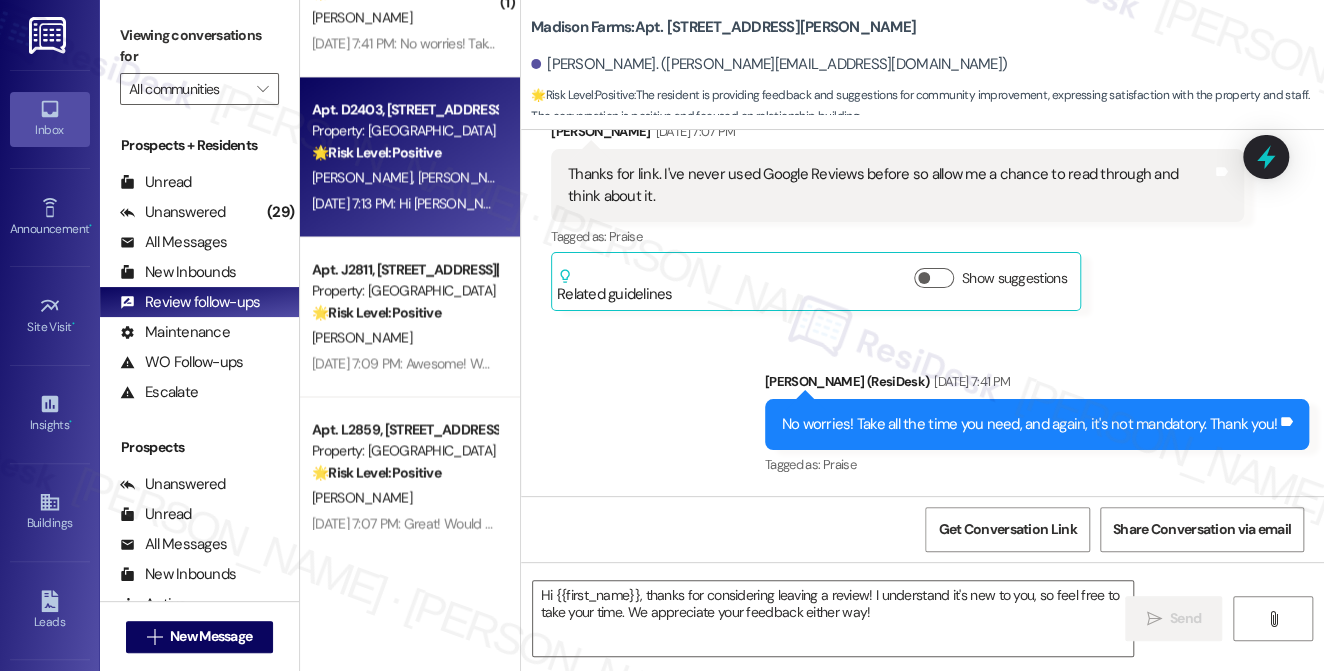 type on "Fetching suggested responses. Please feel free to read through the conversation in the meantime." 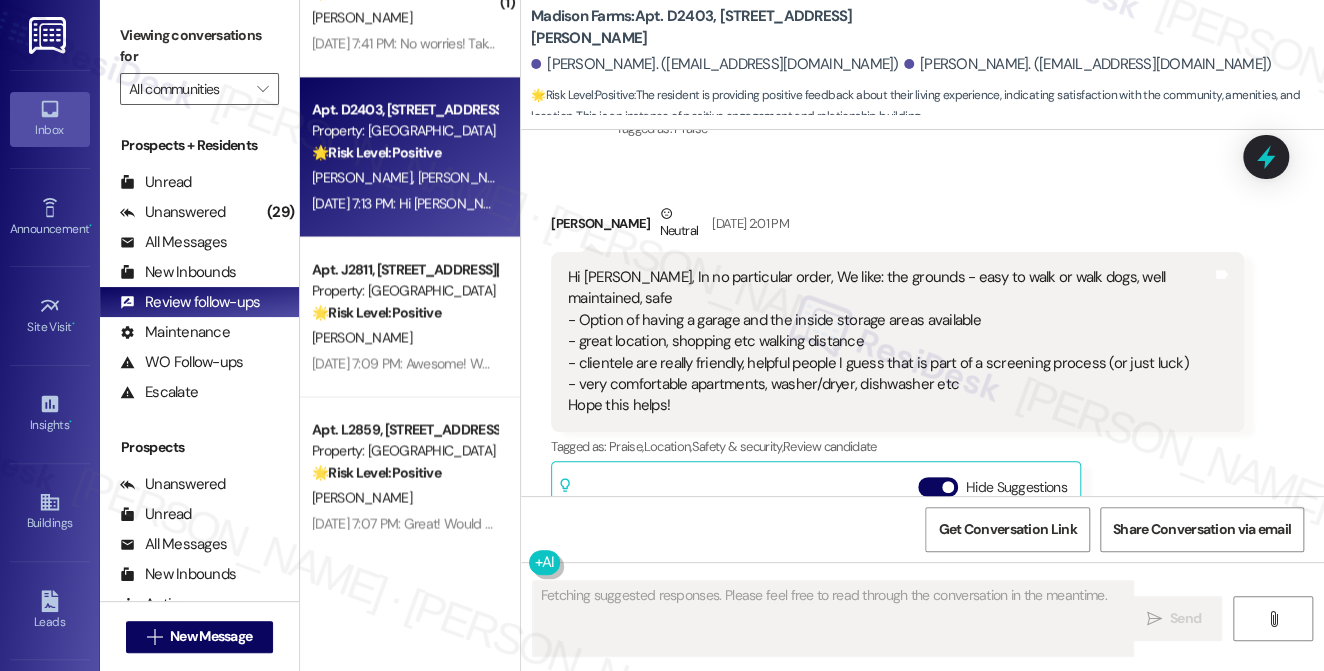 scroll, scrollTop: 3463, scrollLeft: 0, axis: vertical 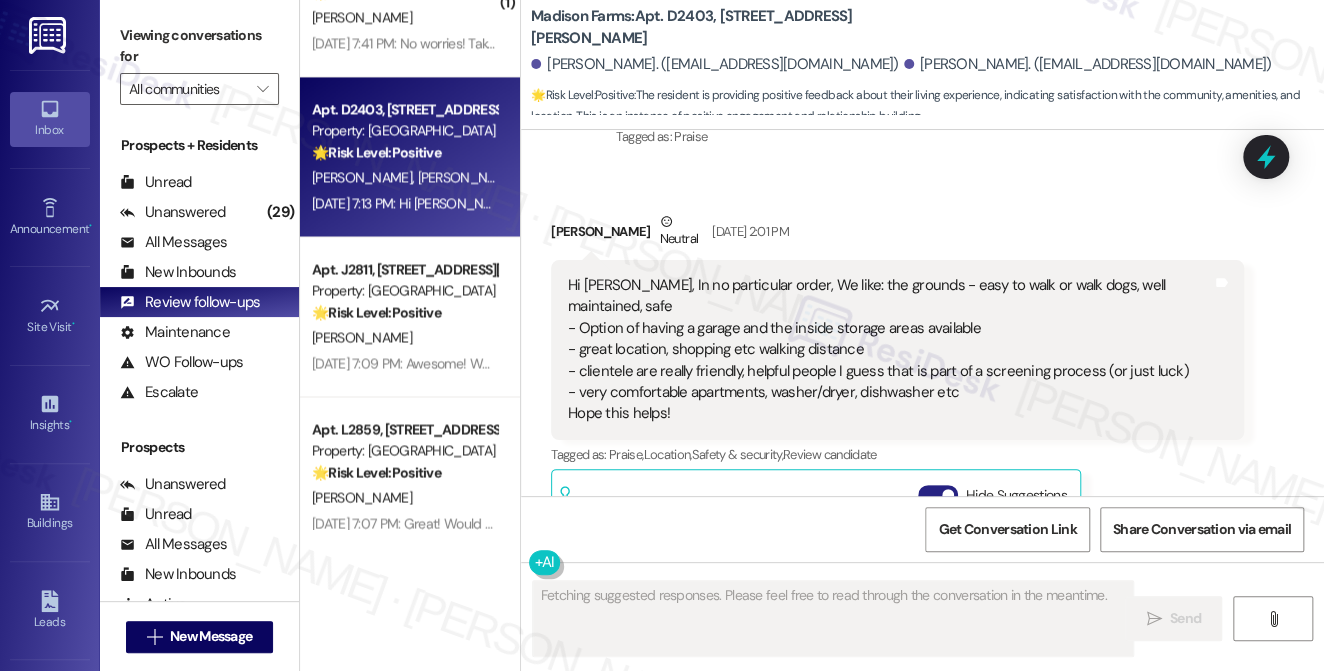 click on "Hide Suggestions" at bounding box center [938, 495] 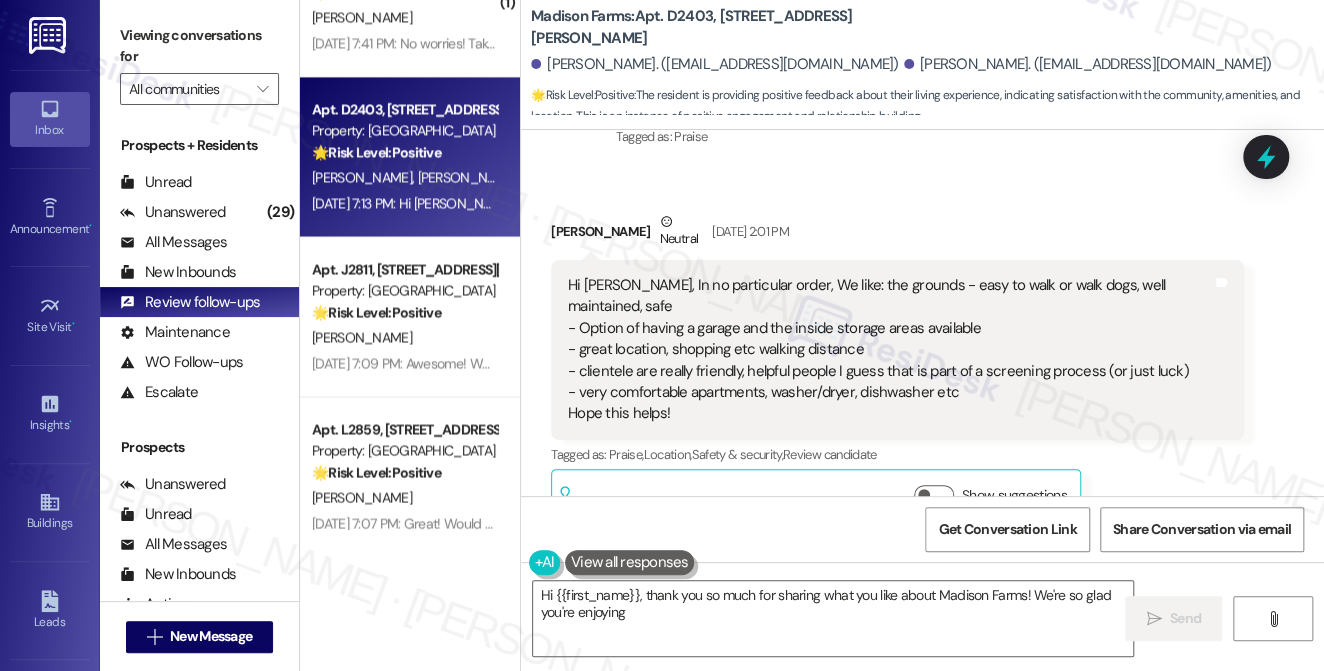 scroll, scrollTop: 3808, scrollLeft: 0, axis: vertical 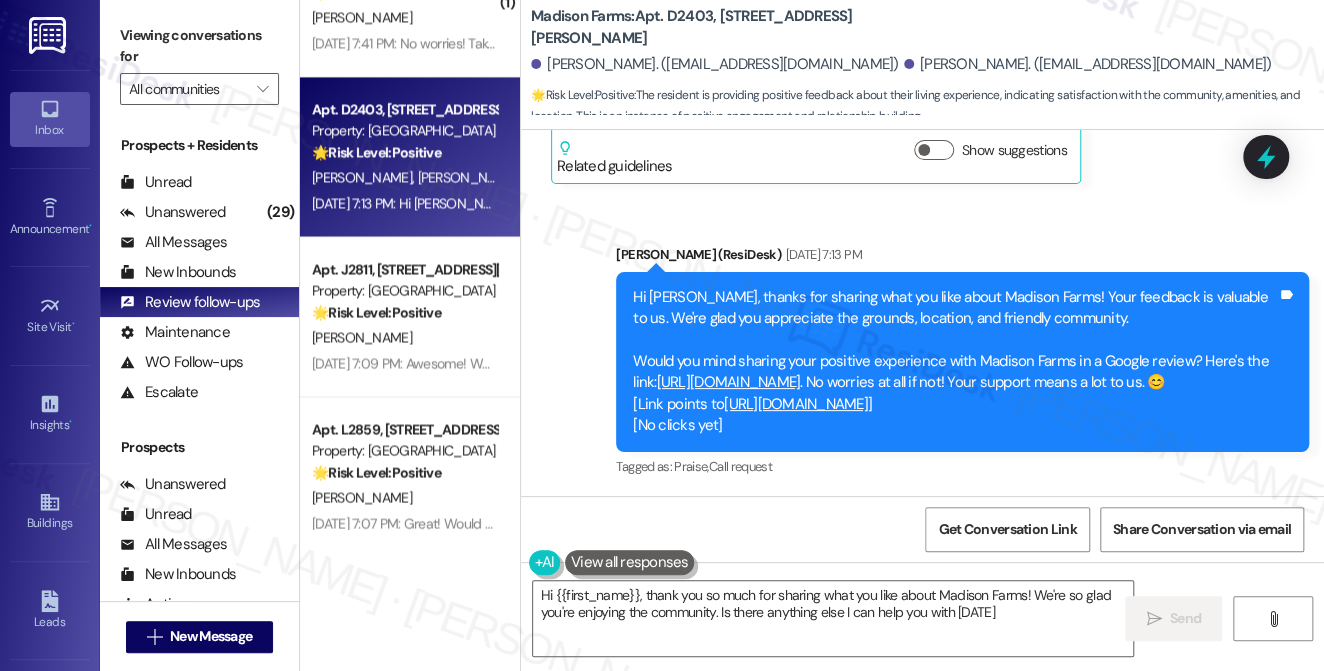 type on "Hi {{first_name}}, thank you so much for sharing what you like about Madison Farms! We're so glad you're enjoying the community. Is there anything else I can help you with today?" 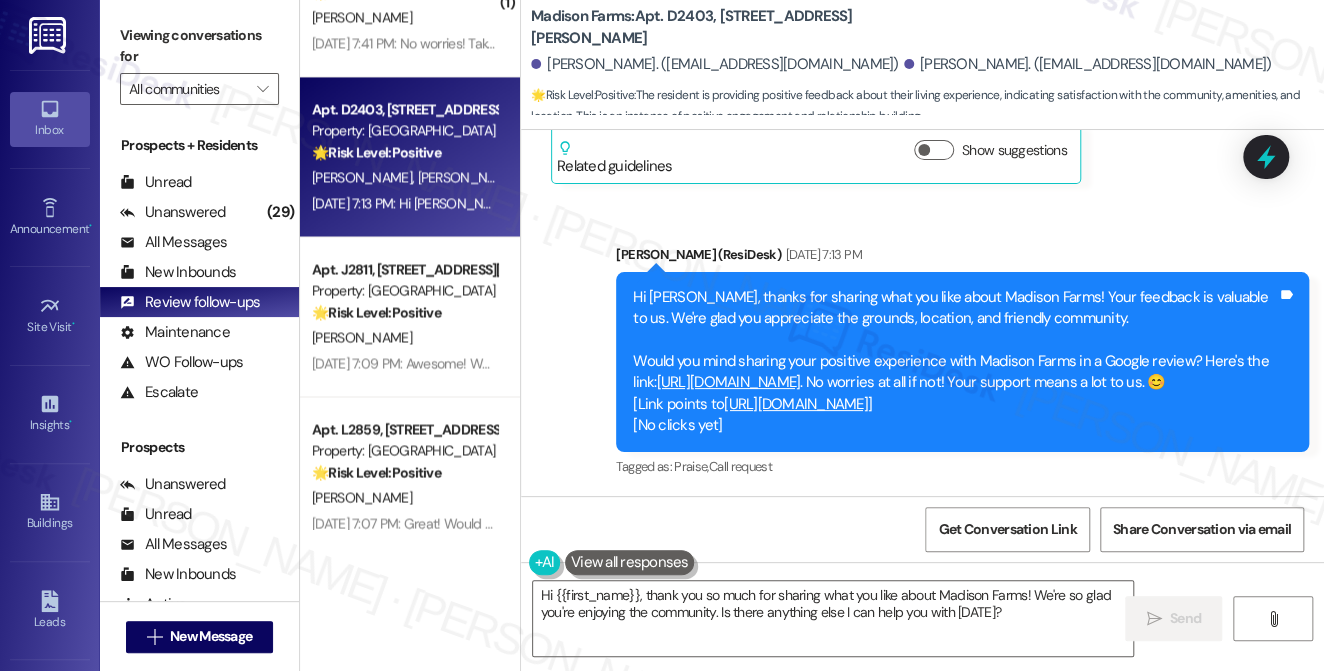 click on "Hi Linda, thanks for sharing what you like about Madison Farms! Your feedback is valuable to us. We're glad you appreciate the grounds, location, and friendly community.
Would you mind sharing your positive experience with Madison Farms in a Google review? Here's the link:  https://www.theresidesk.com/links/review-wOadmtp1I . No worries at all if not! Your support means a lot to us. 😊
[Link points to  https://search.google.com/local/writereview?placeid=ChIJWXOTcSoVxIkRSfd-WhPrwGA ]
[No clicks yet]" at bounding box center [955, 362] 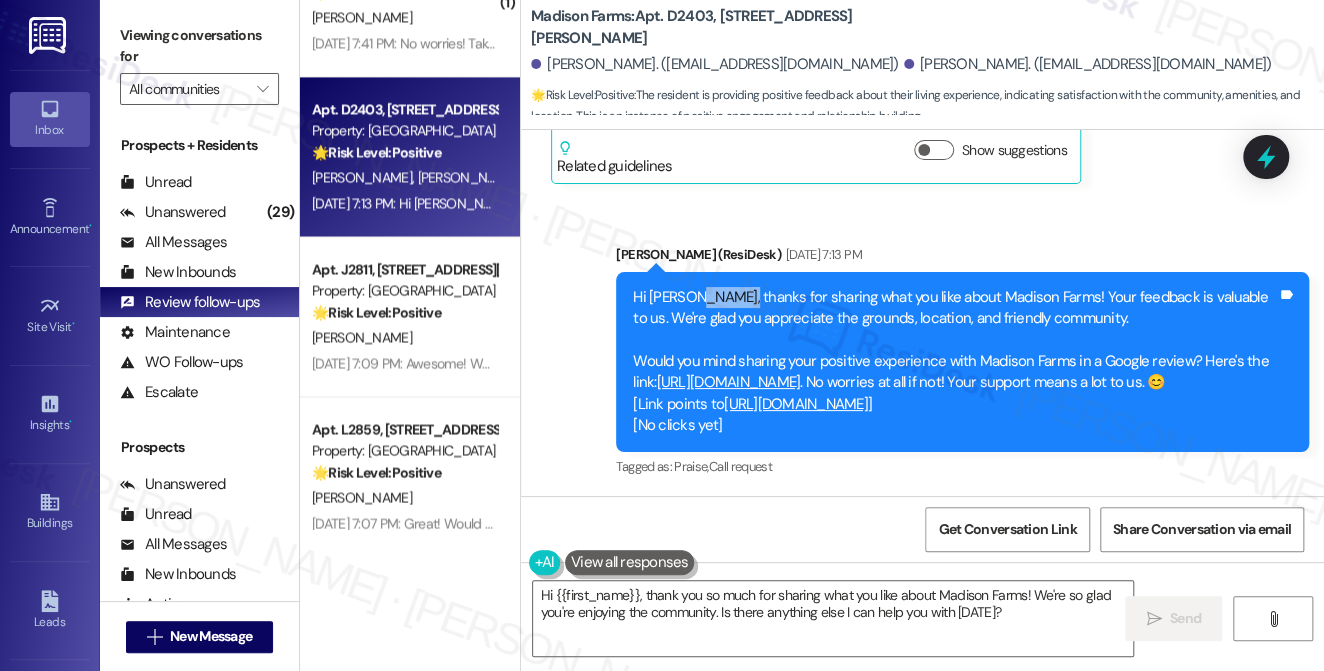 click on "Hi Linda, thanks for sharing what you like about Madison Farms! Your feedback is valuable to us. We're glad you appreciate the grounds, location, and friendly community.
Would you mind sharing your positive experience with Madison Farms in a Google review? Here's the link:  https://www.theresidesk.com/links/review-wOadmtp1I . No worries at all if not! Your support means a lot to us. 😊
[Link points to  https://search.google.com/local/writereview?placeid=ChIJWXOTcSoVxIkRSfd-WhPrwGA ]
[No clicks yet]" at bounding box center (955, 362) 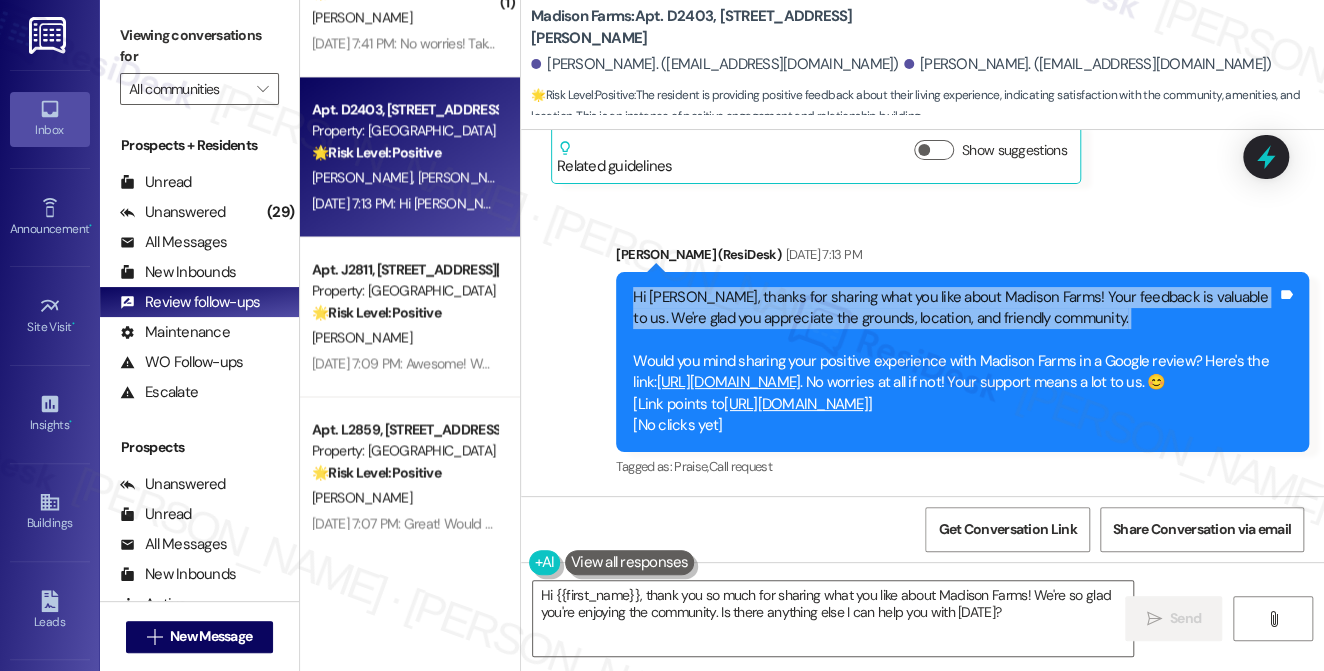 click on "Hi Linda, thanks for sharing what you like about Madison Farms! Your feedback is valuable to us. We're glad you appreciate the grounds, location, and friendly community.
Would you mind sharing your positive experience with Madison Farms in a Google review? Here's the link:  https://www.theresidesk.com/links/review-wOadmtp1I . No worries at all if not! Your support means a lot to us. 😊
[Link points to  https://search.google.com/local/writereview?placeid=ChIJWXOTcSoVxIkRSfd-WhPrwGA ]
[No clicks yet]" at bounding box center (955, 362) 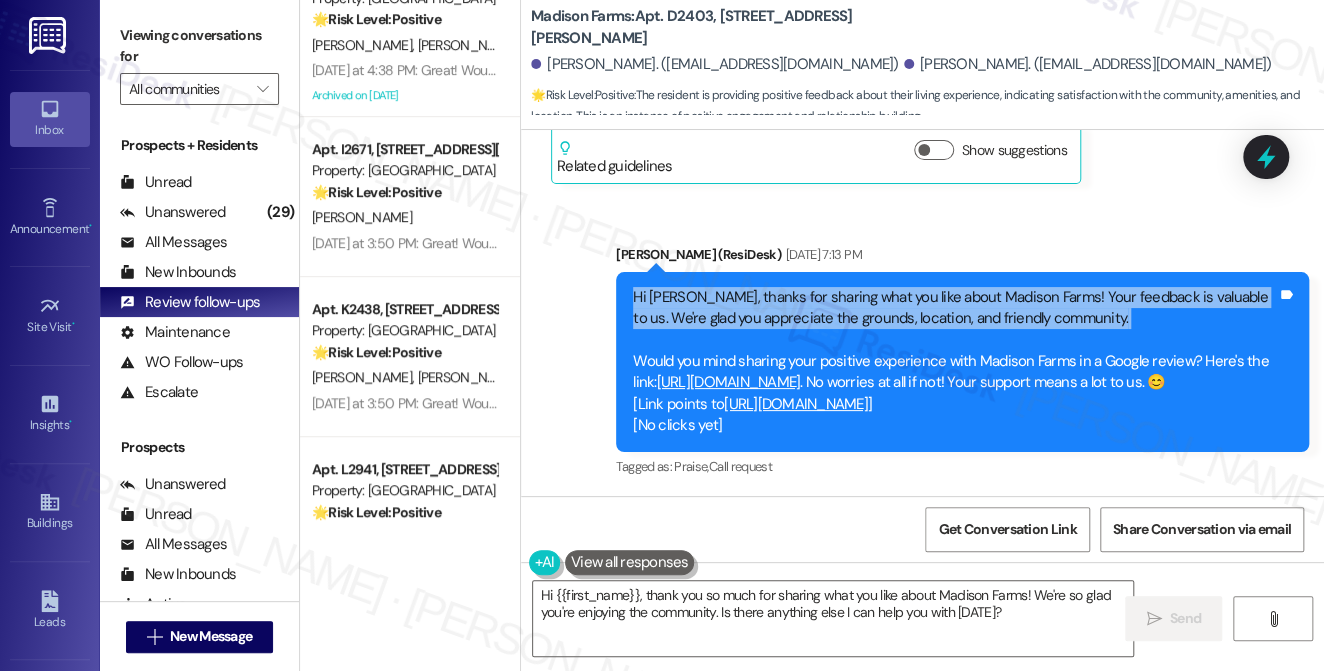 scroll, scrollTop: 0, scrollLeft: 0, axis: both 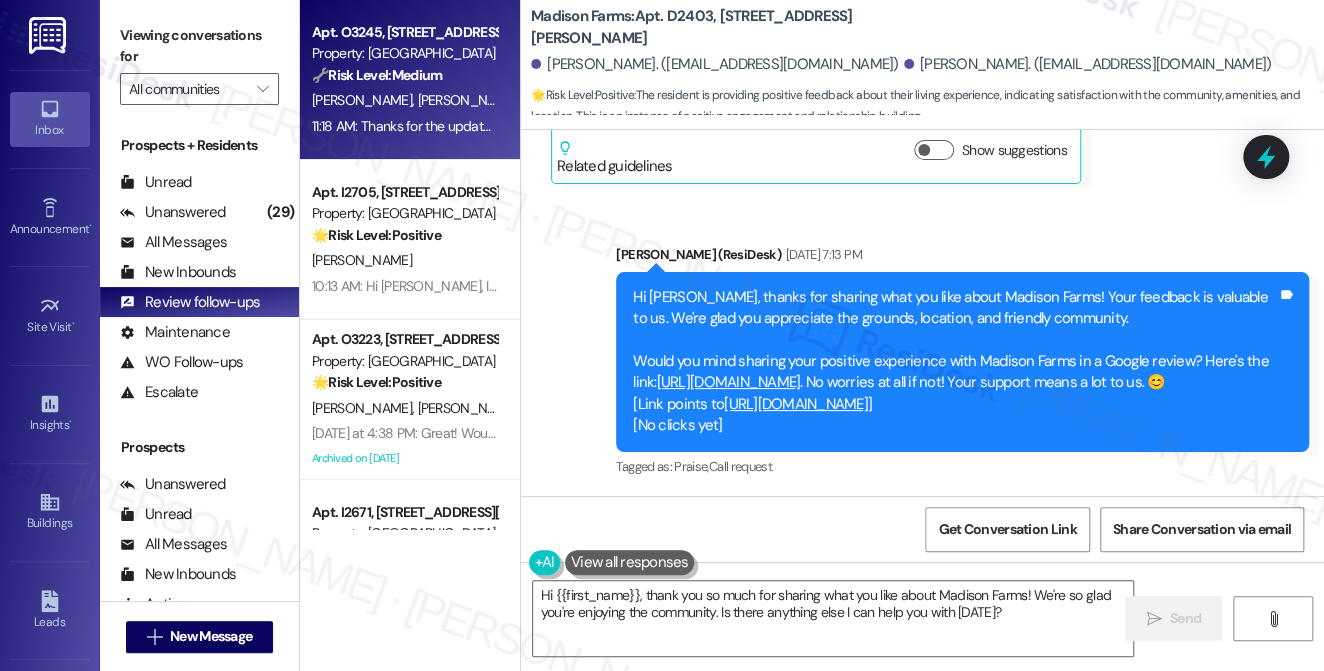 click on "11:18 AM: Thanks for the update! I'll note this and forward it to our maintenance team. We appreciate you bringing this to our attention! 11:18 AM: Thanks for the update! I'll note this and forward it to our maintenance team. We appreciate you bringing this to our attention!" at bounding box center [404, 126] 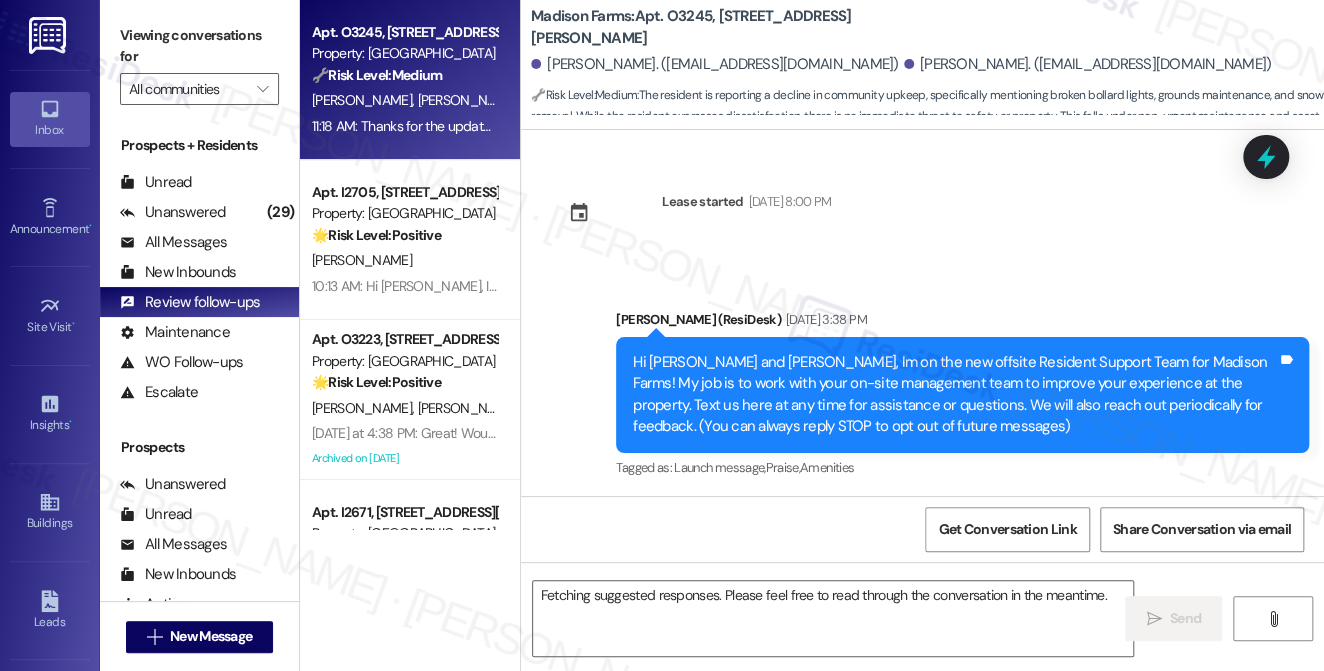 scroll, scrollTop: 7272, scrollLeft: 0, axis: vertical 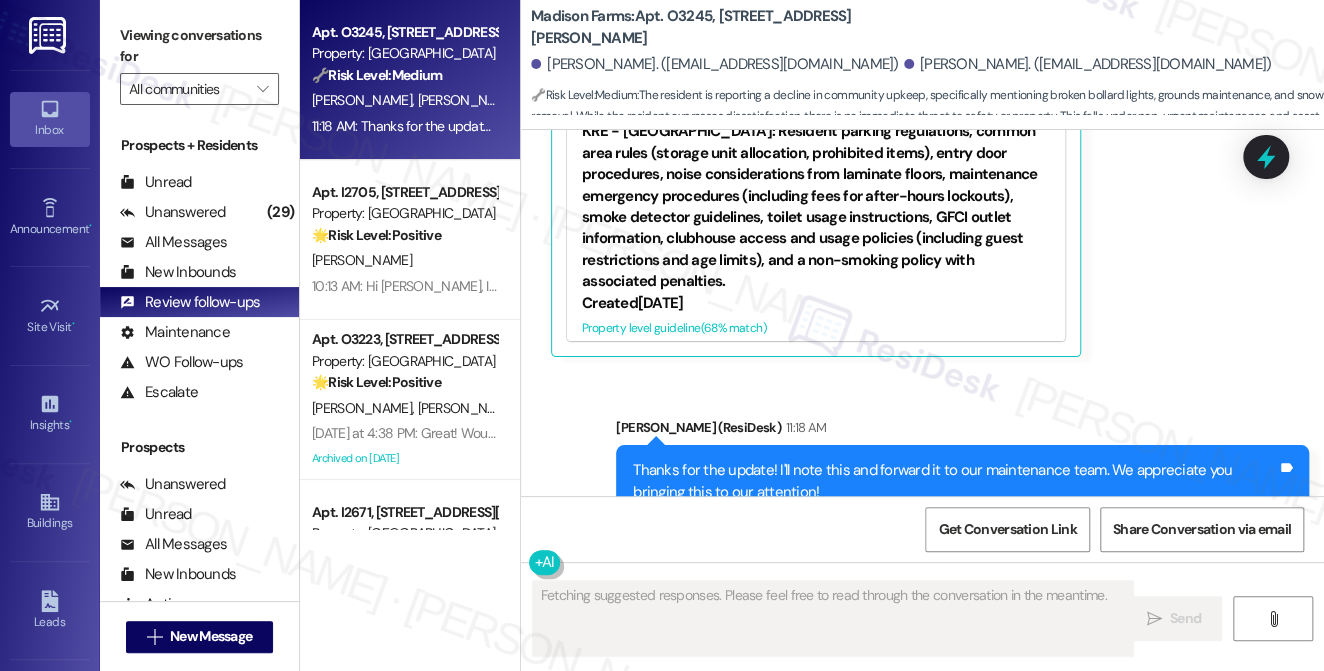click on "Thanks for the update! I'll note this and forward it to our maintenance team. We appreciate you bringing this to our attention!" at bounding box center [955, 481] 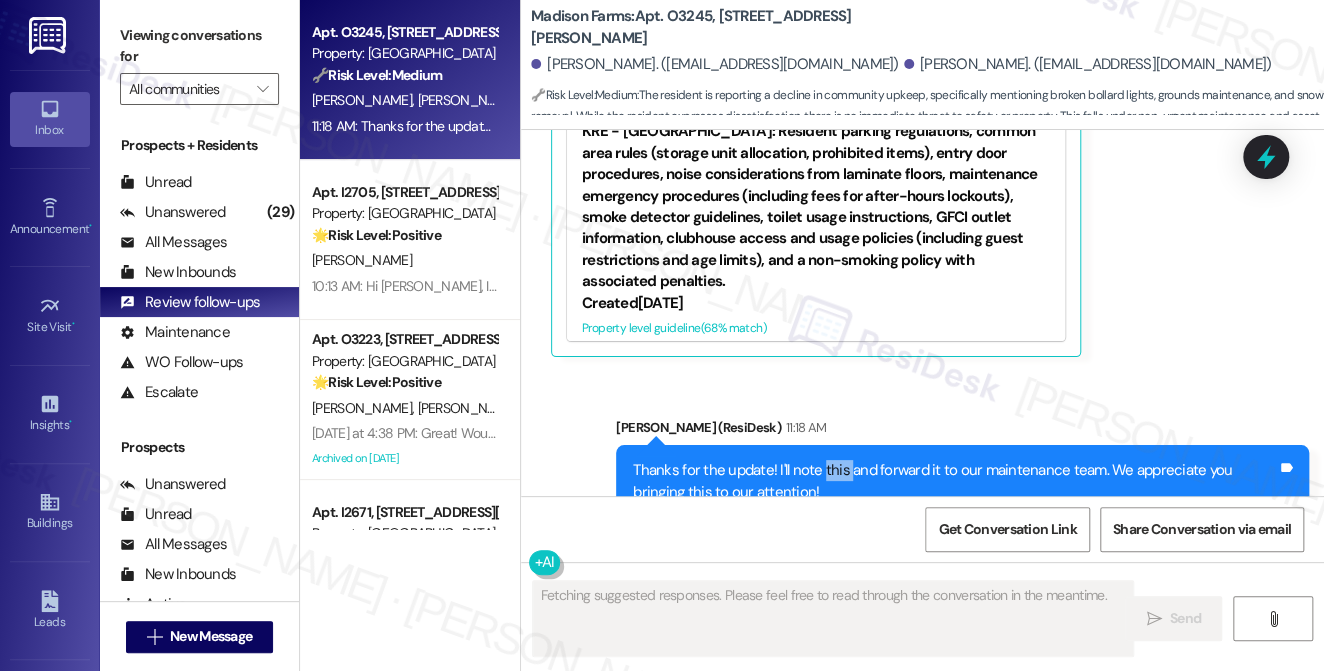 click on "Thanks for the update! I'll note this and forward it to our maintenance team. We appreciate you bringing this to our attention!" at bounding box center (955, 481) 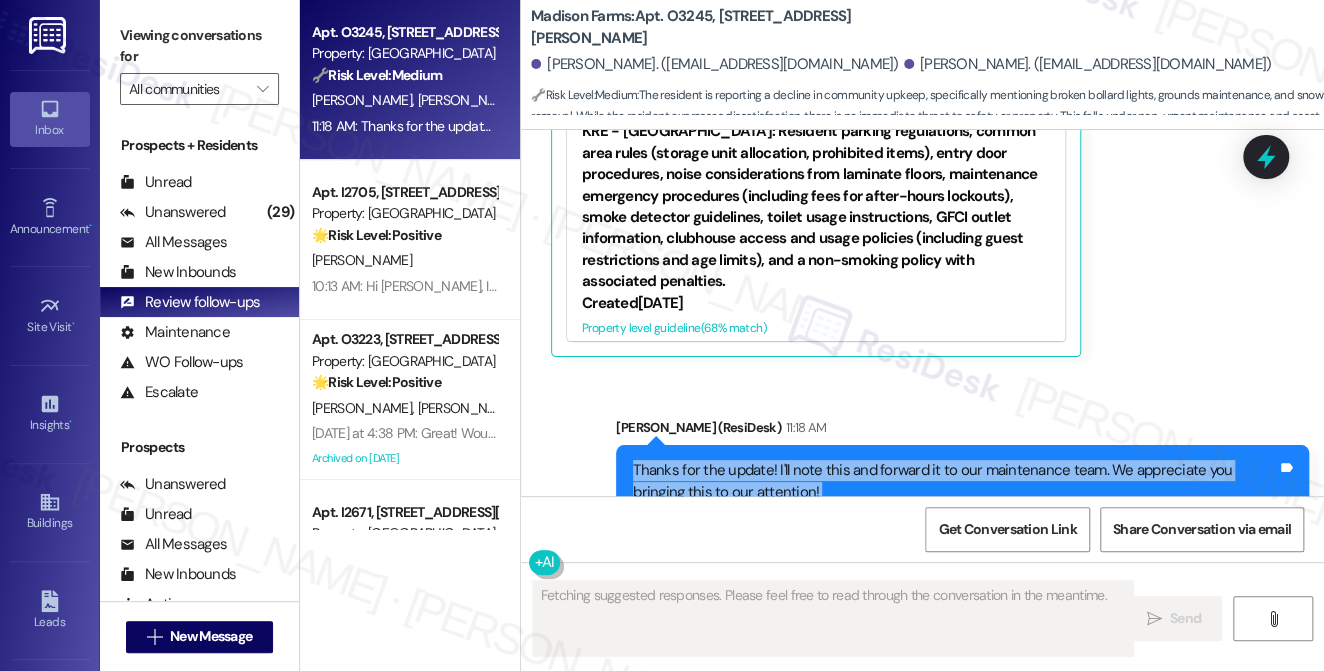 click on "Thanks for the update! I'll note this and forward it to our maintenance team. We appreciate you bringing this to our attention!" at bounding box center [955, 481] 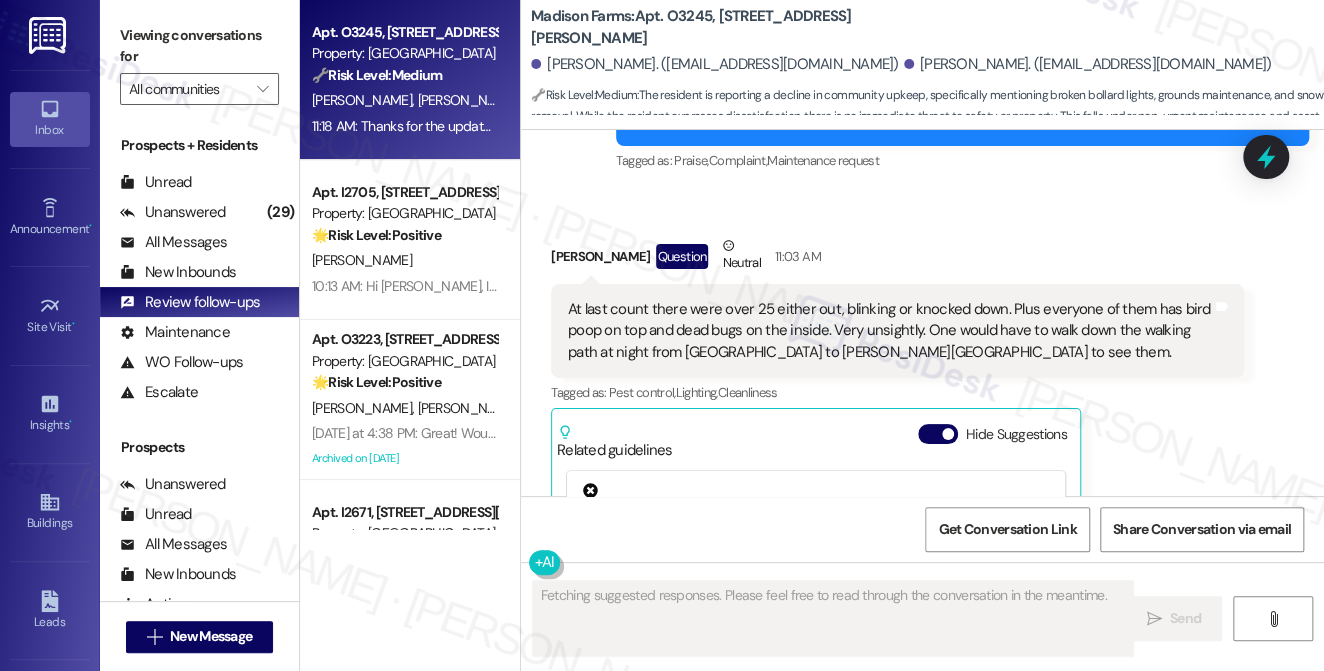 scroll, scrollTop: 6818, scrollLeft: 0, axis: vertical 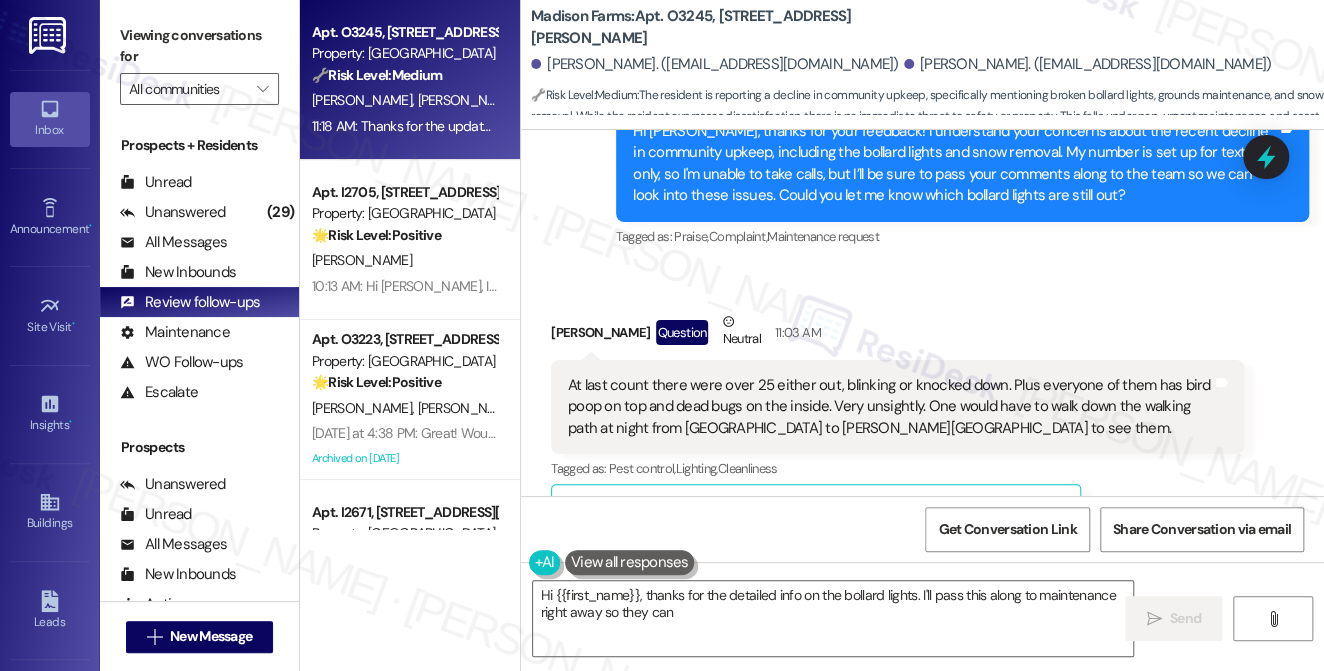 click on "At last count there were over 25 either out, blinking or knocked down. Plus everyone of them has bird poop on top and dead bugs on the inside. Very unsightly. One would have to walk down the walking path at night from Cook drive to Reilly Road to see them." at bounding box center [890, 407] 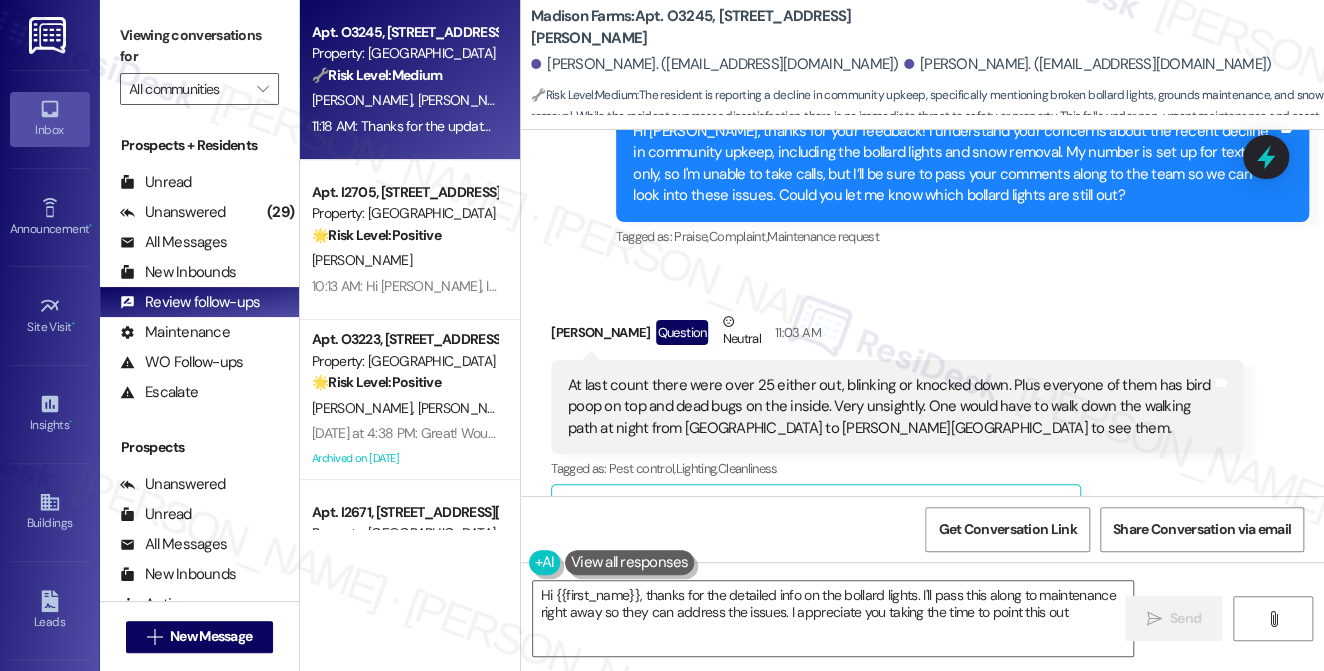 type on "Hi {{first_name}}, thanks for the detailed info on the bollard lights. I'll pass this along to maintenance right away so they can address the issues. I appreciate you taking the time to point this out!" 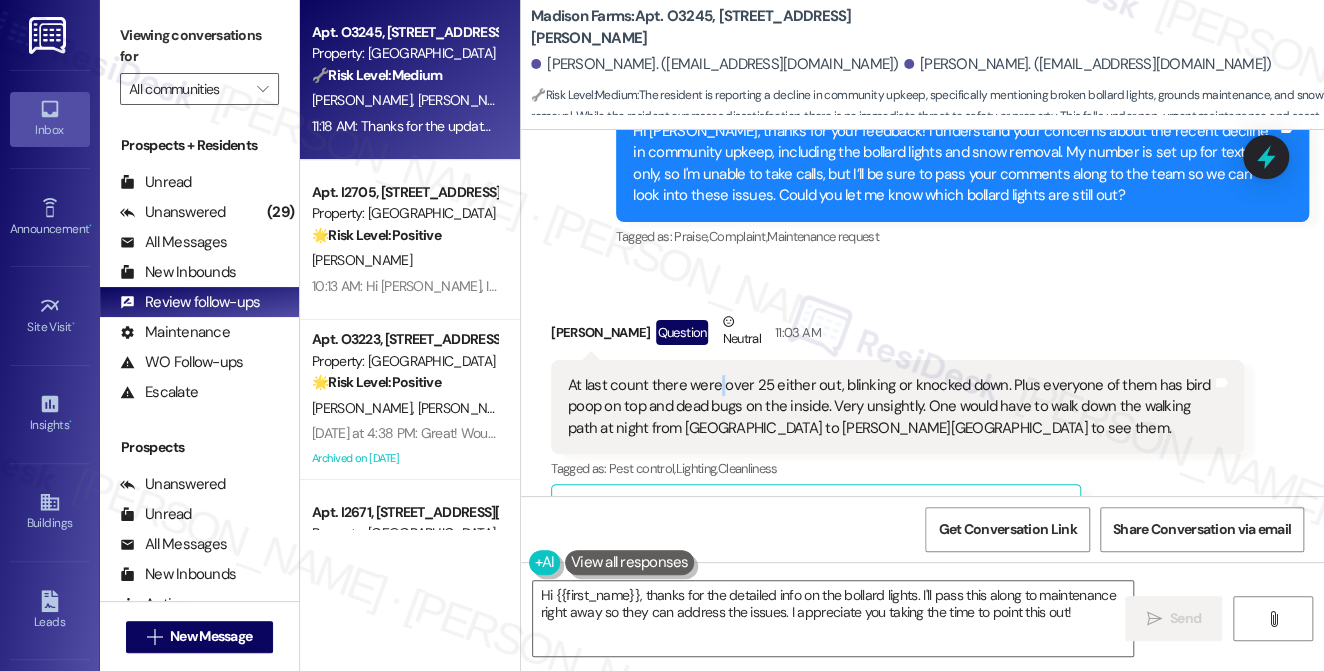 click on "At last count there were over 25 either out, blinking or knocked down. Plus everyone of them has bird poop on top and dead bugs on the inside. Very unsightly. One would have to walk down the walking path at night from Cook drive to Reilly Road to see them." at bounding box center (890, 407) 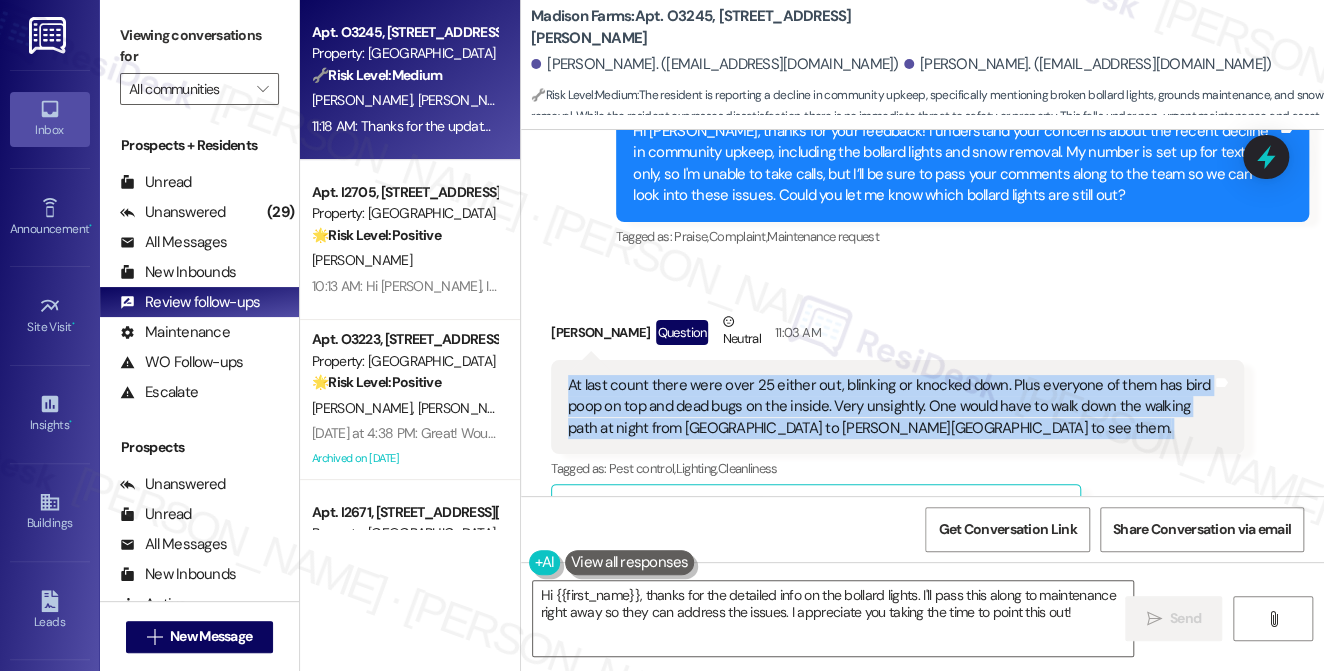 click on "At last count there were over 25 either out, blinking or knocked down. Plus everyone of them has bird poop on top and dead bugs on the inside. Very unsightly. One would have to walk down the walking path at night from Cook drive to Reilly Road to see them." at bounding box center [890, 407] 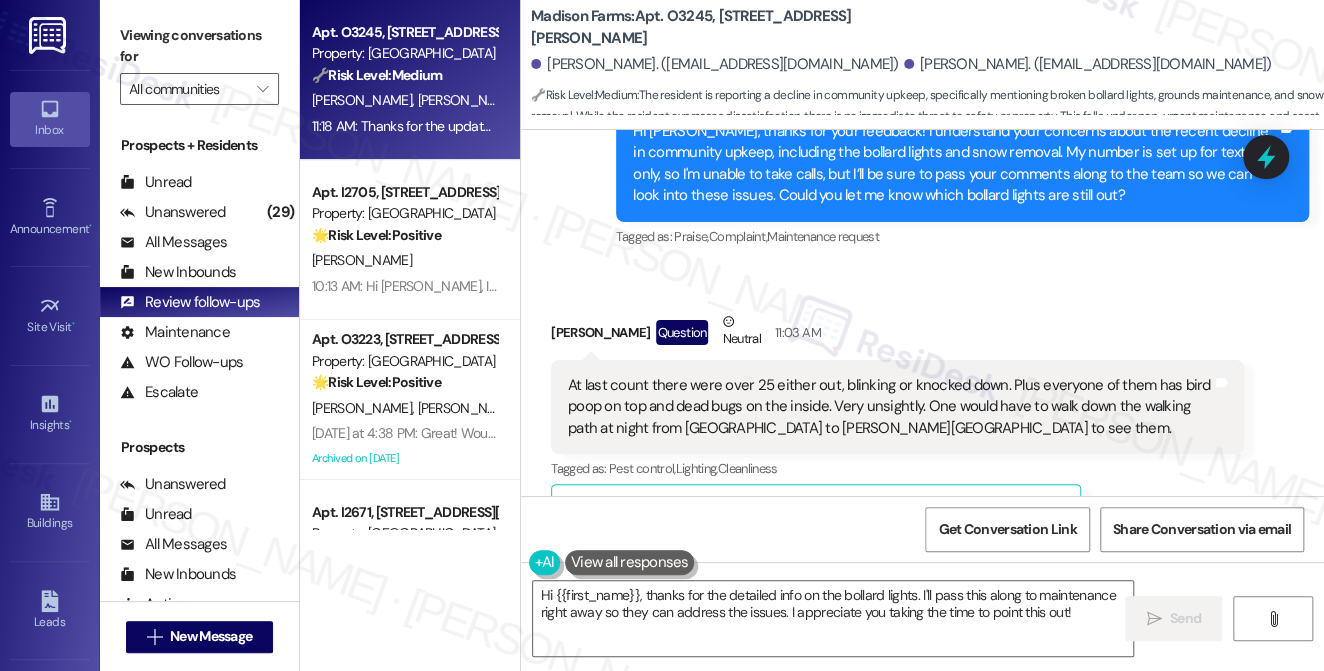 click on "Related guidelines Hide Suggestions" at bounding box center (816, 513) 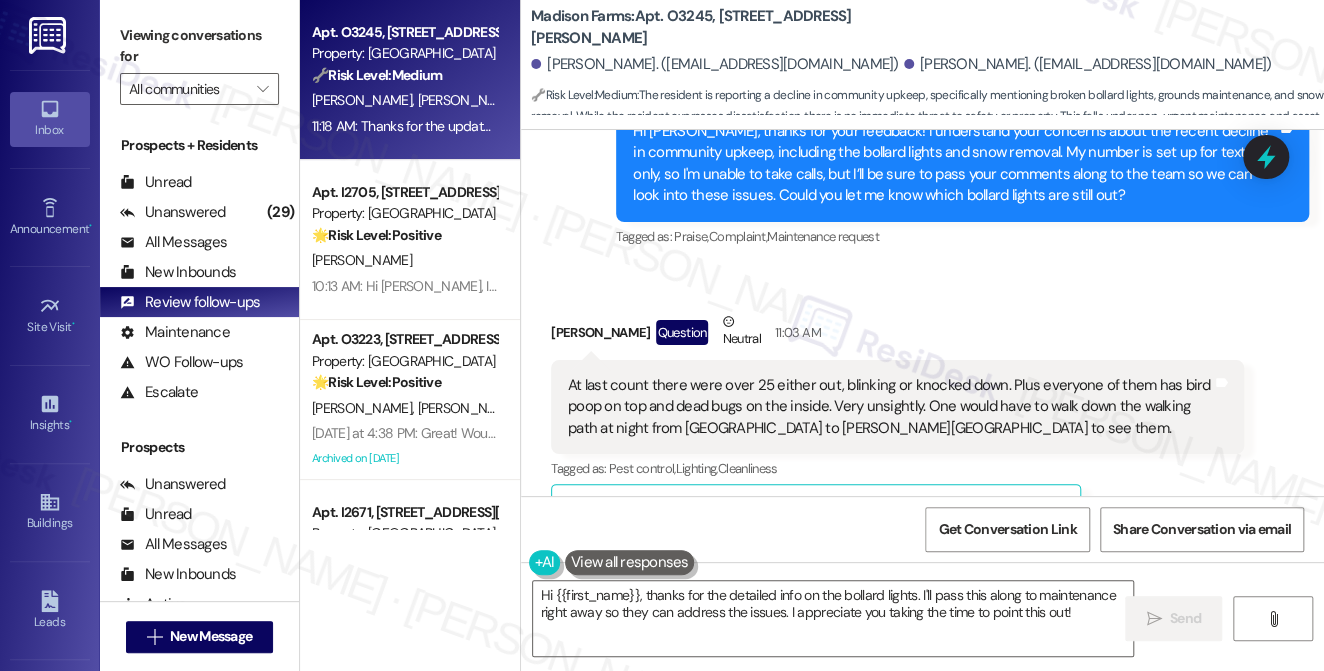 click on "At last count there were over 25 either out, blinking or knocked down. Plus everyone of them has bird poop on top and dead bugs on the inside. Very unsightly. One would have to walk down the walking path at night from Cook drive to Reilly Road to see them." at bounding box center (890, 407) 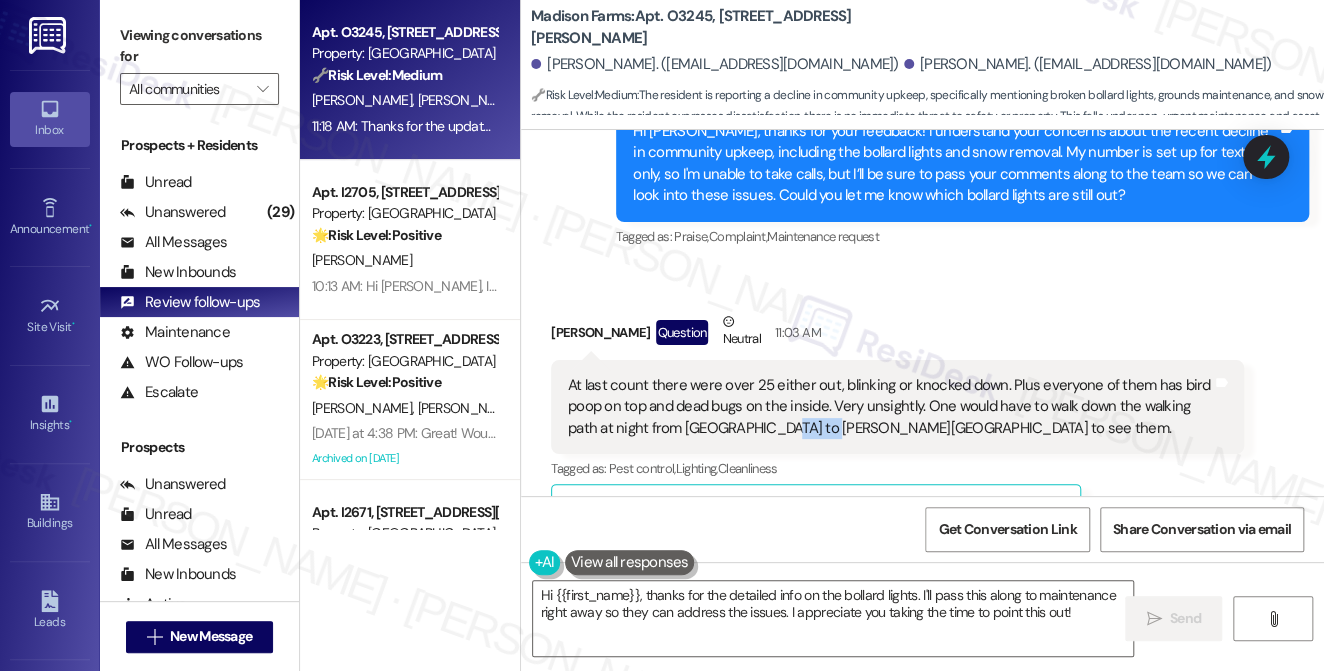 click on "At last count there were over 25 either out, blinking or knocked down. Plus everyone of them has bird poop on top and dead bugs on the inside. Very unsightly. One would have to walk down the walking path at night from Cook drive to Reilly Road to see them." at bounding box center [890, 407] 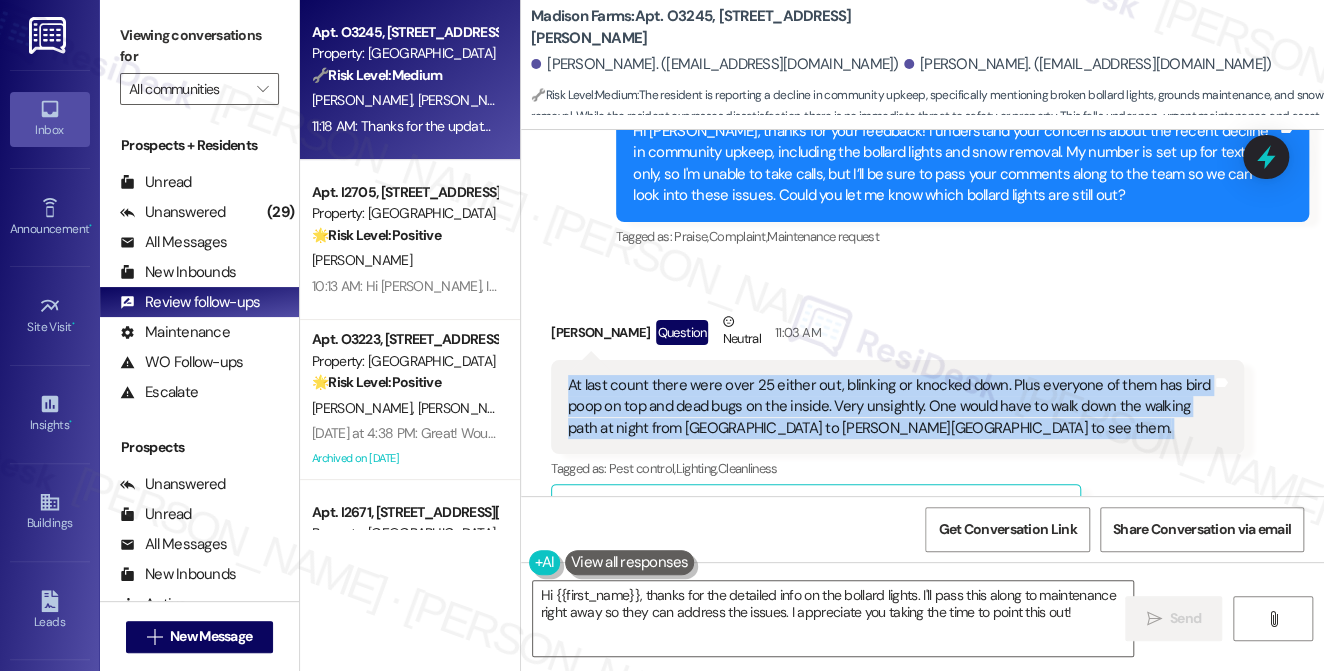 click on "At last count there were over 25 either out, blinking or knocked down. Plus everyone of them has bird poop on top and dead bugs on the inside. Very unsightly. One would have to walk down the walking path at night from Cook drive to Reilly Road to see them." at bounding box center [890, 407] 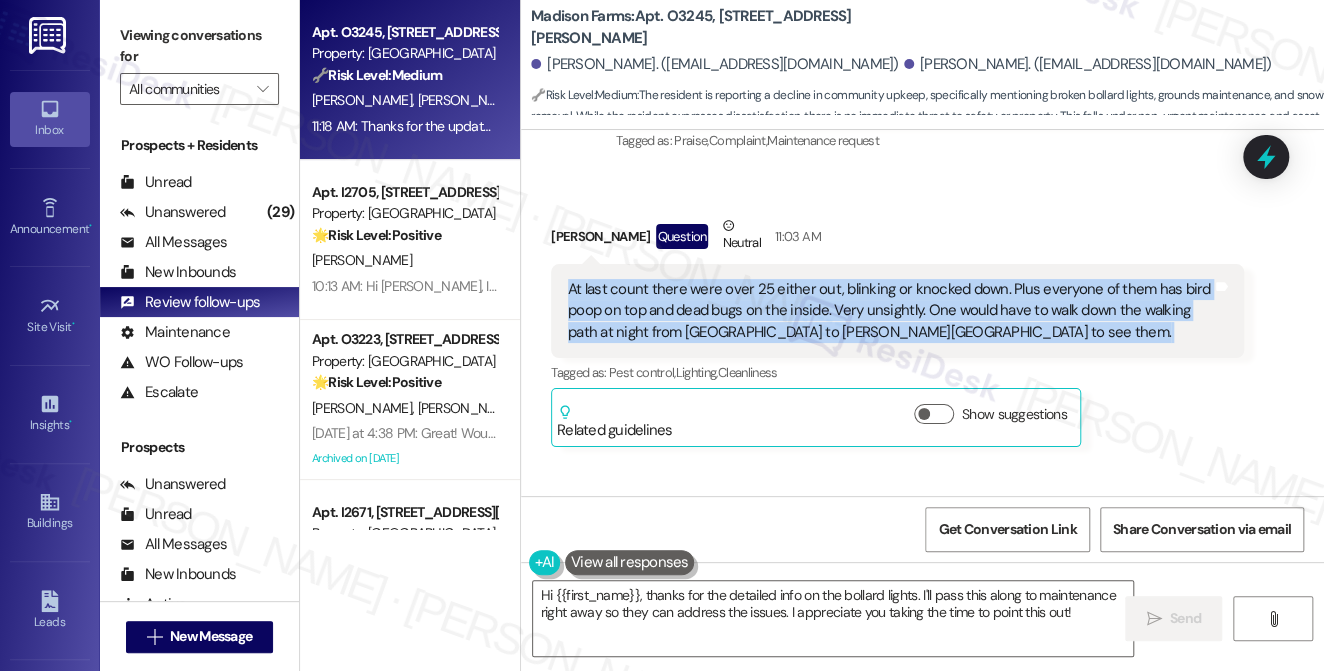 scroll, scrollTop: 7004, scrollLeft: 0, axis: vertical 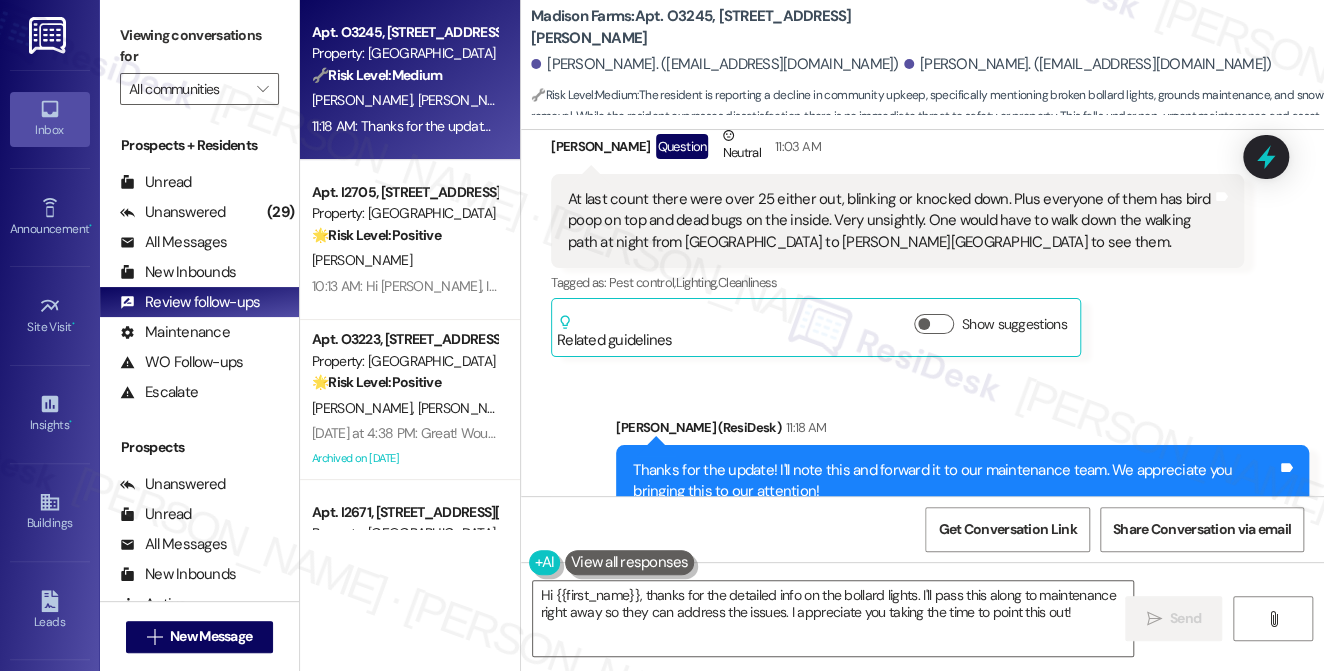 click on "Thanks for the update! I'll note this and forward it to our maintenance team. We appreciate you bringing this to our attention!" at bounding box center [955, 481] 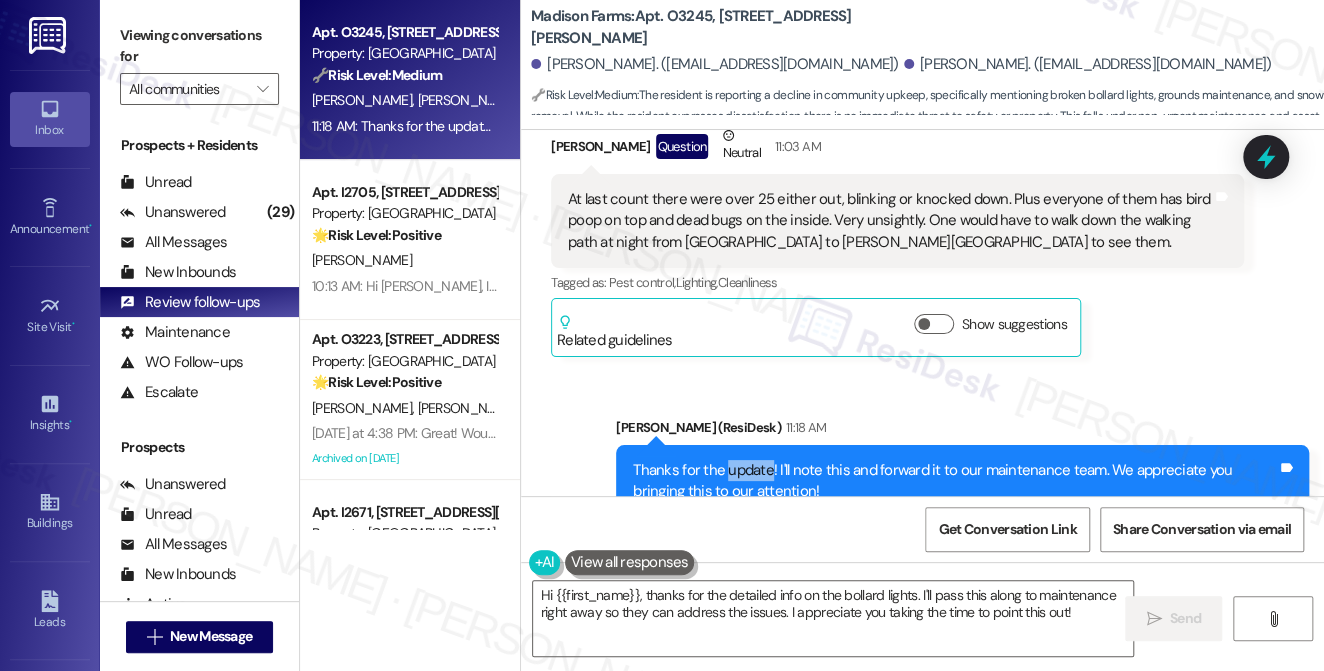 click on "Thanks for the update! I'll note this and forward it to our maintenance team. We appreciate you bringing this to our attention!" at bounding box center [955, 481] 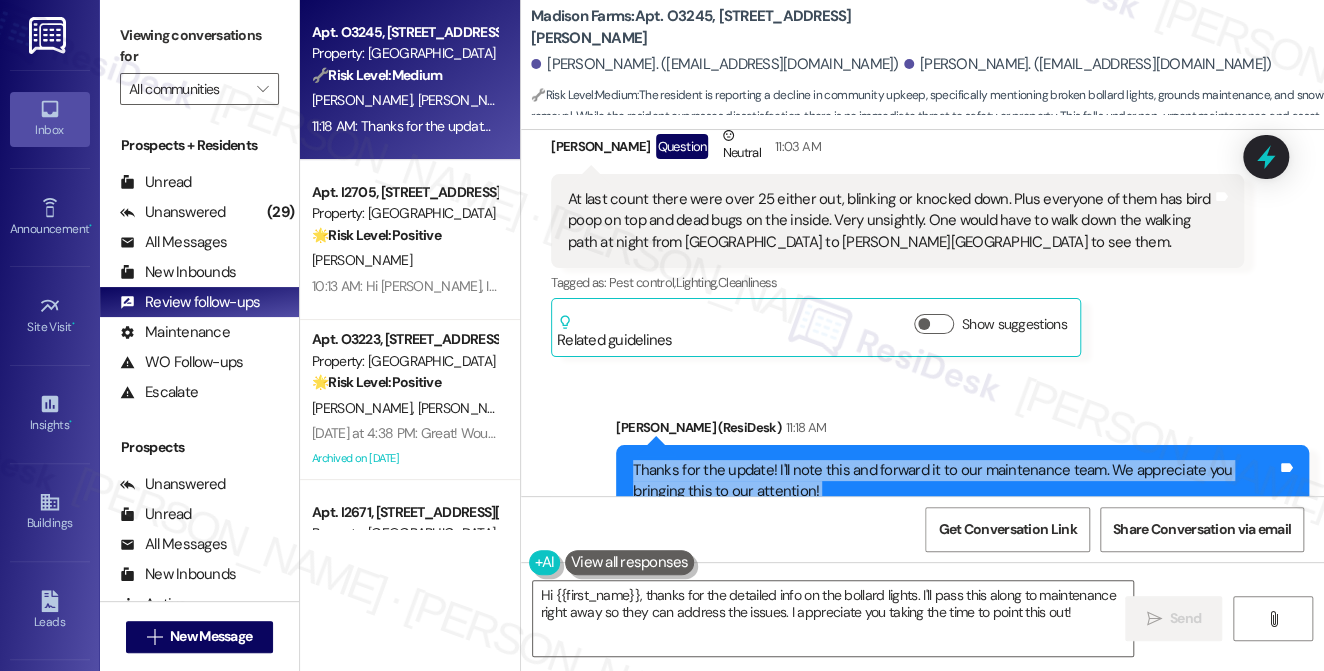 click on "Thanks for the update! I'll note this and forward it to our maintenance team. We appreciate you bringing this to our attention!" at bounding box center [955, 481] 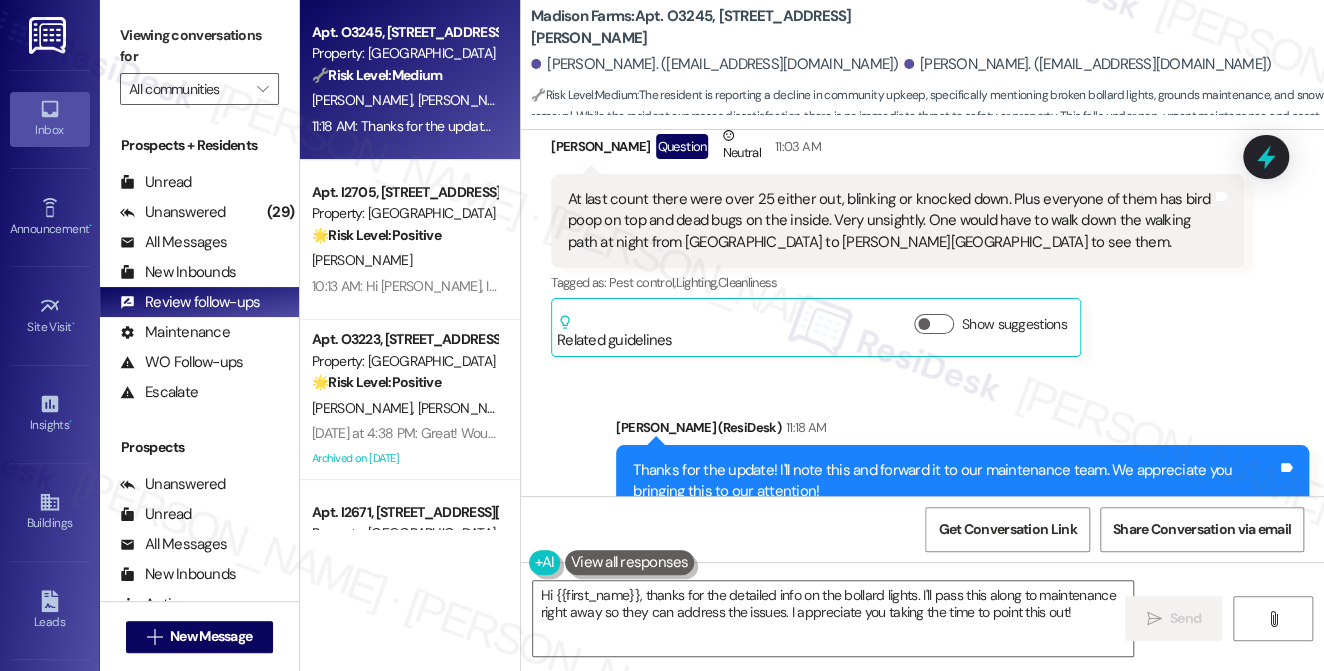 click on "Jane  (ResiDesk) 11:18 AM" at bounding box center (962, 431) 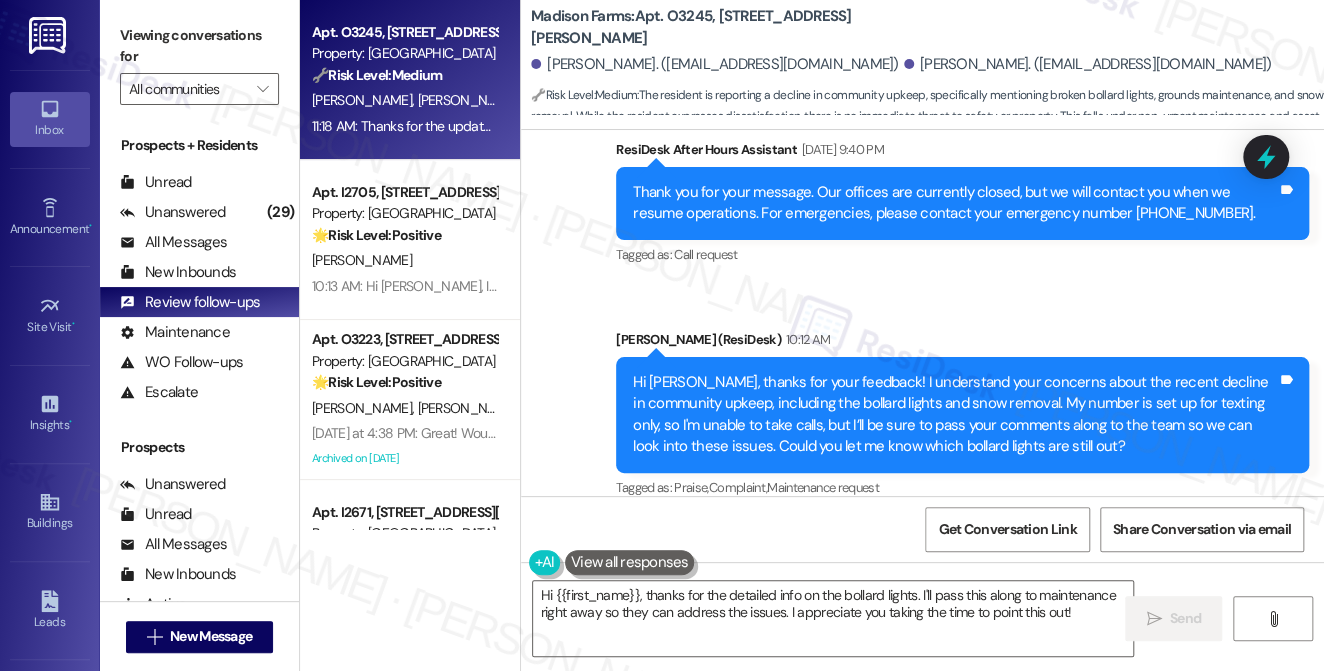 scroll, scrollTop: 6549, scrollLeft: 0, axis: vertical 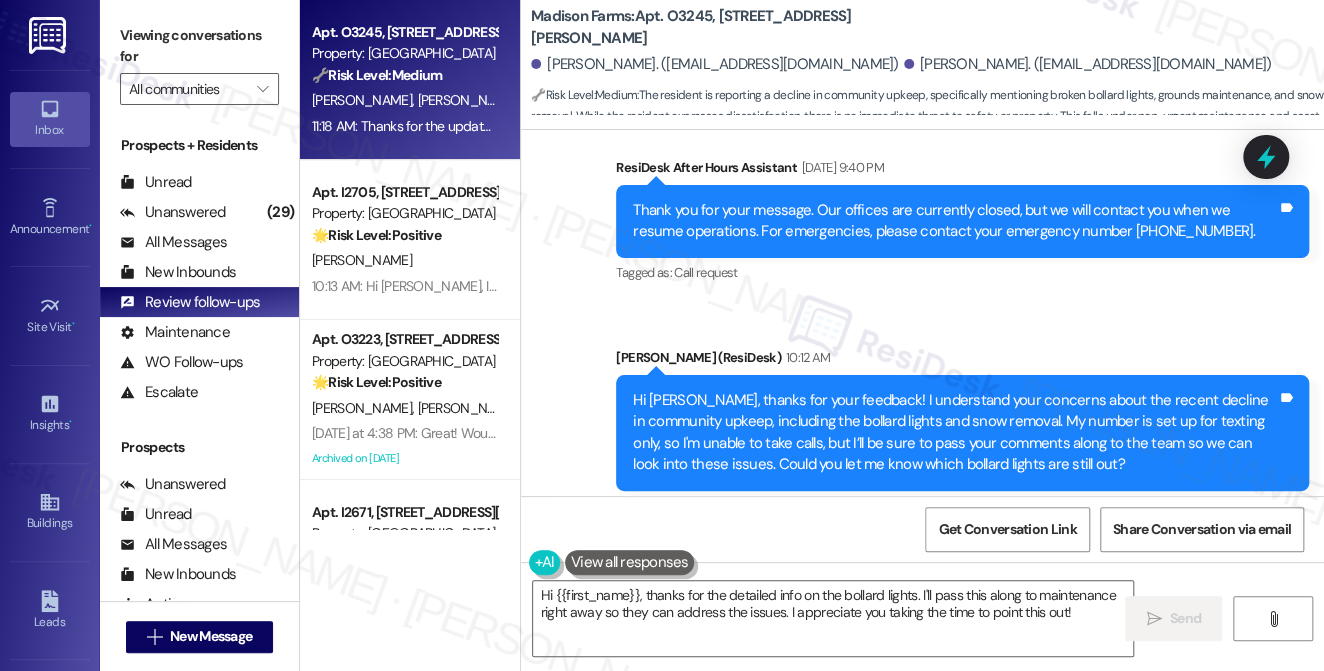 click on "Hi Brian, thanks for your feedback! I understand your concerns about the recent decline in community upkeep, including the bollard lights and snow removal. My number is set up for texting only, so I'm unable to take calls, but I’ll be sure to pass your comments along to the team so we can look into these issues. Could you let me know which bollard lights are still out?" at bounding box center (955, 433) 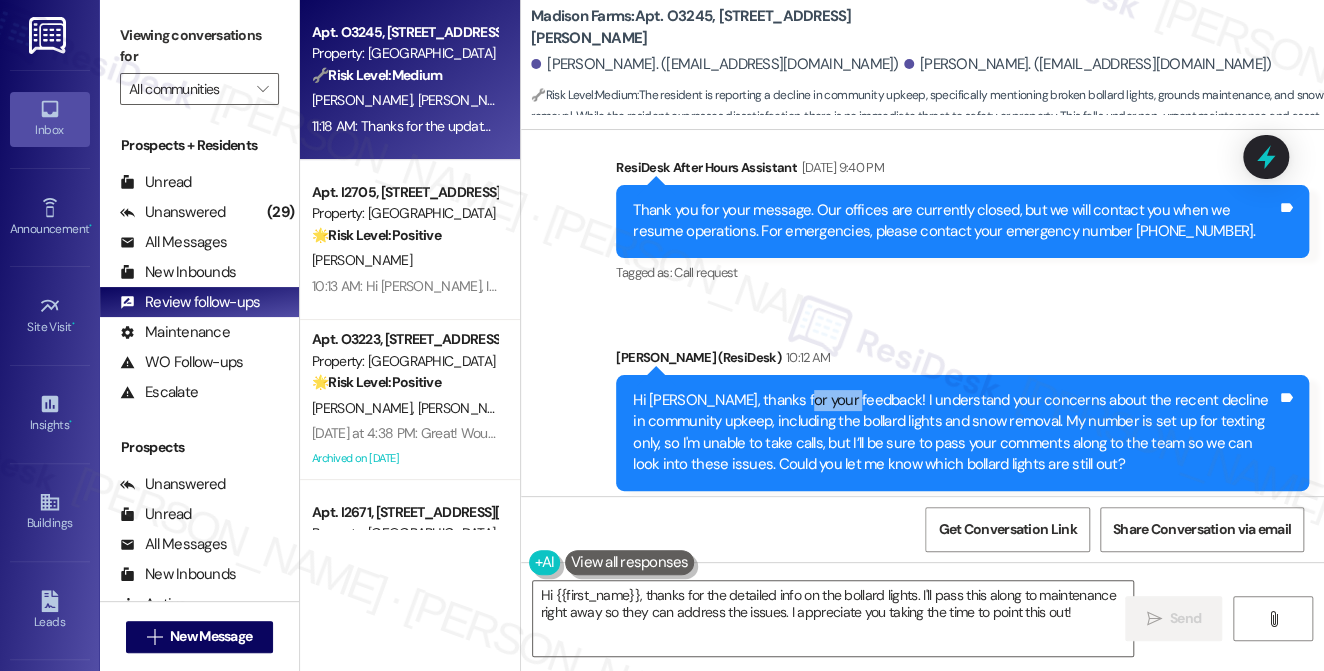 click on "Hi Brian, thanks for your feedback! I understand your concerns about the recent decline in community upkeep, including the bollard lights and snow removal. My number is set up for texting only, so I'm unable to take calls, but I’ll be sure to pass your comments along to the team so we can look into these issues. Could you let me know which bollard lights are still out?" at bounding box center [955, 433] 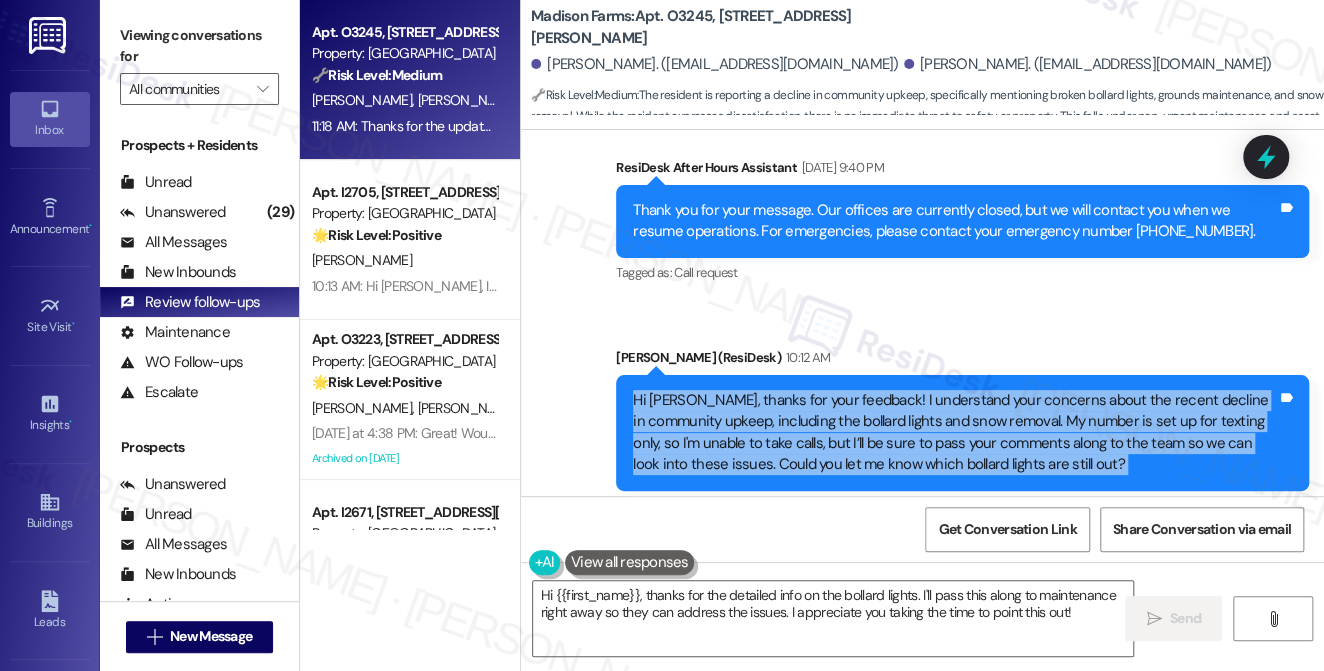 click on "Hi Brian, thanks for your feedback! I understand your concerns about the recent decline in community upkeep, including the bollard lights and snow removal. My number is set up for texting only, so I'm unable to take calls, but I’ll be sure to pass your comments along to the team so we can look into these issues. Could you let me know which bollard lights are still out?" at bounding box center (955, 433) 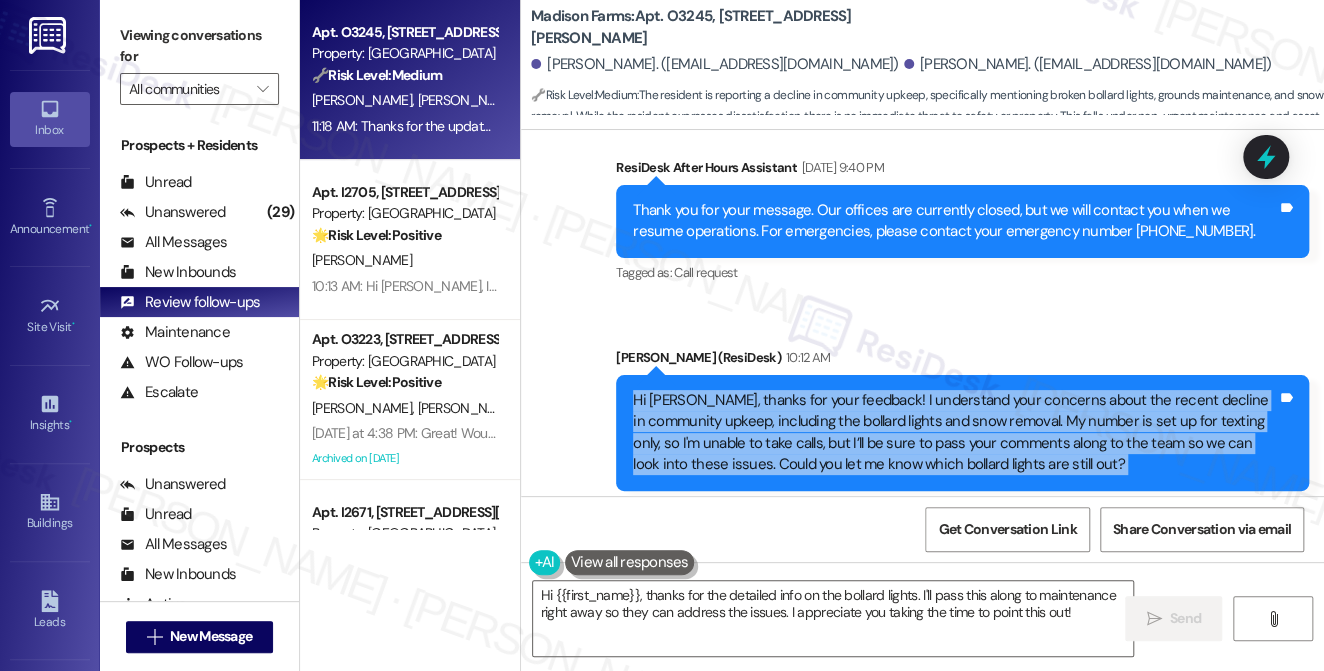 scroll, scrollTop: 6731, scrollLeft: 0, axis: vertical 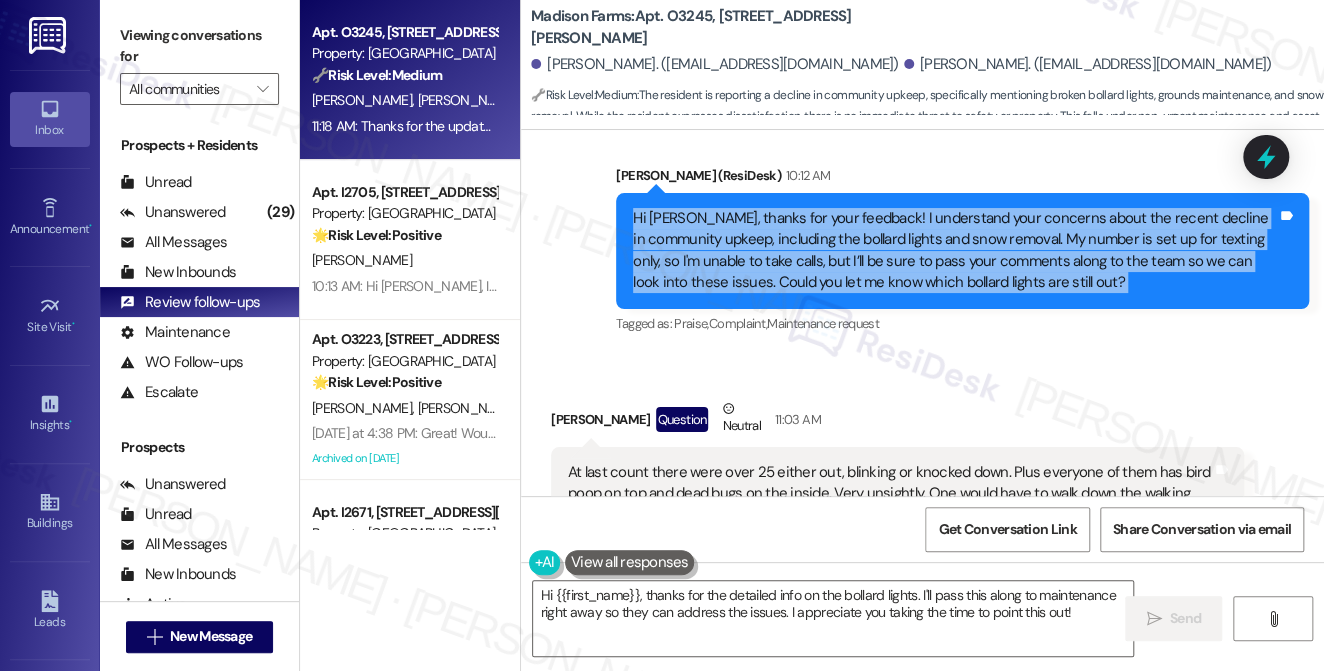 click on "Hi Brian, thanks for your feedback! I understand your concerns about the recent decline in community upkeep, including the bollard lights and snow removal. My number is set up for texting only, so I'm unable to take calls, but I’ll be sure to pass your comments along to the team so we can look into these issues. Could you let me know which bollard lights are still out?" at bounding box center [955, 251] 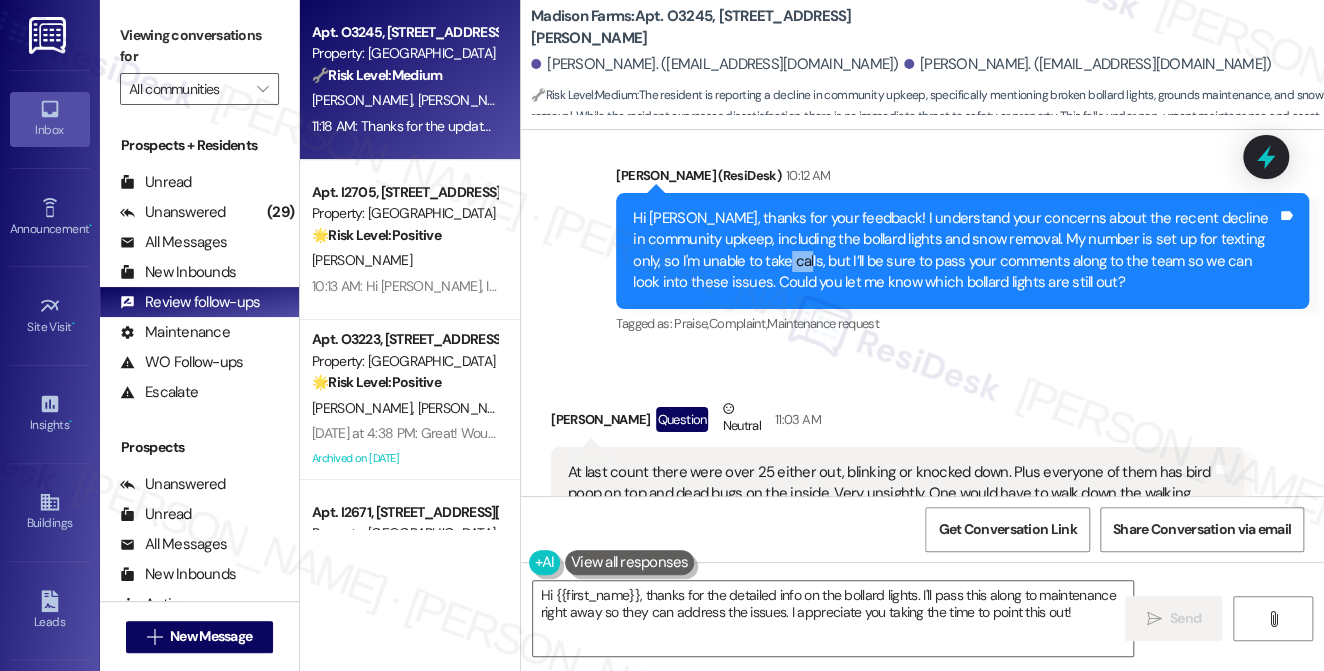 click on "Hi Brian, thanks for your feedback! I understand your concerns about the recent decline in community upkeep, including the bollard lights and snow removal. My number is set up for texting only, so I'm unable to take calls, but I’ll be sure to pass your comments along to the team so we can look into these issues. Could you let me know which bollard lights are still out?" at bounding box center [955, 251] 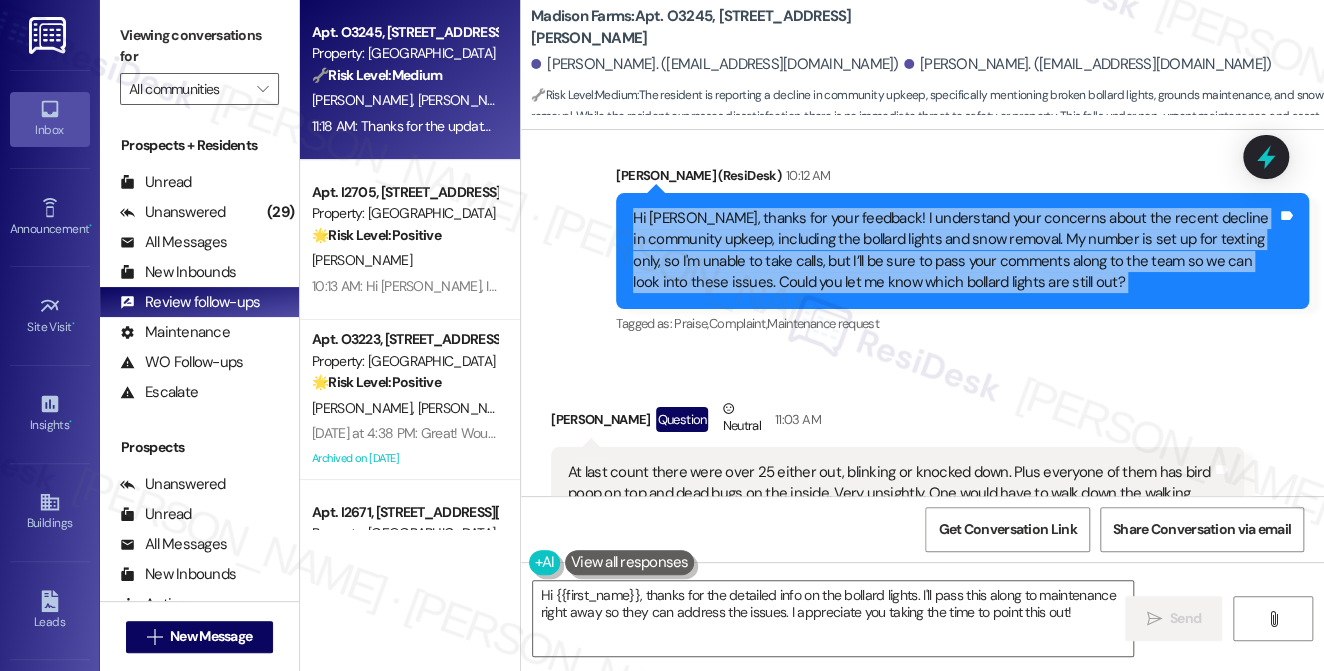 click on "Hi Brian, thanks for your feedback! I understand your concerns about the recent decline in community upkeep, including the bollard lights and snow removal. My number is set up for texting only, so I'm unable to take calls, but I’ll be sure to pass your comments along to the team so we can look into these issues. Could you let me know which bollard lights are still out?" at bounding box center (955, 251) 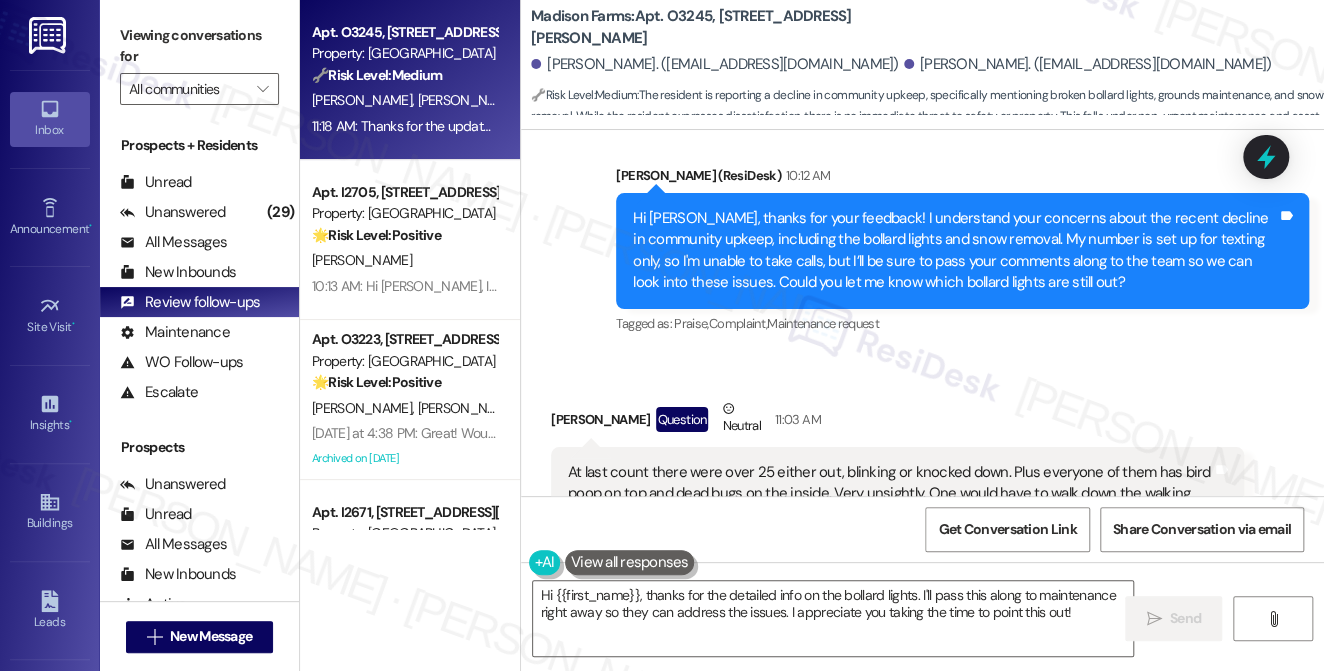 click on "Hi Brian, thanks for your feedback! I understand your concerns about the recent decline in community upkeep, including the bollard lights and snow removal. My number is set up for texting only, so I'm unable to take calls, but I’ll be sure to pass your comments along to the team so we can look into these issues. Could you let me know which bollard lights are still out?" at bounding box center (955, 251) 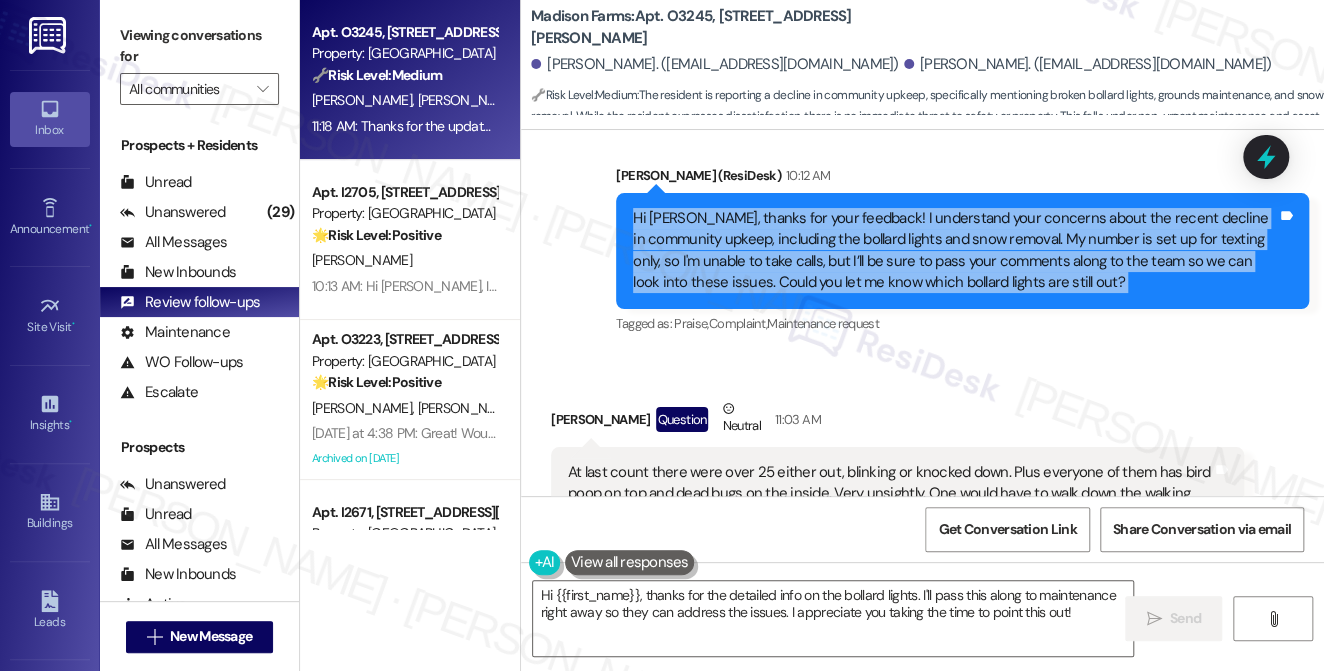 click on "Hi Brian, thanks for your feedback! I understand your concerns about the recent decline in community upkeep, including the bollard lights and snow removal. My number is set up for texting only, so I'm unable to take calls, but I’ll be sure to pass your comments along to the team so we can look into these issues. Could you let me know which bollard lights are still out?" at bounding box center (955, 251) 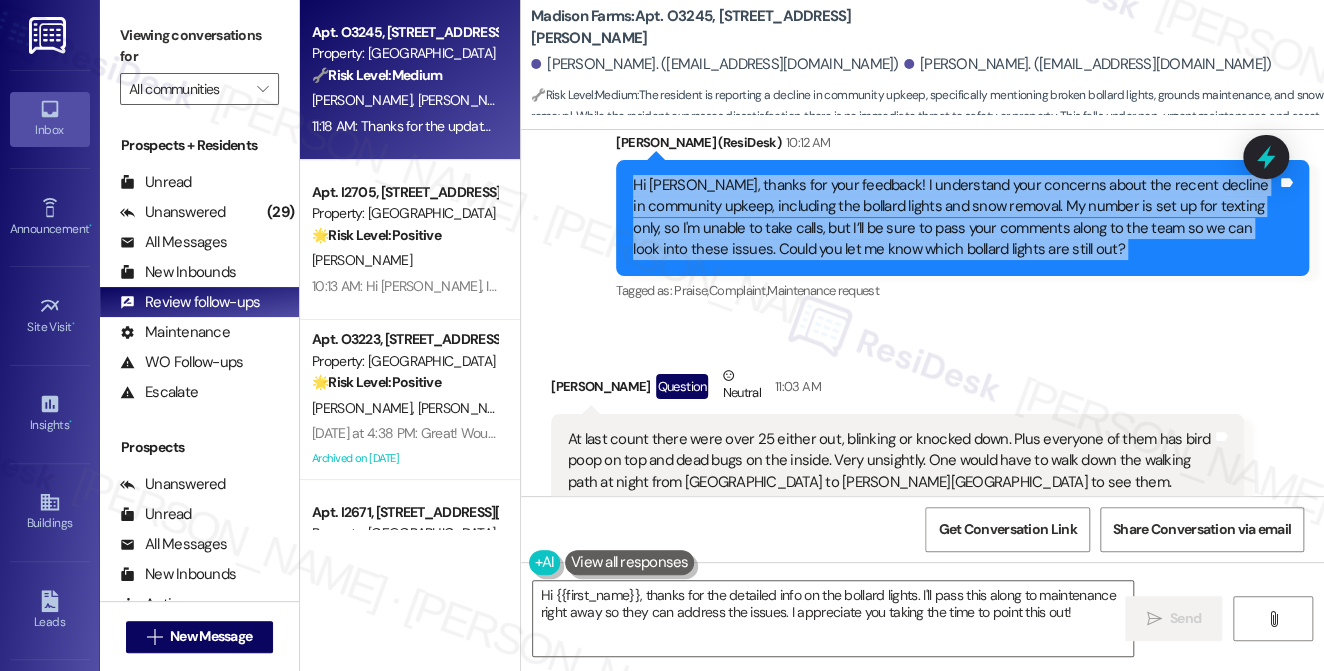 scroll, scrollTop: 6640, scrollLeft: 0, axis: vertical 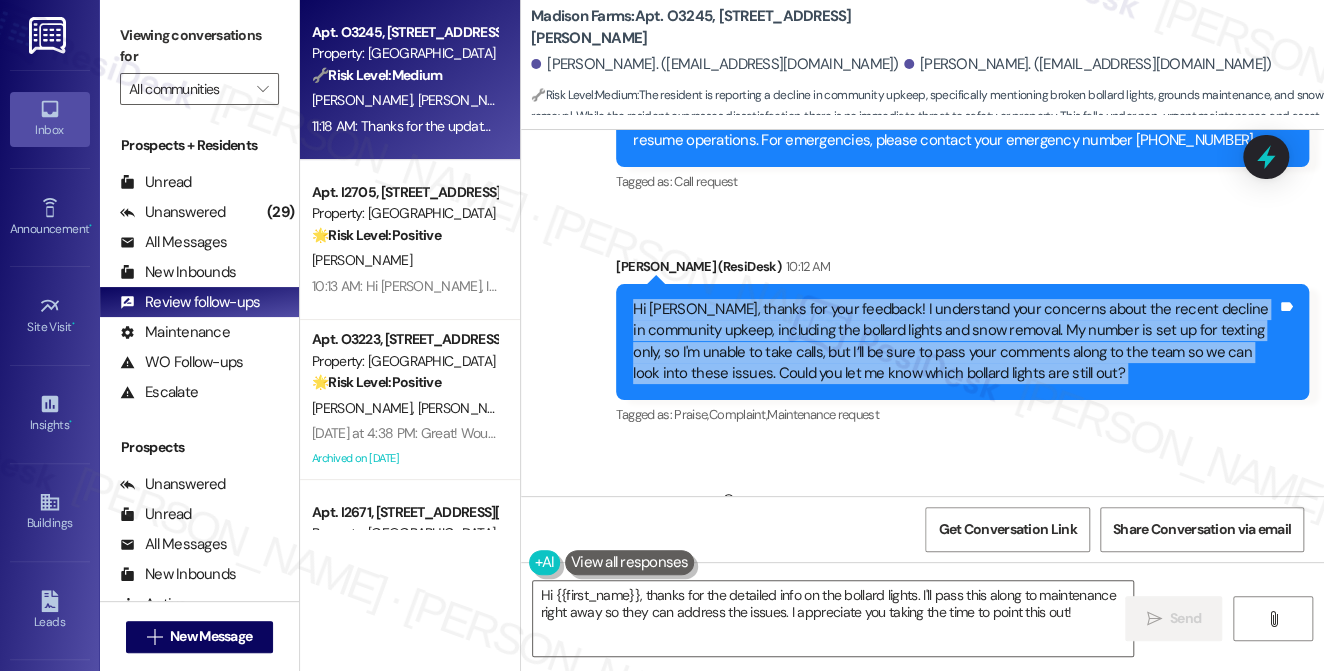 click on "Hi Brian, thanks for your feedback! I understand your concerns about the recent decline in community upkeep, including the bollard lights and snow removal. My number is set up for texting only, so I'm unable to take calls, but I’ll be sure to pass your comments along to the team so we can look into these issues. Could you let me know which bollard lights are still out?" at bounding box center [955, 342] 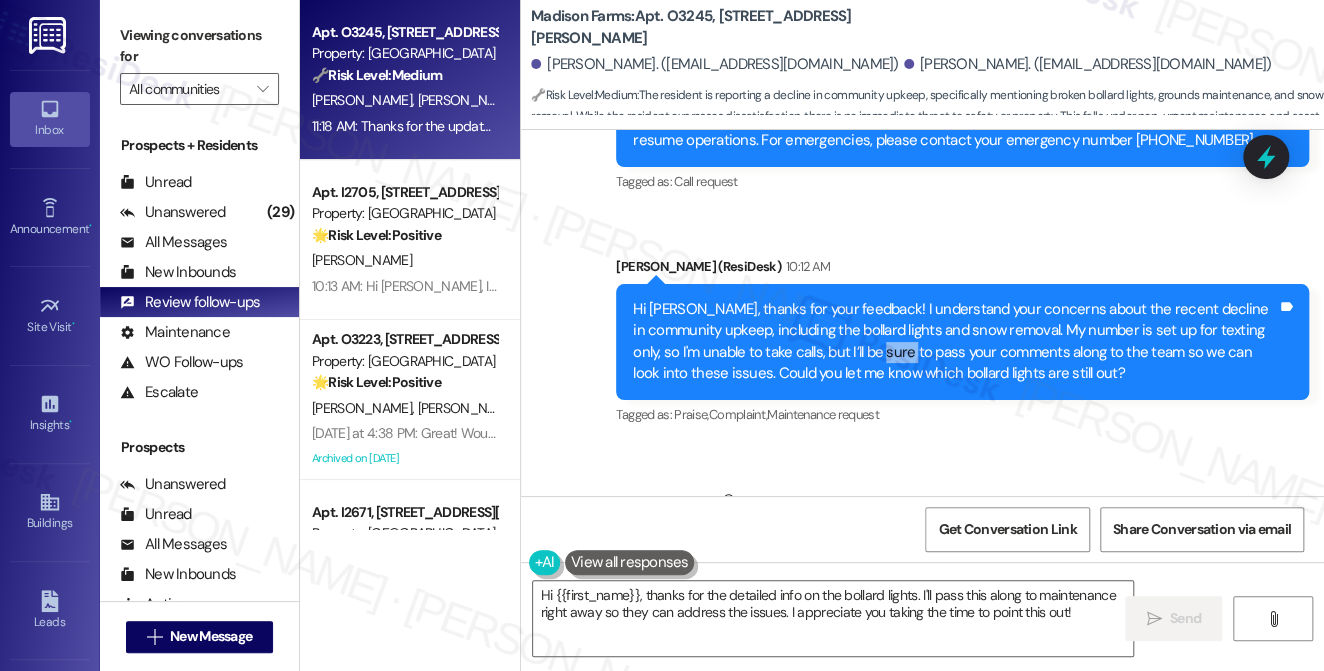 click on "Hi Brian, thanks for your feedback! I understand your concerns about the recent decline in community upkeep, including the bollard lights and snow removal. My number is set up for texting only, so I'm unable to take calls, but I’ll be sure to pass your comments along to the team so we can look into these issues. Could you let me know which bollard lights are still out?" at bounding box center [955, 342] 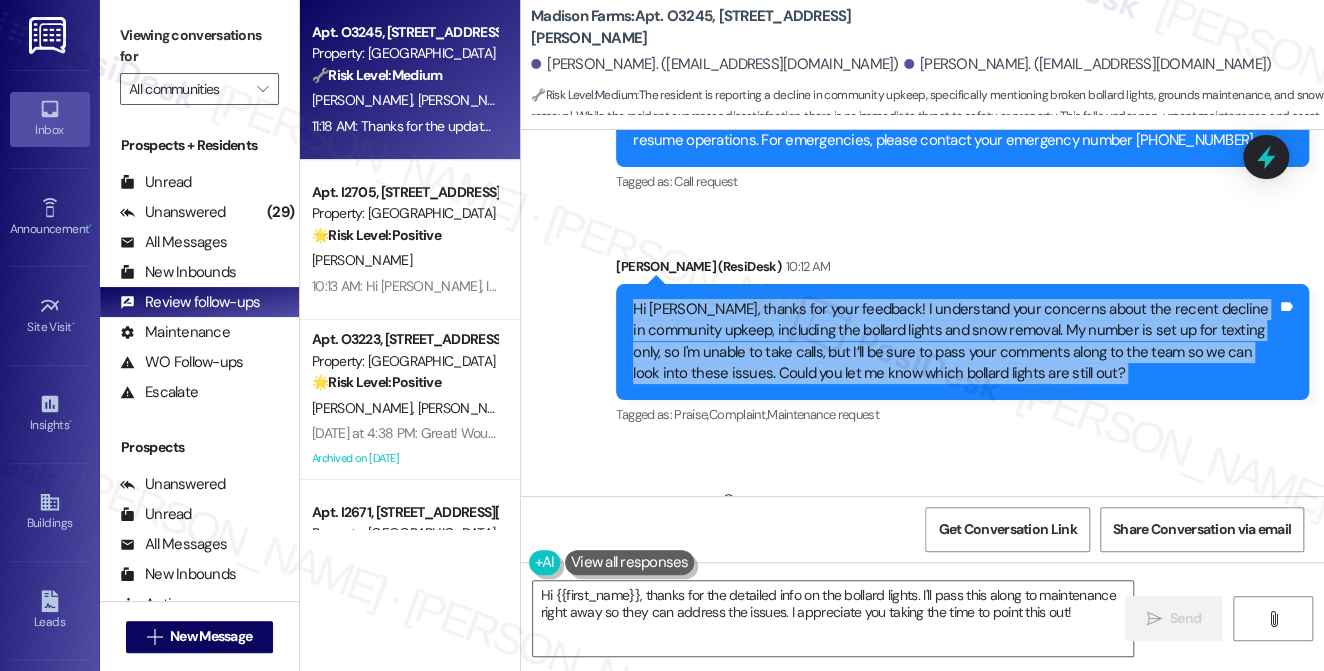 click on "Hi Brian, thanks for your feedback! I understand your concerns about the recent decline in community upkeep, including the bollard lights and snow removal. My number is set up for texting only, so I'm unable to take calls, but I’ll be sure to pass your comments along to the team so we can look into these issues. Could you let me know which bollard lights are still out?" at bounding box center [955, 342] 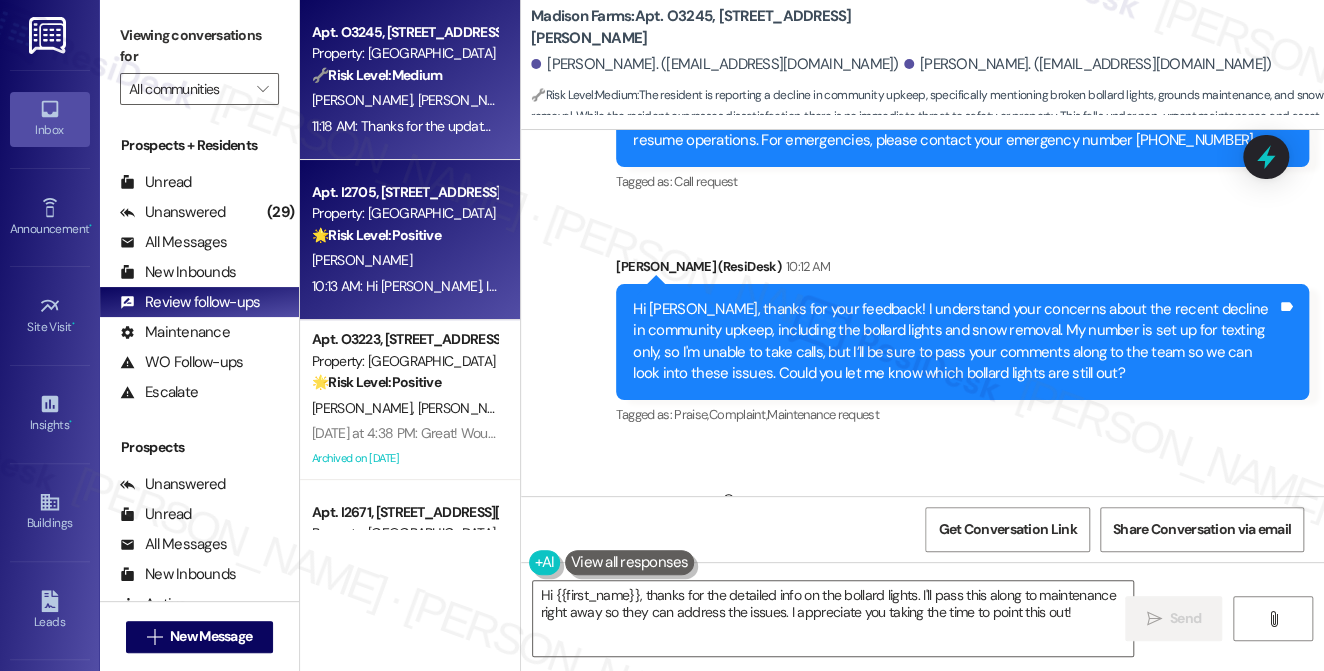 click on "Property: [GEOGRAPHIC_DATA]" at bounding box center [404, 213] 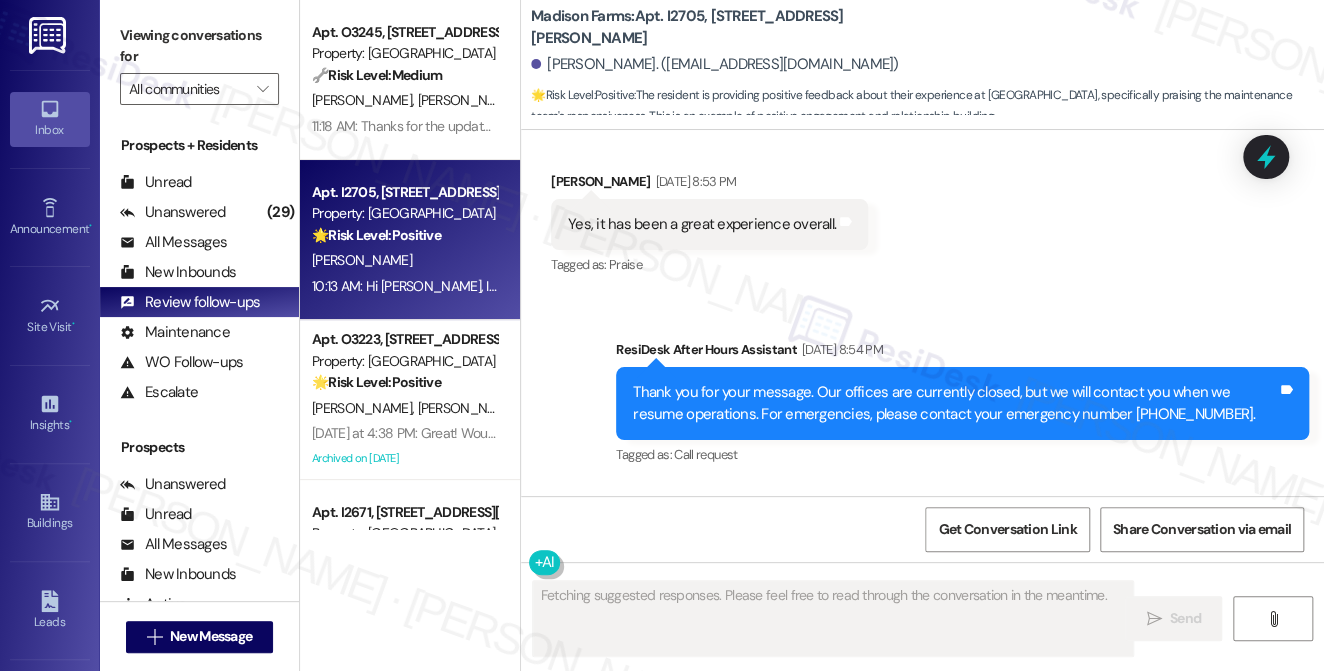 scroll, scrollTop: 2072, scrollLeft: 0, axis: vertical 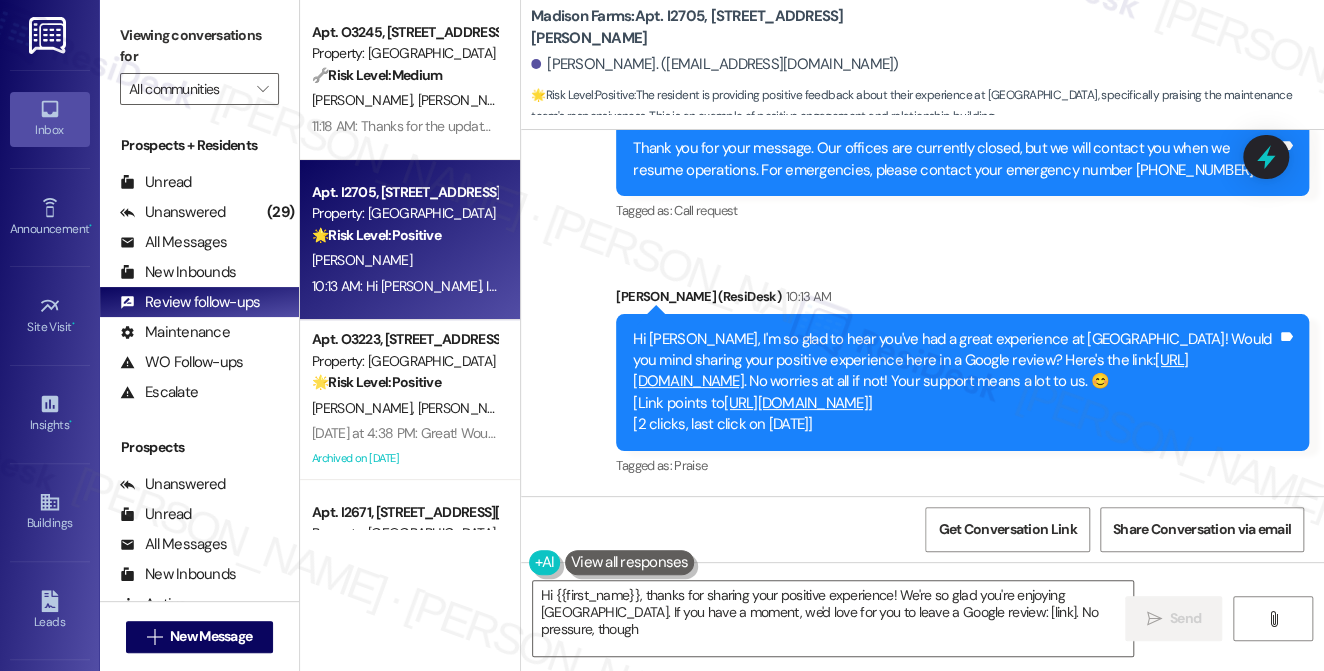 type on "Hi {{first_name}}, thanks for sharing your positive experience! We're so glad you're enjoying Madison Farms. If you have a moment, we'd love for you to leave a Google review: [link]. No pressure, though!" 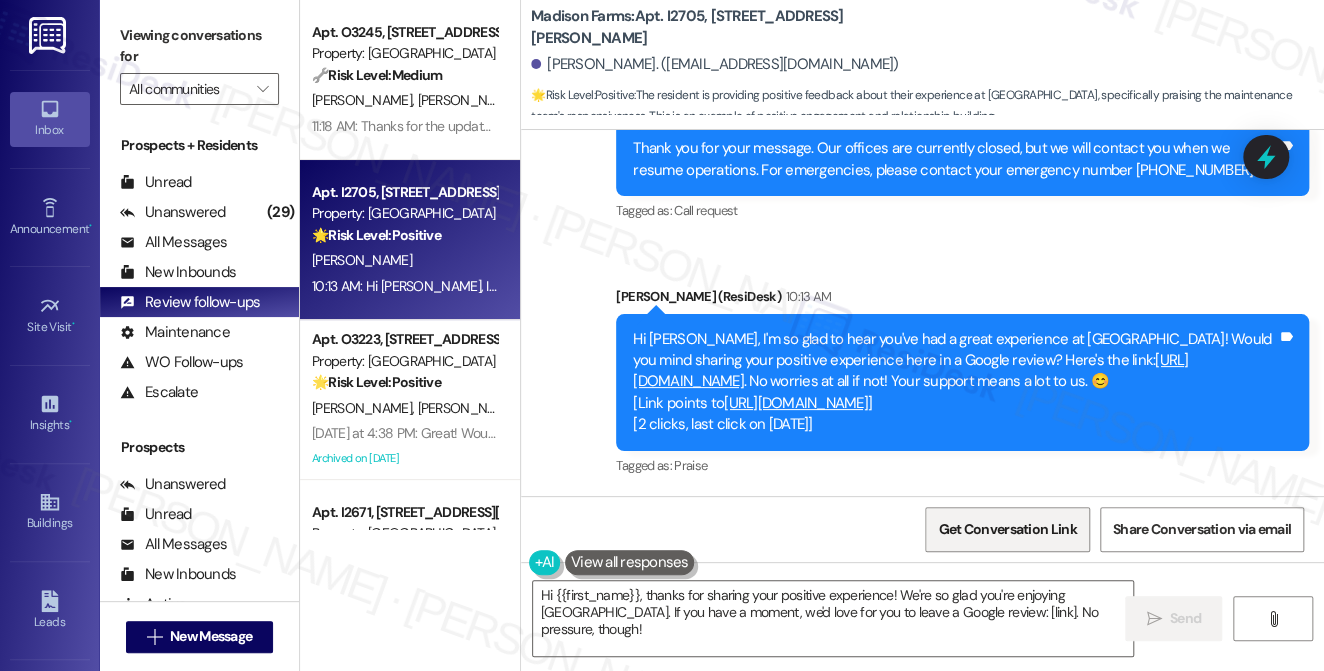 click on "Get Conversation Link" at bounding box center [1007, 529] 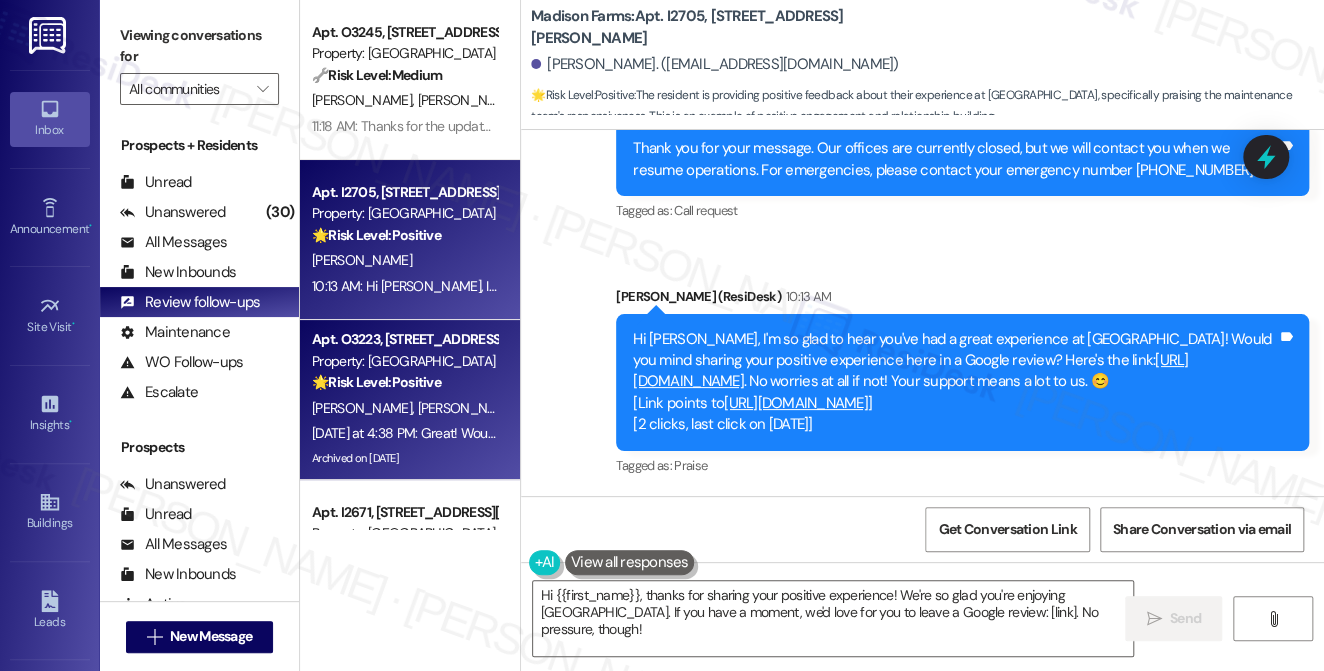 click on "🌟  Risk Level:  Positive" at bounding box center (376, 382) 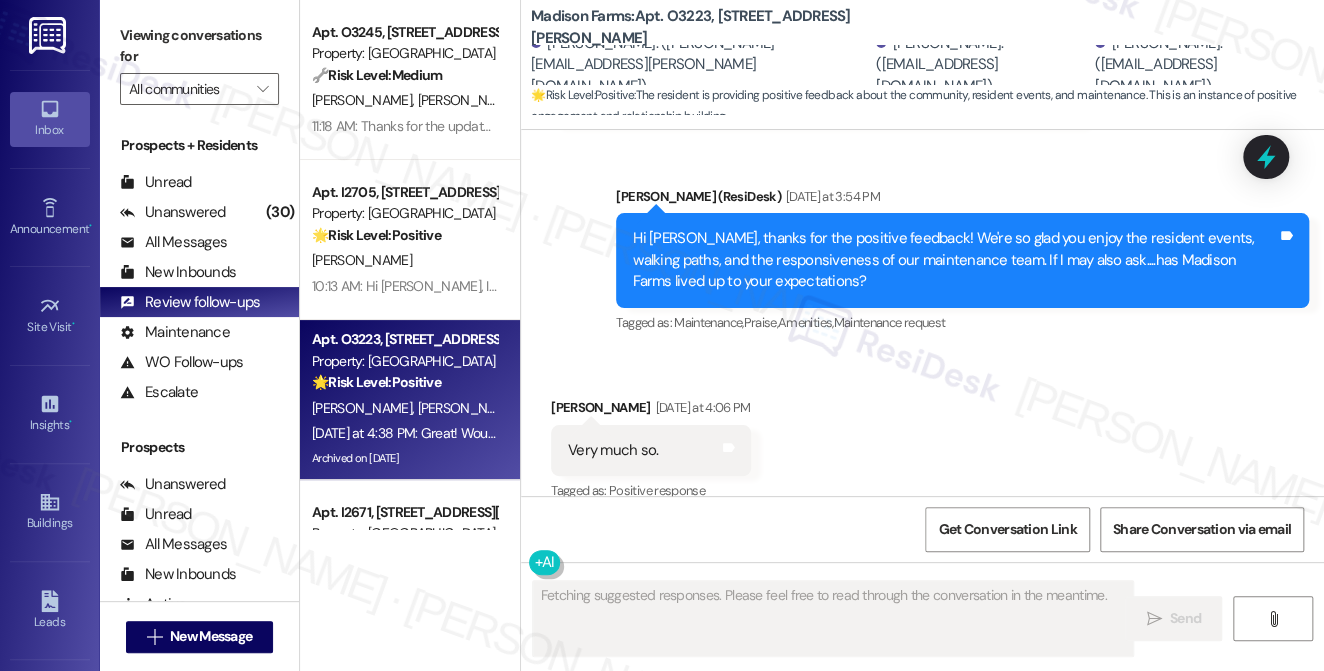 scroll, scrollTop: 7893, scrollLeft: 0, axis: vertical 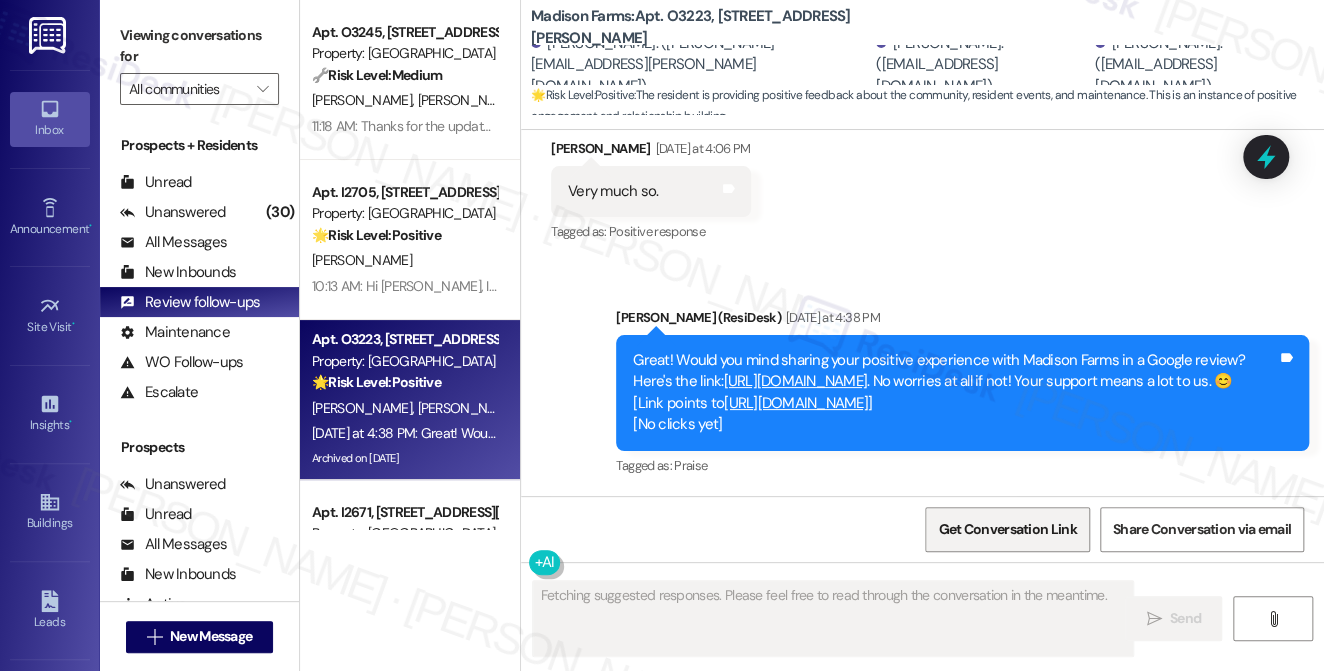 click on "Get Conversation Link" at bounding box center [1007, 529] 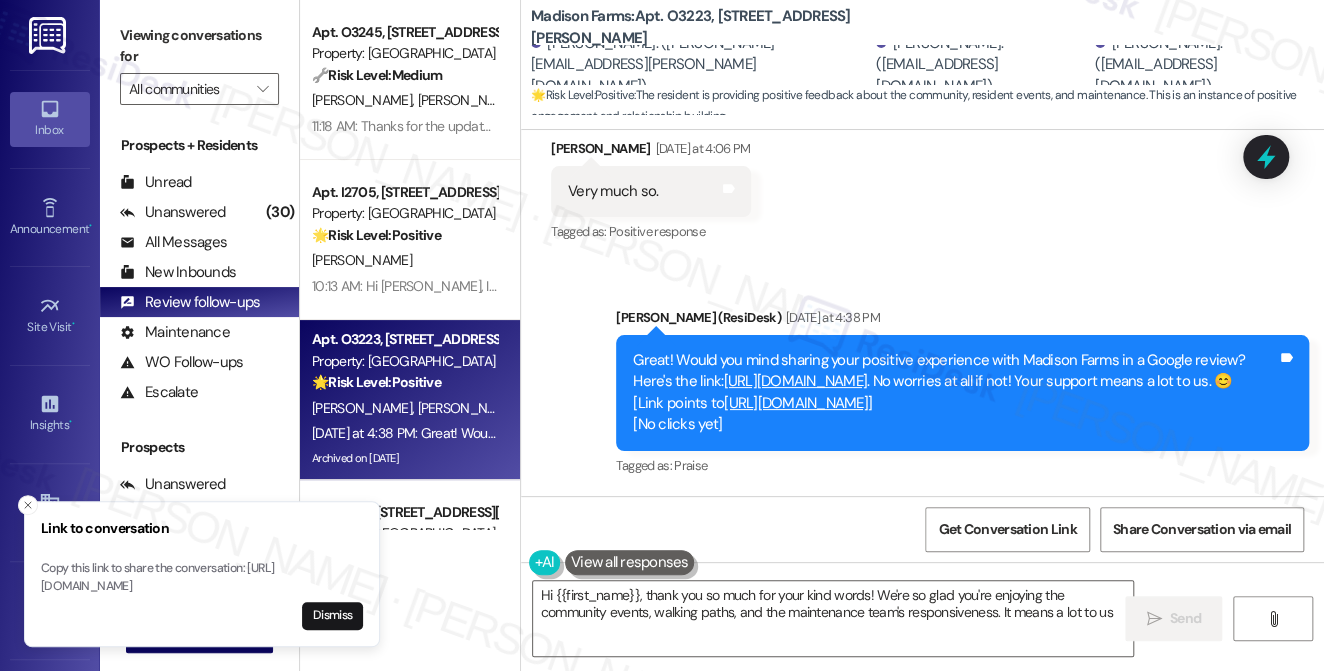 type on "Hi {{first_name}}, thank you so much for your kind words! We're so glad you're enjoying the community events, walking paths, and the maintenance team's responsiveness. It means a lot to us!" 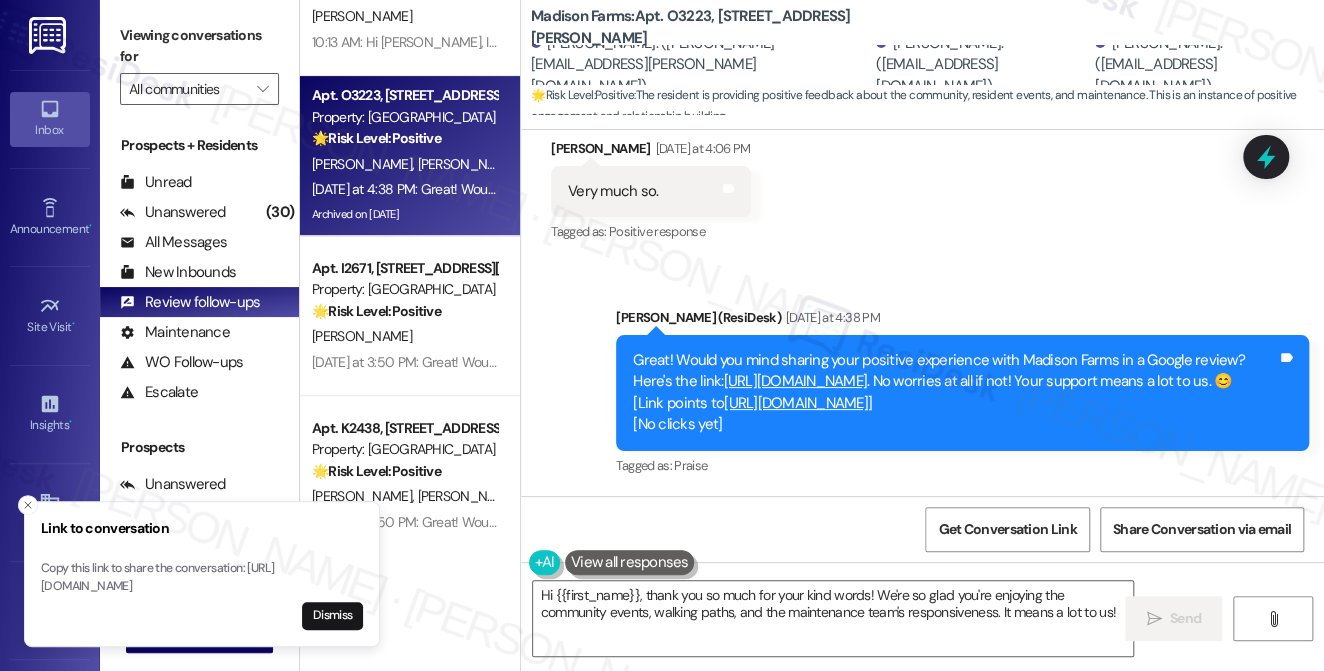 scroll, scrollTop: 272, scrollLeft: 0, axis: vertical 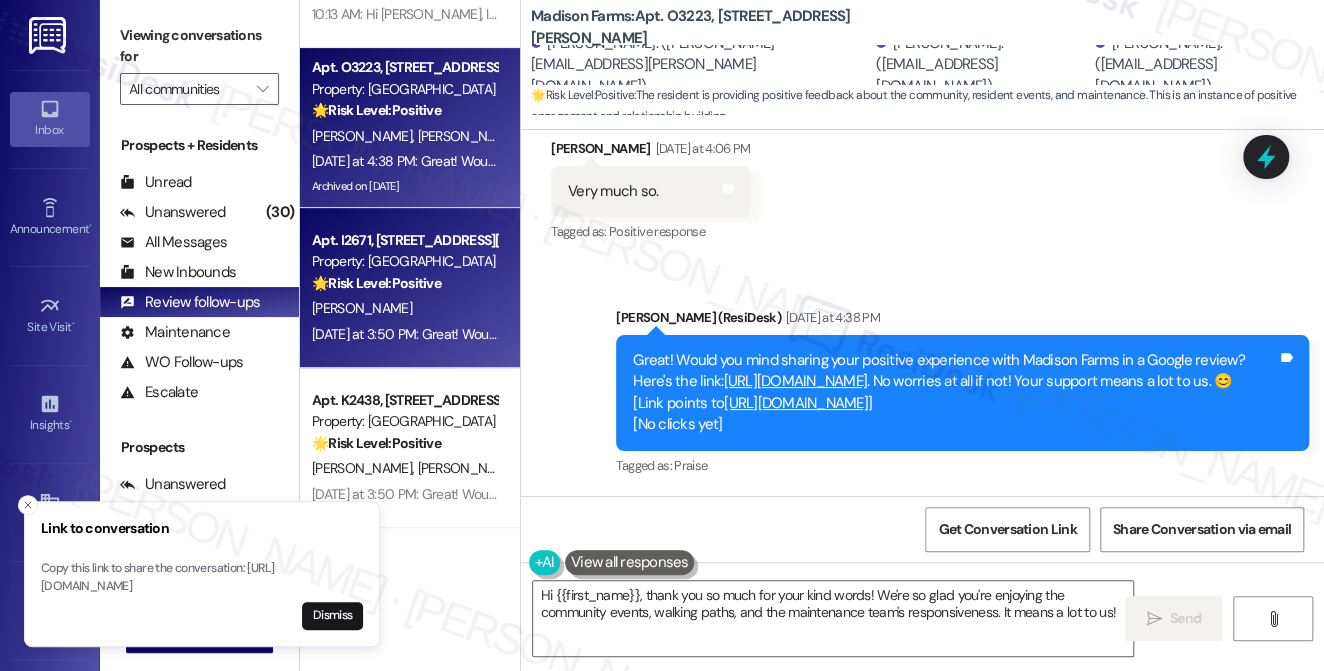 click on "L. Niedbala" at bounding box center [404, 308] 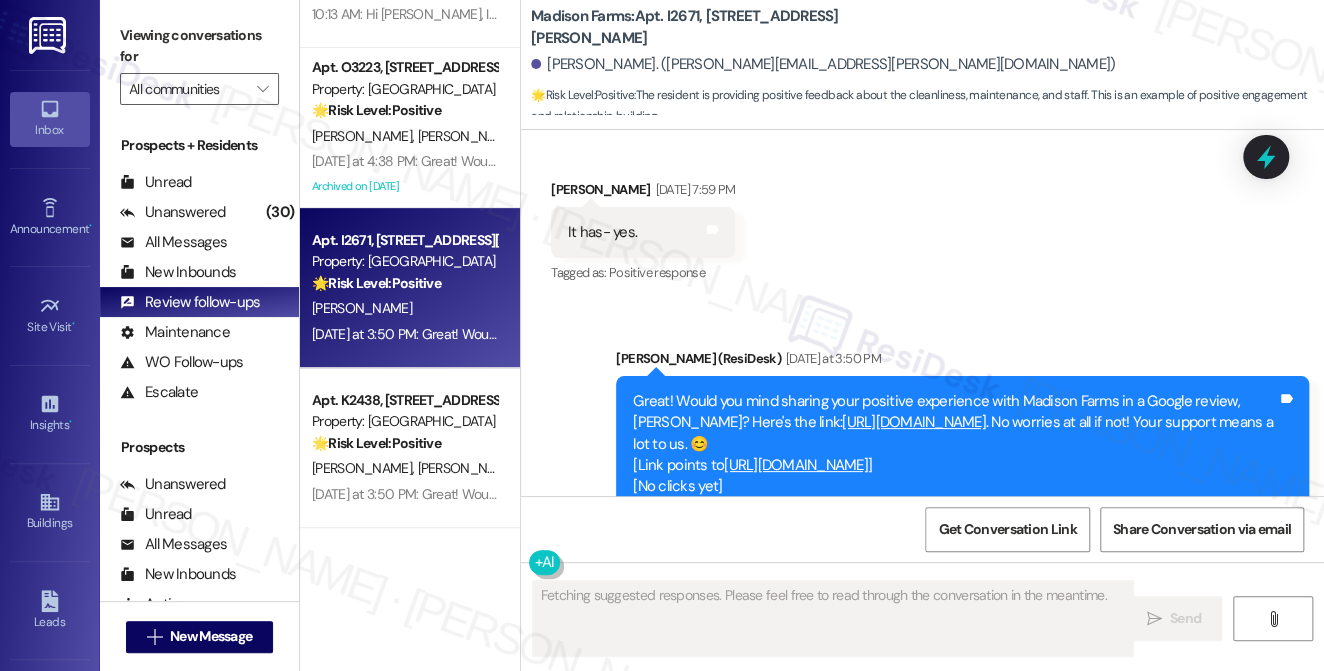 scroll, scrollTop: 1925, scrollLeft: 0, axis: vertical 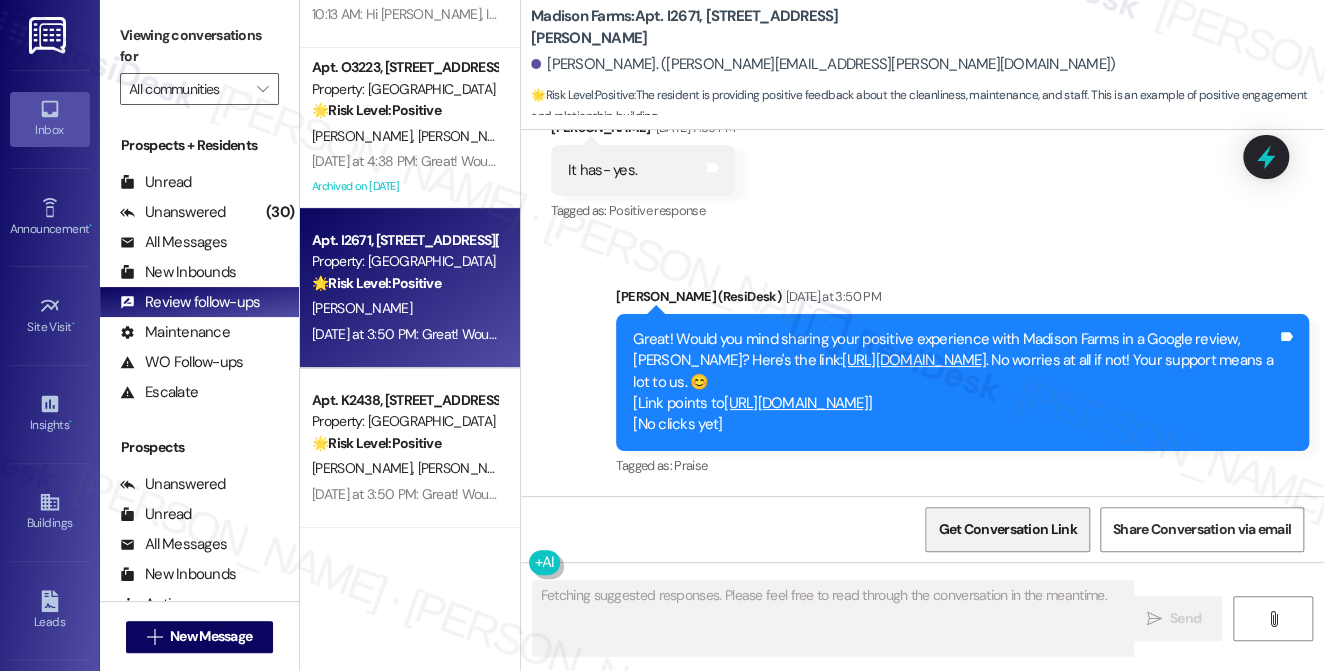 click on "Get Conversation Link" at bounding box center [1007, 529] 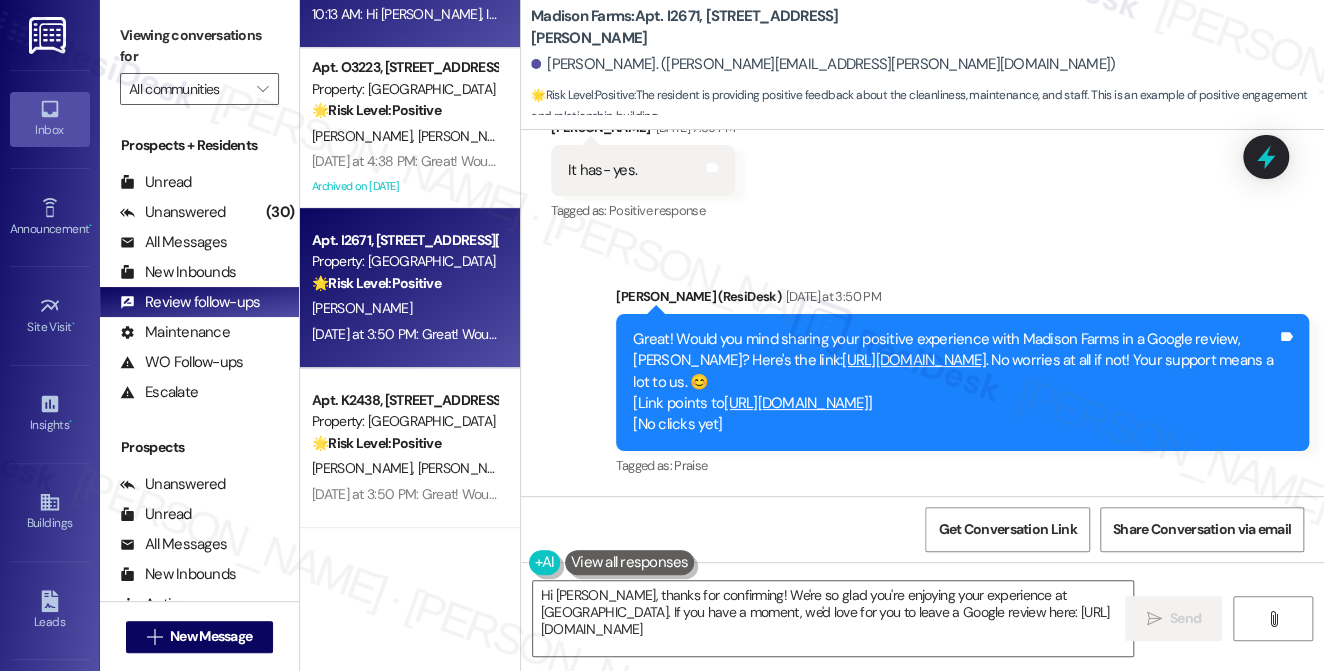 type on "Hi Linda, thanks for confirming! We're so glad you're enjoying your experience at Madison Farms. If you have a moment, we'd love for you to leave a Google review here: https://www.theresidesk.com/links/review-JB4muPpNb." 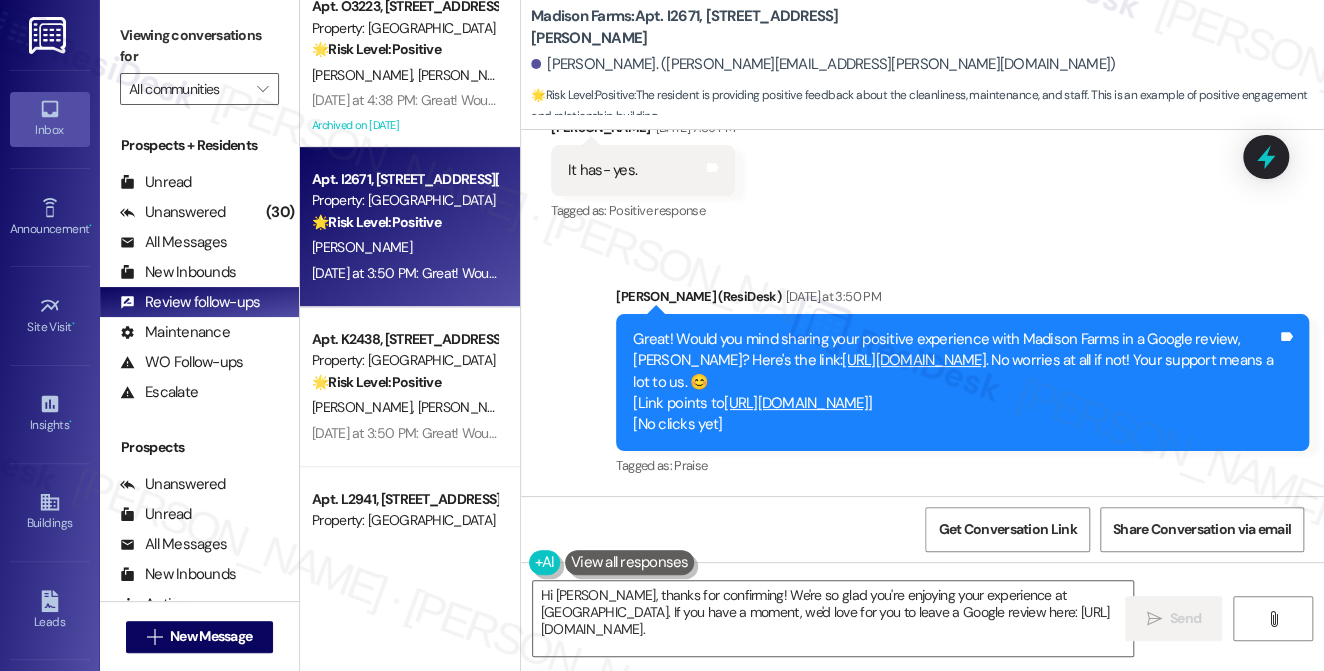 scroll, scrollTop: 454, scrollLeft: 0, axis: vertical 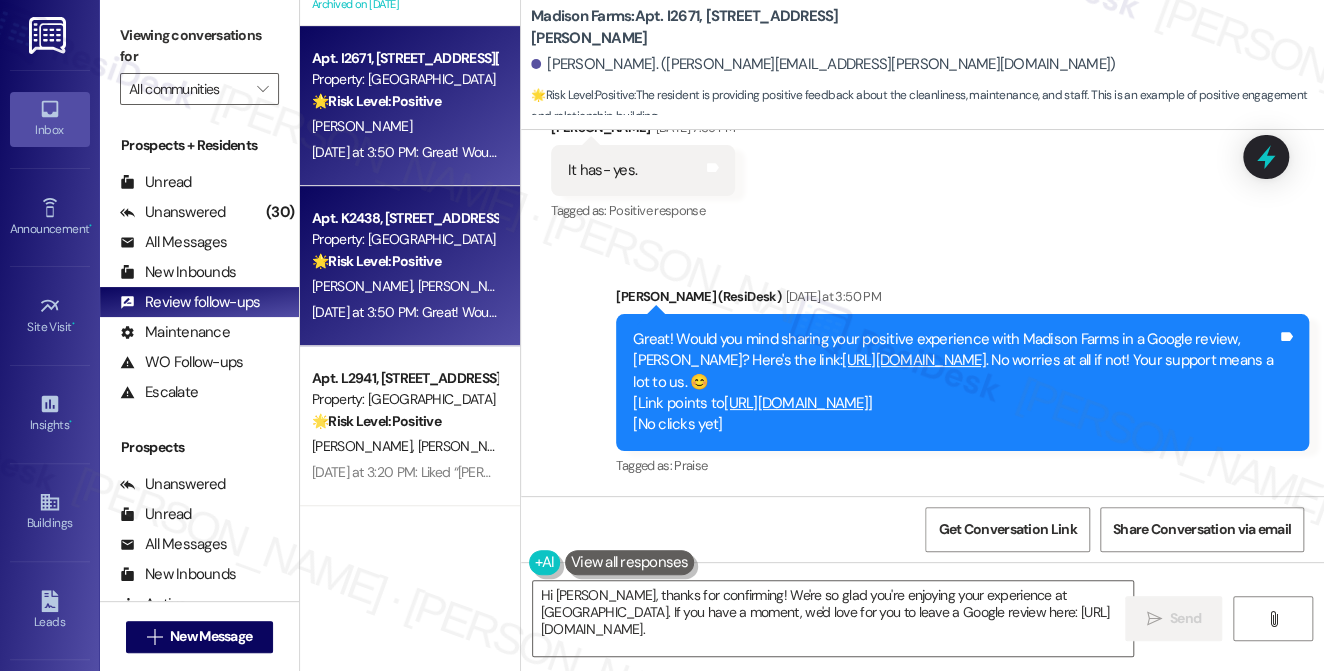 click on "Yesterday at 3:50 PM: Great! Would you mind sharing your positive experience with Madison Farms in a Google review, Samantha? Here's the link: https://www.theresidesk.com/links/review-weO4r5Kuq. No worries at all if not! Your support means a lot to us. 😊 Yesterday at 3:50 PM: Great! Would you mind sharing your positive experience with Madison Farms in a Google review, Samantha? Here's the link: https://www.theresidesk.com/links/review-weO4r5Kuq. No worries at all if not! Your support means a lot to us. 😊" at bounding box center (976, 312) 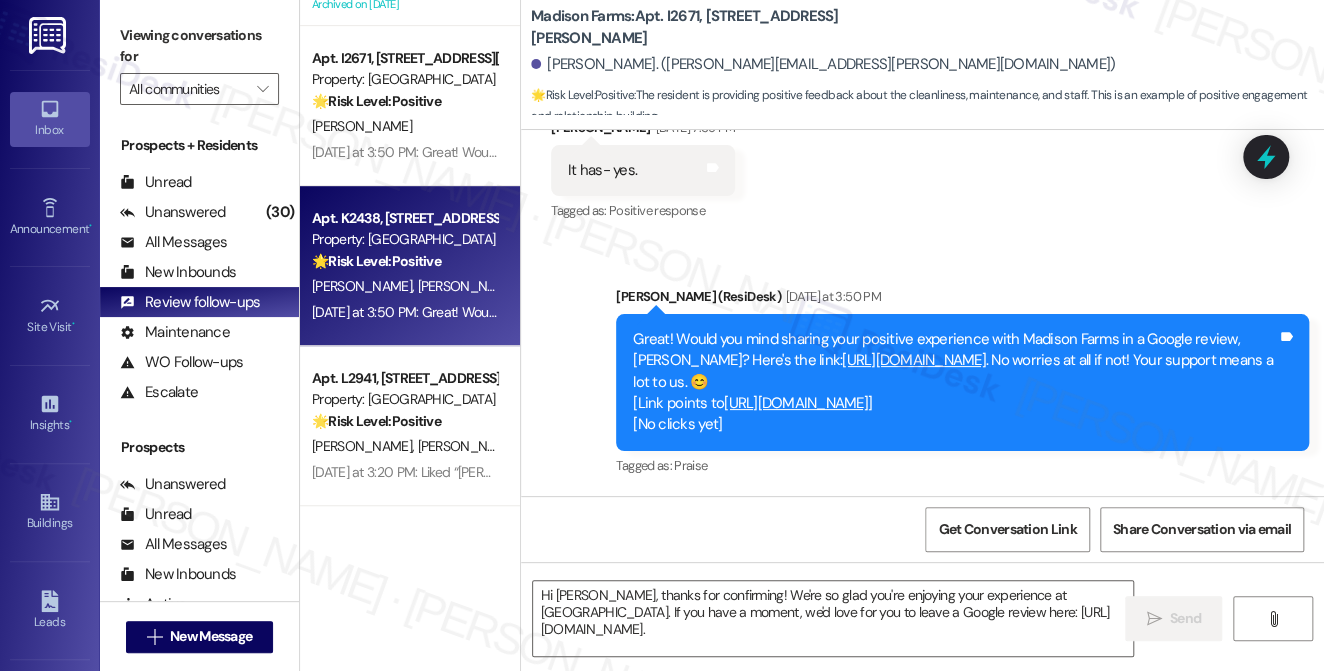 type on "Fetching suggested responses. Please feel free to read through the conversation in the meantime." 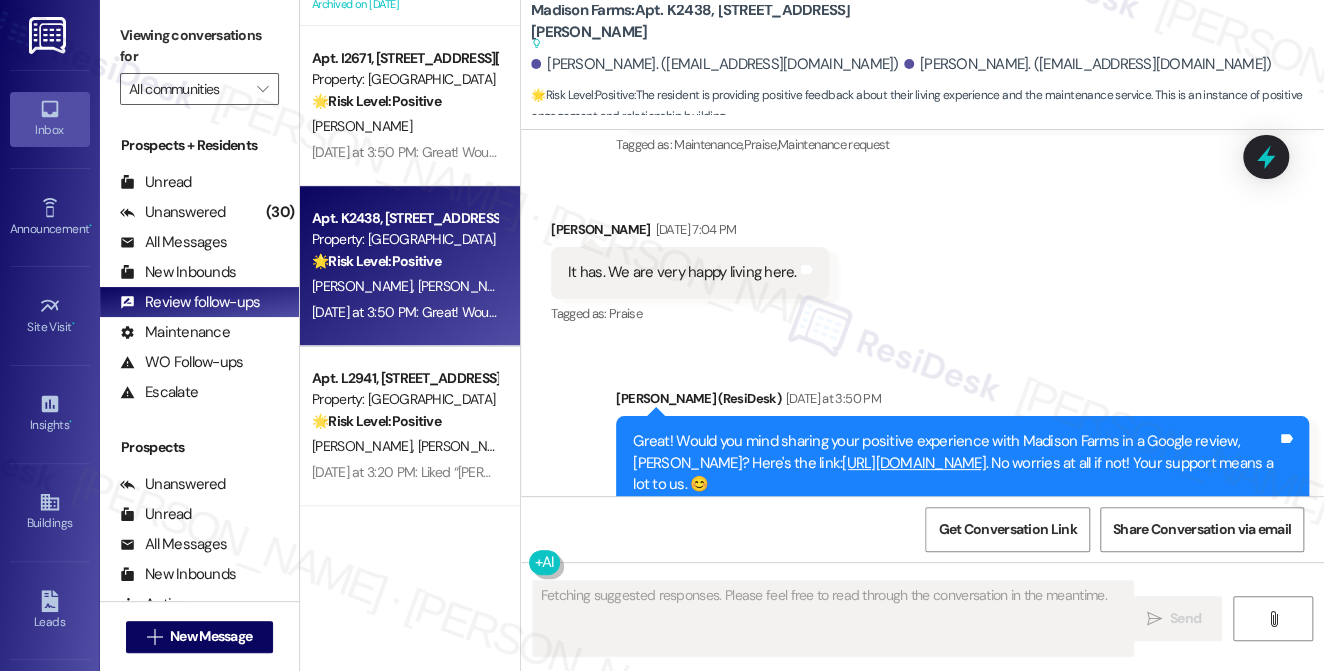 scroll, scrollTop: 3248, scrollLeft: 0, axis: vertical 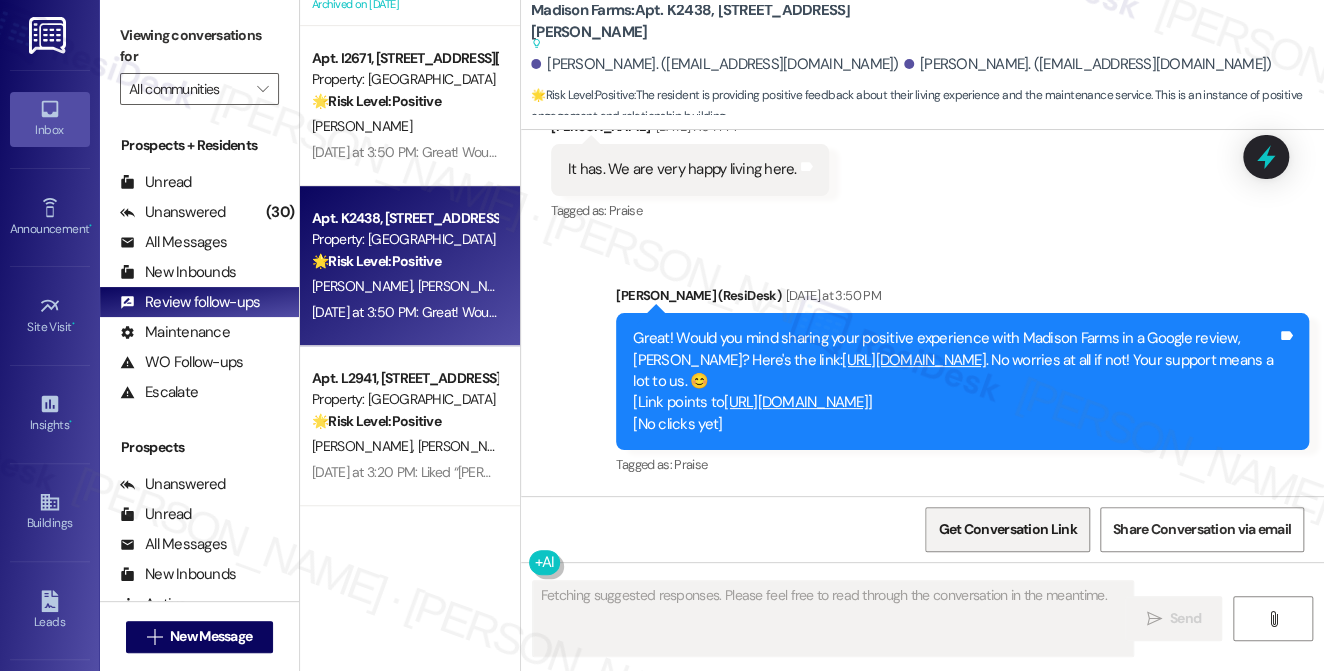 click on "Get Conversation Link" at bounding box center [1007, 529] 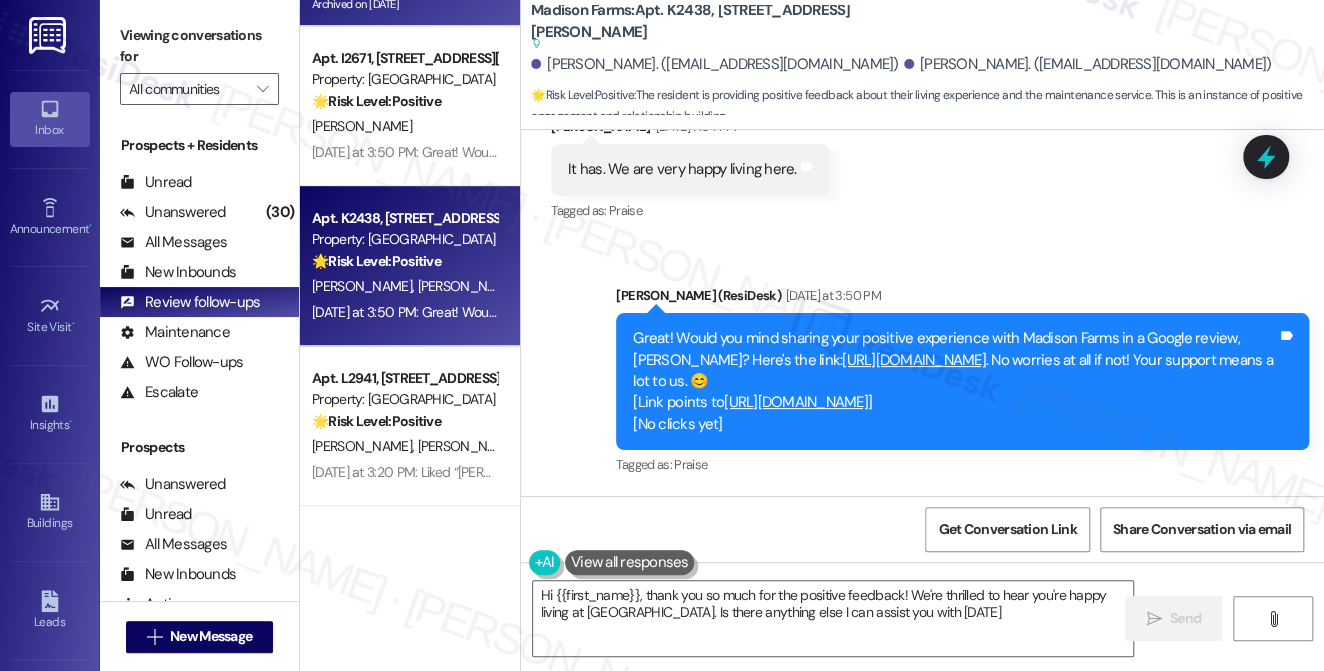type on "Hi {{first_name}}, thank you so much for the positive feedback! We're thrilled to hear you're happy living at Madison Farms. Is there anything else I can assist you with today?" 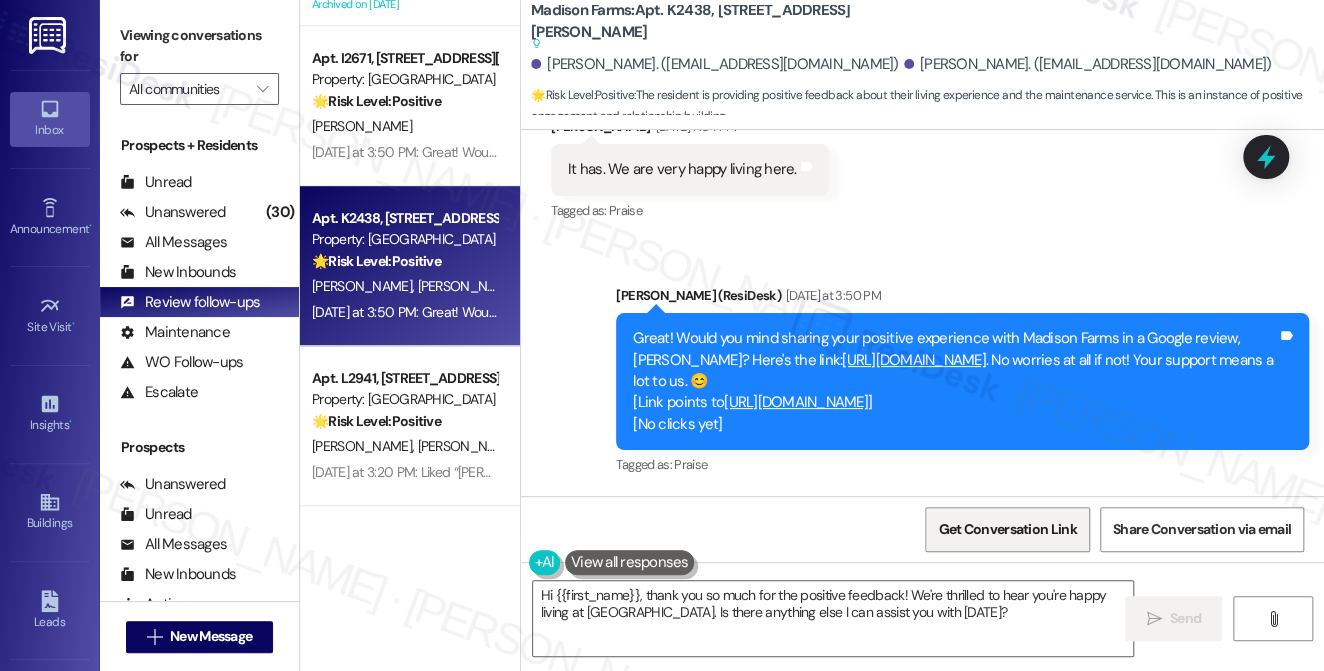 click on "Get Conversation Link" at bounding box center (1007, 529) 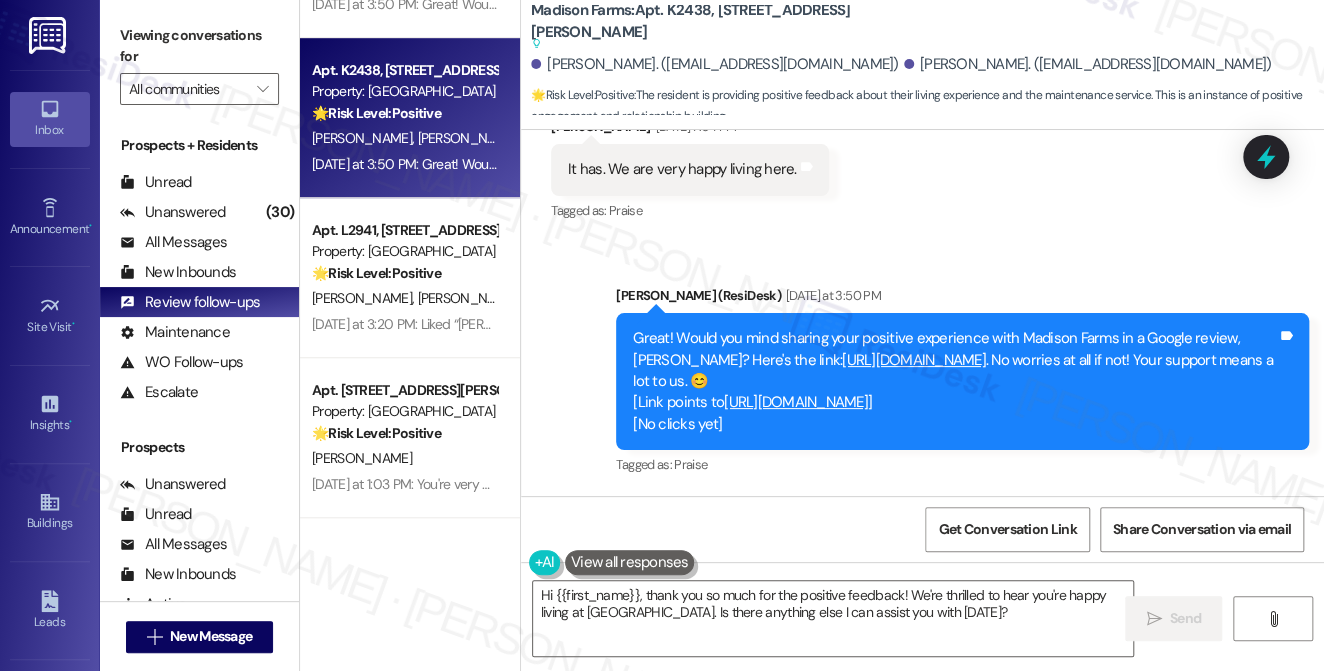 scroll, scrollTop: 727, scrollLeft: 0, axis: vertical 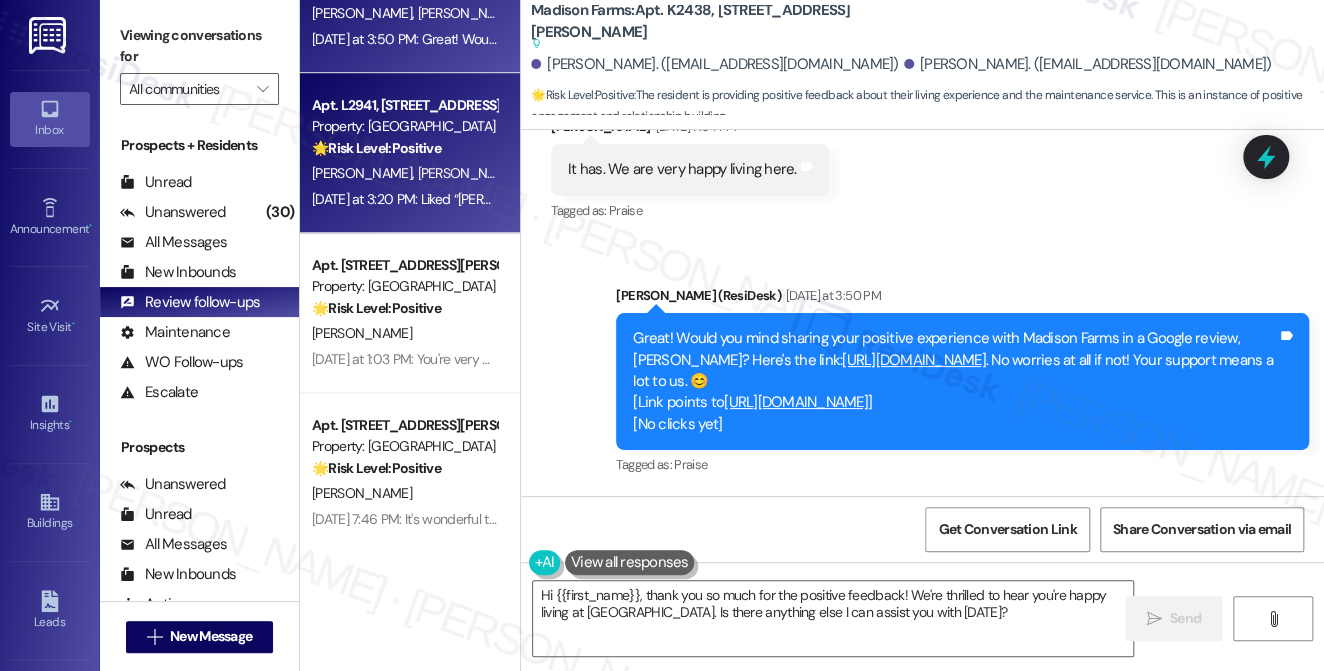 click on "[PERSON_NAME]" at bounding box center (573, 173) 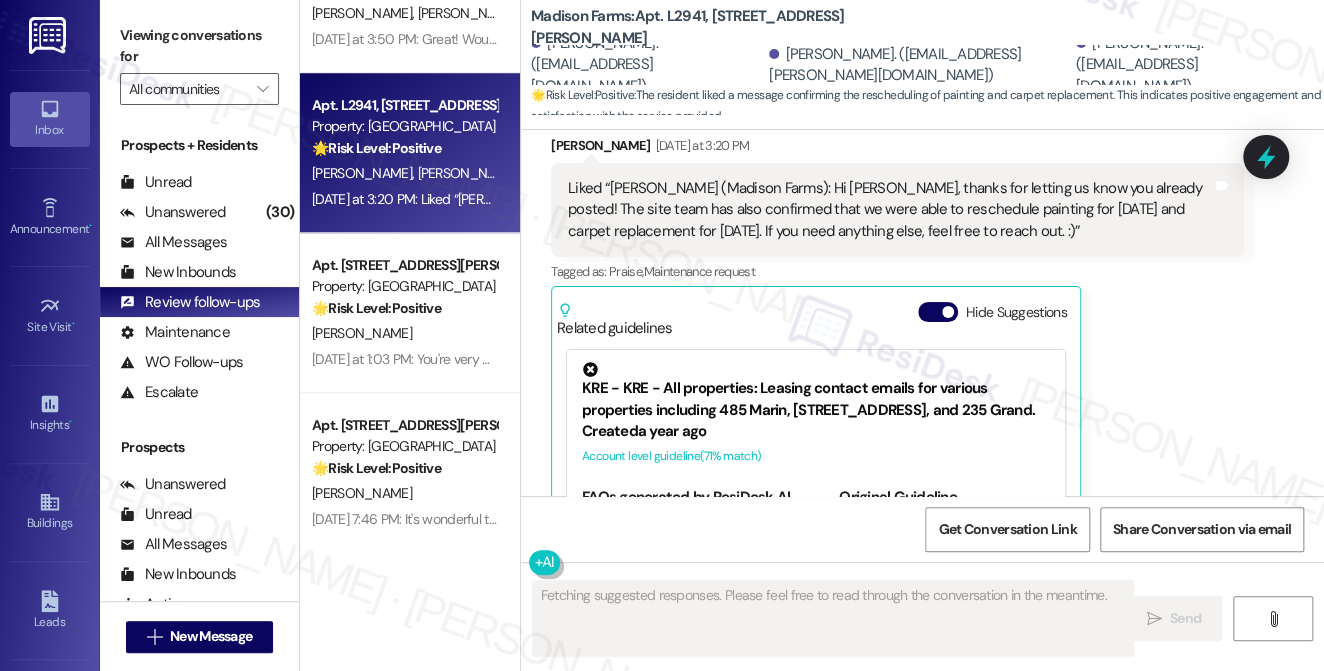 scroll, scrollTop: 7473, scrollLeft: 0, axis: vertical 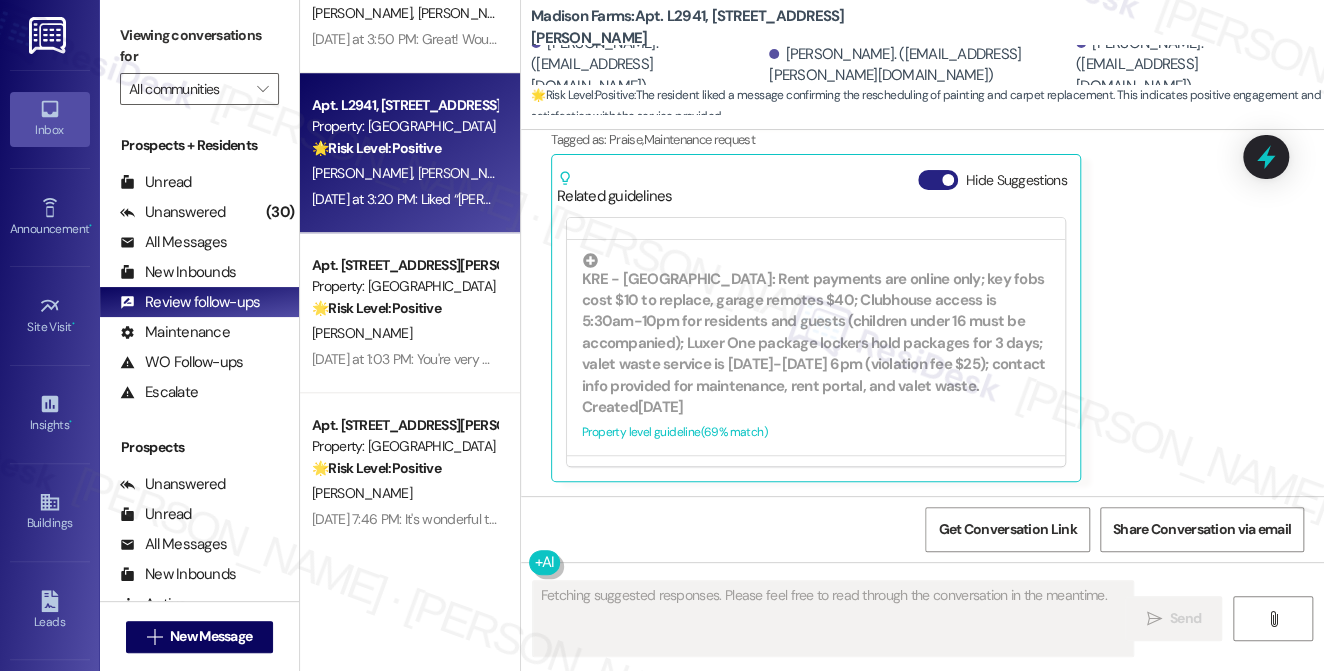 click on "Hide Suggestions" at bounding box center [938, 180] 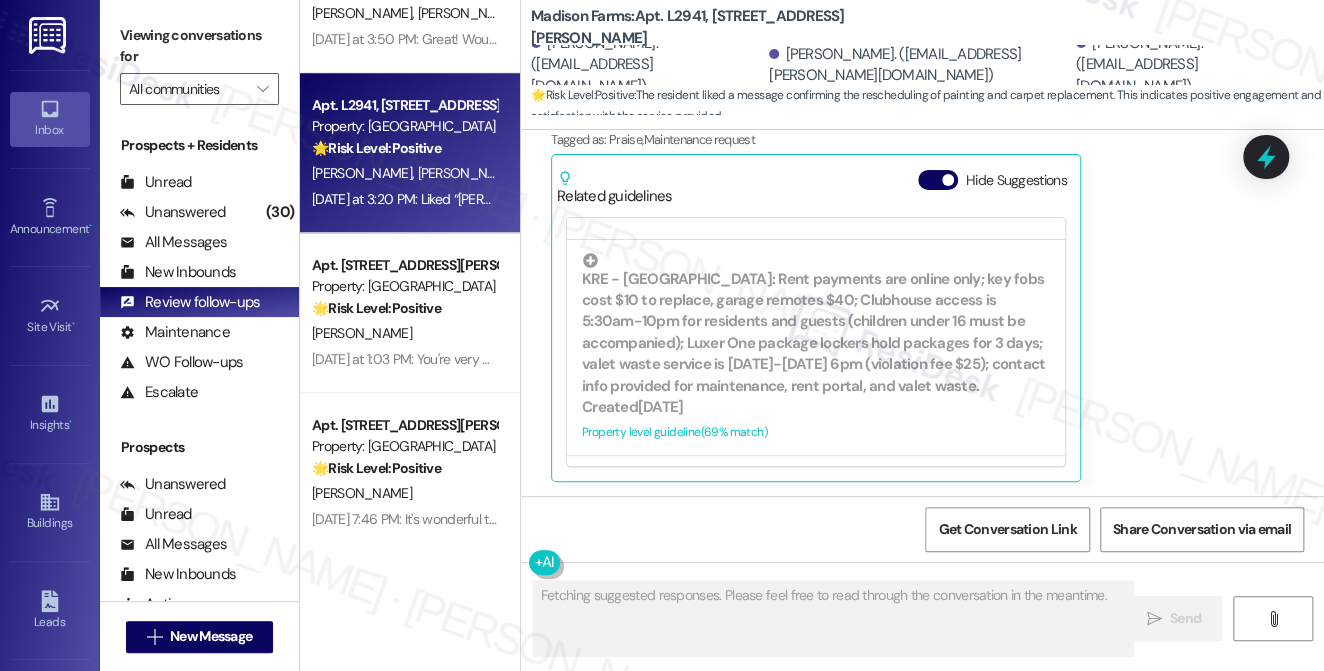 scroll, scrollTop: 7205, scrollLeft: 0, axis: vertical 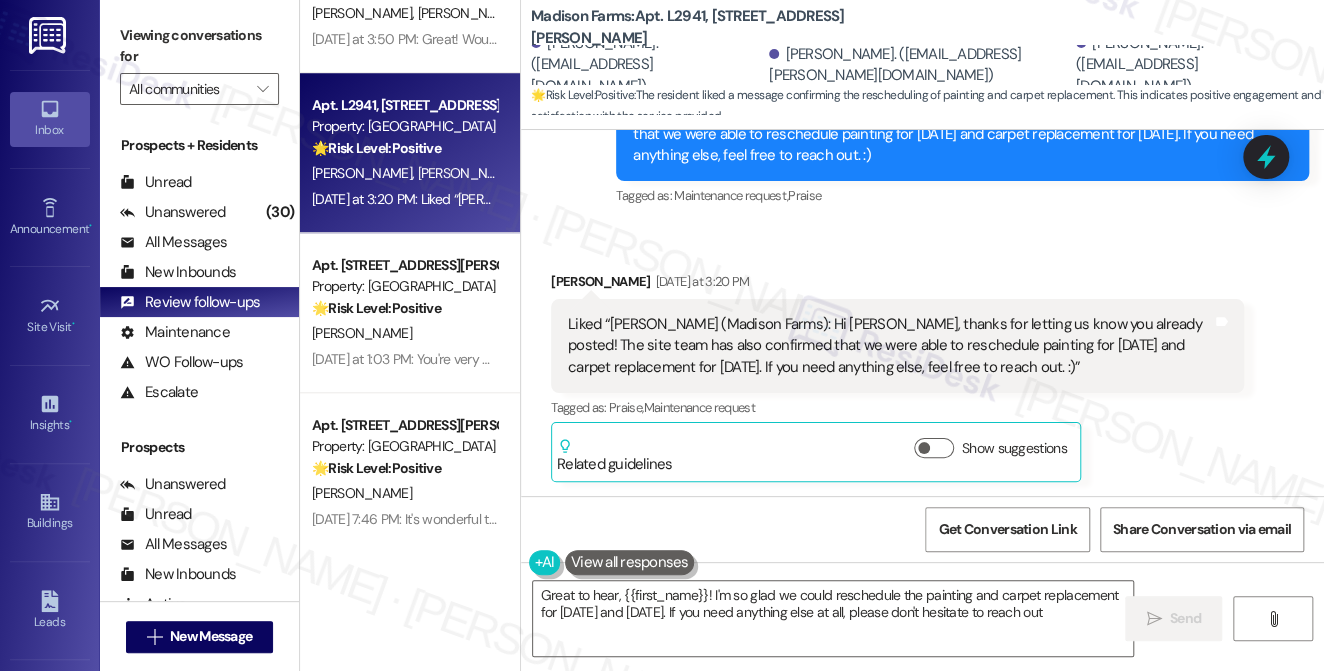 type on "Great to hear, {{first_name}}! I'm so glad we could reschedule the painting and carpet replacement for August 21st and 22nd. If you need anything else at all, please don't hesitate to reach out!" 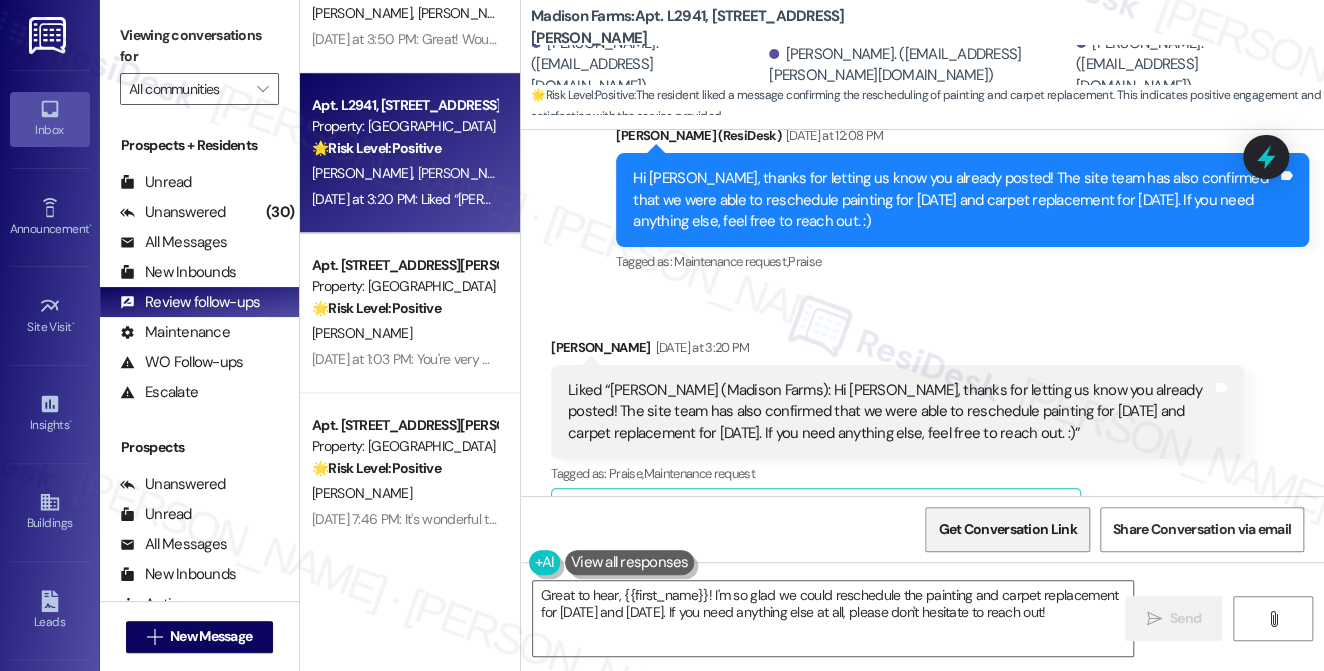 scroll, scrollTop: 7205, scrollLeft: 0, axis: vertical 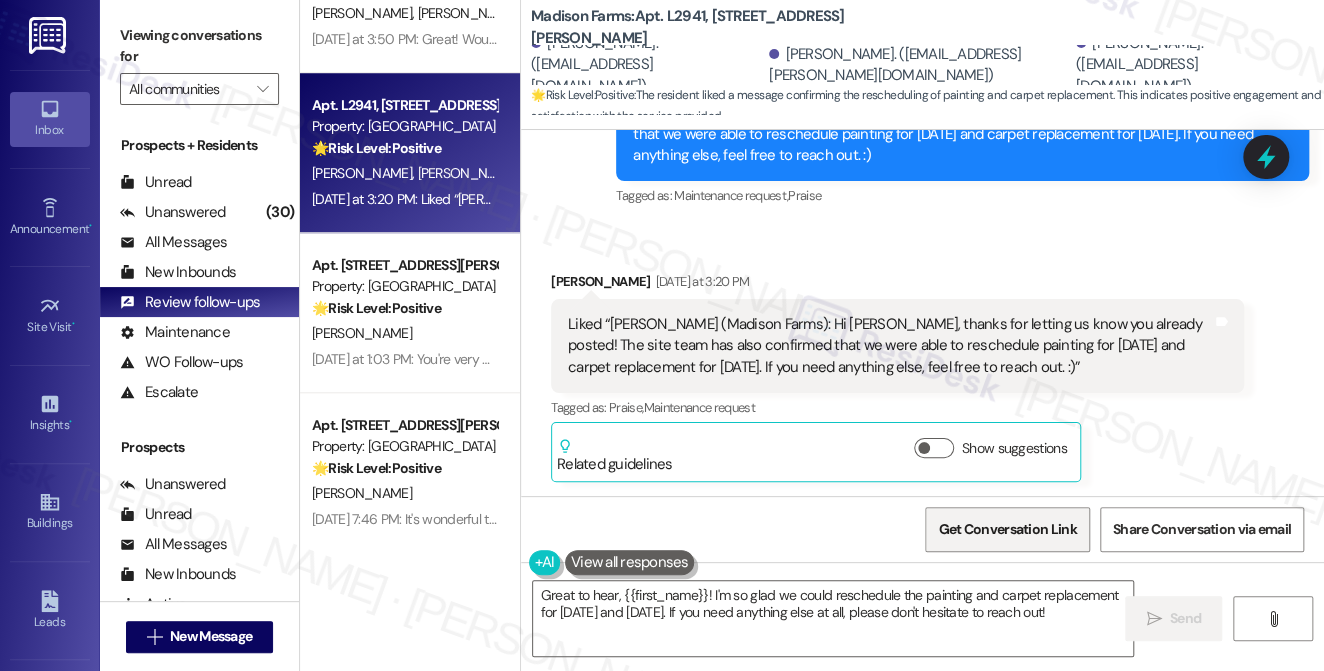 click on "Get Conversation Link" at bounding box center [1007, 529] 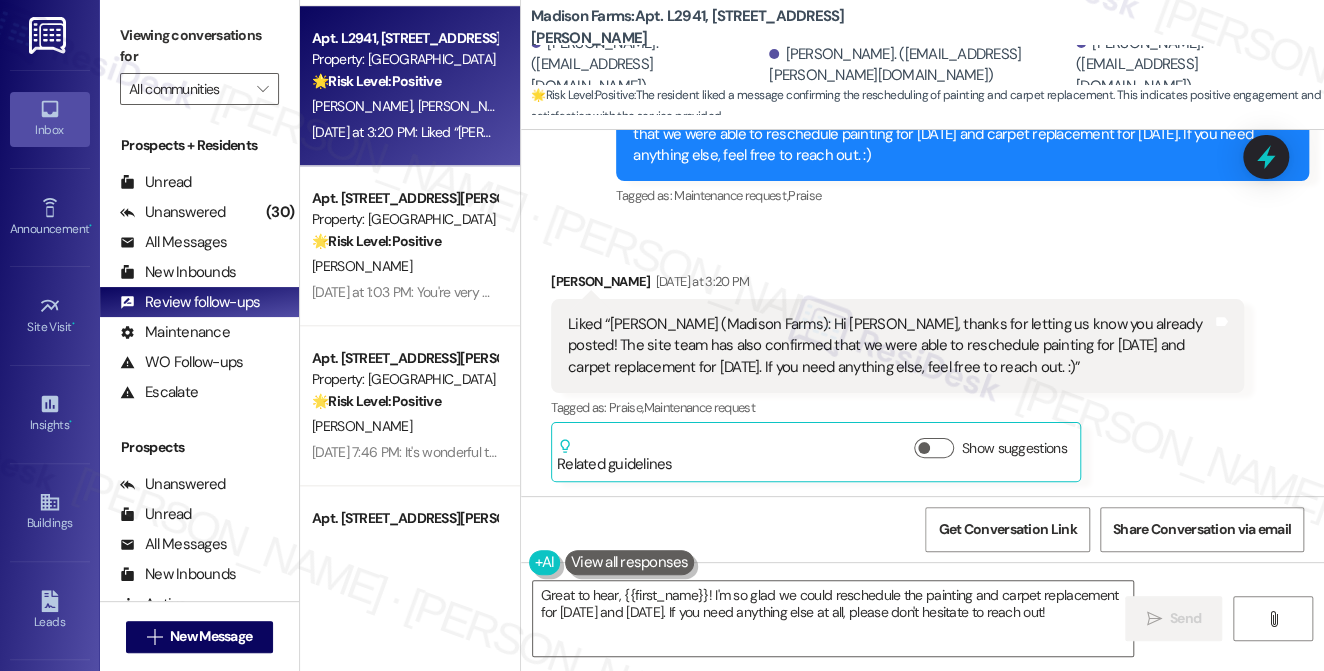 scroll, scrollTop: 909, scrollLeft: 0, axis: vertical 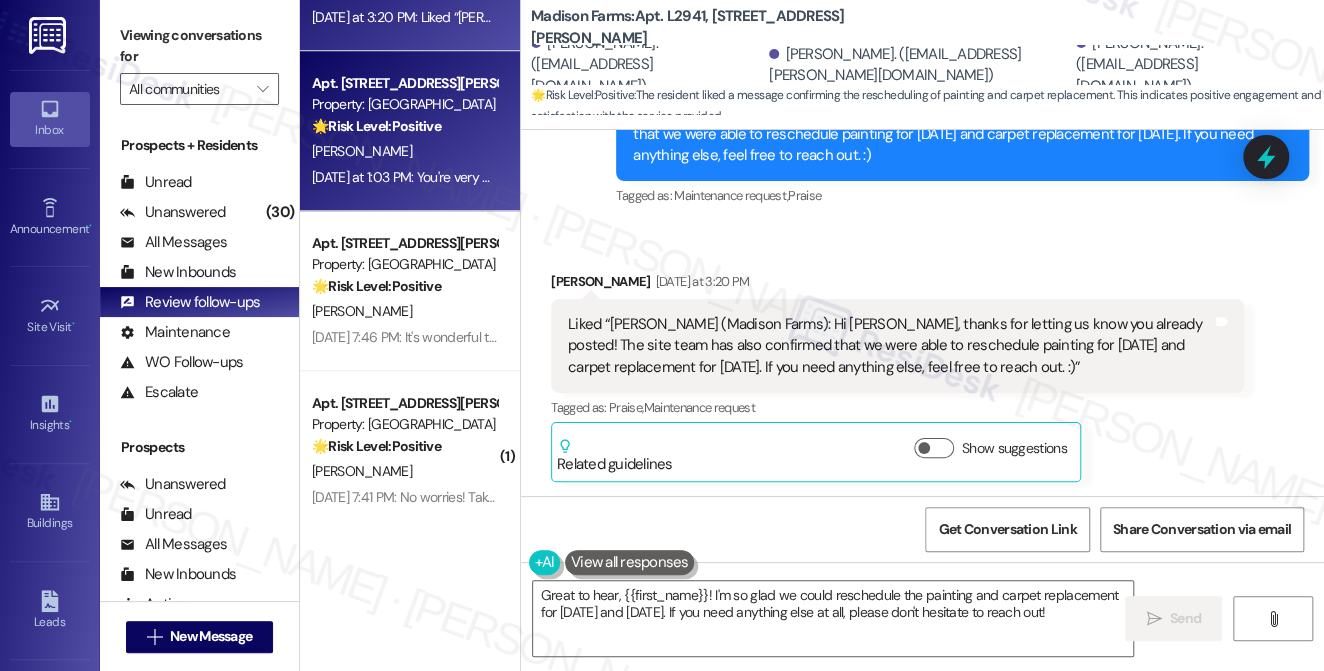 click on "J. Schaller" at bounding box center [404, 151] 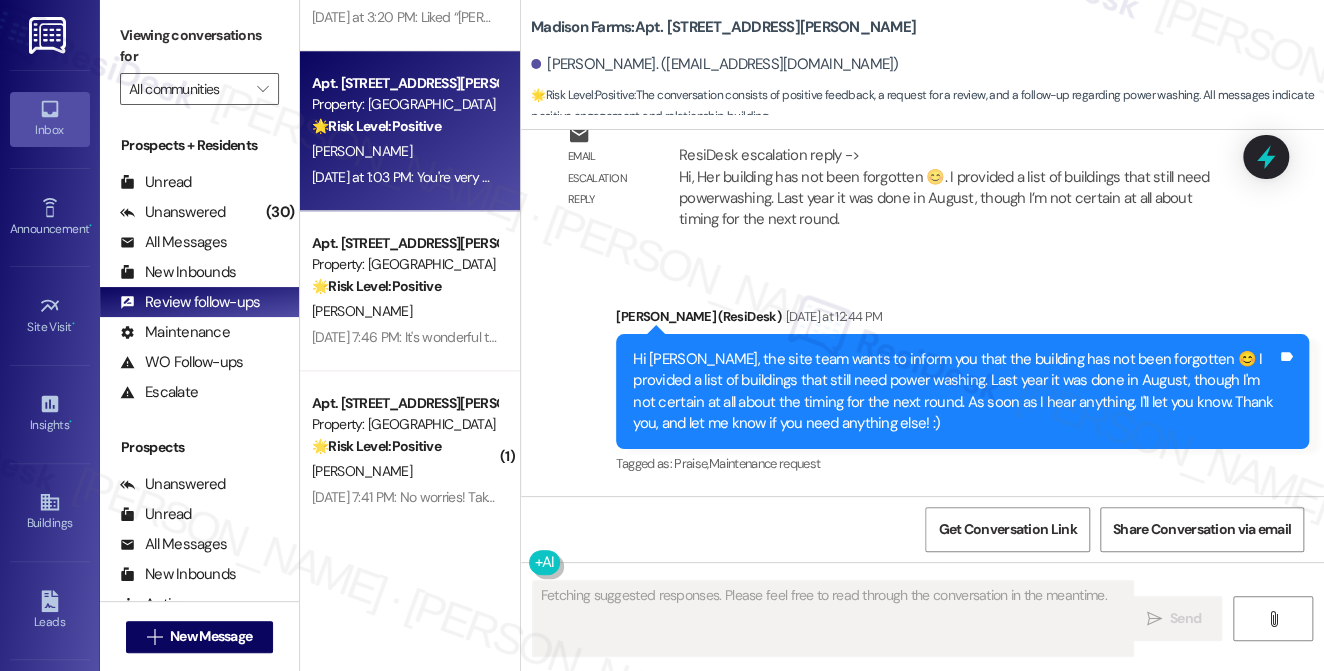 scroll, scrollTop: 3914, scrollLeft: 0, axis: vertical 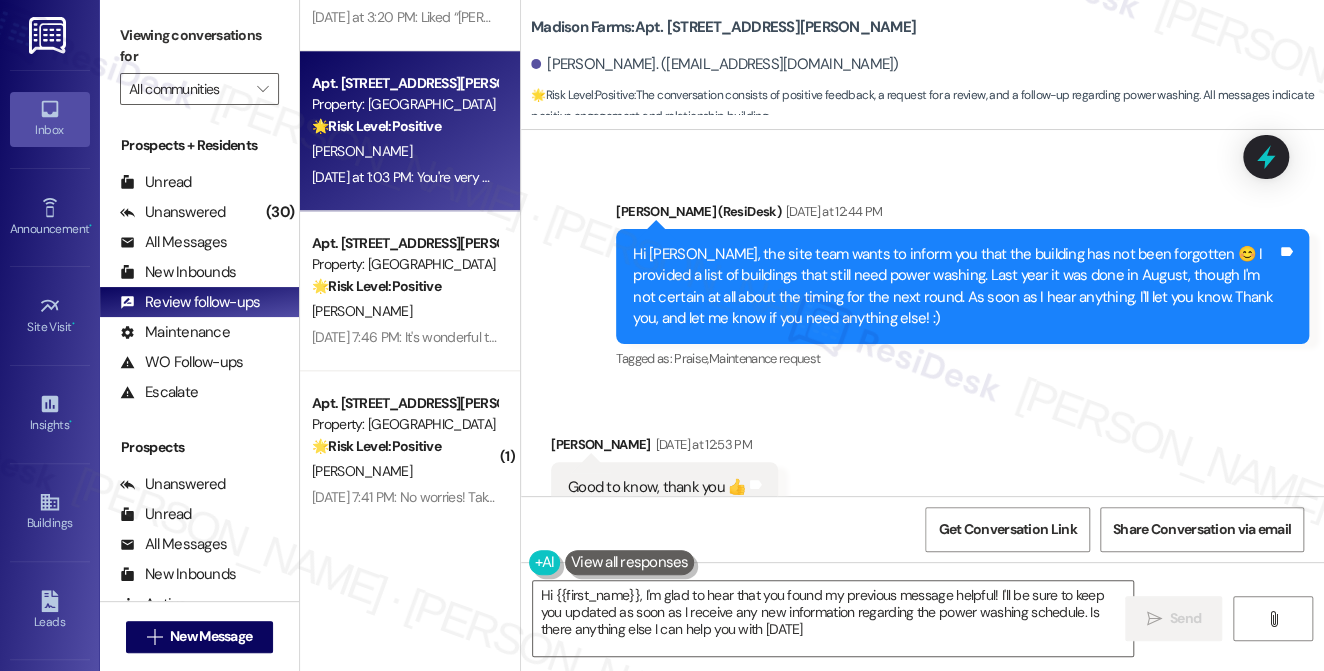 type on "Hi {{first_name}}, I'm glad to hear that you found my previous message helpful! I'll be sure to keep you updated as soon as I receive any new information regarding the power washing schedule. Is there anything else I can help you with today?" 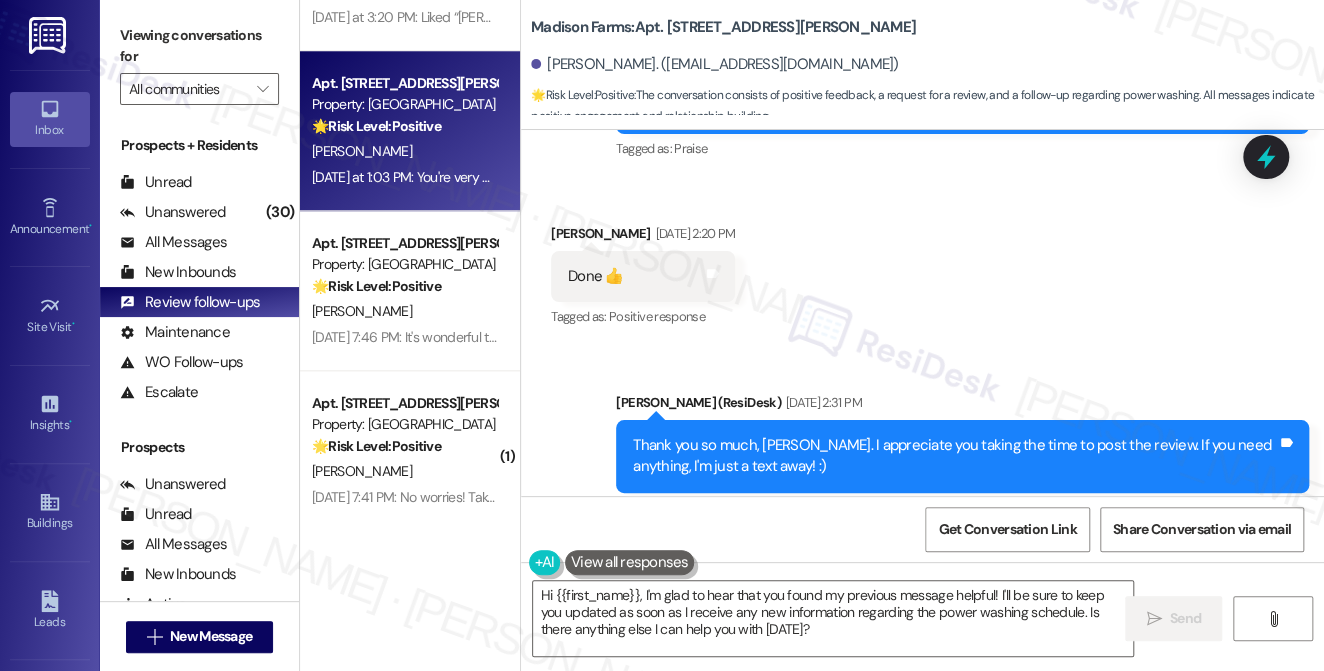 scroll, scrollTop: 2824, scrollLeft: 0, axis: vertical 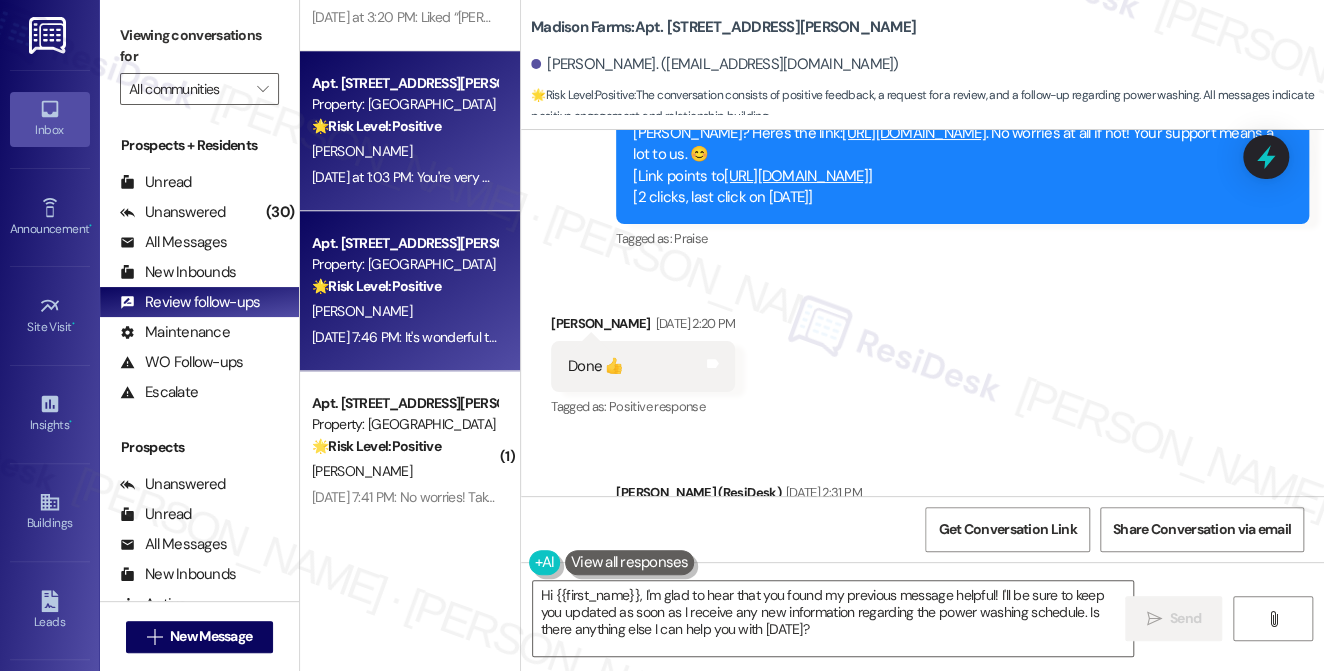 click on "A. Dangelo" at bounding box center [404, 311] 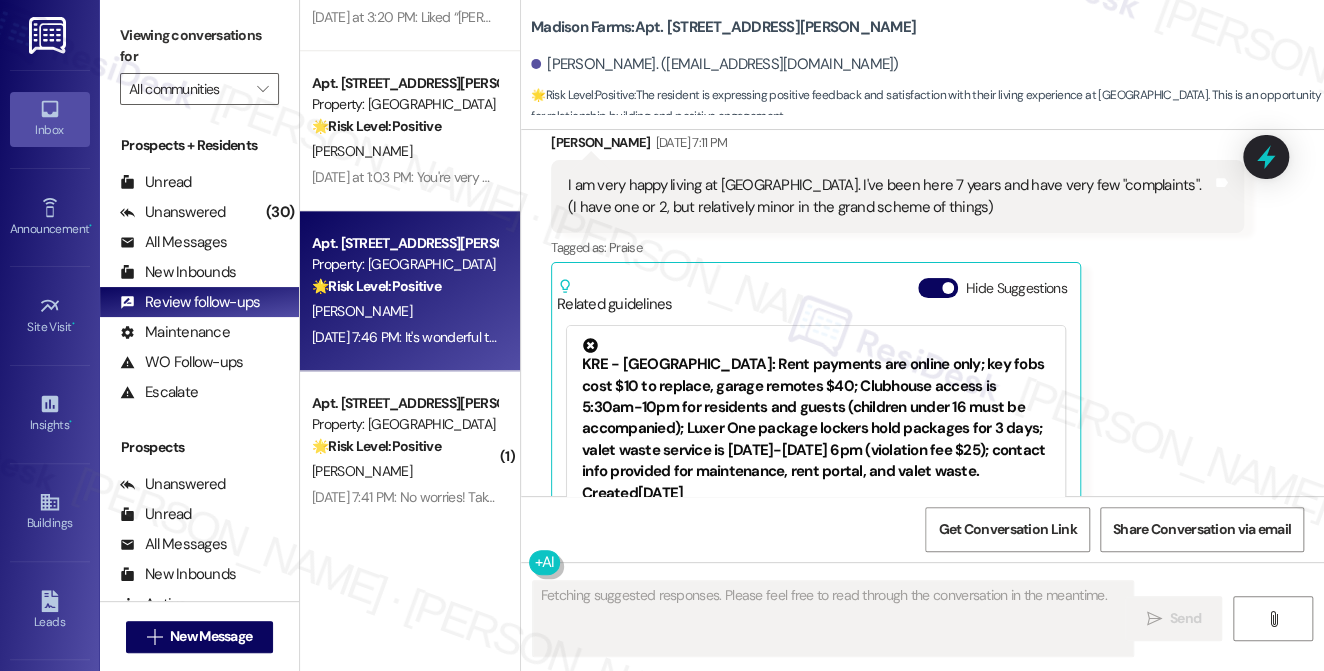 scroll, scrollTop: 2837, scrollLeft: 0, axis: vertical 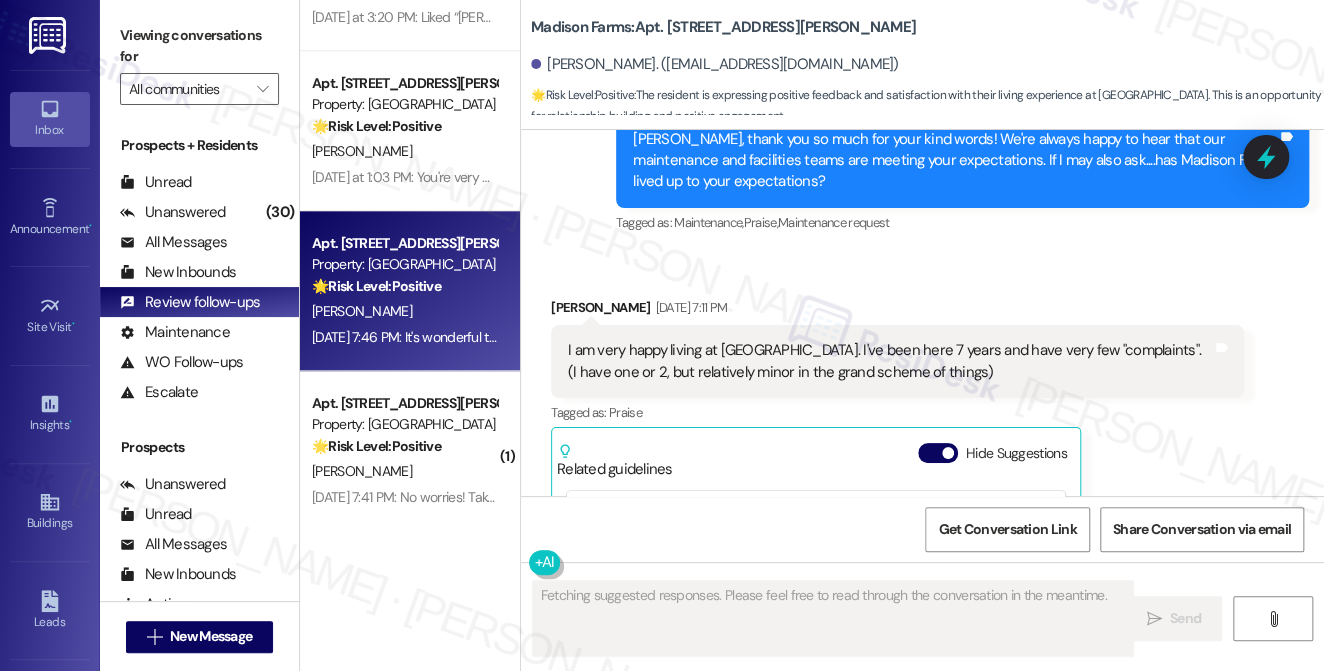 click on "I am very happy living at Madison Farms. I've been here 7 years and have very few "complaints". (I have one or 2, but relatively minor in the grand scheme of things)" at bounding box center [890, 361] 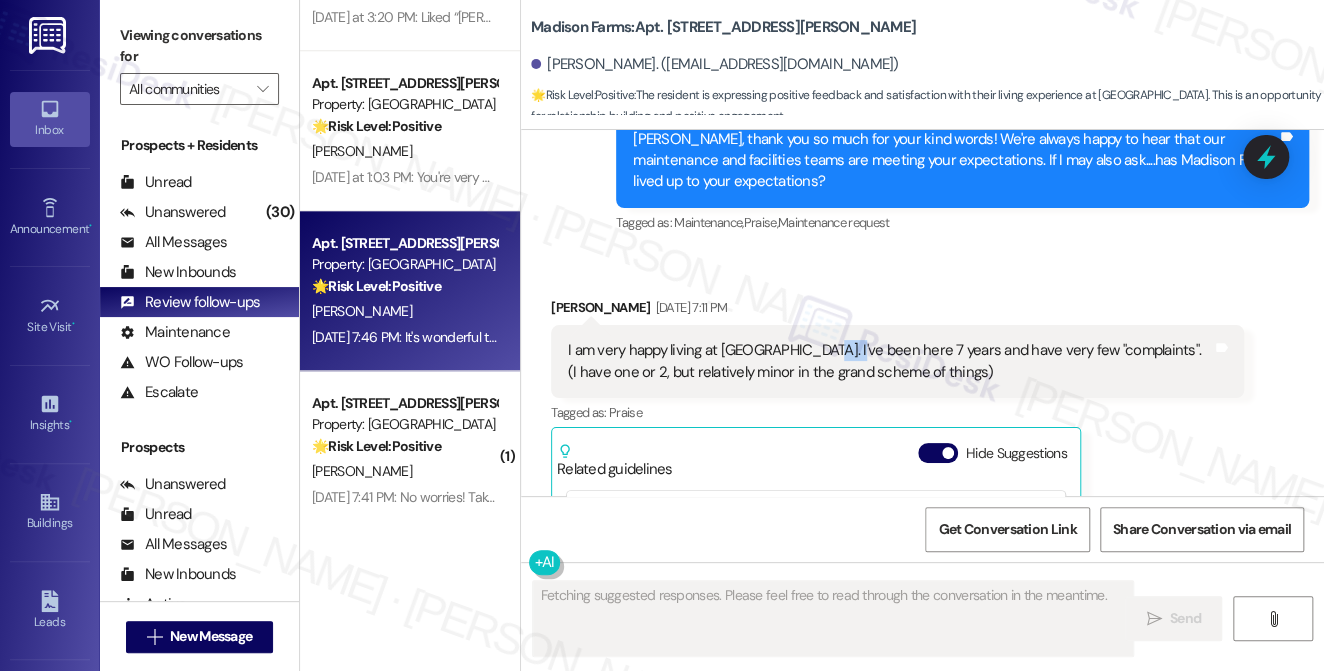 click on "I am very happy living at Madison Farms. I've been here 7 years and have very few "complaints". (I have one or 2, but relatively minor in the grand scheme of things)" at bounding box center (890, 361) 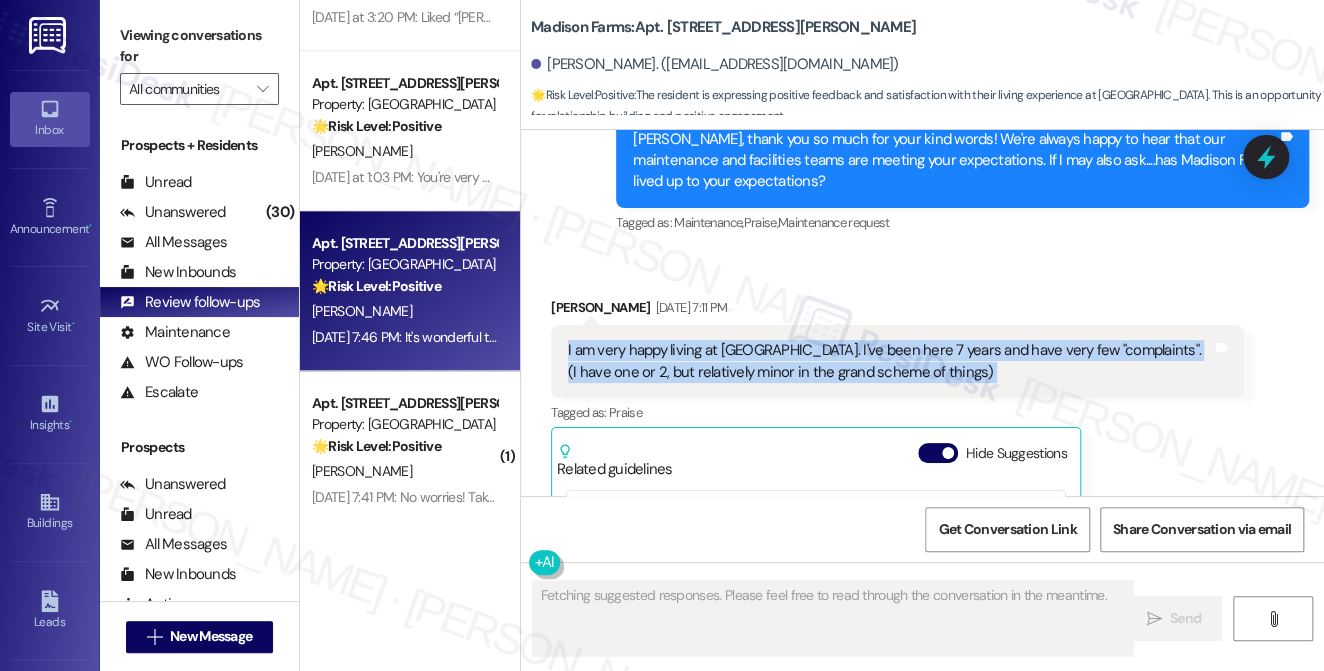 click on "I am very happy living at Madison Farms. I've been here 7 years and have very few "complaints". (I have one or 2, but relatively minor in the grand scheme of things)" at bounding box center [890, 361] 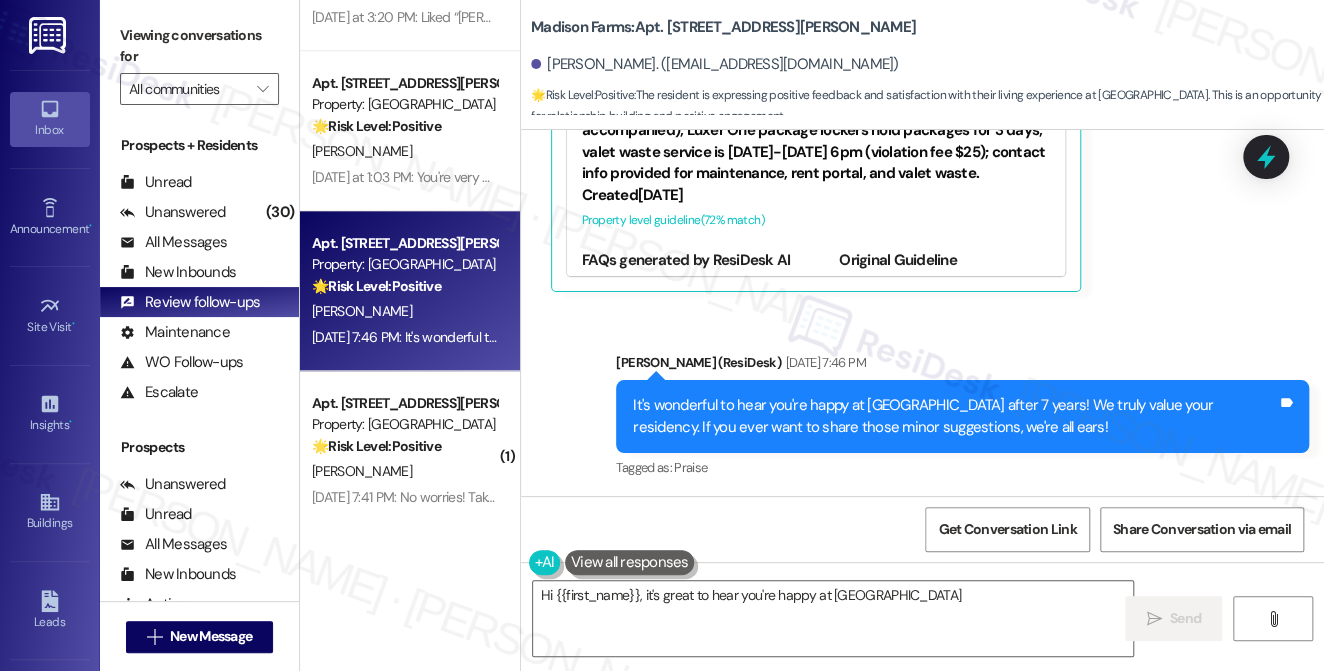 scroll, scrollTop: 3301, scrollLeft: 0, axis: vertical 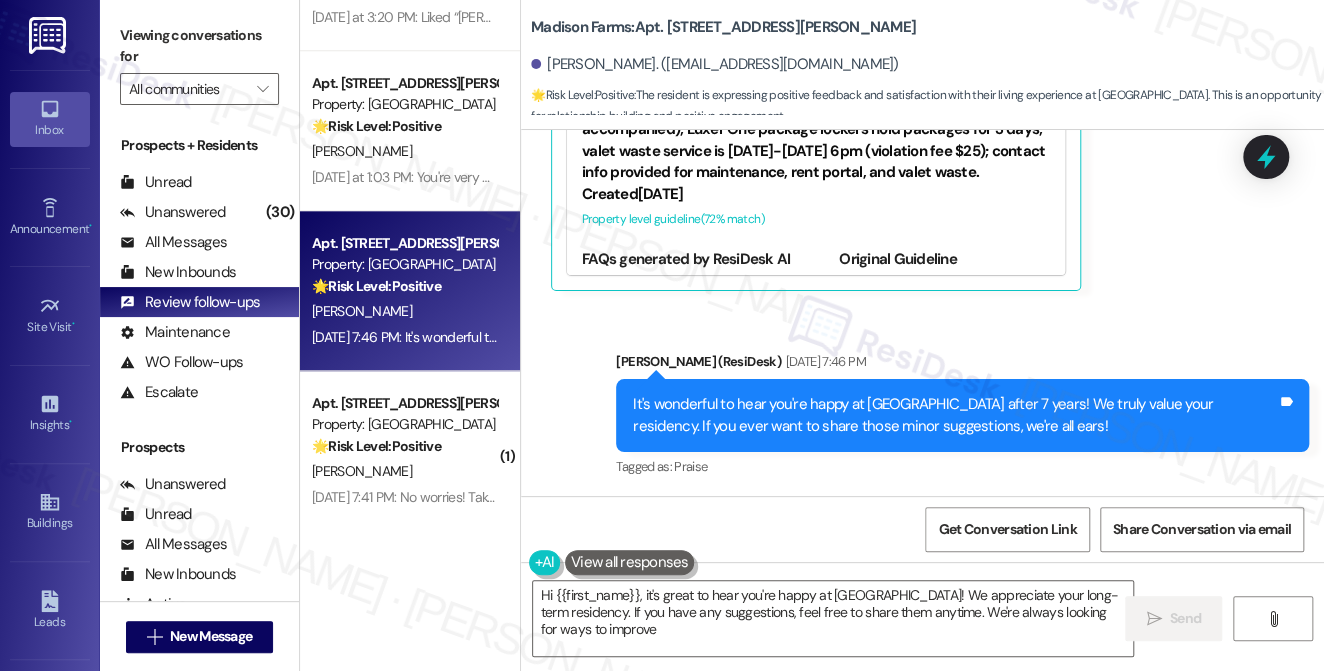 type on "Hi {{first_name}}, it's great to hear you're happy at Madison Farms! We appreciate your long-term residency. If you have any suggestions, feel free to share them anytime. We're always looking for ways to improve!" 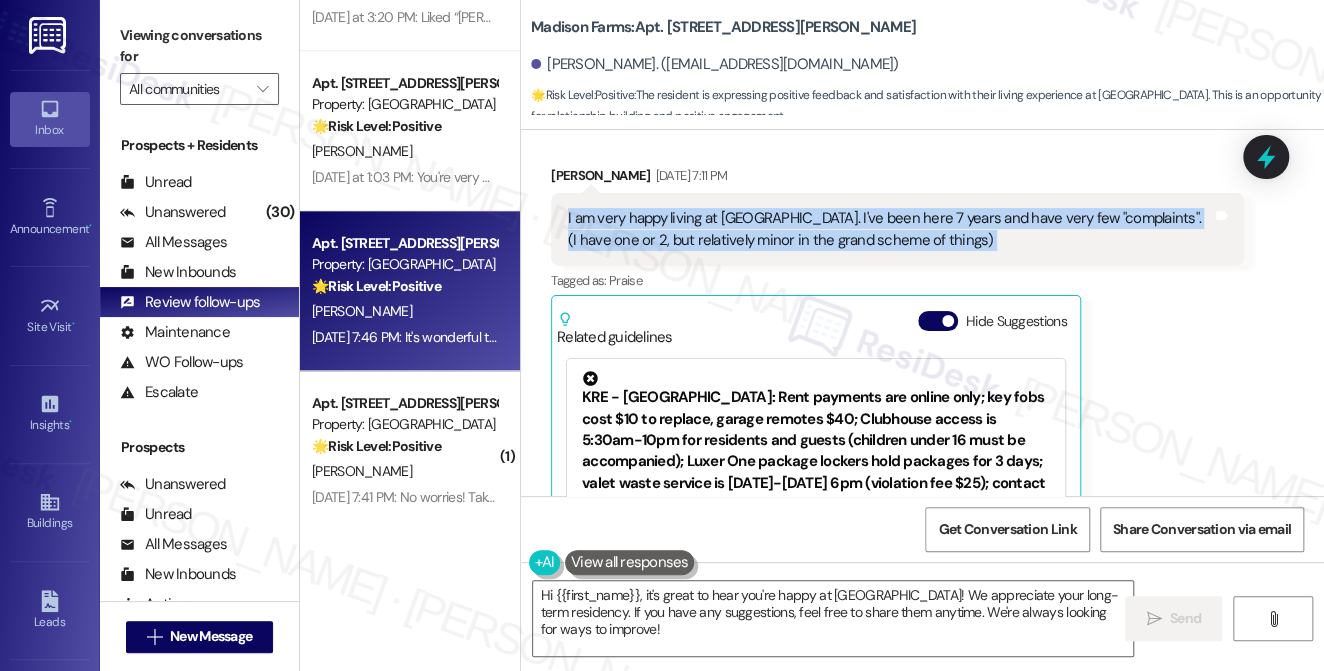 scroll, scrollTop: 2938, scrollLeft: 0, axis: vertical 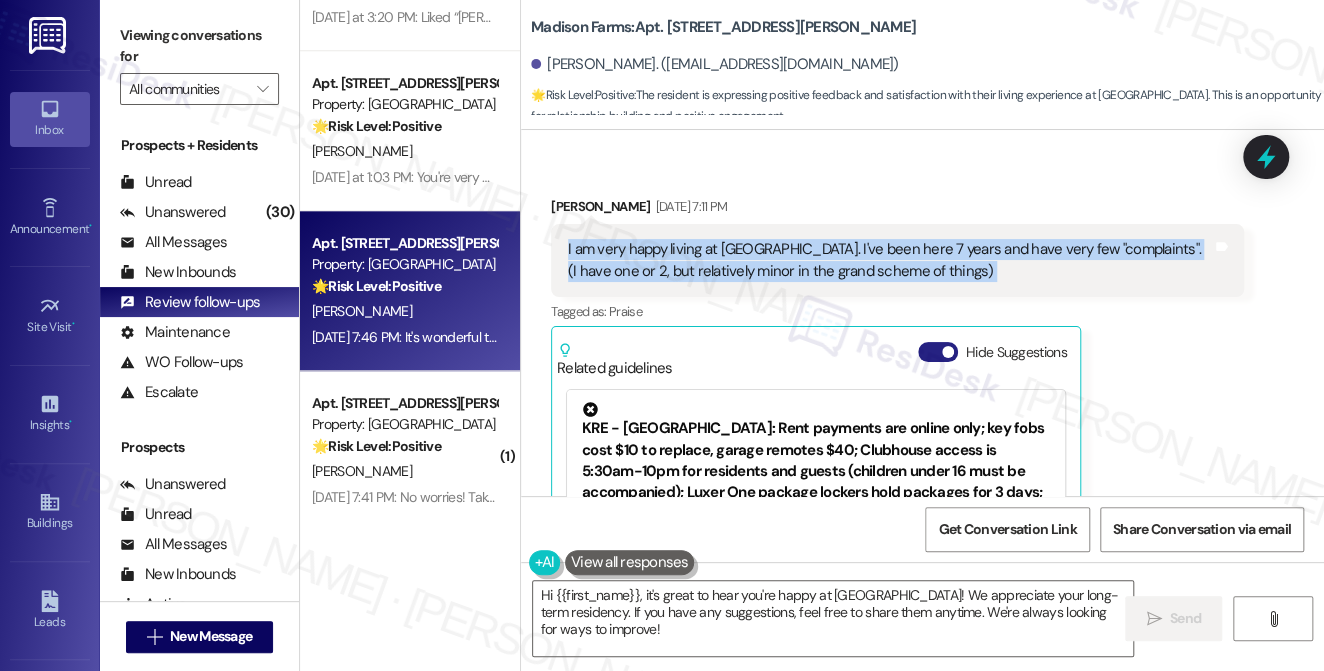 click at bounding box center [948, 352] 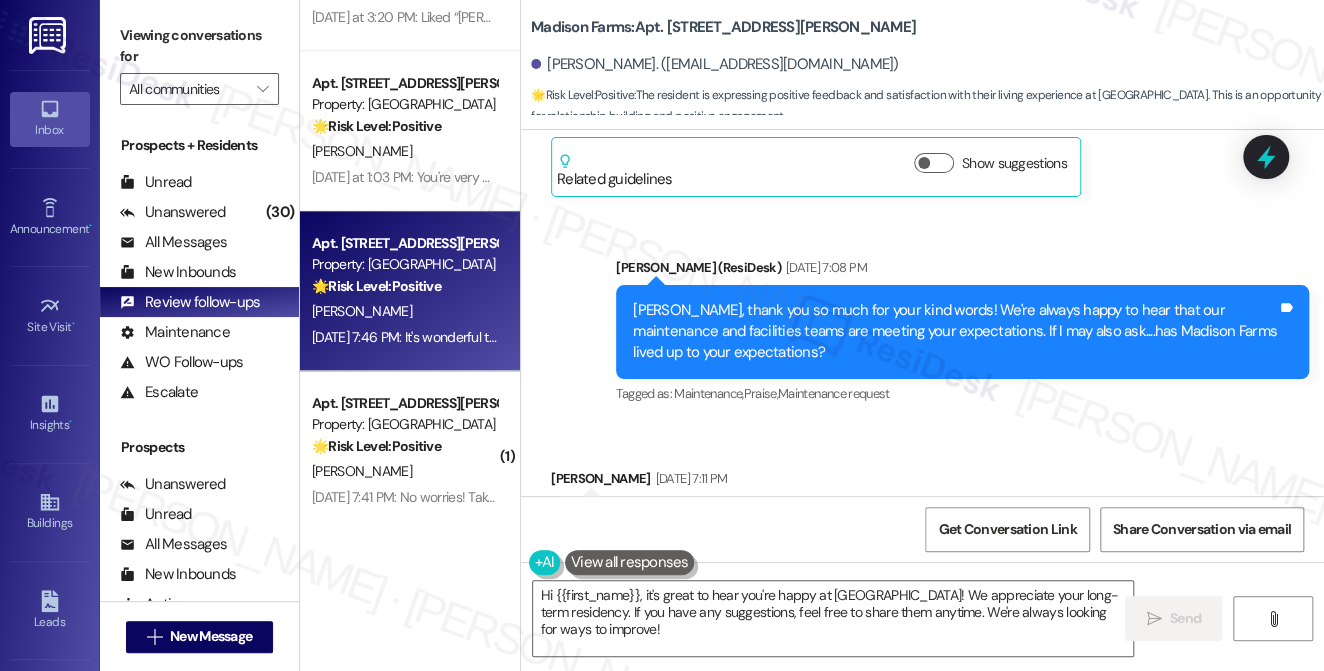 scroll, scrollTop: 2665, scrollLeft: 0, axis: vertical 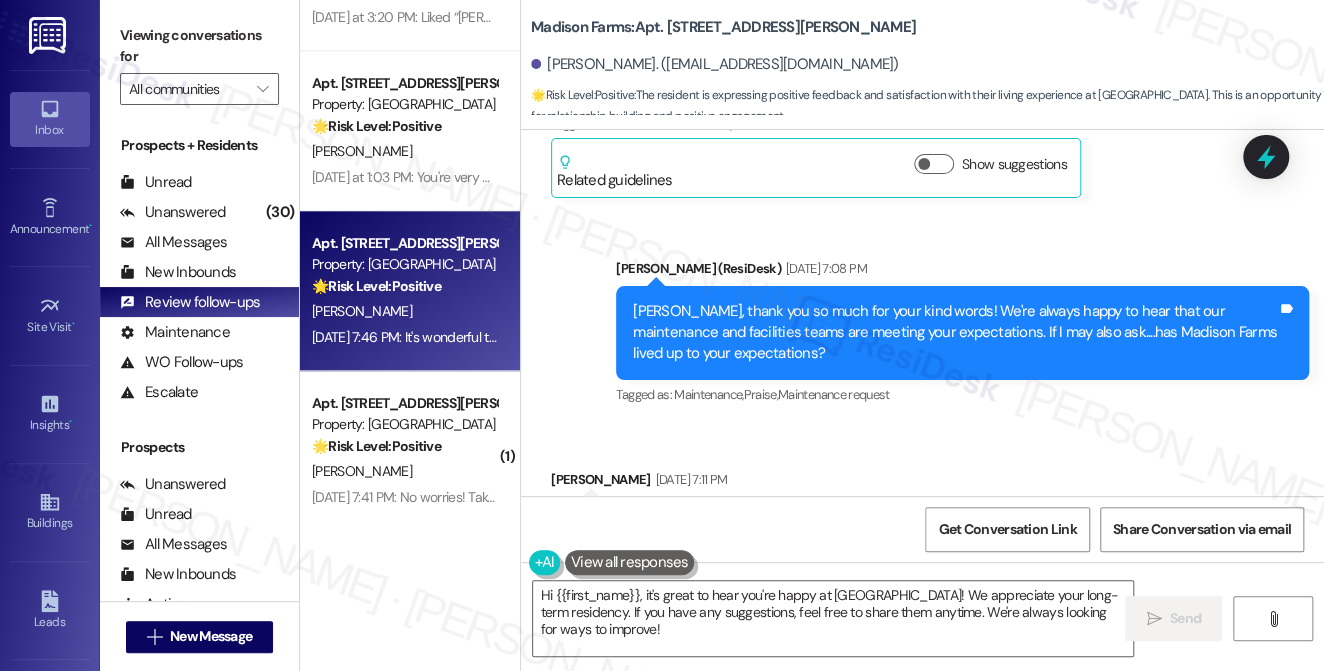 click on "Andrew, thank you so much for your kind words! We're always happy to hear that our maintenance and facilities teams are meeting your expectations. If I may also ask....has Madison Farms lived up to your expectations?" at bounding box center [955, 333] 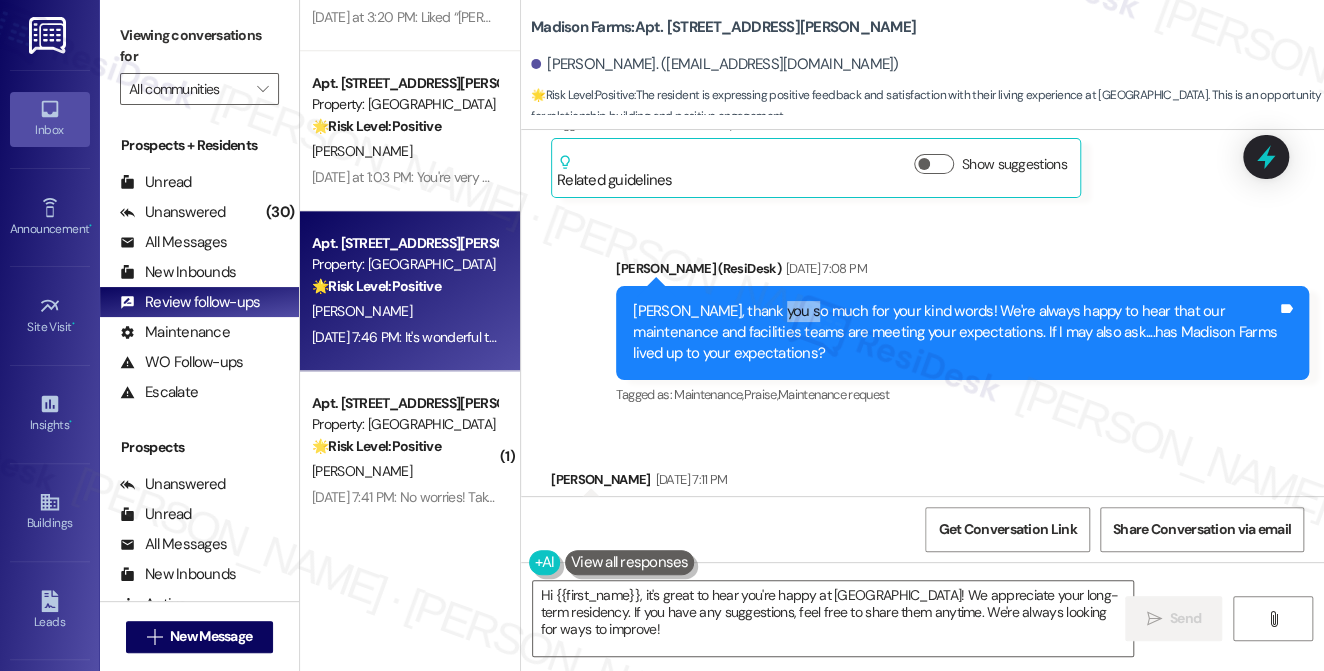 click on "Andrew, thank you so much for your kind words! We're always happy to hear that our maintenance and facilities teams are meeting your expectations. If I may also ask....has Madison Farms lived up to your expectations?" at bounding box center [955, 333] 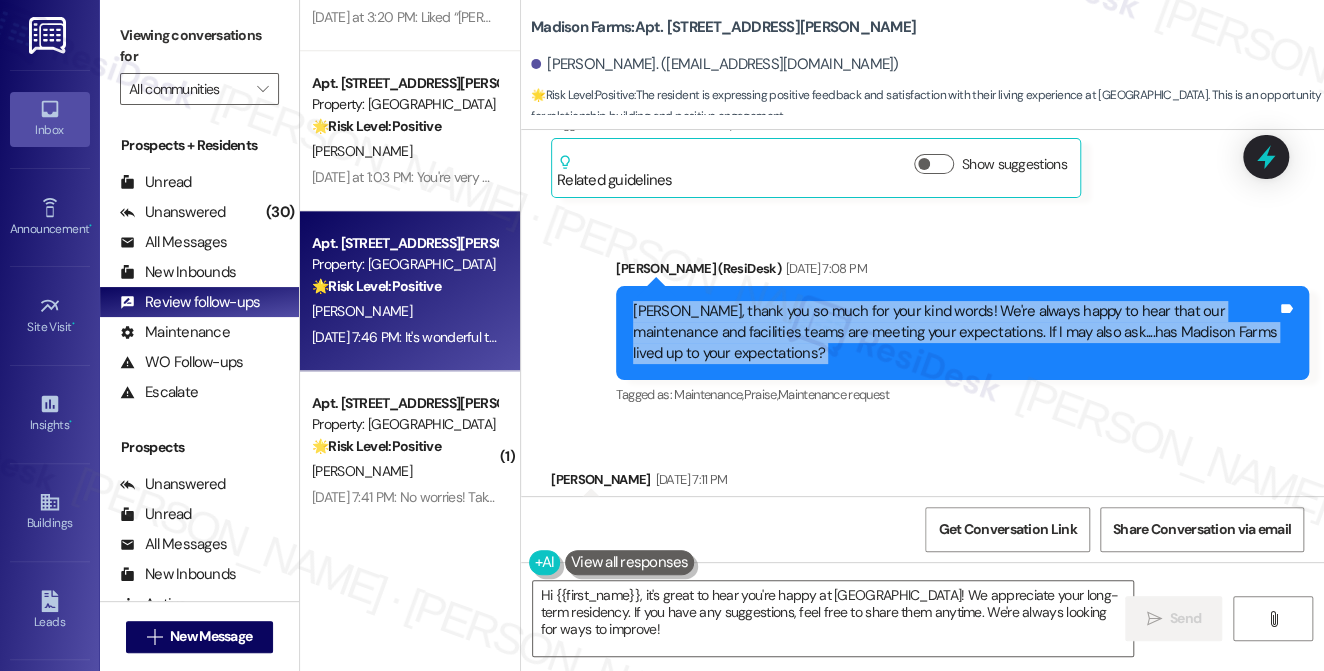 click on "Andrew, thank you so much for your kind words! We're always happy to hear that our maintenance and facilities teams are meeting your expectations. If I may also ask....has Madison Farms lived up to your expectations?" at bounding box center [955, 333] 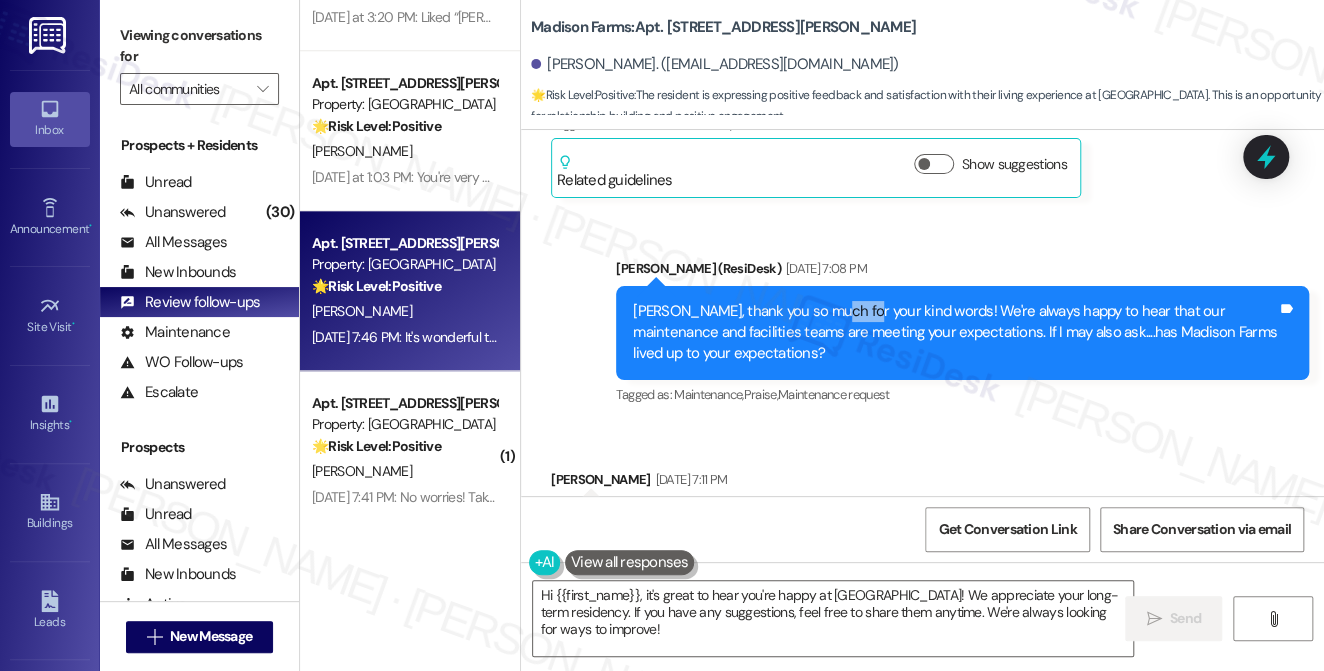 click on "Andrew, thank you so much for your kind words! We're always happy to hear that our maintenance and facilities teams are meeting your expectations. If I may also ask....has Madison Farms lived up to your expectations?" at bounding box center [955, 333] 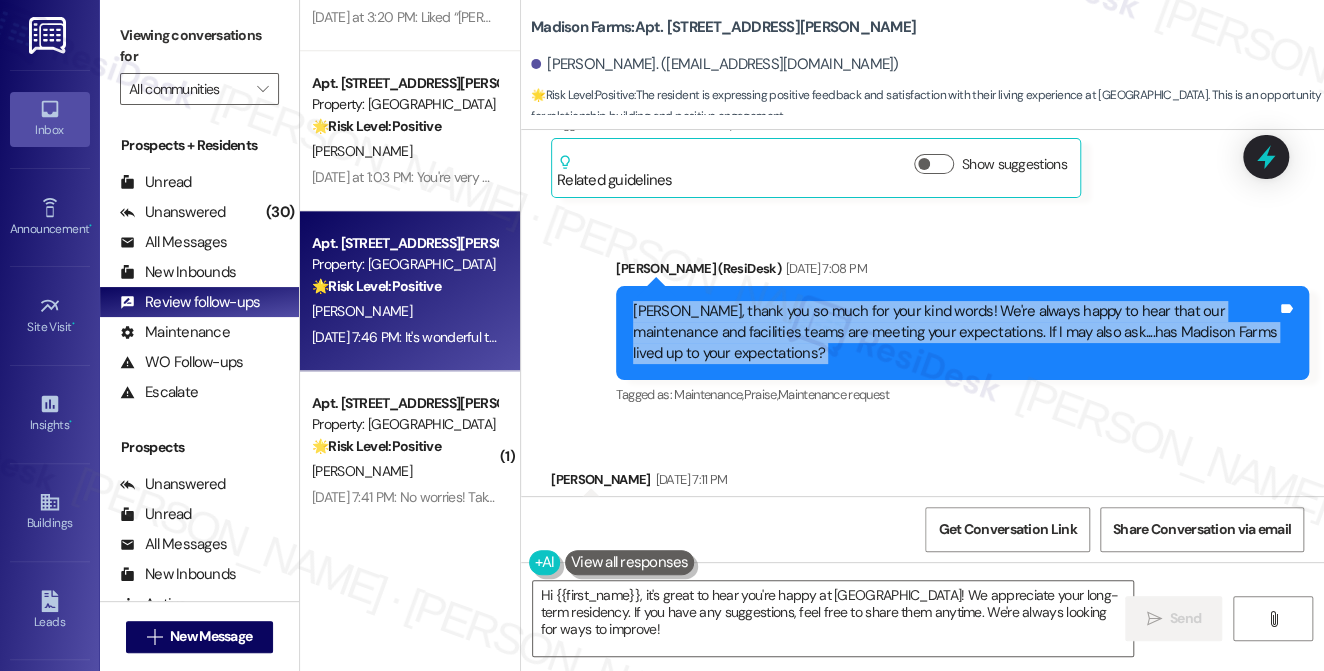 click on "Andrew, thank you so much for your kind words! We're always happy to hear that our maintenance and facilities teams are meeting your expectations. If I may also ask....has Madison Farms lived up to your expectations?" at bounding box center (955, 333) 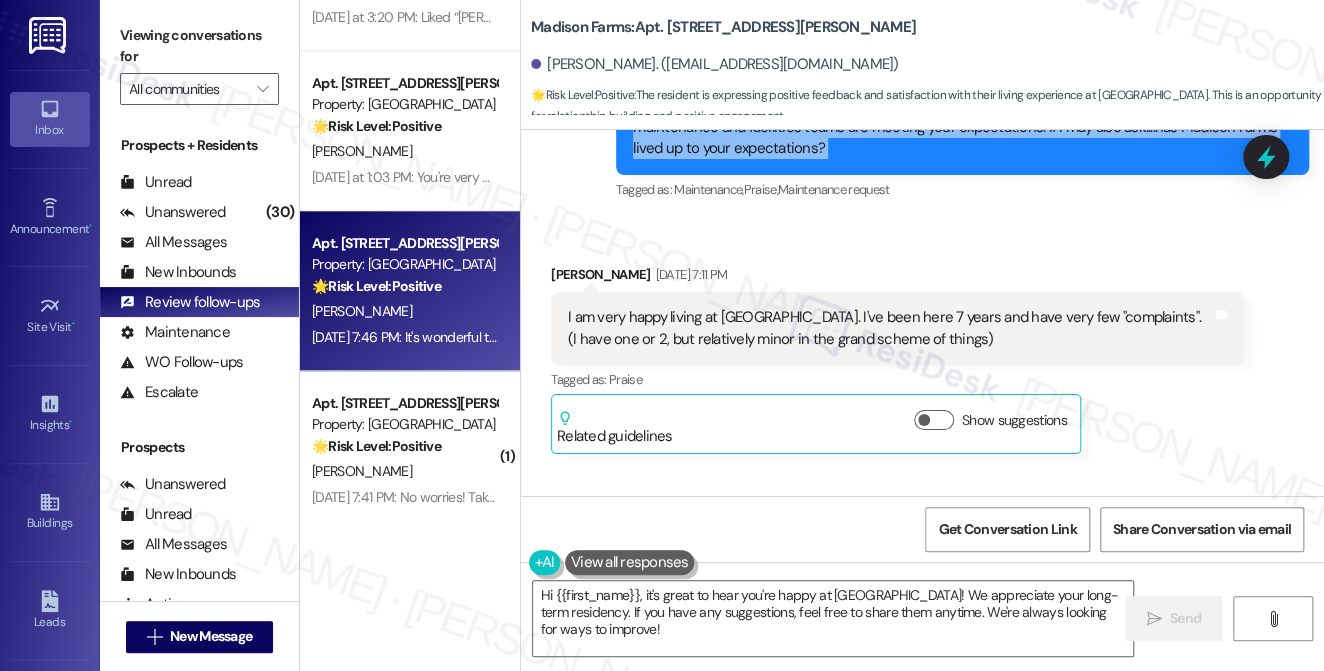 scroll, scrollTop: 3033, scrollLeft: 0, axis: vertical 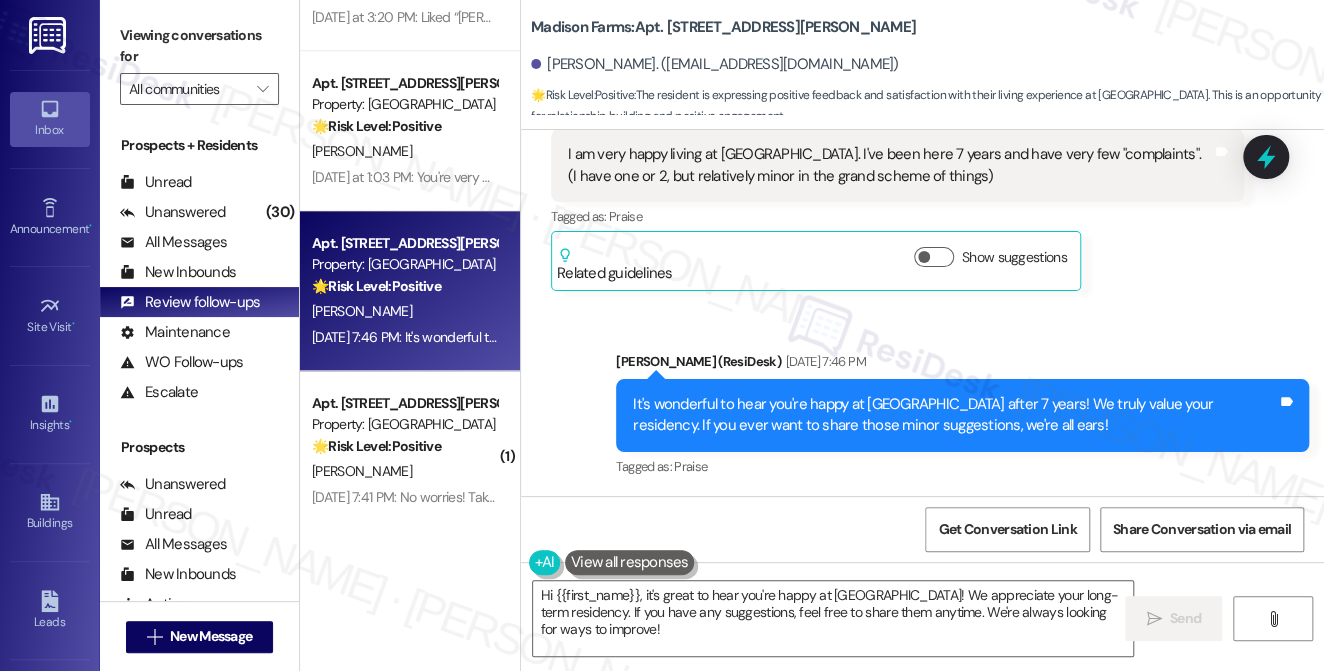 click on "It's wonderful to hear you're happy at Madison Farms after 7 years! We truly value your residency. If you ever want to share those minor suggestions, we're all ears!" at bounding box center [955, 415] 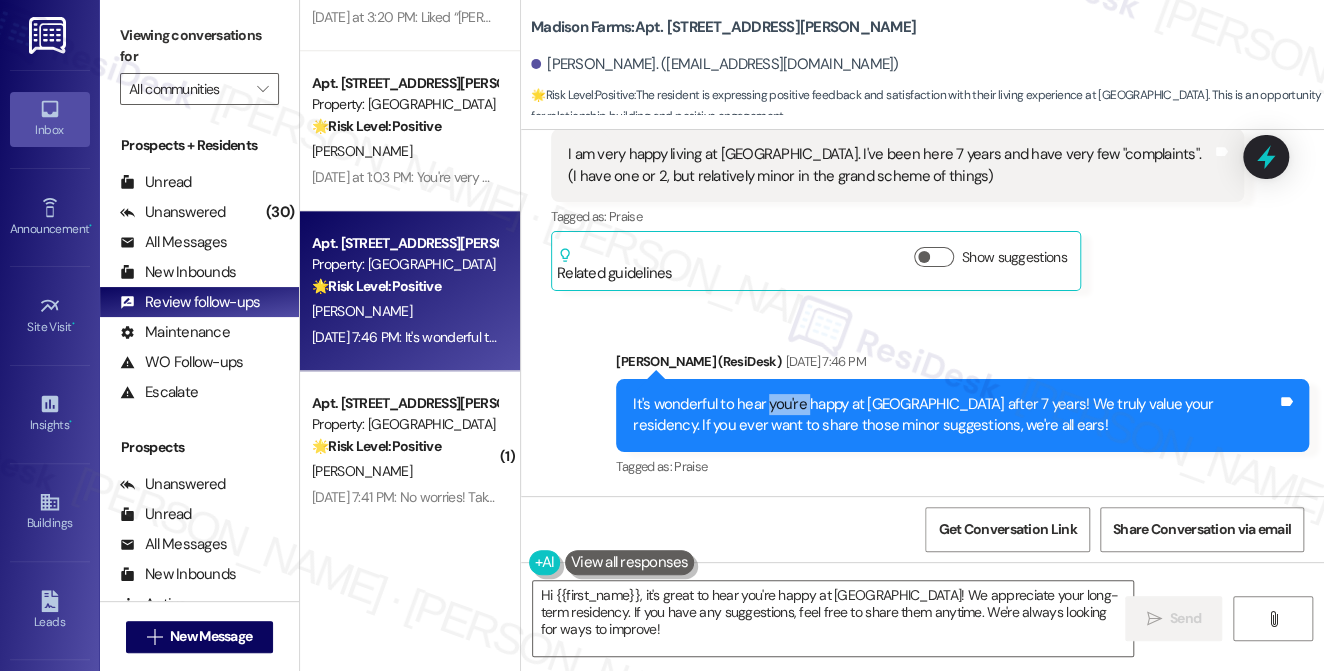 click on "It's wonderful to hear you're happy at Madison Farms after 7 years! We truly value your residency. If you ever want to share those minor suggestions, we're all ears!" at bounding box center [955, 415] 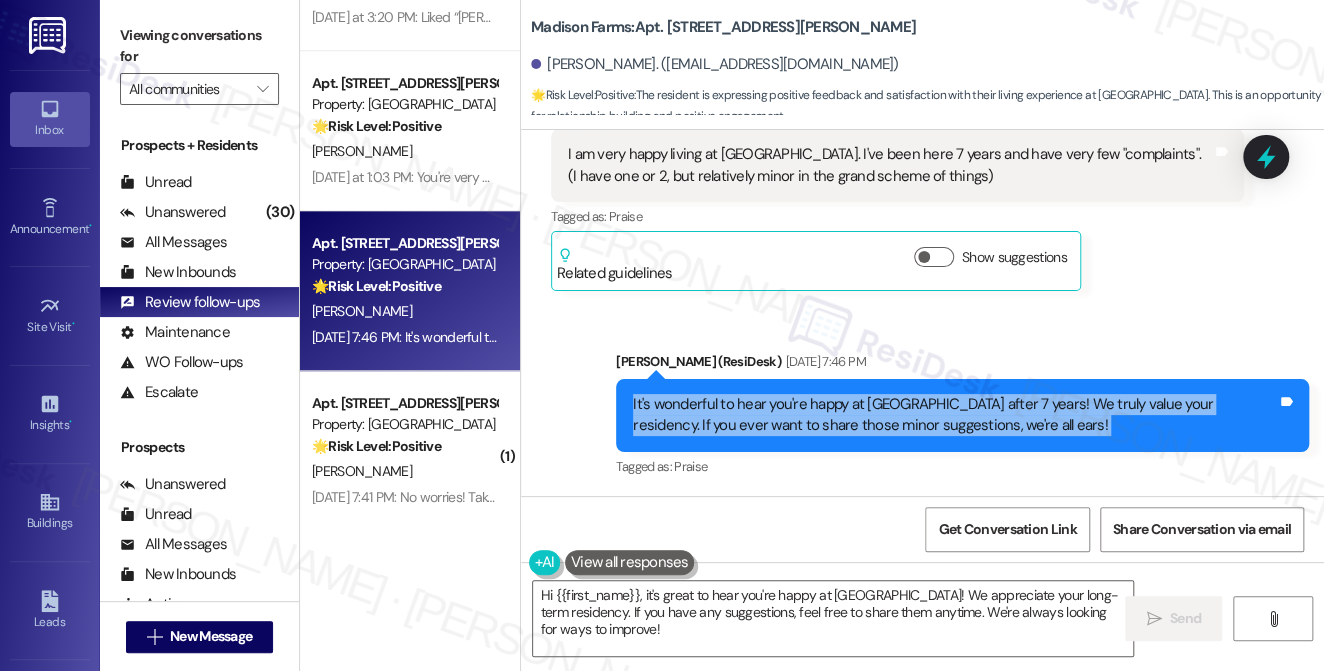 click on "It's wonderful to hear you're happy at Madison Farms after 7 years! We truly value your residency. If you ever want to share those minor suggestions, we're all ears!" at bounding box center (955, 415) 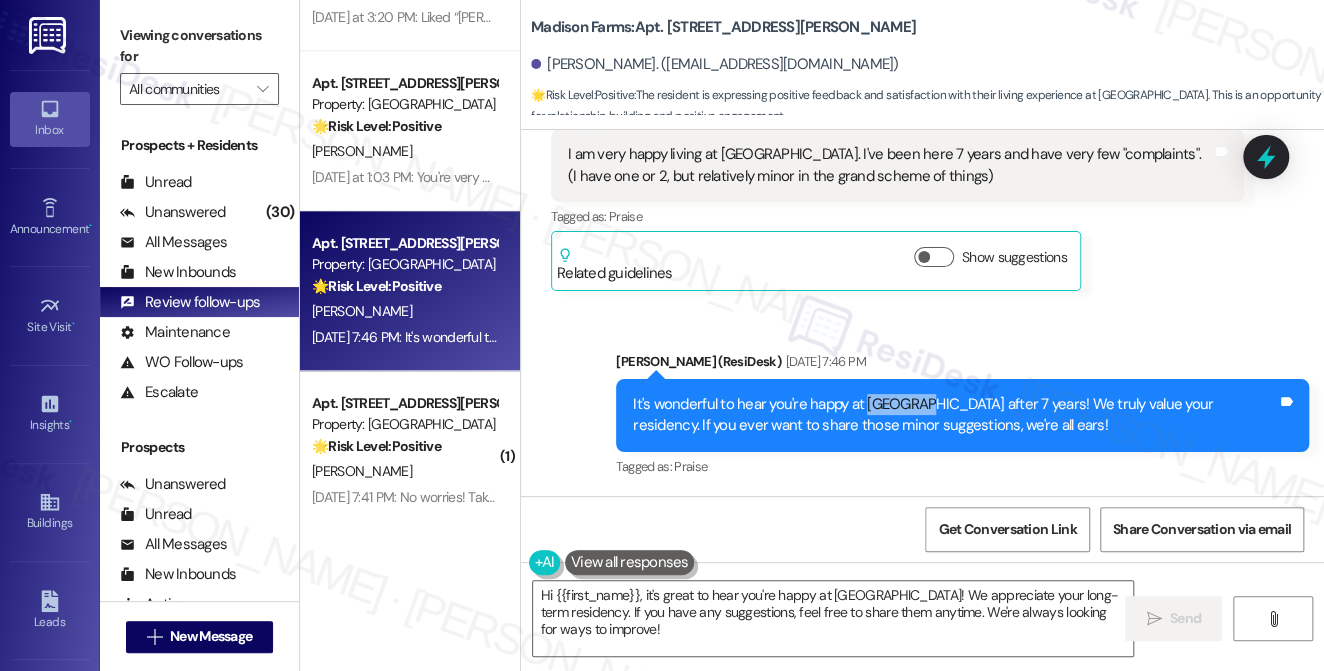 click on "It's wonderful to hear you're happy at Madison Farms after 7 years! We truly value your residency. If you ever want to share those minor suggestions, we're all ears!" at bounding box center [955, 415] 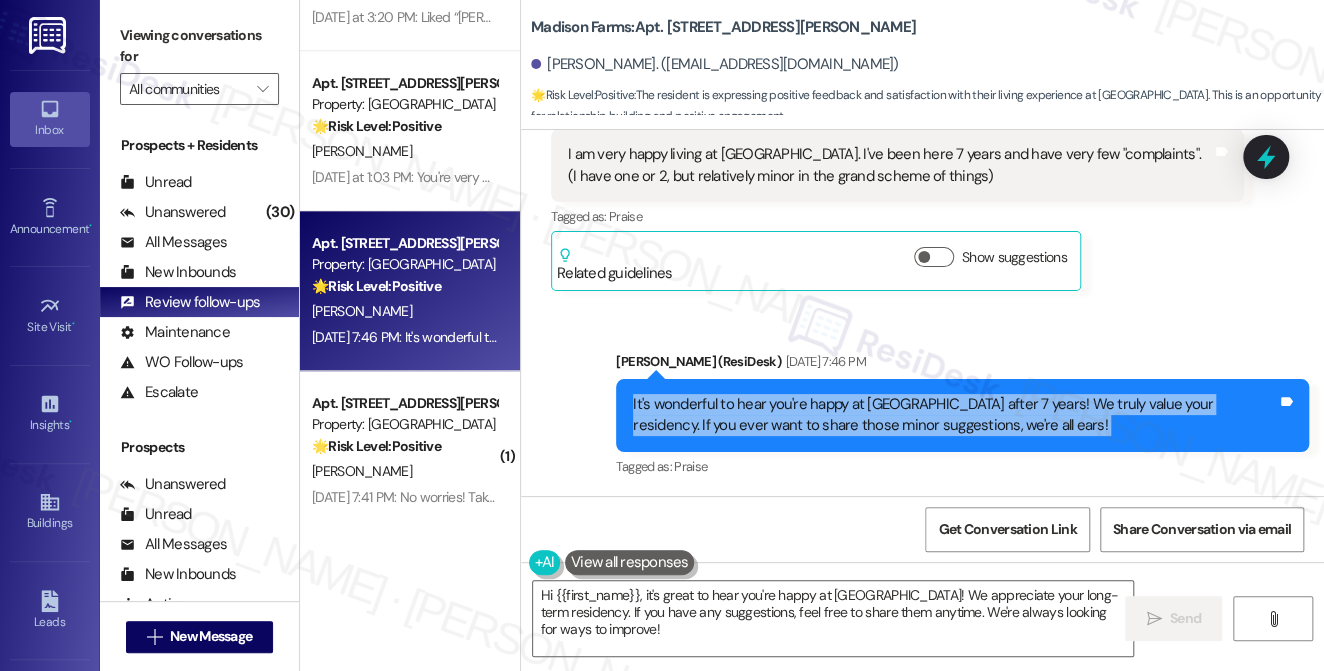click on "It's wonderful to hear you're happy at Madison Farms after 7 years! We truly value your residency. If you ever want to share those minor suggestions, we're all ears!" at bounding box center (955, 415) 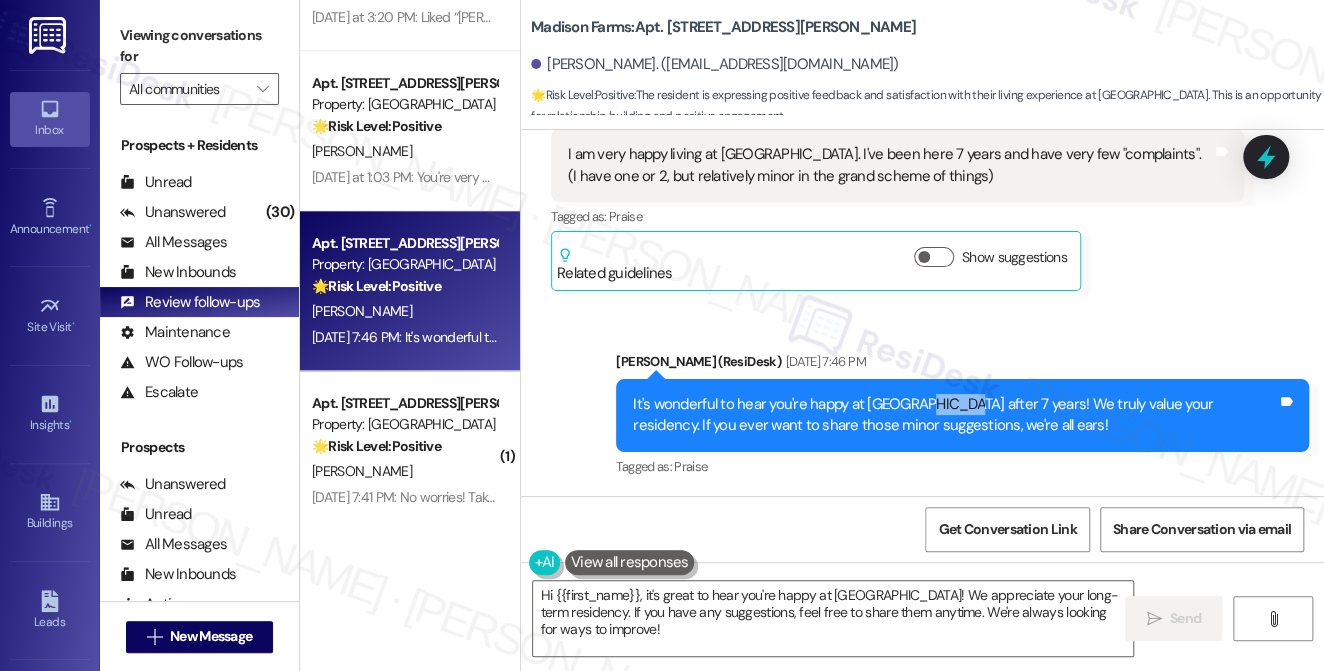 click on "It's wonderful to hear you're happy at Madison Farms after 7 years! We truly value your residency. If you ever want to share those minor suggestions, we're all ears!" at bounding box center (955, 415) 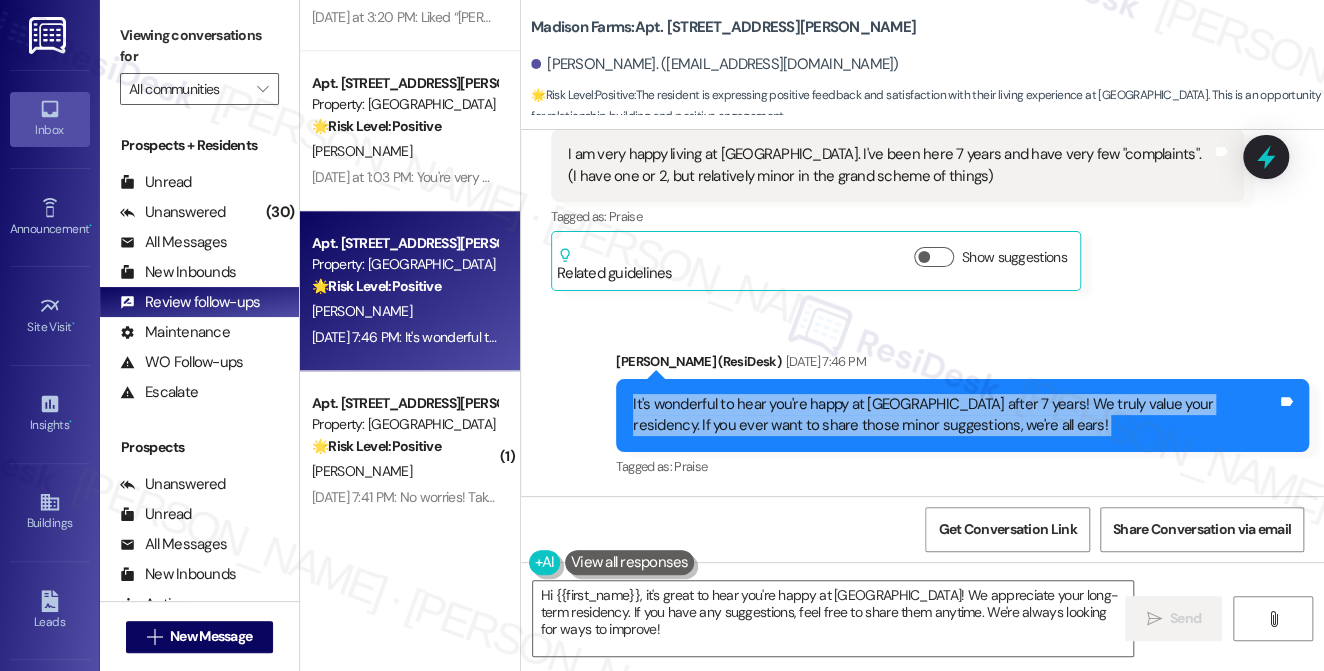 click on "It's wonderful to hear you're happy at Madison Farms after 7 years! We truly value your residency. If you ever want to share those minor suggestions, we're all ears!" at bounding box center (955, 415) 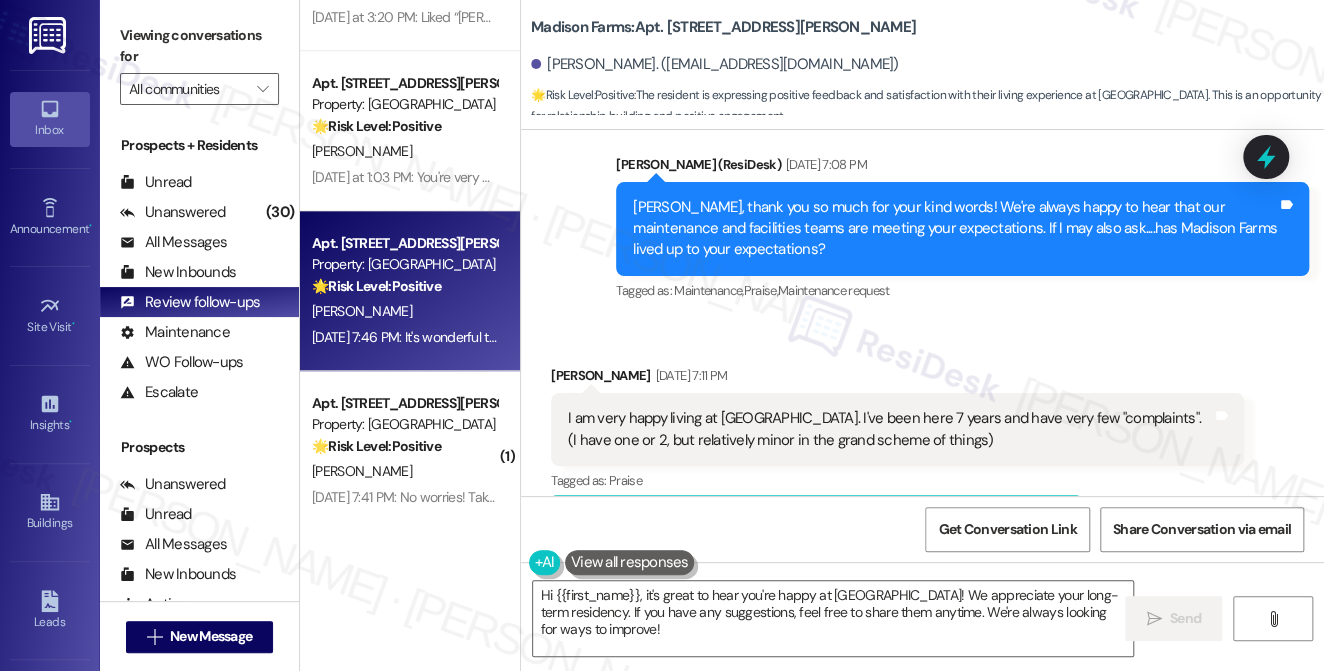 scroll, scrollTop: 2760, scrollLeft: 0, axis: vertical 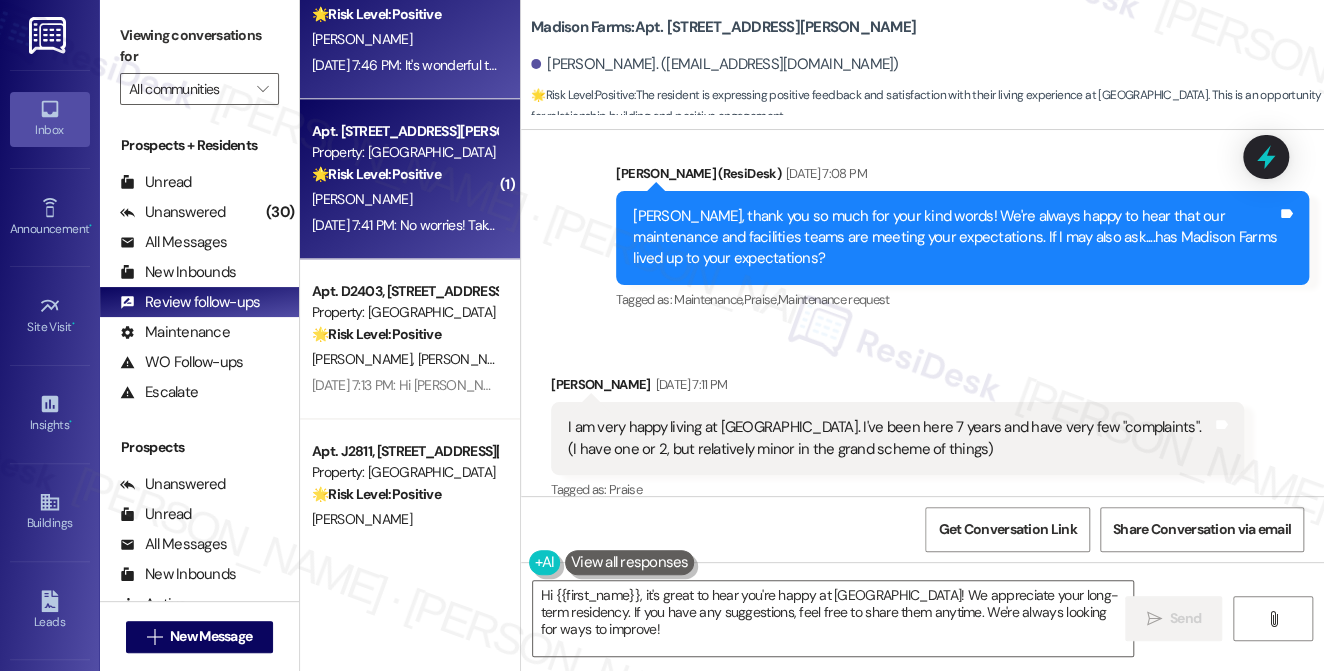 click on "A. Diefenderfer" at bounding box center [404, 199] 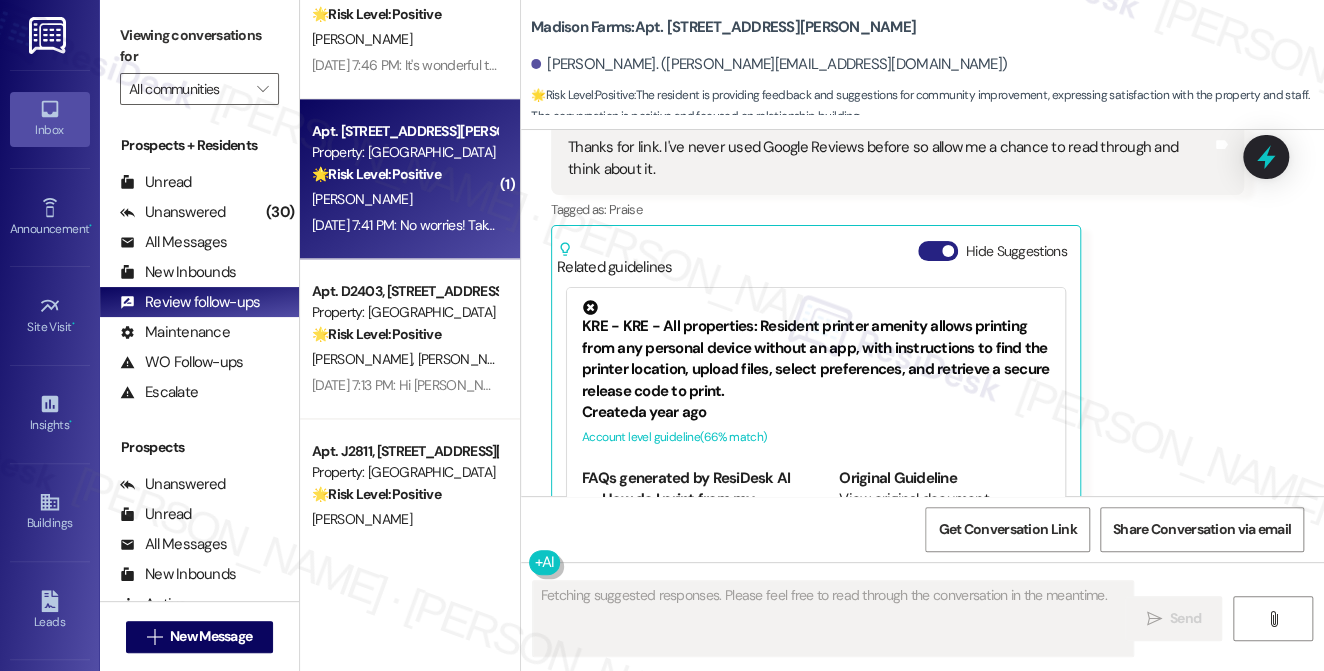 click at bounding box center [948, 251] 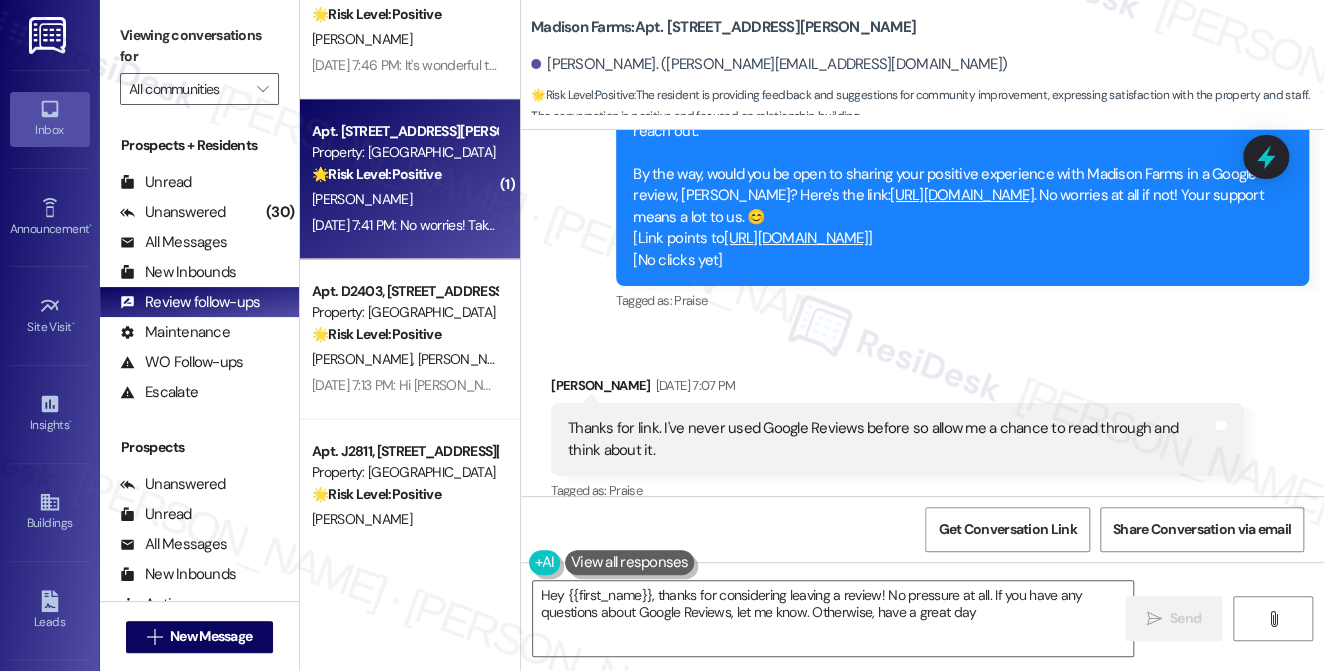 type on "Hey {{first_name}}, thanks for considering leaving a review! No pressure at all. If you have any questions about Google Reviews, let me know. Otherwise, have a great day!" 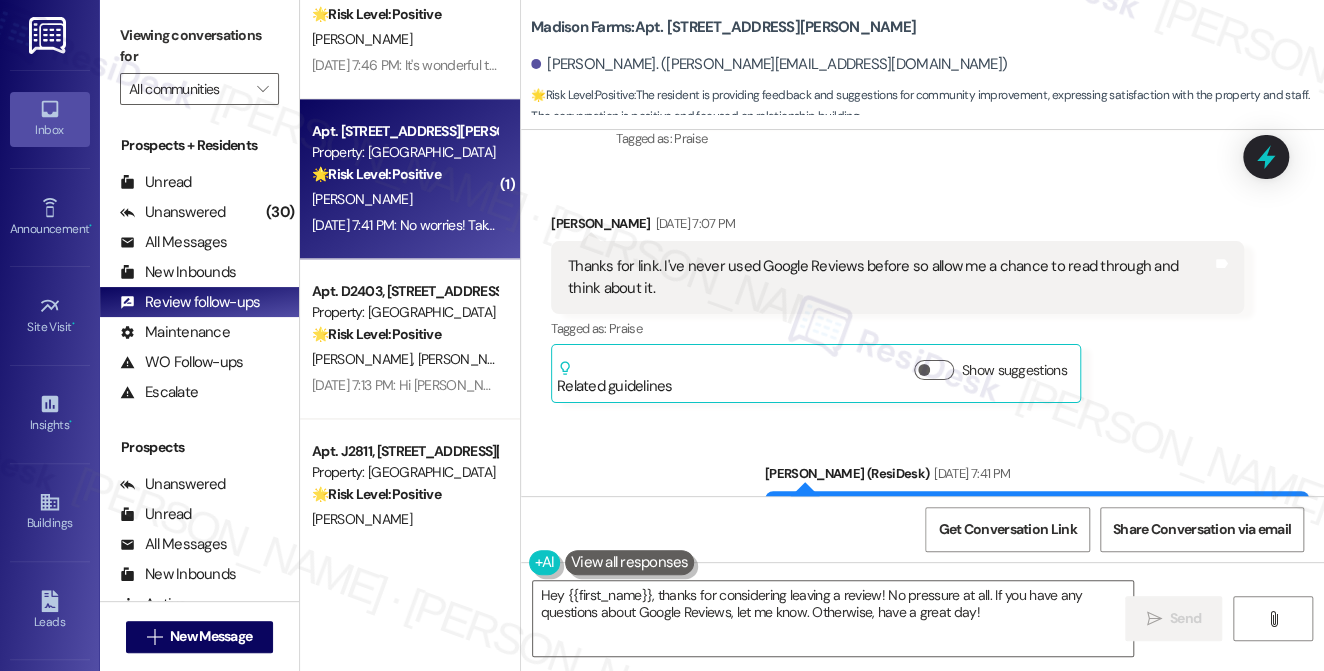 scroll, scrollTop: 3254, scrollLeft: 0, axis: vertical 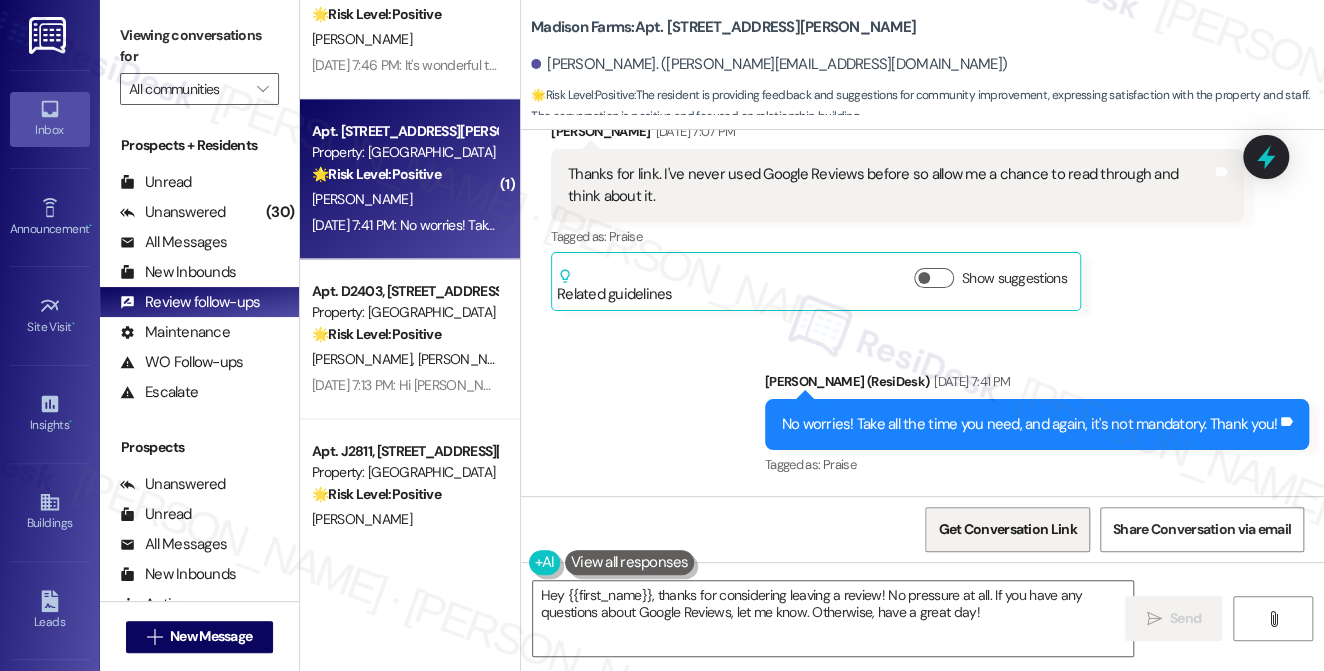 click on "Get Conversation Link" at bounding box center [1007, 529] 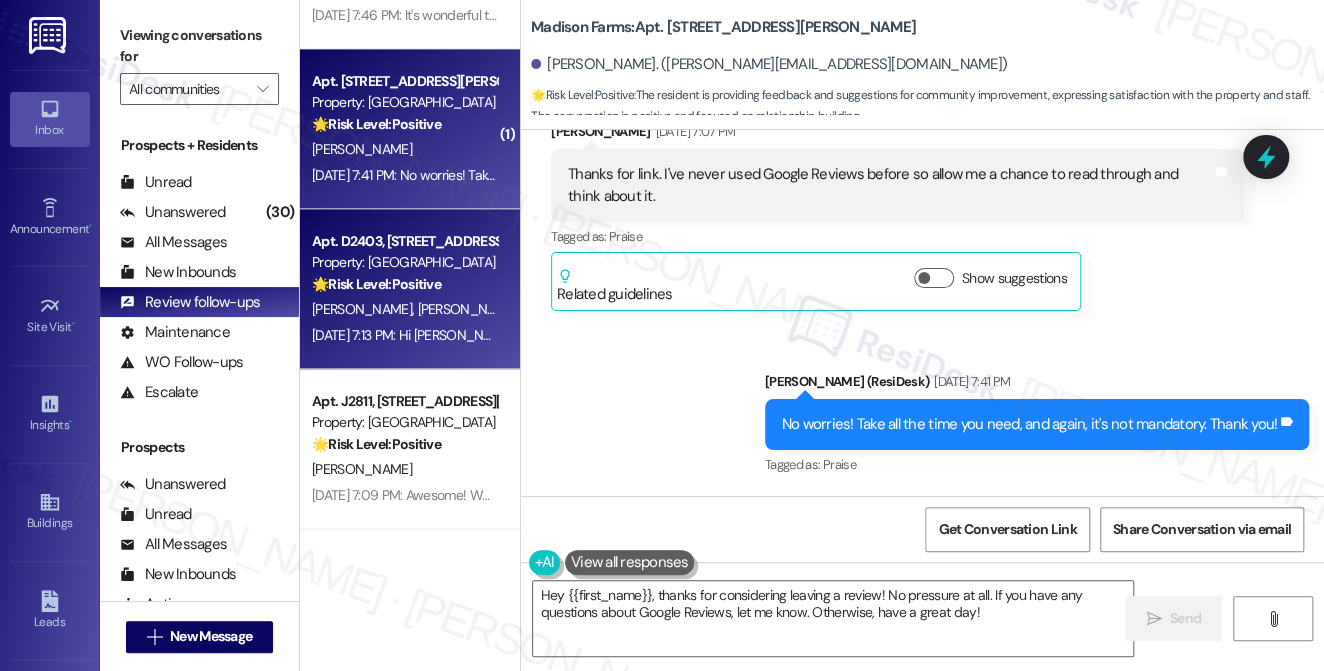 scroll, scrollTop: 1272, scrollLeft: 0, axis: vertical 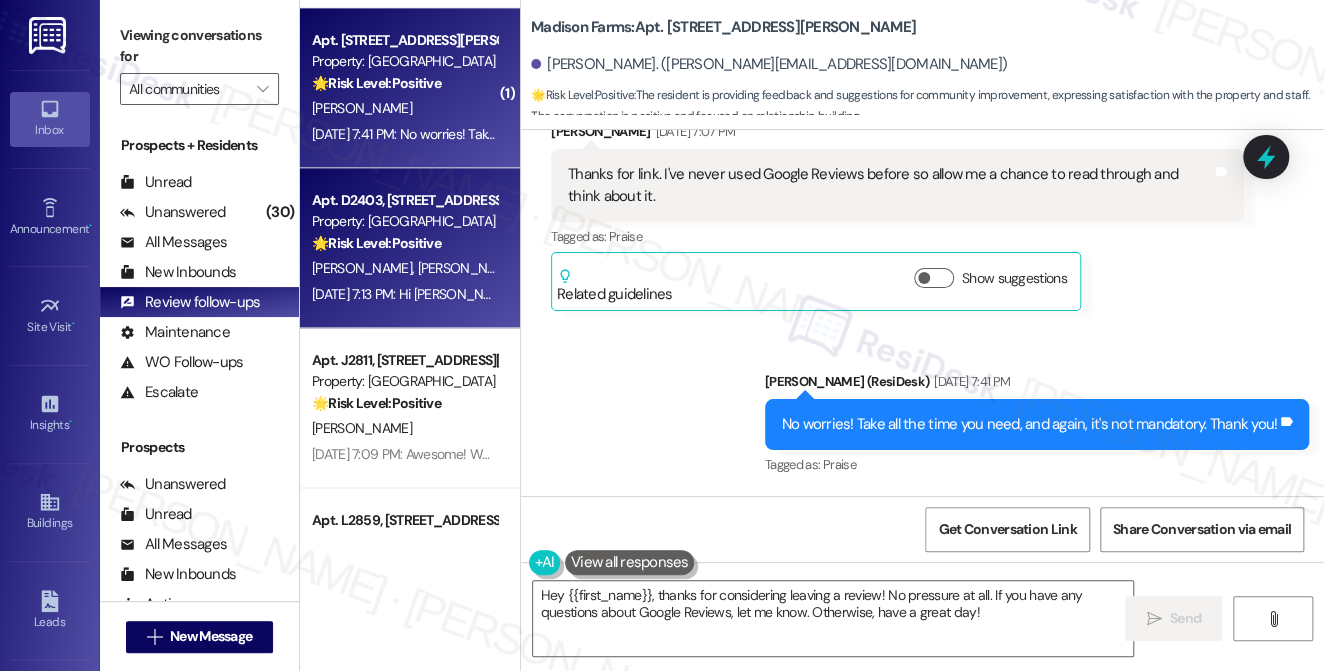 click on "Property: [GEOGRAPHIC_DATA]" at bounding box center (404, 221) 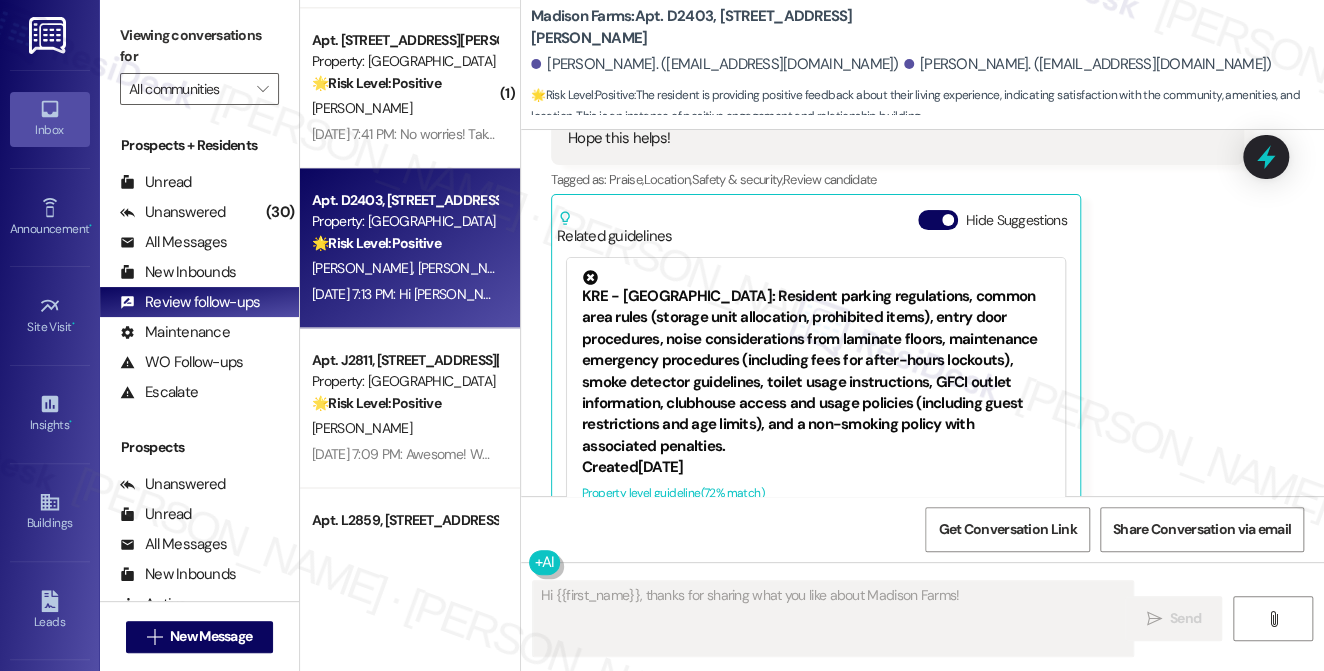 scroll, scrollTop: 3736, scrollLeft: 0, axis: vertical 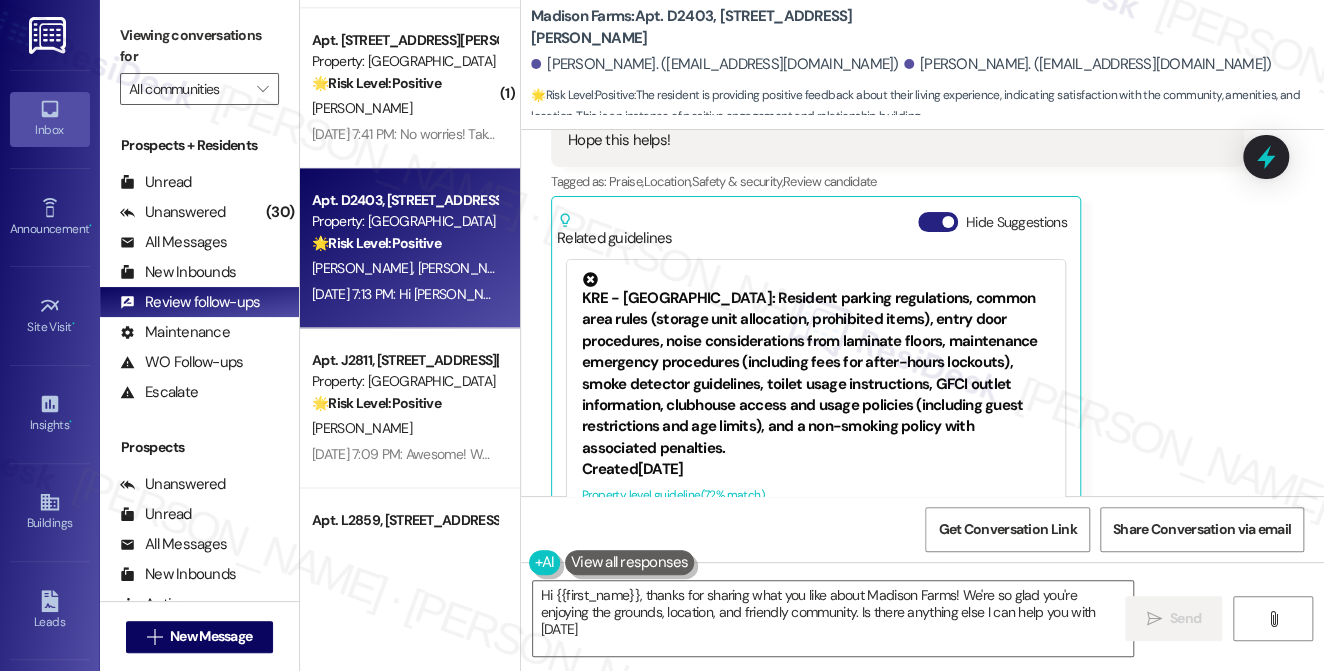 type on "Hi {{first_name}}, thanks for sharing what you like about Madison Farms! We're so glad you're enjoying the grounds, location, and friendly community. Is there anything else I can help you with today?" 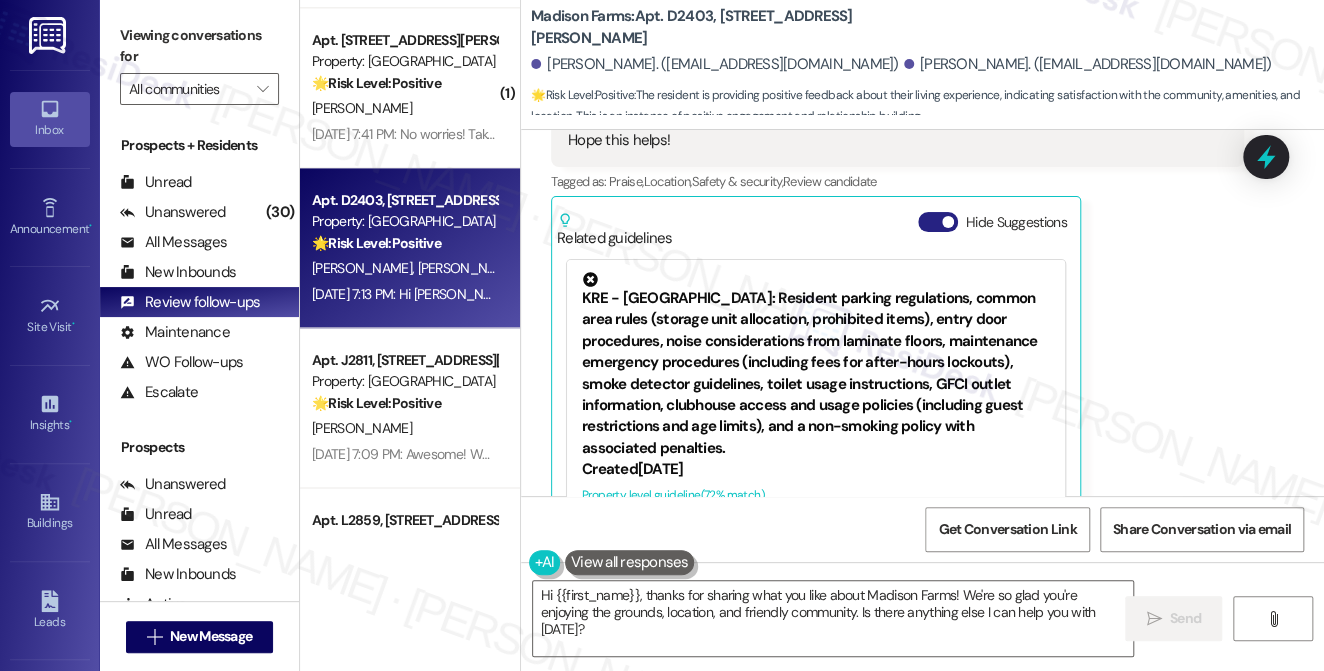 click at bounding box center (948, 222) 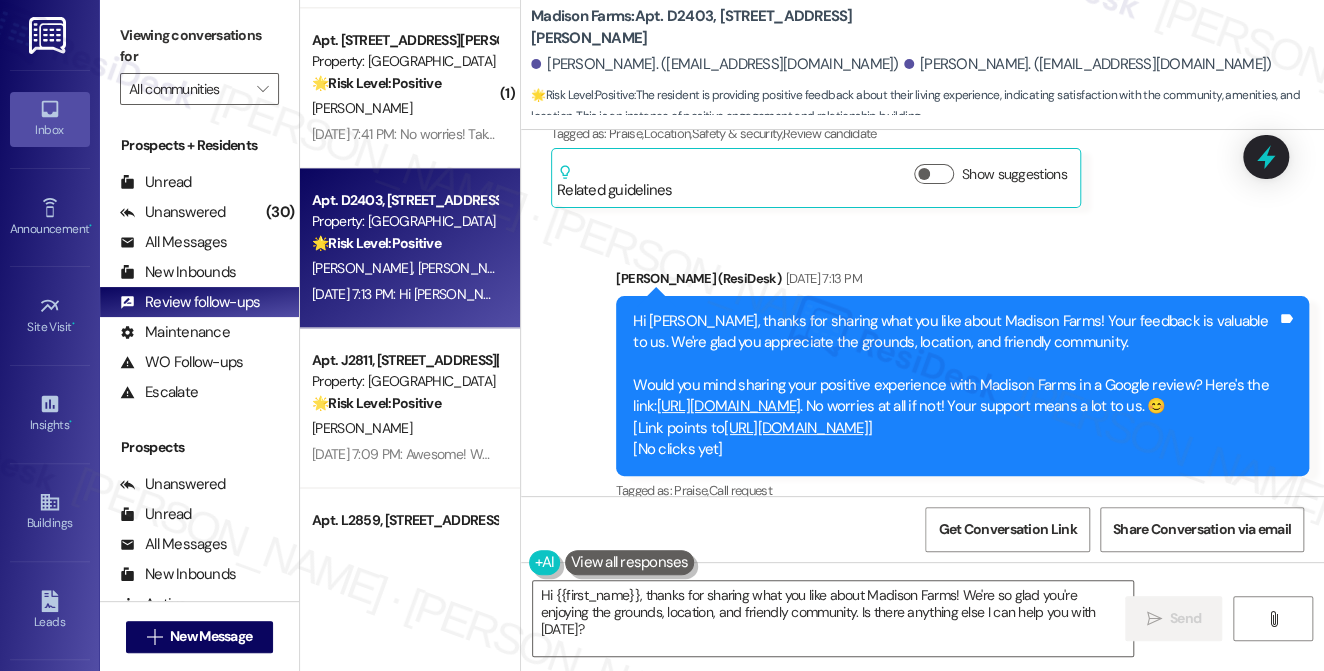 scroll, scrollTop: 3808, scrollLeft: 0, axis: vertical 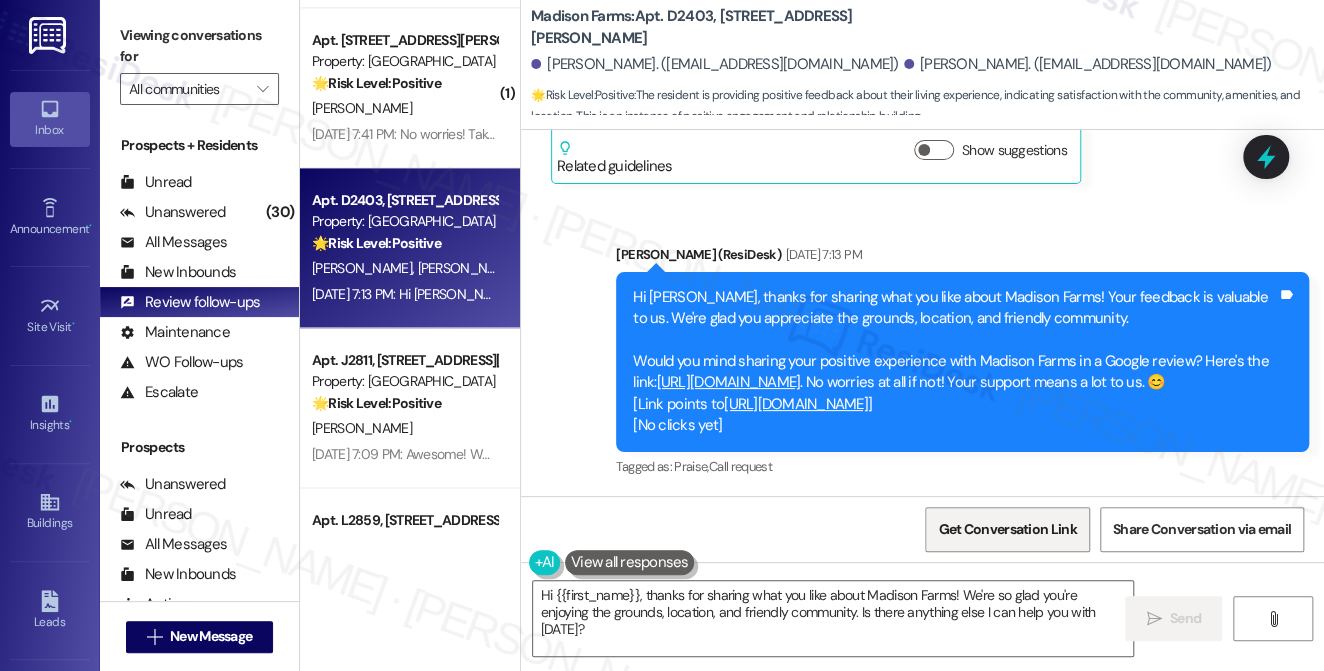 click on "Get Conversation Link" at bounding box center (1007, 529) 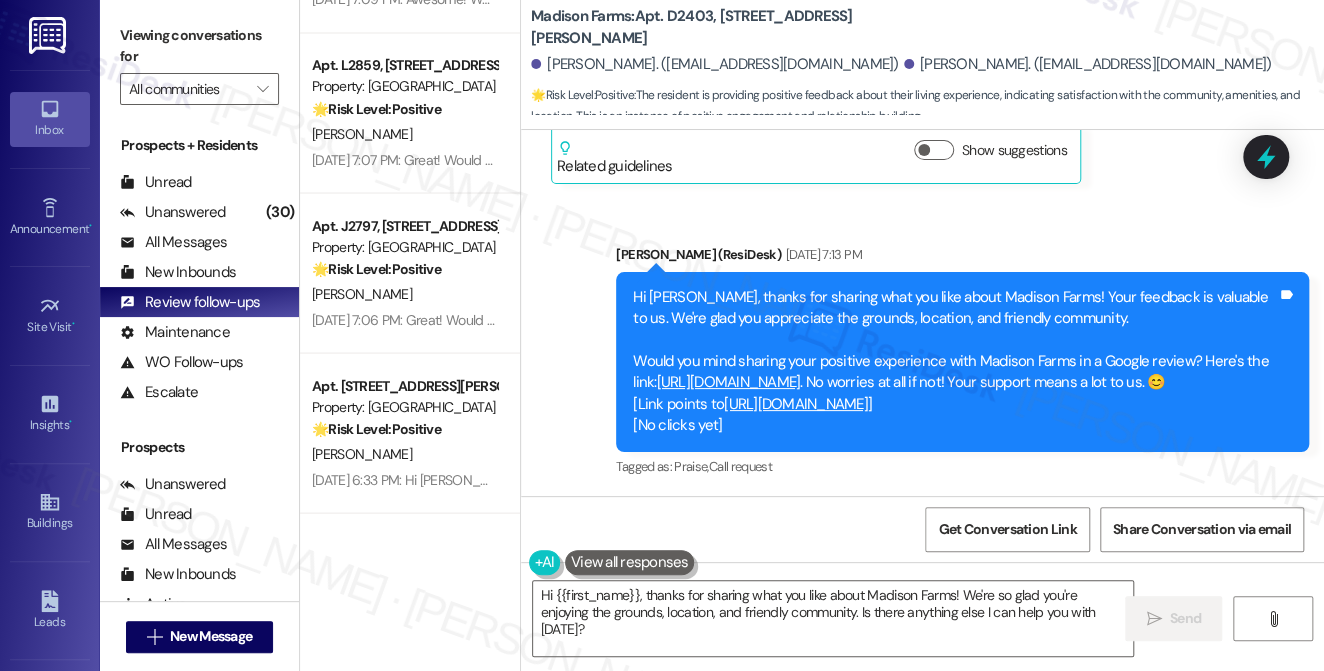 scroll, scrollTop: 1545, scrollLeft: 0, axis: vertical 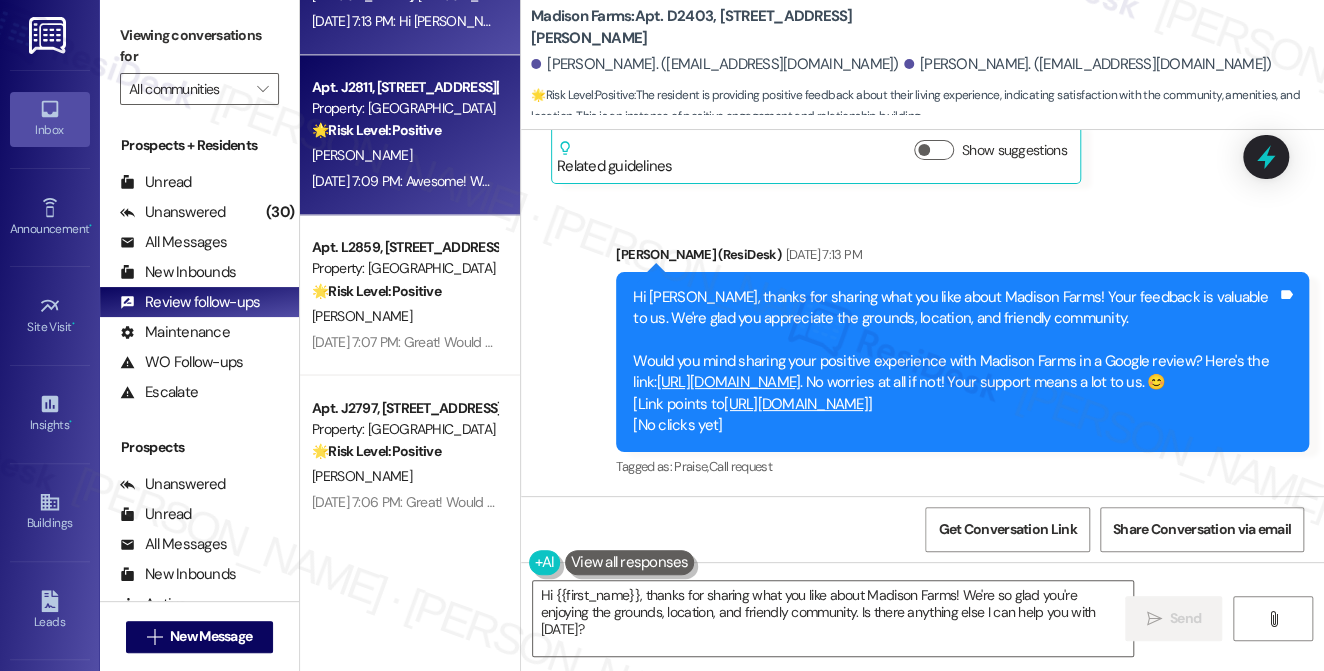 click on "G. Vasiliadis" at bounding box center [404, 155] 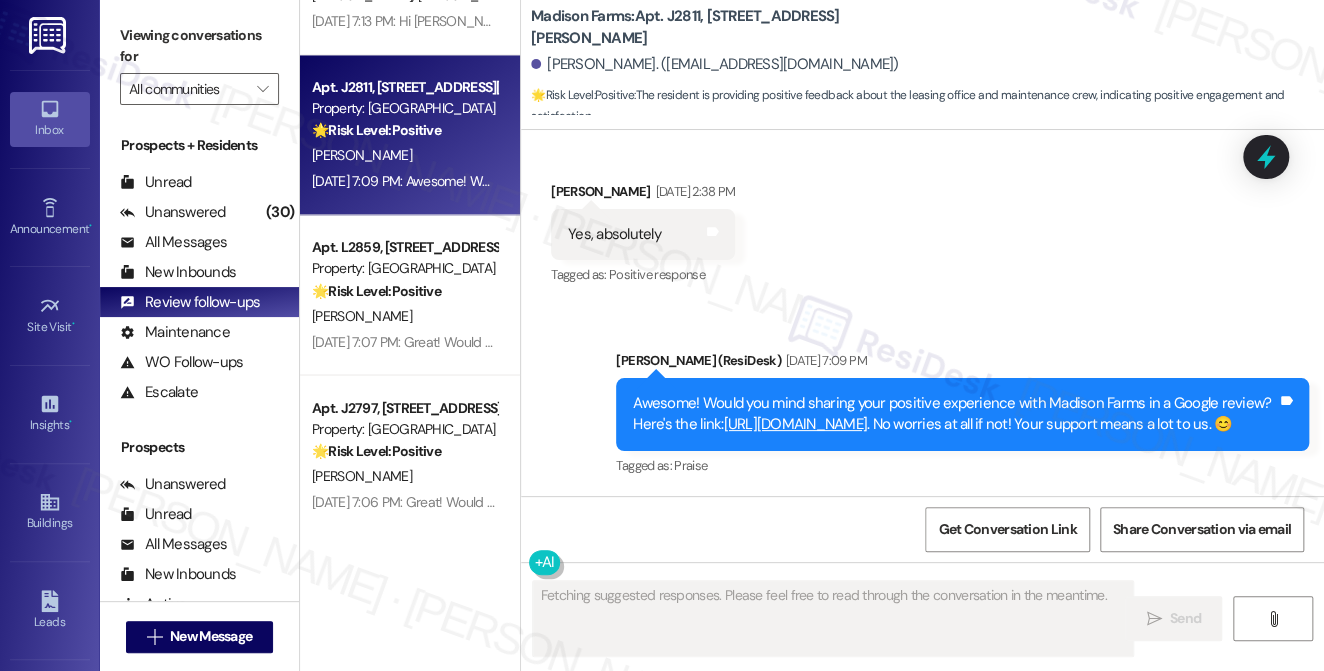 scroll, scrollTop: 1839, scrollLeft: 0, axis: vertical 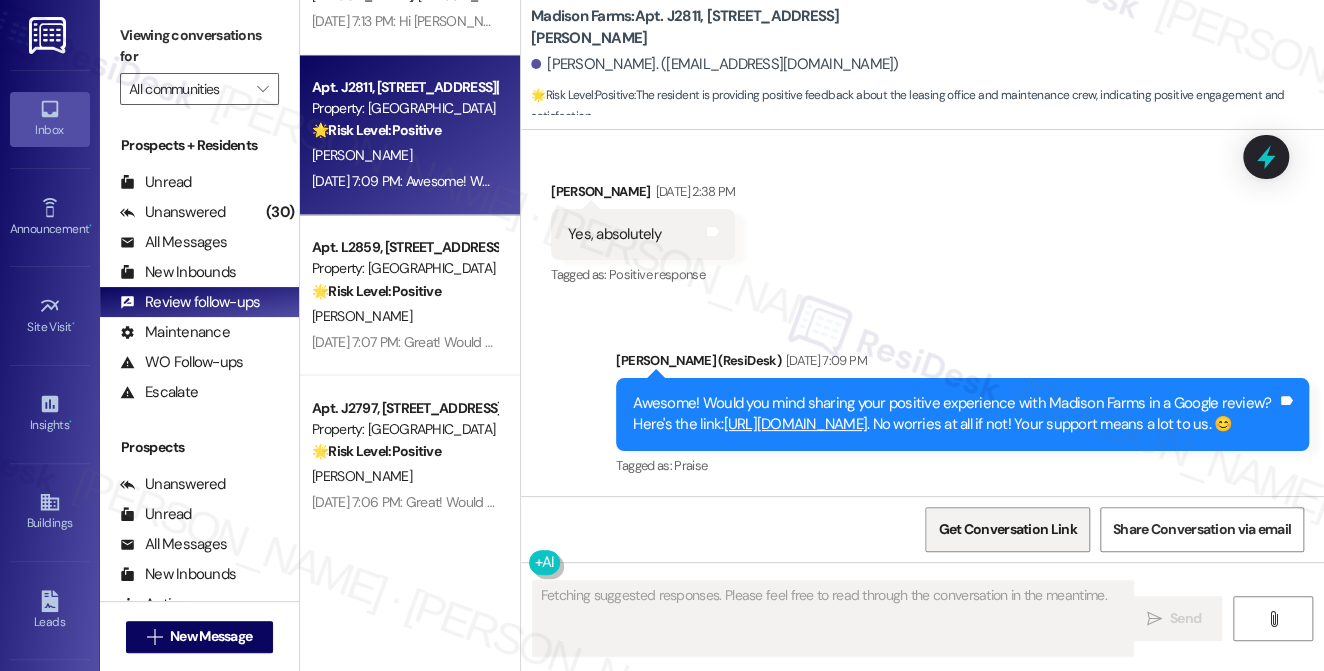click on "Get Conversation Link" at bounding box center [1007, 529] 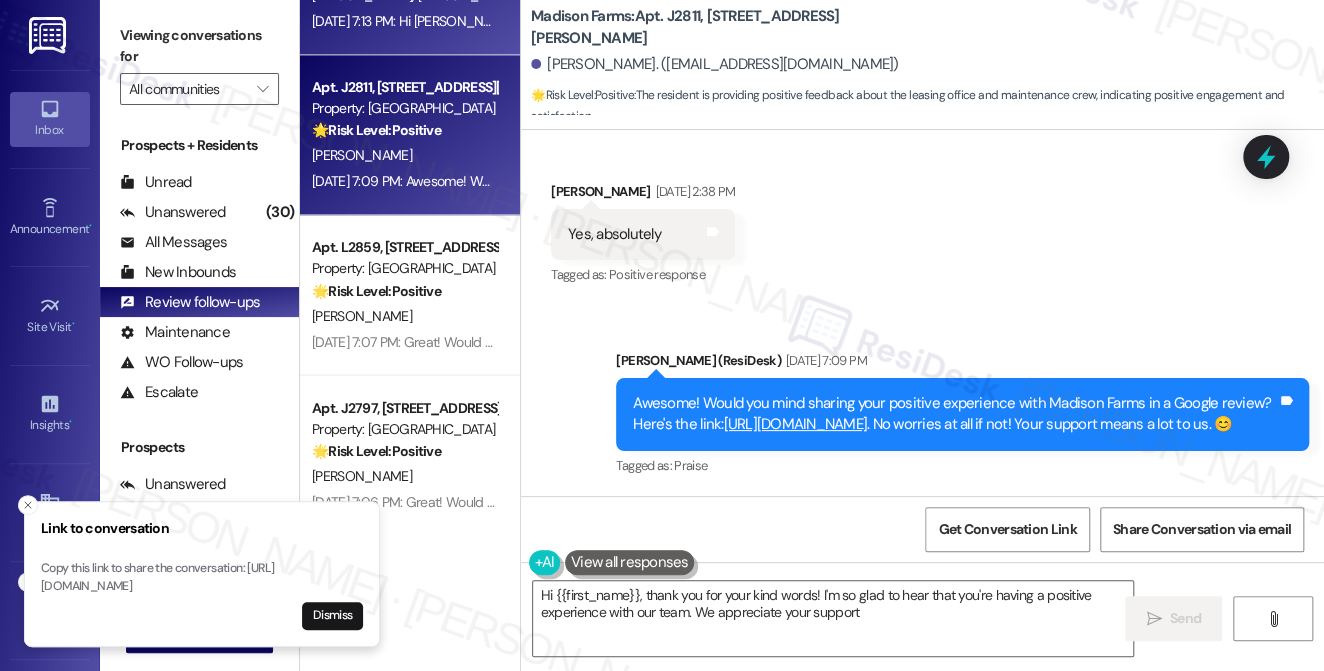 type on "Hi {{first_name}}, thank you for your kind words! I'm so glad to hear that you're having a positive experience with our team. We appreciate your support!" 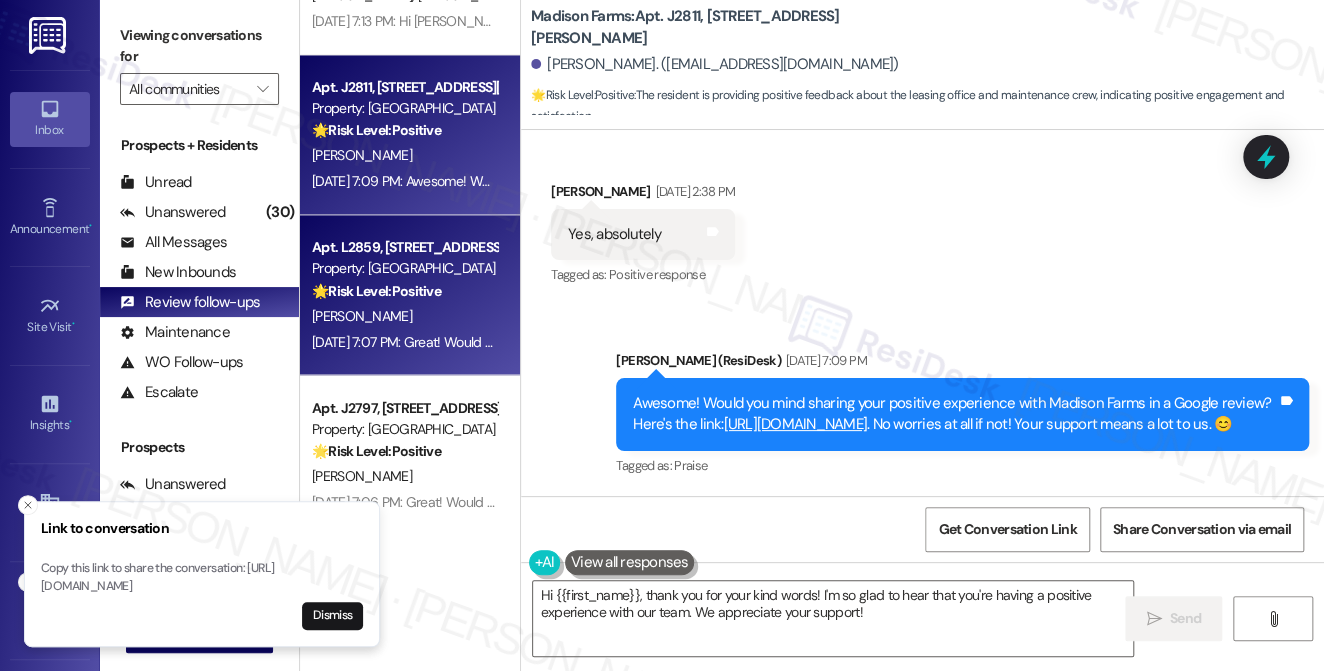 click on "🌟  Risk Level:  Positive The resident is providing positive feedback about the landscaping and cleanliness of the property. This is an example of positive engagement and relationship building." at bounding box center [404, 290] 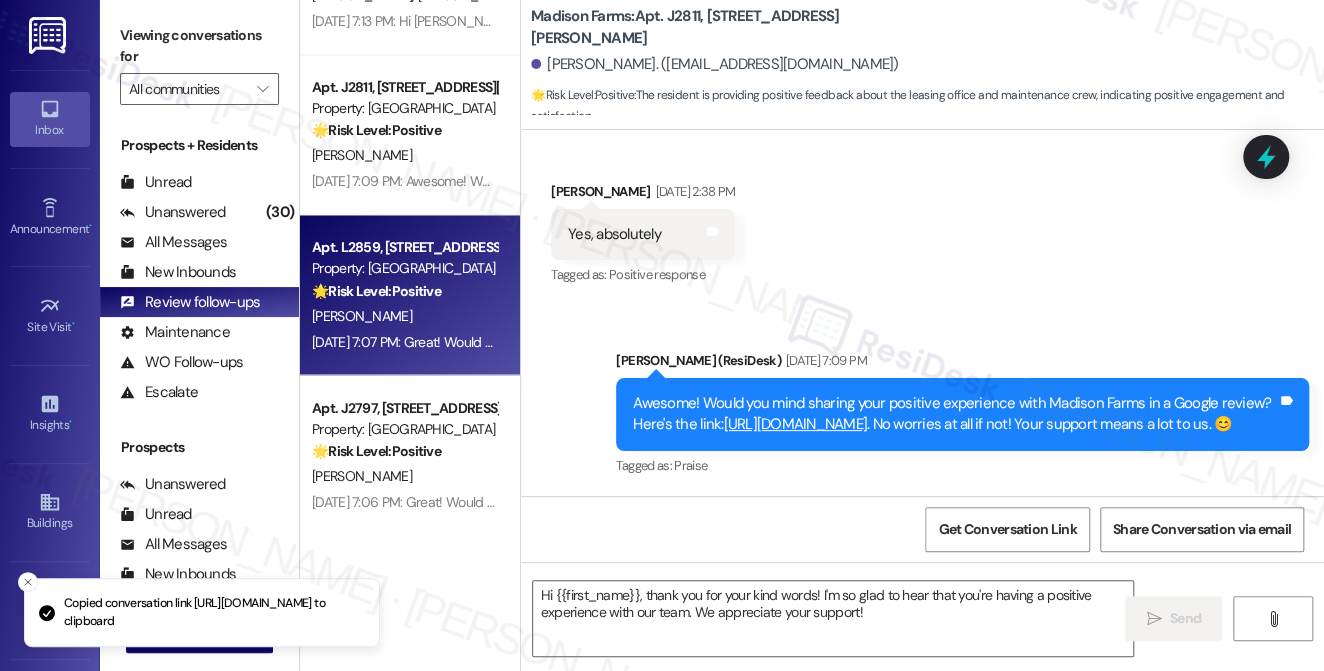 type on "Fetching suggested responses. Please feel free to read through the conversation in the meantime." 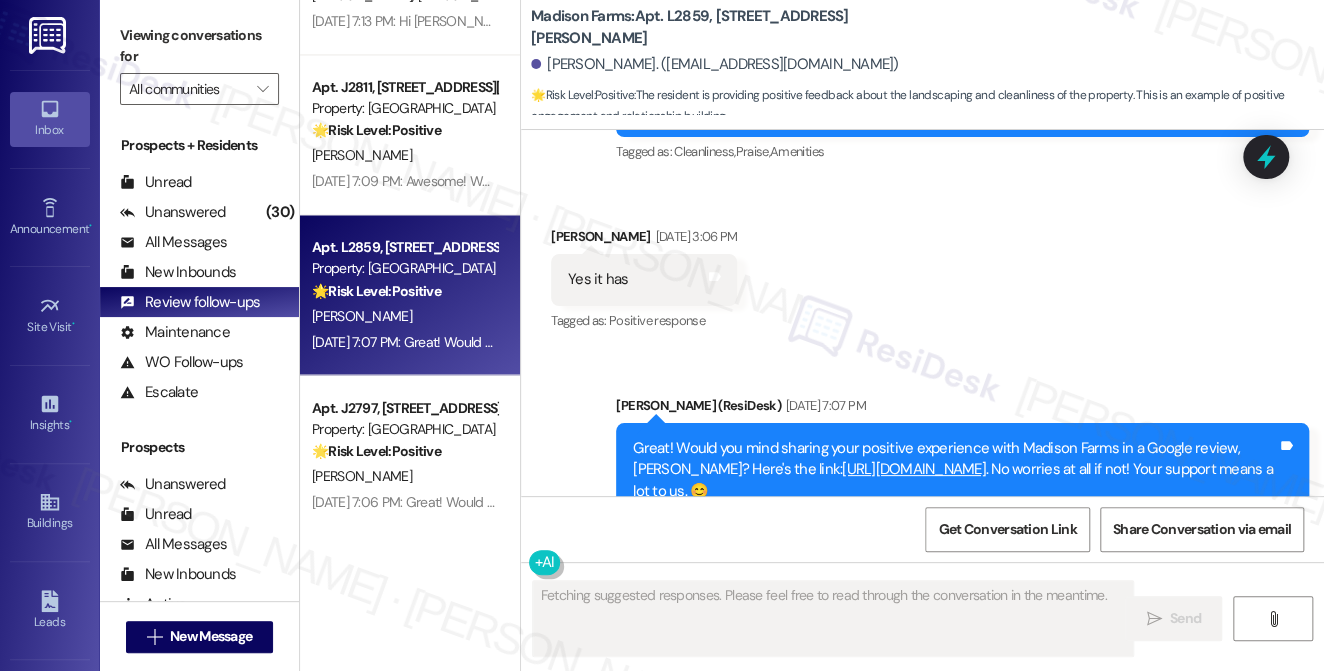 scroll, scrollTop: 4592, scrollLeft: 0, axis: vertical 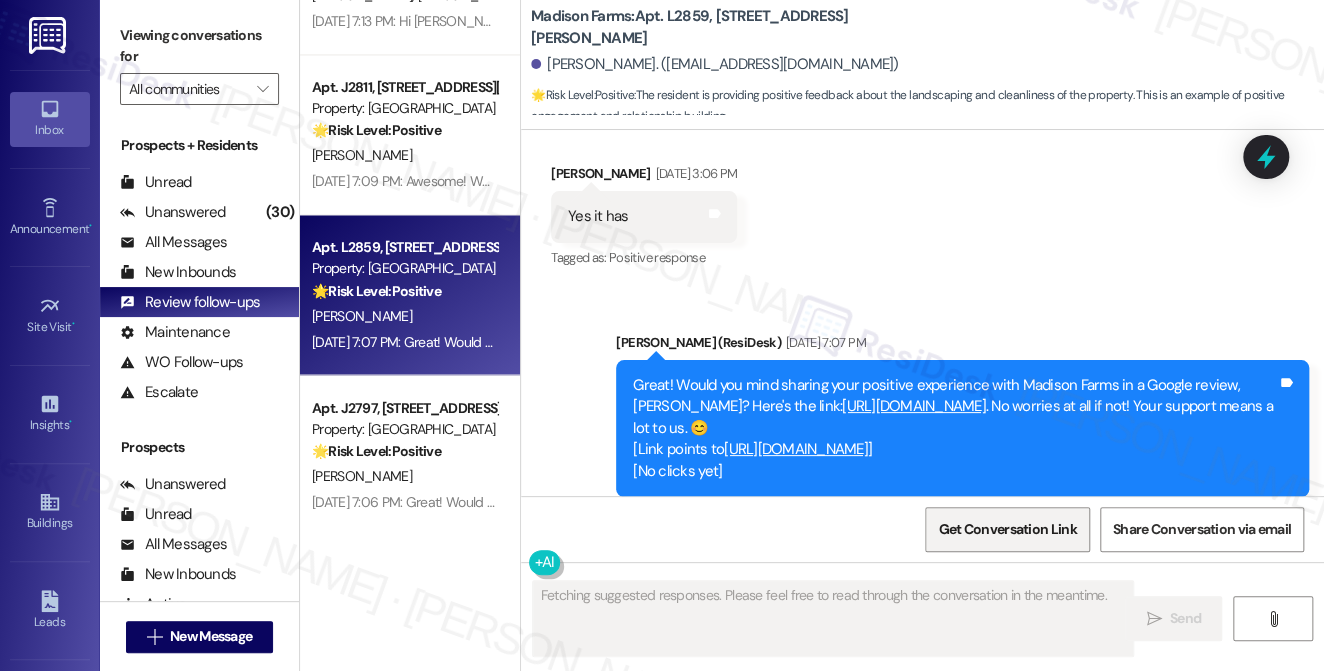 click on "Get Conversation Link" at bounding box center [1007, 529] 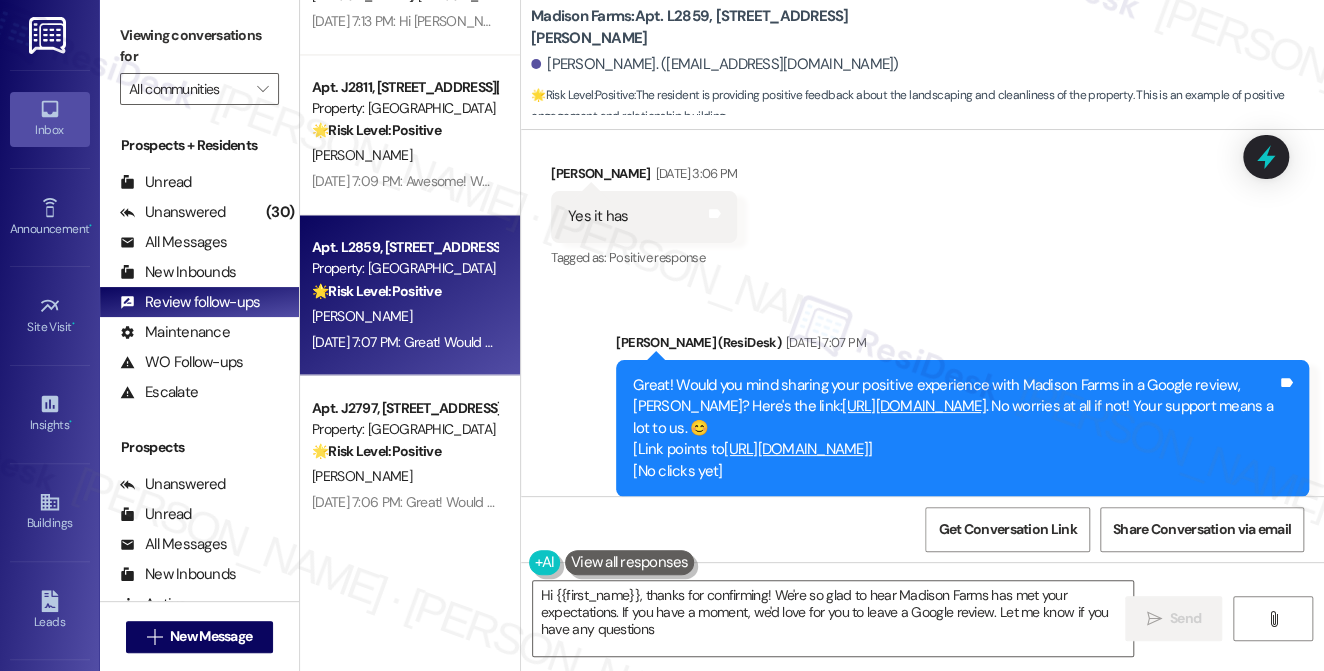 type on "Hi {{first_name}}, thanks for confirming! We're so glad to hear Madison Farms has met your expectations. If you have a moment, we'd love for you to leave a Google review. Let me know if you have any questions!" 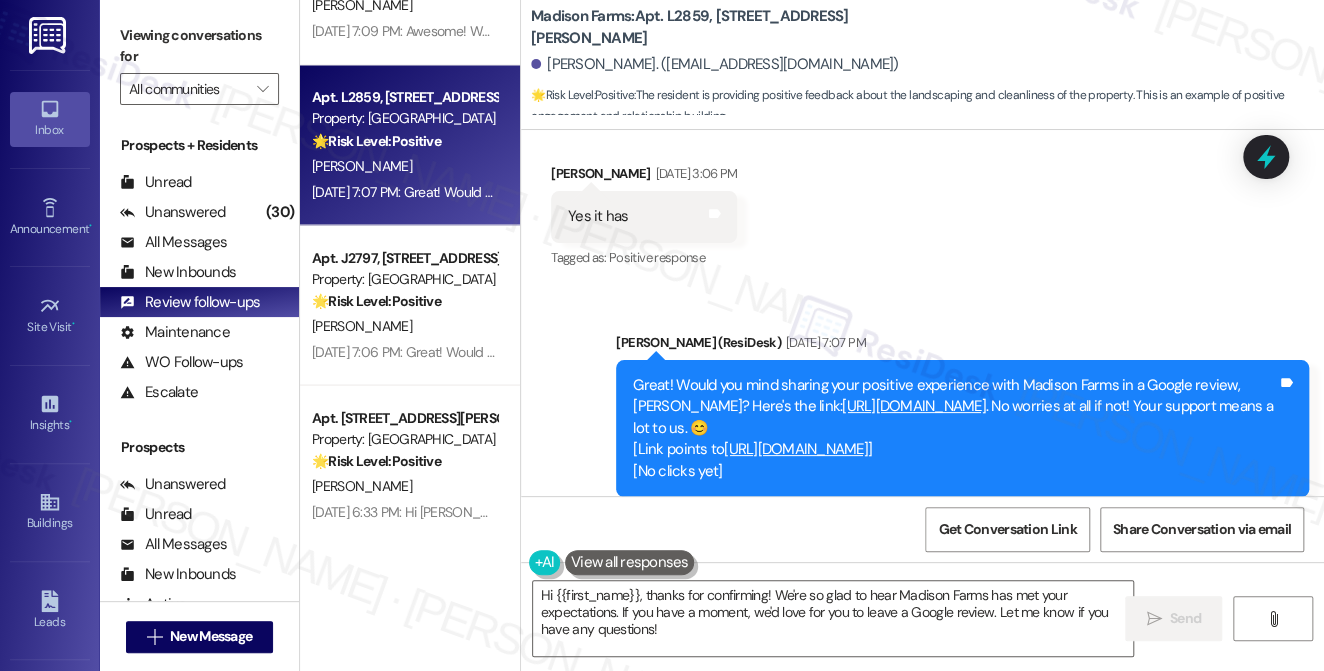 scroll, scrollTop: 1818, scrollLeft: 0, axis: vertical 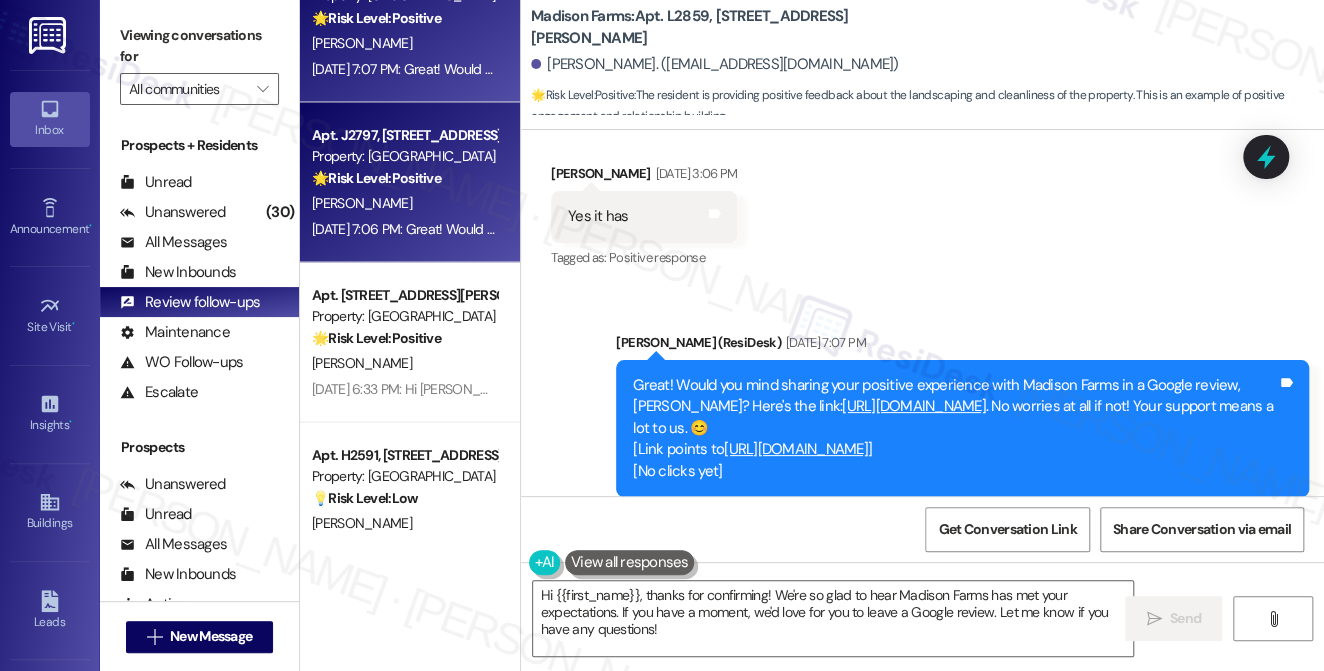 click on "D. Veres" at bounding box center [404, 202] 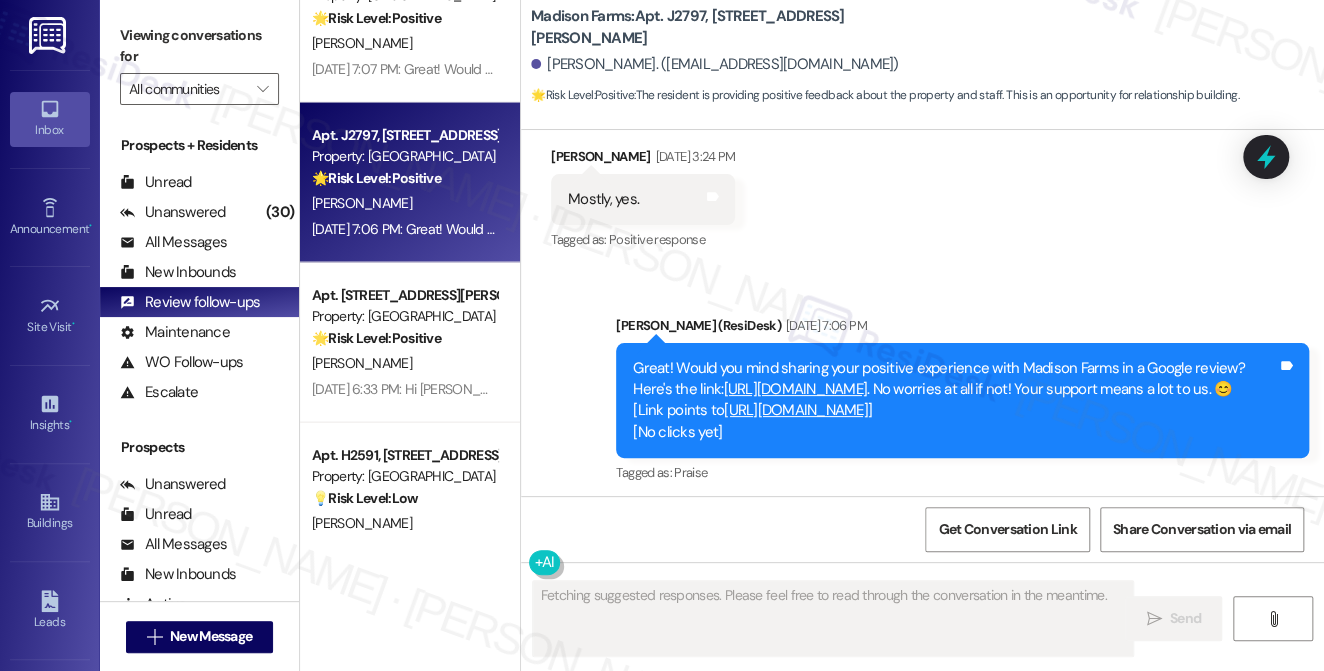scroll, scrollTop: 1802, scrollLeft: 0, axis: vertical 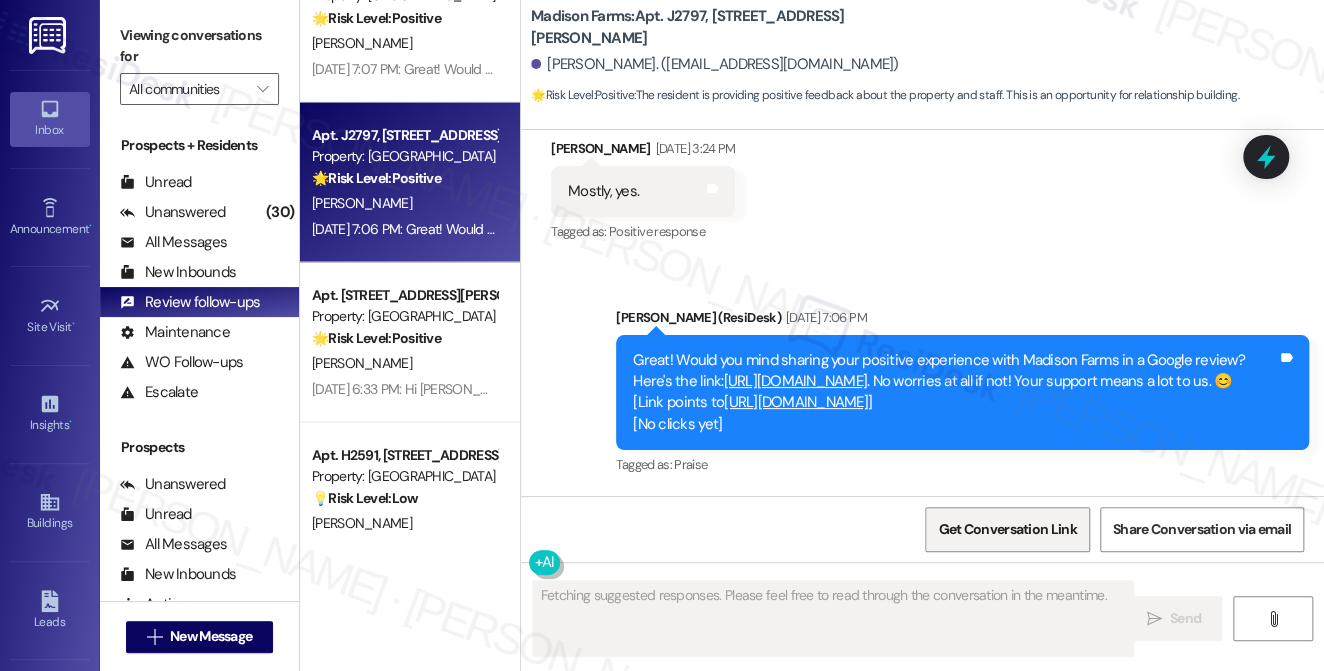 click on "Get Conversation Link" at bounding box center [1007, 529] 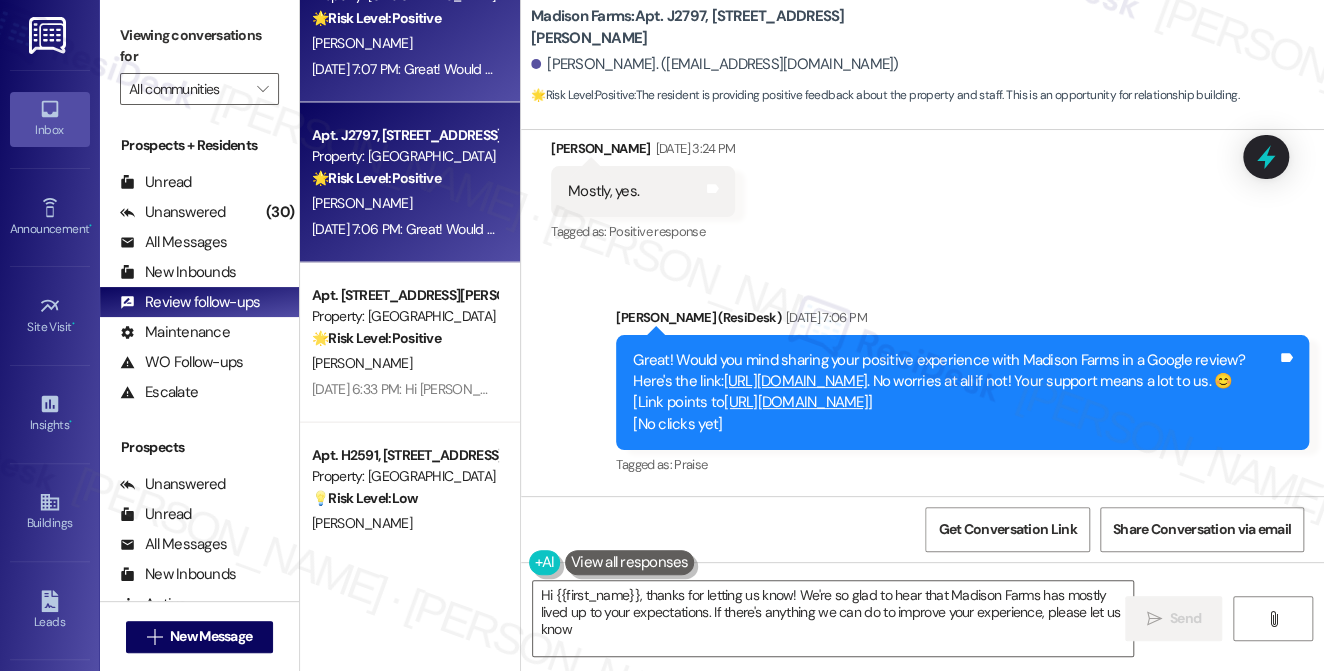 type on "Hi {{first_name}}, thanks for letting us know! We're so glad to hear that Madison Farms has mostly lived up to your expectations. If there's anything we can do to improve your experience, please let us know!" 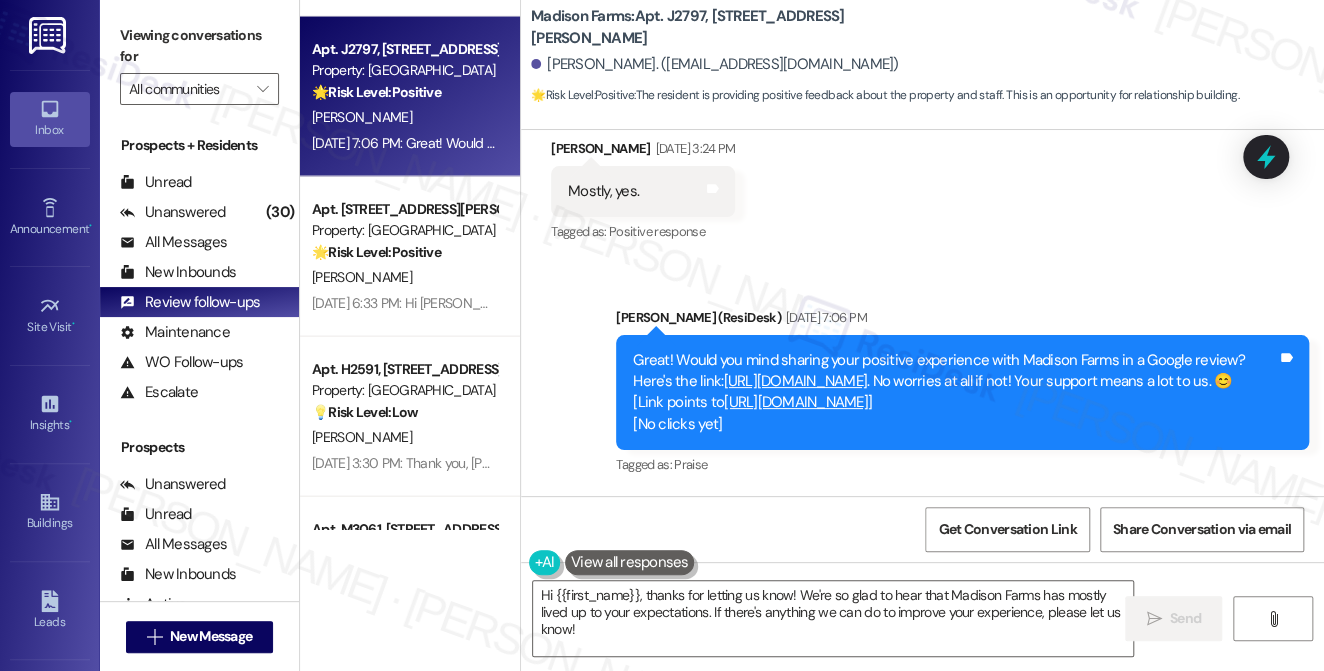 scroll, scrollTop: 2000, scrollLeft: 0, axis: vertical 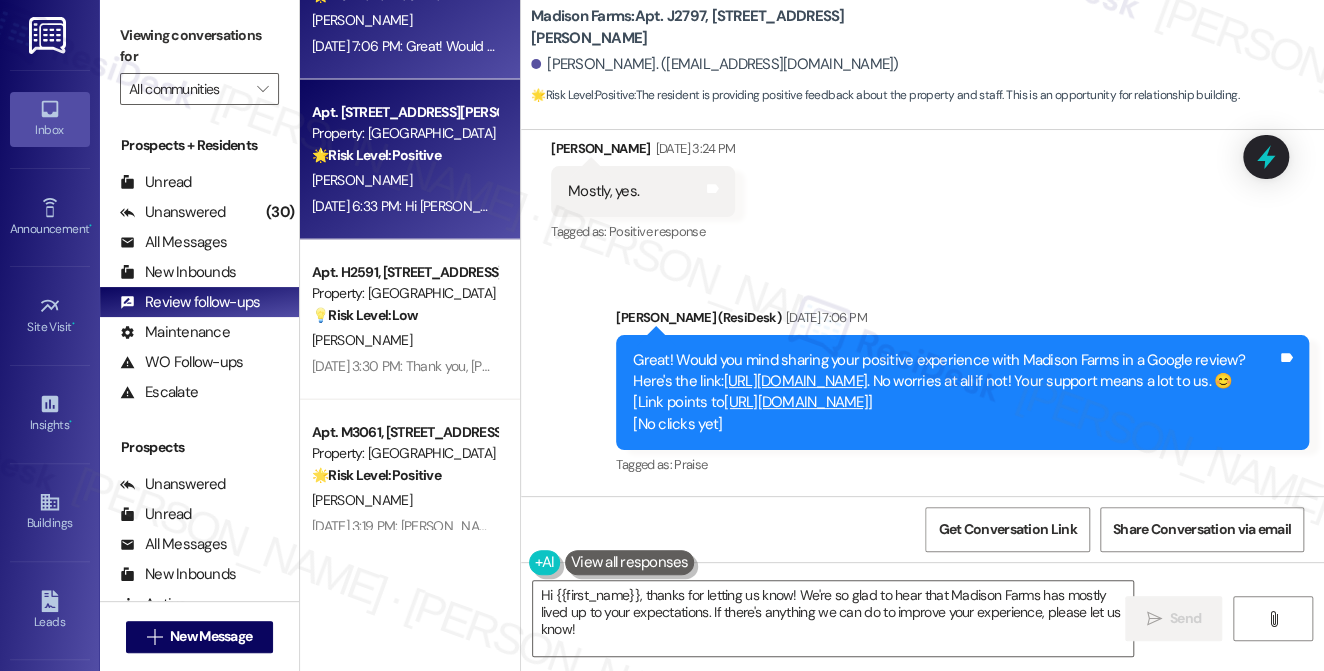 click on "🌟  Risk Level:  Positive The resident is providing feedback on their living experience, specifically mentioning maintenance and expressing a desire for upgrades. This is positive engagement and an opportunity for relationship building." at bounding box center (404, 155) 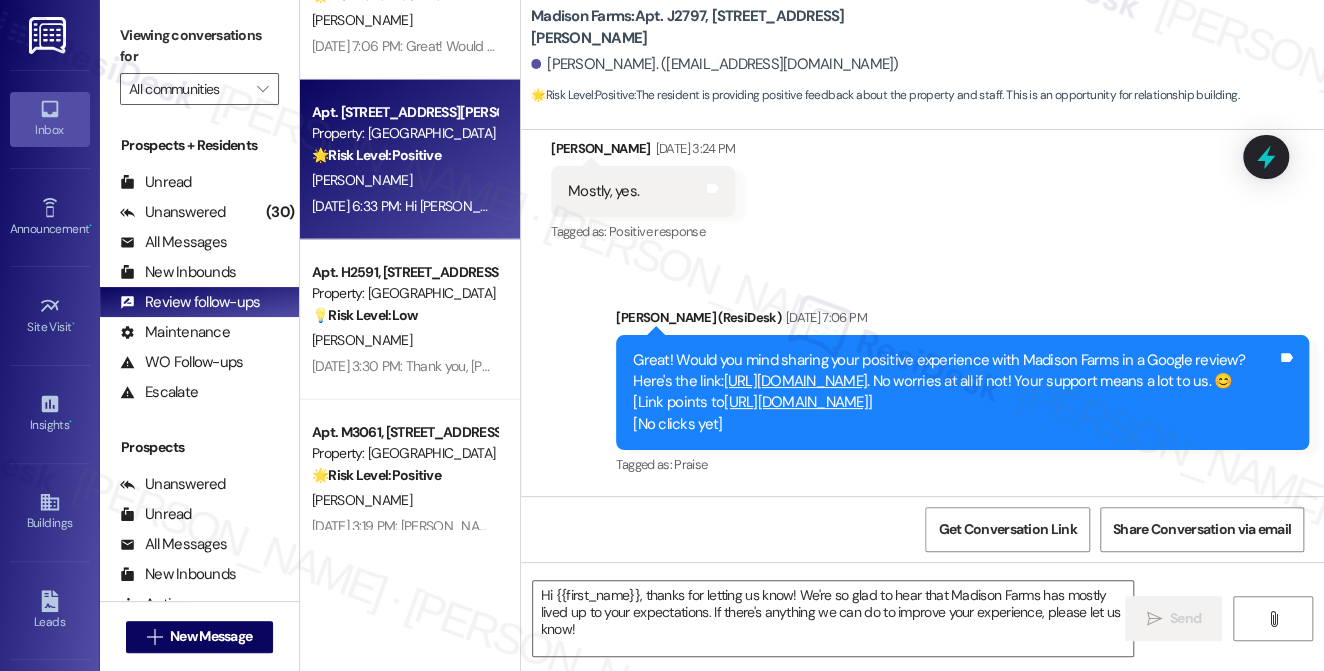 type on "Fetching suggested responses. Please feel free to read through the conversation in the meantime." 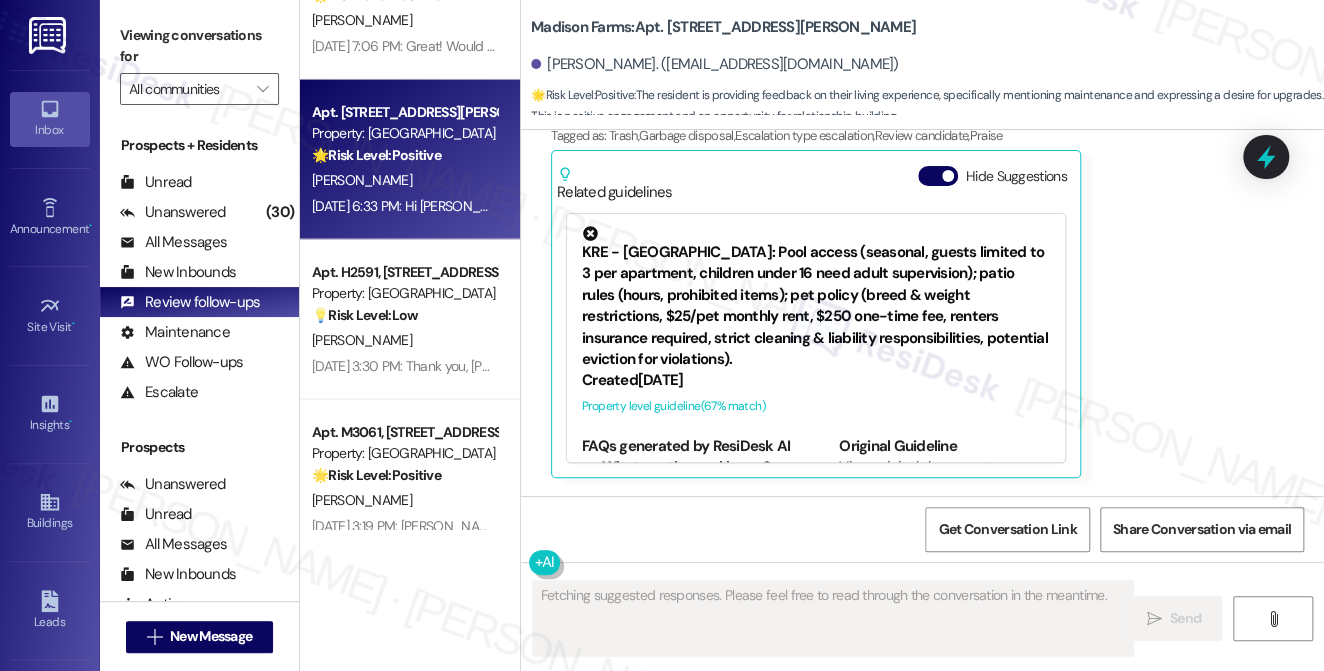scroll, scrollTop: 3930, scrollLeft: 0, axis: vertical 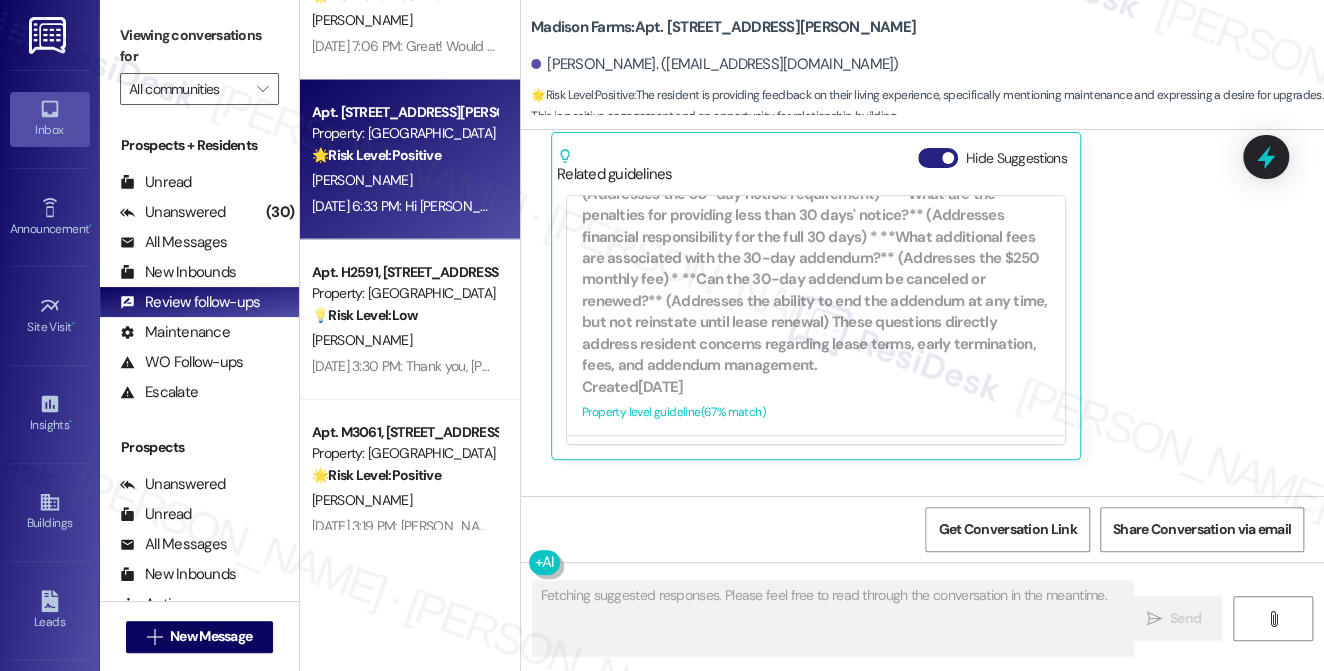 click on "Hide Suggestions" at bounding box center [938, 158] 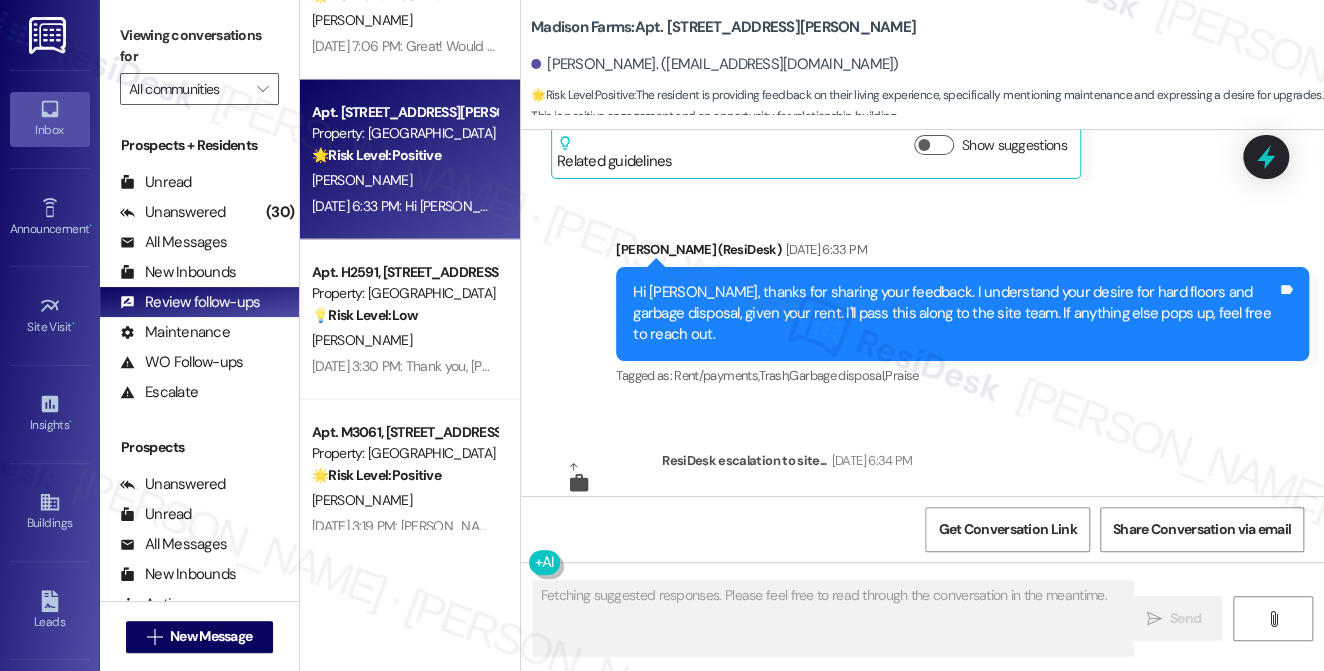 scroll, scrollTop: 4031, scrollLeft: 0, axis: vertical 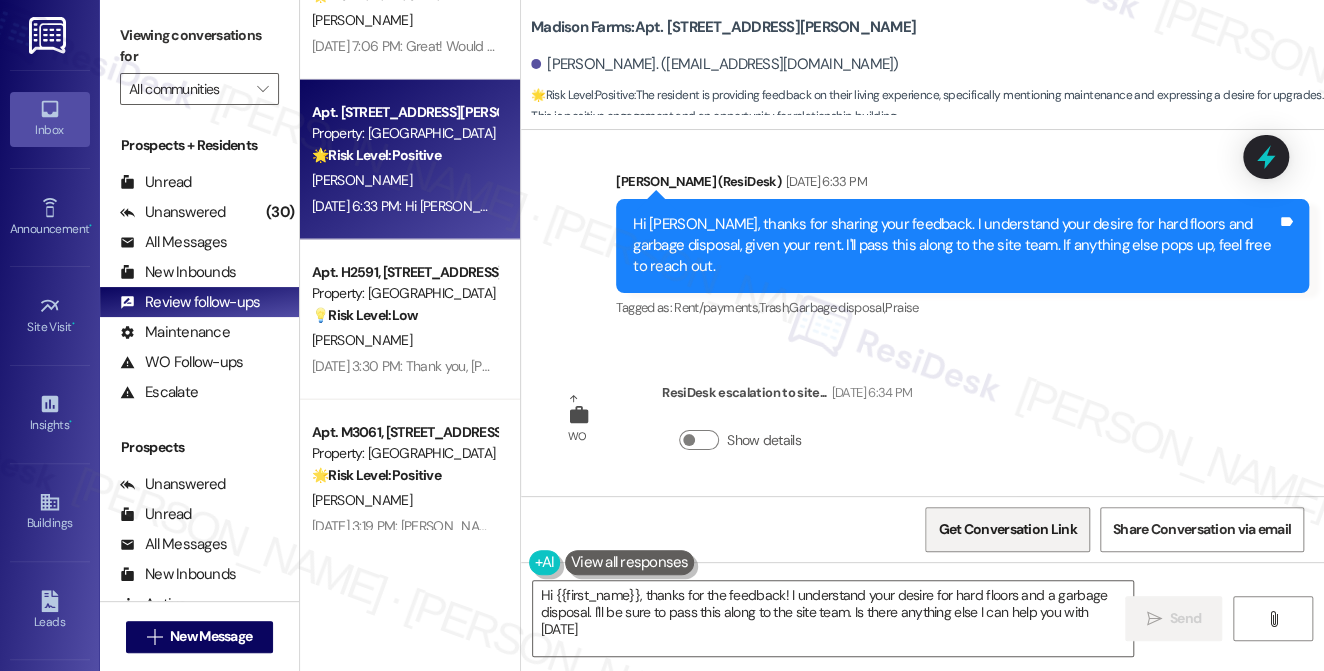 type on "Hi {{first_name}}, thanks for the feedback! I understand your desire for hard floors and a garbage disposal. I'll be sure to pass this along to the site team. Is there anything else I can help you with today?" 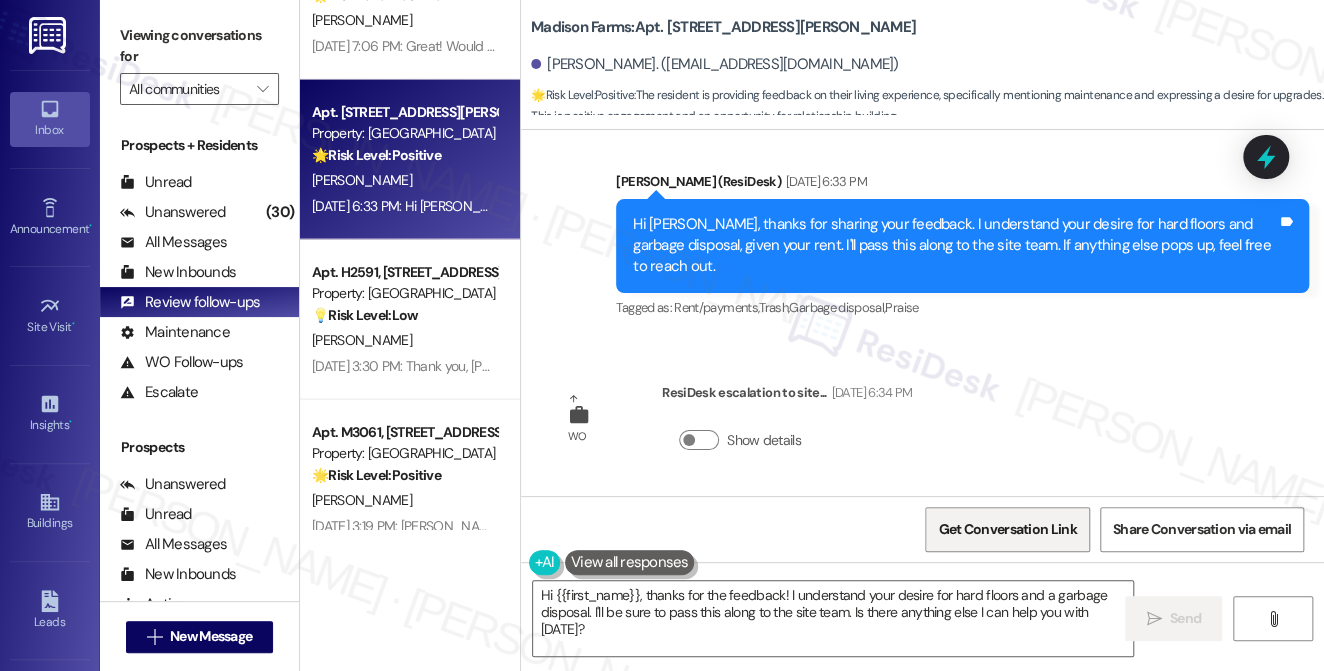click on "Get Conversation Link" at bounding box center (1007, 529) 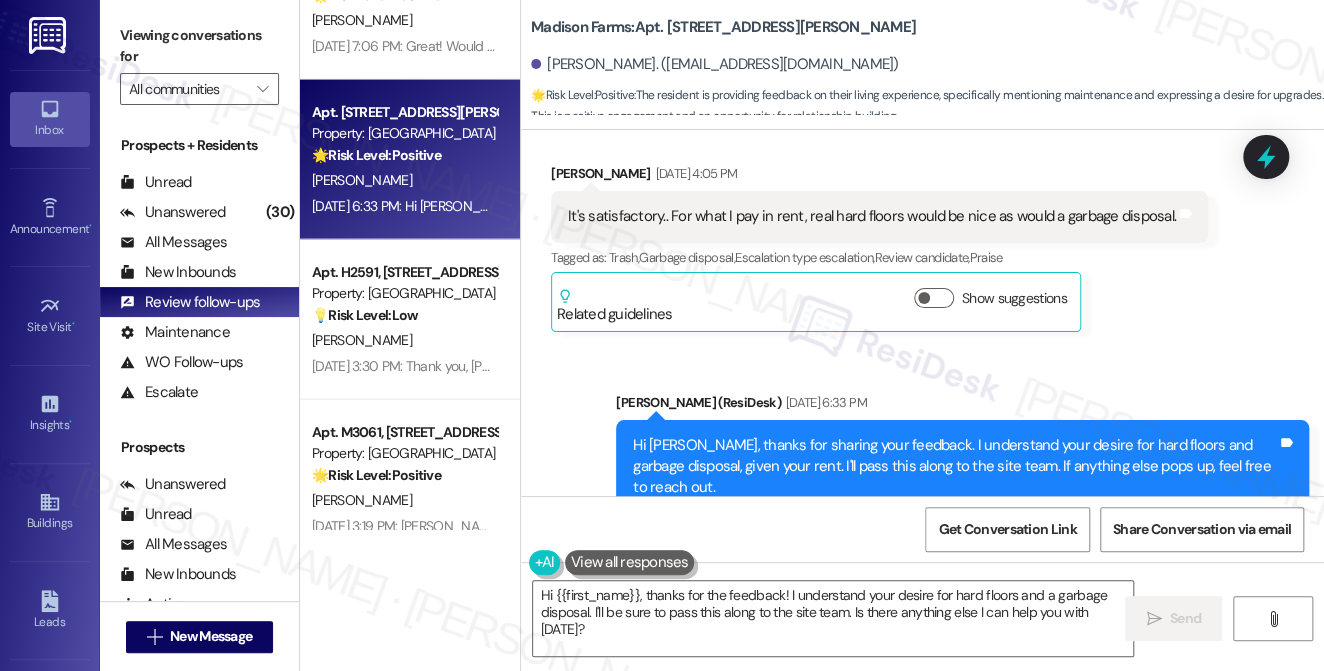 scroll, scrollTop: 3758, scrollLeft: 0, axis: vertical 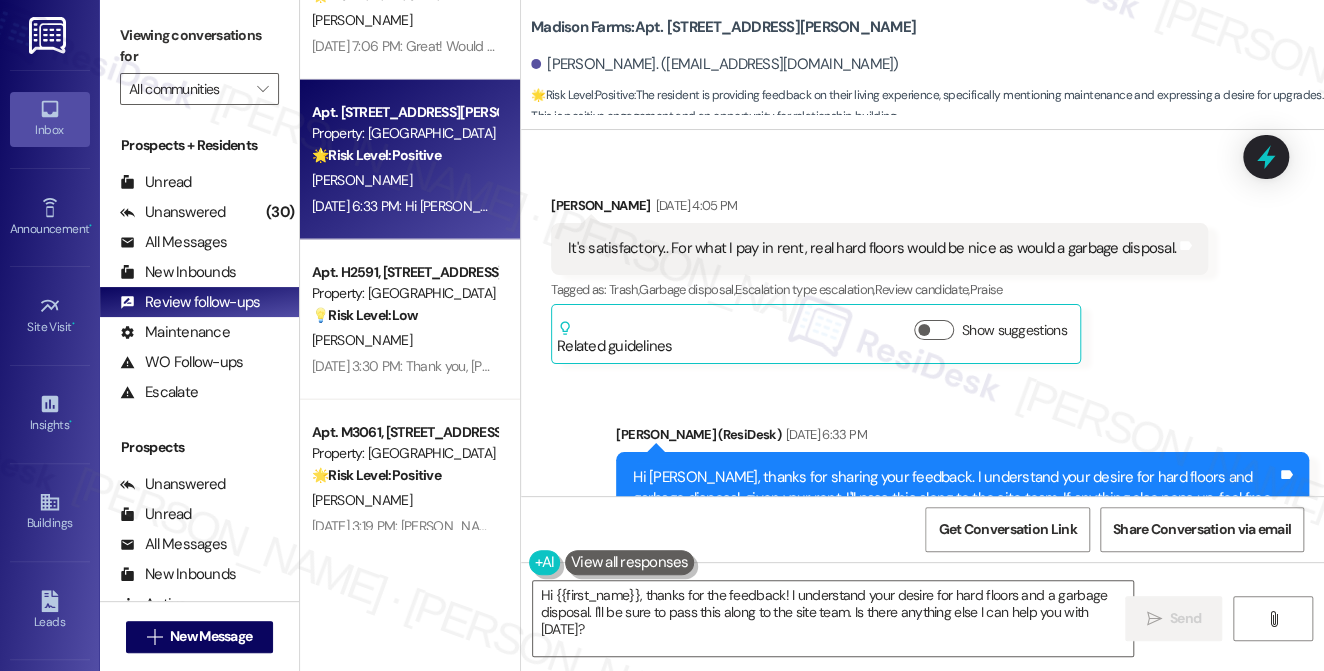 click on "It's satisfactory.. For what I pay in rent, real hard floors would be nice as would a garbage disposal." at bounding box center [872, 248] 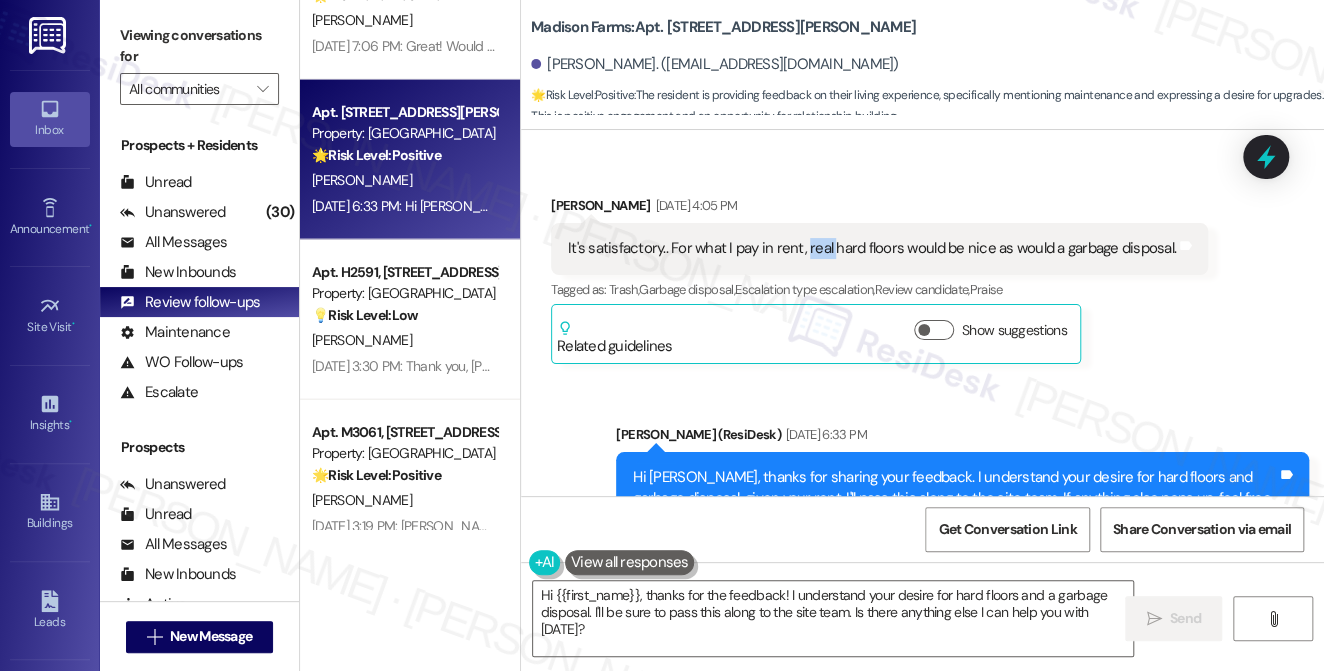 click on "It's satisfactory.. For what I pay in rent, real hard floors would be nice as would a garbage disposal." at bounding box center [872, 248] 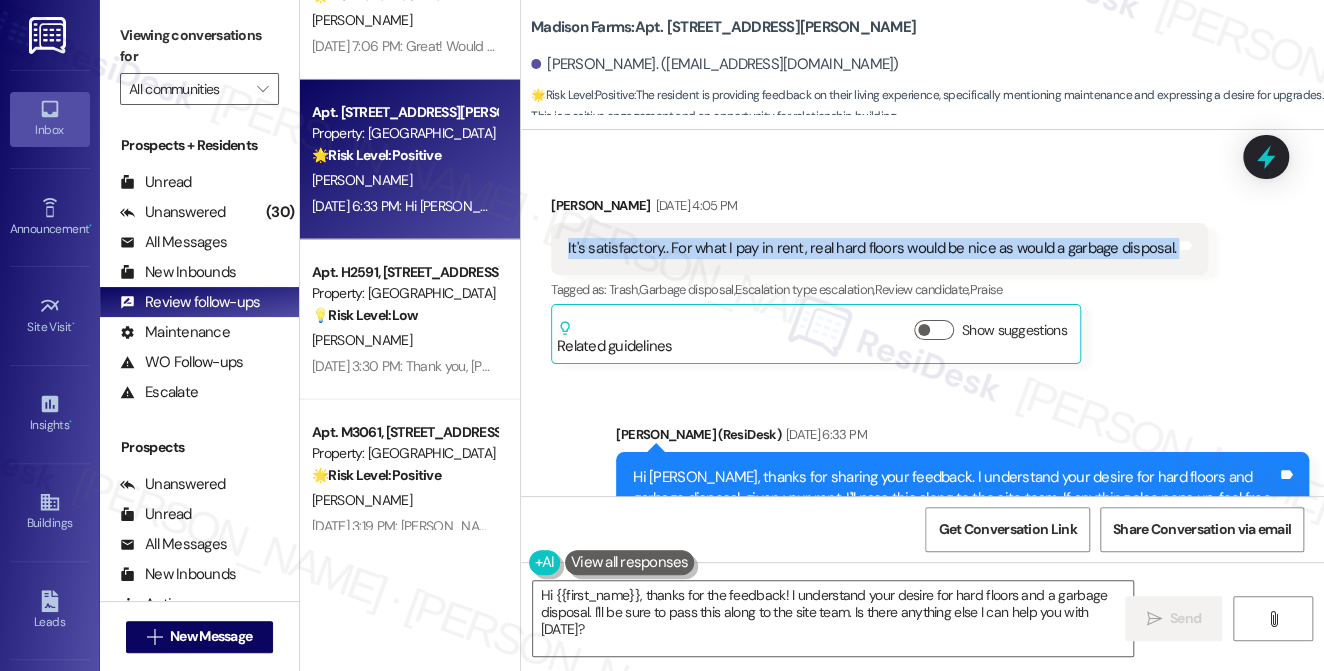 click on "It's satisfactory.. For what I pay in rent, real hard floors would be nice as would a garbage disposal." at bounding box center (872, 248) 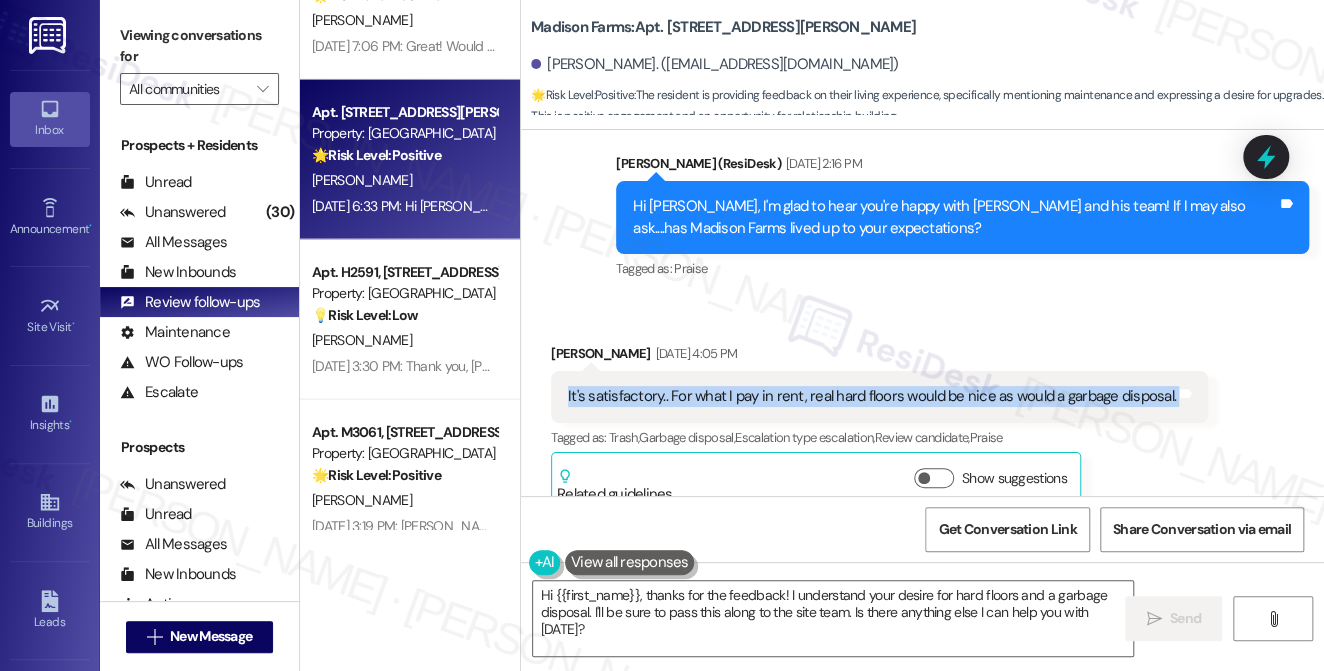 scroll, scrollTop: 3758, scrollLeft: 0, axis: vertical 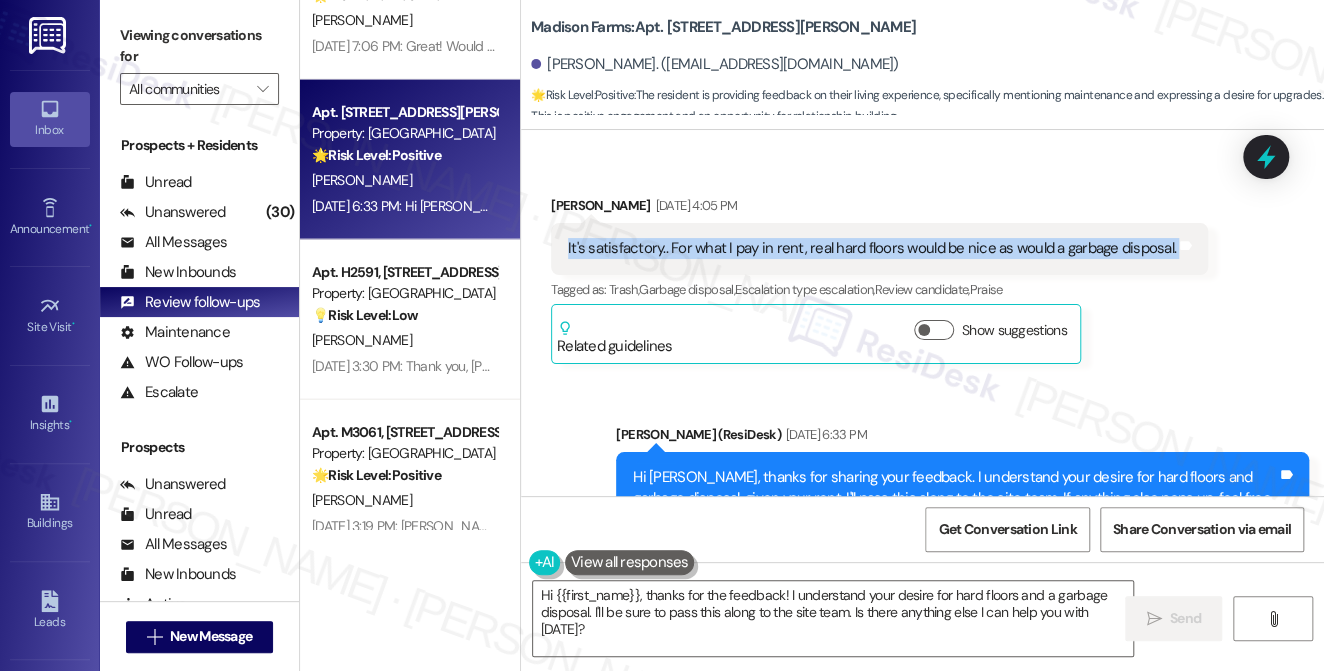 click on "It's satisfactory.. For what I pay in rent, real hard floors would be nice as would a garbage disposal." at bounding box center [872, 248] 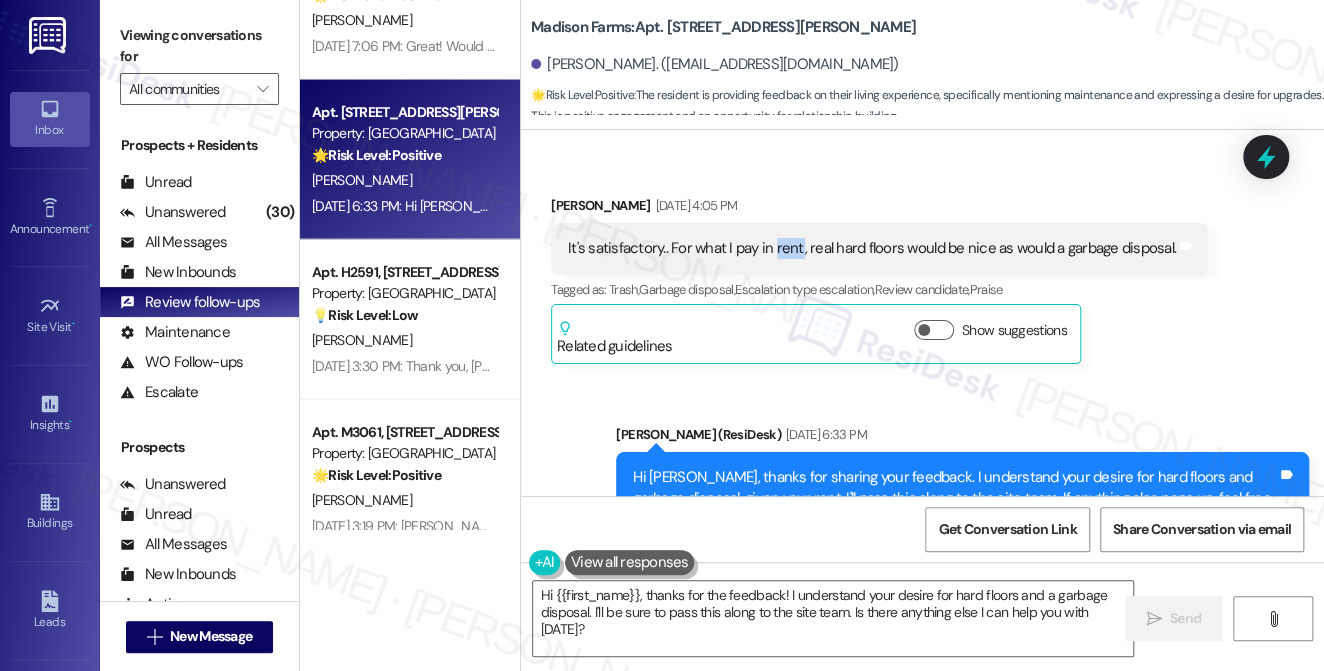 click on "It's satisfactory.. For what I pay in rent, real hard floors would be nice as would a garbage disposal." at bounding box center [872, 248] 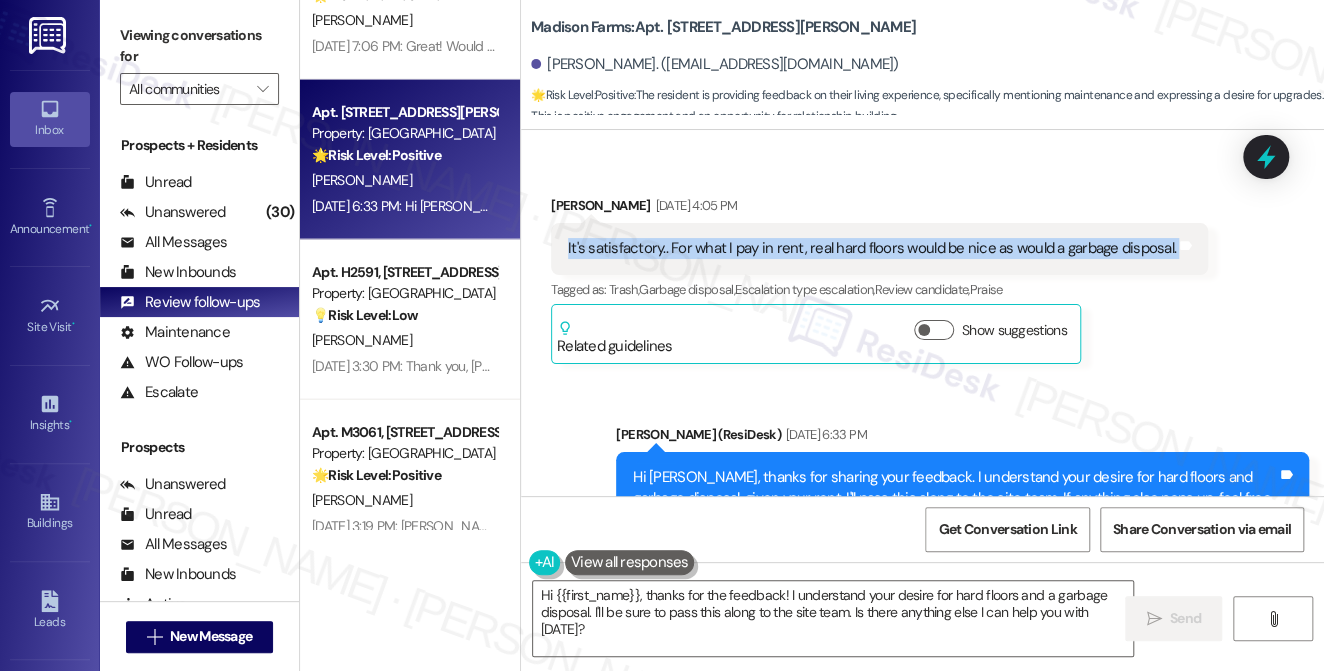 click on "It's satisfactory.. For what I pay in rent, real hard floors would be nice as would a garbage disposal." at bounding box center (872, 248) 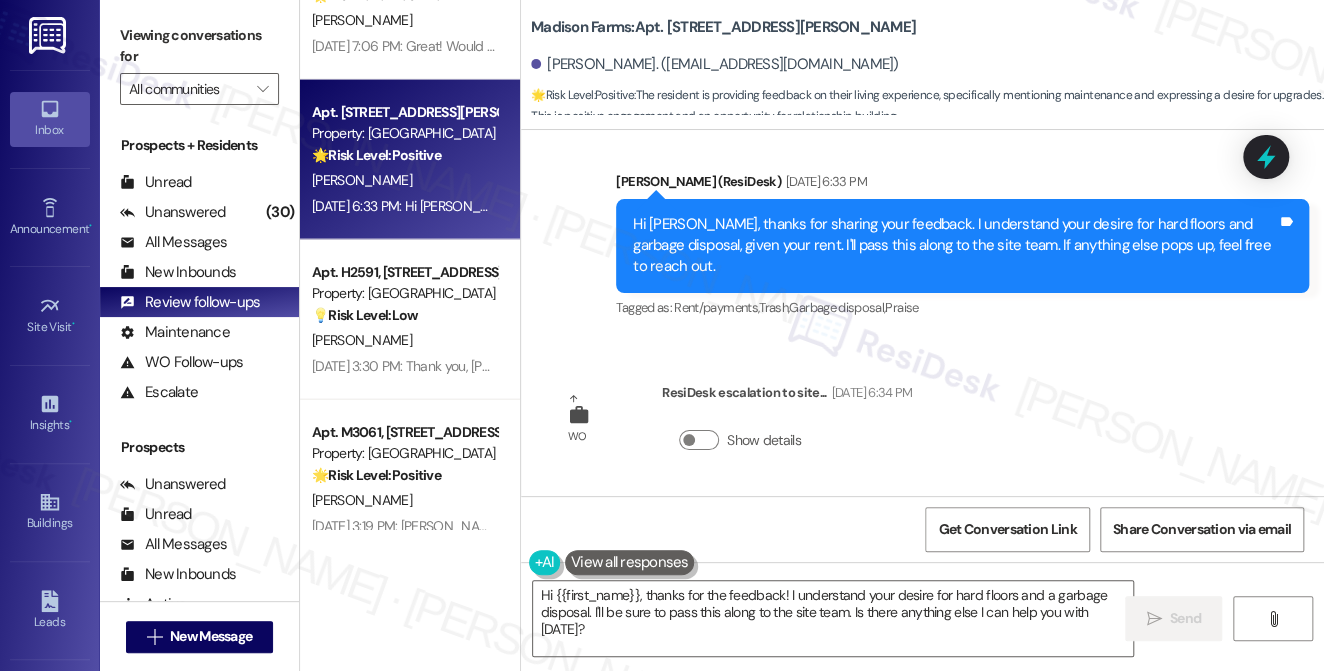 scroll, scrollTop: 4031, scrollLeft: 0, axis: vertical 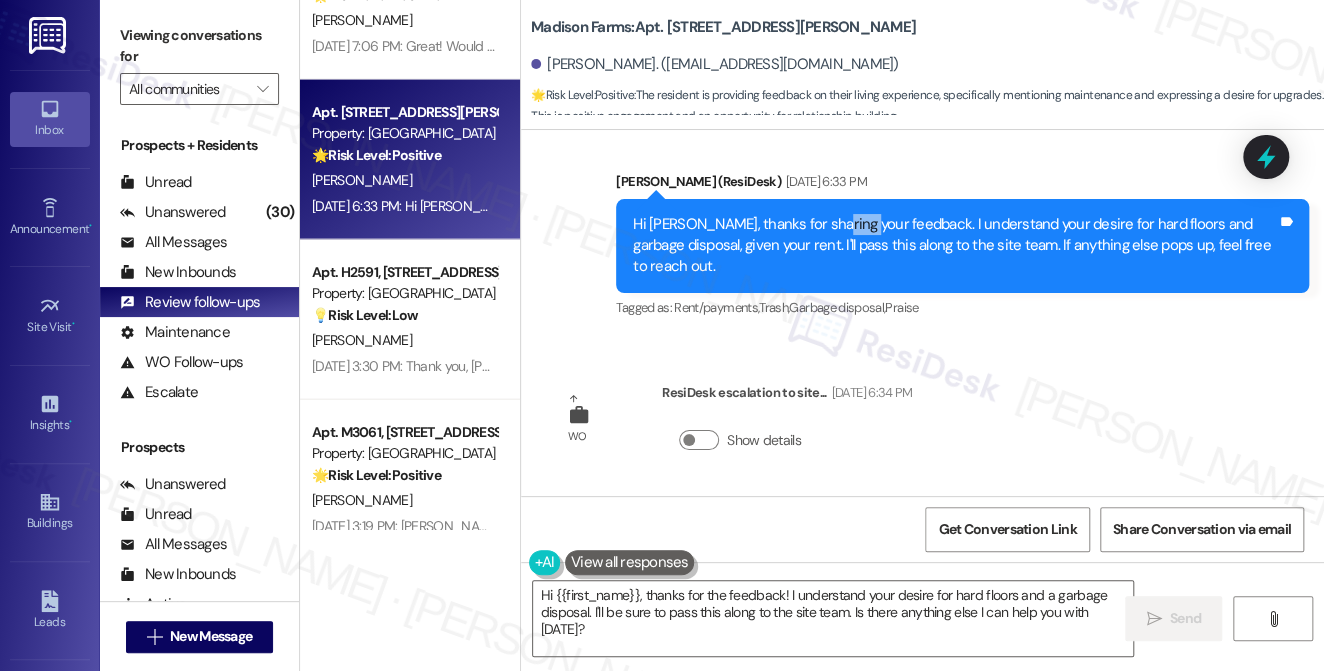 click on "Hi Margaret, thanks for sharing your feedback. I understand your desire for hard floors and garbage disposal, given your rent. I'll pass this along to the site team. If anything else pops up, feel free to reach out." at bounding box center [955, 246] 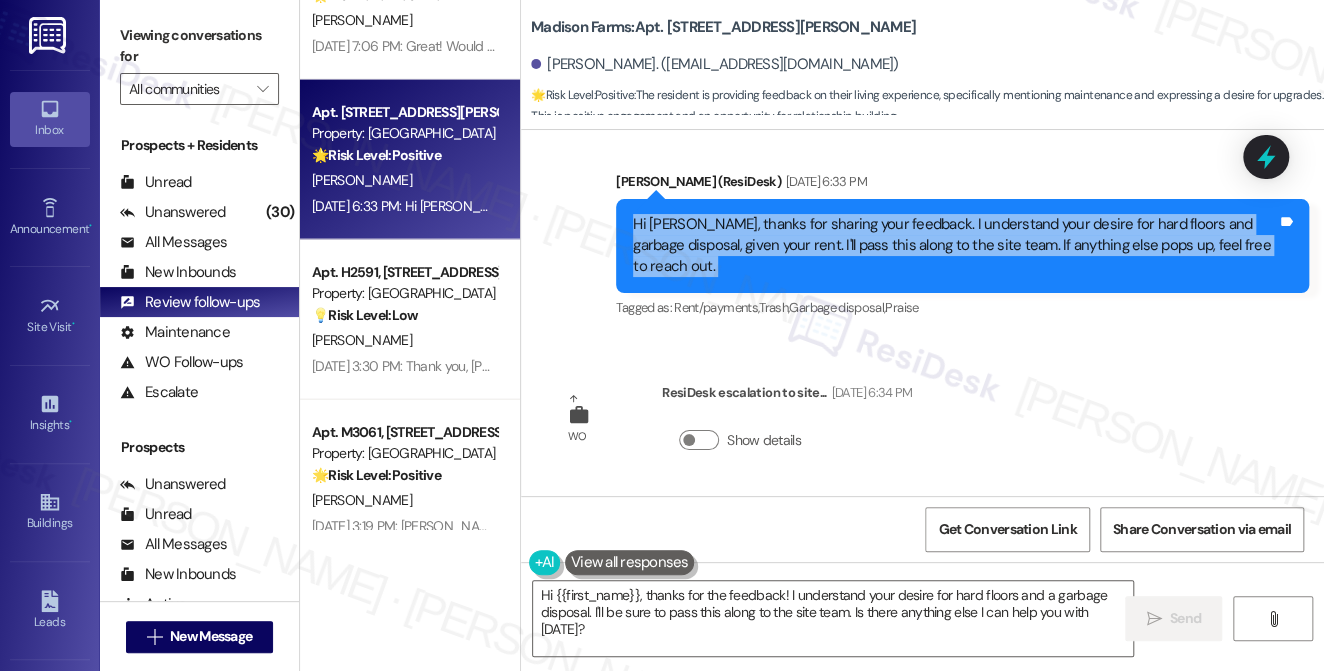 click on "Hi Margaret, thanks for sharing your feedback. I understand your desire for hard floors and garbage disposal, given your rent. I'll pass this along to the site team. If anything else pops up, feel free to reach out." at bounding box center [955, 246] 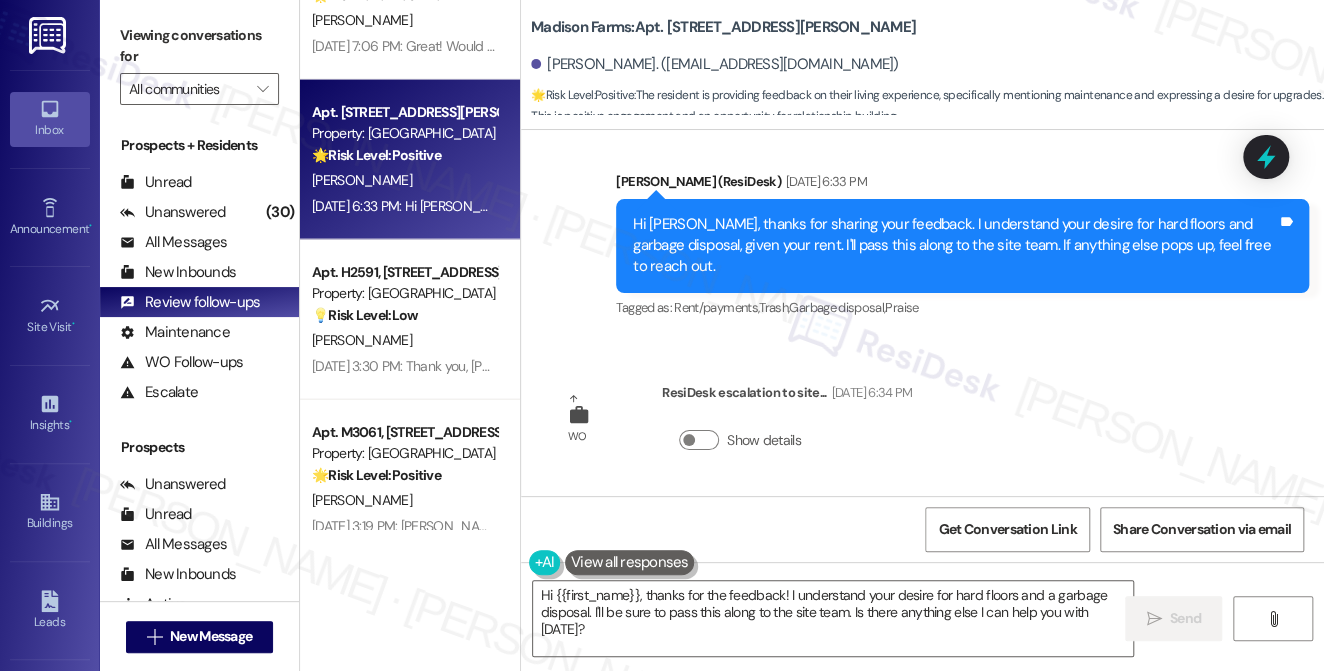 click on "Jane  (ResiDesk) Jul 08, 2025 at 6:33 PM" at bounding box center [962, 185] 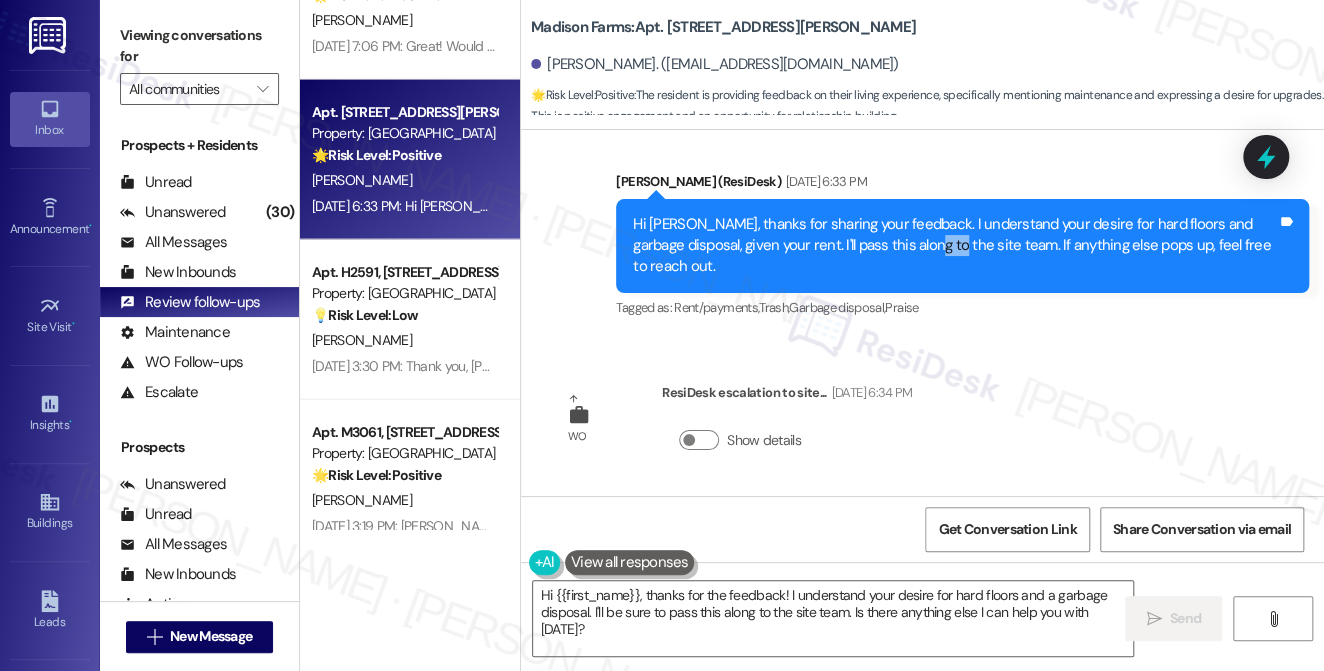 click on "Hi Margaret, thanks for sharing your feedback. I understand your desire for hard floors and garbage disposal, given your rent. I'll pass this along to the site team. If anything else pops up, feel free to reach out." at bounding box center (955, 246) 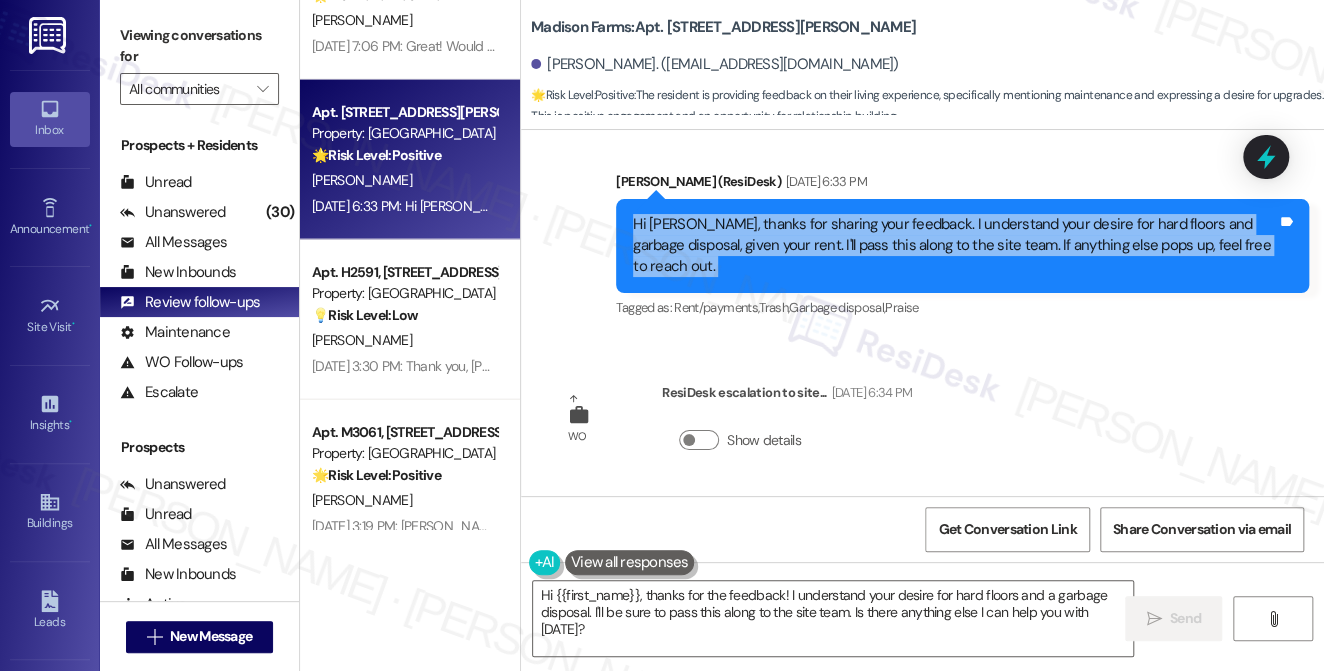 click on "Hi Margaret, thanks for sharing your feedback. I understand your desire for hard floors and garbage disposal, given your rent. I'll pass this along to the site team. If anything else pops up, feel free to reach out." at bounding box center [955, 246] 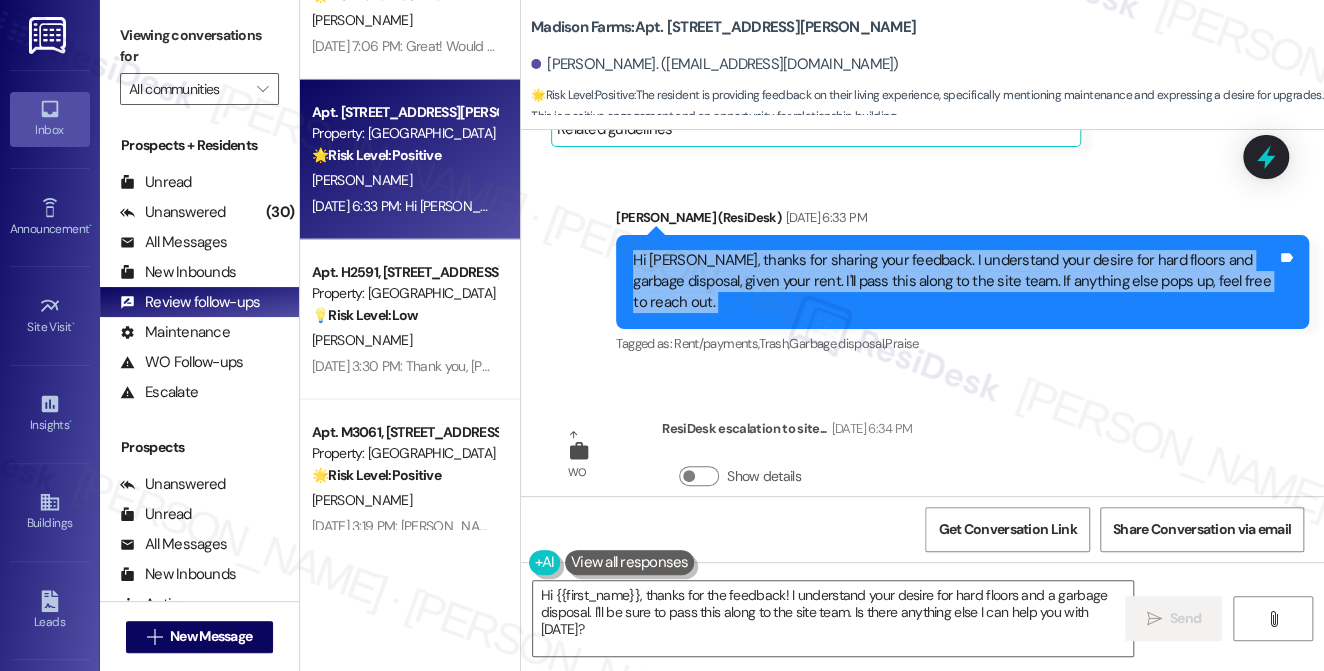 scroll, scrollTop: 4031, scrollLeft: 0, axis: vertical 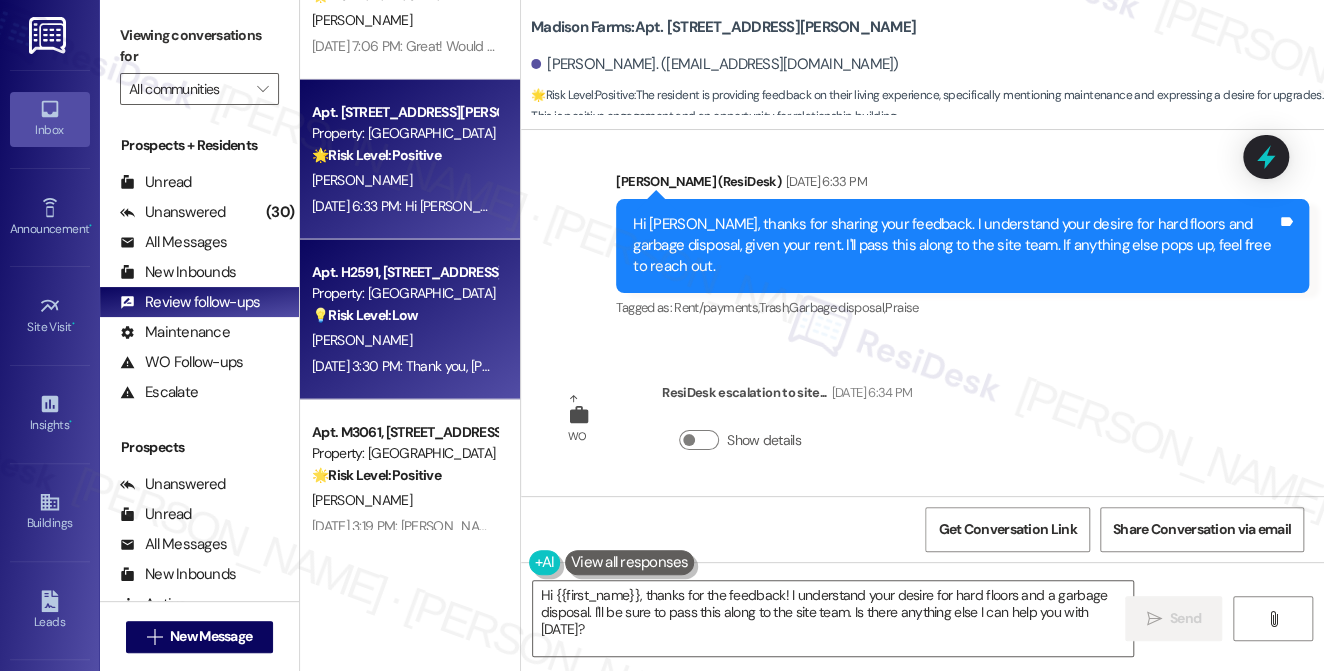 click on "K. Zechman" at bounding box center [404, 340] 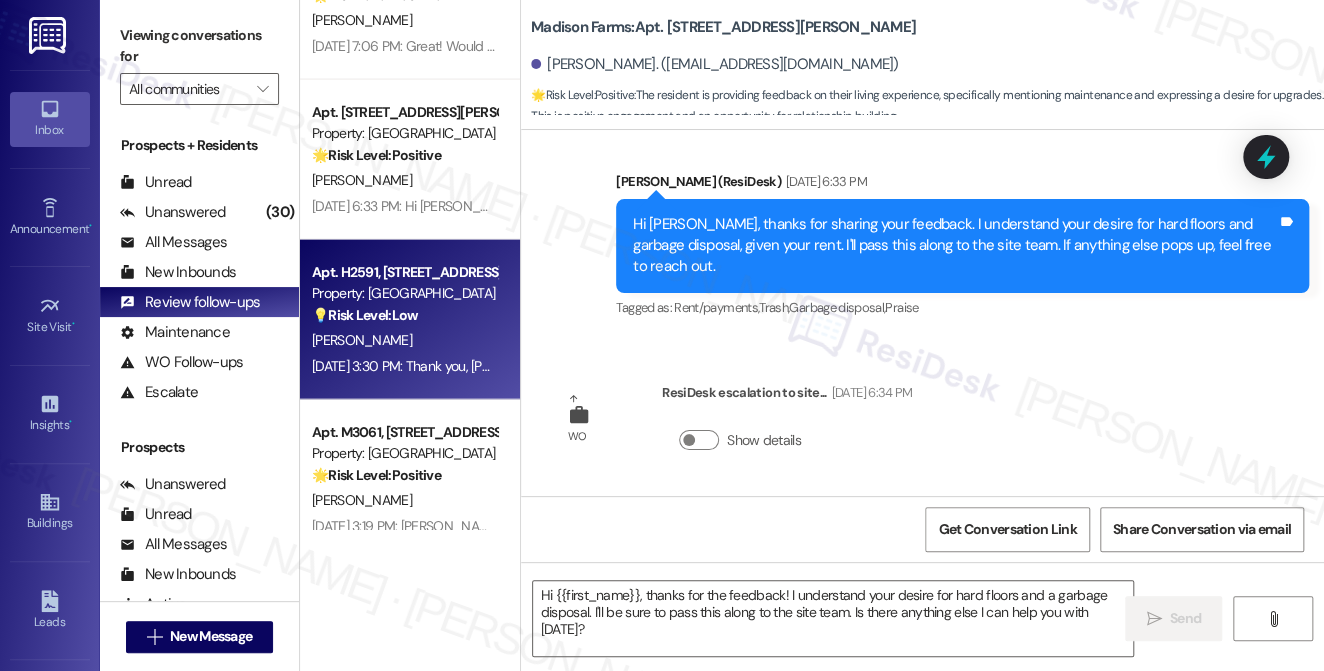 type on "Fetching suggested responses. Please feel free to read through the conversation in the meantime." 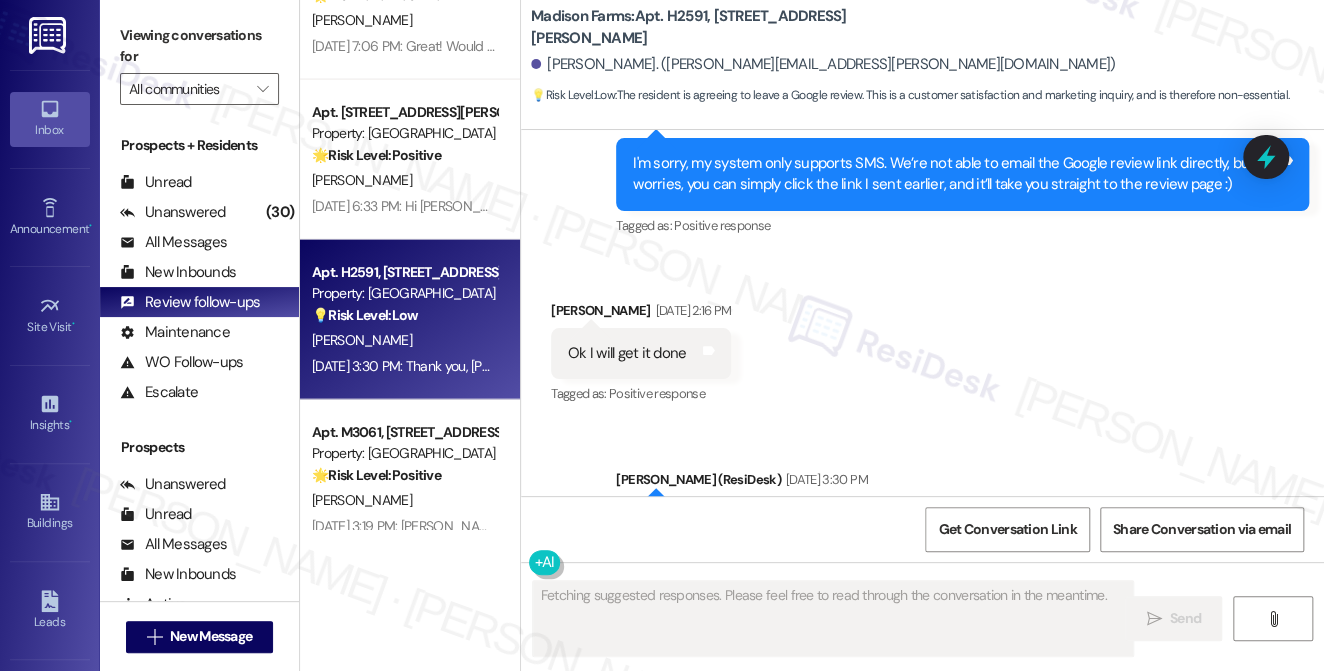 scroll, scrollTop: 1543, scrollLeft: 0, axis: vertical 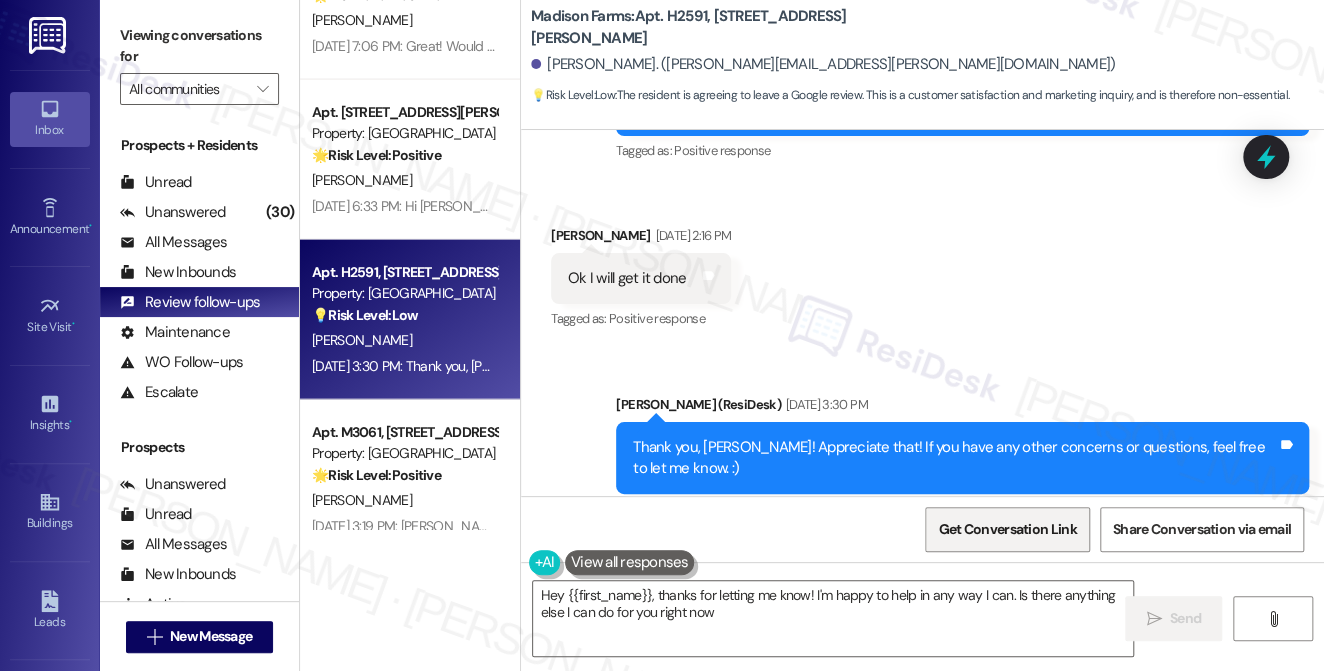 type on "Hey {{first_name}}, thanks for letting me know! I'm happy to help in any way I can. Is there anything else I can do for you right now?" 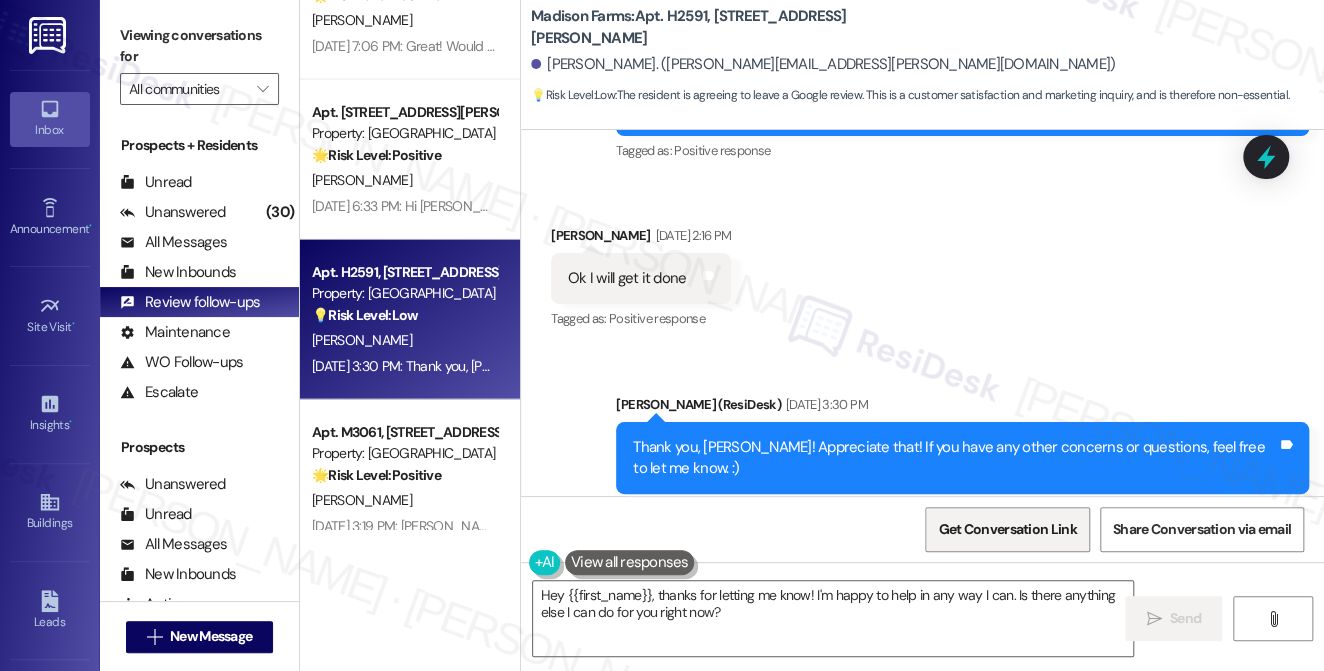 click on "Get Conversation Link" at bounding box center [1007, 529] 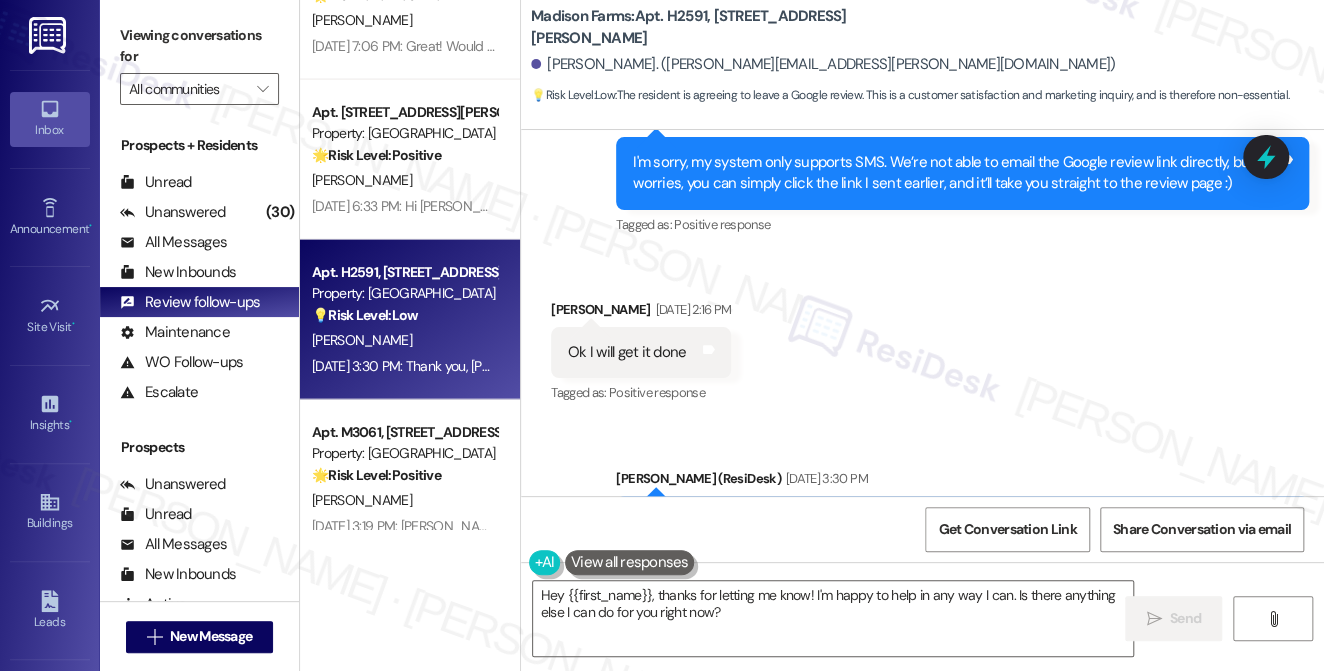 scroll, scrollTop: 1543, scrollLeft: 0, axis: vertical 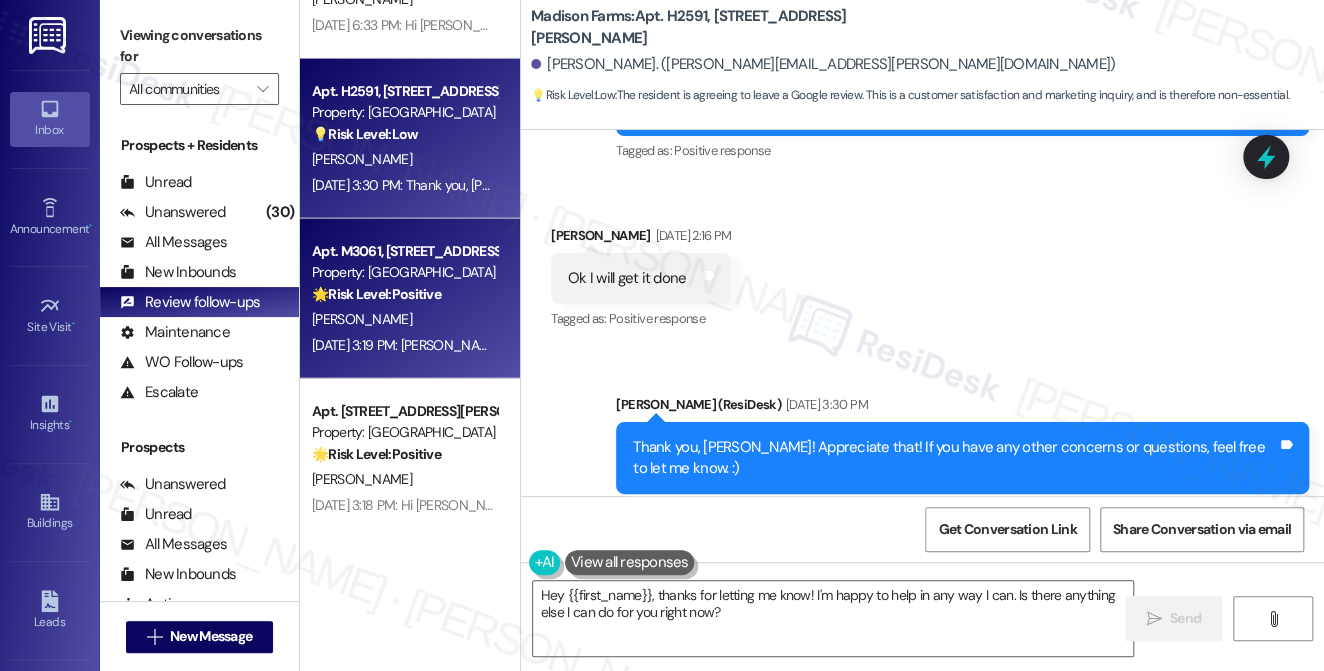 click on "S. Facchiano" at bounding box center [404, 319] 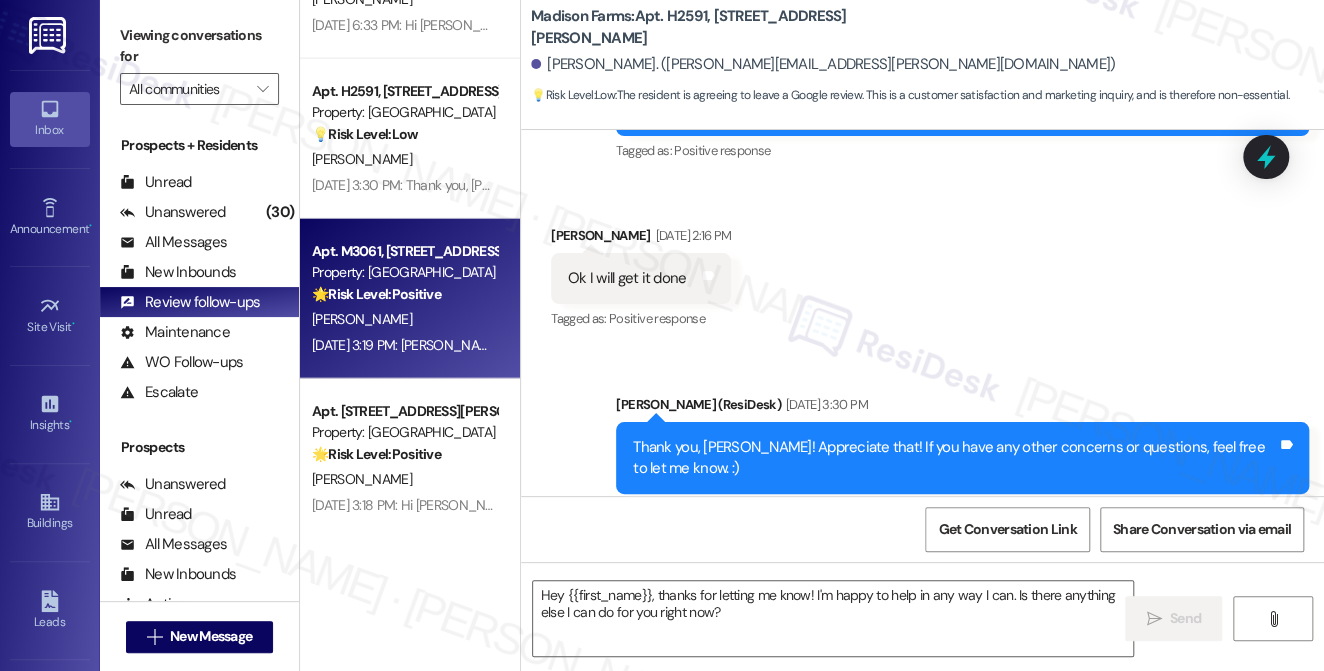 type on "Fetching suggested responses. Please feel free to read through the conversation in the meantime." 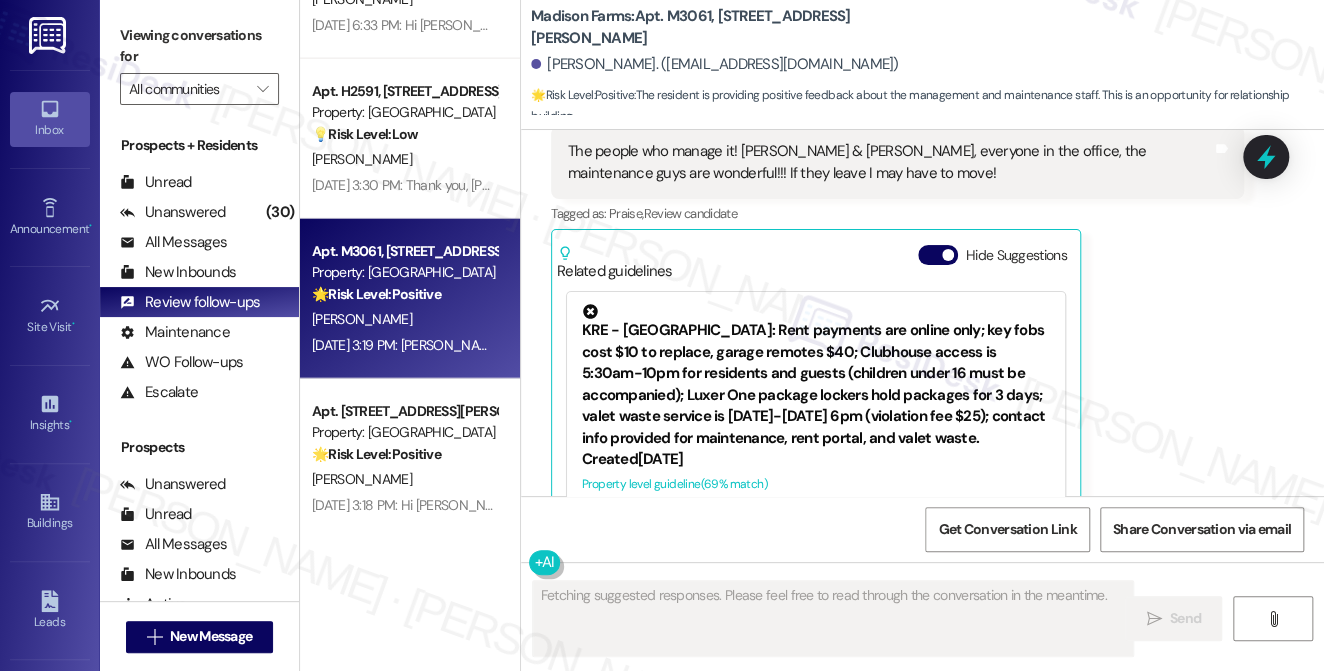 scroll, scrollTop: 1730, scrollLeft: 0, axis: vertical 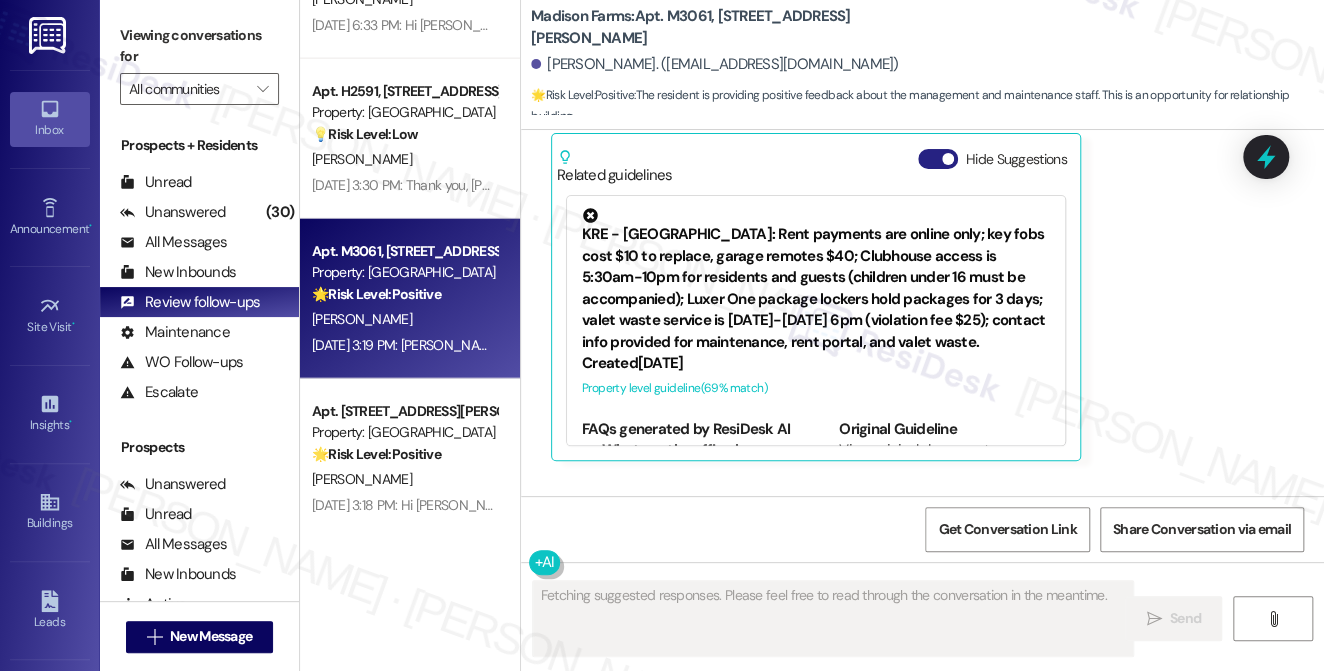 click at bounding box center [948, 159] 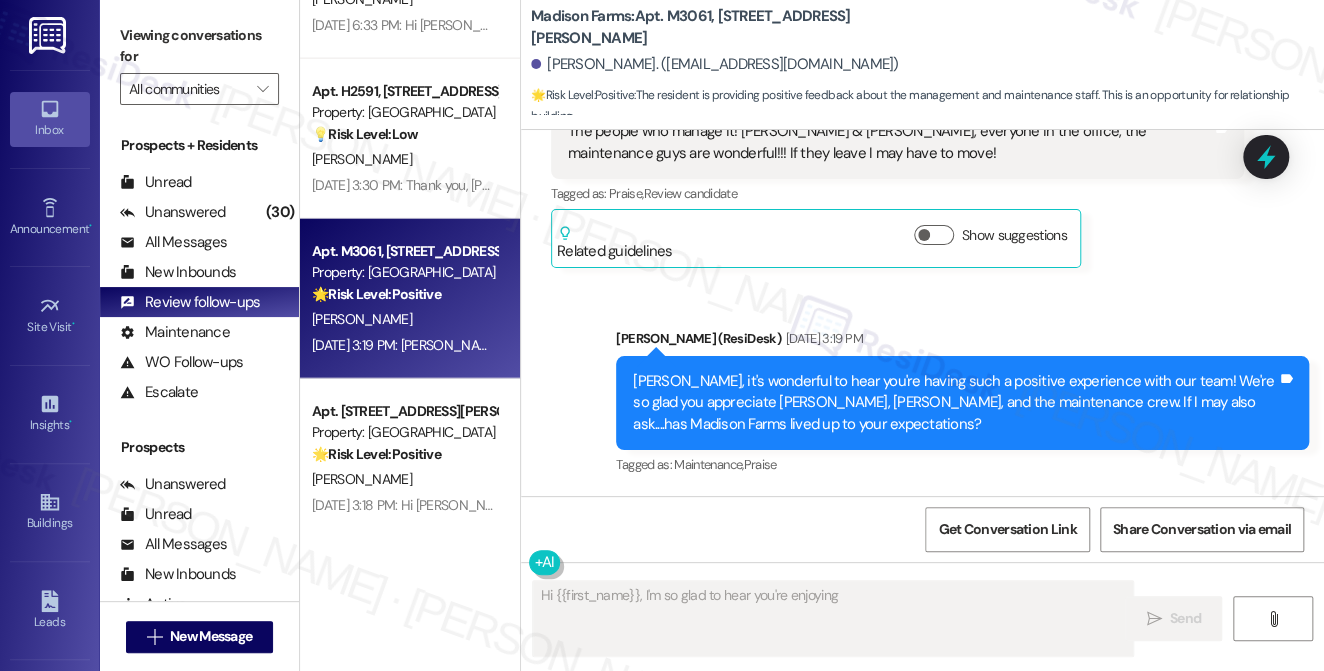 scroll, scrollTop: 1674, scrollLeft: 0, axis: vertical 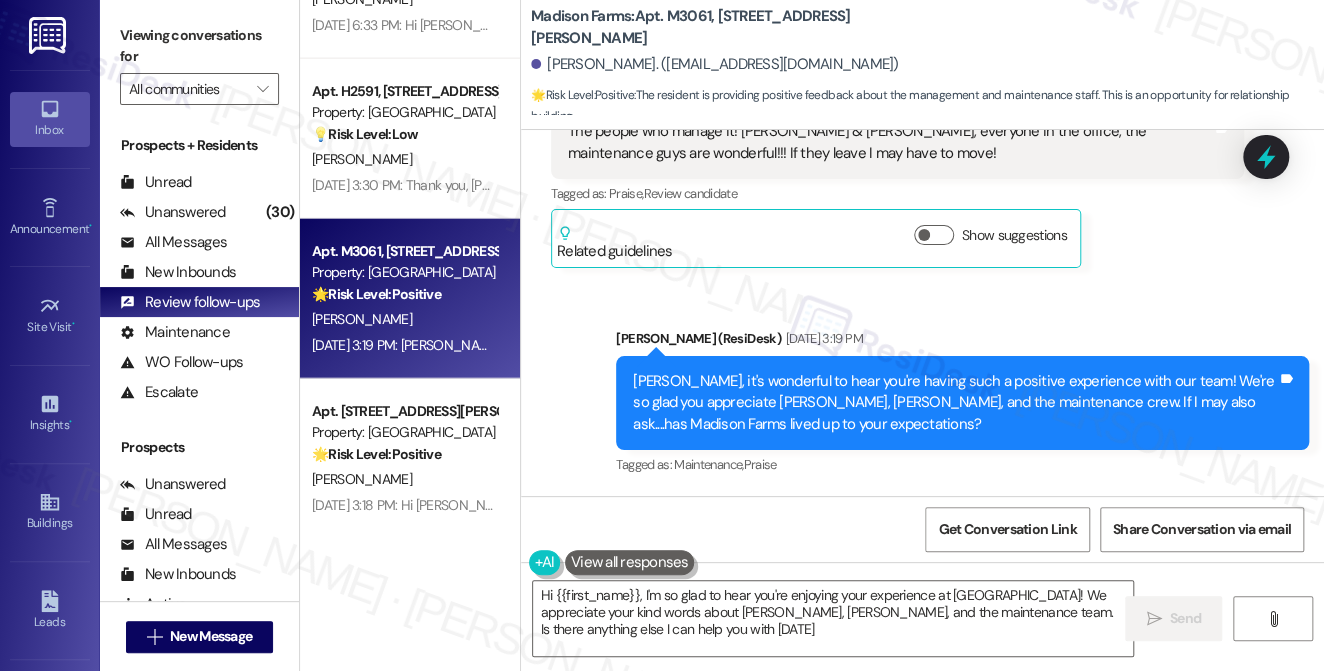 type on "Hi {{first_name}}, I'm so glad to hear you're enjoying your experience at Madison Farms! We appreciate your kind words about Val, Amanda, and the maintenance team. Is there anything else I can help you with today?" 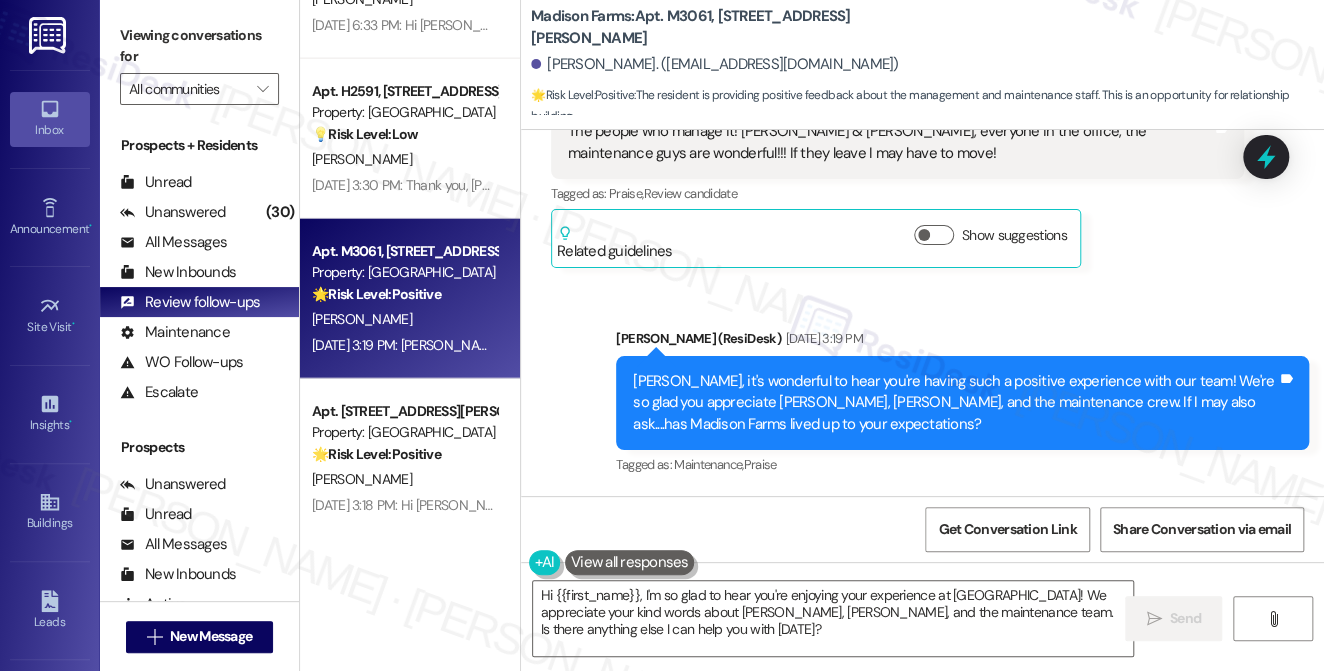 click on "Susan, it's wonderful to hear you're having such a positive experience with our team! We're so glad you appreciate Val, Amanda, and the maintenance crew. If I may also ask....has Madison Farms lived up to your expectations?" at bounding box center (955, 403) 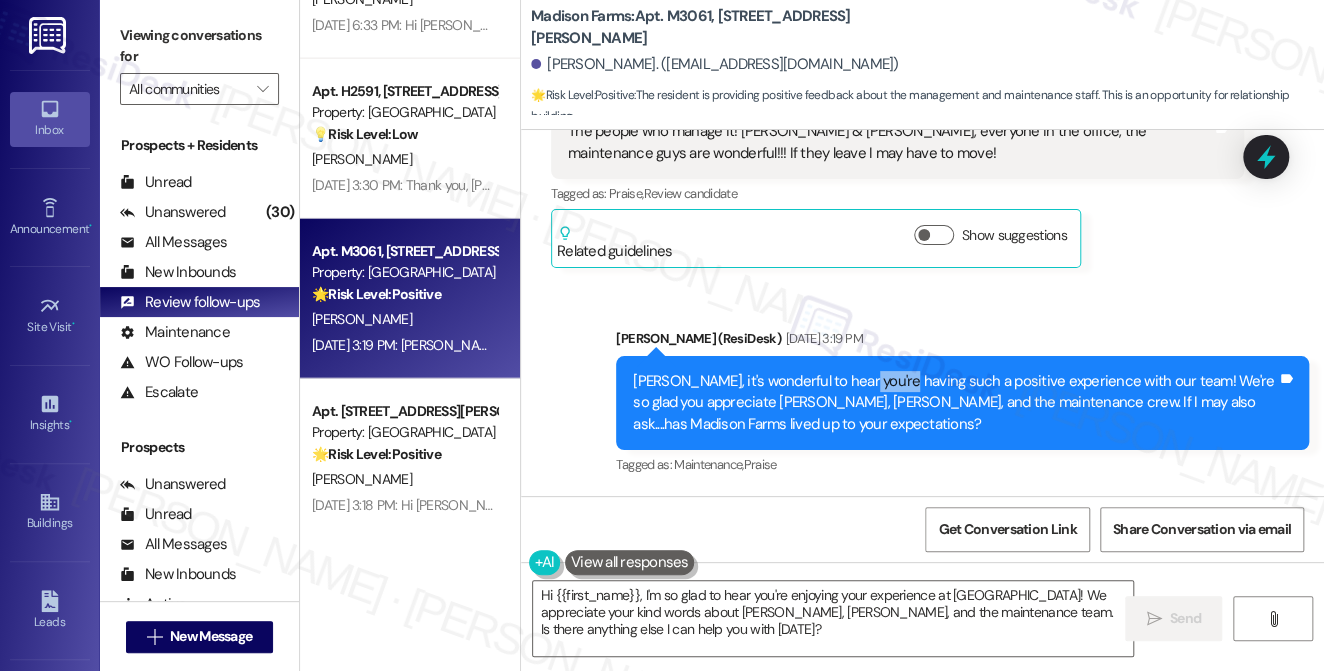 click on "Susan, it's wonderful to hear you're having such a positive experience with our team! We're so glad you appreciate Val, Amanda, and the maintenance crew. If I may also ask....has Madison Farms lived up to your expectations?" at bounding box center (955, 403) 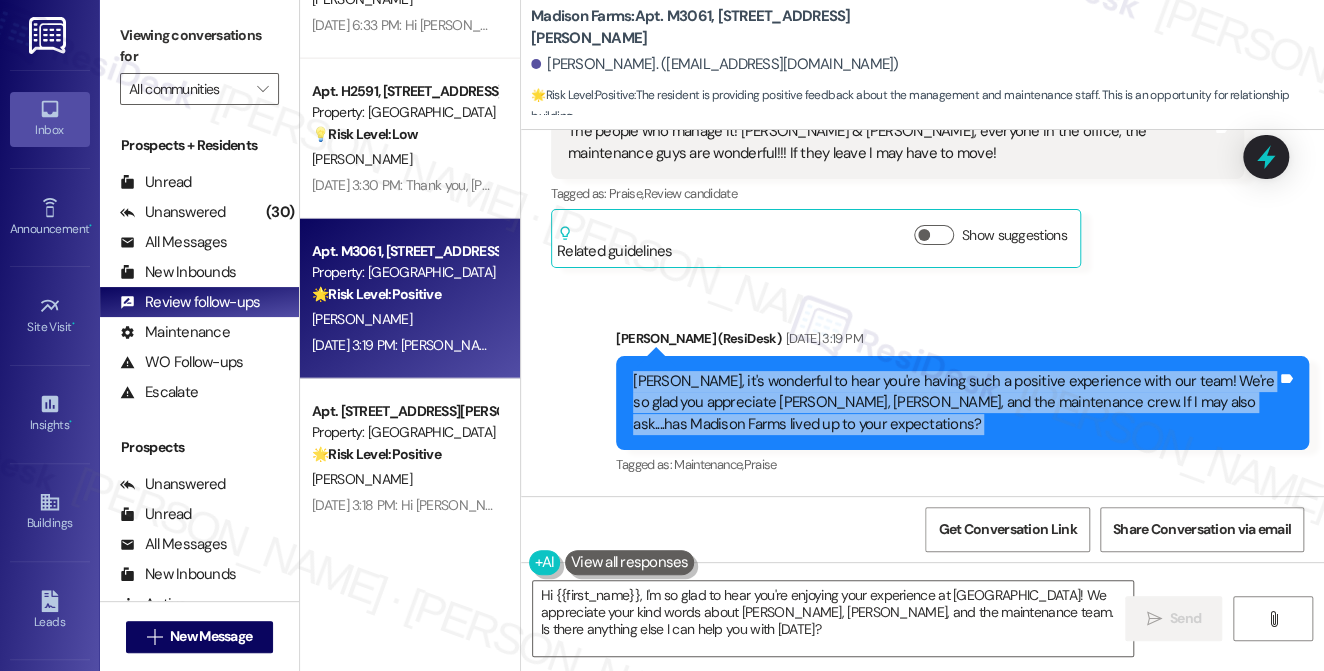 click on "Susan, it's wonderful to hear you're having such a positive experience with our team! We're so glad you appreciate Val, Amanda, and the maintenance crew. If I may also ask....has Madison Farms lived up to your expectations?" at bounding box center [955, 403] 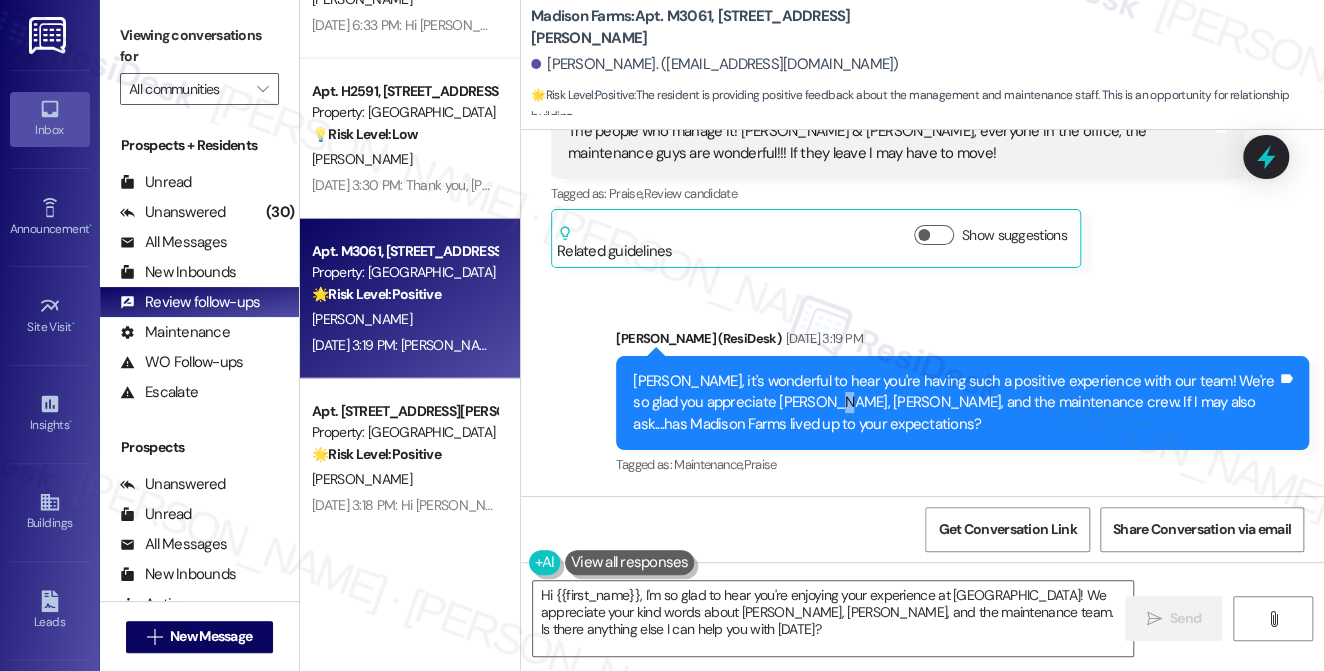 click on "Susan, it's wonderful to hear you're having such a positive experience with our team! We're so glad you appreciate Val, Amanda, and the maintenance crew. If I may also ask....has Madison Farms lived up to your expectations?" at bounding box center (955, 403) 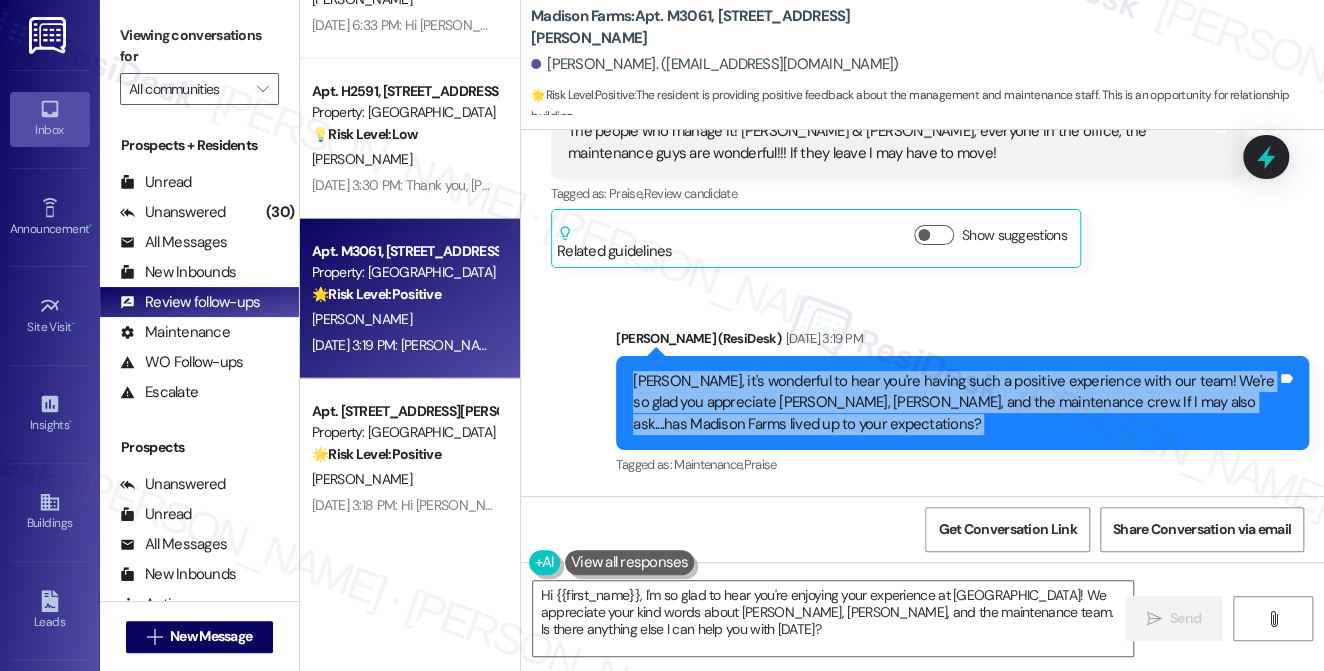 click on "Susan, it's wonderful to hear you're having such a positive experience with our team! We're so glad you appreciate Val, Amanda, and the maintenance crew. If I may also ask....has Madison Farms lived up to your expectations?" at bounding box center [955, 403] 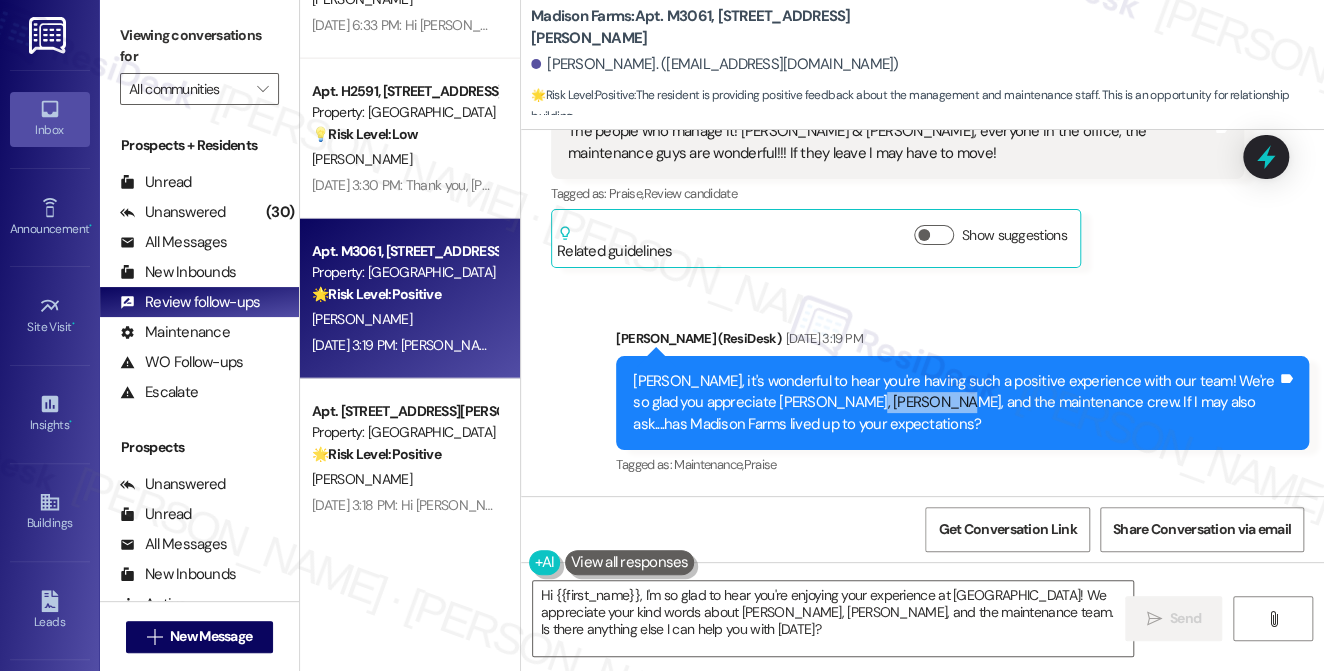 click on "Susan, it's wonderful to hear you're having such a positive experience with our team! We're so glad you appreciate Val, Amanda, and the maintenance crew. If I may also ask....has Madison Farms lived up to your expectations?" at bounding box center [955, 403] 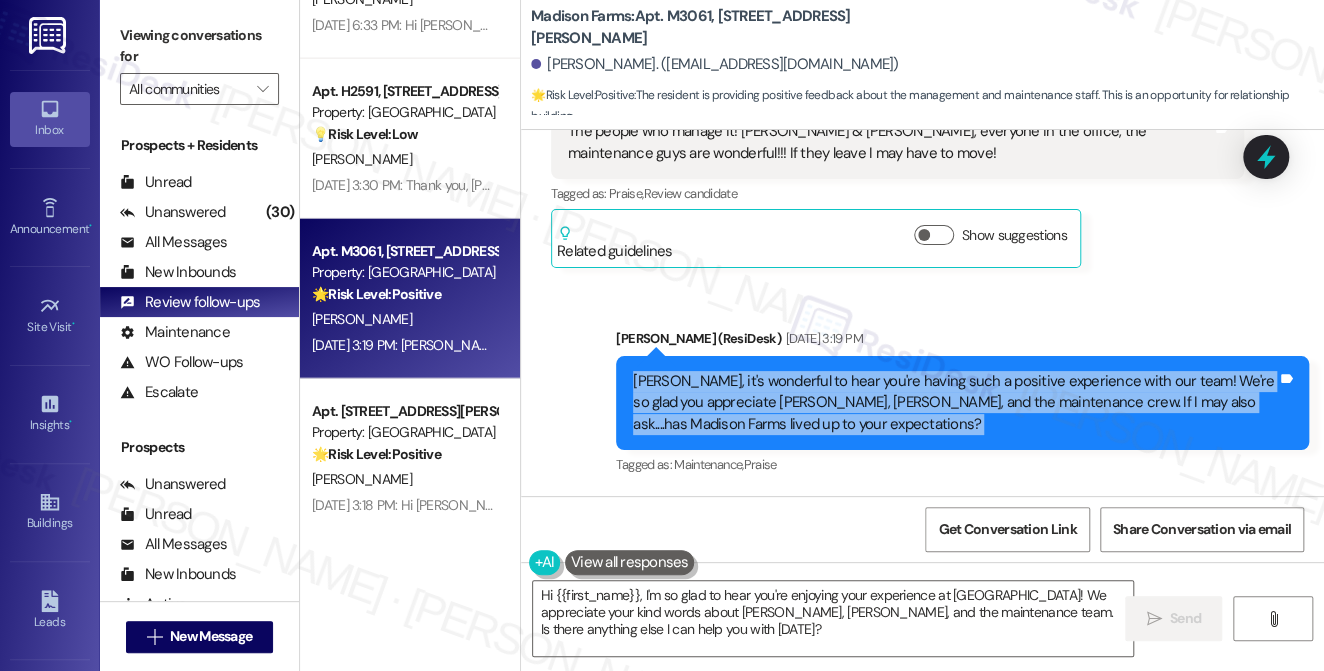 click on "Susan, it's wonderful to hear you're having such a positive experience with our team! We're so glad you appreciate Val, Amanda, and the maintenance crew. If I may also ask....has Madison Farms lived up to your expectations?" at bounding box center [955, 403] 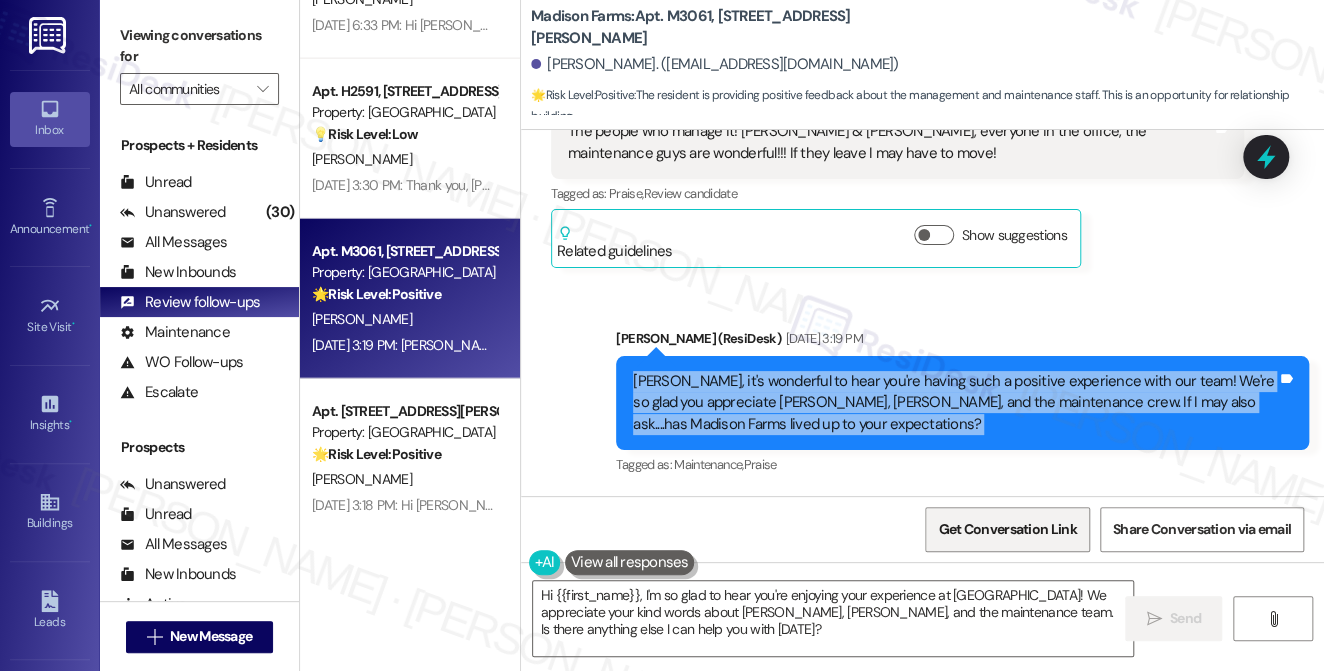 click on "Get Conversation Link" at bounding box center (1007, 529) 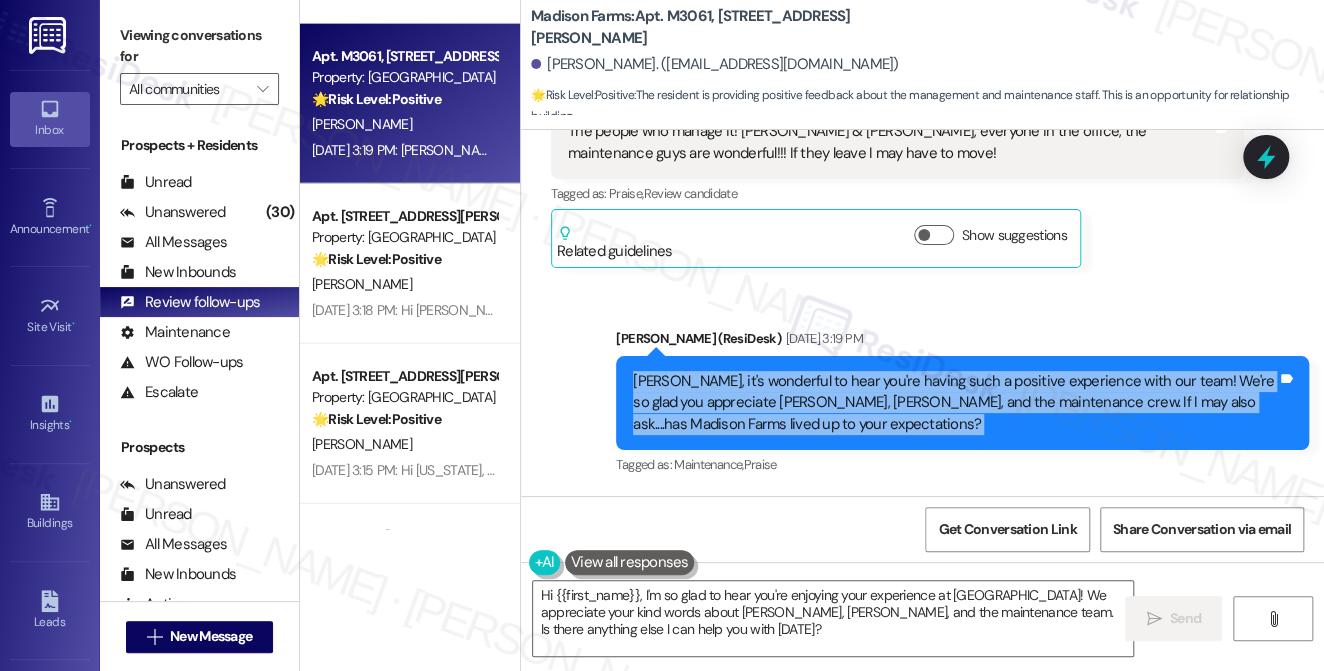 scroll, scrollTop: 2454, scrollLeft: 0, axis: vertical 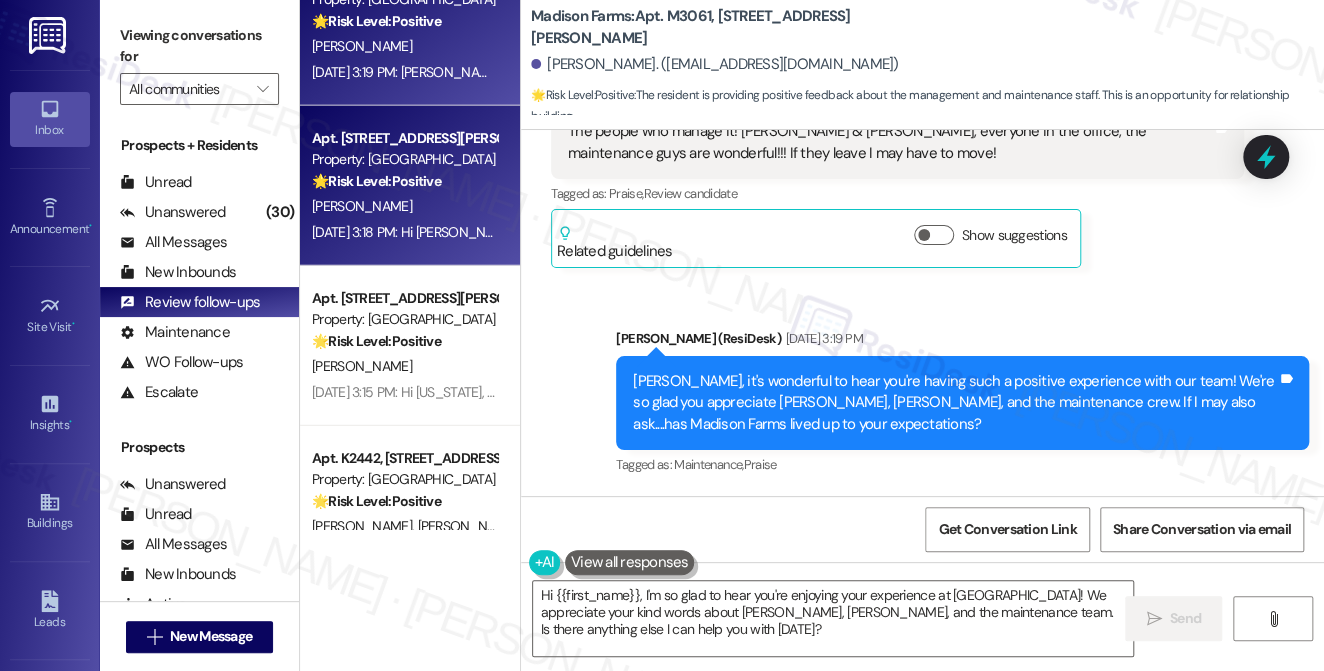 click on "R. Howard" at bounding box center (404, 206) 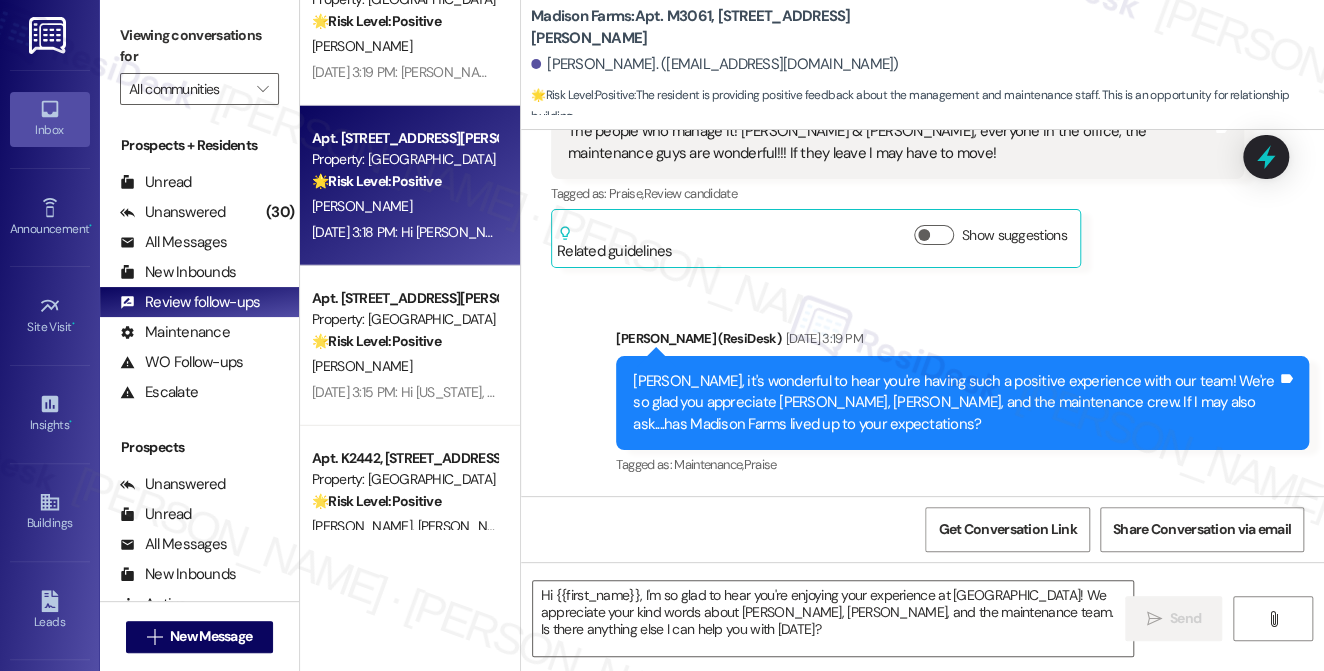 type on "Fetching suggested responses. Please feel free to read through the conversation in the meantime." 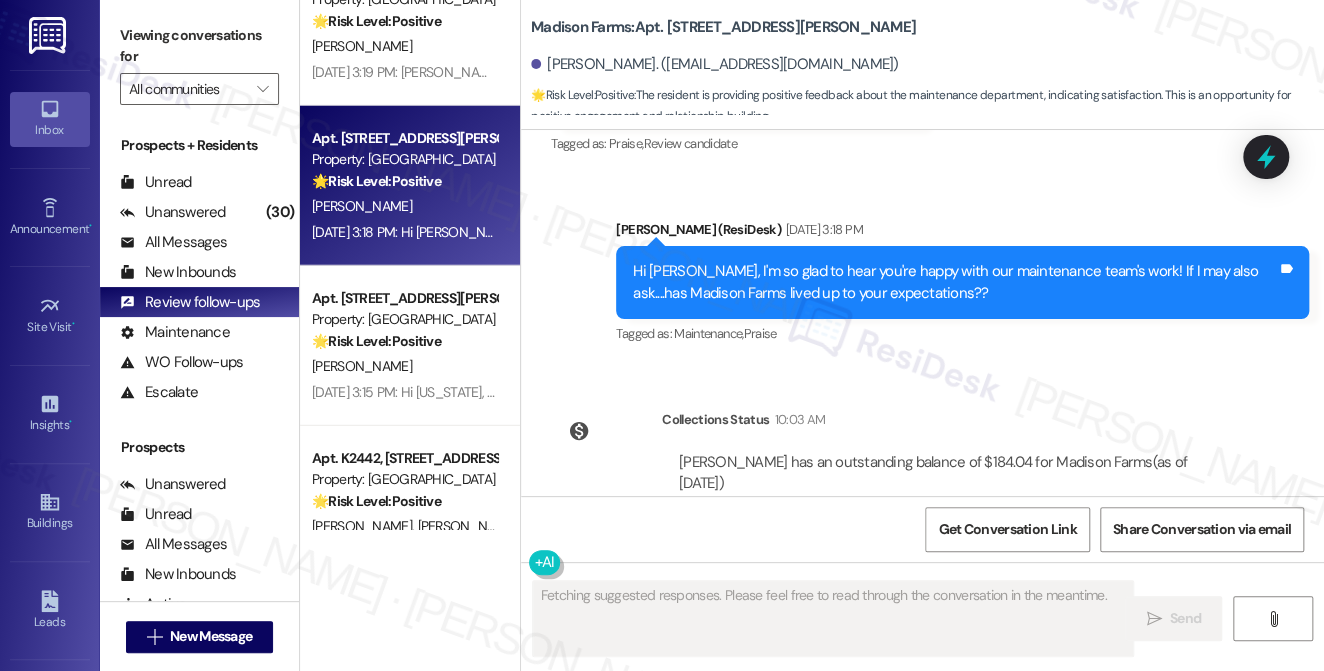 scroll, scrollTop: 2643, scrollLeft: 0, axis: vertical 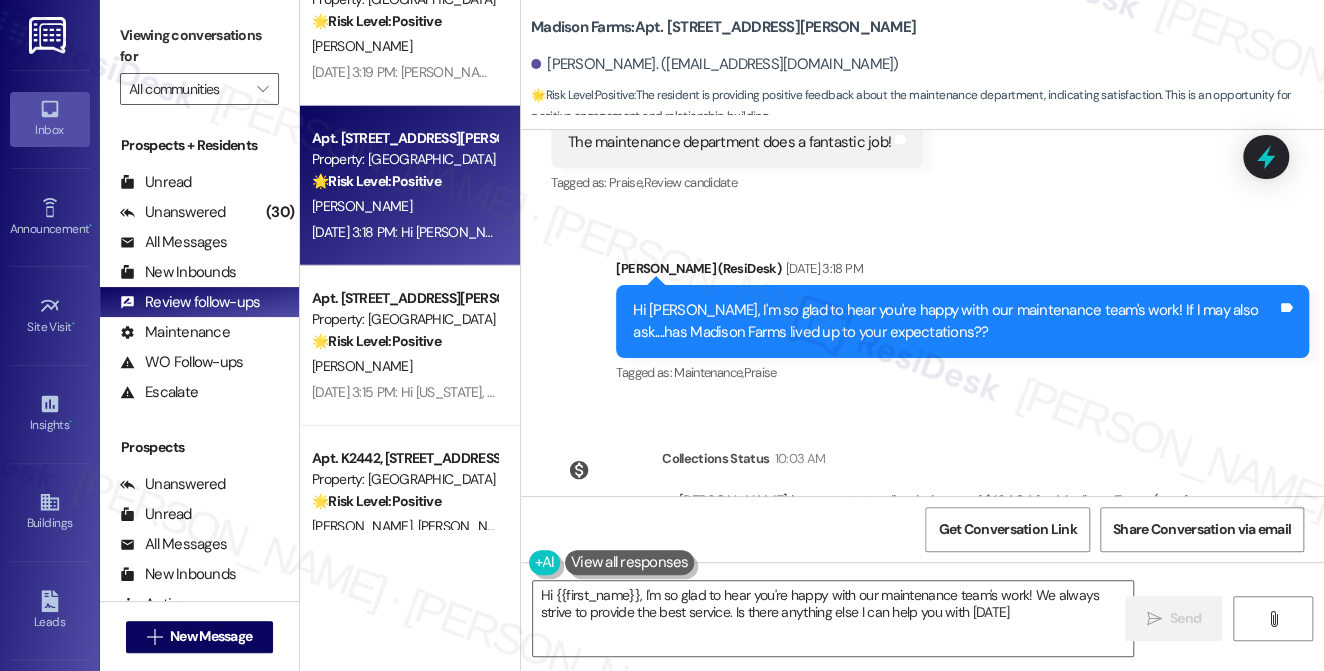 type on "Hi {{first_name}}, I'm so glad to hear you're happy with our maintenance team's work! We always strive to provide the best service. Is there anything else I can help you with today?" 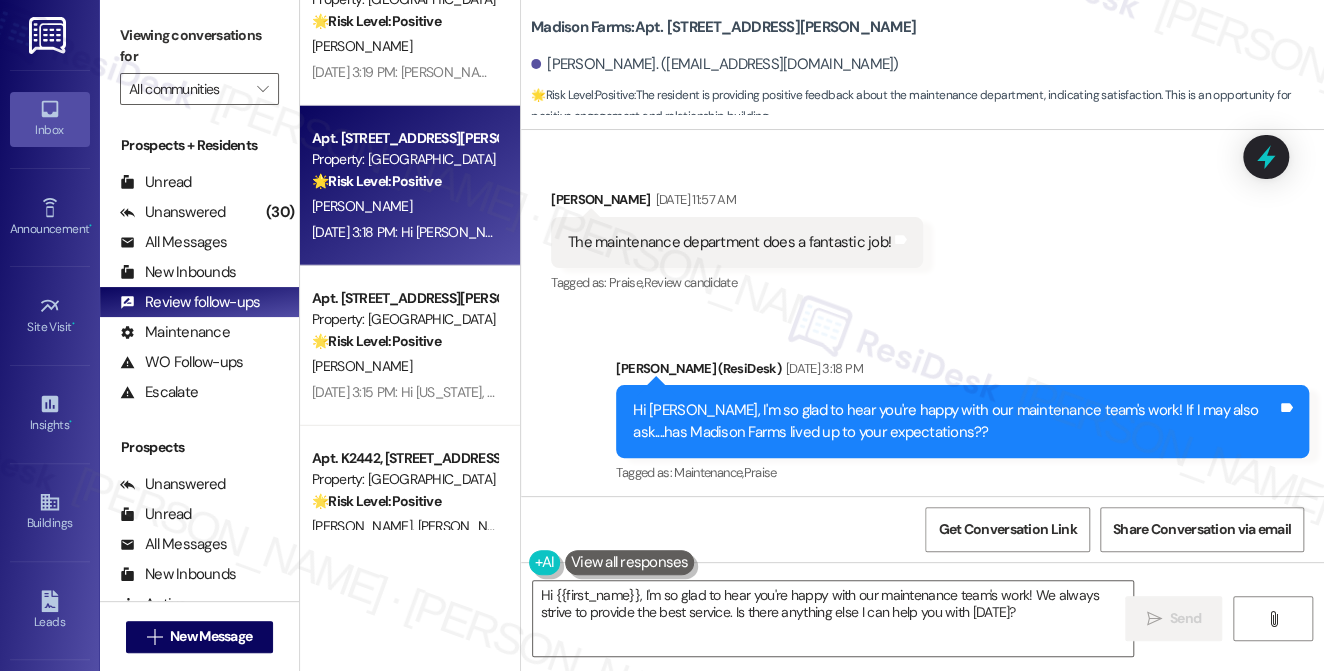 scroll, scrollTop: 2734, scrollLeft: 0, axis: vertical 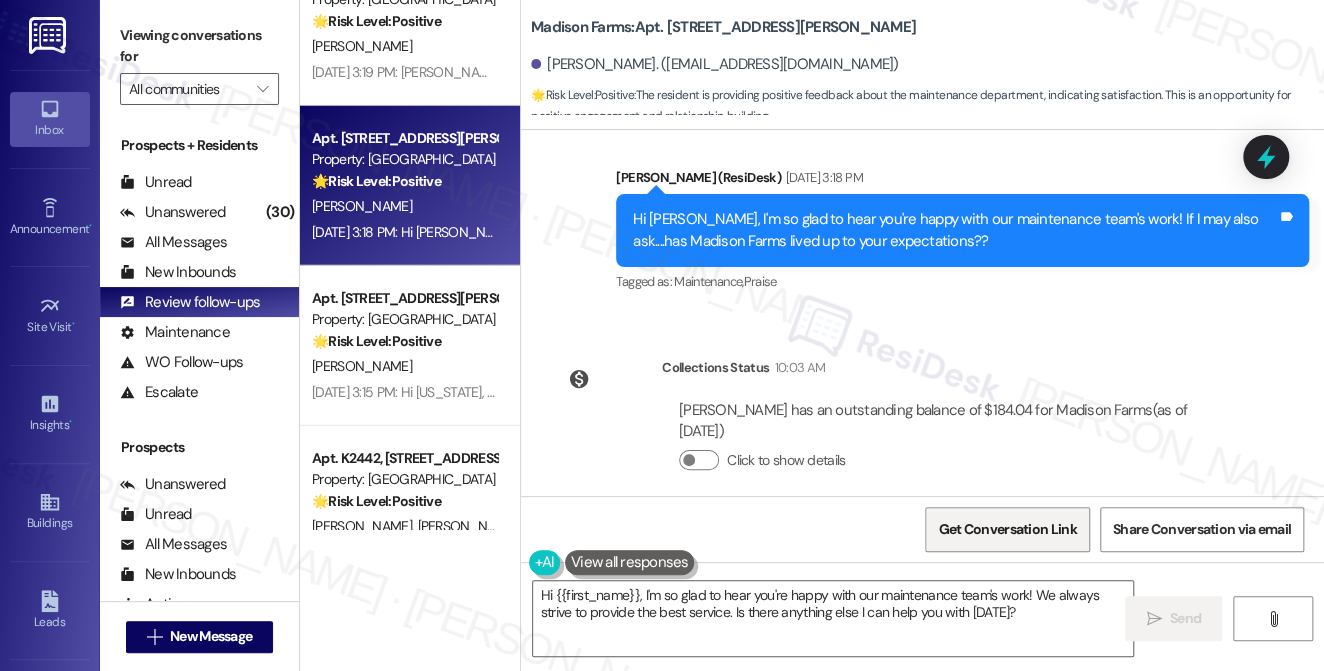 click on "Get Conversation Link" at bounding box center (1007, 529) 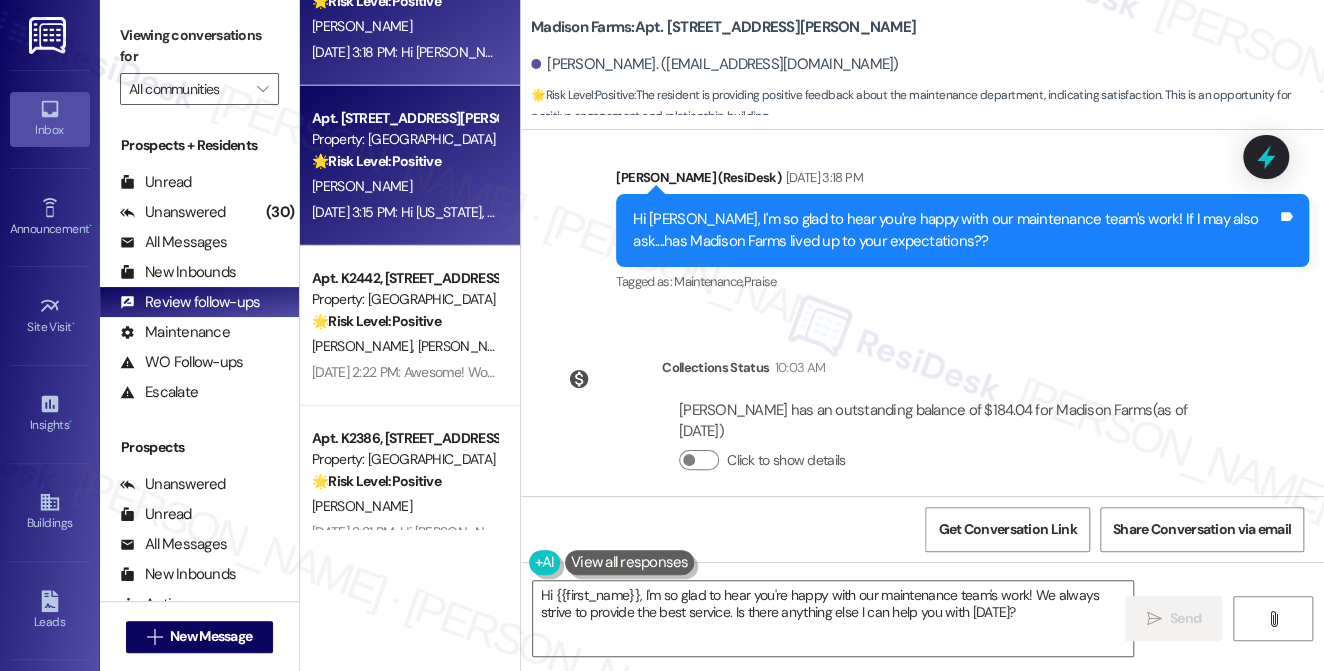 scroll, scrollTop: 2636, scrollLeft: 0, axis: vertical 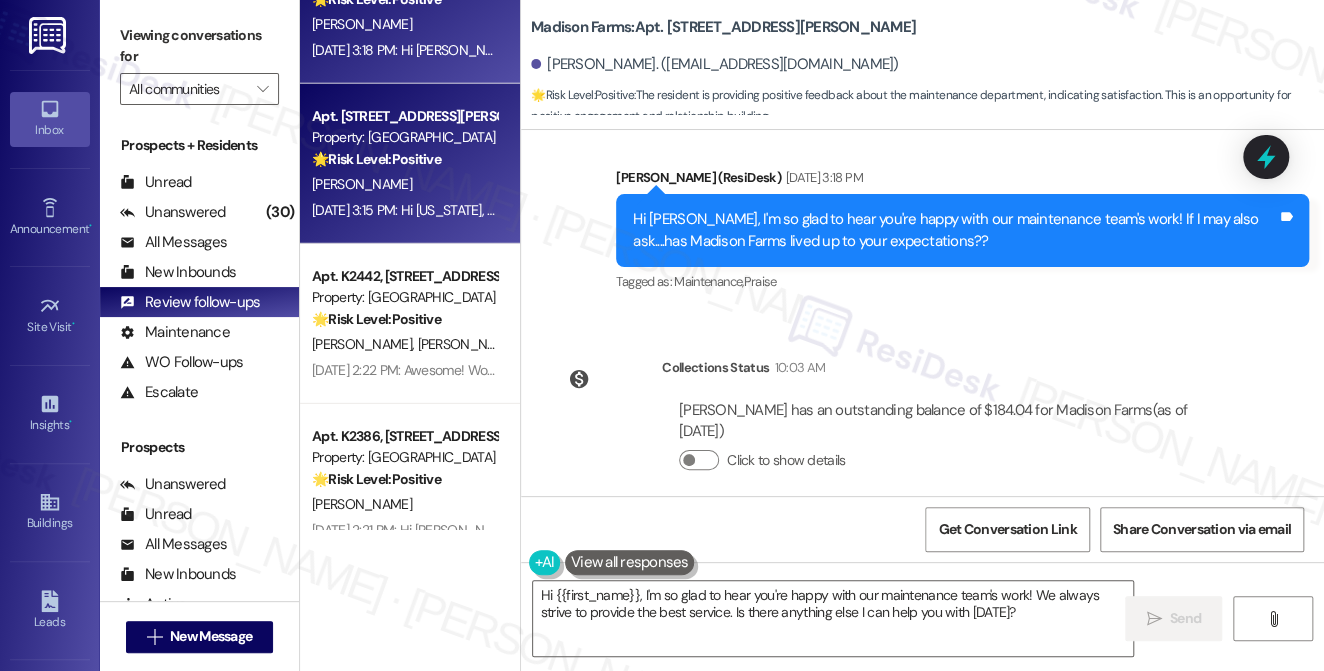 click on "V. Hausmann" at bounding box center [404, 184] 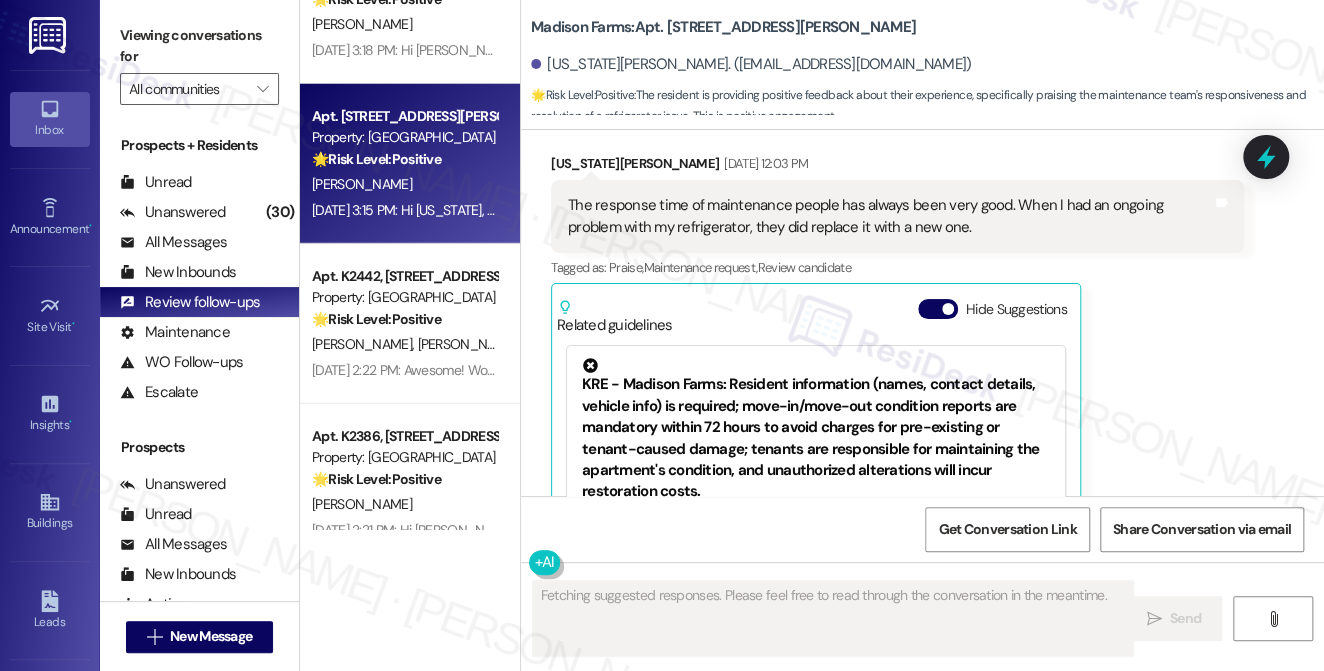 scroll, scrollTop: 1312, scrollLeft: 0, axis: vertical 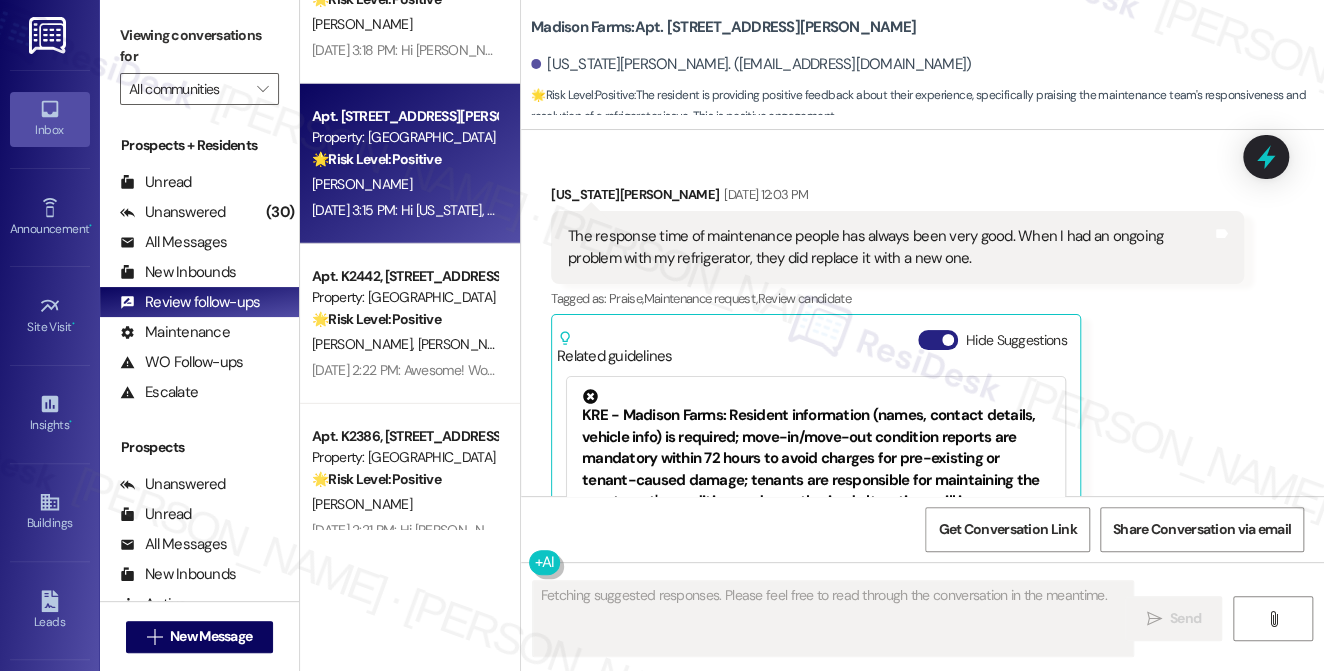 click on "Hide Suggestions" at bounding box center [938, 340] 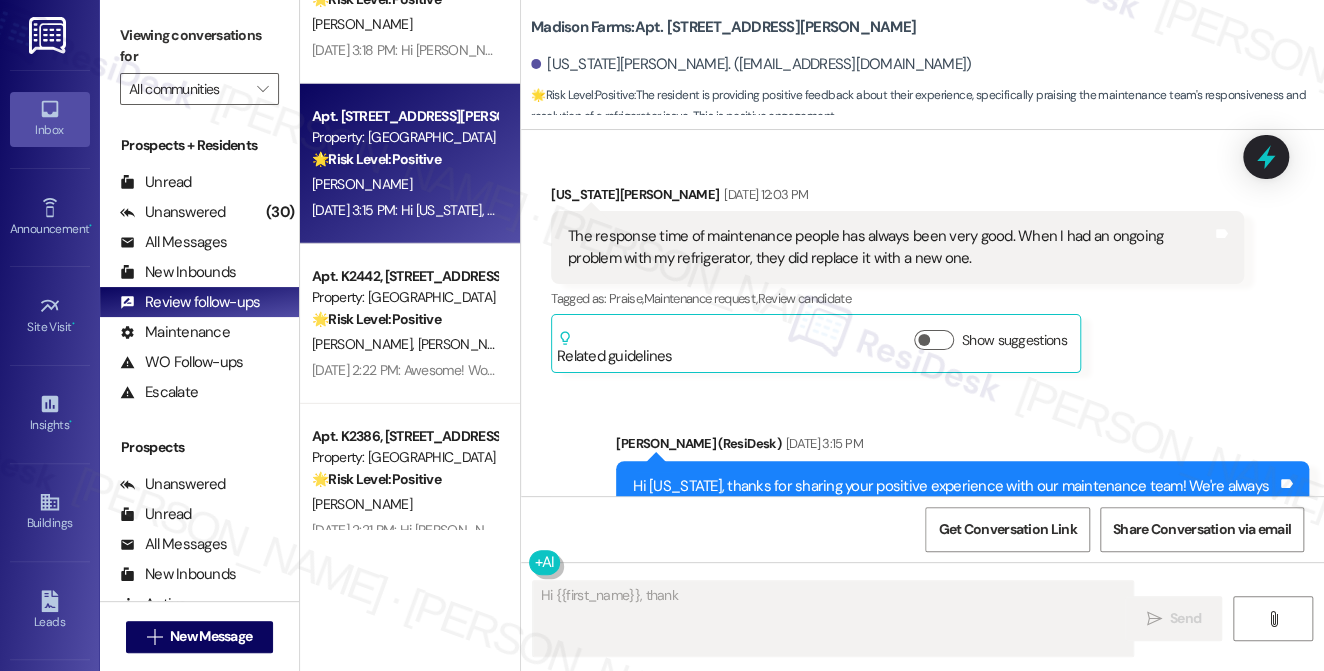 scroll, scrollTop: 1437, scrollLeft: 0, axis: vertical 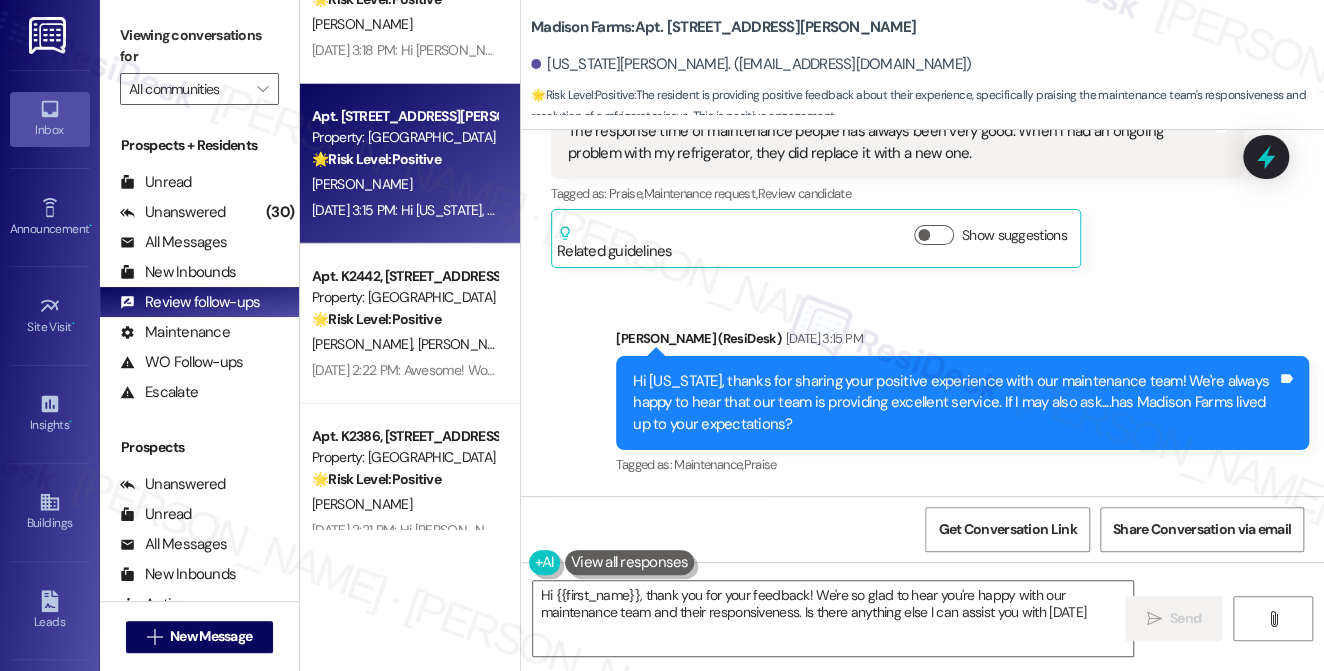 type on "Hi {{first_name}}, thank you for your feedback! We're so glad to hear you're happy with our maintenance team and their responsiveness. Is there anything else I can assist you with today?" 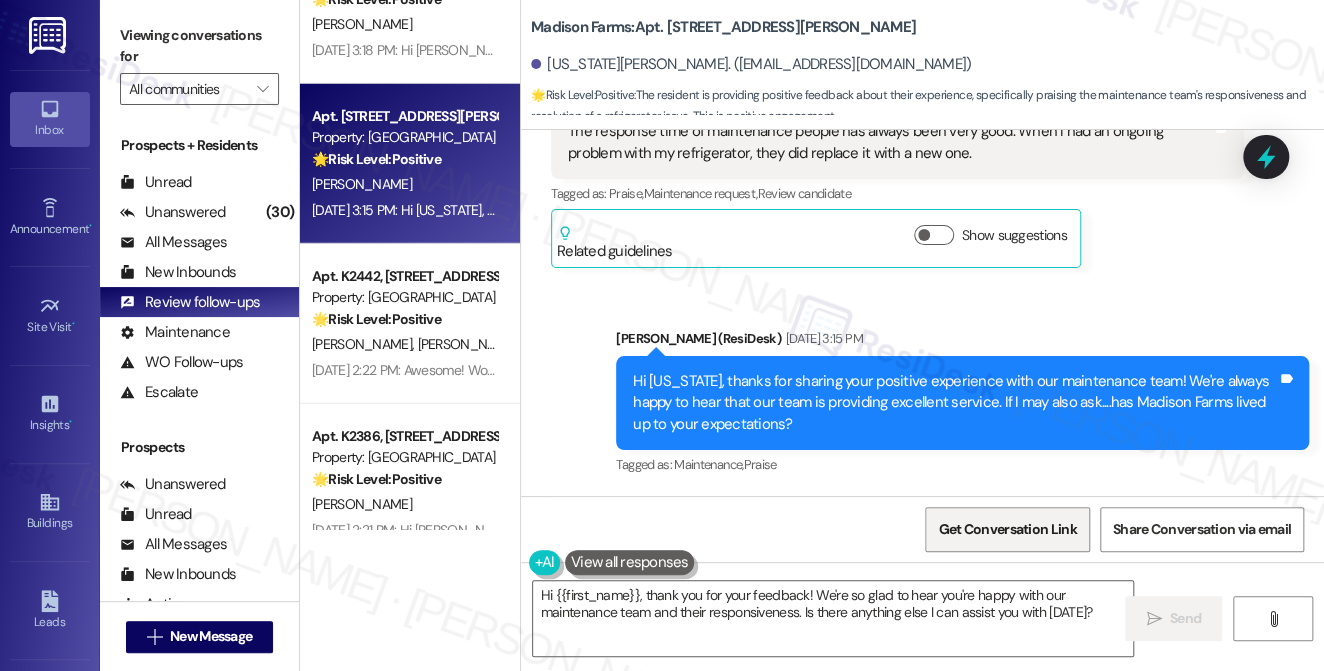 click on "Get Conversation Link" at bounding box center [1007, 529] 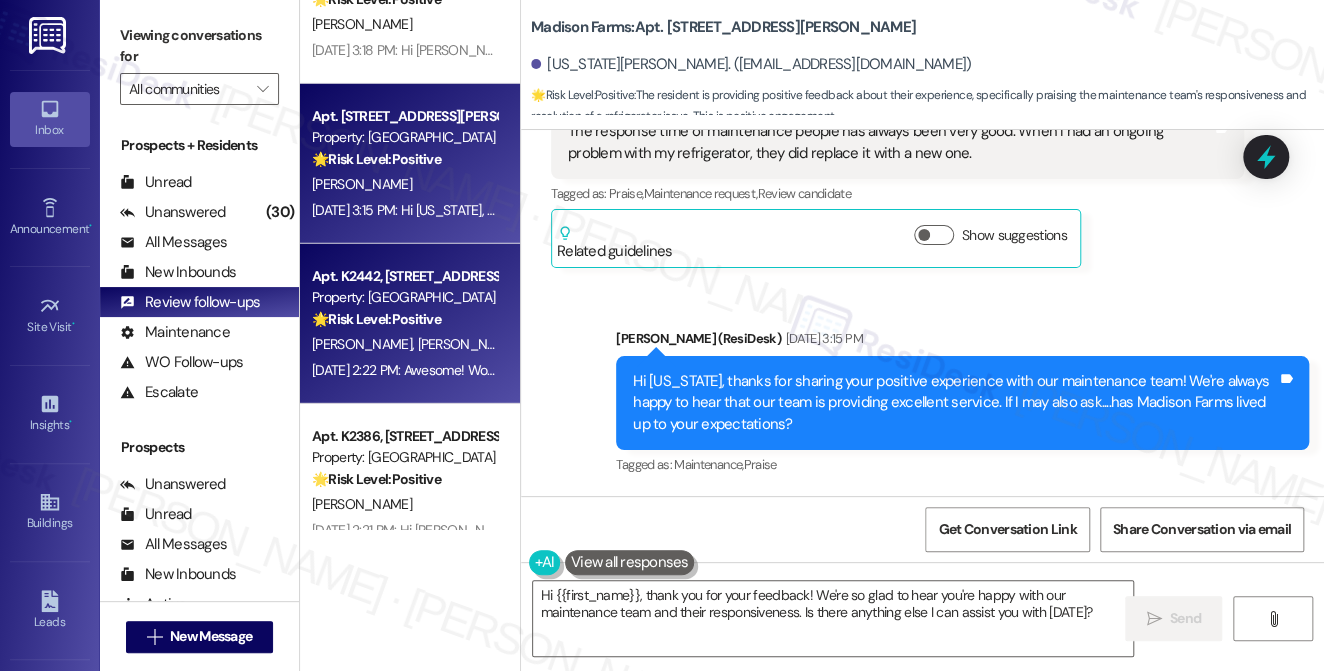 click on "Apt. K2442, 4883 Riley Road" at bounding box center (404, 276) 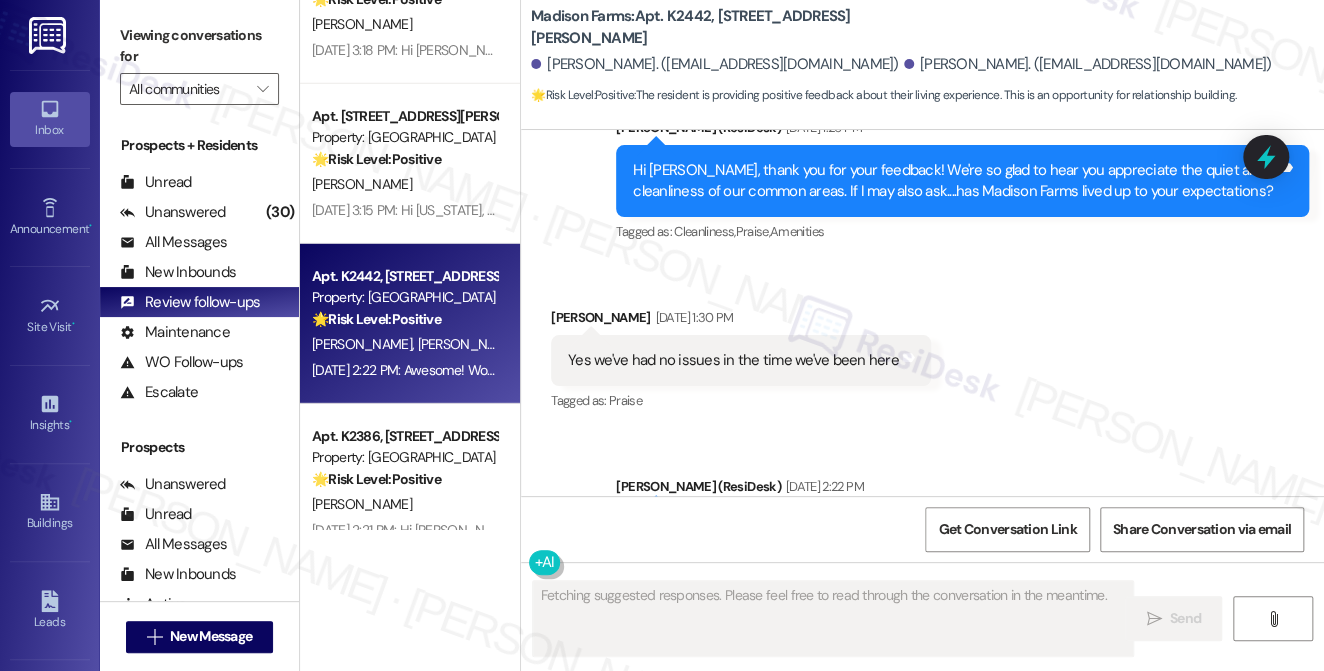 scroll, scrollTop: 1780, scrollLeft: 0, axis: vertical 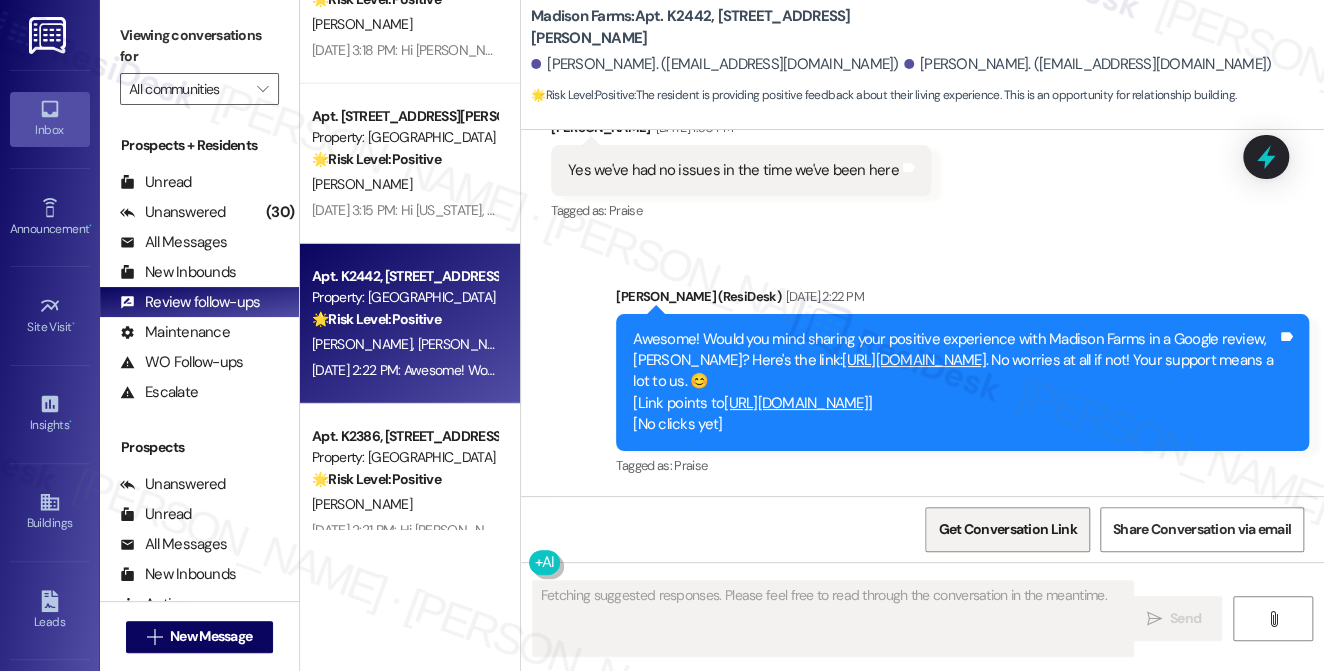 click on "Get Conversation Link" at bounding box center [1007, 529] 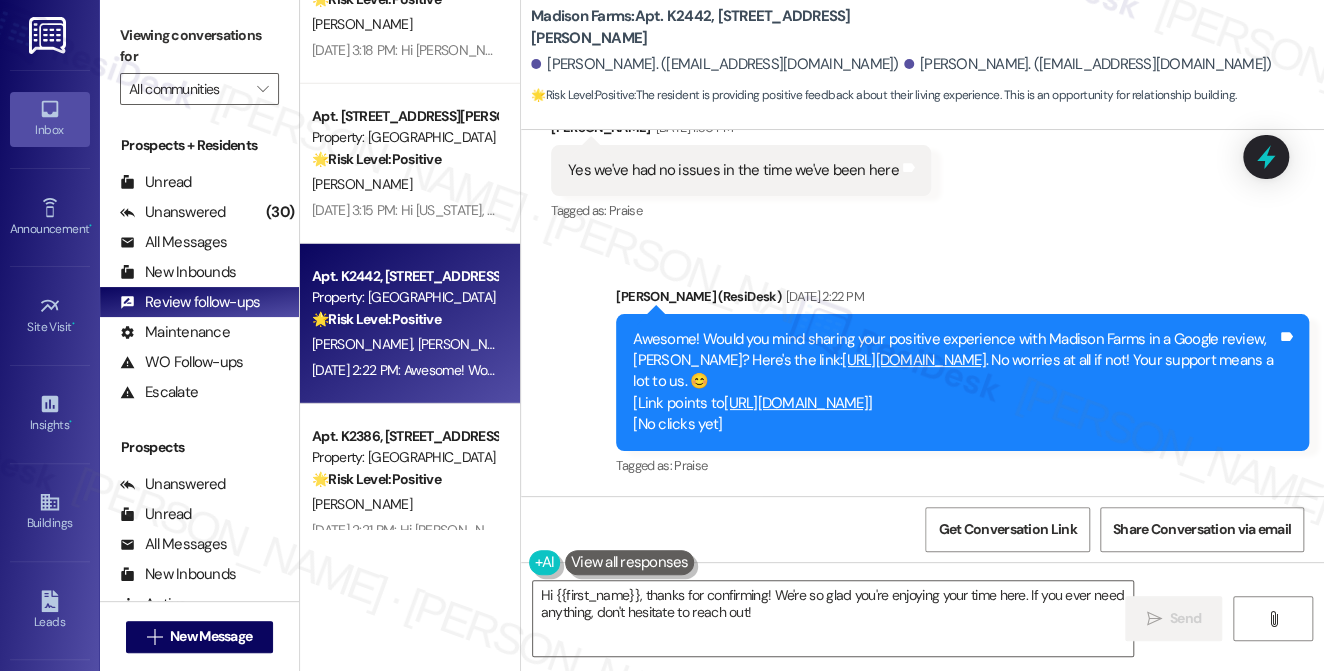 type on "Hi {{first_name}}, thanks for confirming! We're so glad you're enjoying your time here. If you ever need anything, don't hesitate to reach out! 😊" 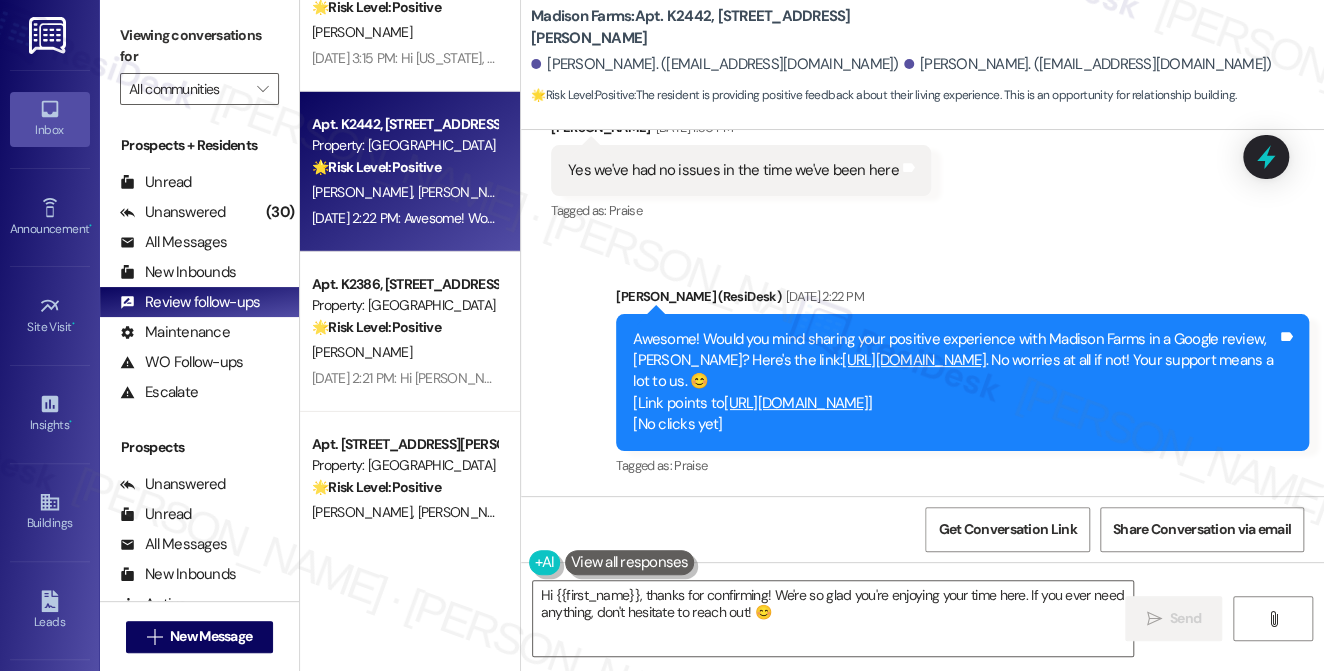scroll, scrollTop: 3000, scrollLeft: 0, axis: vertical 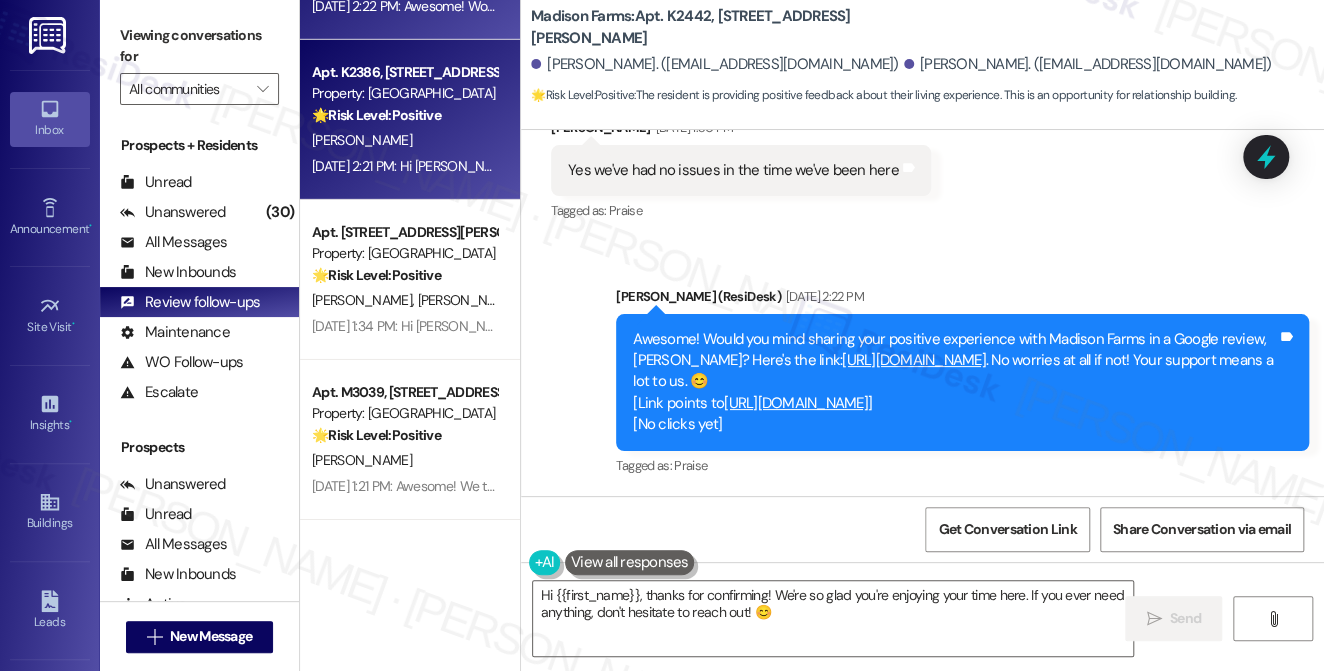 click on "Jul 08, 2025 at 2:21 PM: Hi Sandra, I'm happy to hear you're having a great experience at Madison Farms! You may share your positive experience in a Google review using this link: https://www.theresidesk.com/links/review-c42yuxtCL. Your support means a lot to us. 😊 Jul 08, 2025 at 2:21 PM: Hi Sandra, I'm happy to hear you're having a great experience at Madison Farms! You may share your positive experience in a Google review using this link: https://www.theresidesk.com/links/review-c42yuxtCL. Your support means a lot to us. 😊" at bounding box center [1017, 166] 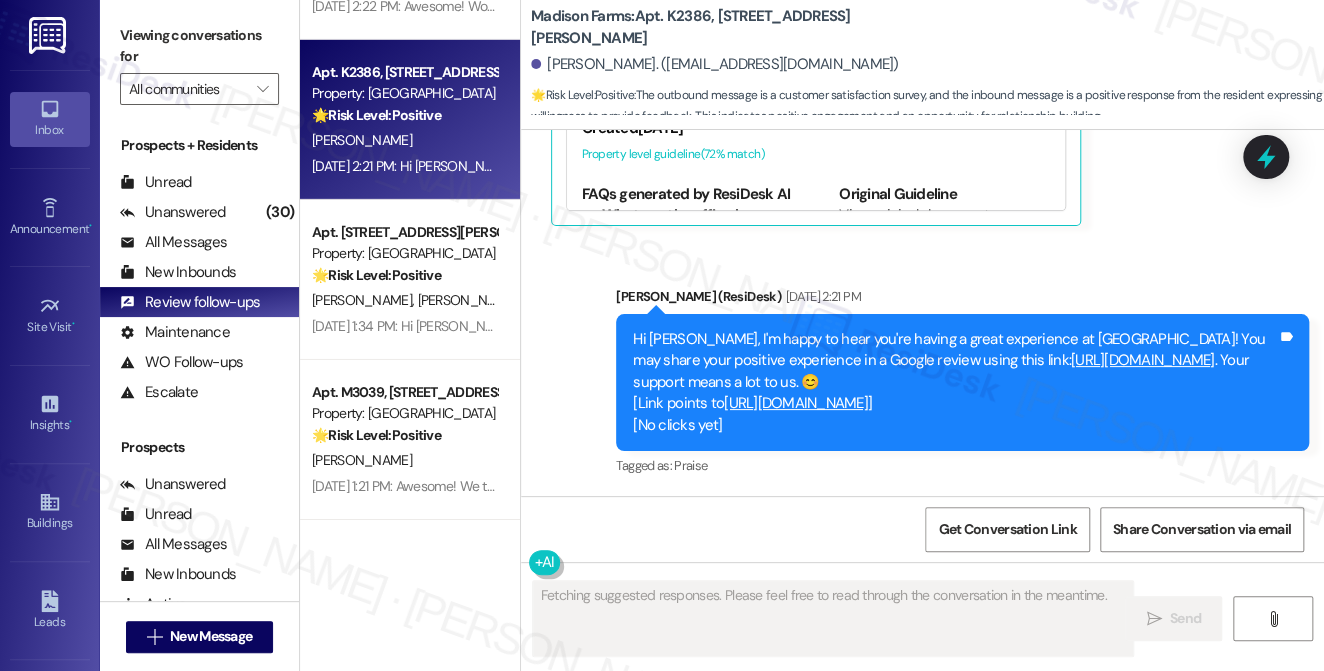 scroll, scrollTop: 773, scrollLeft: 0, axis: vertical 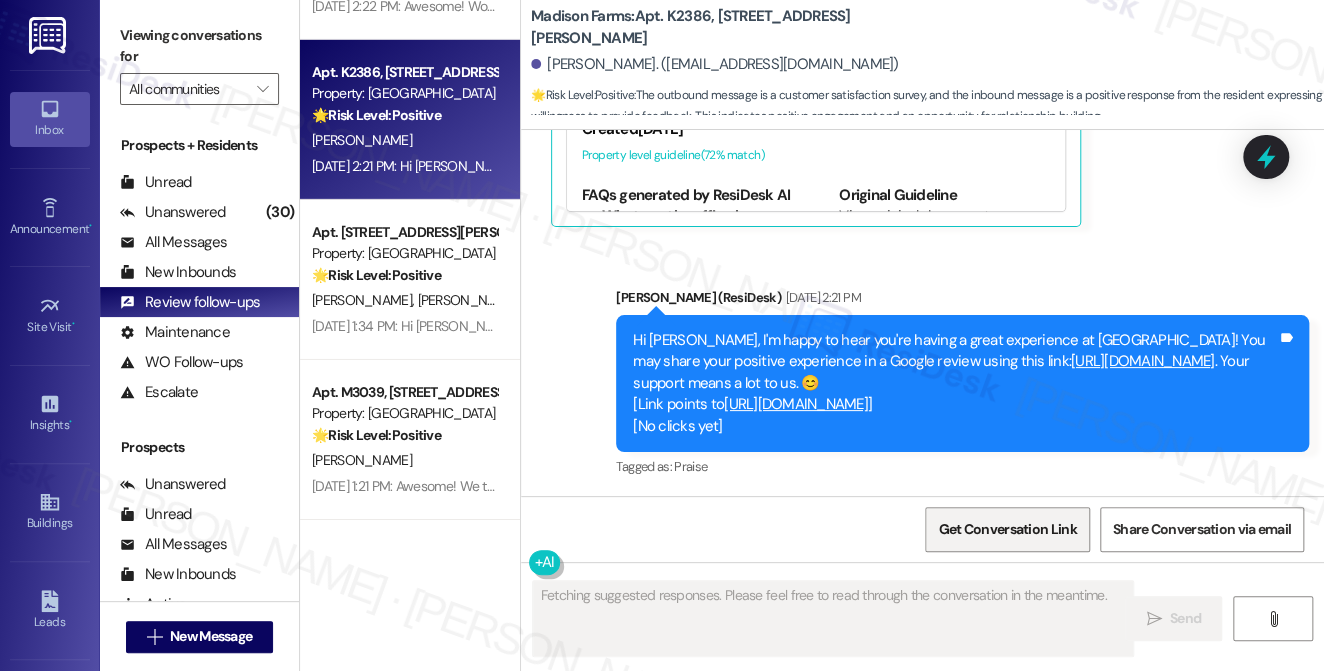 click on "Get Conversation Link" at bounding box center [1007, 529] 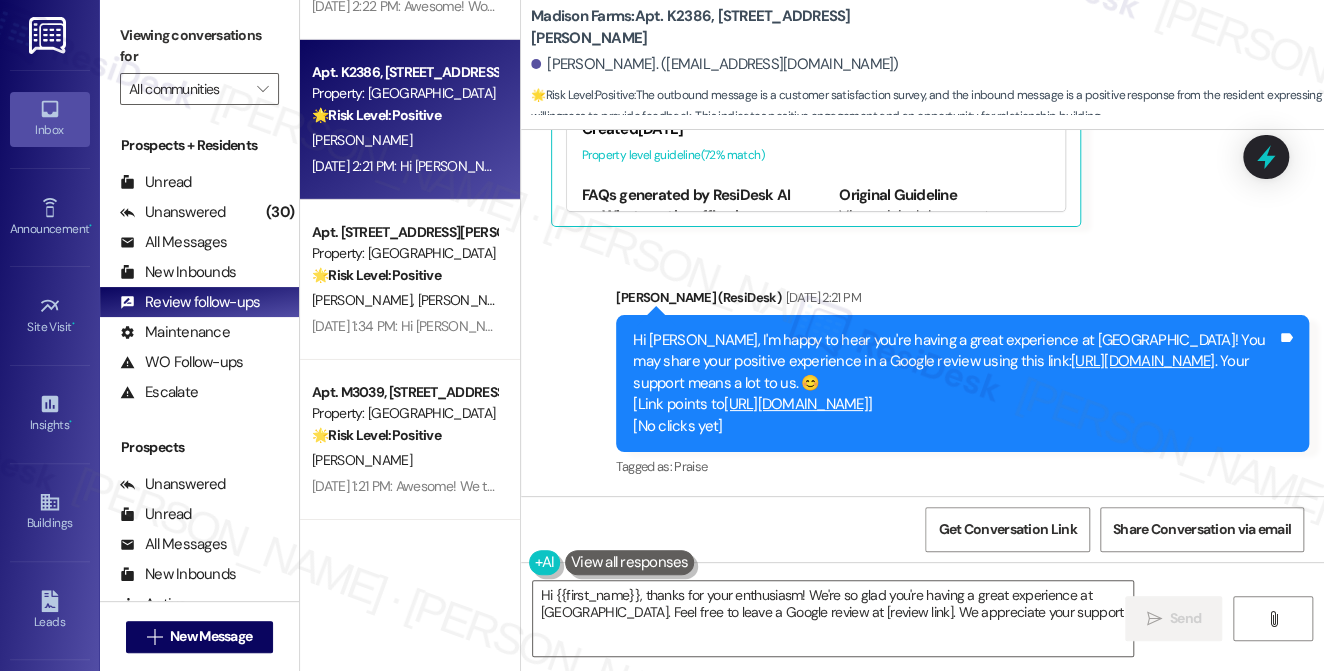 type on "Hi {{first_name}}, thanks for your enthusiasm! We're so glad you're having a great experience at Madison Farms. Feel free to leave a Google review at [review link]. We appreciate your support!" 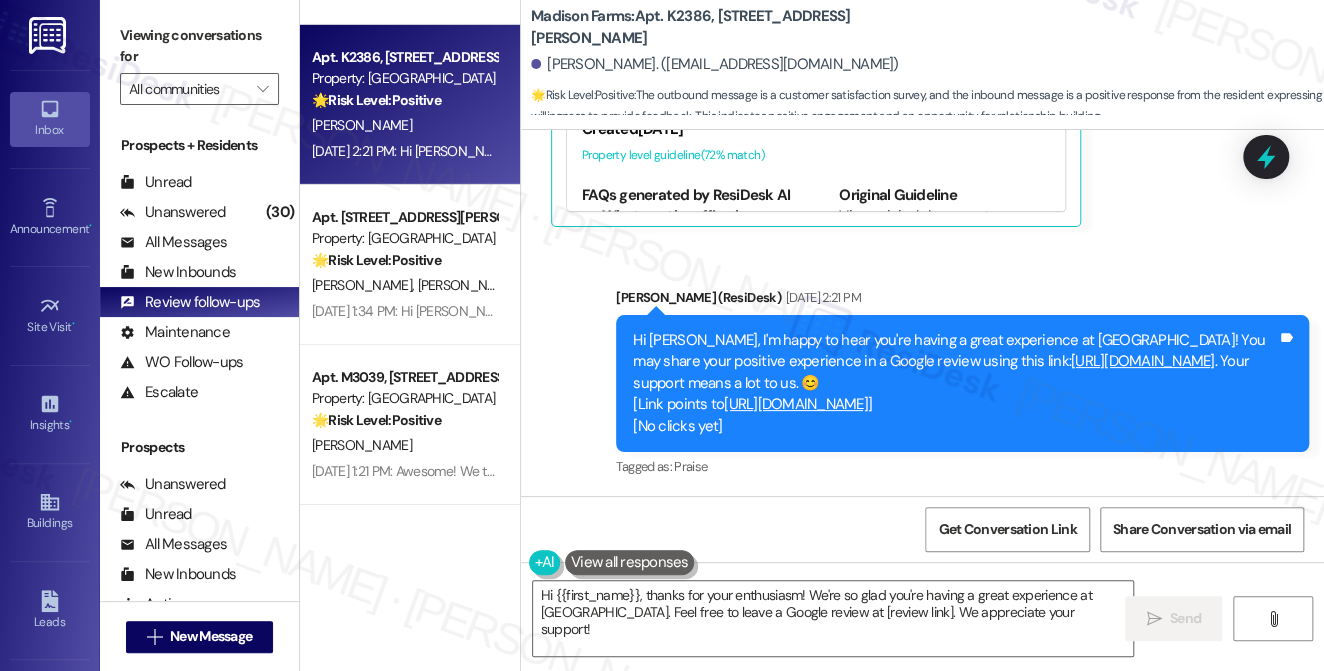 scroll, scrollTop: 3000, scrollLeft: 0, axis: vertical 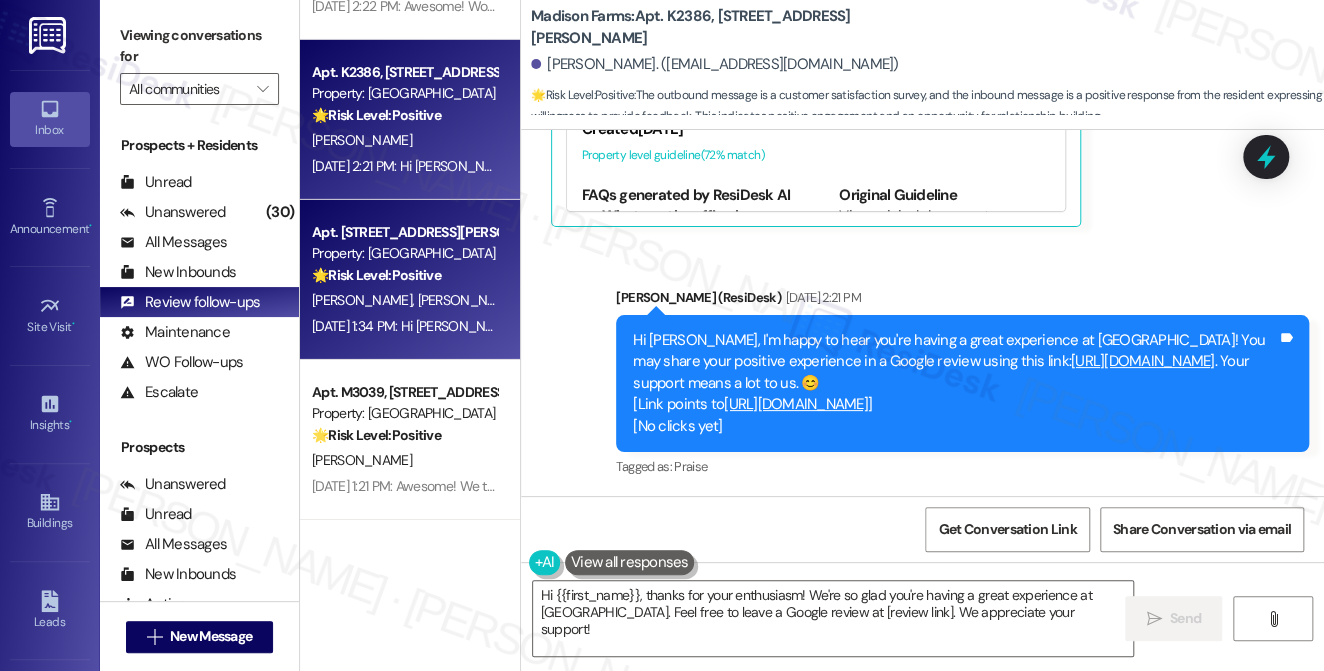 click on "Property: [GEOGRAPHIC_DATA]" at bounding box center (404, 253) 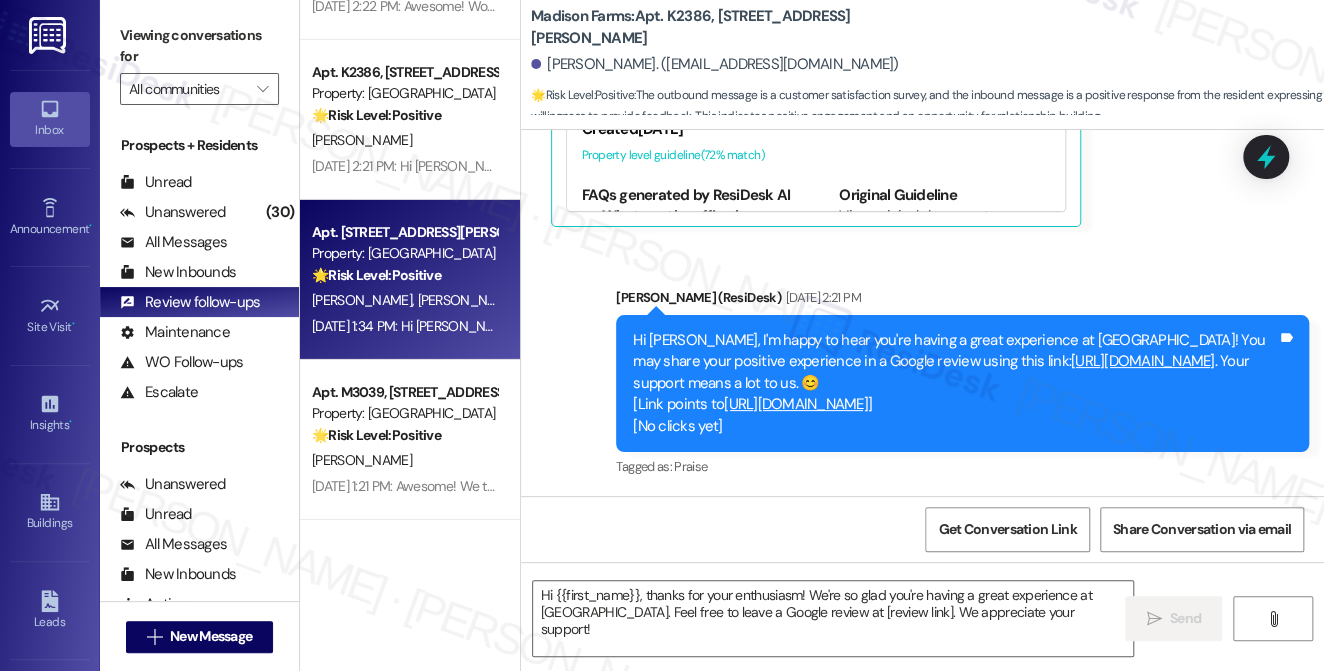 type on "Fetching suggested responses. Please feel free to read through the conversation in the meantime." 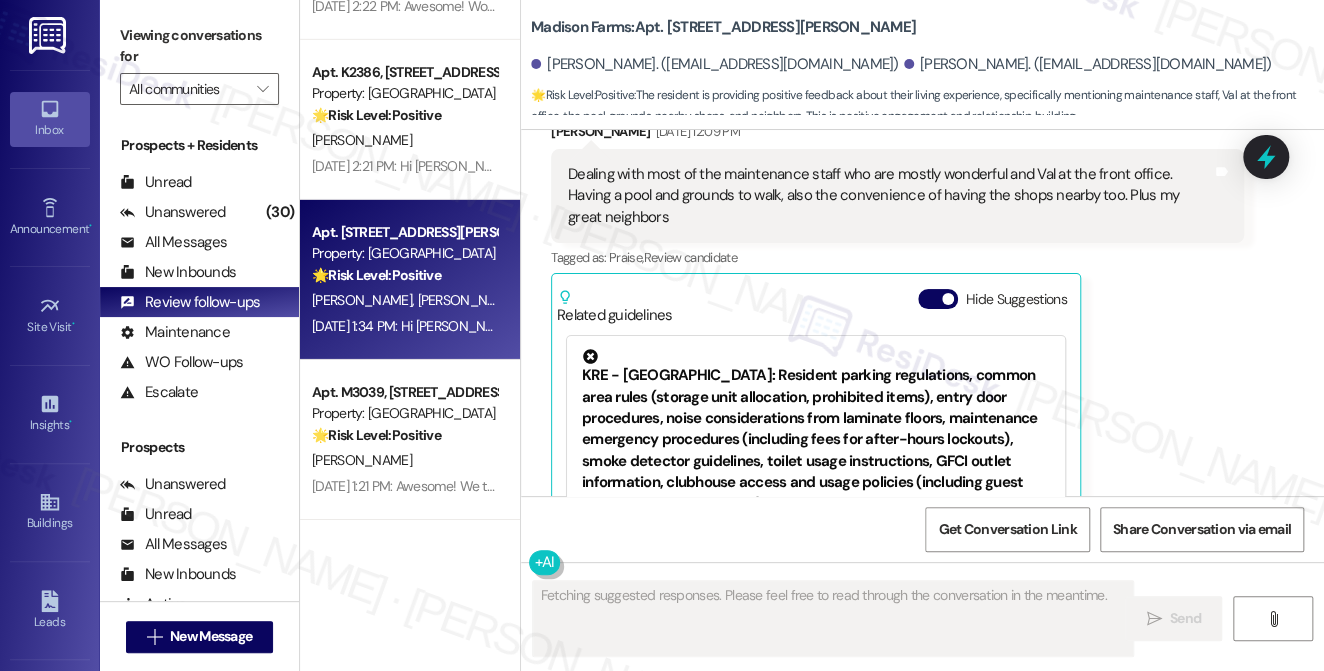 scroll, scrollTop: 5565, scrollLeft: 0, axis: vertical 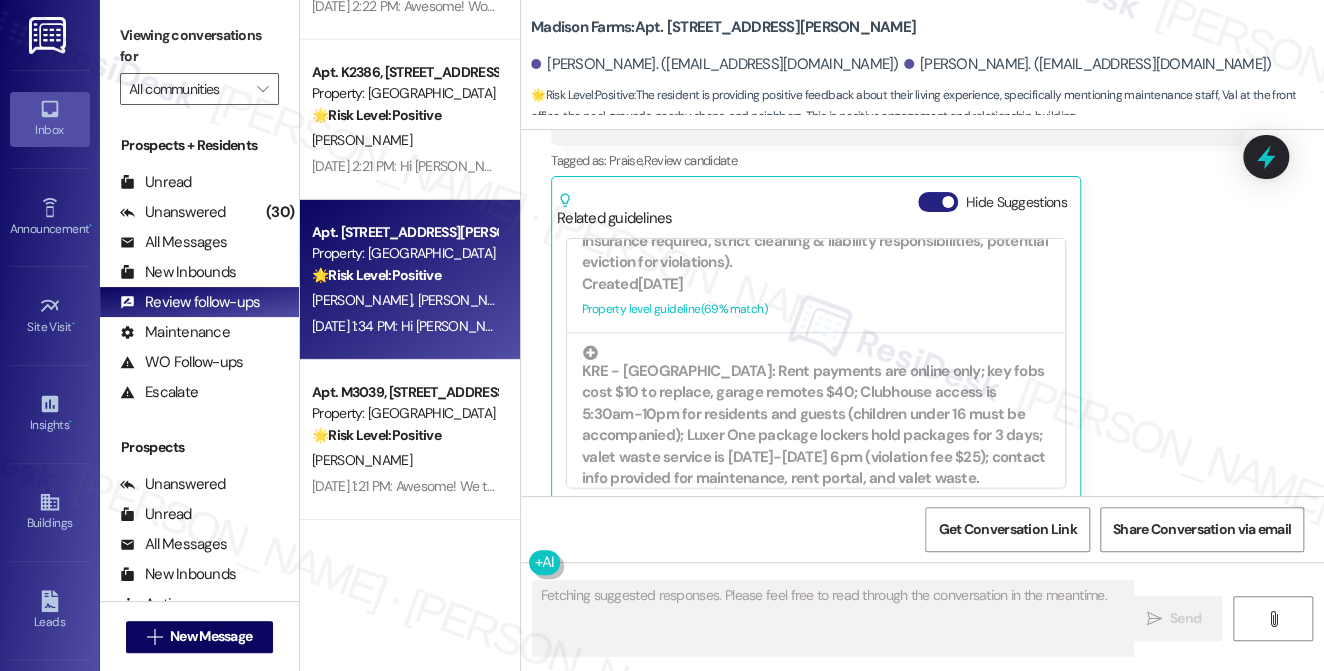 click on "Hide Suggestions" at bounding box center [938, 202] 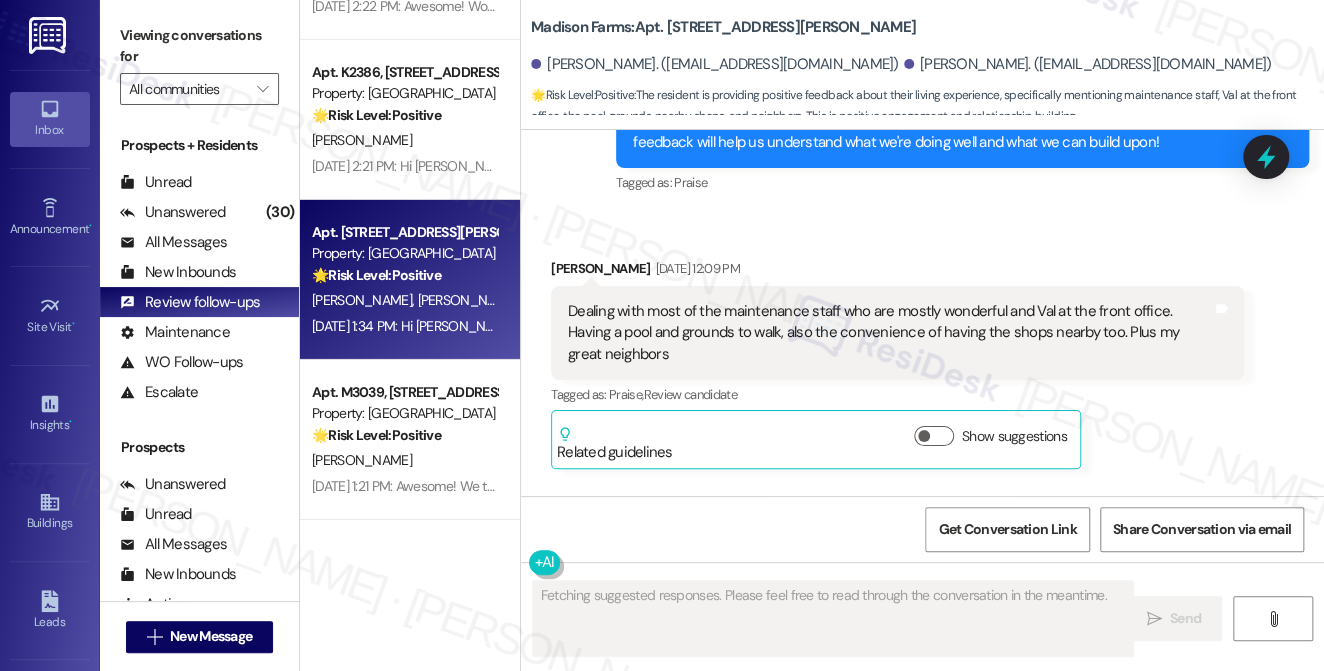 scroll, scrollTop: 5292, scrollLeft: 0, axis: vertical 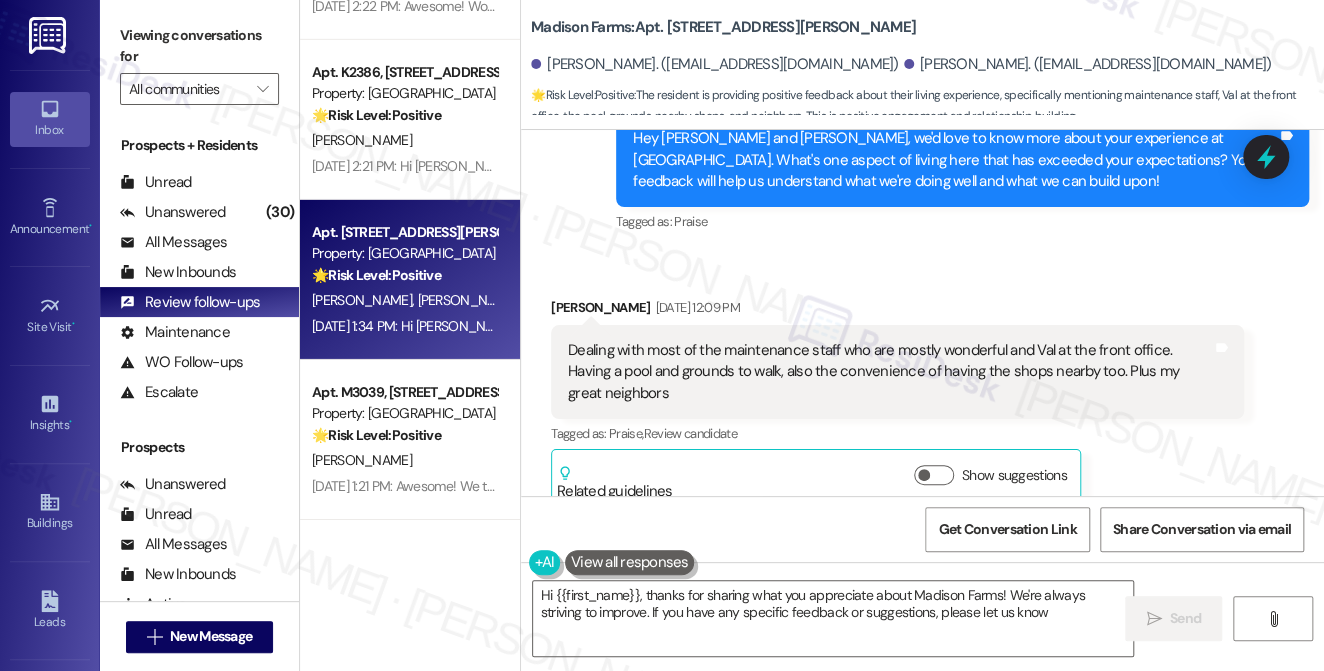 type on "Hi {{first_name}}, thanks for sharing what you appreciate about Madison Farms! We're always striving to improve. If you have any specific feedback or suggestions, please let us know!" 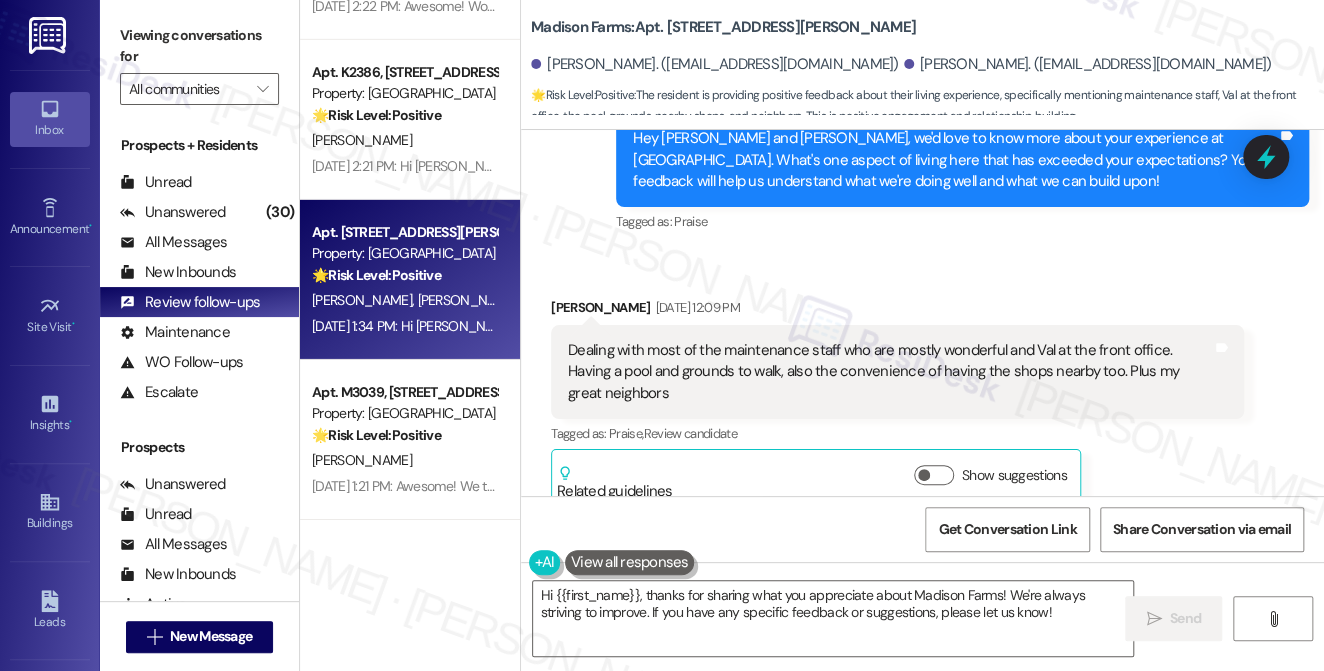 scroll, scrollTop: 5714, scrollLeft: 0, axis: vertical 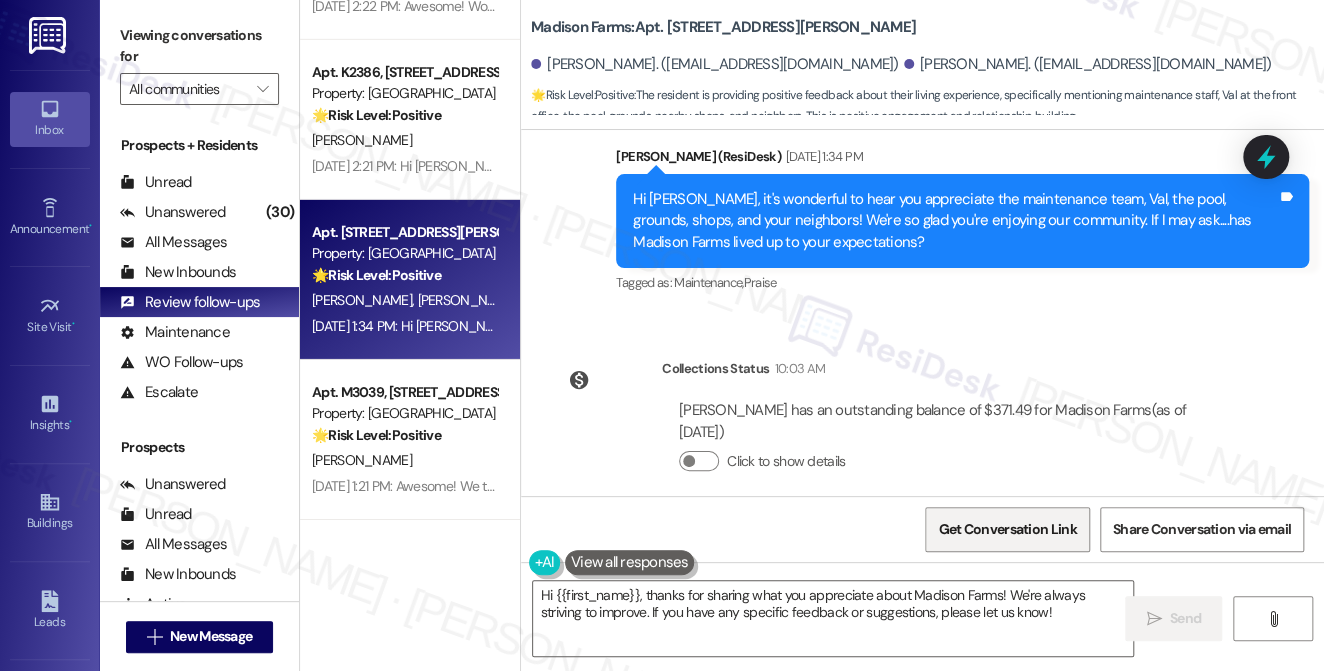 click on "Get Conversation Link" at bounding box center (1007, 529) 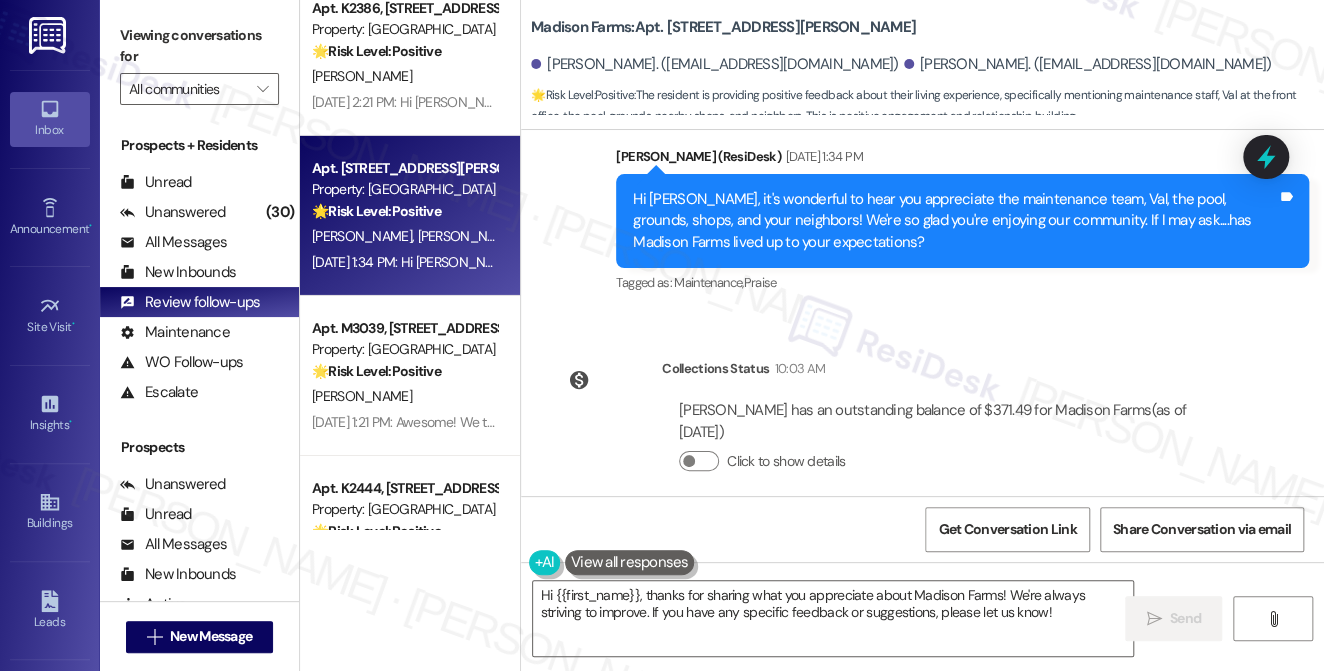 scroll, scrollTop: 3272, scrollLeft: 0, axis: vertical 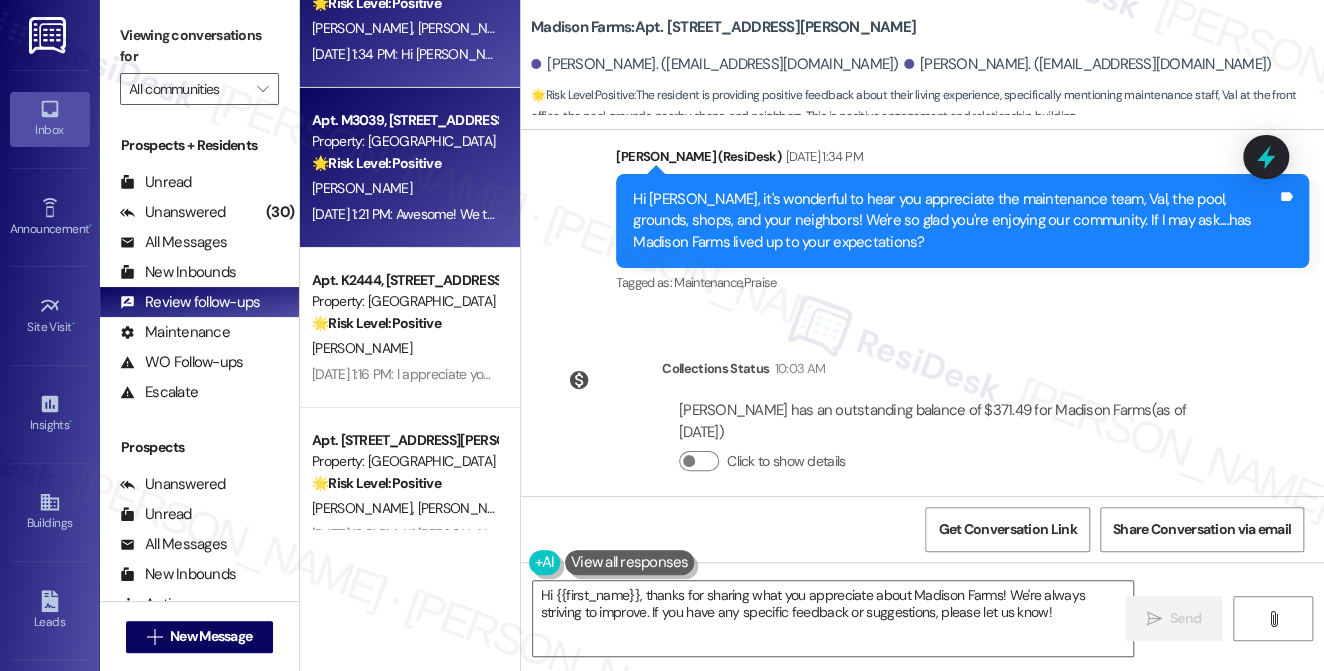 click on "C. Kunesh" at bounding box center (404, 188) 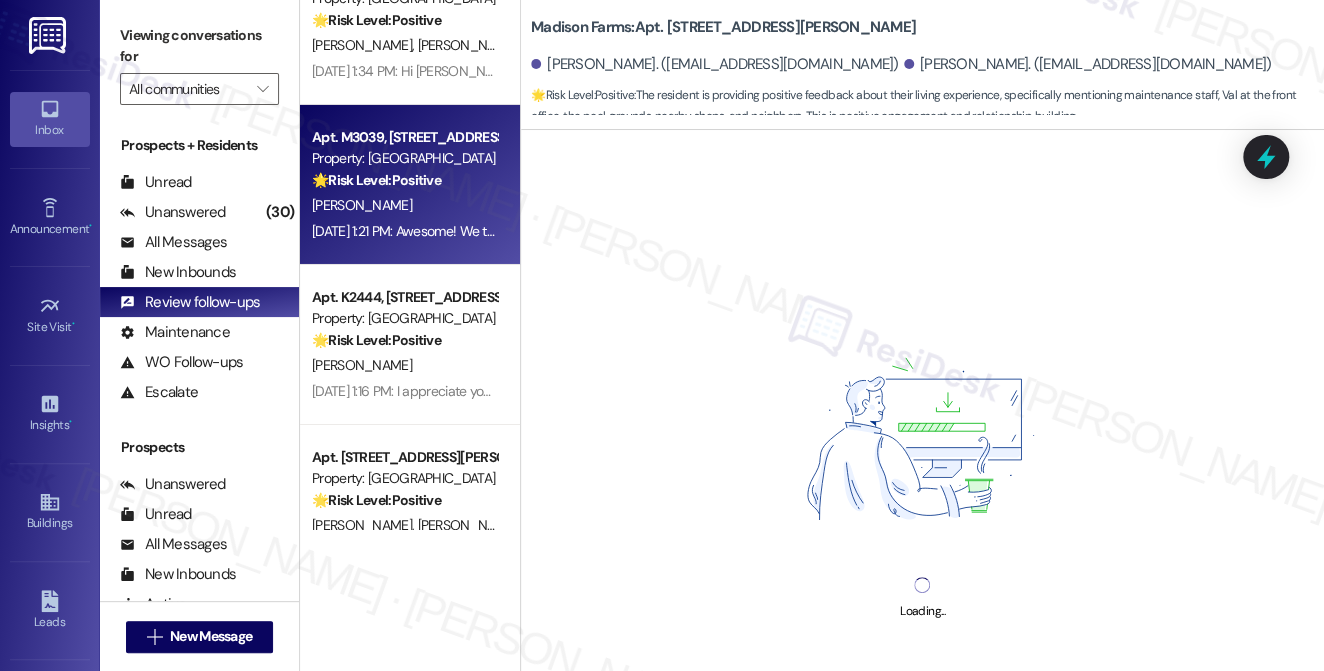 scroll, scrollTop: 3363, scrollLeft: 0, axis: vertical 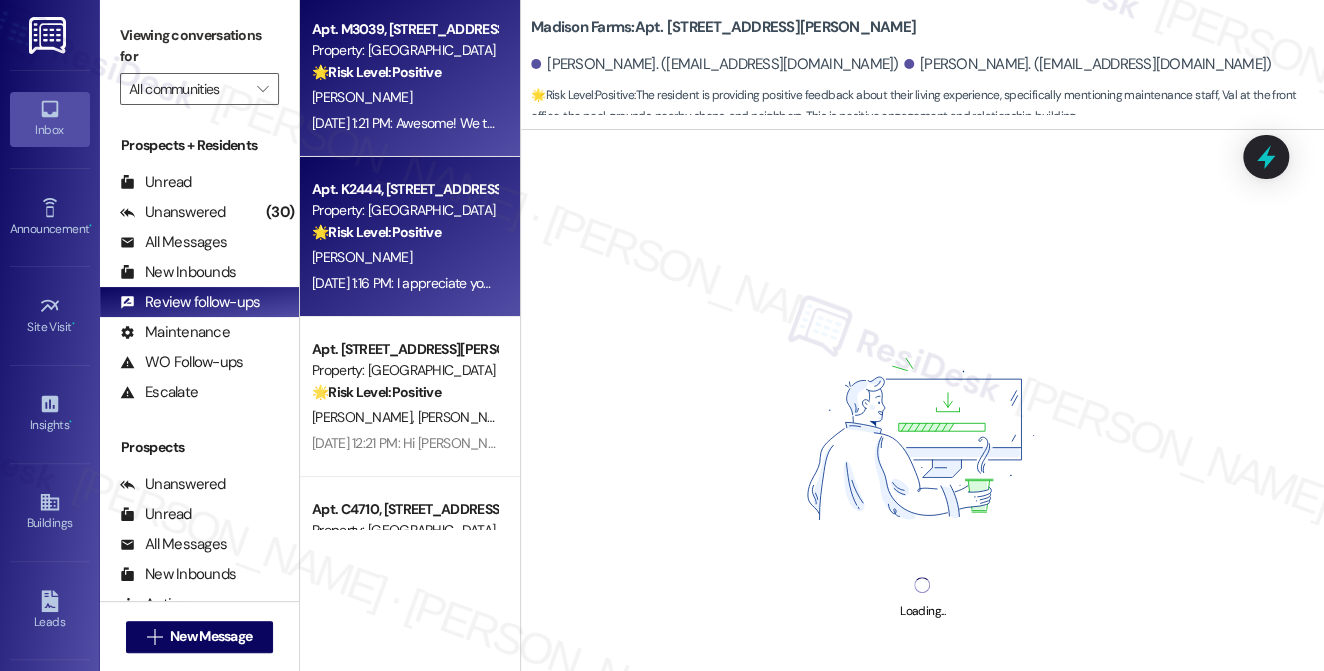 click on "C. Beauchamp" at bounding box center [404, 257] 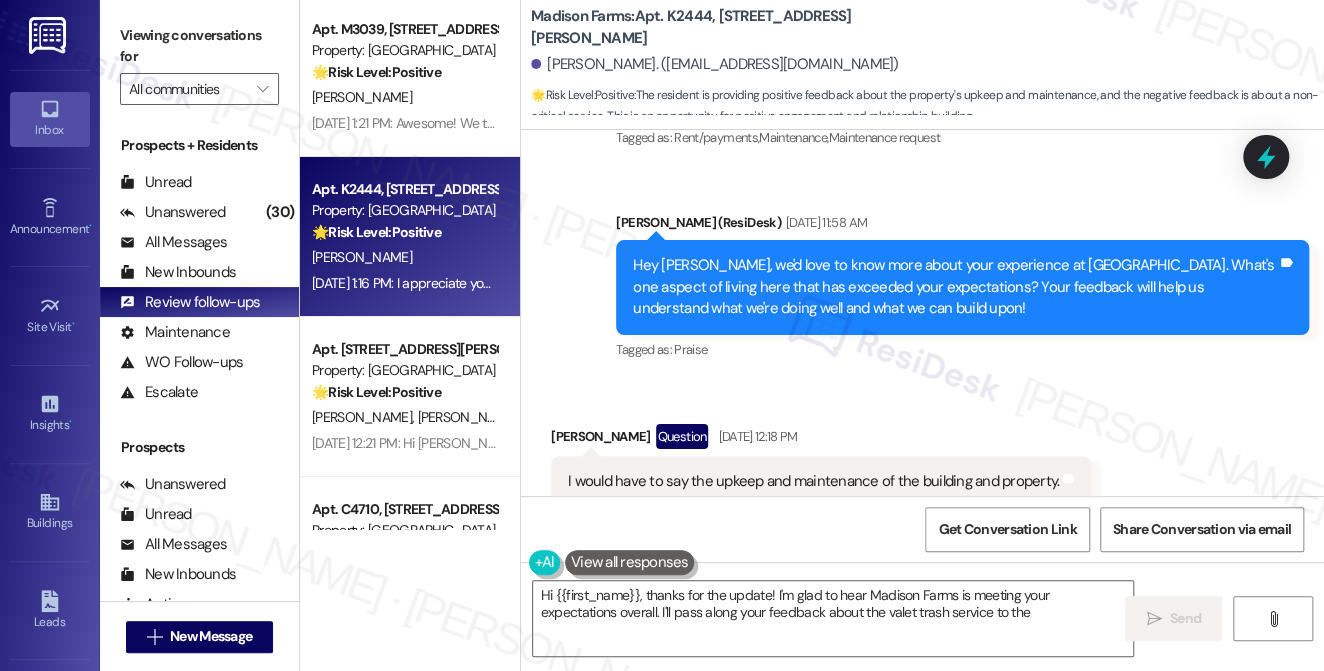 scroll, scrollTop: 2784, scrollLeft: 0, axis: vertical 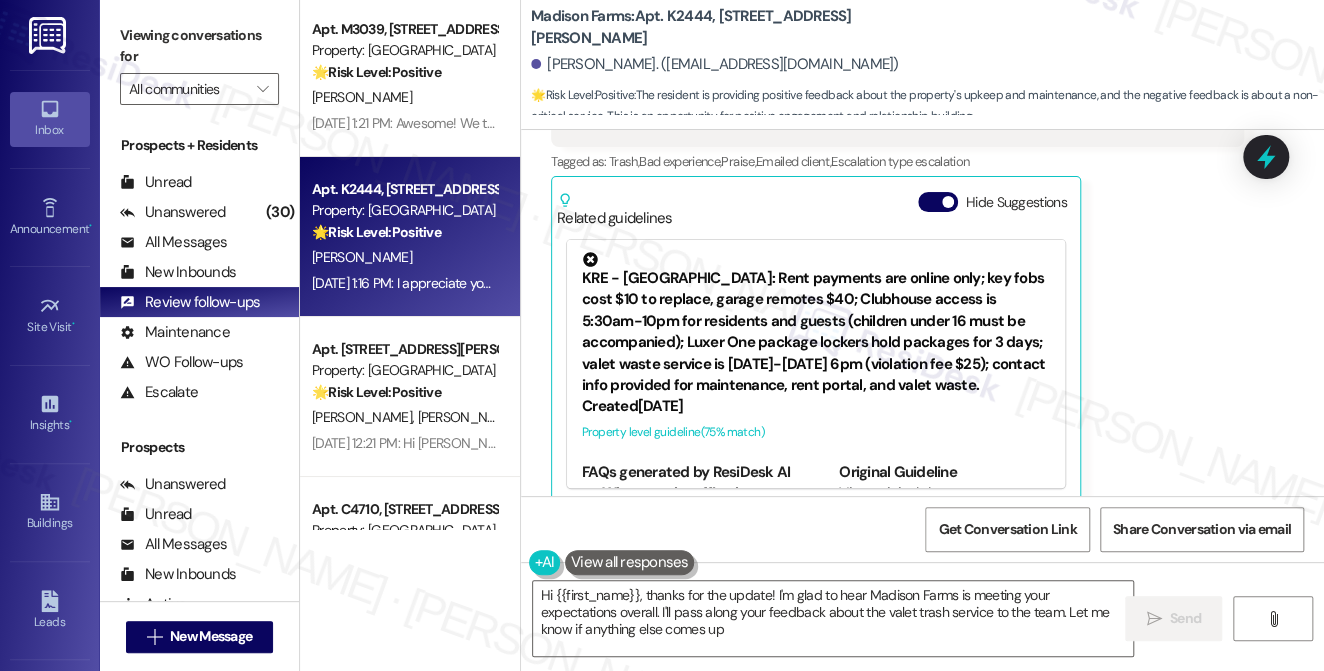 type on "Hi {{first_name}}, thanks for the update! I'm glad to hear Madison Farms is meeting your expectations overall. I'll pass along your feedback about the valet trash service to the team. Let me know if anything else comes up!" 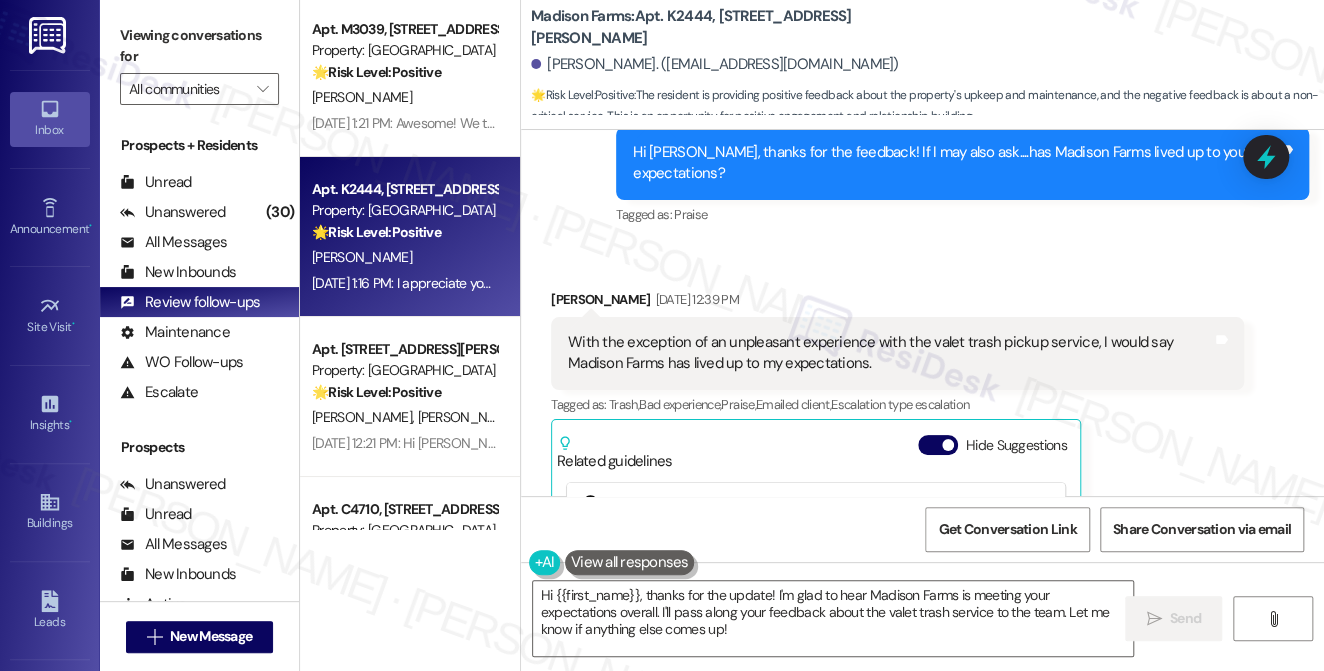 scroll, scrollTop: 2405, scrollLeft: 0, axis: vertical 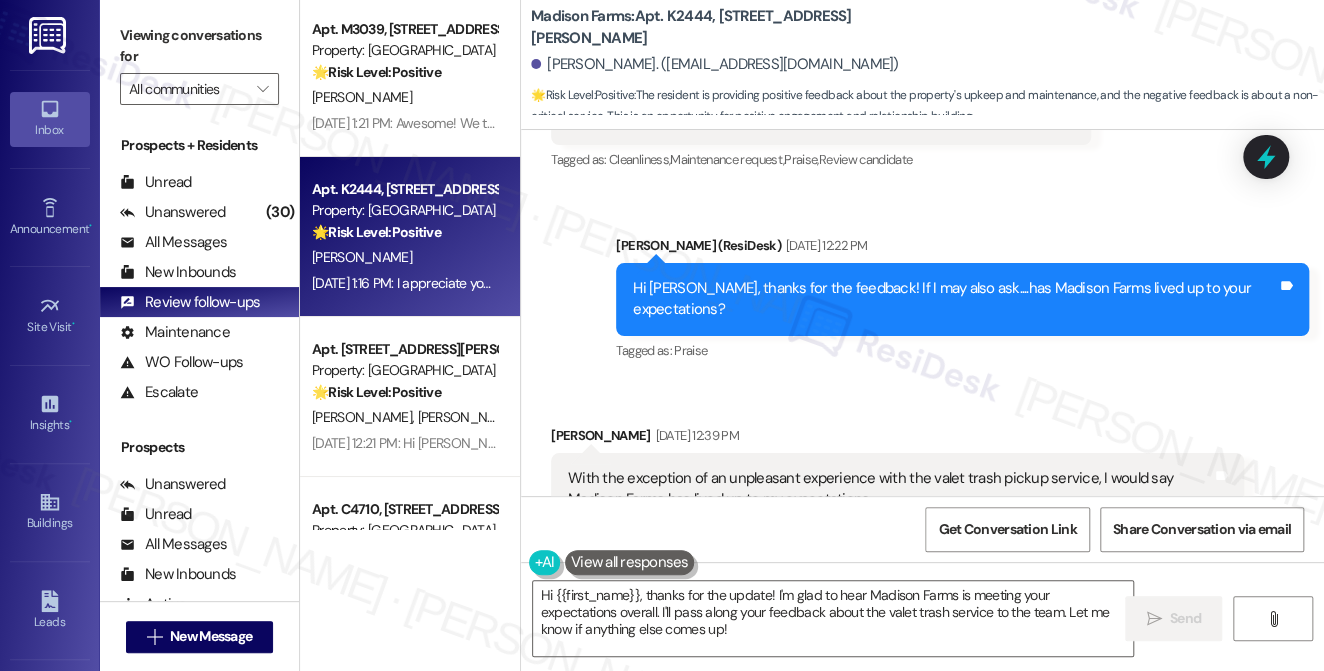 click on "Hi Carlos, thanks for the feedback! If I may also ask....has Madison Farms lived up to your expectations? Tags and notes" at bounding box center (962, 299) 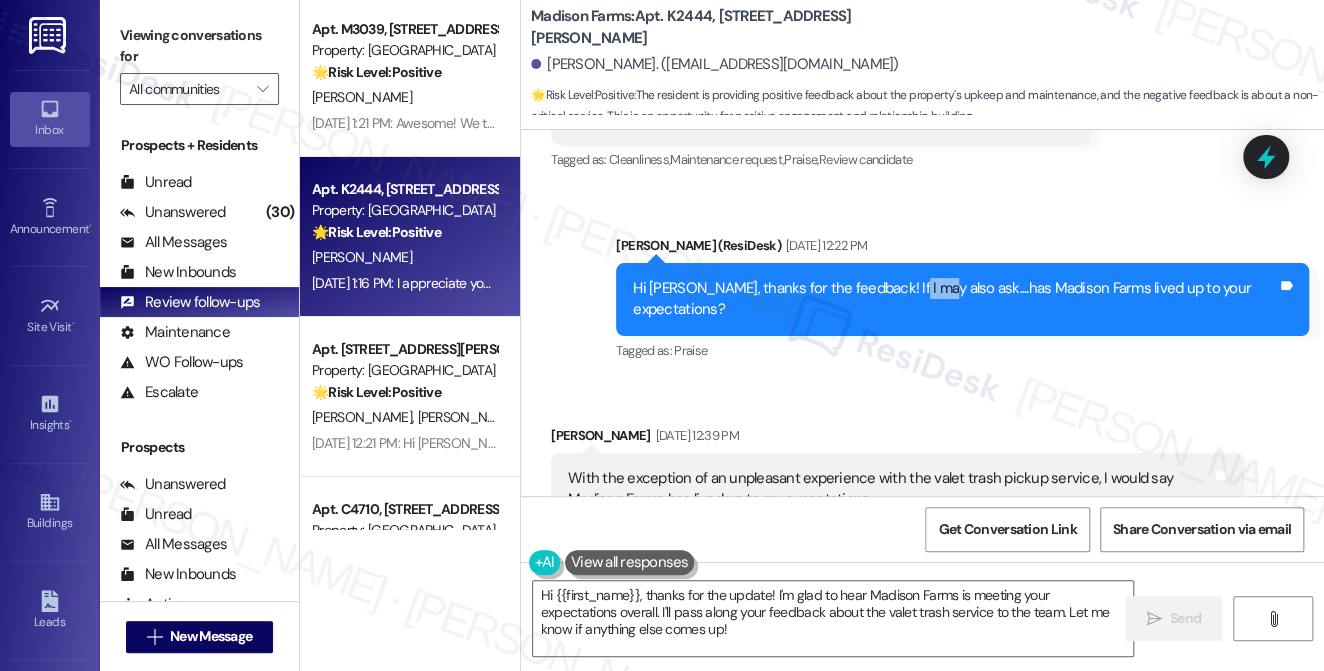 click on "Hi Carlos, thanks for the feedback! If I may also ask....has Madison Farms lived up to your expectations? Tags and notes" at bounding box center [962, 299] 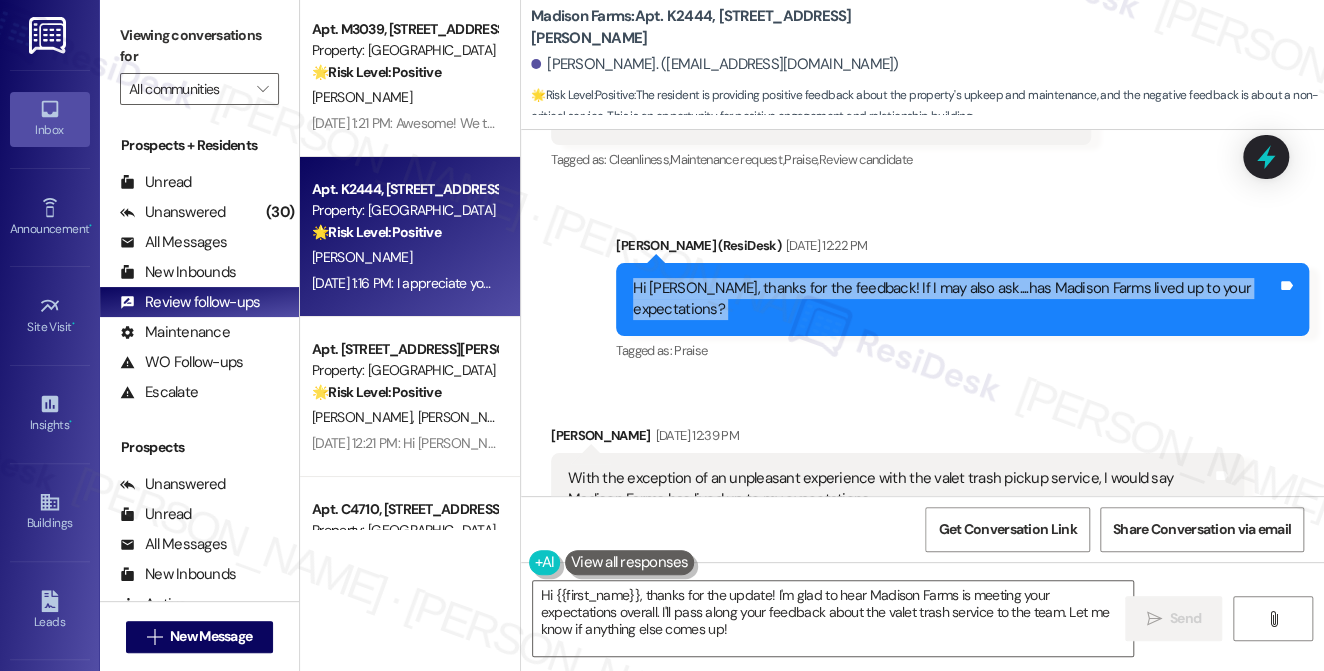 click on "Hi Carlos, thanks for the feedback! If I may also ask....has Madison Farms lived up to your expectations? Tags and notes" at bounding box center [962, 299] 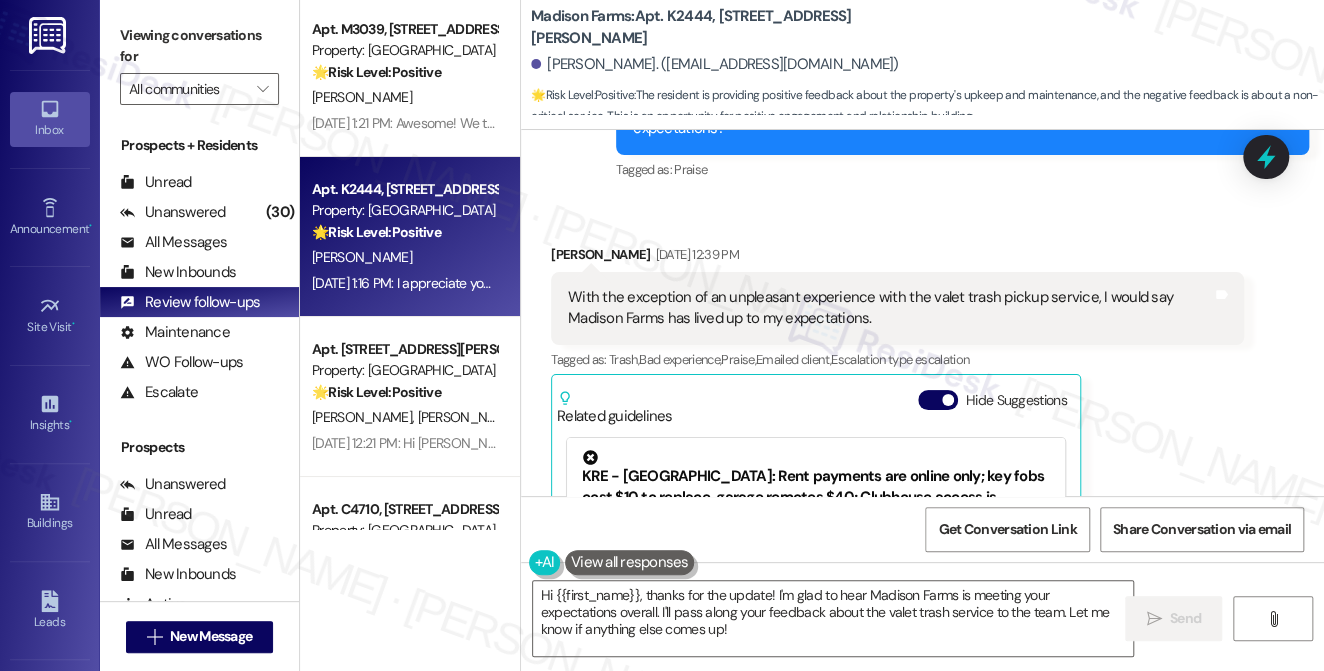click on "With the exception of an unpleasant experience with the valet trash pickup service, I would say Madison Farms has lived up to my expectations." at bounding box center [890, 308] 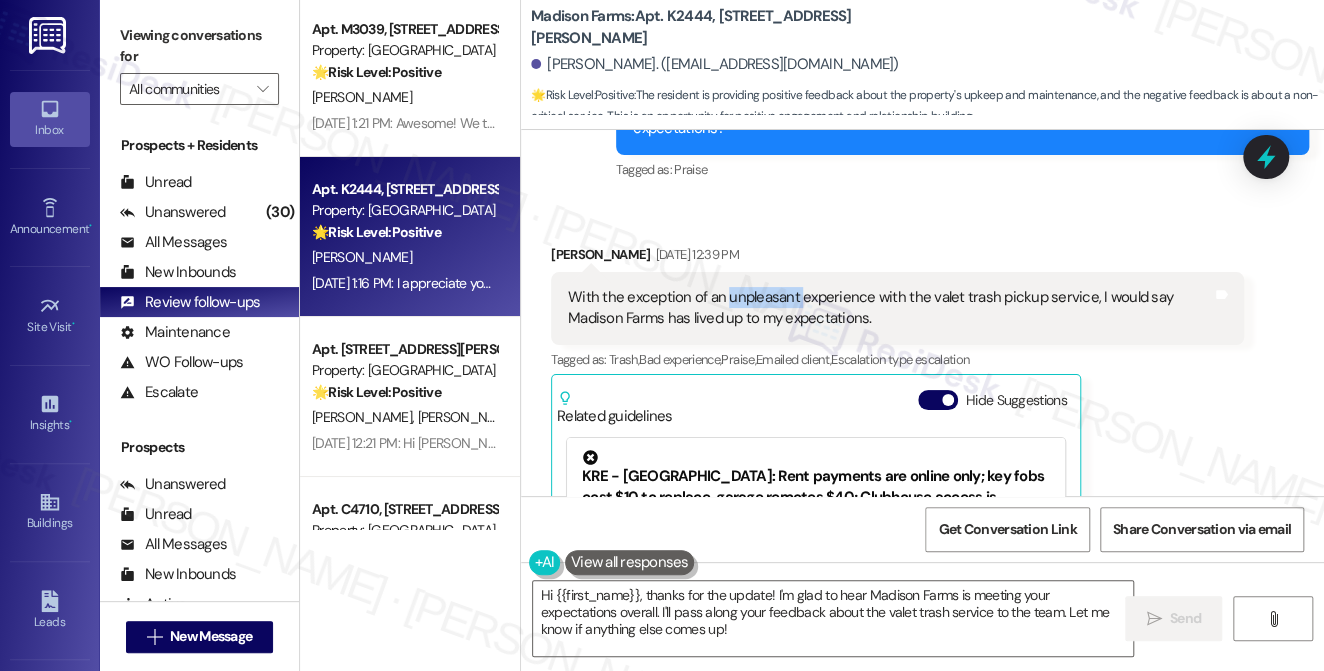 click on "With the exception of an unpleasant experience with the valet trash pickup service, I would say Madison Farms has lived up to my expectations." at bounding box center [890, 308] 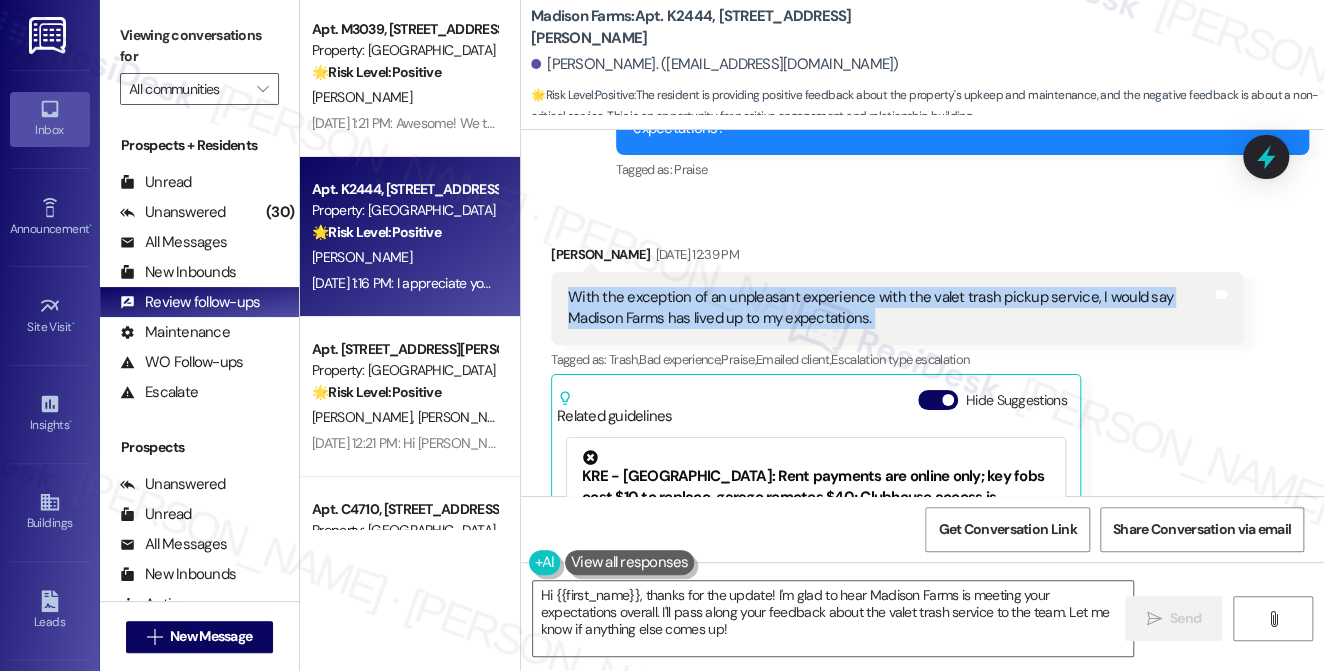 click on "With the exception of an unpleasant experience with the valet trash pickup service, I would say Madison Farms has lived up to my expectations." at bounding box center (890, 308) 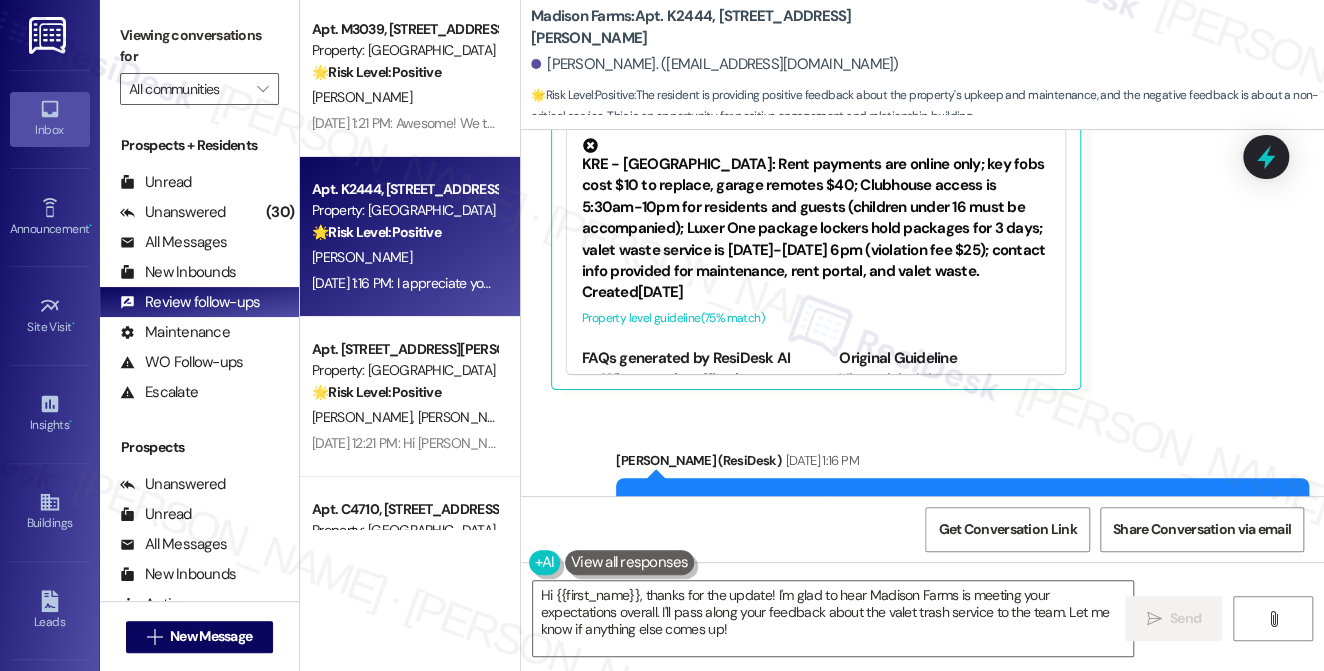 scroll, scrollTop: 3132, scrollLeft: 0, axis: vertical 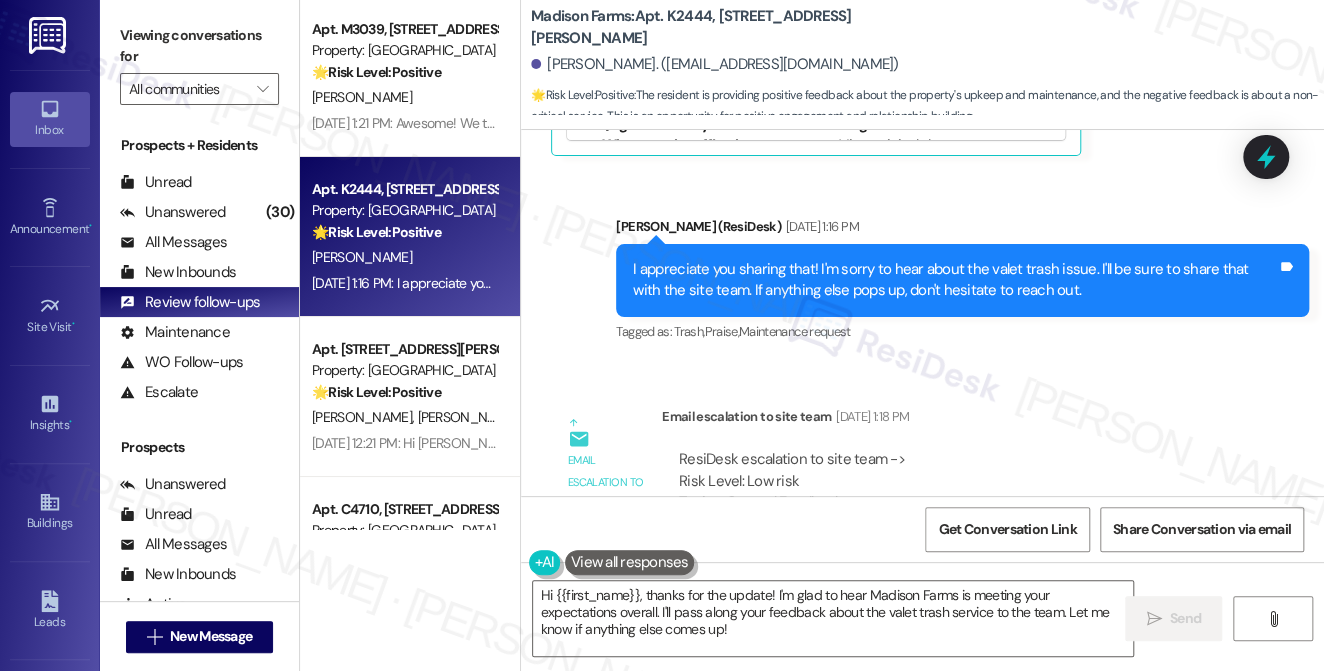 click on "I appreciate you sharing that! I'm sorry to hear about the valet trash issue. I'll be sure to share that with the site team. If anything else pops up, don't hesitate to reach out." at bounding box center (955, 280) 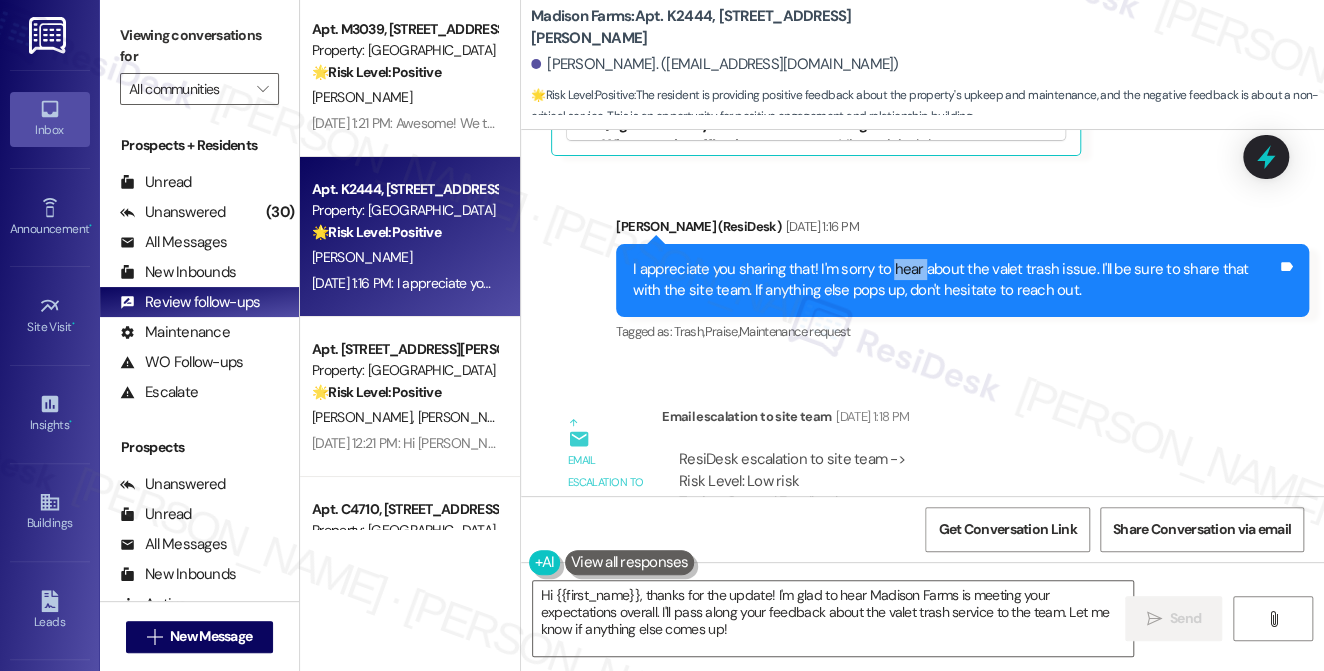 click on "I appreciate you sharing that! I'm sorry to hear about the valet trash issue. I'll be sure to share that with the site team. If anything else pops up, don't hesitate to reach out." at bounding box center (955, 280) 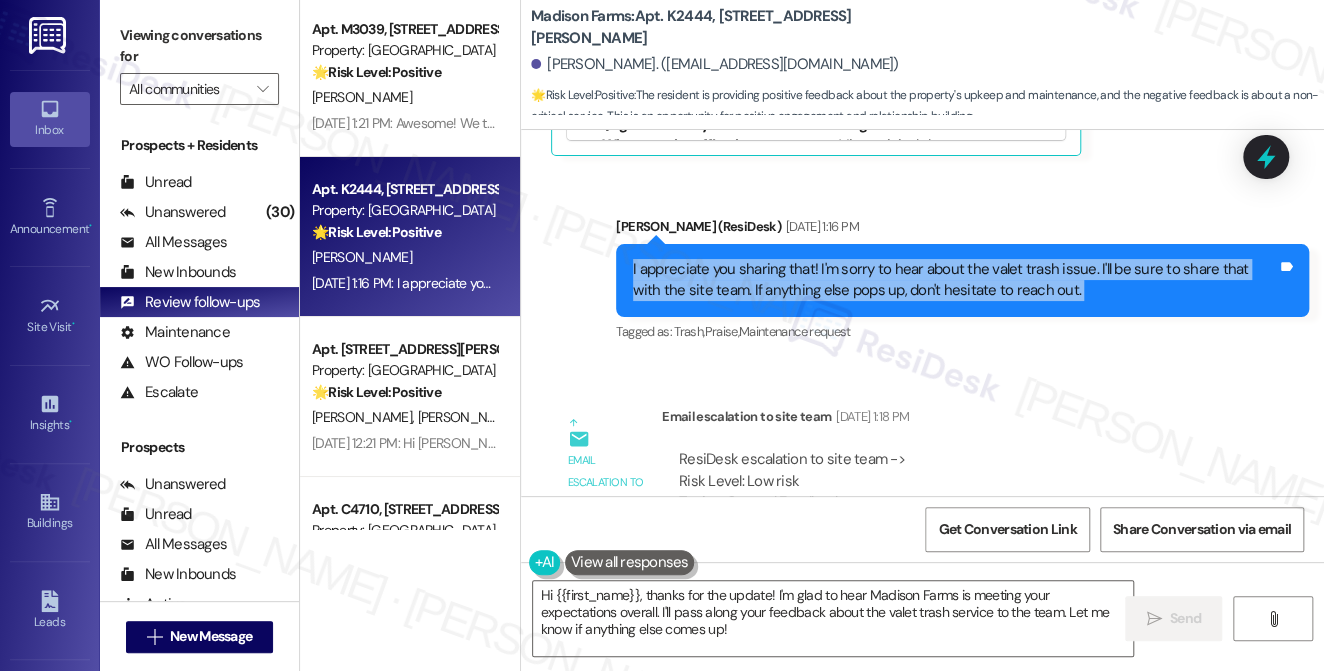 click on "I appreciate you sharing that! I'm sorry to hear about the valet trash issue. I'll be sure to share that with the site team. If anything else pops up, don't hesitate to reach out." at bounding box center (955, 280) 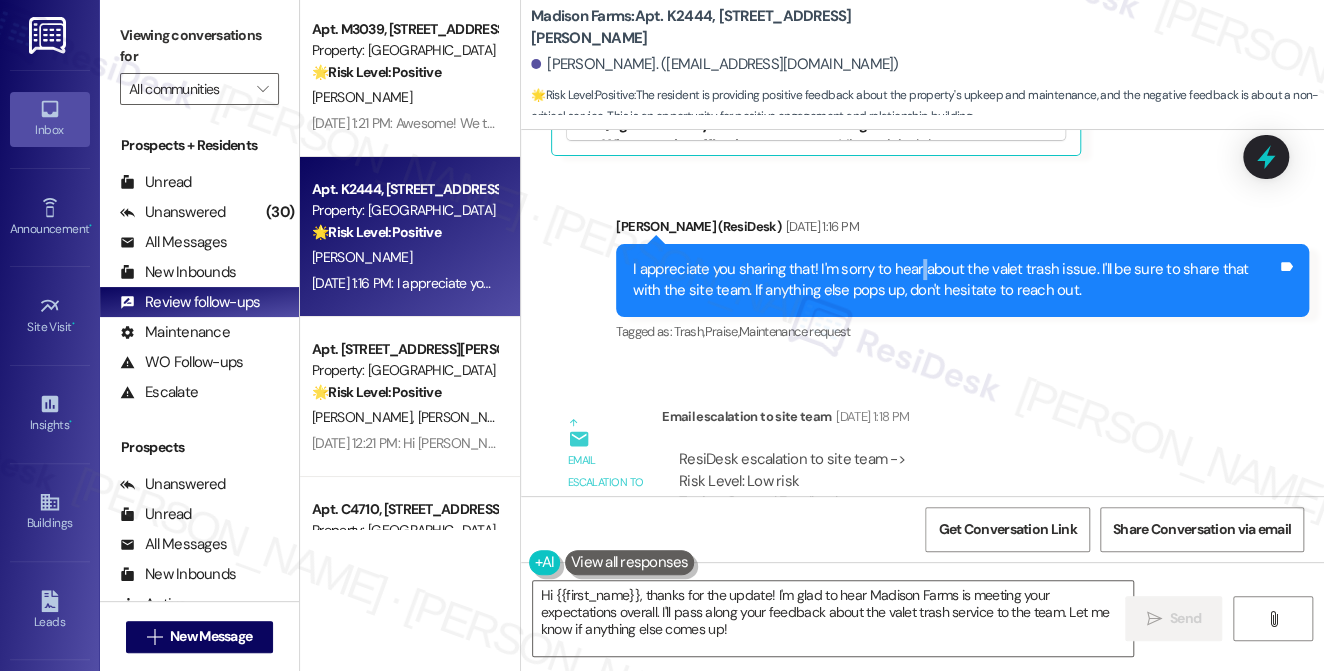 click on "I appreciate you sharing that! I'm sorry to hear about the valet trash issue. I'll be sure to share that with the site team. If anything else pops up, don't hesitate to reach out." at bounding box center (955, 280) 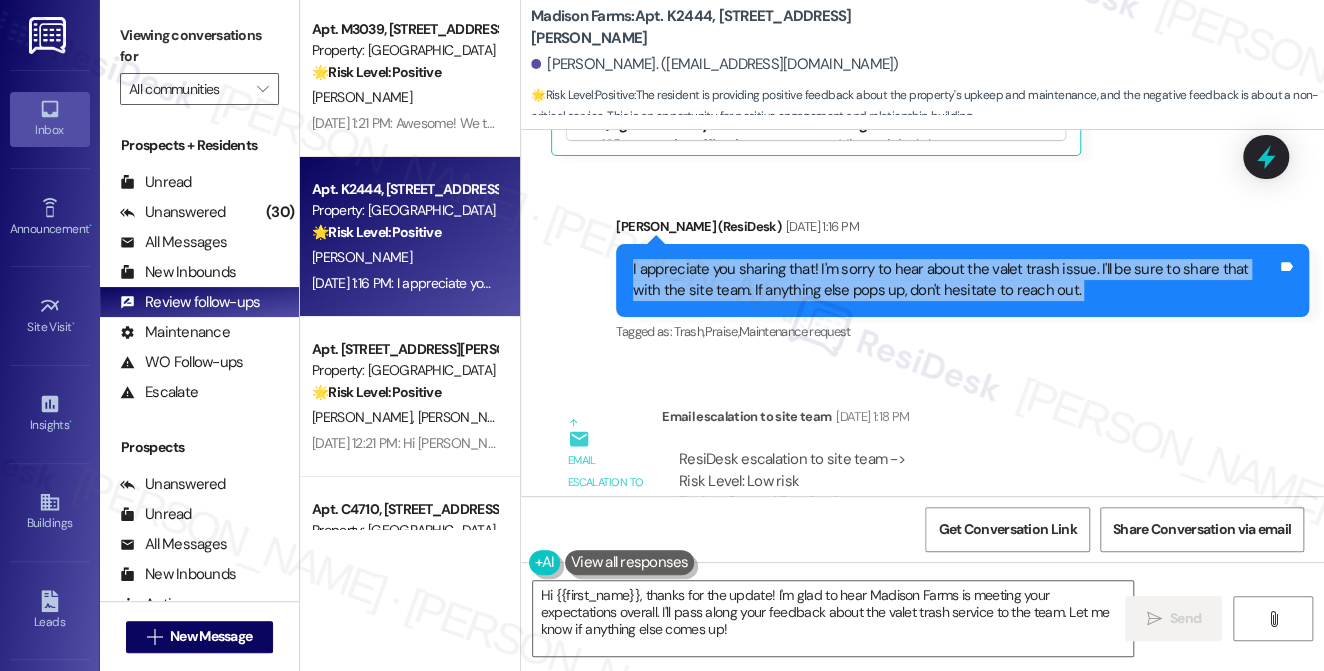 click on "I appreciate you sharing that! I'm sorry to hear about the valet trash issue. I'll be sure to share that with the site team. If anything else pops up, don't hesitate to reach out." at bounding box center [955, 280] 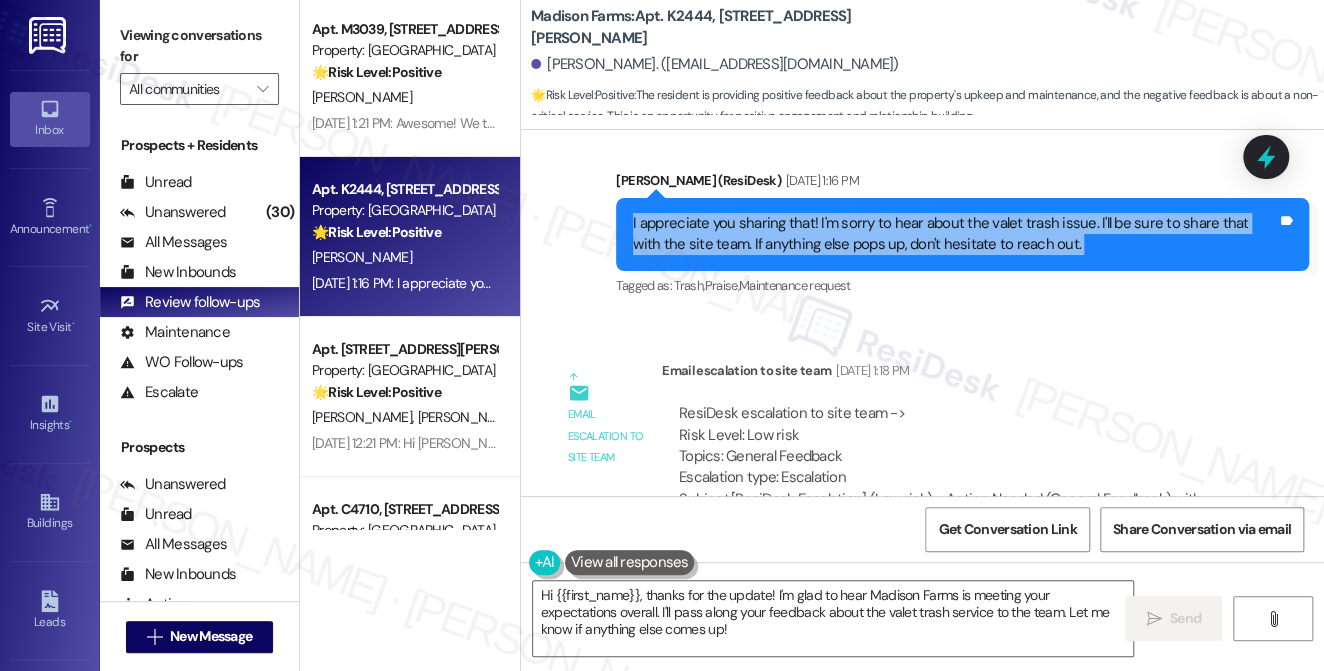 scroll, scrollTop: 3222, scrollLeft: 0, axis: vertical 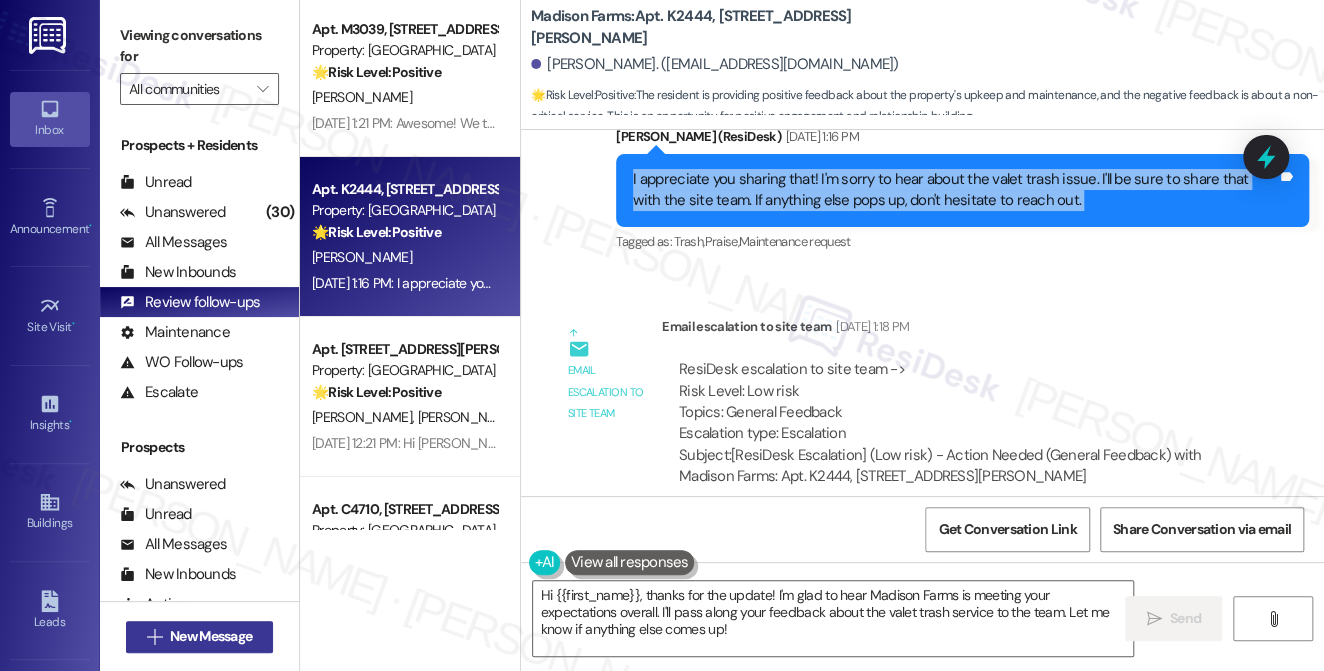 click on "New Message" at bounding box center [211, 636] 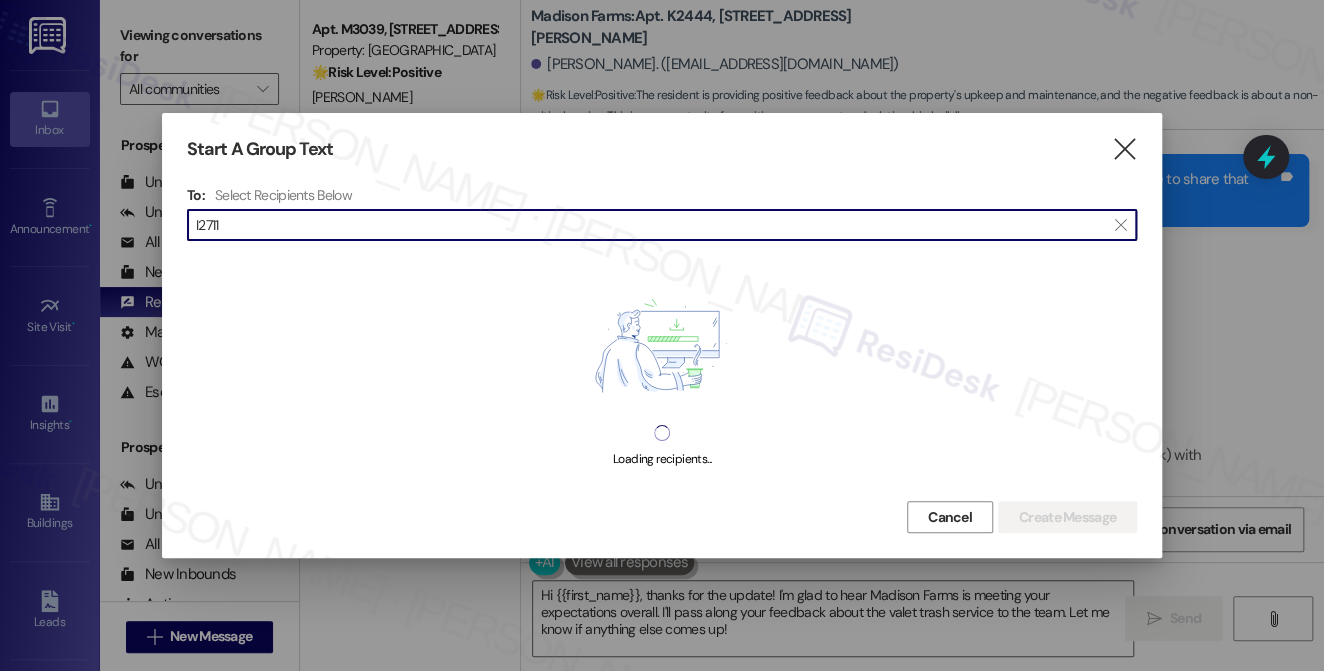click on "I2711" at bounding box center (650, 225) 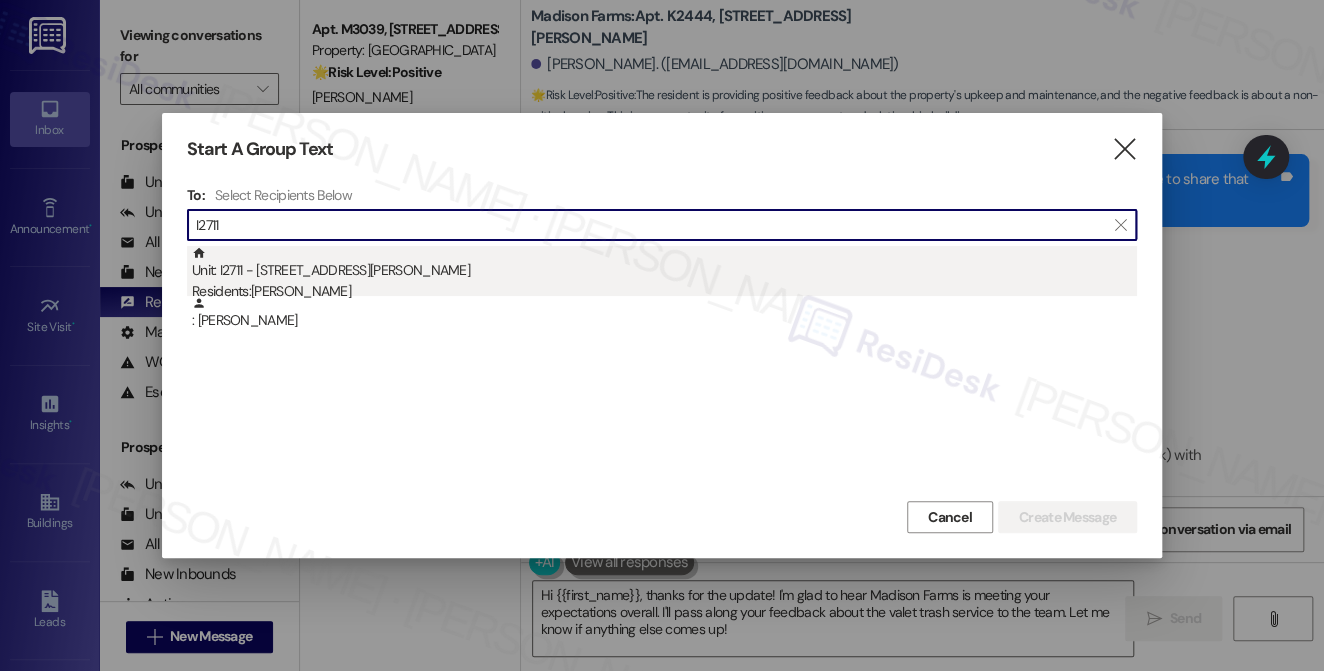 type on "I2711" 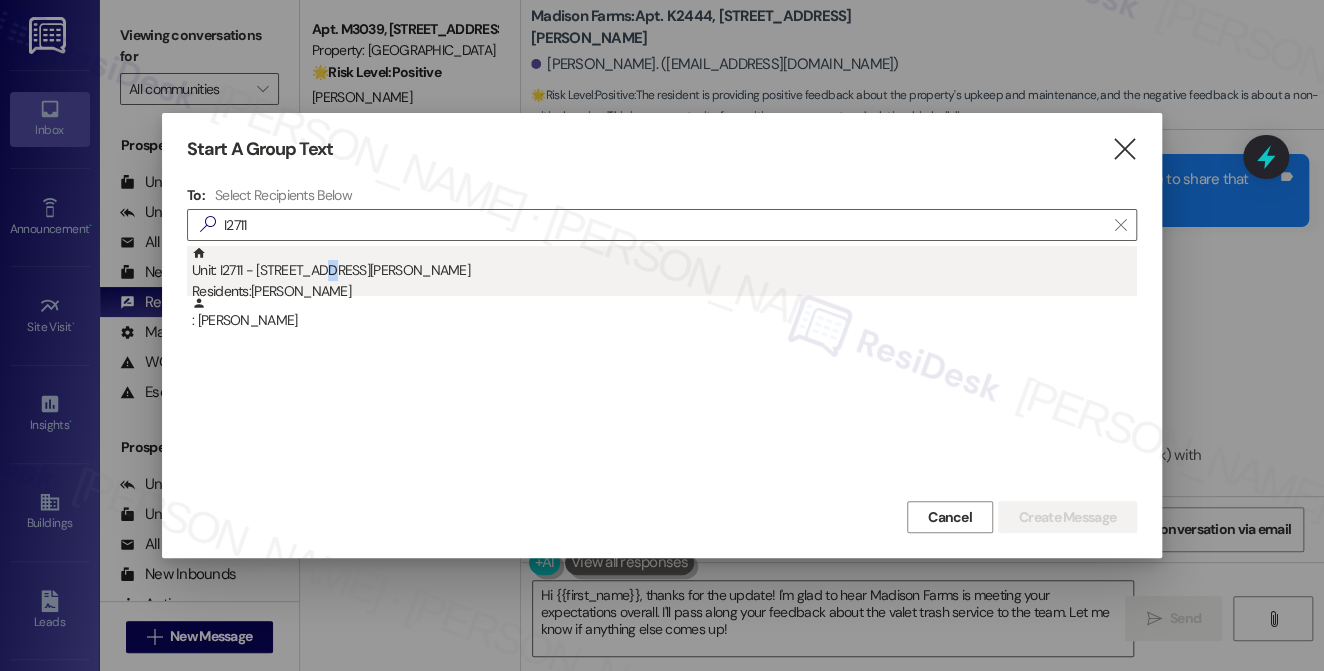 drag, startPoint x: 351, startPoint y: 267, endPoint x: 320, endPoint y: 272, distance: 31.400637 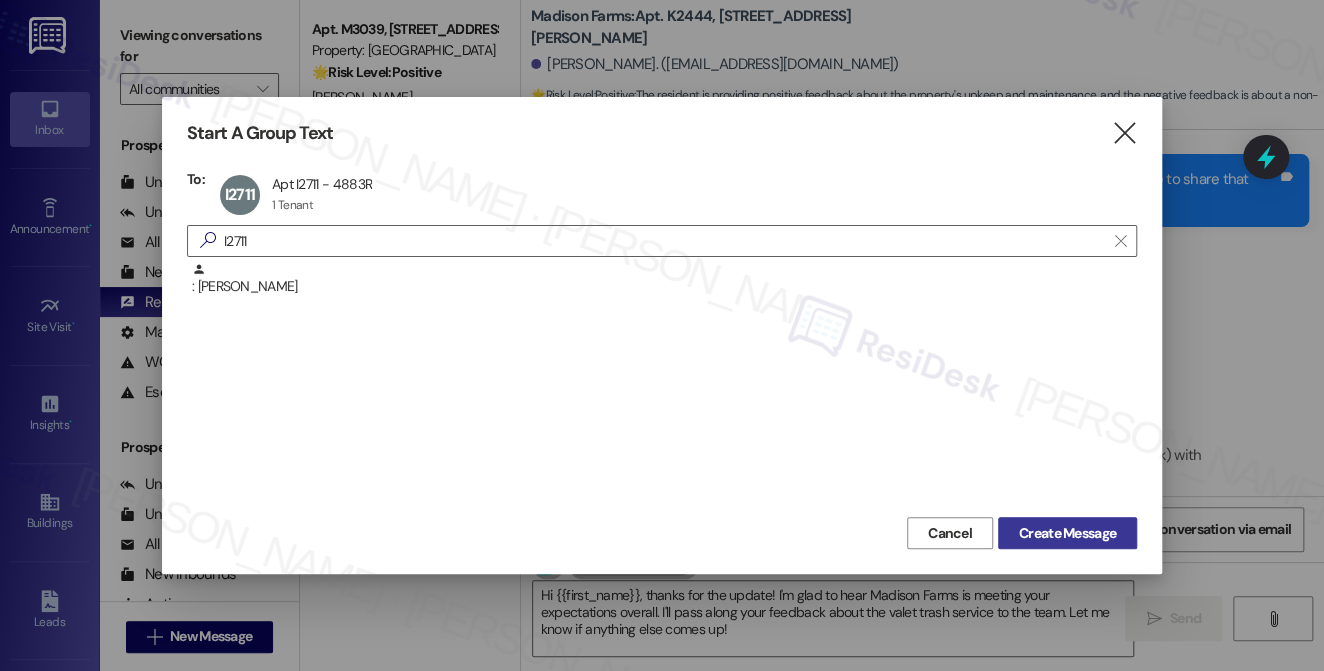 click on "Create Message" at bounding box center [1067, 533] 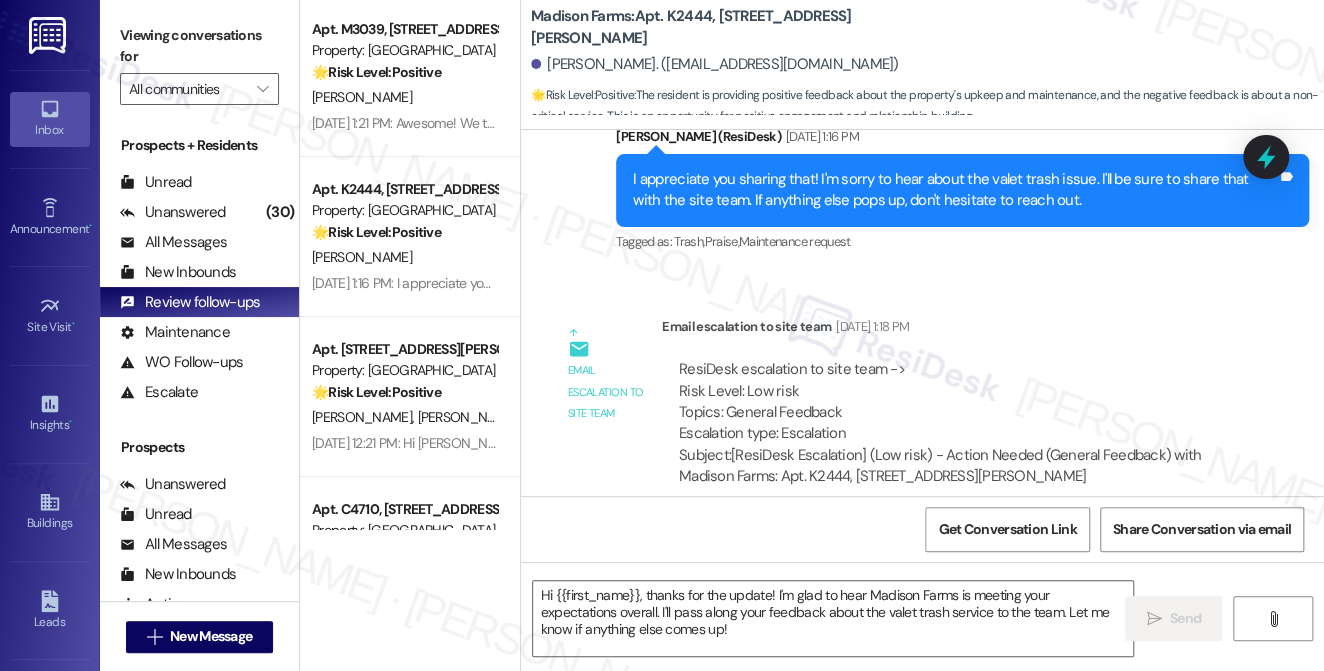 type on "Fetching suggested responses. Please feel free to read through the conversation in the meantime." 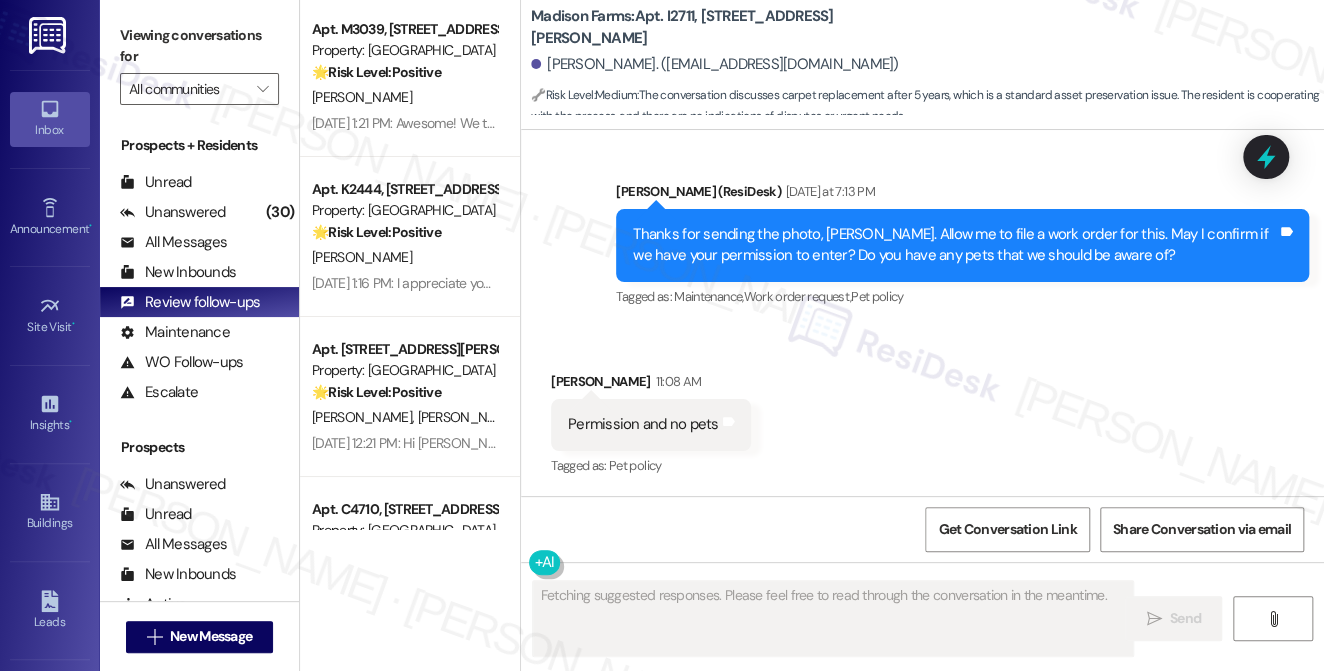 scroll, scrollTop: 3510, scrollLeft: 0, axis: vertical 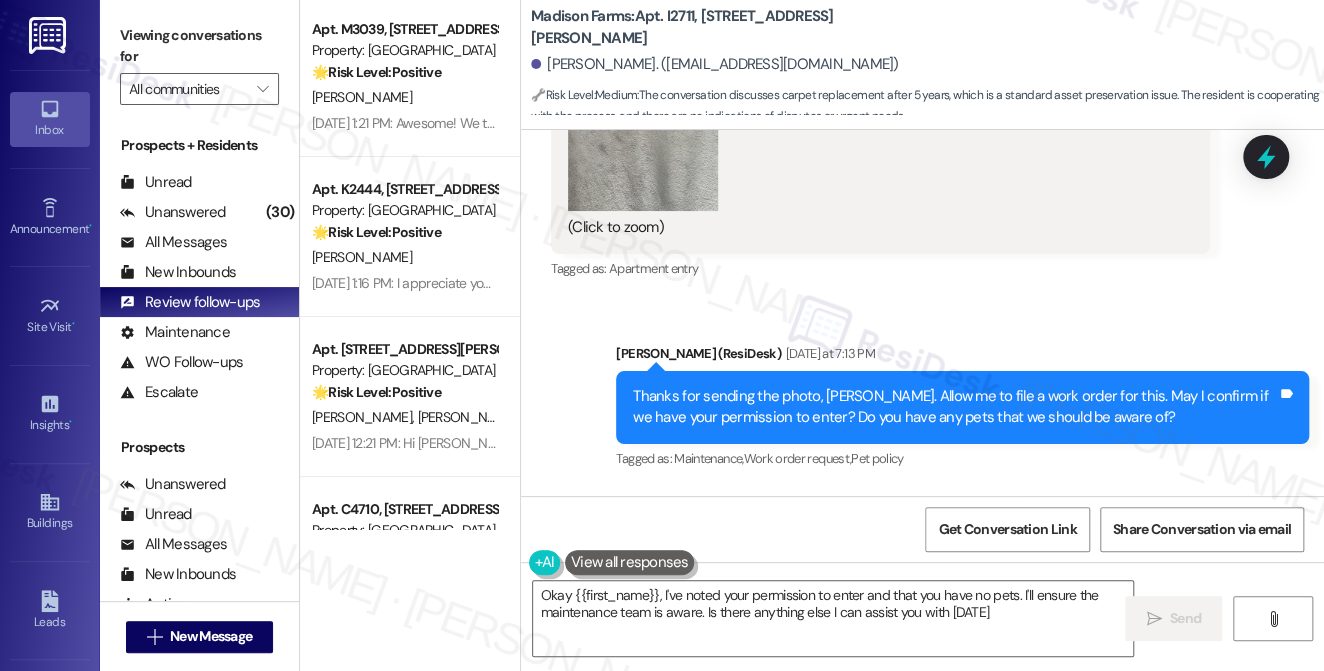 type on "Okay {{first_name}}, I've noted your permission to enter and that you have no pets. I'll ensure the maintenance team is aware. Is there anything else I can assist you with today?" 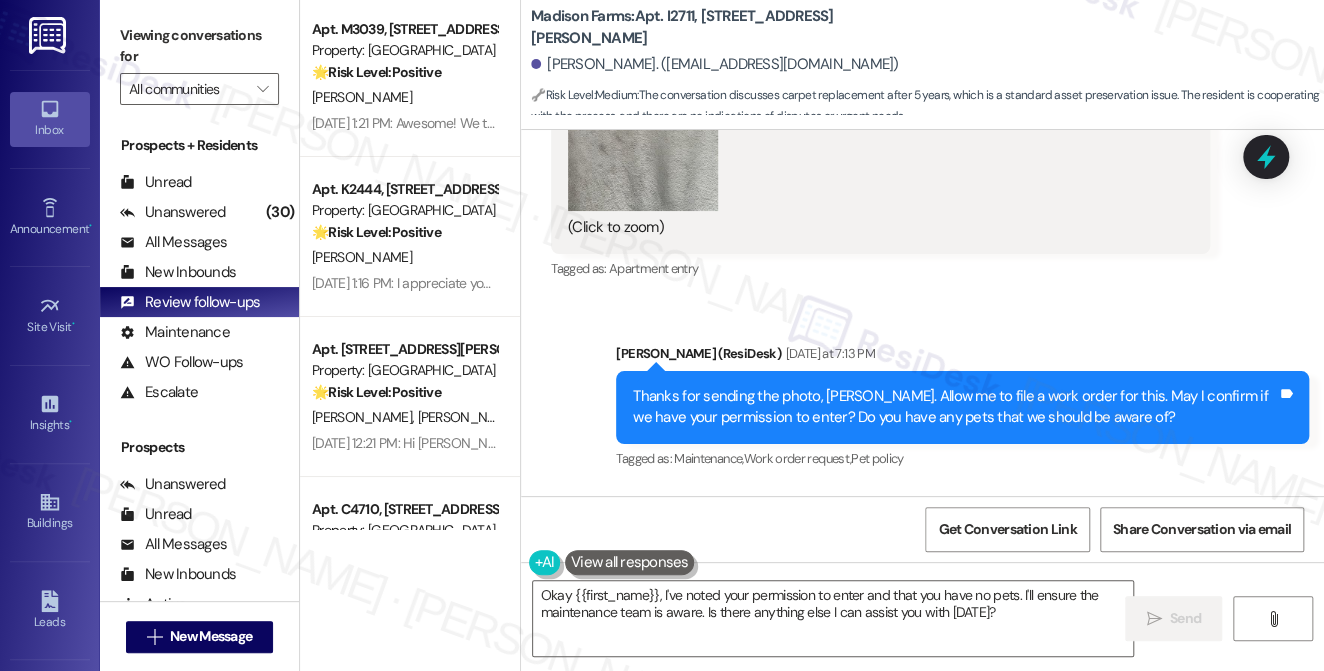 click on "Thanks for sending the photo, Maria. Allow me to file a work order for this. May I confirm if we have your permission to enter? Do you have any pets that we should be aware of?" at bounding box center [955, 407] 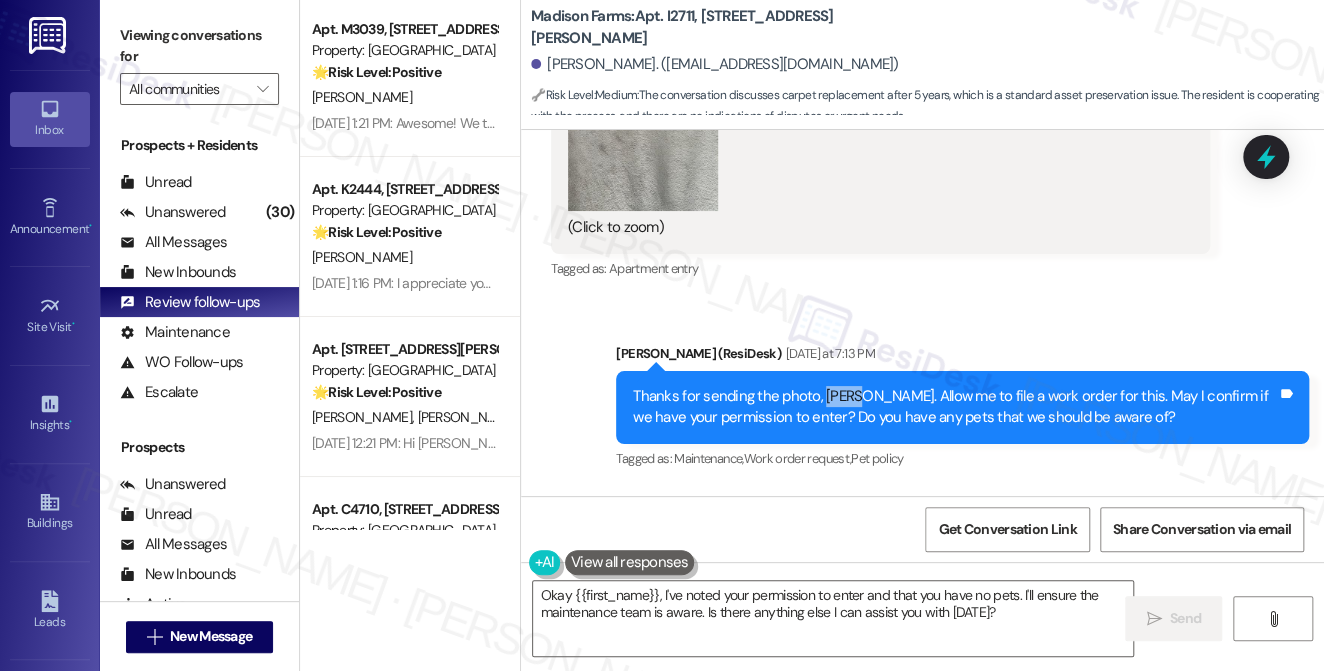 click on "Thanks for sending the photo, Maria. Allow me to file a work order for this. May I confirm if we have your permission to enter? Do you have any pets that we should be aware of?" at bounding box center (955, 407) 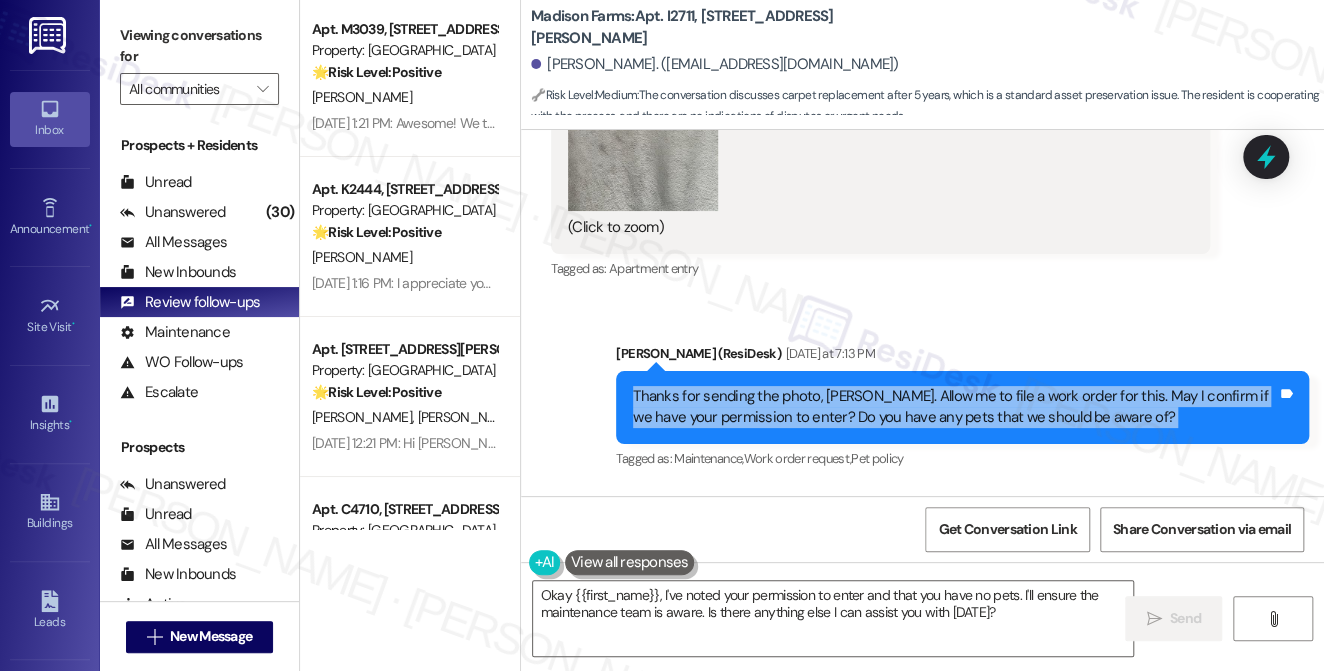 click on "Thanks for sending the photo, Maria. Allow me to file a work order for this. May I confirm if we have your permission to enter? Do you have any pets that we should be aware of?" at bounding box center (955, 407) 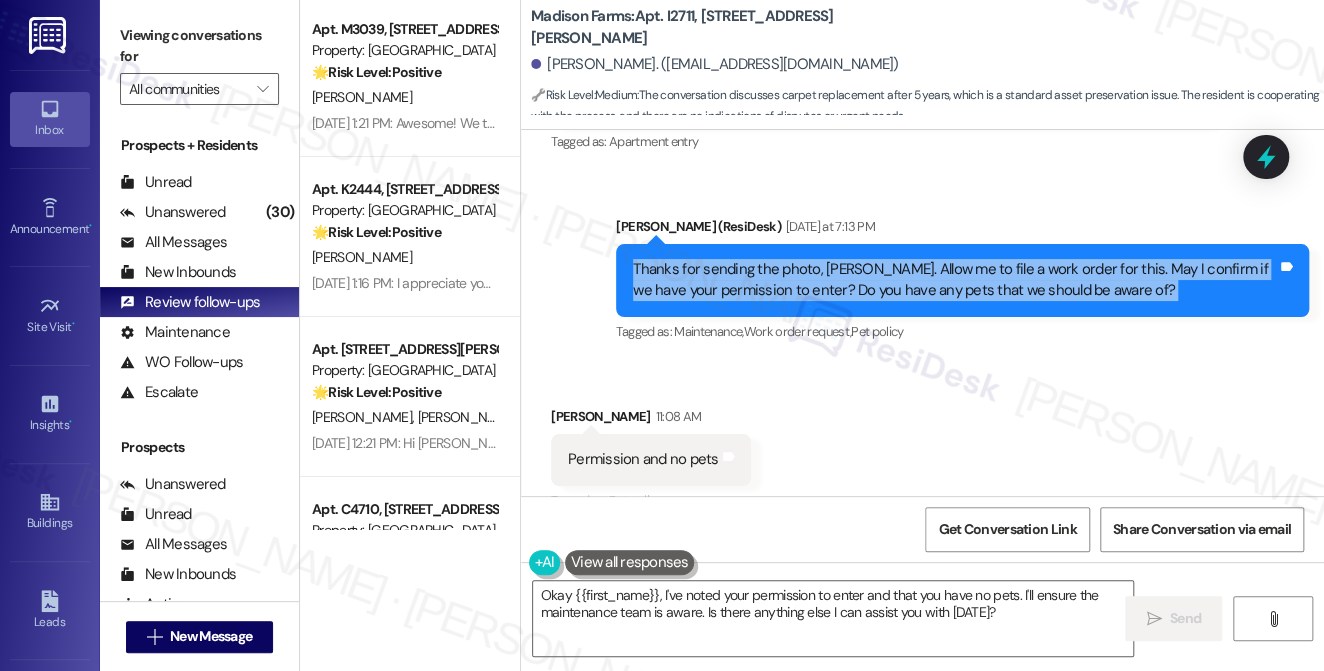 scroll, scrollTop: 3691, scrollLeft: 0, axis: vertical 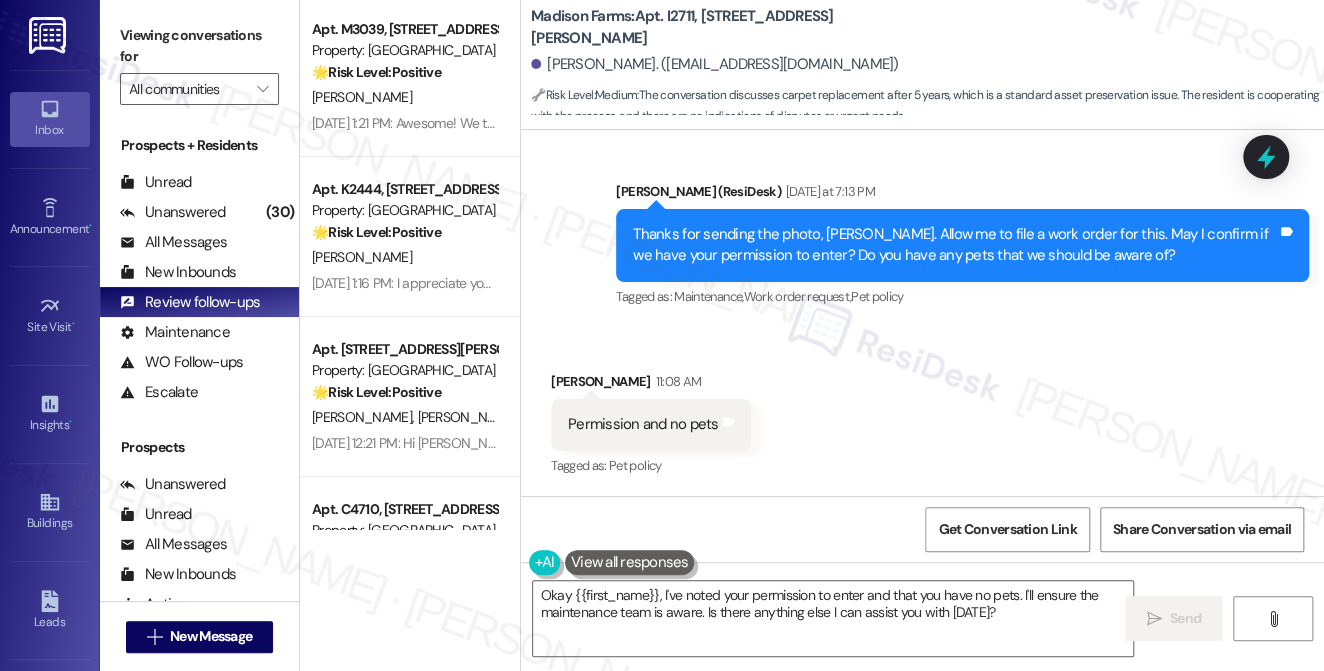 click on "Madison Farms:  Apt. I2711, 4883 Riley Road" at bounding box center (731, 27) 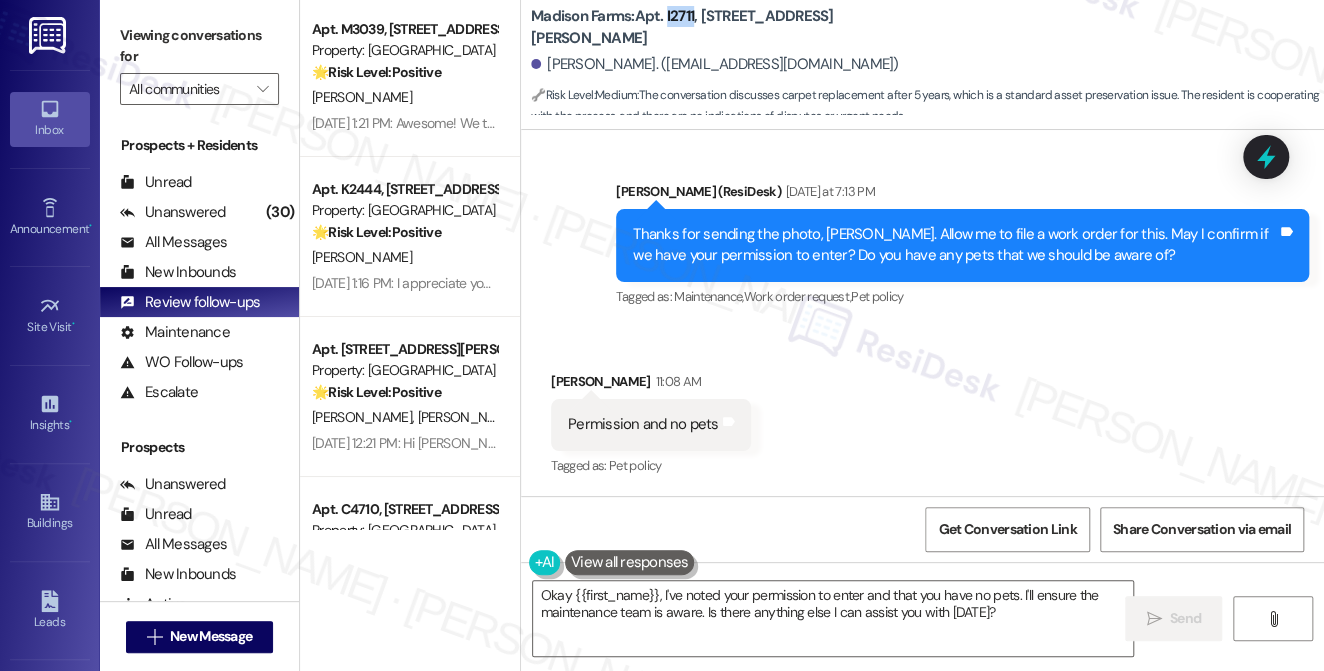 click on "Madison Farms:  Apt. I2711, 4883 Riley Road" at bounding box center (731, 27) 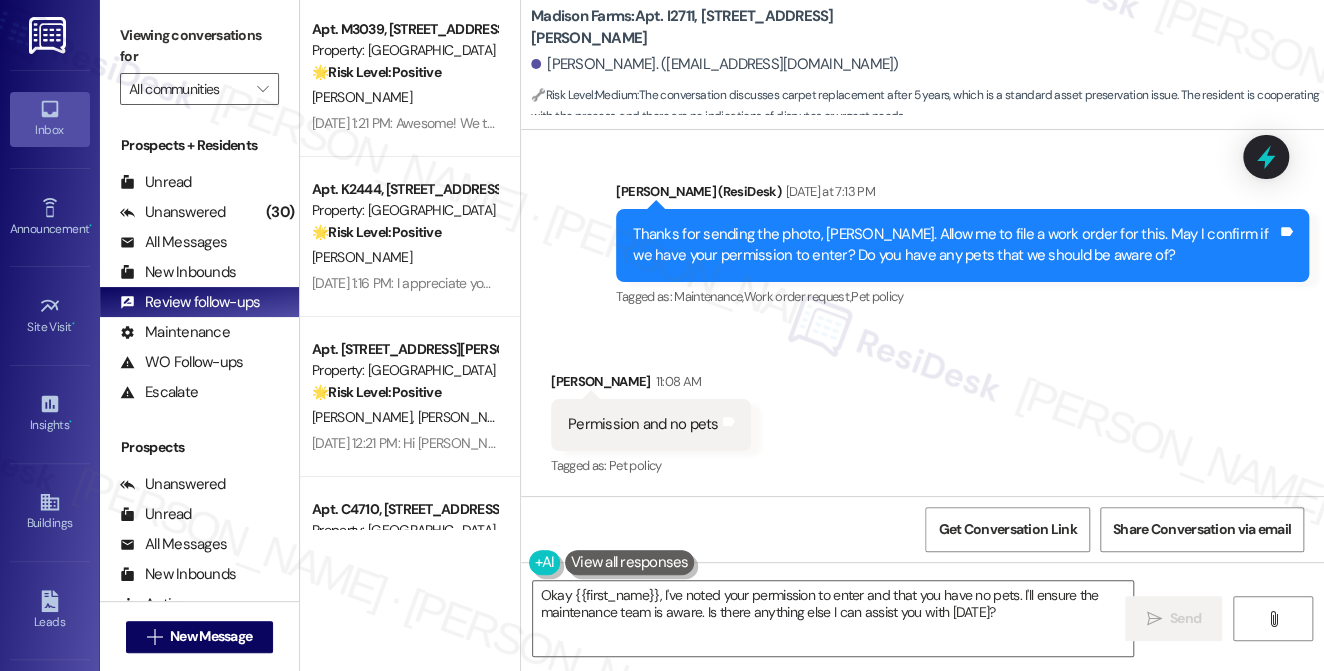 click on "Madison Farms:  Apt. I2711, 4883 Riley Road" at bounding box center [731, 27] 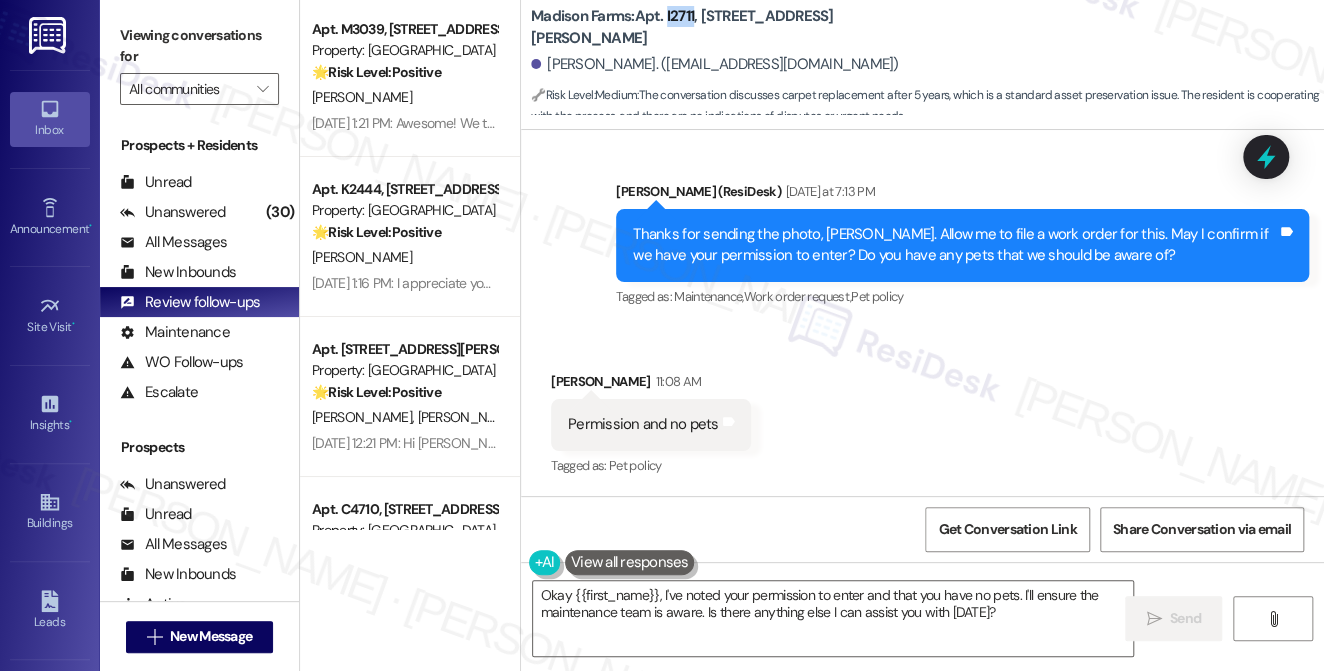 click on "Madison Farms:  Apt. I2711, 4883 Riley Road" at bounding box center (731, 27) 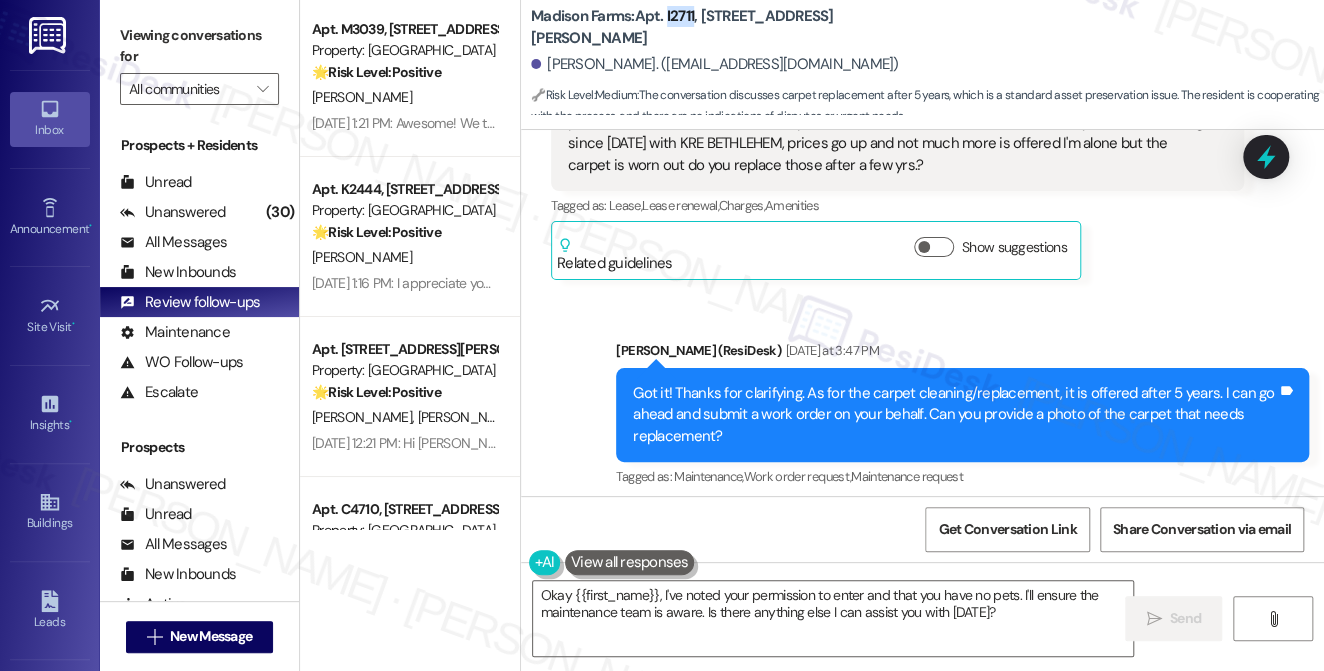 scroll, scrollTop: 2146, scrollLeft: 0, axis: vertical 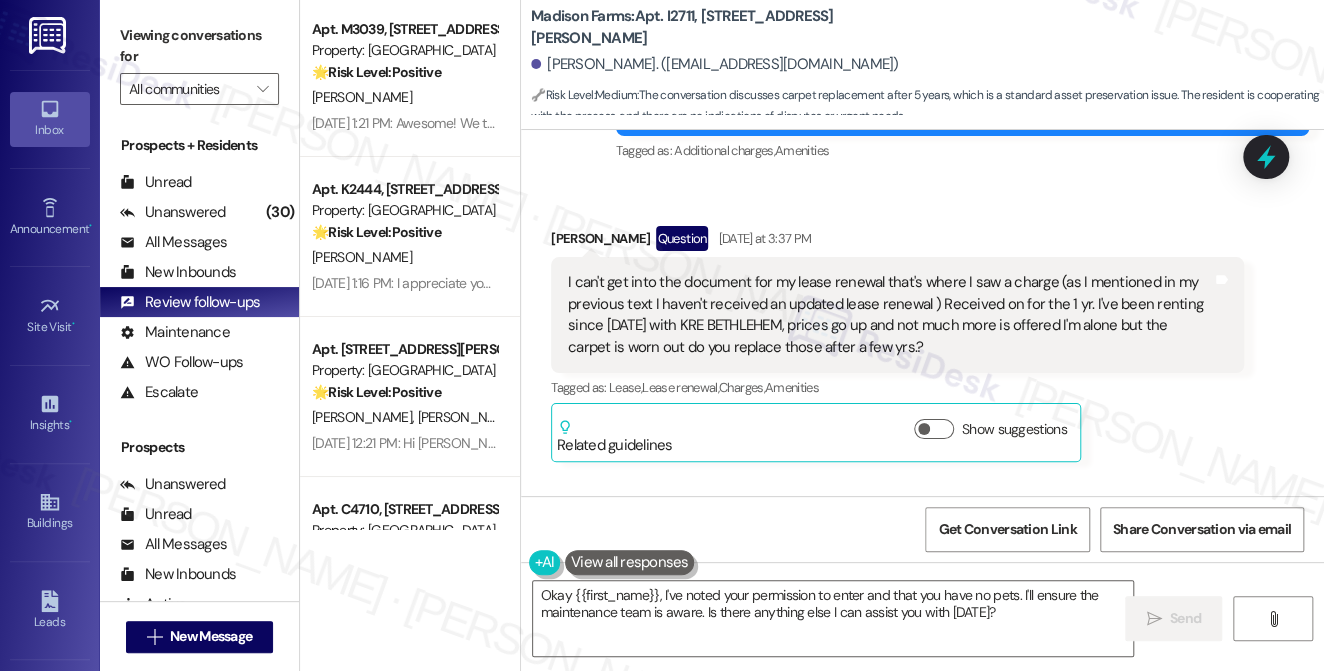 click on "I can't get into the document for my lease renewal that's where I saw a charge (as I mentioned in my previous text I haven't received an updated lease renewal ) Received on for the 1 yr. I've been renting since 2019  with KRE BETHLEHEM, prices go up and not much more is offered I'm alone but the carpet is worn out do you replace those after a few yrs.? Tags and notes" at bounding box center [897, 315] 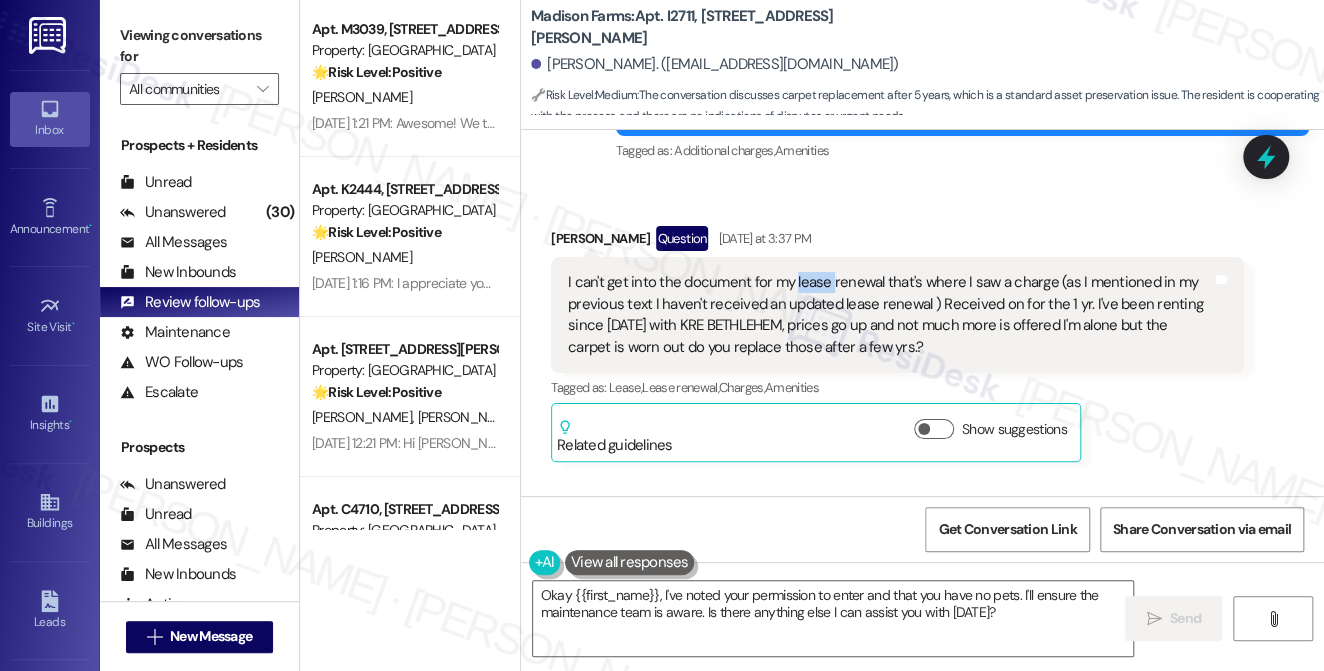 click on "I can't get into the document for my lease renewal that's where I saw a charge (as I mentioned in my previous text I haven't received an updated lease renewal ) Received on for the 1 yr. I've been renting since 2019  with KRE BETHLEHEM, prices go up and not much more is offered I'm alone but the carpet is worn out do you replace those after a few yrs.? Tags and notes" at bounding box center [897, 315] 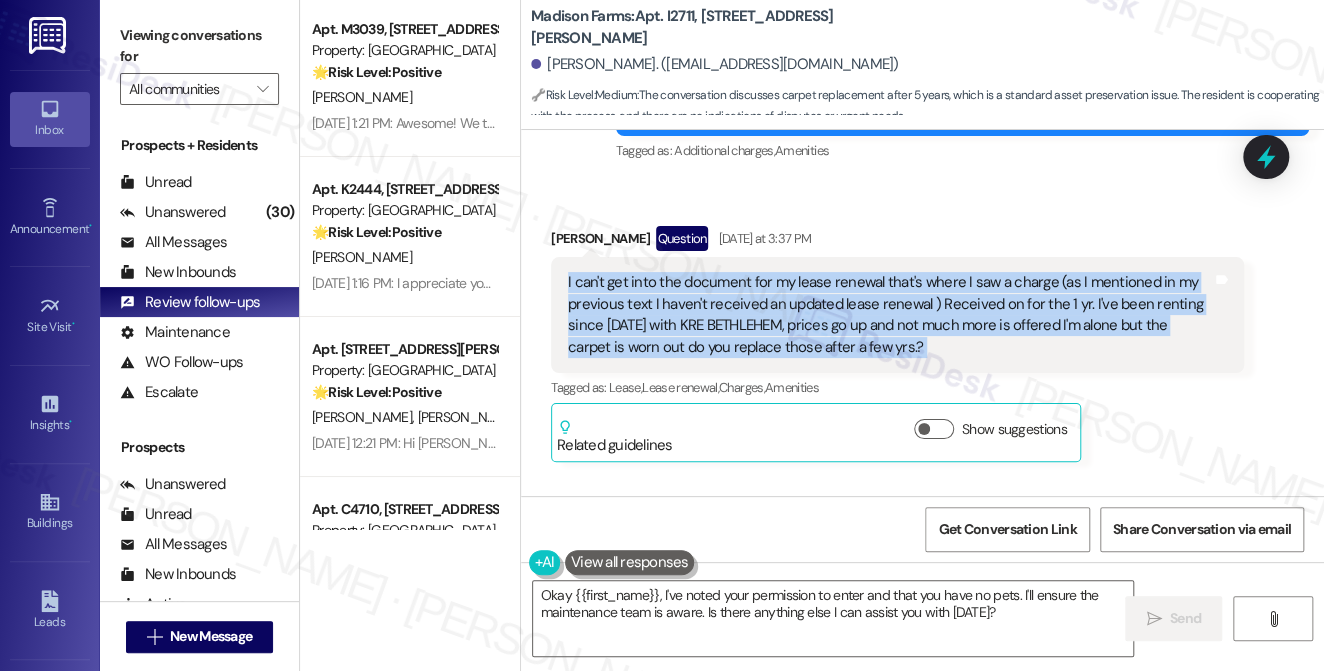 click on "I can't get into the document for my lease renewal that's where I saw a charge (as I mentioned in my previous text I haven't received an updated lease renewal ) Received on for the 1 yr. I've been renting since 2019  with KRE BETHLEHEM, prices go up and not much more is offered I'm alone but the carpet is worn out do you replace those after a few yrs.? Tags and notes" at bounding box center (897, 315) 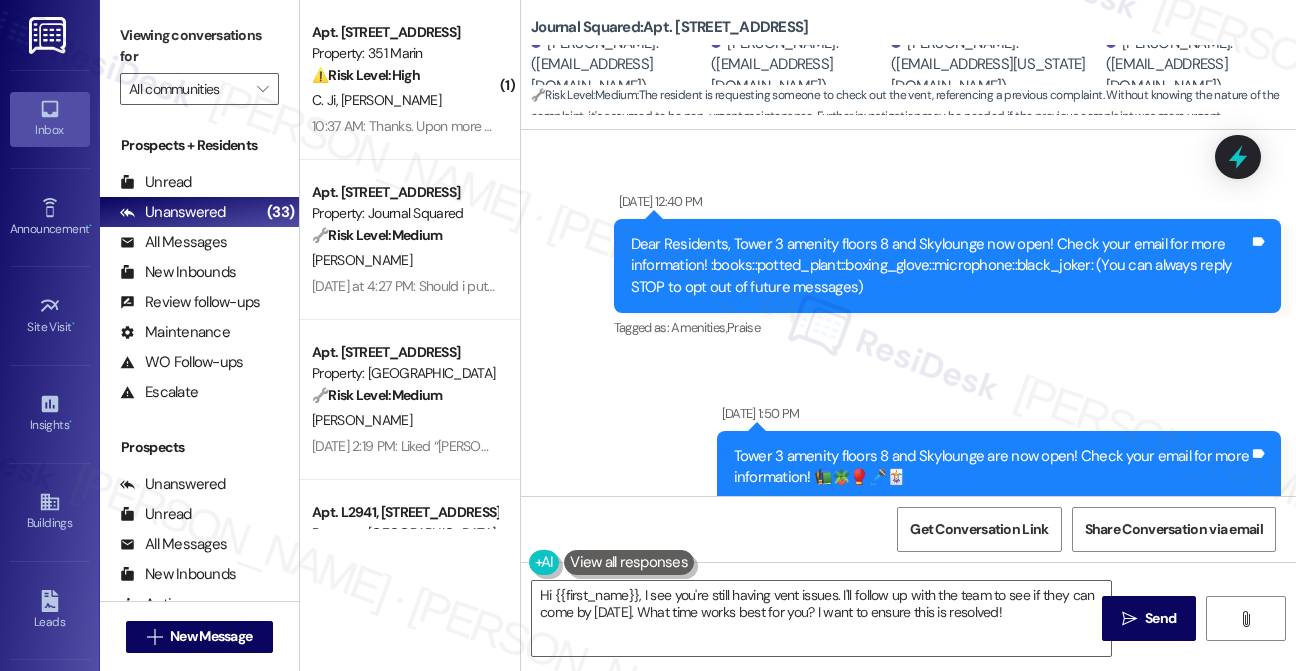 scroll, scrollTop: 0, scrollLeft: 0, axis: both 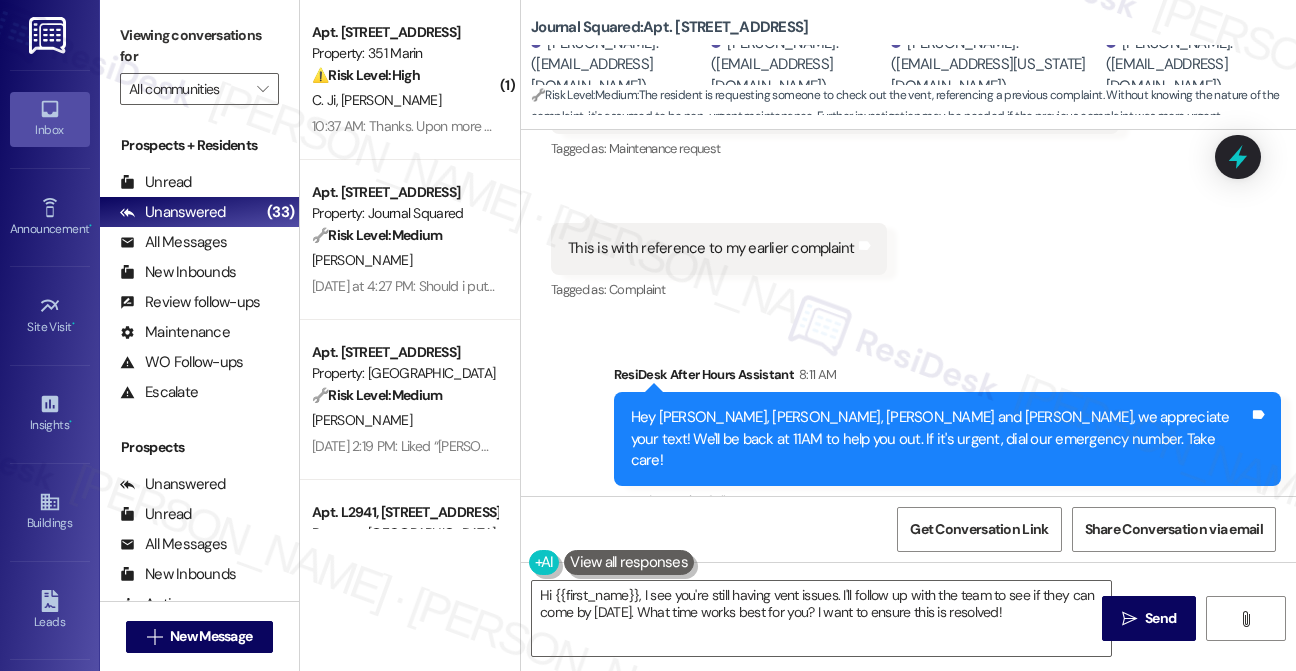 click on "Sent via SMS ResiDesk After Hours Assistant 8:11 AM Hey [PERSON_NAME], [PERSON_NAME], [PERSON_NAME] and [PERSON_NAME], we appreciate your text! We'll be back at 11AM to help you out. If it's urgent, dial our emergency number. Take care! Tags and notes Tagged as:   Praise ,  Click to highlight conversations about Praise Call request Click to highlight conversations about Call request Sent via SMS [PERSON_NAME] 10:25 AM Hi [PERSON_NAME], thanks for getting back and no worries! Upon checking the system, it says the maintenance team went to your unit on [DATE]. Were they able to stop by? Tags and notes" at bounding box center [908, 505] 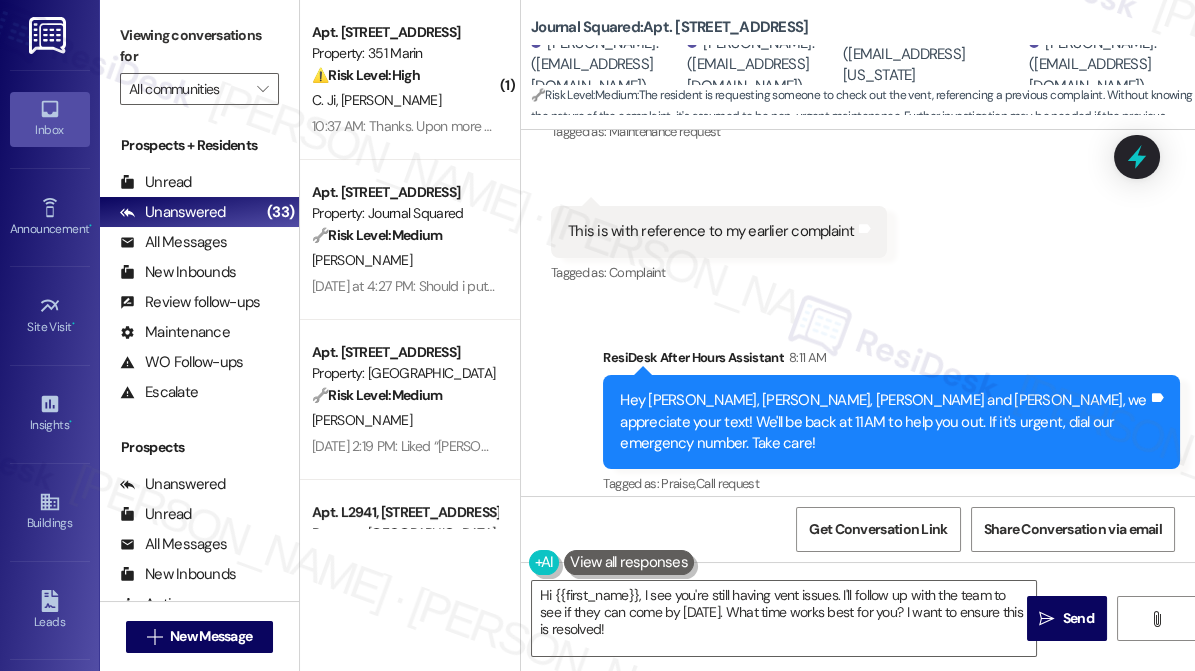 scroll, scrollTop: 8290, scrollLeft: 0, axis: vertical 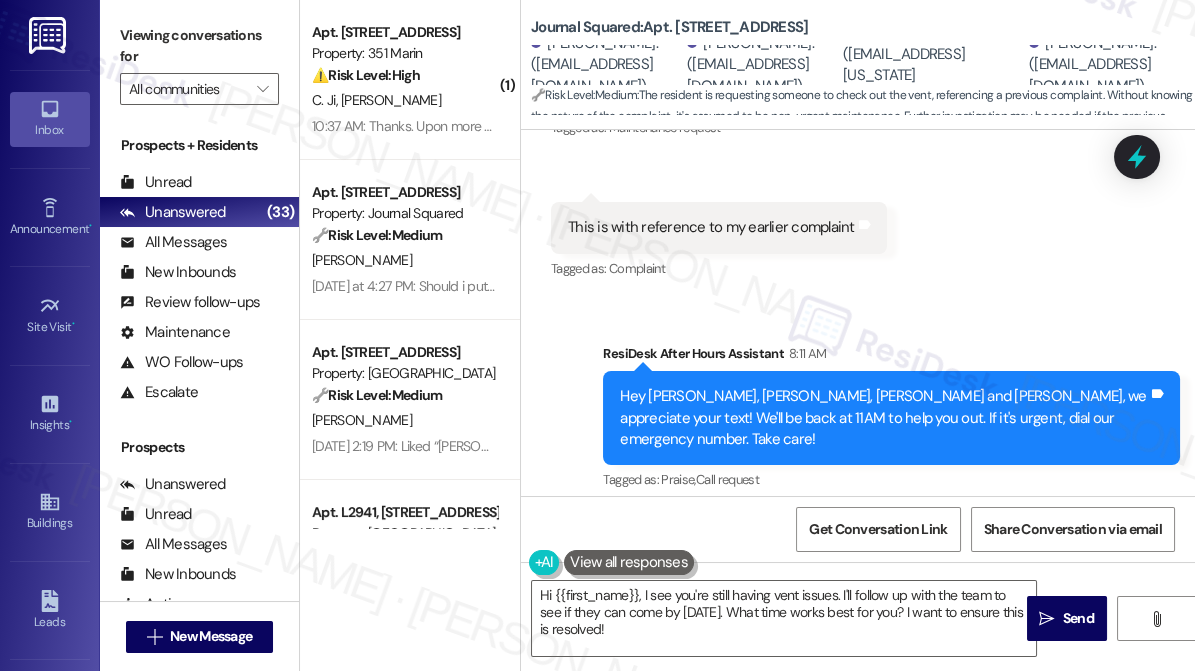 click on "Hi [PERSON_NAME], thanks for getting back and no worries! Upon checking the system, it says the maintenance team went to your unit on [DATE]. Were they able to stop by?" at bounding box center (884, 630) 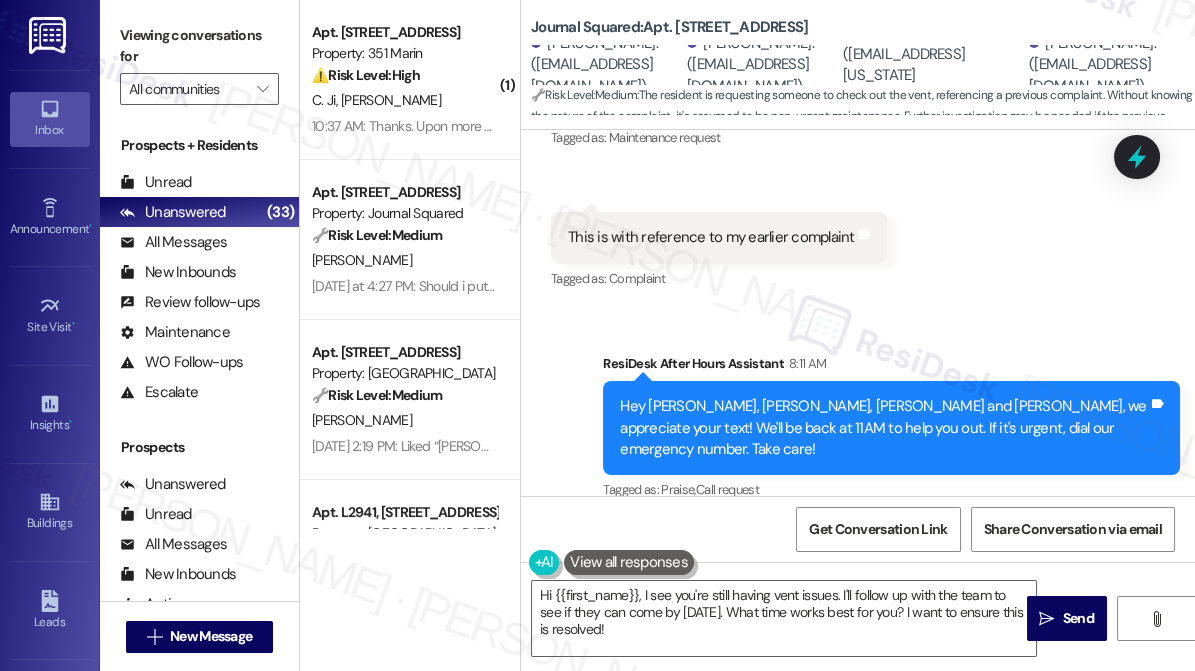 scroll, scrollTop: 8290, scrollLeft: 0, axis: vertical 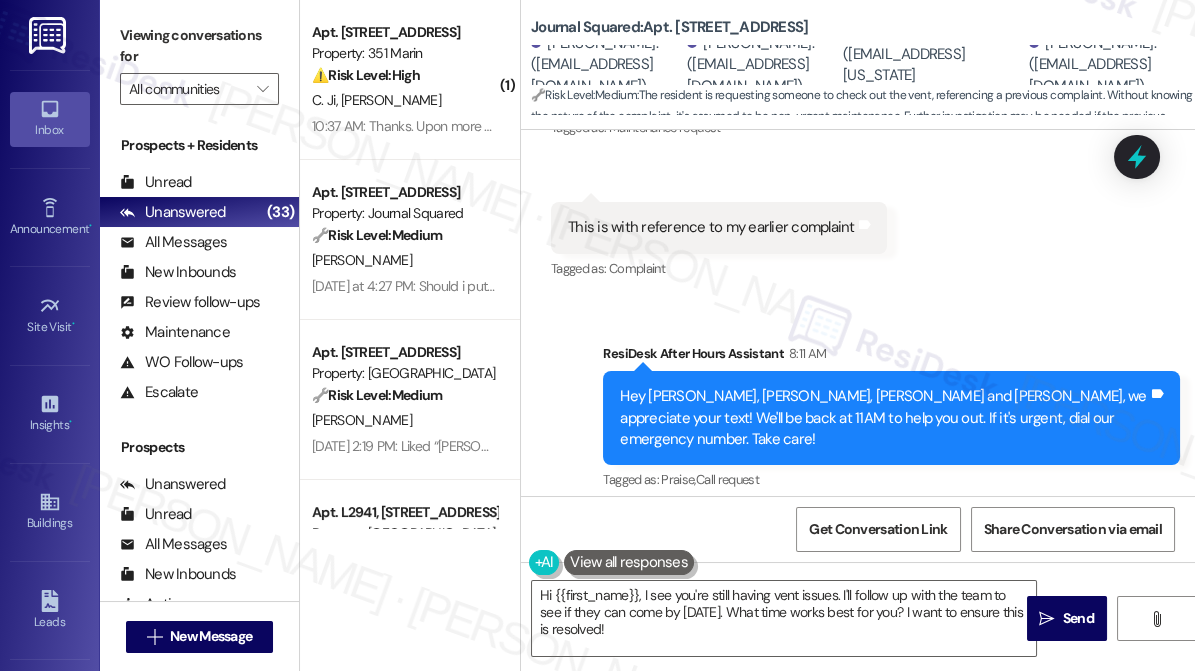 click on "Tagged as:   Praise ,  Click to highlight conversations about Praise Call request Click to highlight conversations about Call request" at bounding box center (891, 479) 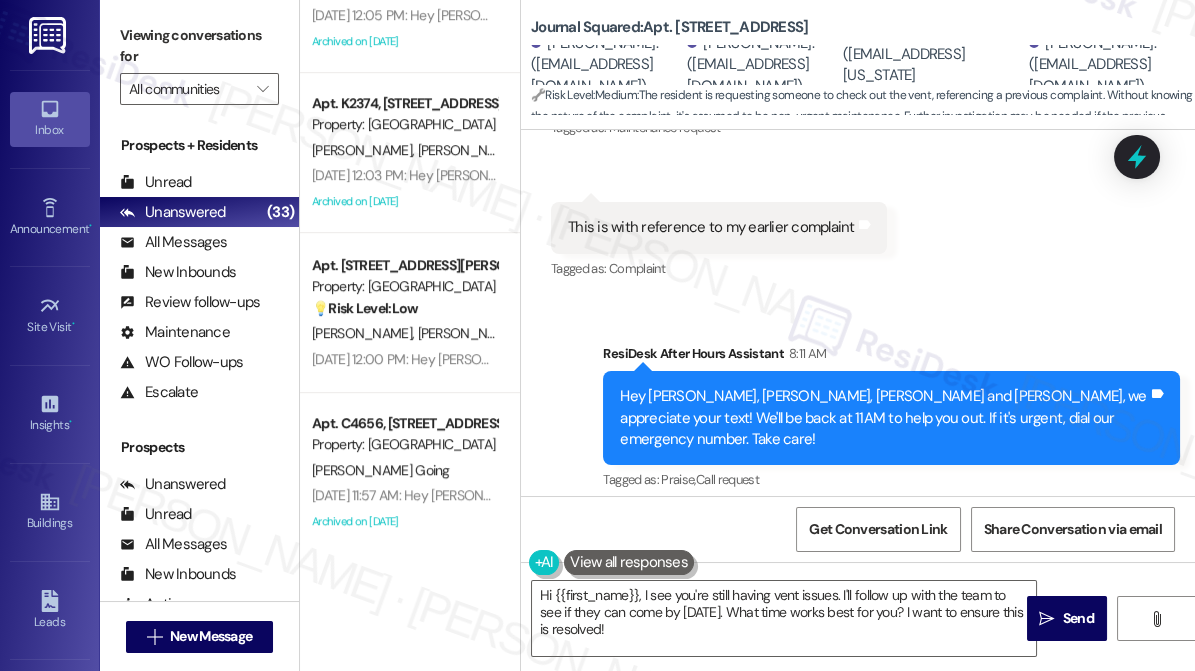 scroll, scrollTop: 2545, scrollLeft: 0, axis: vertical 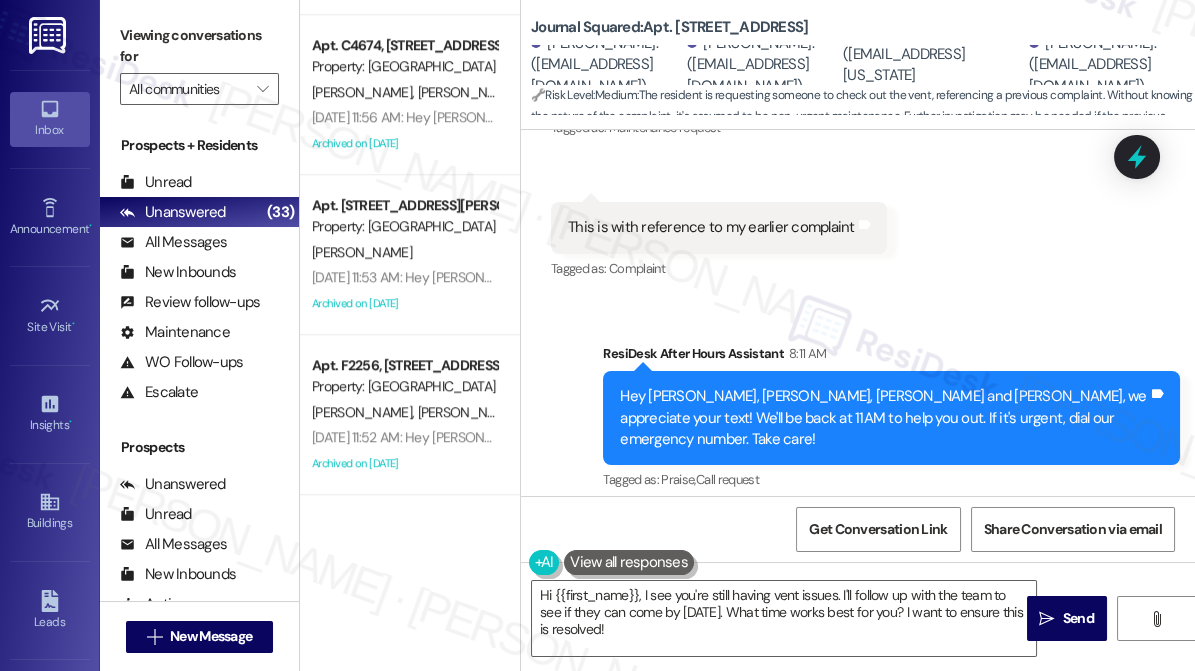 drag, startPoint x: 520, startPoint y: 310, endPoint x: 521, endPoint y: 320, distance: 10.049875 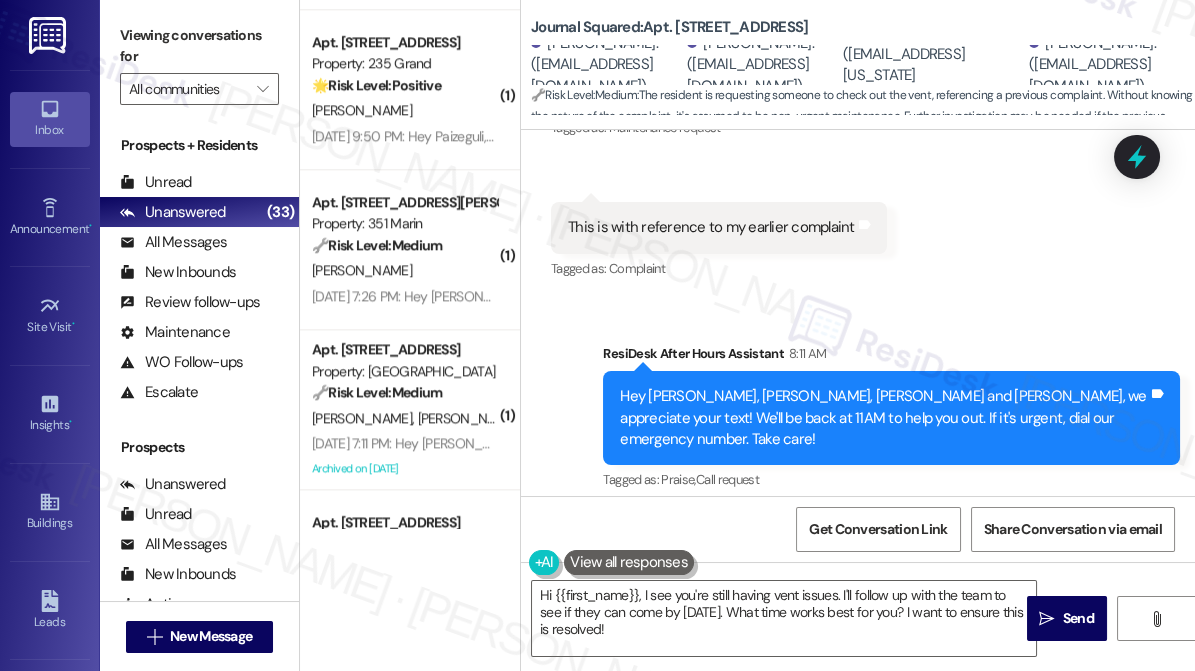 scroll, scrollTop: 4111, scrollLeft: 0, axis: vertical 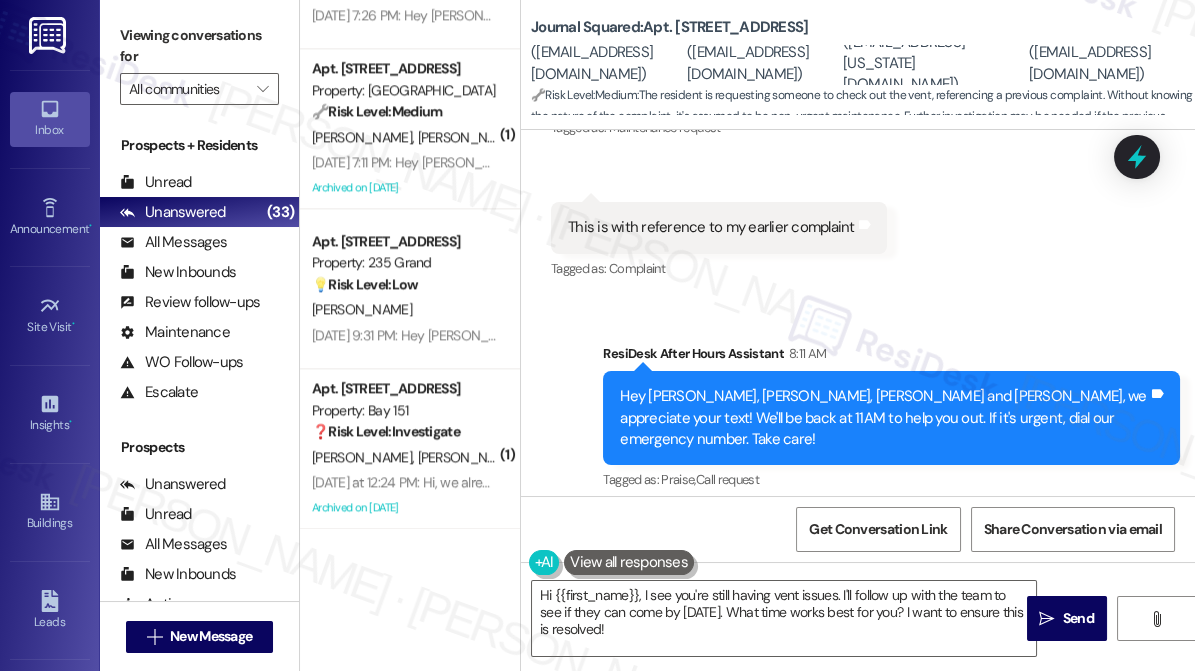 click on "Hi [PERSON_NAME], thanks for getting back and no worries! Upon checking the system, it says the maintenance team went to your unit on [DATE]. Were they able to stop by?" at bounding box center [884, 630] 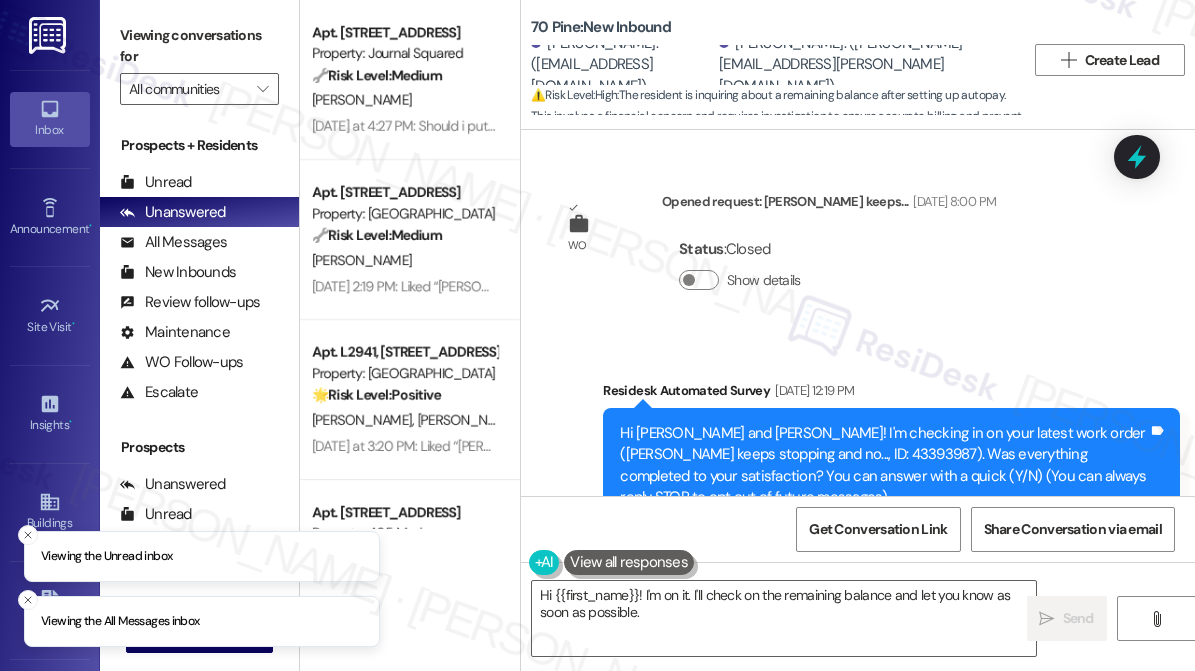 scroll, scrollTop: 0, scrollLeft: 0, axis: both 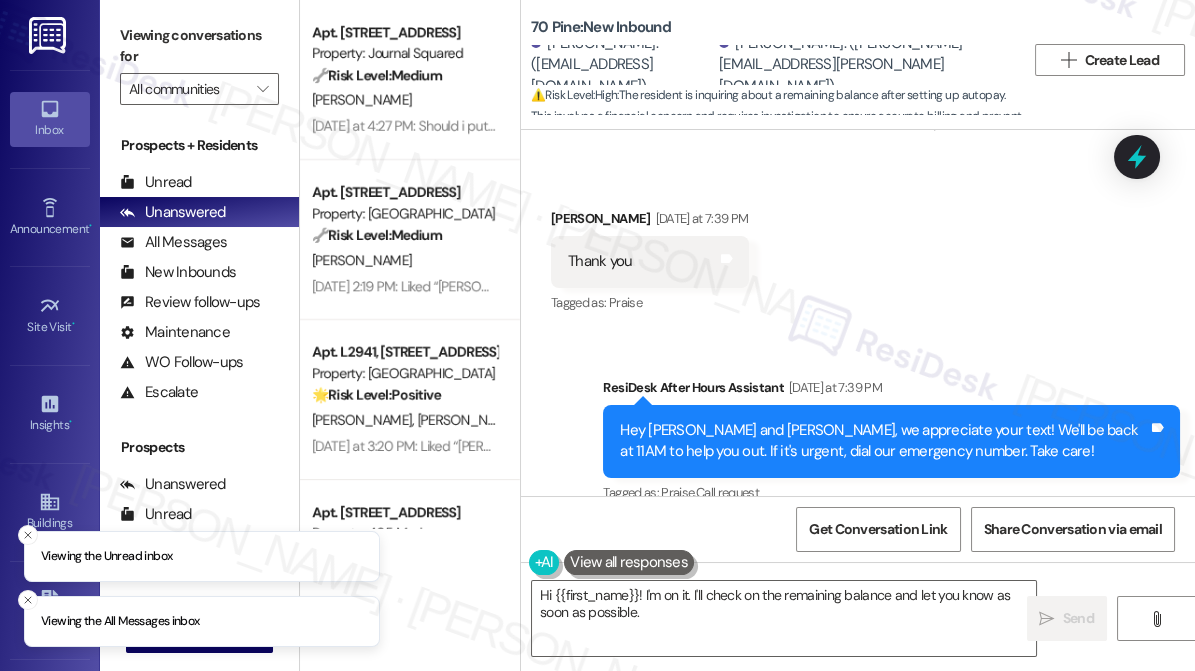 click on "Hey [PERSON_NAME] and [PERSON_NAME], we appreciate your text! We'll be back at 11AM to help you out. If it's urgent, dial our emergency number. Take care!" at bounding box center (884, 441) 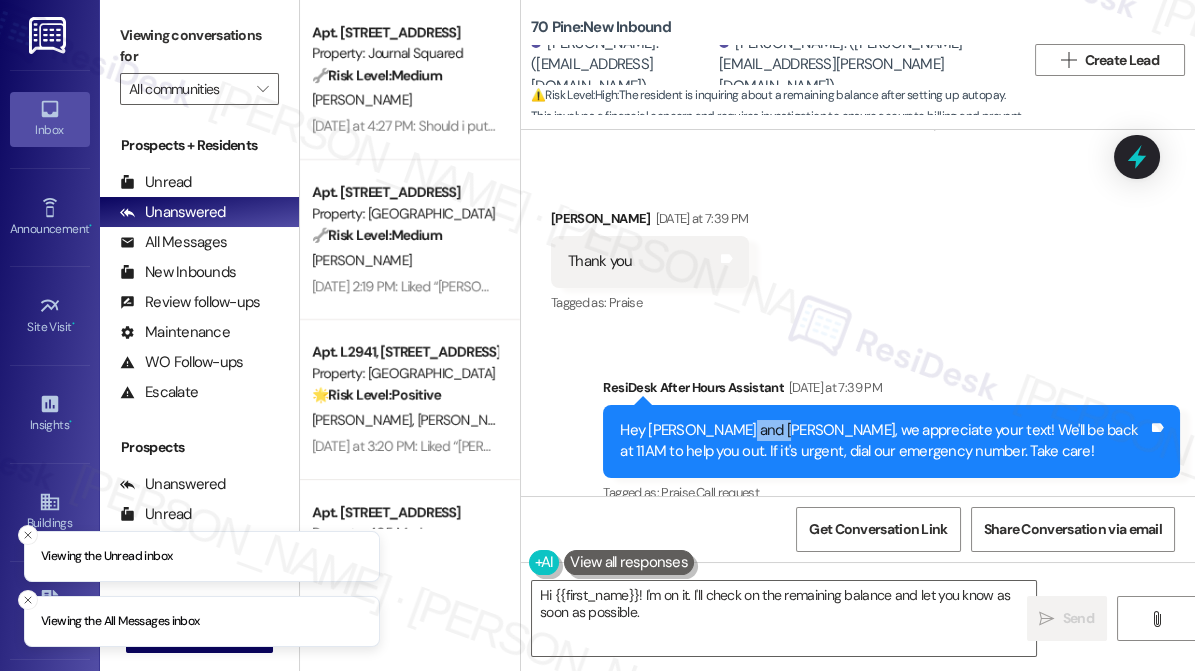 click on "Hey [PERSON_NAME] and [PERSON_NAME], we appreciate your text! We'll be back at 11AM to help you out. If it's urgent, dial our emergency number. Take care!" at bounding box center [884, 441] 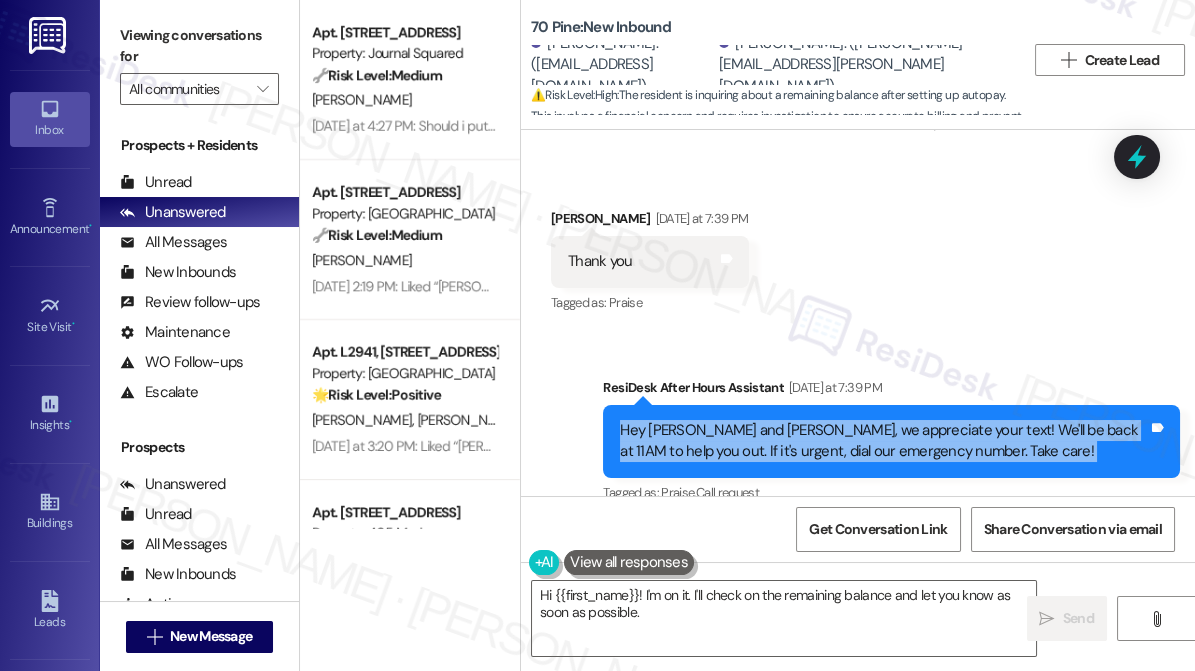 click on "Hey [PERSON_NAME] and [PERSON_NAME], we appreciate your text! We'll be back at 11AM to help you out. If it's urgent, dial our emergency number. Take care!" at bounding box center [884, 441] 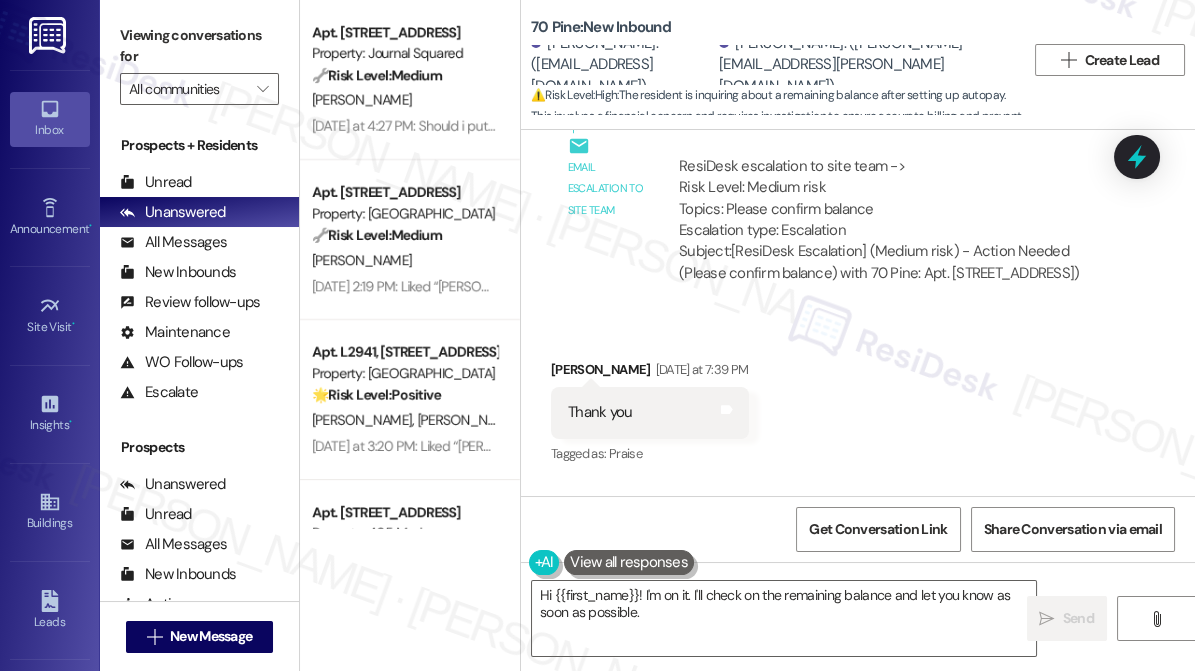 scroll, scrollTop: 8944, scrollLeft: 0, axis: vertical 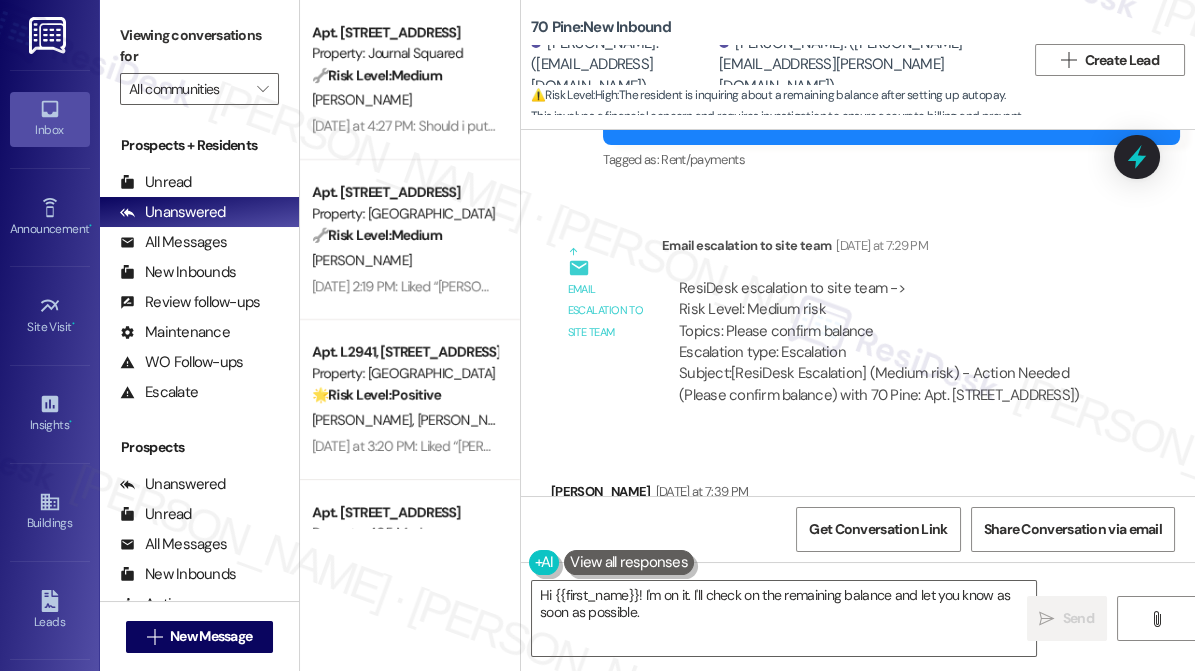 click on "ResiDesk escalation to site team ->
Risk Level: Medium risk
Topics: Please confirm balance
Escalation type: Escalation" at bounding box center (895, 321) 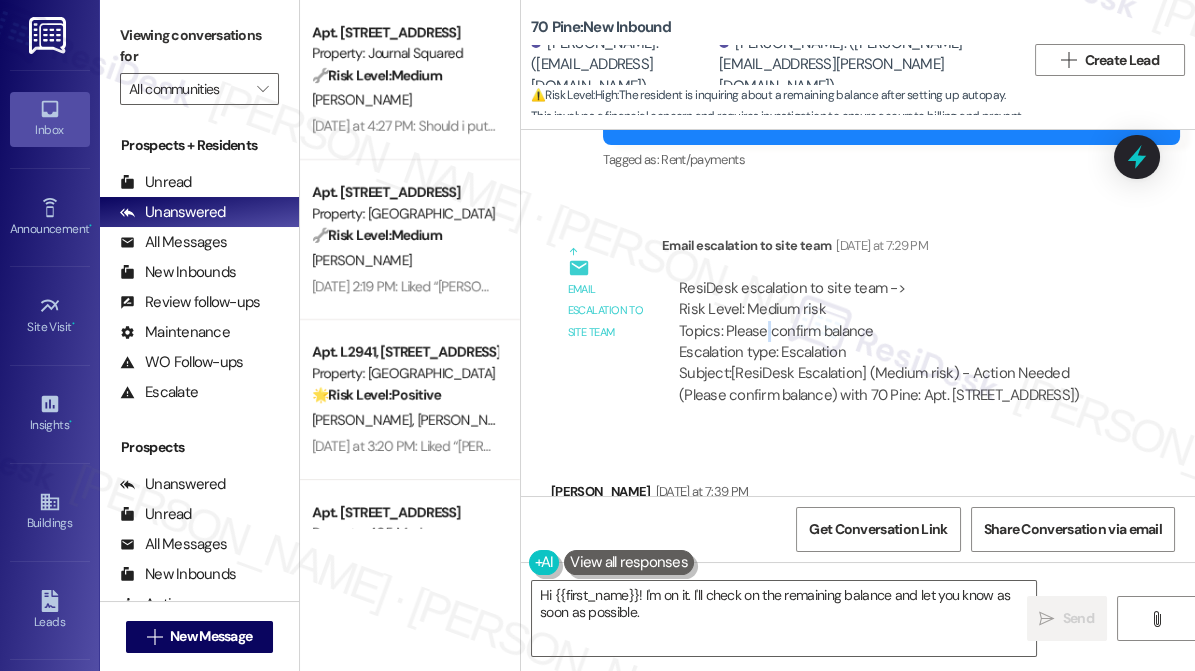 click on "ResiDesk escalation to site team ->
Risk Level: Medium risk
Topics: Please confirm balance
Escalation type: Escalation" at bounding box center (895, 321) 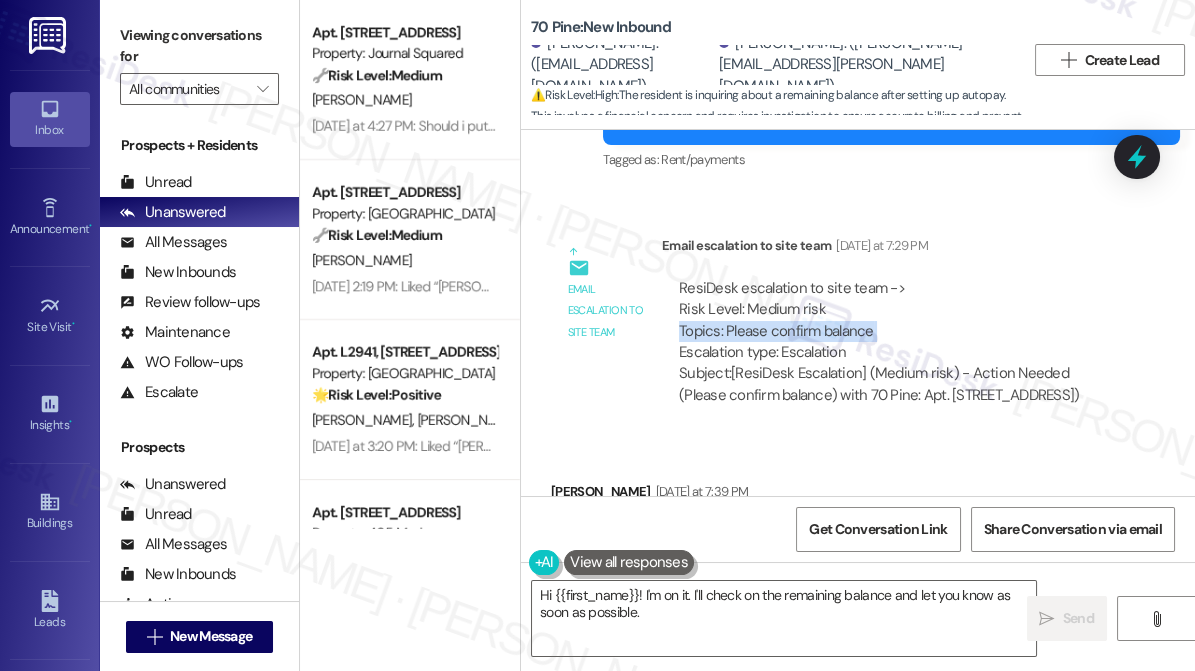 click on "ResiDesk escalation to site team ->
Risk Level: Medium risk
Topics: Please confirm balance
Escalation type: Escalation" at bounding box center (895, 321) 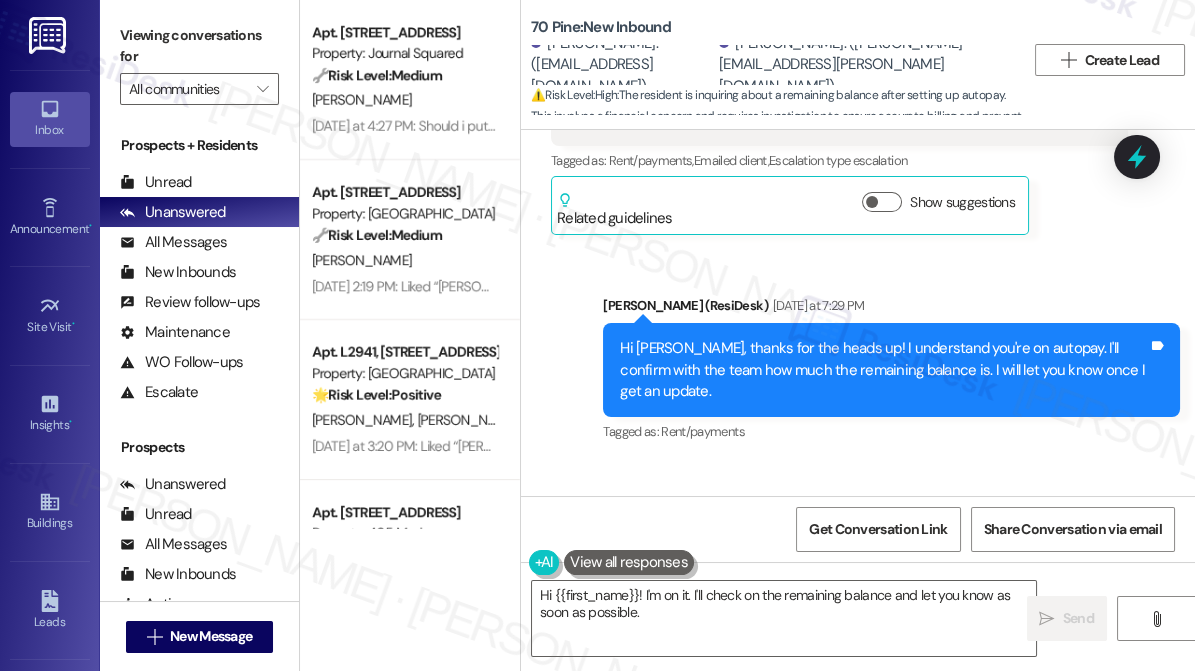 scroll, scrollTop: 8672, scrollLeft: 0, axis: vertical 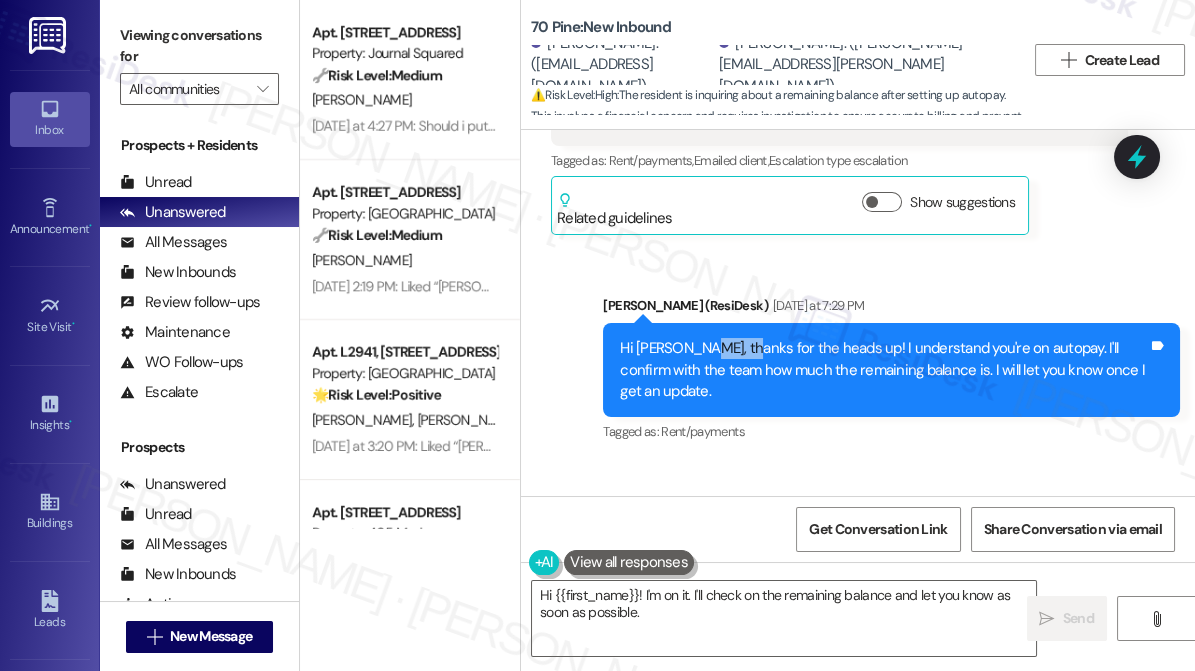 click on "Hi [PERSON_NAME], thanks for the heads up! I understand you're on autopay. I'll confirm with the team how much the remaining balance is. I will let you know once I get an update." at bounding box center [884, 370] 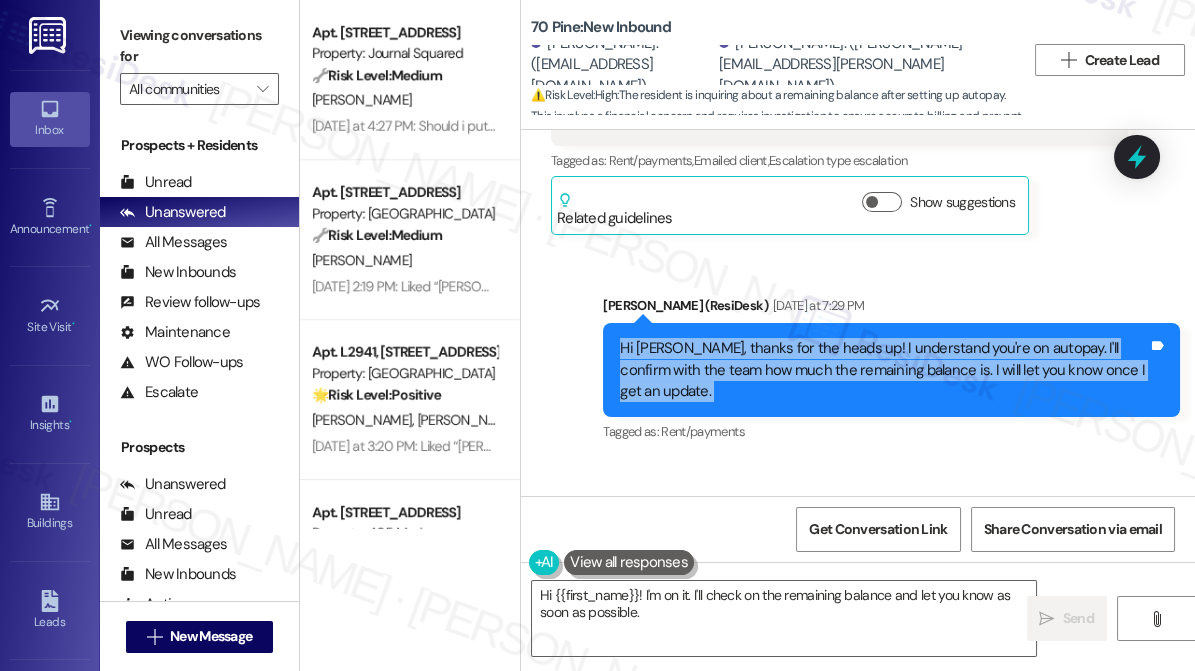 click on "Hi [PERSON_NAME], thanks for the heads up! I understand you're on autopay. I'll confirm with the team how much the remaining balance is. I will let you know once I get an update." at bounding box center (884, 370) 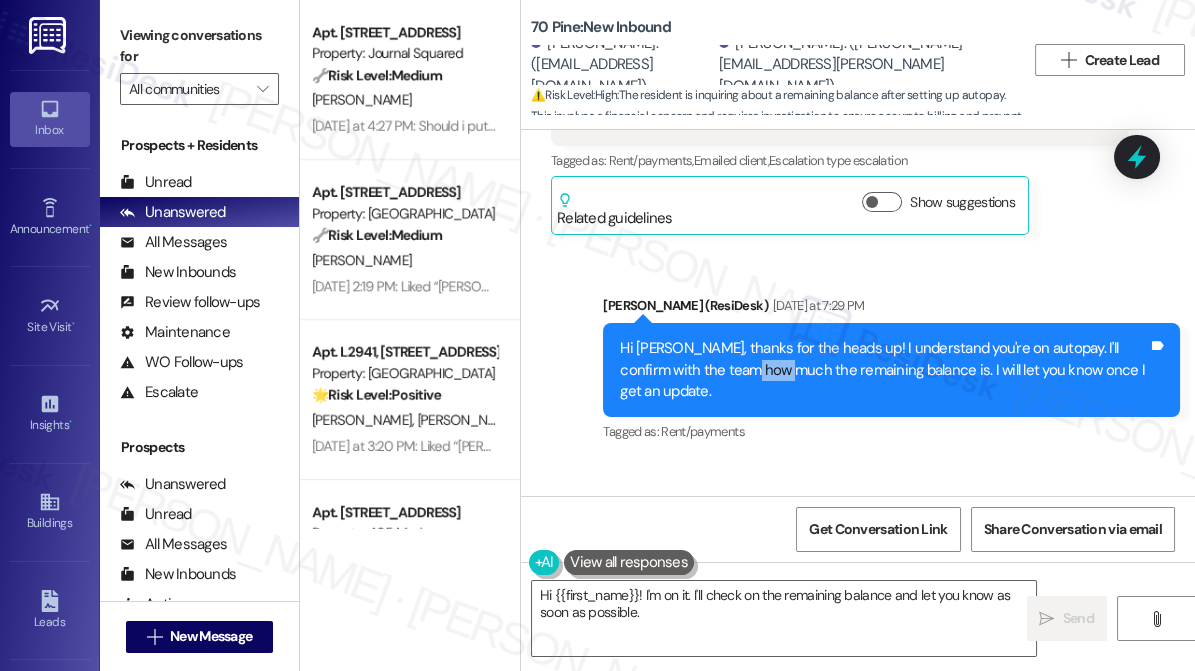 click on "Hi [PERSON_NAME], thanks for the heads up! I understand you're on autopay. I'll confirm with the team how much the remaining balance is. I will let you know once I get an update." at bounding box center [884, 370] 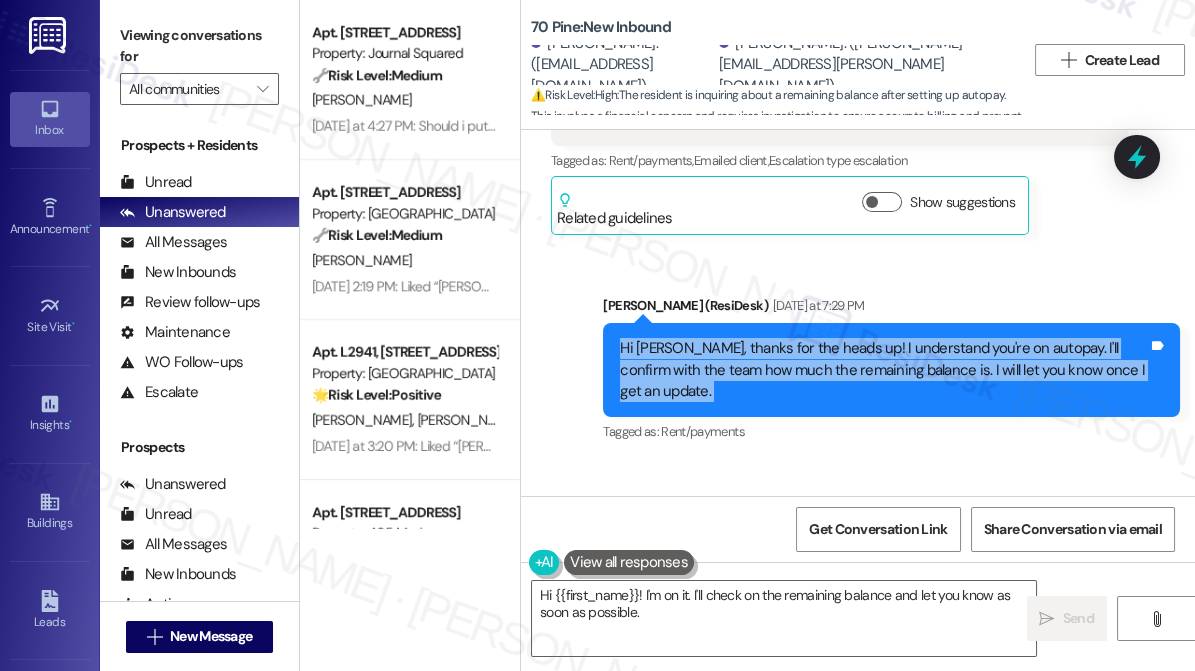 click on "Hi [PERSON_NAME], thanks for the heads up! I understand you're on autopay. I'll confirm with the team how much the remaining balance is. I will let you know once I get an update." at bounding box center [884, 370] 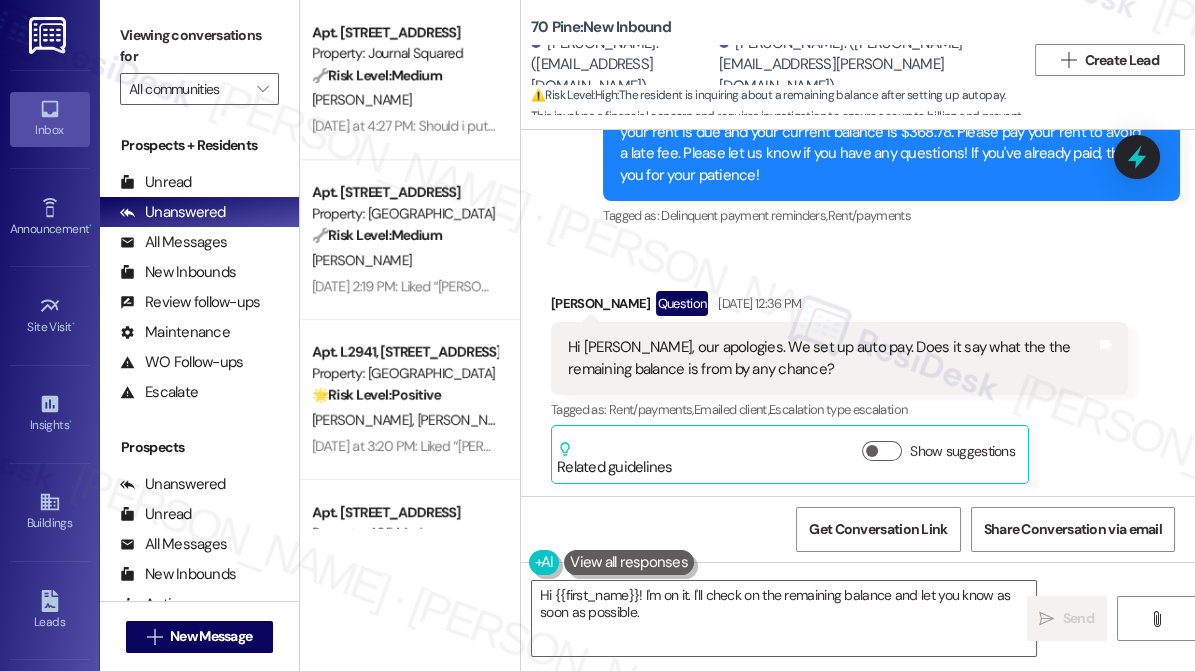 scroll, scrollTop: 8399, scrollLeft: 0, axis: vertical 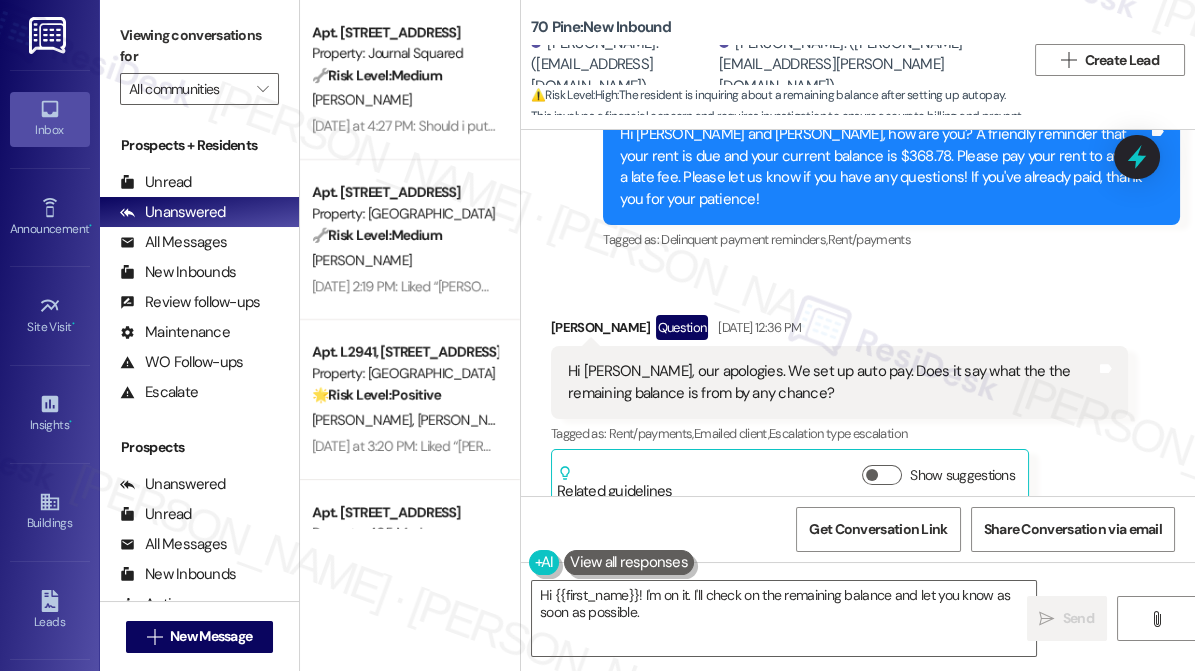 click on "Hi [PERSON_NAME], our apologies. We set up auto pay. Does it say what the the remaining balance is from by any chance? Tags and notes" at bounding box center (839, 382) 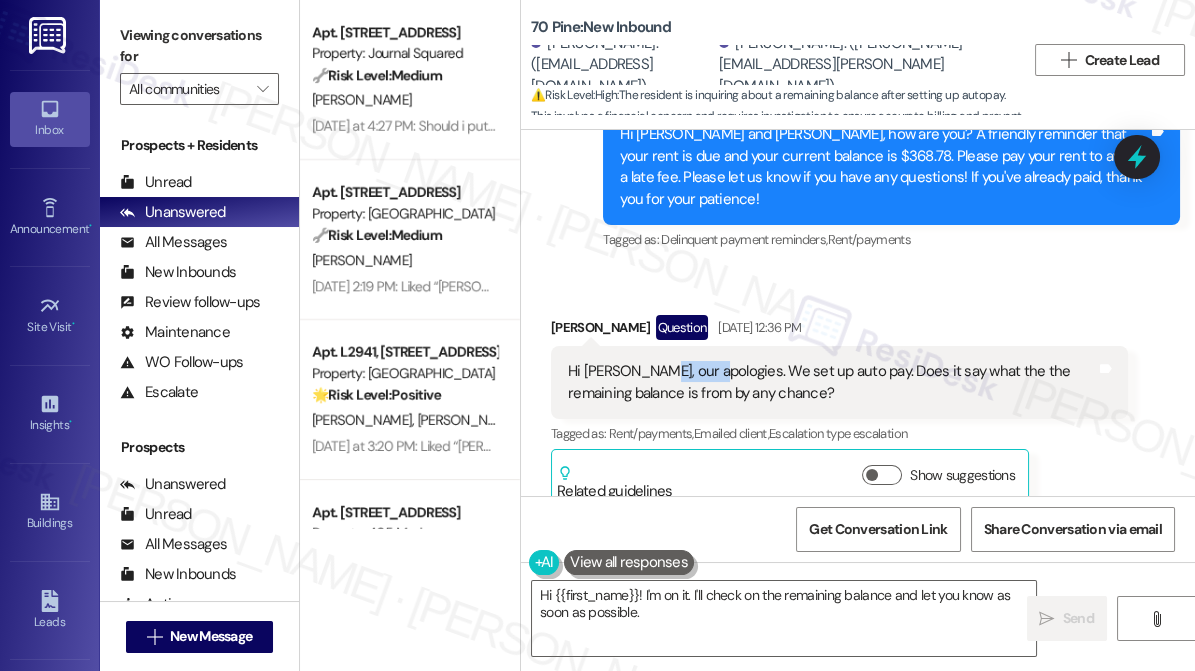 click on "Hi [PERSON_NAME], our apologies. We set up auto pay. Does it say what the the remaining balance is from by any chance?" at bounding box center [832, 382] 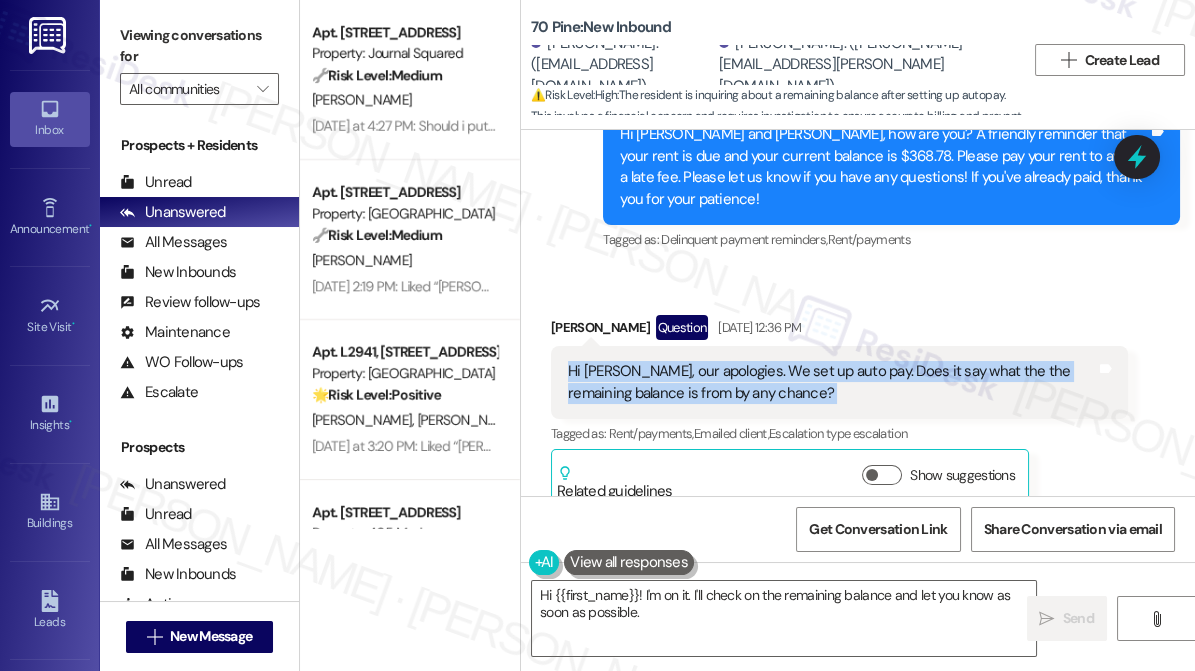 click on "Hi [PERSON_NAME], our apologies. We set up auto pay. Does it say what the the remaining balance is from by any chance?" at bounding box center [832, 382] 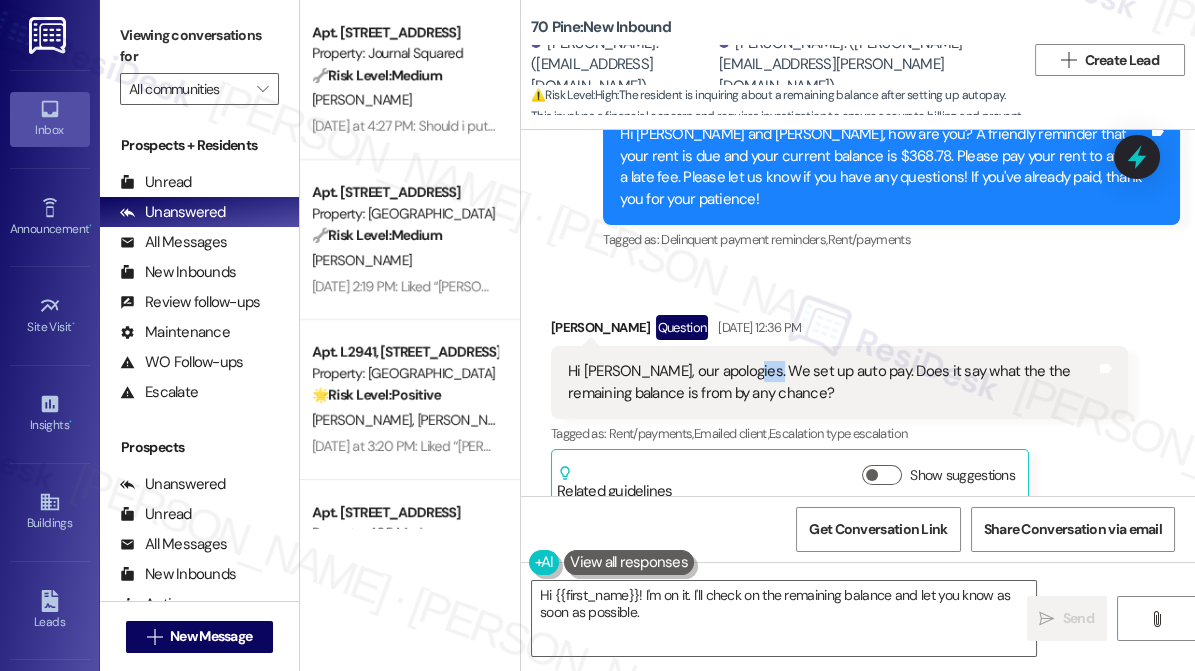 click on "Hi [PERSON_NAME], our apologies. We set up auto pay. Does it say what the the remaining balance is from by any chance?" at bounding box center (832, 382) 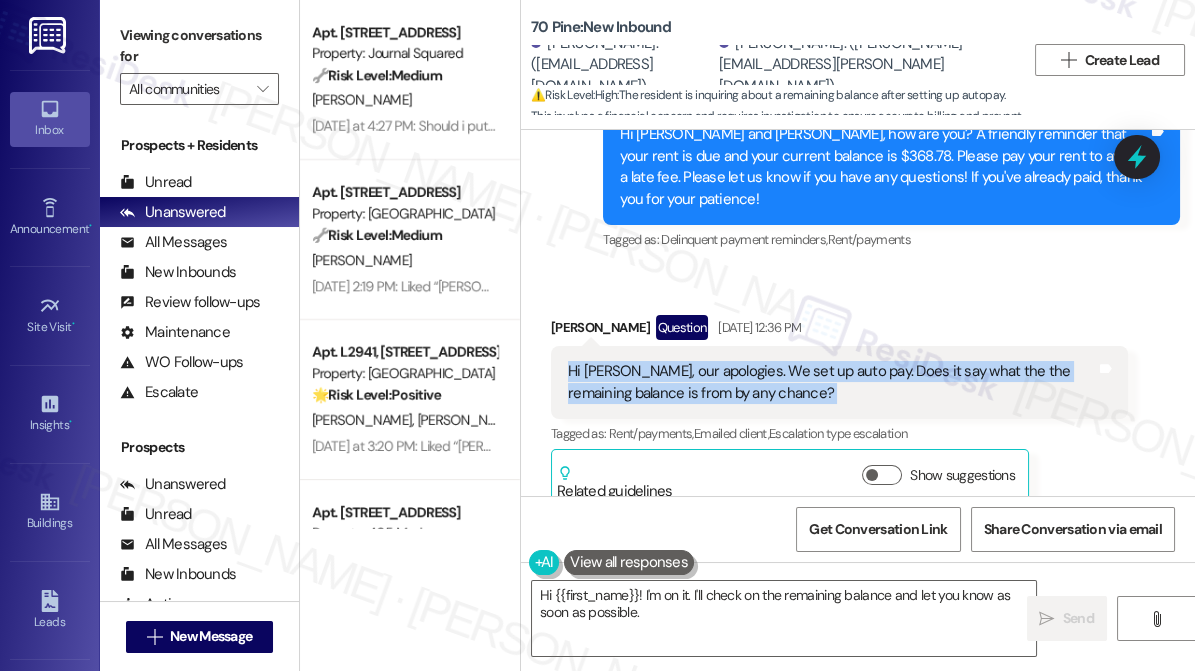 click on "Hi [PERSON_NAME], our apologies. We set up auto pay. Does it say what the the remaining balance is from by any chance?" at bounding box center [832, 382] 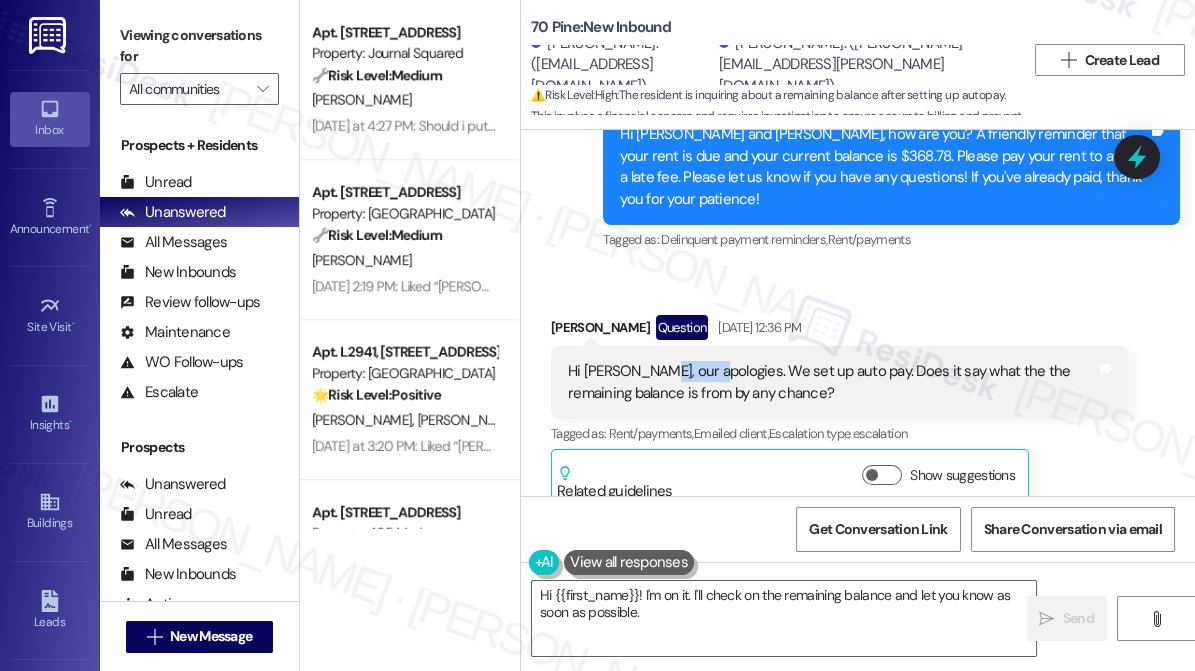 click on "Hi [PERSON_NAME], our apologies. We set up auto pay. Does it say what the the remaining balance is from by any chance?" at bounding box center [832, 382] 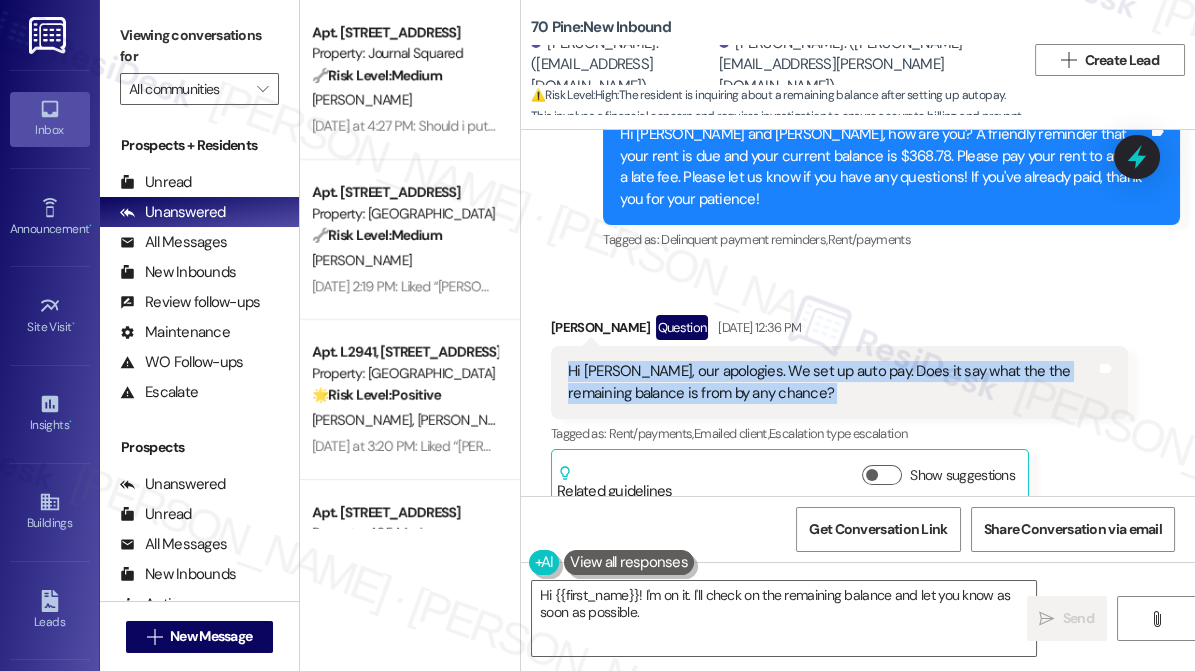 click on "Hi [PERSON_NAME], our apologies. We set up auto pay. Does it say what the the remaining balance is from by any chance?" at bounding box center [832, 382] 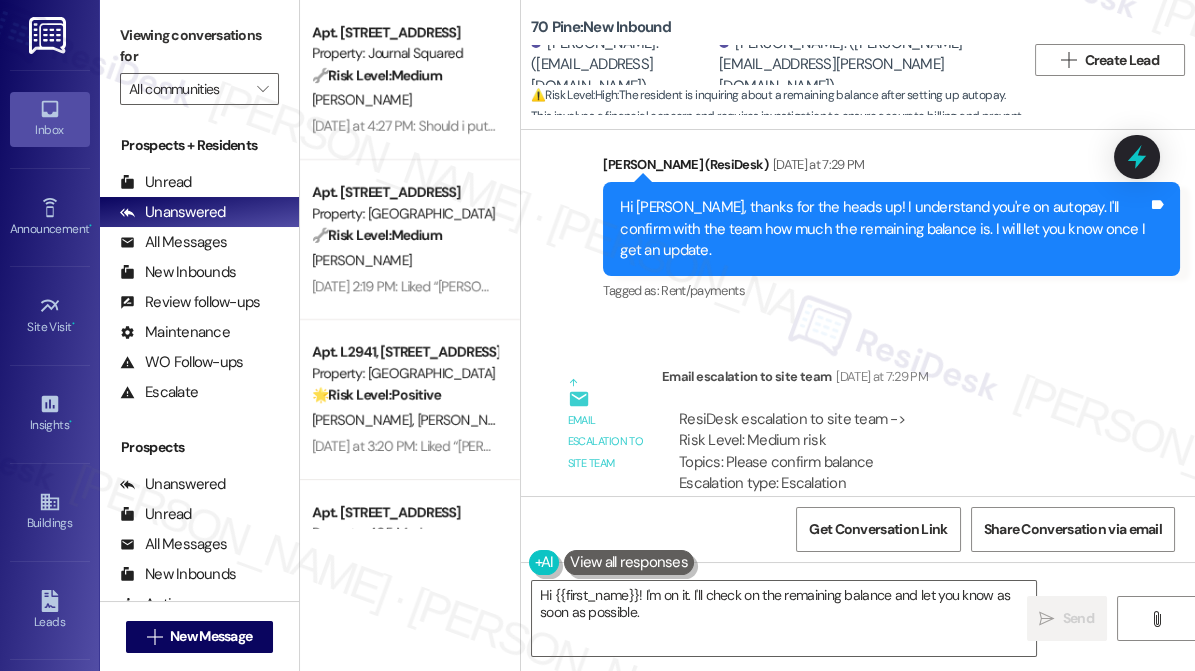 scroll, scrollTop: 8763, scrollLeft: 0, axis: vertical 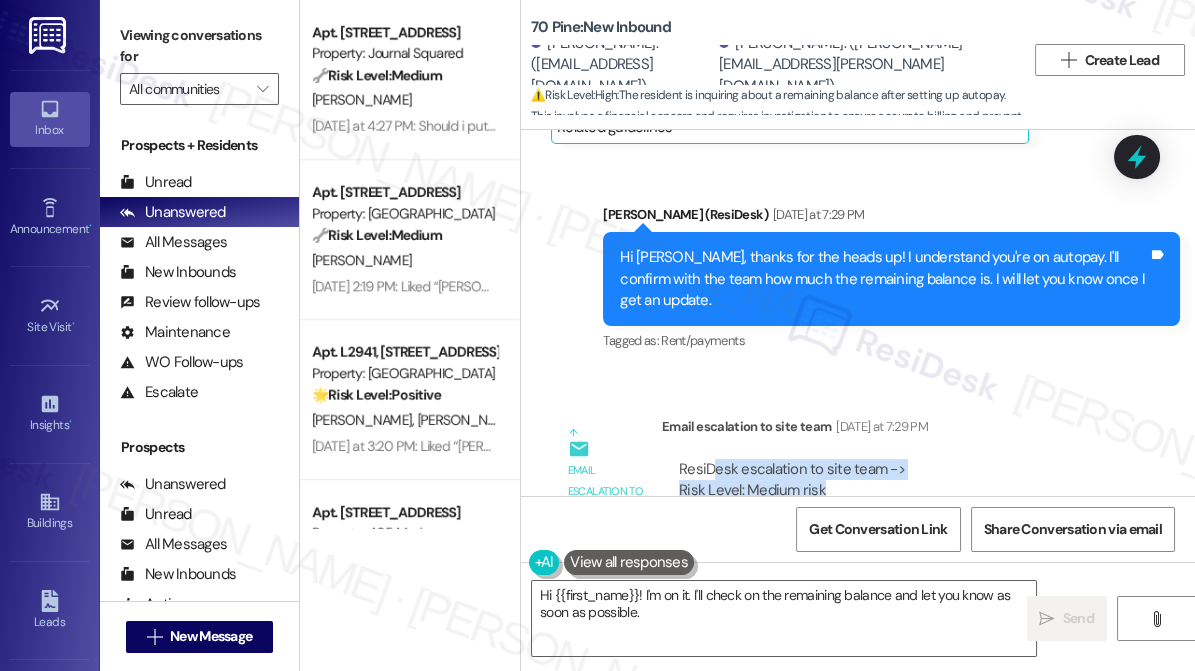 drag, startPoint x: 715, startPoint y: 422, endPoint x: 844, endPoint y: 444, distance: 130.86252 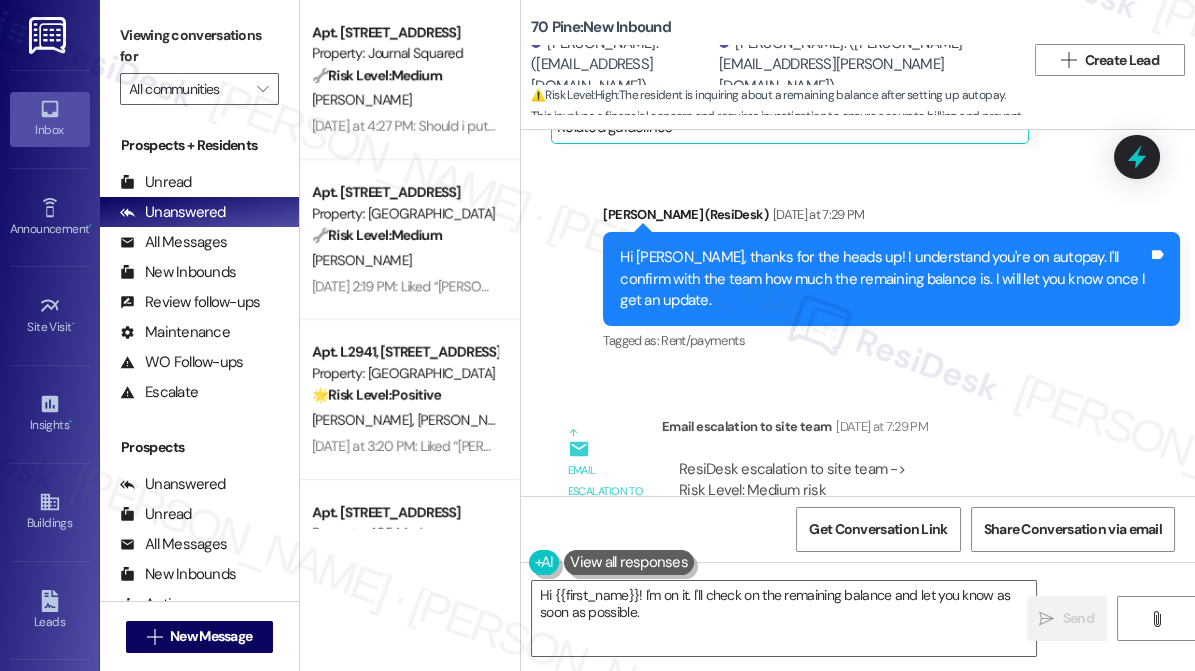 click on "ResiDesk escalation to site team ->
Risk Level: Medium risk
Topics: Please confirm balance
Escalation type: Escalation" at bounding box center (895, 502) 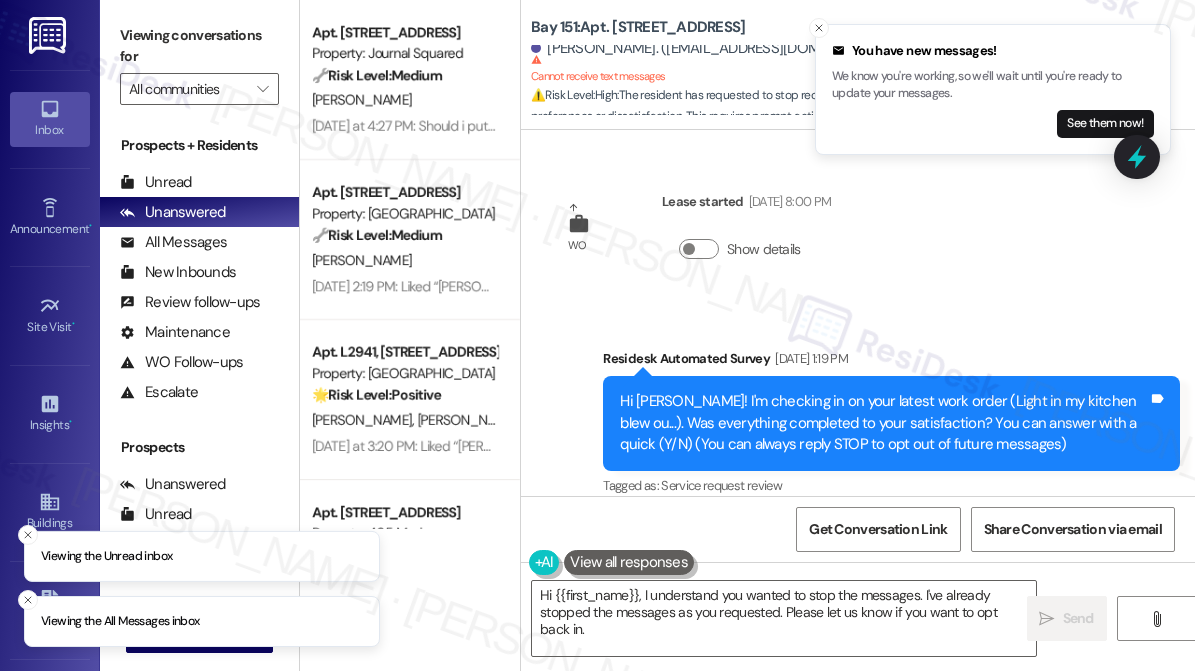 scroll, scrollTop: 0, scrollLeft: 0, axis: both 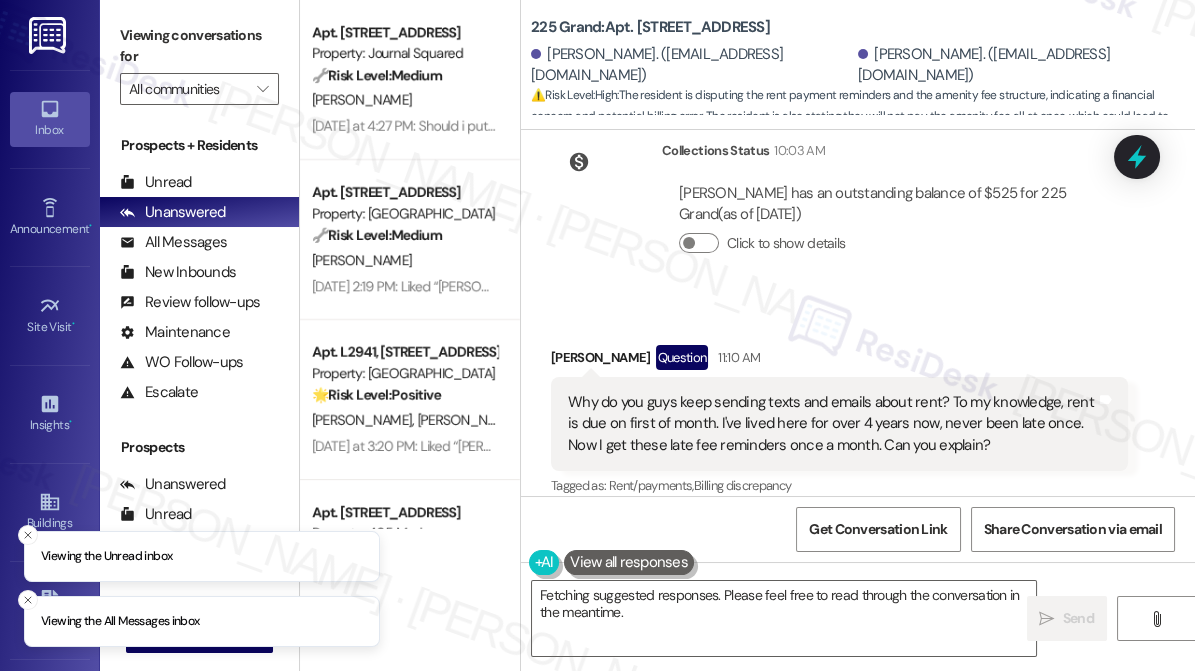 click on "Why do you guys keep sending texts and emails about rent? To my knowledge, rent is due on first of month. I've lived here for over 4 years now, never been late once. Now I get these late fee reminders once a month. Can you explain?" at bounding box center (832, 424) 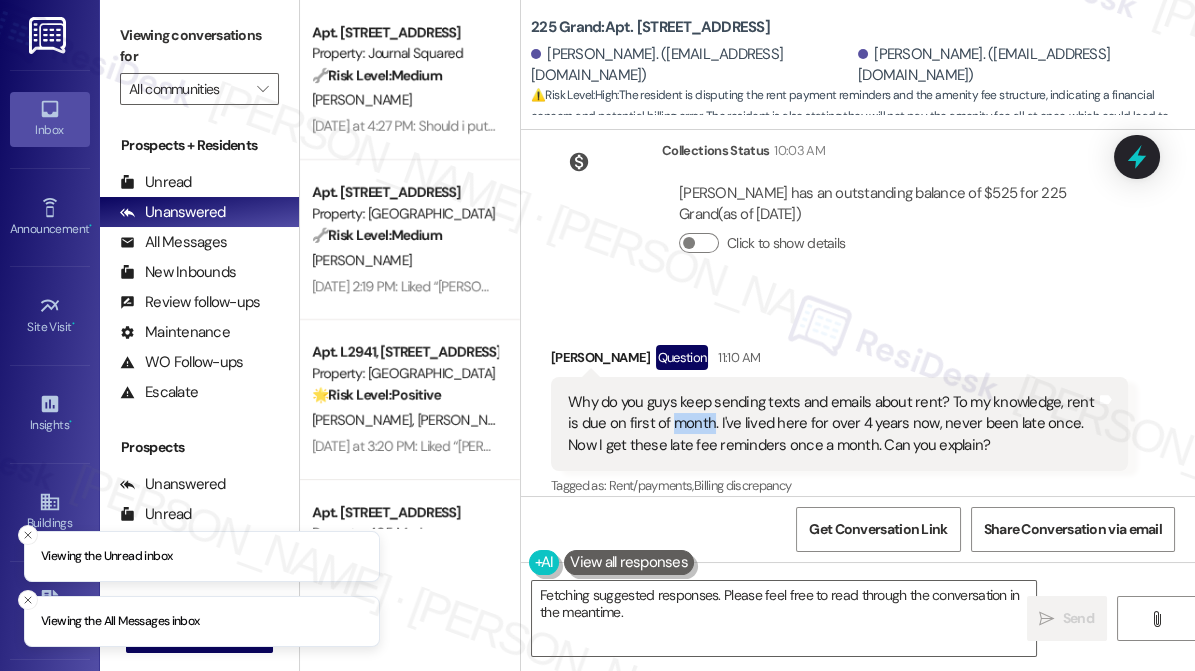click on "Why do you guys keep sending texts and emails about rent? To my knowledge, rent is due on first of month. I've lived here for over 4 years now, never been late once. Now I get these late fee reminders once a month. Can you explain?" at bounding box center (832, 424) 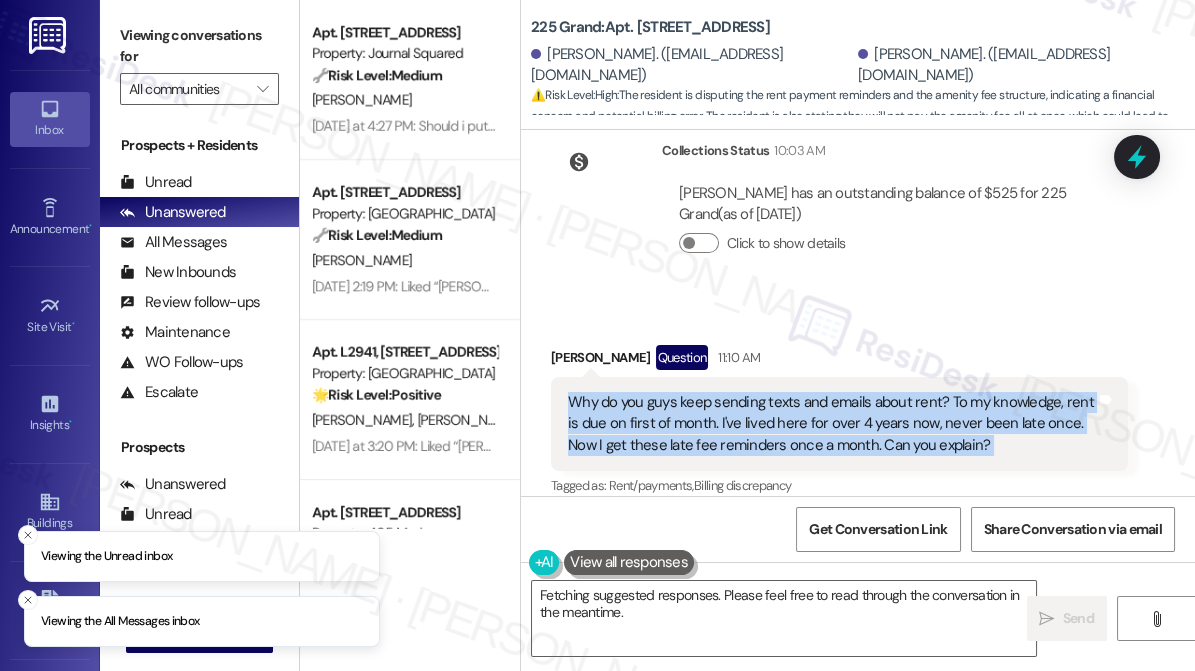 click on "Why do you guys keep sending texts and emails about rent? To my knowledge, rent is due on first of month. I've lived here for over 4 years now, never been late once. Now I get these late fee reminders once a month. Can you explain?" at bounding box center (832, 424) 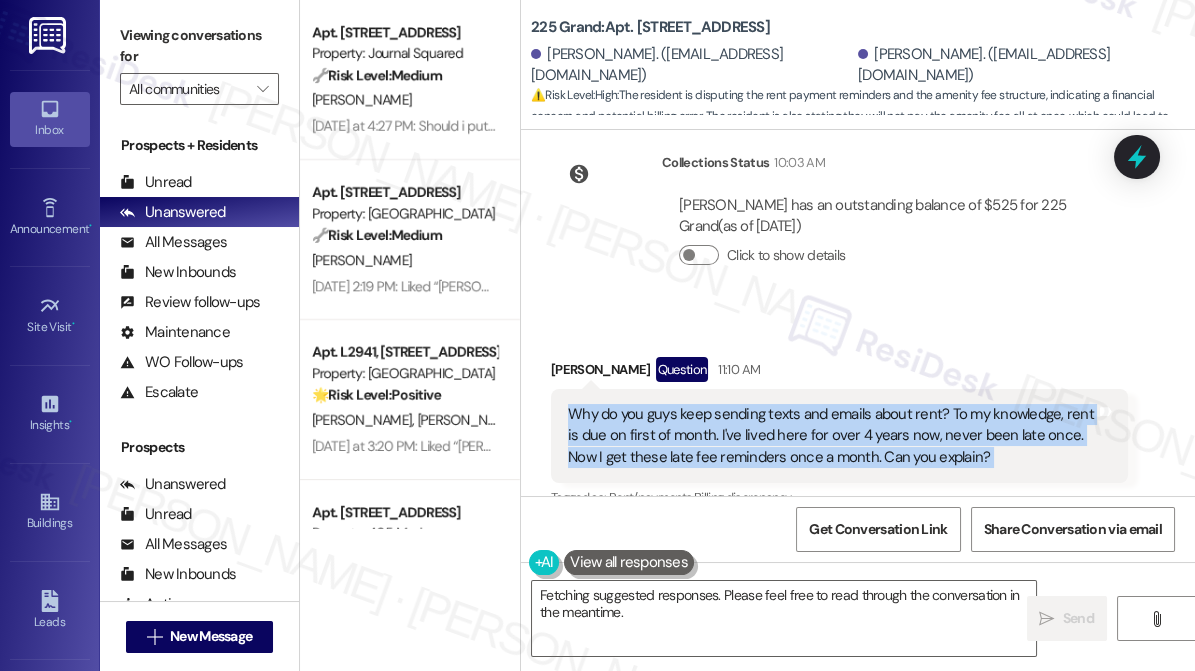 scroll, scrollTop: 11481, scrollLeft: 0, axis: vertical 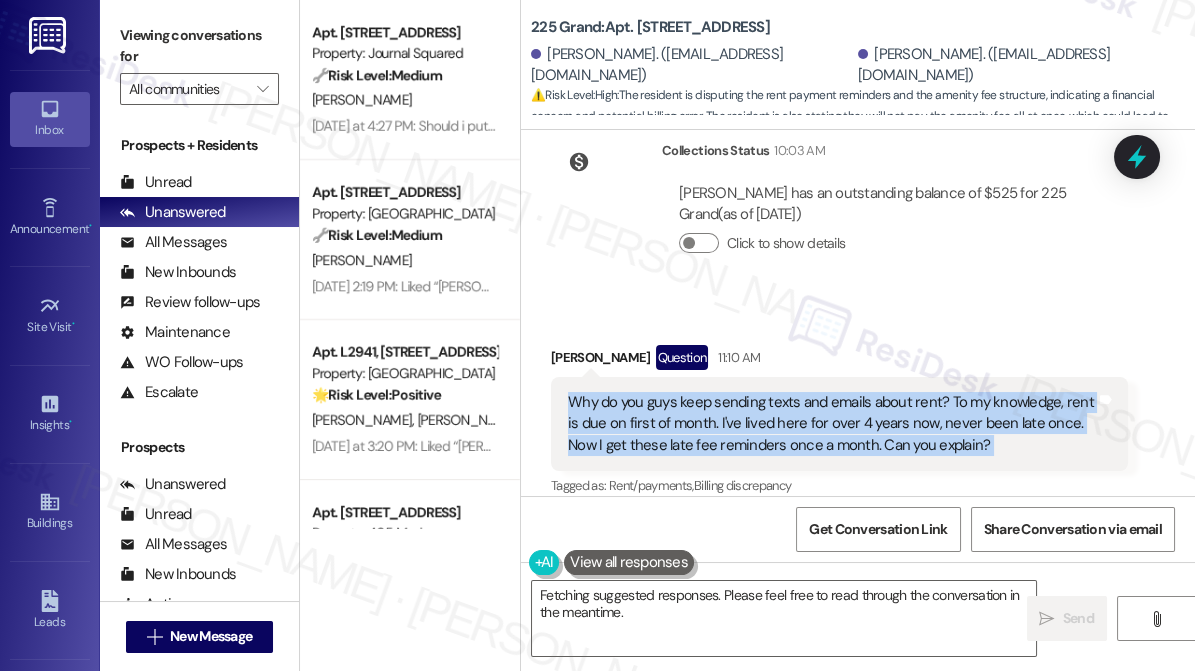 click on "Why do you guys keep sending texts and emails about rent? To my knowledge, rent is due on first of month. I've lived here for over 4 years now, never been late once. Now I get these late fee reminders once a month. Can you explain?" at bounding box center [832, 424] 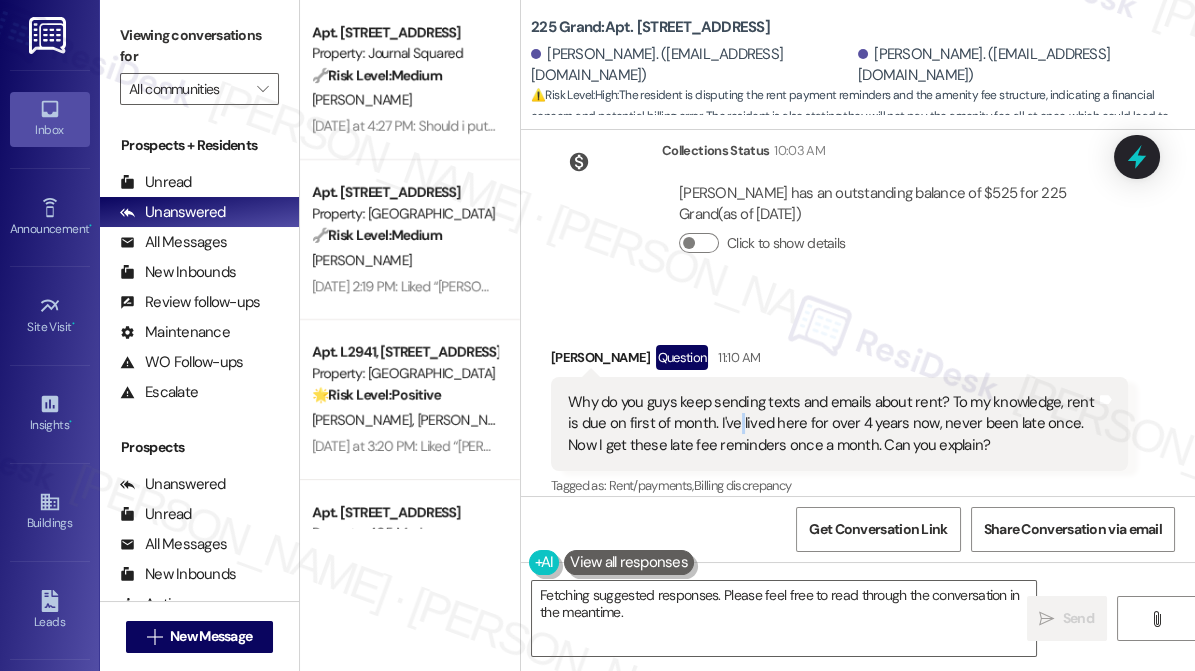 click on "Why do you guys keep sending texts and emails about rent? To my knowledge, rent is due on first of month. I've lived here for over 4 years now, never been late once. Now I get these late fee reminders once a month. Can you explain?" at bounding box center [832, 424] 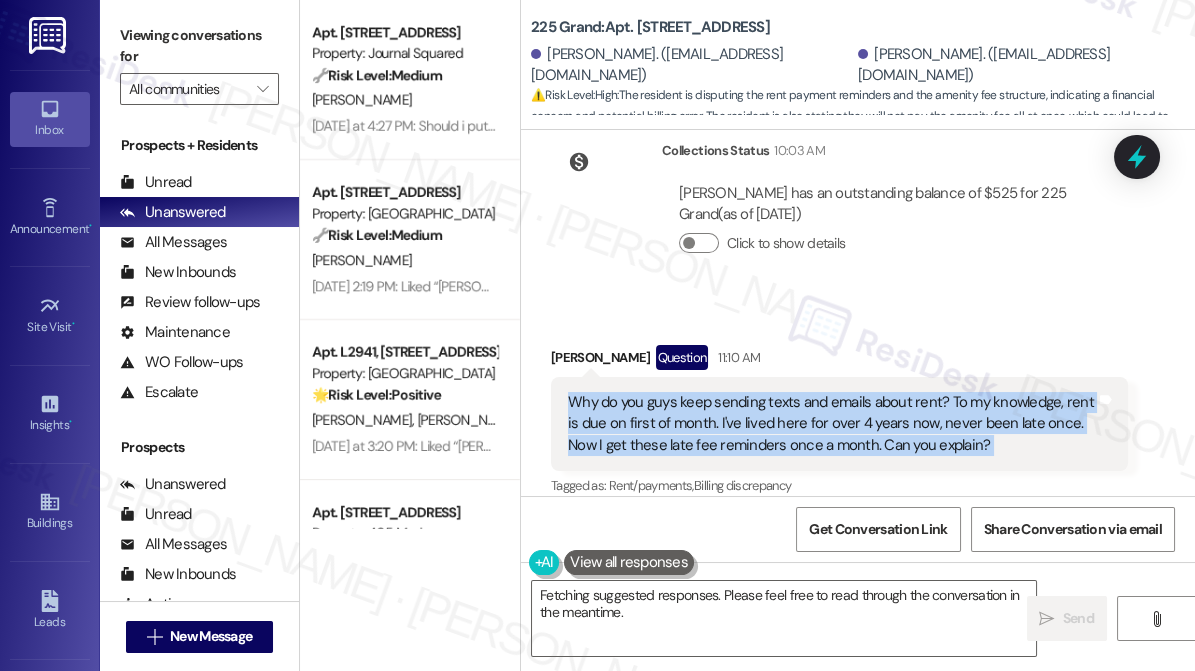 click on "Why do you guys keep sending texts and emails about rent? To my knowledge, rent is due on first of month. I've lived here for over 4 years now, never been late once. Now I get these late fee reminders once a month. Can you explain?" at bounding box center [832, 424] 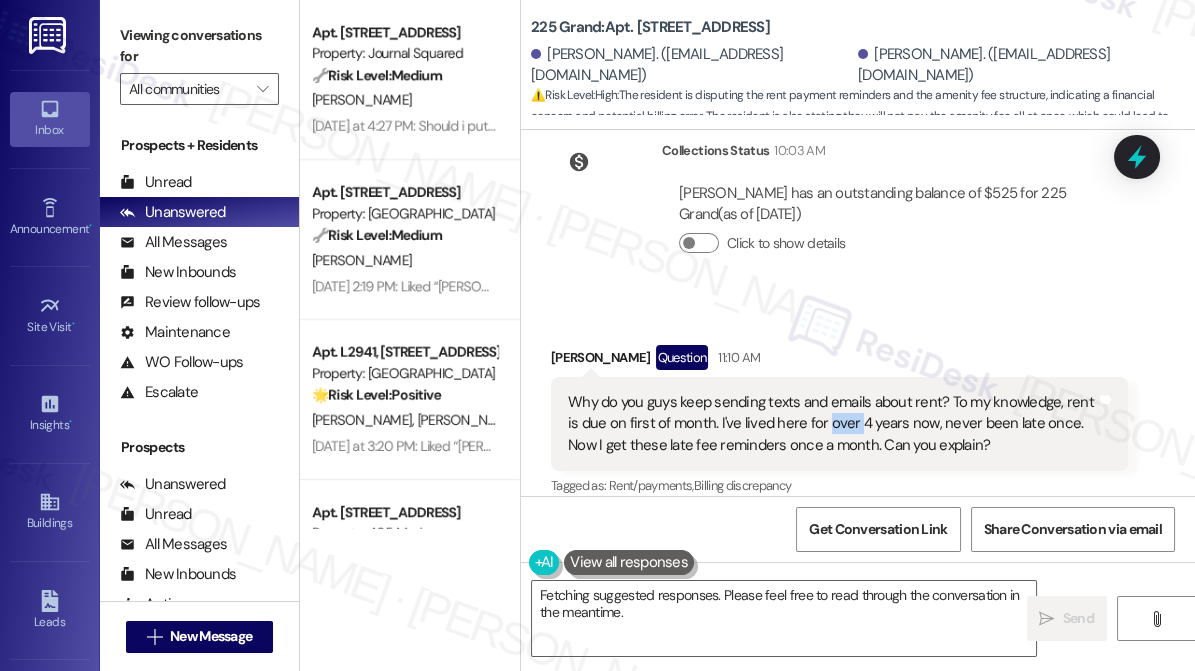 click on "Why do you guys keep sending texts and emails about rent? To my knowledge, rent is due on first of month. I've lived here for over 4 years now, never been late once. Now I get these late fee reminders once a month. Can you explain?" at bounding box center [832, 424] 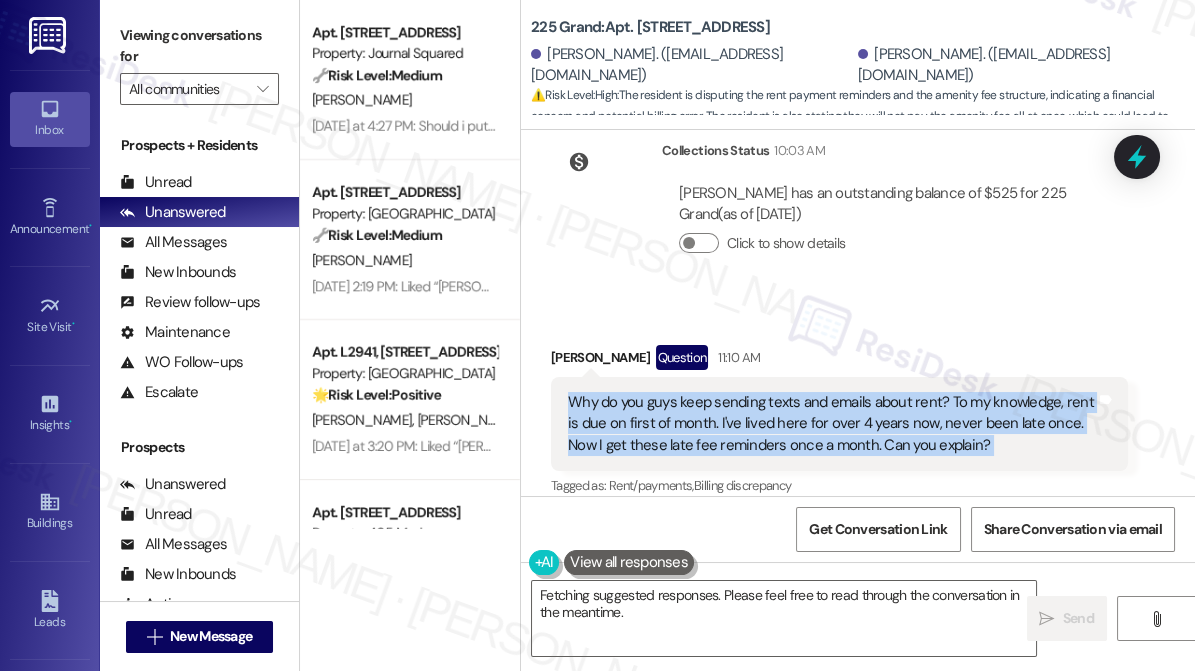 click on "Why do you guys keep sending texts and emails about rent? To my knowledge, rent is due on first of month. I've lived here for over 4 years now, never been late once. Now I get these late fee reminders once a month. Can you explain?" at bounding box center (832, 424) 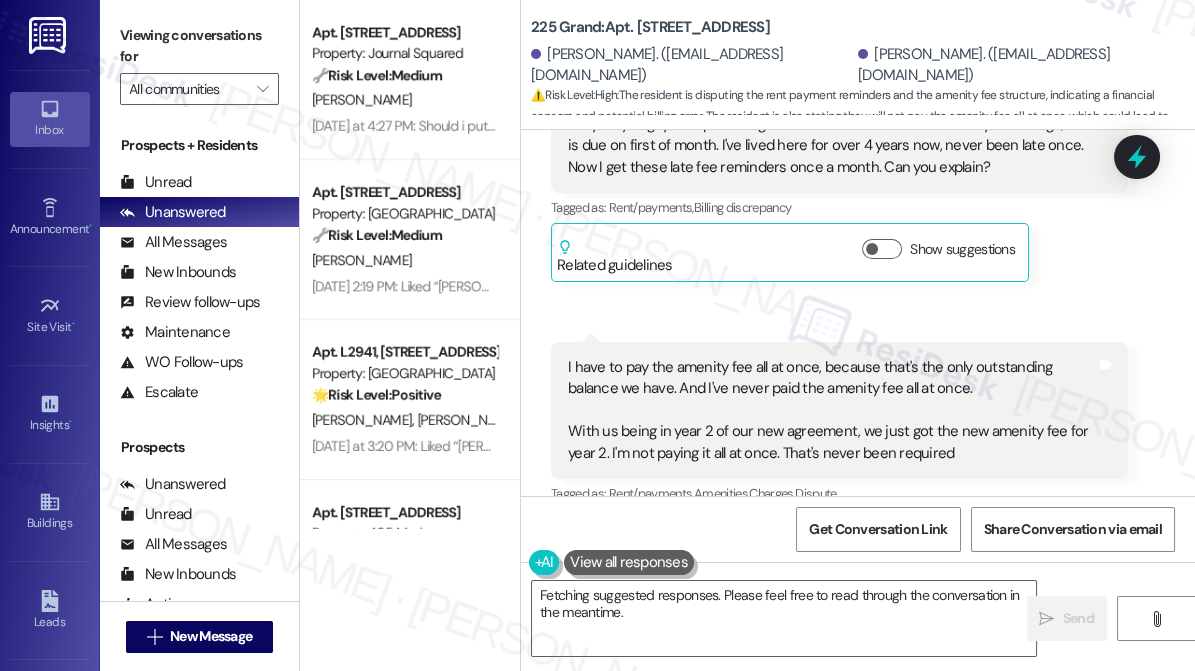 click on "I have to pay the amenity fee all at once, because that's the only outstanding balance we have. And I've never paid the amenity fee all at once.
With us being in year 2 of our new agreement, we just got the new amenity fee for year 2. I'm not paying it all at once. That's never been required" at bounding box center [832, 410] 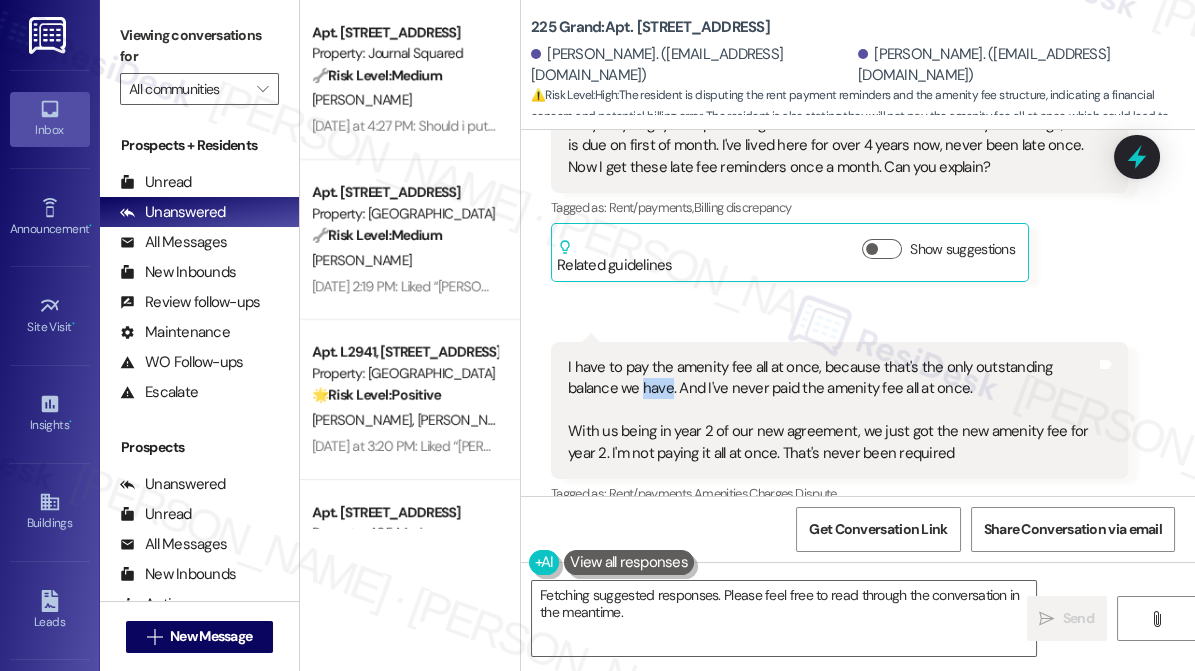 click on "I have to pay the amenity fee all at once, because that's the only outstanding balance we have. And I've never paid the amenity fee all at once.
With us being in year 2 of our new agreement, we just got the new amenity fee for year 2. I'm not paying it all at once. That's never been required" at bounding box center [832, 410] 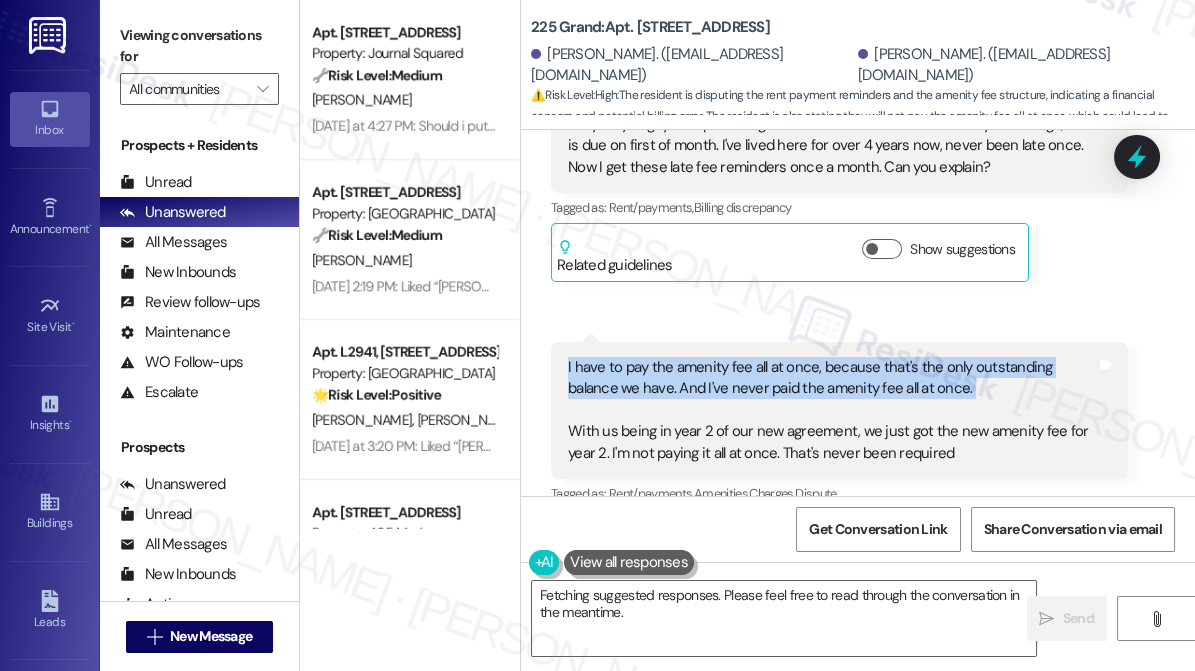 click on "I have to pay the amenity fee all at once, because that's the only outstanding balance we have. And I've never paid the amenity fee all at once.
With us being in year 2 of our new agreement, we just got the new amenity fee for year 2. I'm not paying it all at once. That's never been required" at bounding box center (832, 410) 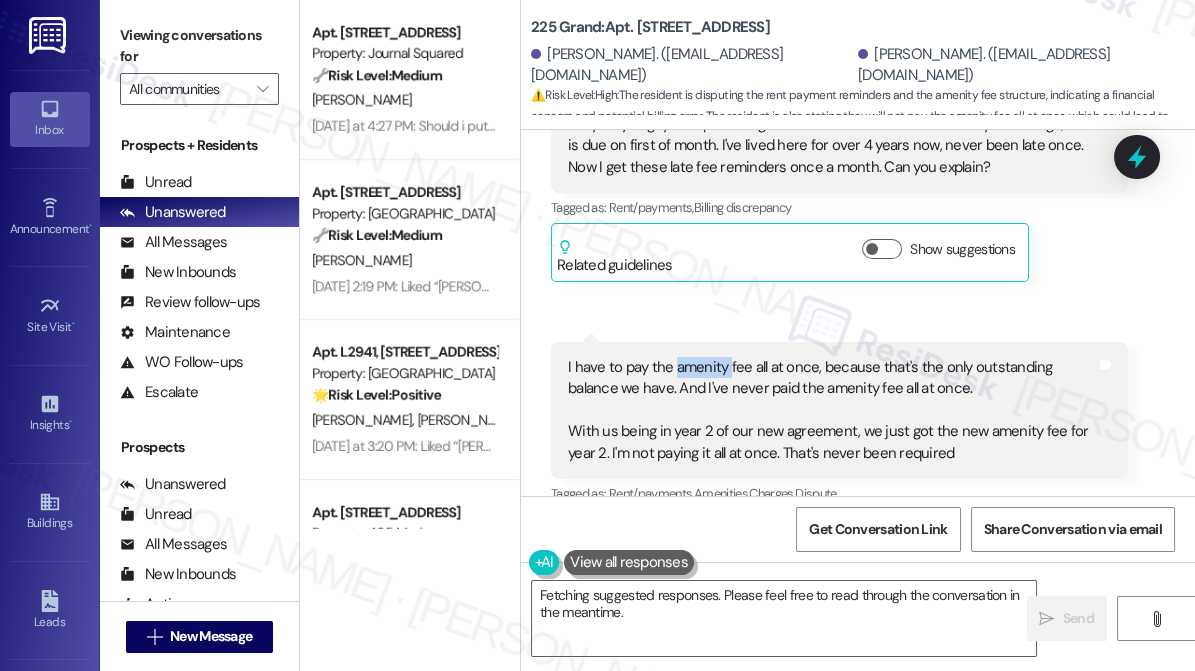 click on "I have to pay the amenity fee all at once, because that's the only outstanding balance we have. And I've never paid the amenity fee all at once.
With us being in year 2 of our new agreement, we just got the new amenity fee for year 2. I'm not paying it all at once. That's never been required" at bounding box center (832, 410) 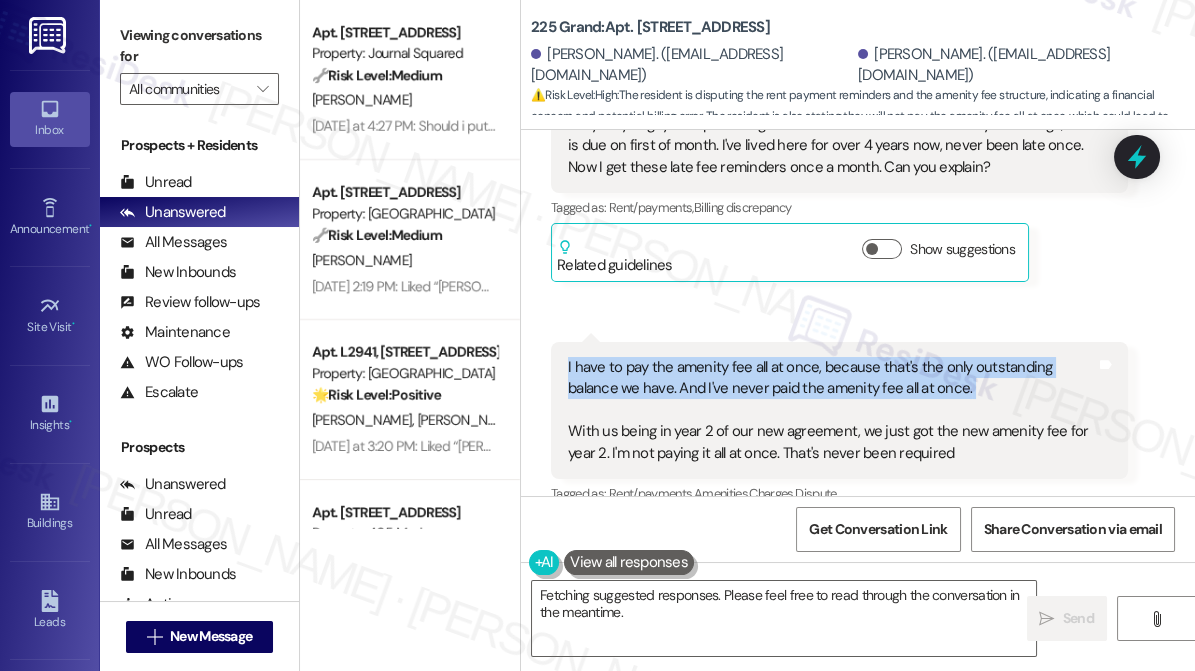 click on "I have to pay the amenity fee all at once, because that's the only outstanding balance we have. And I've never paid the amenity fee all at once.
With us being in year 2 of our new agreement, we just got the new amenity fee for year 2. I'm not paying it all at once. That's never been required" at bounding box center [832, 410] 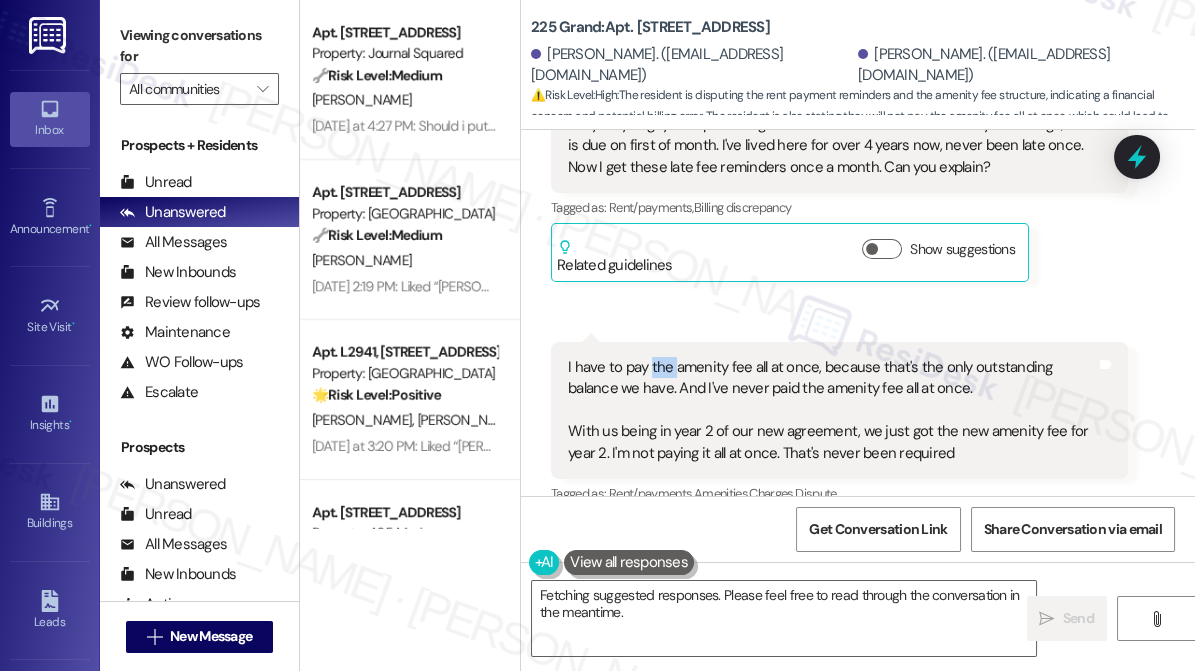 click on "I have to pay the amenity fee all at once, because that's the only outstanding balance we have. And I've never paid the amenity fee all at once.
With us being in year 2 of our new agreement, we just got the new amenity fee for year 2. I'm not paying it all at once. That's never been required" at bounding box center [832, 410] 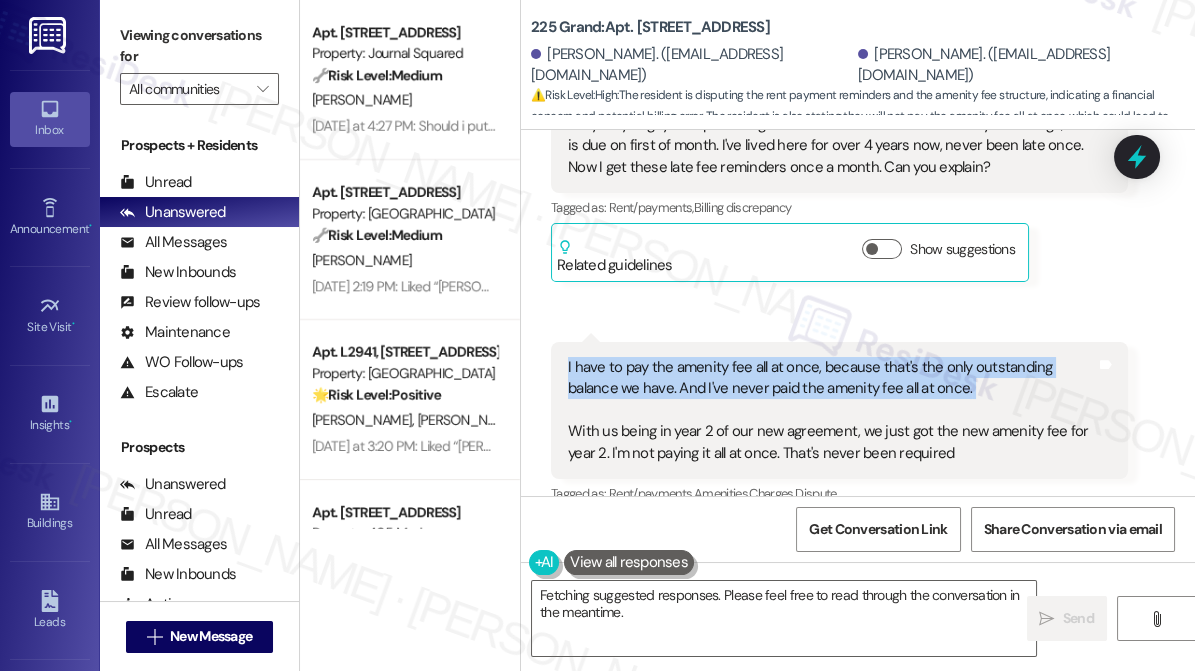 click on "I have to pay the amenity fee all at once, because that's the only outstanding balance we have. And I've never paid the amenity fee all at once.
With us being in year 2 of our new agreement, we just got the new amenity fee for year 2. I'm not paying it all at once. That's never been required" at bounding box center (832, 410) 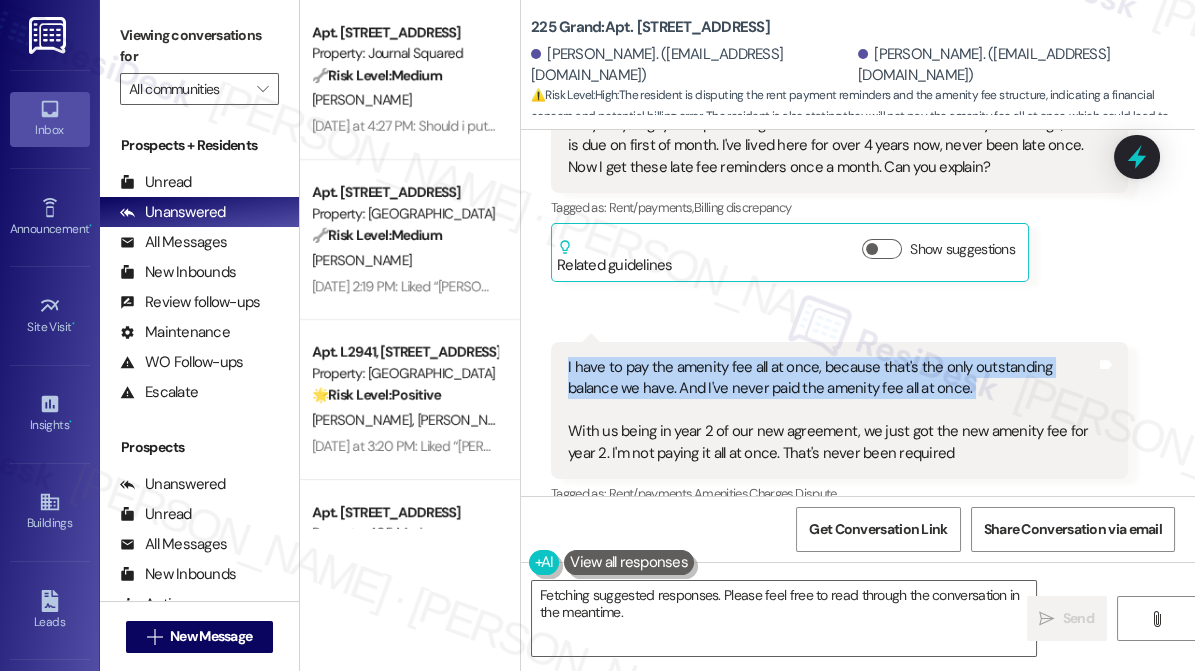 click on "I have to pay the amenity fee all at once, because that's the only outstanding balance we have. And I've never paid the amenity fee all at once.
With us being in year 2 of our new agreement, we just got the new amenity fee for year 2. I'm not paying it all at once. That's never been required" at bounding box center (832, 410) 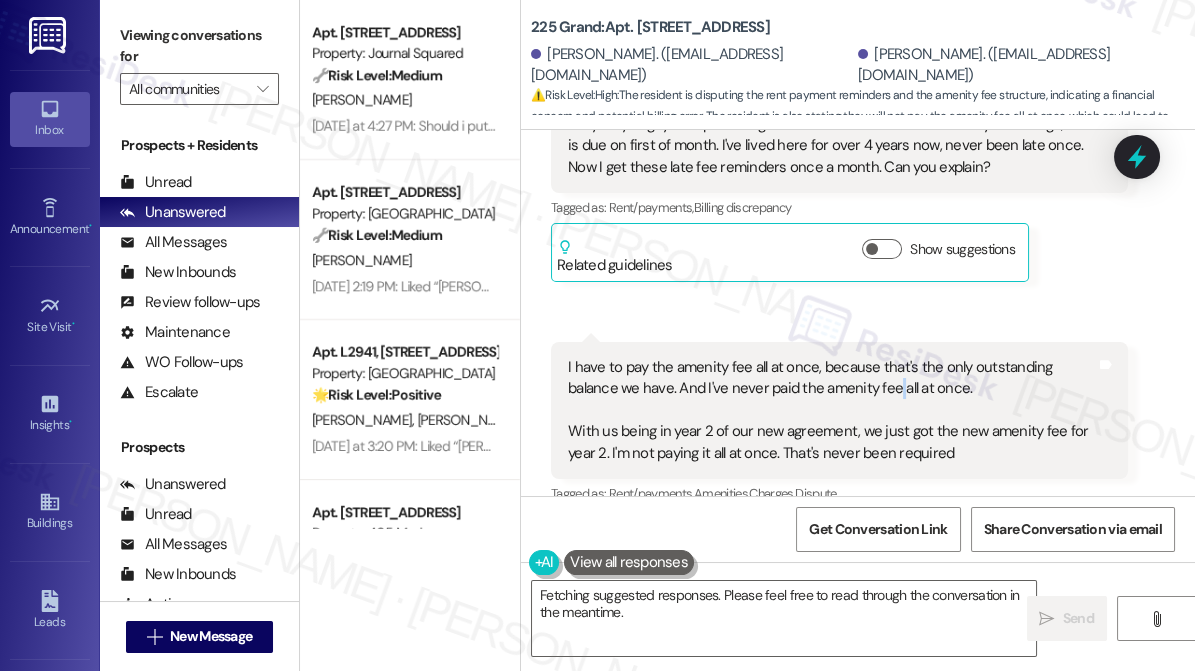 click on "I have to pay the amenity fee all at once, because that's the only outstanding balance we have. And I've never paid the amenity fee all at once.
With us being in year 2 of our new agreement, we just got the new amenity fee for year 2. I'm not paying it all at once. That's never been required" at bounding box center (832, 410) 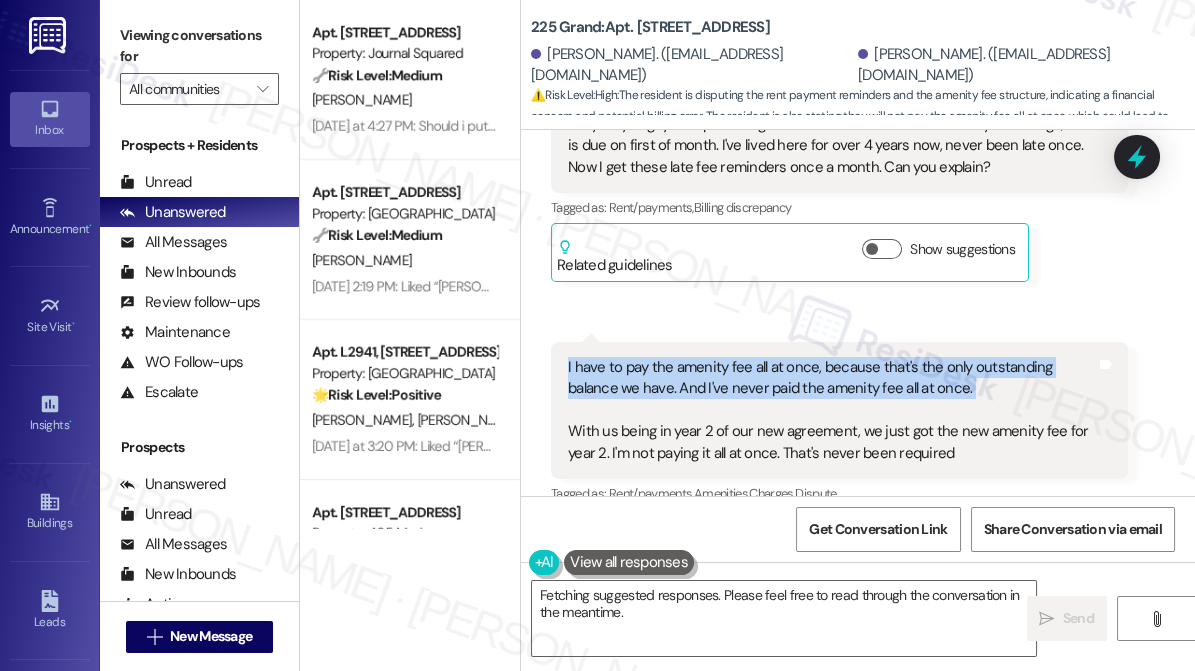 click on "I have to pay the amenity fee all at once, because that's the only outstanding balance we have. And I've never paid the amenity fee all at once.
With us being in year 2 of our new agreement, we just got the new amenity fee for year 2. I'm not paying it all at once. That's never been required" at bounding box center [832, 410] 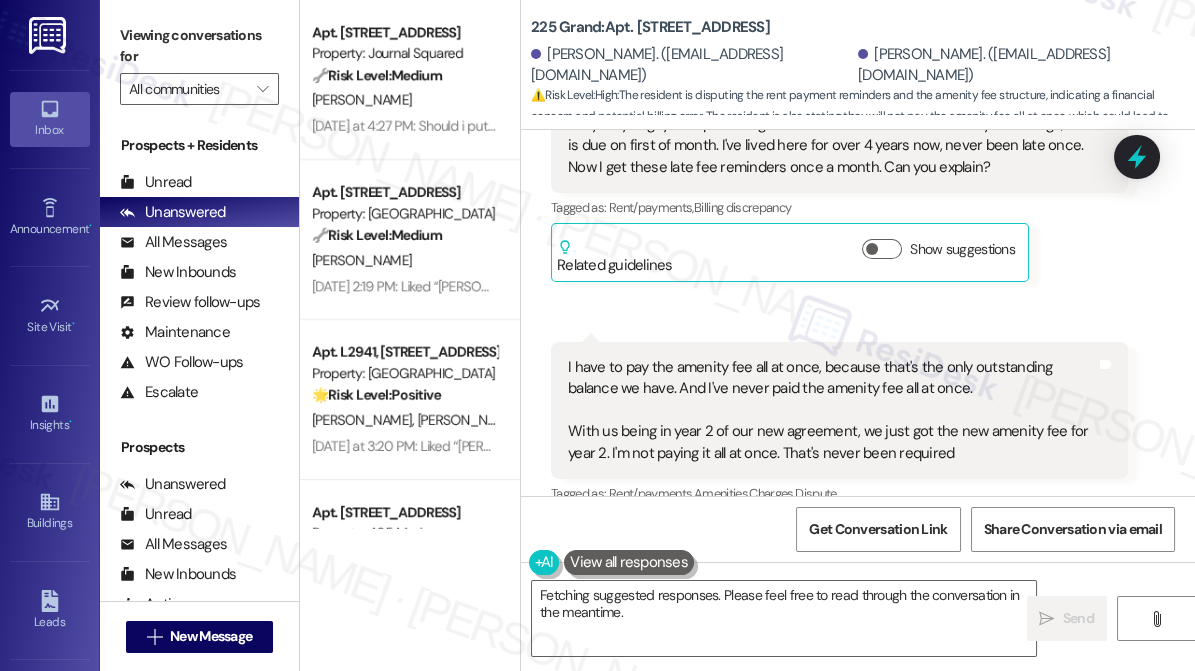 click on "I have to pay the amenity fee all at once, because that's the only outstanding balance we have. And I've never paid the amenity fee all at once.
With us being in year 2 of our new agreement, we just got the new amenity fee for year 2. I'm not paying it all at once. That's never been required" at bounding box center (832, 410) 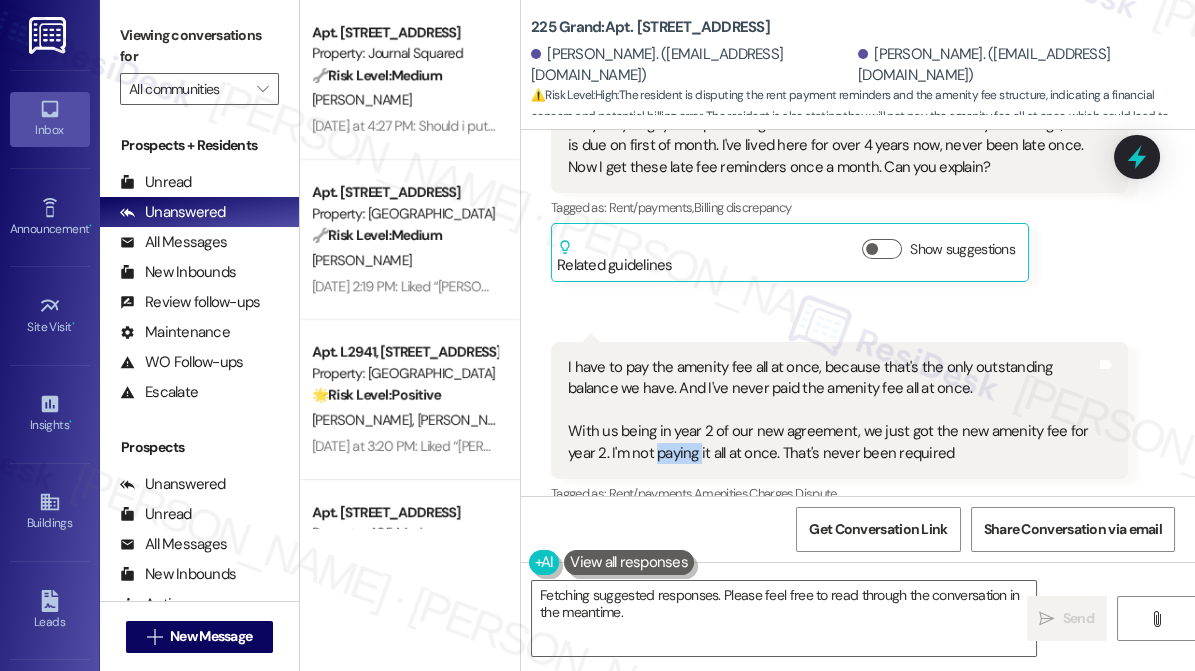 click on "I have to pay the amenity fee all at once, because that's the only outstanding balance we have. And I've never paid the amenity fee all at once.
With us being in year 2 of our new agreement, we just got the new amenity fee for year 2. I'm not paying it all at once. That's never been required" at bounding box center [832, 410] 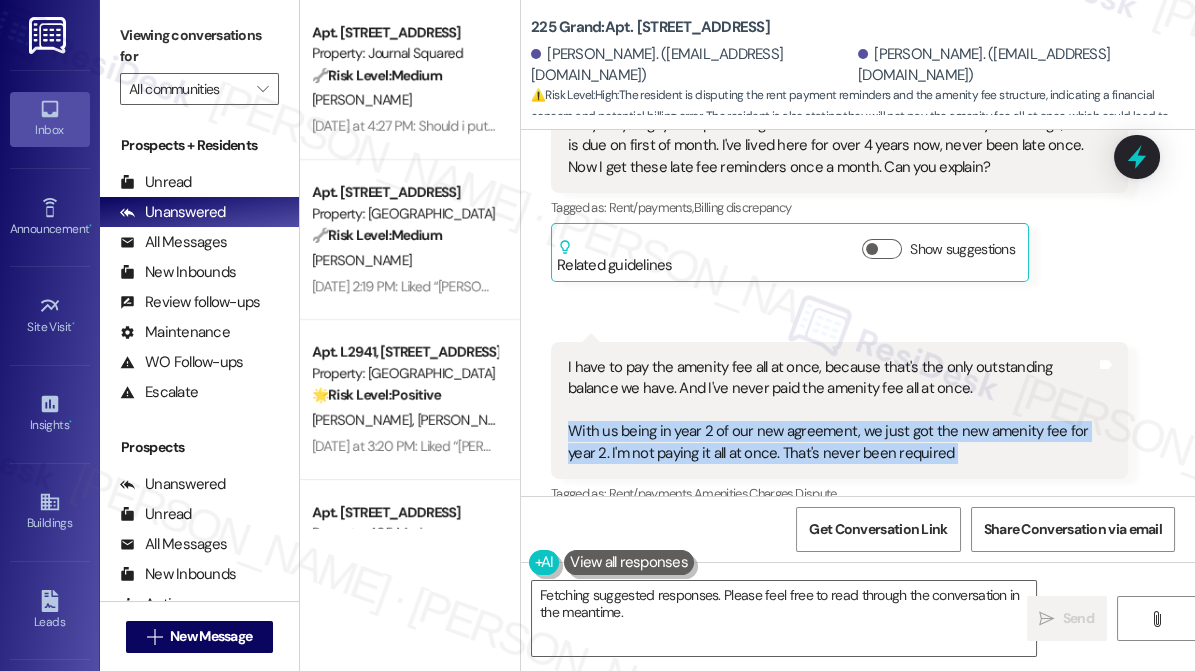 click on "I have to pay the amenity fee all at once, because that's the only outstanding balance we have. And I've never paid the amenity fee all at once.
With us being in year 2 of our new agreement, we just got the new amenity fee for year 2. I'm not paying it all at once. That's never been required" at bounding box center [832, 410] 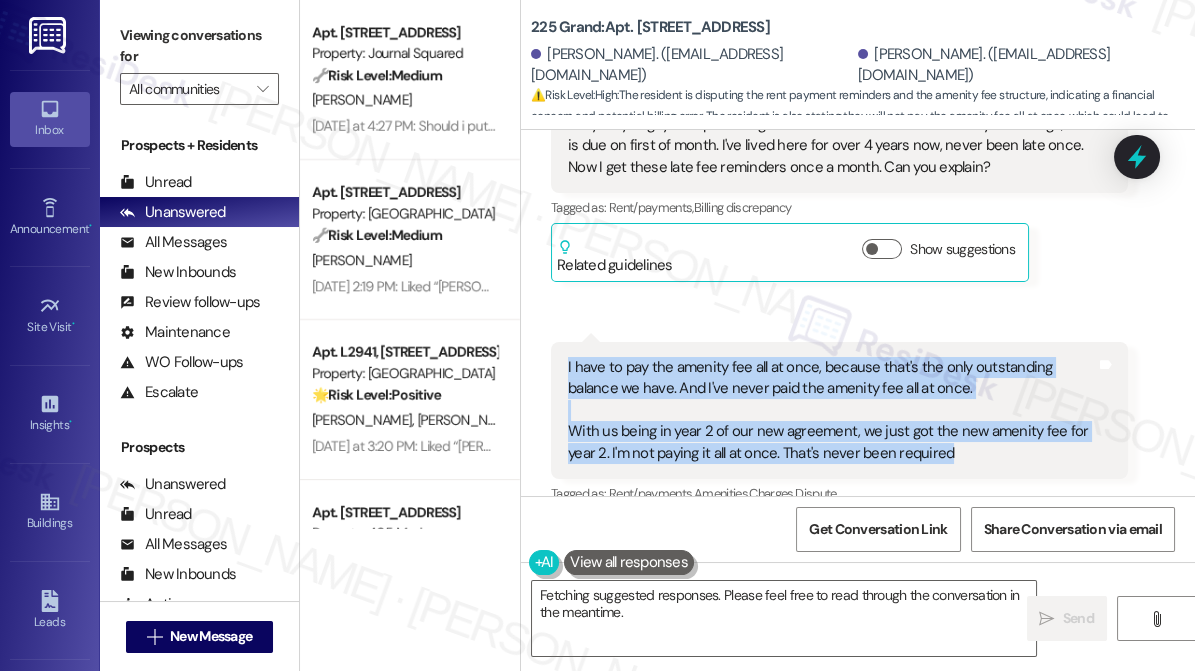 drag, startPoint x: 961, startPoint y: 360, endPoint x: 565, endPoint y: 279, distance: 404.19922 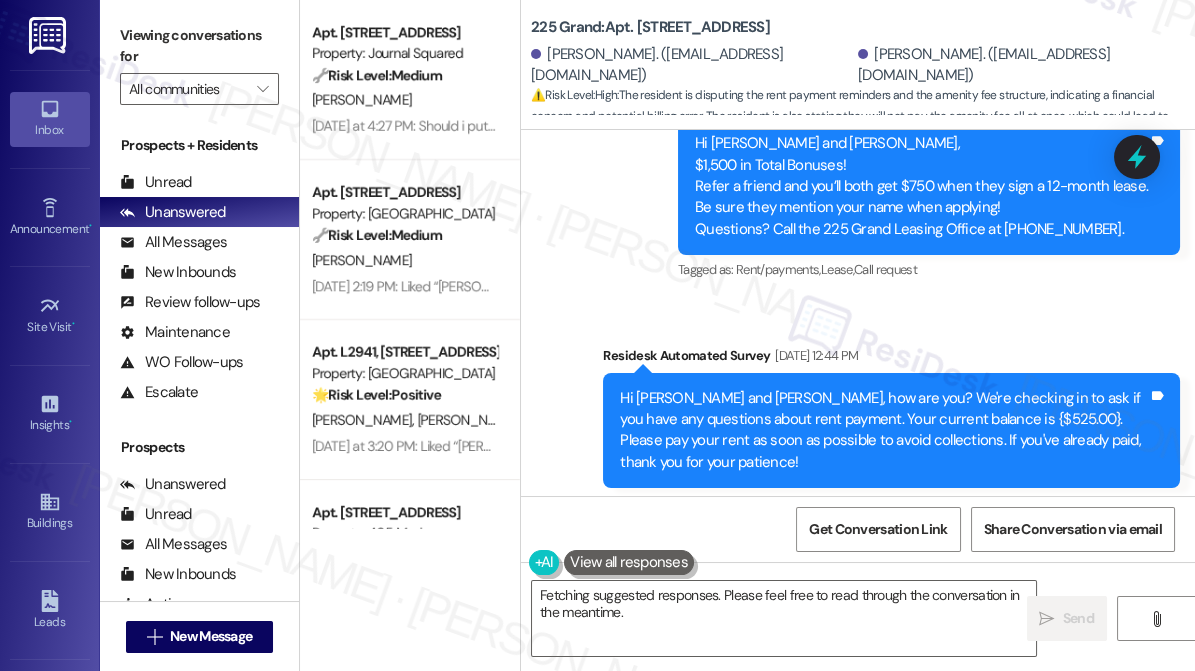 scroll, scrollTop: 11032, scrollLeft: 0, axis: vertical 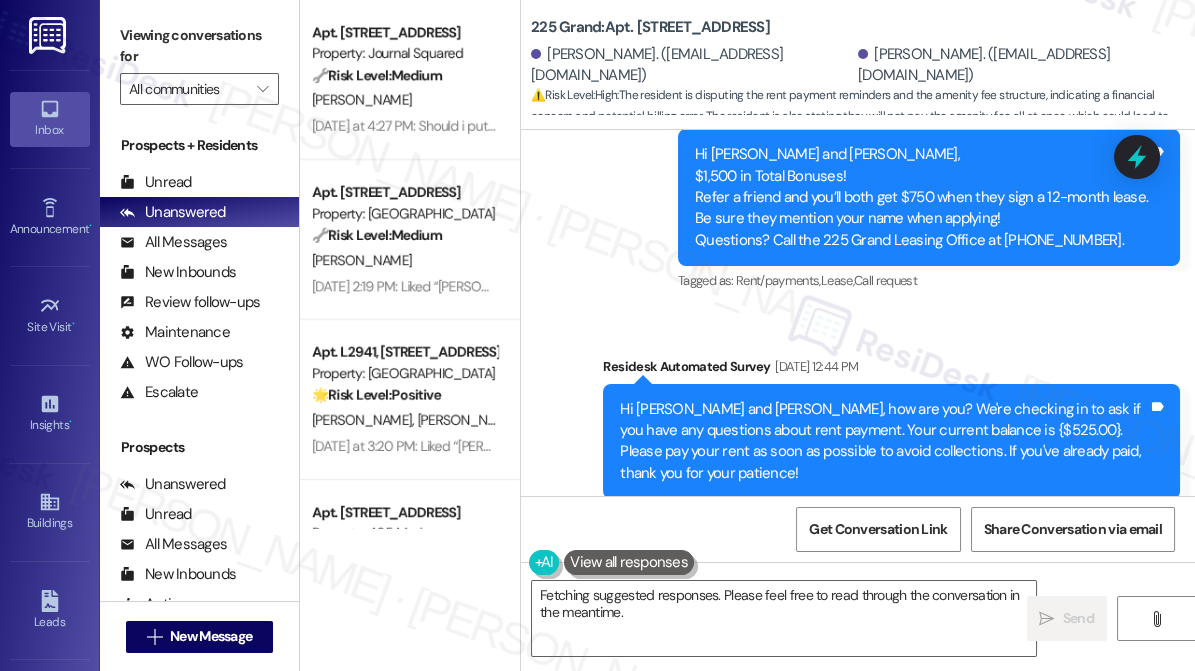 click on "Hi [PERSON_NAME] and [PERSON_NAME], how are you? We're checking in to ask if you have any questions about rent payment. Your current balance is {$525.00}. Please pay your rent as soon as possible to avoid collections. If you've already paid, thank you for your patience!" at bounding box center [884, 442] 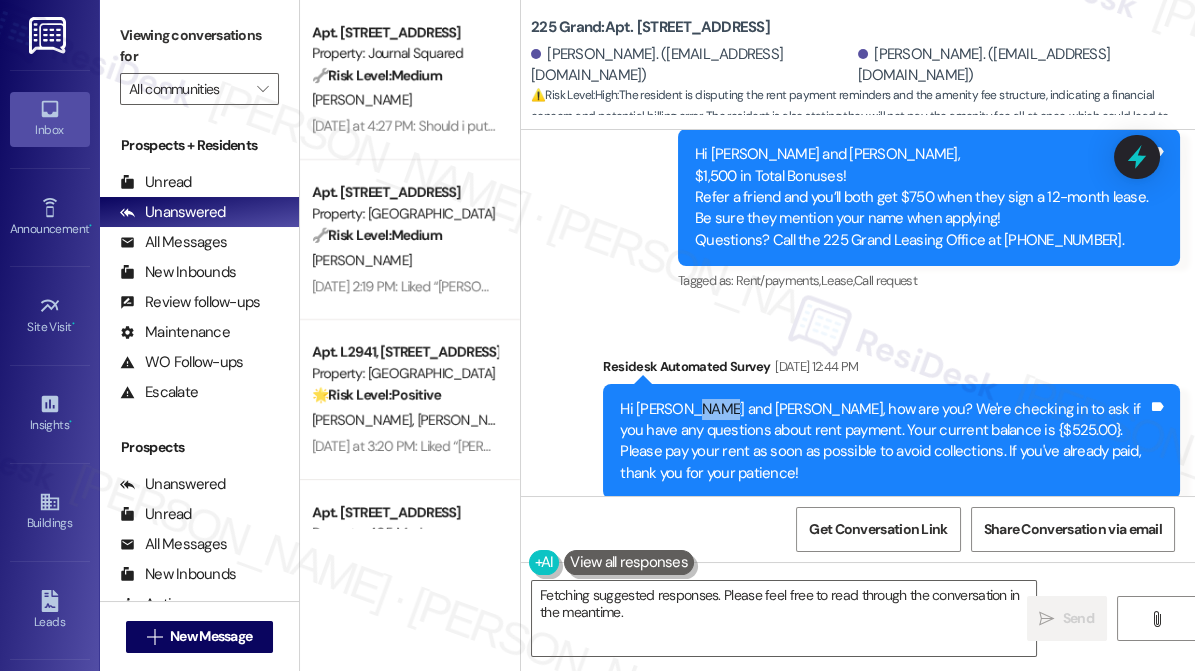 click on "Hi [PERSON_NAME] and [PERSON_NAME], how are you? We're checking in to ask if you have any questions about rent payment. Your current balance is {$525.00}. Please pay your rent as soon as possible to avoid collections. If you've already paid, thank you for your patience!" at bounding box center [884, 442] 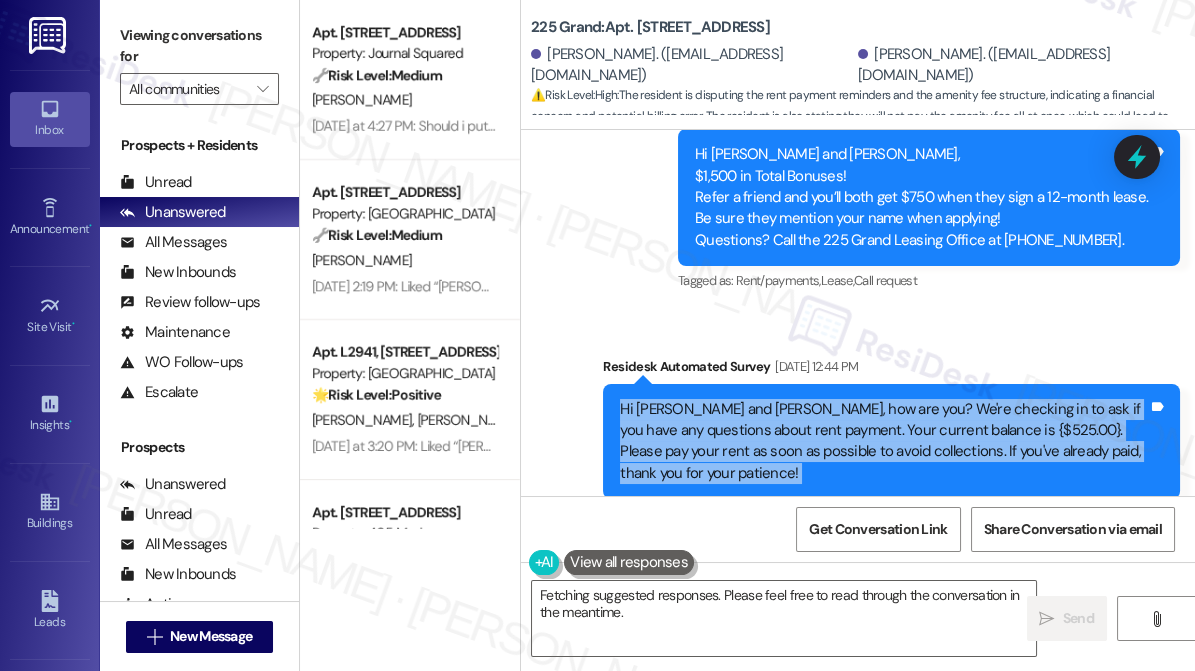 click on "Hi [PERSON_NAME] and [PERSON_NAME], how are you? We're checking in to ask if you have any questions about rent payment. Your current balance is {$525.00}. Please pay your rent as soon as possible to avoid collections. If you've already paid, thank you for your patience!" at bounding box center [884, 442] 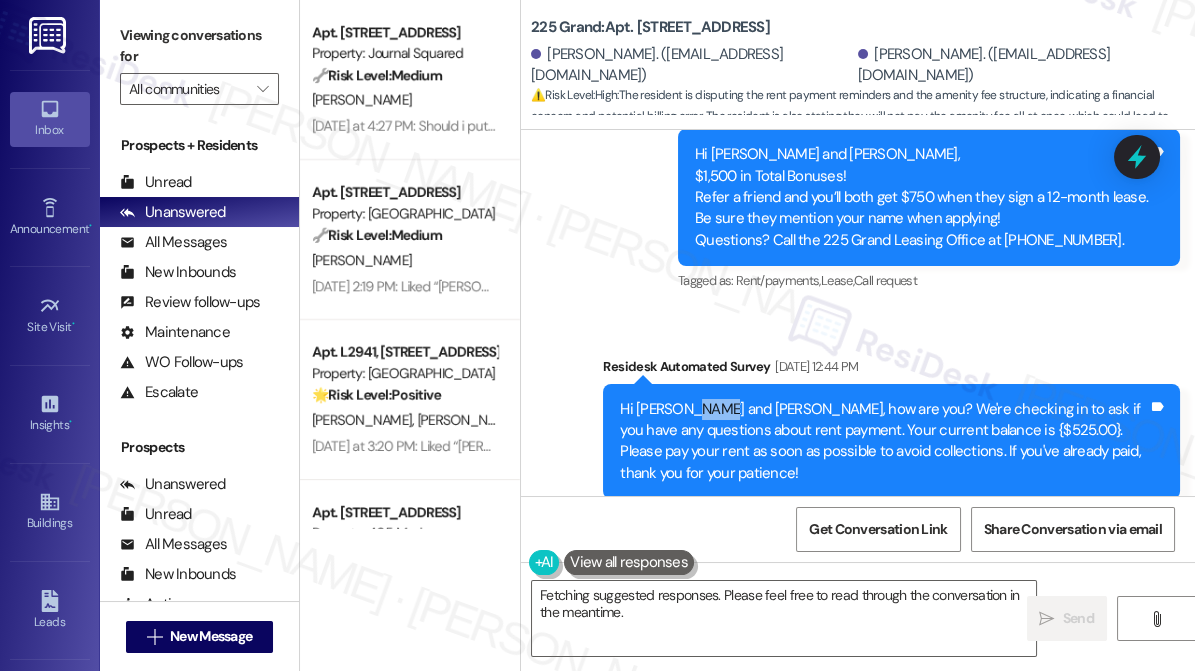 click on "Hi [PERSON_NAME] and [PERSON_NAME], how are you? We're checking in to ask if you have any questions about rent payment. Your current balance is {$525.00}. Please pay your rent as soon as possible to avoid collections. If you've already paid, thank you for your patience!" at bounding box center (884, 442) 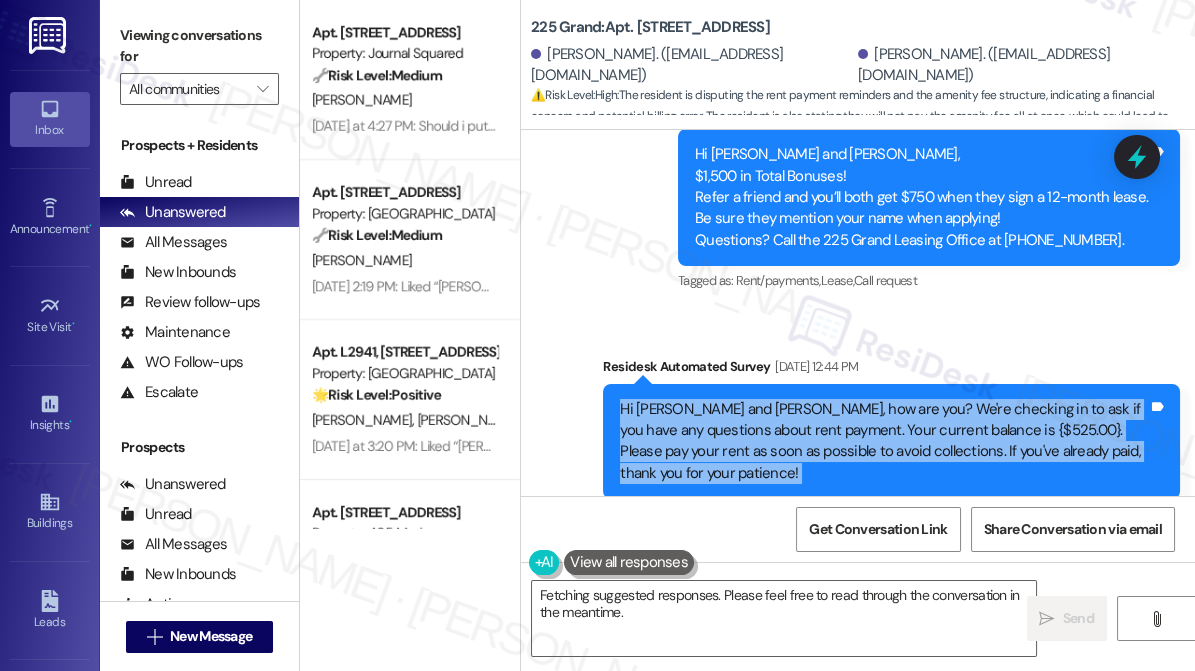 click on "Hi [PERSON_NAME] and [PERSON_NAME], how are you? We're checking in to ask if you have any questions about rent payment. Your current balance is {$525.00}. Please pay your rent as soon as possible to avoid collections. If you've already paid, thank you for your patience!" at bounding box center (884, 442) 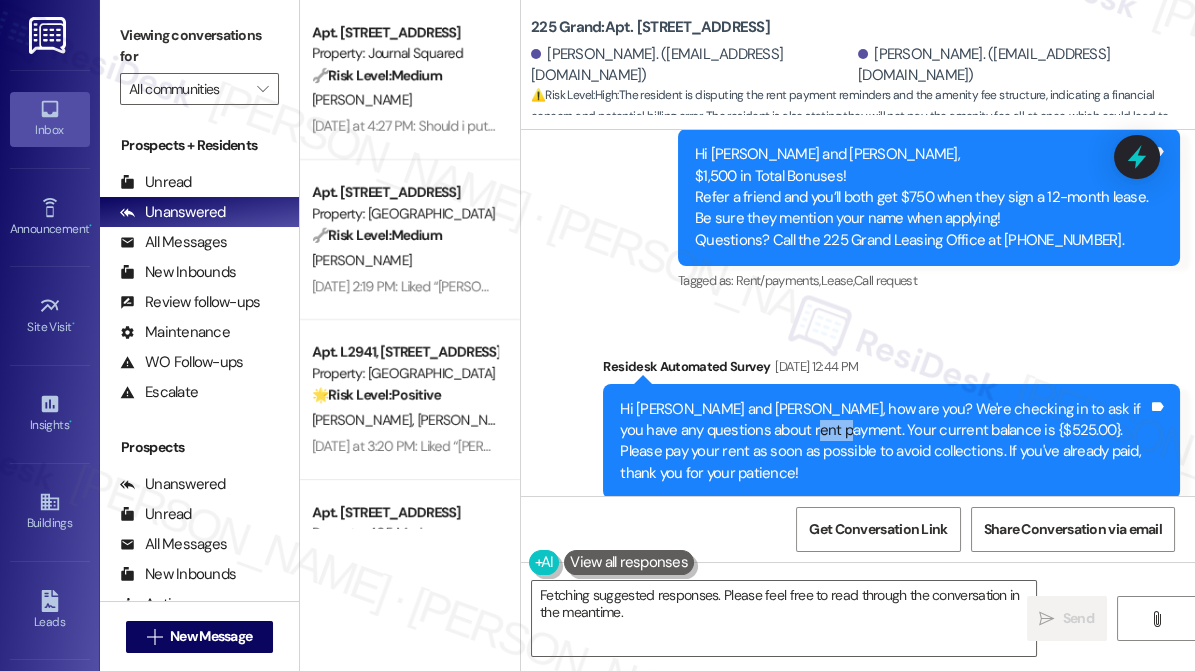 click on "Hi [PERSON_NAME] and [PERSON_NAME], how are you? We're checking in to ask if you have any questions about rent payment. Your current balance is {$525.00}. Please pay your rent as soon as possible to avoid collections. If you've already paid, thank you for your patience!" at bounding box center (884, 442) 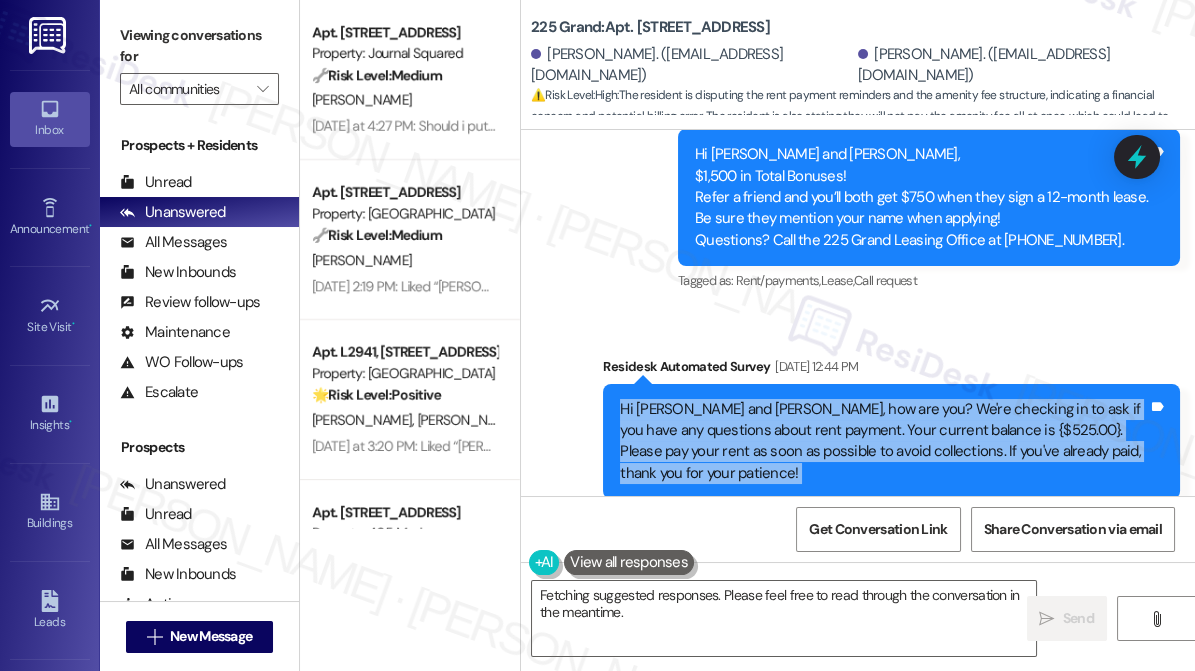 click on "Hi [PERSON_NAME] and [PERSON_NAME], how are you? We're checking in to ask if you have any questions about rent payment. Your current balance is {$525.00}. Please pay your rent as soon as possible to avoid collections. If you've already paid, thank you for your patience!" at bounding box center [884, 442] 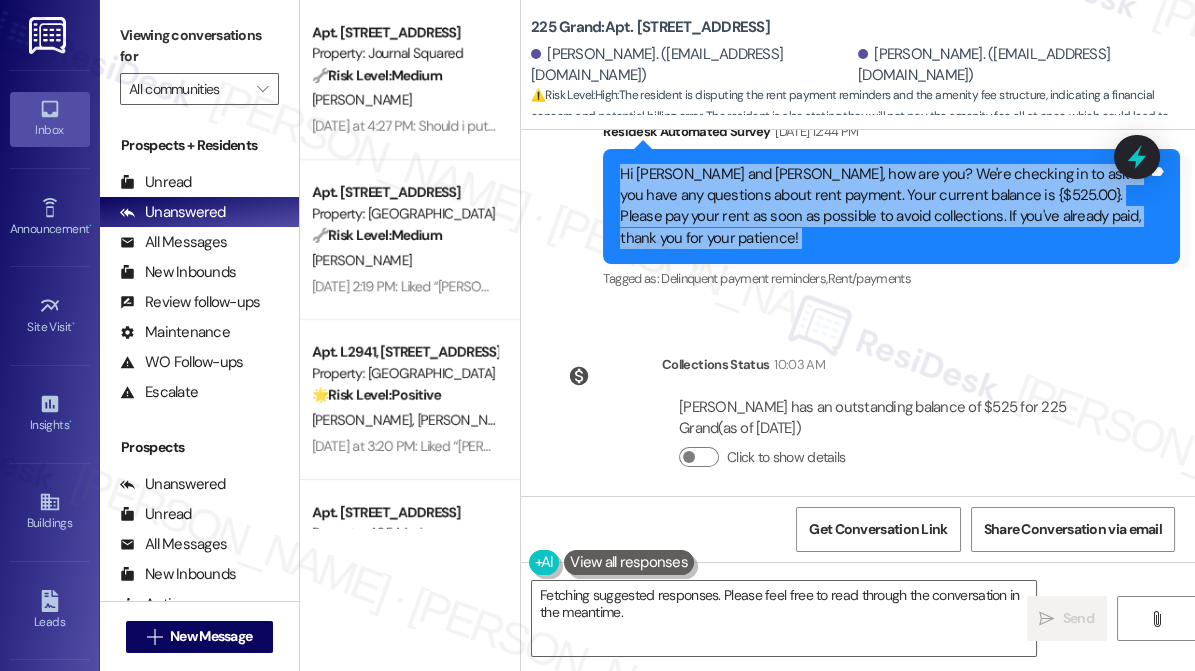 scroll, scrollTop: 11486, scrollLeft: 0, axis: vertical 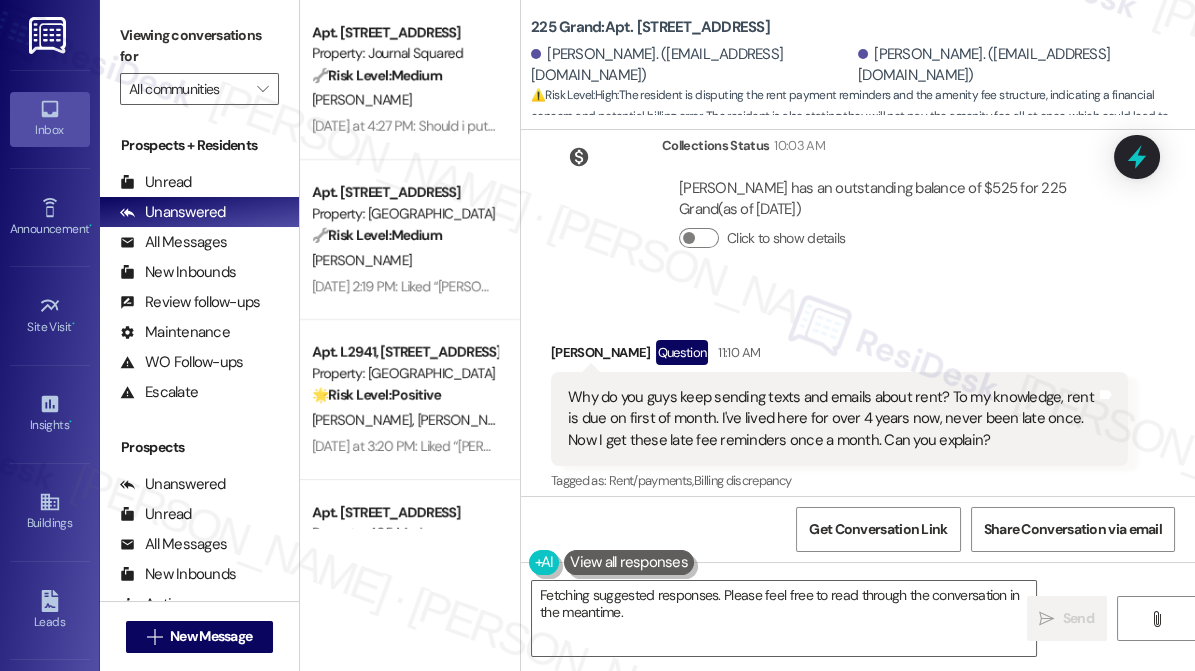 click on "Why do you guys keep sending texts and emails about rent? To my knowledge, rent is due on first of month. I've lived here for over 4 years now, never been late once. Now I get these late fee reminders once a month. Can you explain?" at bounding box center [832, 419] 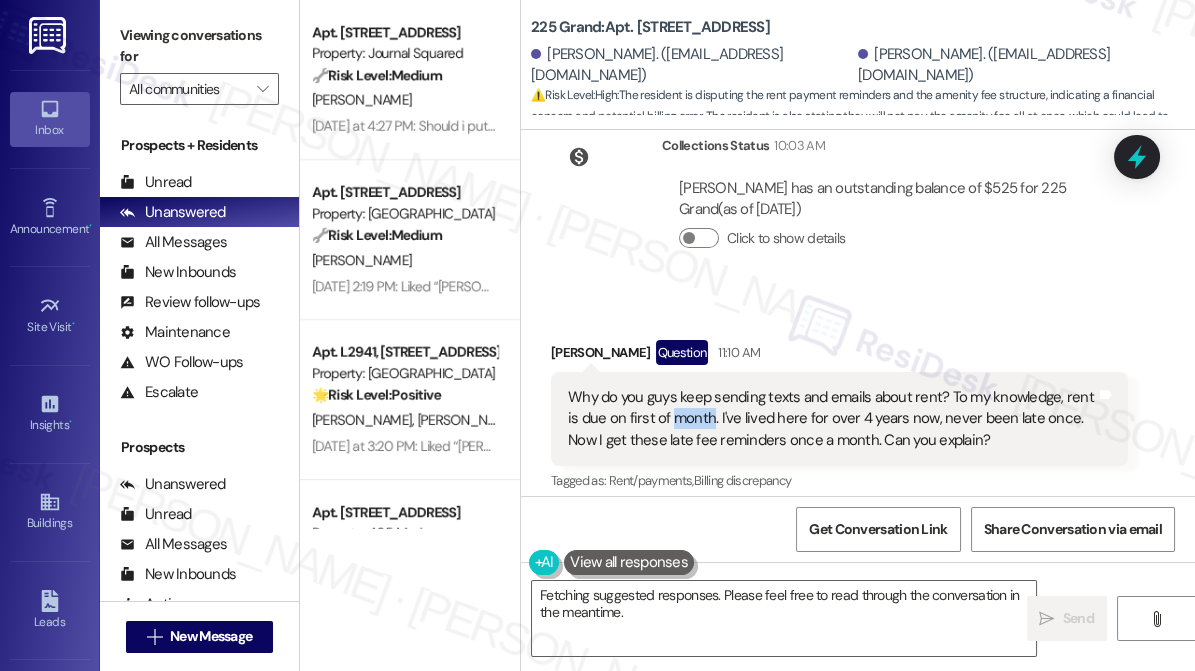 click on "Why do you guys keep sending texts and emails about rent? To my knowledge, rent is due on first of month. I've lived here for over 4 years now, never been late once. Now I get these late fee reminders once a month. Can you explain?" at bounding box center [832, 419] 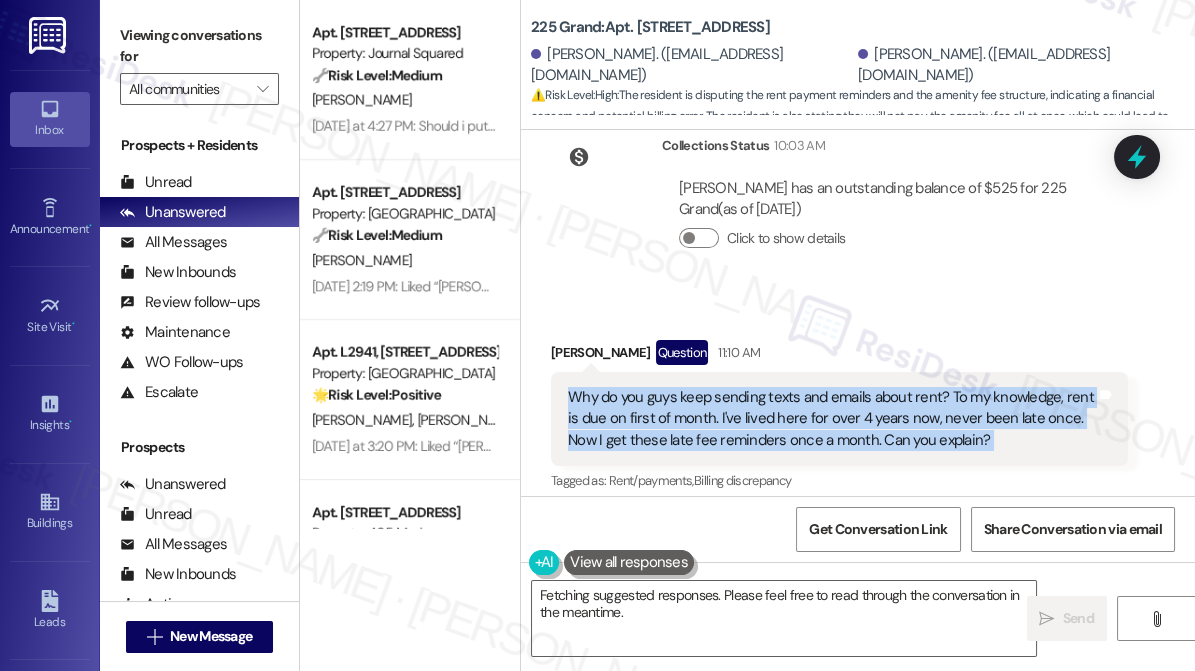 click on "Why do you guys keep sending texts and emails about rent? To my knowledge, rent is due on first of month. I've lived here for over 4 years now, never been late once. Now I get these late fee reminders once a month. Can you explain?" at bounding box center (832, 419) 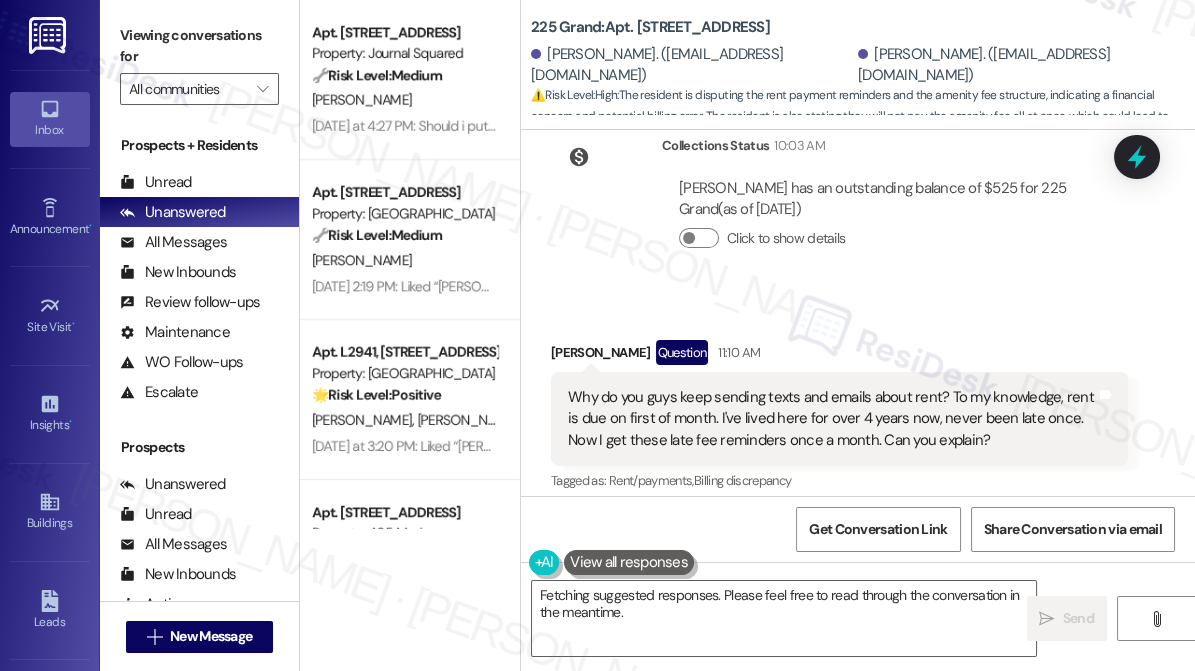 click on "Dominic Defalco Question 11:10 AM" at bounding box center (839, 356) 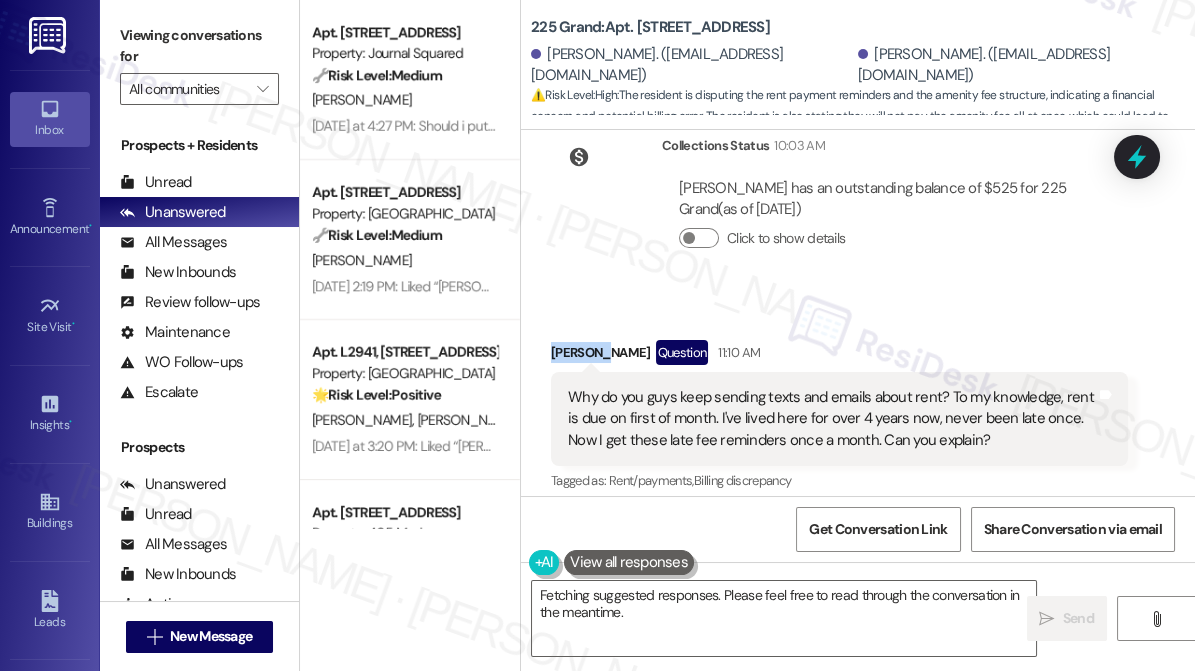 click on "Dominic Defalco Question 11:10 AM" at bounding box center (839, 356) 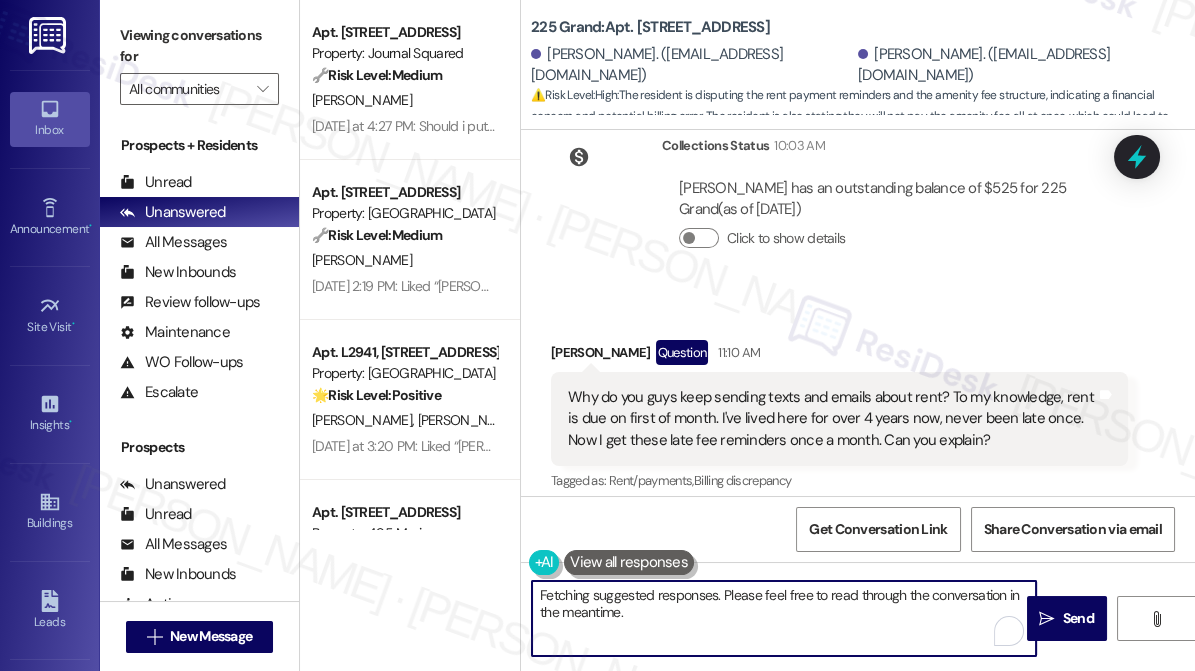 drag, startPoint x: 637, startPoint y: 591, endPoint x: 554, endPoint y: 596, distance: 83.15047 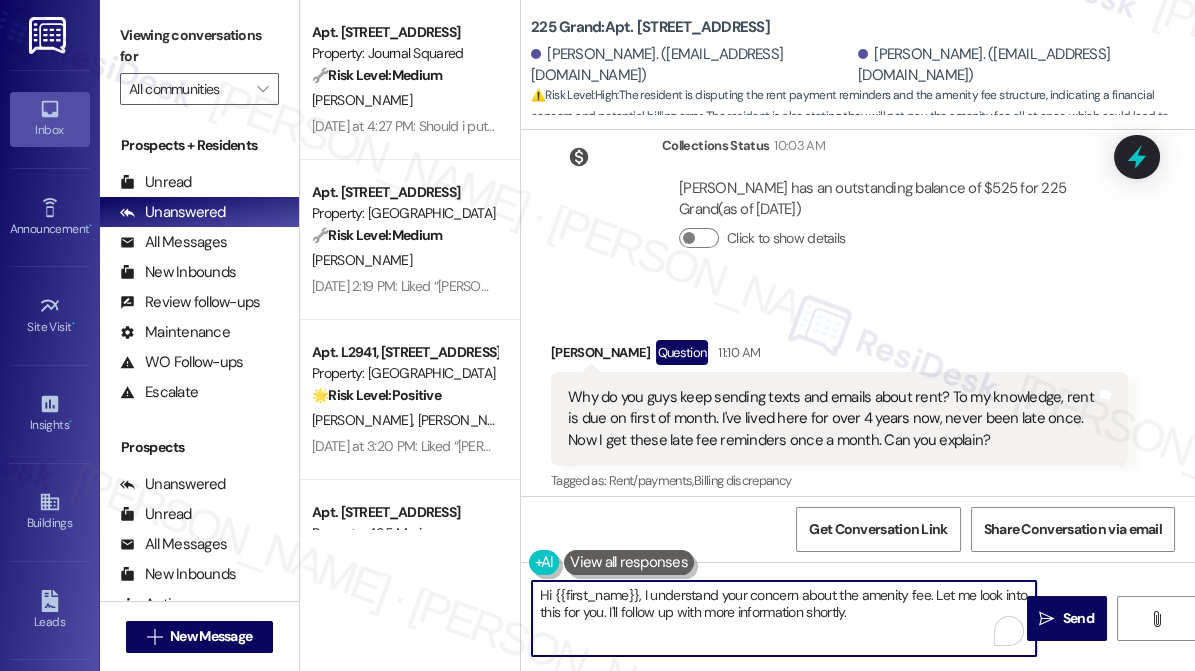 paste on "Dominic" 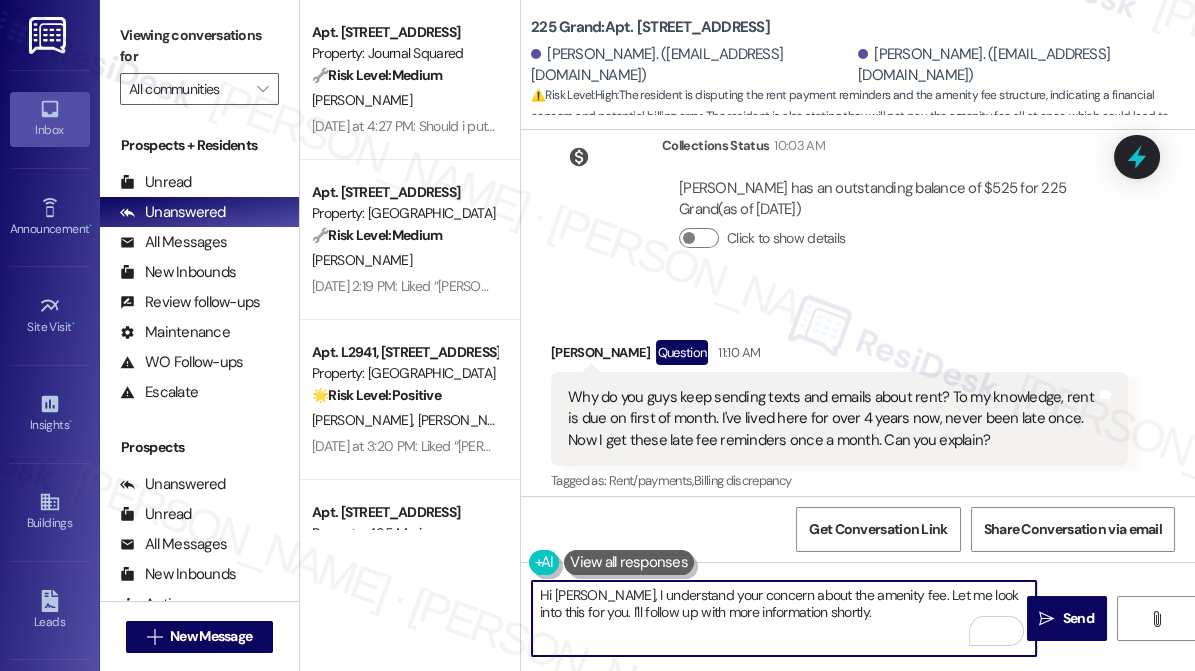 click on "Why do you guys keep sending texts and emails about rent? To my knowledge, rent is due on first of month. I've lived here for over 4 years now, never been late once. Now I get these late fee reminders once a month. Can you explain?" at bounding box center [832, 419] 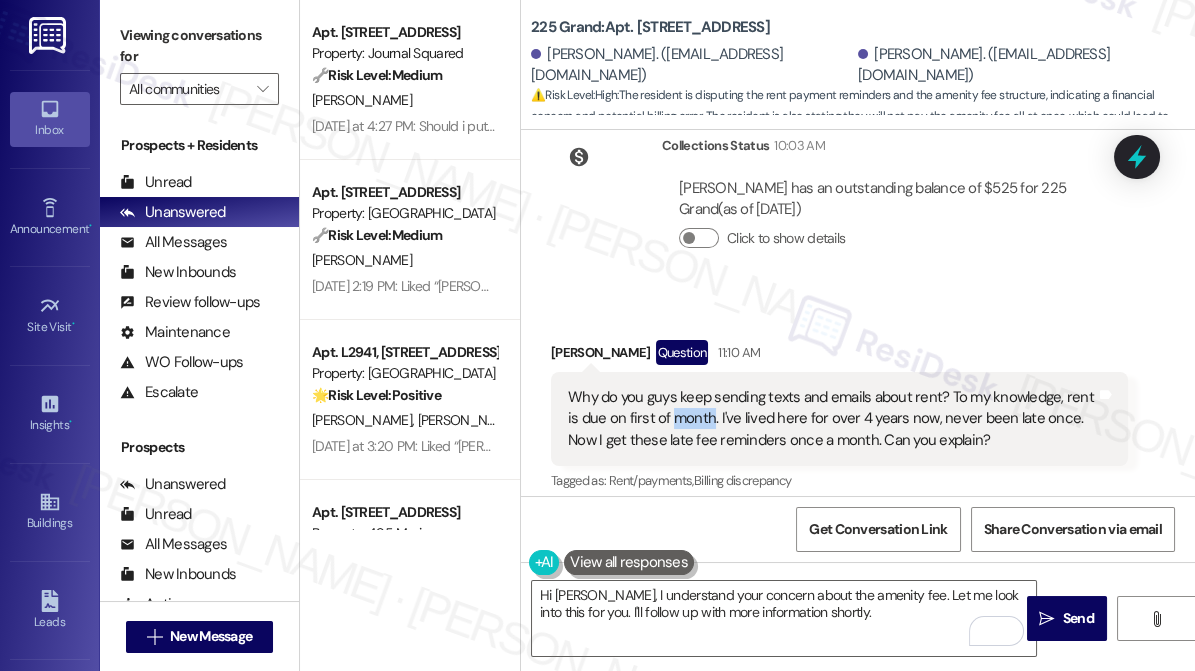 click on "Why do you guys keep sending texts and emails about rent? To my knowledge, rent is due on first of month. I've lived here for over 4 years now, never been late once. Now I get these late fee reminders once a month. Can you explain?" at bounding box center [832, 419] 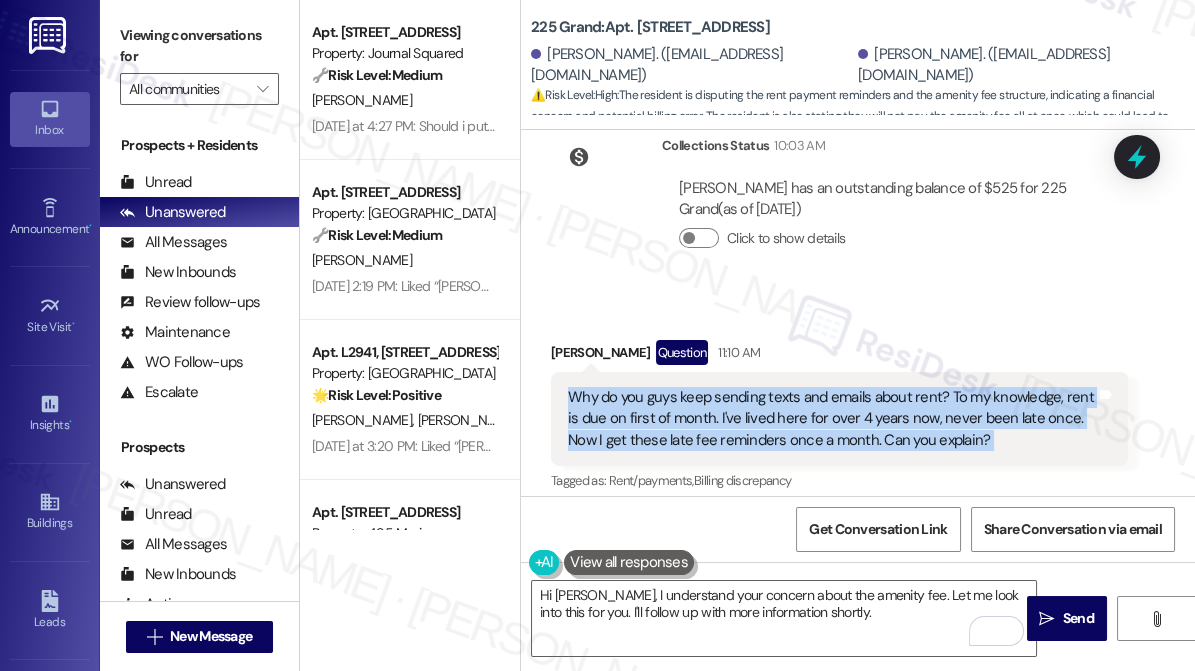 click on "Why do you guys keep sending texts and emails about rent? To my knowledge, rent is due on first of month. I've lived here for over 4 years now, never been late once. Now I get these late fee reminders once a month. Can you explain?" at bounding box center [832, 419] 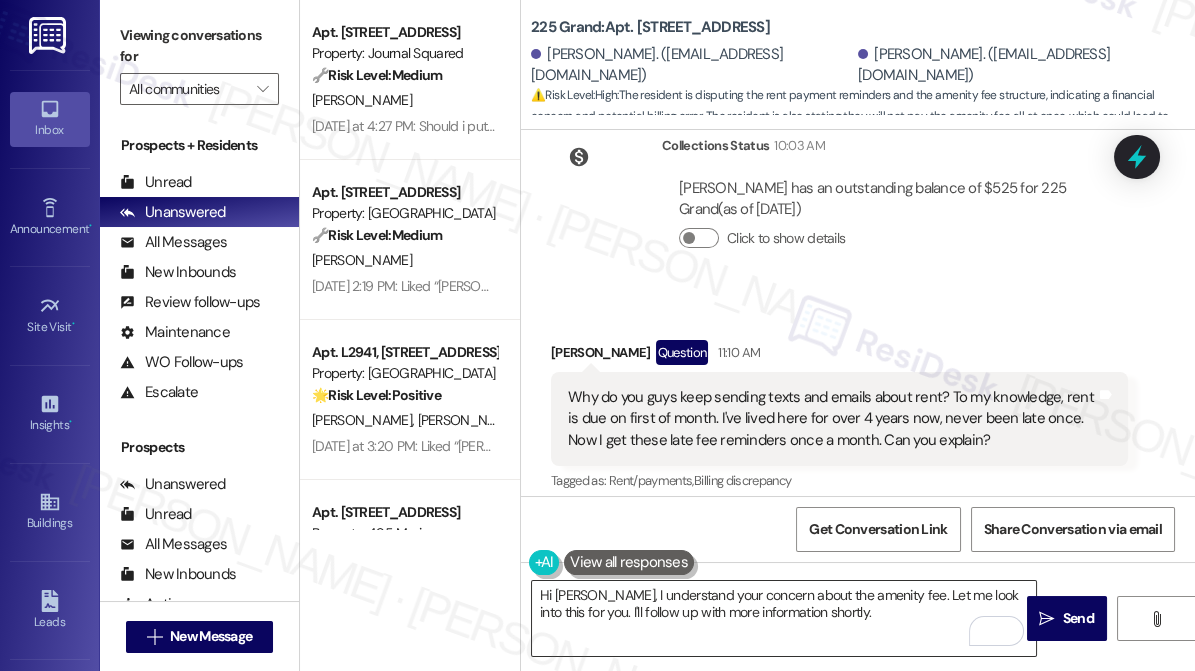 click on "Hi Dominic, I understand your concern about the amenity fee. Let me look into this for you. I'll follow up with more information shortly." at bounding box center (784, 618) 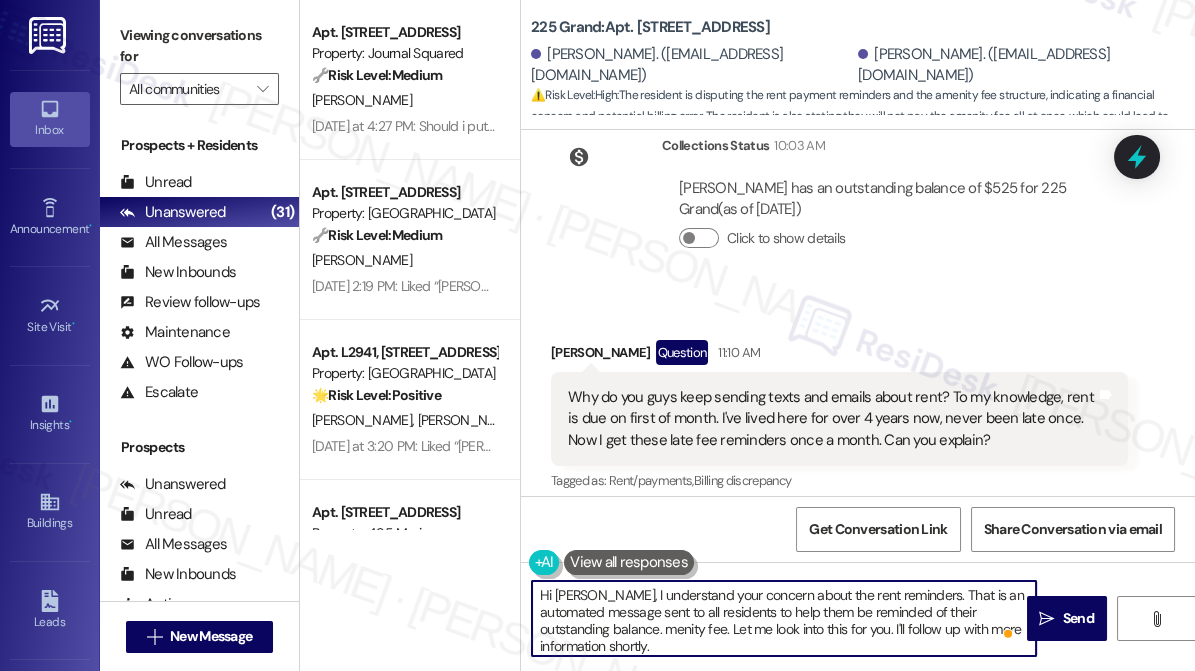 click on "Hi Dominic, I understand your concern about the rent reminders. That is an automated message sent to all residents to help them be reminded of their outstanding balance. menity fee. Let me look into this for you. I'll follow up with more information shortly." at bounding box center [784, 618] 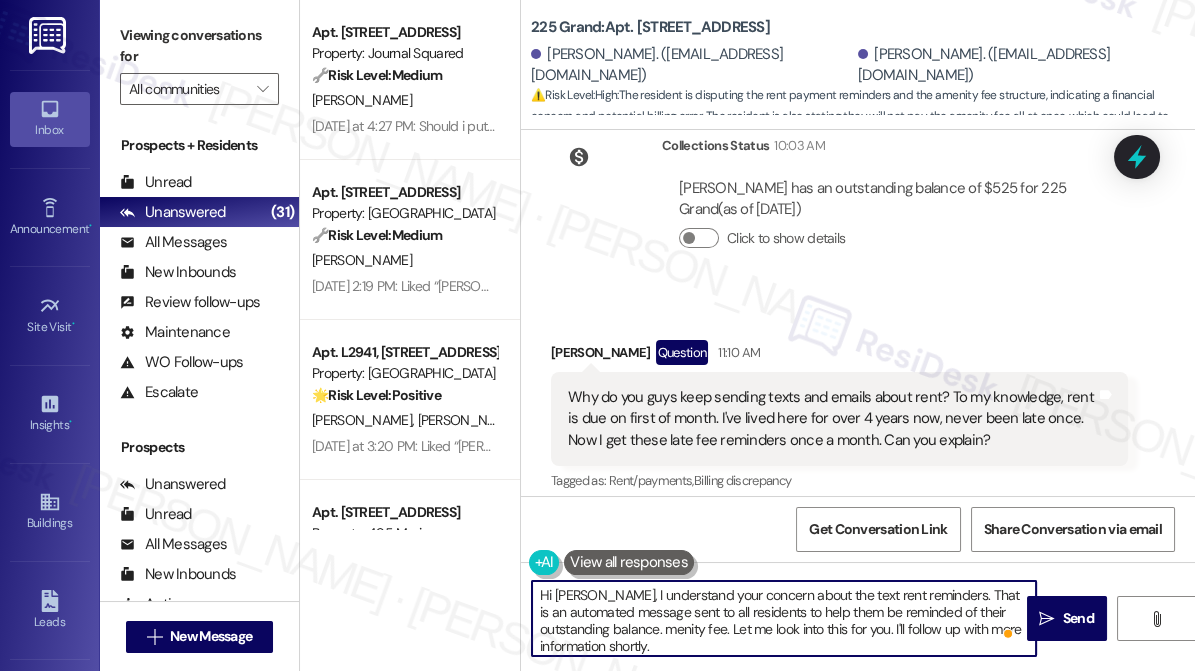 click on "Hi Dominic, I understand your concern about the text rent reminders. That is an automated message sent to all residents to help them be reminded of their outstanding balance. menity fee. Let me look into this for you. I'll follow up with more information shortly." at bounding box center [784, 618] 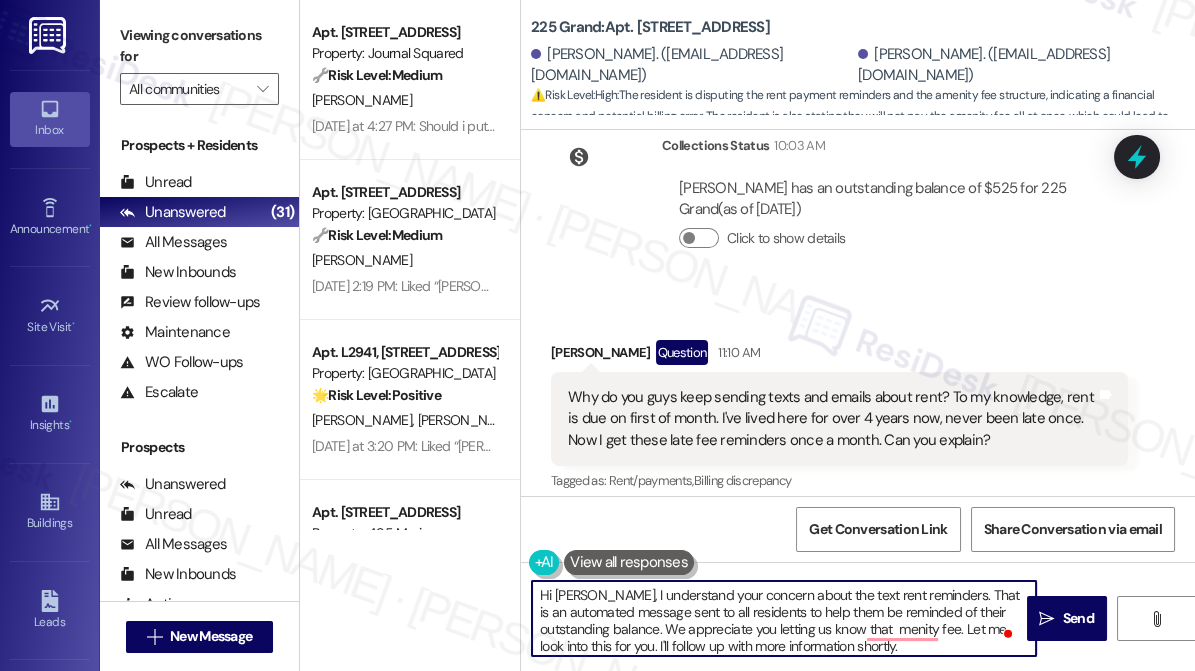 type on "Hi Dominic, I understand your concern about the text rent reminders. That is an automated message sent to all residents to help them be reminded of their outstanding balance. We appreciate you letting us know that  menity fee. Let me look into this for you. I'll follow up with more information shortly." 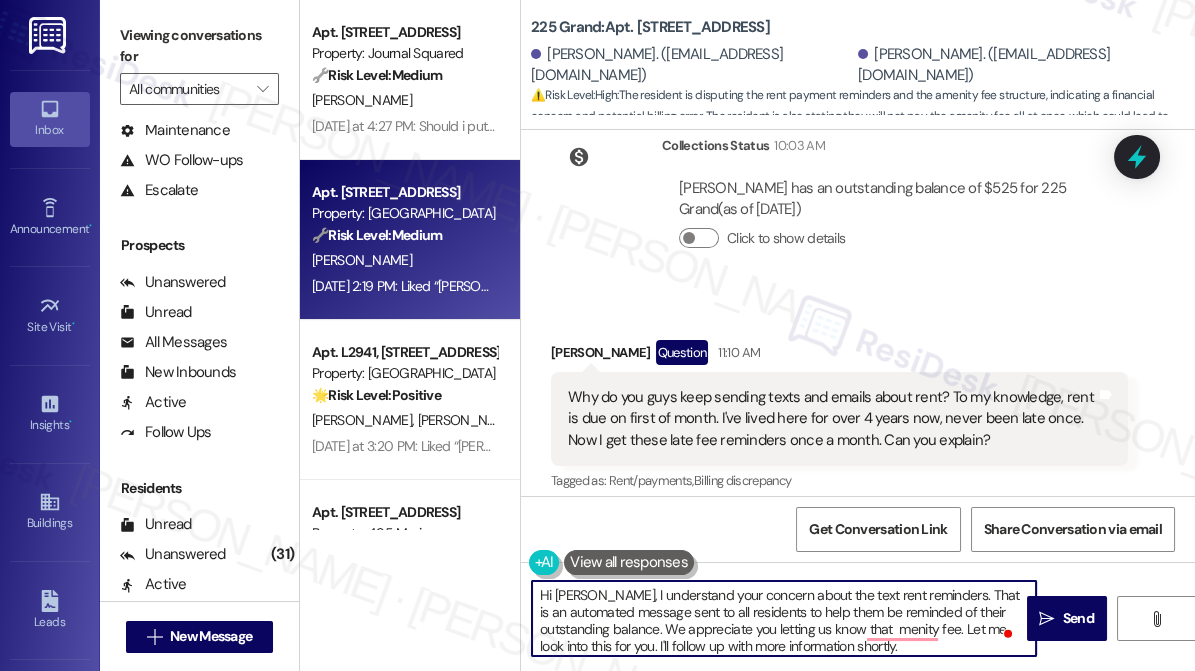 scroll, scrollTop: 352, scrollLeft: 0, axis: vertical 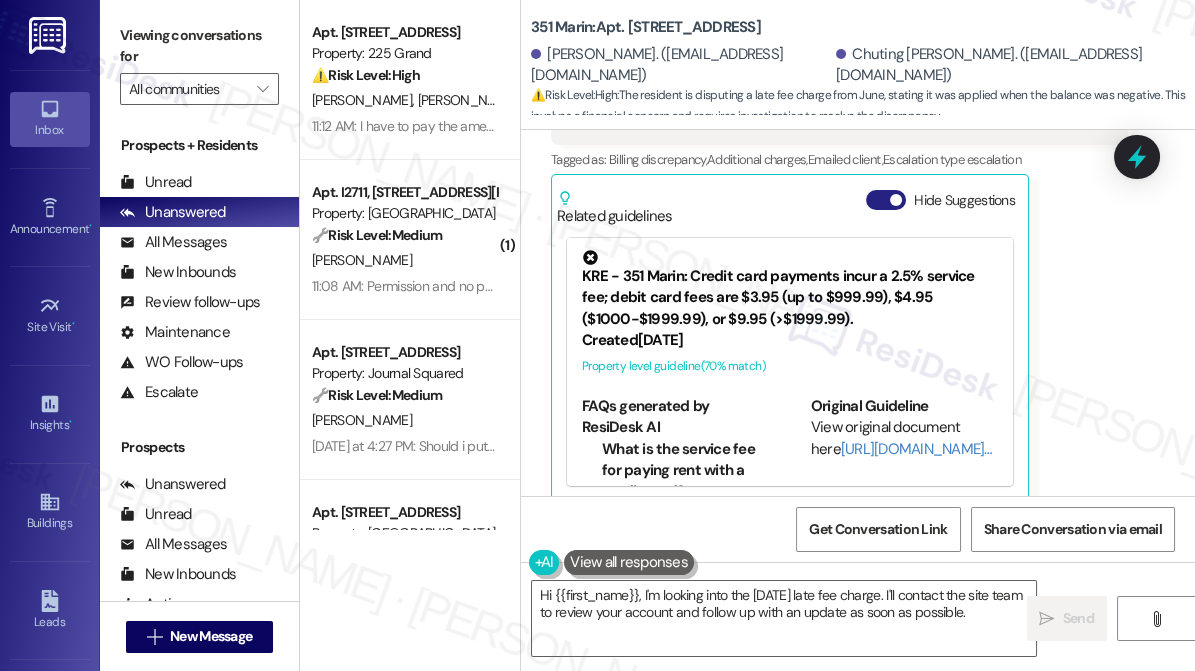 click on "Hide Suggestions" at bounding box center [886, 200] 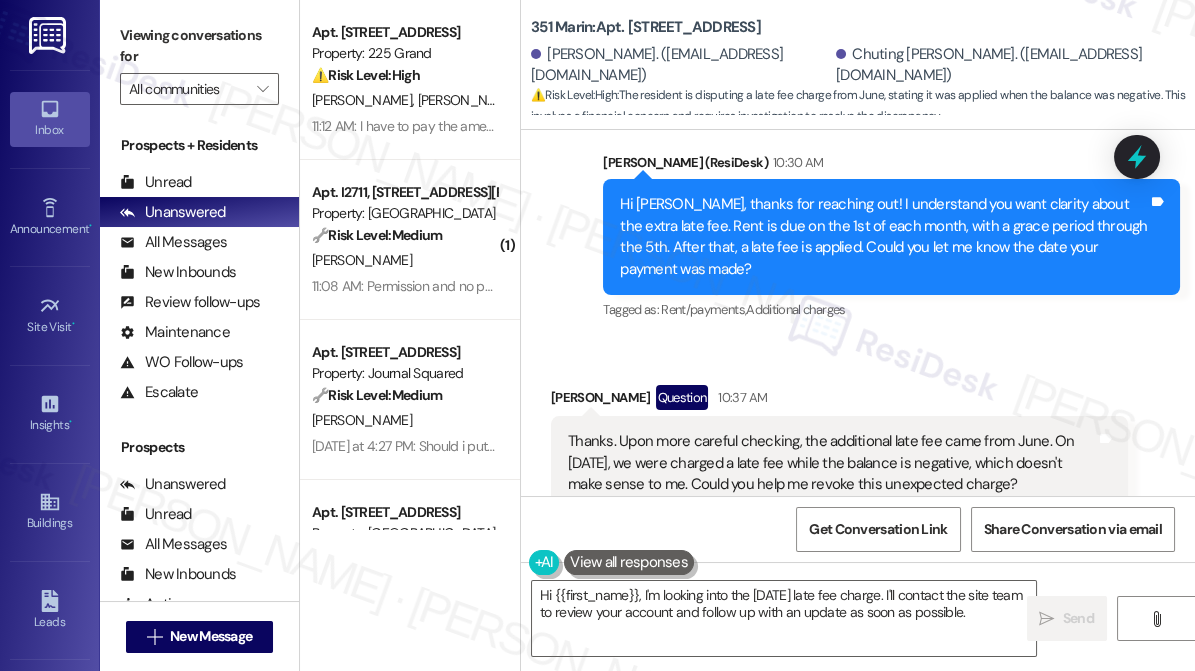 scroll, scrollTop: 9170, scrollLeft: 0, axis: vertical 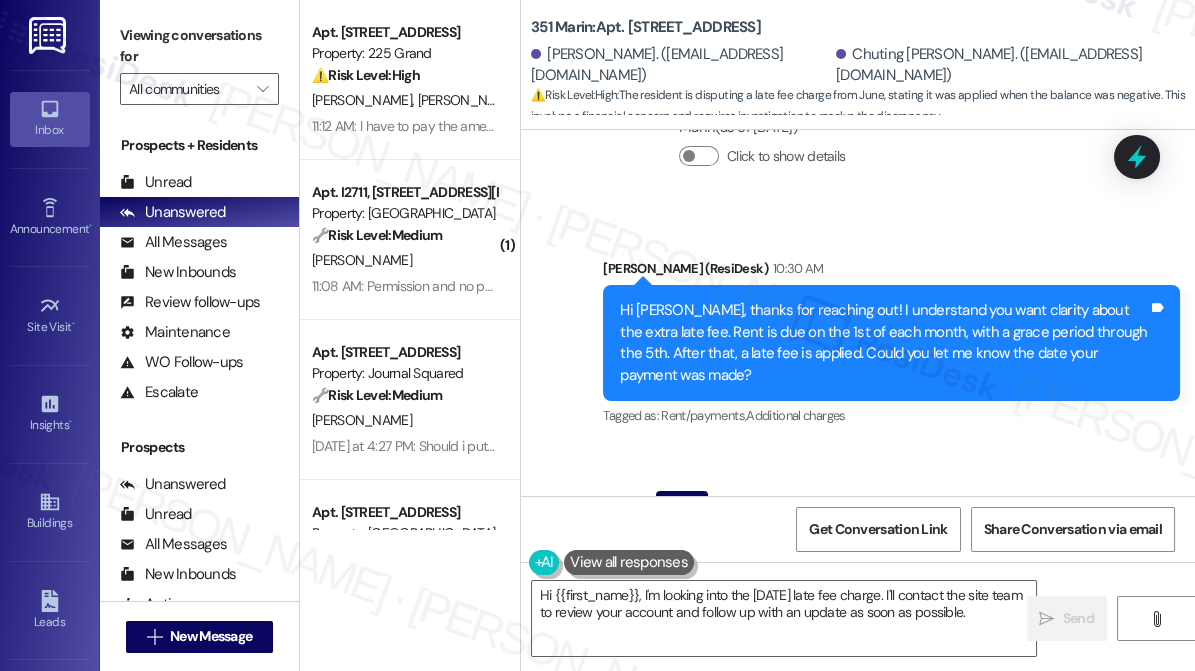 click on "Hi [PERSON_NAME], thanks for reaching out! I understand you want clarity about the extra late fee. Rent is due on the 1st of each month, with a grace period through the 5th. After that, a late fee is applied. Could you let me know the date your payment was made?" at bounding box center (884, 343) 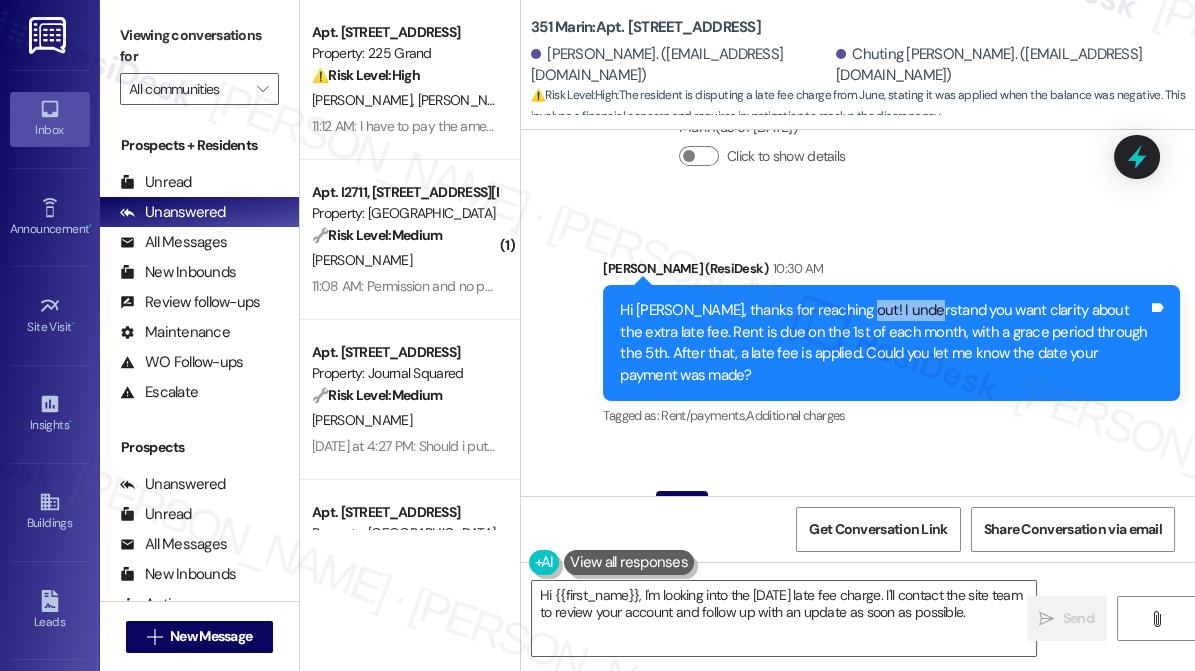 click on "Hi [PERSON_NAME], thanks for reaching out! I understand you want clarity about the extra late fee. Rent is due on the 1st of each month, with a grace period through the 5th. After that, a late fee is applied. Could you let me know the date your payment was made?" at bounding box center (884, 343) 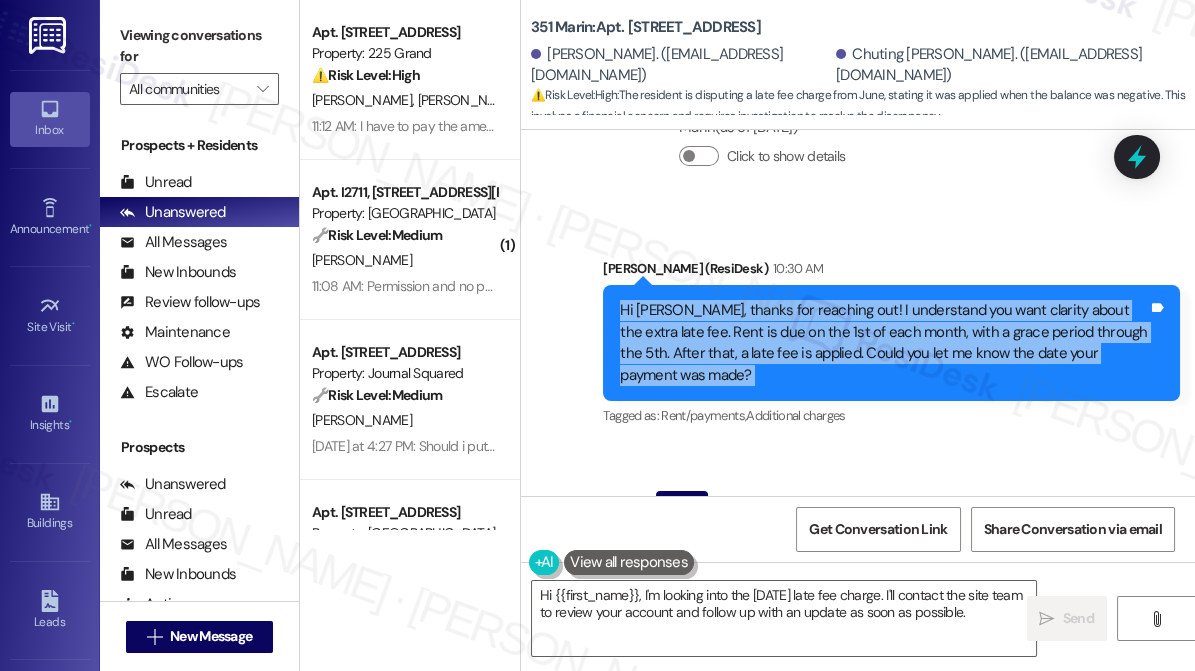 click on "Hi [PERSON_NAME], thanks for reaching out! I understand you want clarity about the extra late fee. Rent is due on the 1st of each month, with a grace period through the 5th. After that, a late fee is applied. Could you let me know the date your payment was made?" at bounding box center (884, 343) 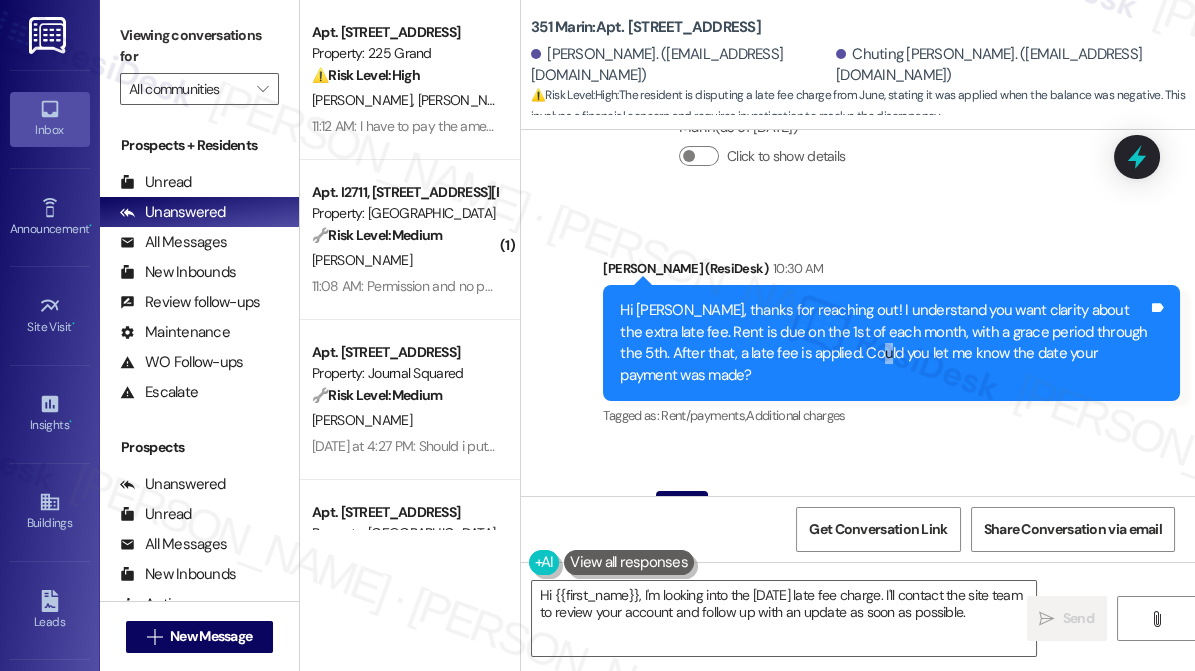 click on "Hi [PERSON_NAME], thanks for reaching out! I understand you want clarity about the extra late fee. Rent is due on the 1st of each month, with a grace period through the 5th. After that, a late fee is applied. Could you let me know the date your payment was made?" at bounding box center (884, 343) 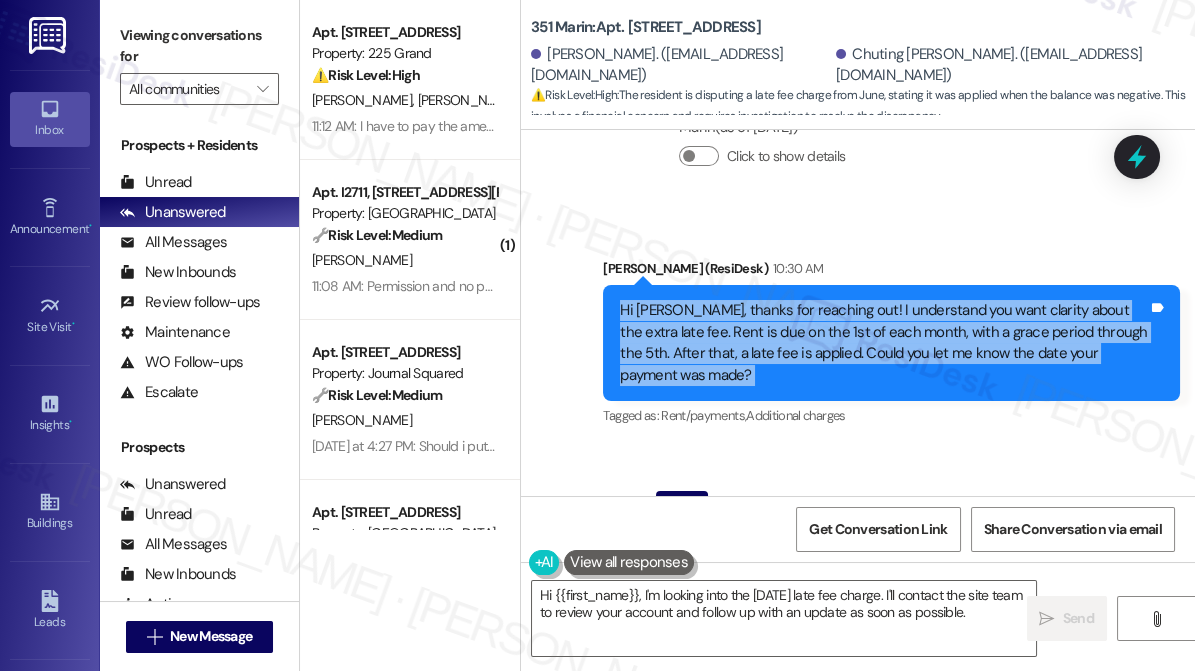 click on "Hi [PERSON_NAME], thanks for reaching out! I understand you want clarity about the extra late fee. Rent is due on the 1st of each month, with a grace period through the 5th. After that, a late fee is applied. Could you let me know the date your payment was made?" at bounding box center (884, 343) 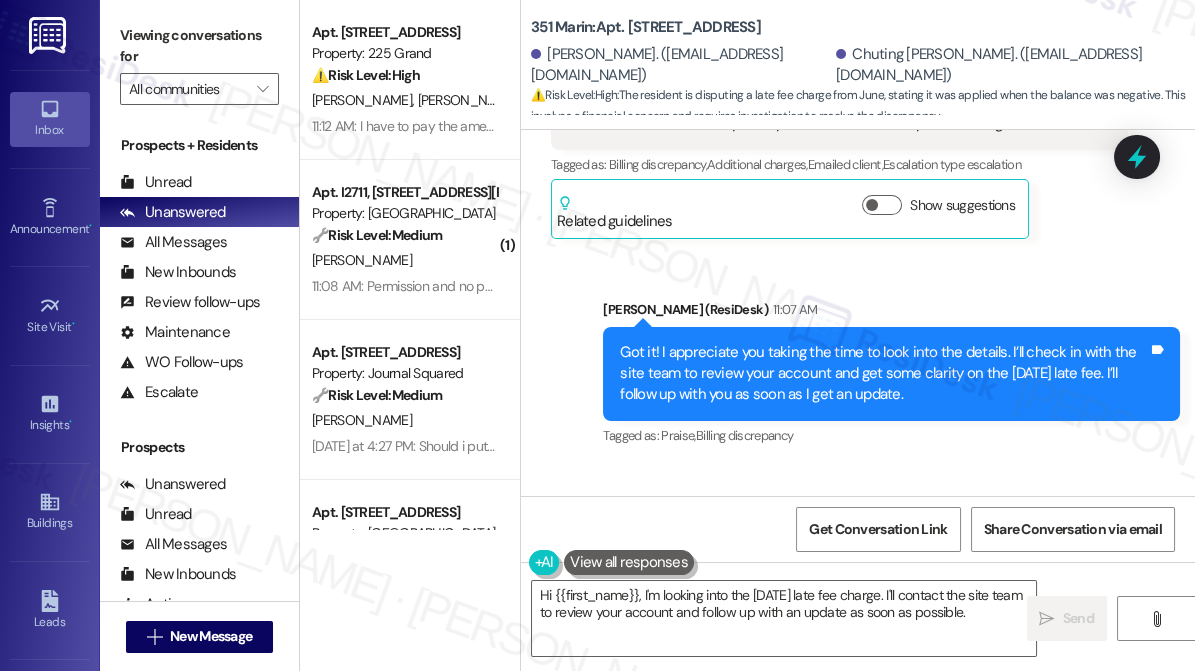 scroll, scrollTop: 9716, scrollLeft: 0, axis: vertical 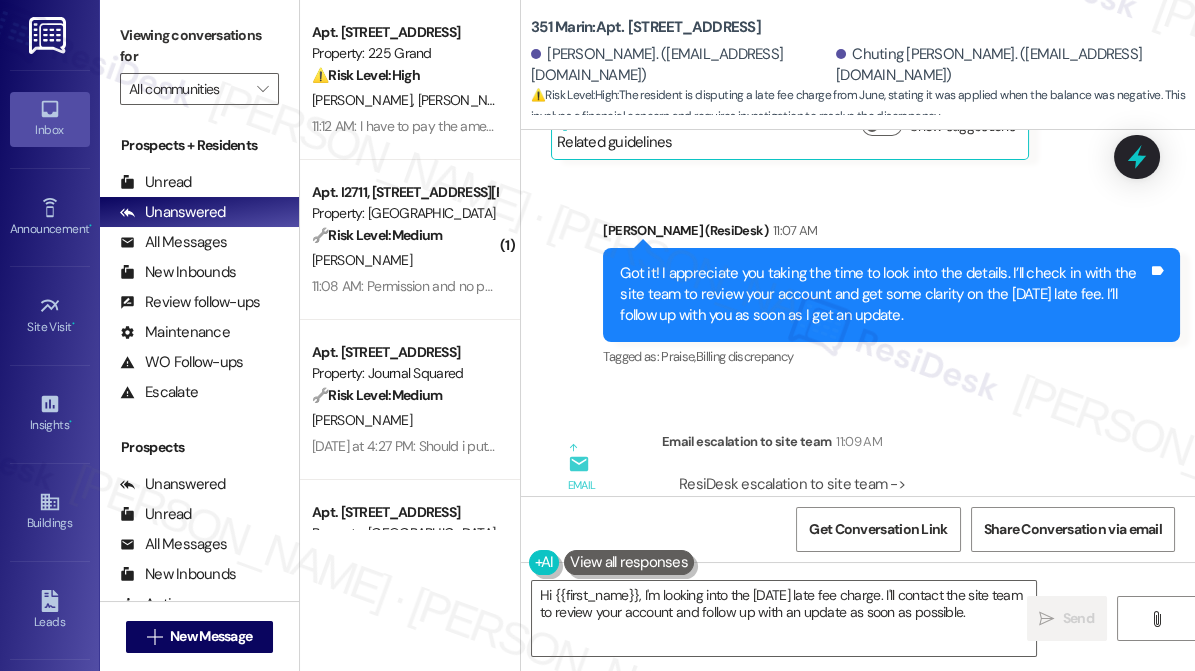 click on "Got it! I appreciate you taking the time to look into the details. I’ll check in with the site team to review your account and get some clarity on the [DATE] late fee. I’ll follow up with you as soon as I get an update." at bounding box center [884, 295] 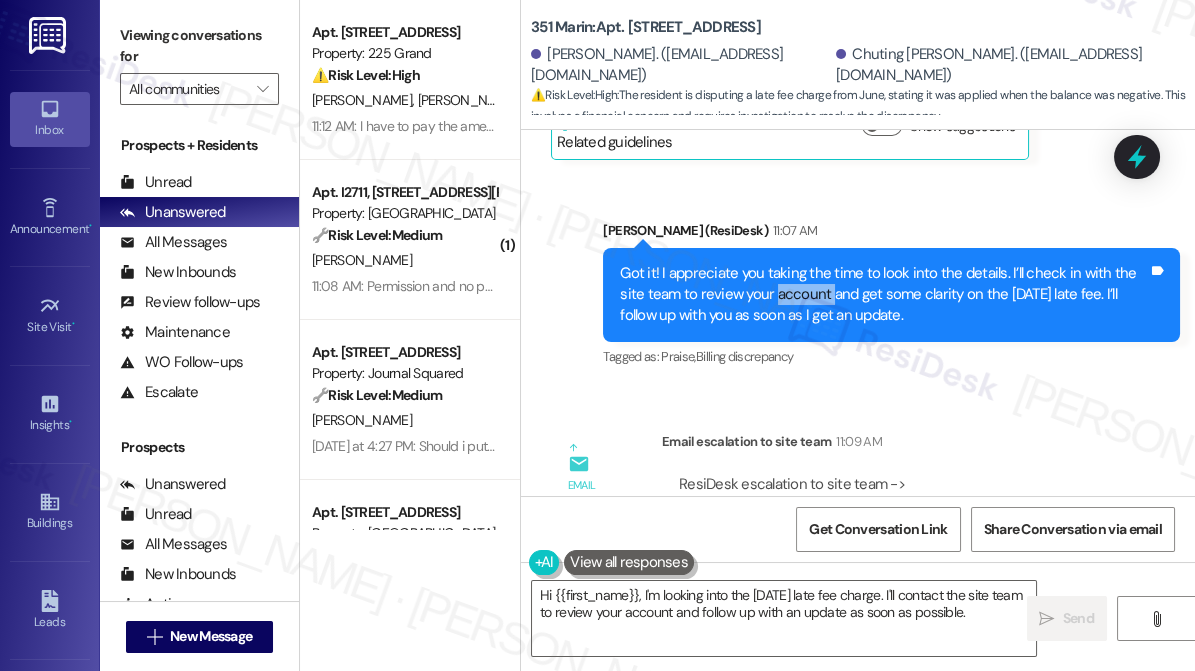 click on "Got it! I appreciate you taking the time to look into the details. I’ll check in with the site team to review your account and get some clarity on the [DATE] late fee. I’ll follow up with you as soon as I get an update." at bounding box center (884, 295) 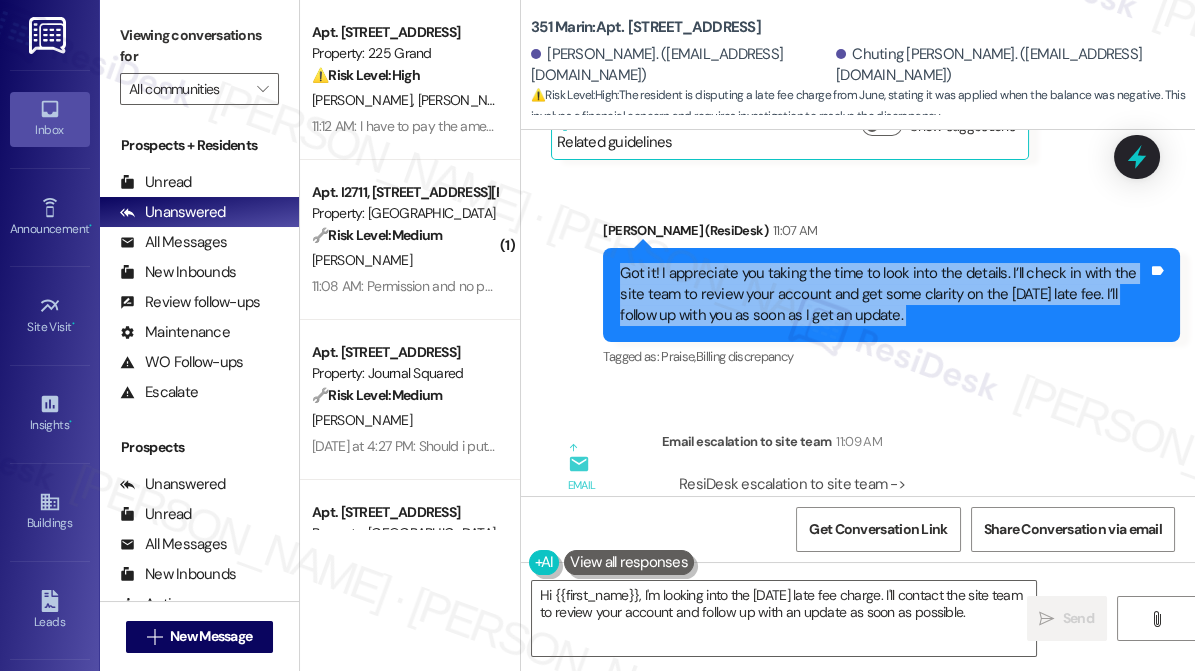 click on "Got it! I appreciate you taking the time to look into the details. I’ll check in with the site team to review your account and get some clarity on the [DATE] late fee. I’ll follow up with you as soon as I get an update." at bounding box center [884, 295] 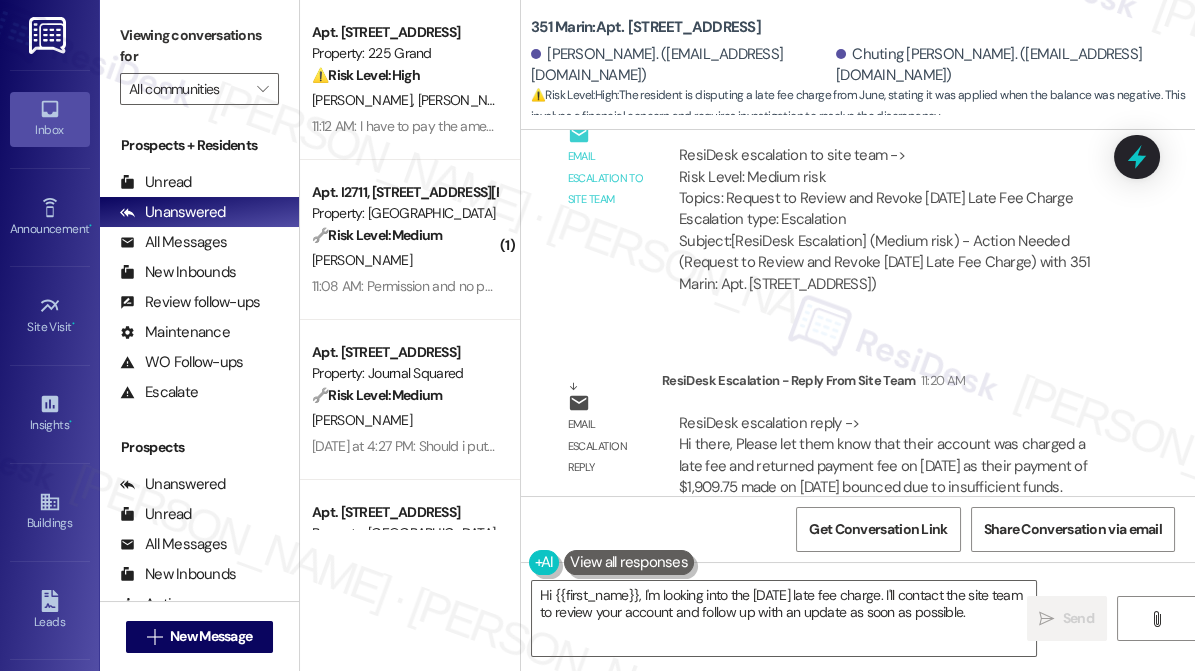 scroll, scrollTop: 10080, scrollLeft: 0, axis: vertical 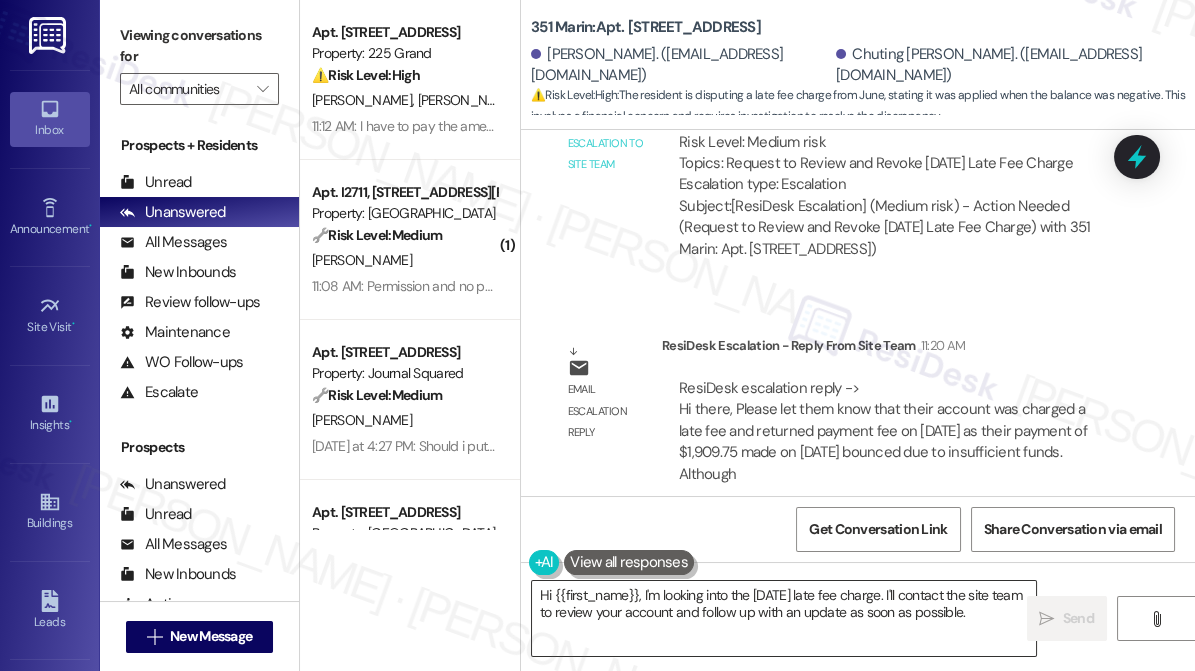 click on "Hi {{first_name}}, I'm looking into the [DATE] late fee charge. I'll contact the site team to review your account and follow up with an update as soon as possible." at bounding box center (784, 618) 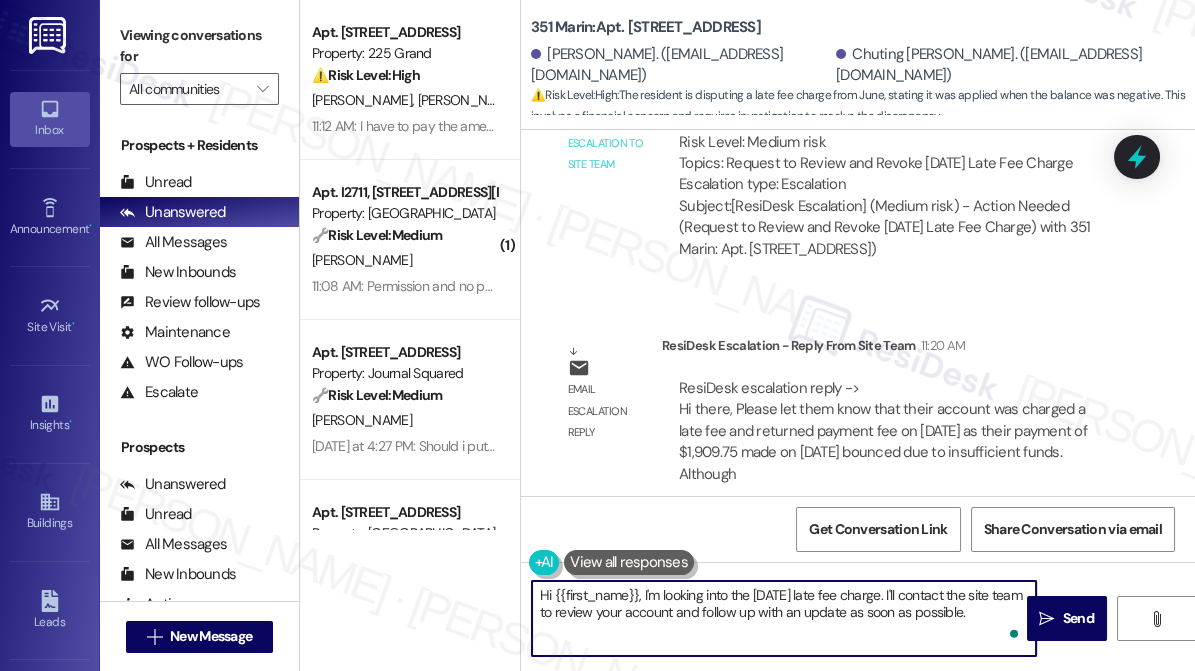 paste on "ccount was charged a late fee and returned payment fee on [DATE] as their payment of $1,909.75 made on [DATE] bounced due to insufficient funds. Although the initial payment was made on time, because the funds were not available and posted to satisfy the balance due, it was considered late.
Please let them know we can waive the June late fee as one-time courtesy, but we cannot waive the July late fee. As a friendly reminder, per our resident's lease agreements, rental payments are due on the 1st of every month and residents have until the 5th to remit payment. Payments received after the 5th will be considered late and assessed a $100 late fee. Please recommend setting up the auto-pay feature for a more seamless and stress free experience.
If there's any other questions they may have, please have them reach out to our management team at [EMAIL_ADDRESS][DOMAIN_NAME]" 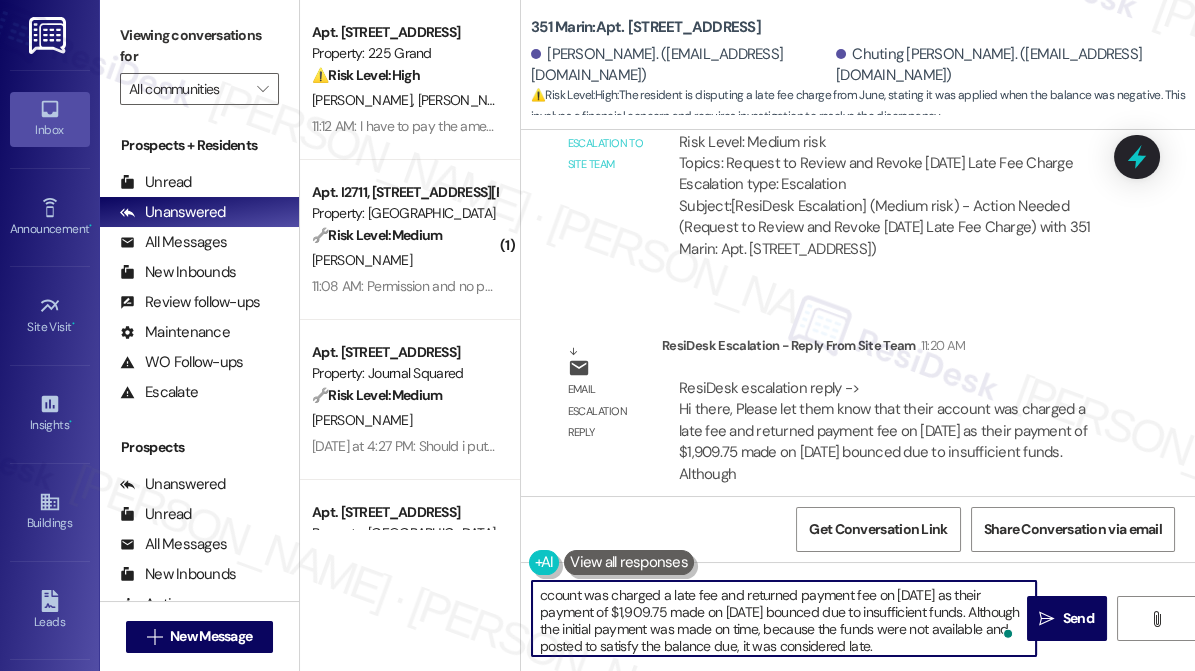 scroll, scrollTop: 170, scrollLeft: 0, axis: vertical 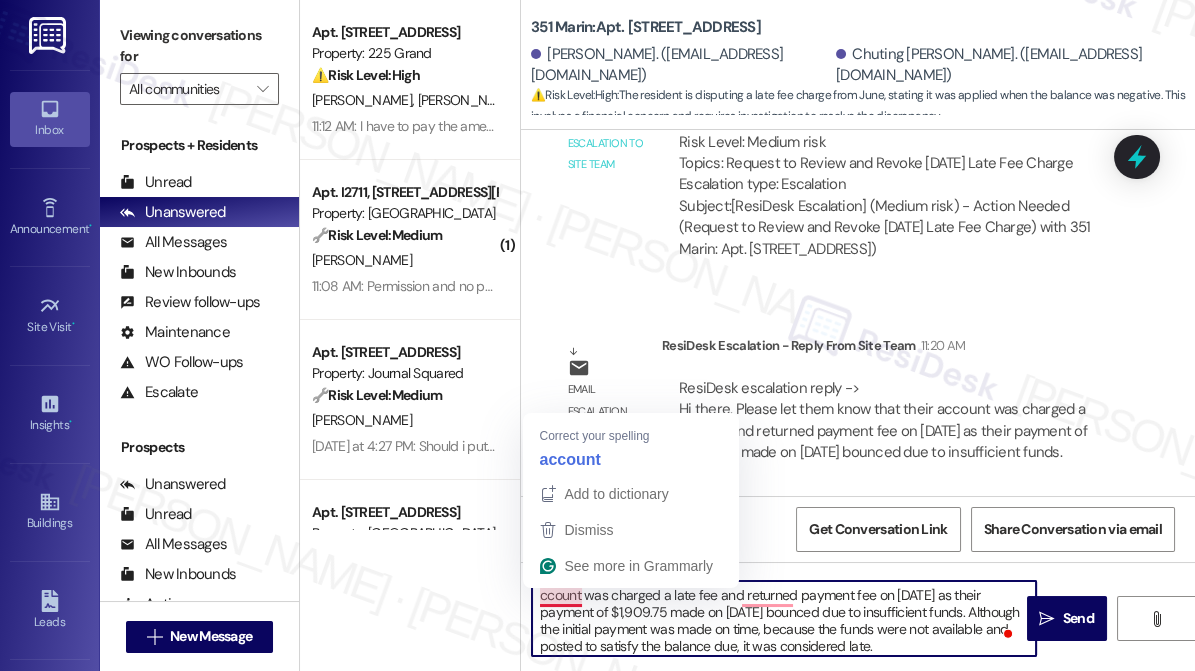 click on "ccount was charged a late fee and returned payment fee on [DATE] as their payment of $1,909.75 made on [DATE] bounced due to insufficient funds. Although the initial payment was made on time, because the funds were not available and posted to satisfy the balance due, it was considered late.
Please let them know we can waive the June late fee as one-time courtesy, but we cannot waive the July late fee. As a friendly reminder, per our resident's lease agreements, rental payments are due on the 1st of every month and residents have until the 5th to remit payment. Payments received after the 5th will be considered late and assessed a $100 late fee. Please recommend setting up the auto-pay feature for a more seamless and stress free experience.
If there's any other questions they may have, please have them reach out to our management team at [EMAIL_ADDRESS][DOMAIN_NAME]." at bounding box center (784, 618) 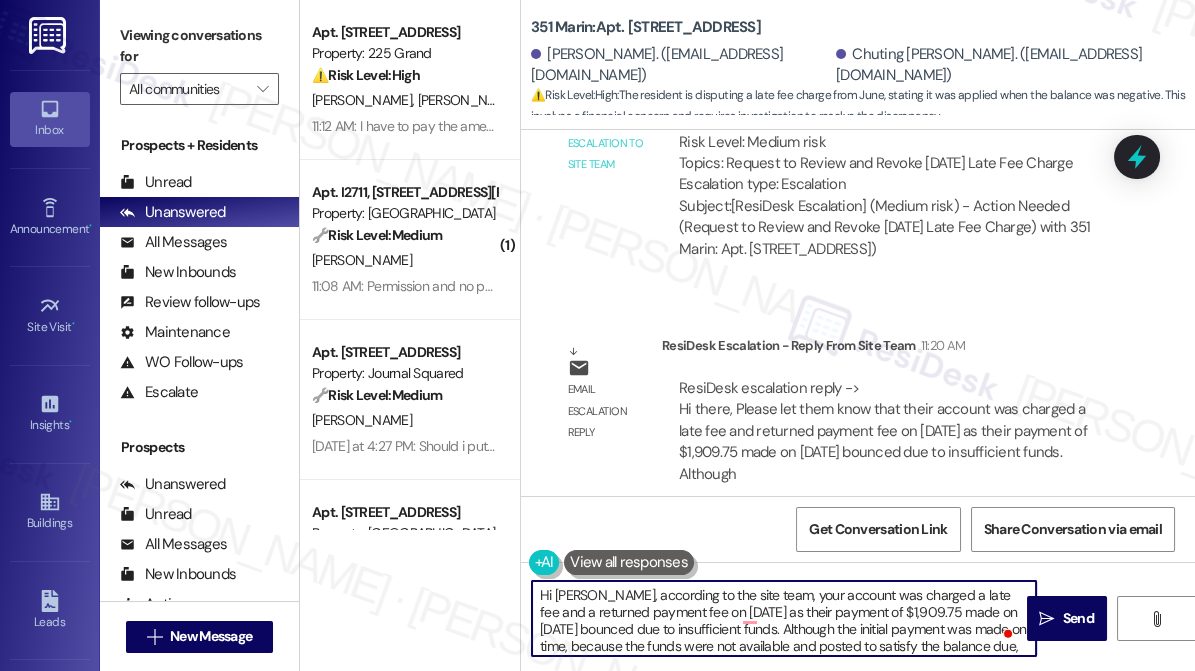 click on "Hi [PERSON_NAME], according to the site team, your account was charged a late fee and a returned payment fee on [DATE] as their payment of $1,909.75 made on [DATE] bounced due to insufficient funds. Although the initial payment was made on time, because the funds were not available and posted to satisfy the balance due, it was considered late.
Please let them know we can waive the June late fee as one-time courtesy, but we cannot waive the July late fee. As a friendly reminder, per our resident's lease agreements, rental payments are due on the 1st of every month and residents have until the 5th to remit payment. Payments received after the 5th will be considered late and assessed a $100 late fee. Please recommend setting up the auto-pay feature for a more seamless and stress free experience.
If there's any other questions they may have, please have them reach out to our management team at [EMAIL_ADDRESS][DOMAIN_NAME]." at bounding box center [784, 618] 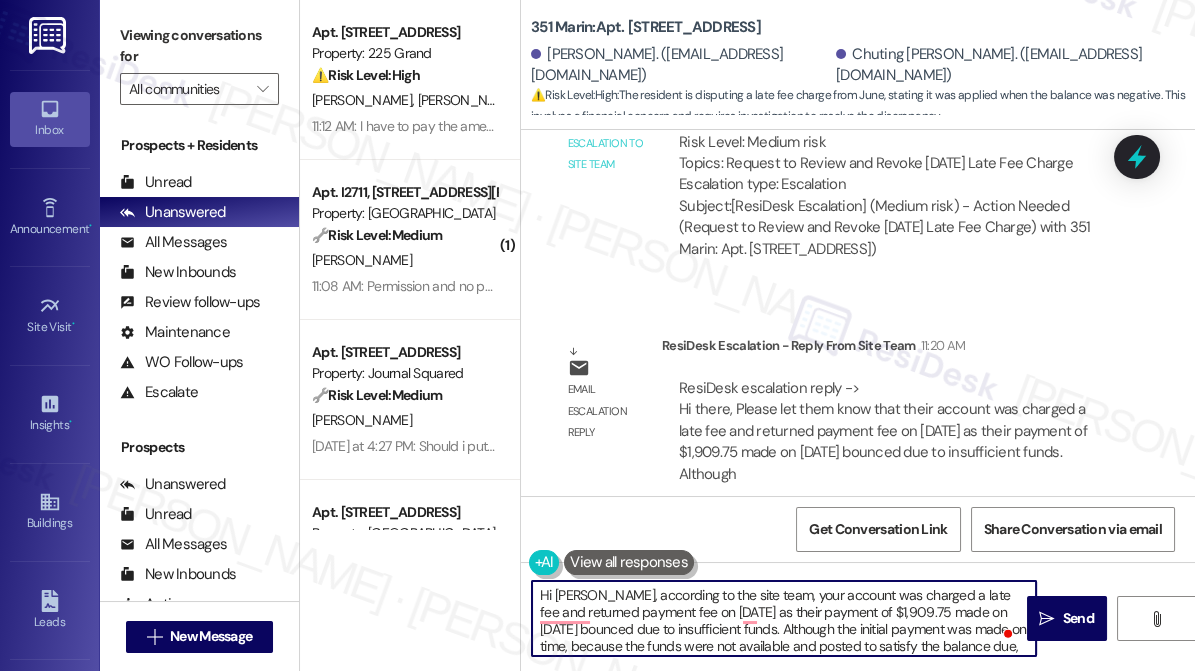 click on "Hi [PERSON_NAME], according to the site team, your account was charged a late fee and returned payment fee on [DATE] as their payment of $1,909.75 made on [DATE] bounced due to insufficient funds. Although the initial payment was made on time, because the funds were not available and posted to satisfy the balance due, it was considered late.
Please let them know we can waive the June late fee as one-time courtesy, but we cannot waive the July late fee. As a friendly reminder, per our resident's lease agreements, rental payments are due on the 1st of every month and residents have until the 5th to remit payment. Payments received after the 5th will be considered late and assessed a $100 late fee. Please recommend setting up the auto-pay feature for a more seamless and stress free experience.
If there's any other questions they may have, please have them reach out to our management team at [EMAIL_ADDRESS][DOMAIN_NAME]." at bounding box center [784, 618] 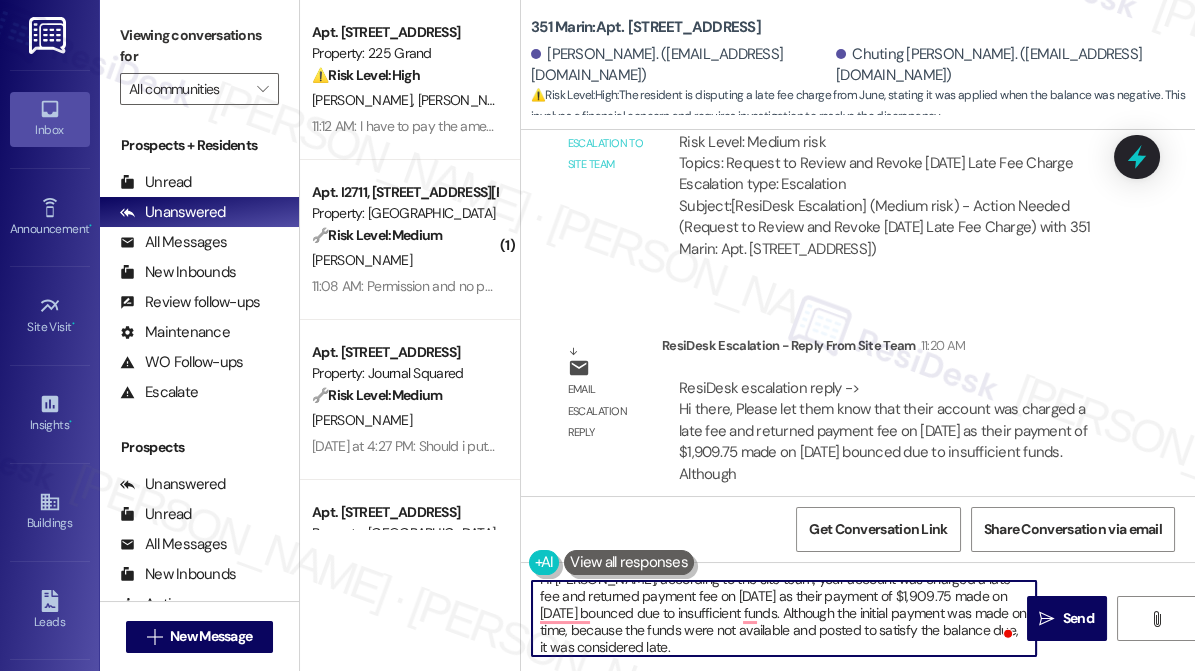 scroll, scrollTop: 16, scrollLeft: 0, axis: vertical 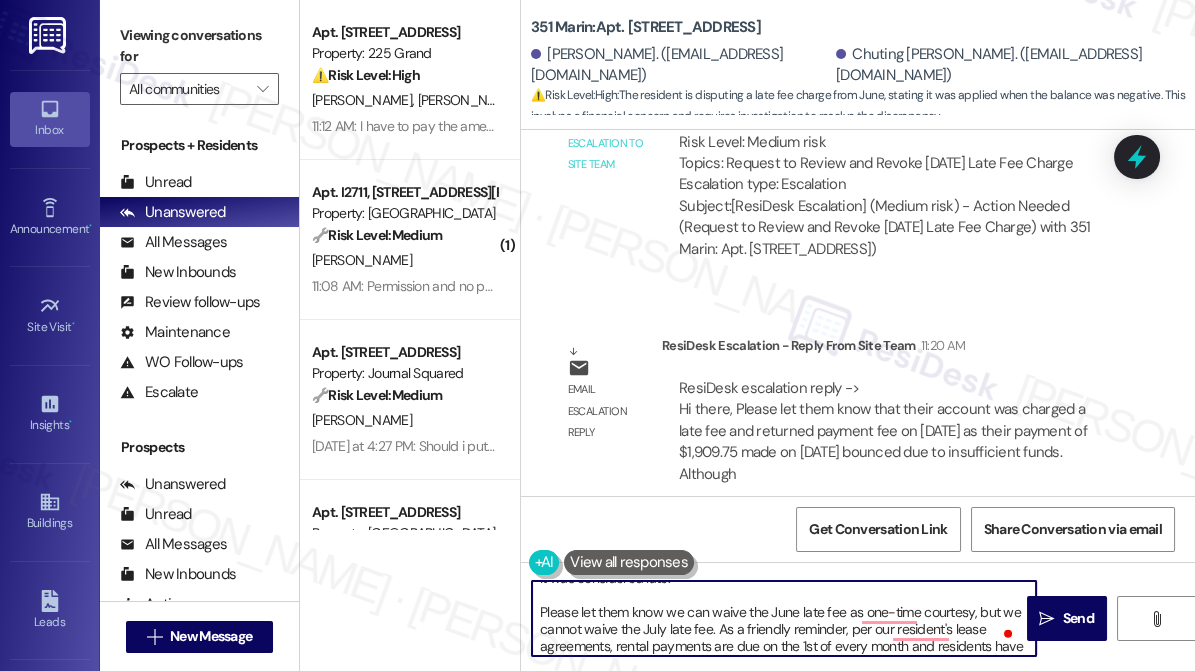 drag, startPoint x: 674, startPoint y: 610, endPoint x: 529, endPoint y: 617, distance: 145.16887 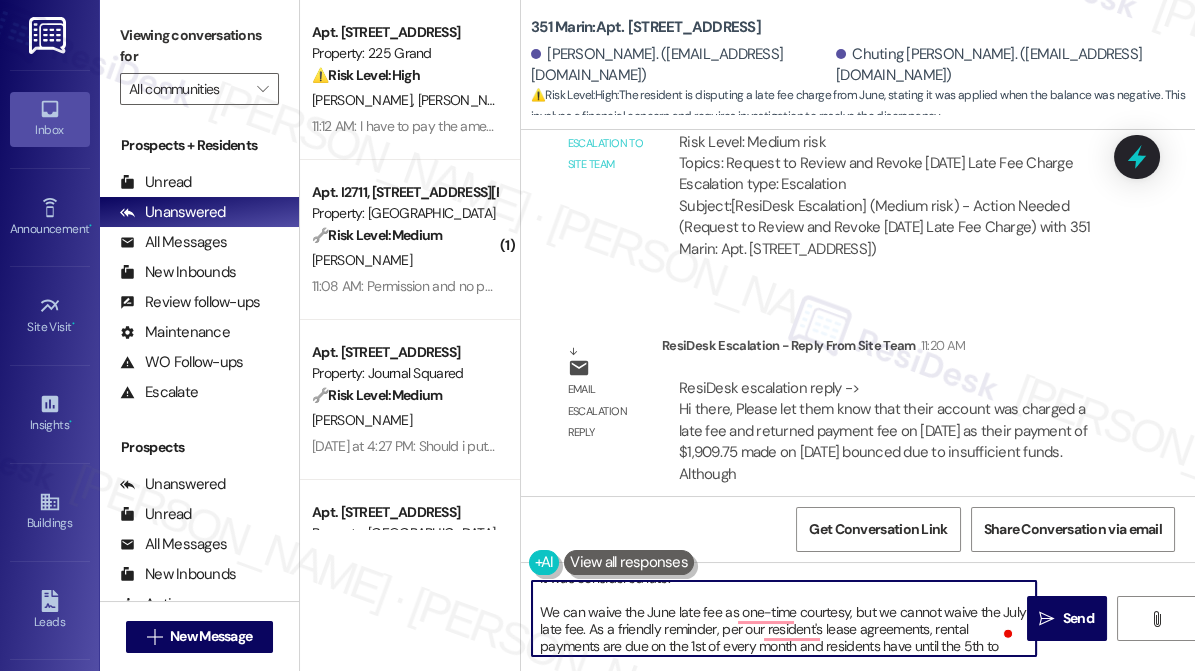 click on "Hi [PERSON_NAME], according to the site team, your account was charged a late fee and returned payment fee on [DATE] as their payment of $1,909.75 made on [DATE] bounced due to insufficient funds. Although the initial payment was made on time, because the funds were not available and posted to satisfy the balance due, it was considered late.
We can waive the June late fee as one-time courtesy, but we cannot waive the July late fee. As a friendly reminder, per our resident's lease agreements, rental payments are due on the 1st of every month and residents have until the 5th to remit payment. Payments received after the 5th will be considered late and assessed a $100 late fee. Please recommend setting up the auto-pay feature for a more seamless and stress free experience.
If there's any other questions they may have, please have them reach out to our management team at [EMAIL_ADDRESS][DOMAIN_NAME]." at bounding box center [784, 618] 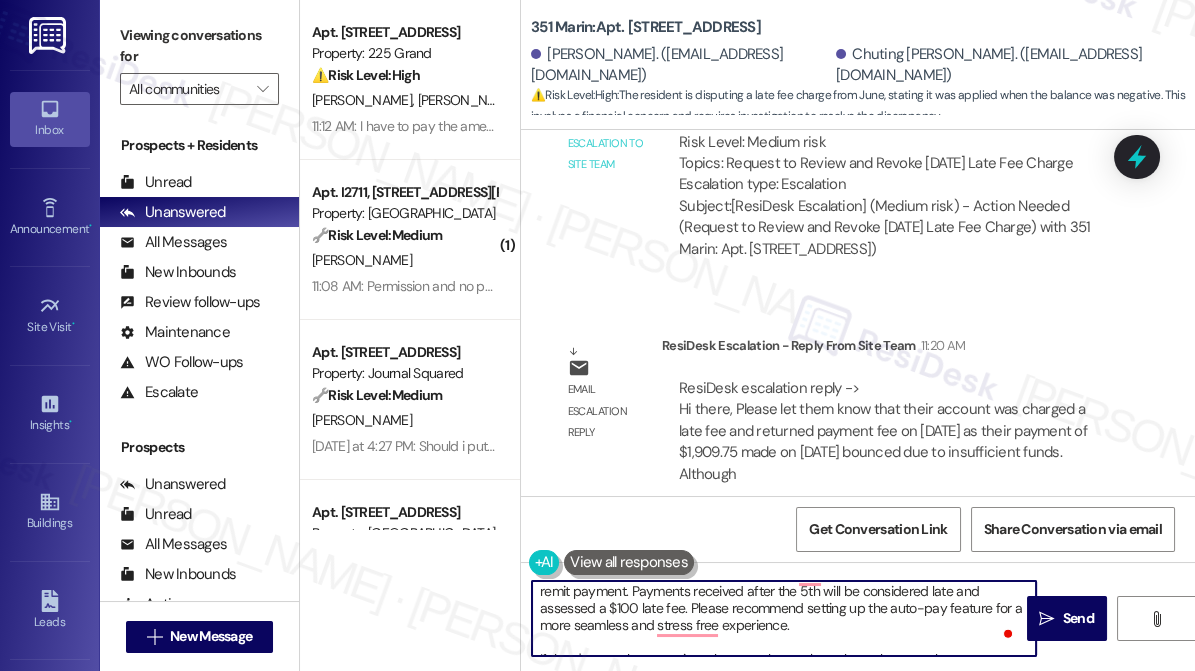 drag, startPoint x: 685, startPoint y: 606, endPoint x: 792, endPoint y: 605, distance: 107.00467 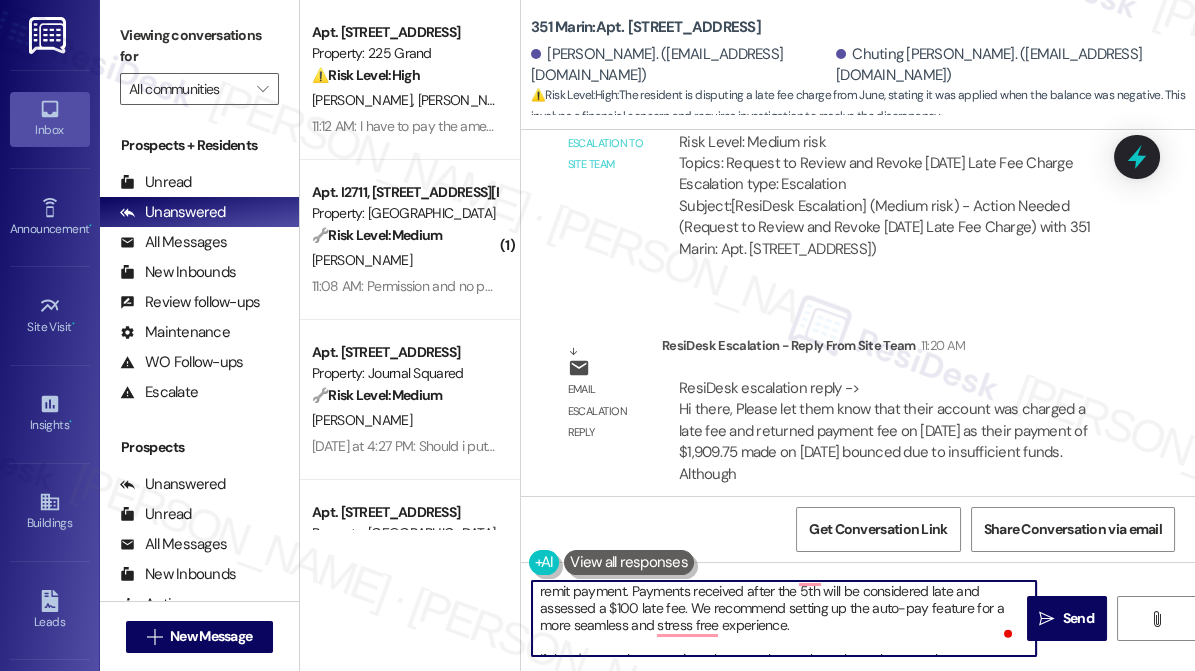 click on "Hi [PERSON_NAME], according to the site team, your account was charged a late fee and returned payment fee on [DATE] as their payment of $1,909.75 made on [DATE] bounced due to insufficient funds. Although the initial payment was made on time, because the funds were not available and posted to satisfy the balance due, it was considered late.
We can waive the June late fee as one-time courtesy, but we cannot waive the July late fee. As a friendly reminder, per our resident's lease agreements, rental payments are due on the 1st of every month and residents have until the 5th to remit payment. Payments received after the 5th will be considered late and assessed a $100 late fee. We recommend setting up the auto-pay feature for a more seamless and stress free experience.
If there's any other questions they may have, please have them reach out to our management team at [EMAIL_ADDRESS][DOMAIN_NAME]." at bounding box center [784, 618] 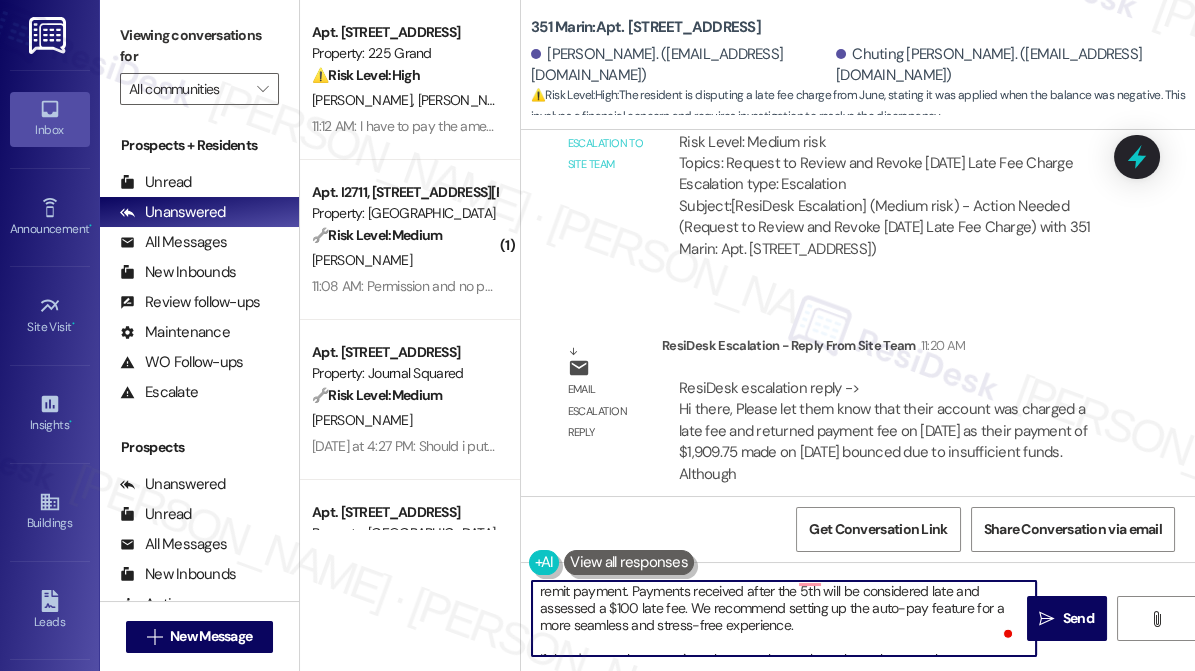 click on "Hi [PERSON_NAME], according to the site team, your account was charged a late fee and returned payment fee on [DATE] as their payment of $1,909.75 made on [DATE] bounced due to insufficient funds. Although the initial payment was made on time, because the funds were not available and posted to satisfy the balance due, it was considered late.
We can waive the June late fee as one-time courtesy, but we cannot waive the July late fee. As a friendly reminder, per our resident's lease agreements, rental payments are due on the 1st of every month and residents have until the 5th to remit payment. Payments received after the 5th will be considered late and assessed a $100 late fee. We recommend setting up the auto-pay feature for a more seamless and stress-free experience.
If there's any other questions they may have, please have them reach out to our management team at [EMAIL_ADDRESS][DOMAIN_NAME]." at bounding box center (784, 618) 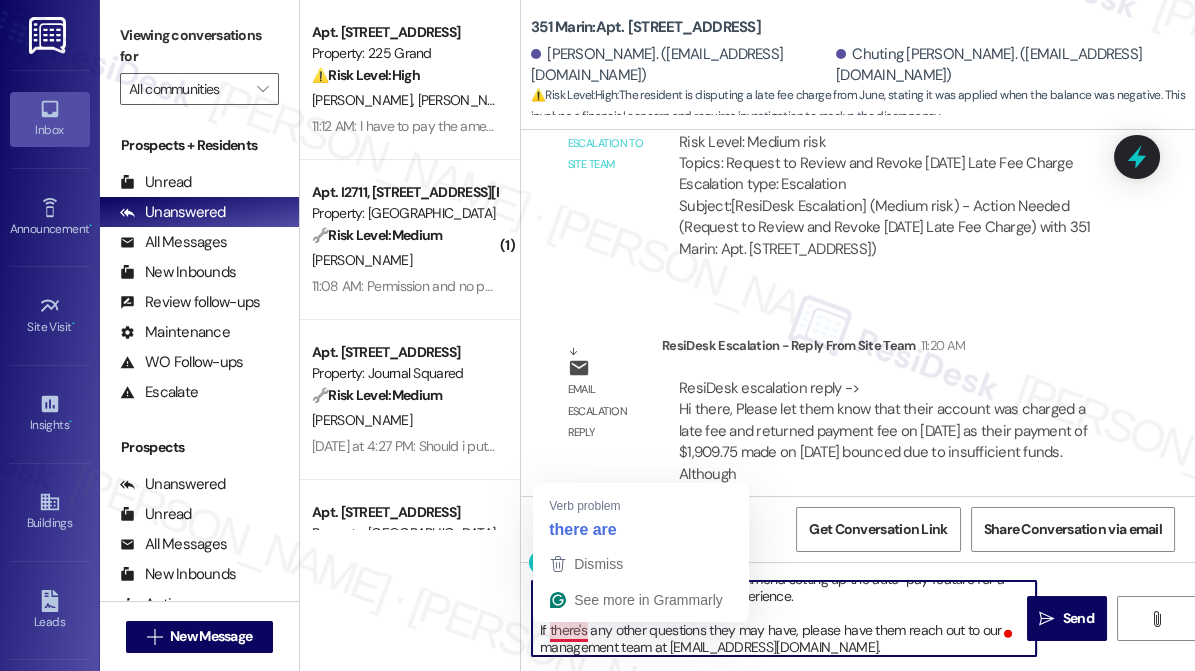 click on "Hi [PERSON_NAME], according to the site team, your account was charged a late fee and returned payment fee on [DATE] as their payment of $1,909.75 made on [DATE] bounced due to insufficient funds. Although the initial payment was made on time, because the funds were not available and posted to satisfy the balance due, it was considered late.
We can waive the June late fee as one-time courtesy, but we cannot waive the July late fee. As a friendly reminder, per our resident's lease agreements, rental payments are due on the 1st of every month and residents have until the 5th to remit payment. Payments received after the 5th will be considered late and assessed a $100 late fee. We recommend setting up the auto-pay feature for a more seamless and stress-free experience.
If there's any other questions they may have, please have them reach out to our management team at [EMAIL_ADDRESS][DOMAIN_NAME]." at bounding box center (784, 618) 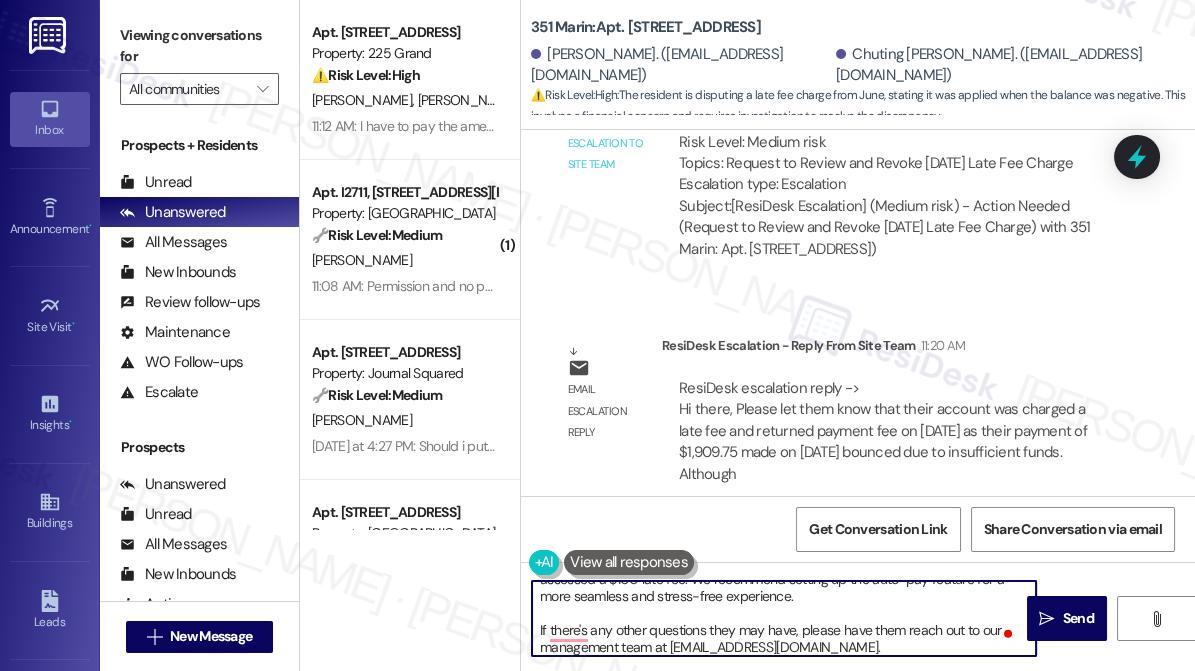 click on "Hi [PERSON_NAME], according to the site team, your account was charged a late fee and returned payment fee on [DATE] as their payment of $1,909.75 made on [DATE] bounced due to insufficient funds. Although the initial payment was made on time, because the funds were not available and posted to satisfy the balance due, it was considered late.
We can waive the June late fee as one-time courtesy, but we cannot waive the July late fee. As a friendly reminder, per our resident's lease agreements, rental payments are due on the 1st of every month and residents have until the 5th to remit payment. Payments received after the 5th will be considered late and assessed a $100 late fee. We recommend setting up the auto-pay feature for a more seamless and stress-free experience.
If there's any other questions they may have, please have them reach out to our management team at [EMAIL_ADDRESS][DOMAIN_NAME]." at bounding box center [784, 618] 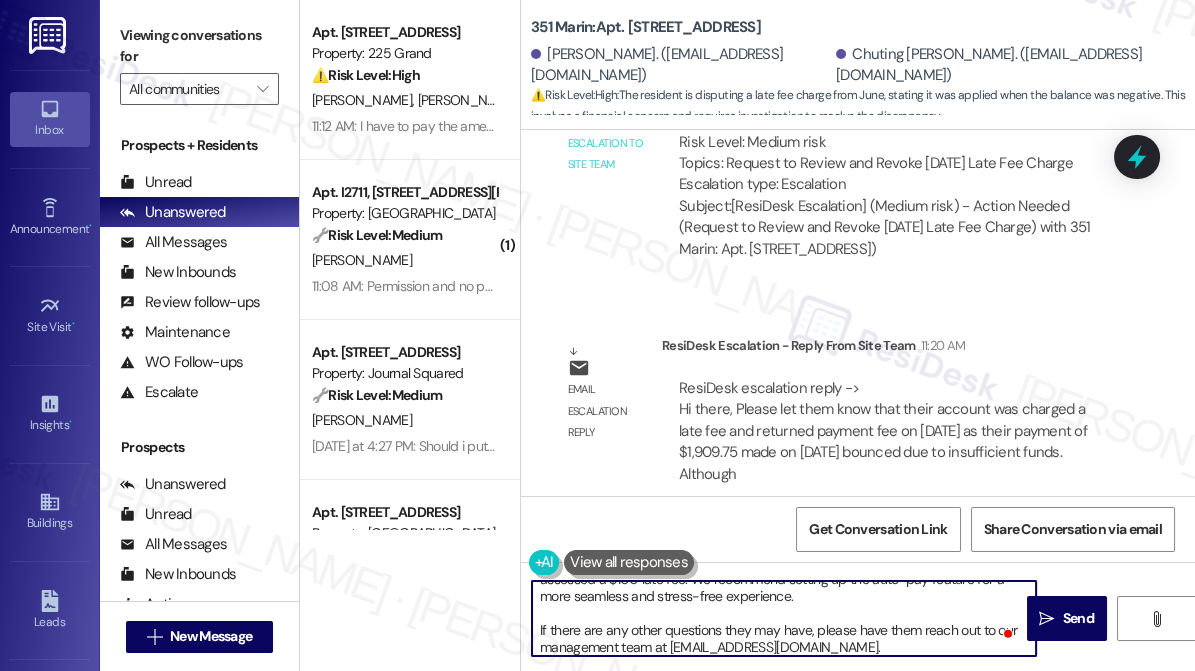 click on "Hi [PERSON_NAME], according to the site team, your account was charged a late fee and returned payment fee on [DATE] as their payment of $1,909.75 made on [DATE] bounced due to insufficient funds. Although the initial payment was made on time, because the funds were not available and posted to satisfy the balance due, it was considered late.
We can waive the June late fee as one-time courtesy, but we cannot waive the July late fee. As a friendly reminder, per our resident's lease agreements, rental payments are due on the 1st of every month and residents have until the 5th to remit payment. Payments received after the 5th will be considered late and assessed a $100 late fee. We recommend setting up the auto-pay feature for a more seamless and stress-free experience.
If there are any other questions they may have, please have them reach out to our management team at [EMAIL_ADDRESS][DOMAIN_NAME]." at bounding box center (784, 618) 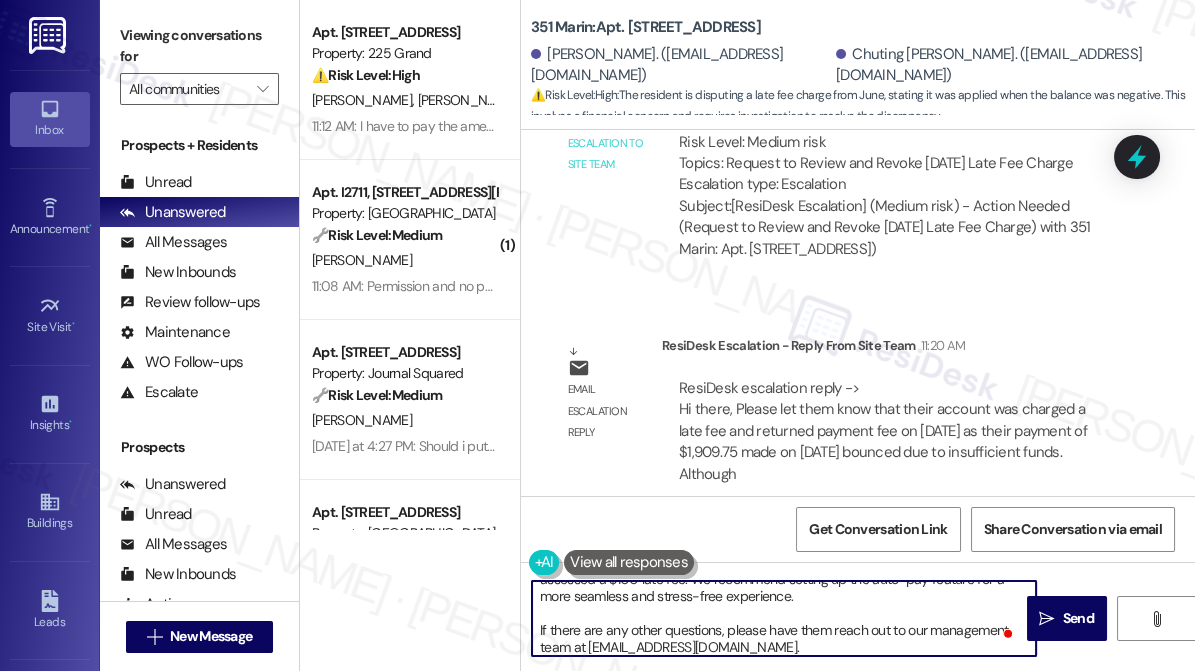 click on "Hi [PERSON_NAME], according to the site team, your account was charged a late fee and returned payment fee on [DATE] as their payment of $1,909.75 made on [DATE] bounced due to insufficient funds. Although the initial payment was made on time, because the funds were not available and posted to satisfy the balance due, it was considered late.
We can waive the June late fee as one-time courtesy, but we cannot waive the July late fee. As a friendly reminder, per our resident's lease agreements, rental payments are due on the 1st of every month and residents have until the 5th to remit payment. Payments received after the 5th will be considered late and assessed a $100 late fee. We recommend setting up the auto-pay feature for a more seamless and stress-free experience.
If there are any other questions, please have them reach out to our management team at [EMAIL_ADDRESS][DOMAIN_NAME]." at bounding box center (784, 618) 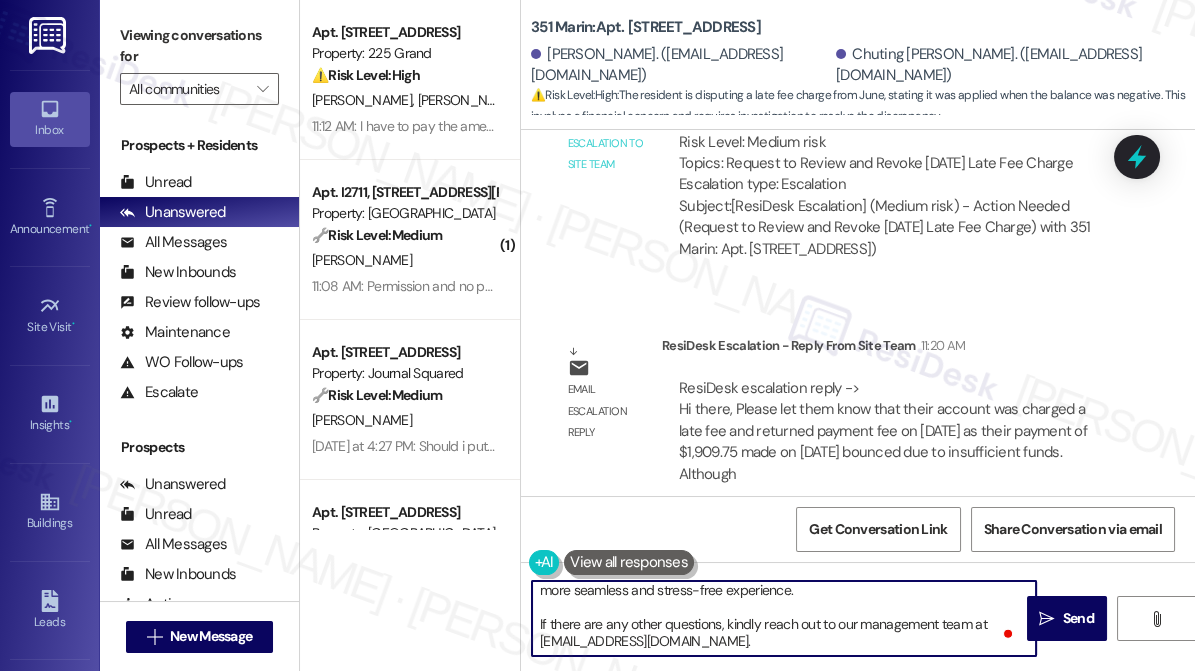 click on "Hi [PERSON_NAME], according to the site team, your account was charged a late fee and returned payment fee on [DATE] as their payment of $1,909.75 made on [DATE] bounced due to insufficient funds. Although the initial payment was made on time, because the funds were not available and posted to satisfy the balance due, it was considered late.
We can waive the June late fee as one-time courtesy, but we cannot waive the July late fee. As a friendly reminder, per our resident's lease agreements, rental payments are due on the 1st of every month and residents have until the 5th to remit payment. Payments received after the 5th will be considered late and assessed a $100 late fee. We recommend setting up the auto-pay feature for a more seamless and stress-free experience.
If there are any other questions, kindly reach out to our management team at [EMAIL_ADDRESS][DOMAIN_NAME]." at bounding box center (784, 618) 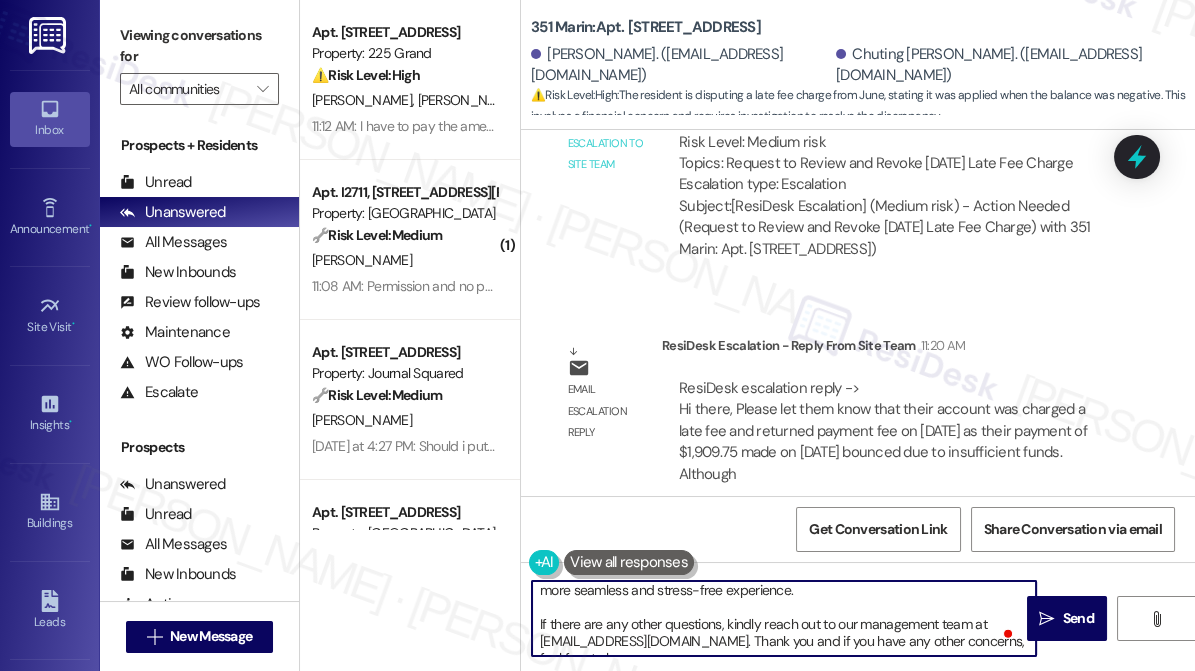 scroll, scrollTop: 203, scrollLeft: 0, axis: vertical 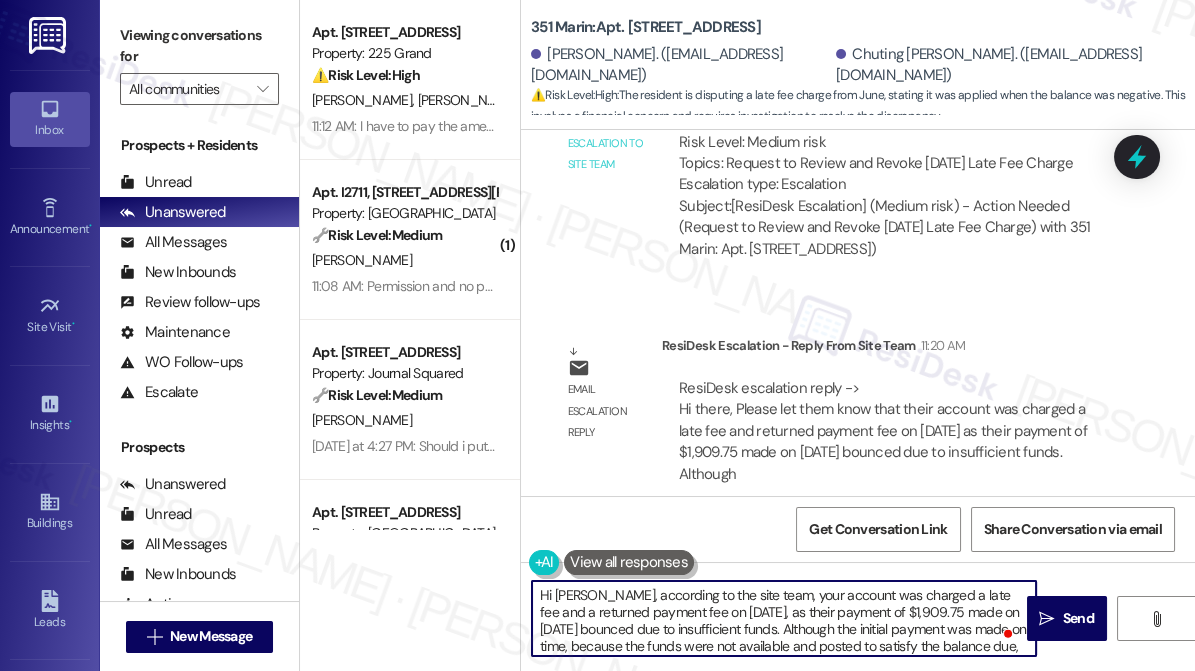 click on "Hi [PERSON_NAME], according to the site team, your account was charged a late fee and a returned payment fee on [DATE], as their payment of $1,909.75 made on [DATE] bounced due to insufficient funds. Although the initial payment was made on time, because the funds were not available and posted to satisfy the balance due, it was considered late.
We can waive the June late fee as one-time courtesy, but we cannot waive the July late fee. As a friendly reminder, per our resident's lease agreements, rental payments are due on the 1st of every month and residents have until the 5th to remit payment. Payments received after the 5th will be considered late and assessed a $100 late fee. We recommend setting up the auto-pay feature for a more seamless and stress-free experience.
If there are any other questions, kindly reach out to our management team at [EMAIL_ADDRESS][DOMAIN_NAME]. Thank you and if you have any other concerns, feel free to let me know." at bounding box center (784, 618) 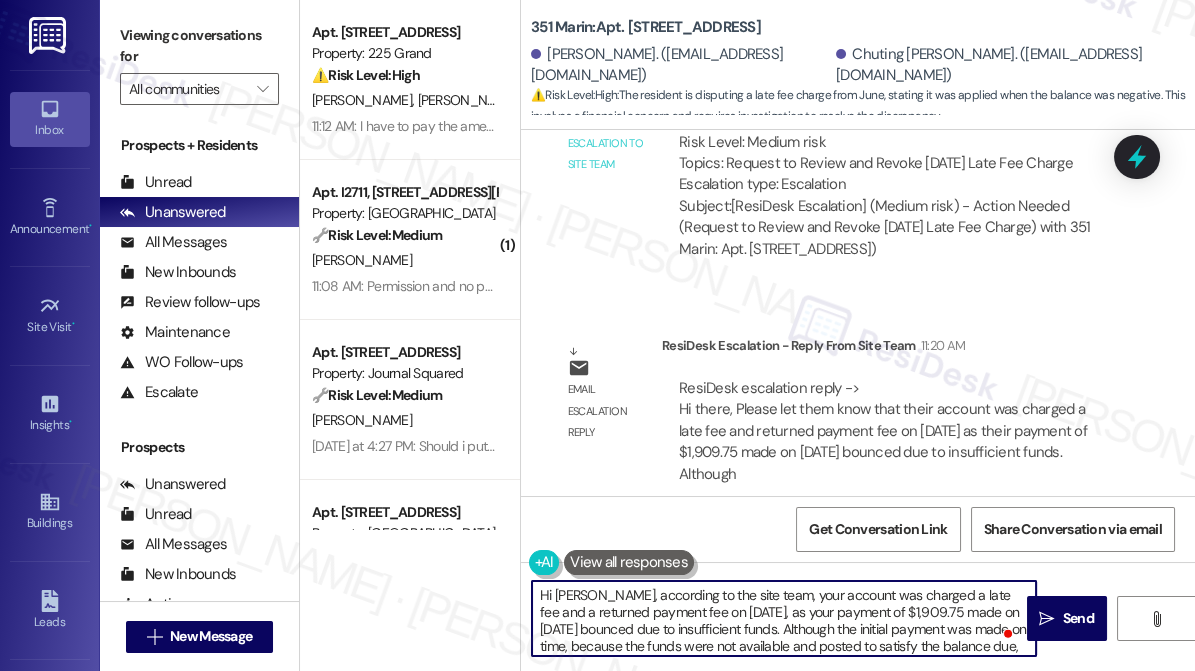 click on "Hi [PERSON_NAME], according to the site team, your account was charged a late fee and a returned payment fee on [DATE], as your payment of $1,909.75 made on [DATE] bounced due to insufficient funds. Although the initial payment was made on time, because the funds were not available and posted to satisfy the balance due, it was considered late.
We can waive the June late fee as one-time courtesy, but we cannot waive the July late fee. As a friendly reminder, per our resident's lease agreements, rental payments are due on the 1st of every month and residents have until the 5th to remit payment. Payments received after the 5th will be considered late and assessed a $100 late fee. We recommend setting up the auto-pay feature for a more seamless and stress-free experience.
If there are any other questions, kindly reach out to our management team at [EMAIL_ADDRESS][DOMAIN_NAME]. Thank you and if you have any other concerns, feel free to let me know." at bounding box center [784, 618] 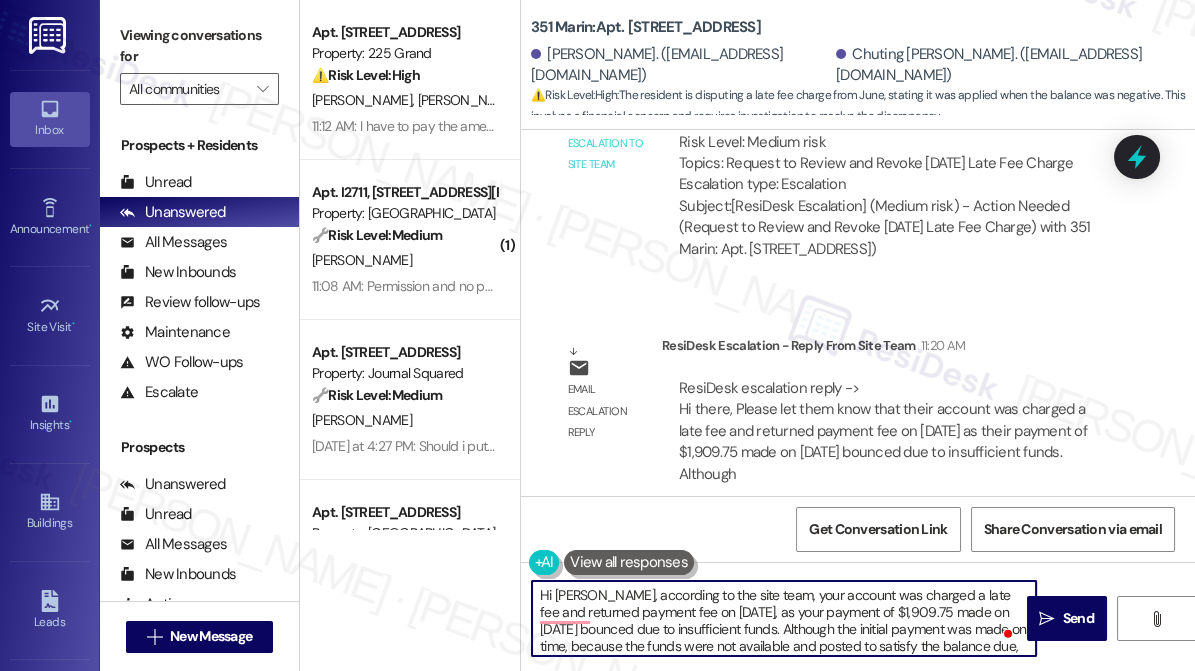 click on "Hi [PERSON_NAME], according to the site team, your account was charged a late fee and returned payment fee on [DATE], as your payment of $1,909.75 made on [DATE] bounced due to insufficient funds. Although the initial payment was made on time, because the funds were not available and posted to satisfy the balance due, it was considered late.
We can waive the June late fee as one-time courtesy, but we cannot waive the July late fee. As a friendly reminder, per our resident's lease agreements, rental payments are due on the 1st of every month and residents have until the 5th to remit payment. Payments received after the 5th will be considered late and assessed a $100 late fee. We recommend setting up the auto-pay feature for a more seamless and stress-free experience.
If there are any other questions, kindly reach out to our management team at [EMAIL_ADDRESS][DOMAIN_NAME]. Thank you and if you have any other concerns, feel free to let me know." at bounding box center [784, 618] 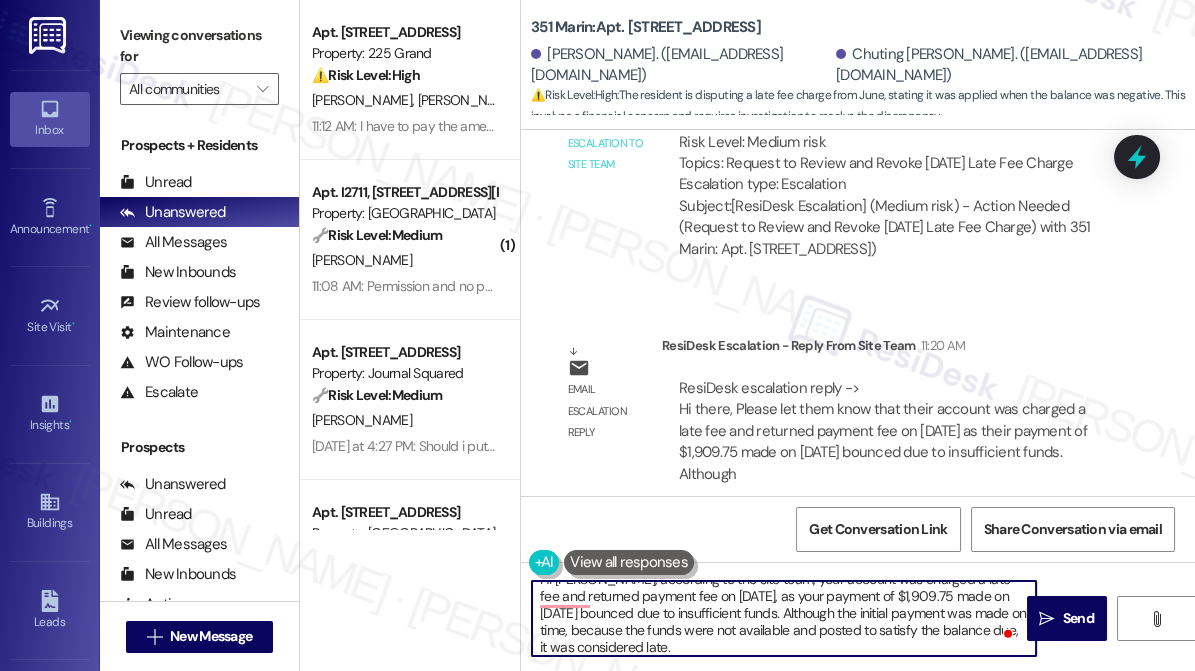 scroll, scrollTop: 34, scrollLeft: 0, axis: vertical 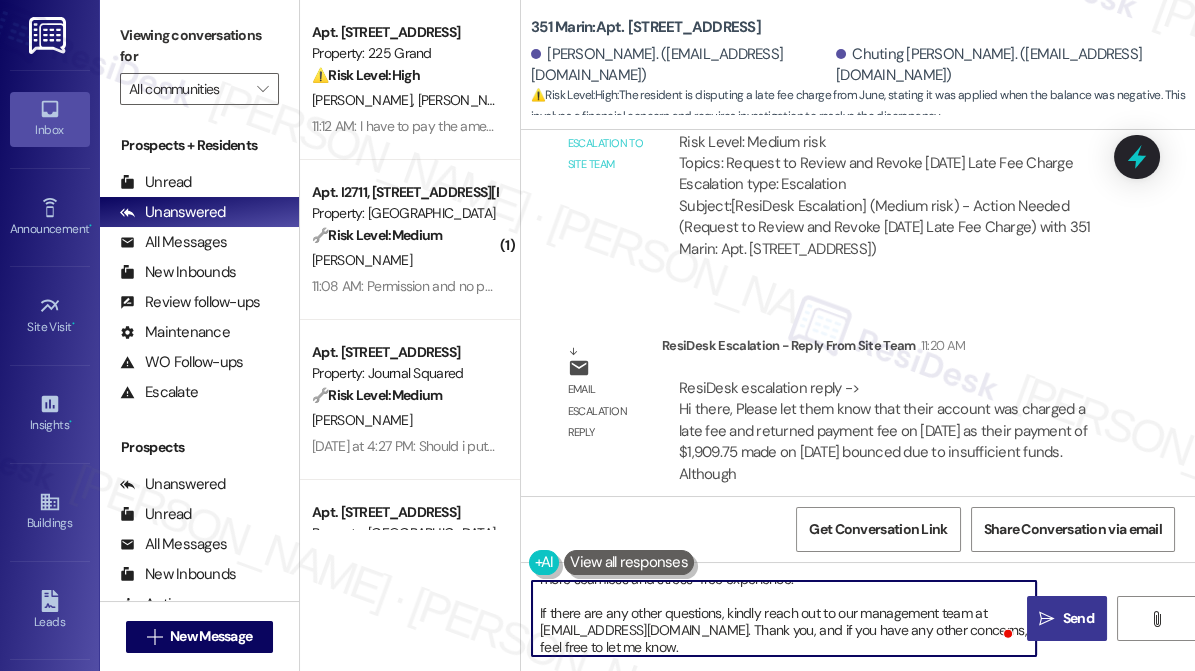 type on "Hi [PERSON_NAME], according to the site team, your account was charged a late fee and returned payment fee on [DATE], as your payment of $1,909.75 made on [DATE] bounced due to insufficient funds. Although the initial payment was made on time, because the funds were not available and posted to satisfy the balance due, it was considered late.
We can waive the June late fee as one-time courtesy, but we cannot waive the July late fee. As a friendly reminder, per our resident's lease agreements, rental payments are due on the 1st of every month and residents have until the 5th to remit payment. Payments received after the 5th will be considered late and assessed a $100 late fee. We recommend setting up the auto-pay feature for a more seamless and stress-free experience.
If there are any other questions, kindly reach out to our management team at [EMAIL_ADDRESS][DOMAIN_NAME]. Thank you, and if you have any other concerns, feel free to let me know." 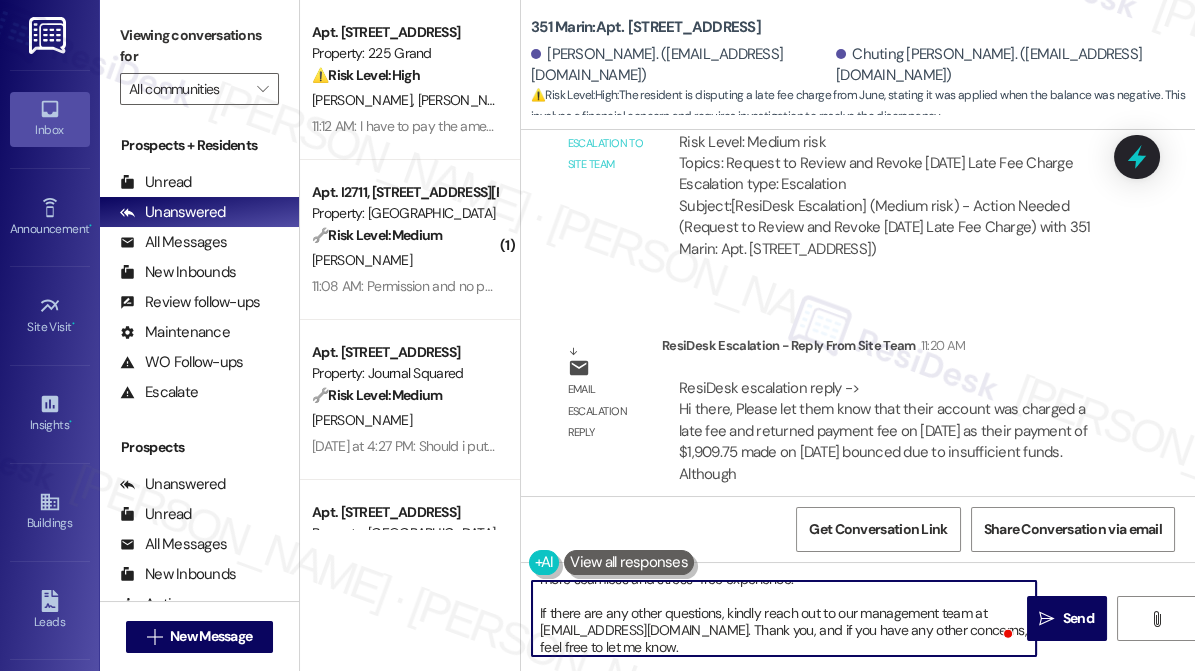 click on "Hi [PERSON_NAME], according to the site team, your account was charged a late fee and returned payment fee on [DATE], as your payment of $1,909.75 made on [DATE] bounced due to insufficient funds. Although the initial payment was made on time, because the funds were not available and posted to satisfy the balance due, it was considered late.
We can waive the June late fee as one-time courtesy, but we cannot waive the July late fee. As a friendly reminder, per our resident's lease agreements, rental payments are due on the 1st of every month and residents have until the 5th to remit payment. Payments received after the 5th will be considered late and assessed a $100 late fee. We recommend setting up the auto-pay feature for a more seamless and stress-free experience.
If there are any other questions, kindly reach out to our management team at [EMAIL_ADDRESS][DOMAIN_NAME]. Thank you, and if you have any other concerns, feel free to let me know." at bounding box center [784, 618] 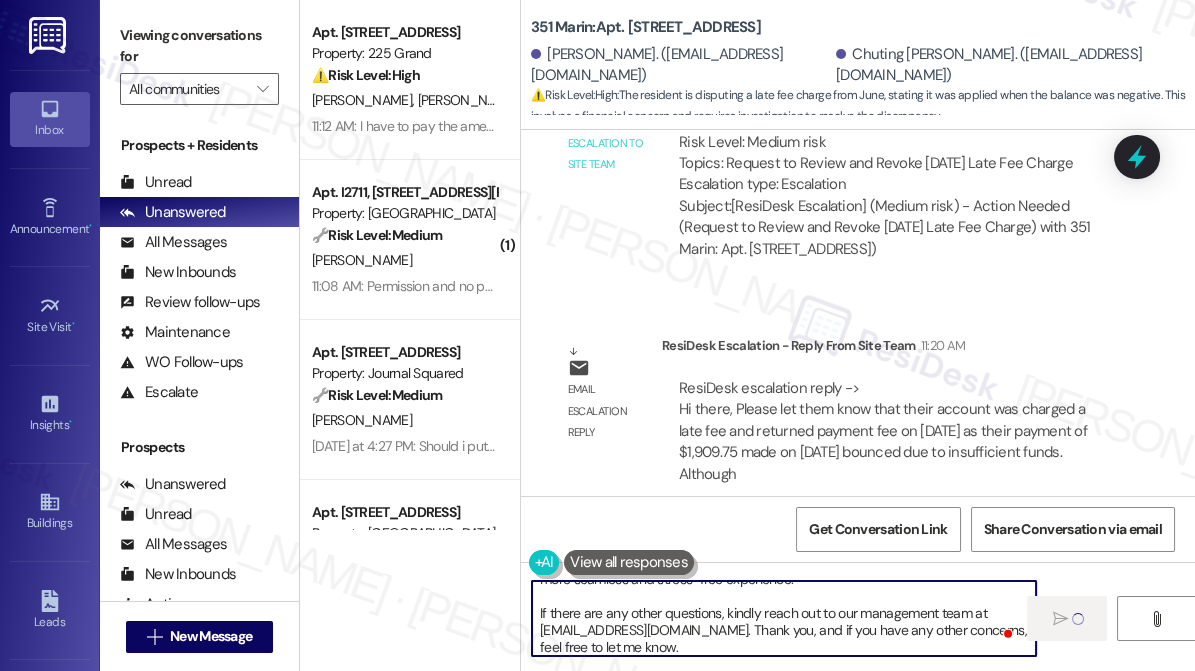 type 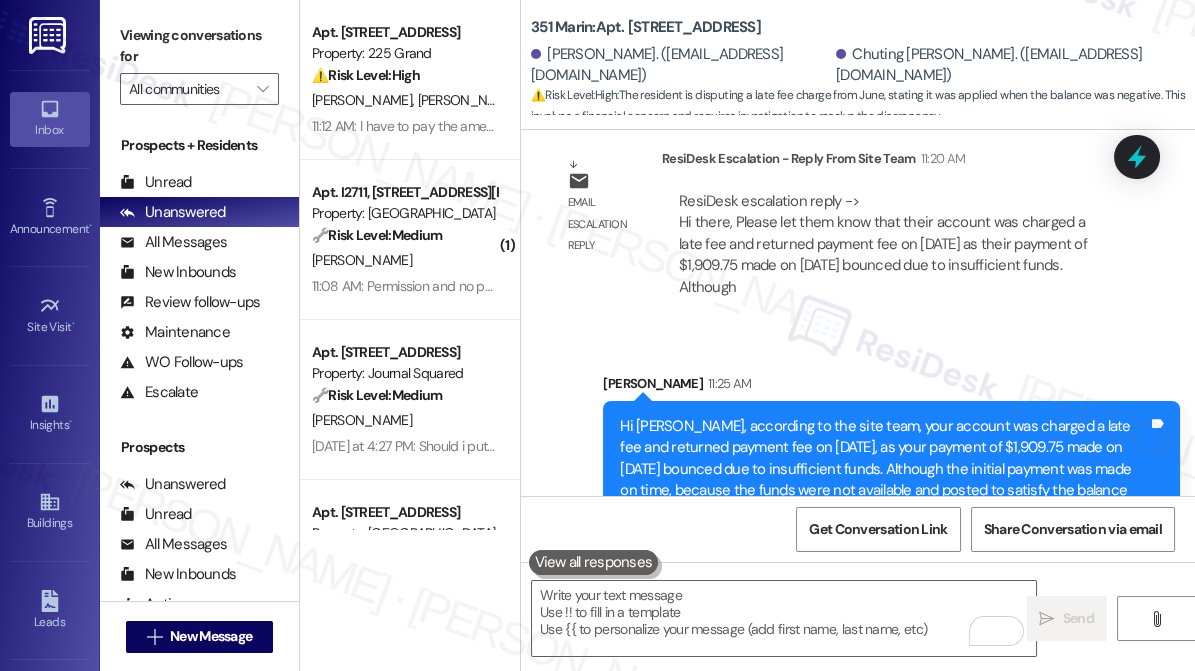 click on "Hi [PERSON_NAME], according to the site team, your account was charged a late fee and returned payment fee on [DATE], as your payment of $1,909.75 made on [DATE] bounced due to insufficient funds. Although the initial payment was made on time, because the funds were not available and posted to satisfy the balance due, it was considered late.
We can waive the June late fee as one-time courtesy, but we cannot waive the July late fee. As a friendly reminder, per our resident's lease agreements, rental payments are due on the 1st of every month and residents have until the 5th to remit payment. Payments received after the 5th will be considered late and assessed a $100 late fee. We recommend setting up the auto-pay feature for a more seamless and stress-free experience.
If there are any other questions, kindly reach out to our management team at  [EMAIL_ADDRESS][DOMAIN_NAME] . Thank you, and if you have any other concerns, feel free to let me know. Tags and notes" at bounding box center (891, 587) 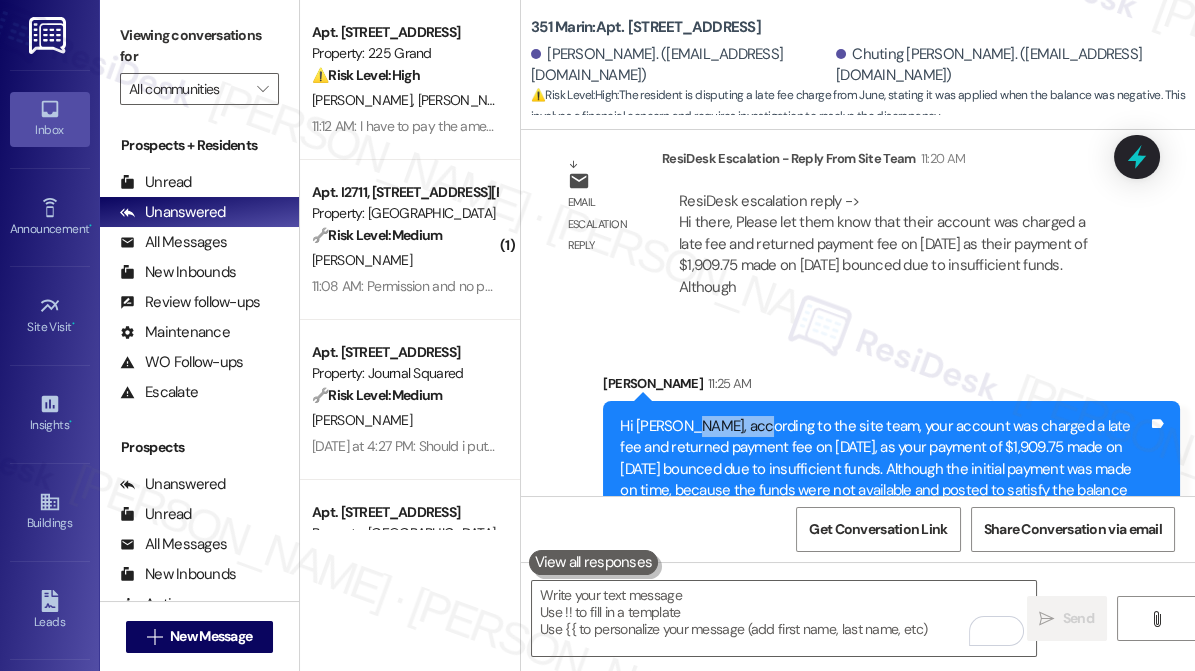 click on "Hi [PERSON_NAME], according to the site team, your account was charged a late fee and returned payment fee on [DATE], as your payment of $1,909.75 made on [DATE] bounced due to insufficient funds. Although the initial payment was made on time, because the funds were not available and posted to satisfy the balance due, it was considered late.
We can waive the June late fee as one-time courtesy, but we cannot waive the July late fee. As a friendly reminder, per our resident's lease agreements, rental payments are due on the 1st of every month and residents have until the 5th to remit payment. Payments received after the 5th will be considered late and assessed a $100 late fee. We recommend setting up the auto-pay feature for a more seamless and stress-free experience.
If there are any other questions, kindly reach out to our management team at  [EMAIL_ADDRESS][DOMAIN_NAME] . Thank you, and if you have any other concerns, feel free to let me know. Tags and notes" at bounding box center (891, 587) 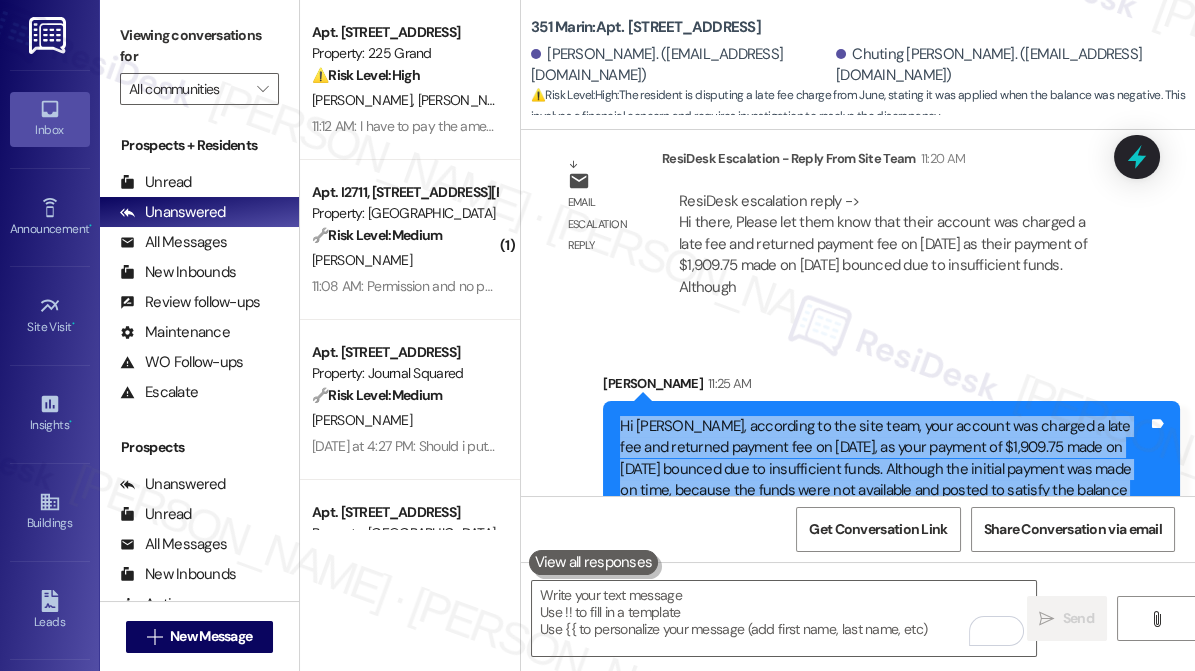 click on "Hi [PERSON_NAME], according to the site team, your account was charged a late fee and returned payment fee on [DATE], as your payment of $1,909.75 made on [DATE] bounced due to insufficient funds. Although the initial payment was made on time, because the funds were not available and posted to satisfy the balance due, it was considered late.
We can waive the June late fee as one-time courtesy, but we cannot waive the July late fee. As a friendly reminder, per our resident's lease agreements, rental payments are due on the 1st of every month and residents have until the 5th to remit payment. Payments received after the 5th will be considered late and assessed a $100 late fee. We recommend setting up the auto-pay feature for a more seamless and stress-free experience.
If there are any other questions, kindly reach out to our management team at  [EMAIL_ADDRESS][DOMAIN_NAME] . Thank you, and if you have any other concerns, feel free to let me know. Tags and notes" at bounding box center [891, 587] 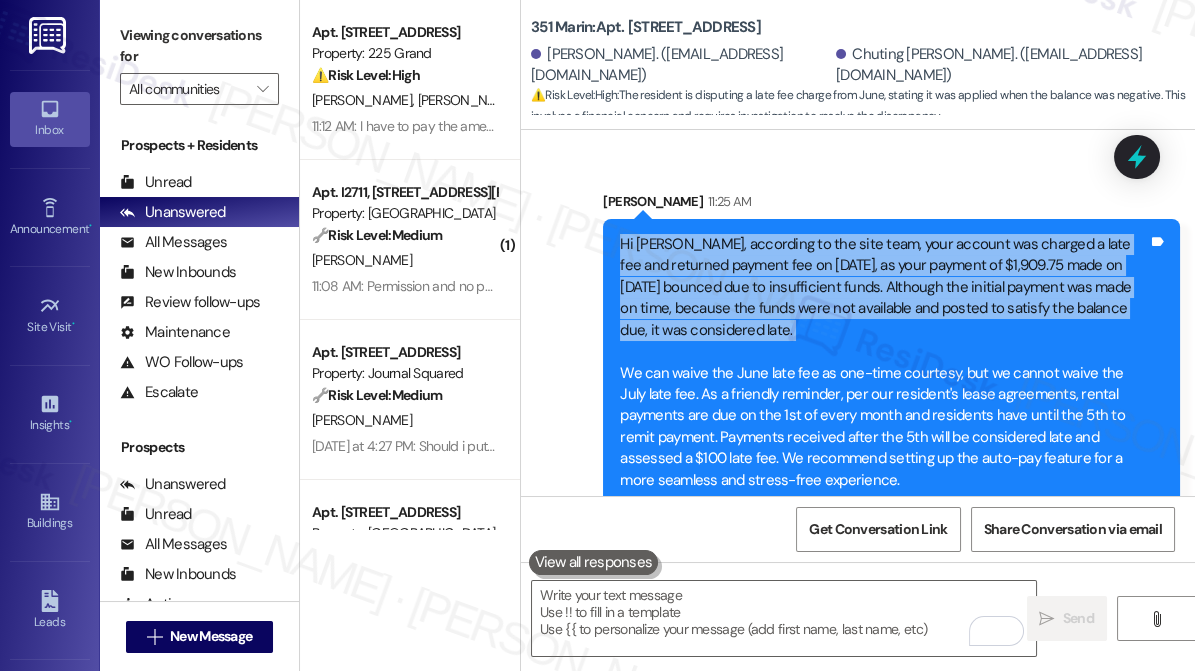 click on "Hi [PERSON_NAME], according to the site team, your account was charged a late fee and returned payment fee on [DATE], as your payment of $1,909.75 made on [DATE] bounced due to insufficient funds. Although the initial payment was made on time, because the funds were not available and posted to satisfy the balance due, it was considered late.
We can waive the June late fee as one-time courtesy, but we cannot waive the July late fee. As a friendly reminder, per our resident's lease agreements, rental payments are due on the 1st of every month and residents have until the 5th to remit payment. Payments received after the 5th will be considered late and assessed a $100 late fee. We recommend setting up the auto-pay feature for a more seamless and stress-free experience.
If there are any other questions, kindly reach out to our management team at  [EMAIL_ADDRESS][DOMAIN_NAME] . Thank you, and if you have any other concerns, feel free to let me know." at bounding box center (884, 405) 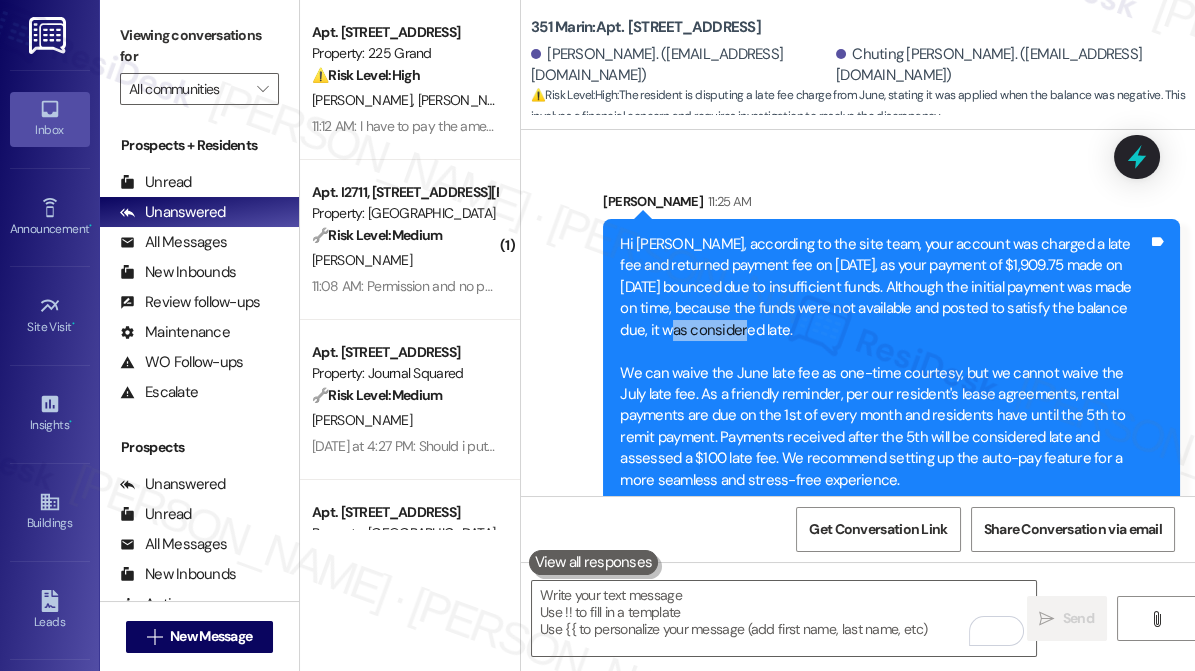 click on "Hi [PERSON_NAME], according to the site team, your account was charged a late fee and returned payment fee on [DATE], as your payment of $1,909.75 made on [DATE] bounced due to insufficient funds. Although the initial payment was made on time, because the funds were not available and posted to satisfy the balance due, it was considered late.
We can waive the June late fee as one-time courtesy, but we cannot waive the July late fee. As a friendly reminder, per our resident's lease agreements, rental payments are due on the 1st of every month and residents have until the 5th to remit payment. Payments received after the 5th will be considered late and assessed a $100 late fee. We recommend setting up the auto-pay feature for a more seamless and stress-free experience.
If there are any other questions, kindly reach out to our management team at  [EMAIL_ADDRESS][DOMAIN_NAME] . Thank you, and if you have any other concerns, feel free to let me know." at bounding box center [884, 405] 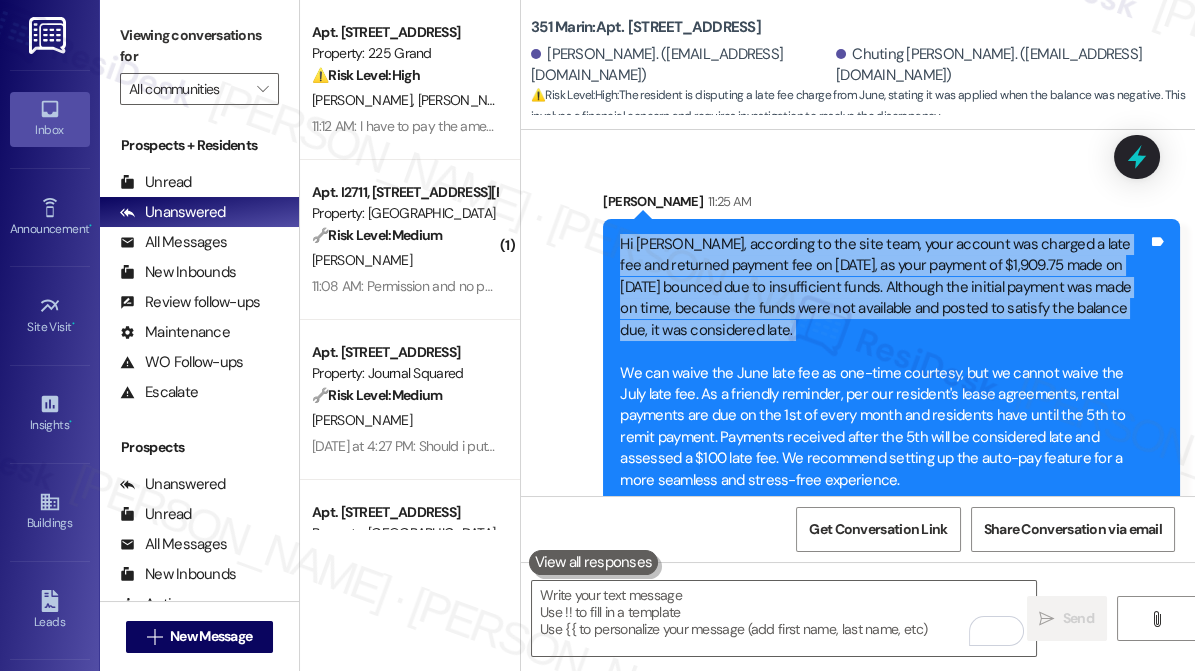 click on "Hi [PERSON_NAME], according to the site team, your account was charged a late fee and returned payment fee on [DATE], as your payment of $1,909.75 made on [DATE] bounced due to insufficient funds. Although the initial payment was made on time, because the funds were not available and posted to satisfy the balance due, it was considered late.
We can waive the June late fee as one-time courtesy, but we cannot waive the July late fee. As a friendly reminder, per our resident's lease agreements, rental payments are due on the 1st of every month and residents have until the 5th to remit payment. Payments received after the 5th will be considered late and assessed a $100 late fee. We recommend setting up the auto-pay feature for a more seamless and stress-free experience.
If there are any other questions, kindly reach out to our management team at  [EMAIL_ADDRESS][DOMAIN_NAME] . Thank you, and if you have any other concerns, feel free to let me know." at bounding box center [884, 405] 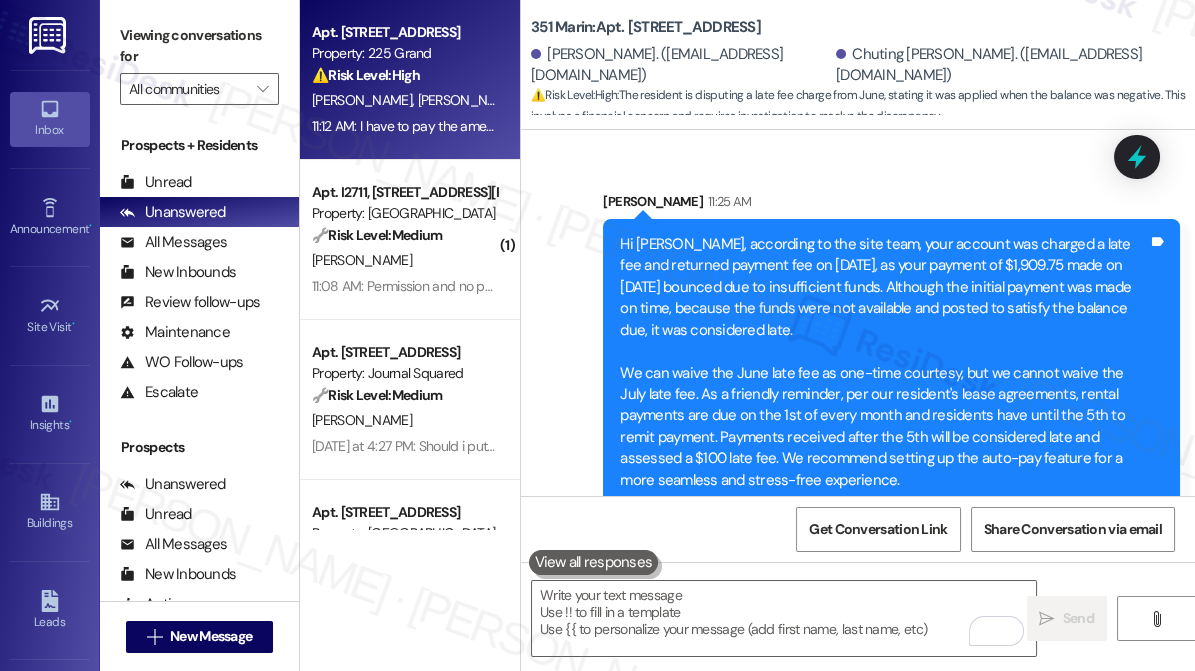 click on "[PERSON_NAME] [PERSON_NAME]" at bounding box center [404, 100] 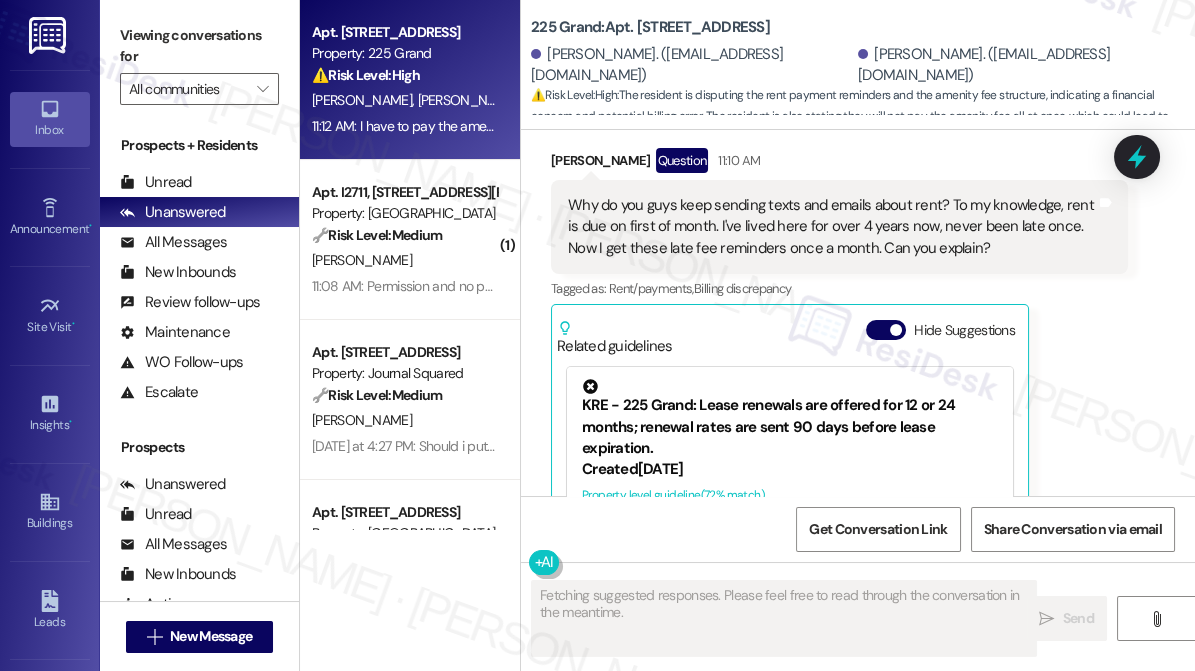 scroll, scrollTop: 11572, scrollLeft: 0, axis: vertical 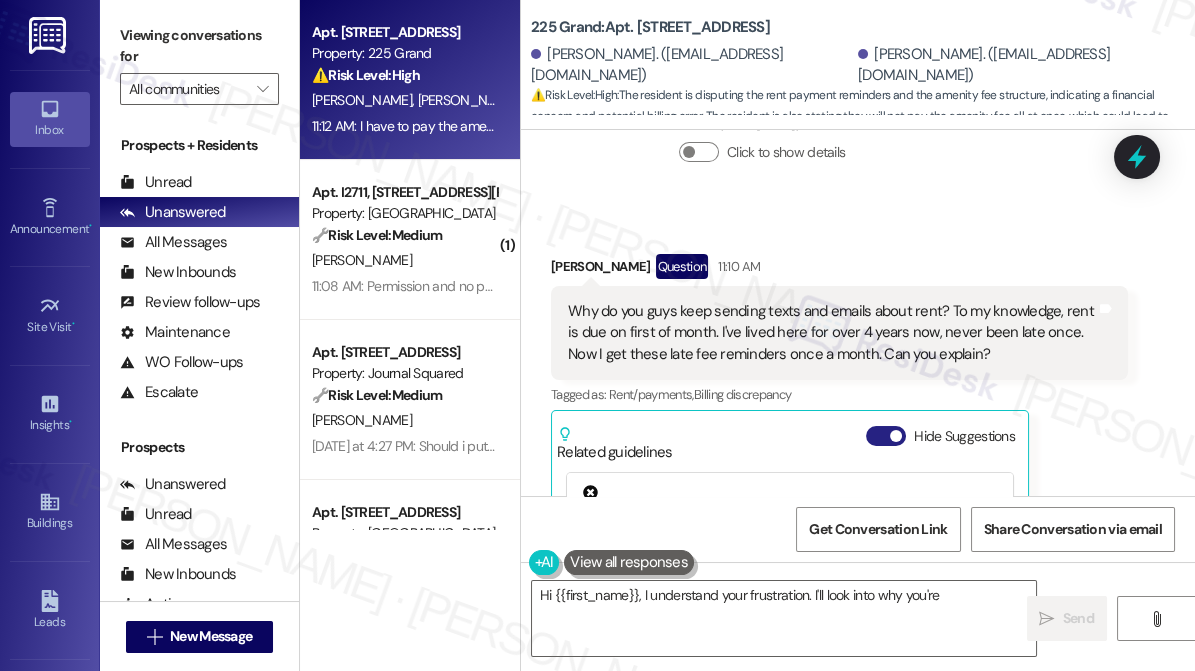 click on "Hide Suggestions" at bounding box center (886, 436) 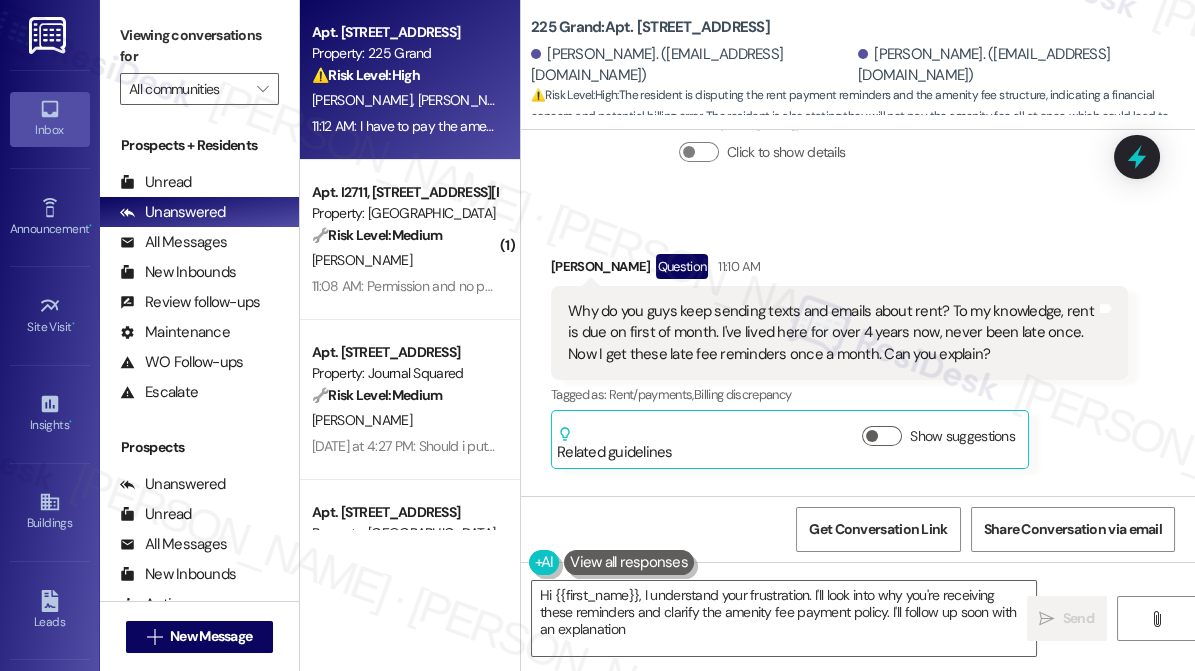 type on "Hi {{first_name}}, I understand your frustration. I'll look into why you're receiving these reminders and clarify the amenity fee payment policy. I'll follow up soon with an explanation." 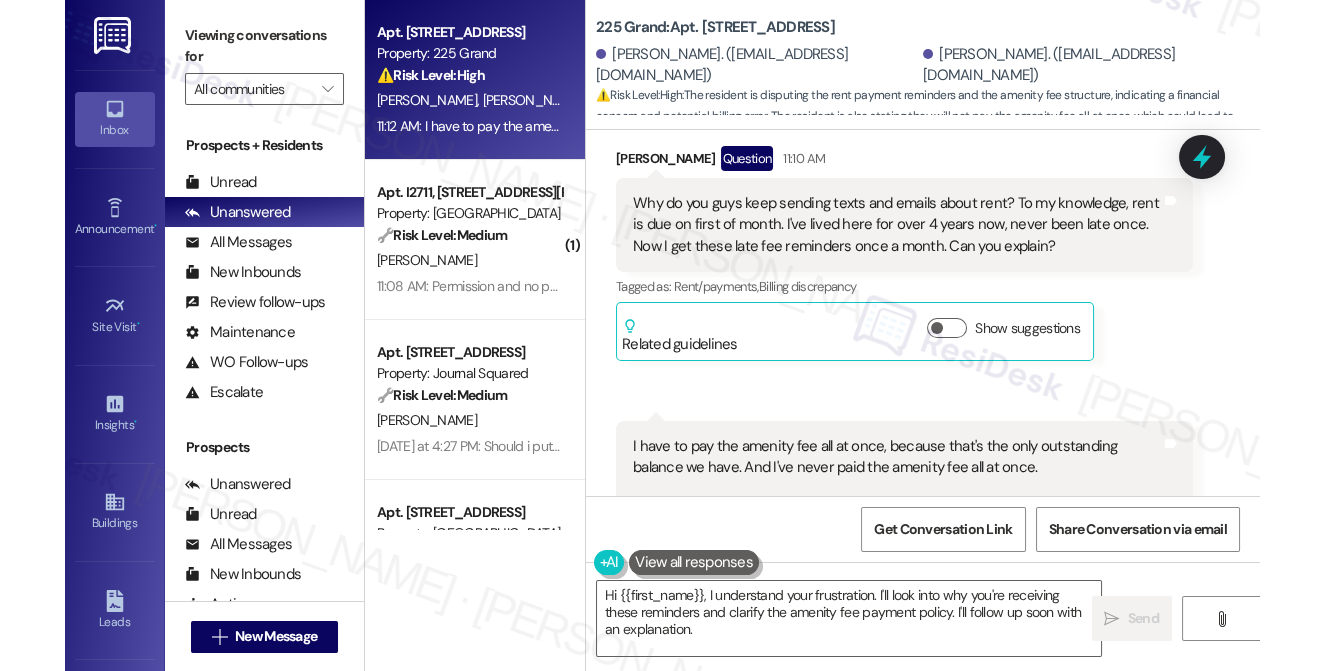 scroll, scrollTop: 11759, scrollLeft: 0, axis: vertical 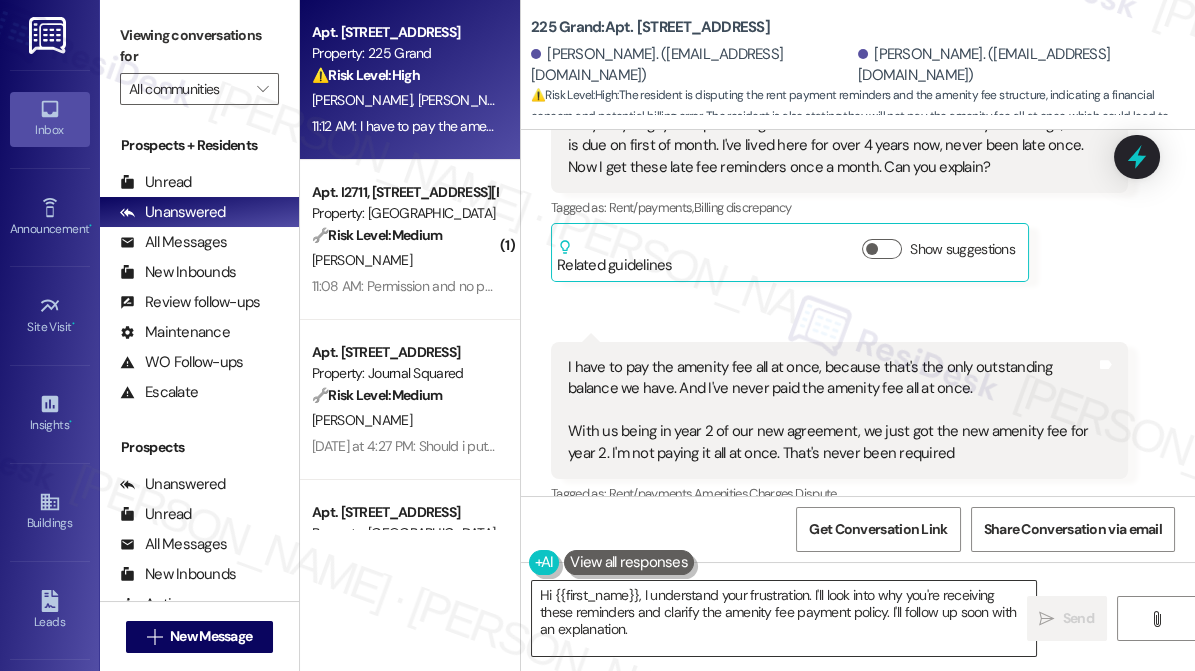 click on "Hi {{first_name}}, I understand your frustration. I'll look into why you're receiving these reminders and clarify the amenity fee payment policy. I'll follow up soon with an explanation." at bounding box center (784, 618) 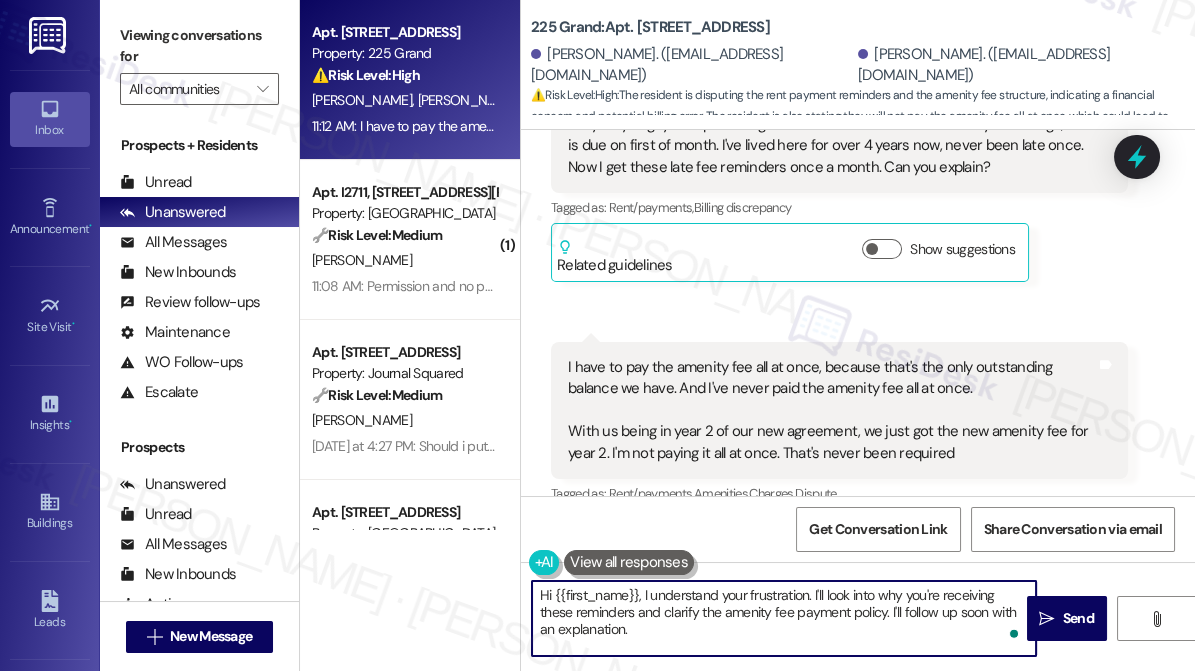 click on "Hi {{first_name}}, I understand your frustration. I'll look into why you're receiving these reminders and clarify the amenity fee payment policy. I'll follow up soon with an explanation." at bounding box center [784, 618] 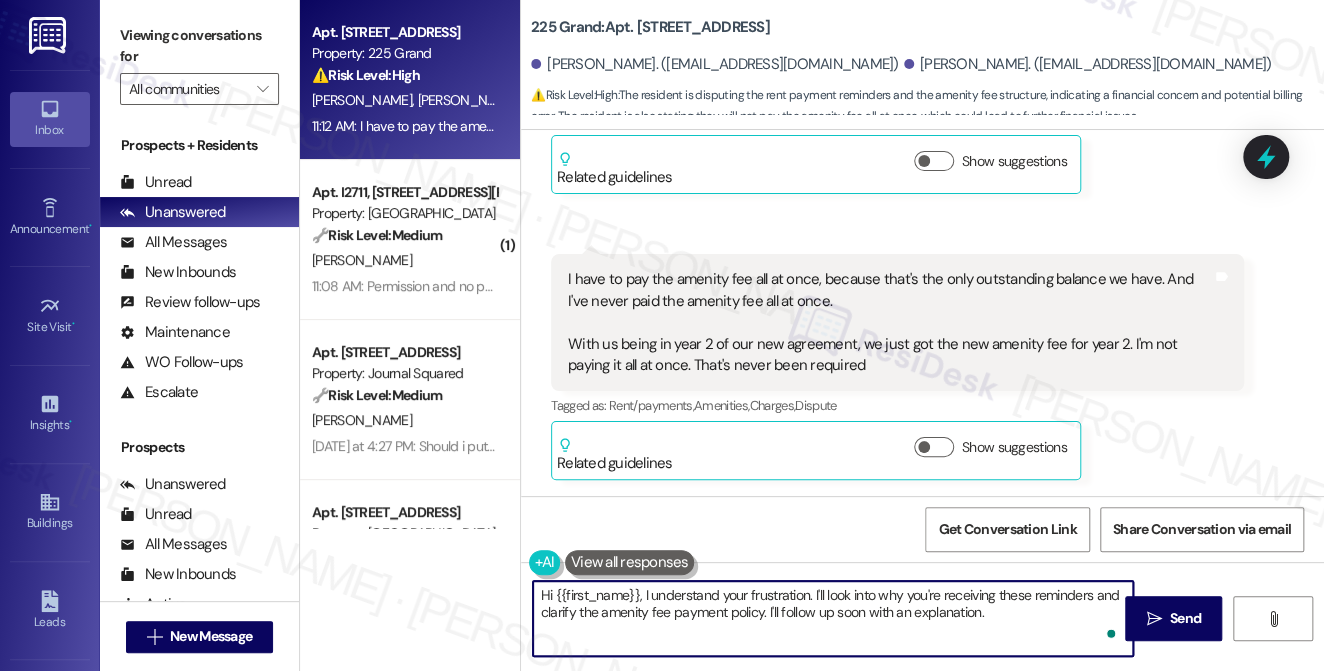 scroll, scrollTop: 11352, scrollLeft: 0, axis: vertical 